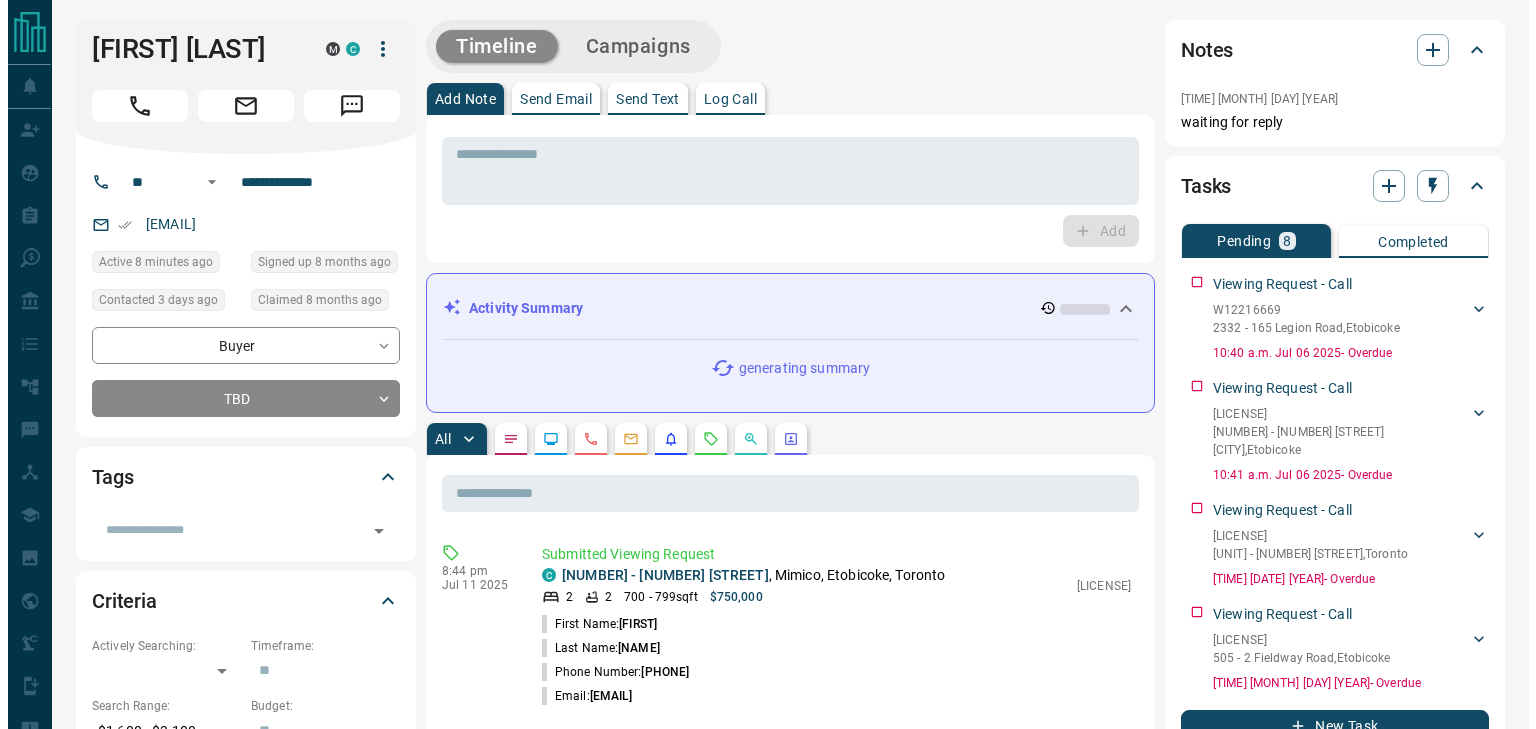scroll, scrollTop: 0, scrollLeft: 0, axis: both 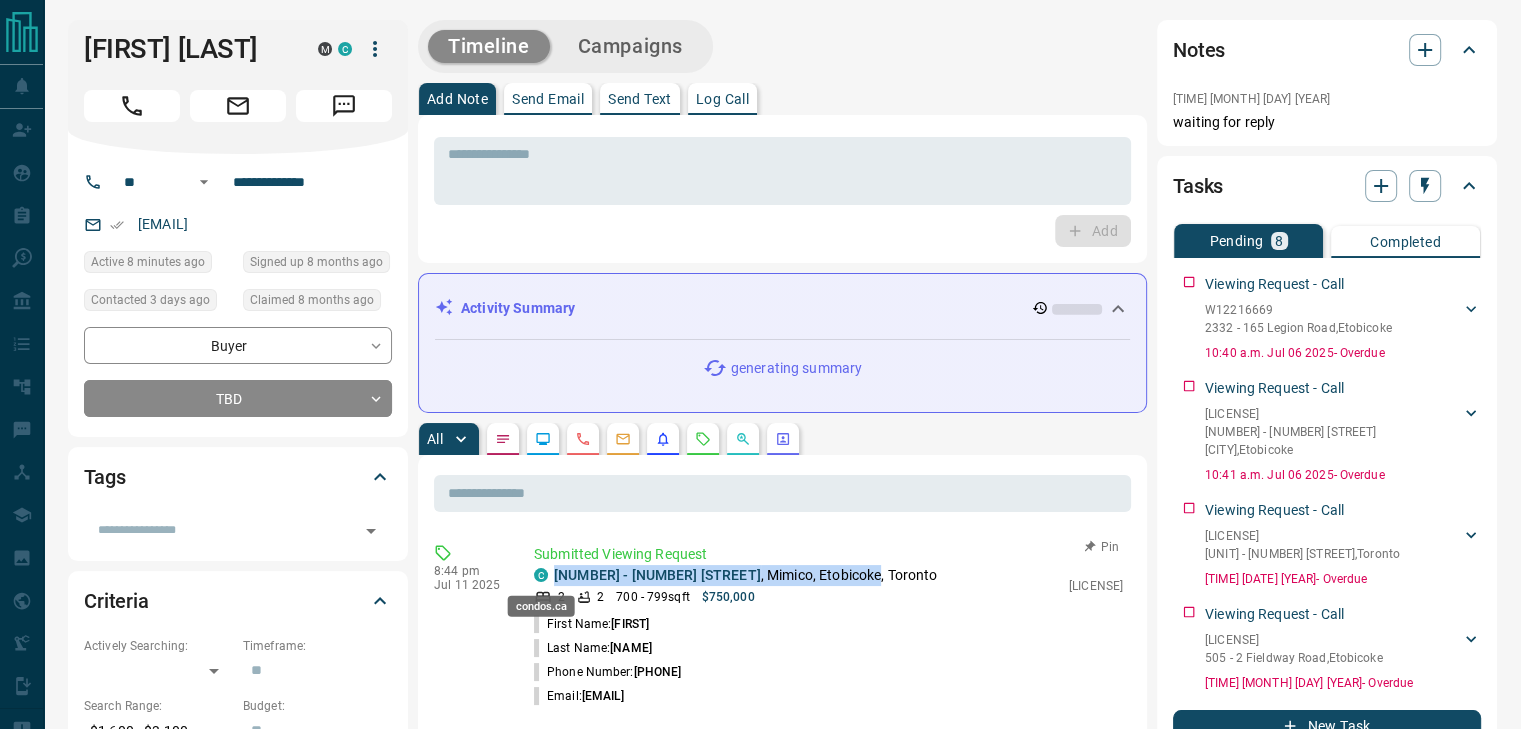drag, startPoint x: 860, startPoint y: 579, endPoint x: 545, endPoint y: 575, distance: 315.0254 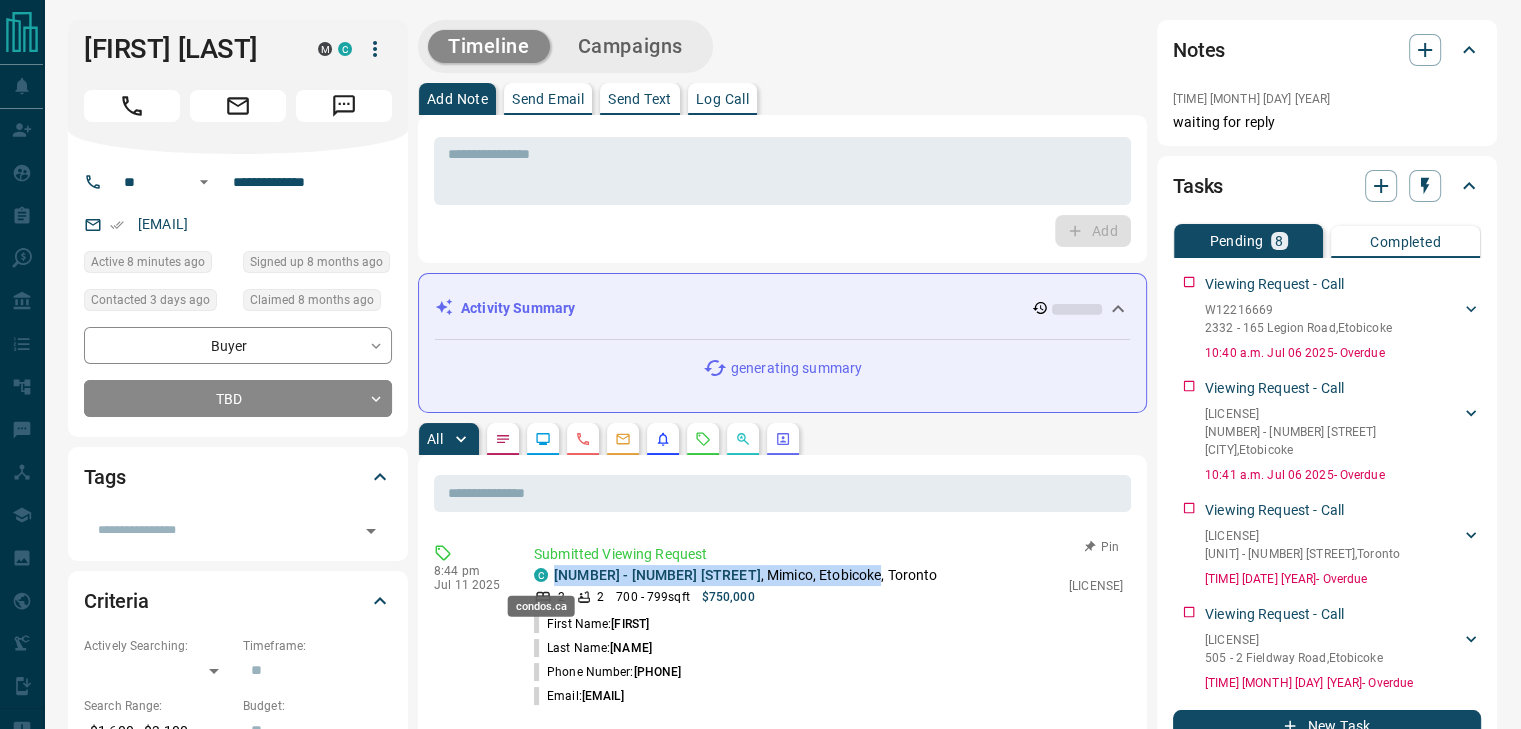 click on "[ID] - [NUMBER] [STREET] , [CITY], [CITY], [CITY]" at bounding box center (796, 575) 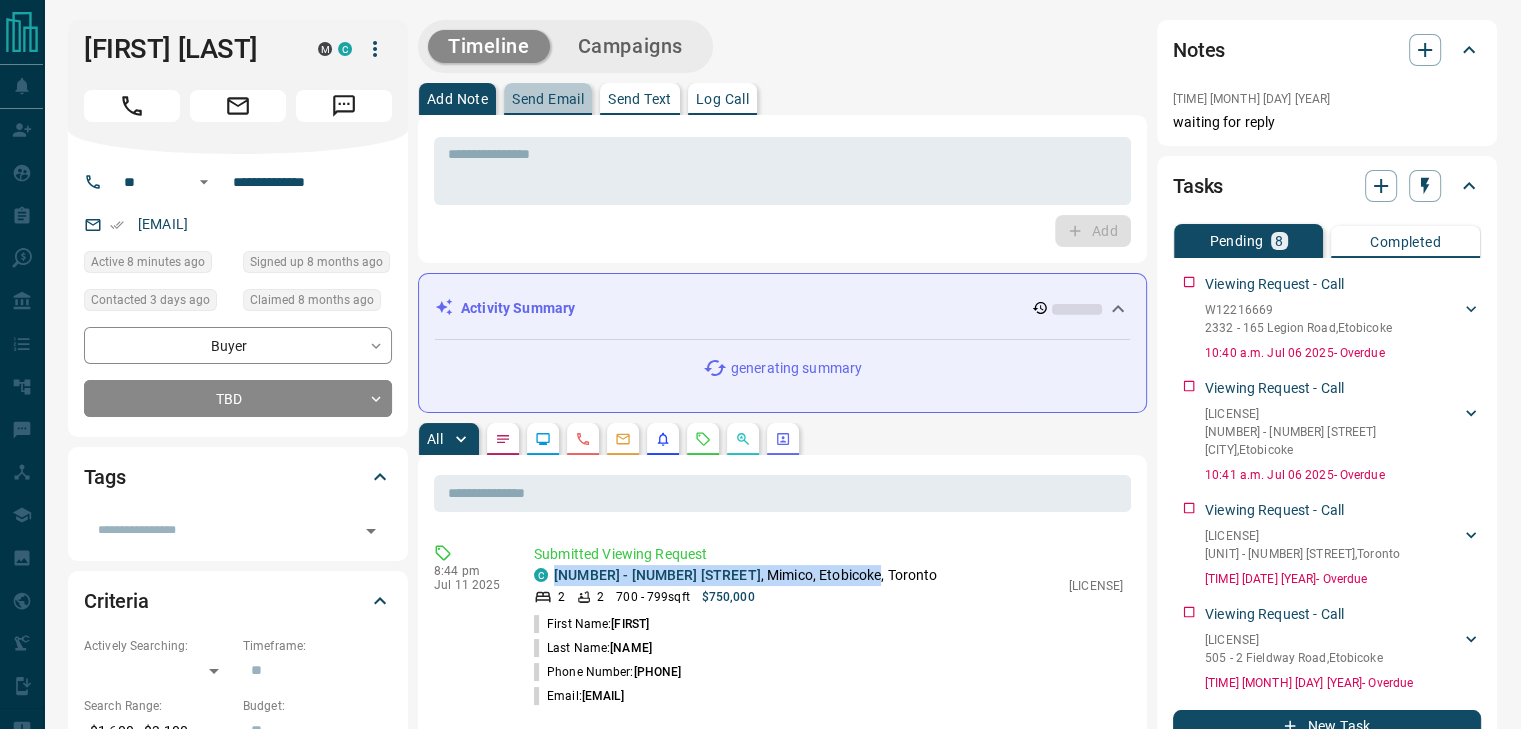click on "Send Email" at bounding box center (548, 99) 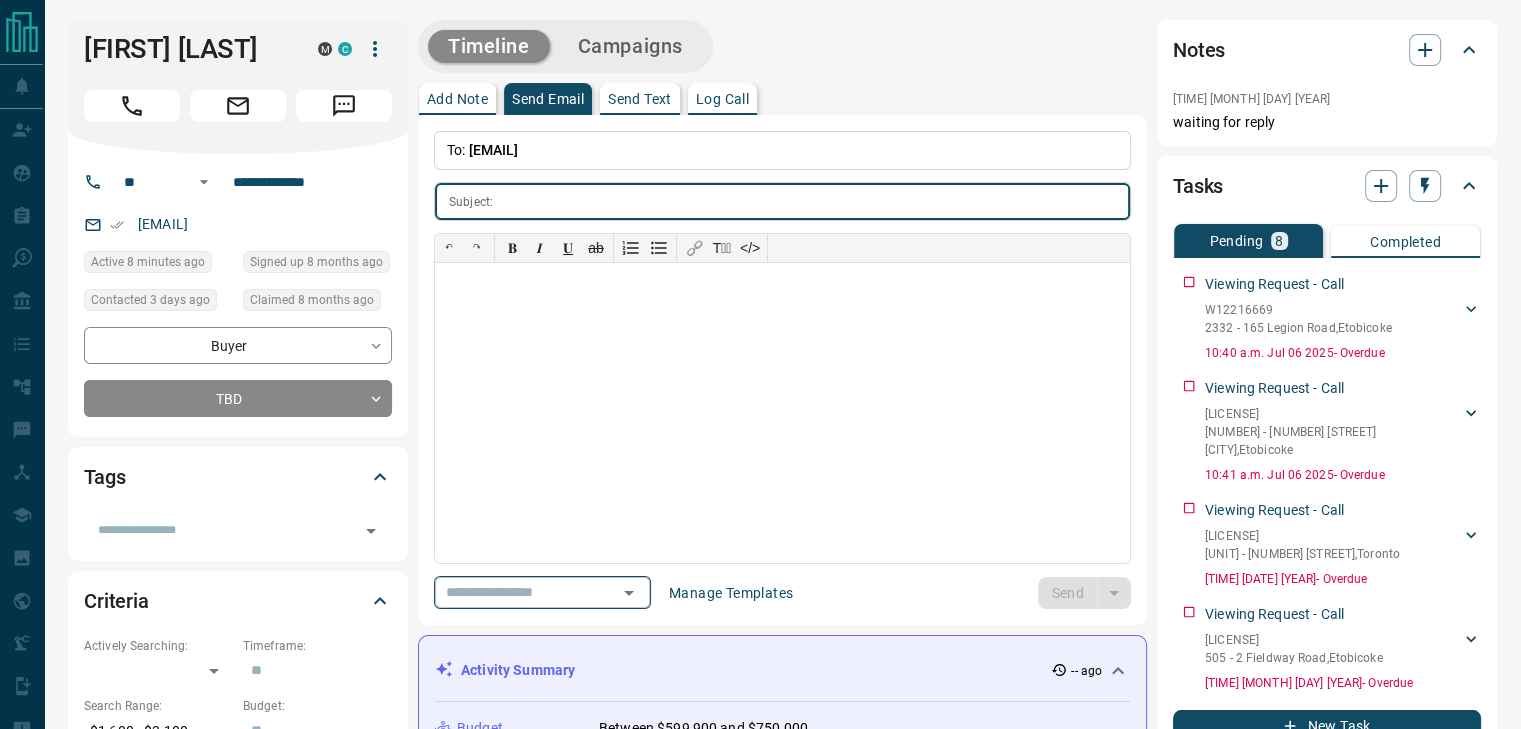 click 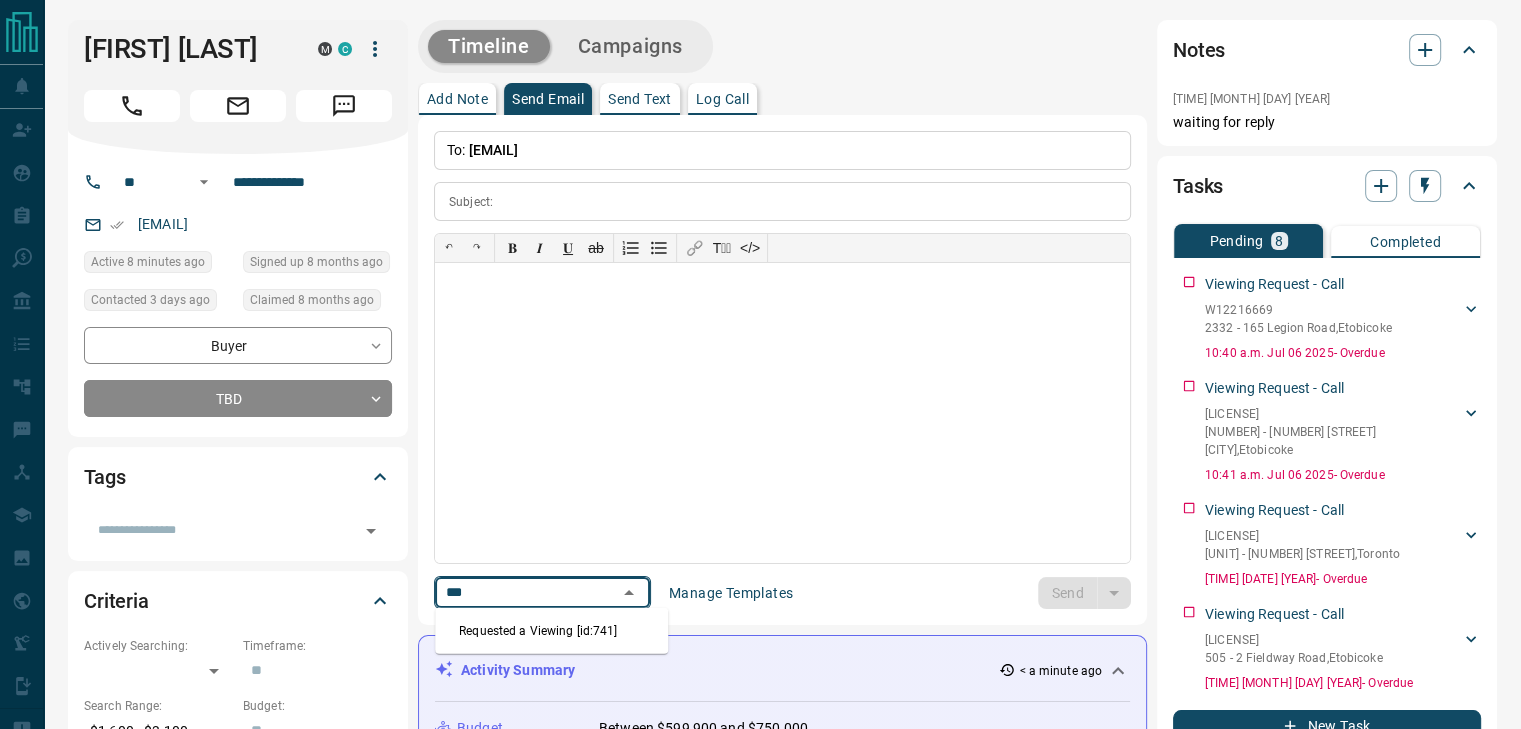 click on "Requested a Viewing [id:741]" at bounding box center [551, 631] 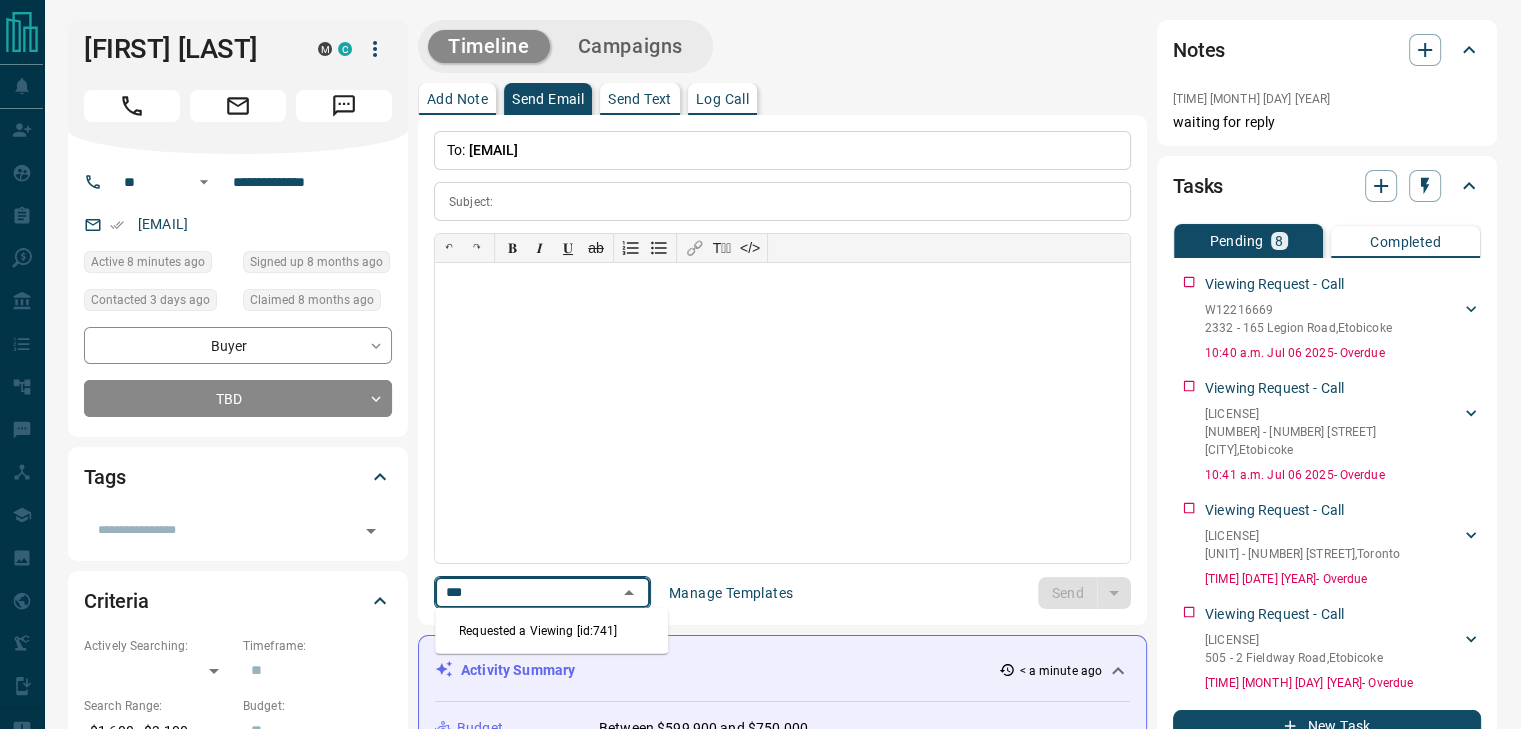 type on "**********" 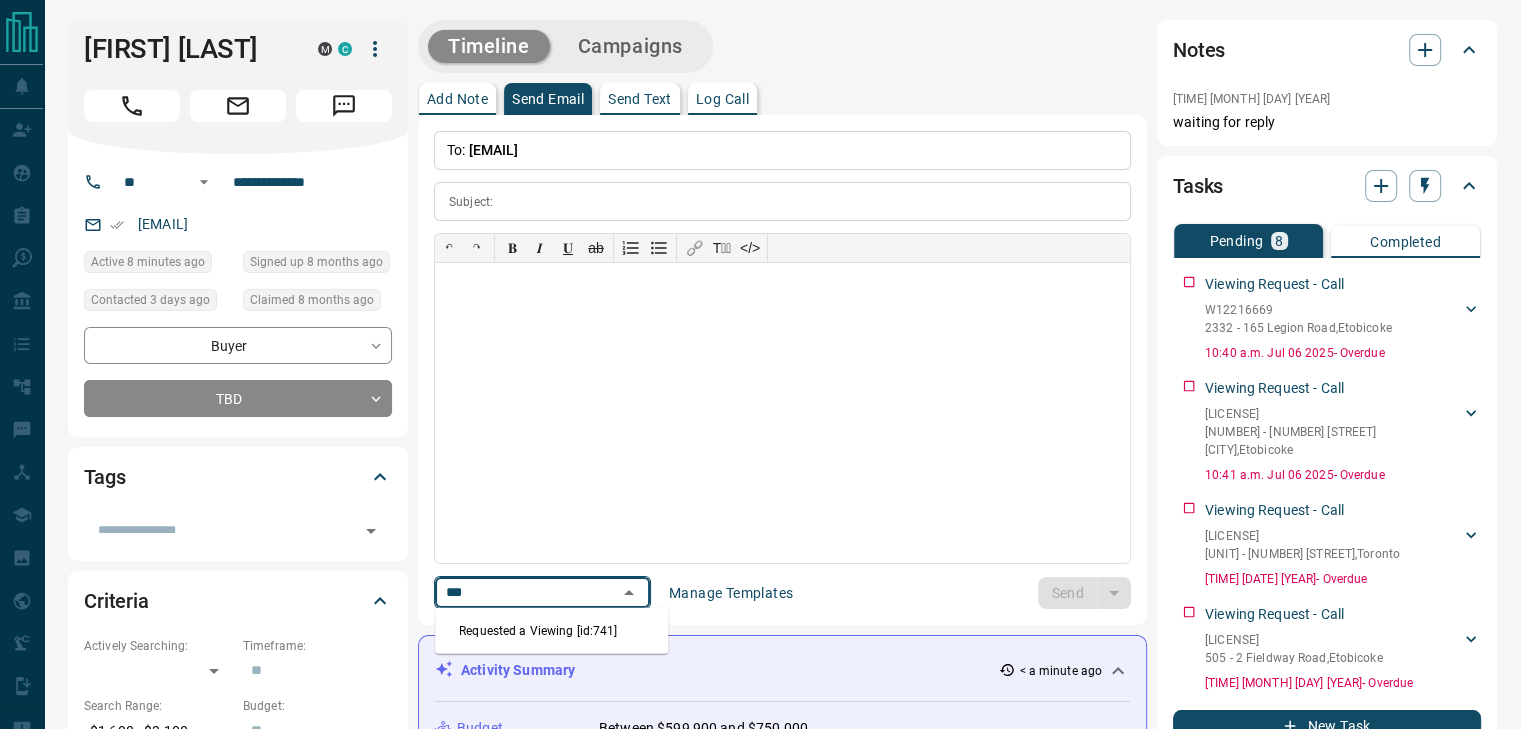 type on "**********" 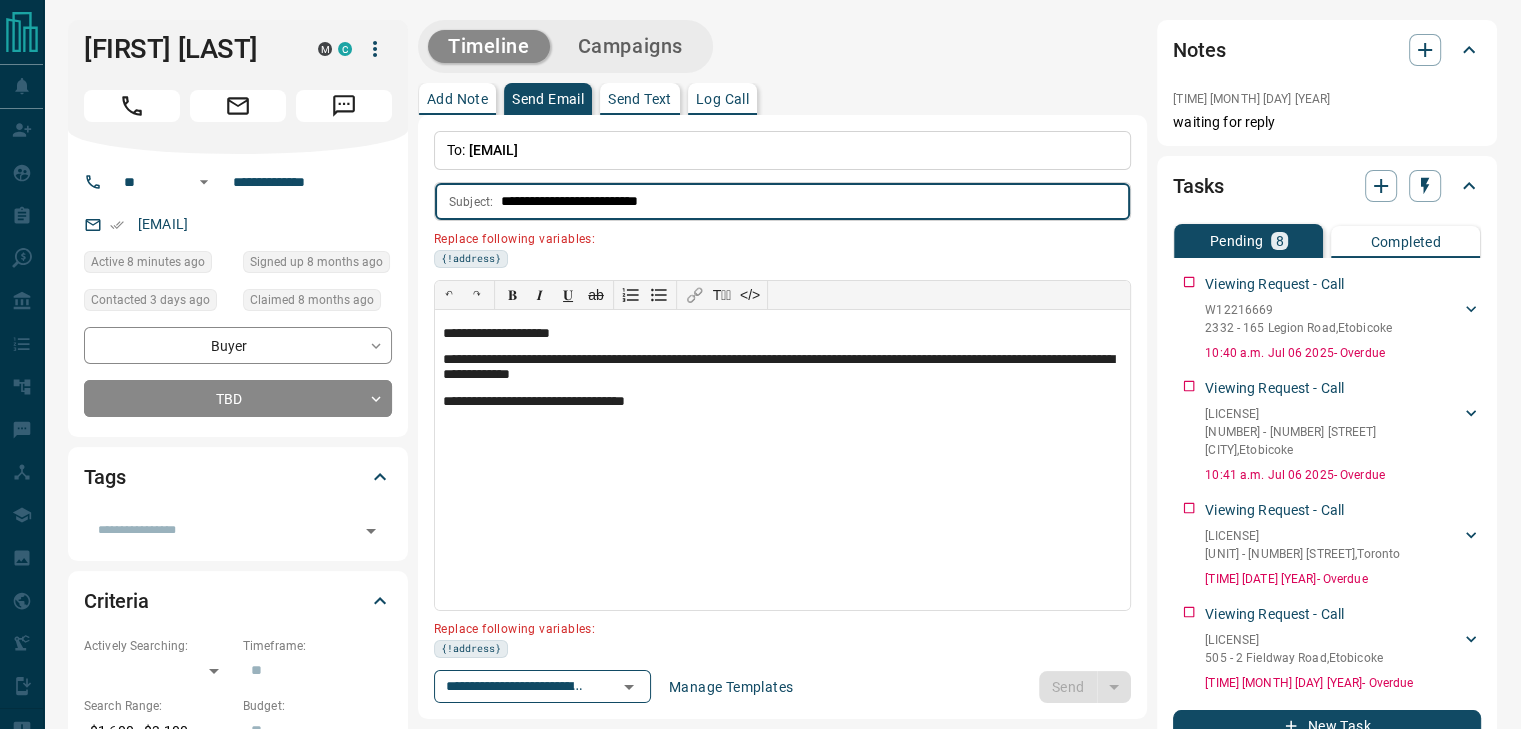 drag, startPoint x: 633, startPoint y: 199, endPoint x: 788, endPoint y: 171, distance: 157.50873 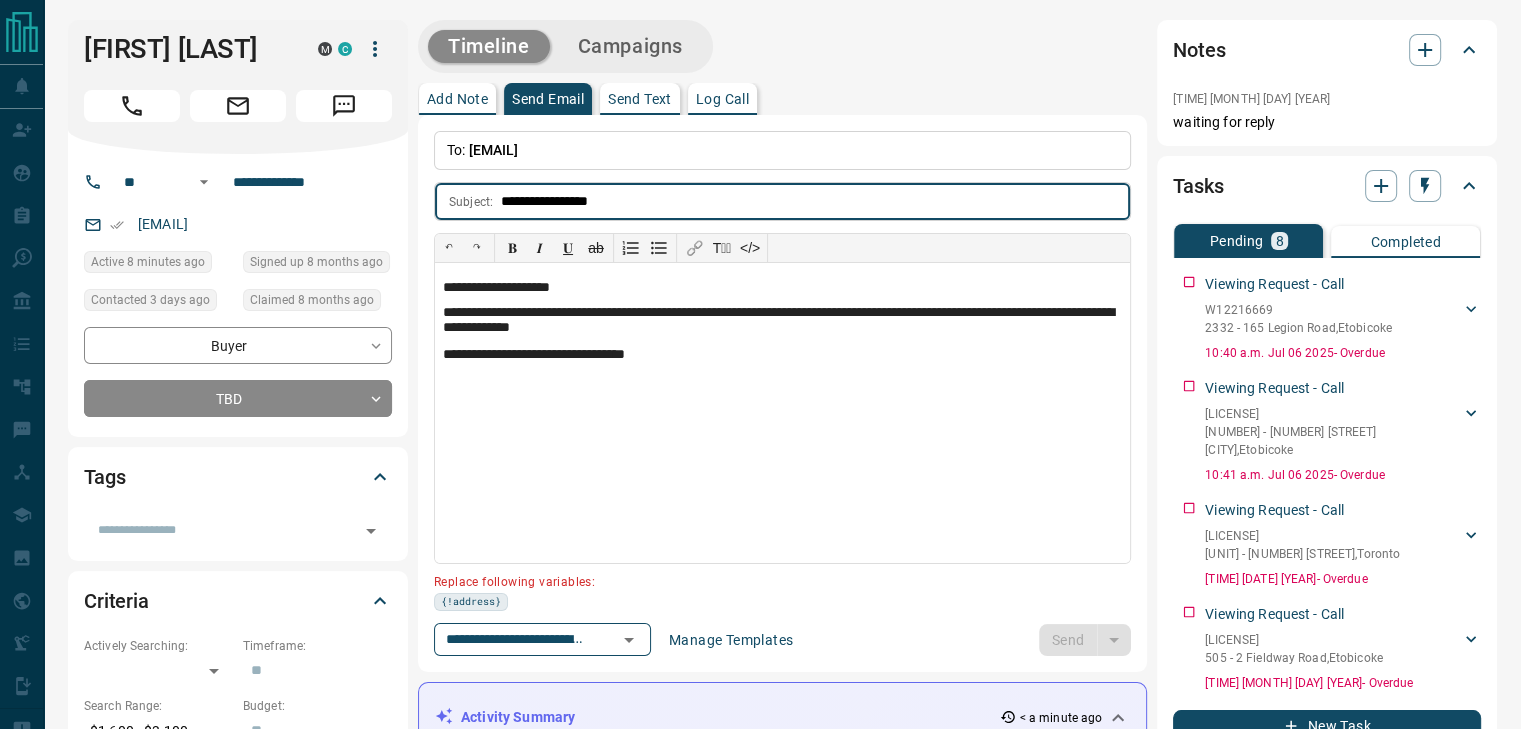 paste on "**********" 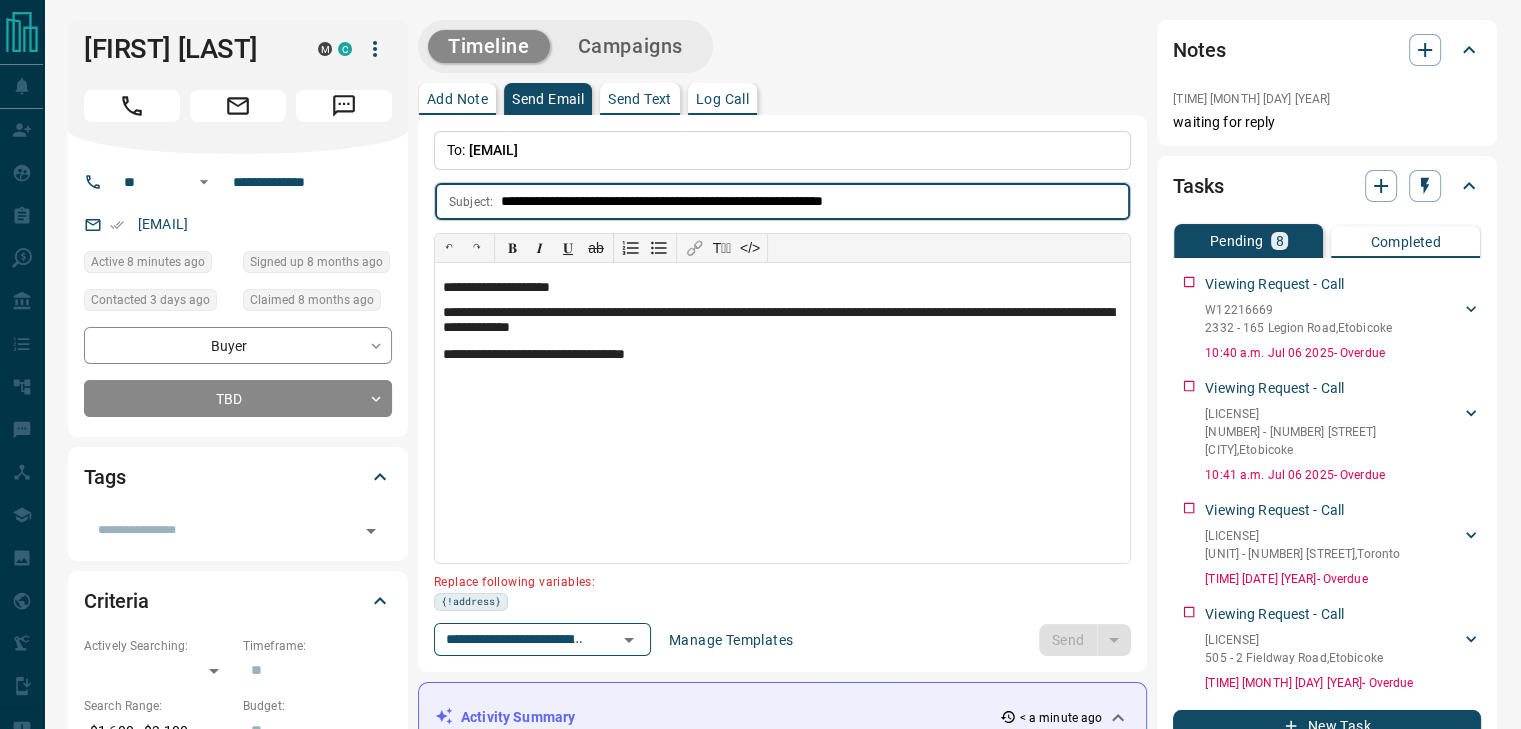 type on "**********" 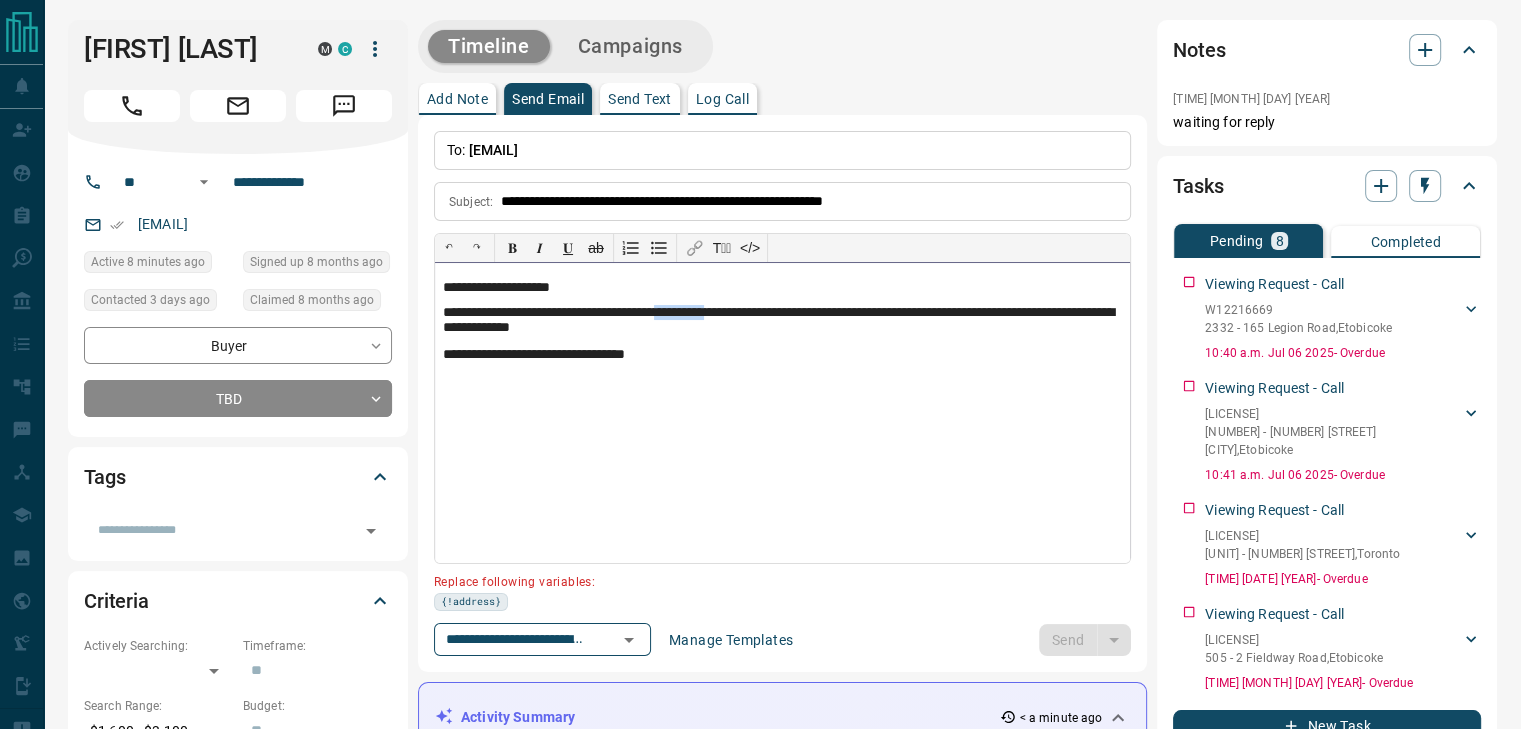 drag, startPoint x: 714, startPoint y: 313, endPoint x: 775, endPoint y: 313, distance: 61 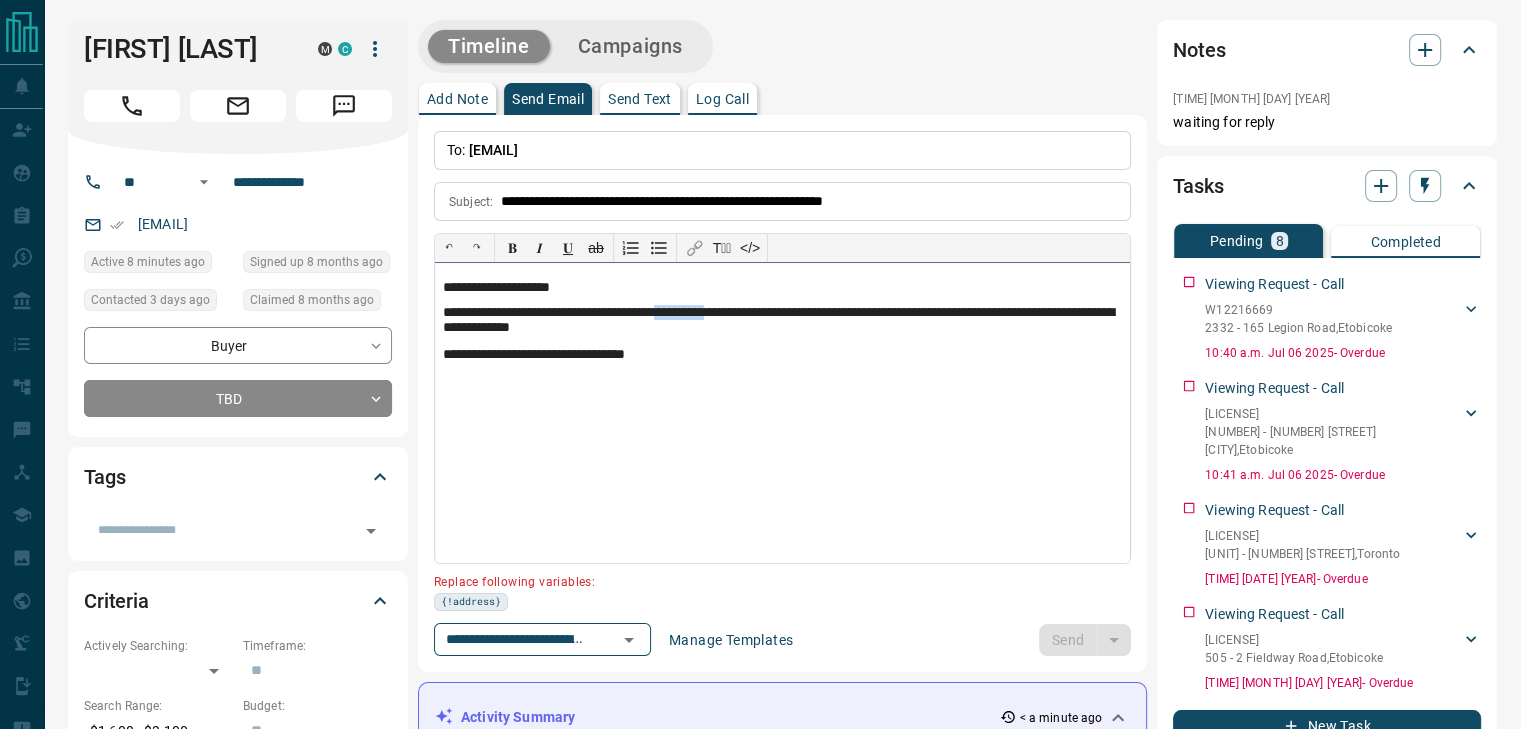 click on "**********" at bounding box center (782, 322) 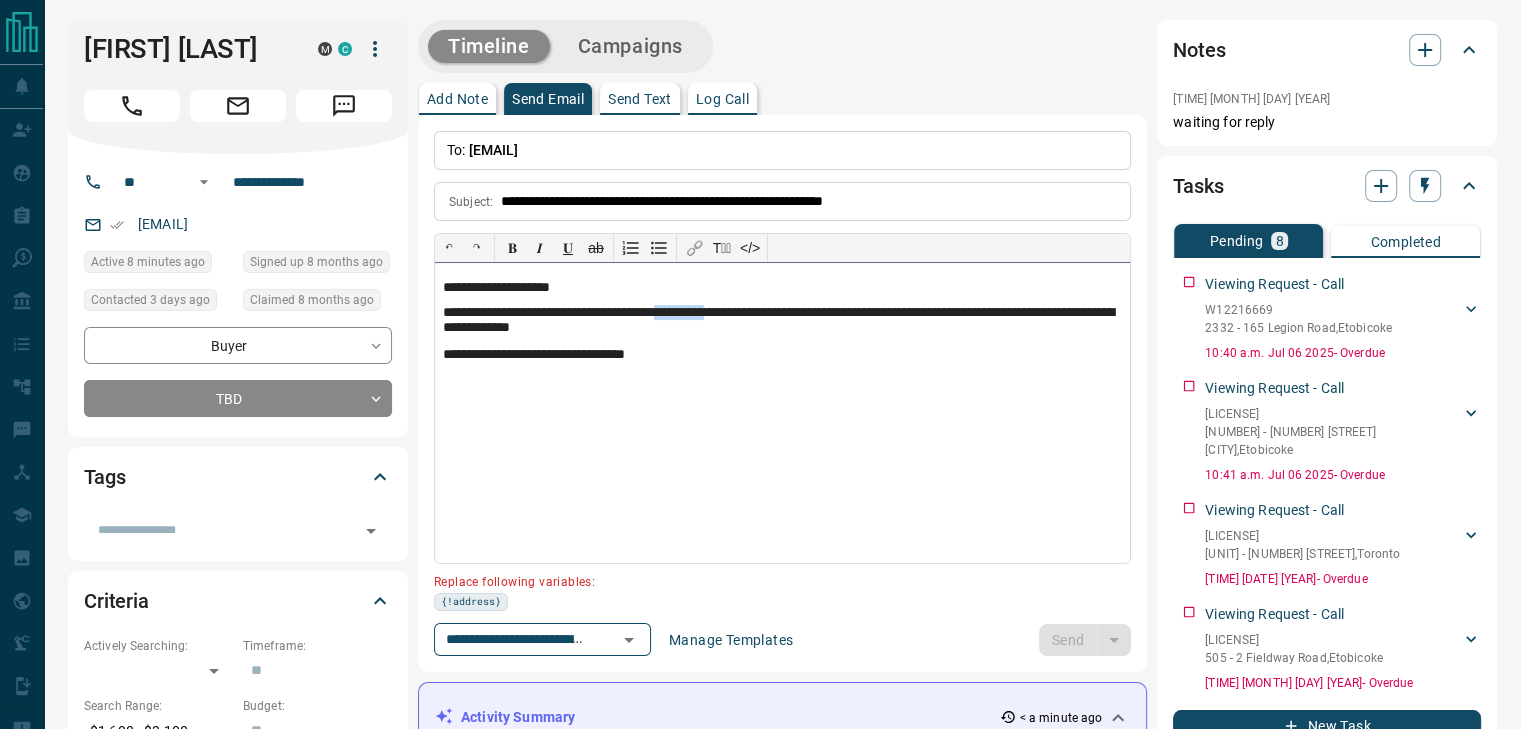type 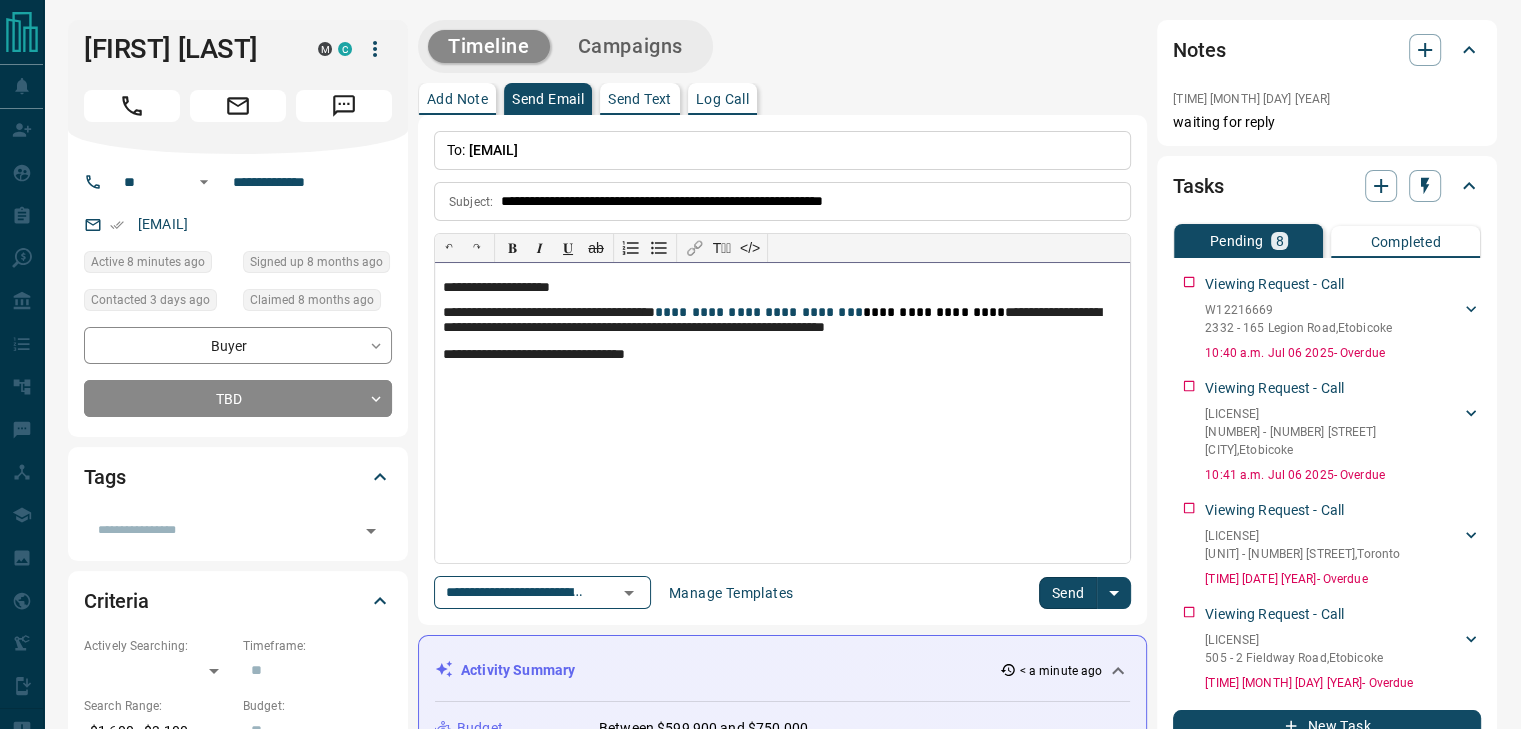 click on "**********" at bounding box center [782, 322] 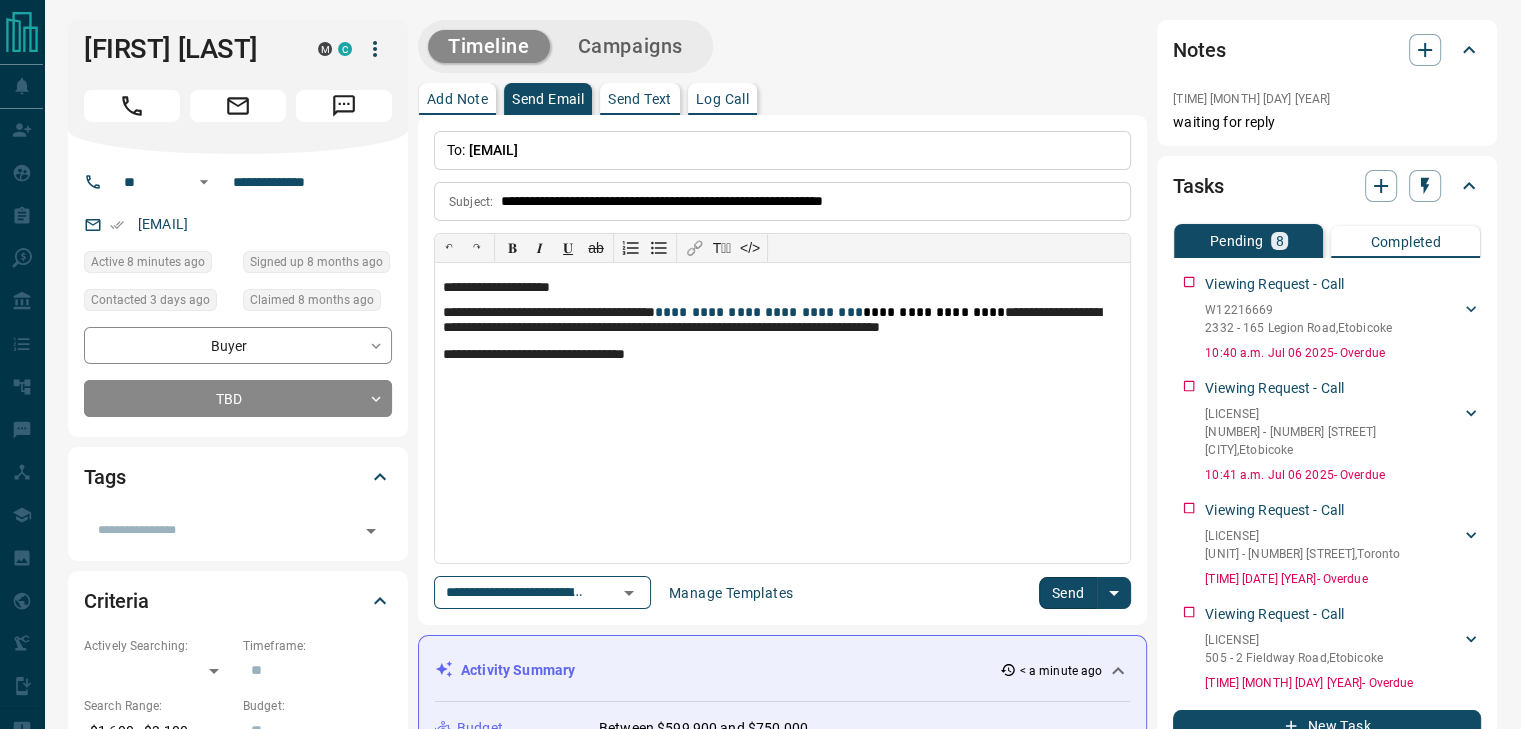 click on "Send" at bounding box center (1068, 593) 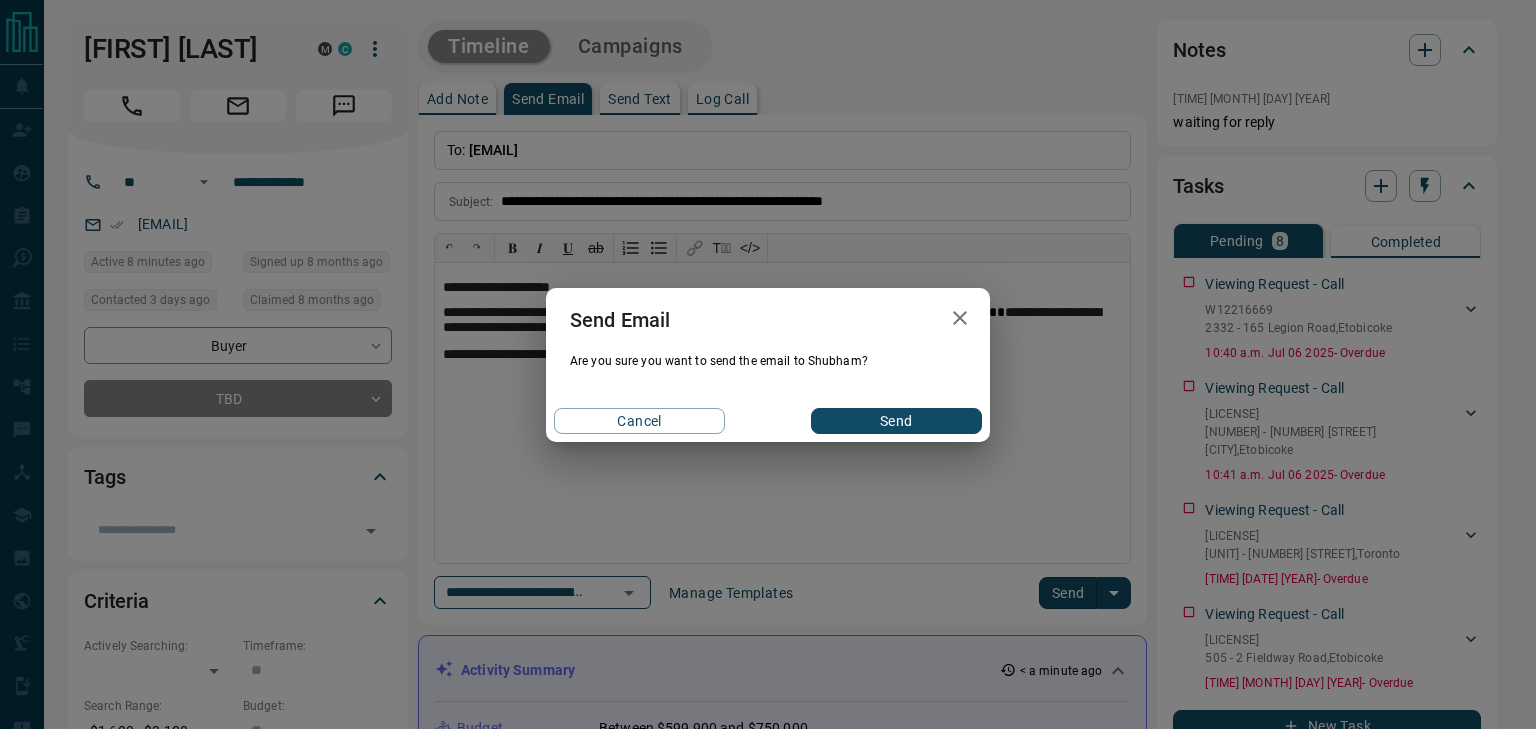 click on "Cancel Send" at bounding box center (768, 421) 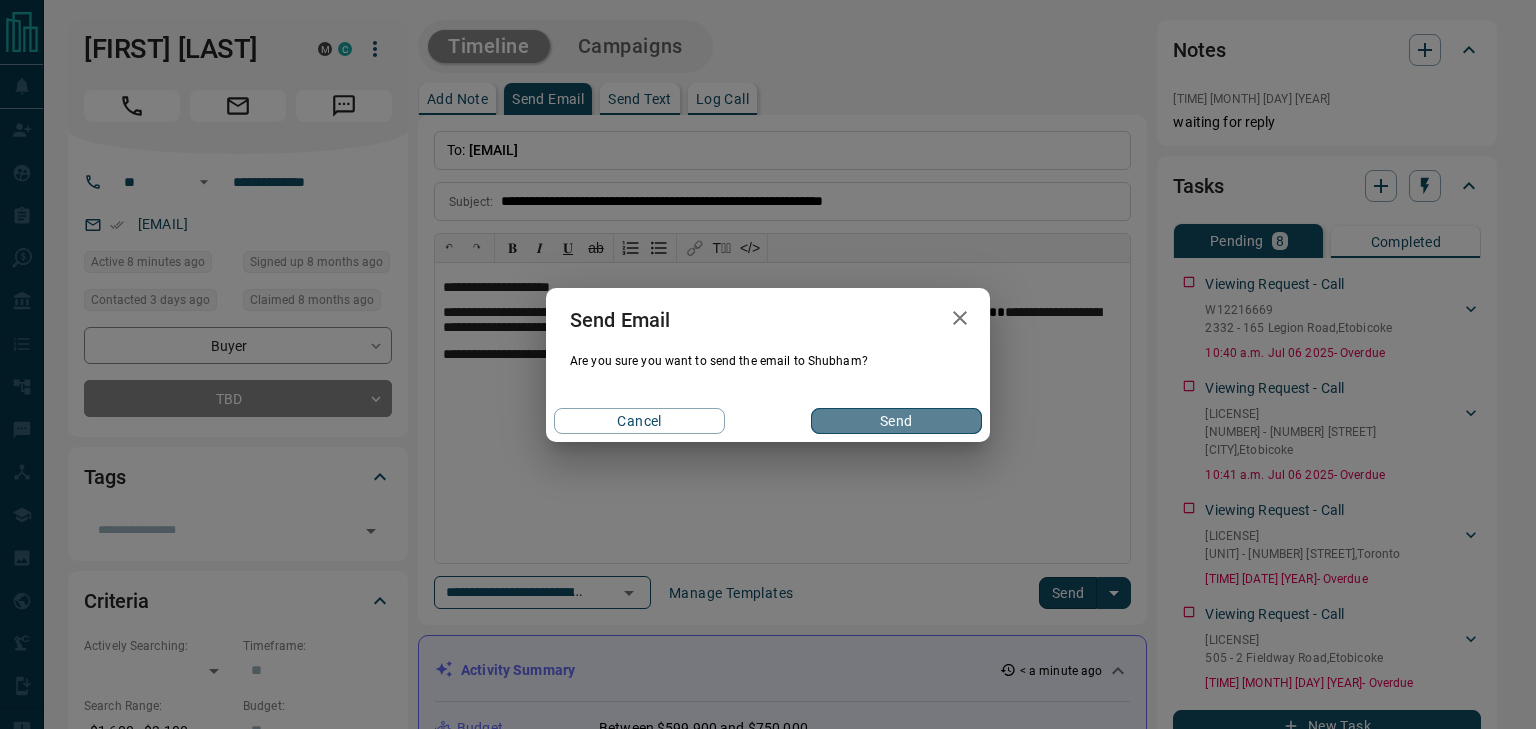 click on "Send" at bounding box center [896, 421] 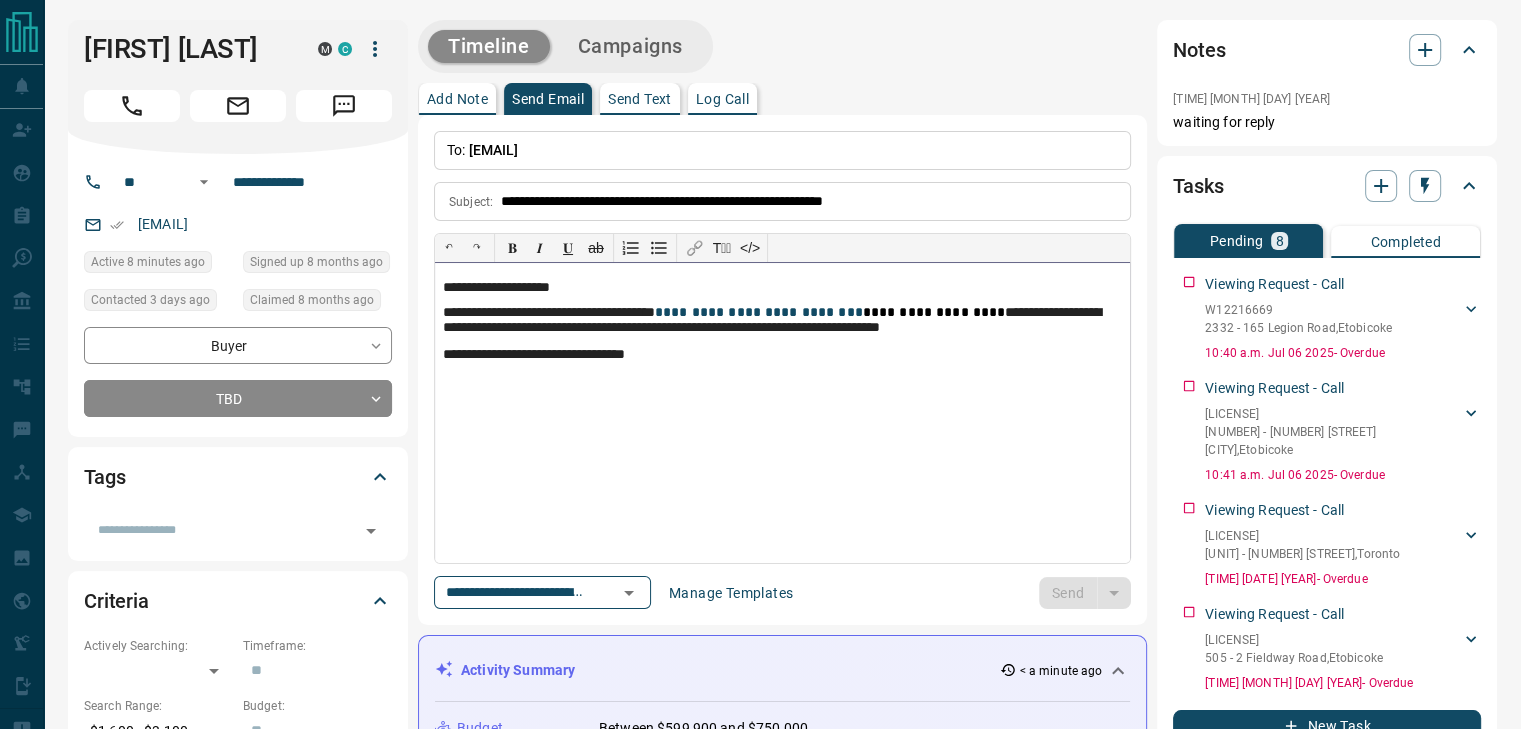 type 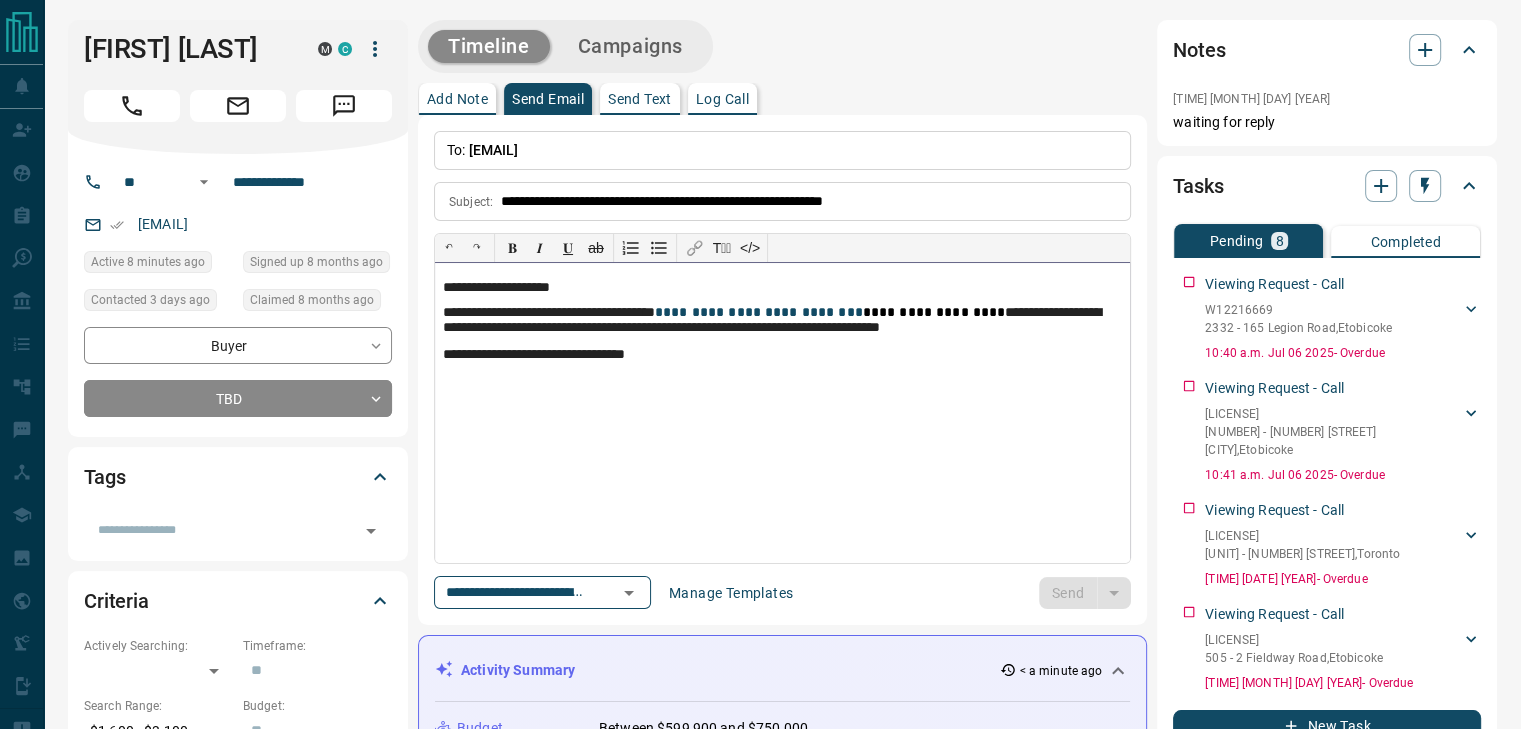 type 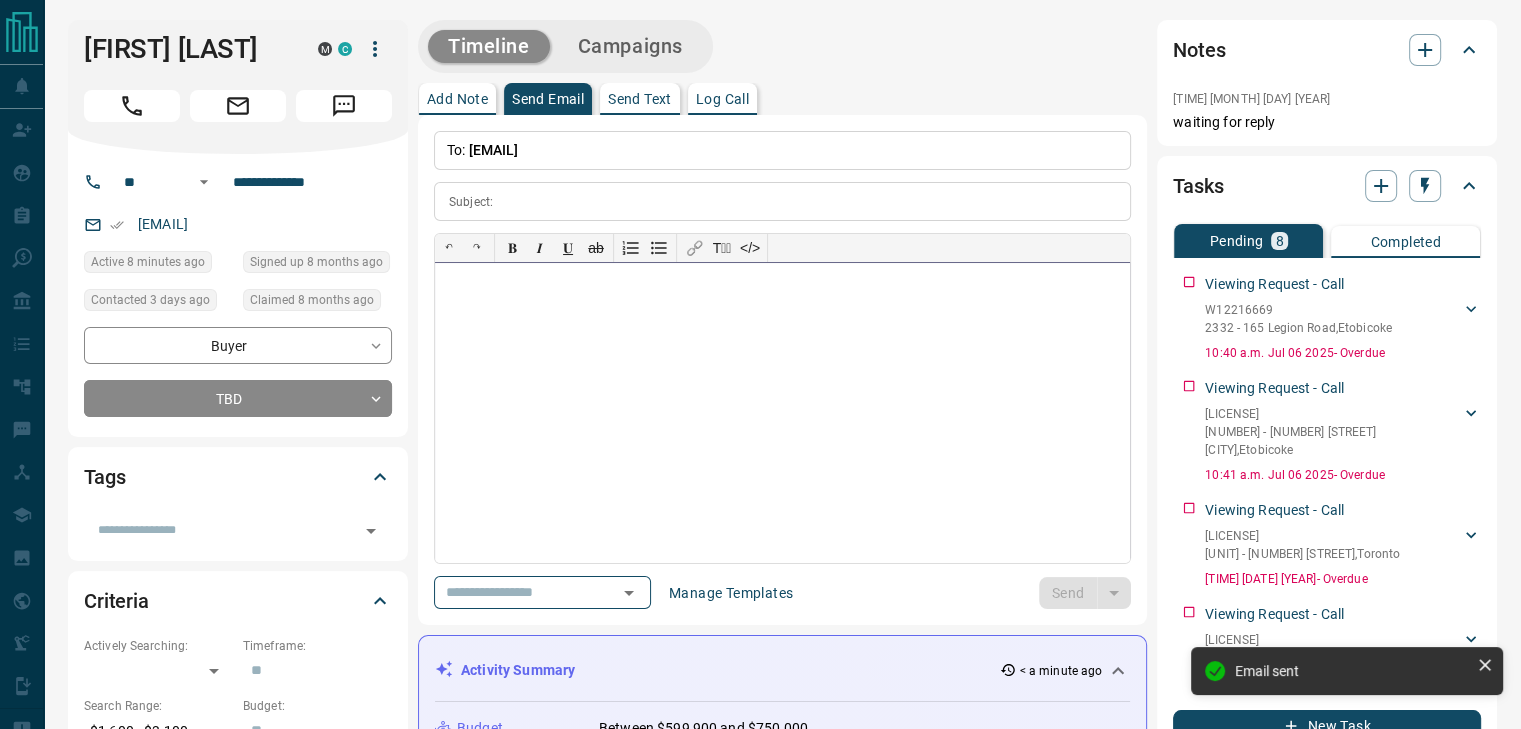 click at bounding box center [782, 413] 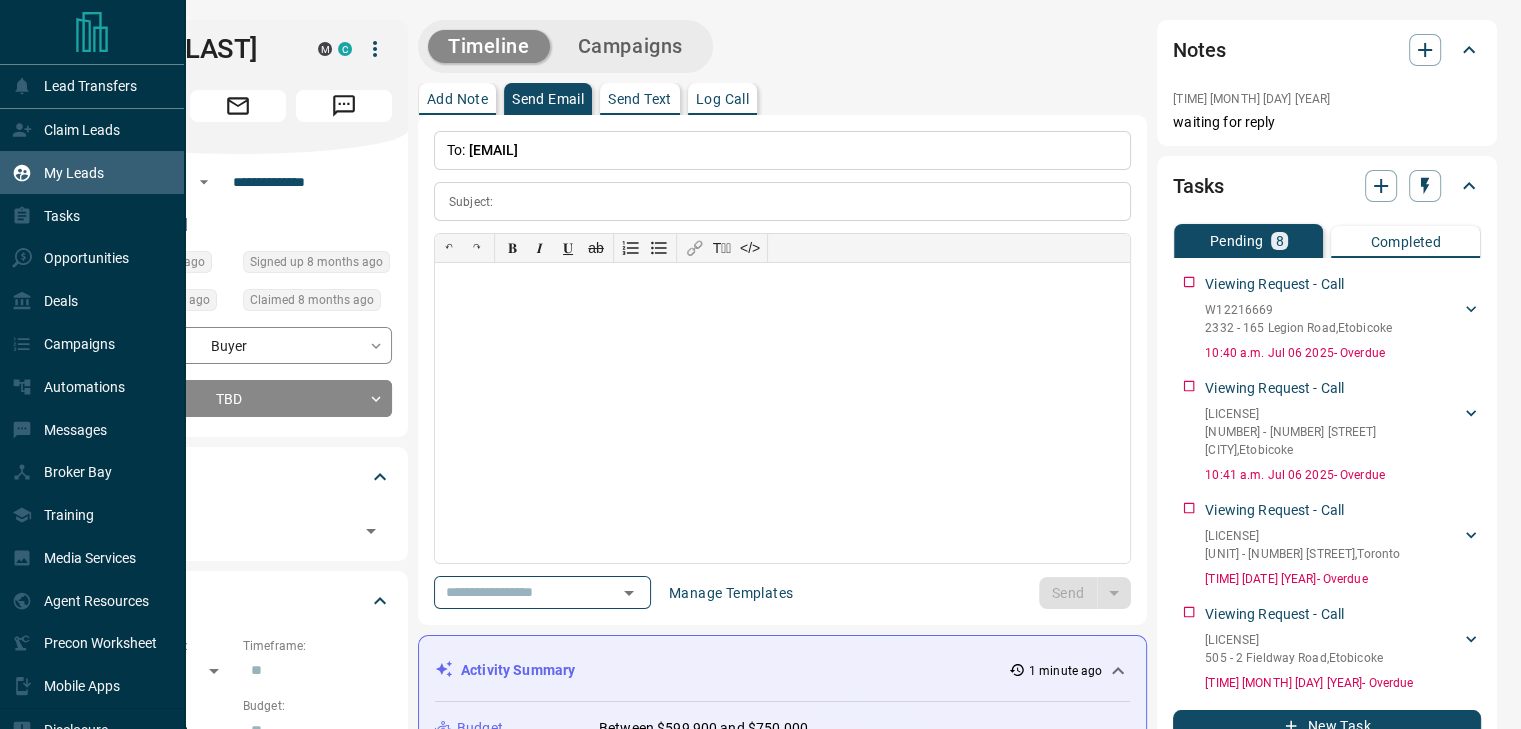 click on "My Leads" at bounding box center [92, 172] 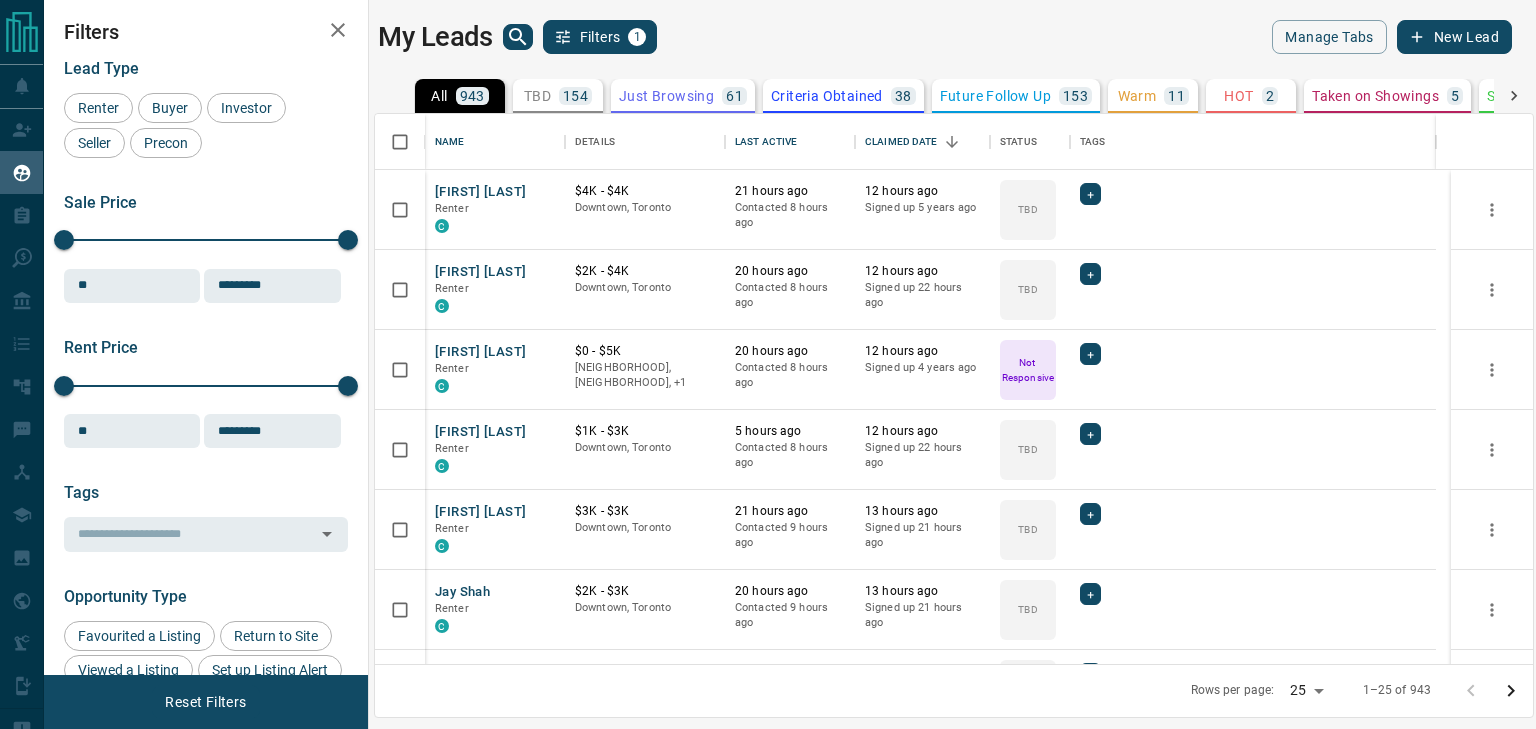 scroll, scrollTop: 16, scrollLeft: 16, axis: both 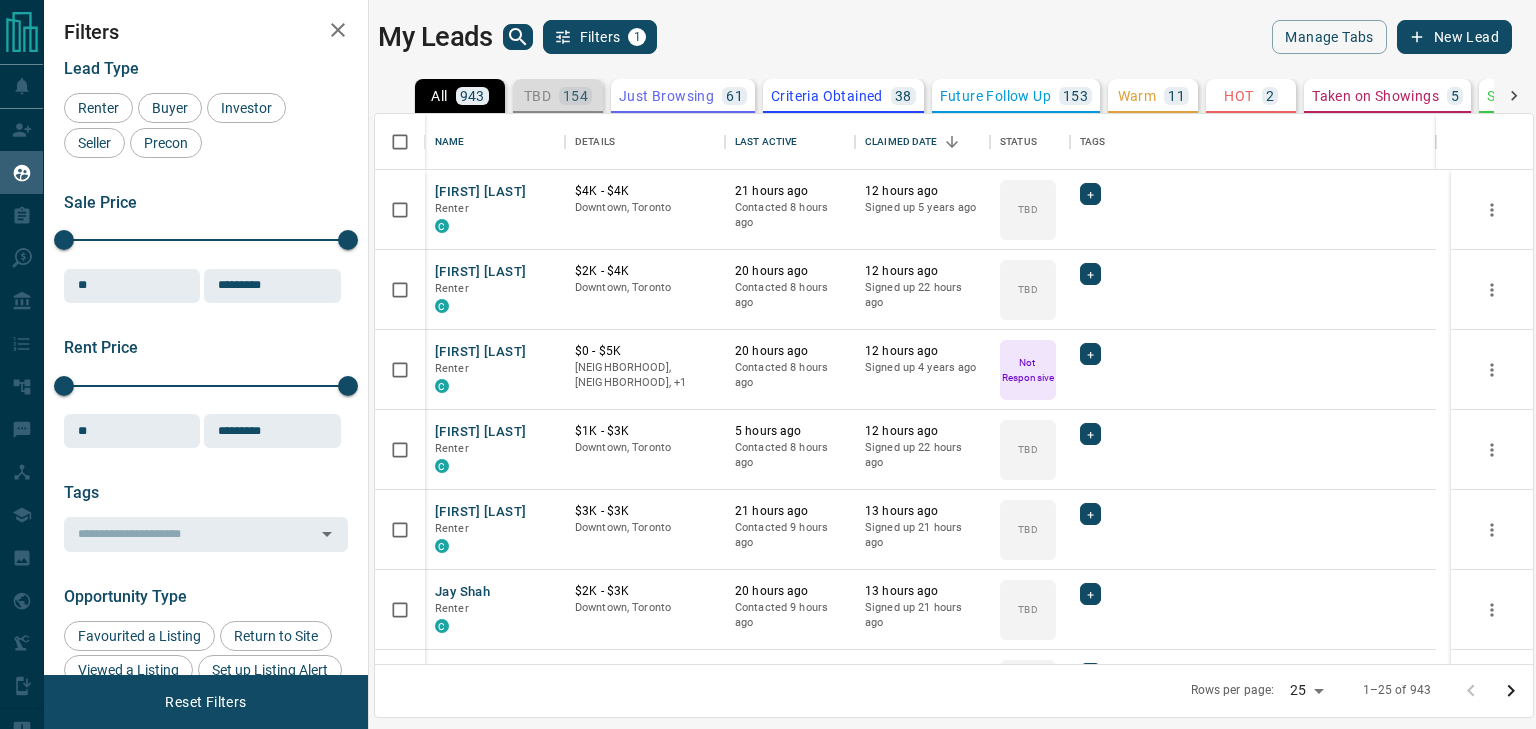 click on "154" at bounding box center (575, 96) 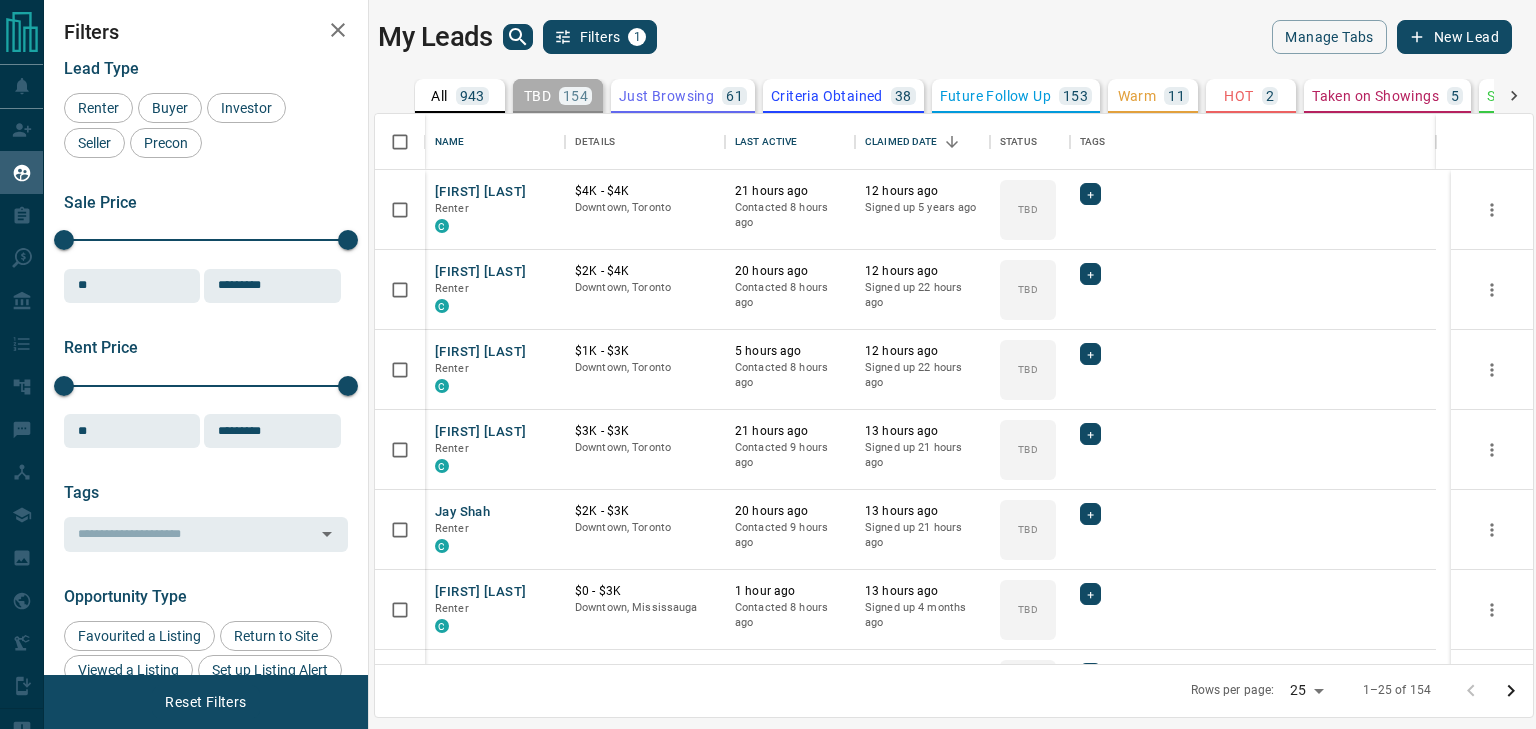 click on "154" at bounding box center (575, 96) 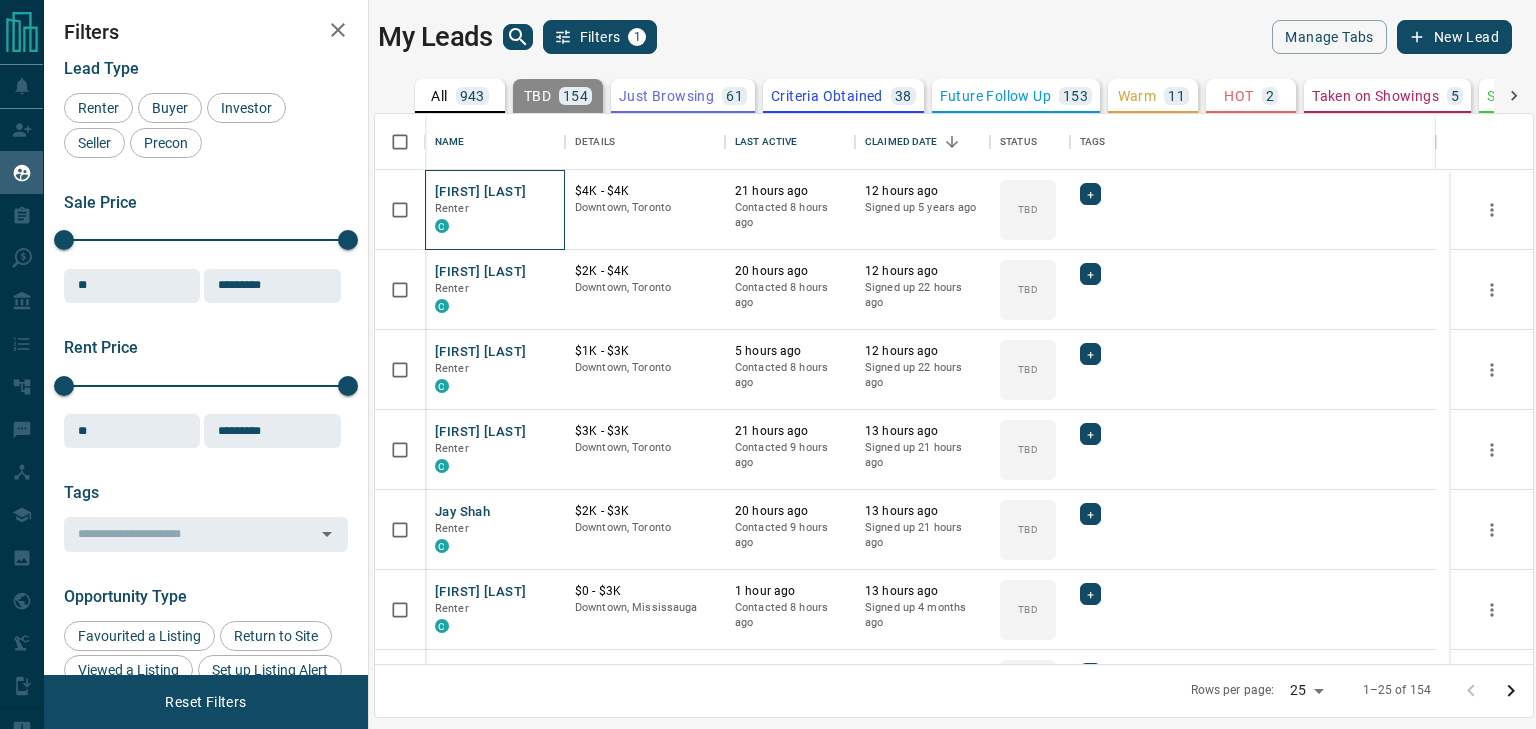 click on "[FIRST] [LAST]" at bounding box center [495, 210] 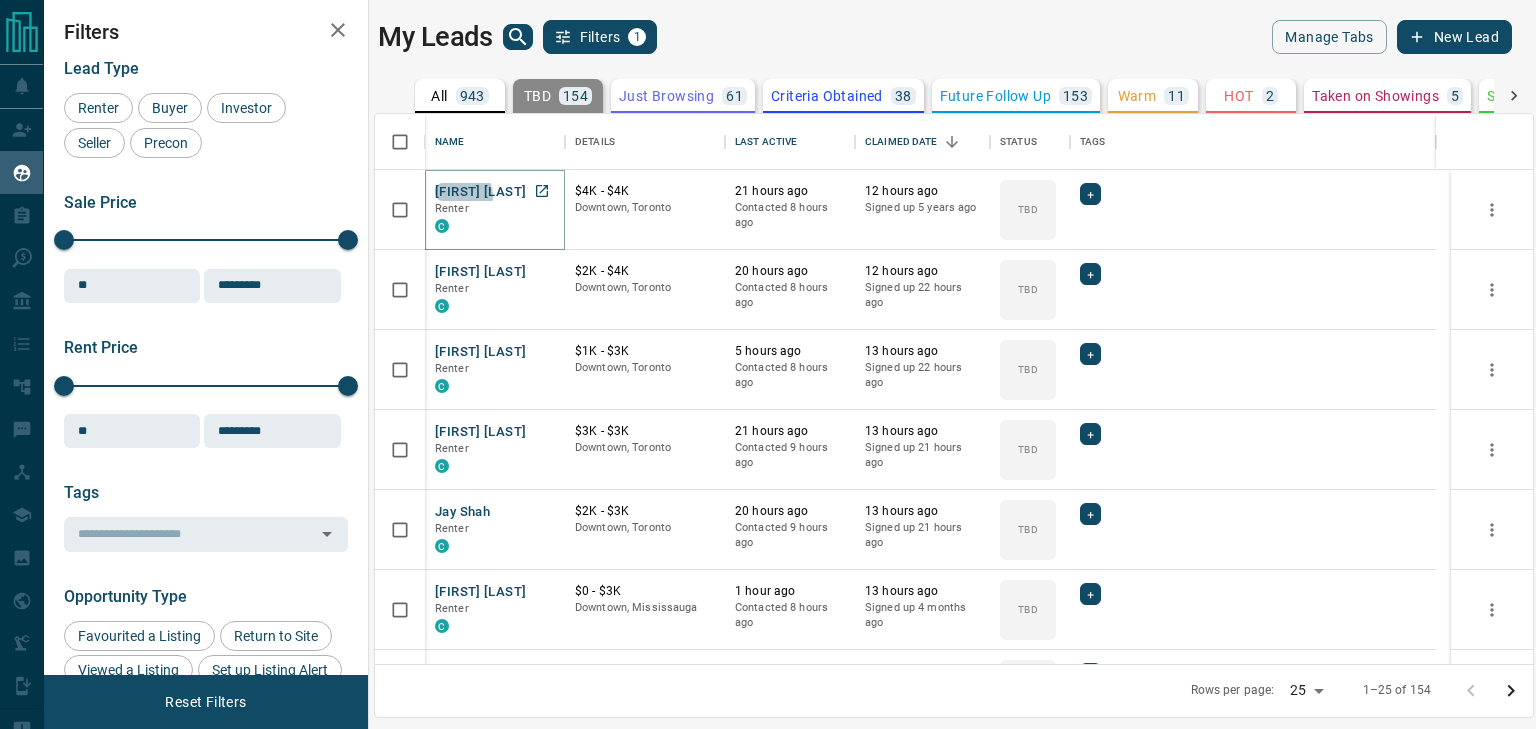 click on "[FIRST] [LAST]" at bounding box center (480, 192) 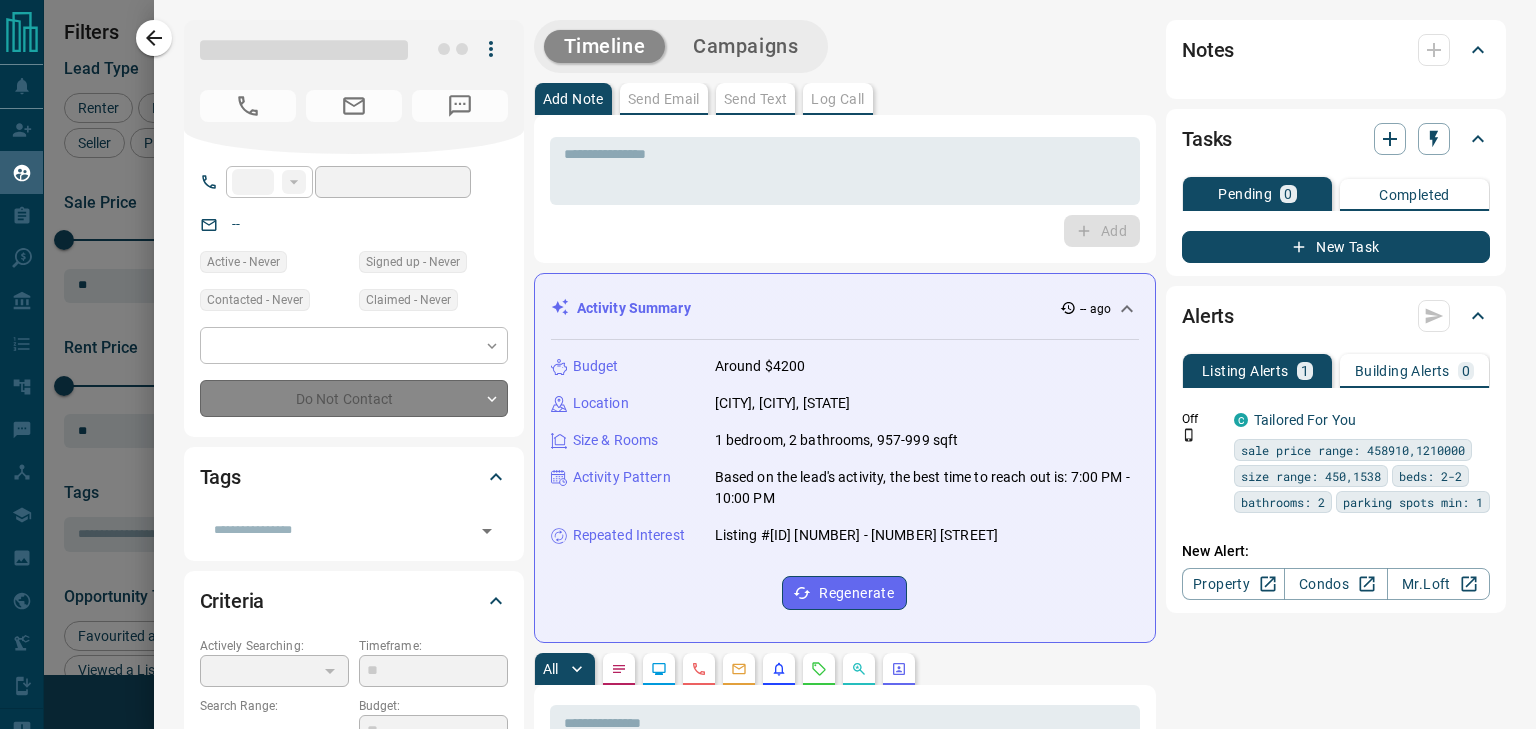 type on "**" 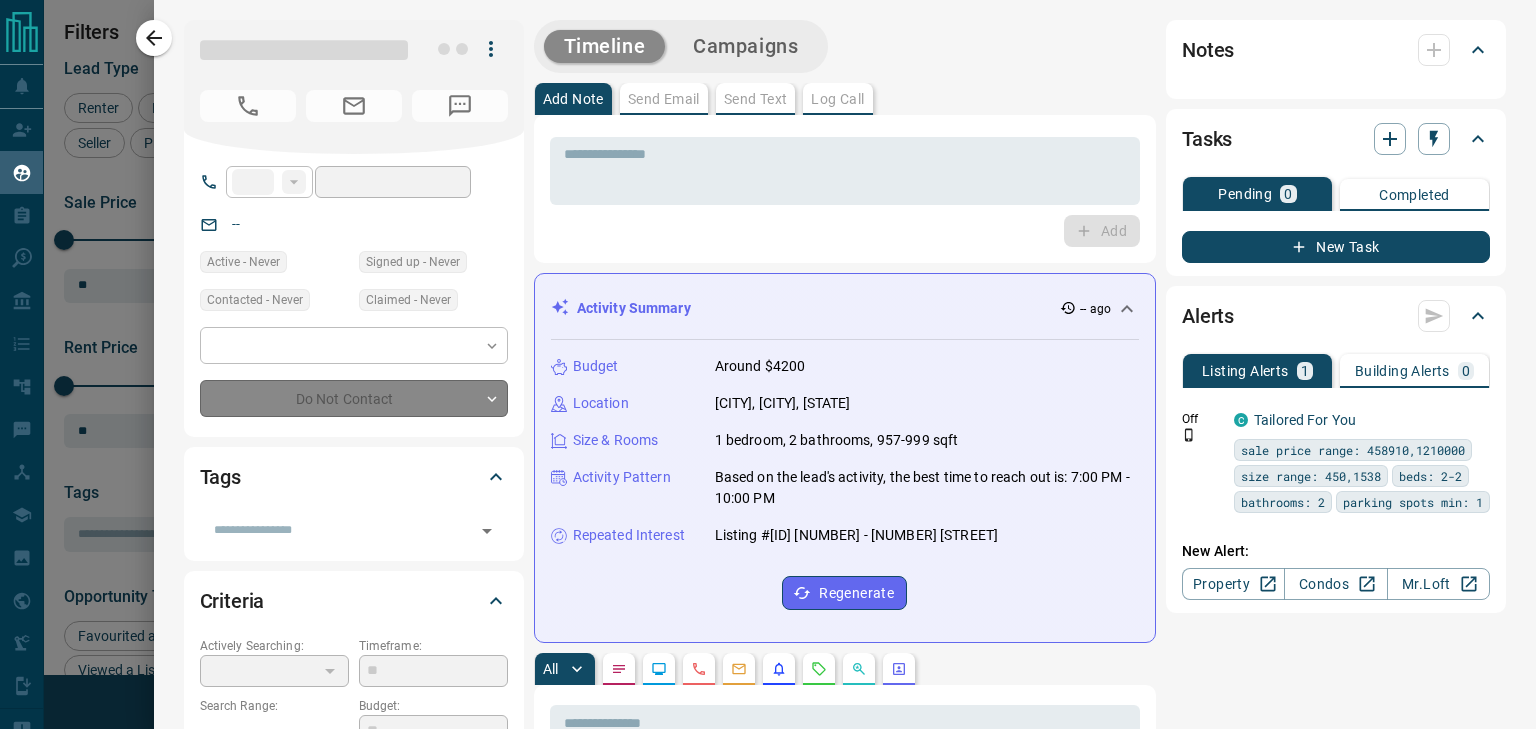 type on "**********" 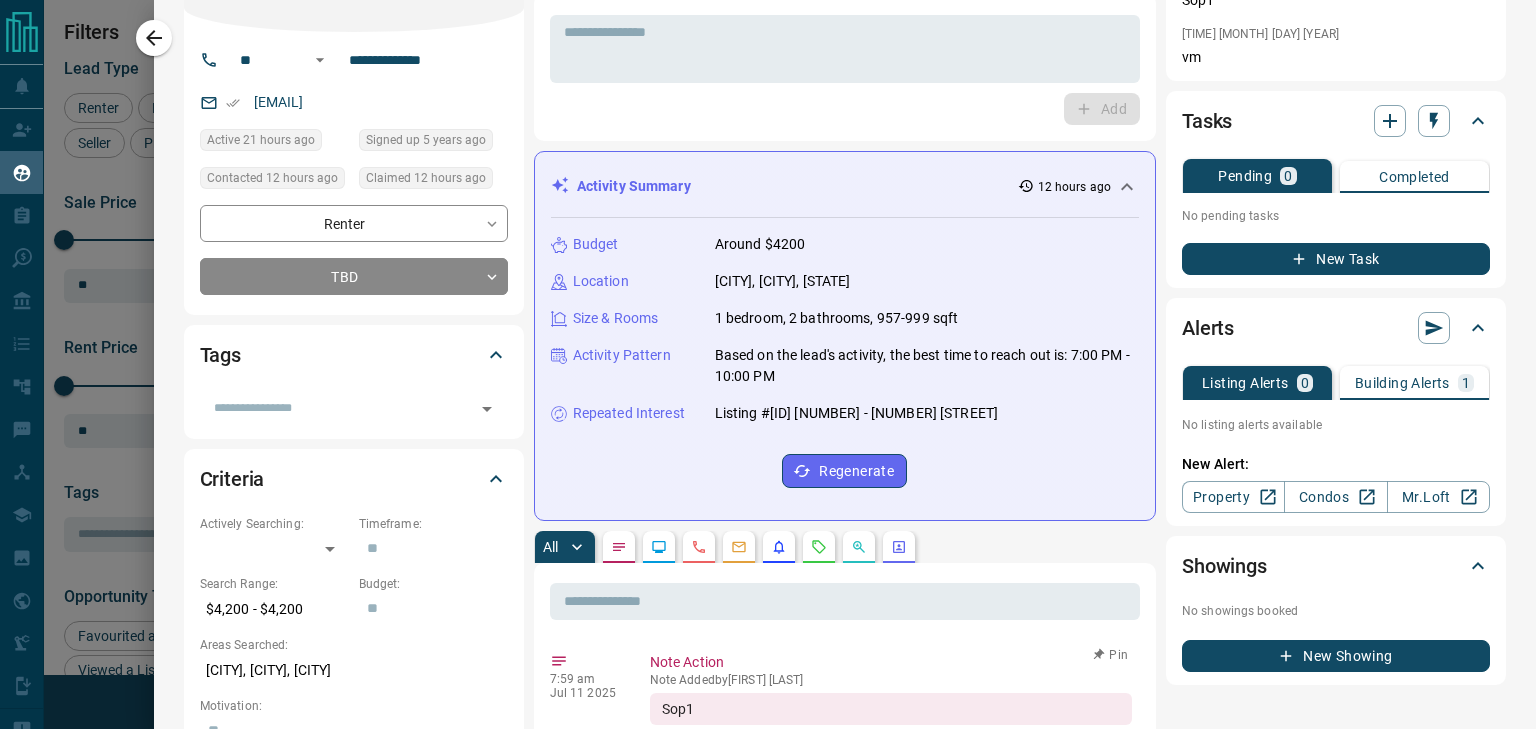 scroll, scrollTop: 120, scrollLeft: 0, axis: vertical 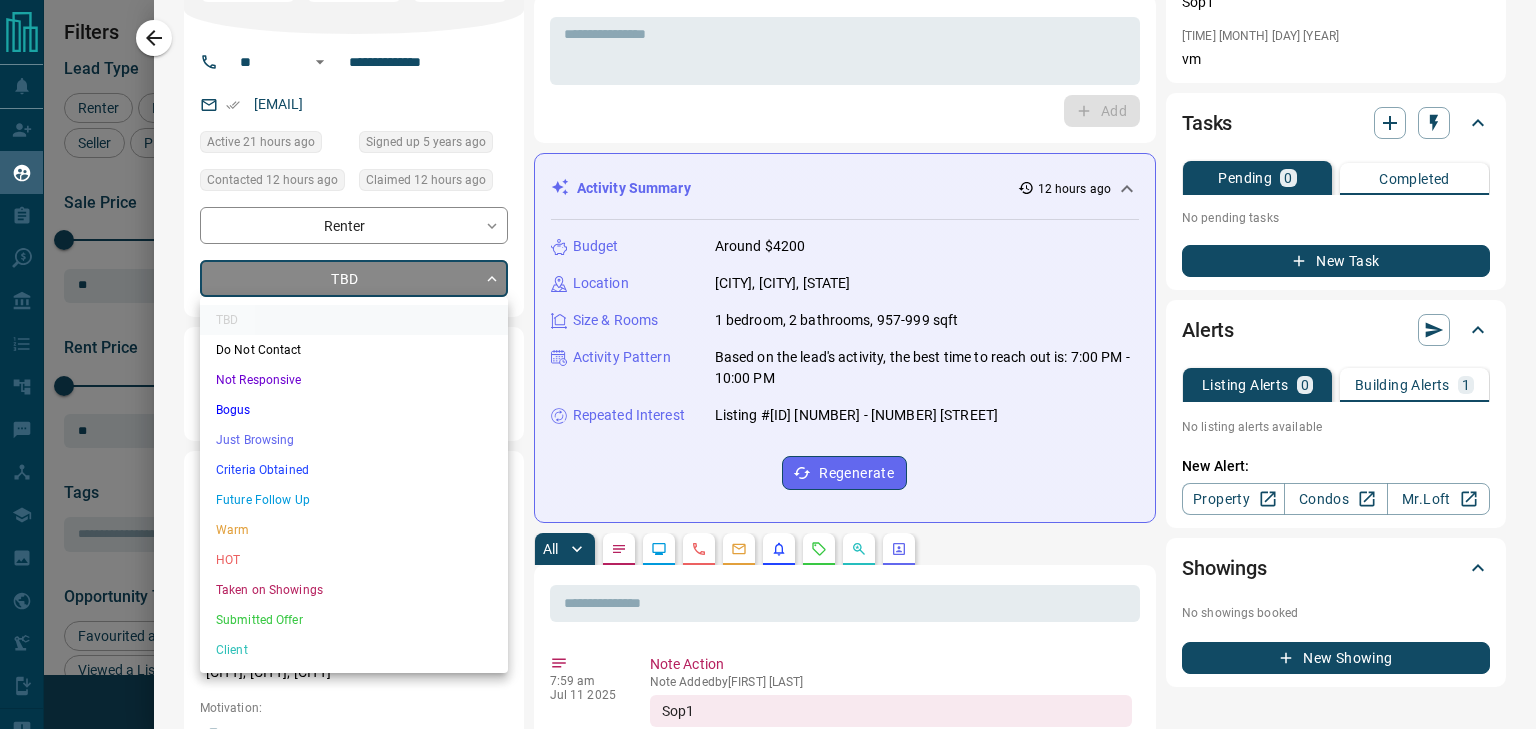 click on "Lead Transfers Claim Leads My Leads Tasks Opportunities Deals Campaigns Automations Messages Broker Bay Training Media Services Agent Resources Precon Worksheet Mobile Apps Disclosure Logout My Leads Filters 1 Manage Tabs New Lead All 943 TBD 154 Do Not Contact - Not Responsive 514 Bogus - Just Browsing 61 Criteria Obtained 38 Future Follow Up 153 Warm 11 HOT 2 Taken on Showings 5 Submitted Offer - Client 5 Name Details Last Active Claimed Date Status Tags [FIRST] [LAST] Renter C $4K - $4K [NEIGHBORHOOD], [CITY] 21 hours ago Contacted 8 hours ago 12 hours ago Signed up 5 years ago TBD + [FIRST] [LAST] Renter C $2K - $4K [NEIGHBORHOOD], [CITY] 20 hours ago Contacted 8 hours ago 12 hours ago Signed up 22 hours ago TBD + [FIRST] [LAST] Renter C $1K - $3K [NEIGHBORHOOD], [CITY] 5 hours ago Contacted 8 hours ago 13 hours ago Signed up 22 hours ago TBD + [FIRST] [LAST] Renter C $3K - $3K [NEIGHBORHOOD], [CITY] 21 hours ago Contacted 9 hours ago 13 hours ago Signed up 21 hours ago TBD + [FIRST] [LAST] Renter C $2K - $3K [NEIGHBORHOOD], [CITY] 20 hours ago 13 hours ago" at bounding box center [768, 352] 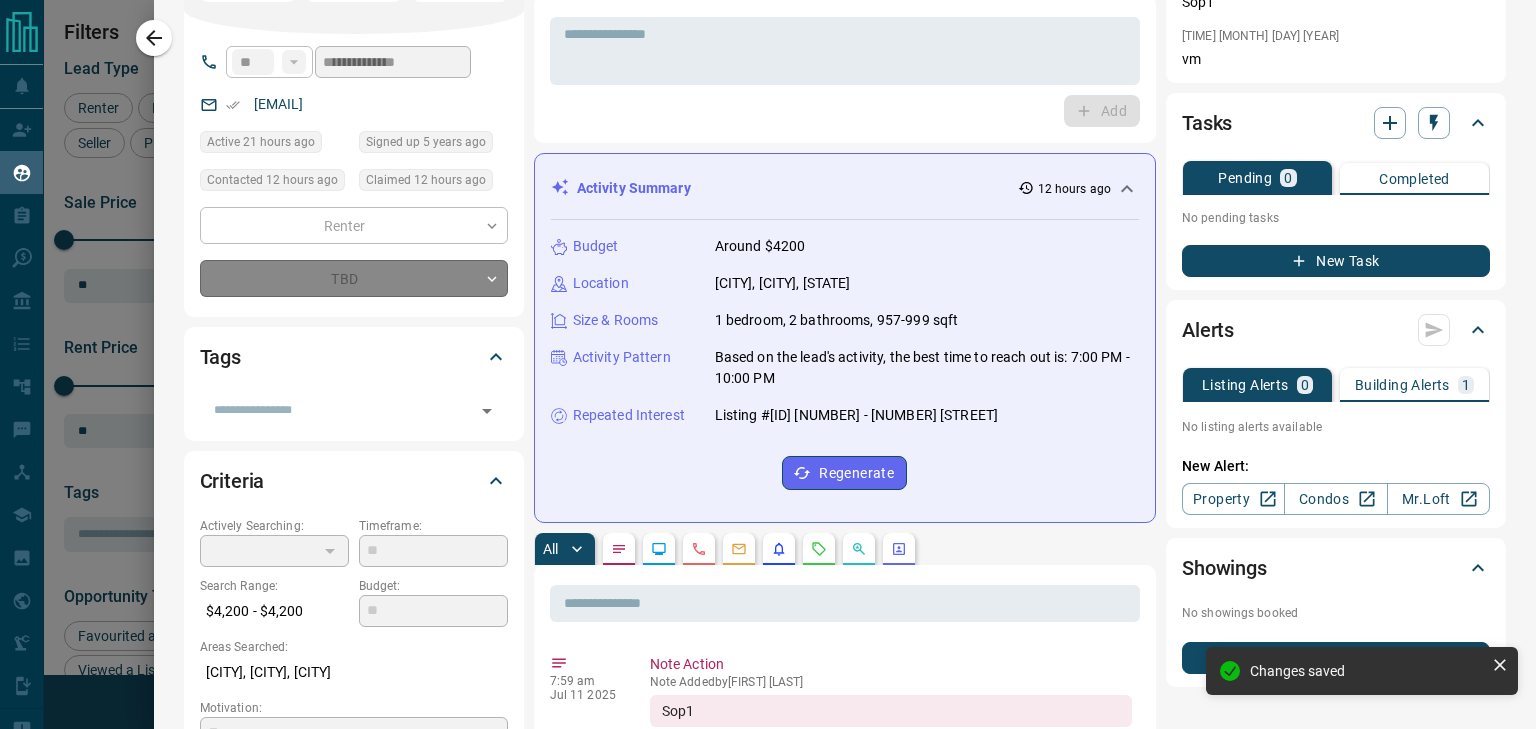 type on "*" 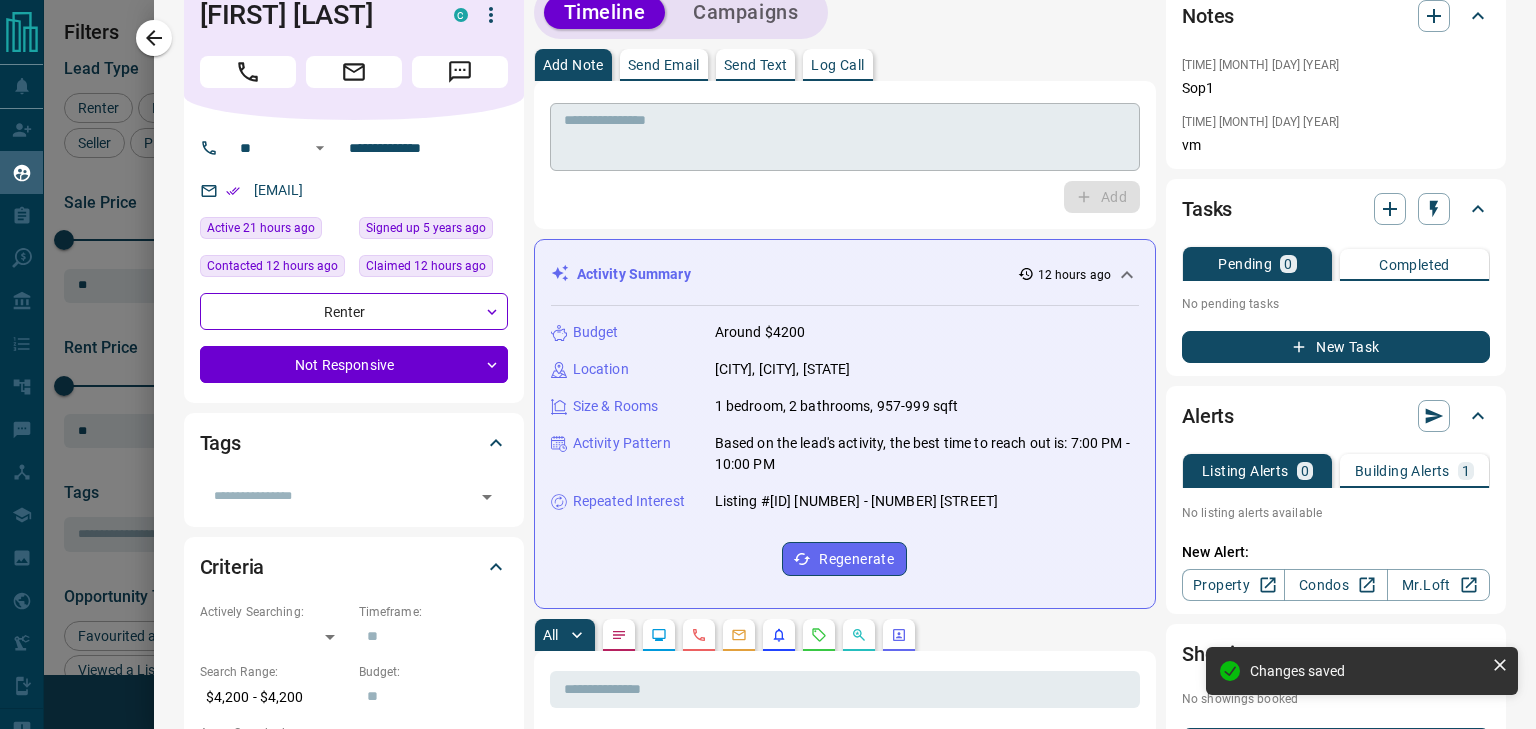 scroll, scrollTop: 0, scrollLeft: 0, axis: both 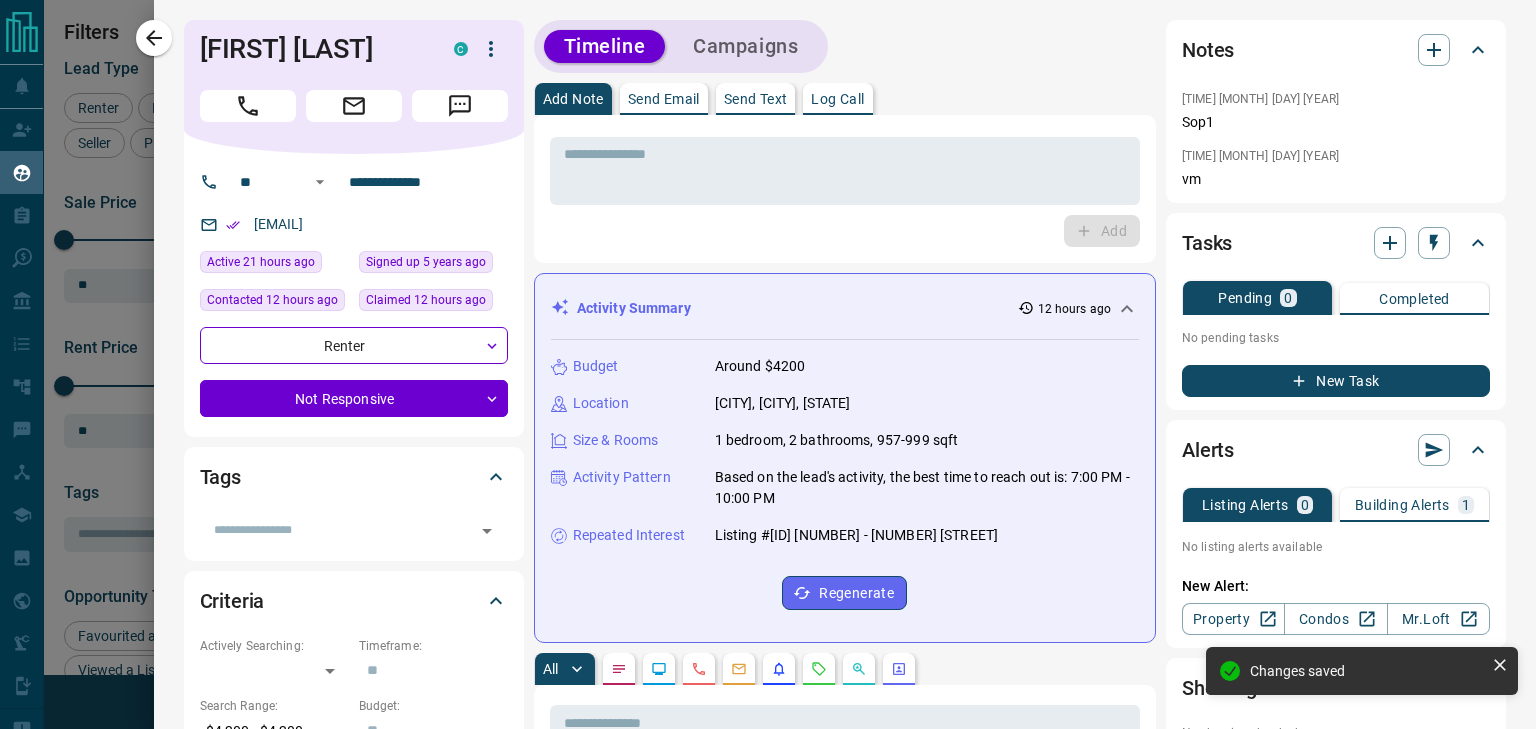 click on "Send Email" at bounding box center [664, 99] 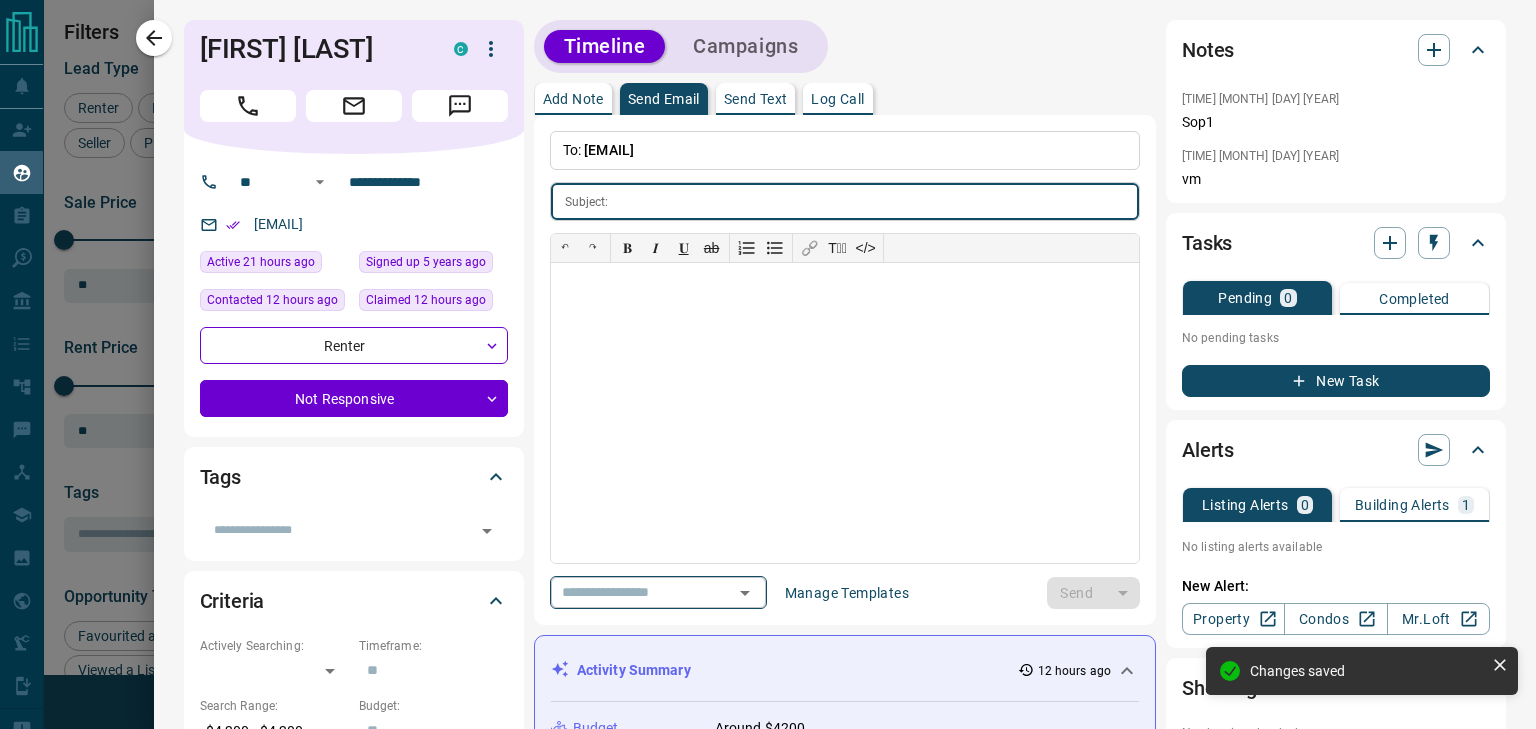 click at bounding box center [630, 592] 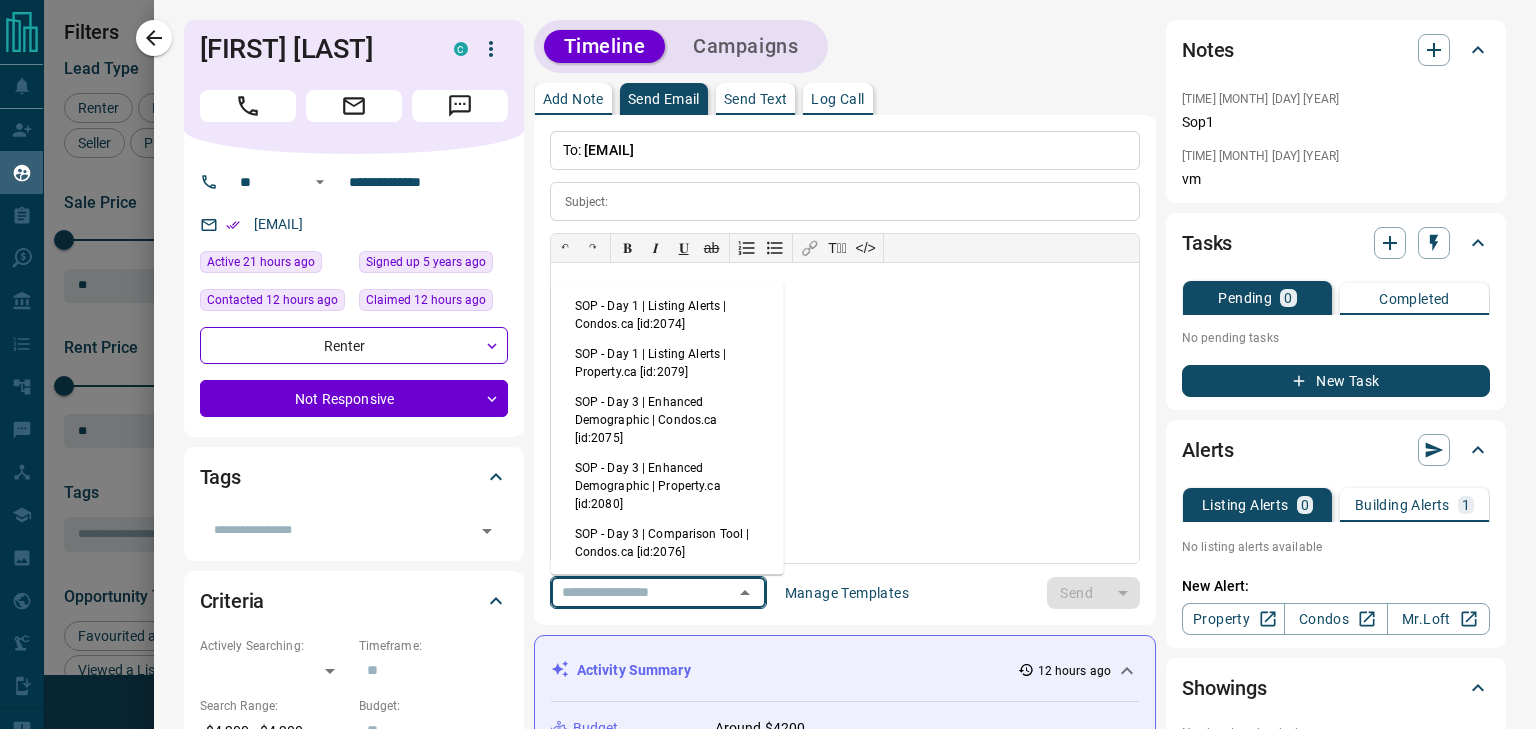 click on "SOP - Day 3 | Enhanced Demographic | Condos.ca [id:2075]" at bounding box center (667, 420) 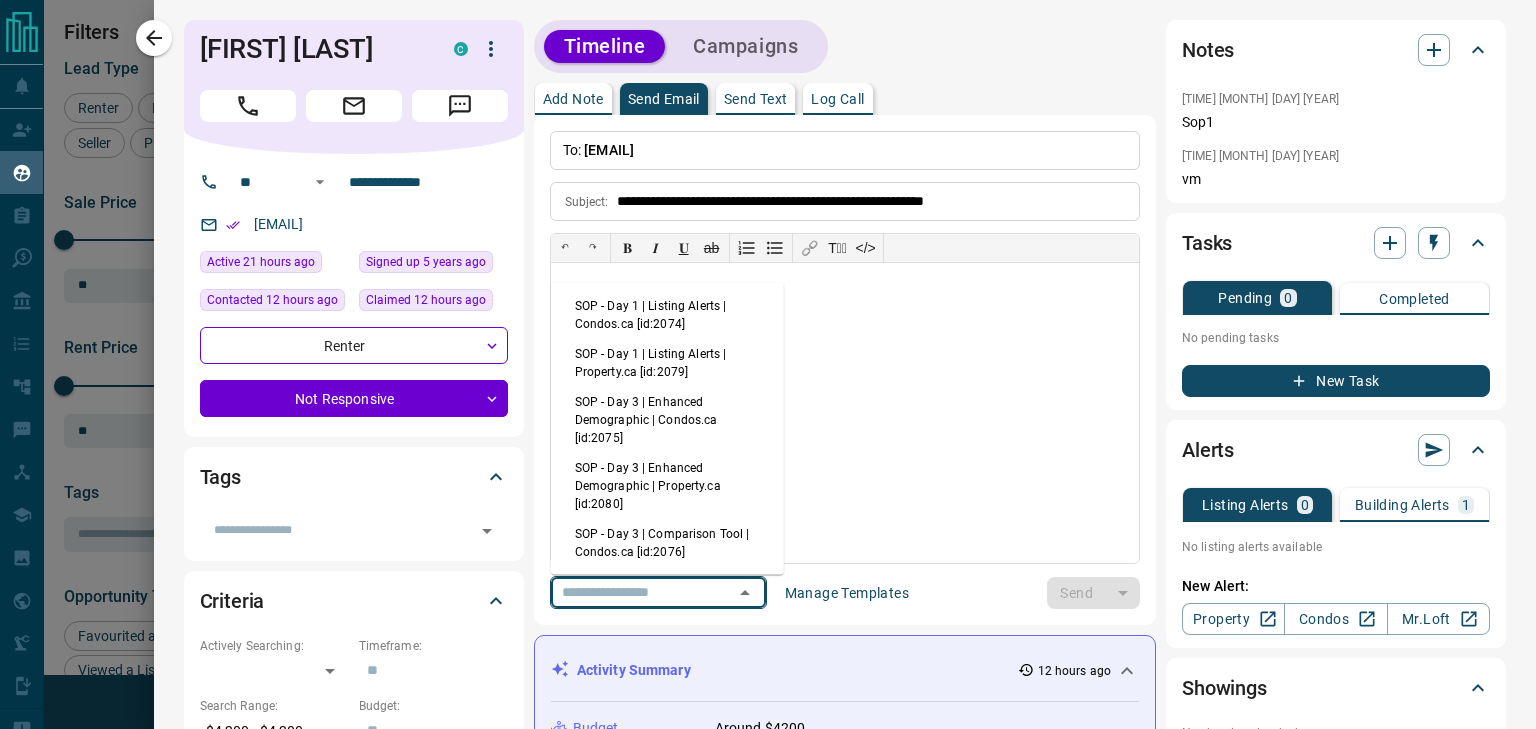 type on "**********" 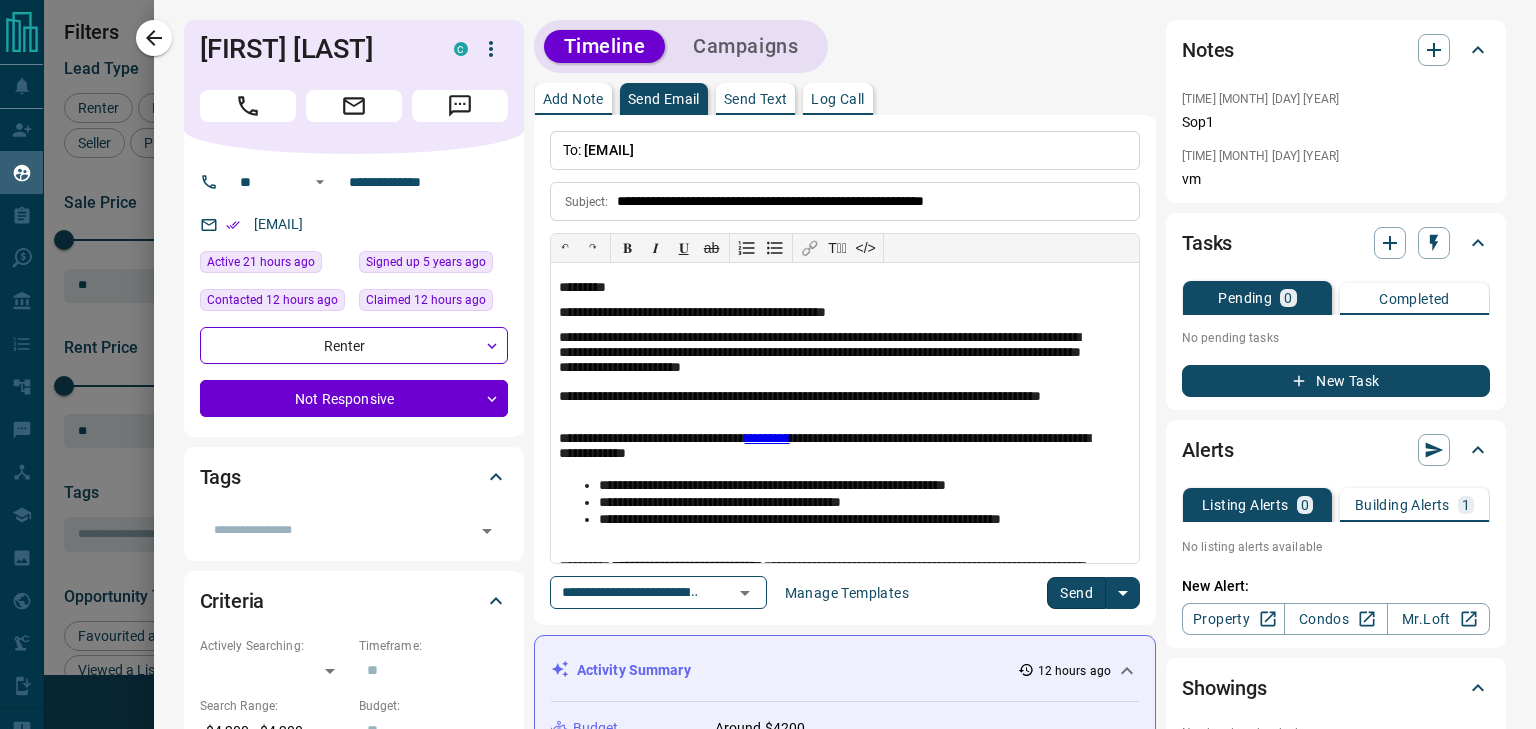 click on "Send" at bounding box center (1076, 593) 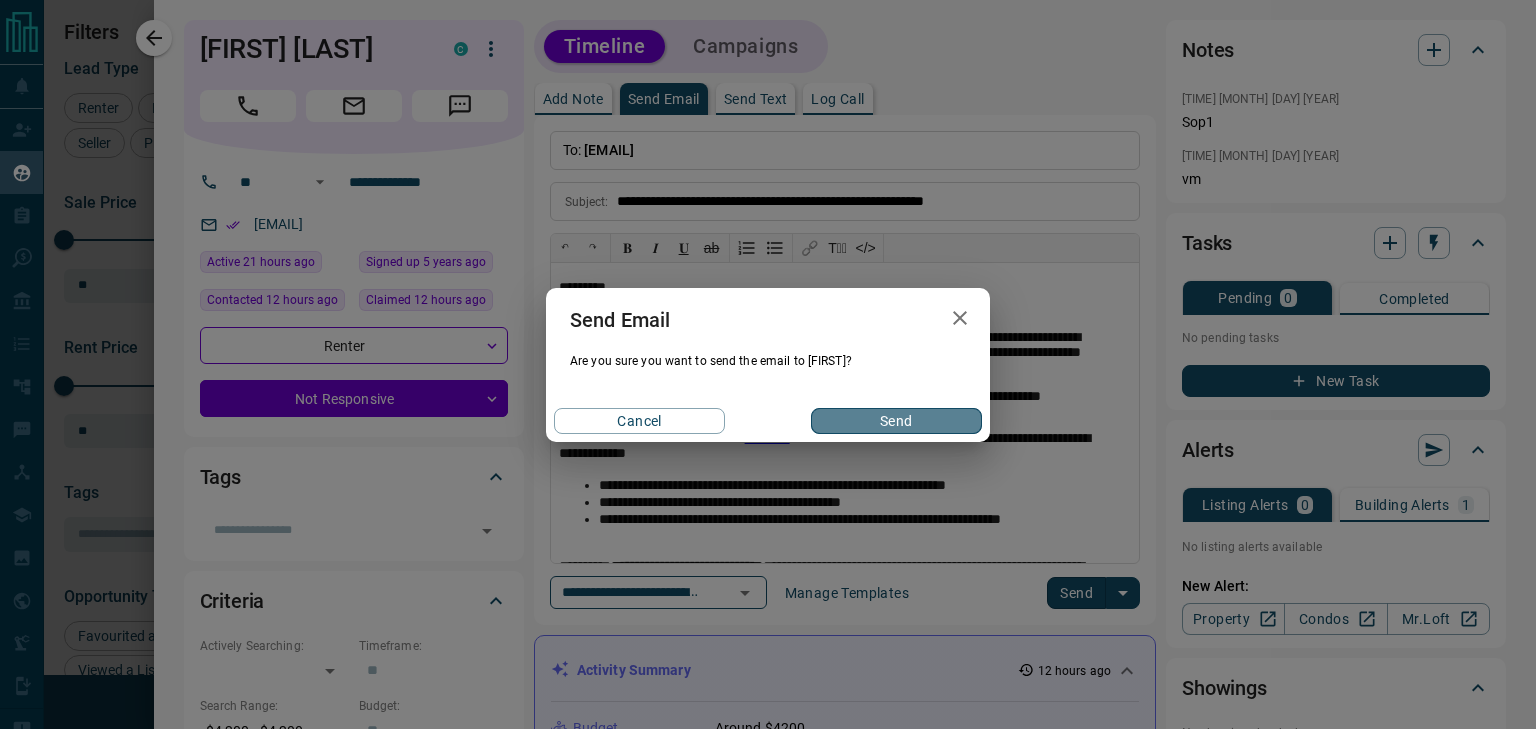 click on "Send" at bounding box center (896, 421) 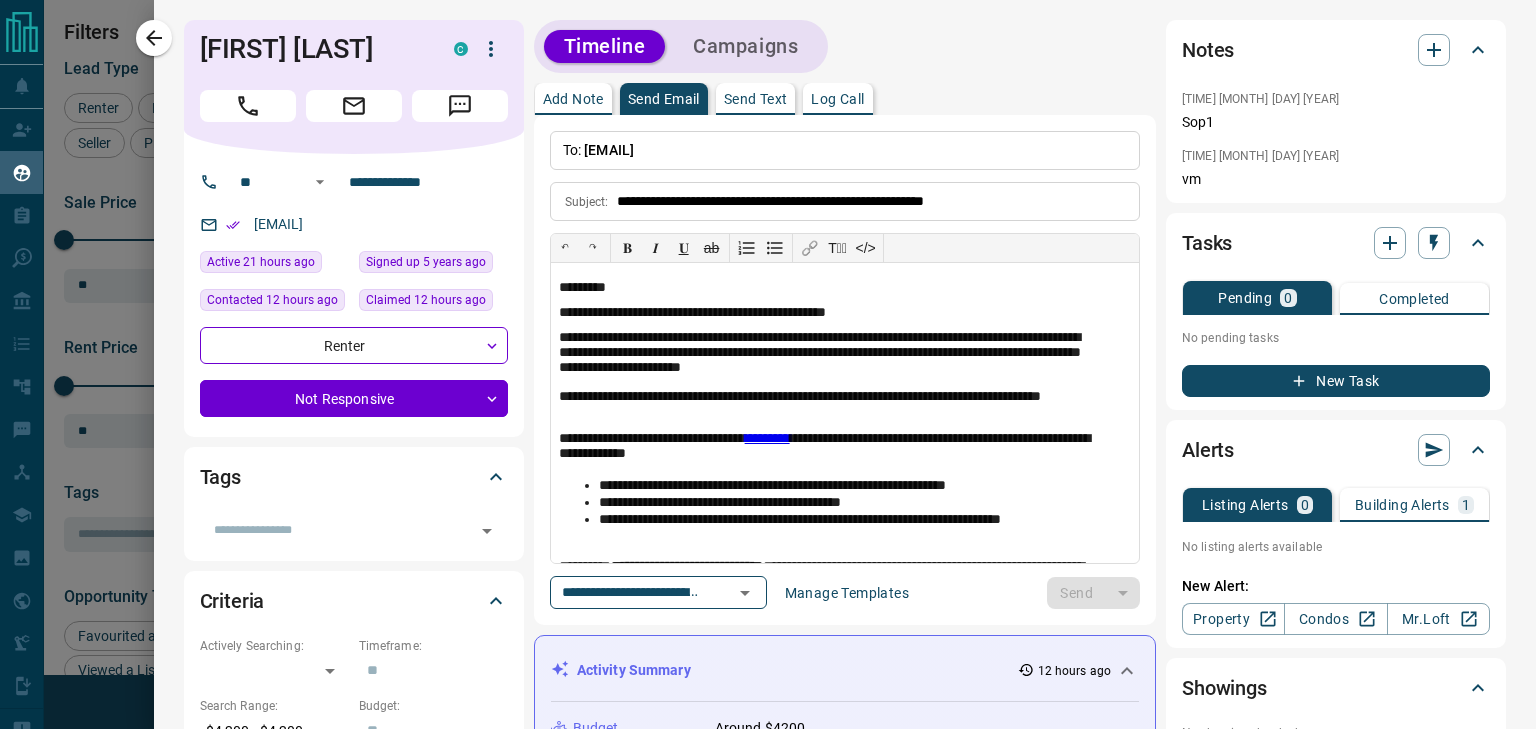 type 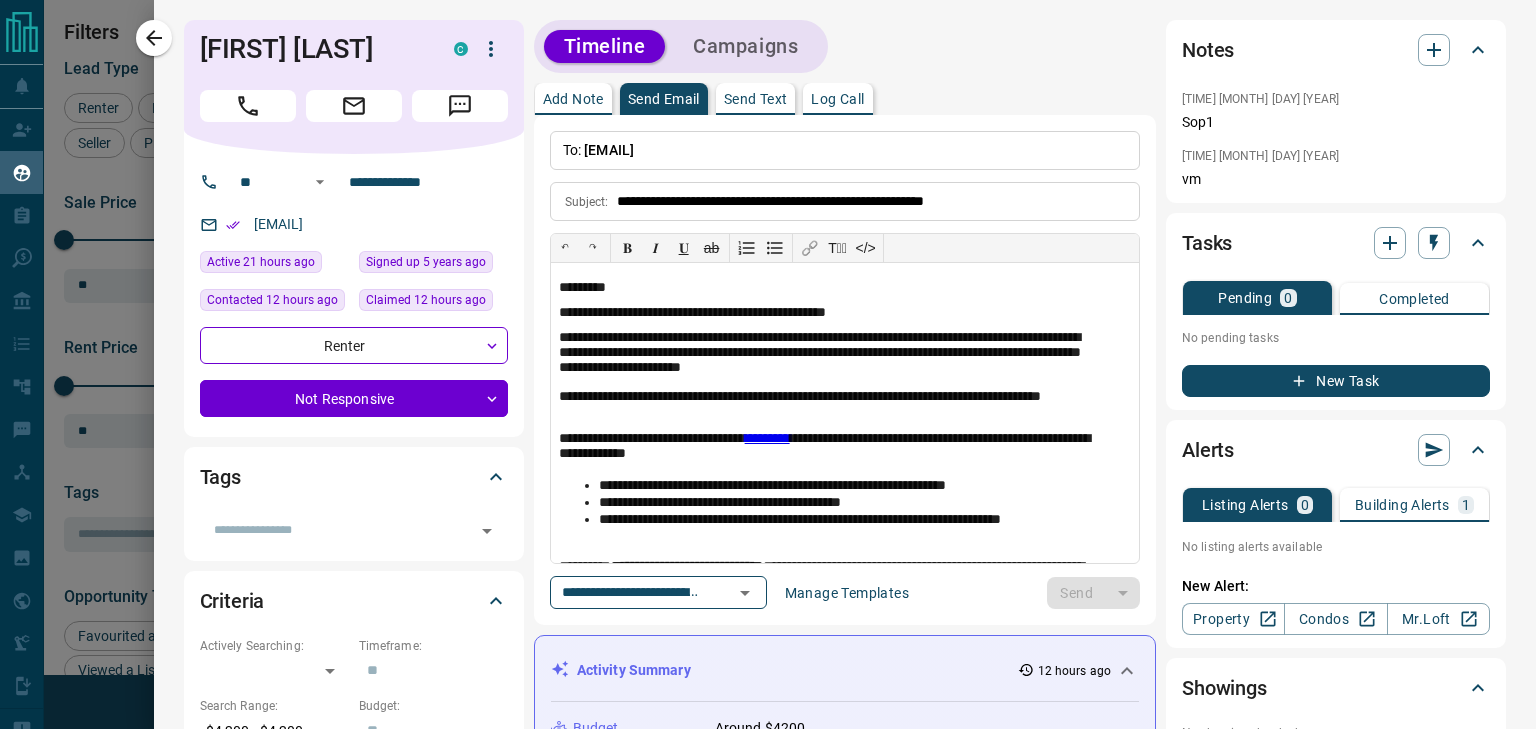type 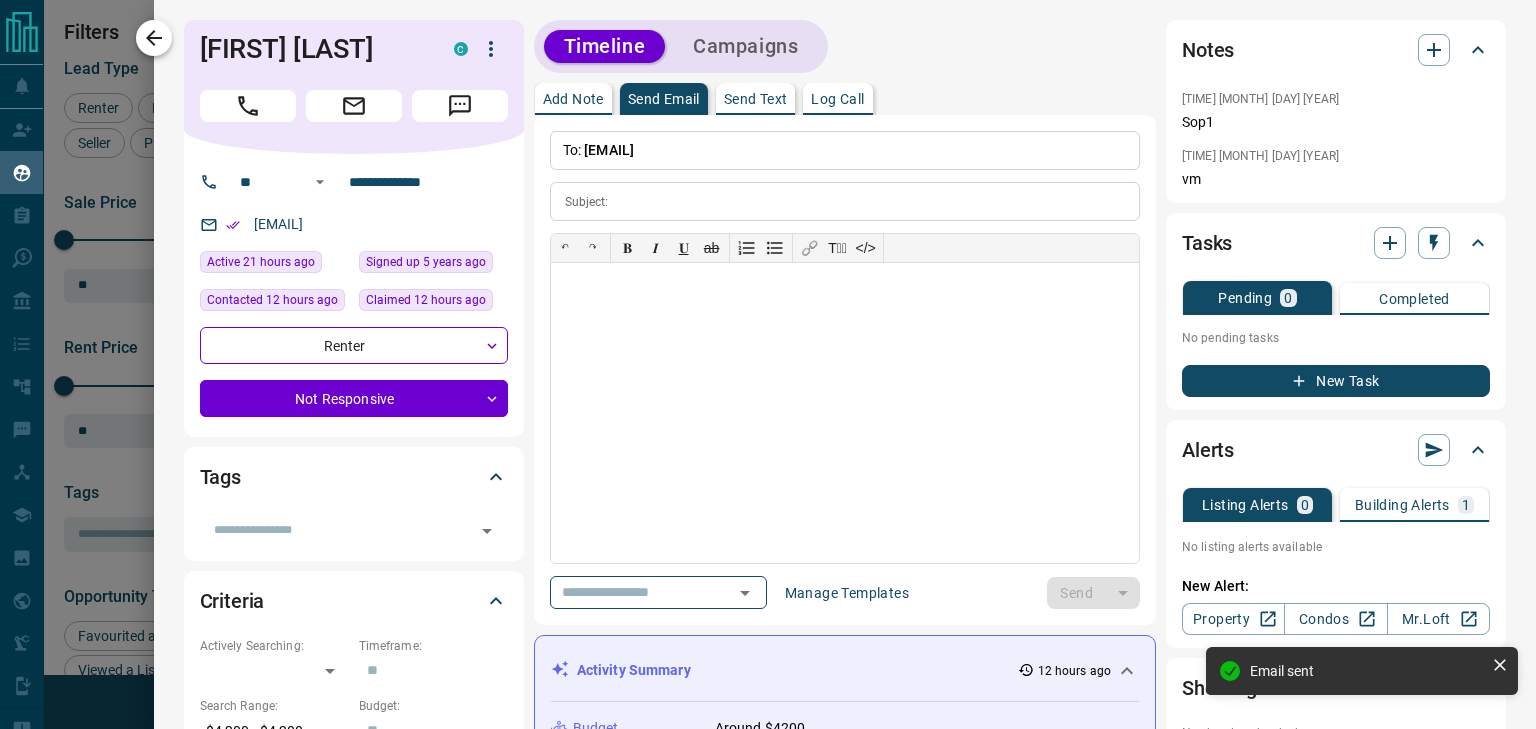 click at bounding box center (154, 38) 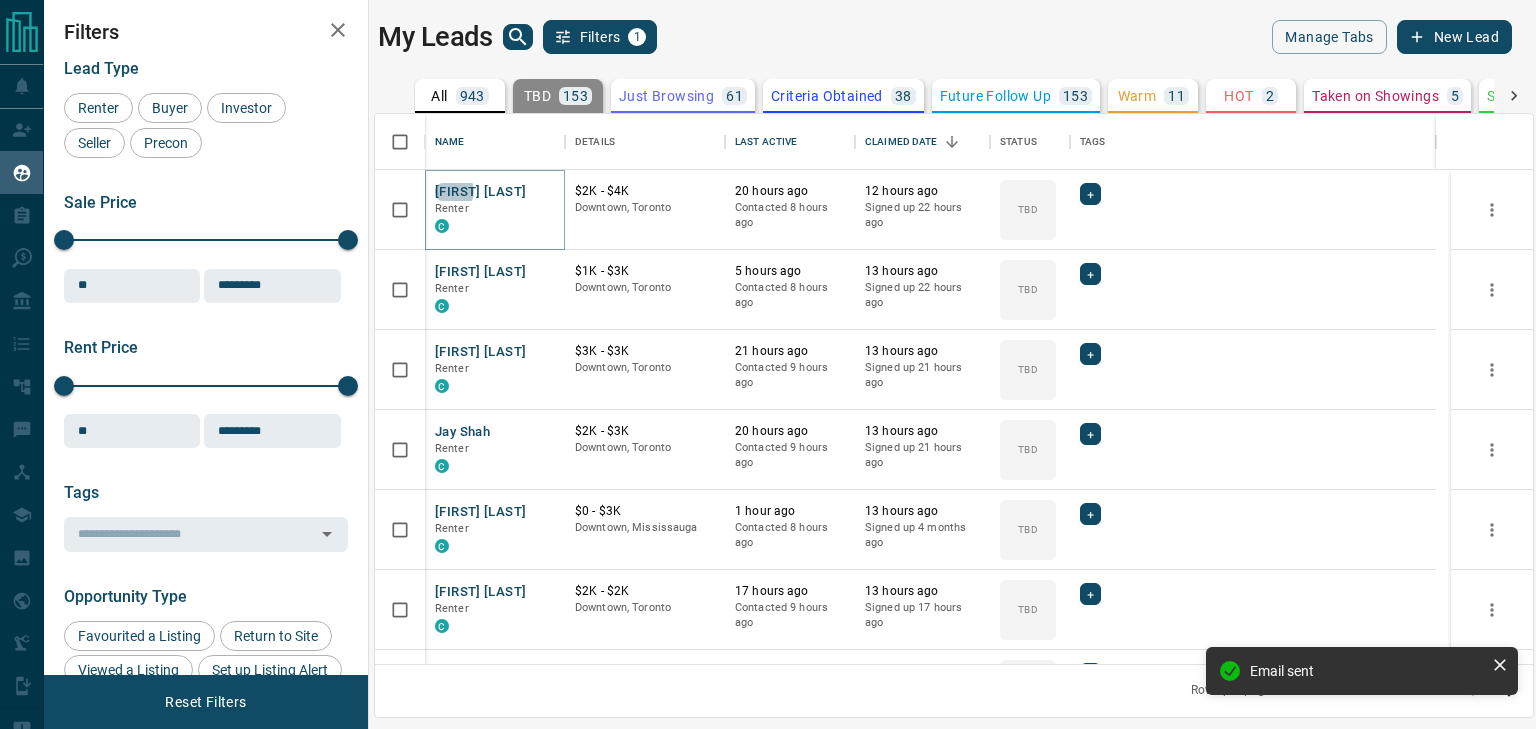 click on "[FIRST] [LAST]" at bounding box center (480, 192) 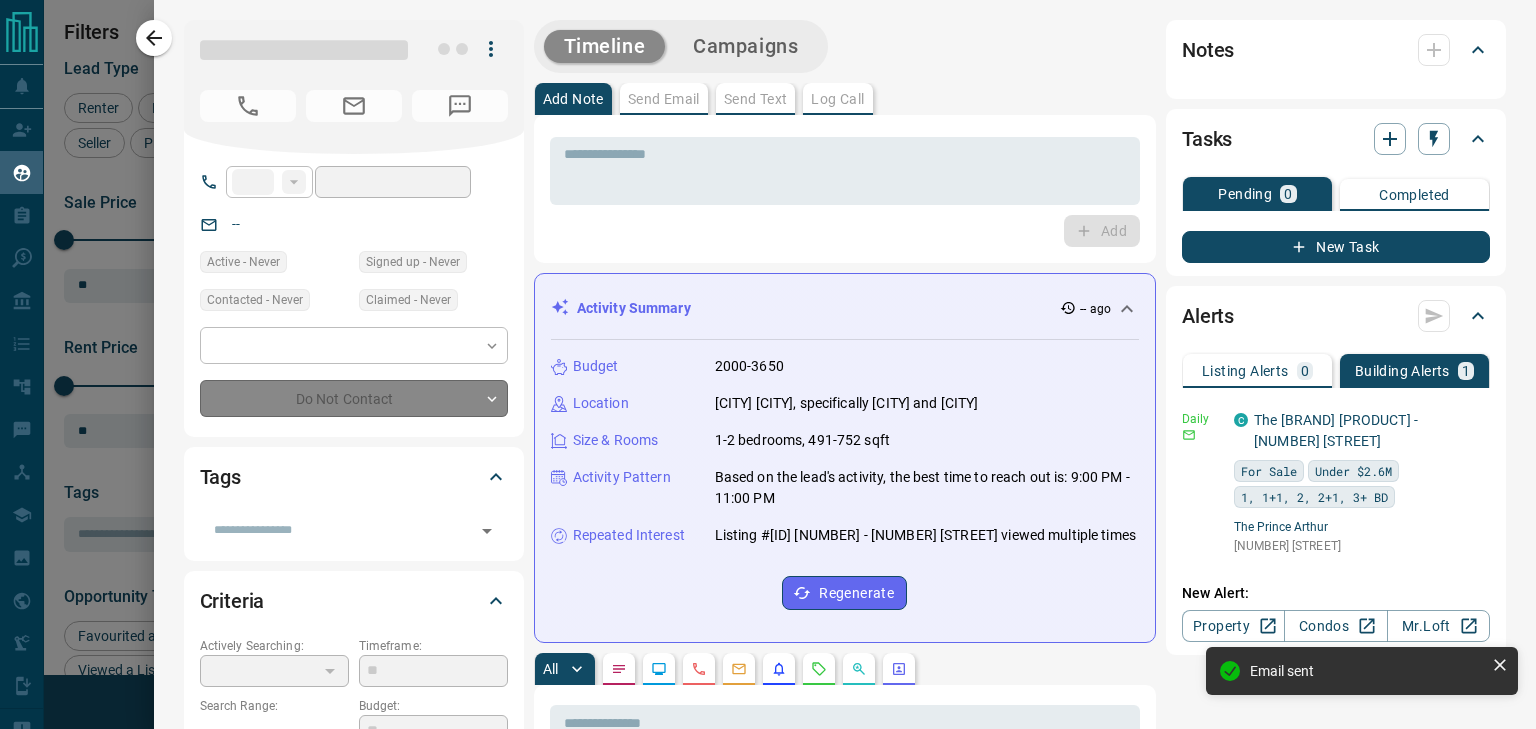 type on "**" 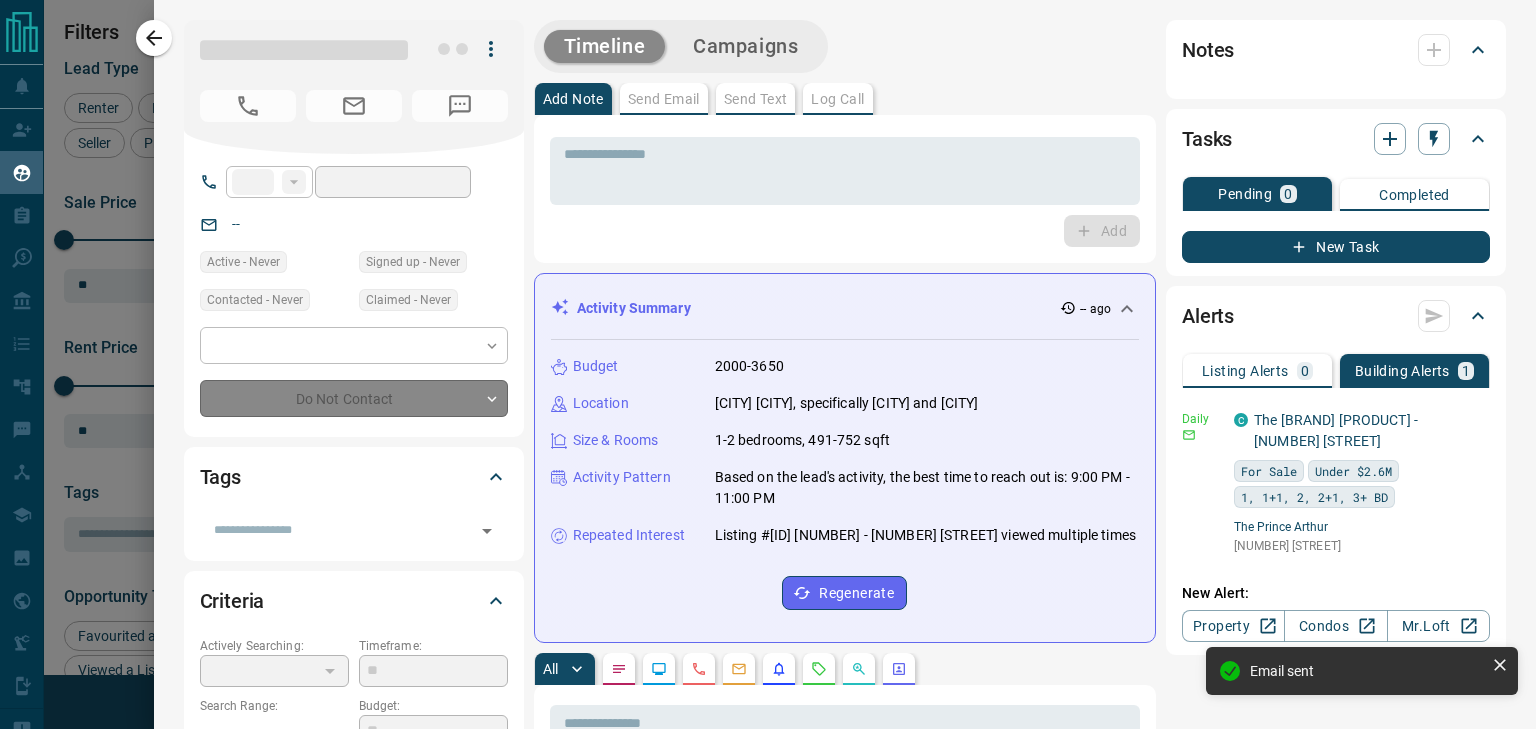 type on "**********" 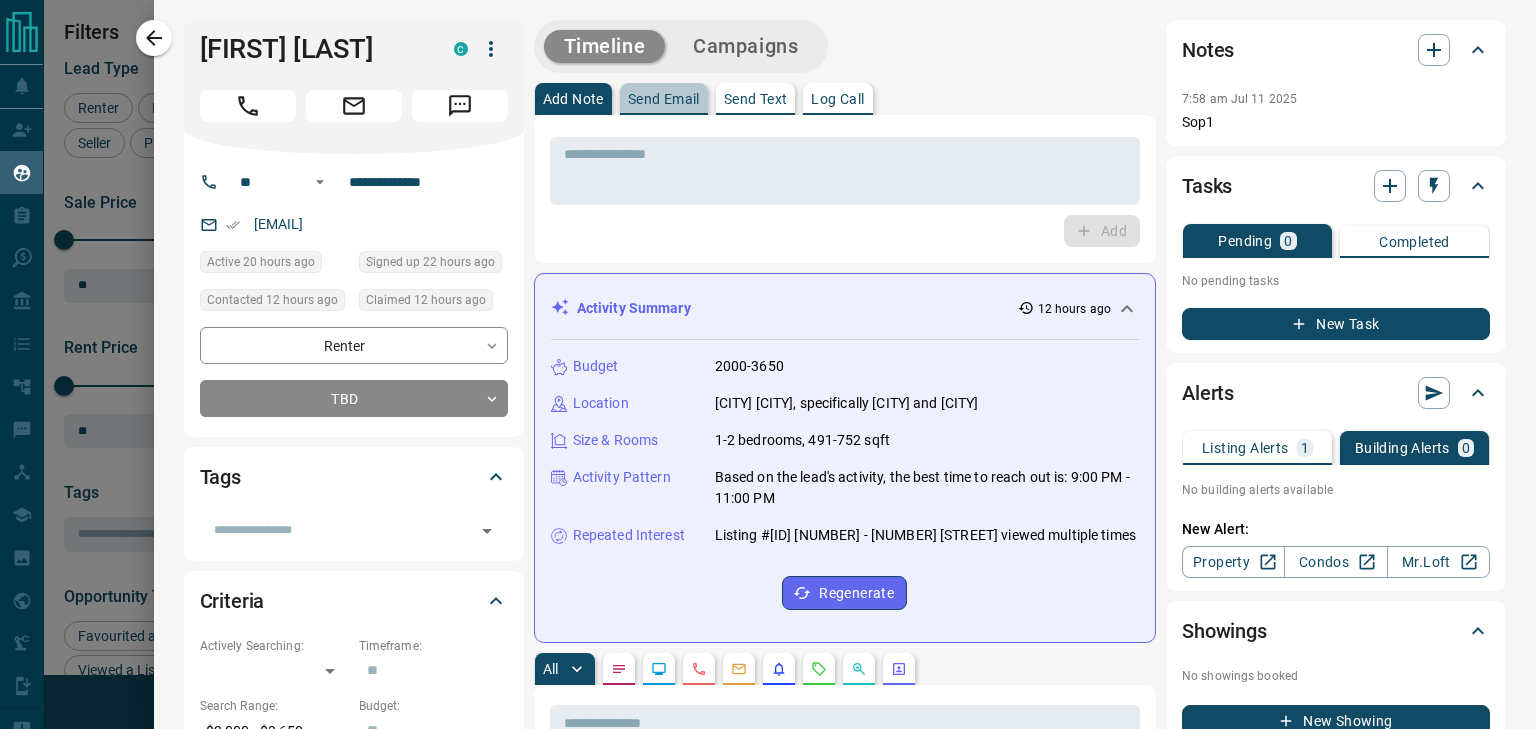 click on "Send Email" at bounding box center (664, 99) 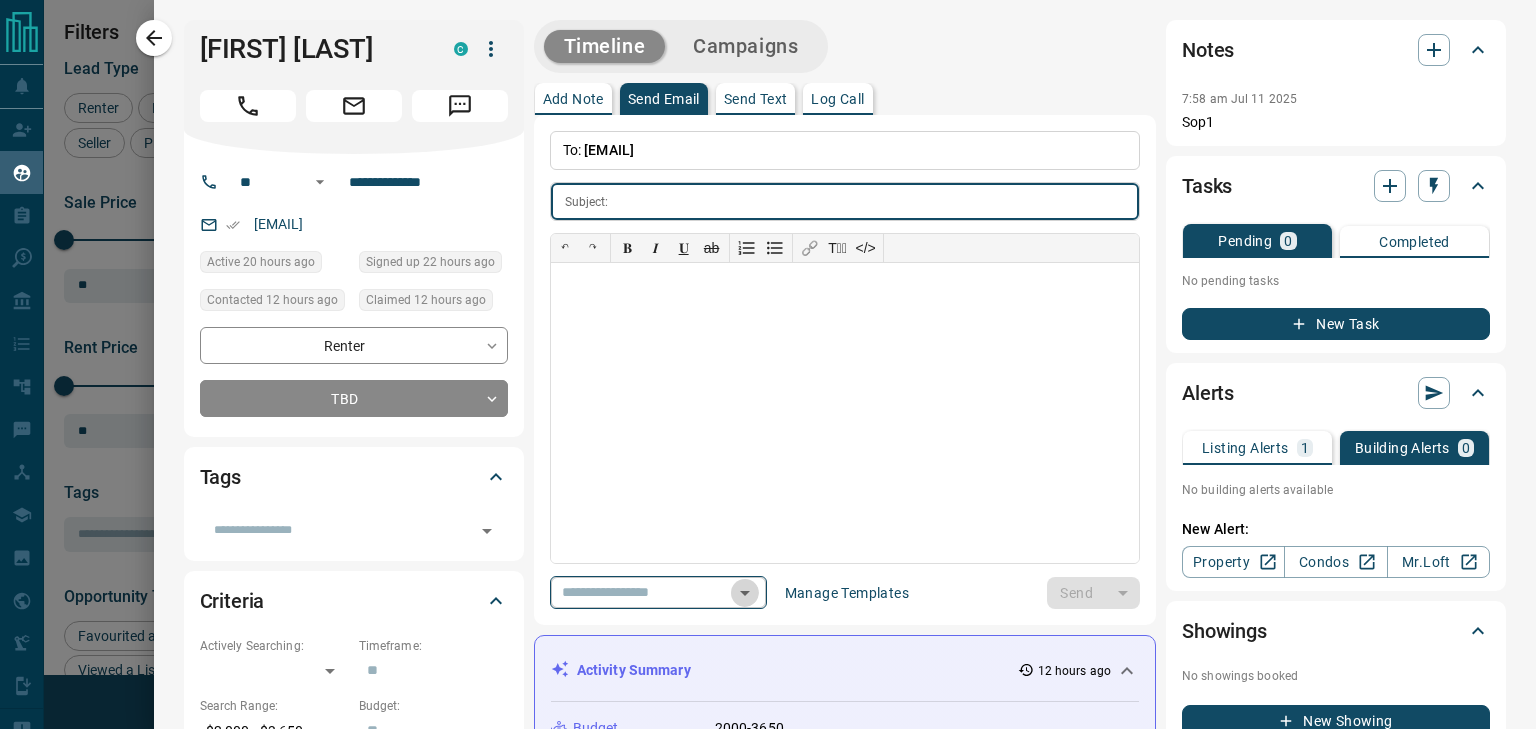 click 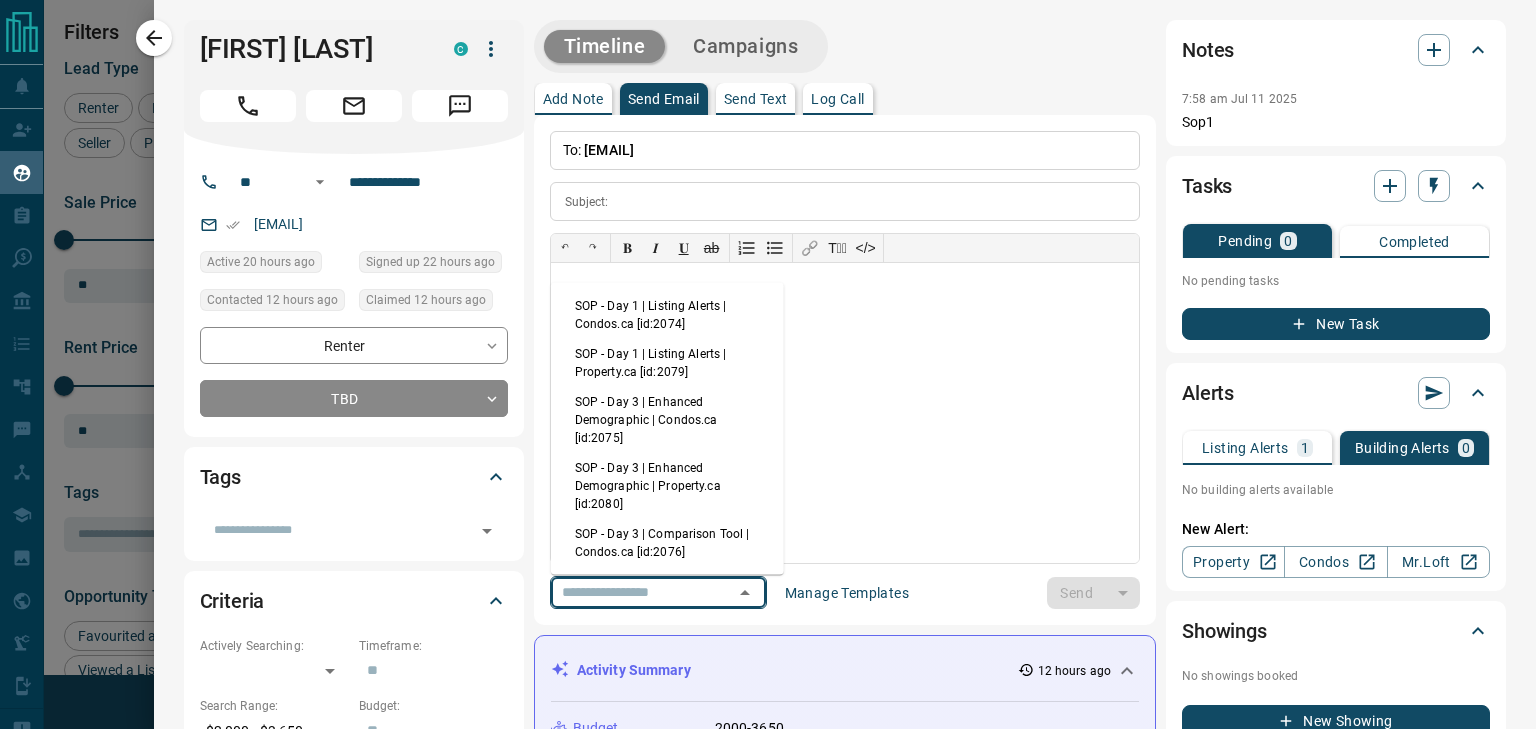 click on "SOP - Day 3 | Enhanced Demographic | Property.ca [id:2080]" at bounding box center [667, 486] 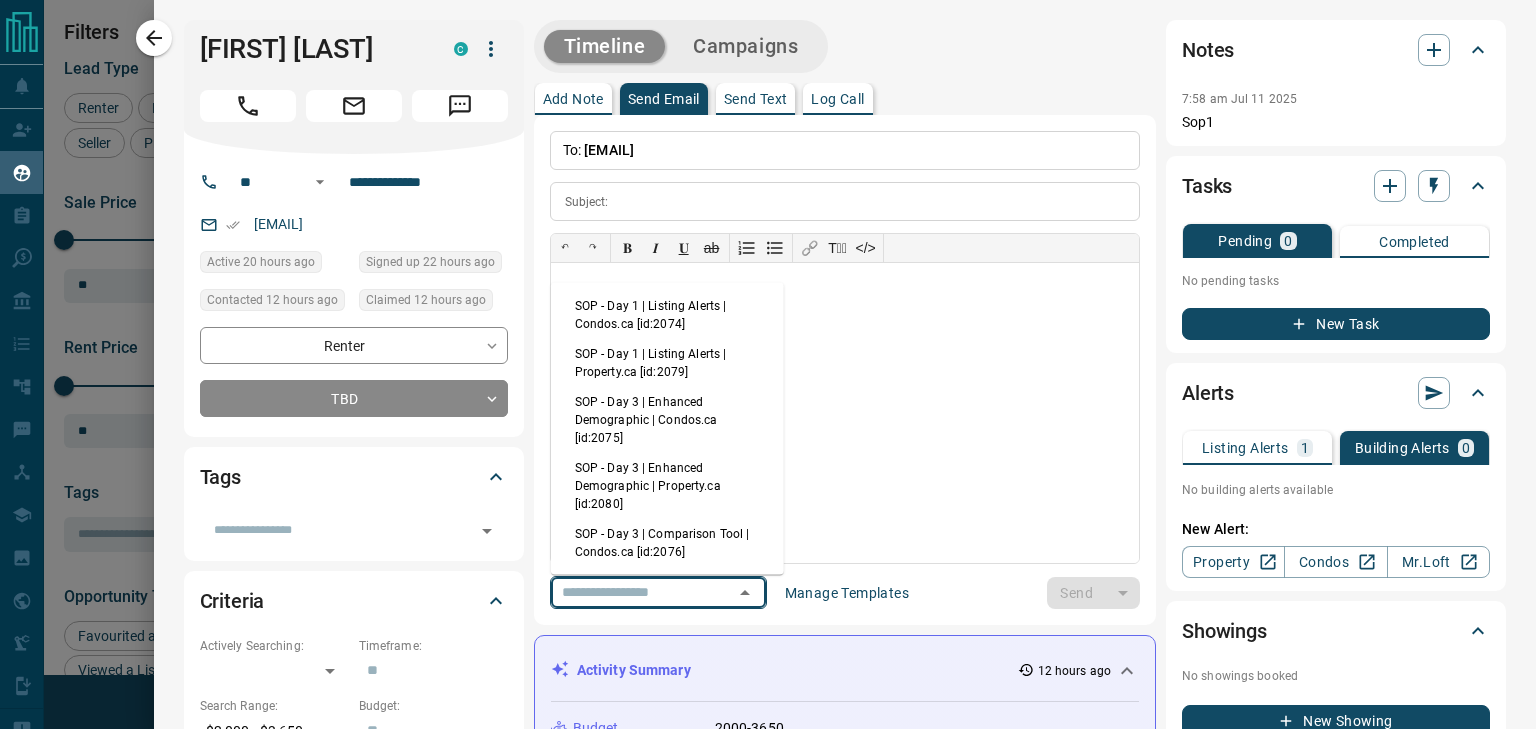 type on "**********" 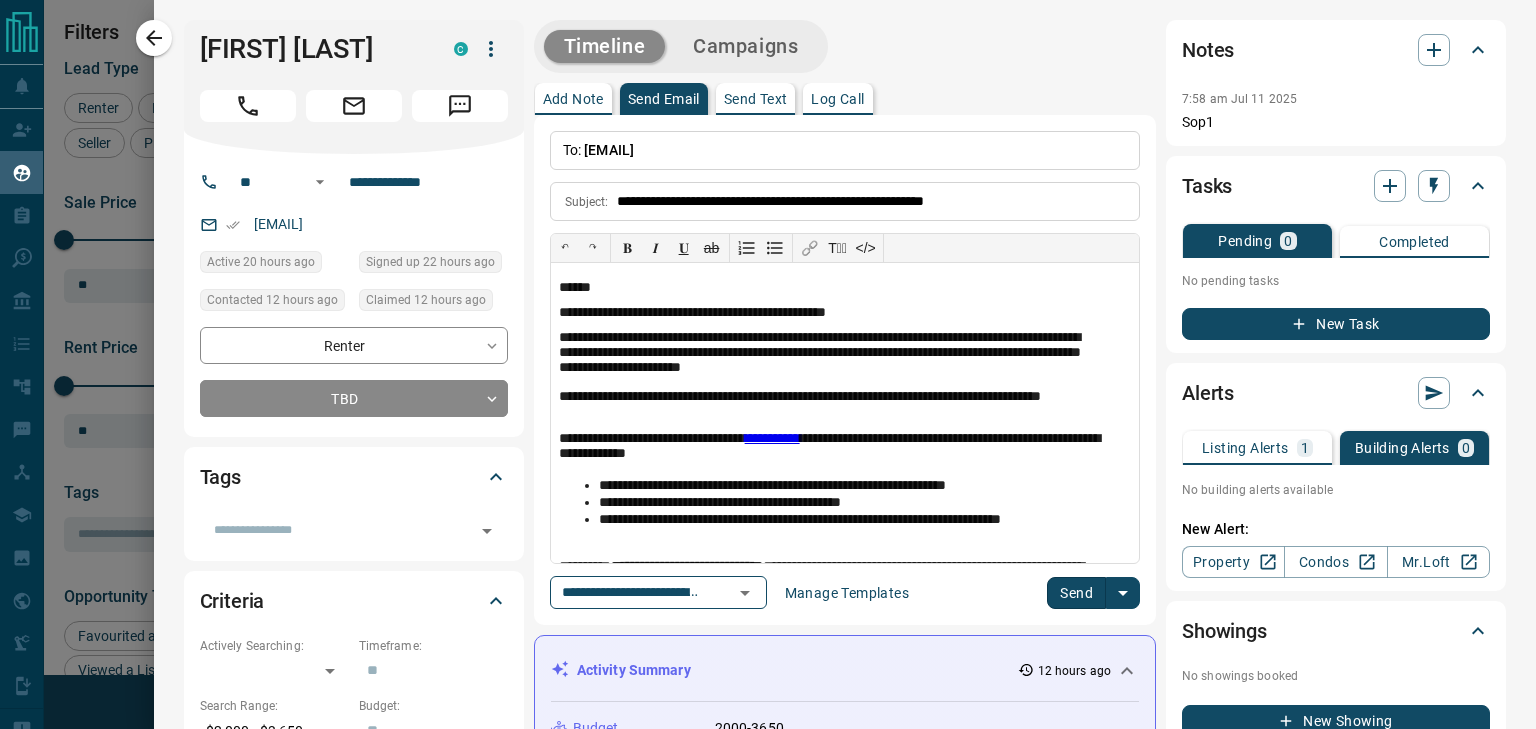 click on "Send" at bounding box center (1076, 593) 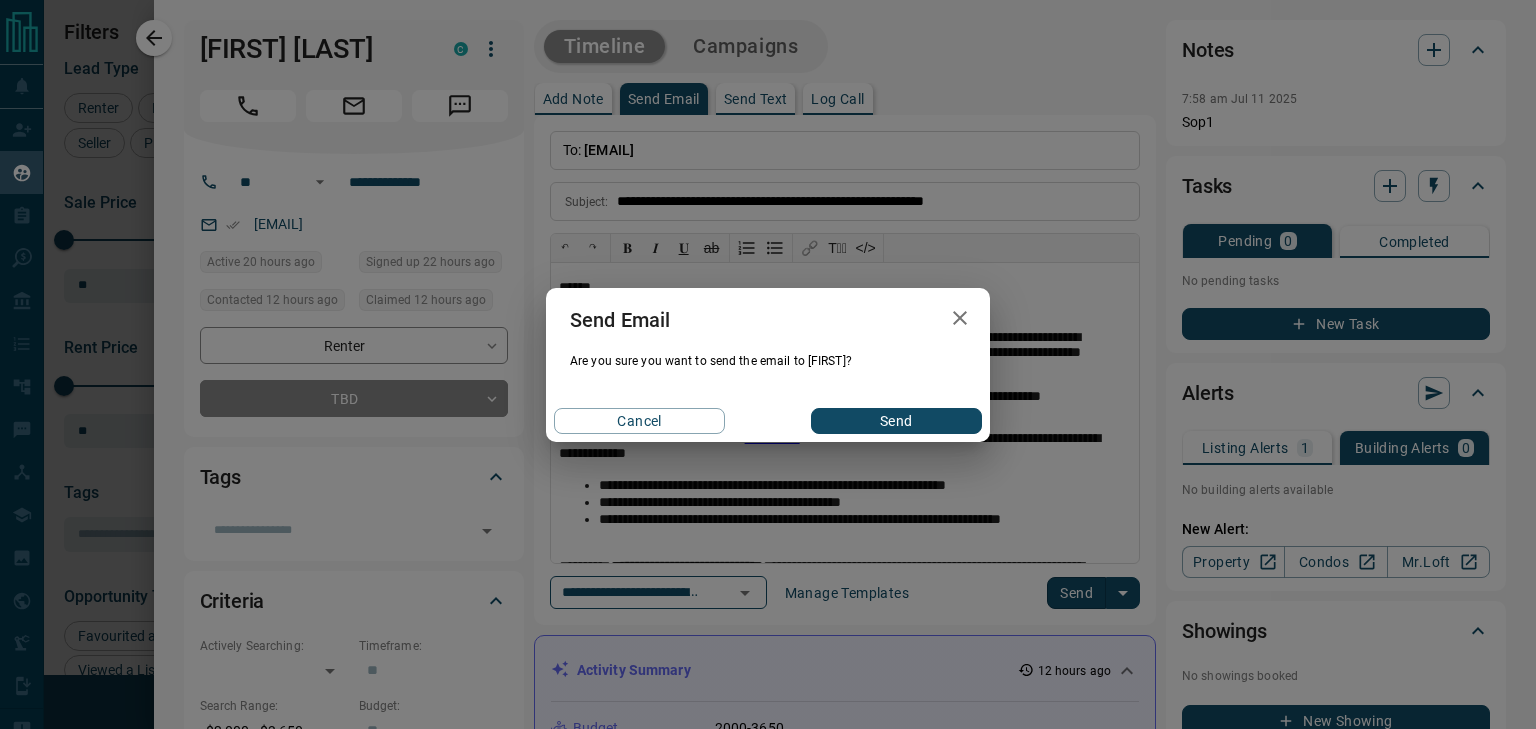 click on "Send" at bounding box center [896, 421] 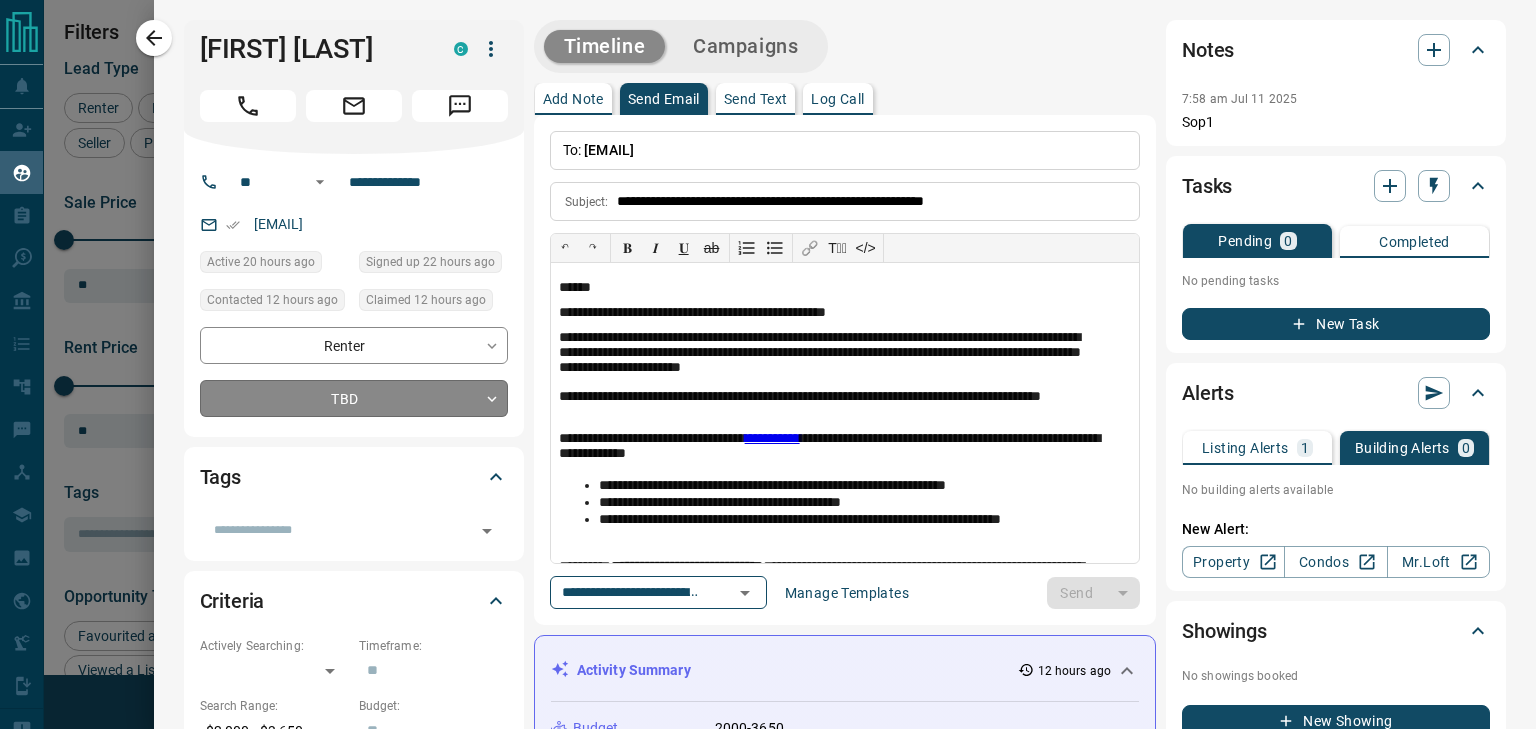 click on "Lead Transfers Claim Leads My Leads Tasks Opportunities Deals Campaigns Automations Messages Broker Bay Training Media Services Agent Resources Precon Worksheet Mobile Apps Disclosure Logout My Leads Filters 1 Manage Tabs New Lead All 943 TBD 153 Do Not Contact - Not Responsive 515 Bogus - Just Browsing 61 Criteria Obtained 38 Future Follow Up 153 Warm 11 HOT 2 Taken on Showings 5 Submitted Offer - Client 5 Name Details Last Active Claimed Date Status Tags [FIRST] [LAST] Renter C $2K - $4K Downtown, Toronto 20 hours ago Contacted 8 hours ago 12 hours ago Signed up 22 hours ago TBD + [FIRST] [LAST] Renter C $1K - $3K Downtown, Toronto 5 hours ago Contacted 8 hours ago 13 hours ago Signed up 22 hours ago TBD + [FIRST] [LAST] Renter C $3K - $3K Downtown, Toronto 21 hours ago Contacted 9 hours ago 13 hours ago Signed up 21 hours ago TBD + [FIRST] [LAST] Renter C $2K - $3K Downtown, Toronto 20 hours ago Contacted 9 hours ago 13 hours ago Signed up 21 hours ago TBD + [FIRST] [LAST] Renter C $0 - $3K Downtown, Mississauga 1 hour ago TBD + C +" at bounding box center (768, 352) 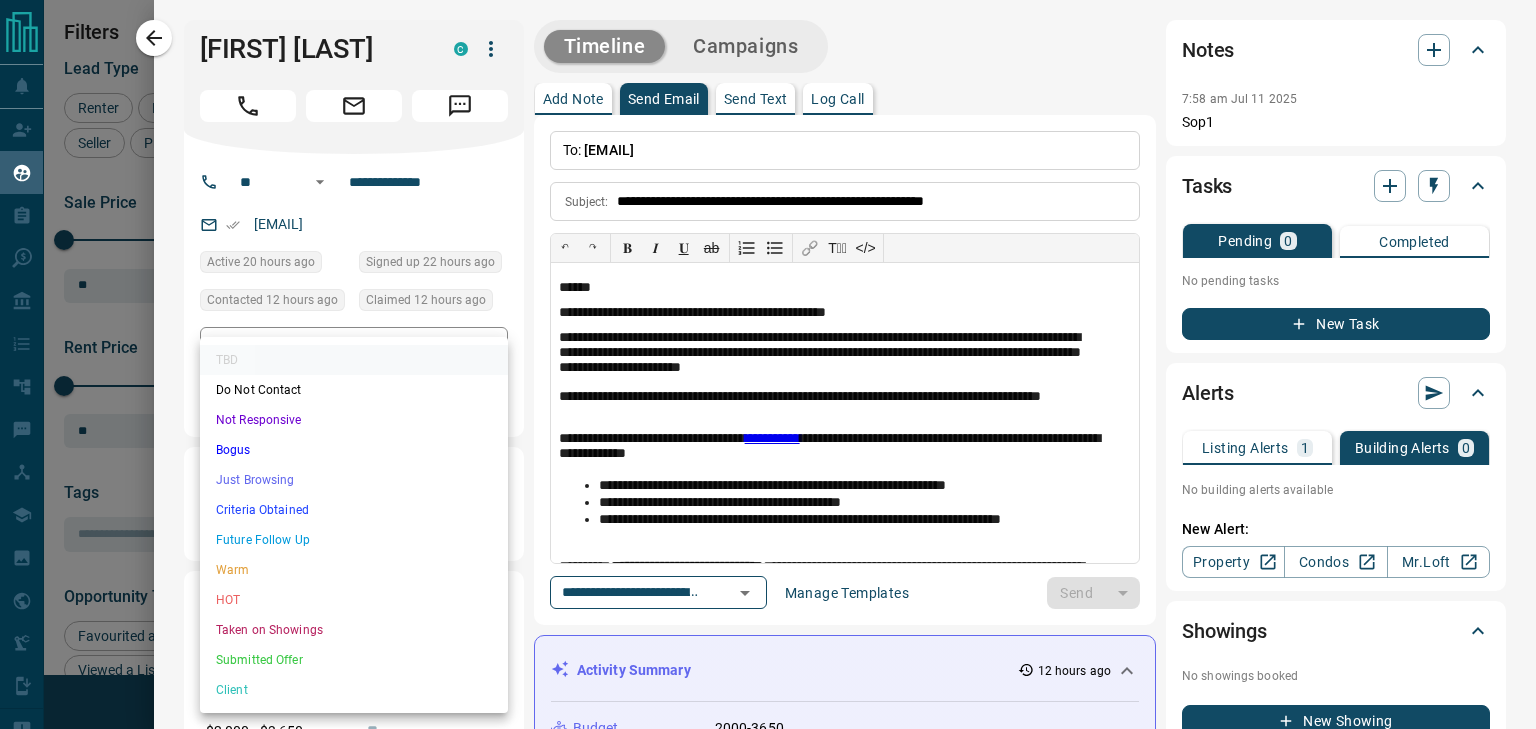 type 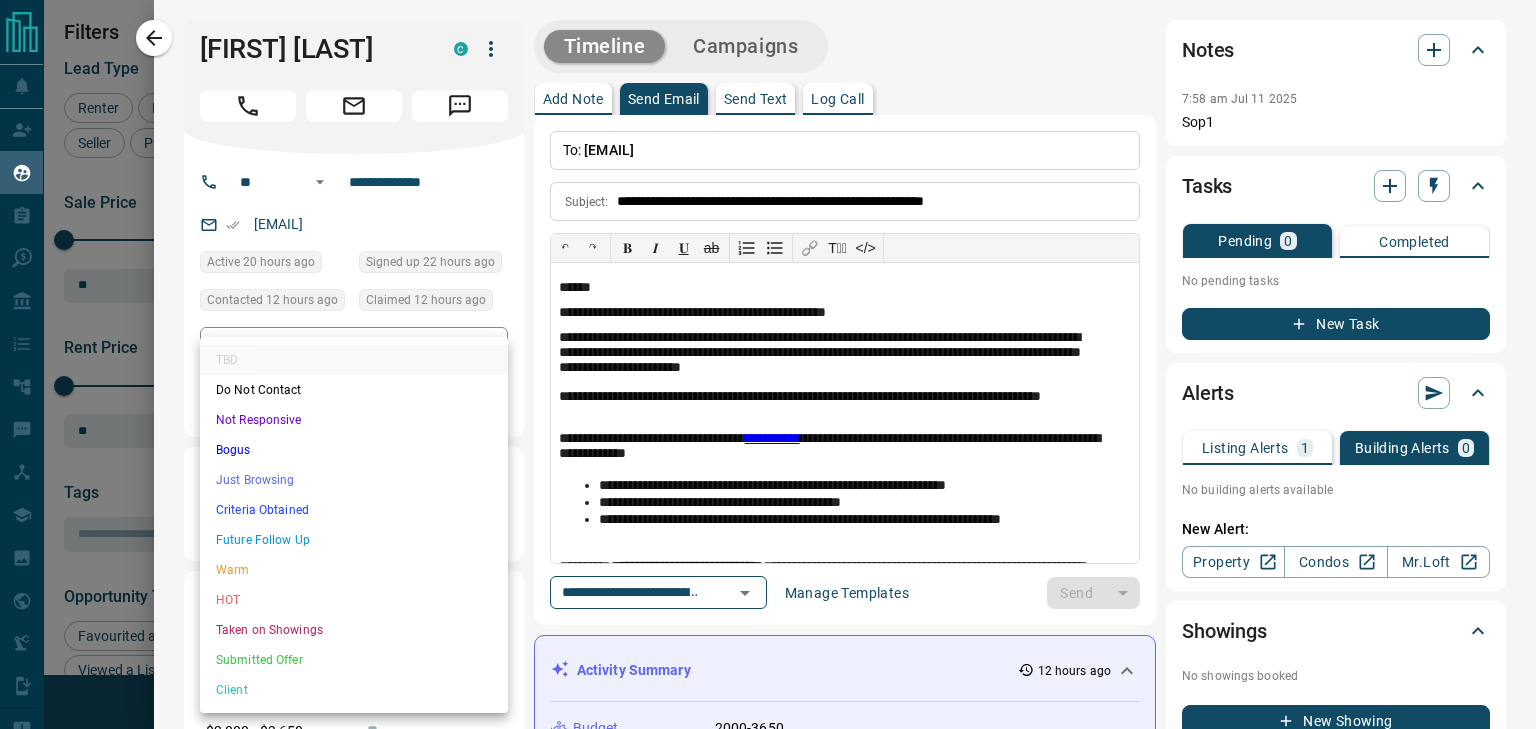 type 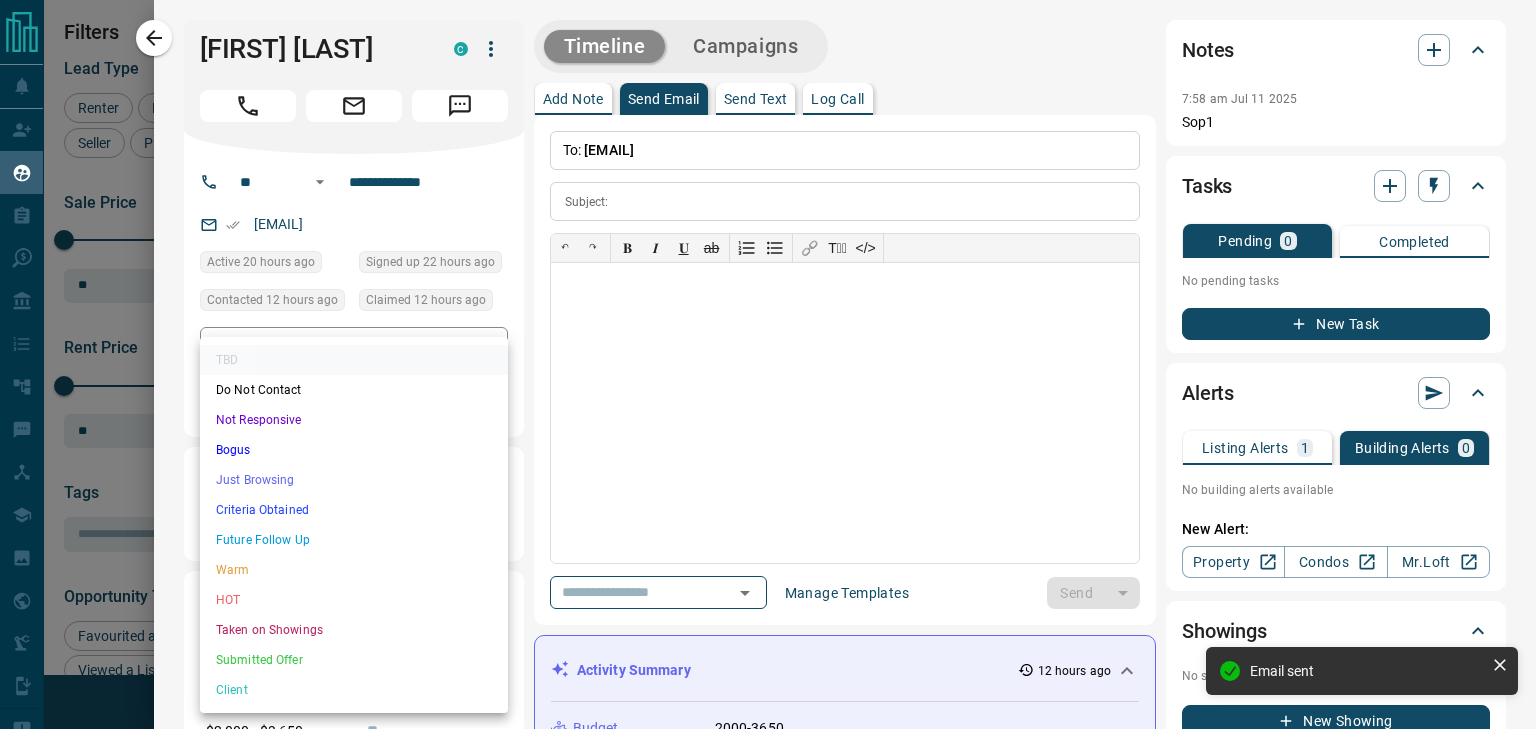 click on "Not Responsive" at bounding box center (354, 420) 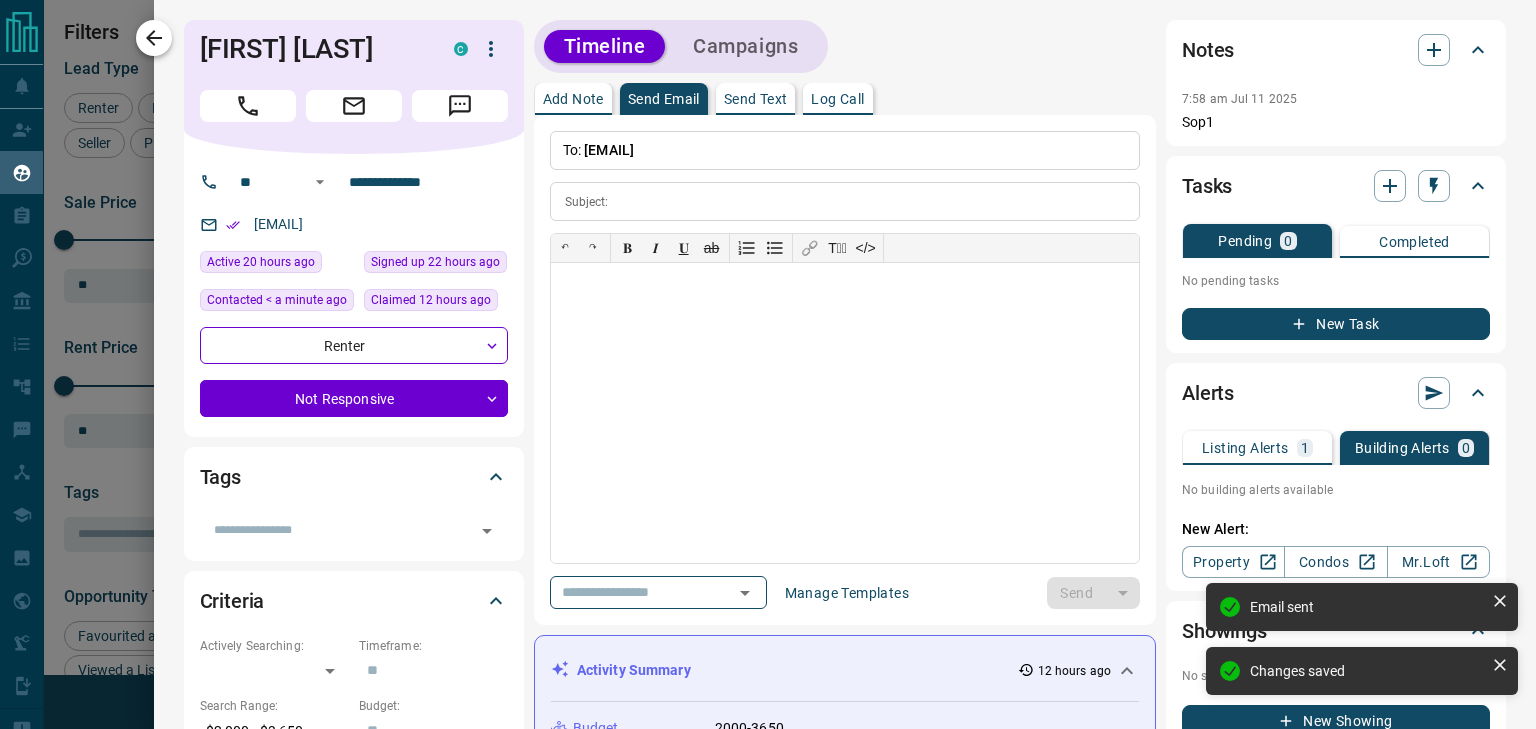type on "*" 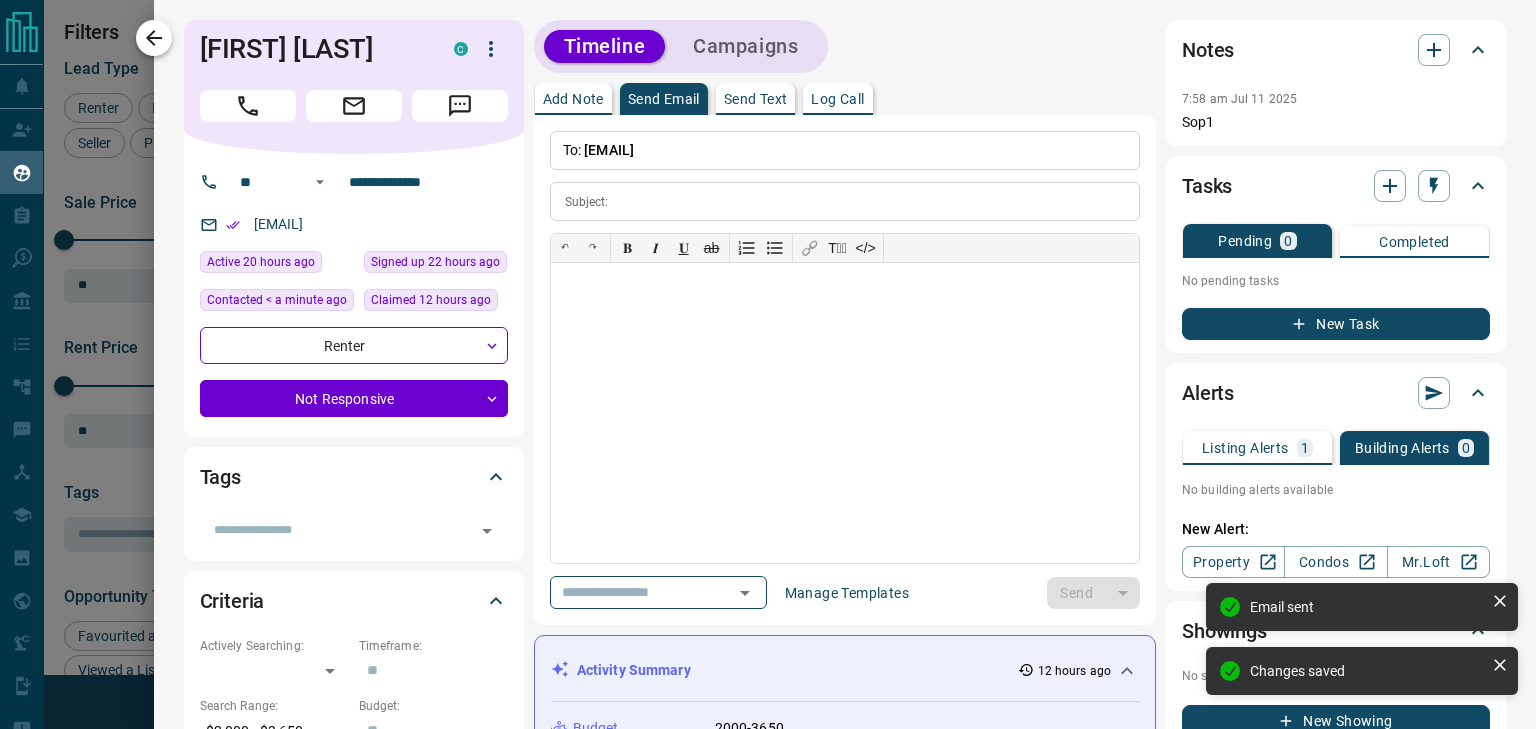click 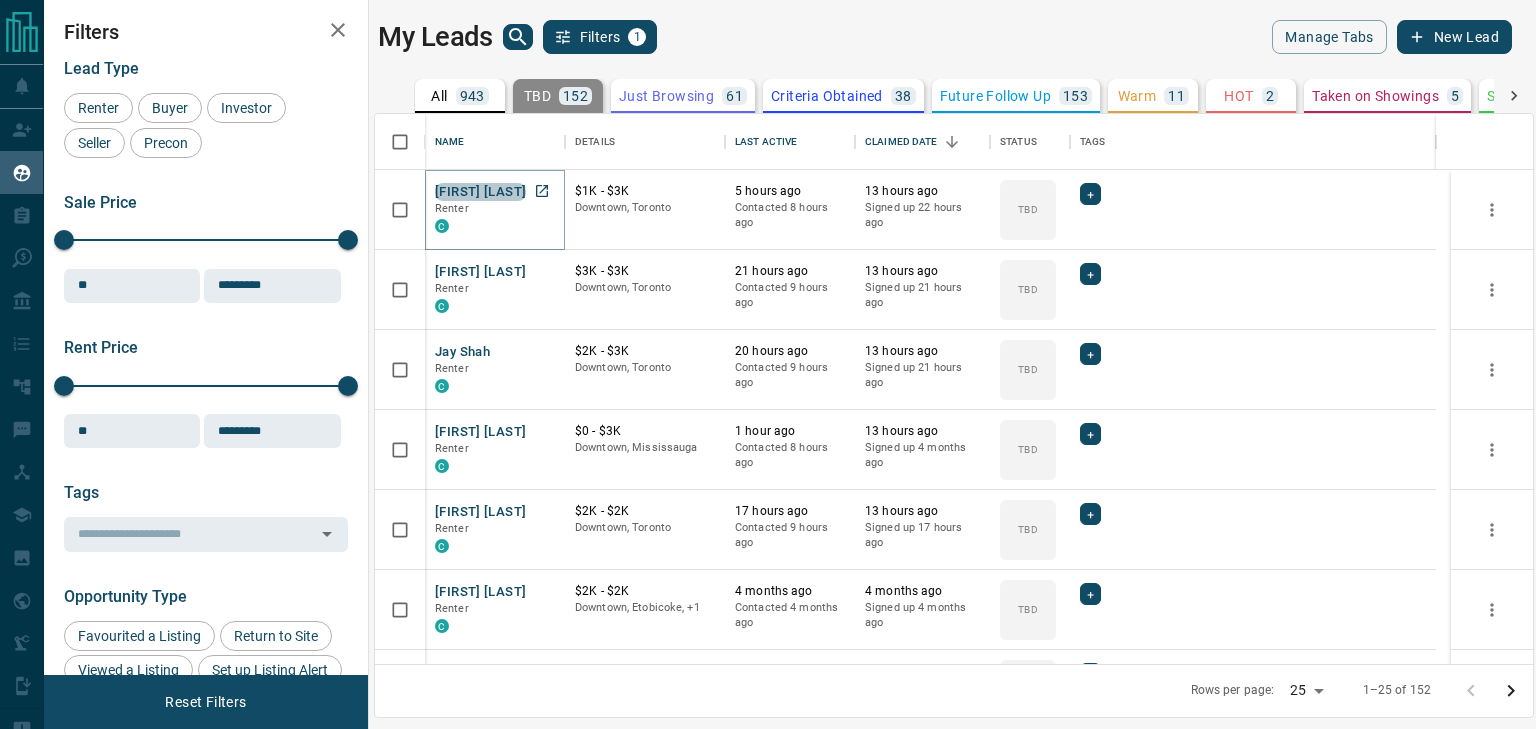 click on "[FIRST] [LAST]" at bounding box center [480, 192] 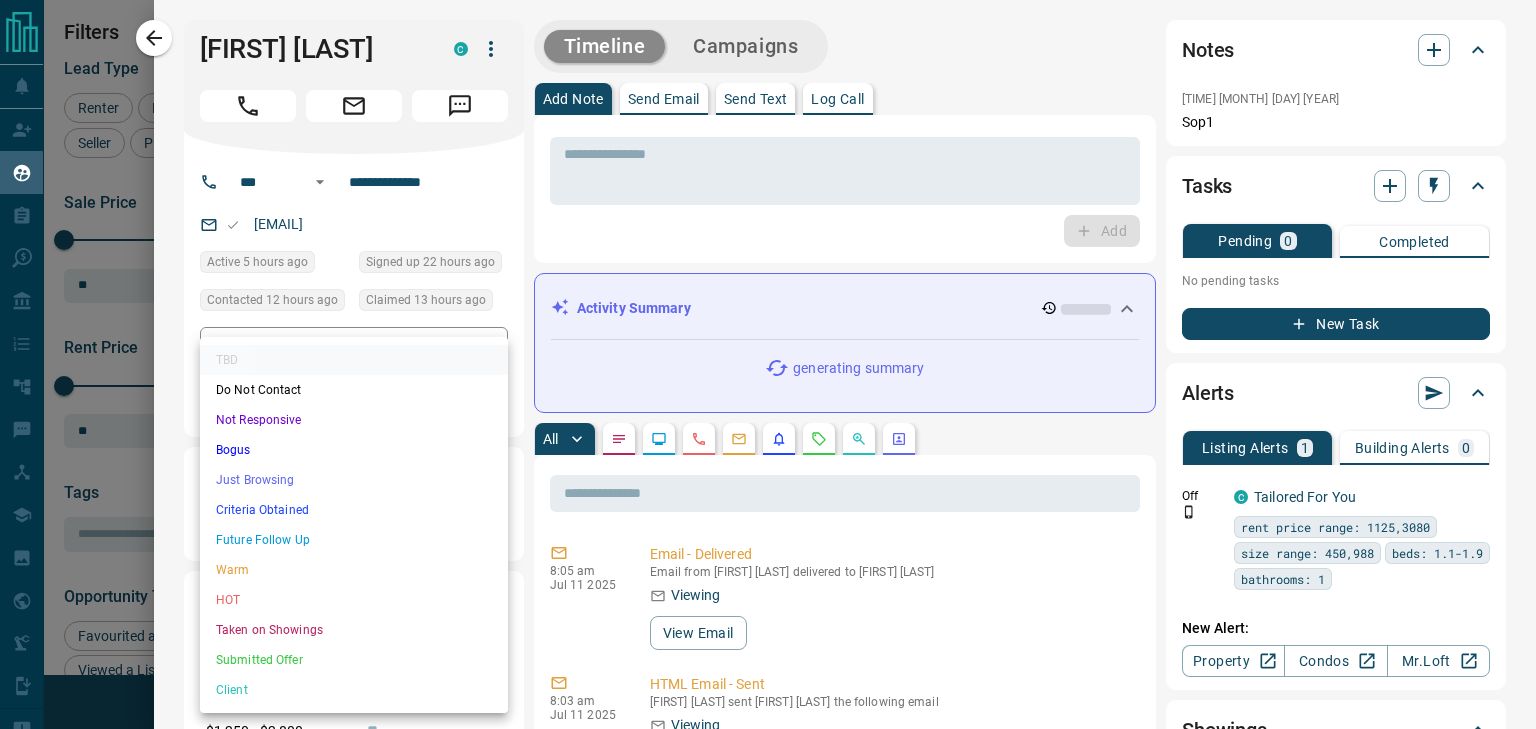 click on "Lead Transfers Claim Leads My Leads Tasks Opportunities Deals Campaigns Automations Messages Broker Bay Training Media Services Agent Resources Precon Worksheet Mobile Apps Disclosure Logout My Leads Filters 1 Manage Tabs New Lead All 943 TBD 120 Do Not Contact - Not Responsive 548 Bogus - Just Browsing 61 Criteria Obtained 38 Future Follow Up 153 Warm 11 HOT 2 Taken on Showings 5 Submitted Offer - Client 5 Name Details Last Active Claimed Date Status Tags [NAME] Renter C $1K - $3K [NEIGHBORHOOD], [CITY] [NUMBER] hours ago Contacted [NUMBER] hours ago [NUMBER] hours ago Signed up [NUMBER] hours ago TBD + [NAME] Renter C $3K - $3K [NEIGHBORHOOD], [CITY] [NUMBER] hours ago Contacted [NUMBER] hours ago [NUMBER] hours ago Signed up [NUMBER] hours ago TBD + [NAME] Renter C $2K - $3K [NEIGHBORHOOD], [CITY] [NUMBER] hours ago Contacted [NUMBER] hours ago [NUMBER] hours ago Signed up [NUMBER] hours ago TBD + [NAME] Renter C $0 - $3K [NEIGHBORHOOD], [CITY] [NUMBER] hour ago Contacted [NUMBER] hours ago [NUMBER] hours ago Signed up [NUMBER] months ago TBD + [NAME] Renter C $2K - $2K [NEIGHBORHOOD], [CITY] [NUMBER] hours ago TBD + [INITIAL]" at bounding box center [768, 352] 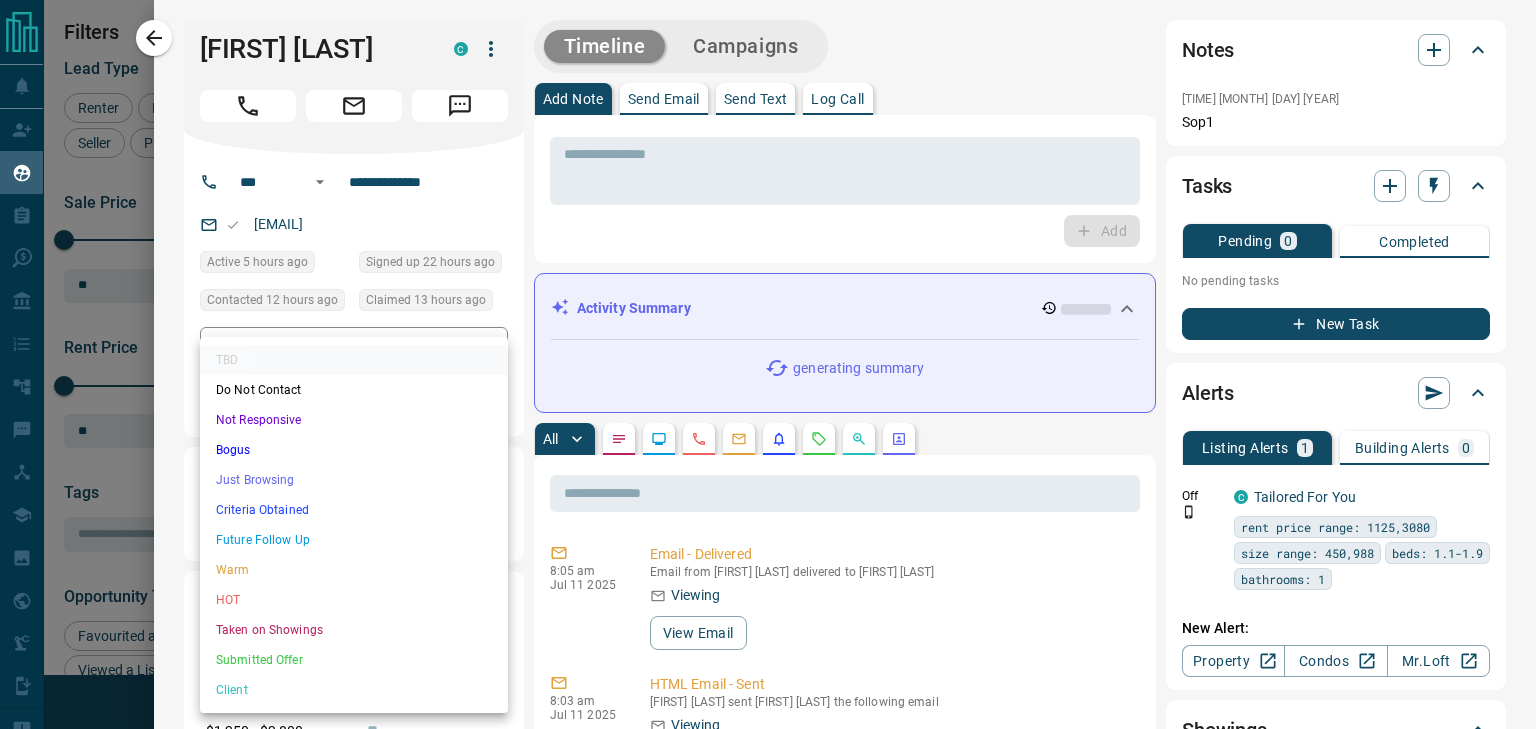 click on "Not Responsive" at bounding box center (354, 420) 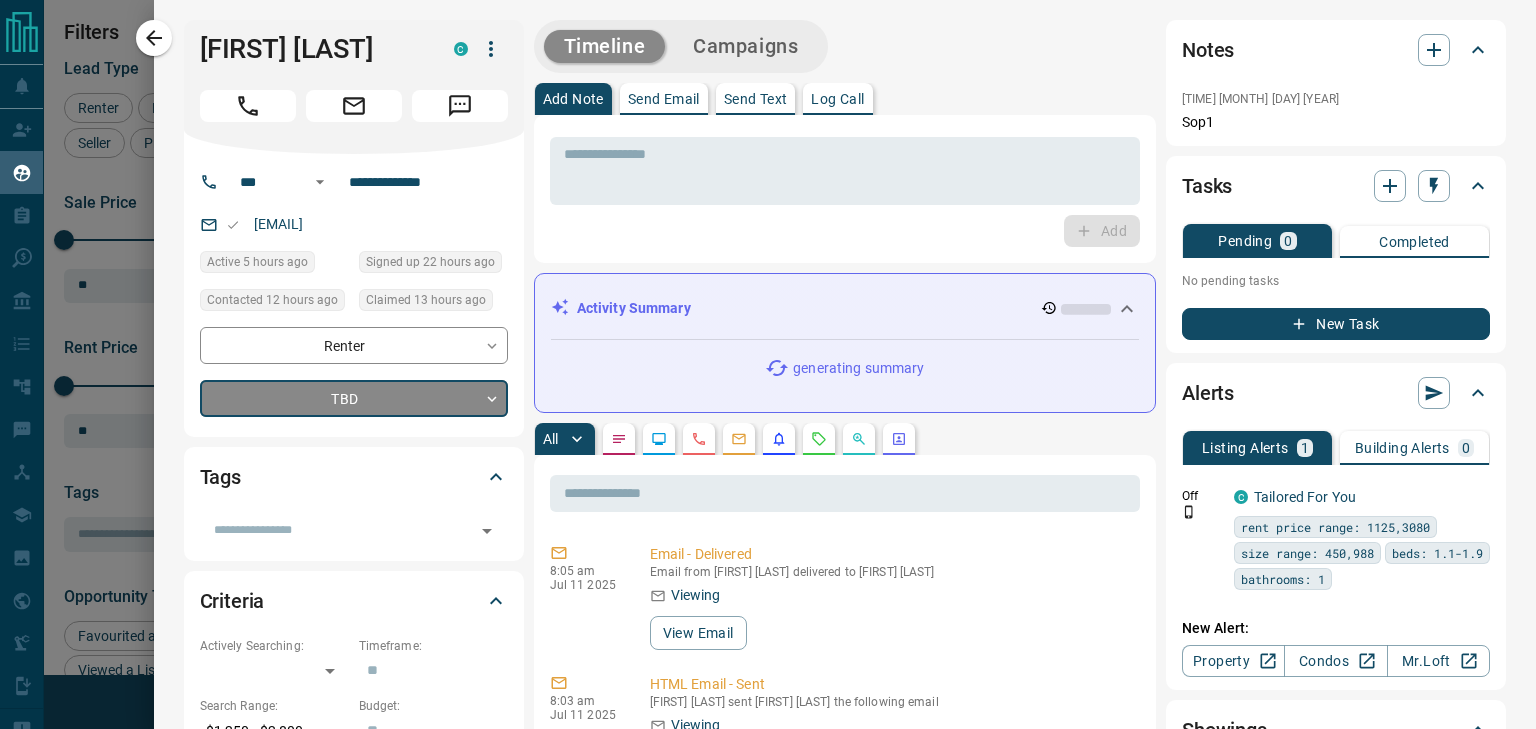 type on "*" 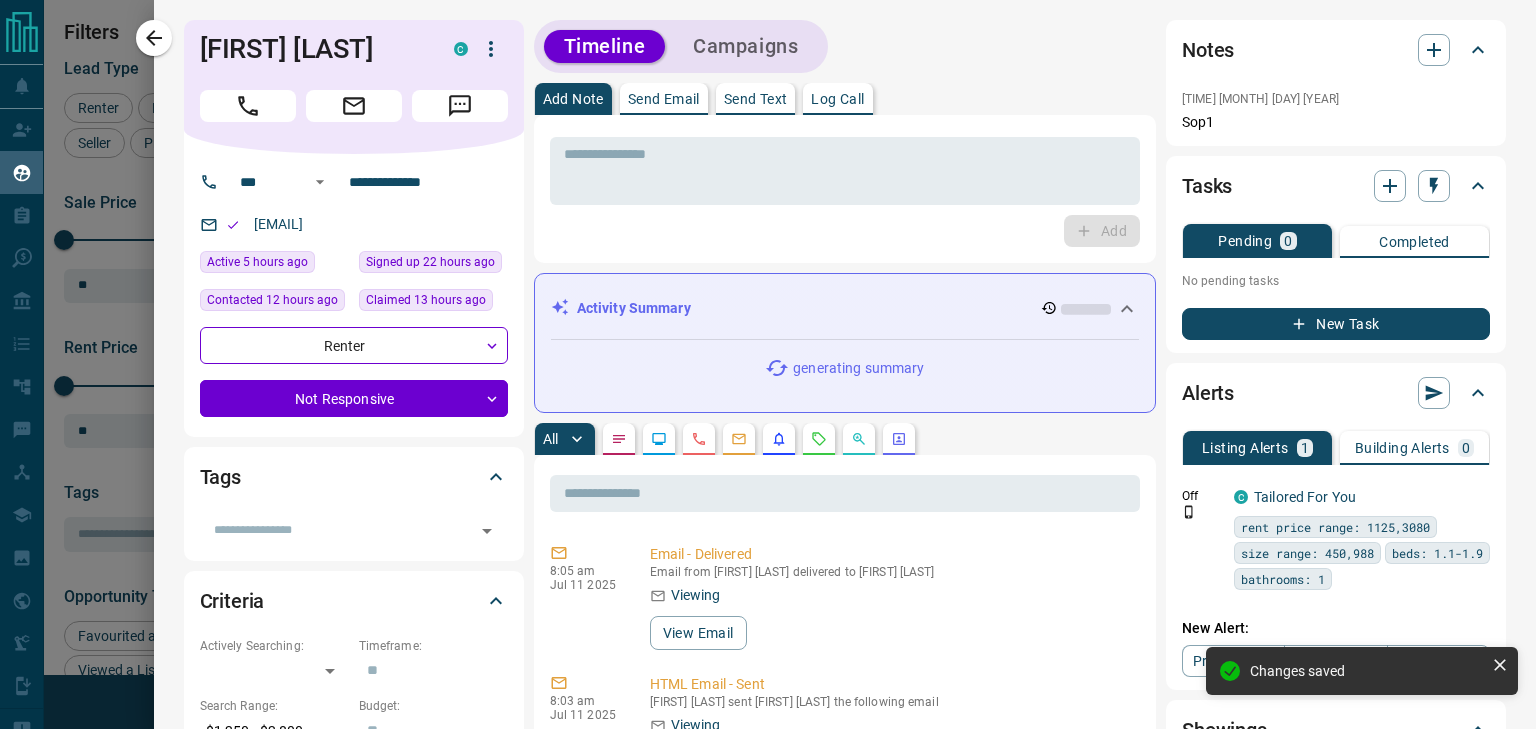 click on "Send Email" at bounding box center [664, 99] 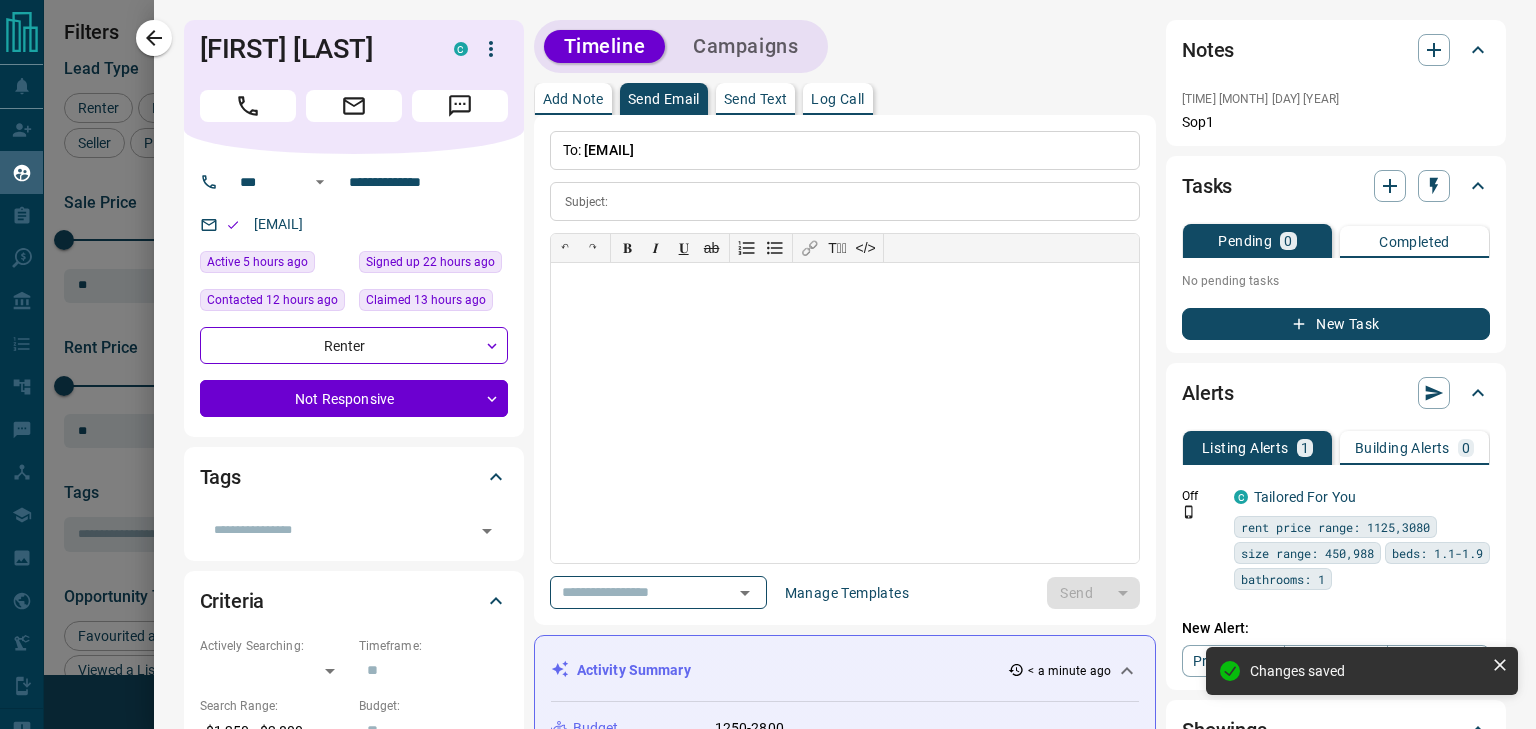 click on "**********" at bounding box center (845, 370) 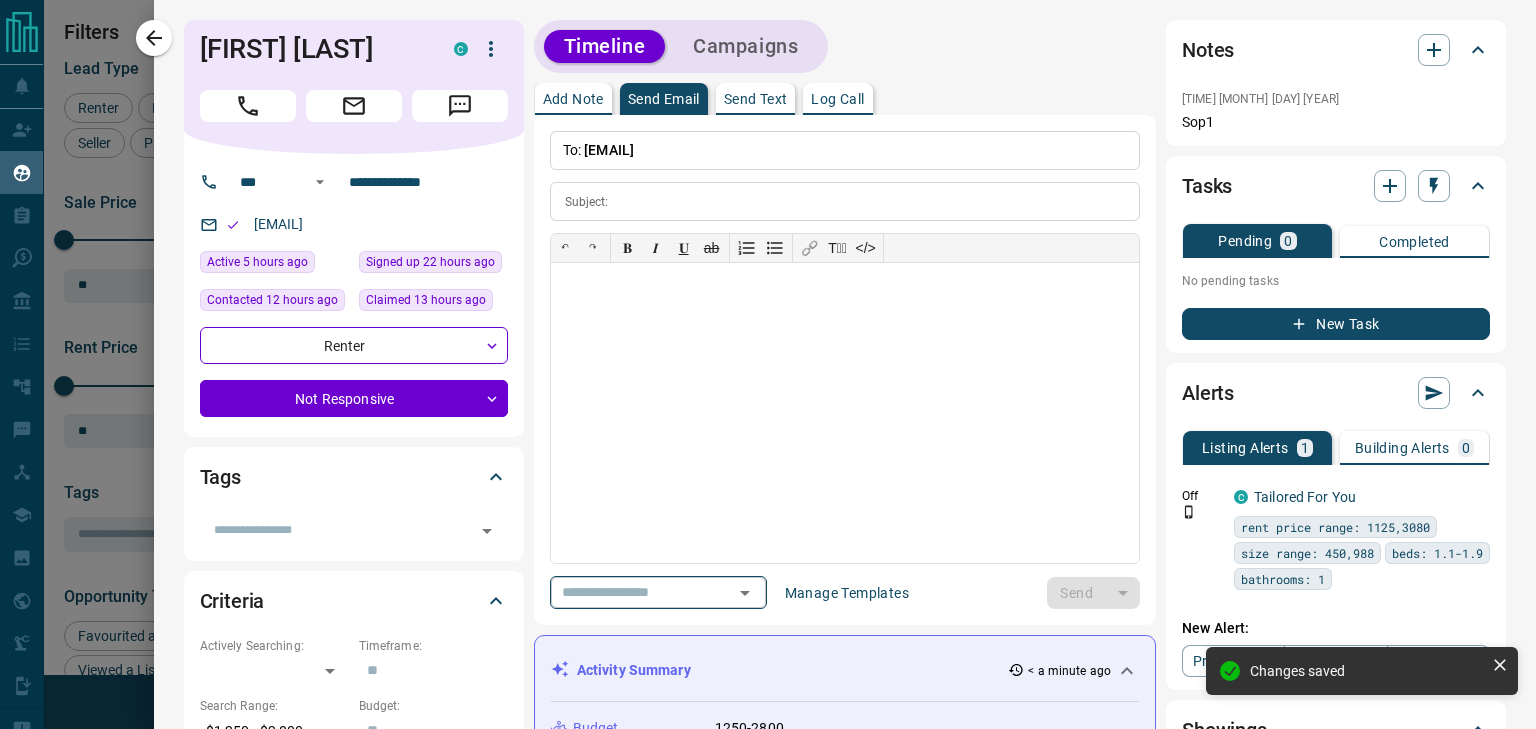 click 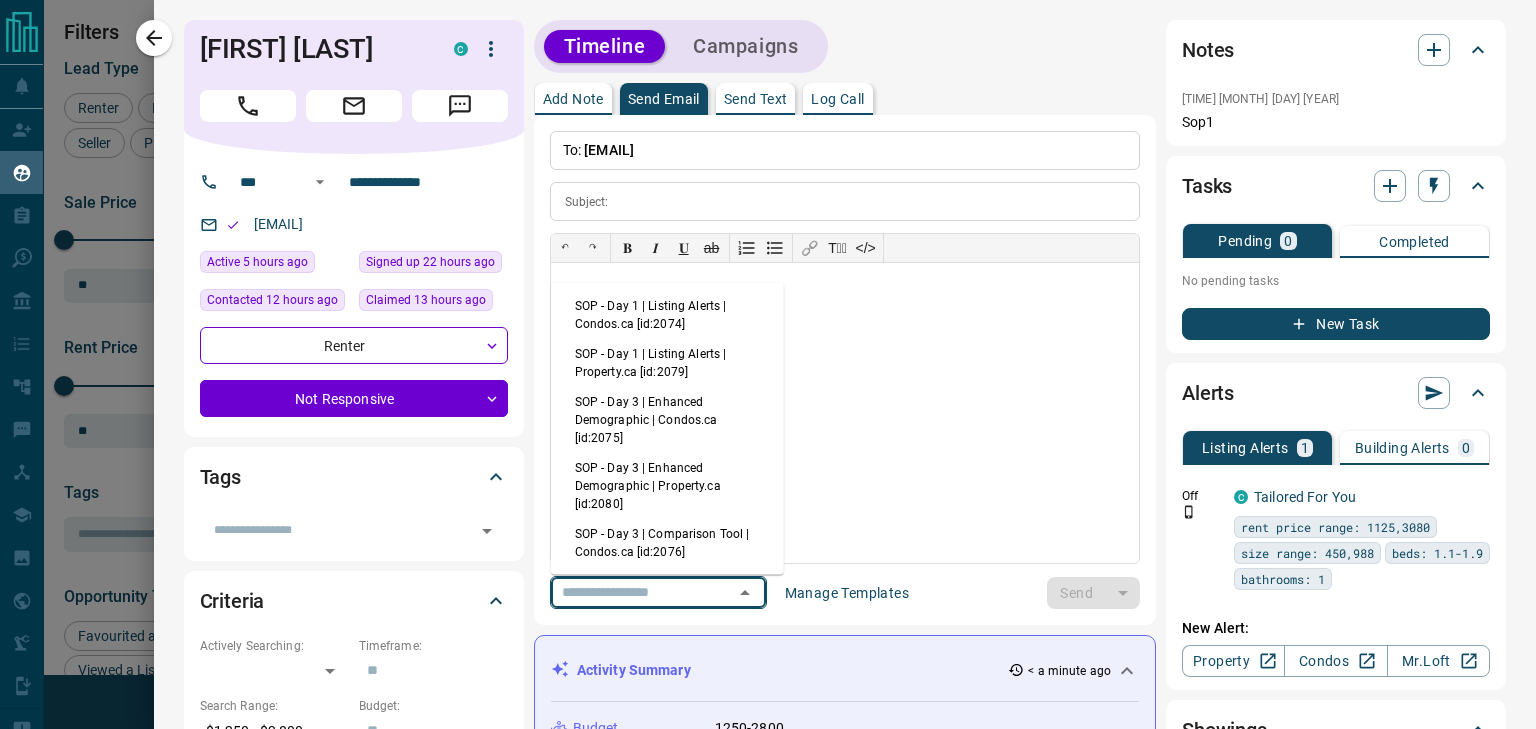 click on "SOP - Day 3 | Enhanced Demographic | Property.ca [id:2080]" at bounding box center (667, 486) 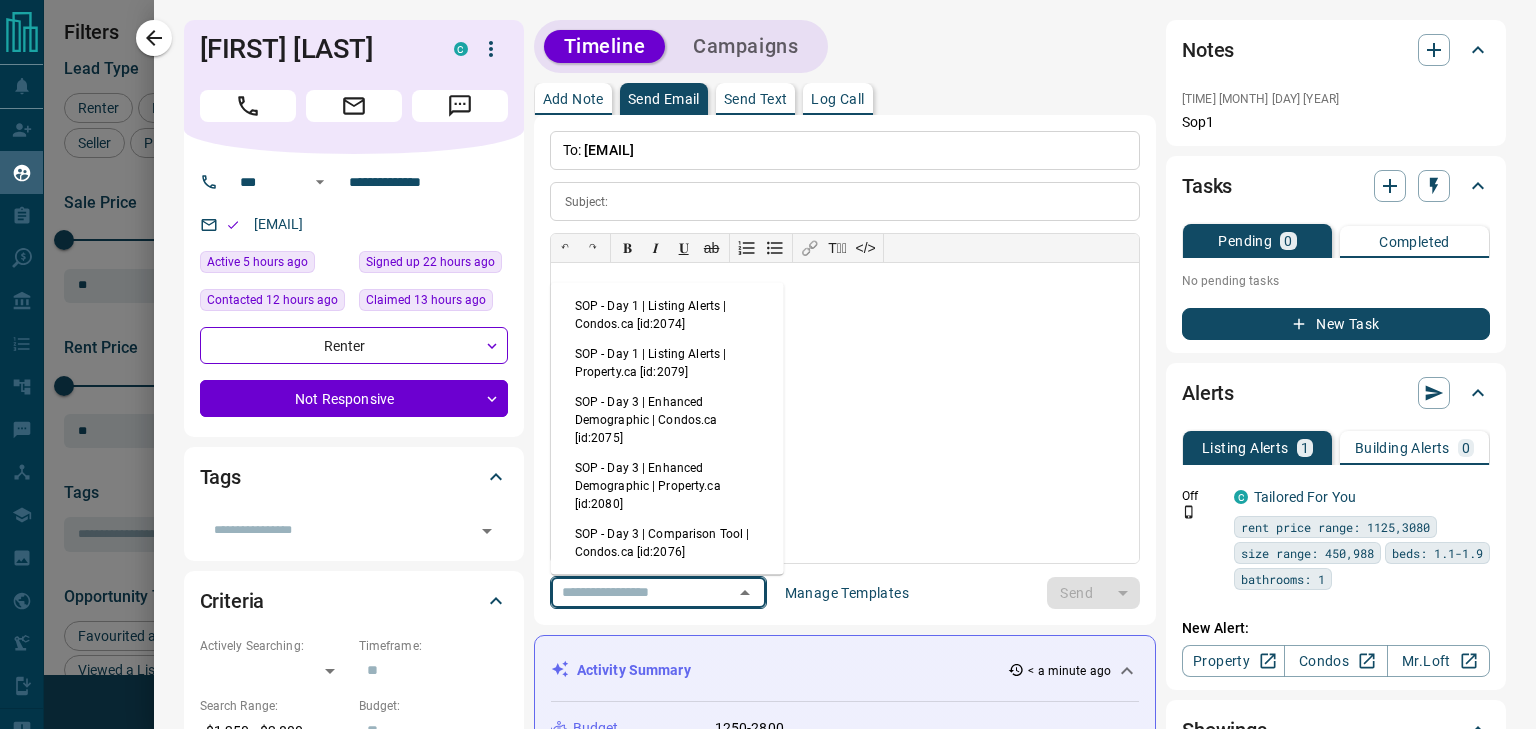 type on "**********" 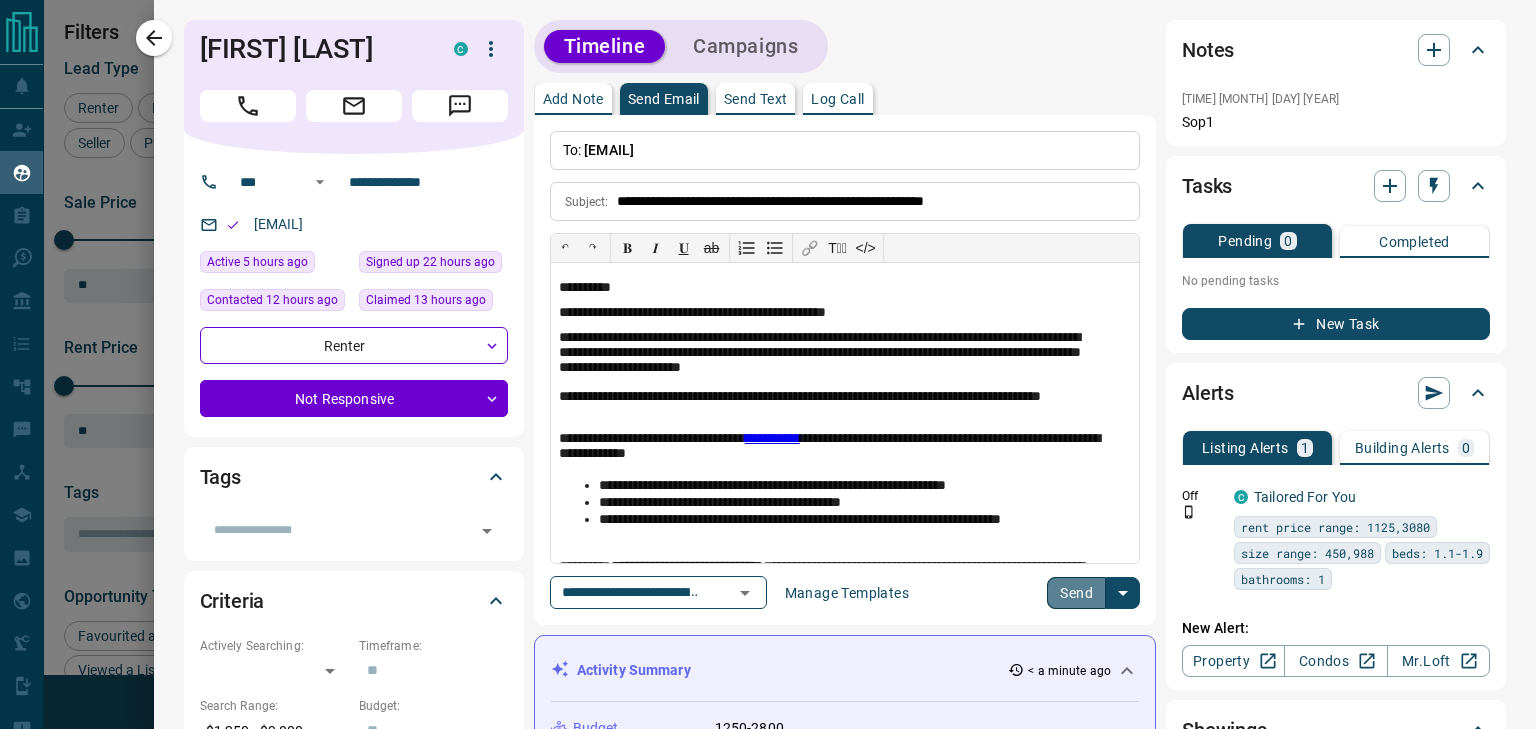 click on "Send" at bounding box center (1076, 593) 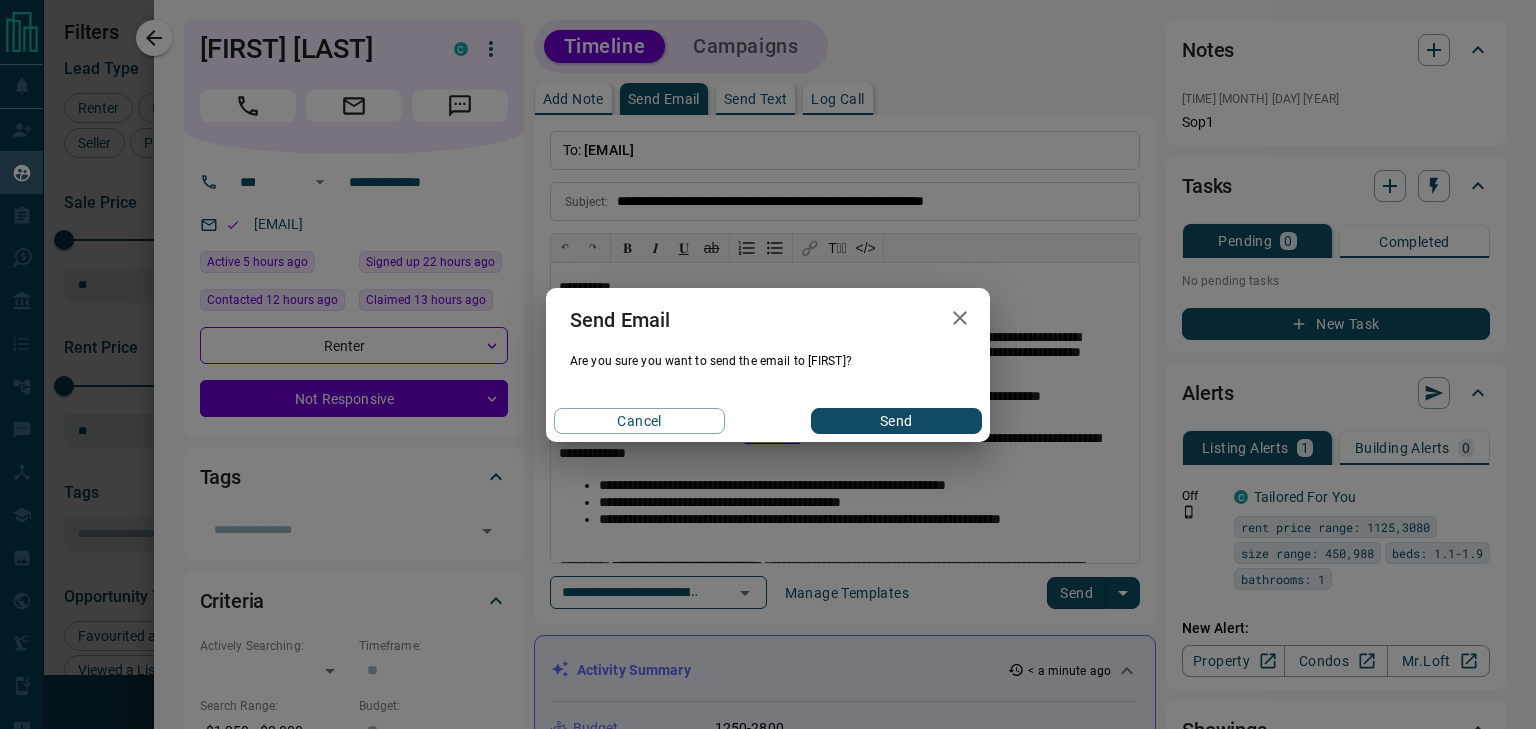 click on "Send" at bounding box center [896, 421] 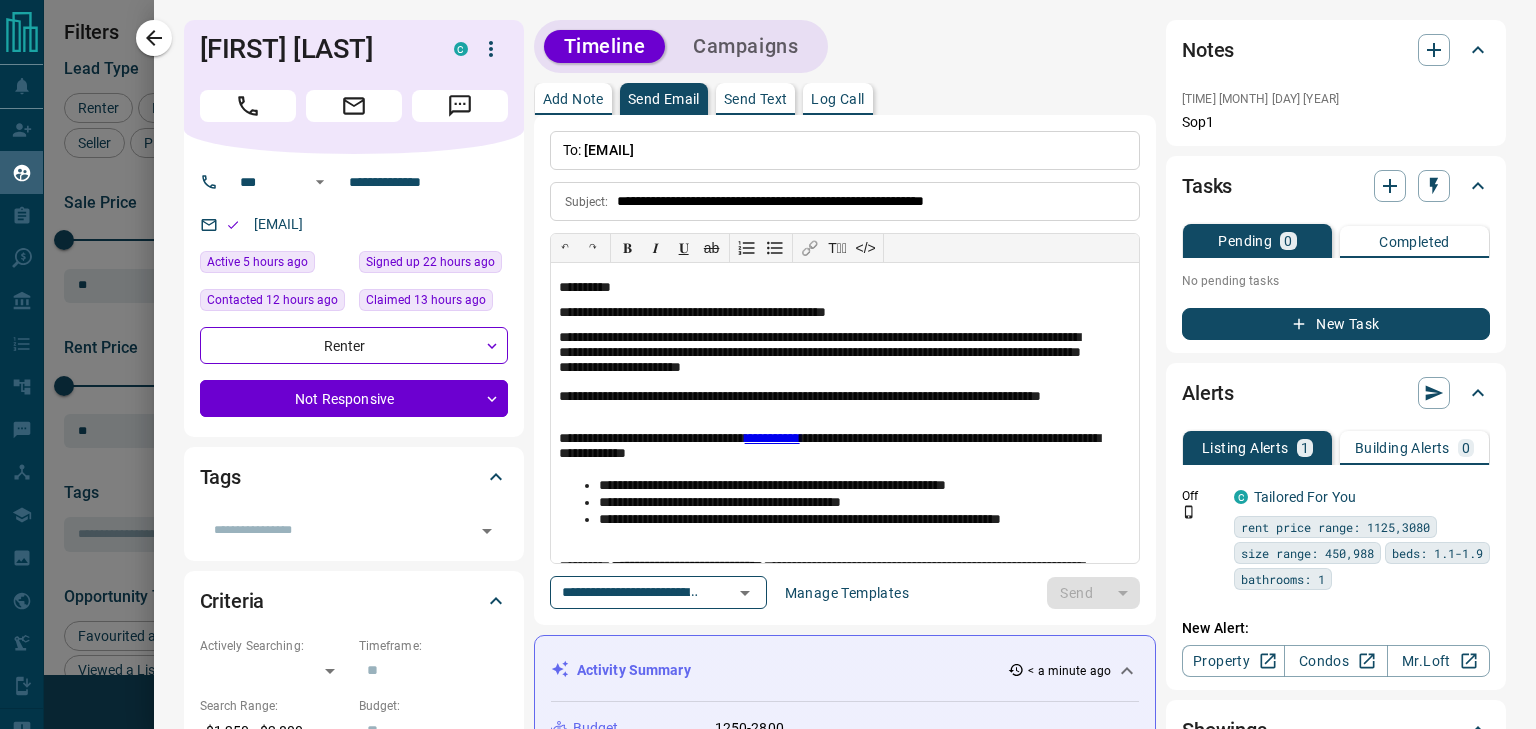 type 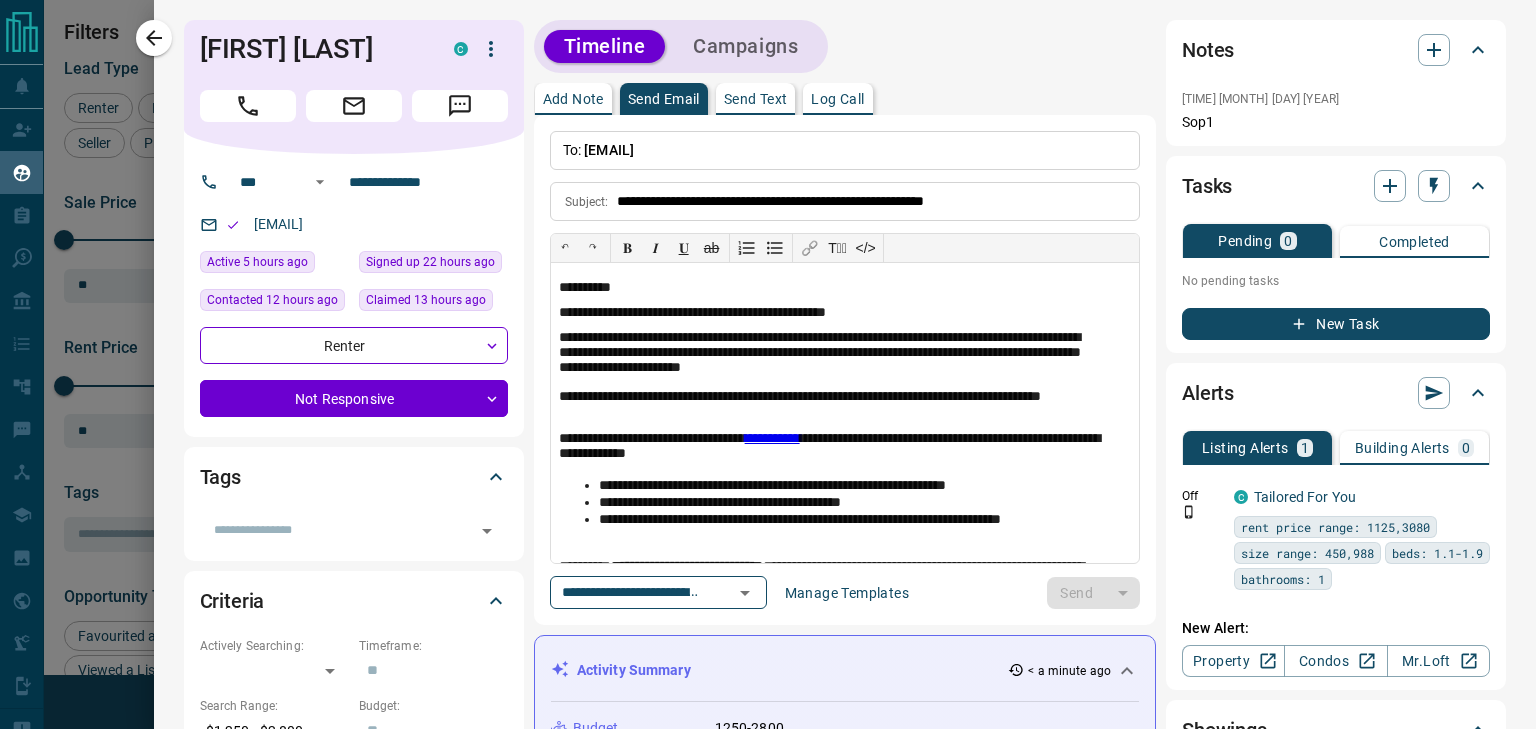 type 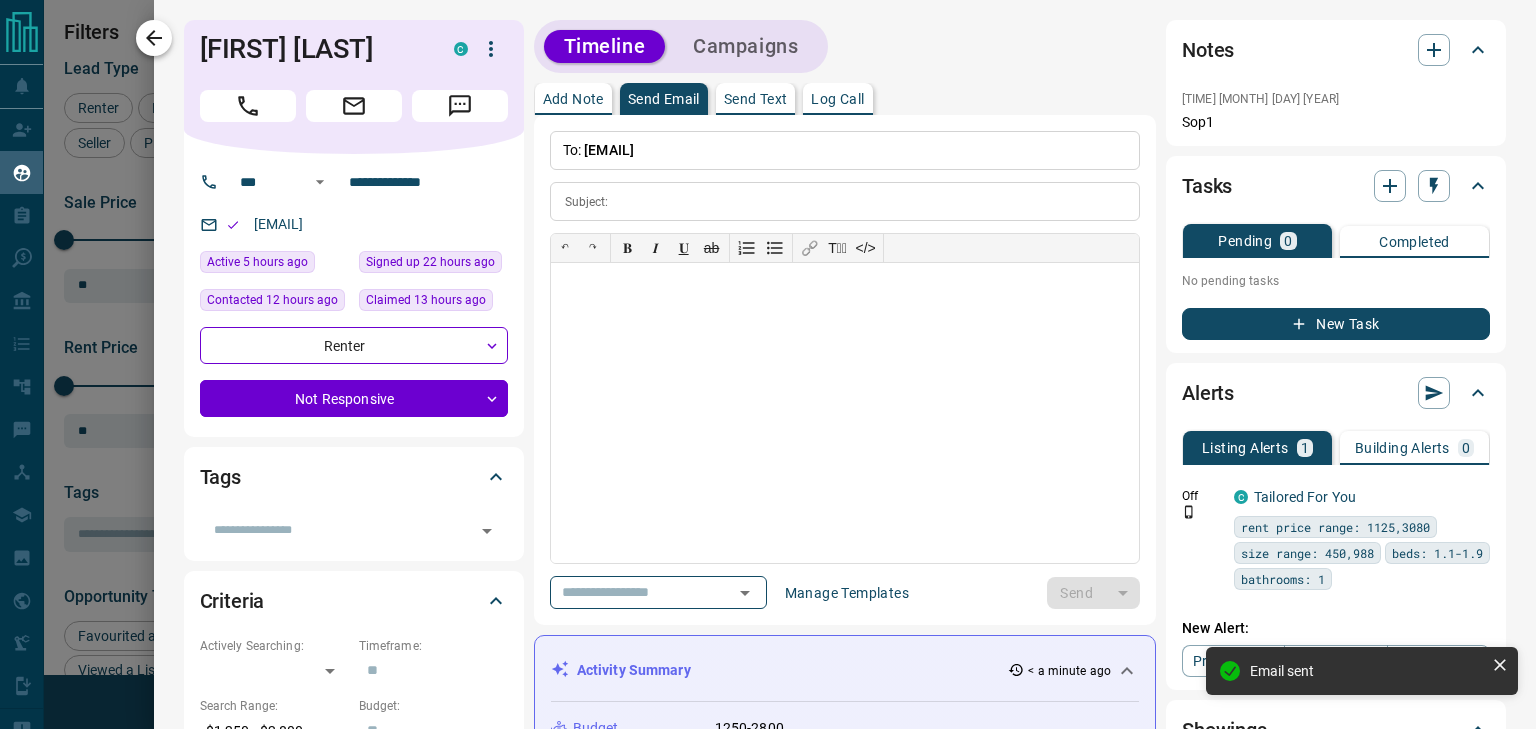 click 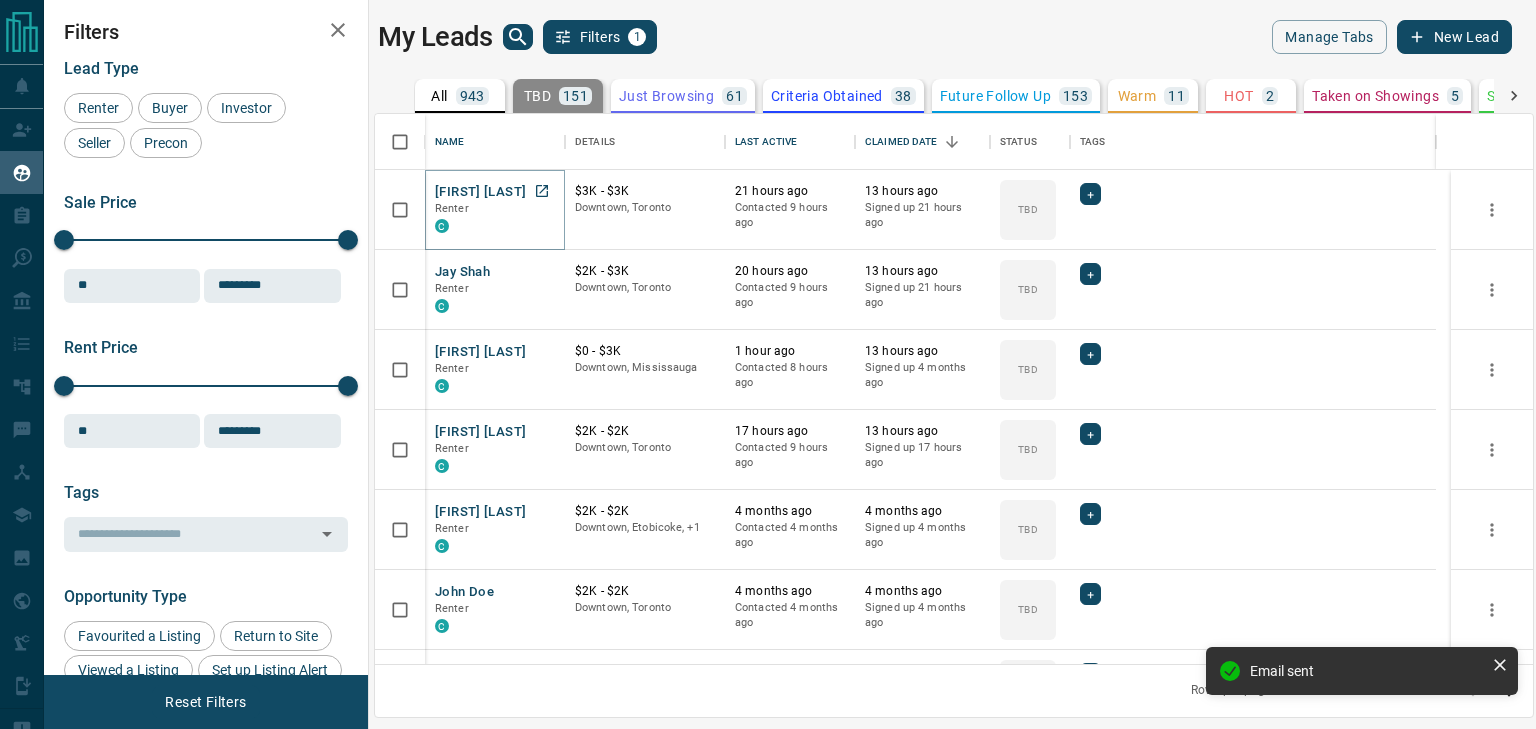 click on "[FIRST] [LAST]" at bounding box center (480, 192) 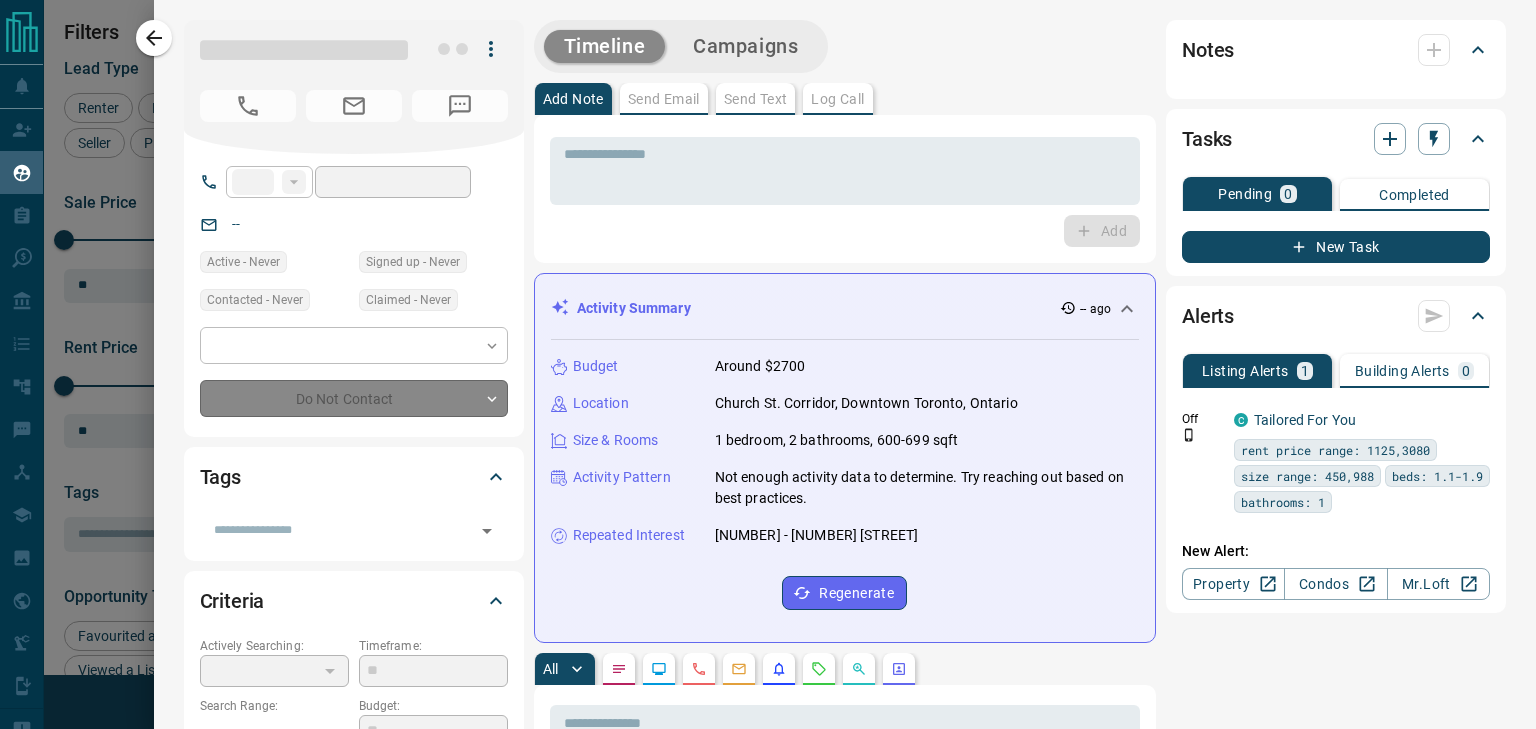 type on "**" 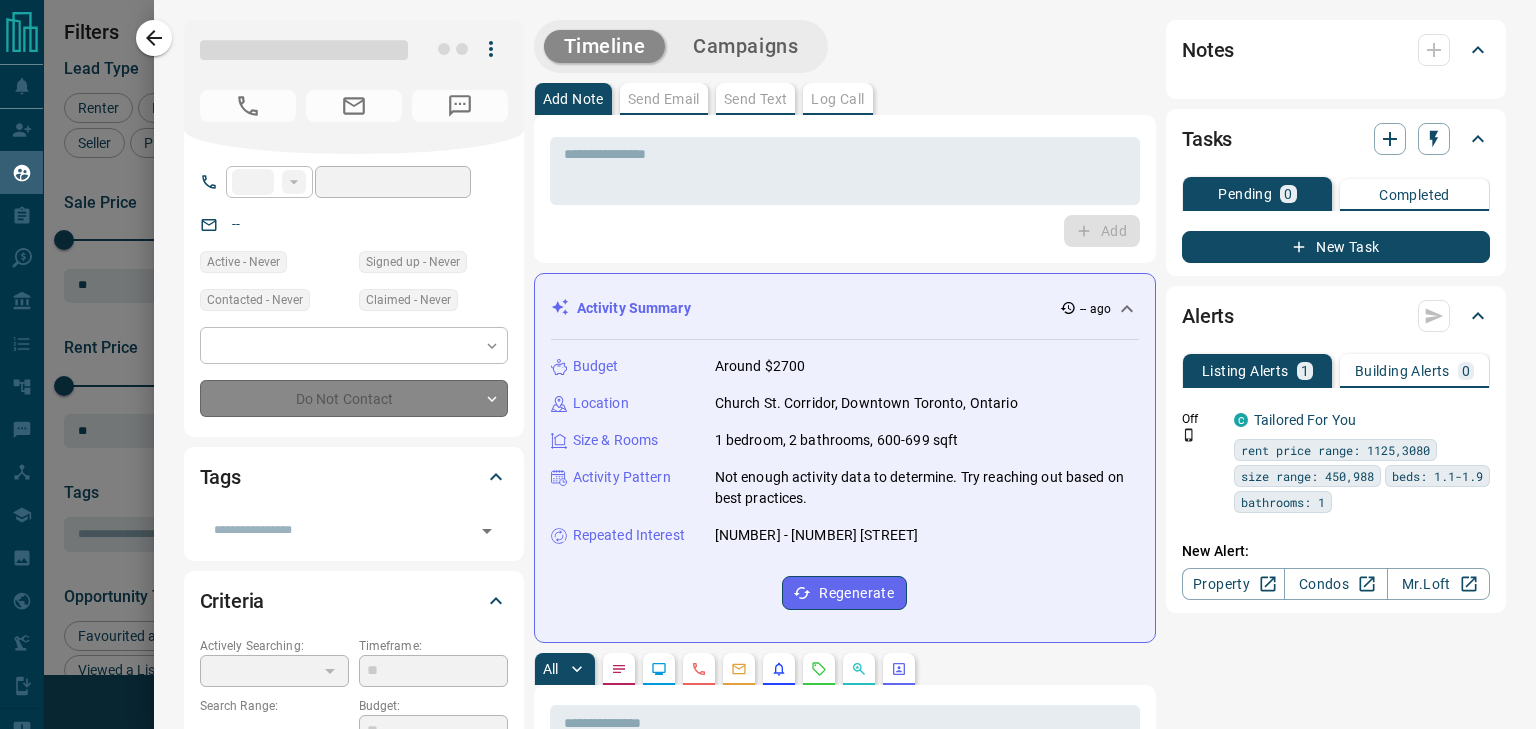 type on "**********" 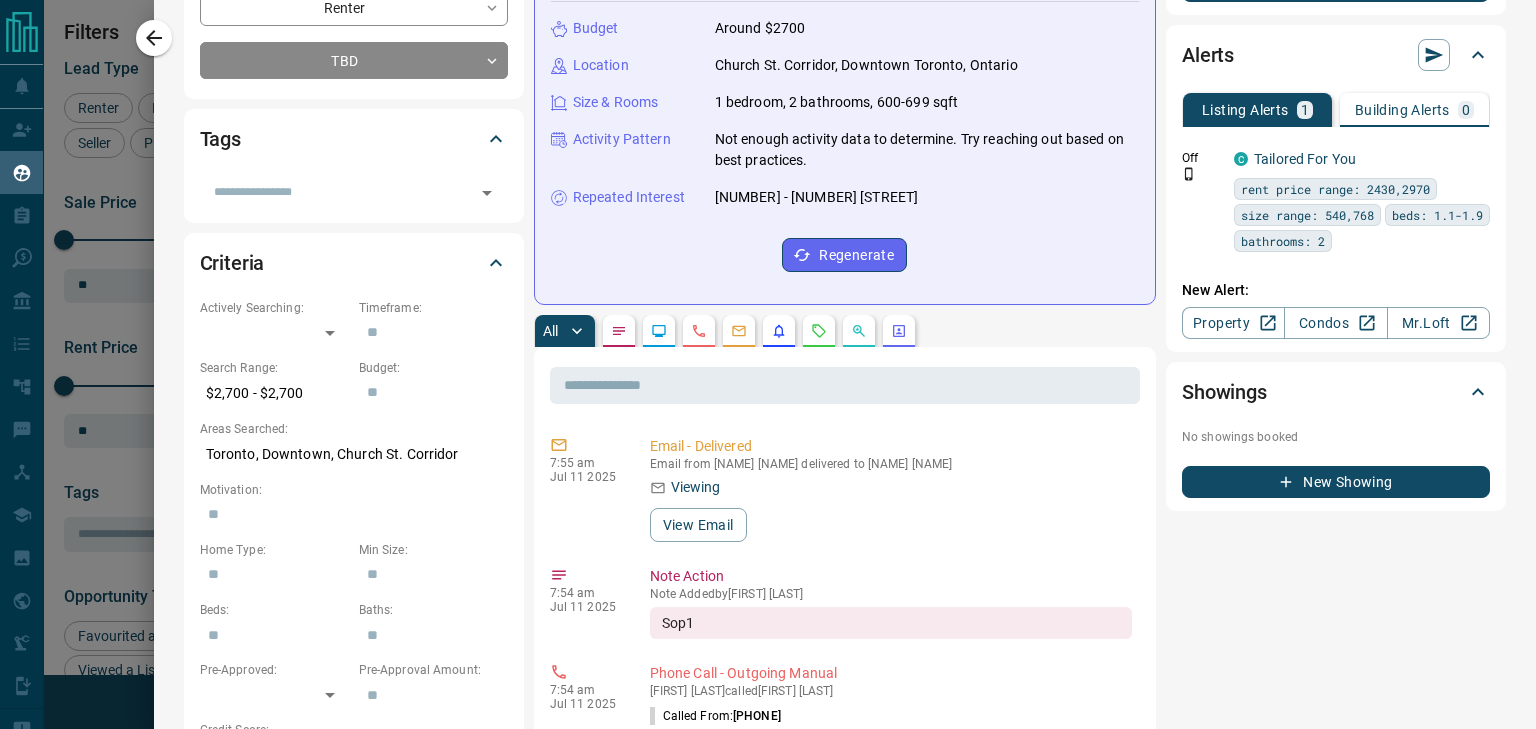 scroll, scrollTop: 0, scrollLeft: 0, axis: both 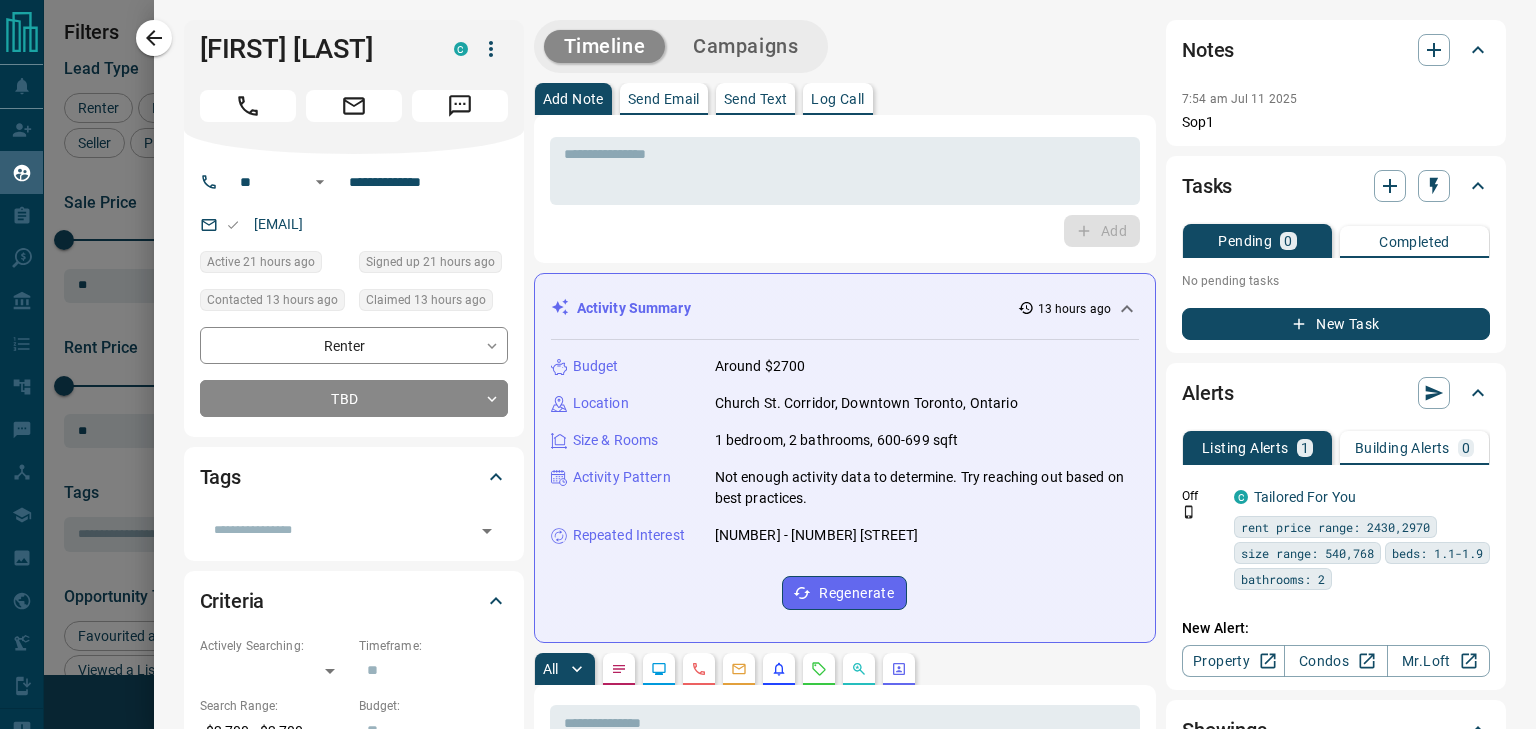 click on "Add Note Send Email Send Text Log Call" at bounding box center [845, 99] 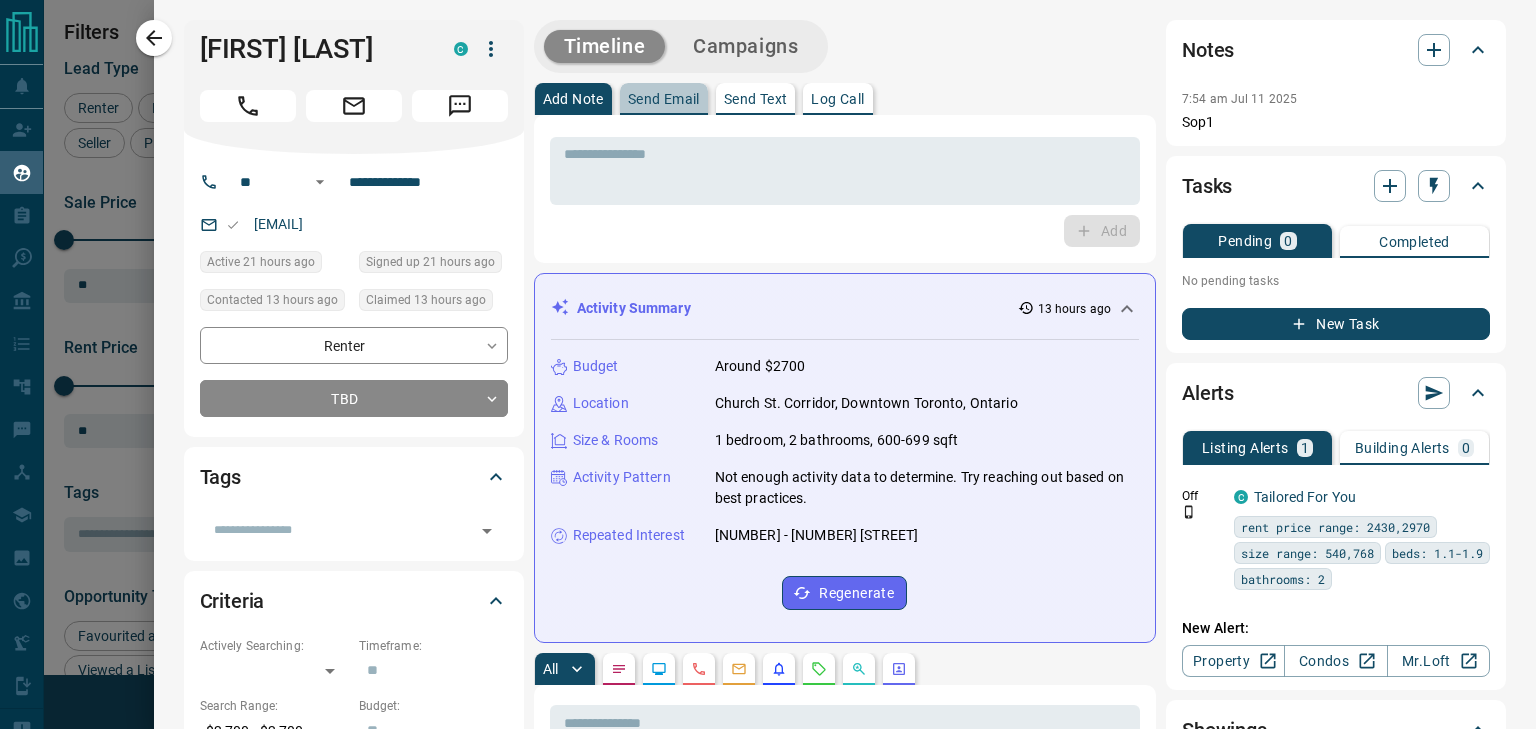click on "Send Email" at bounding box center [664, 99] 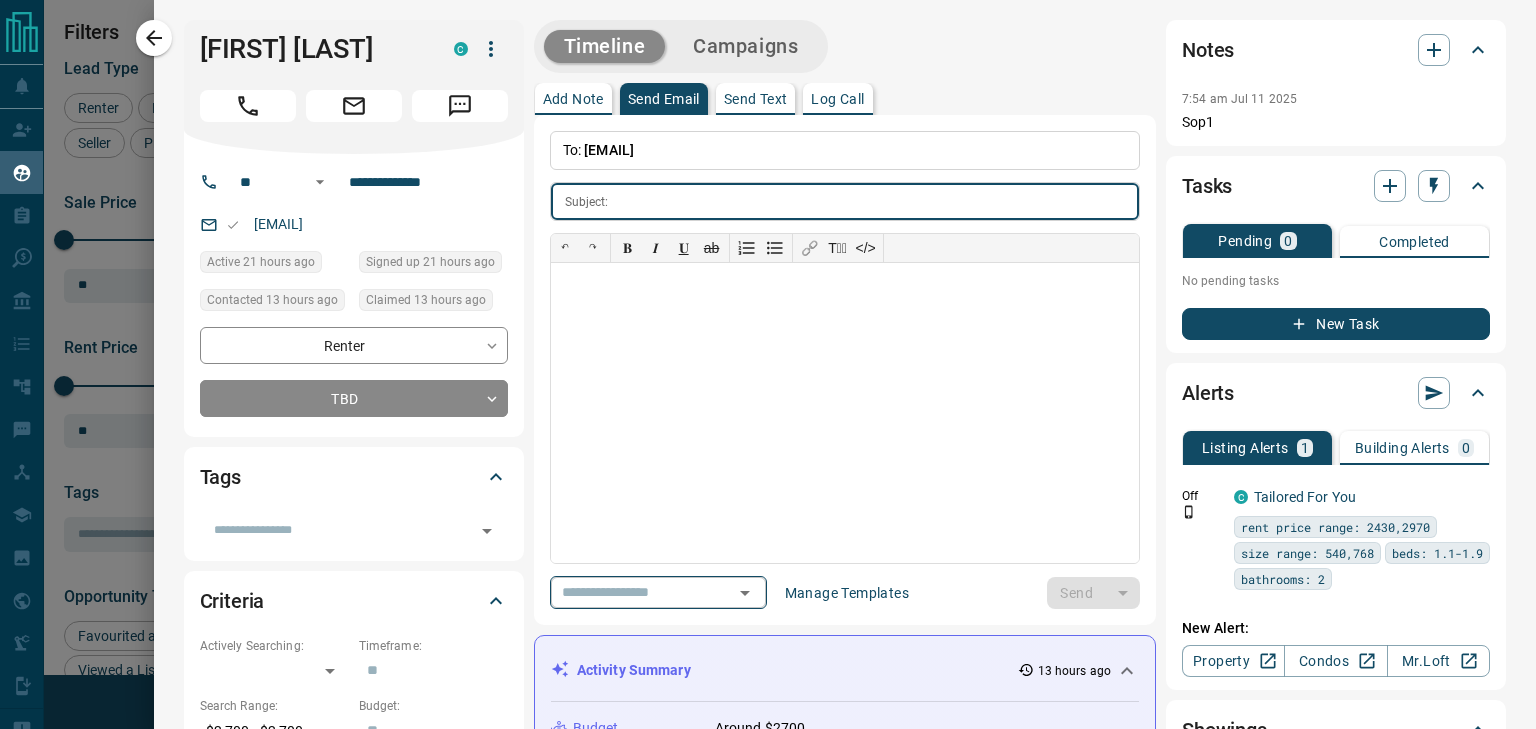 click 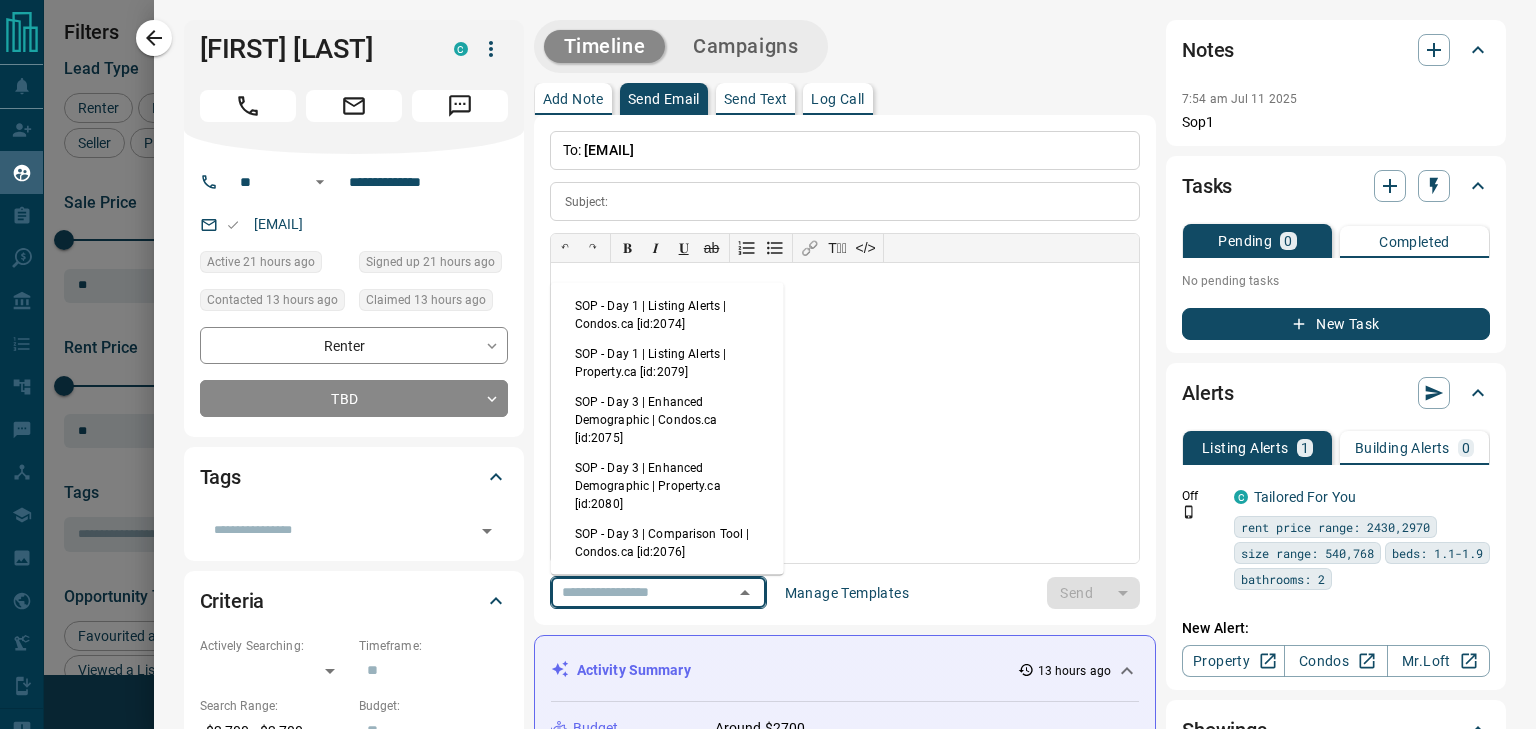 click on "SOP - Day 3 | Enhanced Demographic | Property.ca [id:2080]" at bounding box center (667, 486) 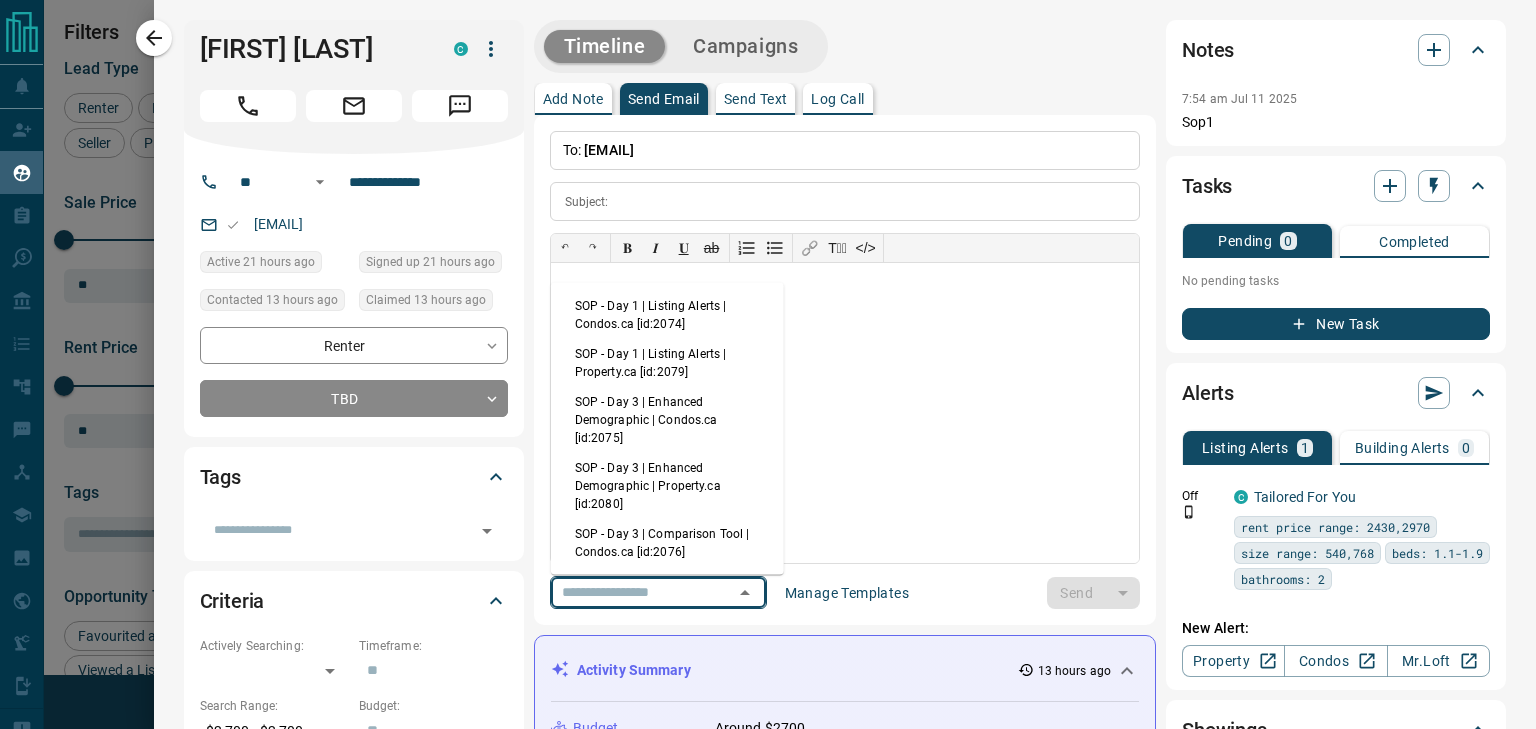 type on "**********" 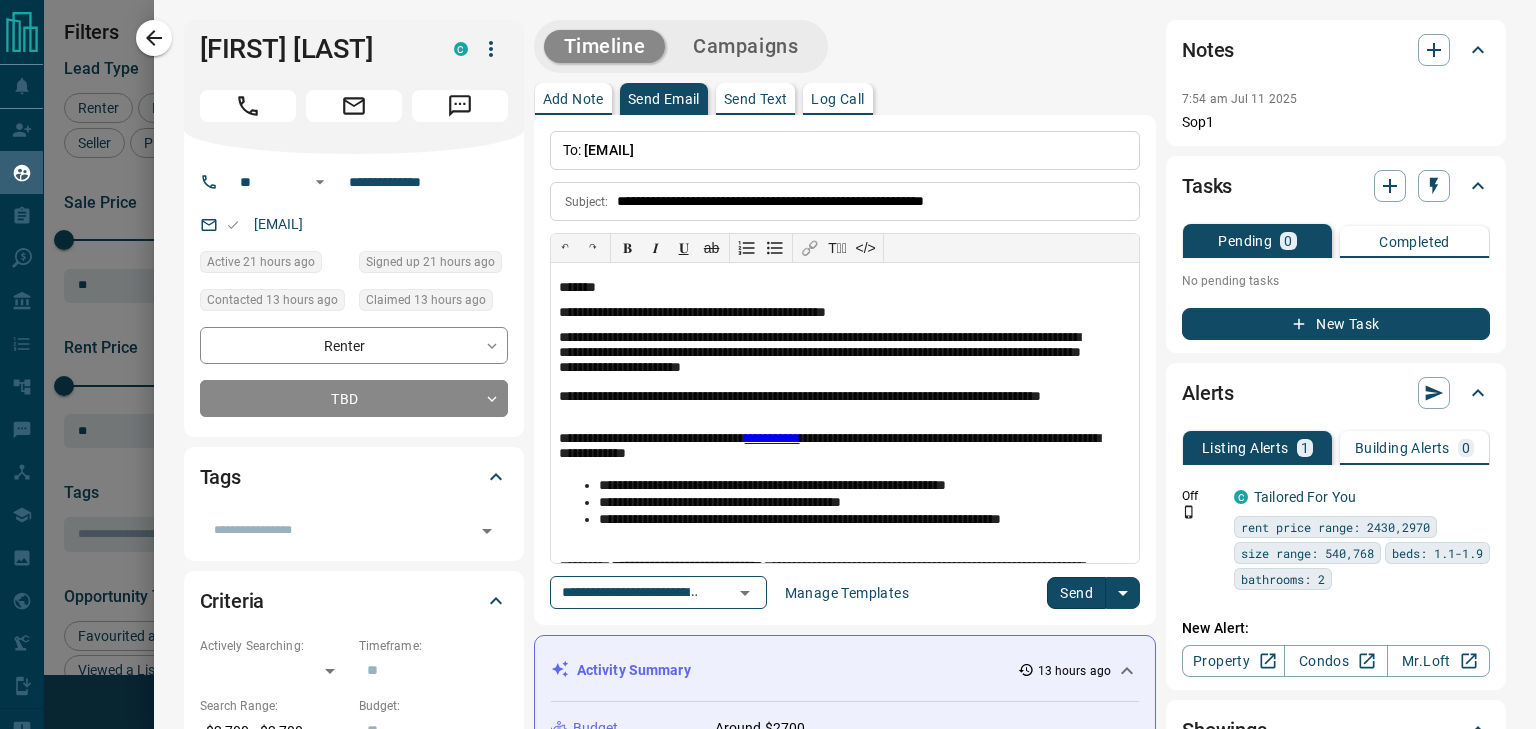 click on "Send" at bounding box center (1076, 593) 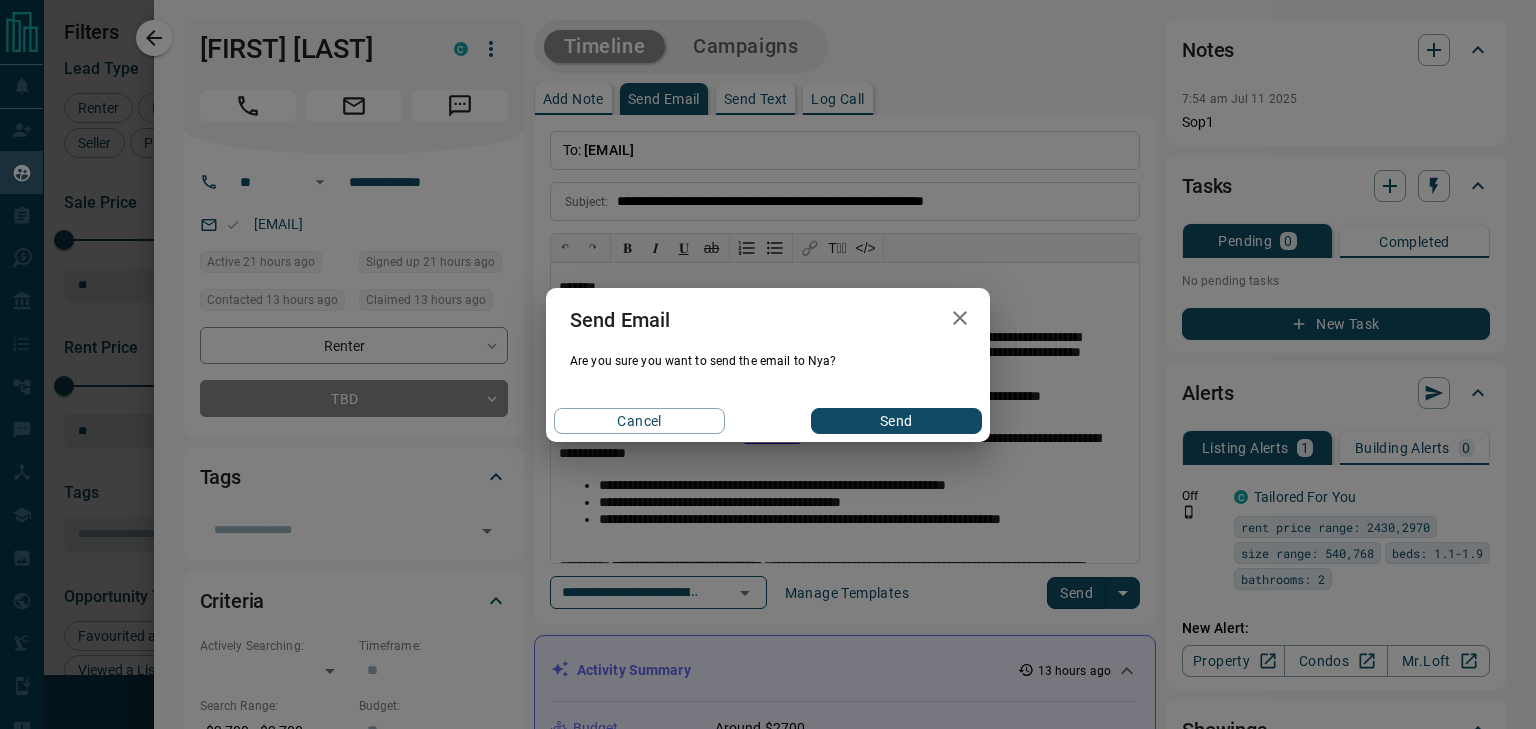 click on "Send" at bounding box center [896, 421] 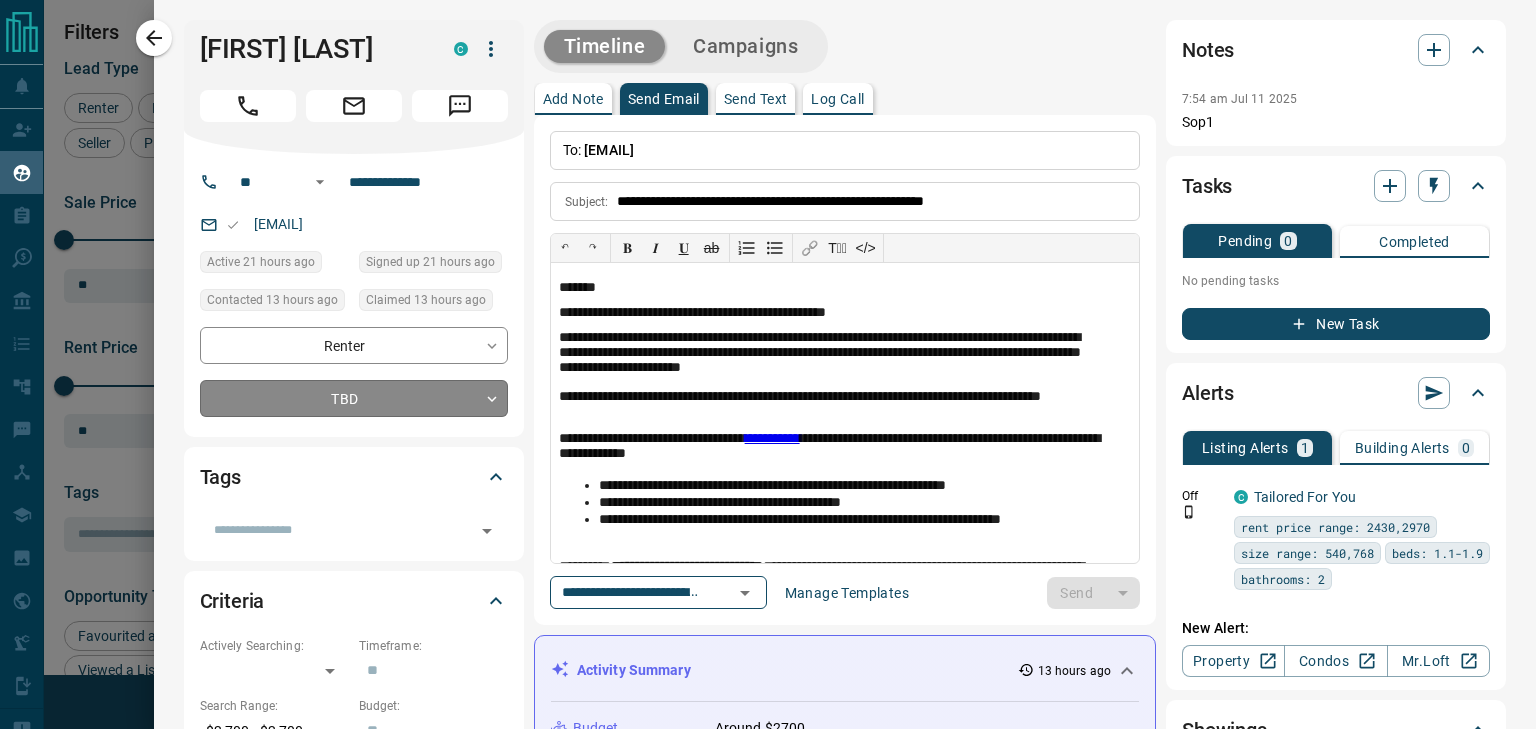 click on "Lead Transfers Claim Leads My Leads Tasks Opportunities Deals Campaigns Automations Messages Broker Bay Training Media Services Agent Resources Precon Worksheet Mobile Apps Disclosure Logout My Leads Filters 1 Manage Tabs New Lead All 943 TBD 151 Do Not Contact - Not Responsive 517 Bogus - Just Browsing 61 Criteria Obtained 38 Future Follow Up 153 Warm 11 HOT 2 Taken on Showings 5 Submitted Offer - Client 5 Name Details Last Active Claimed Date Status Tags [FIRST] [LAST] Renter C $3K - $3K Downtown, [CITY] 21 hours ago Contacted 9 hours ago 13 hours ago Signed up 21 hours ago TBD + [FIRST] [LAST] Renter C $2K - $3K Downtown, [CITY] 20 hours ago Contacted 9 hours ago 13 hours ago Signed up 21 hours ago TBD + [FIRST] [LAST] Renter C $0 - $3K Downtown, [CITY] 1 hour ago Contacted 8 hours ago 13 hours ago Signed up 4 months ago TBD + [FIRST] [LAST] Renter C $2K - $2K Downtown, [CITY] 17 hours ago Contacted 9 hours ago 13 hours ago Signed up 17 hours ago TBD + [FIRST] [LAST] Renter C $2K - $2K Downtown, [CITY], +1 4 months ago TBD" at bounding box center [768, 352] 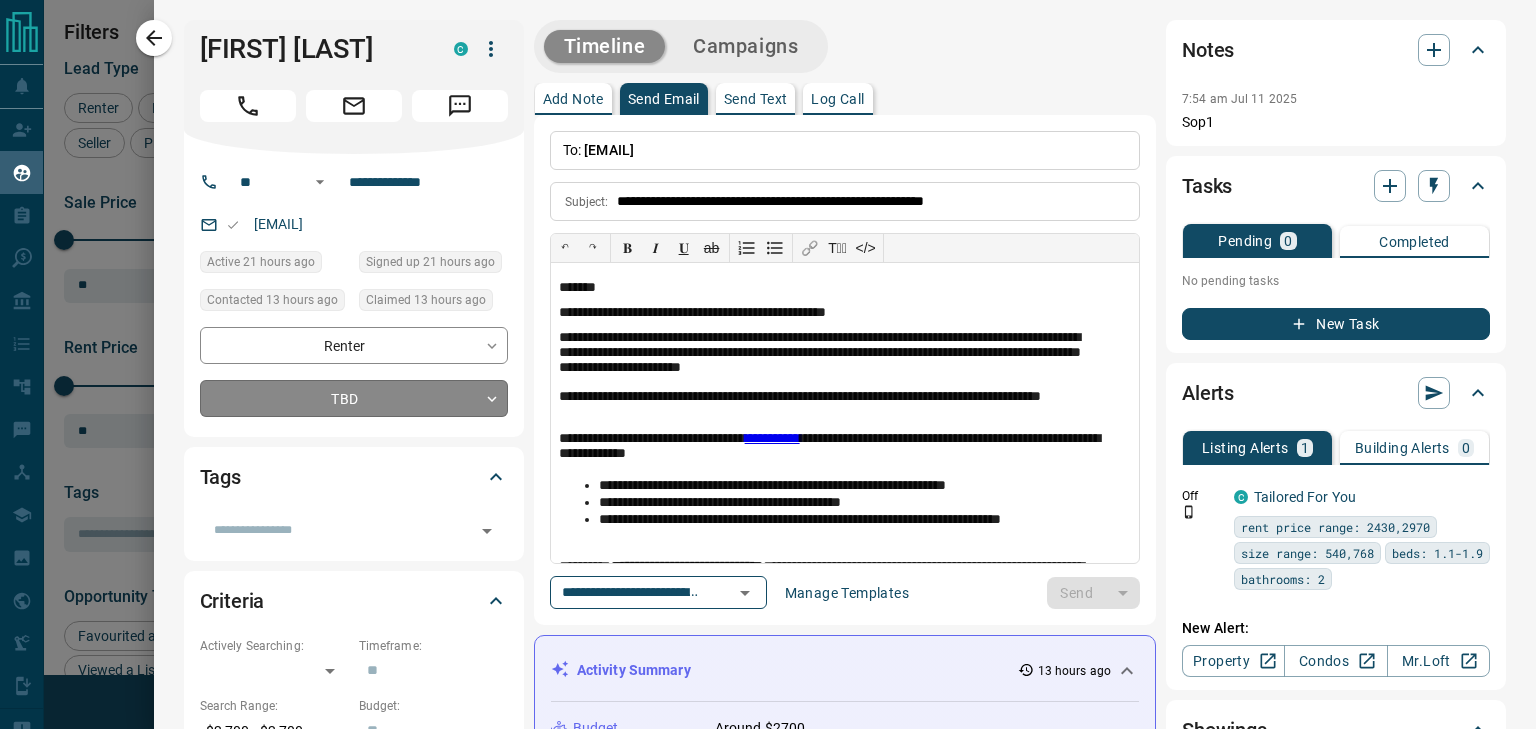 type 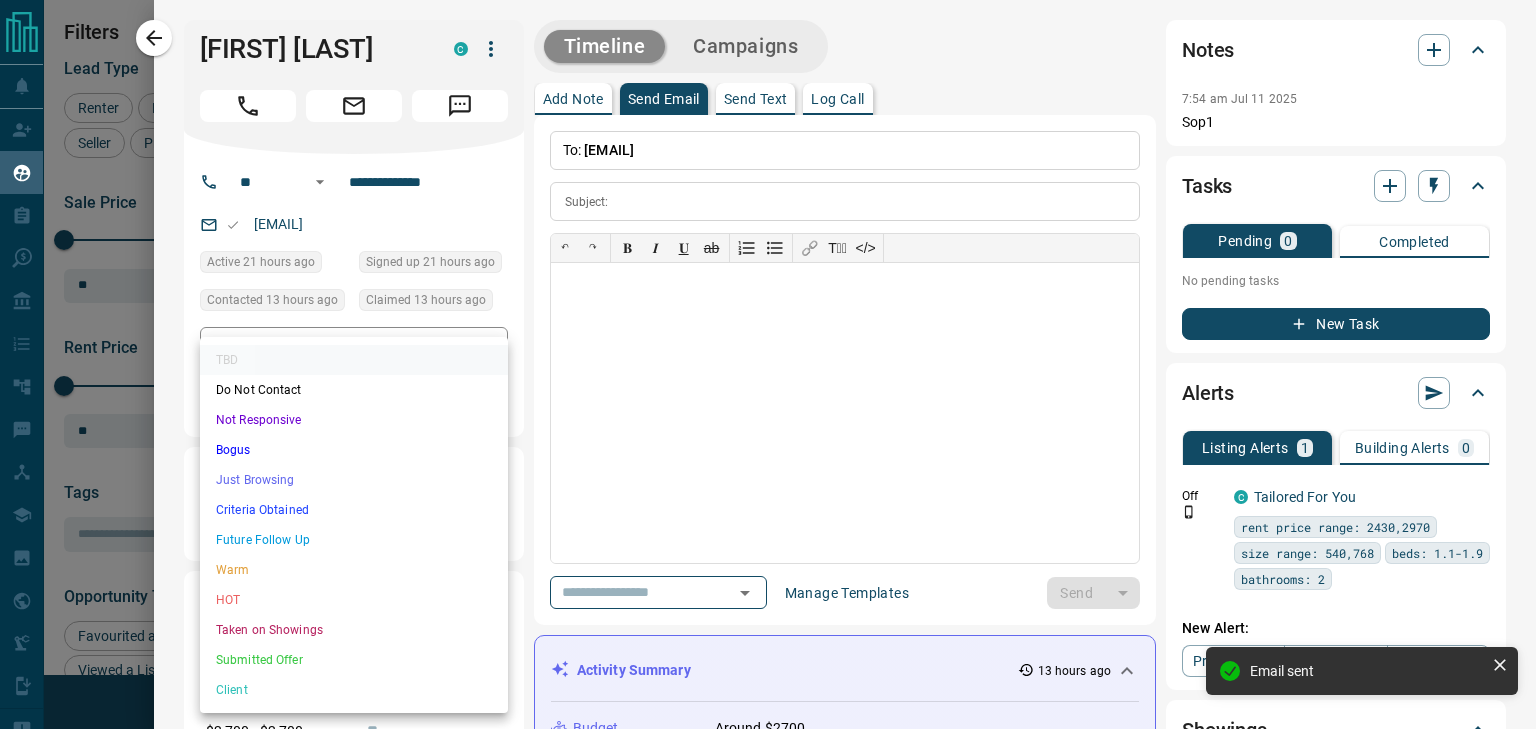 click on "Not Responsive" at bounding box center [354, 420] 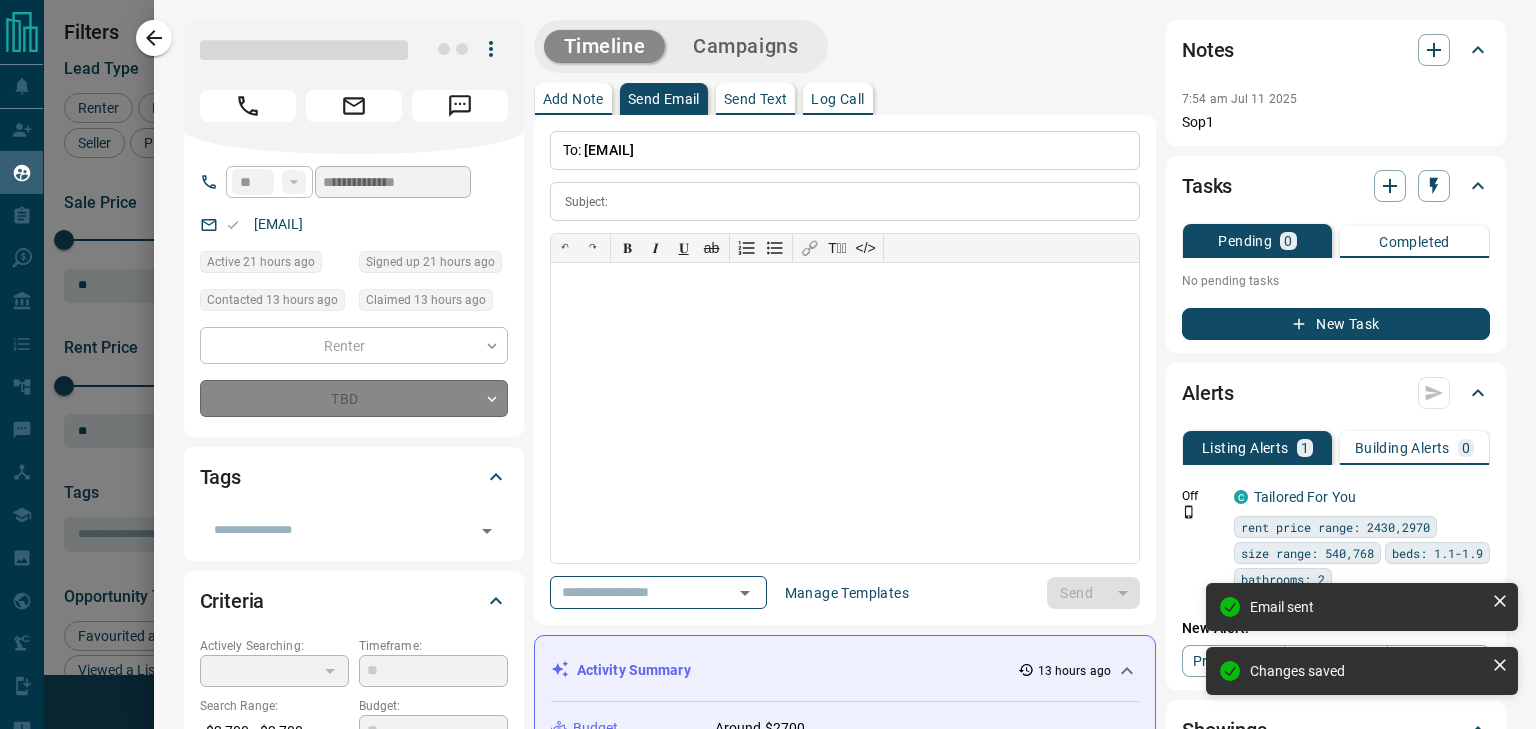 type on "*" 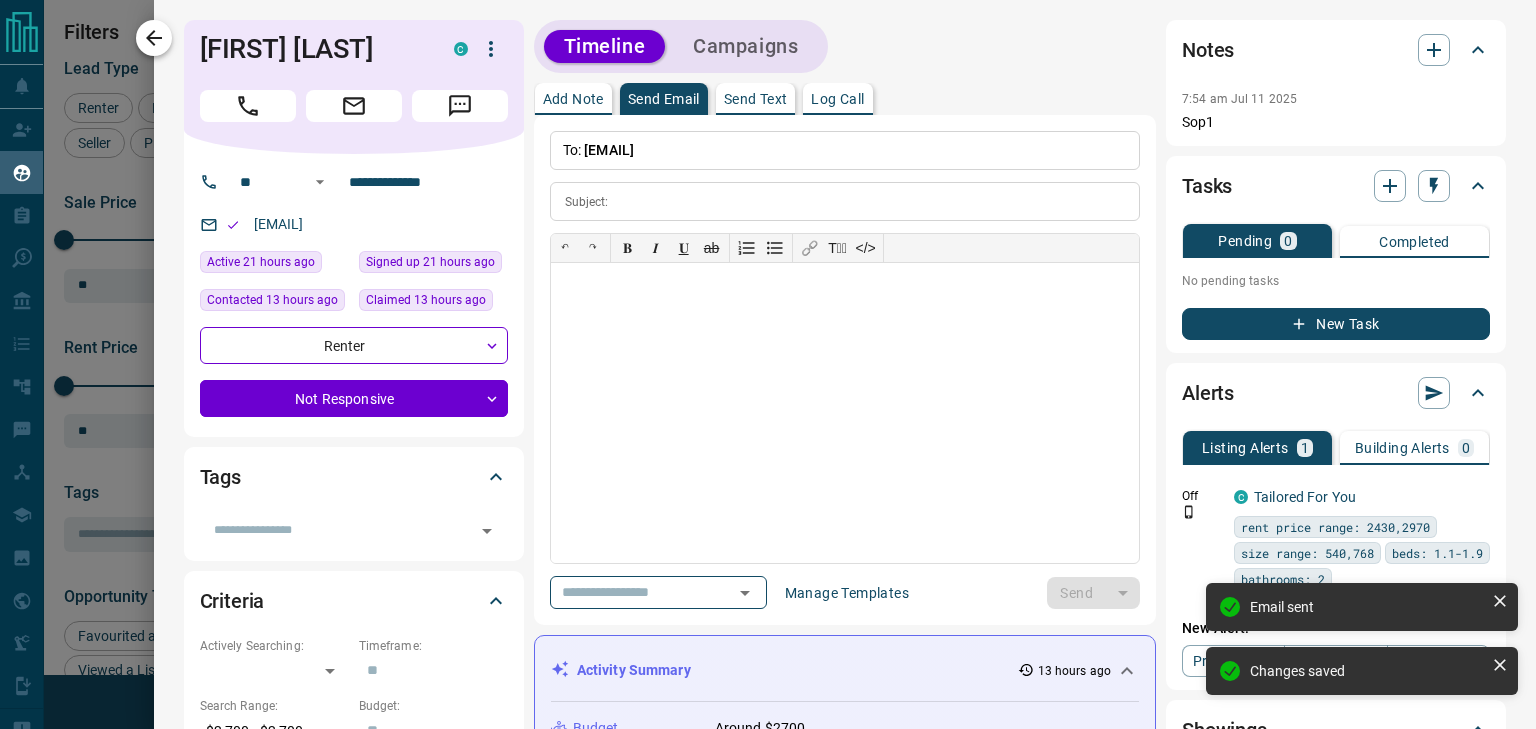 click at bounding box center (154, 38) 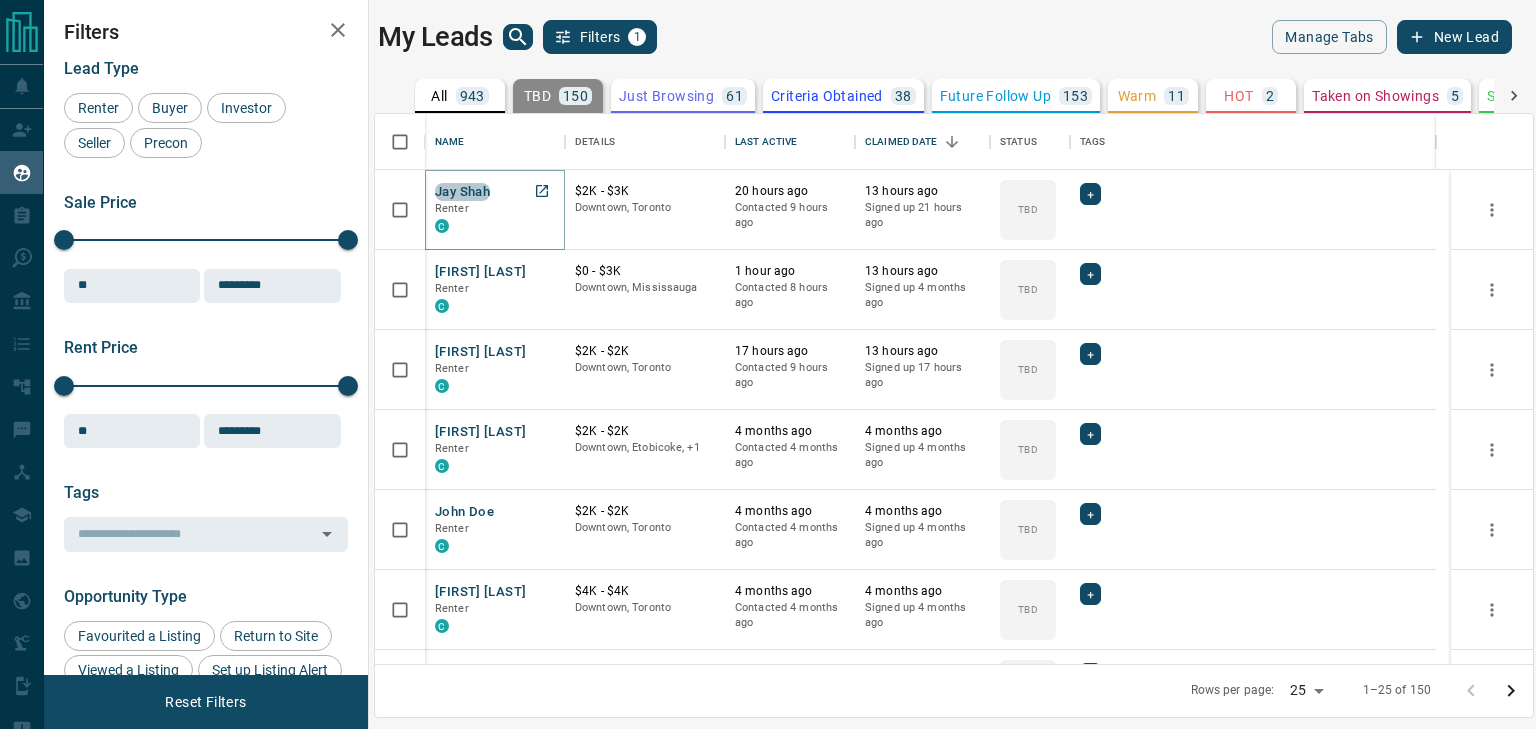 click on "Jay Shah" at bounding box center [462, 192] 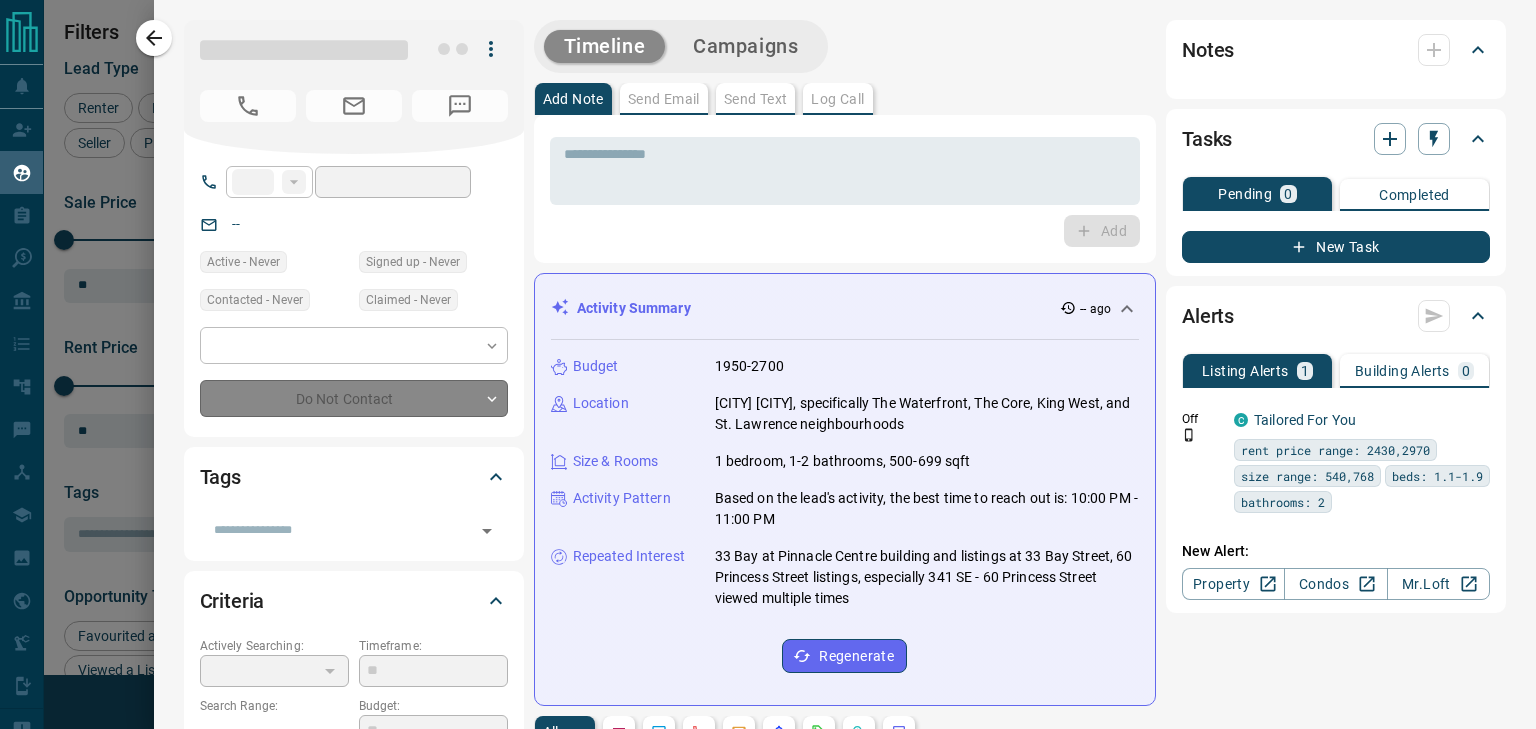 type 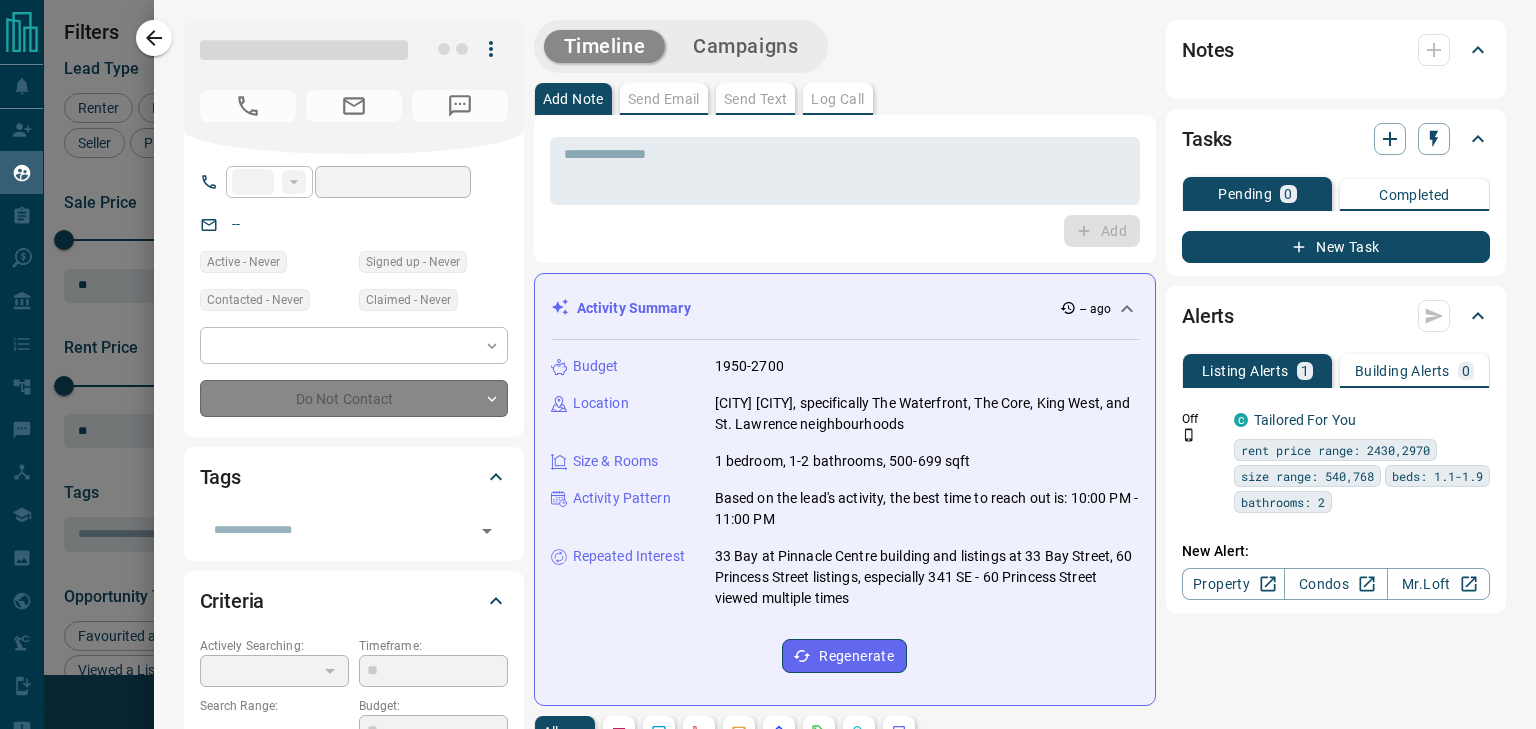 type on "**" 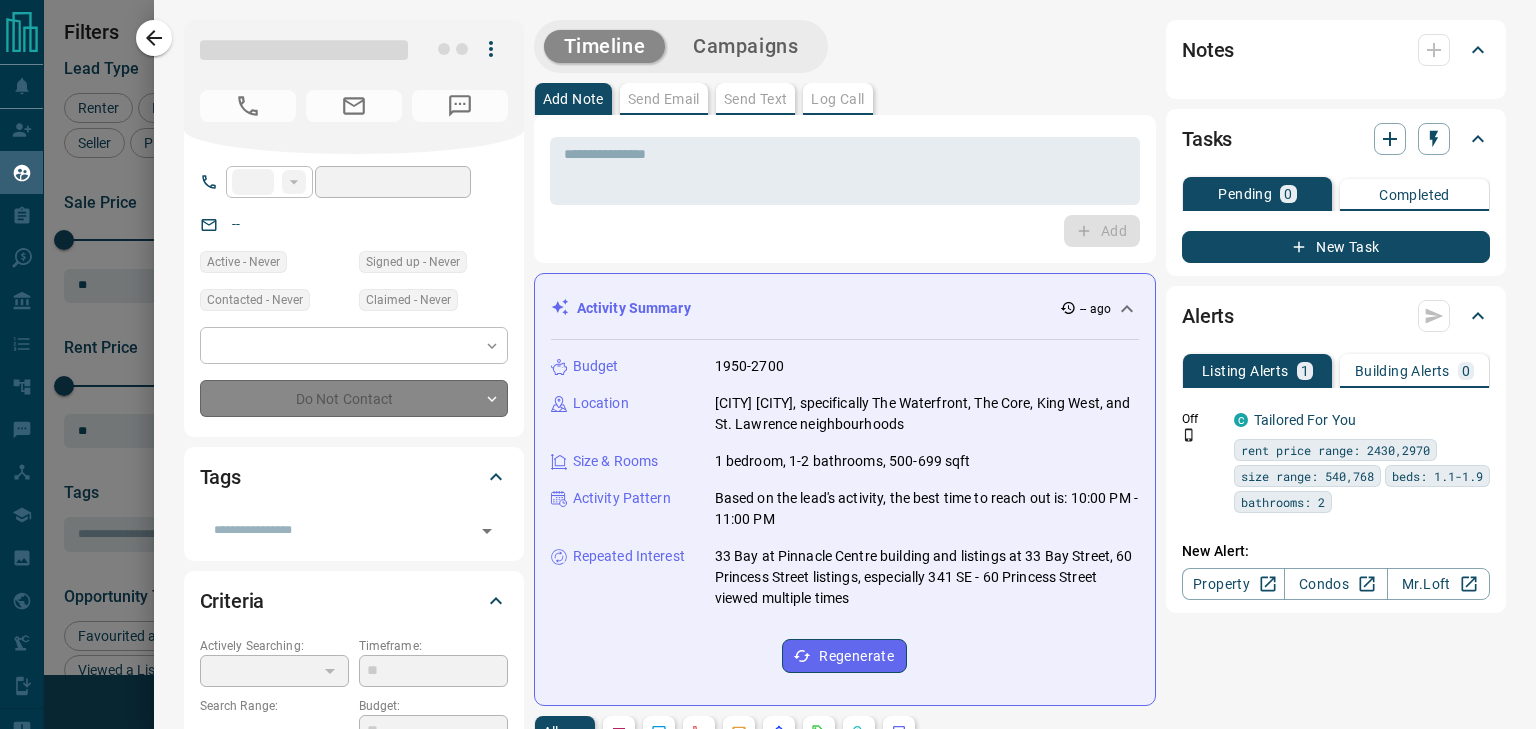 type on "**********" 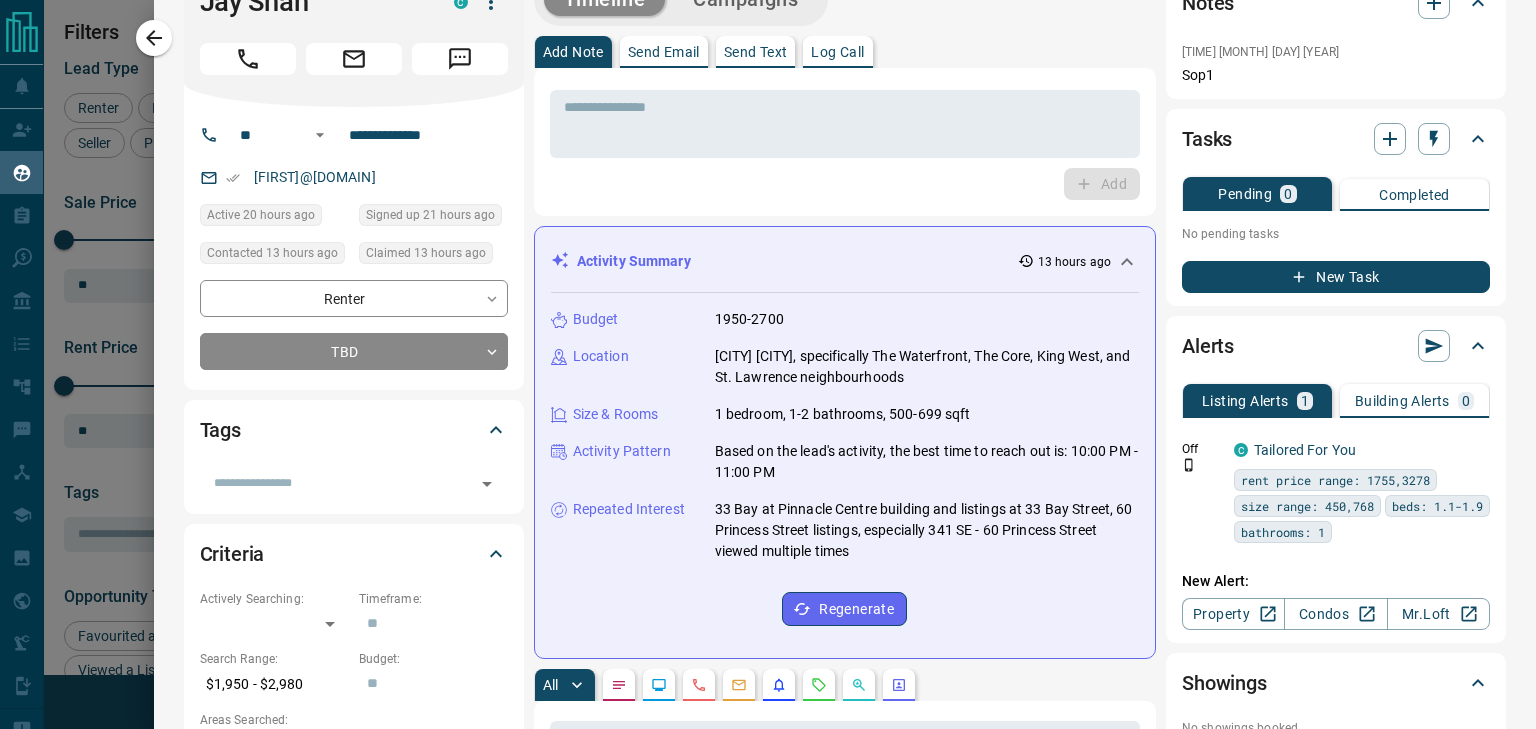 scroll, scrollTop: 0, scrollLeft: 0, axis: both 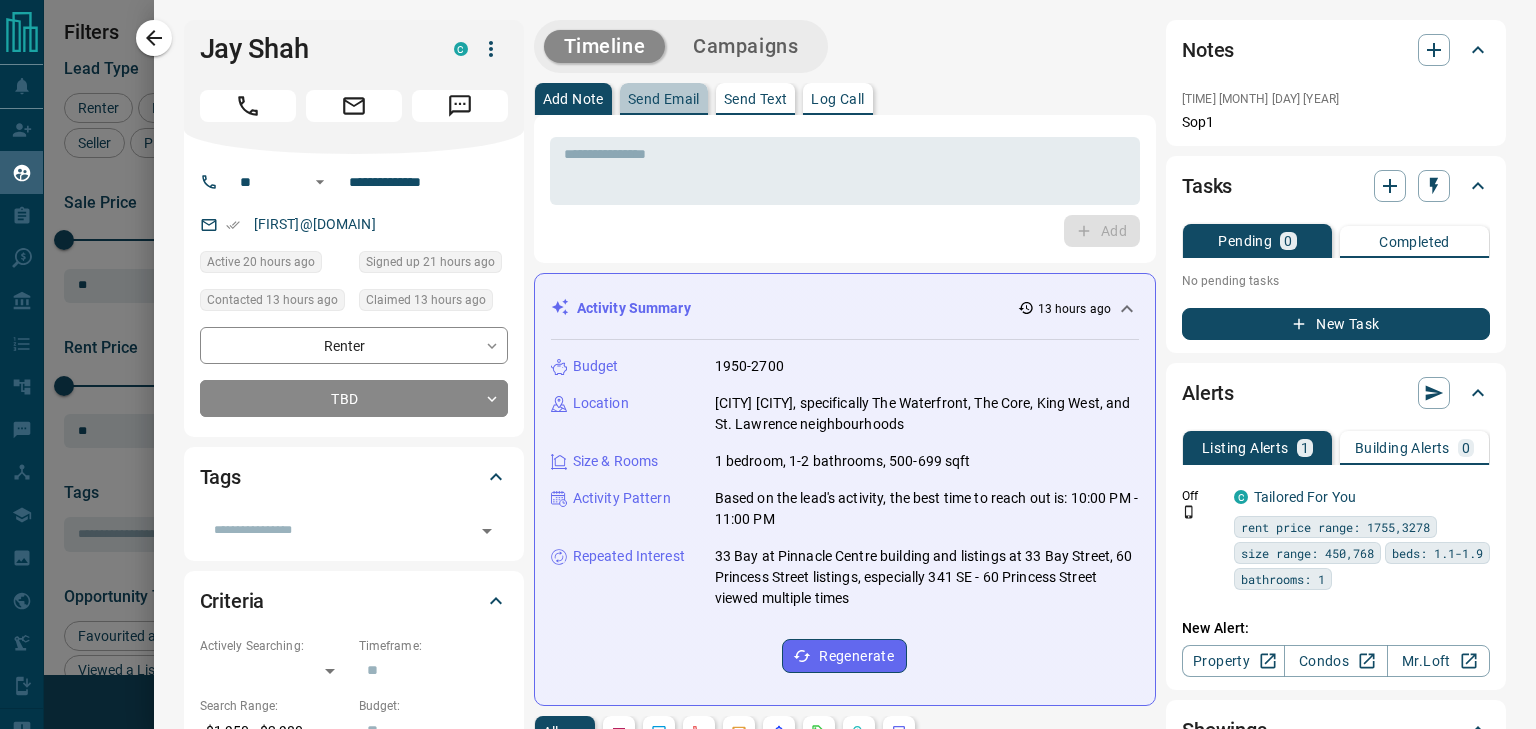 click on "Send Email" at bounding box center [664, 99] 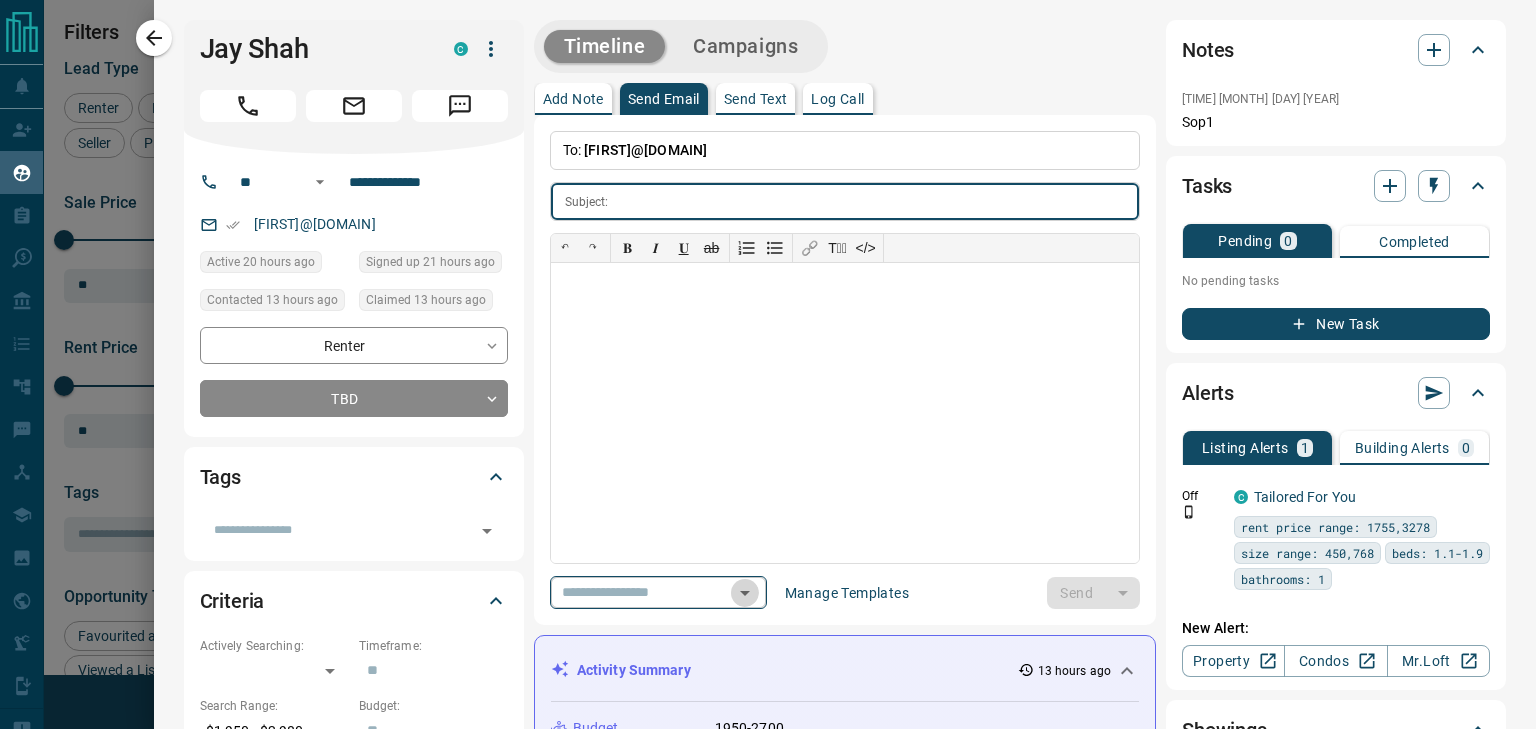 click 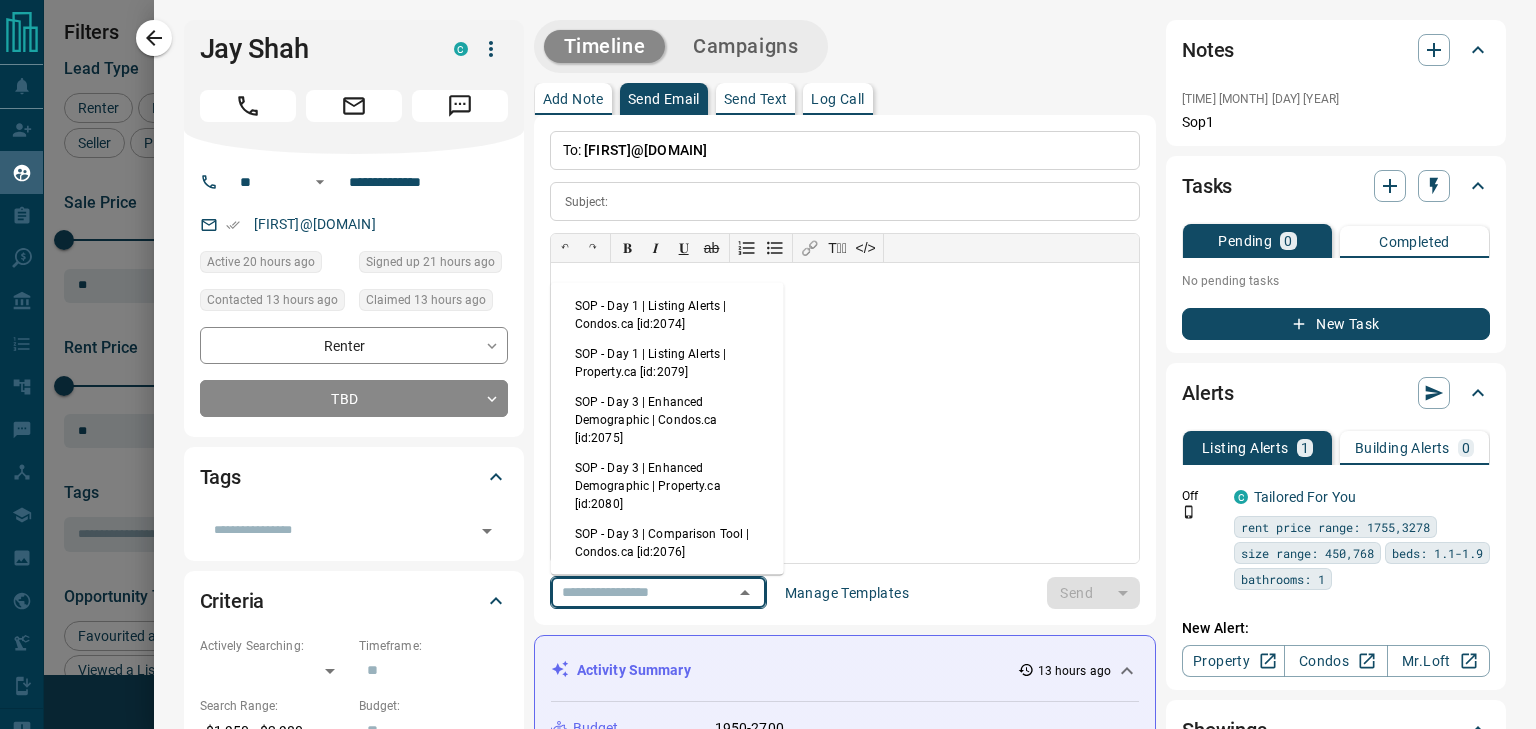 click on "SOP - Day 3 | Enhanced Demographic | Property.ca [id:2080]" at bounding box center [667, 486] 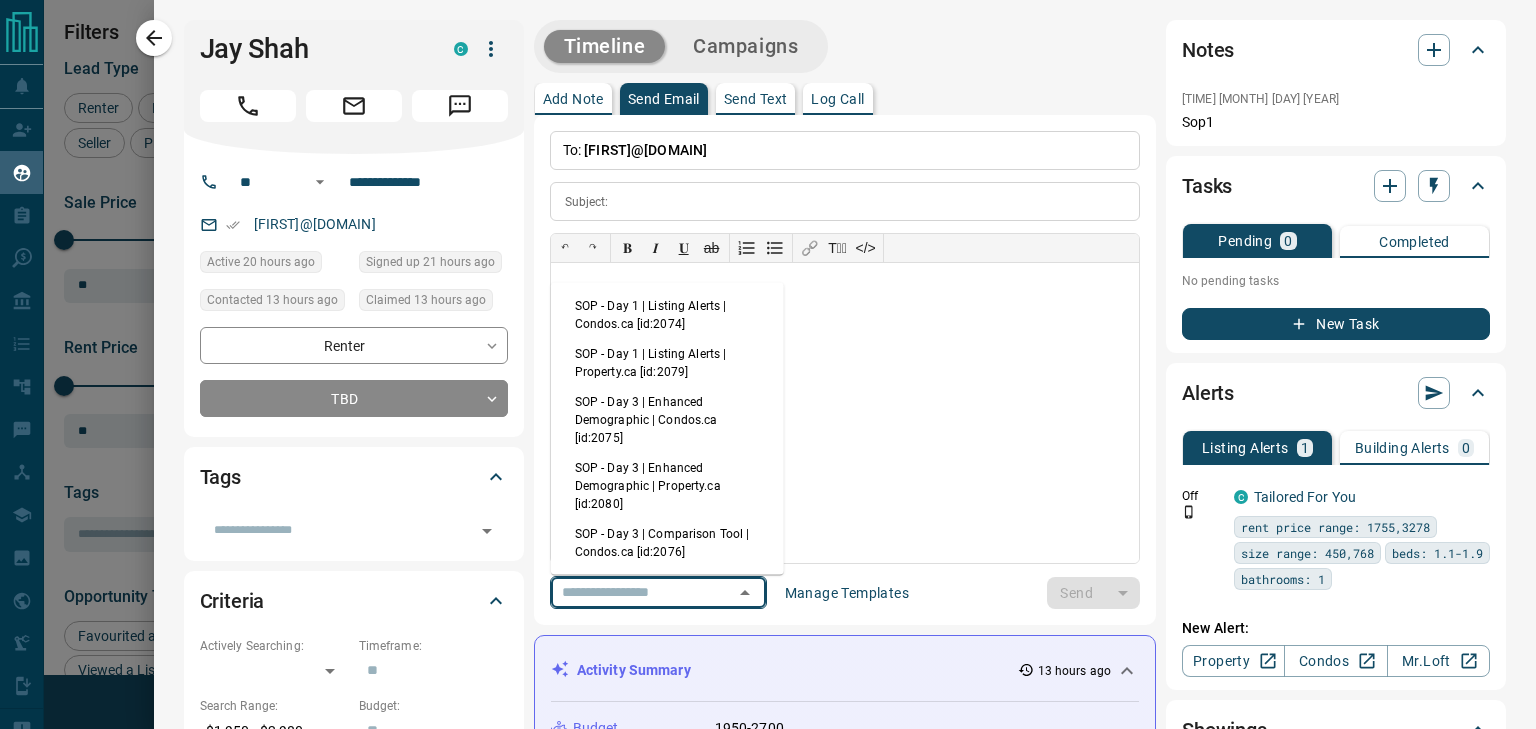 type on "**********" 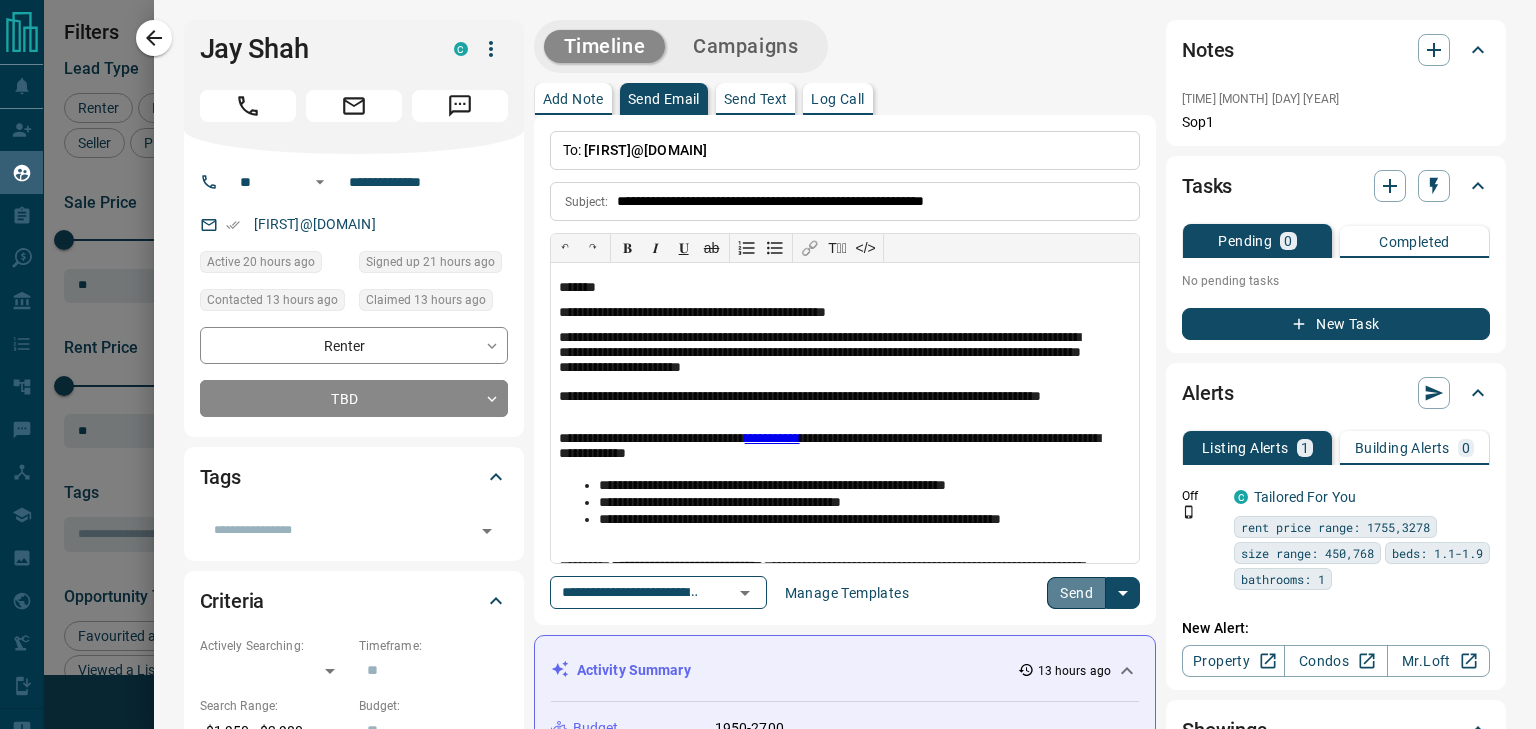 click on "Send" at bounding box center (1076, 593) 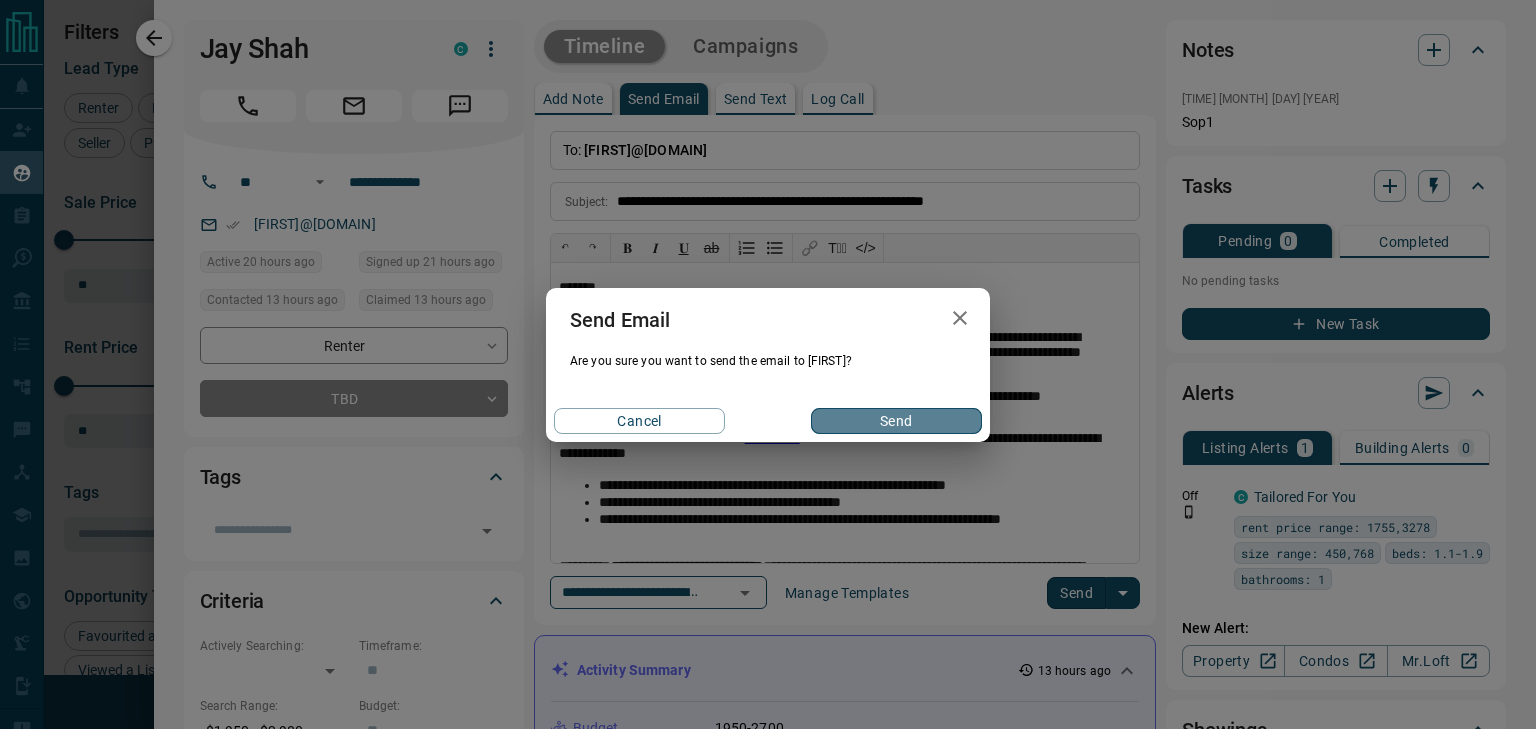 click on "Send" at bounding box center (896, 421) 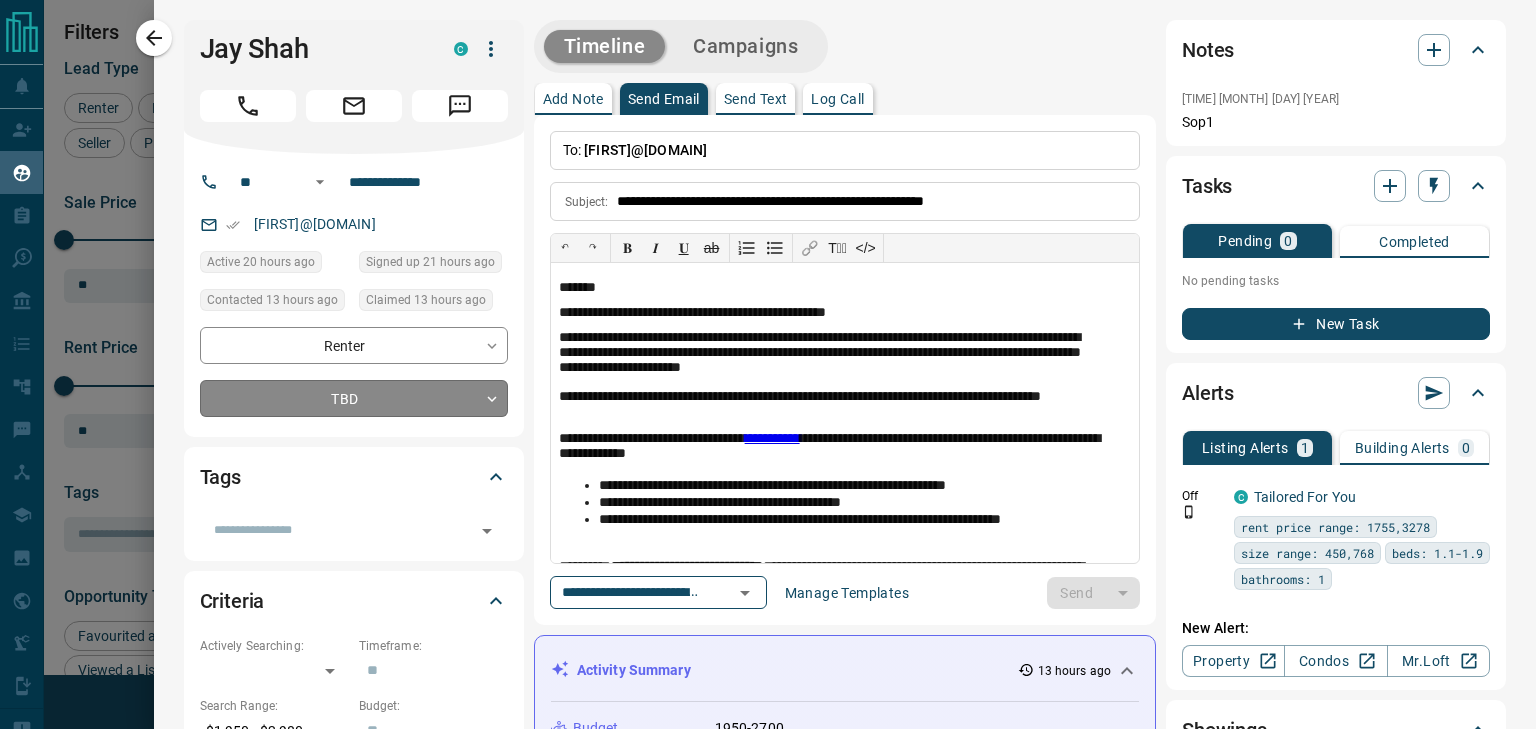 click on "Name Details Last Active Claimed Date Status Tags Jay Shah Renter C $2K - $3K Downtown, Toronto 20 hours ago Contacted 9 hours ago 13 hours ago Signed up 21 hours ago TBD + A Nguyen Renter C $0 - $3K Downtown, Mississauga 1 hour ago Contacted 8 hours ago 13 hours ago Signed up 4 months ago TBD + Sks Suuz Renter C $2K - $2K Downtown, Toronto 17 hours ago Contacted 9 hours ago 13 hours ago Signed up 17 hours ago TBD + Vicky Wong Renter C $2K - $2K Downtown, Etobicoke, +1 4 months ago Contacted 4 months ago 4 months ago Signed up 4 months ago TBD + John Doe Renter C $2K - $2K Downtown, Toronto 4 months ago +" at bounding box center (768, 352) 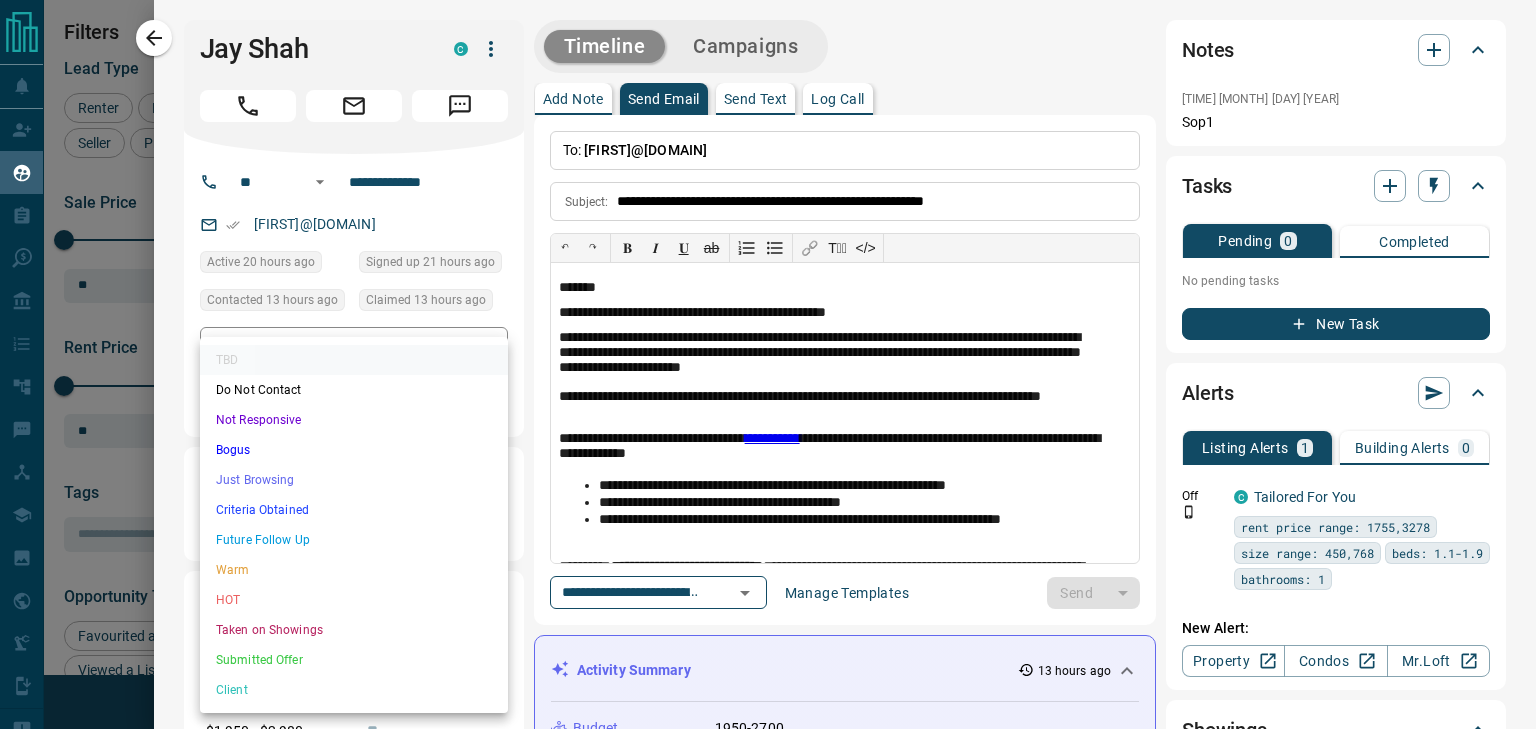 type 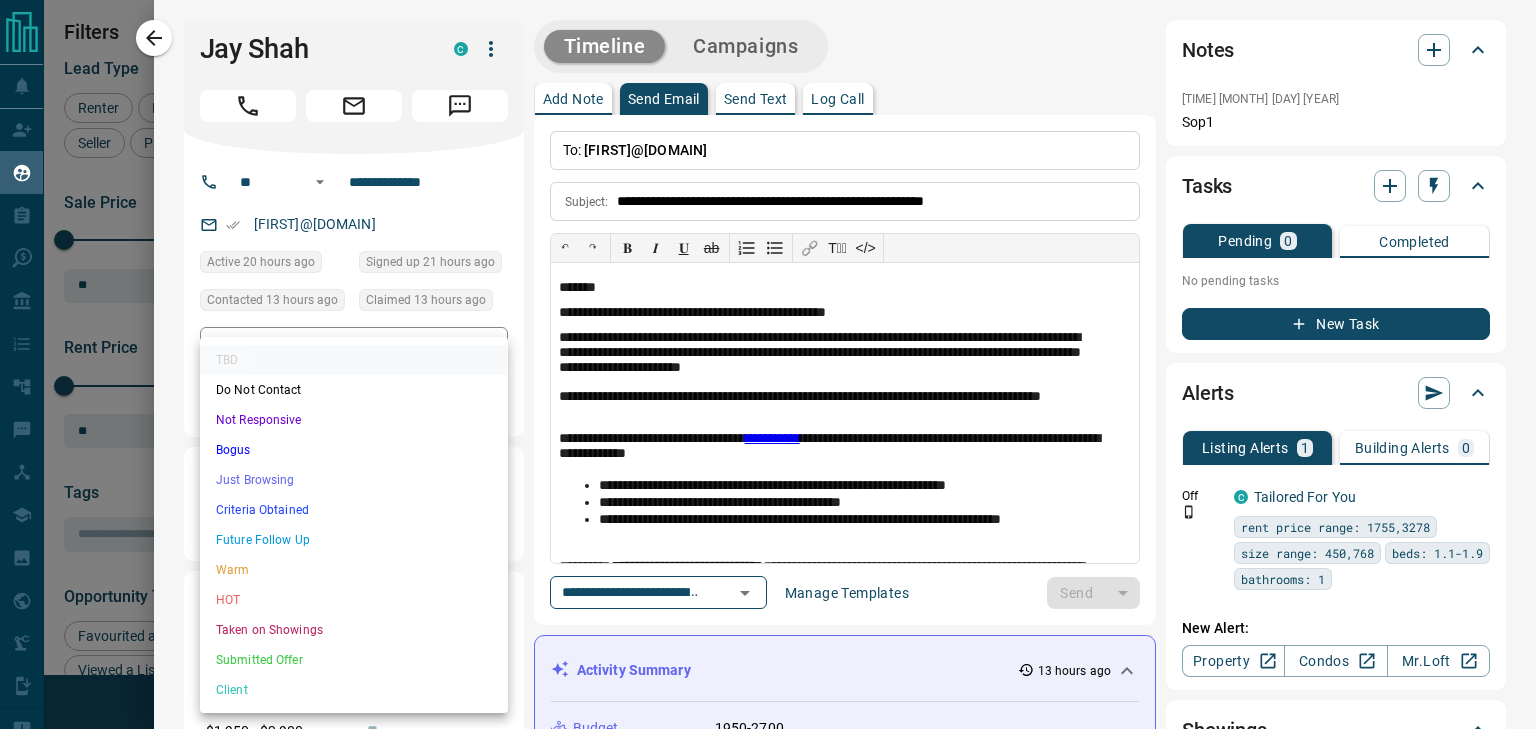 type 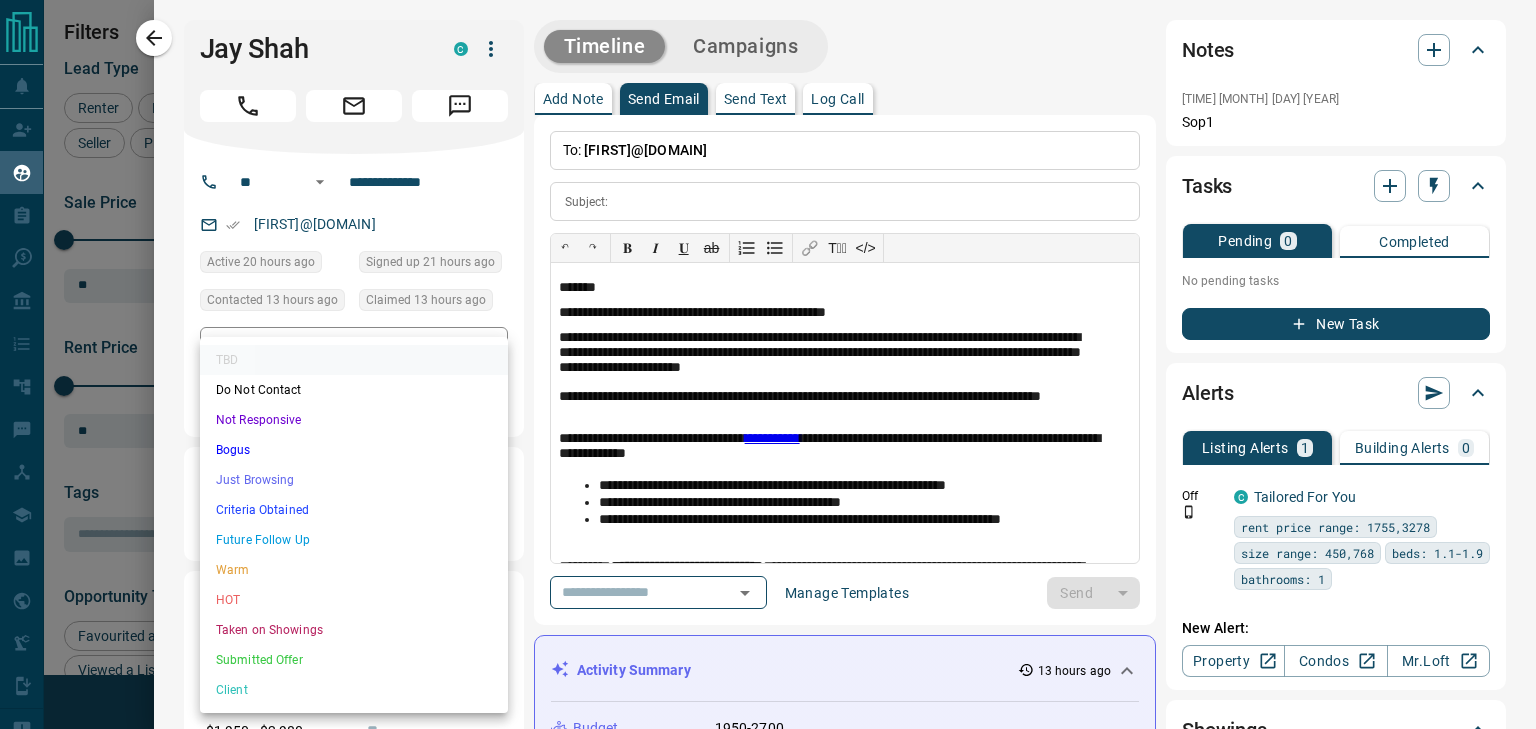 click on "Not Responsive" at bounding box center (354, 420) 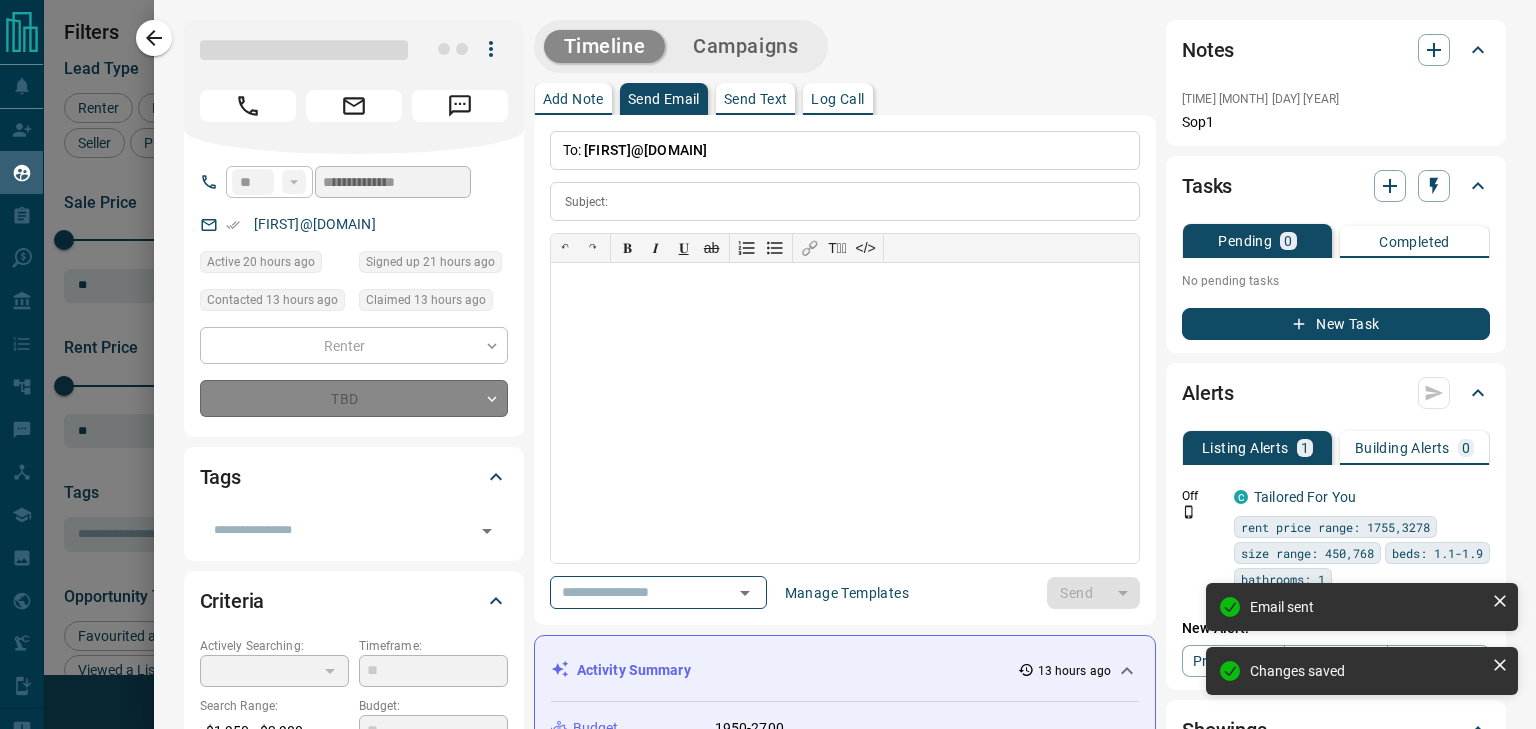type on "*" 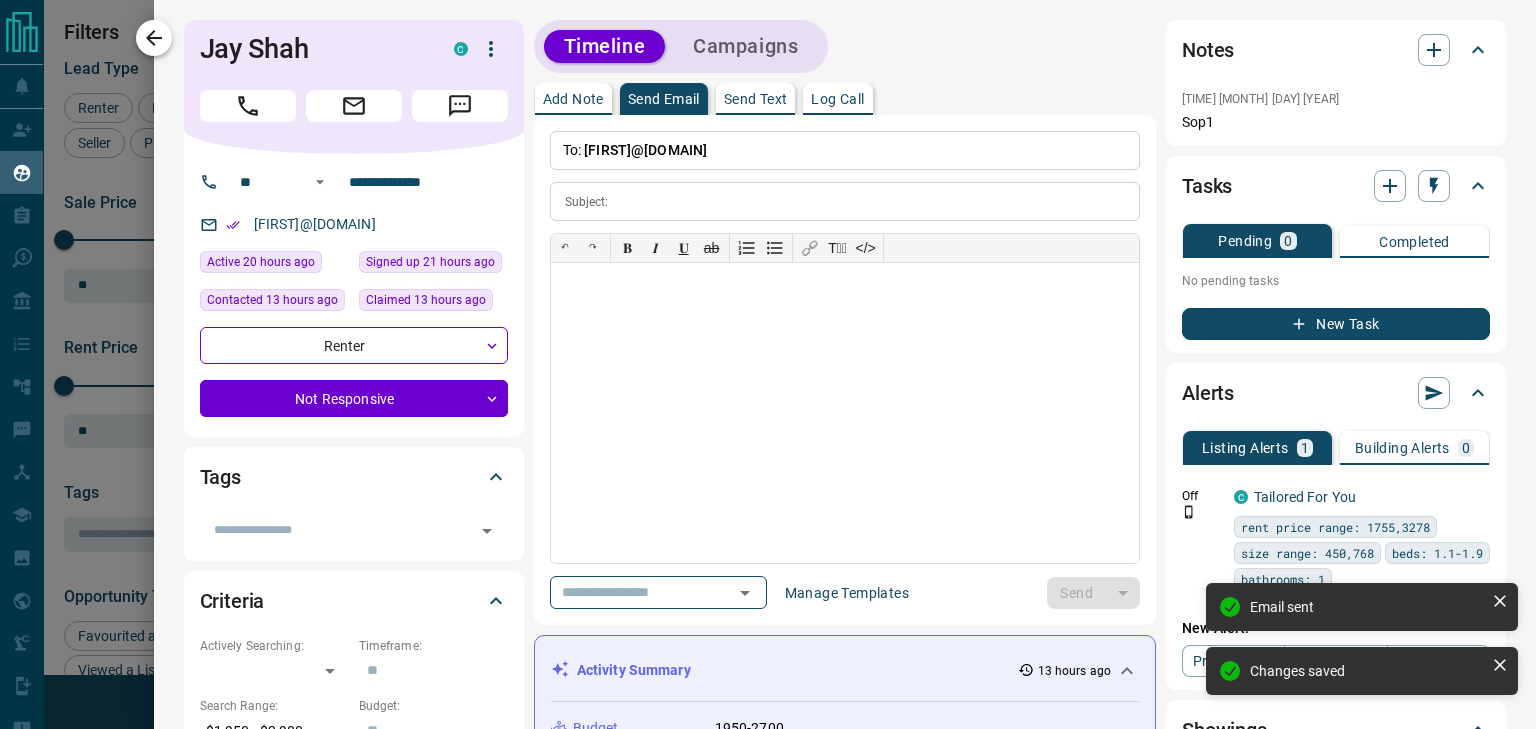 click 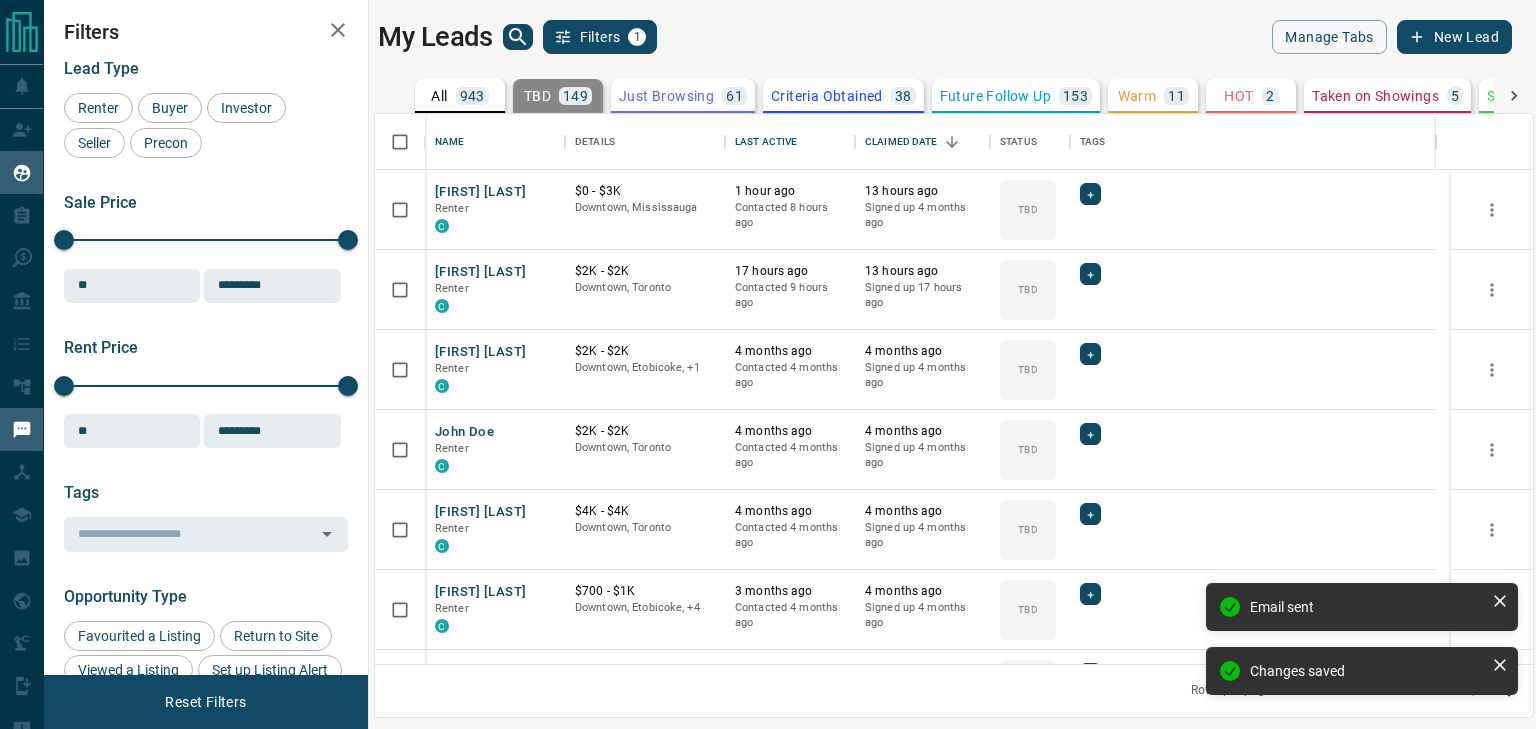 click on "Messages" at bounding box center [92, 429] 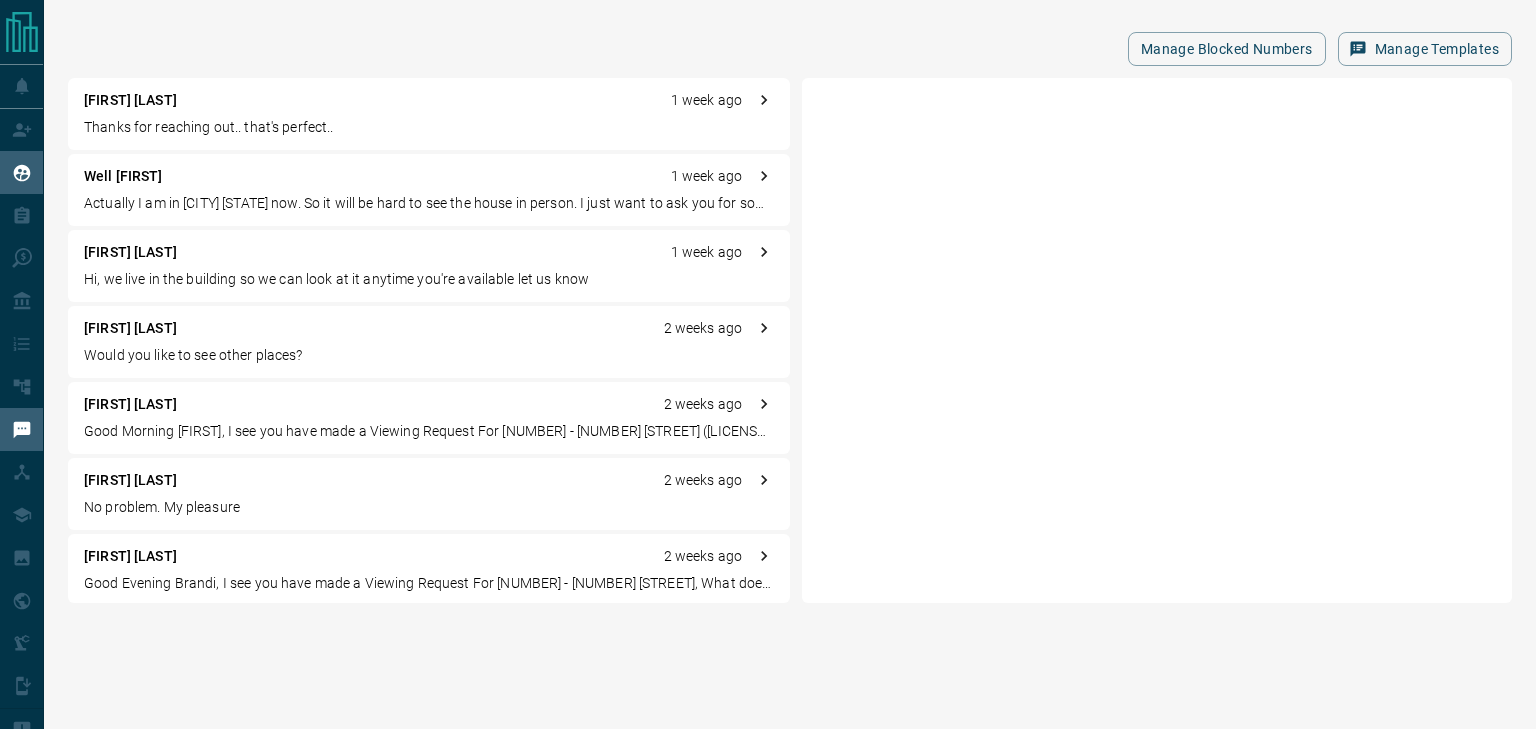 click on "My Leads" at bounding box center [58, 172] 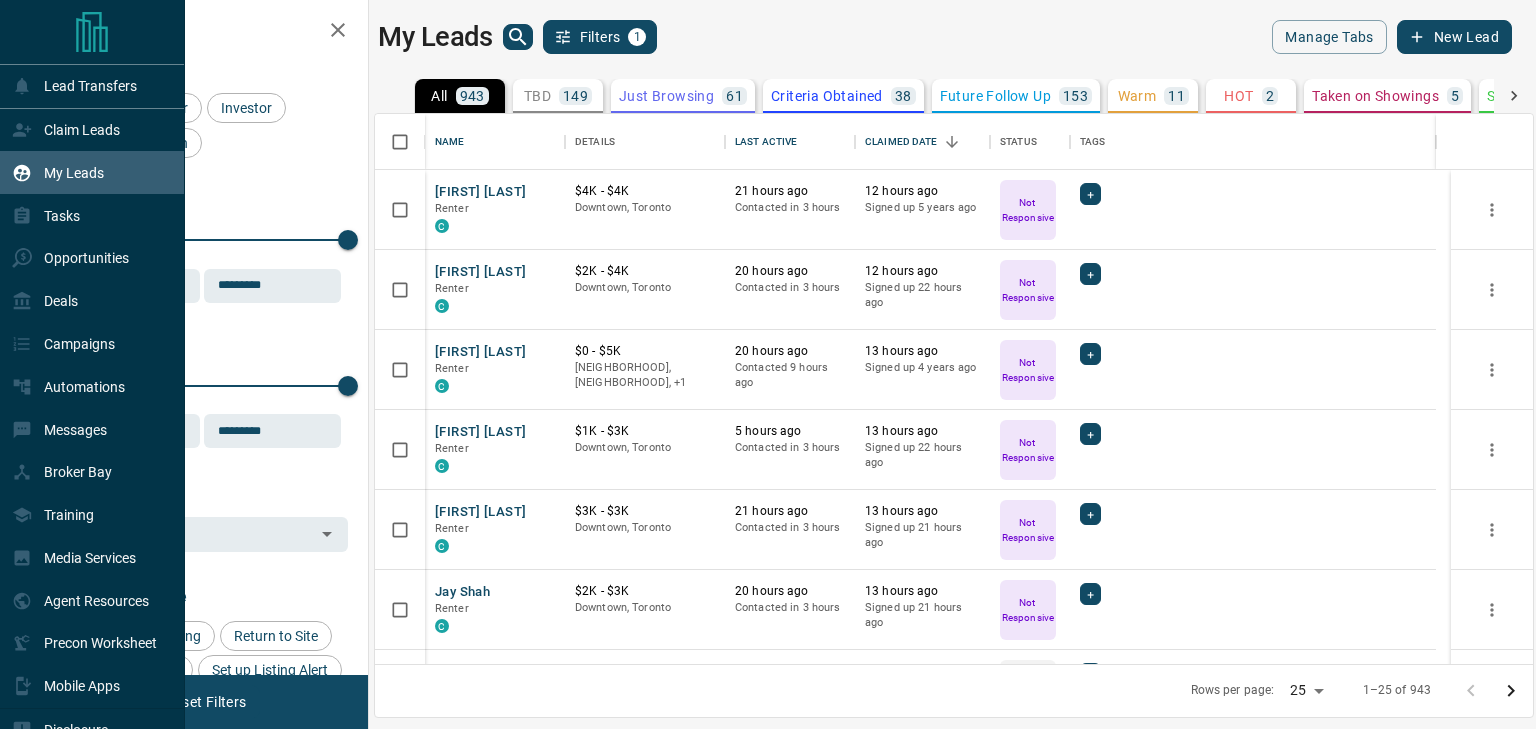 scroll, scrollTop: 16, scrollLeft: 16, axis: both 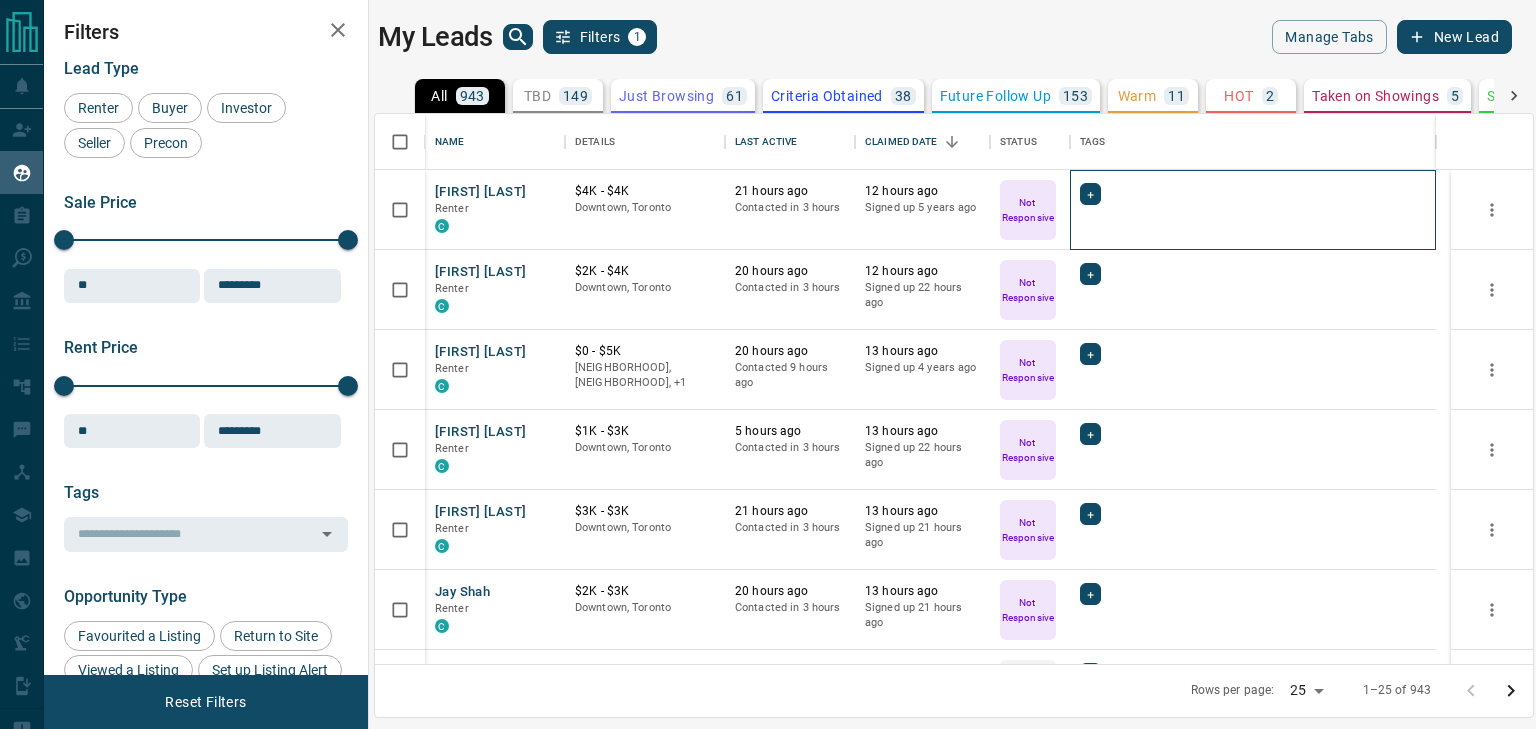 click on "+" at bounding box center (1253, 194) 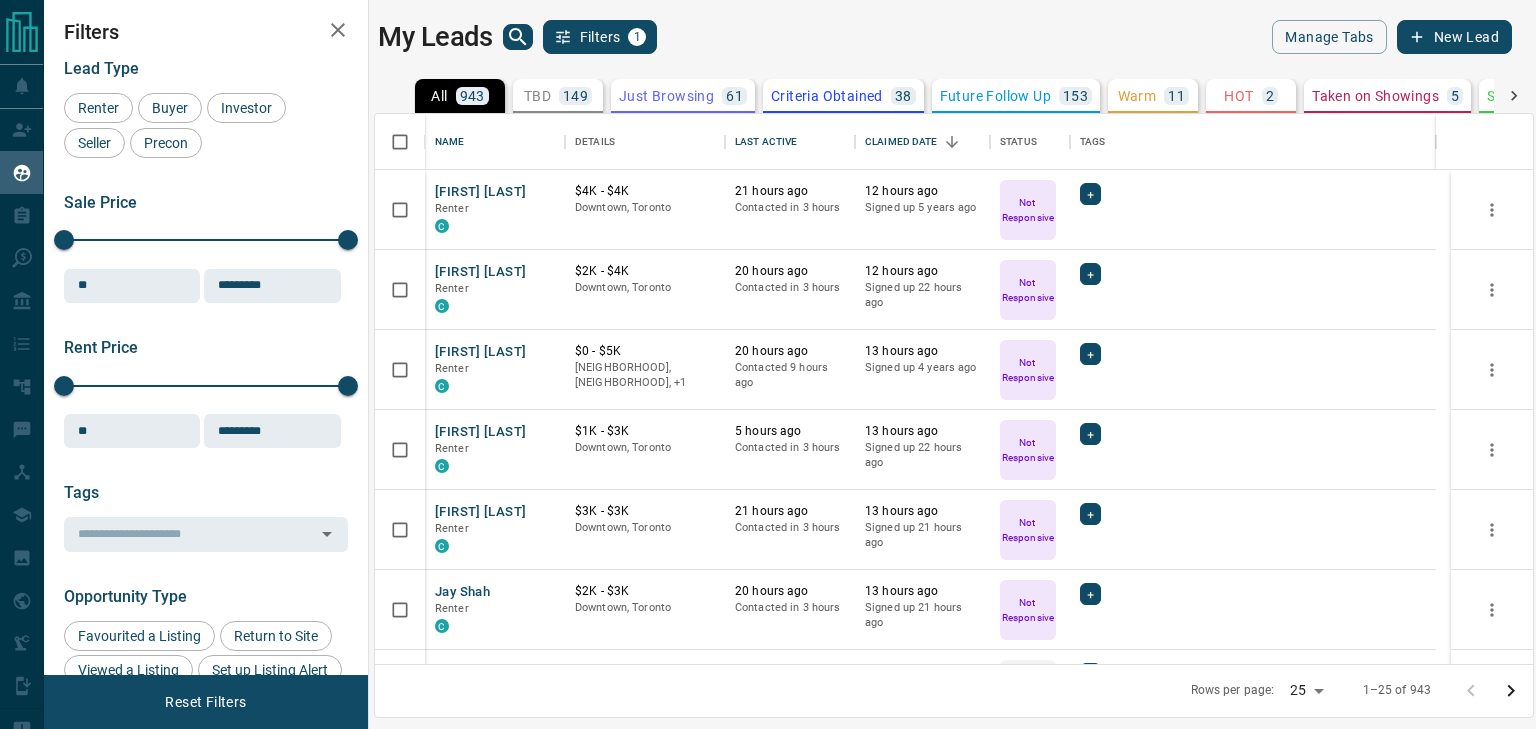 click on "TBD" at bounding box center (537, 96) 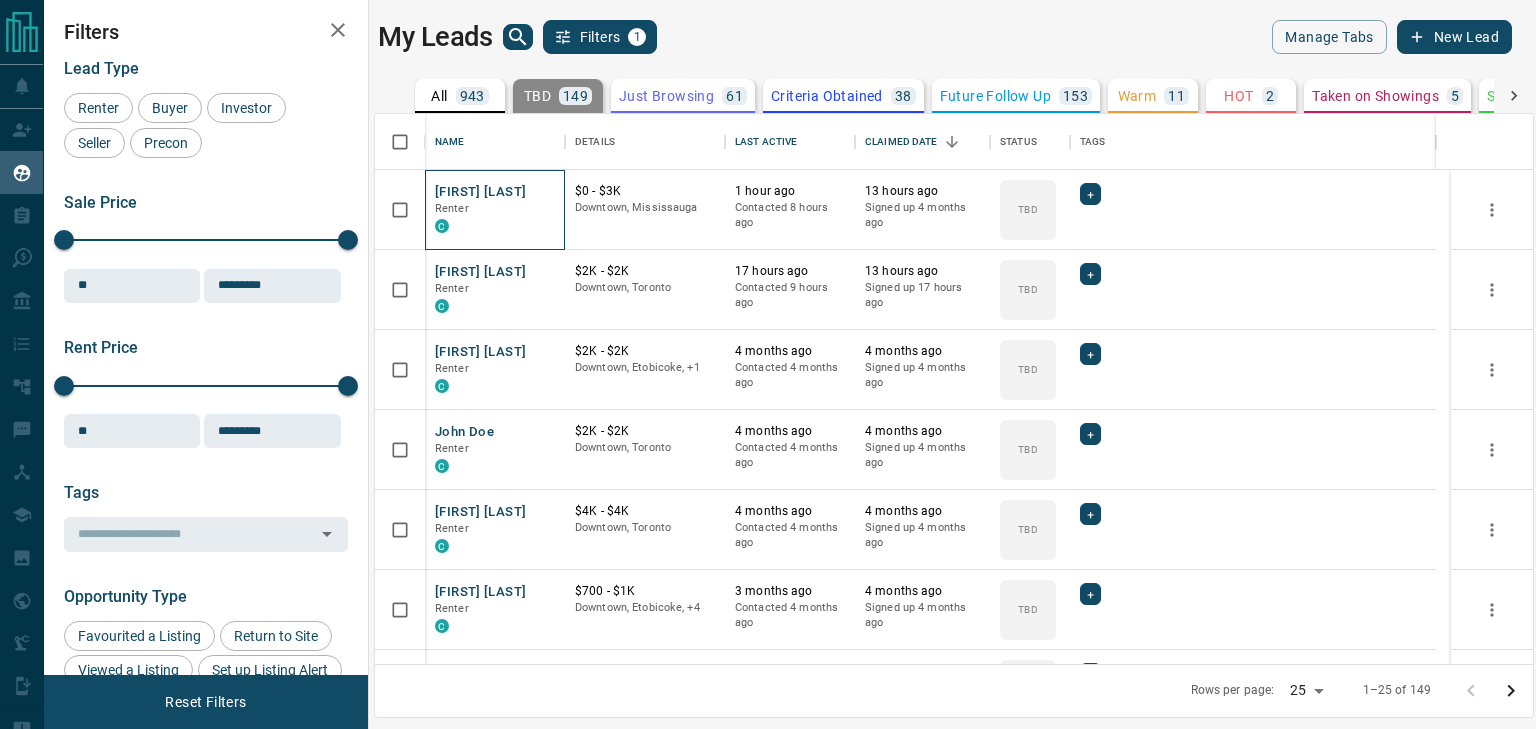 click on "A [LAST] Renter C" at bounding box center [495, 210] 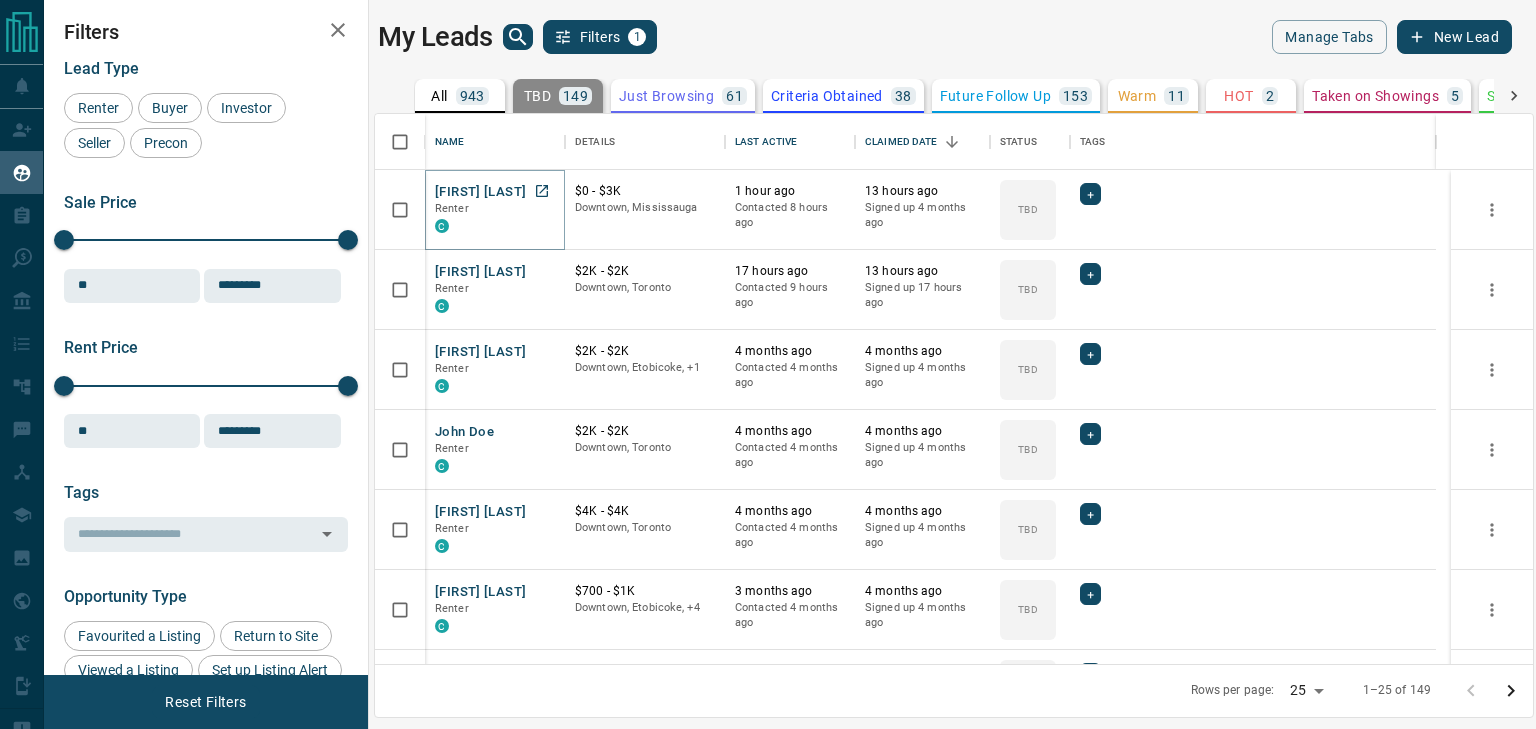 click on "[FIRST] [LAST]" at bounding box center [480, 192] 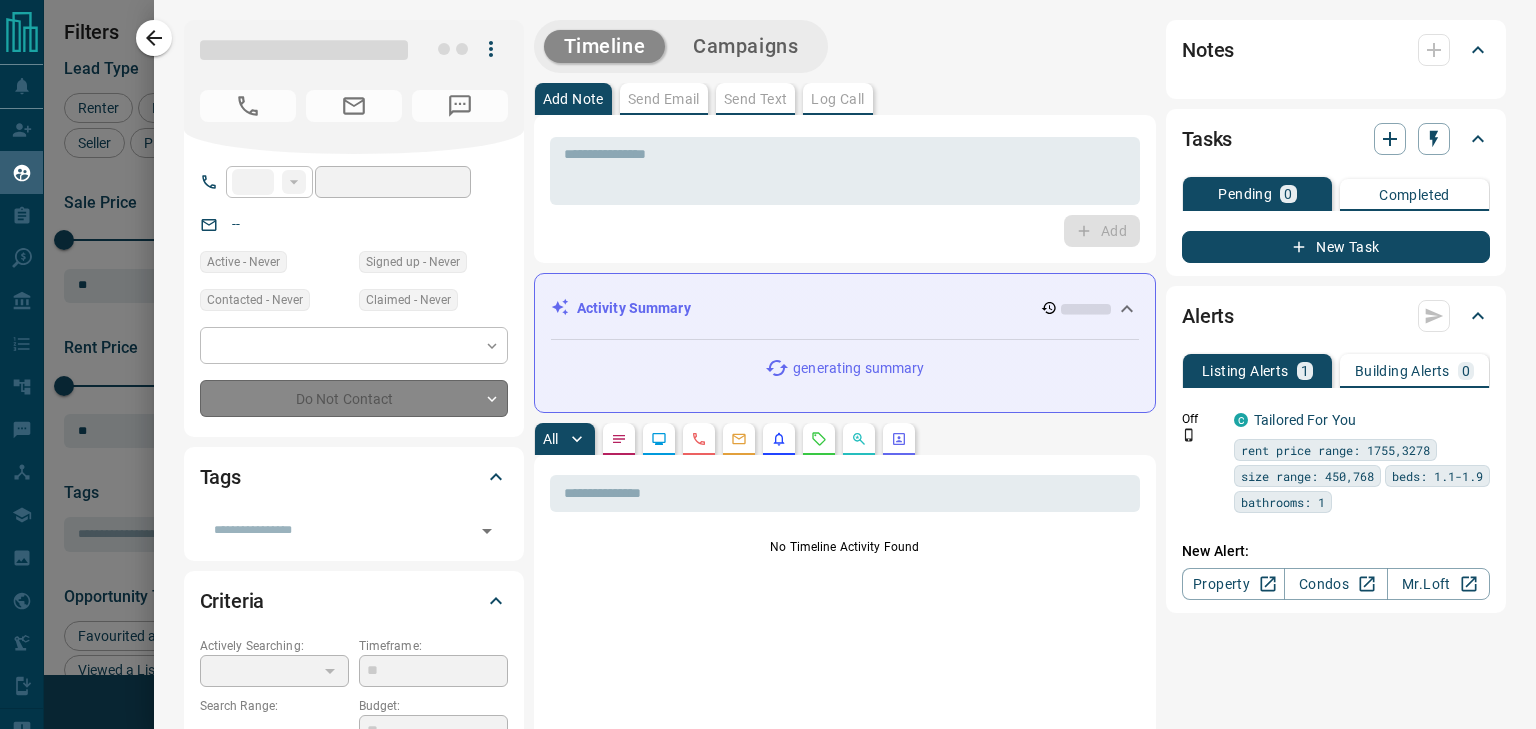 type on "**" 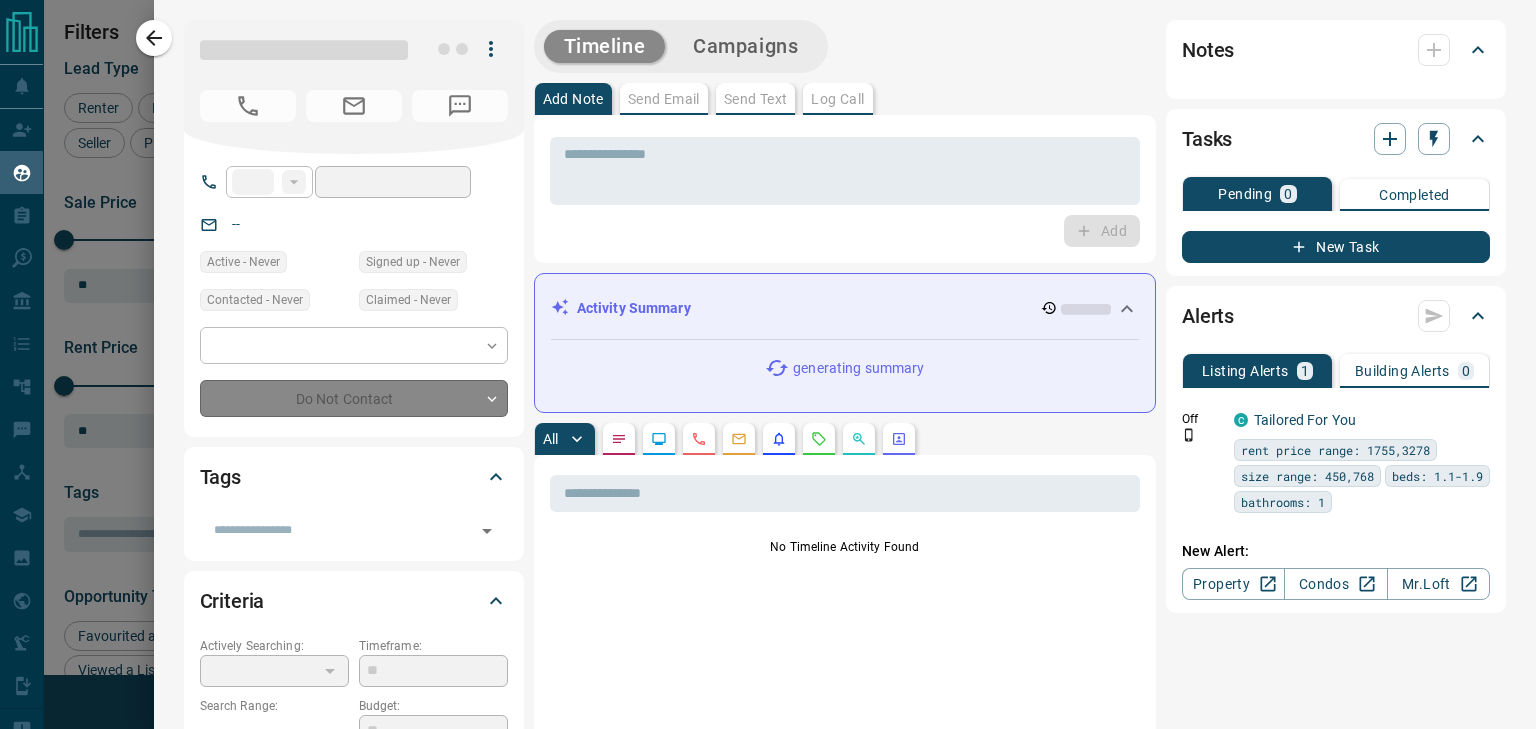 type on "**********" 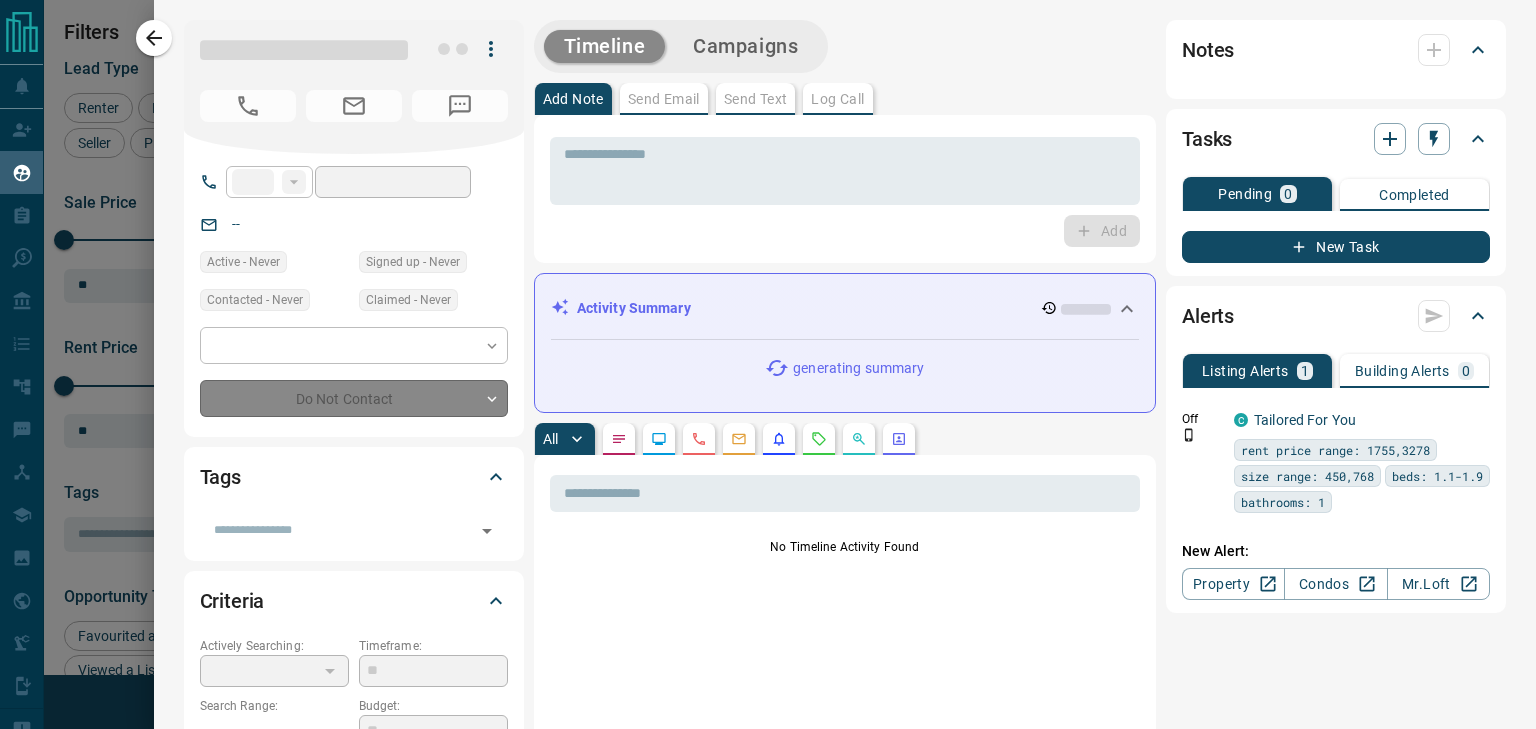 type on "**********" 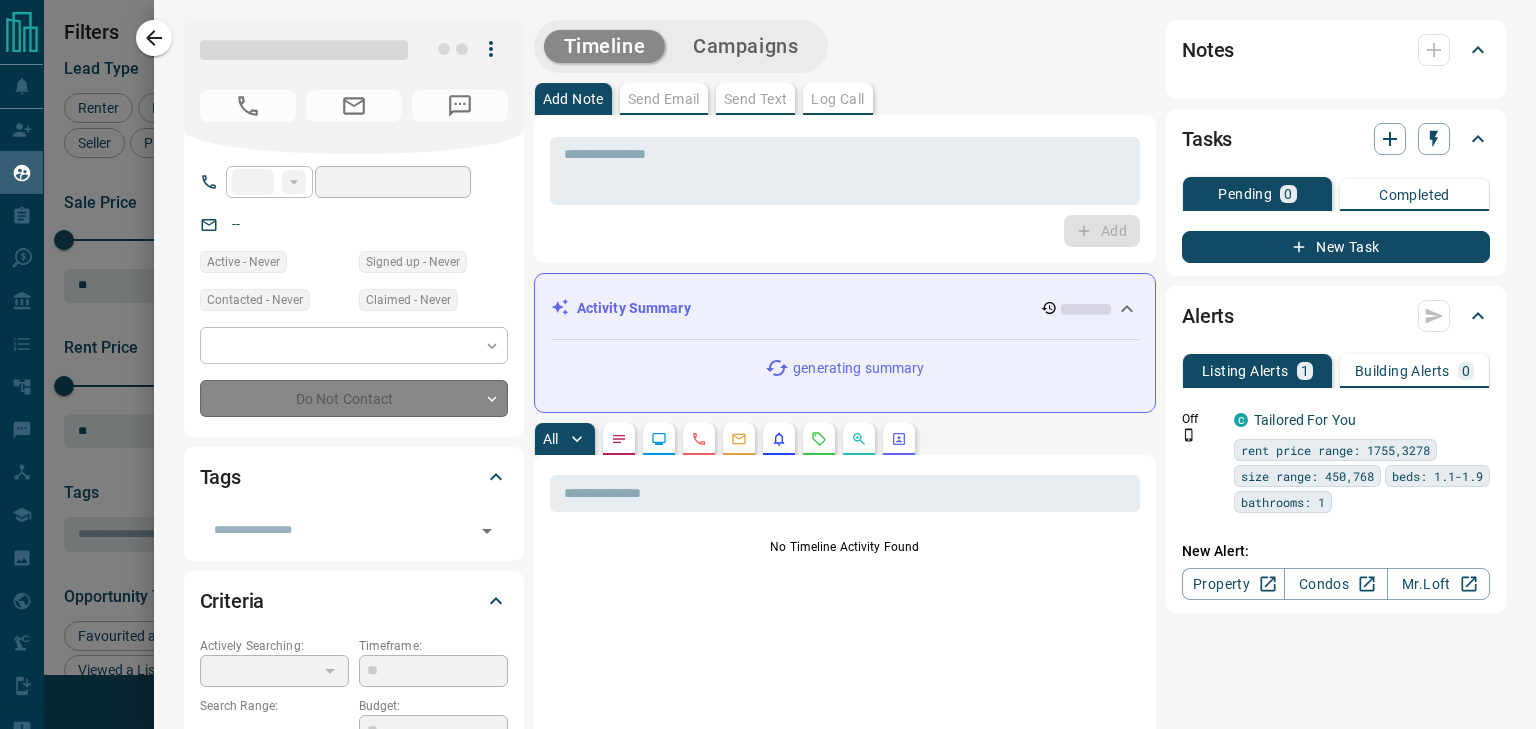 type on "**" 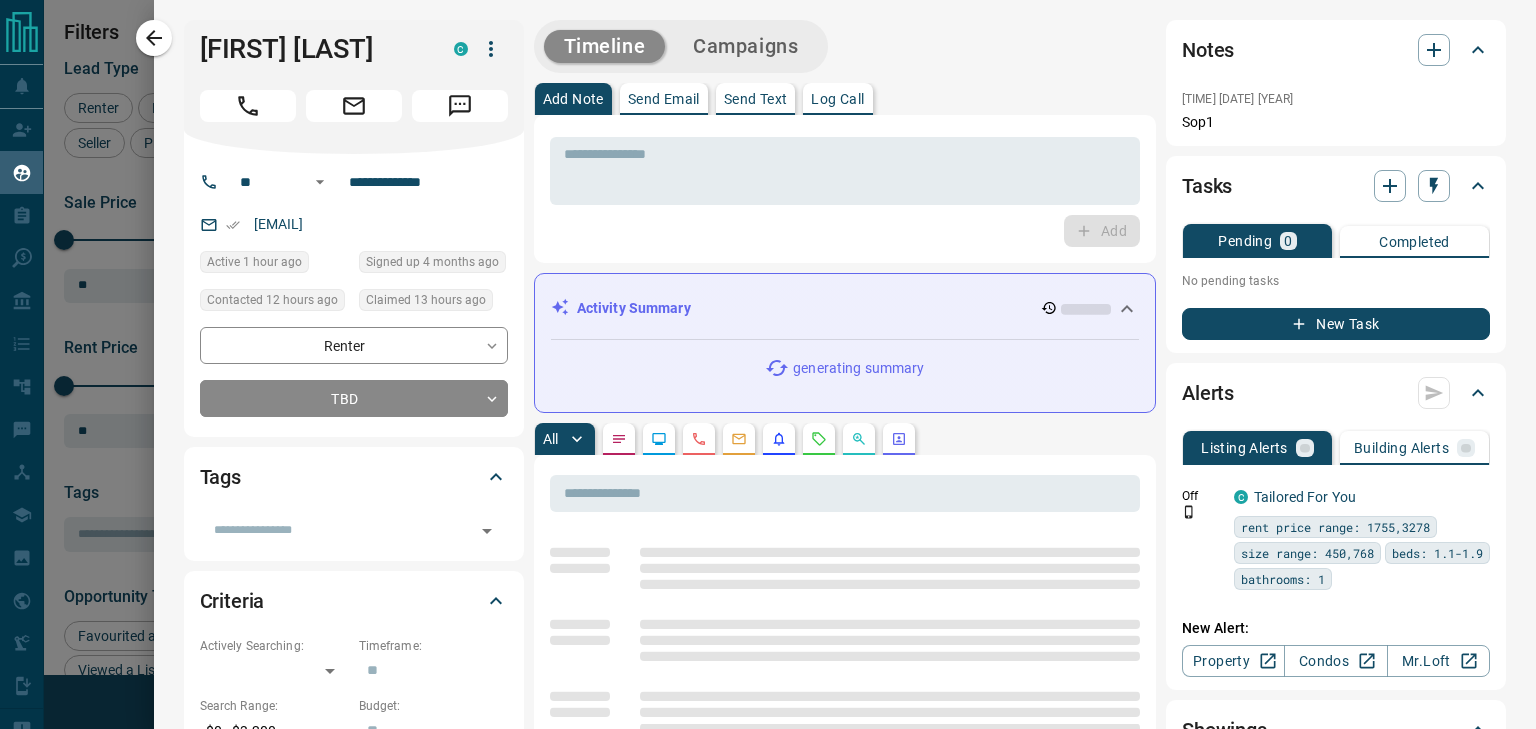 click at bounding box center (845, 333) 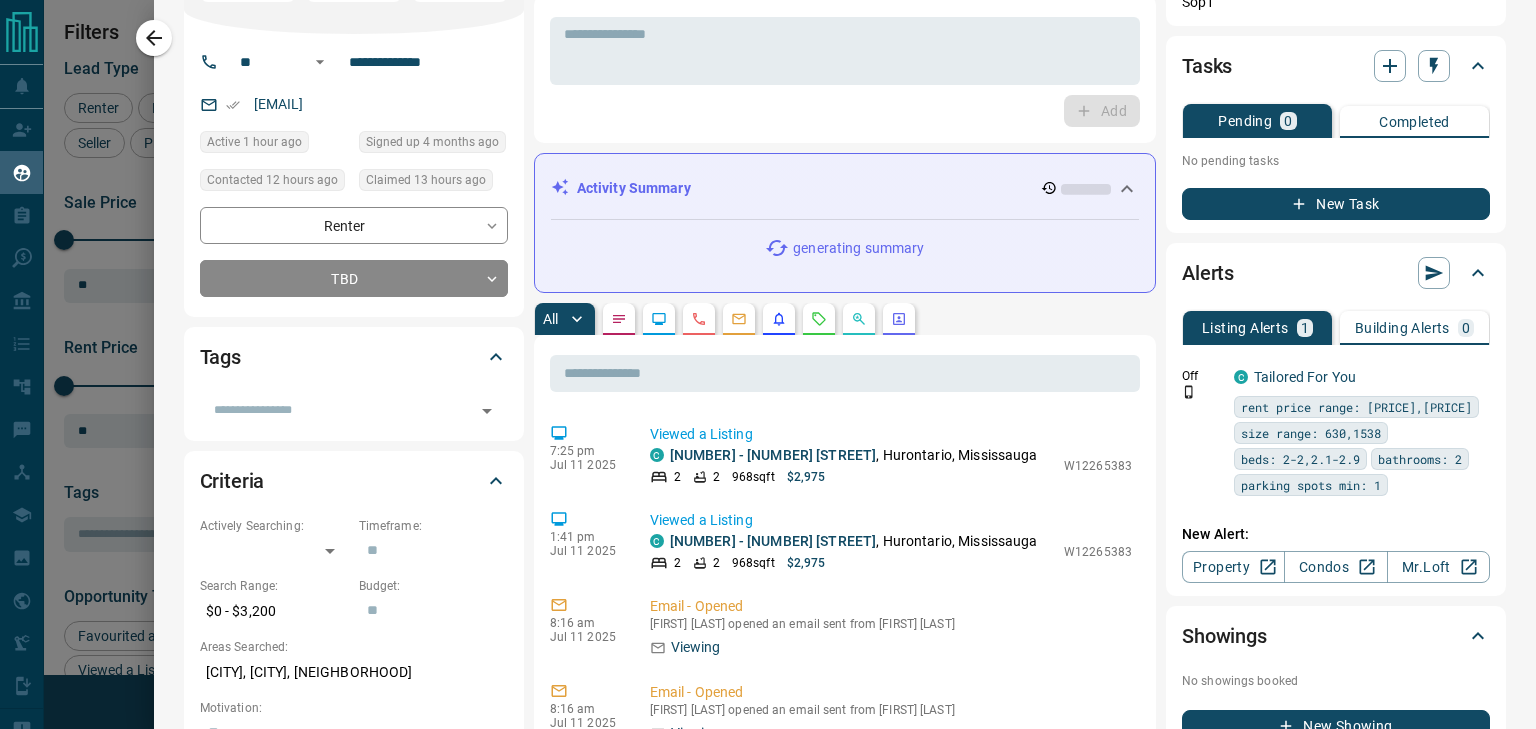 scroll, scrollTop: 0, scrollLeft: 0, axis: both 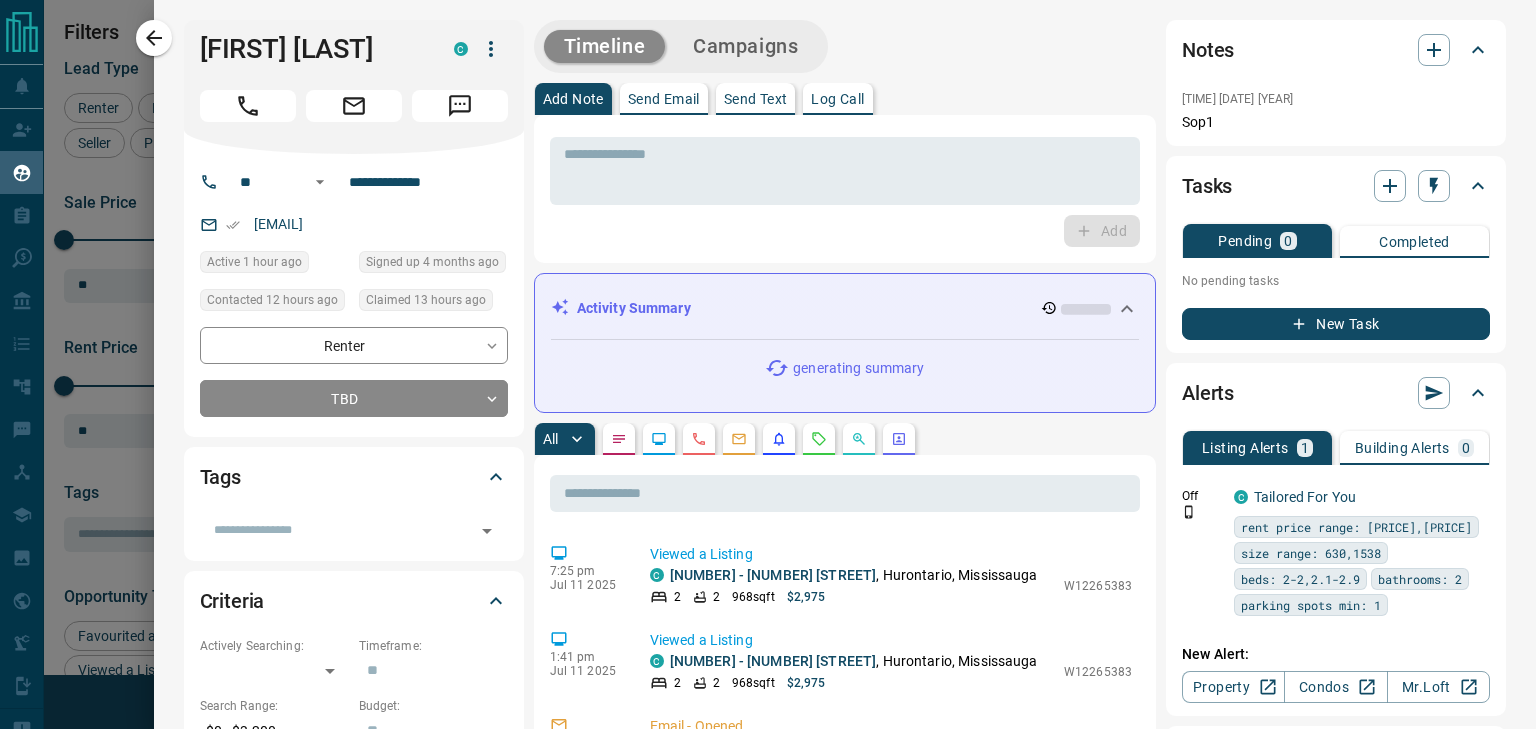 click on "Send Email" at bounding box center [664, 99] 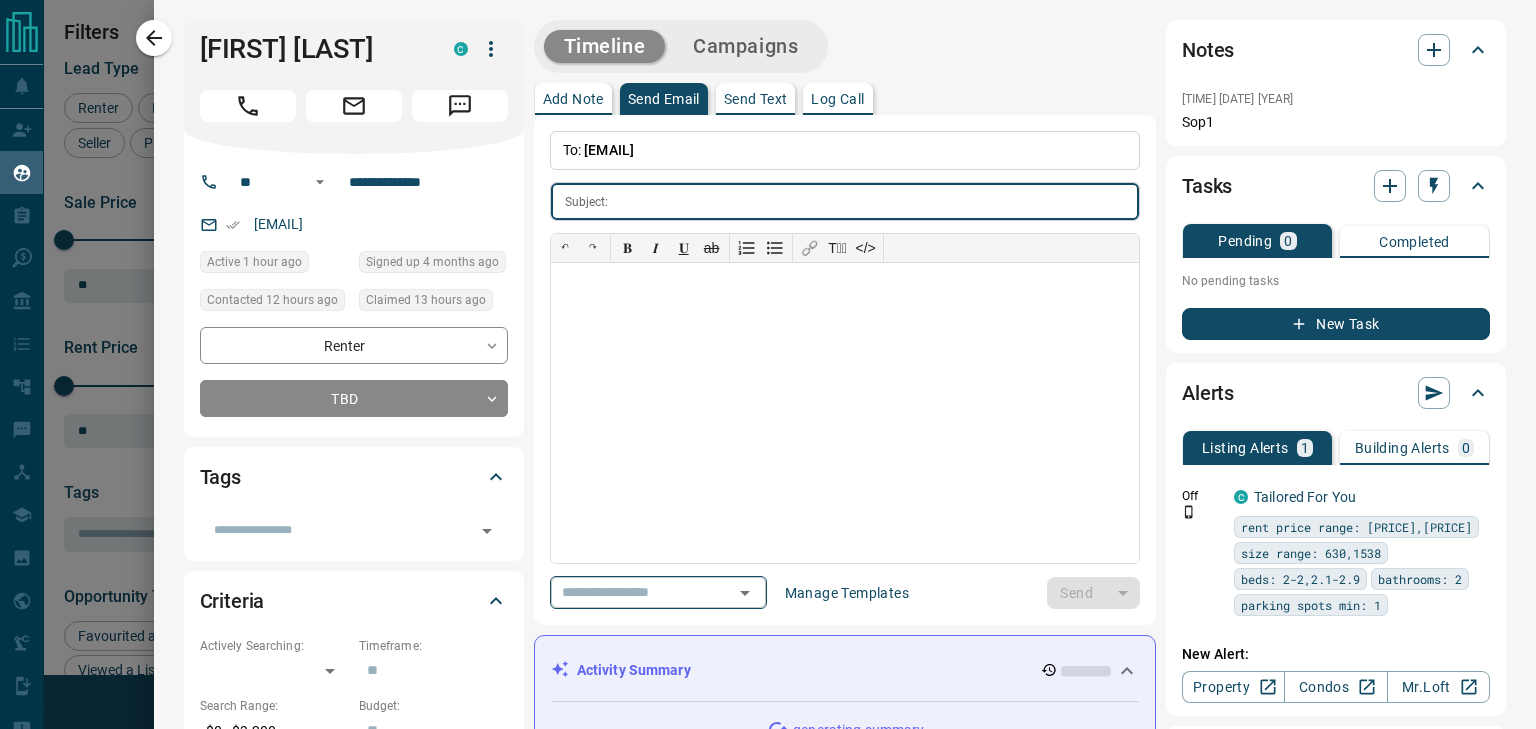 click at bounding box center (744, 593) 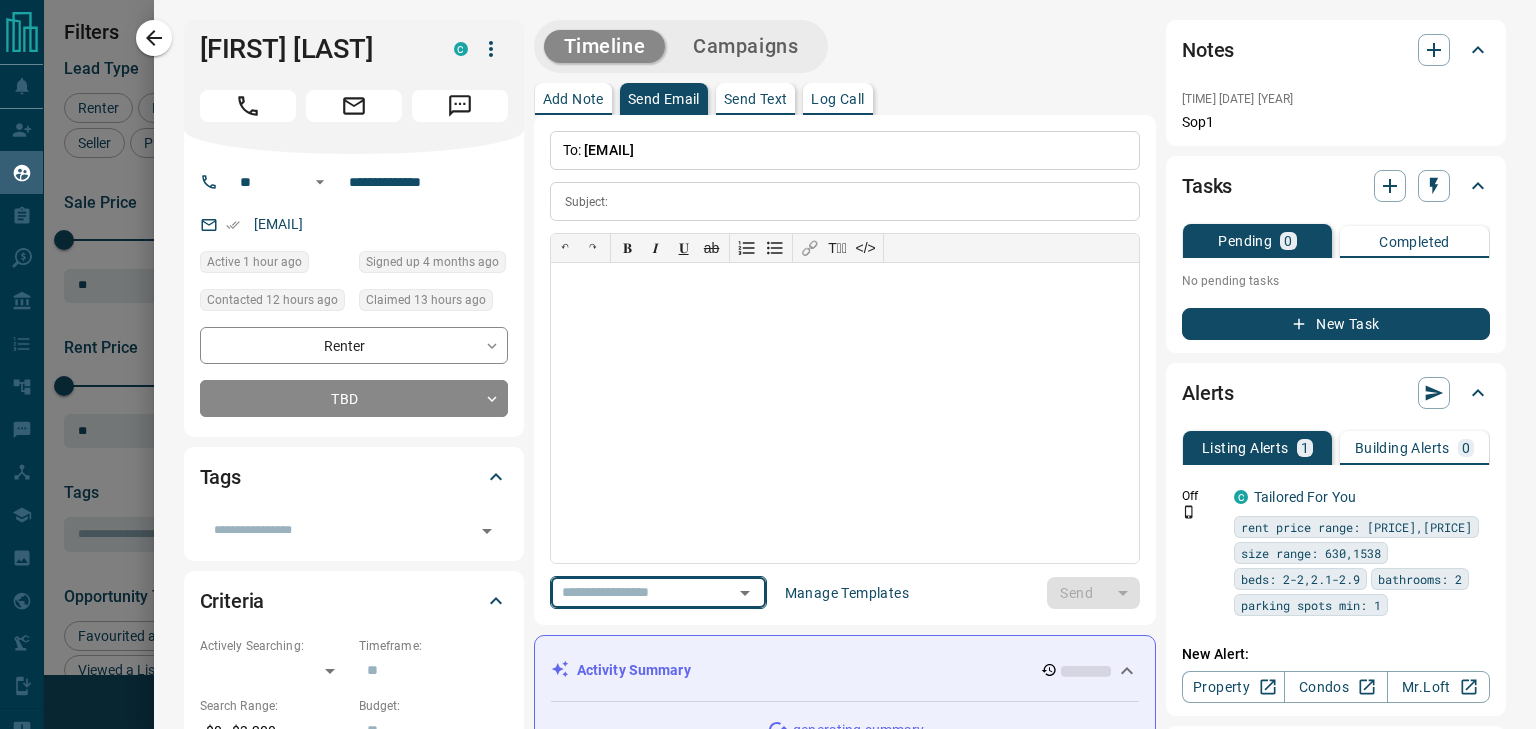 click 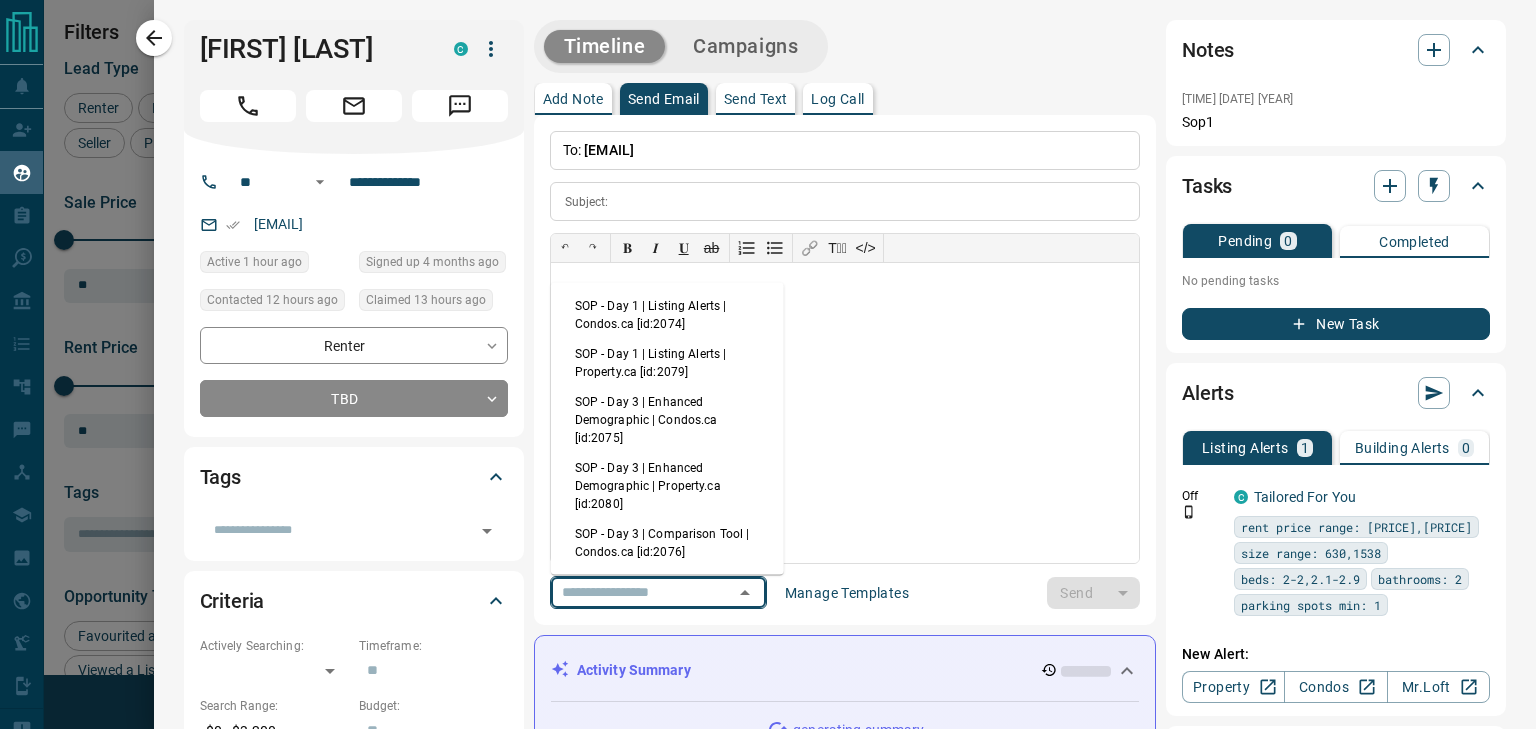 click on "SOP - Day 3 | Enhanced Demographic | Property.ca [id:2080]" at bounding box center [667, 486] 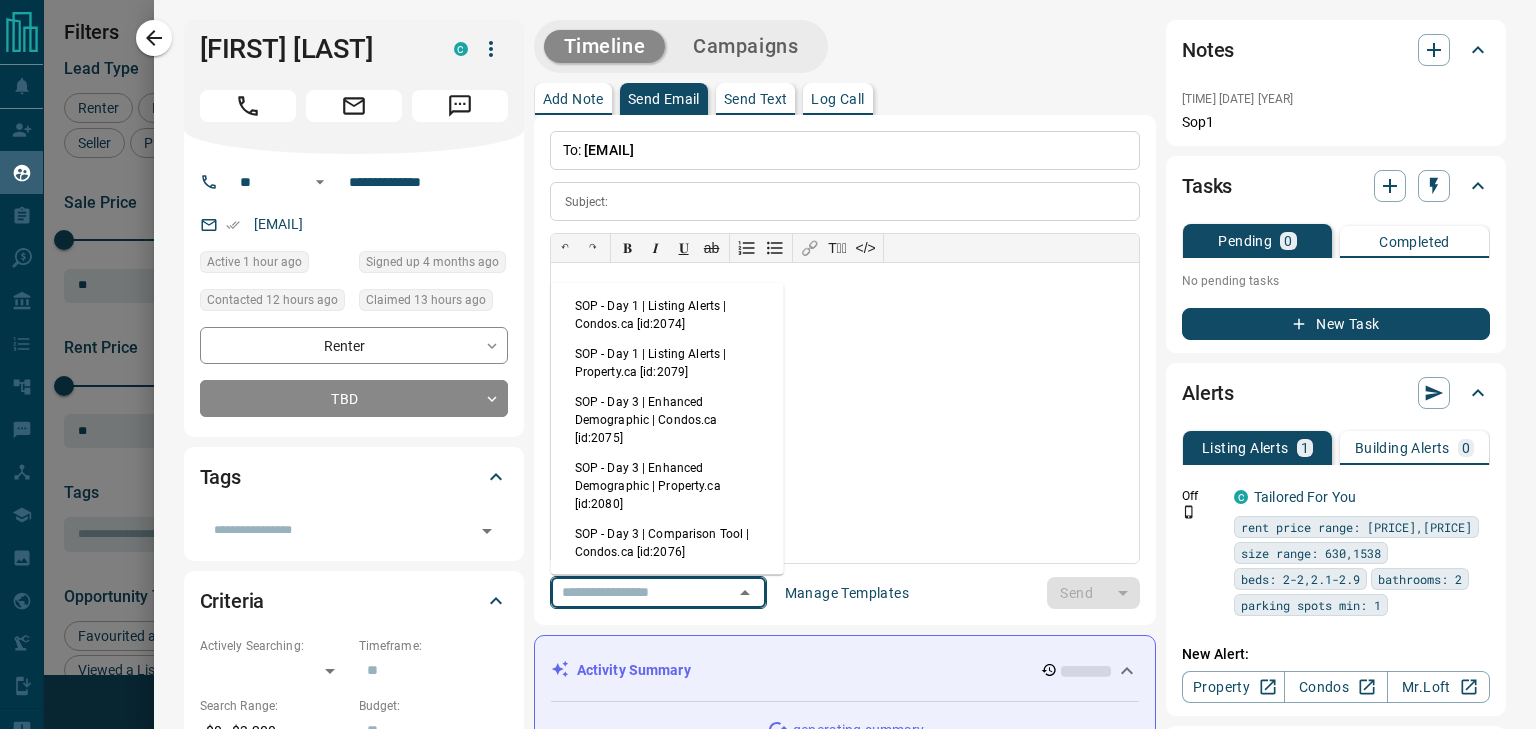 type on "**********" 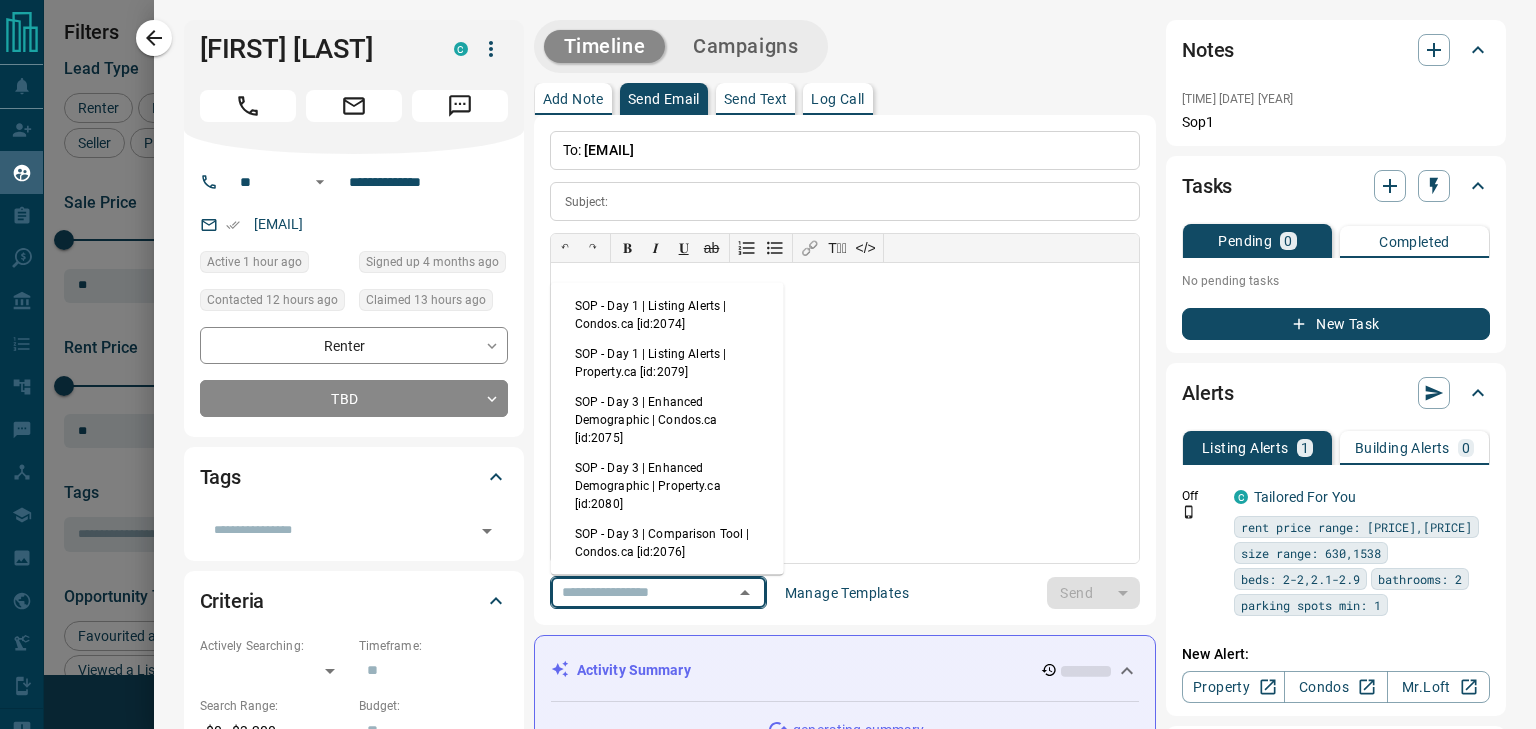 type on "**********" 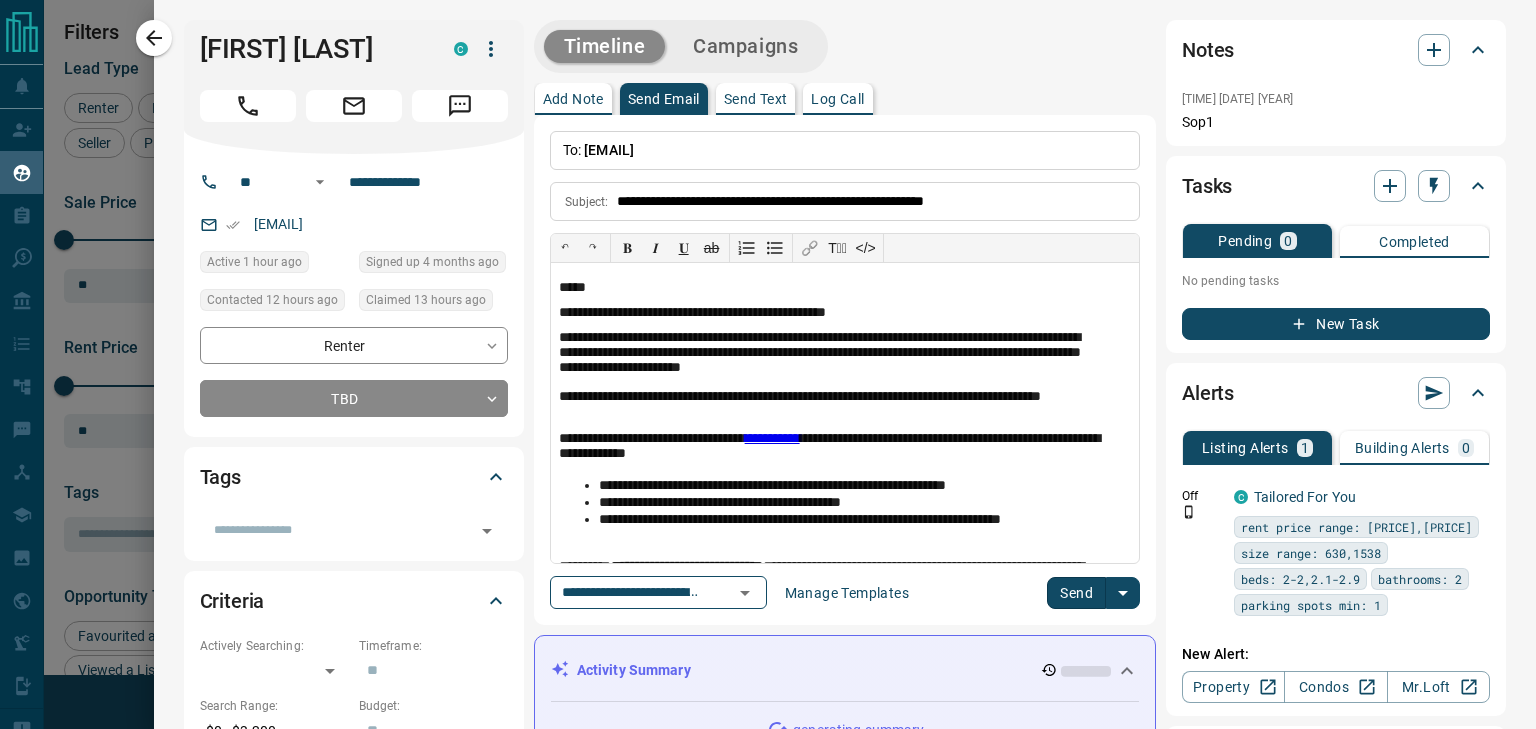 click on "Send" at bounding box center (1076, 593) 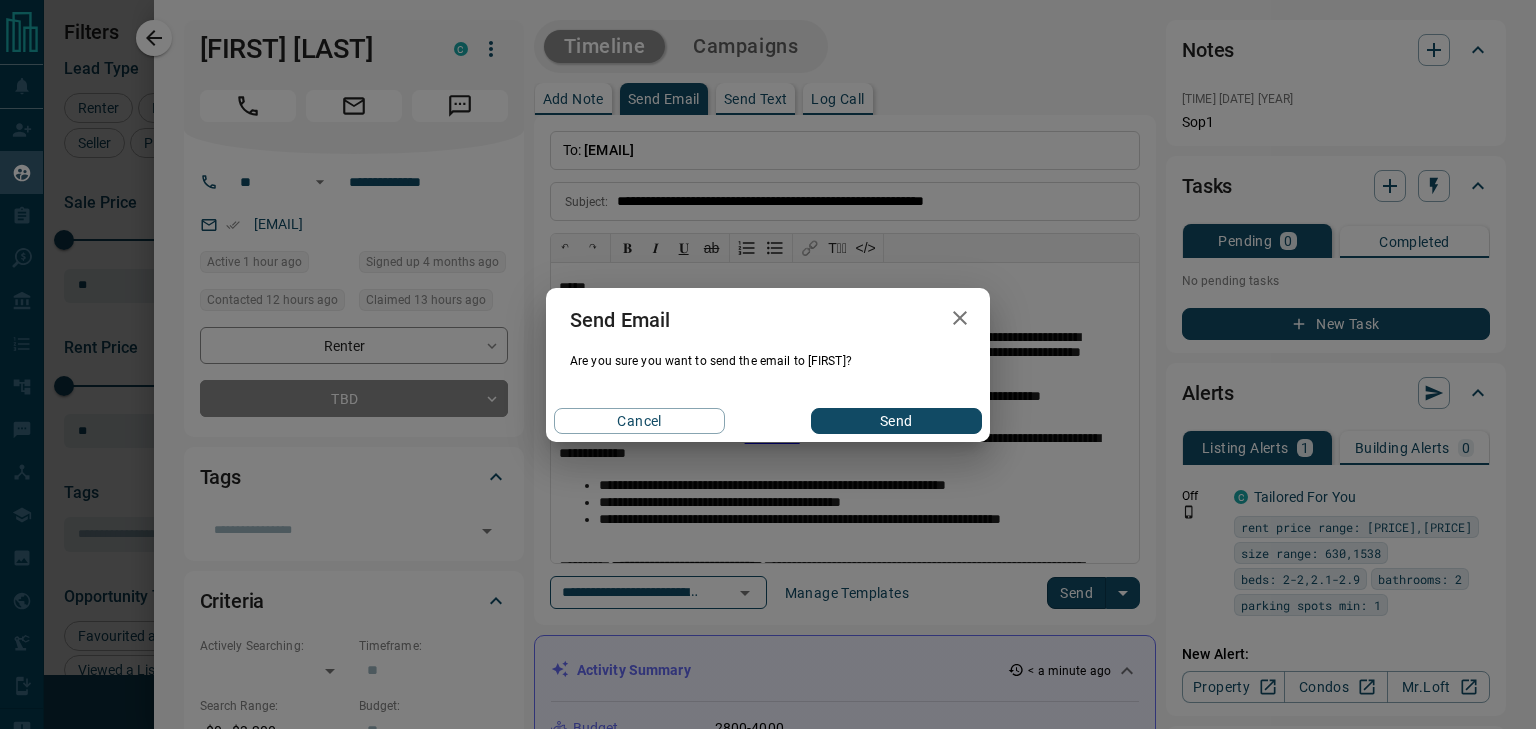 click on "Send" at bounding box center (896, 421) 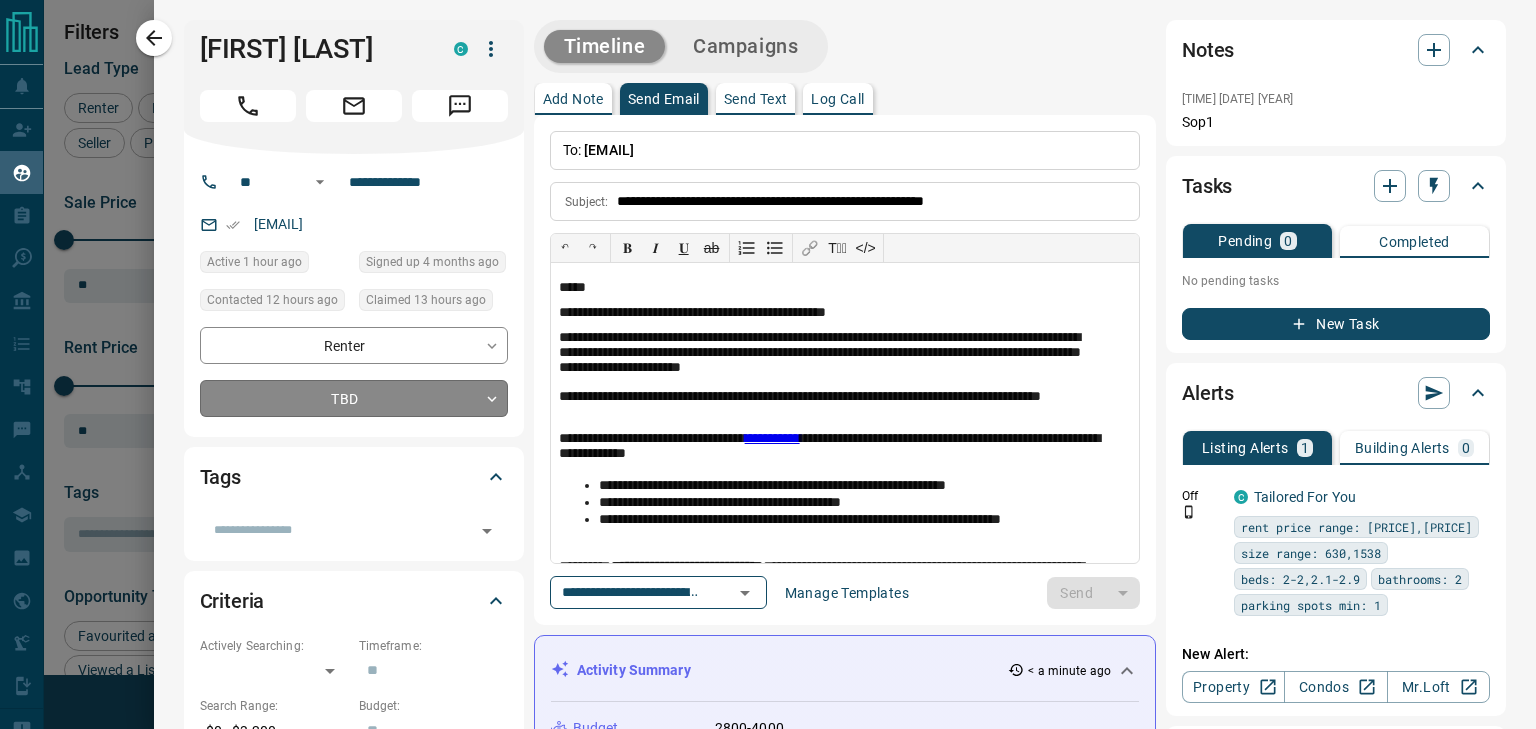 click on "A [NAME] Renter C $0 - $3K Downtown, [CITY] 1 hour ago Contacted 8 hours ago 13 hours ago Signed up 4 months ago TBD + Sks Suuz Renter C $2K - $2K Downtown, [CITY] 17 hours ago Contacted 9 hours ago 13 hours ago Signed up 17 hours ago TBD + [NAME] [NAME] Renter C $2K - $2K Downtown, [CITY], +1 4 months ago Contacted 4 months ago 4 months ago Signed up 4 months ago TBD + [NAME] [NAME] Renter C $2K - $2K Downtown, [CITY] 4 months ago Contacted 4 months ago 4 months ago Signed up 4 months ago TBD + [NAME] [NAME] Renter C $4K - $4K Downtown, [CITY] TBD +" at bounding box center [768, 352] 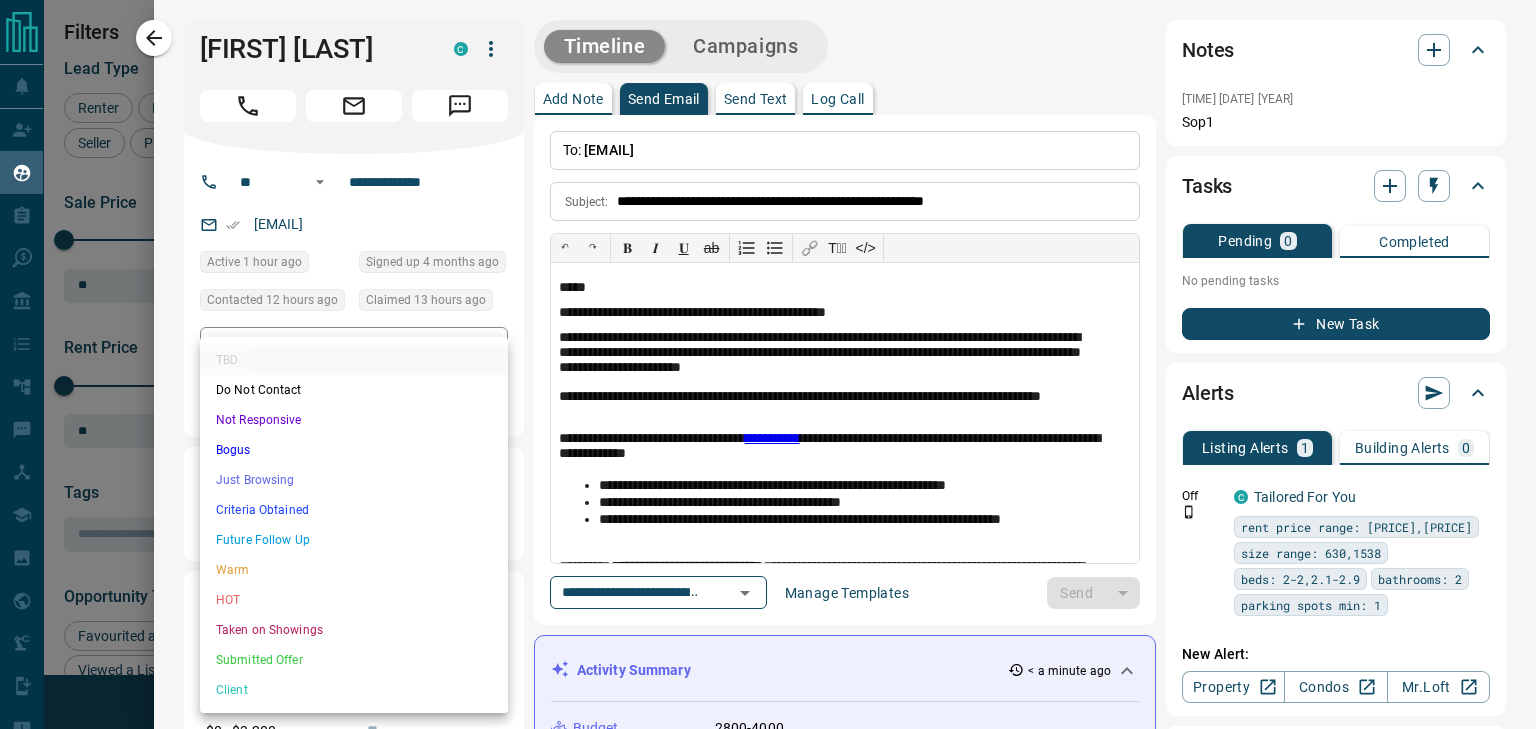 type 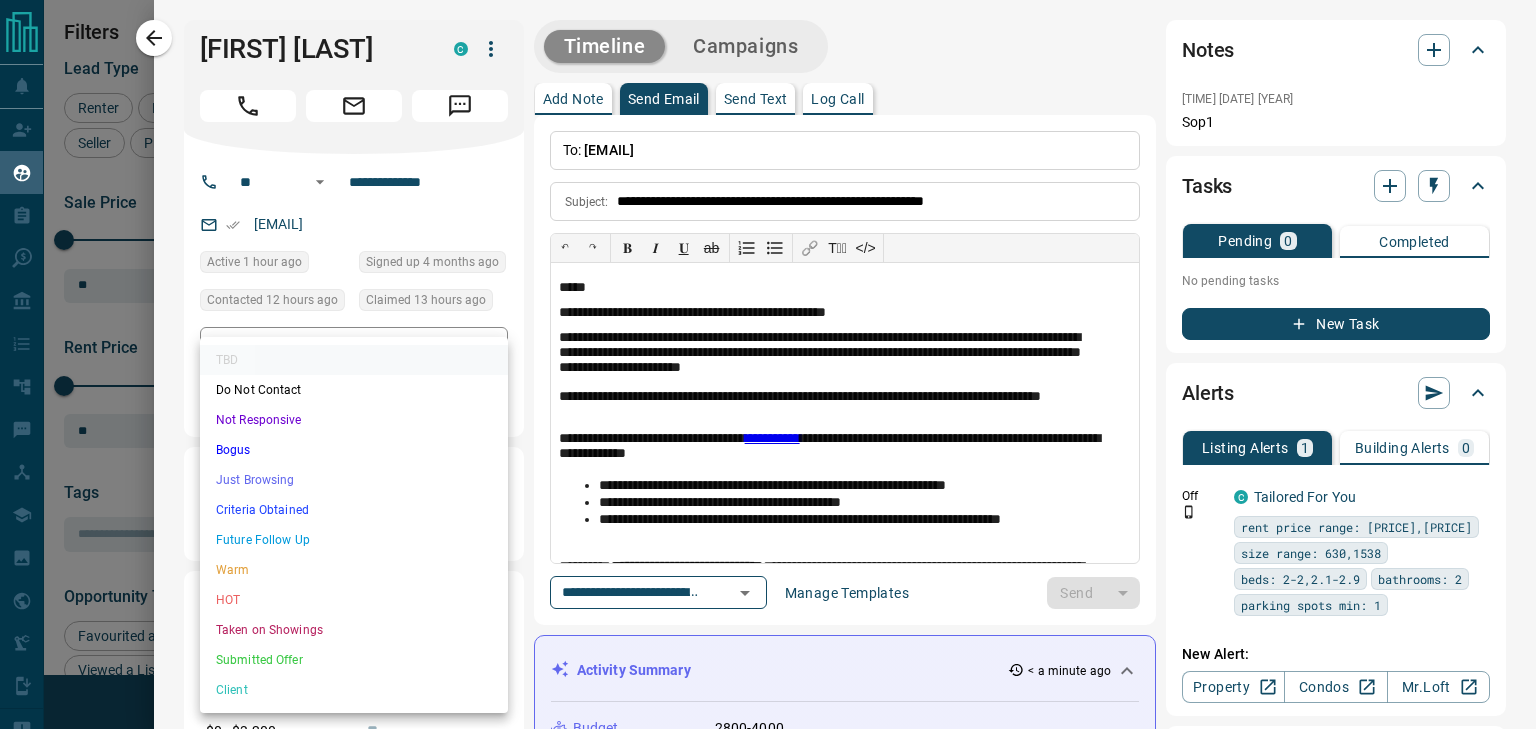 type 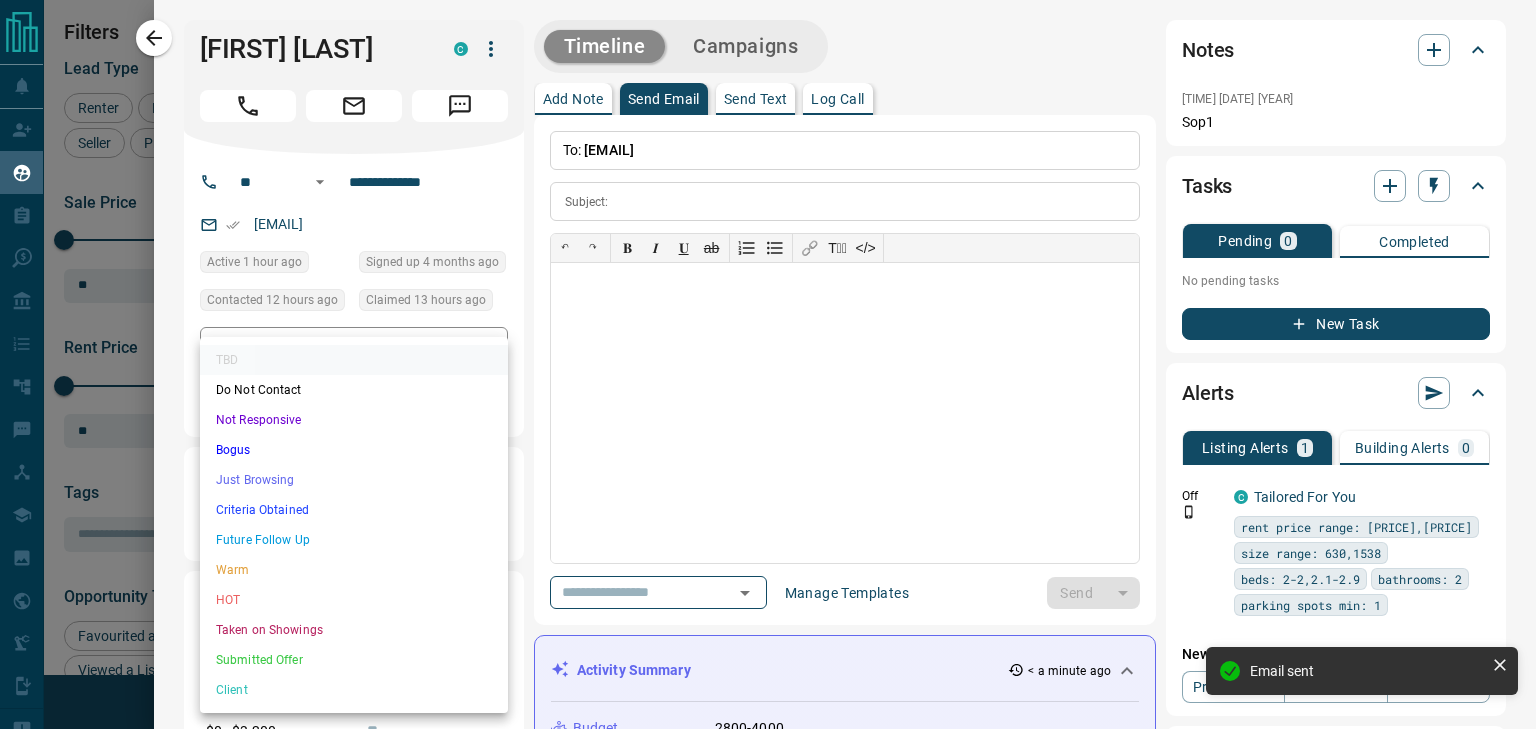 click on "Not Responsive" at bounding box center (354, 420) 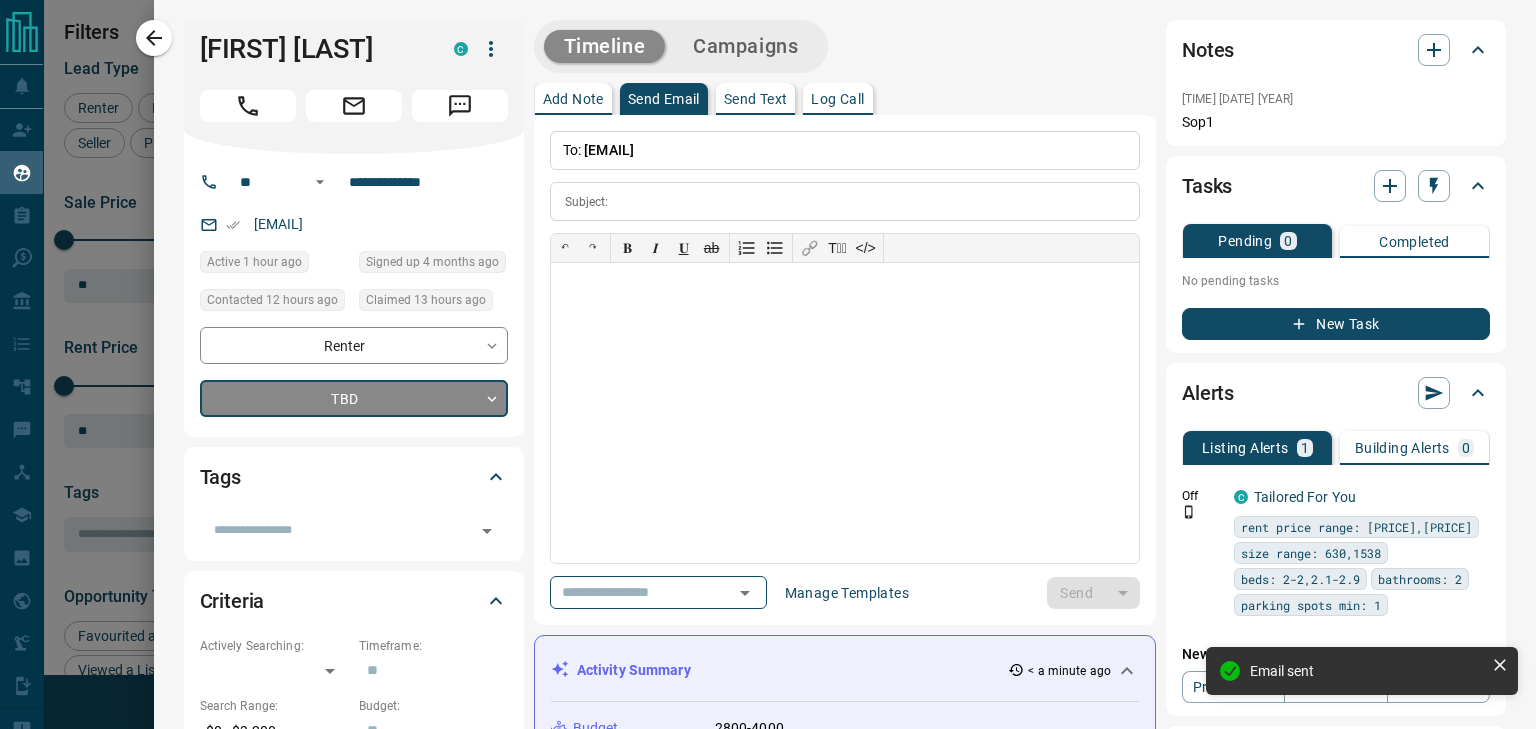 type on "*" 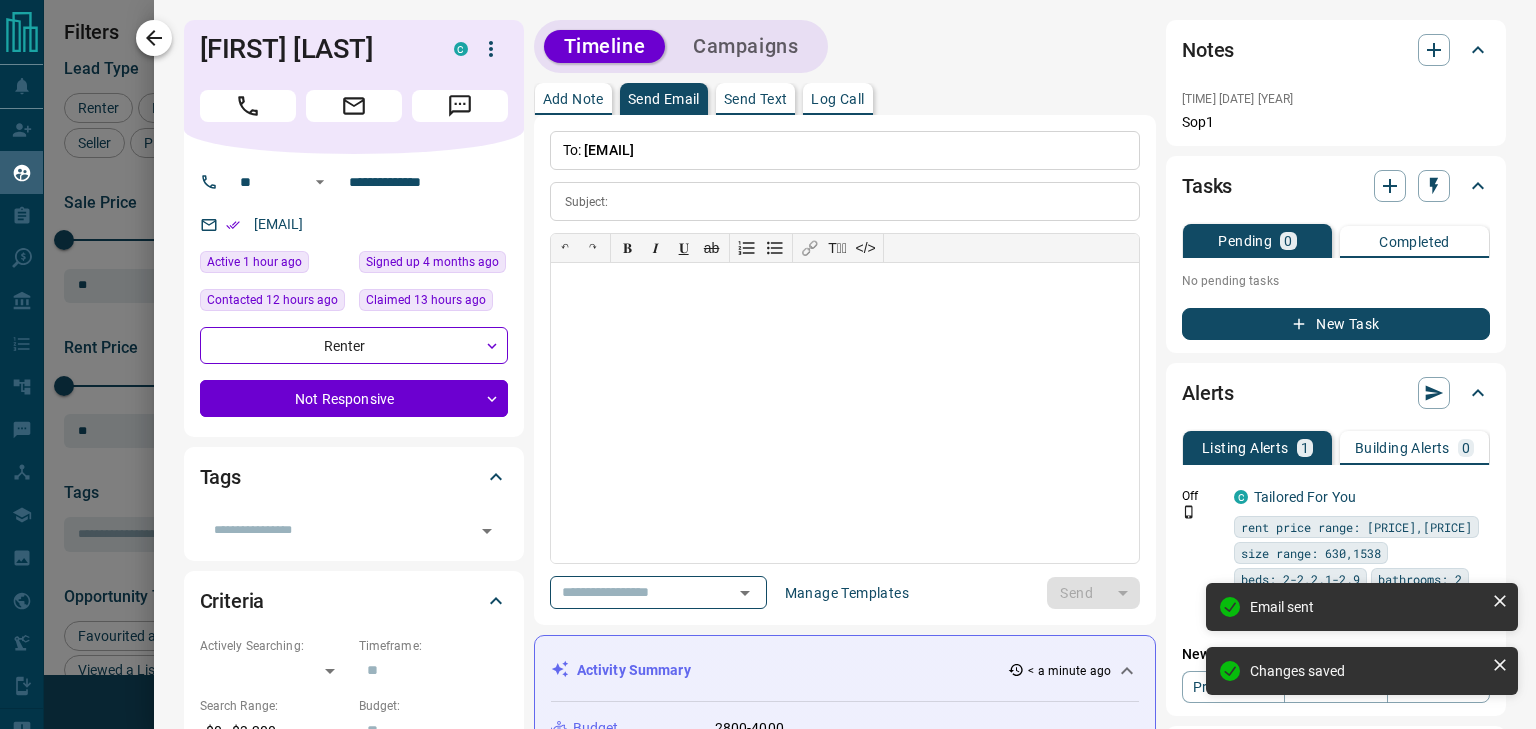 click at bounding box center (154, 38) 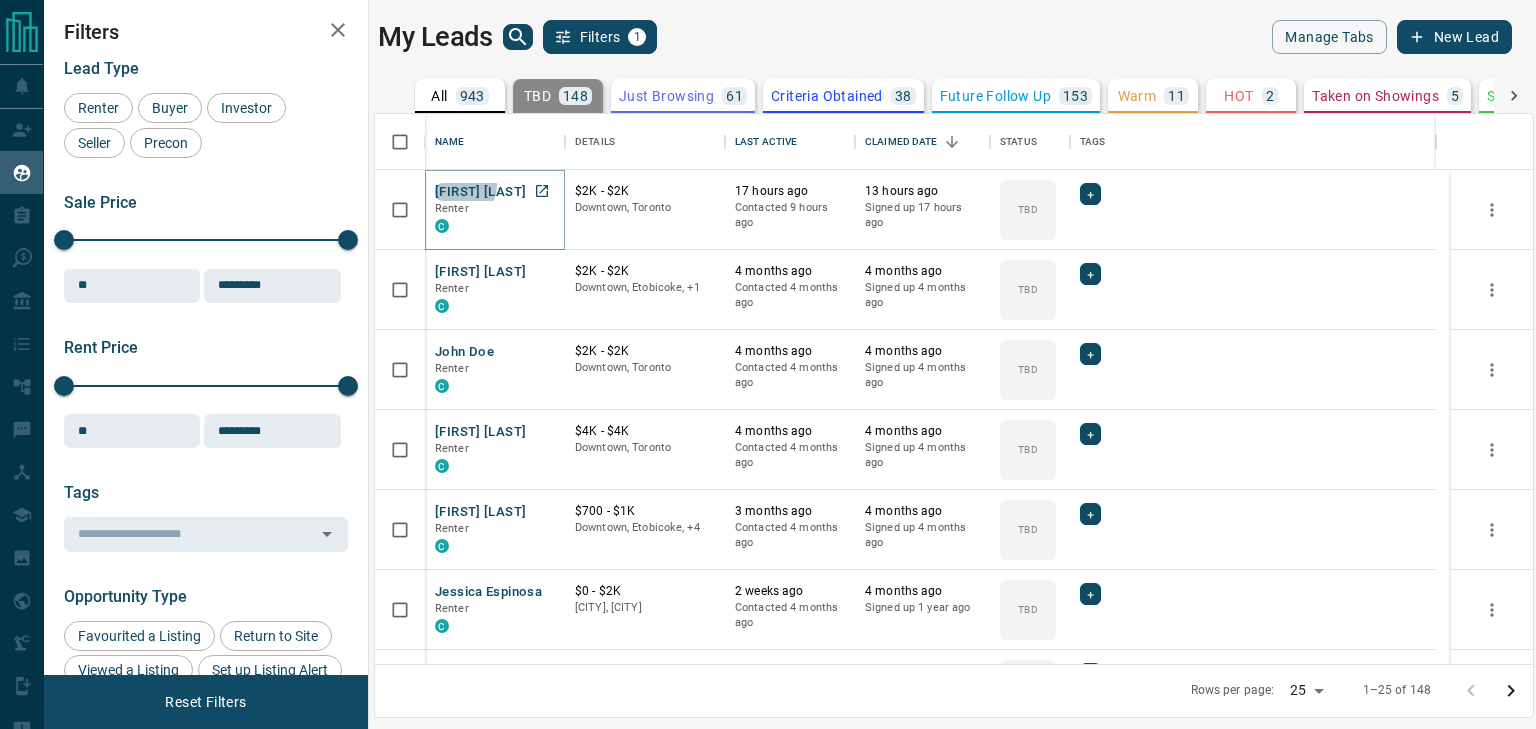 click on "[FIRST] [LAST]" at bounding box center [480, 192] 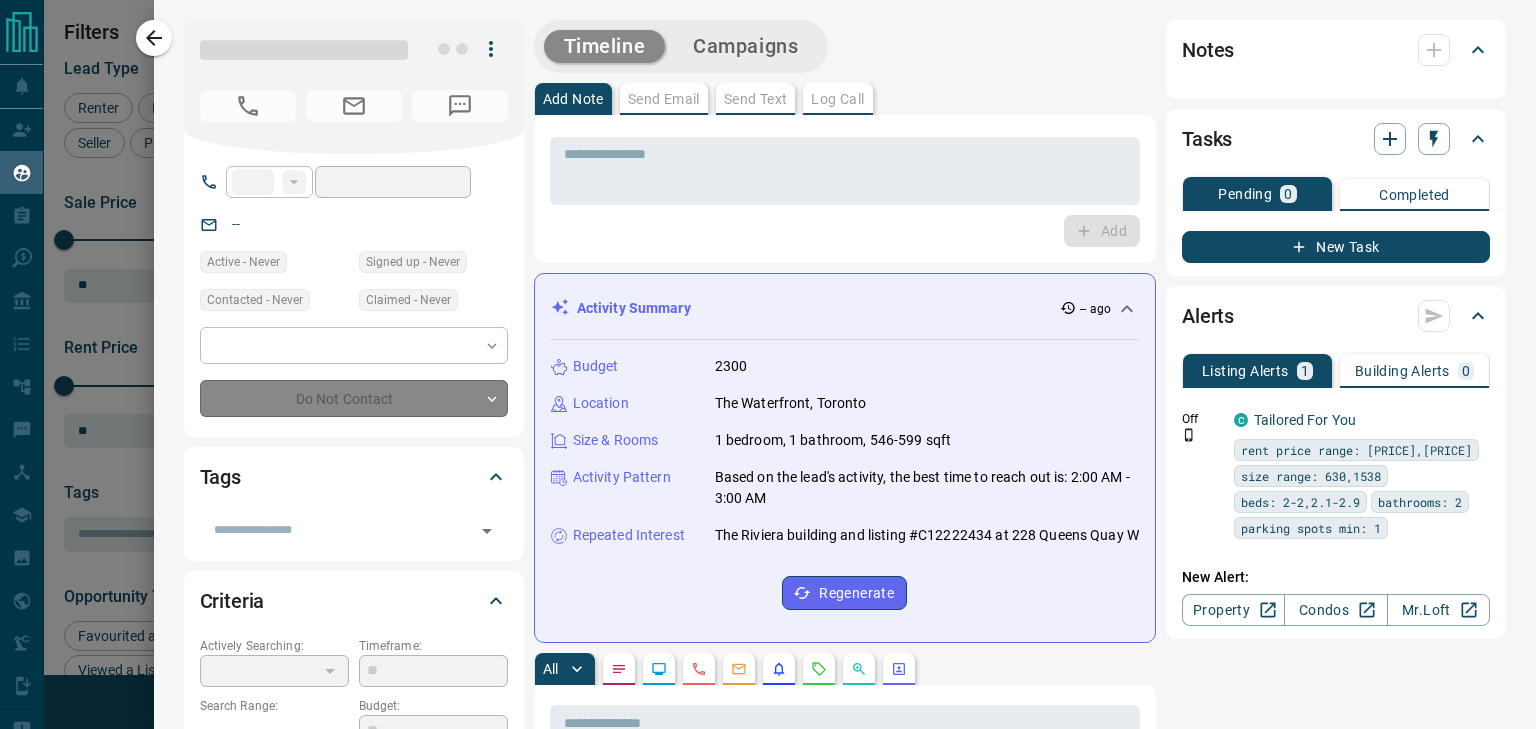 type on "**" 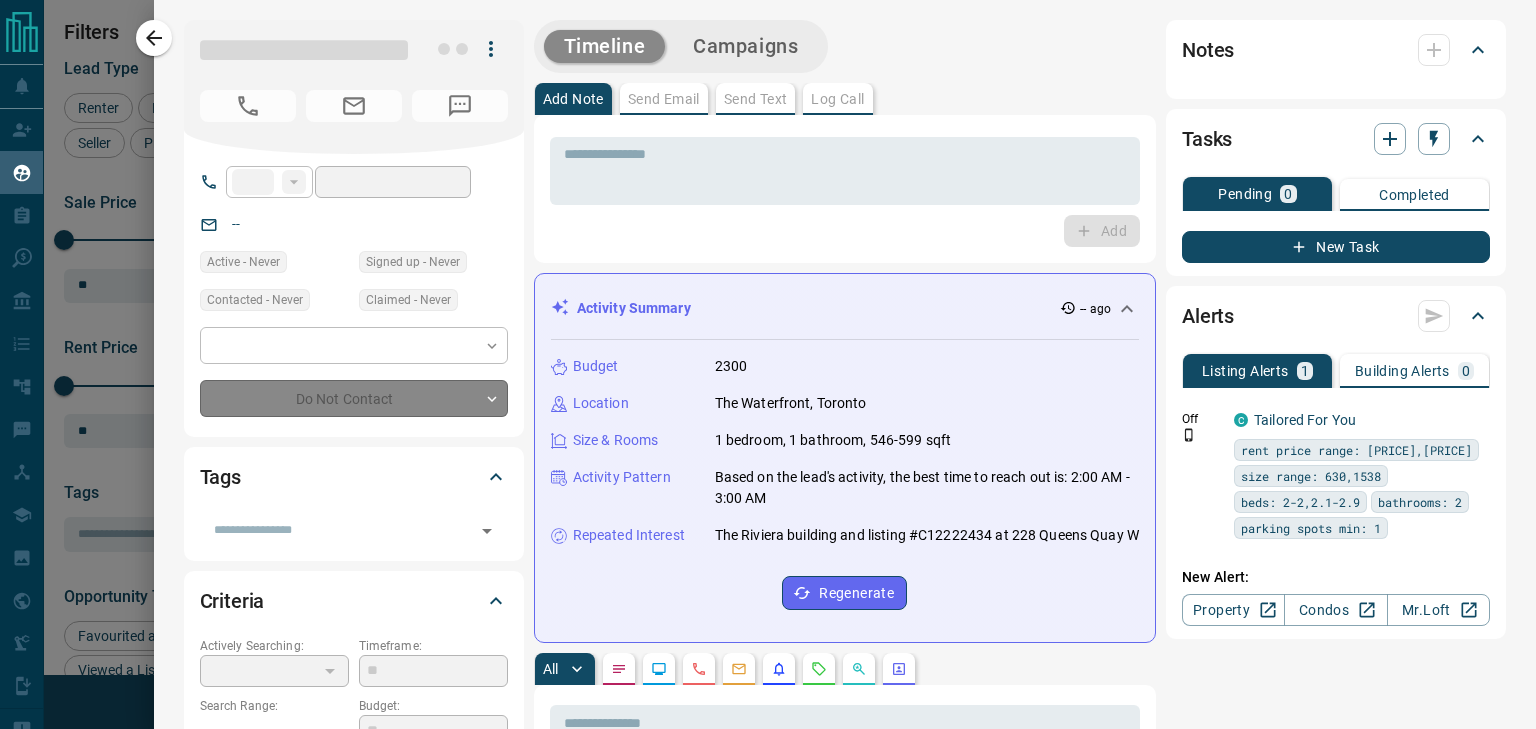 type on "**********" 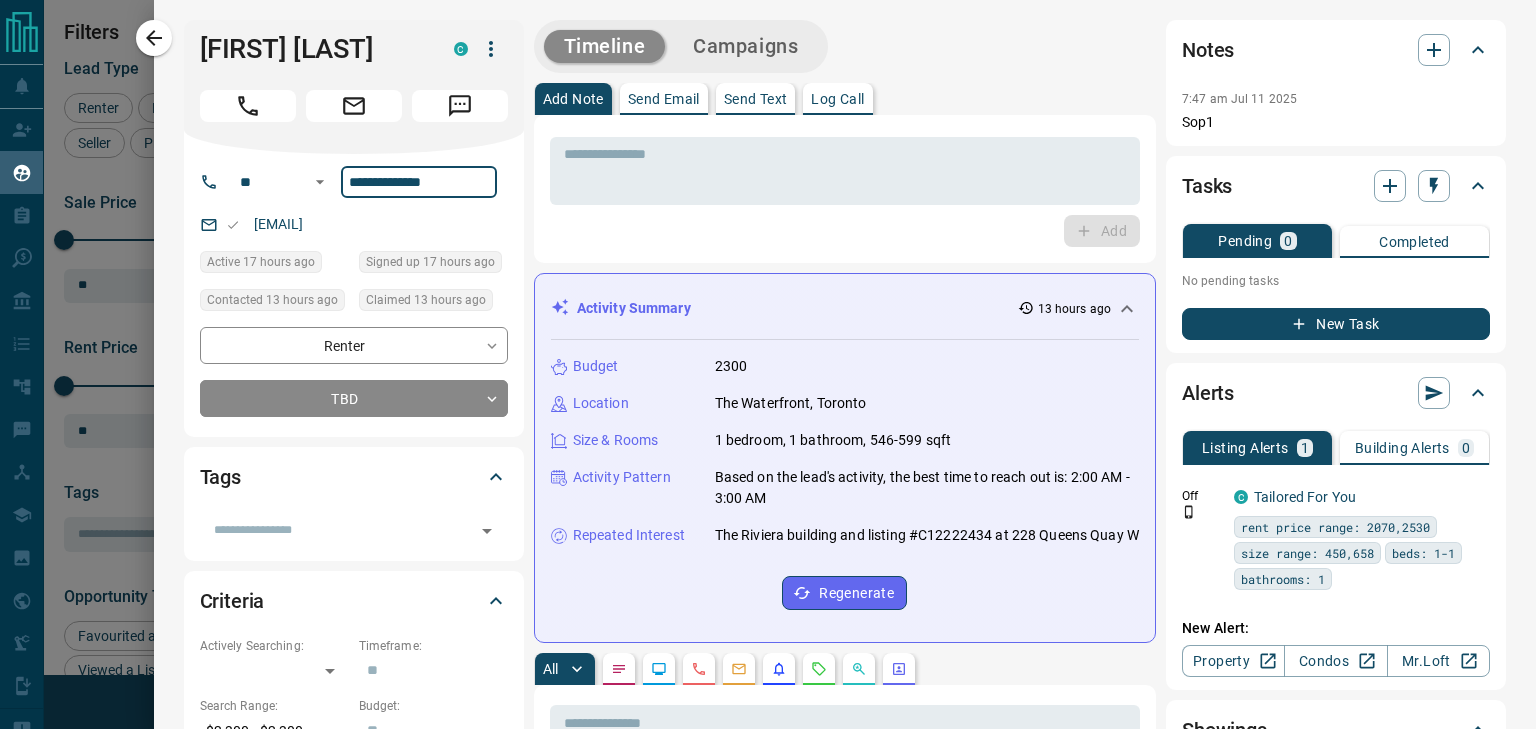 click on "**********" at bounding box center (419, 182) 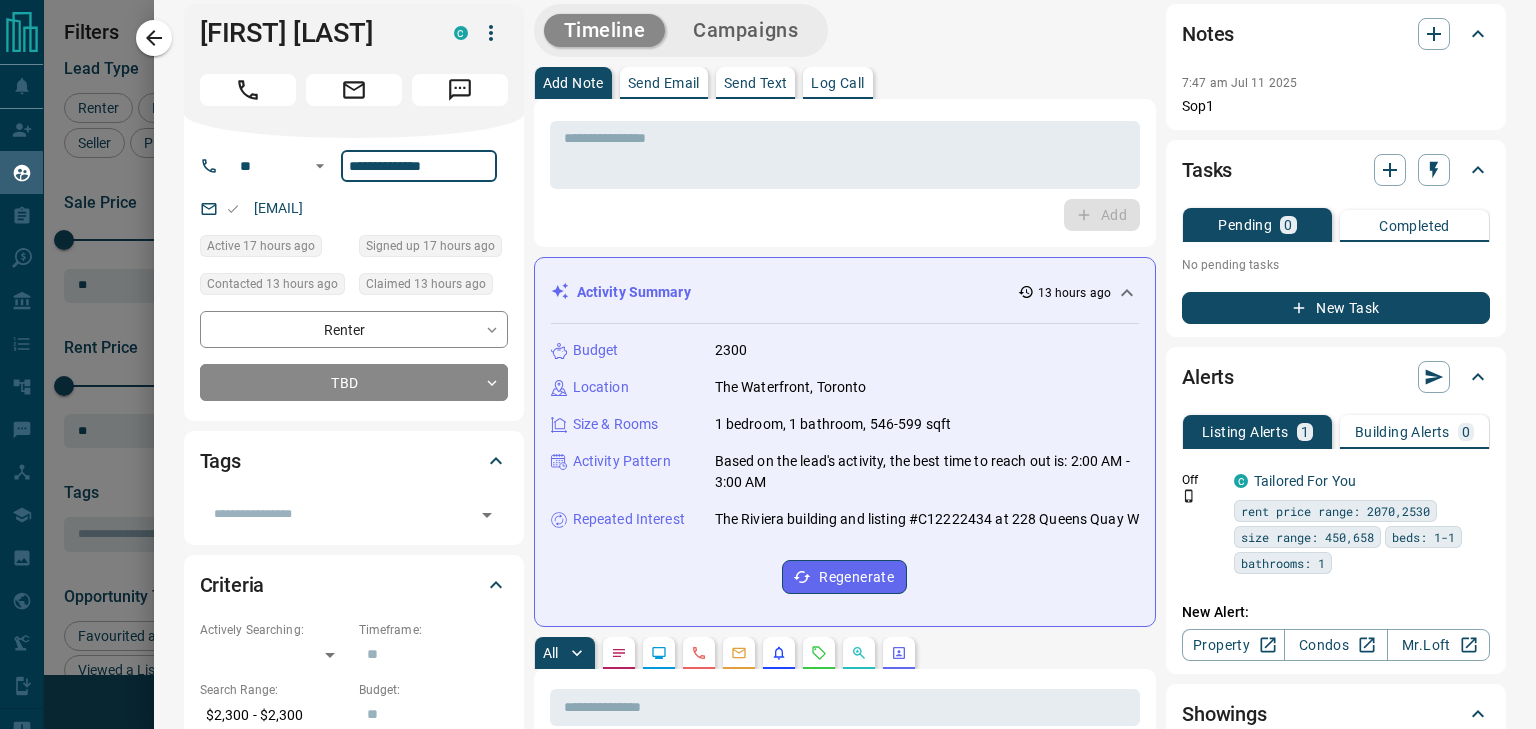 scroll, scrollTop: 0, scrollLeft: 0, axis: both 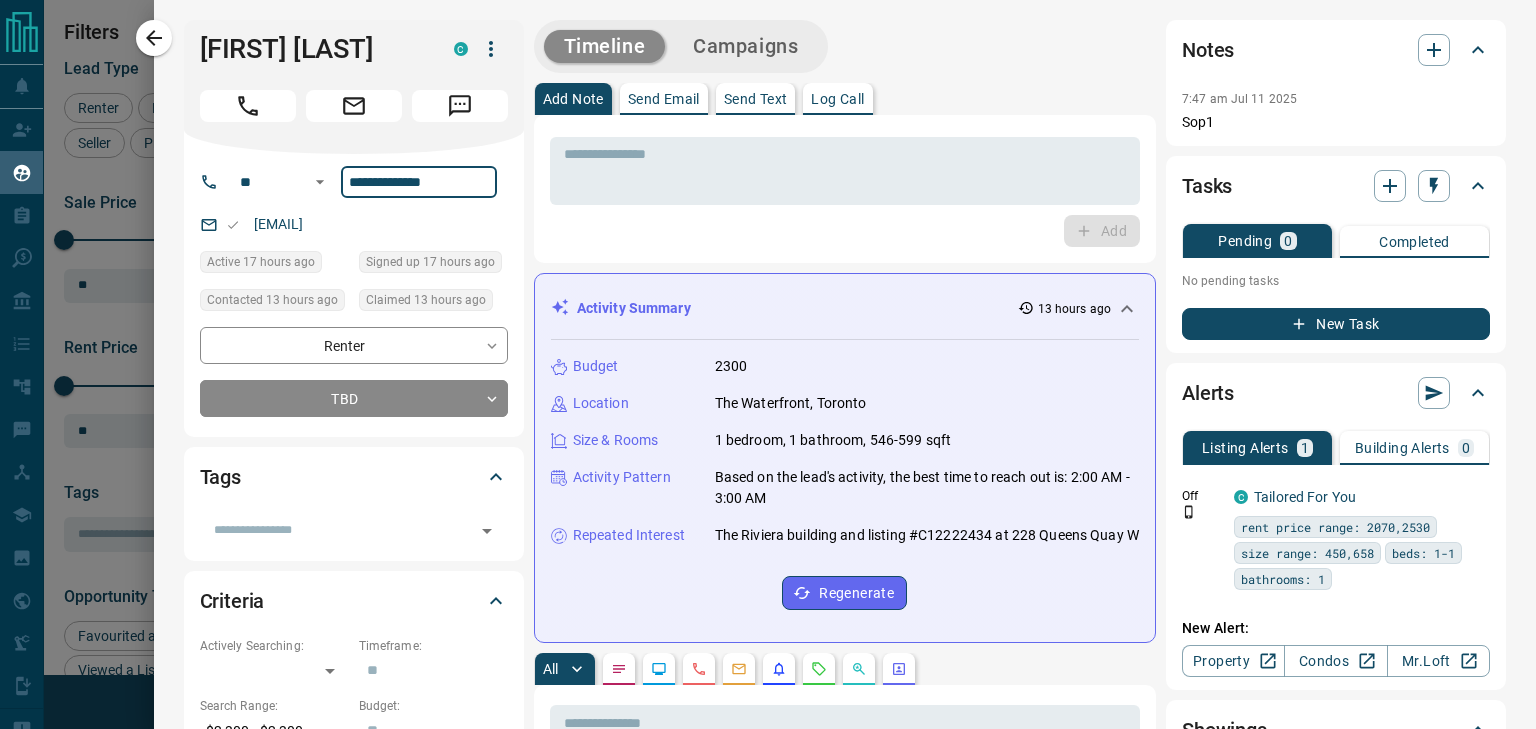 click on "Send Email" at bounding box center (664, 99) 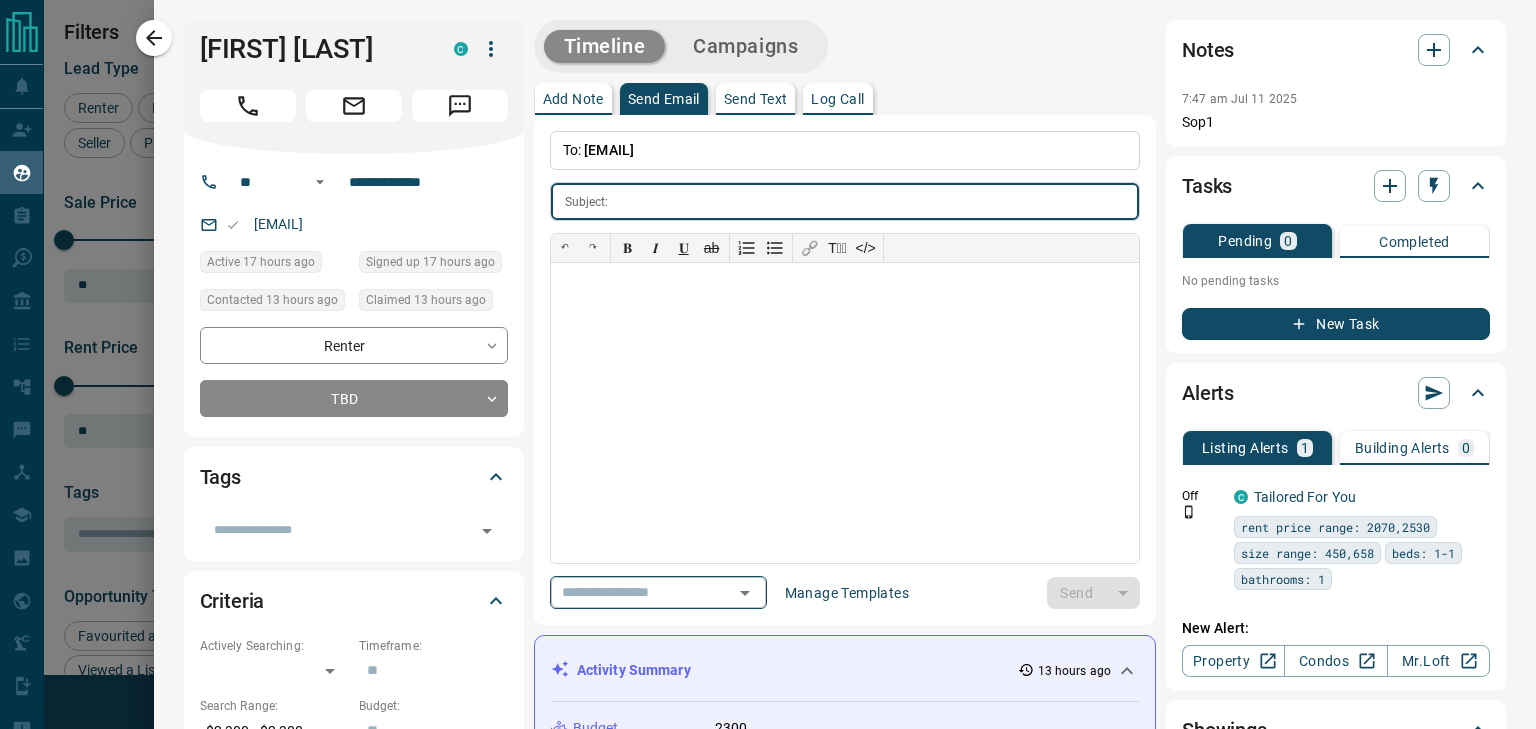 click at bounding box center (745, 593) 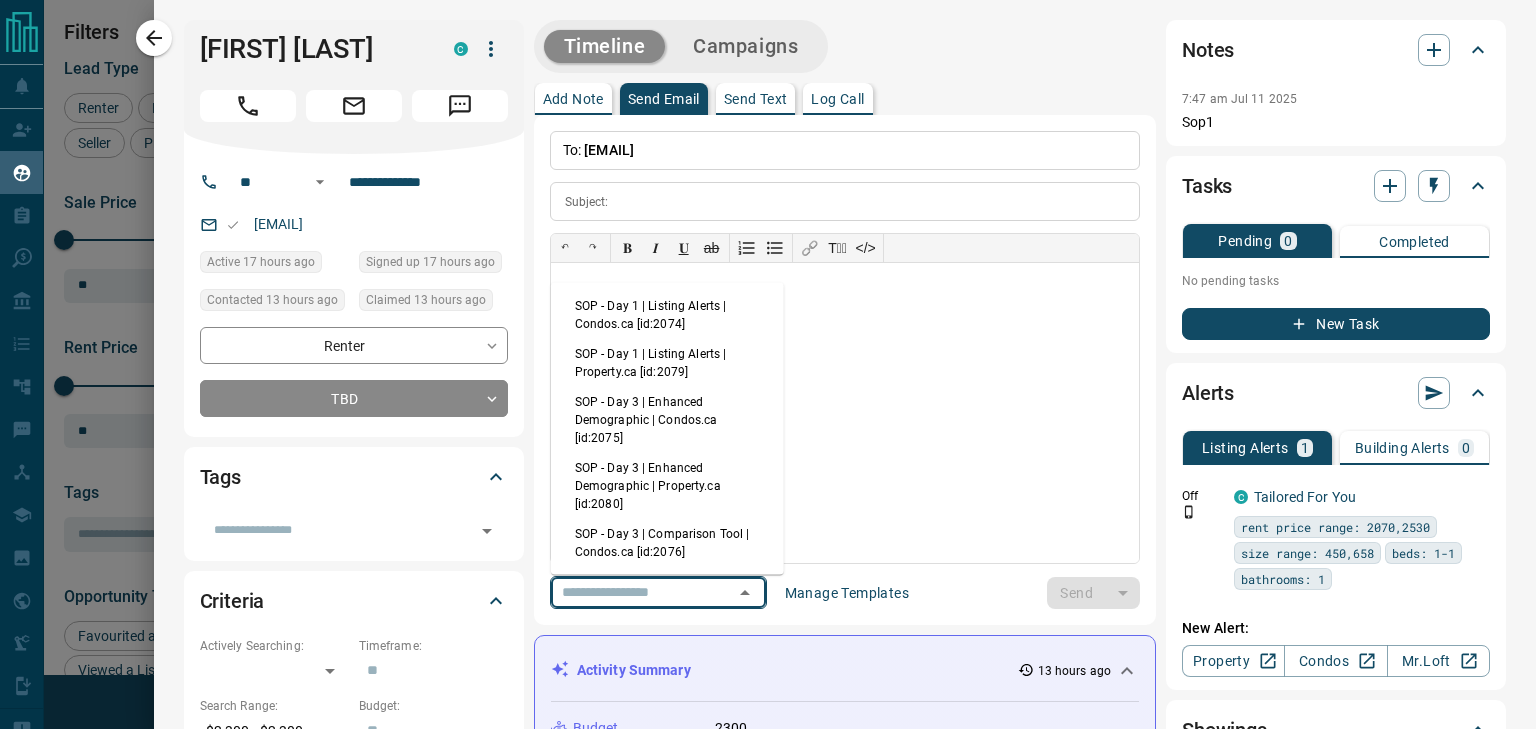 click on "SOP - Day 3 | Enhanced Demographic | Property.ca [id:2080]" at bounding box center (667, 486) 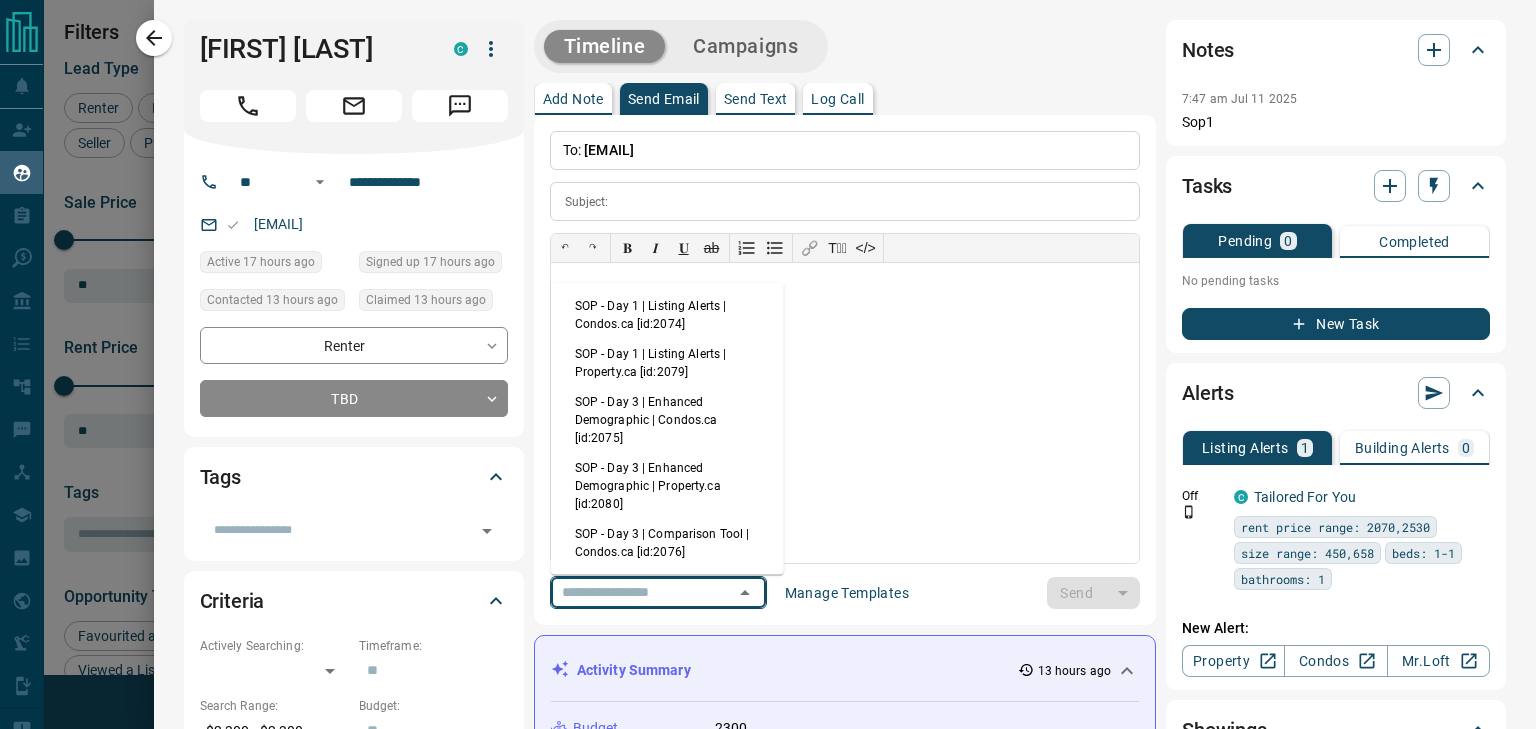 type on "**********" 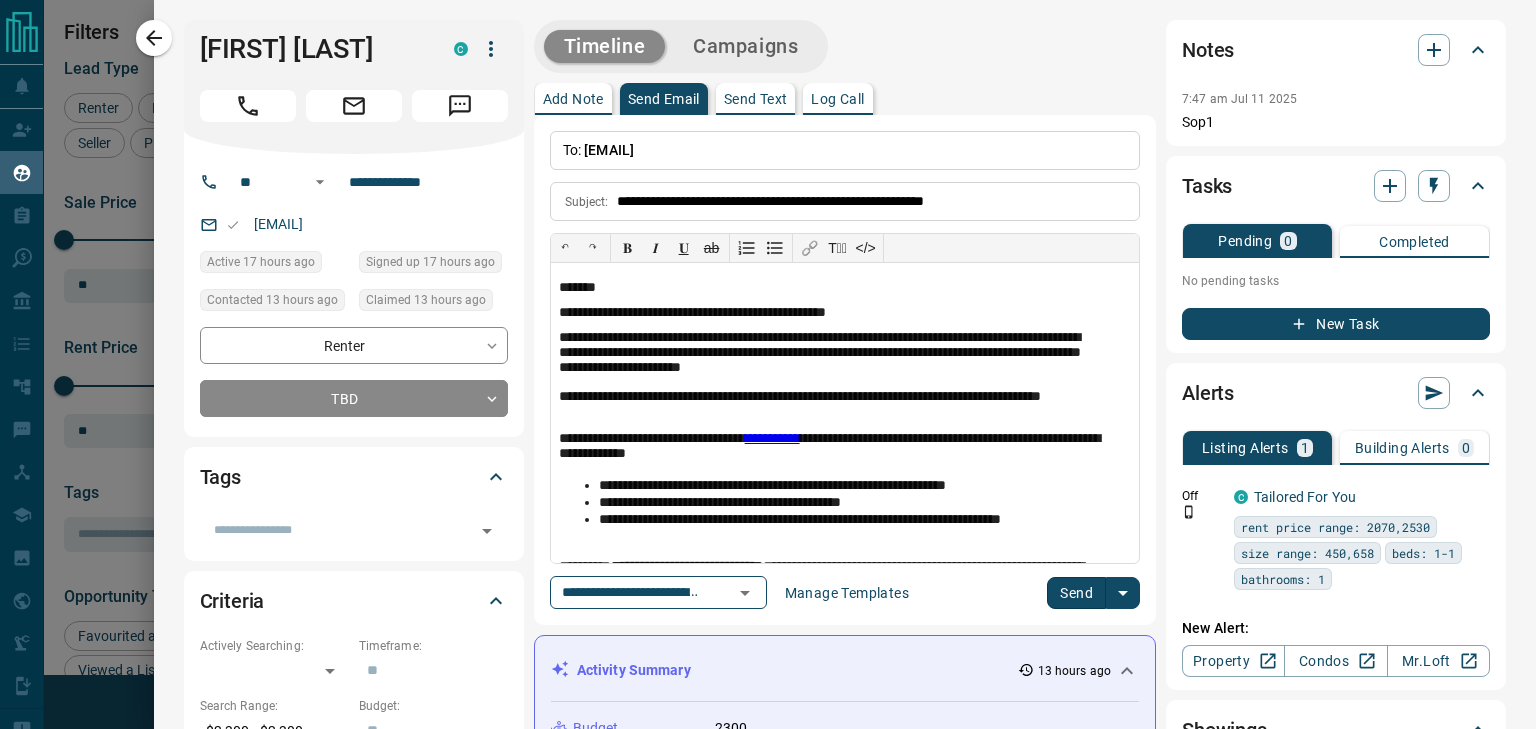 click on "Send" at bounding box center [1076, 593] 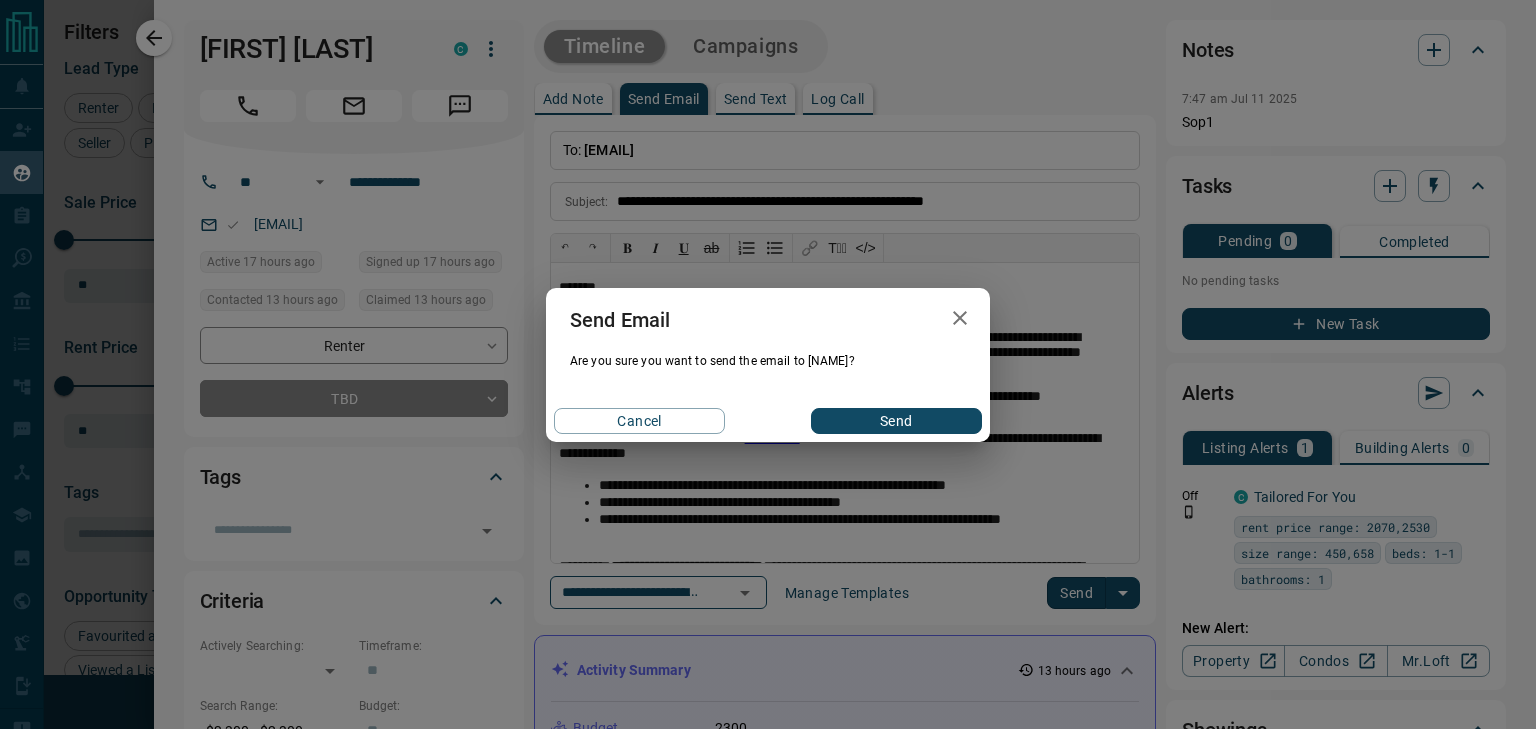 click on "Send" at bounding box center (896, 421) 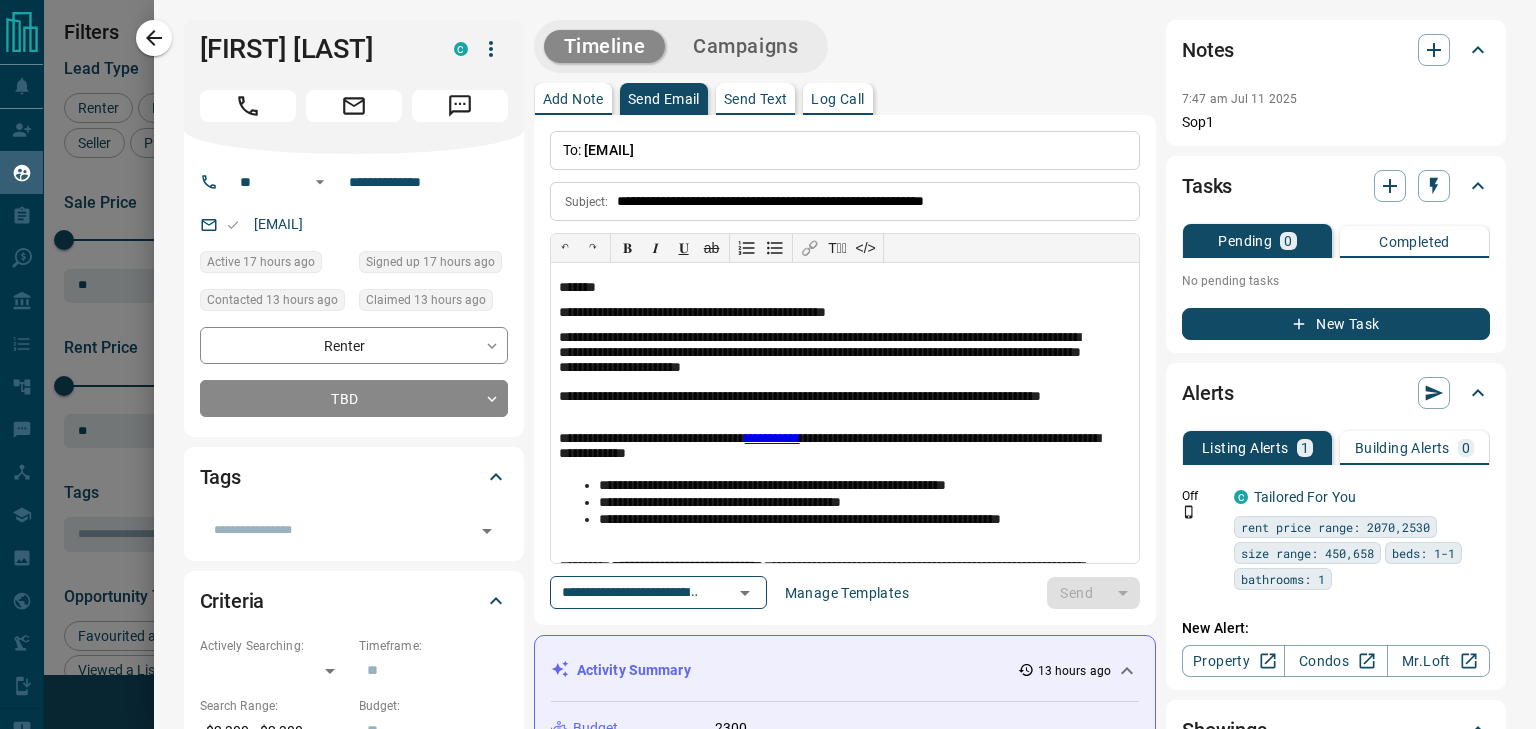 type 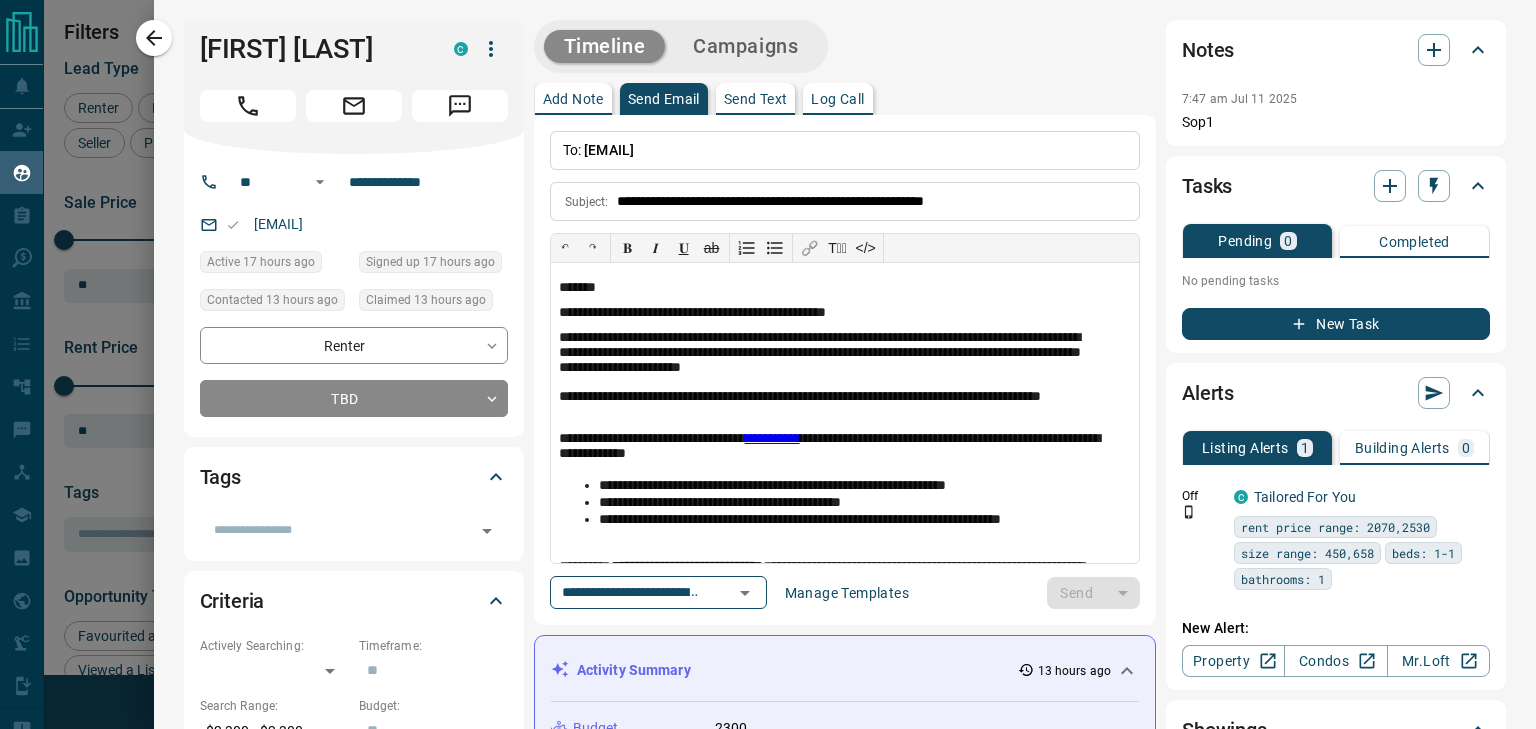 type 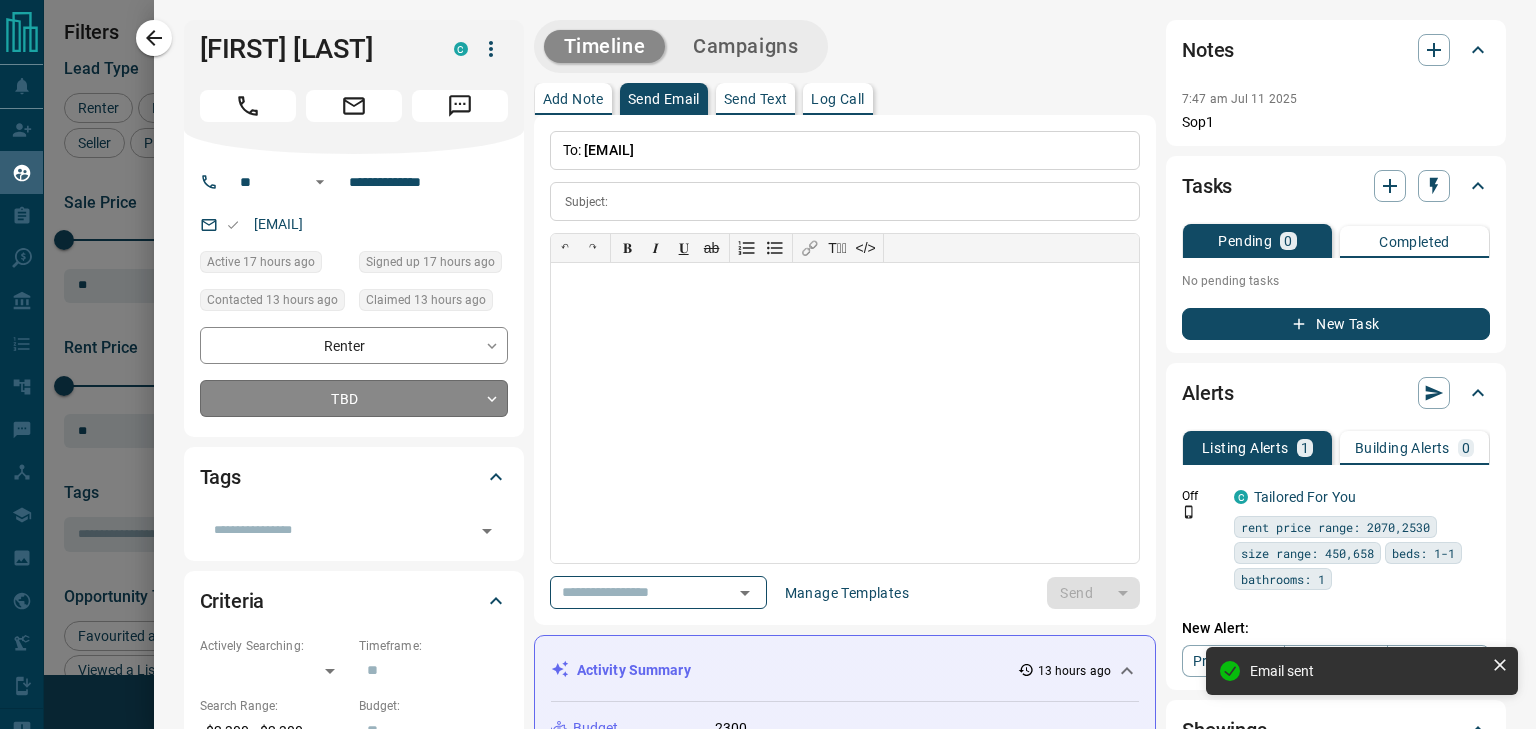 click on "[NAME] [NAME] Renter C $2K - $2K Downtown, [CITY] 17 hours ago Contacted 9 hours ago 13 hours ago Signed up 17 hours ago TBD + [NAME] [NAME] Renter C $2K - $2K Downtown, [CITY], +1 4 months ago Contacted 4 months ago 4 months ago Signed up 4 months ago TBD + [NAME] [NAME] Renter C $2K - $2K Downtown, [CITY] 4 months ago Contacted 4 months ago 4 months ago Signed up 4 months ago TBD + [NAME] [NAME] Renter C $4K - $4K Downtown, [CITY] 4 months ago Contacted 4 months ago 4 months ago Signed up 4 months ago TBD + [NAME] [NAME] Renter C $700 - $1K 3 months ago TBD+" at bounding box center (768, 352) 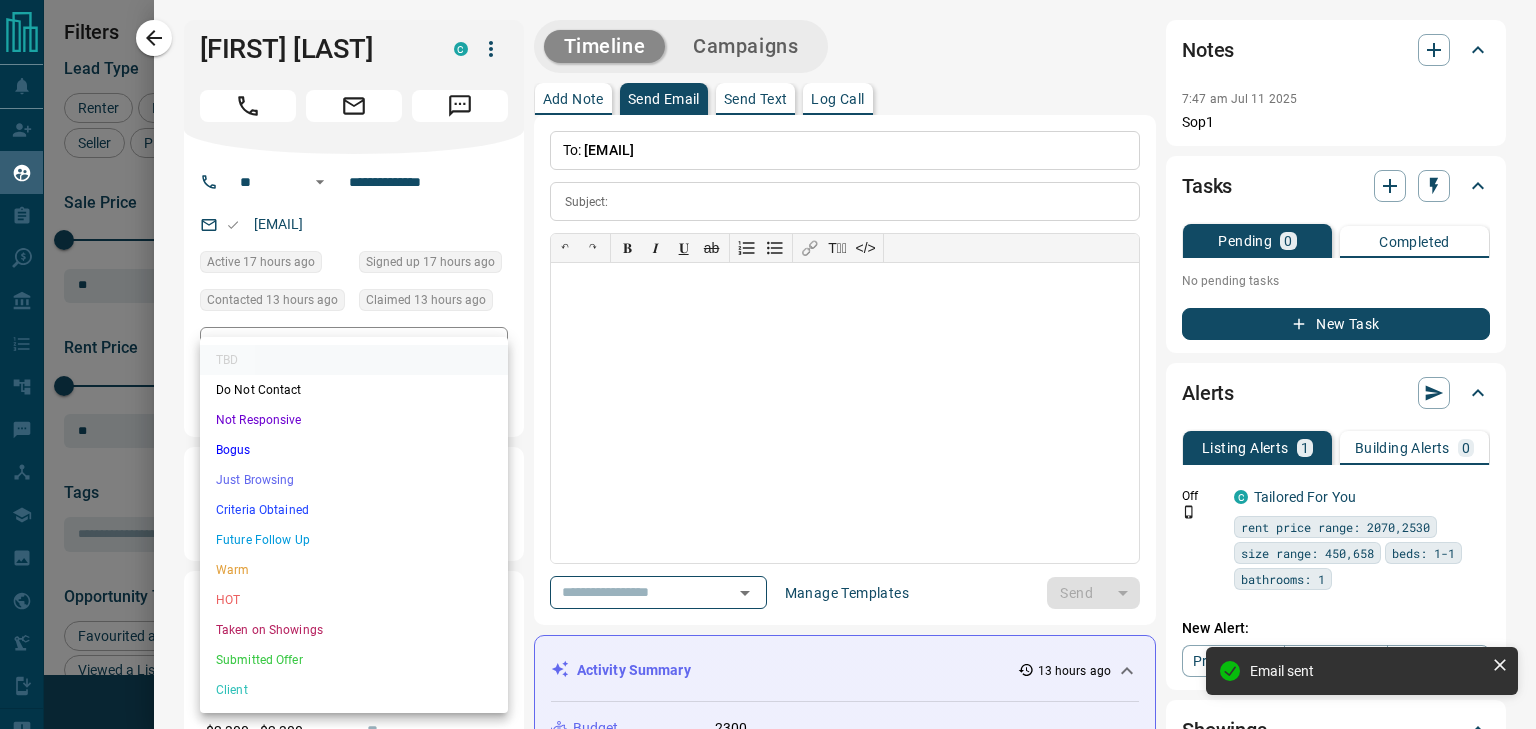 click on "Not Responsive" at bounding box center [354, 420] 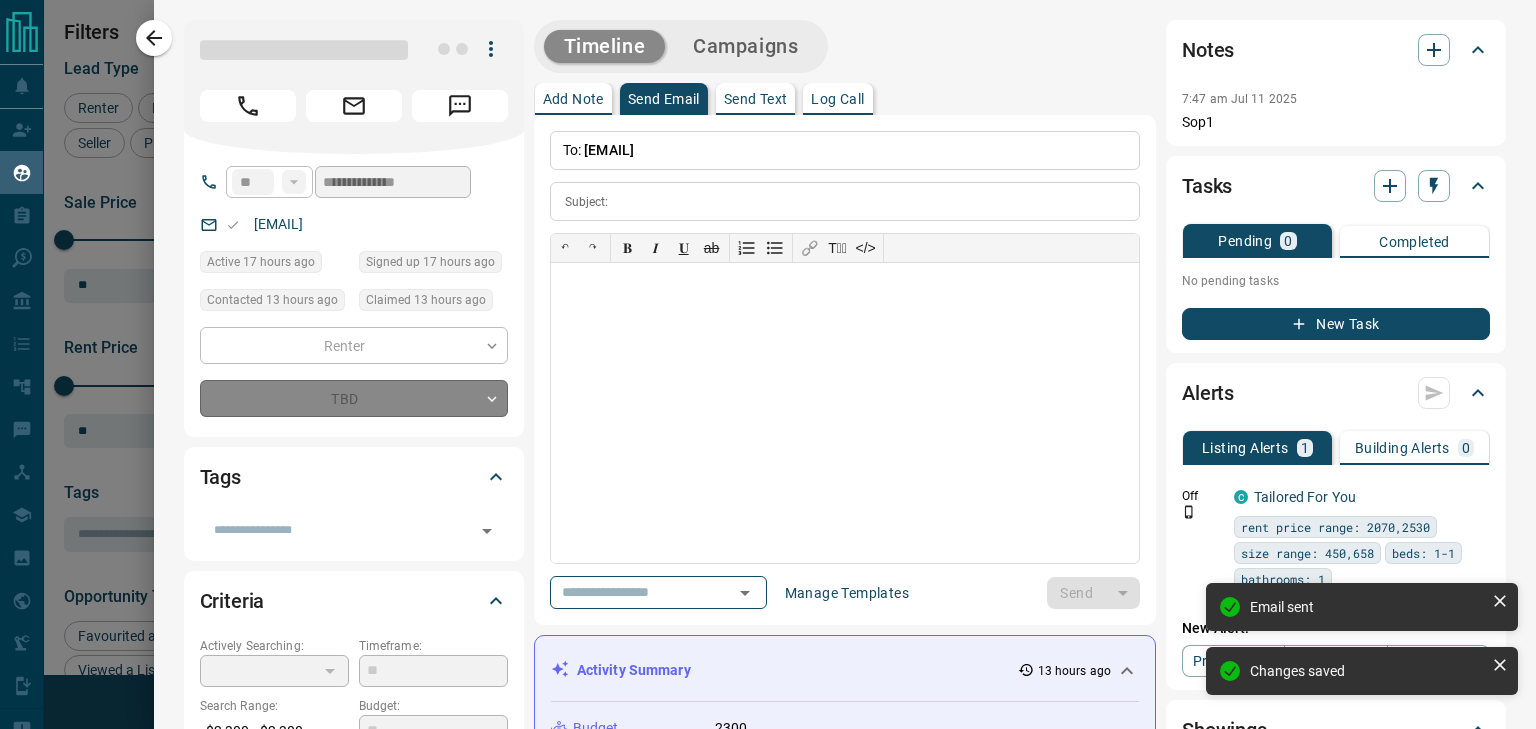 type on "*" 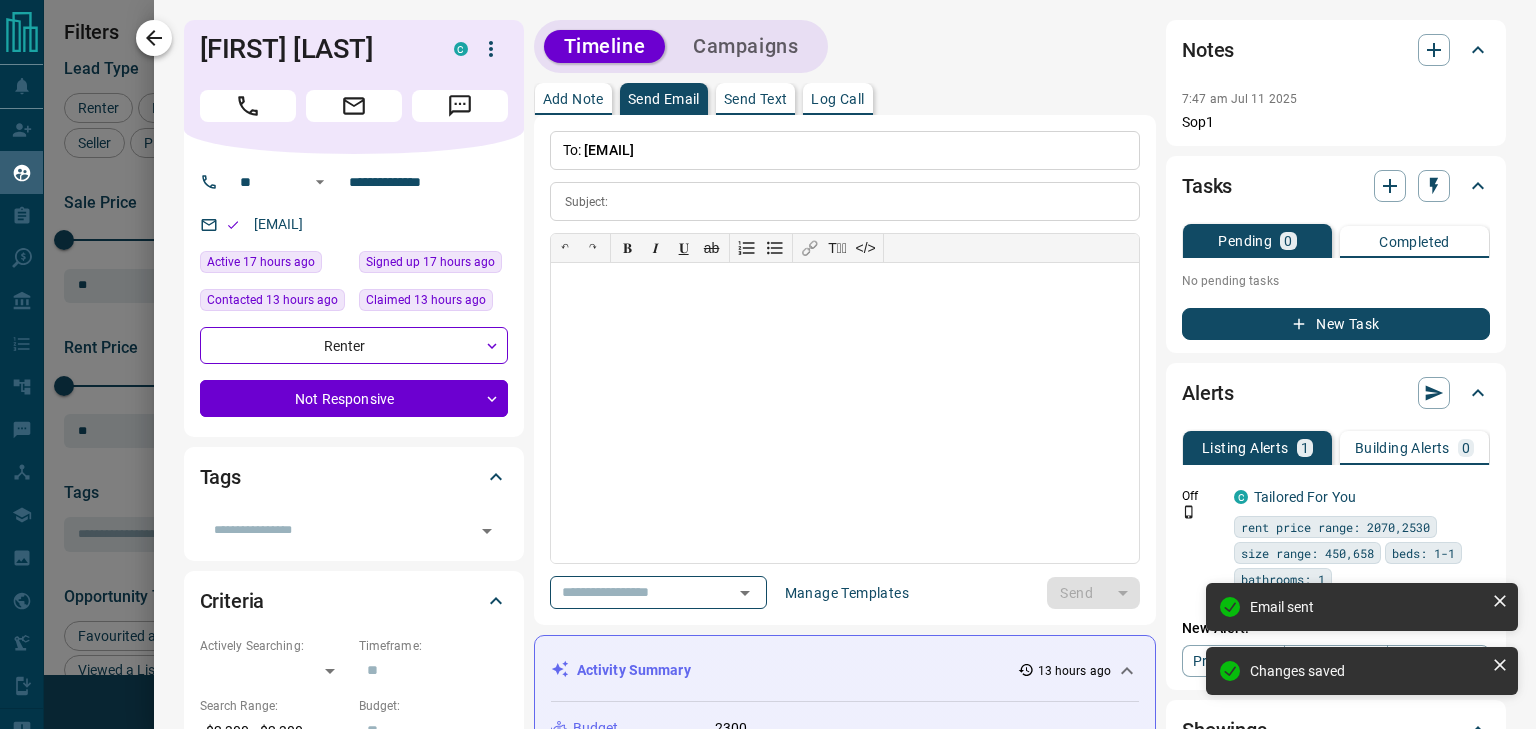 click 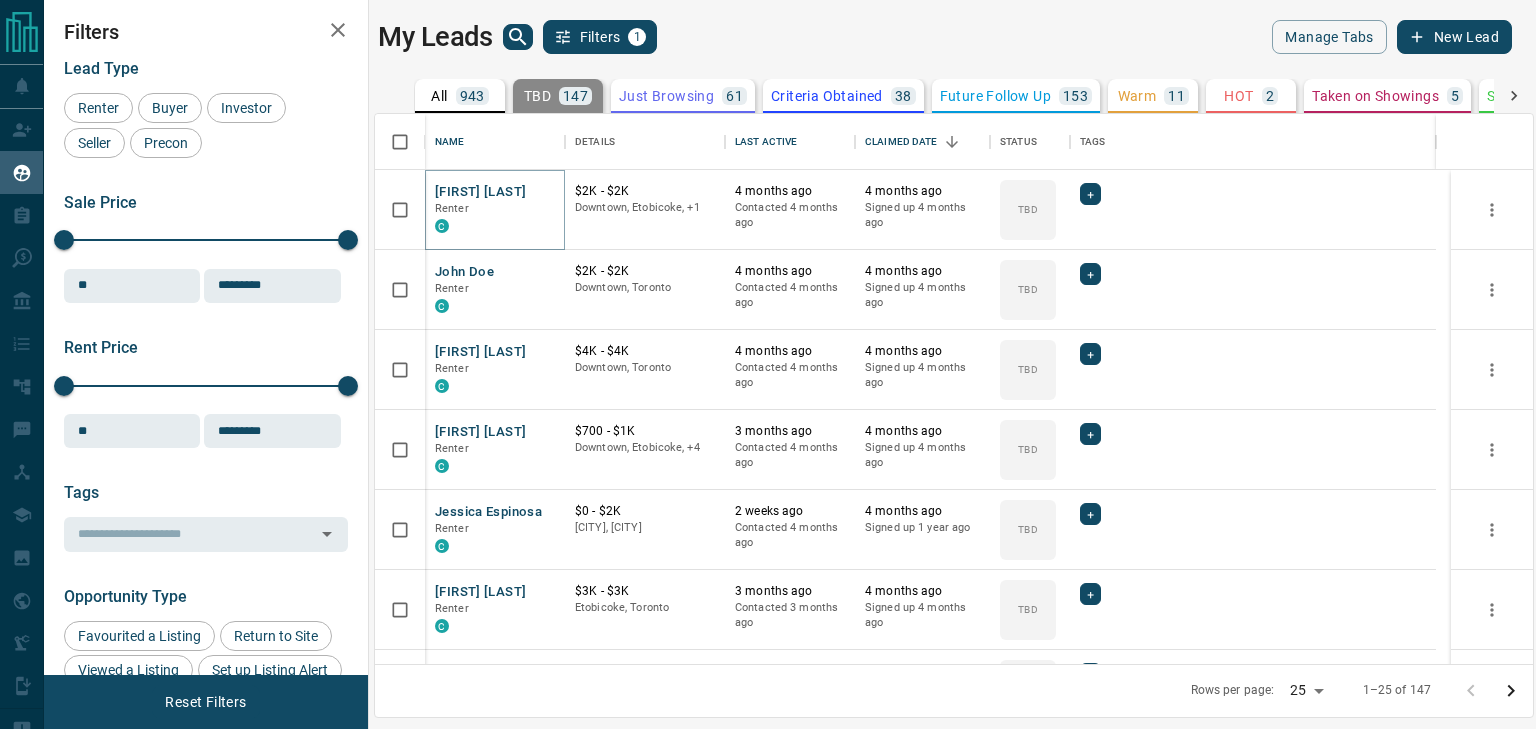 click on "[FIRST] [LAST]" at bounding box center (480, 192) 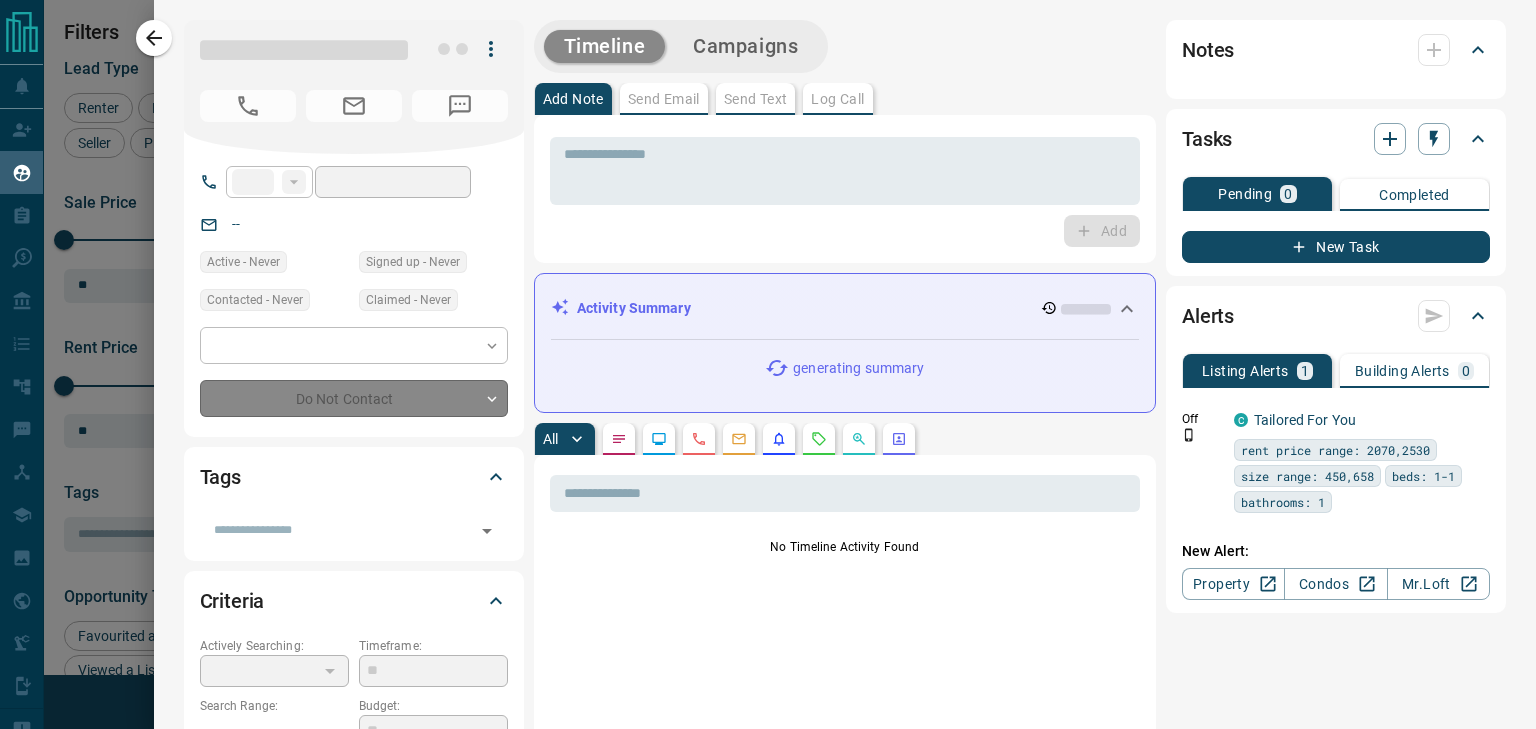 type on "**" 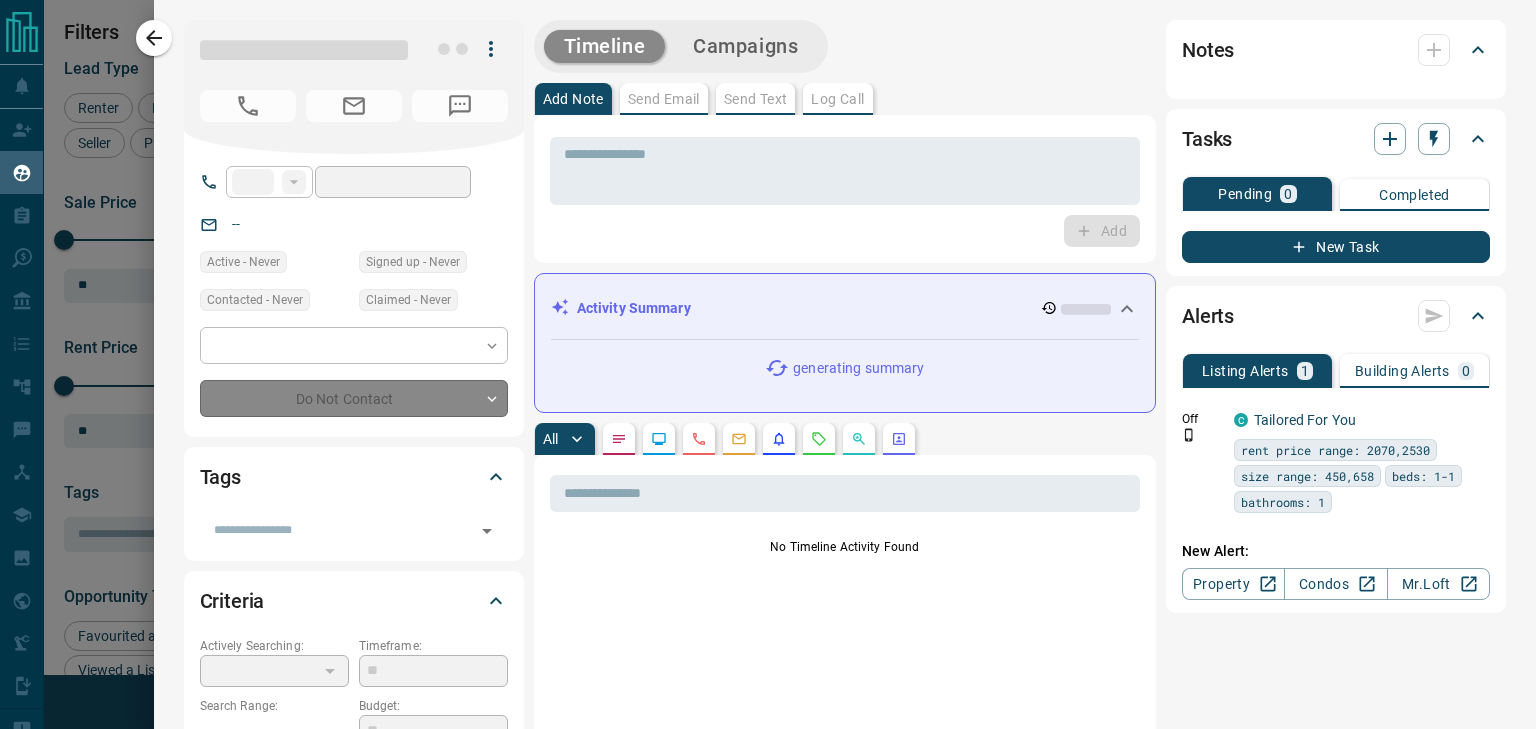 type on "**********" 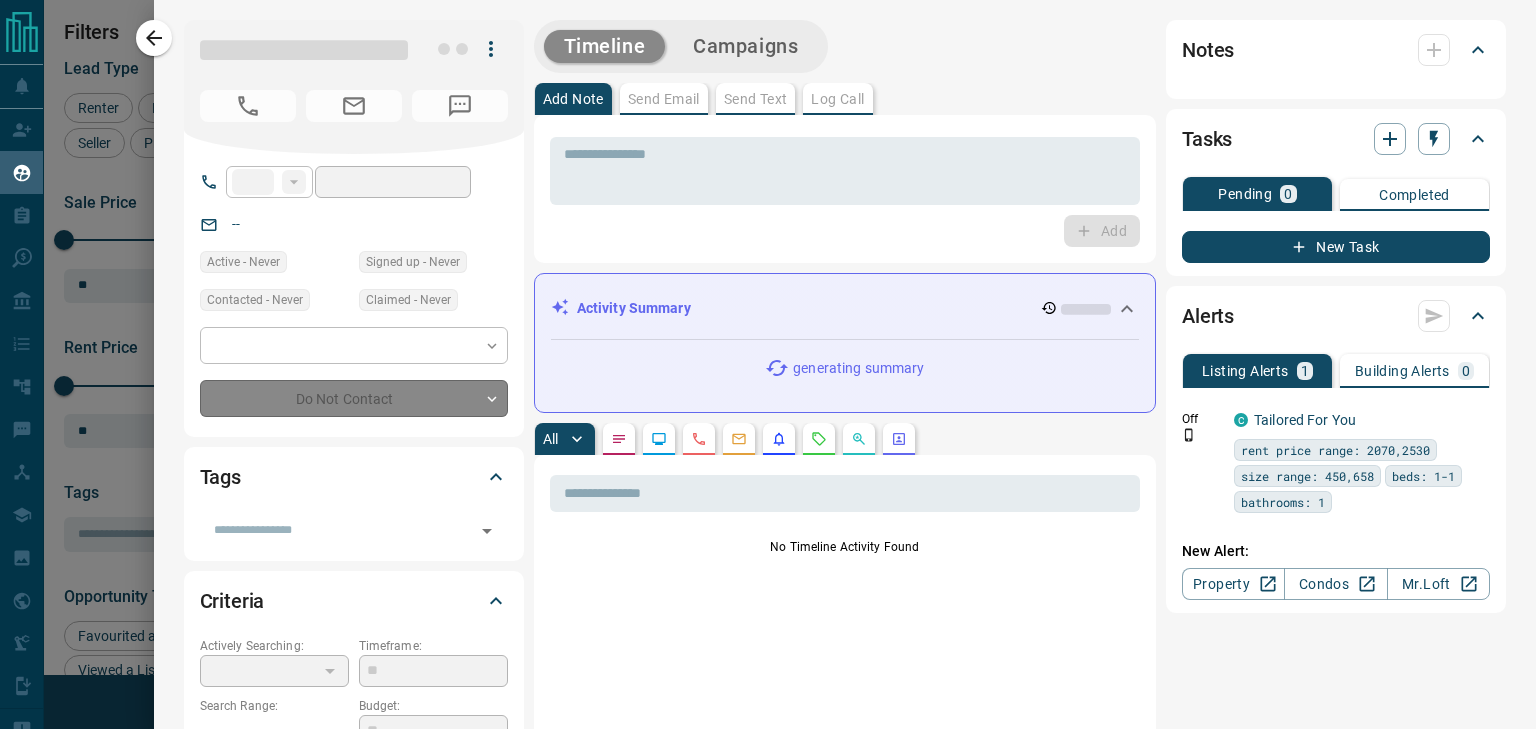 type on "**********" 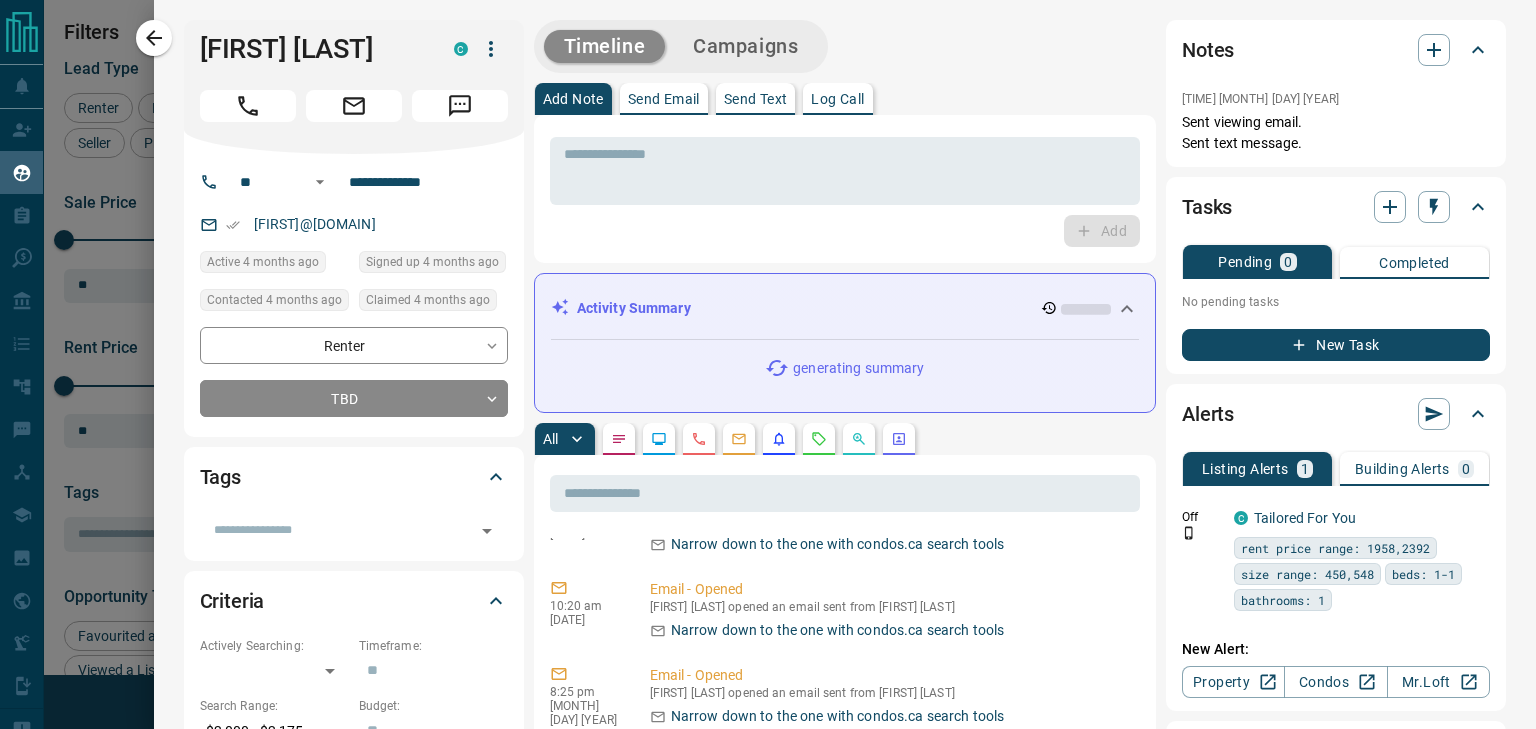 scroll, scrollTop: 0, scrollLeft: 0, axis: both 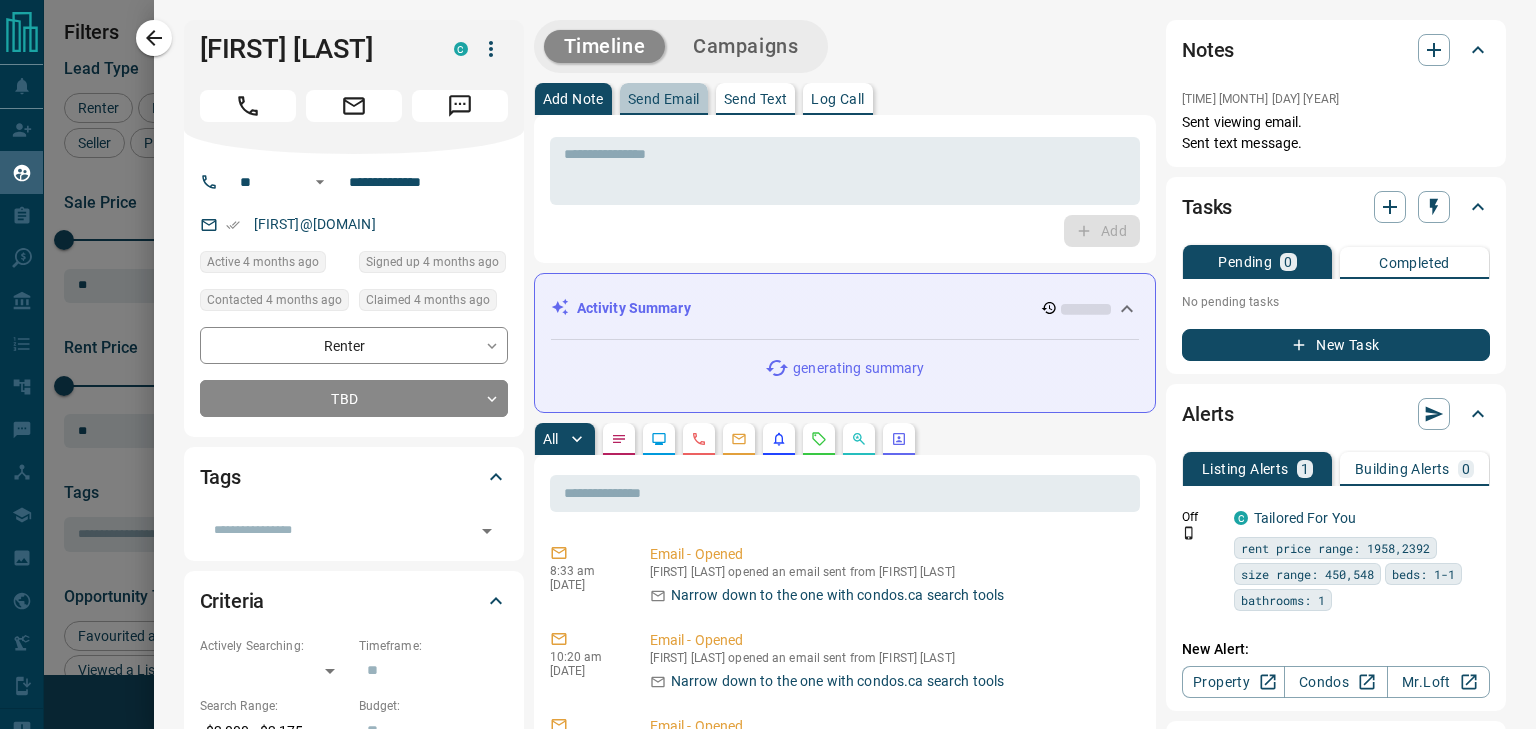click on "Send Email" at bounding box center (664, 99) 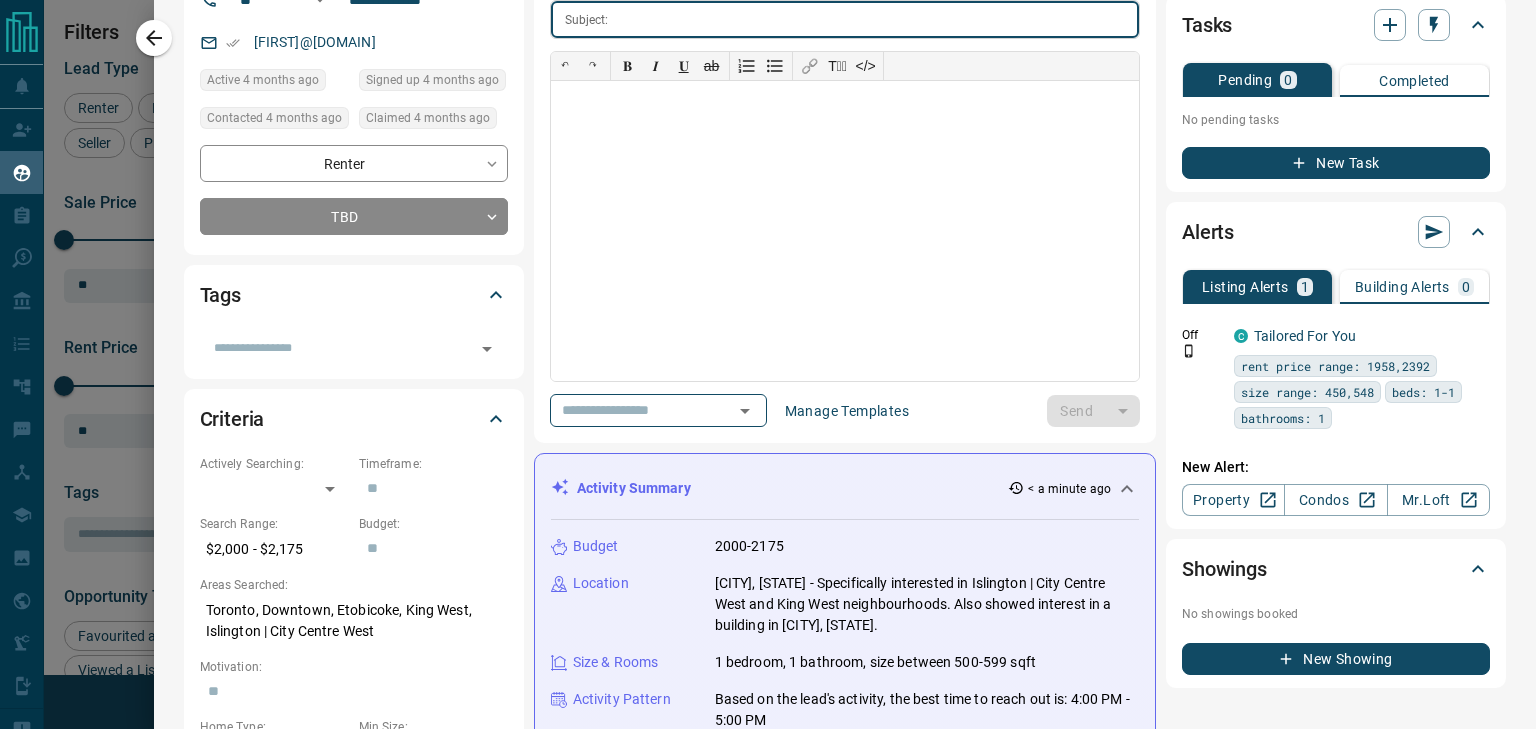 scroll, scrollTop: 182, scrollLeft: 0, axis: vertical 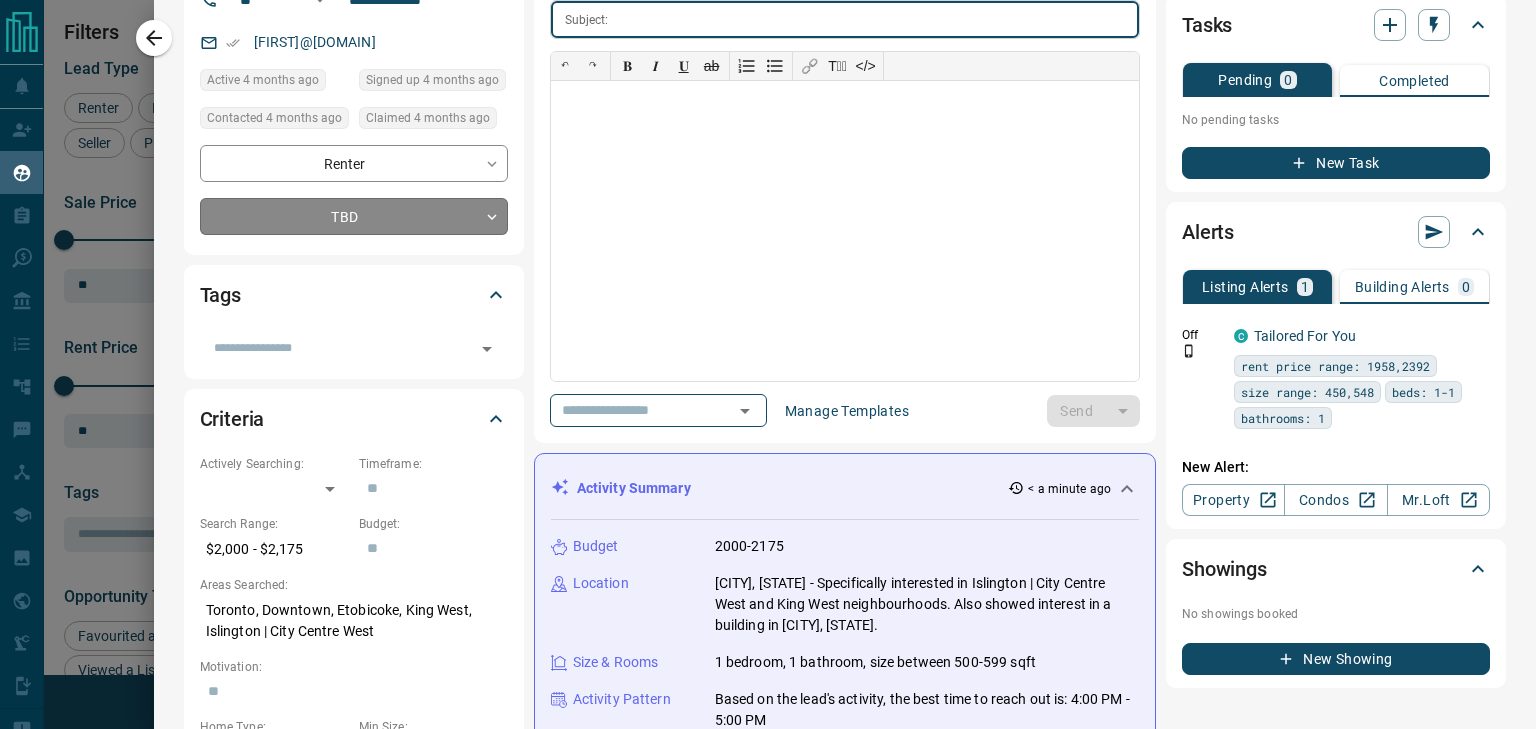 click on "Lead Transfers Claim Leads My Leads Tasks Opportunities Deals Campaigns Automations Messages Broker Bay Training Media Services Agent Resources Precon Worksheet Mobile Apps Disclosure Logout My Leads Filters 1 Manage Tabs New Lead All 943 TBD 147 Do Not Contact - Not Responsive 521 Bogus - Just Browsing 61 Criteria Obtained 38 Future Follow Up 153 Warm 11 HOT 2 Taken on Showings 5 Submitted Offer - Client 5 Name Details Last Active Claimed Date Status Tags [FIRST] [LAST] Renter C $2K - $2K [CITY], [CITY], +1 4 months ago Contacted 4 months ago 4 months ago Signed up 4 months ago TBD + [FIRST] [LAST] Renter C $2K - $2K [CITY], [CITY] 4 months ago Contacted 4 months ago 4 months ago Signed up 4 months ago TBD + [FIRST] [LAST] Renter C $4K - $4K [CITY], [CITY] 4 months ago Contacted 4 months ago 4 months ago Signed up 4 months ago TBD + [FIRST] [LAST] Renter C $700 - $1K [CITY], [CITY], +4 3 months ago Contacted 4 months ago 4 months ago Signed up 4 months ago TBD + [FIRST] [LAST] Renter C $0 - $2K TBD" at bounding box center [768, 352] 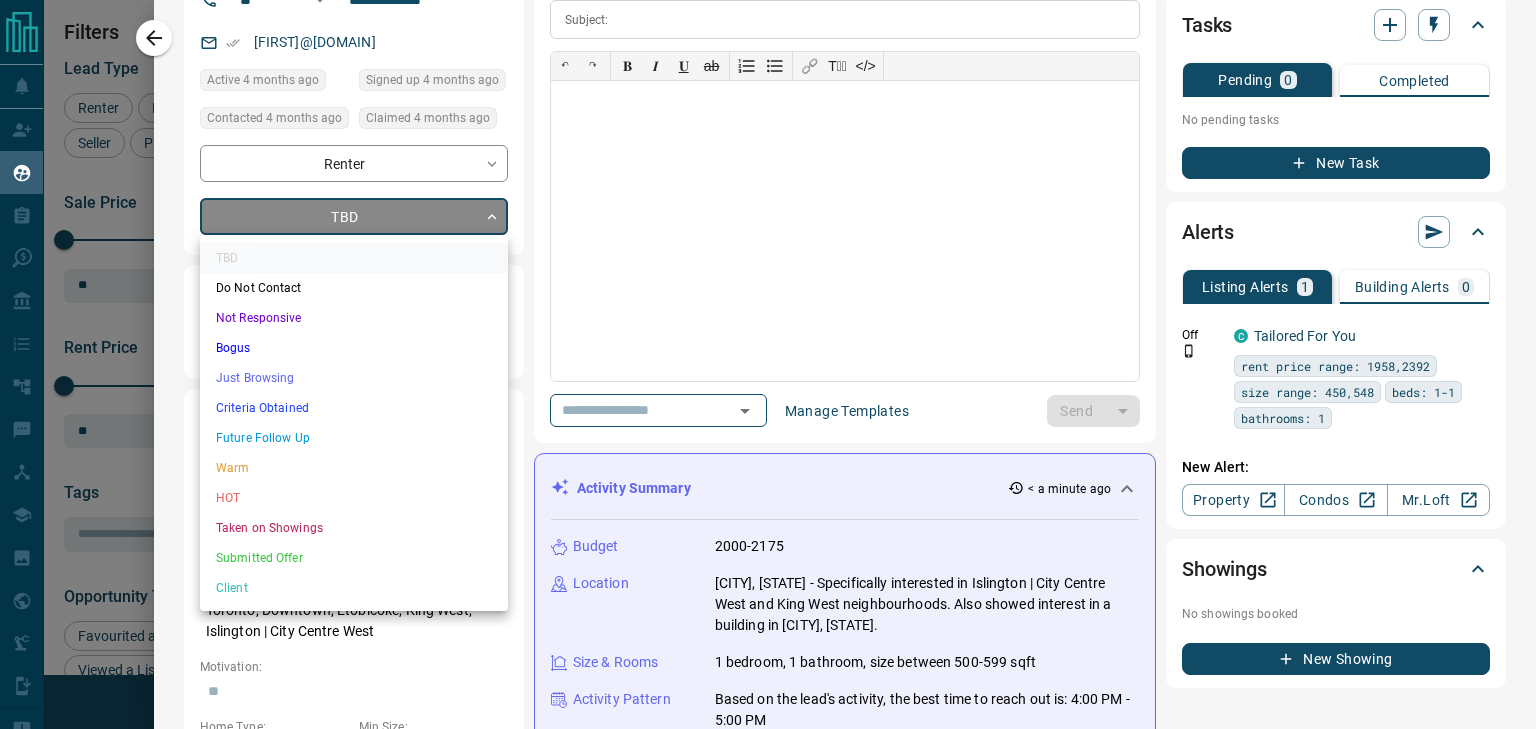 click on "Not Responsive" at bounding box center [354, 318] 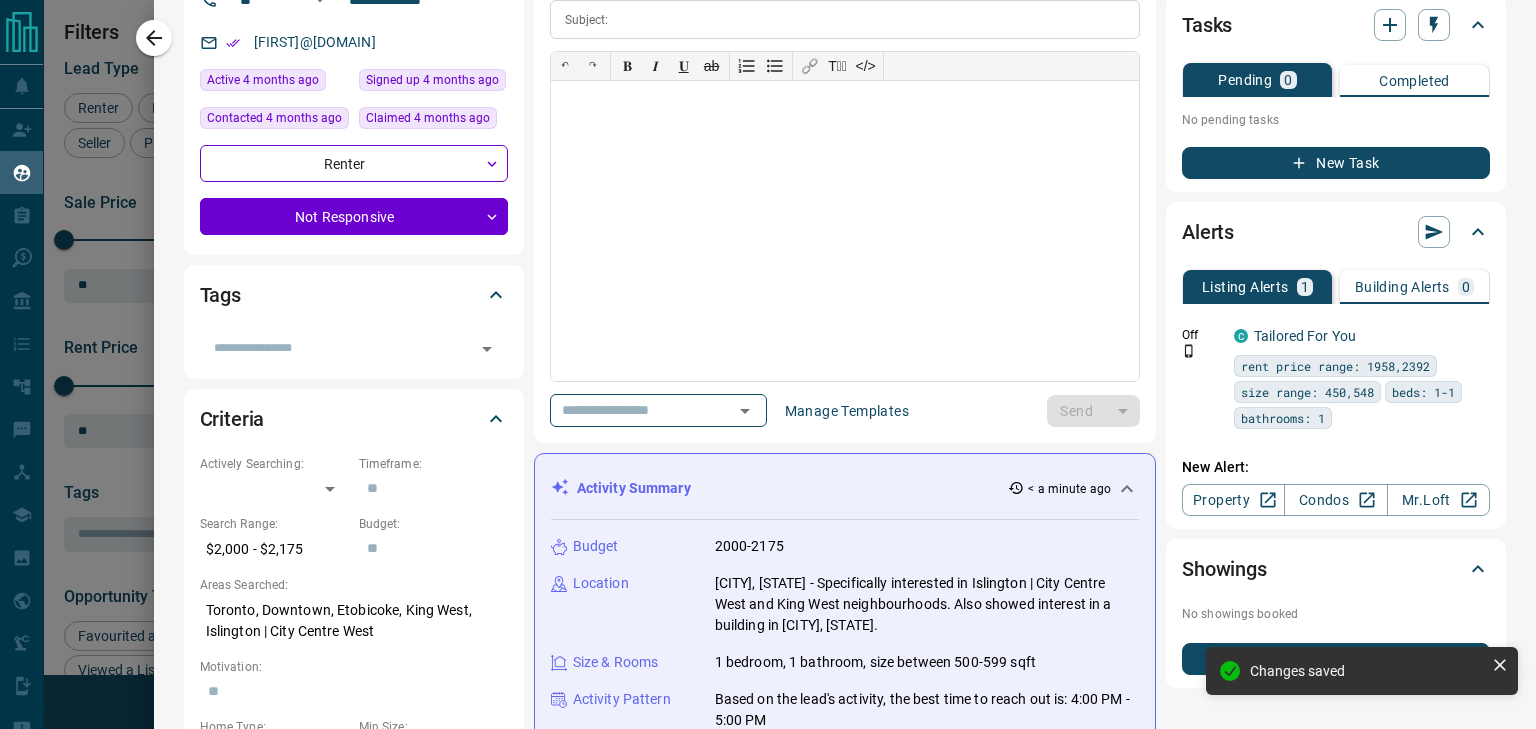type on "*" 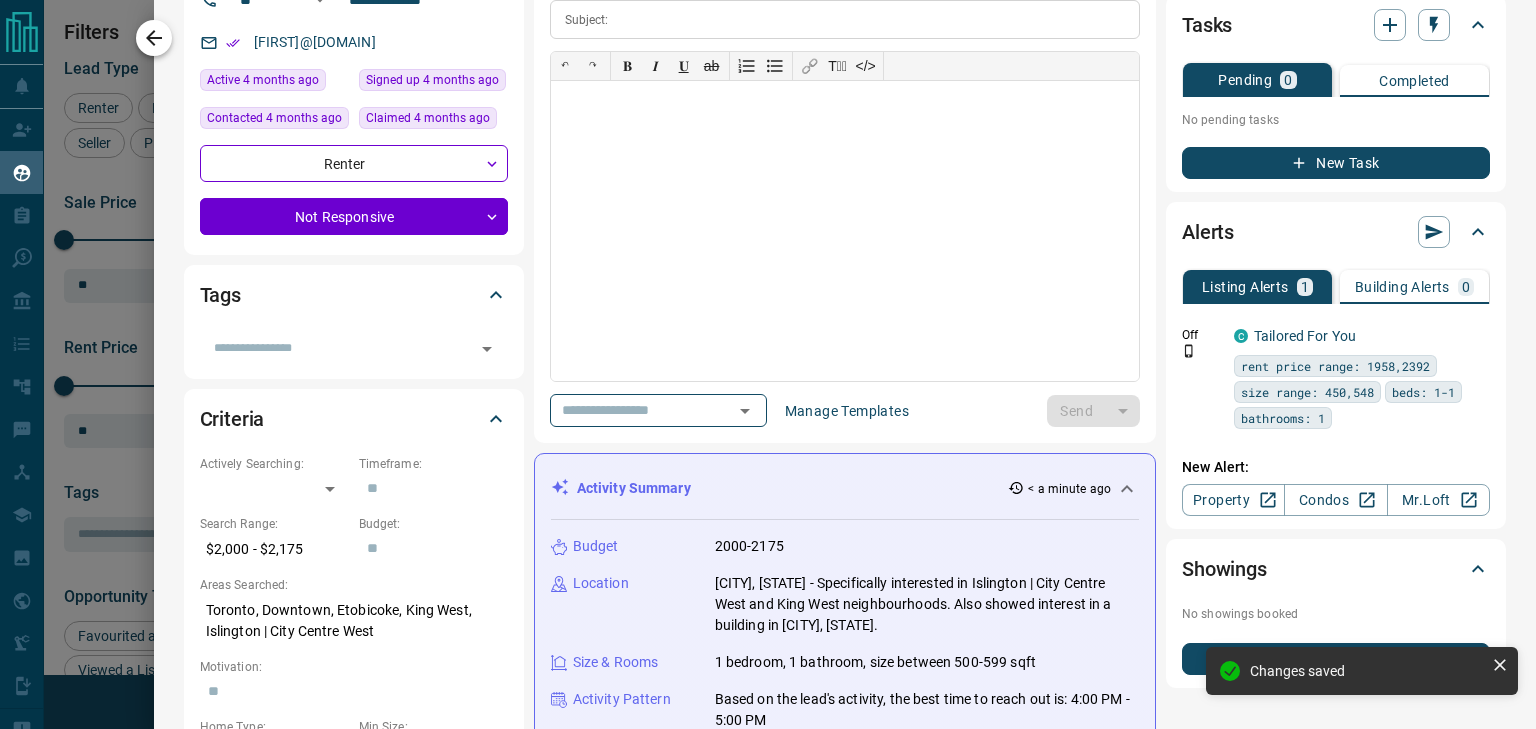 click 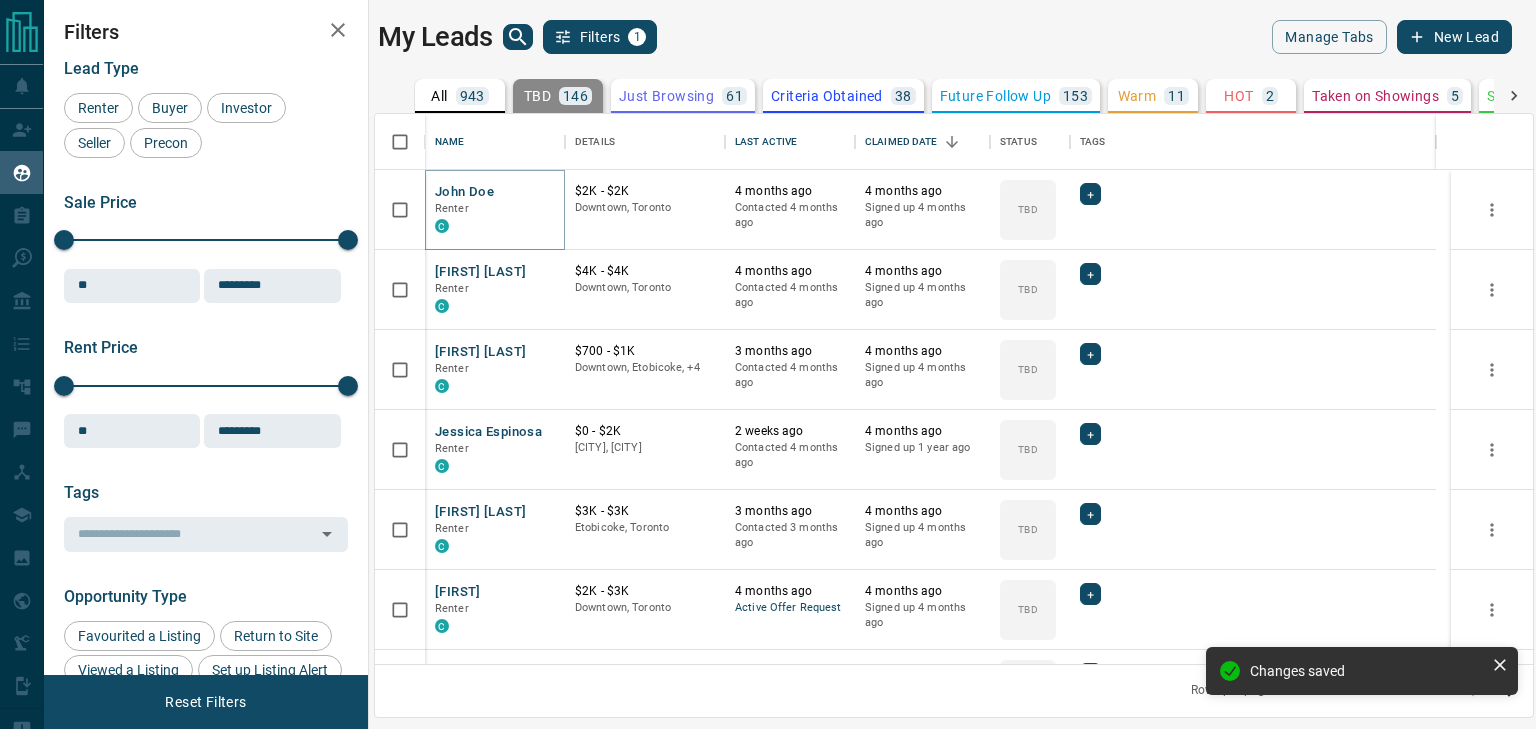 click on "John Doe" at bounding box center (464, 192) 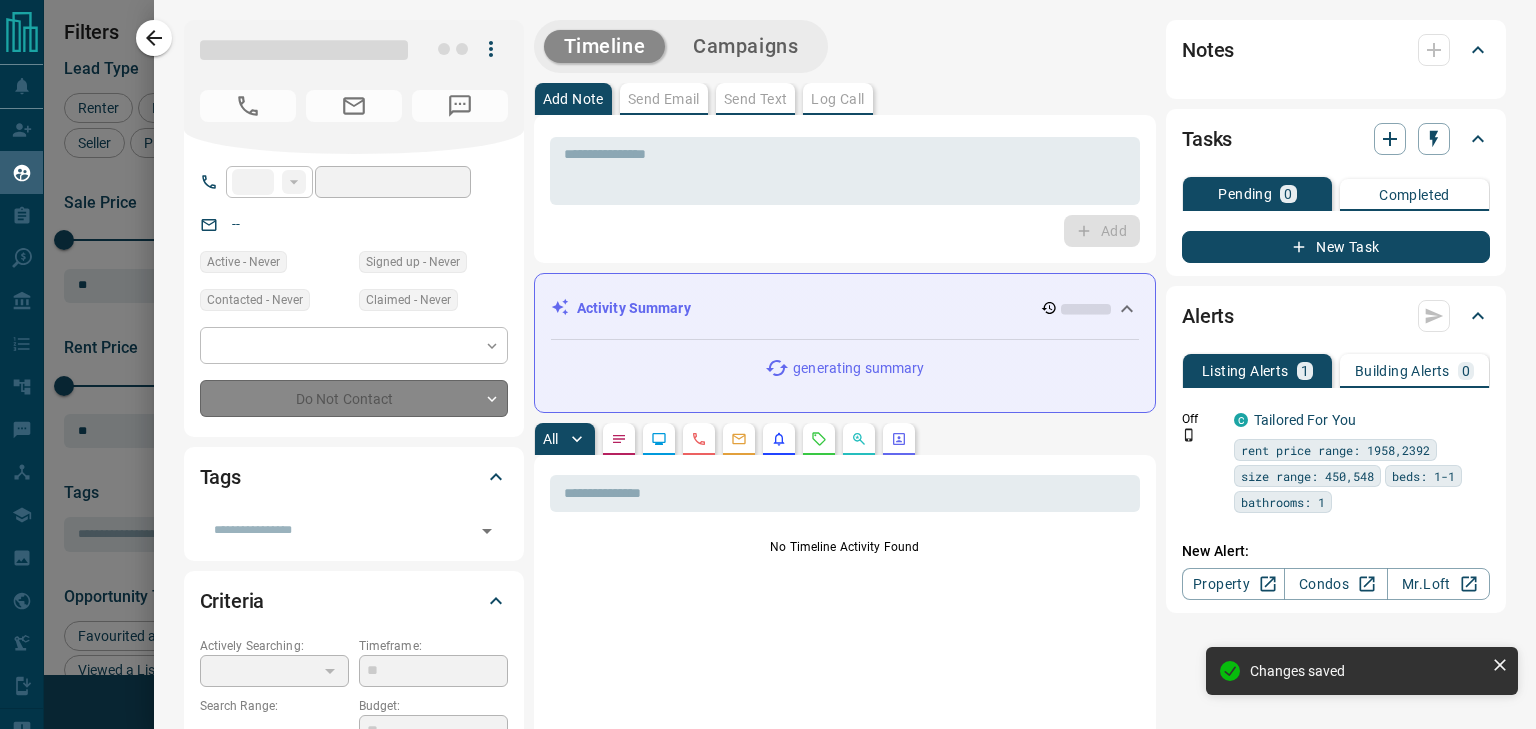 type on "**" 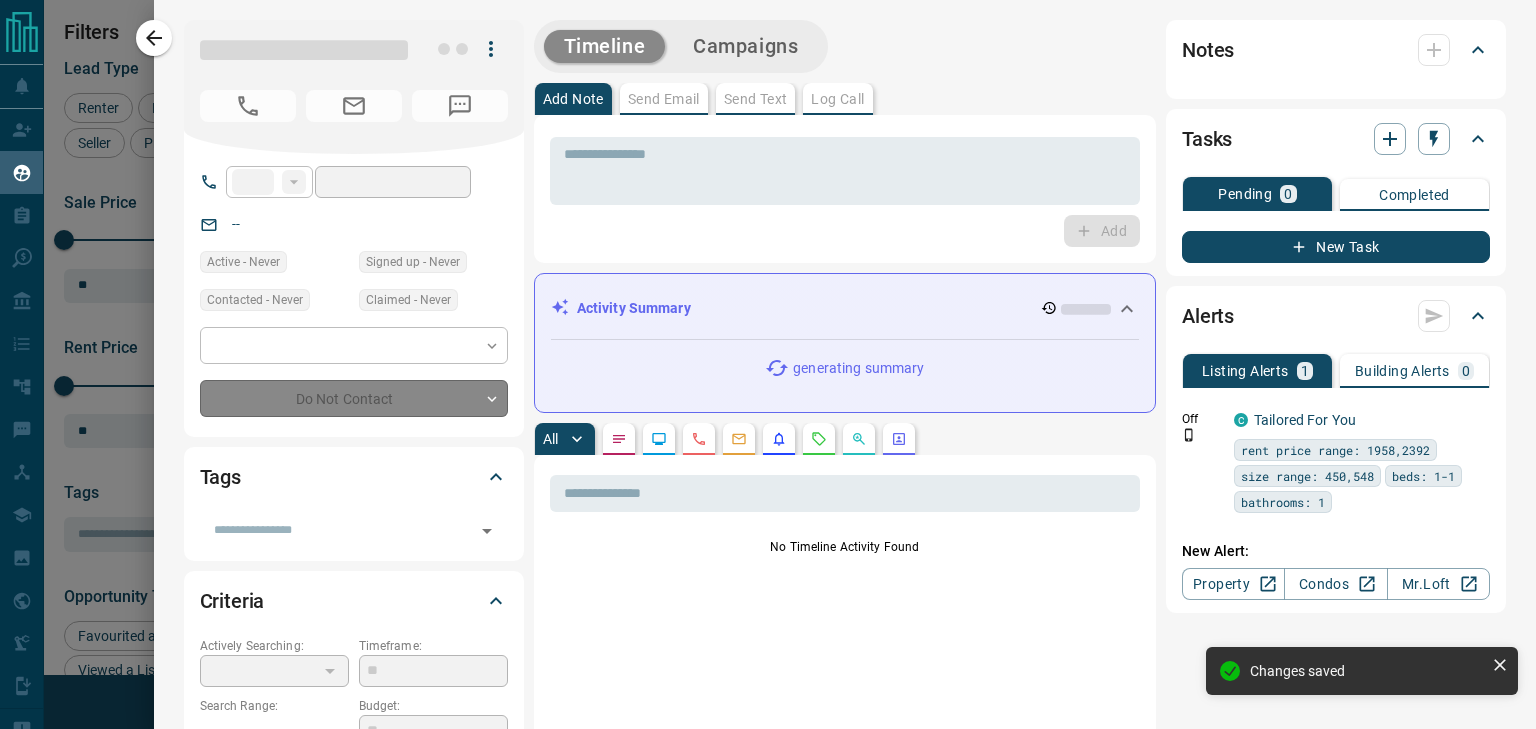 type on "**********" 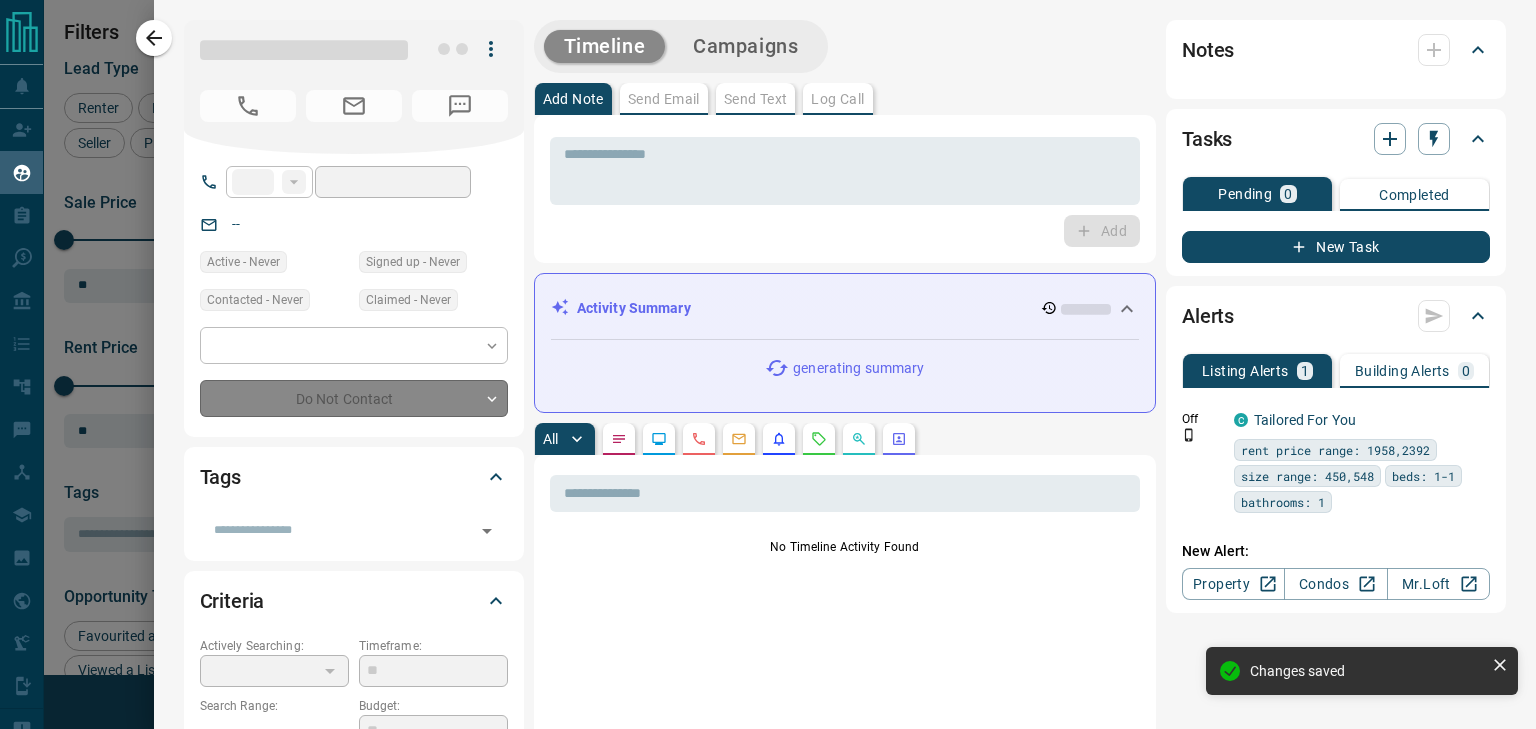 type on "**********" 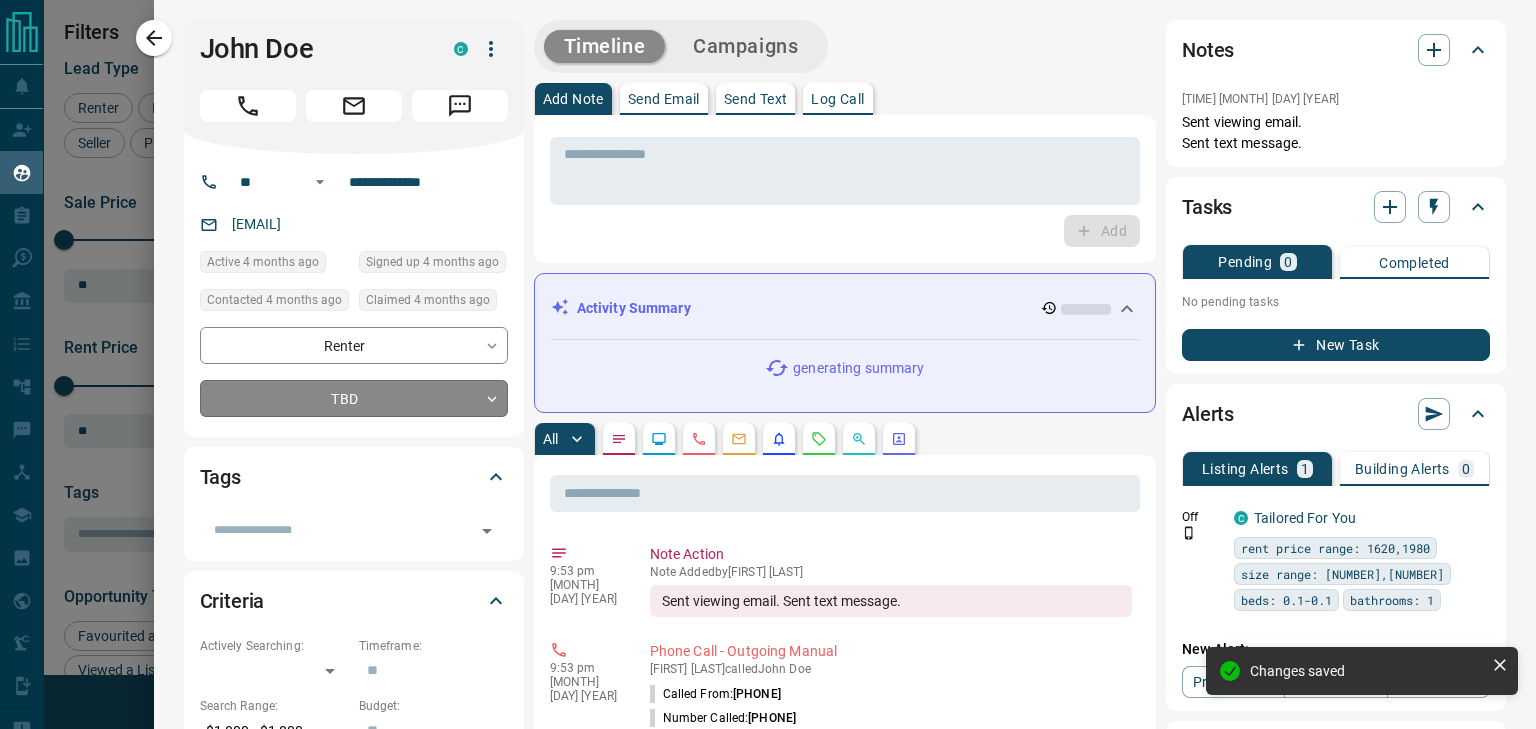 click on "Lead Transfers Claim Leads My Leads Tasks Opportunities Deals Campaigns Automations Messages Broker Bay Training Media Services Agent Resources Precon Worksheet Mobile Apps Disclosure Logout My Leads Filters 1 Manage Tabs New Lead All 943 TBD 146 Do Not Contact - Not Responsive 522 Bogus - Just Browsing 61 Criteria Obtained 38 Future Follow Up 153 Warm 11 HOT 2 Taken on Showings 5 Submitted Offer - Client 5 Name Details Last Active Claimed Date Status Tags John Doe Renter C $2K - $2K Downtown, Toronto 4 months ago Contacted 4 months ago 4 months ago Signed up 4 months ago TBD + Ibrahim Hanafy Renter C $4K - $4K Downtown, Toronto 4 months ago Contacted 4 months ago 4 months ago Signed up 4 months ago TBD + Anjanique Arthur Renter C $700 - $1K Downtown, Etobicoke, +4 3 months ago Contacted 4 months ago 4 months ago Signed up 4 months ago TBD + Jessica Espinosa Renter C $0 - $2K Downtown, Vaughan 2 weeks ago Contacted 4 months ago 4 months ago Signed up 1 year ago TBD + Dami Ramdonee Renter C $3K - $3K TBD + C +" at bounding box center (768, 352) 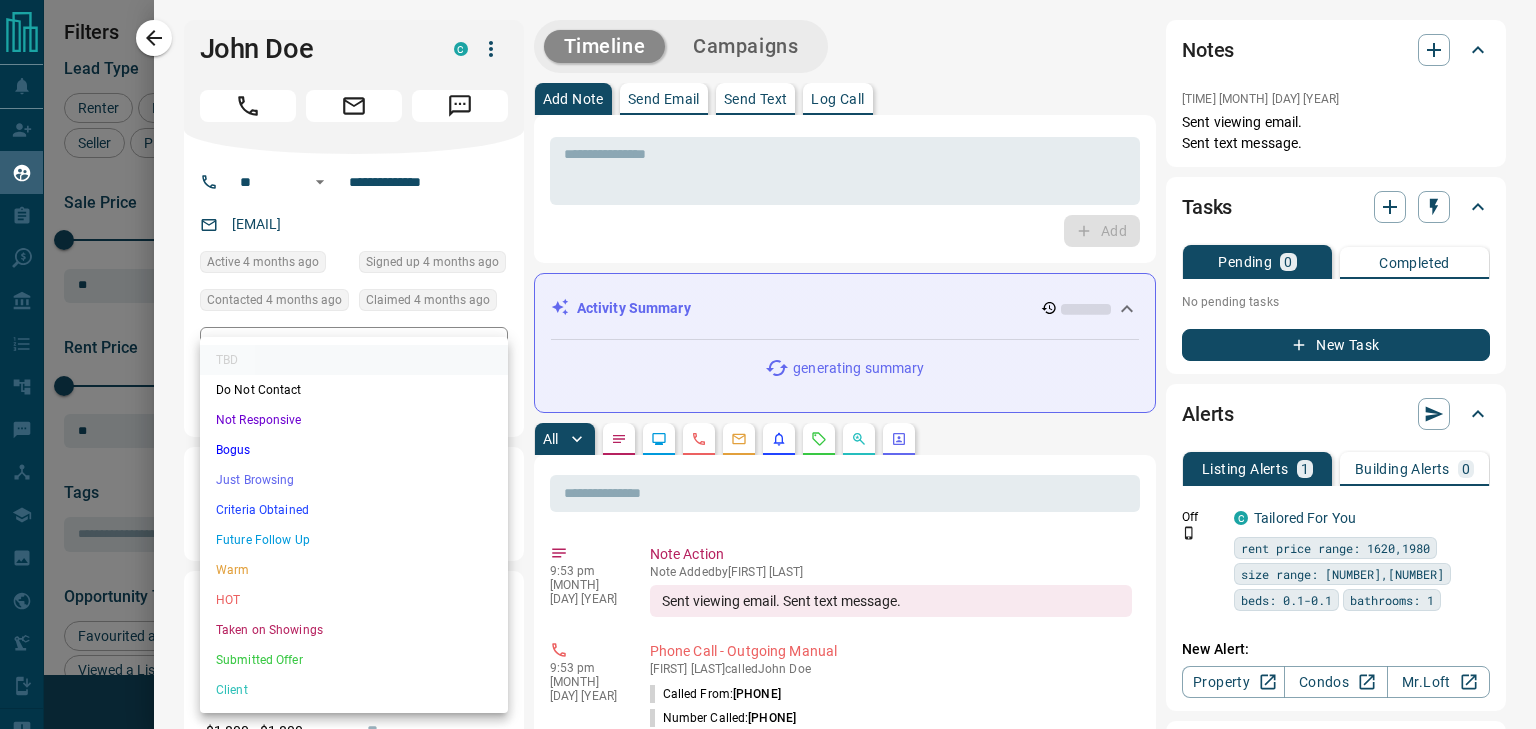 click on "Not Responsive" at bounding box center [354, 420] 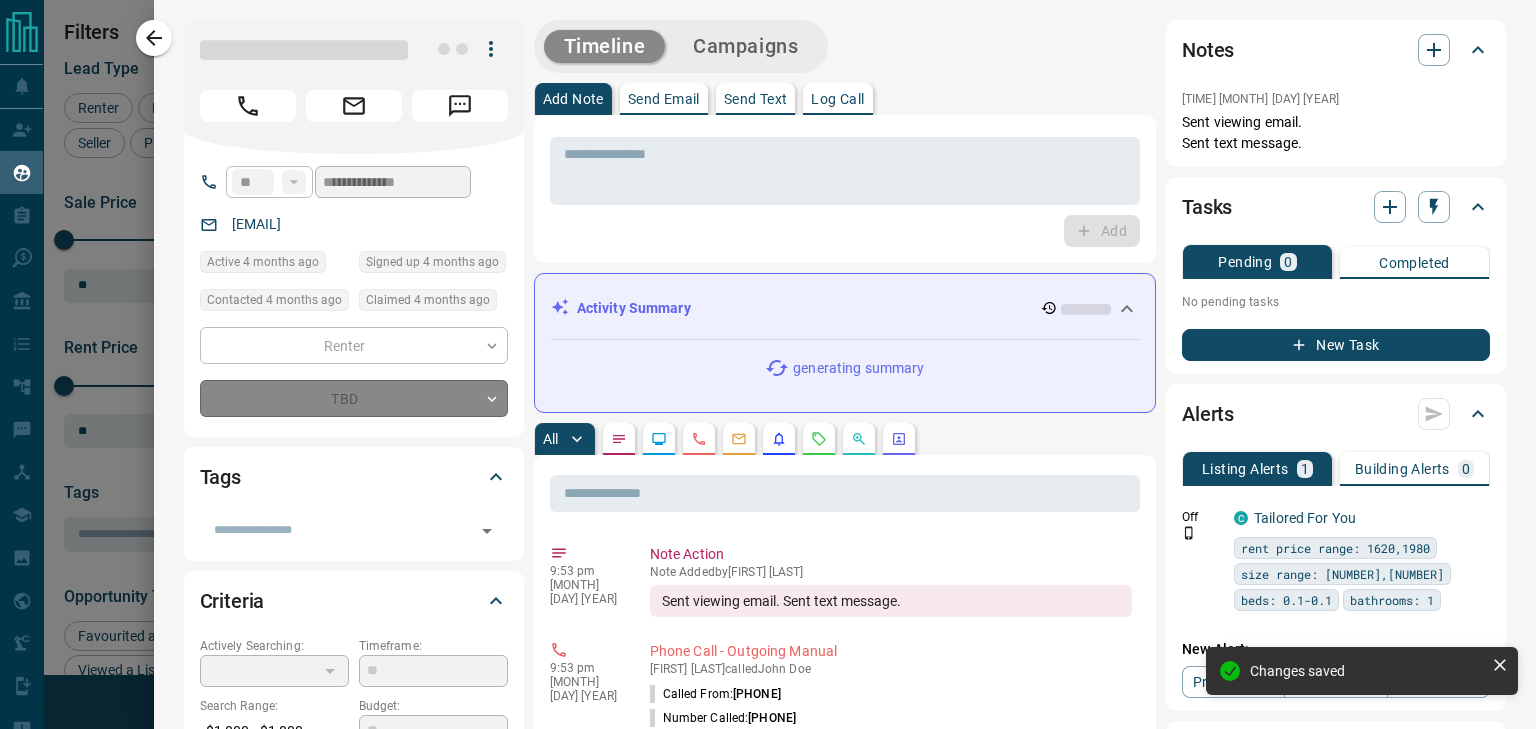type on "*" 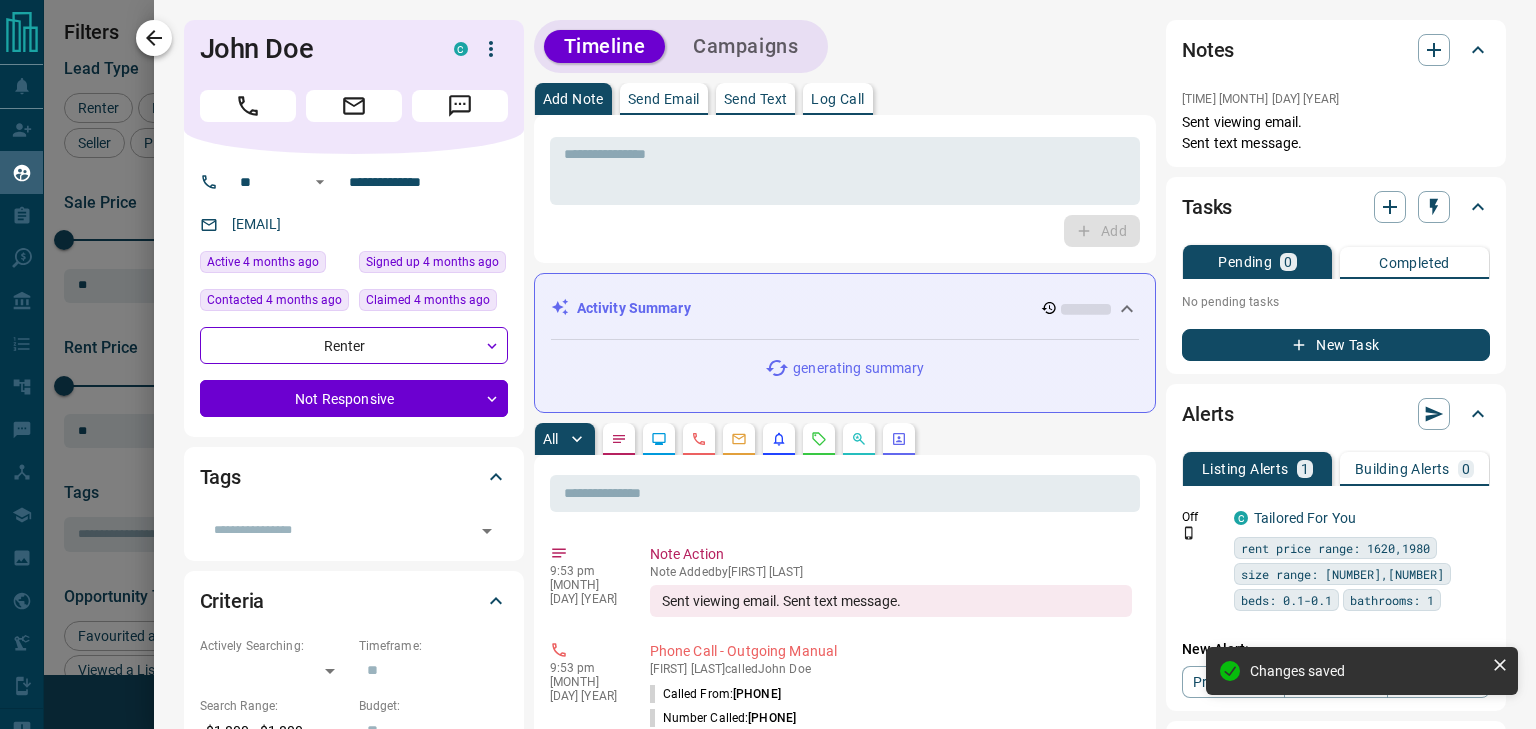 click at bounding box center (154, 38) 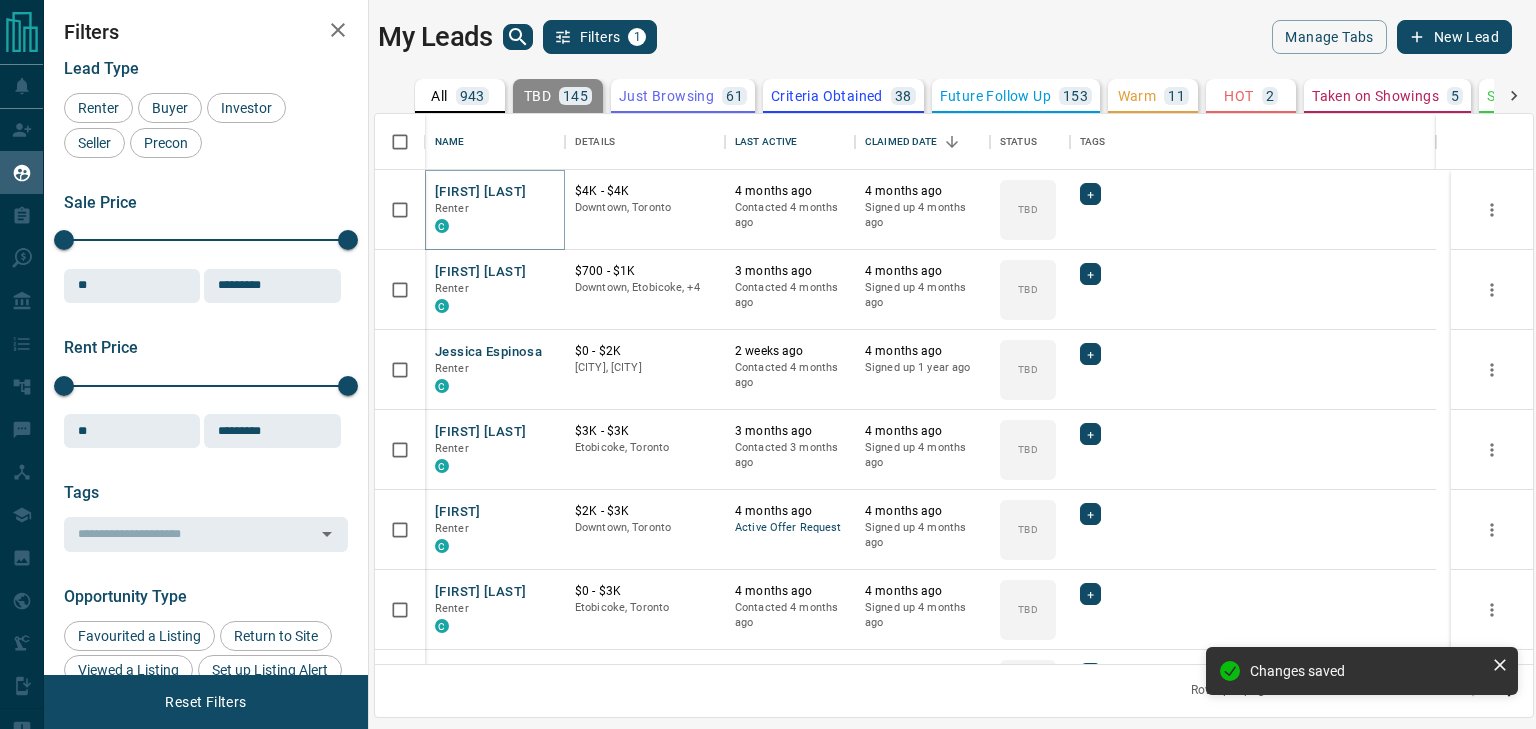 click on "[FIRST] [LAST]" at bounding box center (480, 192) 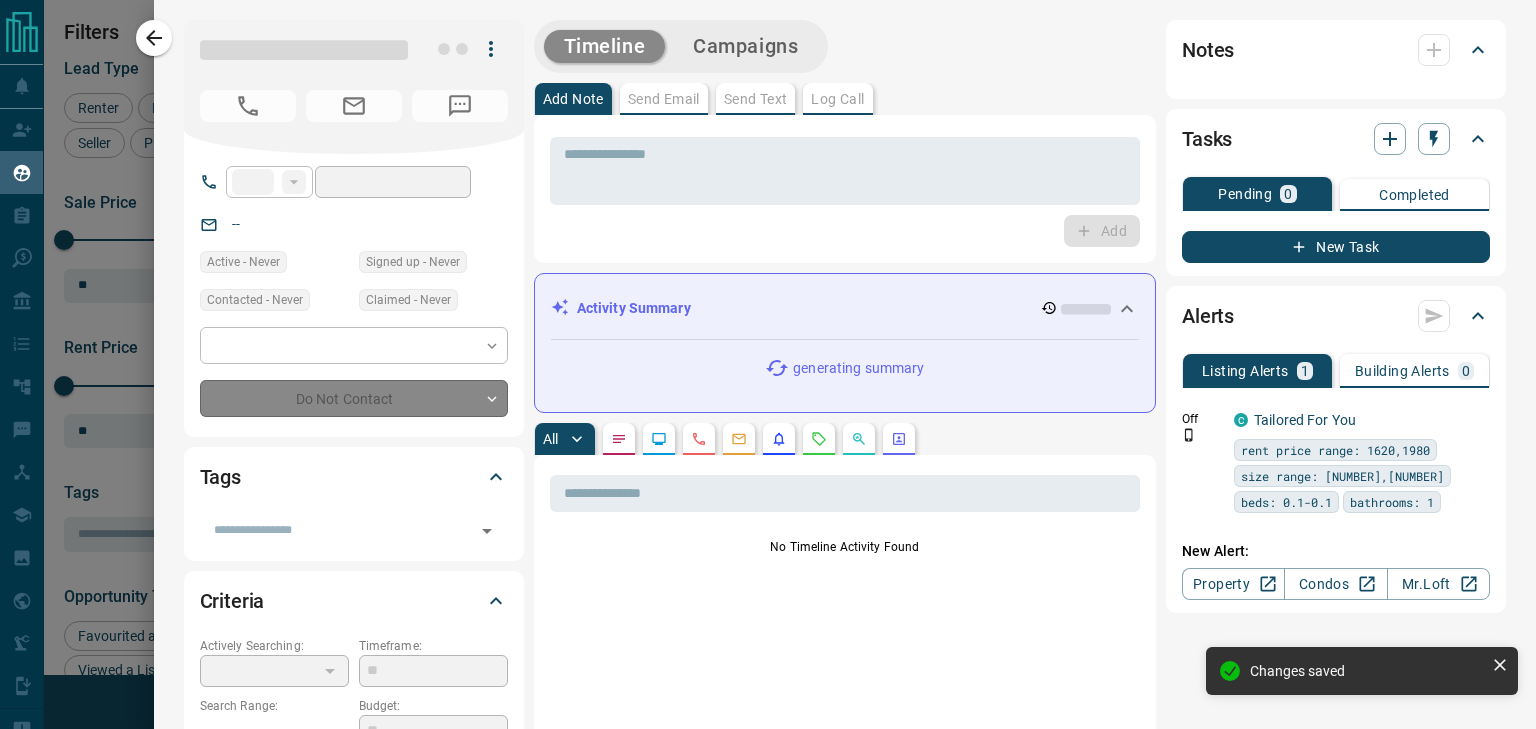 type on "**" 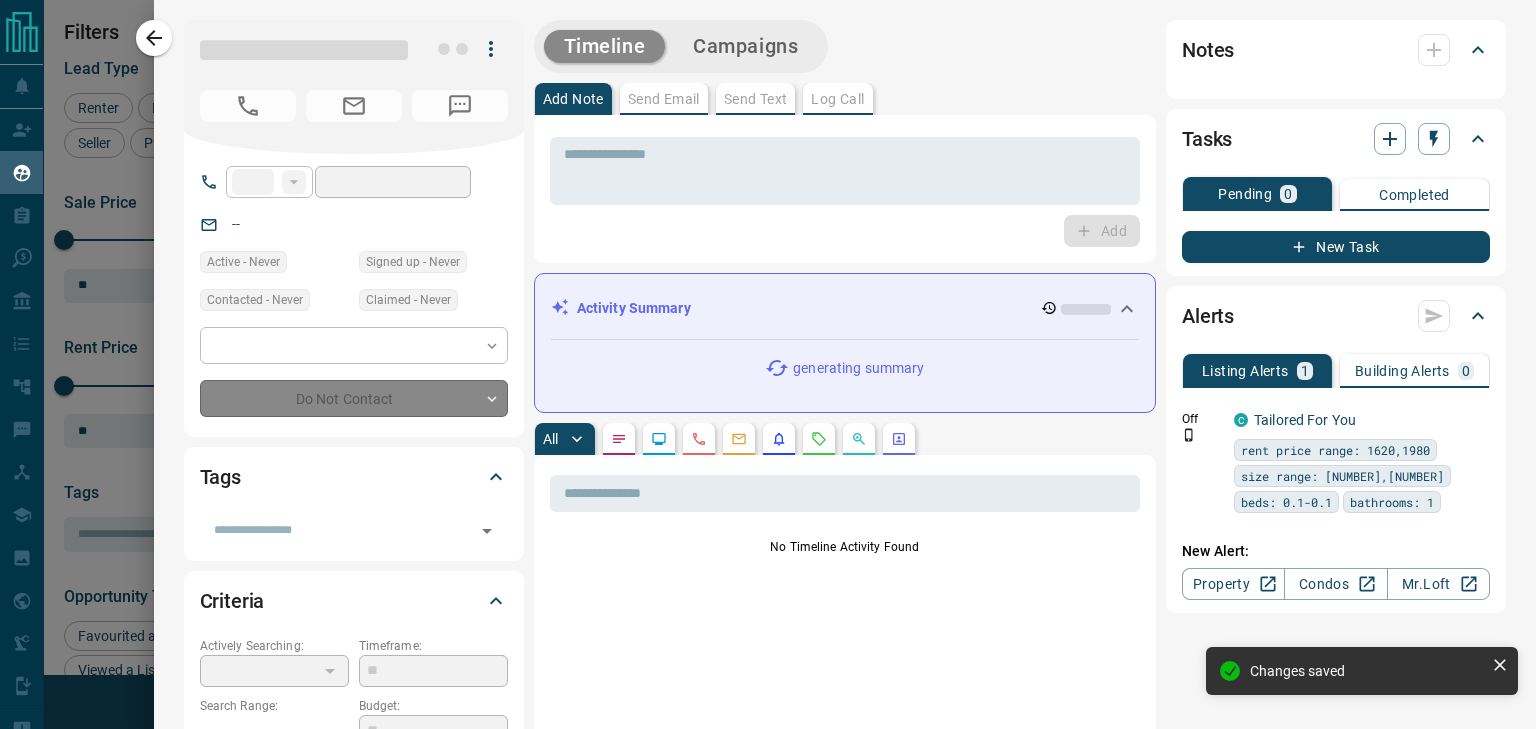 type on "**********" 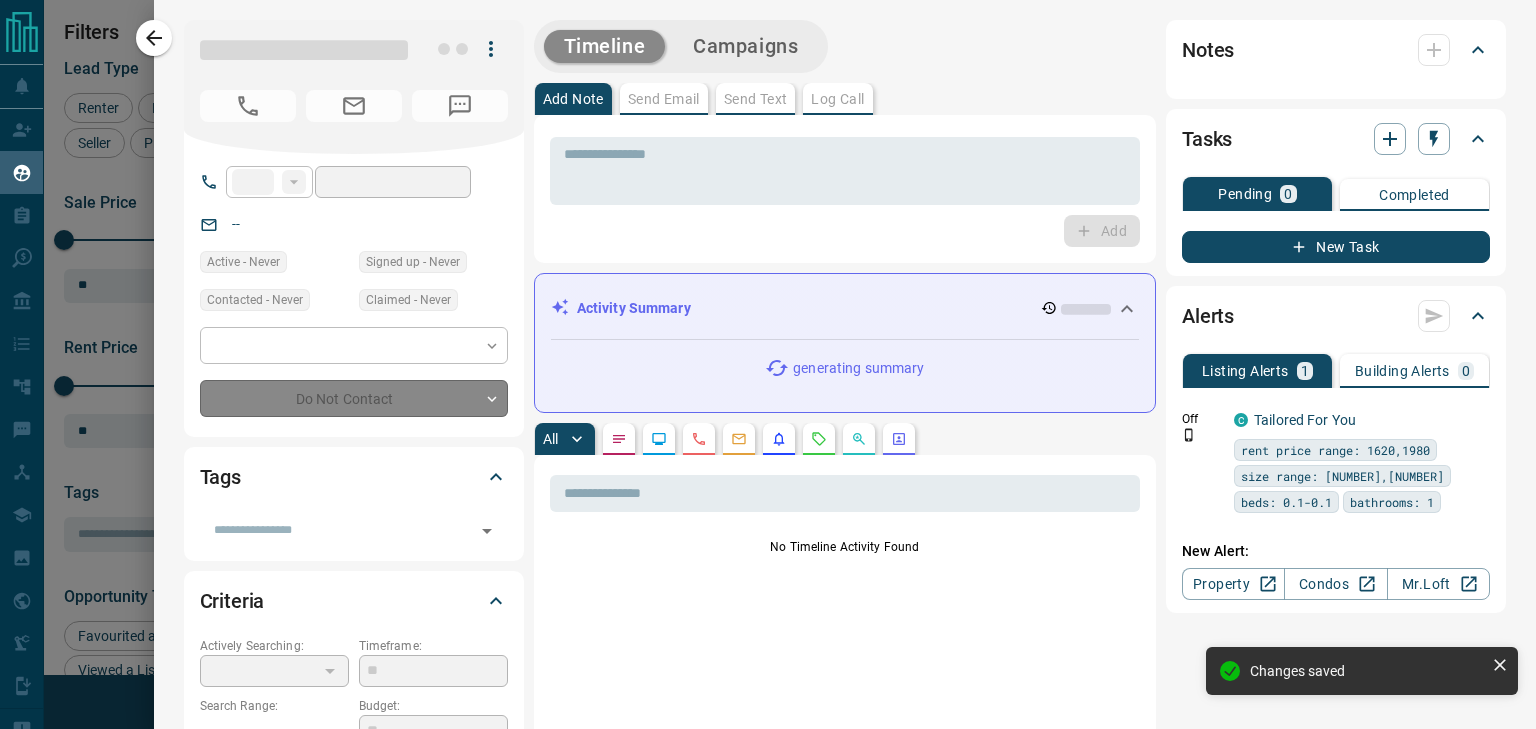 type on "**********" 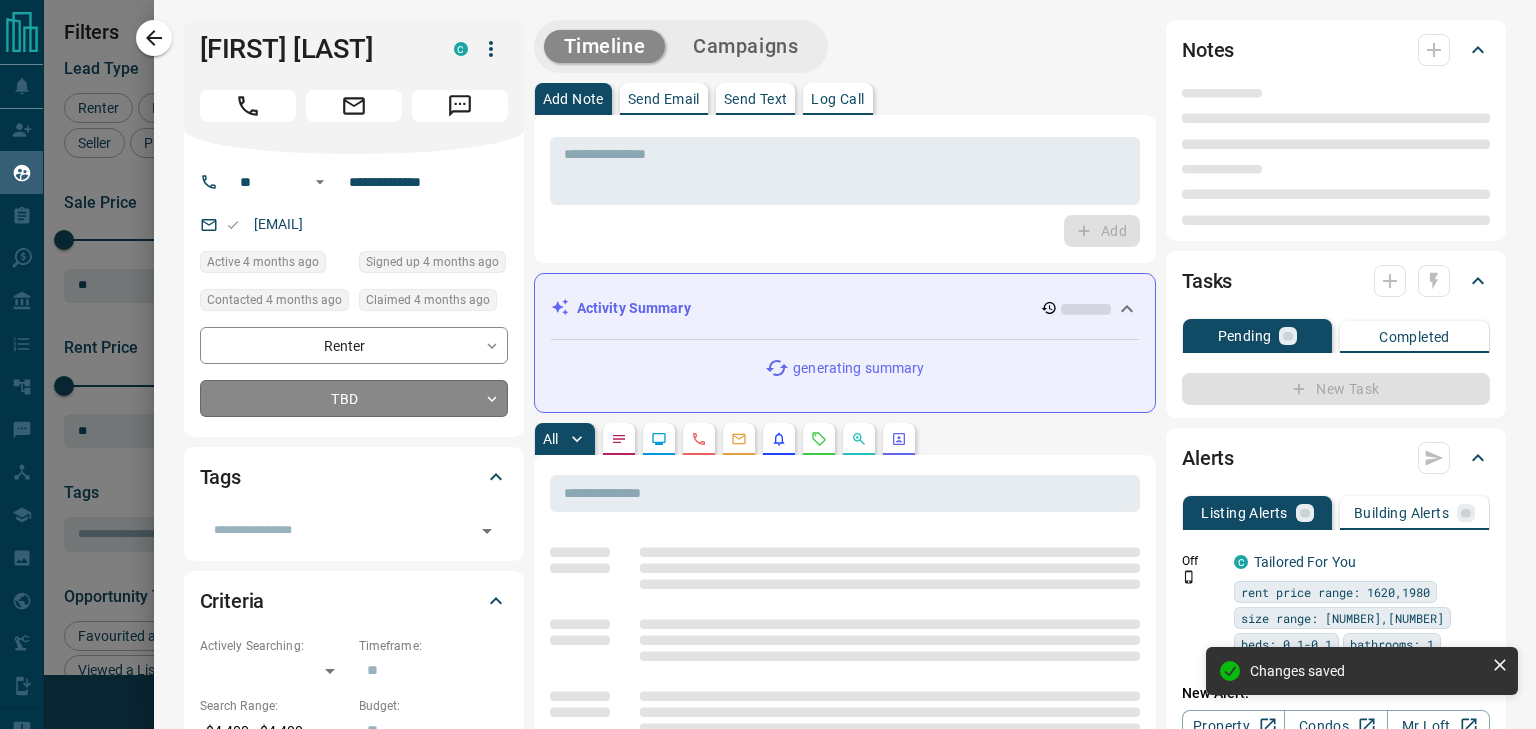 click on "[NAME] [NAME] Renter C $4K - $4K Downtown, [CITY] 4 months ago Contacted 4 months ago 4 months ago Signed up 4 months ago TBD + [NAME] [NAME] Renter C $700 - $1K Downtown, [CITY], +4 3 months ago Contacted 4 months ago 4 months ago Signed up 4 months ago TBD + [NAME] [NAME] Renter C $0 - $2K Downtown, [CITY] 2 weeks ago Contacted 4 months ago 4 months ago Signed up 1 year ago TBD + [NAME] [NAME] Renter C $3K - $3K [CITY], [CITY] 3 months ago Contacted 3 months ago 4 months ago Signed up 4 months ago TBD + Adf Syhp Renter C $2K - $3K TBD + C" at bounding box center [768, 352] 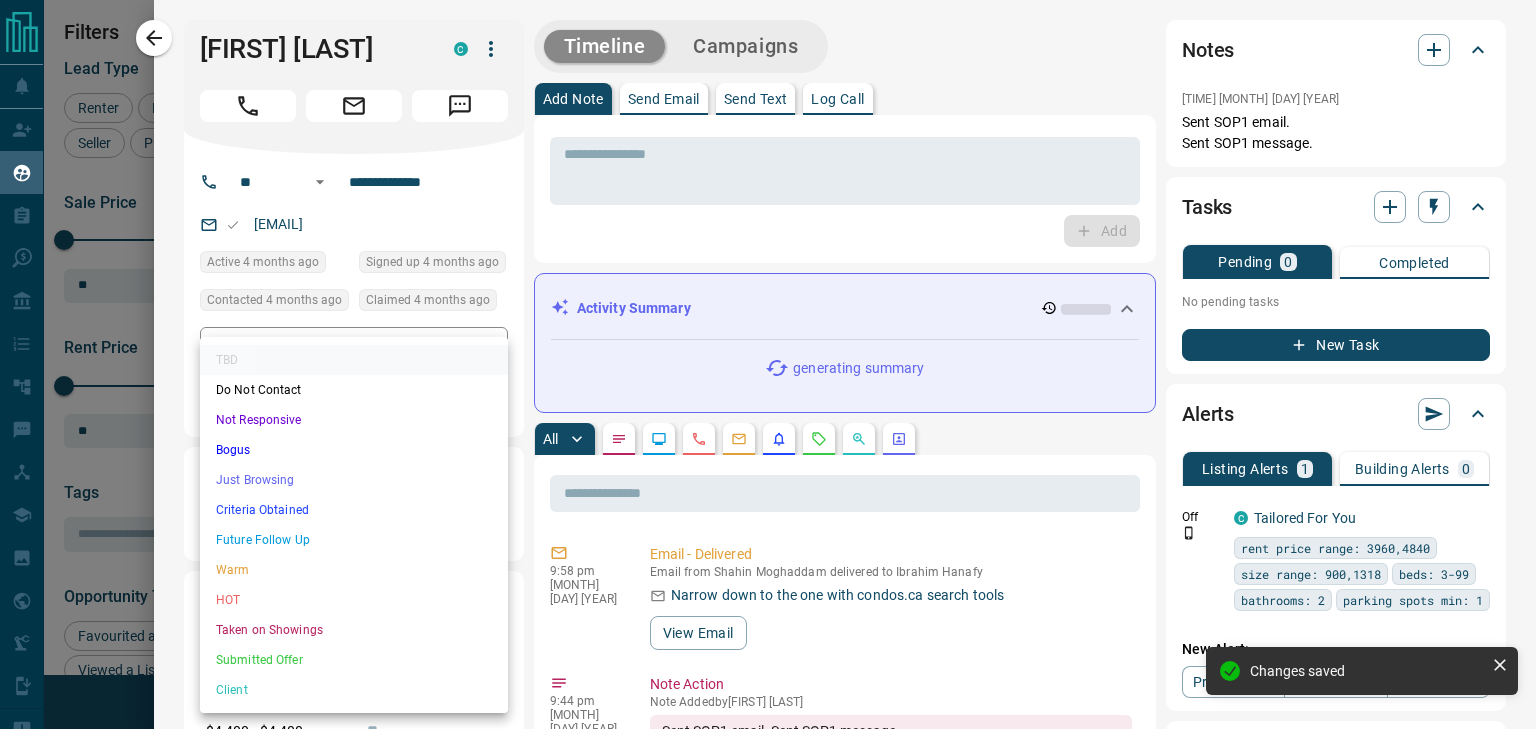 click on "Not Responsive" at bounding box center [354, 420] 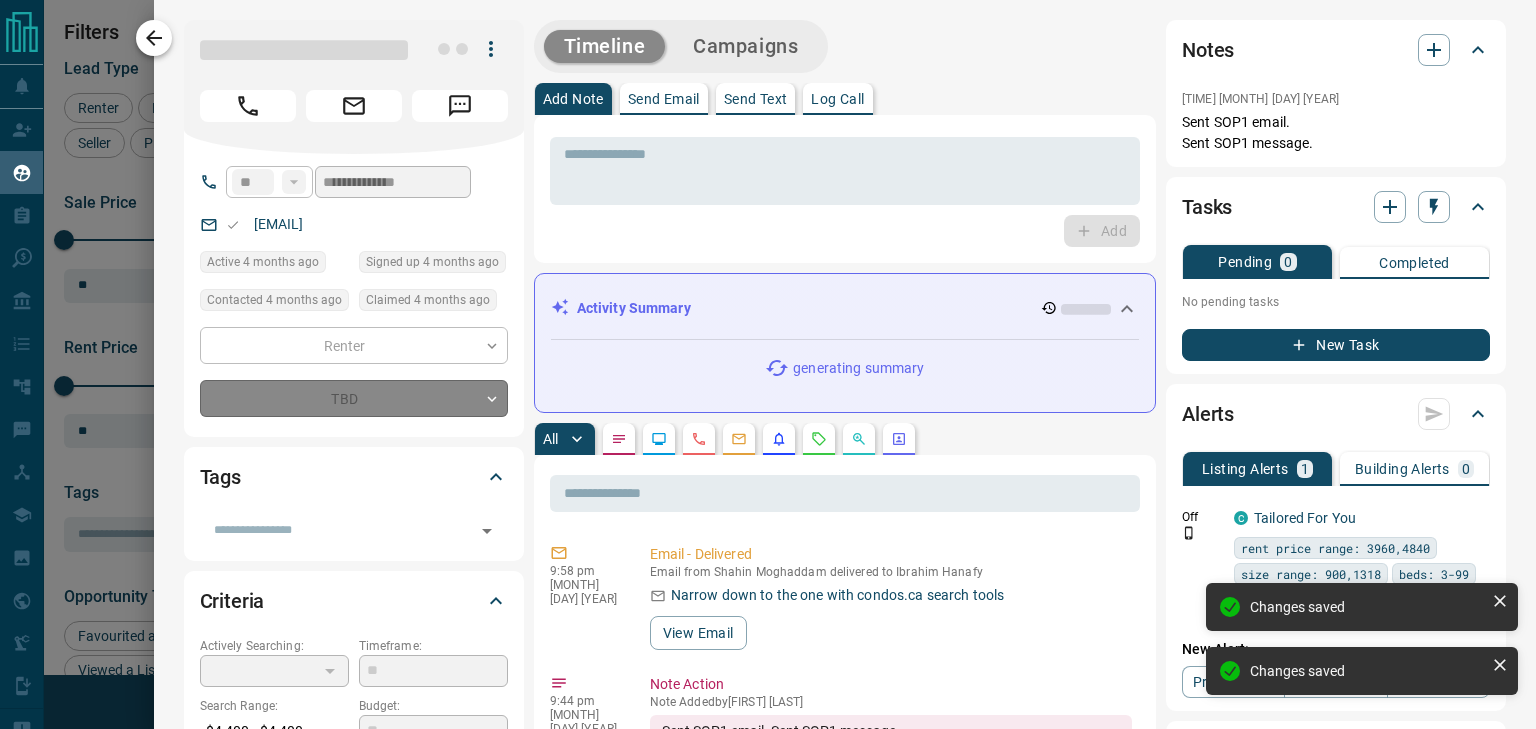 click at bounding box center [154, 38] 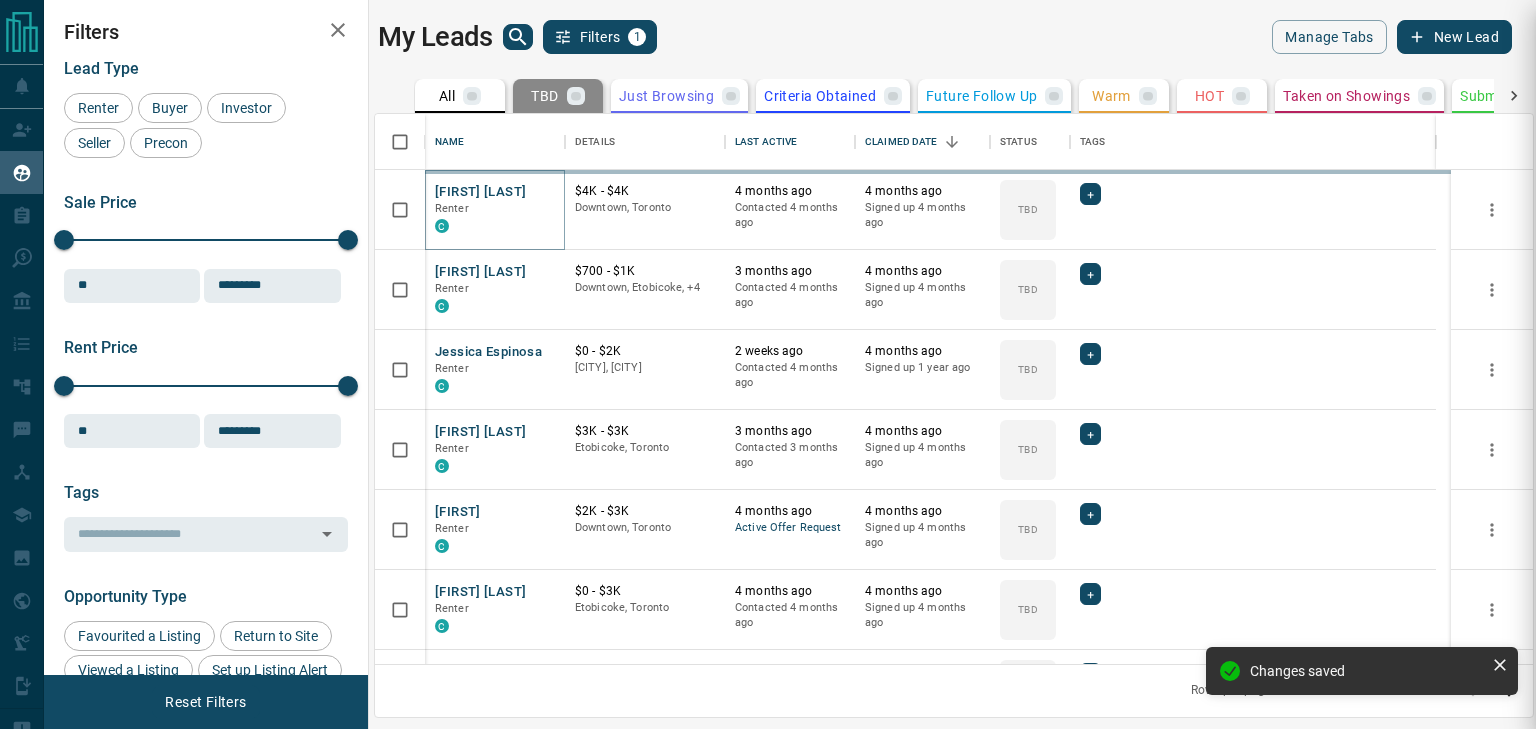 type on "*" 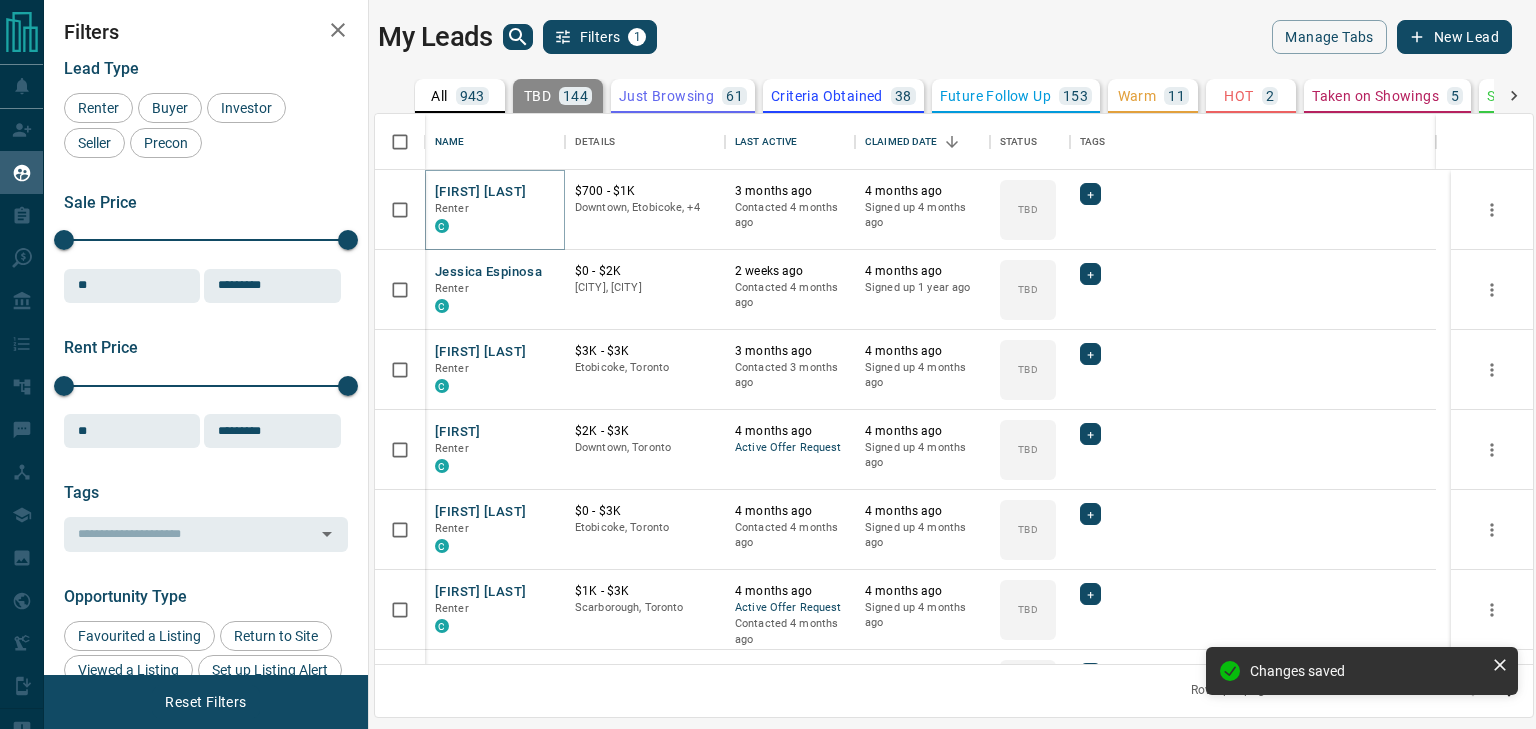 click on "[FIRST] [LAST]" at bounding box center [480, 192] 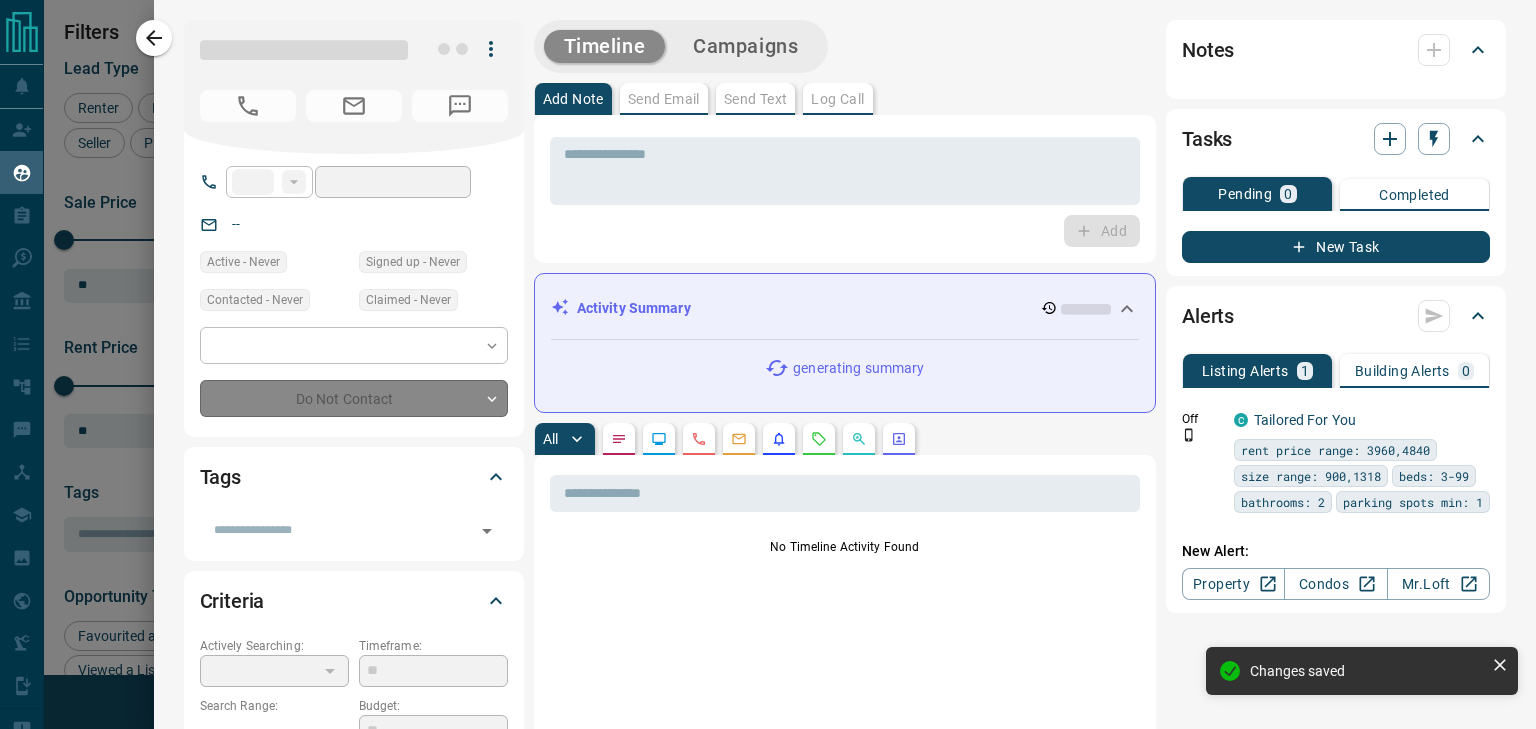 type on "**" 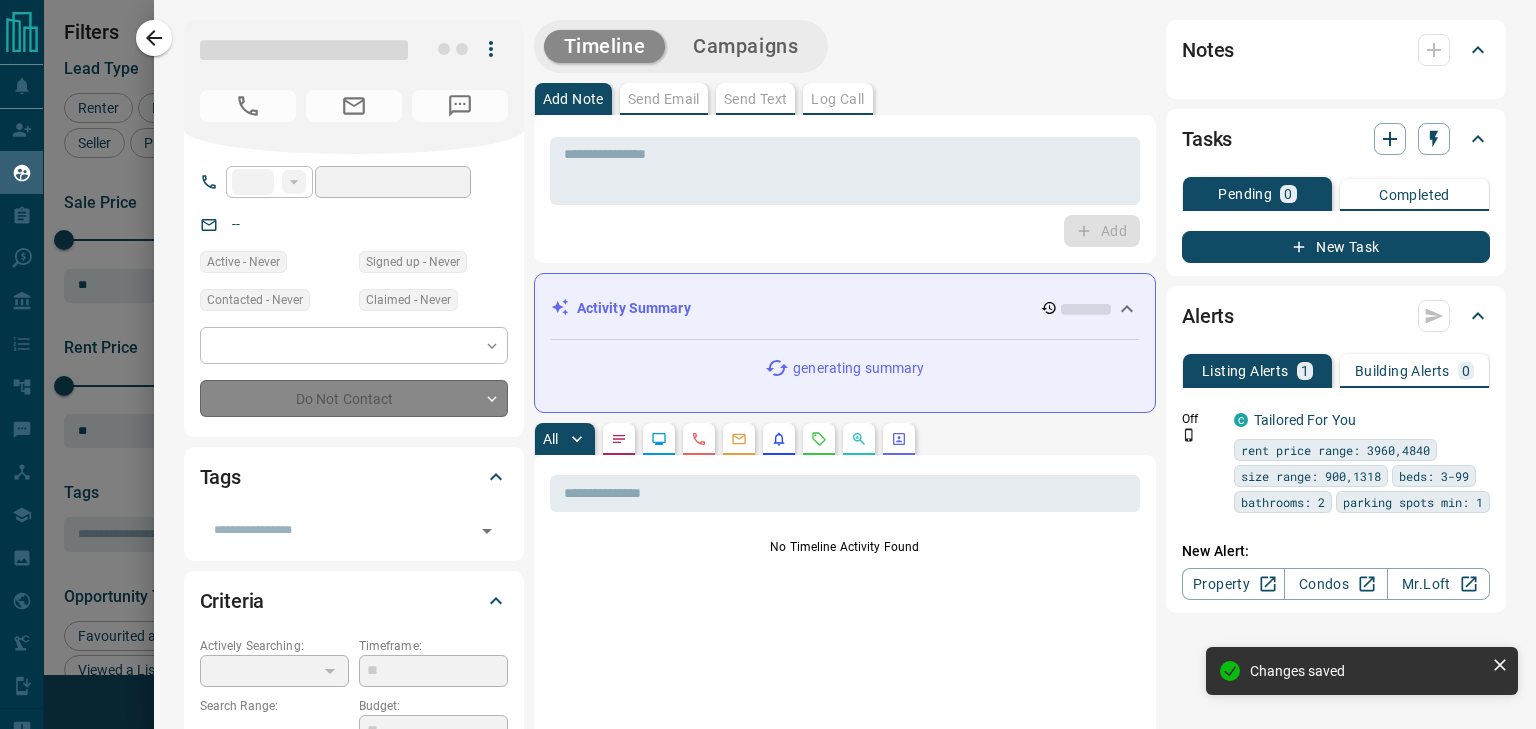 type on "**********" 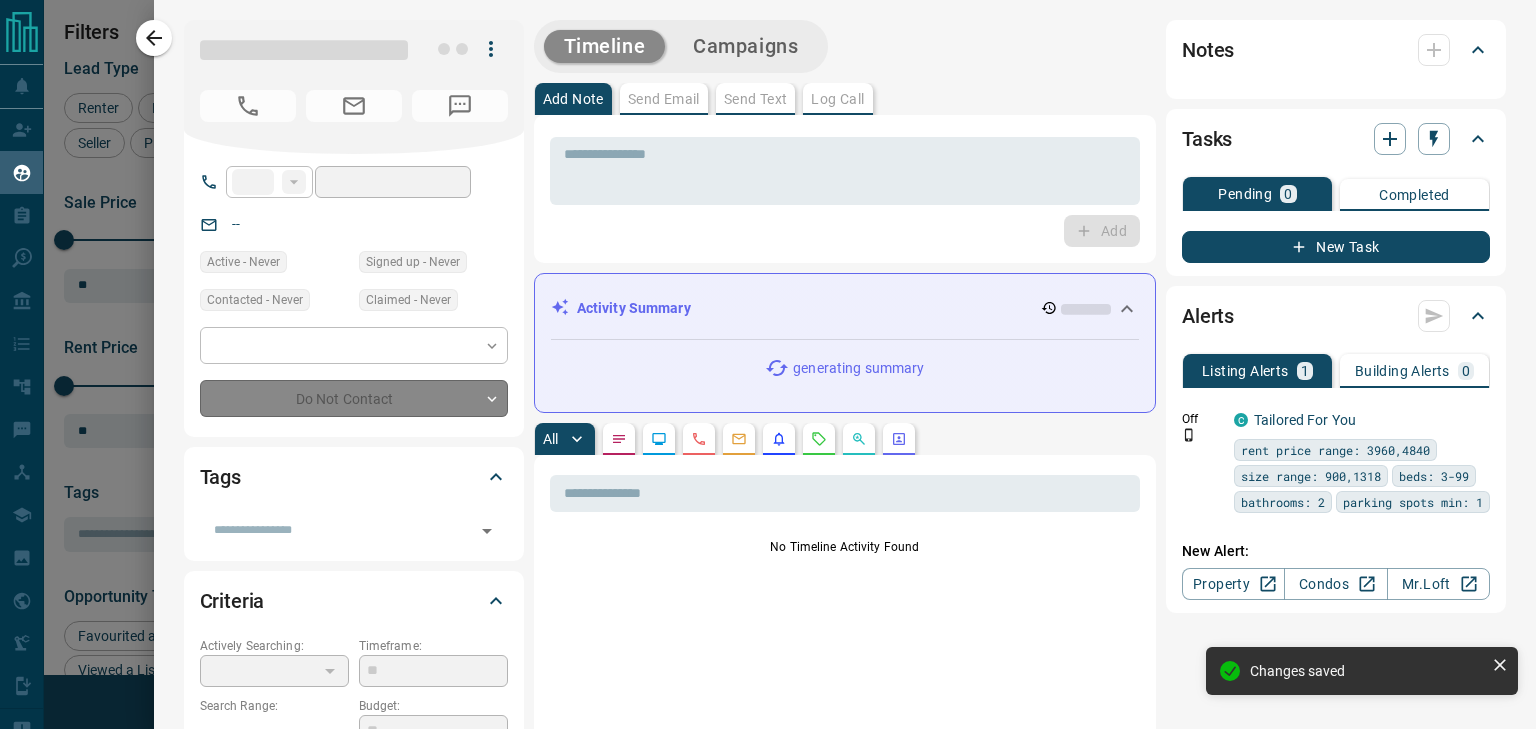 type on "**********" 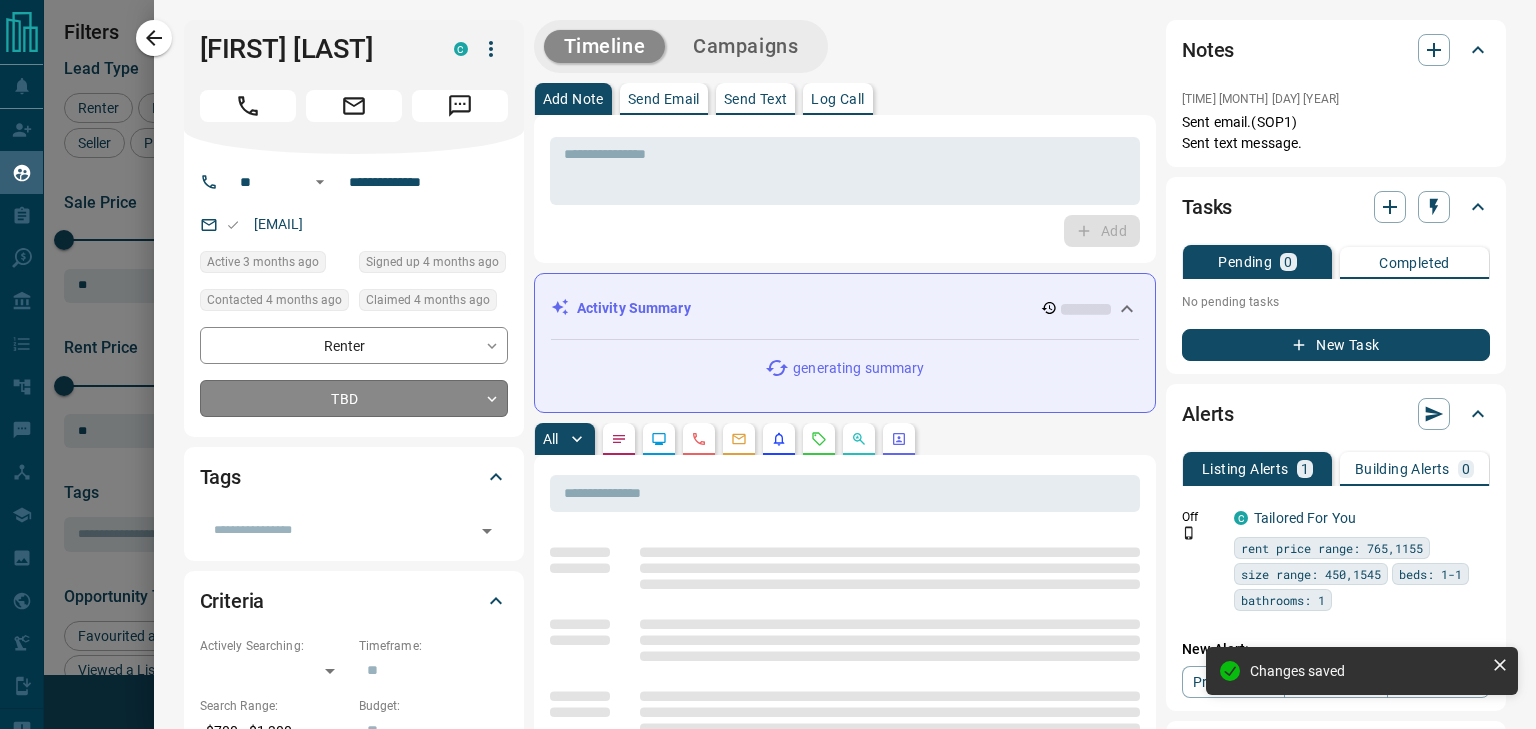 click on "Lead Transfers Claim Leads My Leads Tasks Opportunities Deals Campaigns Automations Messages Broker Bay Training Media Services Agent Resources Precon Worksheet Mobile Apps Disclosure Logout My Leads Filters 1 Manage Tabs New Lead All 943 TBD 144 Do Not Contact - Not Responsive 524 Bogus - Just Browsing 61 Criteria Obtained 38 Future Follow Up 153 Warm 11 HOT 2 Taken on Showings 5 Submitted Offer - Client 5 Name Details Last Active Claimed Date Status Tags [NAME] [LAST] Renter C $700 - $1K [CITY], [CITY], +4 3 months ago Contacted 4 months ago 4 months ago Signed up 4 months ago TBD + [NAME] [LAST] Renter C $0 - $2K [CITY], [CITY] 2 weeks ago Contacted 4 months ago 4 months ago Signed up 1 year ago TBD + [NAME] [LAST] Renter C $3K - $3K [CITY], [CITY] 3 months ago Contacted 3 months ago 4 months ago Signed up 4 months ago TBD + [NAME] [LAST] Renter C $2K - $3K [CITY], [CITY] 4 months ago Active Offer Request 4 months ago Signed up 4 months ago TBD + [NAME] [LAST] Renter C $0 - $3K TBD + C TBD" at bounding box center [768, 352] 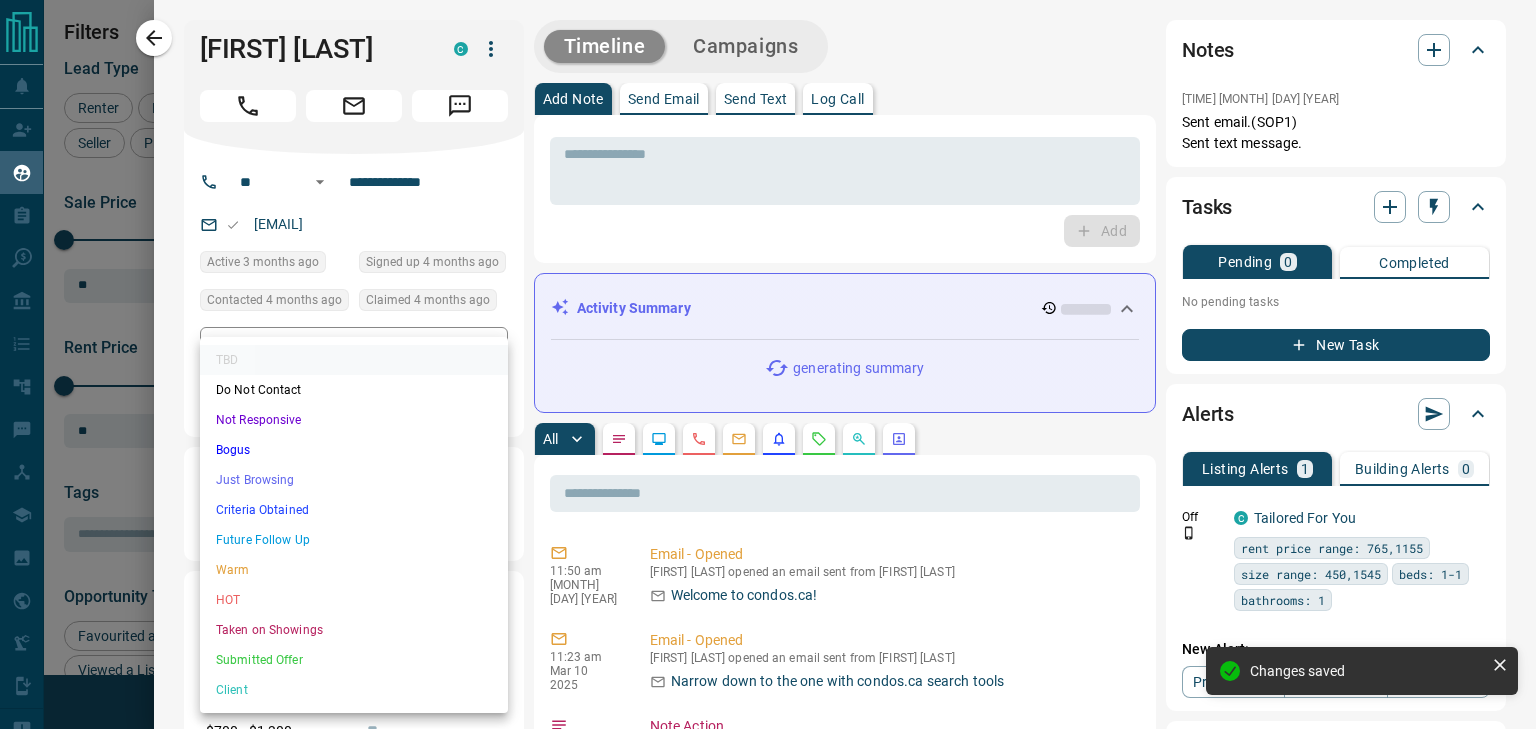 click on "Not Responsive" at bounding box center [354, 420] 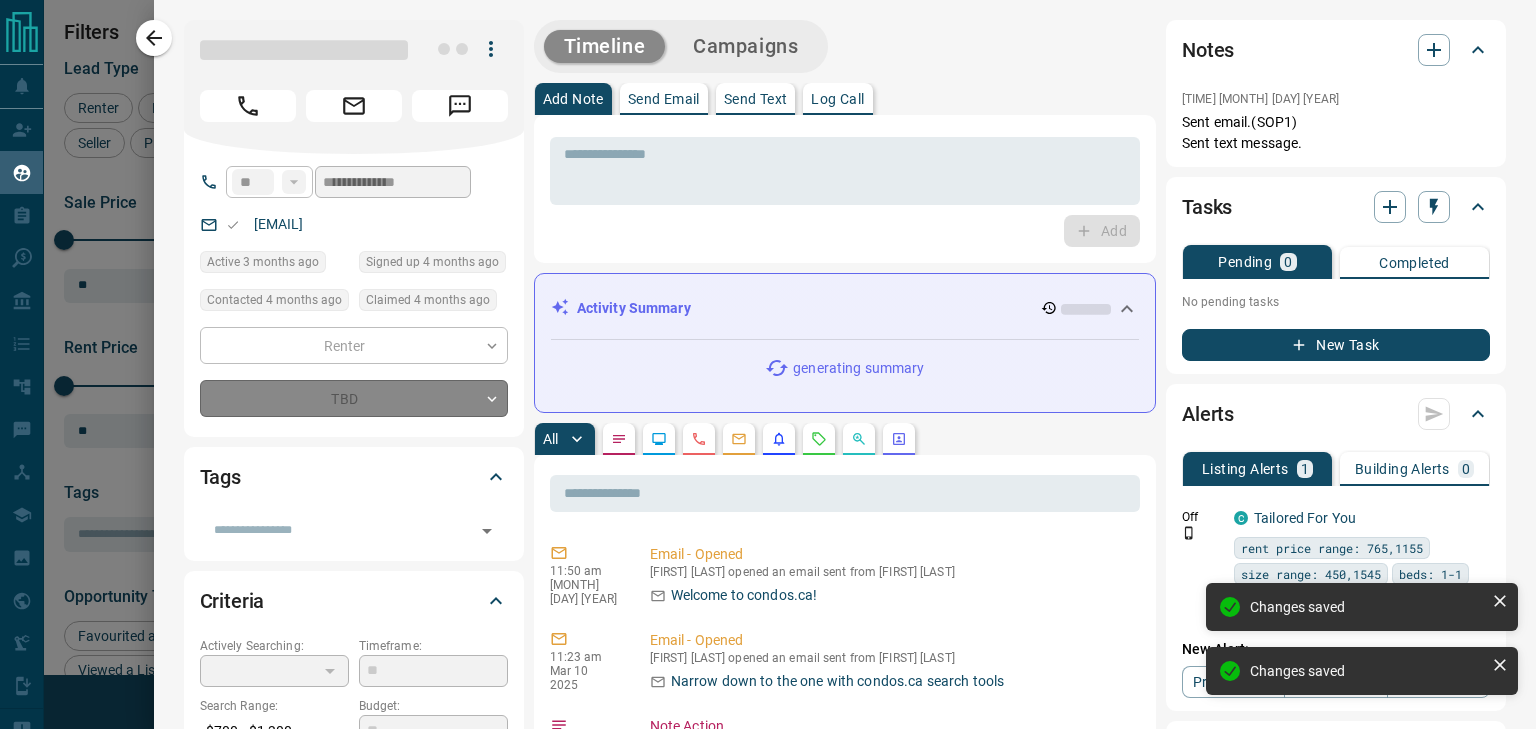 type on "*" 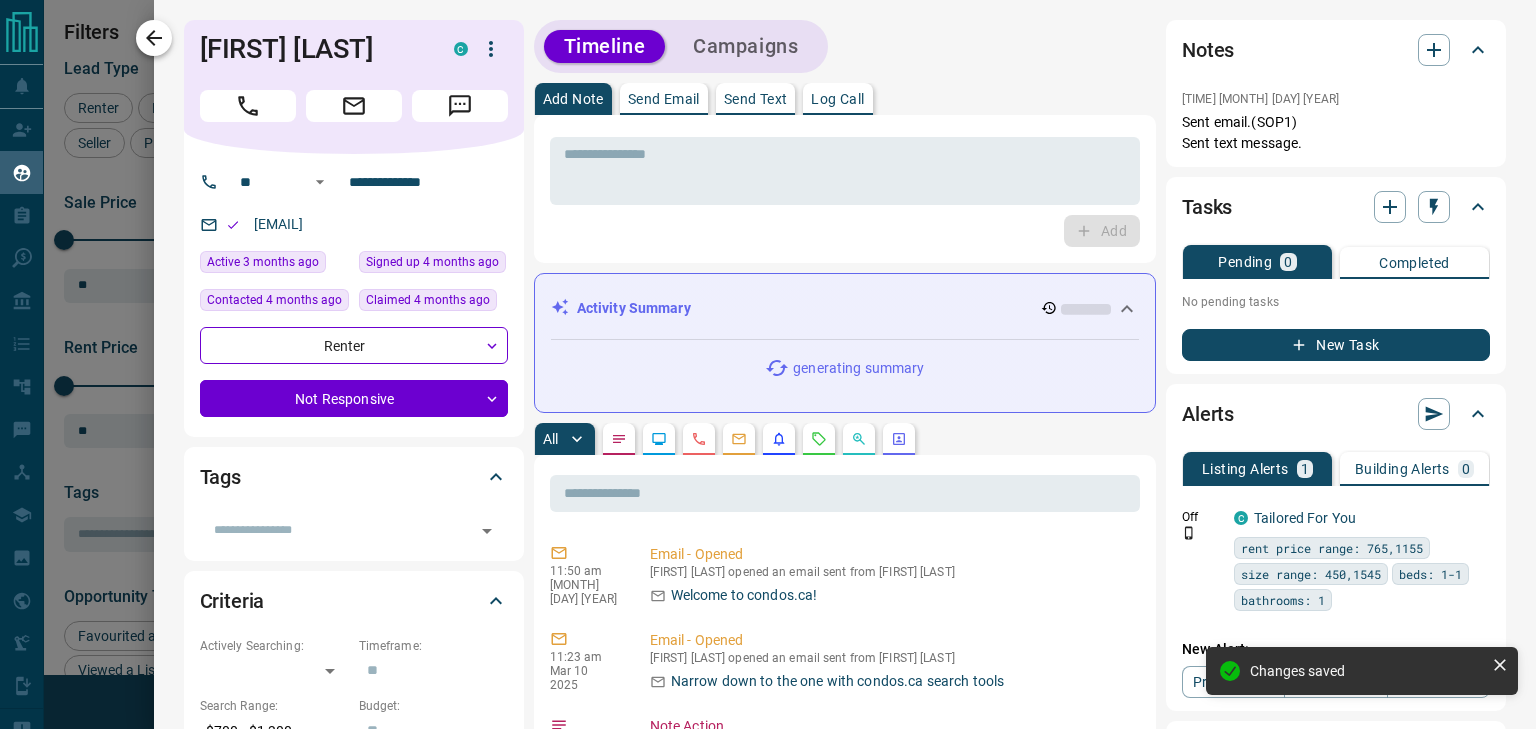 click 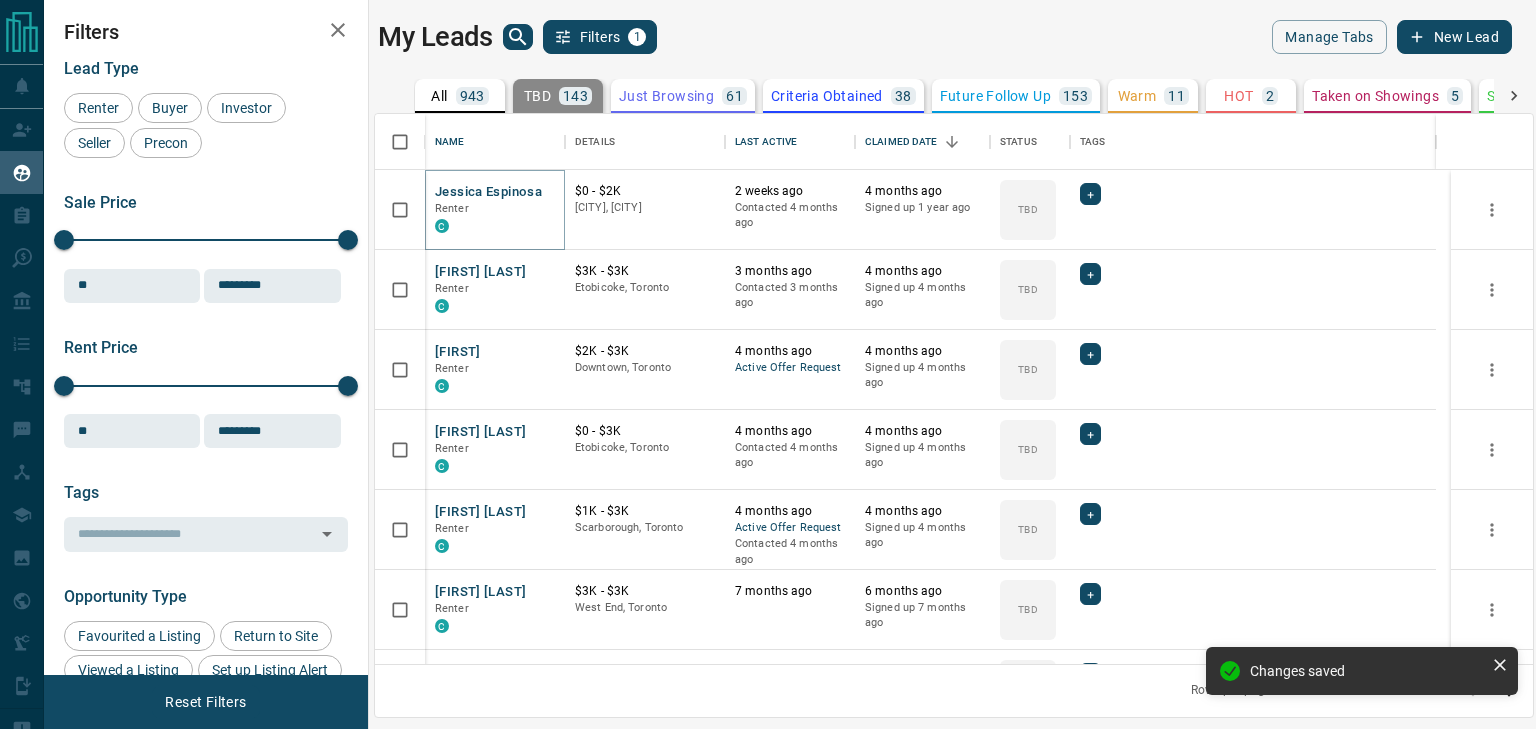 click on "Jessica Espinosa" at bounding box center [488, 192] 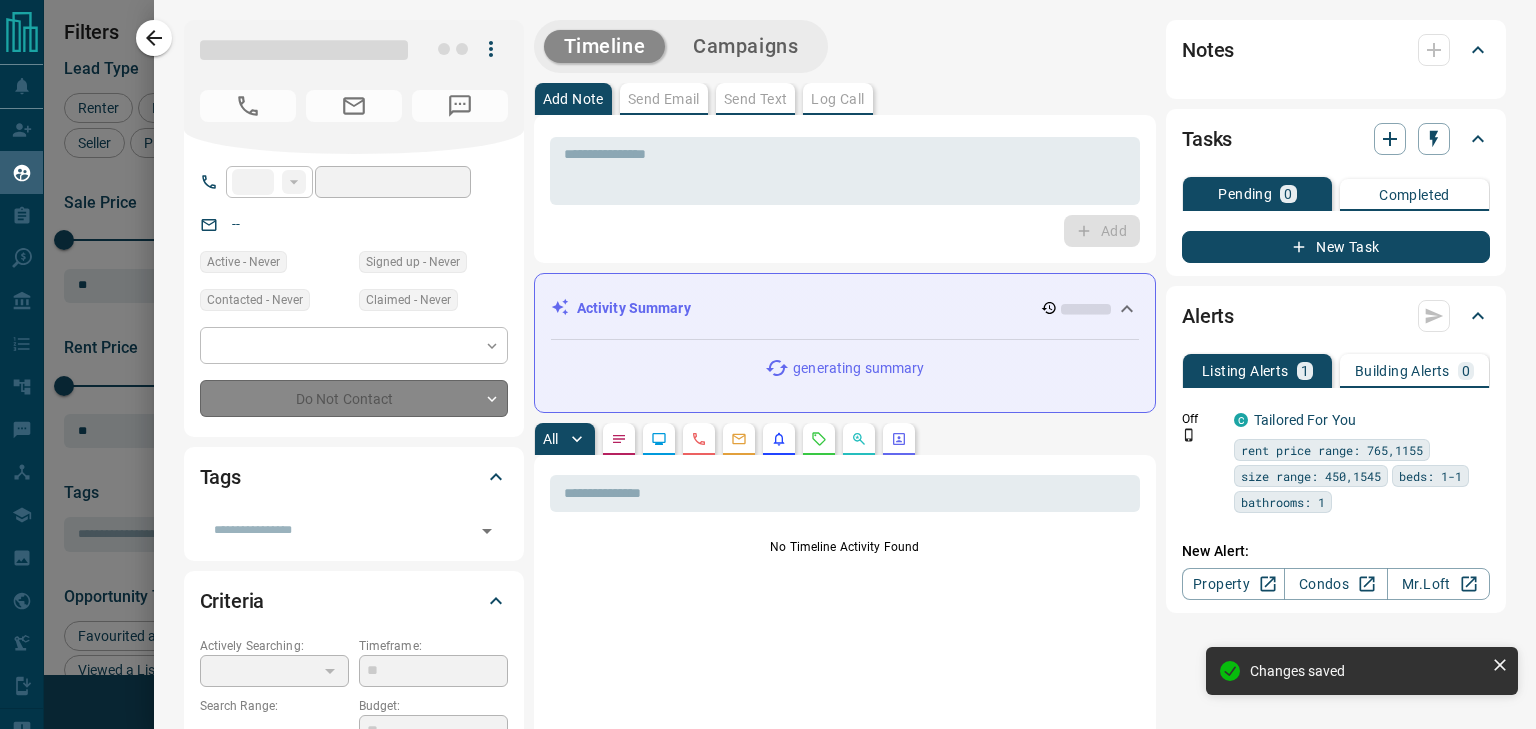 type on "**" 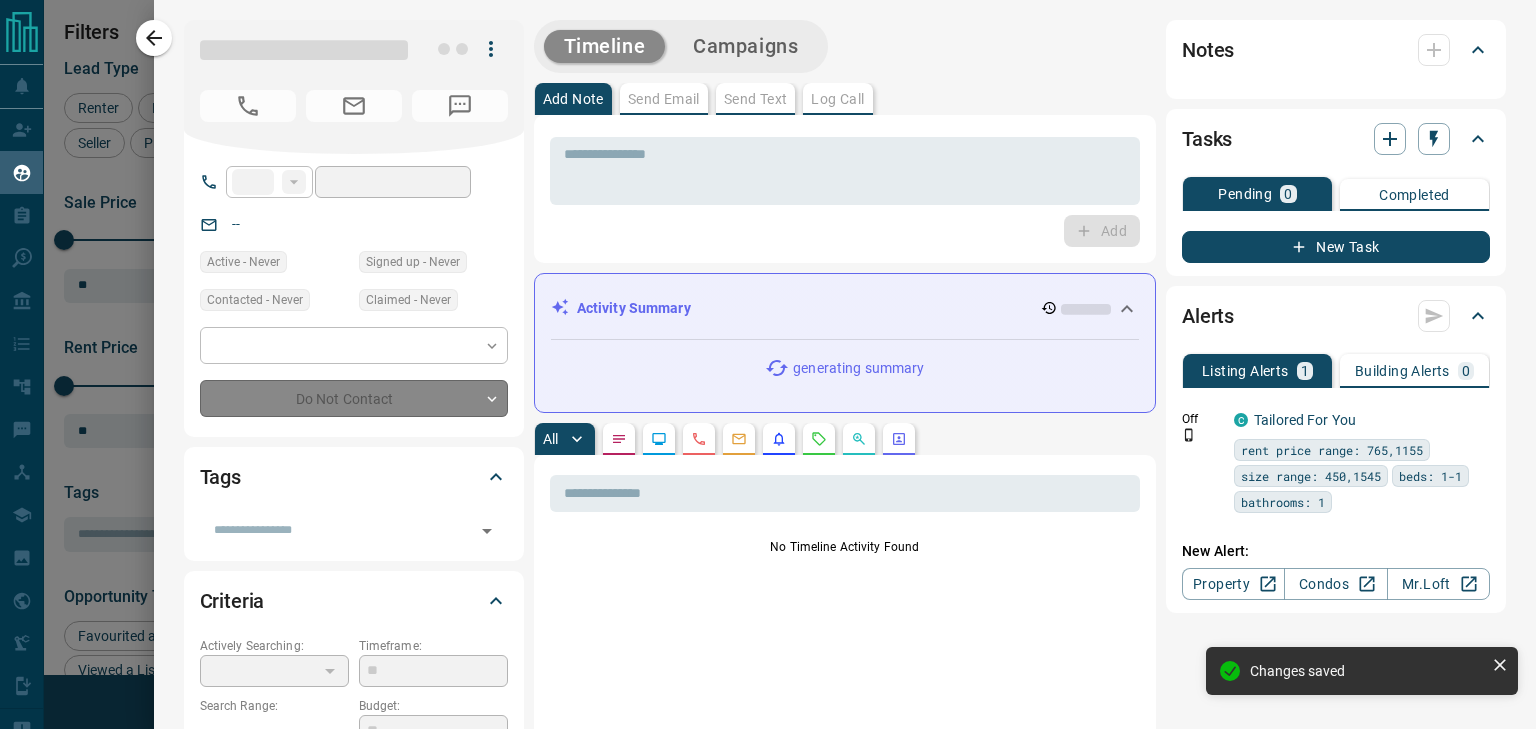 type on "**********" 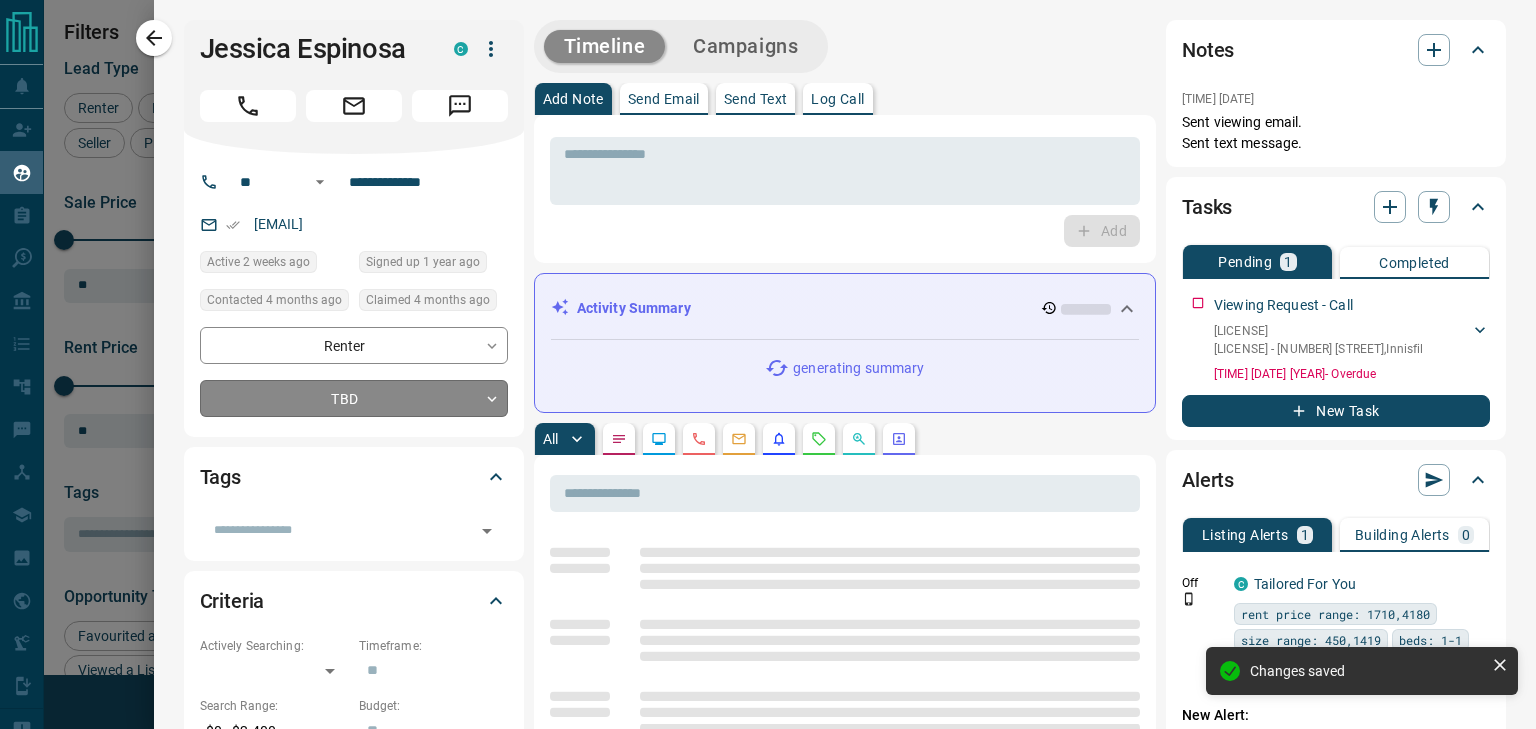 click on "Lead Transfers Claim Leads My Leads Tasks Opportunities Deals Campaigns Automations Messages Broker Bay Training Media Services Agent Resources Precon Worksheet Mobile Apps Disclosure Logout My Leads Filters 1 Manage Tabs New Lead All 943 TBD 143 Do Not Contact - Not Responsive 525 Bogus - Just Browsing 61 Criteria Obtained 38 Future Follow Up 153 Warm 11 HOT 2 Taken on Showings 5 Submitted Offer - Client 5 Name Details Last Active Claimed Date Status Tags [FIRST] [LAST] Renter C $0 - $2K [NEIGHBORHOOD], [CITY] 2 weeks ago Contacted 4 months ago 4 months ago Signed up 1 year ago TBD + [FIRST] [LAST] Renter C $3K - $3K [CITY], [CITY] 3 months ago Contacted 3 months ago 4 months ago Signed up 4 months ago TBD + [FIRST] [LAST] Renter C $2K - $3K [NEIGHBORHOOD], [CITY] 4 months ago Active Offer Request 4 months ago Signed up 4 months ago TBD + [FIRST] [LAST] Renter C $0 - $3K [CITY], [CITY] 4 months ago Contacted 4 months ago 4 months ago Signed up 4 months ago TBD + [FIRST] [LAST] Renter C $1K - $3K [NEIGHBORHOOD], [CITY]" at bounding box center (768, 352) 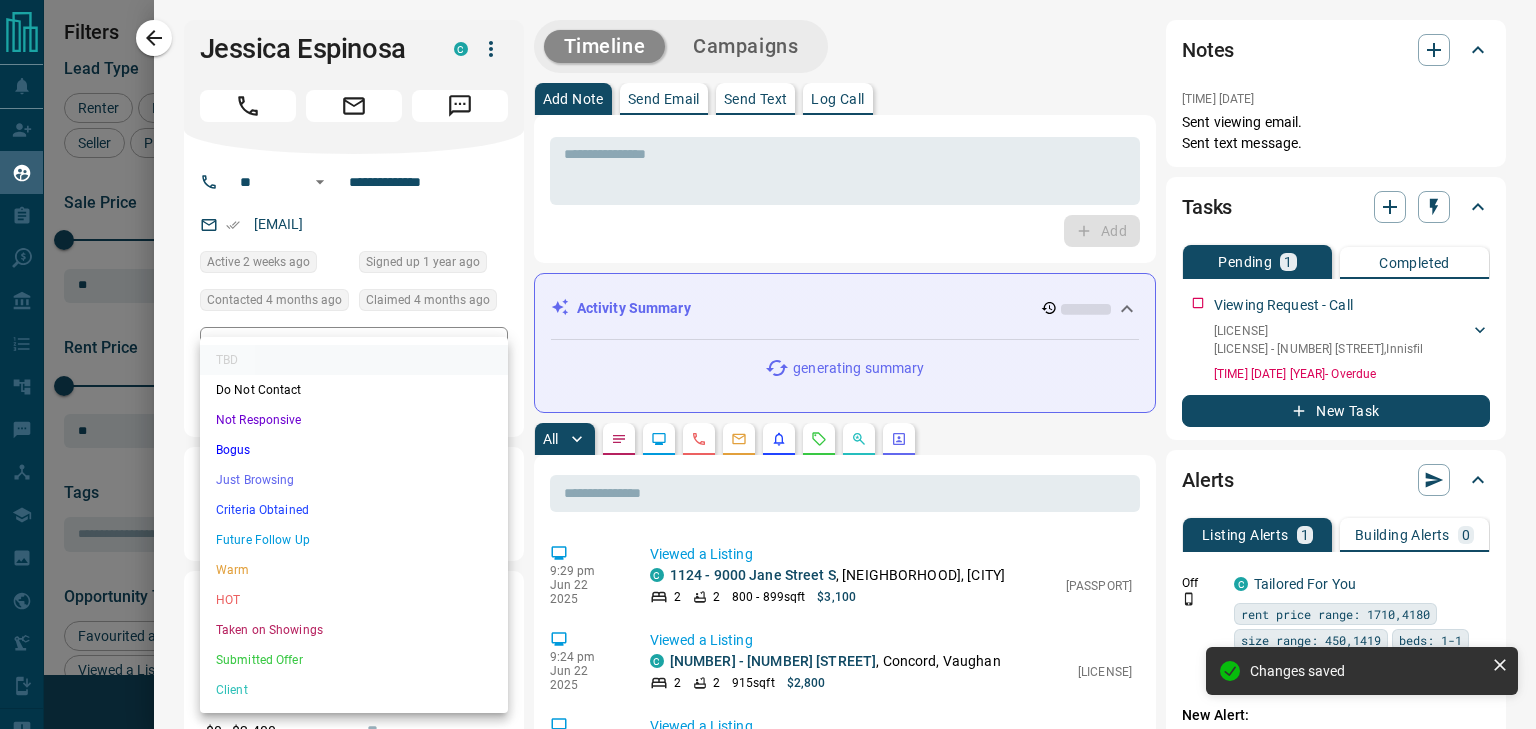 click on "Not Responsive" at bounding box center [354, 420] 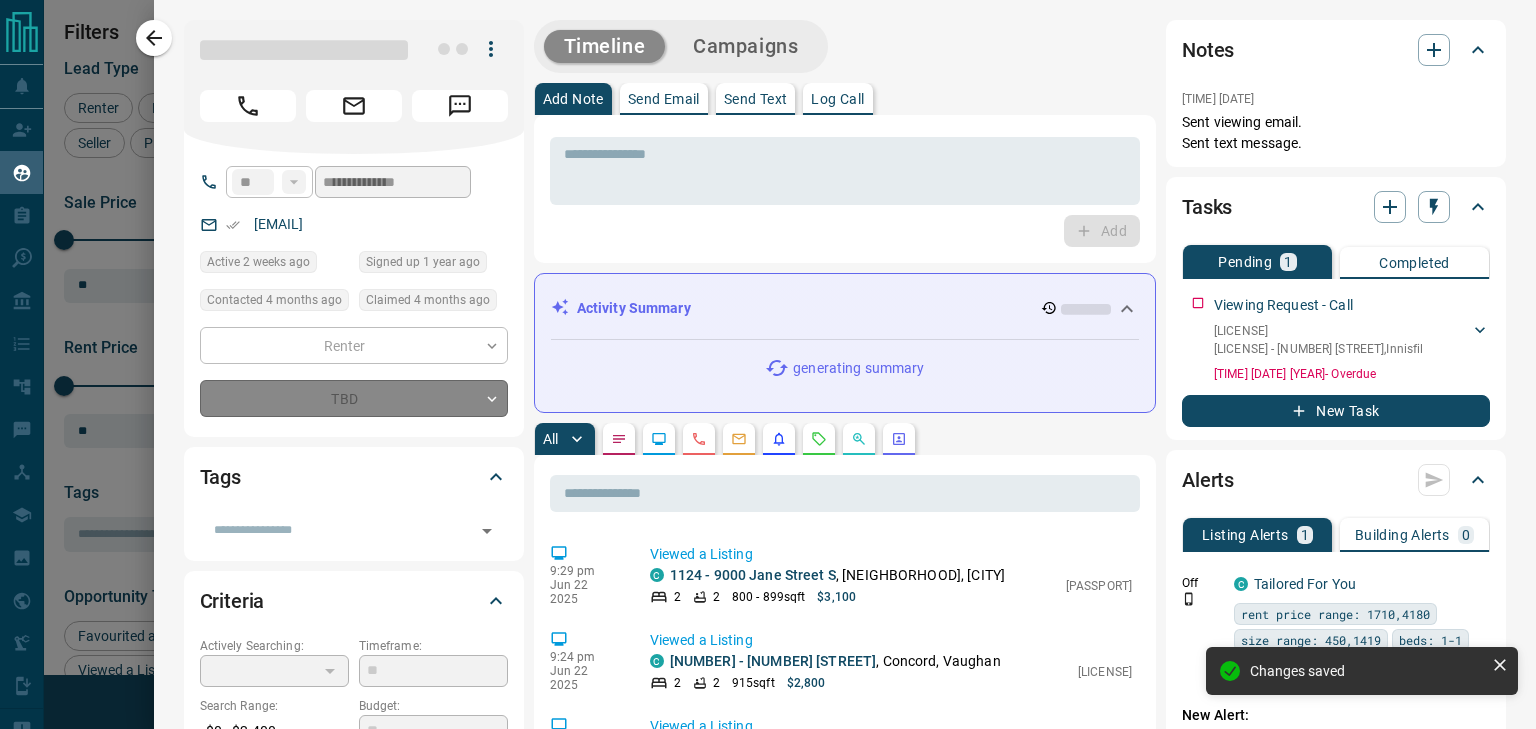 type on "*" 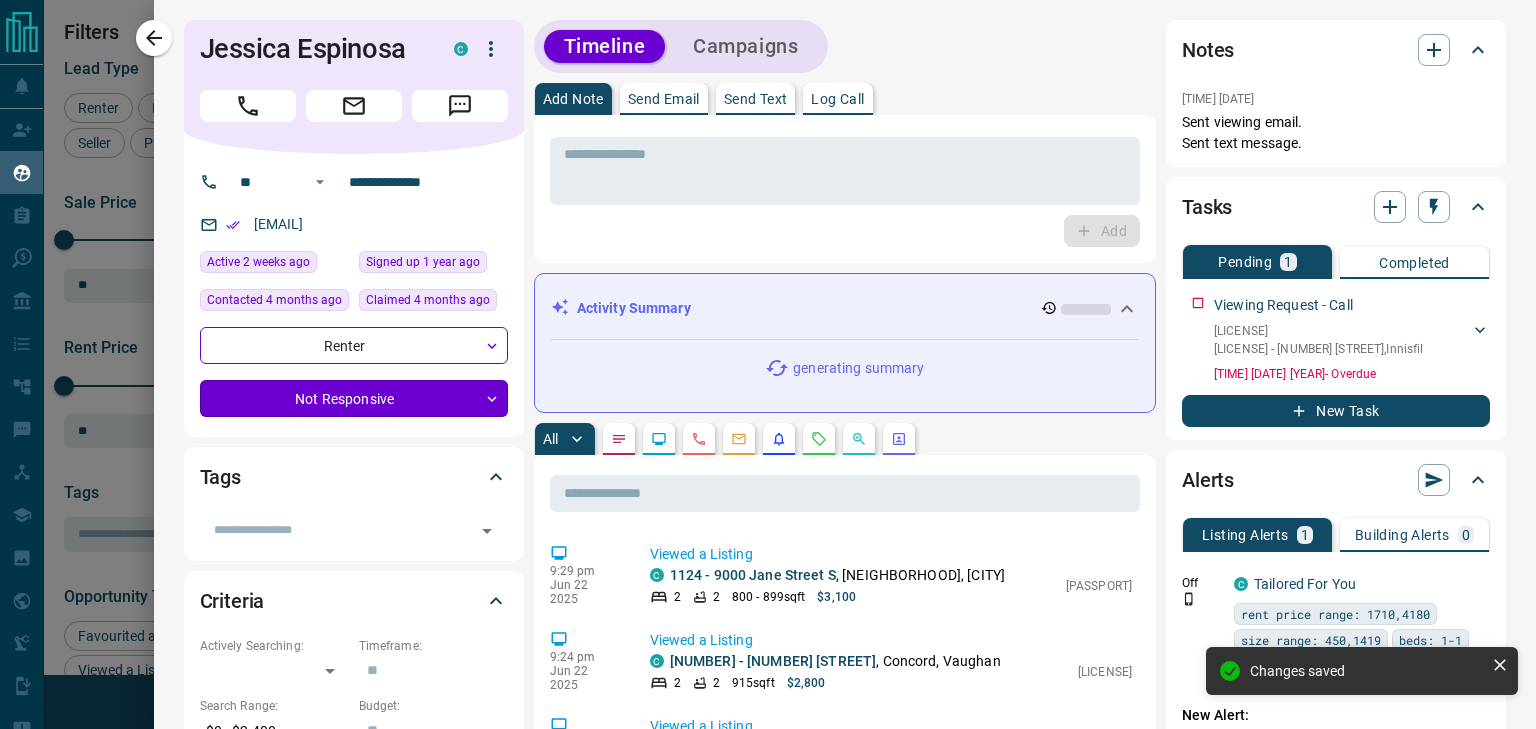 click on "Lead Transfers Claim Leads My Leads Tasks Opportunities Deals Campaigns Automations Messages Broker Bay Training Media Services Agent Resources Precon Worksheet Mobile Apps Disclosure Logout My Leads Filters 1 Manage Tabs New Lead All 943 TBD 143 Do Not Contact - Not Responsive 525 Bogus - Just Browsing 61 Criteria Obtained 38 Future Follow Up 153 Warm 11 HOT 2 Taken on Showings 5 Submitted Offer - Client 5 Name Details Last Active Claimed Date Status Tags [FIRST] [LAST] Renter C $0 - $2K [NEIGHBORHOOD], [CITY] 2 weeks ago Contacted 4 months ago 4 months ago Signed up 1 year ago TBD + [FIRST] [LAST] Renter C $3K - $3K [CITY], [CITY] 3 months ago Contacted 3 months ago 4 months ago Signed up 4 months ago TBD + [FIRST] [LAST] Renter C $2K - $3K [NEIGHBORHOOD], [CITY] 4 months ago Active Offer Request 4 months ago Signed up 4 months ago TBD + [FIRST] [LAST] Renter C $0 - $3K [CITY], [CITY] 4 months ago Contacted 4 months ago 4 months ago Signed up 4 months ago TBD + [FIRST] [LAST] Renter C $1K - $3K [NEIGHBORHOOD], [CITY]" at bounding box center (768, 352) 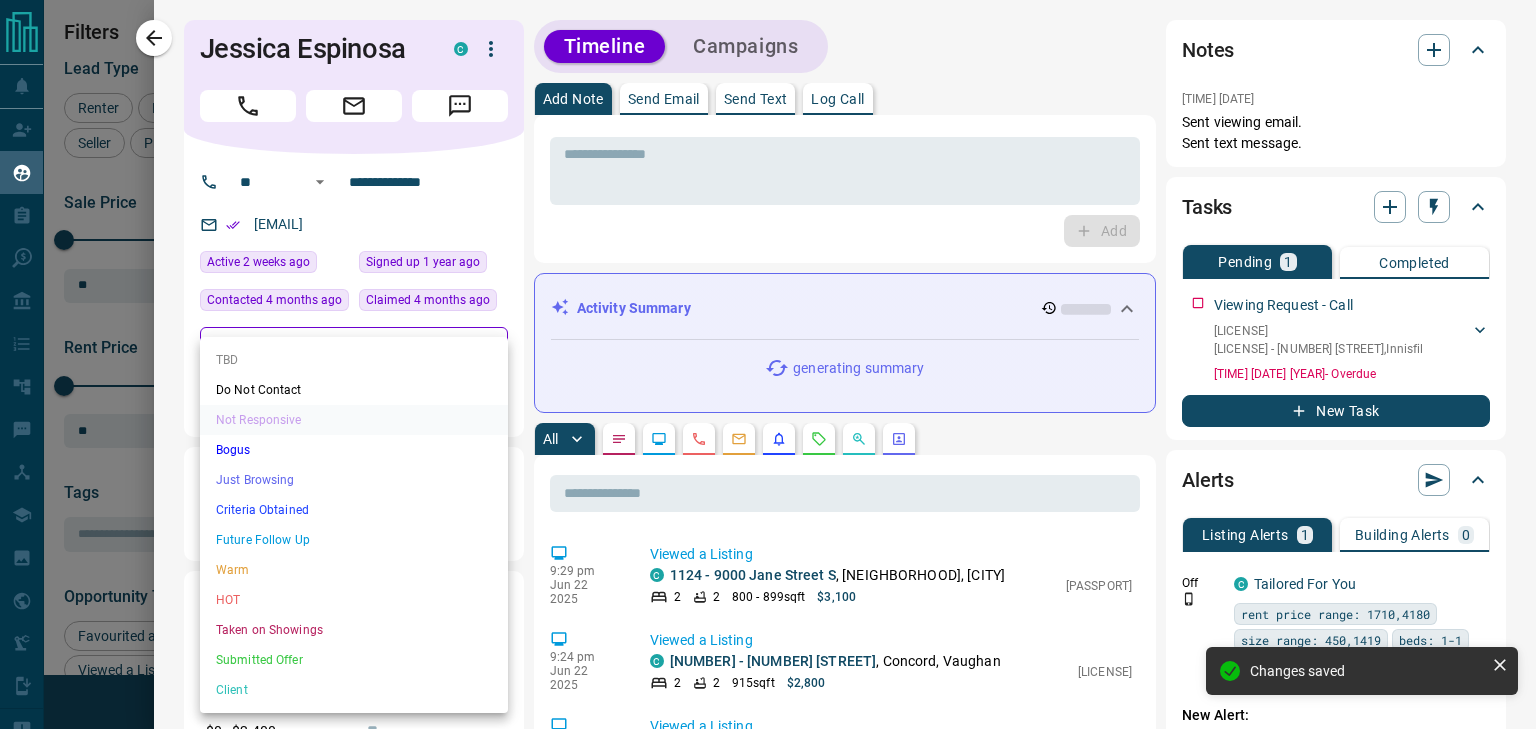 click on "Do Not Contact" at bounding box center [354, 390] 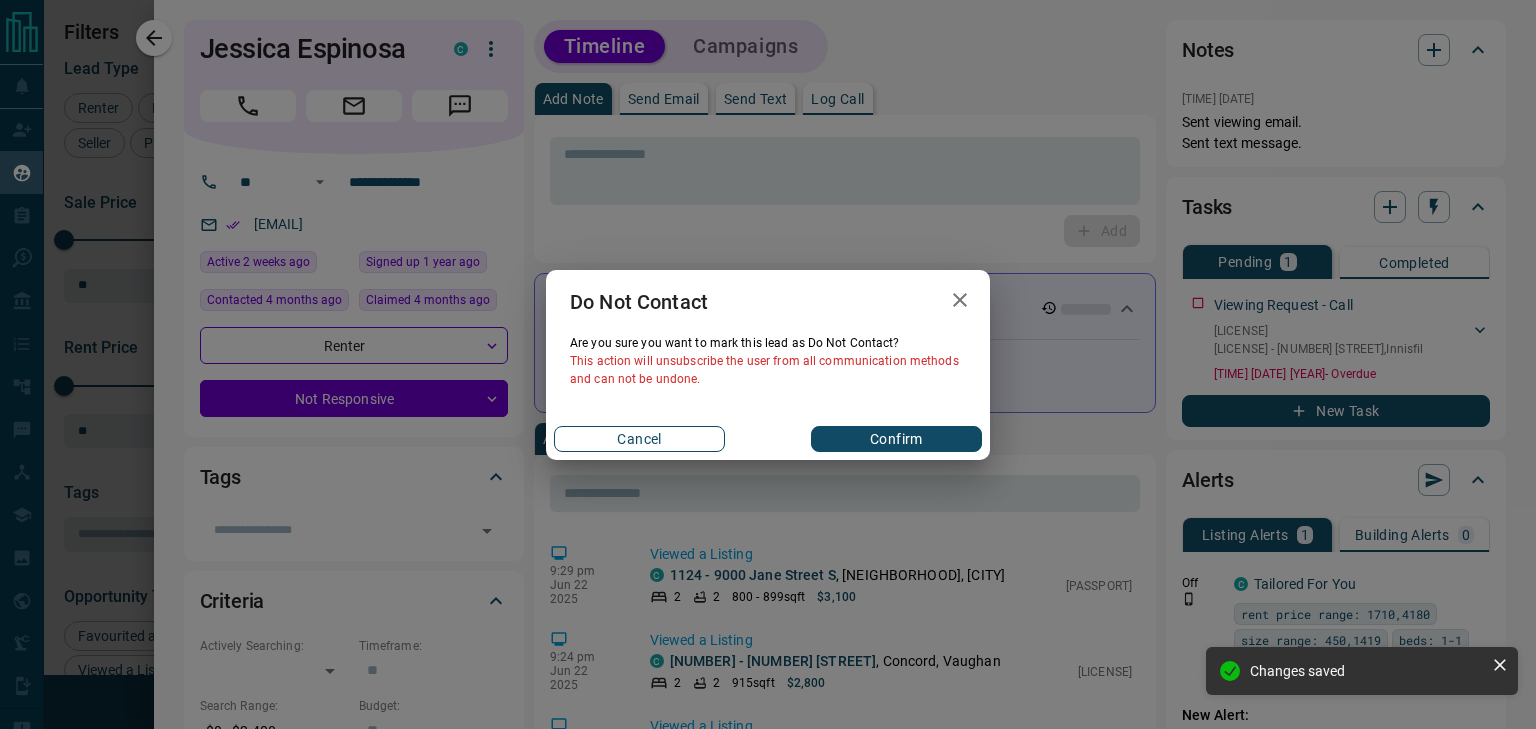 click on "Cancel" at bounding box center [639, 439] 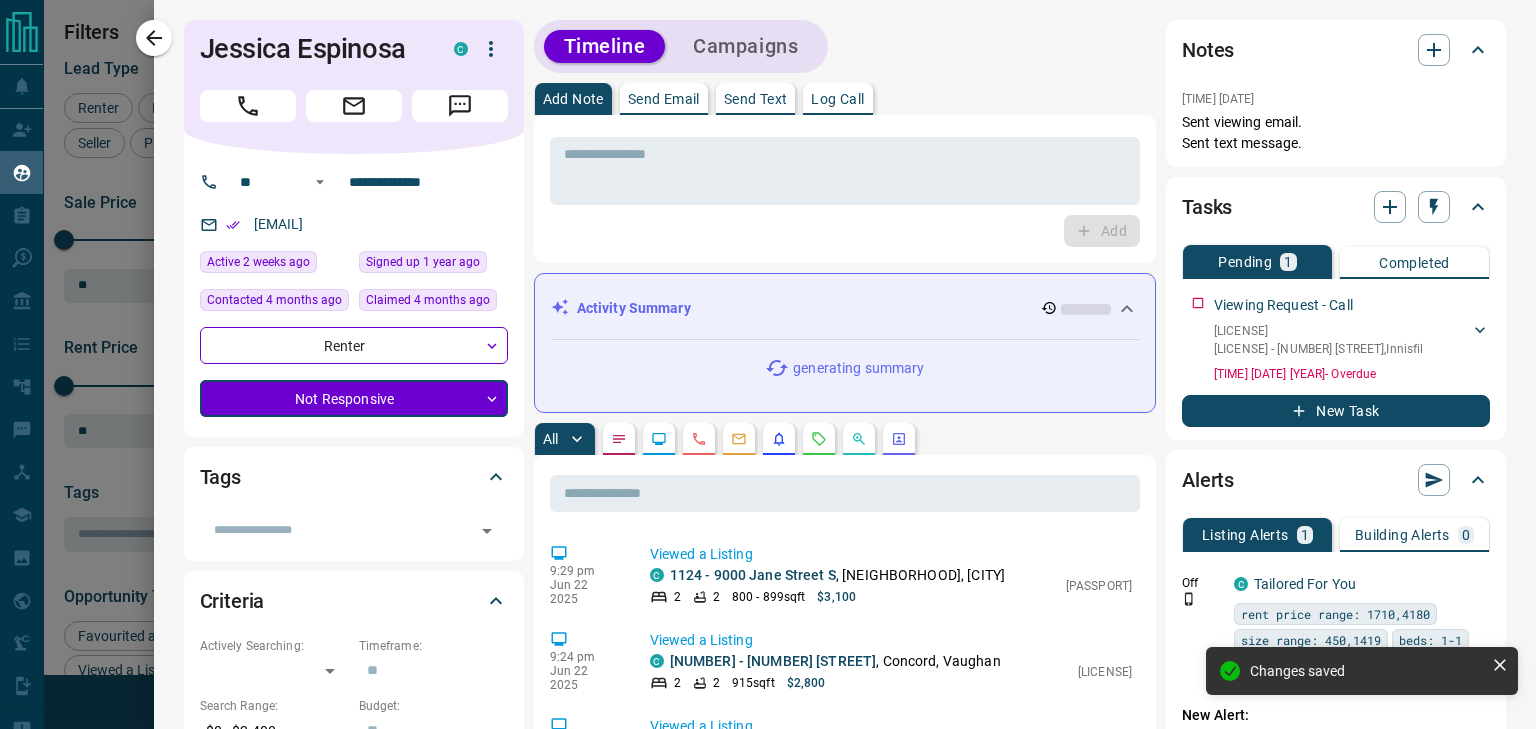 click on "Lead Transfers Claim Leads My Leads Tasks Opportunities Deals Campaigns Automations Messages Broker Bay Training Media Services Agent Resources Precon Worksheet Mobile Apps Disclosure Logout My Leads Filters 1 Manage Tabs New Lead All 943 TBD 143 Do Not Contact - Not Responsive 525 Bogus - Just Browsing 61 Criteria Obtained 38 Future Follow Up 153 Warm 11 HOT 2 Taken on Showings 5 Submitted Offer - Client 5 Name Details Last Active Claimed Date Status Tags [FIRST] [LAST] Renter C $0 - $2K [NEIGHBORHOOD], [CITY] 2 weeks ago Contacted 4 months ago 4 months ago Signed up 1 year ago TBD + [FIRST] [LAST] Renter C $3K - $3K [CITY], [CITY] 3 months ago Contacted 3 months ago 4 months ago Signed up 4 months ago TBD + [FIRST] [LAST] Renter C $2K - $3K [NEIGHBORHOOD], [CITY] 4 months ago Active Offer Request 4 months ago Signed up 4 months ago TBD + [FIRST] [LAST] Renter C $0 - $3K [CITY], [CITY] 4 months ago Contacted 4 months ago 4 months ago Signed up 4 months ago TBD + [FIRST] [LAST] Renter C $1K - $3K [NEIGHBORHOOD], [CITY]" at bounding box center (768, 352) 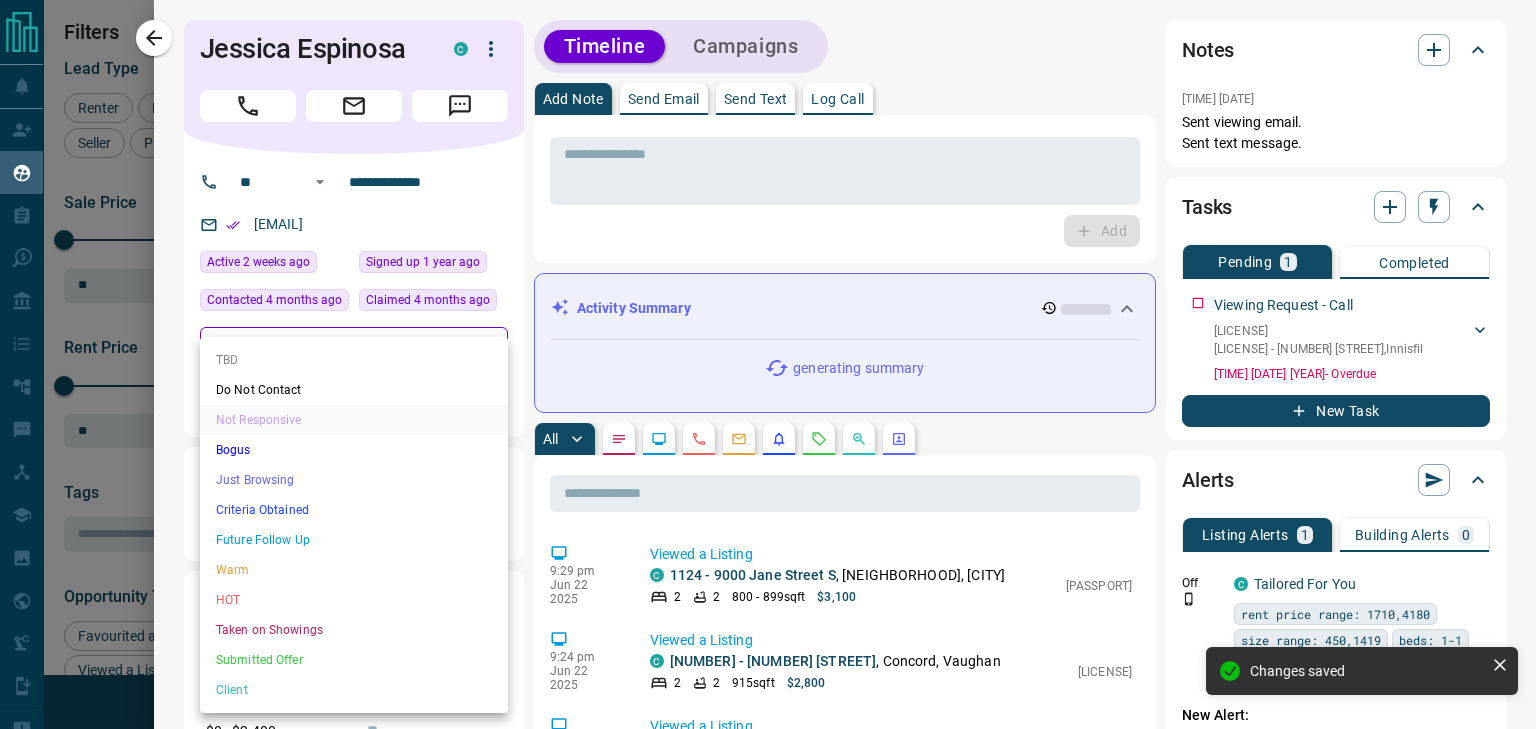 click on "TBD Do Not Contact Not Responsive Bogus Just Browsing Criteria Obtained Future Follow Up Warm HOT Taken on Showings Submitted Offer Client" at bounding box center (354, 525) 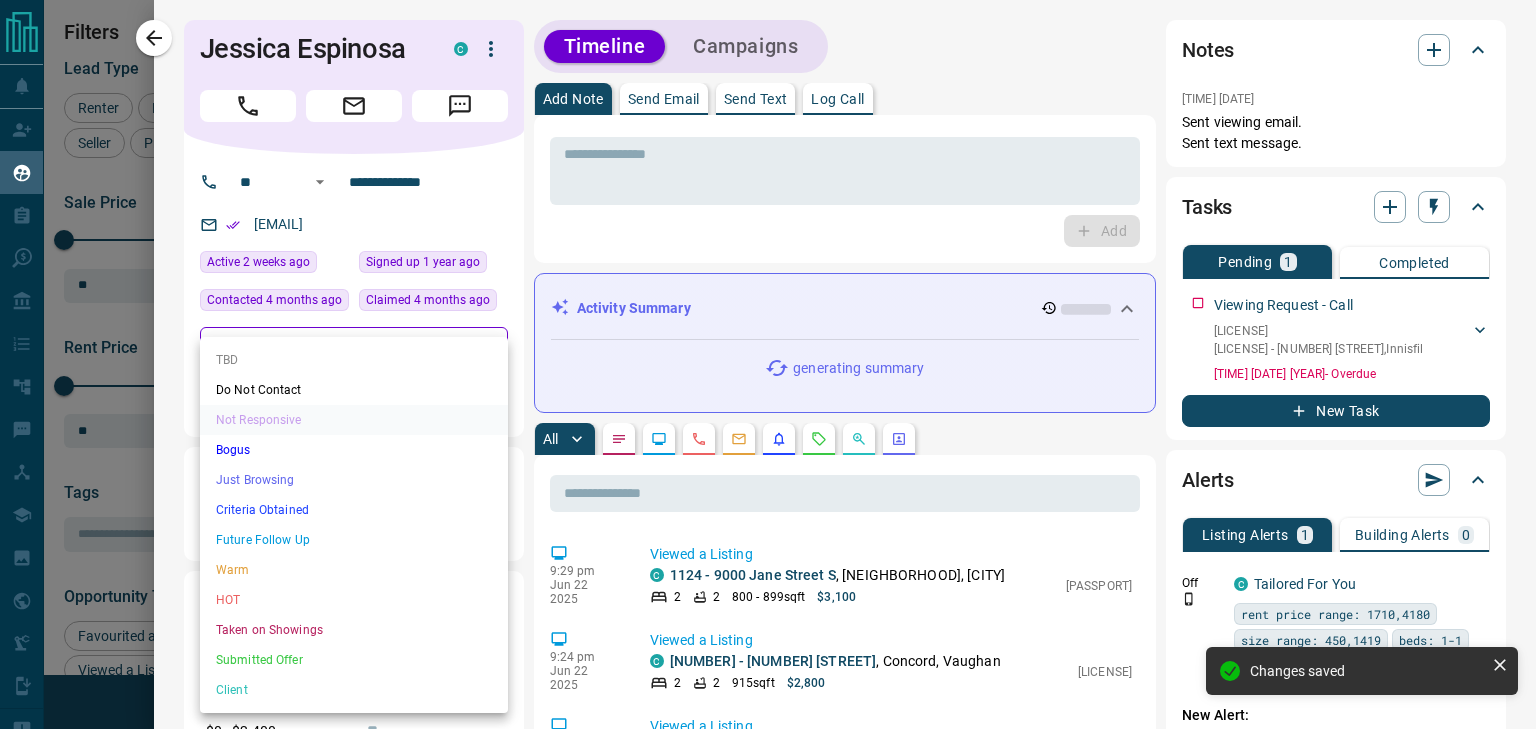 click on "TBD Do Not Contact Not Responsive Bogus Just Browsing Criteria Obtained Future Follow Up Warm HOT Taken on Showings Submitted Offer Client" at bounding box center [354, 525] 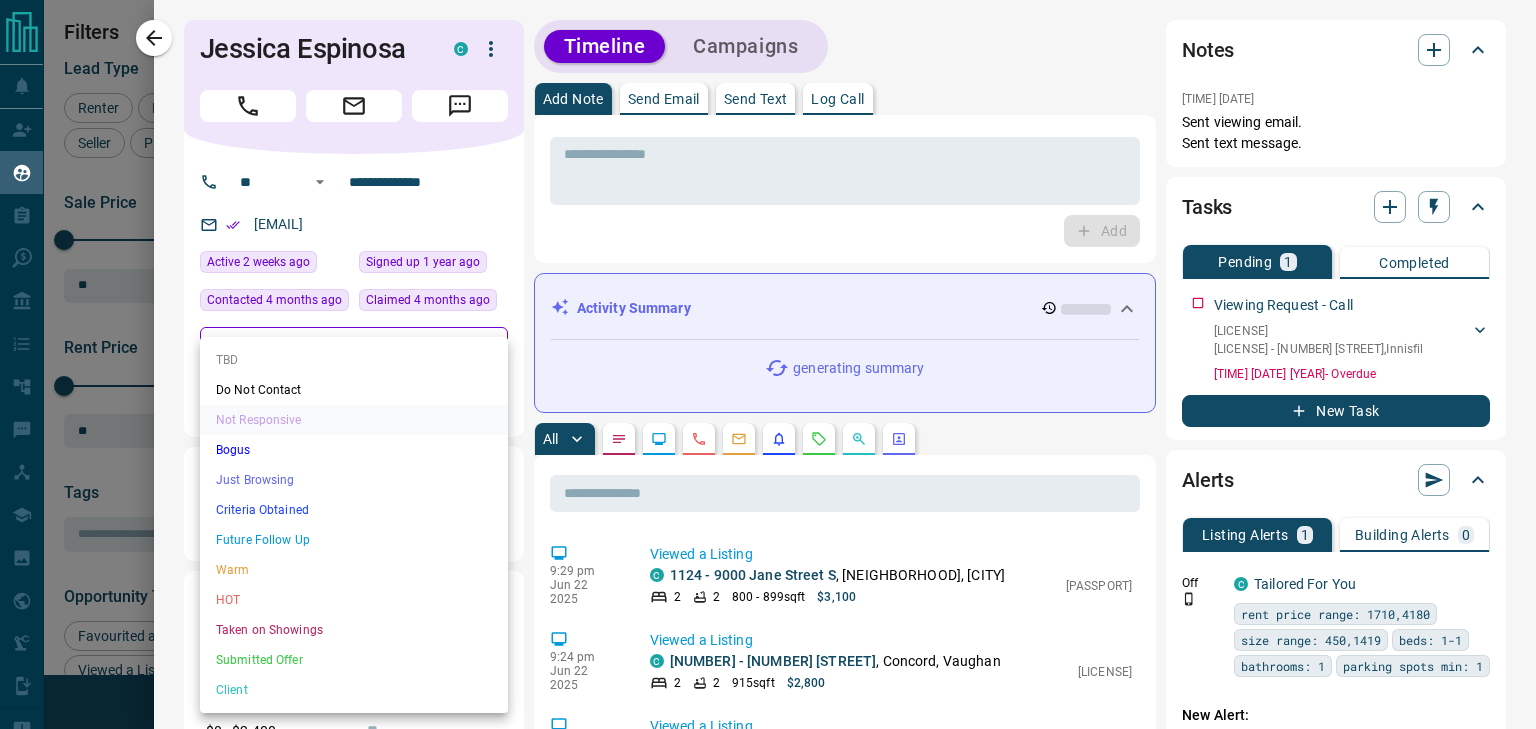 click at bounding box center (768, 364) 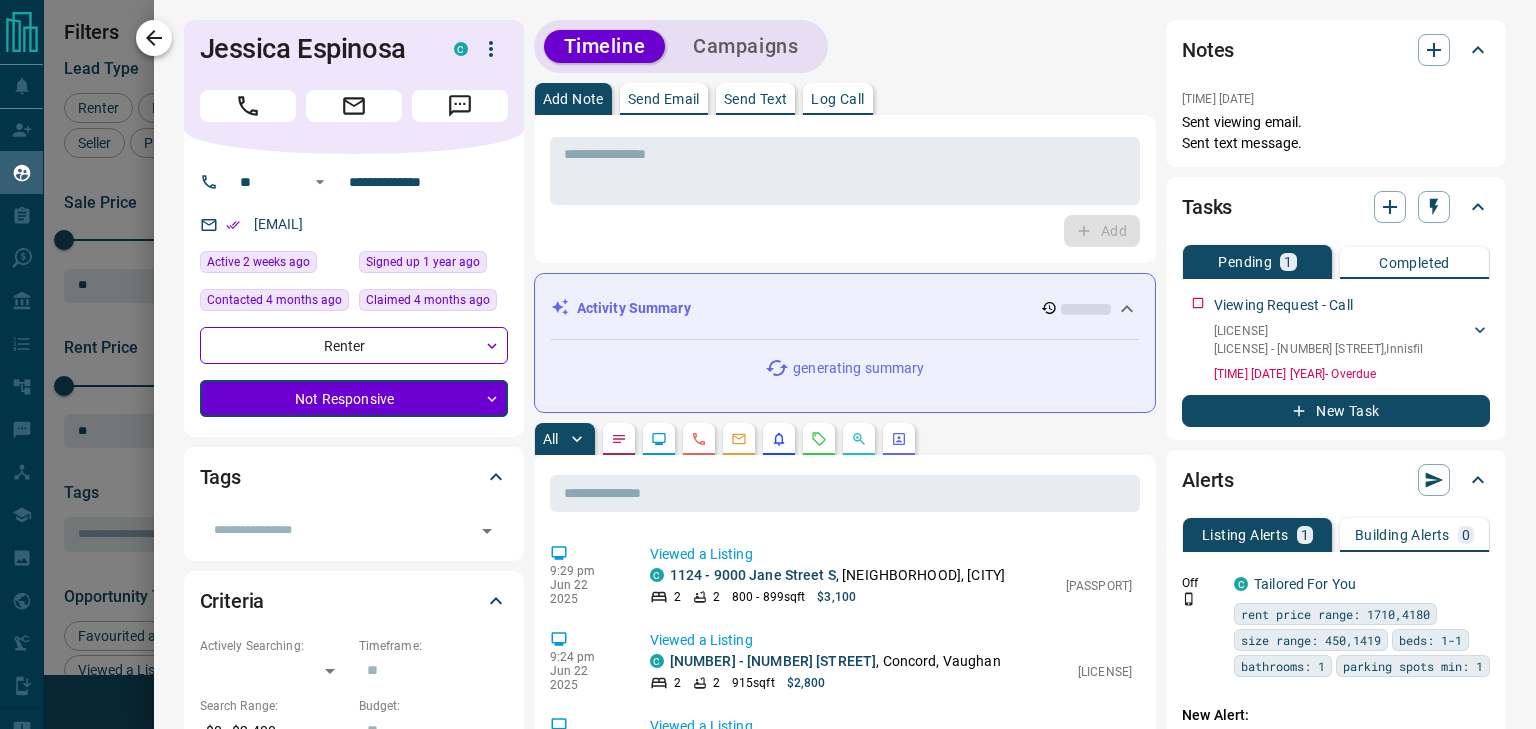 click at bounding box center [154, 38] 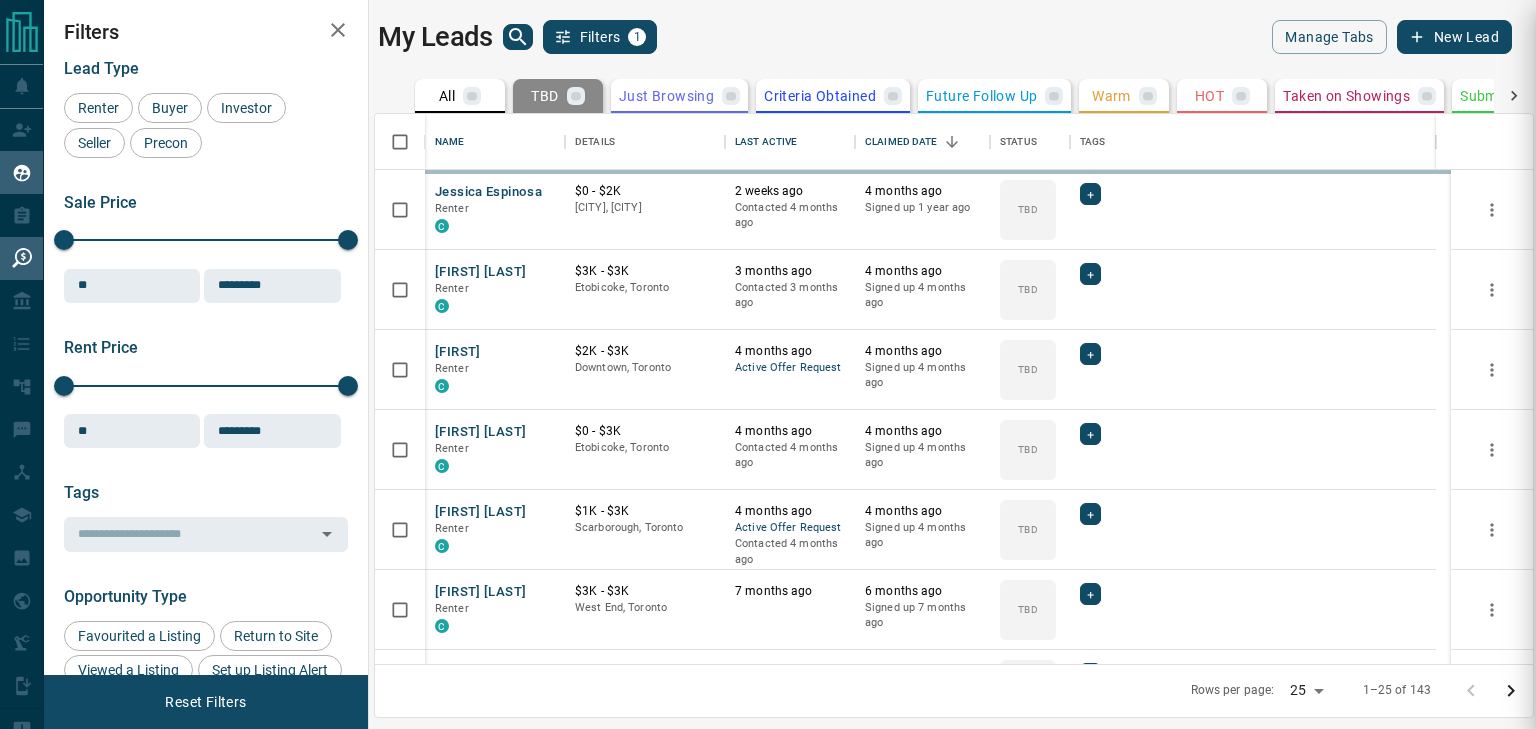 click on "Opportunities" at bounding box center [92, 258] 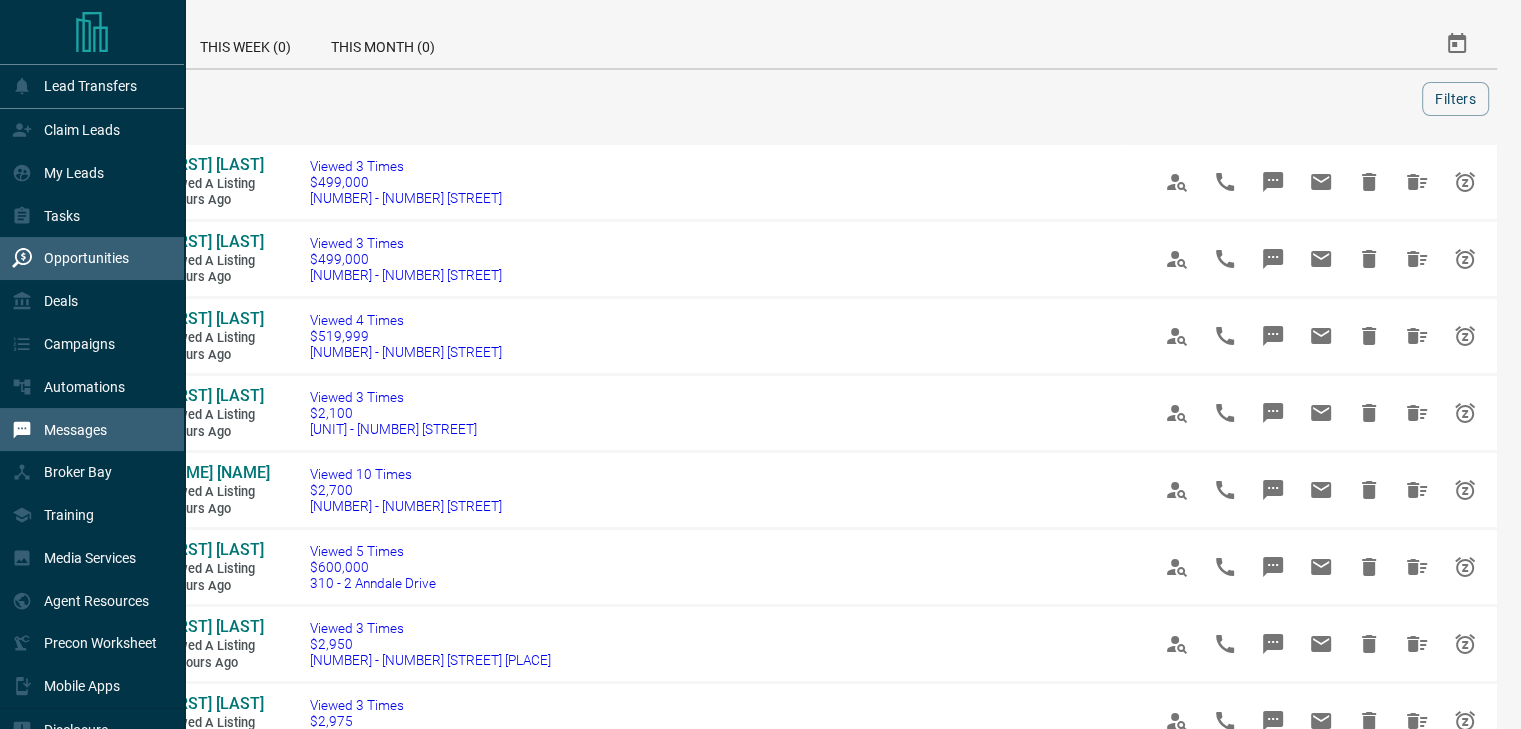 click on "Messages" at bounding box center [92, 429] 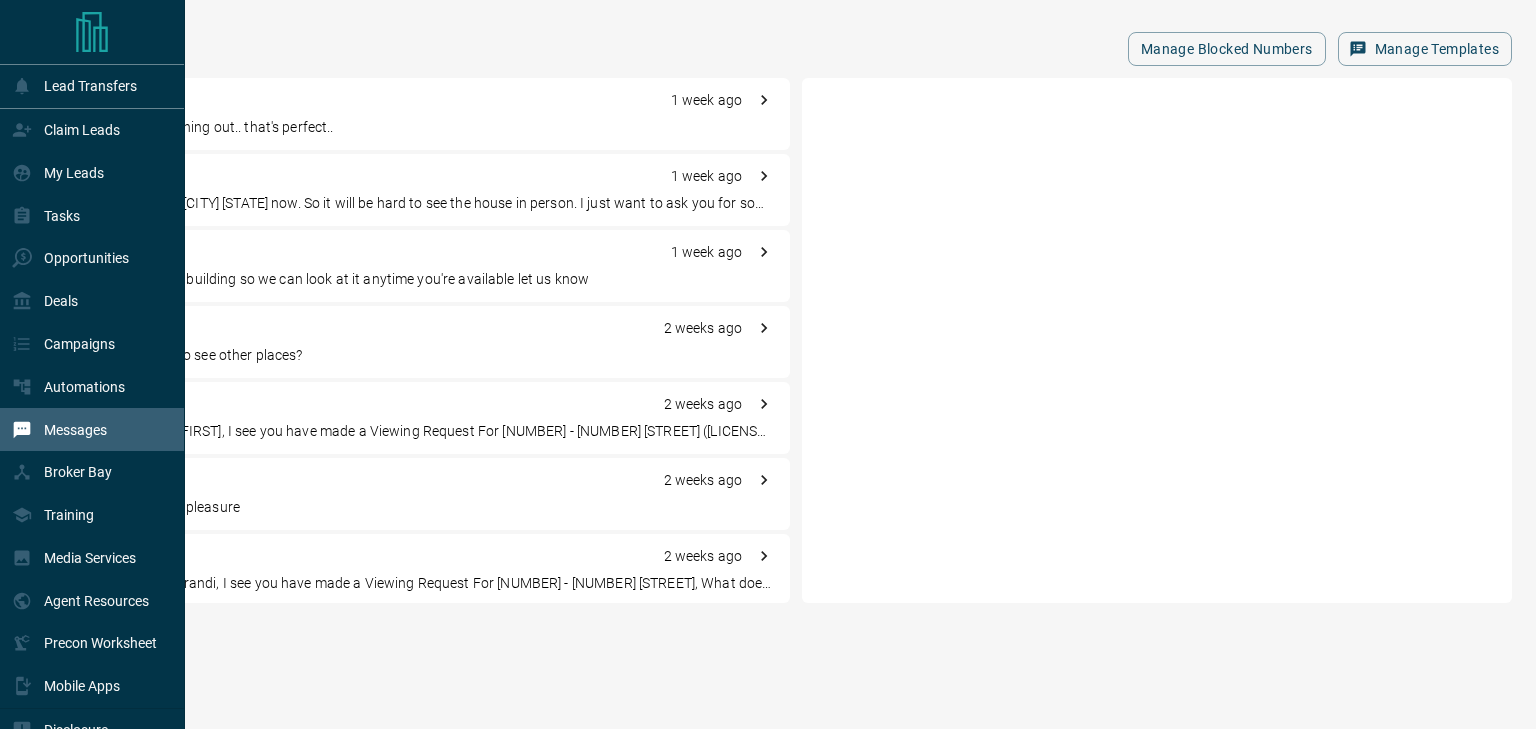 click on "Manage Blocked Numbers Manage Templates [FIRST] [LAST] 1 week ago Thanks for reaching out.. that's perfect.. Well [FIRST] 1 week ago Actually I am in [CITY] [STATE] now. So it will be hard to see the house in person. I just want to ask you for some basic questions and if it's suitable, I would like to book it. [FIRST] [LAST] 1 week ago Hi, we live in the building so we can look at it anytime you're available let us know [FIRST] [LAST] 2 weeks ago Would you like to see other places? [FIRST] [LAST] 2 weeks ago Good Morning [FIRST], I see you have made a Viewing Request For
[NUMBER] - [NUMBER] [STREET] (#ID)
What does your schedule look like over the next few days to take a look at the unit in person? [FIRST] [LAST] 2 weeks ago No problem. My pleasure [FIRST] [LAST] 2 weeks ago Good Evening [FIRST], I see you have made a Viewing Request For
[NUMBER] - [NUMBER] [STREET],
What does your schedule look like over the next few days to take a look at the unit in person? [FIRST] [LAST] 2 weeks ago No problem congratulations [FIRST] [LAST] Ok" at bounding box center [790, 311] 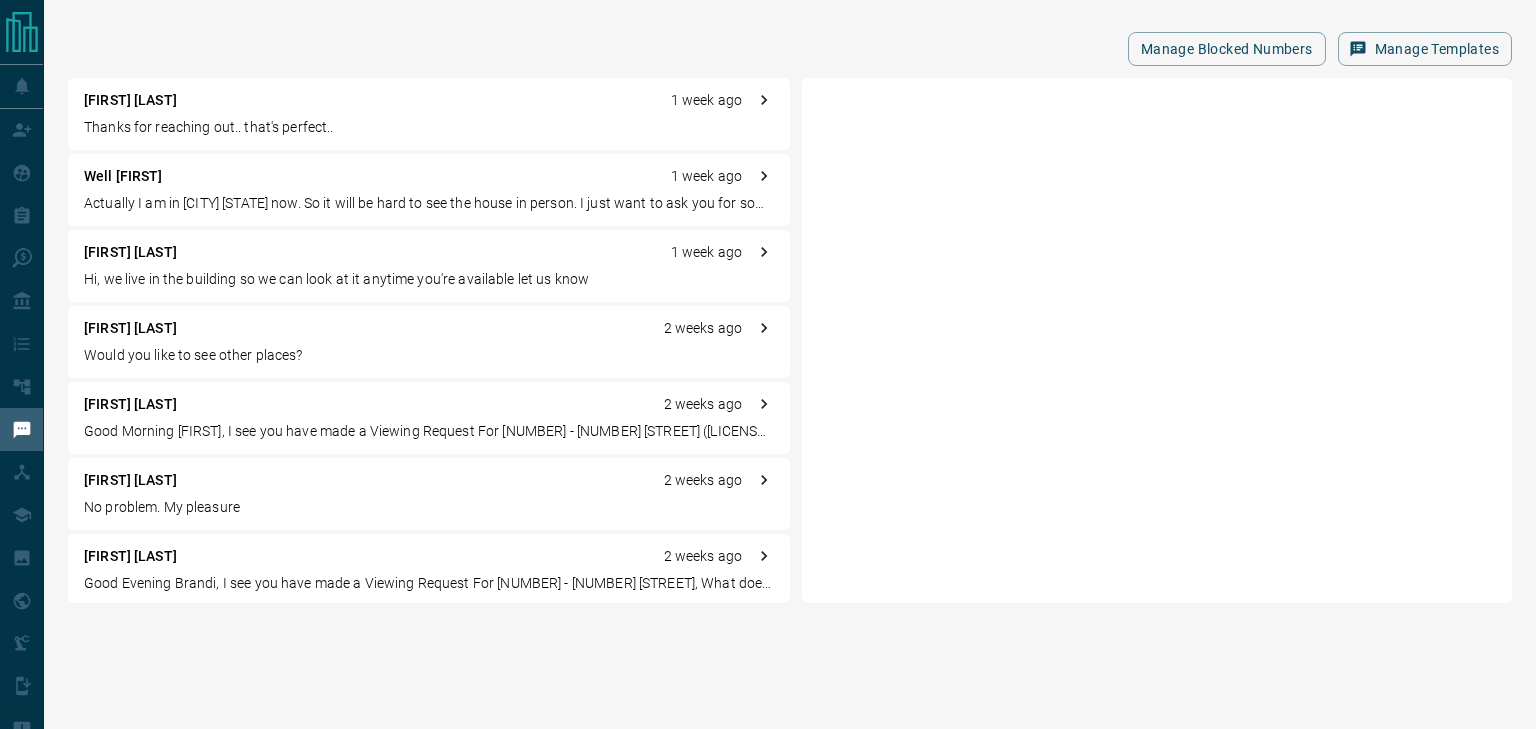 click on "Manage Blocked Numbers Manage Templates [FIRST] [LAST] 1 week ago Thanks for reaching out.. that's perfect.. Well [FIRST] 1 week ago Actually I am in [CITY] [STATE] now. So it will be hard to see the house in person. I just want to ask you for some basic questions and if it's suitable, I would like to book it. [FIRST] [LAST] 1 week ago Hi, we live in the building so we can look at it anytime you're available let us know [FIRST] [LAST] 2 weeks ago Would you like to see other places? [FIRST] [LAST] 2 weeks ago Good Morning [FIRST], I see you have made a Viewing Request For
[NUMBER] - [NUMBER] [STREET] (#ID)
What does your schedule look like over the next few days to take a look at the unit in person? [FIRST] [LAST] 2 weeks ago No problem. My pleasure [FIRST] [LAST] 2 weeks ago Good Evening [FIRST], I see you have made a Viewing Request For
[NUMBER] - [NUMBER] [STREET],
What does your schedule look like over the next few days to take a look at the unit in person? [FIRST] [LAST] 2 weeks ago No problem congratulations [FIRST] [LAST] Ok" at bounding box center [790, 311] 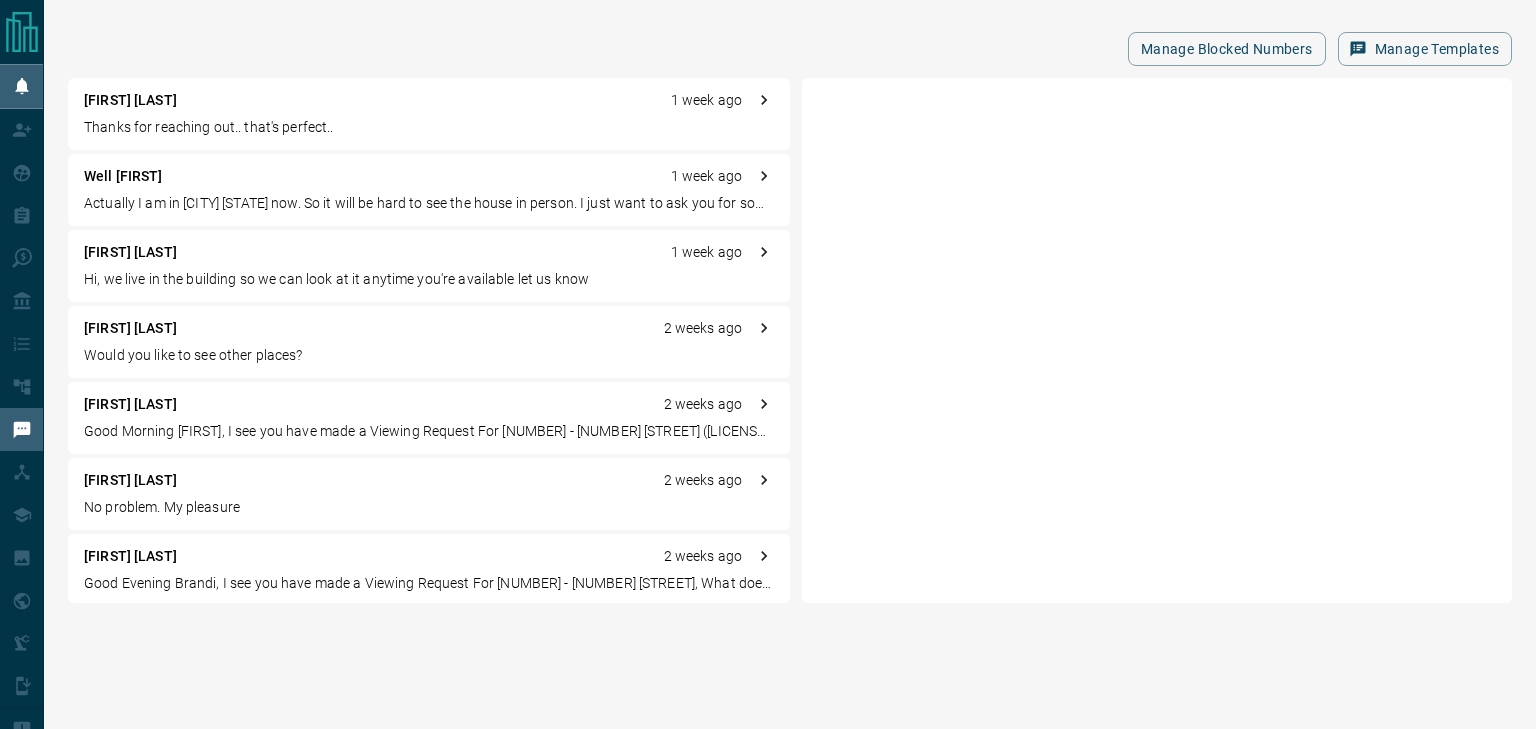 click on "Lead Transfers" at bounding box center (92, 86) 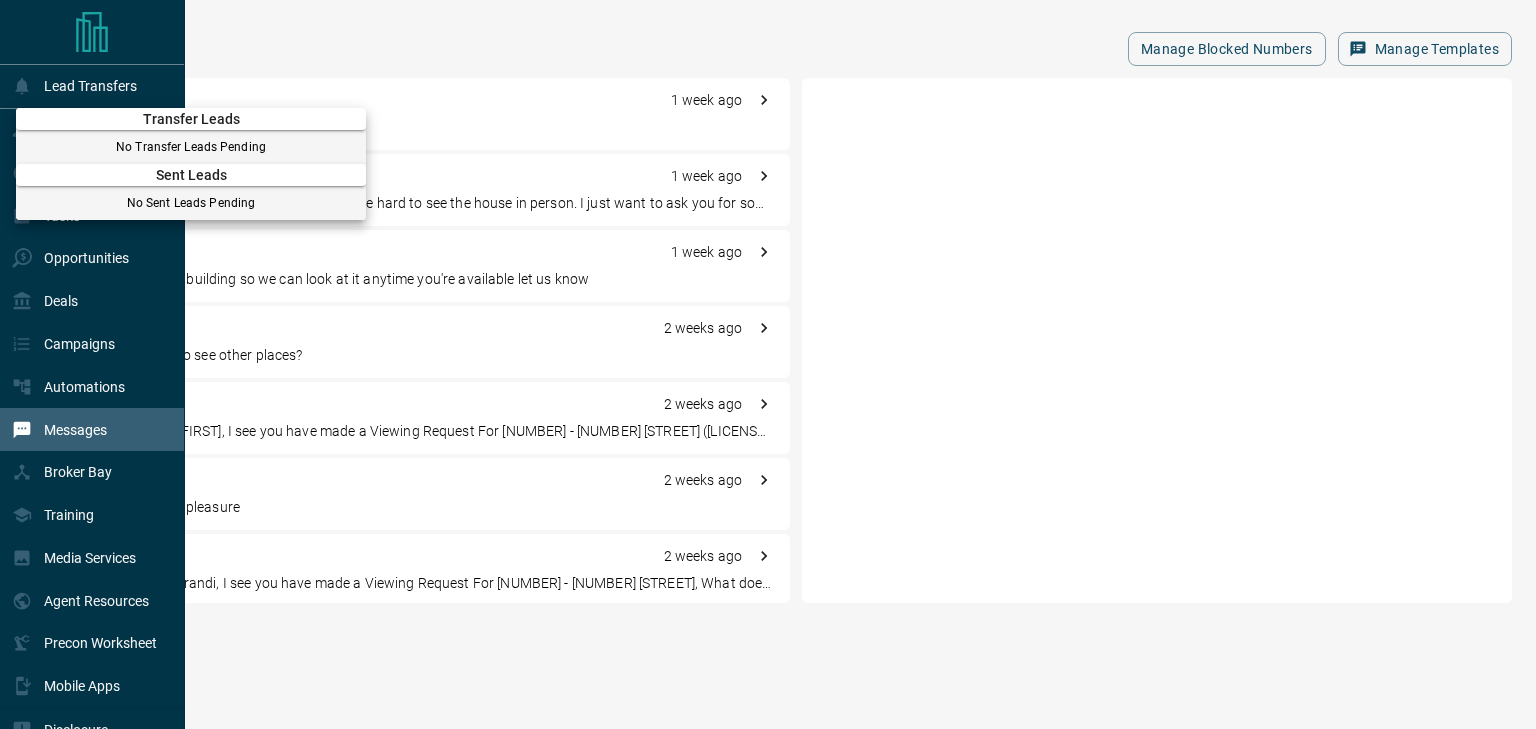 click at bounding box center (768, 364) 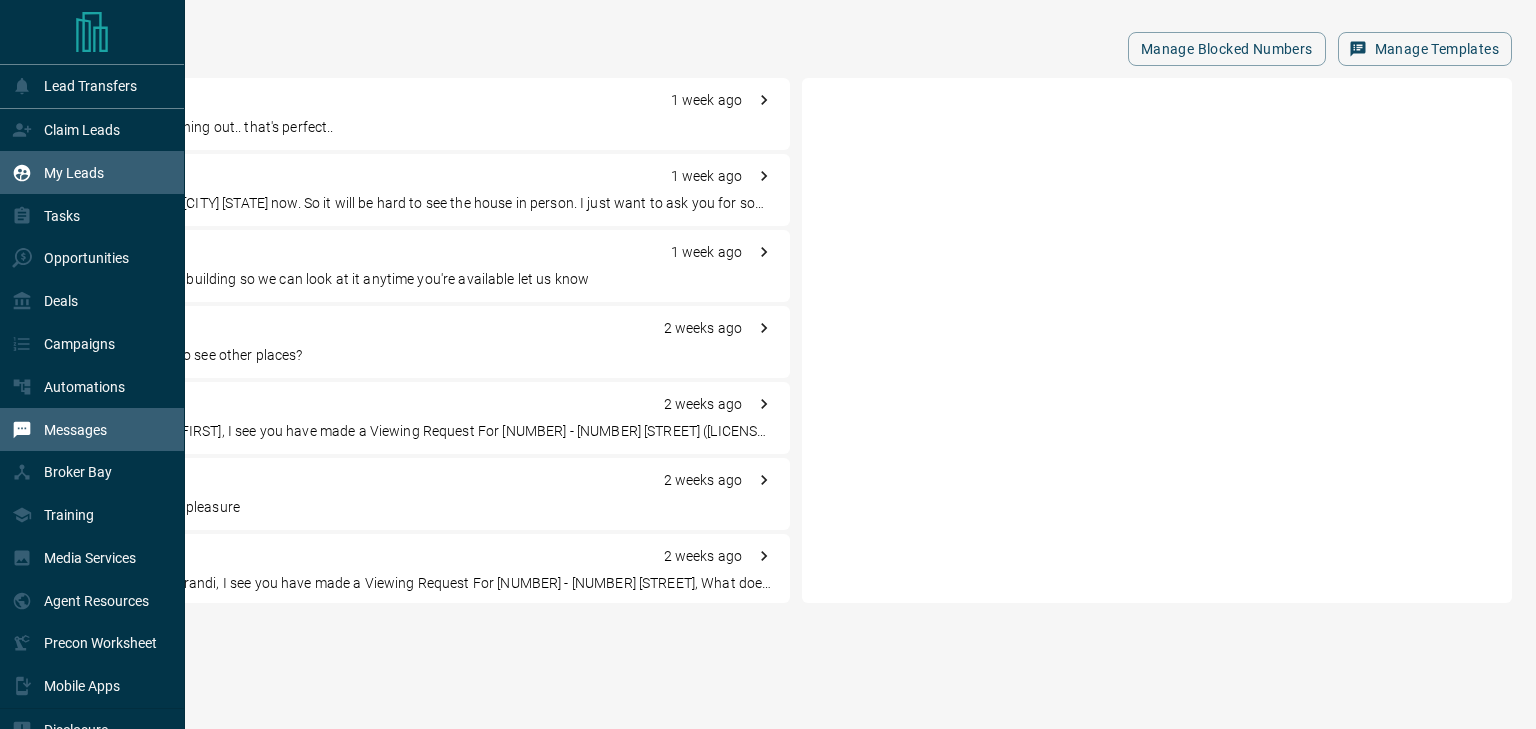 click on "My Leads" at bounding box center (74, 173) 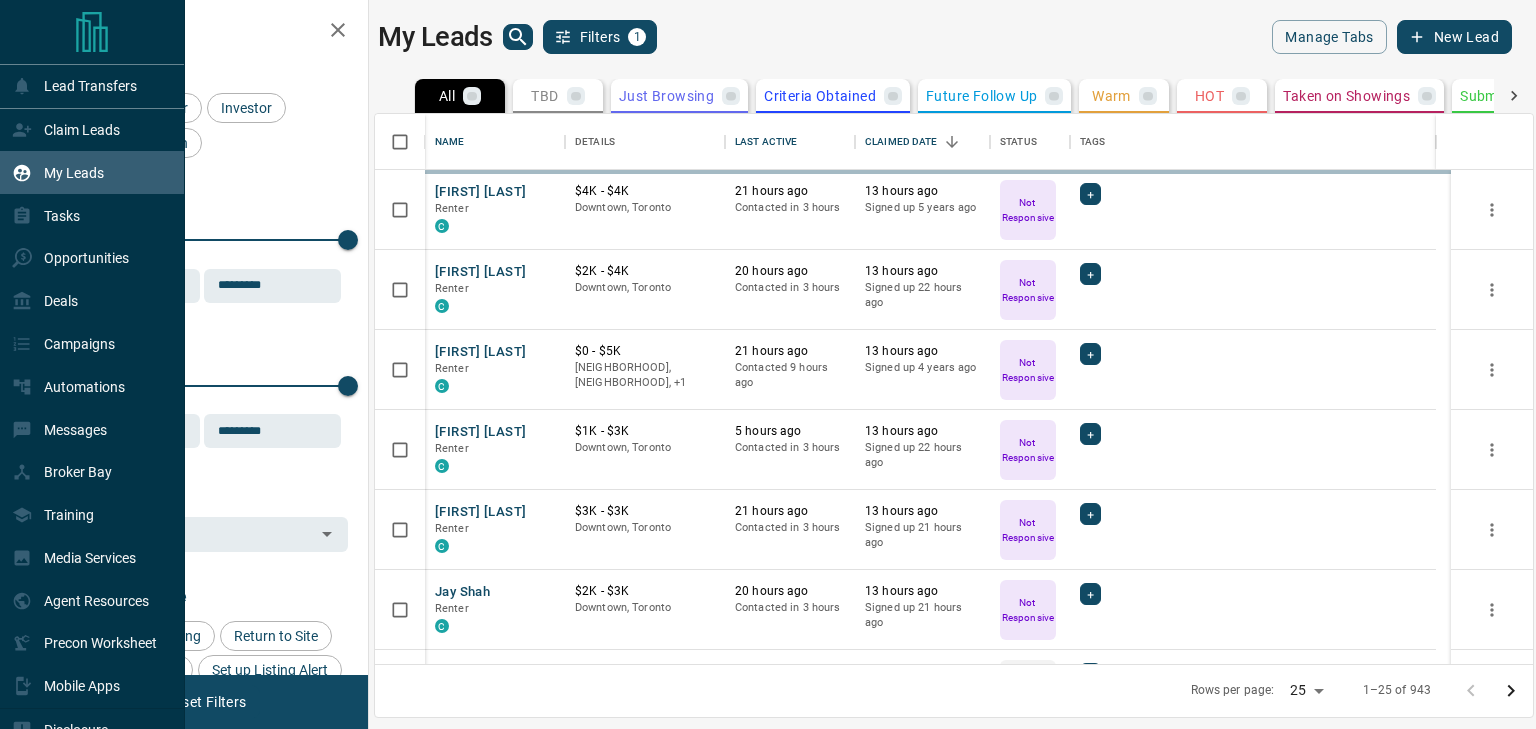 scroll, scrollTop: 16, scrollLeft: 16, axis: both 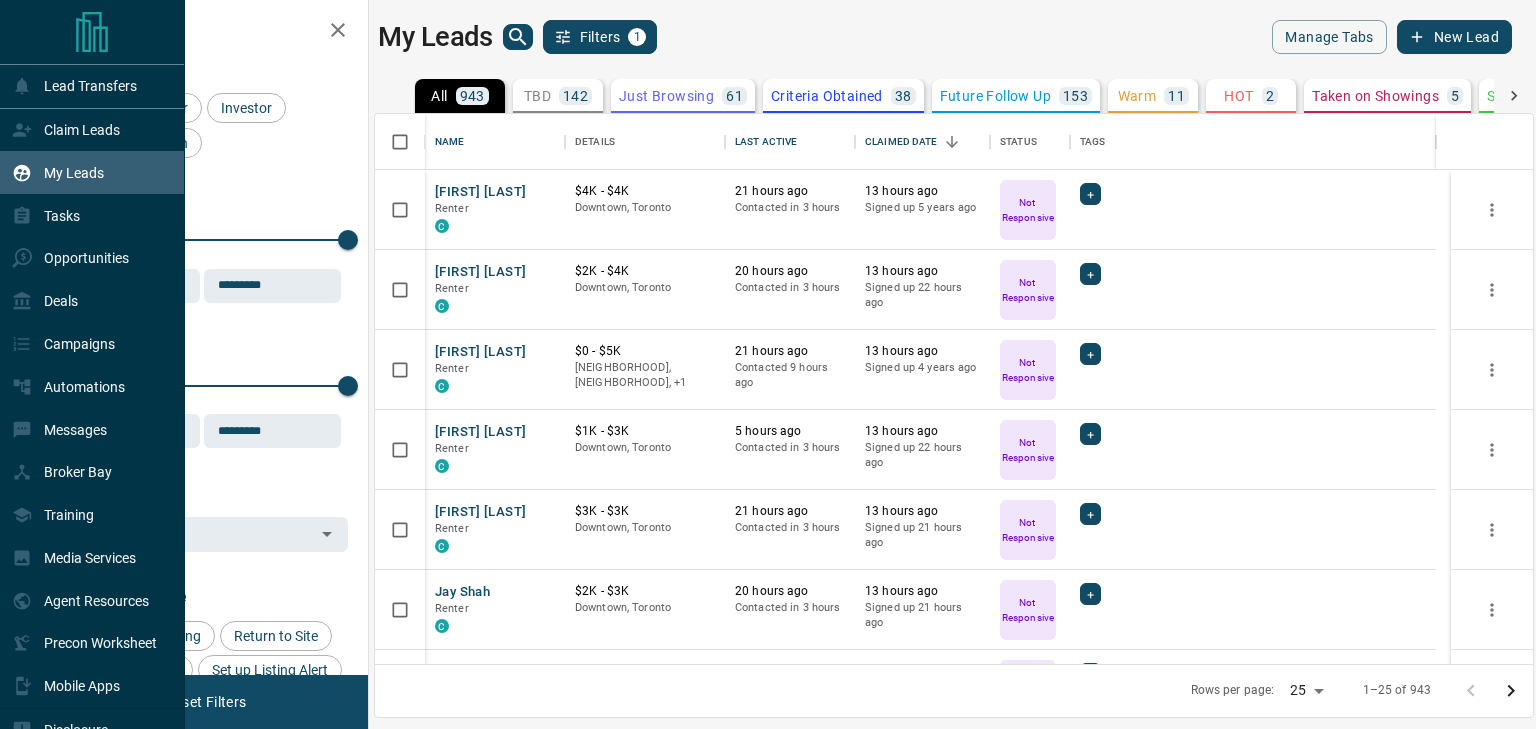click on "142" at bounding box center [575, 96] 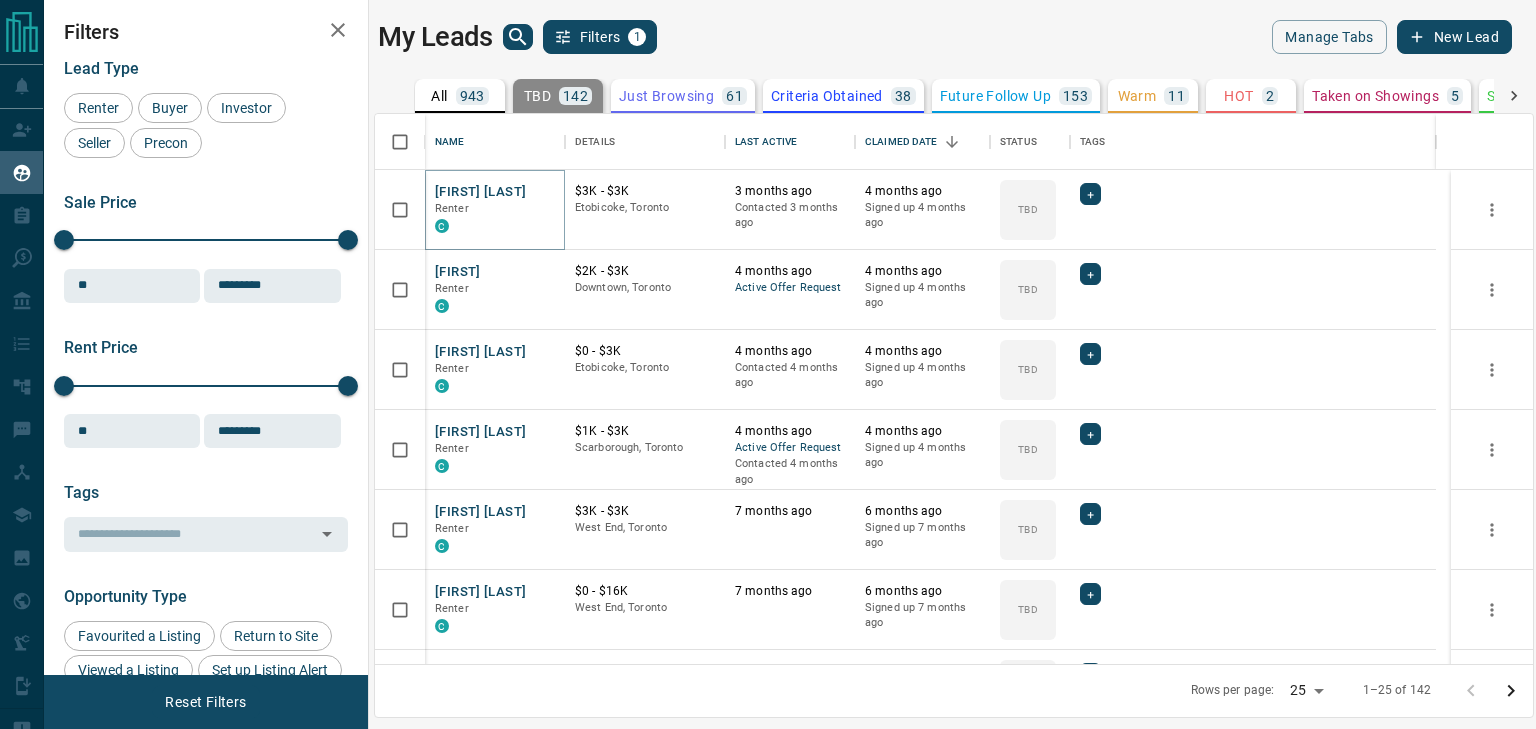 click on "[FIRST] [LAST]" at bounding box center [480, 192] 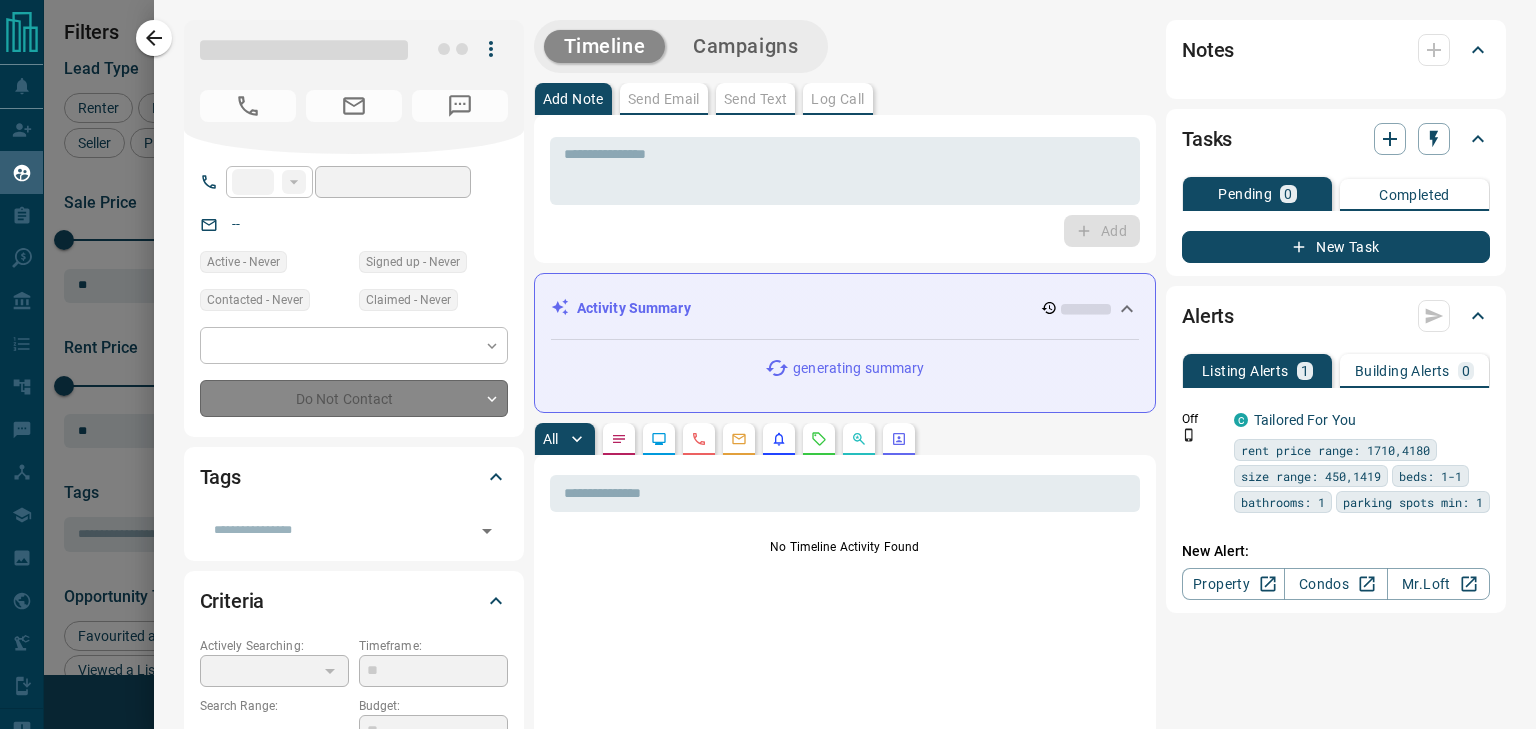 type on "**" 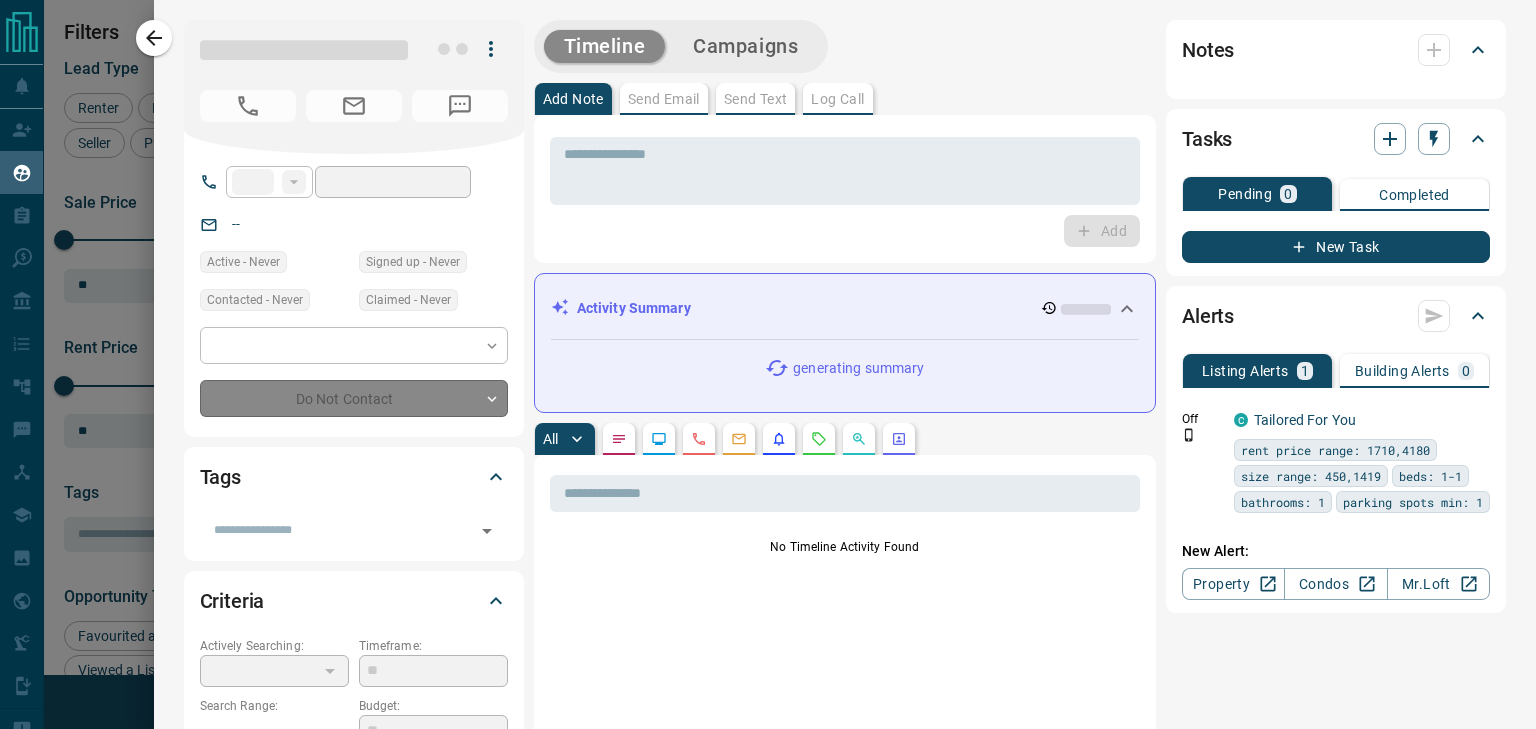 type on "**********" 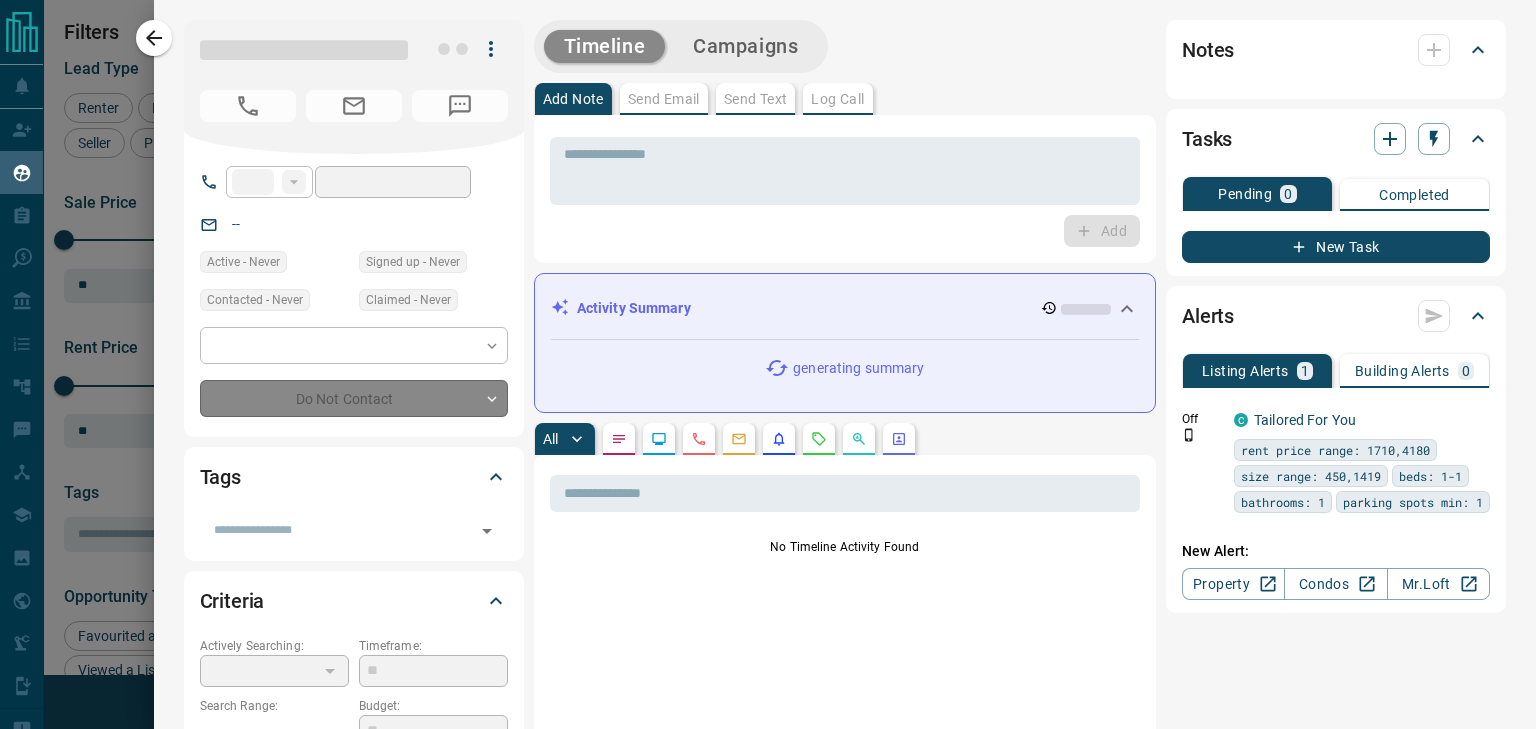 type on "**********" 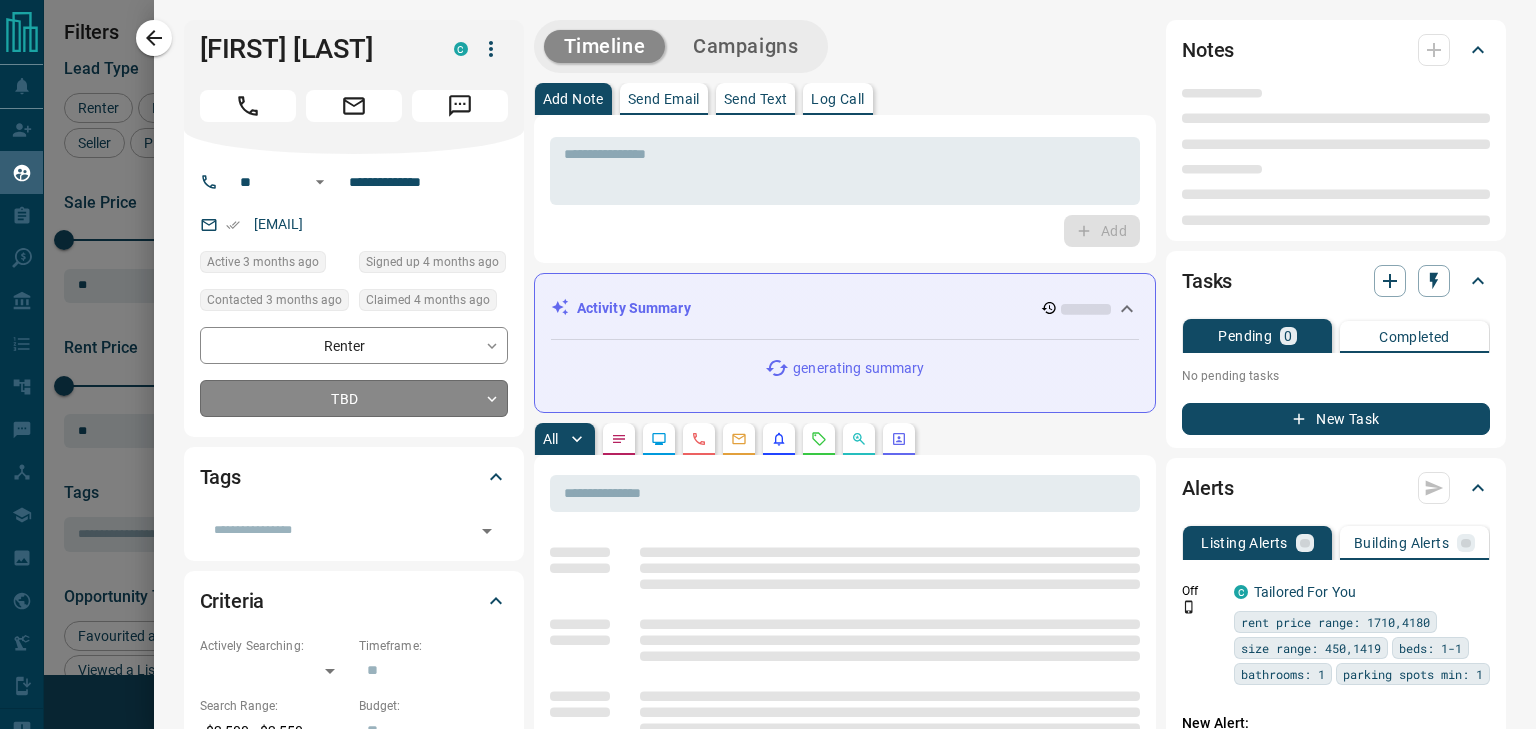 click on "[NAME] [NAME] Renter C $3K - $3K [CITY], [CITY] 3 months ago Contacted 3 months ago 4 months ago Signed up 4 months ago TBD + Adf Syhp Renter C $2K - $3K Downtown, [CITY] 4 months ago Active Offer Request 4 months ago Signed up 4 months ago TBD + [NAME] [NAME] Renter C $0 - $3K [CITY], [CITY] 4 months ago Contacted 4 months ago 4 months ago Signed up 4 months ago TBD + [NAME] [NAME] Renter C $1K - $3K [CITY], [CITY] 4 months ago Active Offer Request Contacted 4 months ago 4 months ago Signed up 4 months ago TBD + Daryl Porter Renter C TBD +" at bounding box center (768, 352) 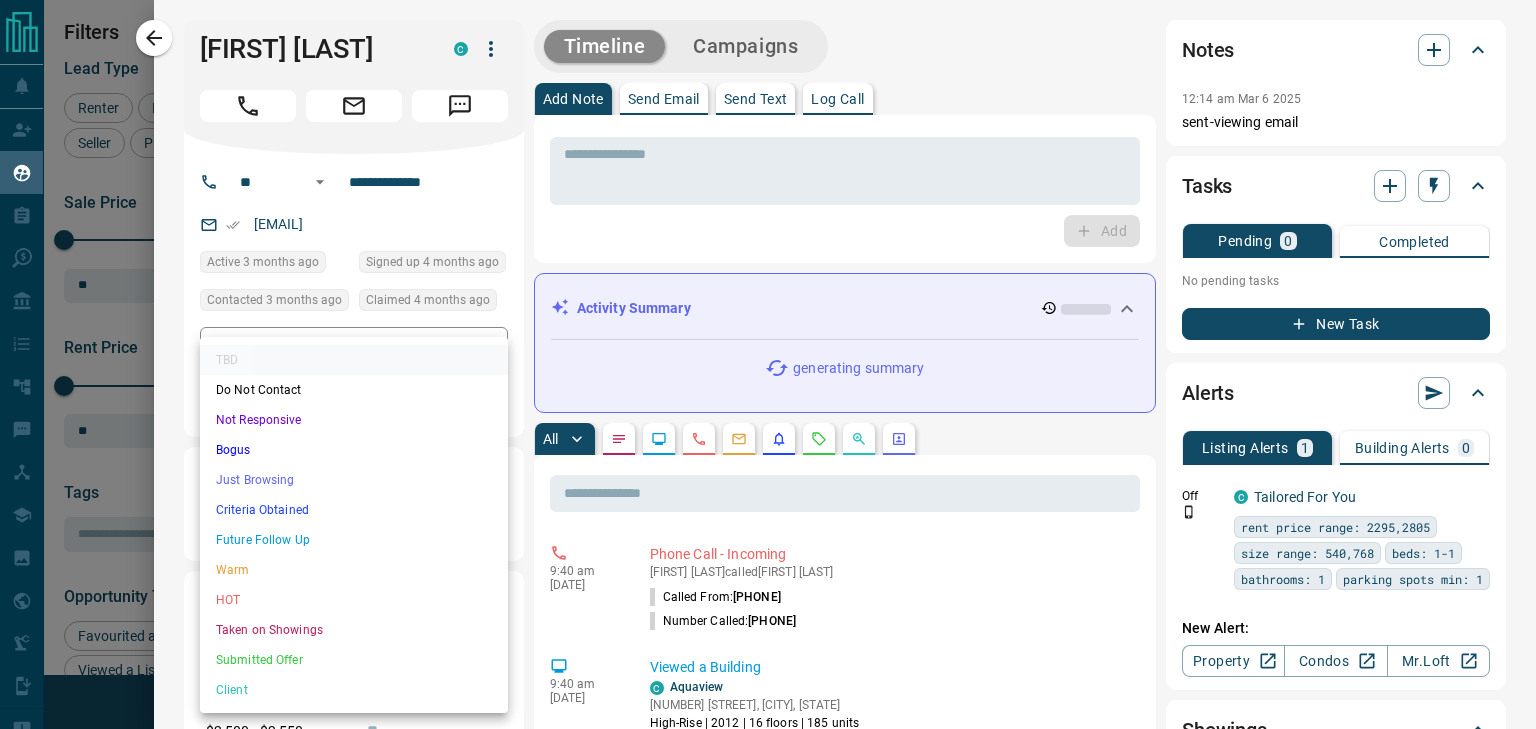 click on "Not Responsive" at bounding box center (354, 420) 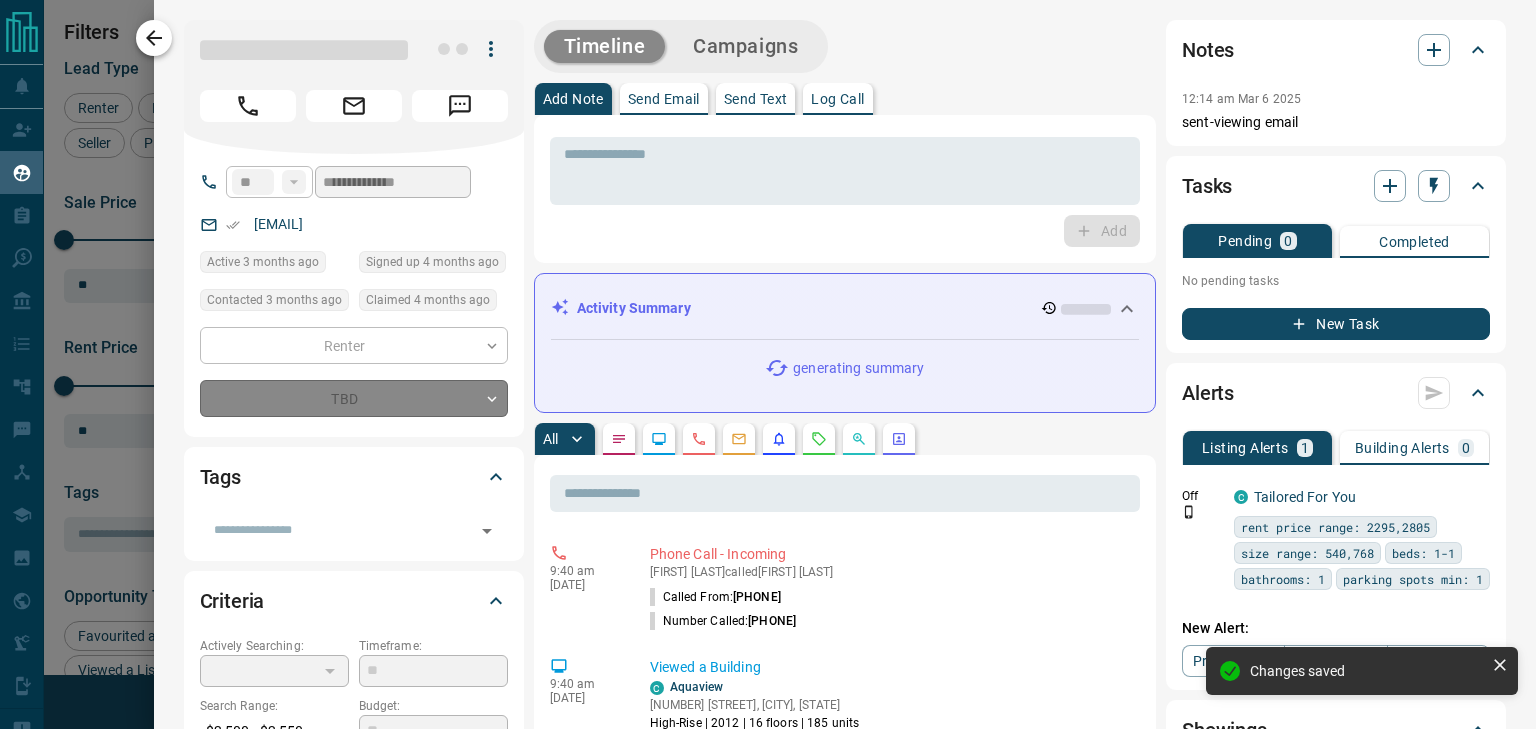 click 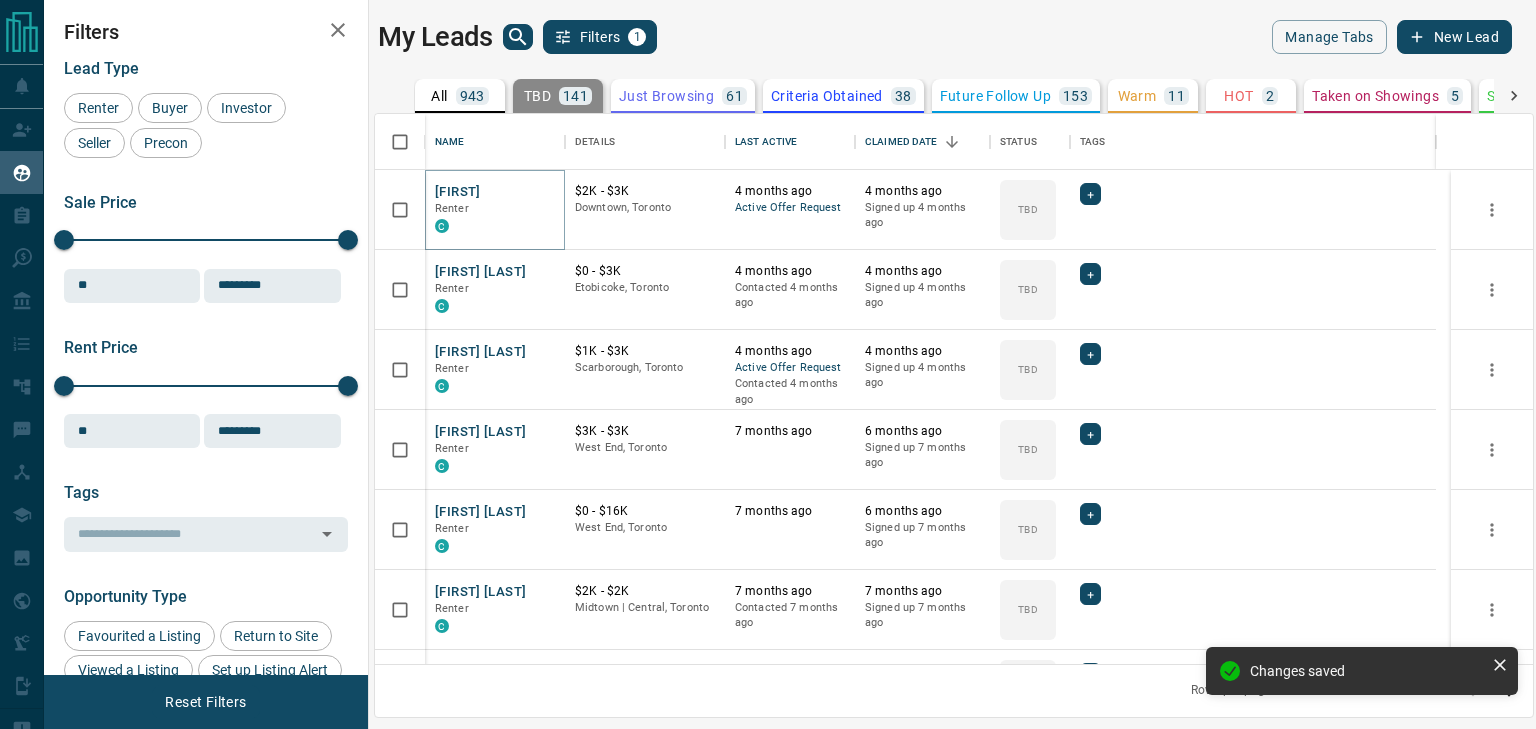click on "[FIRST]" at bounding box center (458, 192) 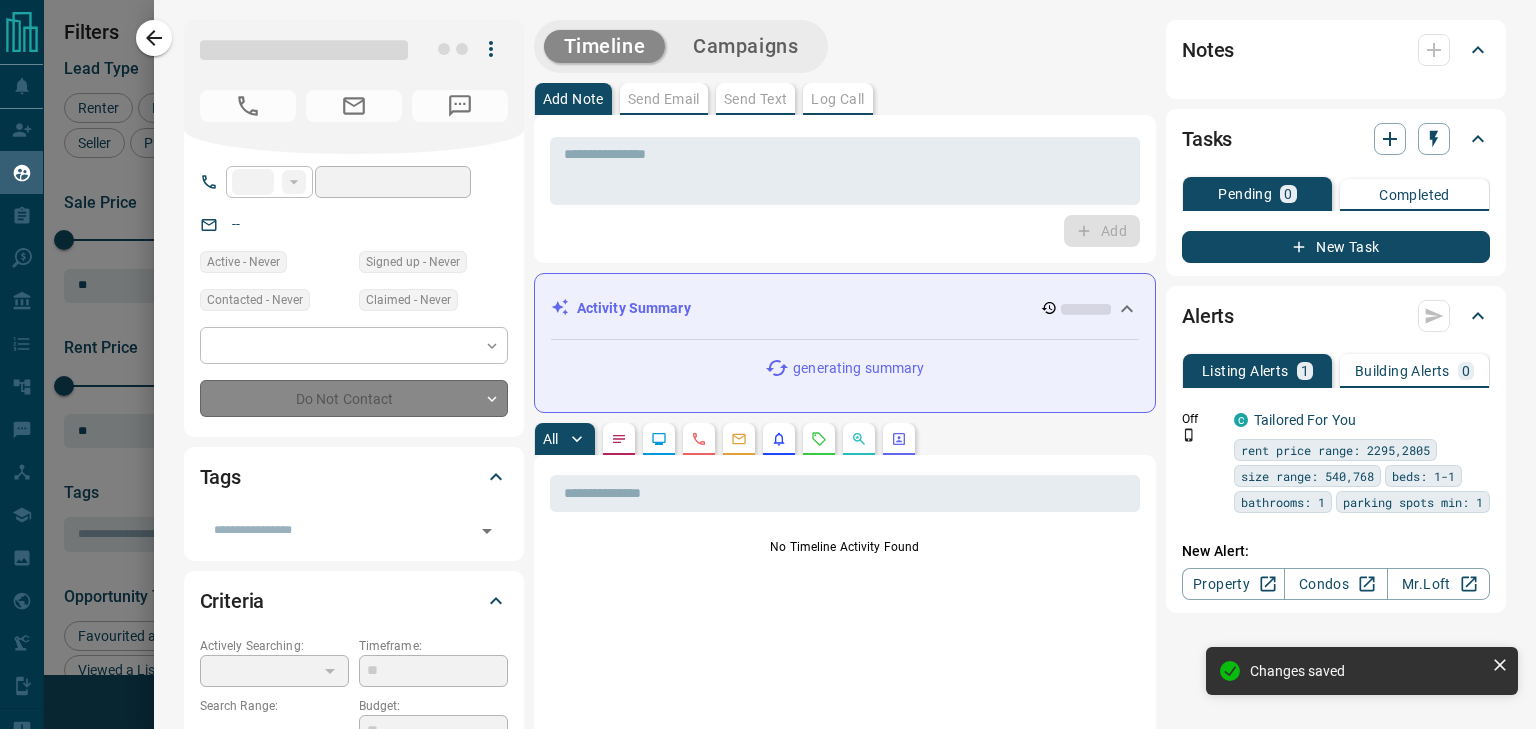 click on "Do Not Contact" at bounding box center [354, 398] 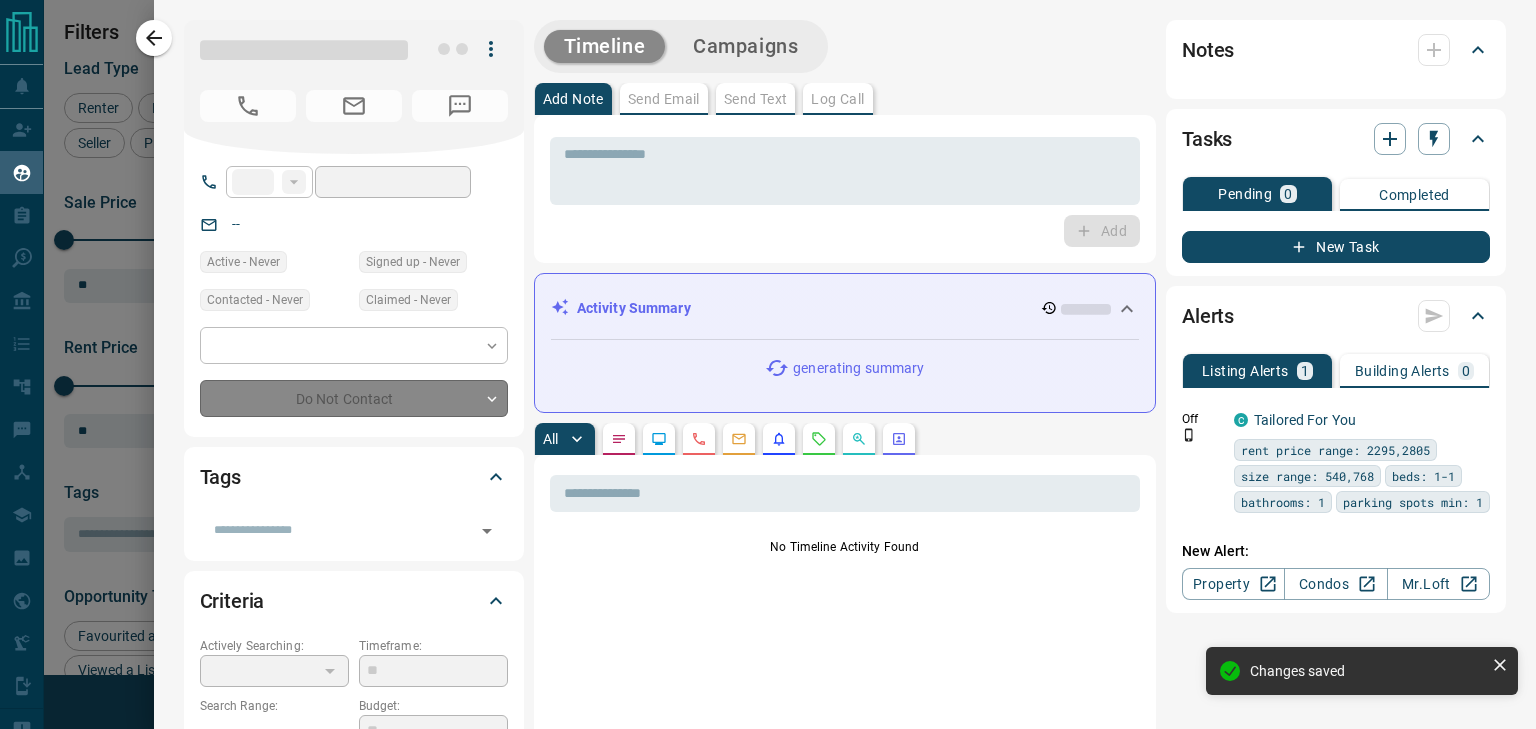 type on "**" 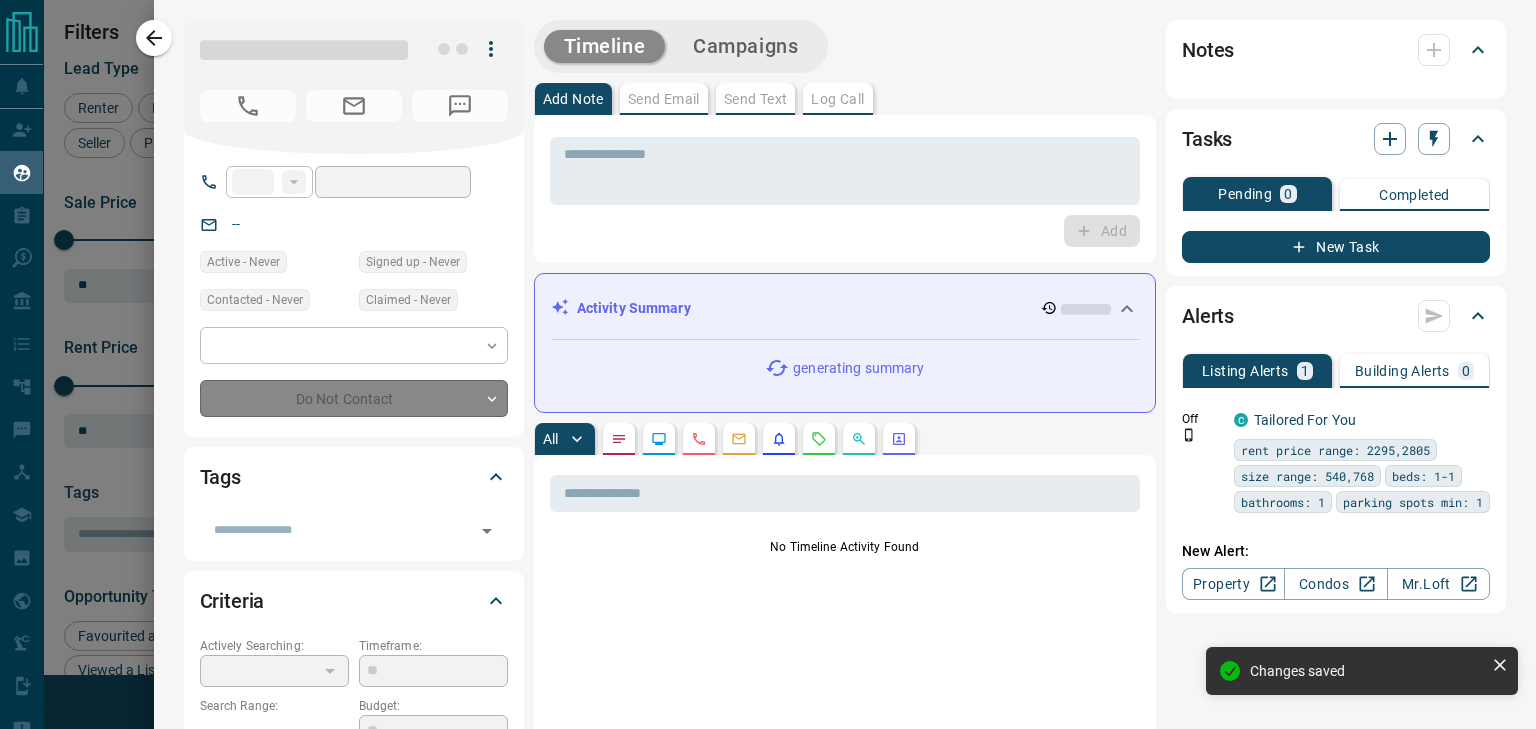 type on "**********" 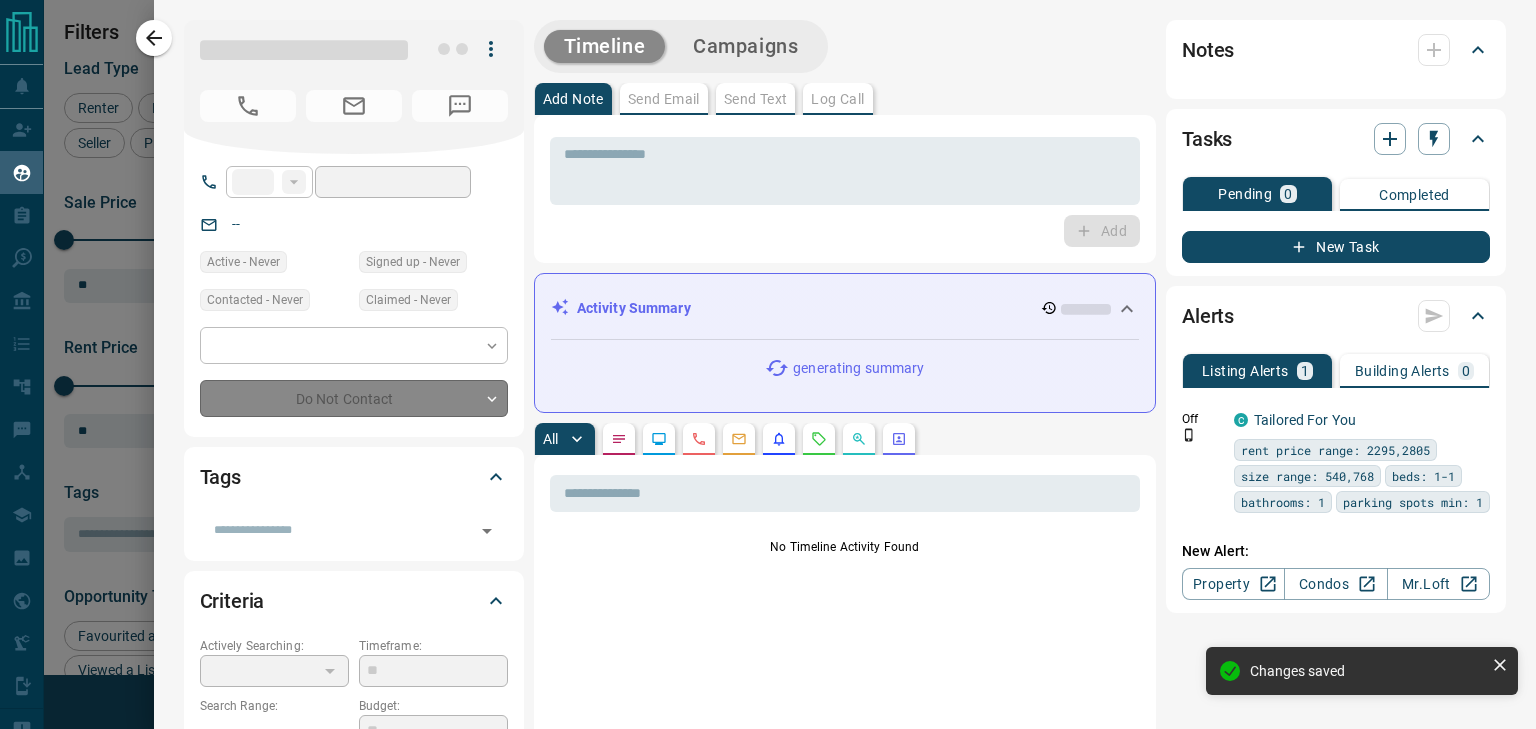 type on "**********" 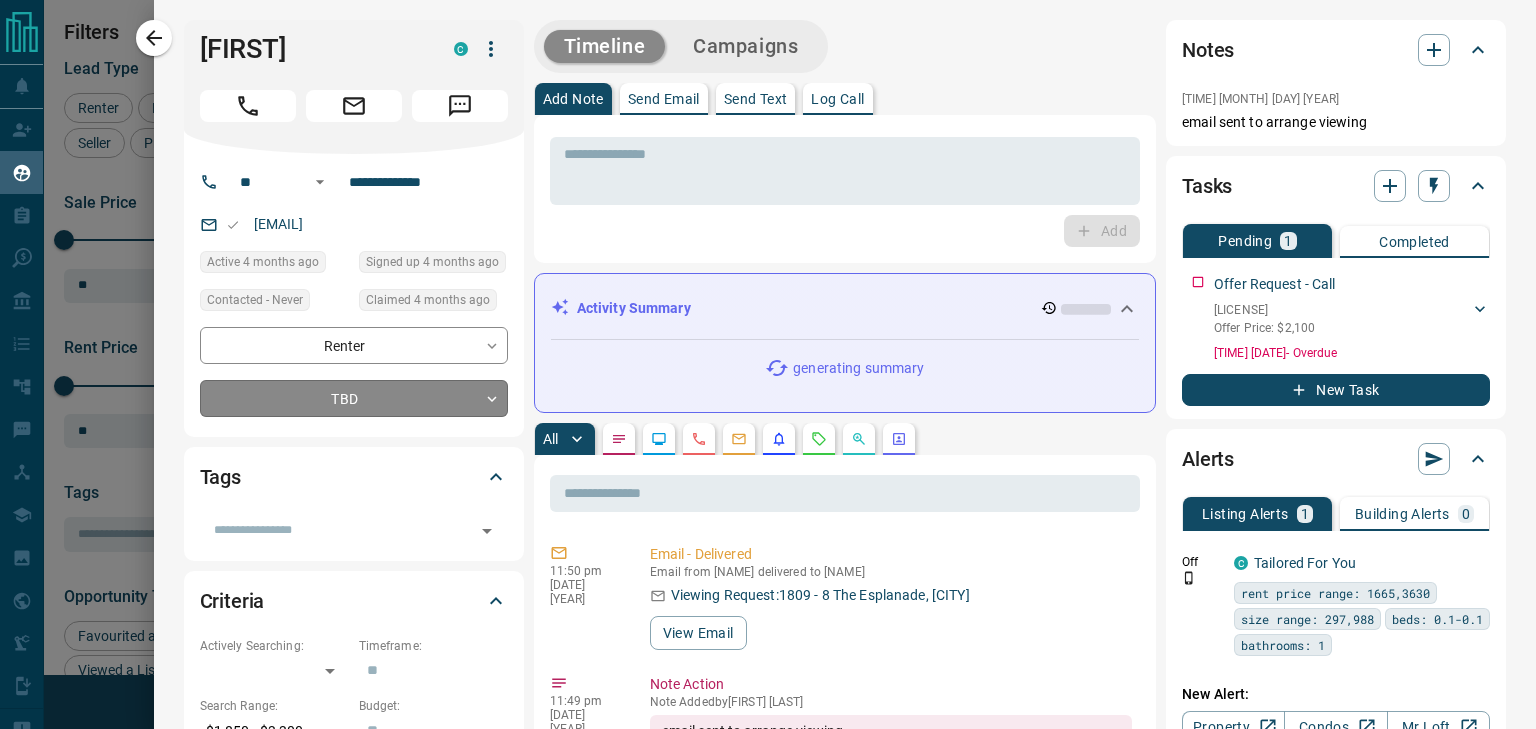 click on "Lead Transfers Claim Leads My Leads Tasks Opportunities Deals Campaigns Automations Messages Broker Bay Training Media Services Agent Resources Precon Worksheet Mobile Apps Disclosure Logout My Leads Filters 1 Manage Tabs New Lead All 943 TBD 141 Do Not Contact - Not Responsive 527 Bogus - Just Browsing 61 Criteria Obtained 38 Future Follow Up 153 Warm 11 HOT 2 Taken on Showings 5 Submitted Offer - Client 5 Name Details Last Active Claimed Date Status Tags [FIRST] [LAST] Renter C $2K - $3K Downtown, Toronto 4 months ago Active Offer Request 4 months ago Signed up 4 months ago TBD + [FIRST] [LAST] Renter C $0 - $3K Etobicoke, Toronto 4 months ago Contacted 4 months ago 4 months ago Signed up 4 months ago TBD + [FIRST] [LAST] Renter C $1K - $3K Scarborough, Toronto 4 months ago Active Offer Request Contacted 4 months ago 4 months ago Signed up 4 months ago TBD + [FIRST] [LAST] Renter C $3K - $3K West End, Toronto 7 months ago 6 months ago Signed up 7 months ago TBD + [FIRST] [LAST] Renter C $0 - $16K West End, Toronto" at bounding box center (768, 352) 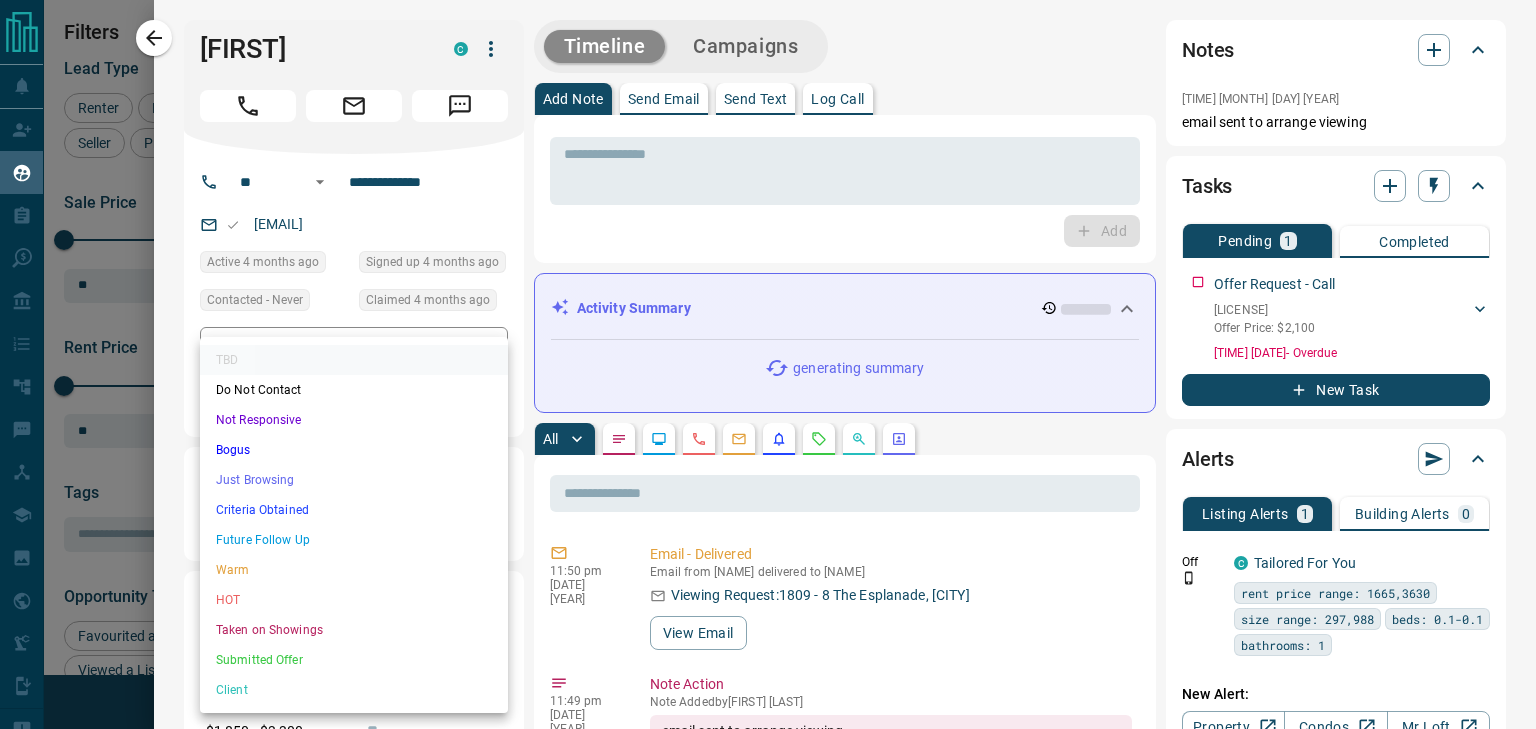 click on "Not Responsive" at bounding box center [354, 420] 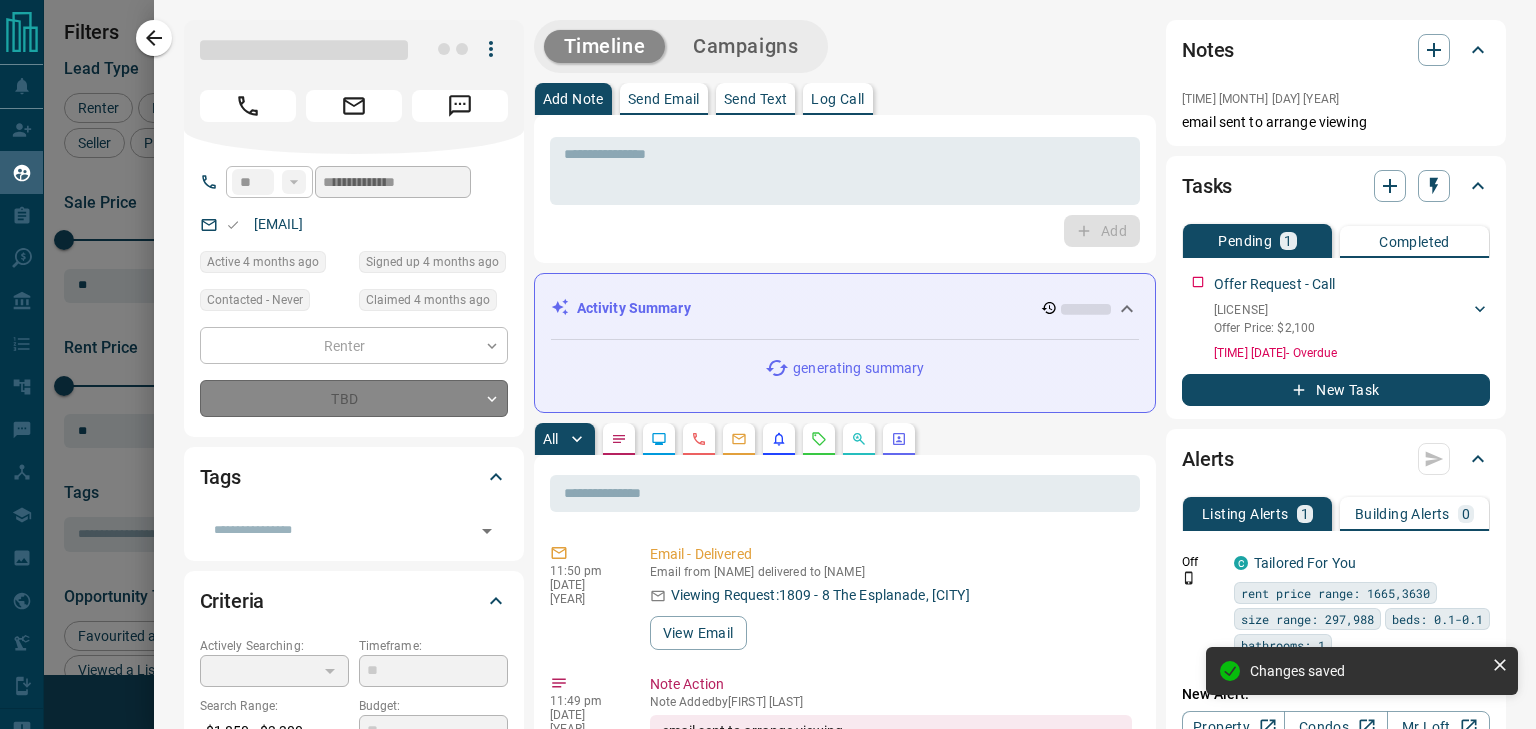 type on "*" 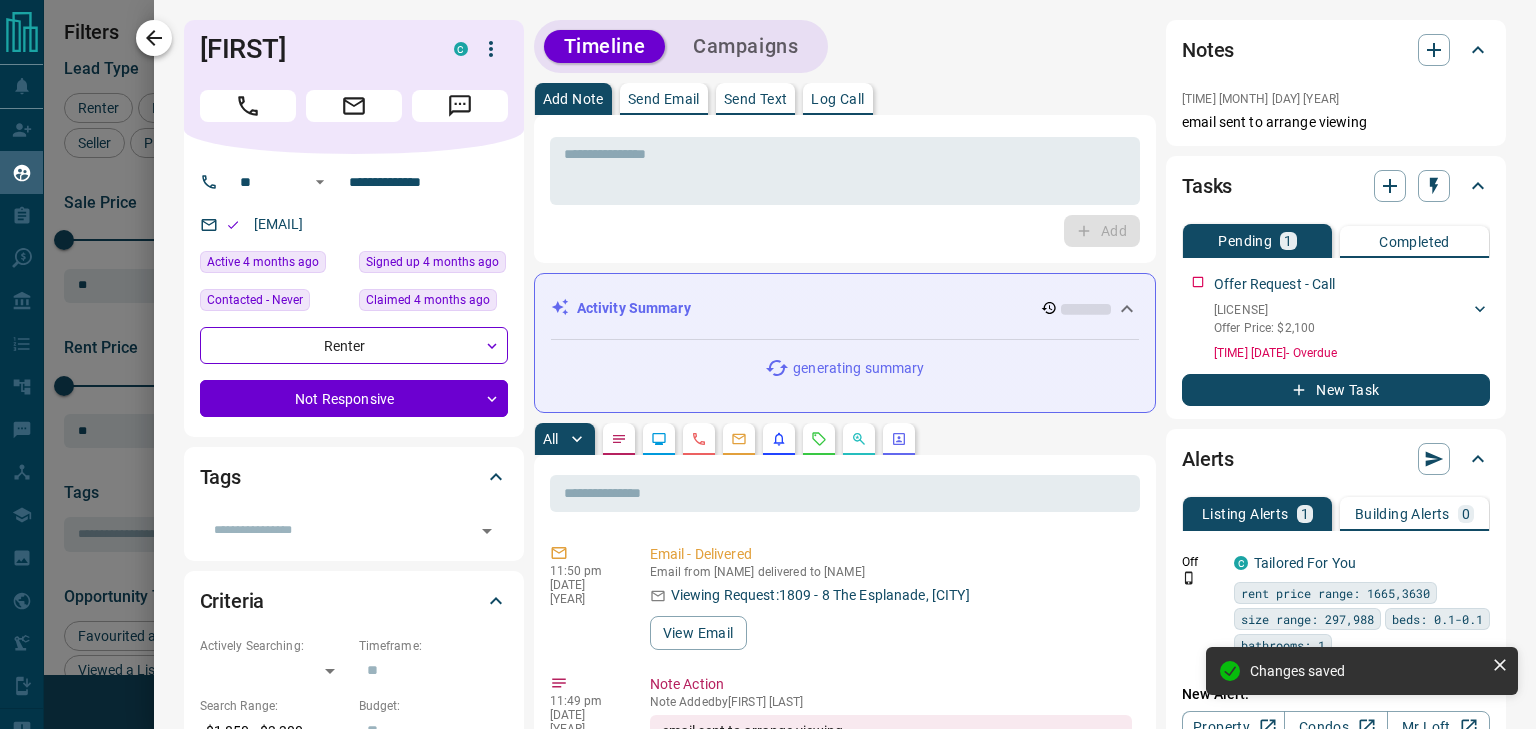 click 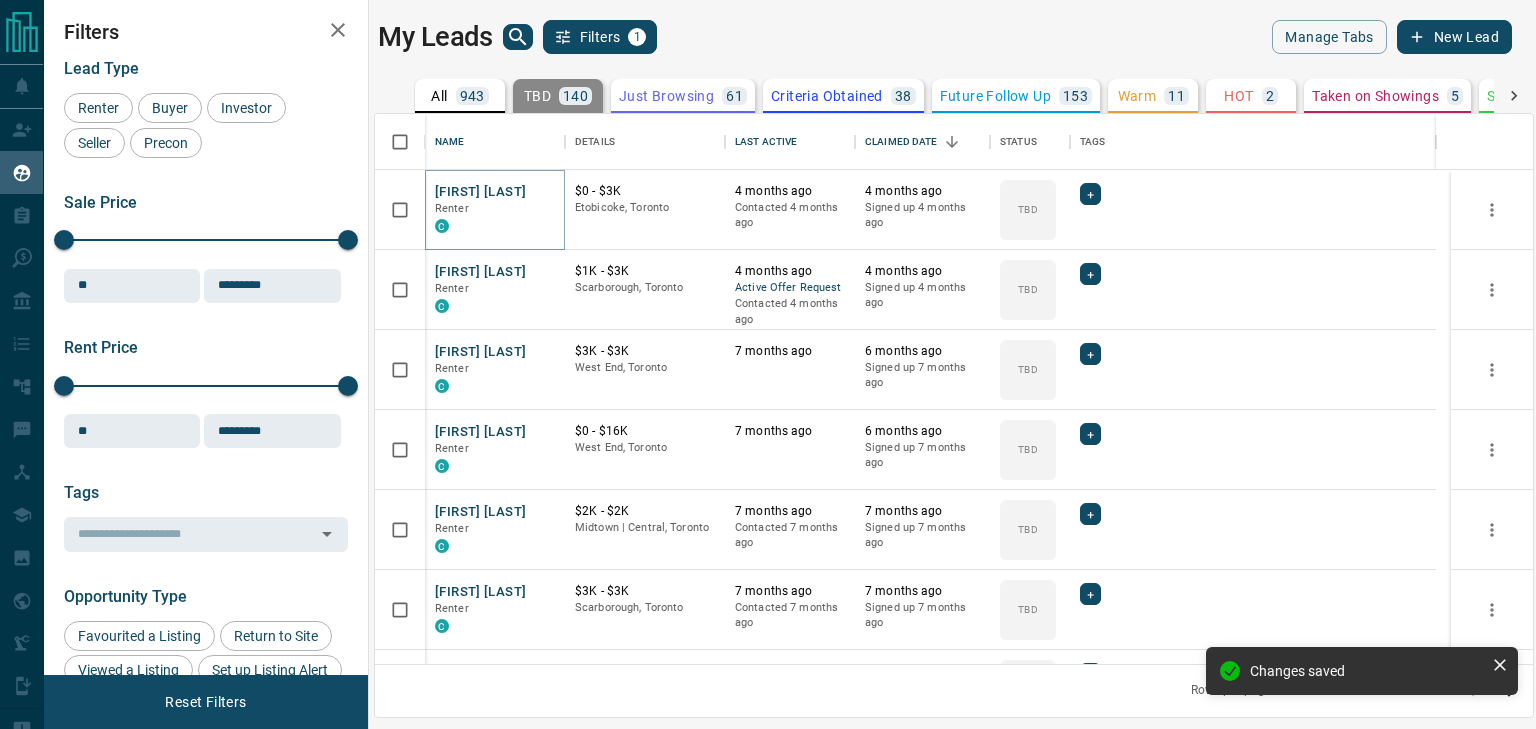 click on "[FIRST] [LAST]" at bounding box center (480, 192) 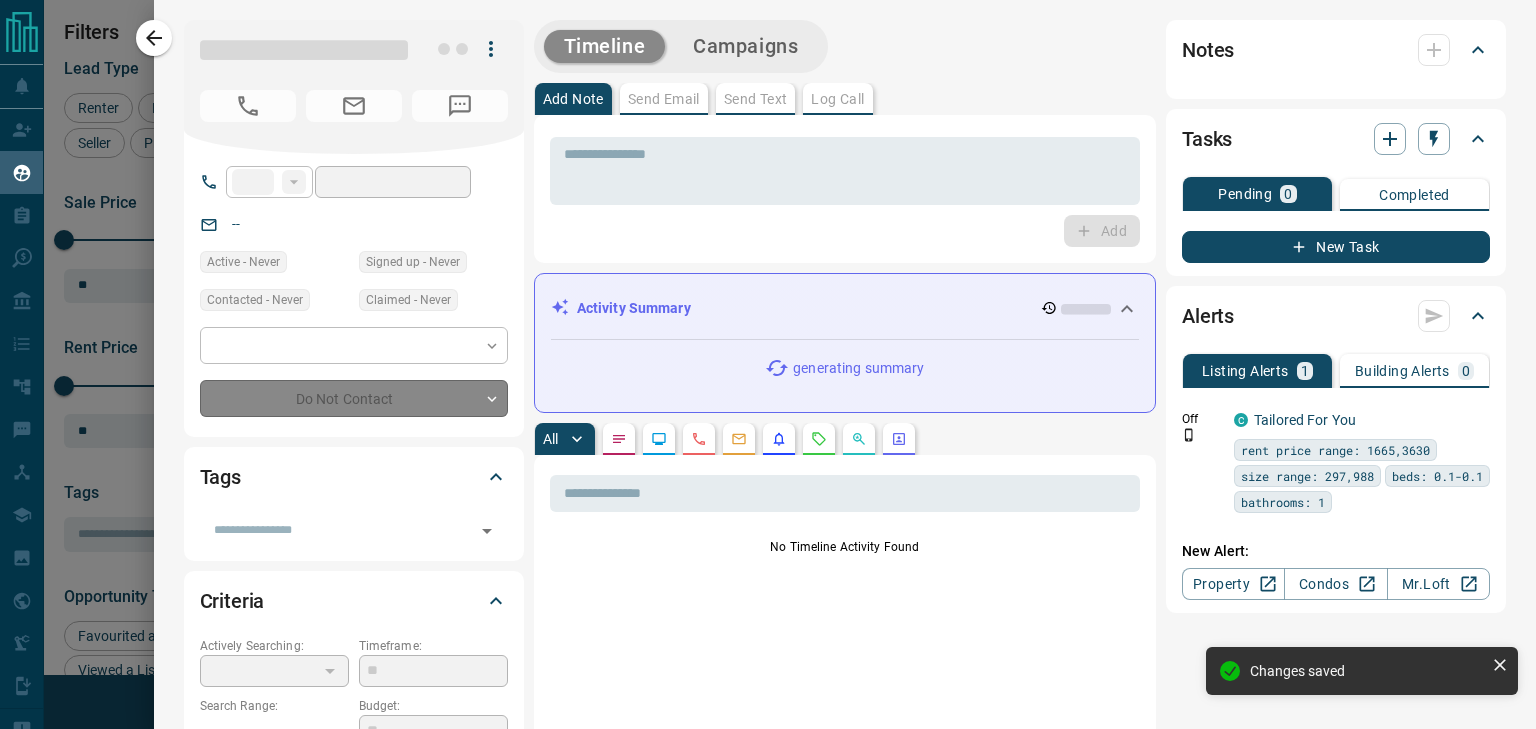 type on "**" 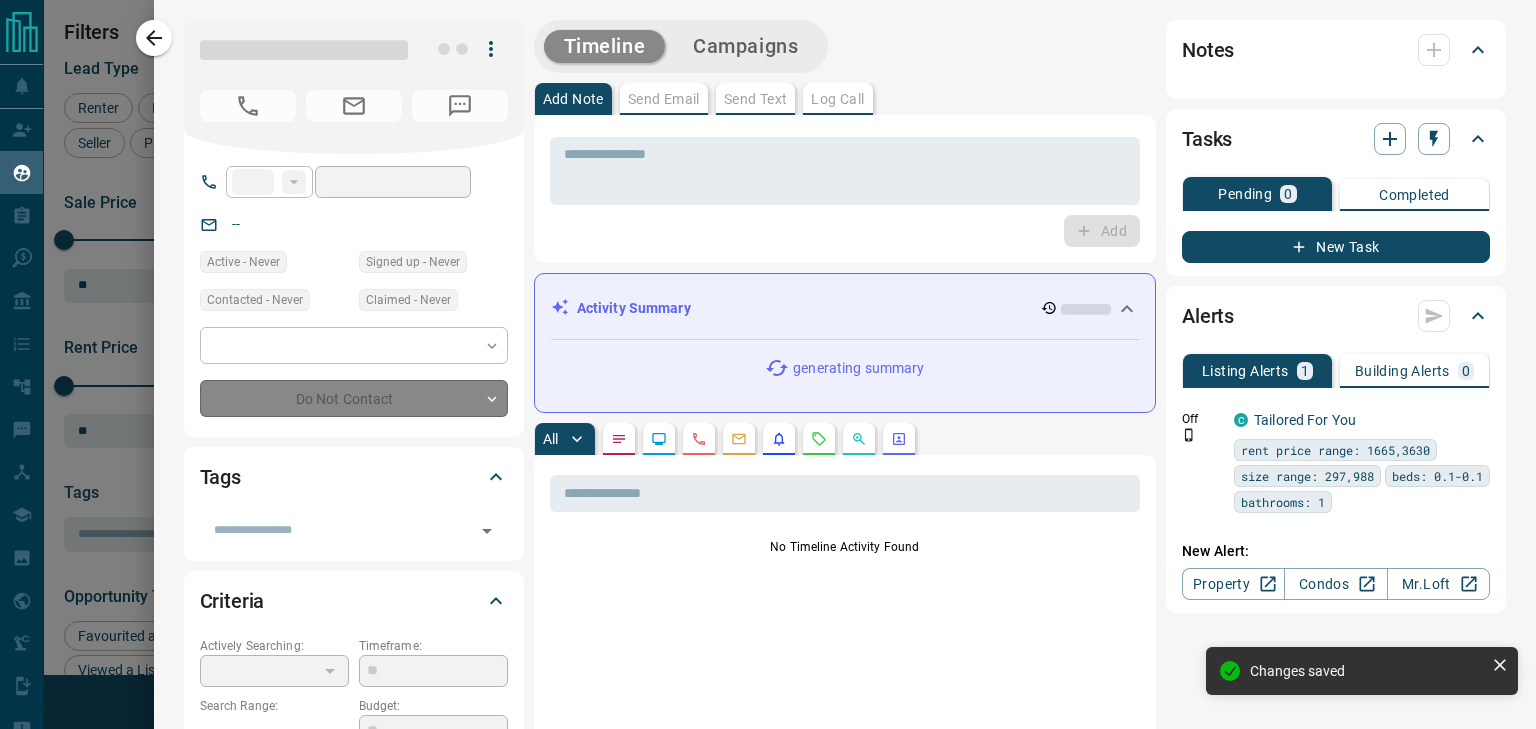type on "**********" 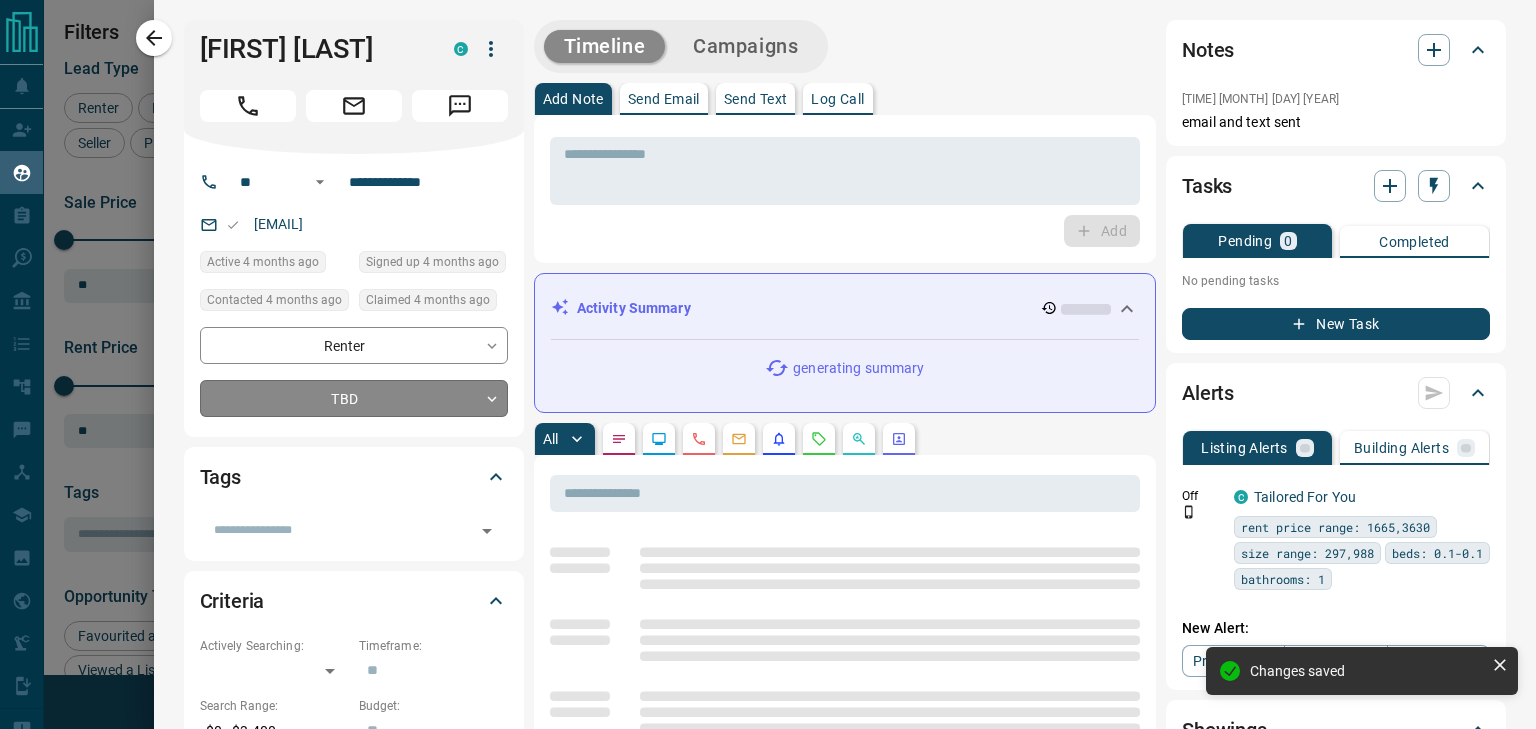 click on "Lead Transfers Claim Leads My Leads Tasks Opportunities Deals Campaigns Automations Messages Broker Bay Training Media Services Agent Resources Precon Worksheet Mobile Apps Disclosure Logout My Leads Filters 1 Manage Tabs New Lead All 943 TBD 140 Do Not Contact - Not Responsive 528 Bogus - Just Browsing 61 Criteria Obtained 38 Future Follow Up 153 Warm 11 HOT 2 Taken on Showings 5 Submitted Offer - Client 5 Name Details Last Active Claimed Date Status Tags [FIRST] [LAST] Renter C $0 - $3K [CITY], [CITY] 4 months ago Contacted 4 months ago 4 months ago Signed up 4 months ago TBD + [FIRST] [LAST] Renter C $1K - $3K [CITY], [CITY] 4 months ago Active Offer Request Contacted 4 months ago 4 months ago Signed up 4 months ago TBD + [FIRST] [LAST] Renter C $3K - $3K [CITY], [CITY] 7 months ago 6 months ago Signed up 7 months ago TBD + [FIRST] [LAST] Renter C $0 - $16K [CITY], [CITY] 7 months ago 6 months ago Signed up 7 months ago TBD + [FIRST] [LAST] Renter C $2K - $2K [CITY] | [CITY], [CITY] TBD + C" at bounding box center (768, 352) 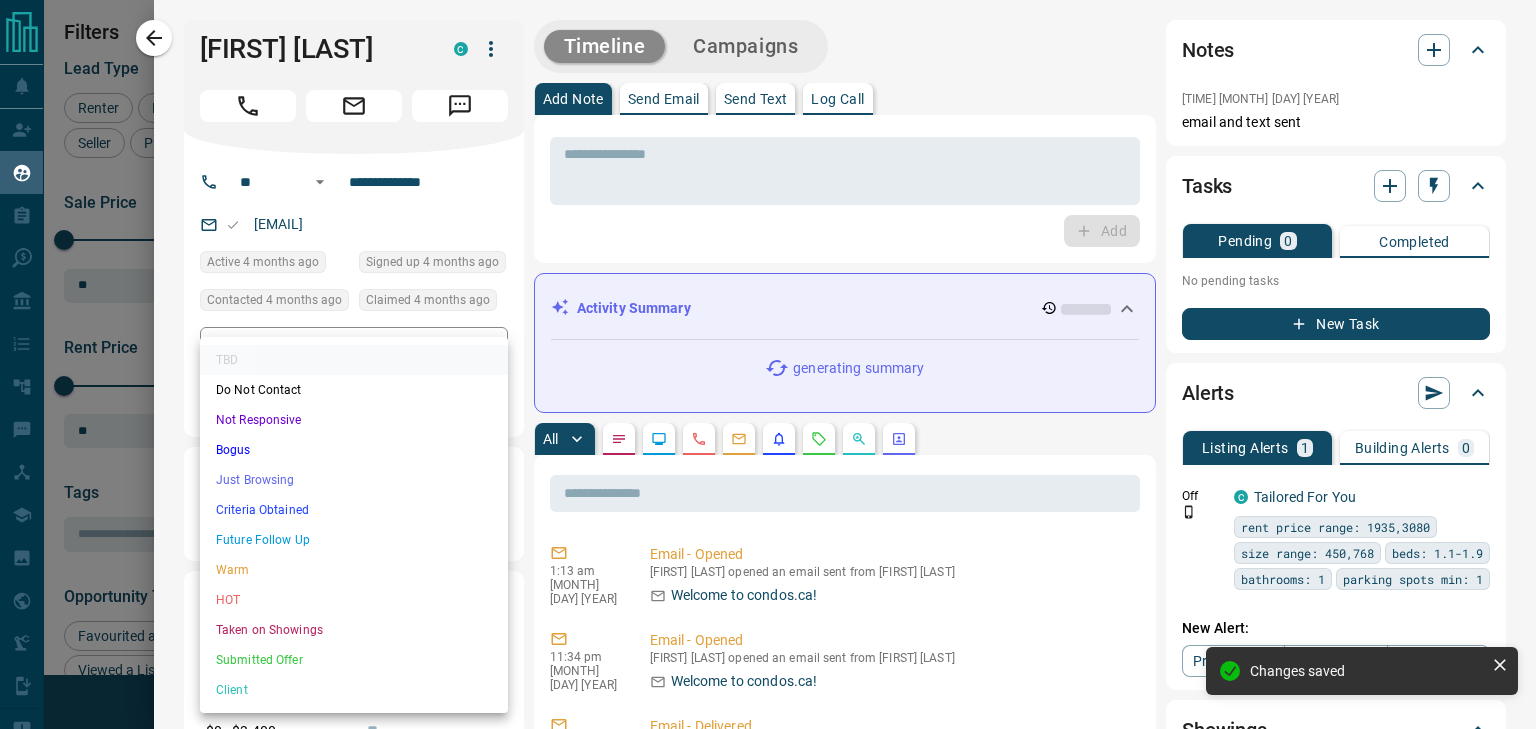 click on "Not Responsive" at bounding box center (354, 420) 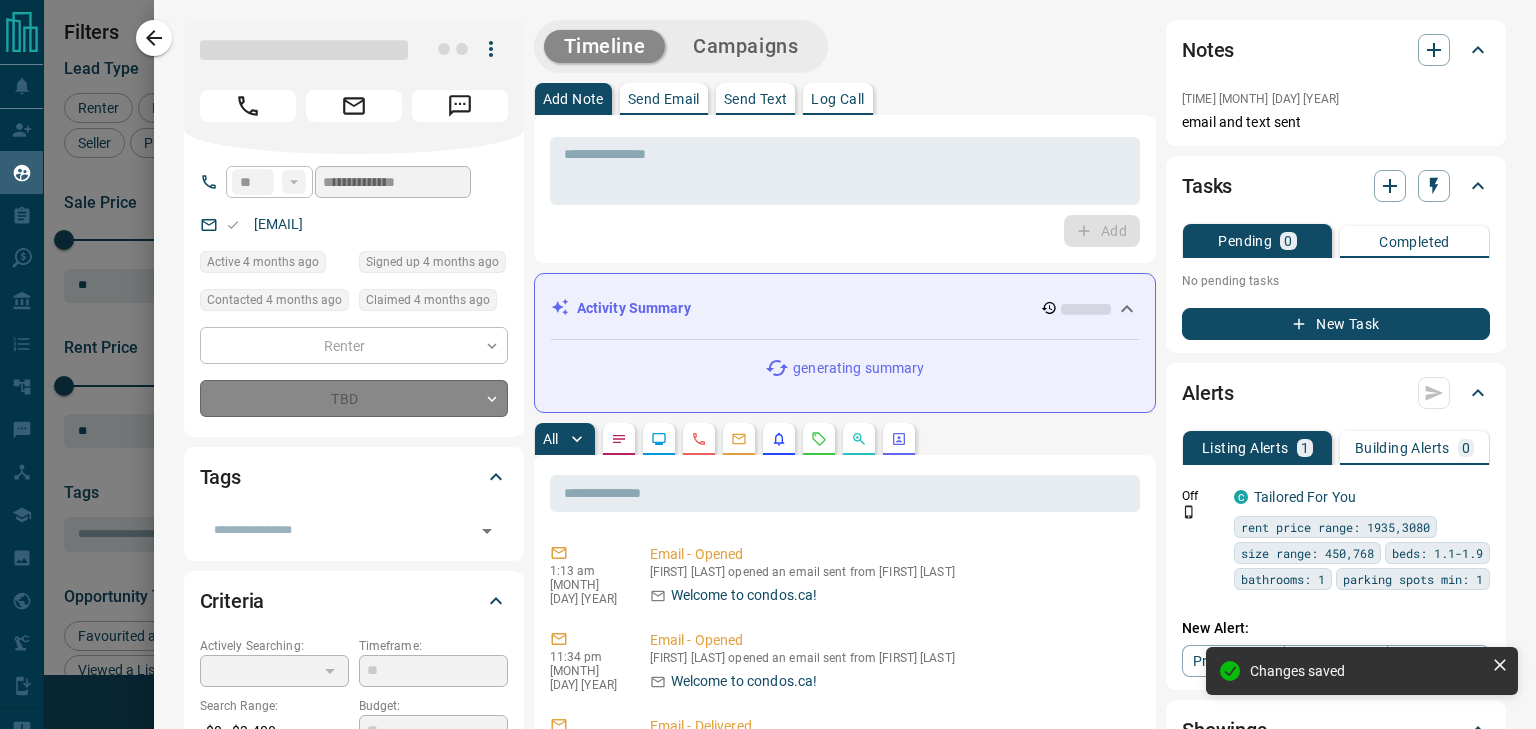 type on "*" 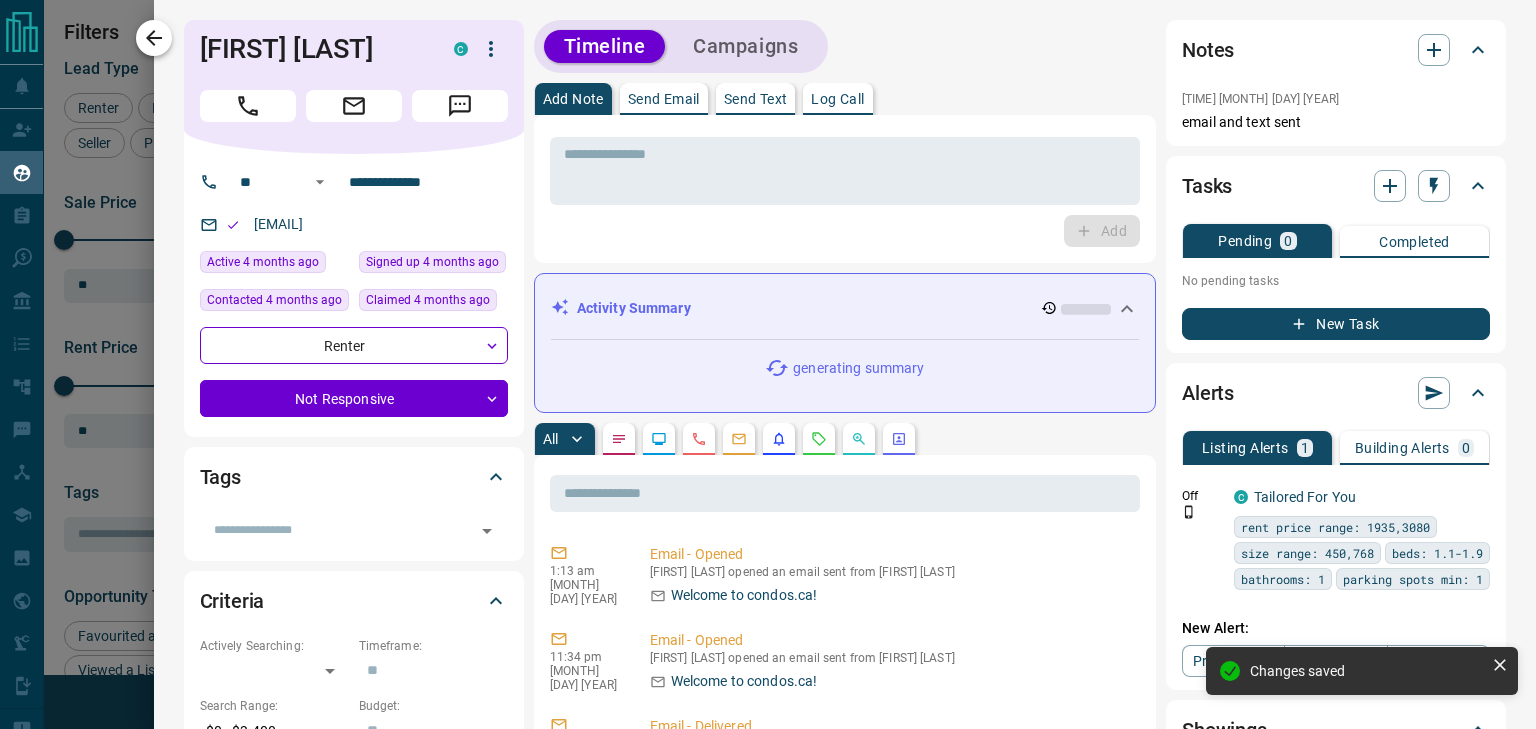 click 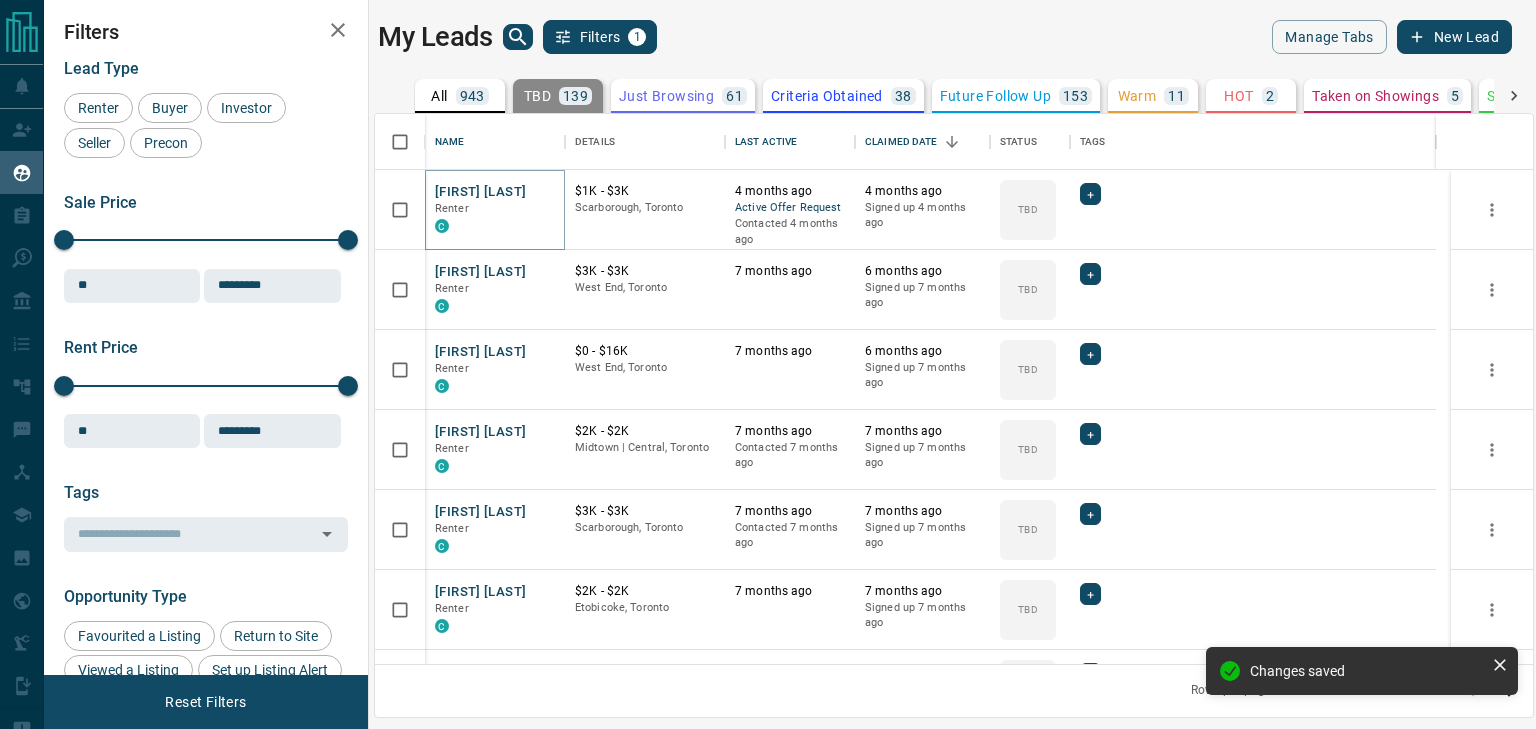 click on "[FIRST] [LAST]" at bounding box center (480, 192) 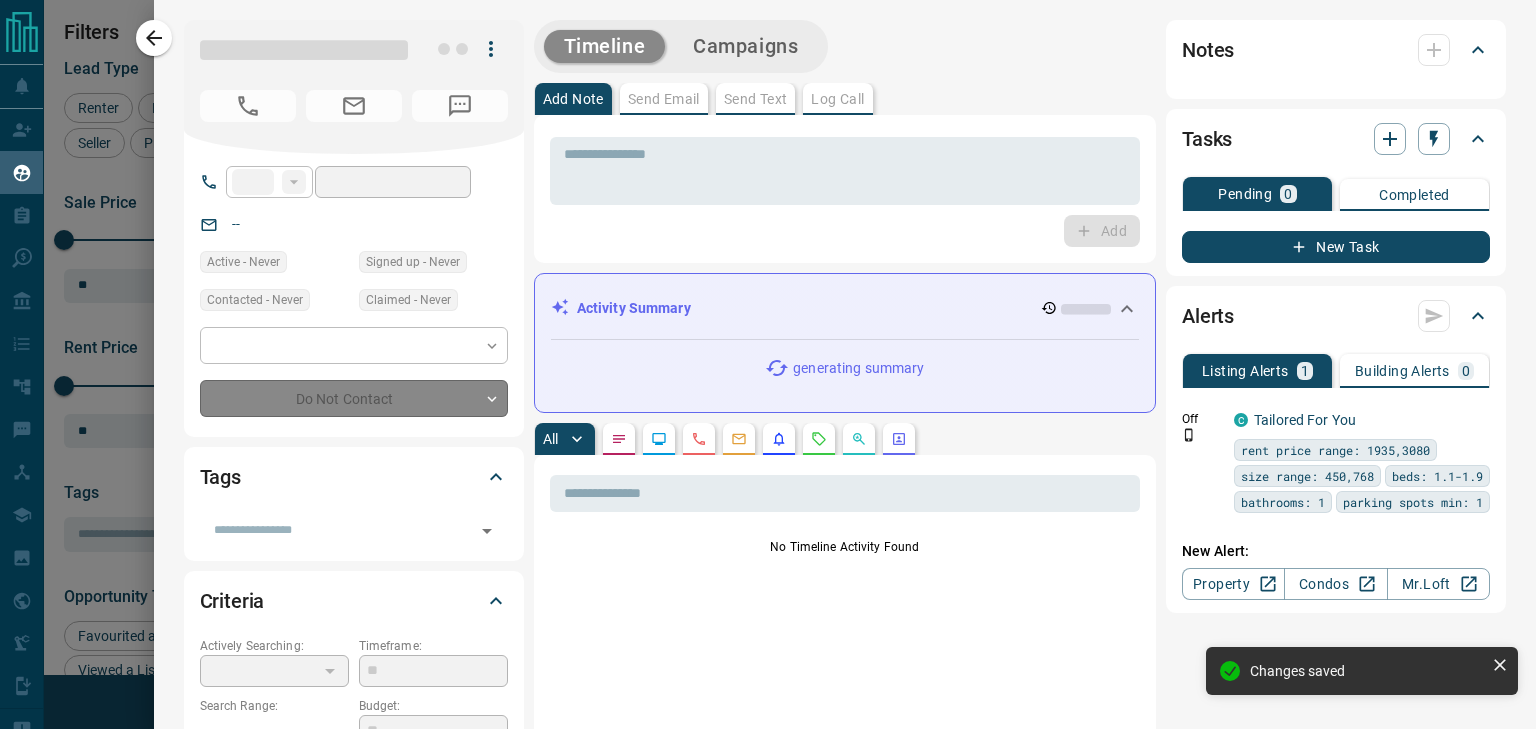 type on "**" 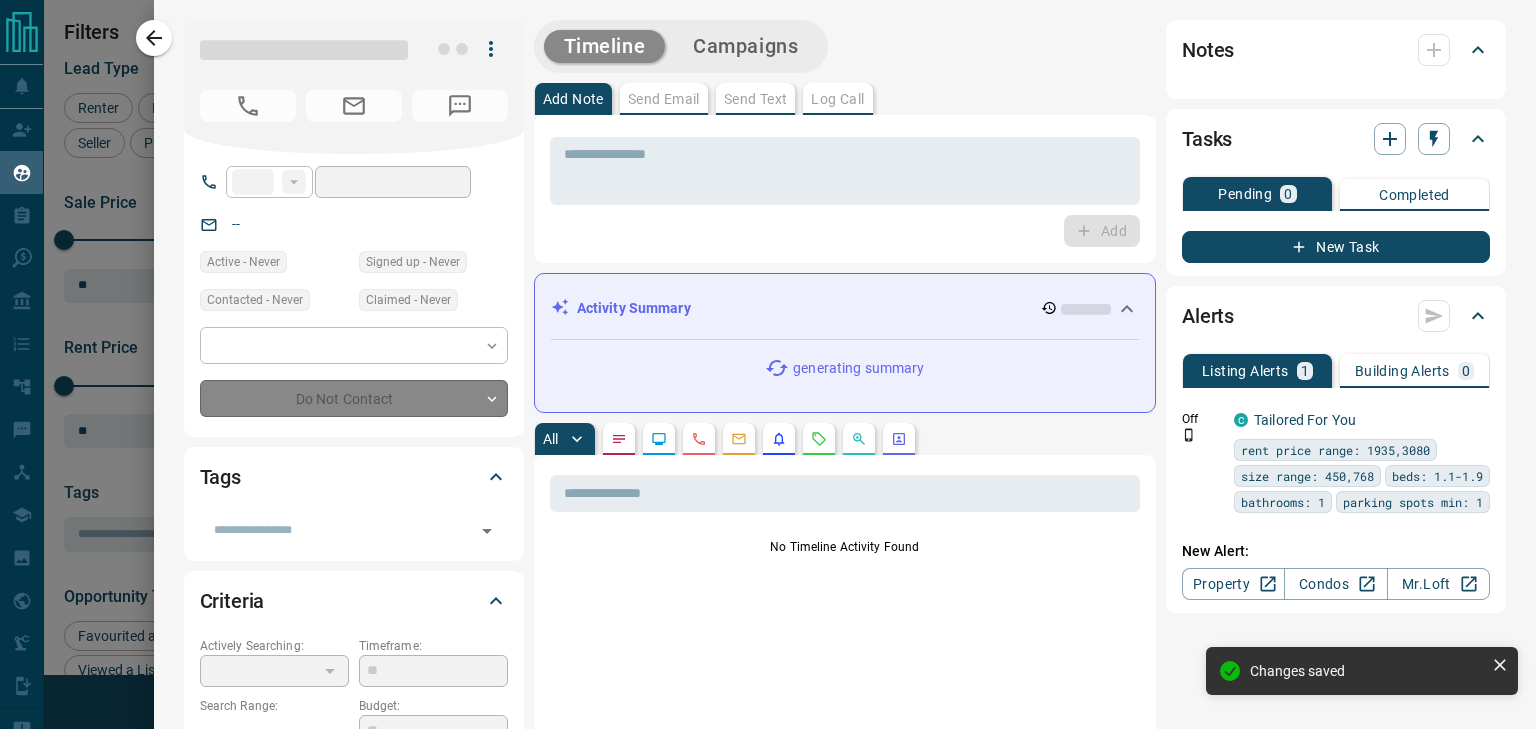 type on "**********" 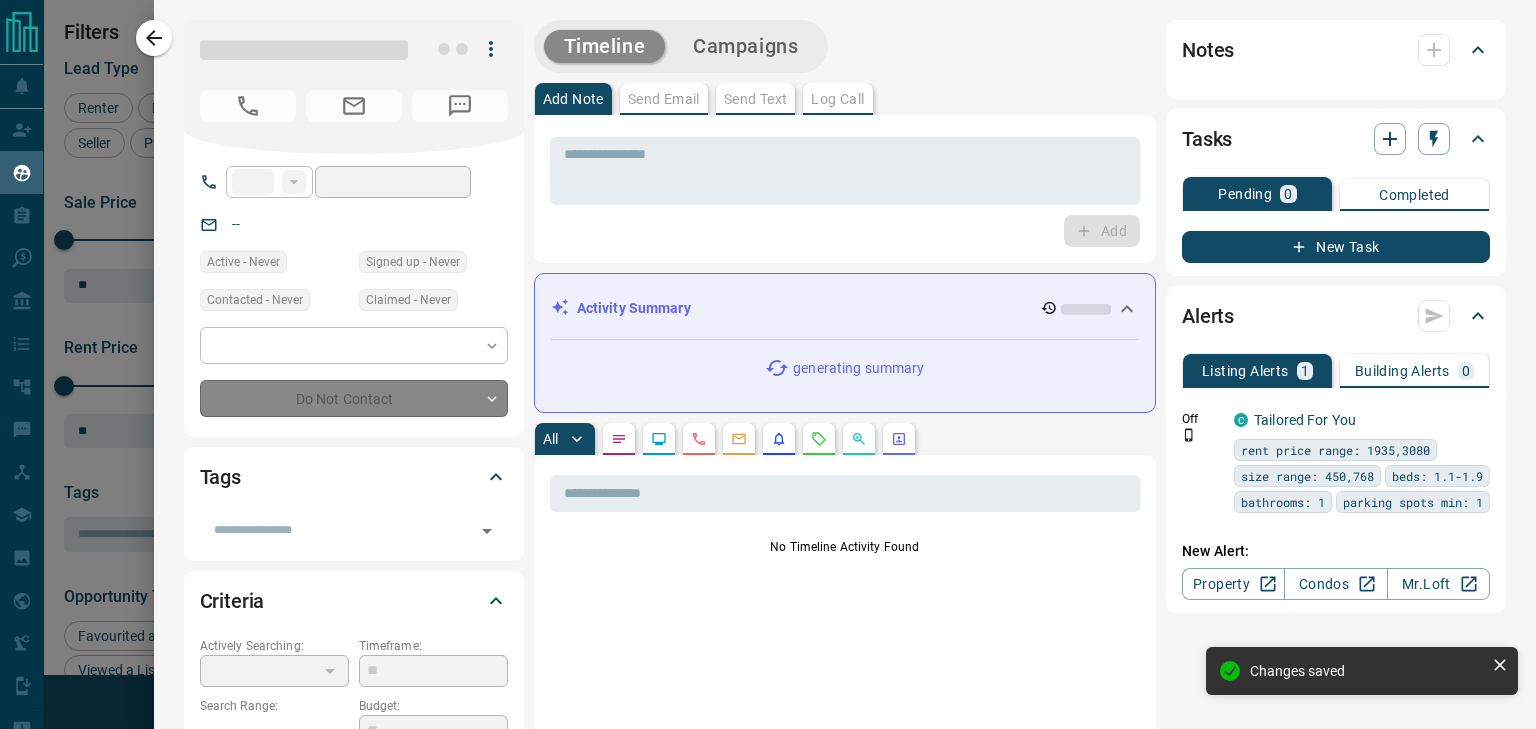 type on "**********" 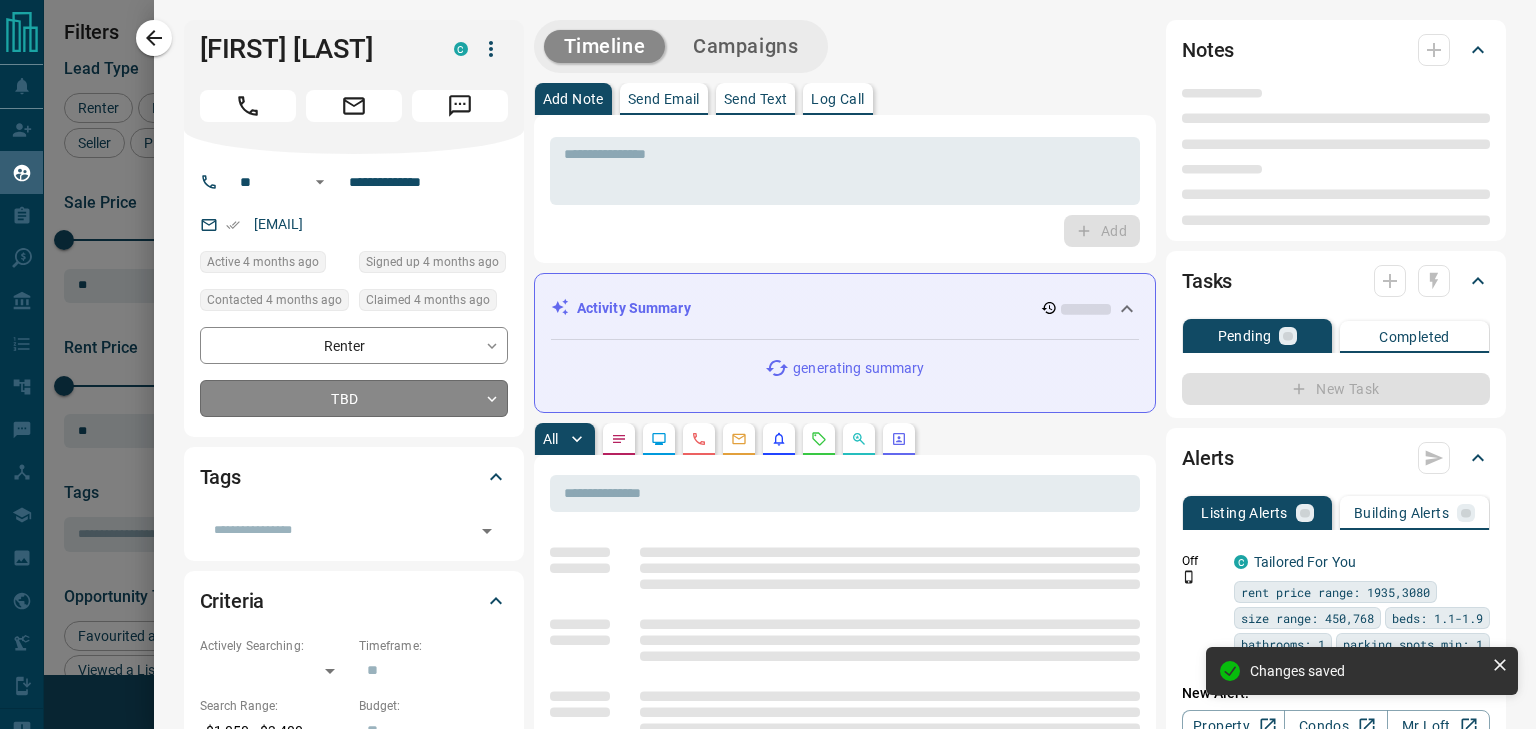 click on "Name Details Last Active Claimed Date Status Tags Zishan Haider Renter C $1K - $3K Scarborough, Toronto 4 months ago Active Offer Request Contacted 4 months ago 4 months ago Signed up 4 months ago TBD + Daryl Porter Renter C $3K - $3K West End, Toronto 7 months ago 6 months ago Signed up 7 months ago TBD + Leiliane Buhler Renter C $0 - $16K West End, Toronto 7 months ago 6 months ago Signed up 7 months ago TBD + Shay Campbell Renter C $2K - $2K Midtown | Central, Toronto 7 months ago Contacted 7 months ago 7 months ago Signed up 7 months ago TBD + Genevieve Roy Renter C $3K - $3K Scarborough, Toronto TBD +" at bounding box center (768, 352) 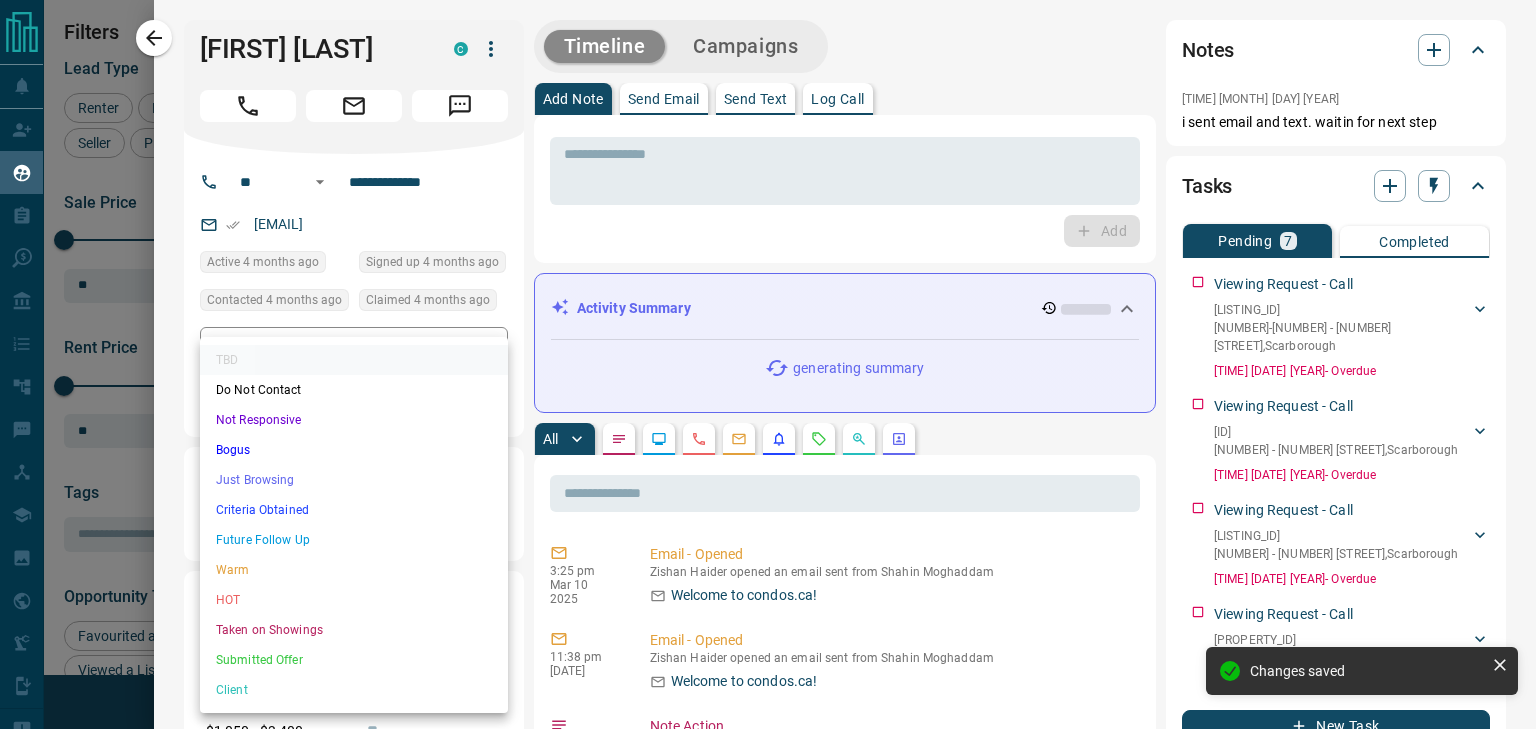 click on "Not Responsive" at bounding box center (354, 420) 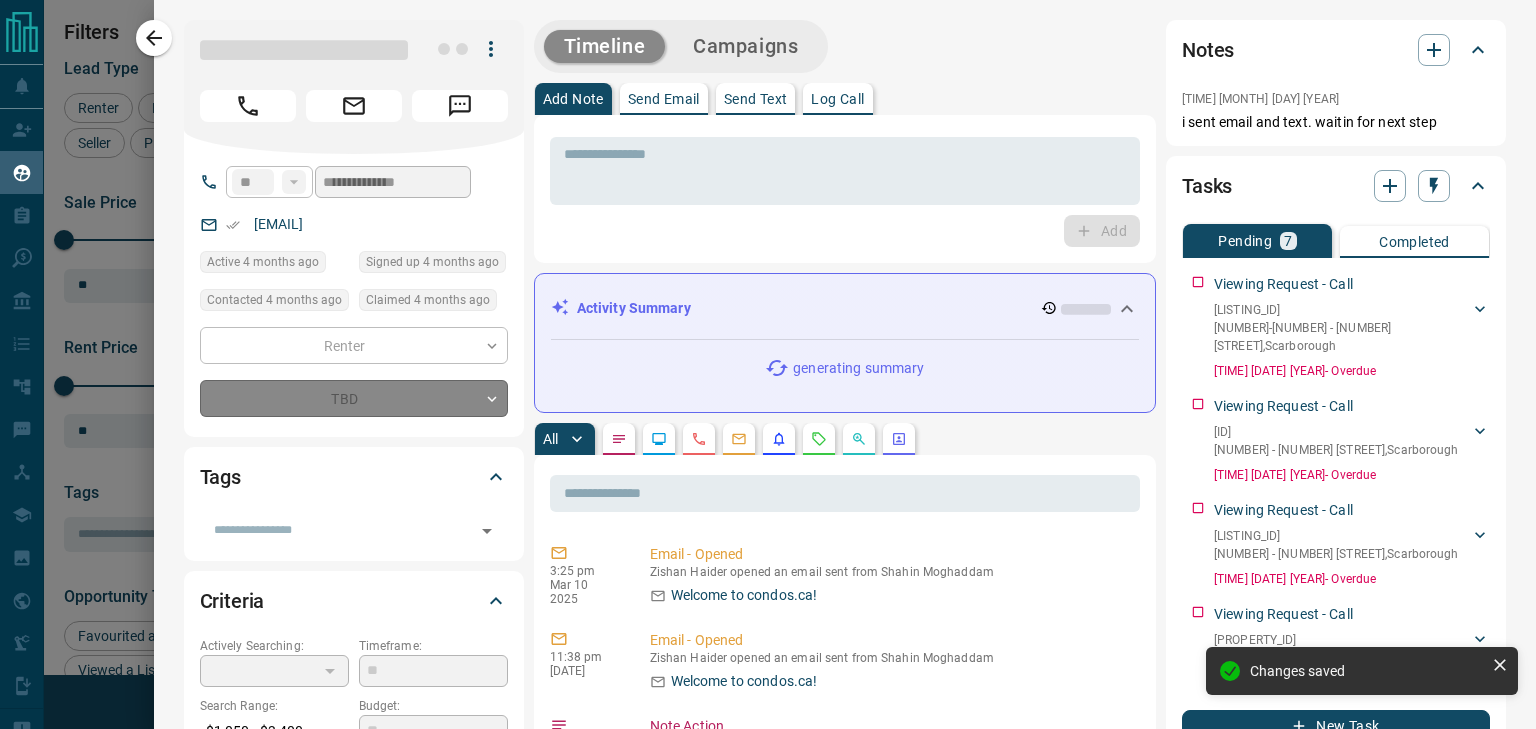 type on "*" 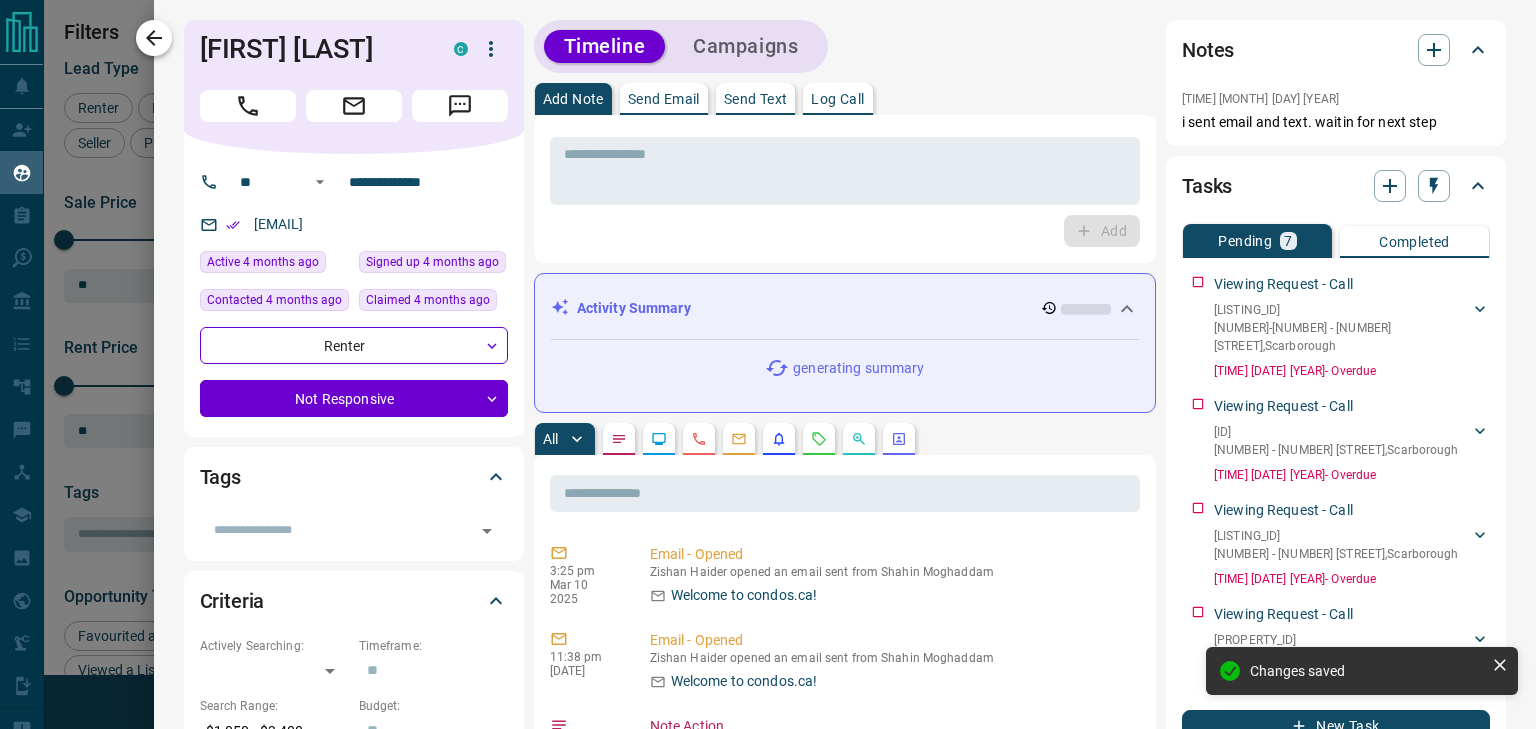 click 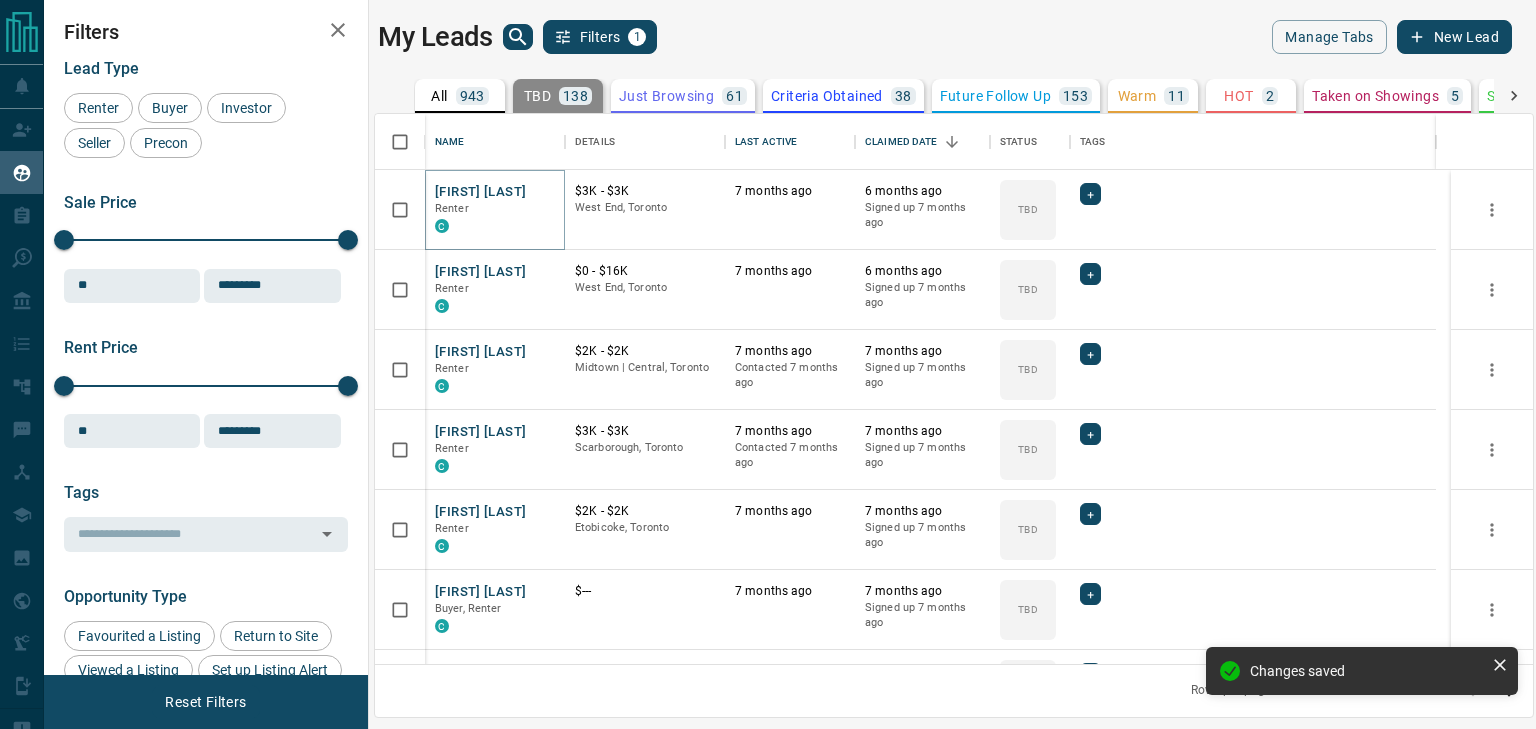 click on "[FIRST] [LAST]" at bounding box center [480, 192] 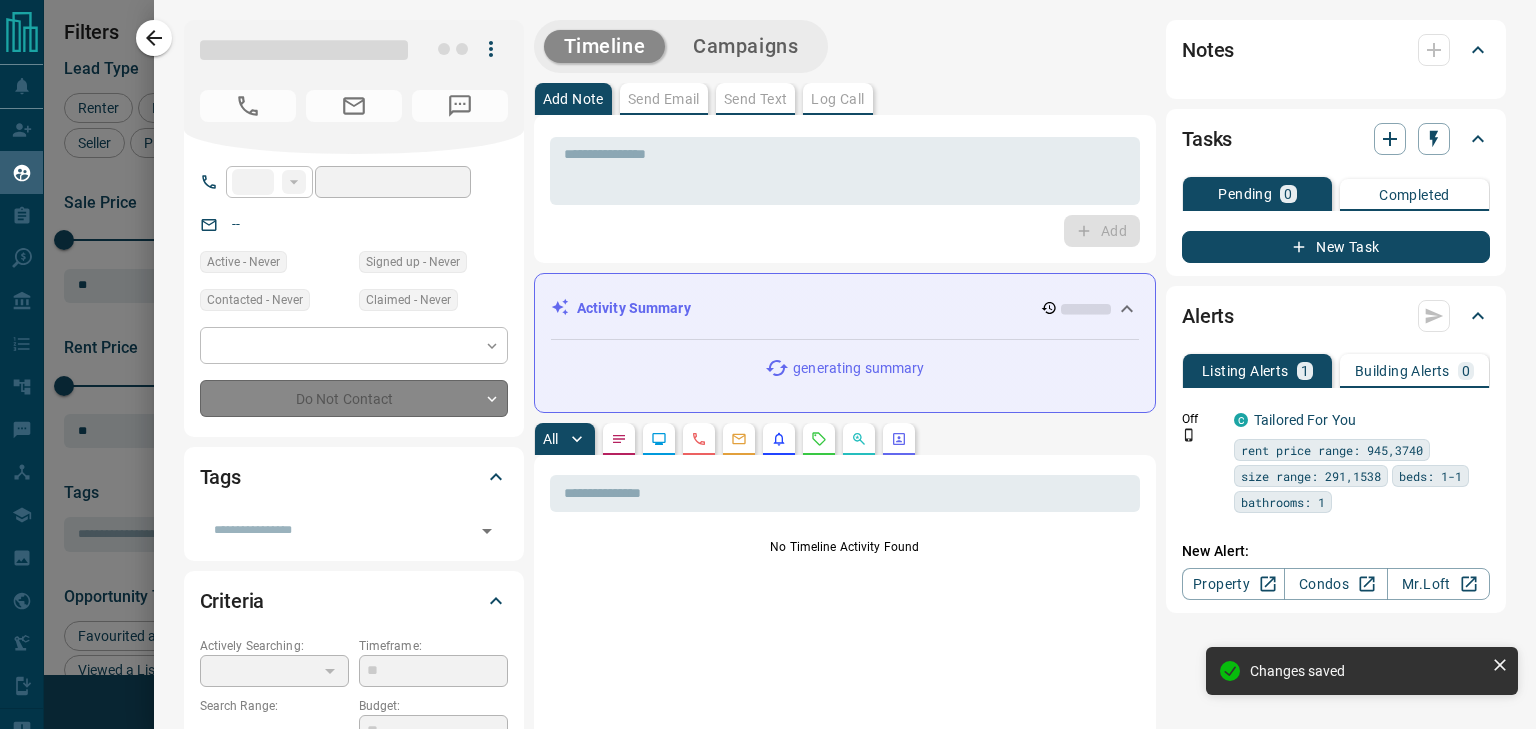 type on "**" 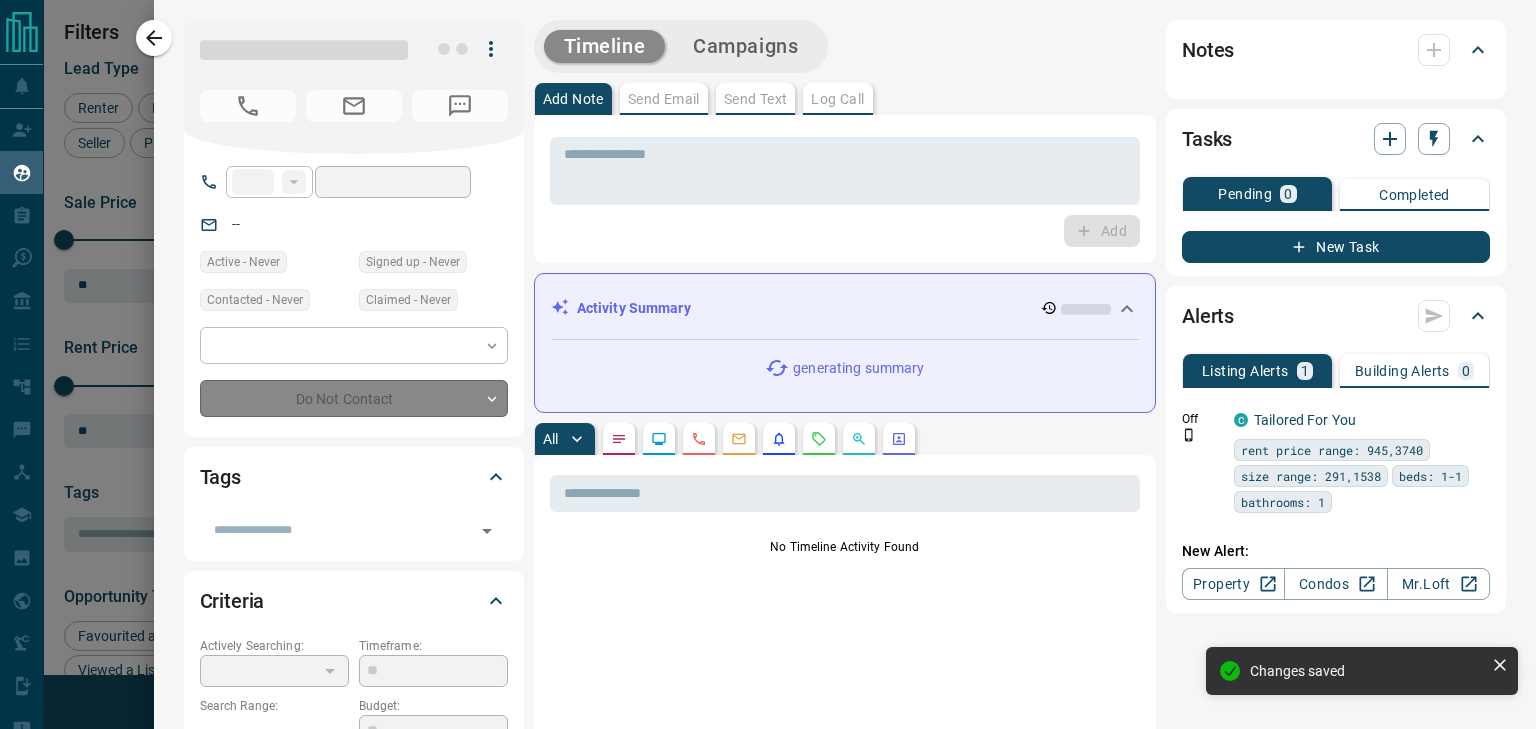 type on "**********" 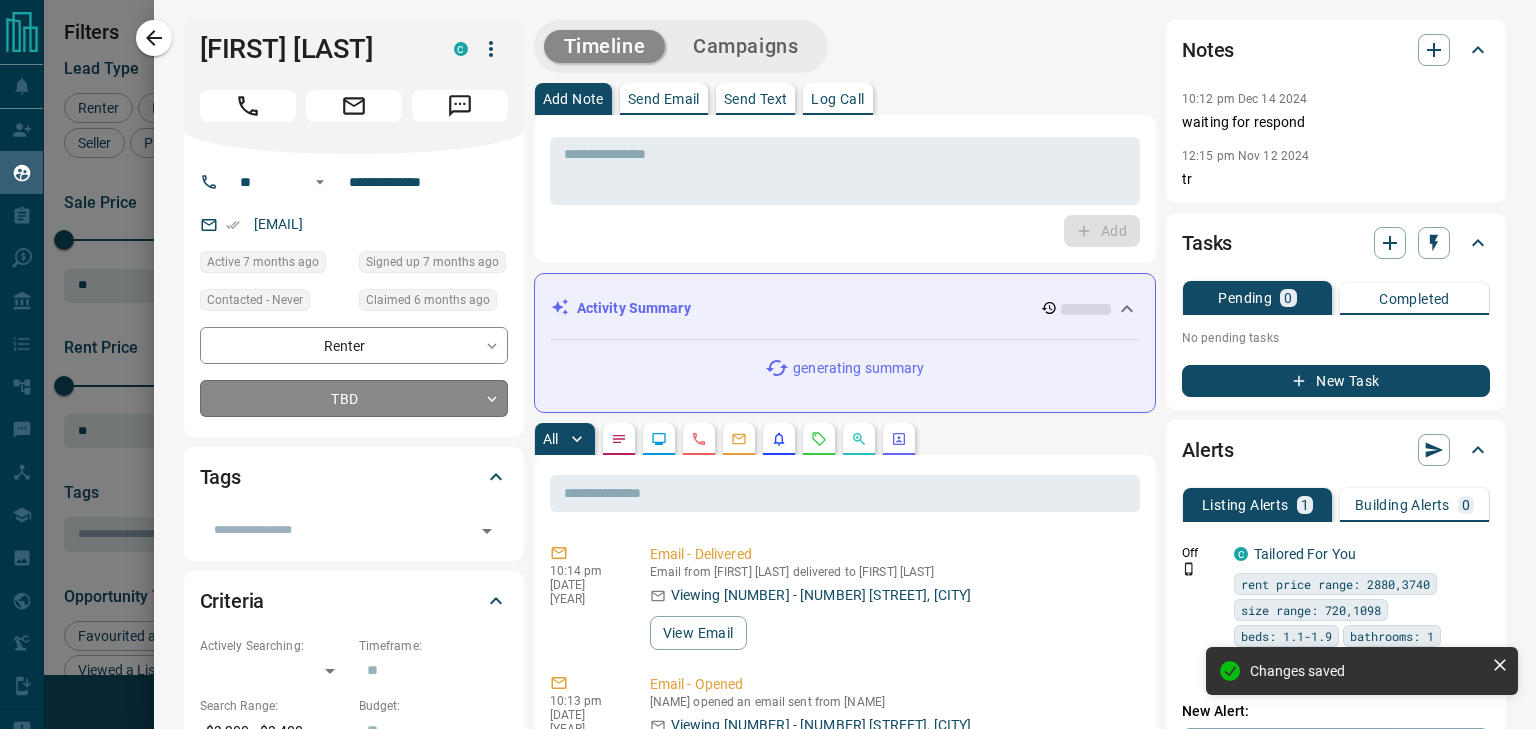click on "Lead Transfers Claim Leads My Leads Tasks Opportunities Deals Campaigns Automations Messages Broker Bay Training Media Services Agent Resources Precon Worksheet Mobile Apps Disclosure Logout My Leads Filters 1 Manage Tabs New Lead All 943 TBD 138 Do Not Contact - Not Responsive 530 Bogus - Just Browsing 61 Criteria Obtained 38 Future Follow Up 153 Warm 11 HOT 2 Taken on Showings 5 Submitted Offer - Client 5 Name Details Last Active Claimed Date Status Tags [FIRST] [LAST] Renter C $3K - $3K [NEIGHBORHOOD], [CITY] 7 months ago 6 months ago Signed up 7 months ago TBD + [FIRST] [LAST] Renter C $0 - $16K [NEIGHBORHOOD], [CITY] 7 months ago 6 months ago Signed up 7 months ago TBD + [FIRST] [LAST] Renter C $2K - $2K [NEIGHBORHOOD] | [NEIGHBORHOOD], [CITY] 7 months ago Contacted 7 months ago 7 months ago Signed up 7 months ago TBD + [FIRST] [LAST] Renter C $3K - $3K [NEIGHBORHOOD], [CITY] 7 months ago Contacted 7 months ago 7 months ago Signed up 7 months ago TBD + [FIRST] [LAST] Renter C $2K - $2K [NEIGHBORHOOD], [CITY] 7 months ago 7 months ago TBD + C" at bounding box center [768, 352] 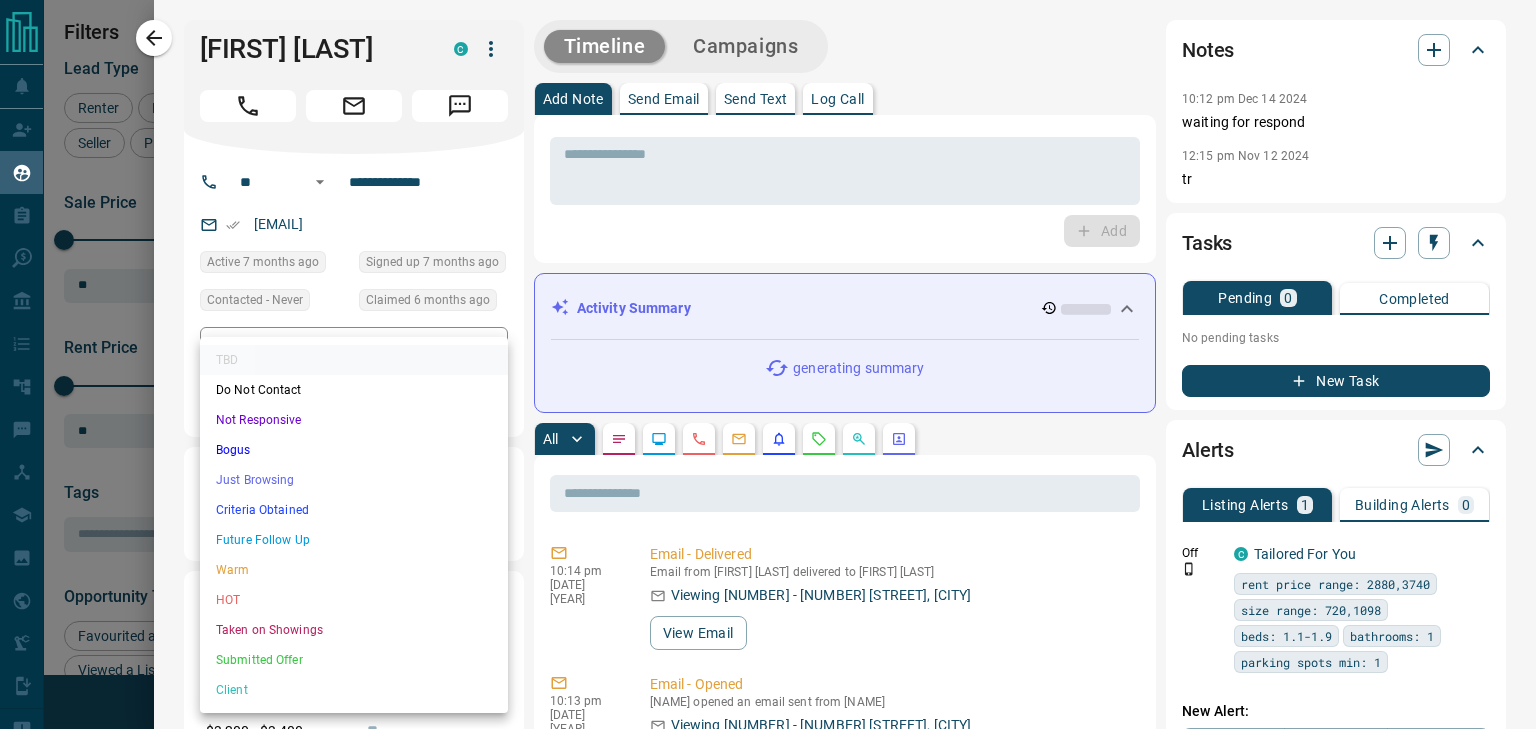 click on "Not Responsive" at bounding box center (354, 420) 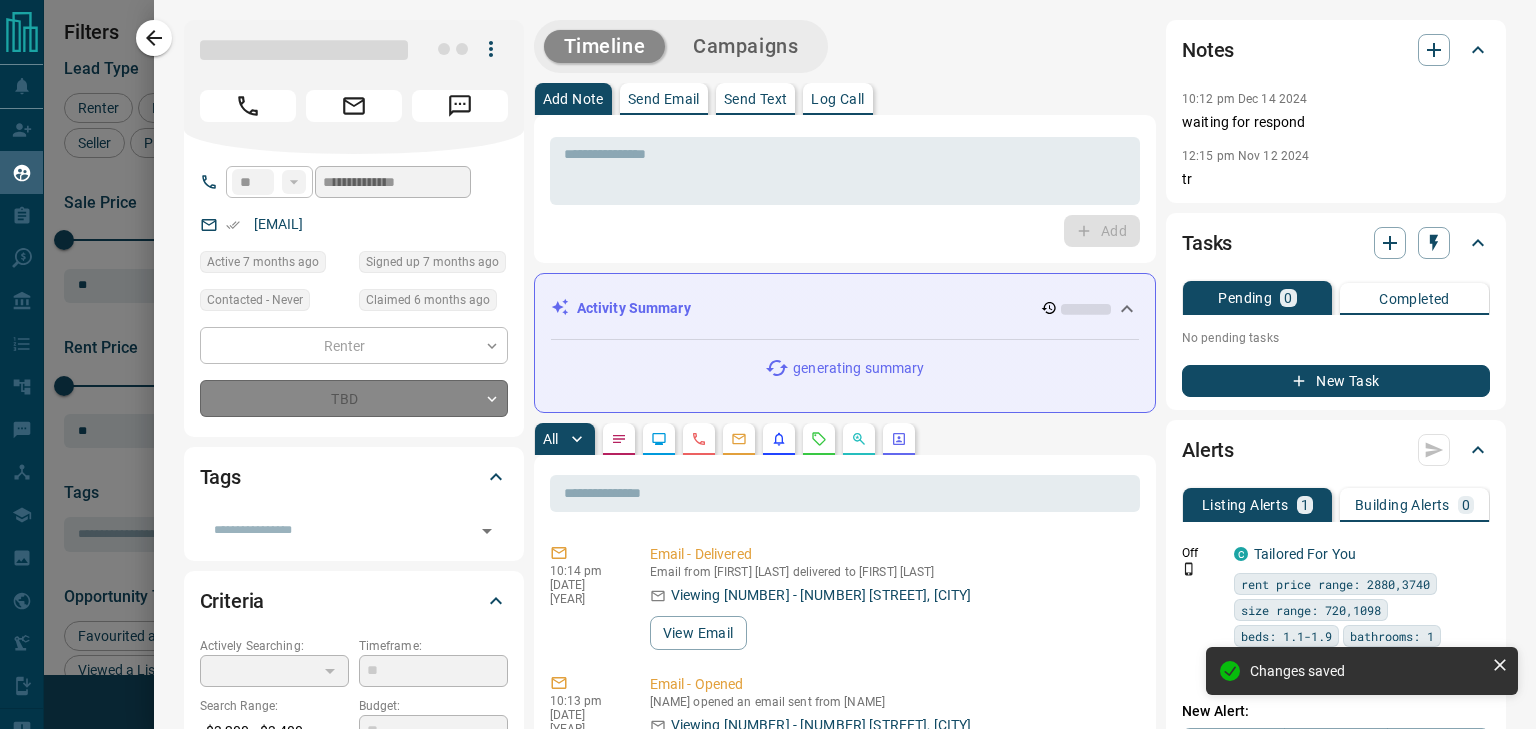 type on "*" 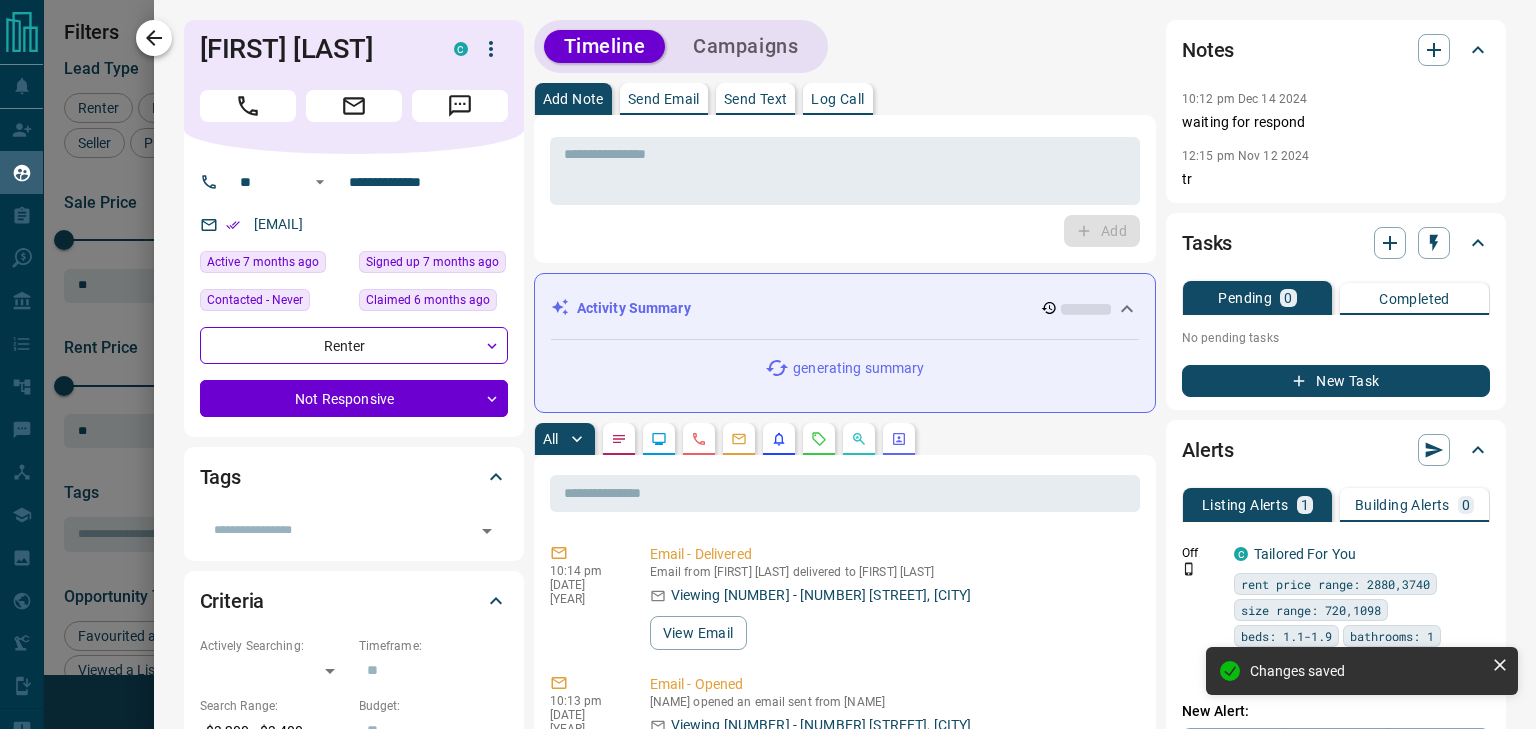 click 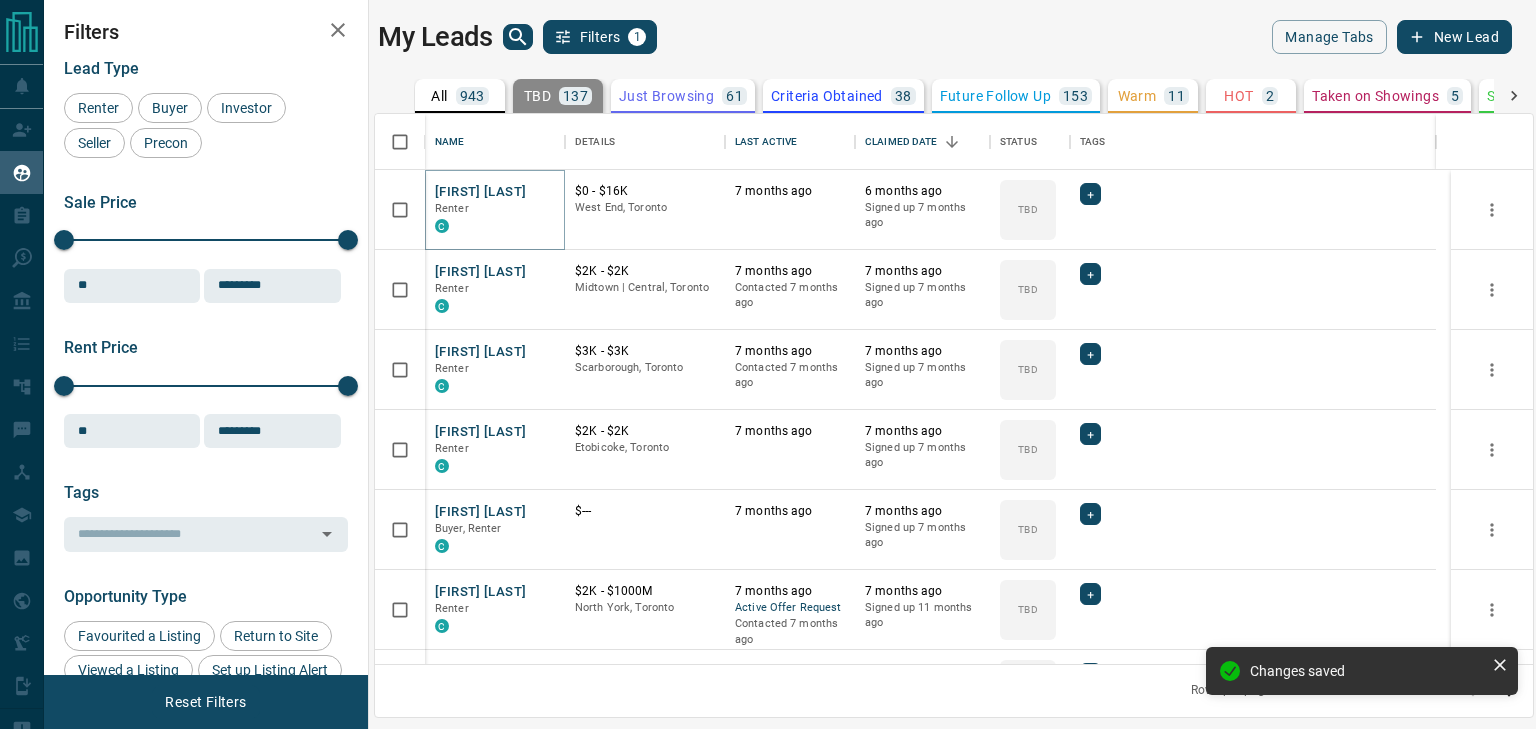 click on "[FIRST] [LAST]" at bounding box center (480, 192) 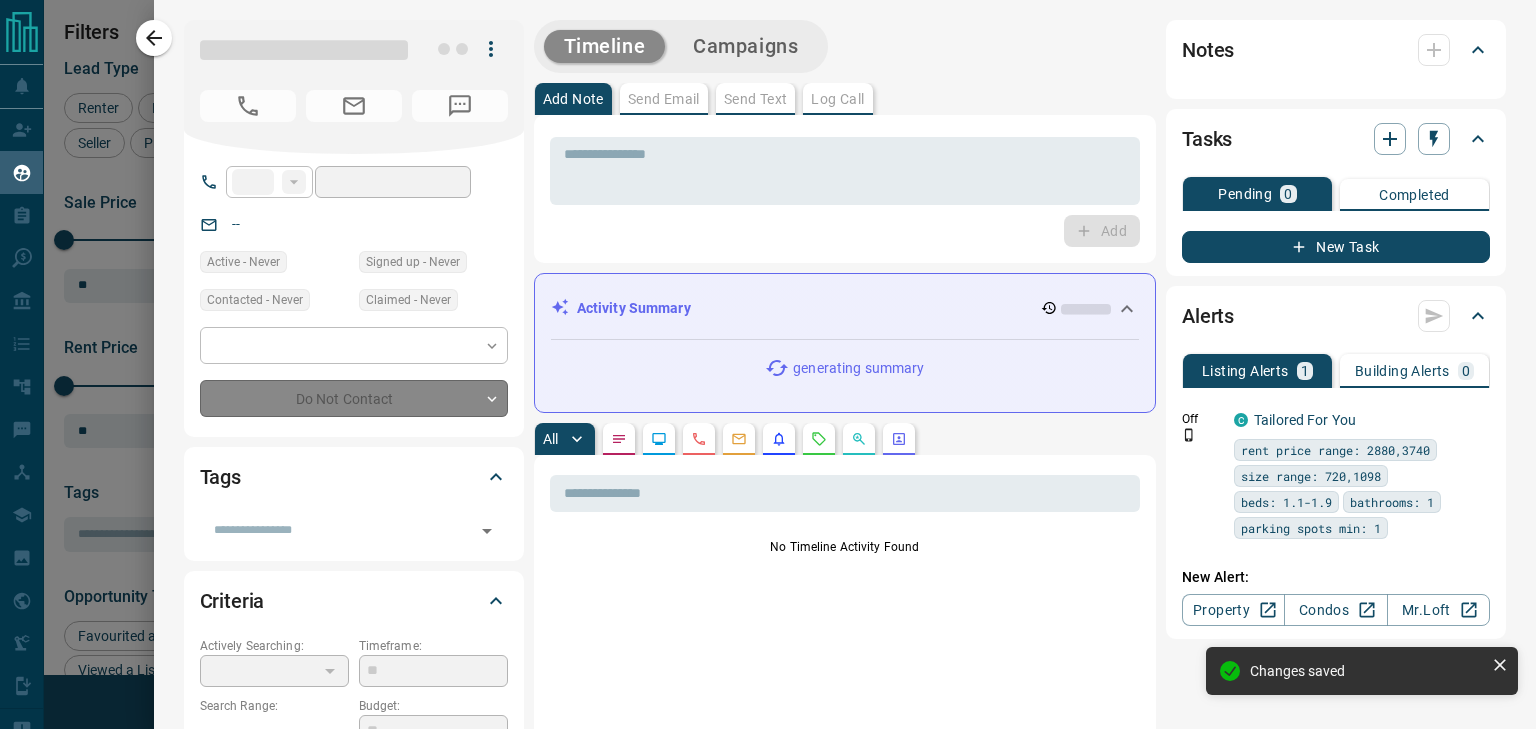 type on "**" 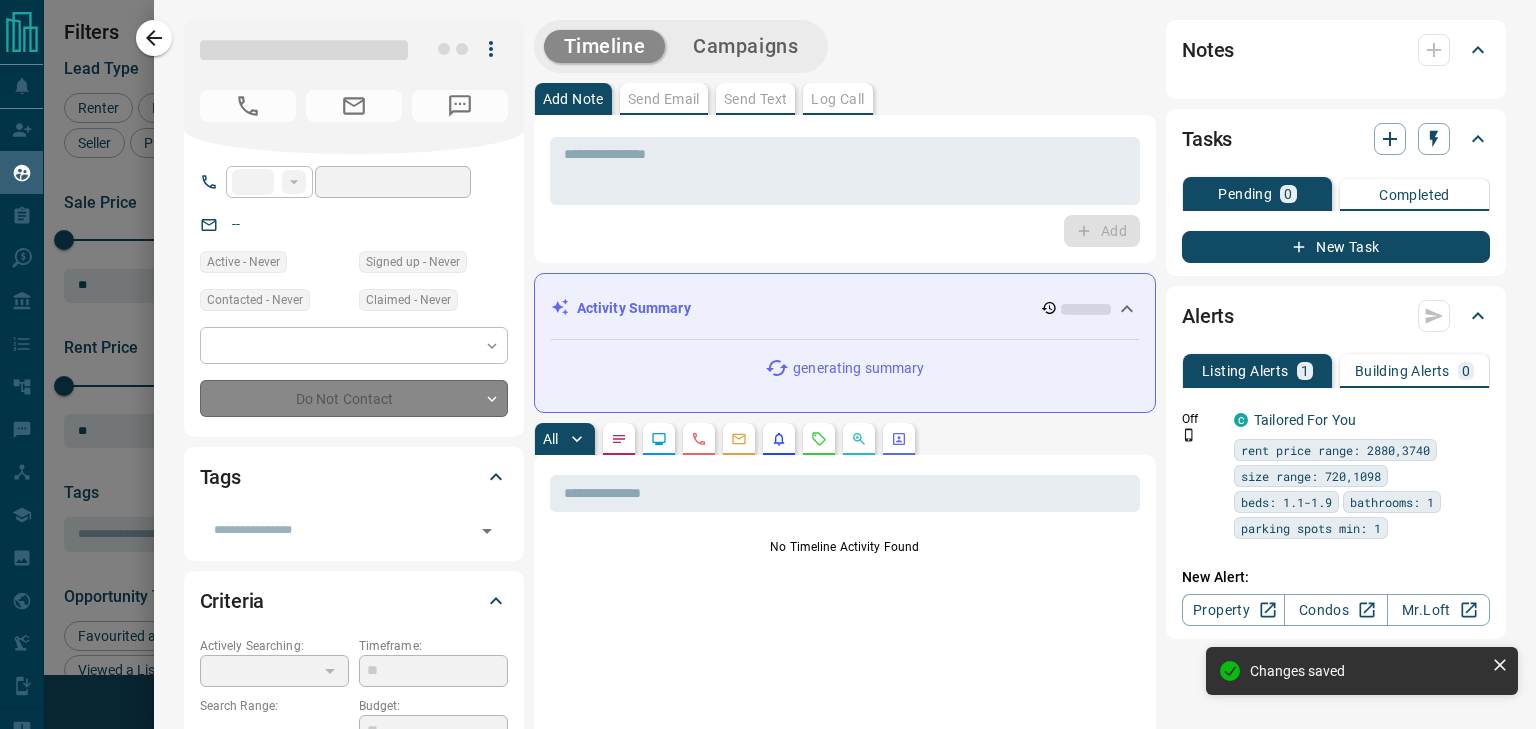 type on "**********" 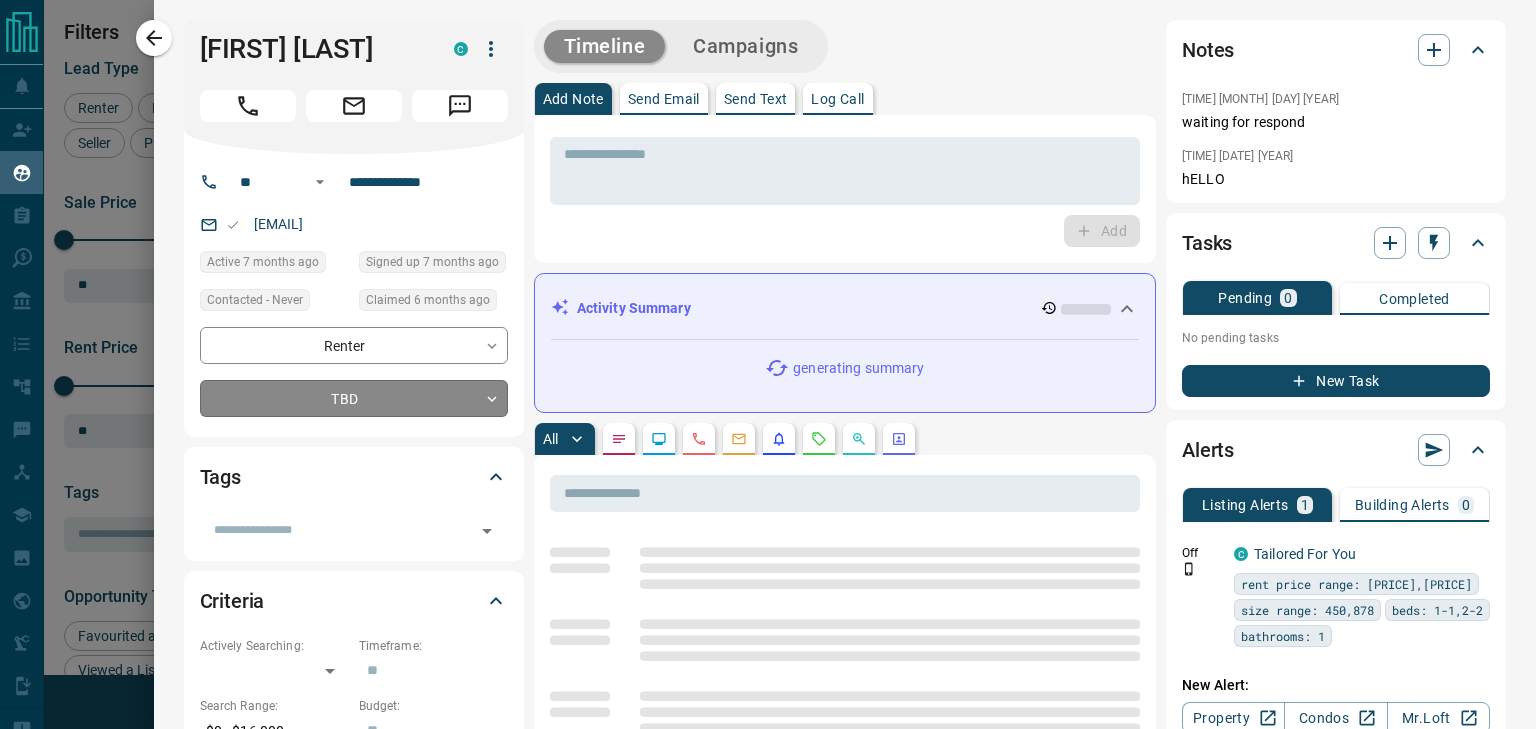 click on "[NAME] [NAME] Renter C $0 - $16K West End, [CITY] 7 months ago 6 months ago Signed up 7 months ago TBD + [NAME] [NAME] Renter C $2K - $2K Midtown | Central, [CITY] 7 months ago Contacted 7 months ago 7 months ago Signed up 7 months ago TBD + [NAME] [NAME] Renter C $3K - $3K [CITY], [CITY] 7 months ago Contacted 7 months ago 7 months ago Signed up 7 months ago TBD + [NAME] [NAME] Renter C $2K - $2K [CITY], [CITY] 7 months ago 7 months ago Signed up 7 months ago TBD + [NAME] [NAME] Buyer, Renter C $--- 7 months ago 7 months ago Signed up 7 months ago TBD" at bounding box center (768, 352) 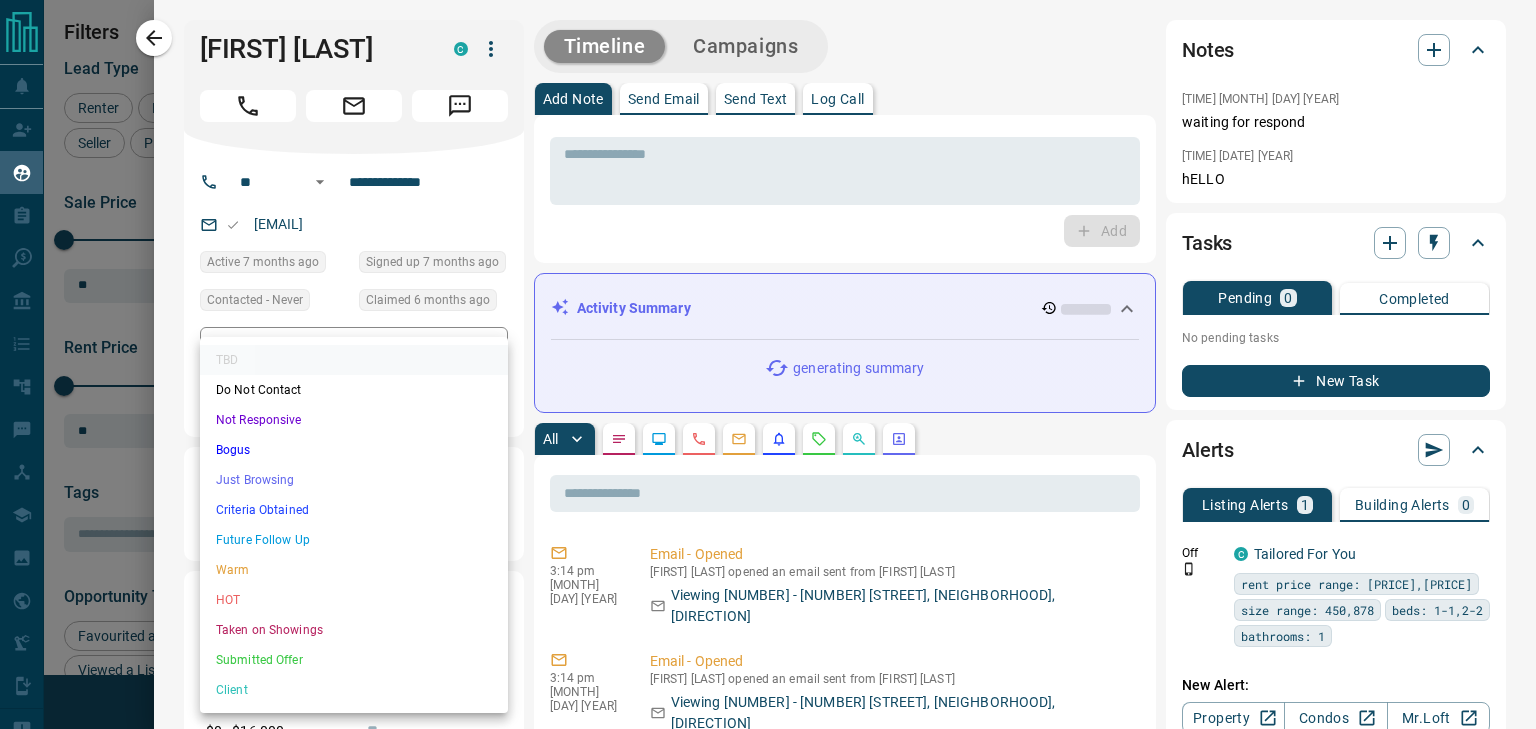 click on "Not Responsive" at bounding box center [354, 420] 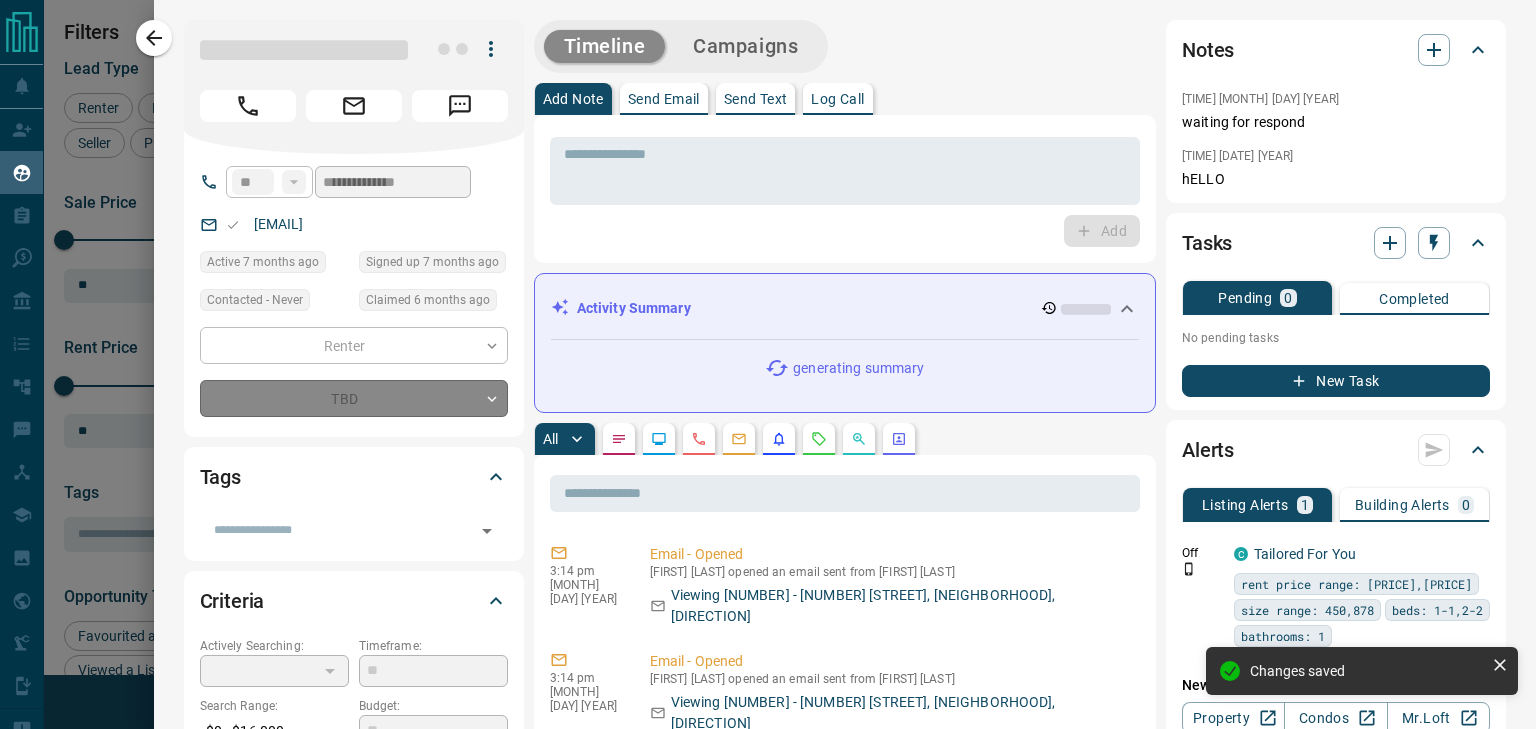 type on "*" 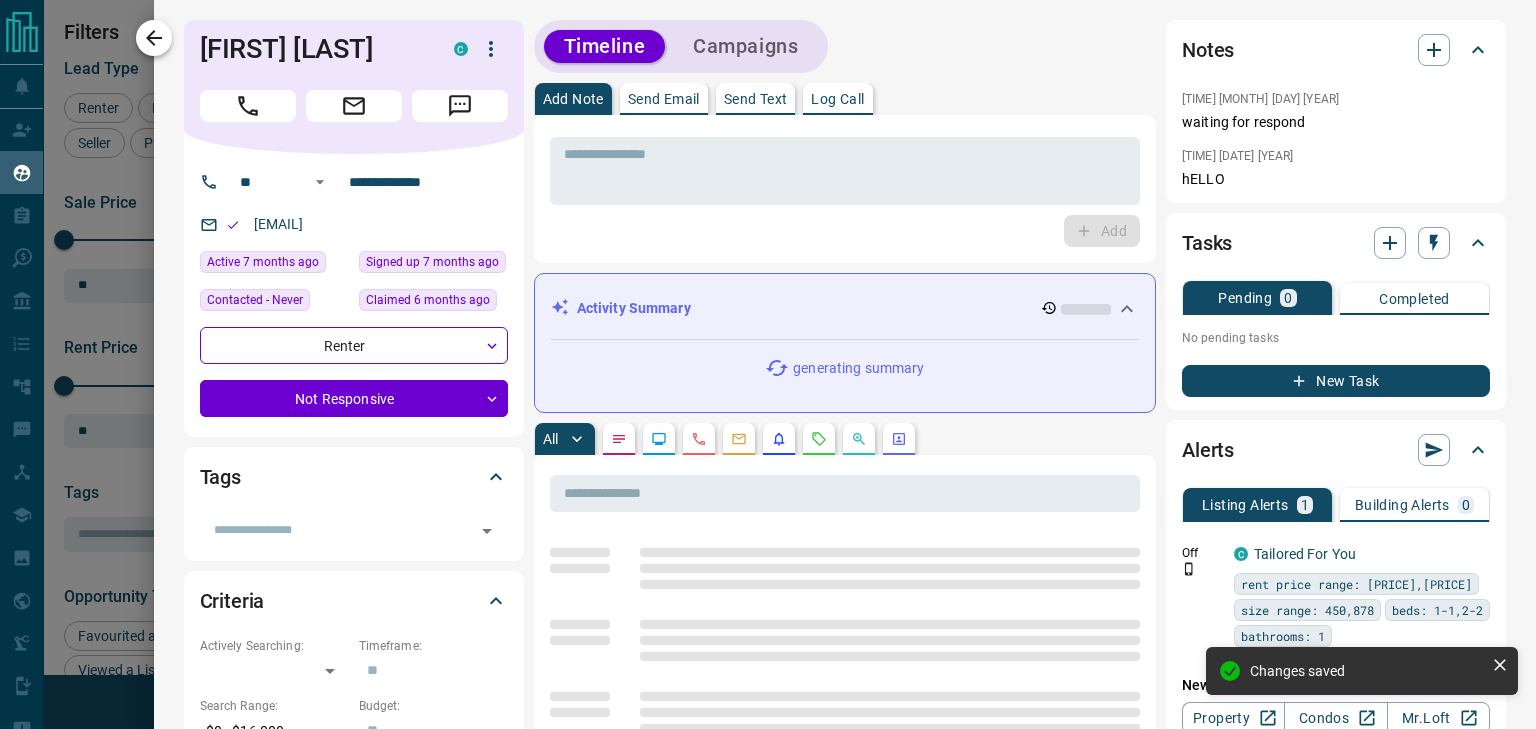 click 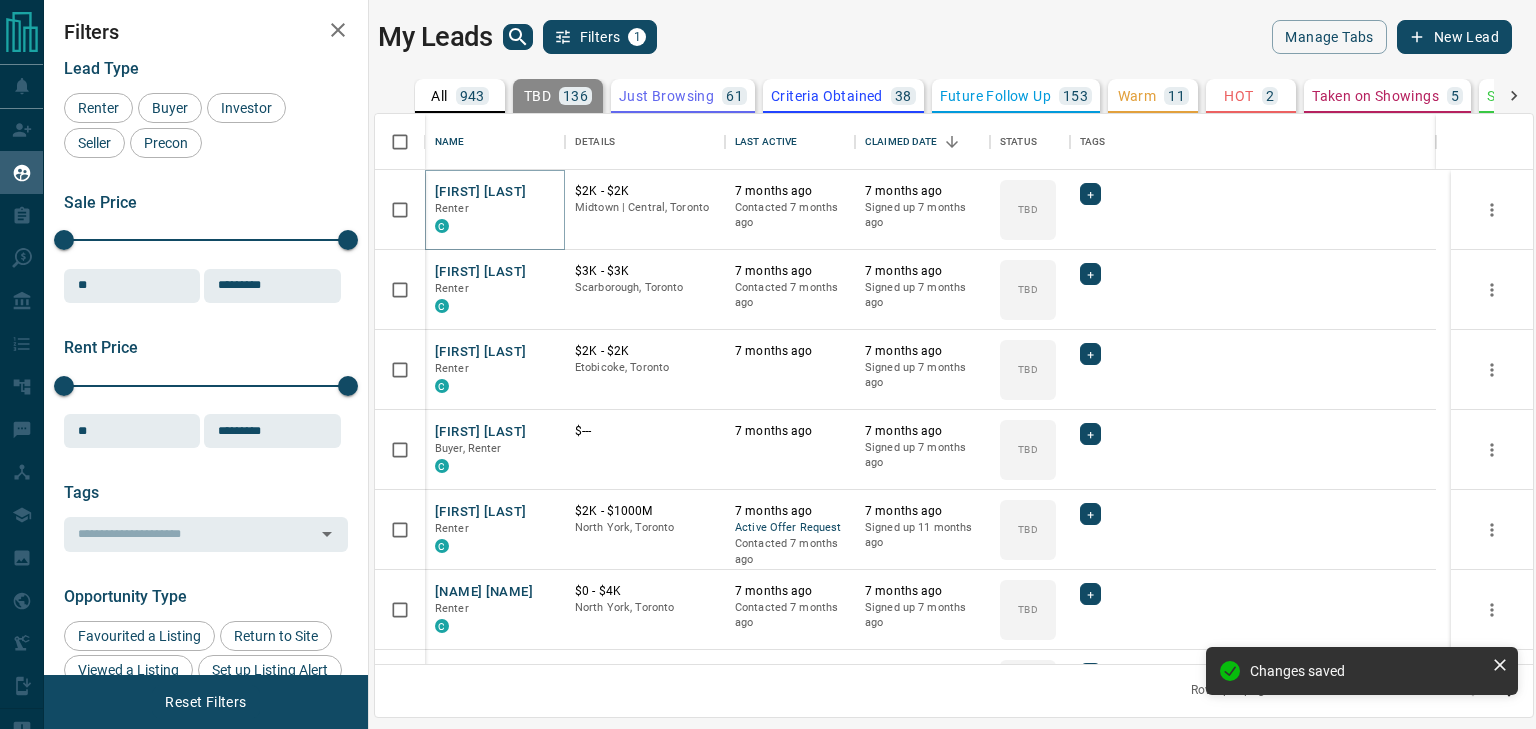 click on "[FIRST] [LAST]" at bounding box center (480, 192) 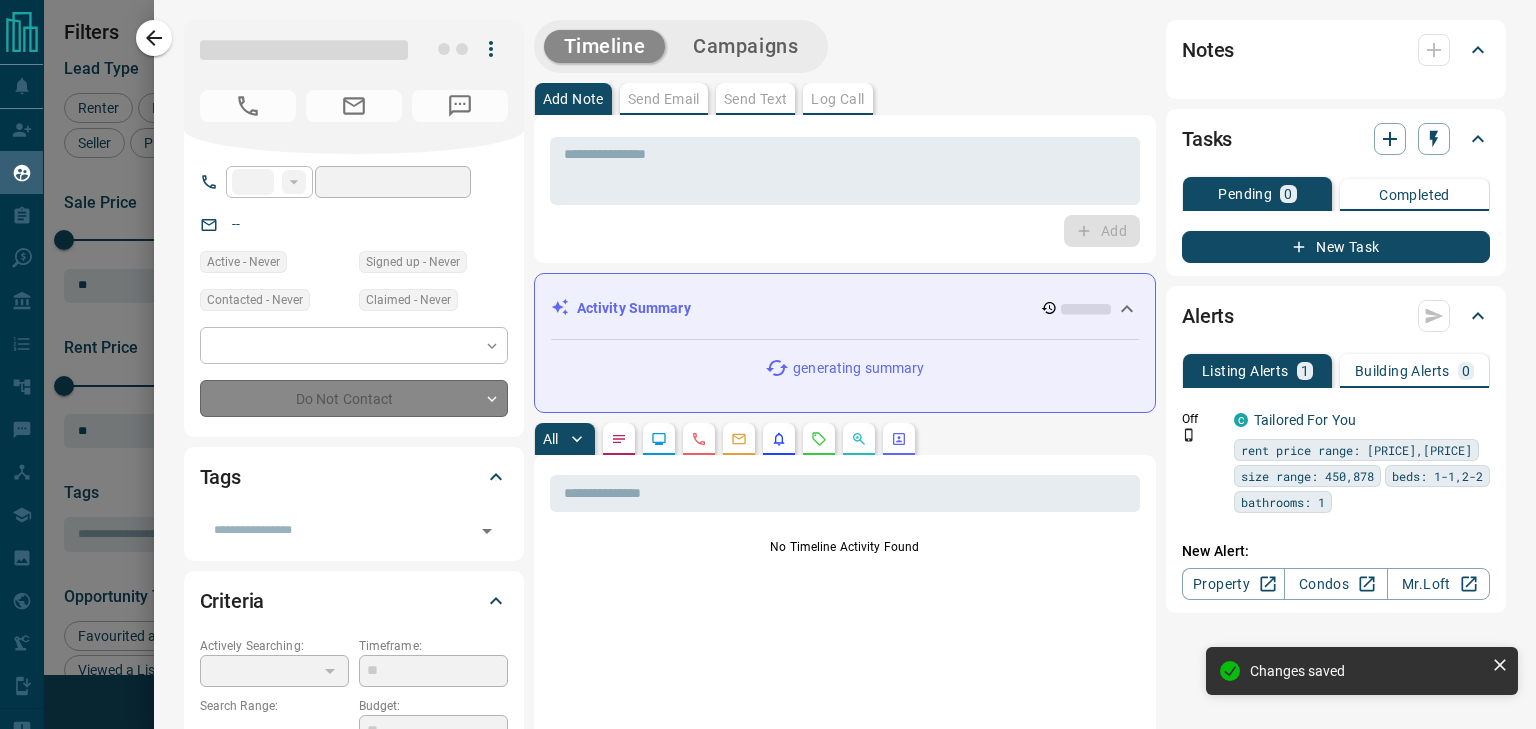 type on "**" 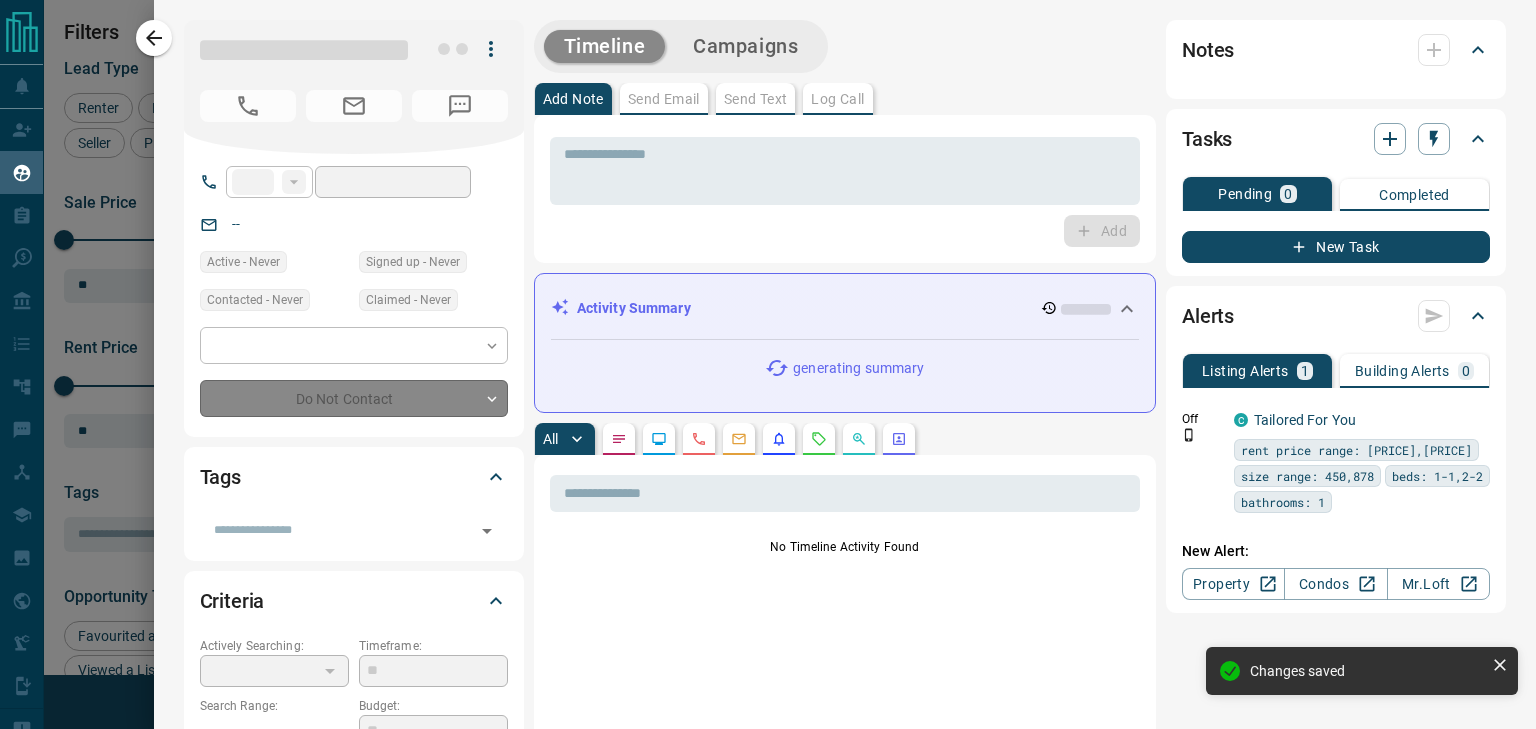 type on "**********" 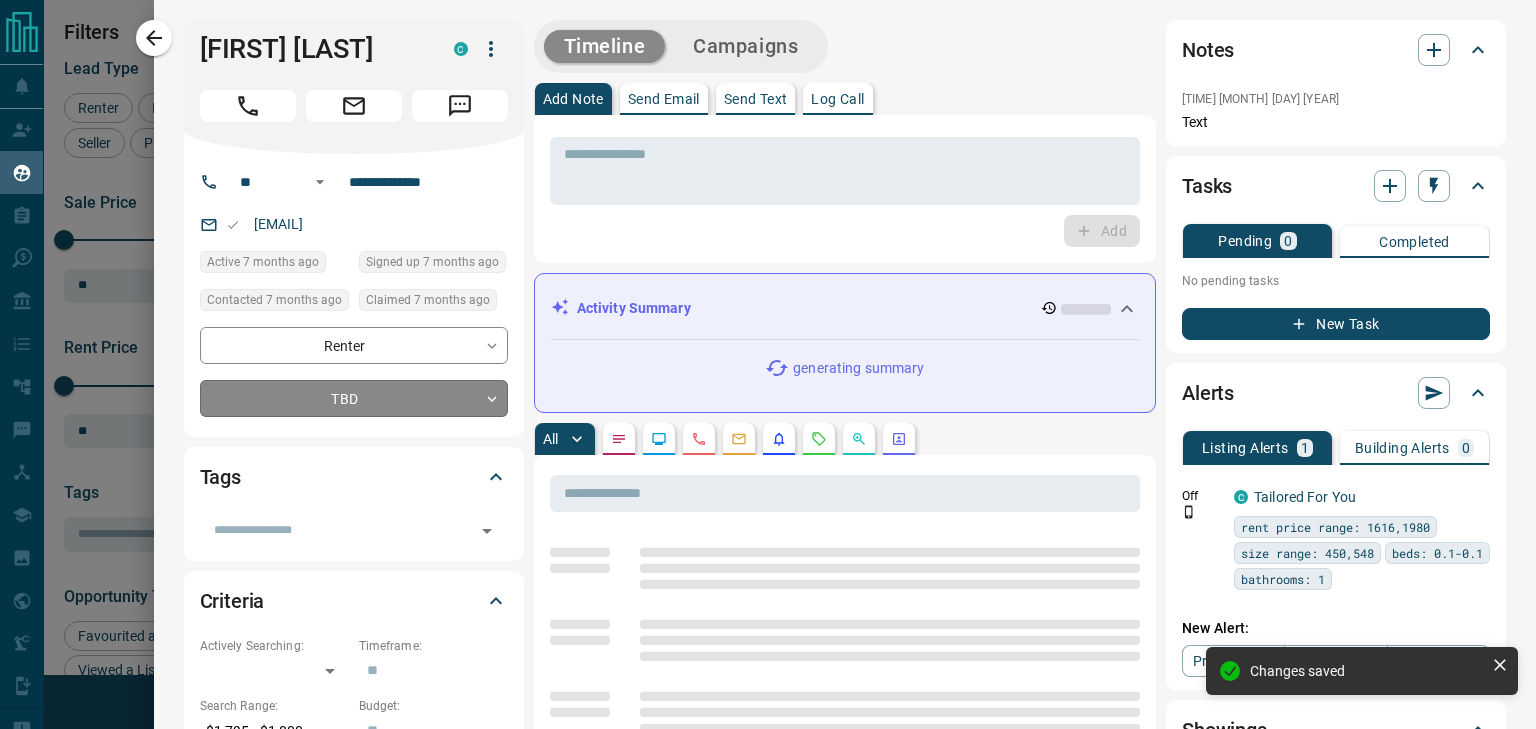 click on "Lead Transfers Claim Leads My Leads Tasks Opportunities Deals Campaigns Automations Messages Broker Bay Training Media Services Agent Resources Precon Worksheet Mobile Apps Disclosure Logout My Leads Filters 1 Manage Tabs New Lead All 943 TBD 136 Do Not Contact - Not Responsive 532 Bogus - Just Browsing 61 Criteria Obtained 38 Future Follow Up 153 Warm 11 HOT 2 Taken on Showings 5 Submitted Offer - Client 5 Name Details Last Active Claimed Date Status Tags [FIRST] [LAST] Renter C $2K - $2K Midtown | Central, [CITY] 7 months ago Contacted 7 months ago 7 months ago Signed up 7 months ago TBD + [FIRST] [LAST] Renter C $3K - $3K Scarborough, [CITY] 7 months ago Contacted 7 months ago 7 months ago Signed up 7 months ago TBD + [FIRST] [LAST] Renter C $2K - $2K Etobicoke, [CITY] 7 months ago 7 months ago Signed up 7 months ago TBD + [FIRST] [LAST] Buyer, Renter C $--- 7 months ago 7 months ago Signed up 7 months ago TBD + [FIRST] [LAST] Renter C $2K - $1000M North York, [CITY] 7 months ago Active Offer Request 7 months ago" at bounding box center [768, 352] 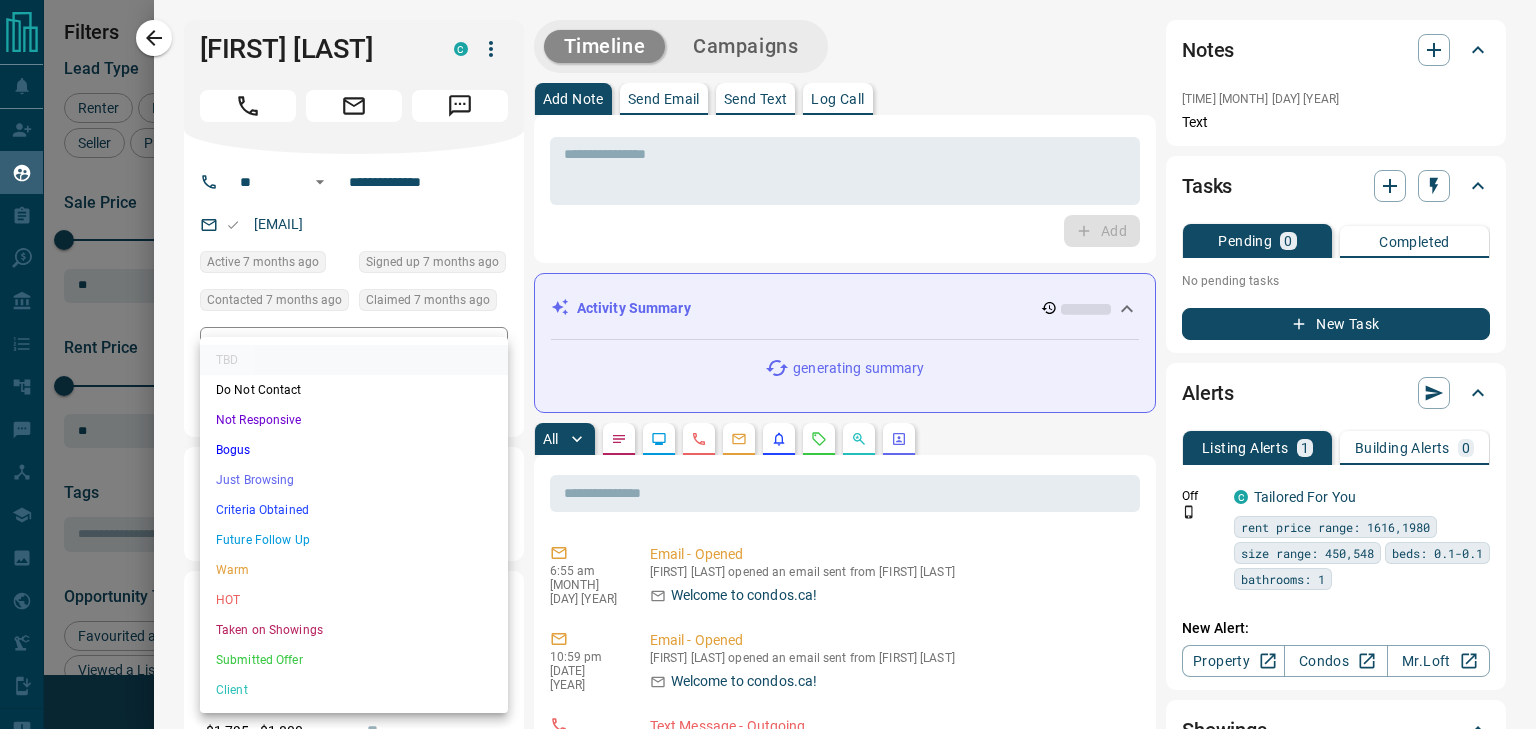 click on "Not Responsive" at bounding box center [354, 420] 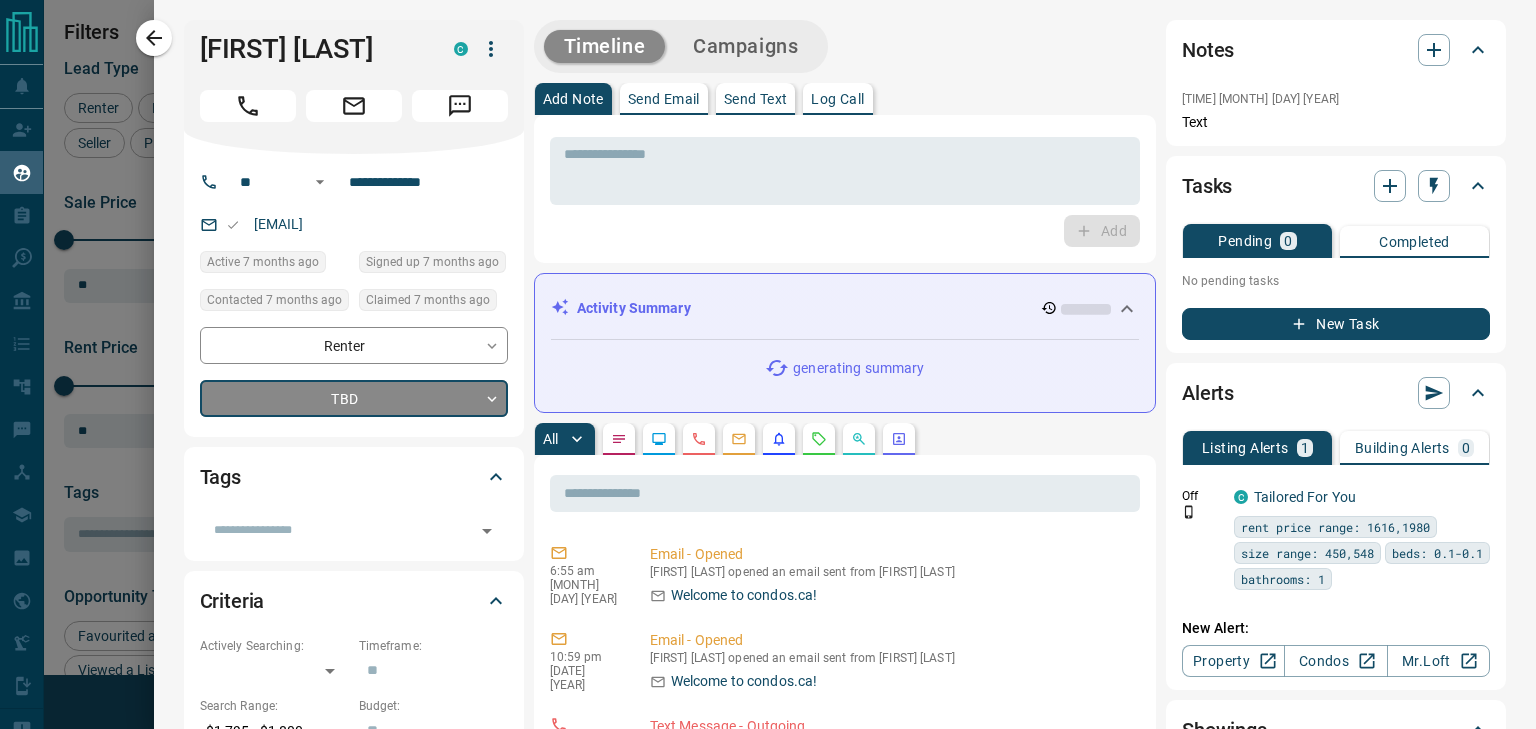 type on "*" 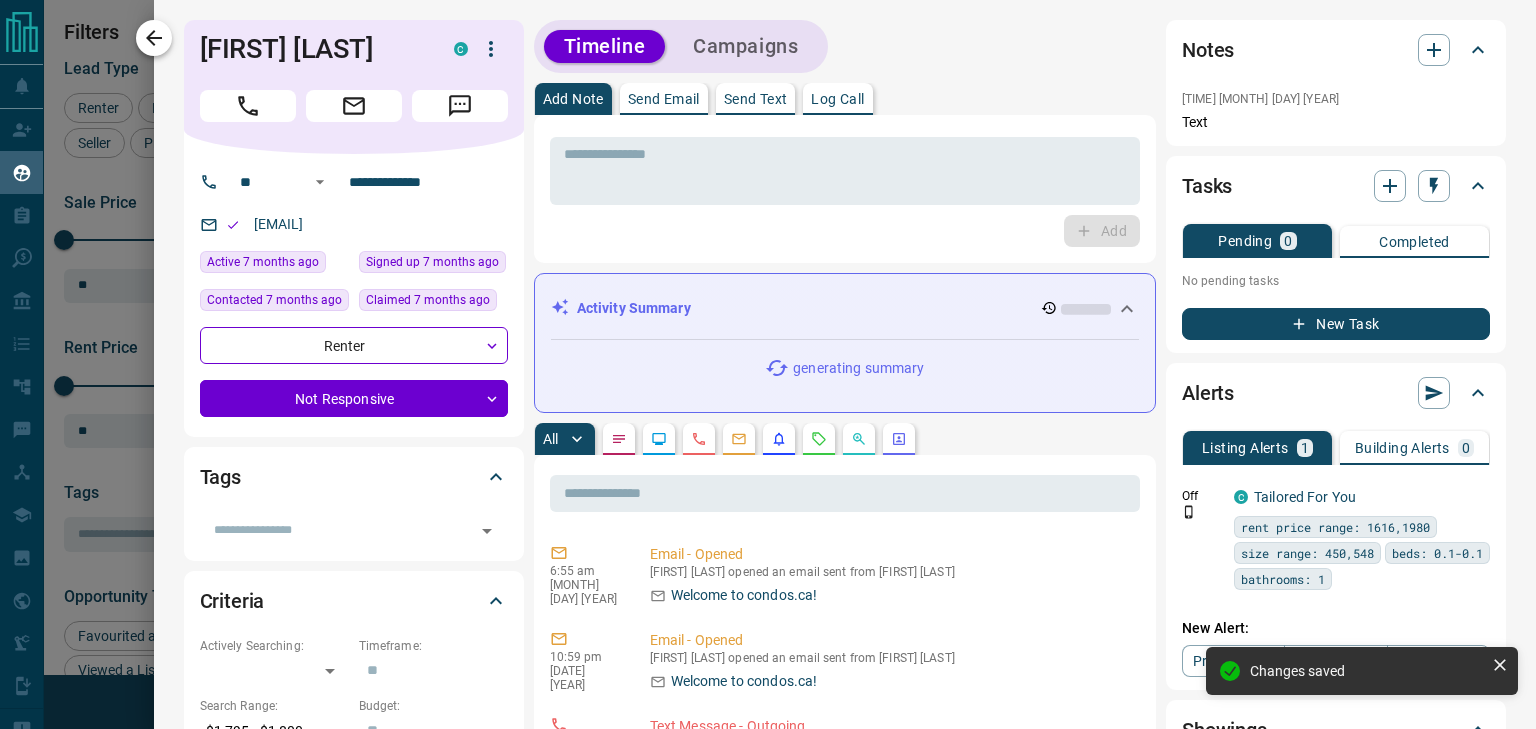 click 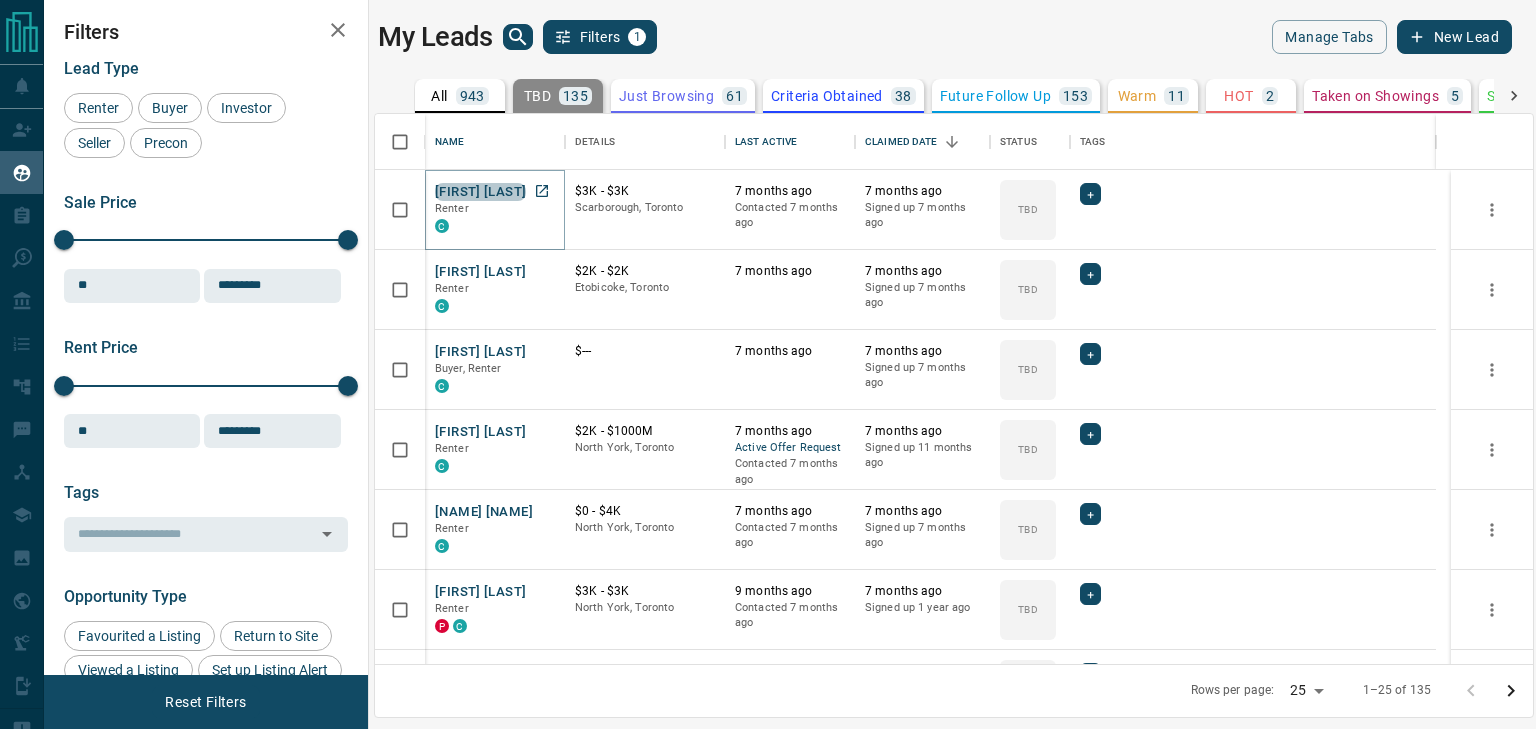 click on "[FIRST] [LAST]" at bounding box center (480, 192) 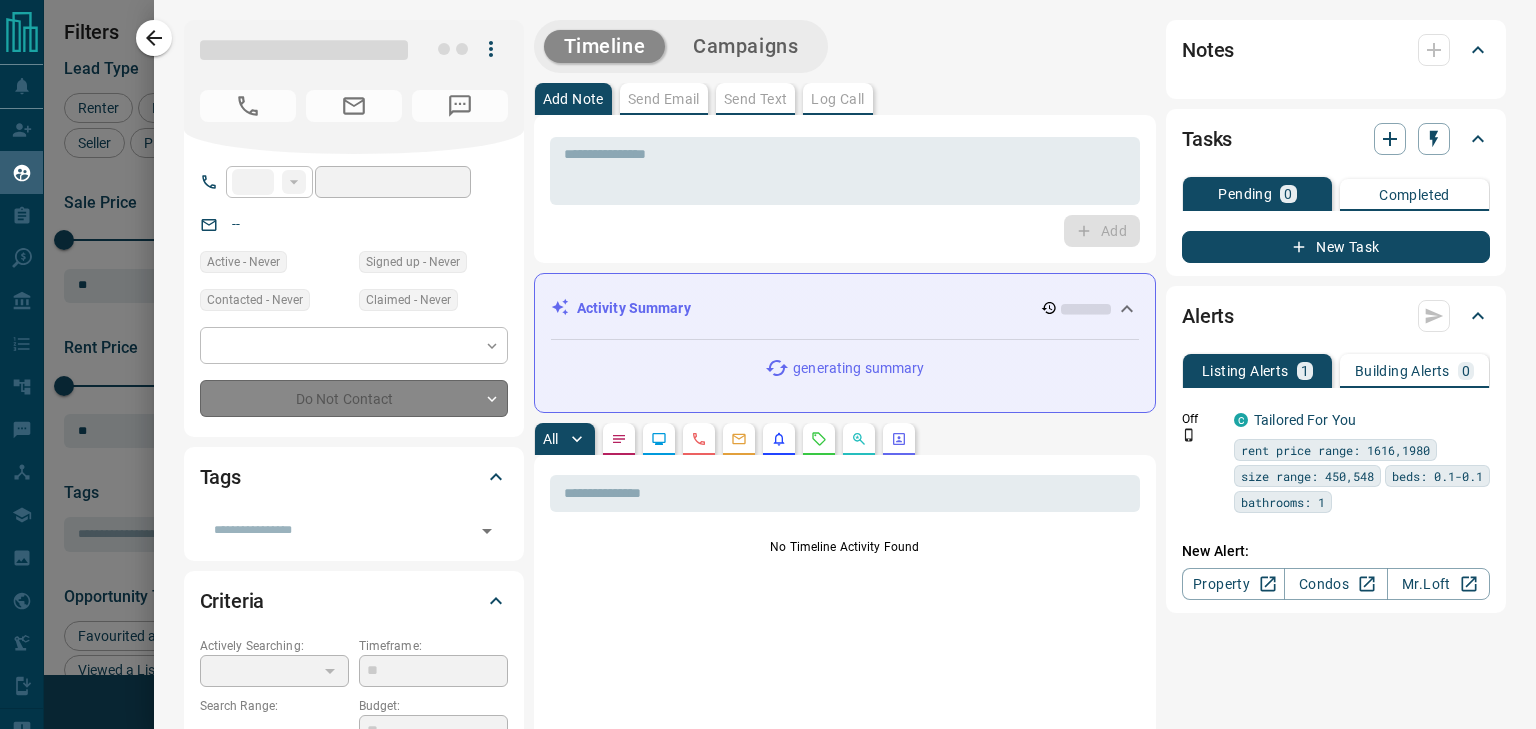 type on "**" 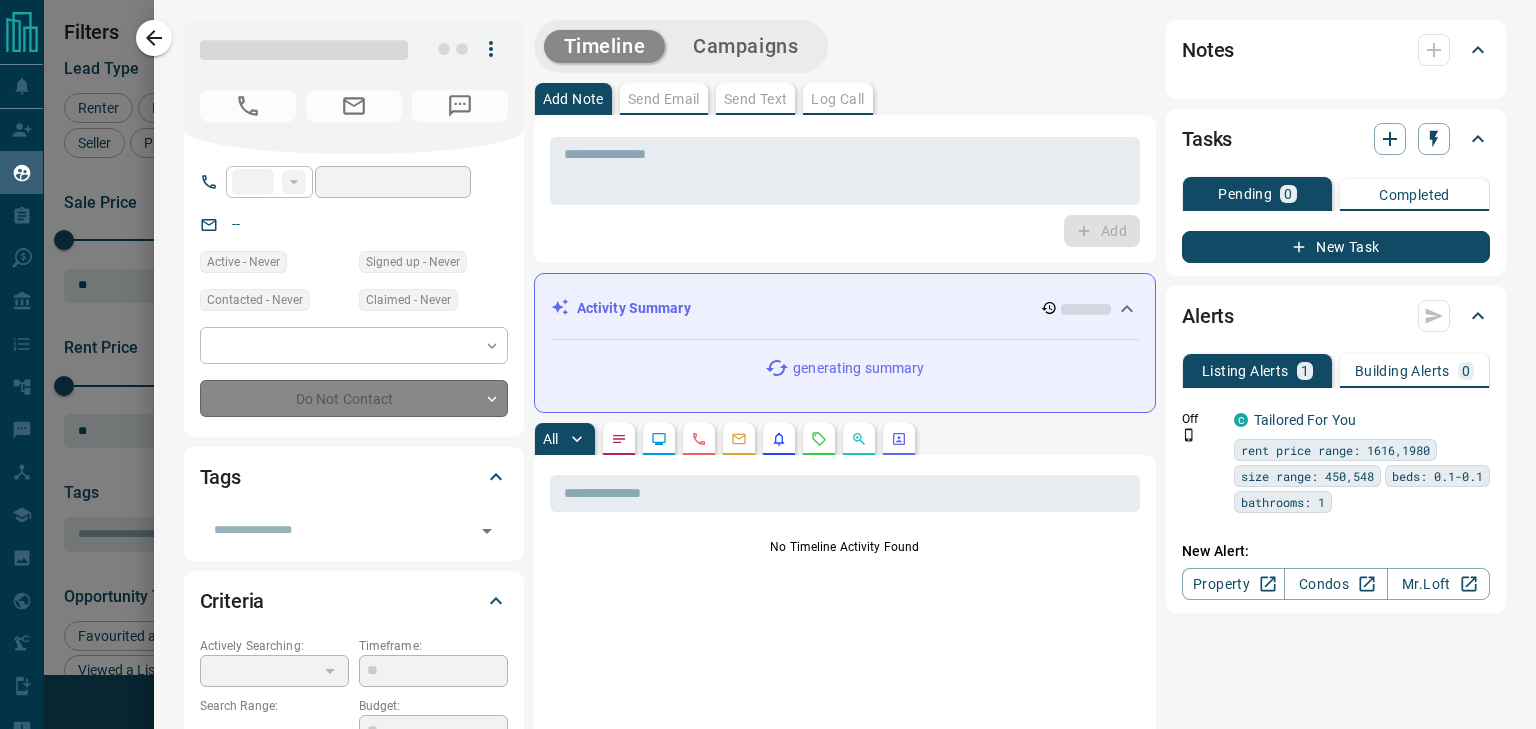 type on "**********" 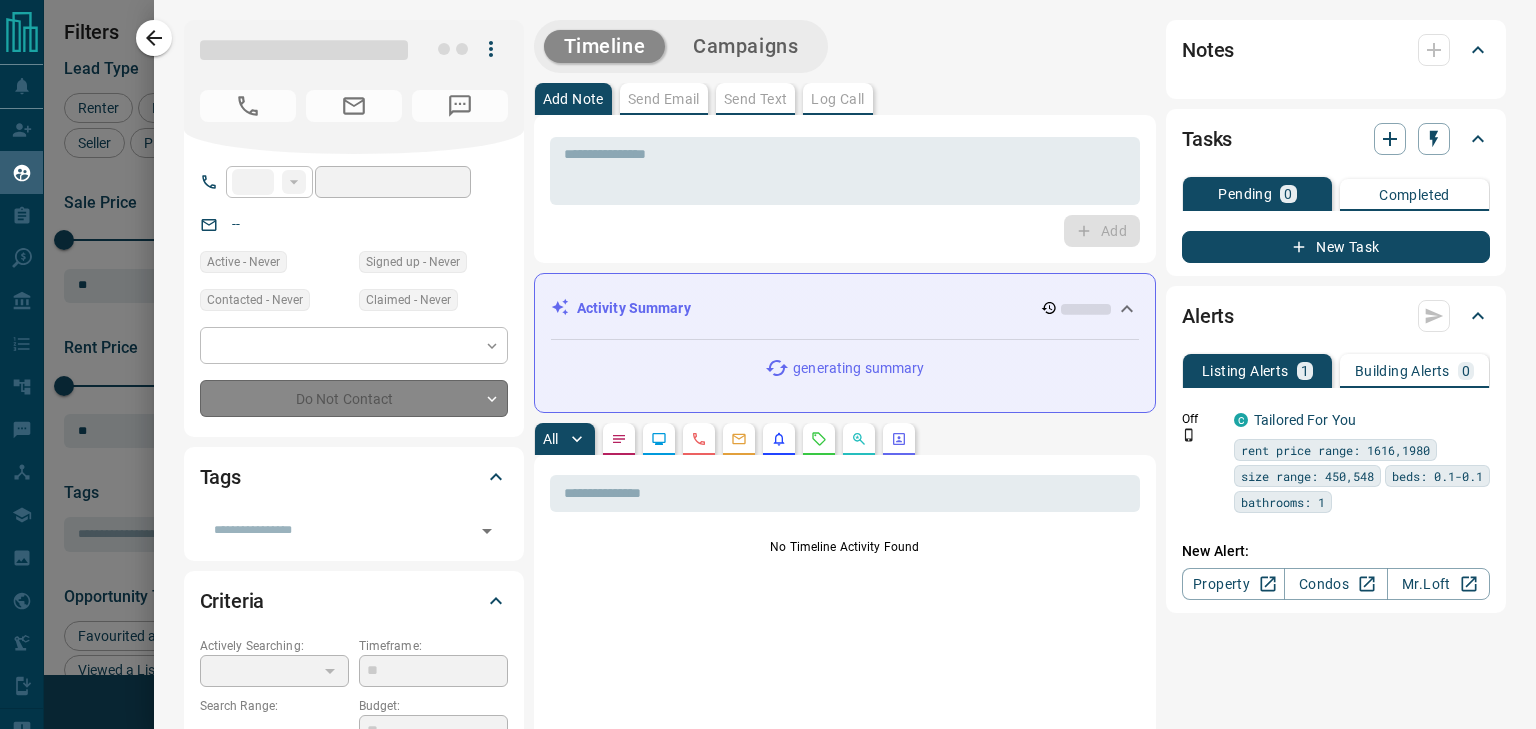 type on "**********" 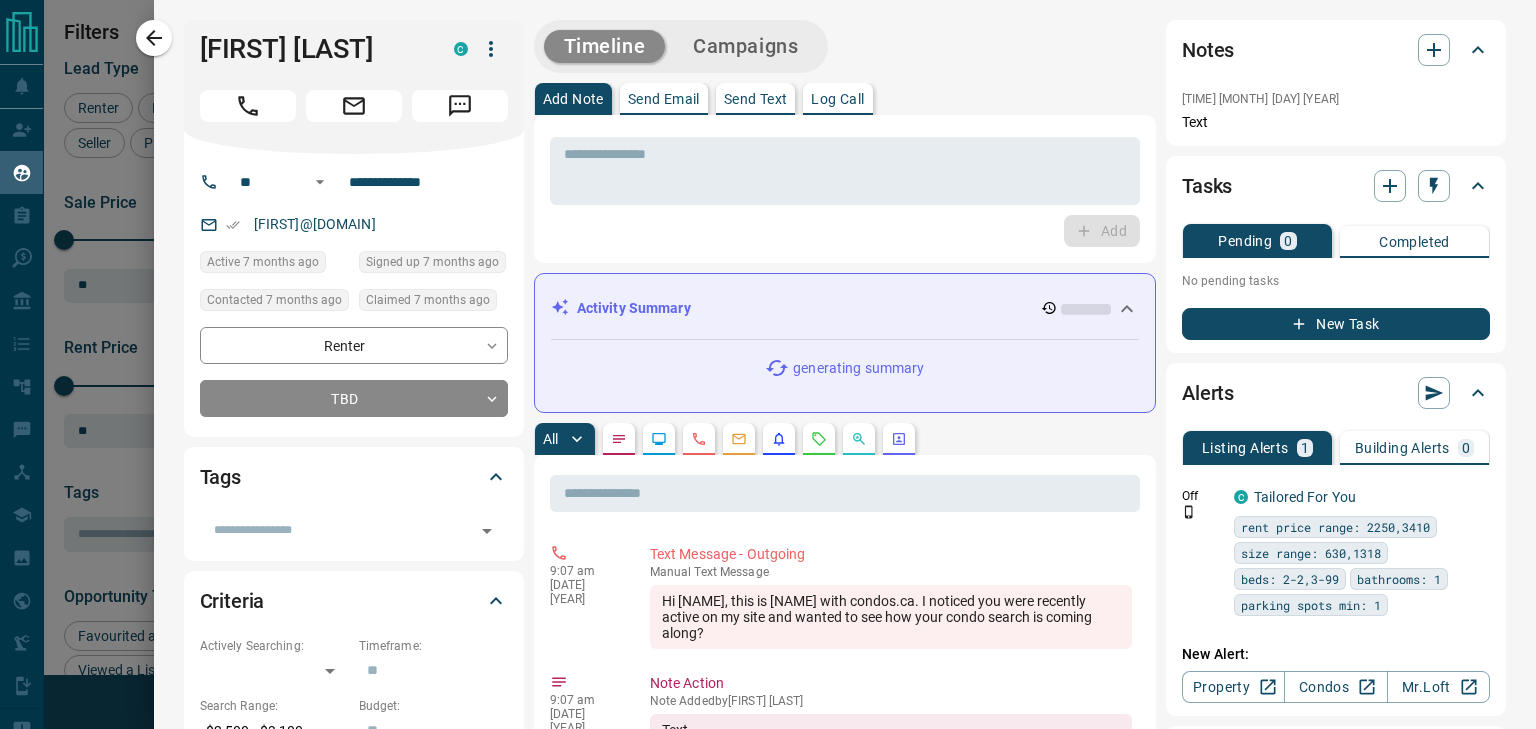 click on "**********" at bounding box center (354, 295) 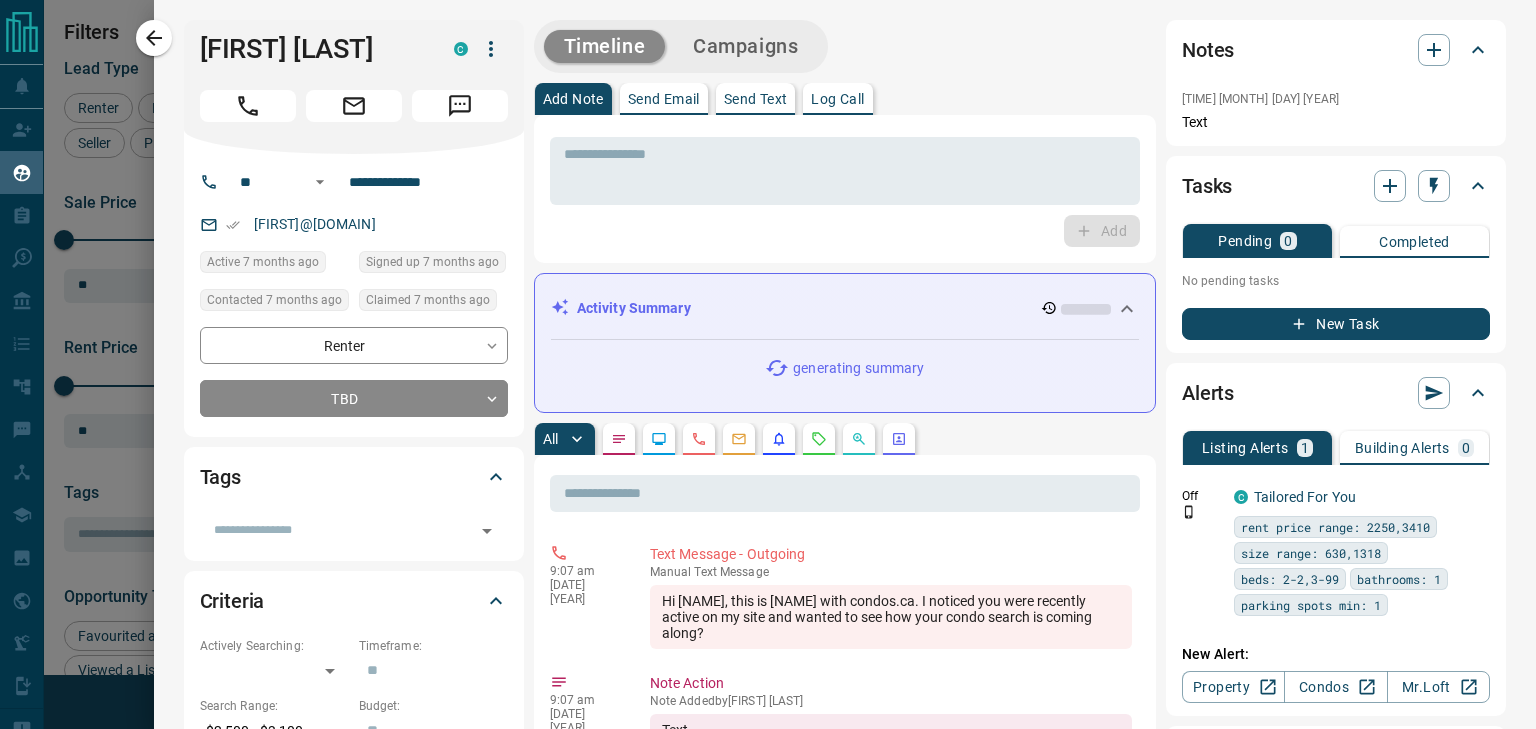 click on "**********" at bounding box center (354, 295) 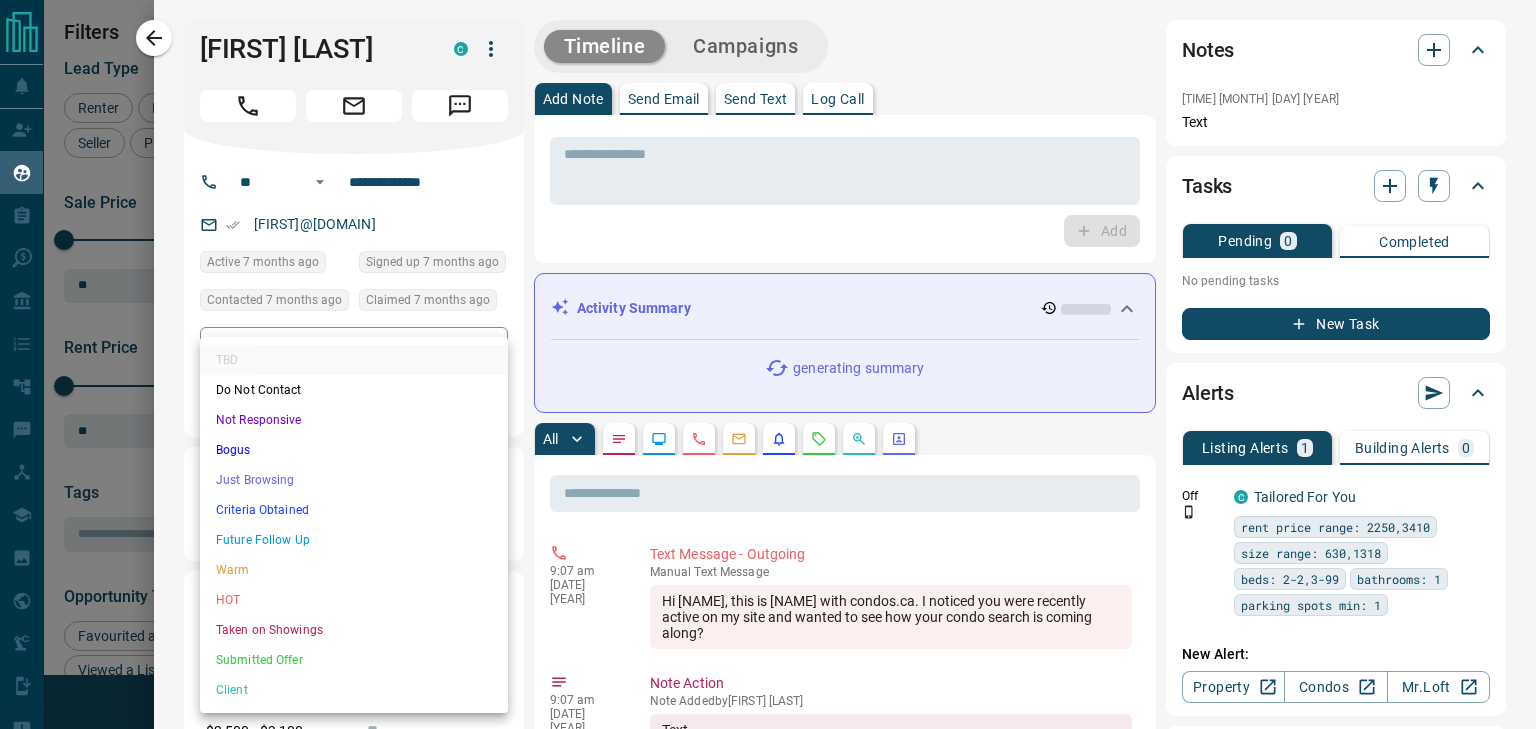 click on "Name Details Last Active Claimed Date Status Tags Genevieve Roy Renter C $3K - $3K Scarborough, Toronto 7 months ago Contacted 7 months ago 7 months ago Signed up 7 months ago TBD + Aaa Aaa Renter C $2K - $2K Etobicoke, Toronto 7 months ago 7 months ago Signed up 7 months ago TBD + Nadia Tam Buyer, Renter C $--- 7 months ago 7 months ago Signed up 7 months ago TBD + Pranav Prajapati Renter C $2K - $1000M North York, Toronto 7 months ago Active Offer Request Contacted 7 months ago 7 months ago Signed up 11 months ago TBD + Sharan Nijjar Renter C $0 - $4K North York, Toronto 7 months ago 7 months ago TBD + P" at bounding box center (768, 352) 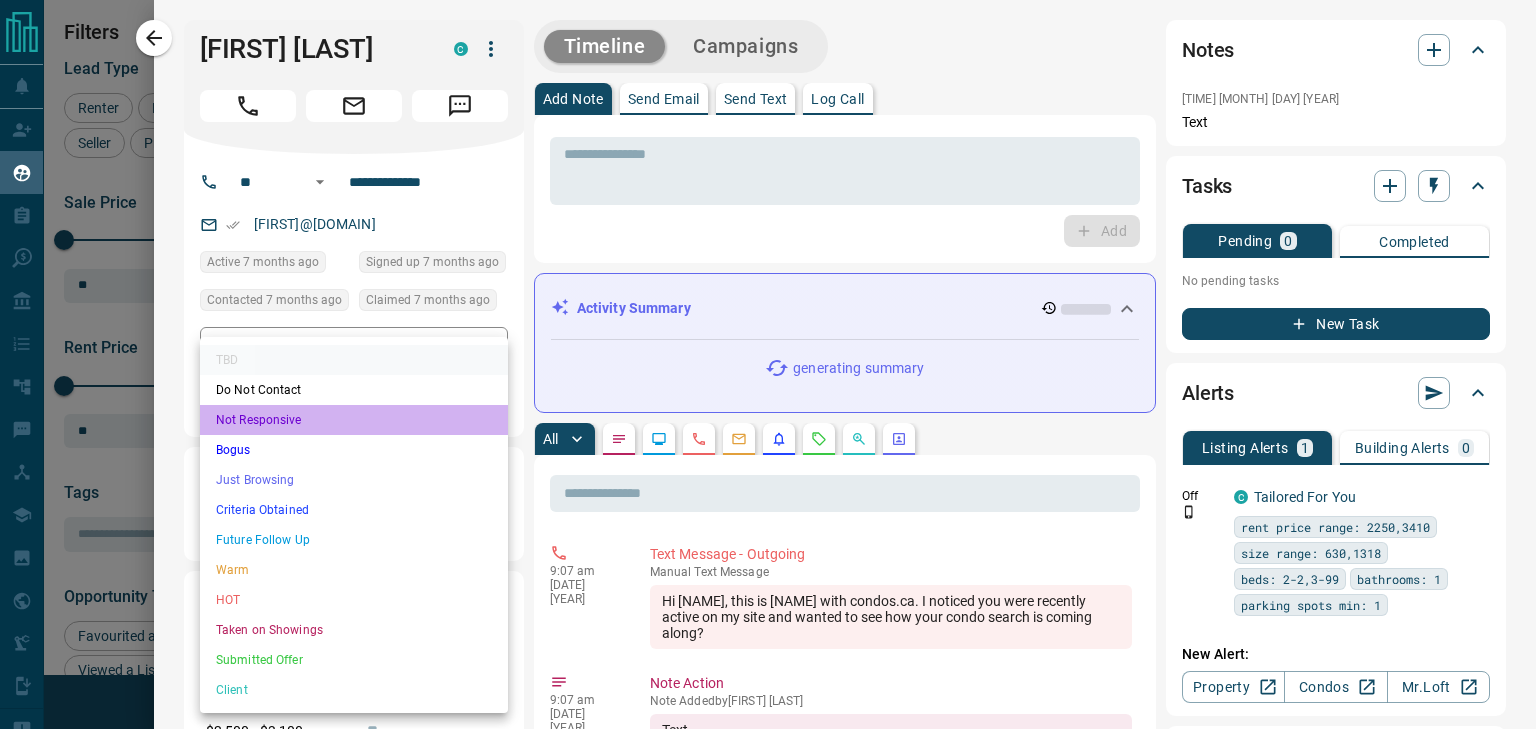 click on "Not Responsive" at bounding box center (354, 420) 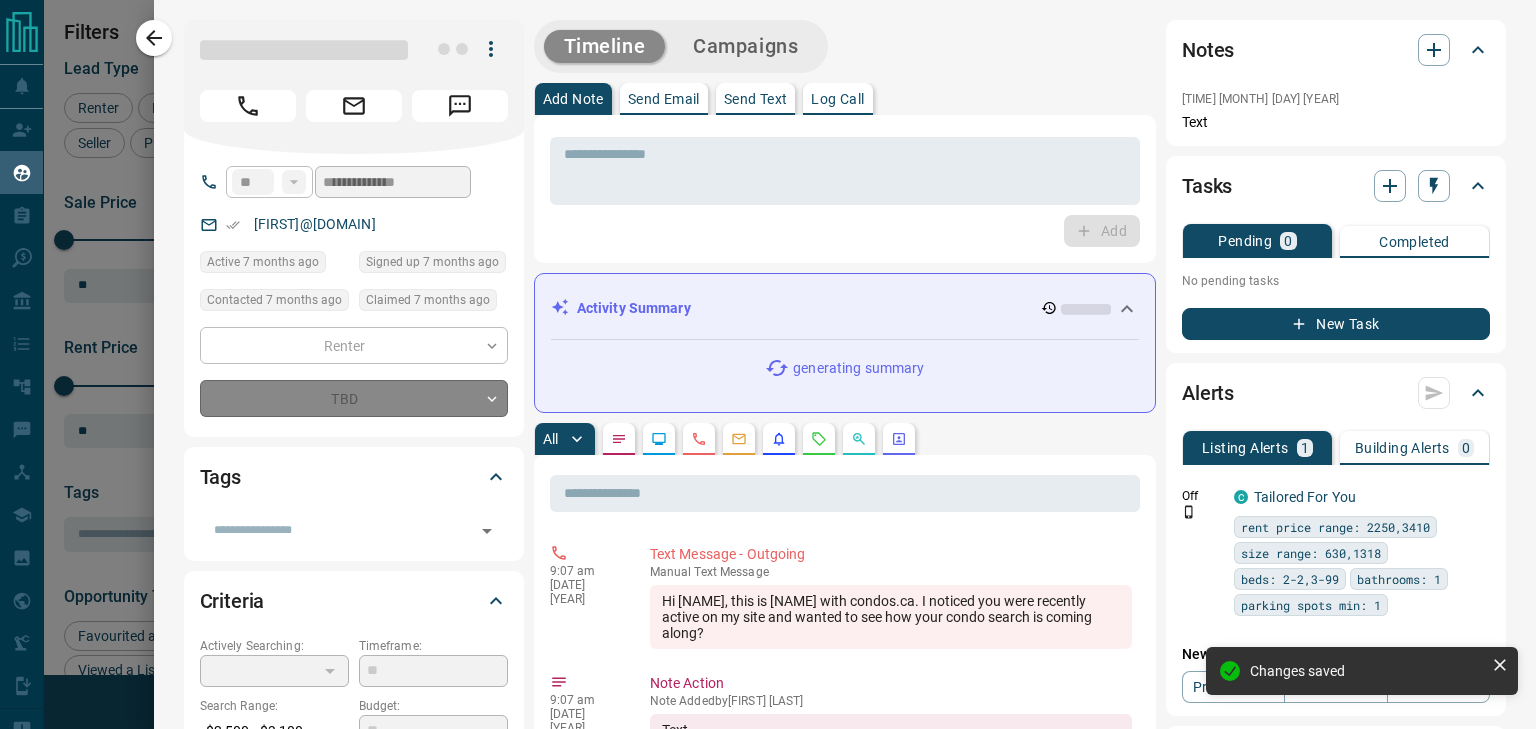 type on "*" 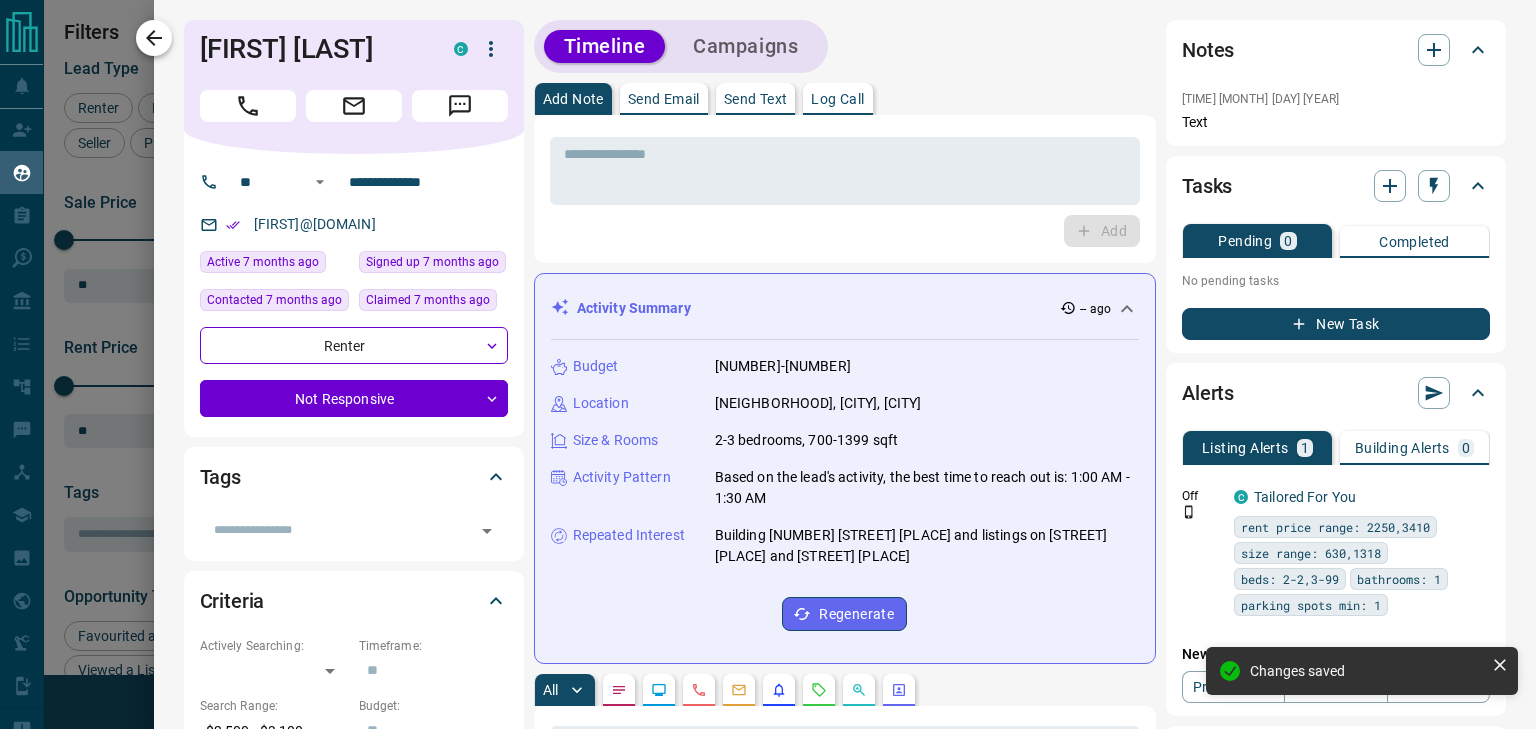 click 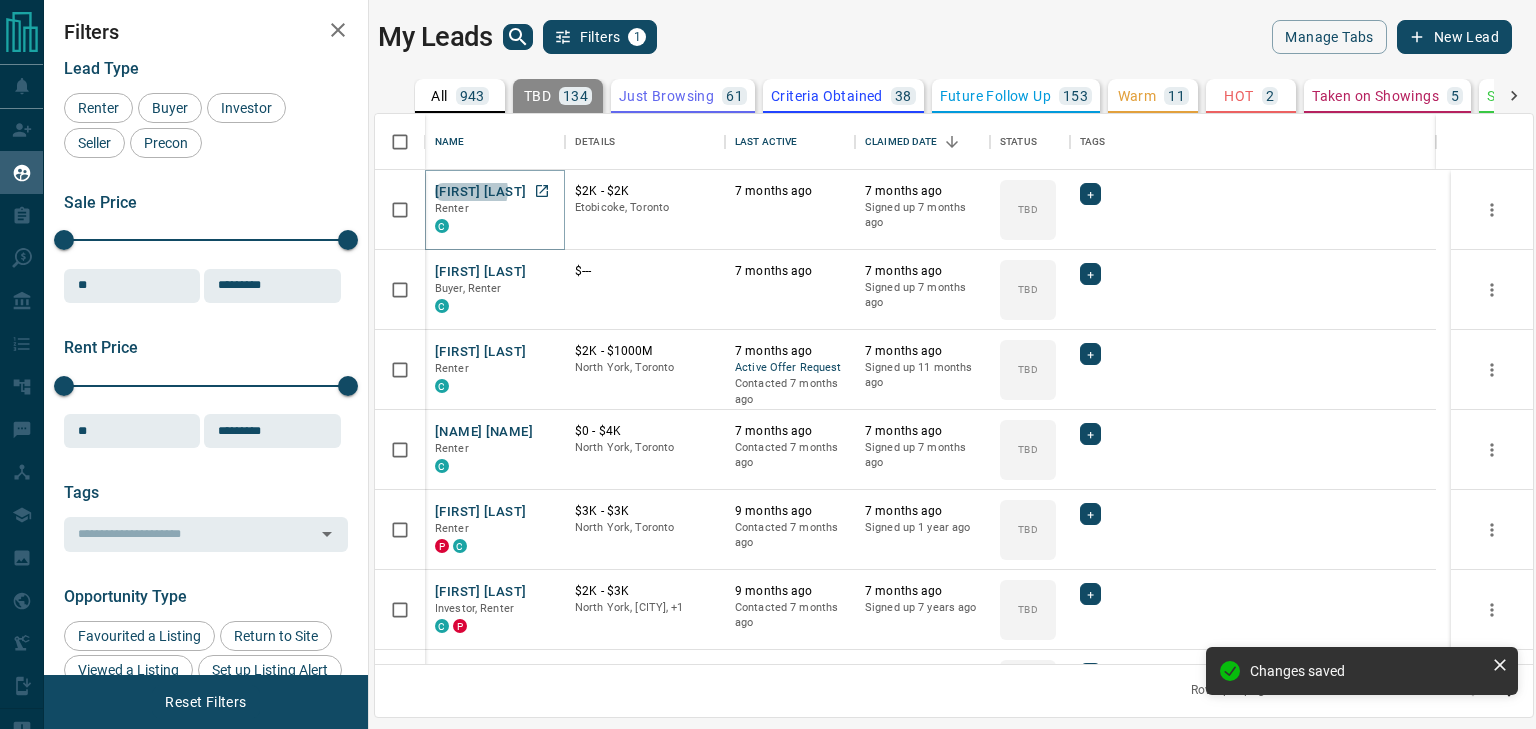 click on "[FIRST] [LAST]" at bounding box center [480, 192] 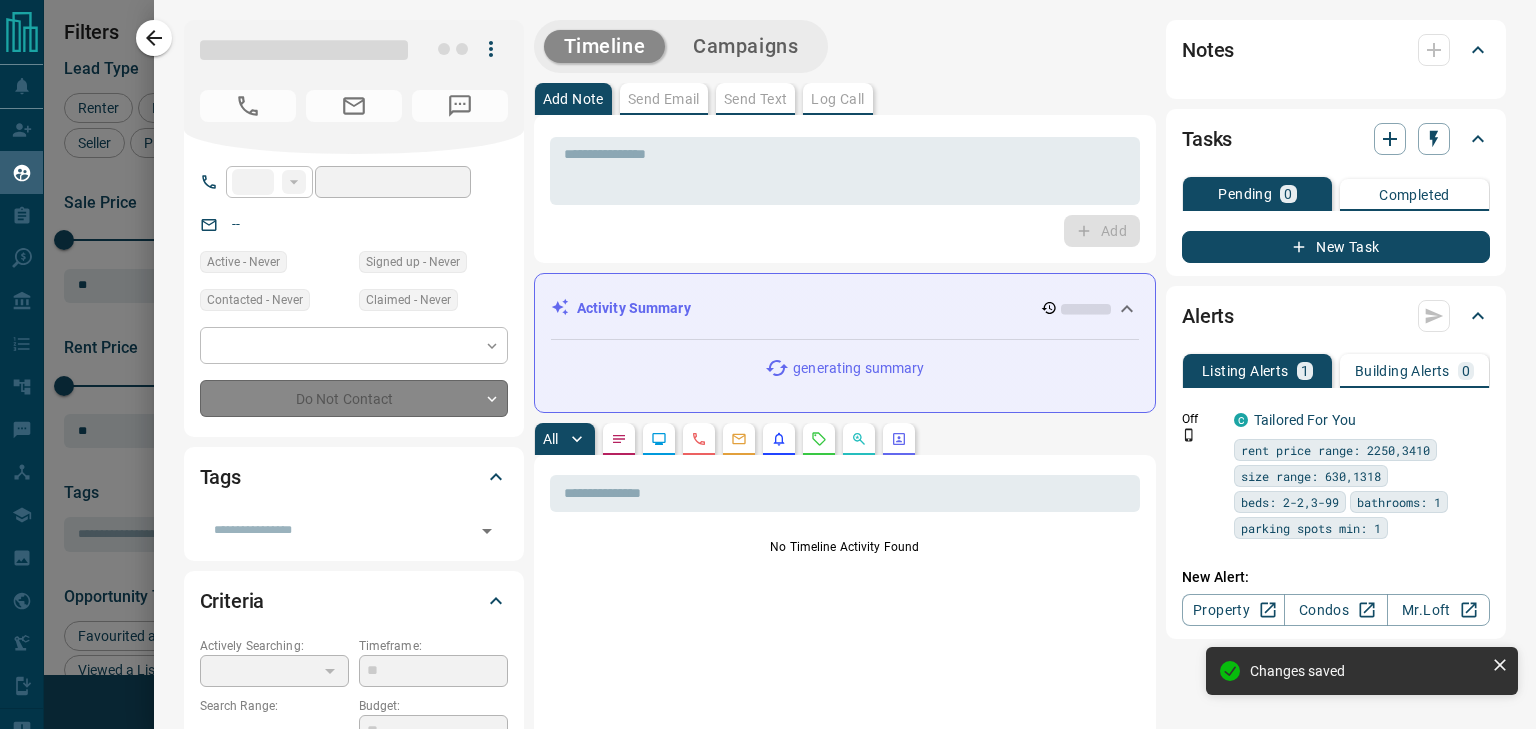 type on "**" 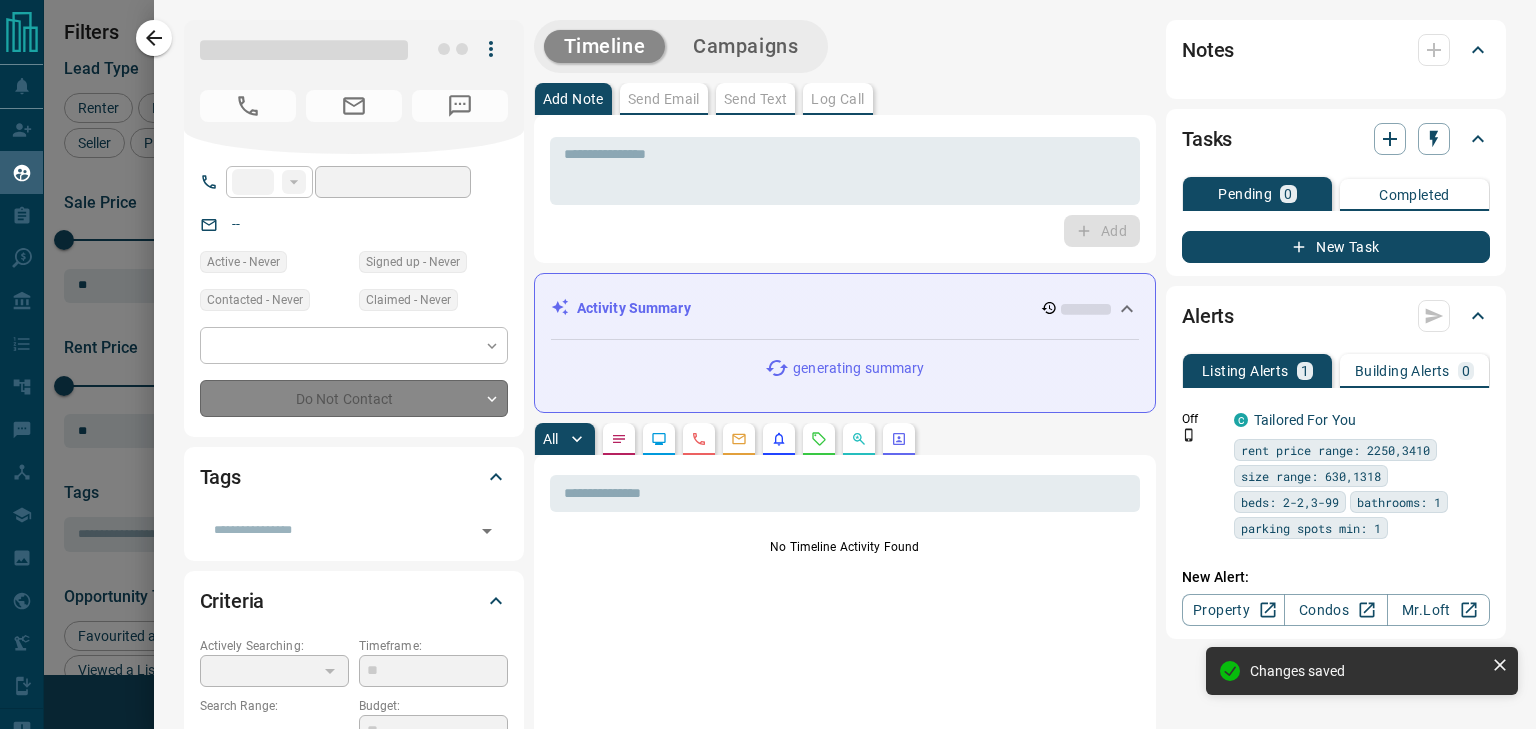 type on "**********" 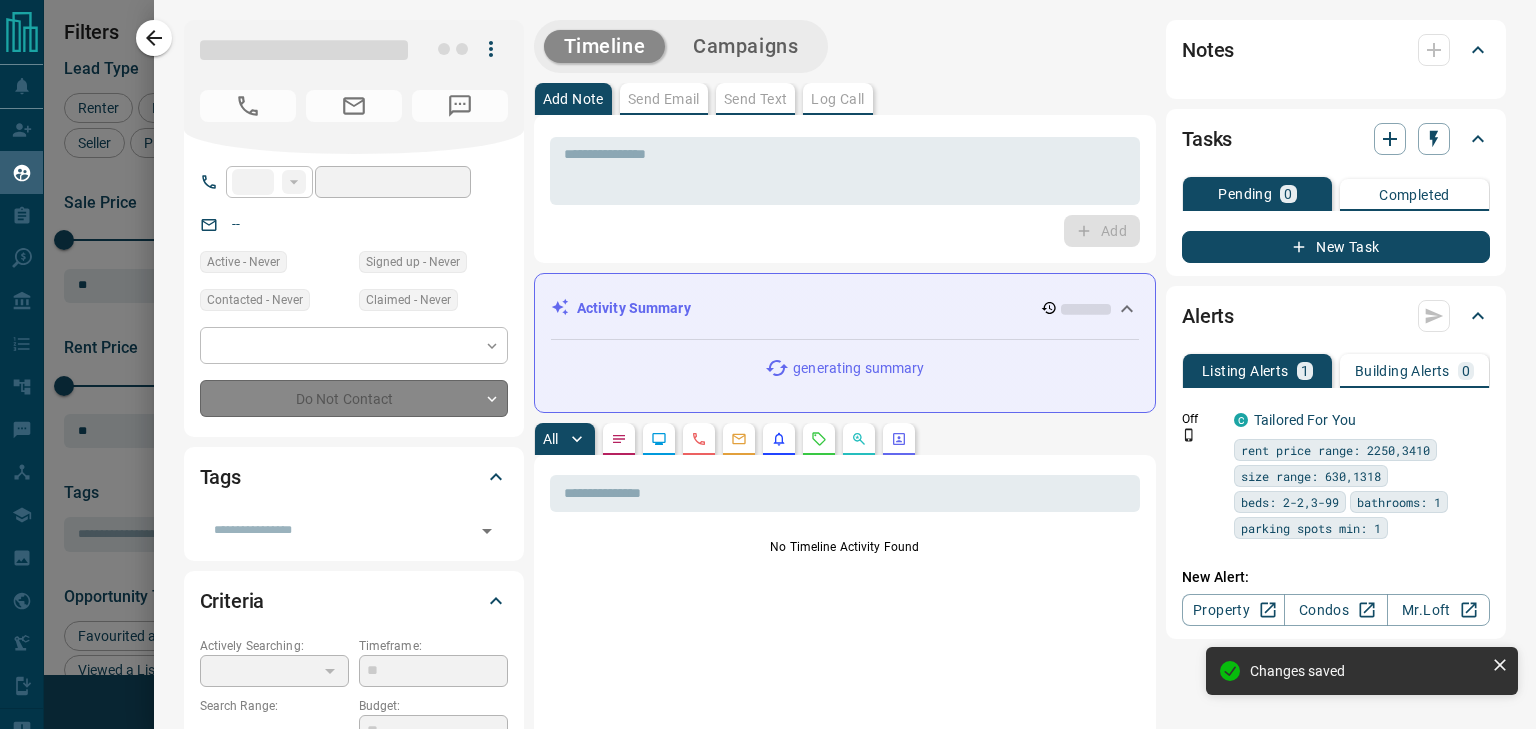 type on "**********" 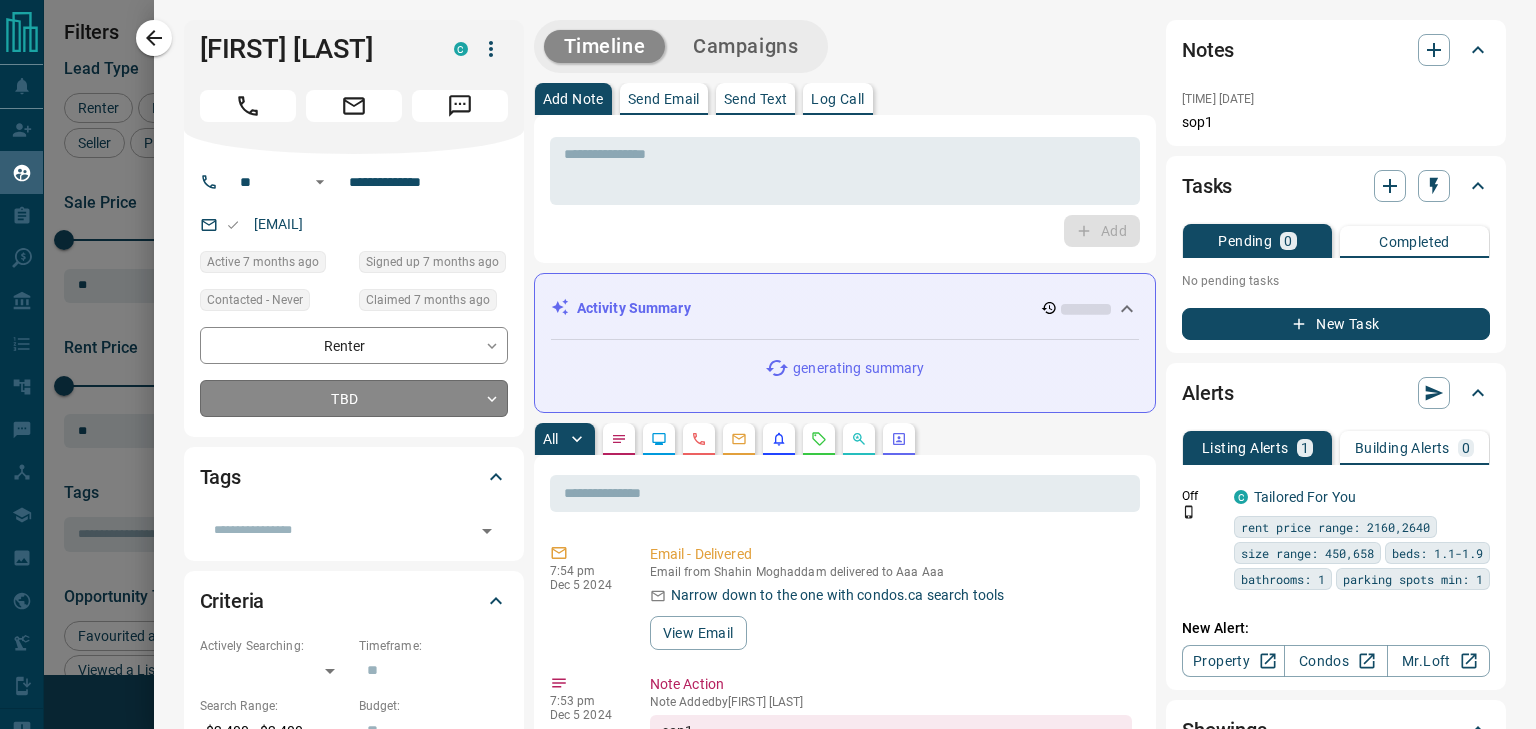 click on "Lead Transfers Claim Leads My Leads Tasks Opportunities Deals Campaigns Automations Messages Broker Bay Training Media Services Agent Resources Precon Worksheet Mobile Apps Disclosure Logout My Leads Filters 1 Manage Tabs New Lead All 943 TBD 134 Do Not Contact - Not Responsive 534 Bogus - Just Browsing 61 Criteria Obtained 38 Future Follow Up 153 Warm 11 HOT 2 Taken on Showings 5 Submitted Offer - Client 5 Name Details Last Active Claimed Date Status Tags [FIRST] [LAST] Renter C $2K - $2K [CITY], [CITY] 7 months ago 7 months ago Signed up 7 months ago TBD + [FIRST] [LAST] Buyer, Renter C $--- 7 months ago 7 months ago Signed up 7 months ago TBD + [FIRST] [LAST] Renter C $2K - $1000M [CITY], [CITY] 7 months ago Active Offer Request Contacted 7 months ago 7 months ago Signed up 11 months ago TBD + [FIRST] [LAST] Renter C $0 - $4K [CITY], [CITY] 7 months ago Contacted 7 months ago 7 months ago Signed up 7 months ago TBD + [FIRST] [LAST] Renter P C $3K - $3K [CITY], [CITY] 9 months ago Contacted 7 months ago 7 months ago Signed up 7 months ago TBD + C" at bounding box center (768, 352) 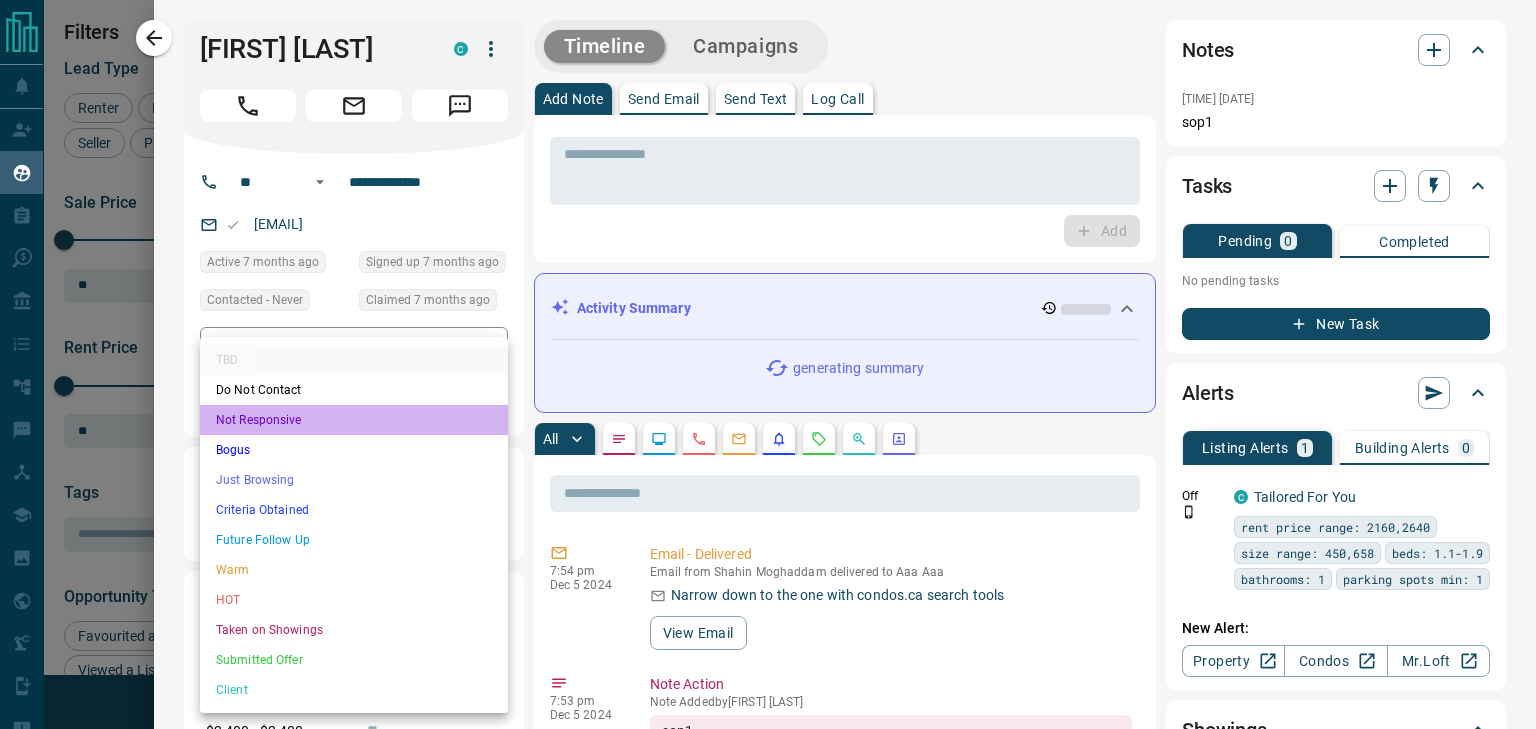 click on "Not Responsive" at bounding box center (354, 420) 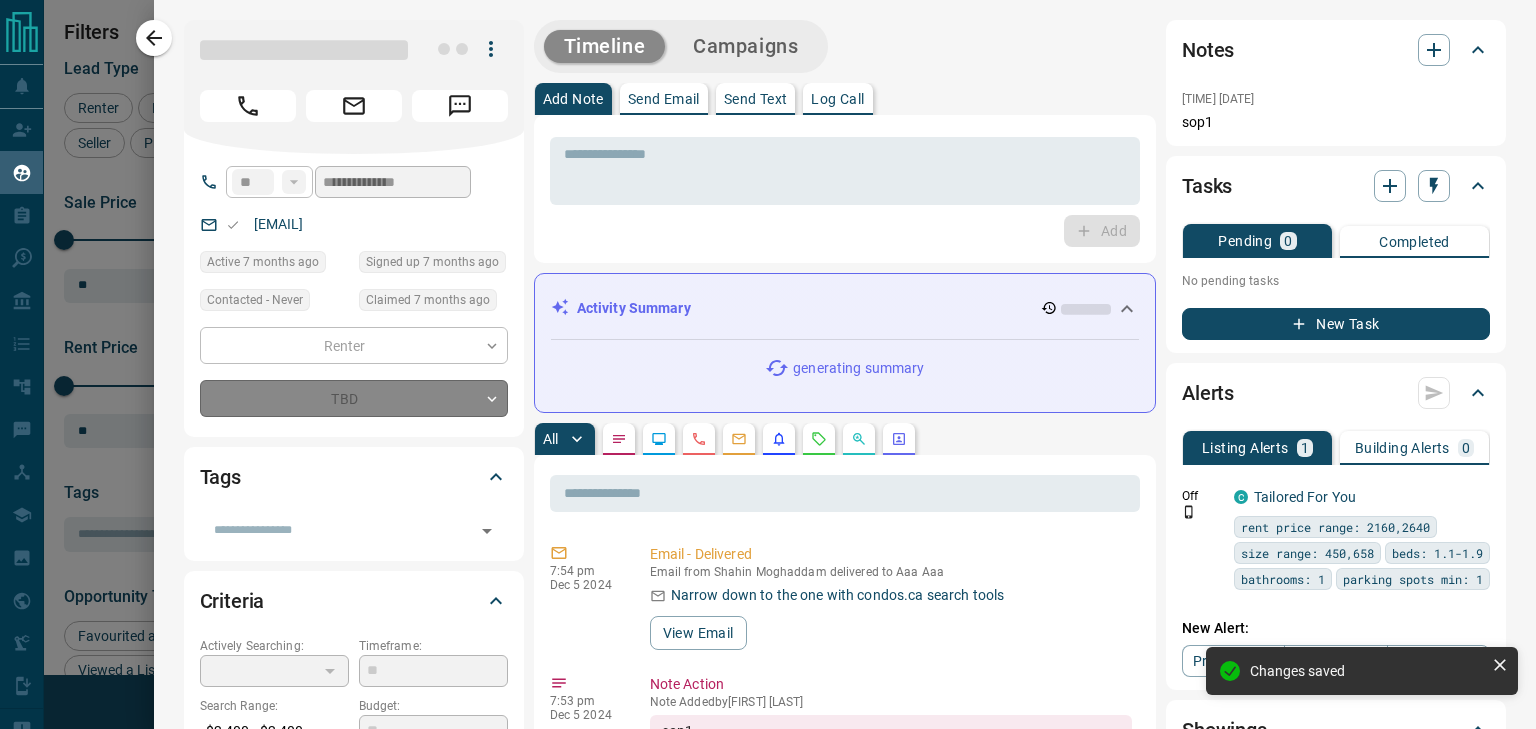 type on "*" 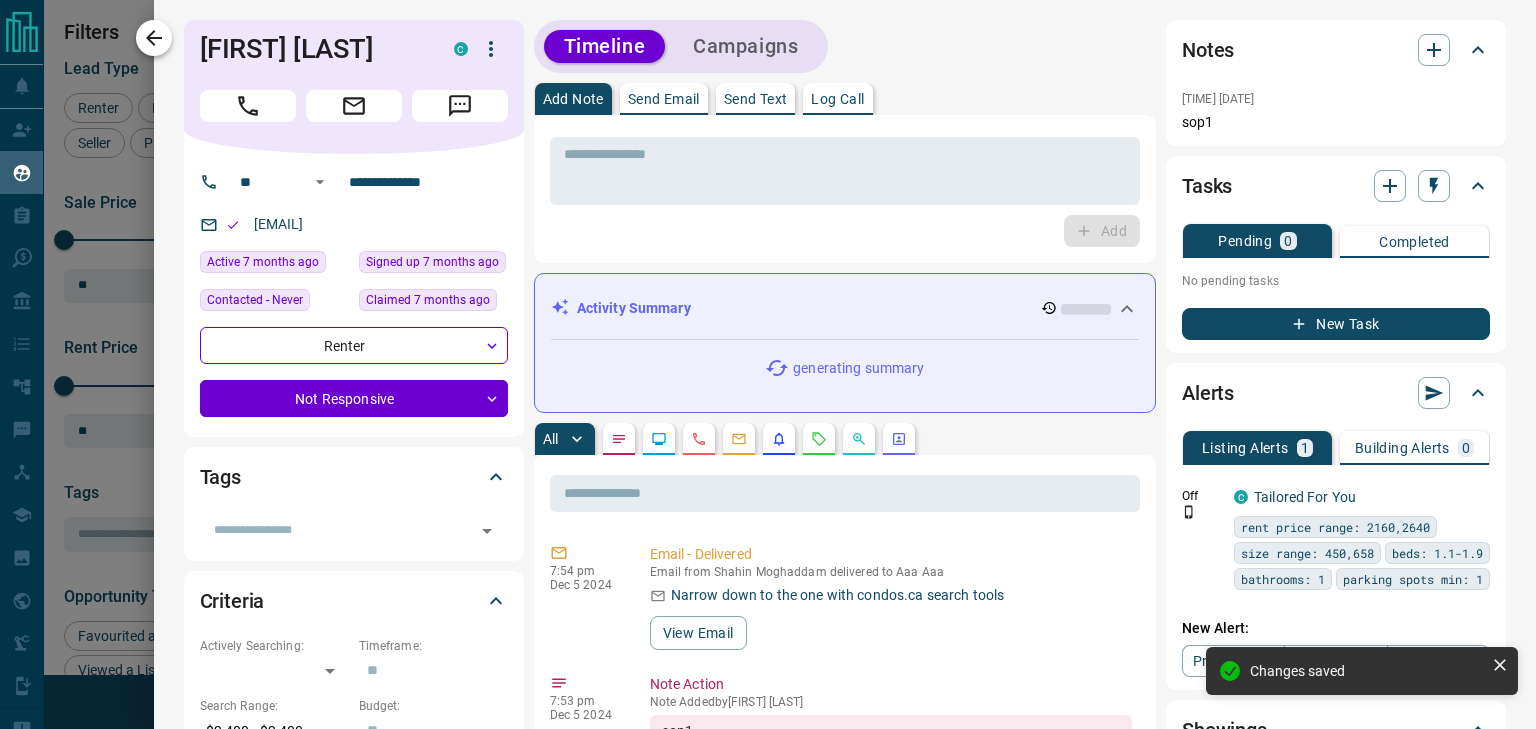 click 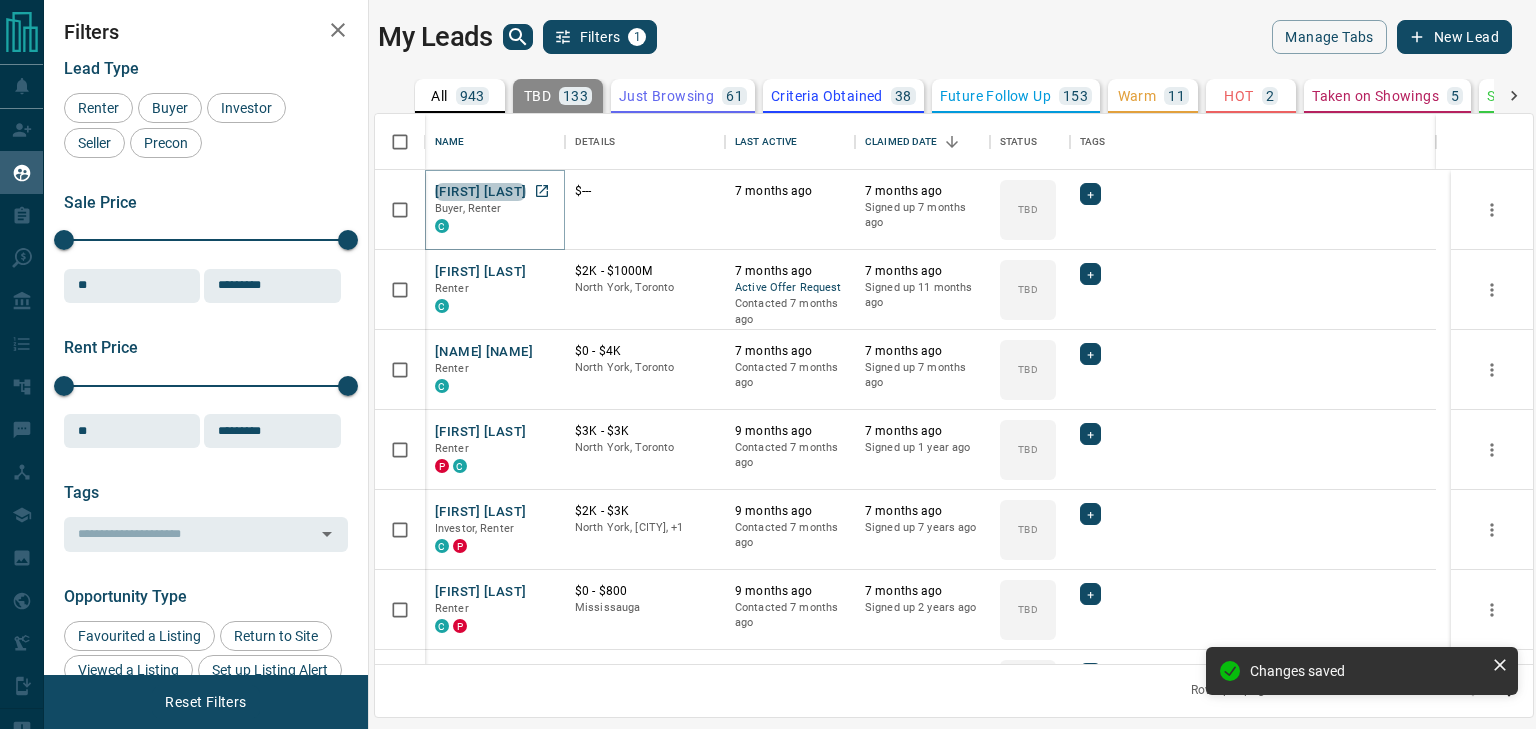 click on "[FIRST] [LAST]" at bounding box center (480, 192) 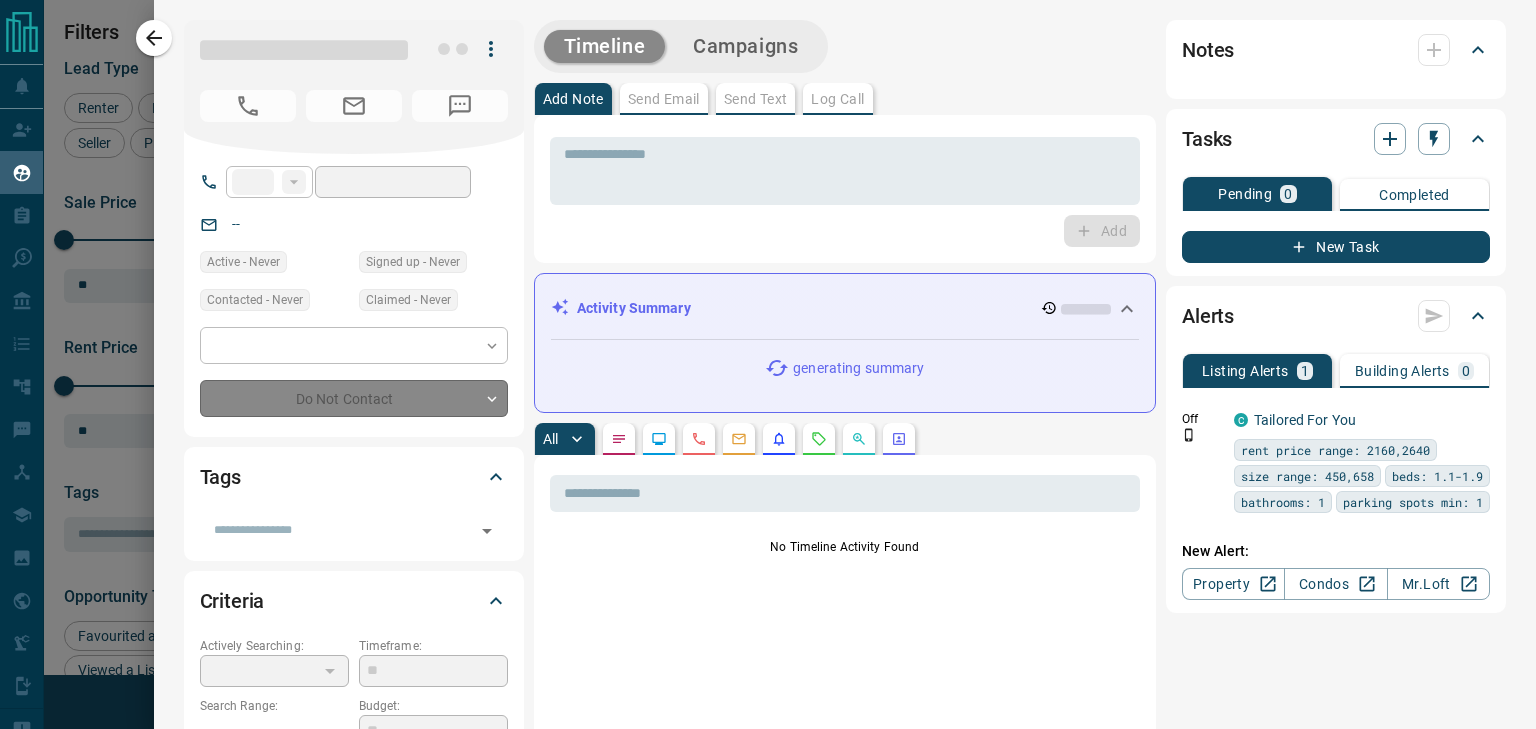 type on "**" 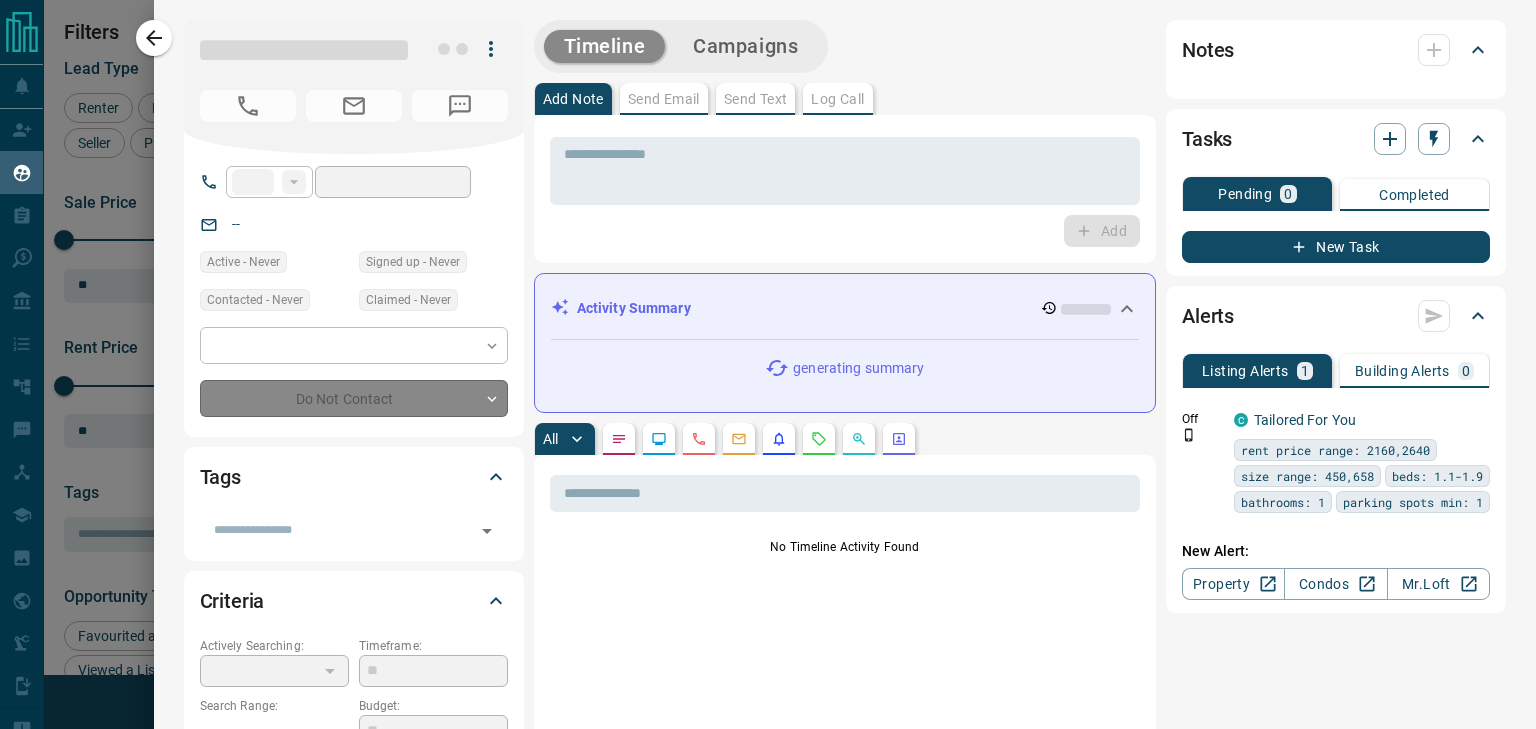 type on "**********" 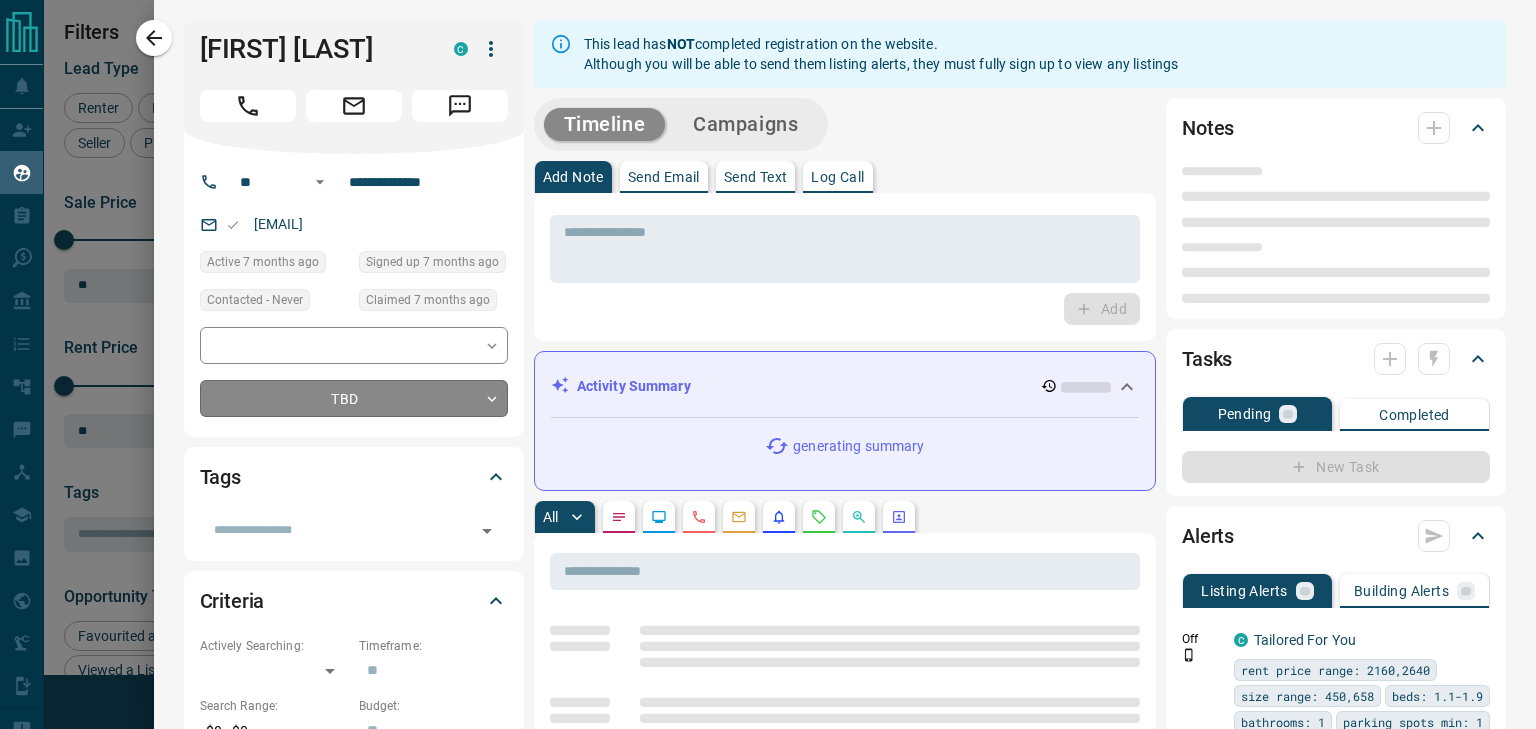 click on "Lead Transfers Claim Leads My Leads Tasks Opportunities Deals Campaigns Automations Messages Broker Bay Training Media Services Agent Resources Precon Worksheet Mobile Apps Disclosure Logout My Leads Filters 1 Manage Tabs New Lead All 943 TBD 133 Do Not Contact - Not Responsive 535 Bogus - Just Browsing 61 Criteria Obtained 38 Future Follow Up 153 Warm 11 HOT 2 Taken on Showings 5 Submitted Offer - Client 5 Name Details Last Active Claimed Date Status Tags [FIRST] [LAST] Buyer, Renter C $--- 7 months ago 7 months ago Signed up 7 months ago TBD + [FIRST] [LAST] Renter C $2K - $1000M [CITY], [CITY] 7 months ago Active Offer Request Contacted 7 months ago 7 months ago Signed up 11 months ago TBD + [FIRST] [LAST] Renter C $0 - $4K [CITY], [CITY] 7 months ago Contacted 7 months ago 7 months ago Signed up 7 months ago TBD + [FIRST] [LAST] Renter P C $3K - $3K [CITY], [CITY] 9 months ago Contacted 7 months ago 7 months ago Signed up 1 year ago TBD + [FIRST] [LAST] Investor, Renter C P $2K - $3K 9 months ago +" at bounding box center [768, 352] 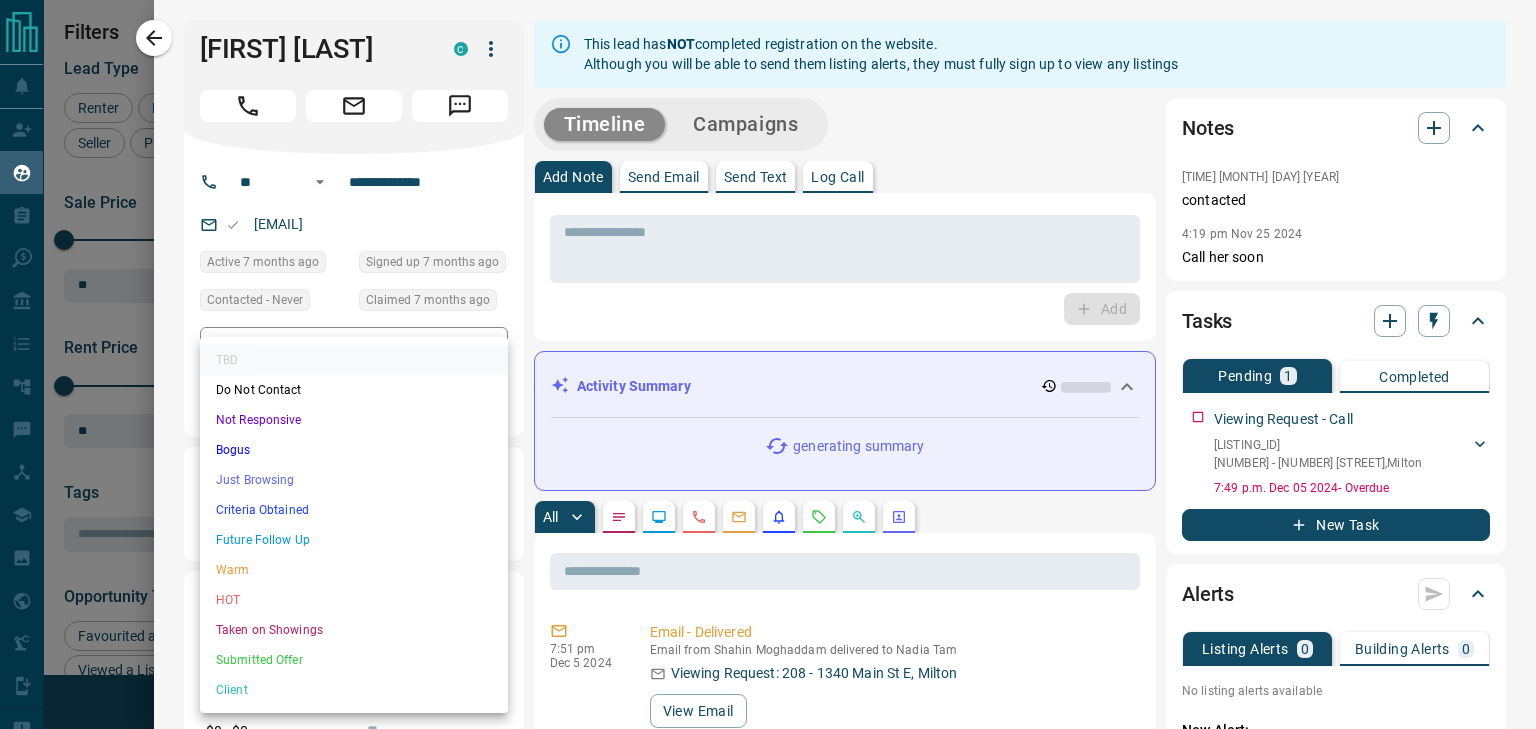 click on "Not Responsive" at bounding box center (354, 420) 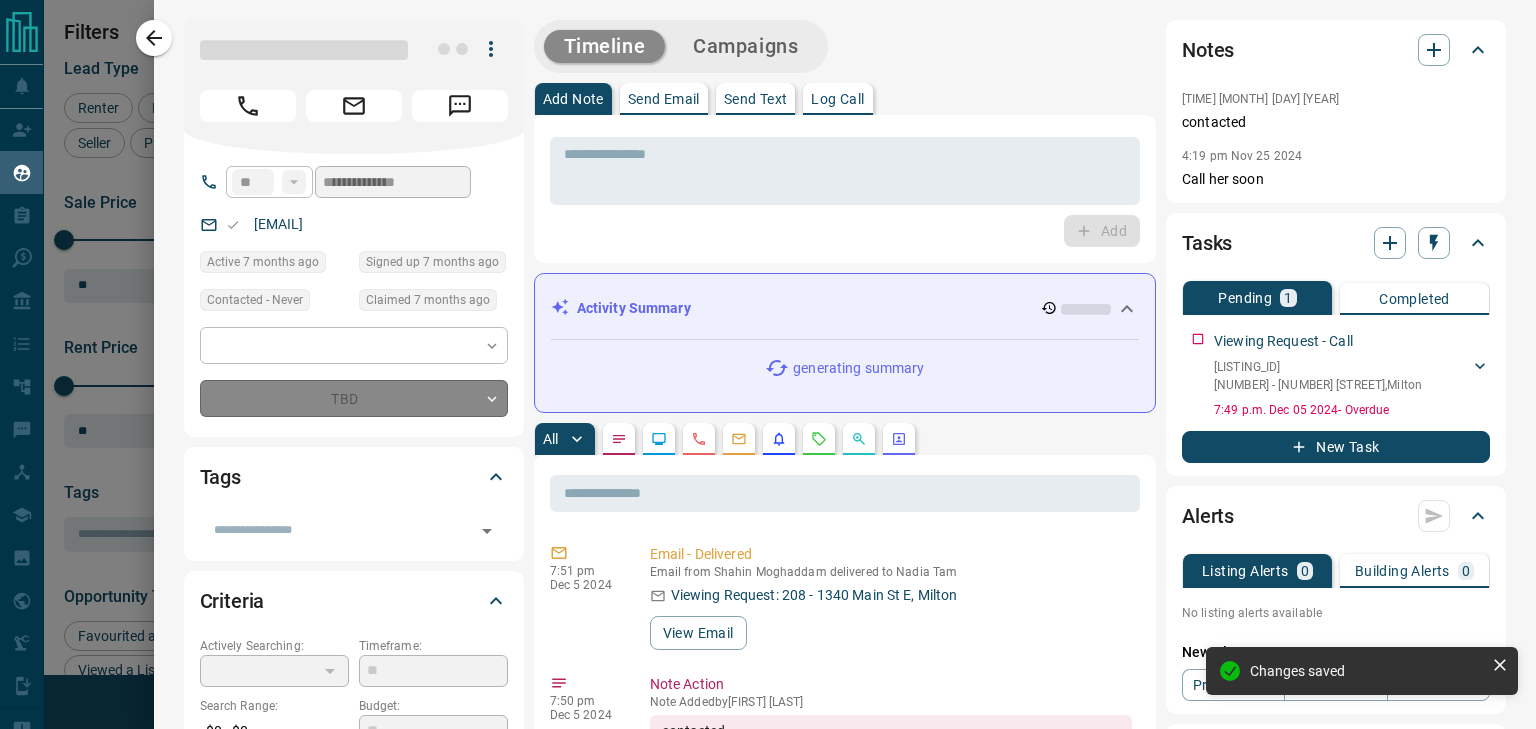type on "*" 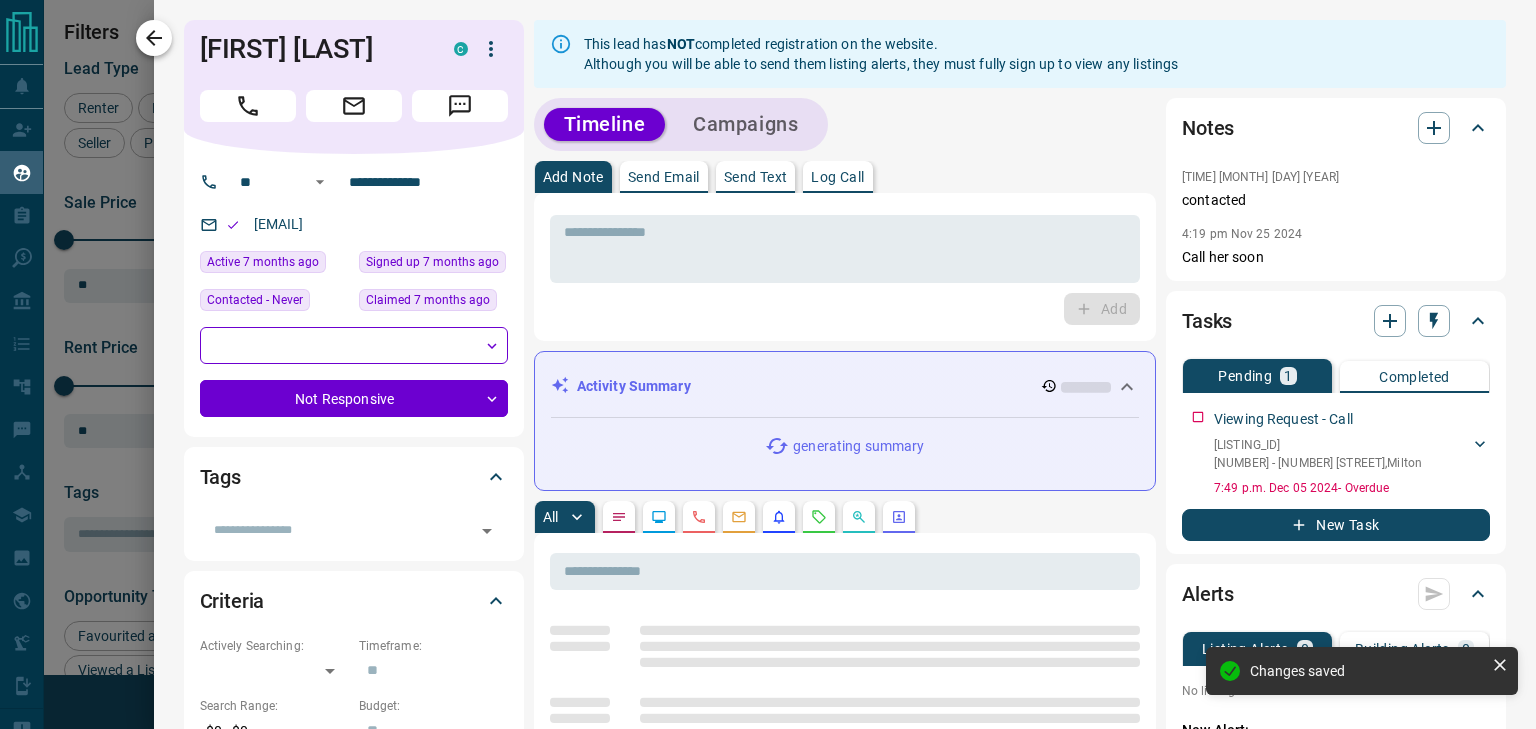 click 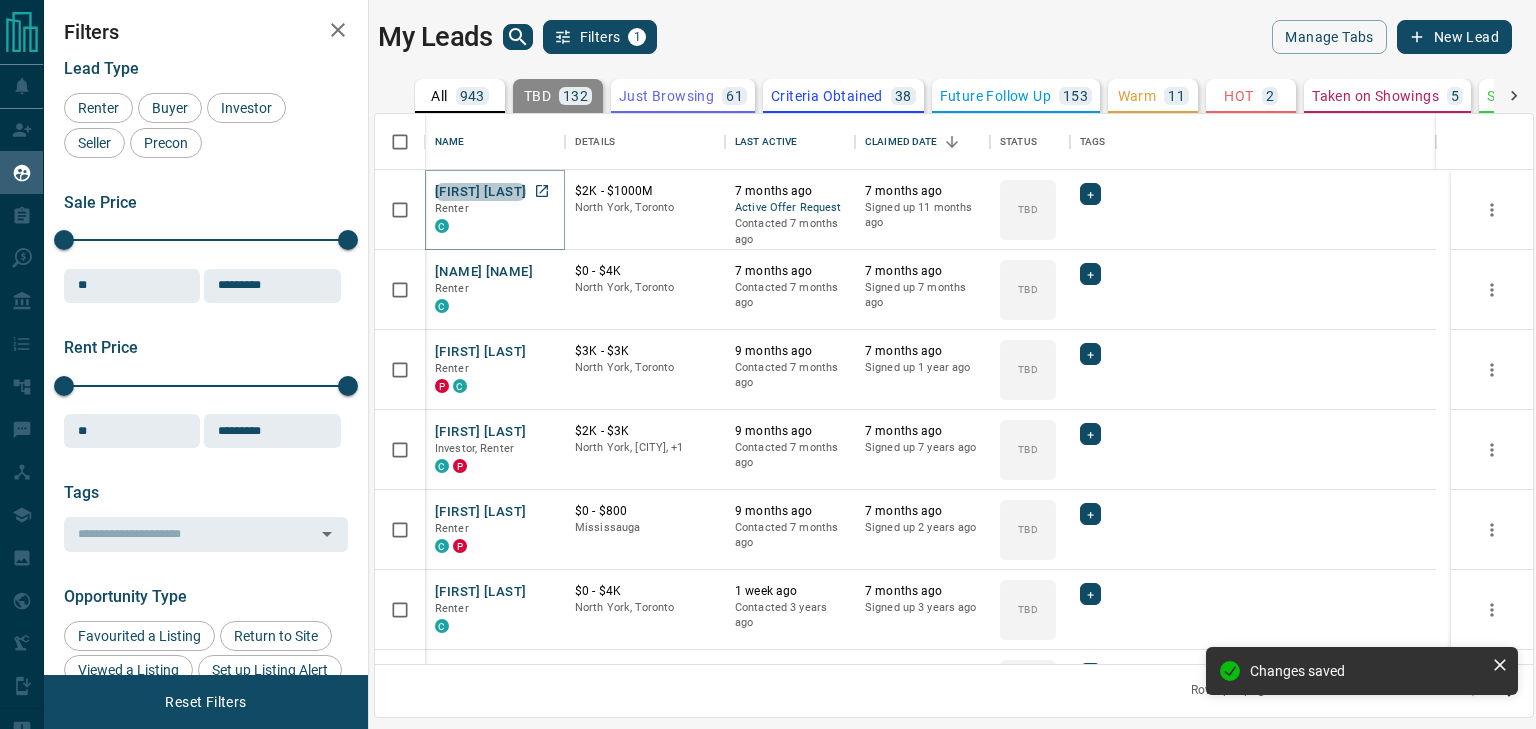 click on "[FIRST] [LAST]" at bounding box center [480, 192] 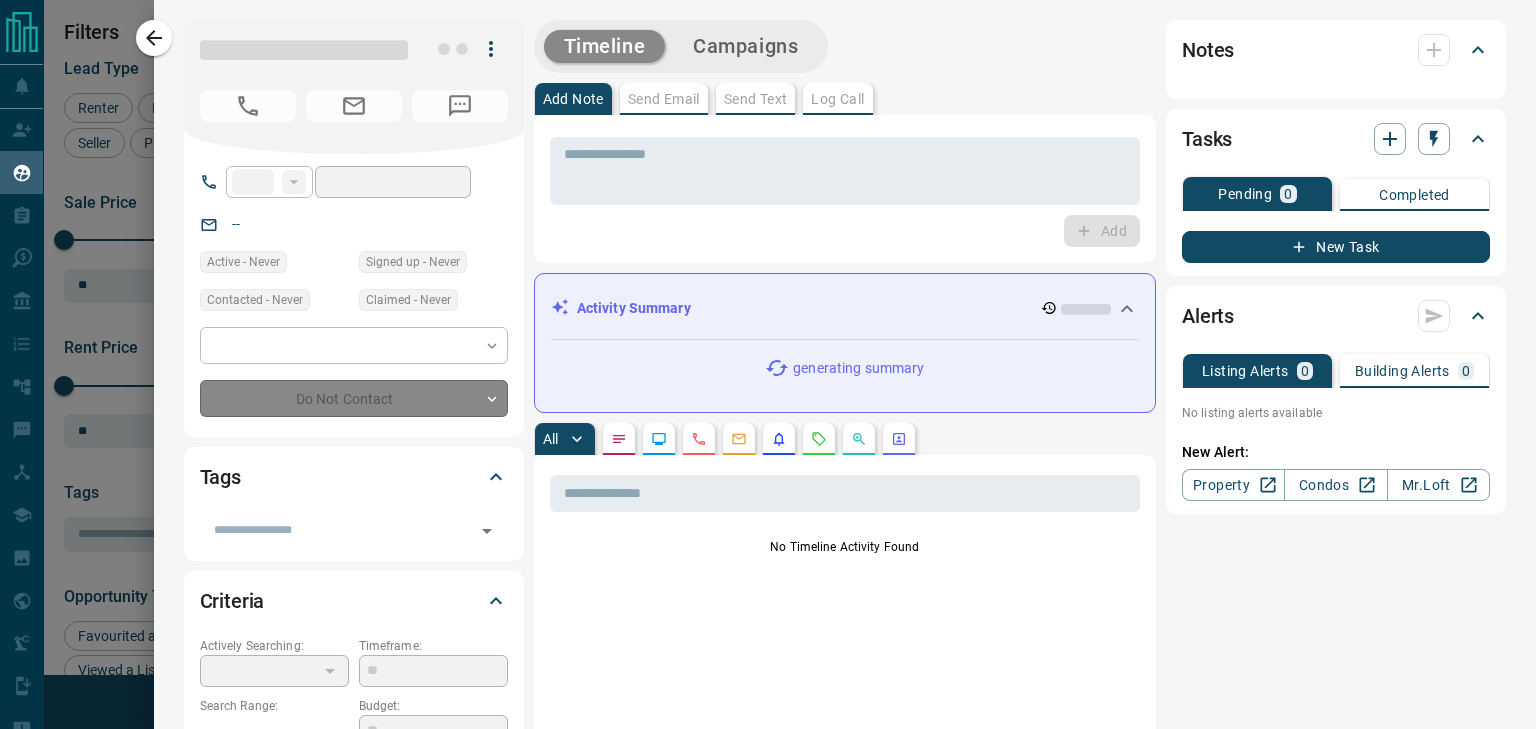 type on "**" 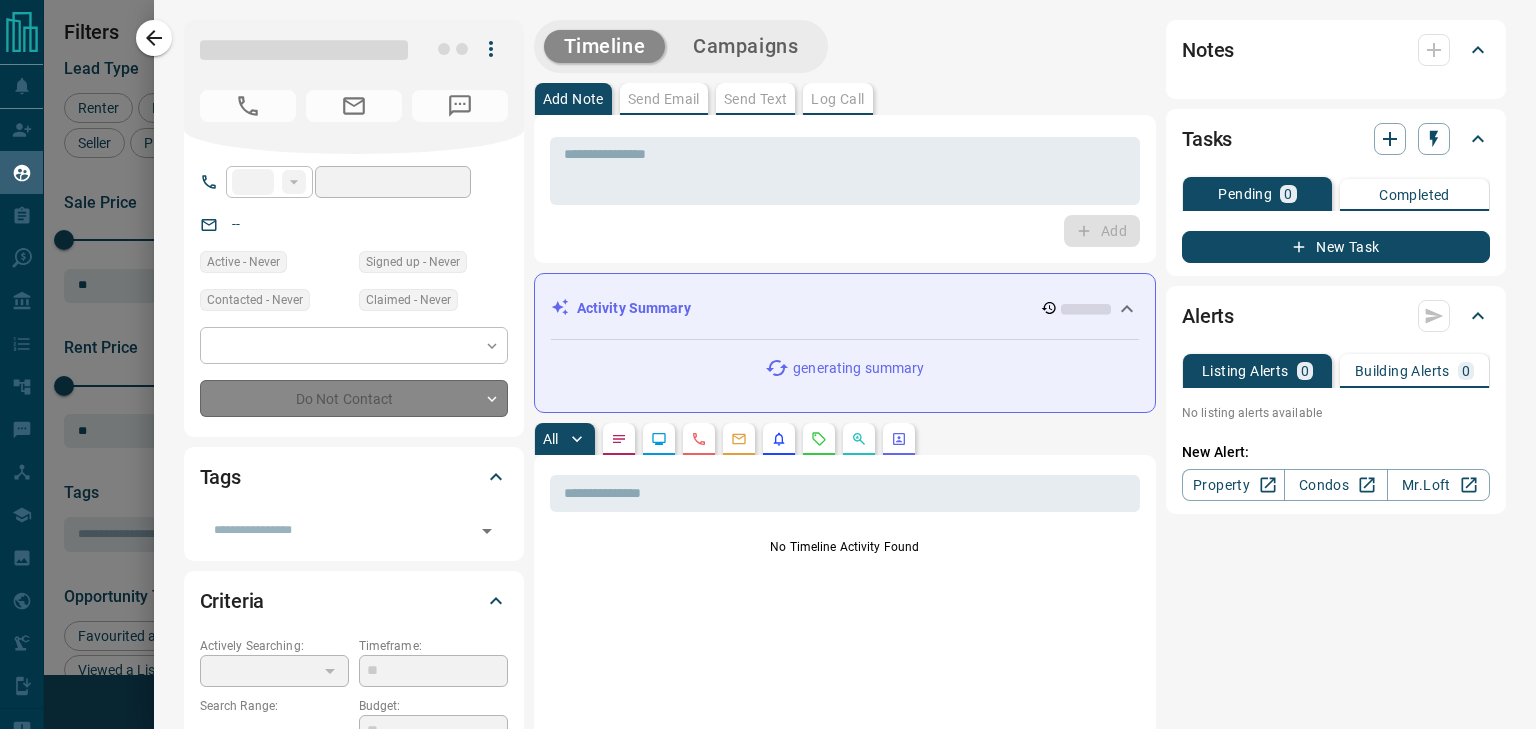 type on "**********" 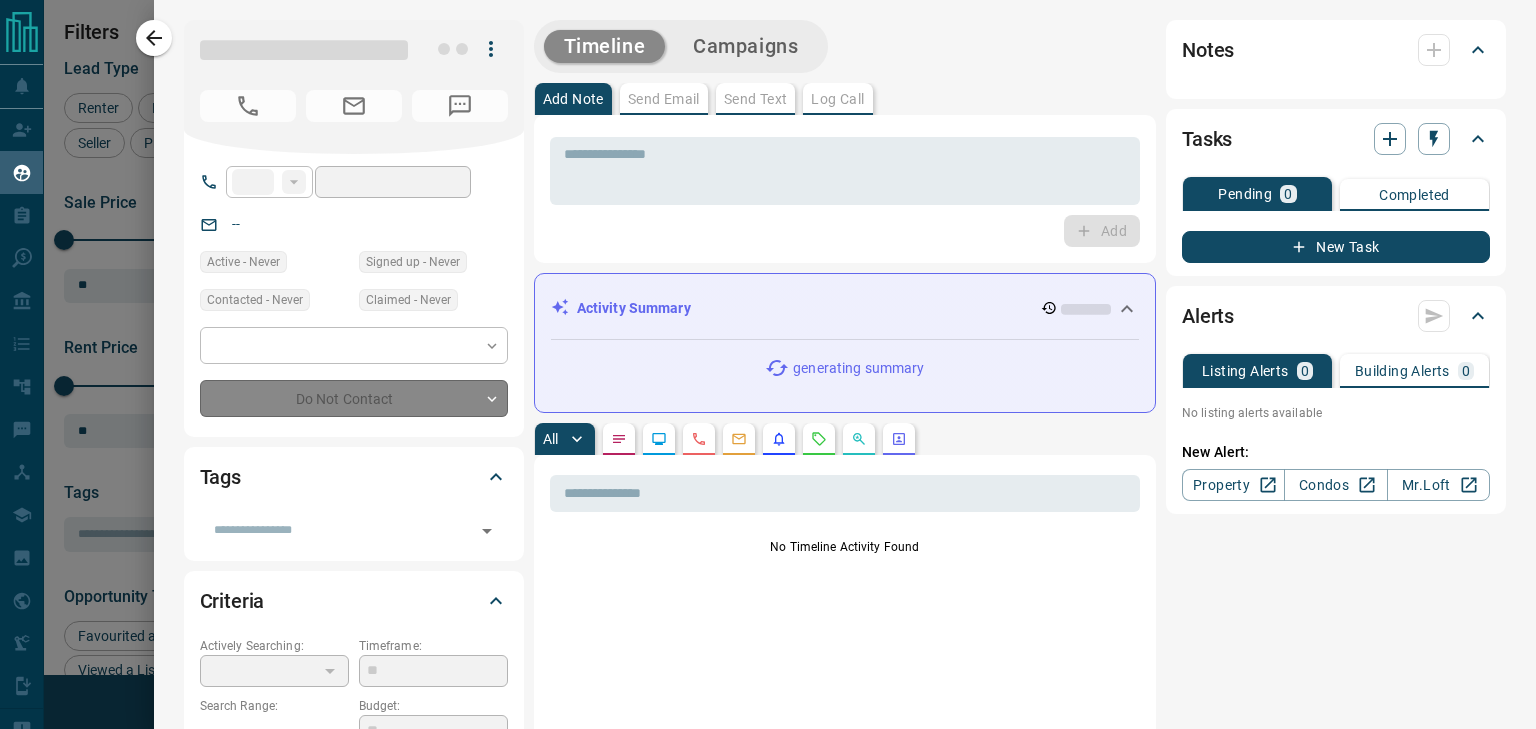 type on "**********" 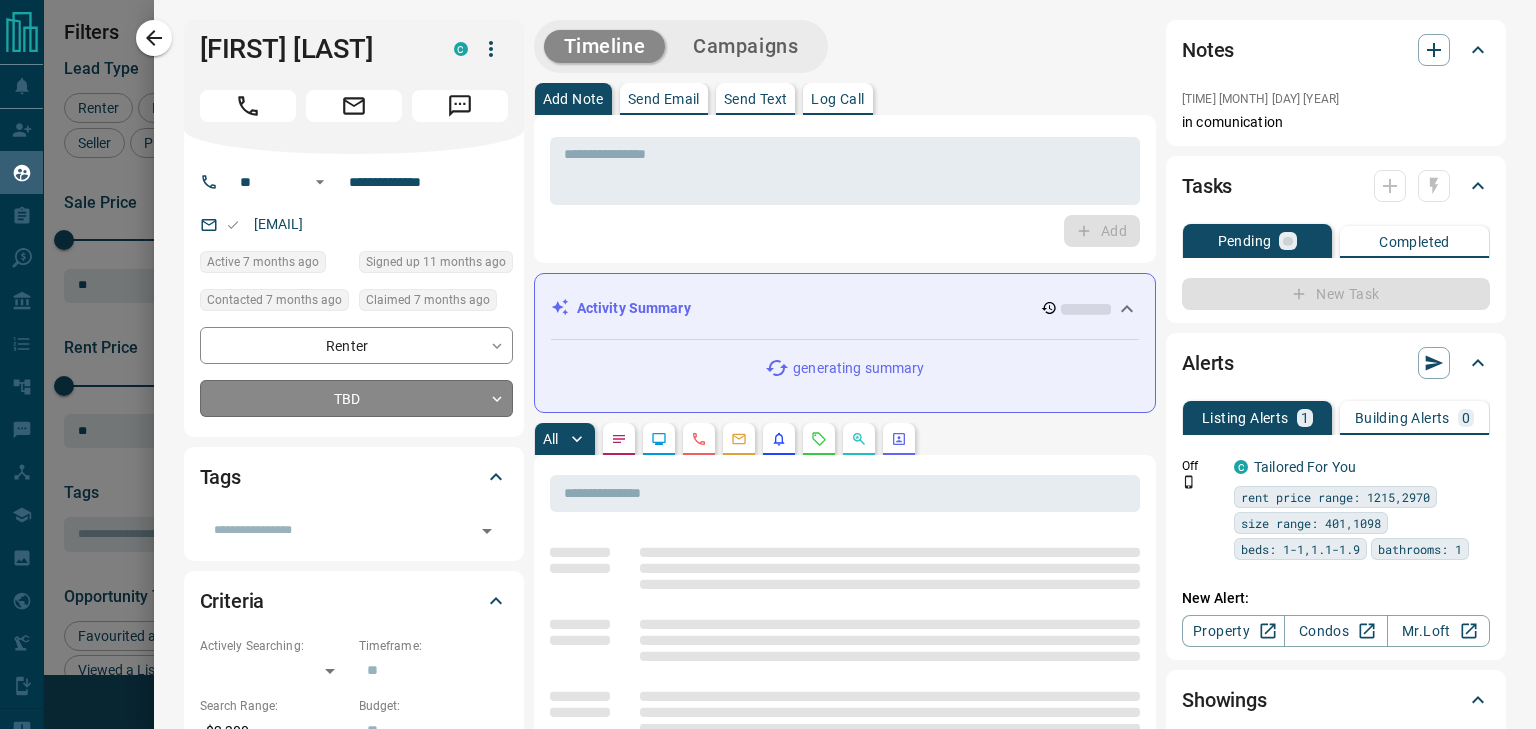click on "Lead Transfers Claim Leads My Leads Tasks Opportunities Deals Campaigns Automations Messages Broker Bay Training Media Services Agent Resources Precon Worksheet Mobile Apps Disclosure Logout My Leads Filters 1 Manage Tabs New Lead All 943 TBD 132 Do Not Contact - Not Responsive 536 Bogus - Just Browsing 61 Criteria Obtained 38 Future Follow Up 153 Warm 11 HOT 2 Taken on Showings 5 Submitted Offer - Client 5 Name Details Last Active Claimed Date Status Tags [FIRST] [LAST] Renter C $2K - $1000M [NEIGHBORHOOD], [CITY] 7 months ago Active Offer Request Contacted 7 months ago 7 months ago Signed up 11 months ago TBD + [FIRST] [LAST] Renter C $0 - $4K [NEIGHBORHOOD], [CITY] 7 months ago Contacted 7 months ago 7 months ago Signed up 7 months ago TBD + [FIRST] [LAST] Renter P C $3K - $3K [NEIGHBORHOOD], [CITY] 9 months ago Contacted 7 months ago 7 months ago Signed up 1 year ago TBD + [FIRST] [LAST] Investor, Renter C P $2K - $3K [NEIGHBORHOOD], [CITY], +1 9 months ago Contacted 7 months ago 7 months ago Signed up 7 years ago TBD +" at bounding box center [768, 352] 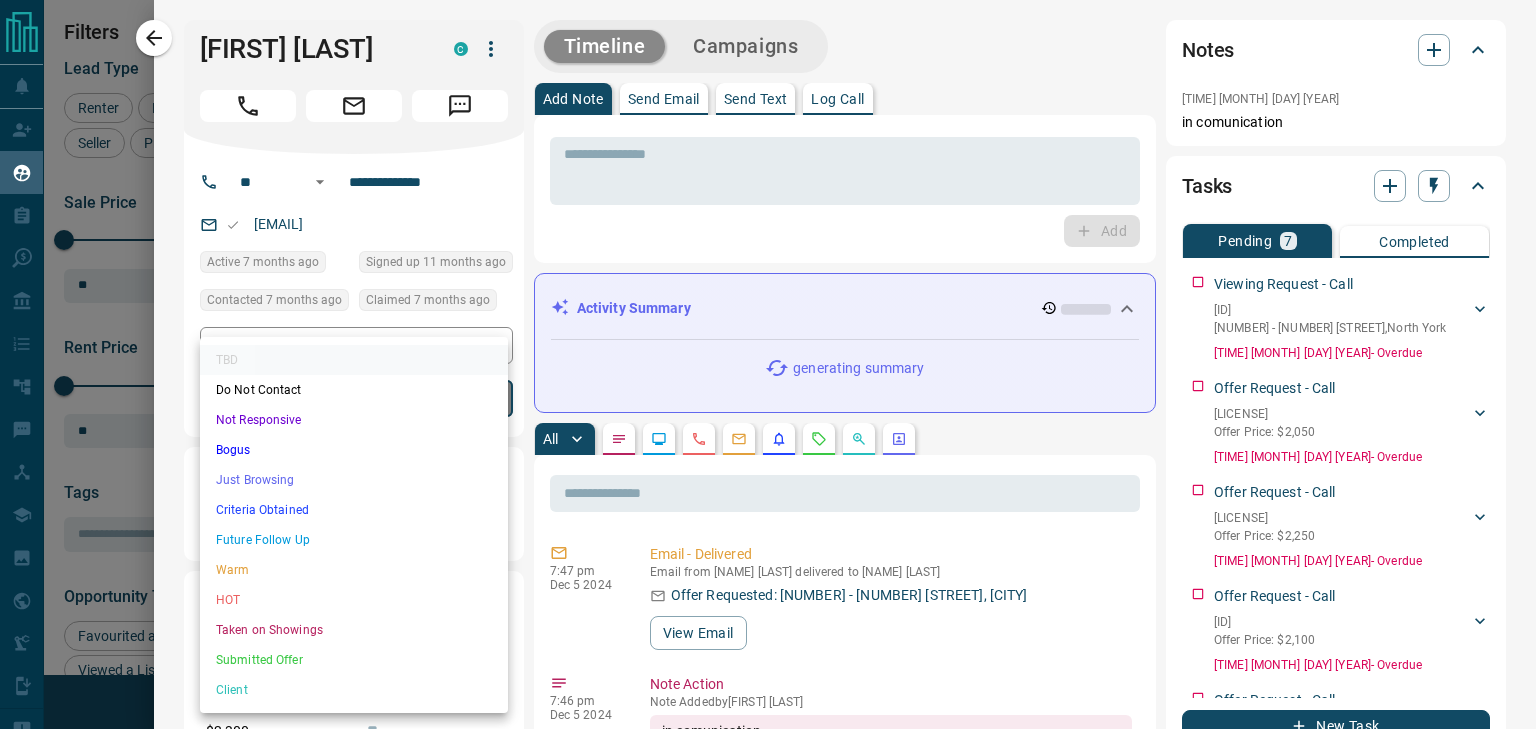 click on "Not Responsive" at bounding box center (354, 420) 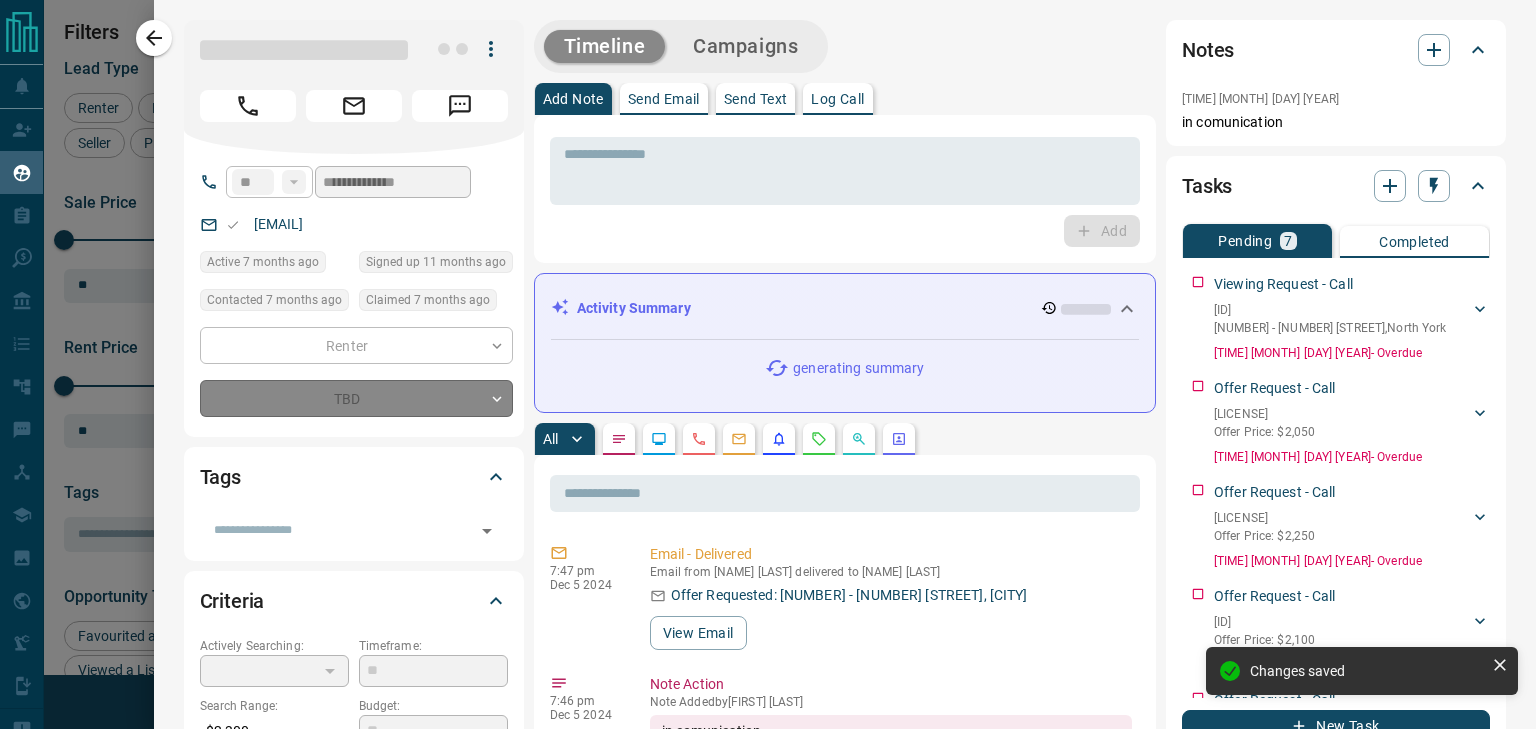 type on "*" 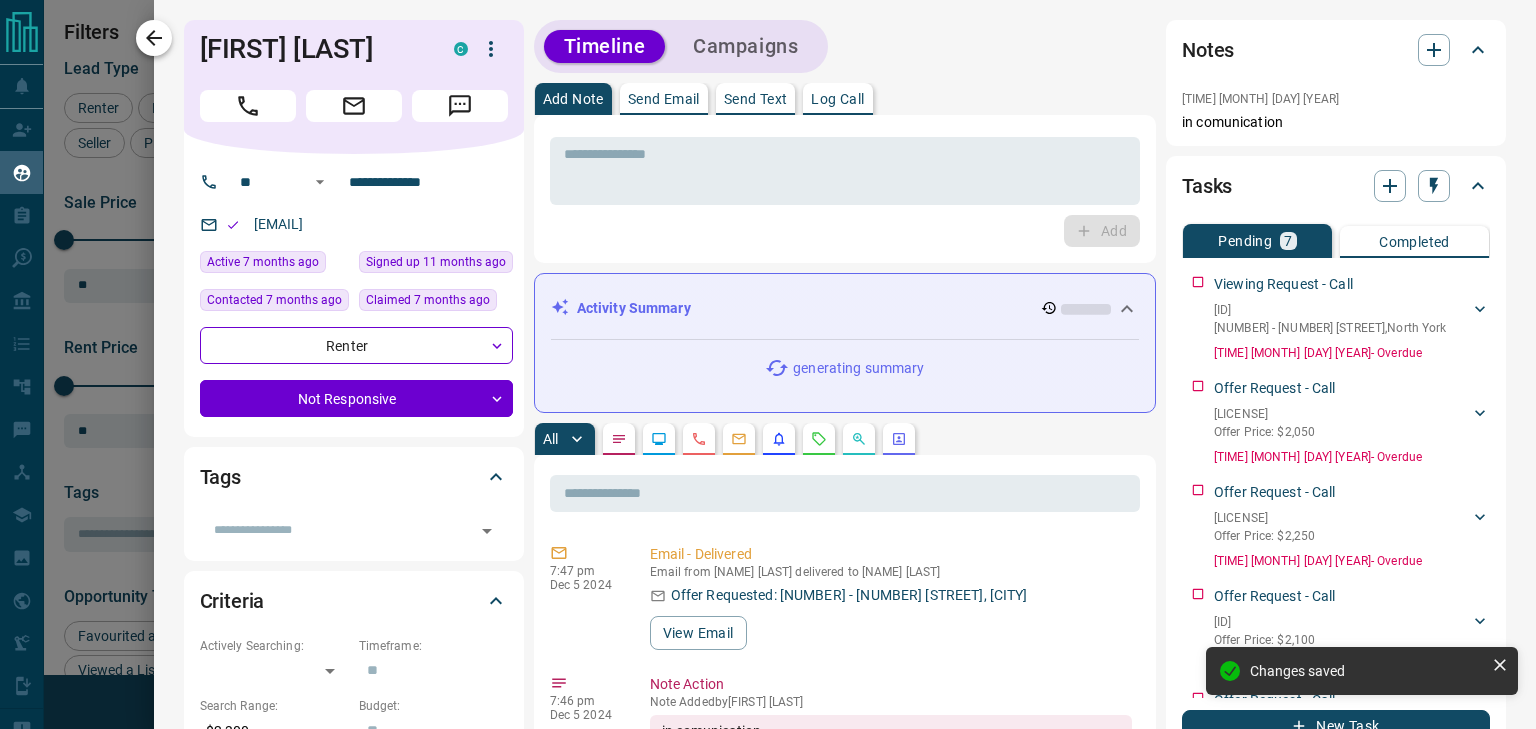 click 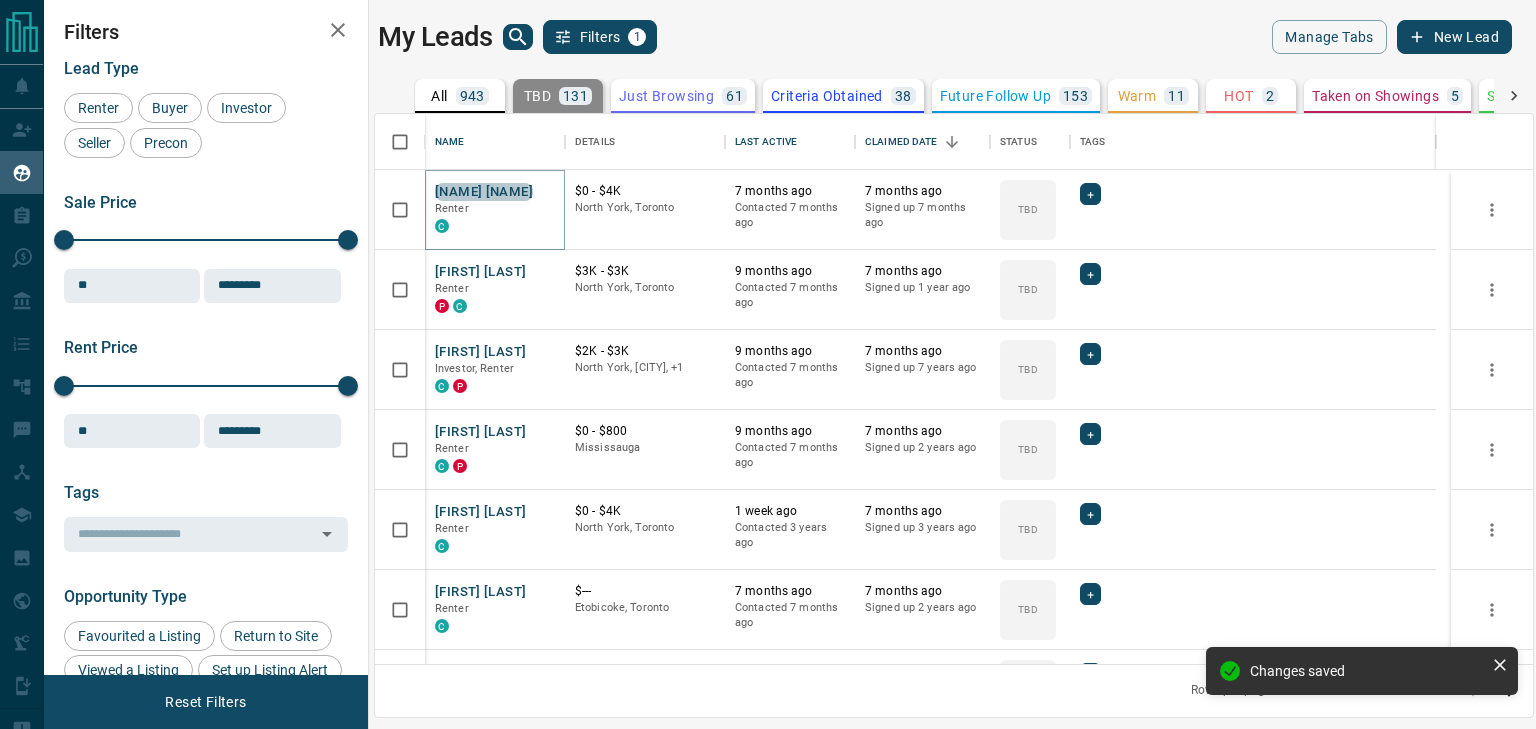click on "[NAME] [NAME]" at bounding box center [484, 192] 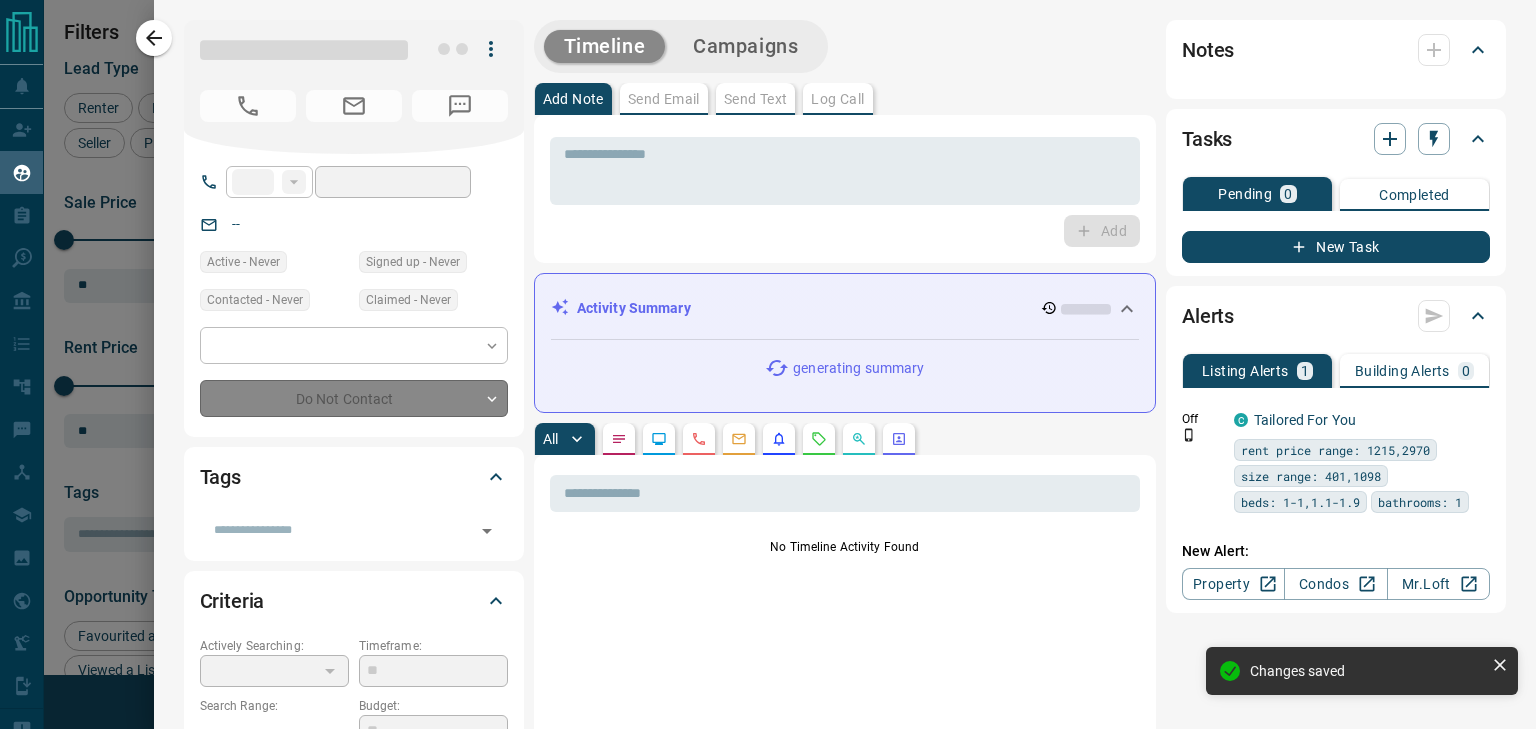 type on "**" 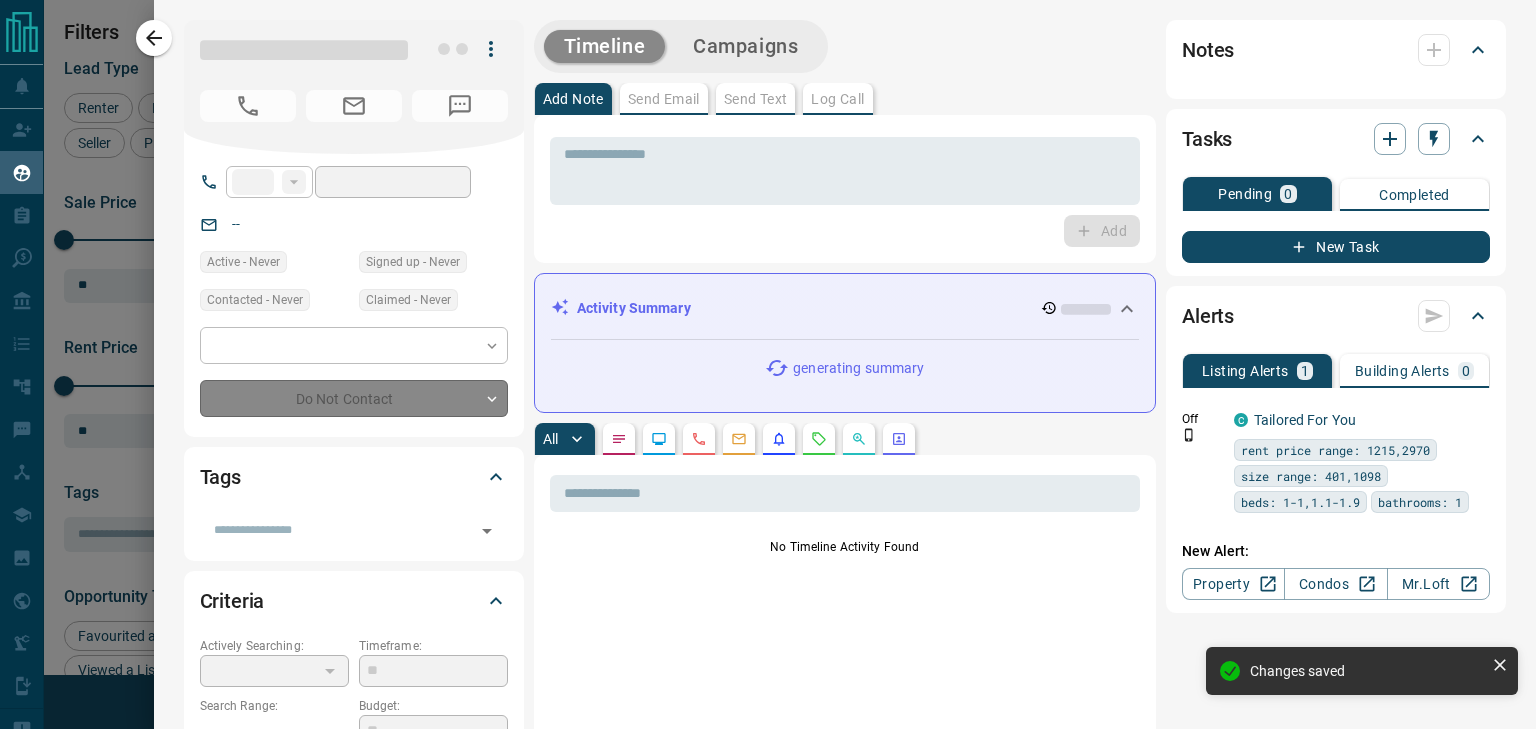 type on "**********" 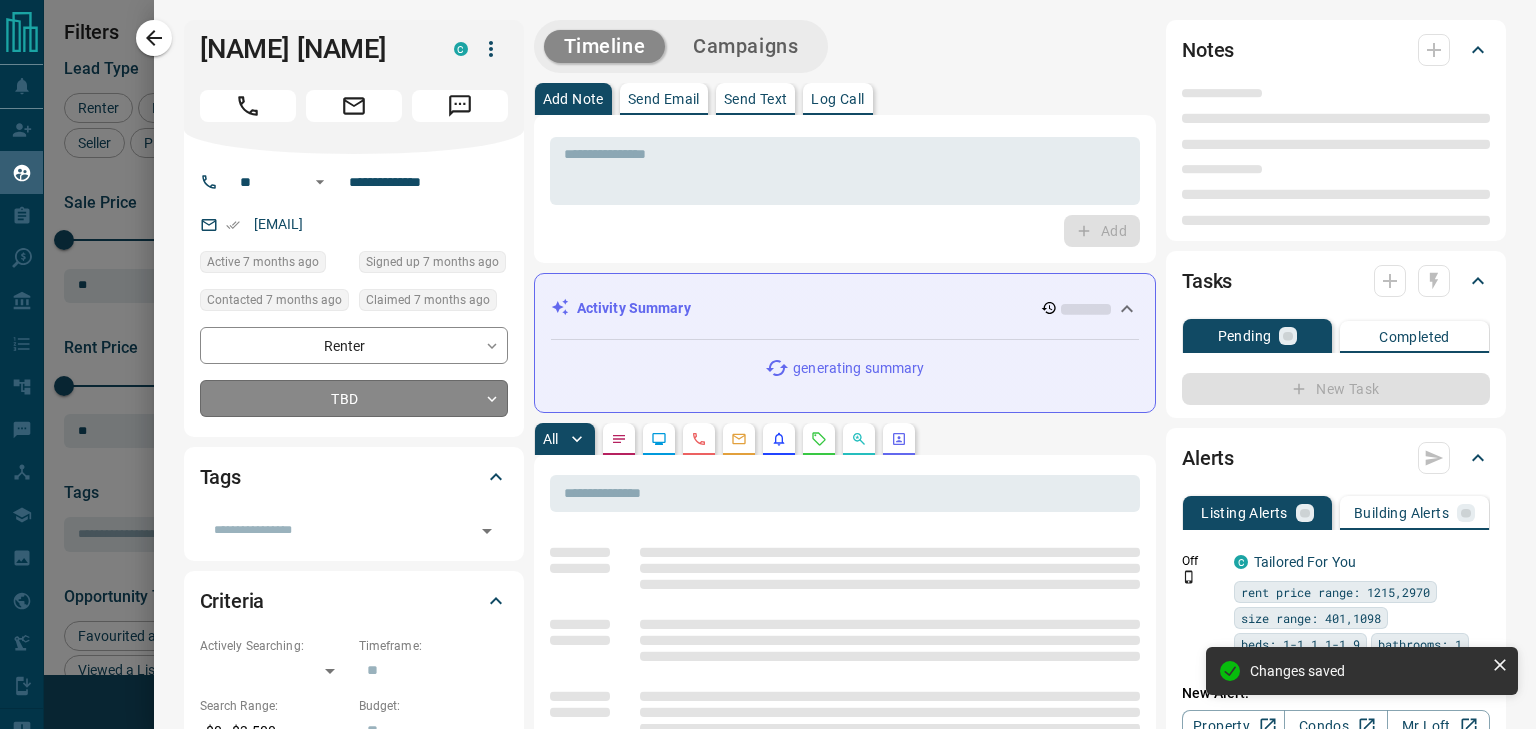 click on "Name Details Last Active Claimed Date Status Tags Sharan Nijjar Renter C $0 - $4K North York, Toronto 7 months ago Contacted 7 months ago 7 months ago Signed up 7 months ago TBD + Hoi Yi Chan Renter P C $3K - $3K North York, Toronto 9 months ago Contacted 7 months ago 7 months ago Signed up 1 year ago TBD + Annemarie Ali Investor, Renter C P $2K - $3K North York, Toronto, +1 9 months ago Contacted 7 months ago 7 months ago Signed up 7 years ago TBD + Viraj Dahitule Renter C P $0 - $800 Mississauga 9 months ago Contacted 7 months ago 7 months ago Signed up 2 years ago TBD + Kwan Ting Chan Renter C $0 - $4K" at bounding box center (768, 352) 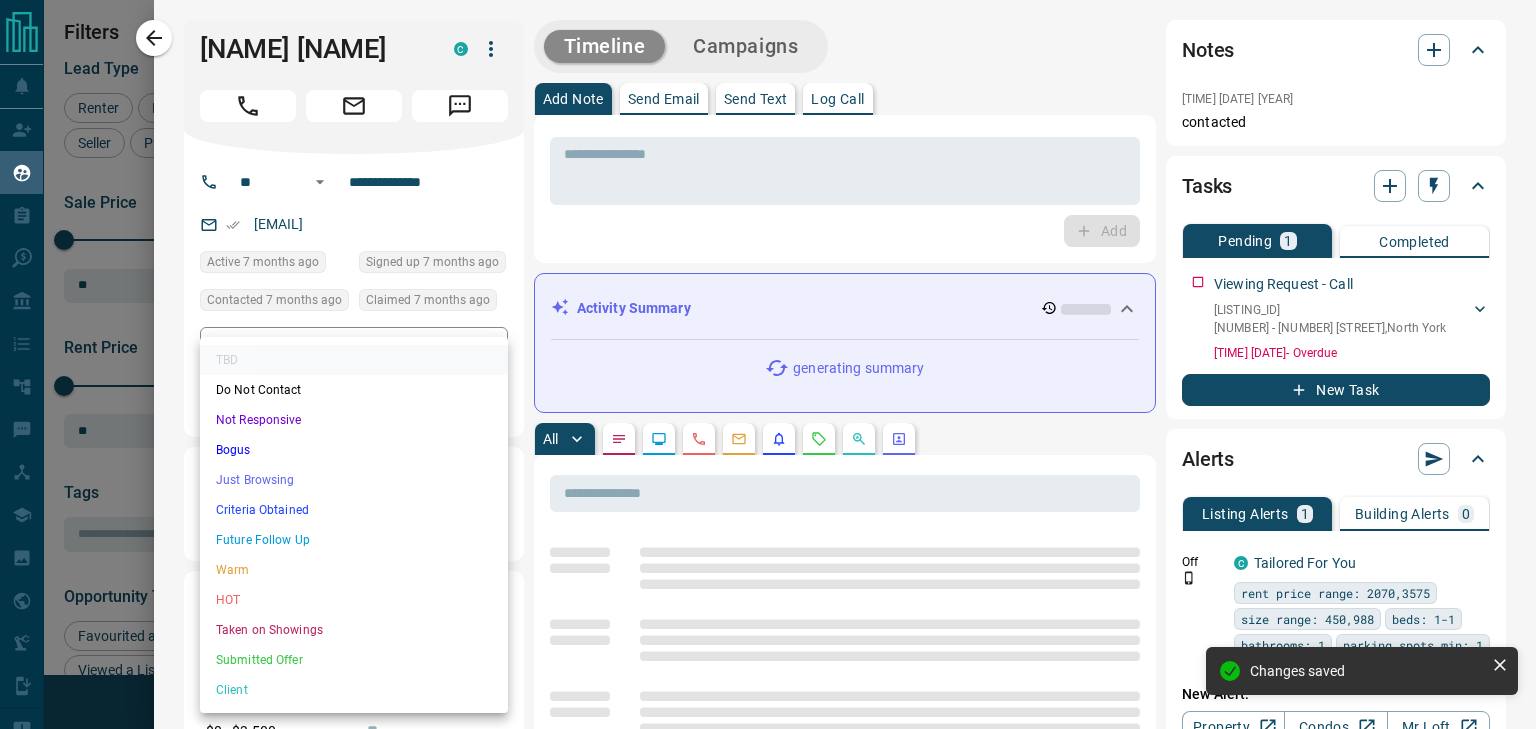 click on "Not Responsive" at bounding box center (354, 420) 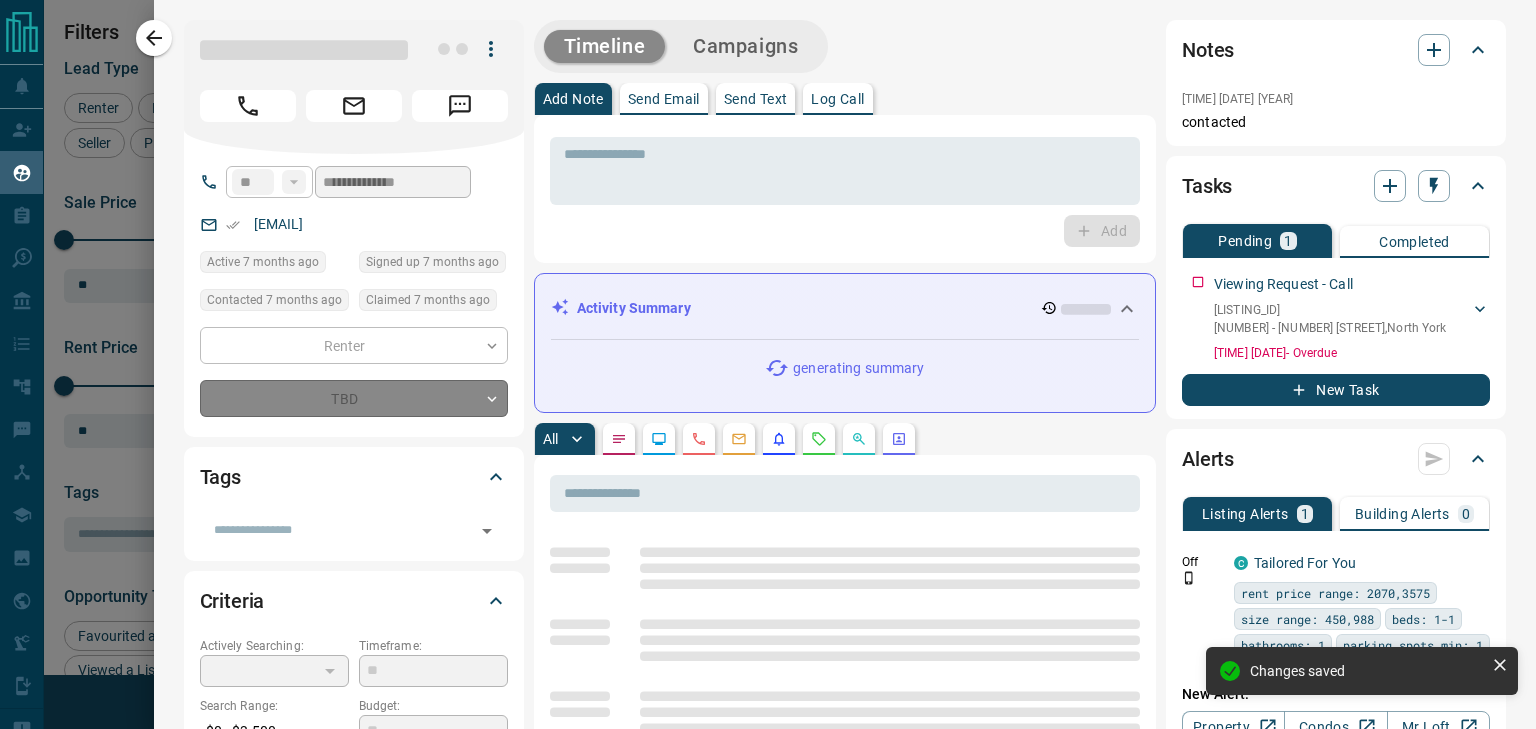 type on "*" 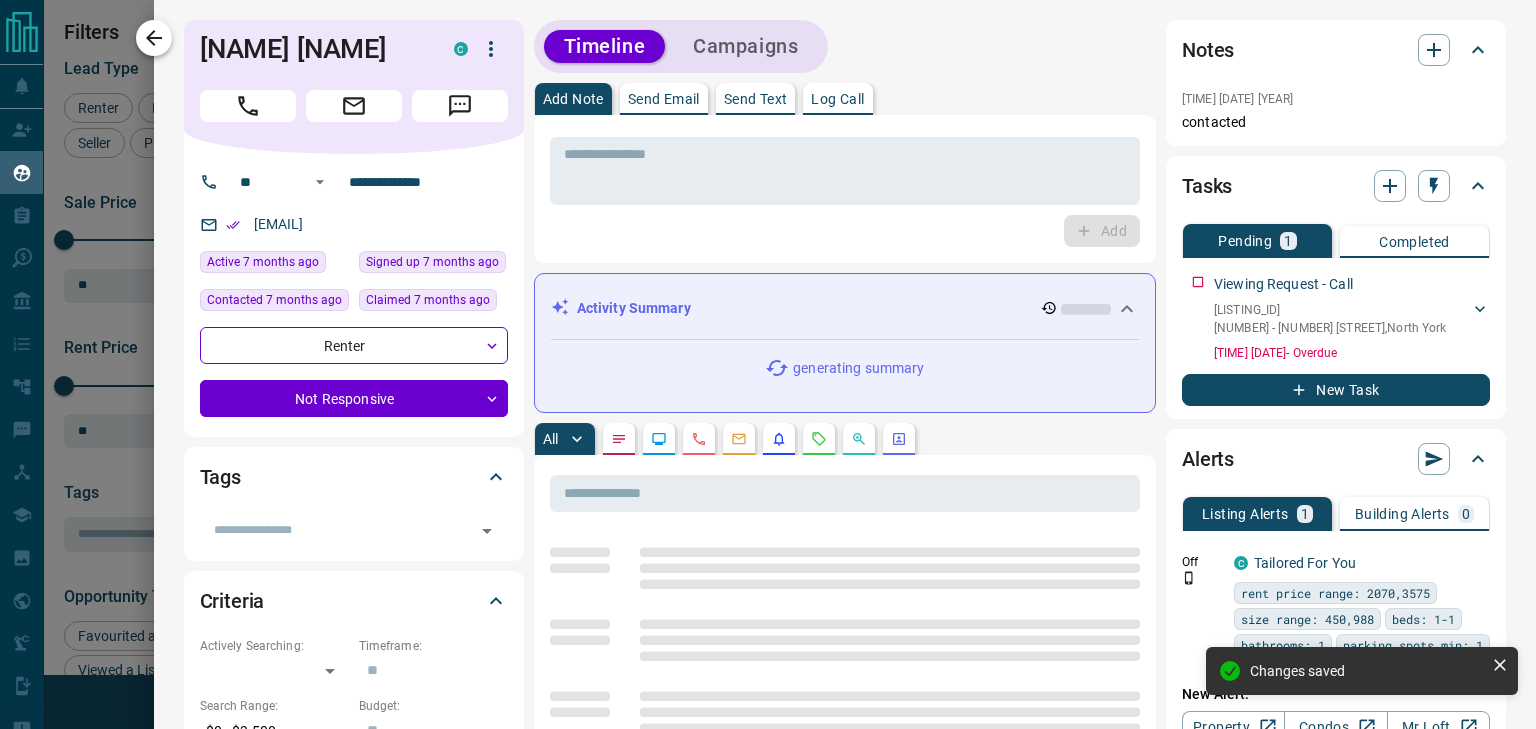 click 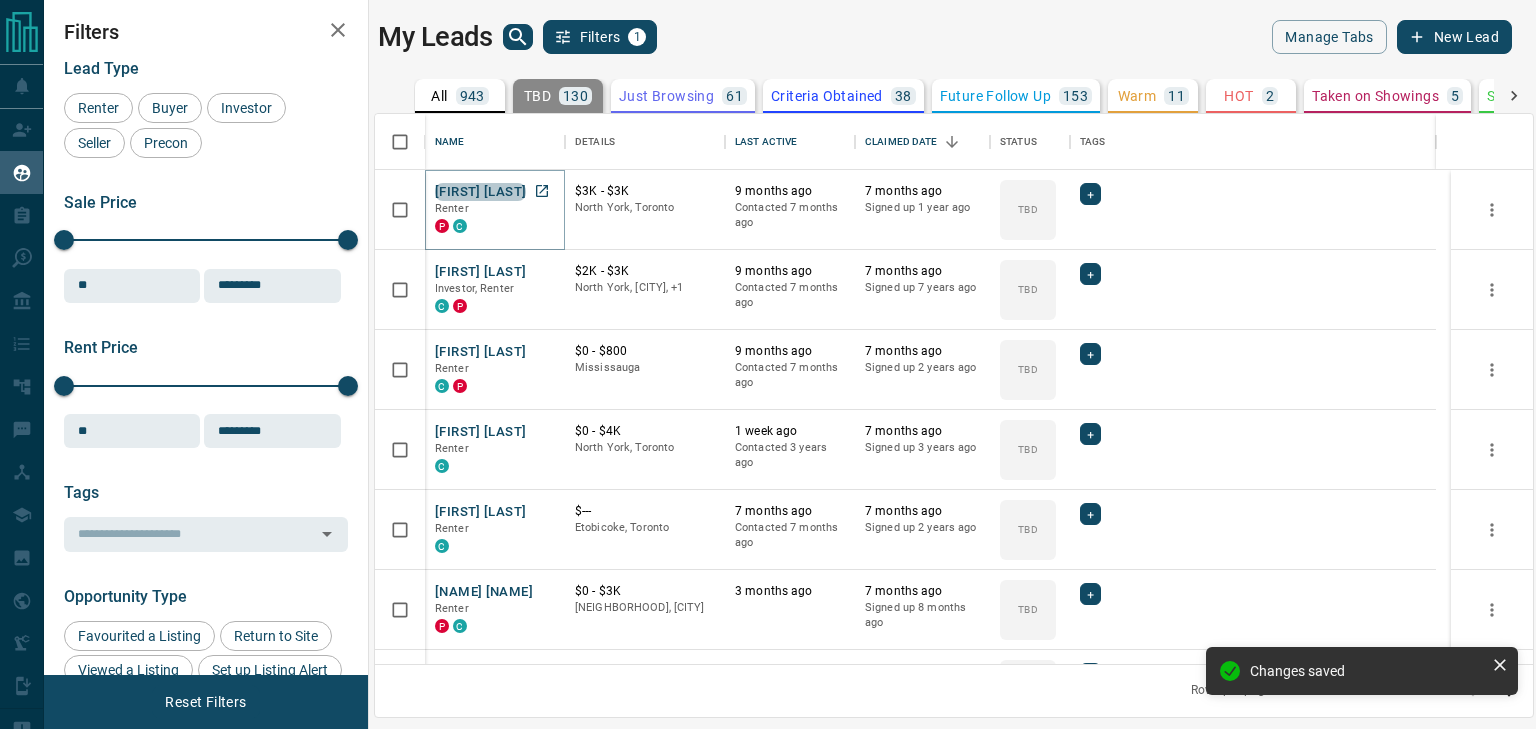 click on "[FIRST] [LAST]" at bounding box center (480, 192) 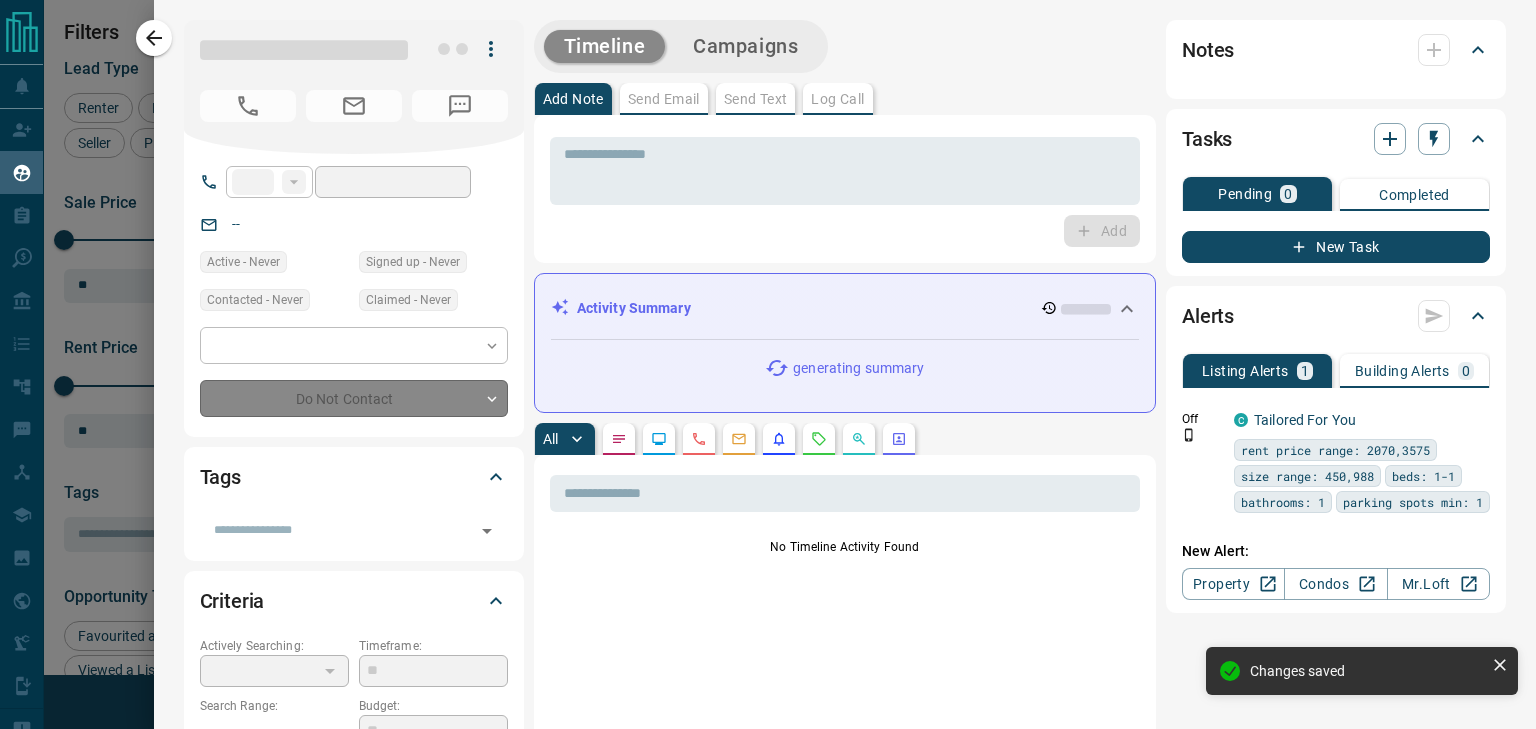 type on "**" 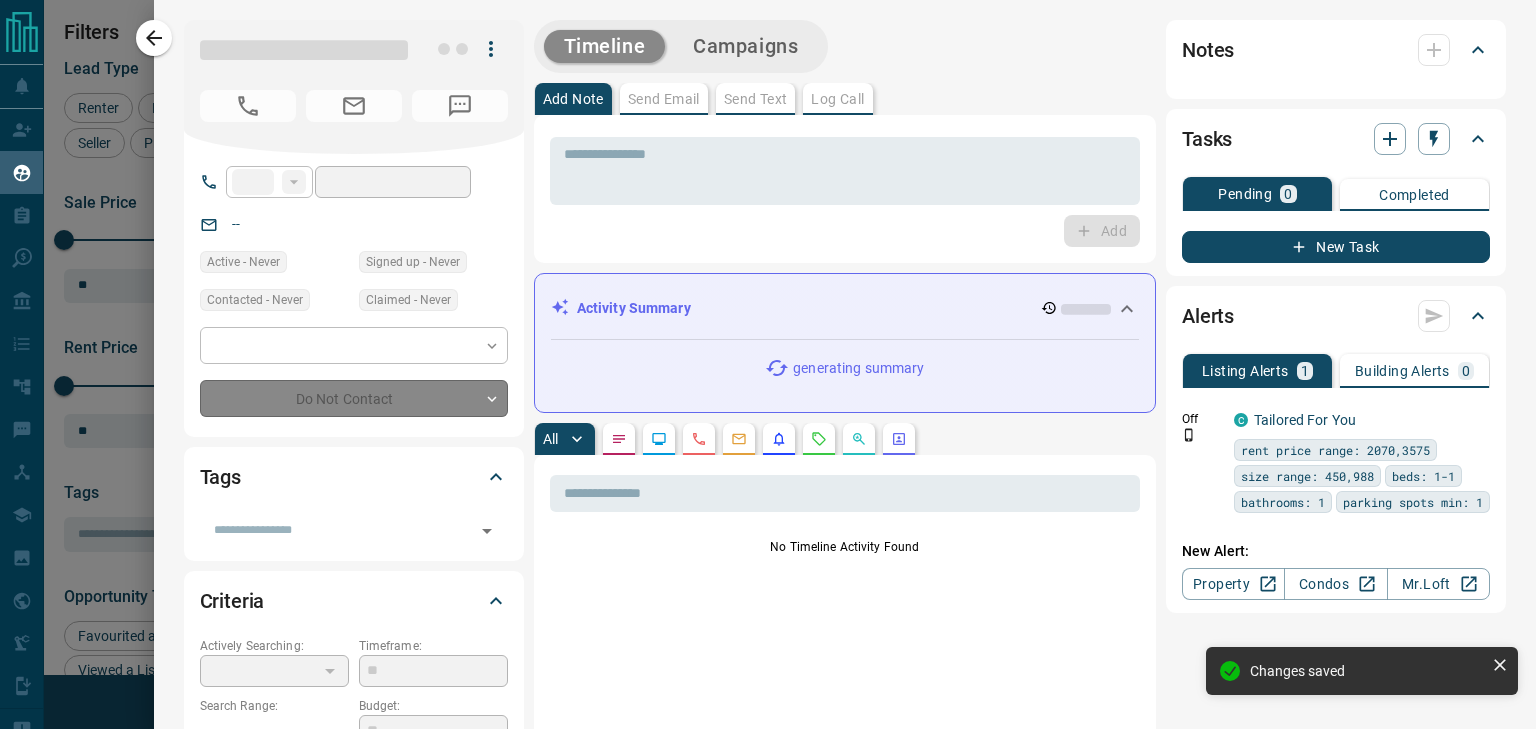 type on "**********" 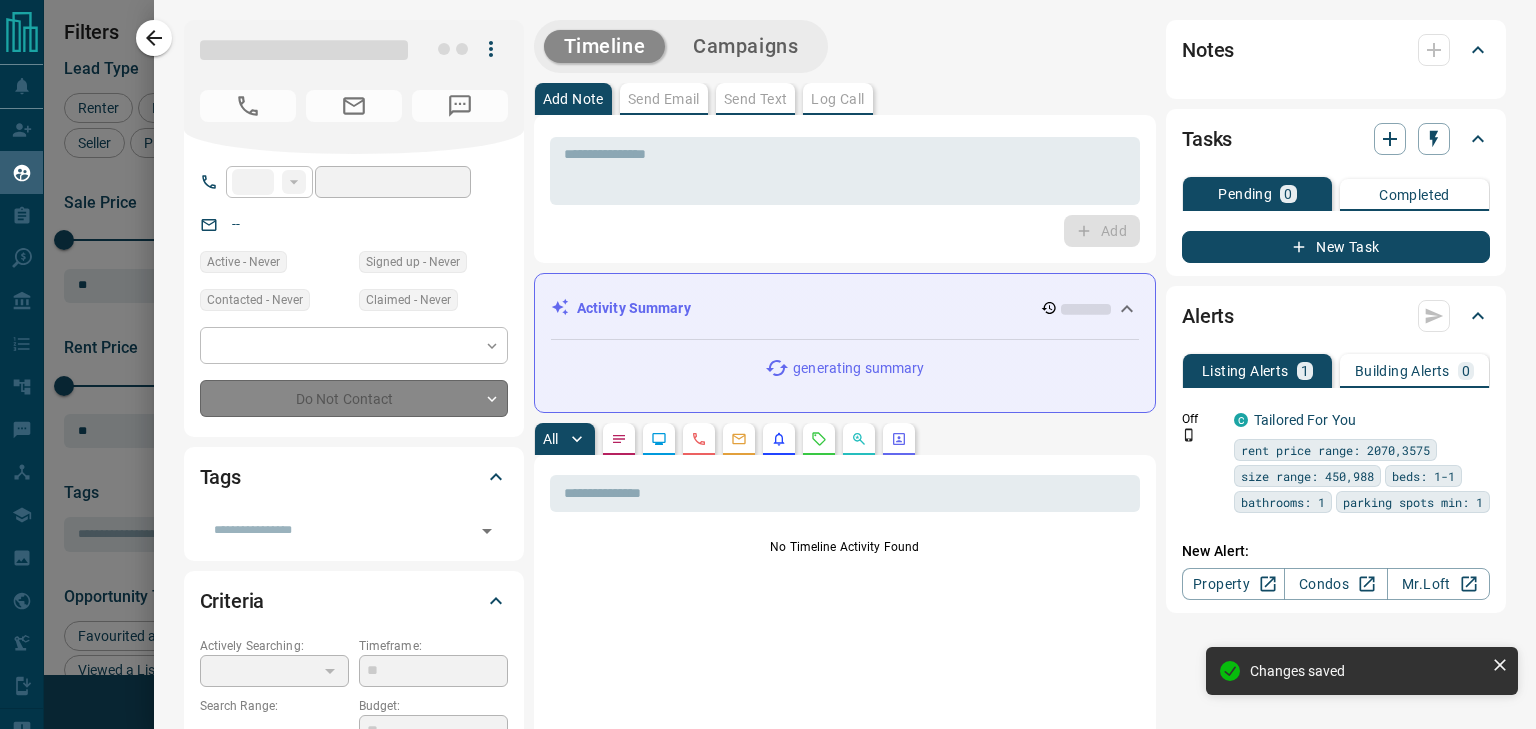 type on "**********" 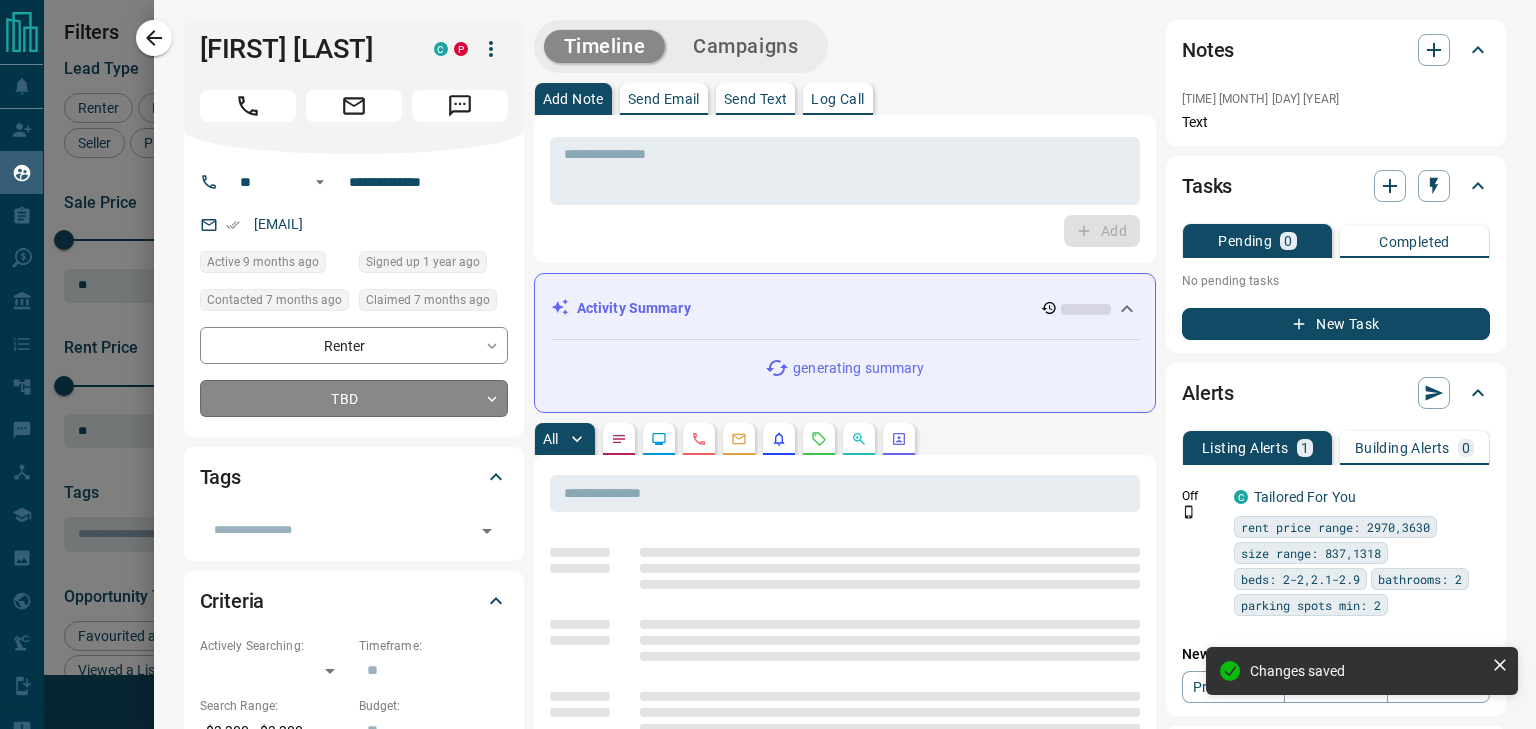 click on "Name Details Last Active Claimed Date Status Tags [FIRST] [LAST] Renter P C $3K - $3K [CITY], [CITY] [TIME] ago Contacted [TIME] ago [TIME] ago Signed up [TIME] ago TBD + [FIRST] [LAST] Investor, Renter C P $2K - $3K [CITY], [CITY], +1 [TIME] ago Contacted [TIME] ago [TIME] ago Signed up [TIME] ago TBD + [FIRST] [LAST] Renter C P $0 - $800 [CITY] [TIME] ago Contacted [TIME] ago [TIME] ago Signed up [TIME] ago TBD + [FIRST] [LAST] Renter C $0 - $4K [CITY], [CITY] [TIME] ago Contacted [TIME] ago [TIME] ago Signed up [TIME] ago TBD + [FIRST] [LAST] Renter C $--- TBD + P" at bounding box center [768, 352] 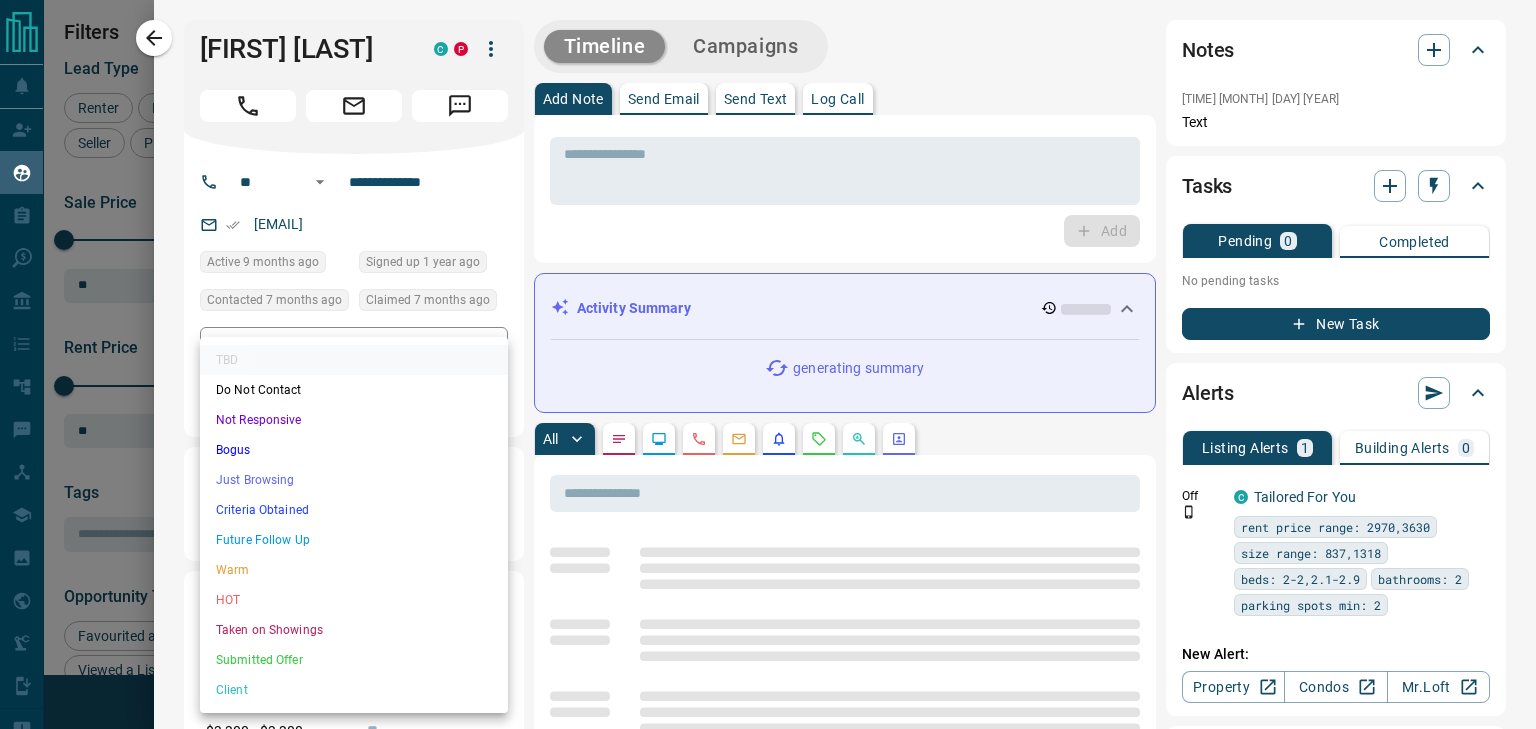 click on "Not Responsive" at bounding box center (354, 420) 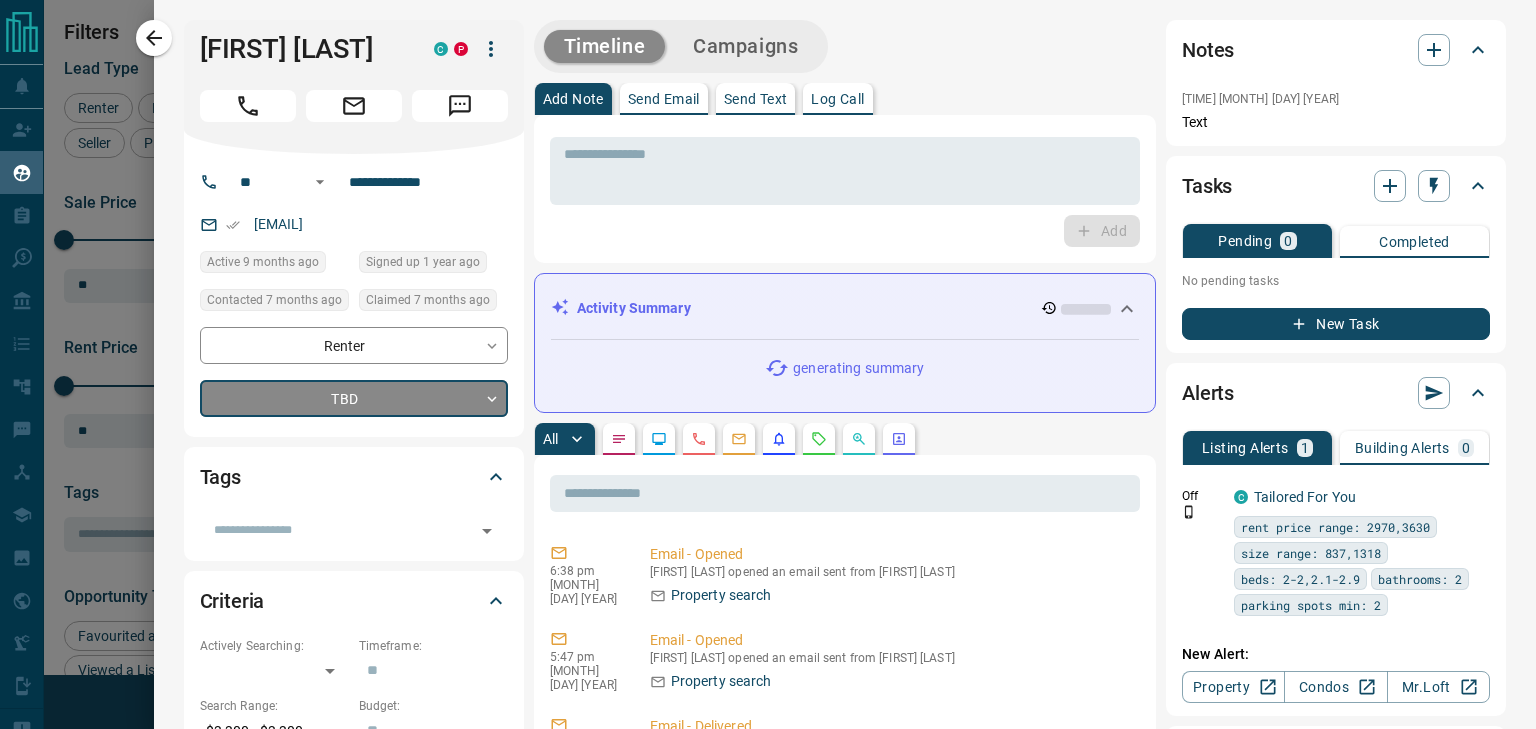 type on "*" 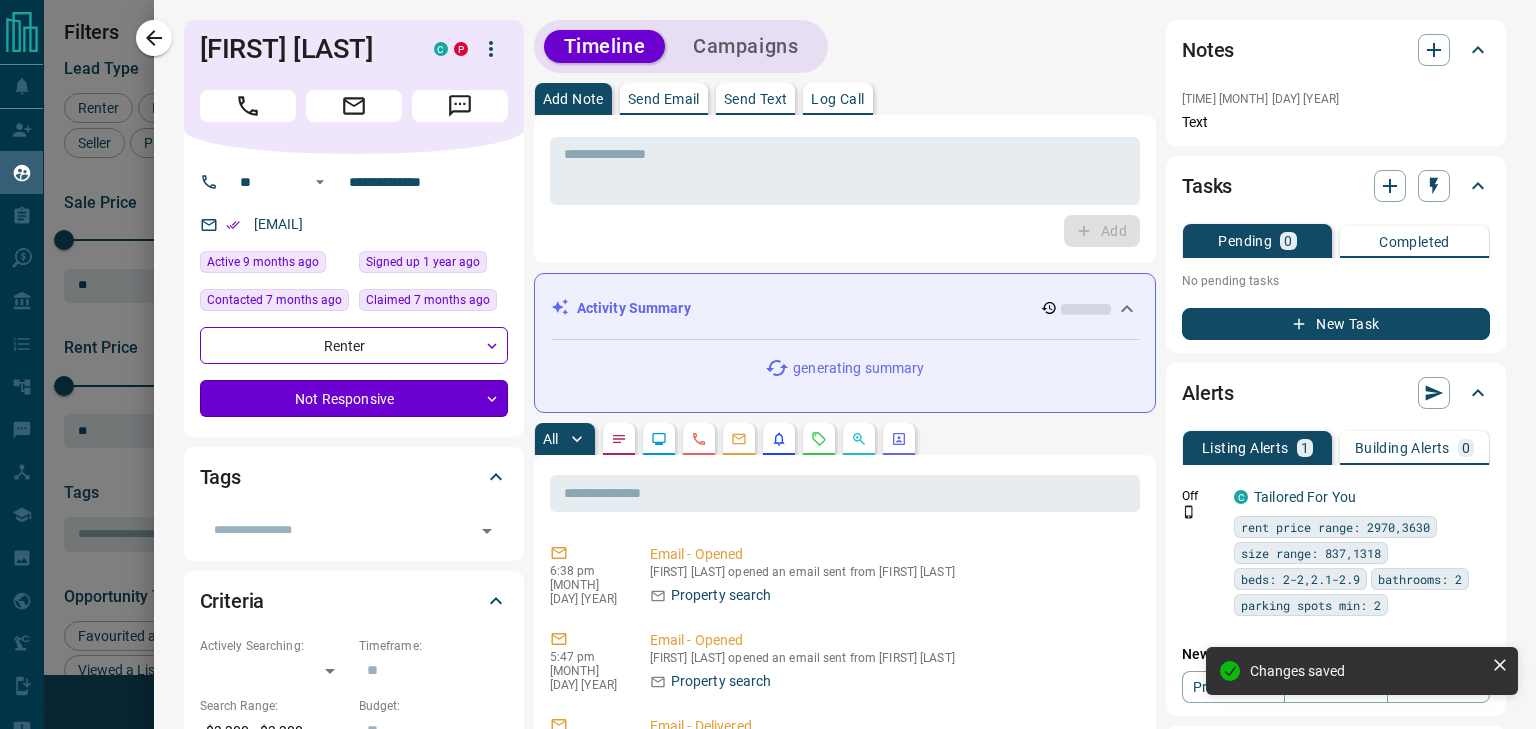 click on "Name Details Last Active Claimed Date Status Tags [FIRST] [LAST] Renter P C $3K - $3K [CITY], [CITY] [TIME] ago Contacted [TIME] ago [TIME] ago Signed up [TIME] ago TBD + [FIRST] [LAST] Investor, Renter C P $2K - $3K [CITY], [CITY], +1 [TIME] ago Contacted [TIME] ago [TIME] ago Signed up [TIME] ago TBD + [FIRST] [LAST] Renter C P $0 - $800 [CITY] [TIME] ago Contacted [TIME] ago [TIME] ago Signed up [TIME] ago TBD + [FIRST] [LAST] Renter C $0 - $4K [CITY], [CITY] [TIME] ago Contacted [TIME] ago [TIME] ago Signed up [TIME] ago TBD + [FIRST] [LAST] Renter C $--- TBD + P" at bounding box center (768, 352) 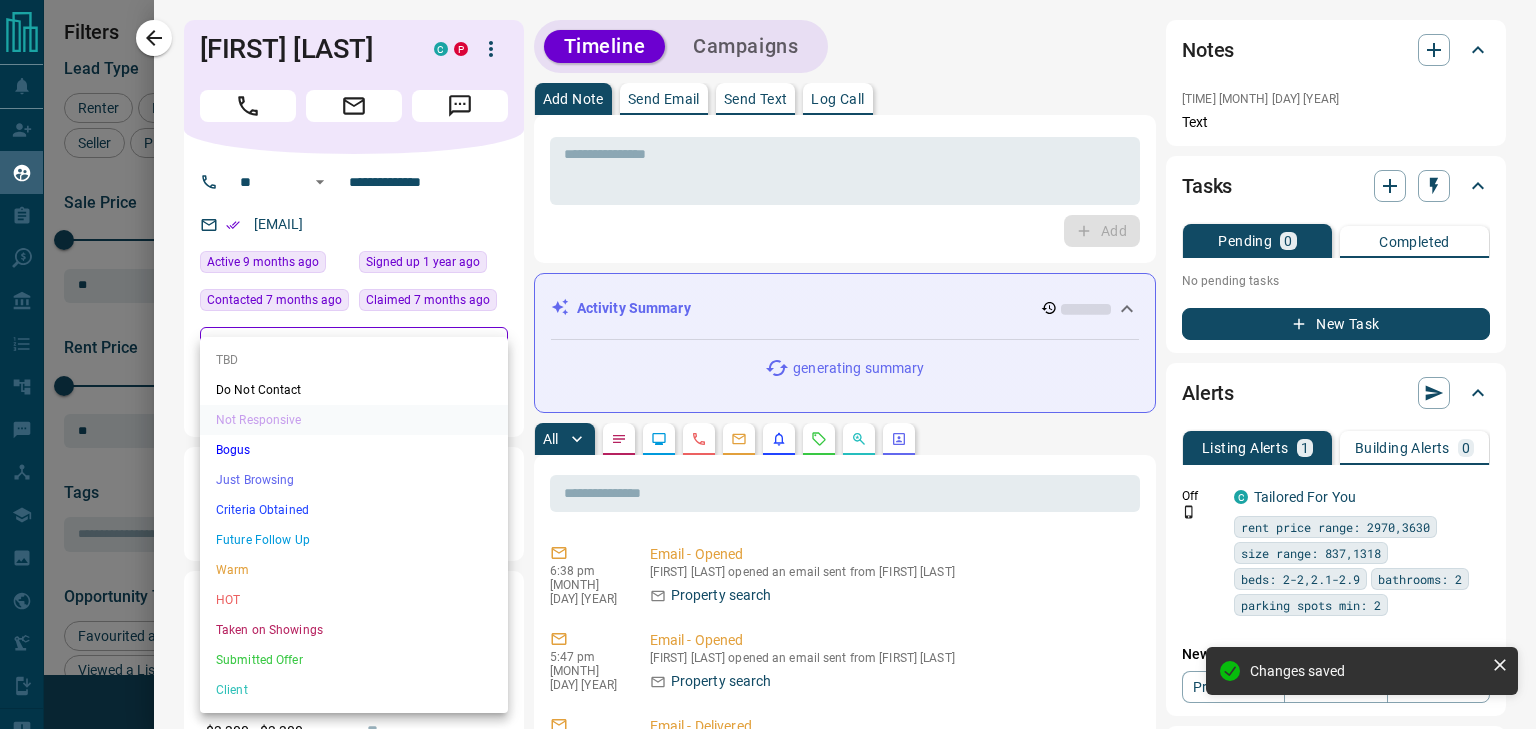 click at bounding box center (768, 364) 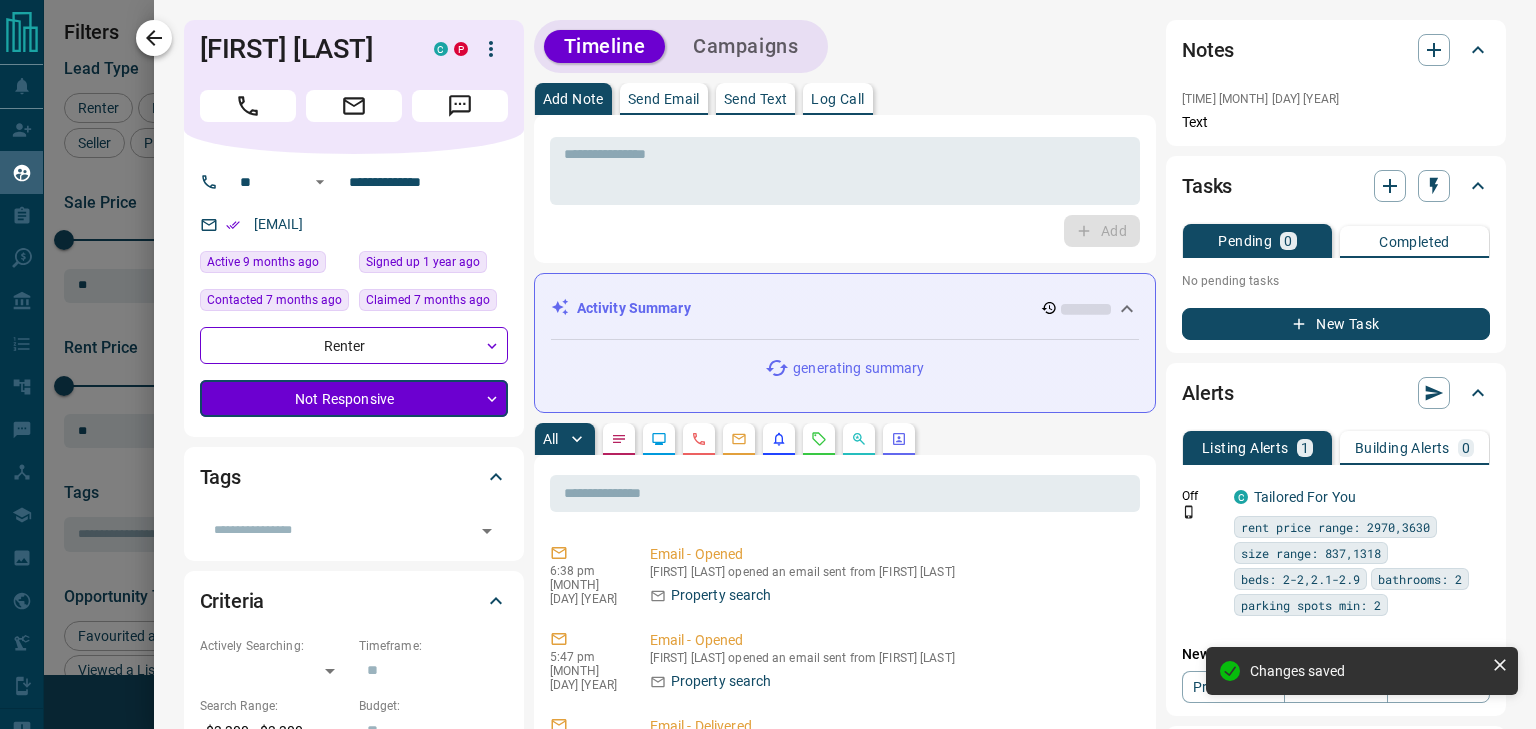 click 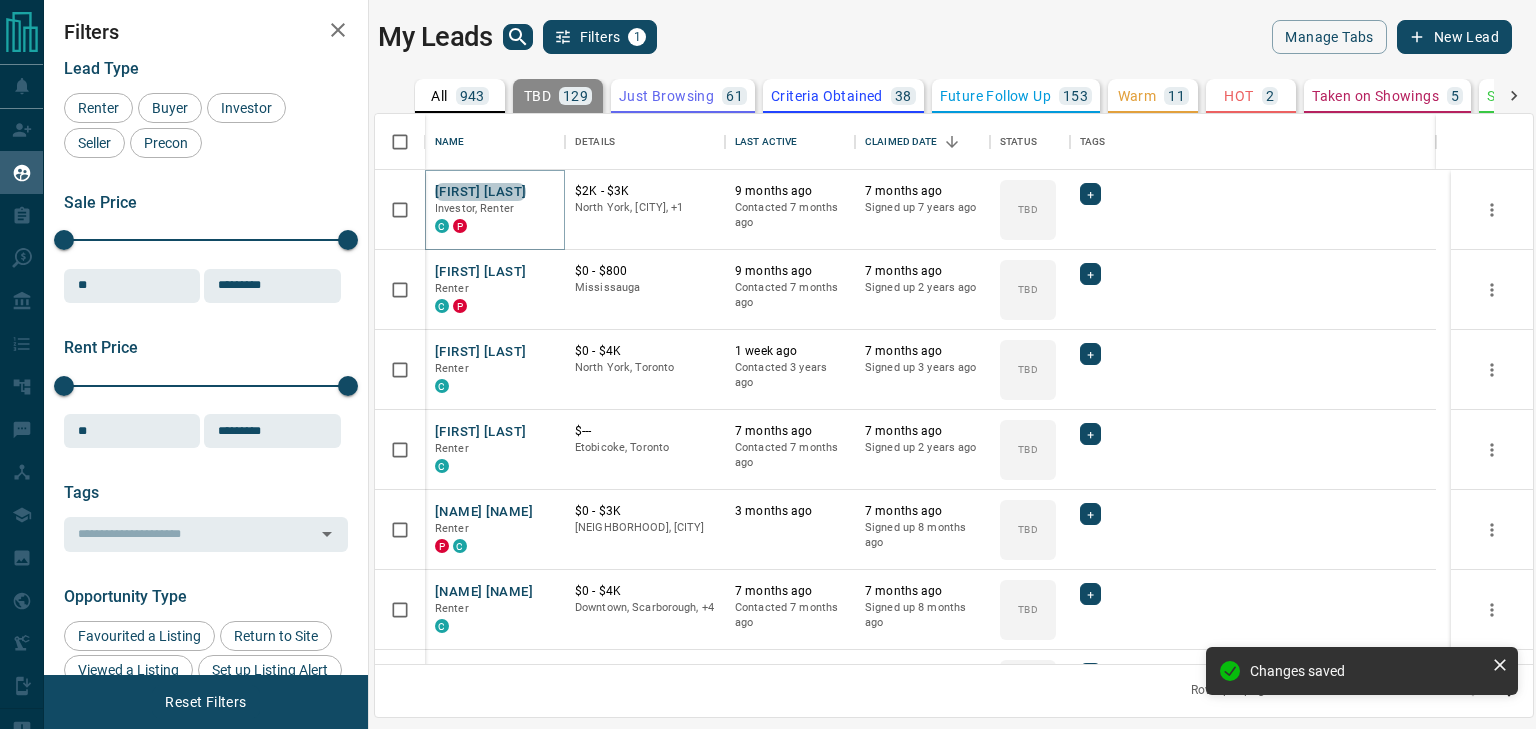 click on "[FIRST] [LAST]" at bounding box center (480, 192) 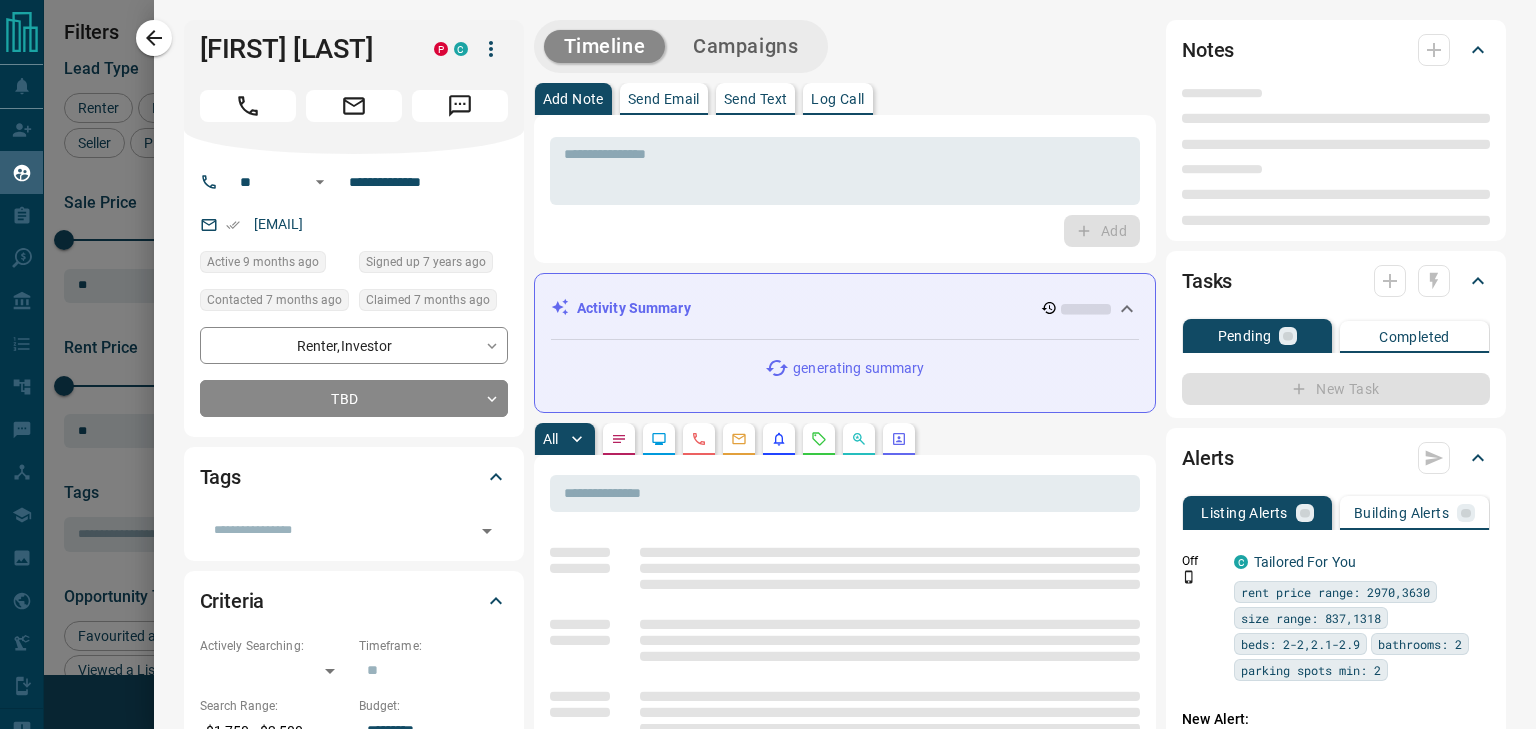 type on "**" 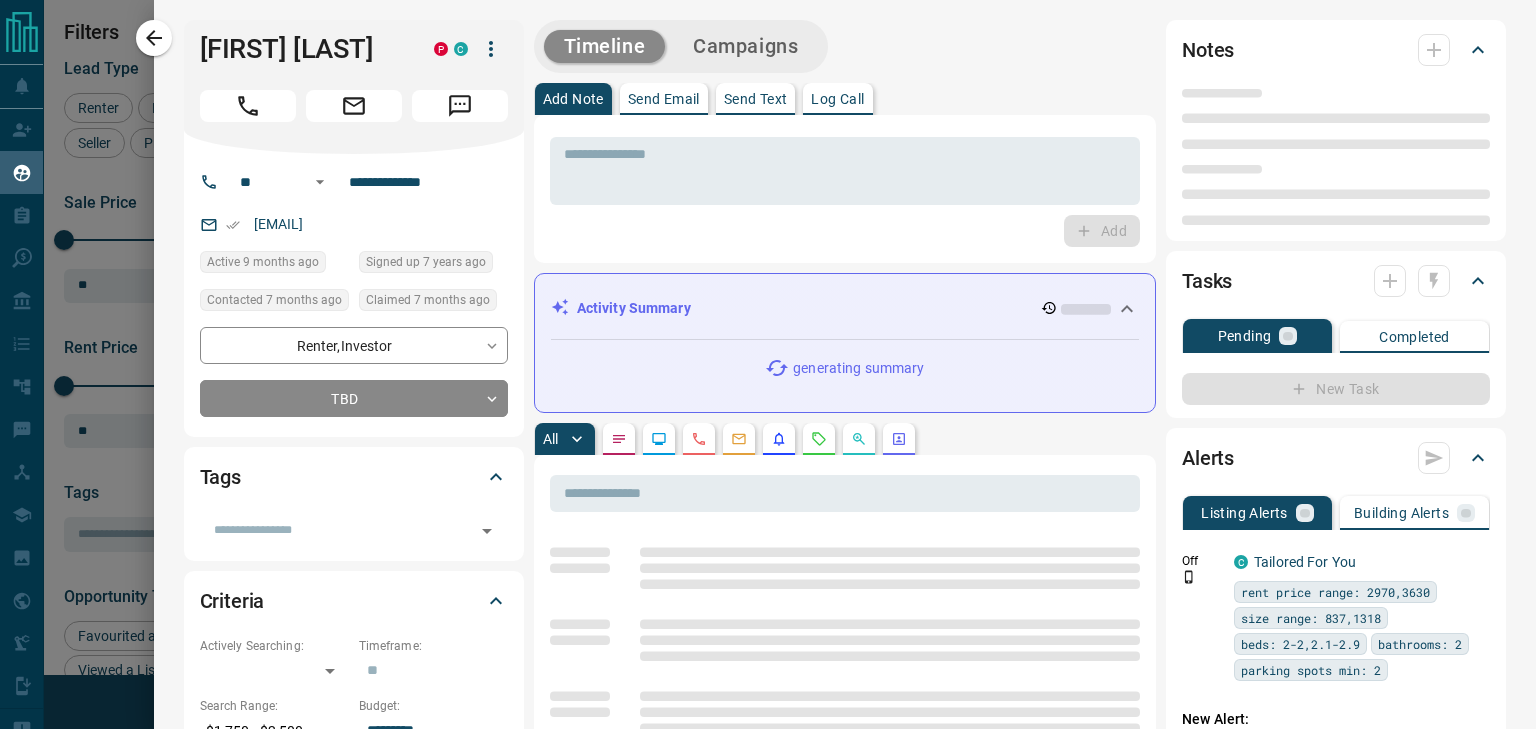 type on "**********" 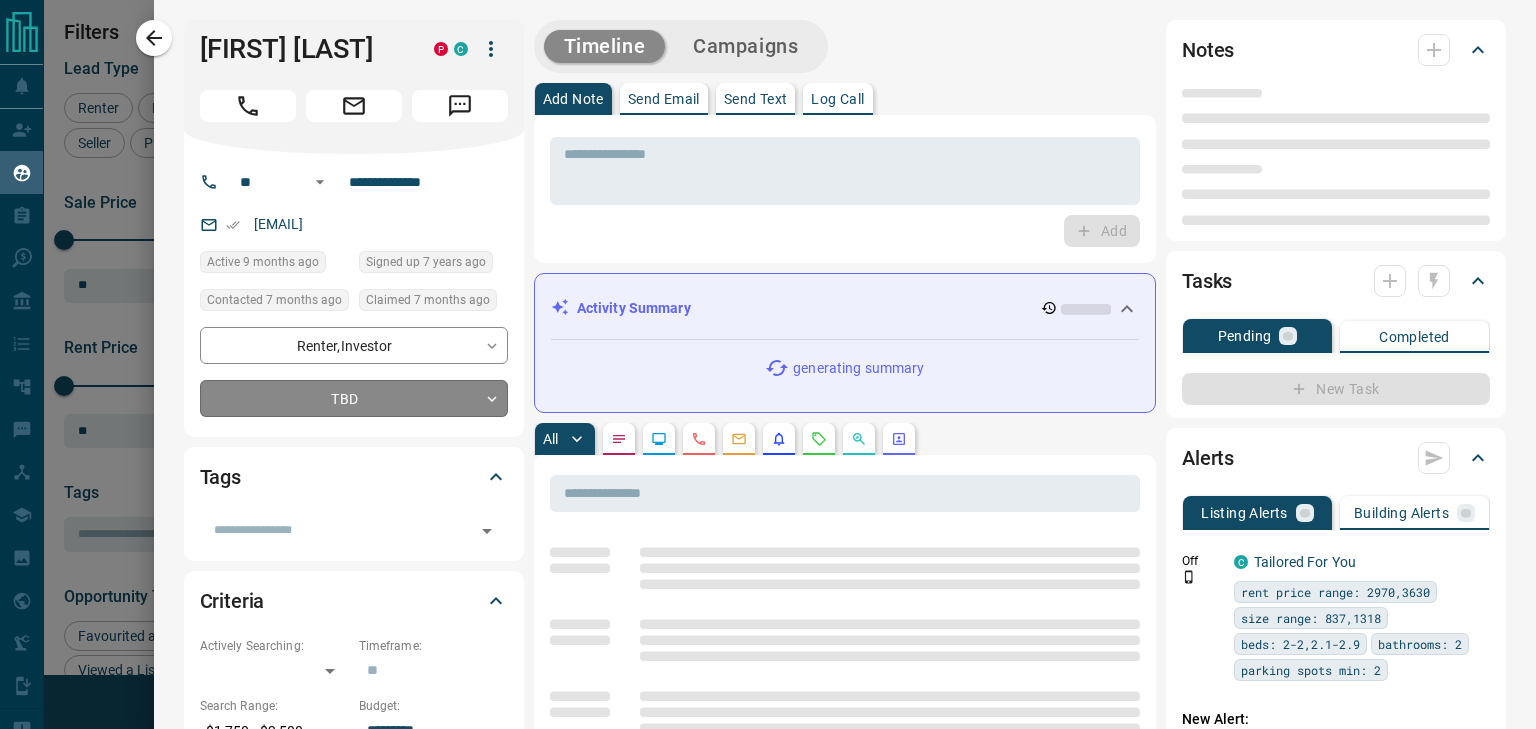 click on "Lead Transfers Claim Leads My Leads Tasks Opportunities Deals Campaigns Automations Messages Broker Bay Training Media Services Agent Resources Precon Worksheet Mobile Apps Disclosure Logout My Leads Filters 1 Manage Tabs New Lead All 943 TBD 129 Do Not Contact - Not Responsive 539 Bogus - Just Browsing 61 Criteria Obtained 38 Future Follow Up 153 Warm 11 HOT 2 Taken on Showings 5 Submitted Offer - Client 5 Name Details Last Active Claimed Date Status Tags [FIRST] [LAST] Investor, Renter C P $2K - $3K [NEIGHBORHOOD], [CITY], +1 9 months ago Contacted 7 months ago 7 months ago Signed up 7 years ago TBD + [FIRST] [LAST] Renter C $0 - $800 [CITY] 9 months ago Contacted 7 months ago 7 months ago Signed up 2 years ago TBD + [FIRST] [LAST] Renter C $0 - $4K [NEIGHBORHOOD], [CITY] 1 week ago Contacted 3 years ago 7 months ago Signed up 3 years ago TBD + [FIRST] [LAST] Renter C $--- [CITY], [CITY] 7 months ago Contacted 7 months ago 7 months ago Signed up 2 years ago TBD + [FIRST] [LAST] Renter C $0 - $3K TBD + C +" at bounding box center (768, 352) 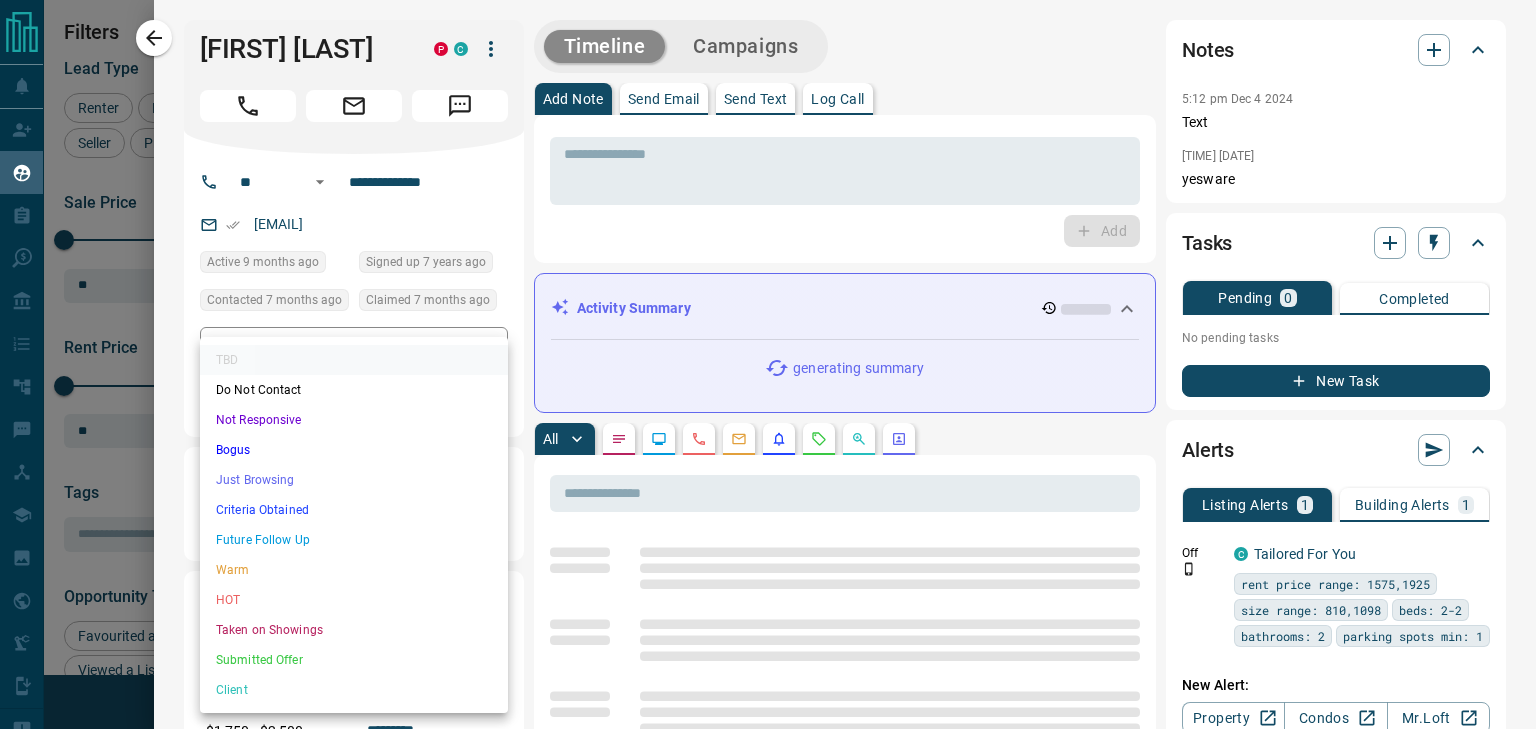 click on "Not Responsive" at bounding box center (354, 420) 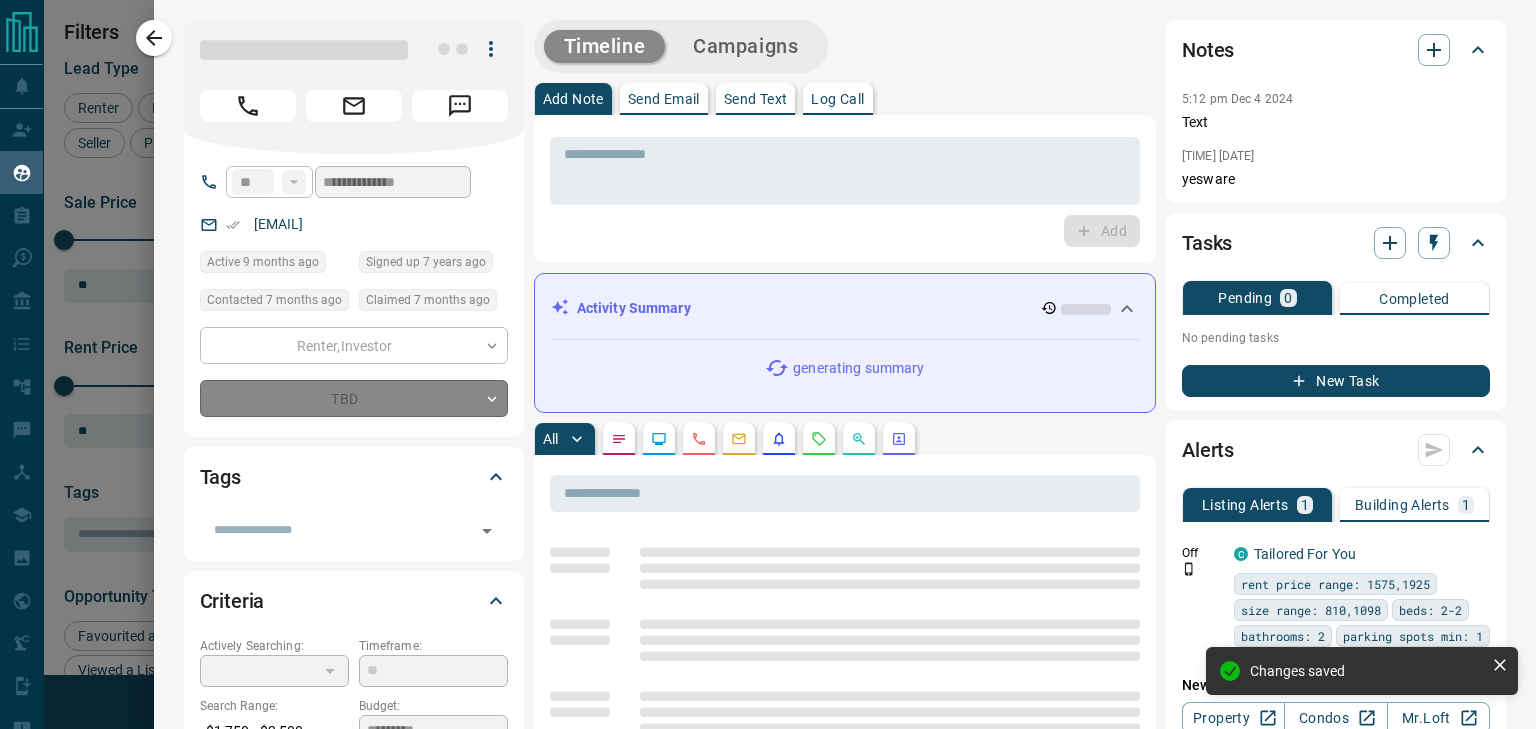 type on "*" 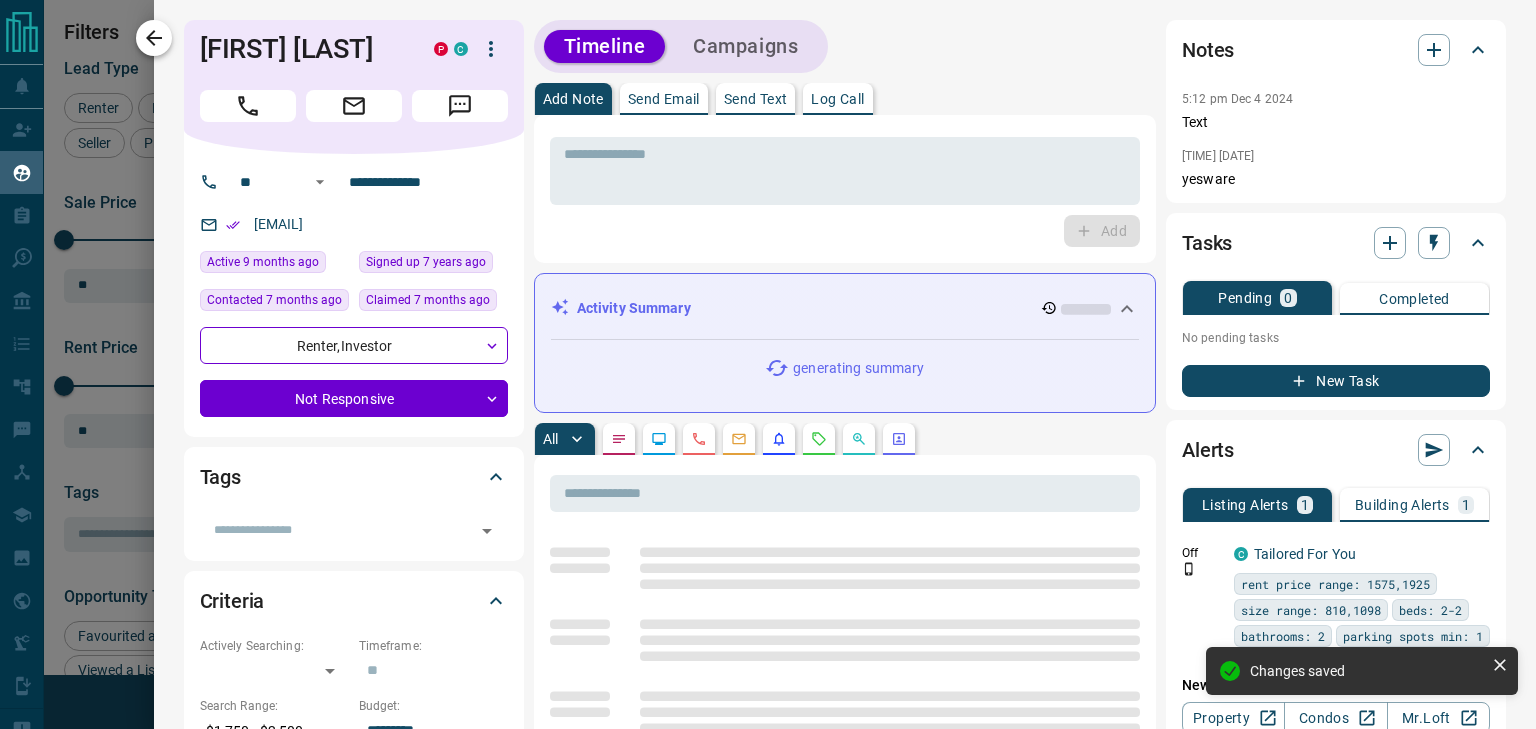 click 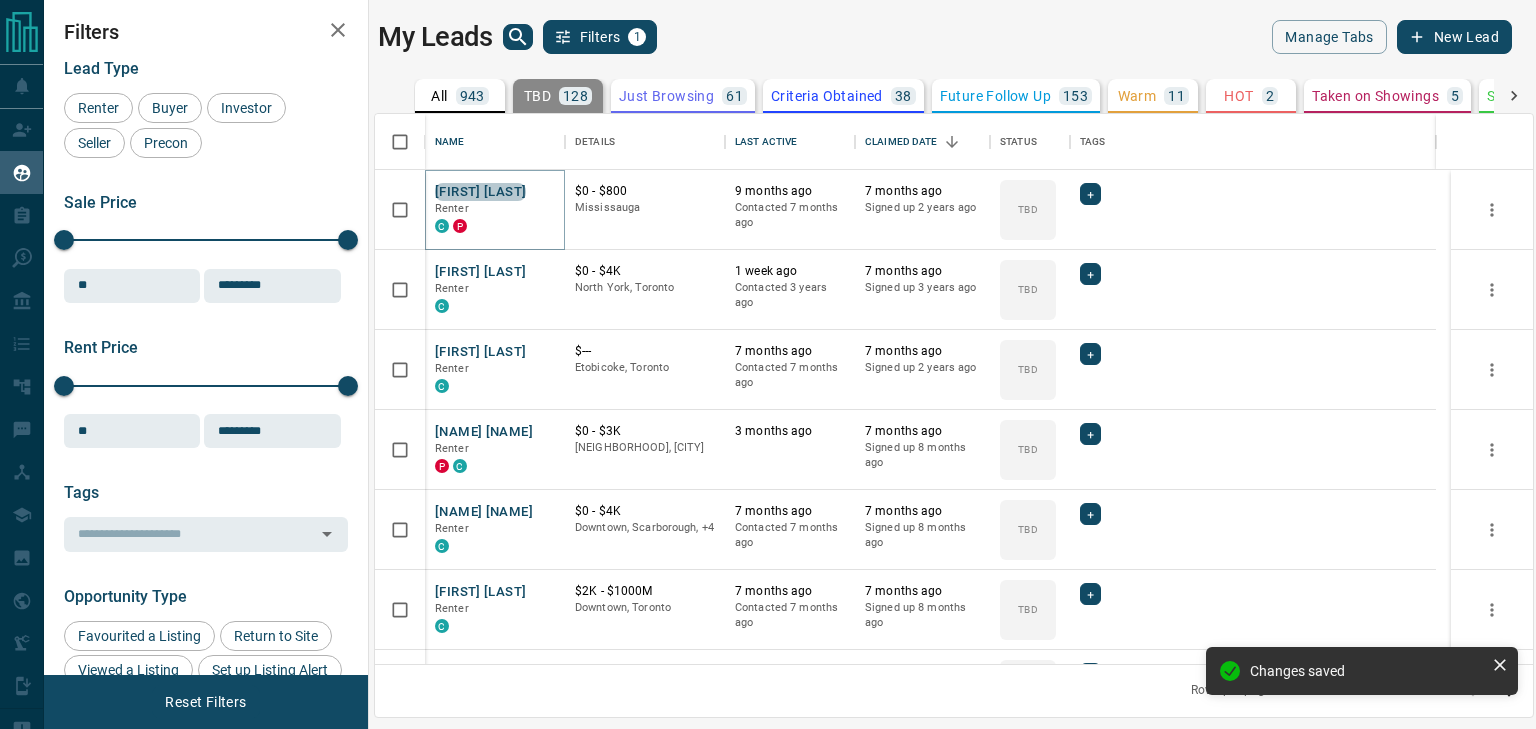 click on "[FIRST] [LAST]" at bounding box center [480, 192] 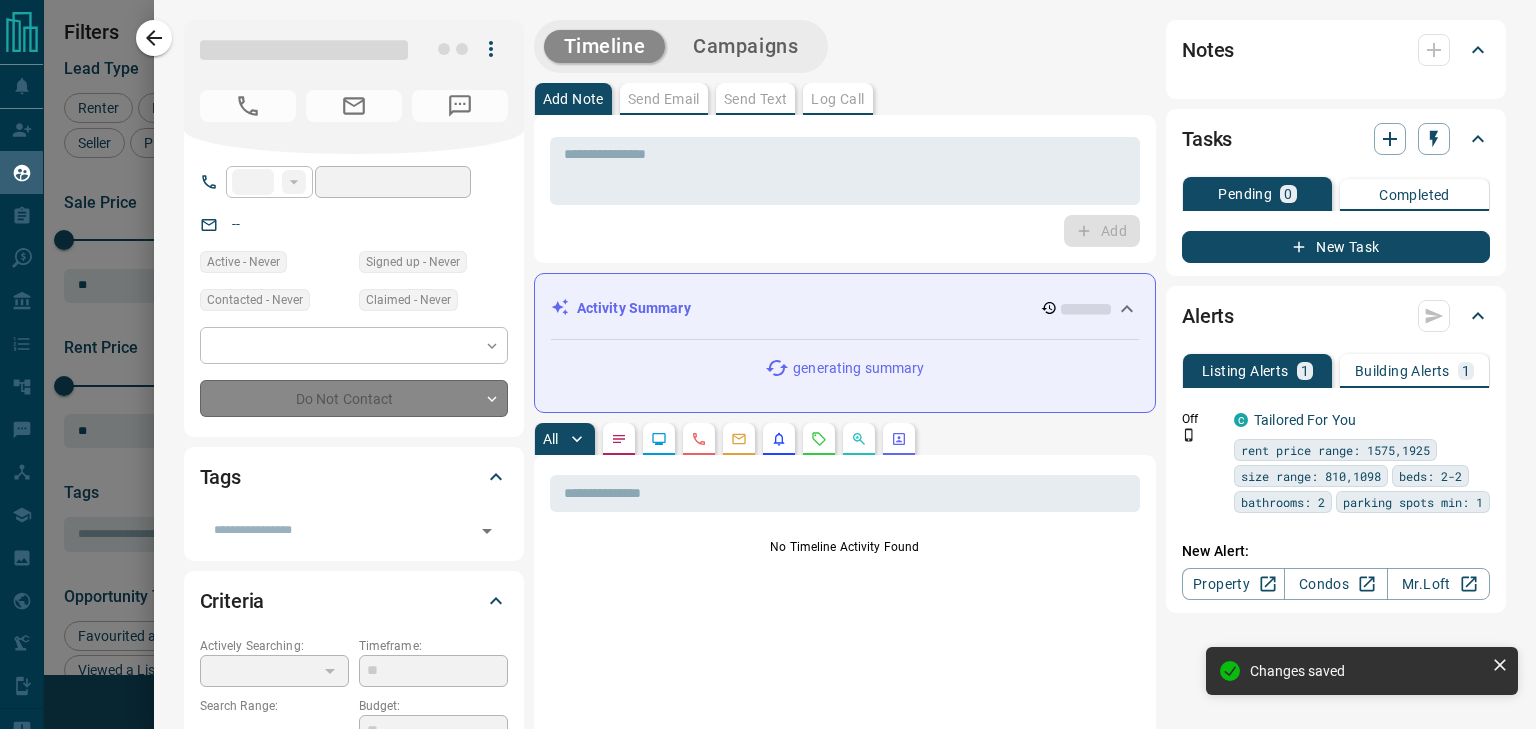 type on "**" 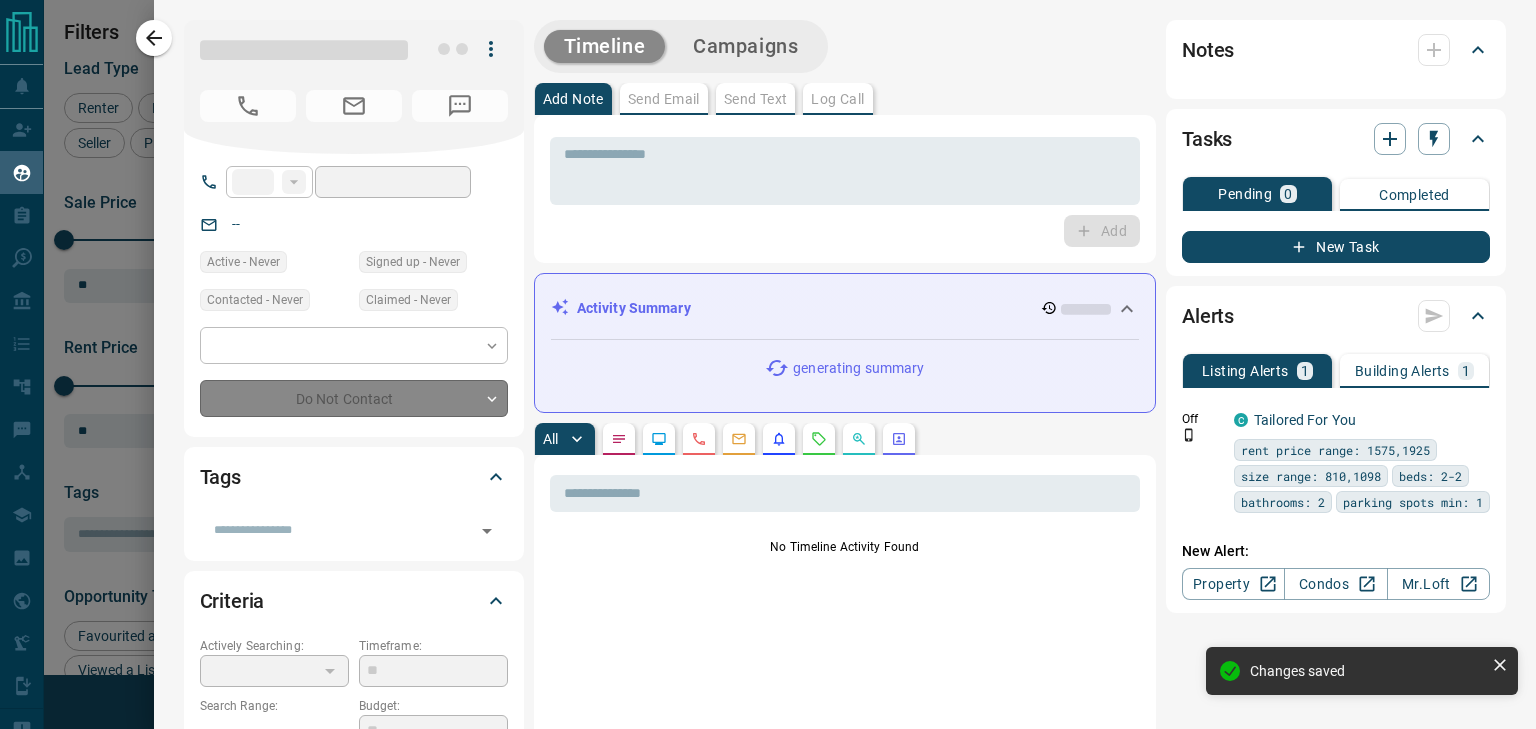 type on "**********" 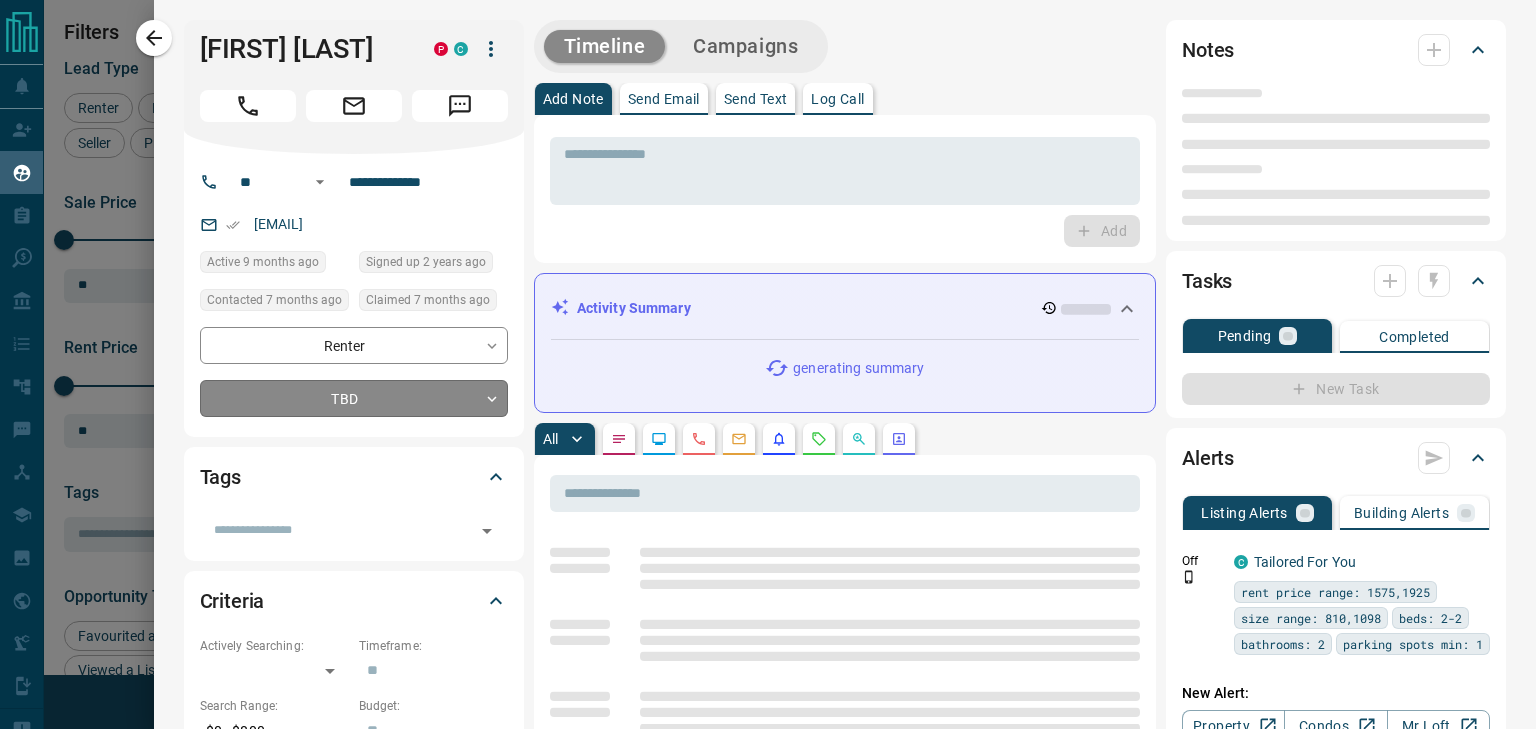 click on "Lead Transfers Claim Leads My Leads Tasks Opportunities Deals Campaigns Automations Messages Broker Bay Training Media Services Agent Resources Precon Worksheet Mobile Apps Disclosure Logout My Leads Filters 1 Manage Tabs New Lead All 943 TBD 128 Do Not Contact - Not Responsive 540 Bogus - Just Browsing 61 Criteria Obtained 38 Future Follow Up 153 Warm 11 HOT 2 Taken on Showings 5 Submitted Offer - Client 5 Name Details Last Active Claimed Date Status Tags [FIRST] [LAST] Renter C P $0 - $800 [CITY] 9 months ago Contacted 7 months ago 7 months ago Signed up 2 years ago TBD + [FIRST] [LAST] Renter C $0 - $4K [CITY], [CITY] 1 week ago Contacted 3 years ago 7 months ago Signed up 3 years ago TBD + [FIRST] [LAST] Renter C $--- [CITY], [CITY] 7 months ago Contacted 7 months ago 7 months ago Signed up 2 years ago TBD + [FIRST] [LAST] Renter P C $0 - $3K [CITY], [CITY] 3 months ago 7 months ago Signed up 8 months ago TBD + [FIRST] [LAST] Renter C $0 - $4K [CITY], [CITY], +4 7 months ago TBD + C" at bounding box center (768, 352) 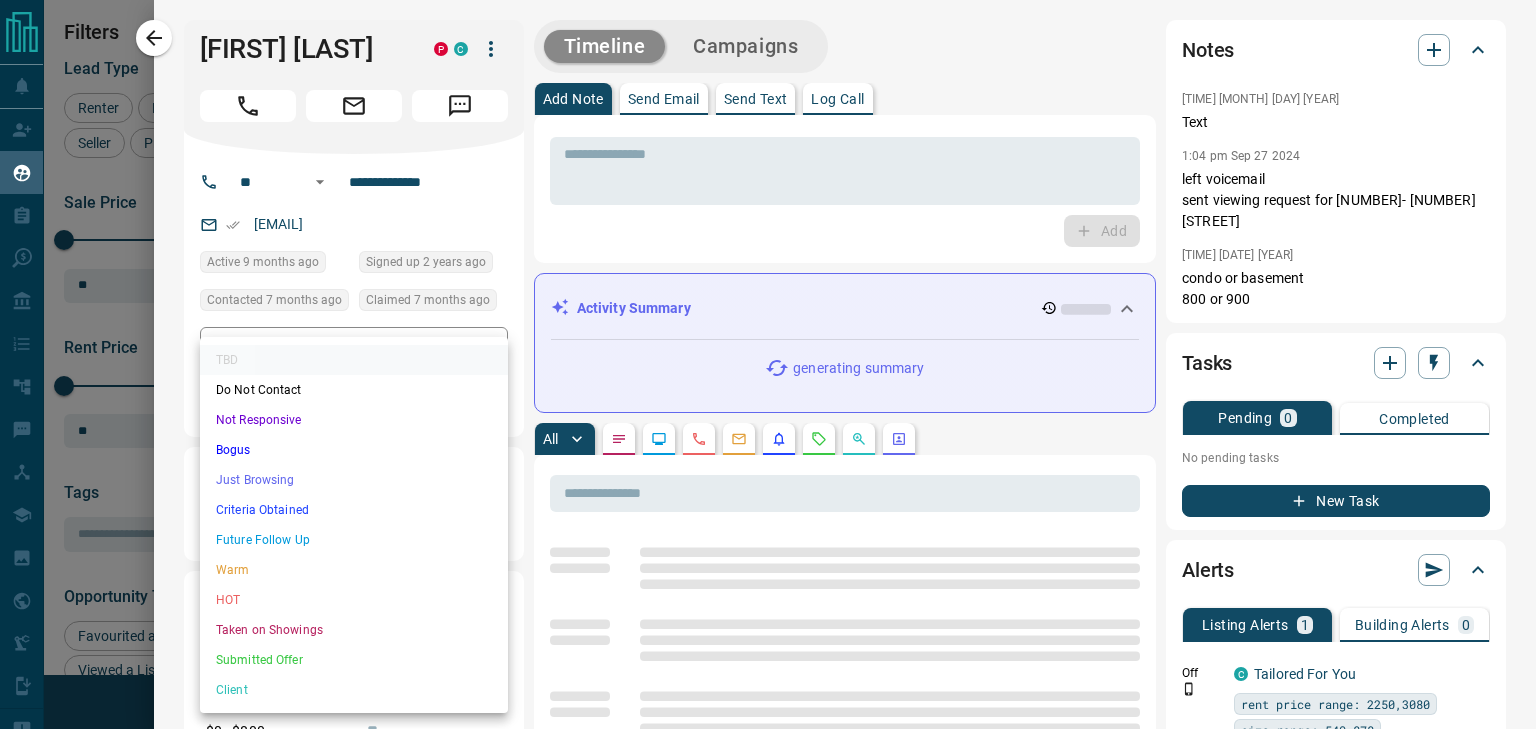click on "Not Responsive" at bounding box center (354, 420) 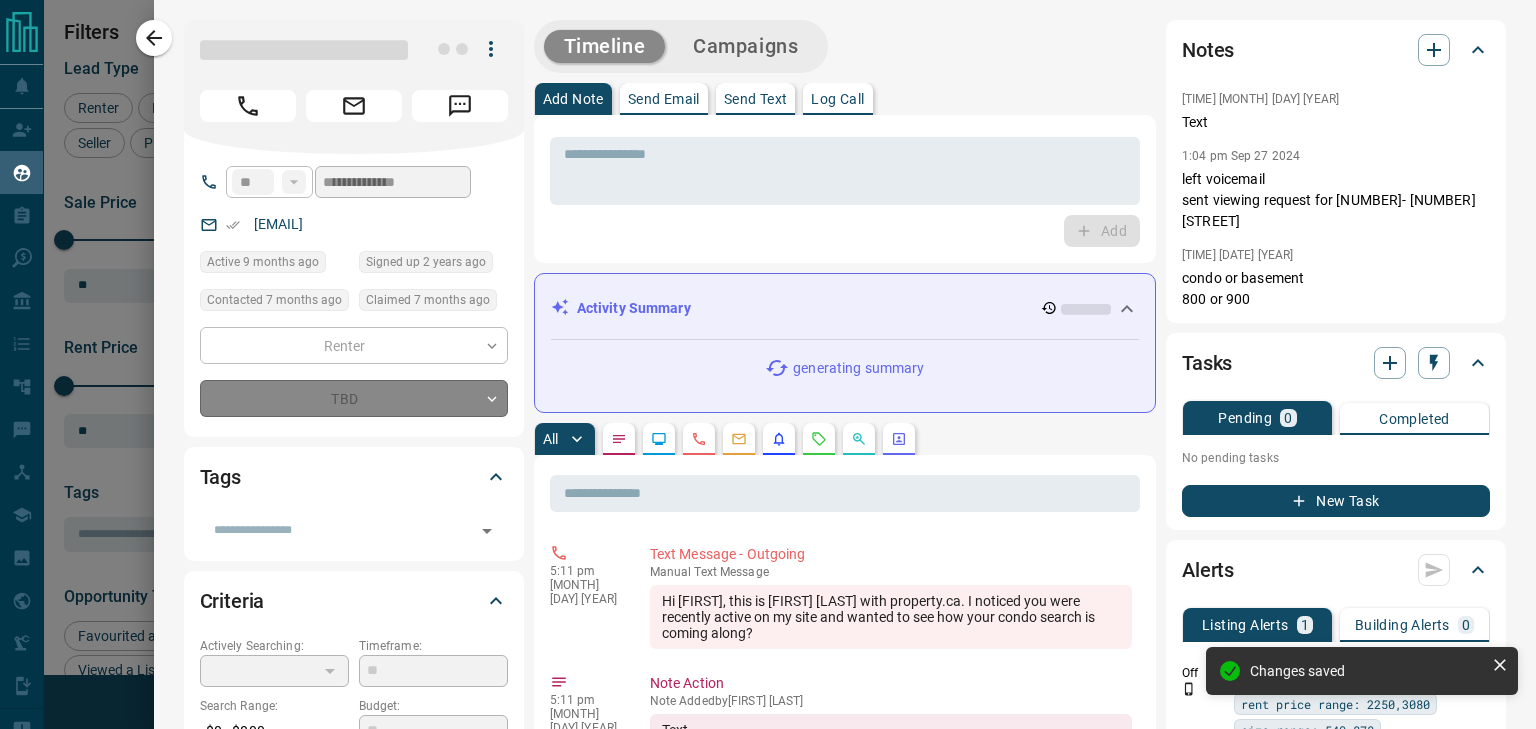 type on "*" 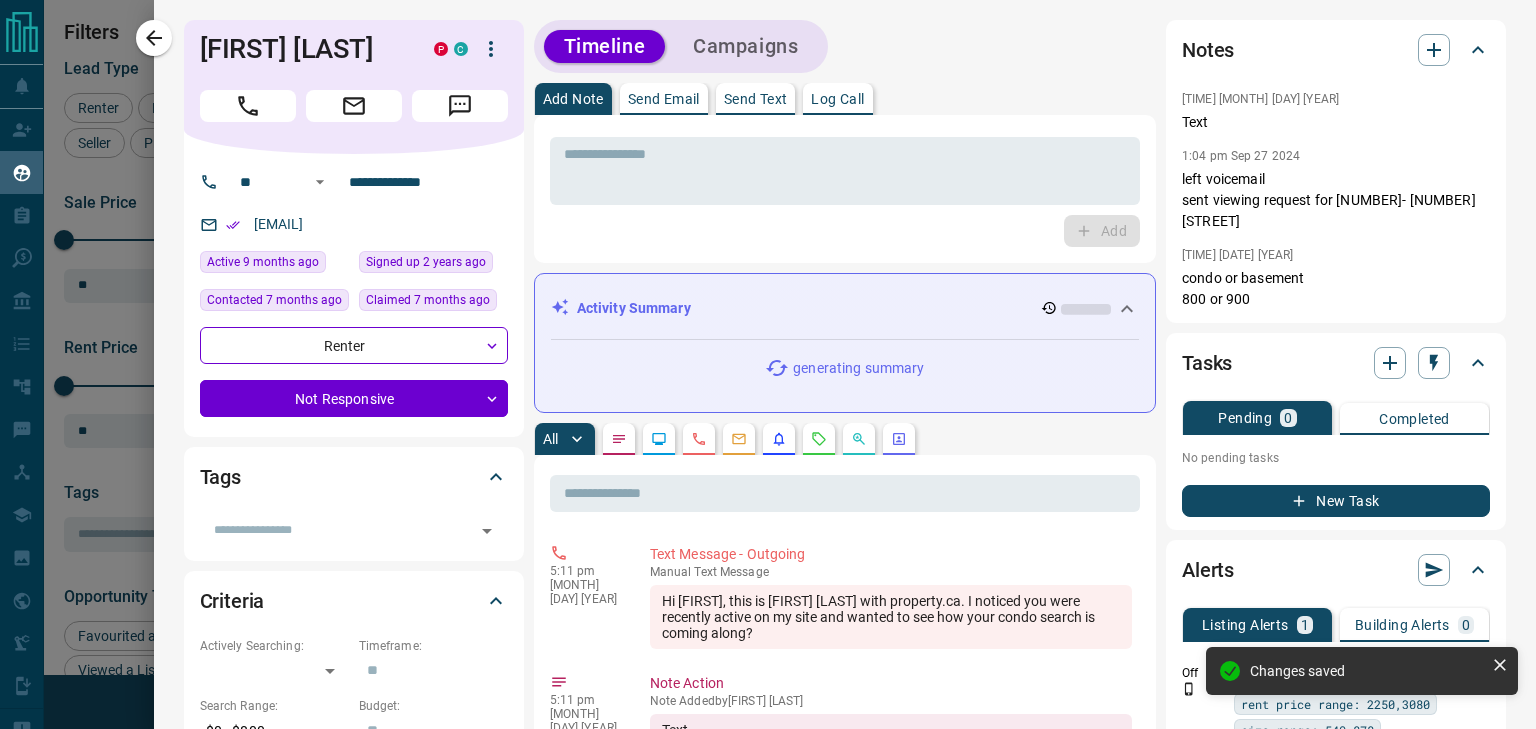 click at bounding box center (768, 364) 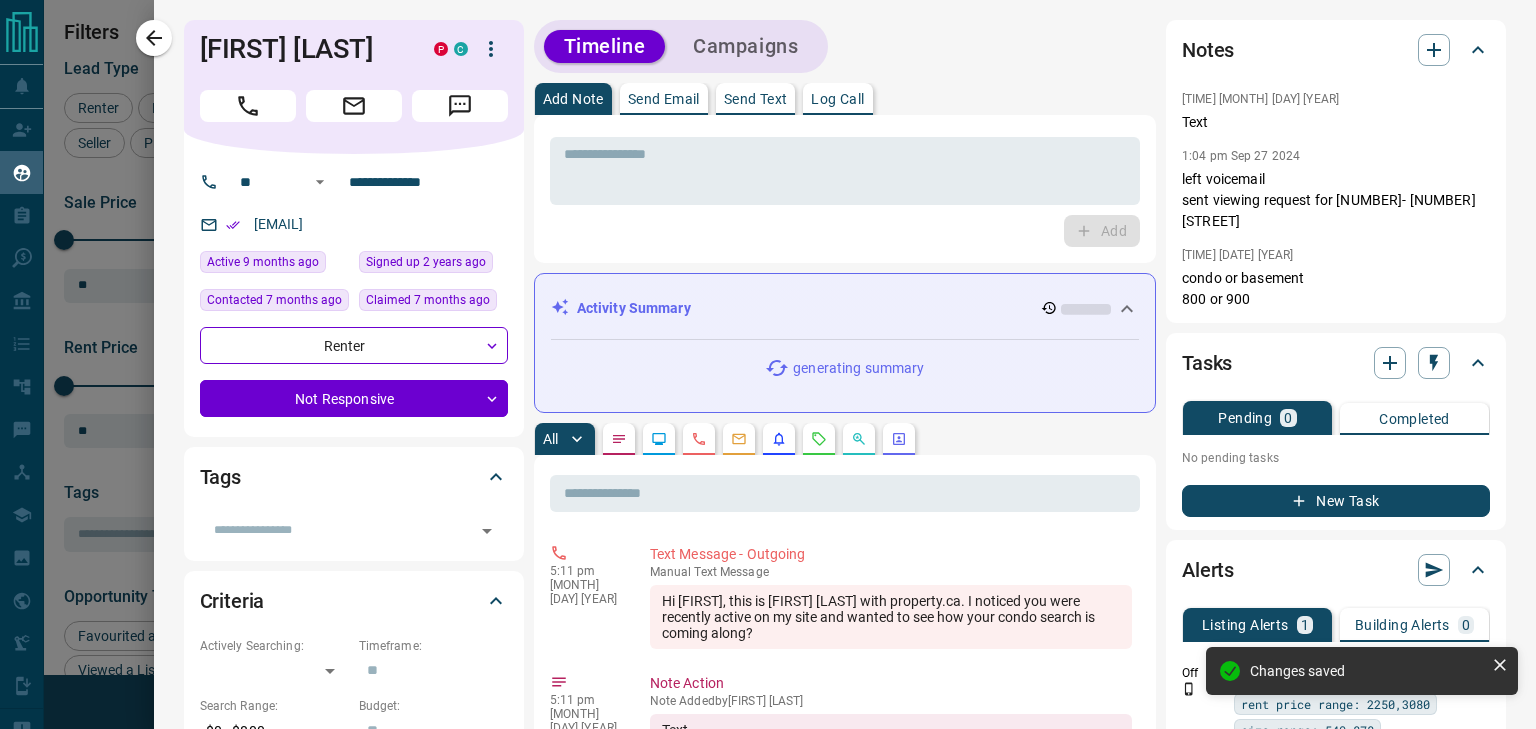 click on "**********" at bounding box center [845, 1099] 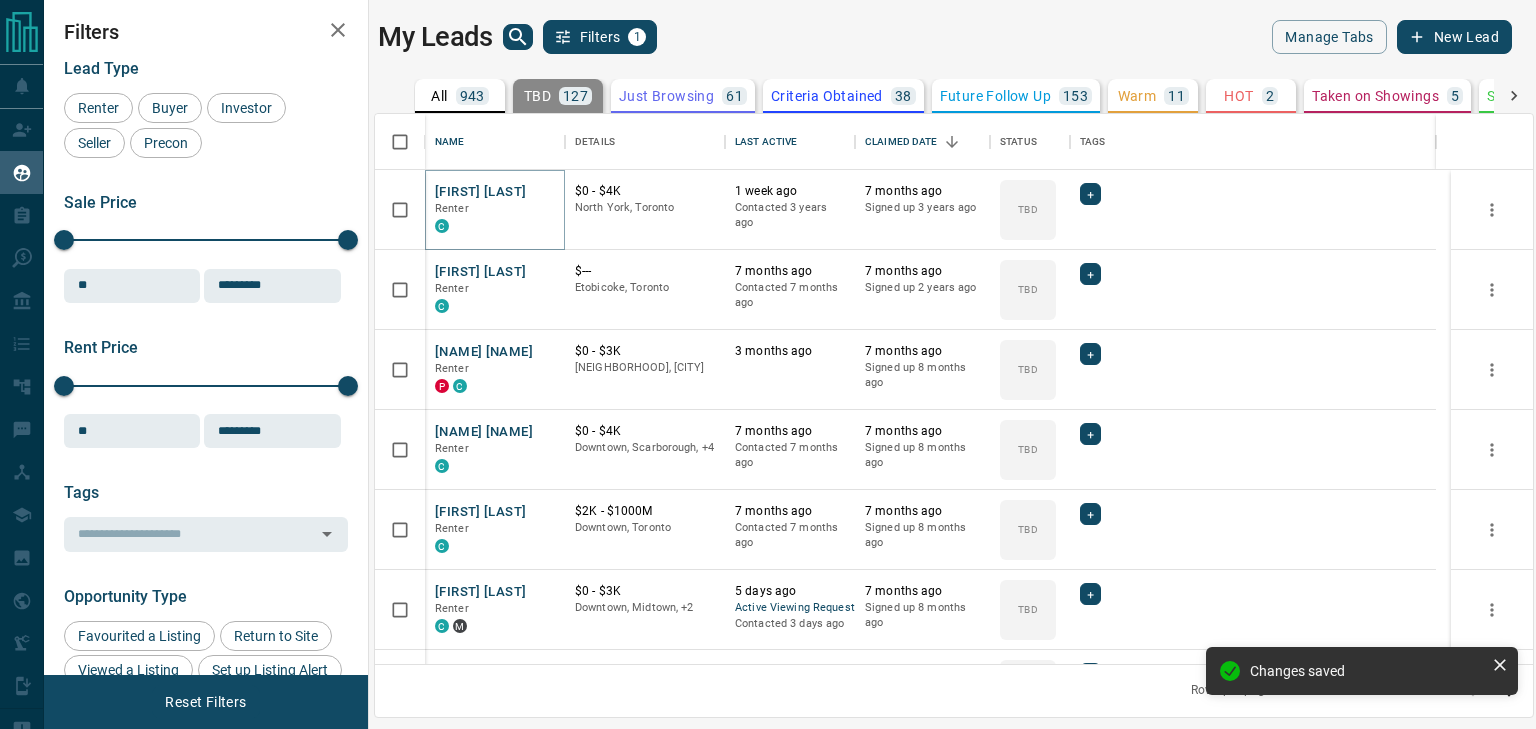 click on "[FIRST] [LAST]" at bounding box center [480, 192] 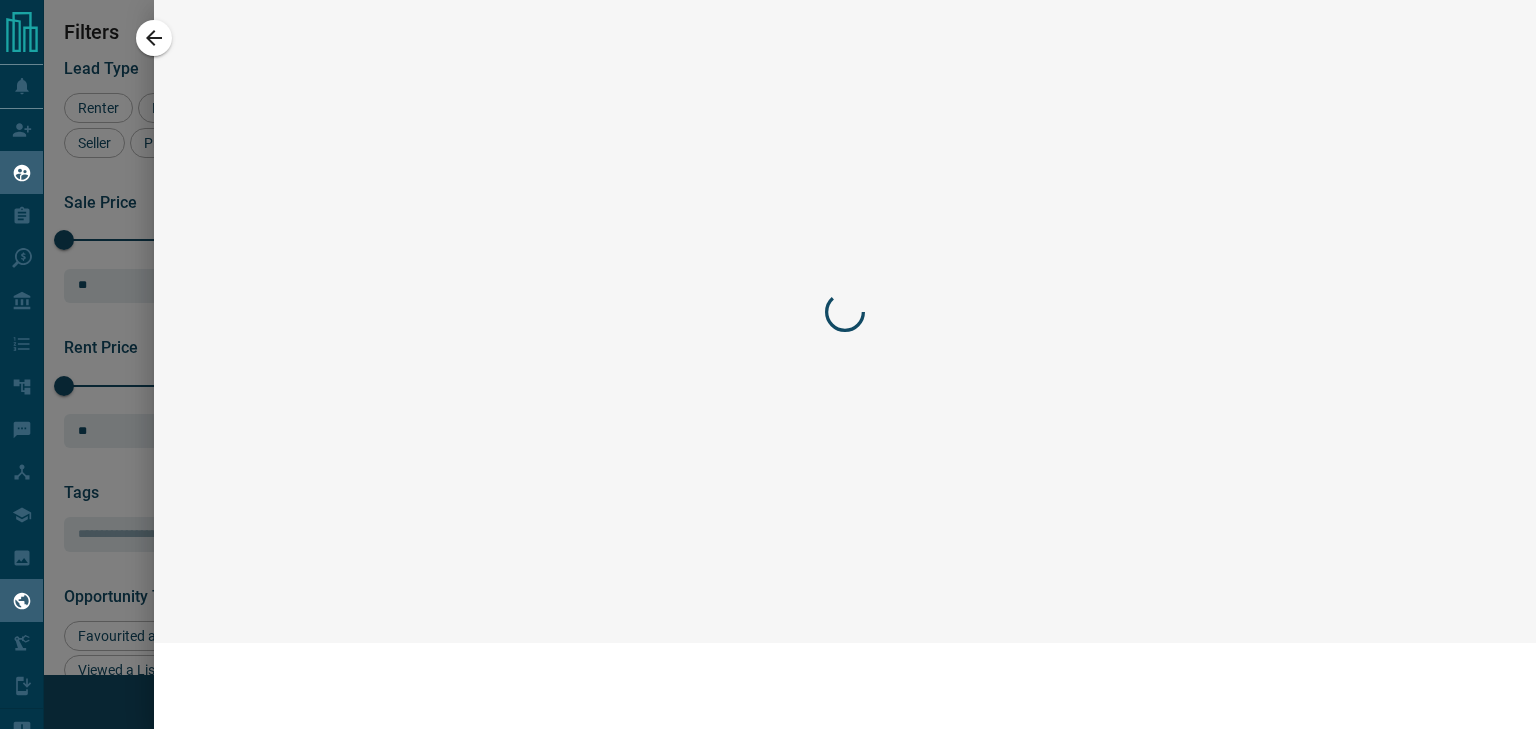 click on "Agent Resources" at bounding box center [92, 600] 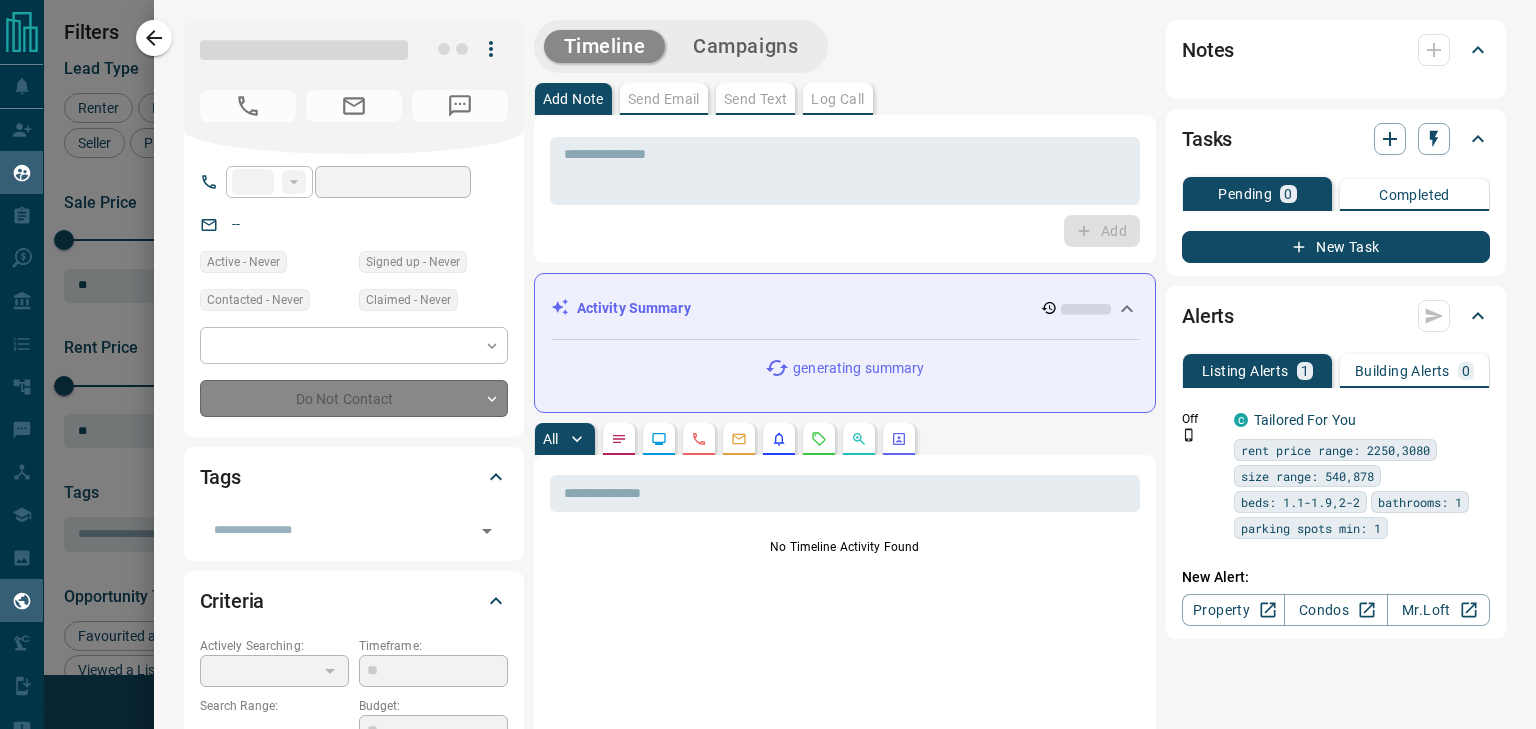 type on "****" 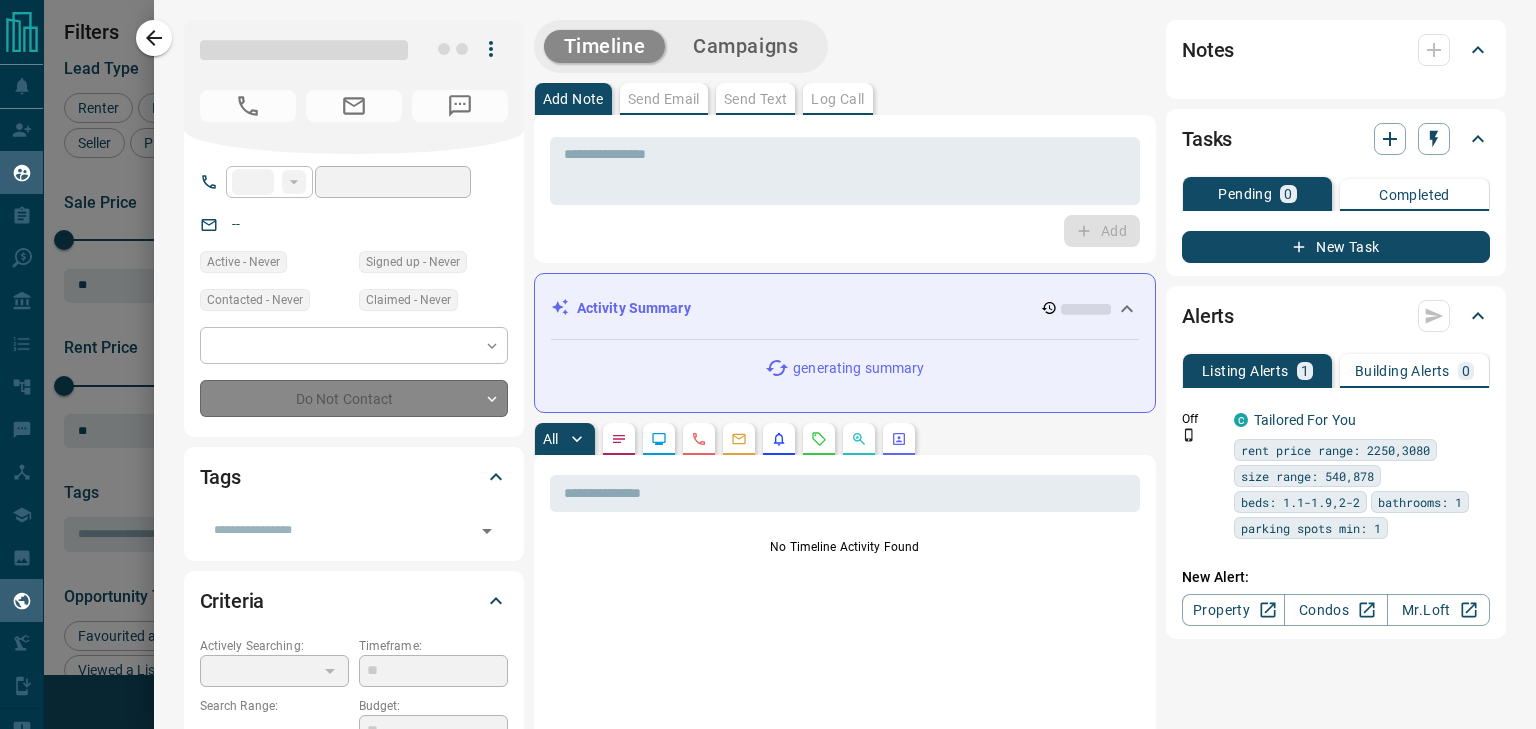 type on "**********" 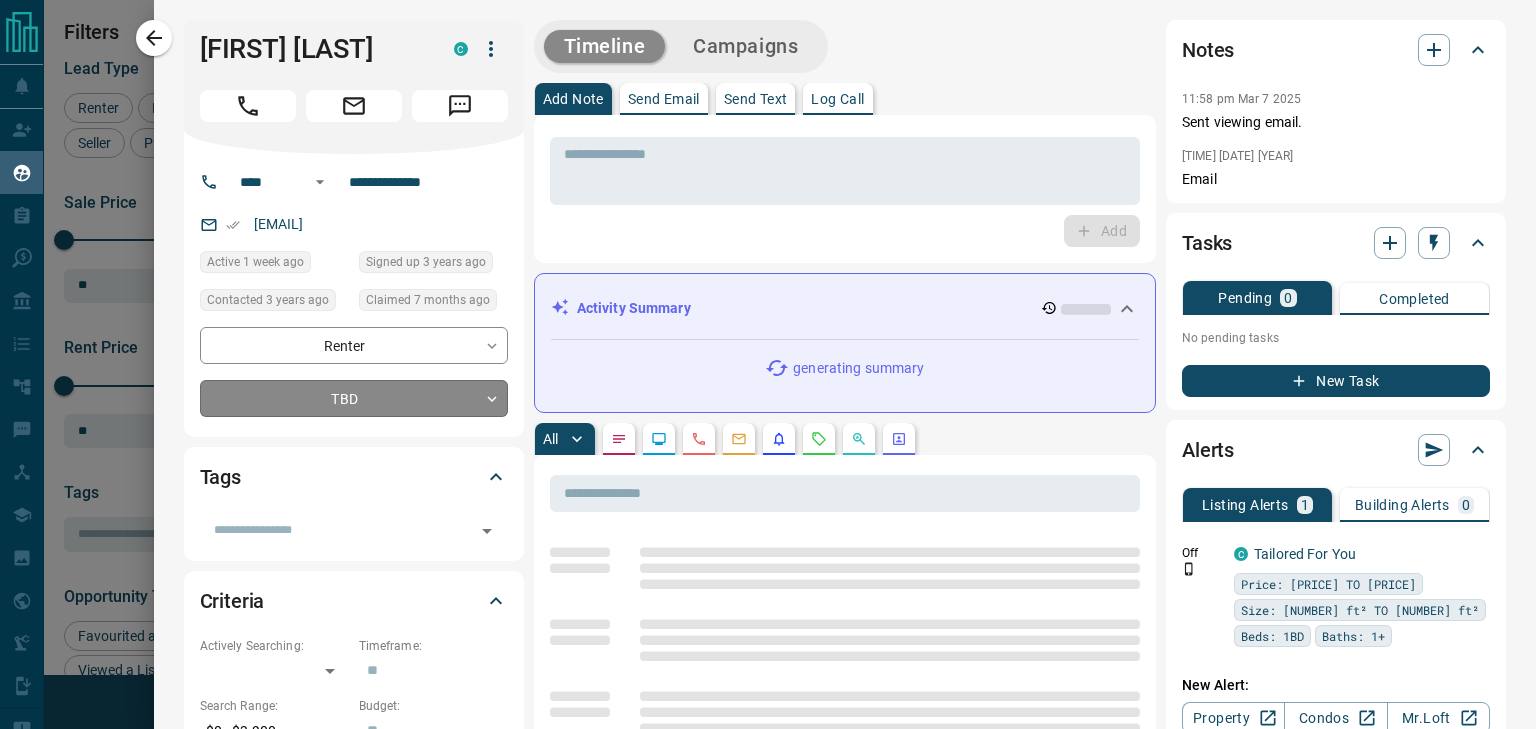 click on "Lead Transfers Claim Leads My Leads Tasks Opportunities Deals Campaigns Automations Messages Broker Bay Training Media Services Agent Resources Precon Worksheet Mobile Apps Disclosure Logout My Leads Filters 1 Manage Tabs New Lead All 943 TBD 127 Do Not Contact - Not Responsive 541 Bogus - Just Browsing 61 Criteria Obtained 38 Future Follow Up 153 Warm 11 HOT 2 Taken on Showings 5 Submitted Offer - Client 5 Name Details Last Active Claimed Date Status Tags [FIRST] [LAST] Renter C $0 - $4K [CITY], [CITY] 1 week ago Contacted 3 years ago 7 months ago Signed up 3 years ago TBD + [FIRST] [LAST] Renter C $--- [CITY], [CITY] 7 months ago Contacted 7 months ago 7 months ago Signed up 2 years ago TBD + [FIRST] [LAST] Renter P C $0 - $3K [CITY], [CITY], +4 3 months ago 7 months ago Signed up 8 months ago TBD + [FIRST] [LAST] Renter C $0 - $4K [CITY], [CITY], +4 7 months ago Contacted 7 months ago 7 months ago Signed up 8 months ago TBD + [FIRST] [LAST] Renter C $2K - $1000M [CITY], [CITY] 7 months ago TBD" at bounding box center [768, 352] 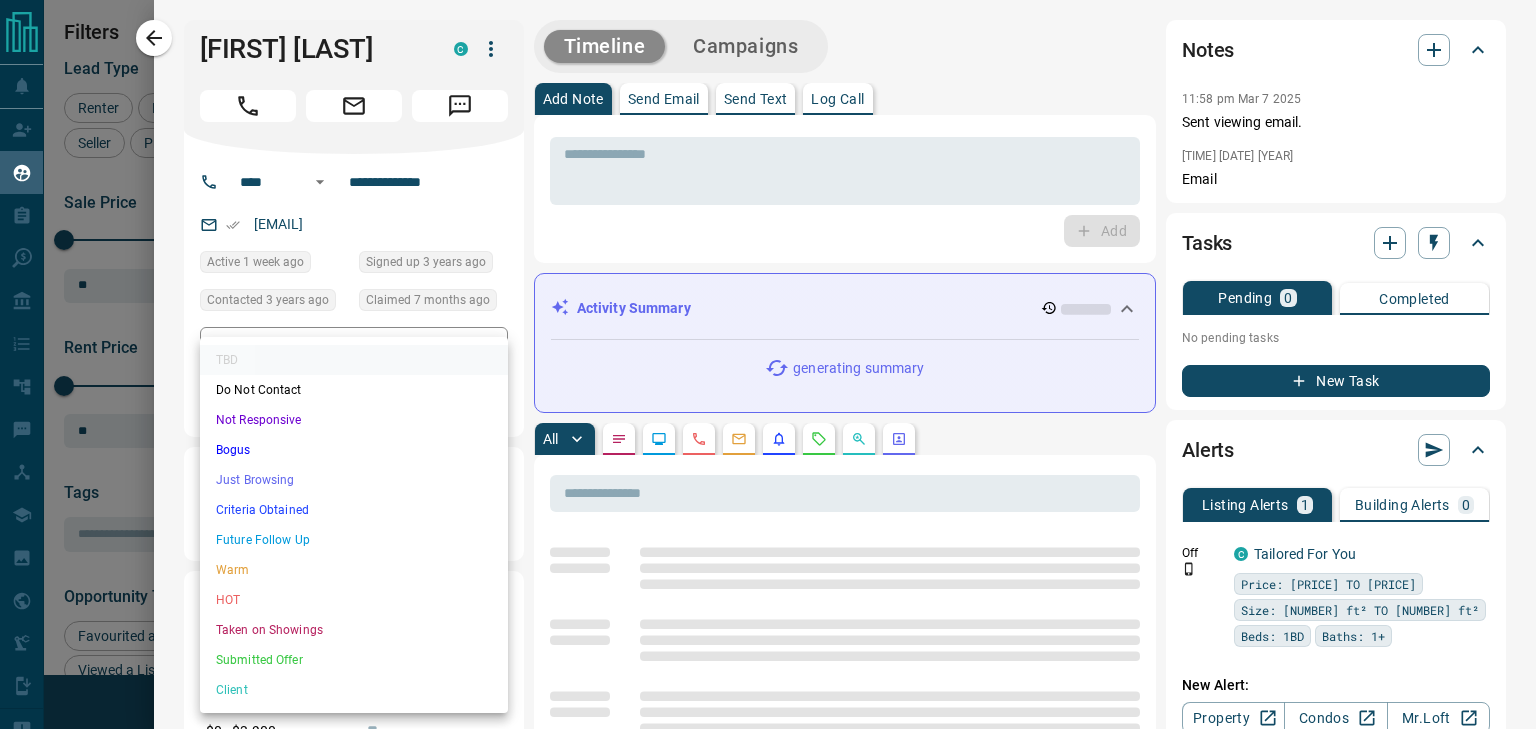 click on "Not Responsive" at bounding box center (354, 420) 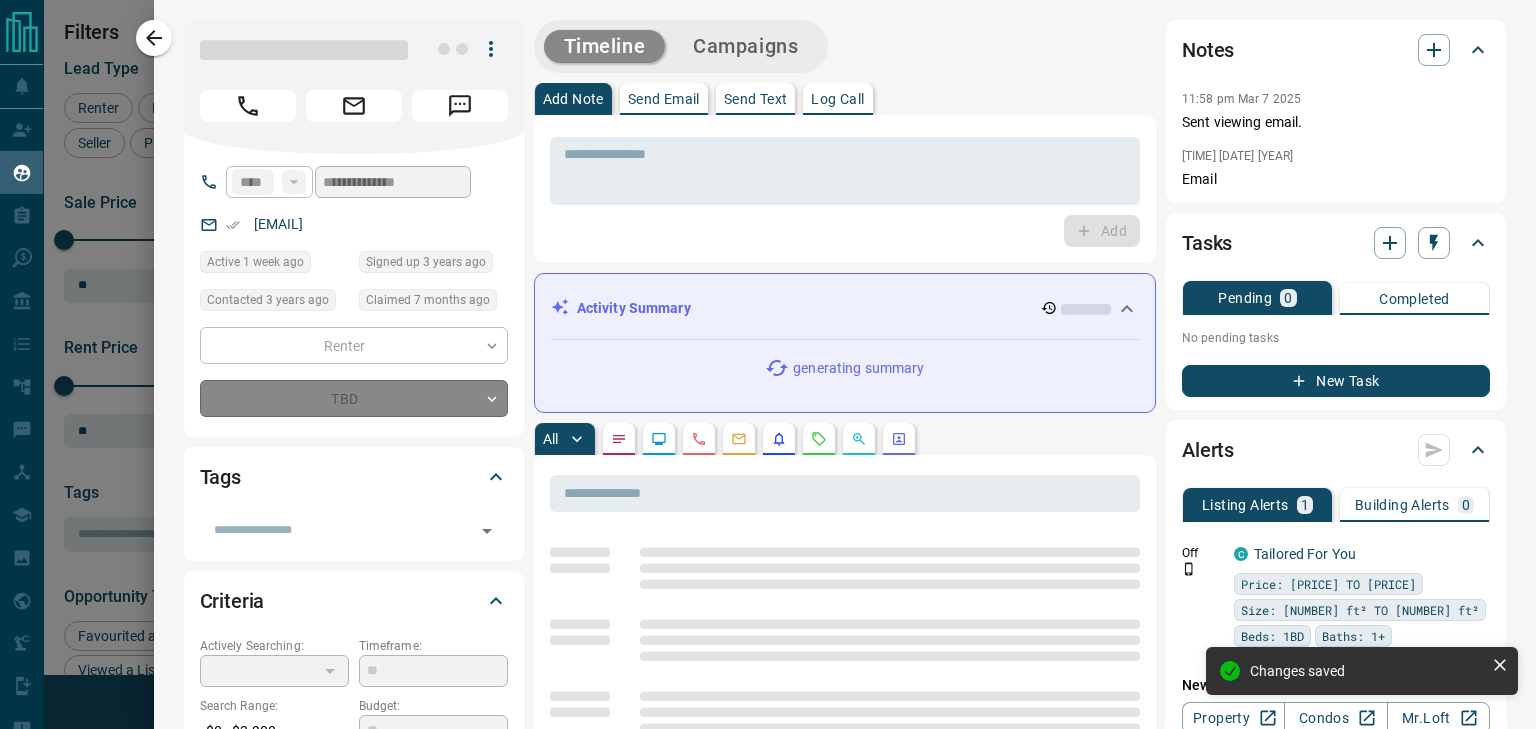 type on "*" 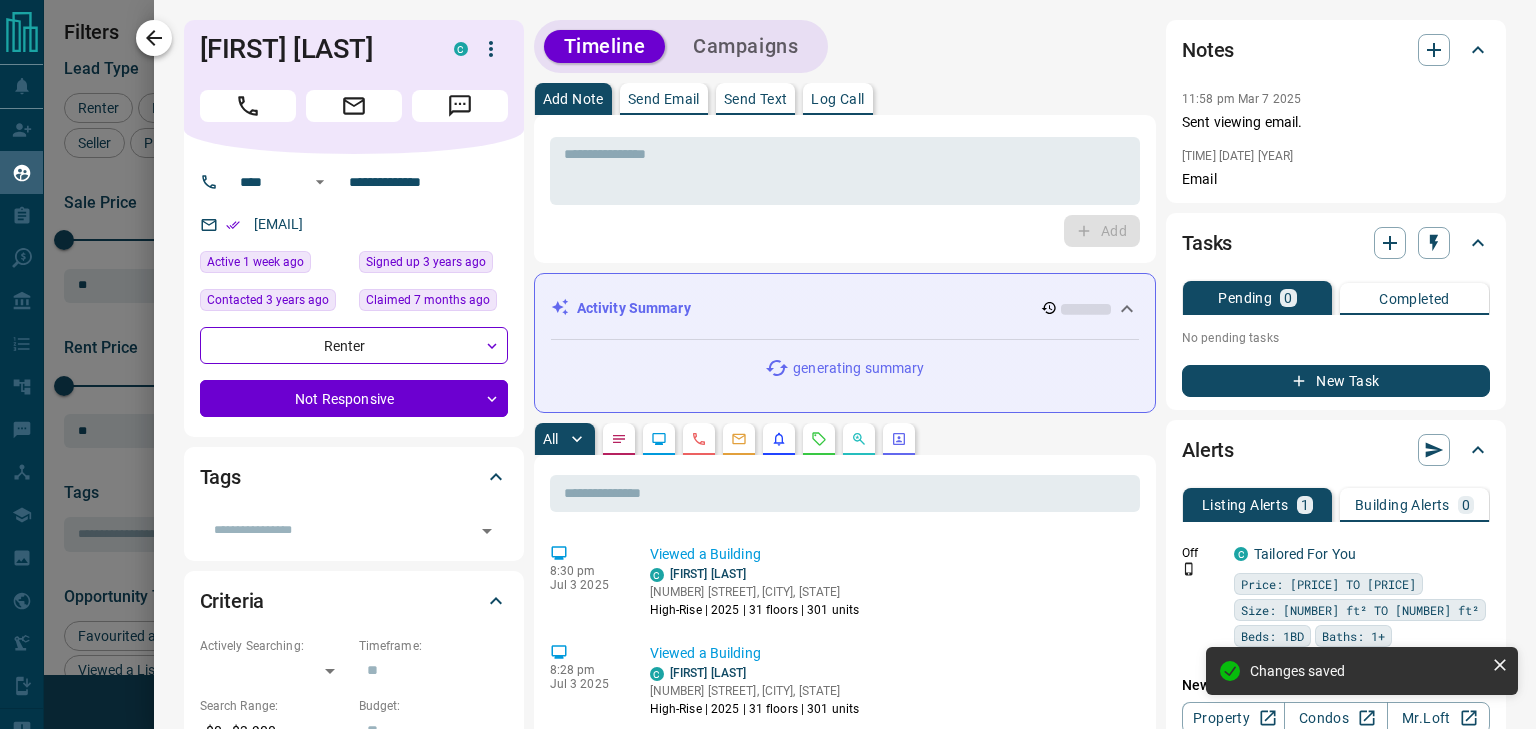 click at bounding box center [154, 38] 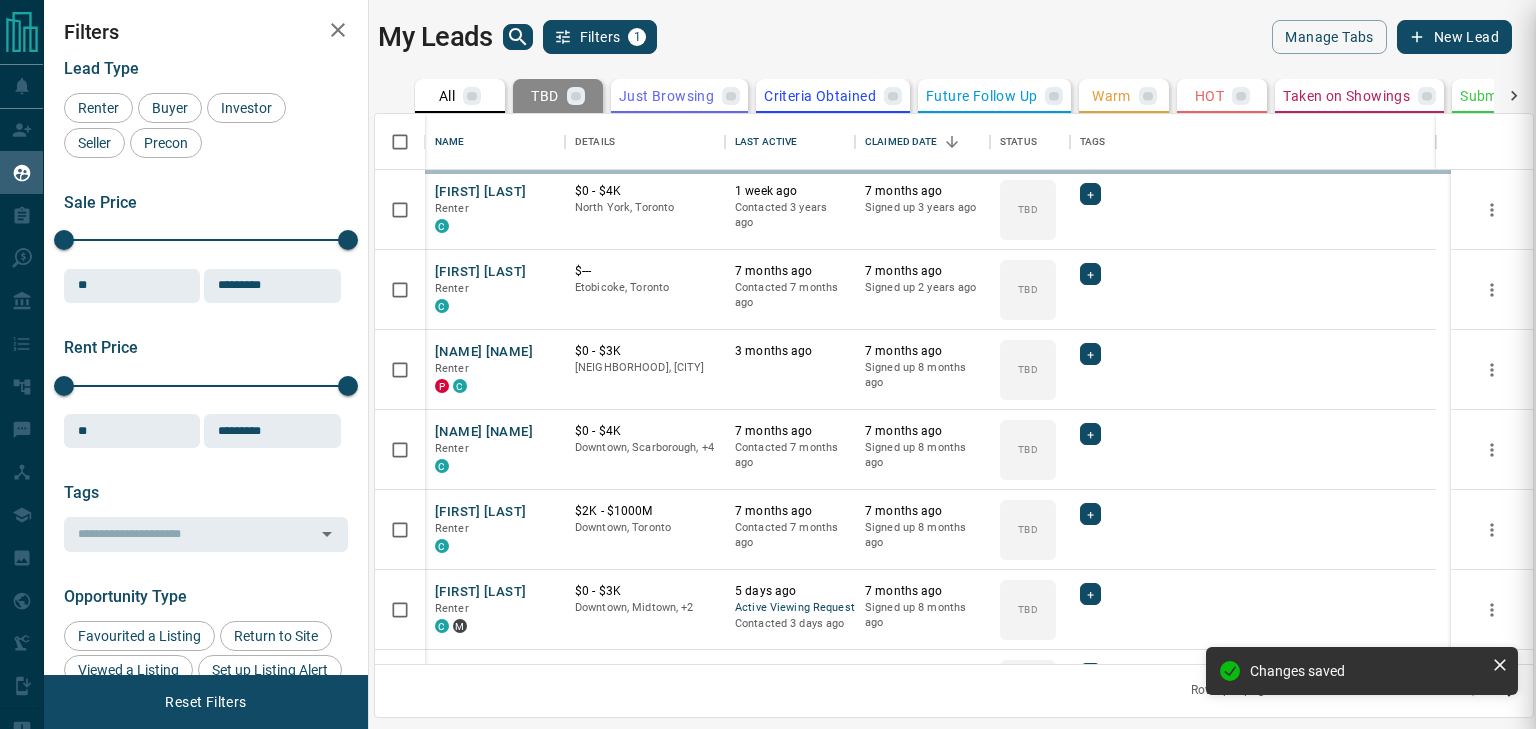 click at bounding box center (768, 364) 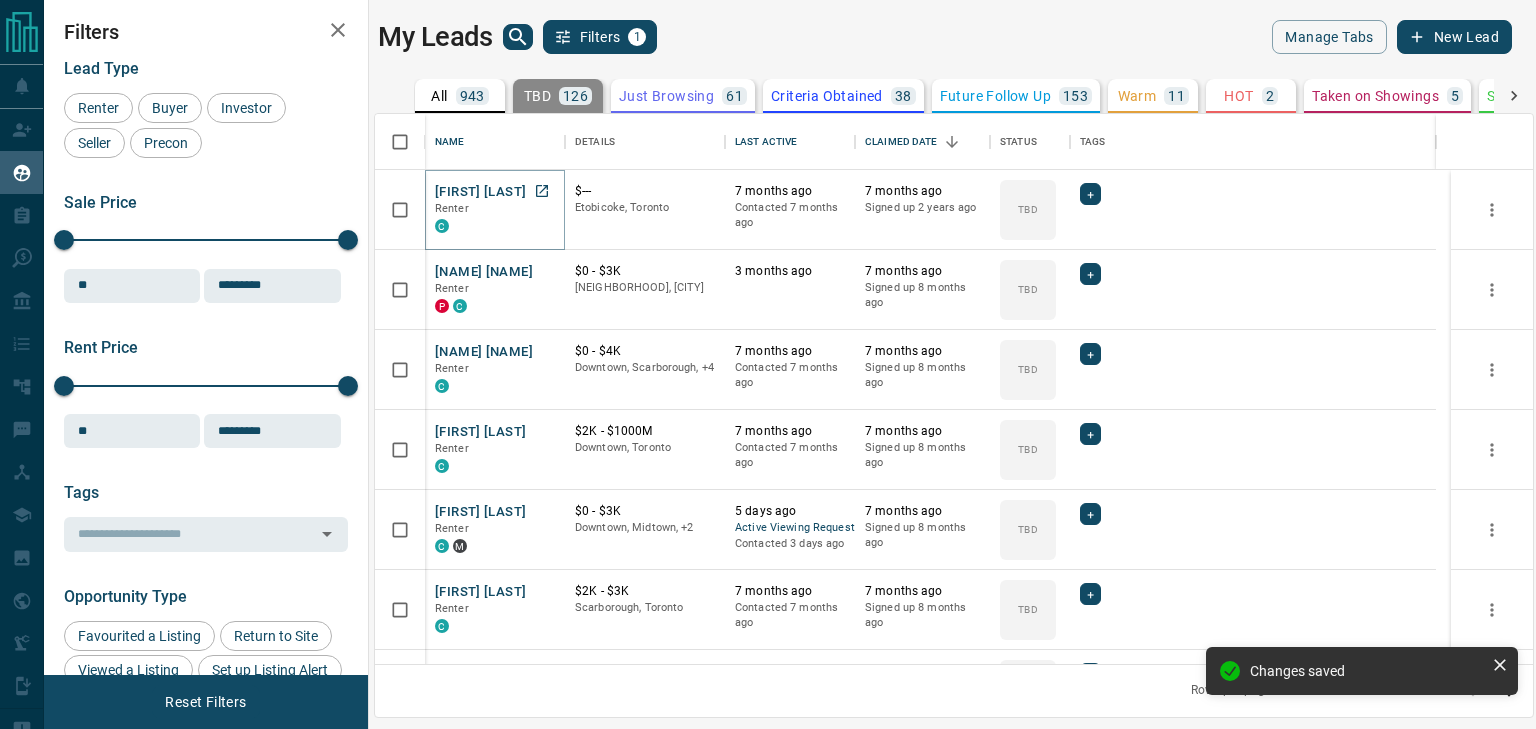 click on "[FIRST] [LAST]" at bounding box center (480, 192) 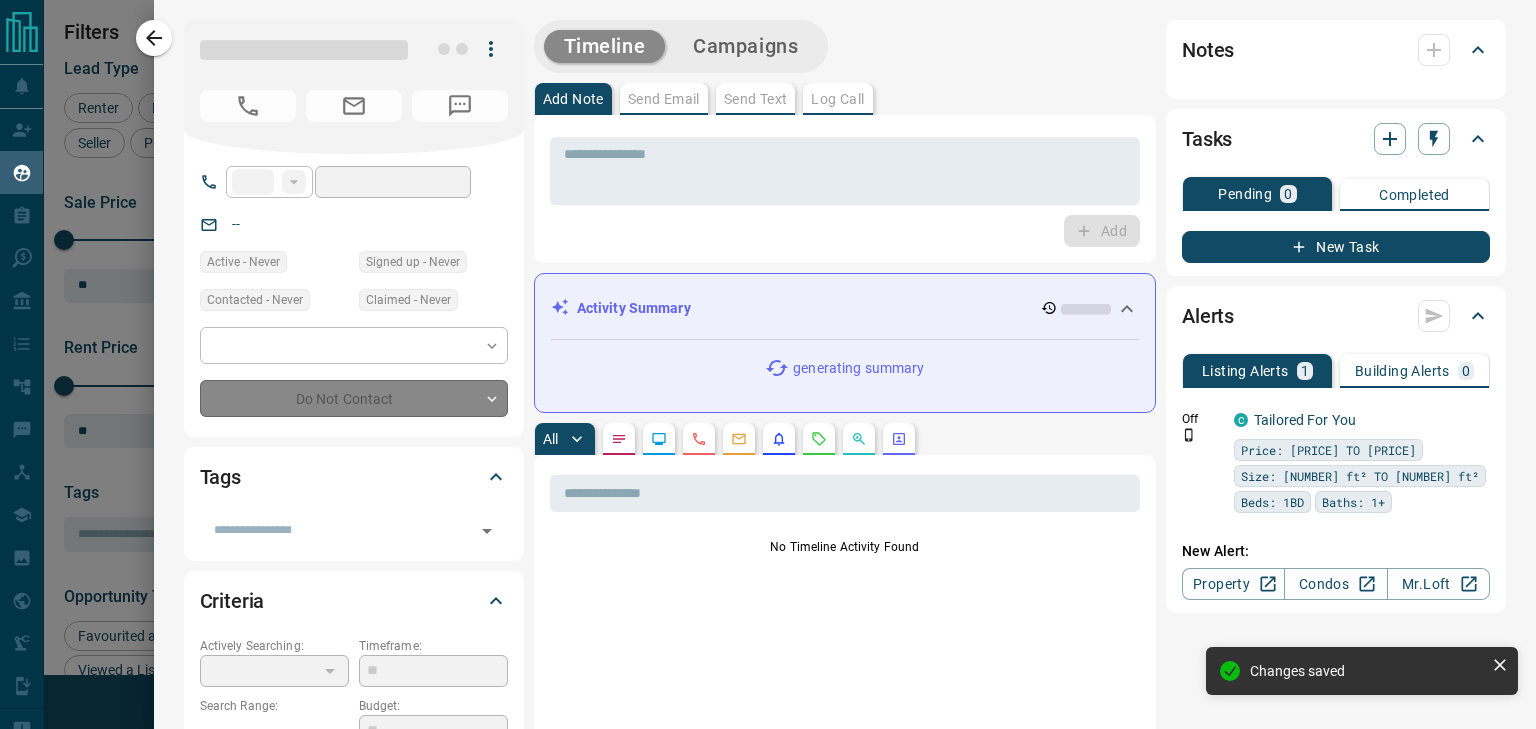 type on "**" 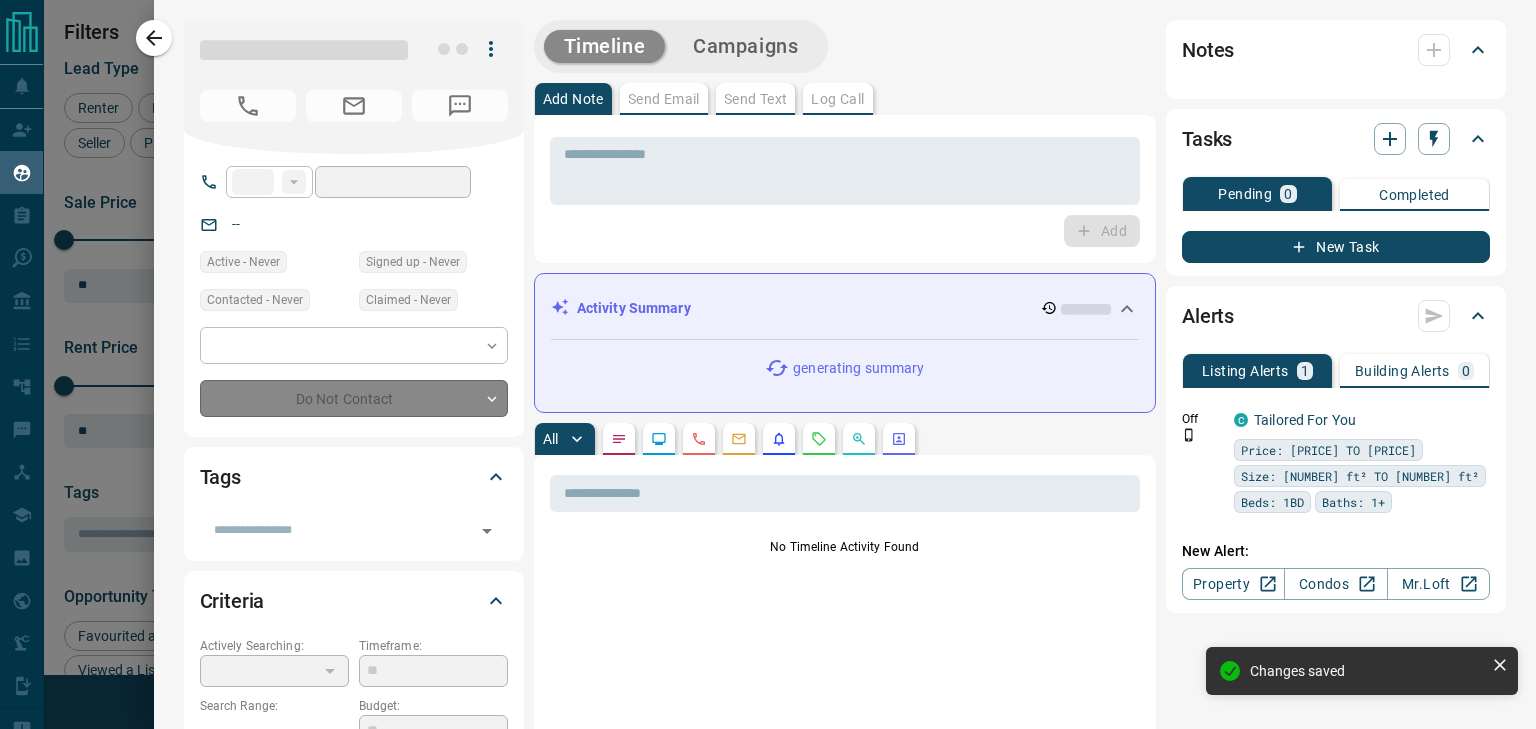 type on "**********" 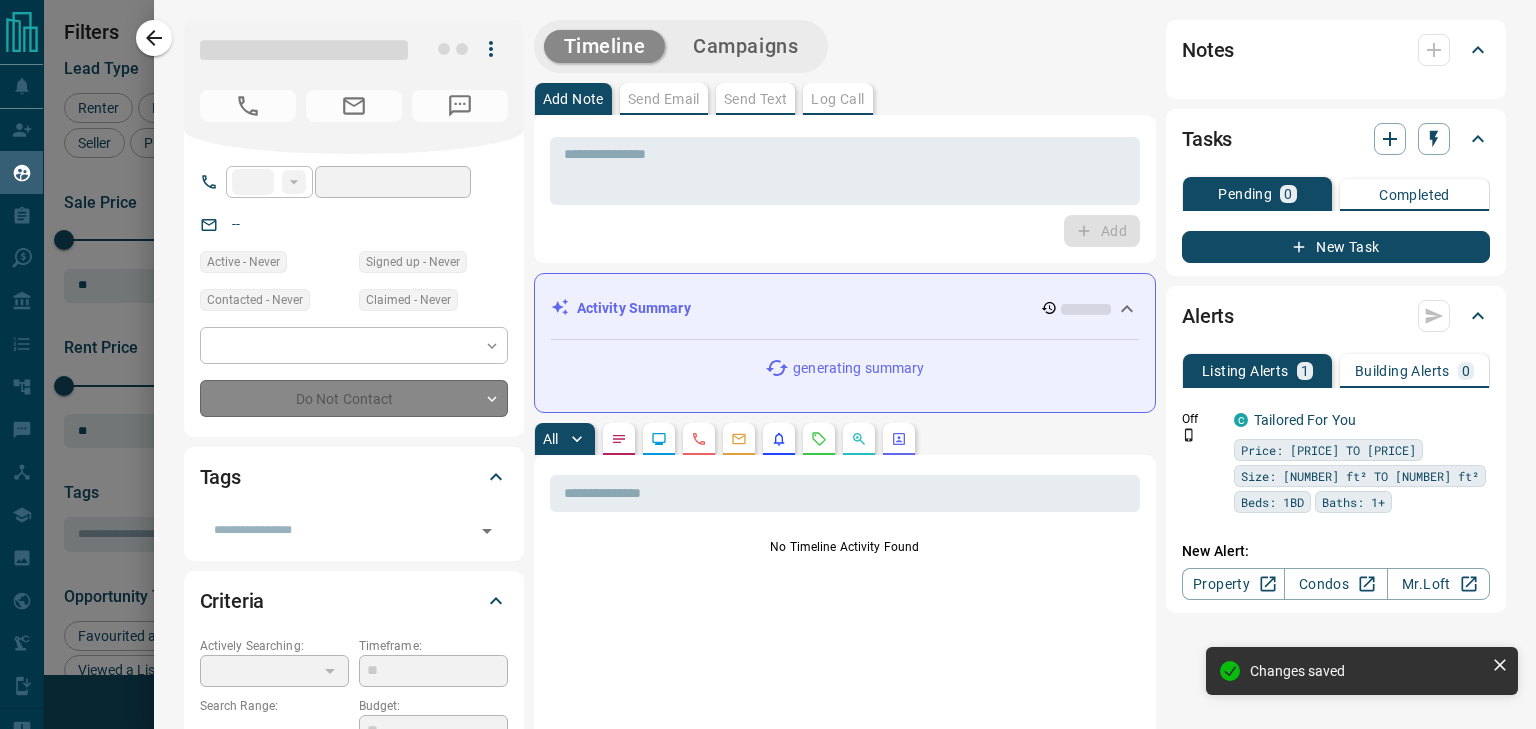 type on "**********" 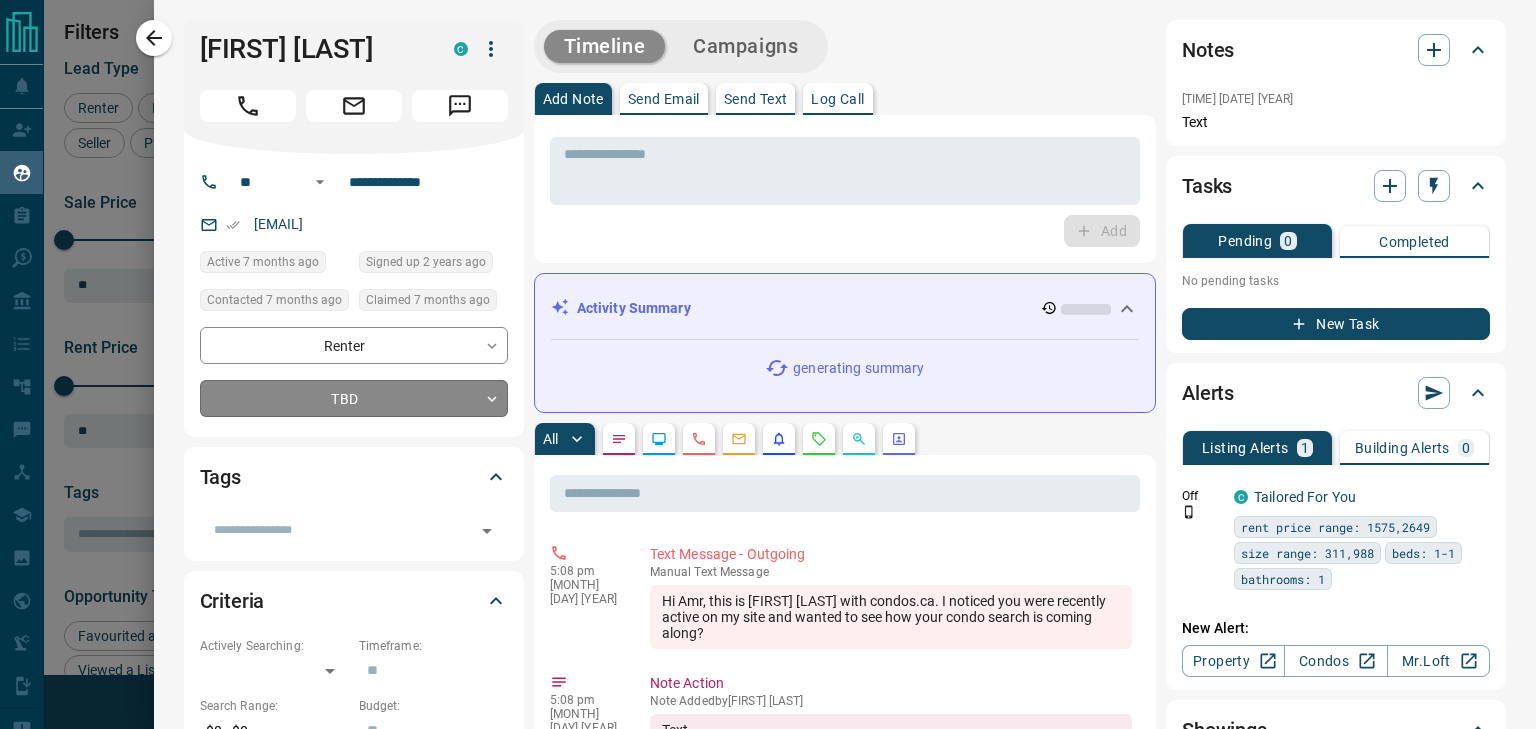 click on "Lead Transfers Claim Leads My Leads Tasks Opportunities Deals Campaigns Automations Messages Broker Bay Training Media Services Agent Resources Precon Worksheet Mobile Apps Disclosure Logout My Leads Filters 1 Manage Tabs New Lead All 943 TBD 126 Do Not Contact - Not Responsive 542 Bogus - Just Browsing 61 Criteria Obtained 38 Future Follow Up 153 Warm 11 HOT 2 Taken on Showings 5 Submitted Offer - Client 5 Name Details Last Active Claimed Date Status Tags [FIRST] [LAST] Renter C $--- Etobicoke, Toronto 7 months ago Contacted 7 months ago 7 months ago Signed up 2 years ago TBD + [FIRST] [LAST] Renter P C $0 - $3K Downtown, Barrie 3 months ago 7 months ago Signed up 8 months ago TBD + [FIRST] [LAST] Renter C $0 - $4K Downtown, Scarborough, +4 7 months ago Contacted 7 months ago 7 months ago Signed up 8 months ago TBD + [FIRST] [LAST] Renter C $2K - $1000M Downtown, Toronto 7 months ago Contacted 7 months ago 7 months ago Signed up 8 months ago TBD + [FIRST] [LAST] Renter C M $0 - $3K Downtown, Midtown, +2 TBD + C +" at bounding box center [768, 352] 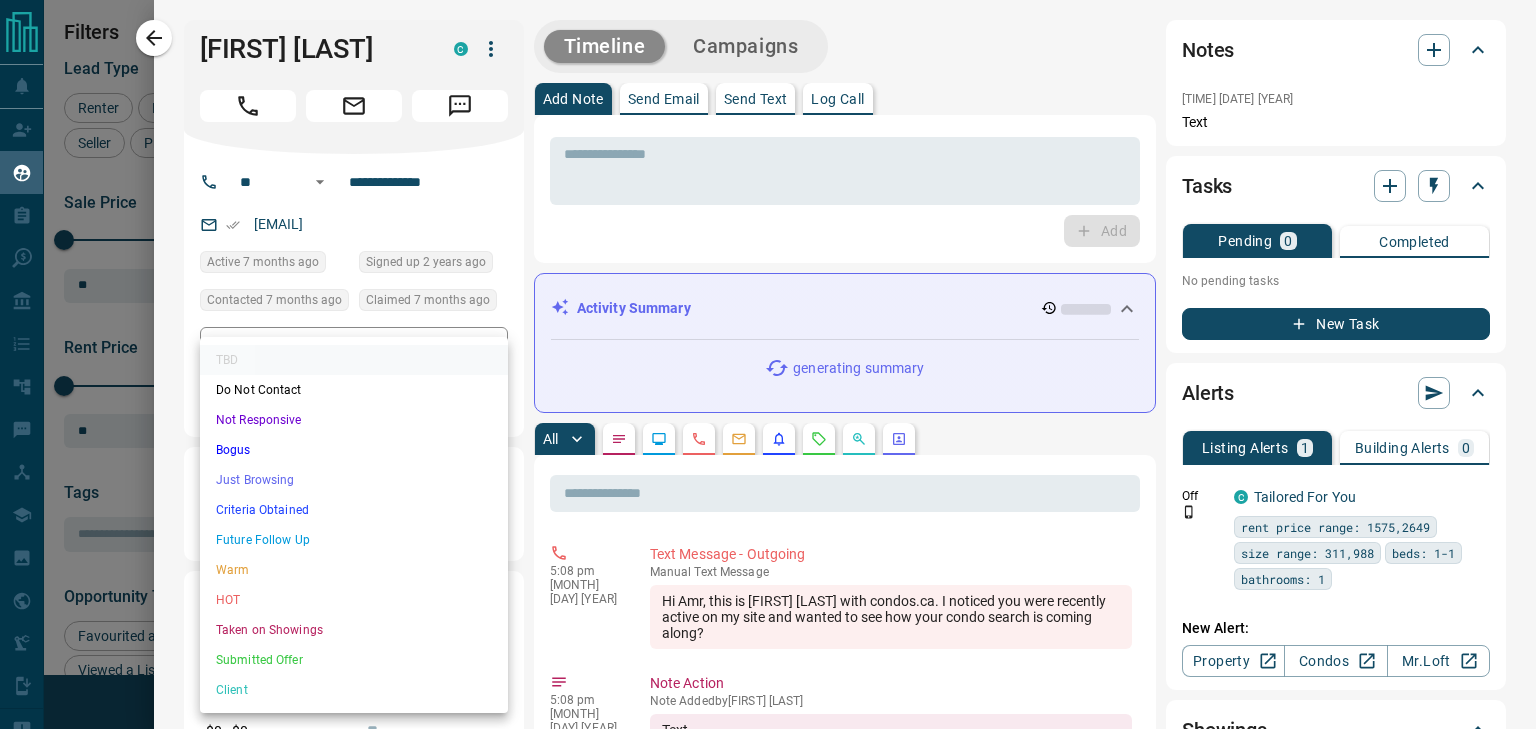click on "Not Responsive" at bounding box center (354, 420) 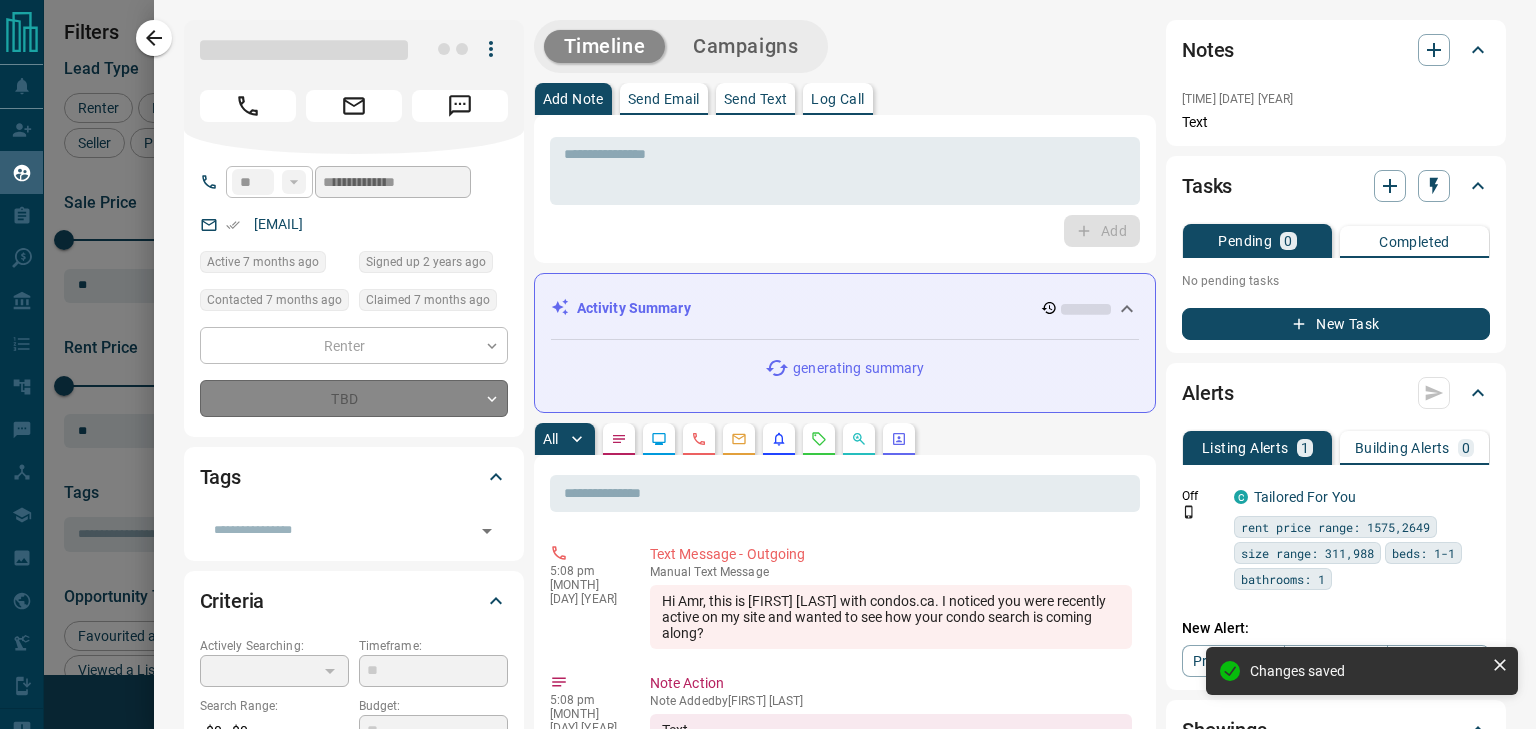 type on "*" 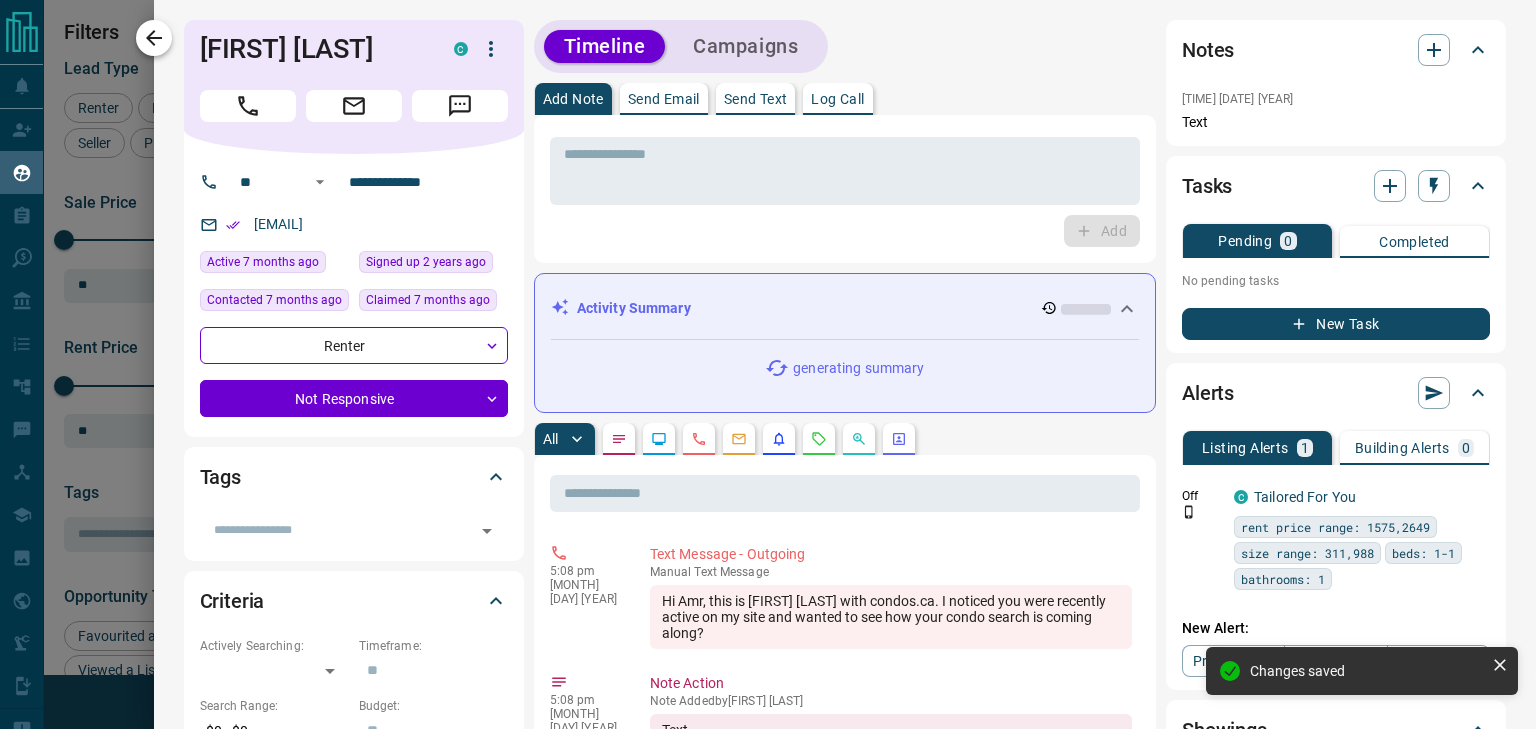 click 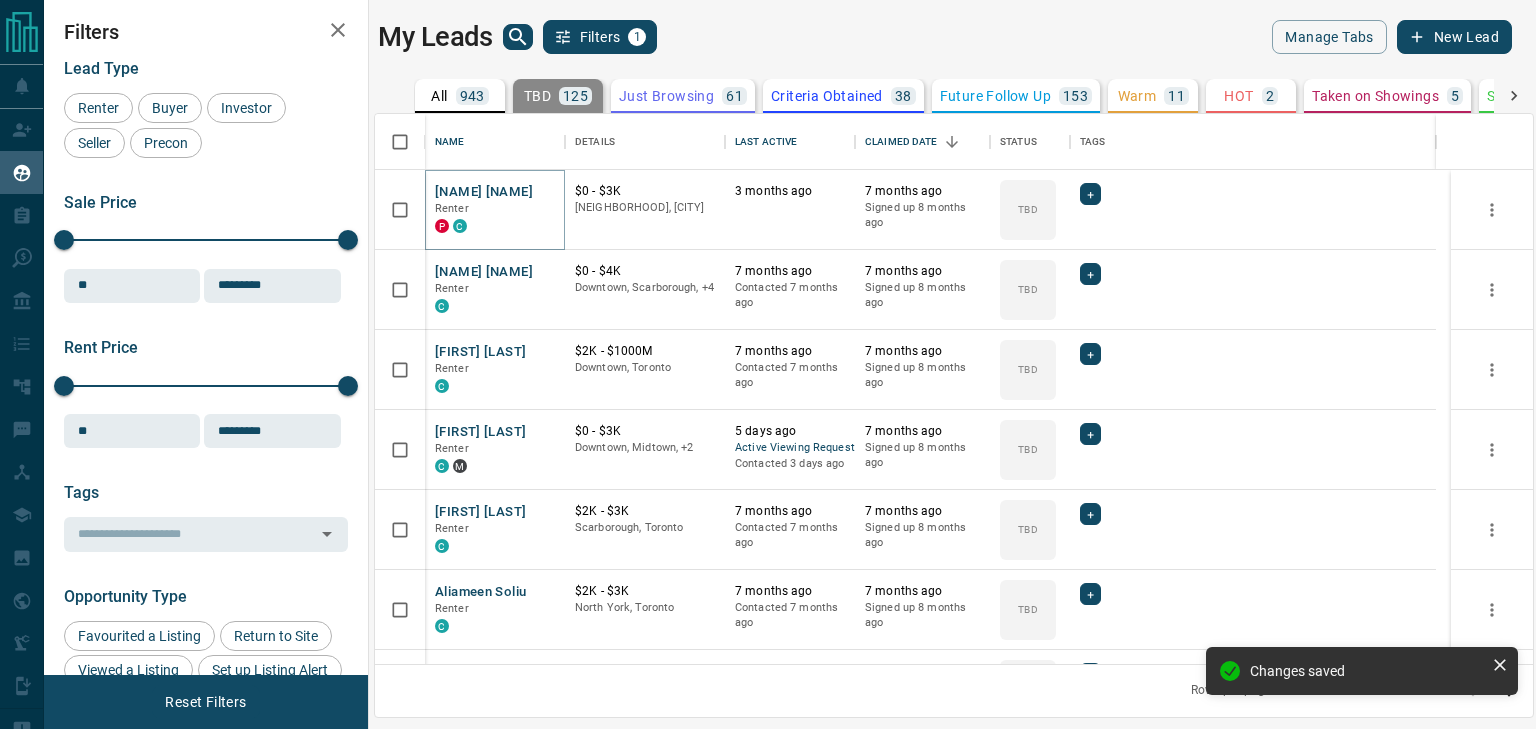 click on "[NAME] [NAME]" at bounding box center [484, 192] 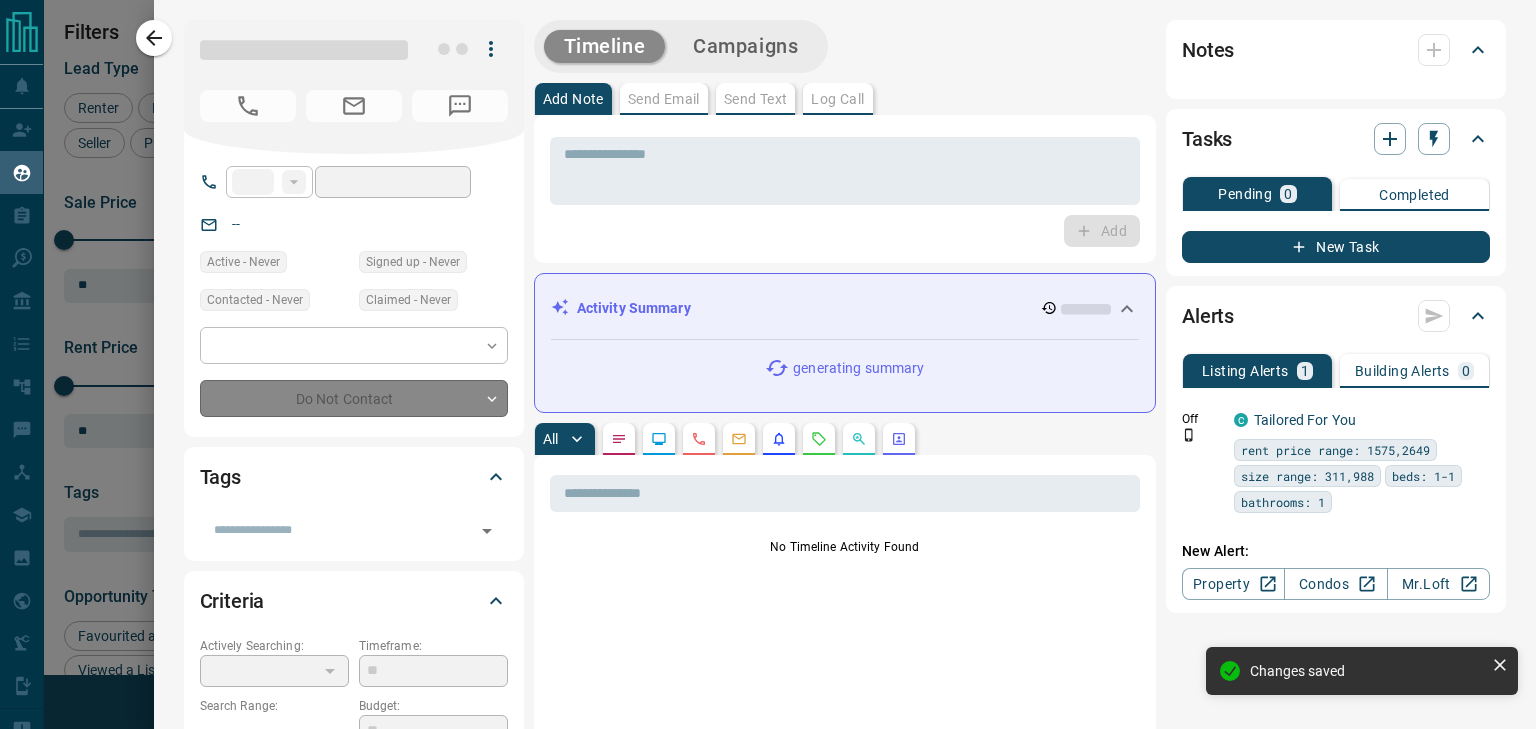 type on "**" 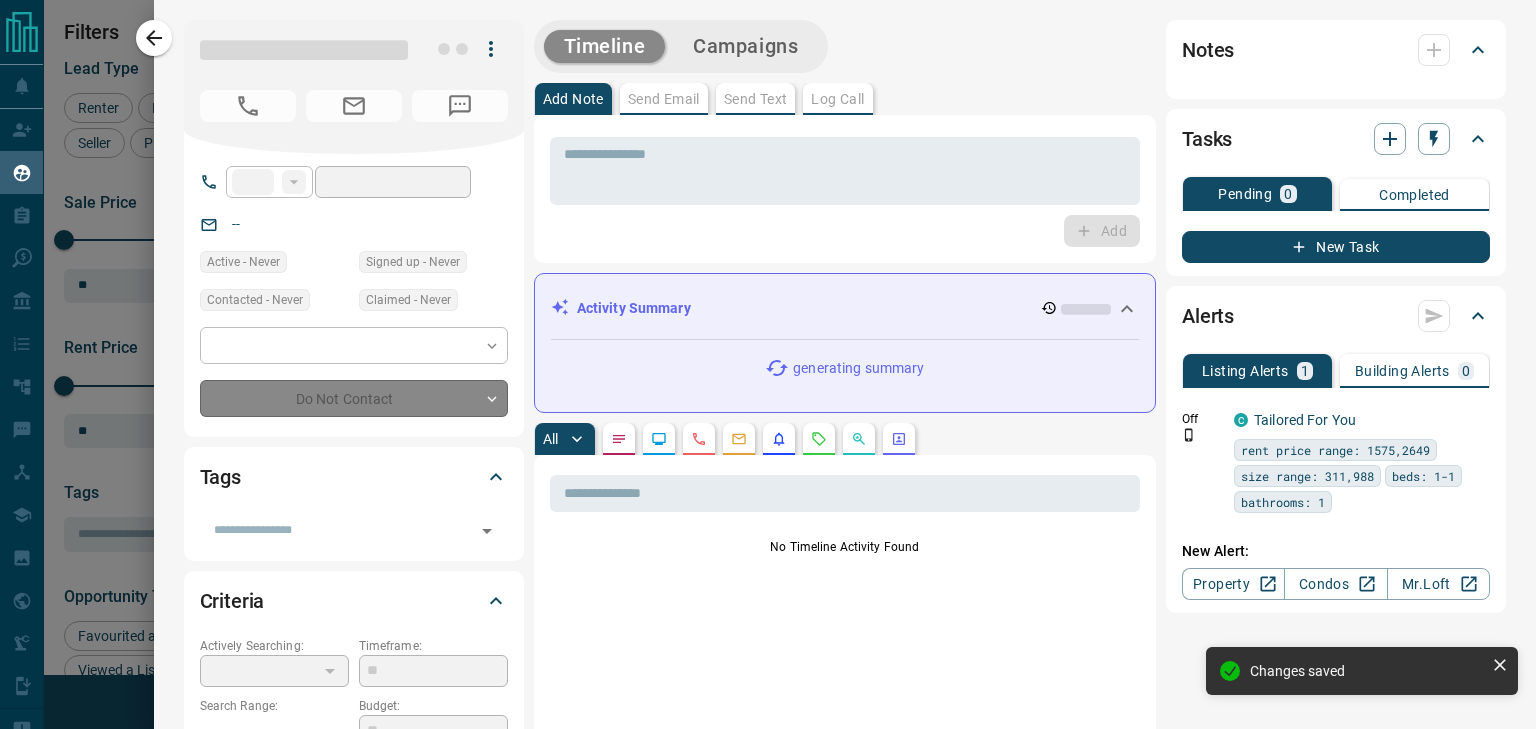 type on "**********" 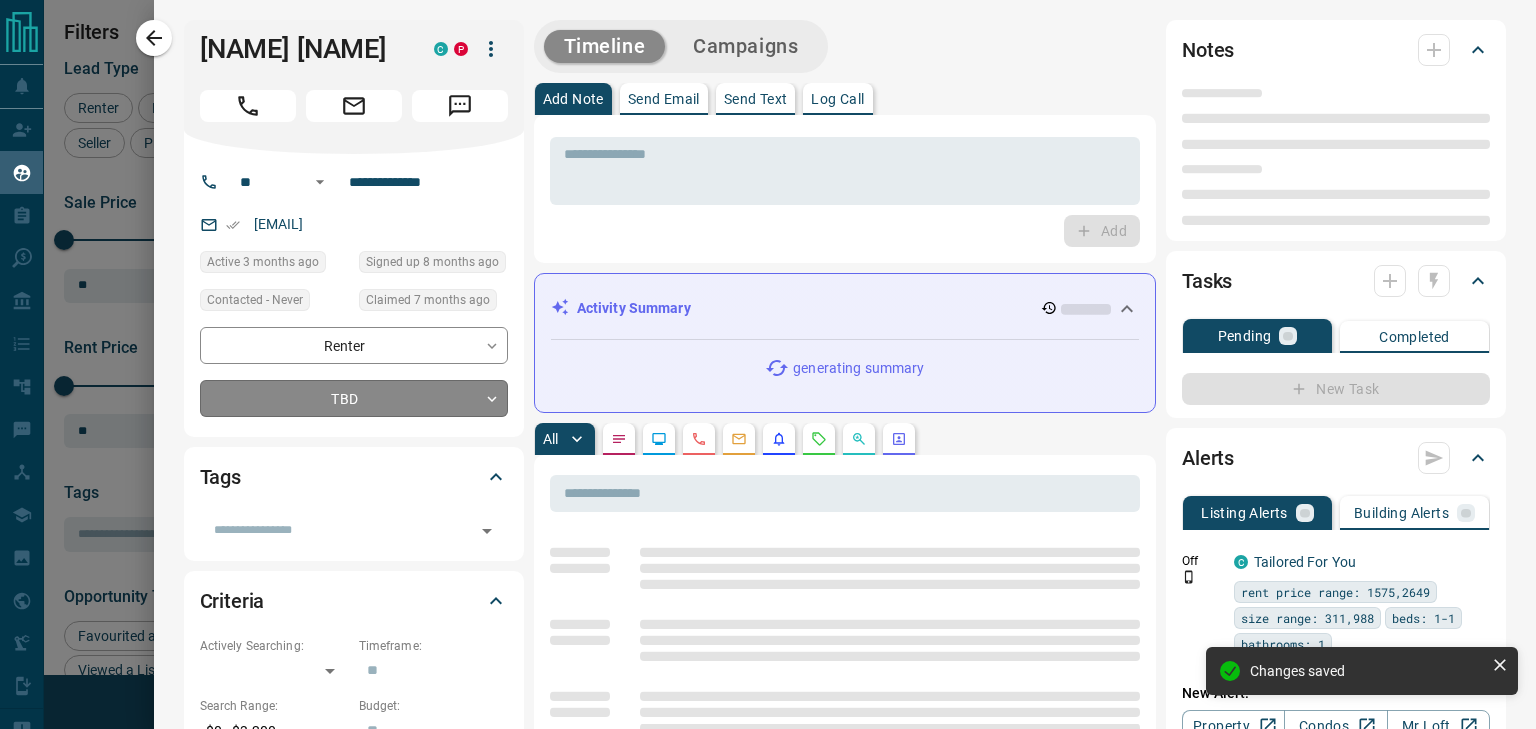 click on "Lead Transfers Claim Leads My Leads Tasks Opportunities Deals Campaigns Automations Messages Broker Bay Training Media Services Agent Resources Precon Worksheet Mobile Apps Disclosure Logout My Leads Filters 1 Manage Tabs New Lead All 943 TBD 125 Do Not Contact - Not Responsive 543 Bogus - Just Browsing 61 Criteria Obtained 38 Future Follow Up 153 Warm 11 HOT 2 Taken on Showings 5 Submitted Offer - Client 5 Name Details Last Active Claimed Date Status Tags [FIRST] [LAST] Renter P C $0 - $3K [CITY], [CITY] 3 months ago 7 months ago Signed up 8 months ago TBD + [FIRST] [LAST] Renter C $0 - $4K [CITY], [CITY], +4 7 months ago Contacted 7 months ago 7 months ago Signed up 8 months ago TBD + [FIRST] [LAST] Renter C $2K - $1000M [CITY], [CITY] 7 months ago Contacted 7 months ago 7 months ago Signed up 8 months ago TBD + [FIRST] [LAST] Renter C M $0 - $3K [CITY], [CITY], +2 5 days ago Active Viewing Request Contacted 3 days ago 7 months ago Signed up 8 months ago TBD + [FIRST] [LAST] Renter C $2K - $3K TBD" at bounding box center [768, 352] 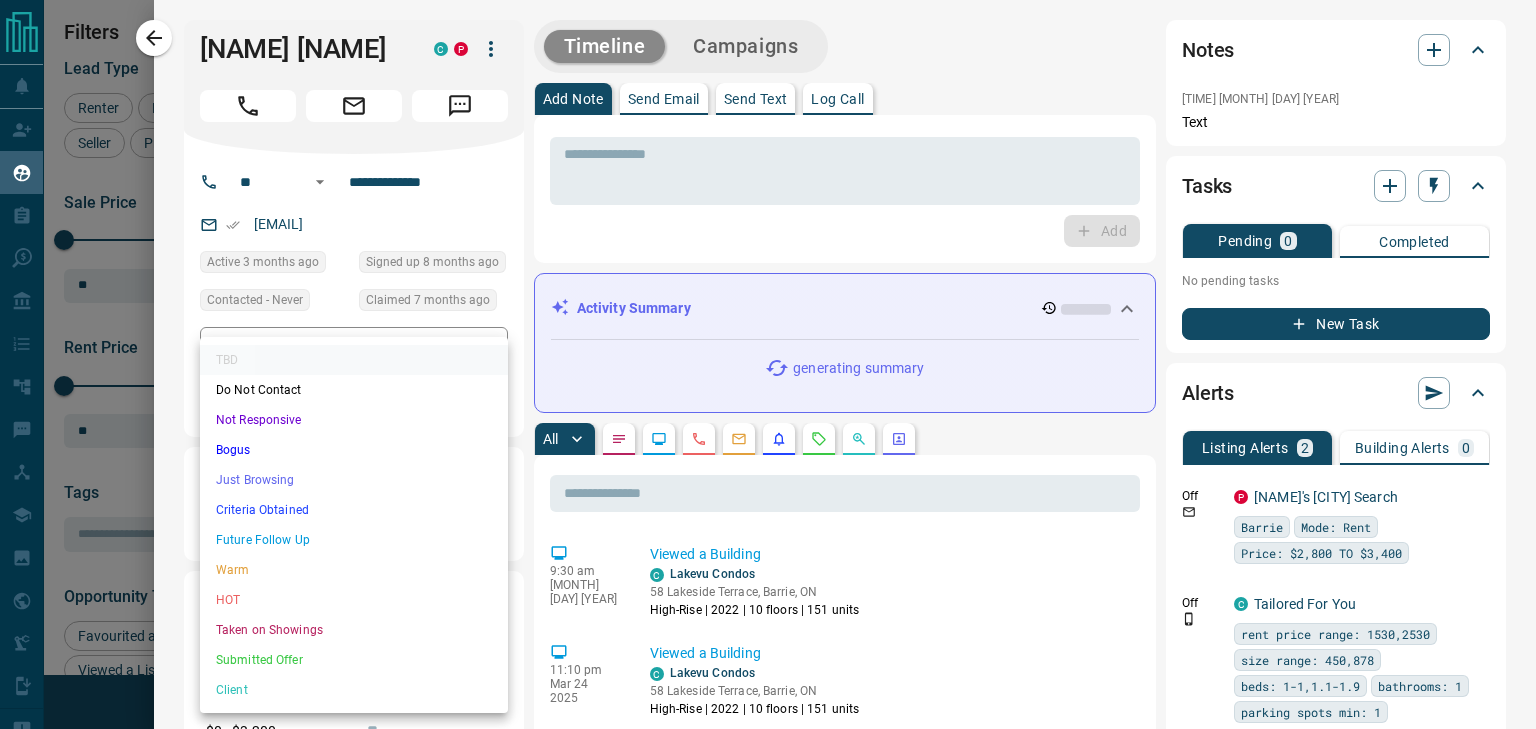 click on "Not Responsive" at bounding box center (354, 420) 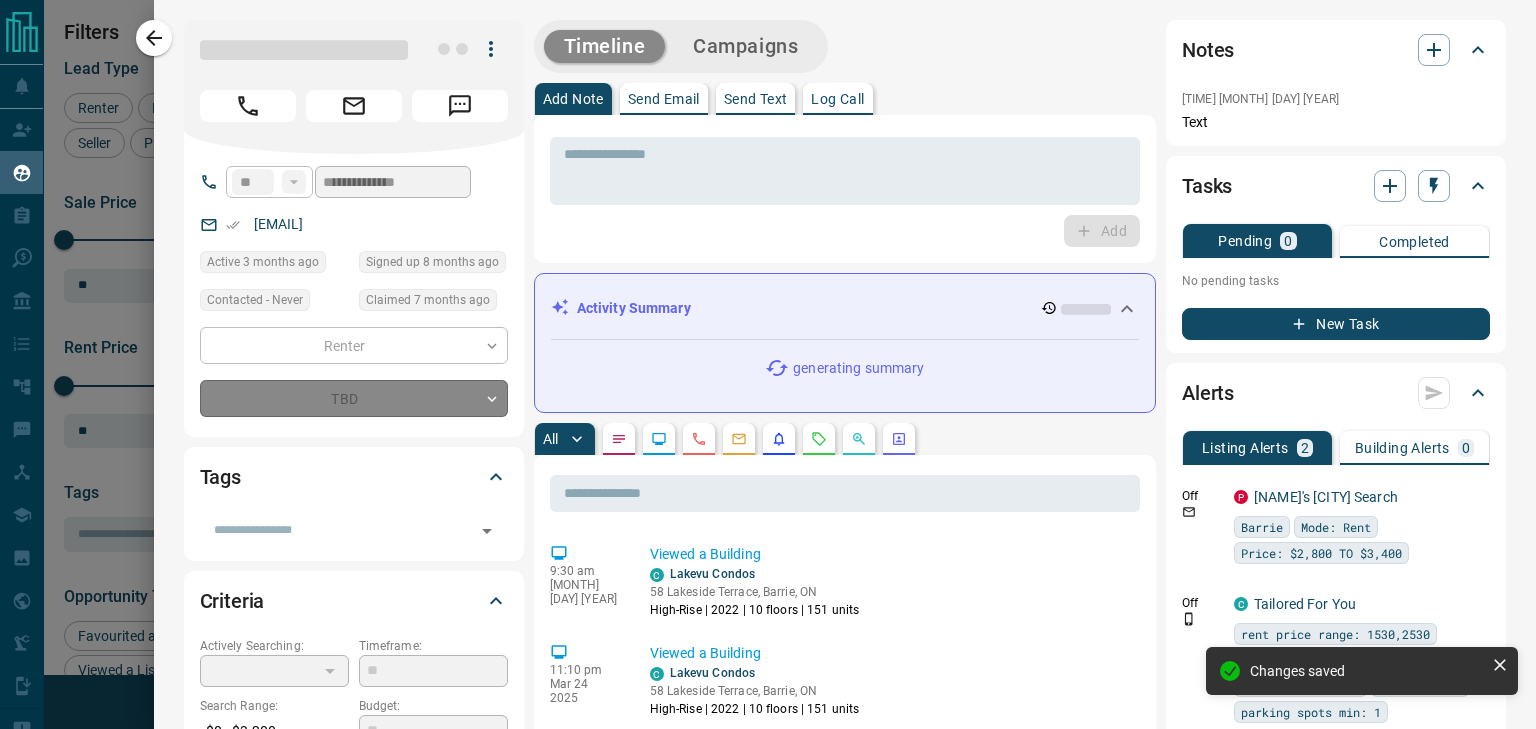type on "*" 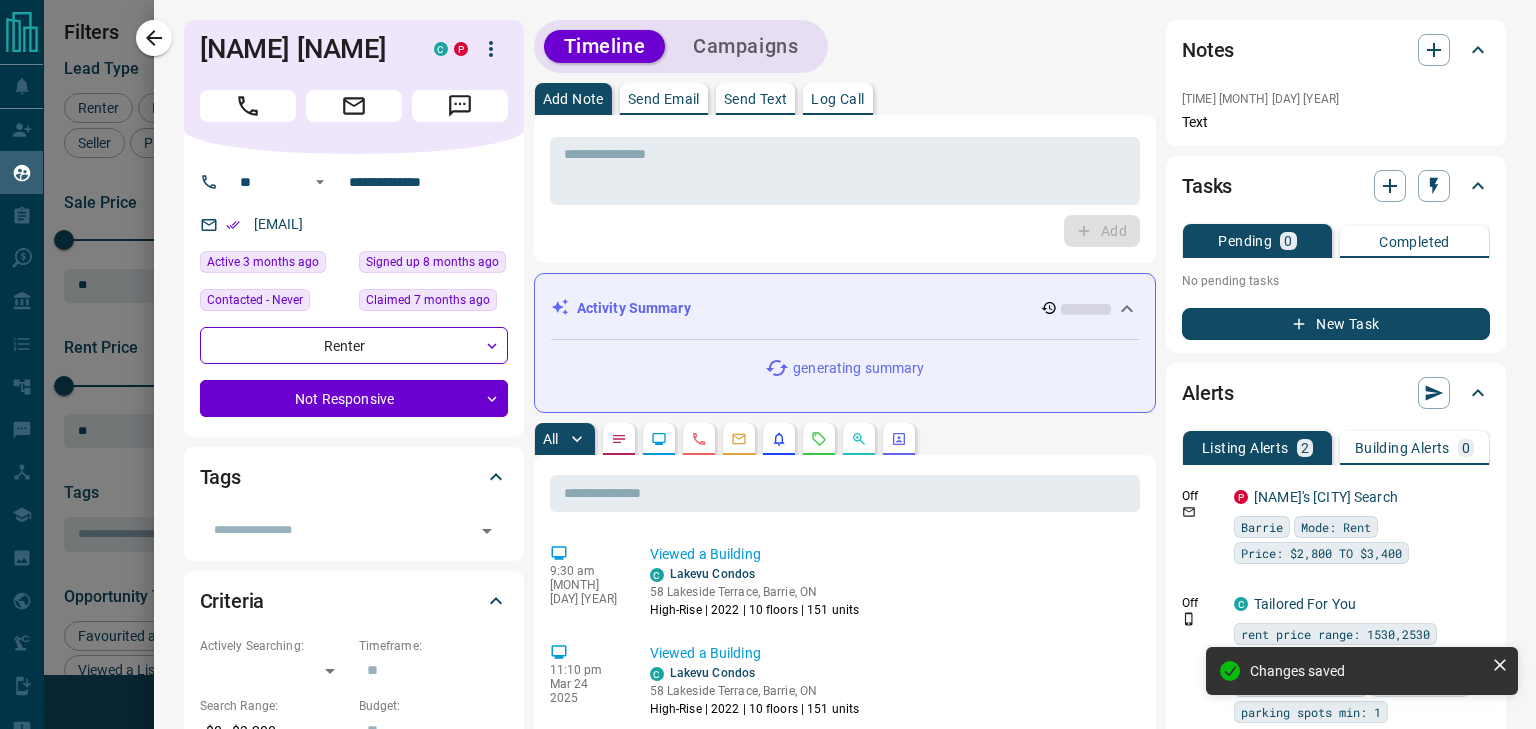 click 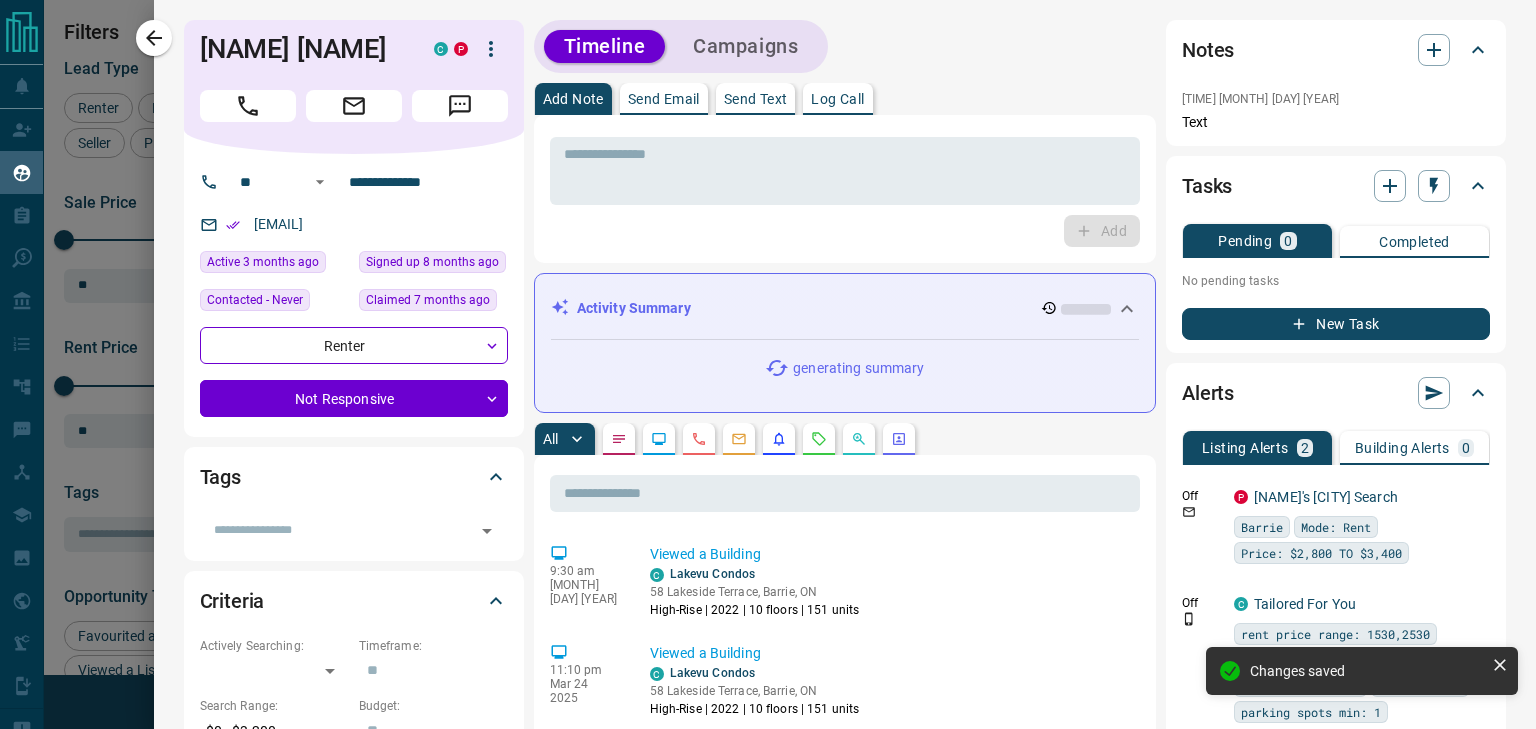 click at bounding box center [768, 364] 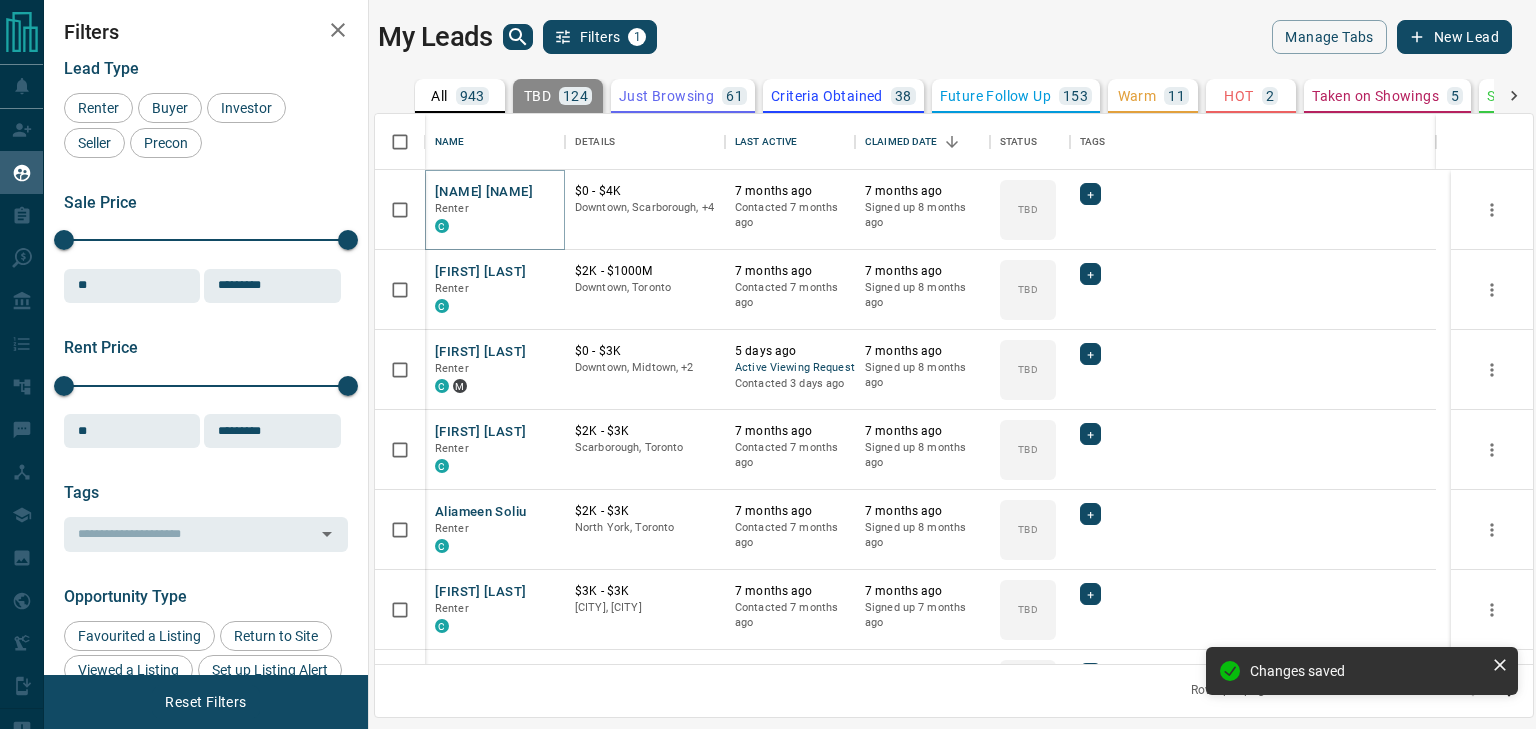 click on "[NAME] [NAME]" at bounding box center [484, 192] 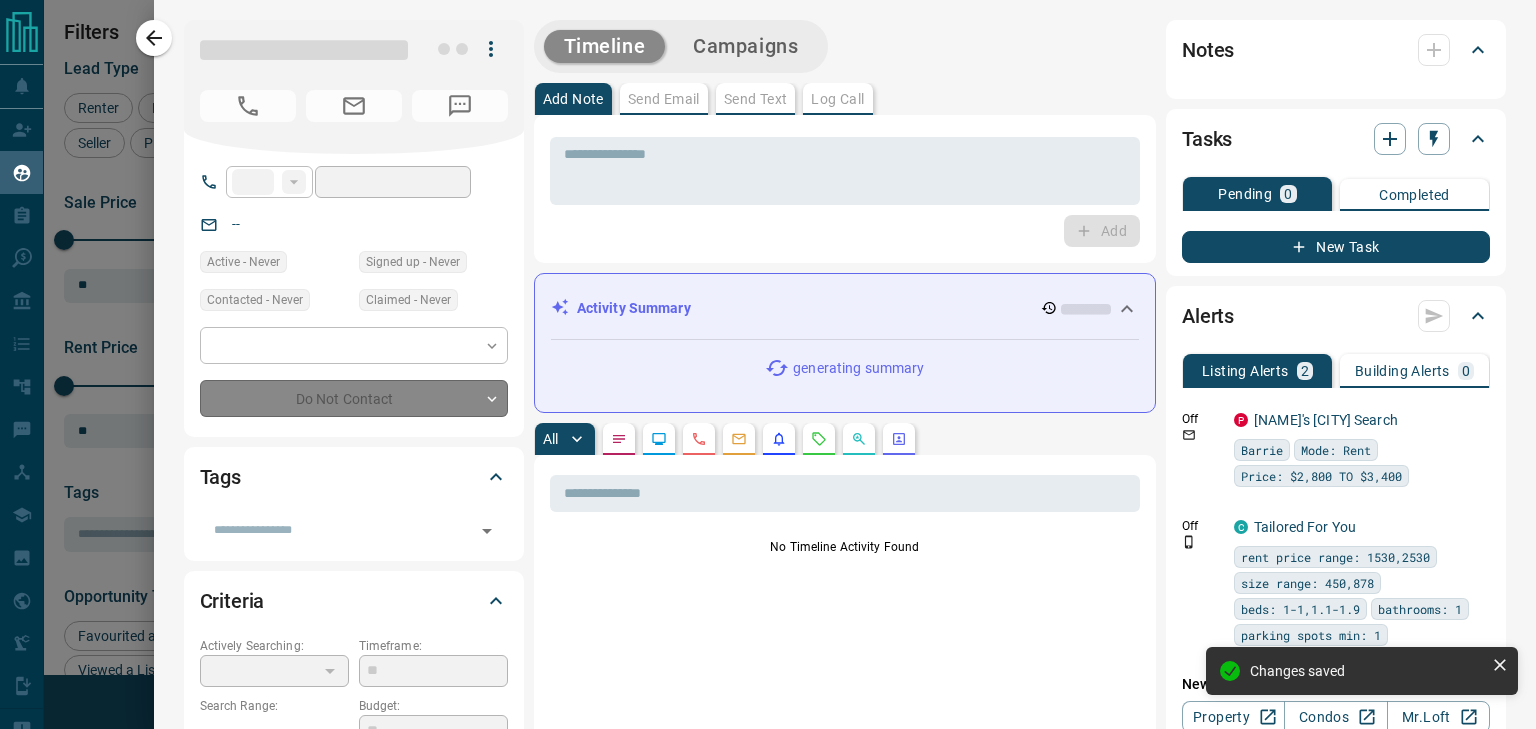 type on "**" 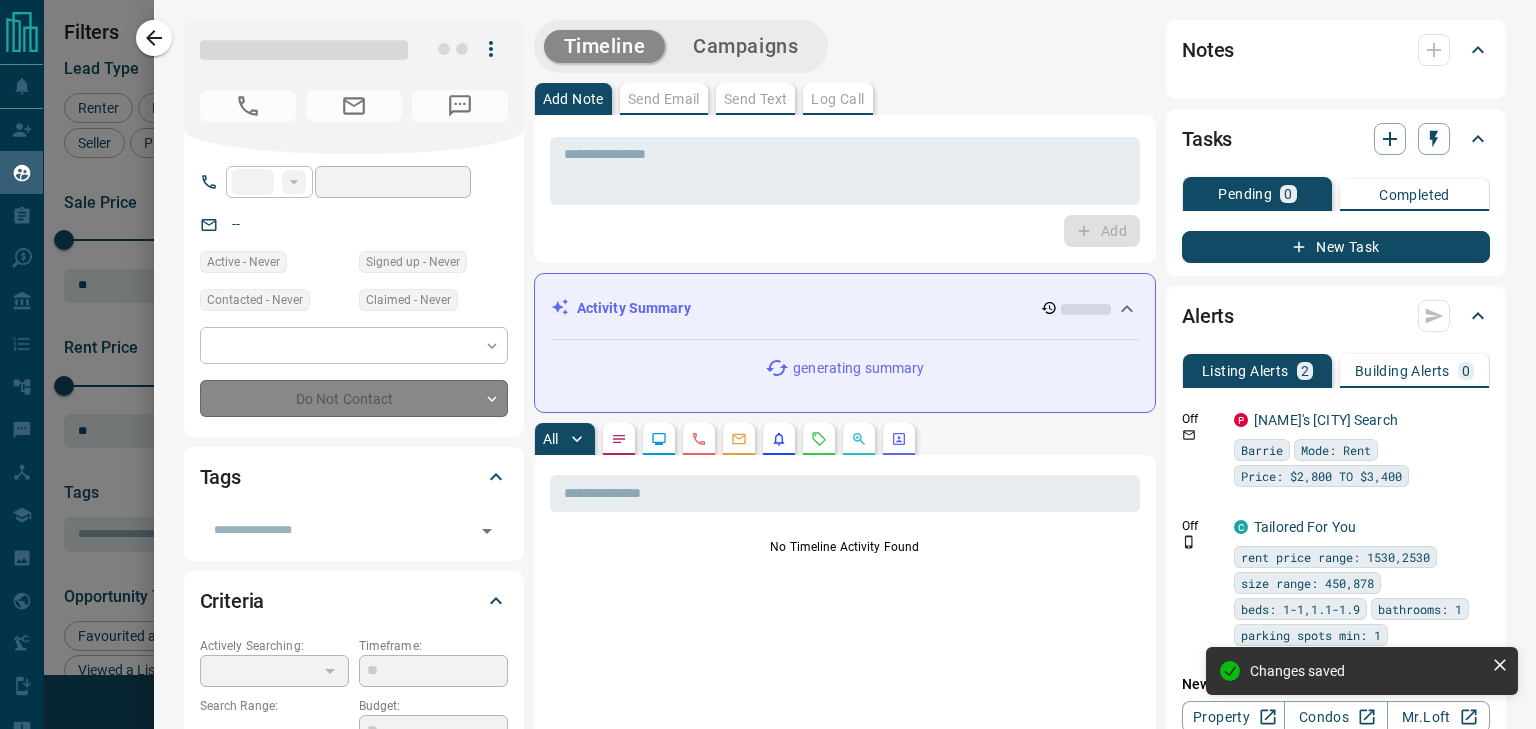 type on "**********" 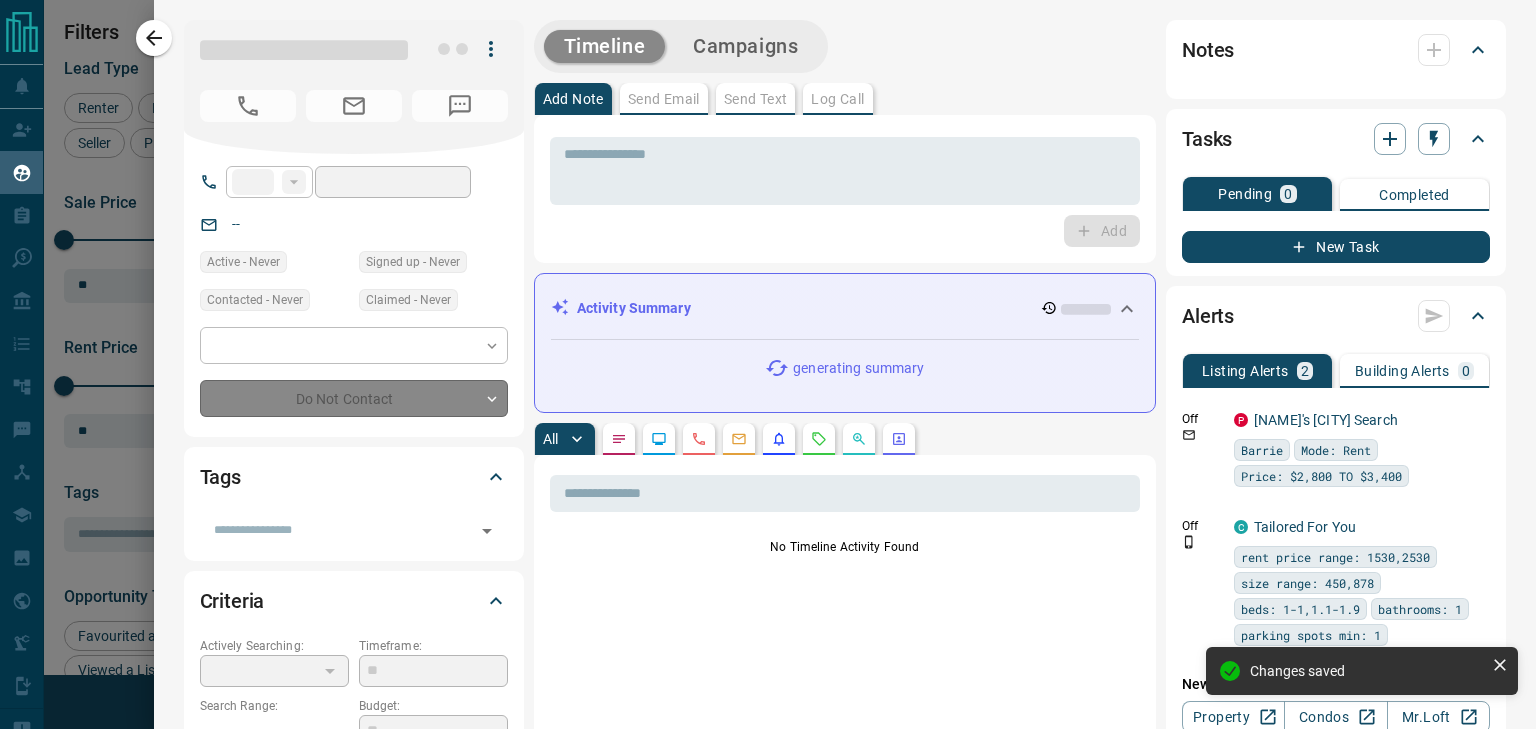 type on "**********" 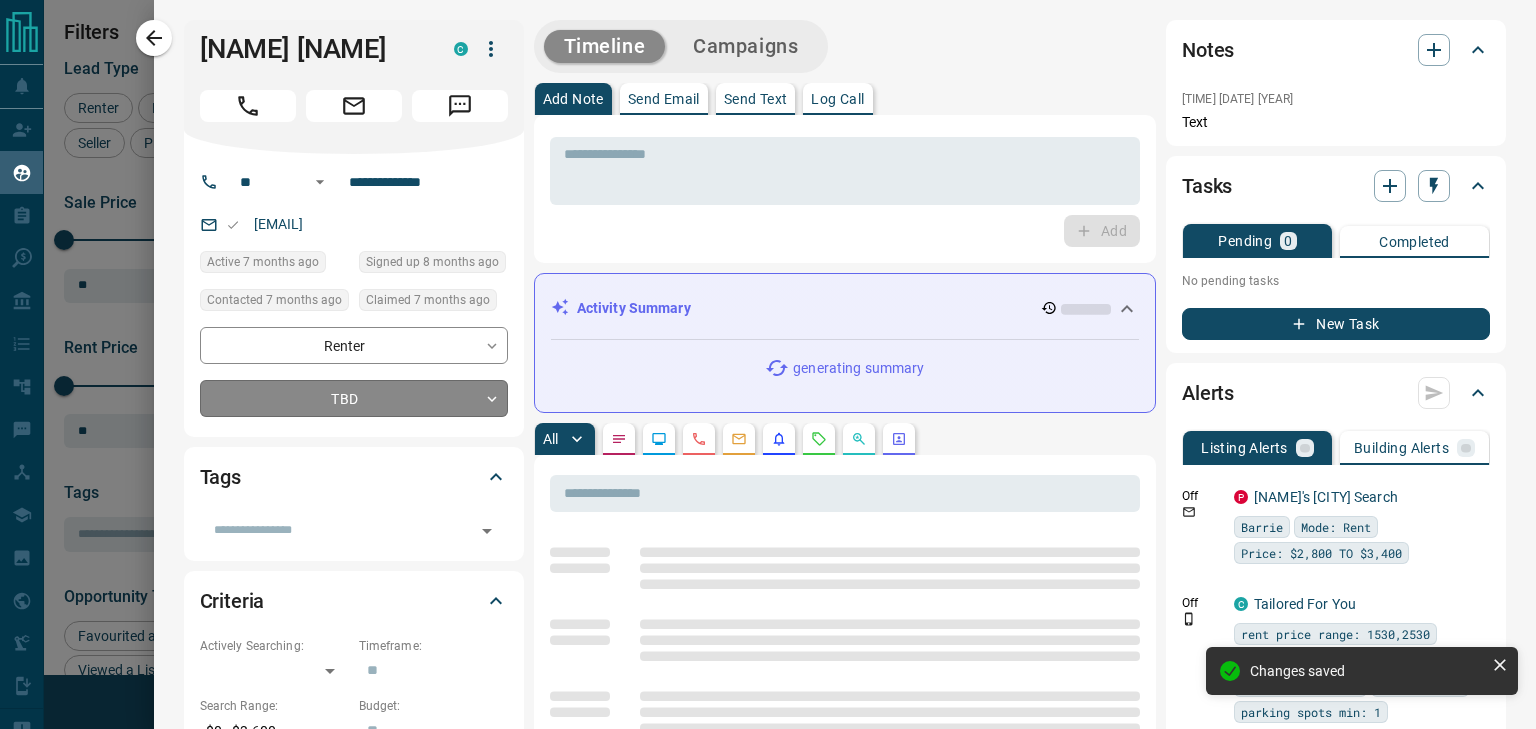 click on "Lead Transfers Claim Leads My Leads Tasks Opportunities Deals Campaigns Automations Messages Broker Bay Training Media Services Agent Resources Precon Worksheet Mobile Apps Disclosure Logout My Leads Filters 1 Manage Tabs New Lead All 943 TBD 124 Do Not Contact - Not Responsive 544 Bogus - Just Browsing 61 Criteria Obtained 38 Future Follow Up 153 Warm 11 HOT 2 Taken on Showings 5 Submitted Offer - Client 5 Name Details Last Active Claimed Date Status Tags [FIRST] [LAST] Renter C $0 - $4K Downtown, Scarborough, +4 7 months ago Contacted 7 months ago 7 months ago Signed up 8 months ago TBD + [FIRST] [LAST] Renter C $2K - $1000M Downtown, Toronto 7 months ago Contacted 7 months ago 7 months ago Signed up 8 months ago TBD + [FIRST] [LAST] Renter C M $0 - $3K Downtown, Midtown, +2 5 days ago Active Viewing Request Contacted 3 days ago 7 months ago Signed up 8 months ago TBD + [FIRST] [LAST] Renter C $2K - $3K Scarborough, Toronto 7 months ago Contacted 7 months ago 7 months ago Signed up 8 months ago TBD + Renter C" at bounding box center [768, 352] 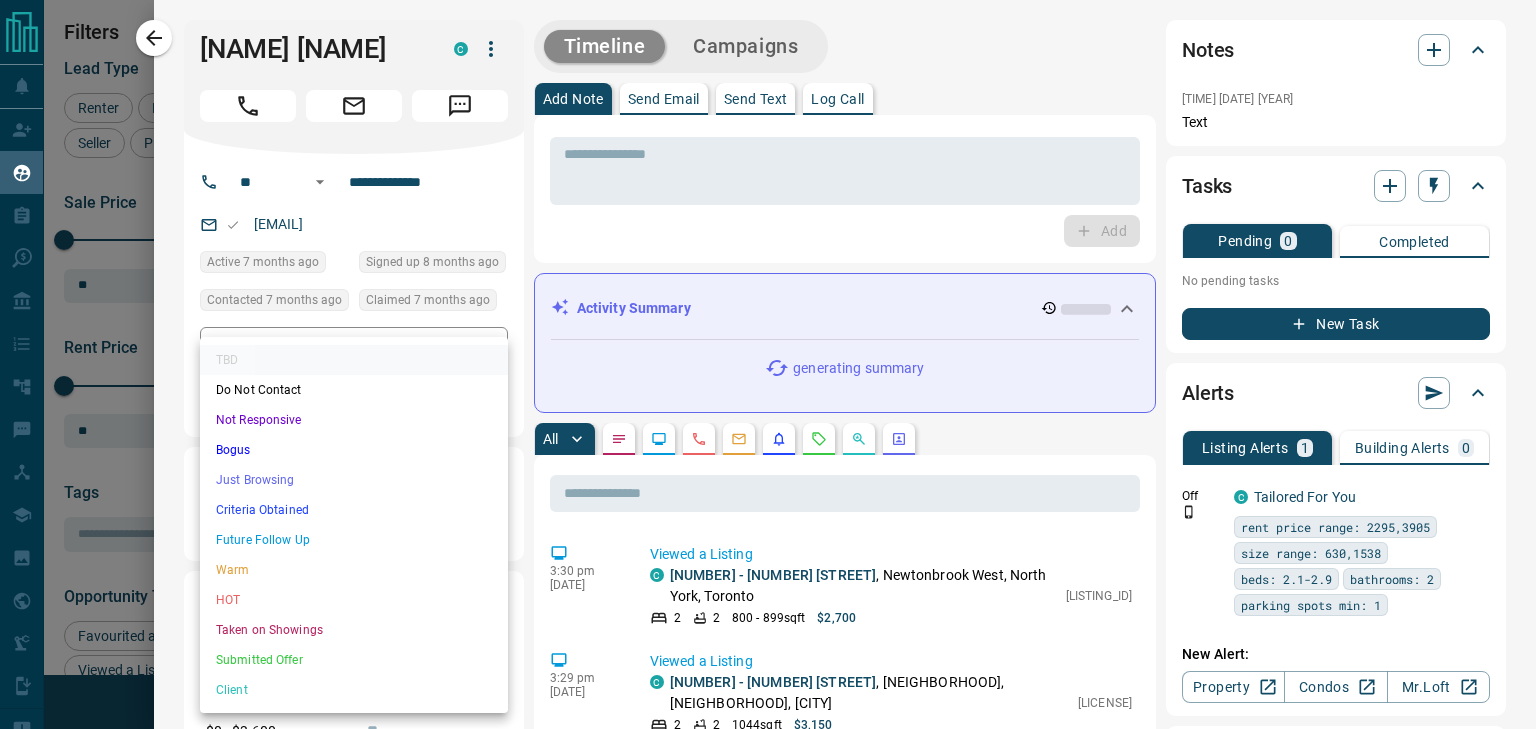 click on "Not Responsive" at bounding box center (354, 420) 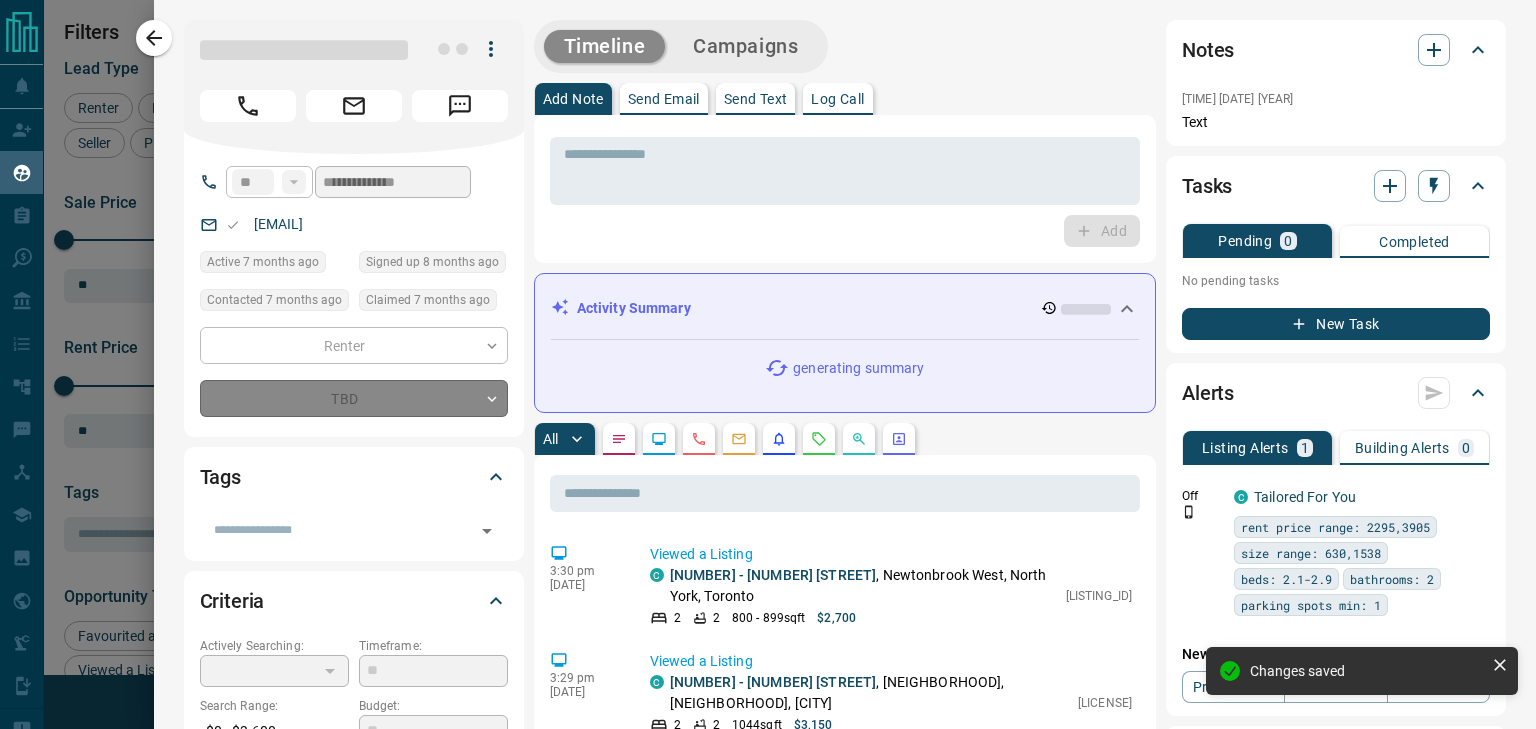 type on "*" 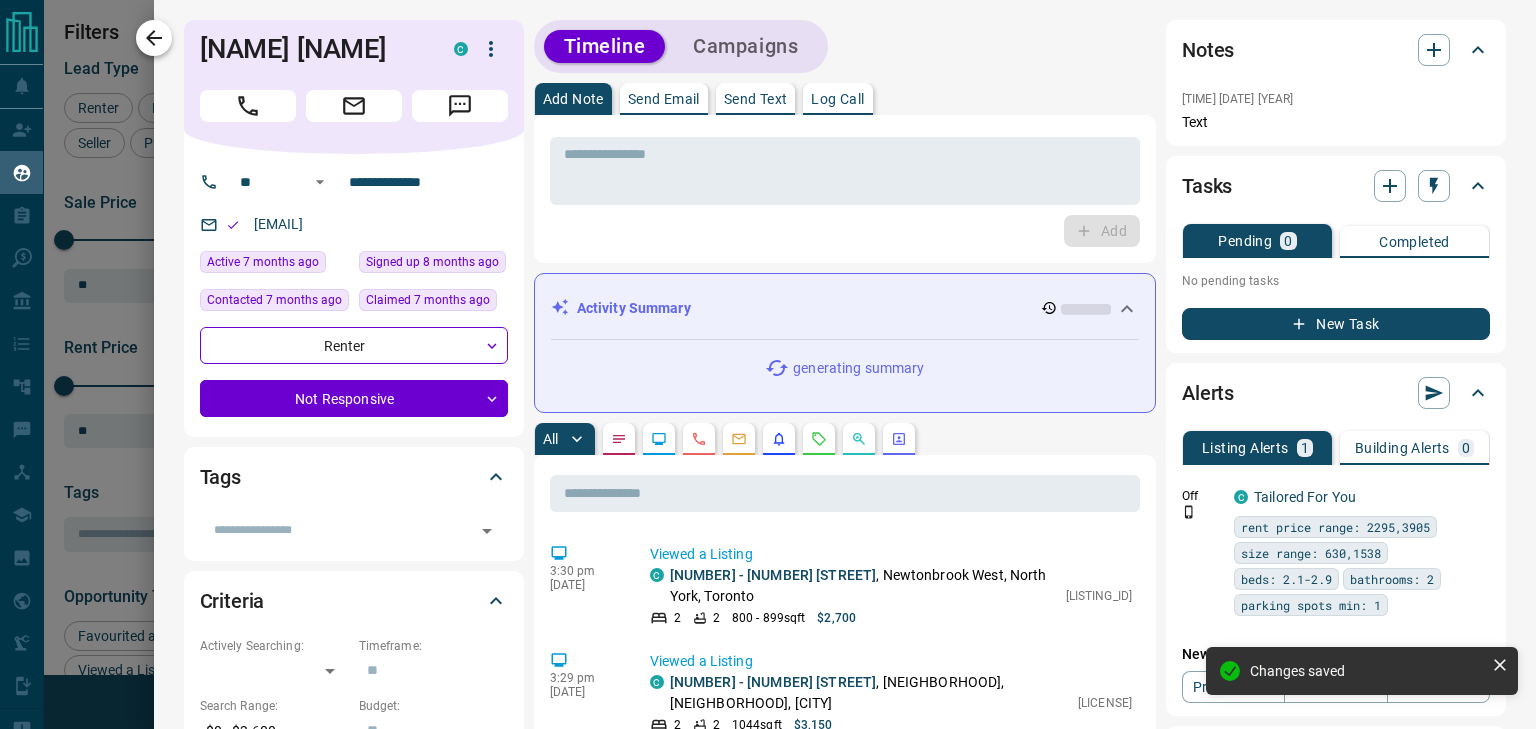 click 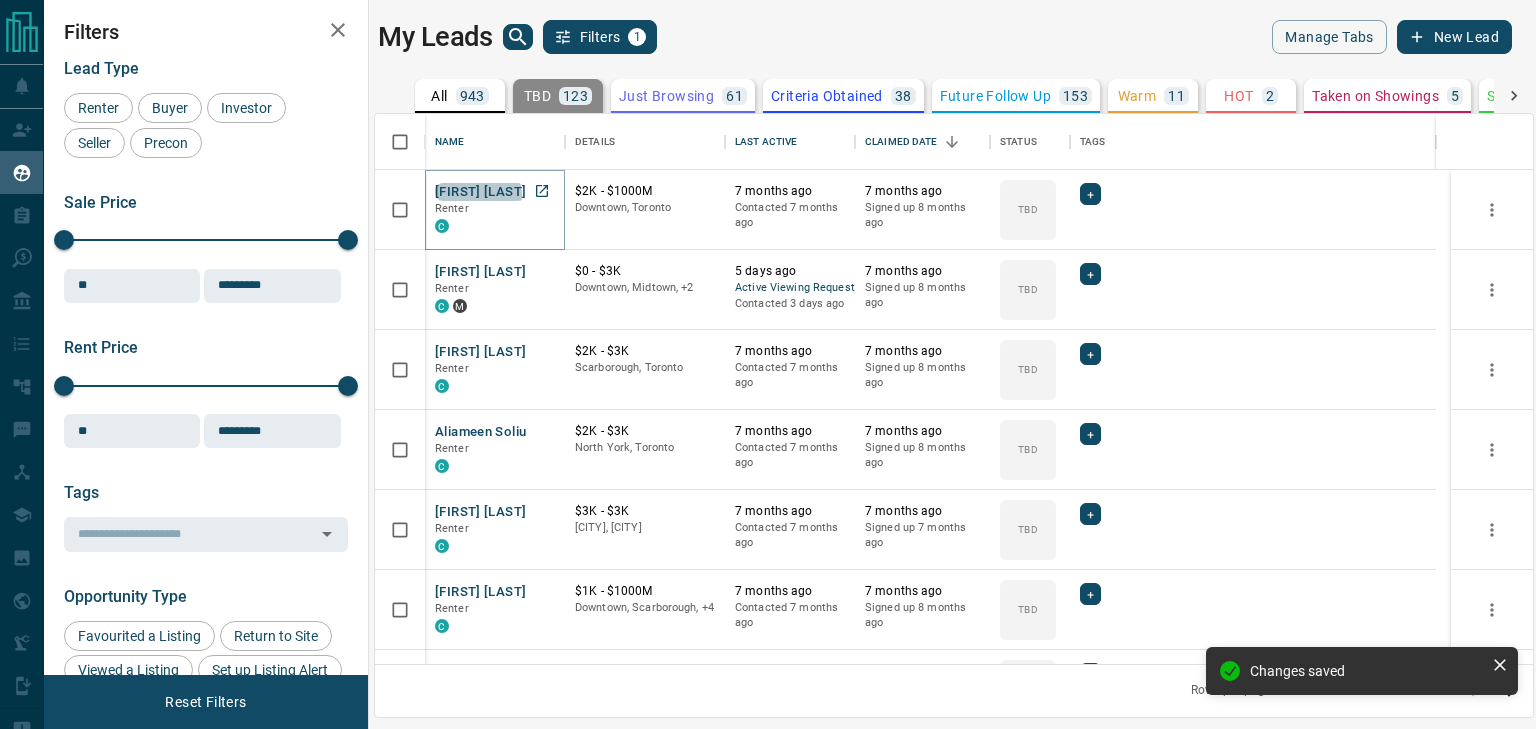 click on "[FIRST] [LAST]" at bounding box center (480, 192) 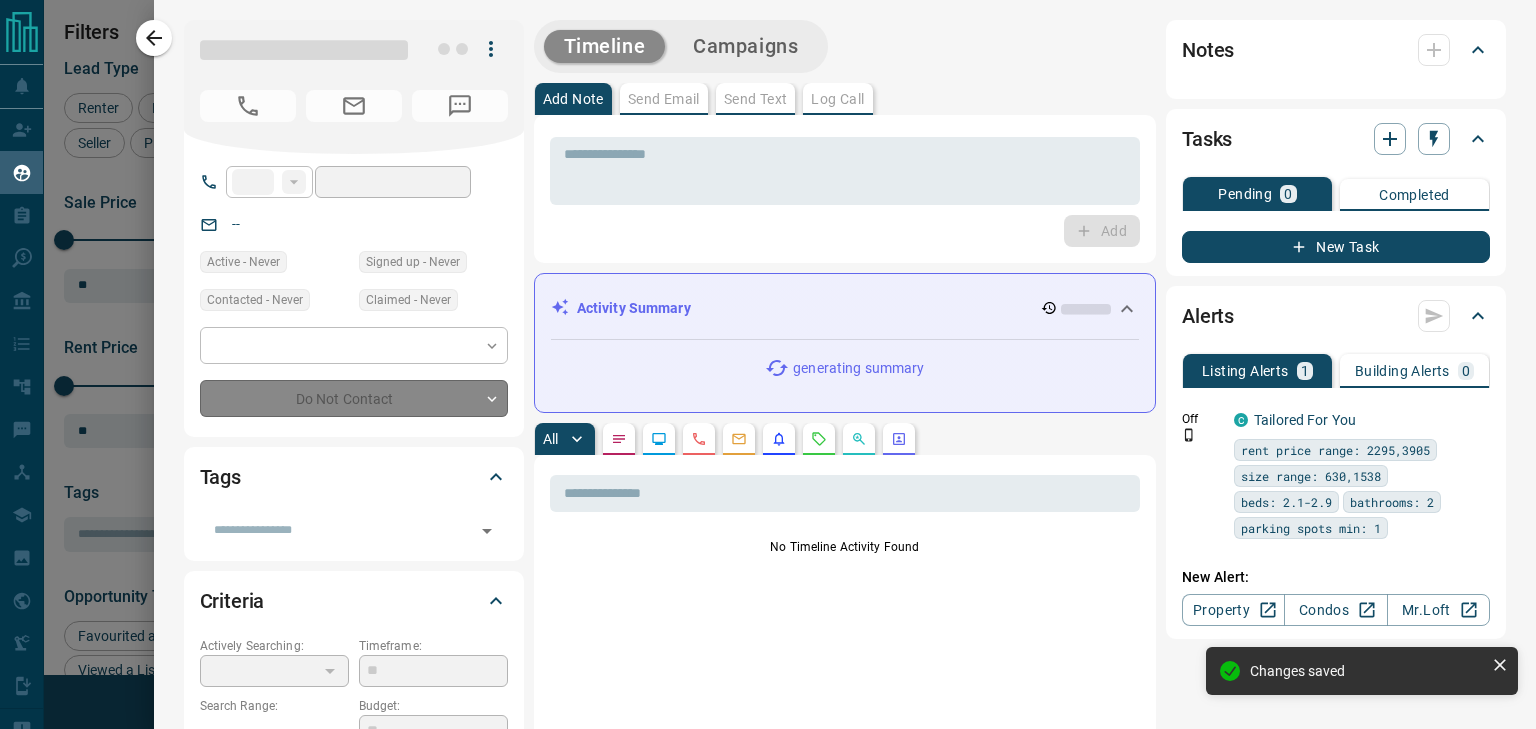 type on "**" 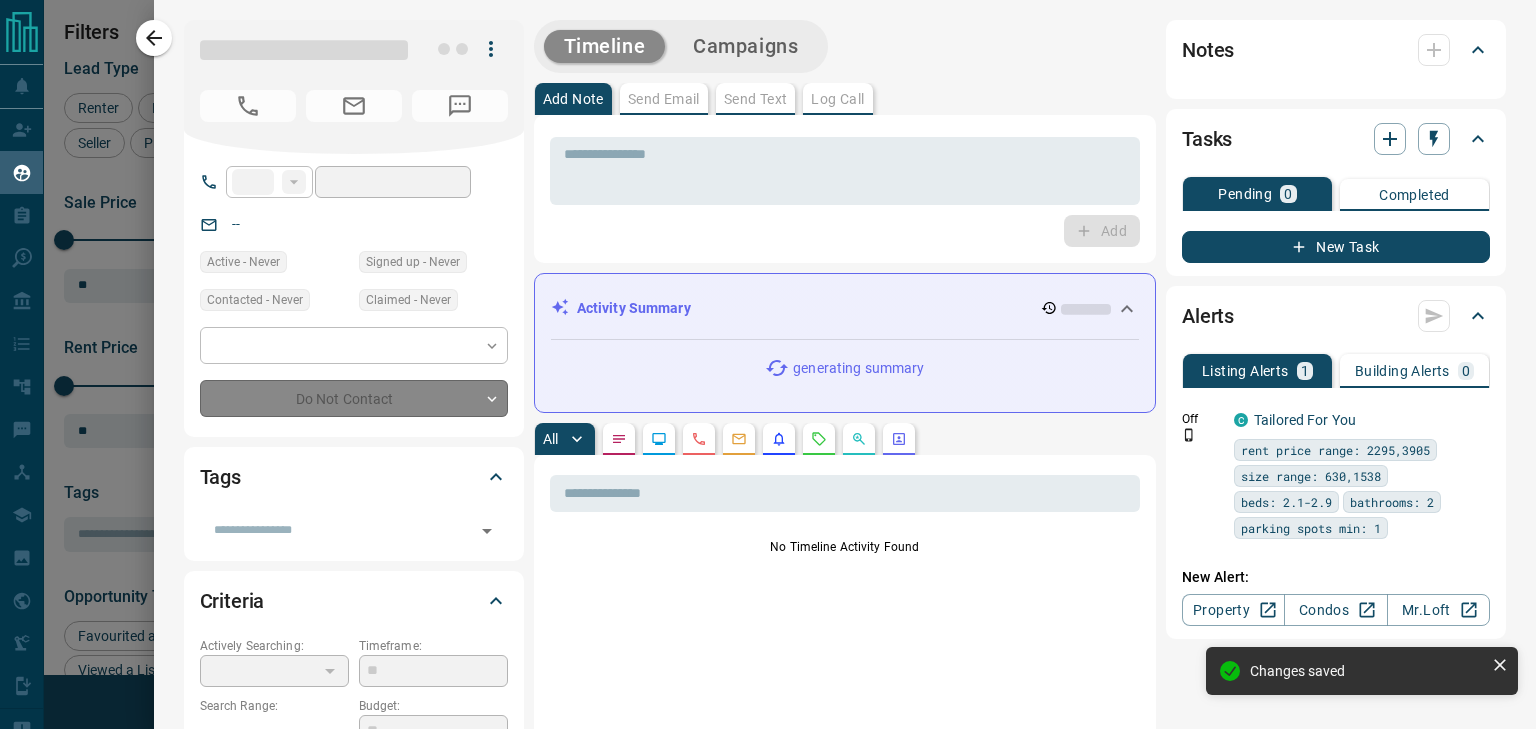 type on "**********" 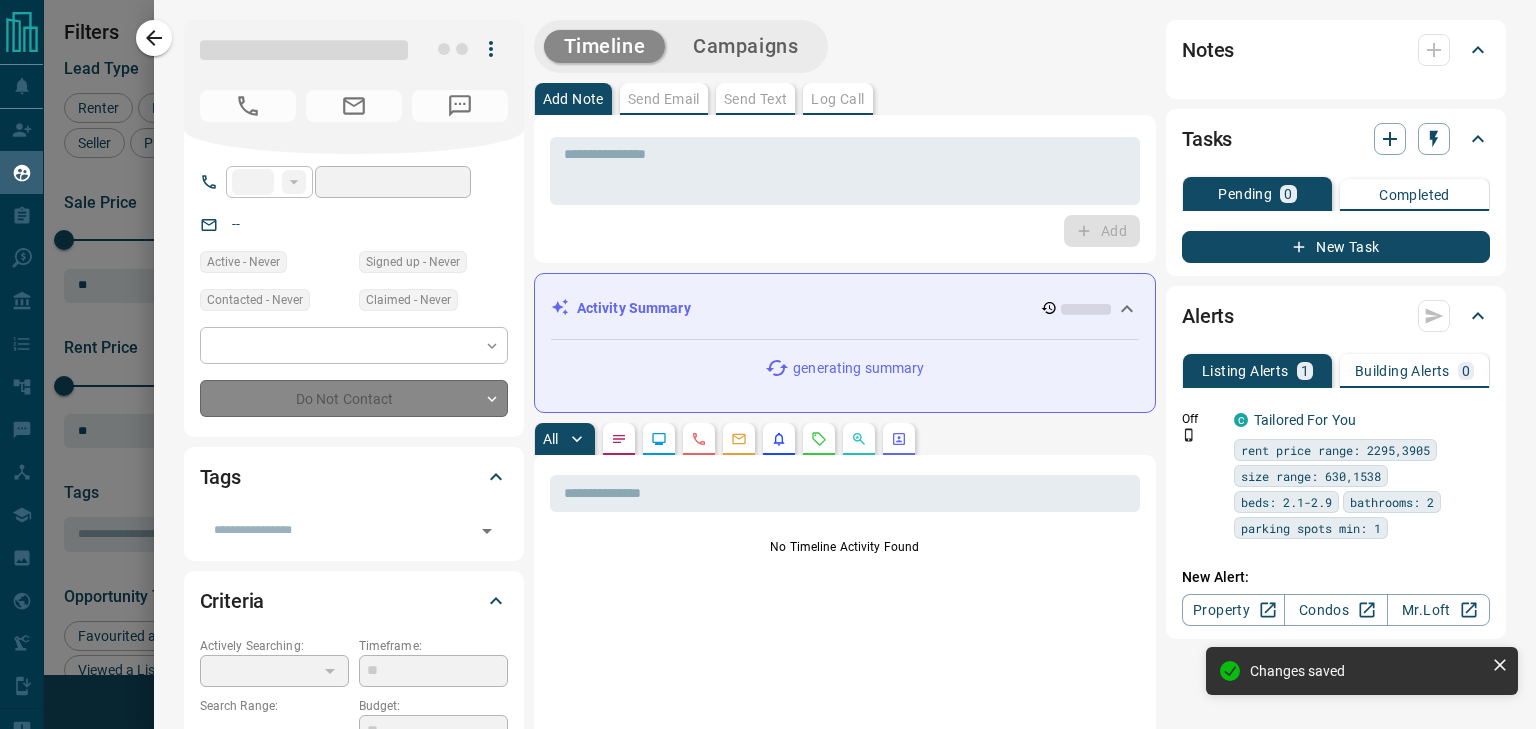 type on "**********" 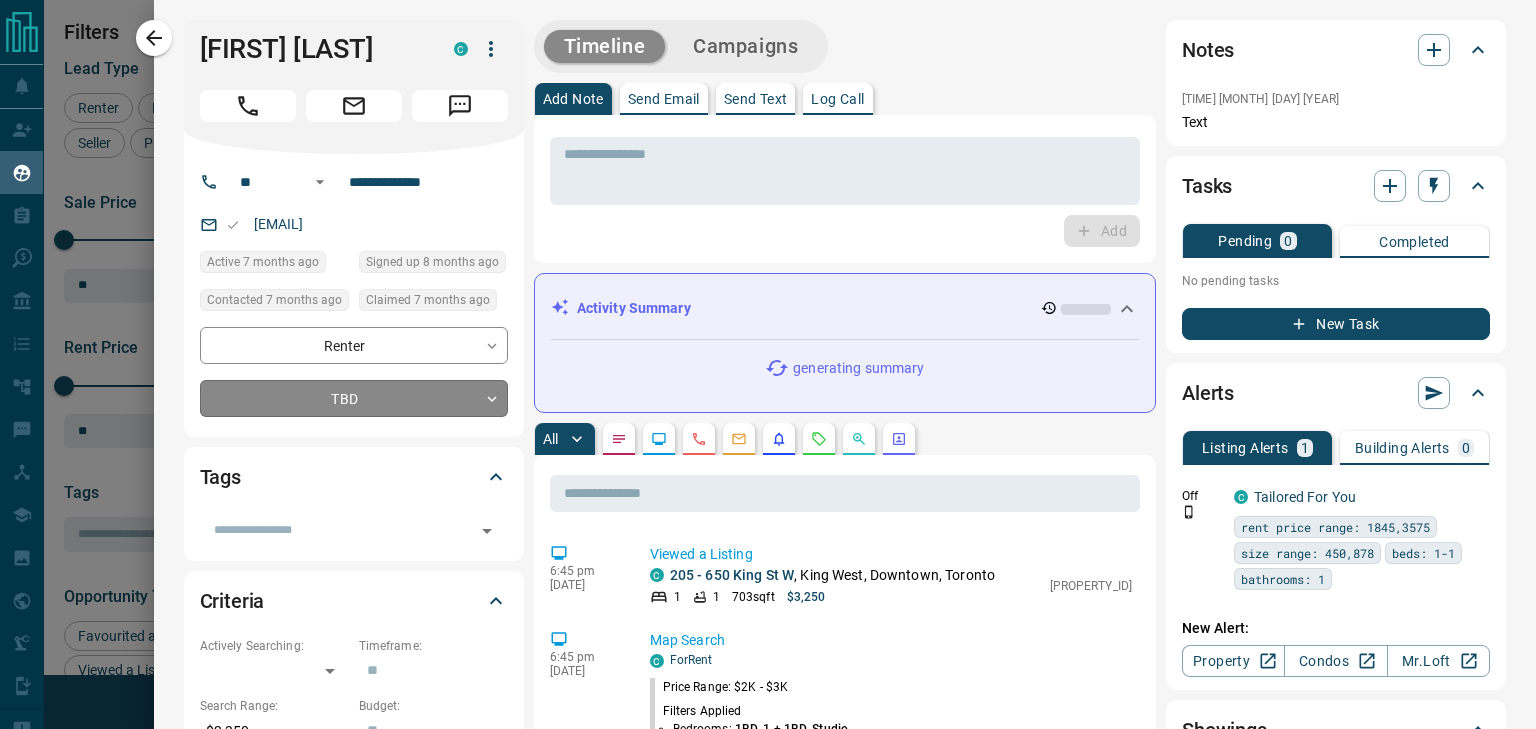 click on "Lead Transfers Claim Leads My Leads Tasks Opportunities Deals Campaigns Automations Messages Broker Bay Training Media Services Agent Resources Precon Worksheet Mobile Apps Disclosure Logout My Leads Filters 1 Manage Tabs New Lead All 943 TBD 123 Do Not Contact - Not Responsive 545 Bogus - Just Browsing 61 Criteria Obtained 38 Future Follow Up 153 Warm 11 HOT 2 Taken on Showings 5 Submitted Offer - Client 5 Name Details Last Active Claimed Date Status Tags [FIRST] [LAST] Renter C $2K - $1000M Downtown, Toronto 7 months ago Contacted 7 months ago 7 months ago Signed up 8 months ago TBD + [FIRST] [LAST] Renter C M $0 - $3K Downtown, Midtown, +2 5 days ago Active Viewing Request Contacted 3 days ago 7 months ago Signed up 8 months ago TBD + [FIRST] [LAST] Renter C $2K - $3K Scarborough, Toronto 7 months ago Contacted 7 months ago 7 months ago Signed up 8 months ago TBD + [FIRST] [LAST] Renter C $2K - $3K North York, Toronto 7 months ago Contacted 7 months ago 7 months ago Signed up 8 months ago TBD +" at bounding box center (768, 352) 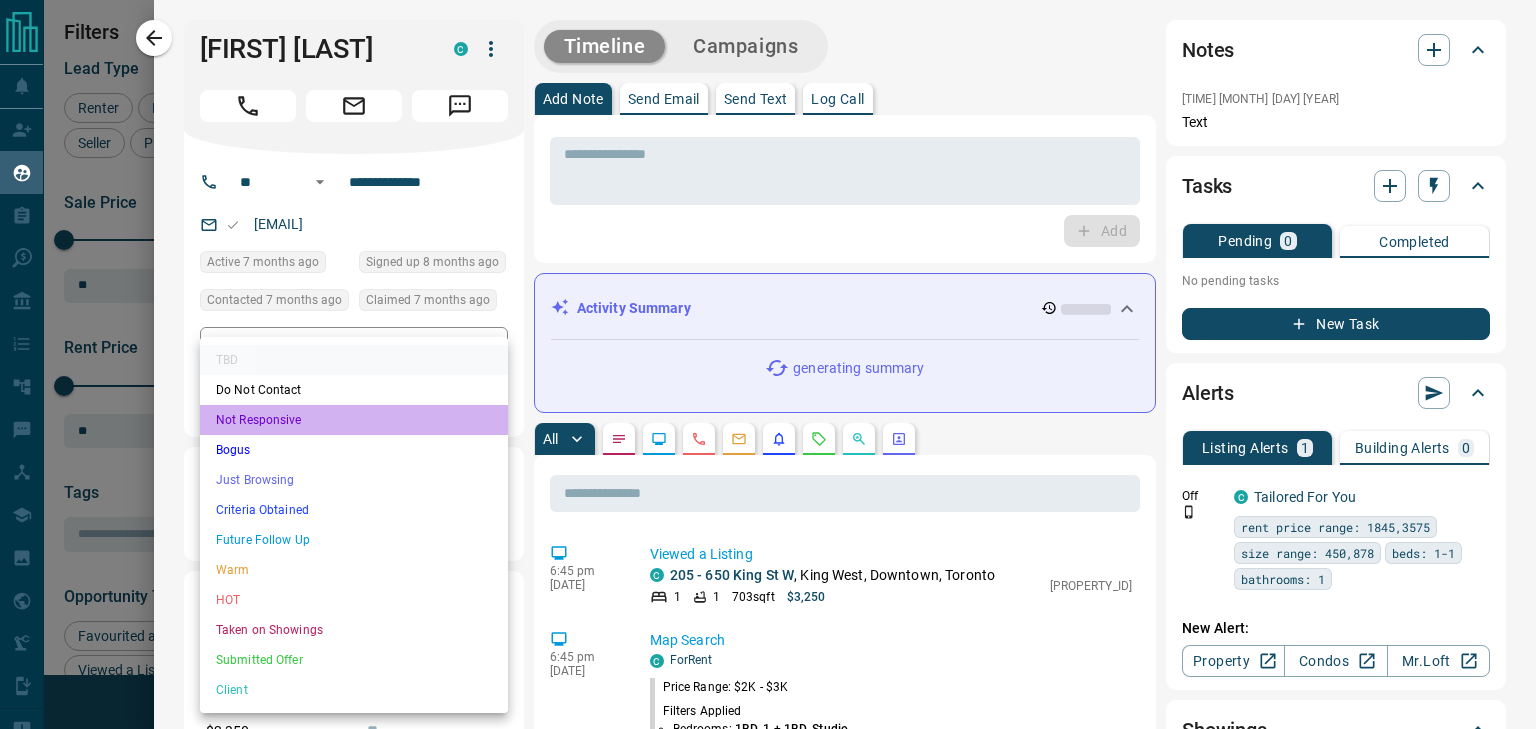 click on "Not Responsive" at bounding box center (354, 420) 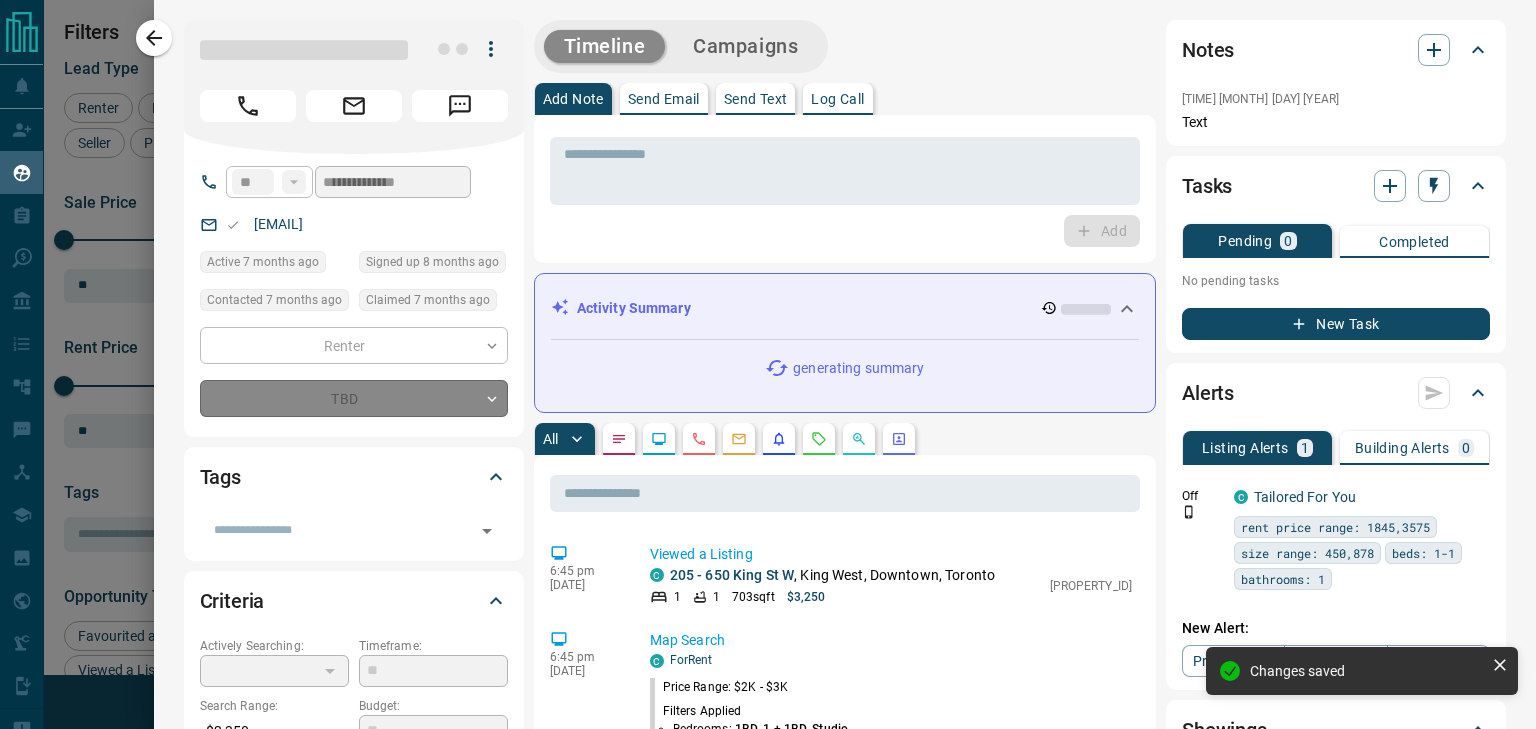 type on "*" 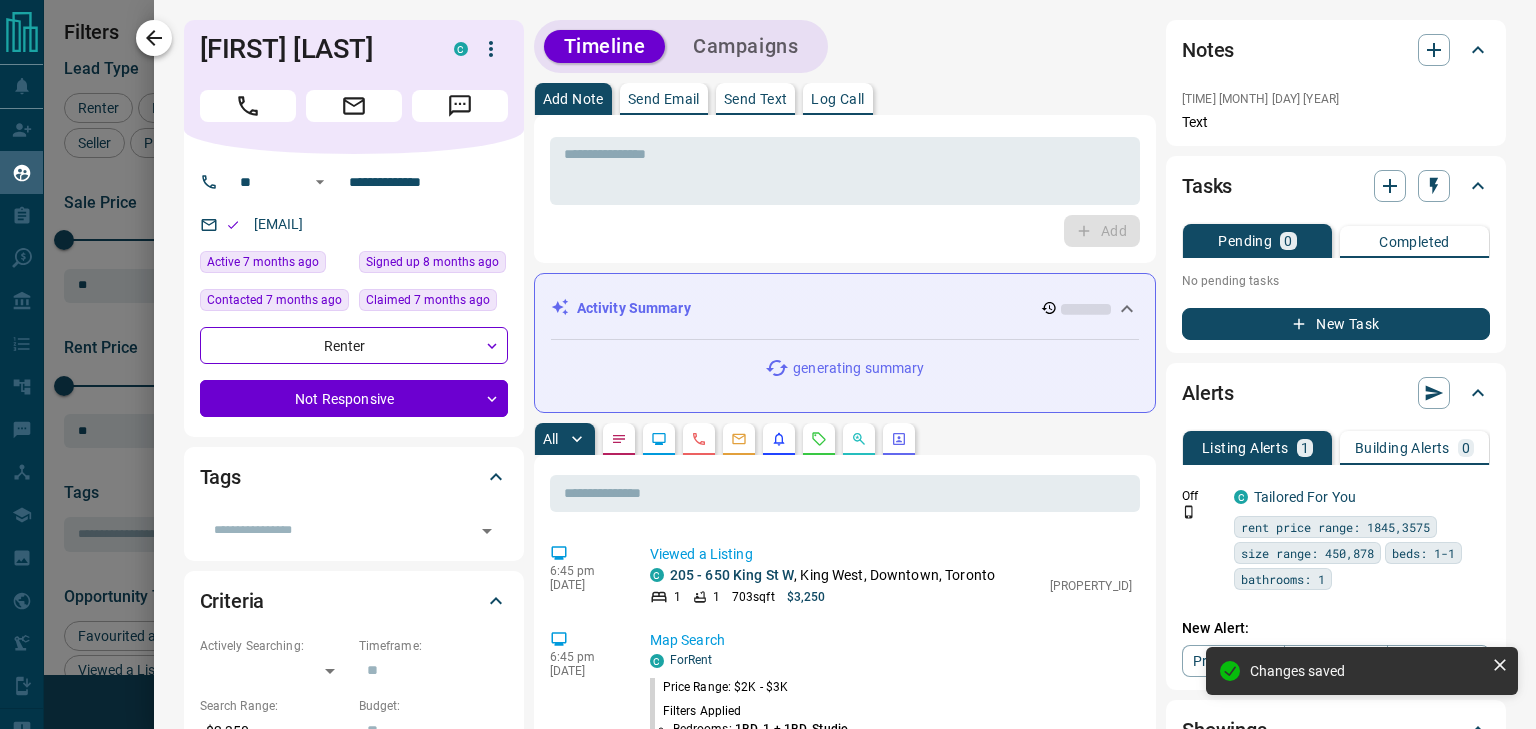 click 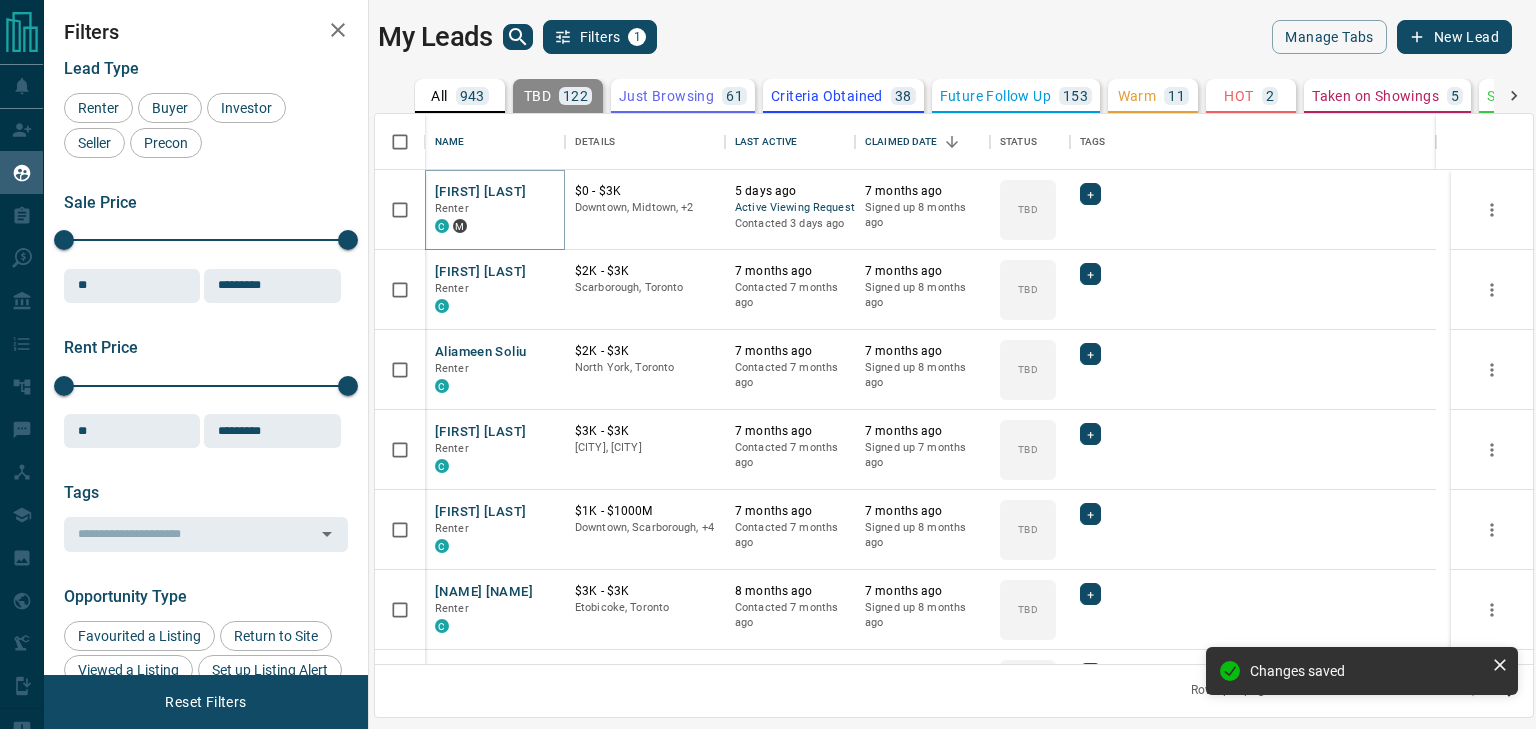 click on "[FIRST] [LAST]" at bounding box center (480, 192) 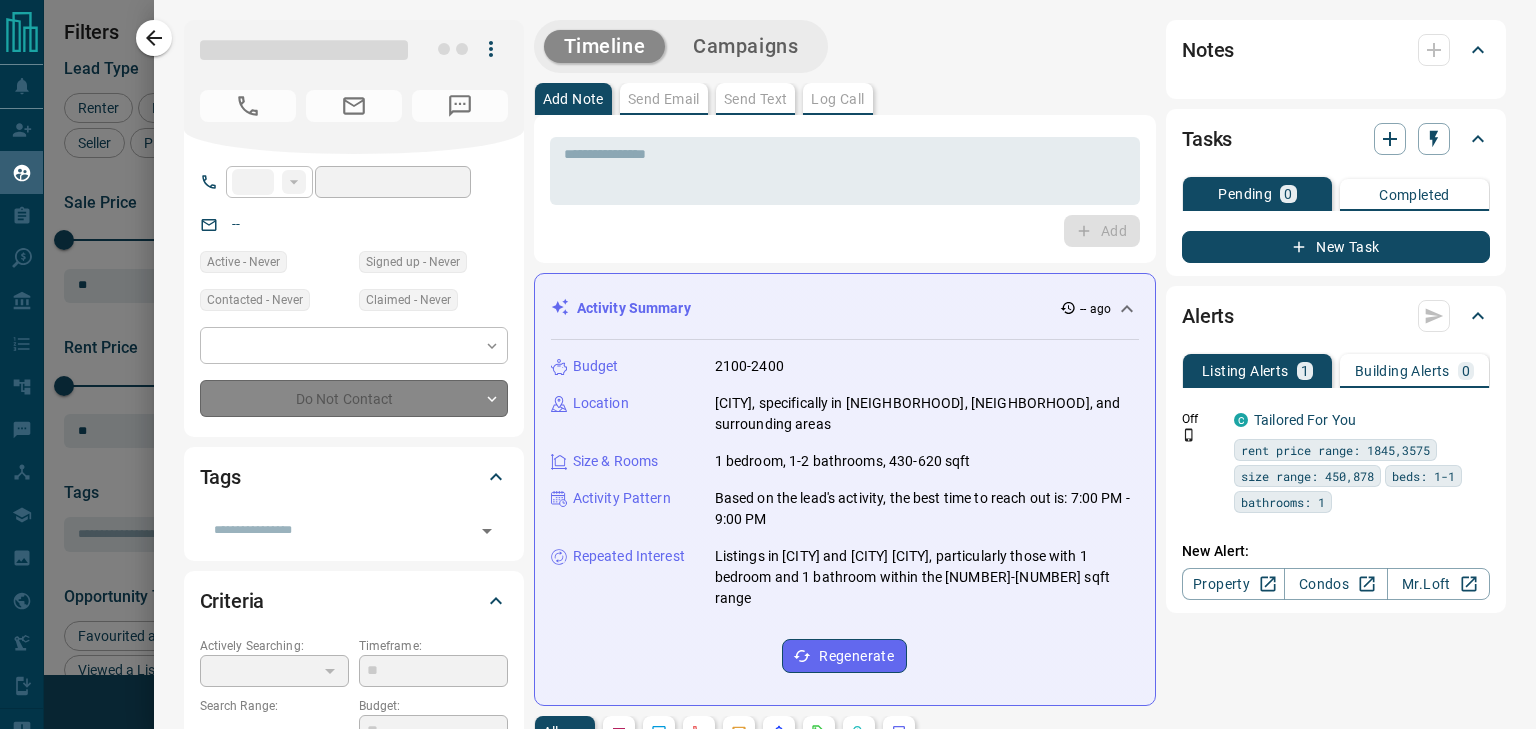 type on "**" 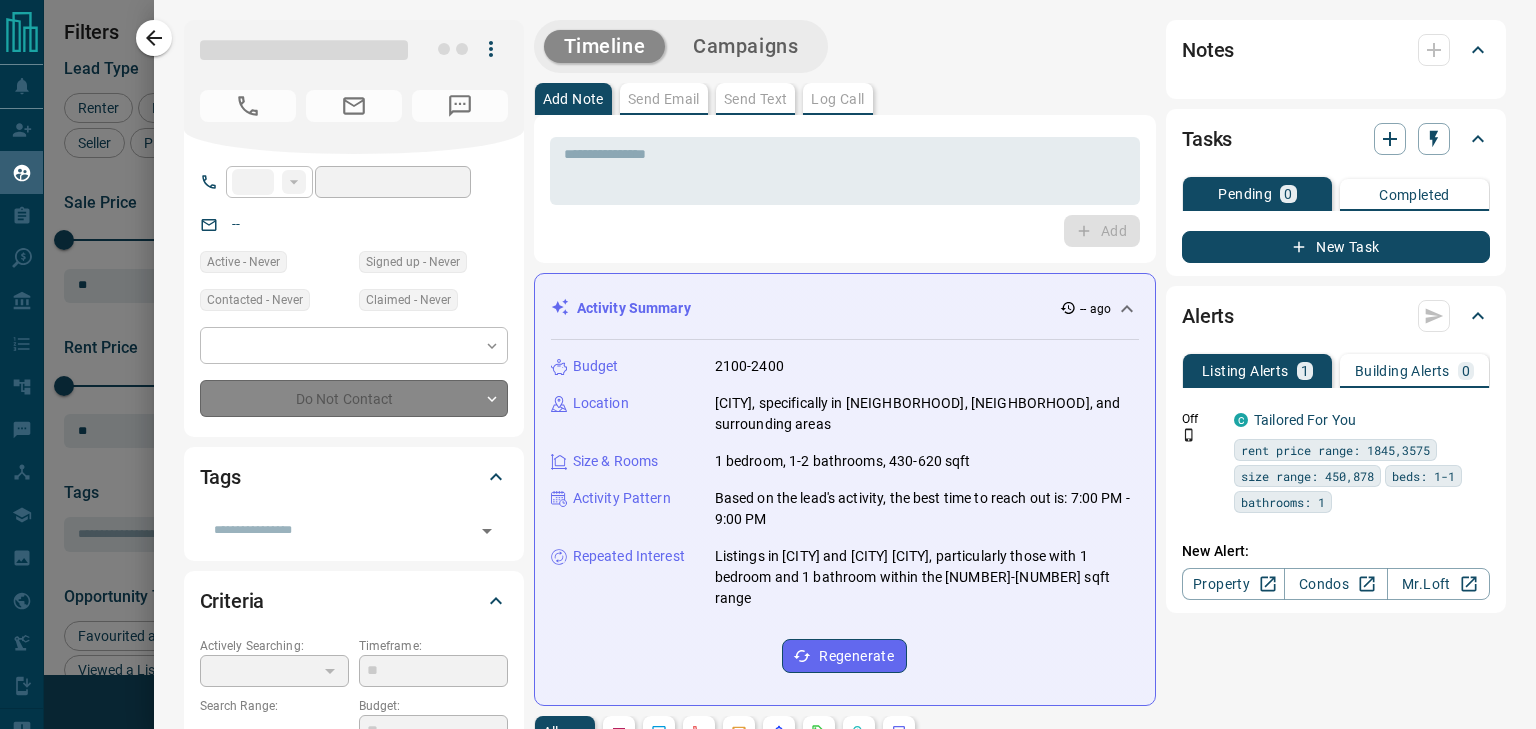 type on "**********" 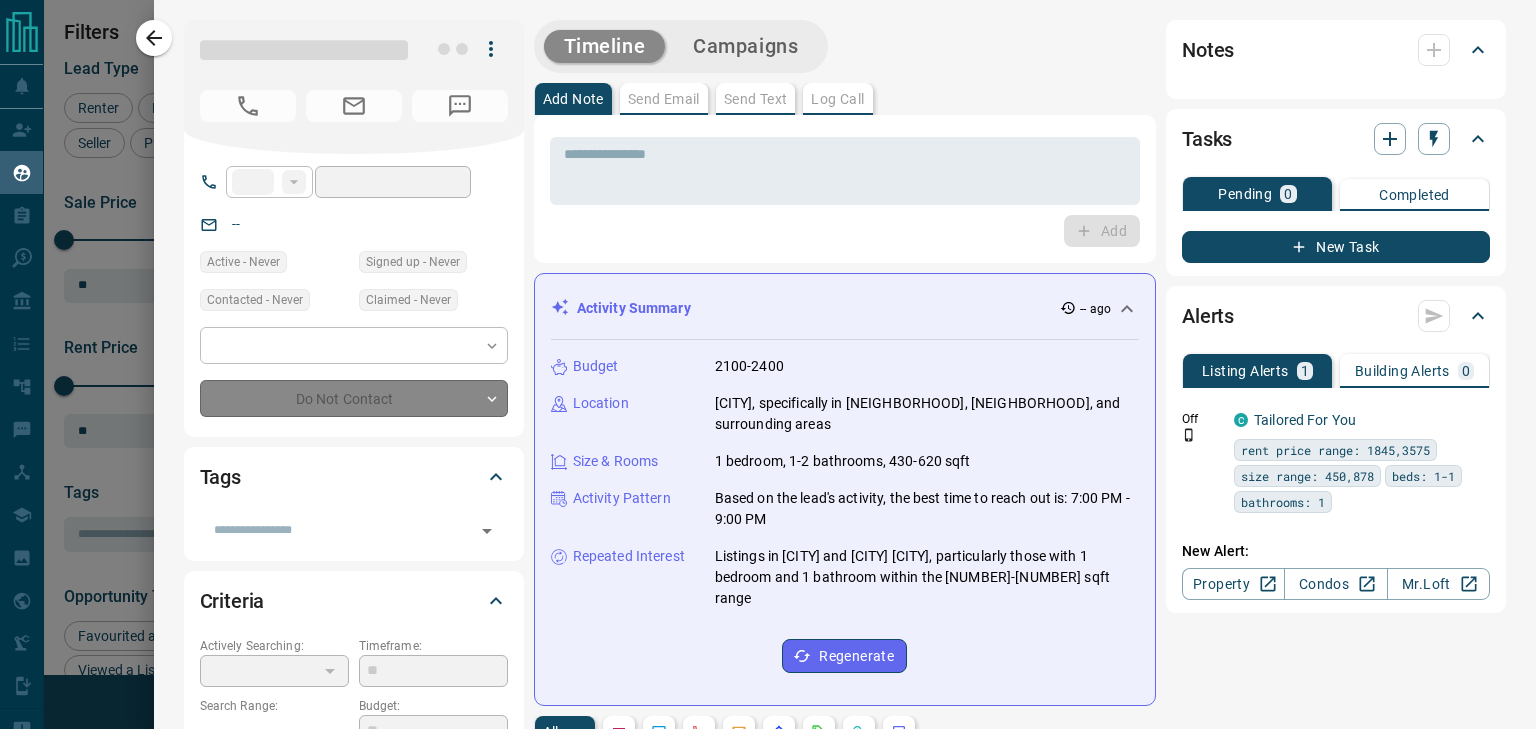 type on "**********" 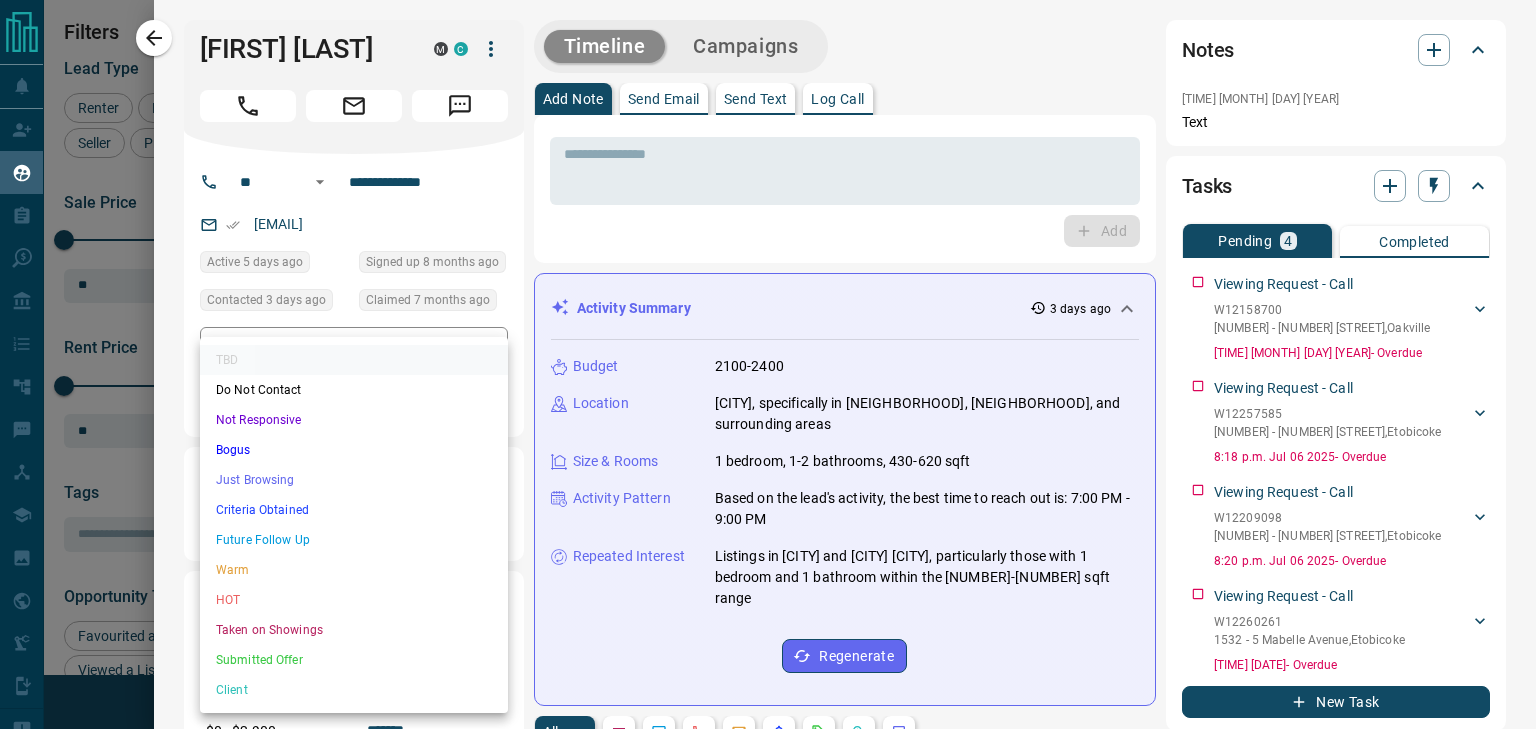 click on "Lead Transfers Claim Leads My Leads Tasks Opportunities Deals Campaigns Automations Messages Broker Bay Training Media Services Agent Resources Precon Worksheet Mobile Apps Disclosure Logout My Leads Filters 1 Manage Tabs New Lead All 943 TBD 122 Do Not Contact - Not Responsive 546 Bogus - Just Browsing 61 Criteria Obtained 38 Future Follow Up 153 Warm 11 HOT 2 Taken on Showings 5 Submitted Offer - Client 5 Name Details Last Active Claimed Date Status Tags Melbin Josepj Renter C M $0 - $3K Downtown, Midtown, +2 5 days ago Active Viewing Request Contacted 3 days ago 7 months ago Signed up 8 months ago TBD + Weijia Huang Renter C $2K - $3K Scarborough, Toronto 7 months ago Contacted 7 months ago 7 months ago Signed up 8 months ago TBD + Aliameen Soliu Renter C $2K - $3K North York, Toronto 7 months ago Contacted 7 months ago 7 months ago Signed up 8 months ago TBD + Veena Shree B.K Renter C $3K - $3K Kitchener, Toronto 7 months ago Contacted 7 months ago 7 months ago Signed up 7 months ago TBD + Izzy Dewi C TBD" at bounding box center (768, 352) 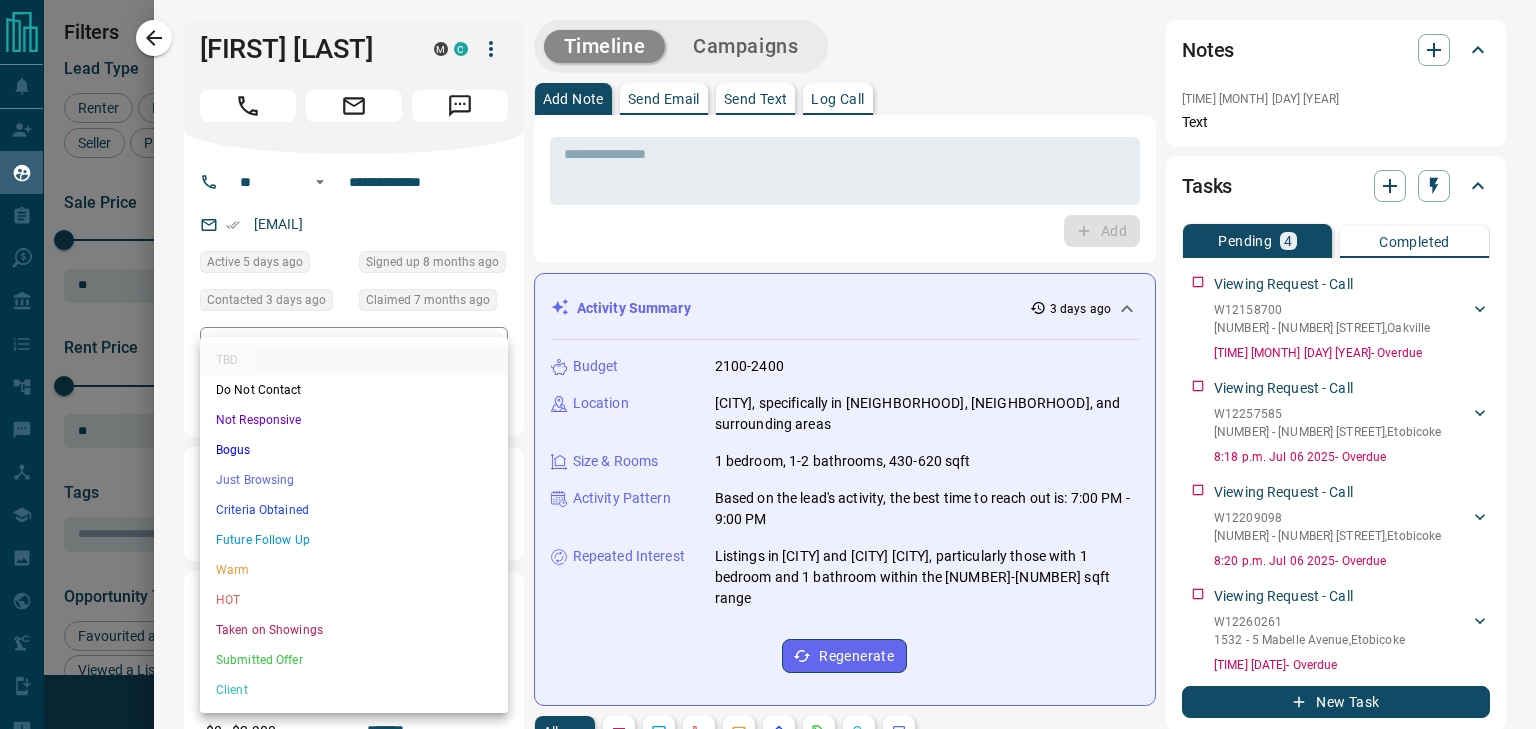 click on "Not Responsive" at bounding box center [354, 420] 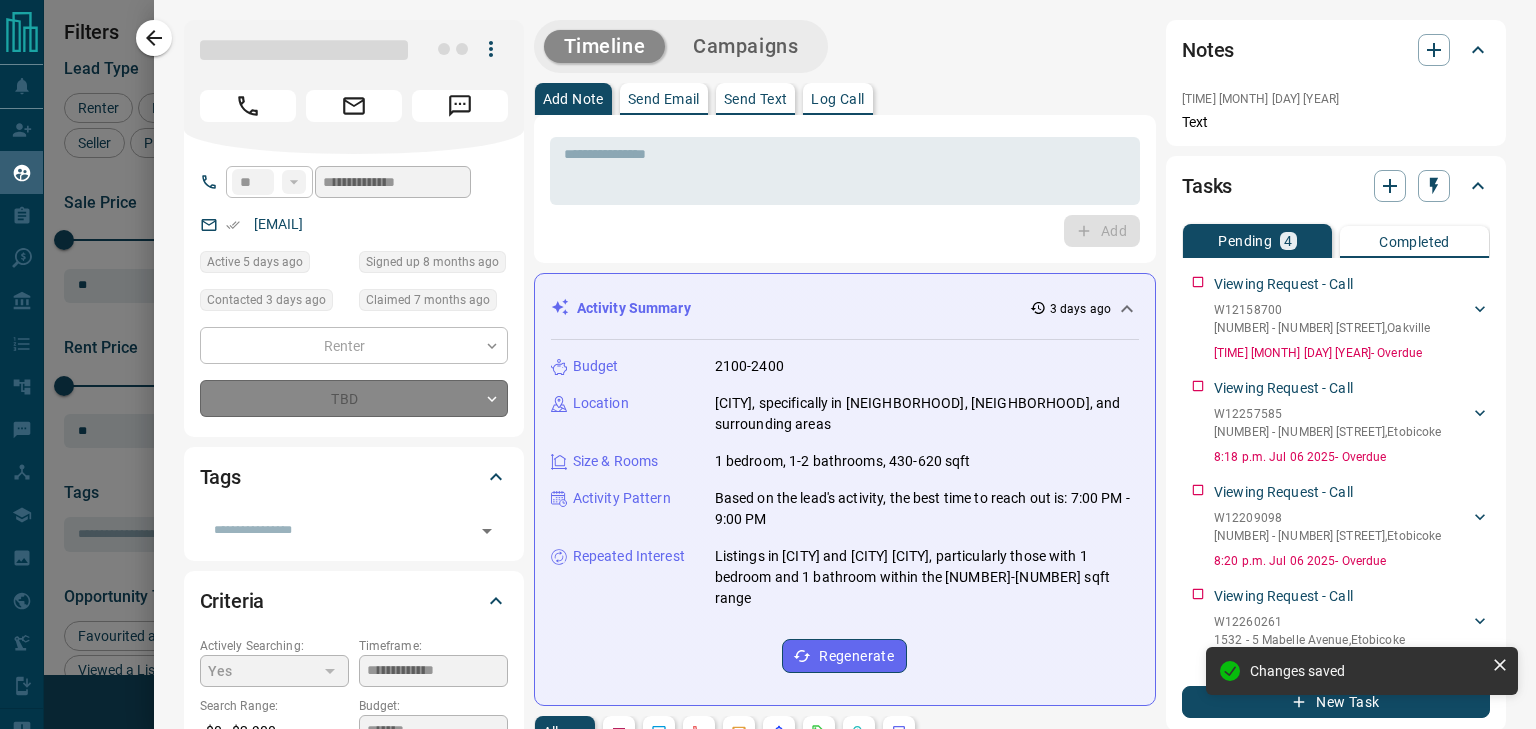 type on "*" 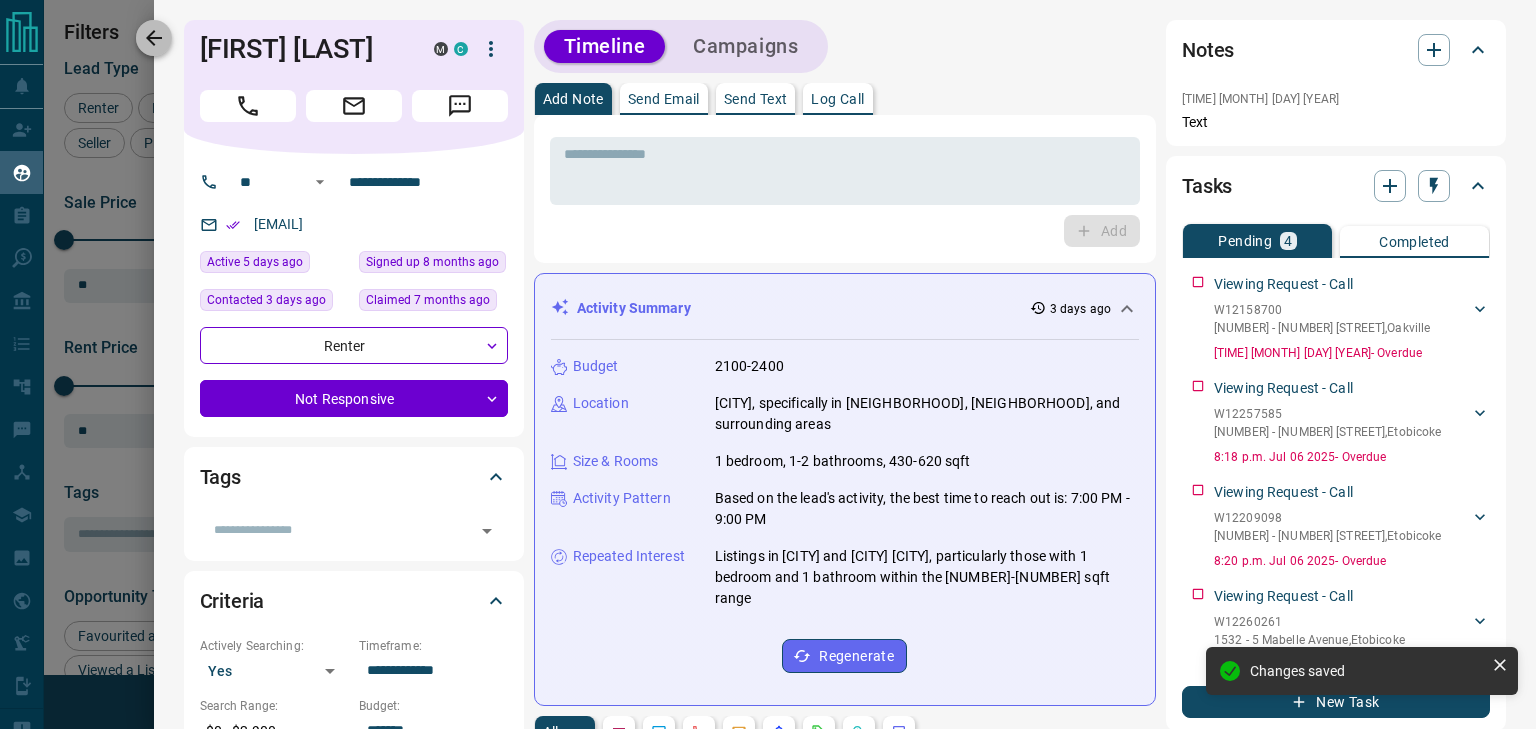 click 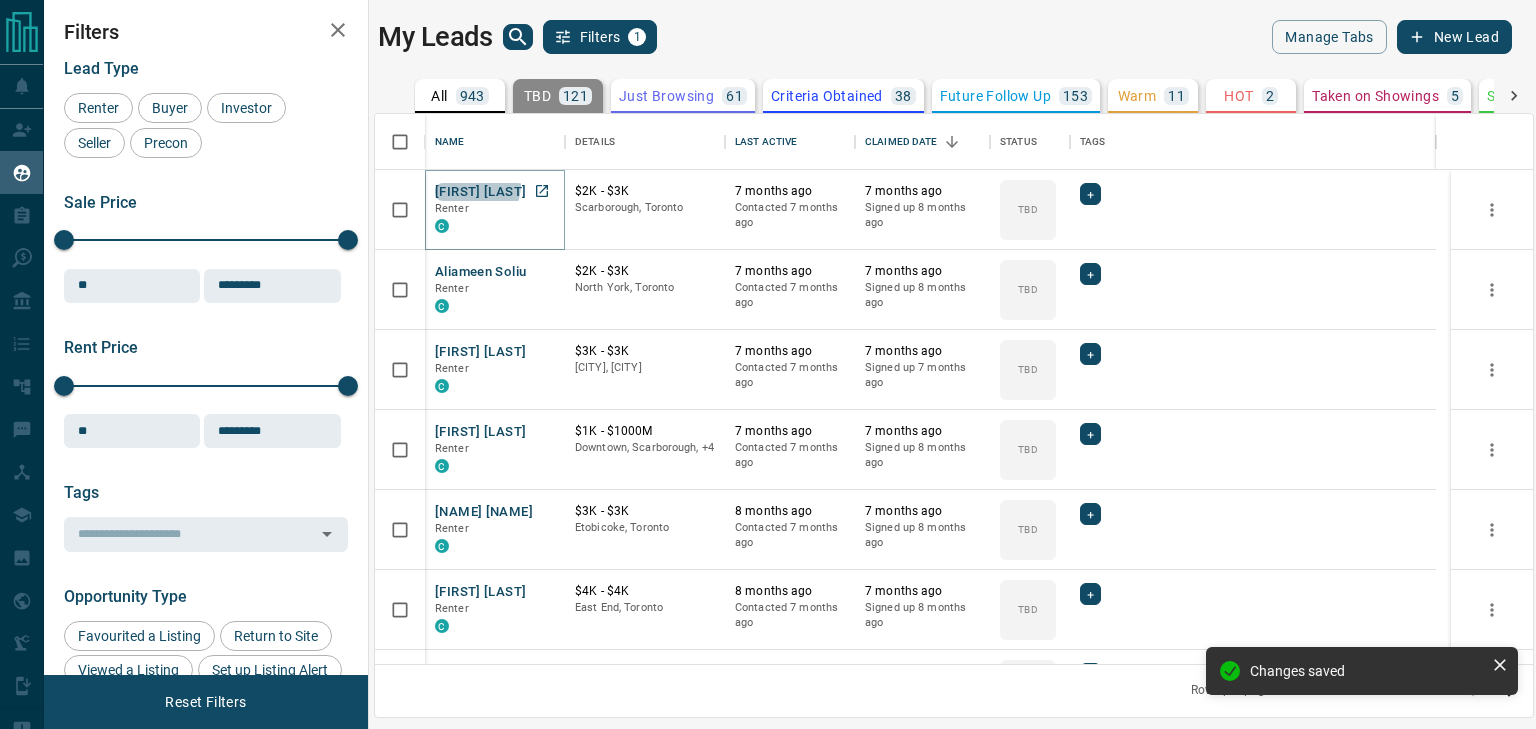 click on "[FIRST] [LAST]" at bounding box center (480, 192) 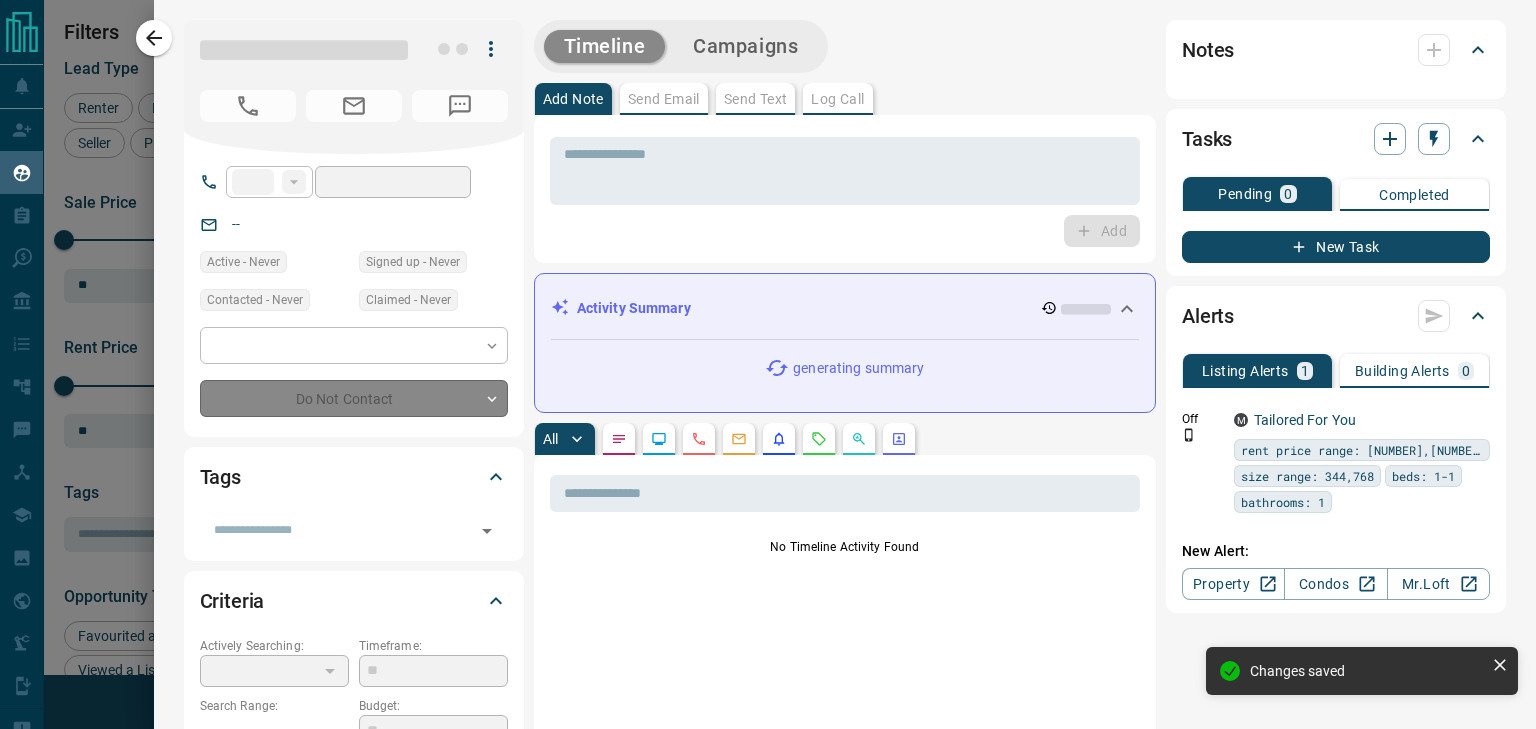 type on "**" 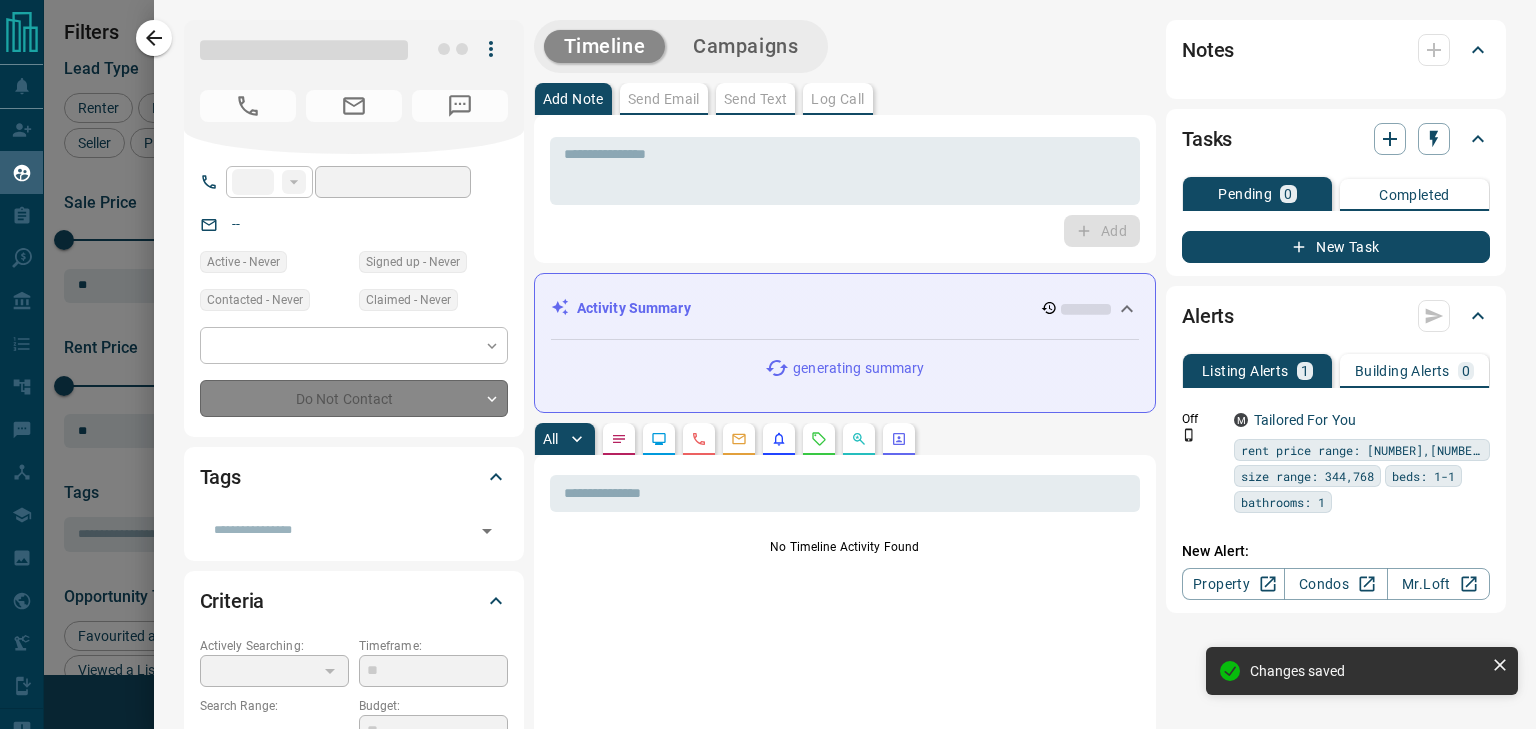 type on "**********" 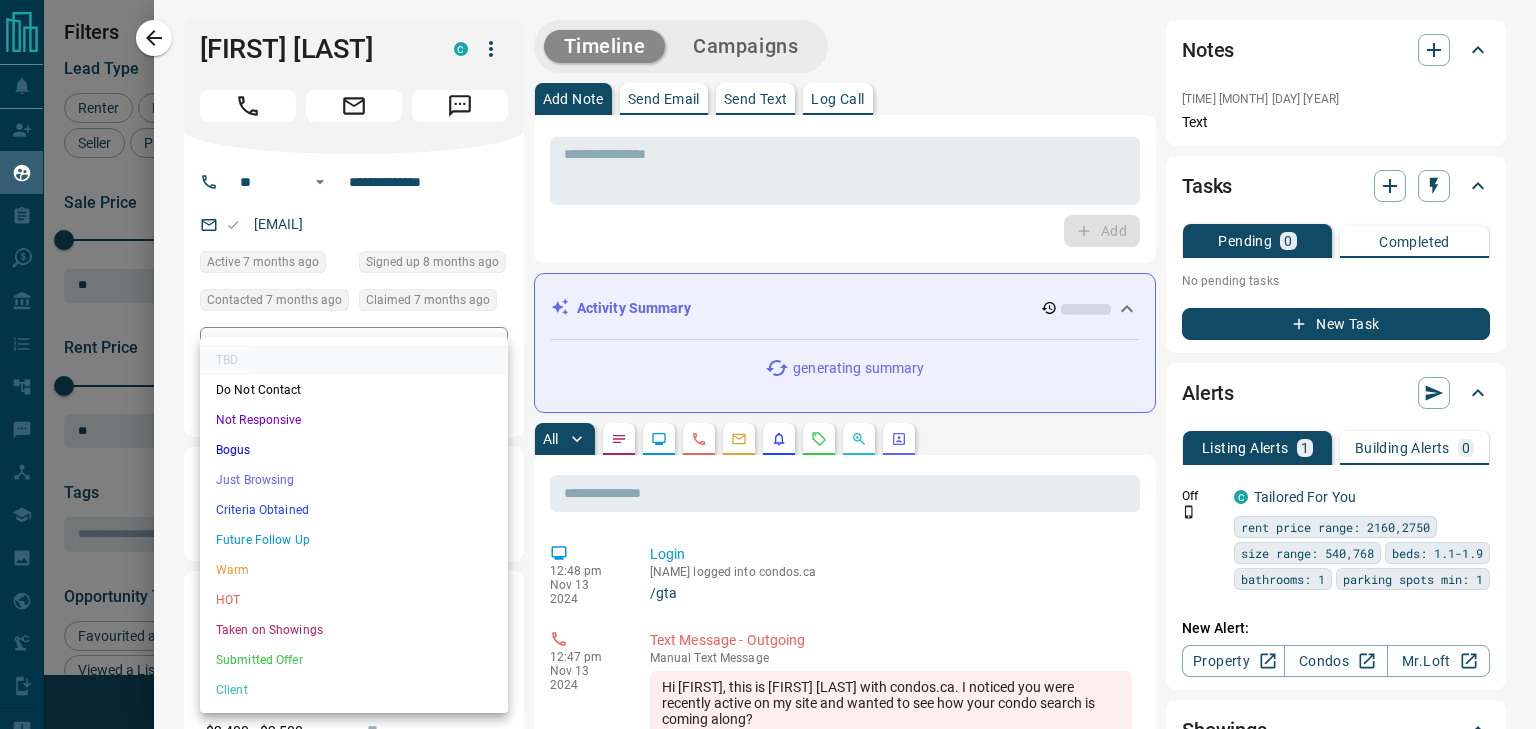 click on "Lead Transfers Claim Leads My Leads Tasks Opportunities Deals Campaigns Automations Messages Broker Bay Training Media Services Agent Resources Precon Worksheet Mobile Apps Disclosure Logout My Leads Filters 1 Manage Tabs New Lead All 943 TBD 121 Do Not Contact - Not Responsive 547 Bogus - Just Browsing 61 Criteria Obtained 38 Future Follow Up 153 Warm 11 HOT 2 Taken on Showings 5 Submitted Offer - Client 5 Name Details Last Active Claimed Date Status Tags [FIRST] [LAST] Renter C $2K - $3K Scarborough, Toronto 7 months ago Contacted 7 months ago 7 months ago Signed up 8 months ago TBD + [FIRST] [LAST] Renter C $2K - $3K North York, Toronto 7 months ago Contacted 7 months ago 7 months ago Signed up 8 months ago TBD + [FIRST] [LAST] Renter C $3K - $3K Kitchener, Toronto 7 months ago Contacted 7 months ago 7 months ago Signed up 7 months ago TBD + [FIRST] [LAST] Renter C $1K - $1000M Downtown, Scarborough, +4 7 months ago Contacted 7 months ago 7 months ago Signed up 8 months ago TBD + [FIRST] [LAST] Renter C TBD + C" at bounding box center (768, 352) 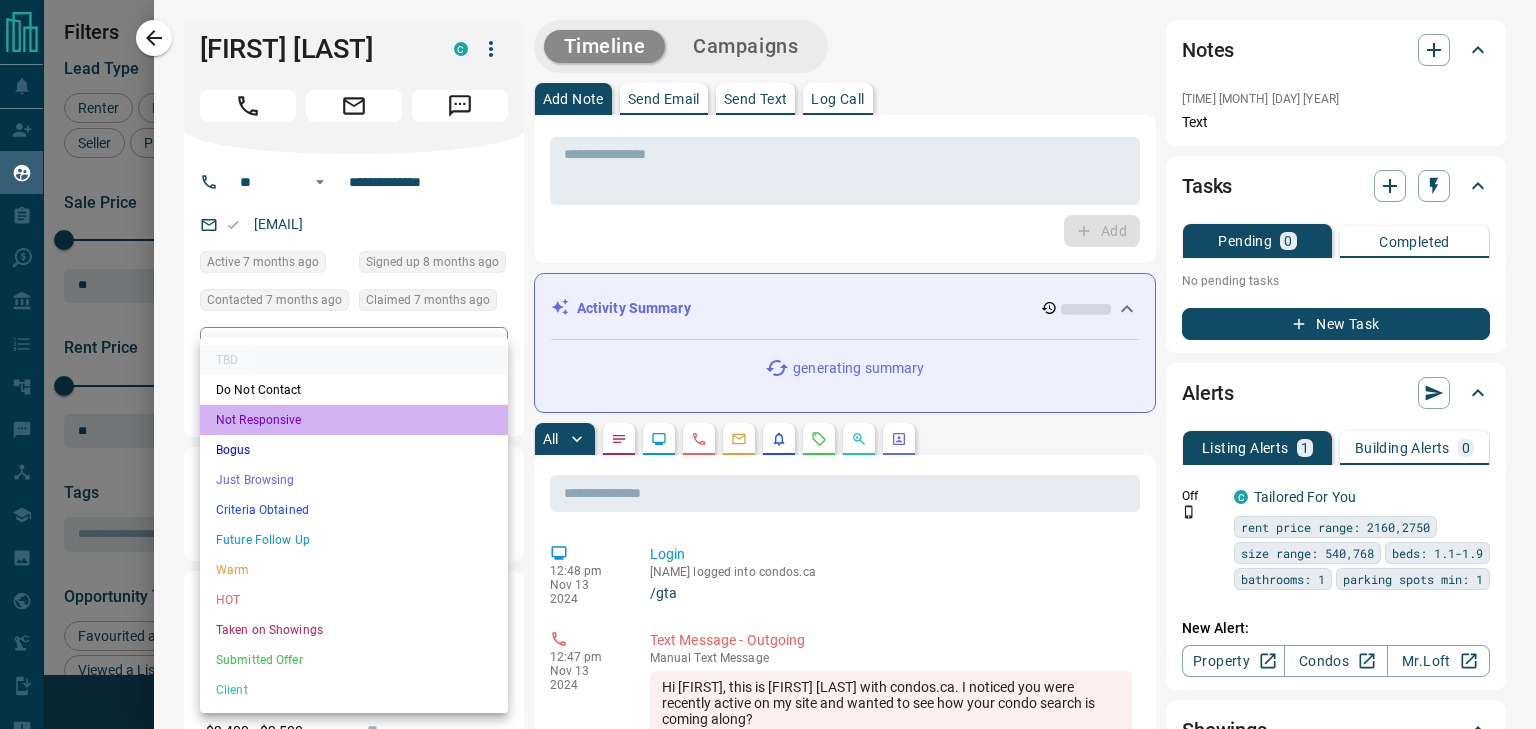 click on "Not Responsive" at bounding box center [354, 420] 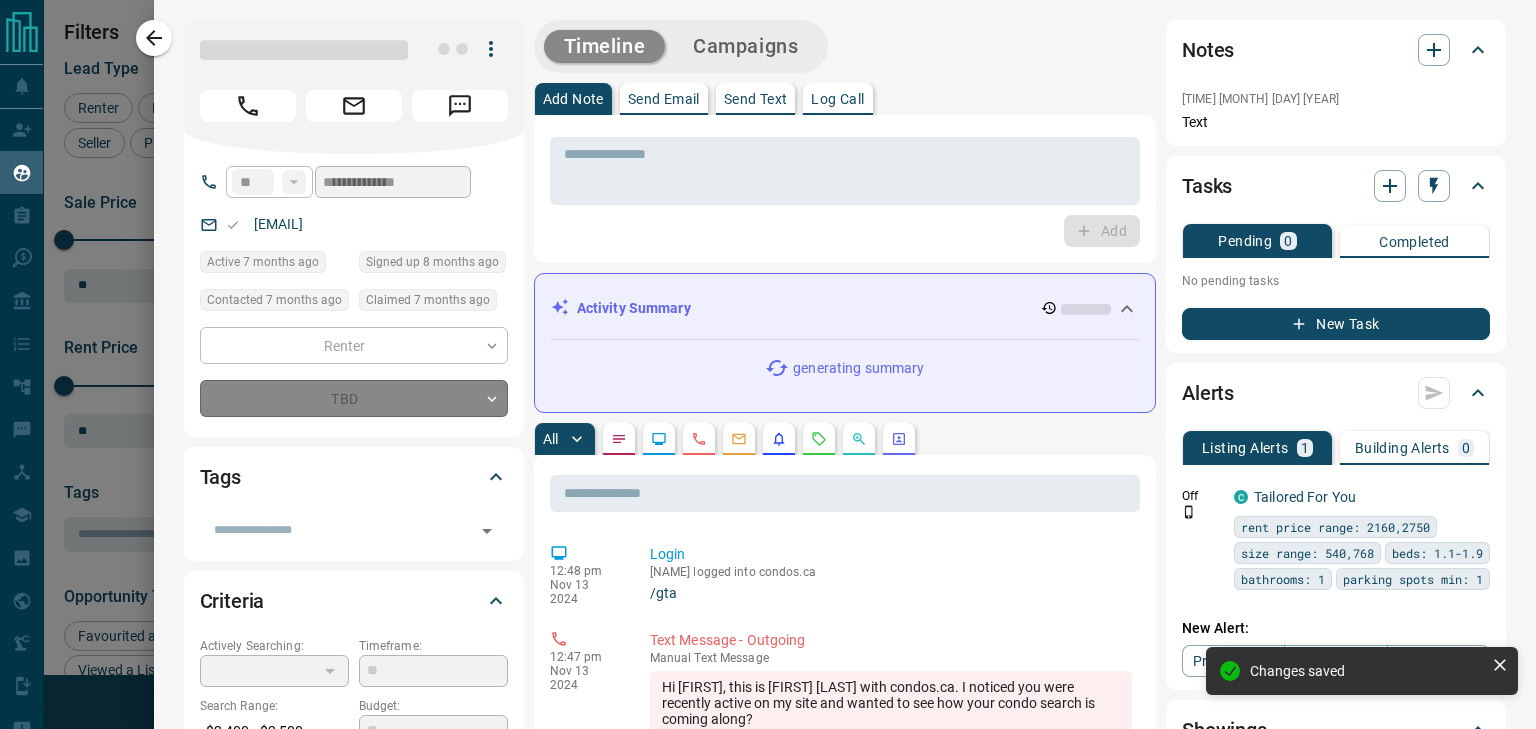 type on "*" 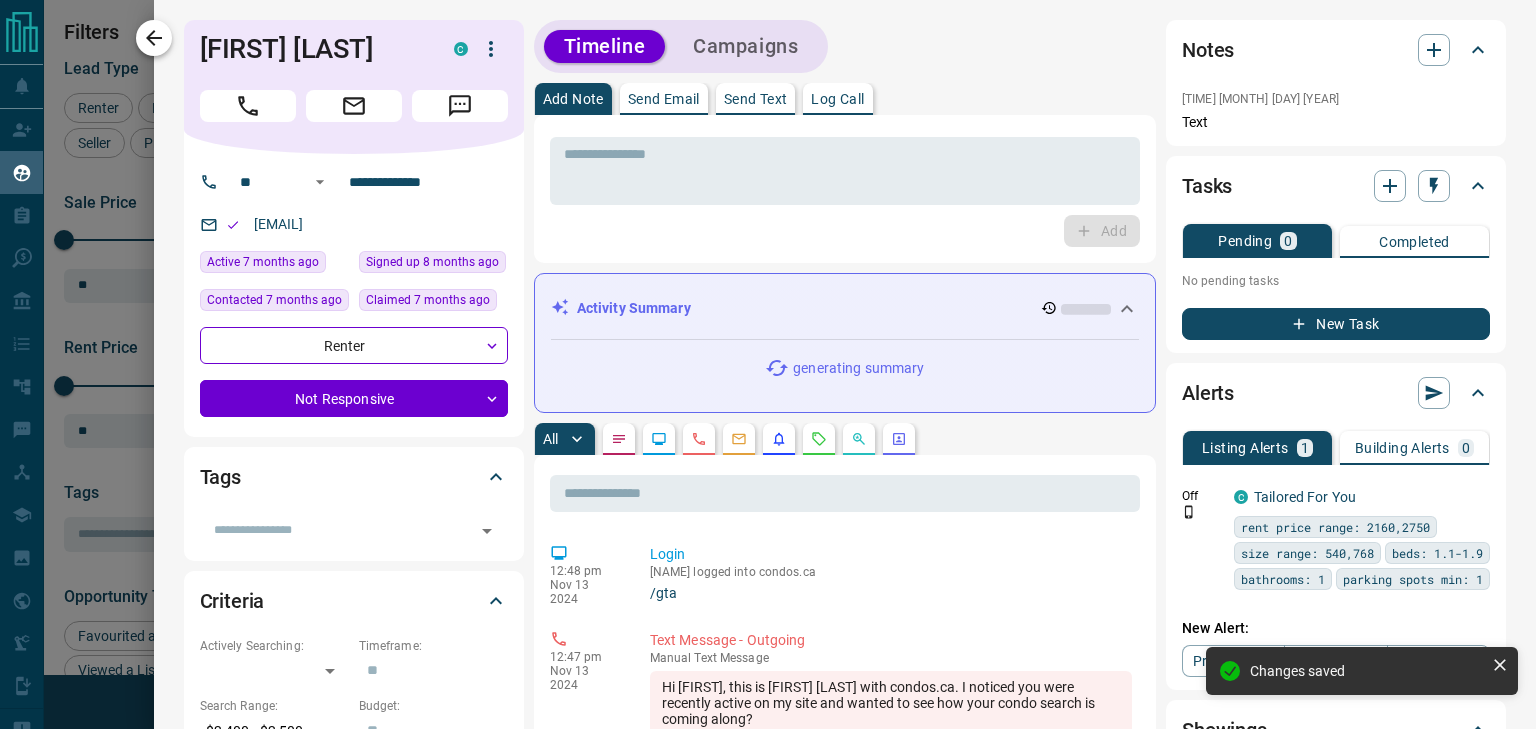 click 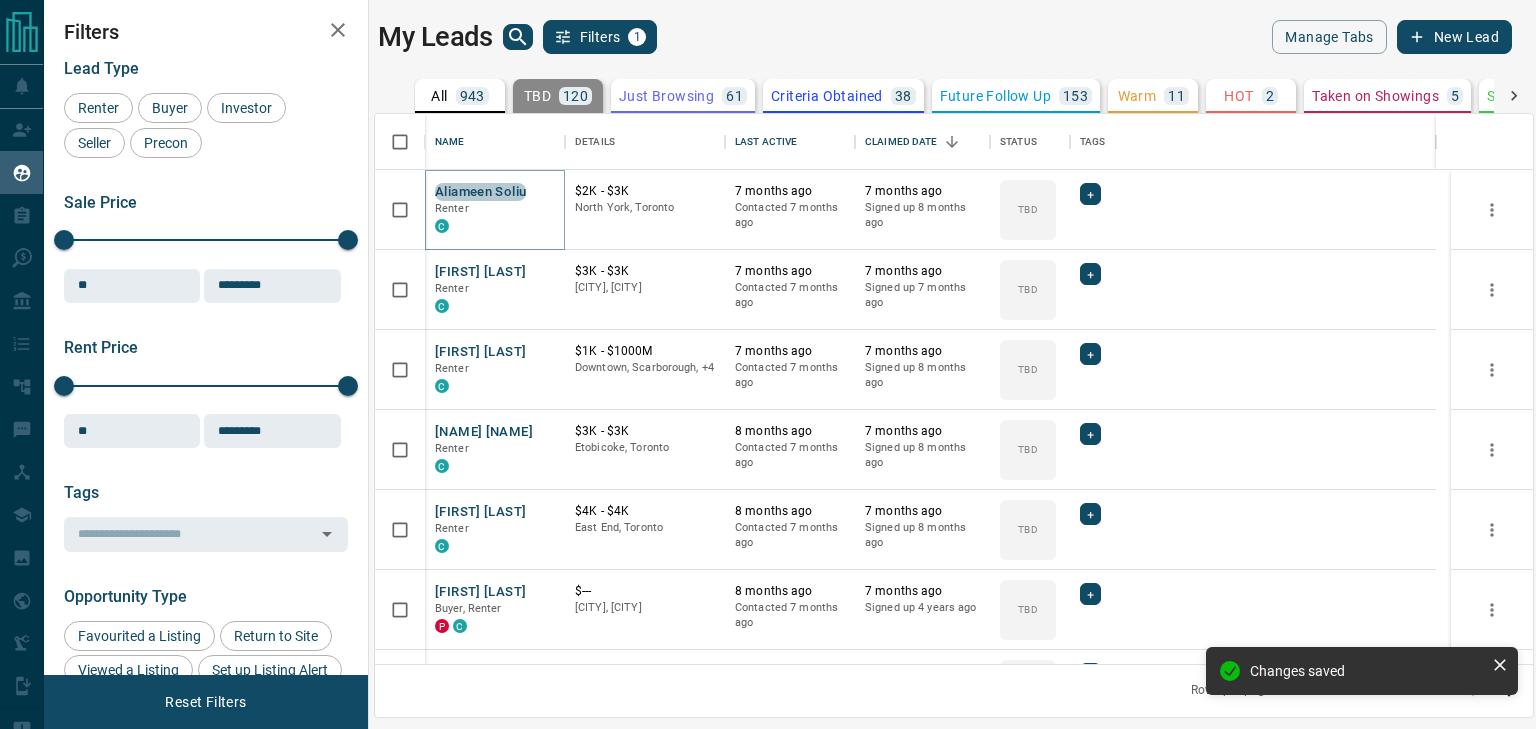 click on "Aliameen Soliu" at bounding box center [480, 192] 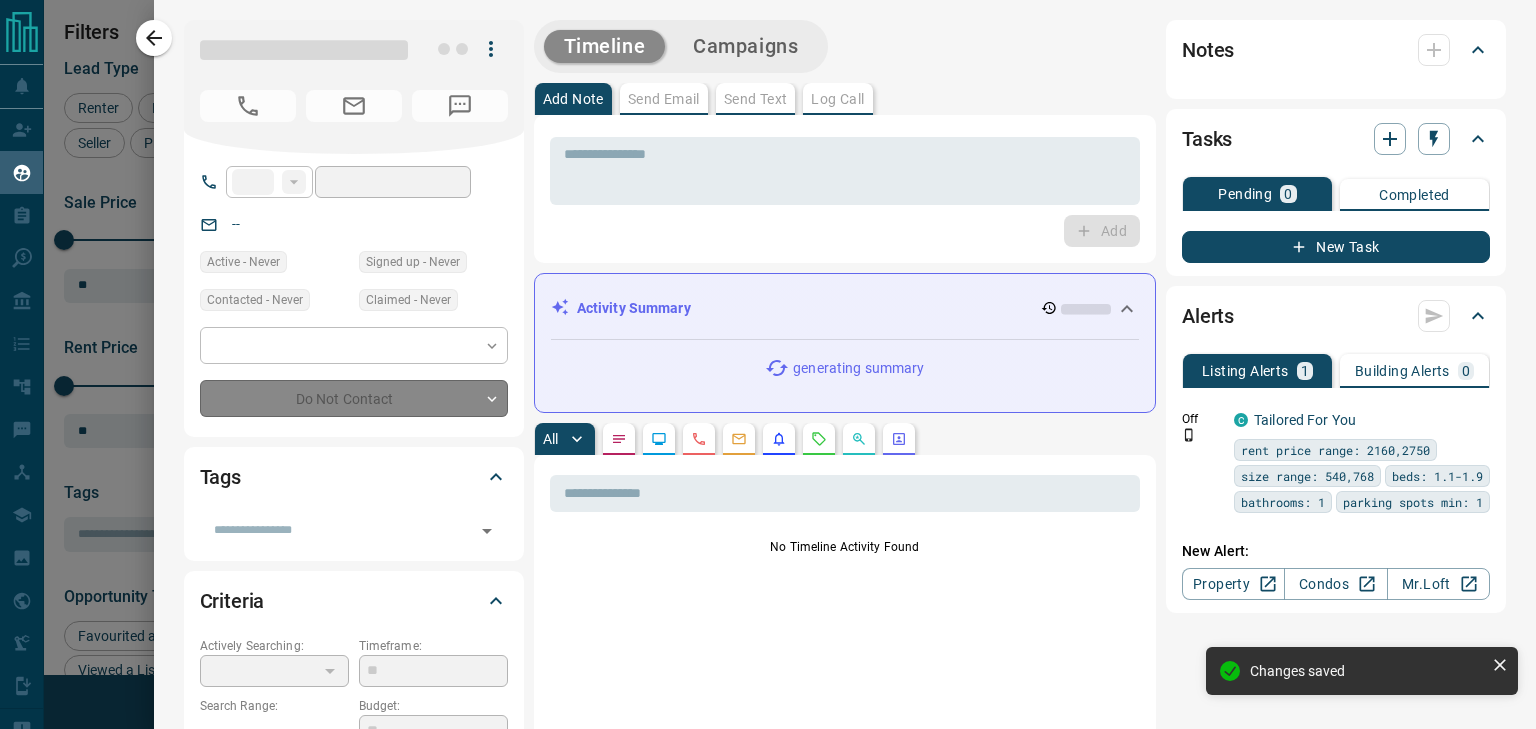 type on "**" 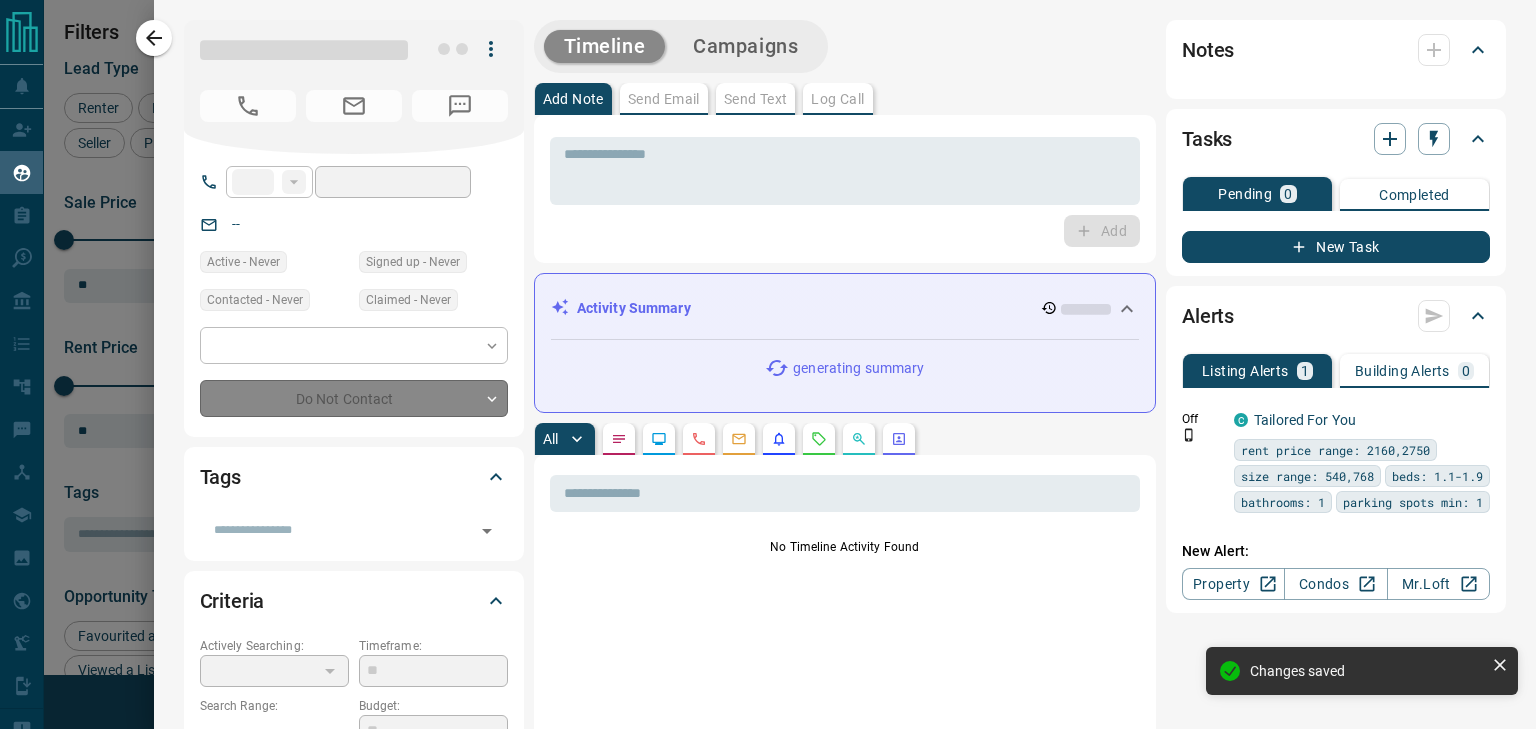 type on "**********" 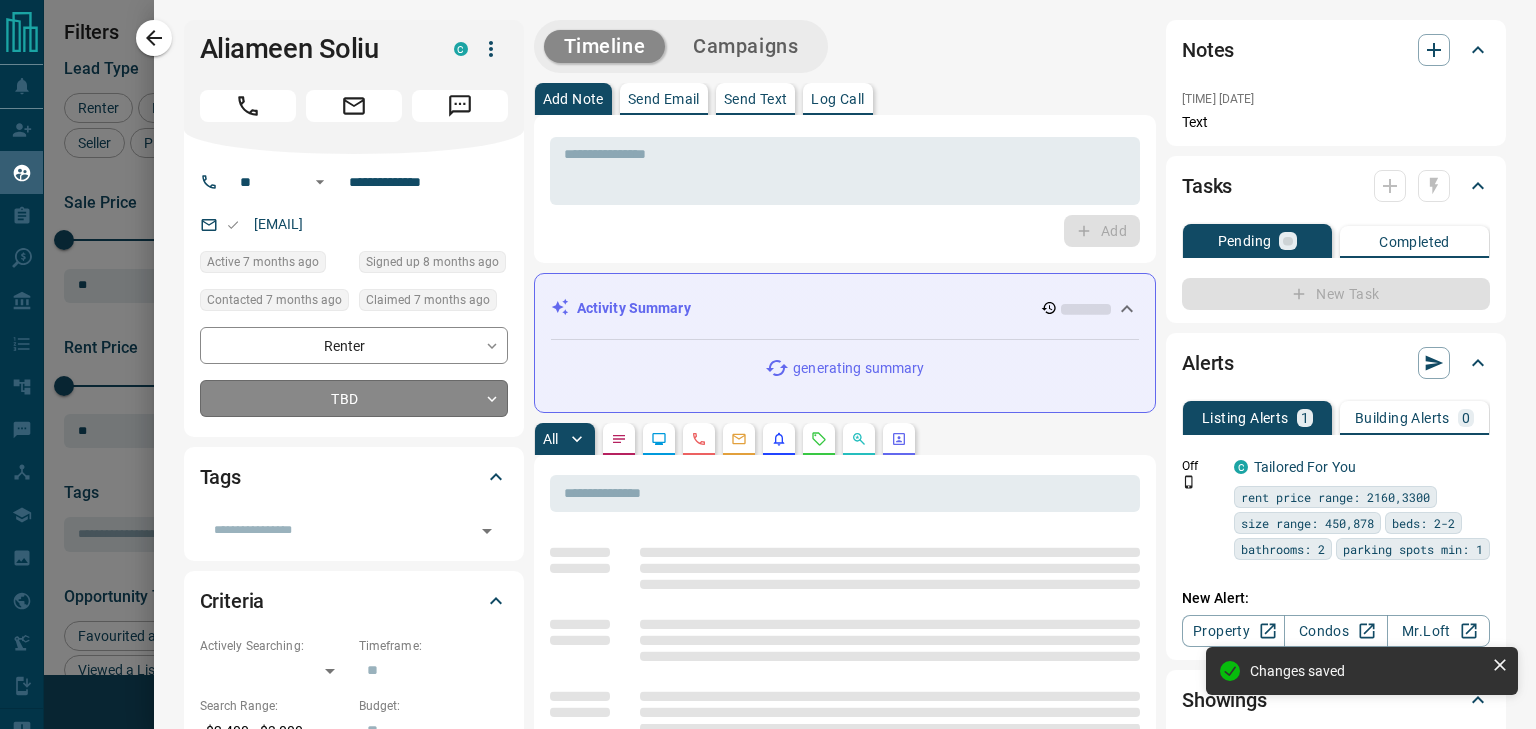 click on "Lead Transfers Claim Leads My Leads Tasks Opportunities Deals Campaigns Automations Messages Broker Bay Training Media Services Agent Resources Precon Worksheet Mobile Apps Disclosure Logout My Leads Filters 1 Manage Tabs New Lead All 943 TBD 120 Do Not Contact - Not Responsive 548 Bogus - Just Browsing 61 Criteria Obtained 38 Future Follow Up 153 Warm 11 HOT 2 Taken on Showings 5 Submitted Offer - Client 5 Name Details Last Active Claimed Date Status Tags [NAME] Renter C $2K - $3K [NEIGHBORHOOD], [CITY] [NUMBER] months ago Contacted [NUMBER] months ago [NUMBER] months ago Signed up [NUMBER] months ago TBD + [NAME] Renter C $3K - $3K [CITY], [CITY] [NUMBER] months ago Contacted [NUMBER] months ago [NUMBER] months ago Signed up [NUMBER] months ago TBD + [NAME] Renter C $1K - $1000M [NEIGHBORHOOD], [NEIGHBORHOOD], +4 [NUMBER] months ago Contacted [NUMBER] months ago [NUMBER] months ago Signed up [NUMBER] months ago TBD + [NAME] Renter C $3K - $3K [NEIGHBORHOOD], [CITY] [NUMBER] months ago Contacted [NUMBER] months ago [NUMBER] months ago Signed up [NUMBER] months ago TBD + [NAME] Renter C $4K - $4K" at bounding box center [768, 352] 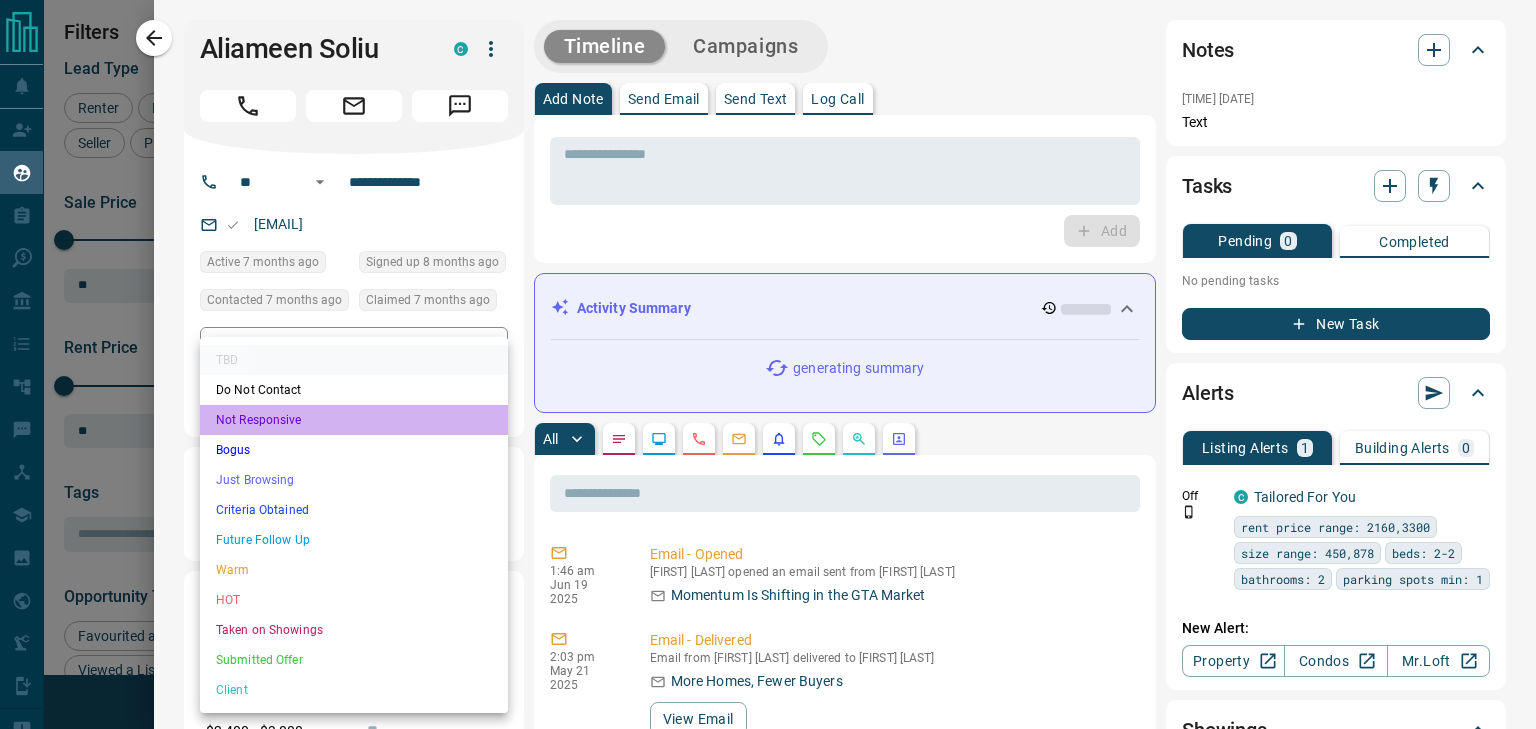 click on "Not Responsive" at bounding box center (354, 420) 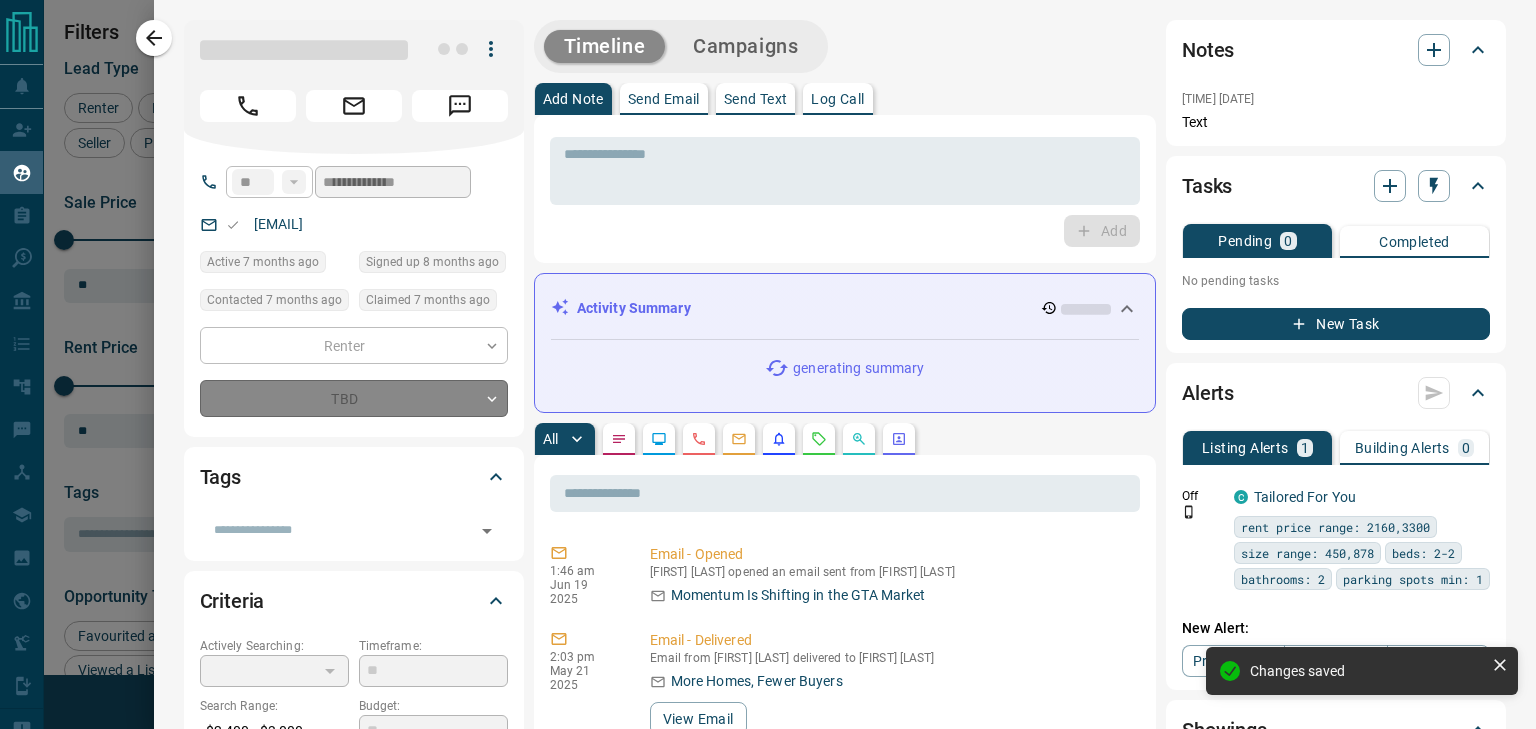 type on "*" 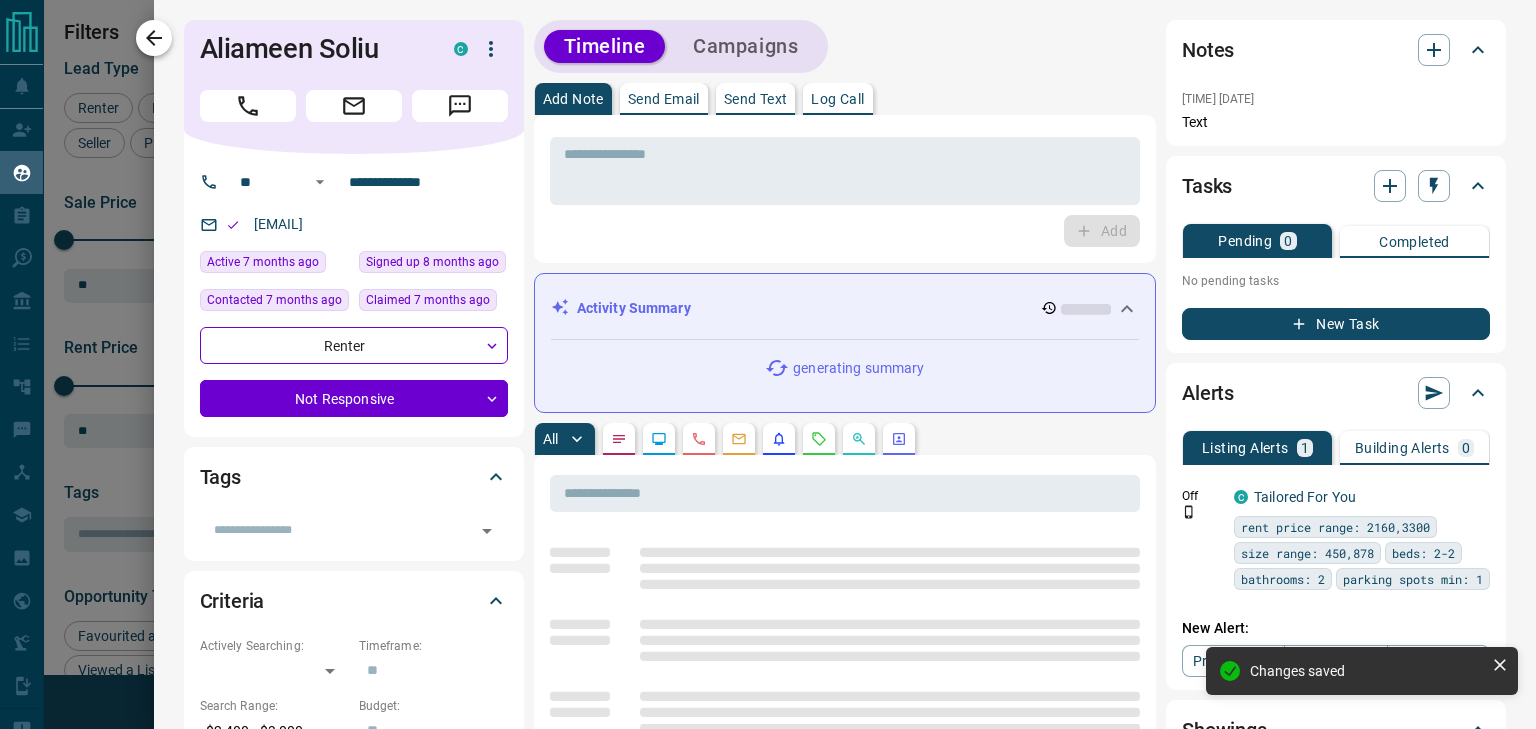 click 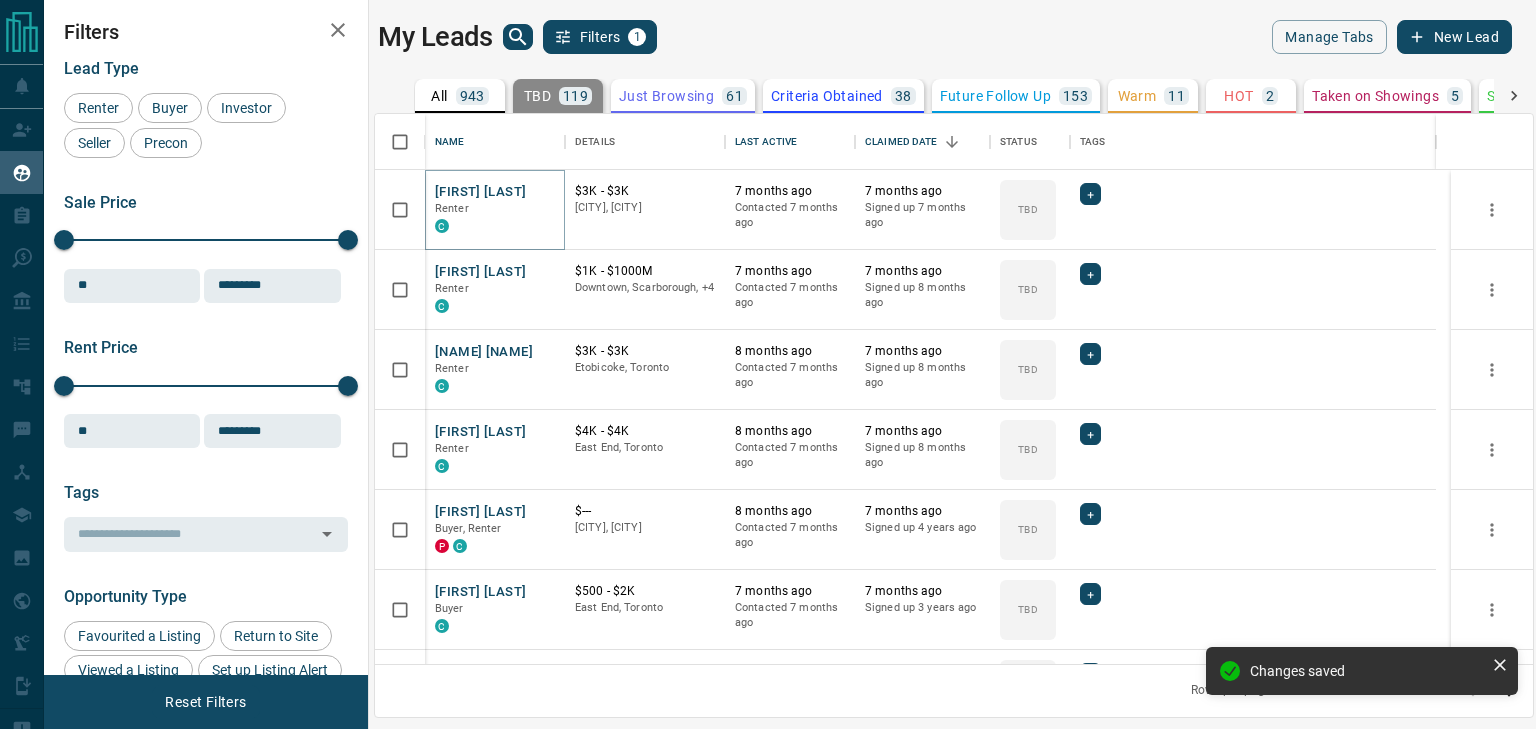 click on "[FIRST] [LAST]" at bounding box center (480, 192) 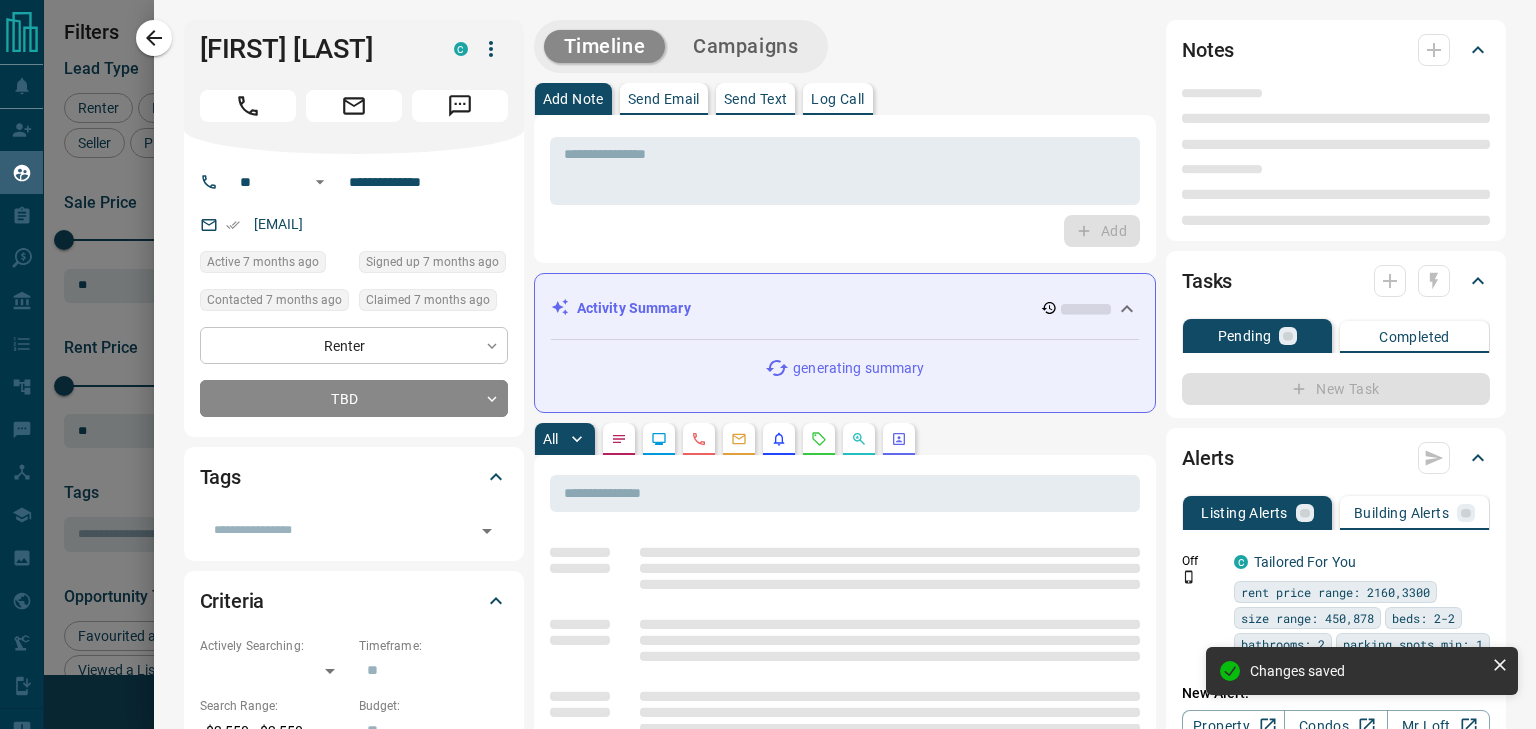 type on "**" 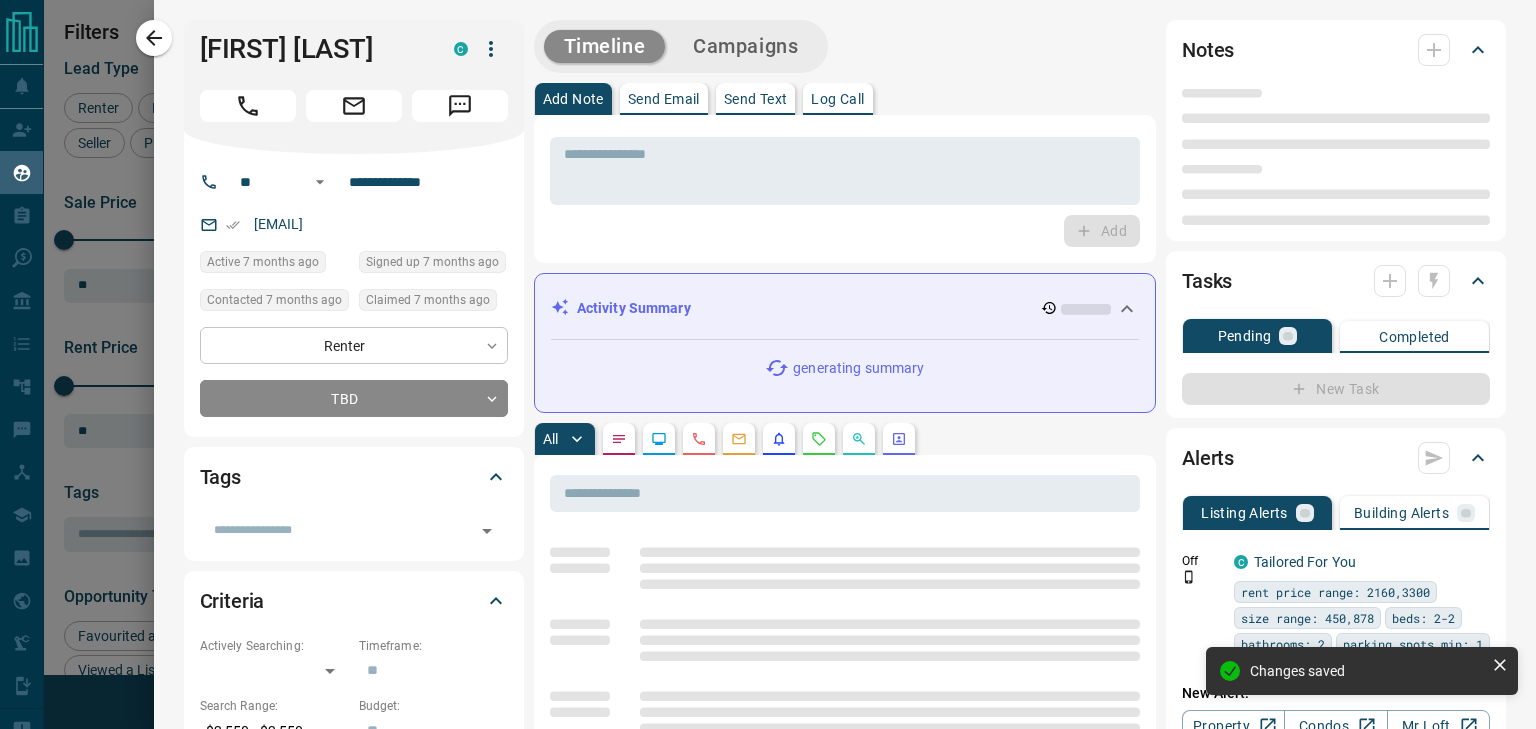 type on "**********" 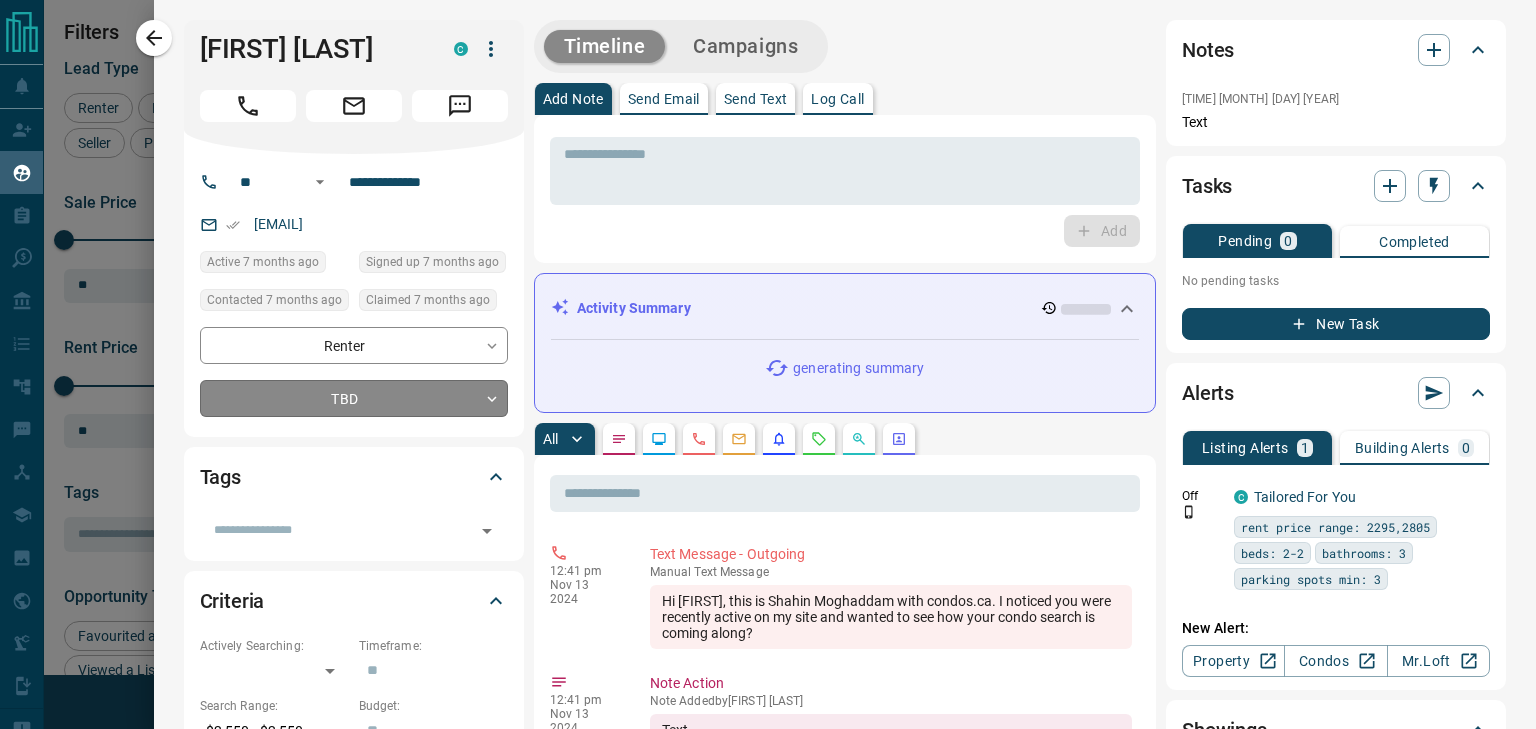 click on "Lead Transfers Claim Leads My Leads Tasks Opportunities Deals Campaigns Automations Messages Broker Bay Training Media Services Agent Resources Precon Worksheet Mobile Apps Disclosure Logout My Leads Filters 1 Manage Tabs New Lead All 943 TBD 119 Do Not Contact - Not Responsive 549 Bogus - Just Browsing 61 Criteria Obtained 38 Future Follow Up 153 Warm 11 HOT 2 Taken on Showings 5 Submitted Offer - Client 5 Name Details Last Active Claimed Date Status Tags [FIRST] [LAST] Renter C $3K - $3K [CITY], [CITY] 7 months ago Contacted 7 months ago 7 months ago Signed up 7 months ago TBD + [FIRST] [LAST] Renter C $1K - $1000M [CITY], [CITY], +4 7 months ago Contacted 7 months ago 7 months ago Signed up 8 months ago TBD + [FIRST] [LAST] Renter C $3K - $3K [CITY], [CITY] 8 months ago Contacted 7 months ago 7 months ago Signed up 8 months ago TBD + [FIRST] [LAST] Renter C $4K - $4K [CITY], [CITY] 8 months ago Contacted 7 months ago 7 months ago Signed up 8 months ago TBD + [FIRST] [LAST] Buyer, Renter P C TBD" at bounding box center (768, 352) 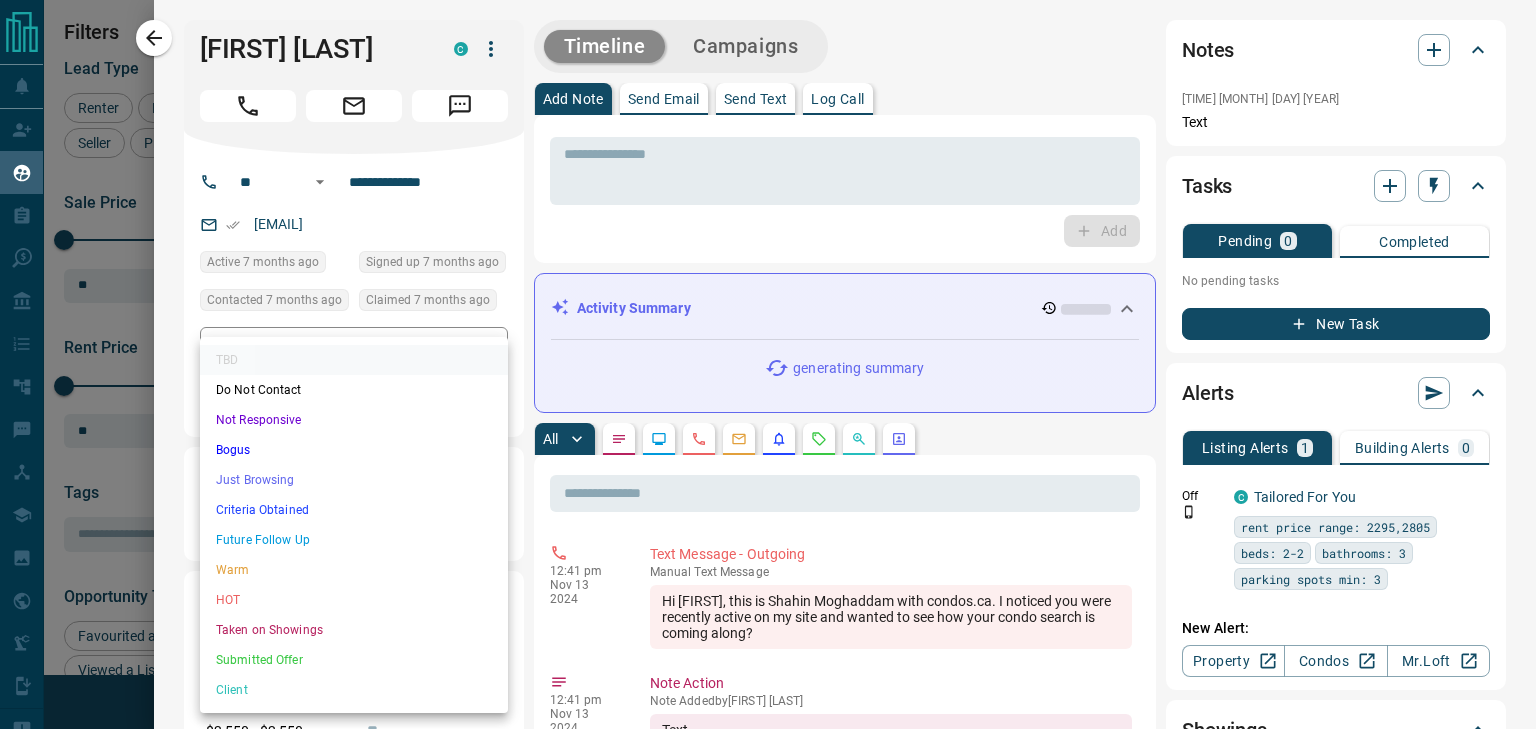 click on "Not Responsive" at bounding box center [354, 420] 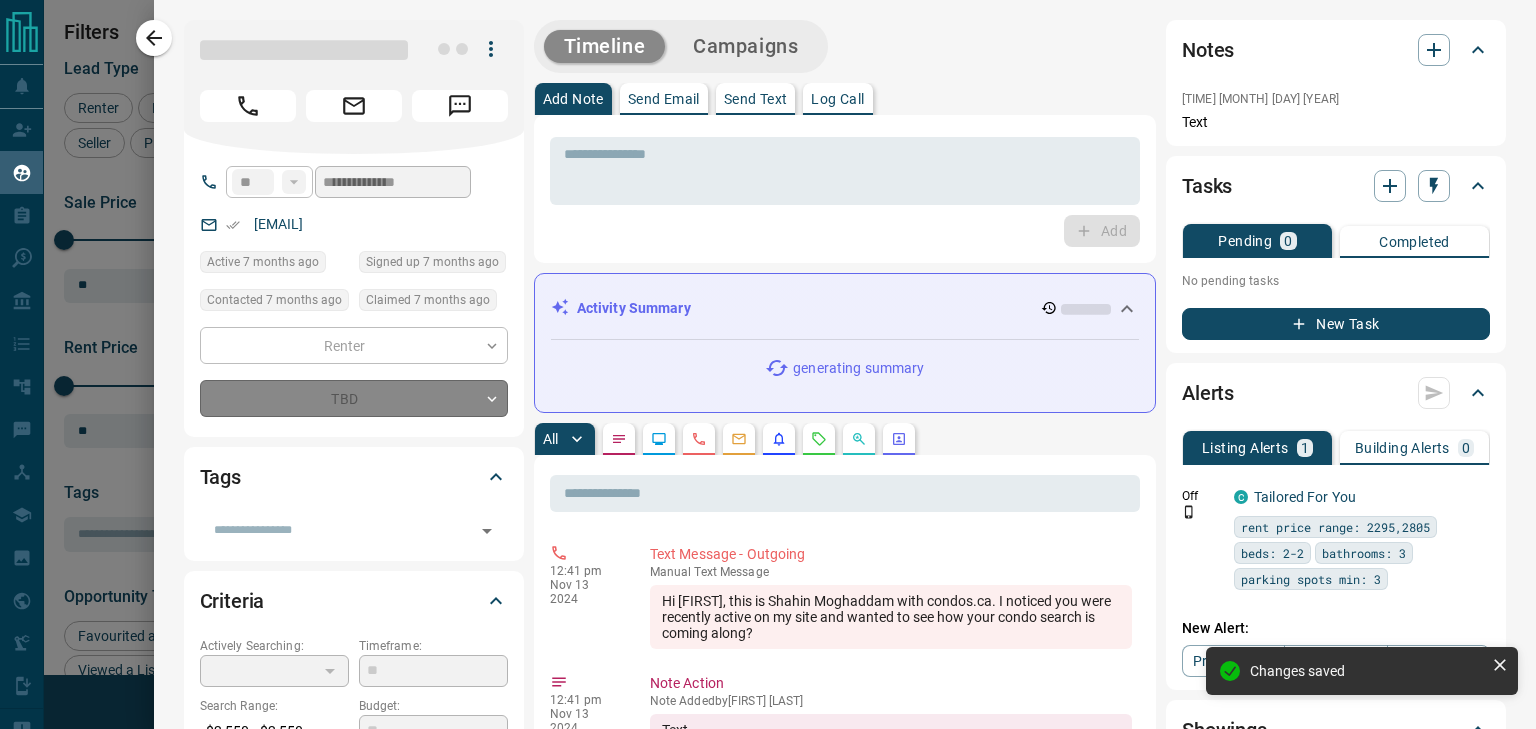 type on "*" 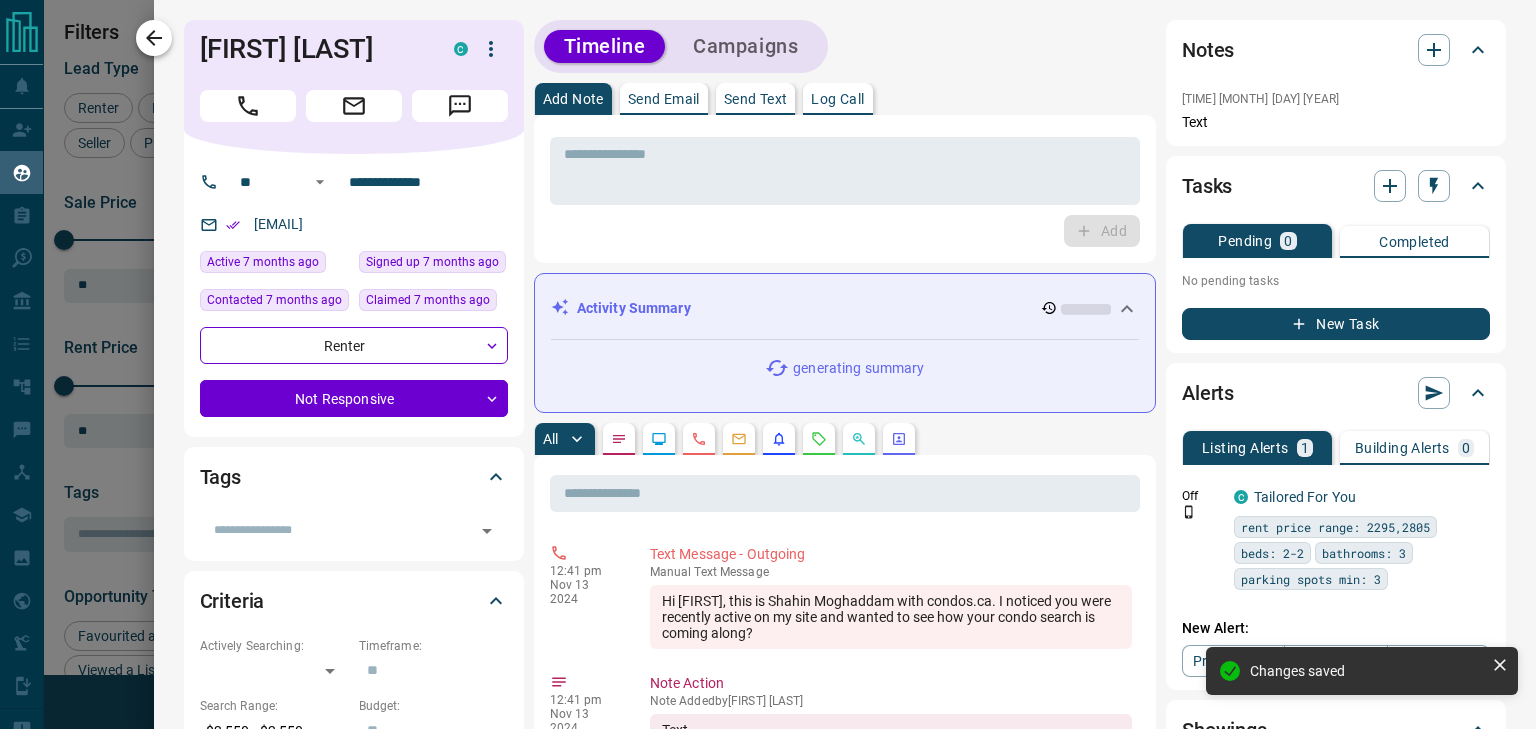 click 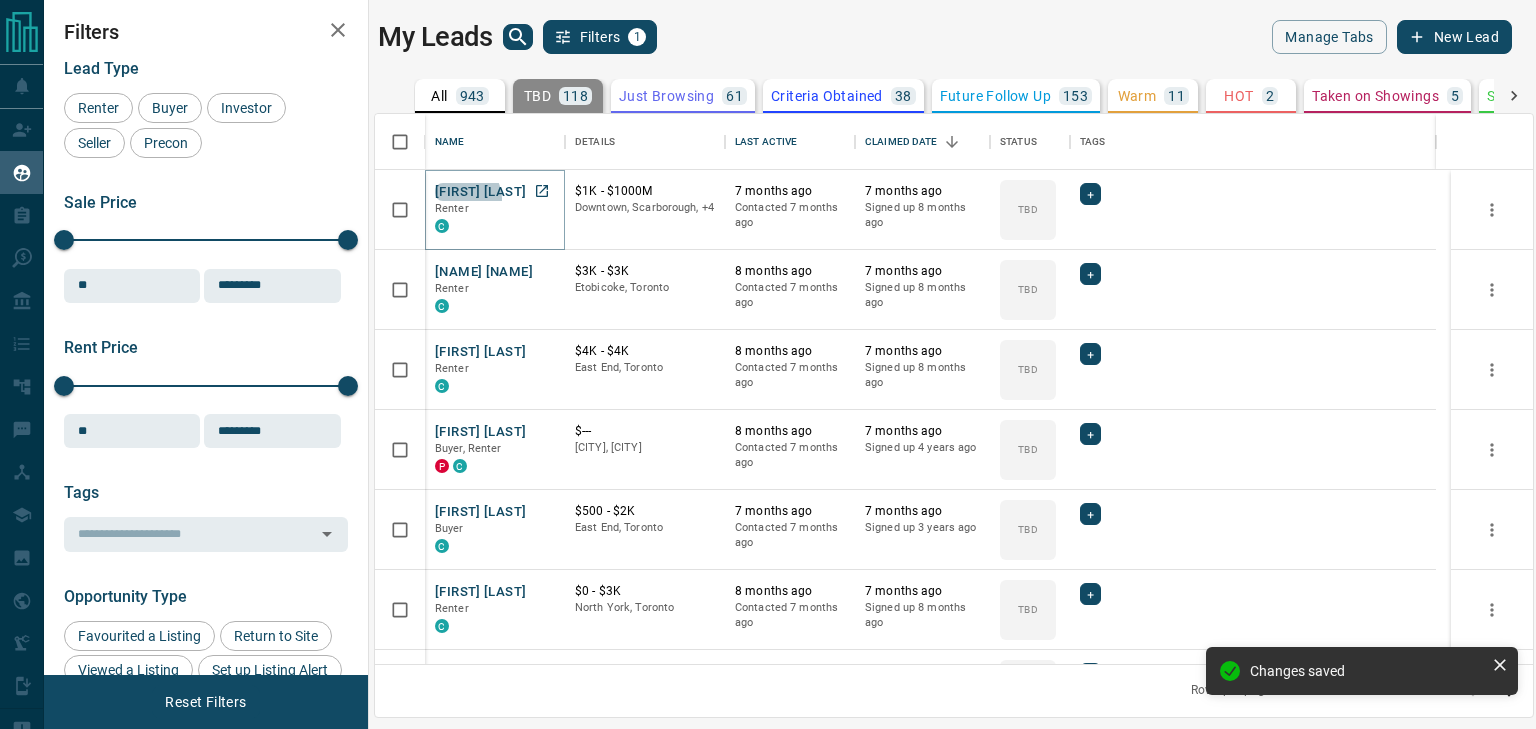 click on "[FIRST] [LAST]" at bounding box center [480, 192] 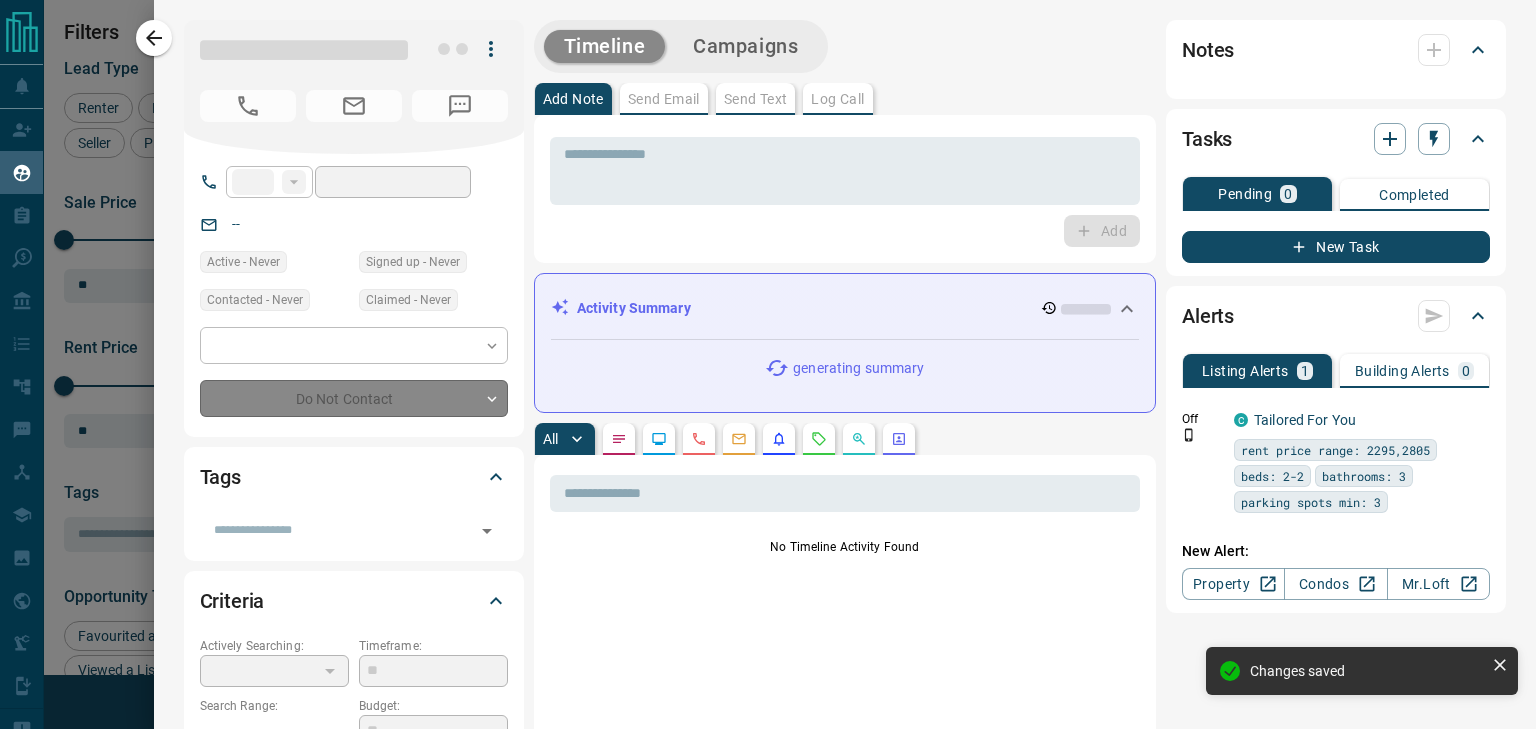 type on "**" 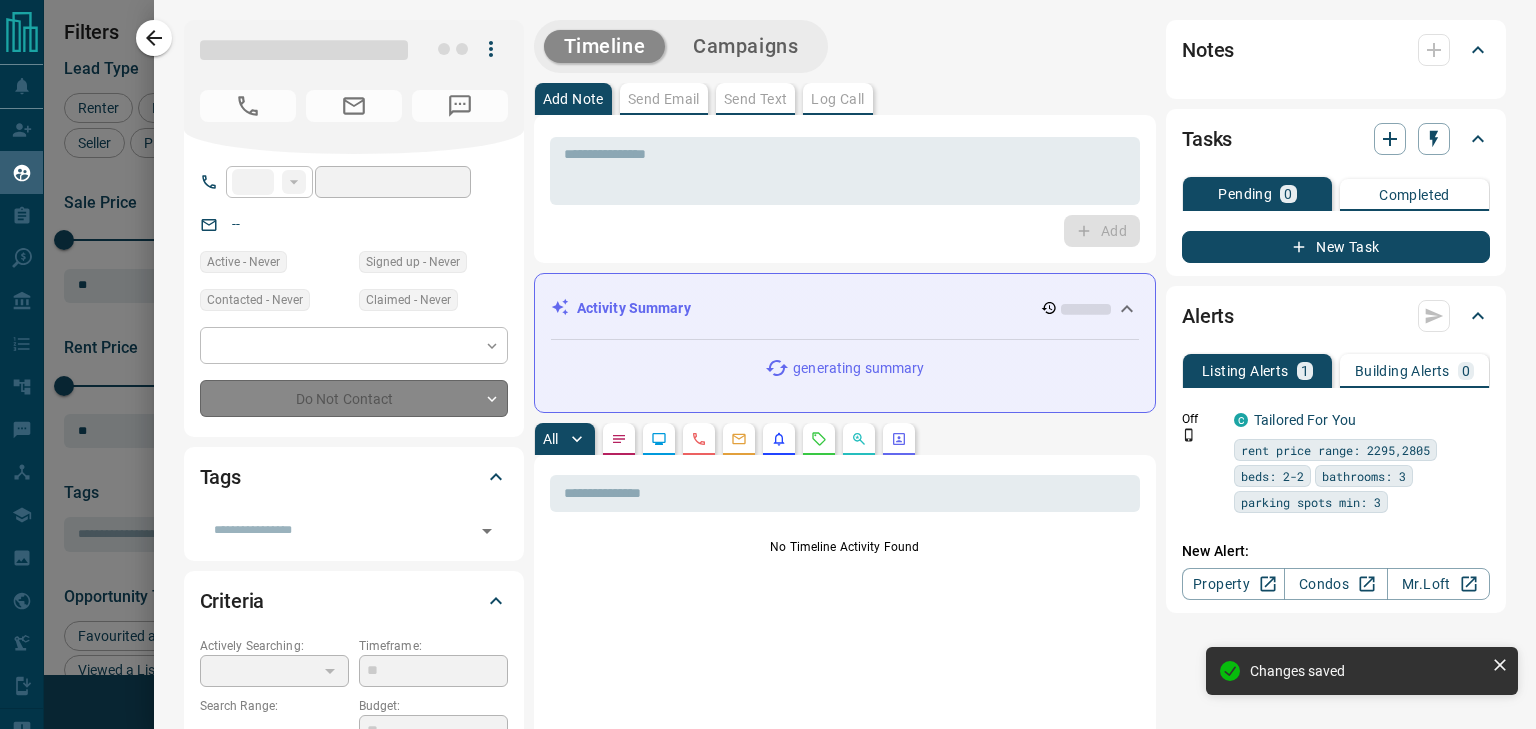 type on "**********" 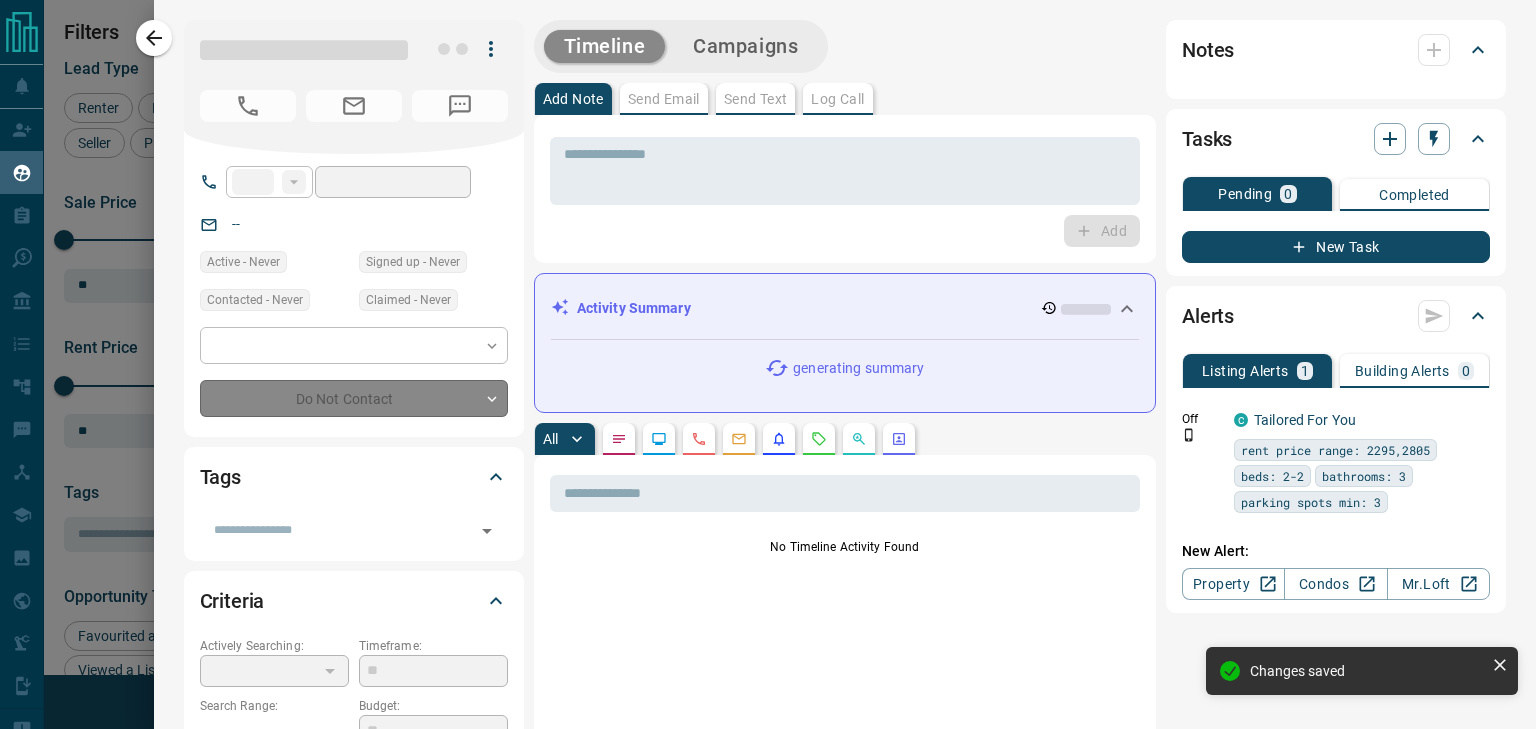 type on "**********" 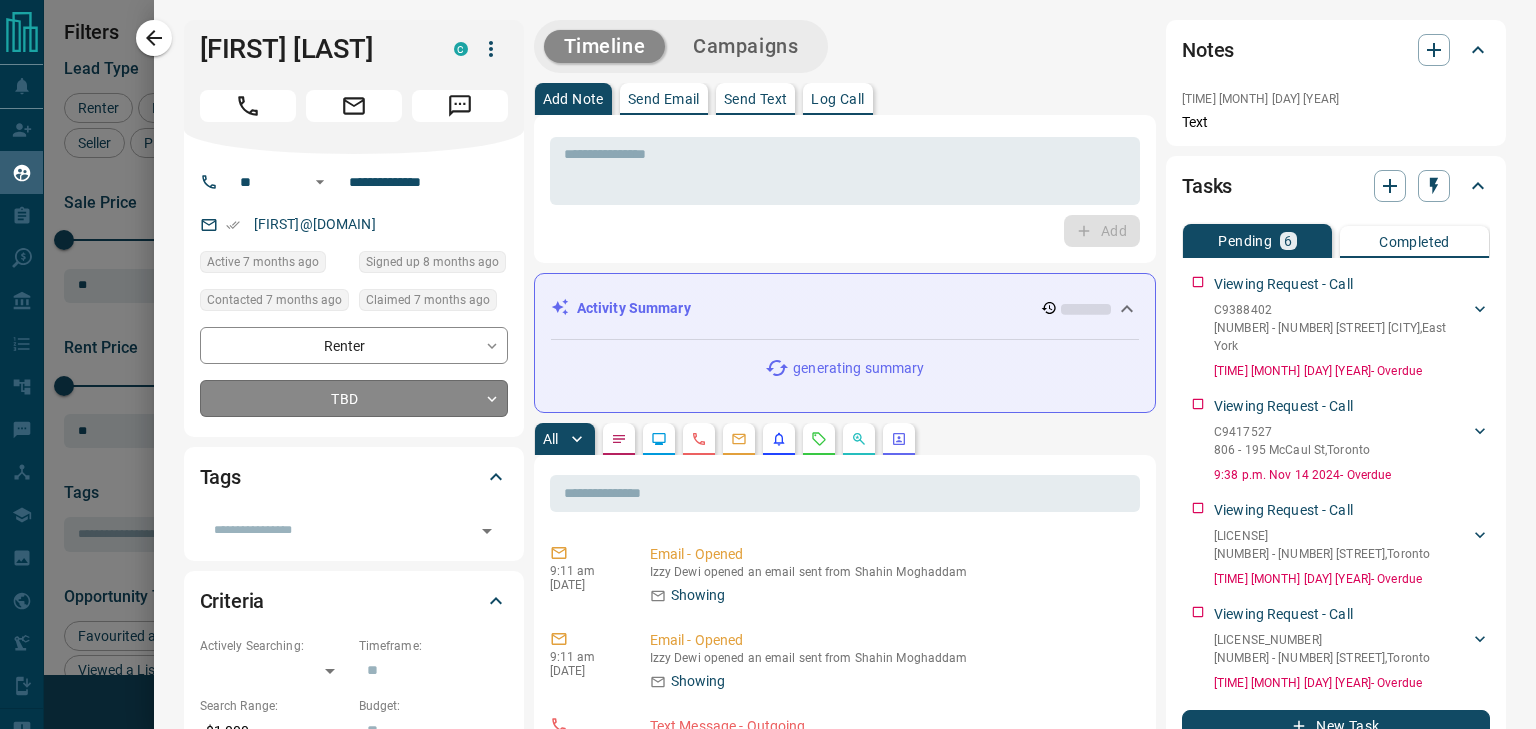 click on "[NAME] [NAME] Renter C $1K - $1000M Downtown, [CITY], +4 7 months ago Contacted 7 months ago 7 months ago Signed up 8 months ago TBD + [NAME] [NAME] Renter C $3K - $3K [CITY], [CITY] 8 months ago Contacted 7 months ago 7 months ago Signed up 8 months ago TBD + [NAME] [NAME] Renter C $4K - $4K East End, [CITY] 8 months ago Contacted 7 months ago 7 months ago Signed up 8 months ago TBD + [NAME] [NAME] Buyer, Renter P C $--- [CITY], [CITY] 8 months ago Contacted 7 months ago 7 months ago Signed up 4 years ago TBD + [NAME] [NAME] Buyer C TBD + C" at bounding box center (768, 352) 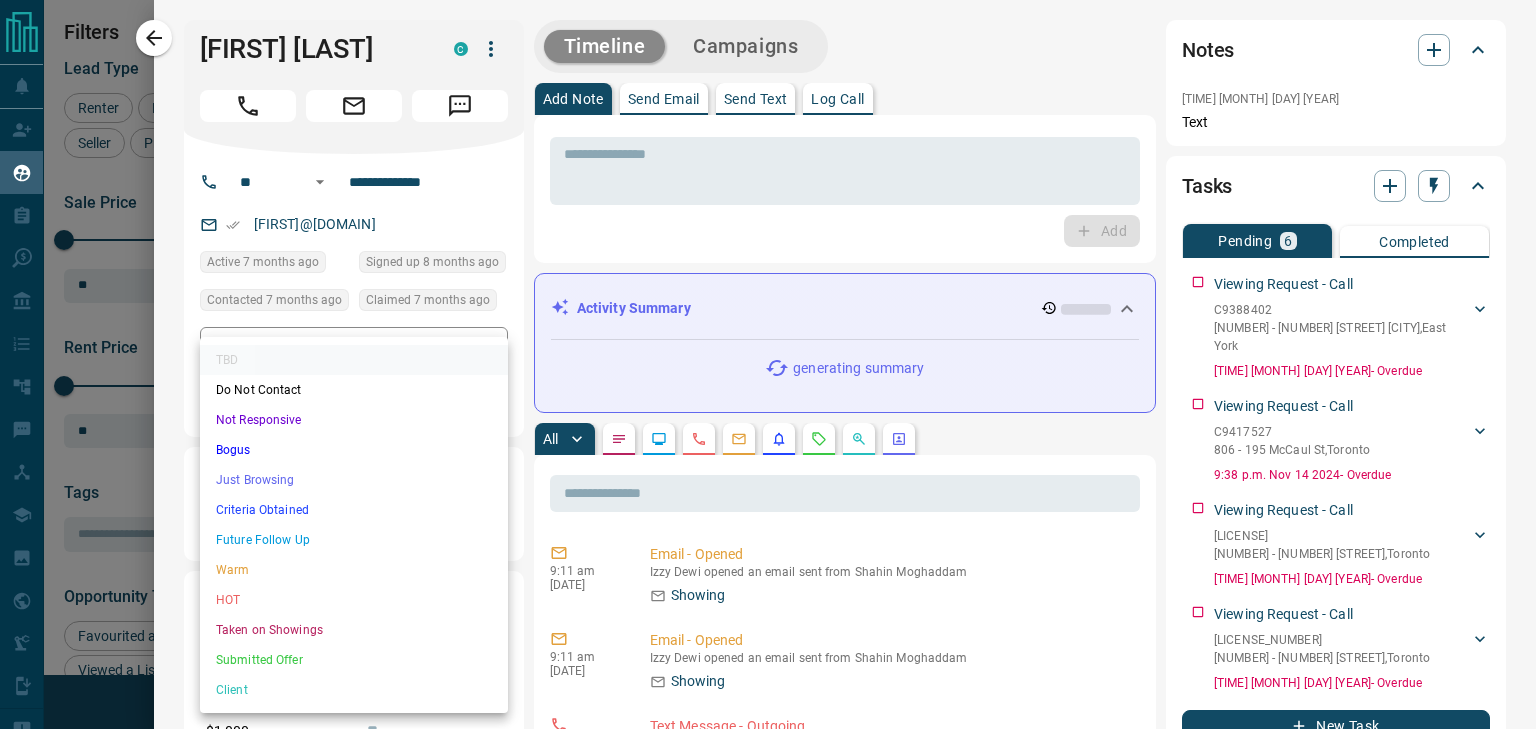 click on "Not Responsive" at bounding box center [354, 420] 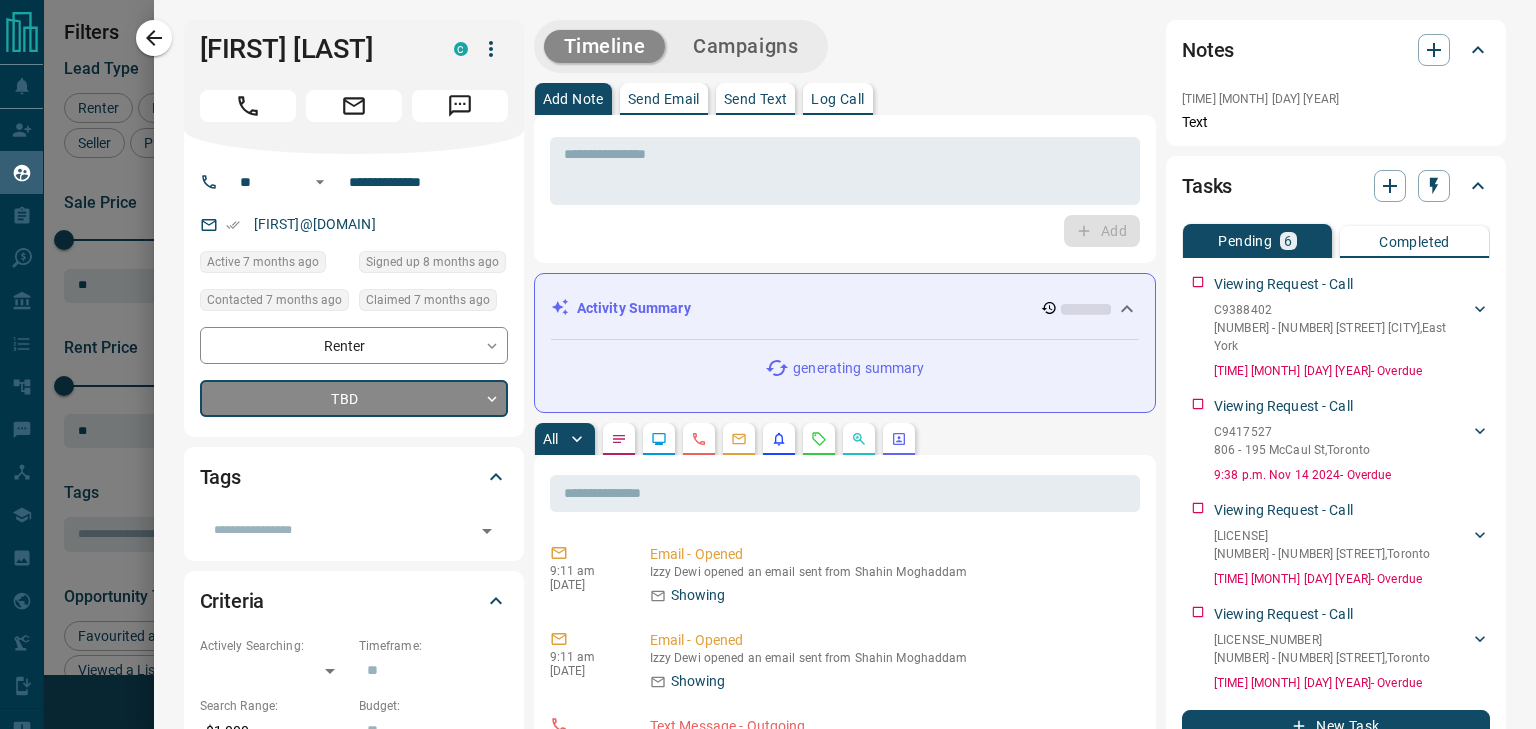type on "*" 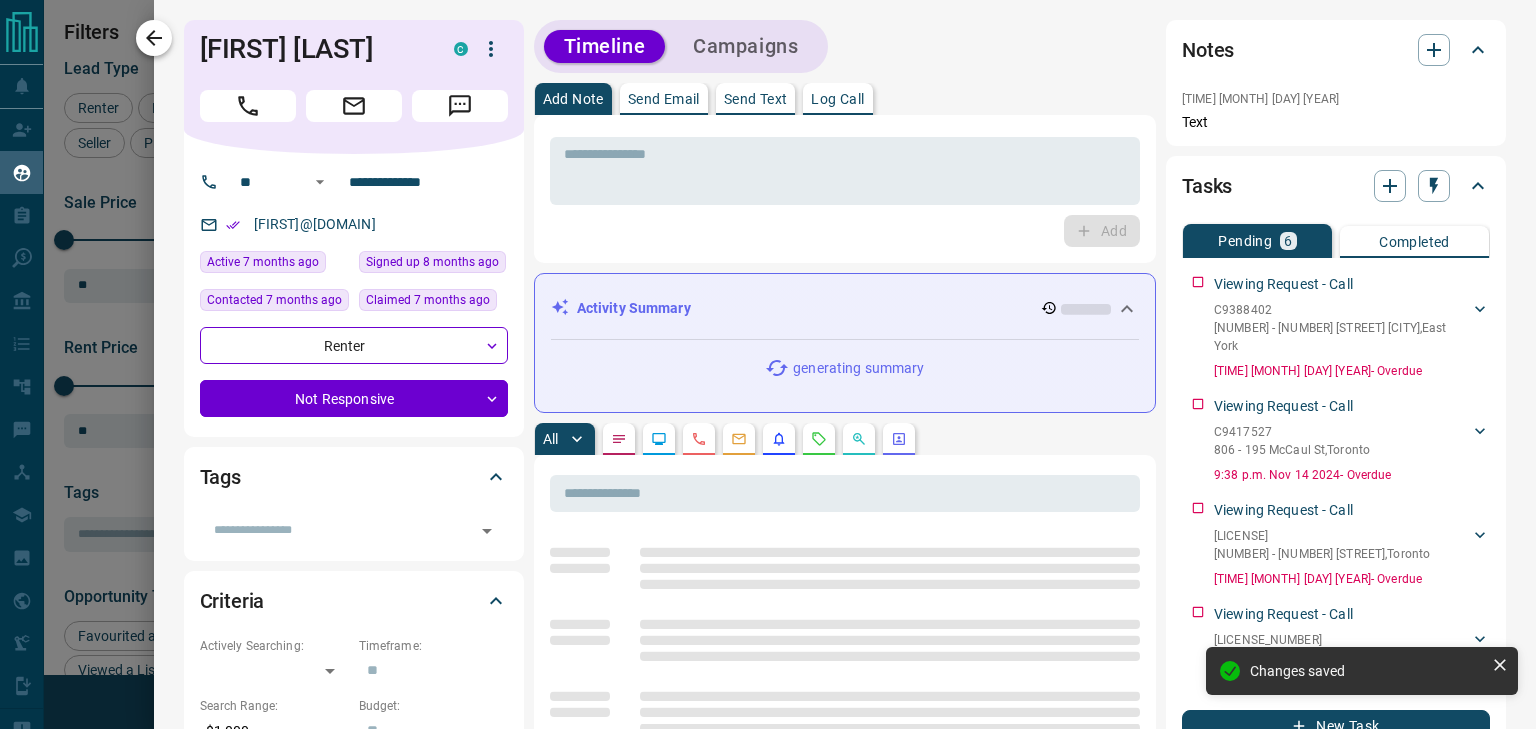 click 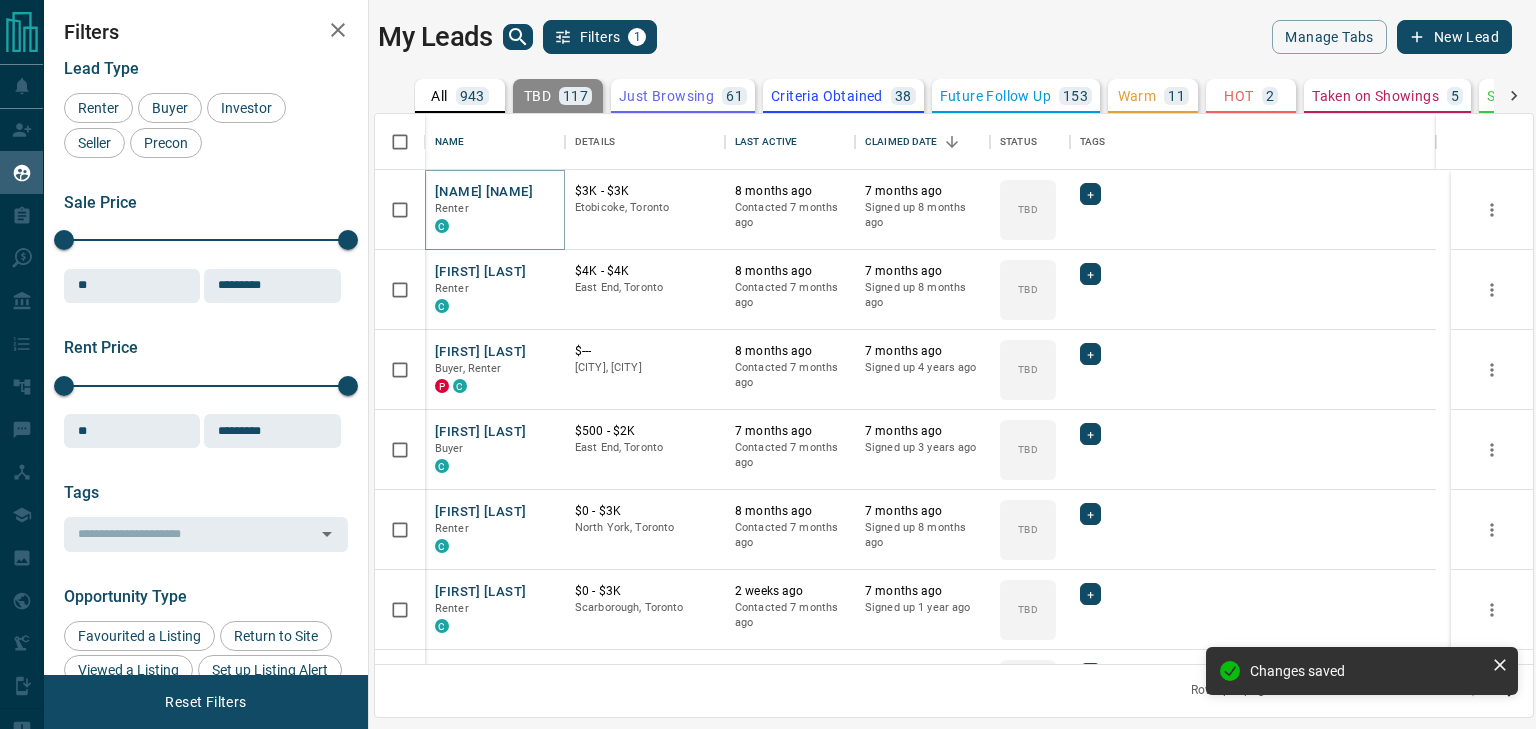 click on "[NAME] [NAME]" at bounding box center (484, 192) 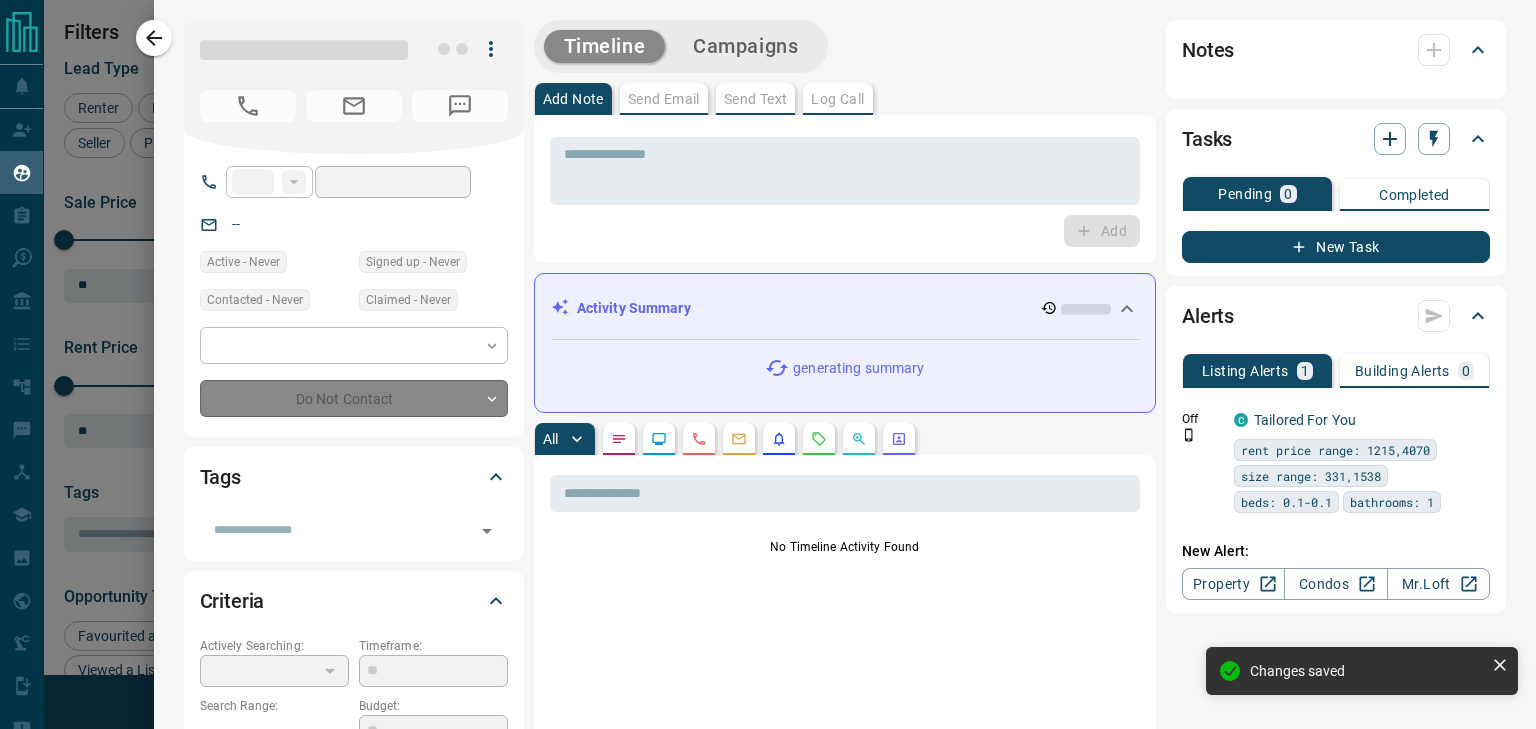 type on "**" 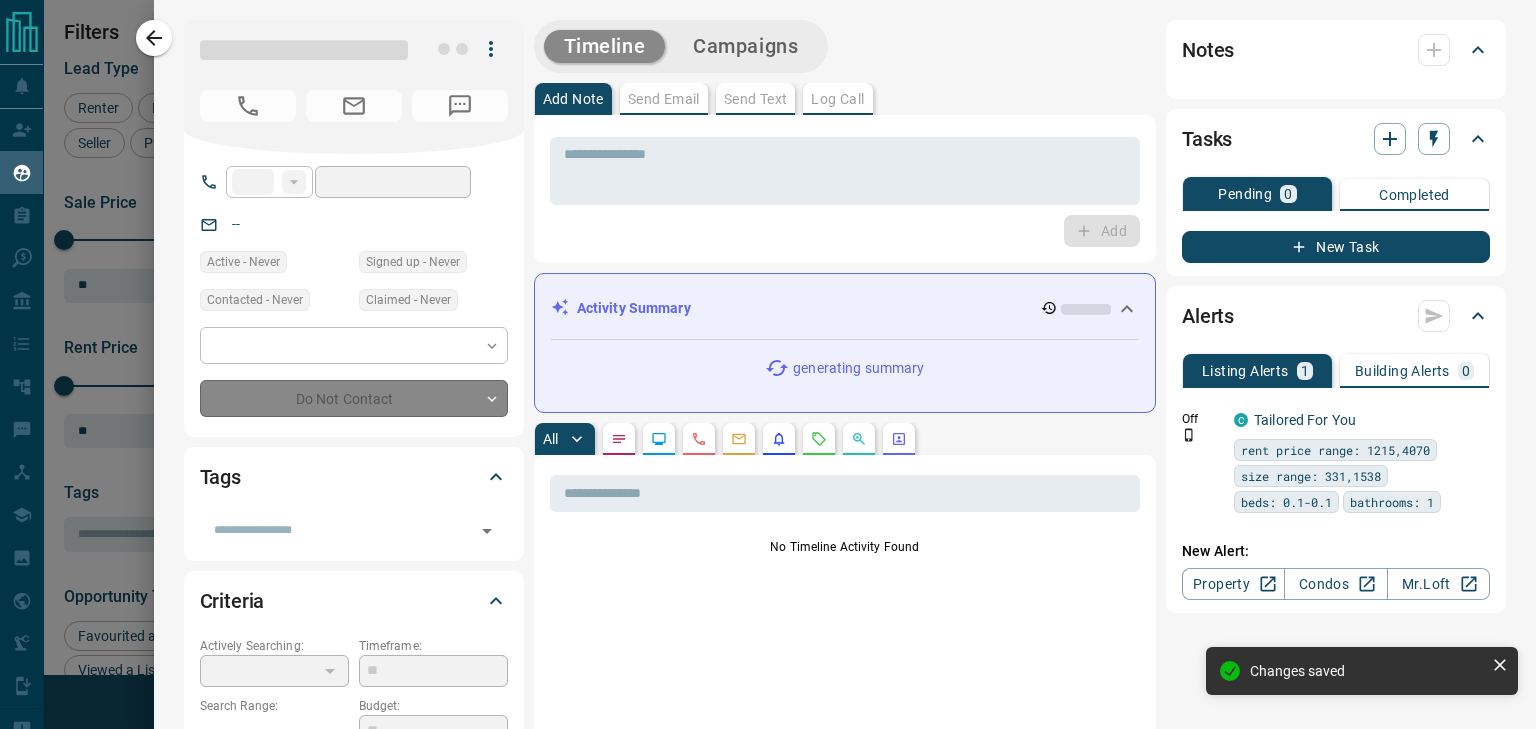 type on "**********" 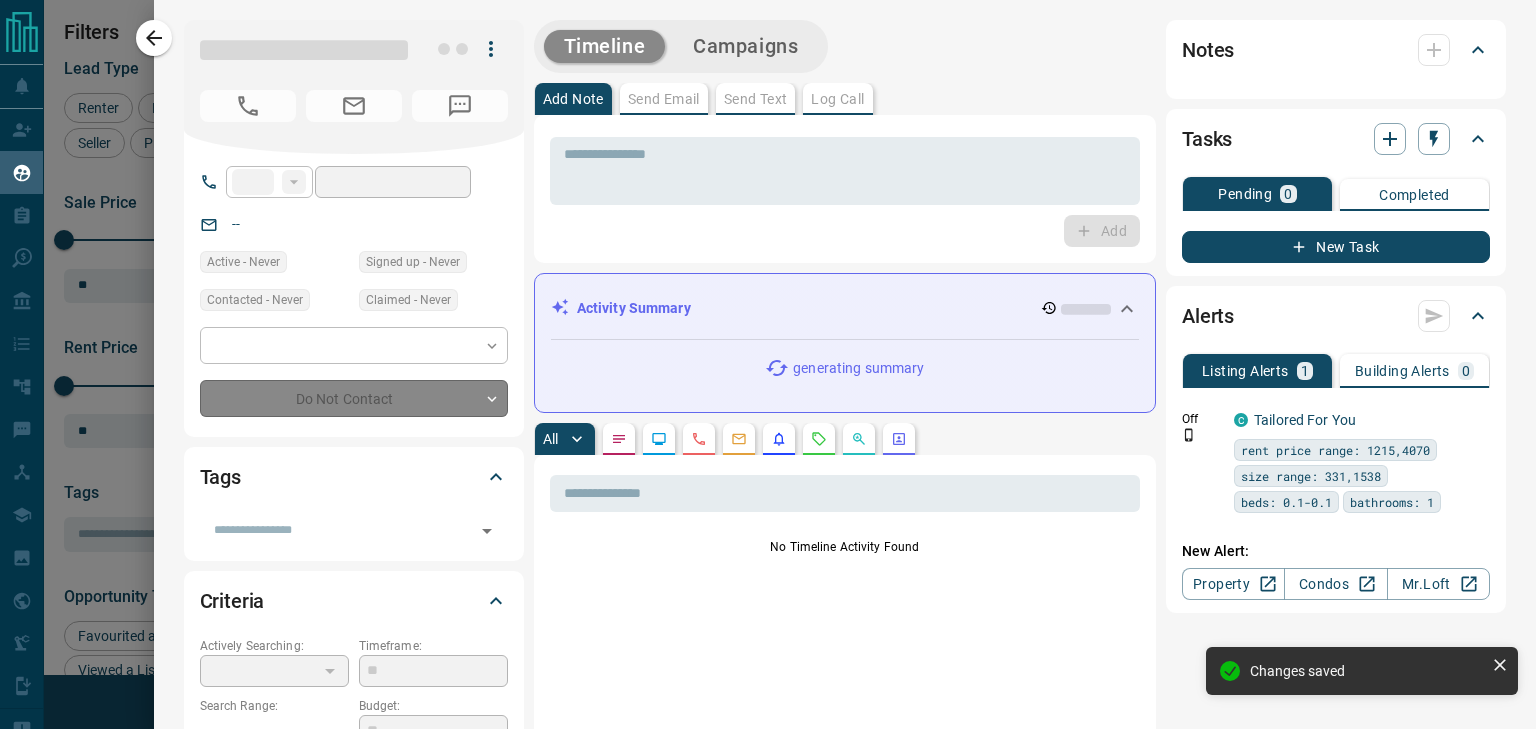 type on "**********" 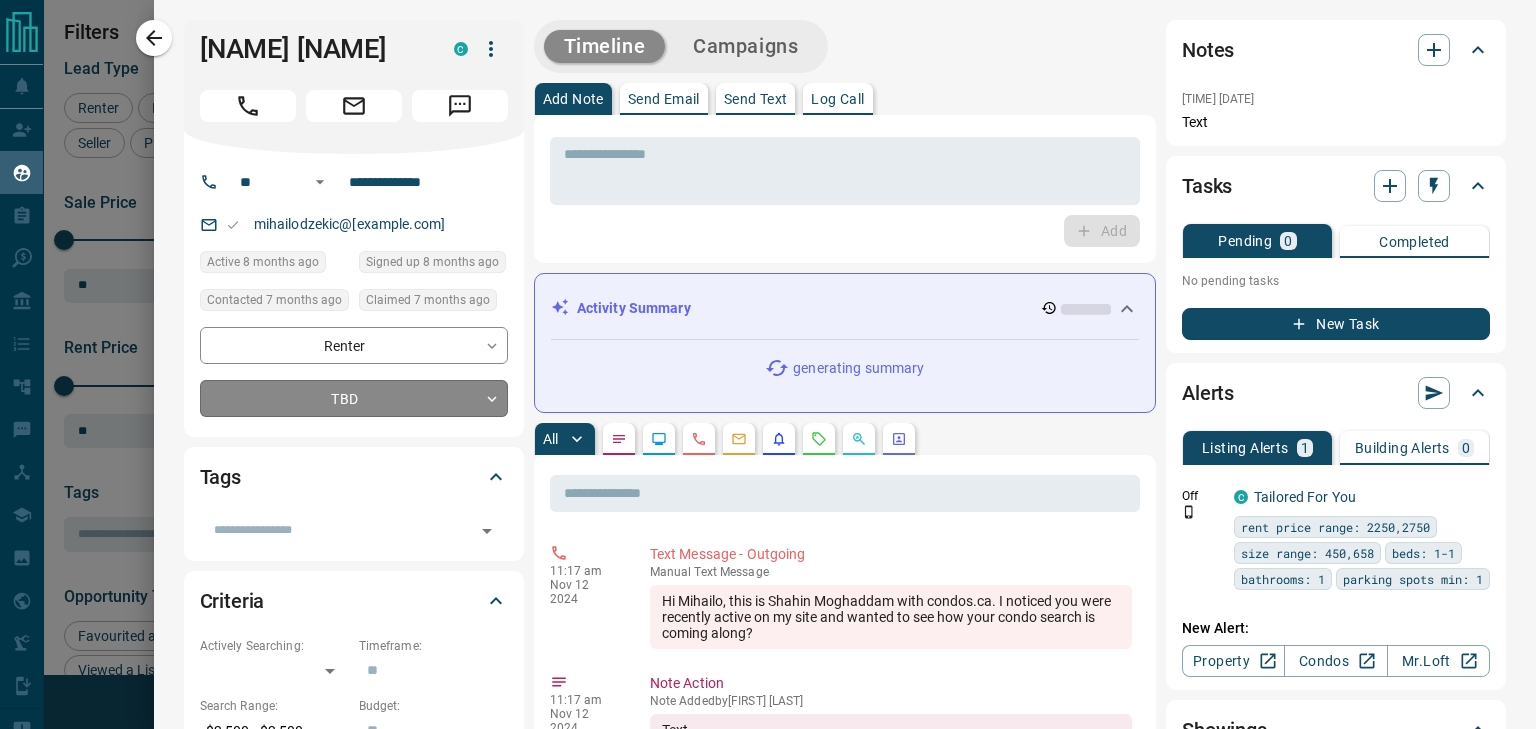 click on "Lead Transfers Claim Leads My Leads Tasks Opportunities Deals Campaigns Automations Messages Broker Bay Training Media Services Agent Resources Precon Worksheet Mobile Apps Disclosure Logout My Leads Filters 1 Manage Tabs New Lead All 943 TBD 101 Do Not Contact - Not Responsive 566 Bogus - Just Browsing 61 Criteria Obtained 38 Future Follow Up 153 Warm 11 HOT 2 Taken on Showings 5 Submitted Offer - Client 5 Name Details Last Active Claimed Date Status Tags [FIRST] [LAST] Renter C $3K - $3K [NEIGHBORHOOD], [CITY] 8 months ago Contacted 7 months ago 7 months ago Signed up 8 months ago TBD + [FIRST] [LAST] Renter C $4K - $4K [NEIGHBORHOOD], [CITY] 8 months ago Contacted 7 months ago 7 months ago Signed up 8 months ago TBD + [FIRST] [LAST] Buyer, Renter P C $--- [NEIGHBORHOOD], [CITY] 8 months ago Contacted 7 months ago 7 months ago Signed up 4 years ago TBD + [FIRST] [LAST] Buyer C $500 - $2K [NEIGHBORHOOD], [CITY] 7 months ago Contacted 7 months ago 7 months ago Signed up 3 years ago TBD + [FIRST] [LAST] Renter C $0 - $3K" at bounding box center (768, 352) 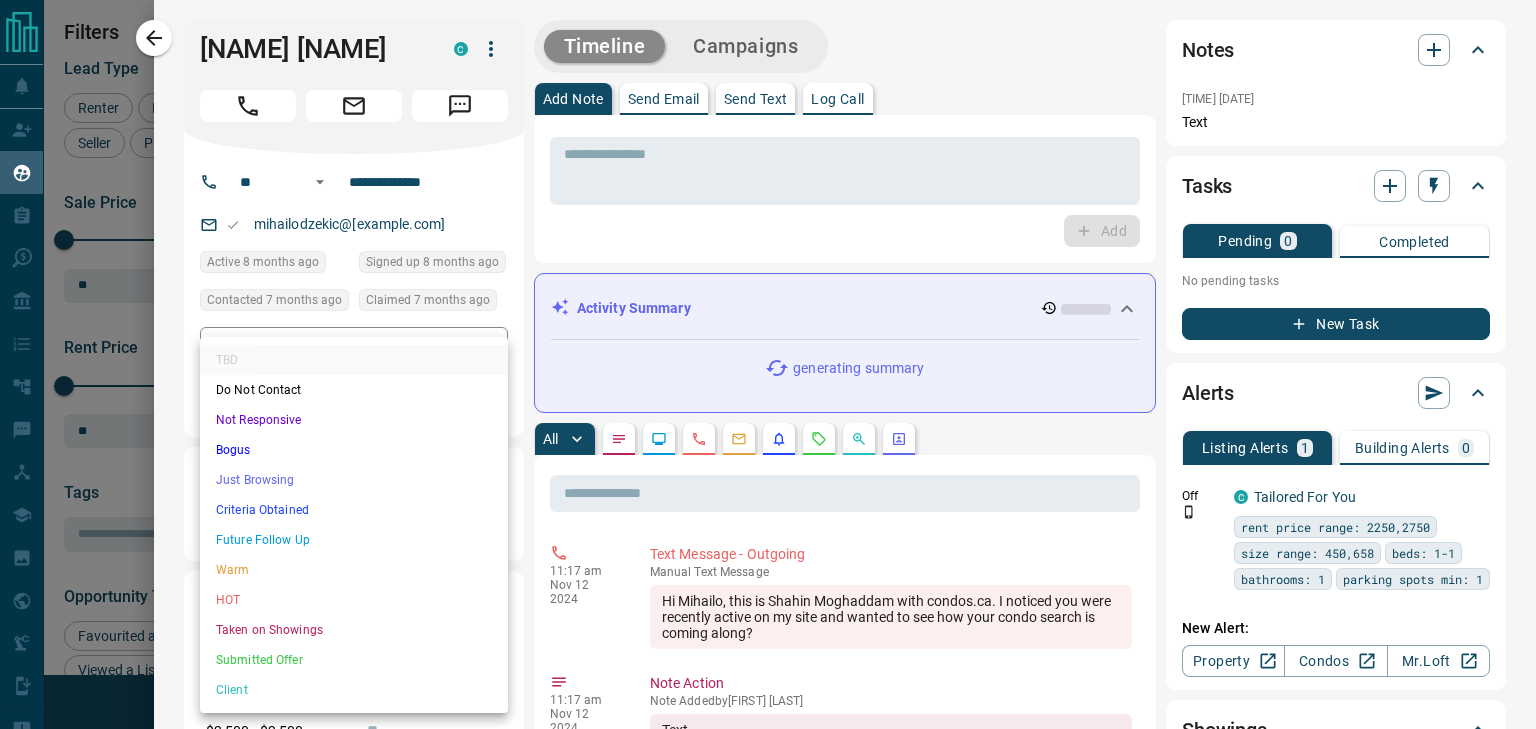 click on "Not Responsive" at bounding box center [354, 420] 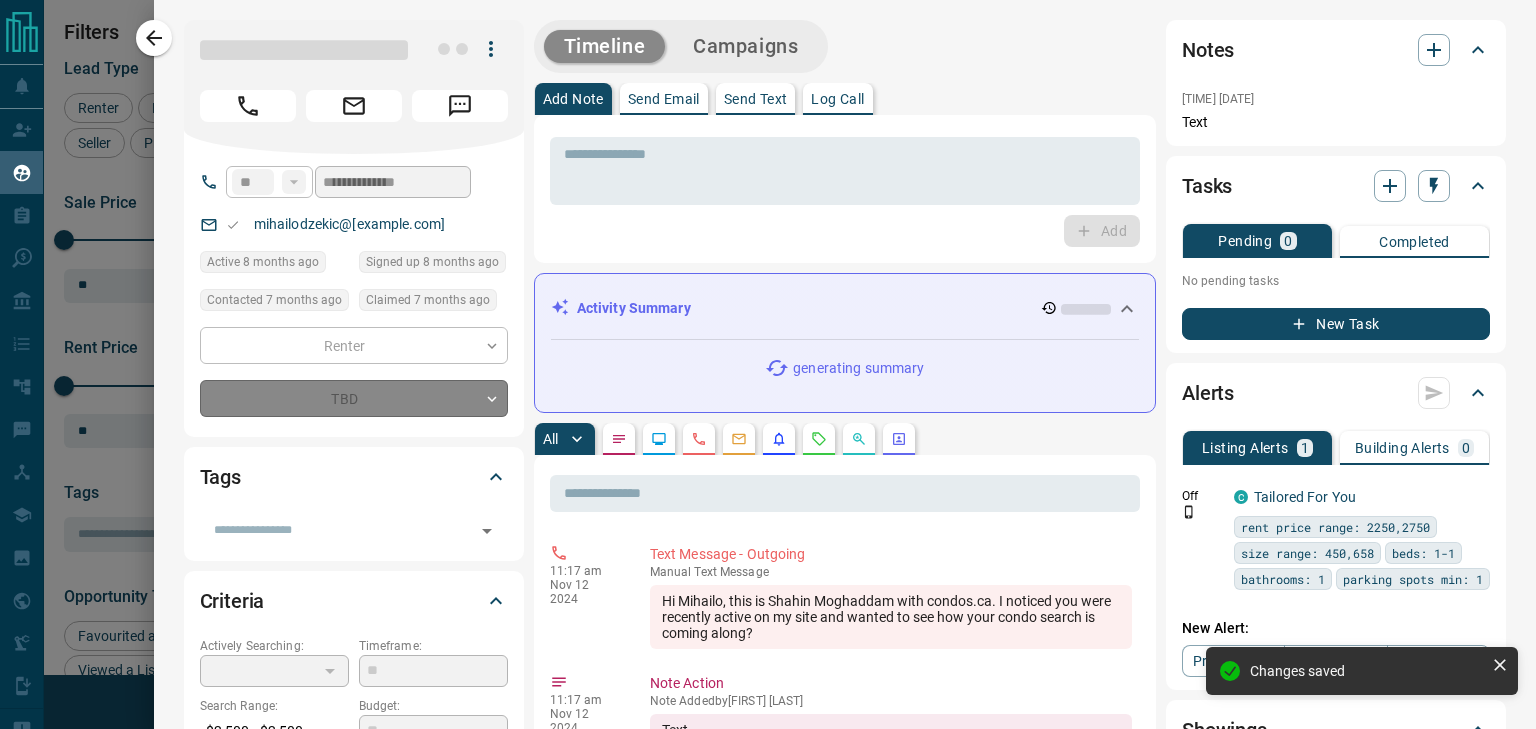 type on "*" 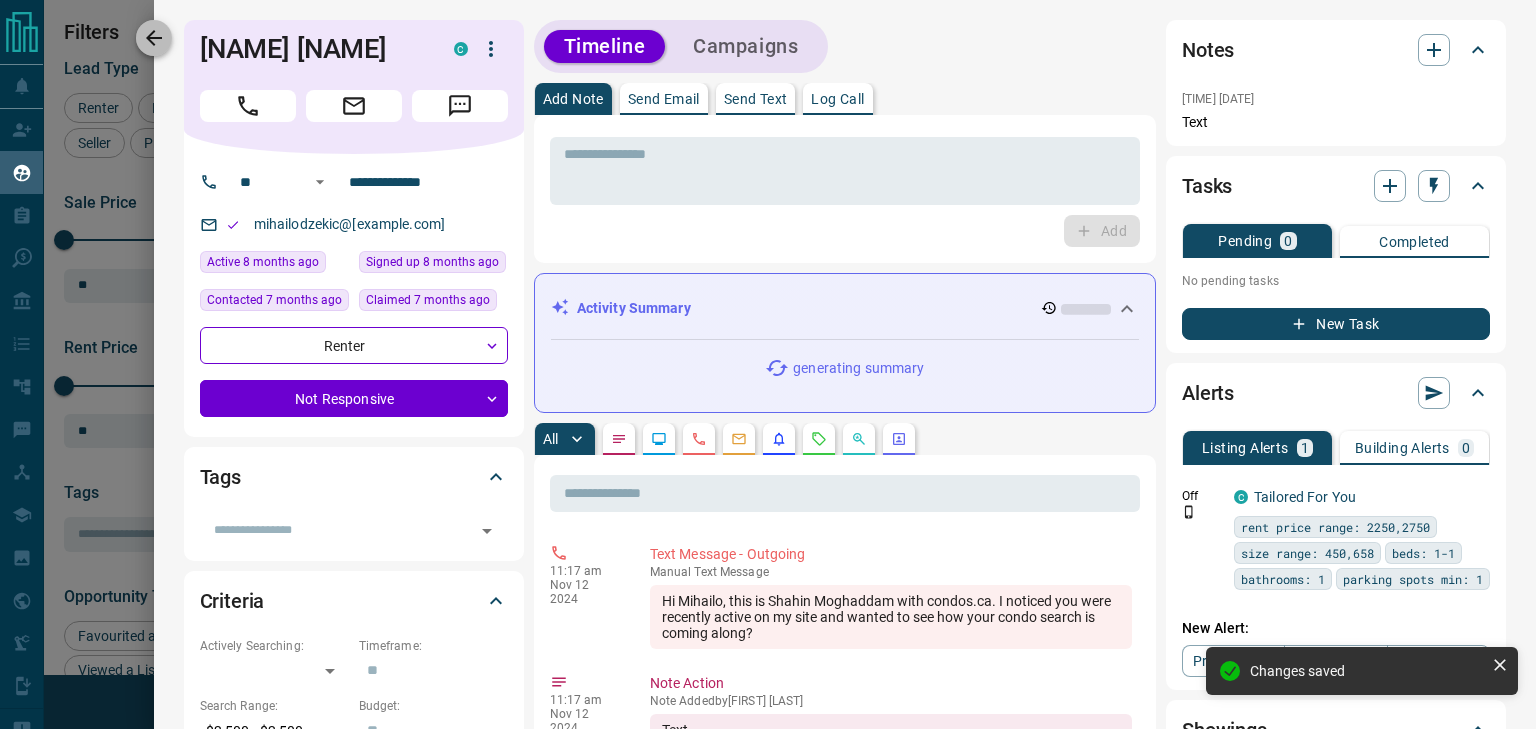 click at bounding box center (154, 38) 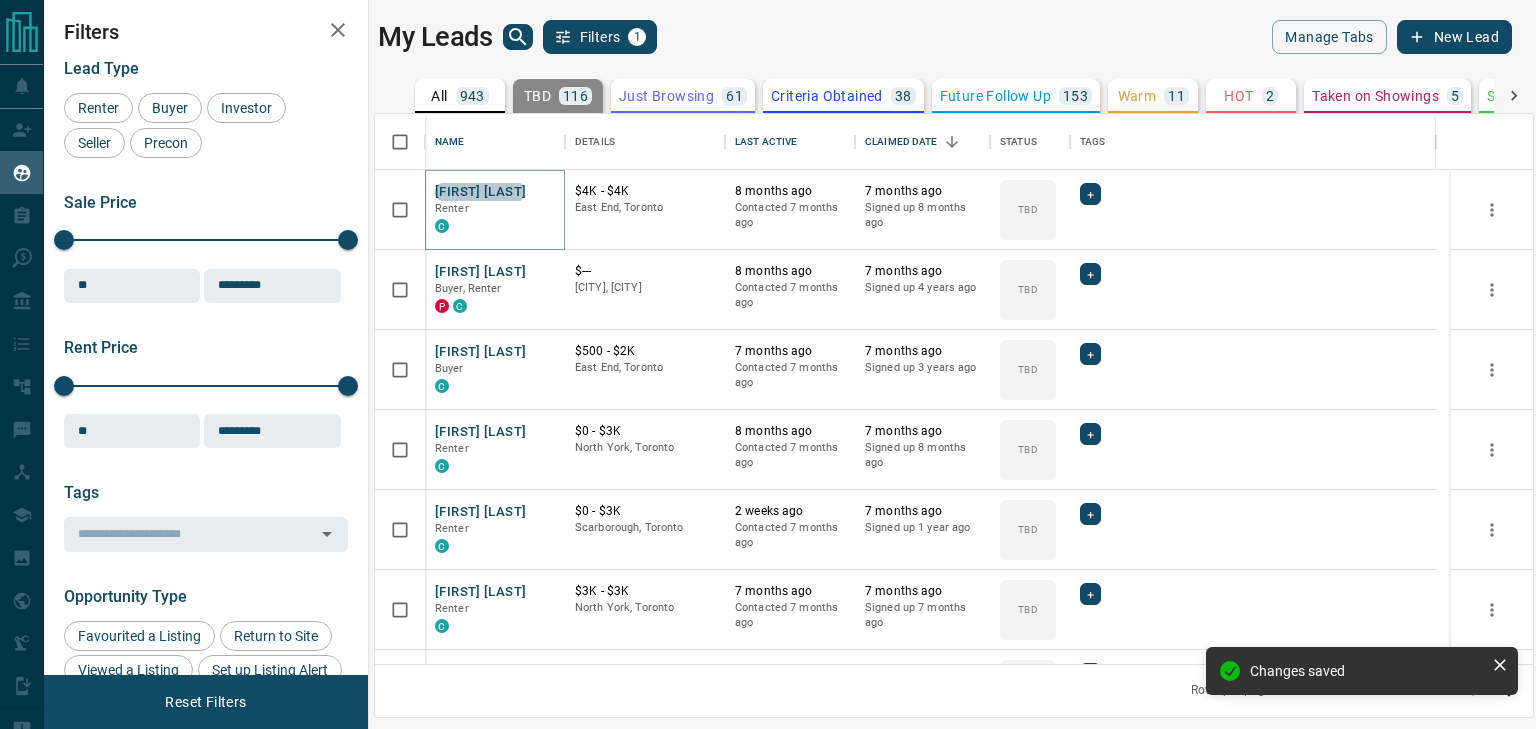 click on "[FIRST] [LAST]" at bounding box center (480, 192) 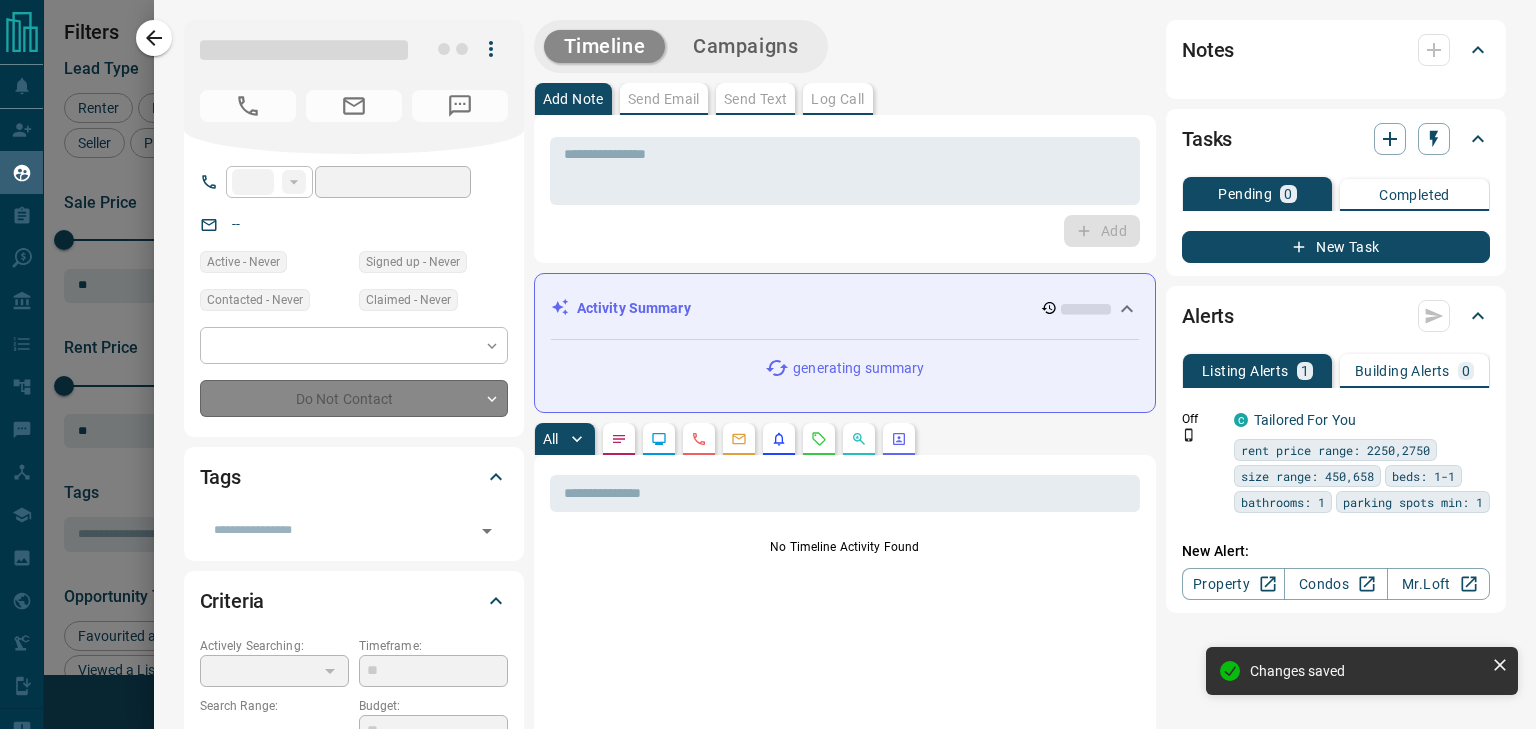 type on "**" 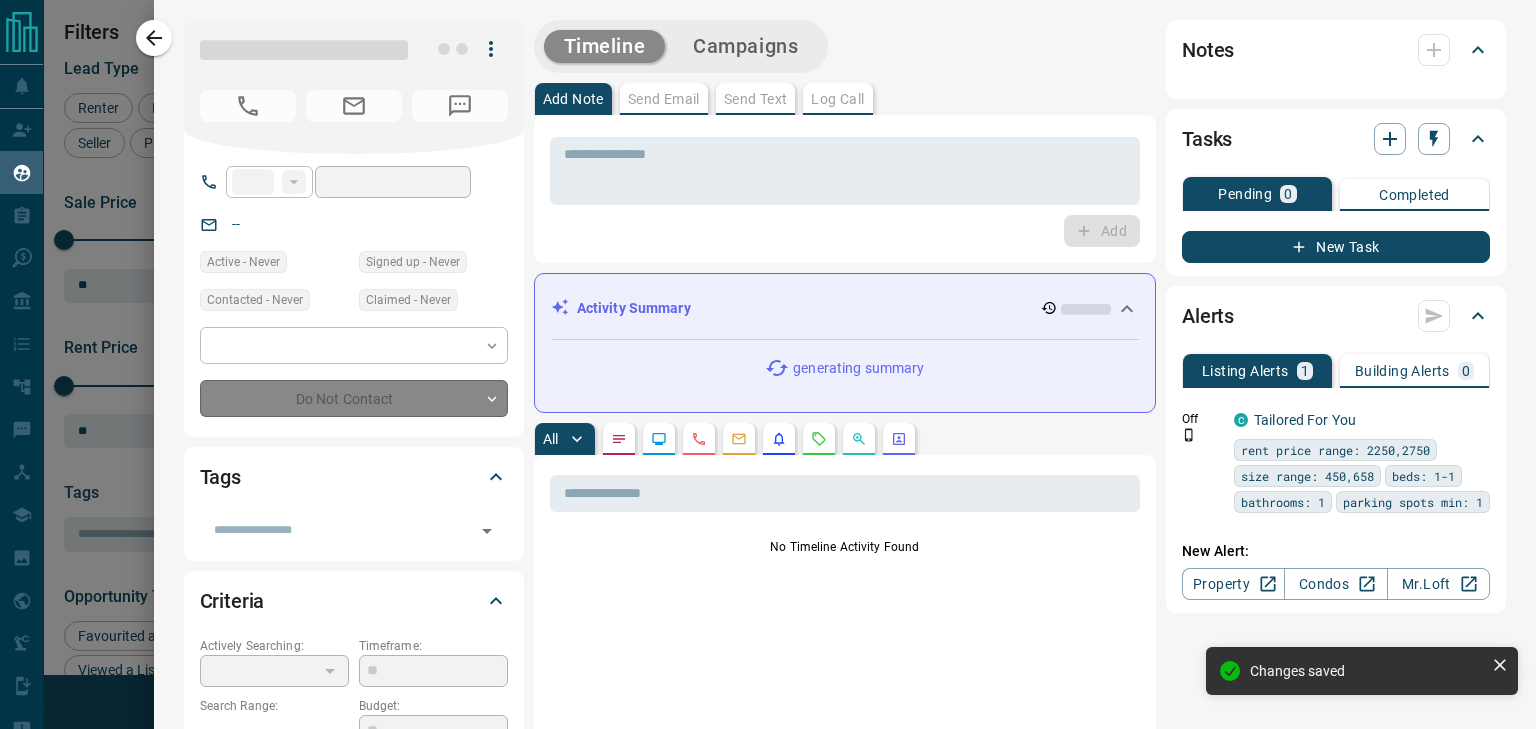 type on "**********" 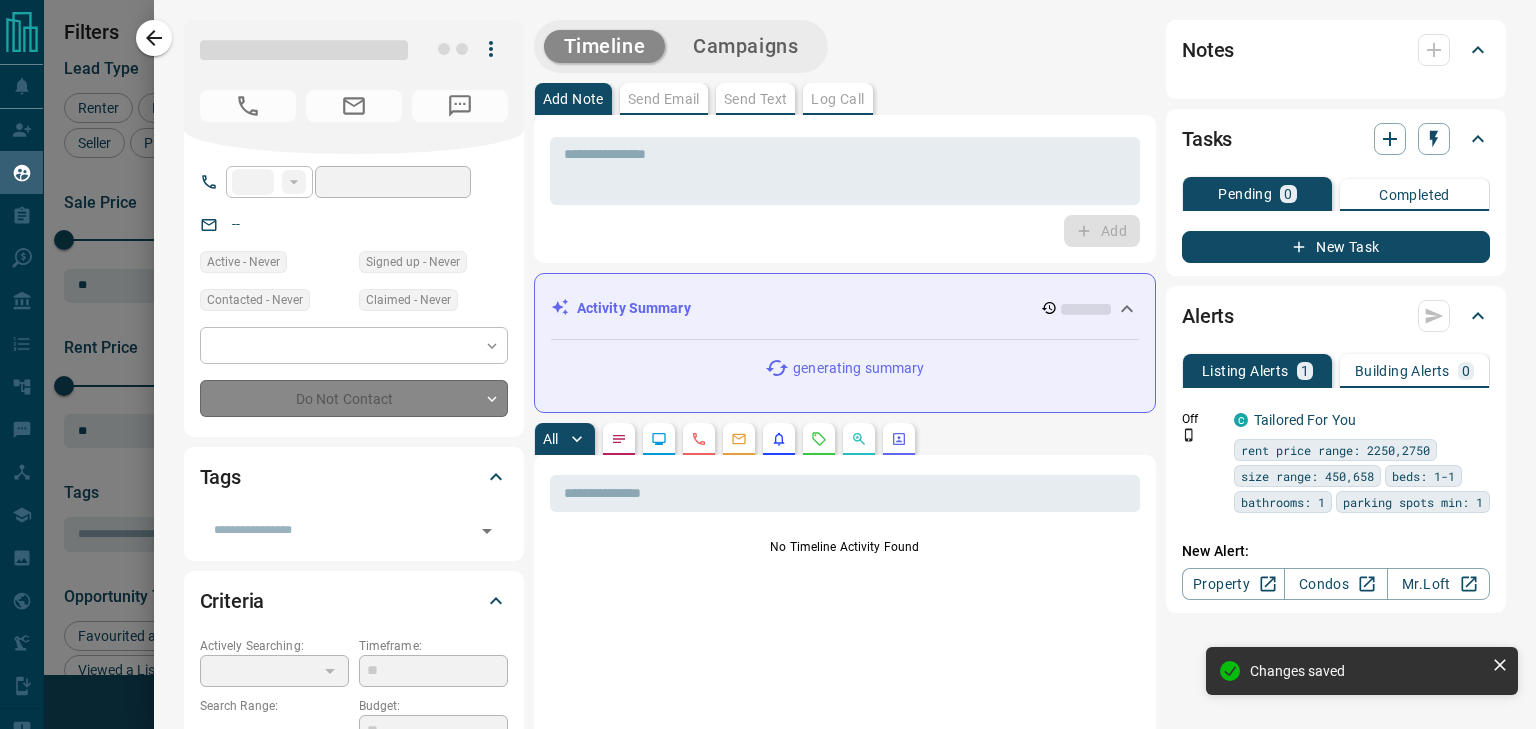 type on "**********" 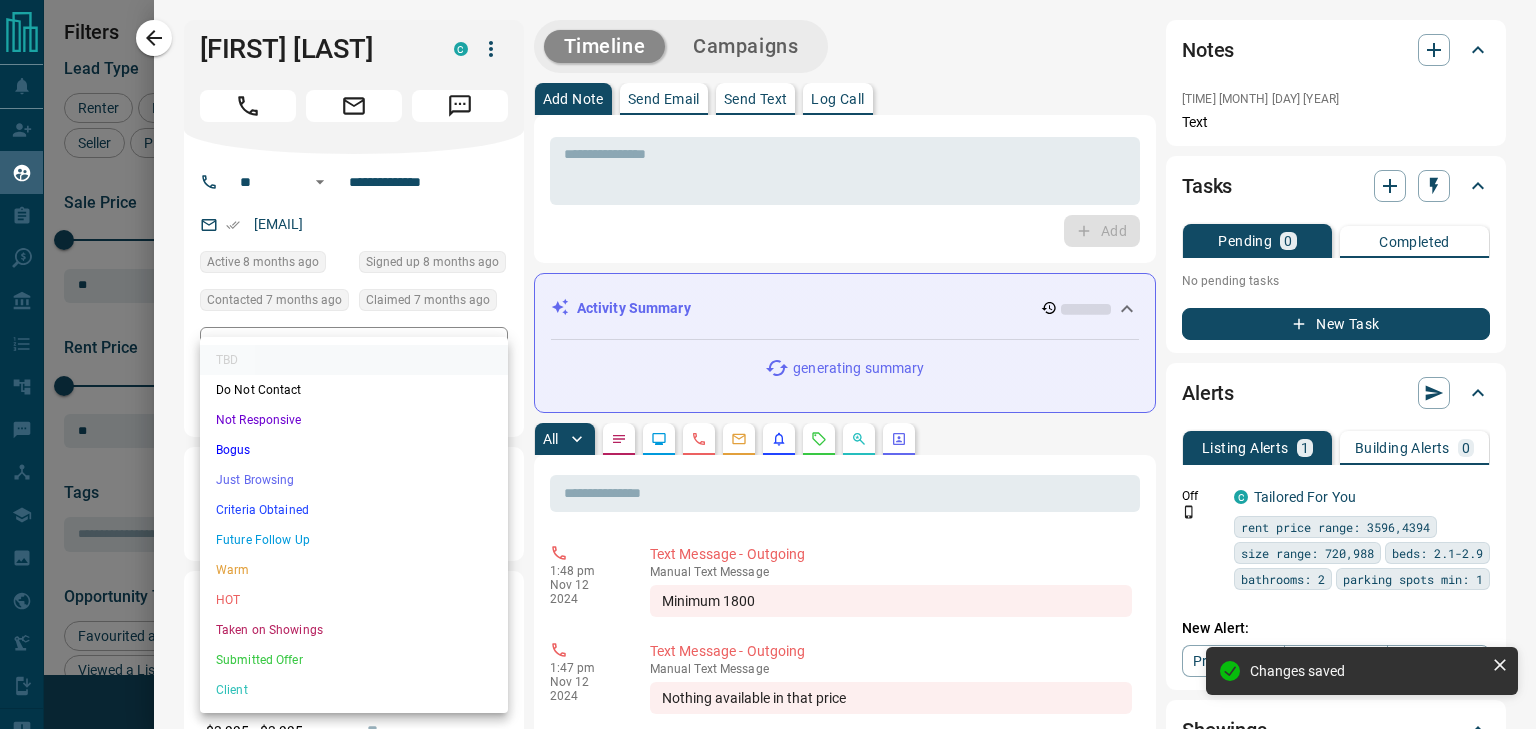 click on "Lead Transfers Claim Leads My Leads Tasks Opportunities Deals Campaigns Automations Messages Broker Bay Training Media Services Agent Resources Precon Worksheet Mobile Apps Disclosure Logout My Leads Filters 1 Manage Tabs New Lead All 943 TBD 116 Do Not Contact - Not Responsive 552 Bogus - Just Browsing 61 Criteria Obtained 38 Future Follow Up 153 Warm 11 HOT 2 Taken on Showings 5 Submitted Offer - Client 5 Name Details Last Active Claimed Date Status Tags [FIRST] [LAST] Renter C $4K - $4K [NEIGHBORHOOD], [CITY] 8 months ago Contacted 7 months ago 7 months ago Signed up 8 months ago TBD + [FIRST] [LAST] Buyer, Renter P C $--- [CITY], [CITY] 8 months ago Contacted 7 months ago 7 months ago Signed up 4 years ago TBD + [FIRST] [LAST] Buyer C $500 - $2K [NEIGHBORHOOD], [CITY] 7 months ago Contacted 7 months ago 7 months ago Signed up 3 years ago TBD + [FIRST] [LAST] Renter C $0 - $3K [NEIGHBORHOOD], [CITY] 8 months ago Contacted 7 months ago 7 months ago Signed up 8 months ago TBD + [FIRST] [LAST] Renter C $0 - $3K" at bounding box center (768, 352) 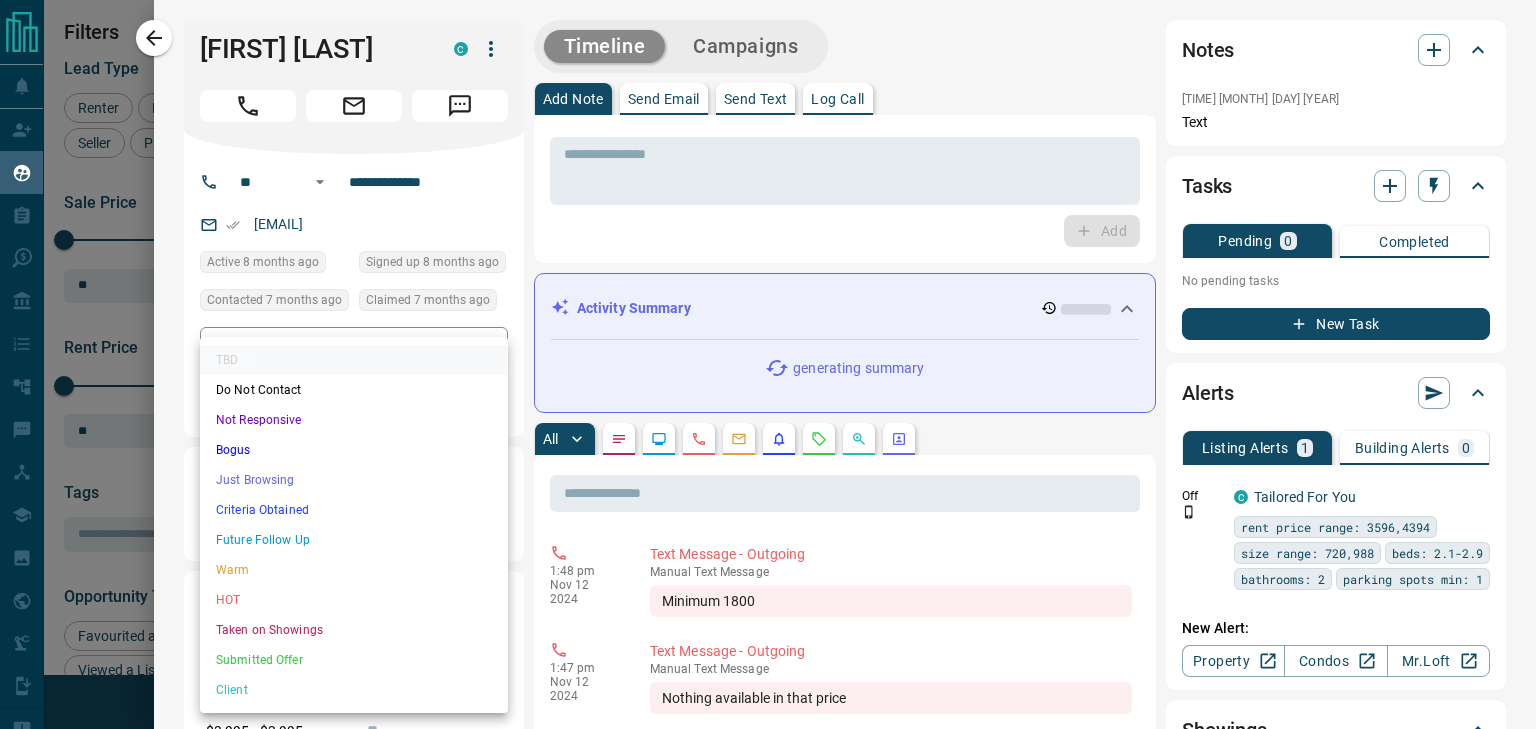 click on "Do Not Contact" at bounding box center (354, 390) 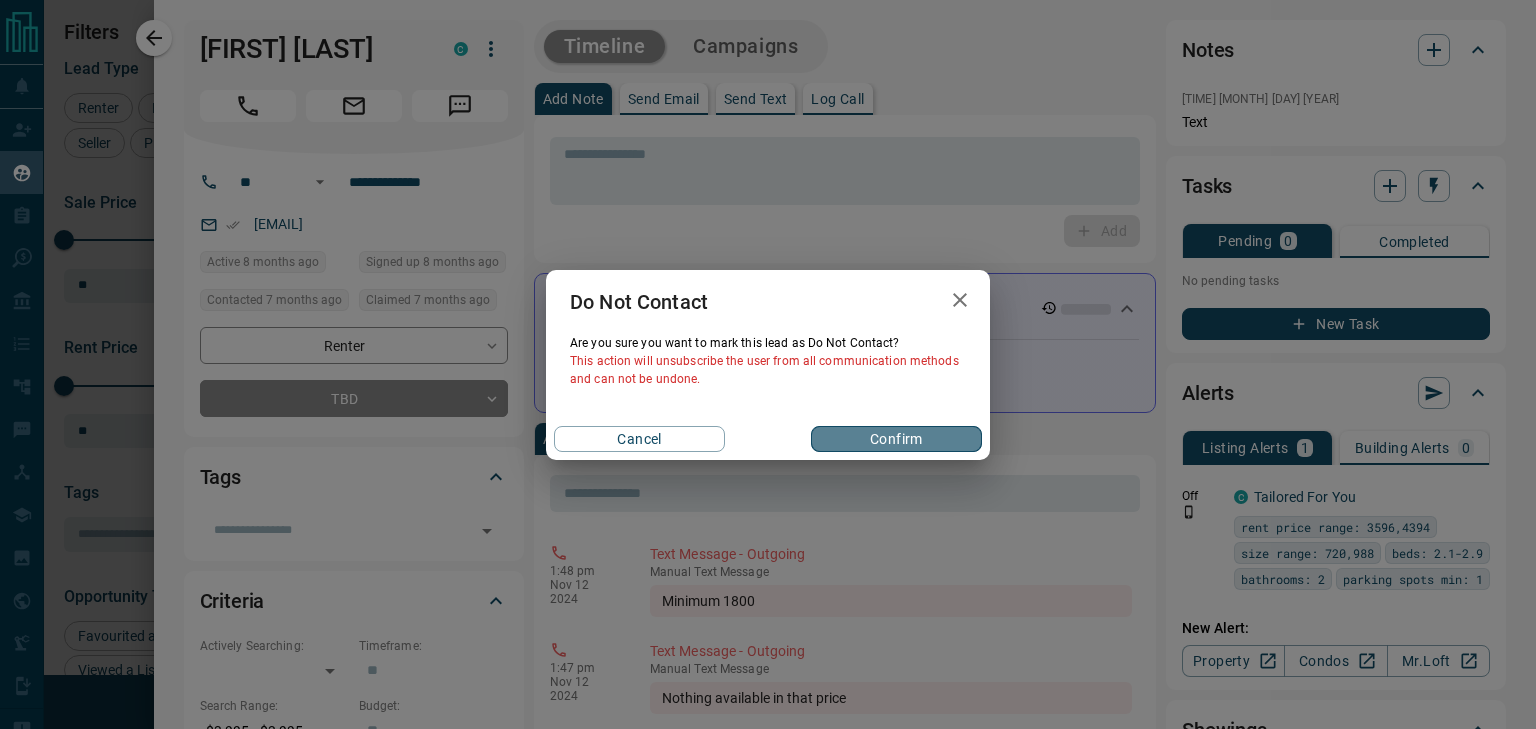 click on "Confirm" at bounding box center [896, 439] 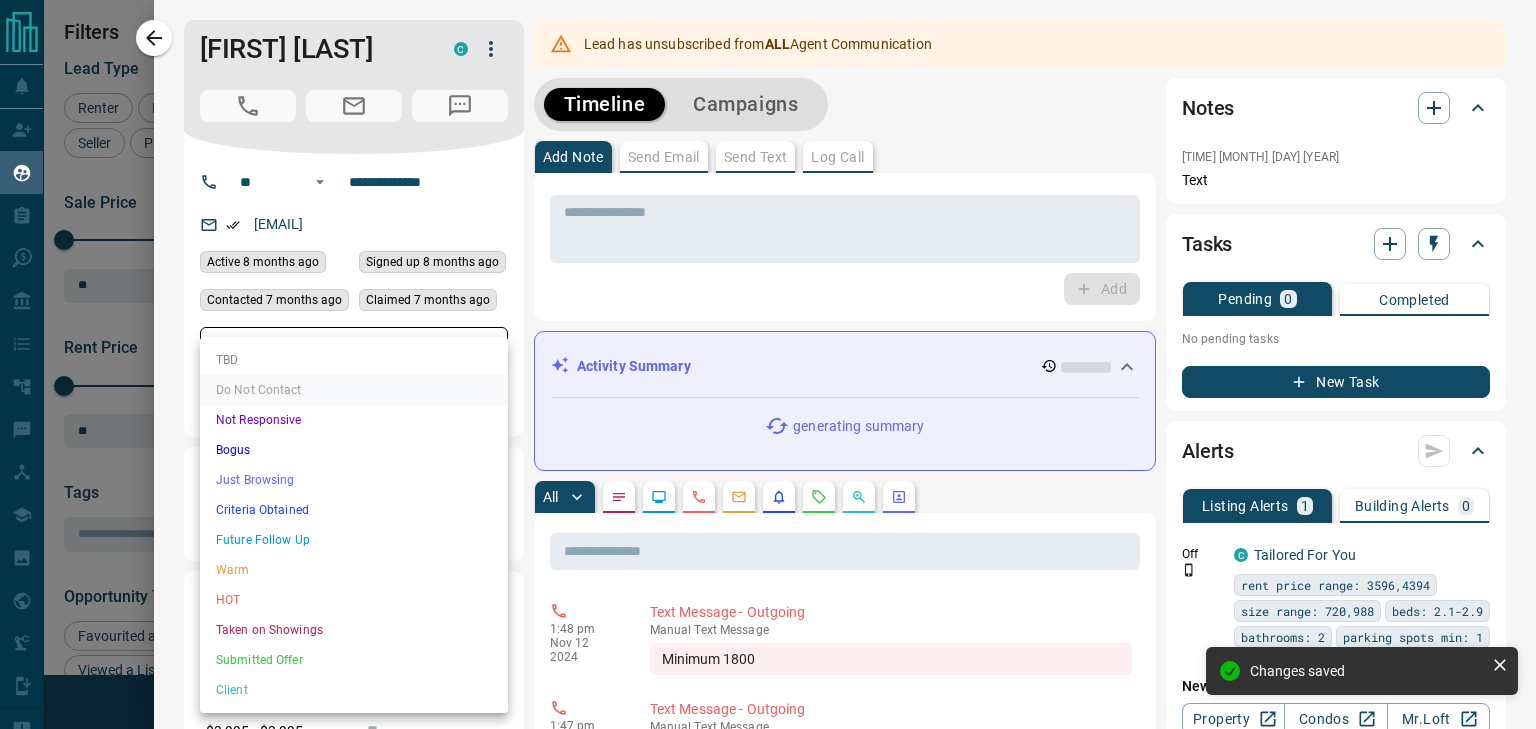 click on "Lead Transfers Claim Leads My Leads Tasks Opportunities Deals Campaigns Automations Messages Broker Bay Training Media Services Agent Resources Precon Worksheet Mobile Apps Disclosure Logout My Leads Filters 1 Manage Tabs New Lead All 943 TBD 116 Do Not Contact - Not Responsive 552 Bogus - Just Browsing 61 Criteria Obtained 38 Future Follow Up 153 Warm 11 HOT 2 Taken on Showings 5 Submitted Offer - Client 5 Name Details Last Active Claimed Date Status Tags [FIRST] [LAST] Renter C $4K - $4K [NEIGHBORHOOD], [CITY] 8 months ago Contacted 7 months ago 7 months ago Signed up 8 months ago TBD + [FIRST] [LAST] Buyer, Renter P C $--- [CITY], [CITY] 8 months ago Contacted 7 months ago 7 months ago Signed up 4 years ago TBD + [FIRST] [LAST] Buyer C $500 - $2K [NEIGHBORHOOD], [CITY] 7 months ago Contacted 7 months ago 7 months ago Signed up 3 years ago TBD + [FIRST] [LAST] Renter C $0 - $3K [NEIGHBORHOOD], [CITY] 8 months ago Contacted 7 months ago 7 months ago Signed up 8 months ago TBD + [FIRST] [LAST] Renter C $0 - $3K" at bounding box center (768, 352) 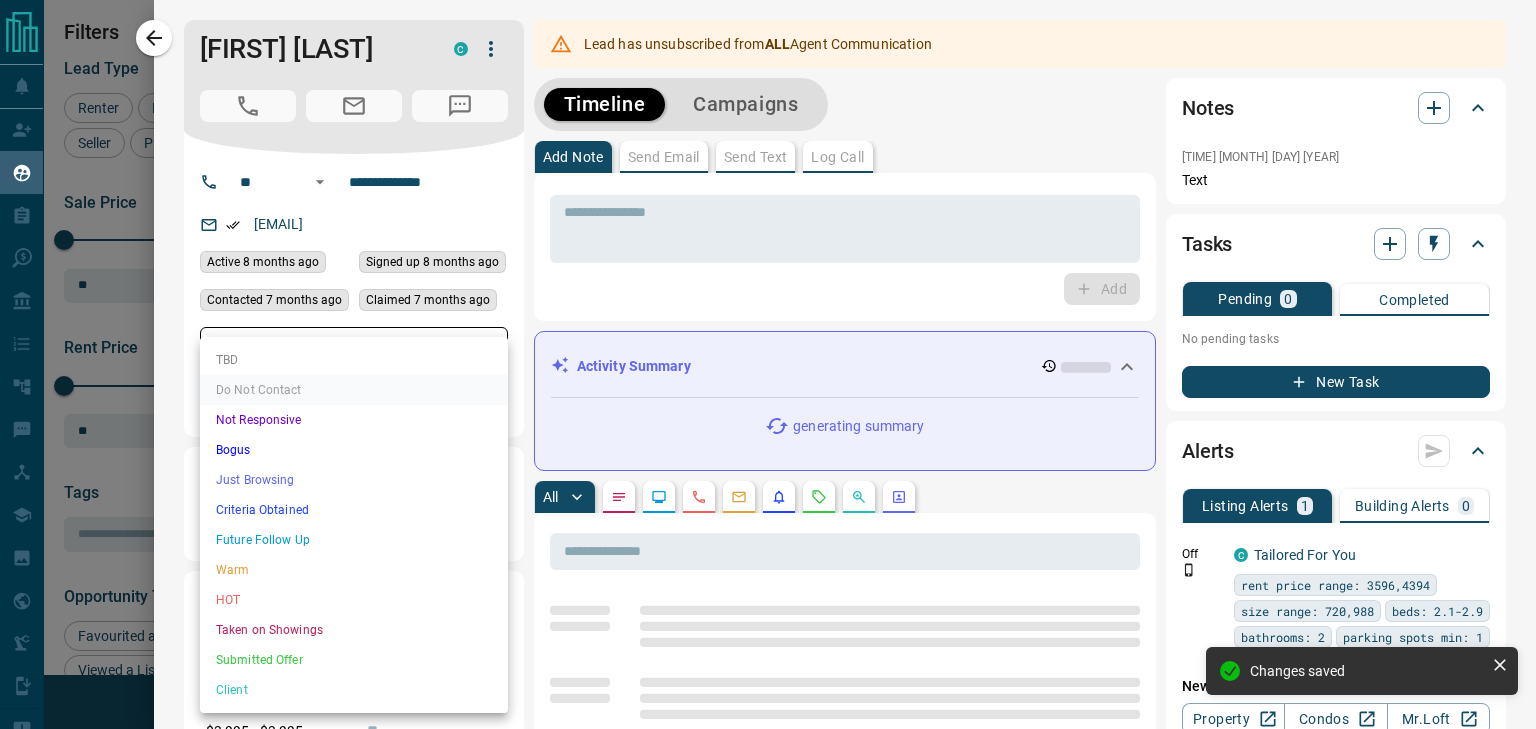 click on "Not Responsive" at bounding box center [354, 420] 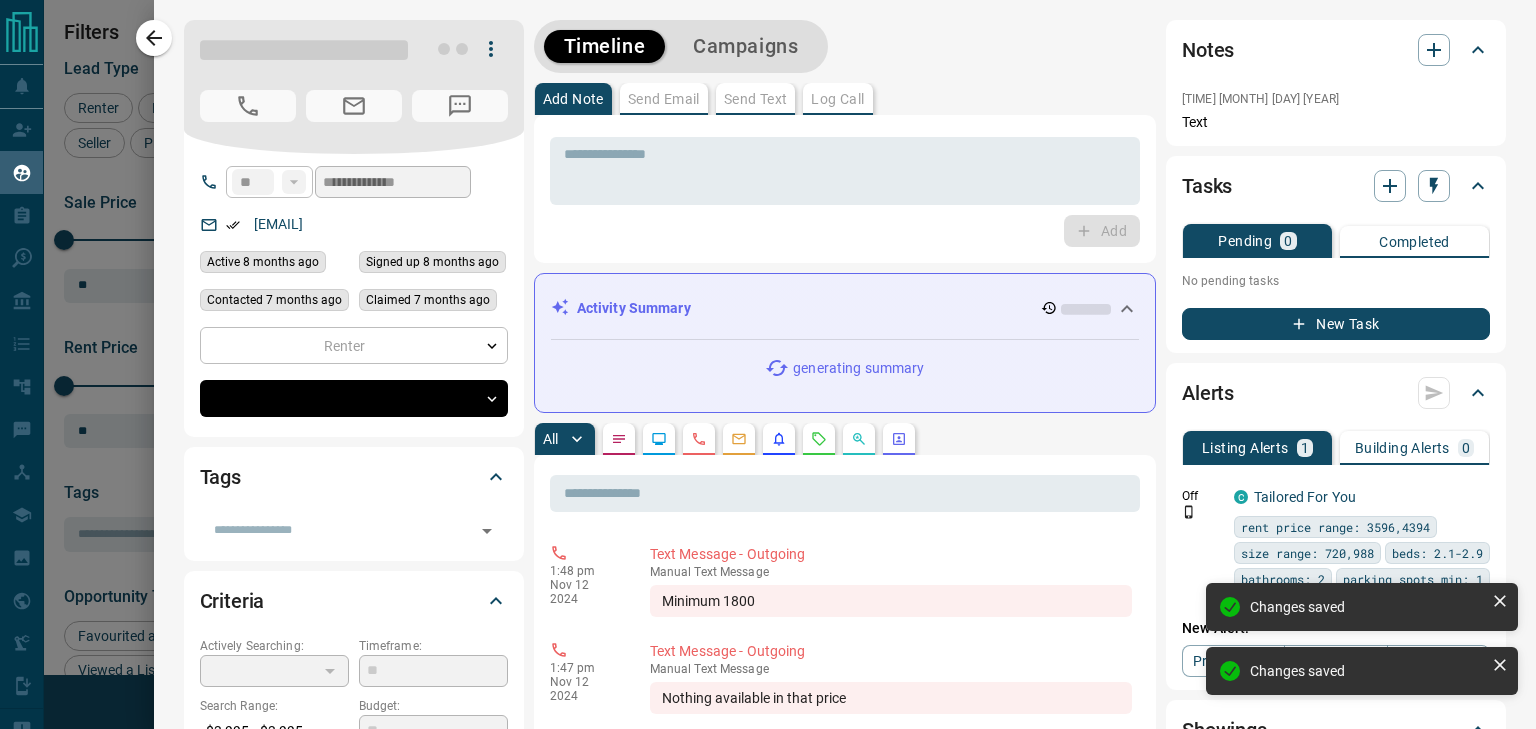 type on "*" 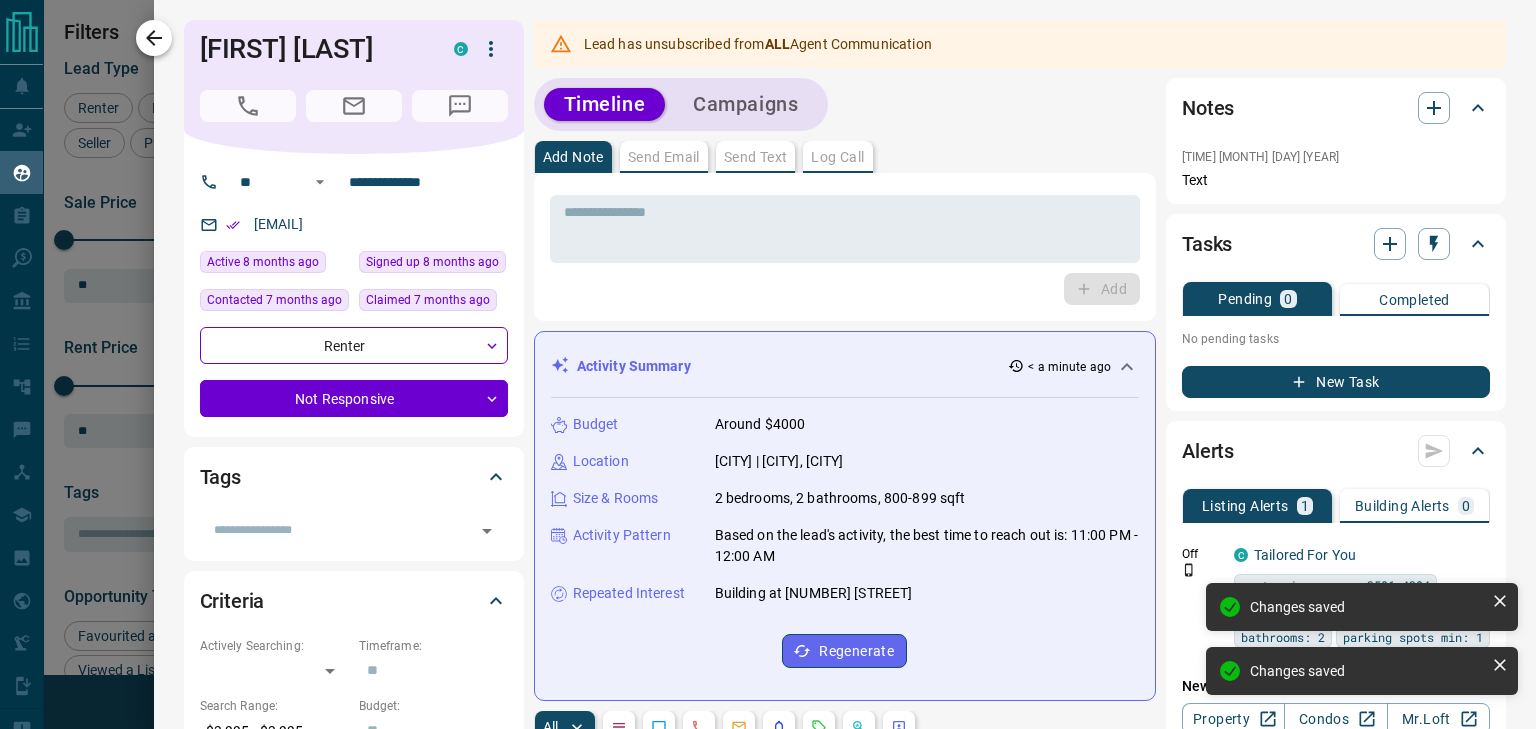 click 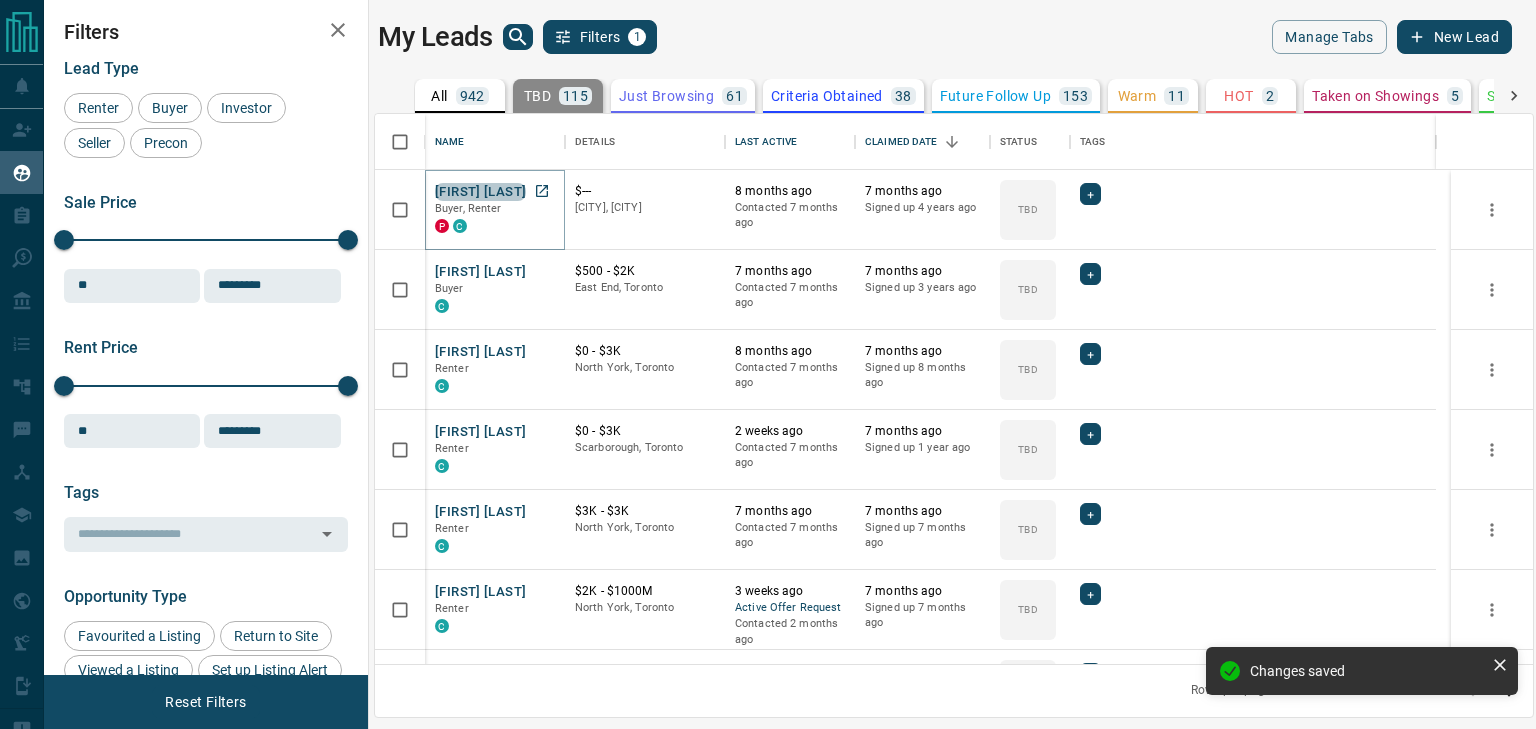 click on "[FIRST] [LAST]" at bounding box center (480, 192) 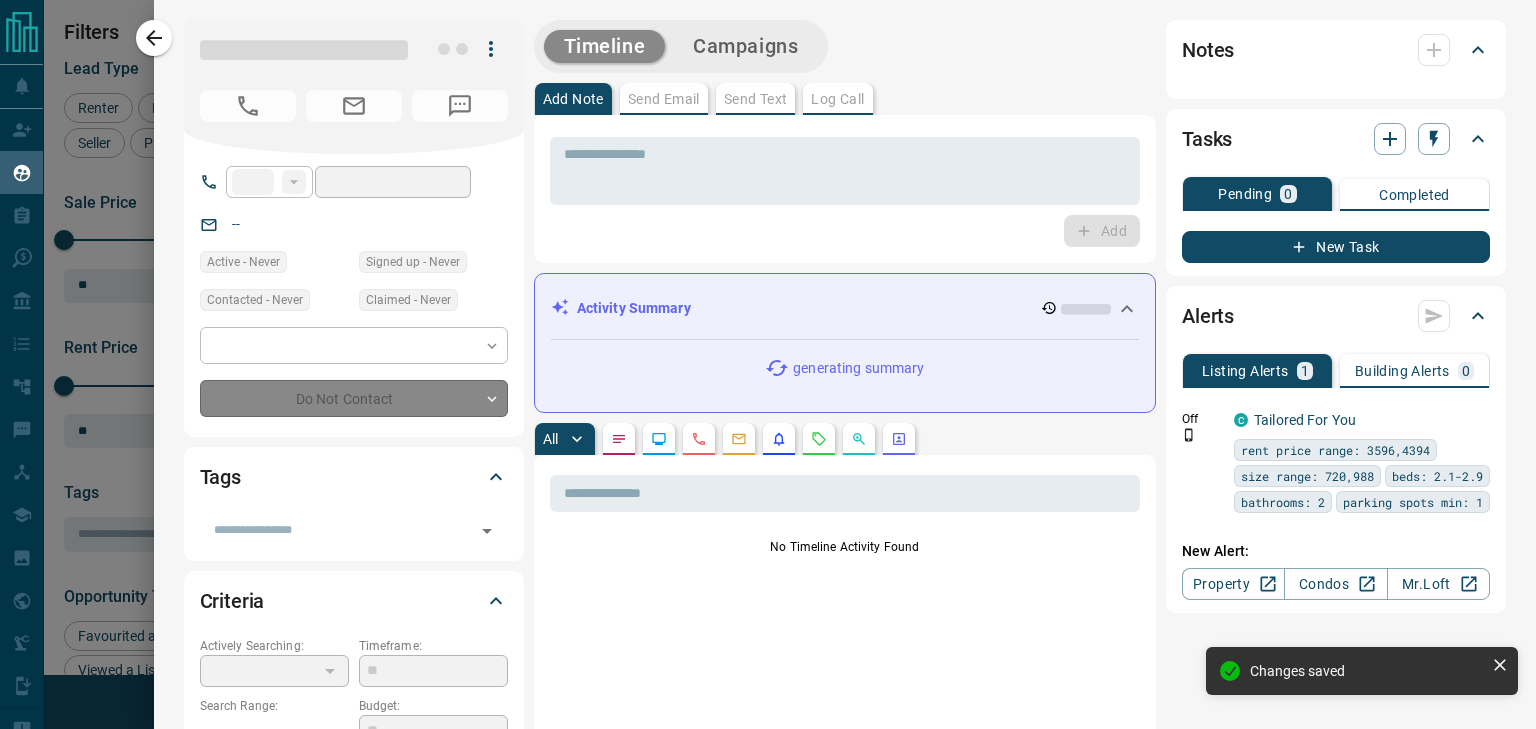 type on "**" 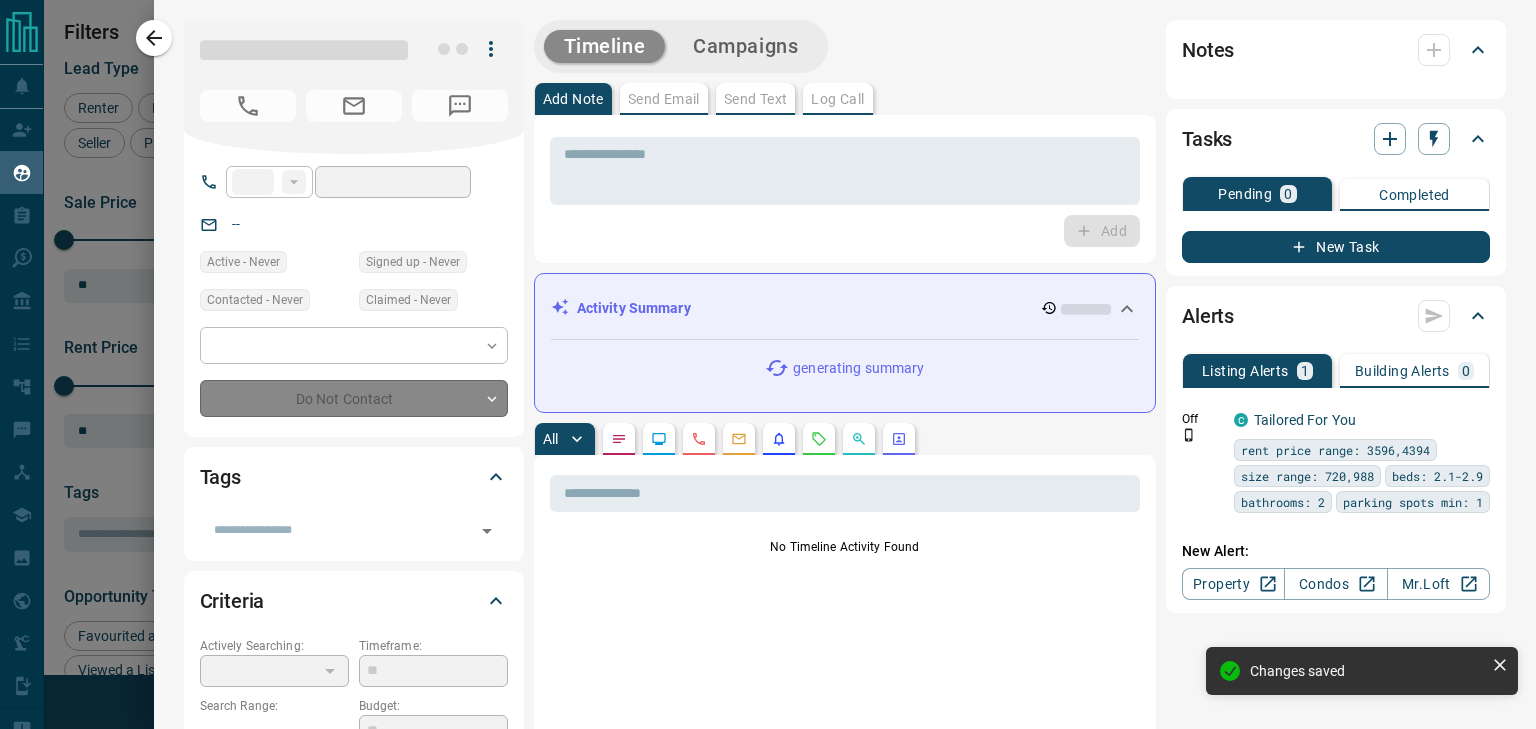 type 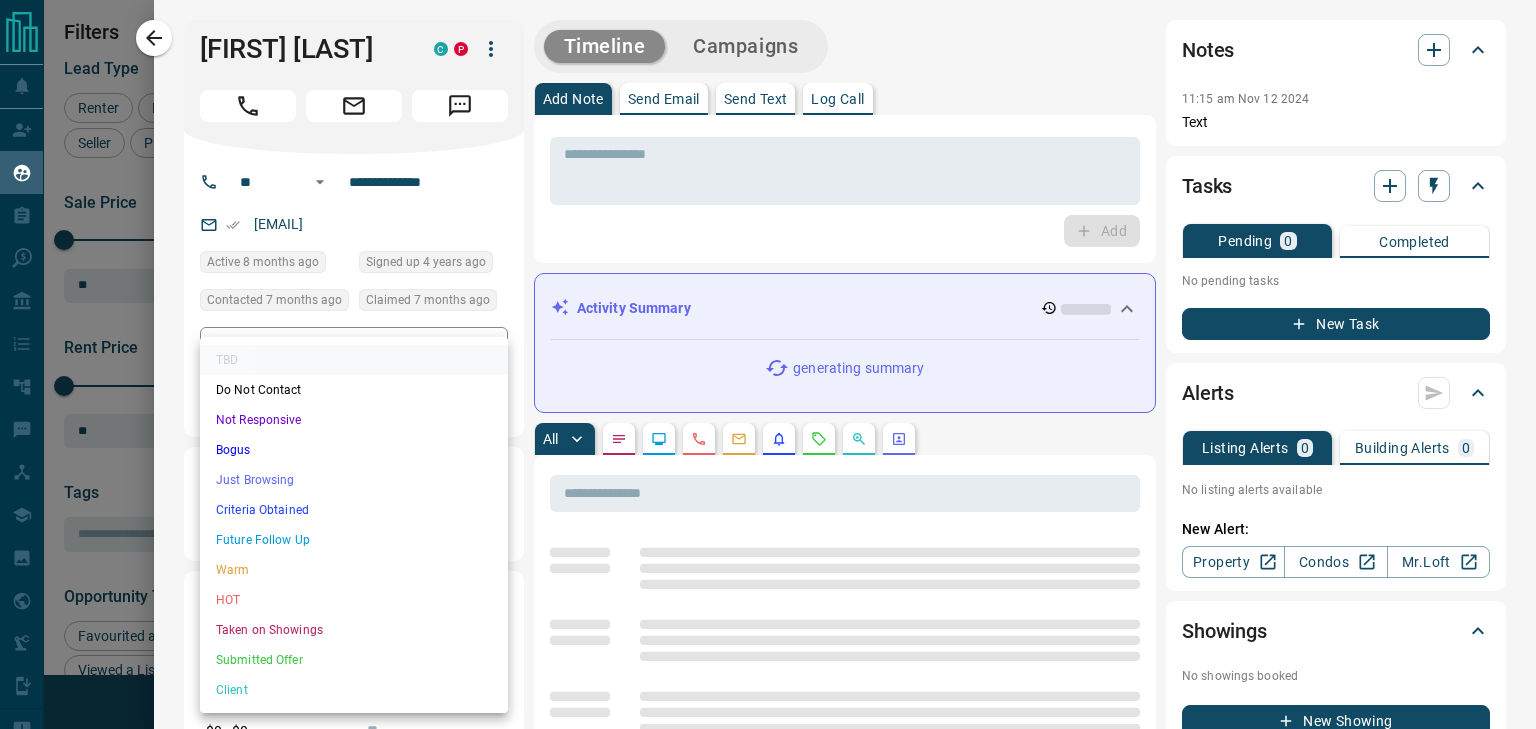 click on "Lead Transfers Claim Leads My Leads Tasks Opportunities Deals Campaigns Automations Messages Broker Bay Training Media Services Agent Resources Precon Worksheet Mobile Apps Disclosure Logout My Leads Filters 1 Manage Tabs New Lead All 942 TBD 115 Do Not Contact - Not Responsive 552 Bogus - Just Browsing 61 Criteria Obtained 38 Future Follow Up 153 Warm 11 HOT 2 Taken on Showings 5 Submitted Offer - Client 5 Name Details Last Active Claimed Date Status Tags [NAME] Buyer, Renter C $--- [NEIGHBORHOOD], [CITY] [NUMBER] months ago Contacted [NUMBER] months ago [NUMBER] months ago Signed up [NUMBER] years ago TBD + [NAME] Buyer C $500 - $2K [NEIGHBORHOOD], [CITY] [NUMBER] months ago Contacted [NUMBER] months ago [NUMBER] months ago Signed up [NUMBER] years ago TBD + [NAME] Renter C $0 - $3K [NEIGHBORHOOD], [CITY] [NUMBER] months ago Contacted [NUMBER] months ago [NUMBER] months ago Signed up [NUMBER] months ago TBD + [NAME] Renter C $0 - $3K [NEIGHBORHOOD], [CITY] [NUMBER] weeks ago Contacted [NUMBER] months ago [NUMBER] months ago Signed up [NUMBER] year ago TBD + [NAME] Renter C $3K - $3K" at bounding box center [768, 352] 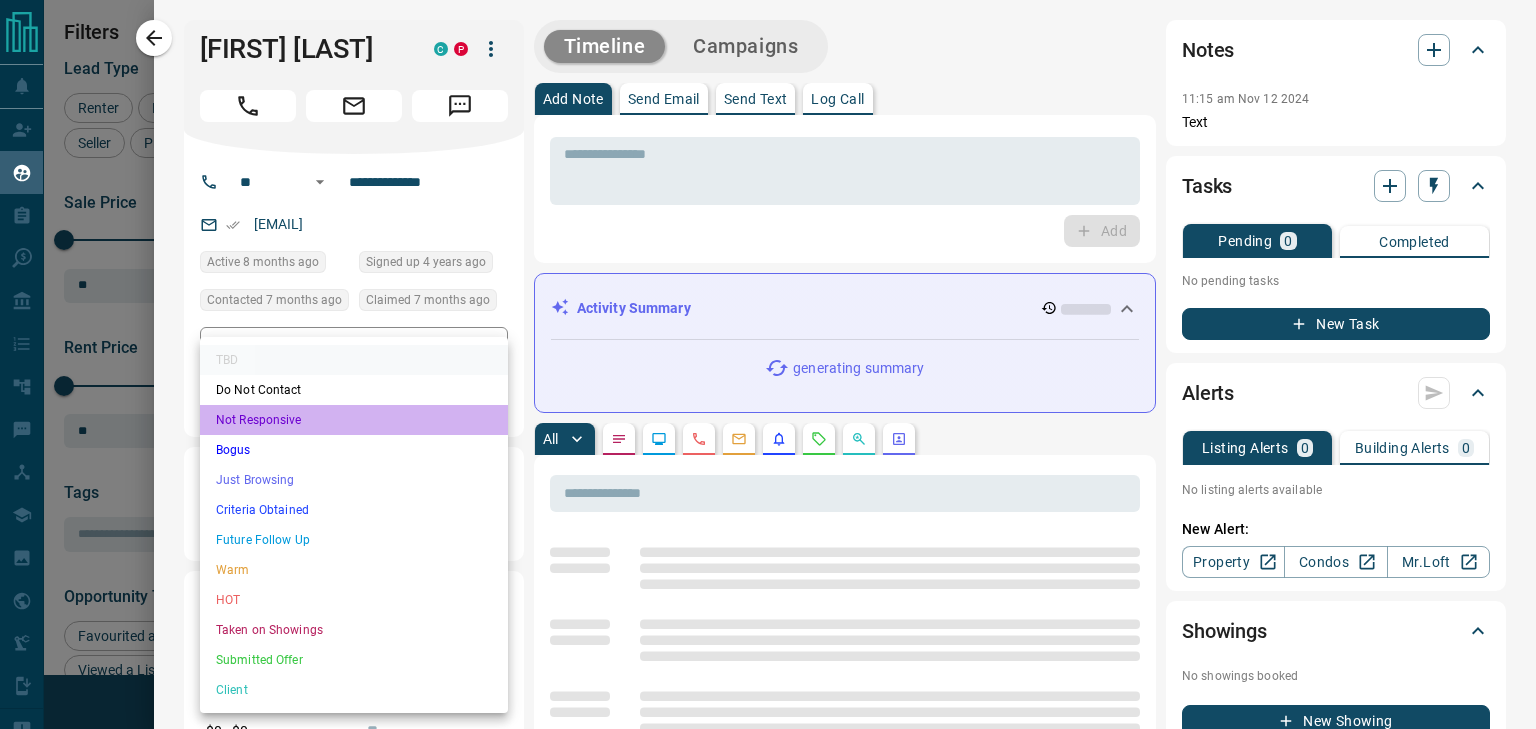 click on "Not Responsive" at bounding box center (354, 420) 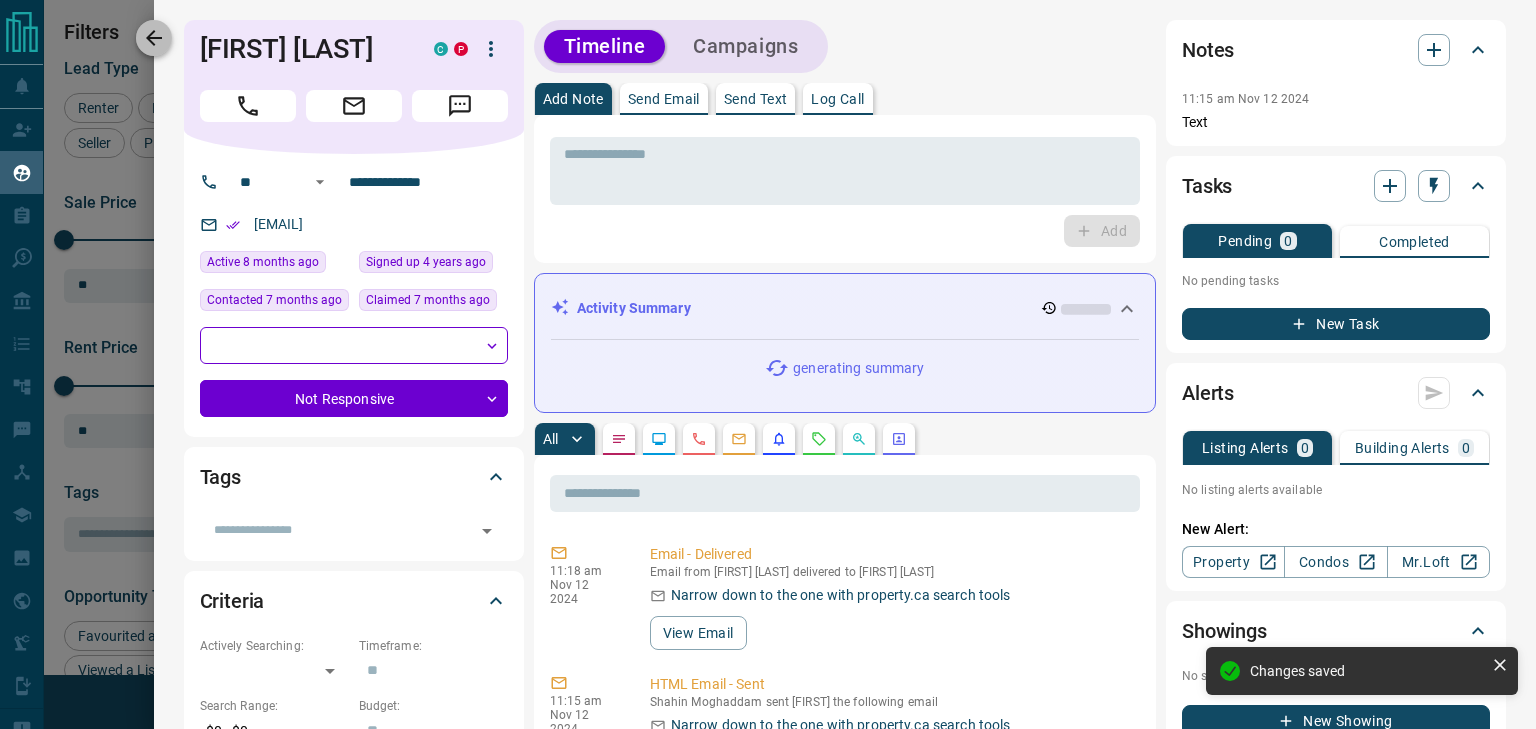 click 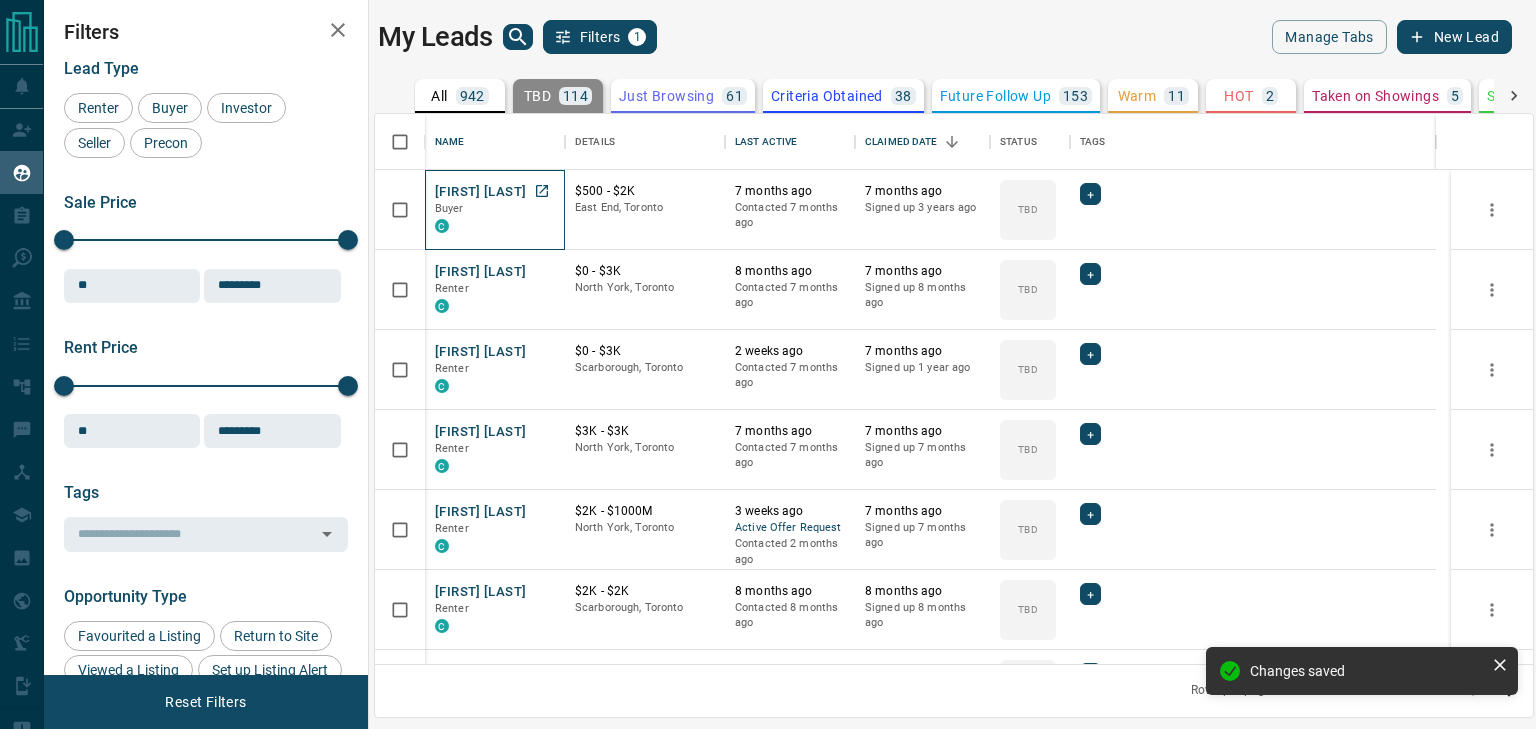 click on "Buyer" at bounding box center [449, 208] 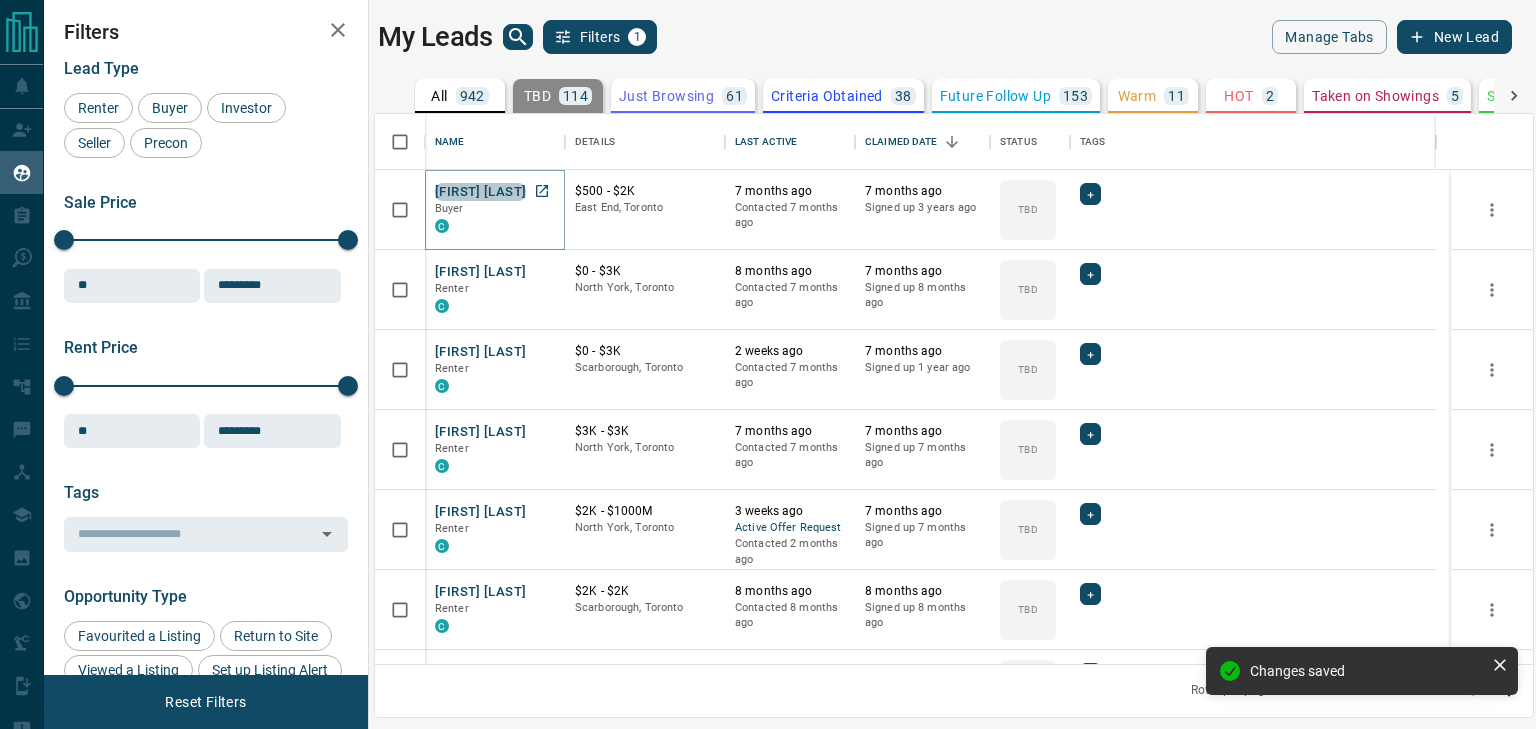 click on "[FIRST] [LAST]" at bounding box center [480, 192] 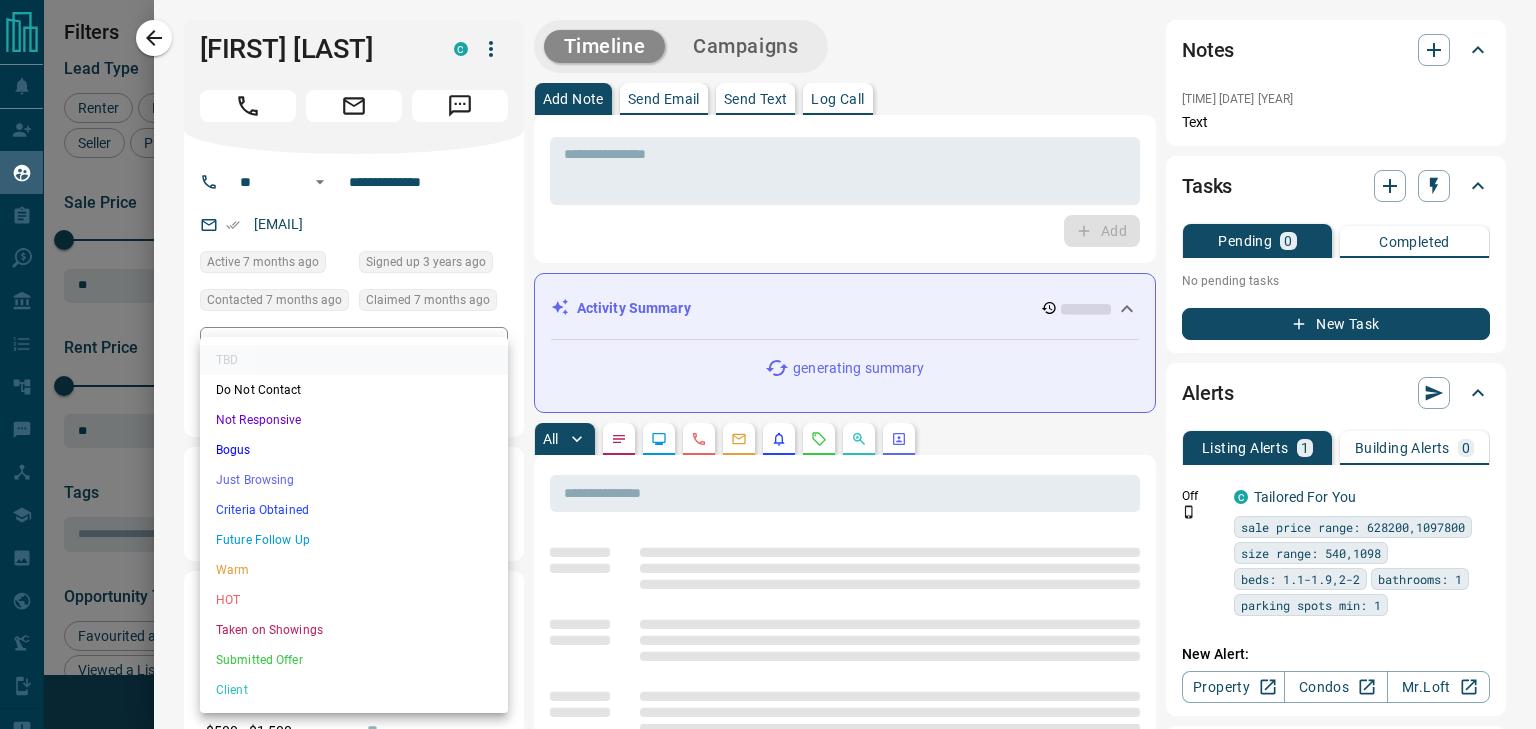 click on "Lead Transfers Claim Leads My Leads Tasks Opportunities Deals Campaigns Automations Messages Broker Bay Training Media Services Agent Resources Precon Worksheet Mobile Apps Disclosure Logout My Leads Filters 1 Manage Tabs New Lead All 942 TBD 114 Do Not Contact - Not Responsive 553 Bogus - Just Browsing 61 Criteria Obtained 38 Future Follow Up 153 Warm 11 HOT 2 Taken on Showings 5 Submitted Offer - Client 5 Name Details Last Active Claimed Date Status Tags [FIRST] [LAST] Buyer C $500 - $2K East End, [CITY], [COUNTRY] 7 months ago Contacted 7 months ago 7 months ago Signed up 3 years ago TBD + [FIRST] [LAST] Renter C $0 - $3K North York, [CITY], [COUNTRY] 8 months ago Contacted 7 months ago 7 months ago Signed up 8 months ago TBD + [FIRST] [LAST] Renter C $0 - $3K Scarborough, [CITY], [COUNTRY] 2 weeks ago Contacted 7 months ago 7 months ago Signed up 1 year ago TBD + [FIRST] [LAST] Renter C $3K - $3K North York, [CITY], [COUNTRY] 7 months ago Contacted 7 months ago 7 months ago Signed up 7 months ago TBD + [FIRST] [LAST] Renter C $2K - $1000M TBD + C +" at bounding box center (768, 352) 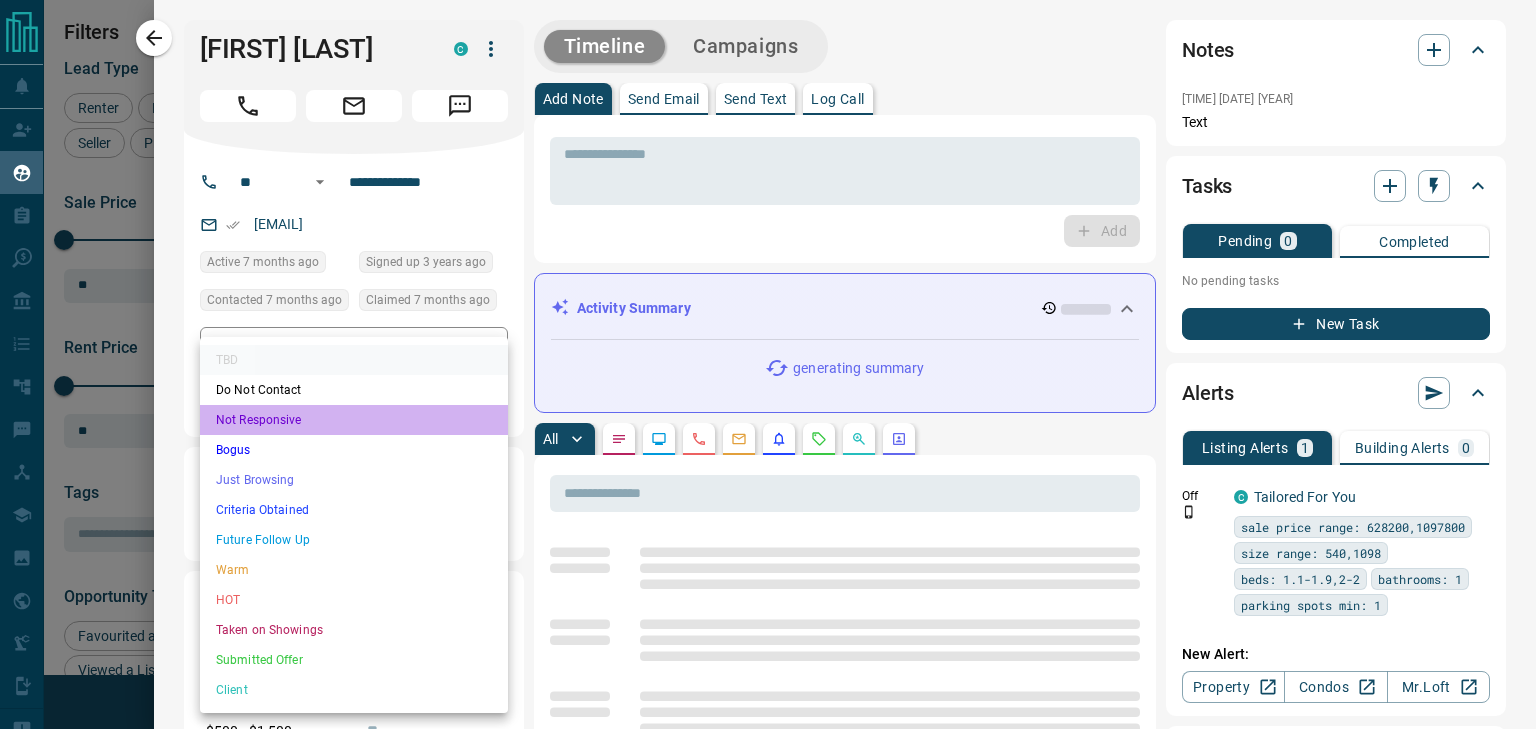 click on "Not Responsive" at bounding box center (354, 420) 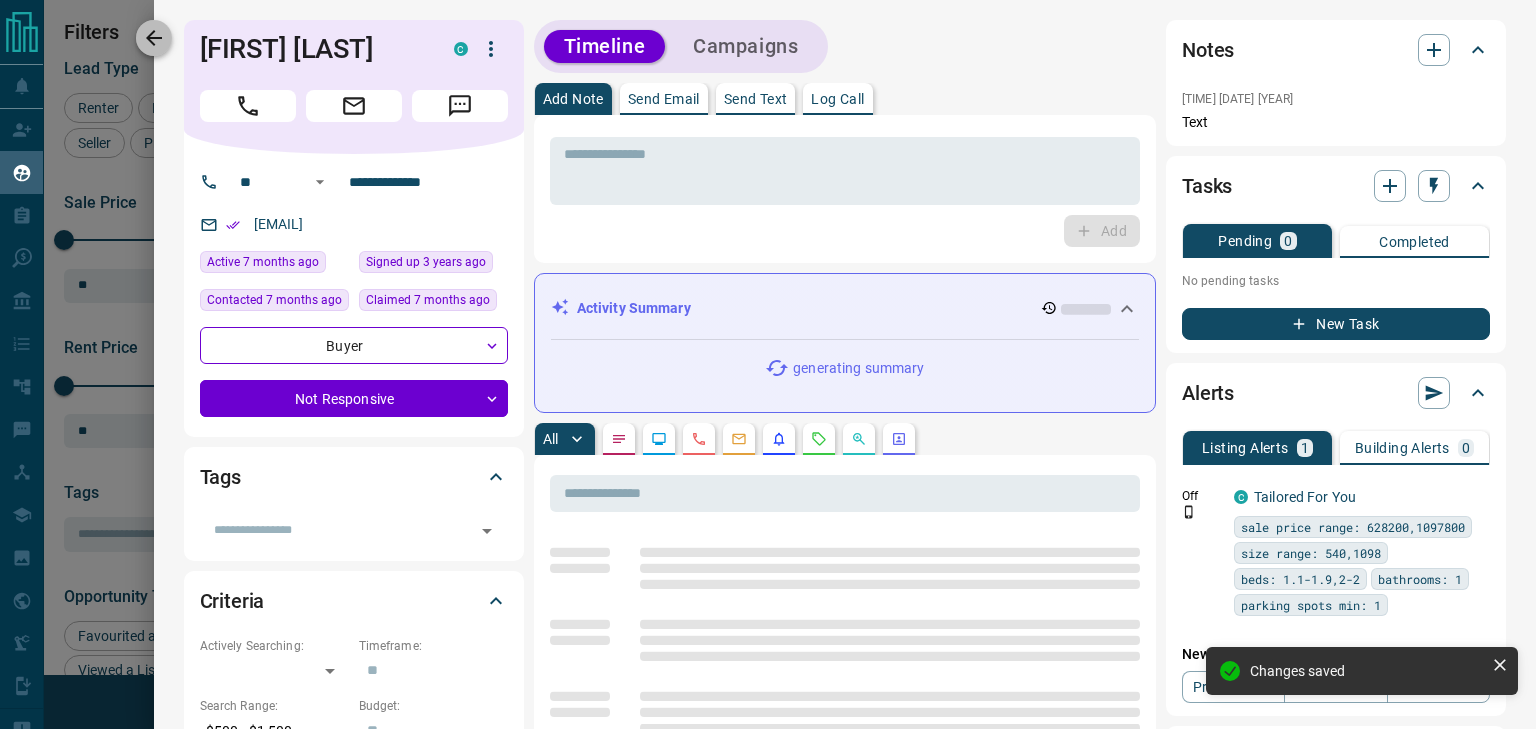 click 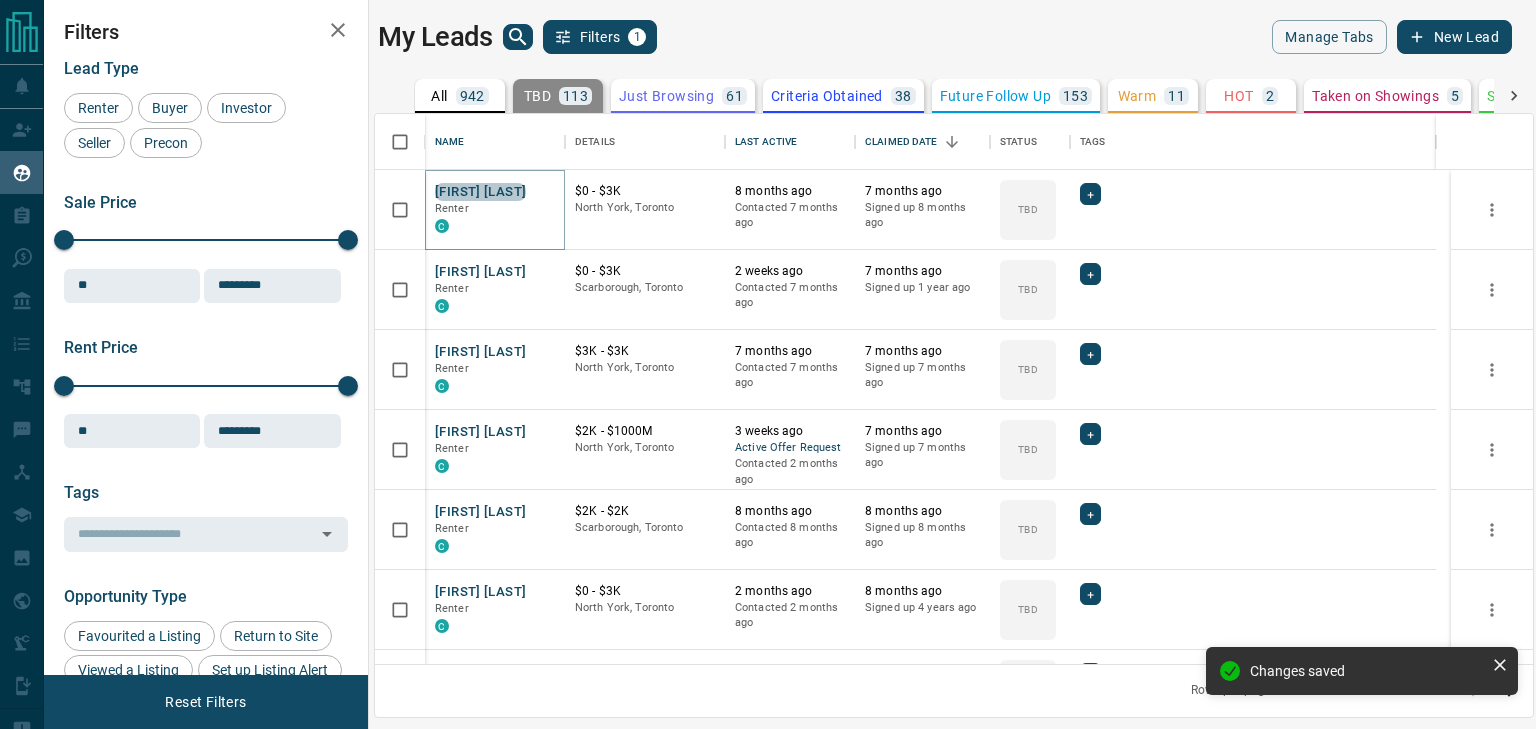 click on "[FIRST] [LAST]" at bounding box center [480, 192] 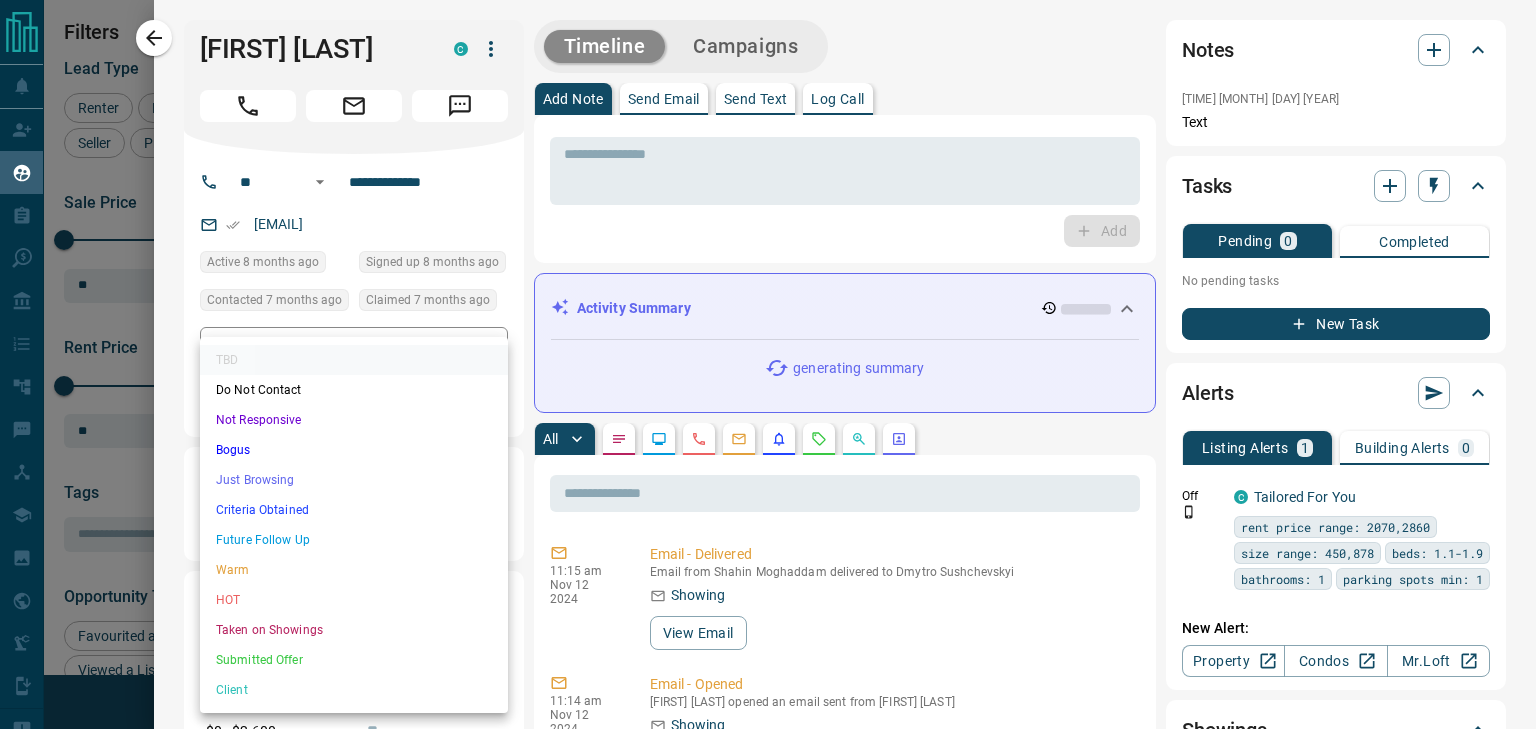 click on "Lead Transfers Claim Leads My Leads Tasks Opportunities Deals Campaigns Automations Messages Broker Bay Training Media Services Agent Resources Precon Worksheet Mobile Apps Disclosure Logout My Leads Filters 1 Manage Tabs New Lead All 942 TBD 113 Do Not Contact - Not Responsive 554 Bogus - Just Browsing 61 Criteria Obtained 38 Future Follow Up 153 Warm 11 HOT 2 Taken on Showings 5 Submitted Offer - Client 5 Name Details Last Active Claimed Date Status Tags Dmytro Sushchevskyi Renter C $0 - $3K North York, Toronto 8 months ago Contacted 7 months ago 7 months ago Signed up 8 months ago TBD + Nancy Prakash Renter C $0 - $3K Scarborough, Toronto 2 weeks ago Contacted 7 months ago 7 months ago Signed up 1 year ago TBD + Tulasi Arvimd Renter C $3K - $3K North York, Toronto 7 months ago Contacted 7 months ago 7 months ago Signed up 7 months ago TBD + Duy Vinh Renter C $2K - $1000M North York, Toronto 3 weeks ago Active Offer Request Contacted 2 months ago 7 months ago Signed up 7 months ago TBD + Ganga Rana Renter C" at bounding box center (768, 352) 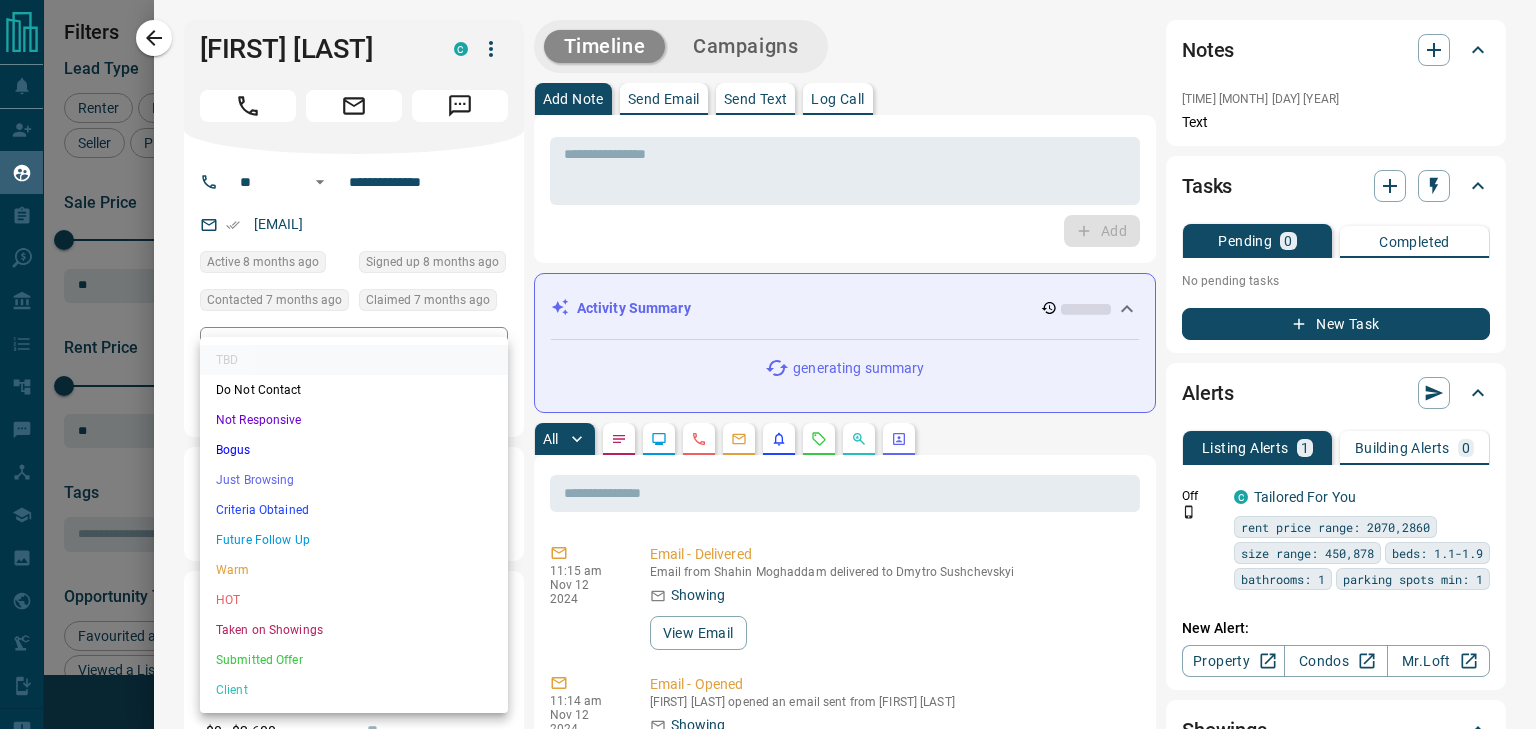 click on "Not Responsive" at bounding box center [354, 420] 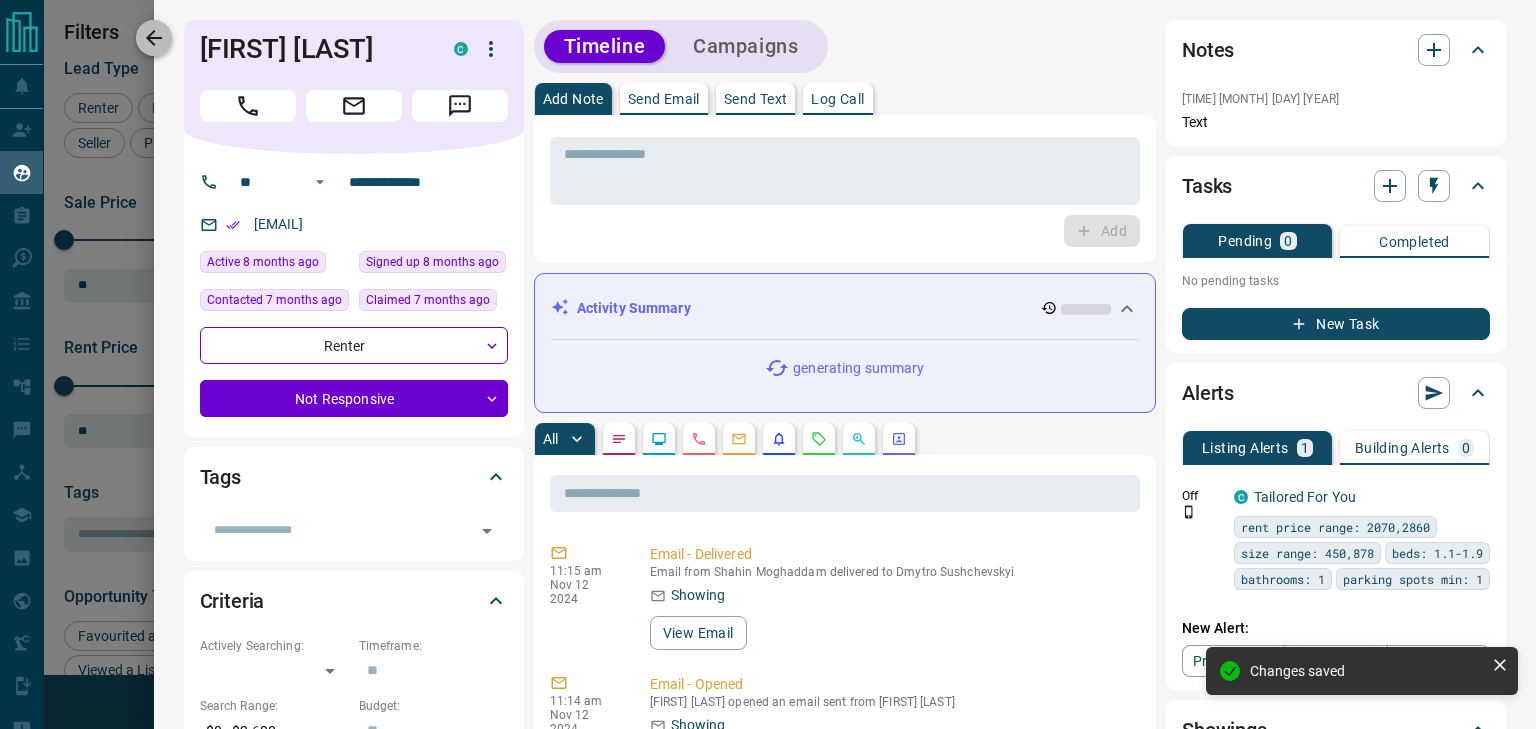 click 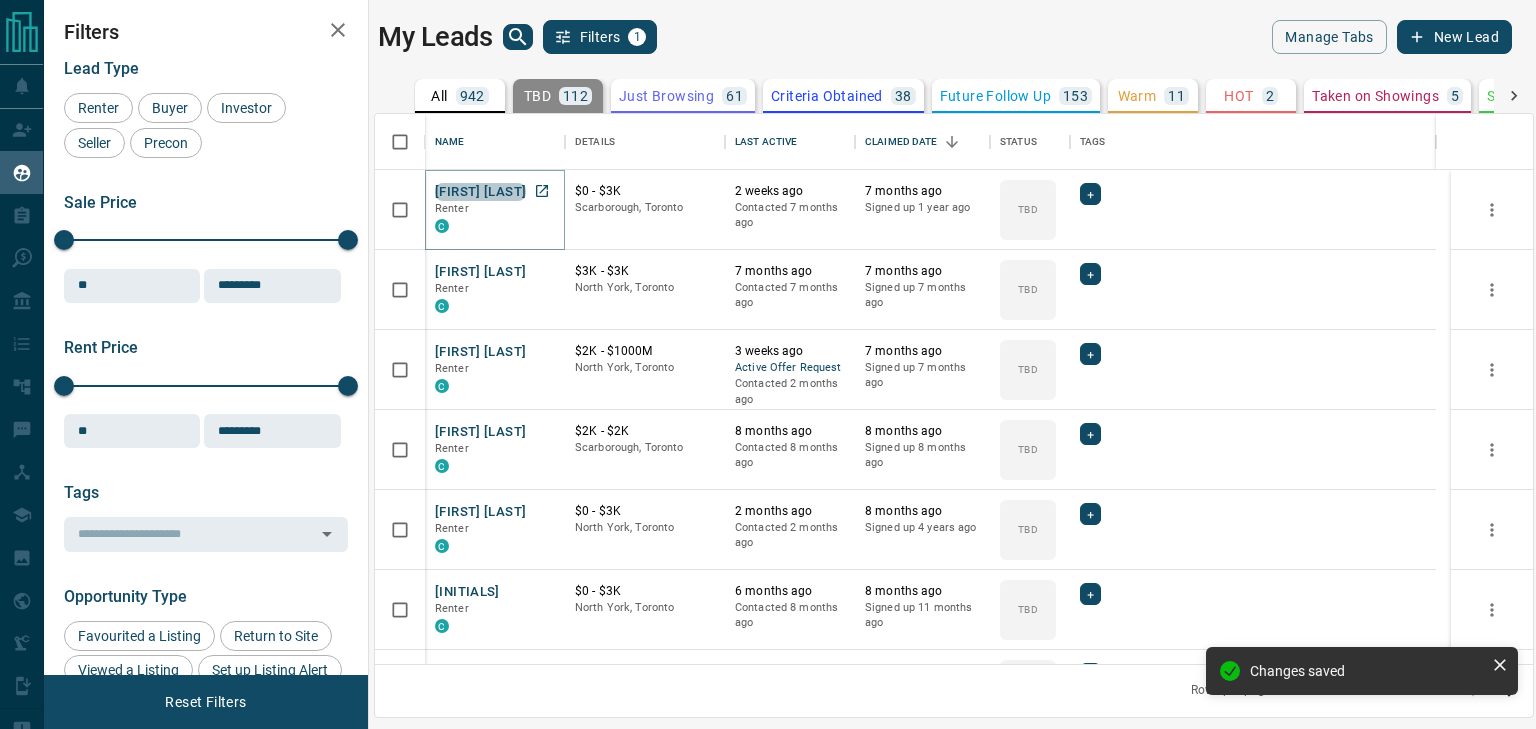 click on "[FIRST] [LAST]" at bounding box center (480, 192) 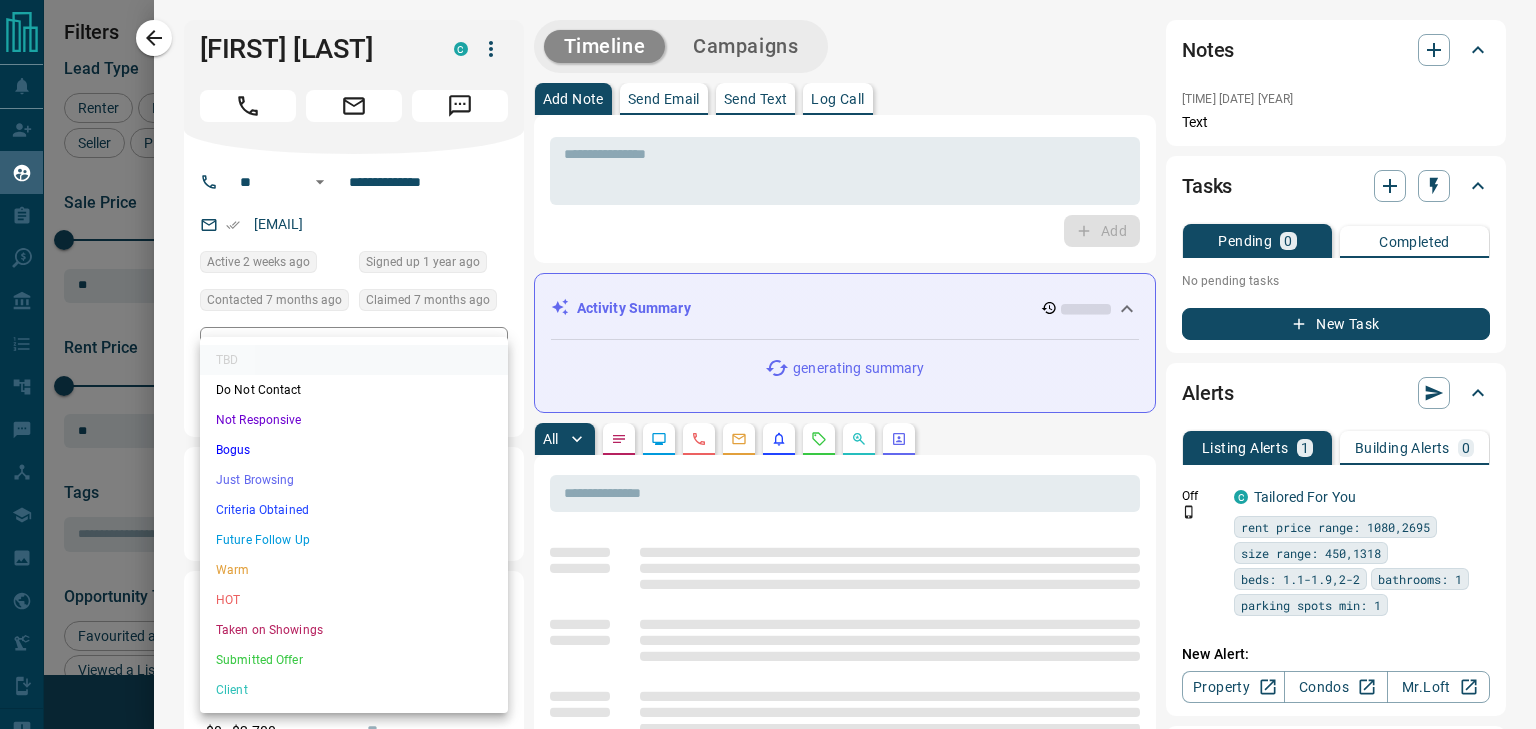 click on "Lead Transfers Claim Leads My Leads Tasks Opportunities Deals Campaigns Automations Messages Broker Bay Training Media Services Agent Resources Precon Worksheet Mobile Apps Disclosure Logout My Leads Filters 1 Manage Tabs New Lead All 942 TBD 112 Do Not Contact - Not Responsive 555 Bogus - Just Browsing 61 Criteria Obtained 38 Future Follow Up 153 Warm 11 HOT 2 Taken on Showings 5 Submitted Offer - Client 5 Name Details Last Active Claimed Date Status Tags [FIRST] [LAST] Renter C $0 - $3K [CITY], [CITY] 2 weeks ago Contacted 7 months ago 7 months ago Signed up 1 year ago TBD + [FIRST] [LAST] Renter C $3K - $3K [CITY], [CITY] 7 months ago Contacted 7 months ago 7 months ago Signed up 7 months ago TBD + [FIRST] [LAST] Renter C $2K - $1000M [CITY], [CITY] 3 weeks ago Active Offer Request Contacted 2 months ago 7 months ago Signed up 7 months ago TBD + [FIRST] [LAST] Renter C $2K - $2K [CITY], [CITY] 8 months ago Contacted 8 months ago 8 months ago Signed up 8 months ago TBD + [FIRST] [LAST] Renter C TBD + C" at bounding box center (768, 352) 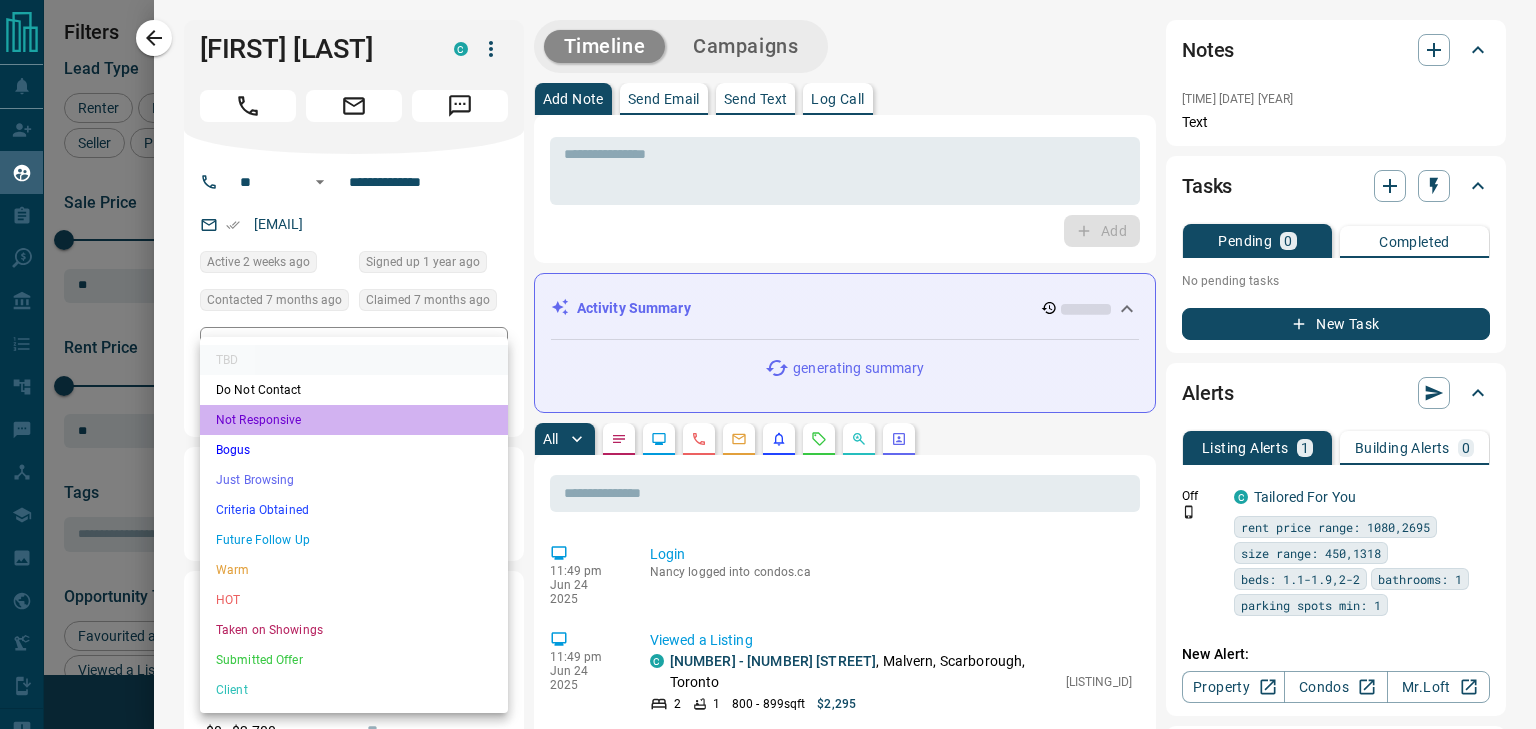 click on "Not Responsive" at bounding box center (354, 420) 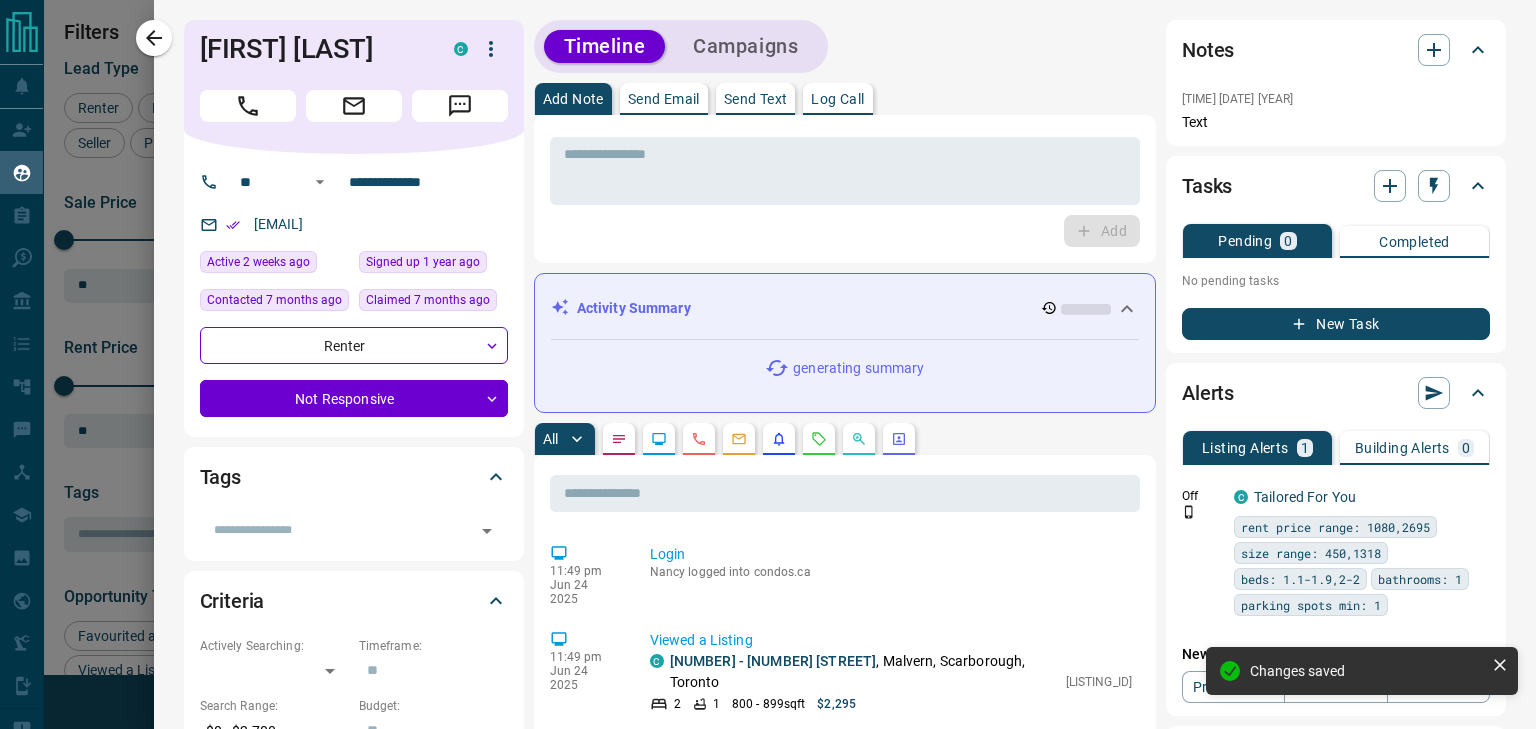 click on "**********" at bounding box center [845, 1099] 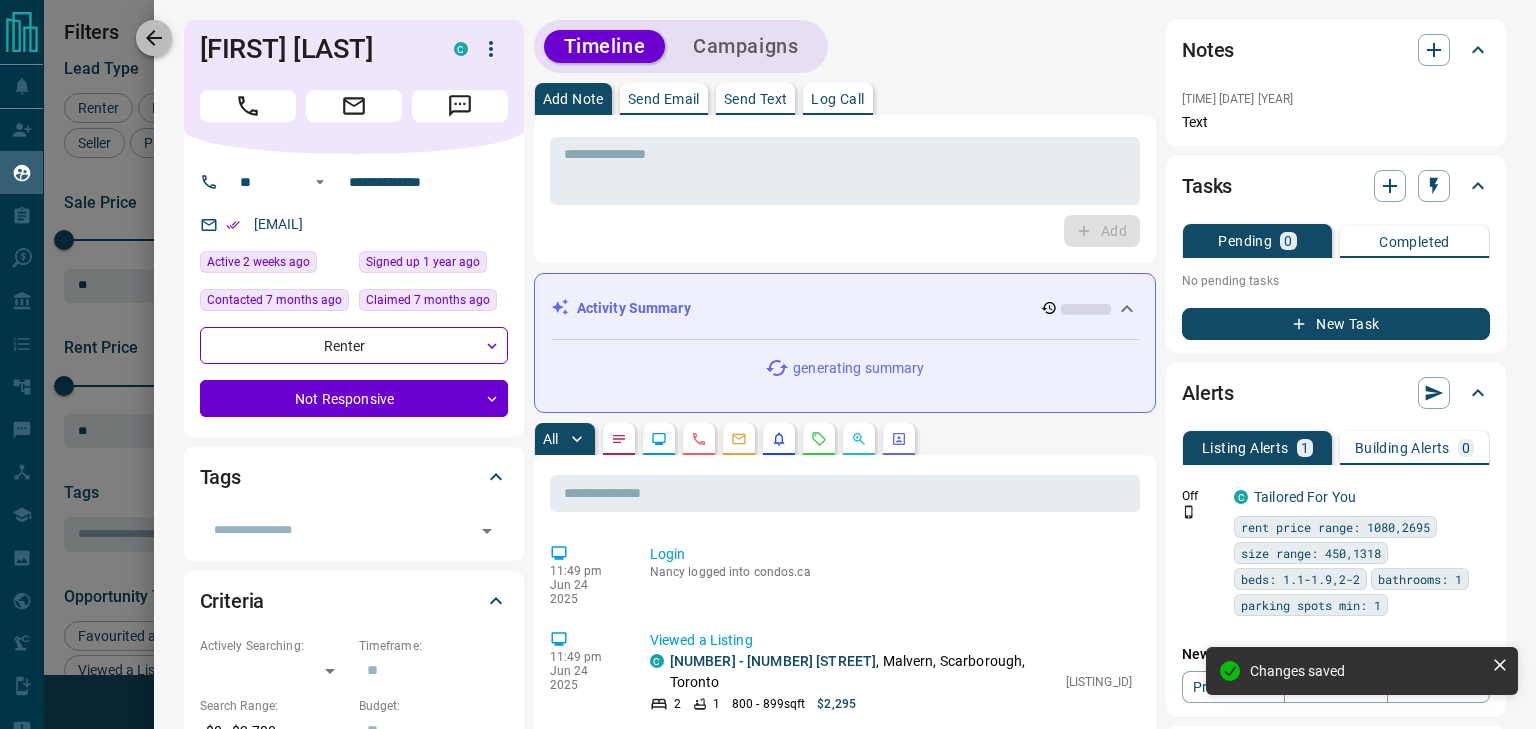 click 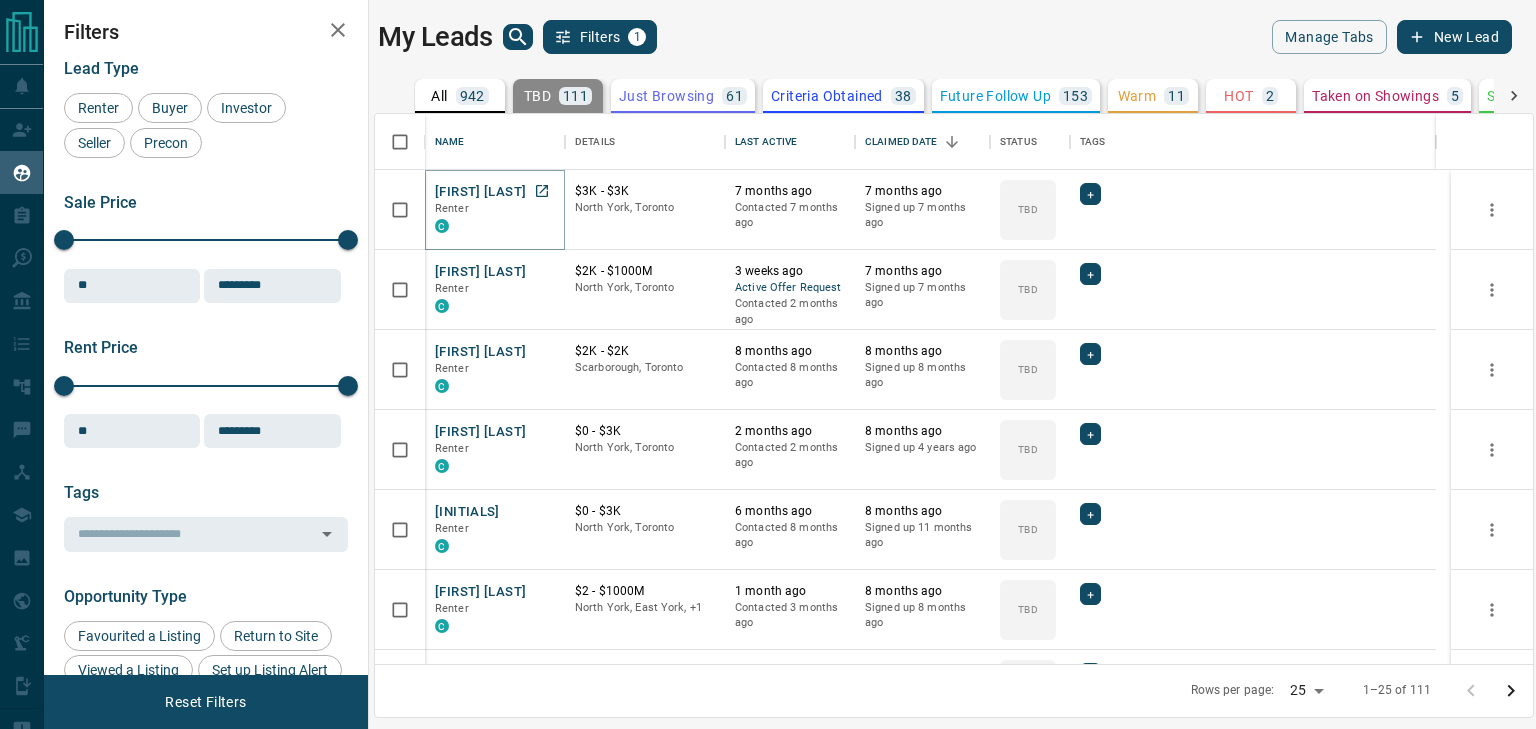 click on "[FIRST] [LAST]" at bounding box center (480, 192) 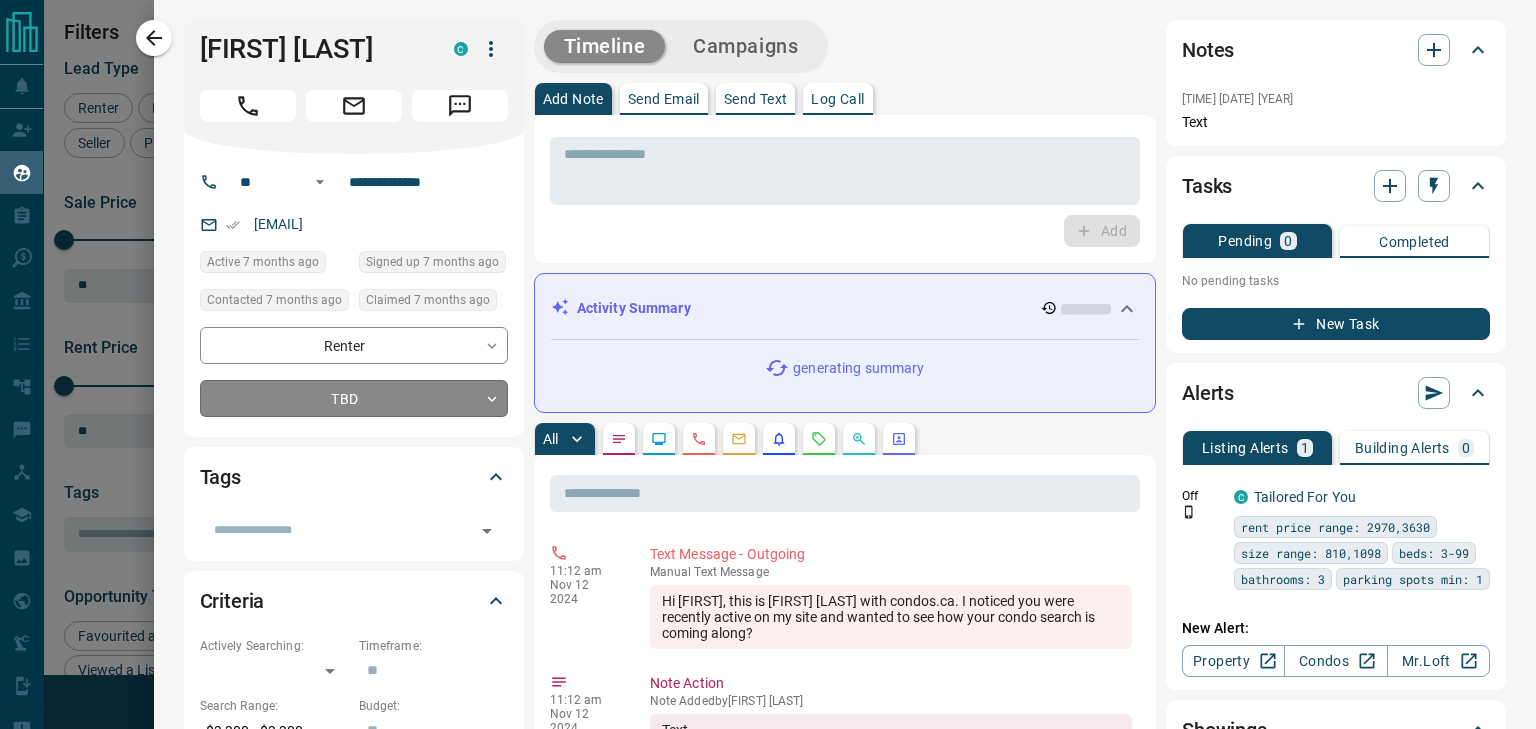 click on "Lead Transfers Claim Leads My Leads Tasks Opportunities Deals Campaigns Automations Messages Broker Bay Training Media Services Agent Resources Precon Worksheet Mobile Apps Disclosure Logout My Leads Filters 1 Manage Tabs New Lead All 942 TBD 111 Do Not Contact - Not Responsive 556 Bogus - Just Browsing 61 Criteria Obtained 38 Future Follow Up 153 Warm 11 HOT 2 Taken on Showings 5 Submitted Offer - Client 5 Name Details Last Active Claimed Date Status Tags [NAME] [LAST] Renter C $3K - $3K North York, [CITY] 7 months ago Contacted 7 months ago 7 months ago Signed up 7 months ago TBD + [NAME] [LAST] Renter C $2K - $1000M North York, [CITY] 3 weeks ago Active Offer Request Contacted 2 months ago 7 months ago Signed up 7 months ago TBD + [NAME] [LAST] Renter C $2K - $2K Scarborough, [CITY] 8 months ago Contacted 8 months ago 8 months ago Signed up 8 months ago TBD + [NAME] [LAST] Renter C $0 - $3K North York, [CITY] 2 months ago Contacted 2 months ago 8 months ago Signed up 4 years ago TBD + P M Renter C $0 - $3K TBD + C" at bounding box center (768, 352) 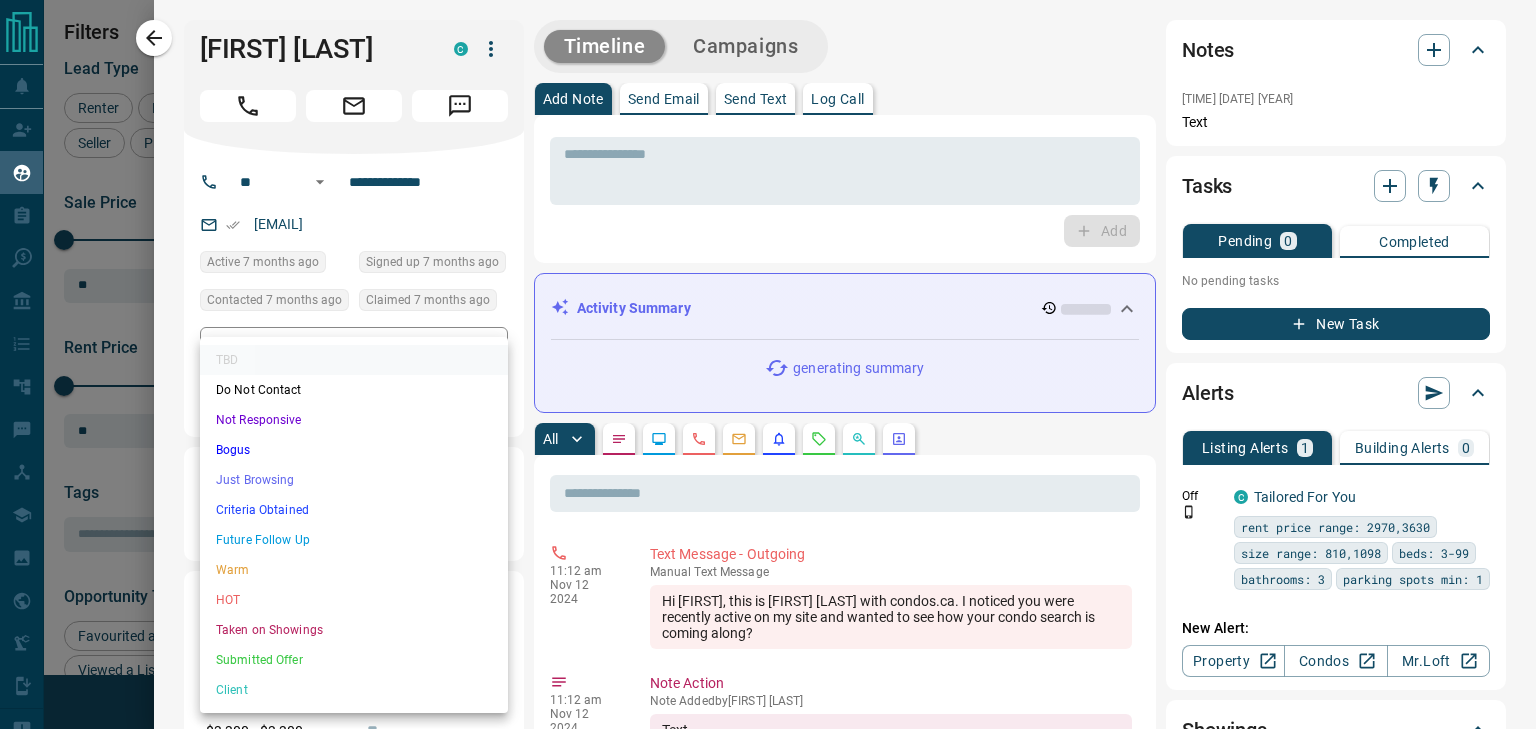 click on "Not Responsive" at bounding box center (354, 420) 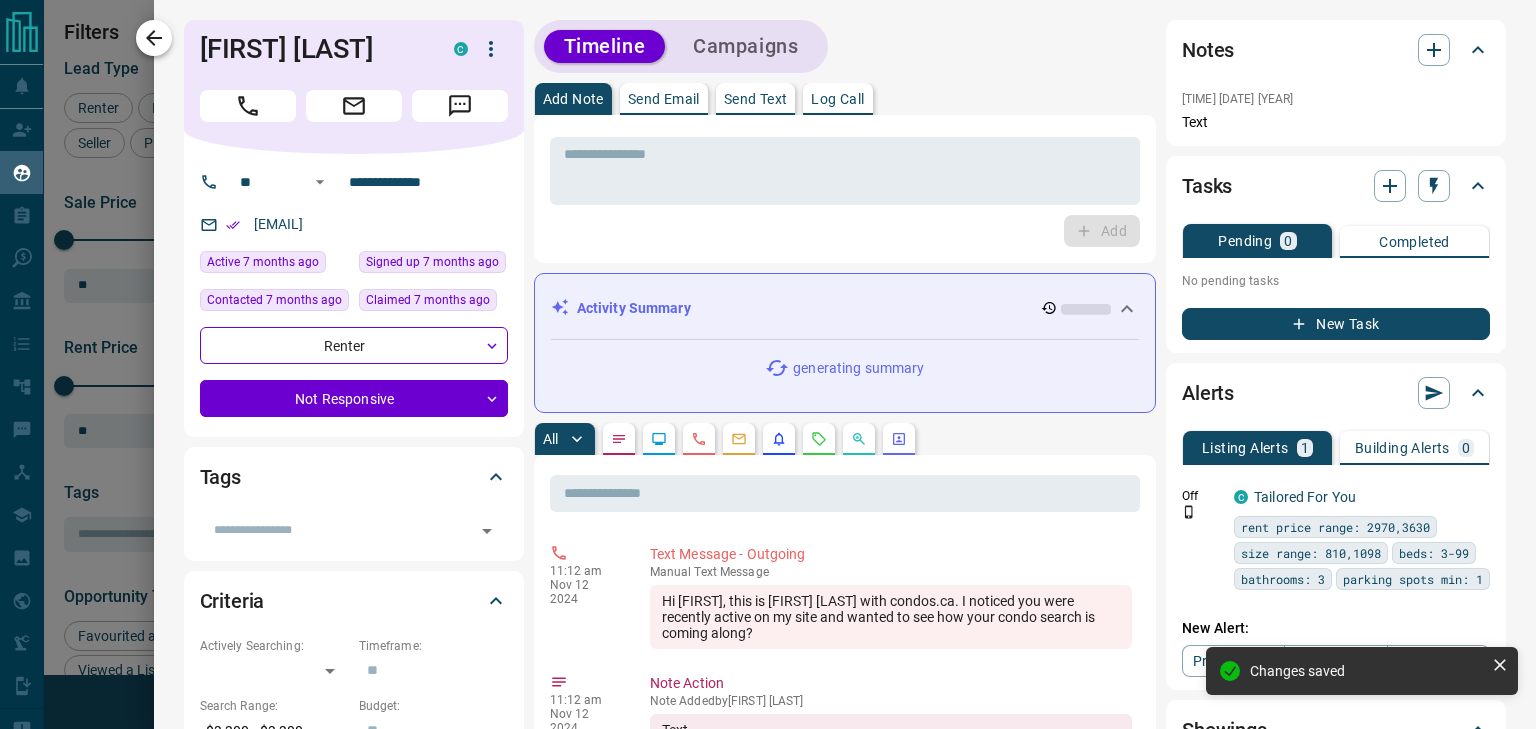 click 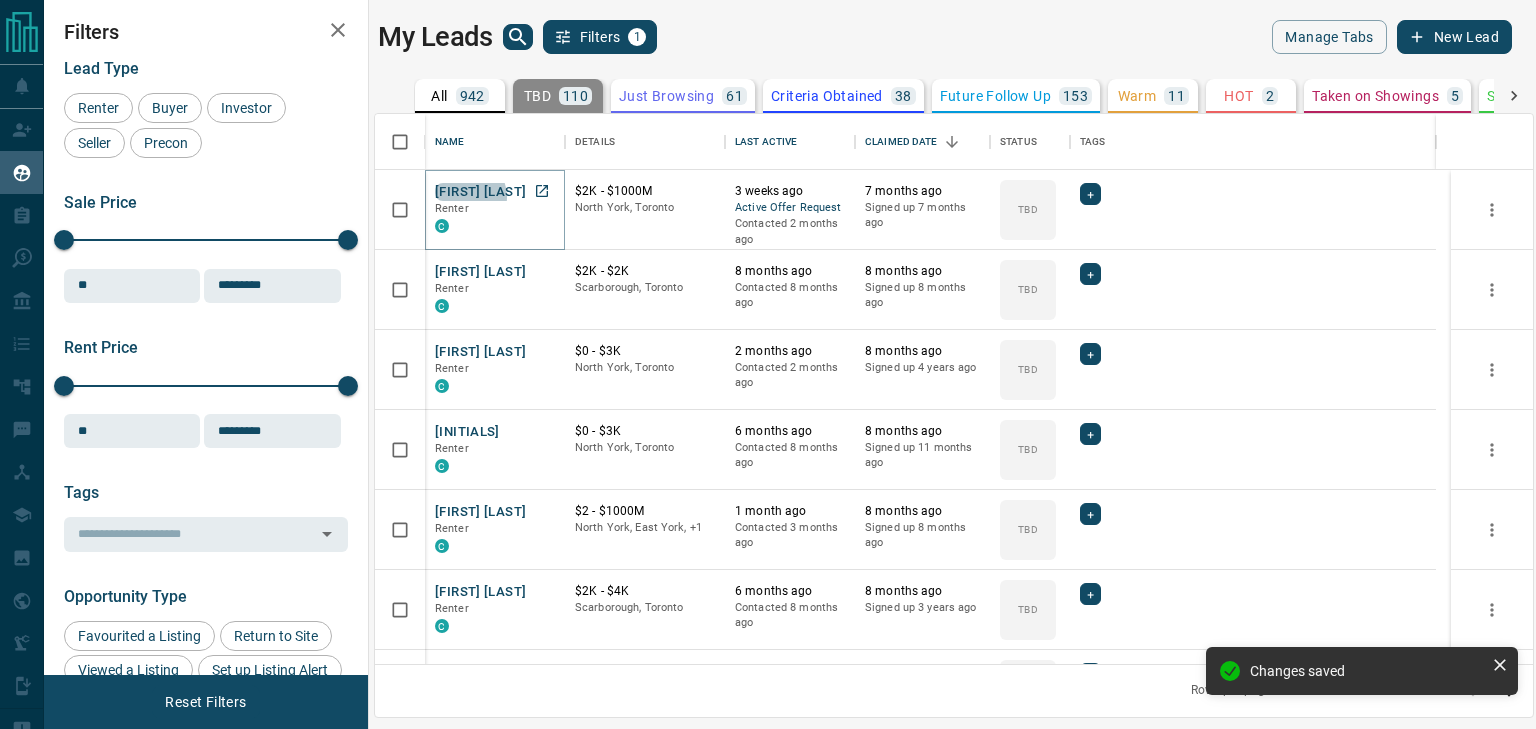 click on "[FIRST] [LAST]" at bounding box center (480, 192) 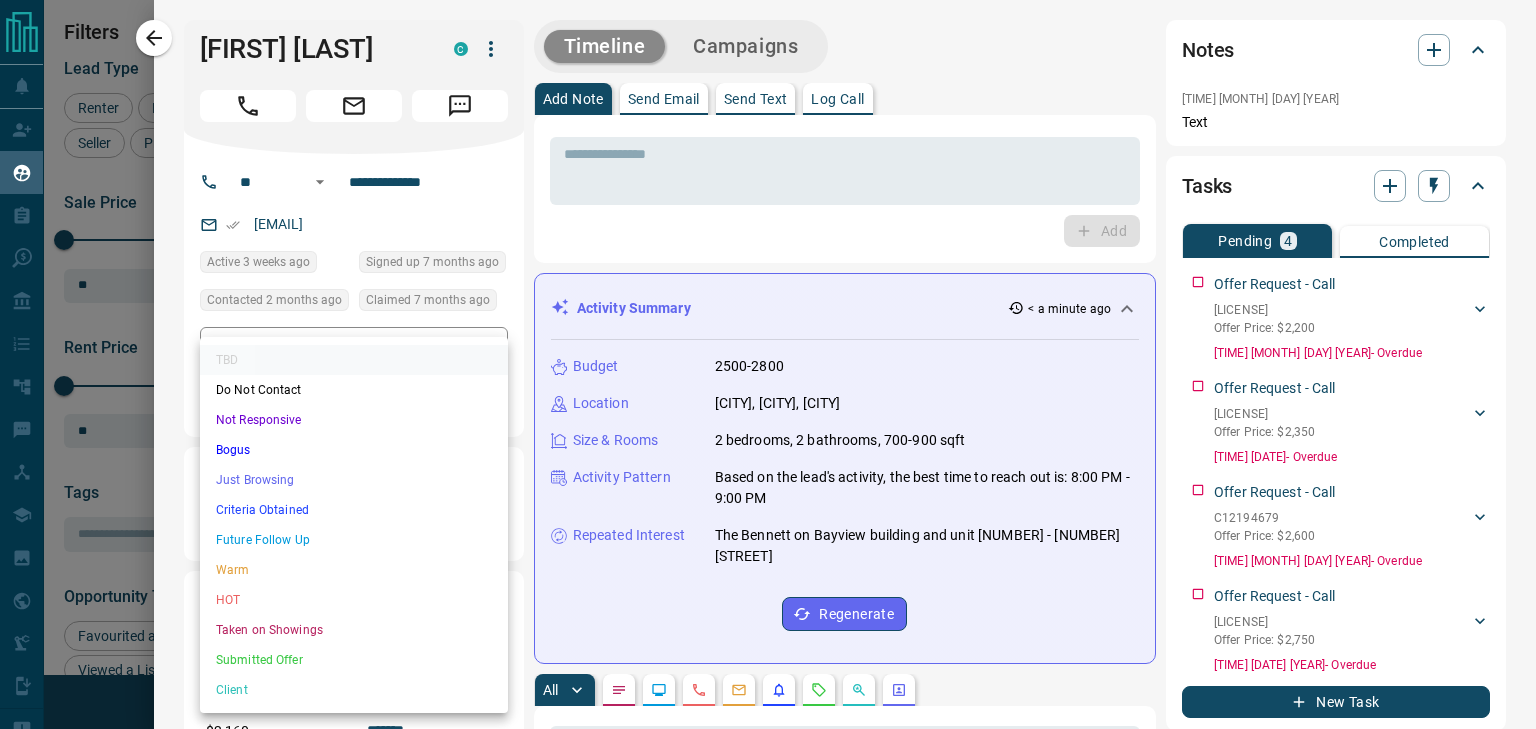click on "Lead Transfers Claim Leads My Leads Tasks Opportunities Deals Campaigns Automations Messages Broker Bay Training Media Services Agent Resources Precon Worksheet Mobile Apps Disclosure Logout My Leads Filters 1 Manage Tabs New Lead All 942 TBD 110 Do Not Contact - Not Responsive 557 Bogus - Just Browsing 61 Criteria Obtained 38 Future Follow Up 153 Warm 11 HOT 2 Taken on Showings 5 Submitted Offer - Client 5 Name Details Last Active Claimed Date Status Tags [FIRST] [LAST] Renter C $2K - $1000M [CITY], [CITY] 3 weeks ago Active Offer Request Contacted 2 months ago 7 months ago Signed up 7 months ago TBD + [FIRST] [LAST] Renter C $2K - $2K [CITY], [CITY] 8 months ago Contacted 8 months ago 8 months ago Signed up 8 months ago TBD + [FIRST] [LAST] Renter C $0 - $3K [CITY], [CITY] 2 months ago Contacted 2 months ago 8 months ago Signed up 4 years ago TBD + [FIRST] [LAST] Renter C $0 - $3K [CITY], [CITY] 6 months ago Contacted 8 months ago 8 months ago Signed up 11 months ago TBD + [FIRST] [LAST] Renter C $2 - $1000M TBD + C +" at bounding box center (768, 352) 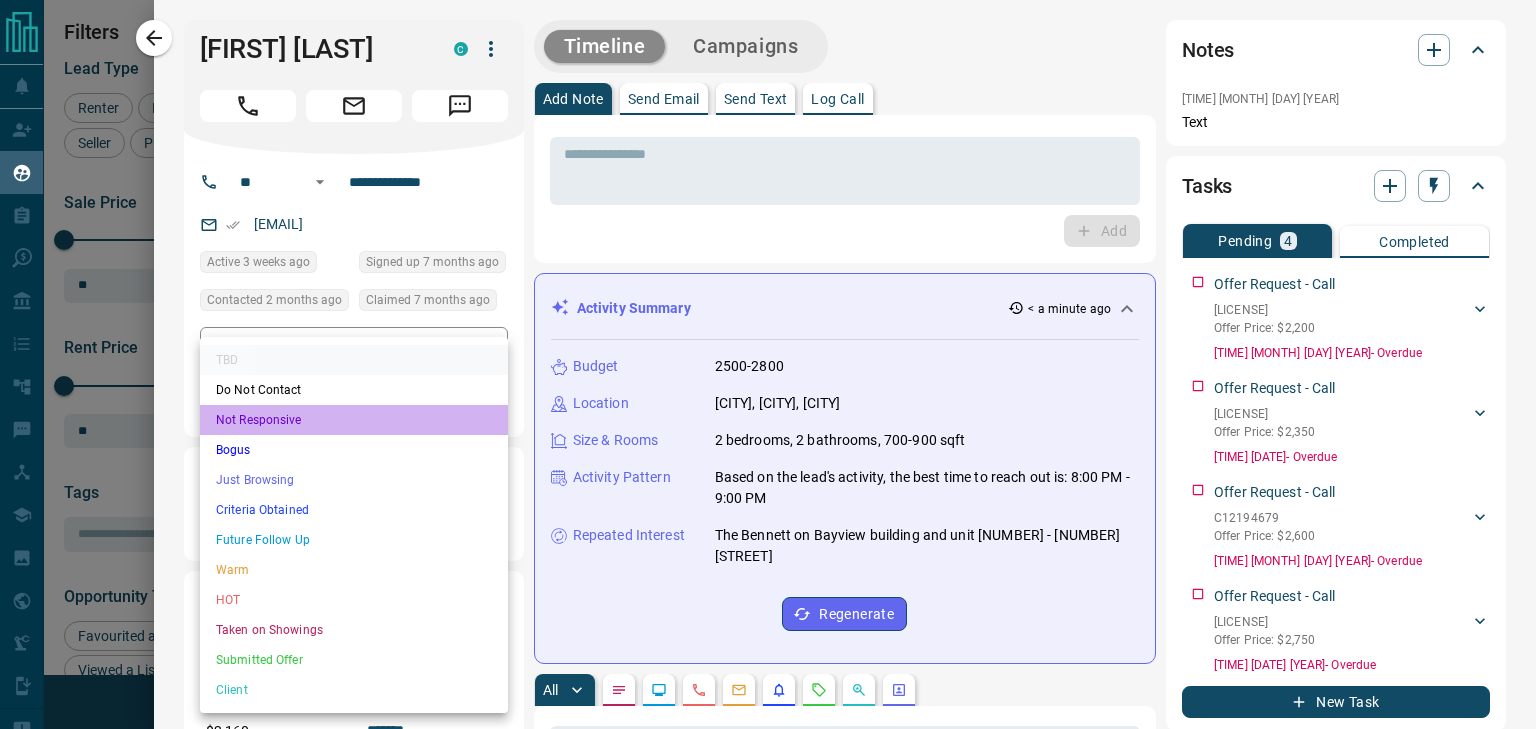 click on "Not Responsive" at bounding box center (354, 420) 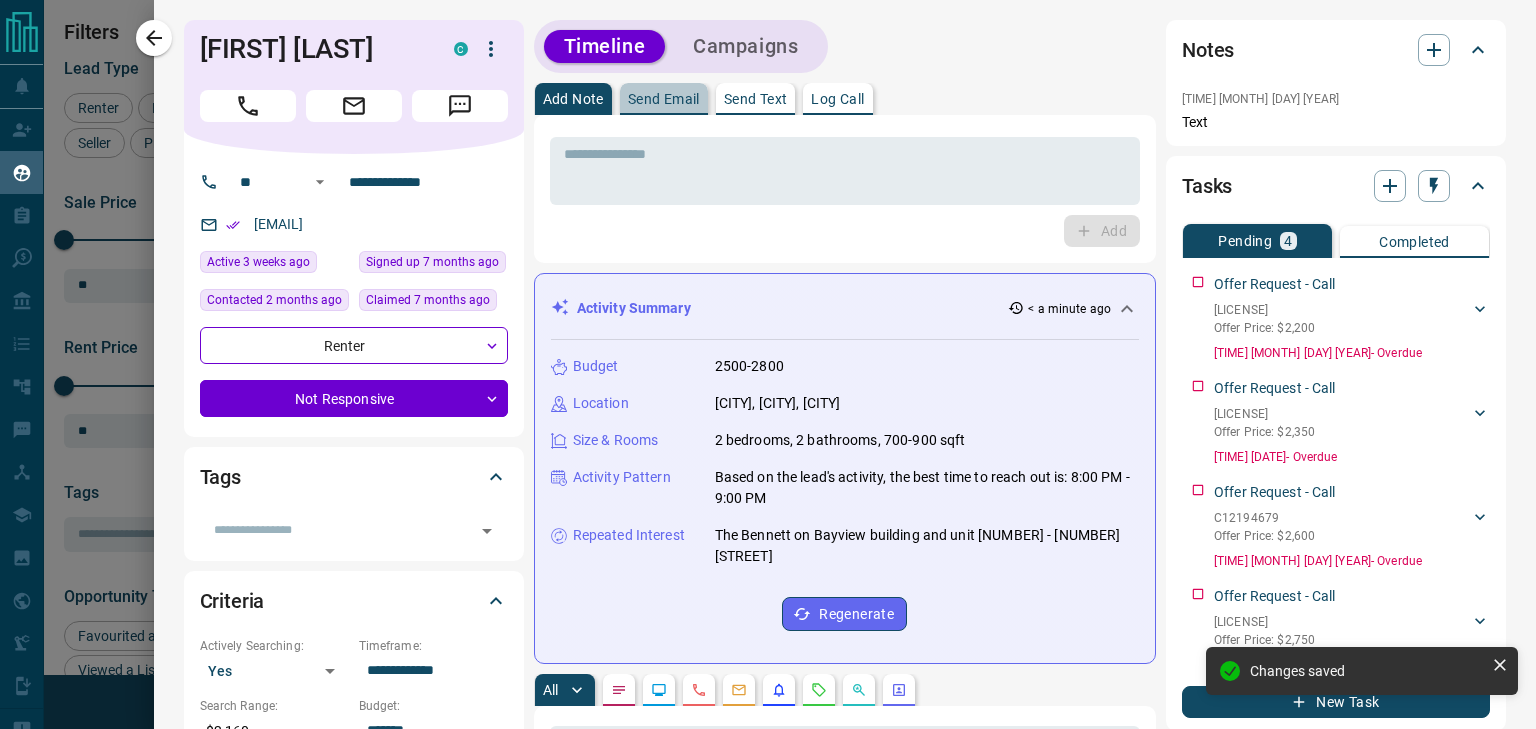 click on "Send Email" at bounding box center [664, 99] 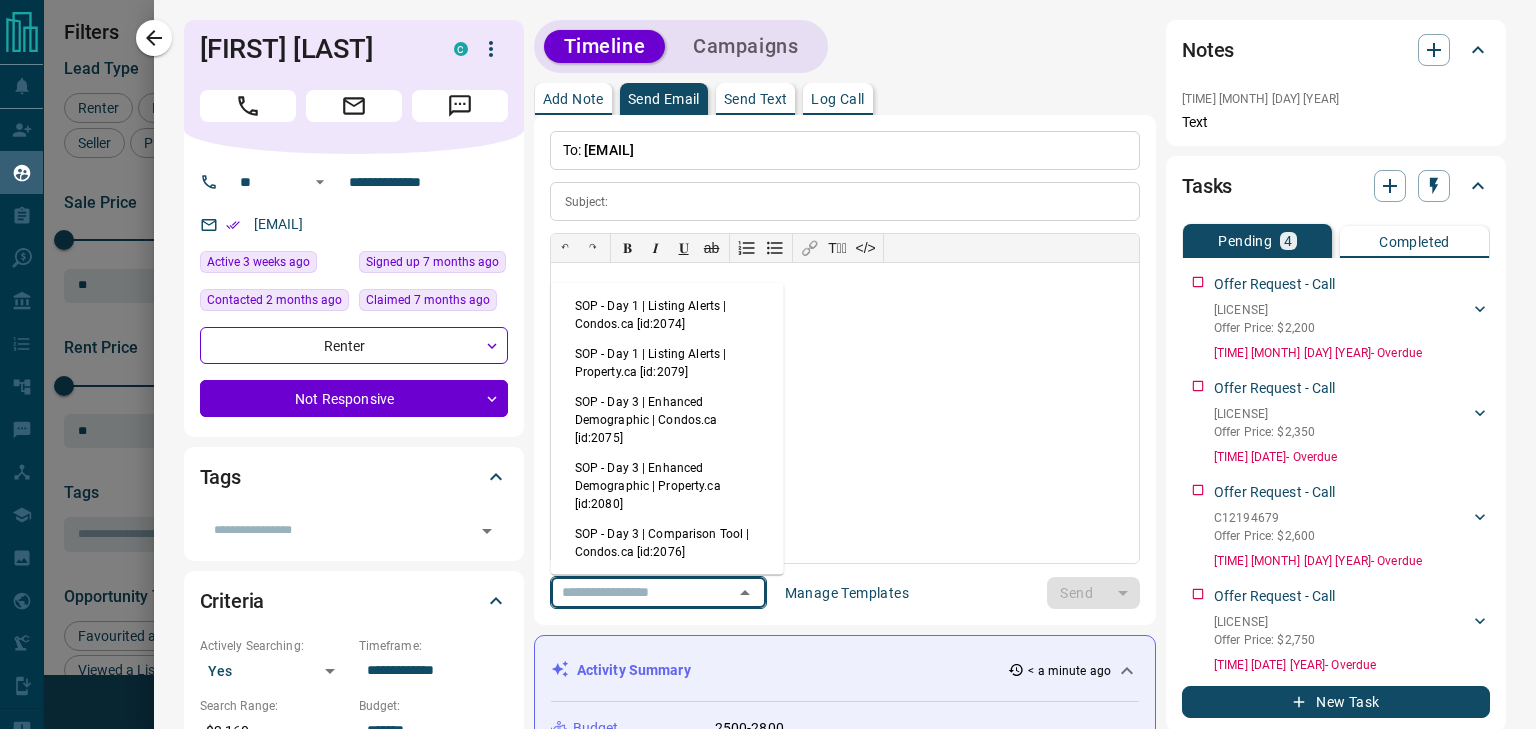 click at bounding box center [630, 592] 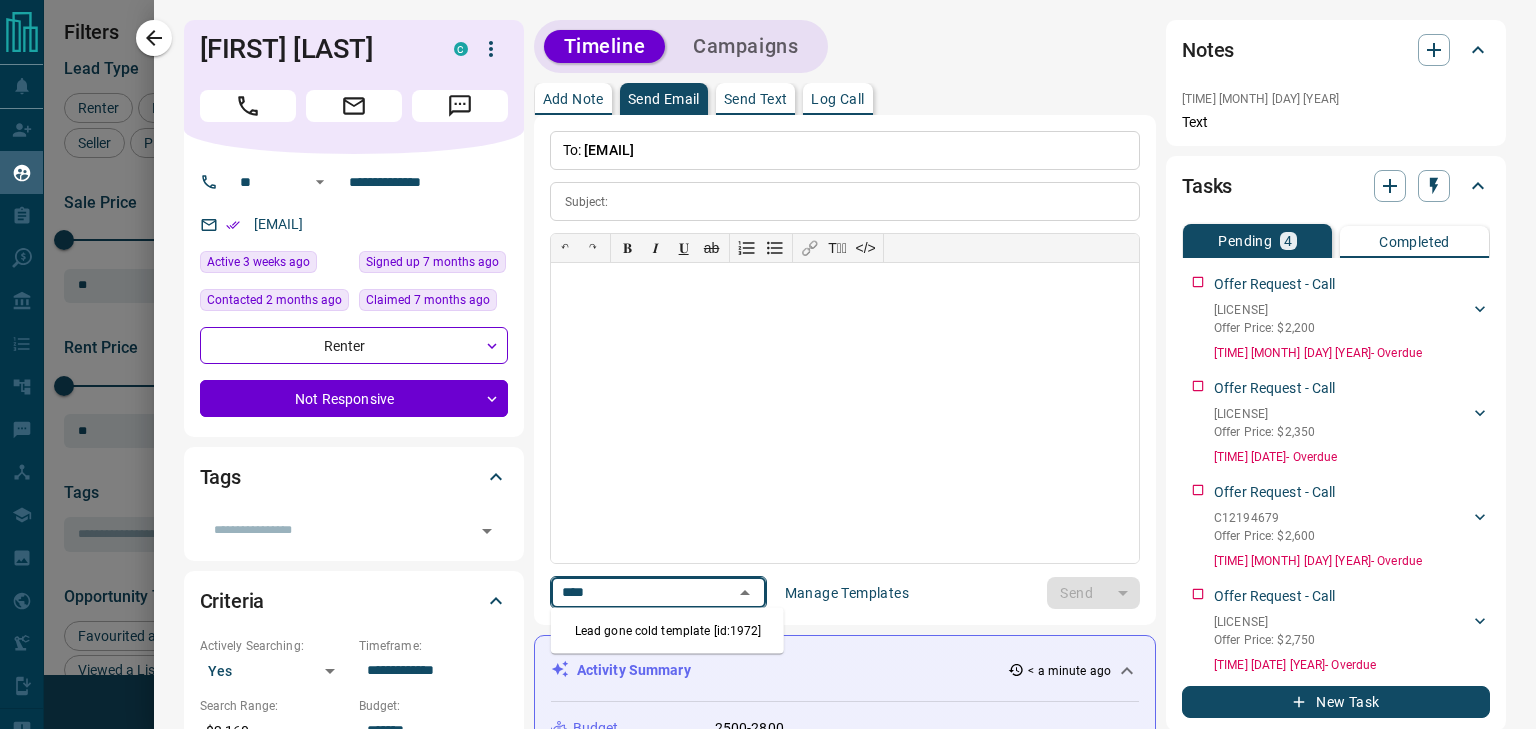 click on "Lead gone cold template [id:1972]" at bounding box center [667, 631] 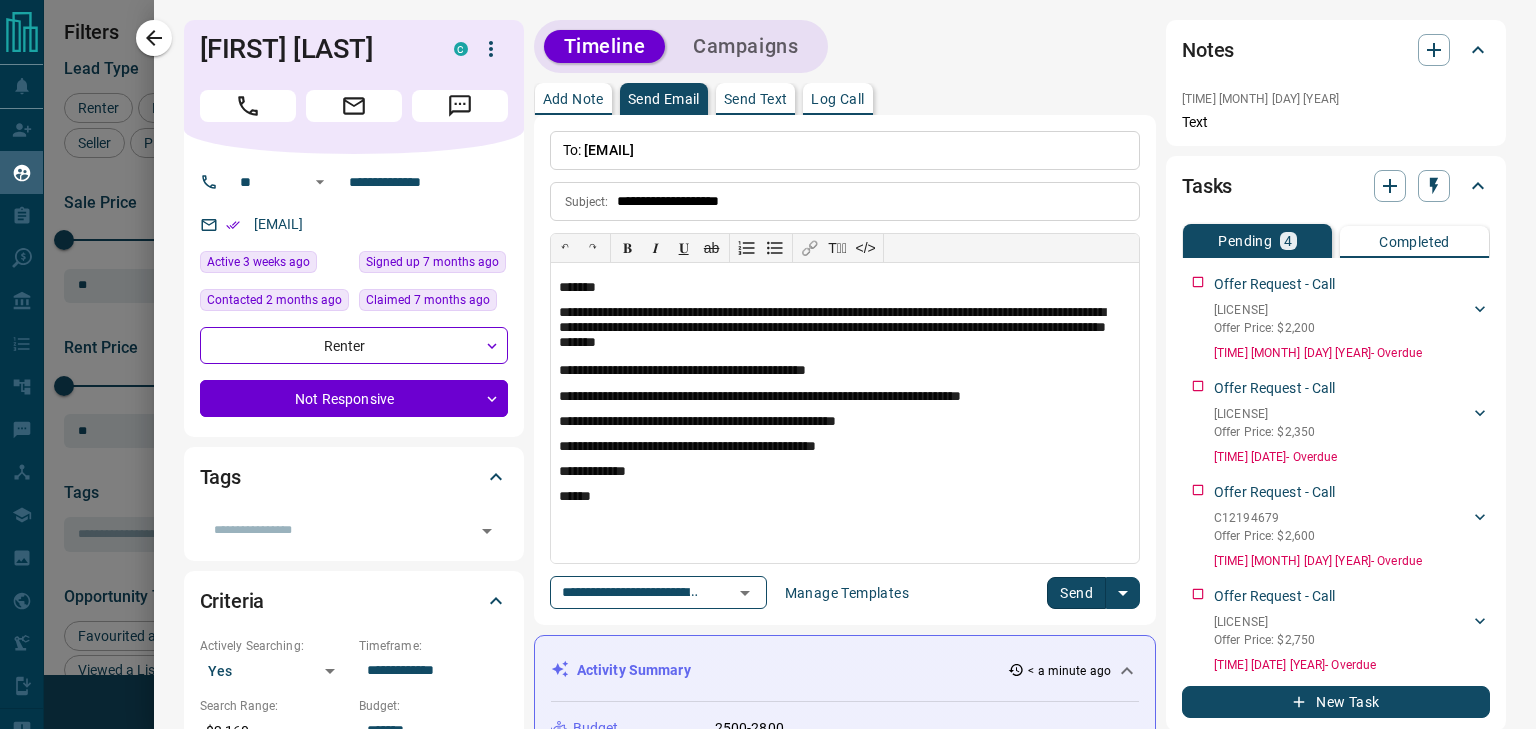 click on "Send" at bounding box center [1076, 593] 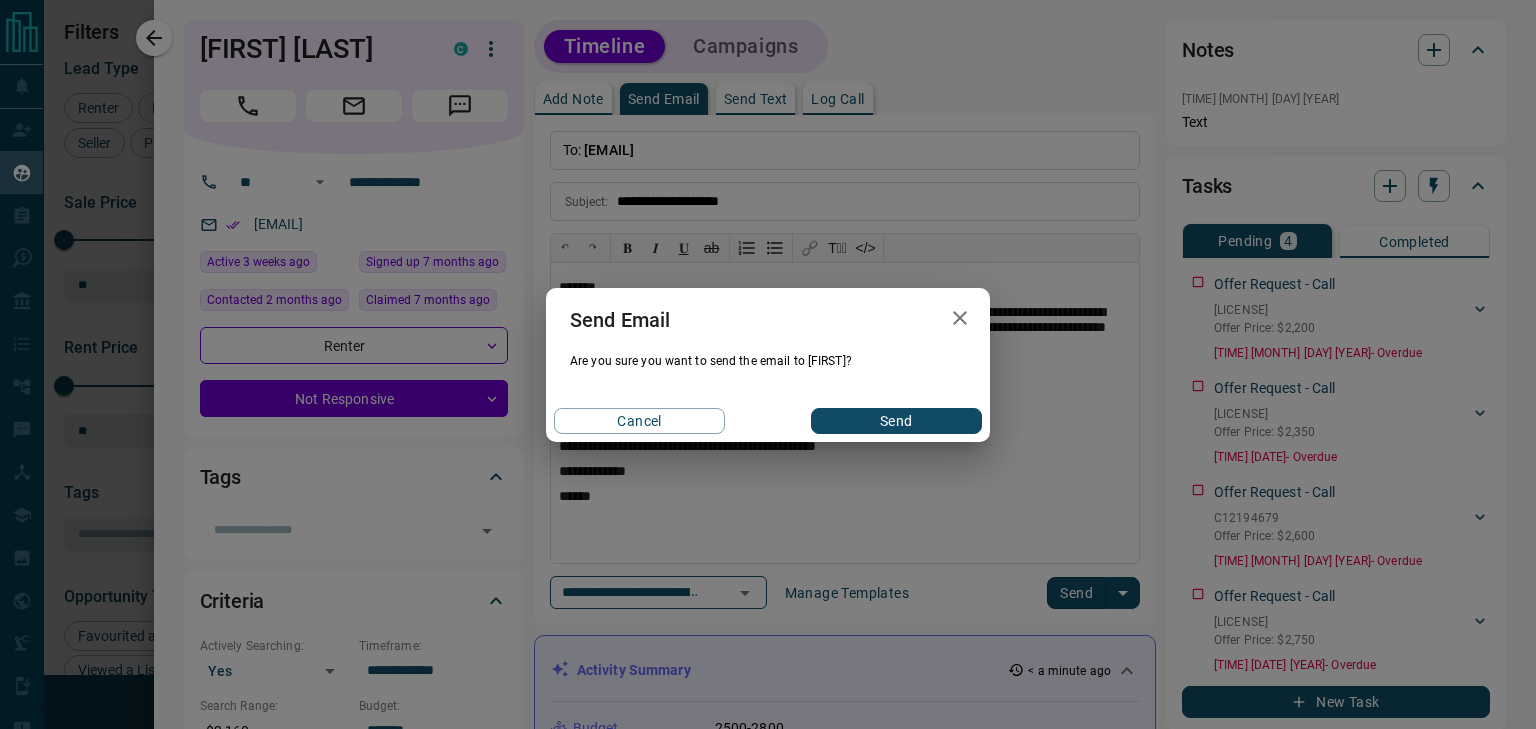 click on "Send" at bounding box center (896, 421) 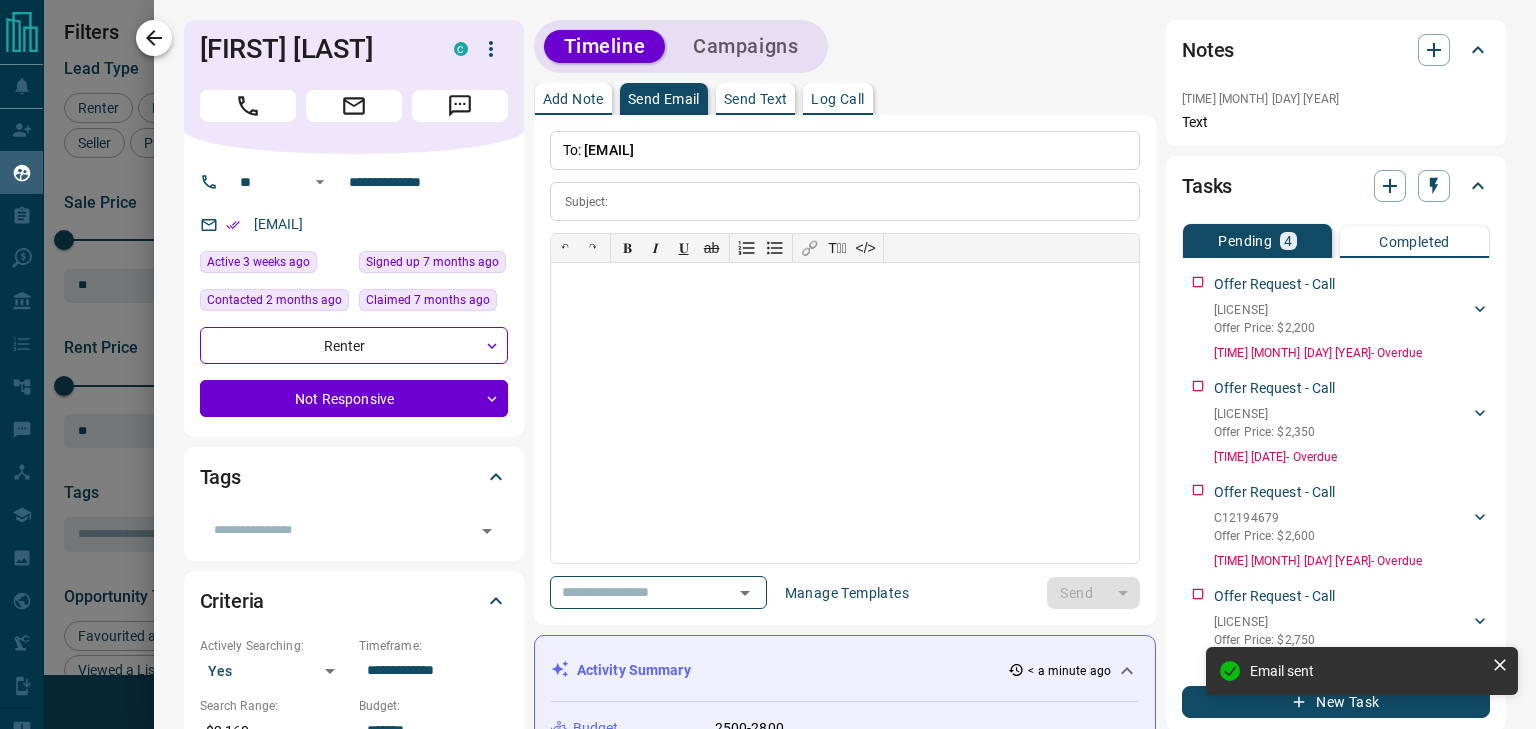 scroll, scrollTop: 535, scrollLeft: 1143, axis: both 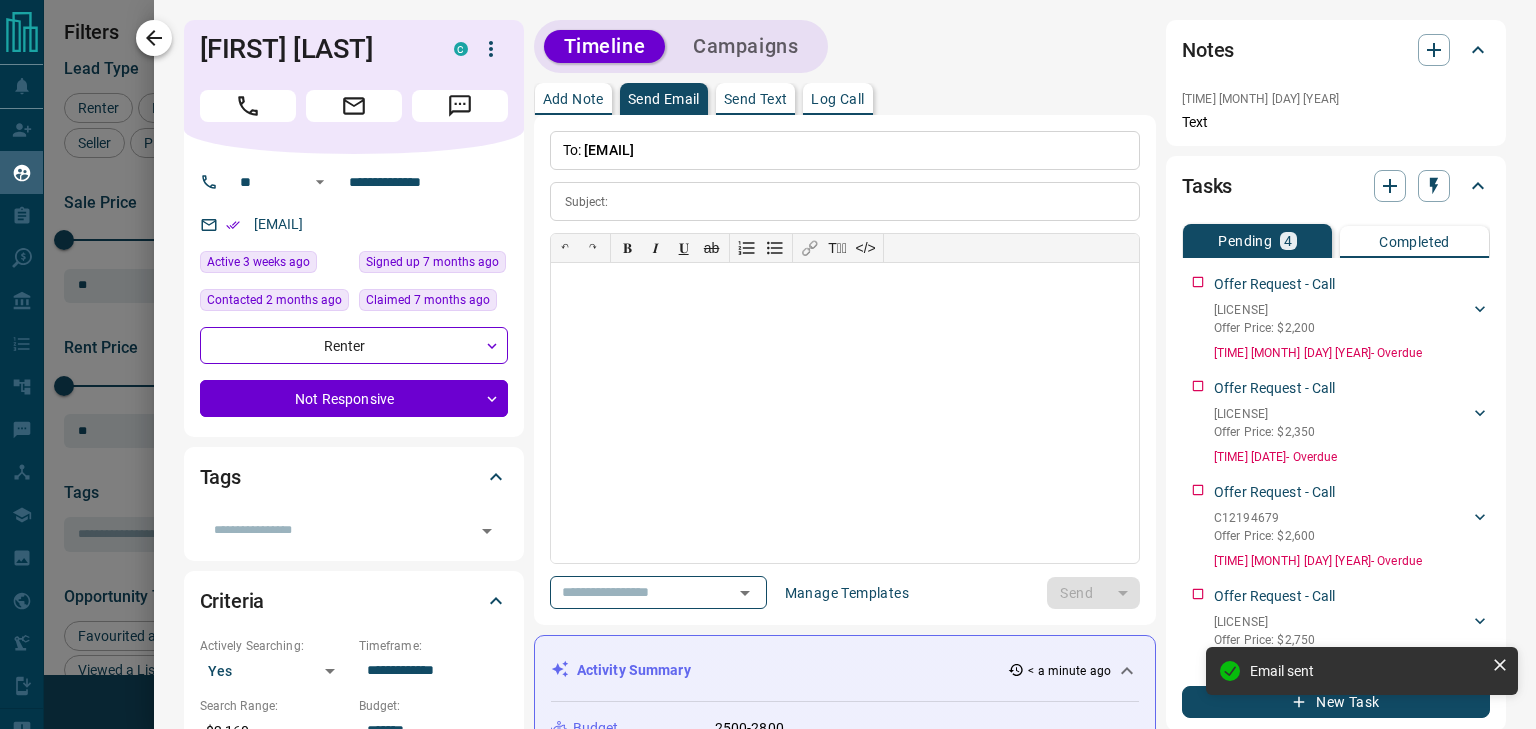 click at bounding box center [154, 38] 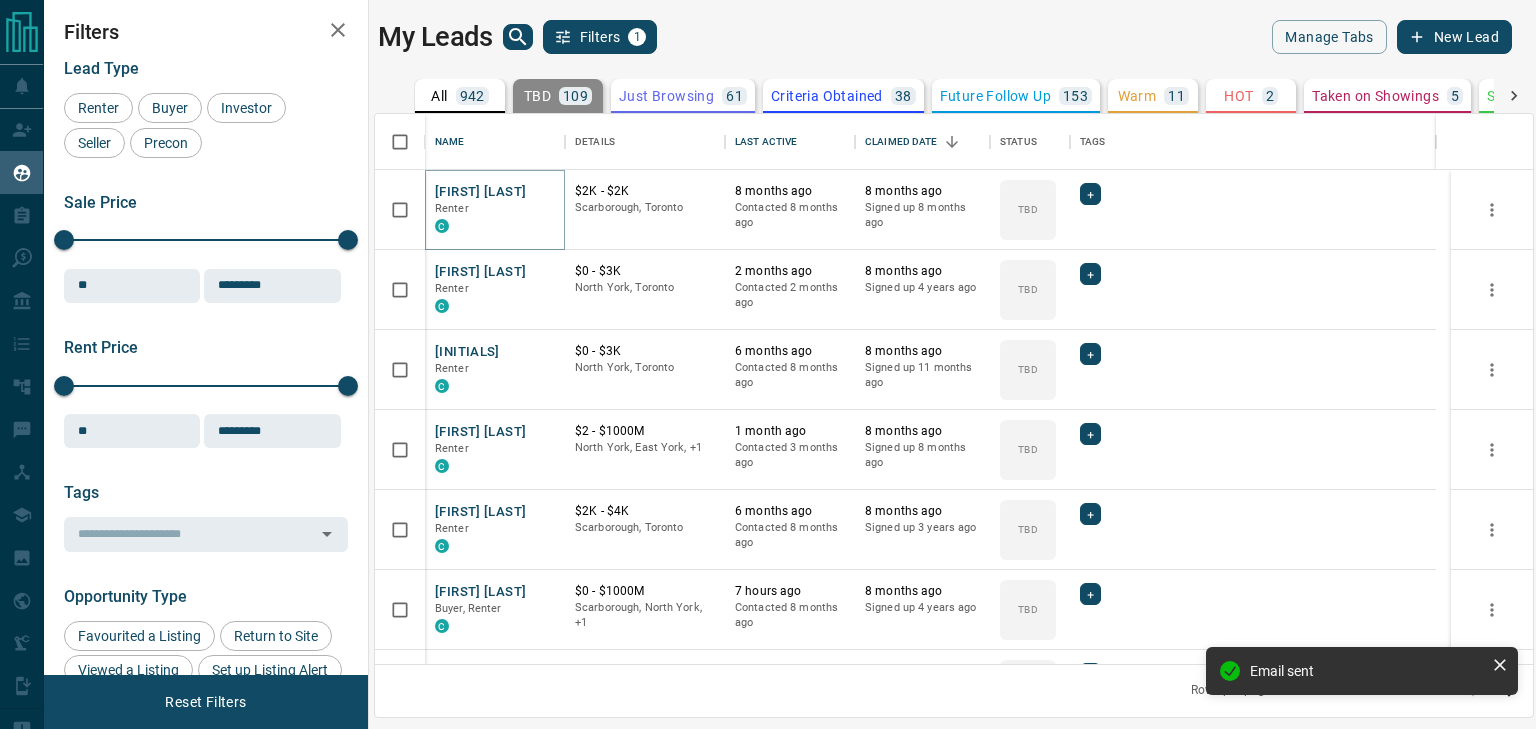click on "[FIRST] [LAST]" at bounding box center [480, 192] 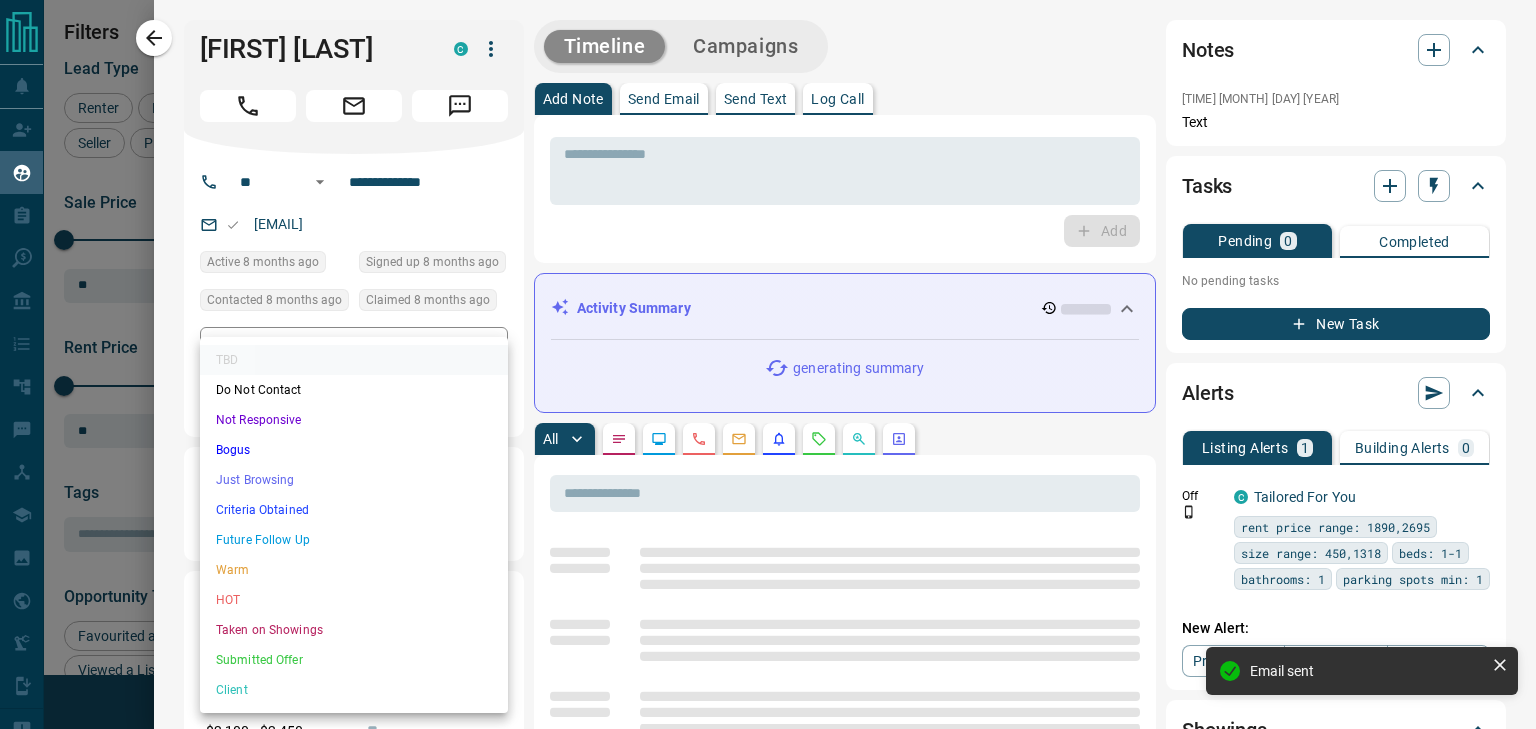 click on "Lead Transfers Claim Leads My Leads Tasks Opportunities Deals Campaigns Automations Messages Broker Bay Training Media Services Agent Resources Precon Worksheet Mobile Apps Disclosure Logout My Leads Filters 1 Manage Tabs New Lead All 942 TBD 109 Do Not Contact - Not Responsive 558 Bogus - Just Browsing 61 Criteria Obtained 38 Future Follow Up 153 Warm 11 HOT 2 Taken on Showings 5 Submitted Offer - Client 5 Name Details Last Active Claimed Date Status Tags [FIRST] [LAST] Renter C $2K - $2K [NEIGHBORHOOD], [CITY] 8 months ago Contacted 8 months ago 8 months ago Signed up 8 months ago TBD + [FIRST] [LAST] Renter C $0 - $3K [NEIGHBORHOOD], [CITY] 2 months ago Contacted 2 months ago 8 months ago Signed up 4 years ago TBD + [FIRST] [LAST] Renter C $0 - $3K [NEIGHBORHOOD], [CITY] 6 months ago Contacted 8 months ago 8 months ago Signed up 11 months ago TBD + [FIRST] [LAST] Renter C $2 - $1000M [NEIGHBORHOOD], [NEIGHBORHOOD], +1 1 month ago Contacted 3 months ago 8 months ago Signed up 8 months ago TBD + [FIRST] [LAST] Renter C $2K - $4K [NEIGHBORHOOD], [CITY] +" at bounding box center [768, 352] 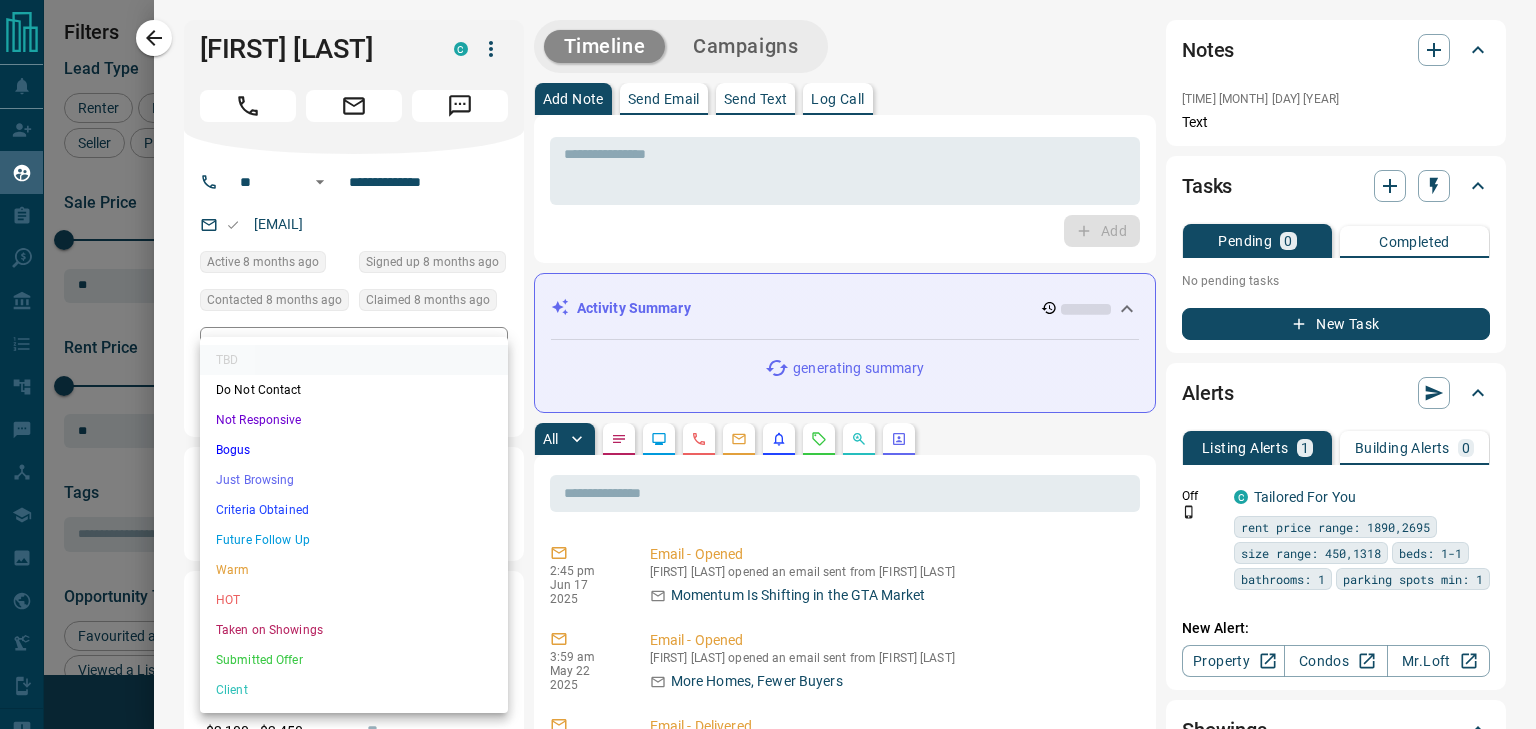 click on "Not Responsive" at bounding box center (354, 420) 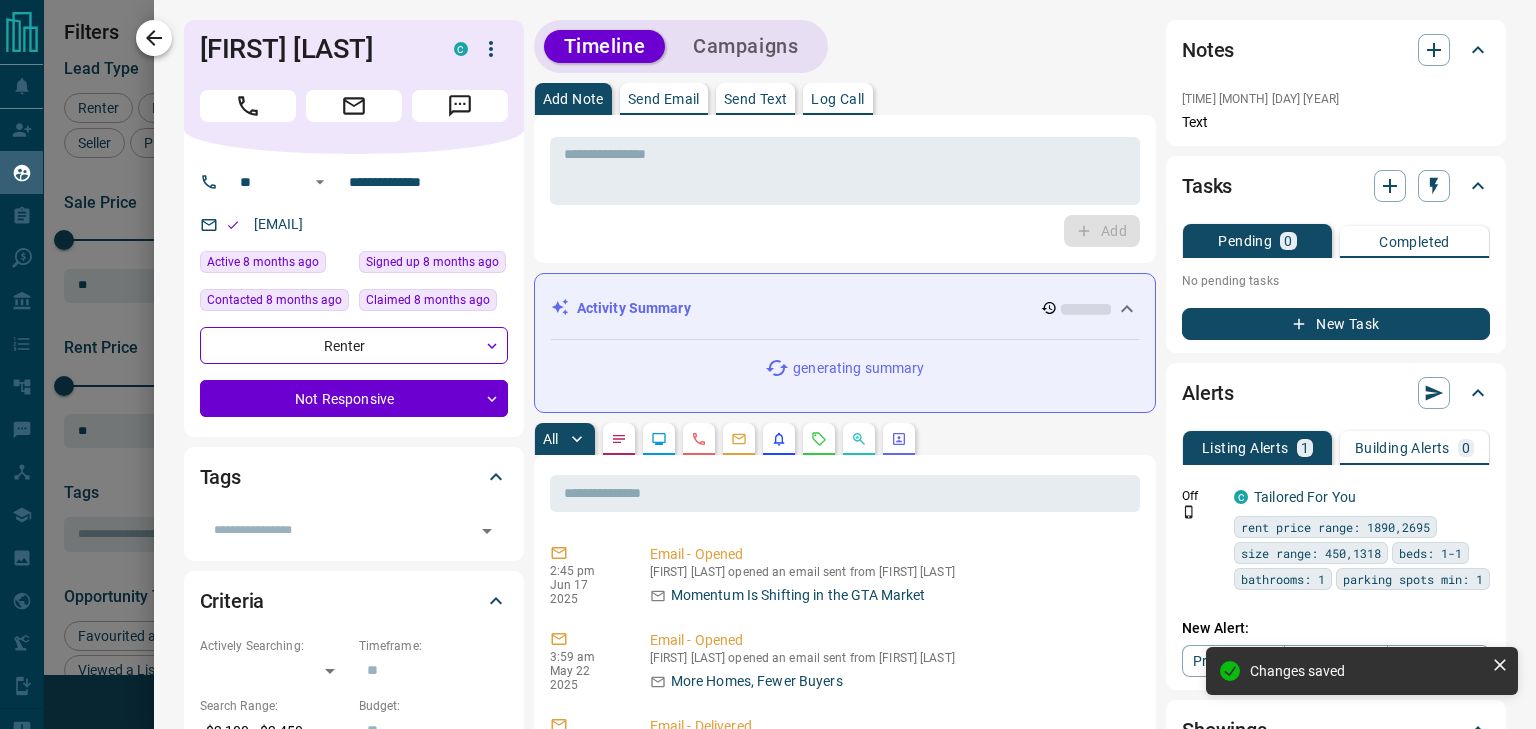 click at bounding box center [154, 38] 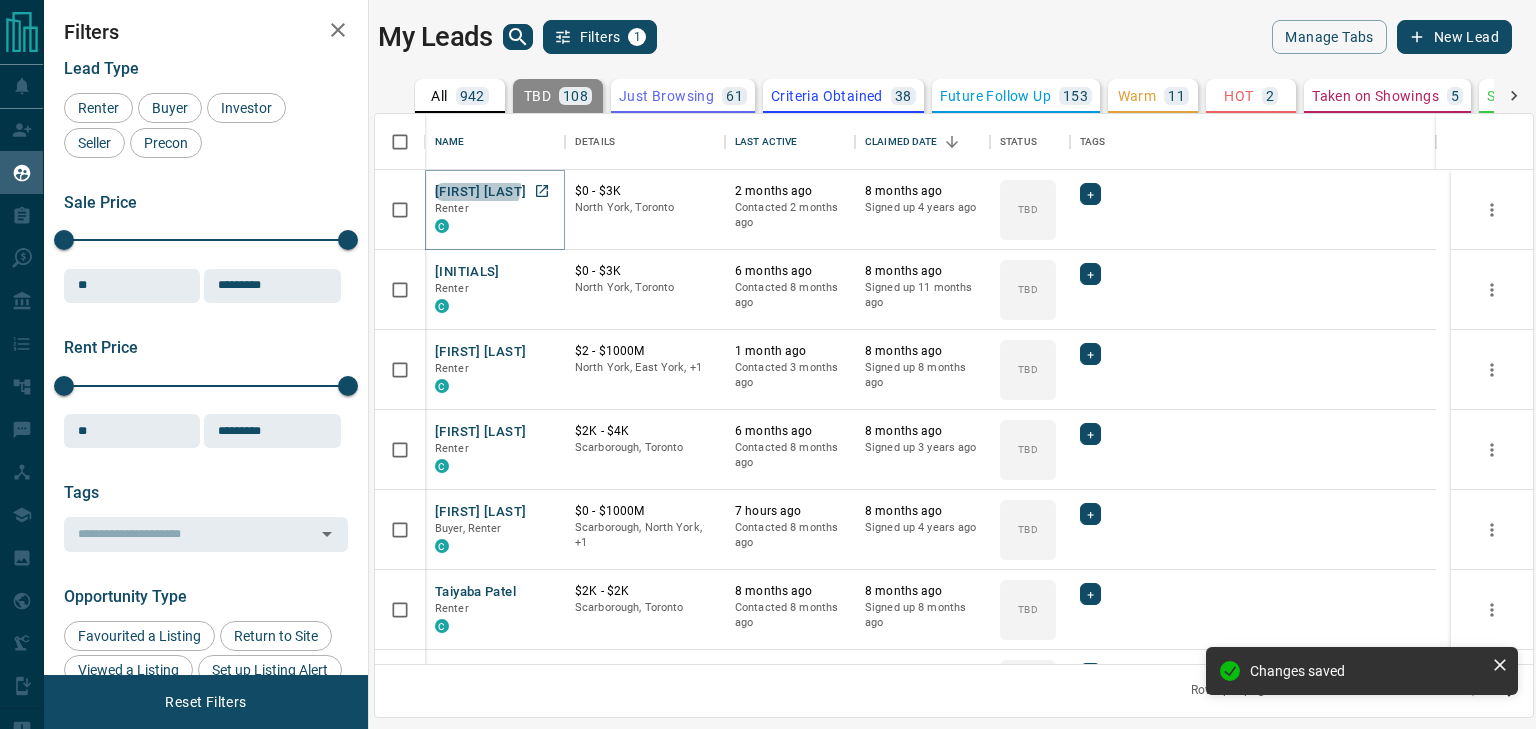 click on "[FIRST] [LAST]" at bounding box center (480, 192) 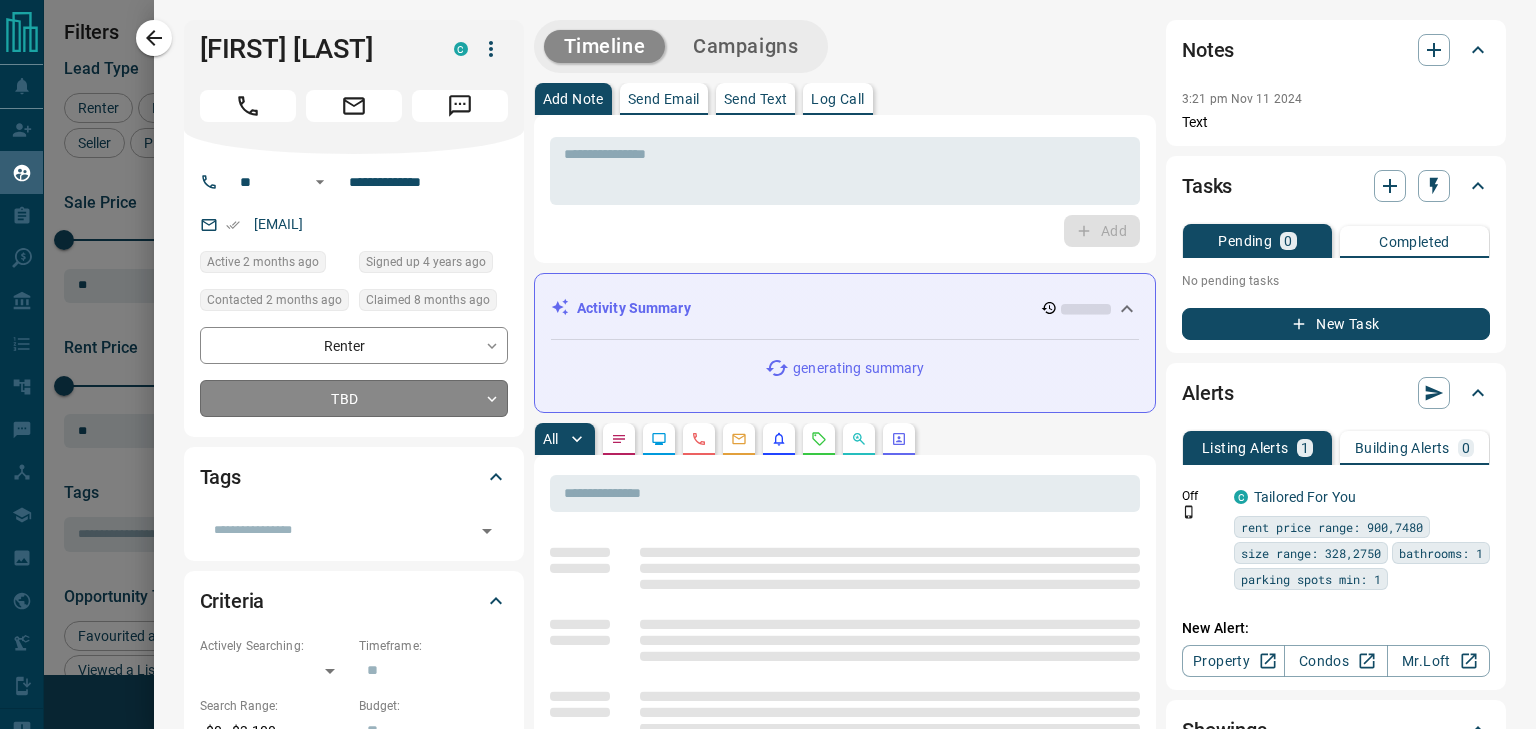 click on "Lead Transfers Claim Leads My Leads Tasks Opportunities Deals Campaigns Automations Messages Broker Bay Training Media Services Agent Resources Precon Worksheet Mobile Apps Disclosure Logout My Leads Filters 1 Manage Tabs New Lead All 942 TBD 108 Do Not Contact - Not Responsive 559 Bogus - Just Browsing 61 Criteria Obtained 38 Future Follow Up 153 Warm 11 HOT 2 Taken on Showings 5 Submitted Offer - Client 5 Name Details Last Active Claimed Date Status Tags [FIRST] [LAST] Renter C $0 - $3K North York, Toronto 2 months ago Contacted 2 months ago 8 months ago Signed up 4 years ago TBD + [FIRST] [LAST] Renter C $0 - $3K North York, Toronto 6 months ago Contacted 8 months ago 8 months ago Signed up 11 months ago TBD + [FIRST] [LAST] Renter C $2 - $1000M North York, East York, +1 1 month ago Contacted 3 months ago 8 months ago Signed up 8 months ago TBD + [FIRST] [LAST] Renter C $2K - $4K Scarborough, Toronto 6 months ago Contacted 8 months ago 8 months ago Signed up 3 years ago TBD + [FIRST] [LAST] Renter C $0 - $1000M 7 hours ago TBD" at bounding box center (768, 352) 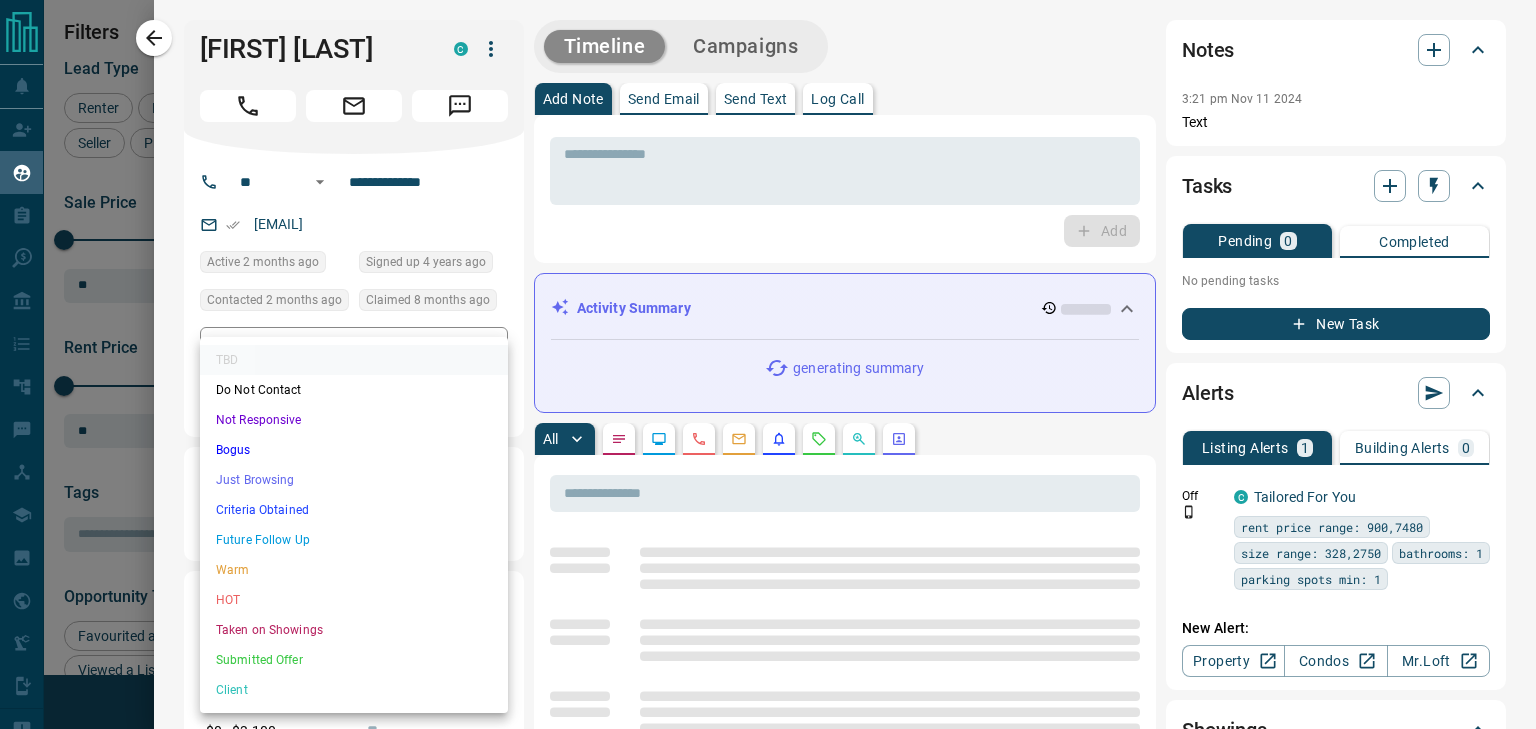 click on "Not Responsive" at bounding box center (354, 420) 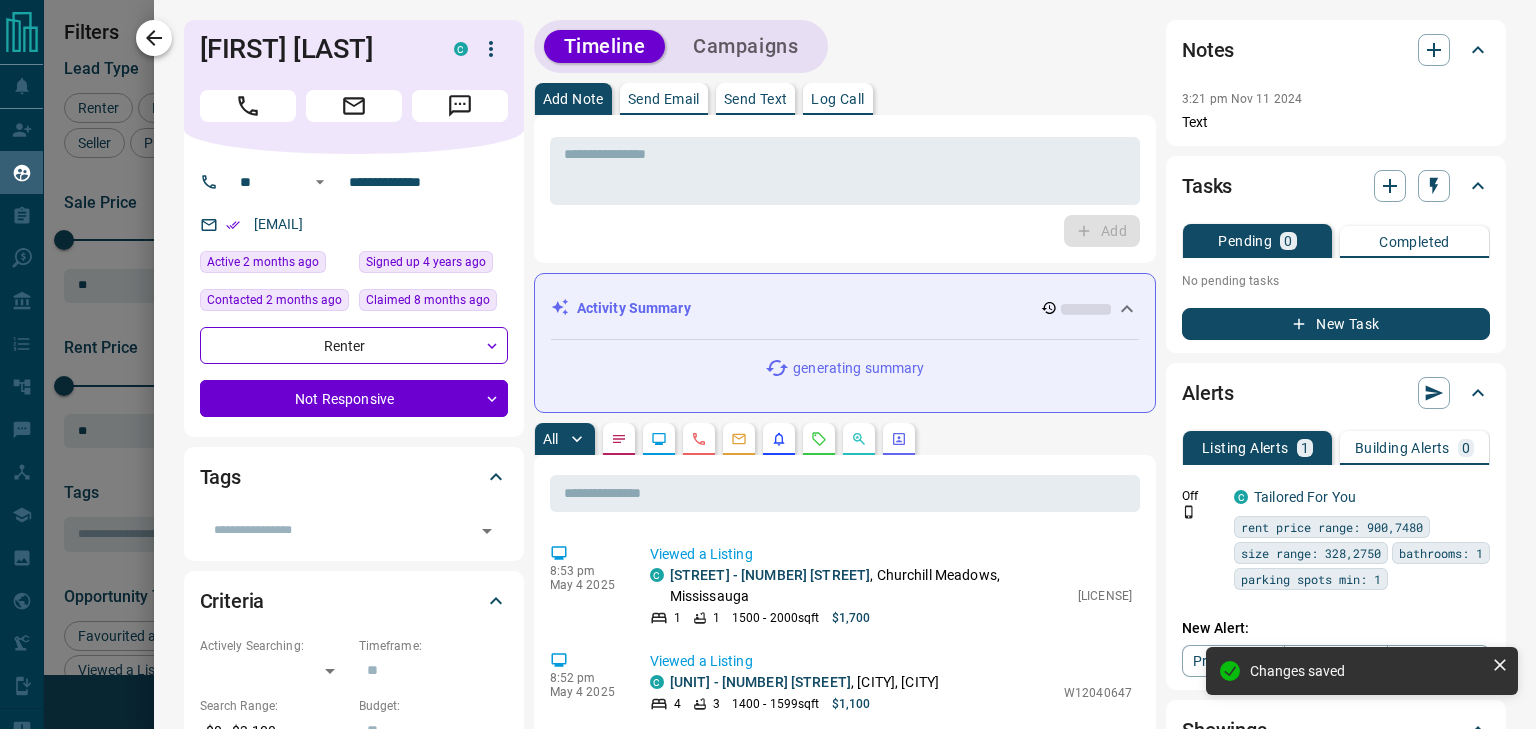 click 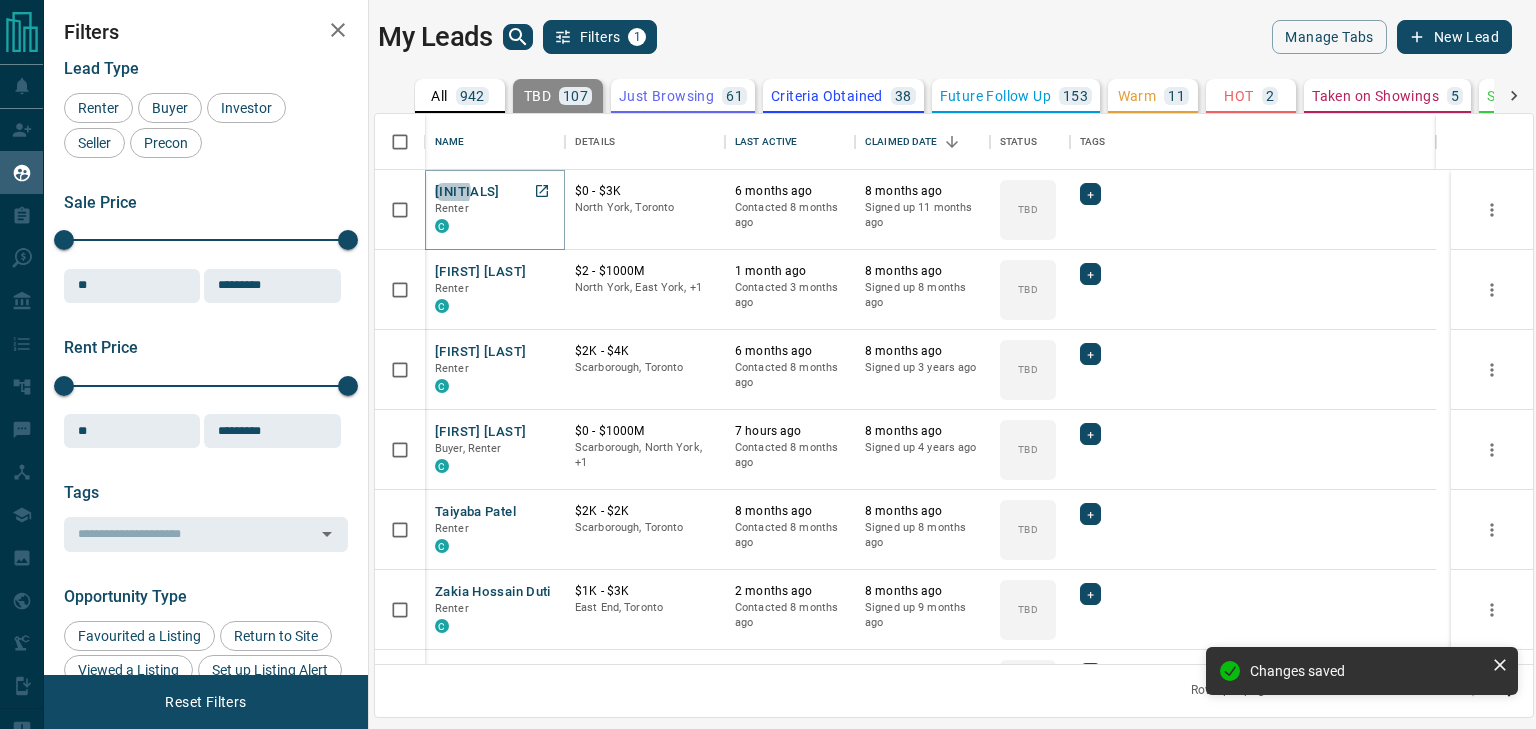 click on "[INITIALS]" at bounding box center (467, 192) 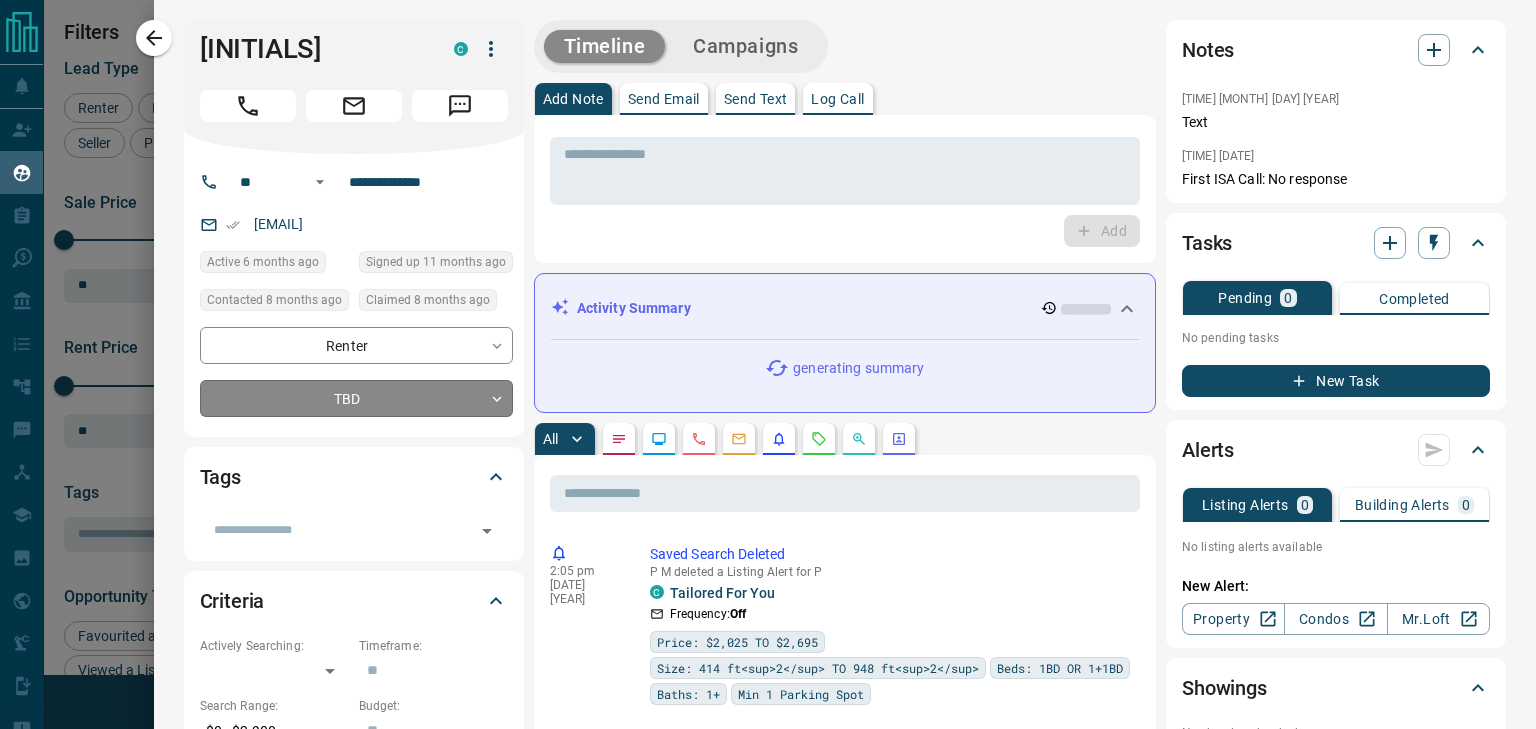 click on "Lead Transfers Claim Leads My Leads Tasks Opportunities Deals Campaigns Automations Messages Broker Bay Training Media Services Agent Resources Precon Worksheet Mobile Apps Disclosure Logout My Leads Filters 1 Manage Tabs New Lead All 942 TBD 107 Do Not Contact - Not Responsive 560 Bogus - Just Browsing 61 Criteria Obtained 38 Future Follow Up 153 Warm 11 HOT 2 Taken on Showings 5 Submitted Offer - Client 5 Name Details Last Active Claimed Date Status Tags [FIRST] [LAST] Renter C $0 - $3K North York, [CITY], [COUNTRY] 6 months ago Contacted 8 months ago 8 months ago Signed up 11 months ago TBD + [FIRST] [LAST] Renter C $2 - $1000M North York, East York, [COUNTRY] 1 month ago Contacted 3 months ago 8 months ago Signed up 8 months ago TBD + [FIRST] [LAST] Renter C $2K - $4K Scarborough, [CITY], [COUNTRY] 6 months ago Contacted 8 months ago 8 months ago Signed up 3 years ago TBD + [FIRST] [LAST] Buyer, Renter C $0 - $1000M Scarborough, North York, [COUNTRY] 7 hours ago Contacted 8 months ago 8 months ago Signed up 4 years ago TBD + [FIRST] [LAST] Renter C $2K - $2K TBD" at bounding box center (768, 352) 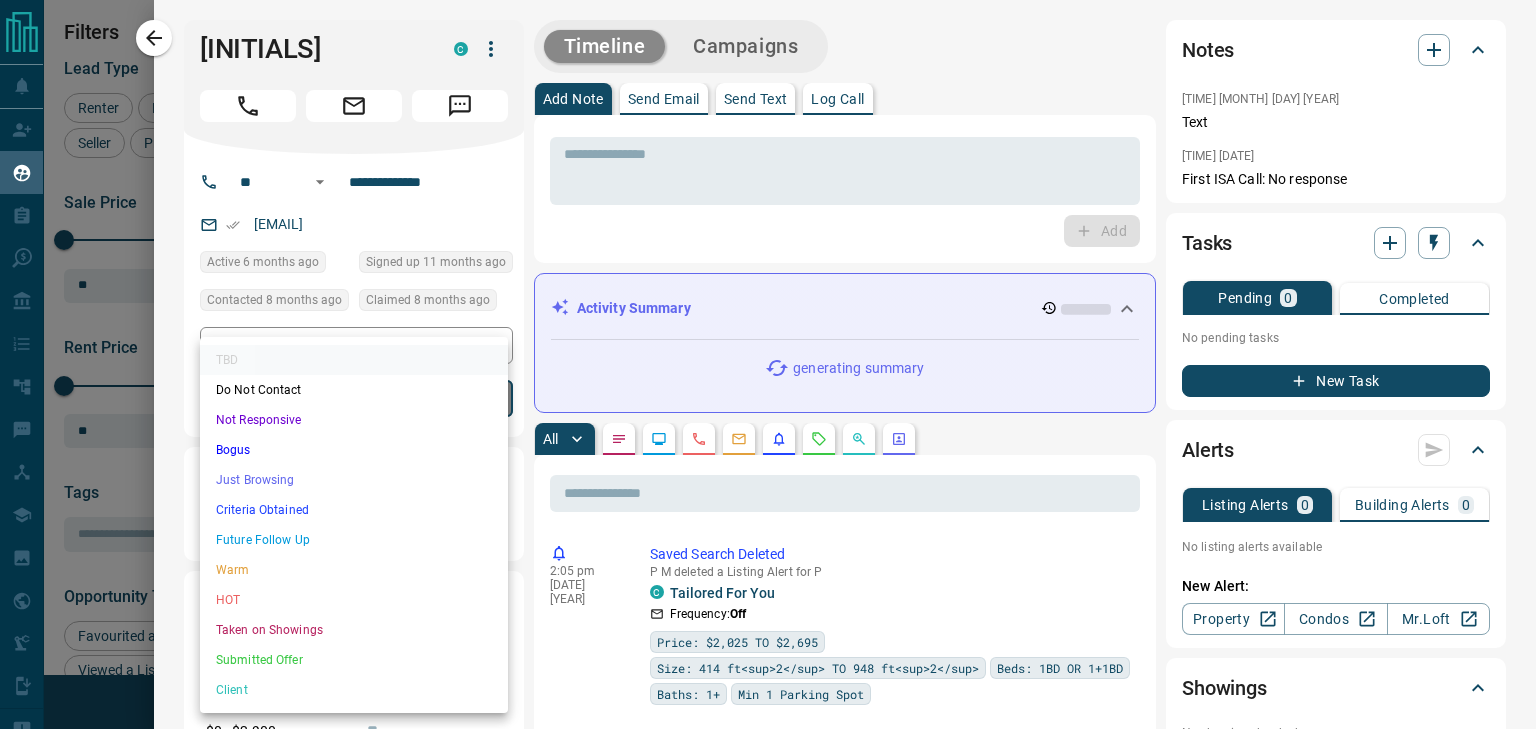 click on "Not Responsive" at bounding box center (354, 420) 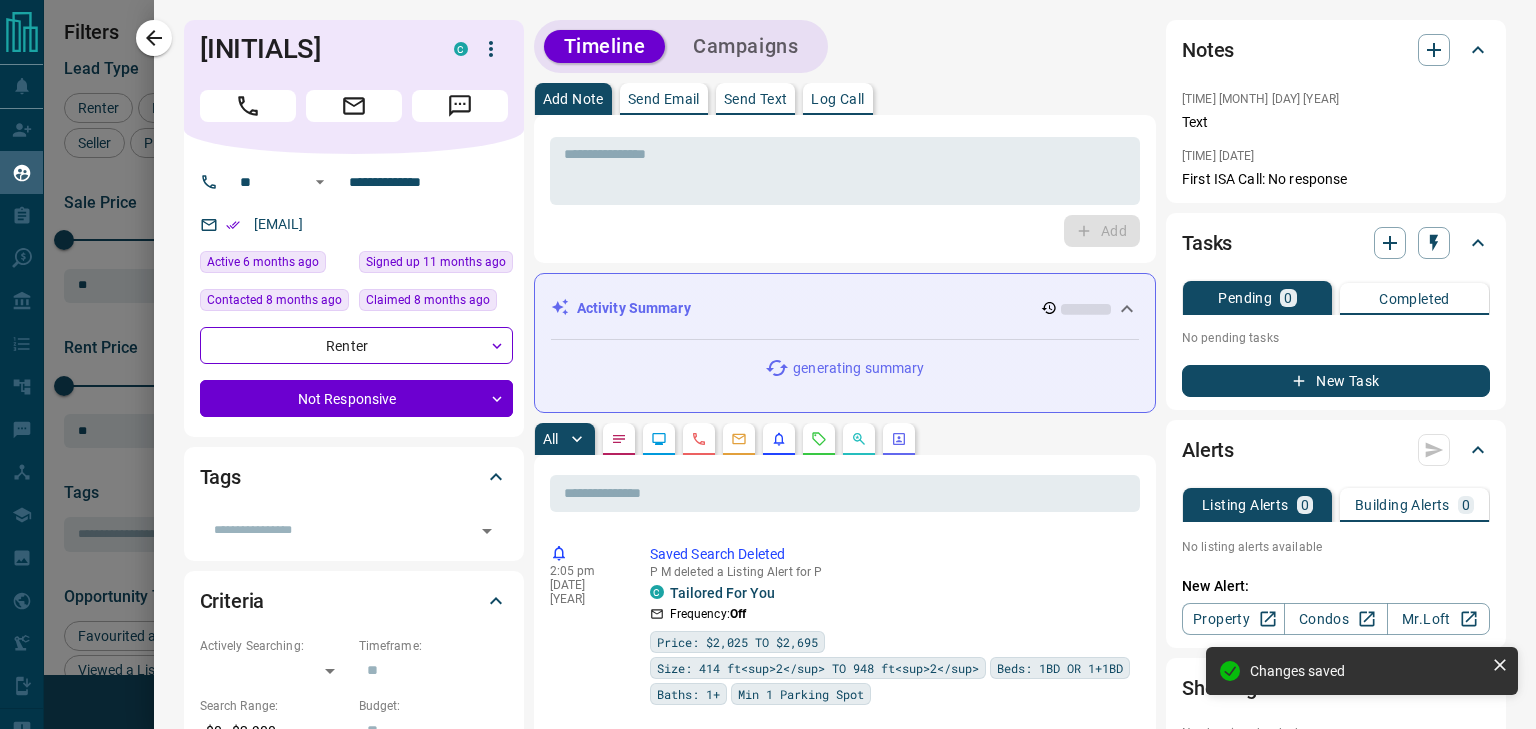 click on "**********" at bounding box center [845, 1099] 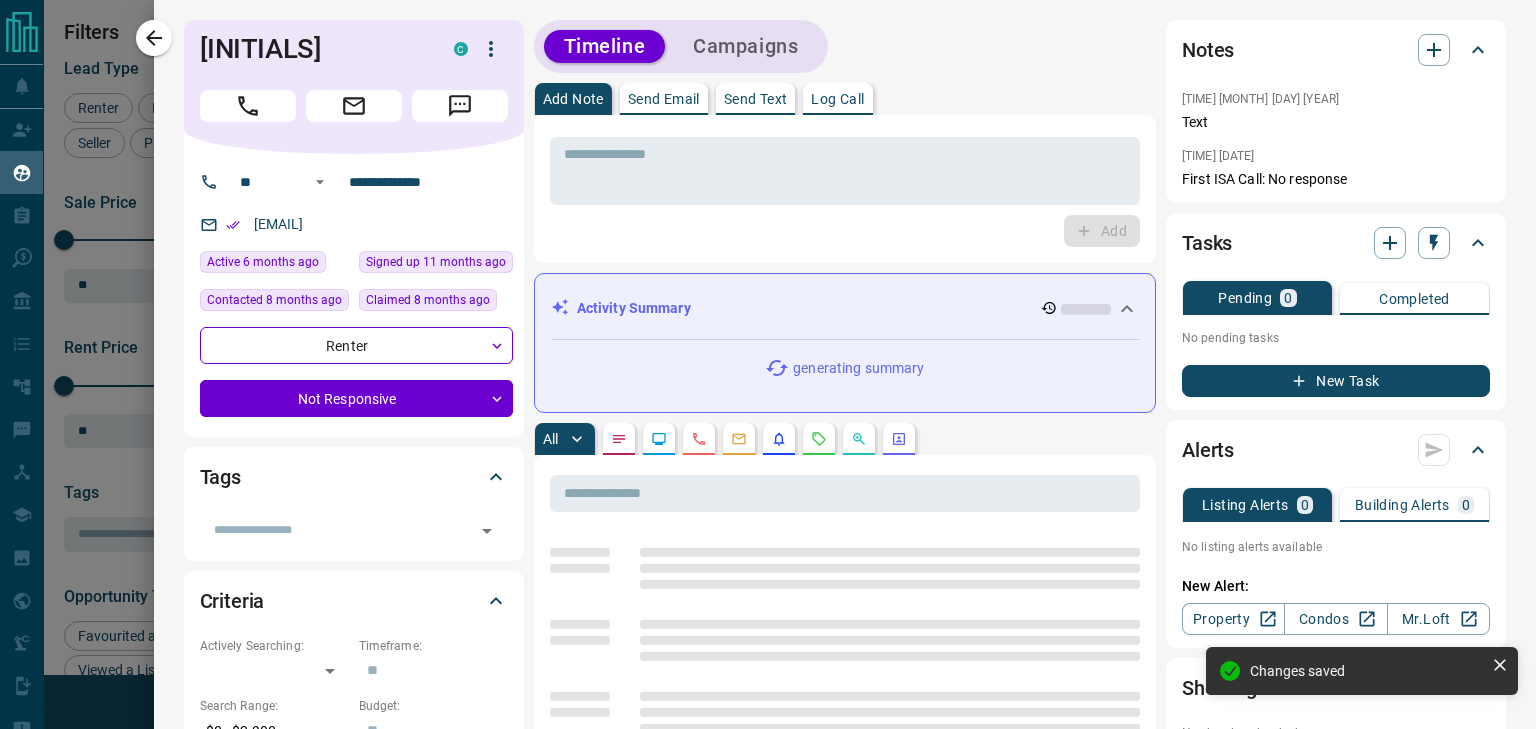 click 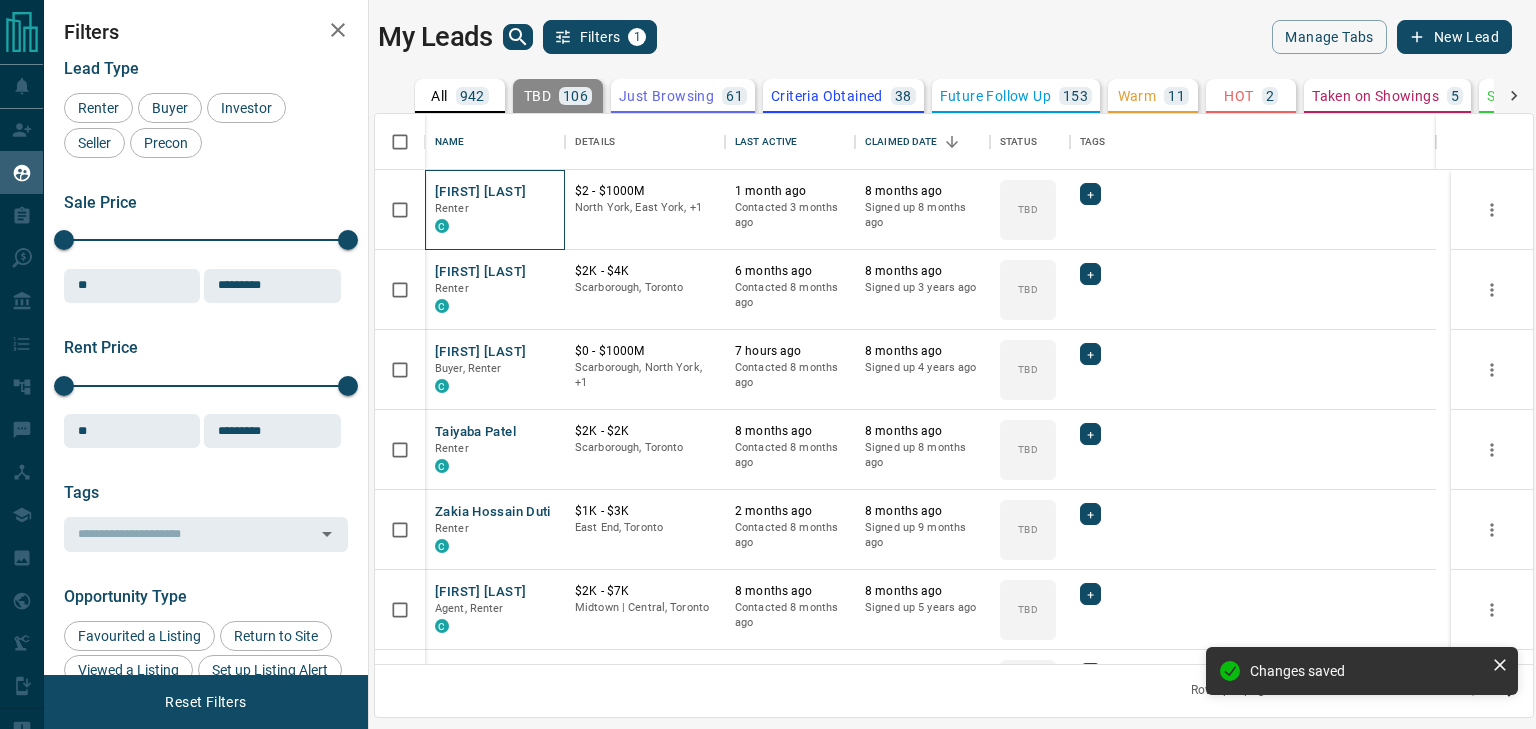 click on "Renter" at bounding box center [495, 209] 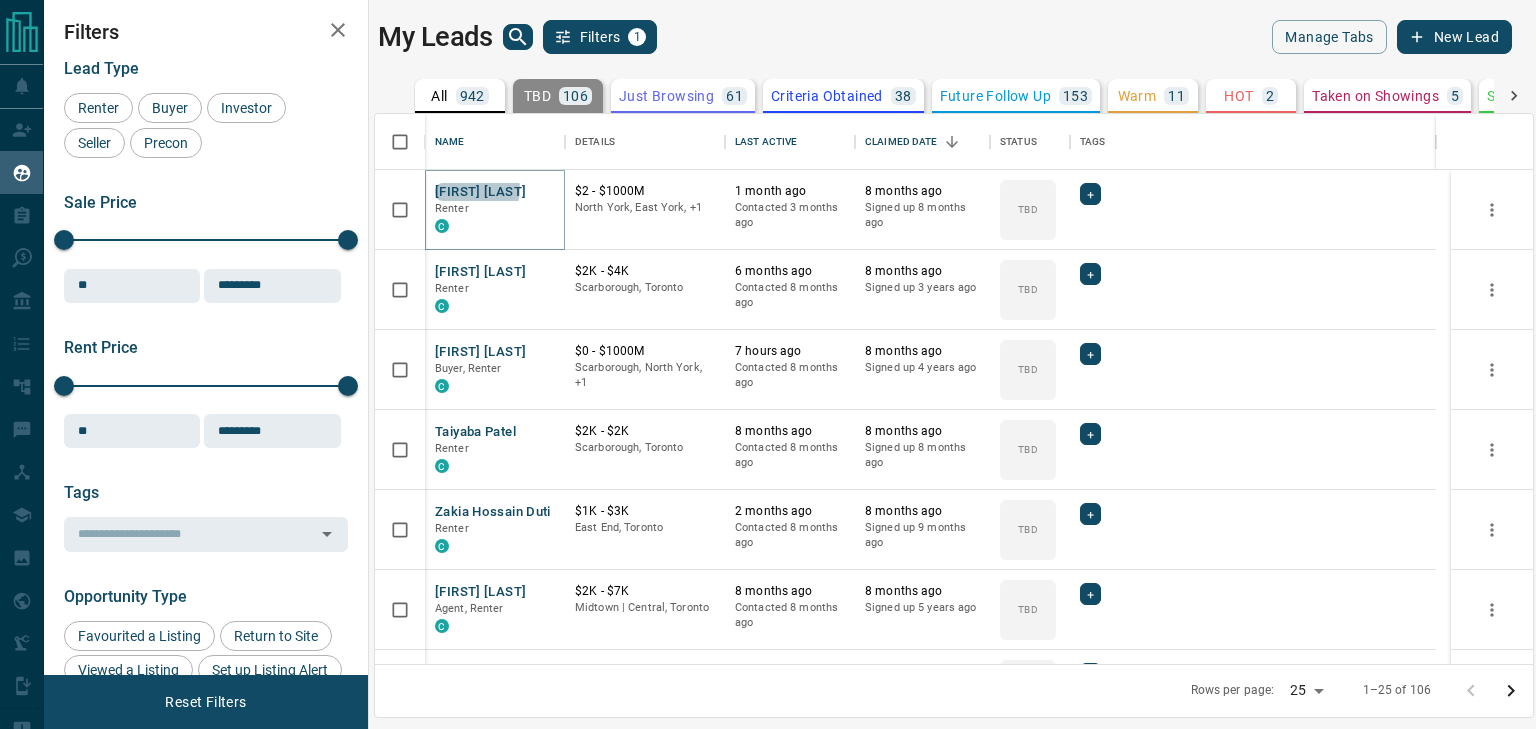 click on "[FIRST] [LAST]" at bounding box center [480, 192] 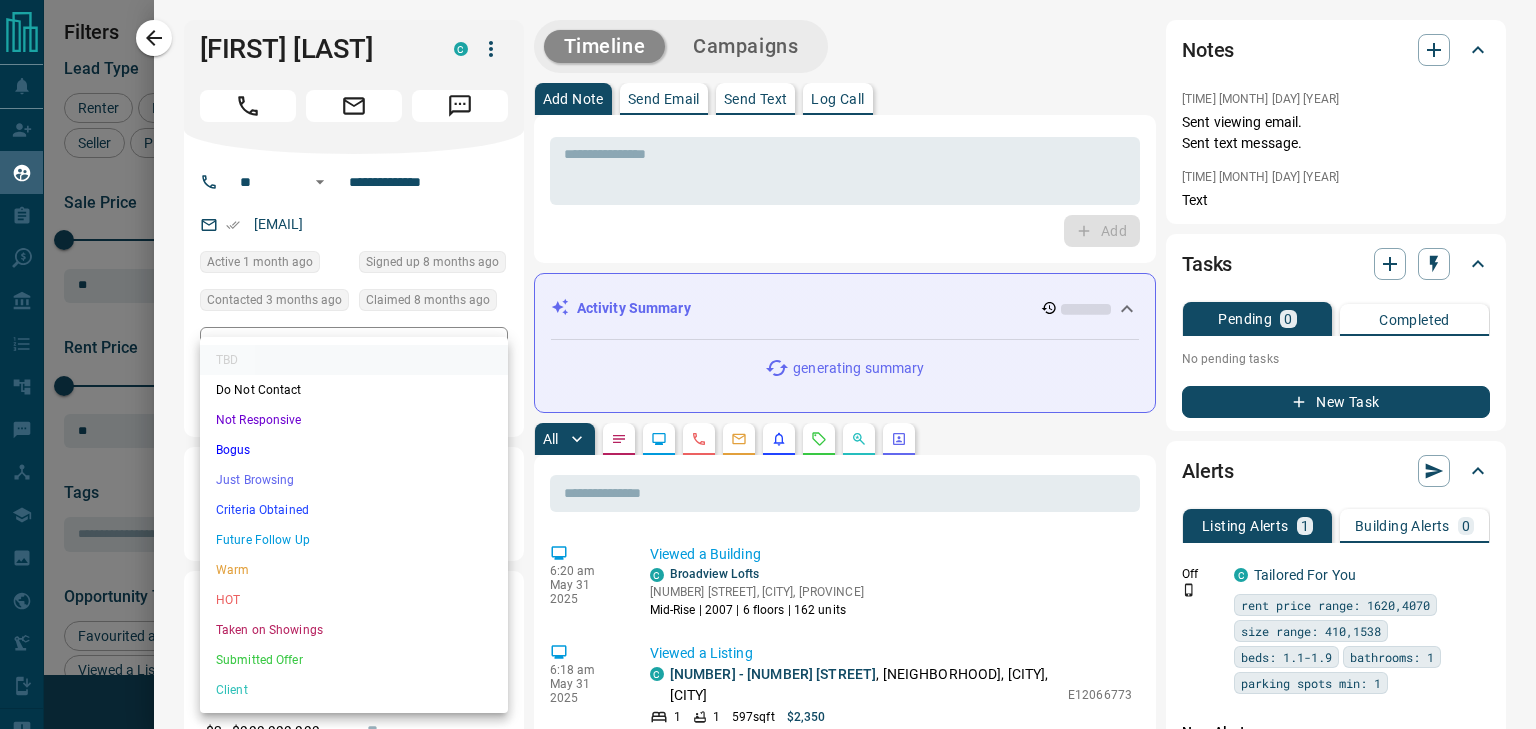click on "Lead Transfers Claim Leads My Leads Tasks Opportunities Deals Campaigns Automations Messages Broker Bay Training Media Services Agent Resources Precon Worksheet Mobile Apps Disclosure Logout My Leads Filters 1 Manage Tabs New Lead All 942 TBD 106 Do Not Contact - Not Responsive 561 Bogus - Just Browsing 61 Criteria Obtained 38 Future Follow Up 153 Warm 11 HOT 2 Taken on Showings 5 Submitted Offer - Client 5 Name Details Last Active Claimed Date Status Tags [NAME] [LAST] Renter C $2 - $1000M [CITY], [CITY], +1 1 month ago Contacted 3 months ago 8 months ago Signed up 8 months ago TBD + [NAME] [LAST] Renter C $2K - $4K [CITY], [CITY] 6 months ago Contacted 8 months ago 8 months ago Signed up 3 years ago TBD + [NAME] [LAST], Renter C $0 - $1000M [CITY], [CITY], +1 7 hours ago Contacted 8 months ago 8 months ago Signed up 4 years ago TBD + [NAME] [LAST] Renter C $2K - $2K [CITY], [CITY] 8 months ago Contacted 8 months ago 8 months ago Signed up 8 months ago TBD + [NAME] [LAST] duti Renter" at bounding box center [768, 352] 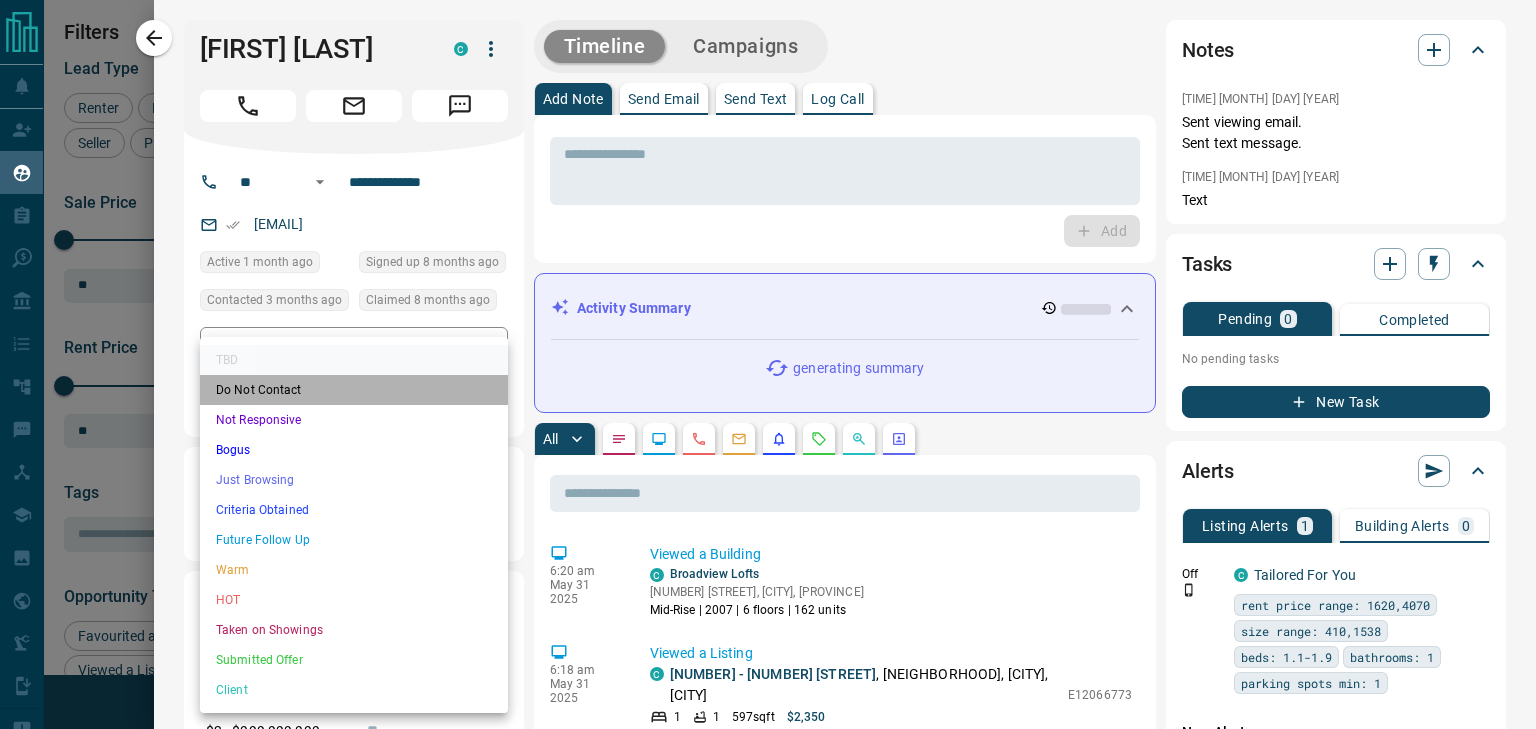 click on "Do Not Contact" at bounding box center [354, 390] 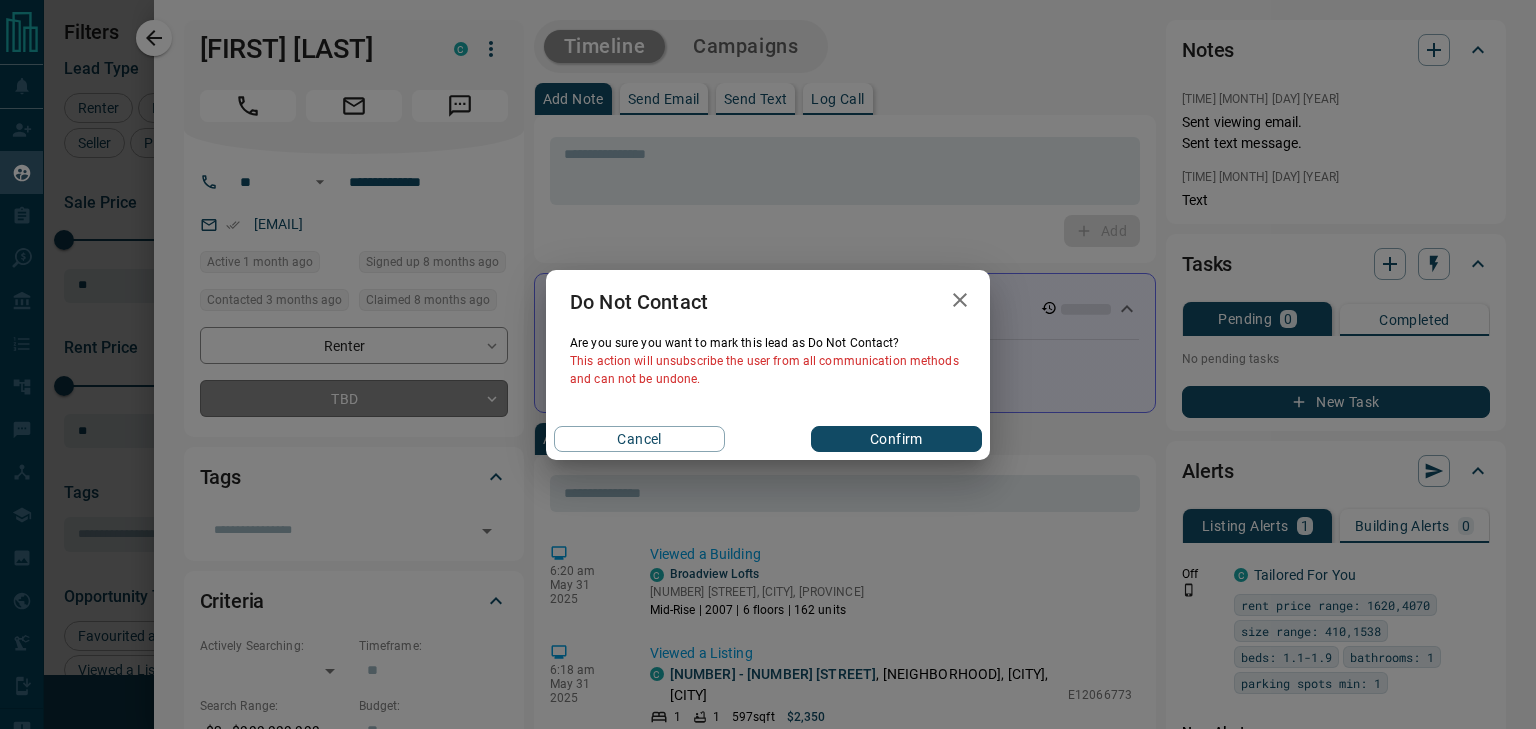 click on "Do Not Contact Are you sure you want to mark this lead as   Do Not Contact ? This action will unsubscribe the user from all communication methods and can not be undone. Cancel Confirm" at bounding box center [768, 364] 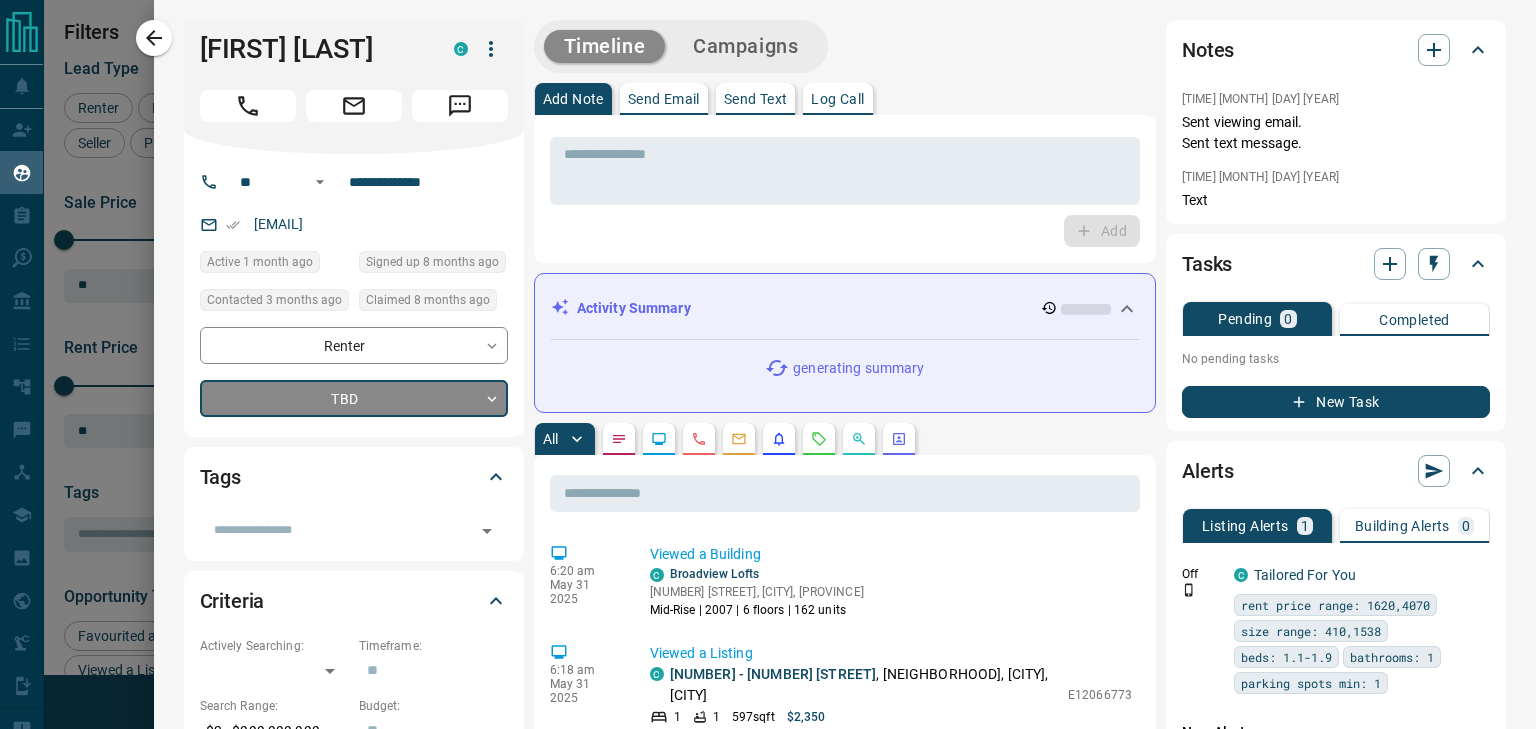 click on "Lead Transfers Claim Leads My Leads Tasks Opportunities Deals Campaigns Automations Messages Broker Bay Training Media Services Agent Resources Precon Worksheet Mobile Apps Disclosure Logout My Leads Filters 1 Manage Tabs New Lead All 942 TBD 106 Do Not Contact - Not Responsive 561 Bogus - Just Browsing 61 Criteria Obtained 38 Future Follow Up 153 Warm 11 HOT 2 Taken on Showings 5 Submitted Offer - Client 5 Name Details Last Active Claimed Date Status Tags [NAME] [LAST] Renter C $2 - $1000M [CITY], [CITY], +1 1 month ago Contacted 3 months ago 8 months ago Signed up 8 months ago TBD + [NAME] [LAST] Renter C $2K - $4K [CITY], [CITY] 6 months ago Contacted 8 months ago 8 months ago Signed up 3 years ago TBD + [NAME] [LAST], Renter C $0 - $1000M [CITY], [CITY], +1 7 hours ago Contacted 8 months ago 8 months ago Signed up 4 years ago TBD + [NAME] [LAST] Renter C $2K - $2K [CITY], [CITY] 8 months ago Contacted 8 months ago 8 months ago Signed up 8 months ago TBD + [NAME] [LAST] duti Renter" at bounding box center (768, 352) 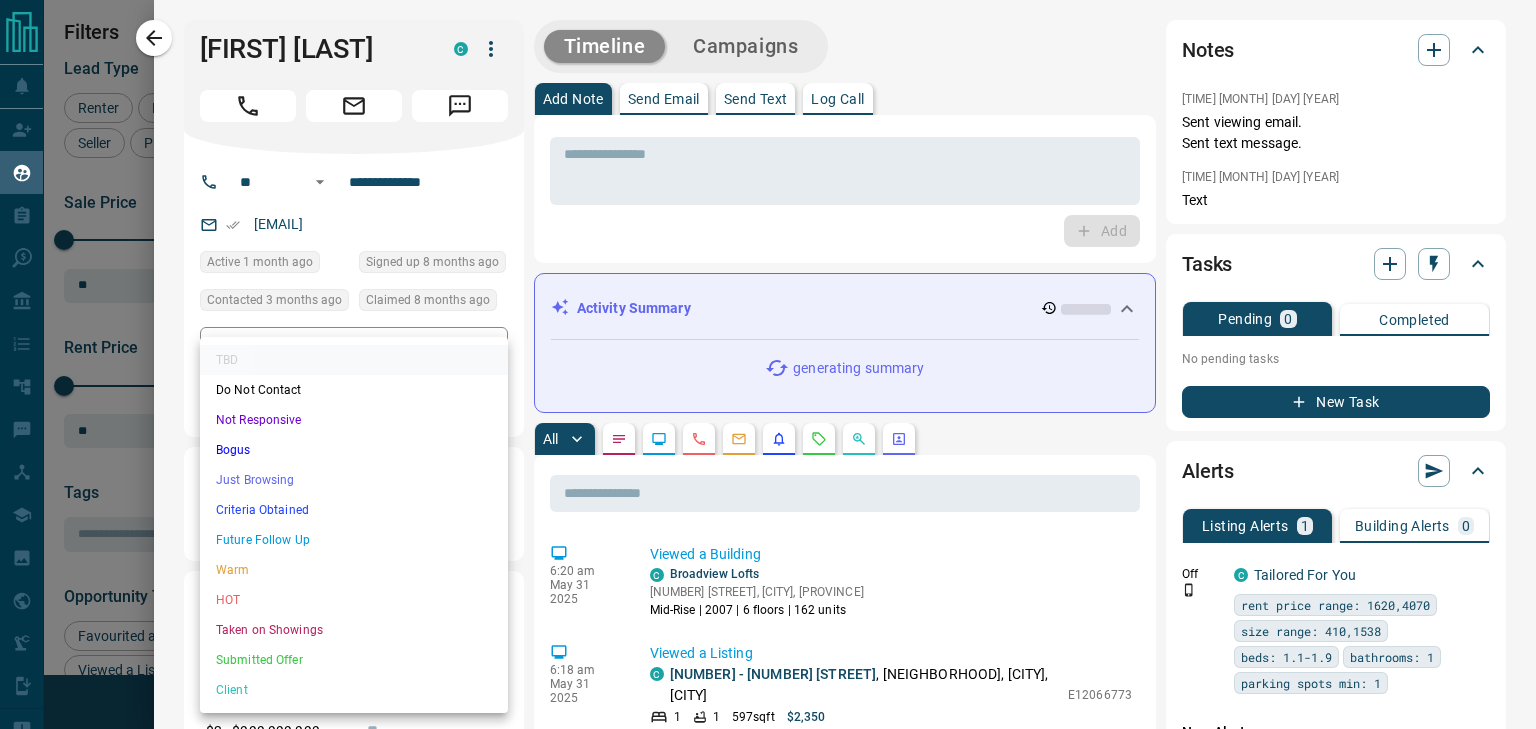 click on "Not Responsive" at bounding box center [354, 420] 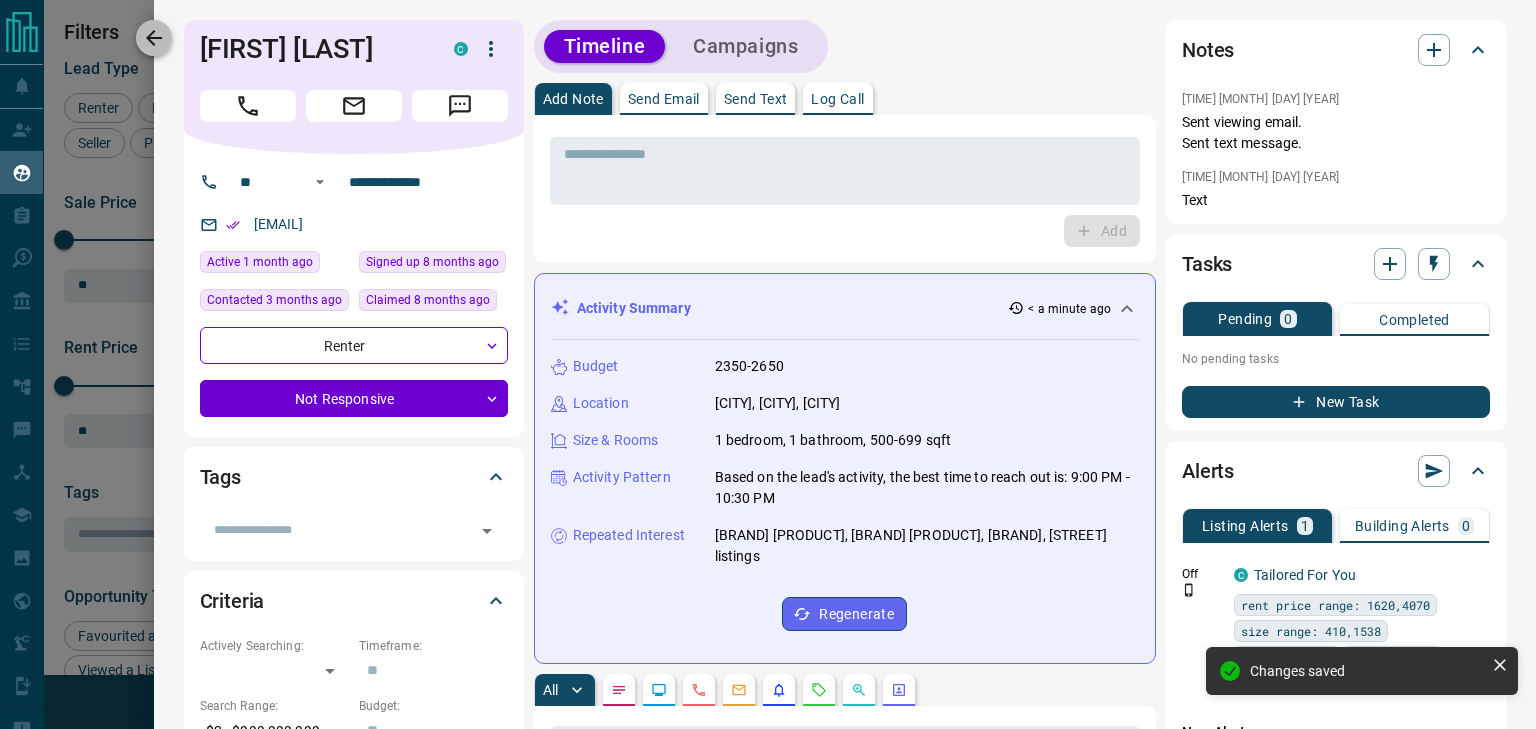 click 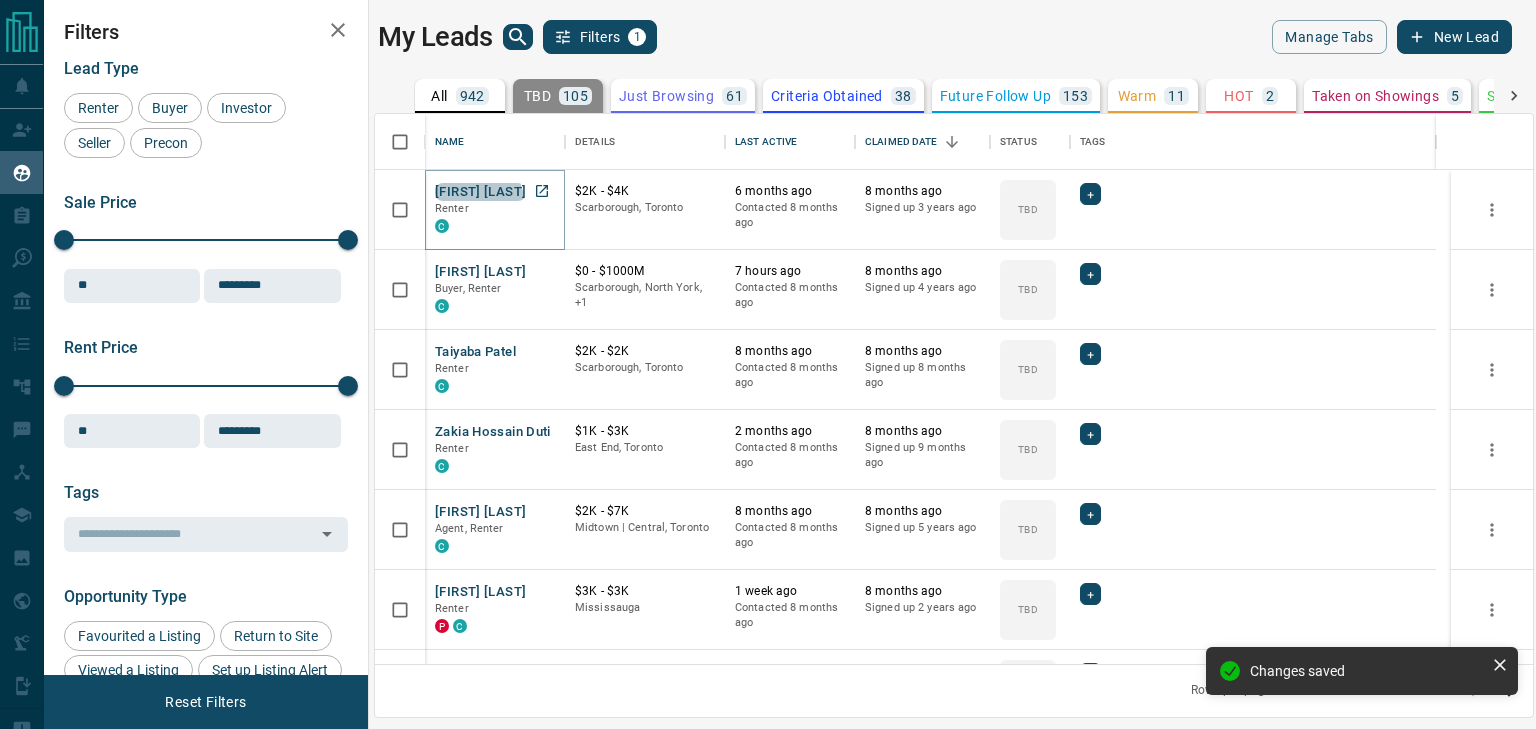 click on "[FIRST] [LAST]" at bounding box center [480, 192] 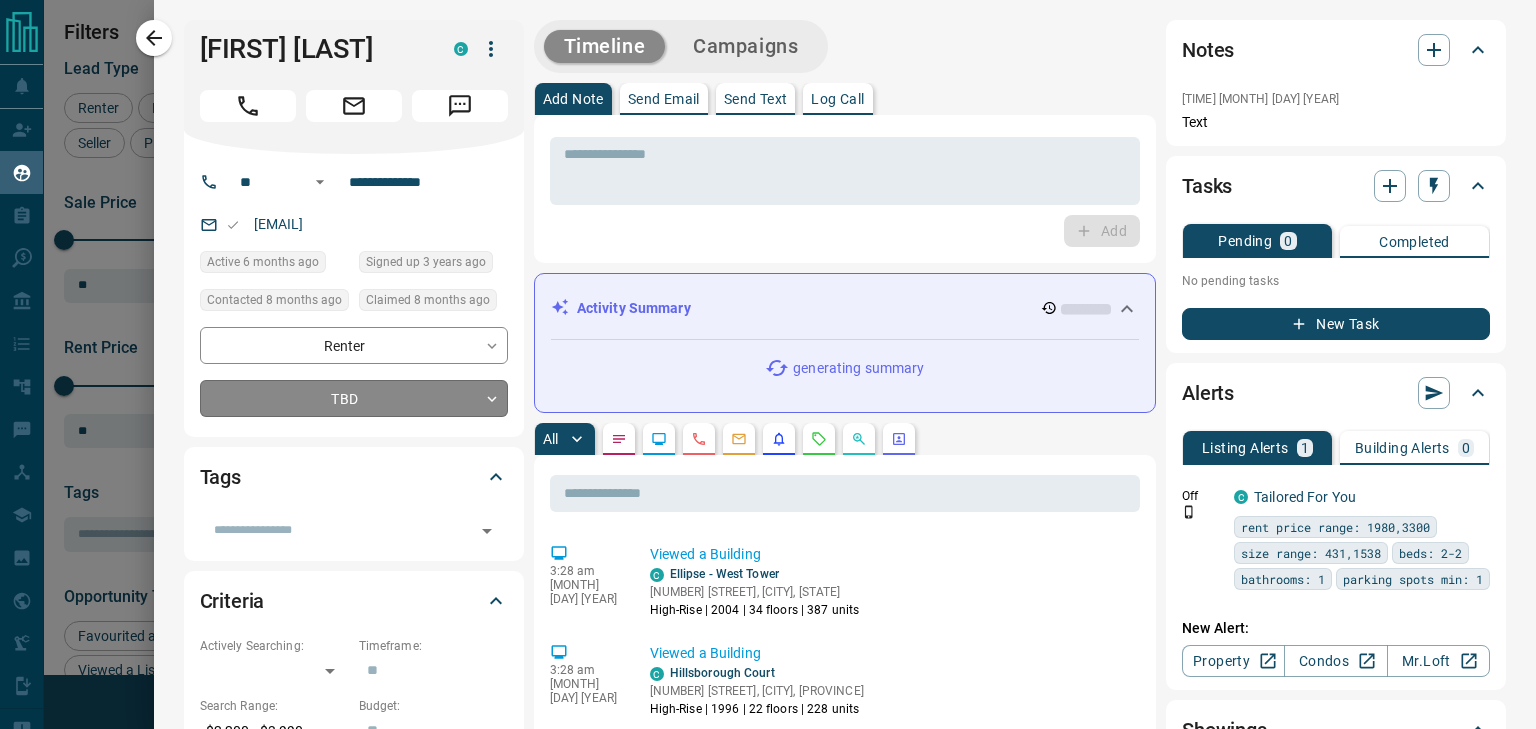 click on "Lead Transfers Claim Leads My Leads Tasks Opportunities Deals Campaigns Automations Messages Broker Bay Training Media Services Agent Resources Precon Worksheet Mobile Apps Disclosure Logout My Leads Filters 1 Manage Tabs New Lead All 942 TBD 105 Do Not Contact - Not Responsive 562 Bogus - Just Browsing 61 Criteria Obtained 38 Future Follow Up 153 Warm 11 HOT 2 Taken on Showings 5 Submitted Offer - Client 5 Name Details Last Active Claimed Date Status Tags [FIRST] [LAST] Renter C $2K - $4K Scarborough, Toronto 6 months ago Contacted 8 months ago 8 months ago Signed up 3 years ago TBD + [FIRST] [LAST] Buyer, Renter C $0 - $1000M Scarborough, North York, +1 7 hours ago Contacted 8 months ago 8 months ago Signed up 4 years ago TBD + [FIRST] [LAST] Renter C $2K - $2K Scarborough, Toronto 8 months ago Contacted 8 months ago 8 months ago Signed up 8 months ago TBD + [FIRST] [LAST] duti Renter C $1K - $3K East End, Toronto 2 months ago Contacted 8 months ago 8 months ago Signed up 9 months ago TBD + [FIRST] [LAST] Agent, Renter" at bounding box center [768, 352] 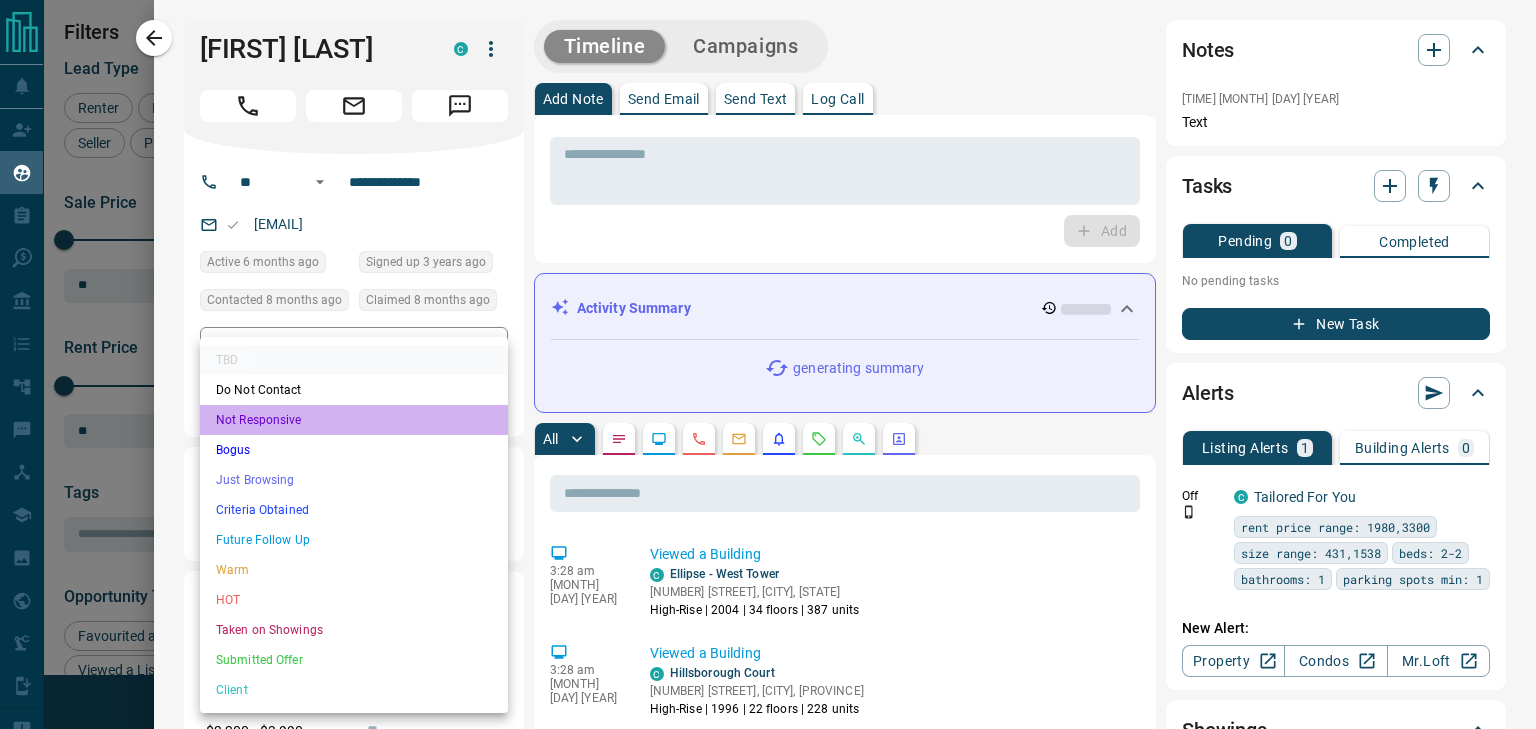click on "Not Responsive" at bounding box center [354, 420] 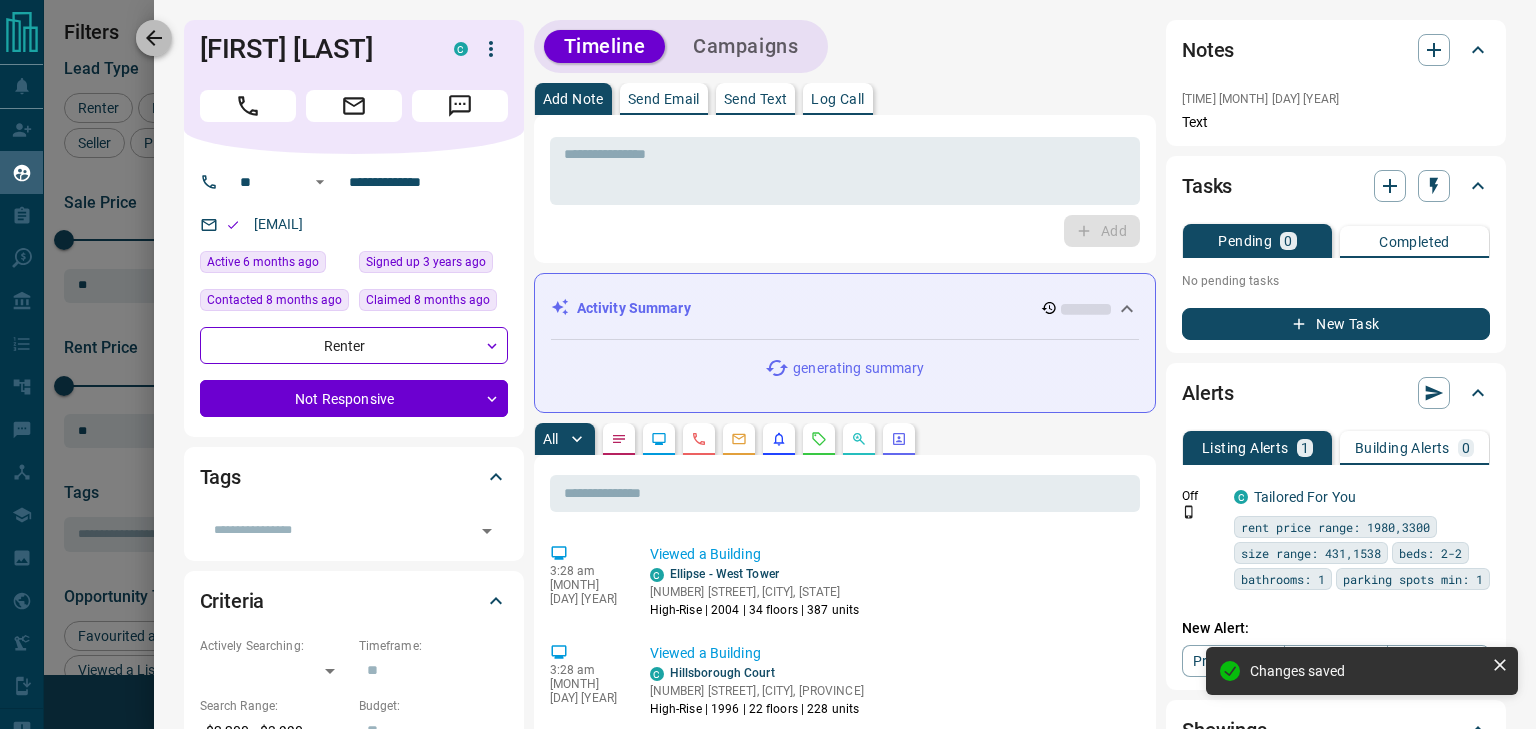 click 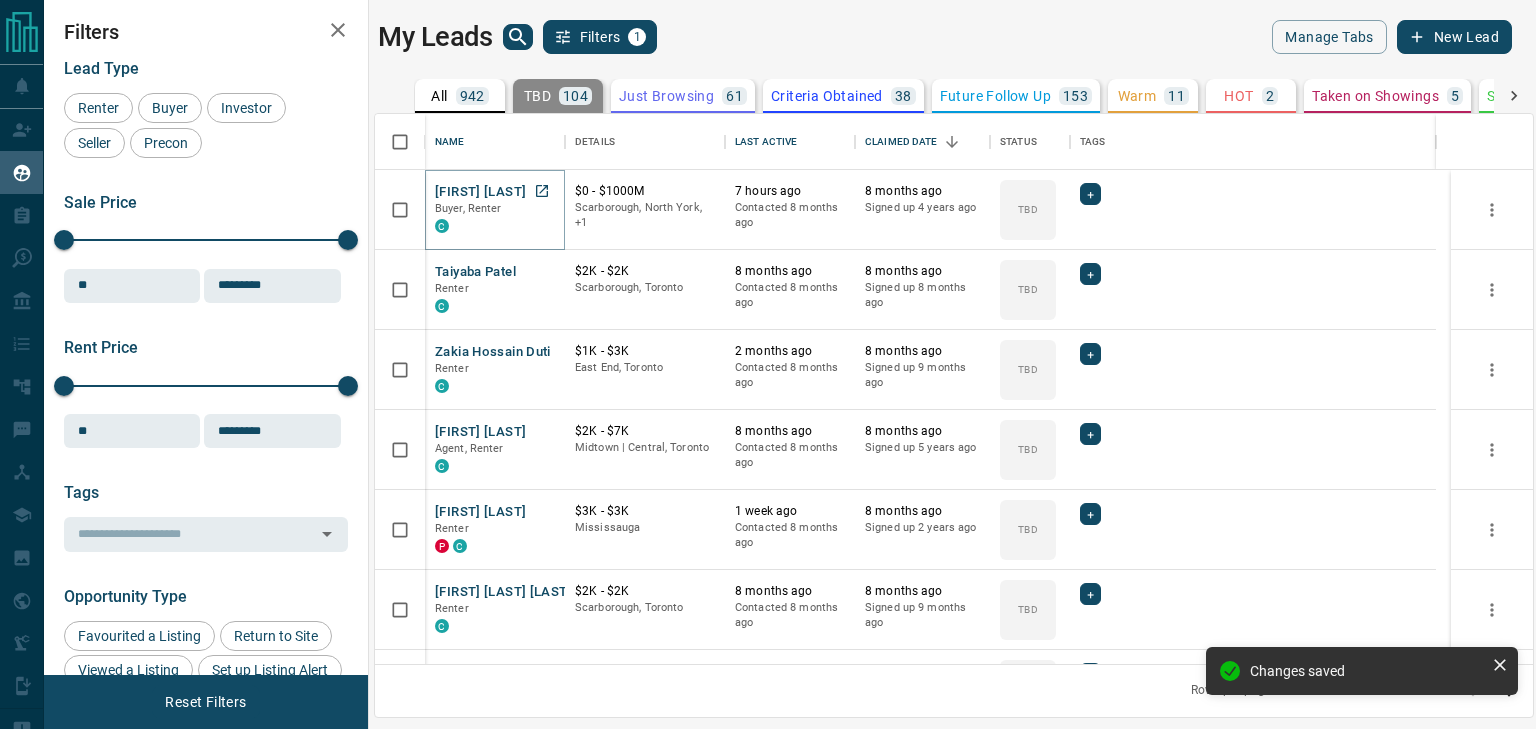 click on "[FIRST] [LAST]" at bounding box center [480, 192] 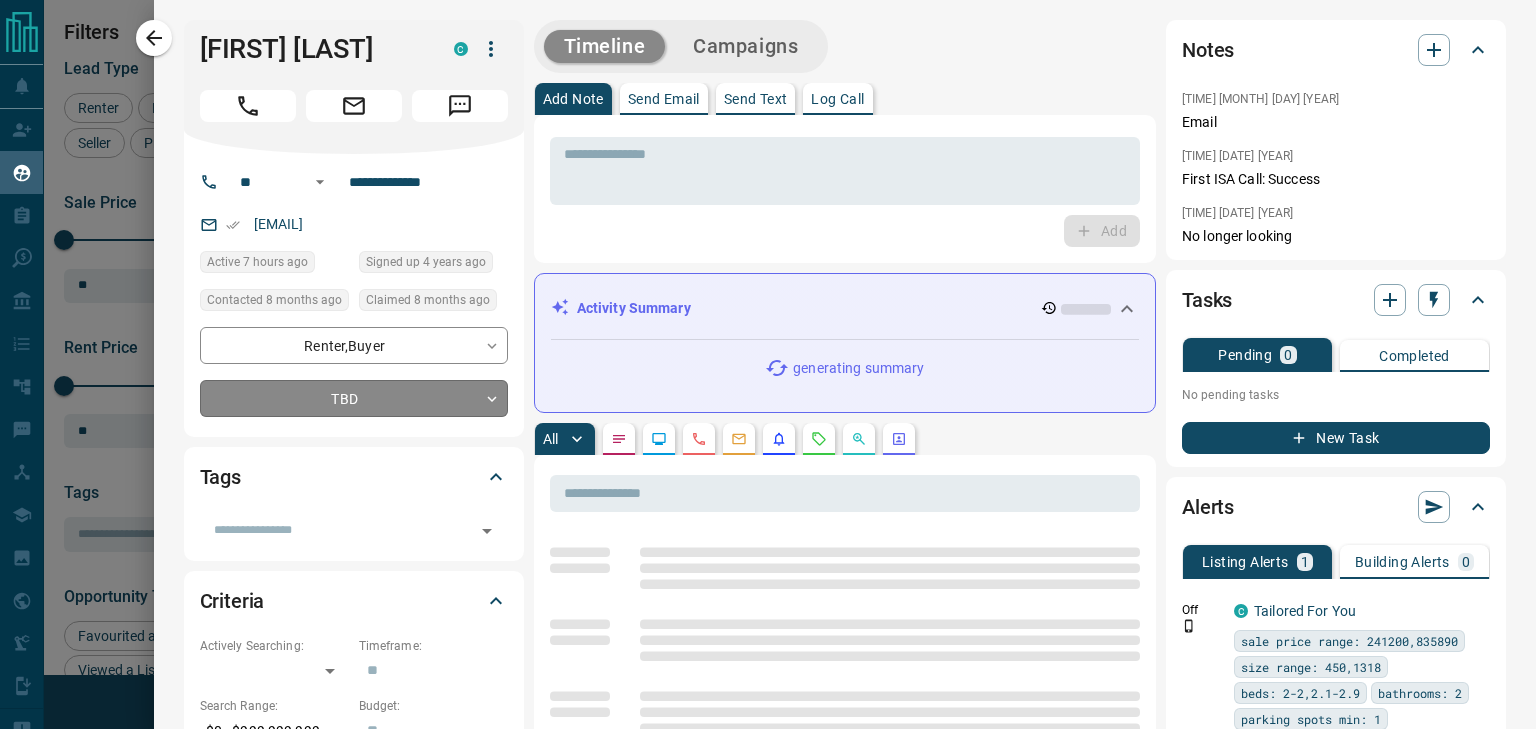 click on "Lead Transfers Claim Leads My Leads Tasks Opportunities Deals Campaigns Automations Messages Broker Bay Training Media Services Agent Resources Precon Worksheet Mobile Apps Disclosure Logout My Leads Filters 1 Manage Tabs New Lead All 942 TBD 111 Do Not Contact - Not Responsive 556 Bogus - Just Browsing 61 Criteria Obtained 38 Future Follow Up 153 Warm 11 HOT 2 Taken on Showings 5 Submitted Offer - Client 5 Name Details Last Active Claimed Date Status Tags [FIRST] [LAST] Buyer, Renter C $0 - $1000M Scarborough, North York, +1 [TIME] Contacted 8 months ago 8 months ago Signed up 4 years ago TBD + [NAME] [LAST] Renter C $2K - $2K Scarborough, [CITY] 8 months ago Contacted 8 months ago 8 months ago Signed up 8 months ago TBD + [NAME] [LAST] Renter C $1K - $3K East End, [CITY] 2 months ago Contacted 8 months ago 8 months ago Signed up 9 months ago TBD + [NAME] [LAST] Agent, Renter C $2K - $7K Midtown | Central, [CITY] 8 months ago Contacted 8 months ago 8 months ago Signed up 5 years ago TBD + [NAME] [LAST] P C" at bounding box center [768, 352] 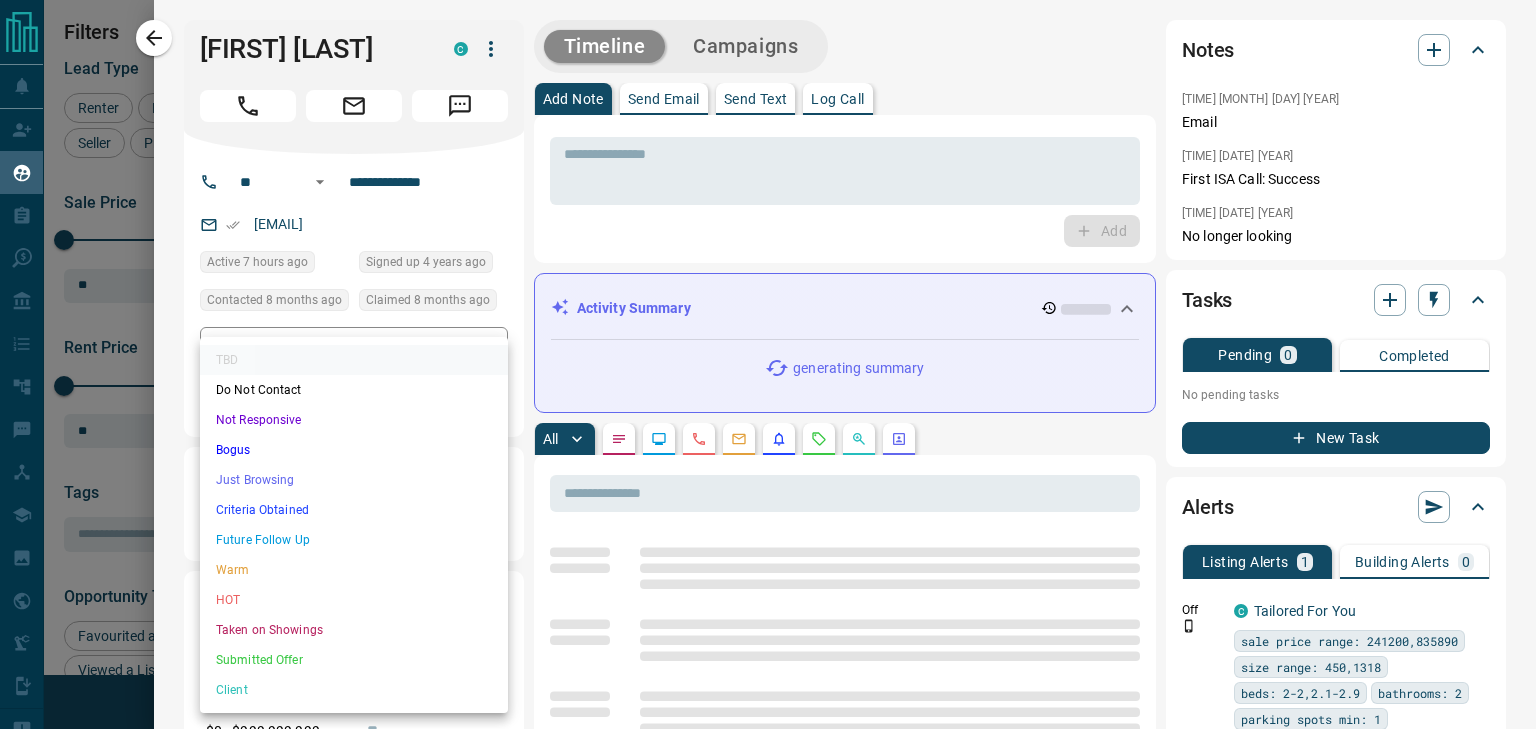 click on "Not Responsive" at bounding box center [354, 420] 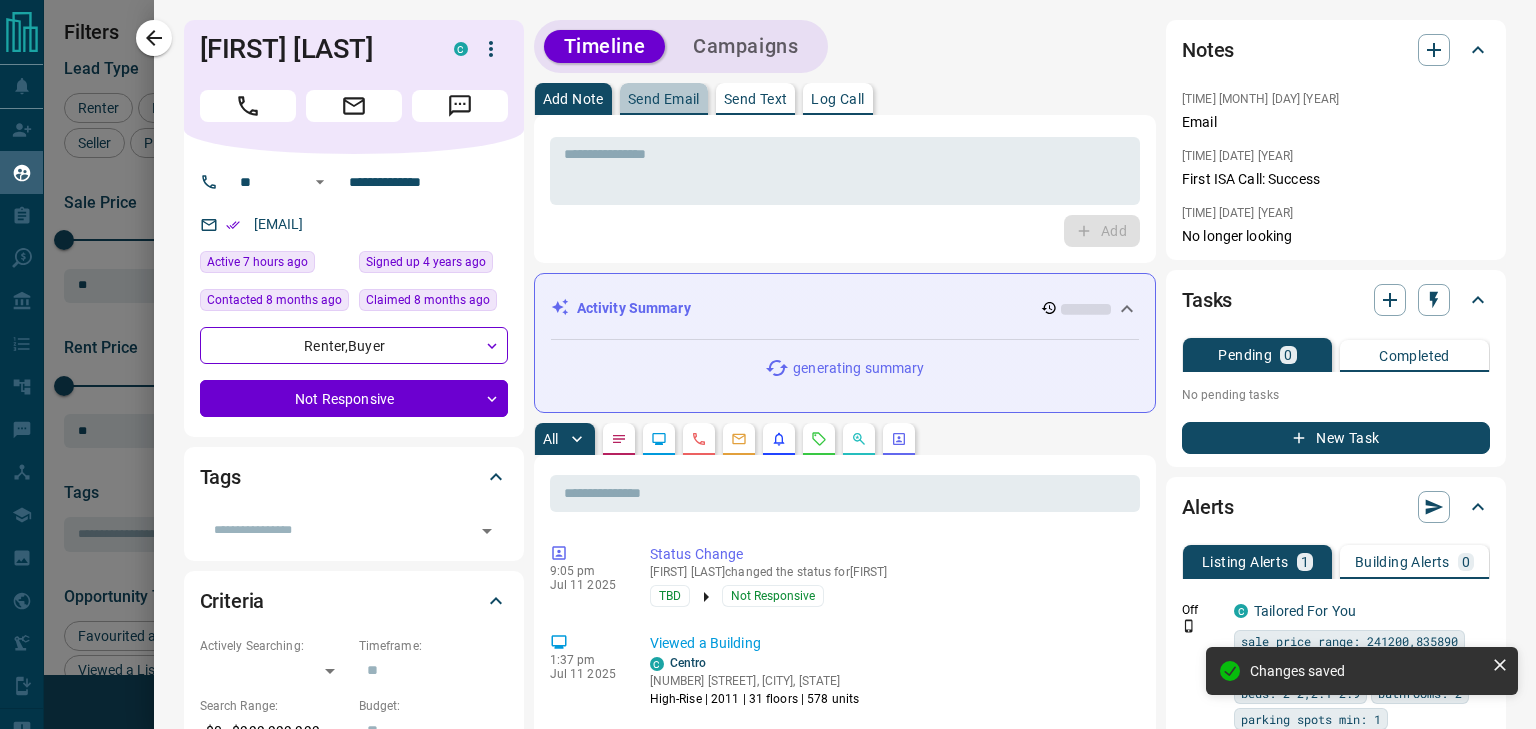 click on "Send Email" at bounding box center (664, 99) 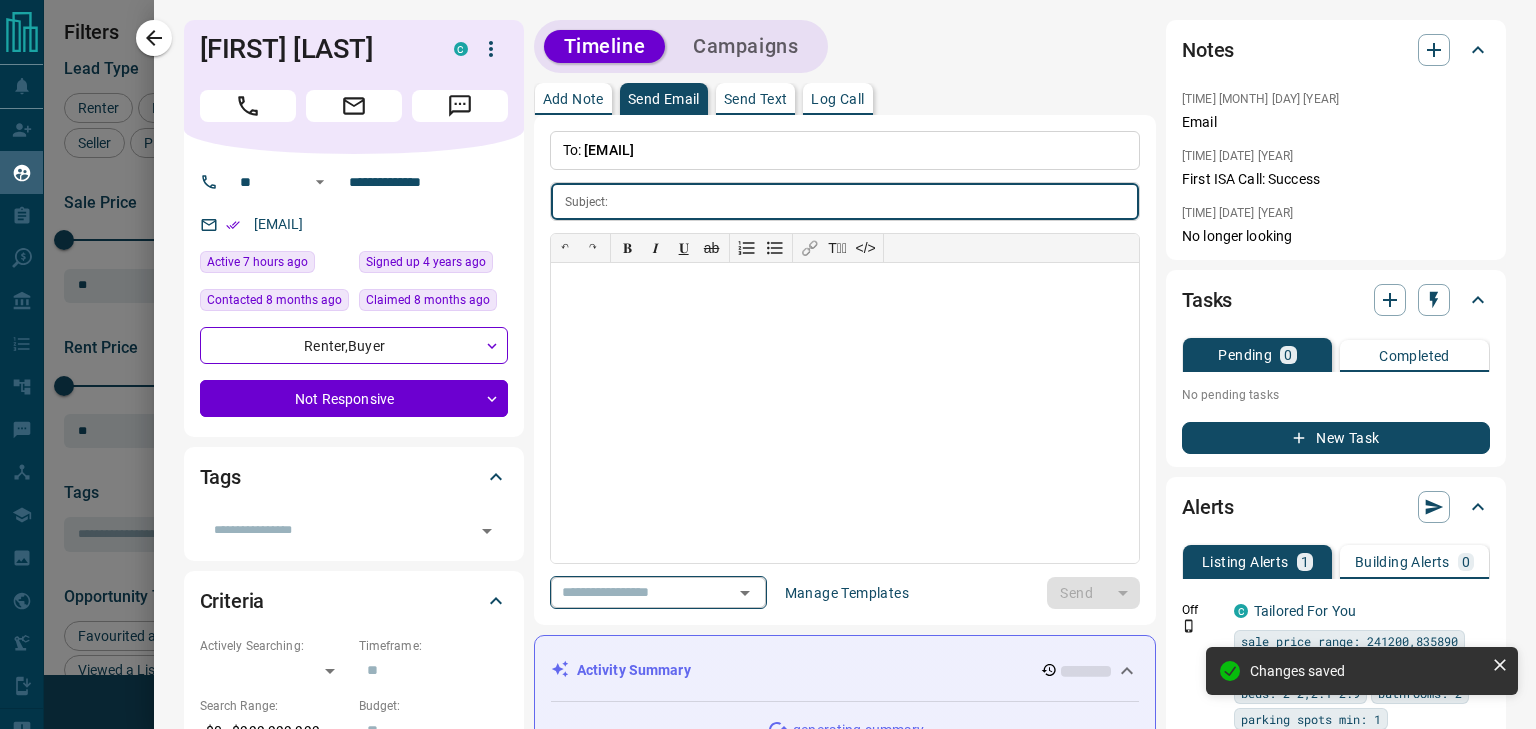 click at bounding box center [630, 592] 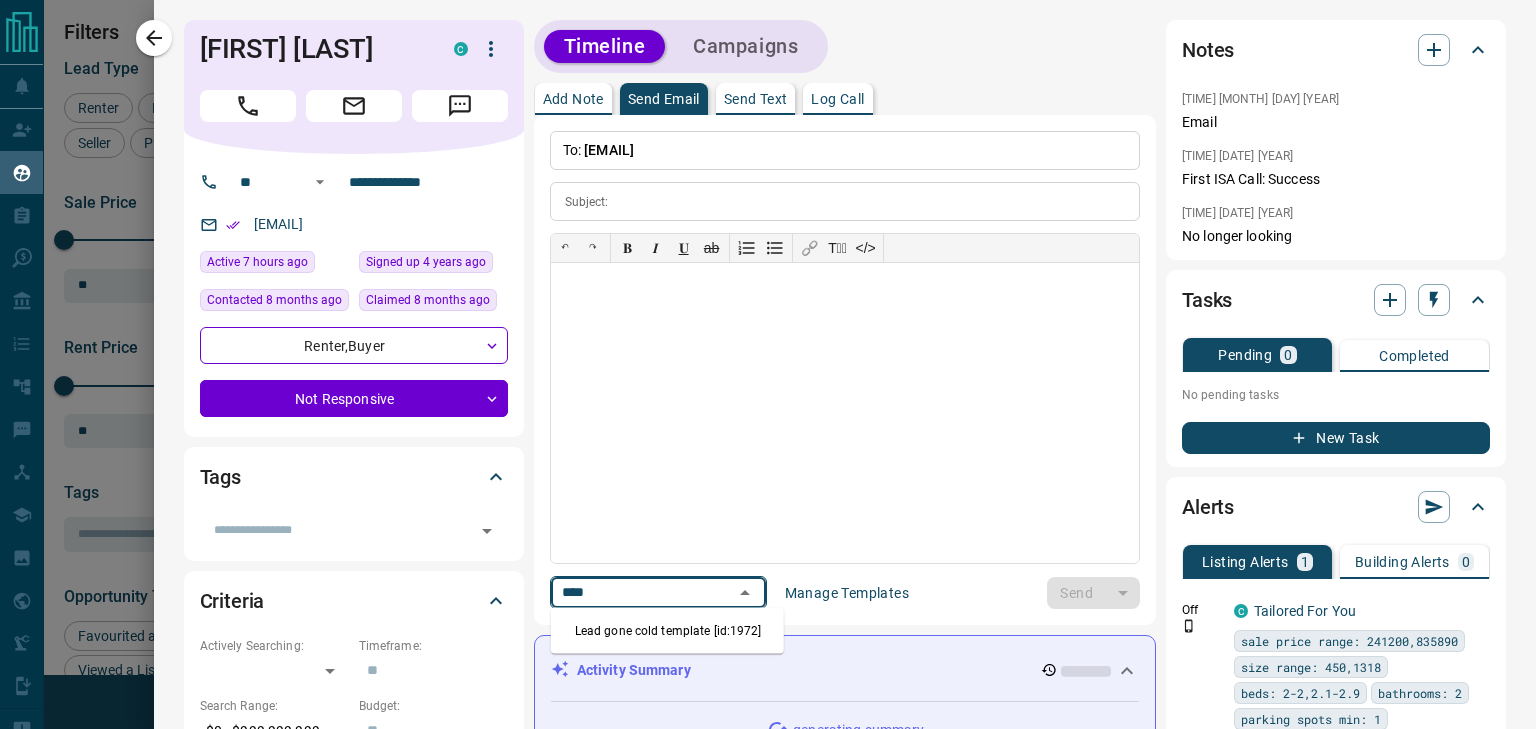 click on "Lead gone cold template [id:1972]" at bounding box center [667, 631] 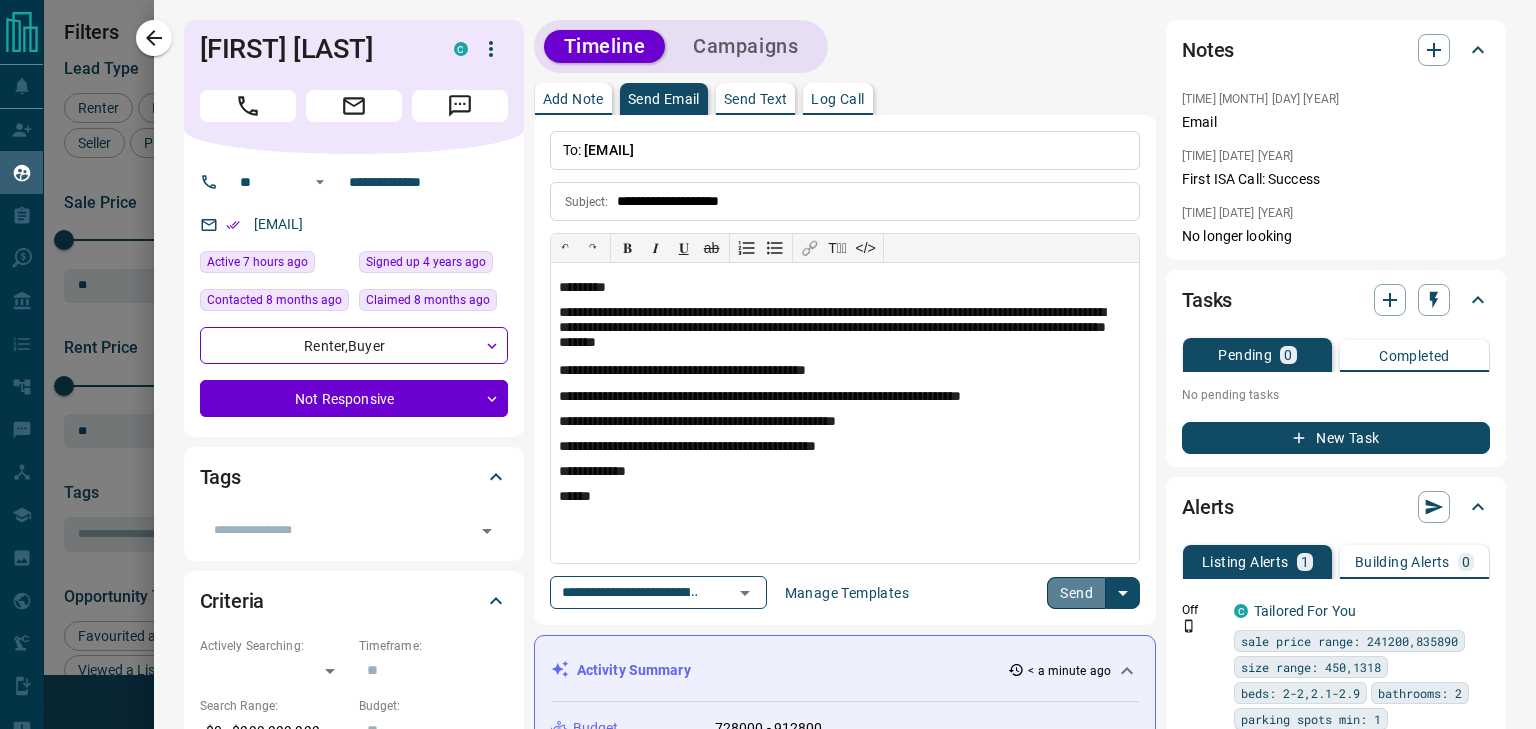 click on "Send" at bounding box center (1076, 593) 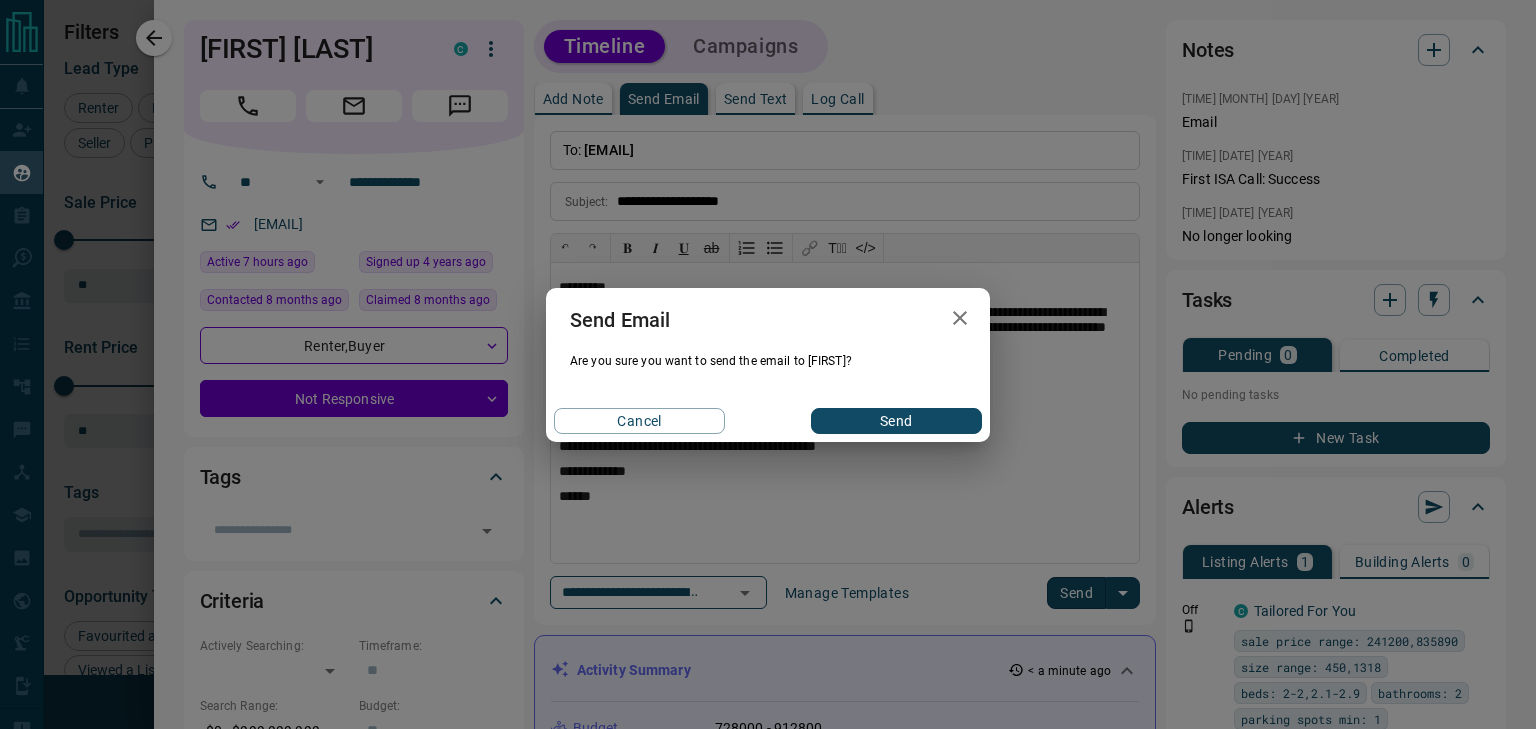 click on "Send" at bounding box center [896, 421] 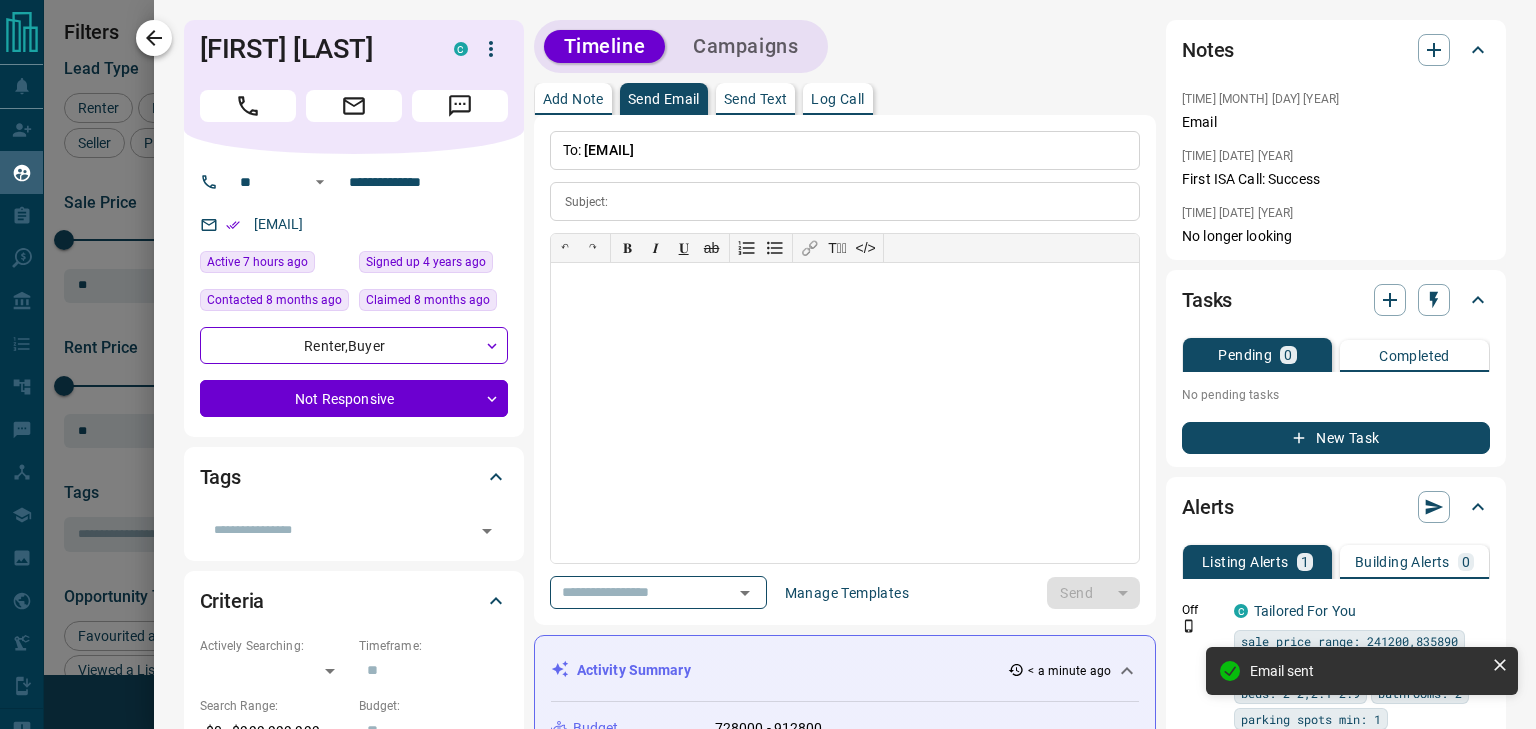 click 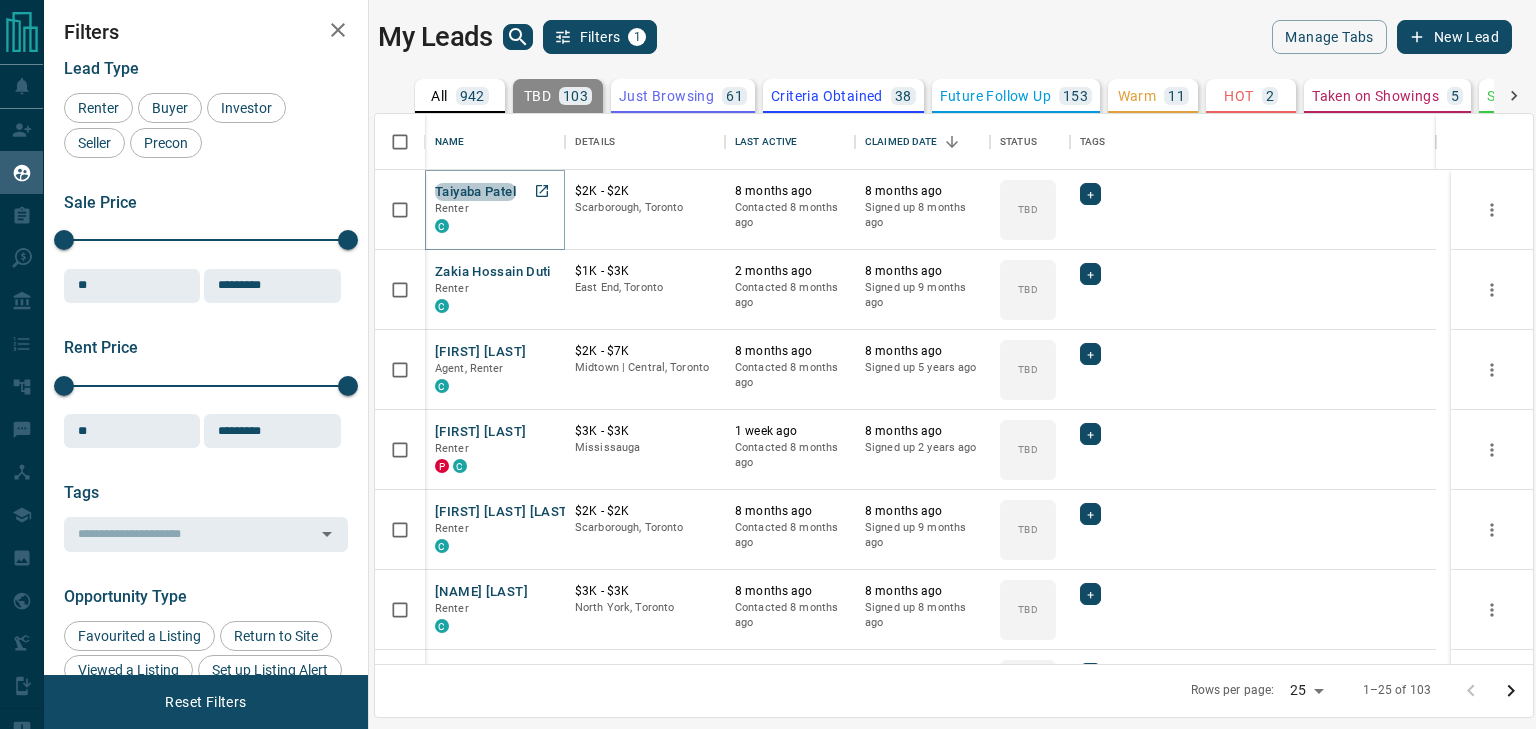 click on "Taiyaba Patel" at bounding box center (475, 192) 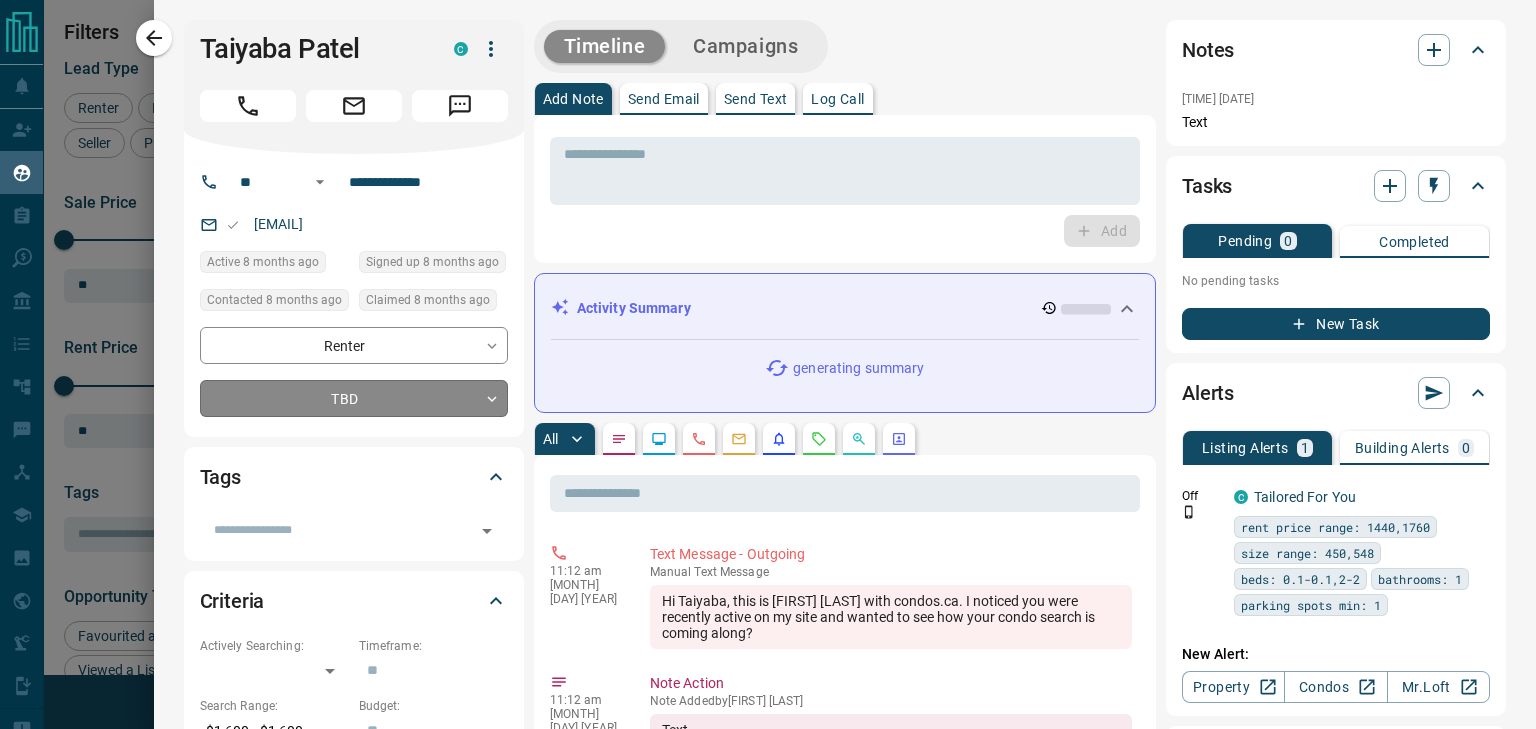 click on "Lead Transfers Claim Leads My Leads Tasks Opportunities Deals Campaigns Automations Messages Broker Bay Training Media Services Agent Resources Precon Worksheet Mobile Apps Disclosure Logout My Leads Filters 1 Manage Tabs New Lead All 942 TBD 103 Do Not Contact - Not Responsive 564 Bogus - Just Browsing 61 Criteria Obtained 38 Future Follow Up 153 Warm 11 HOT 2 Taken on Showings 5 Submitted Offer - Client 5 Name Details Last Active Claimed Date Status Tags [FIRST] [LAST] Renter C $2K - $2K [CITY], [CITY] 8 months ago Contacted 8 months ago 8 months ago Signed up 8 months ago TBD + [FIRST] [LAST] Renter C $1K - $3K [CITY], [CITY] 2 months ago Contacted 8 months ago 8 months ago Signed up 9 months ago TBD + [FIRST] [LAST] Agent, Renter C $2K - $7K [CITY] | [CITY], [CITY] 8 months ago Contacted 8 months ago 8 months ago Signed up 5 years ago TBD + [FIRST] [LAST] P C $3K - $3K [CITY] 1 week ago Contacted 8 months ago 8 months ago Signed up 2 years ago TBD + [FIRST] [LAST] Renter C $2K - $2K" at bounding box center [768, 352] 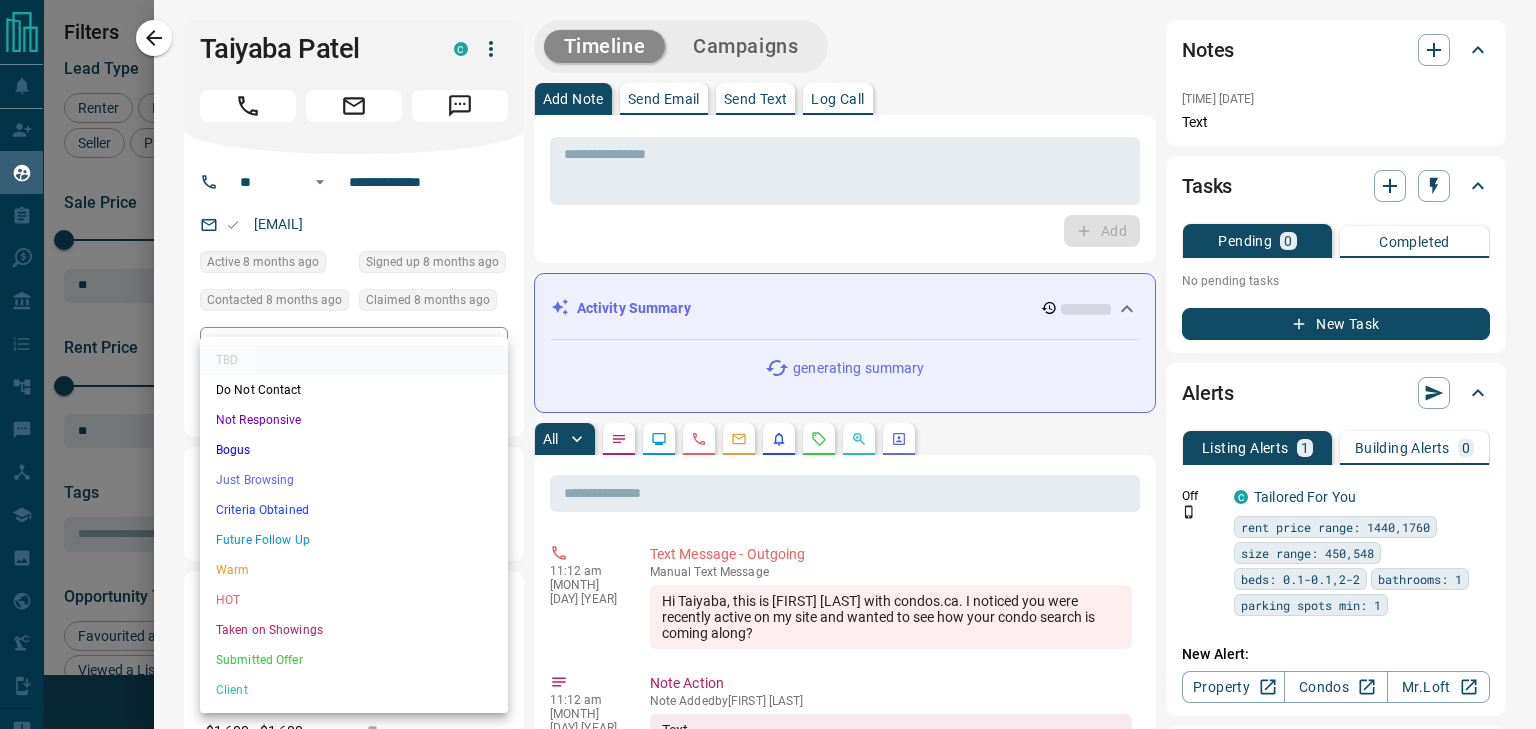 click on "Not Responsive" at bounding box center [354, 420] 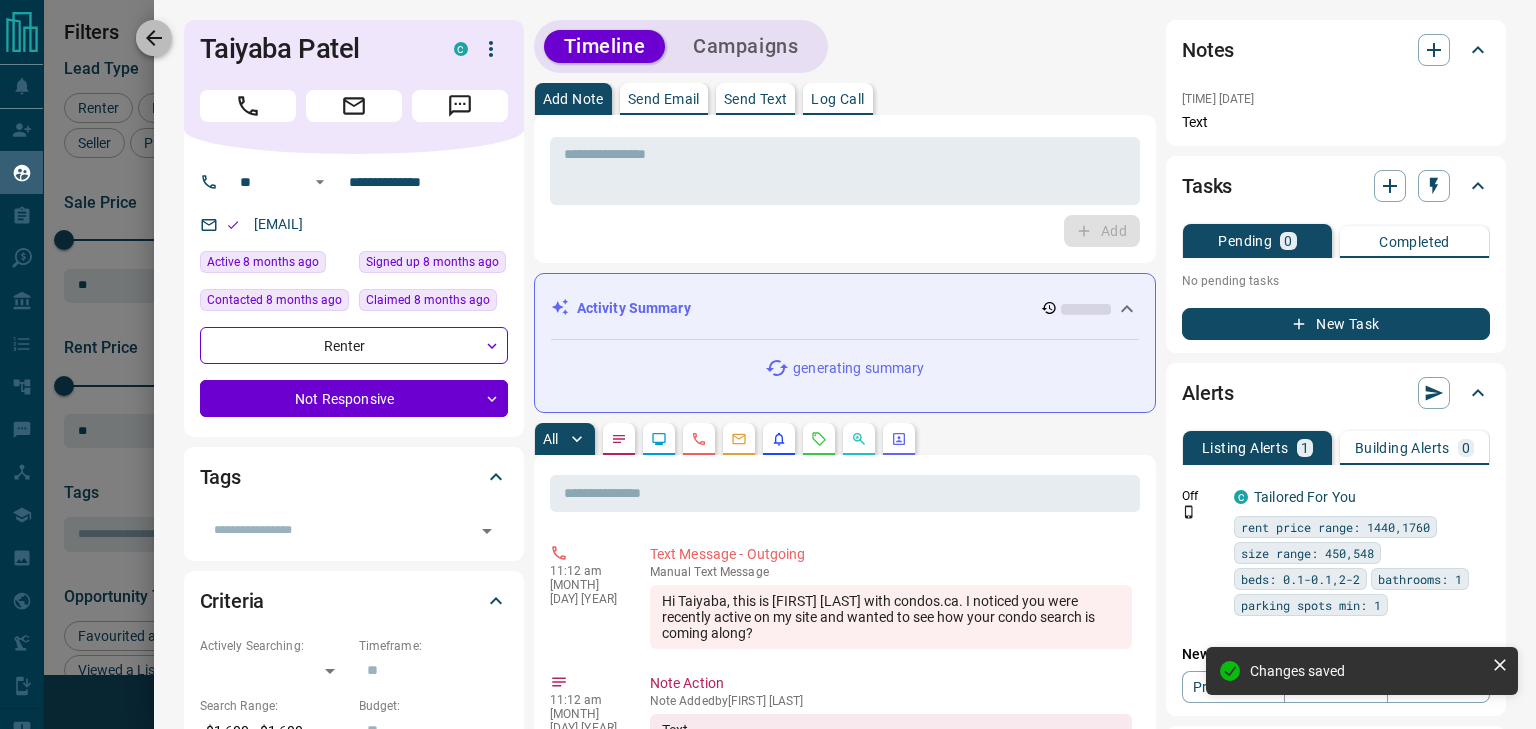 click 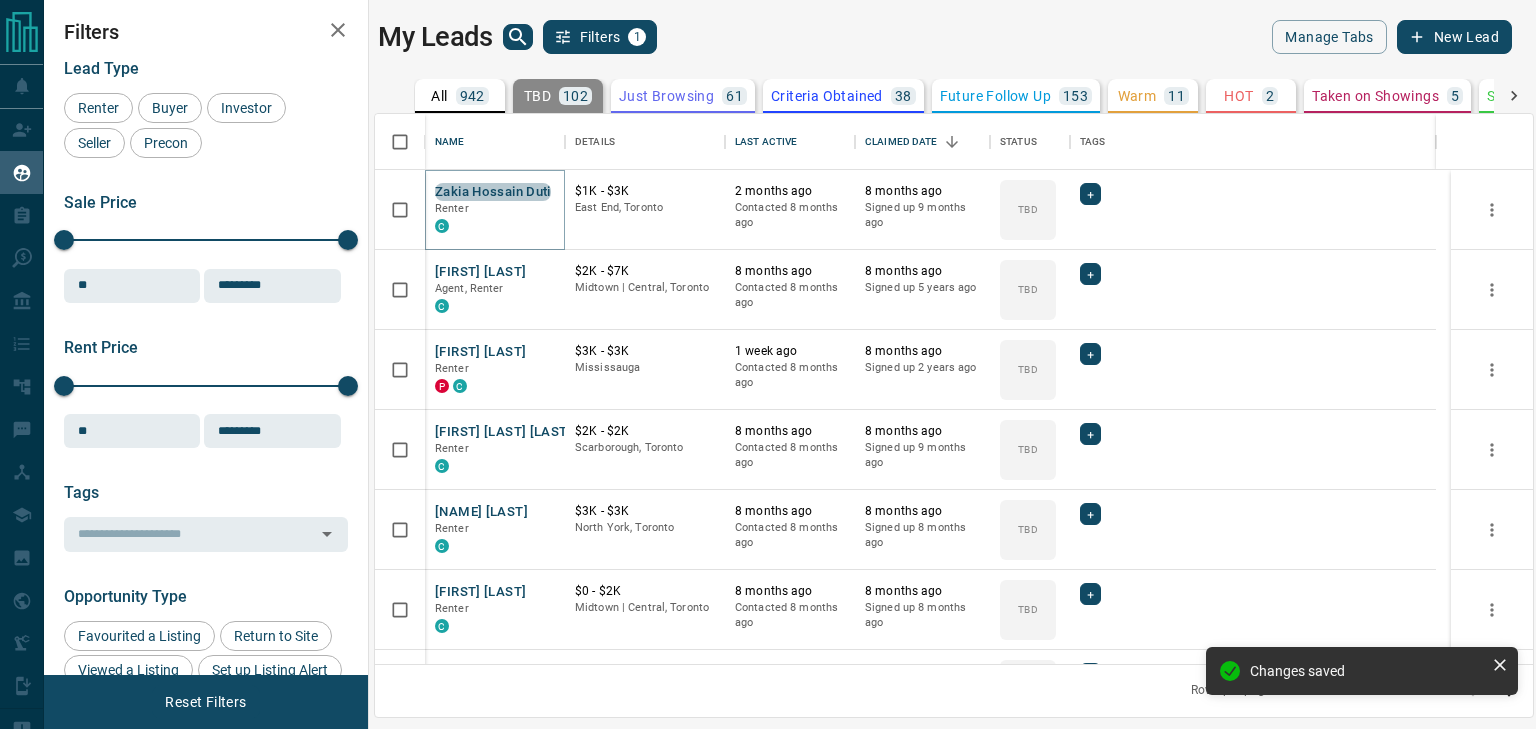 click on "Zakia Hossain duti" at bounding box center (493, 192) 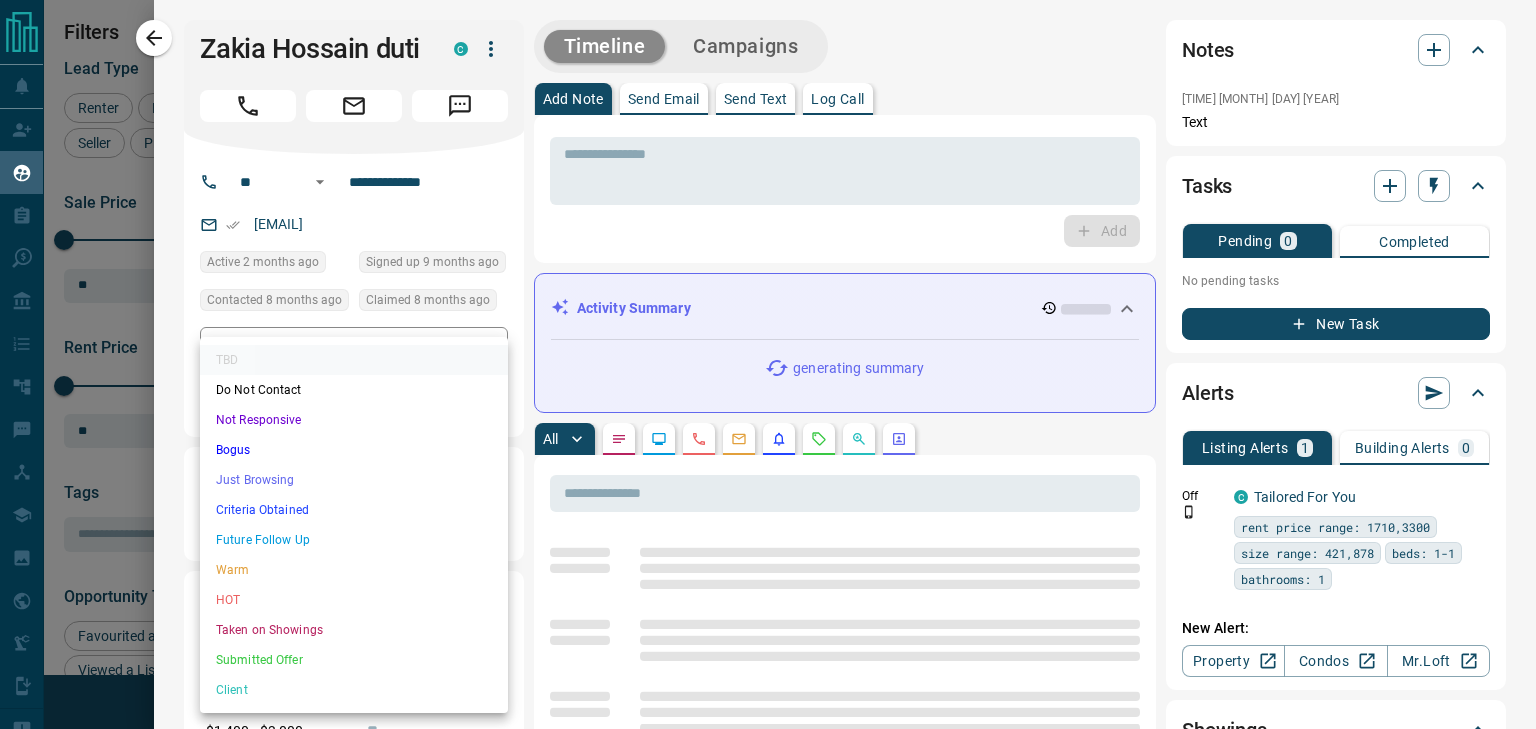 click on "Lead Transfers Claim Leads My Leads Tasks Opportunities Deals Campaigns Automations Messages Broker Bay Training Media Services Agent Resources Precon Worksheet Mobile Apps Disclosure Logout My Leads Filters 1 Manage Tabs New Lead All 942 TBD 102 Do Not Contact - Not Responsive 565 Bogus - Just Browsing 61 Criteria Obtained 38 Future Follow Up 153 Warm 11 HOT 2 Taken on Showings 5 Submitted Offer - Client 5 Name Details Last Active Claimed Date Status Tags [NAME] [LAST] Renter C $1K - $3K East End, [CITY] 2 months ago Contacted 8 months ago 8 months ago Signed up 9 months ago TBD + [NAME] [LAST] Agent, Renter C $2K - $7K Midtown | Central, [CITY] 8 months ago Contacted 8 months ago 8 months ago Signed up 5 years ago TBD + [NAME] [LAST] Renter P C $3K - $3K Mississauga 1 week ago Contacted 8 months ago 8 months ago Signed up 2 years ago TBD + [NAME] [LAST] [LAST] Renter C $2K - $2K Scarborough, [CITY] 8 months ago Contacted 8 months ago 8 months ago Signed up 9 months ago TBD +" at bounding box center (768, 352) 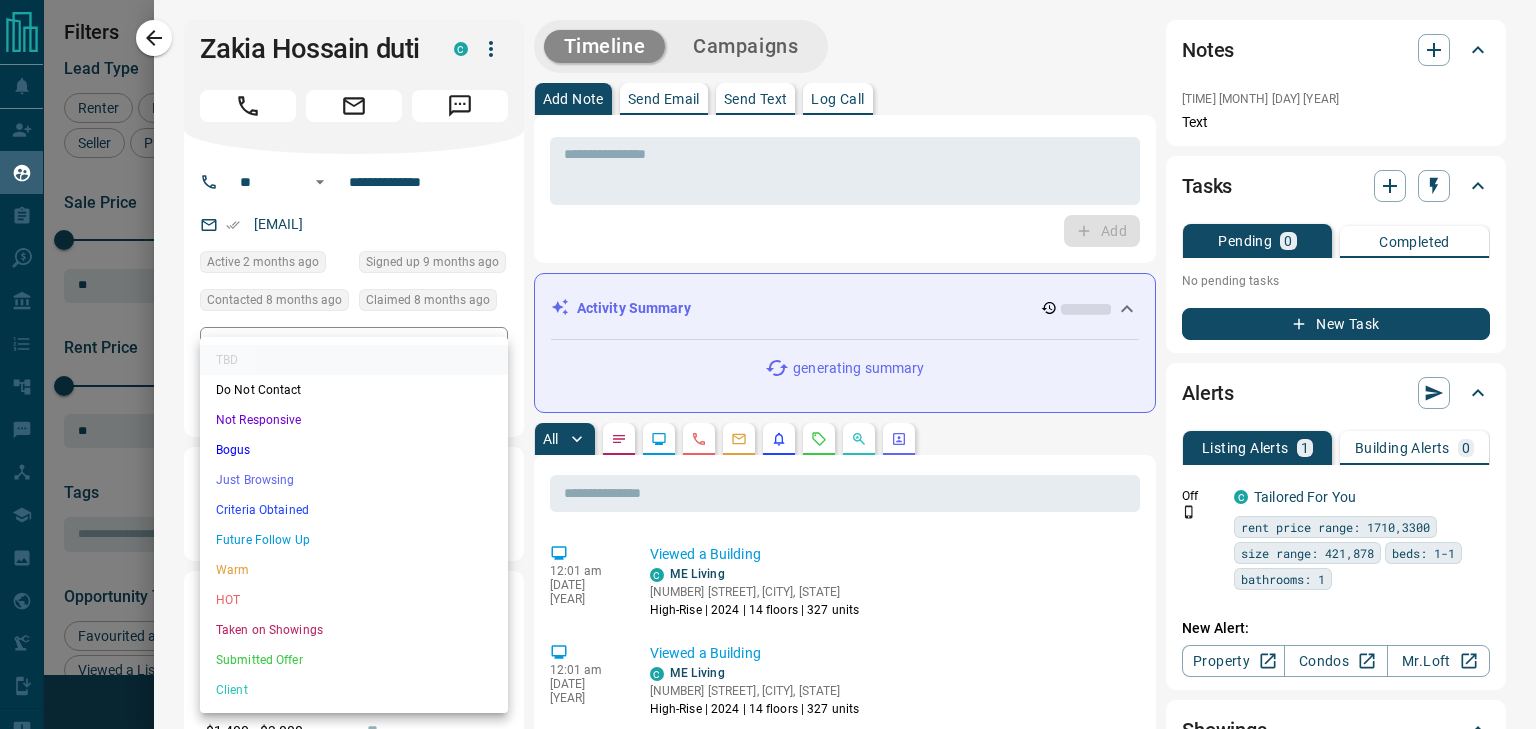 click on "Not Responsive" at bounding box center (354, 420) 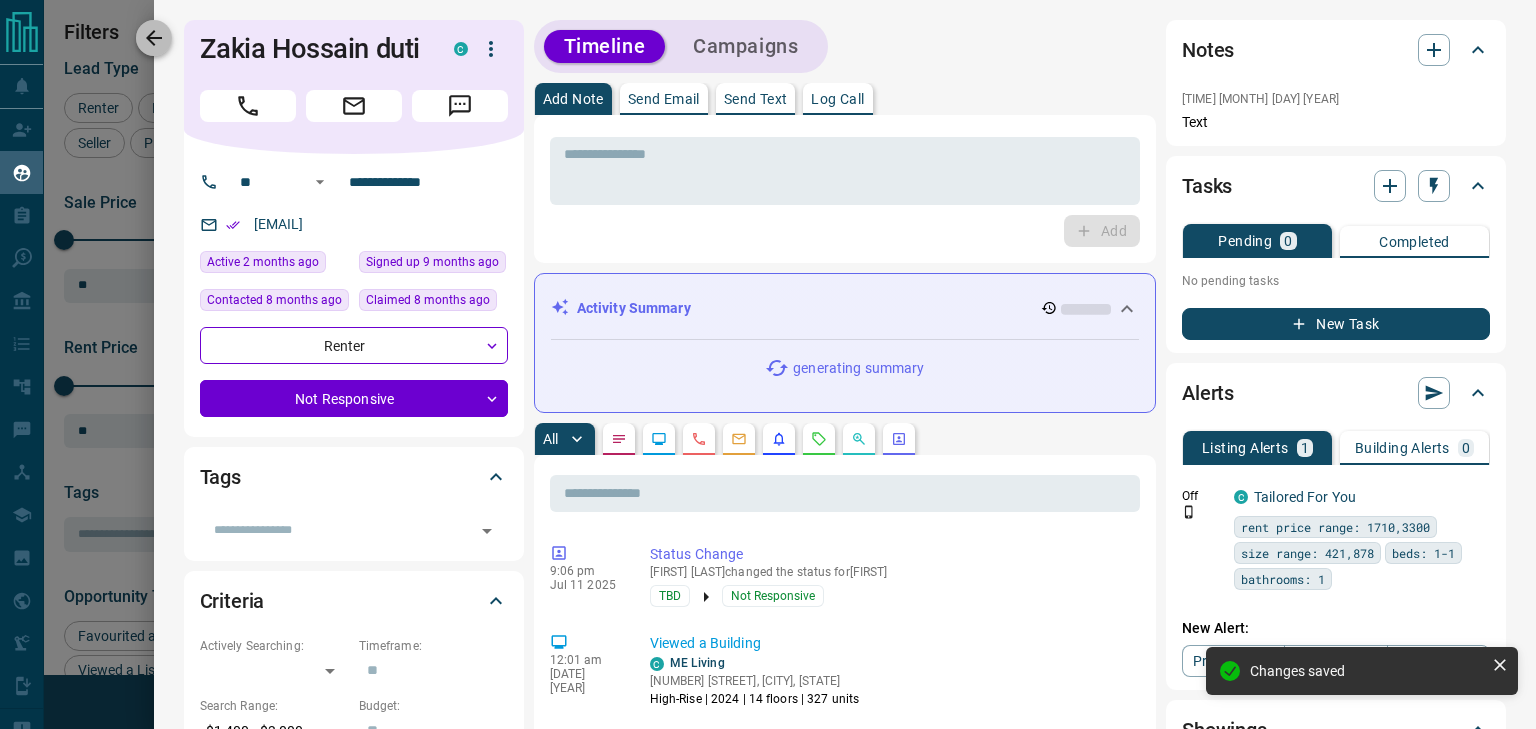 click 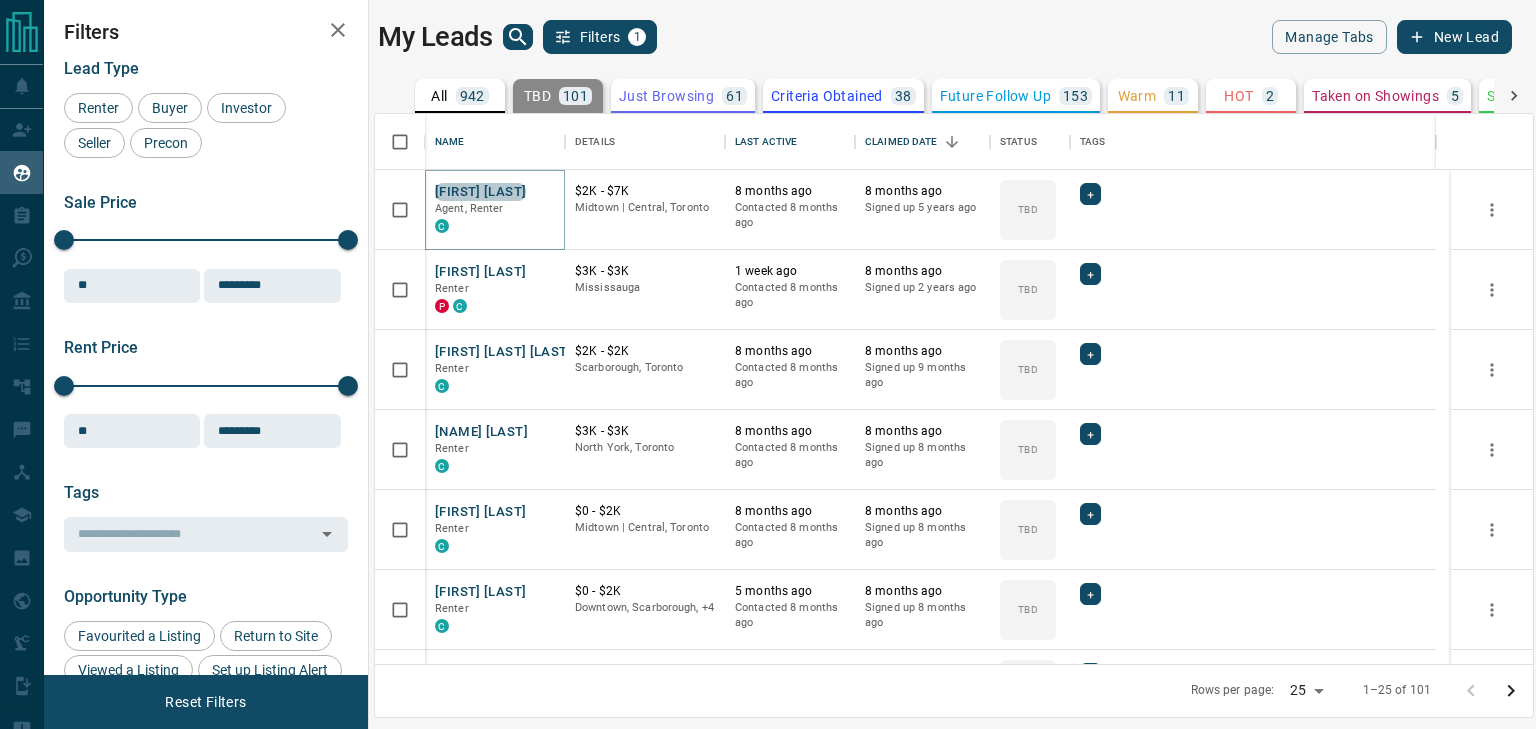 click on "[FIRST] [LAST]" at bounding box center [480, 192] 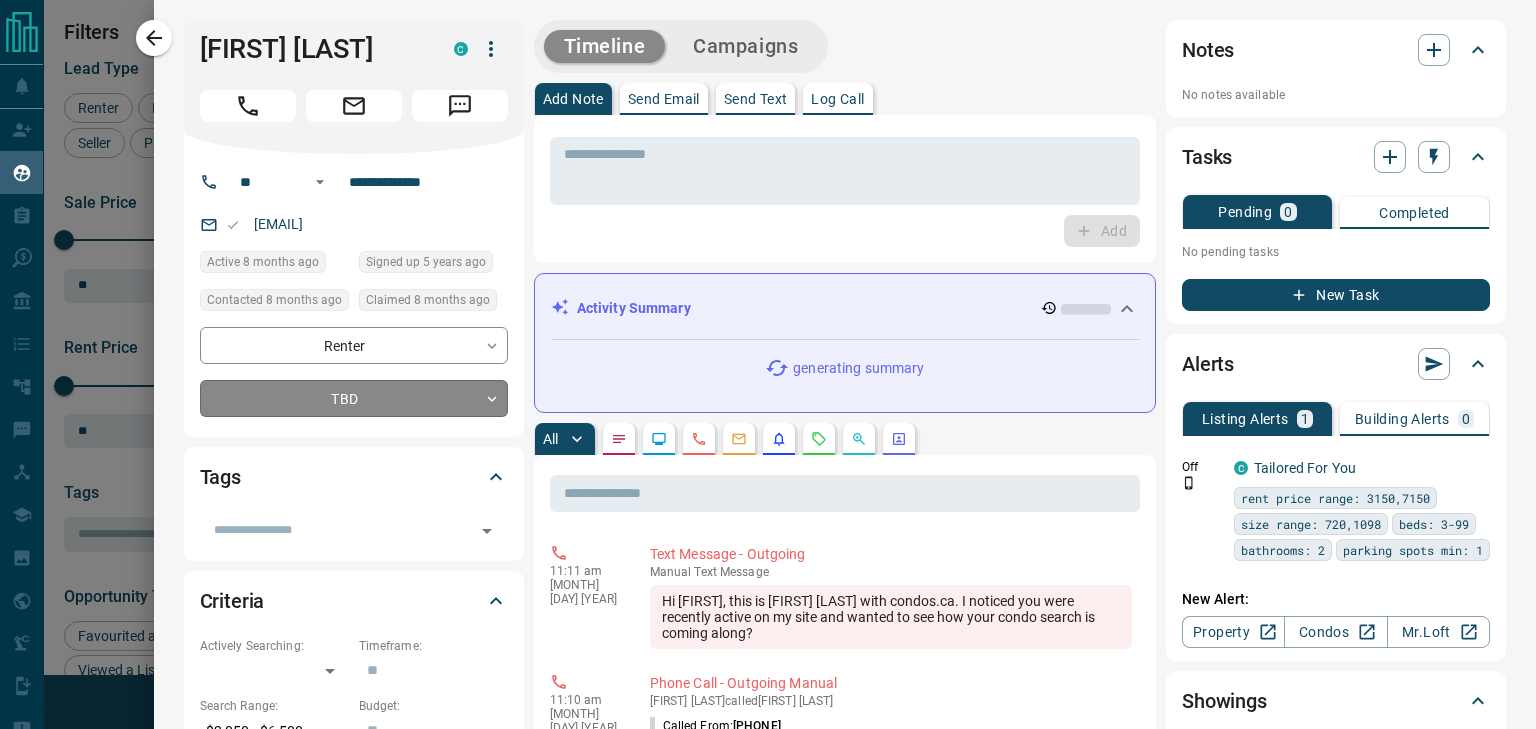 click on "Lead Transfers Claim Leads My Leads Tasks Opportunities Deals Campaigns Automations Messages Broker Bay Training Media Services Agent Resources Precon Worksheet Mobile Apps Disclosure Logout My Leads Filters 1 Manage Tabs New Lead All 942 TBD 101 Do Not Contact - Not Responsive 566 Bogus - Just Browsing 61 Criteria Obtained 38 Future Follow Up 153 Warm 11 HOT 2 Taken on Showings 5 Submitted Offer - Client 5 Name Details Last Active Claimed Date Status Tags [FIRST] [LAST] Agent, Renter C $2K - $7K [NEIGHBORHOOD] | [NEIGHBORHOOD], [CITY] 8 months ago Contacted 8 months ago 8 months ago Signed up 5 years ago TBD + [FIRST] [LAST] Renter P C $3K - $3K [NEIGHBORHOOD] 1 week ago Contacted 8 months ago 8 months ago Signed up 2 years ago TBD + [FIRST] [LAST] Renter C $2K - $2K [NEIGHBORHOOD], [CITY] 8 months ago Contacted 8 months ago 8 months ago Signed up 9 months ago TBD + [FIRST] [LAST] Renter C $3K - $3K [NEIGHBORHOOD], [CITY] 8 months ago Contacted 8 months ago 8 months ago Signed up 8 months ago TBD + [FIRST] [LAST] Renter C $0 - $2K TBD +" at bounding box center [768, 352] 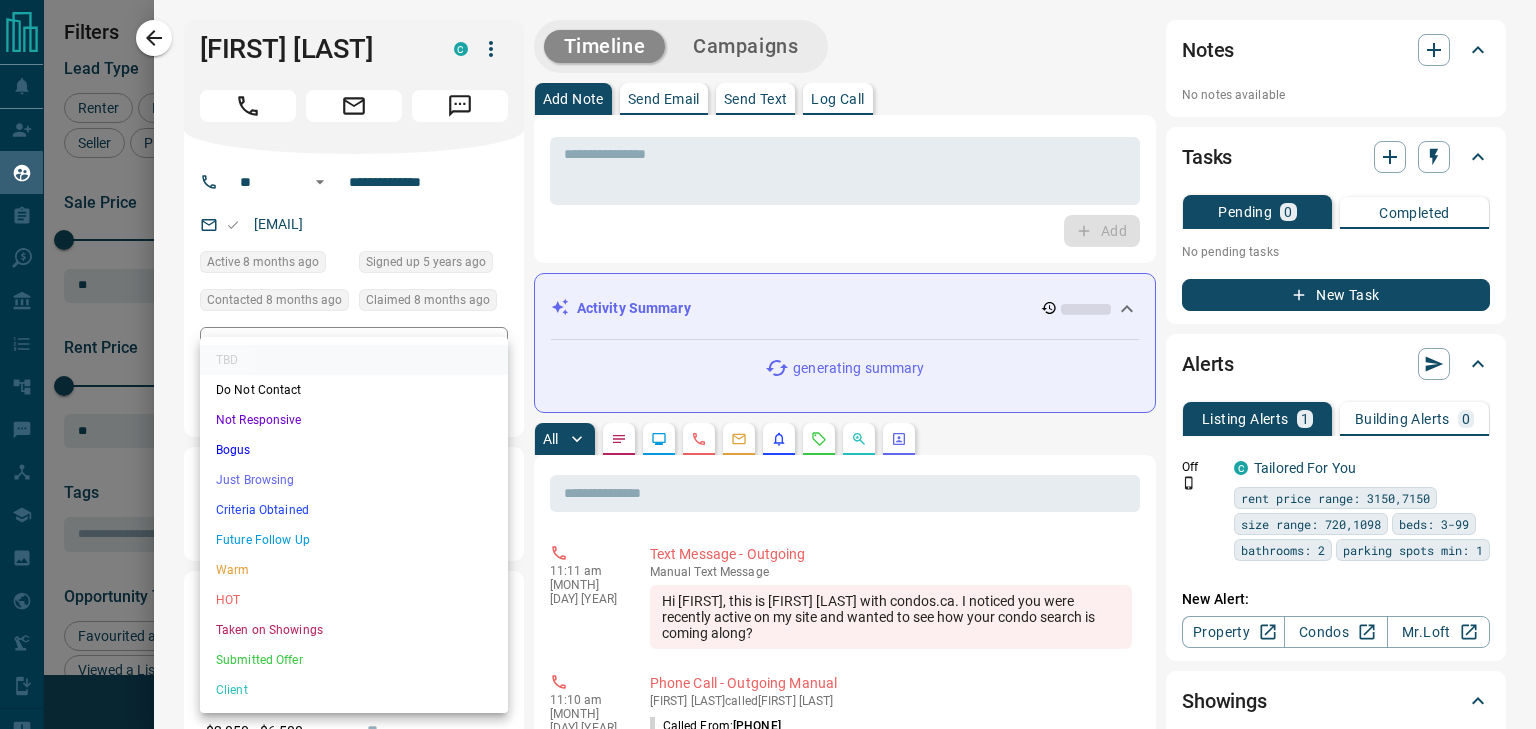 click on "Not Responsive" at bounding box center [354, 420] 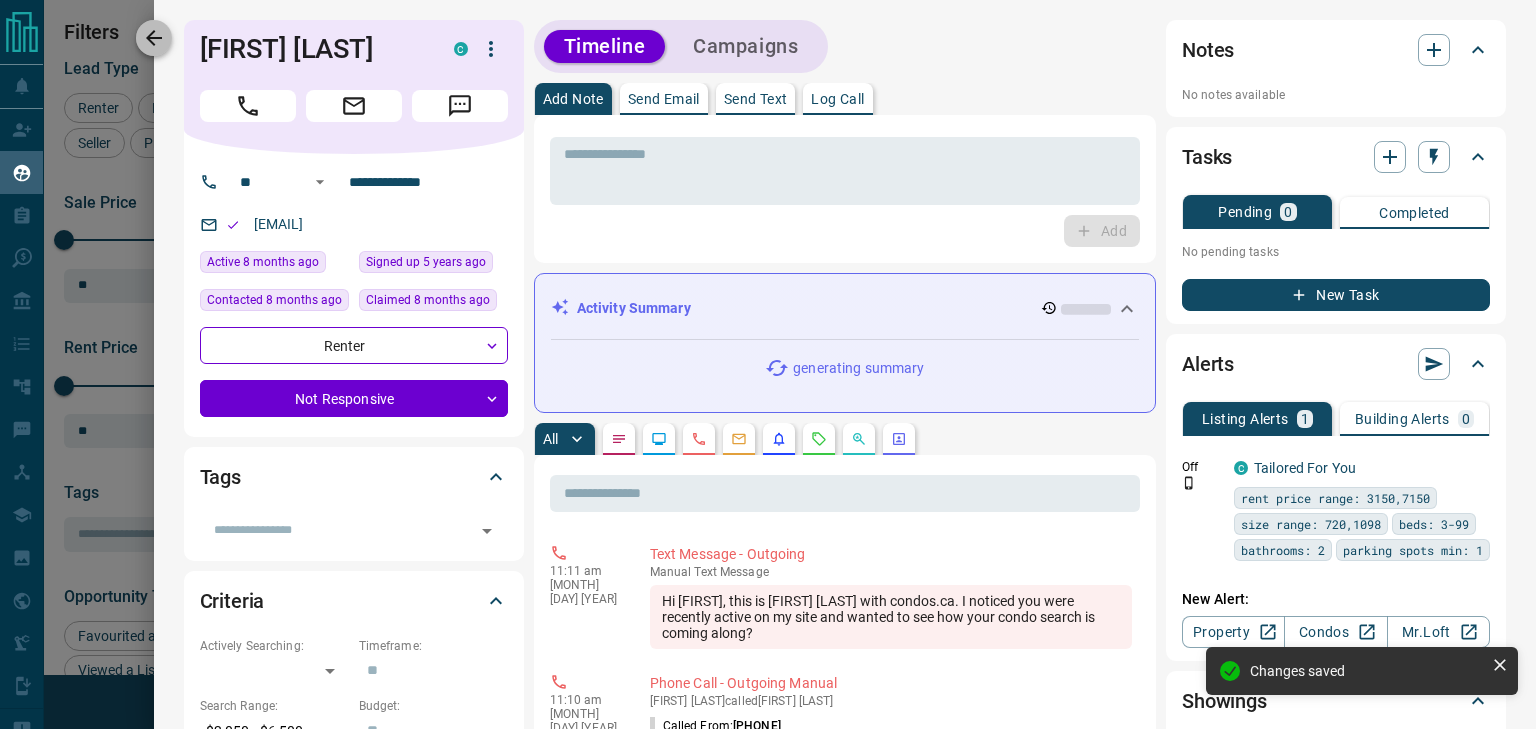 click 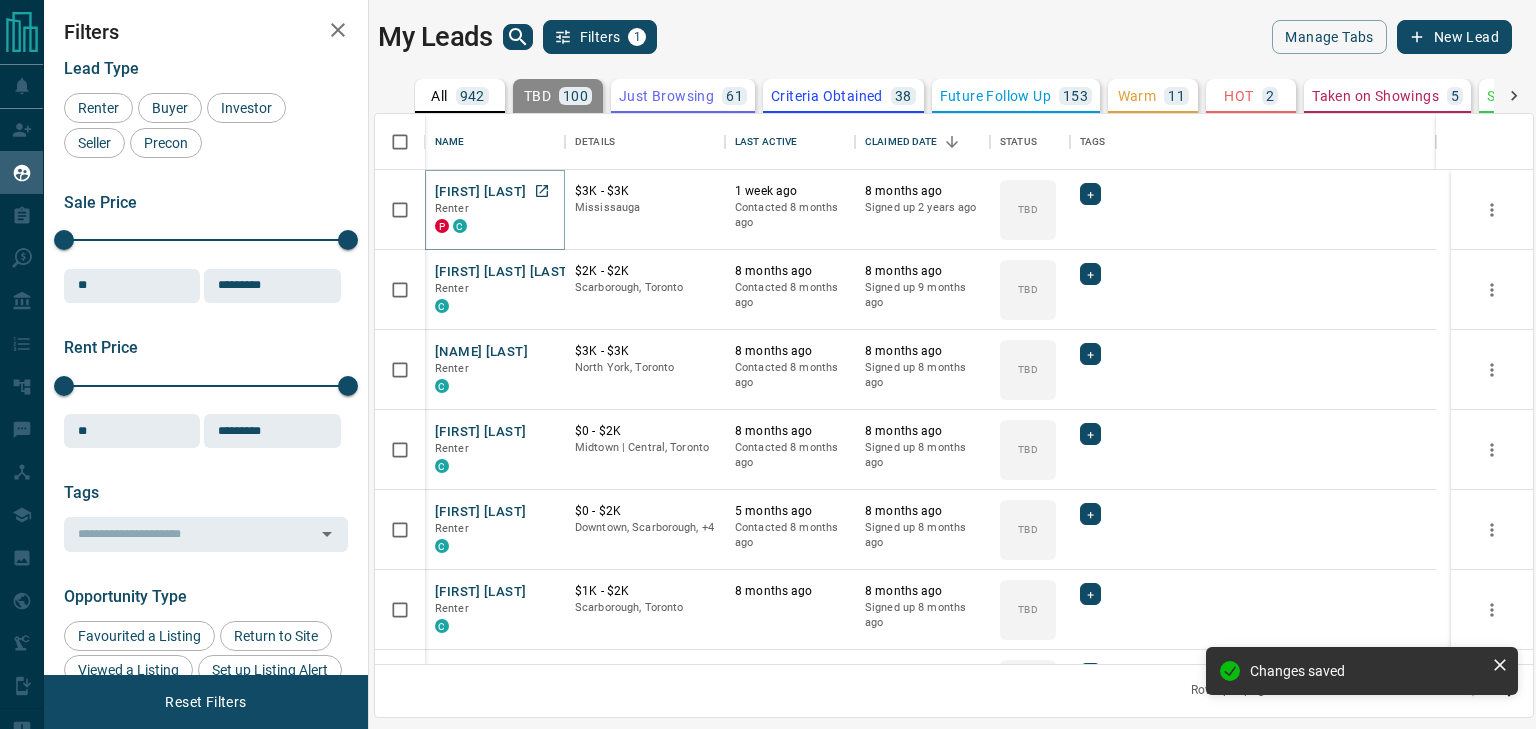 click on "[FIRST] [LAST]" at bounding box center (480, 192) 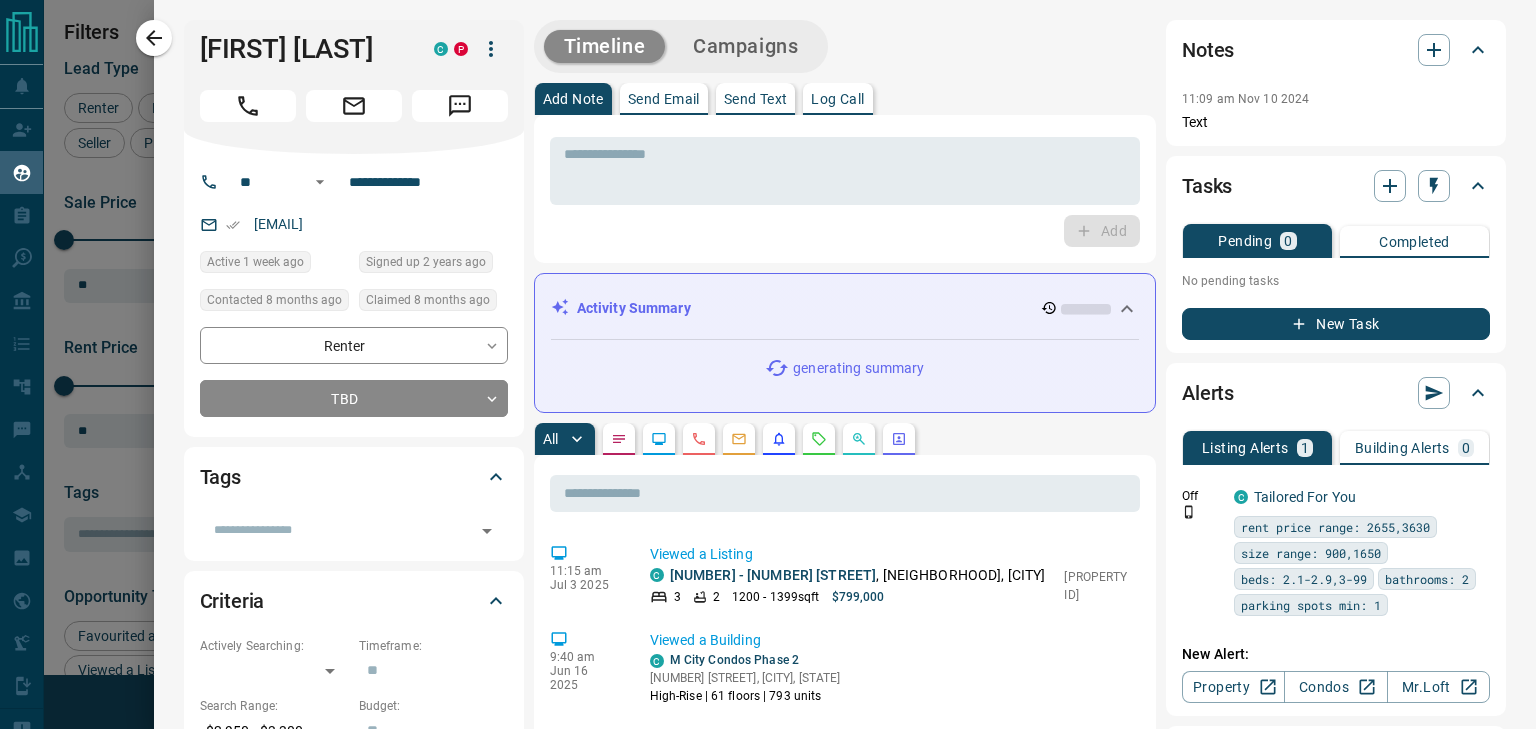 click on "Send Email" at bounding box center (664, 99) 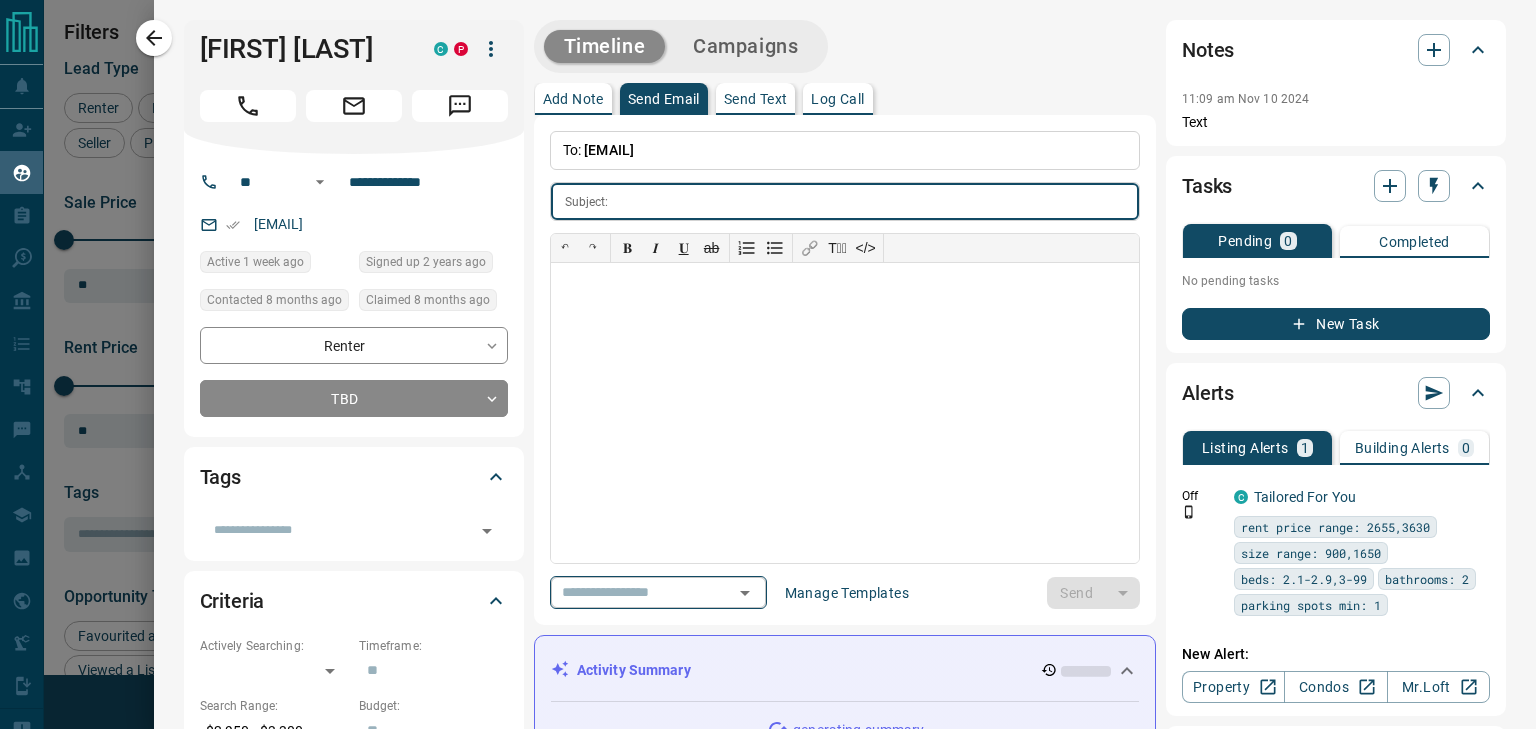 click at bounding box center (630, 592) 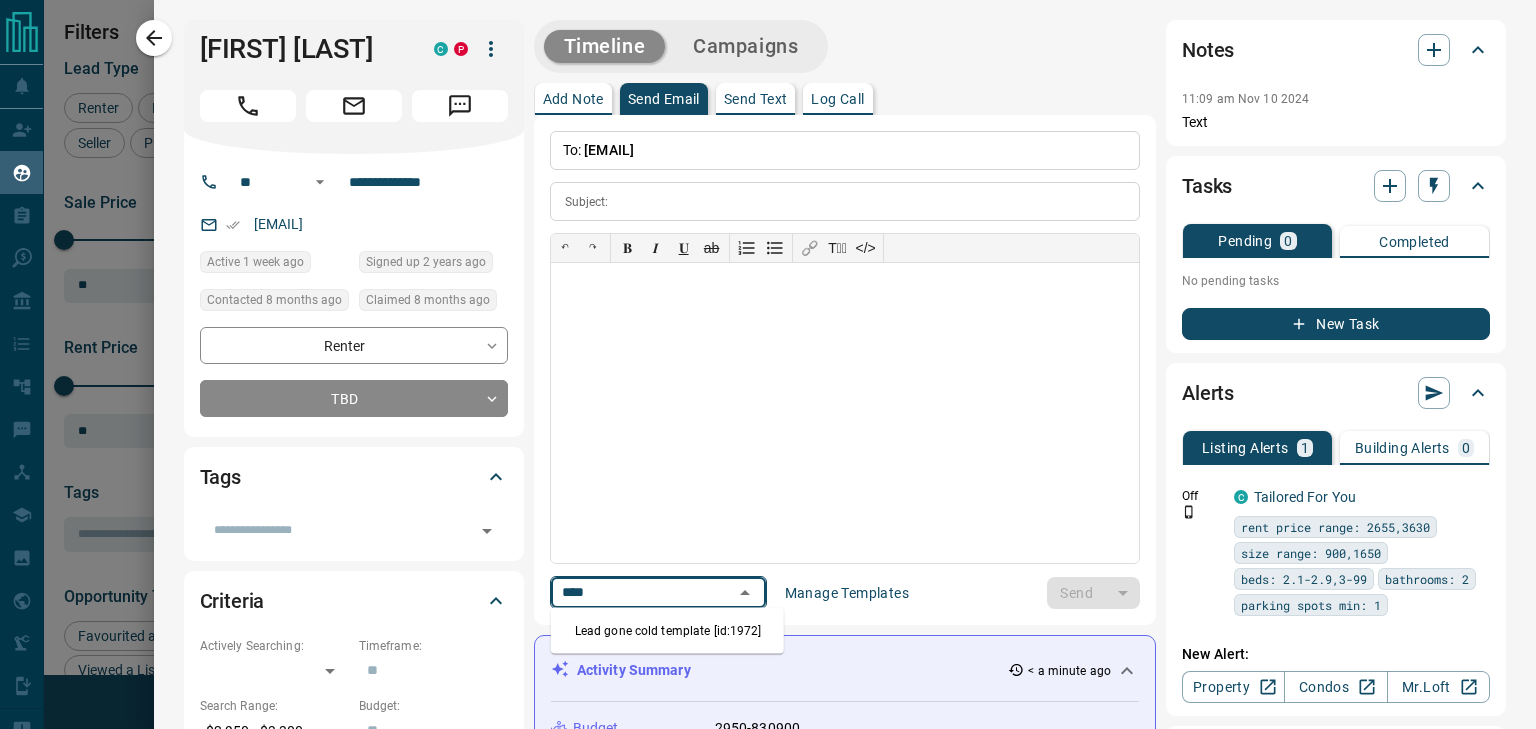click on "Lead gone cold template [id:1972]" at bounding box center [667, 631] 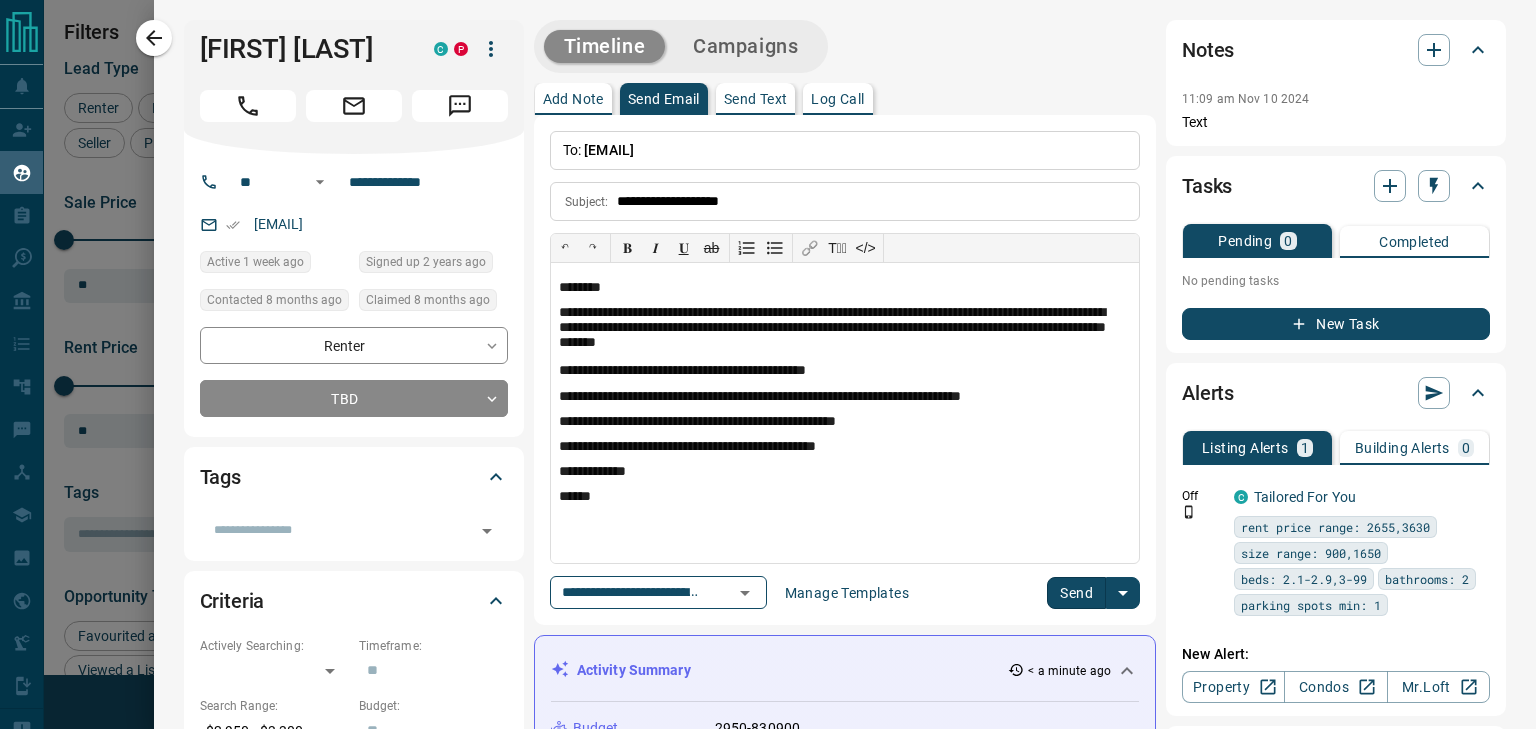 click on "Send" at bounding box center [1076, 593] 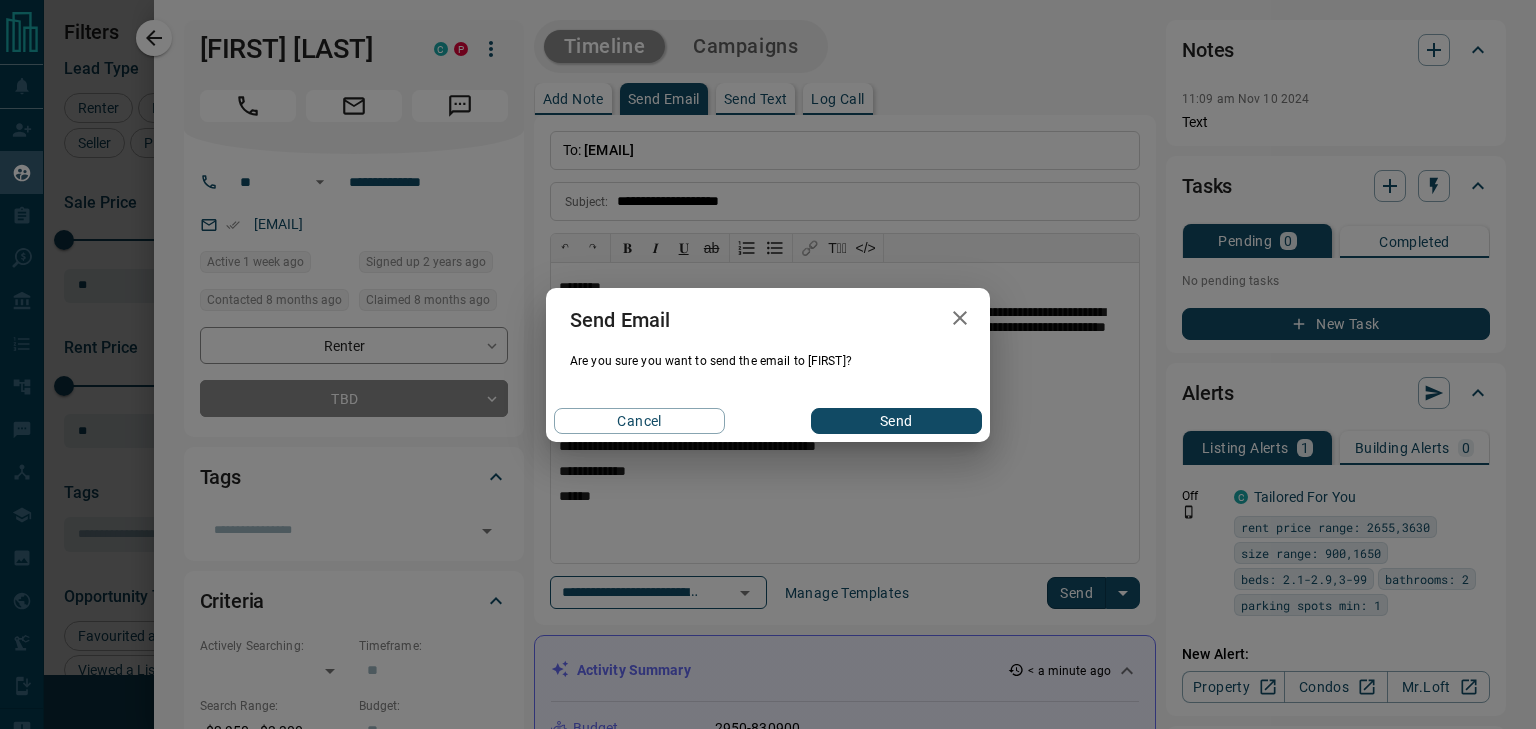 click on "Send" at bounding box center (896, 421) 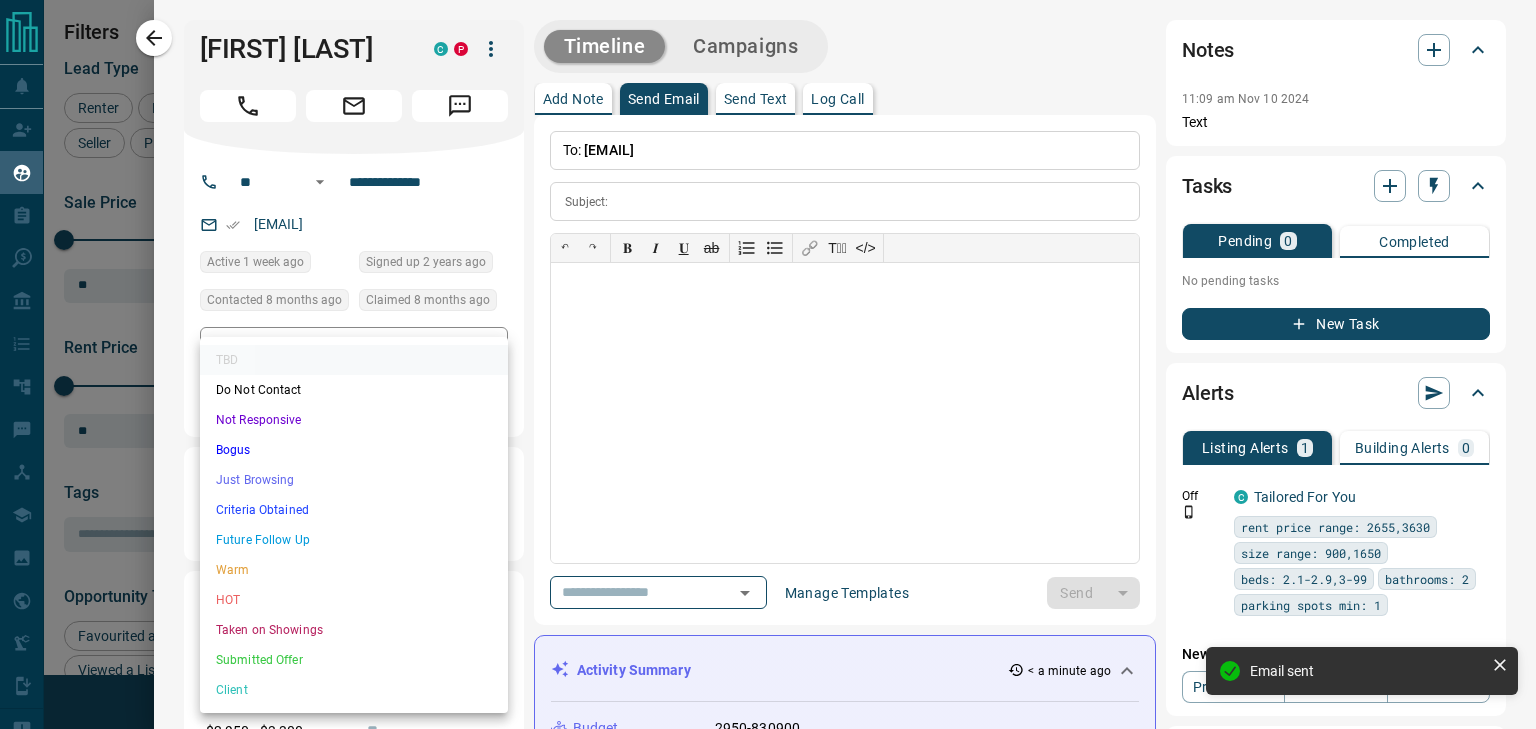 click on "Lead Transfers Claim Leads My Leads Tasks Opportunities Deals Campaigns Automations Messages Broker Bay Training Media Services Agent Resources Precon Worksheet Mobile Apps Disclosure Logout My Leads Filters 1 Manage Tabs New Lead All 942 TBD 100 Do Not Contact - Not Responsive 567 Bogus - Just Browsing 61 Criteria Obtained 38 Future Follow Up 153 Warm 11 HOT 2 Taken on Showings 5 Submitted Offer - Client 5 Name Details Last Active Claimed Date Status Tags [FIRST] [LAST] Renter P C $3K - $3K Mississauga 1 week ago Contacted 8 months ago 8 months ago Signed up 2 years ago TBD + [FIRST] [LAST] Renter C $2K - $2K Scarborough, Toronto 8 months ago Contacted 8 months ago 8 months ago Signed up 9 months ago TBD + [FIRST] [LAST] Renter C $3K - $3K North York, Toronto 8 months ago Contacted 8 months ago 8 months ago Signed up 8 months ago TBD + [FIRST] [LAST] Renter C $0 - $2K Midtown | Central, Toronto 8 months ago Contacted 8 months ago 8 months ago Signed up 8 months ago TBD + [FIRST] [LAST] Renter C $0 - $2K TBD" at bounding box center [768, 352] 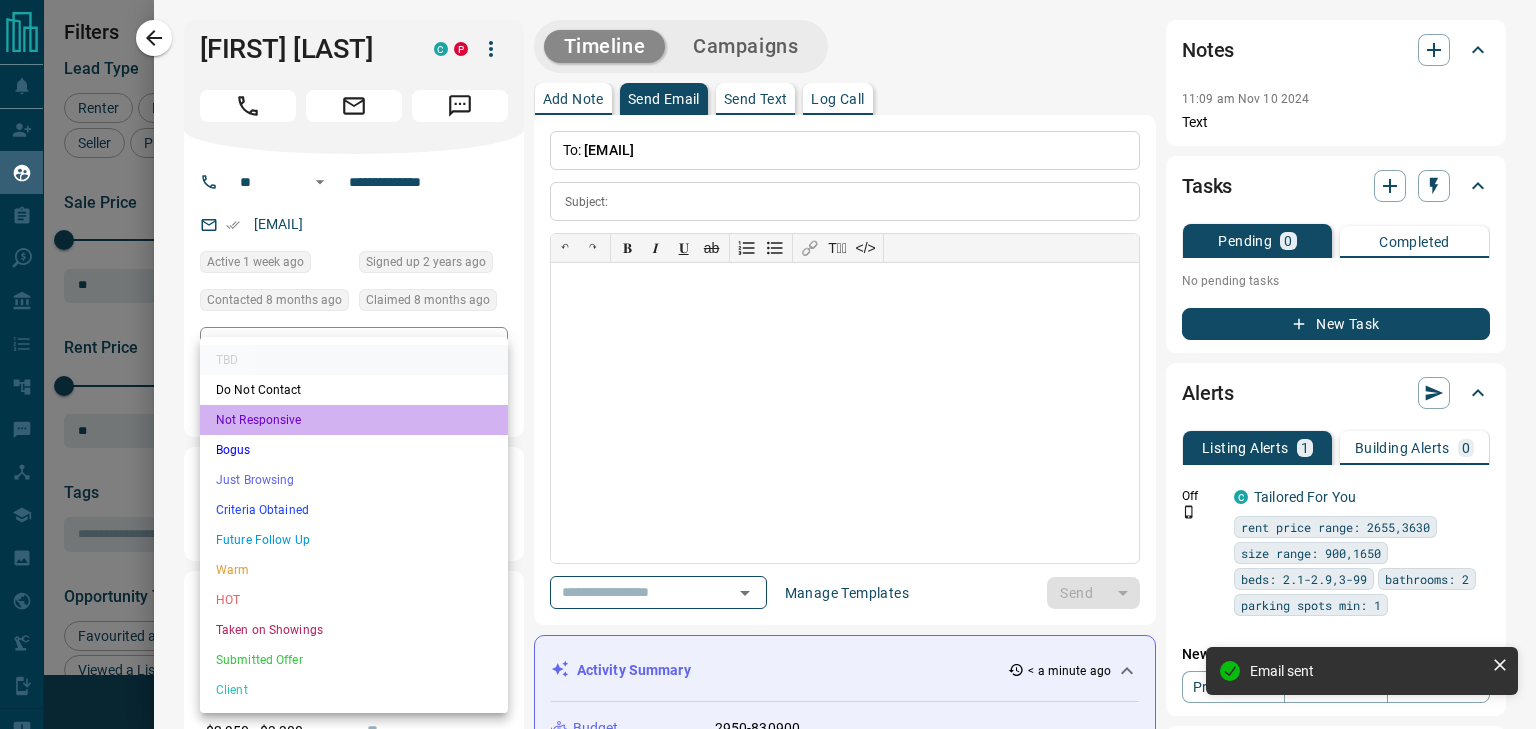 click on "Not Responsive" at bounding box center [354, 420] 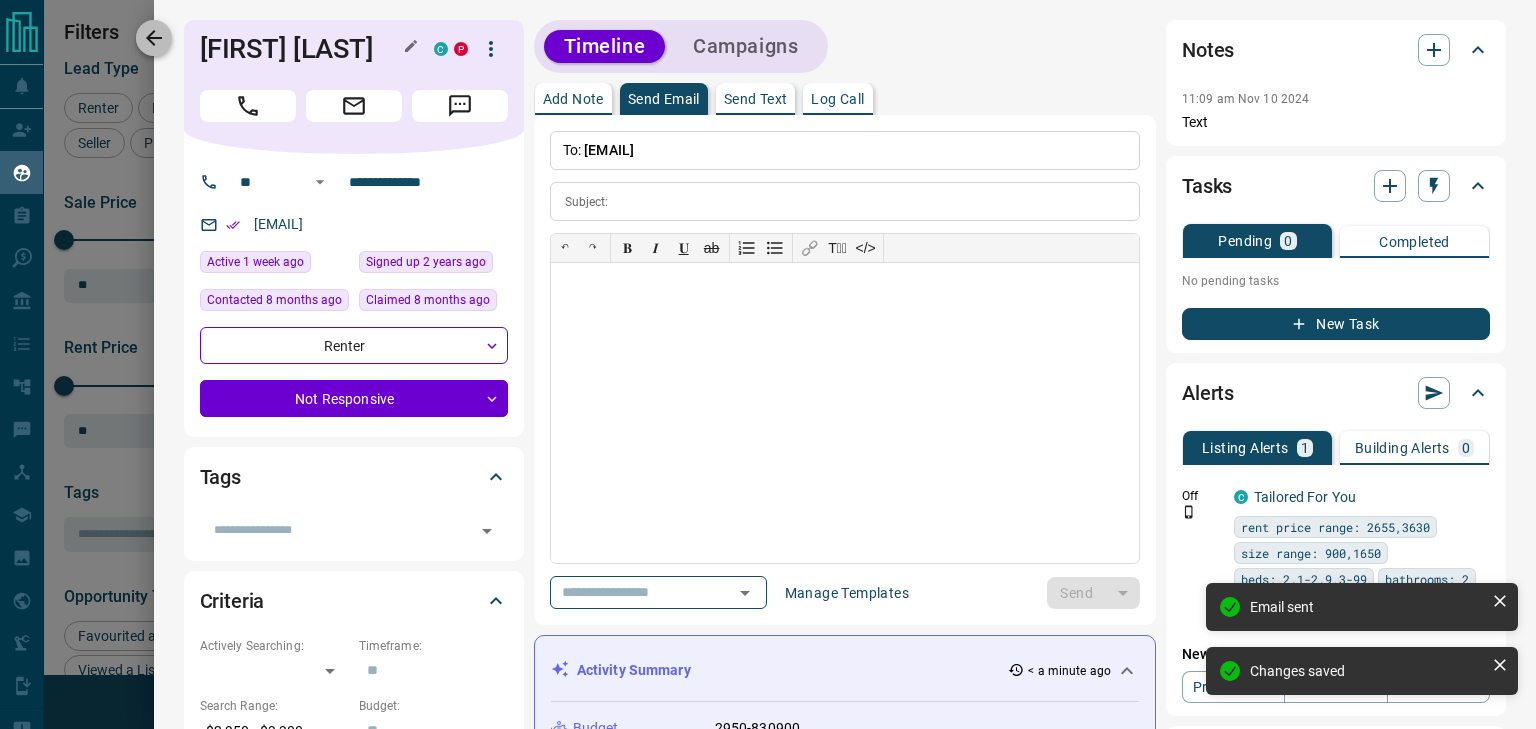 click 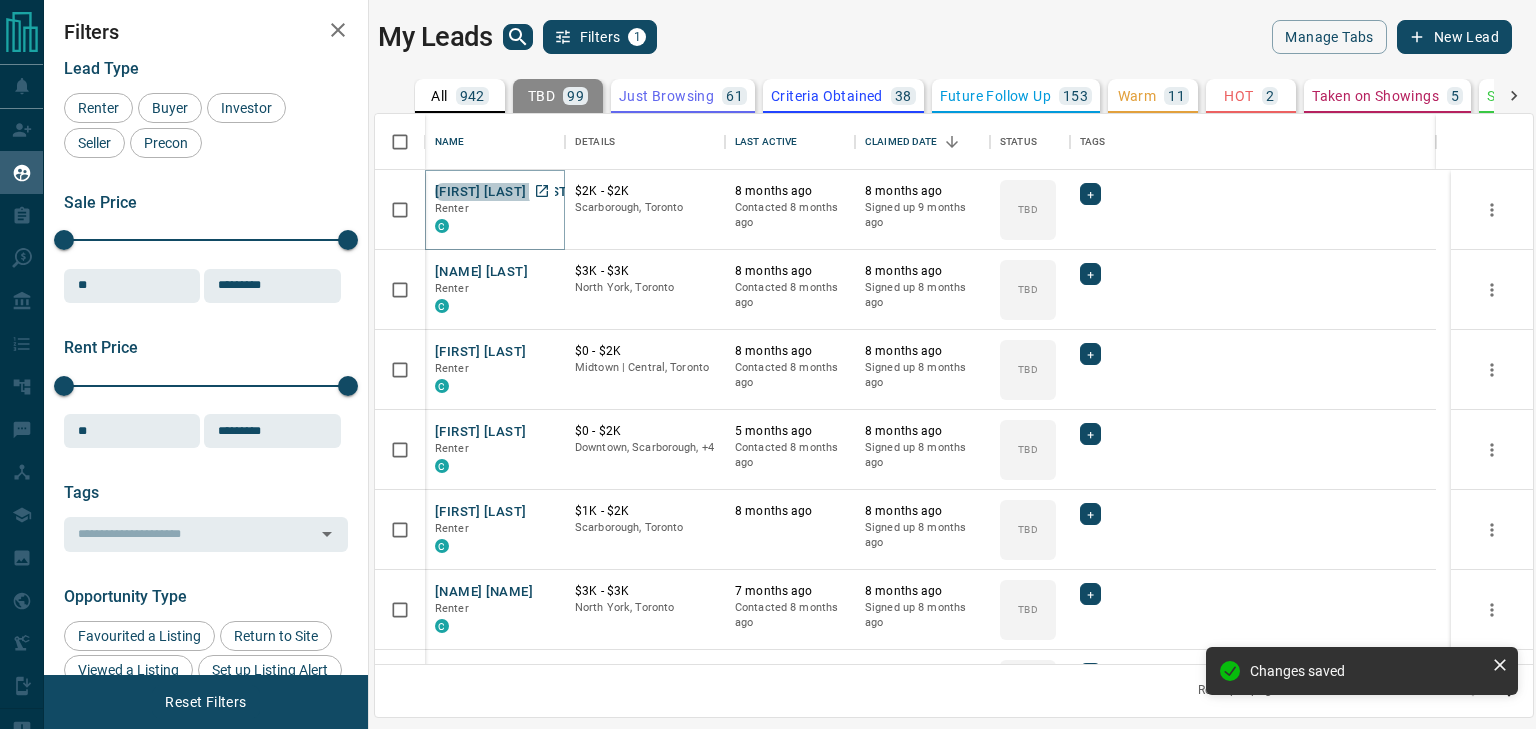 click on "[FIRST] [LAST] [LAST]" at bounding box center (503, 192) 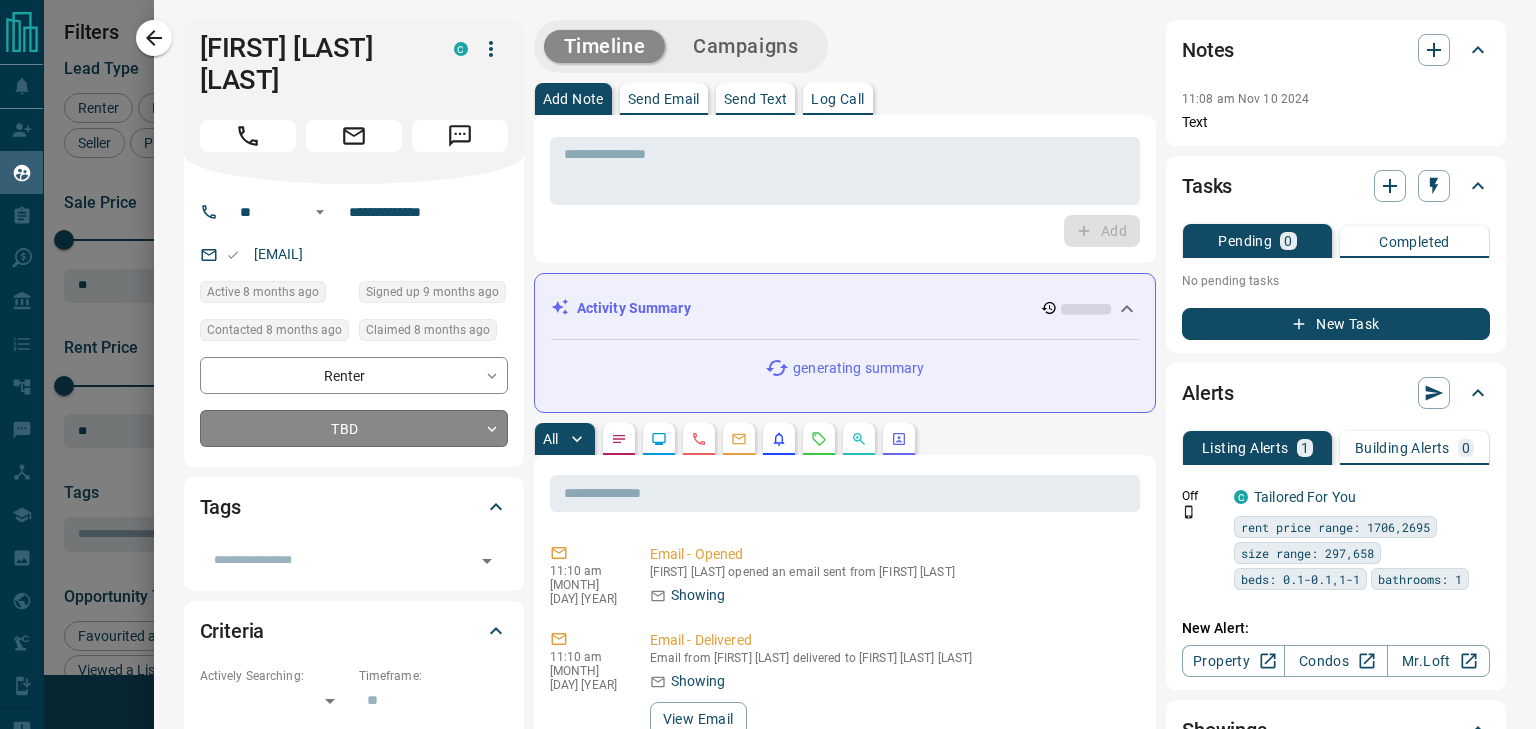 click on "Name Details Last Active Claimed Date Status Tags Nisarg Patel Patel Renter C $2K - $2K Scarborough, Toronto 8 months ago Contacted 8 months ago 8 months ago Signed up 9 months ago TBD + Ka yan Ho Renter C $3K - $3K North York, Toronto 8 months ago Contacted 8 months ago 8 months ago Signed up 8 months ago TBD + Aishwarya Shukla Renter C $0 - $2K Midtown | Central, Toronto 8 months ago Contacted 8 months ago 8 months ago Signed up 8 months ago TBD + Echezona Uzochukwu Renter C $0 - $2K Downtown, Scarborough, +4 5 months ago Contacted 8 months ago 8 months ago Signed up 8 months ago TBD + Anand Sree Renter C" at bounding box center (768, 352) 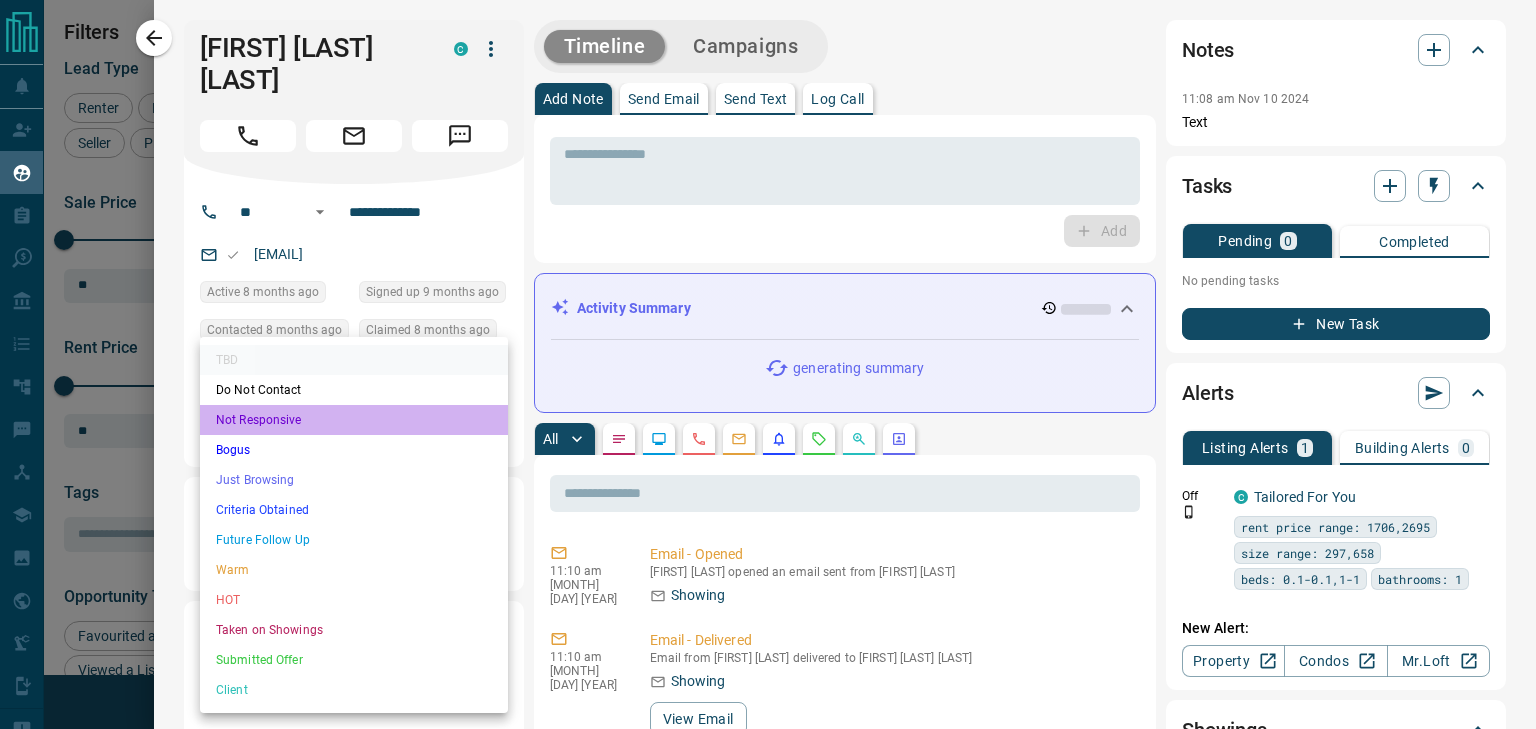click on "Not Responsive" at bounding box center [354, 420] 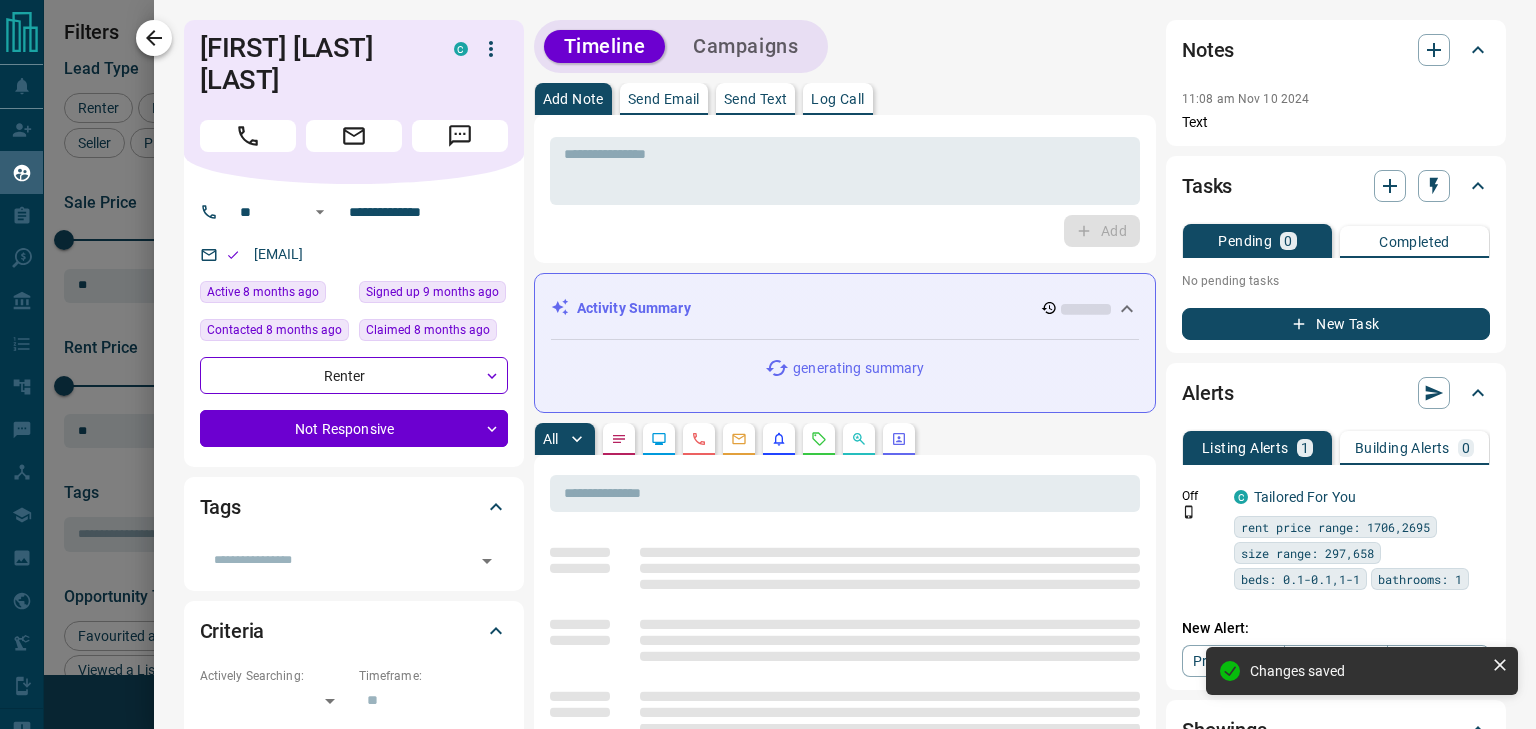 click 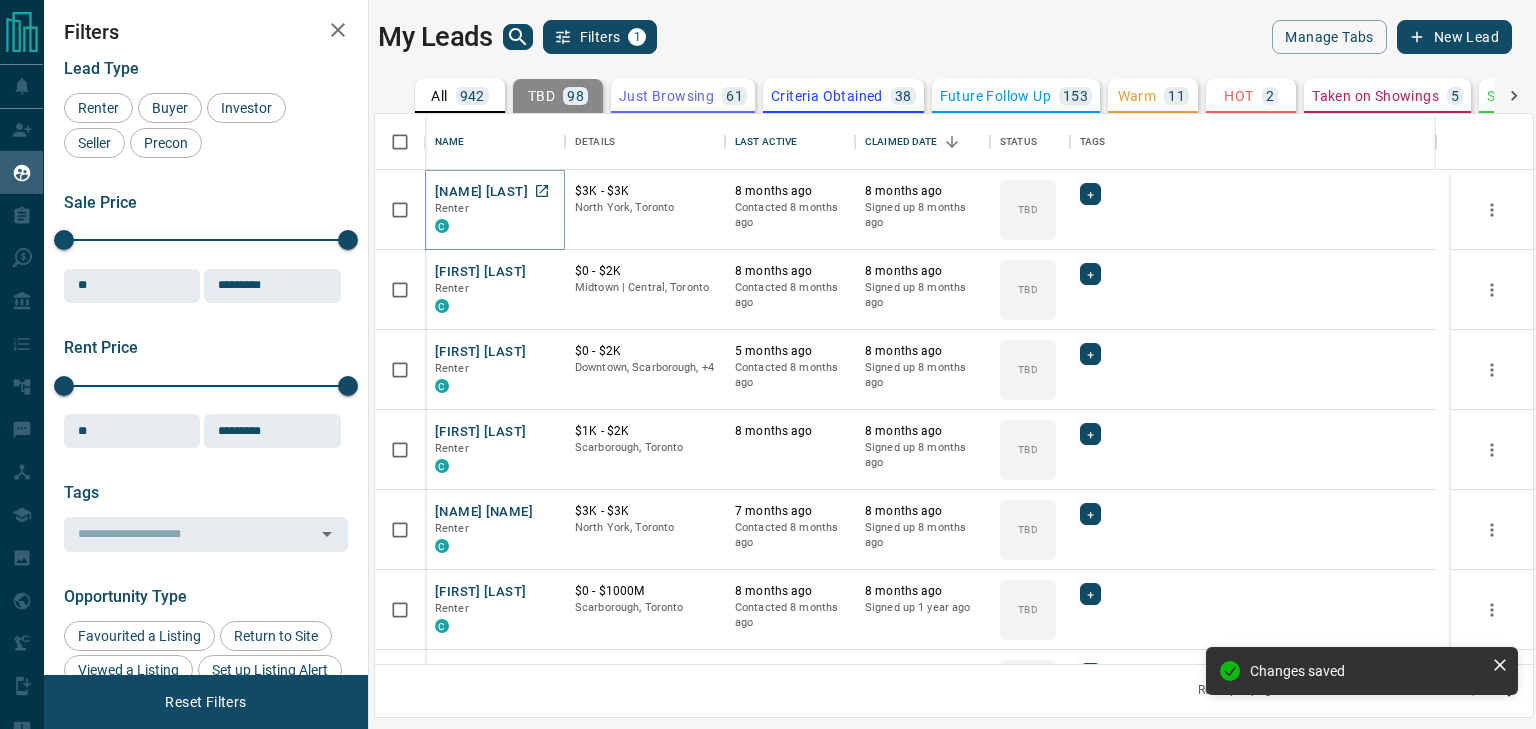 click on "[NAME] [LAST]" at bounding box center [481, 192] 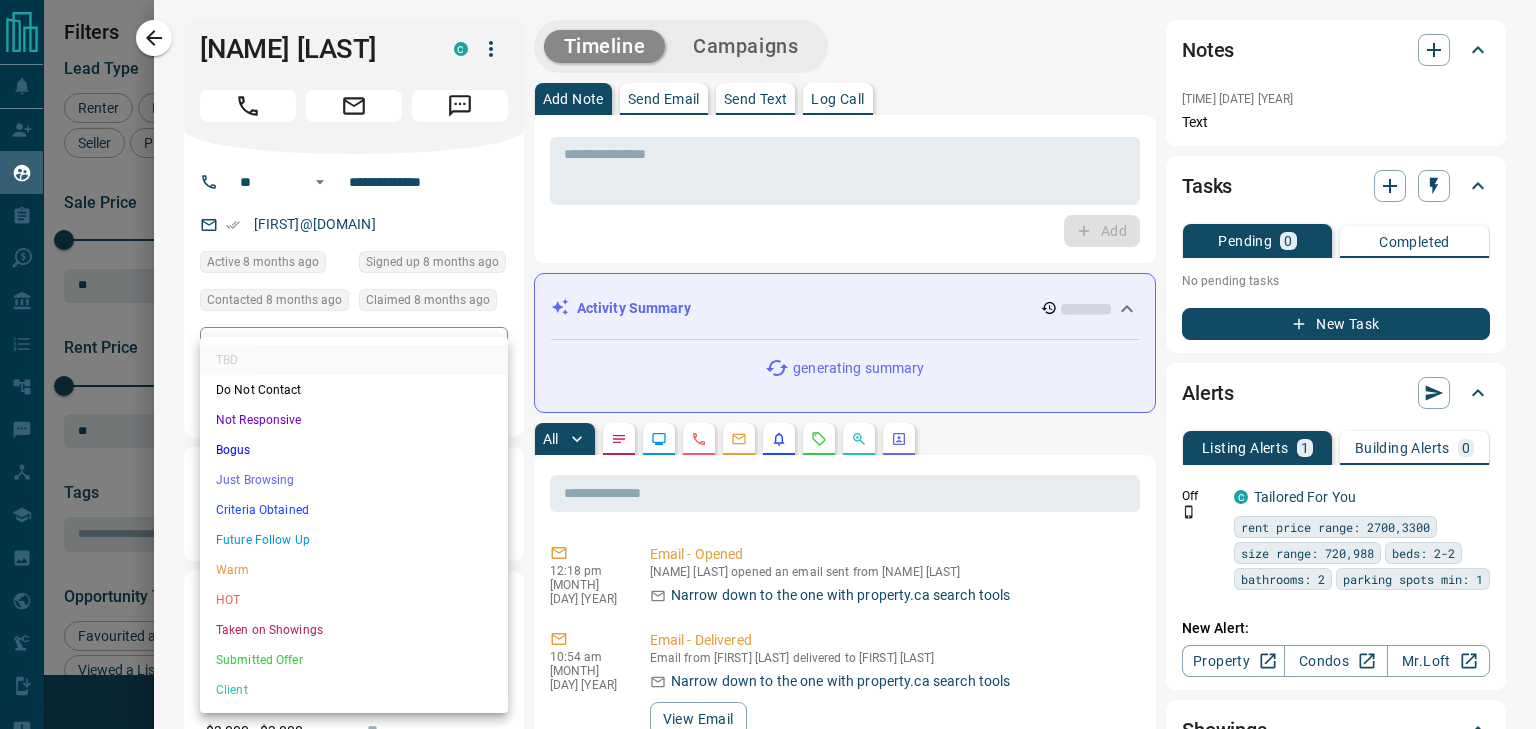 click on "Lead Transfers Claim Leads My Leads Tasks Opportunities Deals Campaigns Automations Messages Broker Bay Training Media Services Agent Resources Precon Worksheet Mobile Apps Disclosure Logout My Leads Filters 1 Manage Tabs New Lead All 942 TBD 98 Do Not Contact - Not Responsive 569 Bogus - Just Browsing 61 Criteria Obtained 38 Future Follow Up 153 Warm 11 HOT 2 Taken on Showings 5 Submitted Offer - Client 5 Name Details Last Active Claimed Date Status Tags [FIRST] [LAST] Renter C $3K - $3K North York, Toronto 8 months ago Contacted 8 months ago 8 months ago Signed up 8 months ago TBD + [FIRST] [LAST] Renter C $0 - $2K Midtown | Central, Toronto 8 months ago Contacted 8 months ago 8 months ago Signed up 8 months ago TBD + [FIRST] [LAST] Renter C $0 - $2K Downtown, Scarborough, +4 5 months ago Contacted 8 months ago 8 months ago Signed up 8 months ago TBD + [FIRST] [LAST] Renter C $1K - $2K Scarborough, Toronto 8 months ago 8 months ago Signed up 8 months ago TBD + [FIRST] [LAST] Renter C $3K - $3K 7 months ago +" at bounding box center (768, 352) 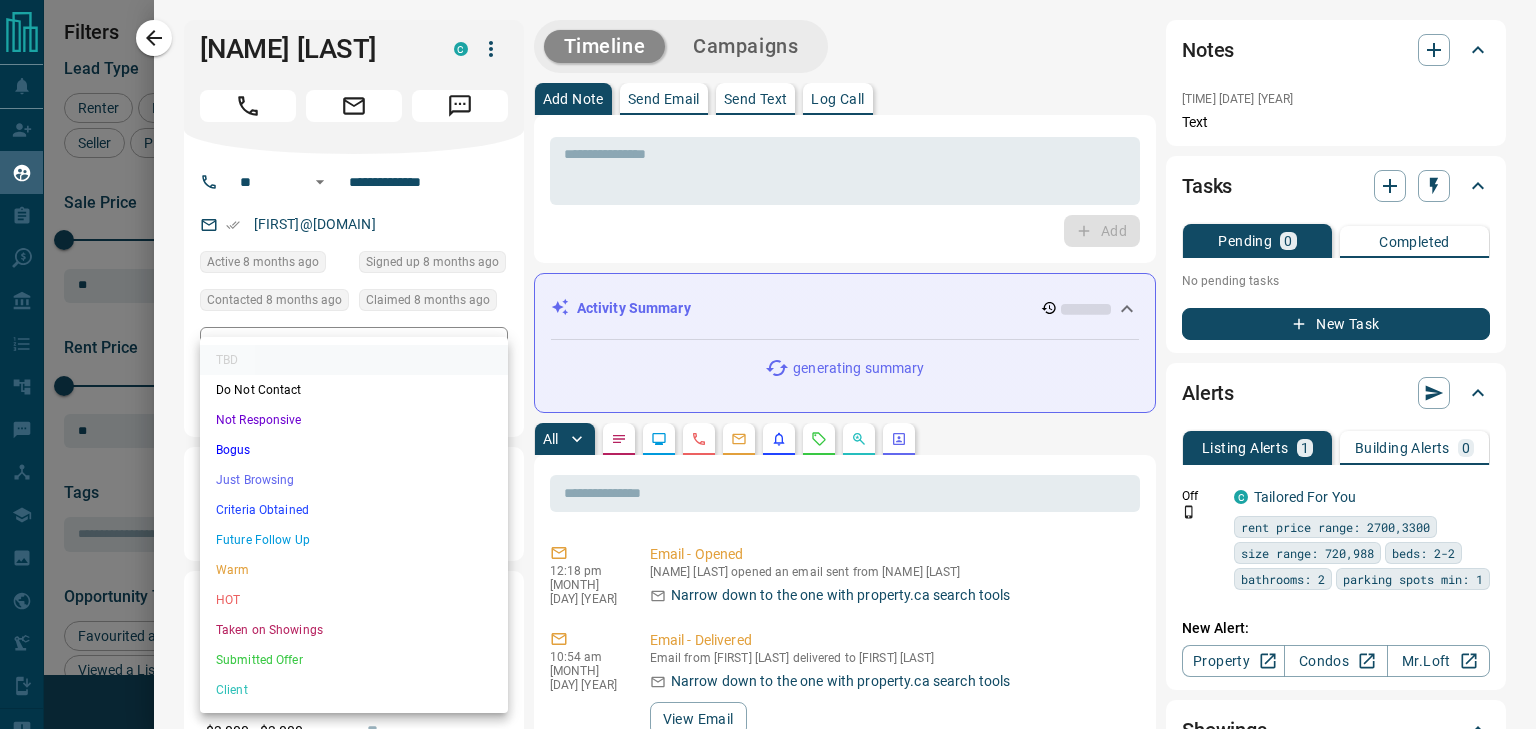 click on "Not Responsive" at bounding box center (354, 420) 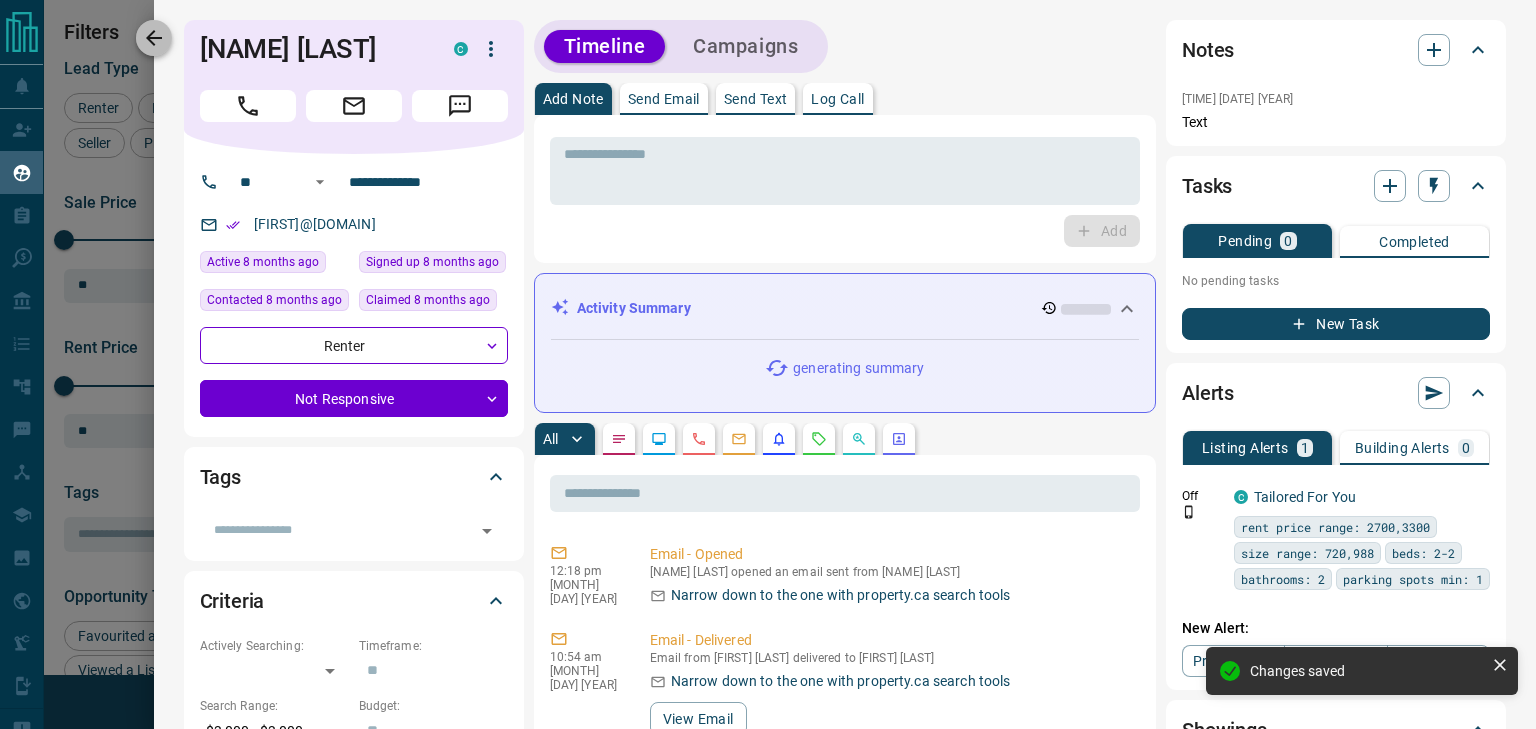 click 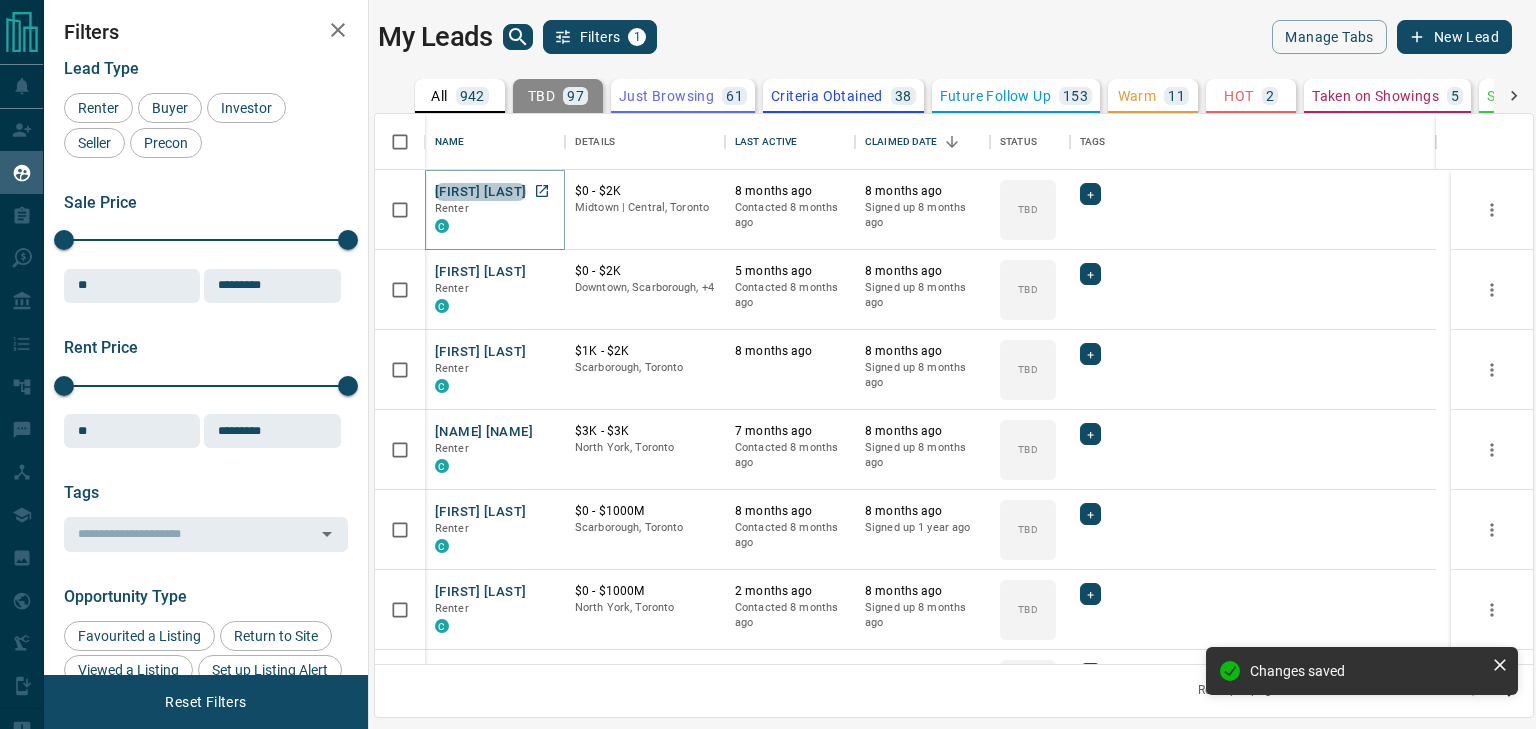 click on "[FIRST] [LAST]" at bounding box center [480, 192] 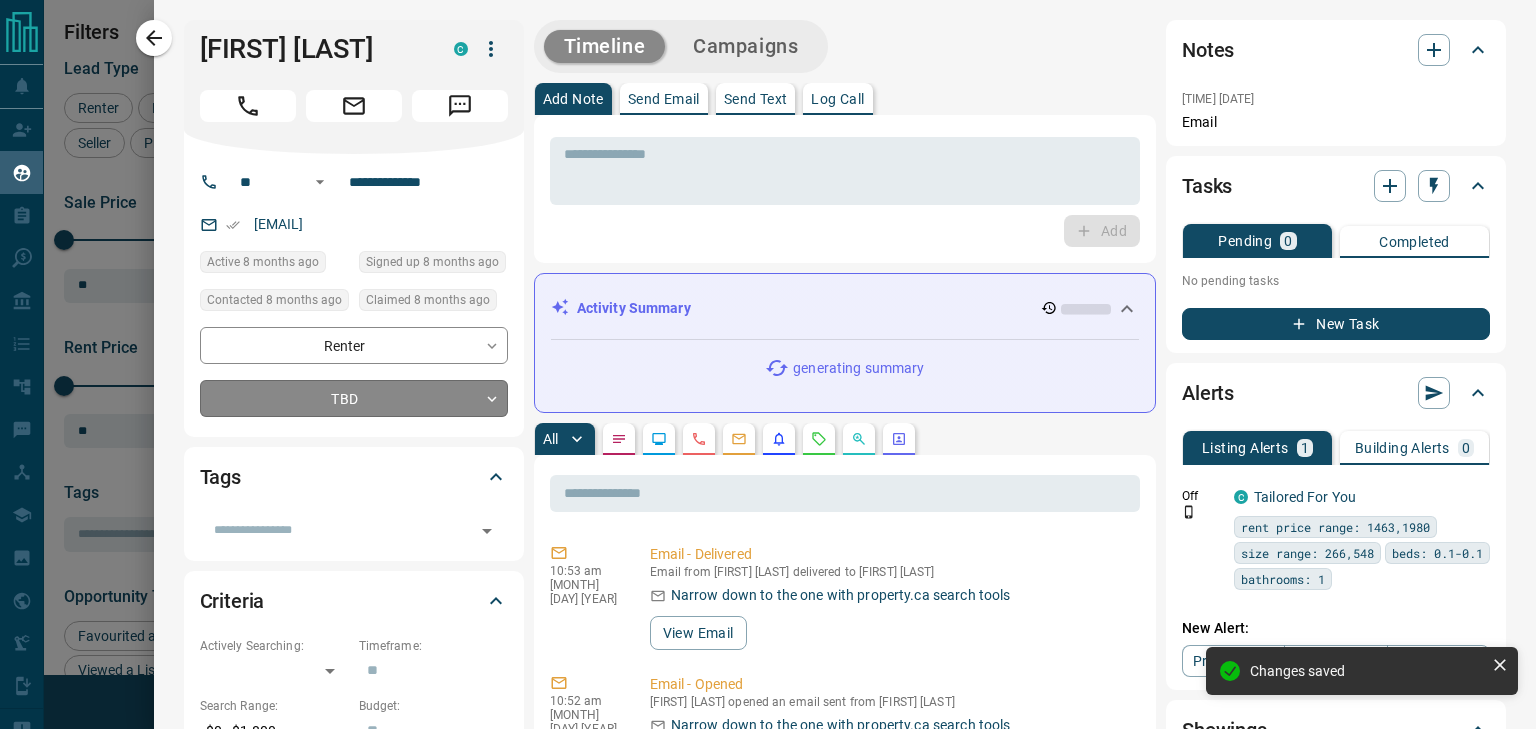 click on "Lead Transfers Claim Leads My Leads Tasks Opportunities Deals Campaigns Automations Messages Broker Bay Training Media Services Agent Resources Precon Worksheet Mobile Apps Disclosure Logout My Leads Filters 1 Manage Tabs New Lead All 942 TBD 97 Do Not Contact - Not Responsive 570 Bogus - Just Browsing 61 Criteria Obtained 38 Future Follow Up 153 Warm 11 HOT 2 Taken on Showings 5 Submitted Offer - Client 5 Name Details Last Active Claimed Date Status Tags Aishwarya Shukla Renter C $0 - $2K Midtown | Central, Toronto 8 months ago Contacted 8 months ago 8 months ago Signed up 8 months ago TBD + Echezona Uzochukwu Renter C $0 - $2K Downtown, Scarborough, +4 5 months ago Contacted 8 months ago 8 months ago Signed up 8 months ago TBD + Anand Sree Renter C $1K - $2K Scarborough, Toronto 8 months ago 8 months ago Signed up 8 months ago TBD + Umasha Maddumage Renter C $3K - $3K North York, Toronto 7 months ago Contacted 8 months ago 8 months ago Signed up 8 months ago TBD + MESOMACHUKWU AKABUDU Renter C $0 - $1000M +" at bounding box center (768, 352) 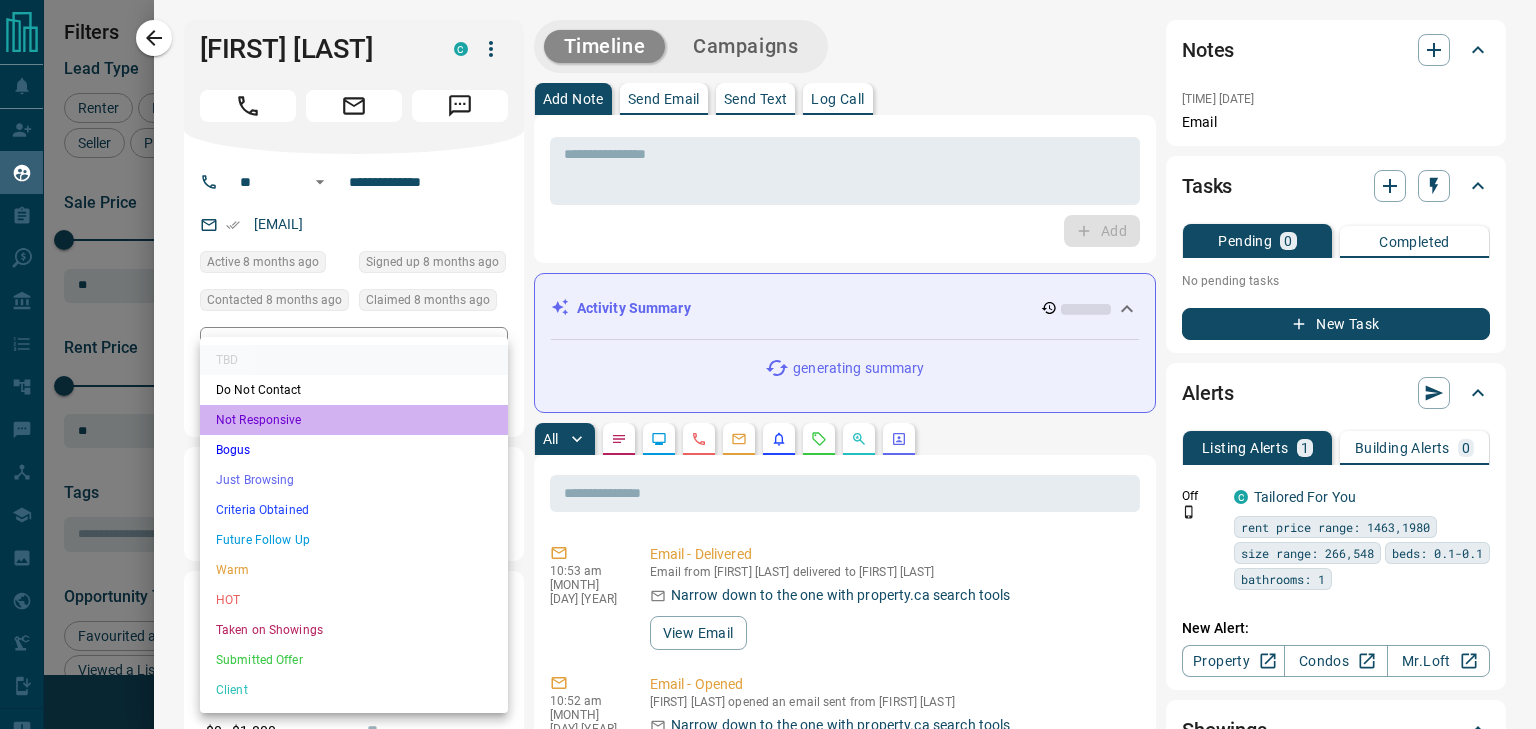 click on "Not Responsive" at bounding box center (354, 420) 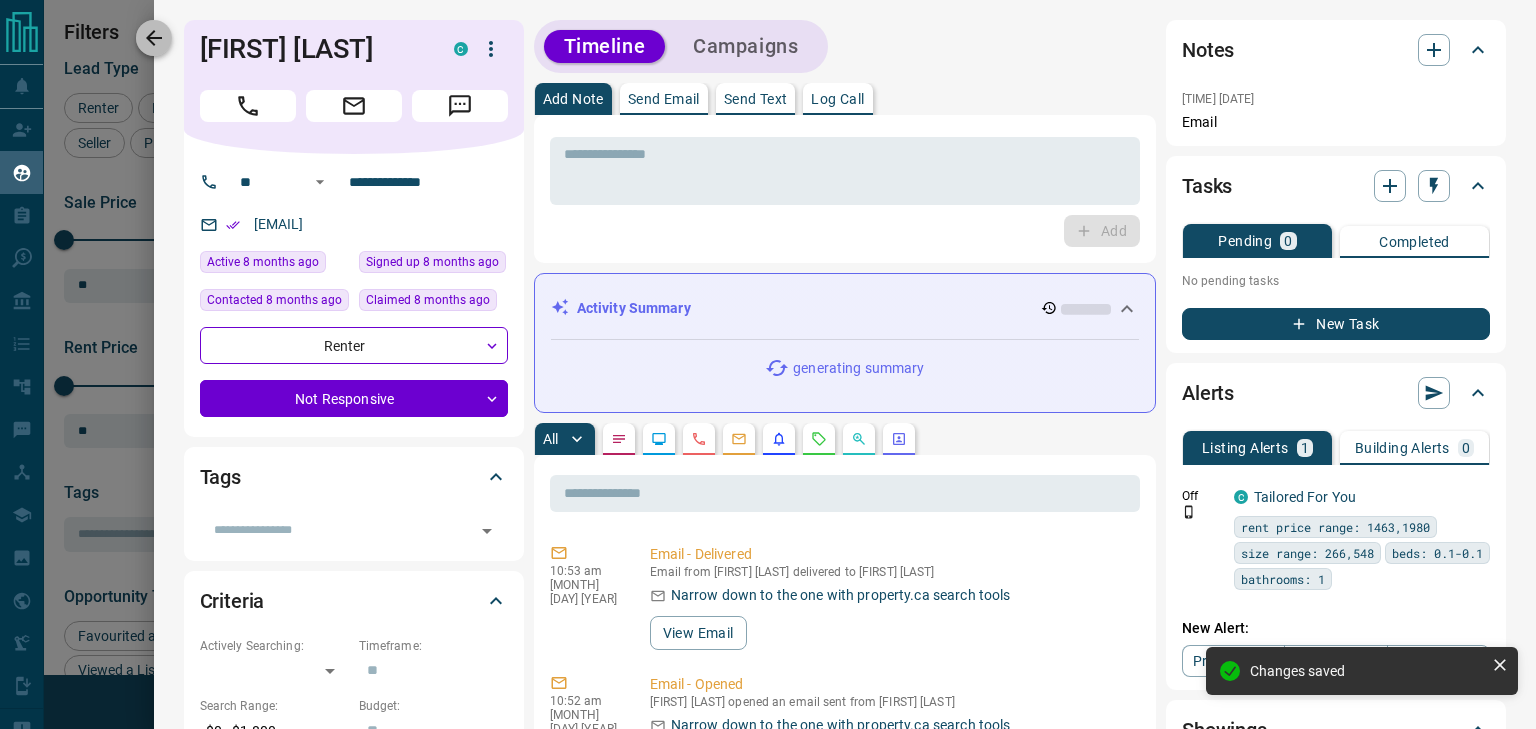 click 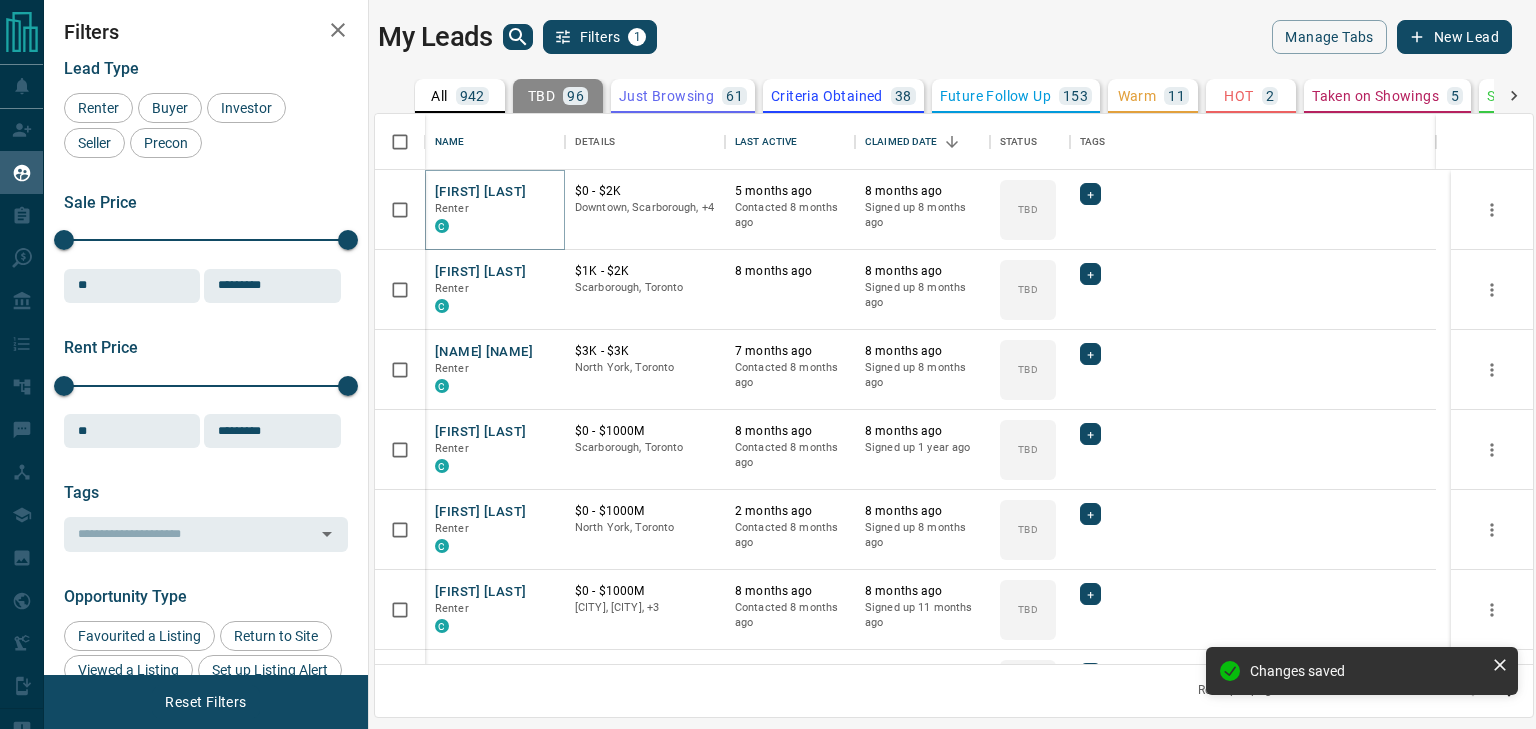 click on "[FIRST] [LAST]" at bounding box center [480, 192] 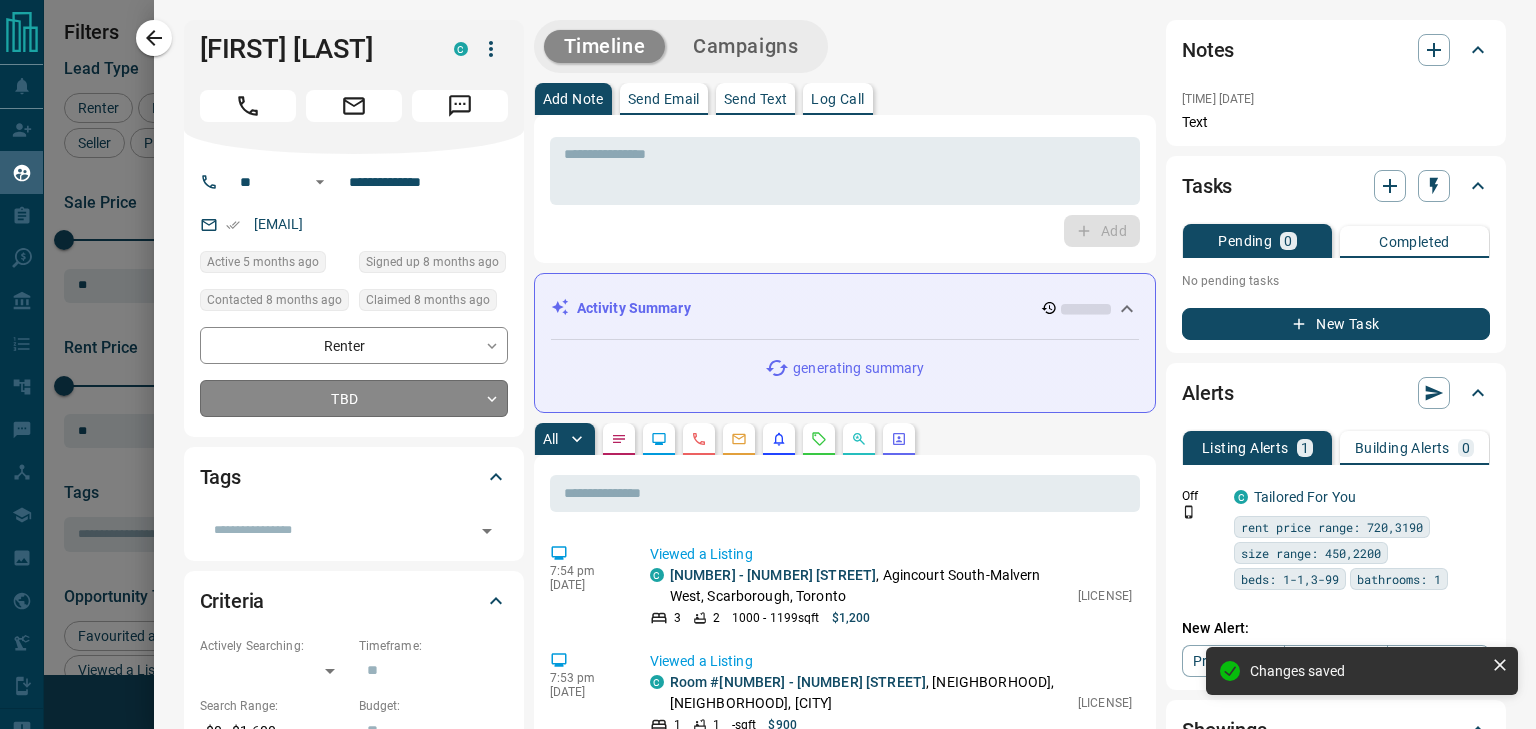 click on "Lead Transfers Claim Leads My Leads Tasks Opportunities Deals Campaigns Automations Messages Broker Bay Training Media Services Agent Resources Precon Worksheet Mobile Apps Disclosure Logout My Leads Filters 1 Manage Tabs New Lead All 942 TBD 96 Do Not Contact - Not Responsive 571 Bogus - Just Browsing 61 Criteria Obtained 38 Future Follow Up 153 Warm 11 HOT 2 Taken on Showings 5 Submitted Offer - Client 5 Name Details Last Active Claimed Date Status Tags [FIRST] [LAST] Renter C $0 - $2K [CITY], [CITY], +4 5 months ago Contacted 8 months ago 8 months ago Signed up 8 months ago TBD + [FIRST] [LAST] Renter C $1K - $2K [CITY], [CITY] 8 months ago 8 months ago Signed up 8 months ago TBD + [FIRST] [LAST] Renter C $3K - $3K [CITY], [CITY] 7 months ago Contacted 8 months ago 8 months ago Signed up 8 months ago TBD + [FIRST] [LAST] Renter C $0 - $1000M [CITY], [CITY] 8 months ago Contacted 8 months ago 8 months ago Signed up 1 year ago TBD + [FIRST] [LAST] Renter C $0 - $1000M TBD" at bounding box center [768, 352] 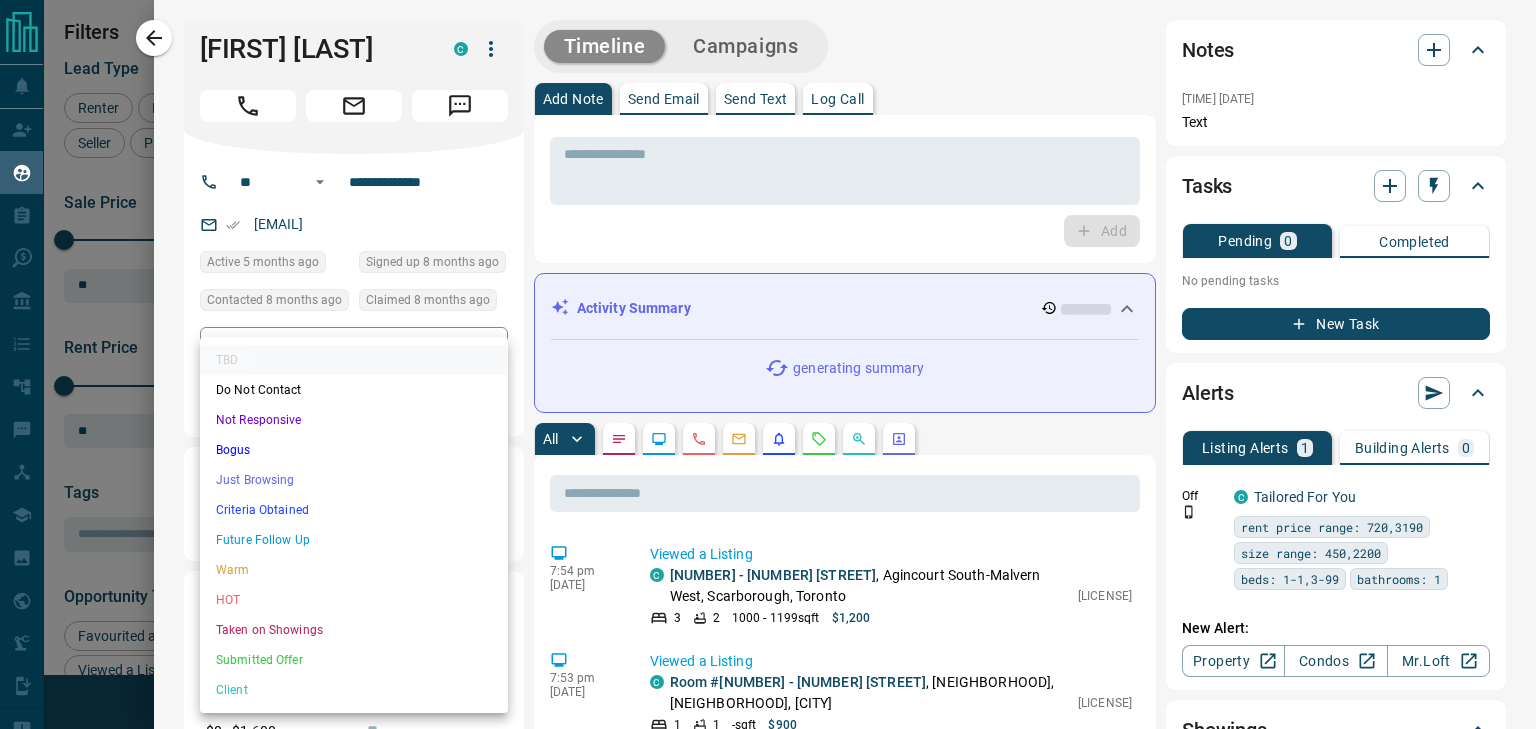click on "Not Responsive" at bounding box center [354, 420] 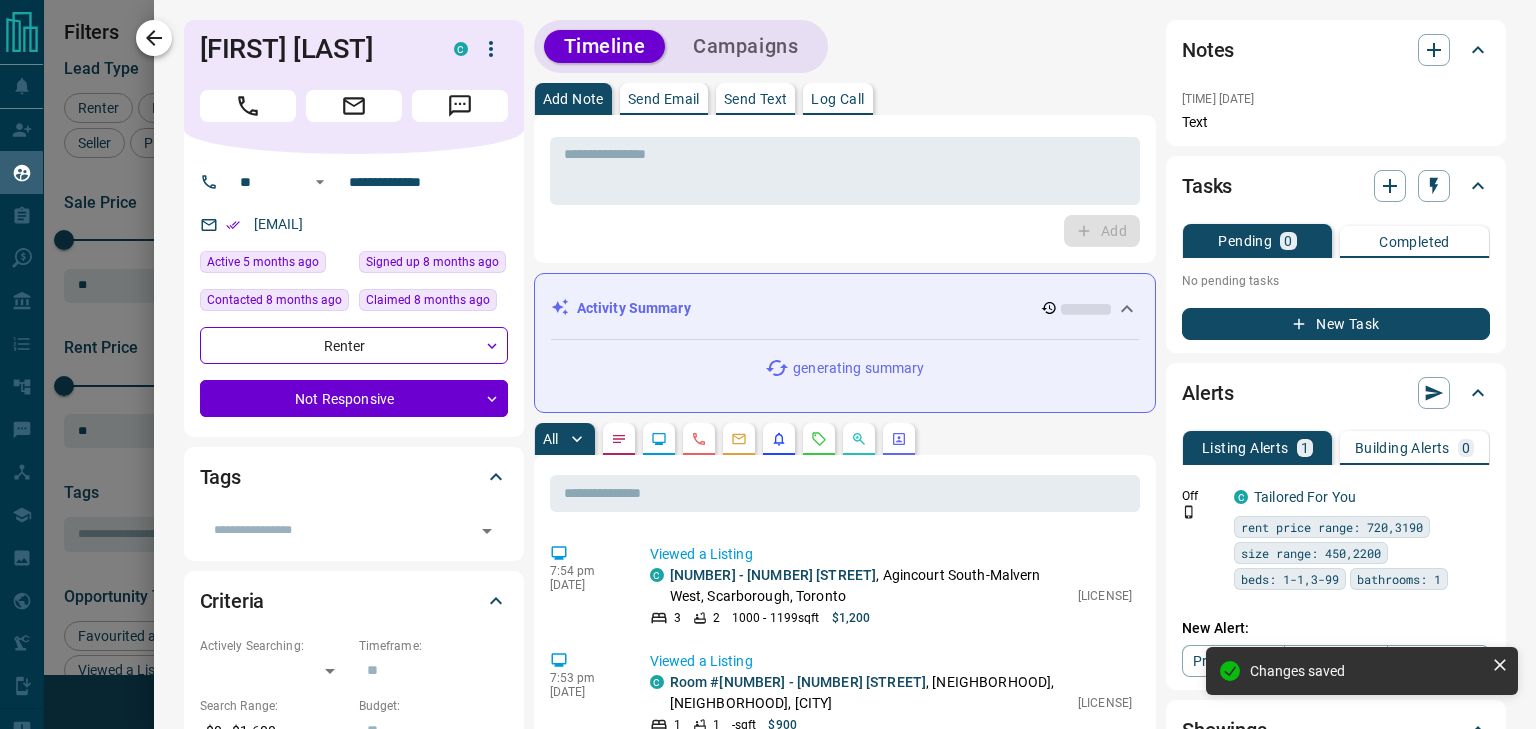 click at bounding box center (154, 38) 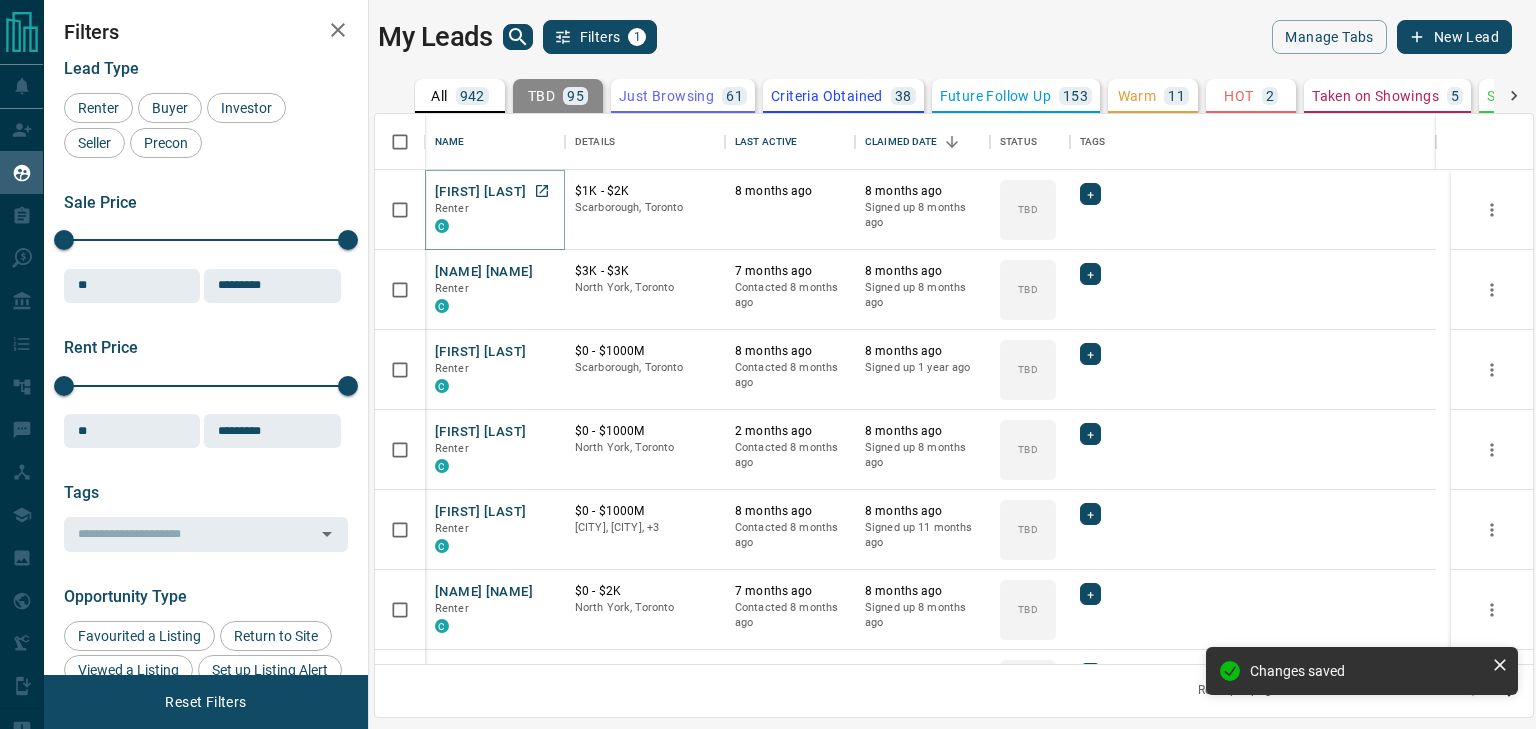 click on "[FIRST] [LAST]" at bounding box center (480, 192) 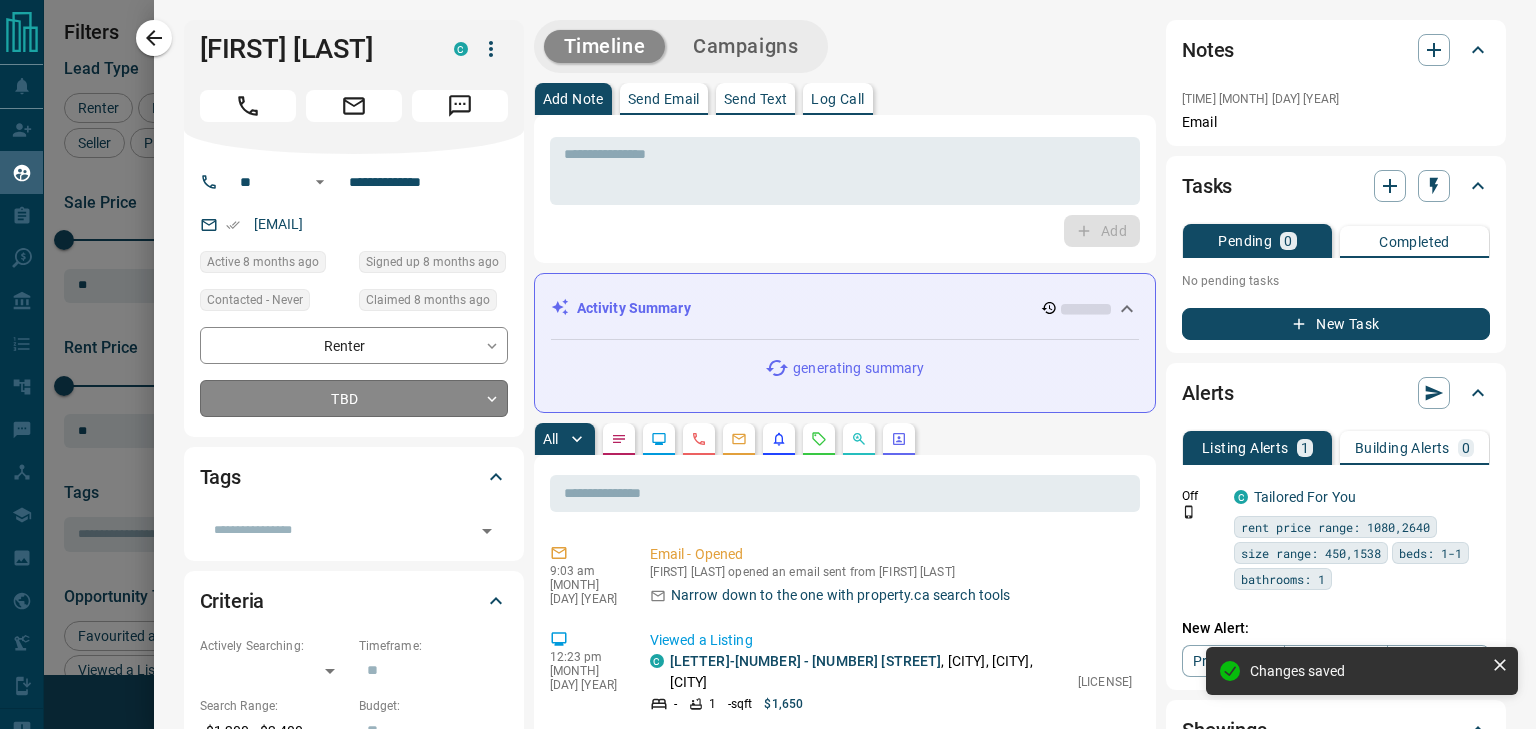 click on "Lead Transfers Claim Leads My Leads Tasks Opportunities Deals Campaigns Automations Messages Broker Bay Training Media Services Agent Resources Precon Worksheet Mobile Apps Disclosure Logout My Leads Filters 1 Manage Tabs New Lead All 942 TBD 95 Do Not Contact - Not Responsive 572 Bogus - Just Browsing 61 Criteria Obtained 38 Future Follow Up 153 Warm 11 HOT 2 Taken on Showings 5 Submitted Offer - Client 5 Name Details Last Active Claimed Date Status Tags [FIRST] [LAST] Renter C $1K - $2K [CITY], [CITY] 8 months ago 8 months ago Signed up 8 months ago TBD + [FIRST] [LAST] Renter C $3K - $3K [CITY], [CITY] 7 months ago Contacted 8 months ago 8 months ago Signed up 8 months ago TBD + [FIRST] [LAST] Renter C $0 - $1000M [CITY], [CITY] 8 months ago Contacted 8 months ago 8 months ago Signed up 1 year ago TBD + [FIRST] [LAST] Renter C $0 - $1000M [CITY], [CITY] 2 months ago Contacted 8 months ago 8 months ago Signed up 8 months ago TBD + [FIRST] [LAST] Renter C $0 - $1000M 8 months ago TBD" at bounding box center [768, 352] 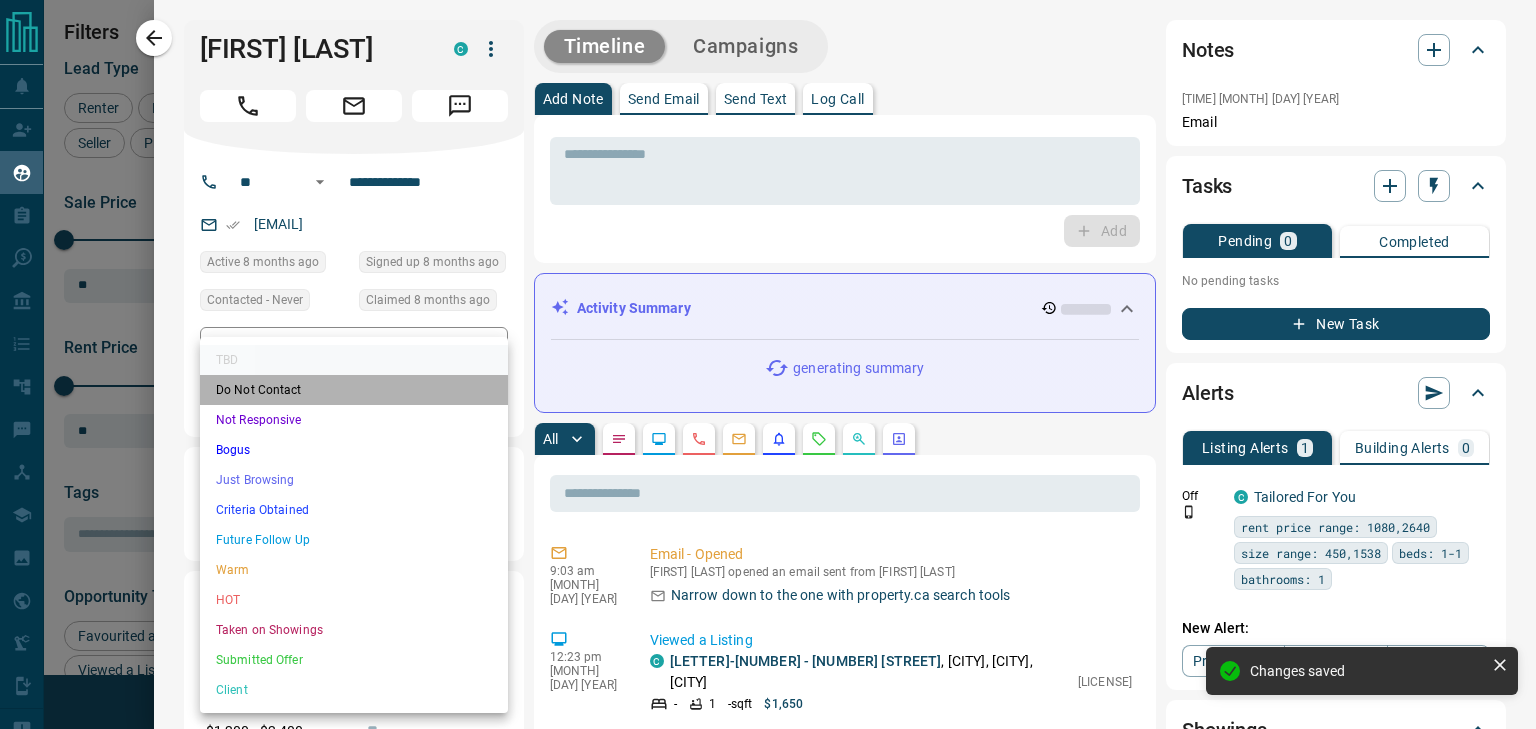 click on "Do Not Contact" at bounding box center [354, 390] 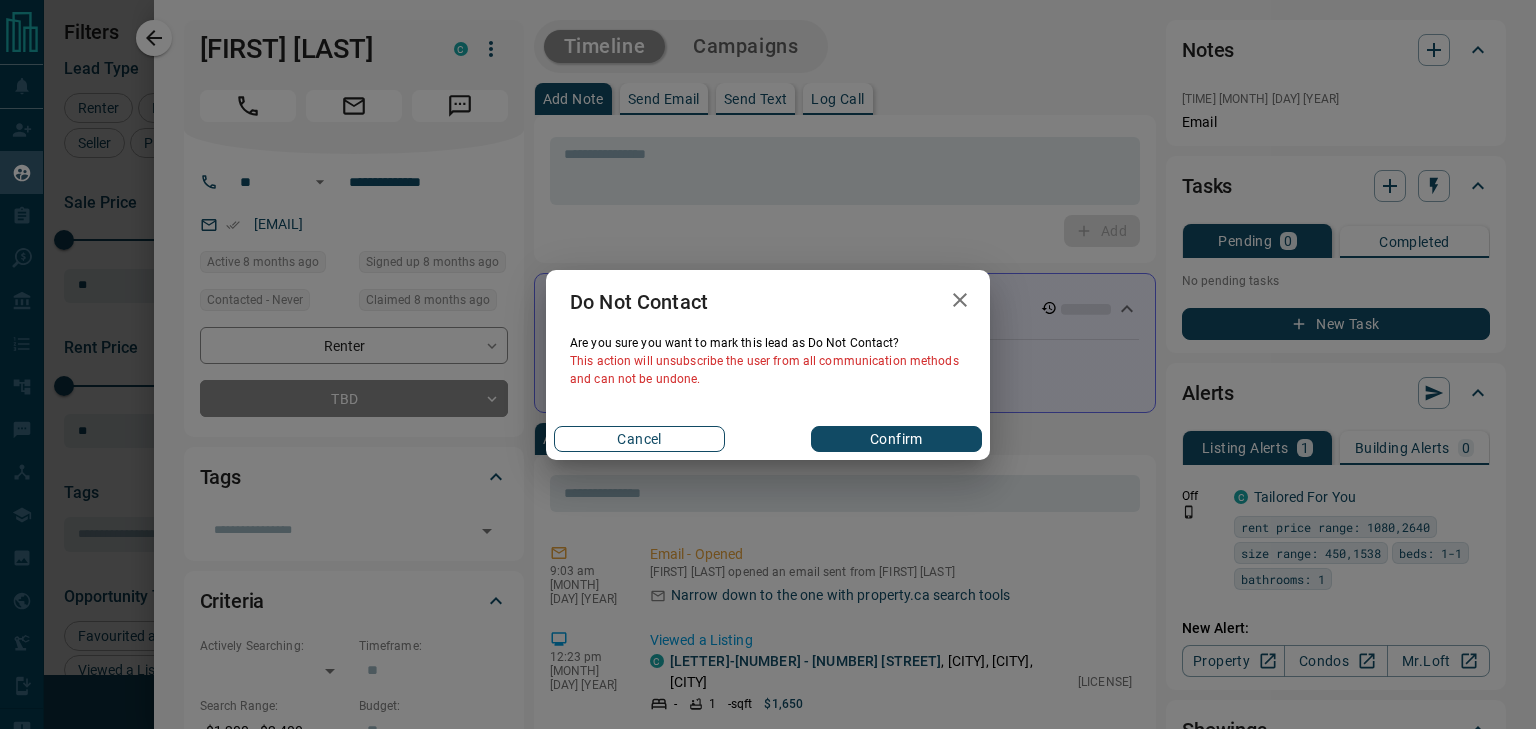 click on "Cancel" at bounding box center [639, 439] 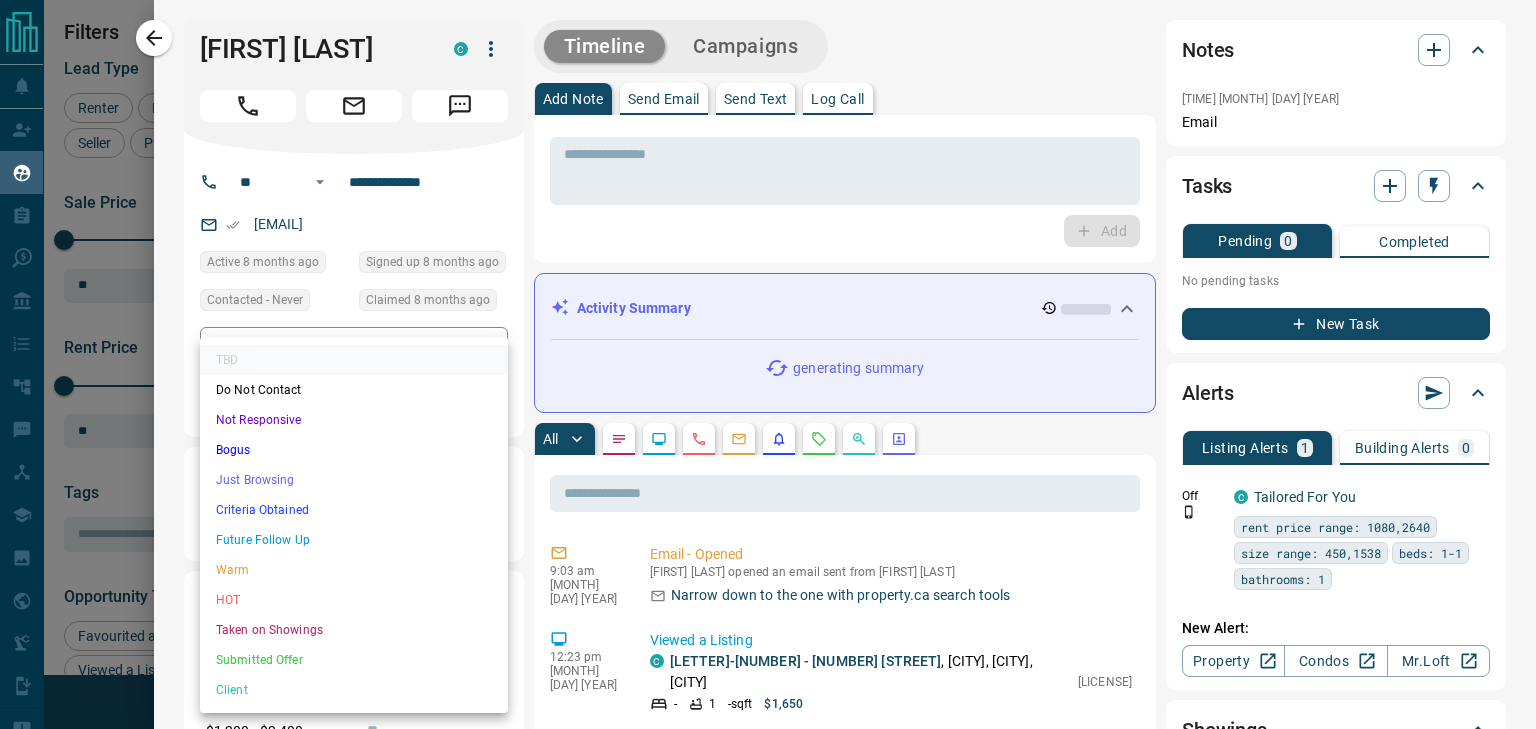 click on "Lead Transfers Claim Leads My Leads Tasks Opportunities Deals Campaigns Automations Messages Broker Bay Training Media Services Agent Resources Precon Worksheet Mobile Apps Disclosure Logout My Leads Filters 1 Manage Tabs New Lead All 942 TBD 95 Do Not Contact - Not Responsive 572 Bogus - Just Browsing 61 Criteria Obtained 38 Future Follow Up 153 Warm 11 HOT 2 Taken on Showings 5 Submitted Offer - Client 5 Name Details Last Active Claimed Date Status Tags [FIRST] [LAST] Renter C $1K - $2K [CITY], [CITY] 8 months ago 8 months ago Signed up 8 months ago TBD + [FIRST] [LAST] Renter C $3K - $3K [CITY], [CITY] 7 months ago Contacted 8 months ago 8 months ago Signed up 8 months ago TBD + [FIRST] [LAST] Renter C $0 - $1000M [CITY], [CITY] 8 months ago Contacted 8 months ago 8 months ago Signed up 1 year ago TBD + [FIRST] [LAST] Renter C $0 - $1000M [CITY], [CITY] 2 months ago Contacted 8 months ago 8 months ago Signed up 8 months ago TBD + [FIRST] [LAST] Renter C $0 - $1000M 8 months ago TBD" at bounding box center (768, 352) 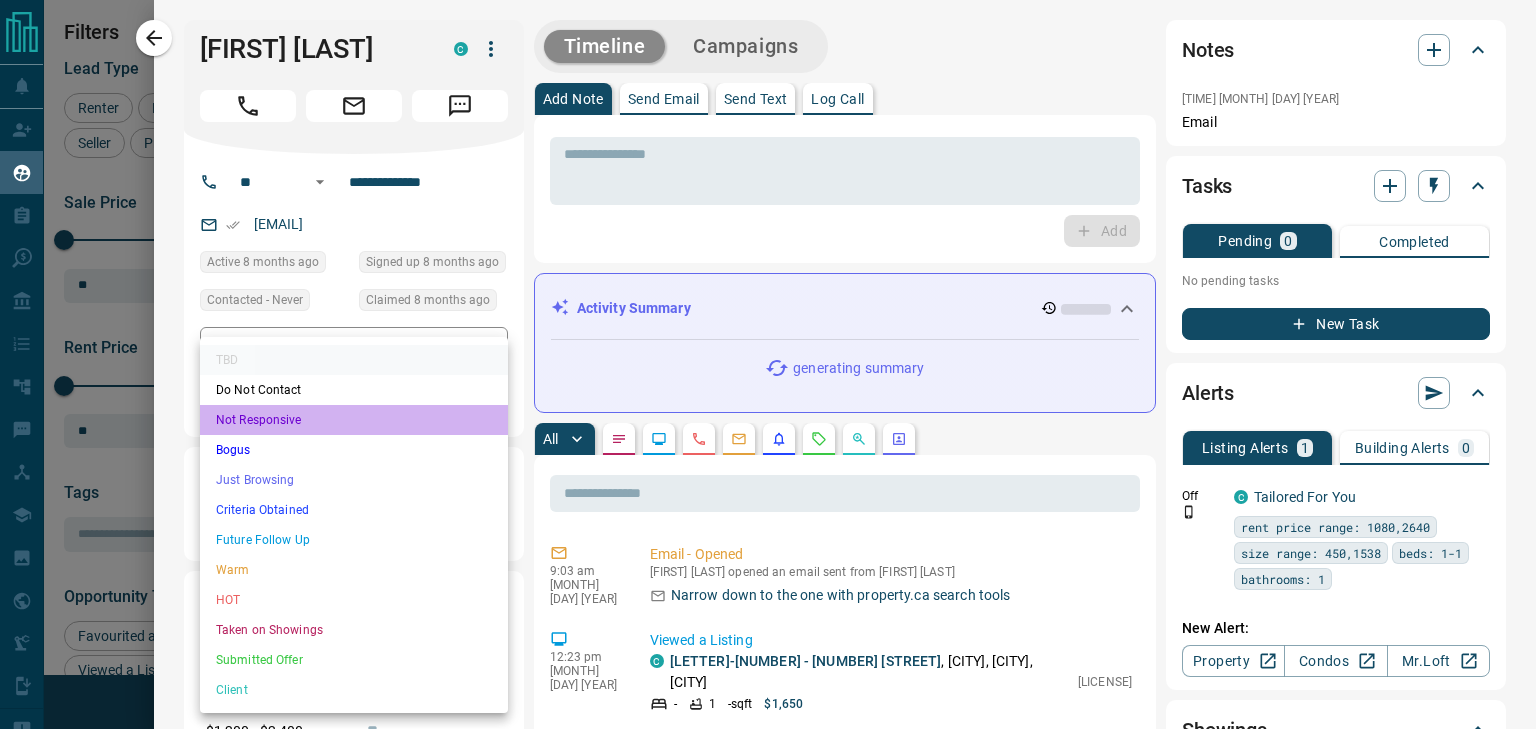 click on "Not Responsive" at bounding box center (354, 420) 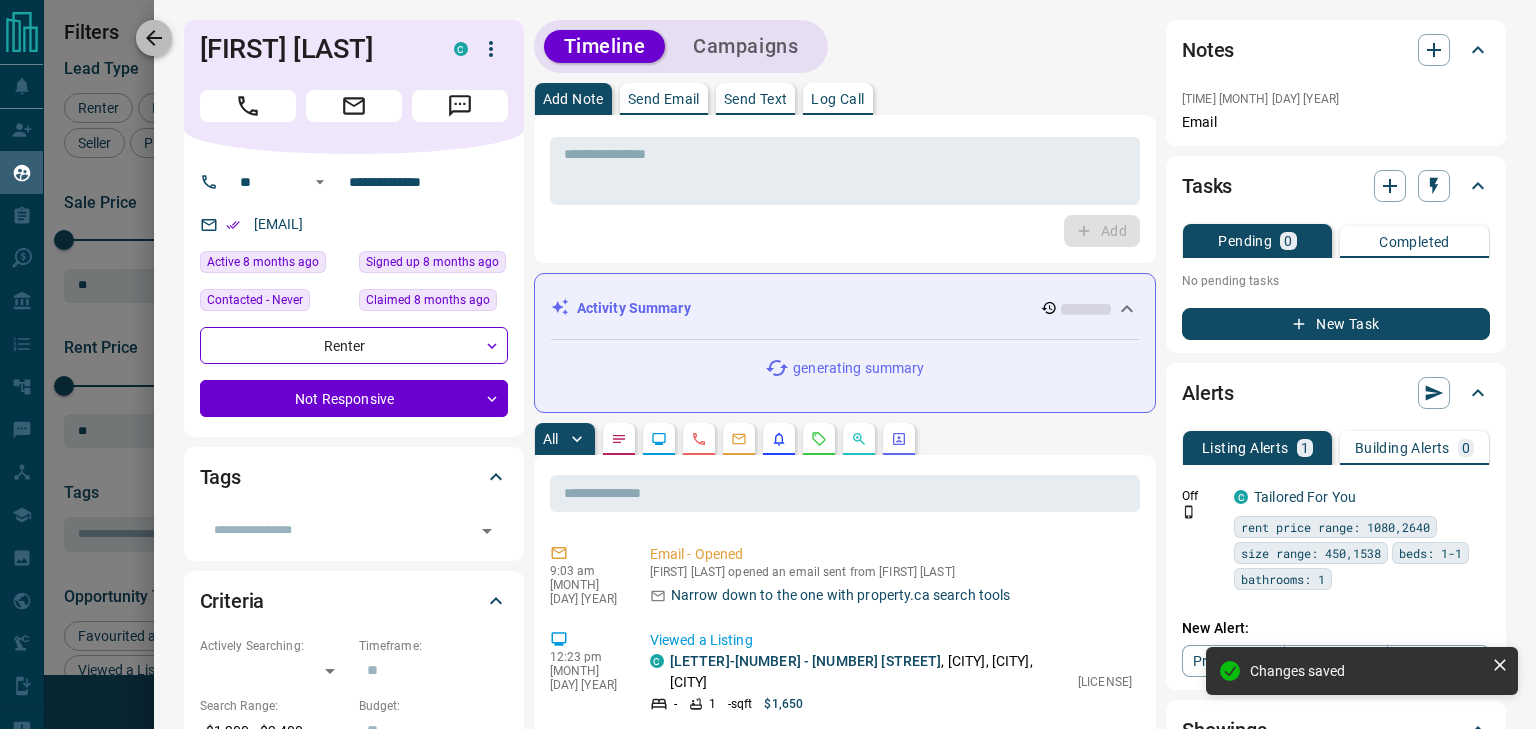 click 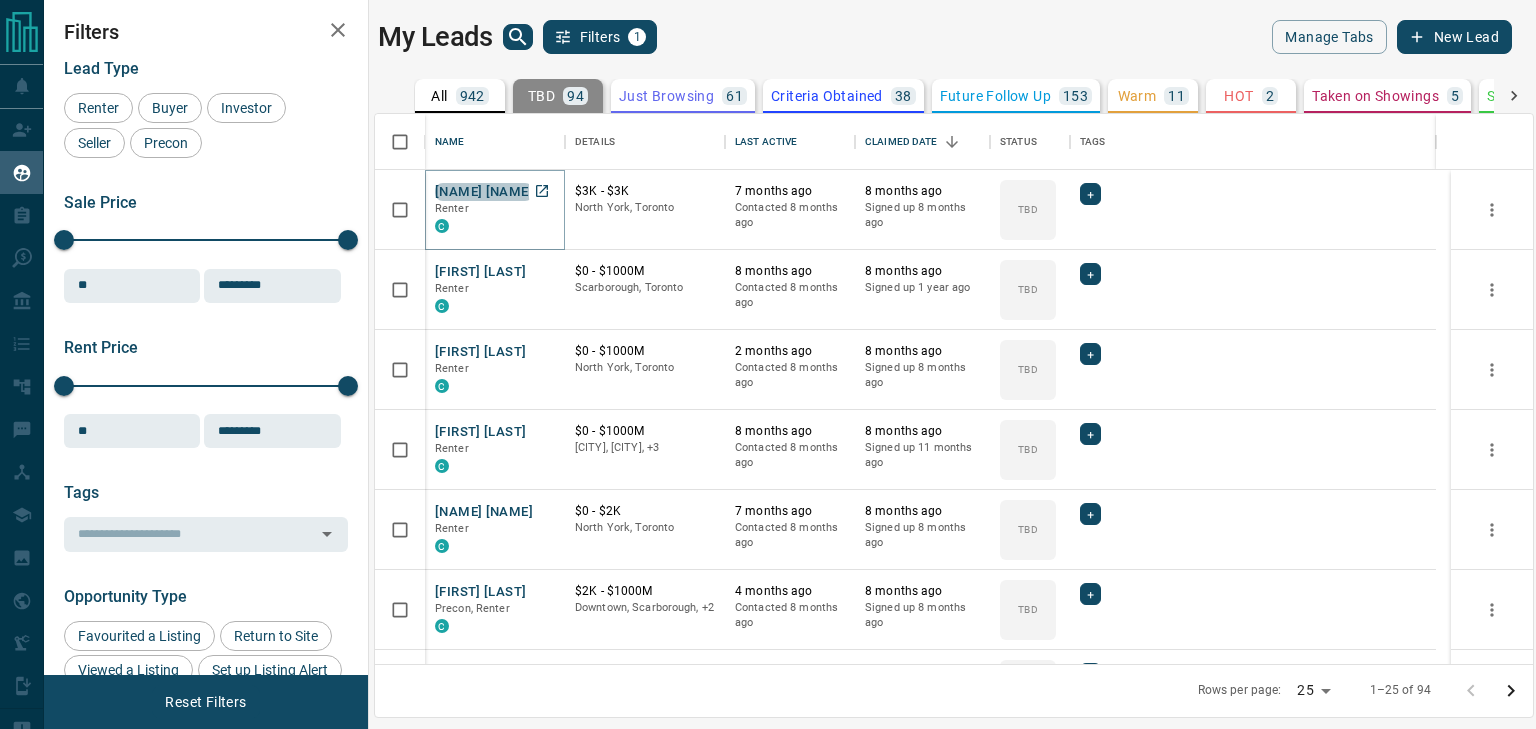 drag, startPoint x: 148, startPoint y: 33, endPoint x: 462, endPoint y: 196, distance: 353.78665 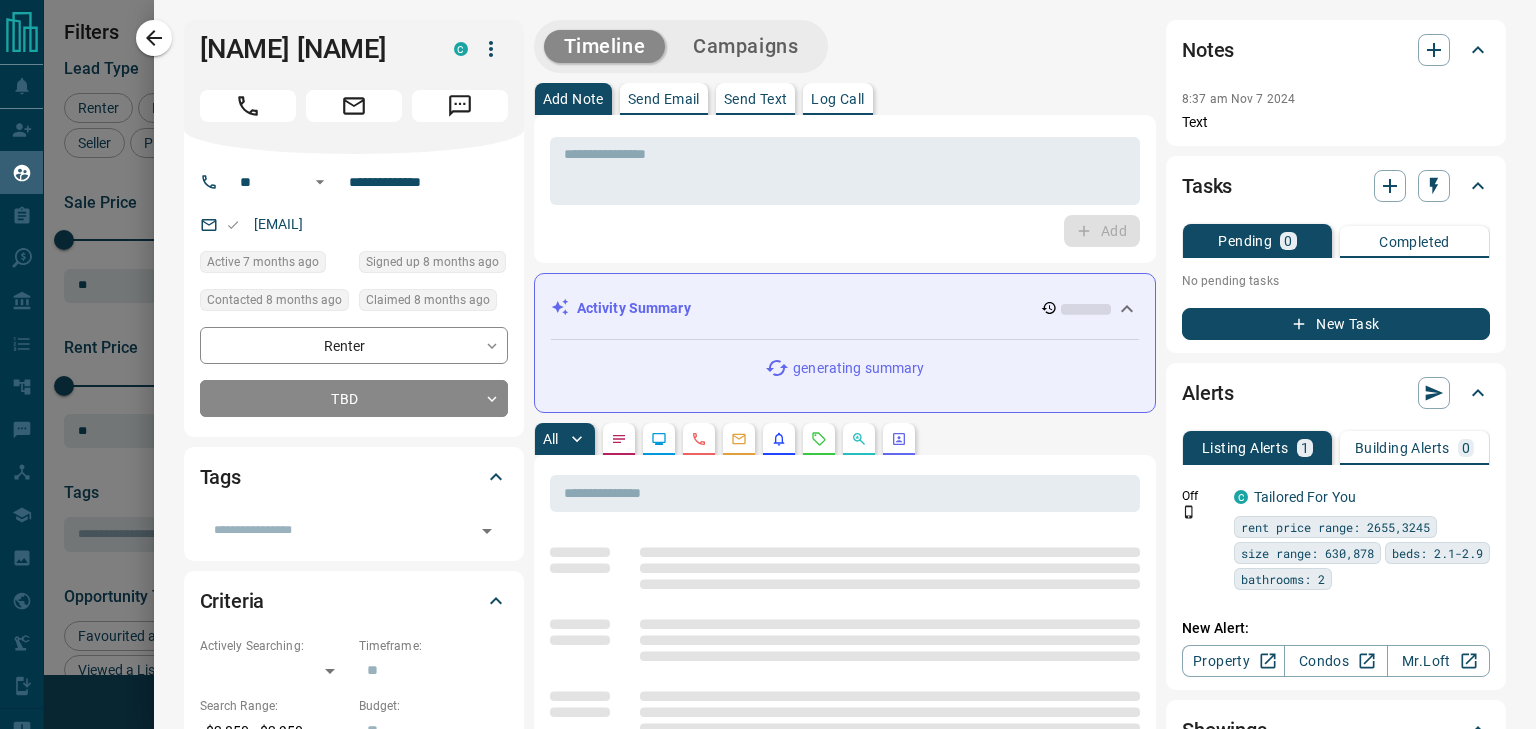 click on "**********" at bounding box center [354, 295] 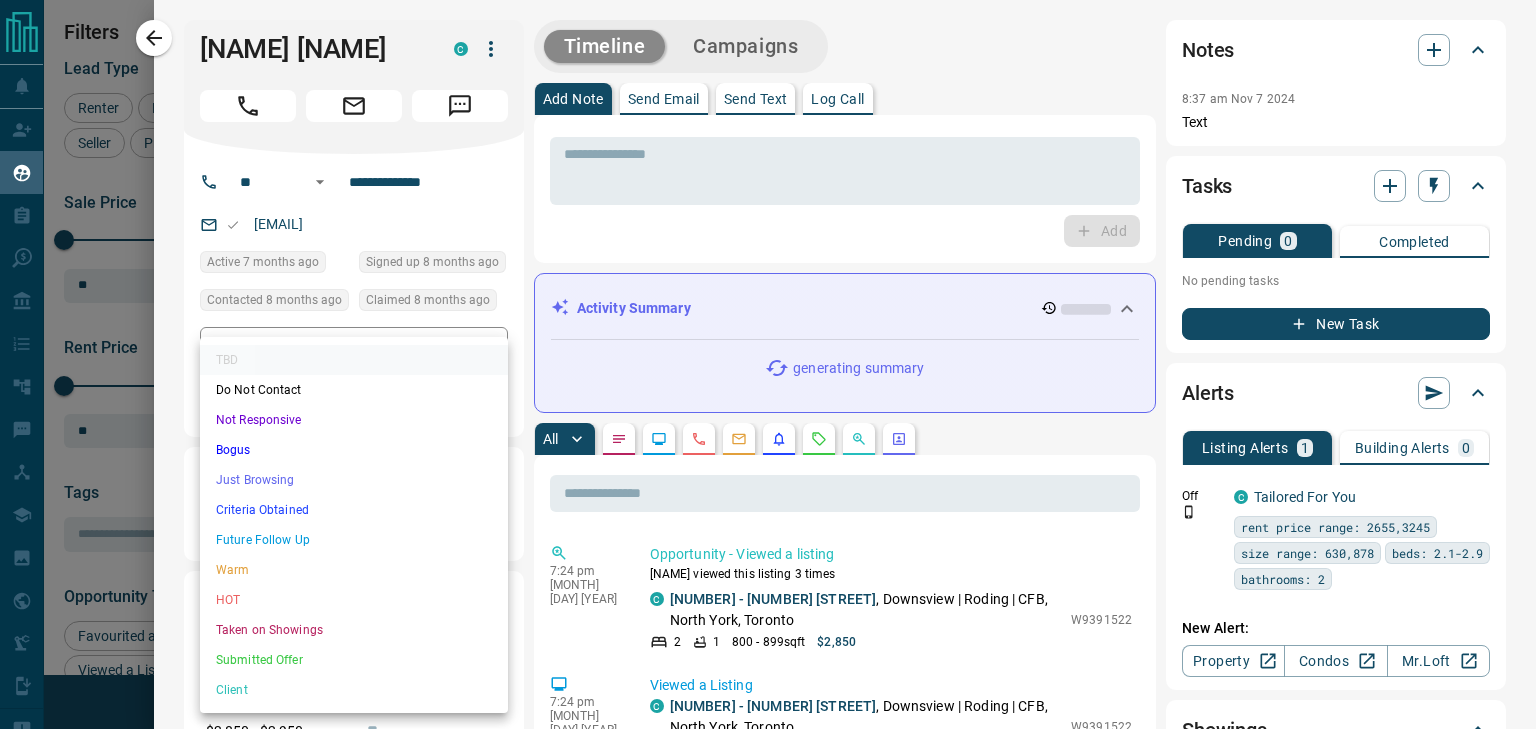 click on "Lead Transfers Claim Leads My Leads Tasks Opportunities Deals Campaigns Automations Messages Broker Bay Training Media Services Agent Resources Precon Worksheet Mobile Apps Disclosure Logout My Leads Filters 1 Manage Tabs New Lead All 942 TBD 94 Do Not Contact - Not Responsive 573 Bogus - Just Browsing 61 Criteria Obtained 38 Future Follow Up 153 Warm 11 HOT 2 Taken on Showings 5 Submitted Offer - Client 5 Name Details Last Active Claimed Date Status Tags Umasha Maddumage Renter C $3K - $3K North York, Toronto 7 months ago Contacted 8 months ago 8 months ago Signed up 8 months ago TBD + MESOMACHUKWU AKABUDU Renter C $0 - $1000M Scarborough, Toronto 8 months ago Contacted 8 months ago 8 months ago Signed up 1 year ago TBD + Osman Baqer Shameem Renter C $0 - $1000M North York, Toronto 2 months ago Contacted 8 months ago 8 months ago Signed up 8 months ago TBD + Tom Tien Renter C $0 - $1000M Scarborough, Etobicoke, +3 8 months ago Contacted 8 months ago 8 months ago Signed up 11 months ago TBD + Renter C TBD + C" at bounding box center [768, 352] 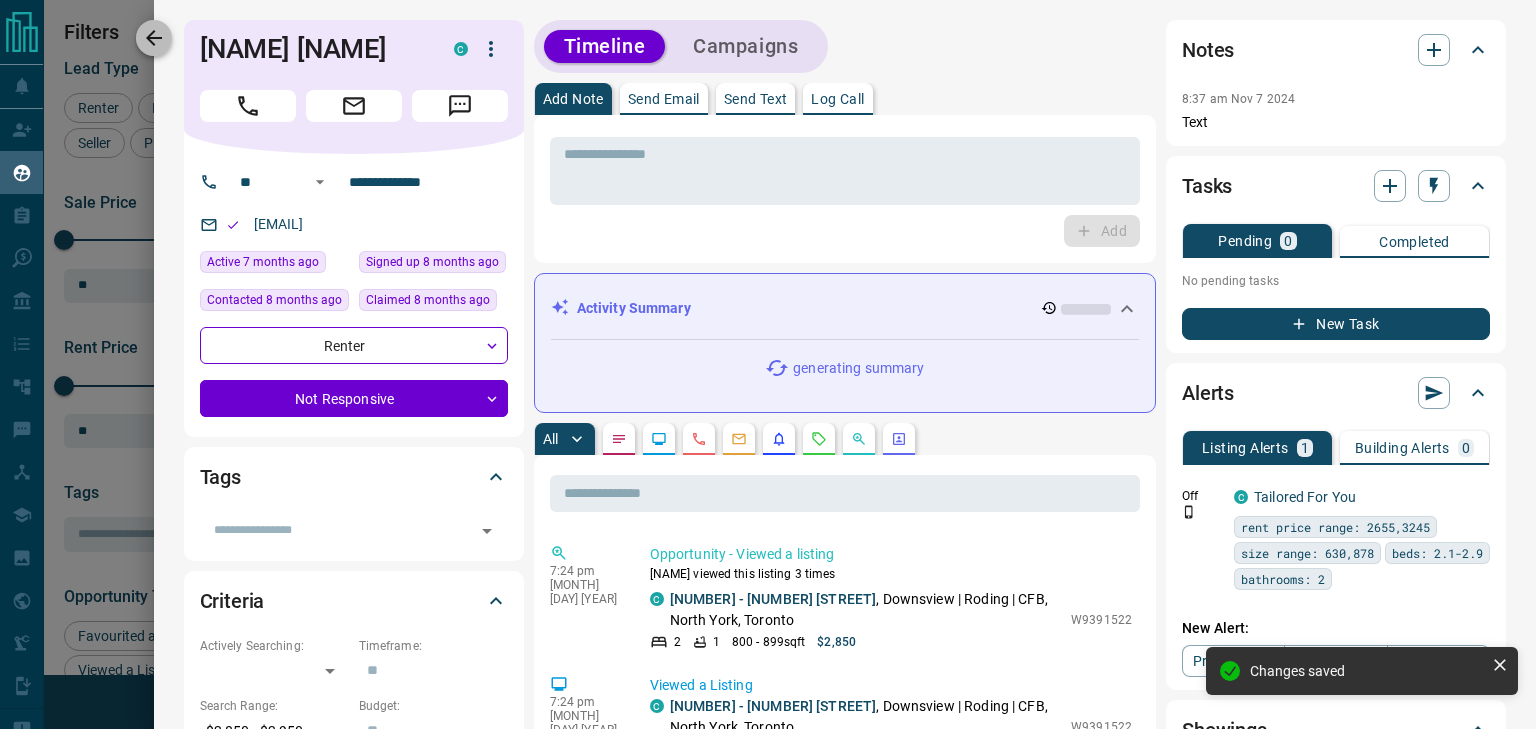 click 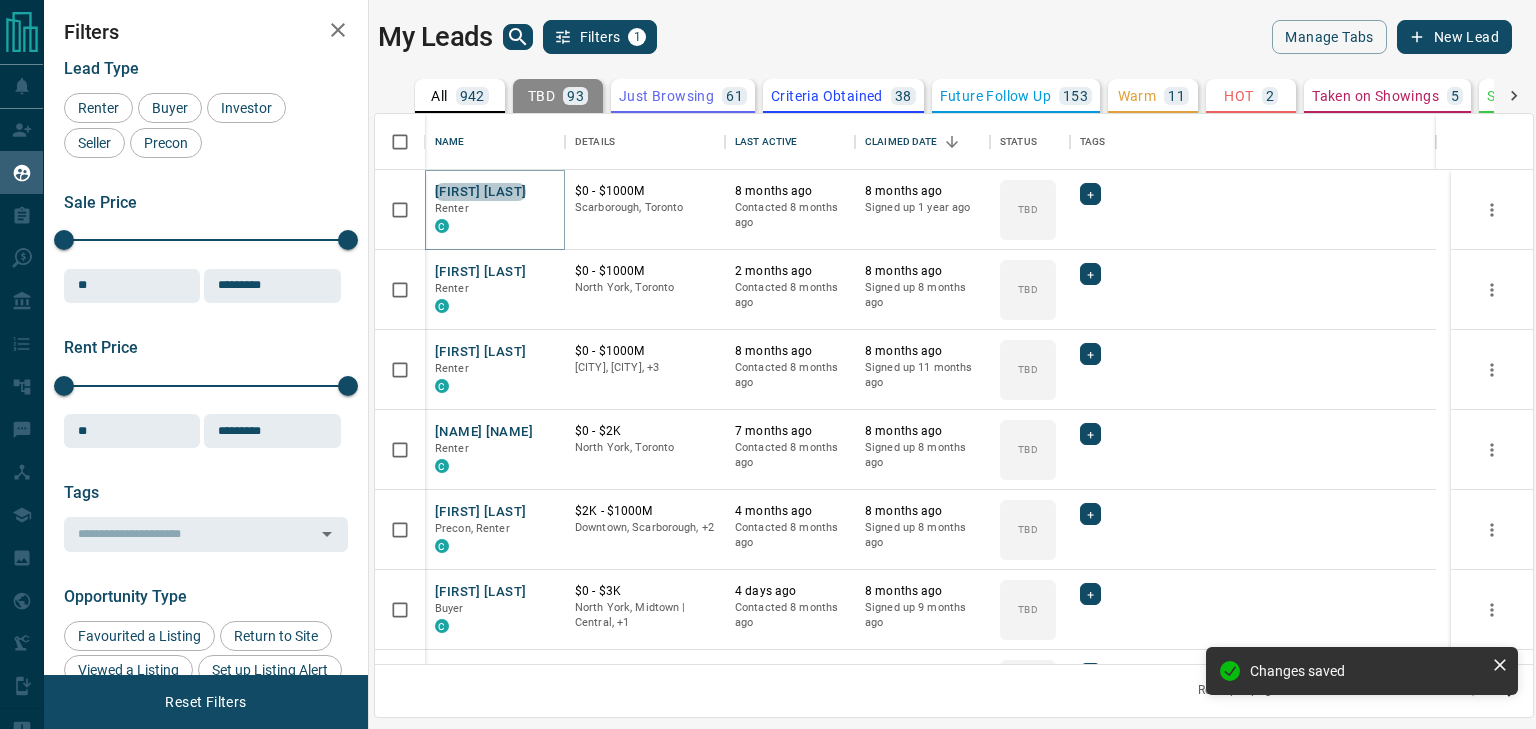 click on "[FIRST] [LAST]" at bounding box center (480, 192) 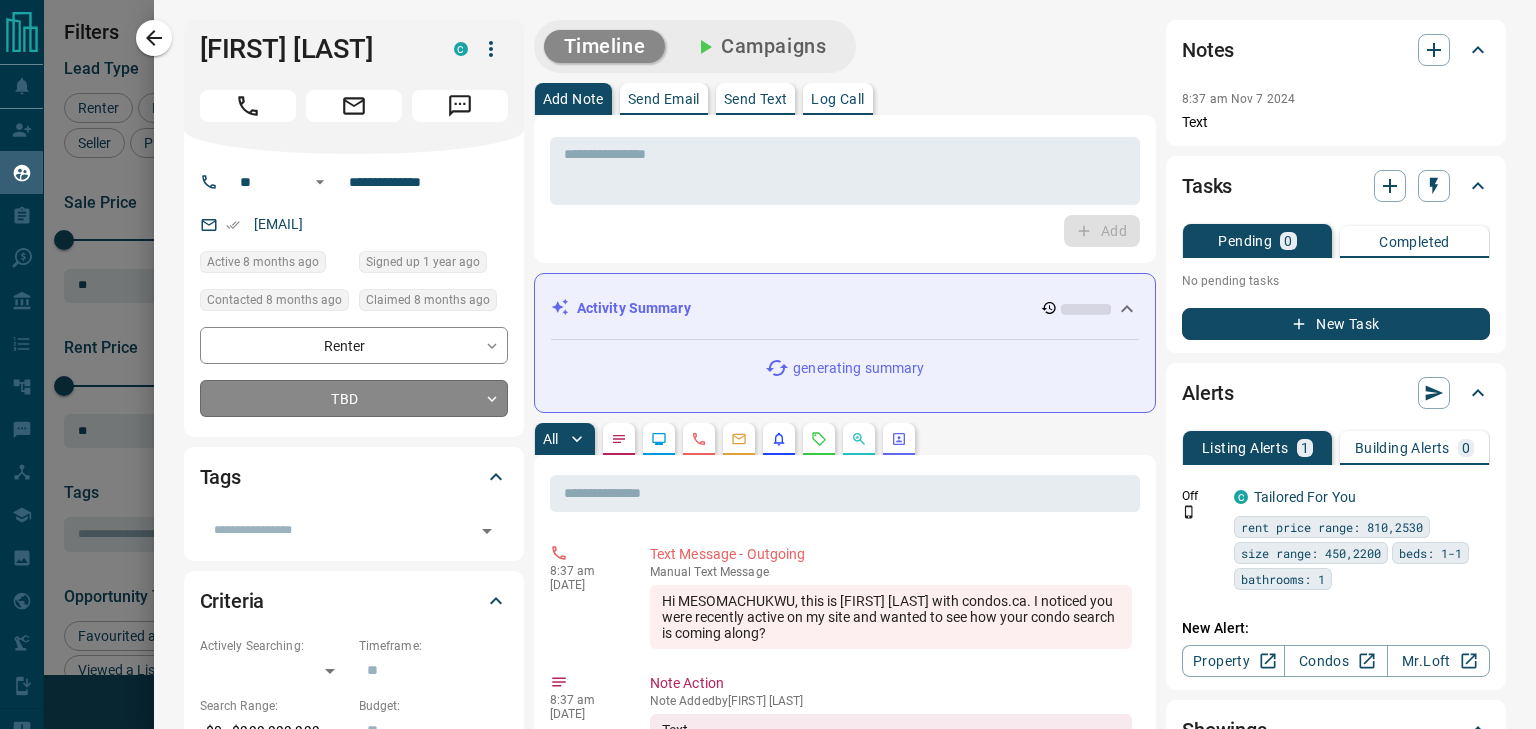 click on "Lead Transfers Claim Leads My Leads Tasks Opportunities Deals Campaigns Automations Messages Broker Bay Training Media Services Agent Resources Precon Worksheet Mobile Apps Disclosure Logout My Leads Filters 1 Manage Tabs New Lead All 942 TBD 93 Do Not Contact - Not Responsive 574 Bogus - Just Browsing 61 Criteria Obtained 38 Future Follow Up 153 Warm 11 HOT 2 Taken on Showings 5 Submitted Offer - Client 5 Name Details Last Active Claimed Date Status Tags [NAME] Renter C $0 - $1000M [NEIGHBORHOOD], [CITY] [NUMBER] months ago Contacted [NUMBER] months ago [NUMBER] months ago Signed up [NUMBER] year ago TBD + [NAME] Renter C $0 - $1000M [NEIGHBORHOOD], [CITY] [NUMBER] months ago Contacted [NUMBER] months ago [NUMBER] months ago Signed up [NUMBER] months ago TBD + [NAME] Renter C $0 - $1000M [NEIGHBORHOOD], [CITY], +3 [NUMBER] months ago Contacted [NUMBER] months ago [NUMBER] months ago Signed up [NUMBER] months ago TBD + [NAME] Renter C $0 - $2K [NEIGHBORHOOD], [CITY] [NUMBER] months ago Contacted [NUMBER] months ago [NUMBER] months ago Signed up [NUMBER] months ago TBD + [NAME]" at bounding box center [768, 352] 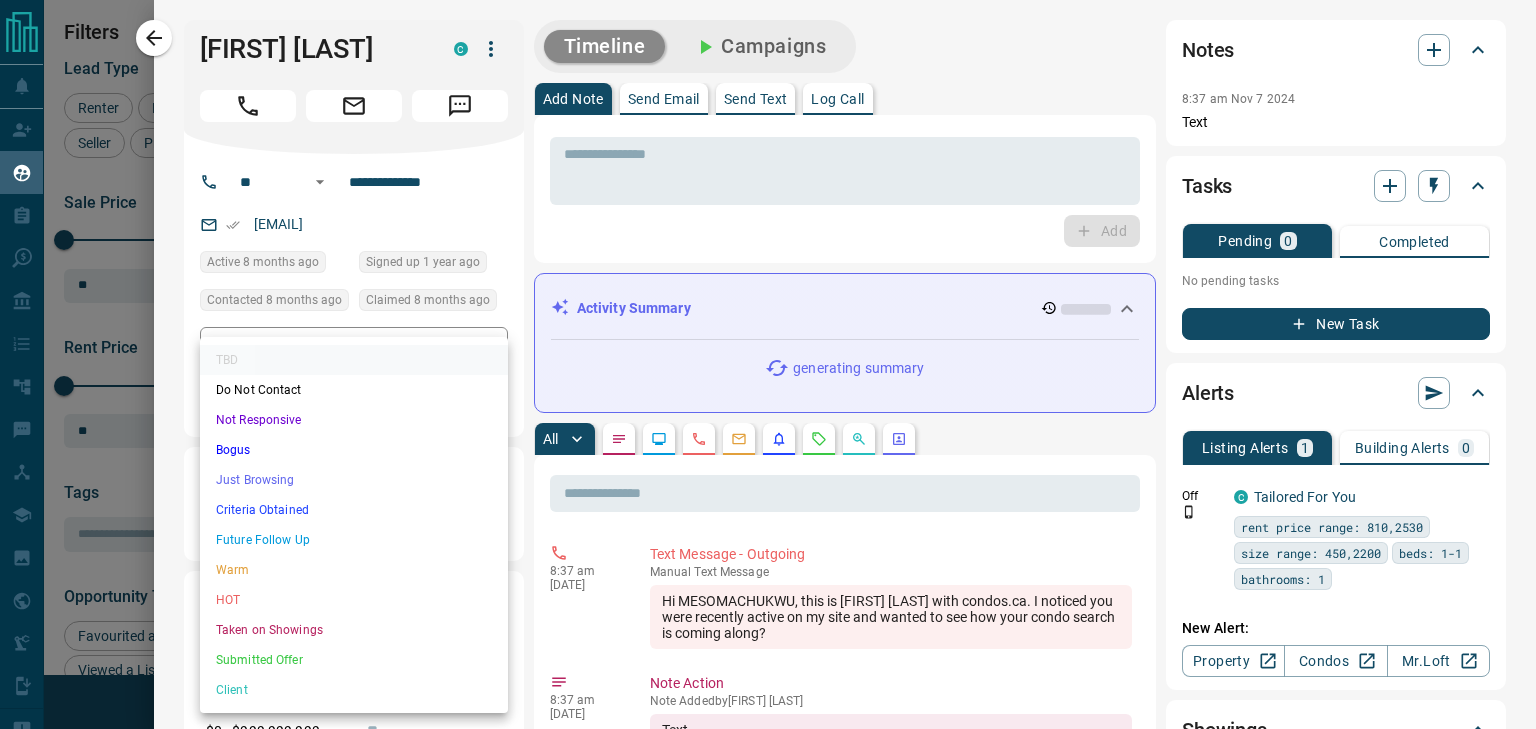 click on "Not Responsive" at bounding box center [354, 420] 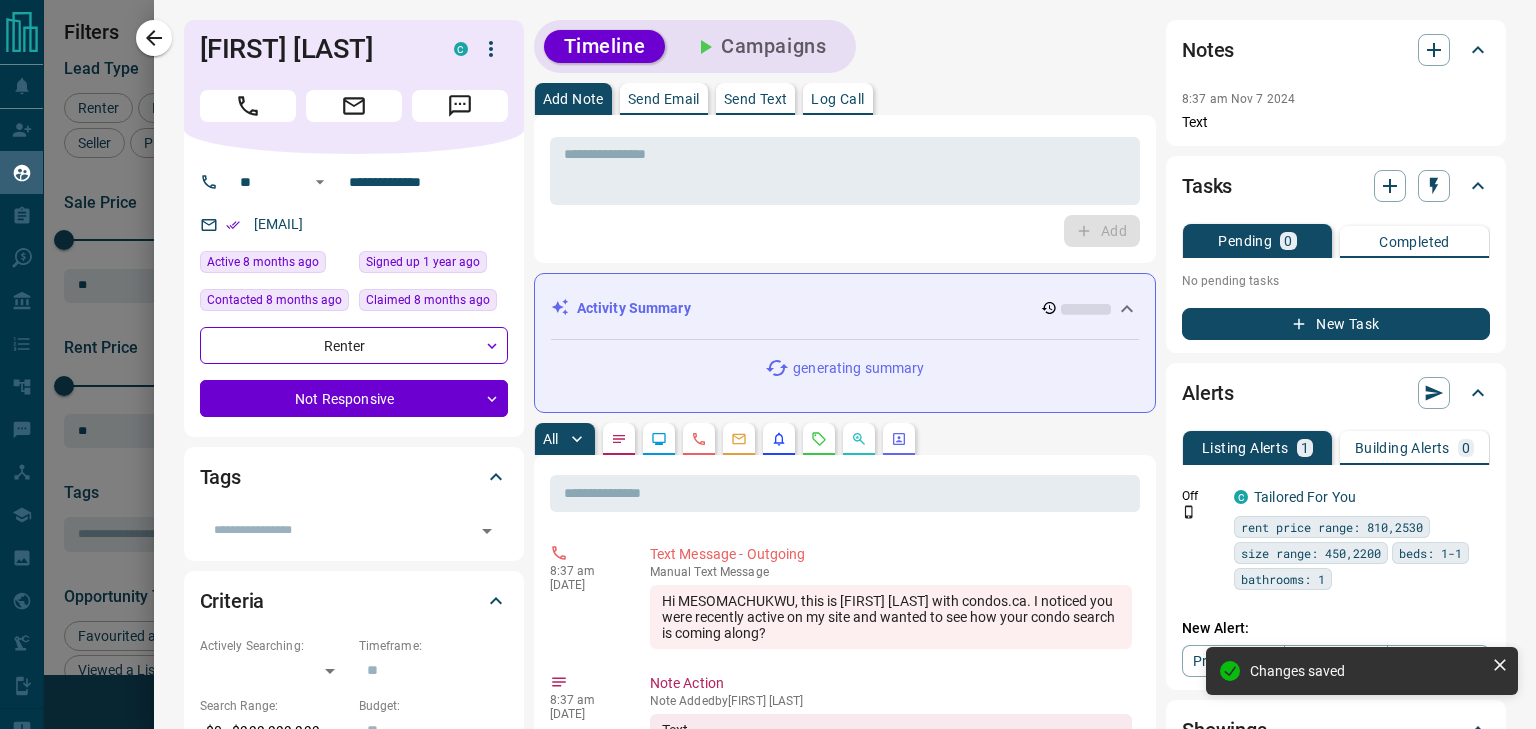 click at bounding box center [154, 38] 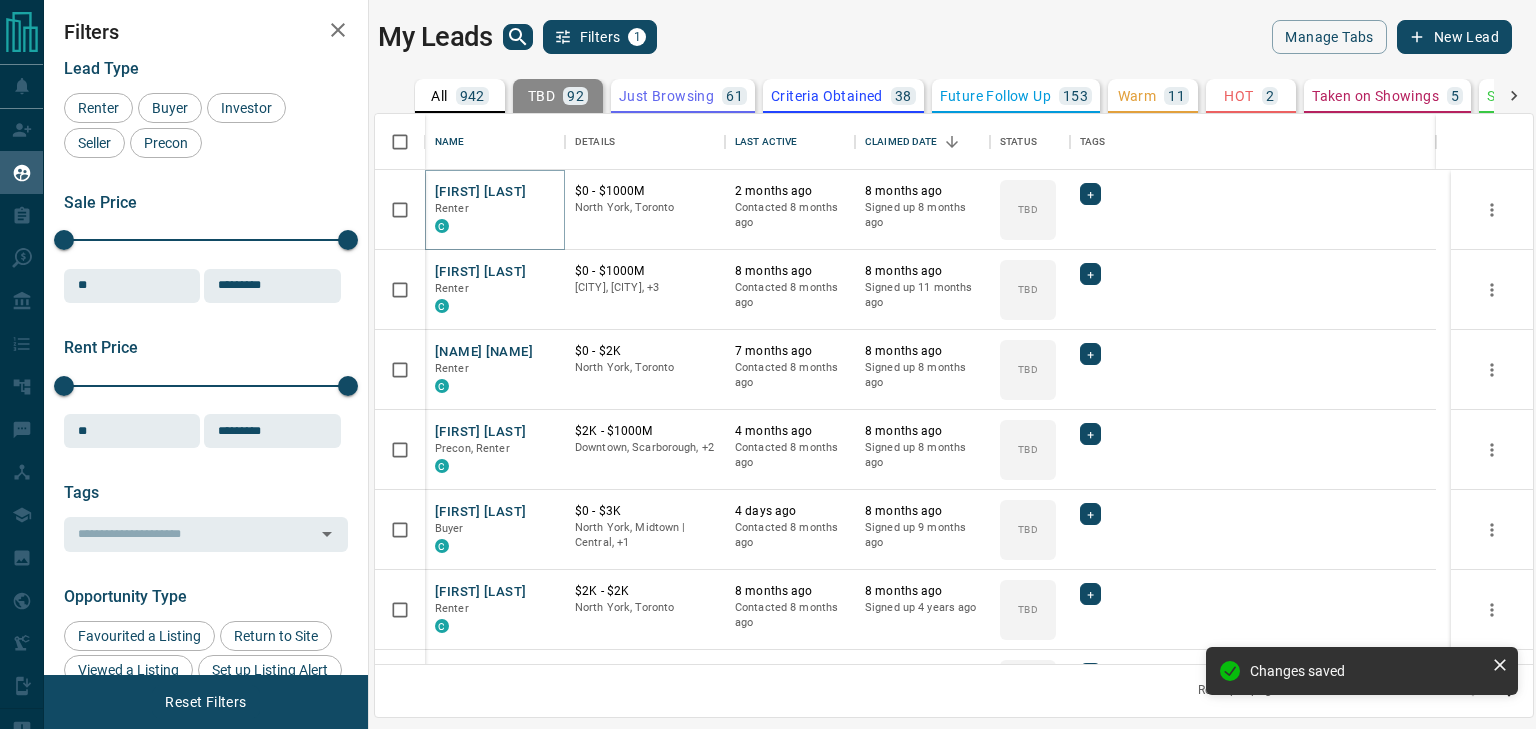 click on "[FIRST] [LAST]" at bounding box center (480, 192) 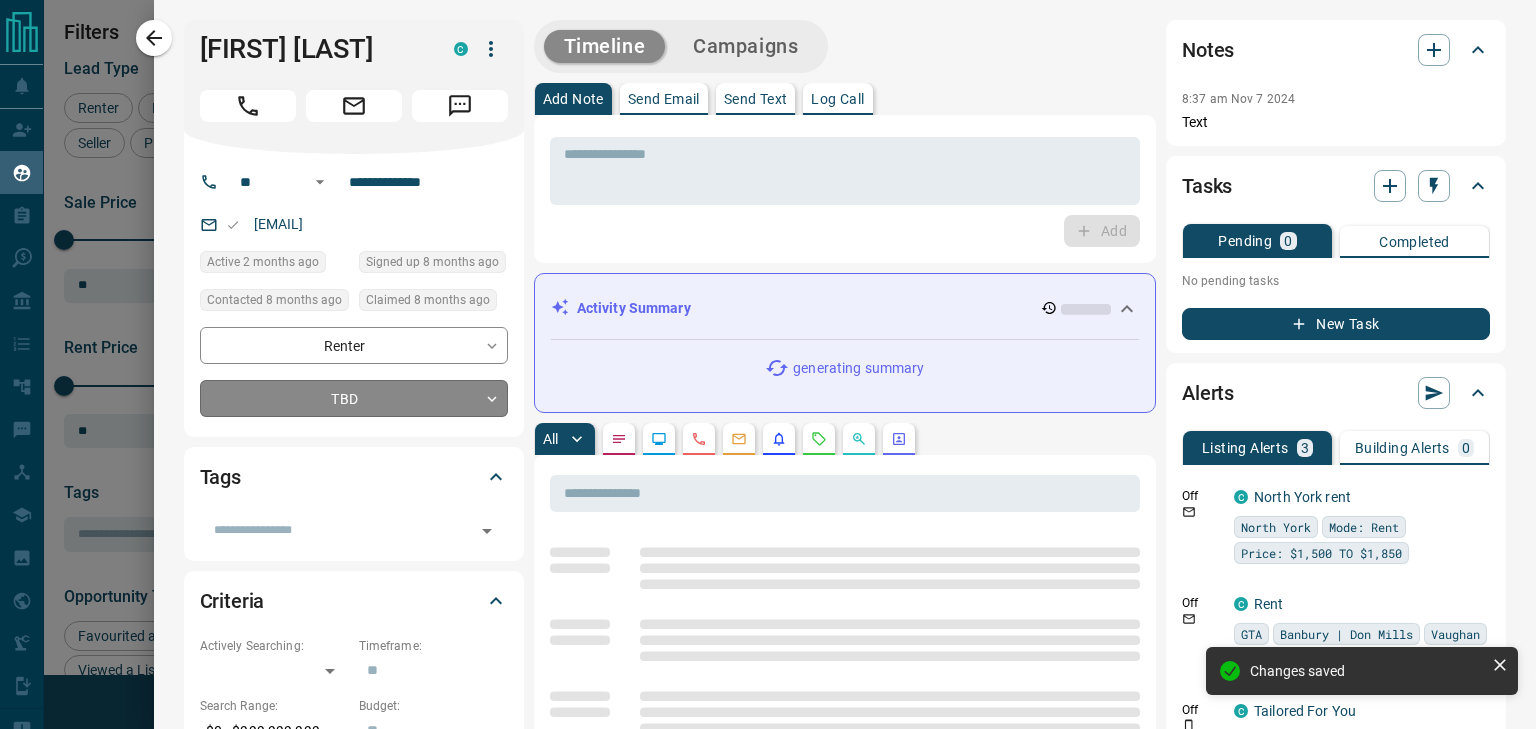 click on "Lead Transfers Claim Leads My Leads Tasks Opportunities Deals Campaigns Automations Messages Broker Bay Training Media Services Agent Resources Precon Worksheet Mobile Apps Disclosure Logout My Leads Filters 1 Manage Tabs New Lead All 942 TBD 92 Do Not Contact - Not Responsive 575 Bogus - Just Browsing 61 Criteria Obtained 38 Future Follow Up 153 Warm 11 HOT 2 Taken on Showings 5 Submitted Offer - Client 5 Name Details Last Active Claimed Date Status Tags Osman Baqer Shameem Renter C $0 - $1000M North York, Toronto 2 months ago Contacted 8 months ago 8 months ago Signed up 8 months ago TBD + Tom Tien Renter C $0 - $1000M Scarborough, Etobicoke, +3 8 months ago Contacted 8 months ago 8 months ago Signed up 11 months ago TBD + Sabeena Rajapandian Renter C $0 - $2K North York, Toronto 7 months ago Contacted 8 months ago 8 months ago Signed up 8 months ago TBD + Suprim Devkota Precon, Renter C $2K - $1000M Downtown, Scarborough, +2 4 months ago Contacted 8 months ago 8 months ago Signed up 8 months ago TBD + C +" at bounding box center (768, 352) 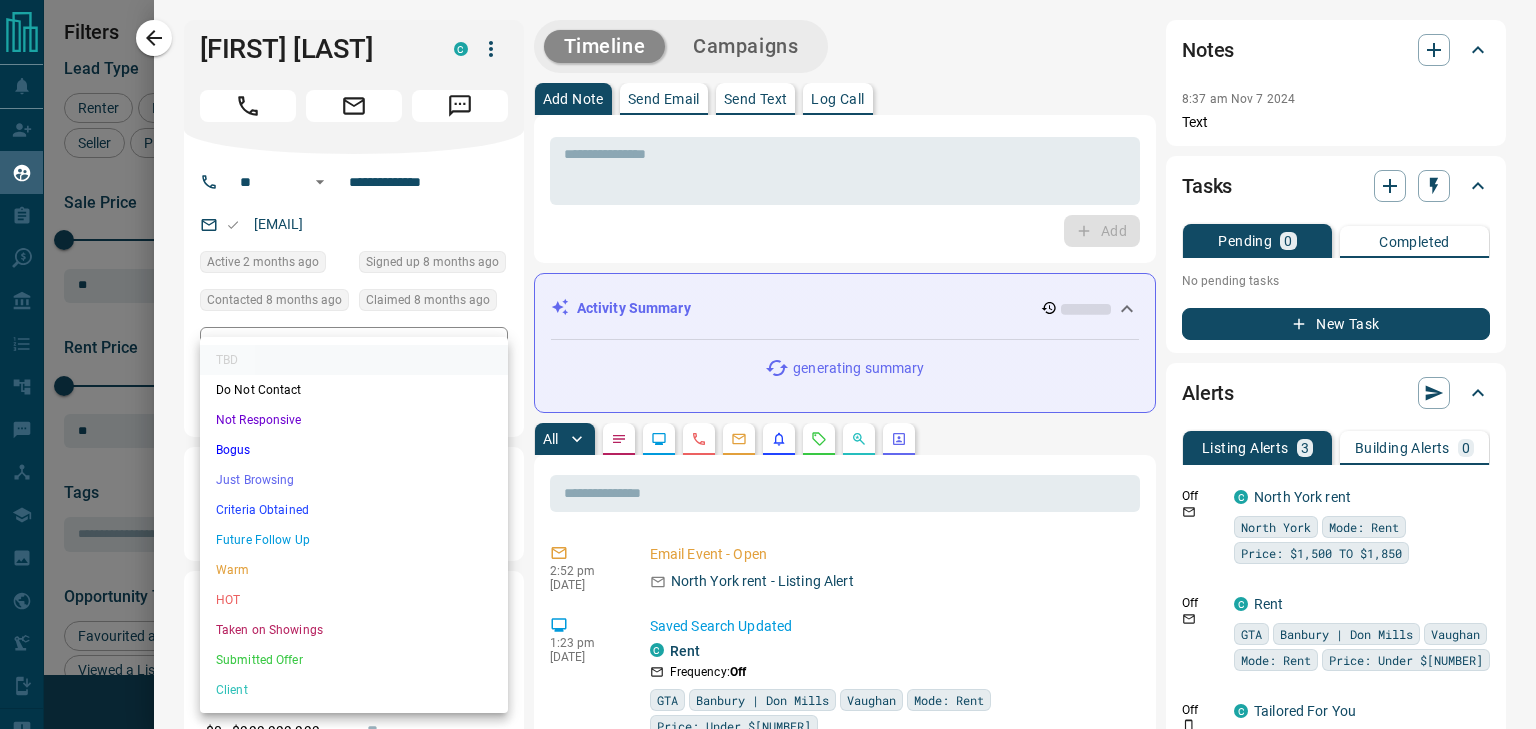 click on "Not Responsive" at bounding box center (354, 420) 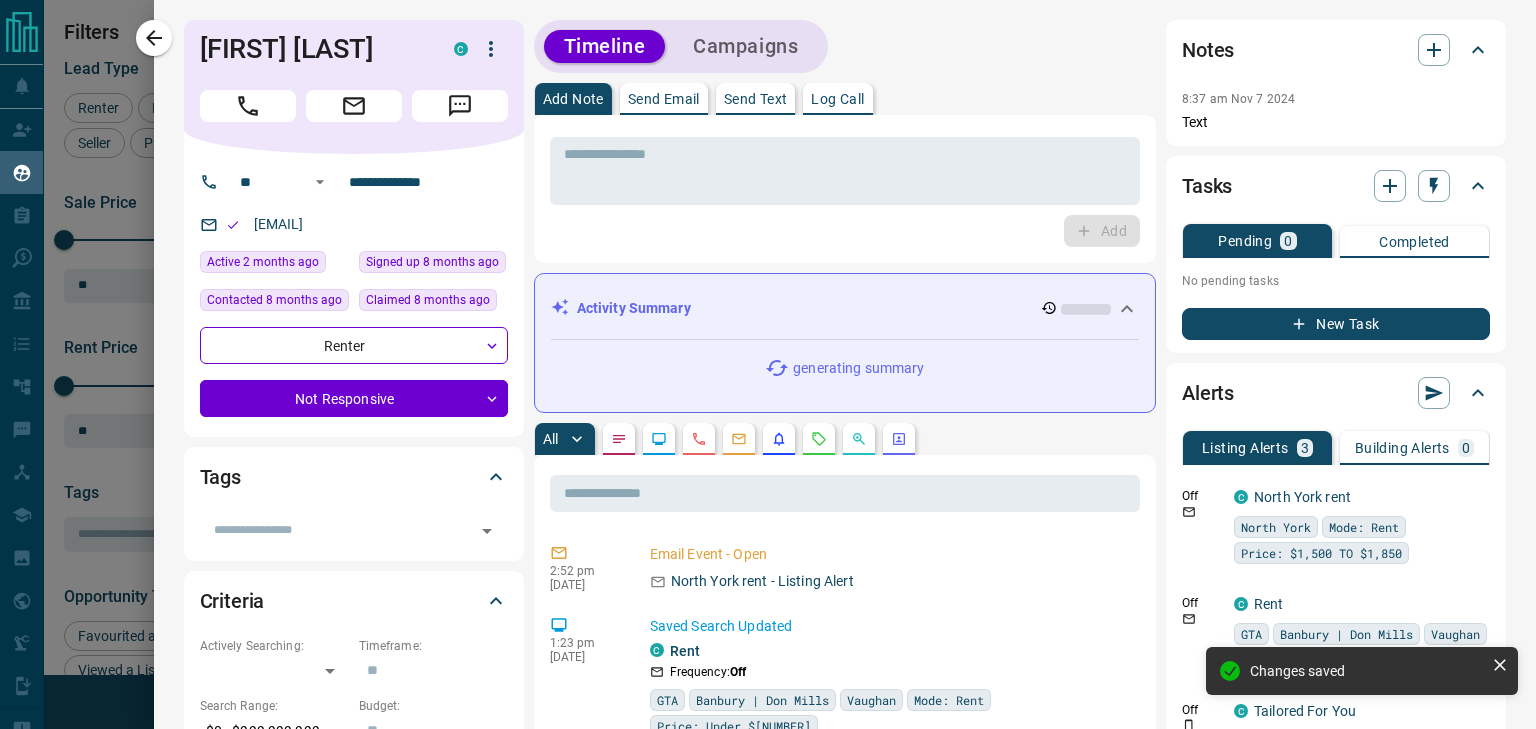 click 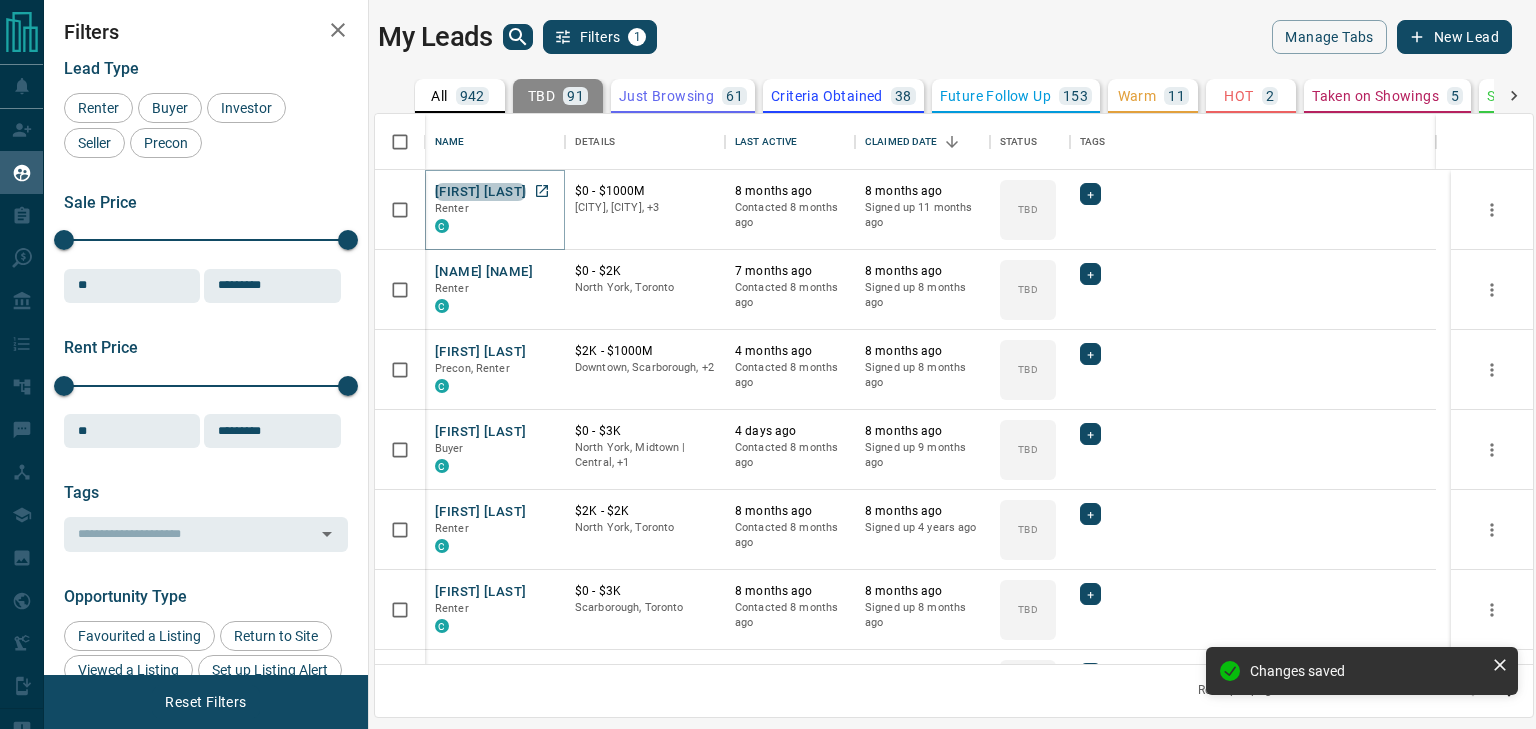 click on "[FIRST] [LAST]" at bounding box center [480, 192] 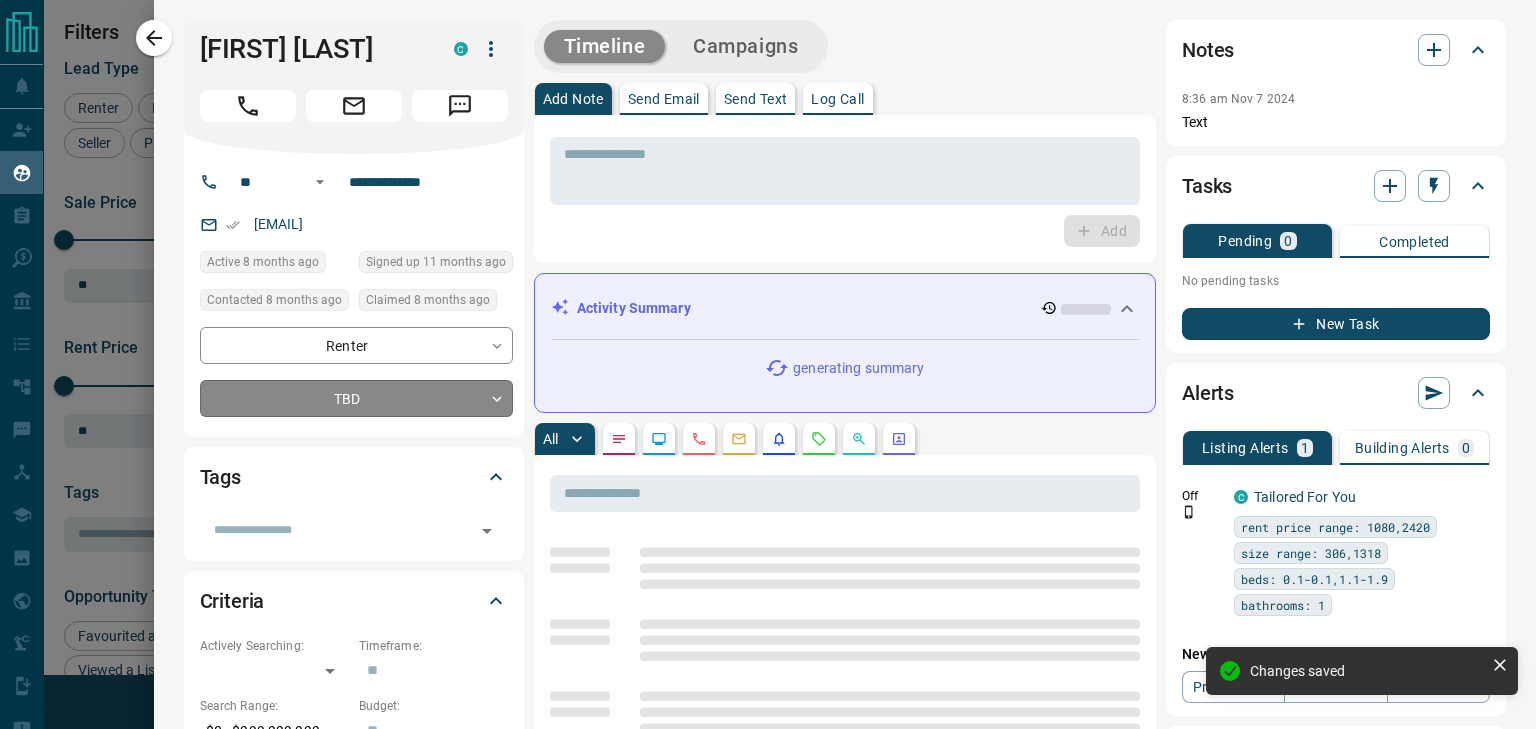 click on "Lead Transfers Claim Leads My Leads Tasks Opportunities Deals Campaigns Automations Messages Broker Bay Training Media Services Agent Resources Precon Worksheet Mobile Apps Disclosure Logout My Leads Filters 1 Manage Tabs New Lead All 942 TBD 91 Do Not Contact - Not Responsive 576 Bogus - Just Browsing 61 Criteria Obtained 38 Future Follow Up 153 Warm 11 HOT 2 Taken on Showings 5 Submitted Offer - Client 5 Name Details Last Active Claimed Date Status Tags [FIRST] [LAST] Renter C $0 - $1000M [CITY], [CITY], +3 8 months ago Contacted 8 months ago 8 months ago Signed up 11 months ago TBD + [FIRST] [LAST] Renter C $0 - $2K [CITY], [CITY] 7 months ago Contacted 8 months ago 8 months ago Signed up 8 months ago TBD + [FIRST] [LAST] Precon, Renter C $2K - $1000M [CITY], [CITY], +2 4 months ago Contacted 8 months ago 8 months ago Signed up 8 months ago TBD + [FIRST] [LAST] Buyer C $0 - $3K [CITY], [CITY] | [CITY], +1 4 days ago Contacted 8 months ago 8 months ago Signed up 9 months ago TBD + Renter" at bounding box center (768, 352) 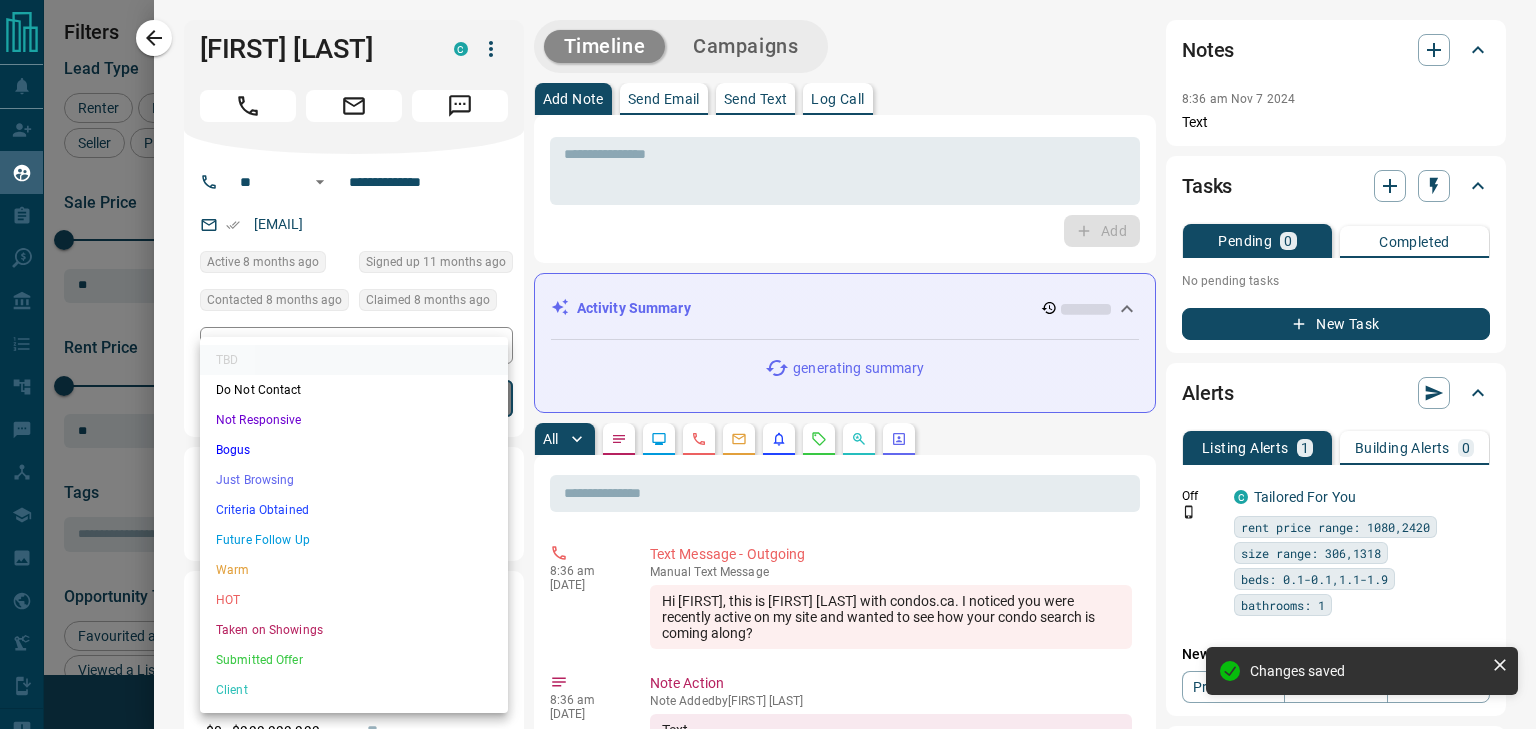click on "Not Responsive" at bounding box center (354, 420) 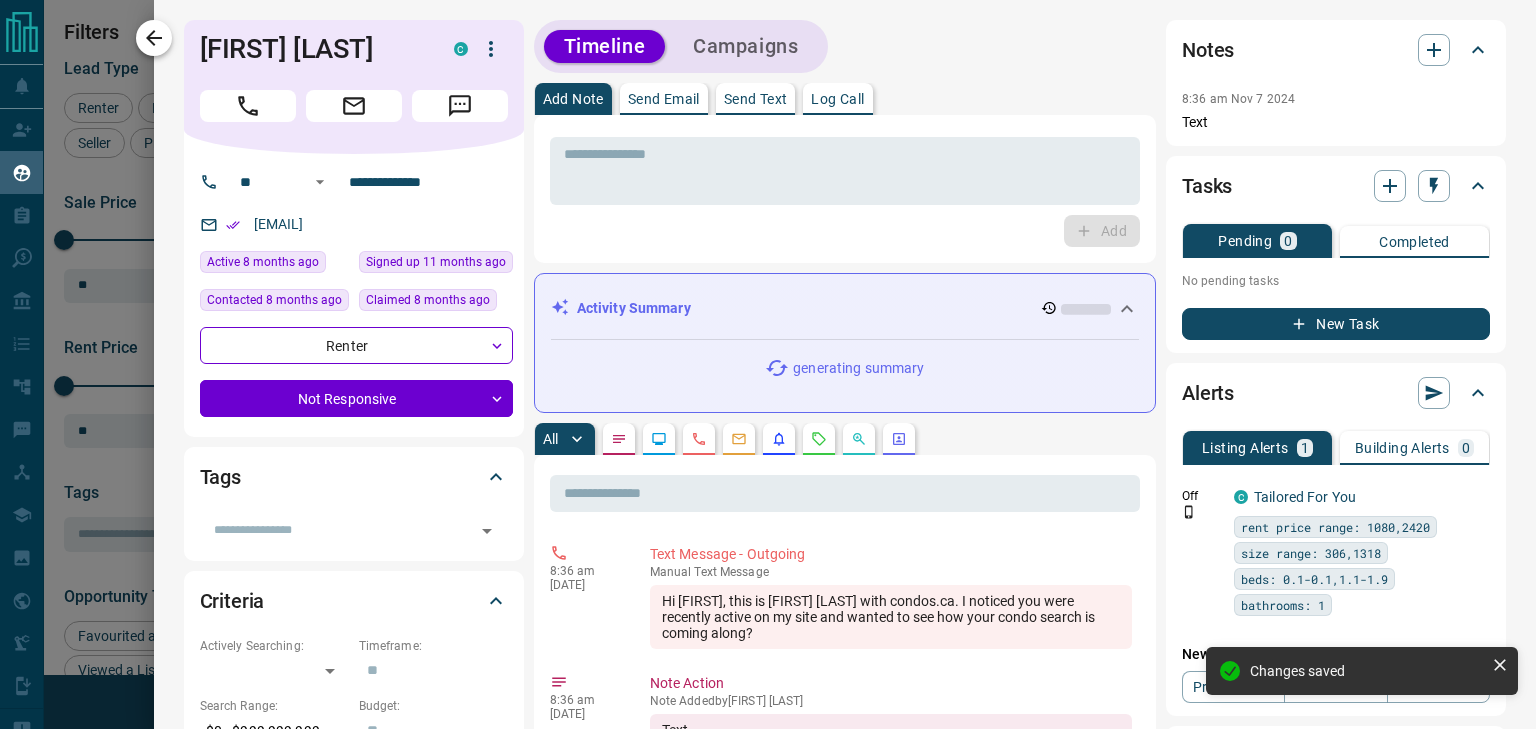 click 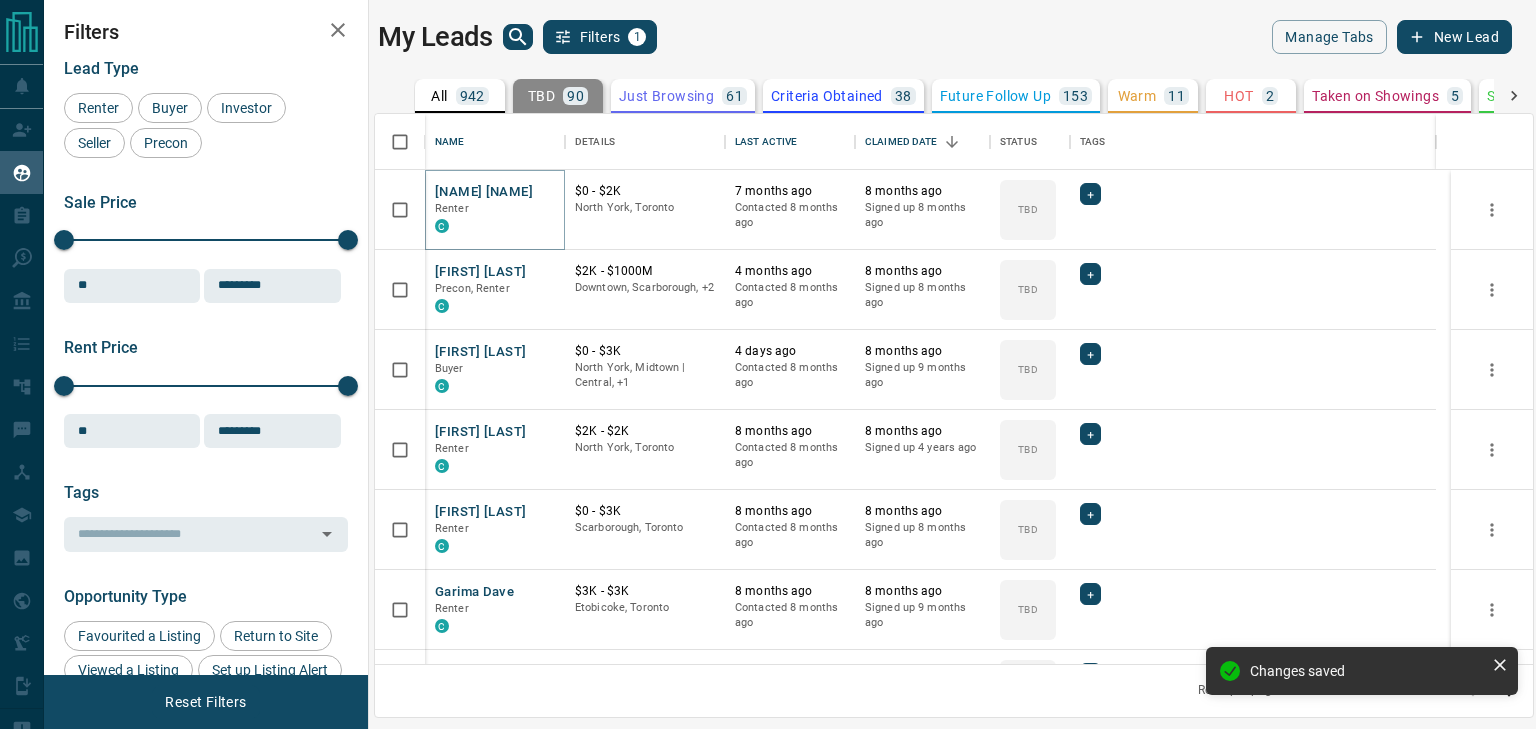 click on "[NAME] [NAME]" at bounding box center [484, 192] 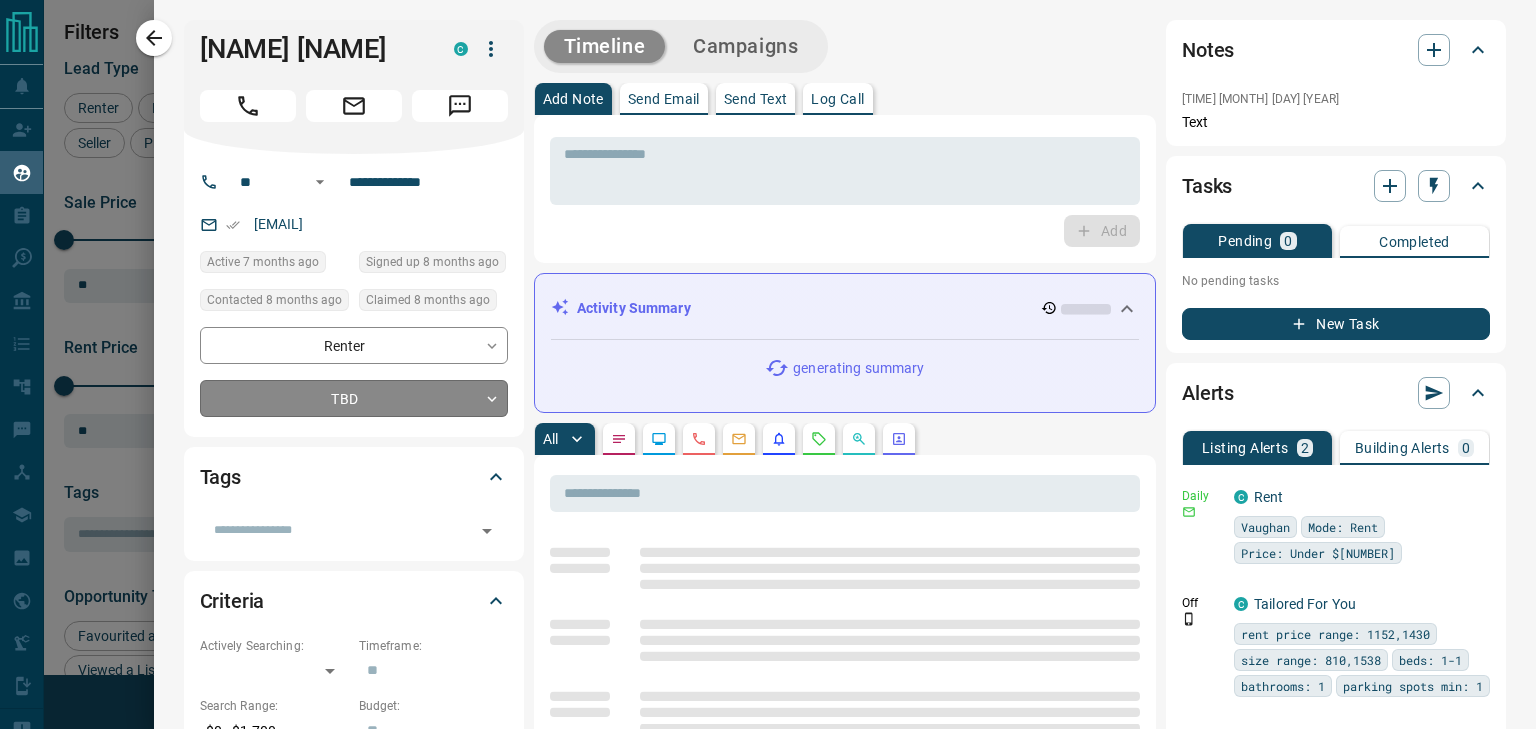 click on "Lead Transfers Claim Leads My Leads Tasks Opportunities Deals Campaigns Automations Messages Broker Bay Training Media Services Agent Resources Precon Worksheet Mobile Apps Disclosure Logout My Leads Filters 1 Manage Tabs New Lead All 942 TBD 90 Do Not Contact - Not Responsive 577 Bogus - Just Browsing 61 Criteria Obtained 38 Future Follow Up 153 Warm 11 HOT 2 Taken on Showings 5 Submitted Offer - Client 5 Name Details Last Active Claimed Date Status Tags [NAME] Renter C $0 - $2K [CITY], [CITY] 7 months ago Contacted 8 months ago 8 months ago Signed up 8 months ago TBD + [NAME] Precon, Renter C $2K - $1000M [CITY], [CITY], +2 4 months ago Contacted 8 months ago 8 months ago Signed up 8 months ago TBD + [NAME] Buyer C $0 - $3K [CITY], [CITY] | [CITY], +1 4 days ago Contacted 8 months ago 8 months ago Signed up 9 months ago TBD + [NAME] Renter C $2K - $2K [CITY], [CITY] 8 months ago Contacted 8 months ago 8 months ago Signed up 4 years ago TBD + Renter C TBD +" at bounding box center (768, 352) 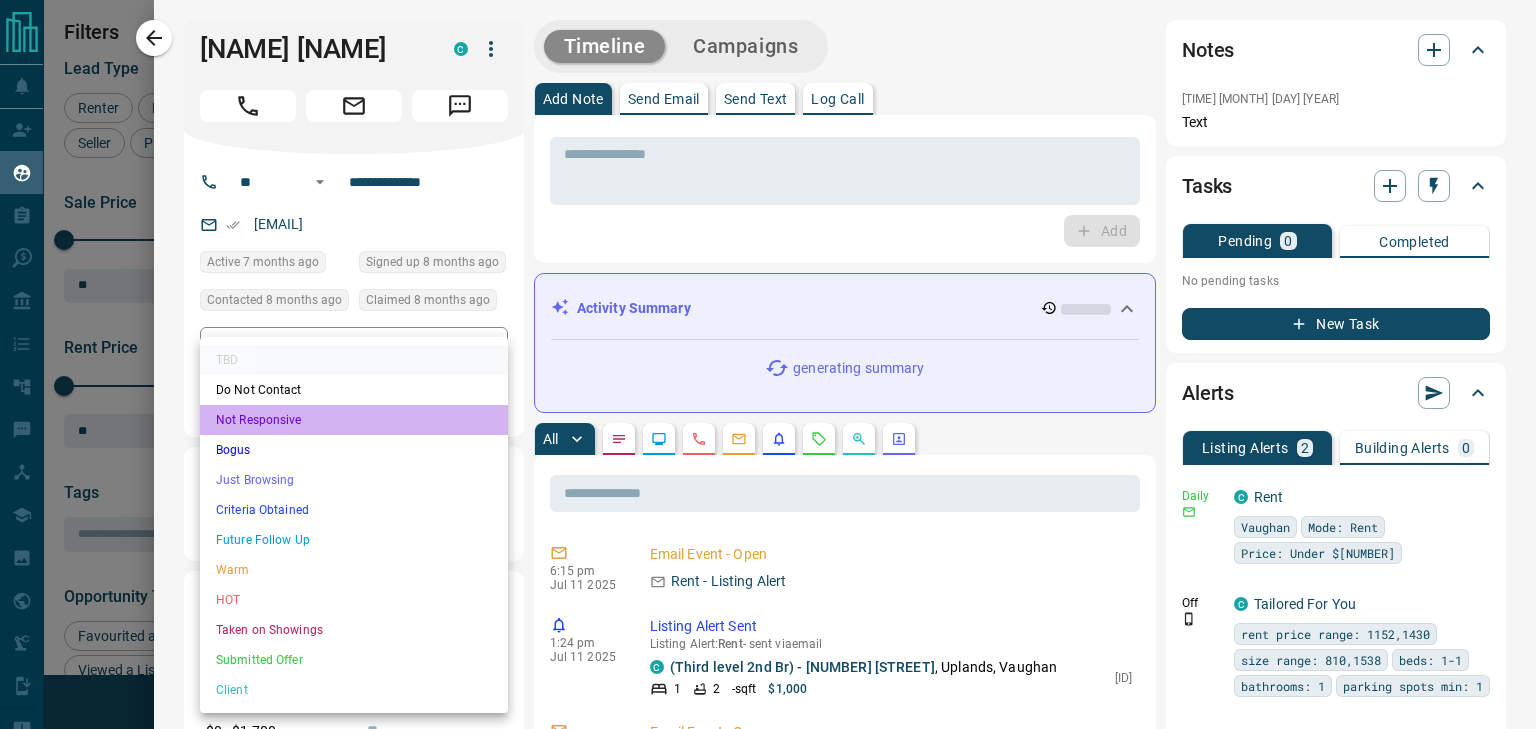 click on "Not Responsive" at bounding box center (354, 420) 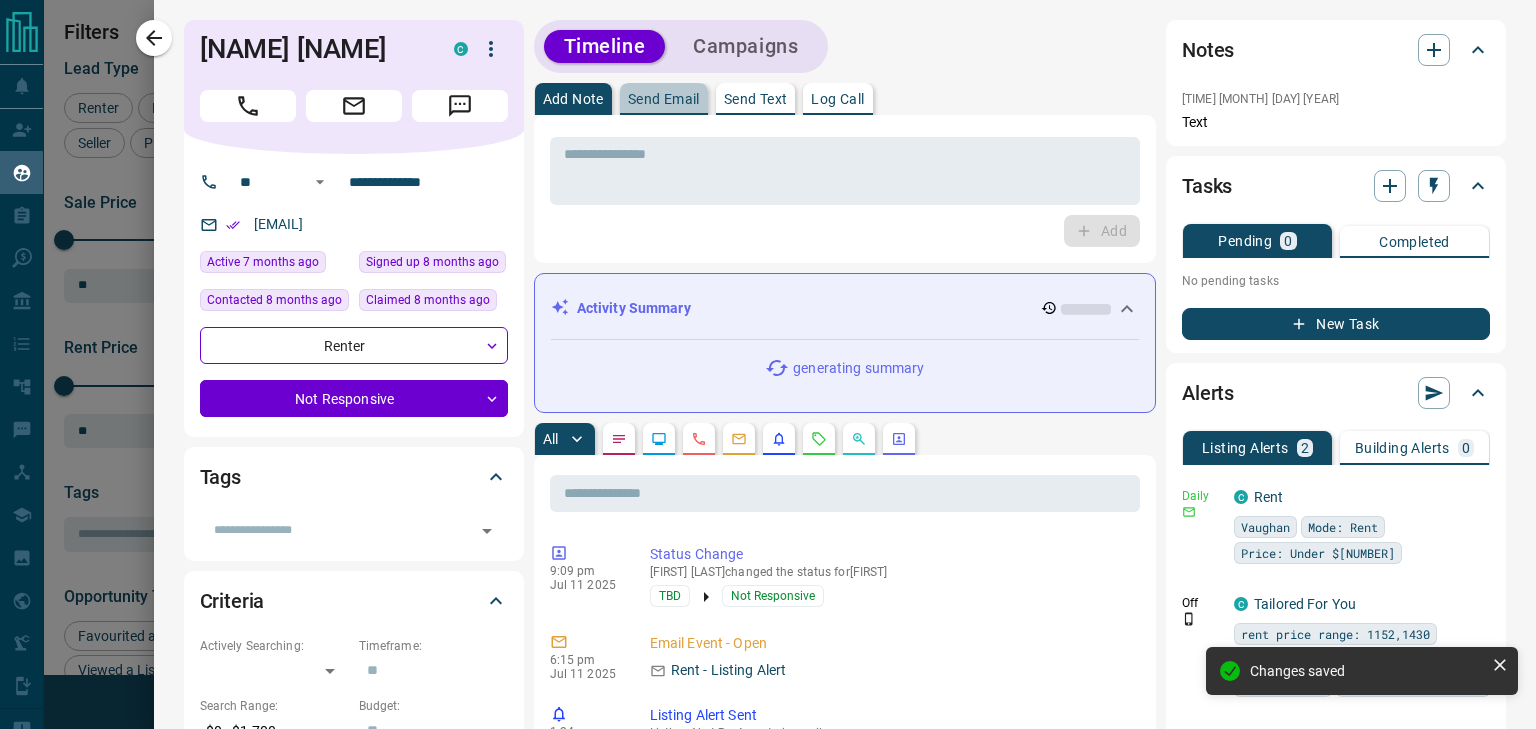 click on "Send Email" at bounding box center [664, 99] 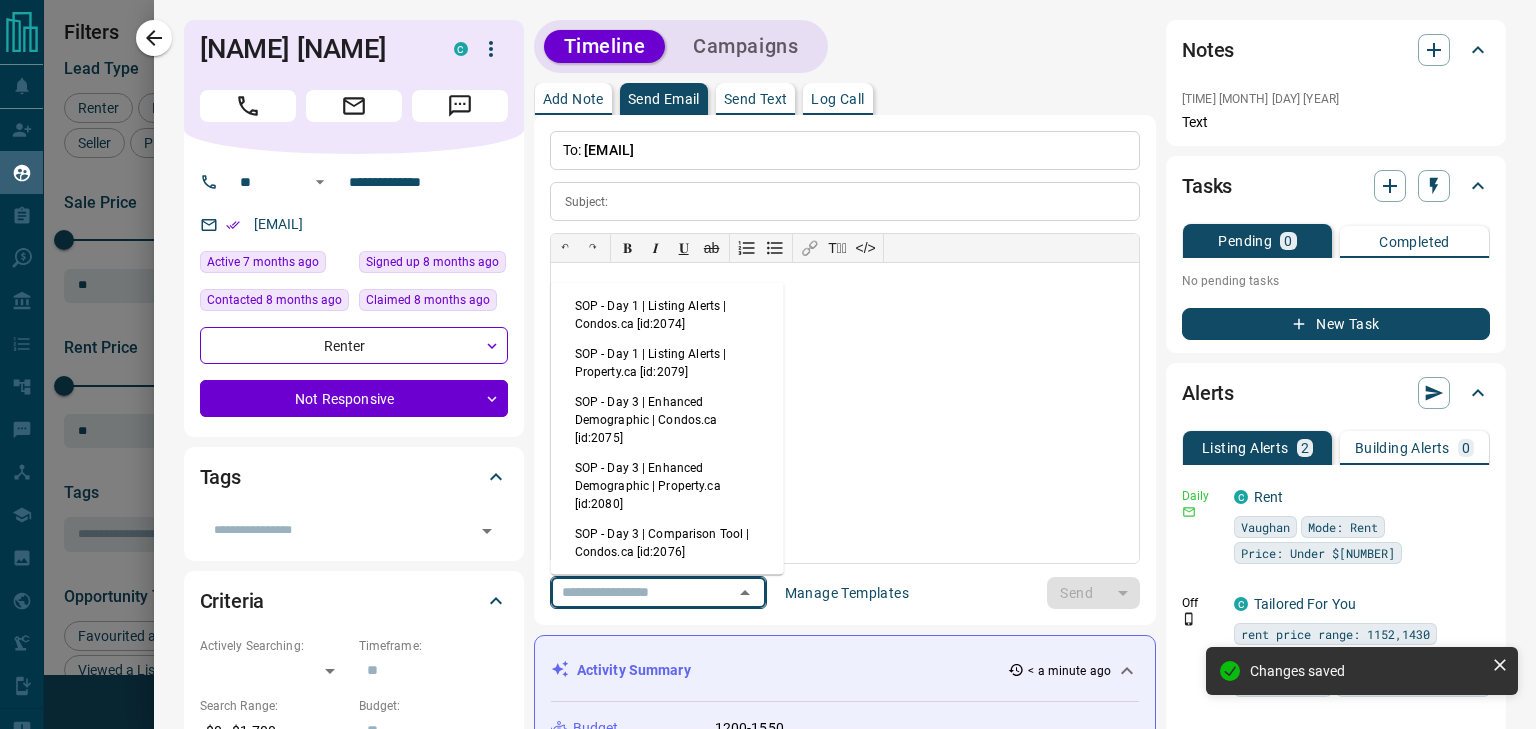 click at bounding box center [630, 592] 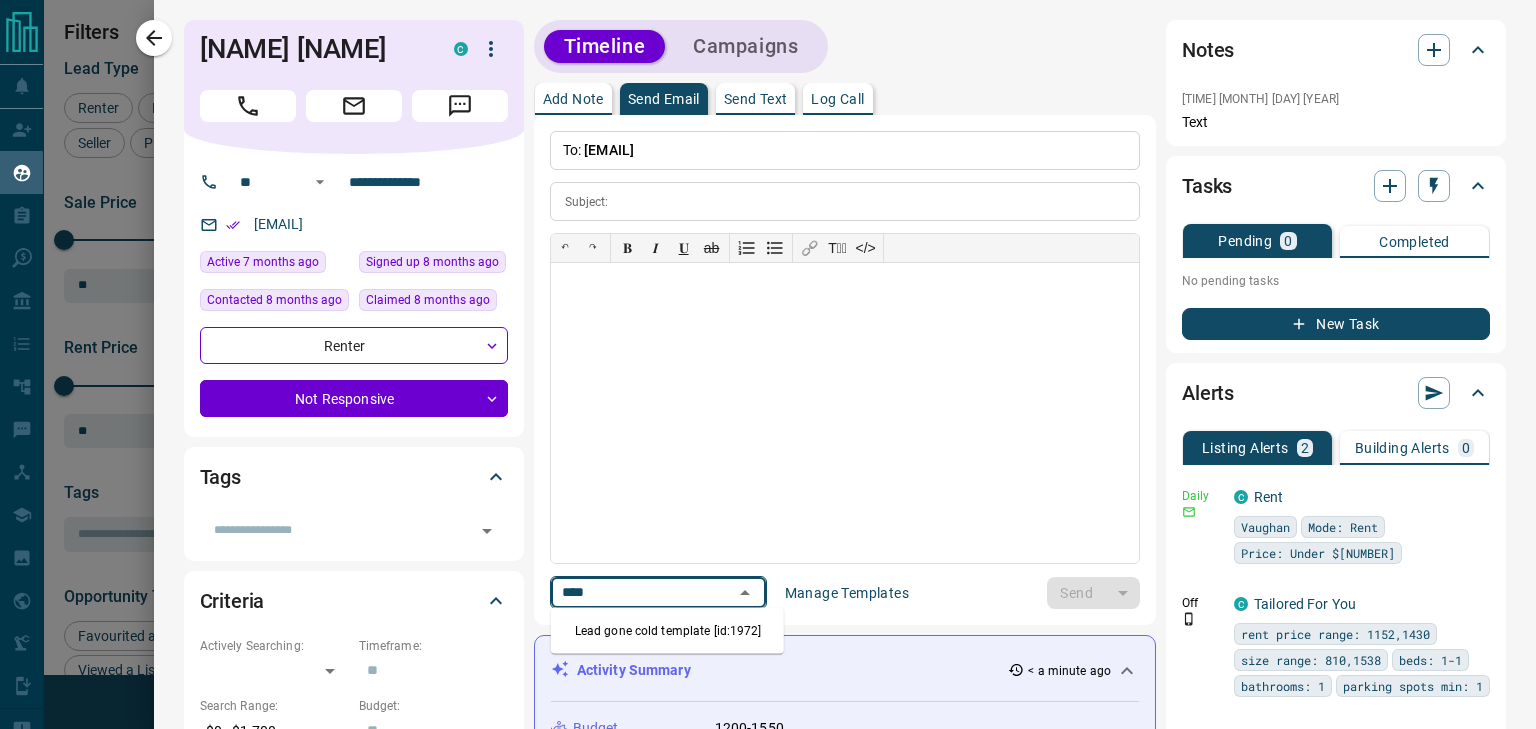 click on "Lead gone cold template [id:1972]" at bounding box center (667, 631) 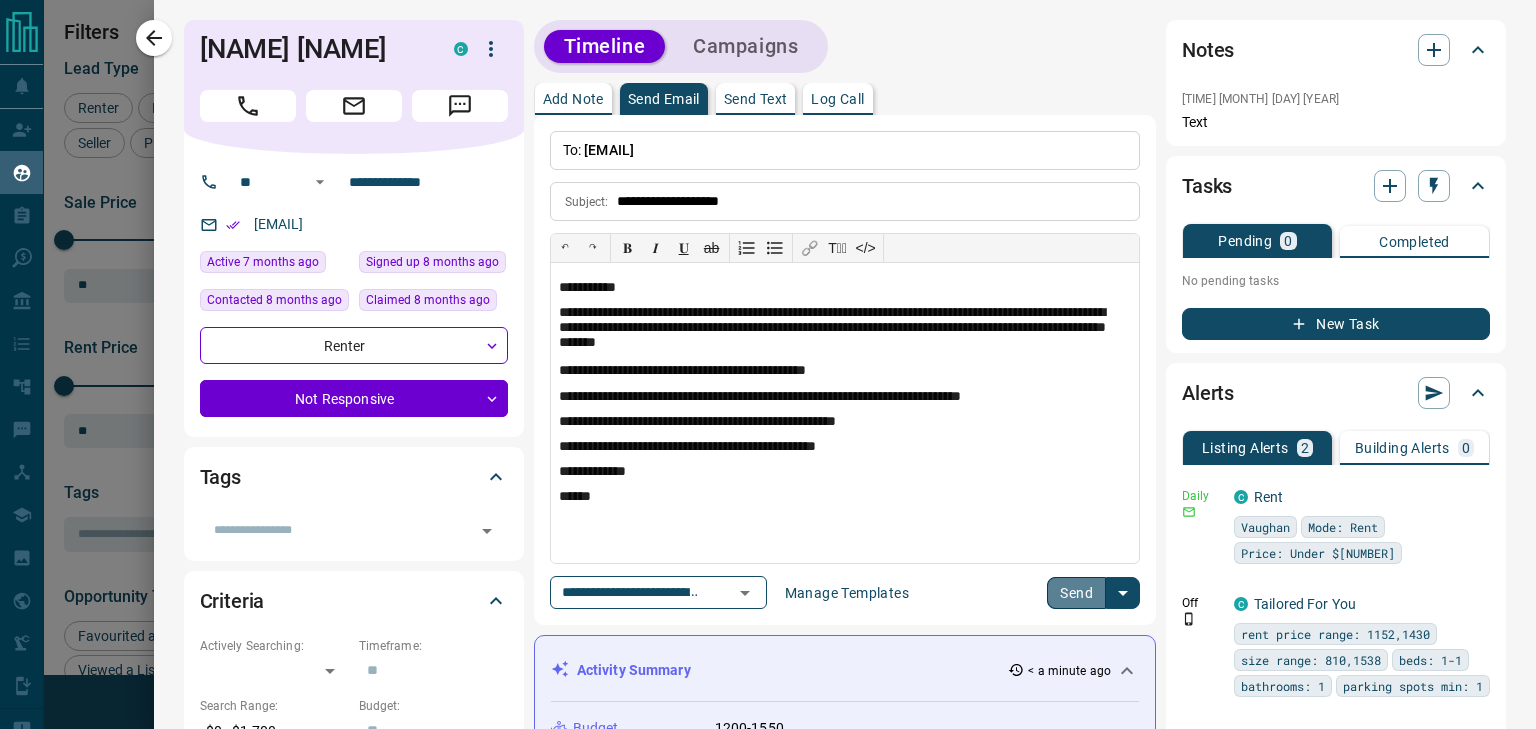 click on "Send" at bounding box center [1076, 593] 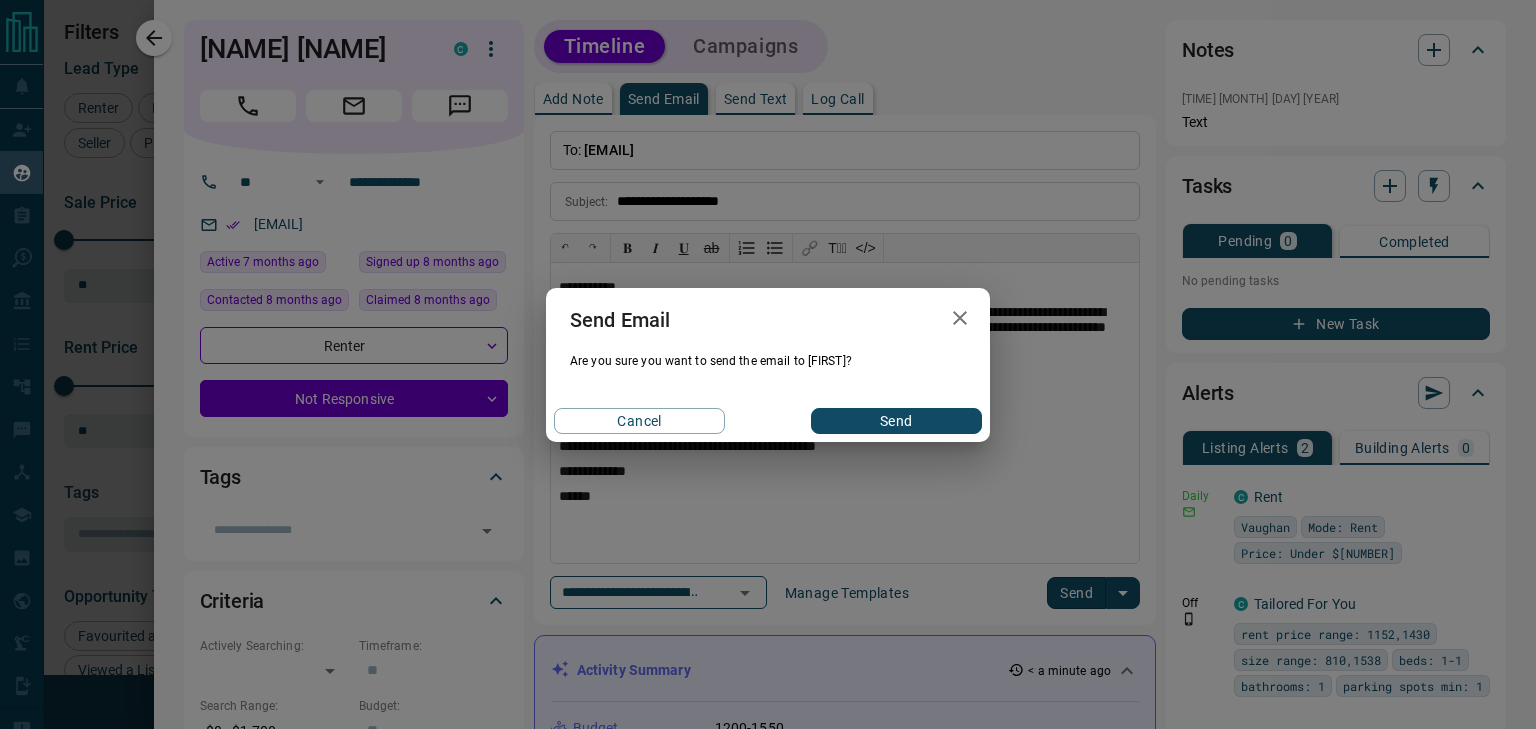 click on "Send" at bounding box center [896, 421] 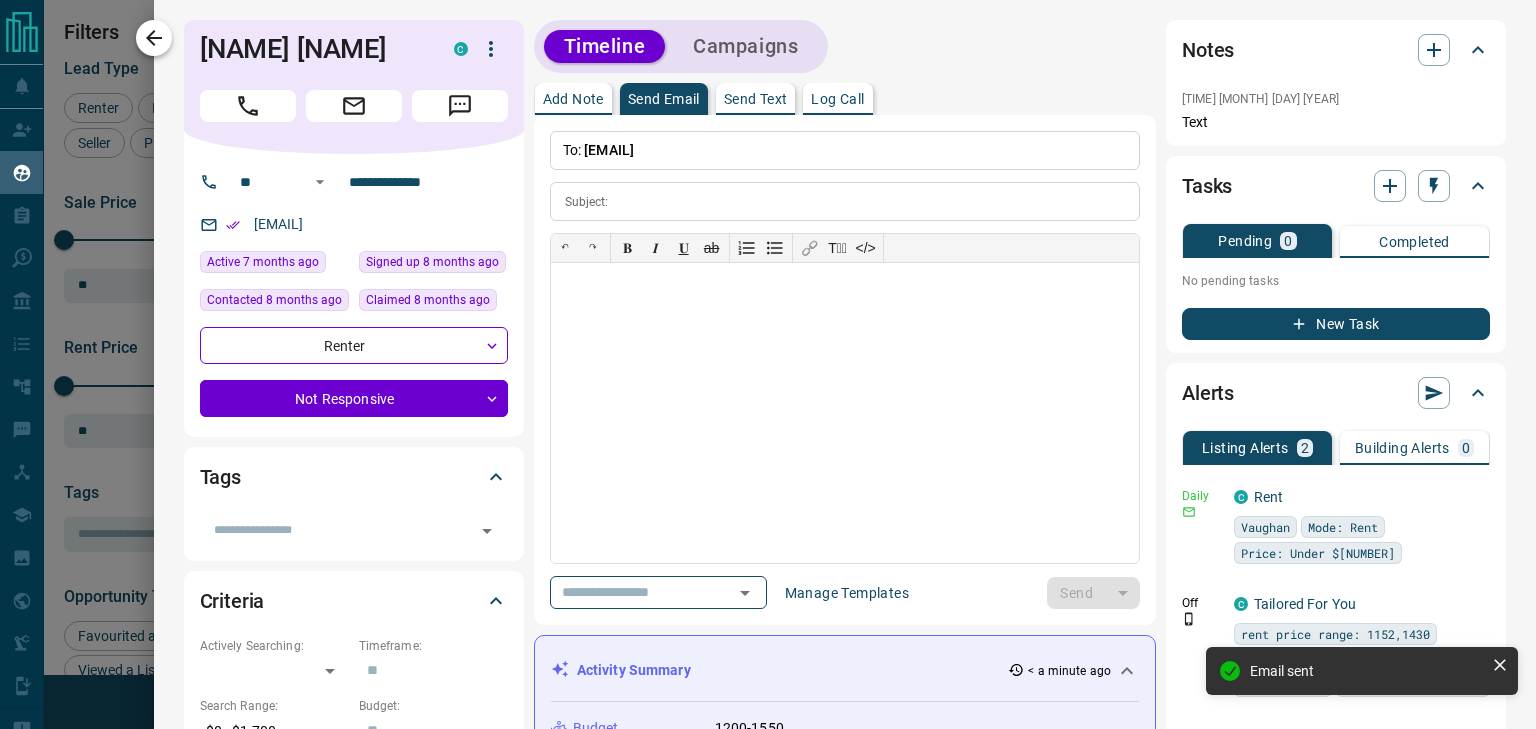 click 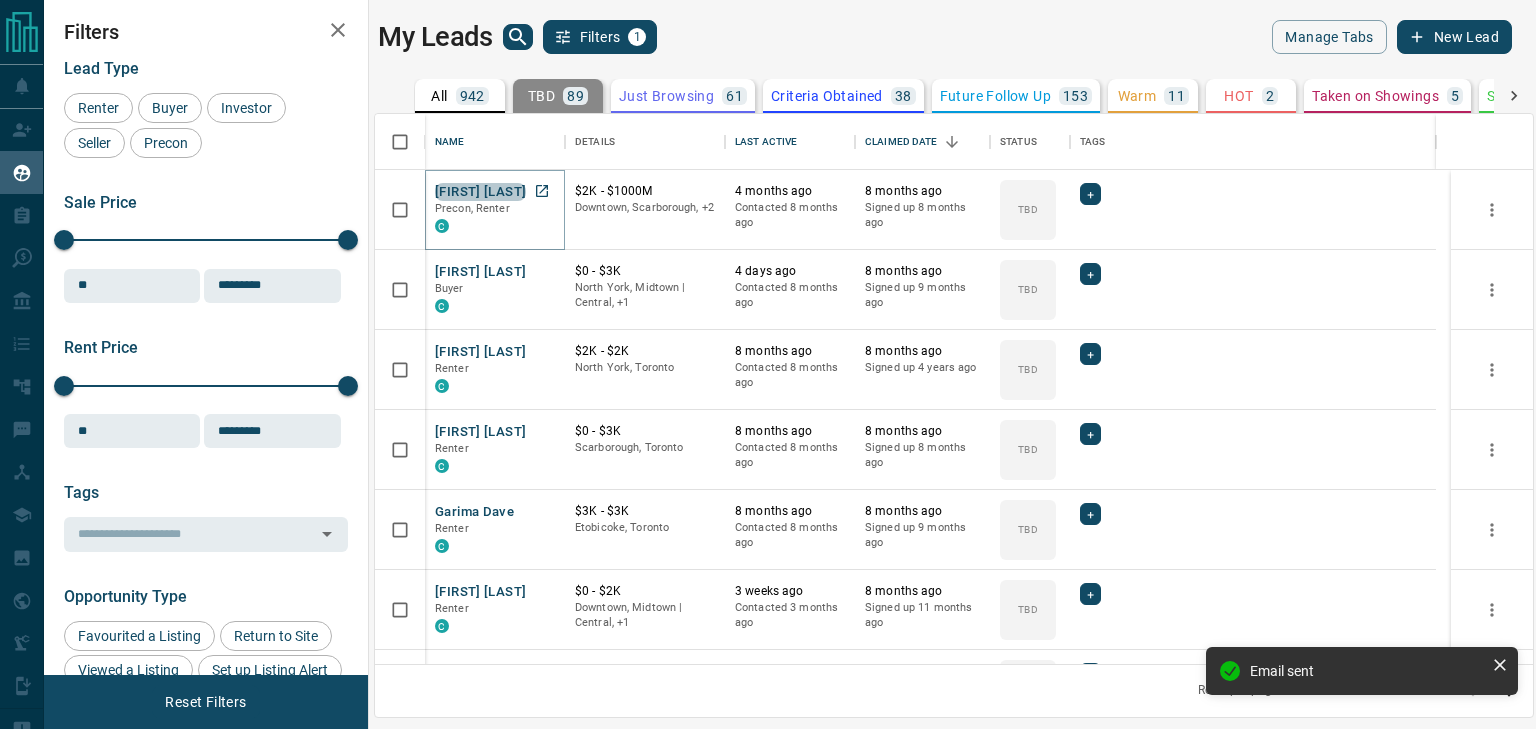 click on "[FIRST] [LAST]" at bounding box center (480, 192) 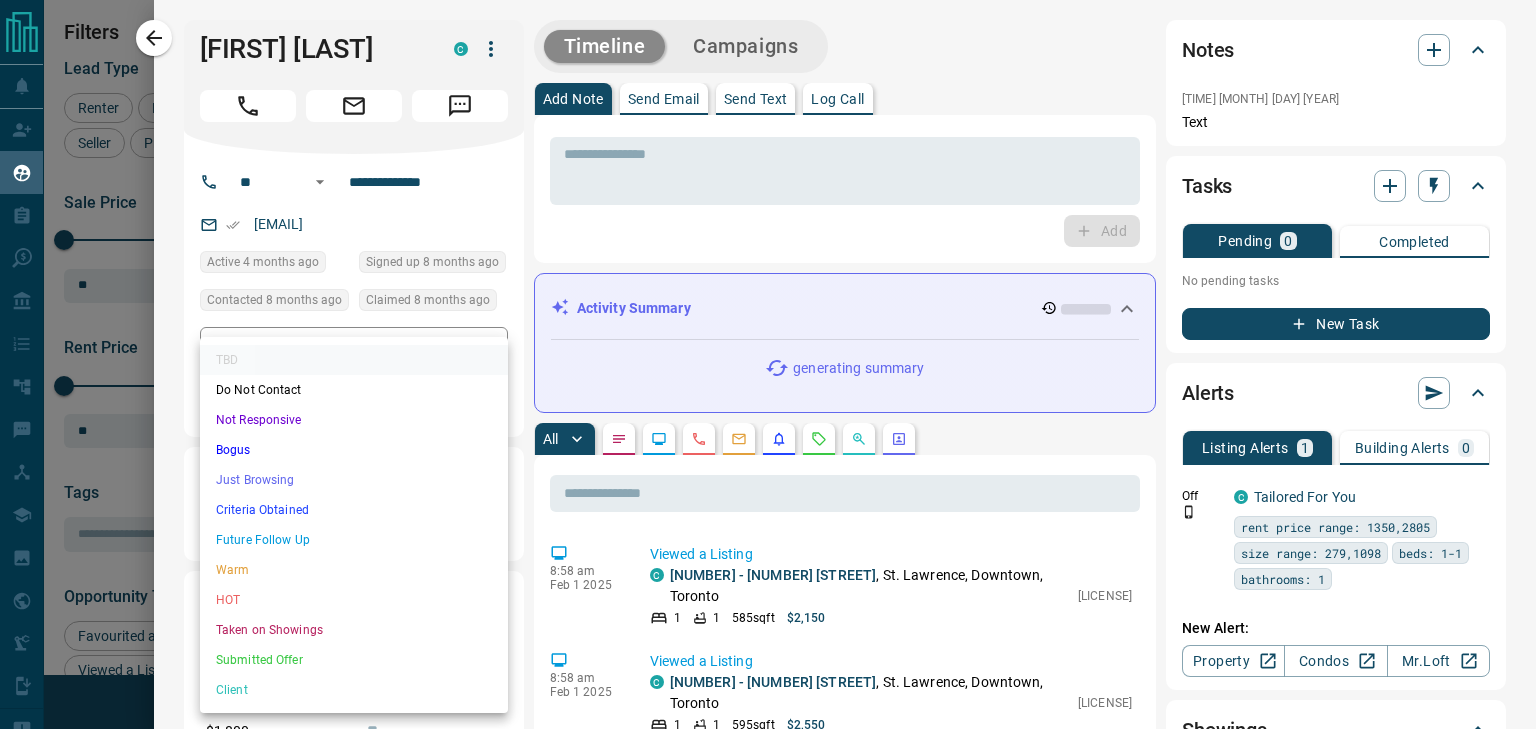 click on "Lead Transfers Claim Leads My Leads Tasks Opportunities Deals Campaigns Automations Messages Broker Bay Training Media Services Agent Resources Precon Worksheet Mobile Apps Disclosure Logout My Leads Filters 1 Manage Tabs New Lead All 942 TBD 89 Do Not Contact - Not Responsive 578 Bogus - Just Browsing 61 Criteria Obtained 38 Future Follow Up 153 Warm 11 HOT 2 Taken on Showings 5 Submitted Offer - Client 5 Name Details Last Active Claimed Date Status Tags [FIRST] [LAST] Precon, Renter C $2K - $1000M [NEIGHBORHOOD], [NEIGHBORHOOD], +2 4 months ago Contacted 8 months ago 8 months ago Signed up 8 months ago TBD + [FIRST] [LAST] Buyer C $0 - $3K [NEIGHBORHOOD], [NEIGHBORHOOD] | [NEIGHBORHOOD], +1 4 days ago Contacted 8 months ago 8 months ago Signed up 9 months ago TBD + [FIRST] [LAST] Renter C $2K - $2K [NEIGHBORHOOD], [CITY] 8 months ago Contacted 8 months ago 8 months ago Signed up 4 years ago TBD + [FIRST] [LAST] Renter C $0 - $3K [NEIGHBORHOOD], [CITY] 8 months ago Contacted 8 months ago 8 months ago Signed up 8 months ago TBD + [FIRST] [LAST] C +" at bounding box center (768, 352) 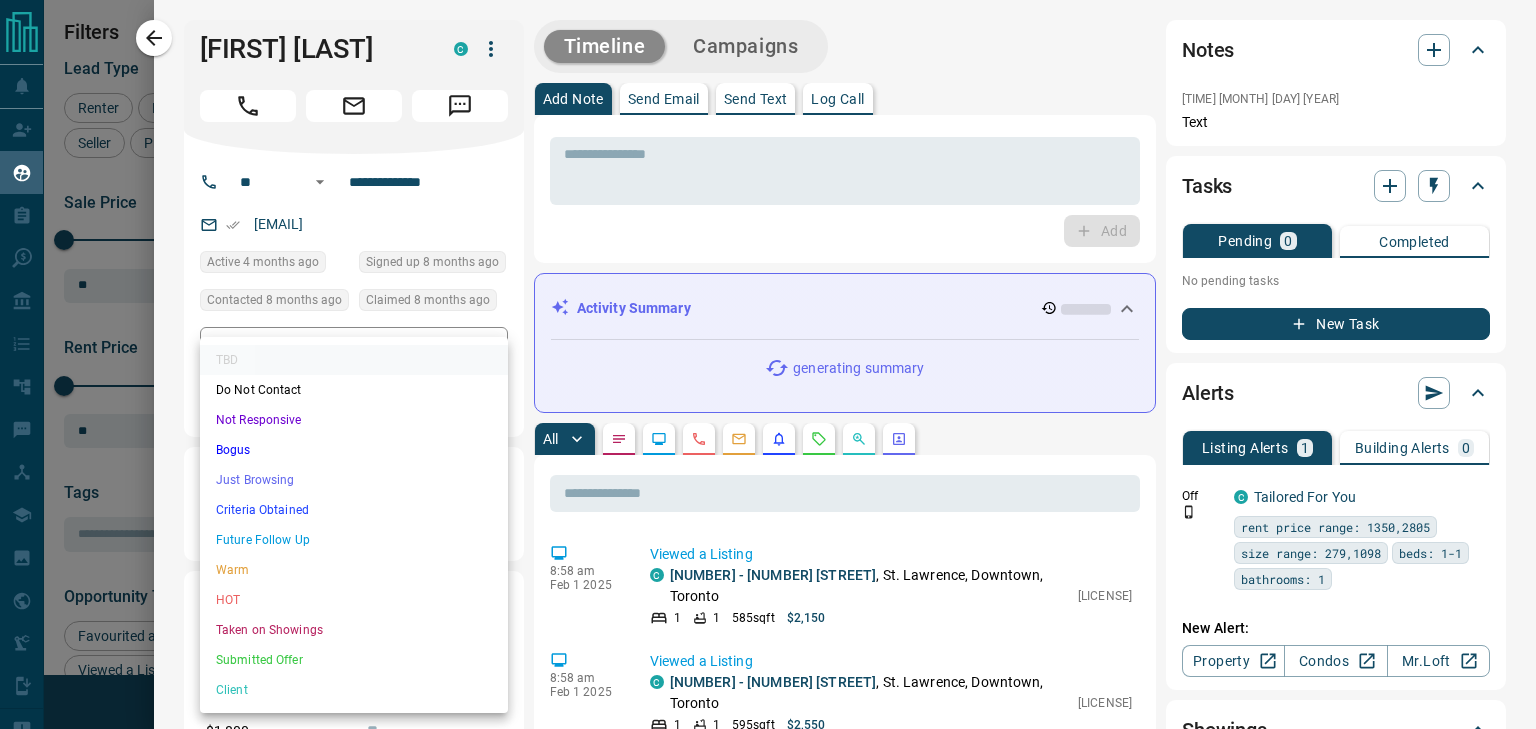 click on "Not Responsive" at bounding box center [354, 420] 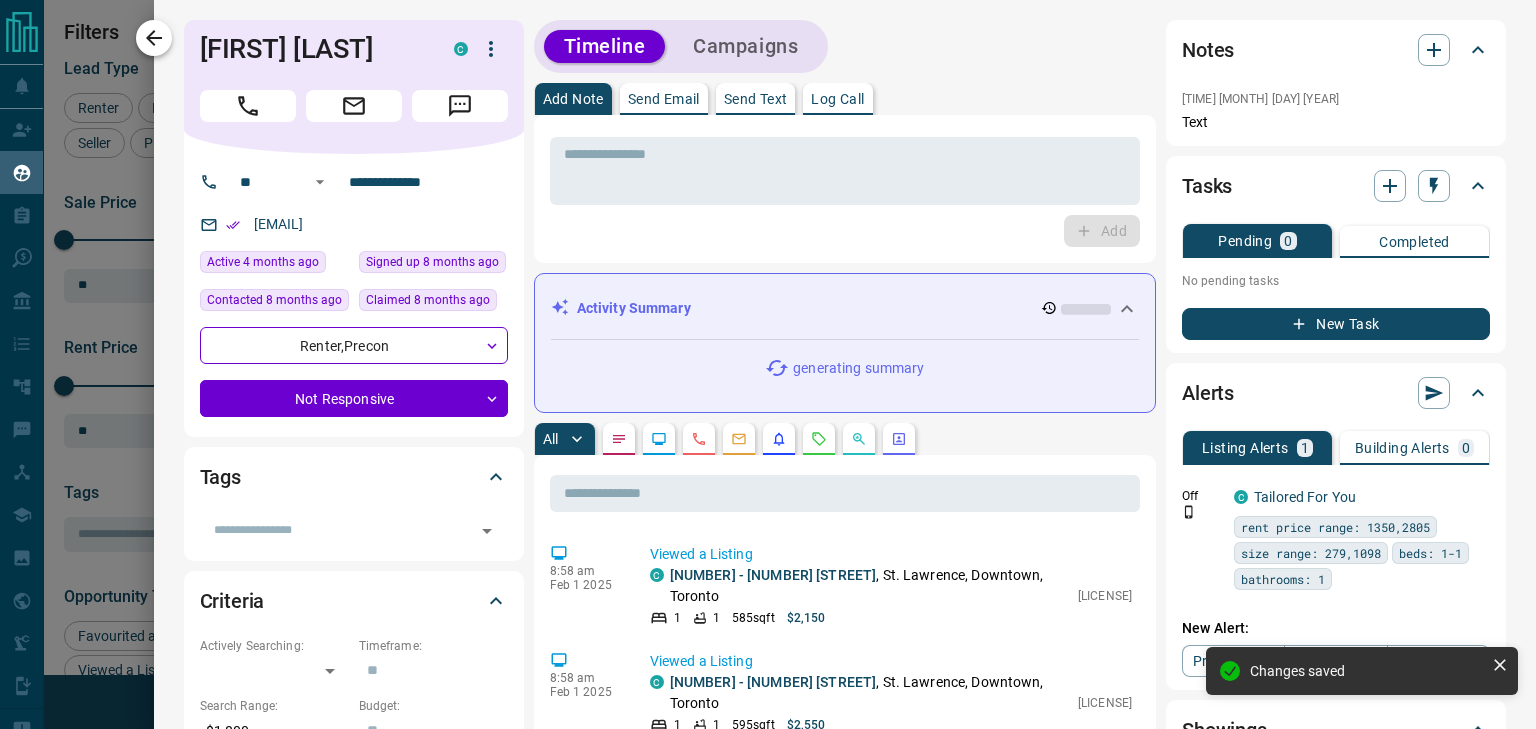 click 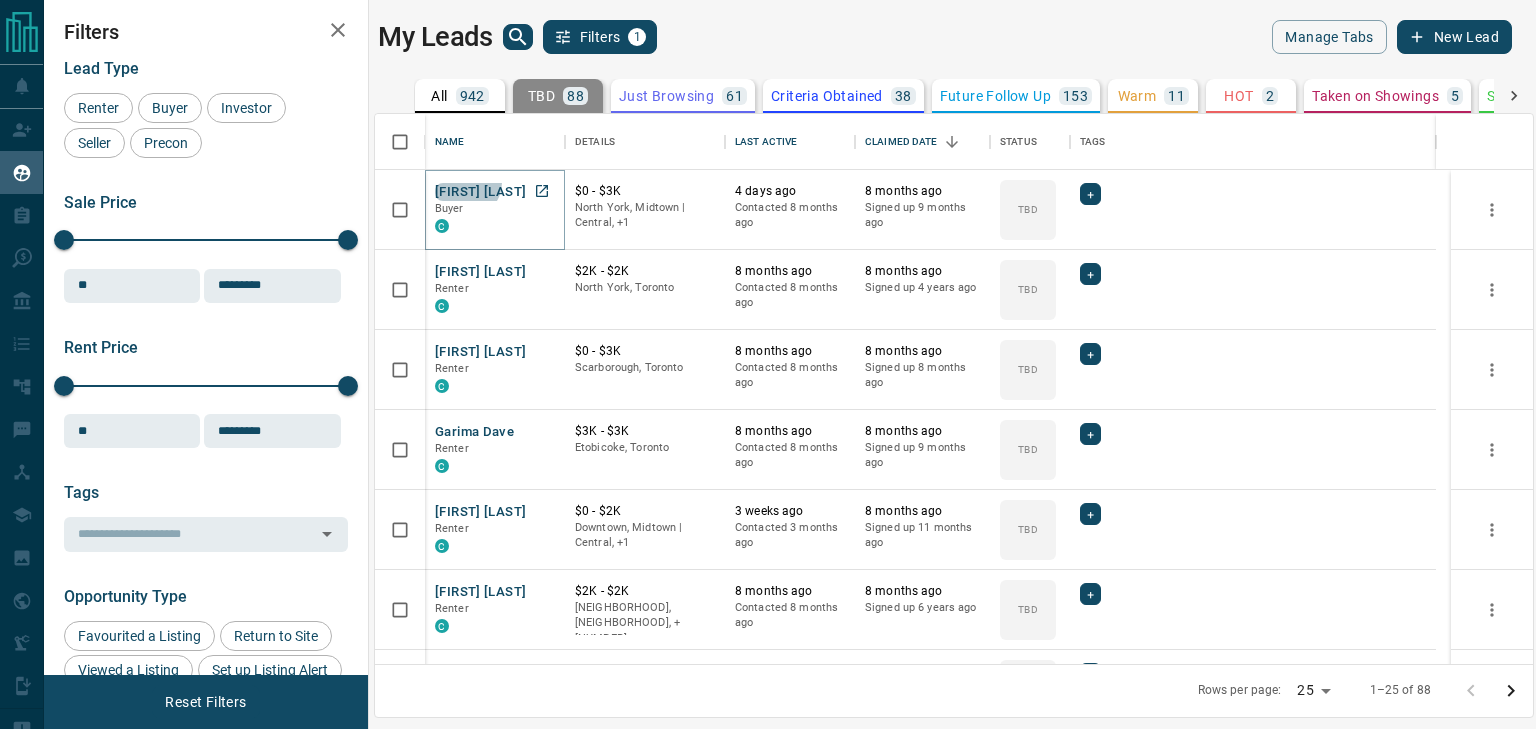 click on "[FIRST] [LAST]" at bounding box center [480, 192] 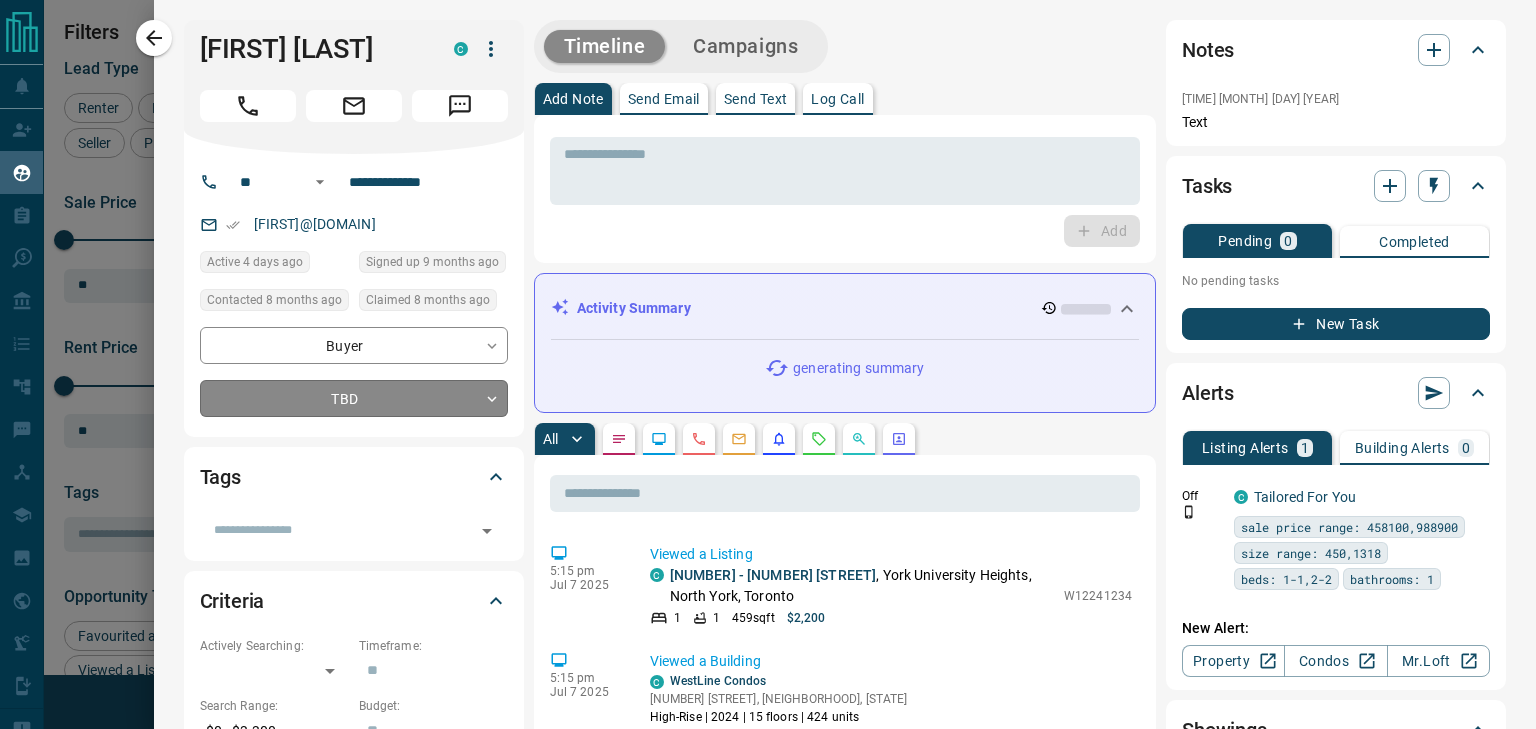 click on "Name Details Last Active Claimed Date Status Tags [FIRST] [LAST] Renter C $0 - $3K [CITY], [CITY] | [CITY], +1 [TIME] ago Contacted [TIME] ago [TIME] ago Signed up [TIME] ago TBD + [FIRST] [LAST] Renter C $2K - $2K [CITY], [CITY] [TIME] ago Contacted [TIME] ago [TIME] ago Signed up [TIME] ago TBD + [FIRST] [LAST] Renter C $0 - $3K [CITY], [CITY] [TIME] ago Contacted [TIME] ago [TIME] ago Signed up [TIME] ago TBD + [FIRST] [LAST] Renter C $3K - $3K [CITY], [CITY] [TIME] ago Contacted [TIME] ago [TIME] ago Signed up [TIME] ago TBD + [FIRST] [LAST] Renter C $0 - $2K +" at bounding box center [768, 352] 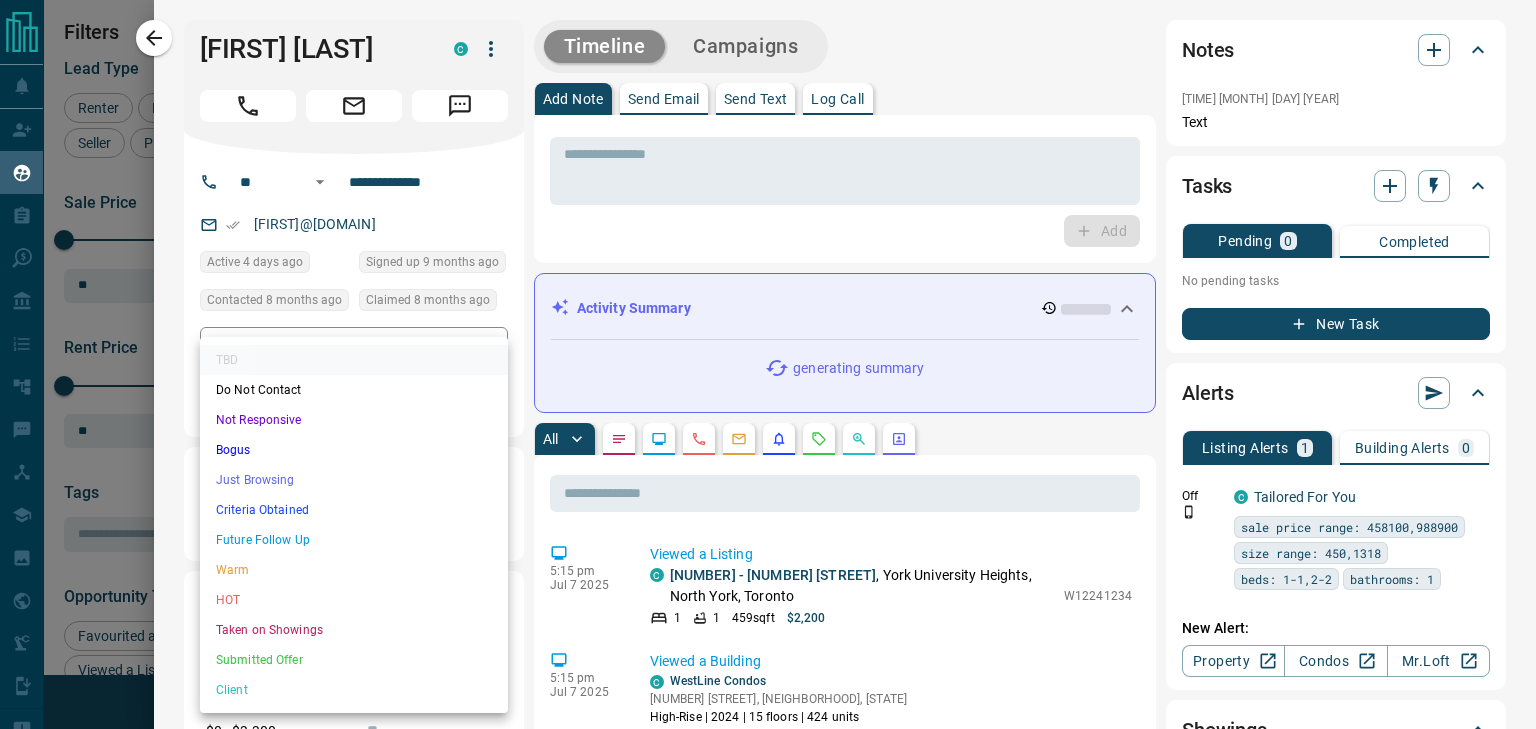click on "Not Responsive" at bounding box center [354, 420] 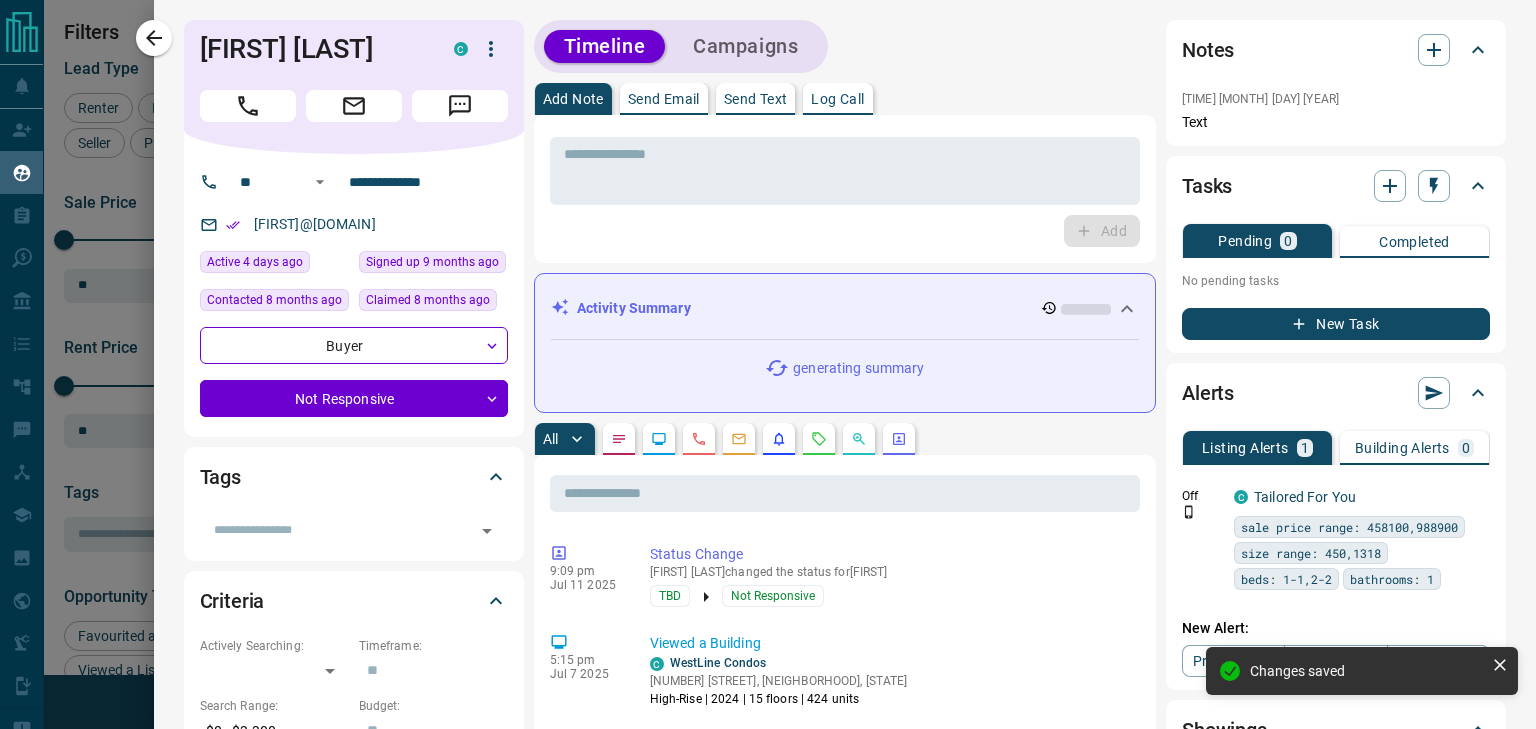 click on "Send Email" at bounding box center [664, 99] 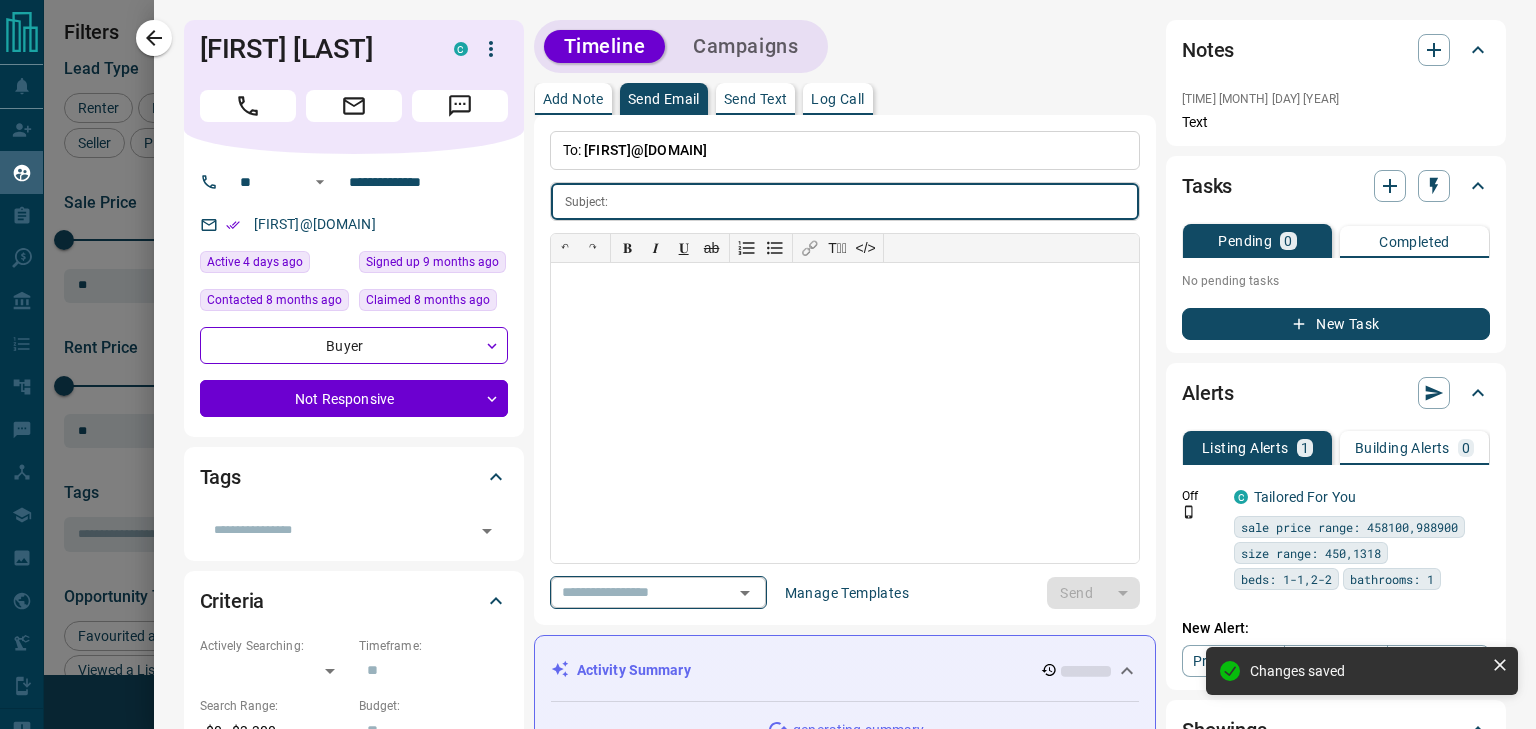 click on "​" at bounding box center [658, 592] 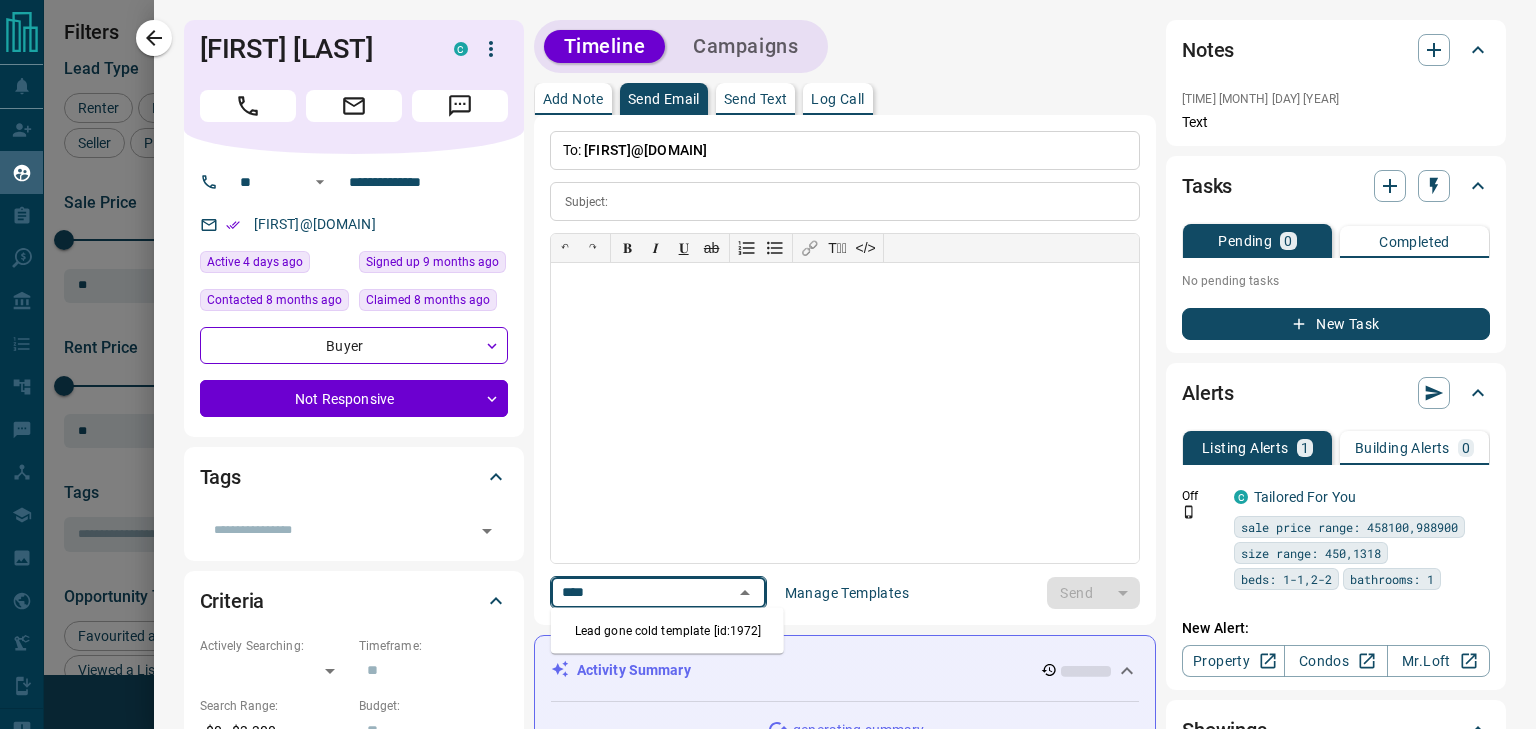click on "Lead gone cold template [id:1972]" at bounding box center (667, 631) 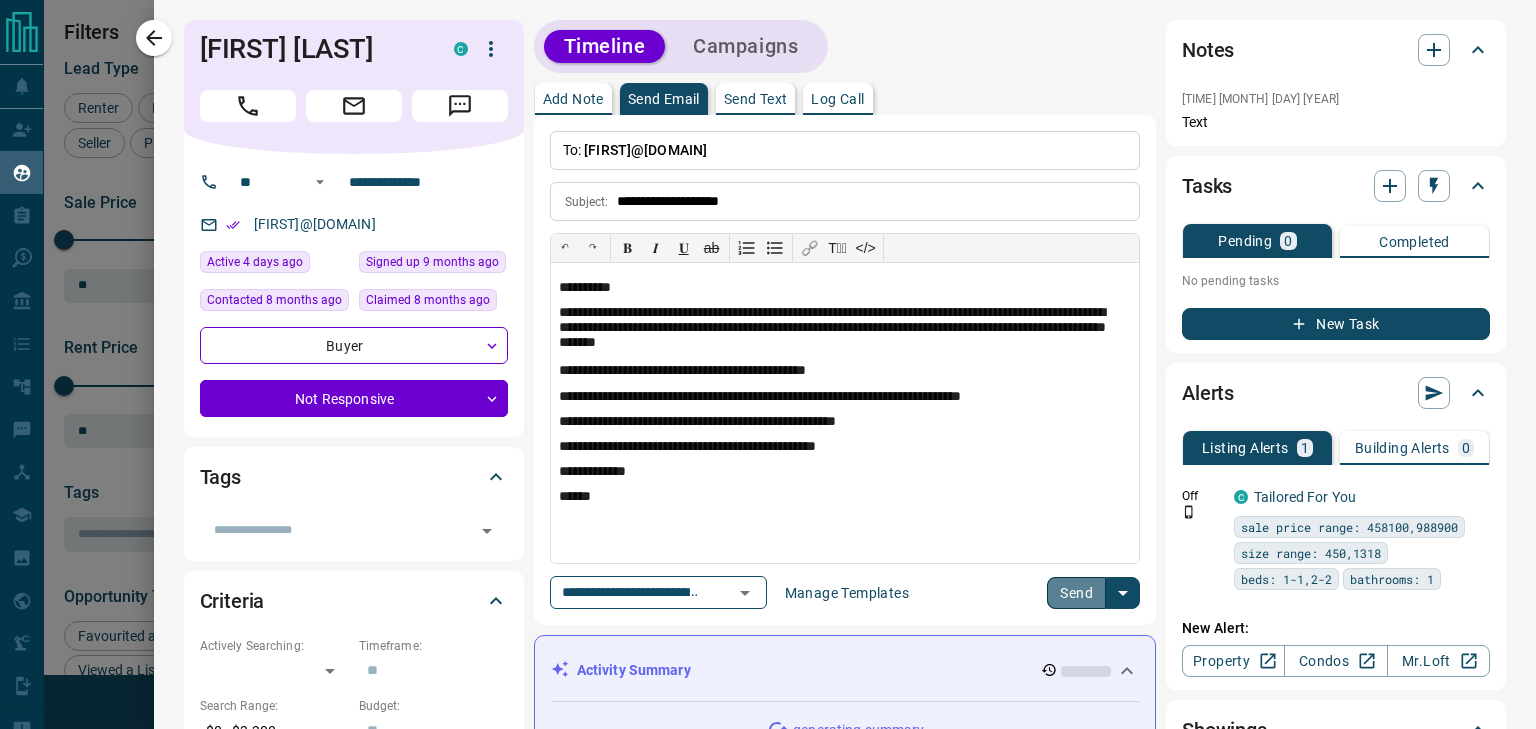 click on "Send" at bounding box center [1076, 593] 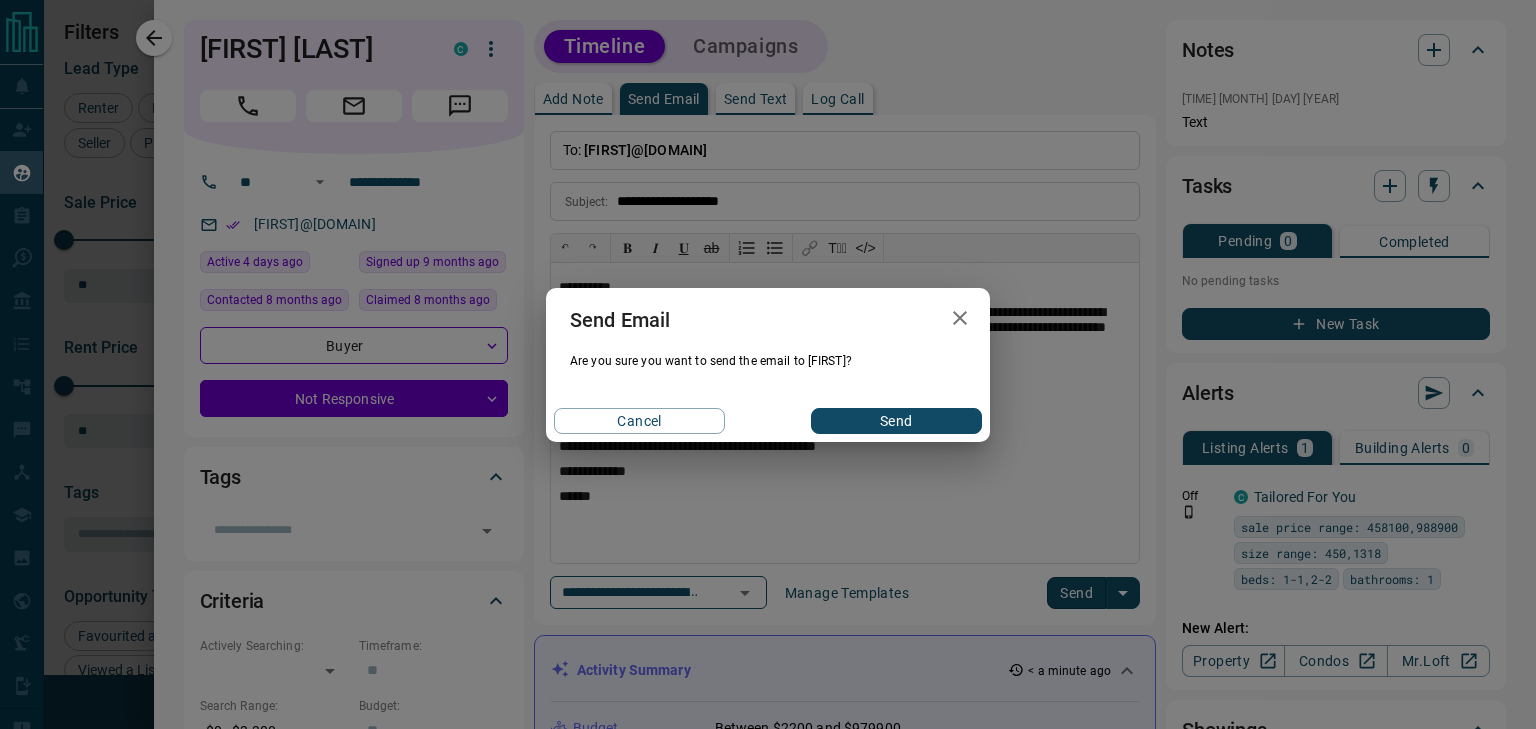 click on "Send" at bounding box center [896, 421] 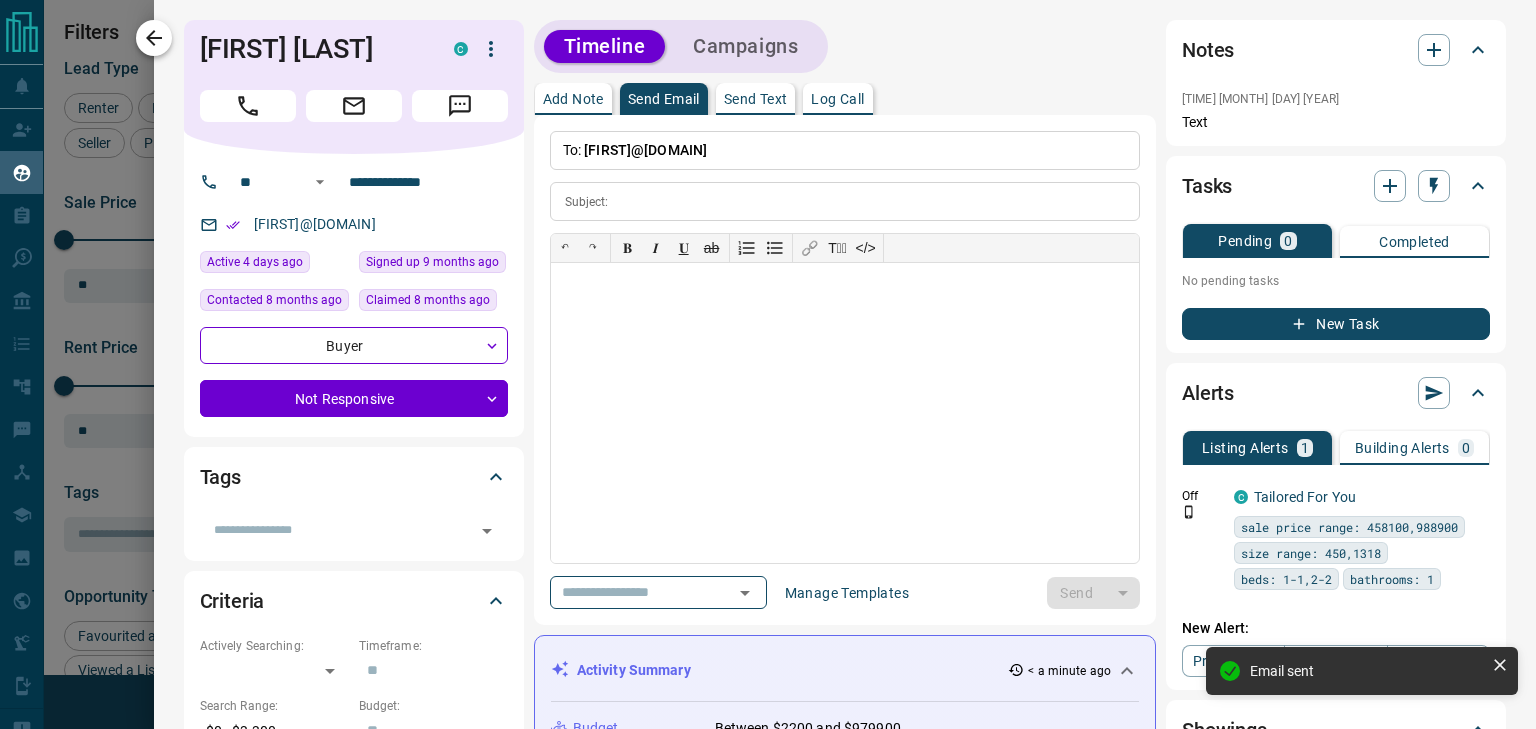 click 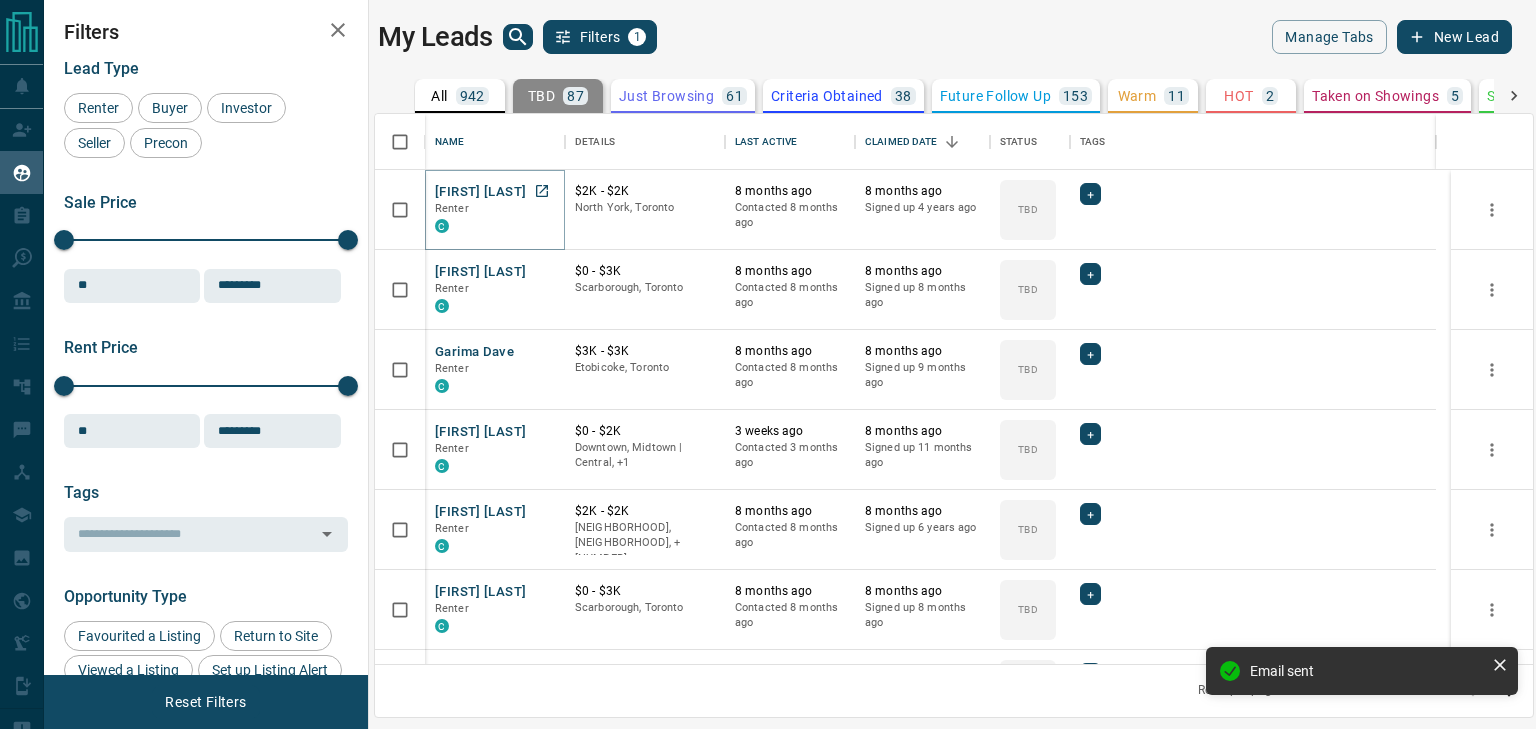 click on "[FIRST] [LAST]" at bounding box center [480, 192] 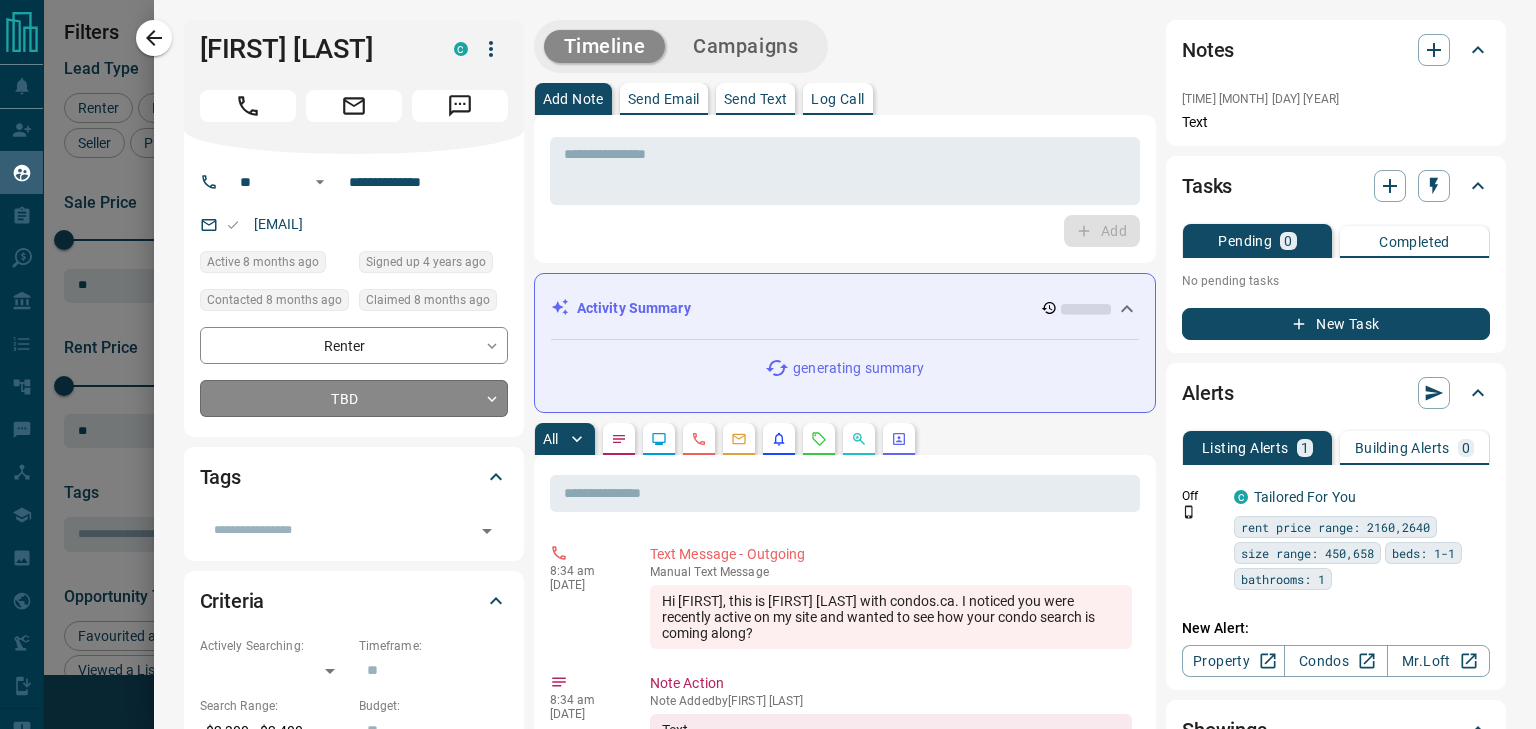 click on "Lead Transfers Claim Leads My Leads Tasks Opportunities Deals Campaigns Automations Messages Broker Bay Training Media Services Agent Resources Precon Worksheet Mobile Apps Disclosure Logout My Leads Filters 1 Manage Tabs New Lead All 942 TBD 87 Do Not Contact - Not Responsive 580 Bogus - Just Browsing 61 Criteria Obtained 38 Future Follow Up 153 Warm 11 HOT 2 Taken on Showings 5 Submitted Offer - Client 5 Name Details Last Active Claimed Date Status Tags [FIRST] [LAST] Renter C $2K - $2K North York, [CITY], [COUNTRY] 8 months ago Contacted 8 months ago 8 months ago Signed up 4 years ago TBD + [FIRST] [LAST] Renter C $0 - $3K Scarborough, [CITY], [COUNTRY] 8 months ago Contacted 8 months ago 8 months ago Signed up 8 months ago TBD + [FIRST] [LAST] Renter C $3K - $3K Etobicoke, [CITY], [COUNTRY] 8 months ago Contacted 8 months ago 8 months ago Signed up 9 months ago TBD + [FIRST] [LAST] Renter C $0 - $2K Downtown, Midtown | Central, [COUNTRY] 3 weeks ago Contacted 3 months ago 8 months ago Signed up 11 months ago TBD + [FIRST] [LAST] Renter C +" at bounding box center [768, 352] 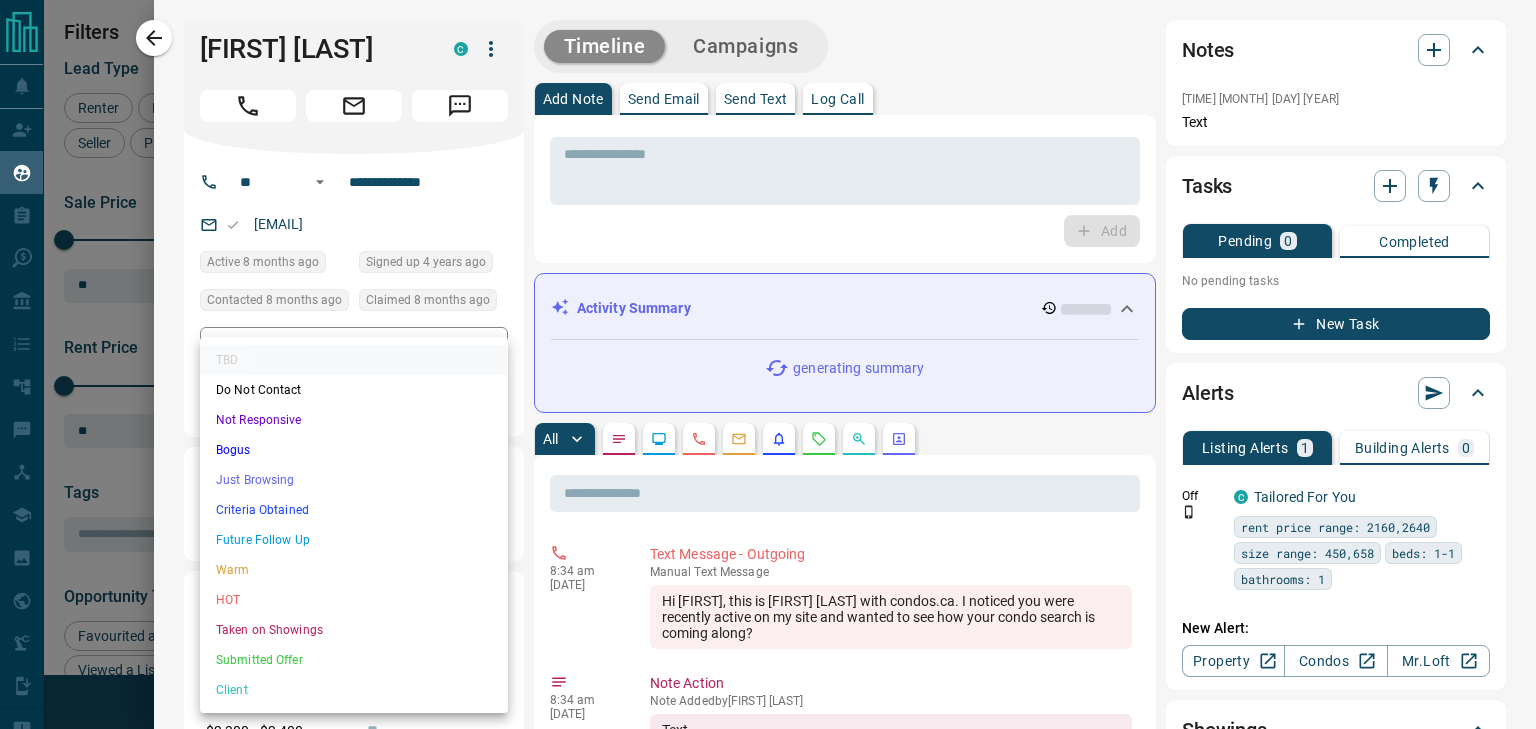 click on "Not Responsive" at bounding box center (354, 420) 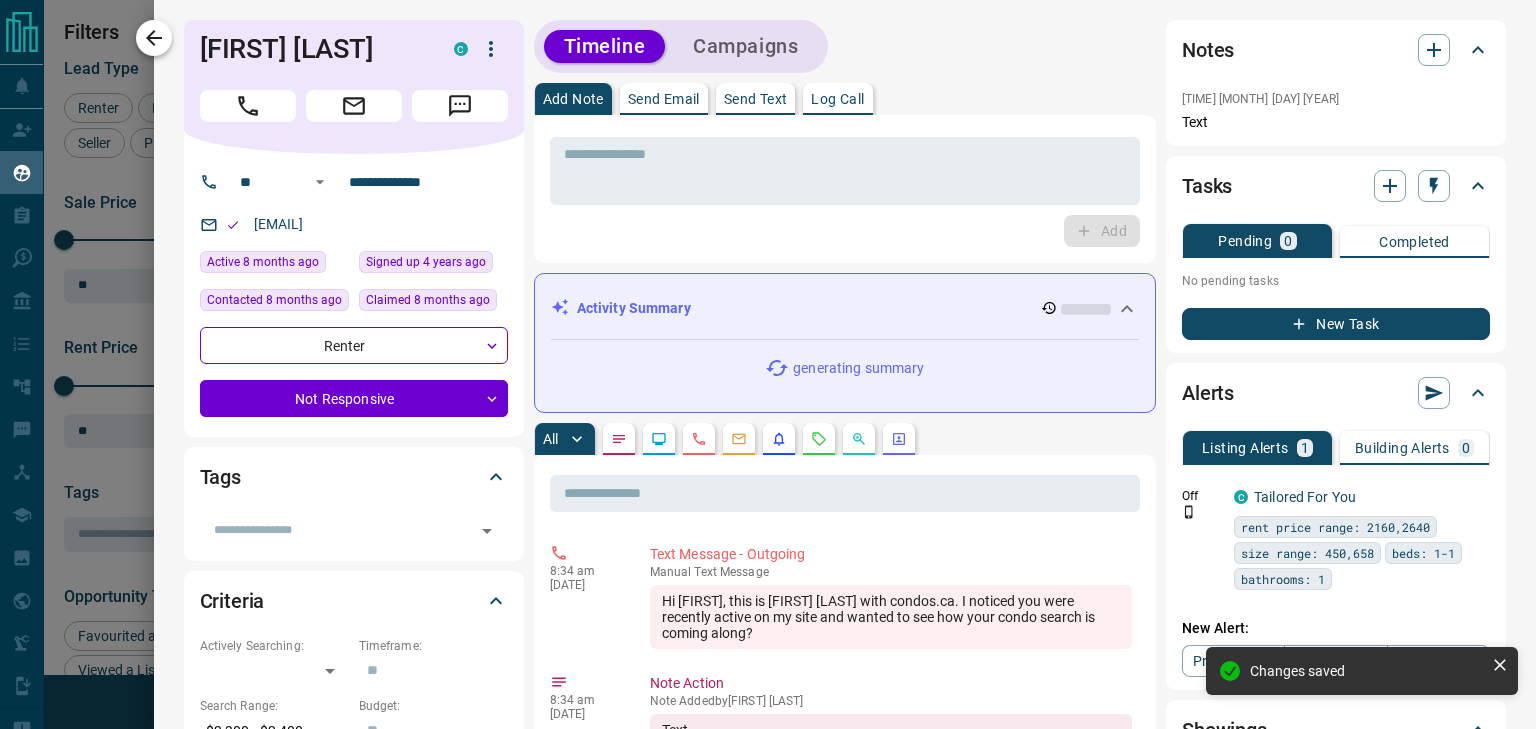 click 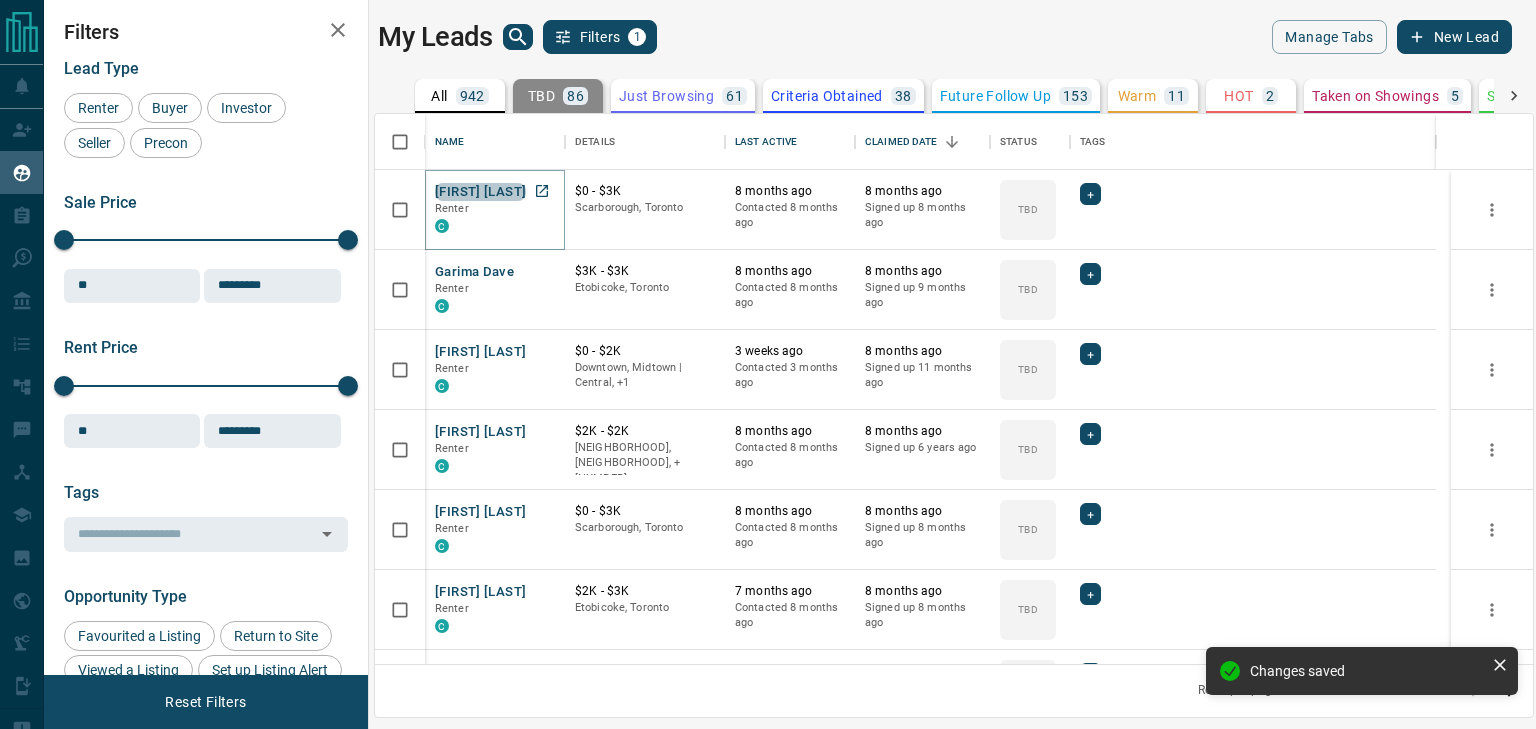 click on "[FIRST] [LAST]" at bounding box center [480, 192] 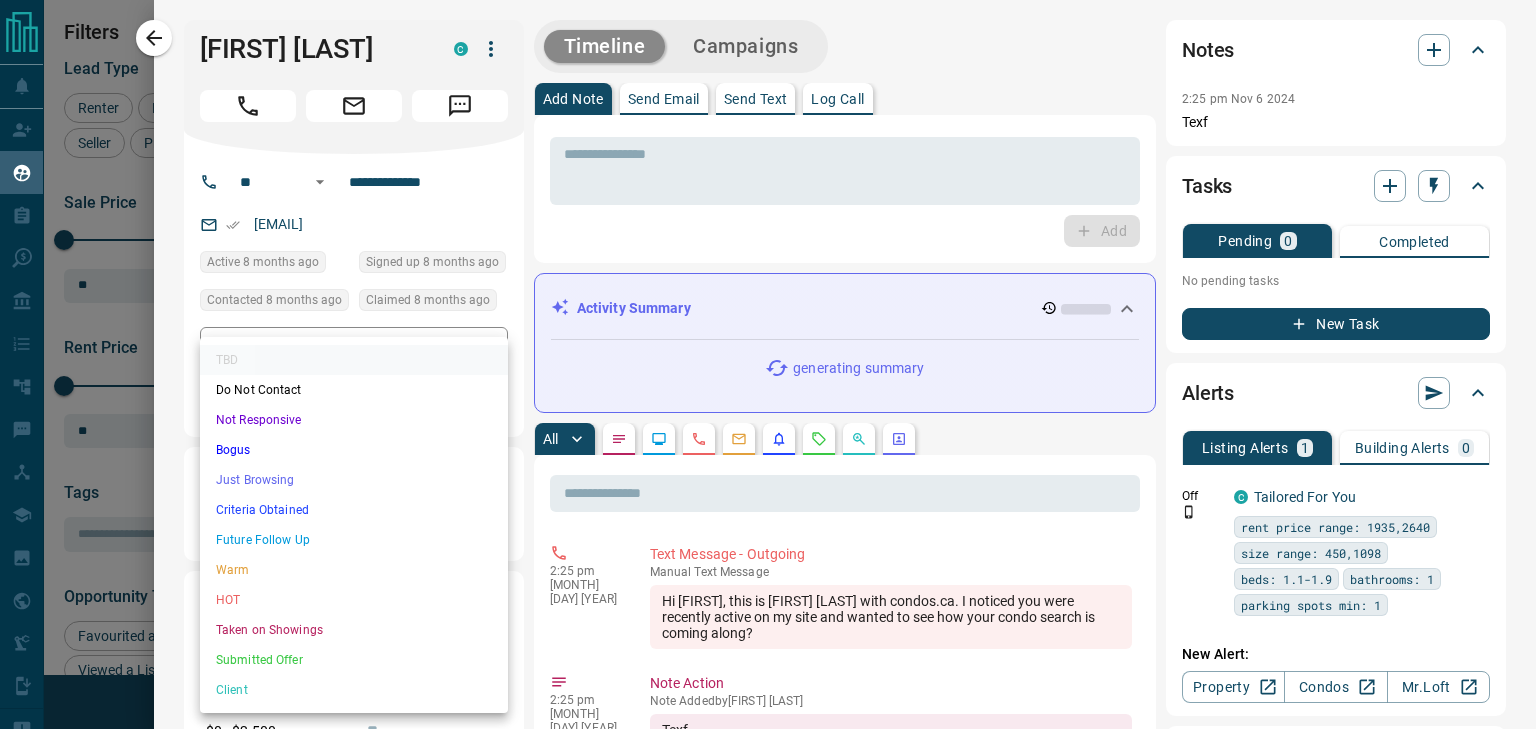 click on "Lead Transfers Claim Leads My Leads Tasks Opportunities Deals Campaigns Automations Messages Broker Bay Training Media Services Agent Resources Precon Worksheet Mobile Apps Disclosure Logout My Leads Filters 1 Manage Tabs New Lead All 942 TBD 86 Do Not Contact - Not Responsive 581 Bogus - Just Browsing 61 Criteria Obtained 38 Future Follow Up 153 Warm 11 HOT 2 Taken on Showings 5 Submitted Offer - Client 5 Name Details Last Active Claimed Date Status Tags [FIRST] [LAST] Renter C $0 - $3K [CITY], [CITY] 8 months ago Contacted 8 months ago 8 months ago Signed up 8 months ago TBD + [FIRST] [LAST] Renter C $3K - $3K [CITY], [CITY] 8 months ago Contacted 8 months ago 8 months ago Signed up 9 months ago TBD + [FIRST] [LAST] Renter C $0 - $2K [CITY], [CITY] | [CITY], +1 3 weeks ago Contacted 3 months ago 8 months ago Signed up 11 months ago TBD + [FIRST] [LAST] Renter C $2K - $2K [CITY], [CITY], +3 8 months ago Contacted 8 months ago 8 months ago Signed up 6 years ago TBD + [FIRST] [LAST] C TBD" at bounding box center [768, 352] 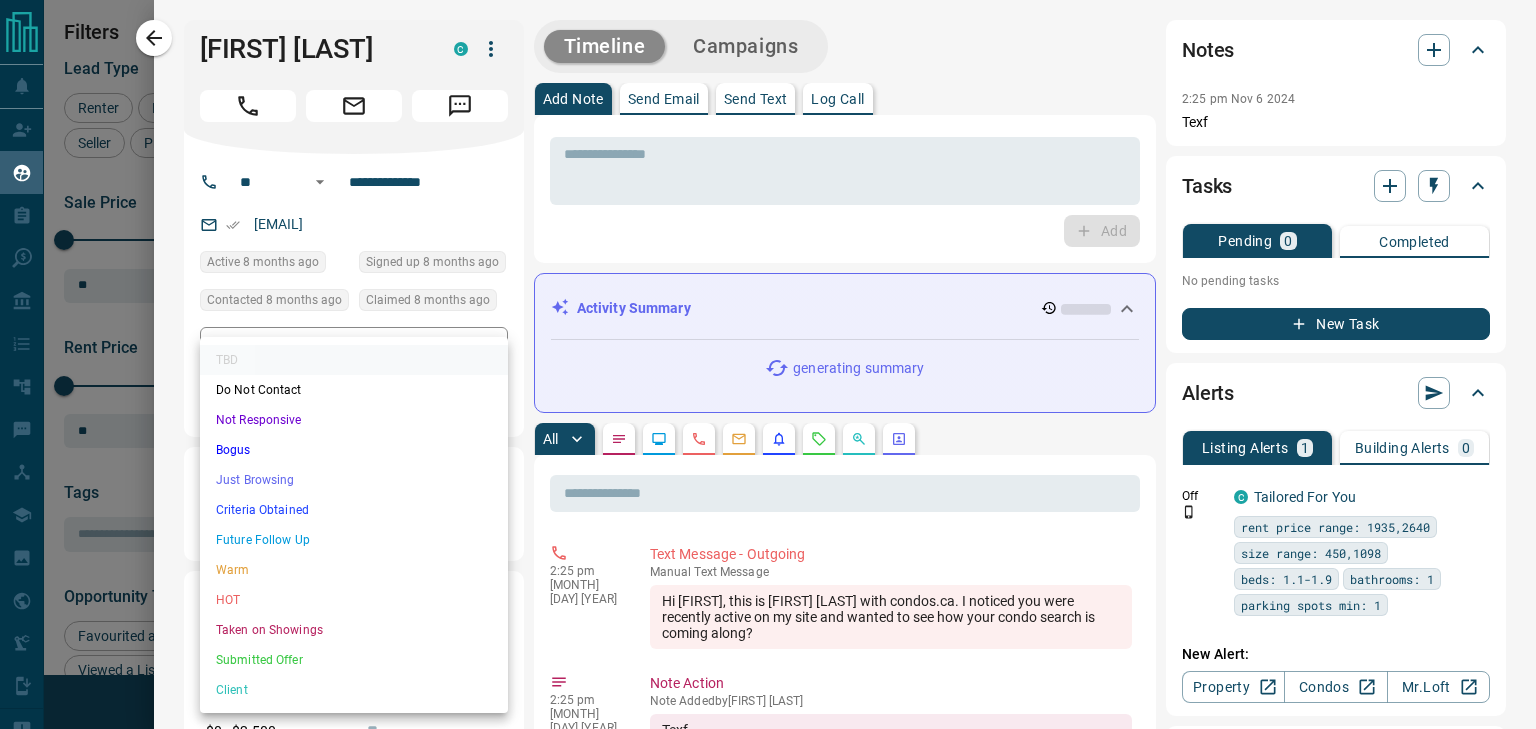 click on "Not Responsive" at bounding box center [354, 420] 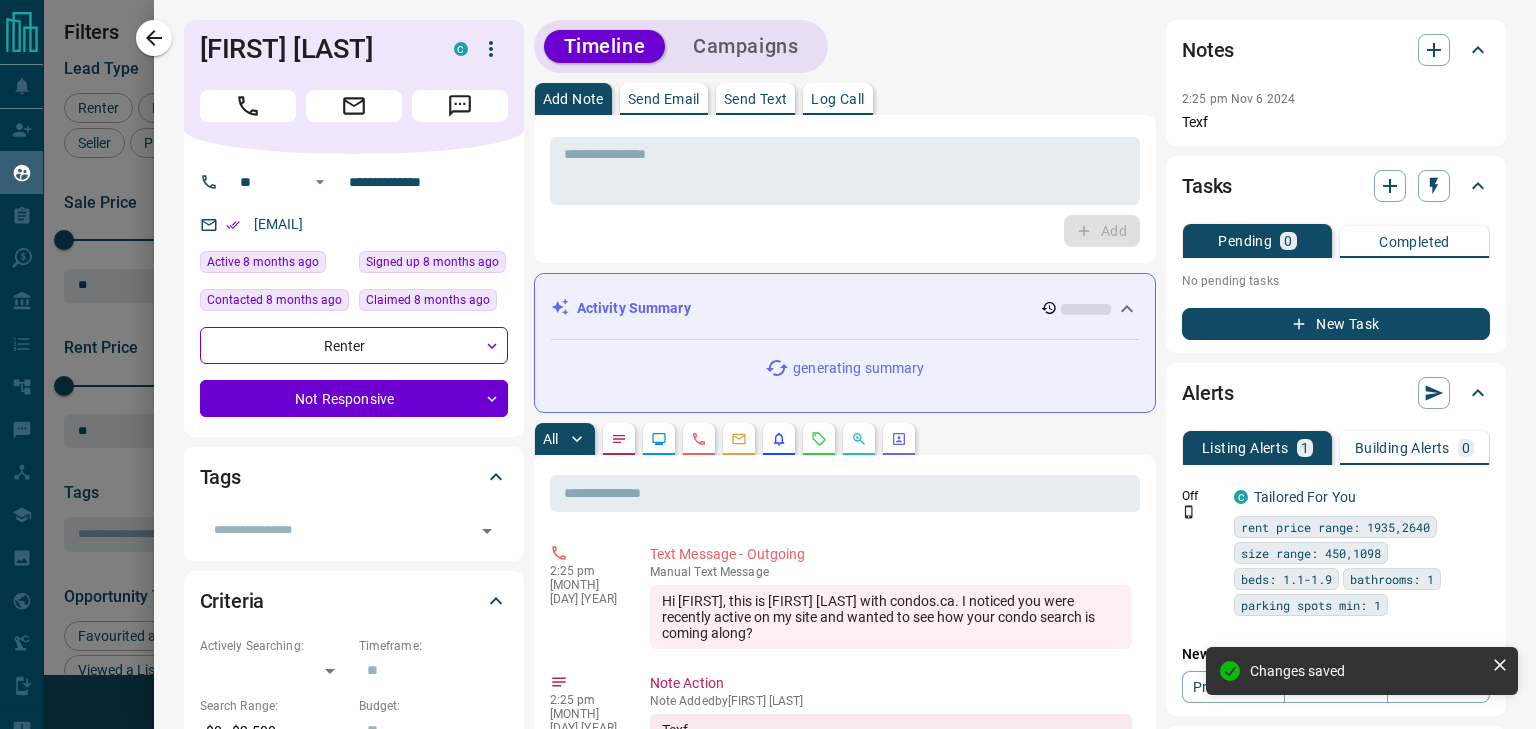 click 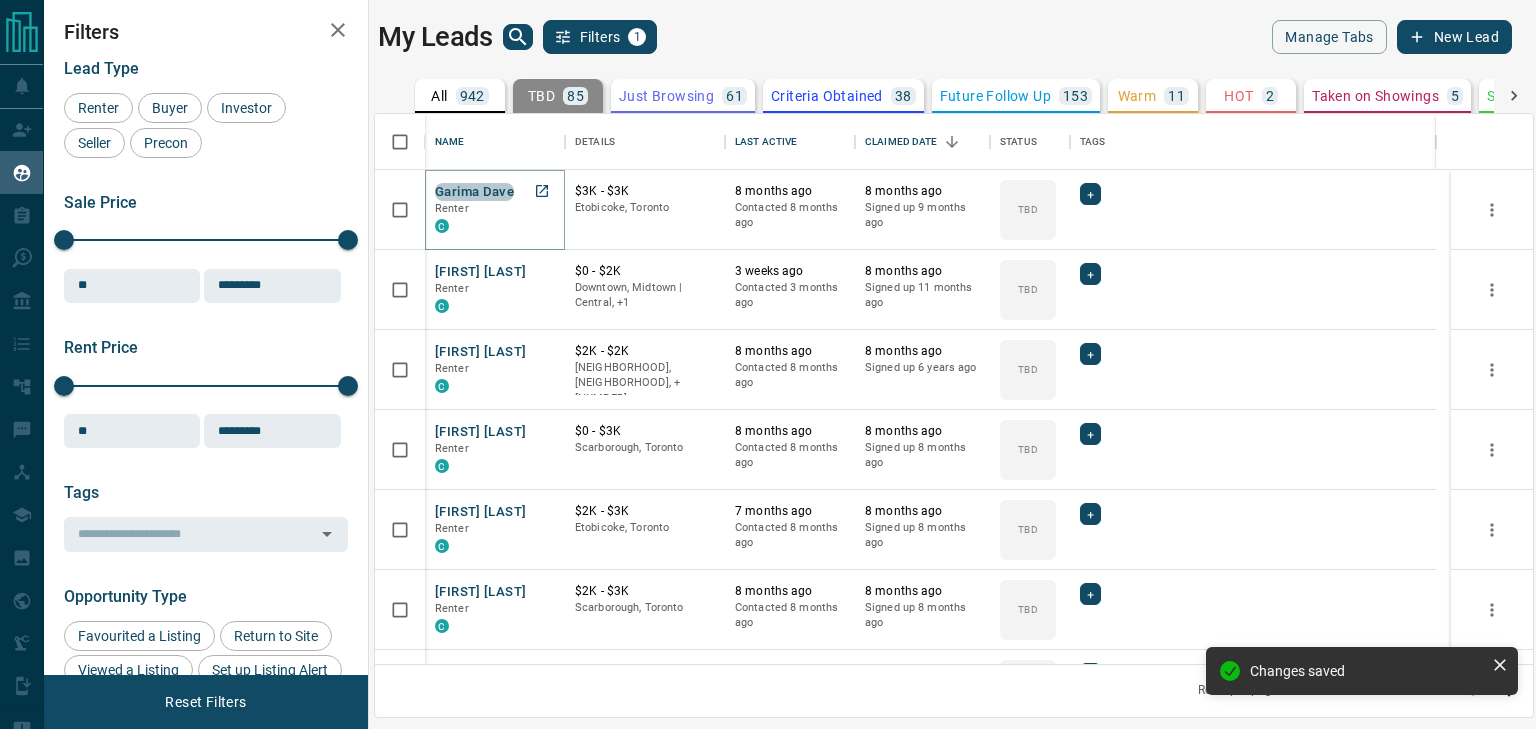 click on "Garima Dave" at bounding box center (474, 192) 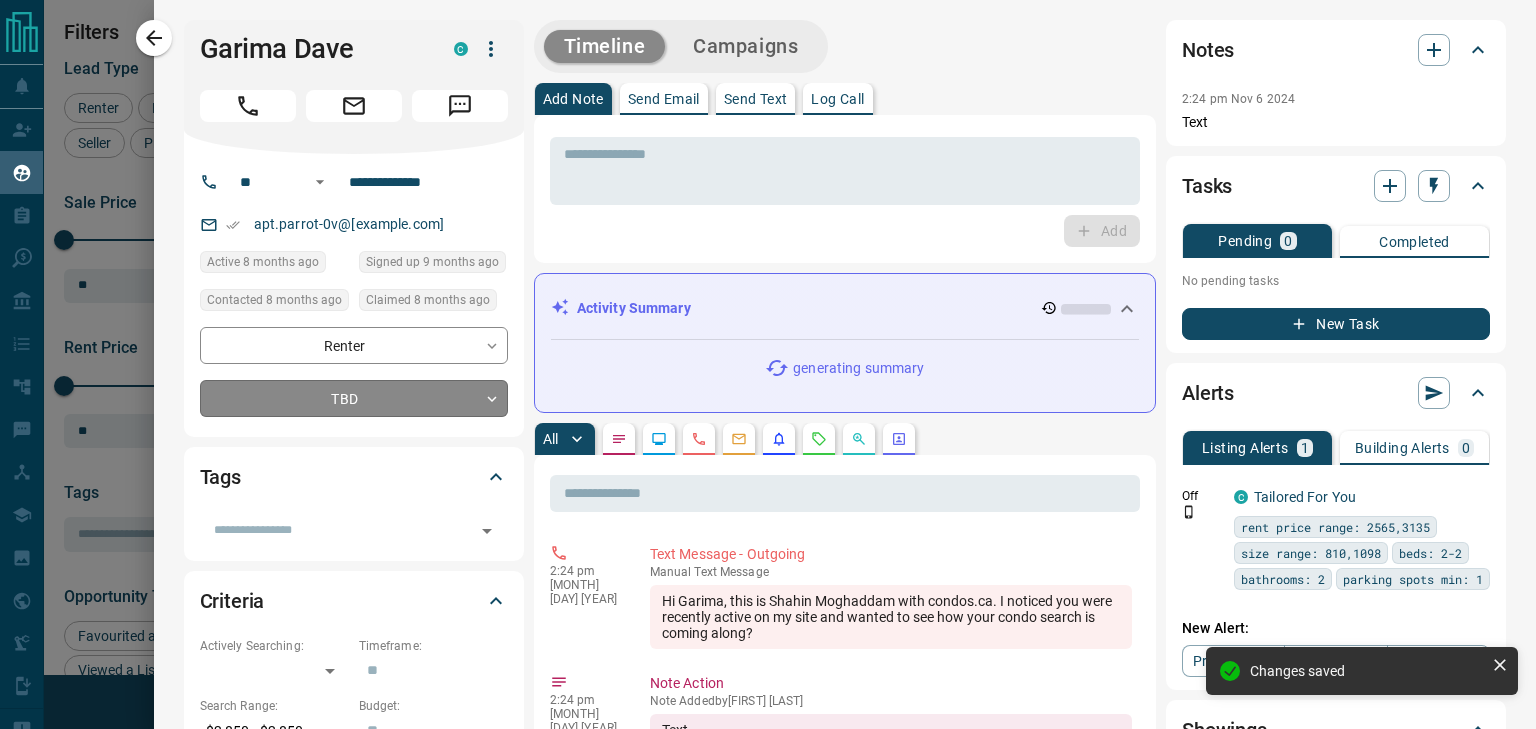 click on "Name Details Last Active Claimed Date Status Tags [FIRST] [LAST] Renter C $3K - $3K [CITY], [CITY] [TIME] ago Contacted [TIME] ago [TIME] ago Signed up [TIME] ago TBD + [FIRST] [LAST] Renter C $0 - $2K [CITY], [CITY] | [CITY], +3 [TIME] ago Contacted [TIME] ago [TIME] ago Signed up [TIME] ago TBD + [FIRST] [LAST] Renter C $2K - $2K [CITY], [CITY], +3 [TIME] ago Contacted [TIME] ago [TIME] ago Signed up [TIME] ago TBD + [FIRST] [LAST] Renter C $0 - $3K [CITY], [CITY] [TIME] ago Contacted [TIME] ago [TIME] ago Signed up [TIME] ago TBD + [FIRST] [LAST] Renter C +" at bounding box center (768, 352) 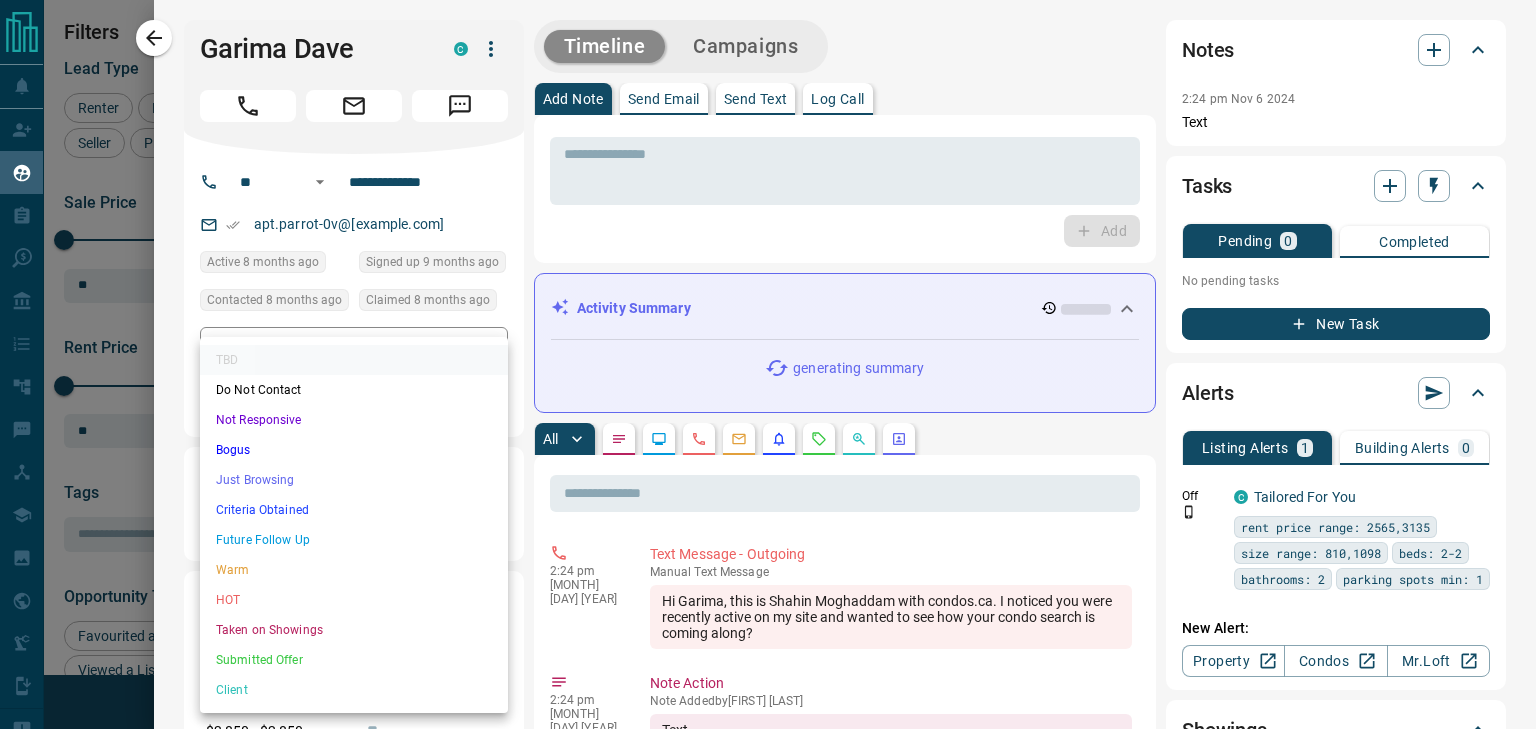 click on "Do Not Contact" at bounding box center [354, 390] 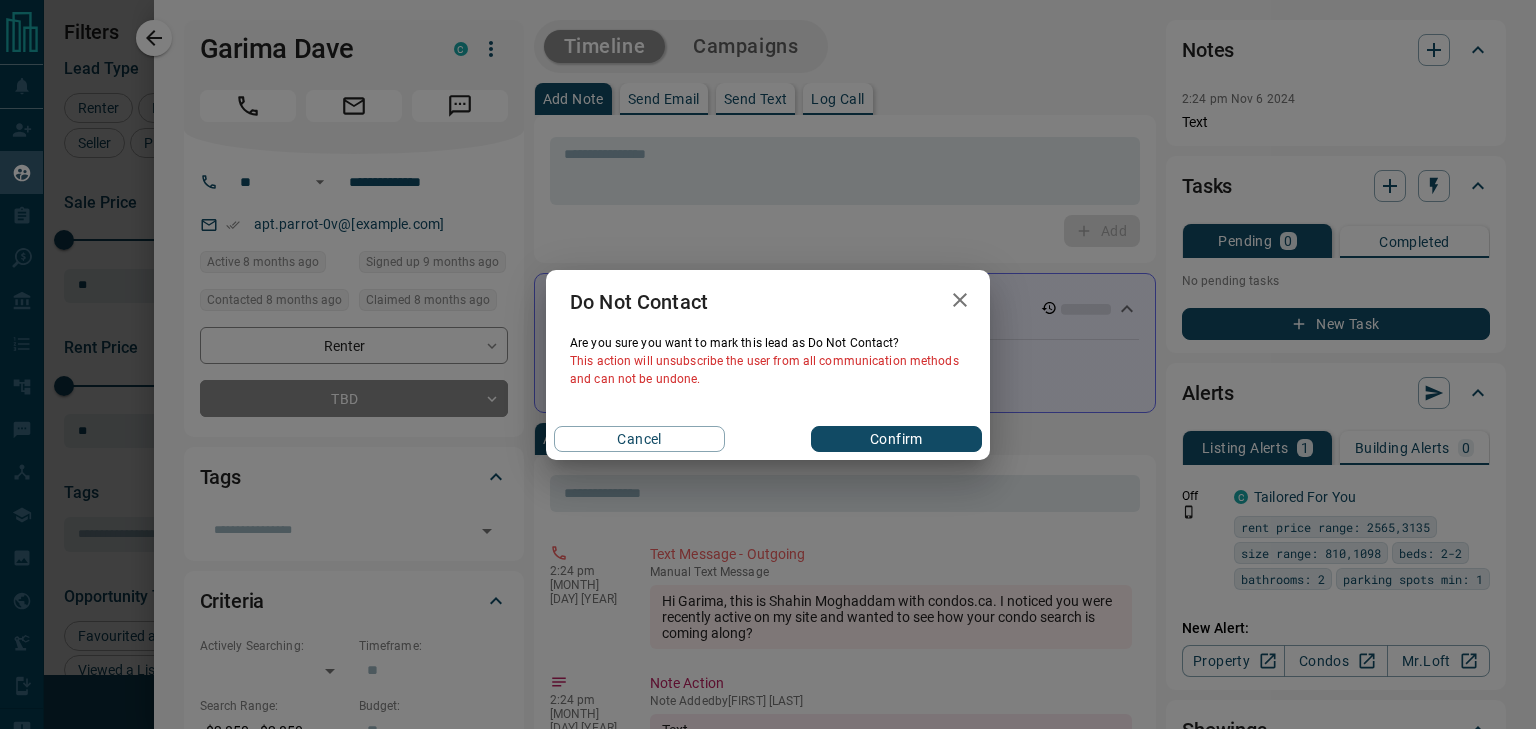 click on "Do Not Contact Are you sure you want to mark this lead as   Do Not Contact ? This action will unsubscribe the user from all communication methods and can not be undone. Cancel Confirm" at bounding box center [768, 364] 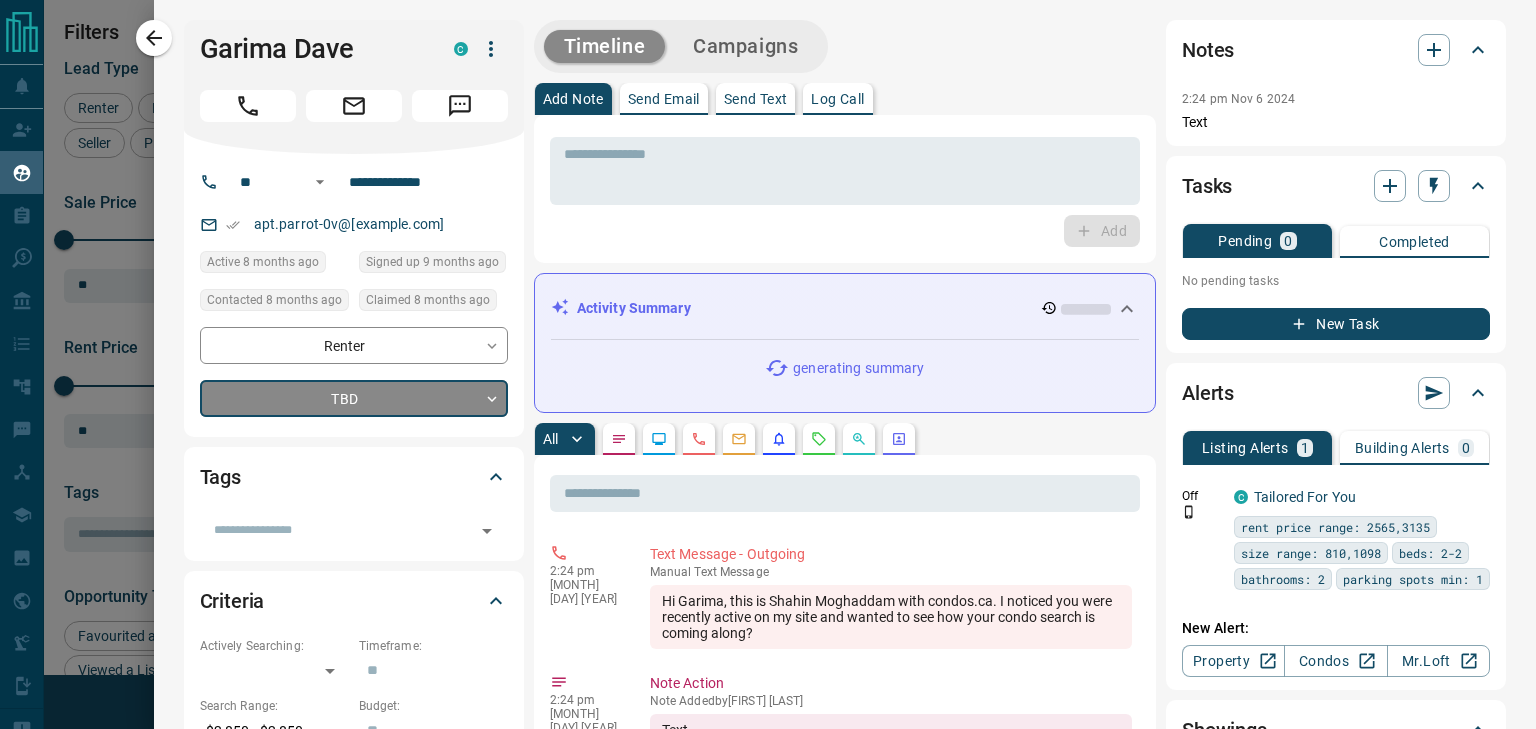 click on "Name Details Last Active Claimed Date Status Tags [FIRST] [LAST] Renter C $3K - $3K [CITY], [CITY] [TIME] ago Contacted [TIME] ago [TIME] ago Signed up [TIME] ago TBD + [FIRST] [LAST] Renter C $0 - $2K [CITY], [CITY] | [CITY], +3 [TIME] ago Contacted [TIME] ago [TIME] ago Signed up [TIME] ago TBD + [FIRST] [LAST] Renter C $2K - $2K [CITY], [CITY], +3 [TIME] ago Contacted [TIME] ago [TIME] ago Signed up [TIME] ago TBD + [FIRST] [LAST] Renter C $0 - $3K [CITY], [CITY] [TIME] ago Contacted [TIME] ago [TIME] ago Signed up [TIME] ago TBD + [FIRST] [LAST] Renter C +" at bounding box center [768, 352] 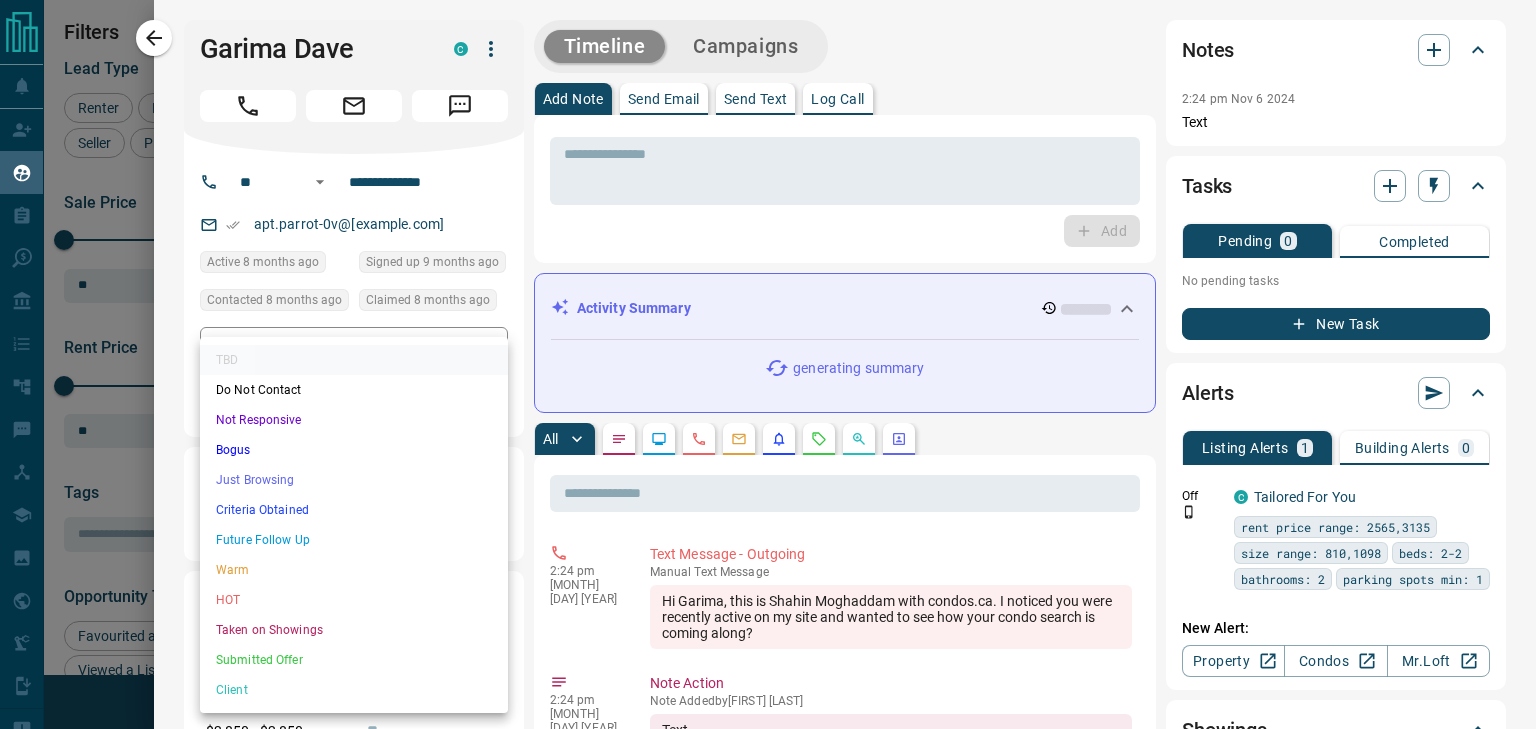 click on "Not Responsive" at bounding box center [354, 420] 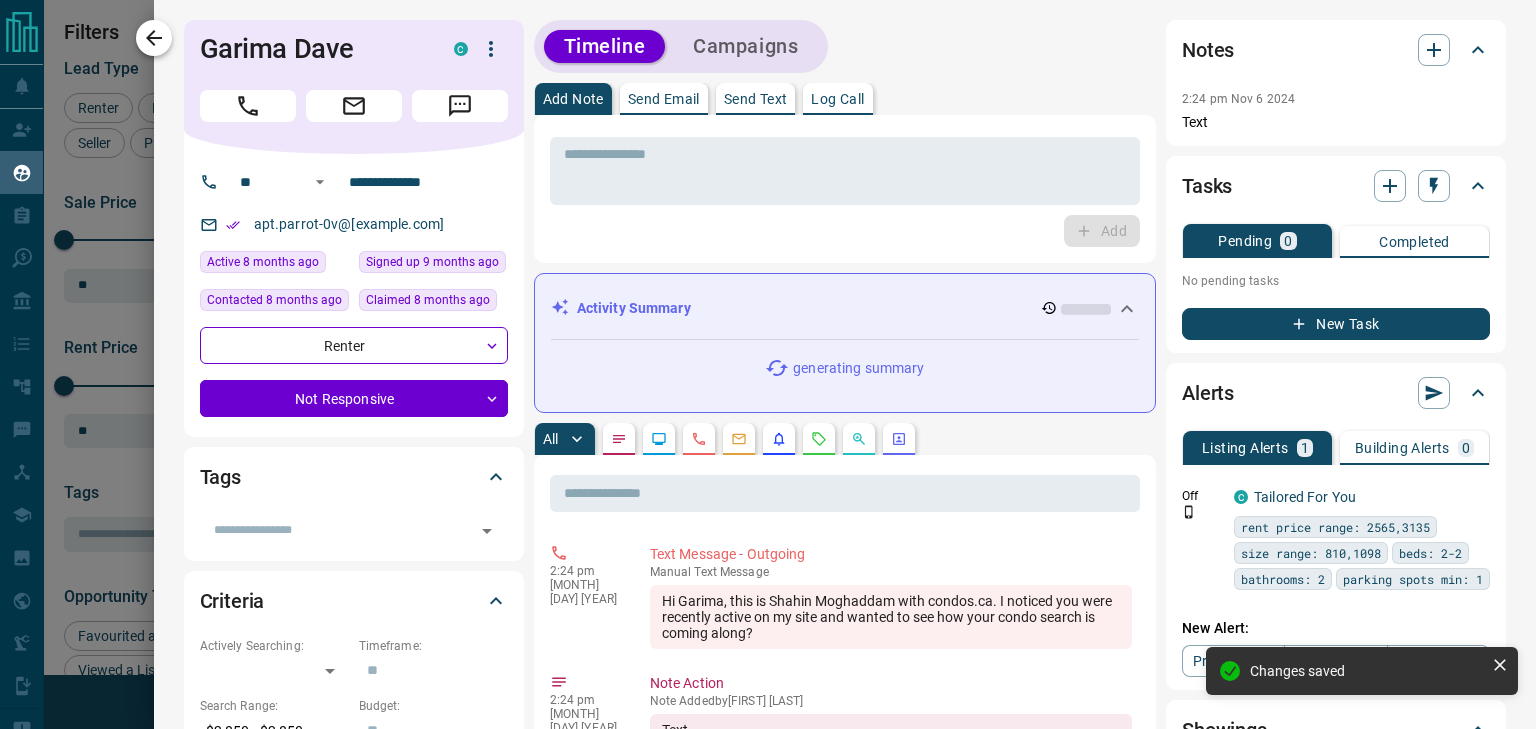 click at bounding box center [154, 38] 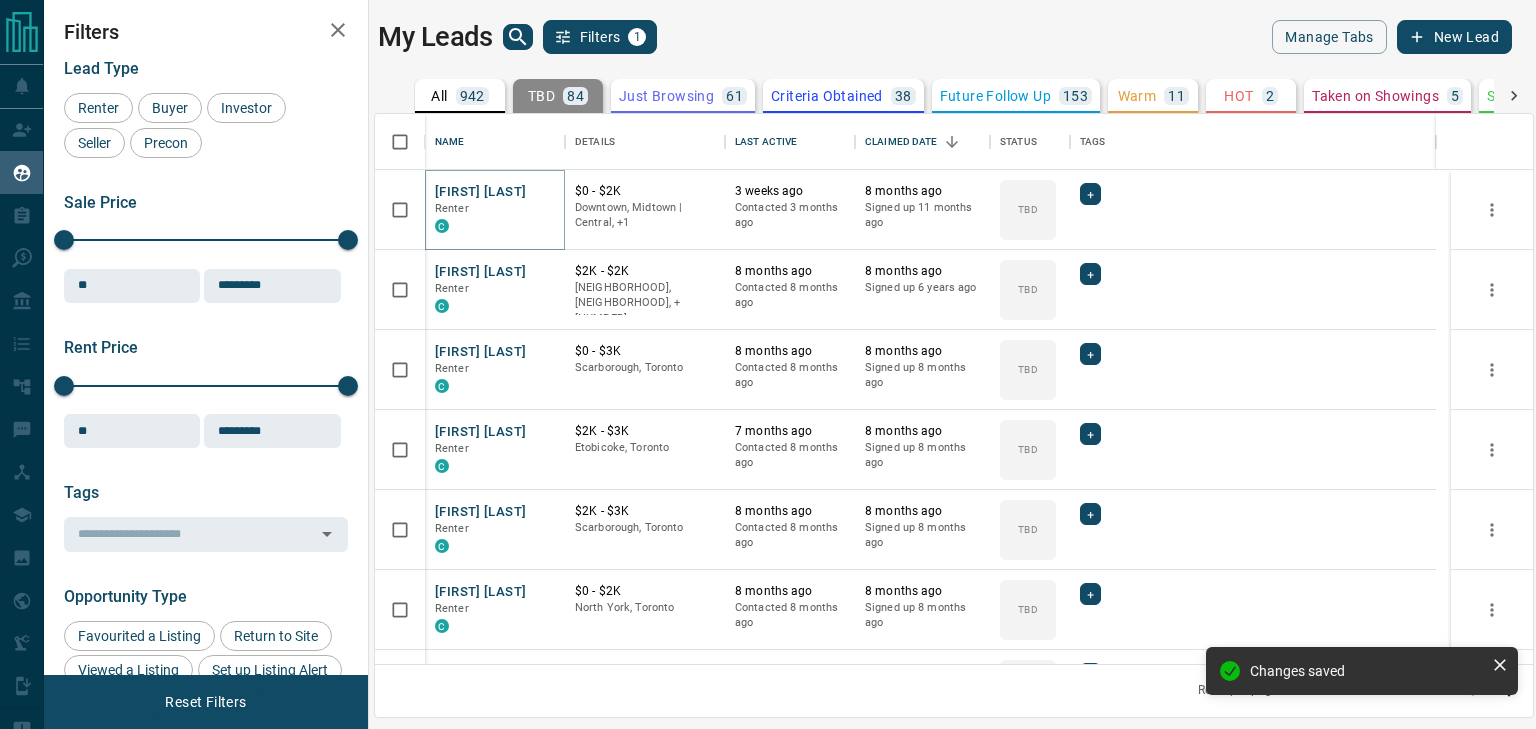 click on "[FIRST] [LAST]" at bounding box center (480, 192) 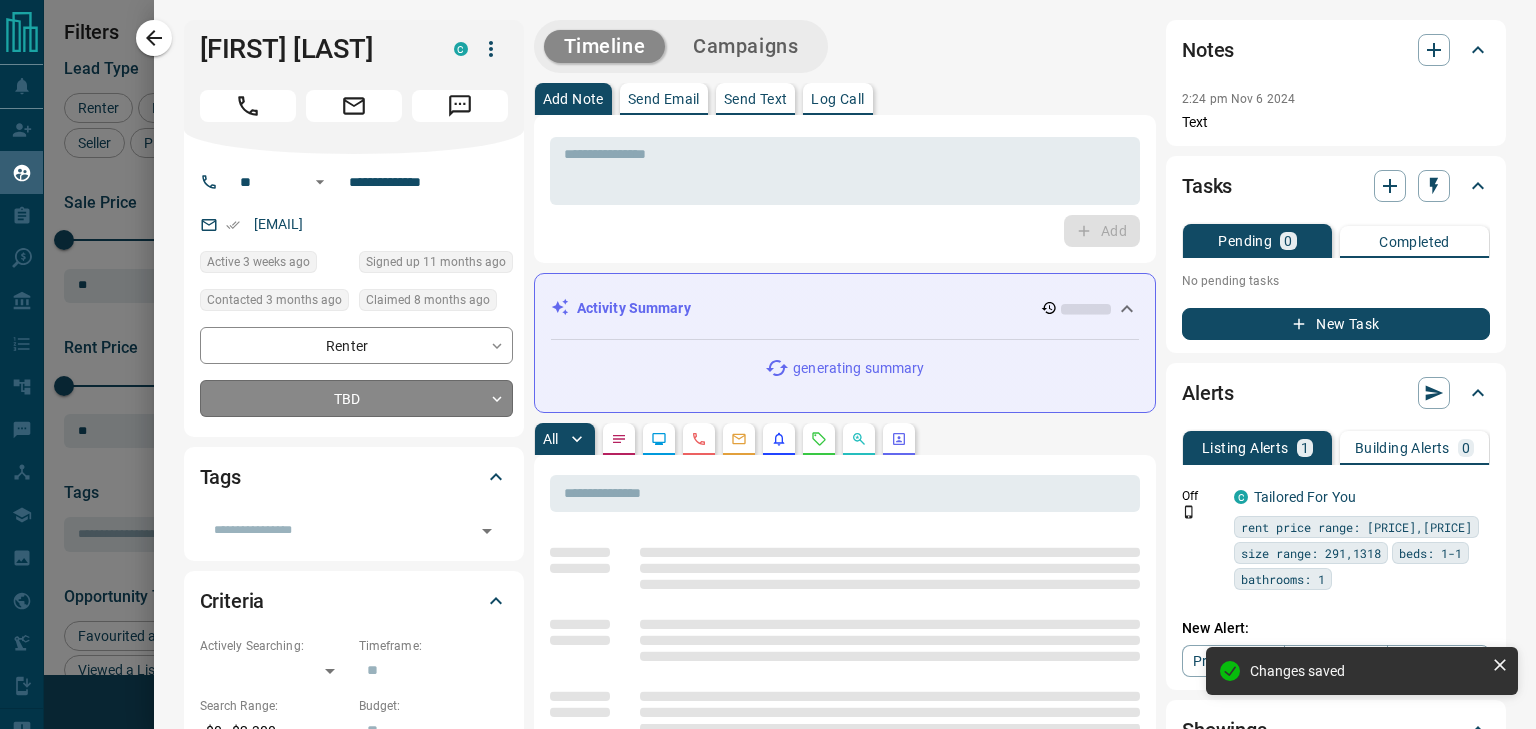 click on "Name Details Last Active Claimed Date Status Tags [FIRST] [LAST] Renter C $3K - $3K [CITY], [CITY] [TIME] ago Contacted [TIME] ago [TIME] ago Signed up [TIME] ago TBD + [FIRST] [LAST] Renter C $0 - $2K [CITY], [CITY] | [CITY], +3 [TIME] ago Contacted [TIME] ago [TIME] ago Signed up [TIME] ago TBD + [FIRST] [LAST] Renter C $2K - $2K [CITY], [CITY], +3 [TIME] ago Contacted [TIME] ago [TIME] ago Signed up [TIME] ago TBD + [FIRST] [LAST] Renter C $0 - $3K [CITY], [CITY] [TIME] ago Contacted [TIME] ago [TIME] ago Signed up [TIME] ago TBD + [FIRST] [LAST] Renter C $2K - $3K [CITY], [CITY] [TIME] ago Contacted [TIME] ago [TIME] ago Signed up [TIME] ago TBD + [FIRST] [LAST] Renter C +" at bounding box center [768, 352] 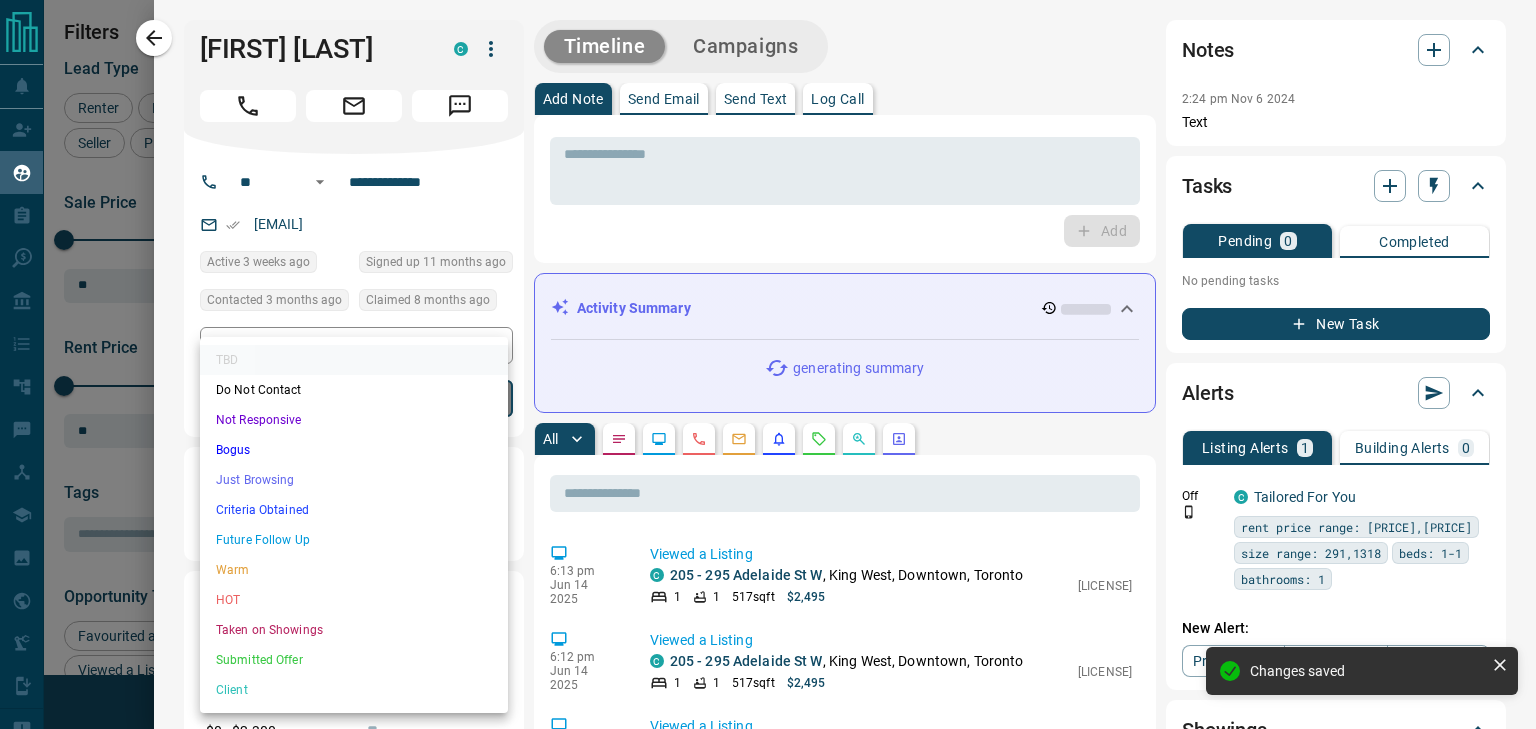 click on "Not Responsive" at bounding box center [354, 420] 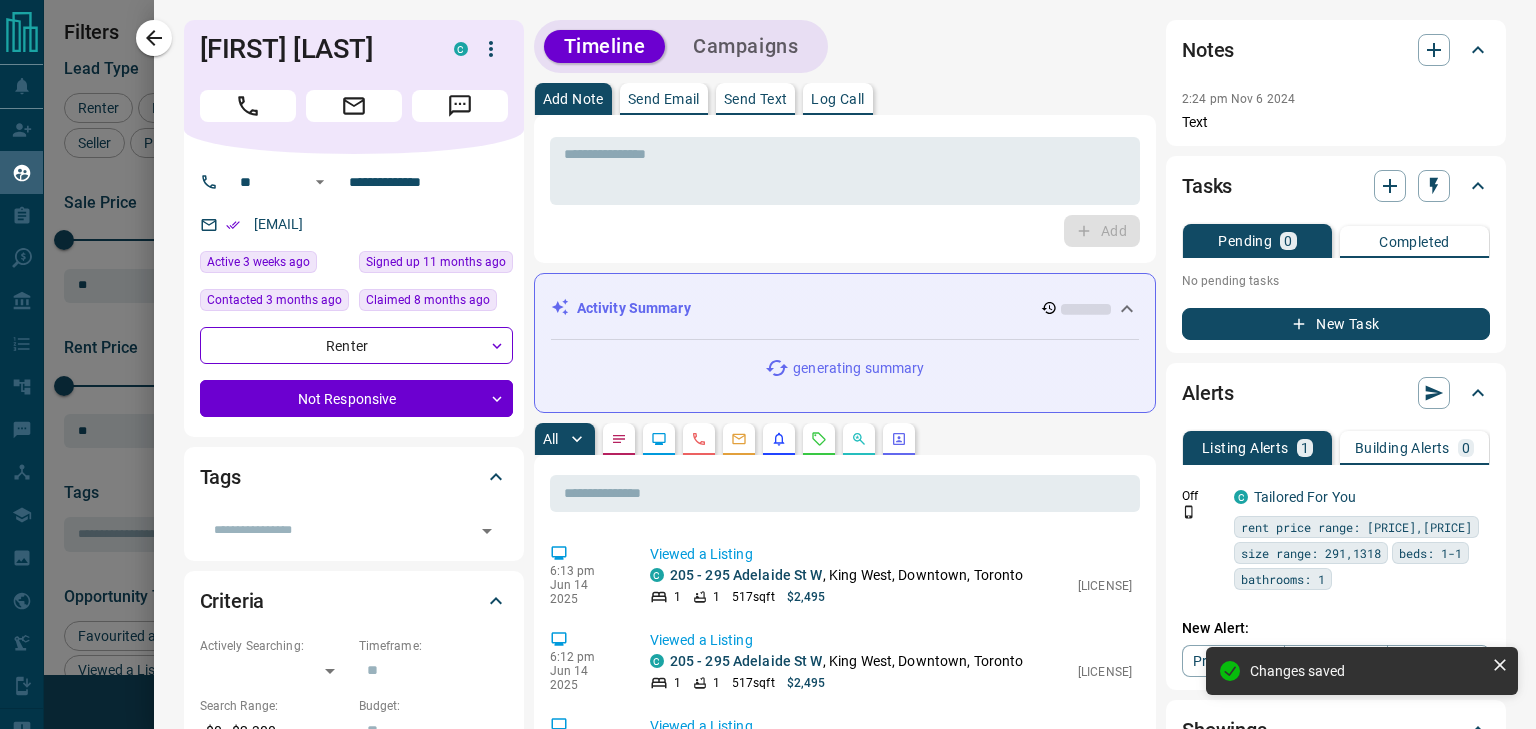 click on "**********" at bounding box center (845, 1099) 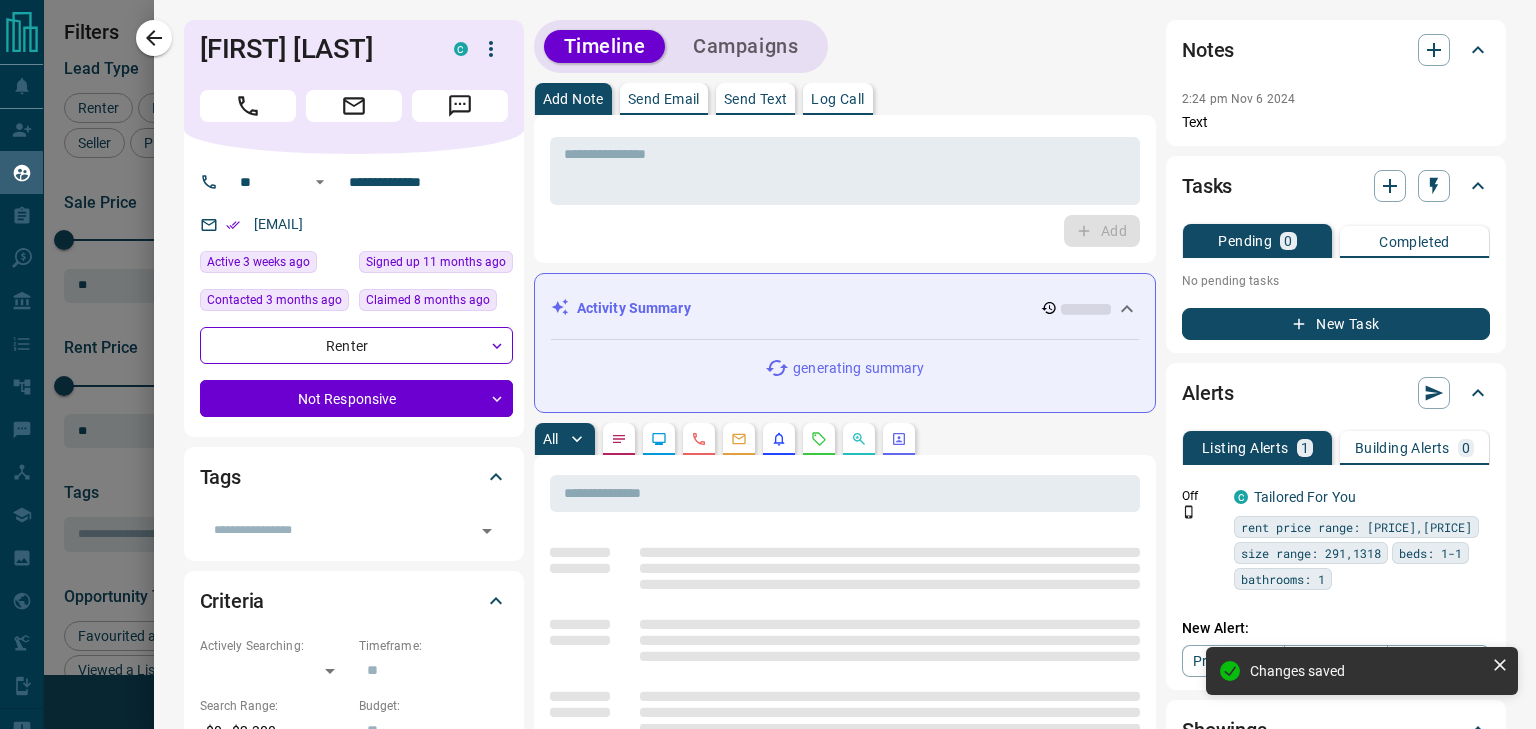 click at bounding box center (768, 364) 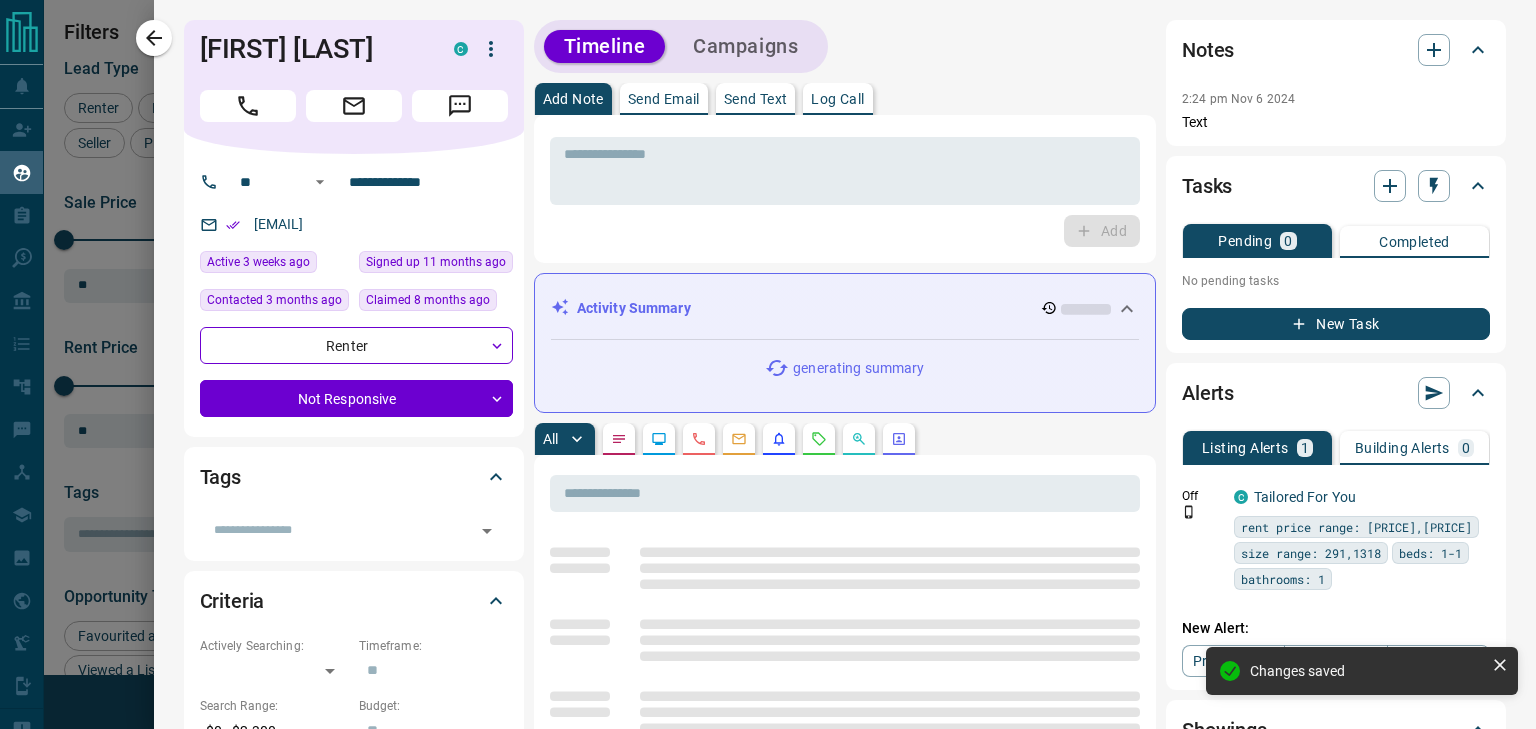 click at bounding box center [768, 364] 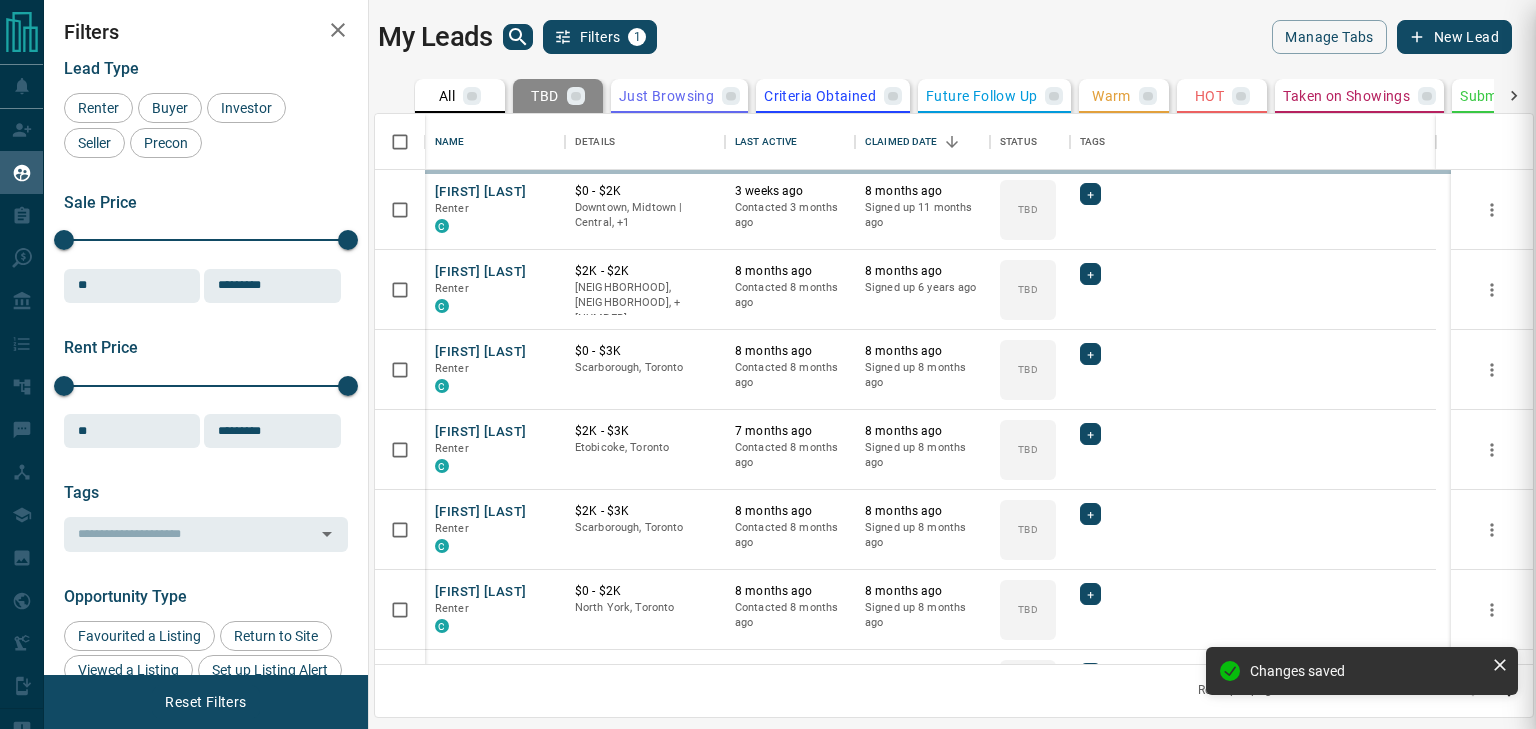 click at bounding box center (768, 364) 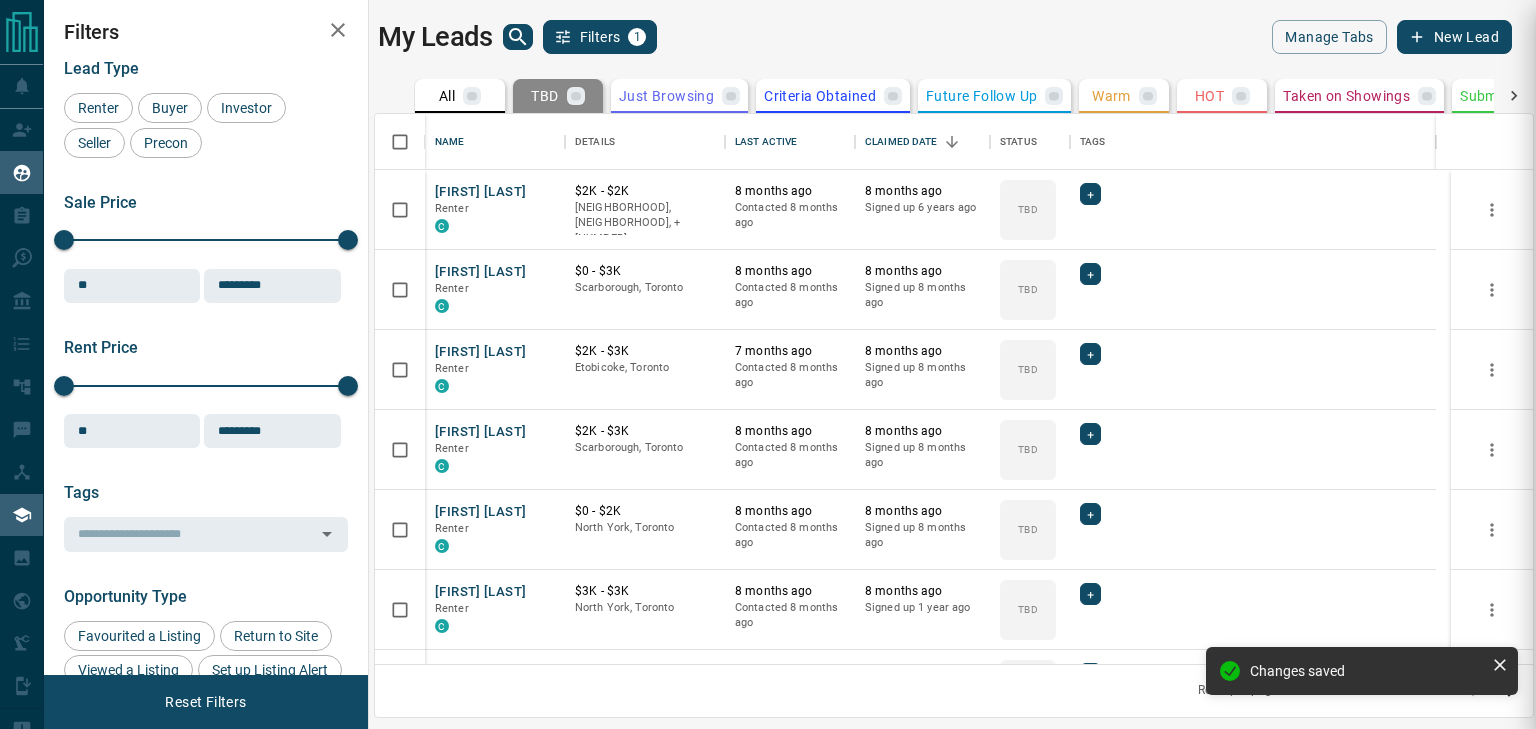 click on "Media Services" at bounding box center [92, 557] 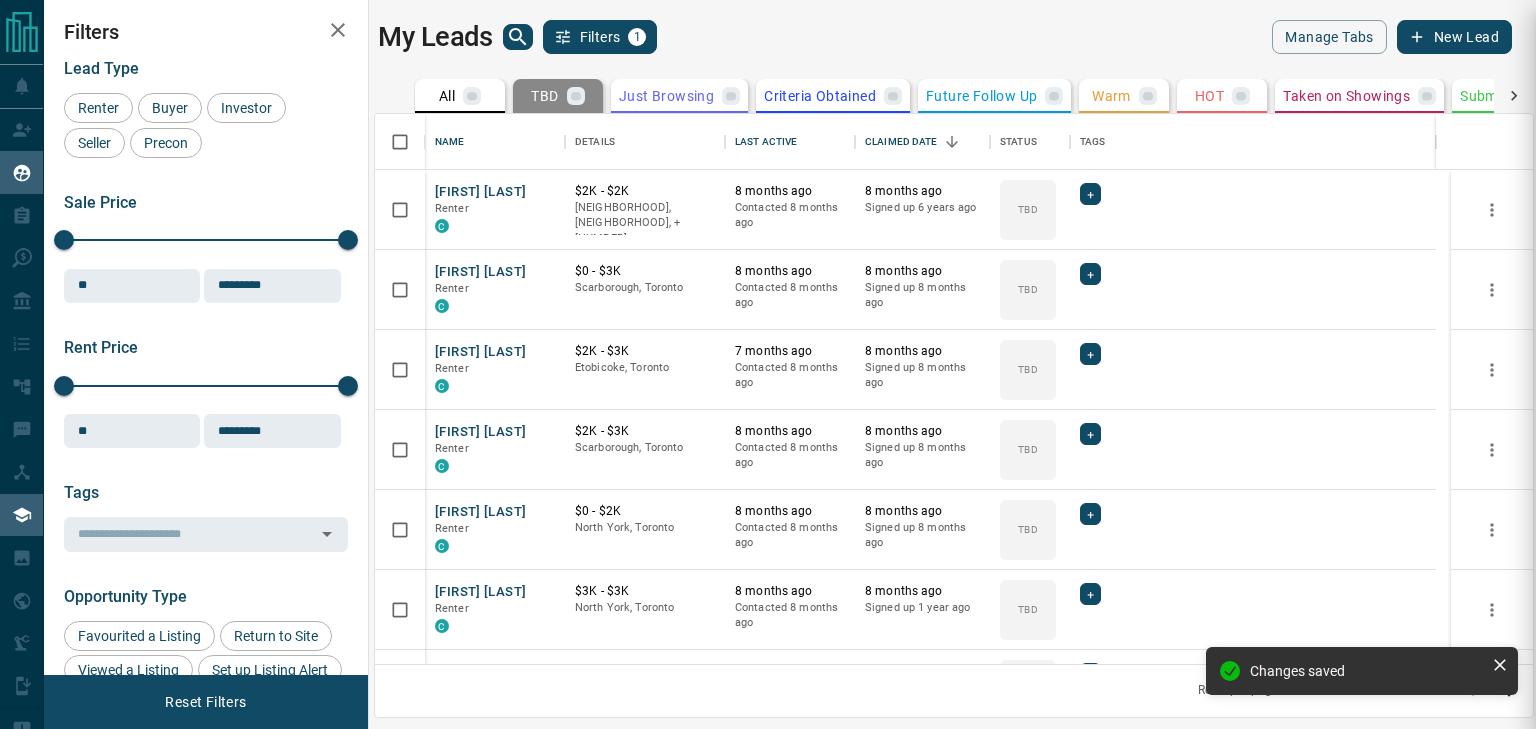 click on "Training" at bounding box center (92, 515) 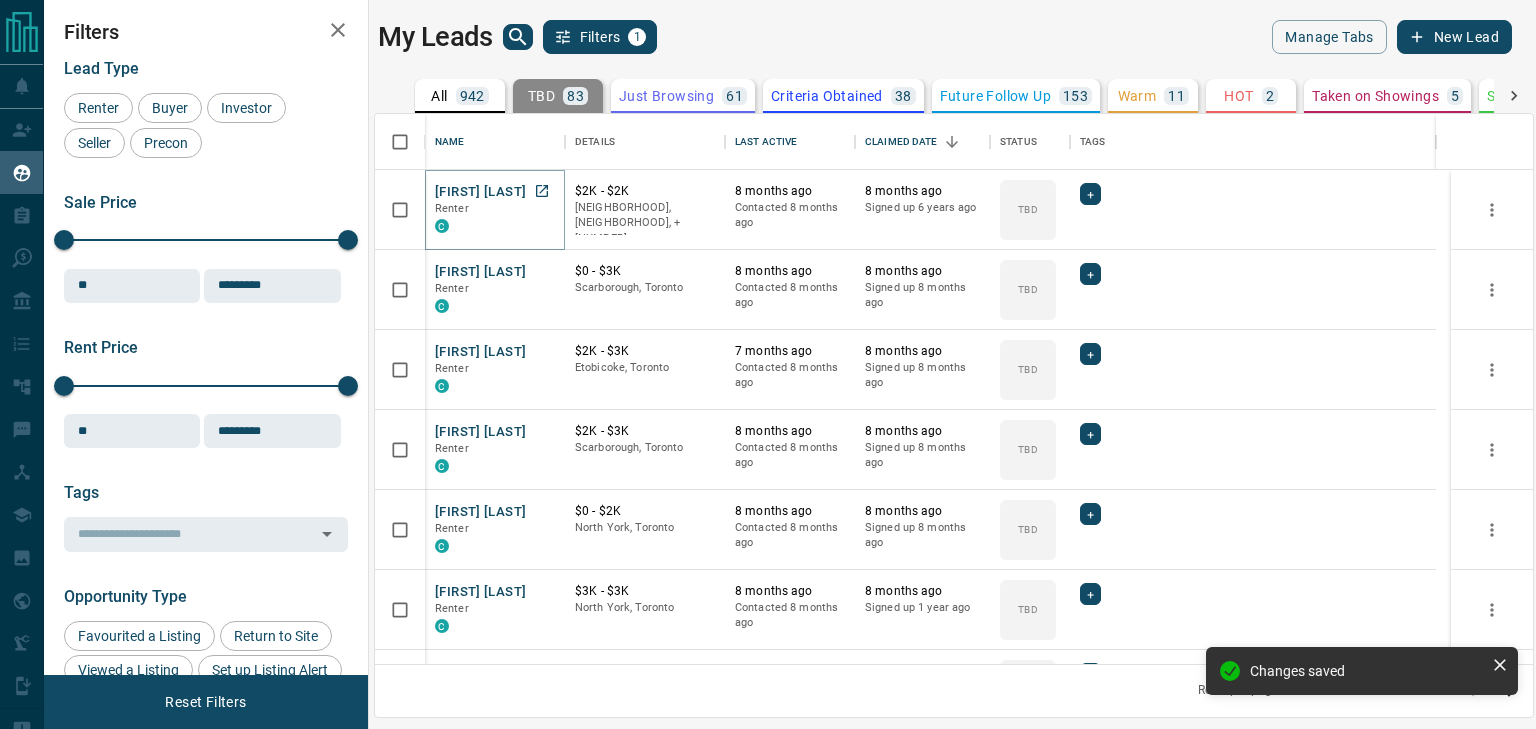 click on "[FIRST] [LAST]" at bounding box center (480, 192) 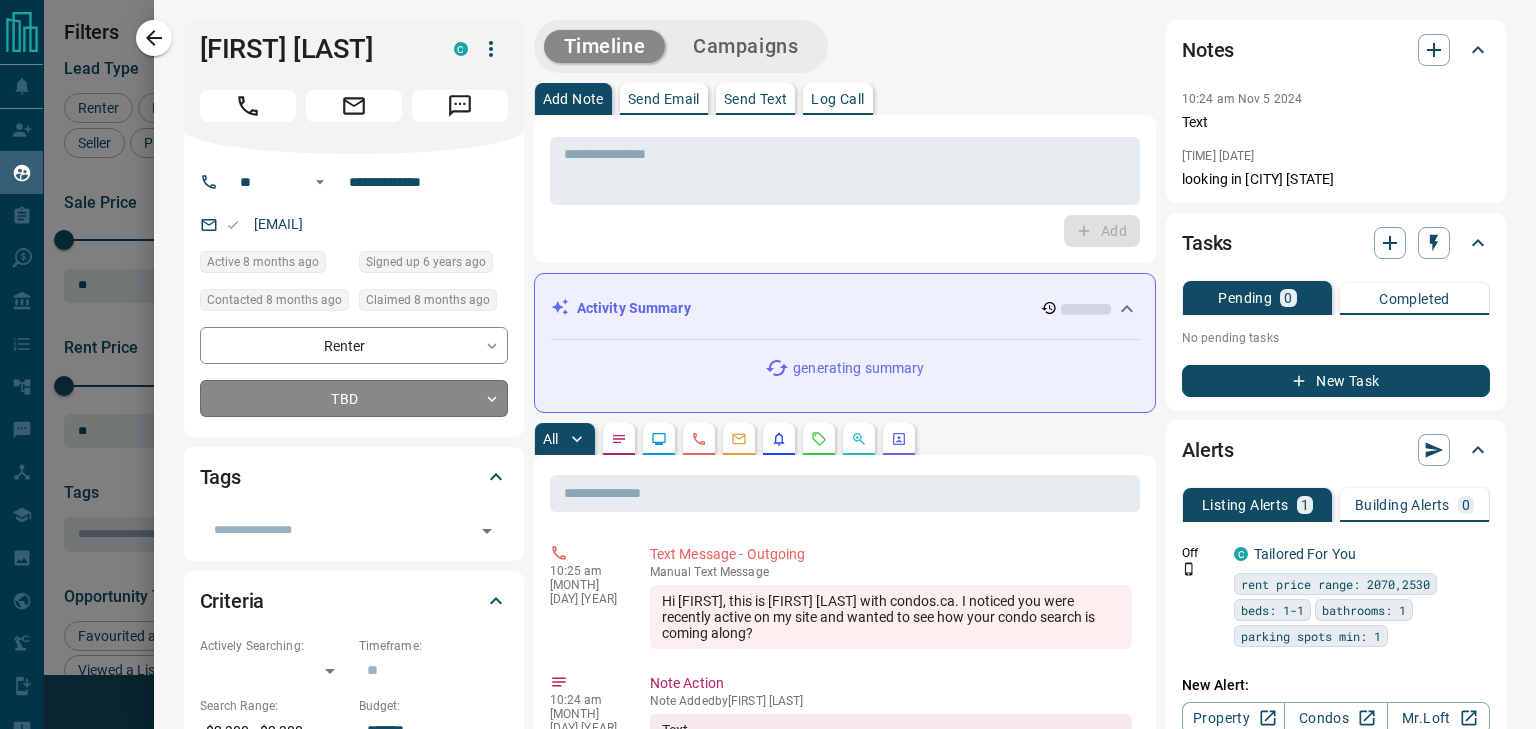 click on "Lead Transfers Claim Leads My Leads Tasks Opportunities Deals Campaigns Automations Messages Broker Bay Training Media Services Agent Resources Precon Worksheet Mobile Apps Disclosure Logout My Leads Filters 1 Manage Tabs New Lead All 942 TBD 83 Do Not Contact - Not Responsive 584 Bogus - Just Browsing 61 Criteria Obtained 38 Future Follow Up 153 Warm 11 HOT 2 Taken on Showings 5 Submitted Offer - Client 5 Name Details Last Active Claimed Date Status Tags Filsan Abdullahi Renter C $2K - $2K Central, West End, +3 8 months ago Contacted 8 months ago 8 months ago Signed up 6 years ago TBD + Roshan Sadhwani Renter C $0 - $3K Scarborough, Toronto 8 months ago Contacted 8 months ago 8 months ago Signed up 8 months ago TBD + Adewale Wale Renter C $2K - $3K Etobicoke, Toronto 7 months ago Contacted 8 months ago 8 months ago Signed up 8 months ago TBD + Zeel Jadav Renter C $2K - $3K Scarborough, Toronto 8 months ago Contacted 8 months ago 8 months ago Signed up 8 months ago TBD + Sandeep Gupta Renter C $0 - $2K TBD +" at bounding box center [768, 352] 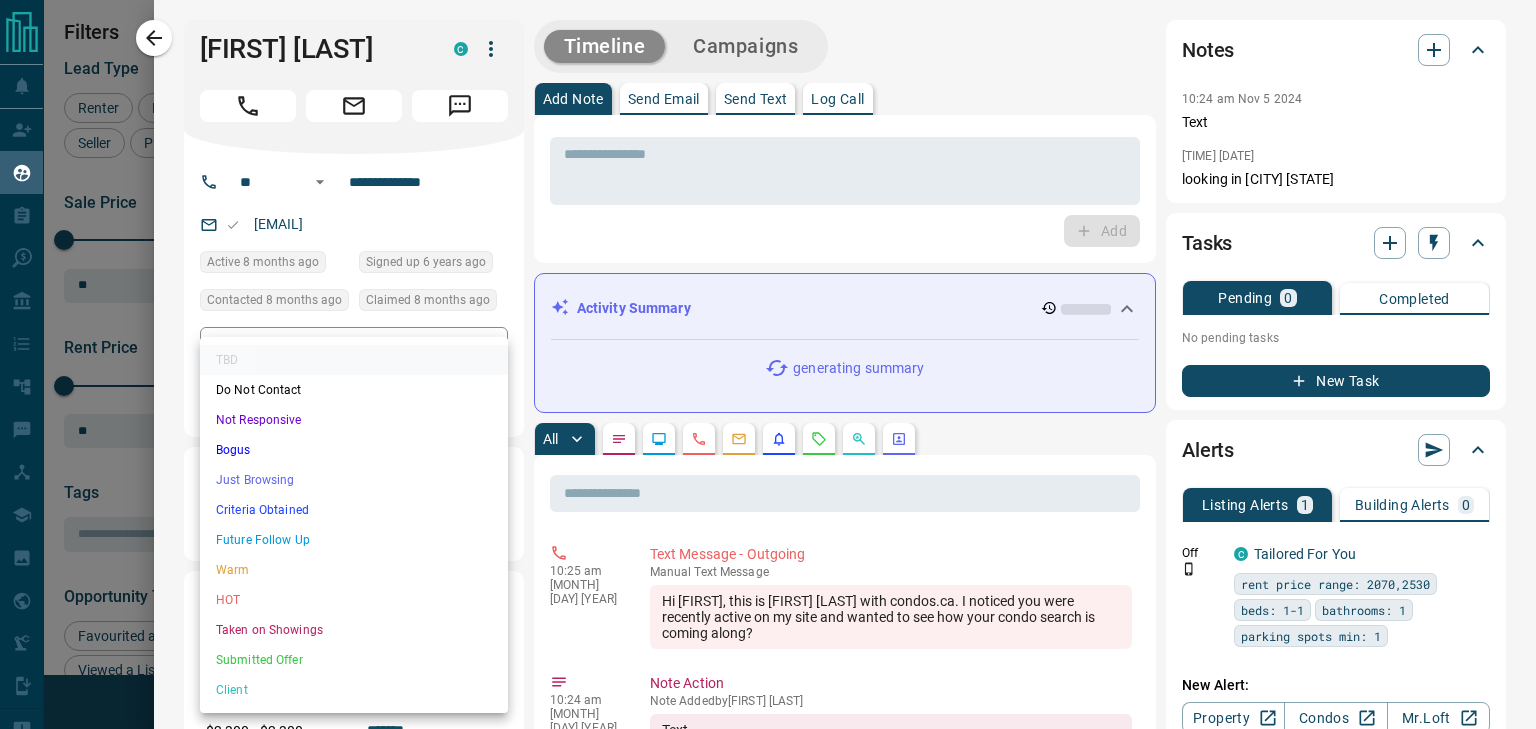 click on "Not Responsive" at bounding box center (354, 420) 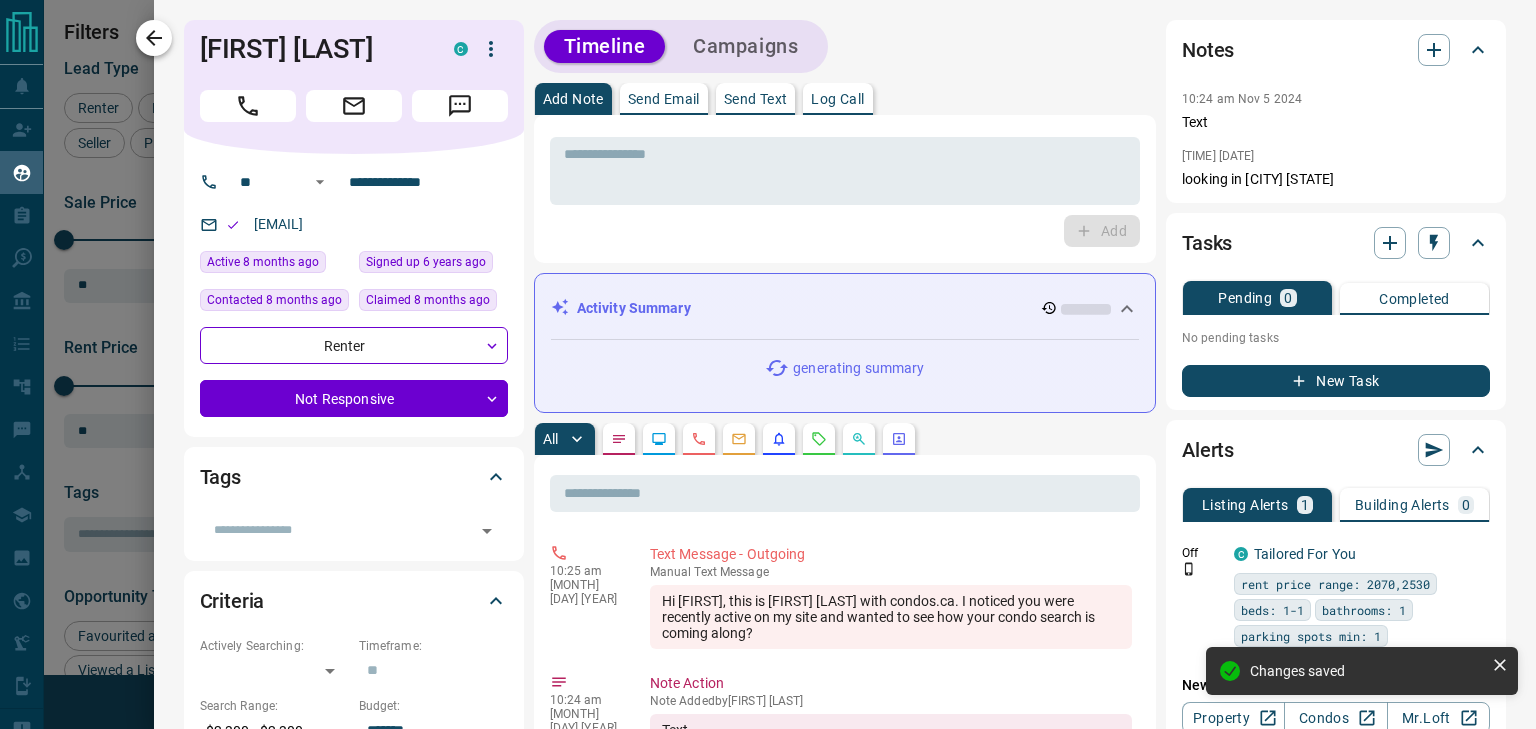 click 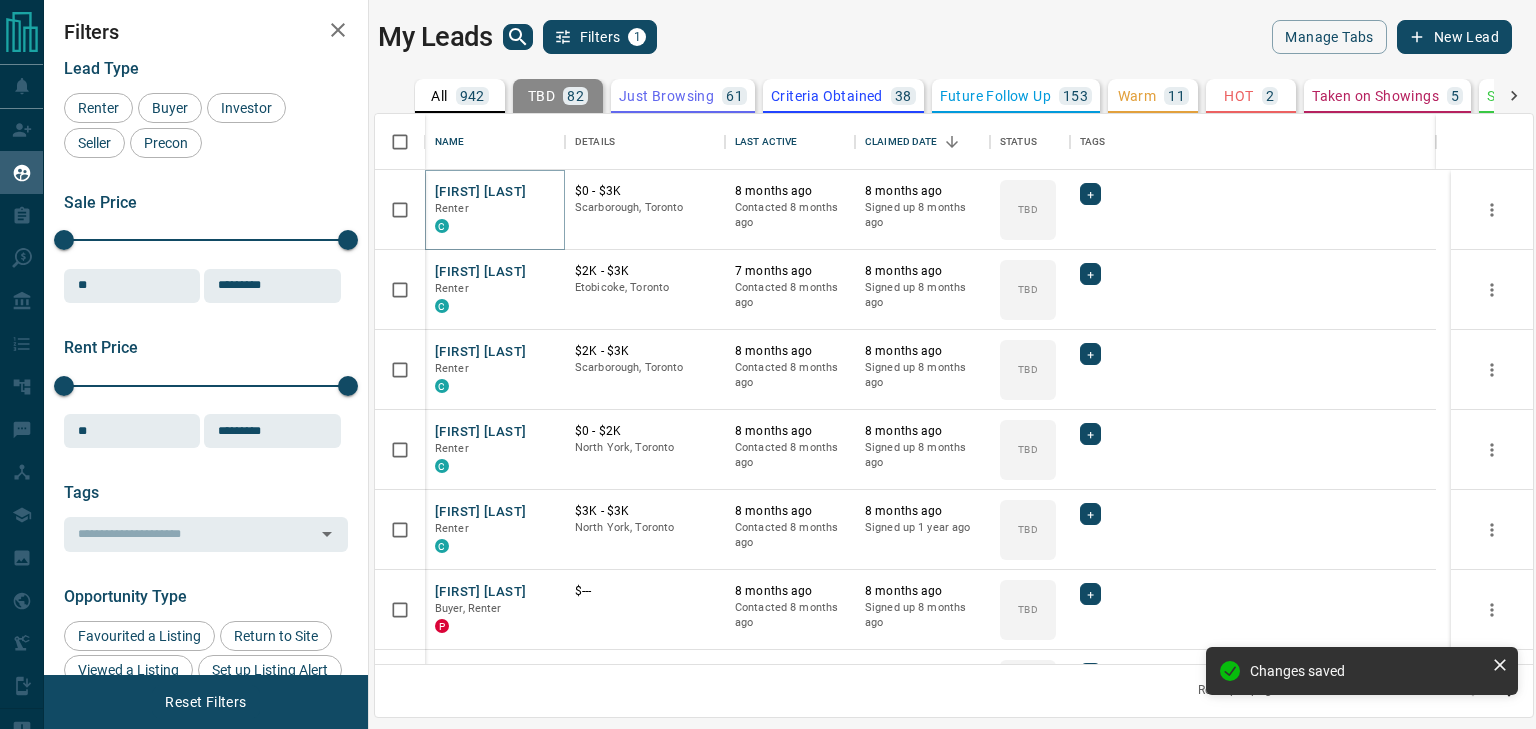 click on "[FIRST] [LAST]" at bounding box center [480, 192] 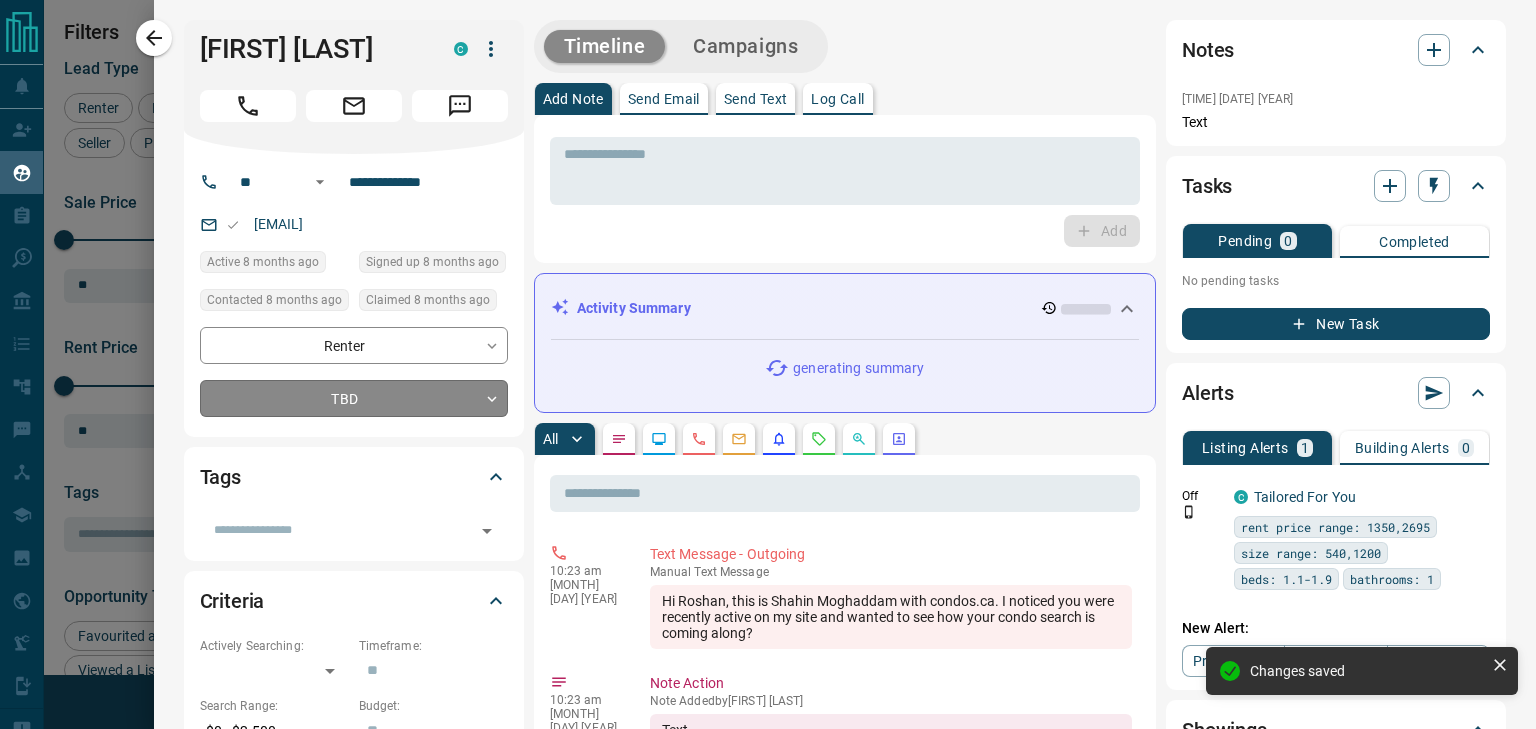 click on "Lead Transfers Claim Leads My Leads Tasks Opportunities Deals Campaigns Automations Messages Broker Bay Training Media Services Agent Resources Precon Worksheet Mobile Apps Disclosure Logout My Leads Filters 1 Manage Tabs New Lead All 942 TBD 82 Do Not Contact - Not Responsive 585 Bogus - Just Browsing 61 Criteria Obtained 38 Future Follow Up 153 Warm 11 HOT 2 Taken on Showings 5 Submitted Offer - Client 5 Name Details Last Active Claimed Date Status Tags Roshan Sadhwani Renter C $0 - $3K Scarborough, Toronto 8 months ago Contacted 8 months ago 8 months ago Signed up 8 months ago TBD + Adewale Wale Renter C $2K - $3K Etobicoke, Toronto 7 months ago Contacted 8 months ago 8 months ago Signed up 8 months ago TBD + Zeel Jadav Renter C $2K - $3K Scarborough, Toronto 8 months ago Contacted 8 months ago 8 months ago Signed up 8 months ago TBD + Sandeep Gupta Renter C $0 - $2K North York, Toronto 8 months ago Contacted 8 months ago 8 months ago Signed up 8 months ago TBD + Priyanka Addanki Renter C $3K - $3K TBD + P" at bounding box center [768, 352] 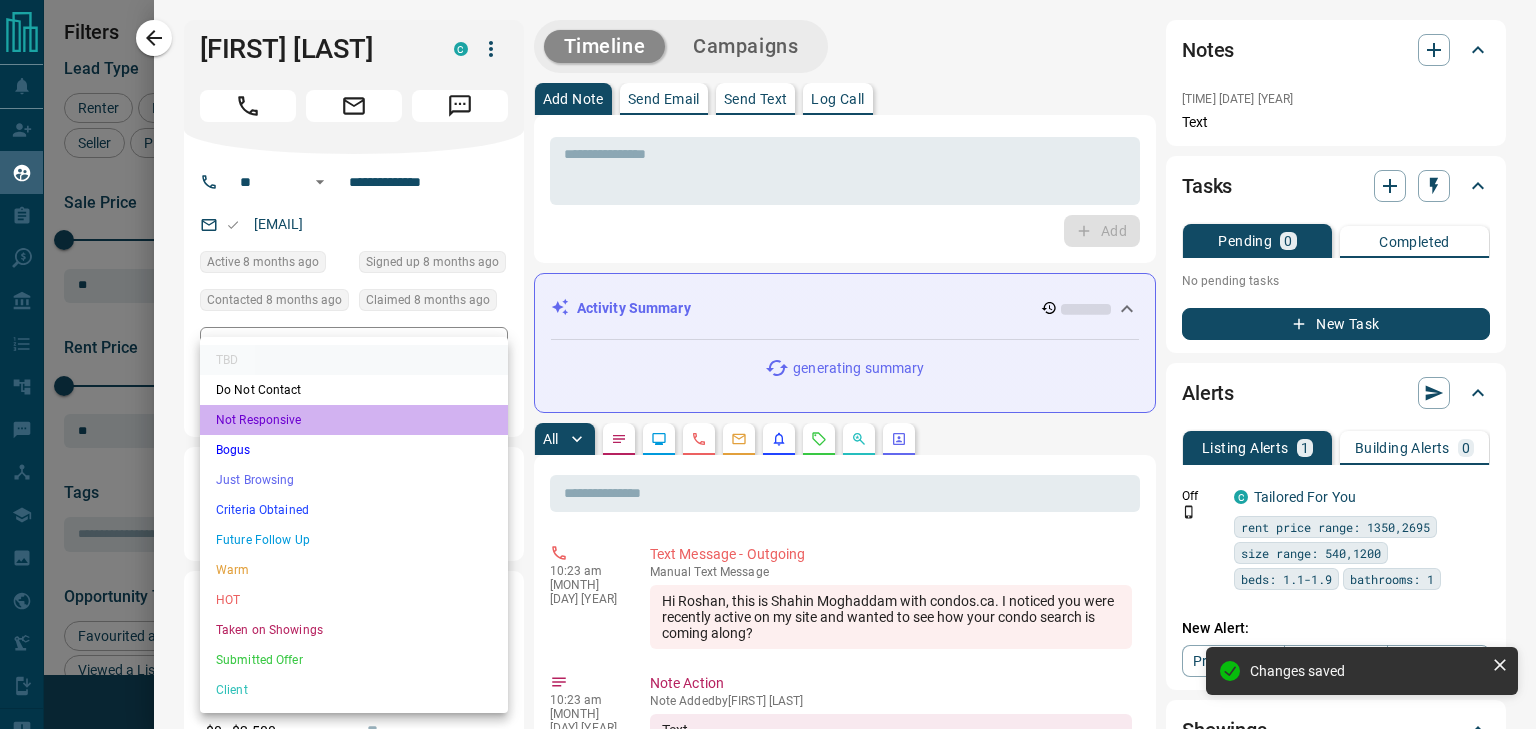 click on "Not Responsive" at bounding box center [354, 420] 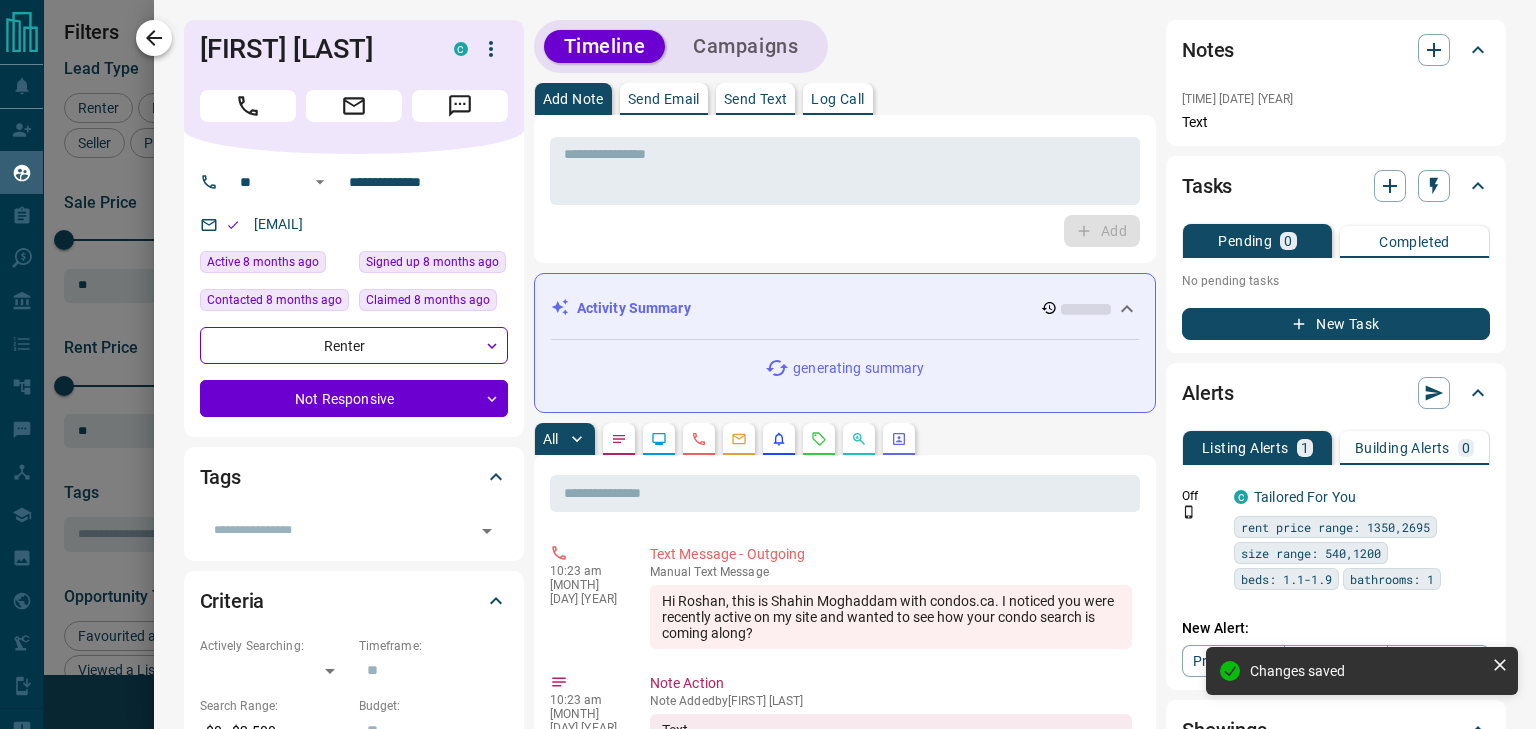 click 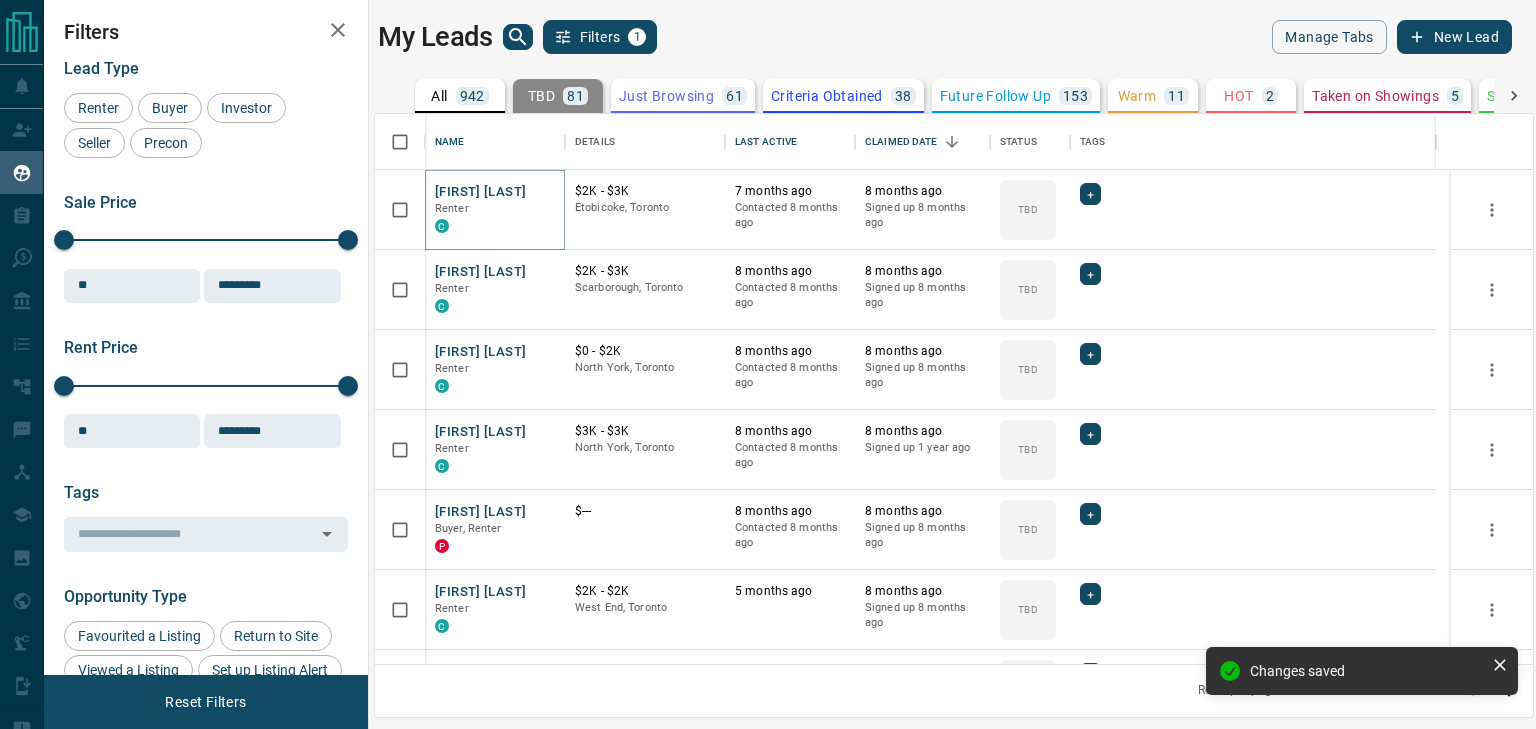 click on "[FIRST] [LAST]" at bounding box center [480, 192] 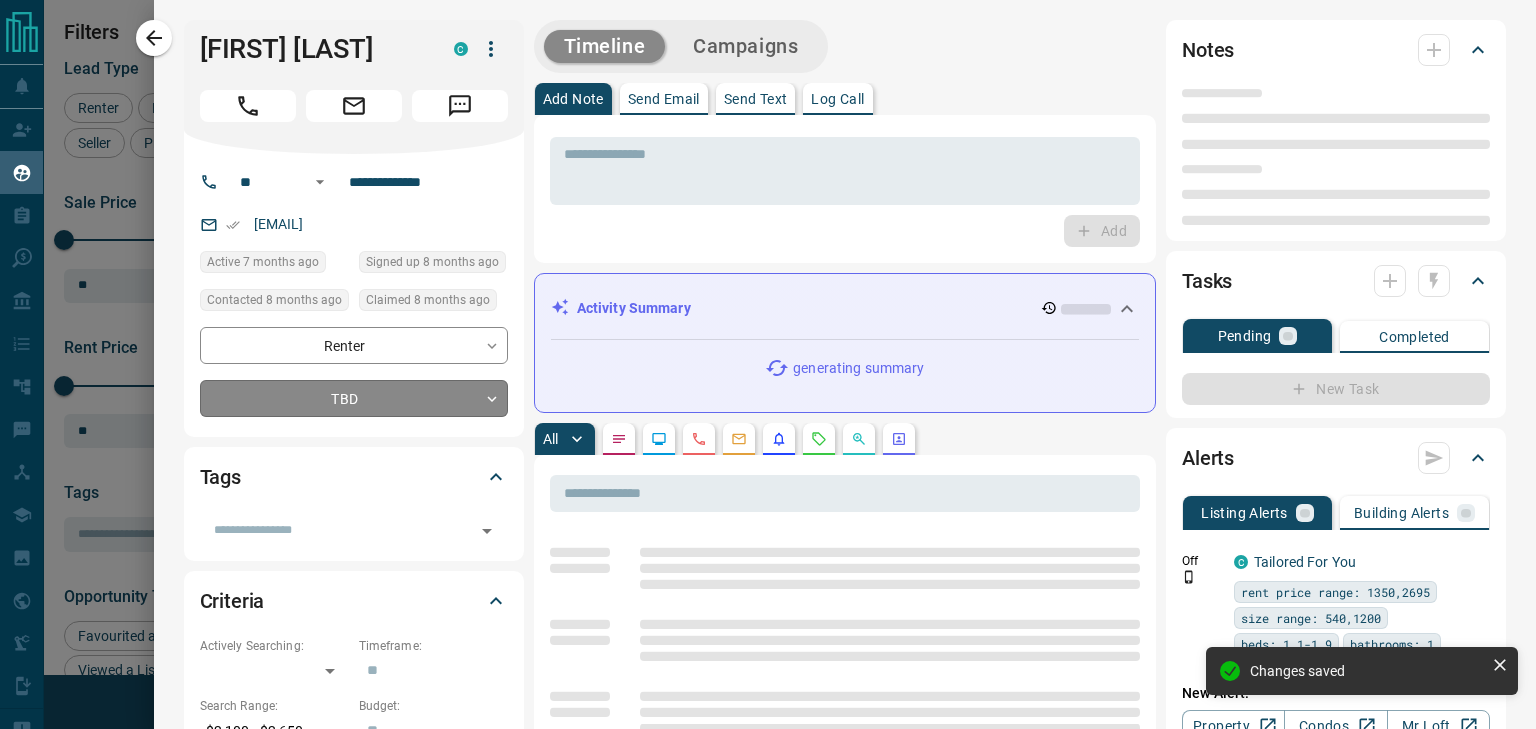 click on "Lead Transfers Claim Leads My Leads Tasks Opportunities Deals Campaigns Automations Messages Broker Bay Training Media Services Agent Resources Precon Worksheet Mobile Apps Disclosure Logout My Leads Filters 1 Manage Tabs New Lead All 942 TBD 81 Do Not Contact - Not Responsive 586 Bogus - Just Browsing 61 Criteria Obtained 38 Future Follow Up 153 Warm 11 HOT 2 Taken on Showings 5 Submitted Offer - Client 5 Name Details Last Active Claimed Date Status Tags Adewale Wale Renter C $2K - $3K Etobicoke, Toronto 7 months ago Contacted 8 months ago 8 months ago Signed up 8 months ago TBD + Zeel Jadav Renter C $2K - $3K Scarborough, Toronto 8 months ago Contacted 8 months ago 8 months ago Signed up 8 months ago TBD + Sandeep Gupta Renter C $0 - $2K North York, Toronto 8 months ago Contacted 8 months ago 8 months ago Signed up 8 months ago TBD + Priyanka Addanki Renter C $3K - $3K North York, Toronto 8 months ago Contacted 8 months ago 8 months ago Signed up 1 year ago TBD + Jo Blow Buyer, Renter P $--- 8 months ago +" at bounding box center (768, 352) 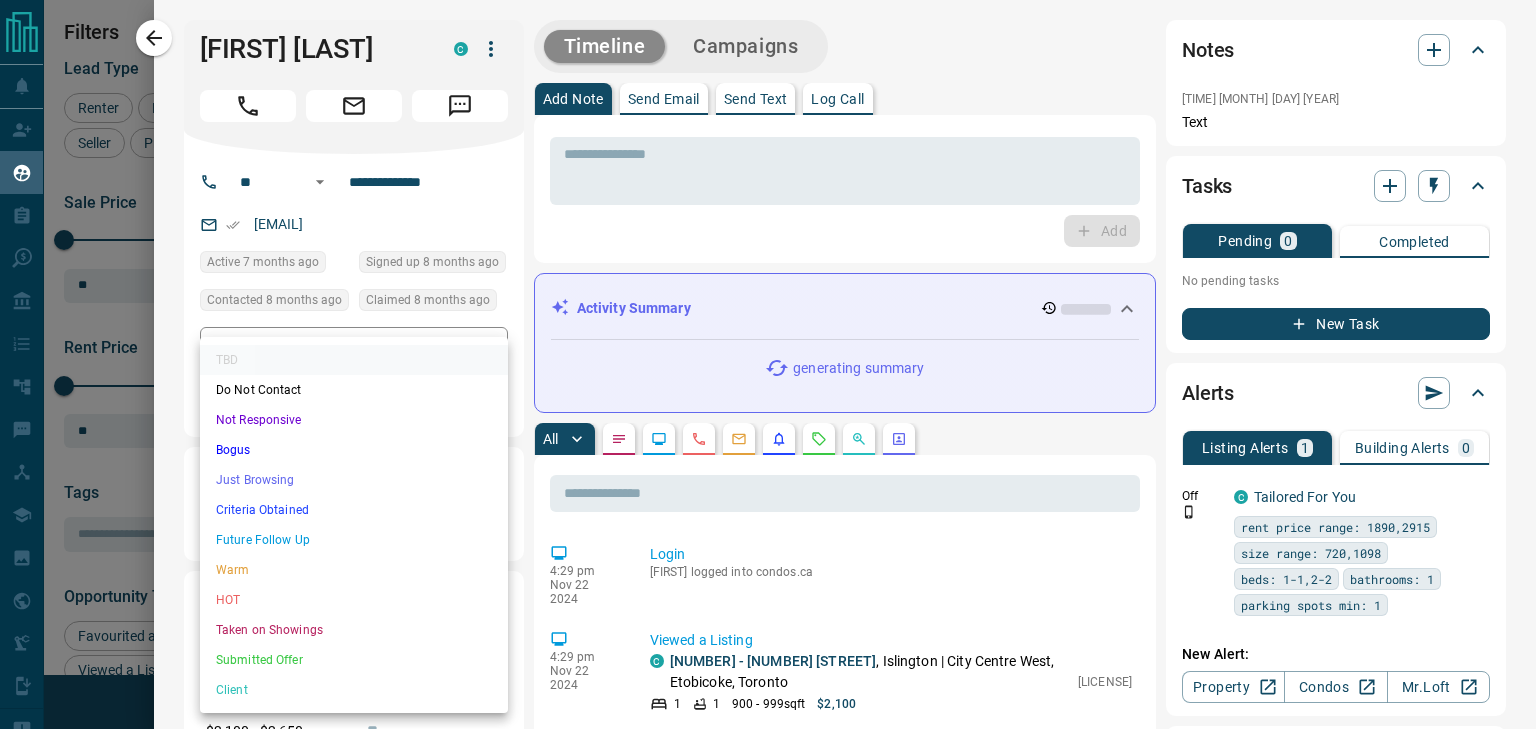 click on "Not Responsive" at bounding box center (354, 420) 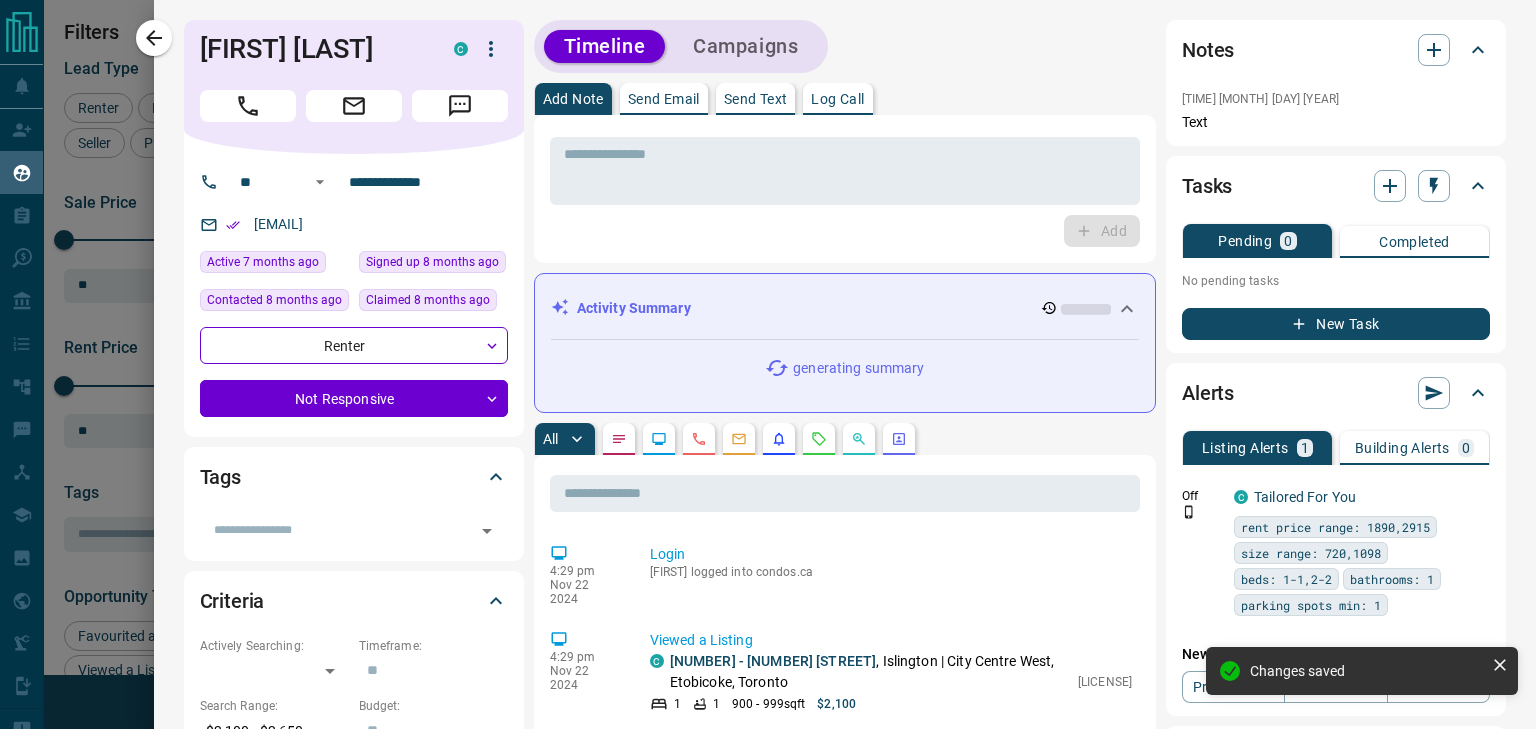 click at bounding box center (768, 364) 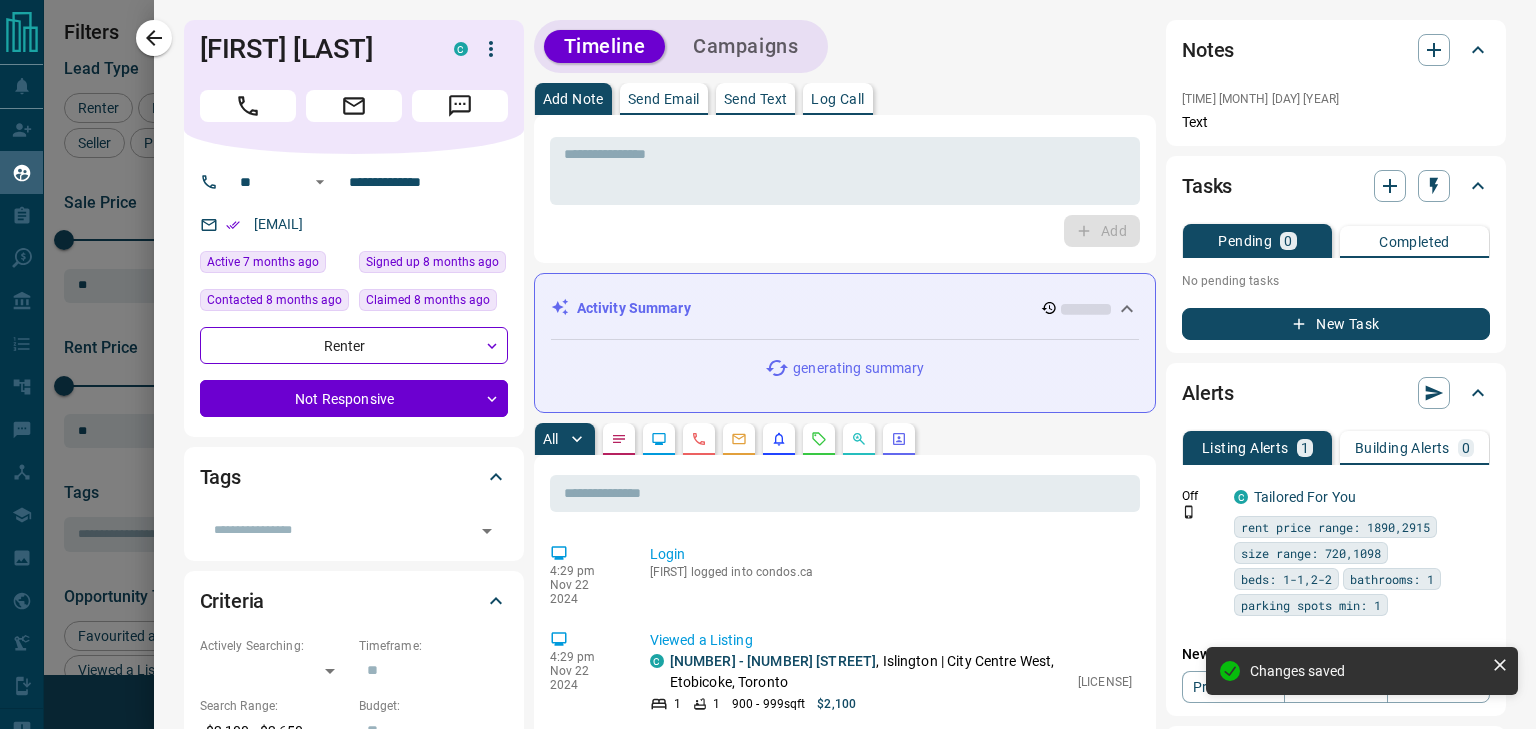 click on "**********" at bounding box center [845, 1099] 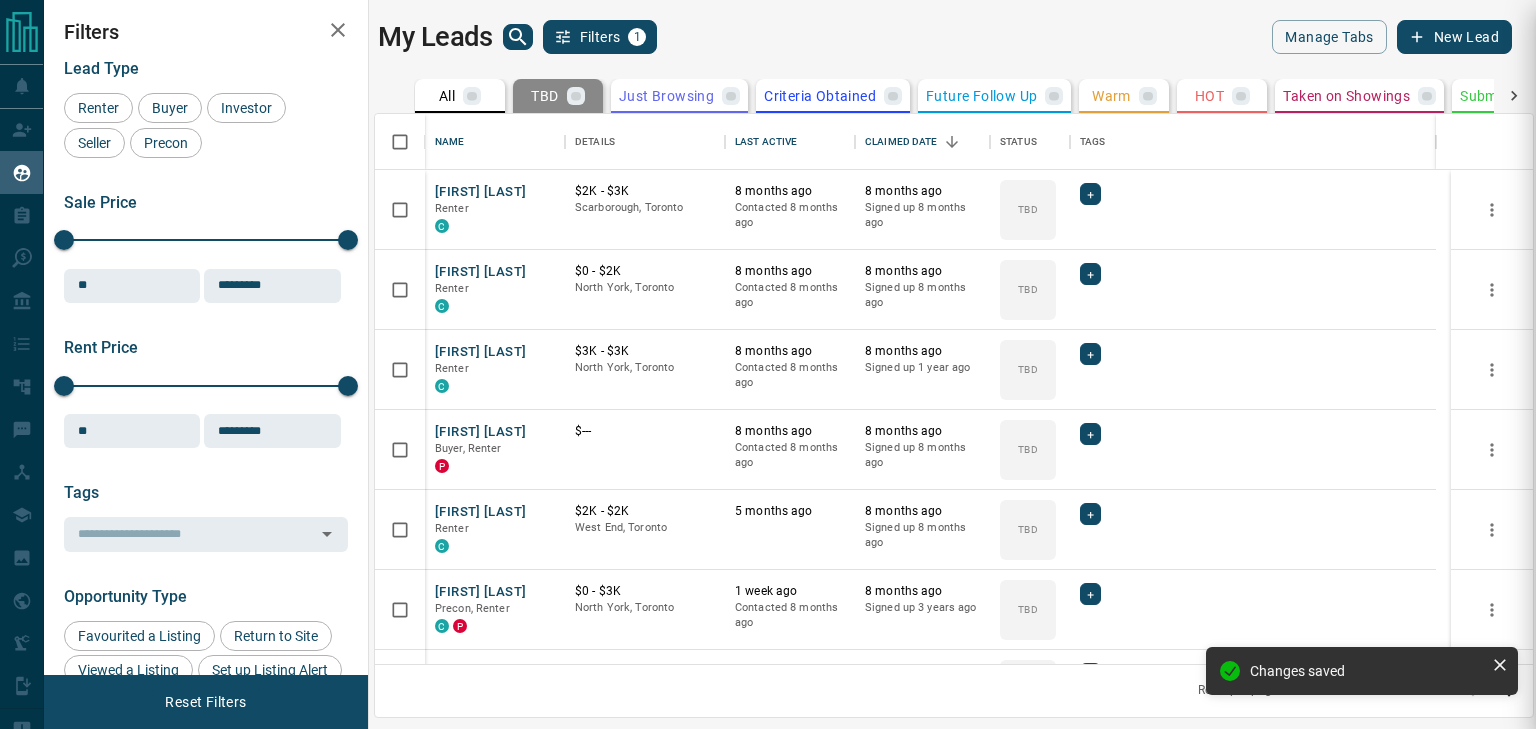 click at bounding box center (768, 364) 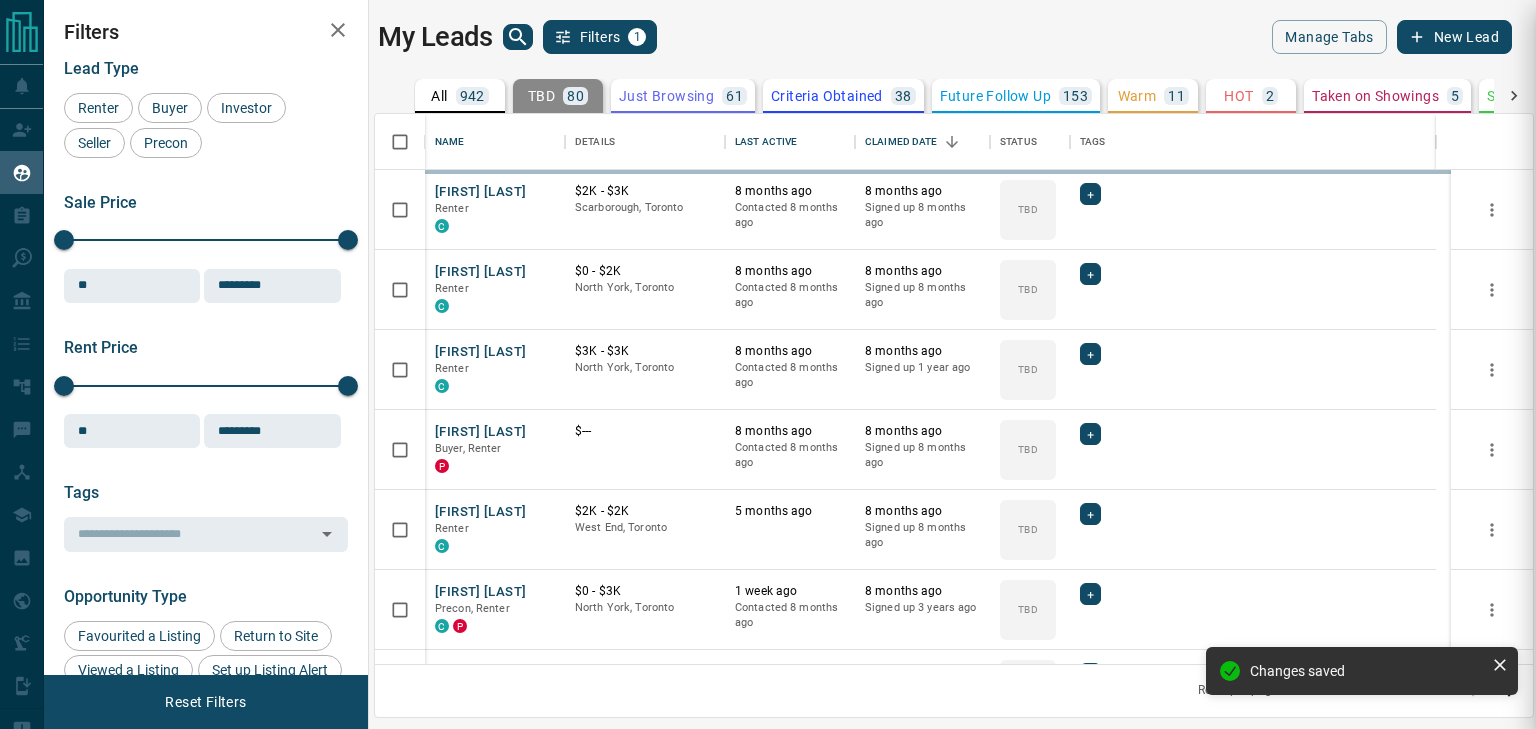 click at bounding box center (768, 364) 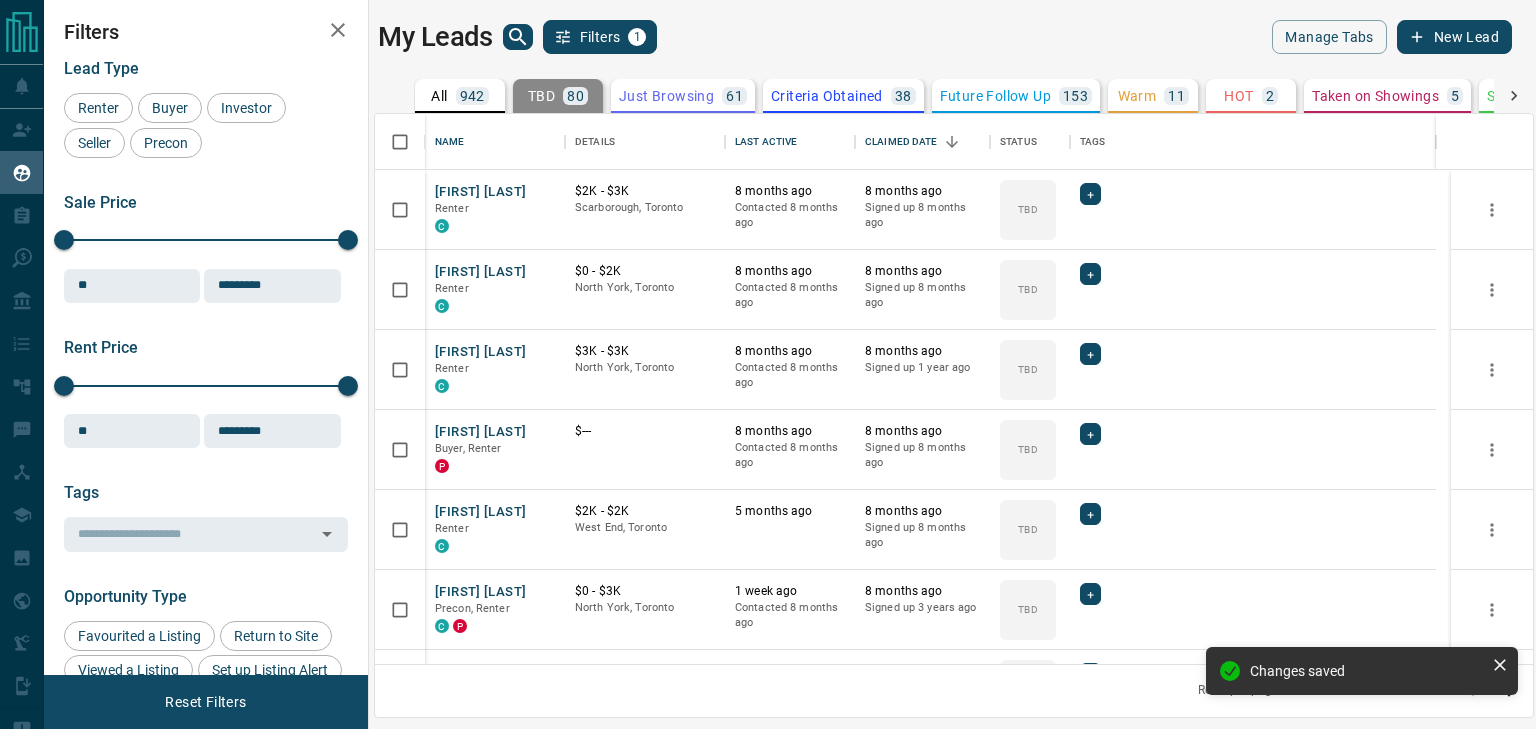 scroll, scrollTop: 0, scrollLeft: 0, axis: both 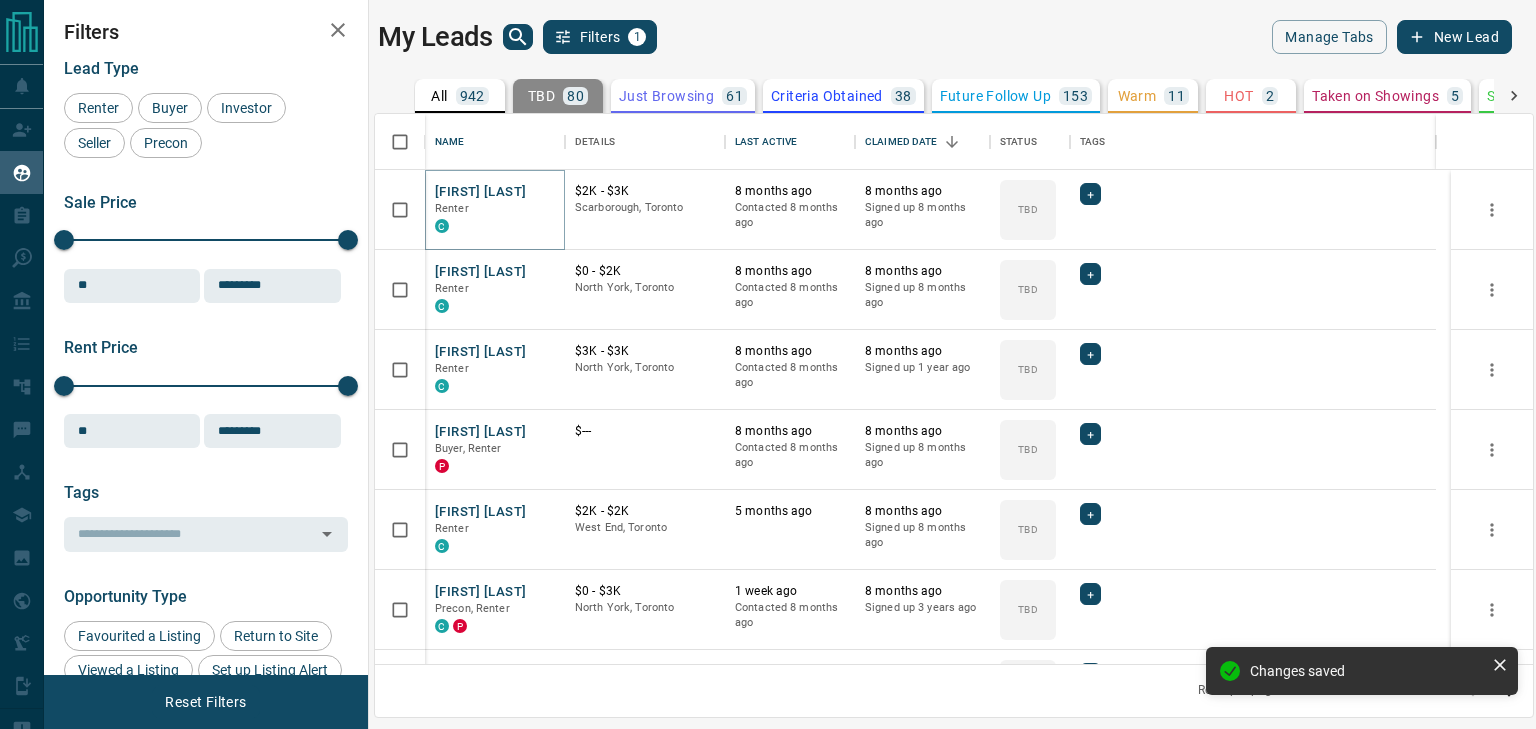 click on "[FIRST] [LAST]" at bounding box center [480, 192] 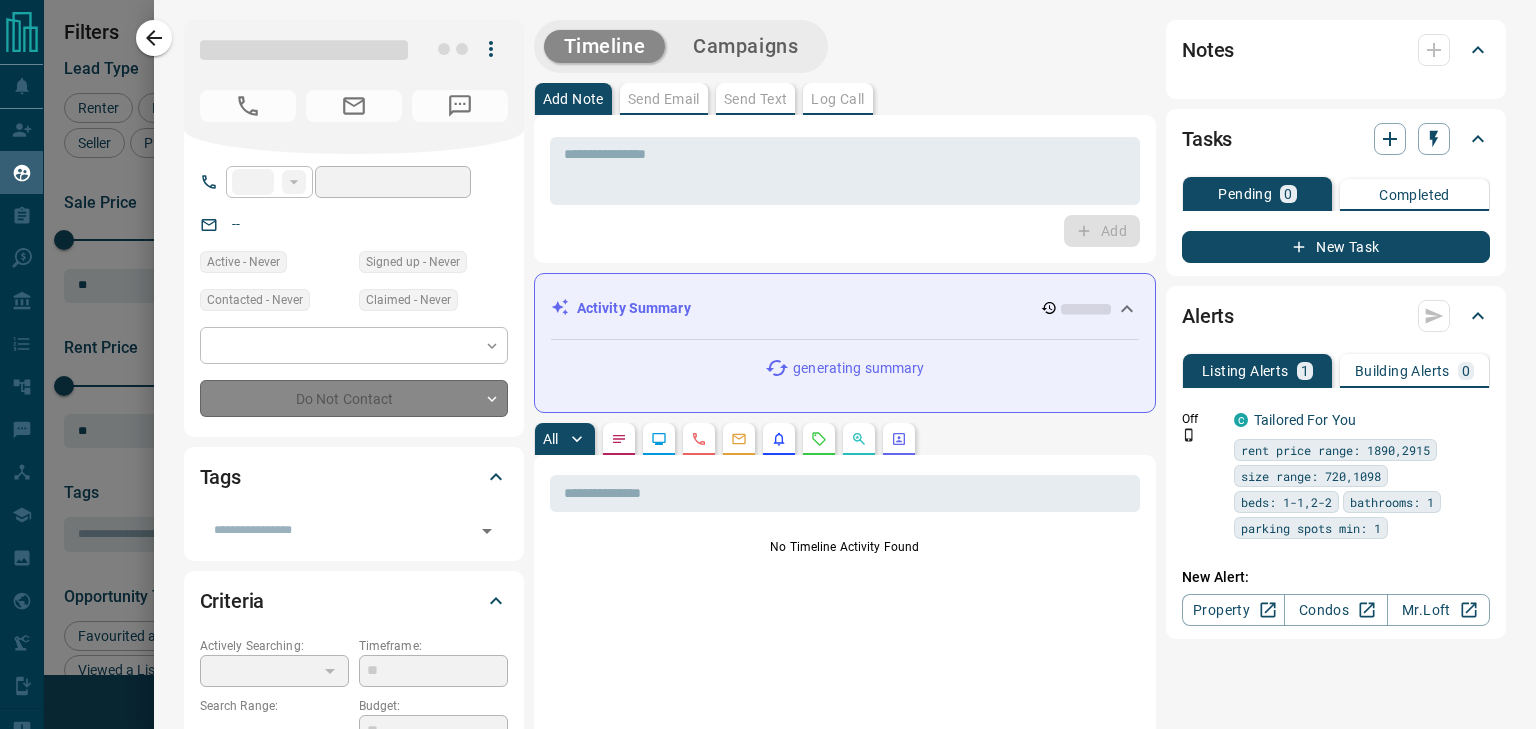 type on "**" 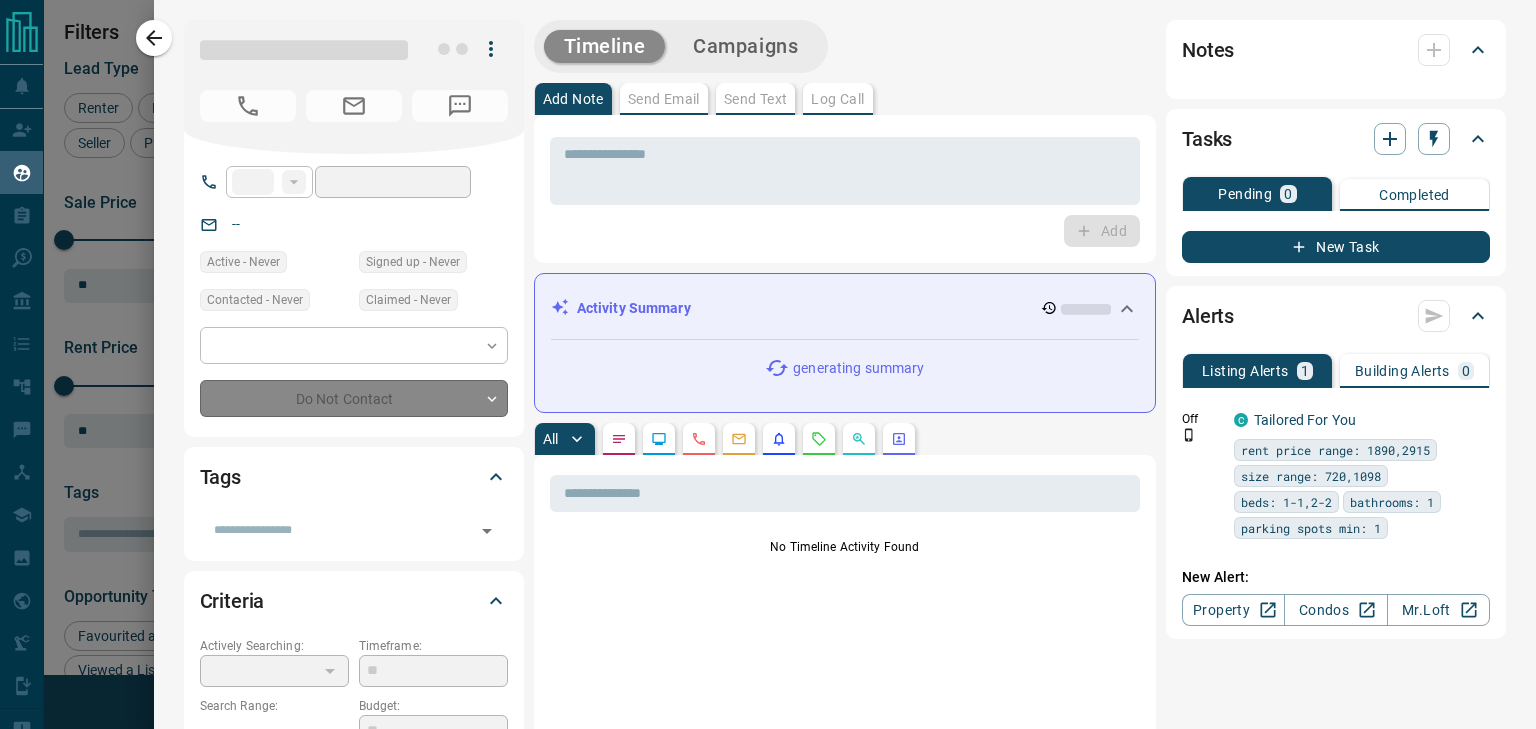 type on "**********" 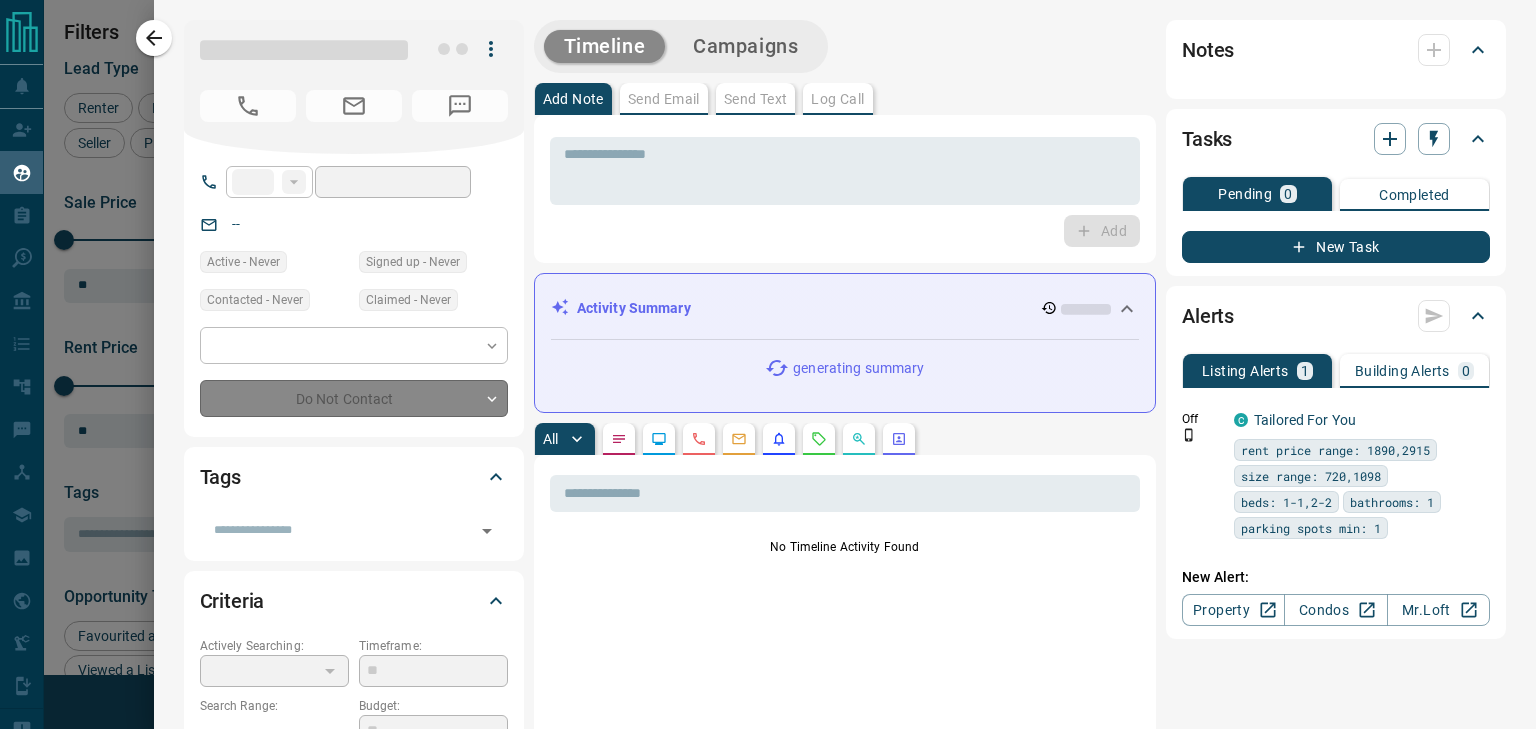 type on "**********" 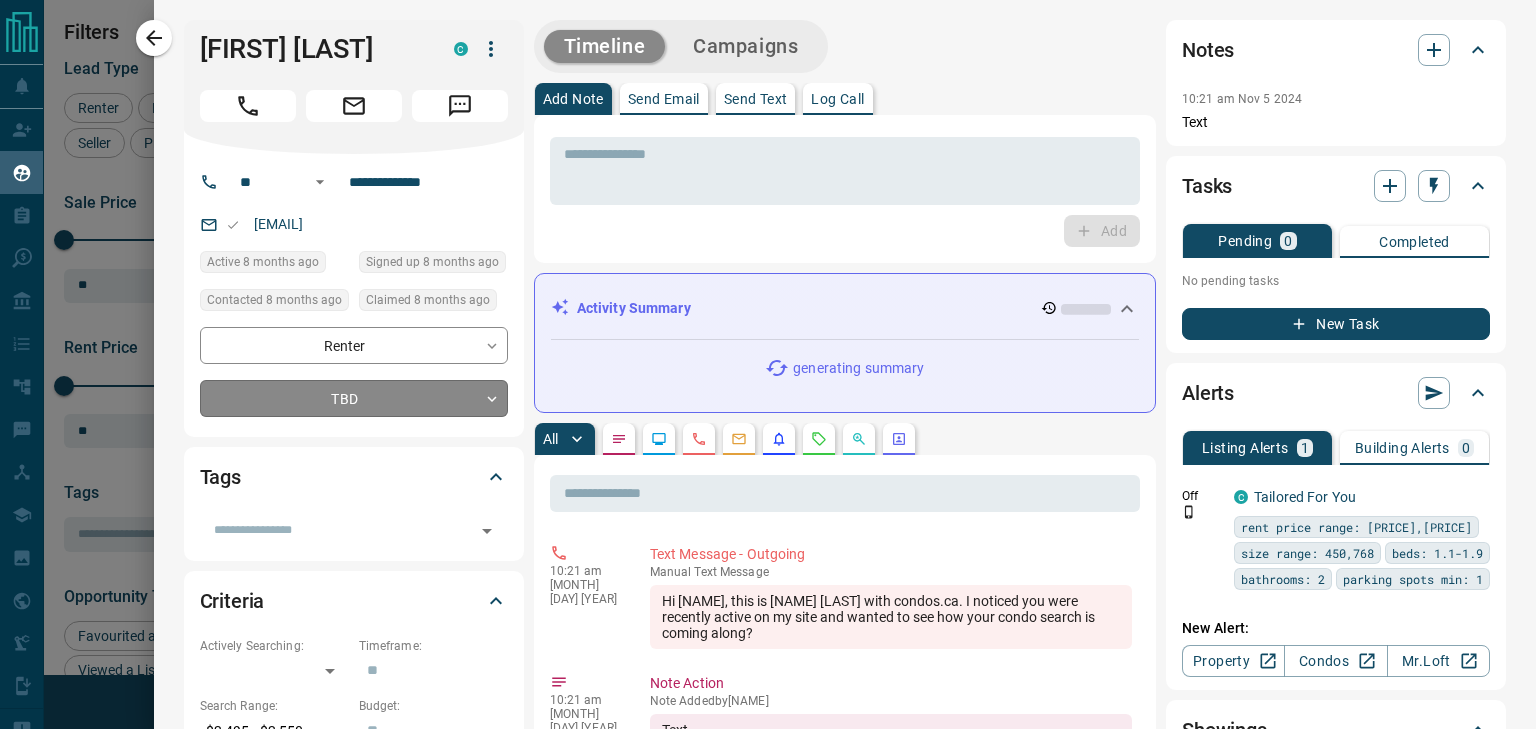 click on "TBD + [FIRST] [LAST] Renter C $2K - $3K Scarborough, Toronto 8 months ago Contacted 8 months ago 8 months ago Signed up 8 months ago TBD + [FIRST] [LAST] Renter C $0 - $2K North York, Toronto 8 months ago Contacted 8 months ago 8 months ago Signed up 8 months ago TBD + [FIRST] [LAST] Renter C $3K - $3K North York, Toronto 8 months ago Contacted 8 months ago 8 months ago Signed up 1 year ago TBD + [FIRST] [LAST] Buyer, Renter P $--- 8 months ago Contacted 8 months ago 8 months ago Signed up 8 months ago TBD + [FIRST] [LAST] Renter C $2K - $2K West End, Toronto 5 months ago TBD + [FIRST] C" at bounding box center [768, 352] 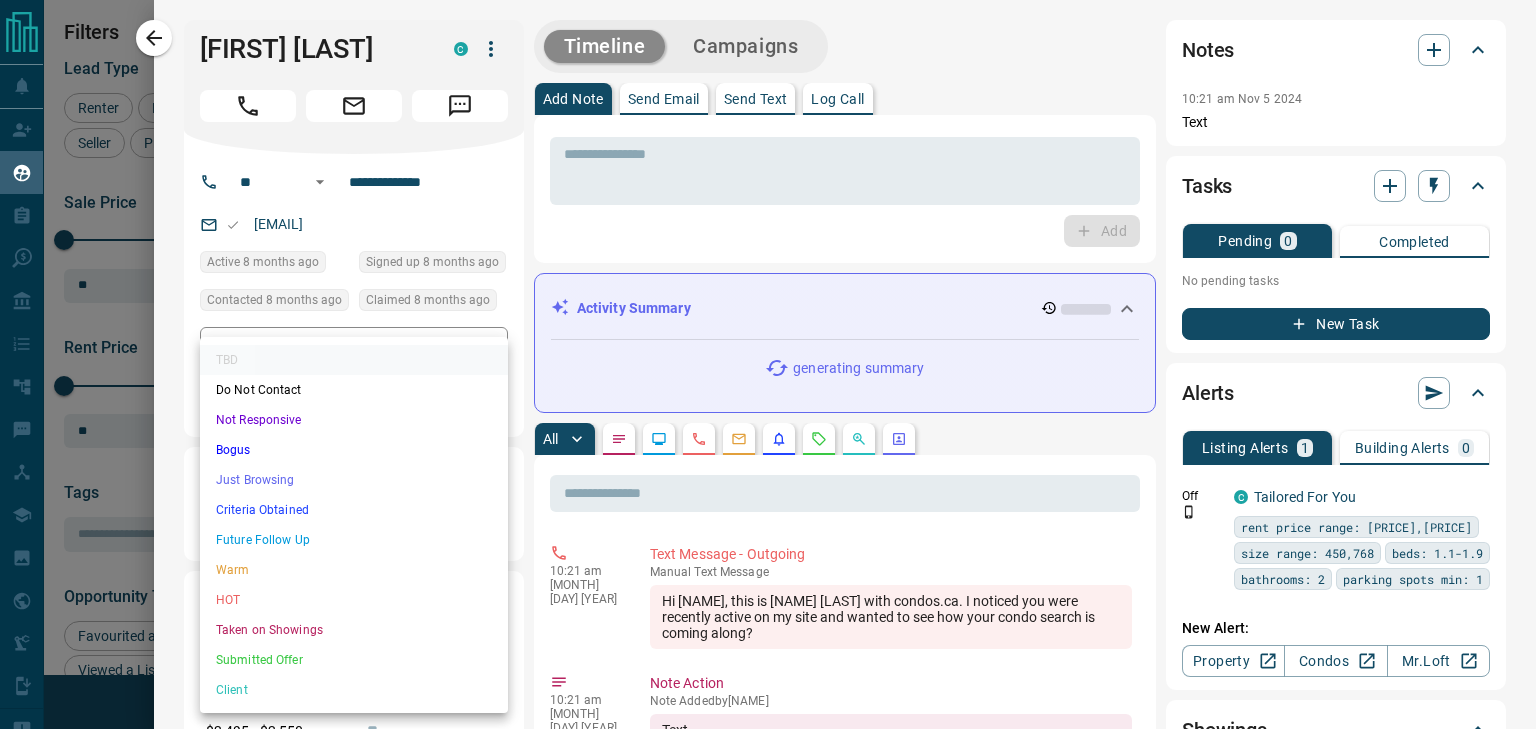 click on "Not Responsive" at bounding box center [354, 420] 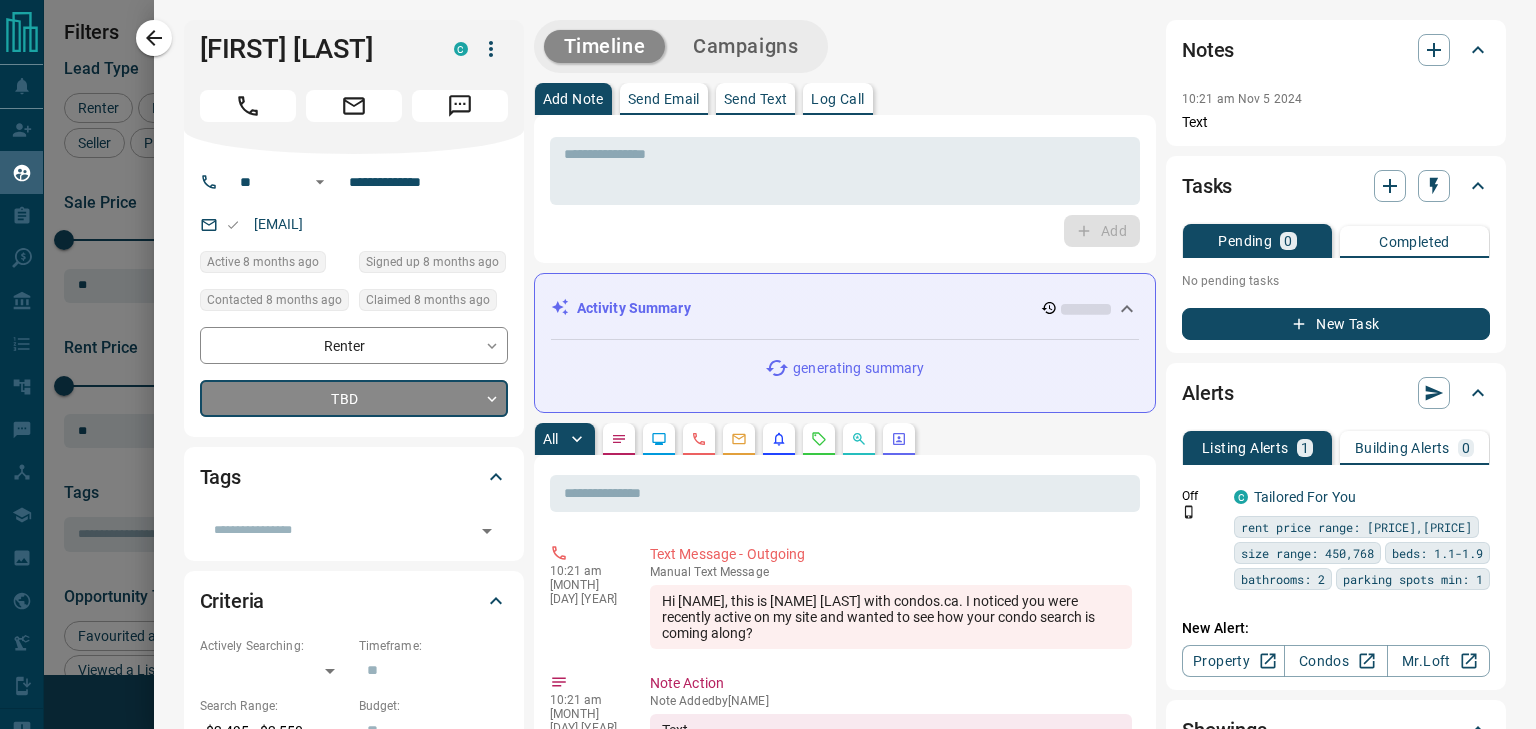 type on "*" 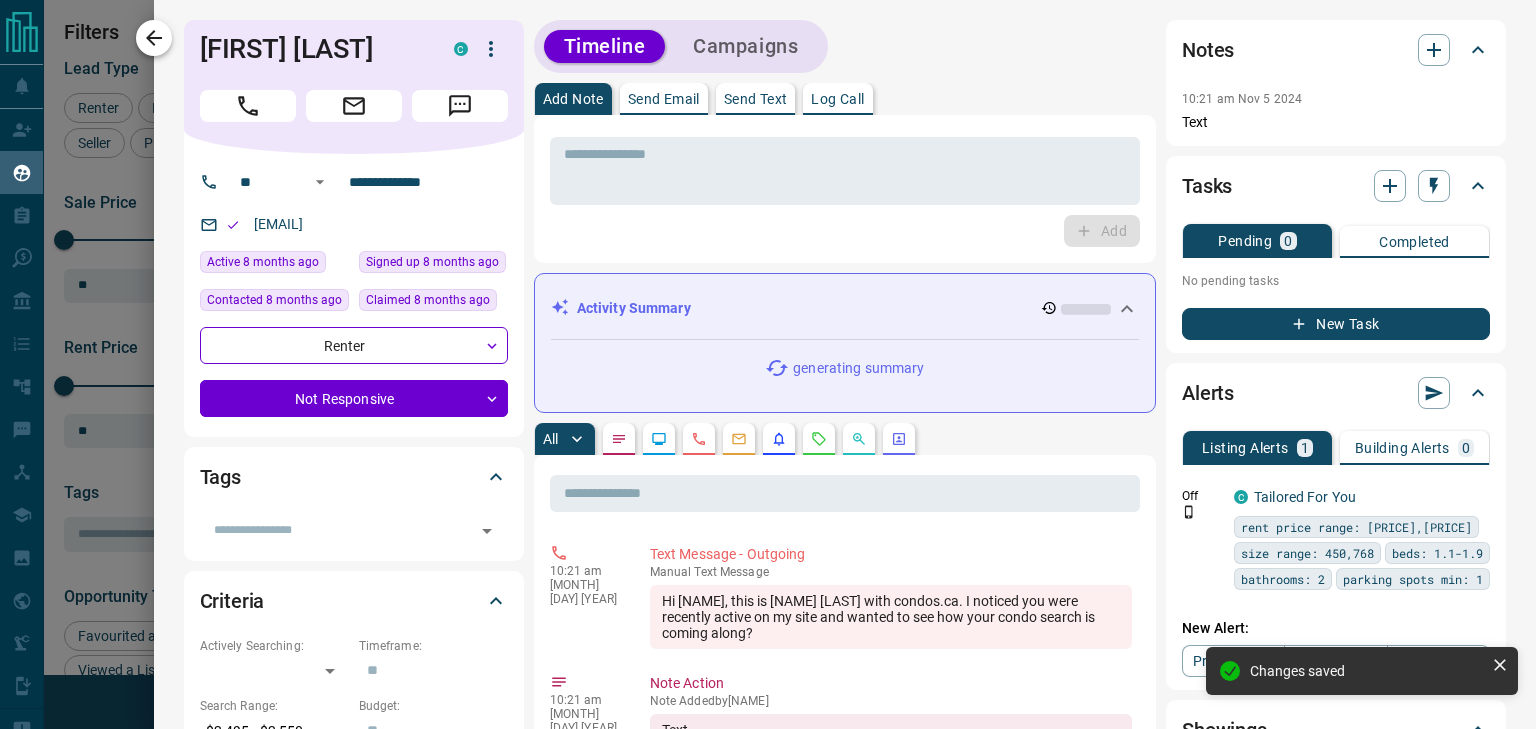 click 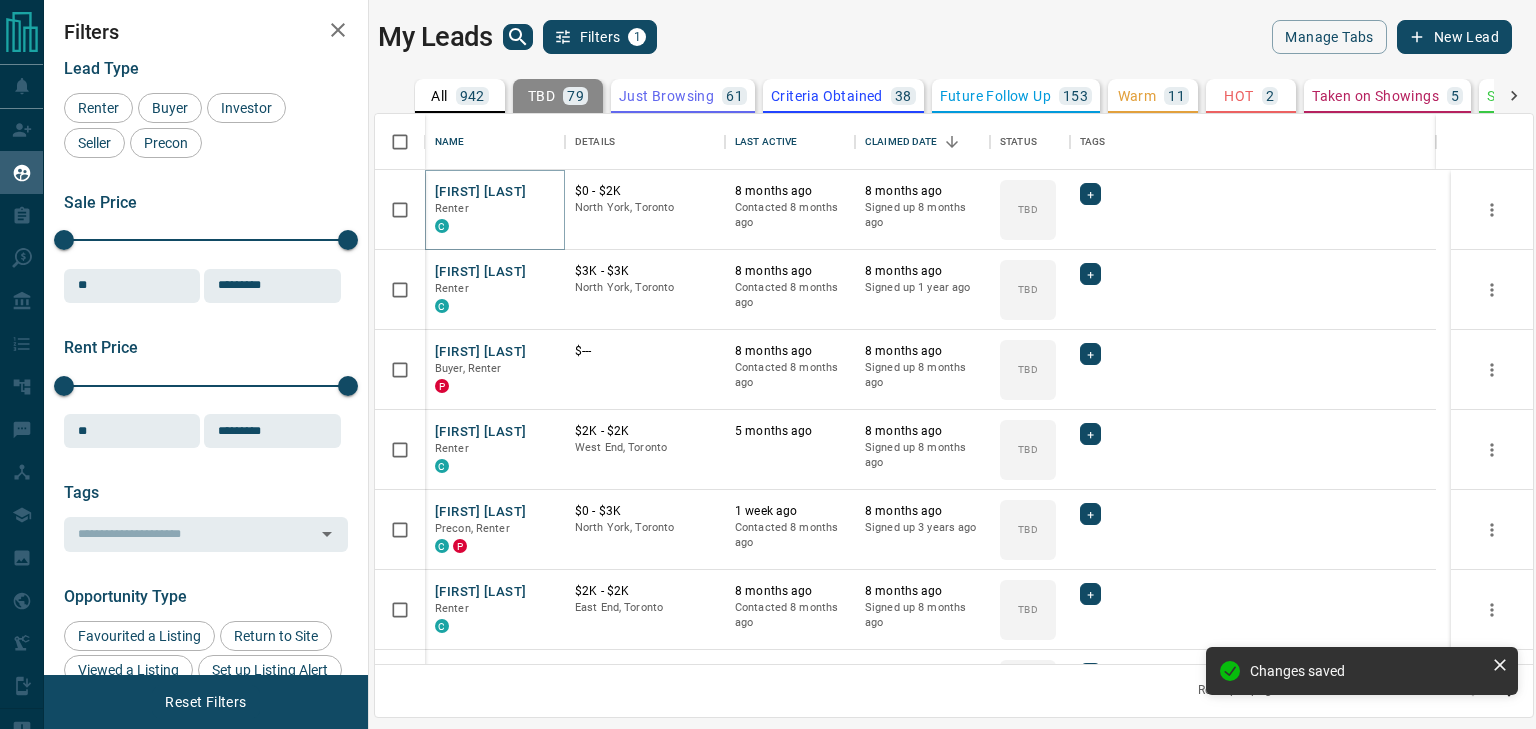 click on "[FIRST] [LAST]" at bounding box center [480, 192] 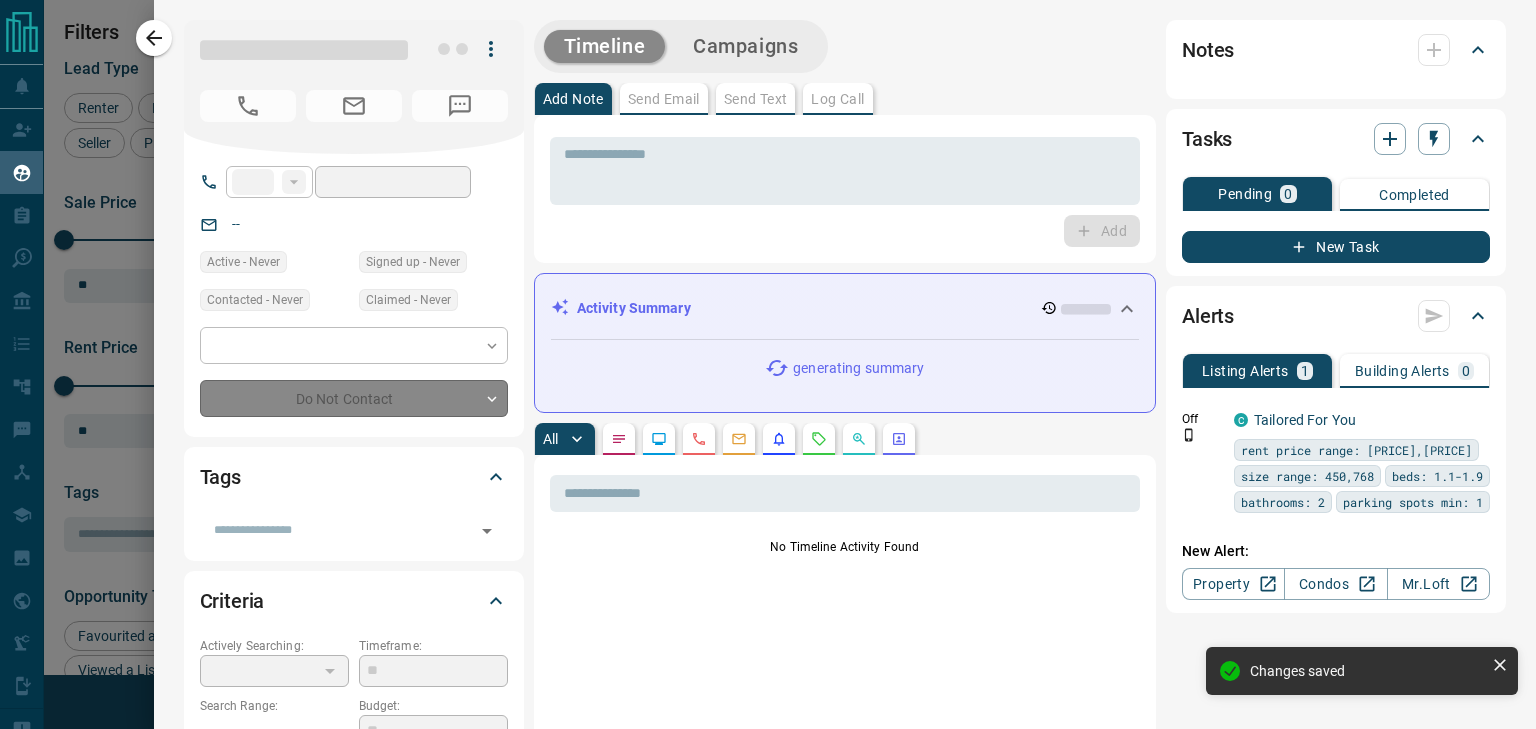 type on "**" 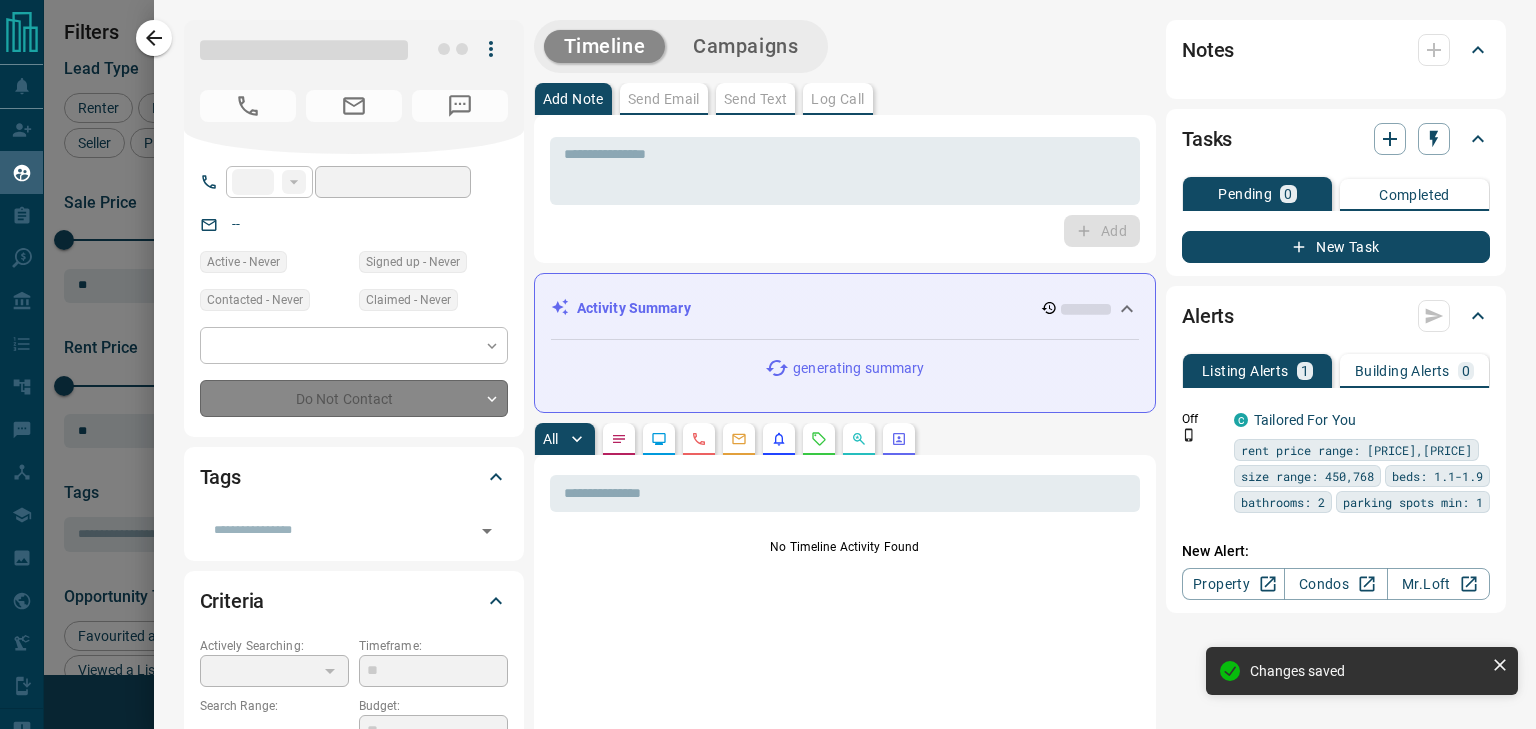 type on "**********" 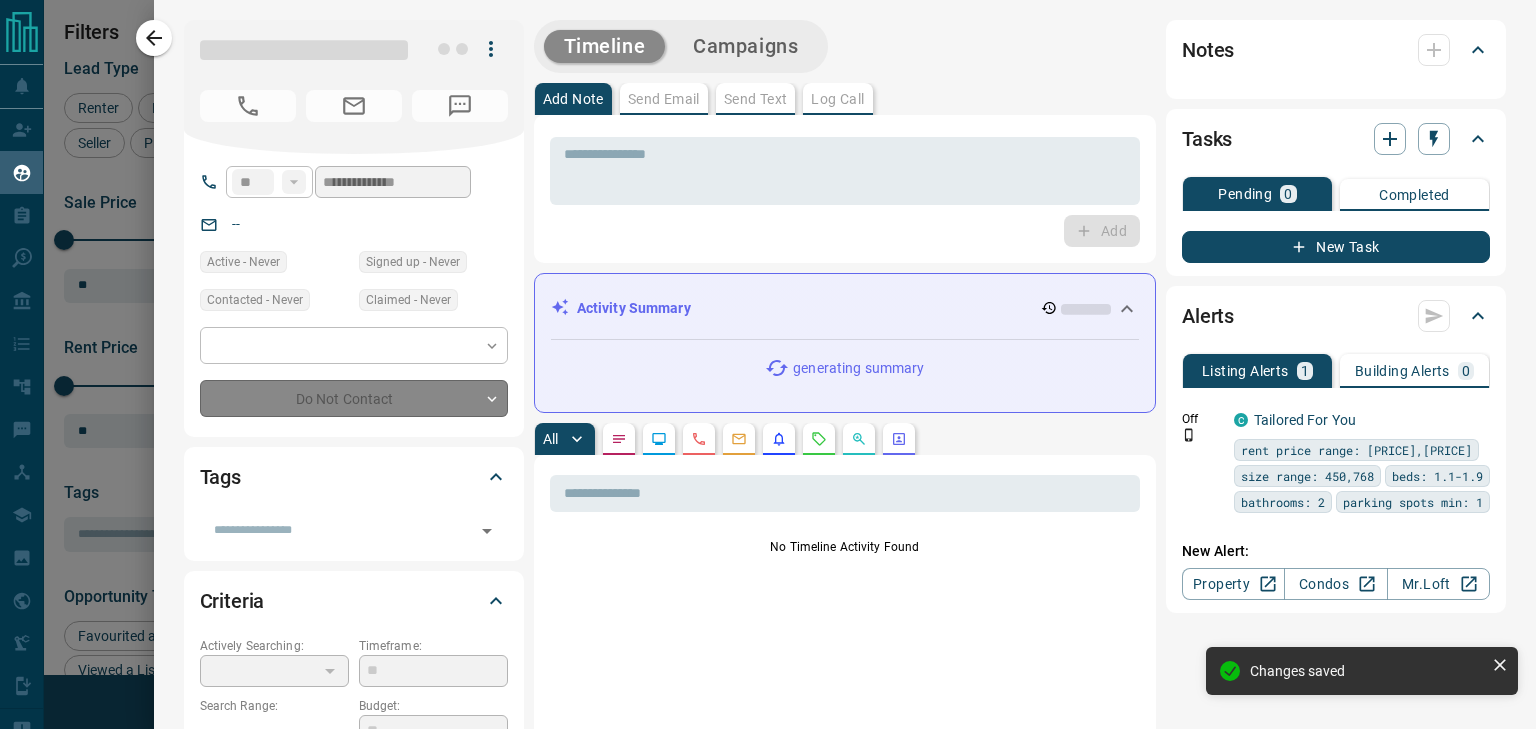 type on "**********" 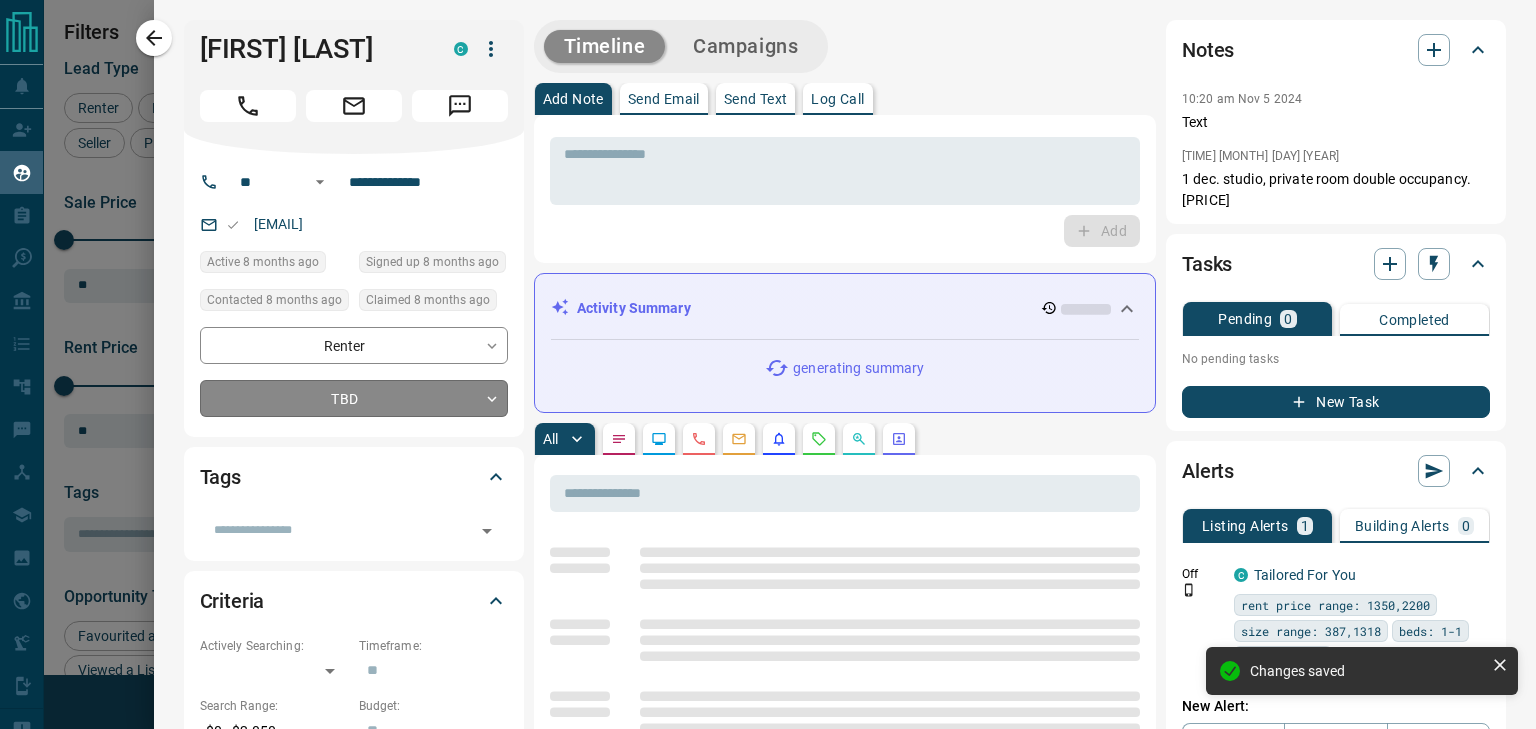 click on "Lead Transfers Claim Leads My Leads Tasks Opportunities Deals Campaigns Automations Messages Broker Bay Training Media Services Agent Resources Precon Worksheet Mobile Apps Disclosure Logout My Leads Filters 1 Manage Tabs New Lead All 942 TBD 79 Do Not Contact - Not Responsive 588 Bogus - Just Browsing 61 Criteria Obtained 38 Future Follow Up 153 Warm 11 HOT 2 Taken on Showings 5 Submitted Offer - Client 5 Name Details Last Active Claimed Date Status Tags Sandeep Gupta Renter C $0 - $2K North York, Toronto 8 months ago Contacted 8 months ago 8 months ago Signed up 8 months ago TBD + Priyanka Addanki Renter C $3K - $3K North York, Toronto 8 months ago Contacted 8 months ago 8 months ago Signed up 1 year ago TBD + Jo Blow Buyer, Renter P $--- 8 months ago Contacted 8 months ago 8 months ago Signed up 8 months ago TBD + Ta Ha Renter C $2K - $2K West End, Toronto 5 months ago 8 months ago Signed up 8 months ago TBD + Olha Lushch Precon, Renter C P $0 - $3K North York, Toronto 1 week ago Contacted 8 months ago TBD" at bounding box center (768, 352) 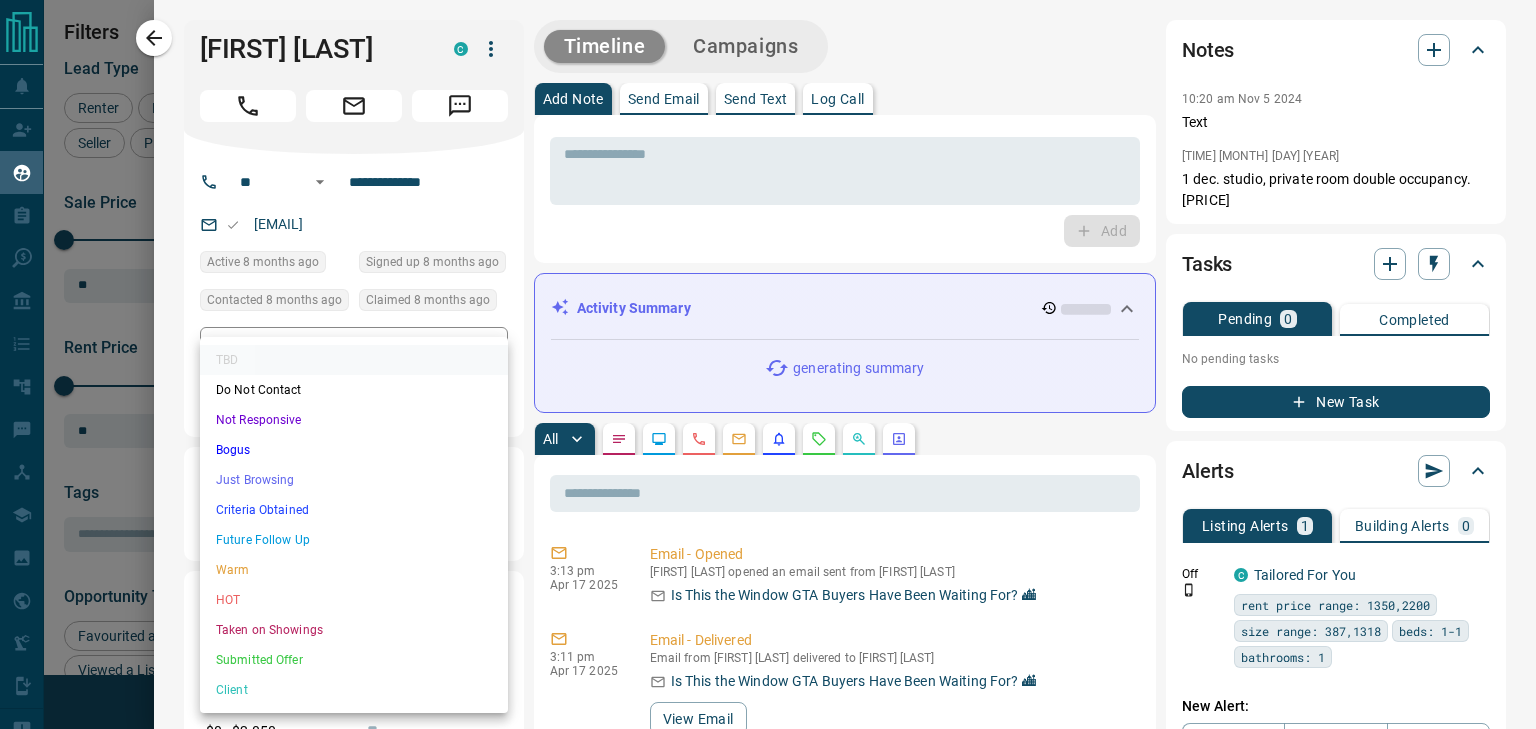 click on "Not Responsive" at bounding box center (354, 420) 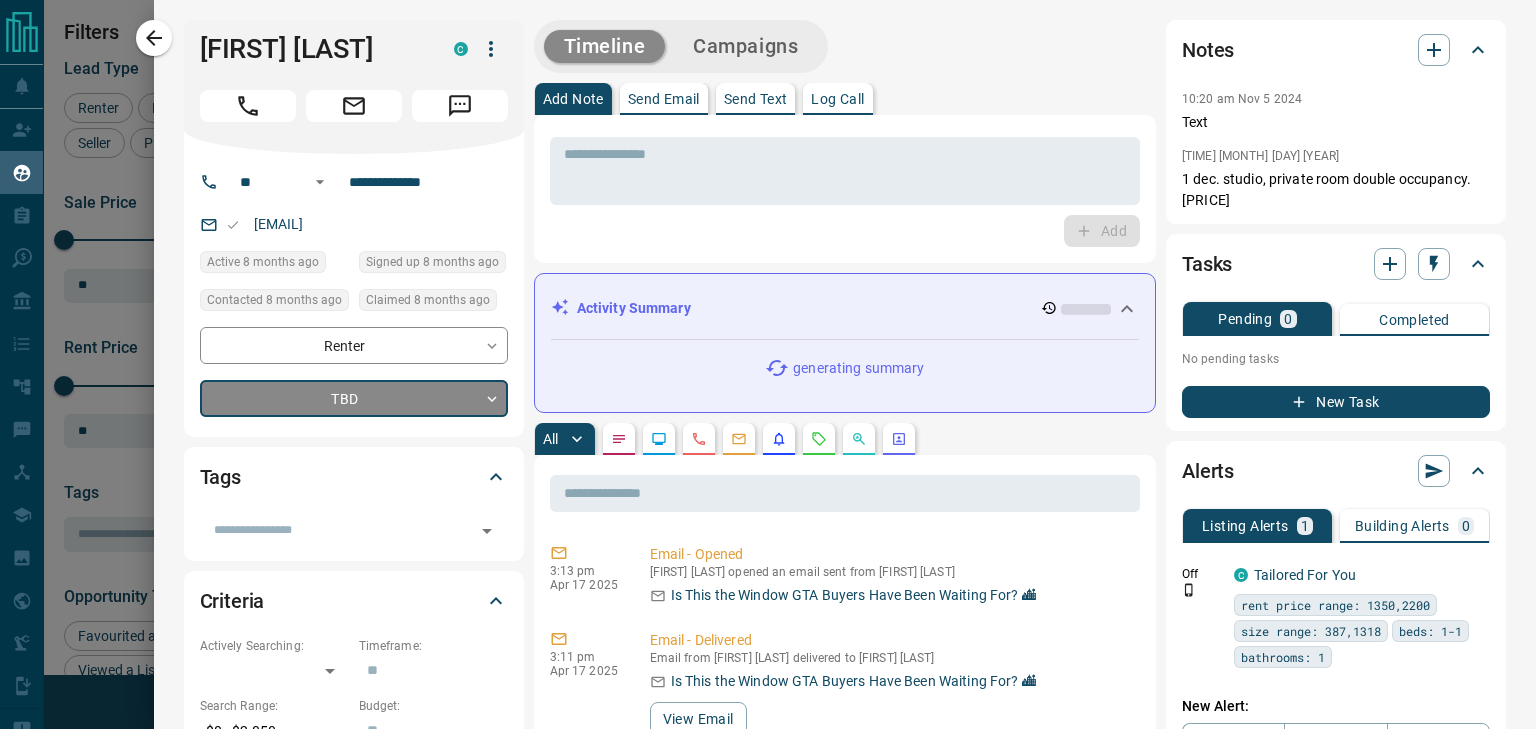 type on "*" 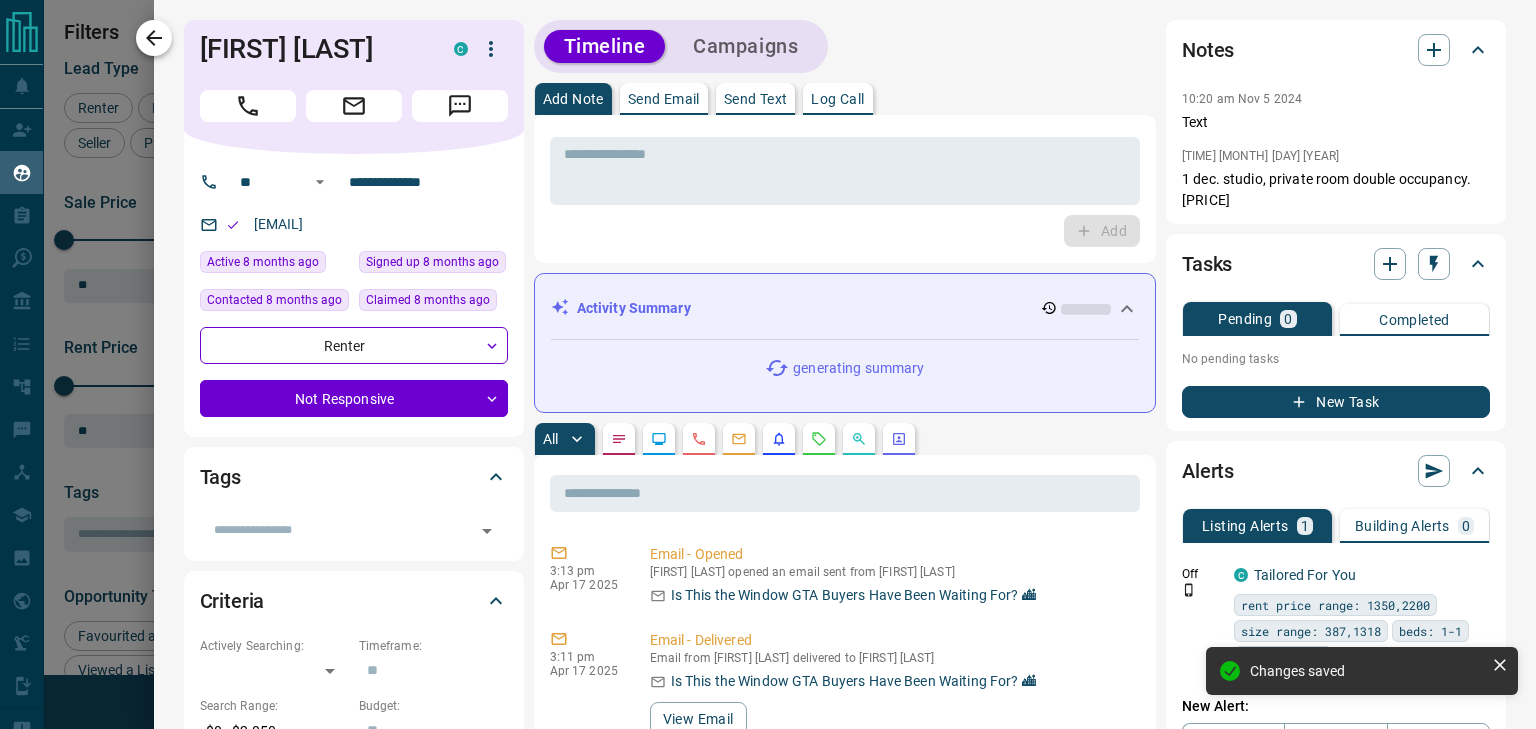 click 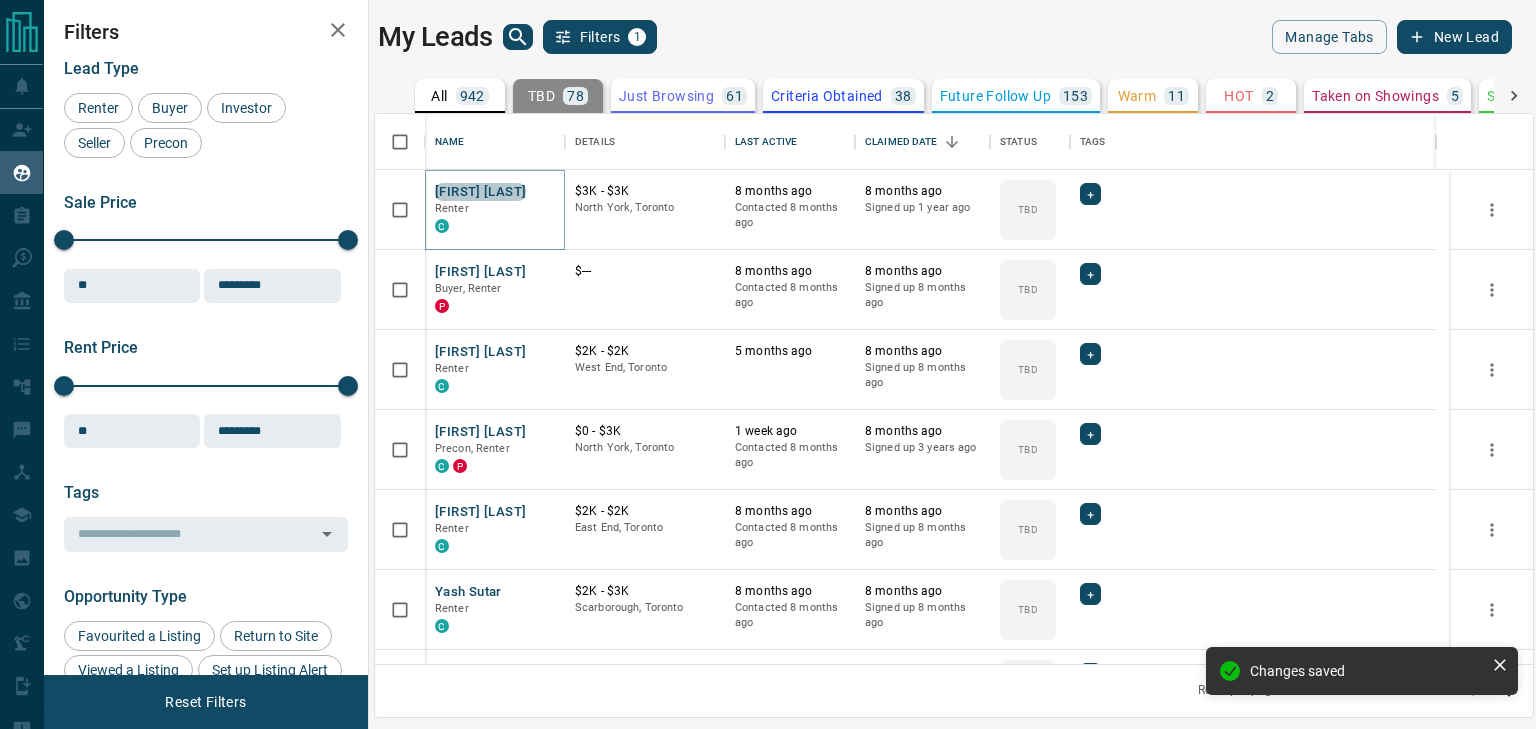 click on "[FIRST] [LAST]" at bounding box center [480, 192] 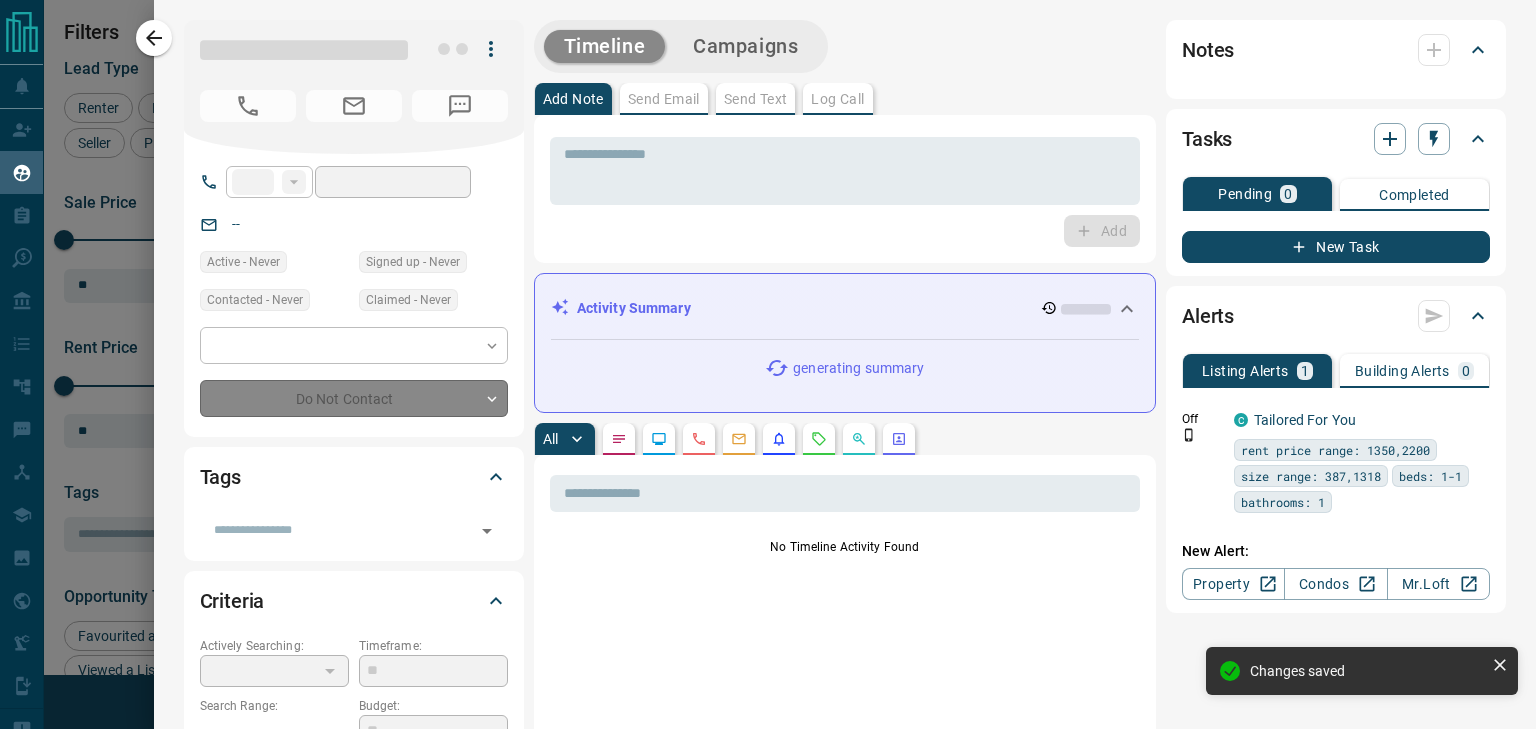 type on "**" 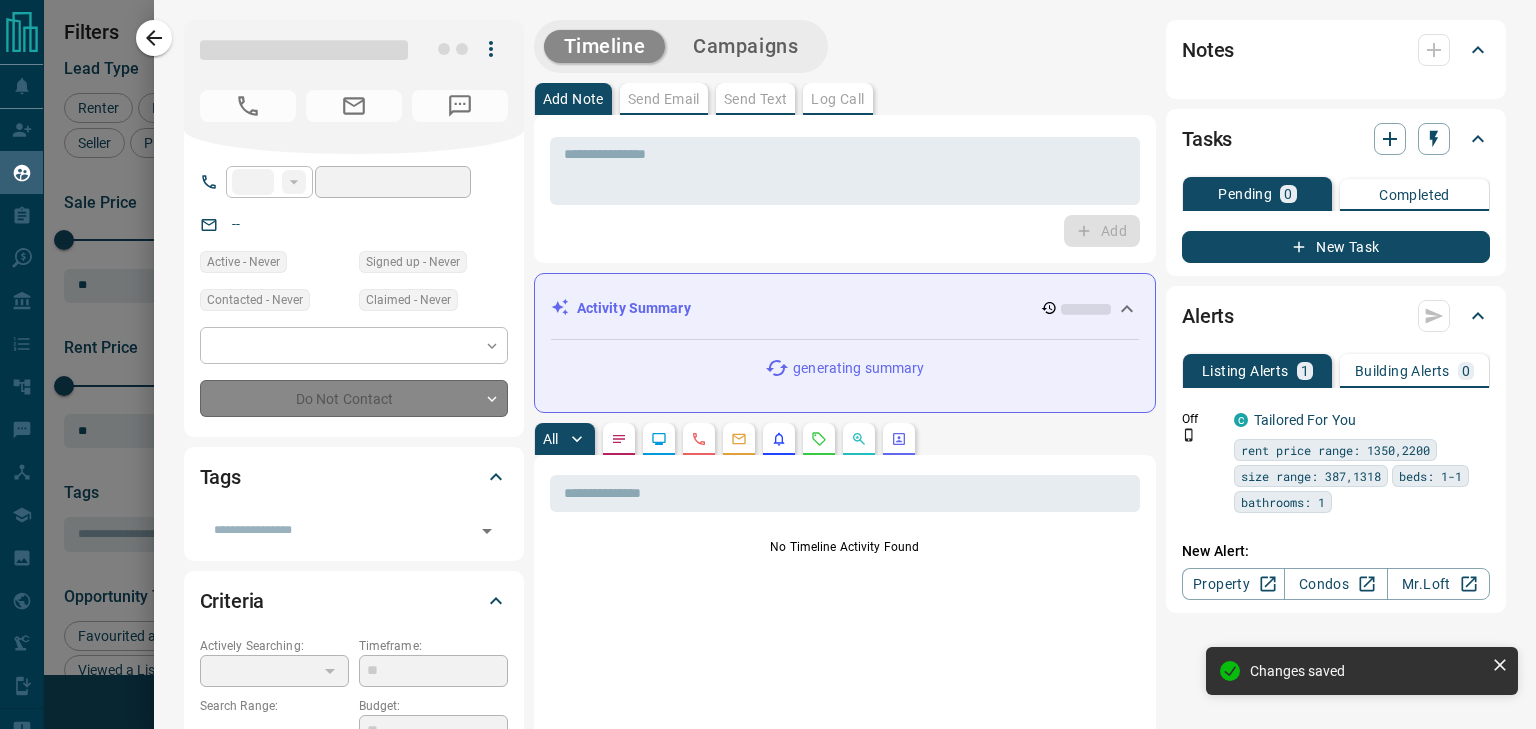 type on "**********" 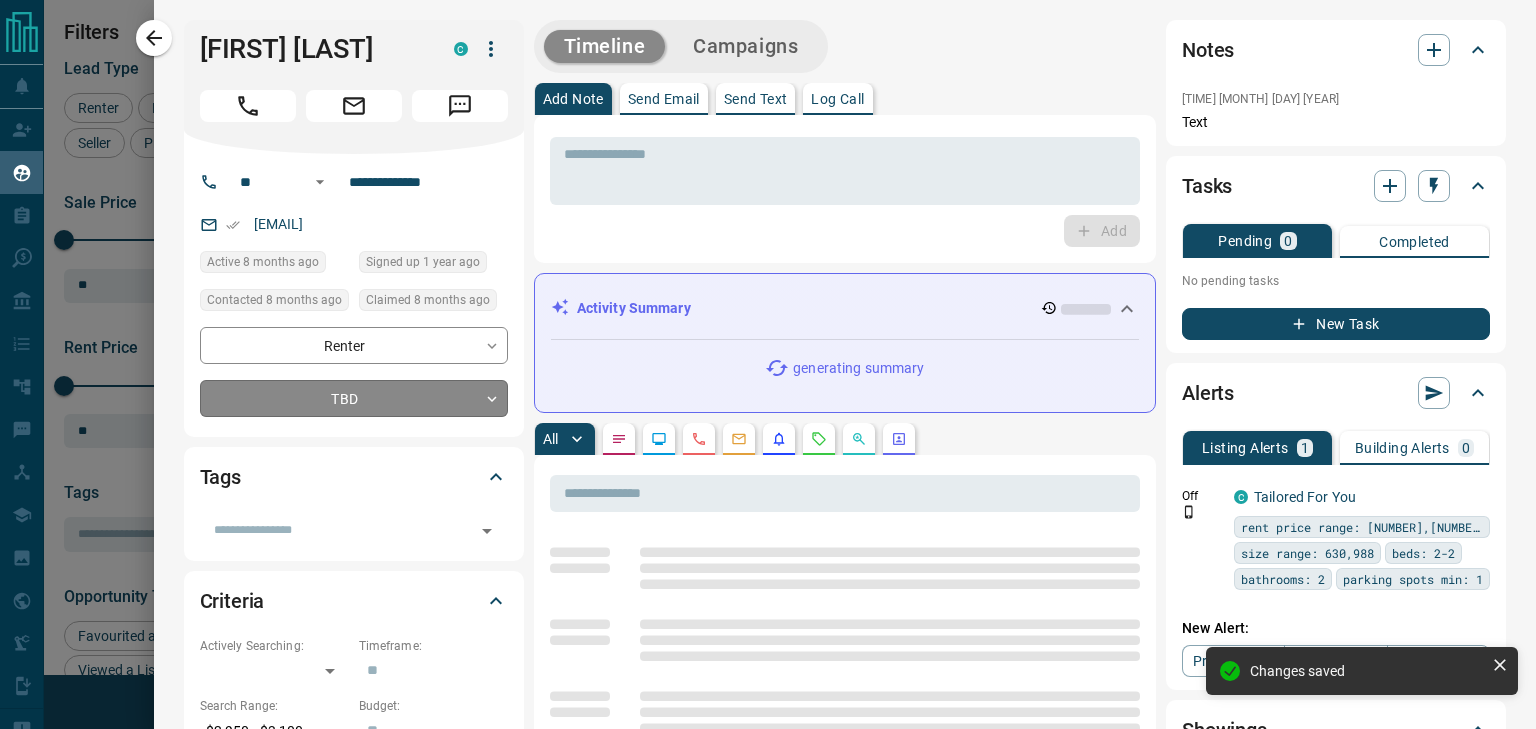 click on "Lead Transfers Claim Leads My Leads Tasks Opportunities Deals Campaigns Automations Messages Broker Bay Training Media Services Agent Resources Precon Worksheet Mobile Apps Disclosure Logout My Leads Filters 1 Manage Tabs New Lead All 942 TBD 78 Do Not Contact - Not Responsive 589 Bogus - Just Browsing 61 Criteria Obtained 38 Future Follow Up 153 Warm 11 HOT 2 Taken on Showings 5 Submitted Offer - Client 5 Name Details Last Active Claimed Date Status Tags Priyanka Addanki Renter C $3K - $3K North York, Toronto 8 months ago Contacted 8 months ago 8 months ago Signed up 1 year ago TBD + Jo Blow Buyer, Renter P $--- 8 months ago Contacted 8 months ago 8 months ago Signed up 8 months ago TBD + Ta Ha Renter C $2K - $2K West End, Toronto 5 months ago 8 months ago Signed up 8 months ago TBD + Olha Lushch Precon, Renter C P $0 - $3K North York, Toronto 1 week ago Contacted 8 months ago 8 months ago Signed up 3 years ago TBD + Quinn Daigle Renter C $2K - $2K East End, Toronto 8 months ago Contacted 8 months ago TBD +" at bounding box center (768, 352) 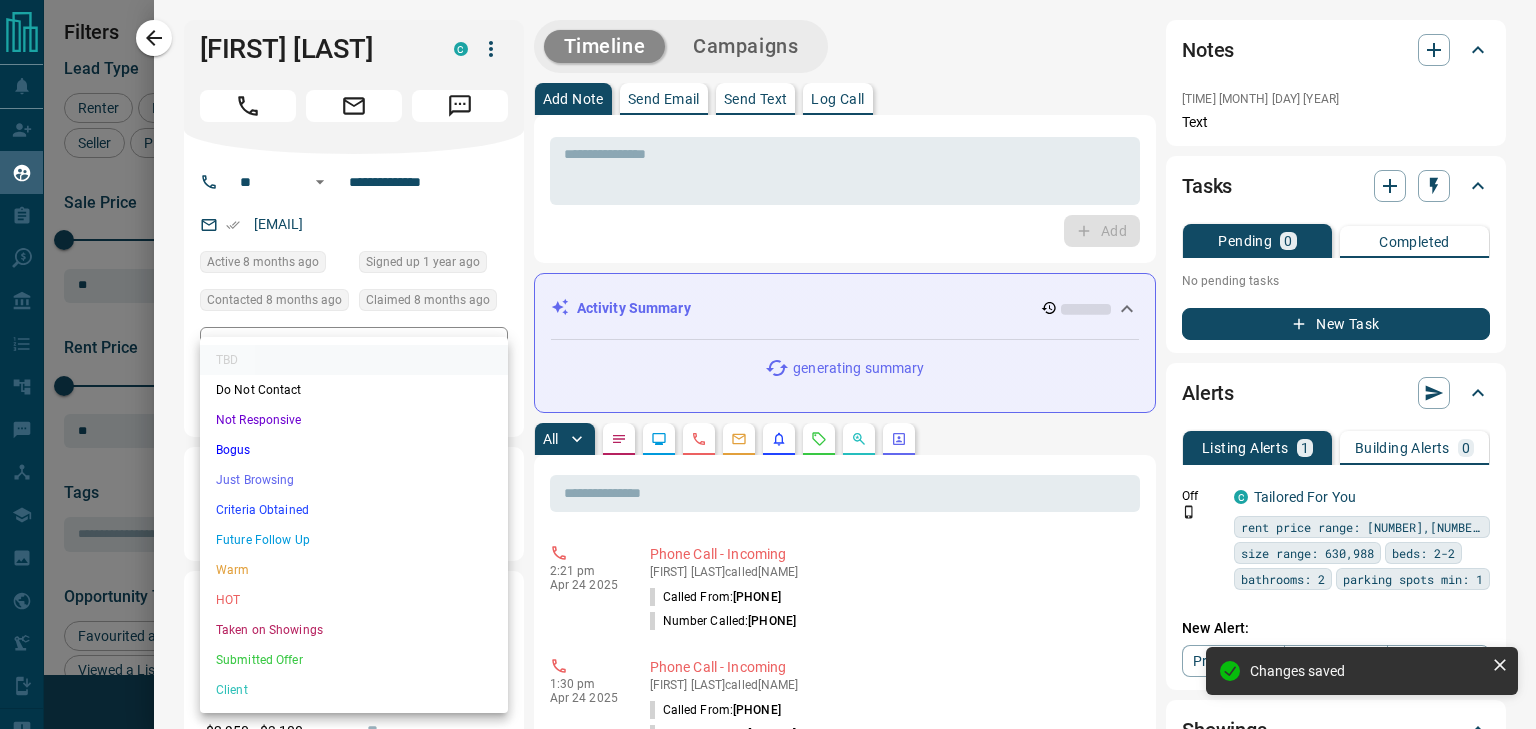 click on "Not Responsive" at bounding box center (354, 420) 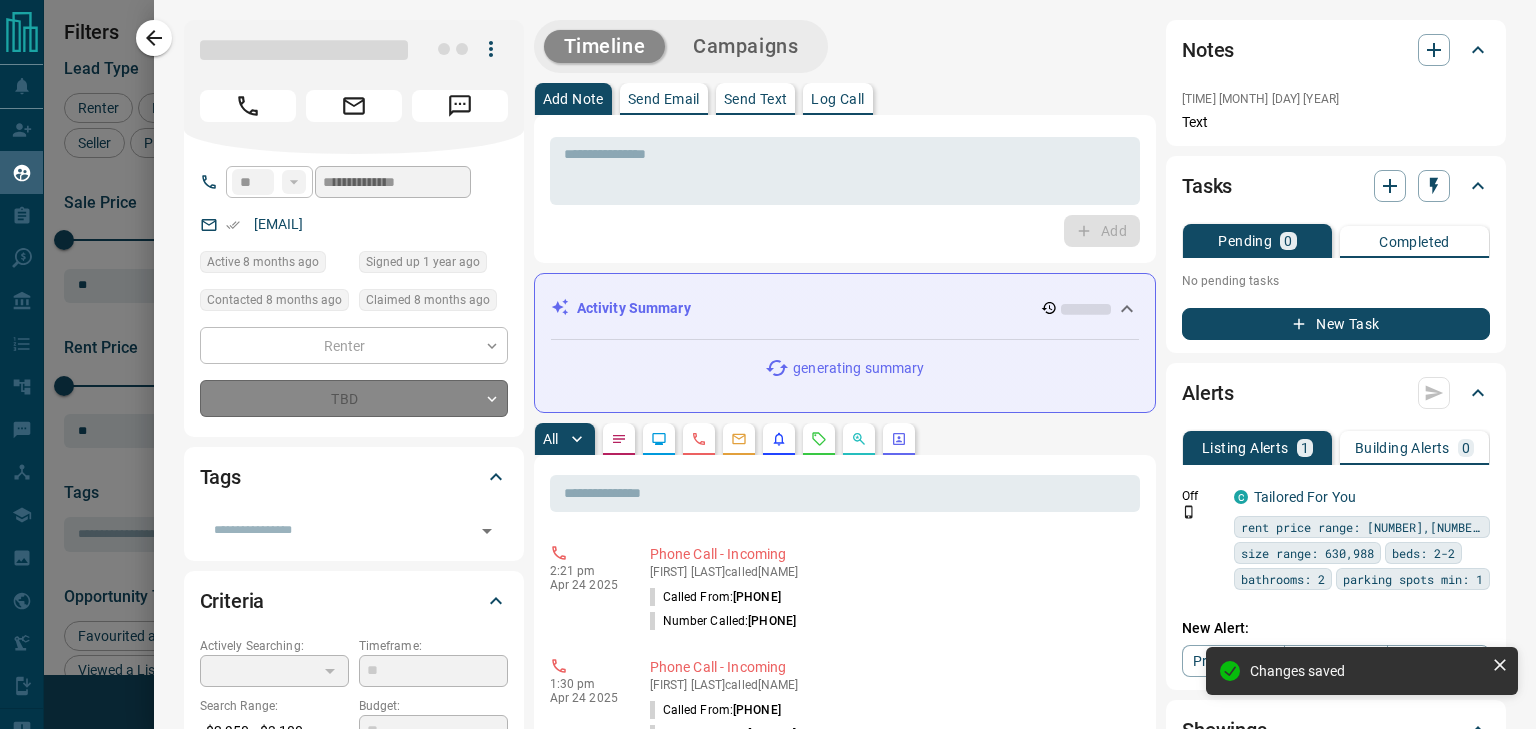 type on "*" 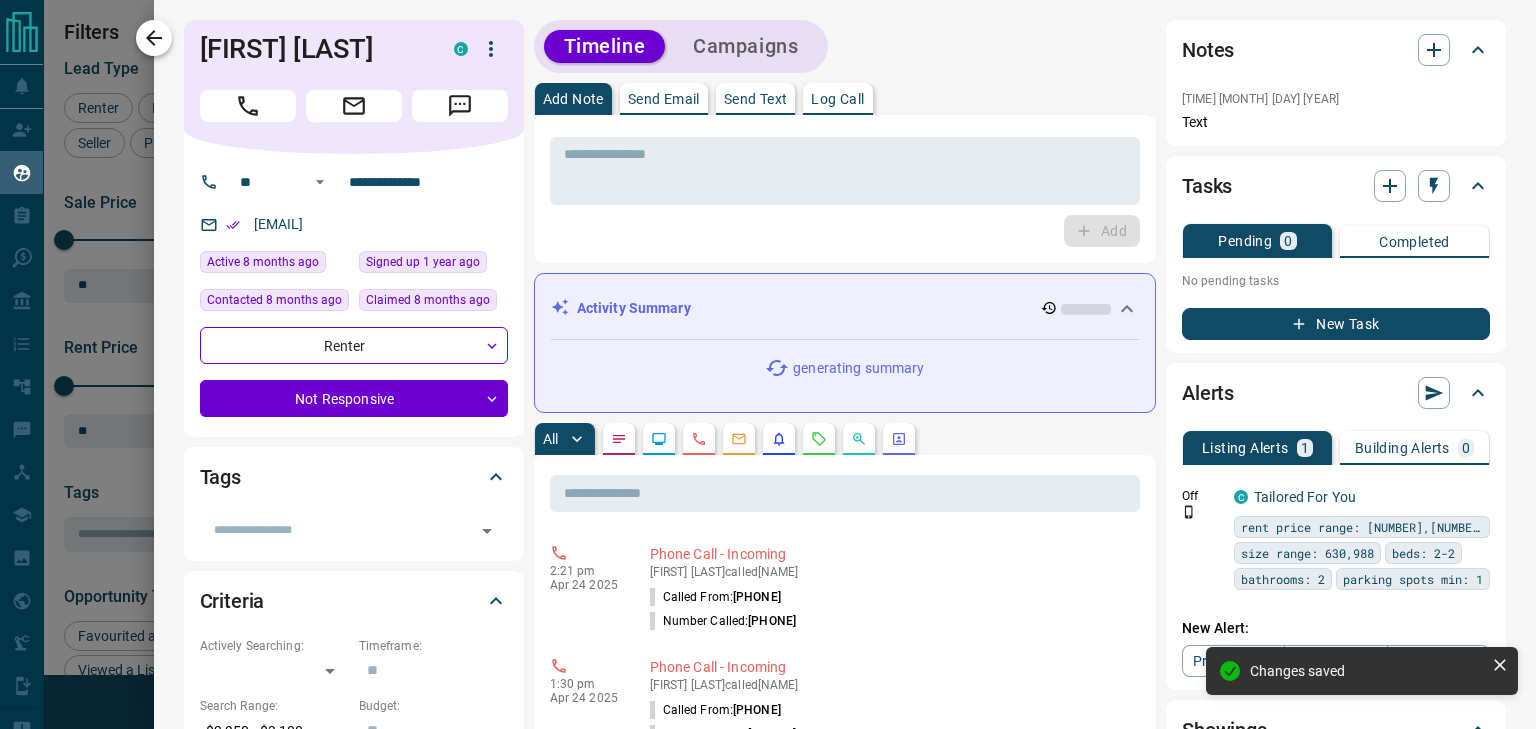 click 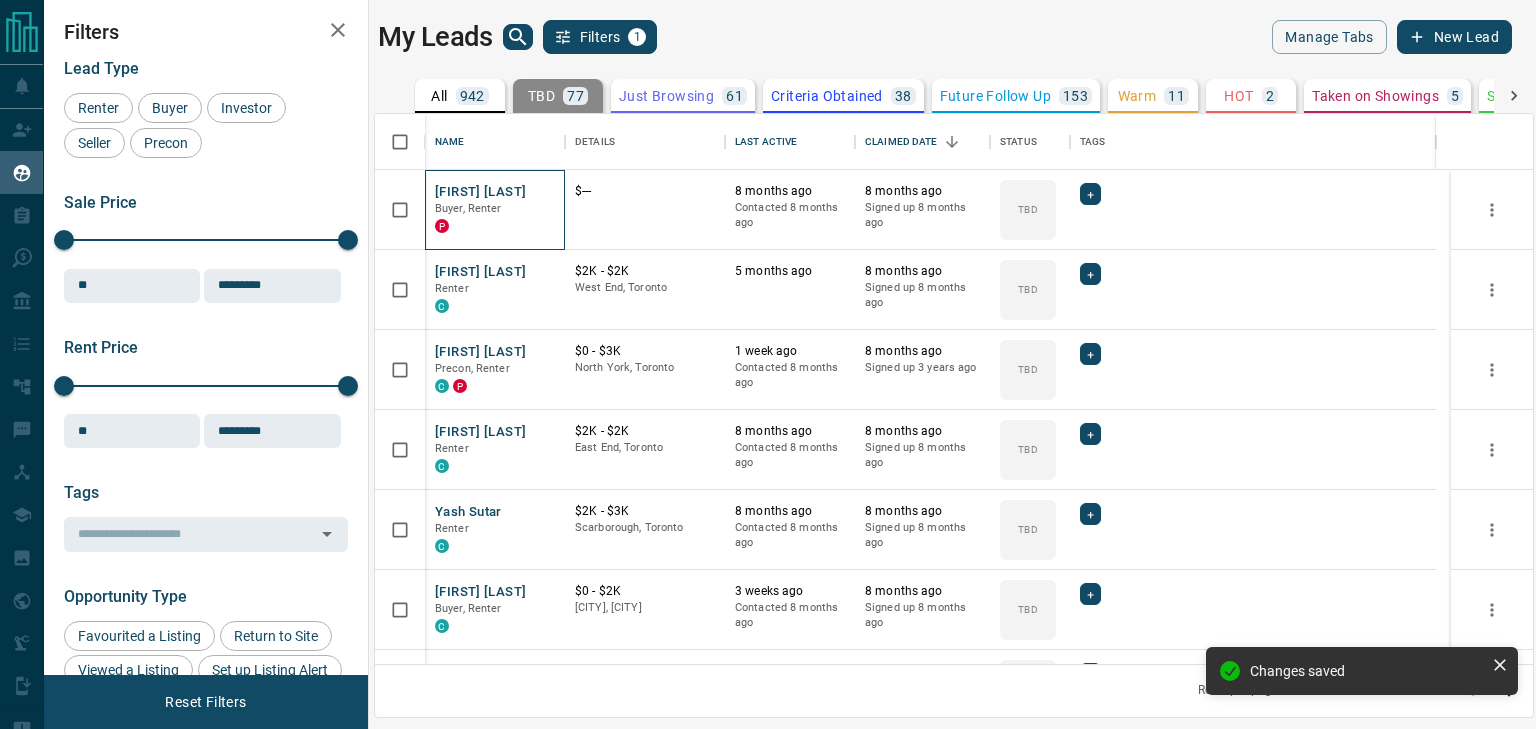 click on "Jo Blow Buyer, Renter P" at bounding box center [495, 210] 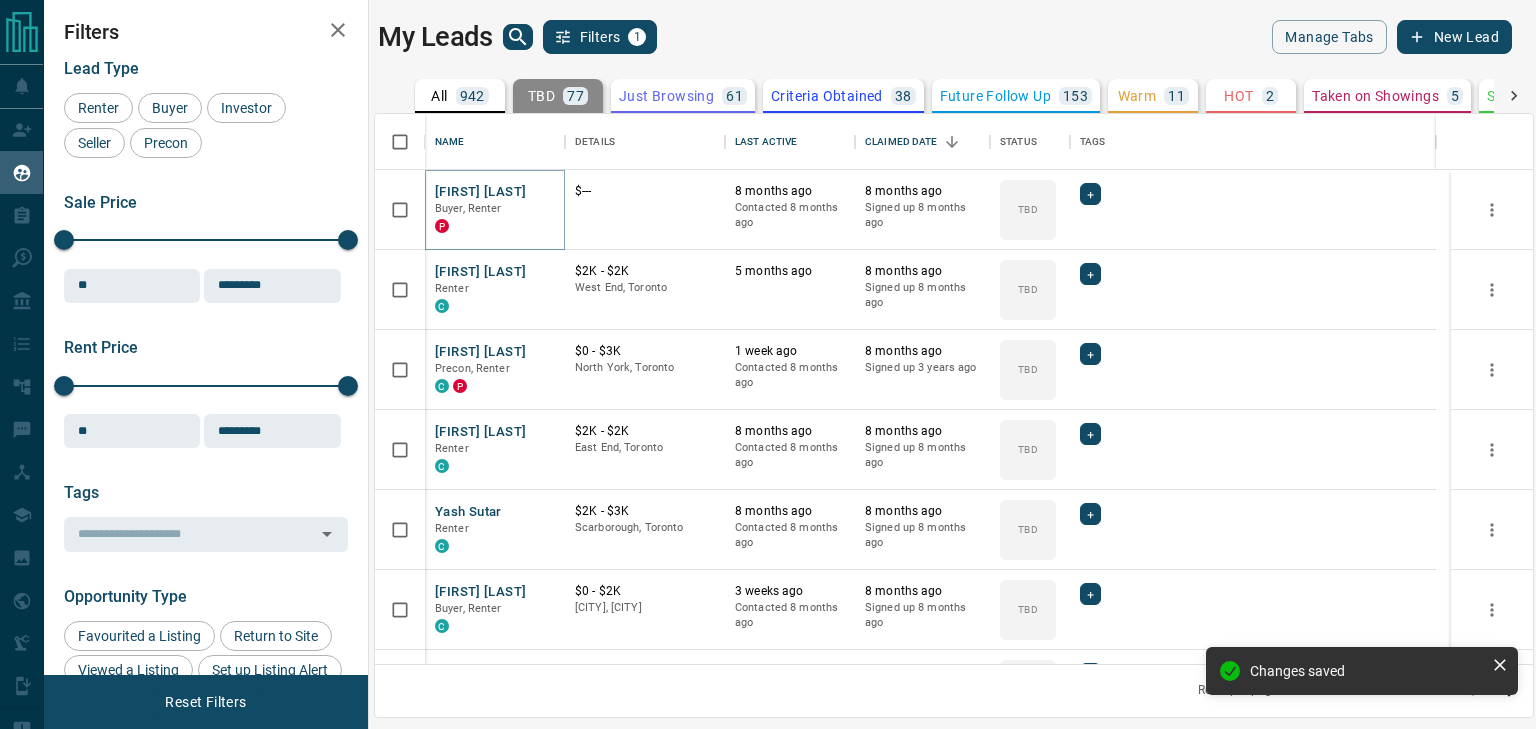 click on "[FIRST] [LAST]" at bounding box center (480, 192) 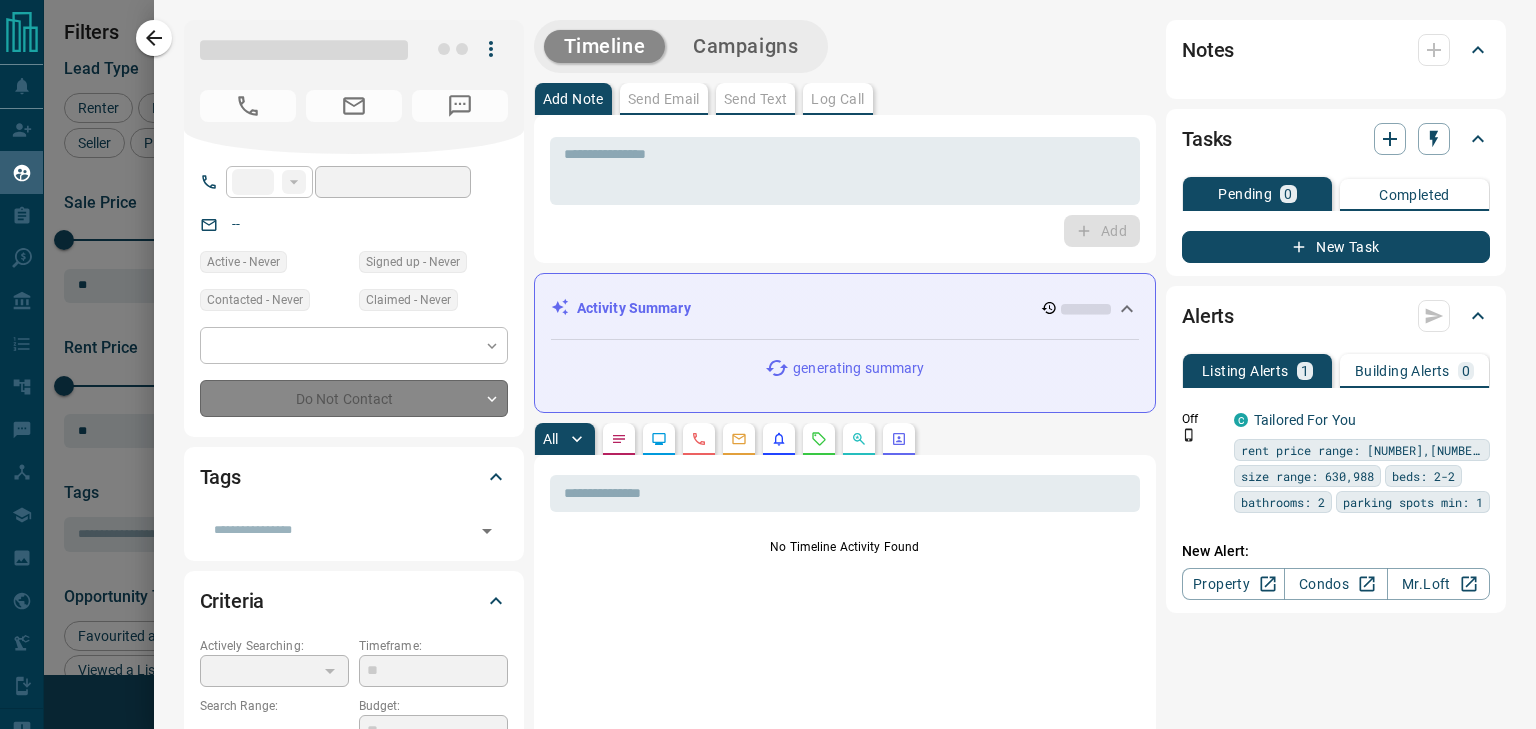 type on "**" 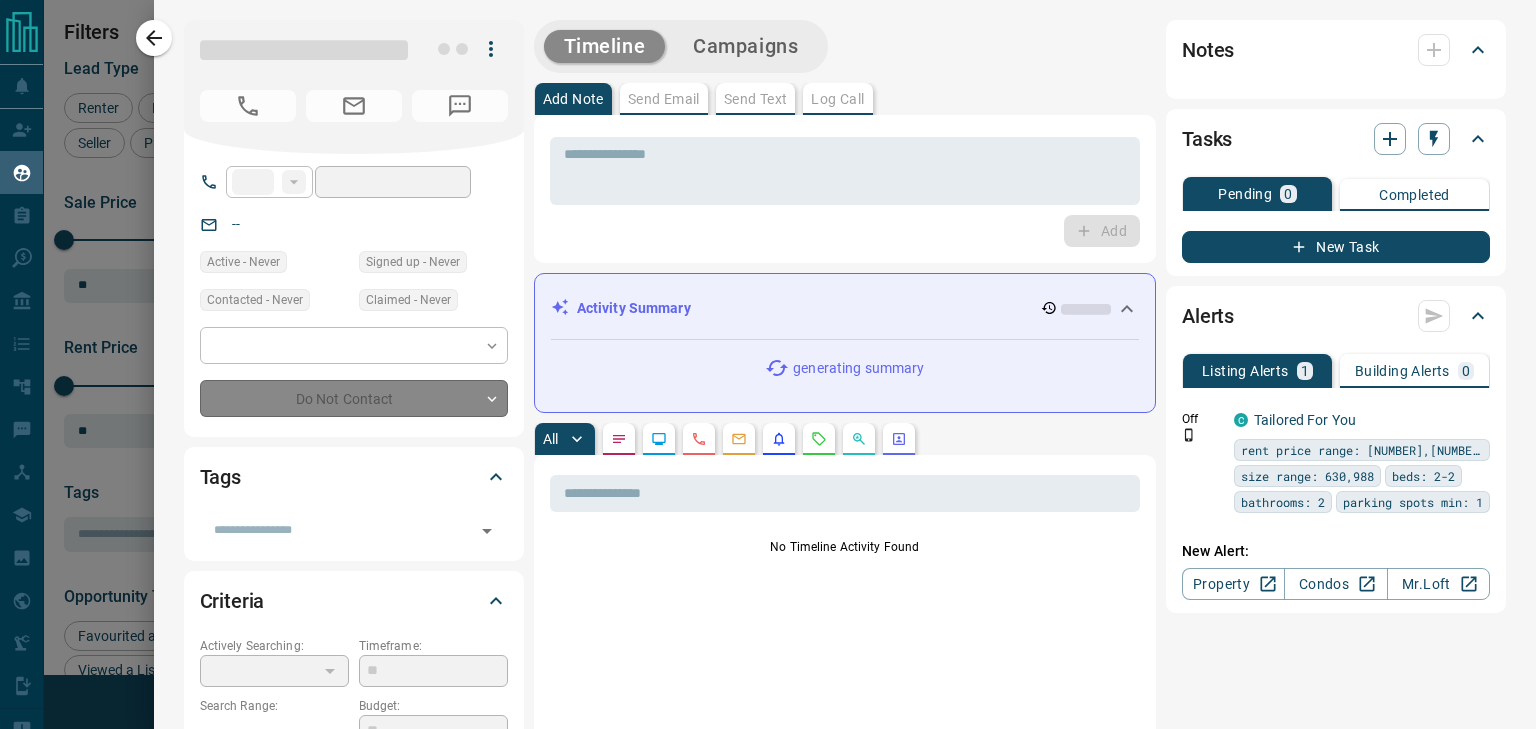 type on "**********" 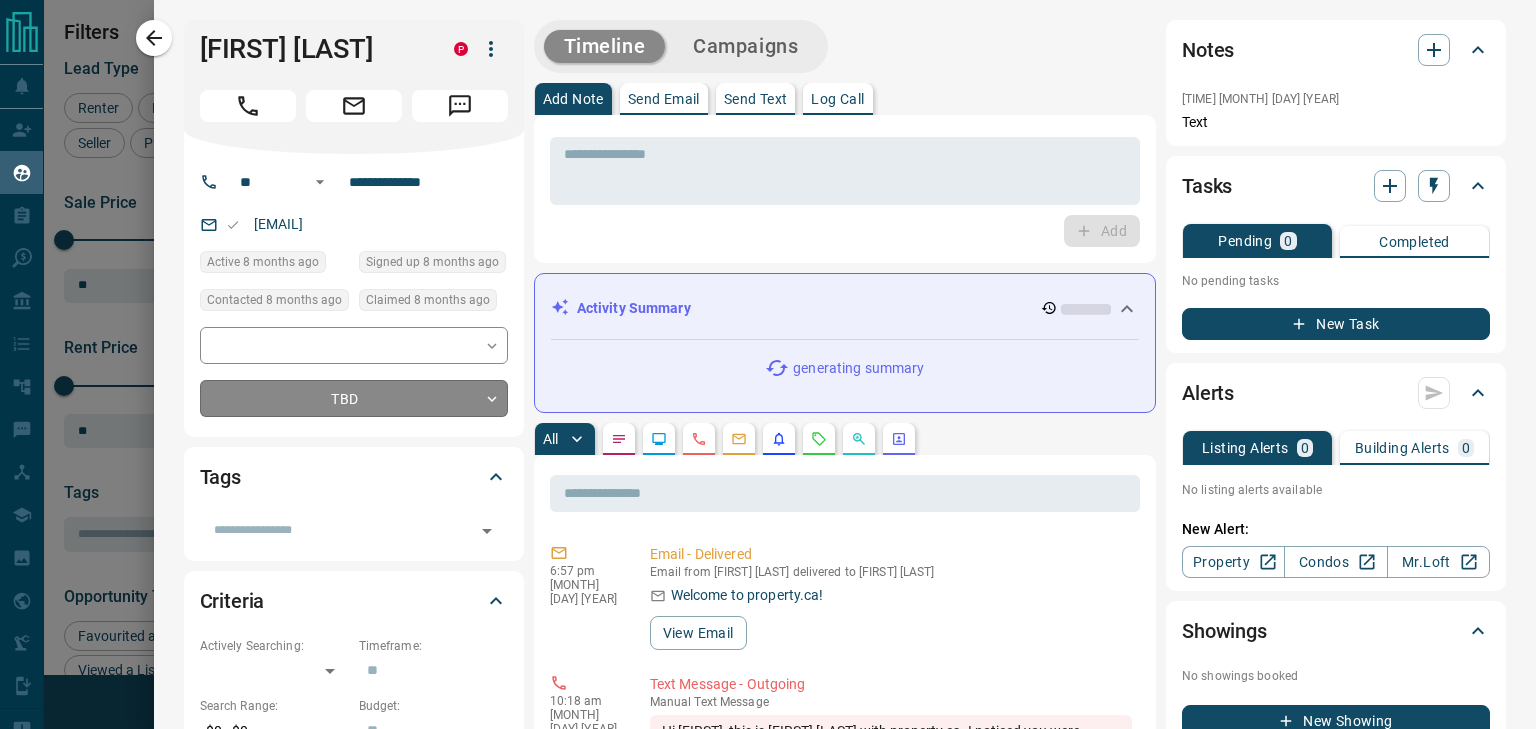 click on "Lead Transfers Claim Leads My Leads Tasks Opportunities Deals Campaigns Automations Messages Broker Bay Training Media Services Agent Resources Precon Worksheet Mobile Apps Disclosure Logout My Leads Filters 1 Manage Tabs New Lead All 942 TBD 77 Do Not Contact - Not Responsive 590 Bogus - Just Browsing 61 Criteria Obtained 38 Future Follow Up 153 Warm 11 HOT 2 Taken on Showings 5 Submitted Offer - Client 5 Name Details Last Active Claimed Date Status Tags Jo Blow Buyer, Renter P $--- 8 months ago Contacted 8 months ago 8 months ago Signed up 8 months ago TBD + Ta Ha Renter C $2K - $2K West End, Toronto 5 months ago 8 months ago Signed up 8 months ago TBD + Olha Lushch Precon, Renter C P $0 - $3K North York, Toronto 1 week ago Contacted 8 months ago 8 months ago Signed up 3 years ago TBD + Quinn Daigle Renter C $2K - $2K East End, Toronto 8 months ago Contacted 8 months ago 8 months ago Signed up 8 months ago TBD + Yash Sutar Renter C $2K - $3K Scarborough, Toronto 8 months ago Contacted 8 months ago TBD + C +" at bounding box center [768, 352] 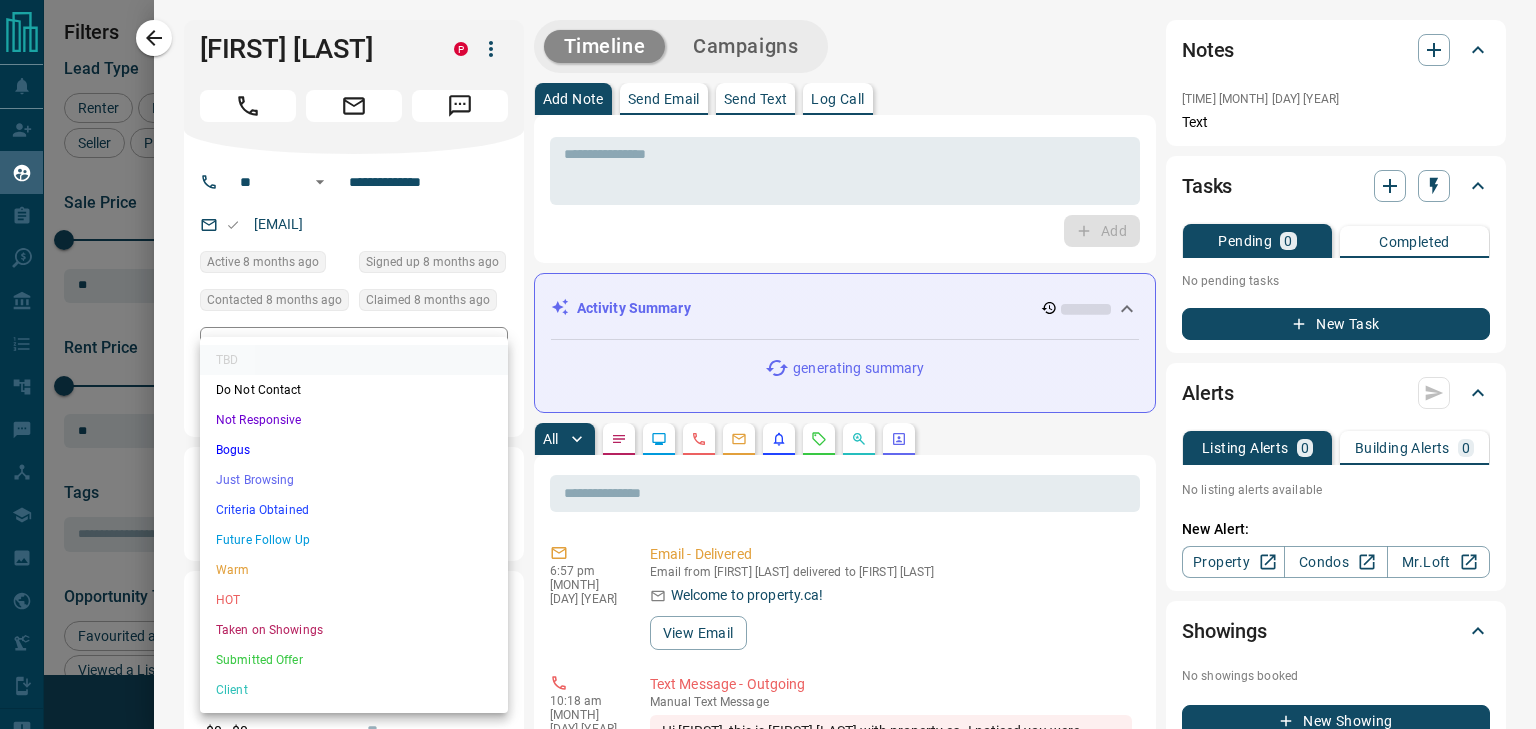 click on "Not Responsive" at bounding box center [354, 420] 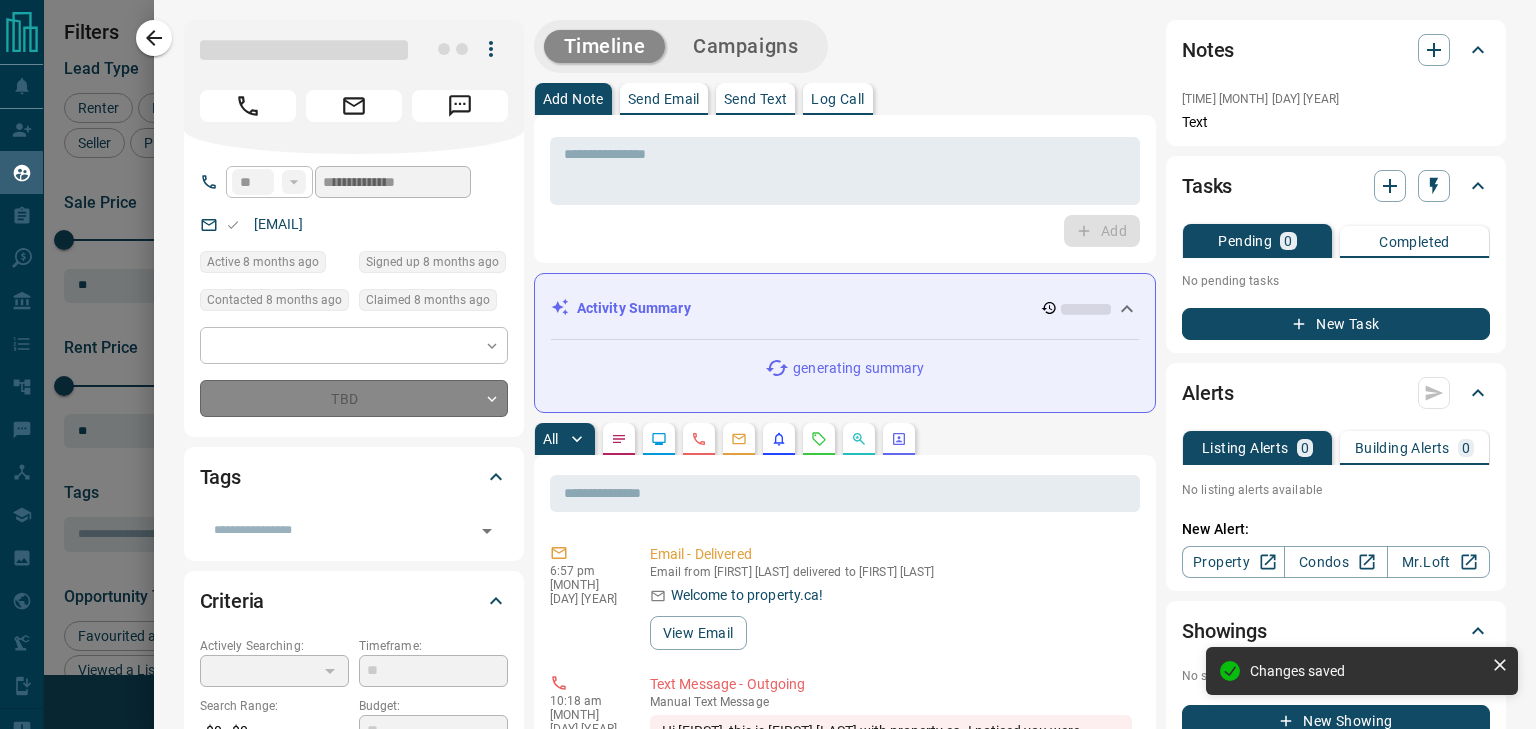 type on "*" 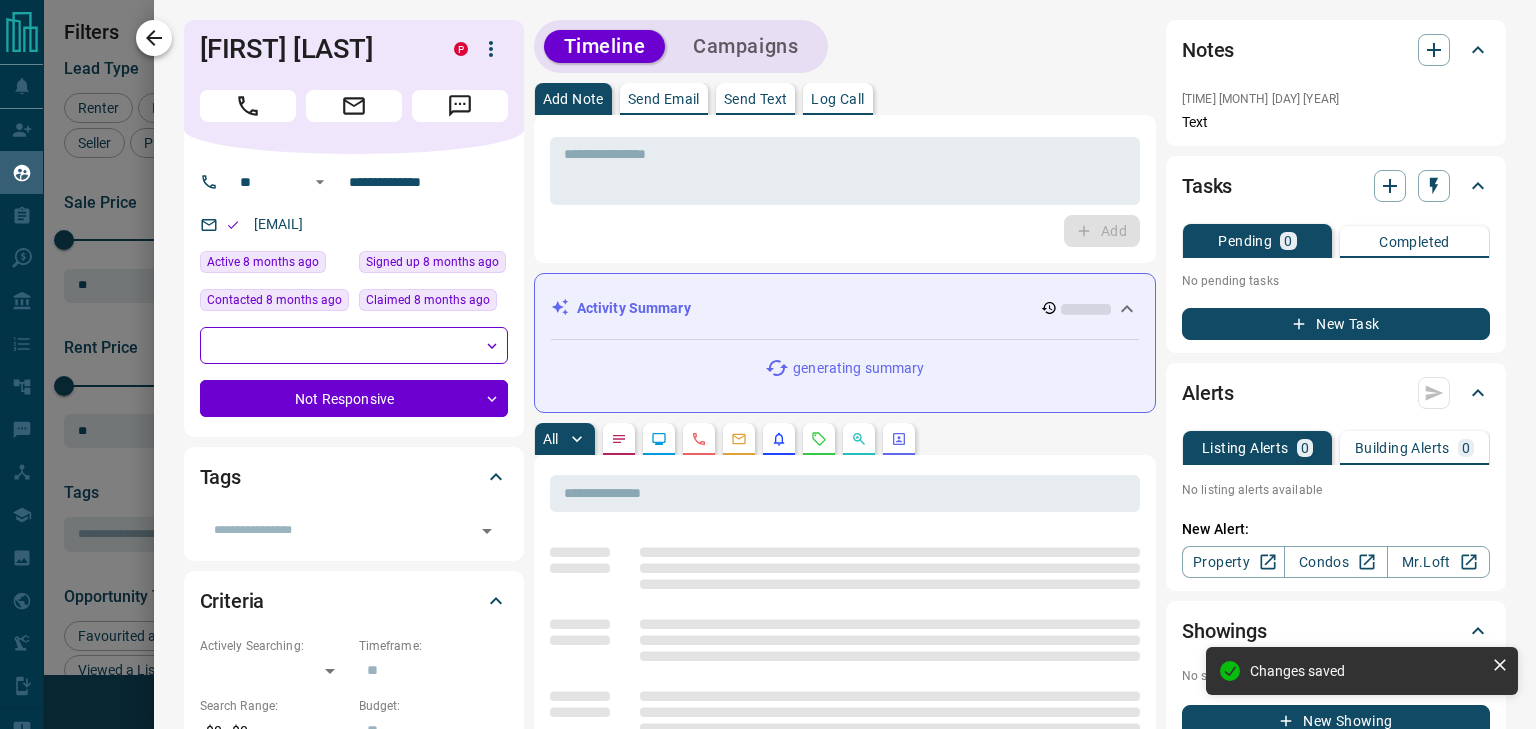 click 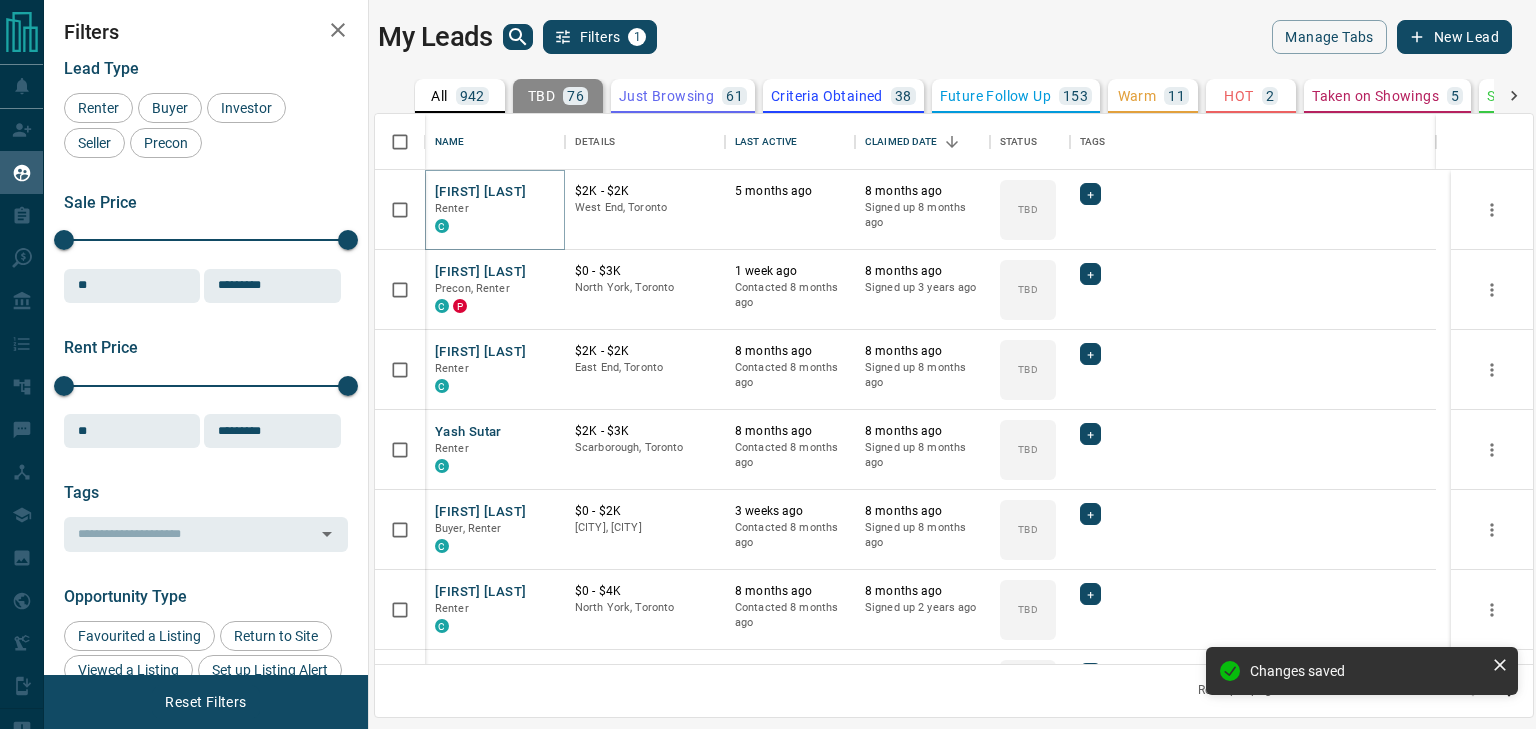 click on "[FIRST] [LAST]" at bounding box center [480, 192] 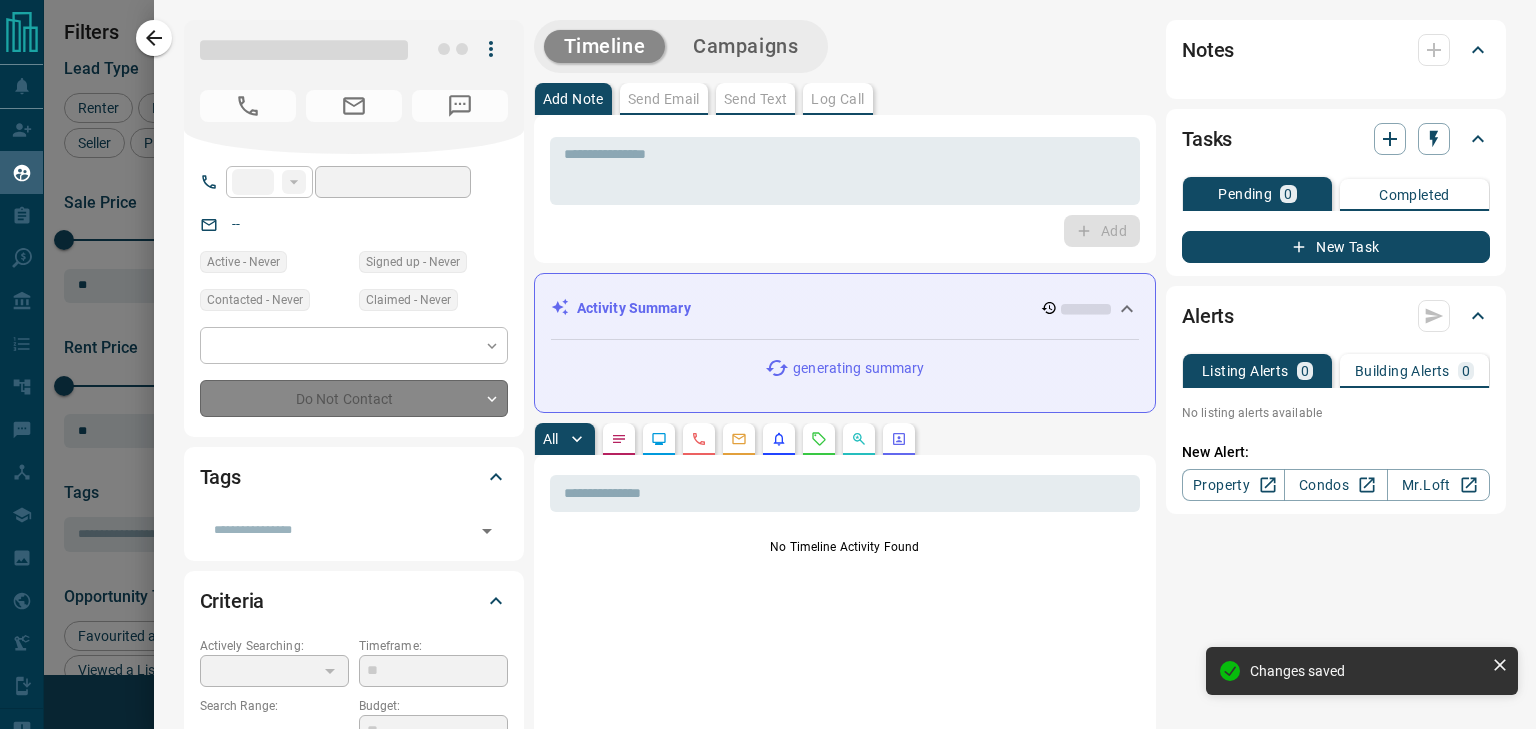 type on "**" 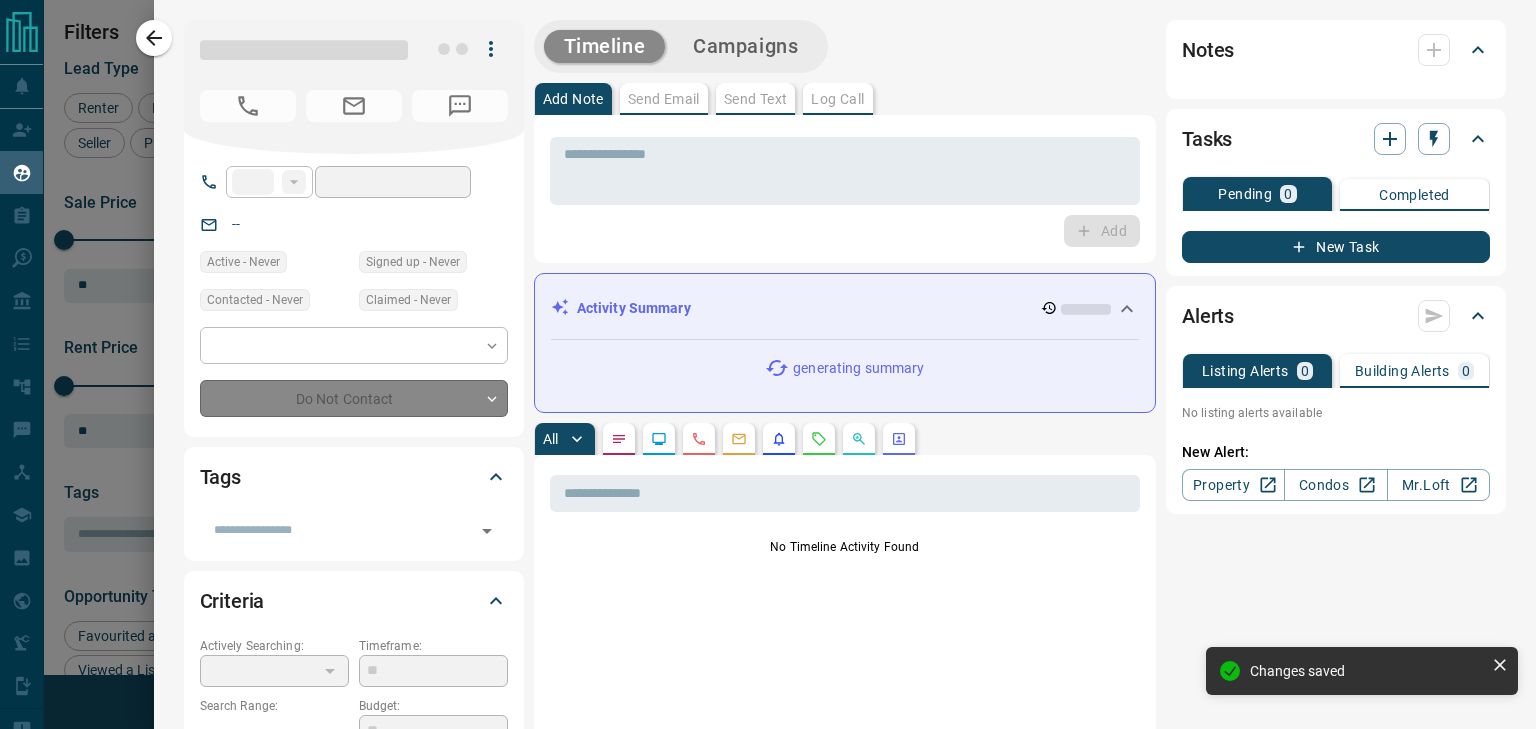 type on "**********" 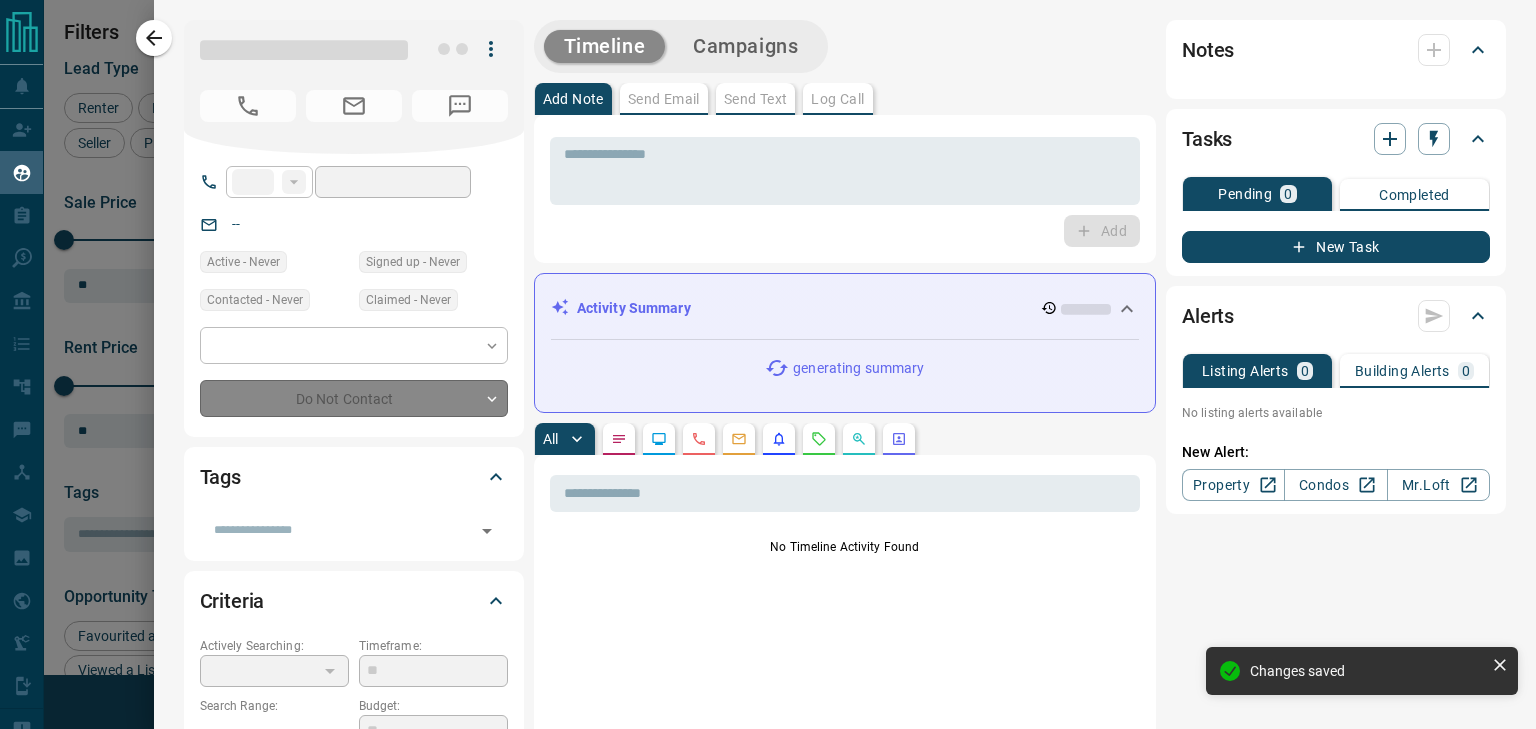 type on "**********" 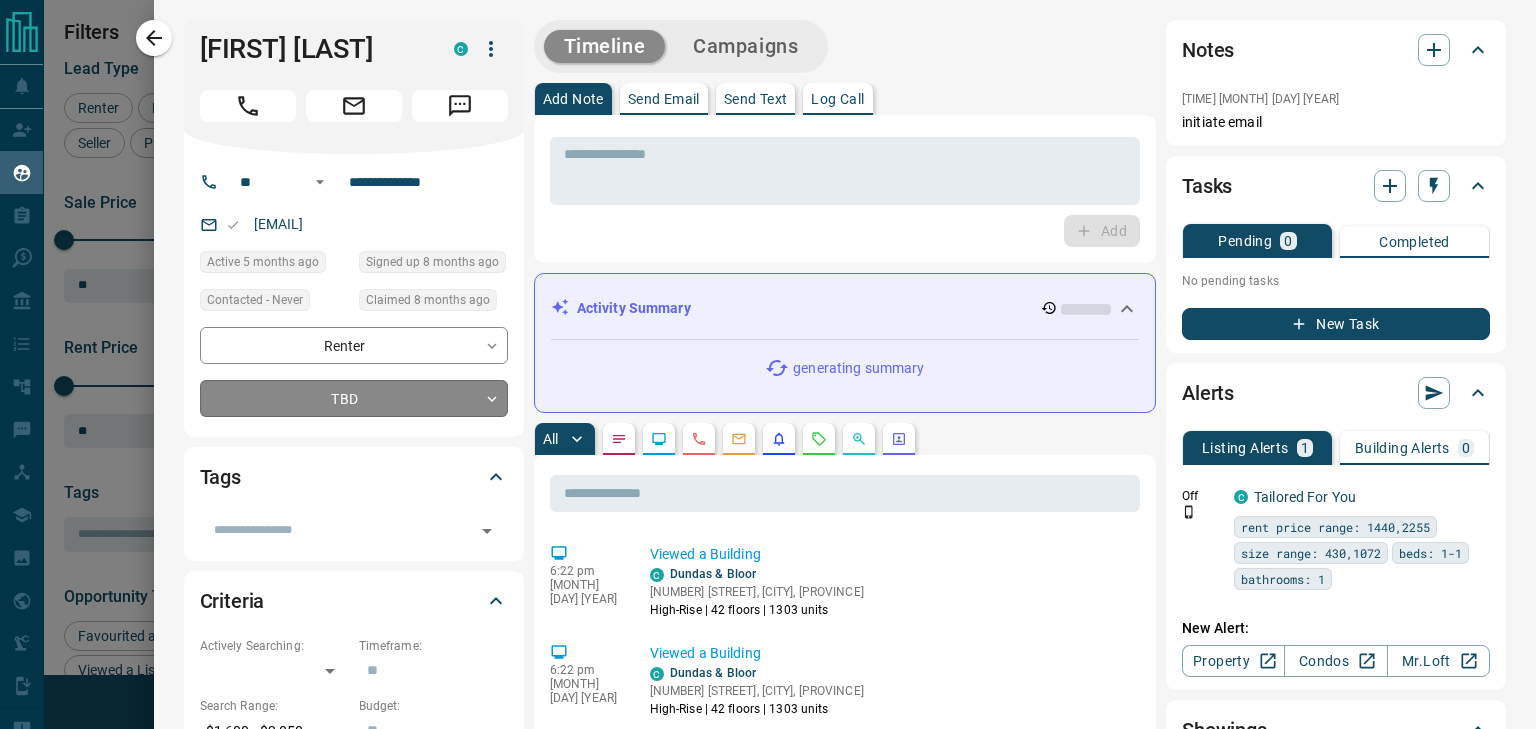 click on "Lead Transfers Claim Leads My Leads Tasks Opportunities Deals Campaigns Automations Messages Broker Bay Training Media Services Agent Resources Precon Worksheet Mobile Apps Disclosure Logout My Leads Filters 1 Manage Tabs New Lead All 942 TBD 76 Do Not Contact - Not Responsive 591 Bogus - Just Browsing 61 Criteria Obtained 38 Future Follow Up 153 Warm 11 HOT 2 Taken on Showings 5 Submitted Offer - Client 5 Name Details Last Active Claimed Date Status Tags Ta Ha Renter C $2K - $2K West End, Toronto 5 months ago 8 months ago Signed up 8 months ago TBD + Olha Lushch Precon, Renter C P $0 - $3K North York, Toronto 1 week ago Contacted 8 months ago 8 months ago Signed up 3 years ago TBD + Quinn Daigle Renter C $2K - $2K East End, Toronto 8 months ago Contacted 8 months ago 8 months ago Signed up 8 months ago TBD + Yash Sutar Renter C $2K - $3K Scarborough, Toronto 8 months ago Contacted 8 months ago 8 months ago Signed up 8 months ago TBD + Charnjeet Singh Buyer, Renter C $0 - $2K Toronto, Brampton 3 weeks ago TBD" at bounding box center (768, 352) 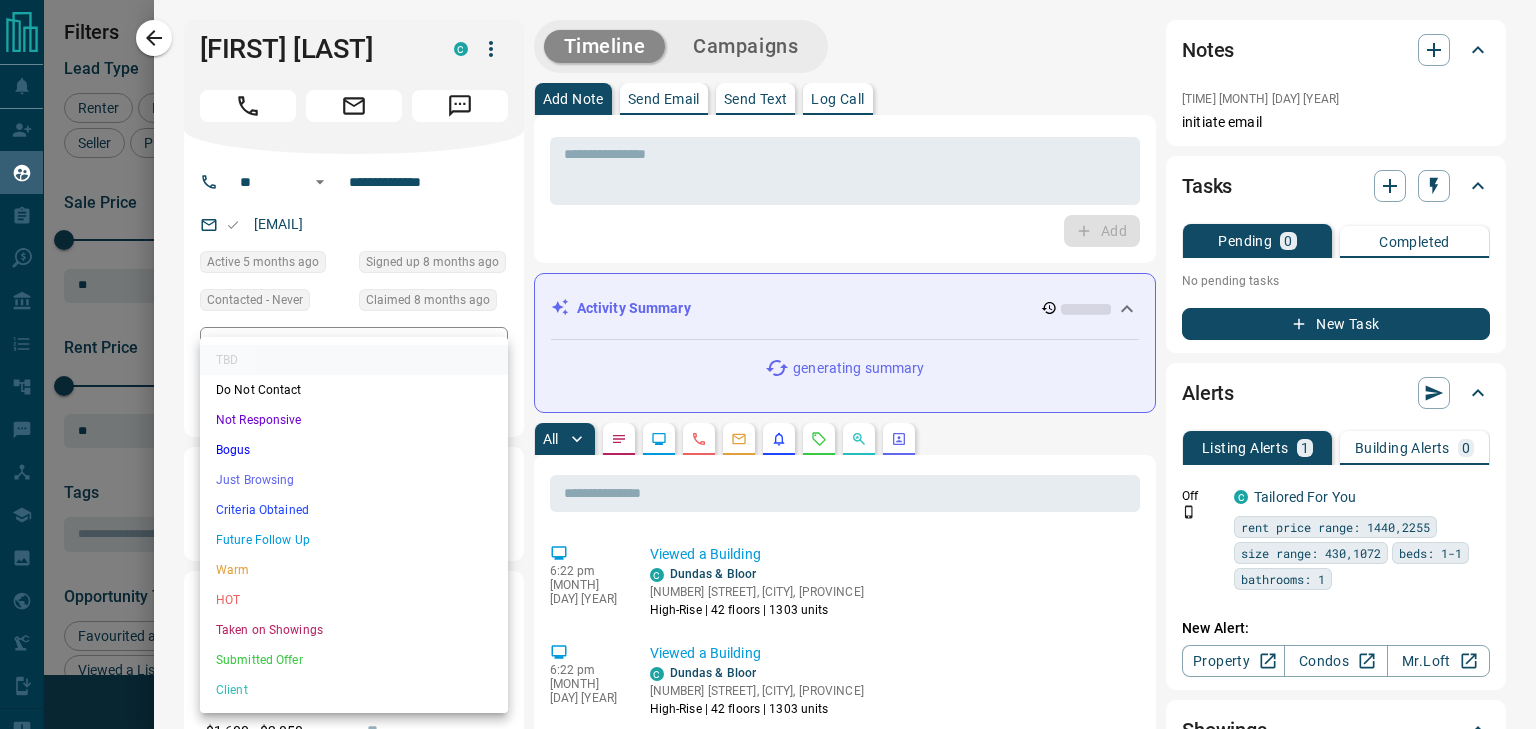 click on "Not Responsive" at bounding box center (354, 420) 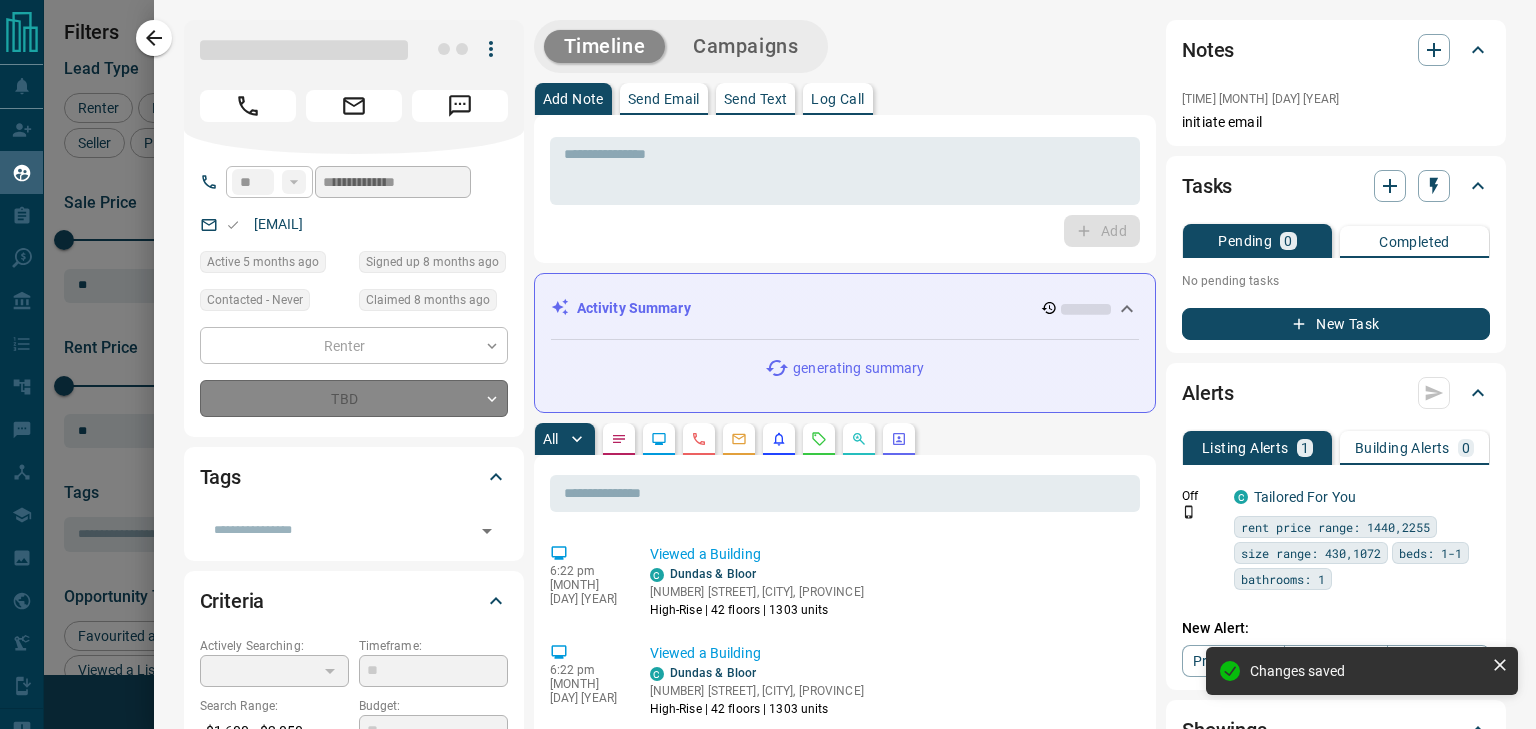 type on "*" 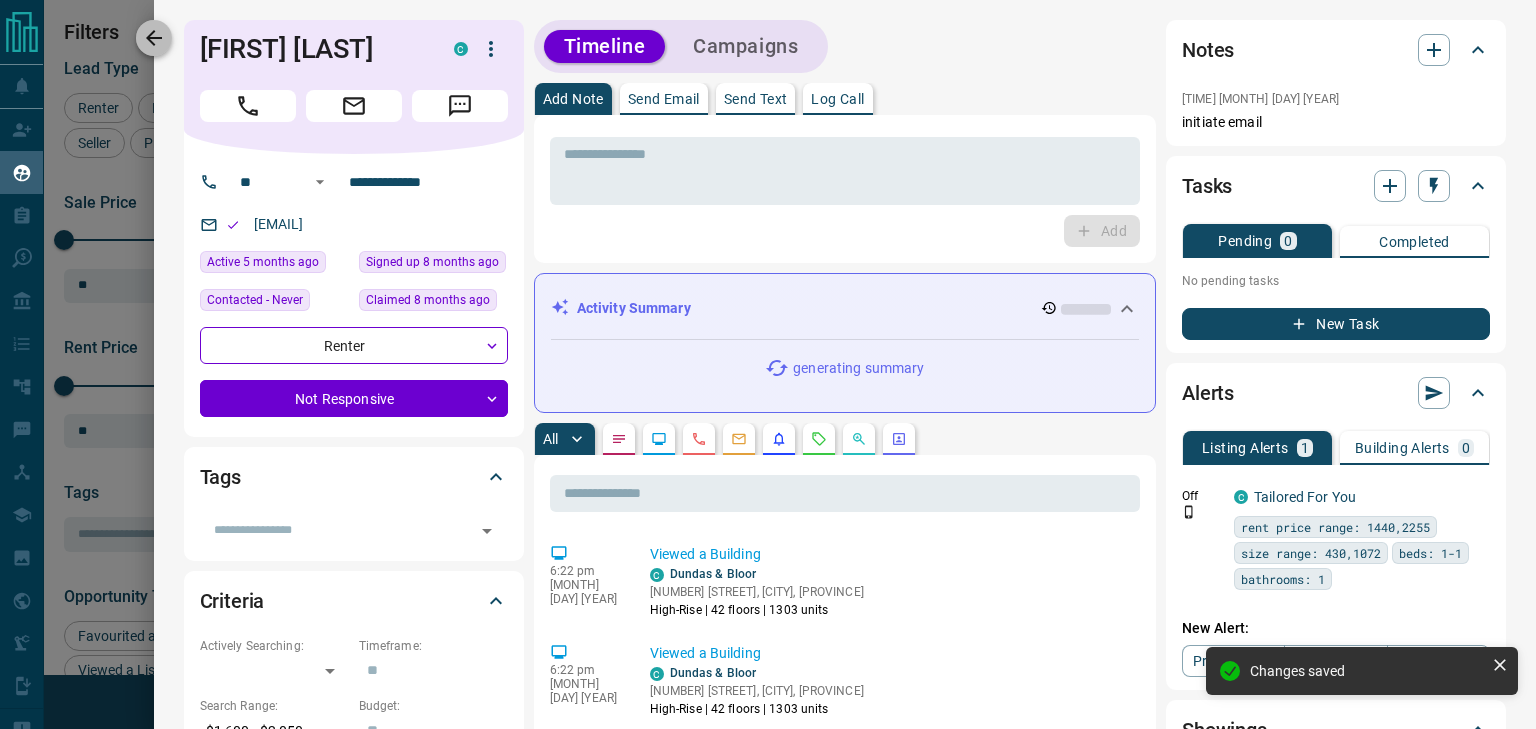 click 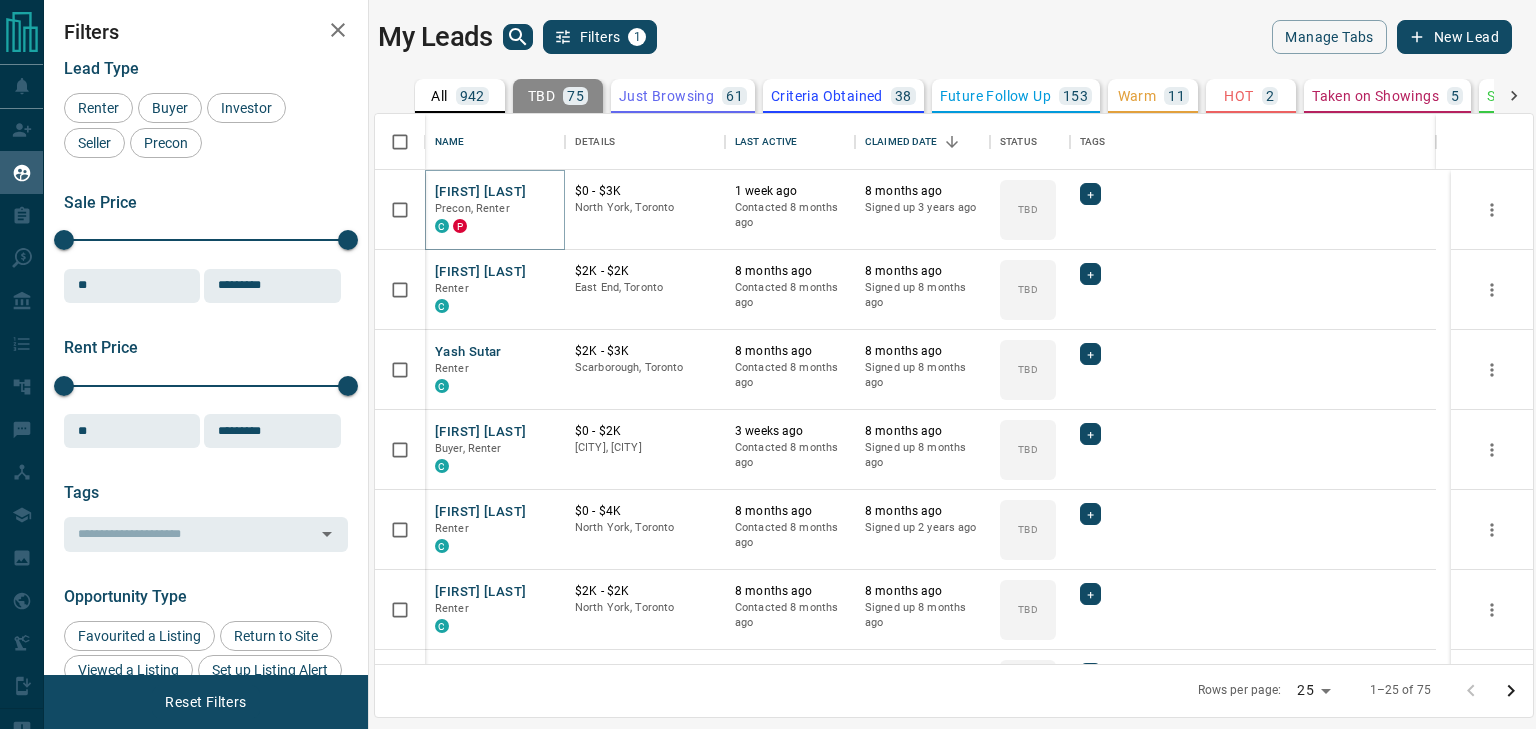 click on "[FIRST] [LAST]" at bounding box center (480, 192) 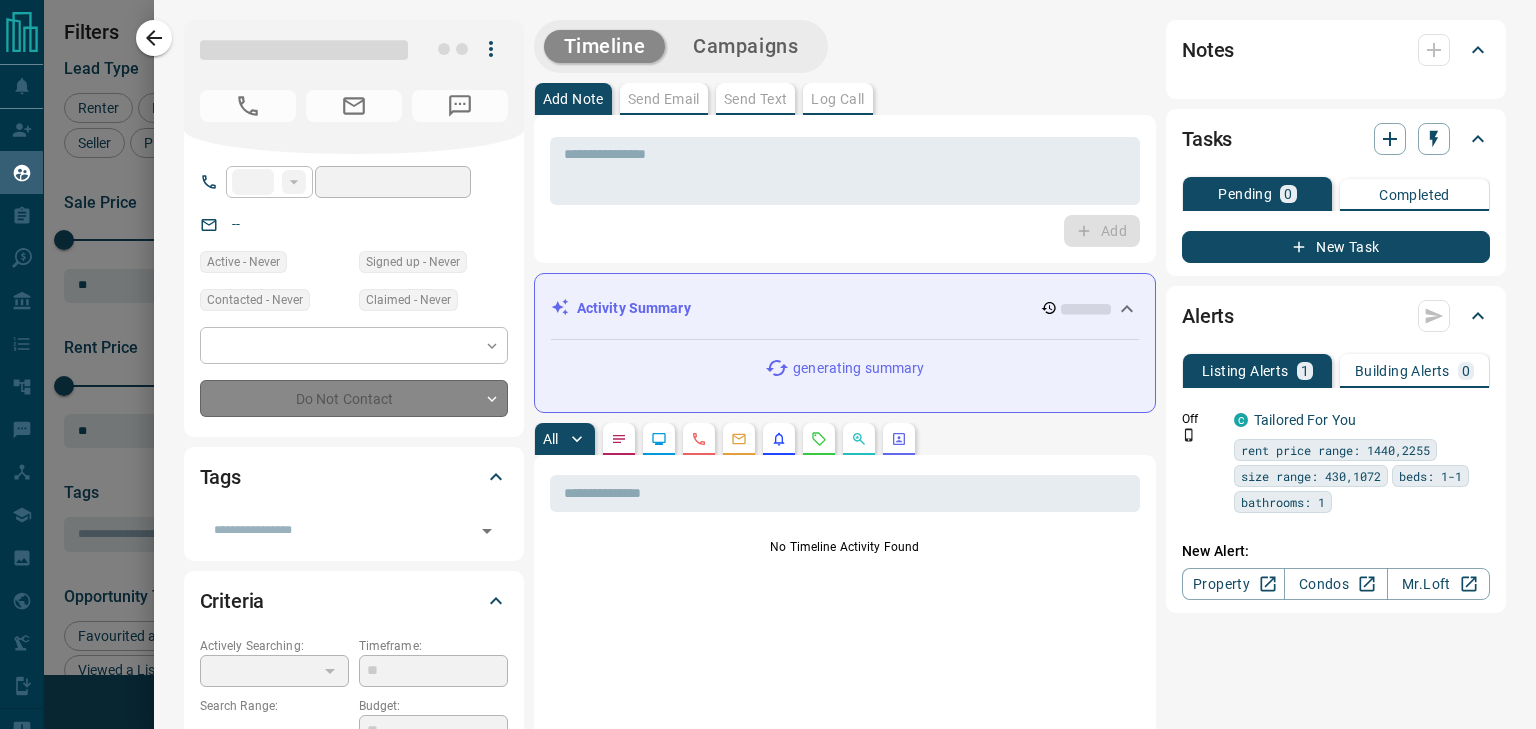 type on "**" 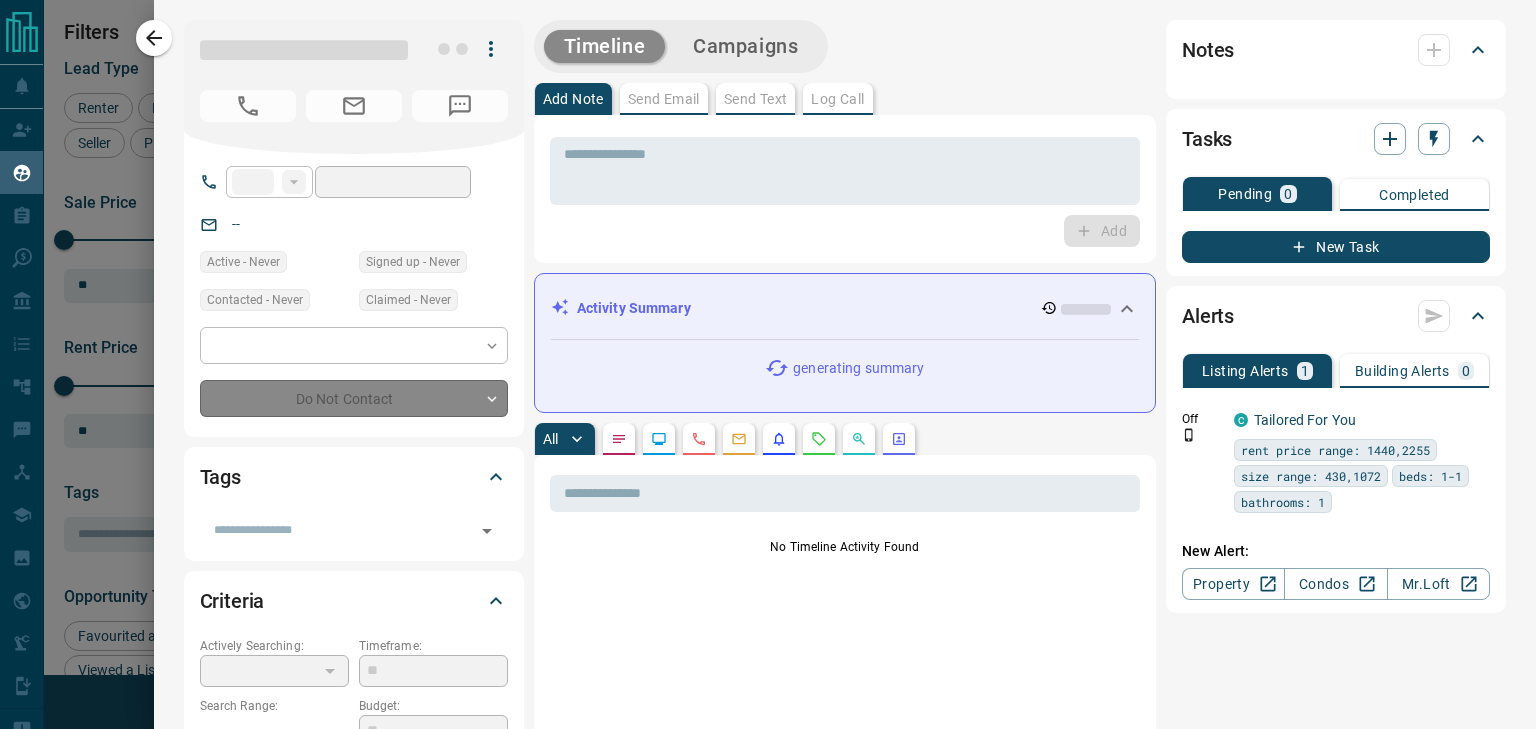 type on "**********" 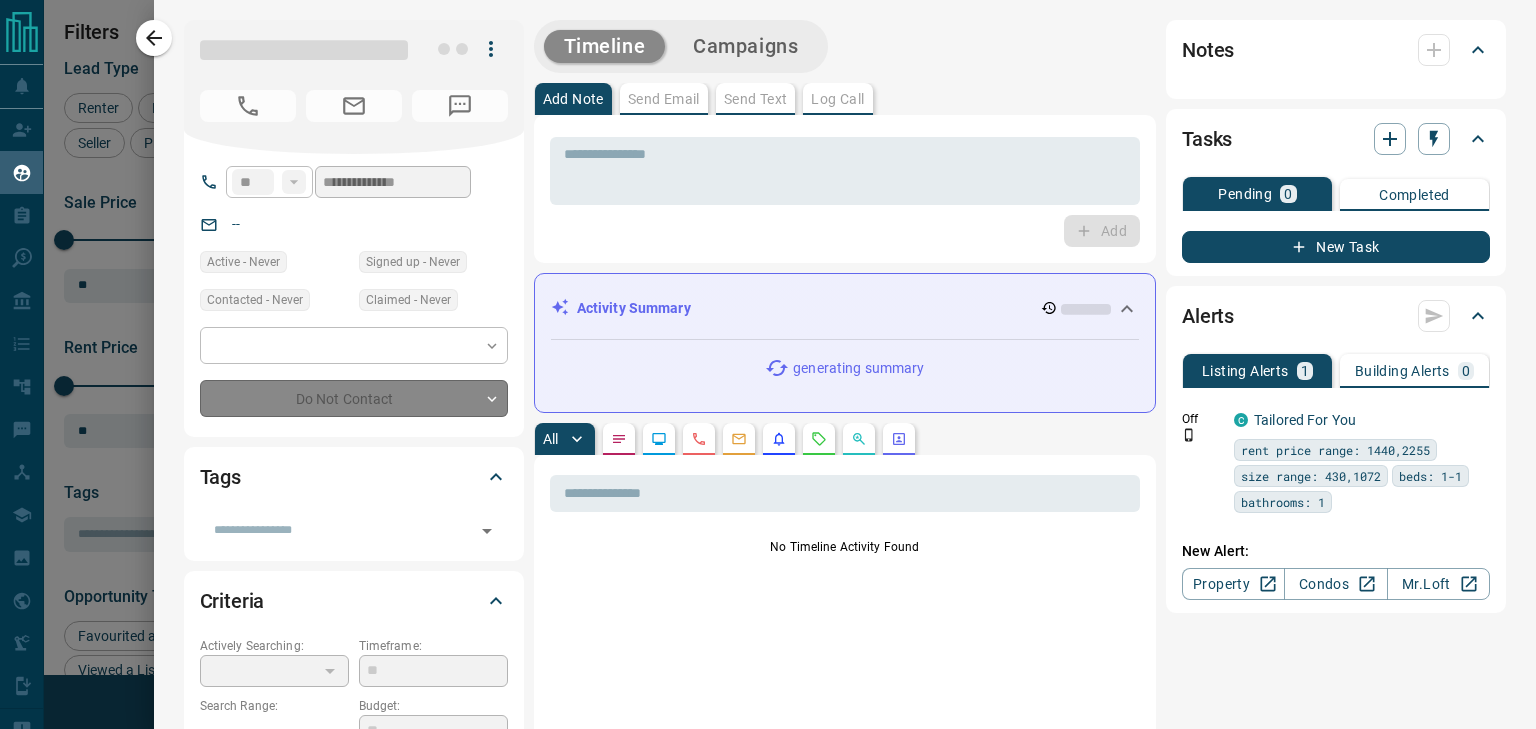 type on "**********" 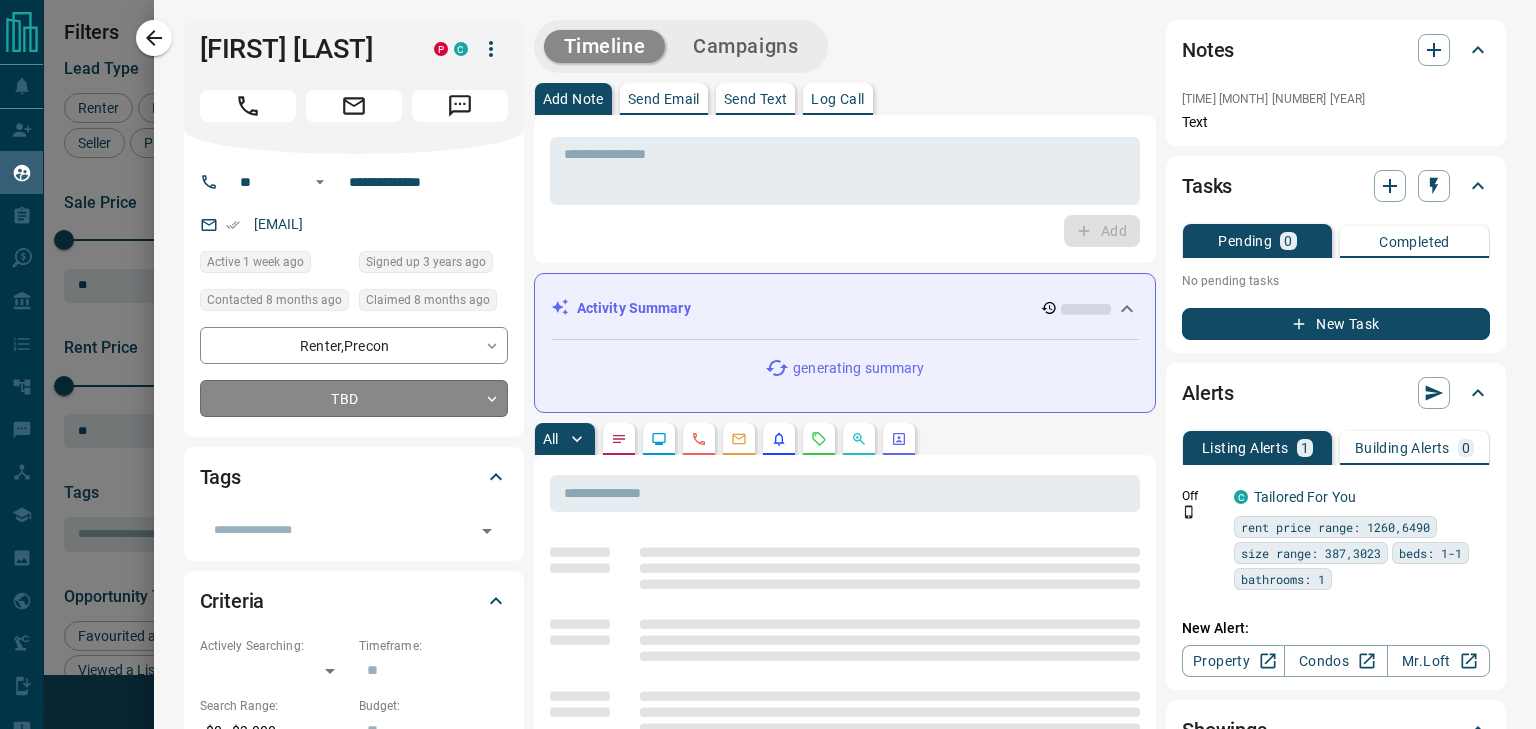 click on "Lead Transfers Claim Leads My Leads Tasks Opportunities Deals Campaigns Automations Messages Broker Bay Training Media Services Agent Resources Precon Worksheet Mobile Apps Disclosure Logout My Leads Filters 1 Manage Tabs New Lead All 942 TBD 75 Do Not Contact - Not Responsive 592 Bogus - Just Browsing 61 Criteria Obtained 38 Future Follow Up 153 Warm 11 HOT 2 Taken on Showings 5 Submitted Offer - Client 5 Name Details Last Active Claimed Date Status Tags Olha Lushch Precon, Renter C P $0 - $3K North York, Toronto 1 week ago Contacted 8 months ago 8 months ago Signed up 3 years ago TBD + Quinn Daigle Renter C $2K - $2K East End, Toronto 8 months ago Contacted 8 months ago 8 months ago Signed up 8 months ago TBD + Yash Sutar Renter C $2K - $3K Scarborough, Toronto 8 months ago Contacted 8 months ago 8 months ago Signed up 8 months ago TBD + Charnjeet Singh Buyer, Renter C $0 - $2K Toronto, Brampton 3 weeks ago Contacted 8 months ago 8 months ago Signed up 8 months ago TBD + Saharsh Parmanandka Renter C TBD + C" at bounding box center [768, 352] 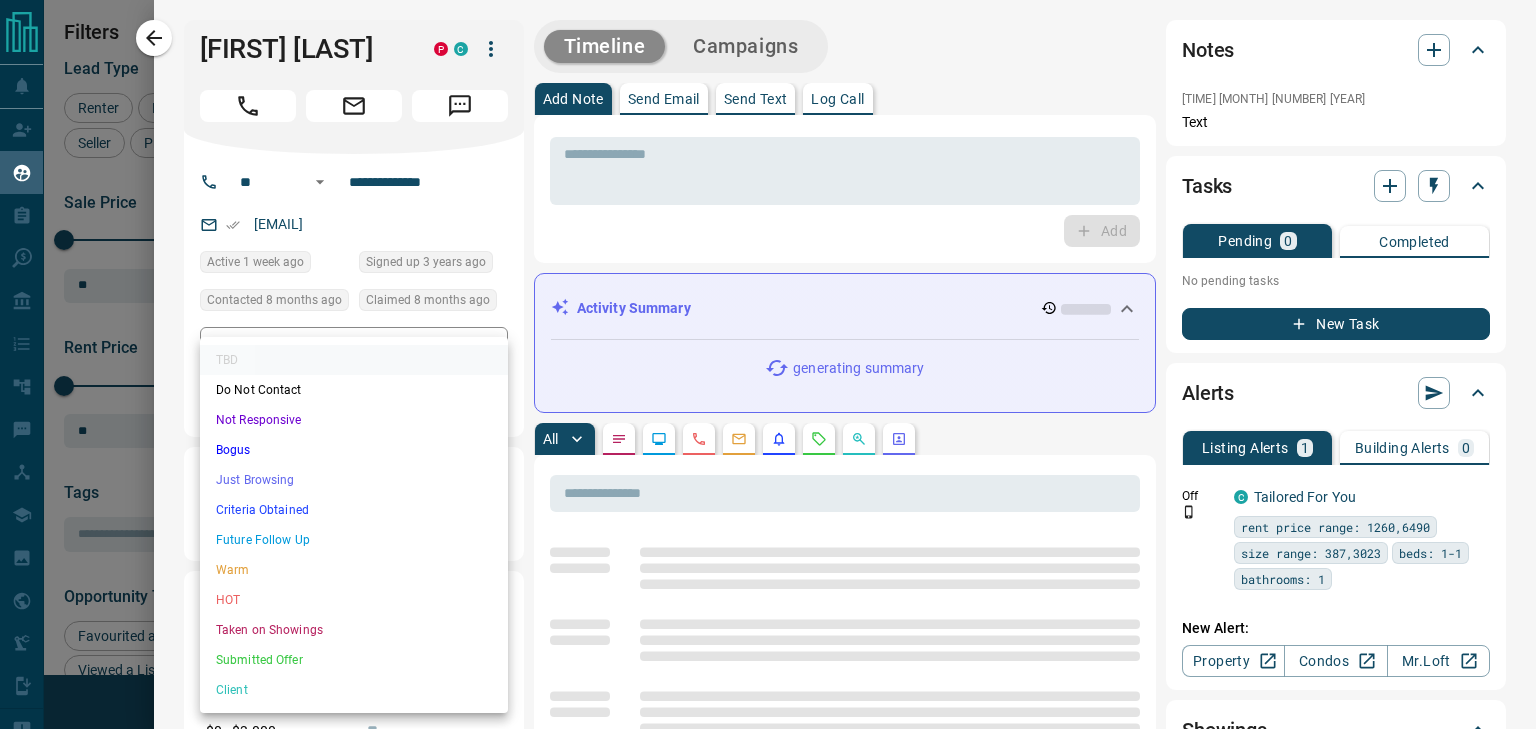 click on "Not Responsive" at bounding box center [354, 420] 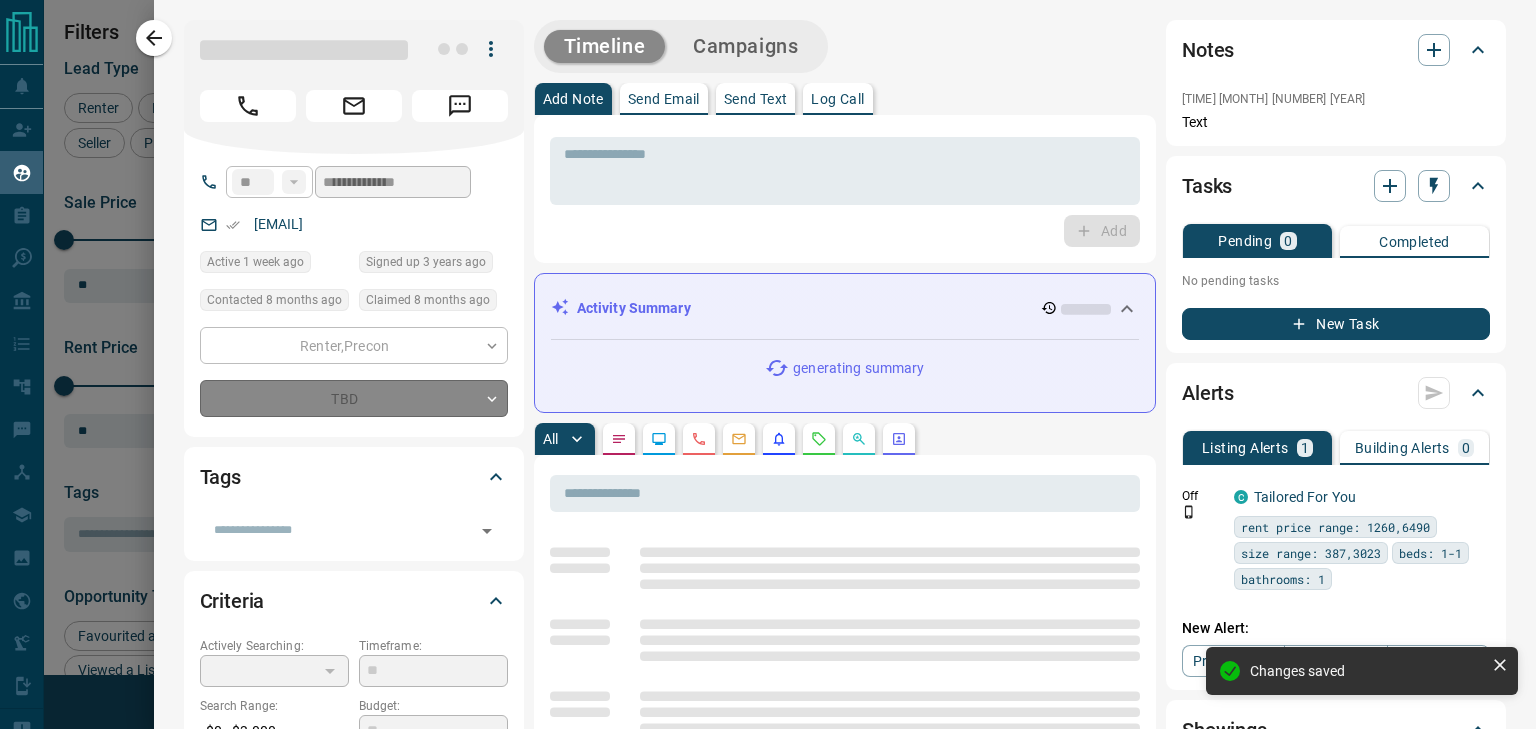 type on "*" 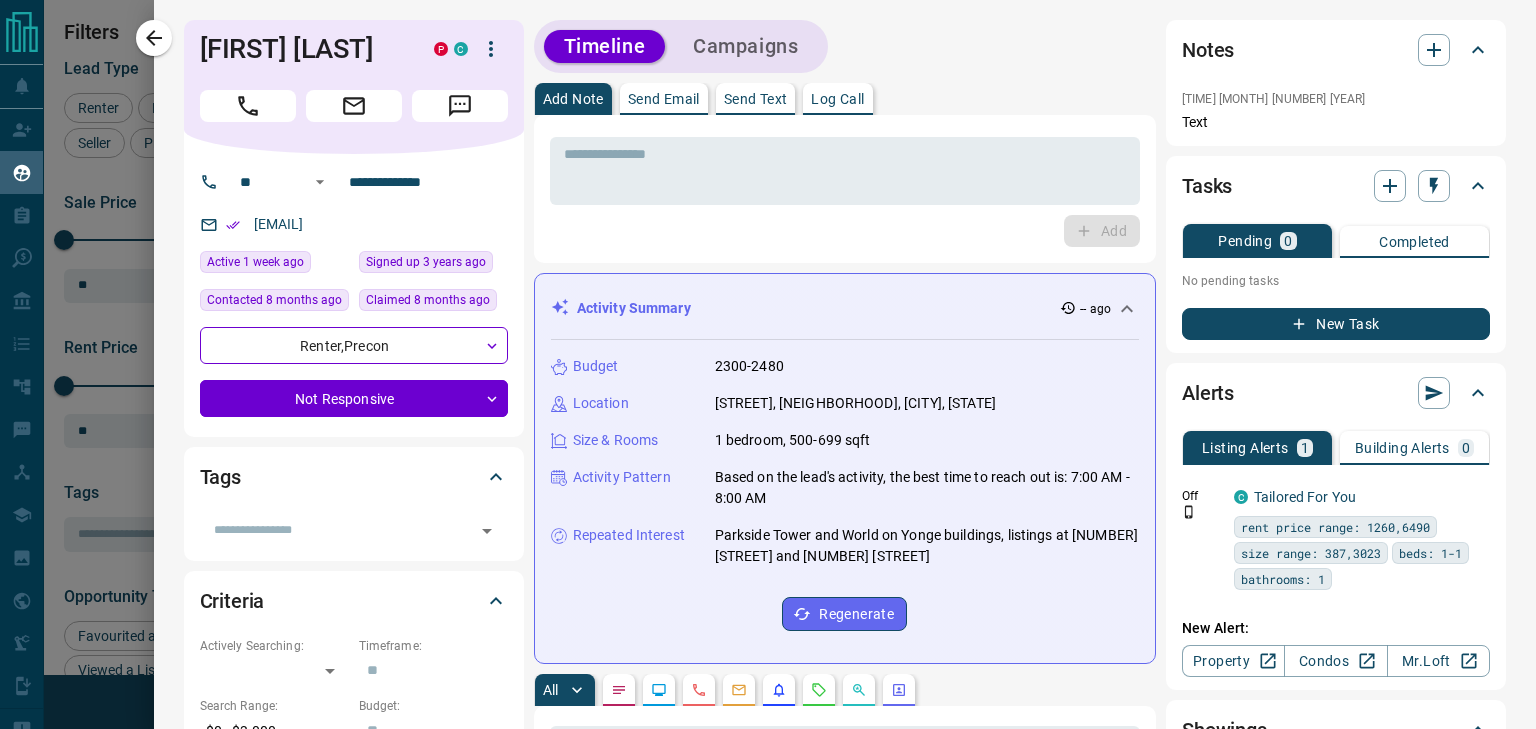 click on "Send Email" at bounding box center [664, 99] 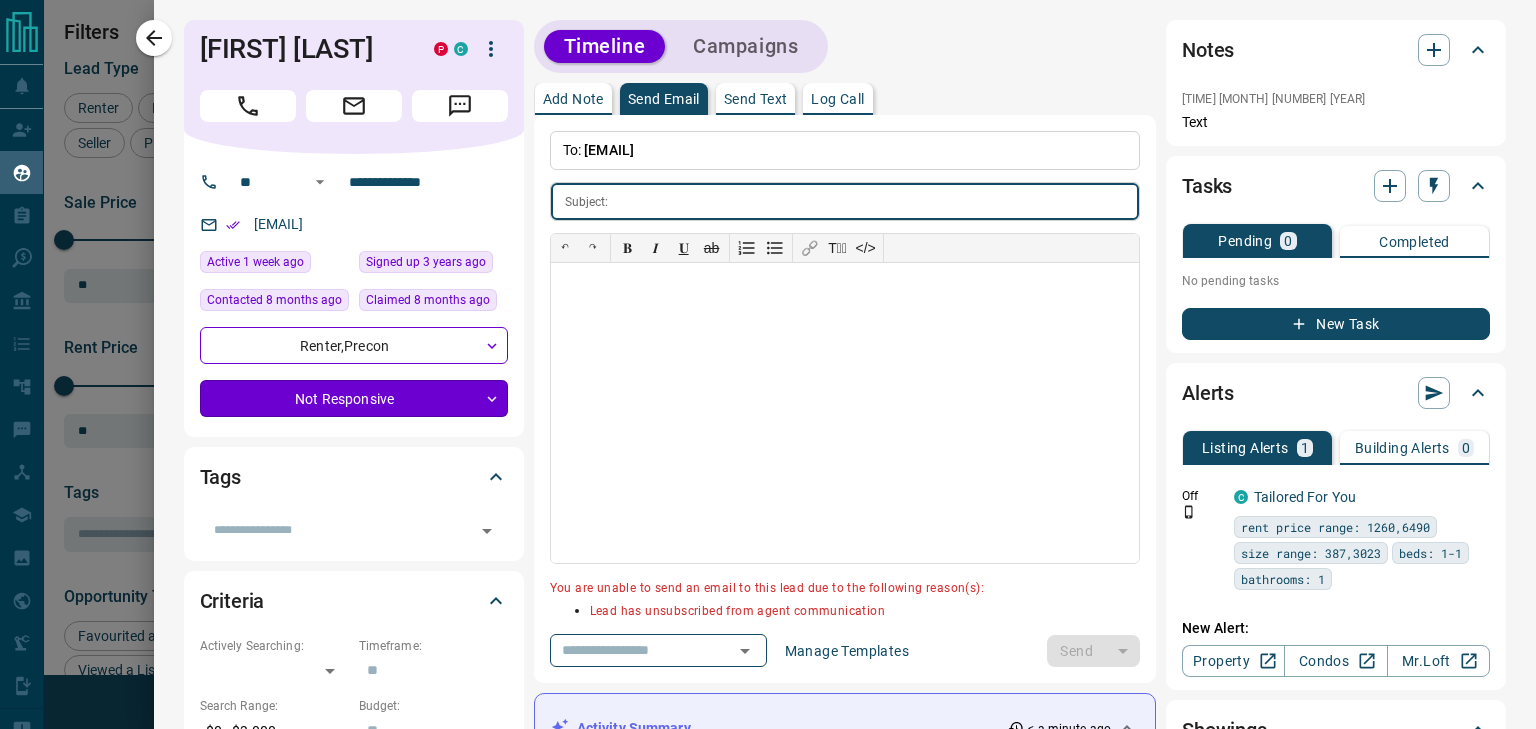 click on "Lead Transfers Claim Leads My Leads Tasks Opportunities Deals Campaigns Automations Messages Broker Bay Training Media Services Agent Resources Precon Worksheet Mobile Apps Disclosure Logout My Leads Filters 1 Manage Tabs New Lead All 942 TBD 75 Do Not Contact - Not Responsive 592 Bogus - Just Browsing 61 Criteria Obtained 38 Future Follow Up 153 Warm 11 HOT 2 Taken on Showings 5 Submitted Offer - Client 5 Name Details Last Active Claimed Date Status Tags Olha Lushch Precon, Renter C P $0 - $3K North York, Toronto 1 week ago Contacted 8 months ago 8 months ago Signed up 3 years ago TBD + Quinn Daigle Renter C $2K - $2K East End, Toronto 8 months ago Contacted 8 months ago 8 months ago Signed up 8 months ago TBD + Yash Sutar Renter C $2K - $3K Scarborough, Toronto 8 months ago Contacted 8 months ago 8 months ago Signed up 8 months ago TBD + Charnjeet Singh Buyer, Renter C $0 - $2K Toronto, Brampton 3 weeks ago Contacted 8 months ago 8 months ago Signed up 8 months ago TBD + Saharsh Parmanandka Renter C TBD + C" at bounding box center (768, 352) 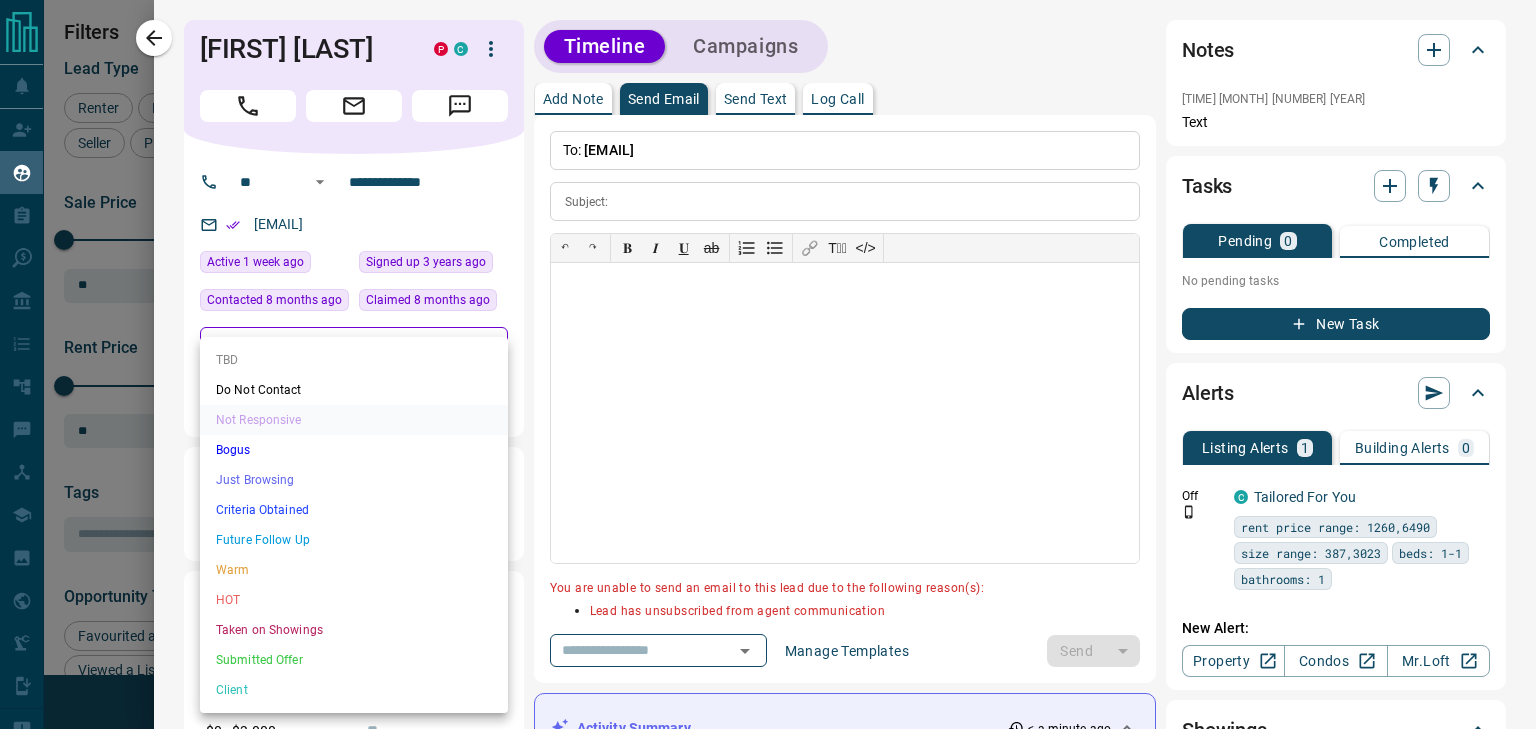 click on "TBD Do Not Contact Not Responsive Bogus Just Browsing Criteria Obtained Future Follow Up Warm HOT Taken on Showings Submitted Offer Client" at bounding box center [354, 525] 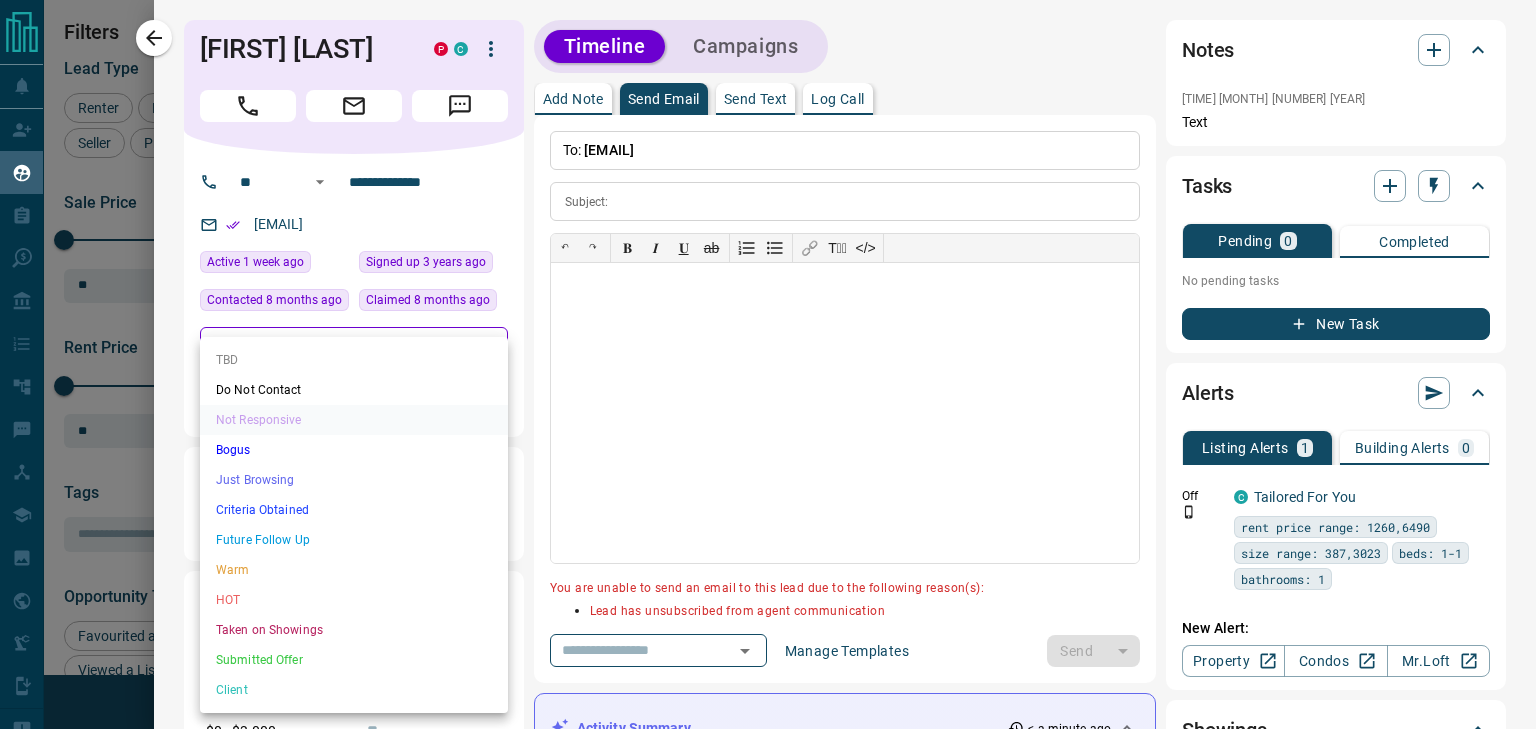 click at bounding box center [768, 364] 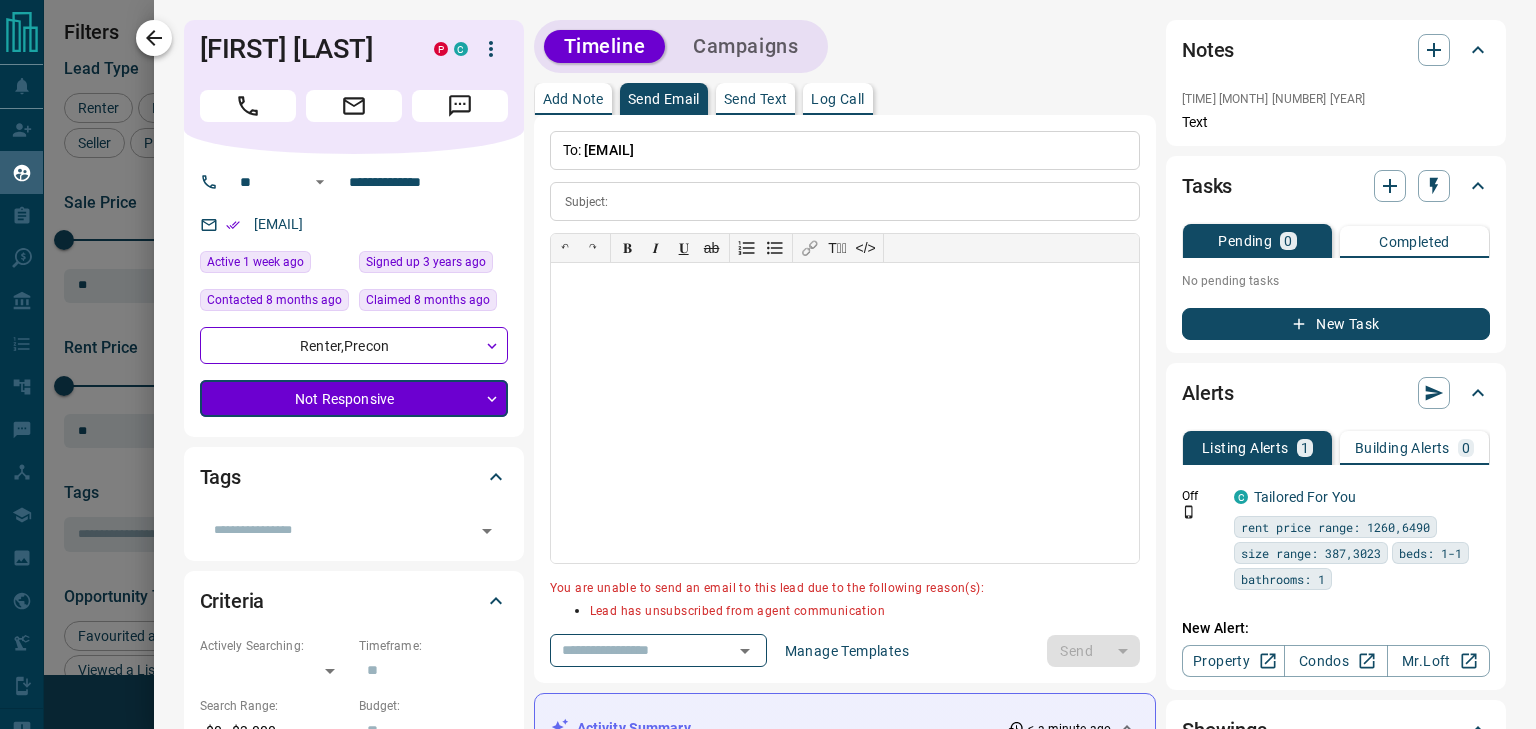 click at bounding box center [154, 38] 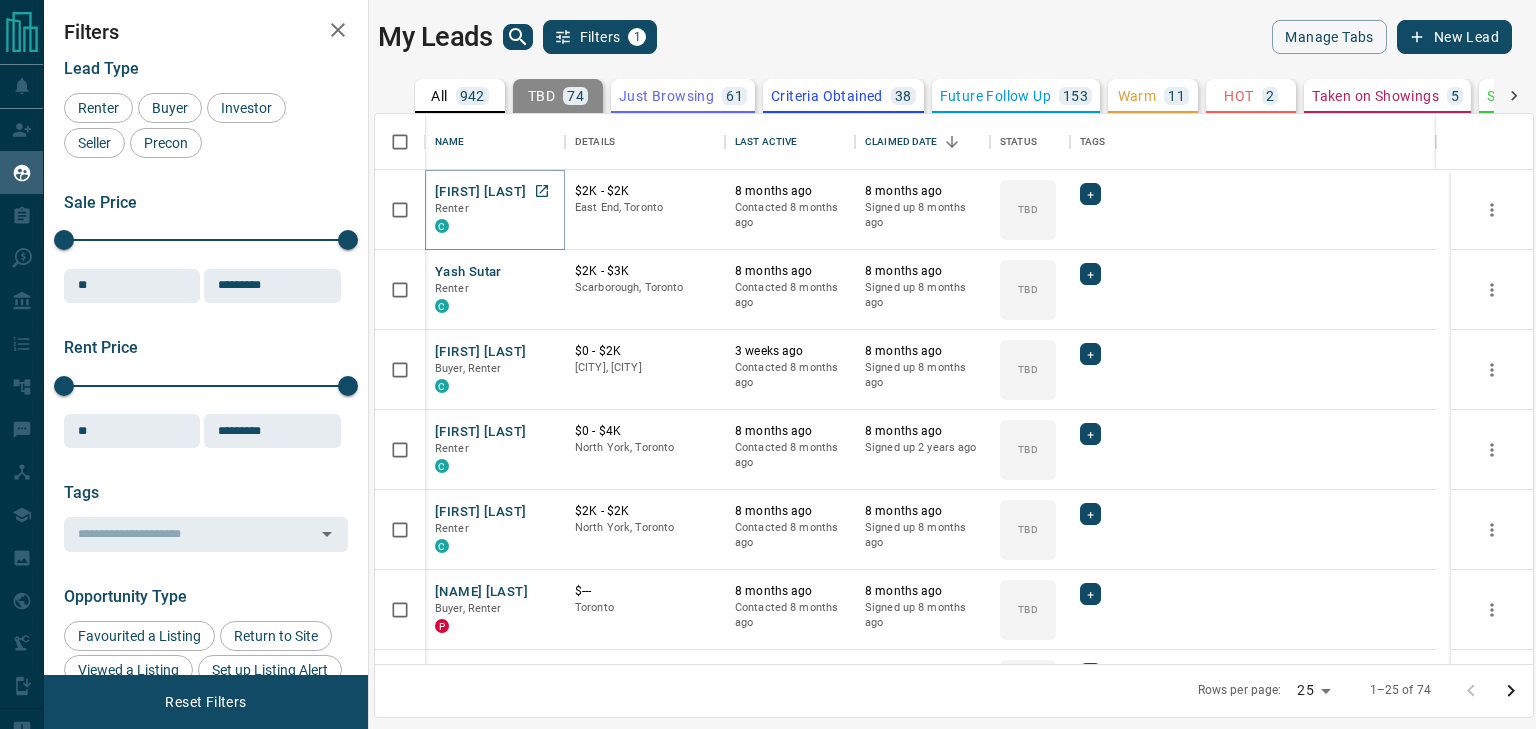 click on "[FIRST] [LAST]" at bounding box center (480, 192) 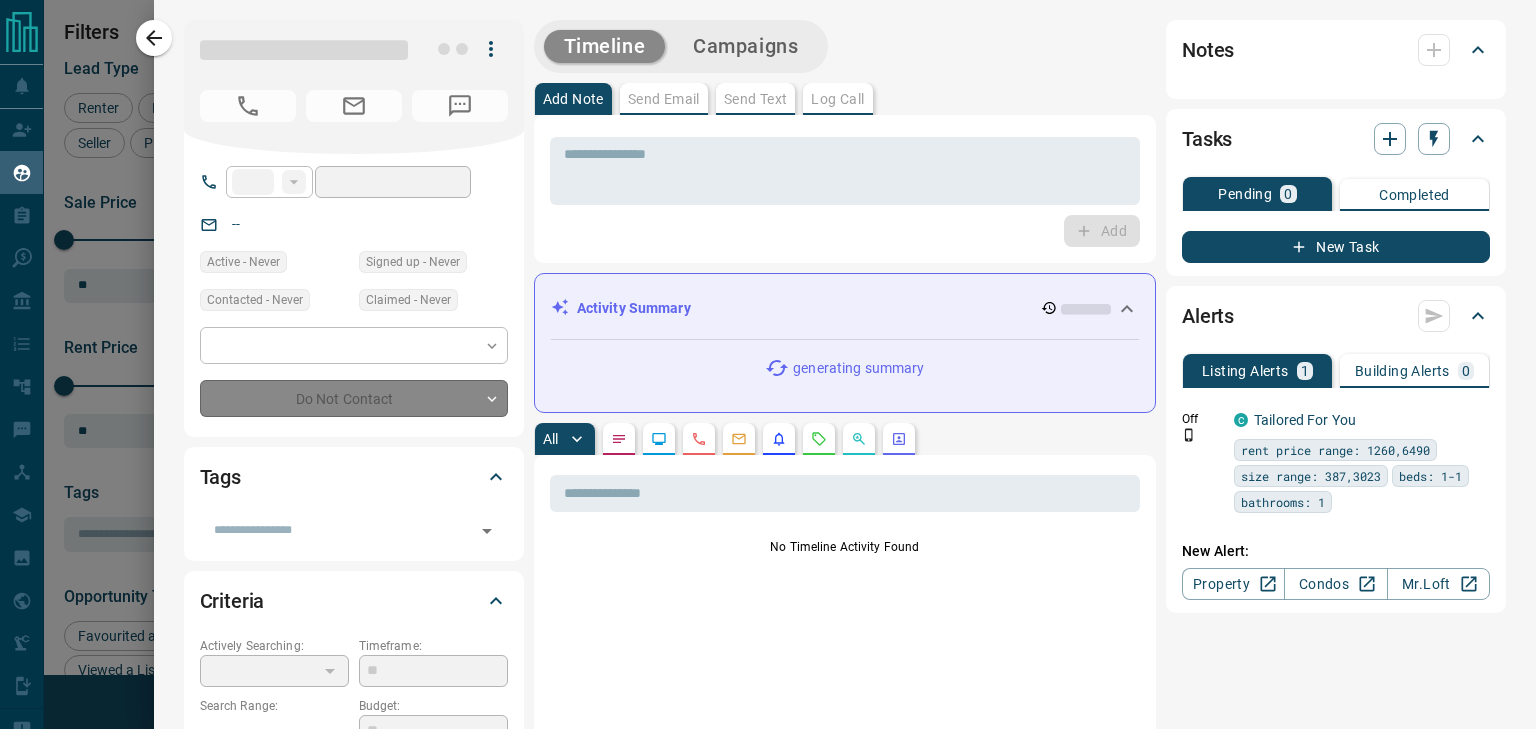 type on "**" 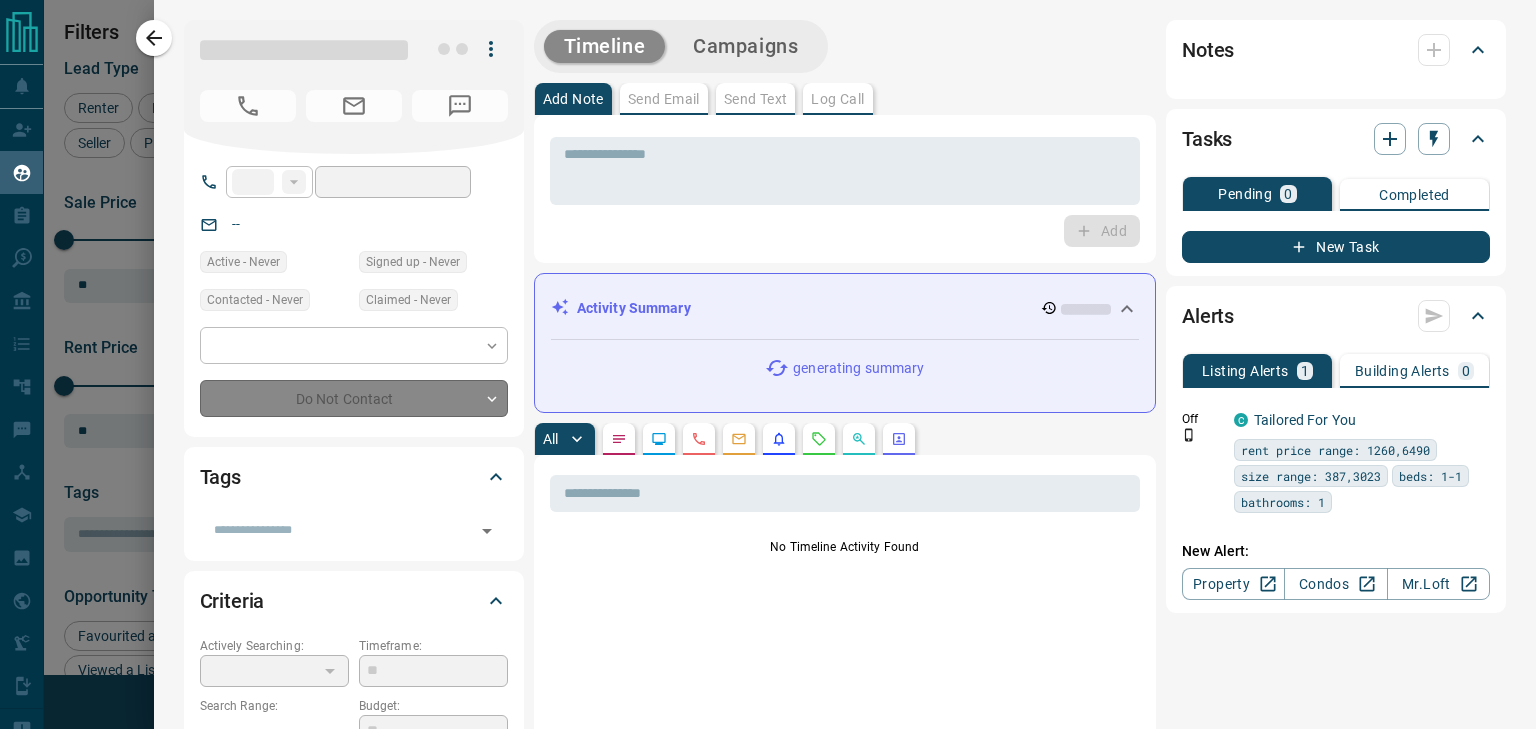 type on "**********" 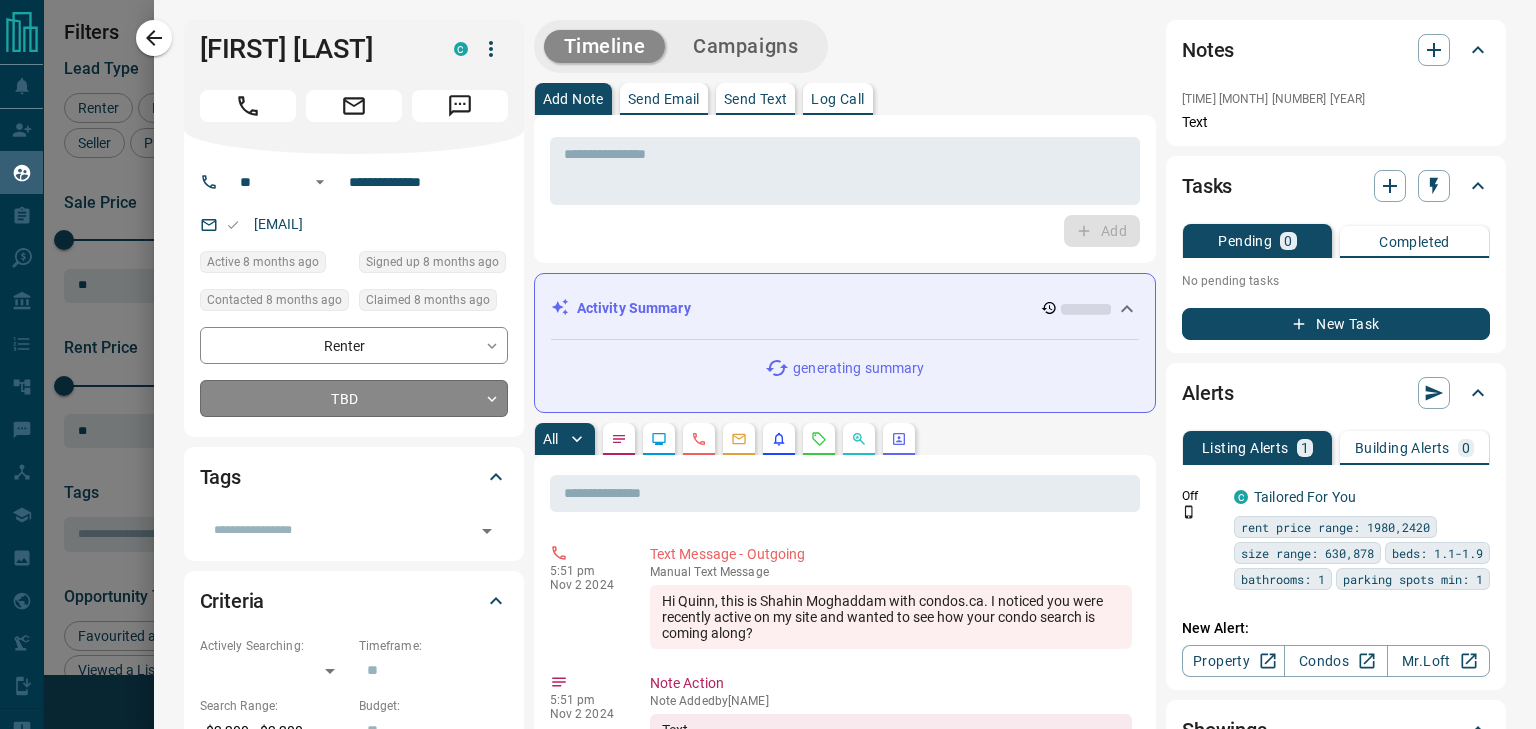 click on "Lead Transfers Claim Leads My Leads Tasks Opportunities Deals Campaigns Automations Messages Broker Bay Training Media Services Agent Resources Precon Worksheet Mobile Apps Disclosure Logout My Leads Filters 1 Manage Tabs New Lead All 942 TBD 74 Do Not Contact - Not Responsive 593 Bogus - Just Browsing 61 Criteria Obtained 38 Future Follow Up 153 Warm 11 HOT 2 Taken on Showings 5 Submitted Offer - Client 5 Name Details Last Active Claimed Date Status Tags Quinn Daigle Renter C $2K - $2K East End, Toronto 8 months ago Contacted 8 months ago 8 months ago Signed up 8 months ago TBD + Yash Sutar Renter C $2K - $3K Scarborough, Toronto 8 months ago Contacted 8 months ago 8 months ago Signed up 8 months ago TBD + Charnjeet Singh Buyer, Renter C $0 - $2K Toronto, Brampton 3 weeks ago Contacted 8 months ago 8 months ago Signed up 8 months ago TBD + Saharsh Parmanandka Renter C $0 - $4K North York, Toronto 8 months ago Contacted 8 months ago 8 months ago Signed up 2 years ago TBD + Manu Gaspar Renter C $2K - $2K TBD +" at bounding box center [768, 352] 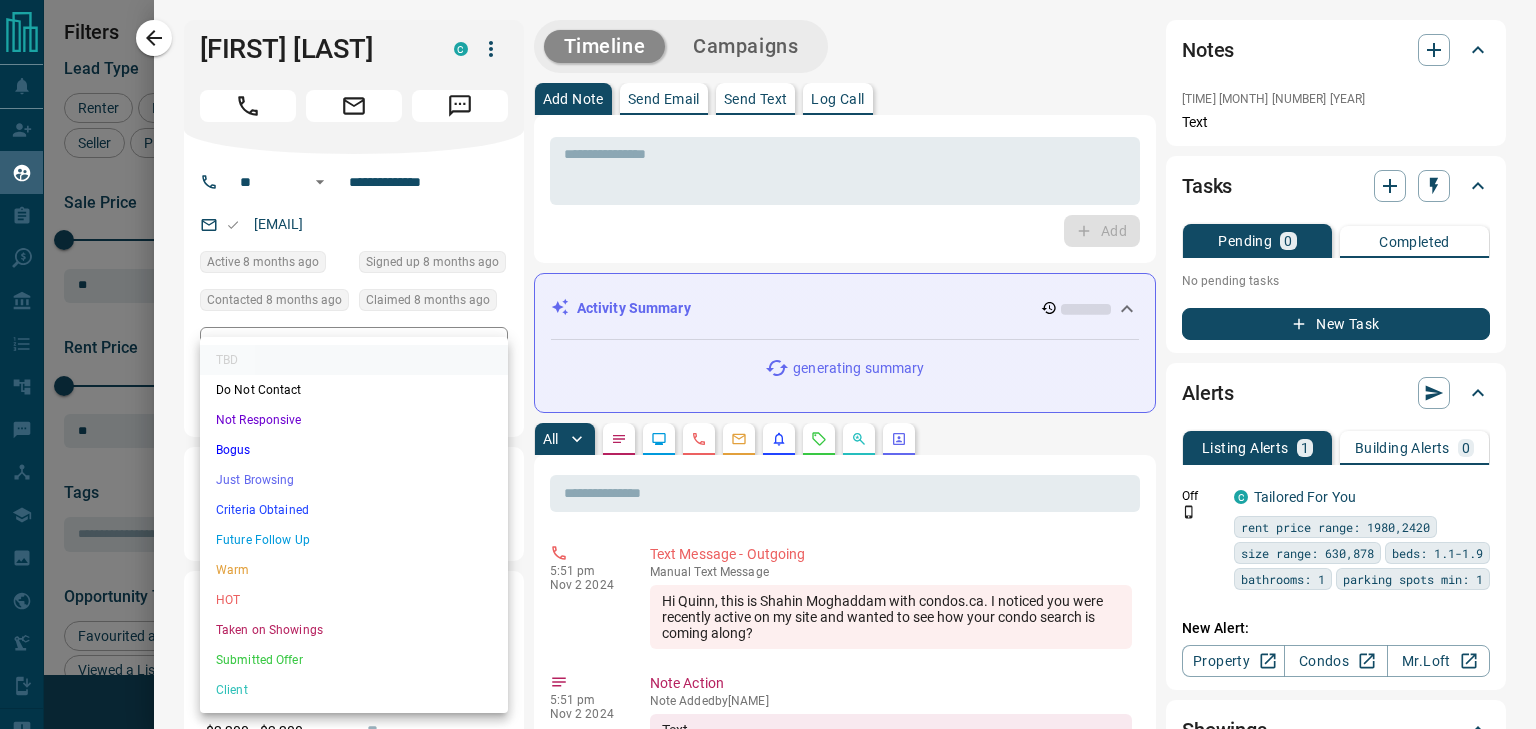 click on "Not Responsive" at bounding box center [354, 420] 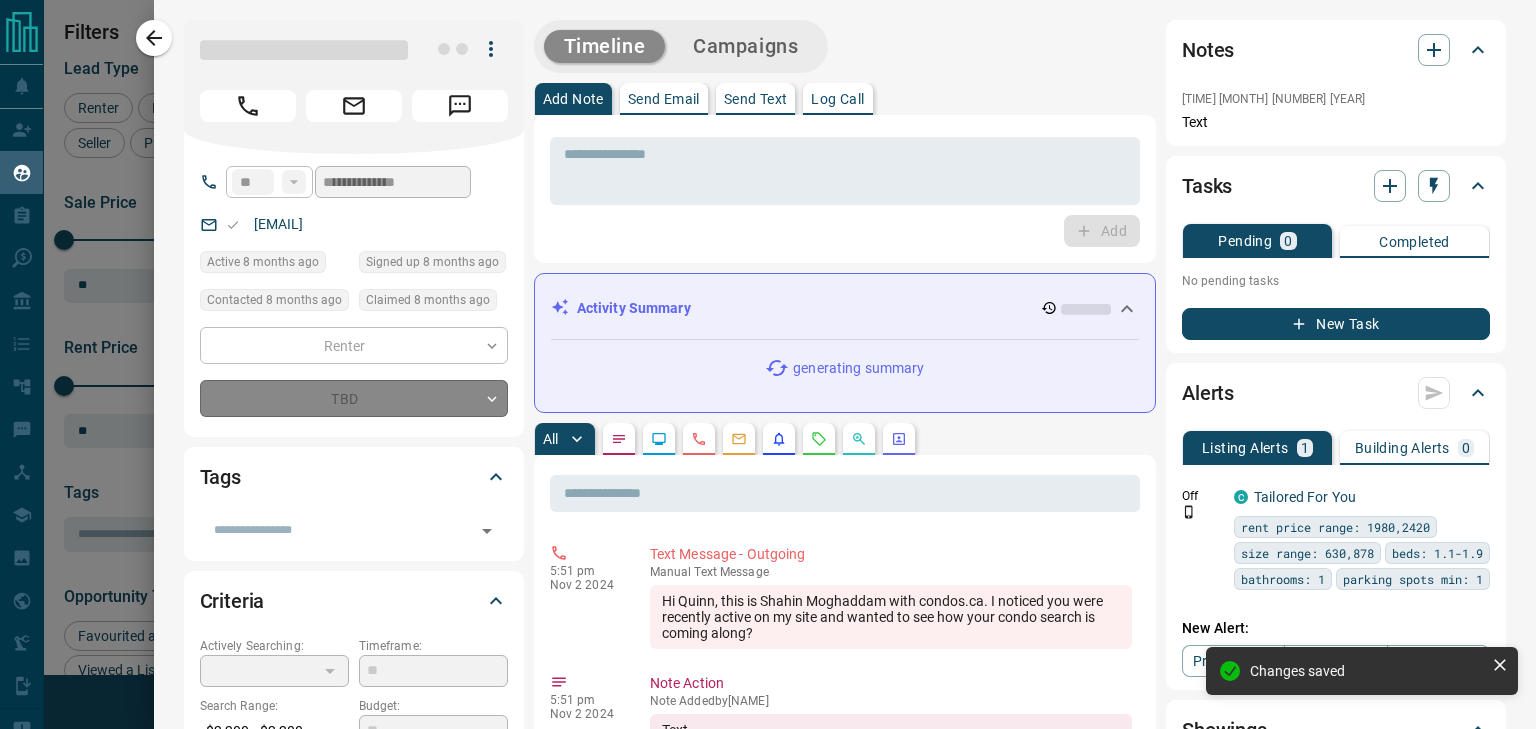 type on "*" 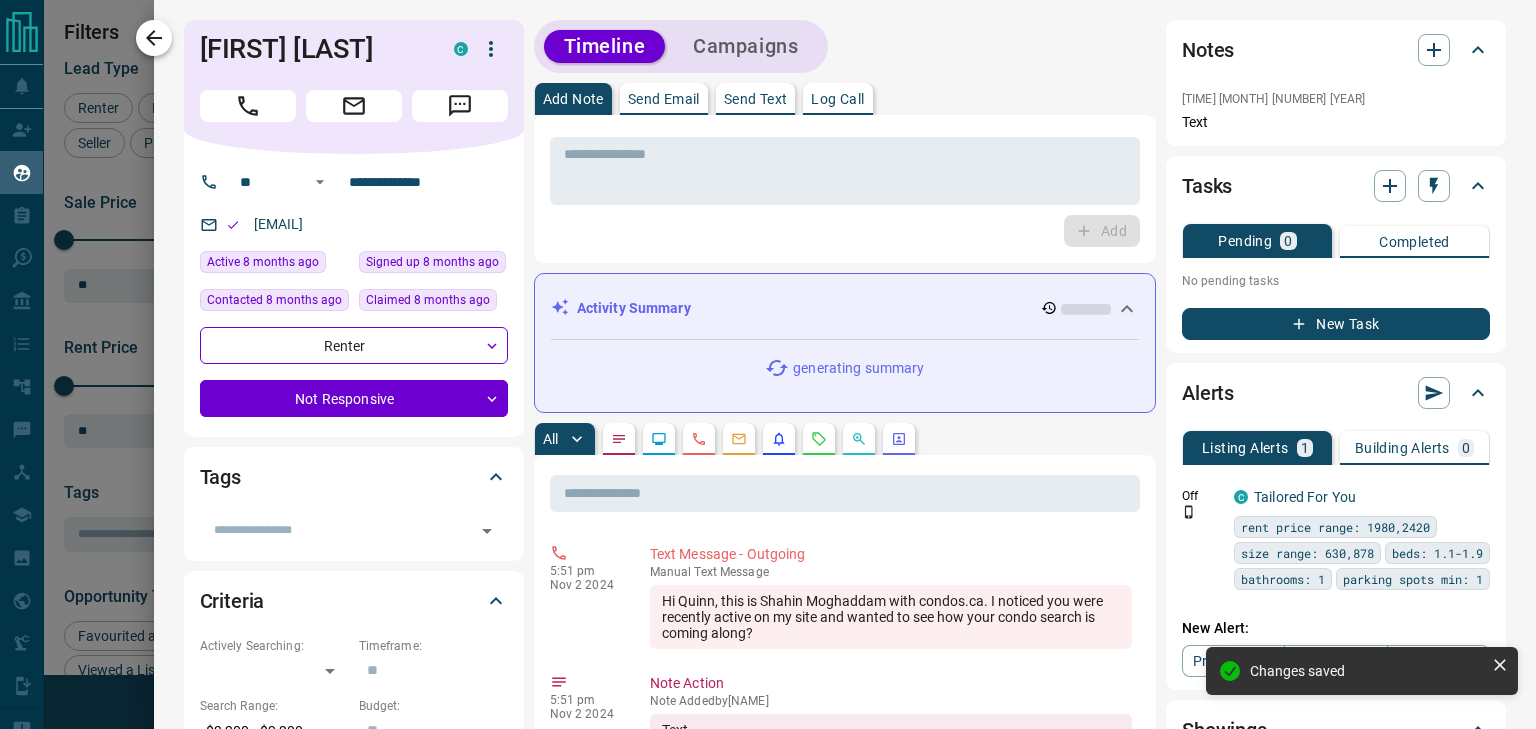 click at bounding box center [154, 38] 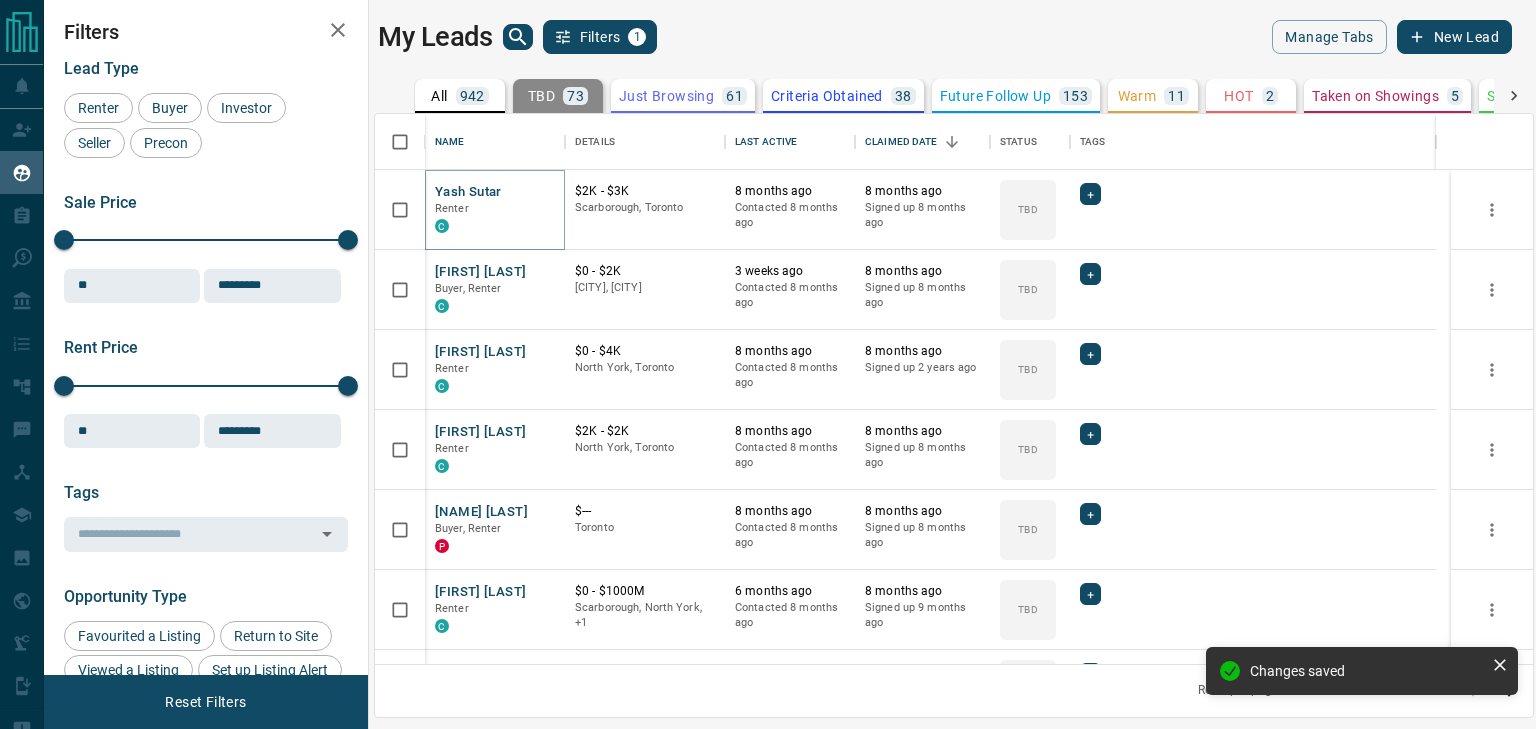 click on "Yash Sutar" at bounding box center (468, 192) 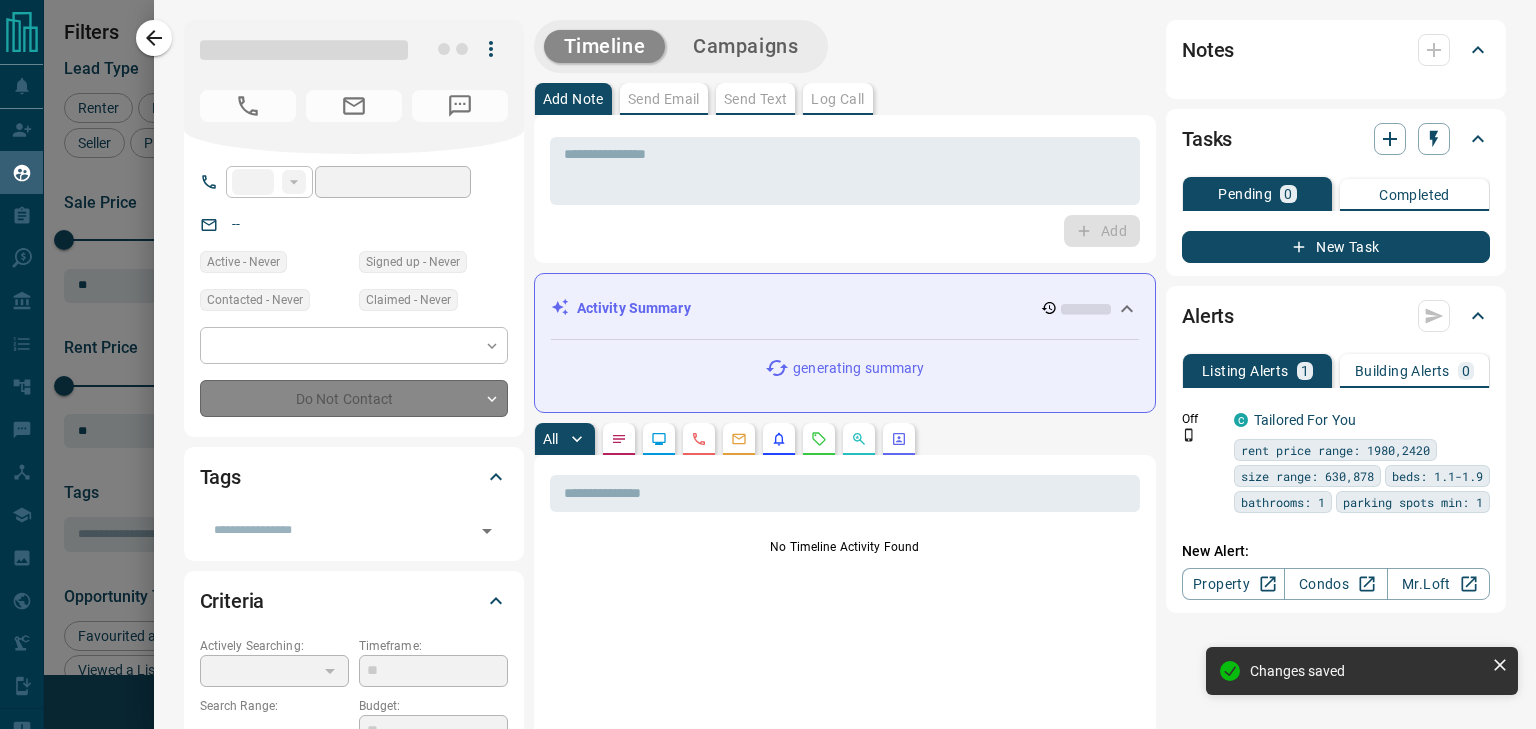 type on "**" 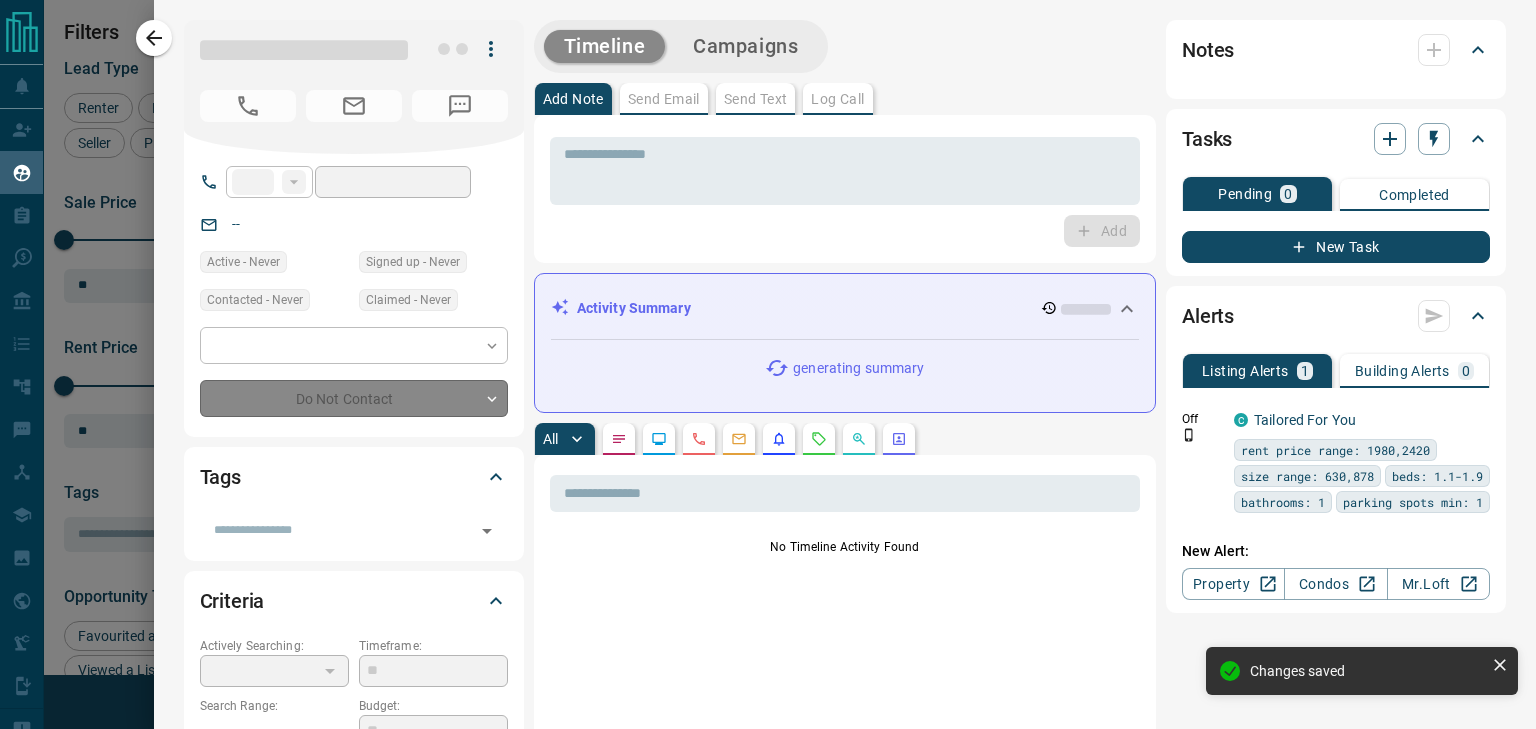 type on "**********" 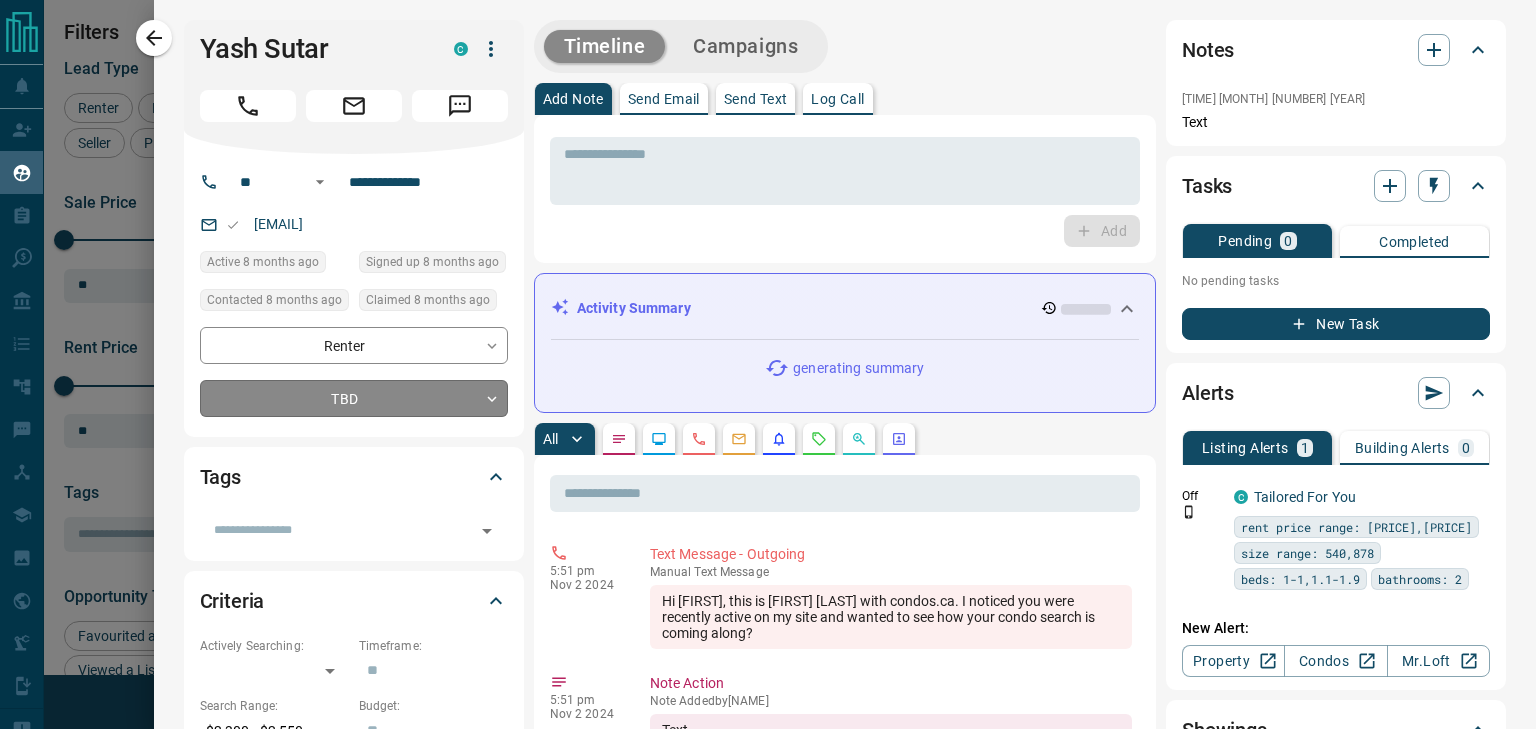 click on "Lead Transfers Claim Leads My Leads Tasks Opportunities Deals Campaigns Automations Messages Broker Bay Training Media Services Agent Resources Precon Worksheet Mobile Apps Disclosure Logout My Leads Filters 1 Manage Tabs New Lead All 942 TBD 73 Do Not Contact - Not Responsive 594 Bogus - Just Browsing 61 Criteria Obtained 38 Future Follow Up 153 Warm 11 HOT 2 Taken on Showings 5 Submitted Offer - Client 5 Name Details Last Active Claimed Date Status Tags Yash Sutar Renter C $2K - $3K Scarborough, Toronto 8 months ago Contacted 8 months ago 8 months ago Signed up 8 months ago TBD + Charnjeet Singh Buyer, Renter C $0 - $2K Toronto, Brampton 3 weeks ago Contacted 8 months ago 8 months ago Signed up 8 months ago TBD + Saharsh Parmanandka Renter C $0 - $4K North York, Toronto 8 months ago Contacted 8 months ago 8 months ago Signed up 2 years ago TBD + Manu Gaspar Renter C $2K - $2K North York, Toronto 8 months ago Contacted 8 months ago 8 months ago Signed up 8 months ago TBD + Acmare Balidy Buyer, Renter P $---" at bounding box center [768, 352] 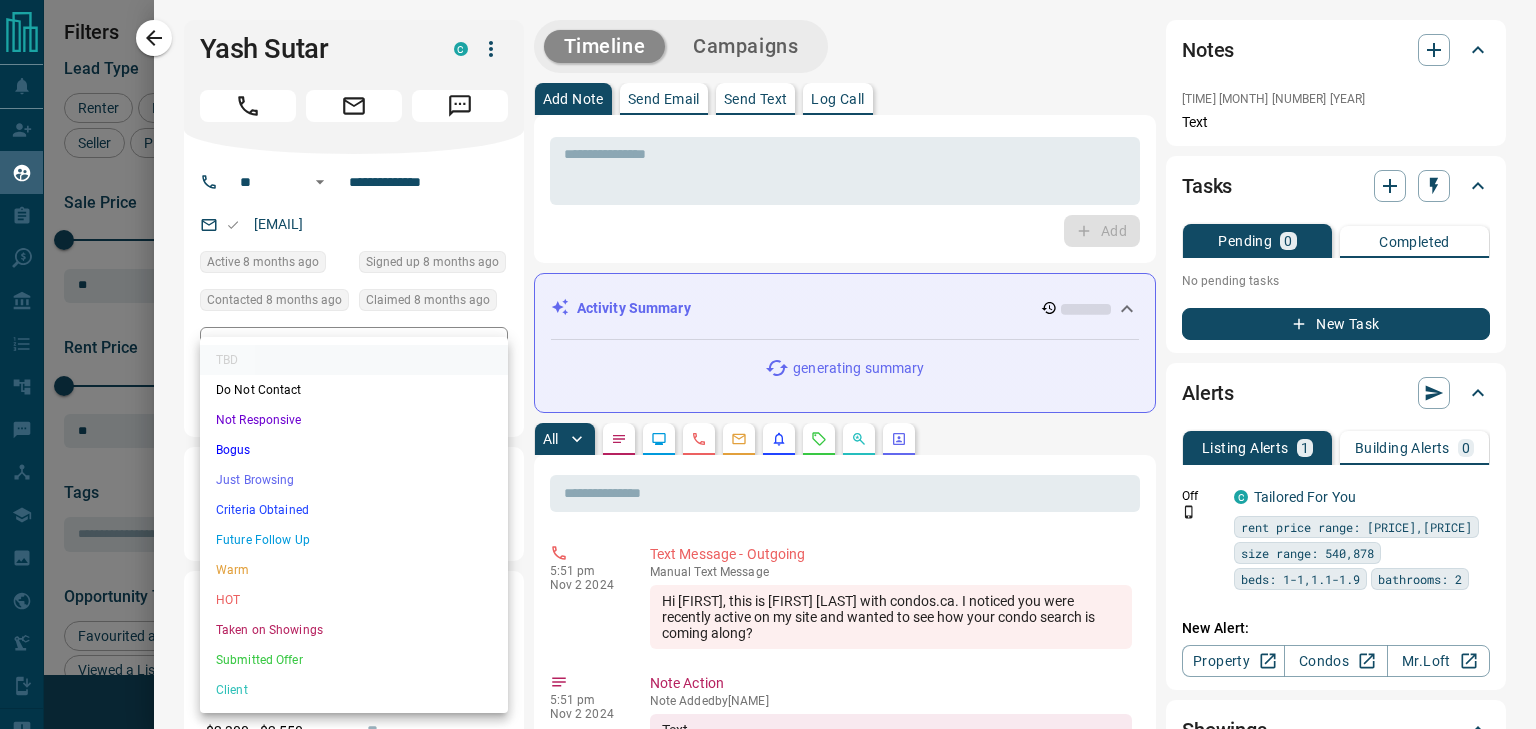 click on "Not Responsive" at bounding box center [354, 420] 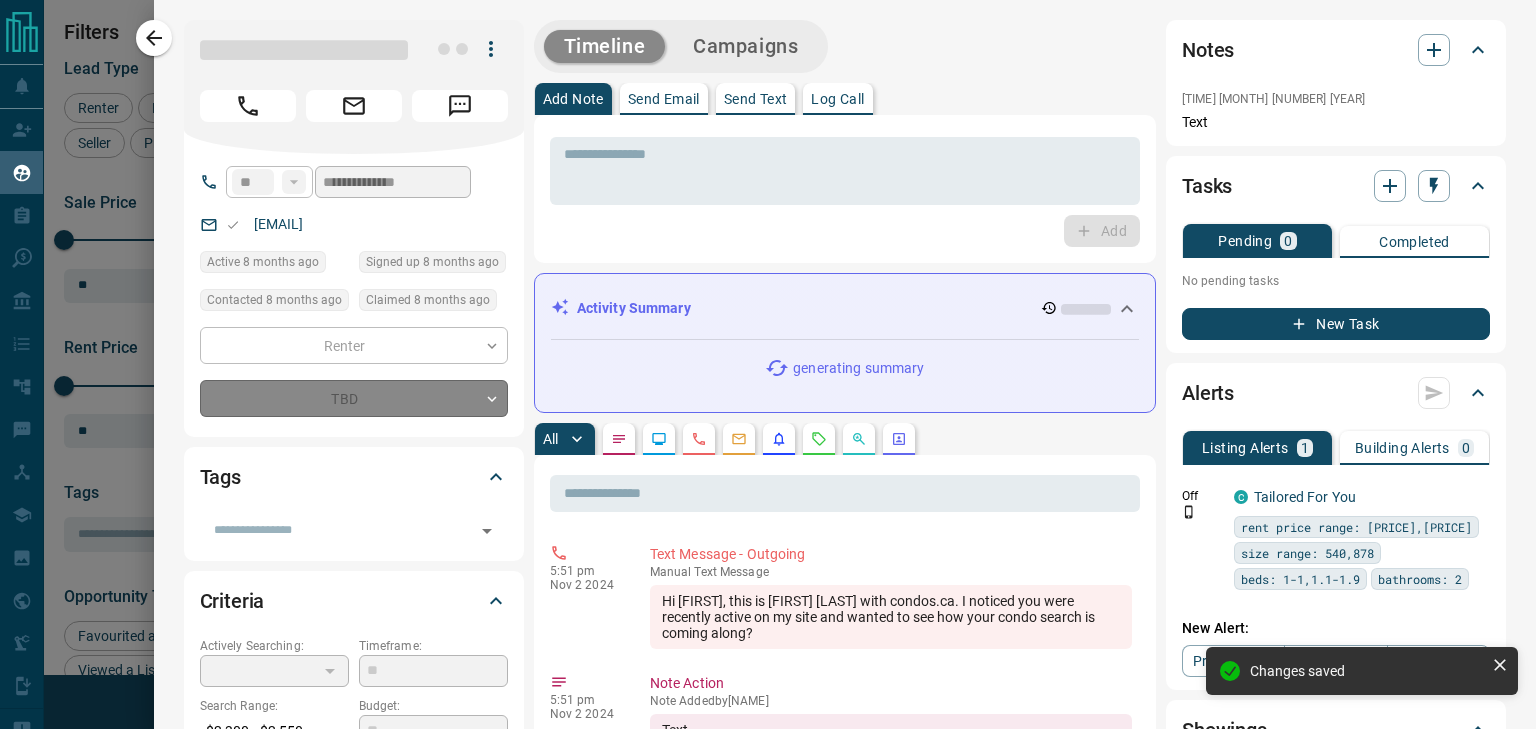 type on "*" 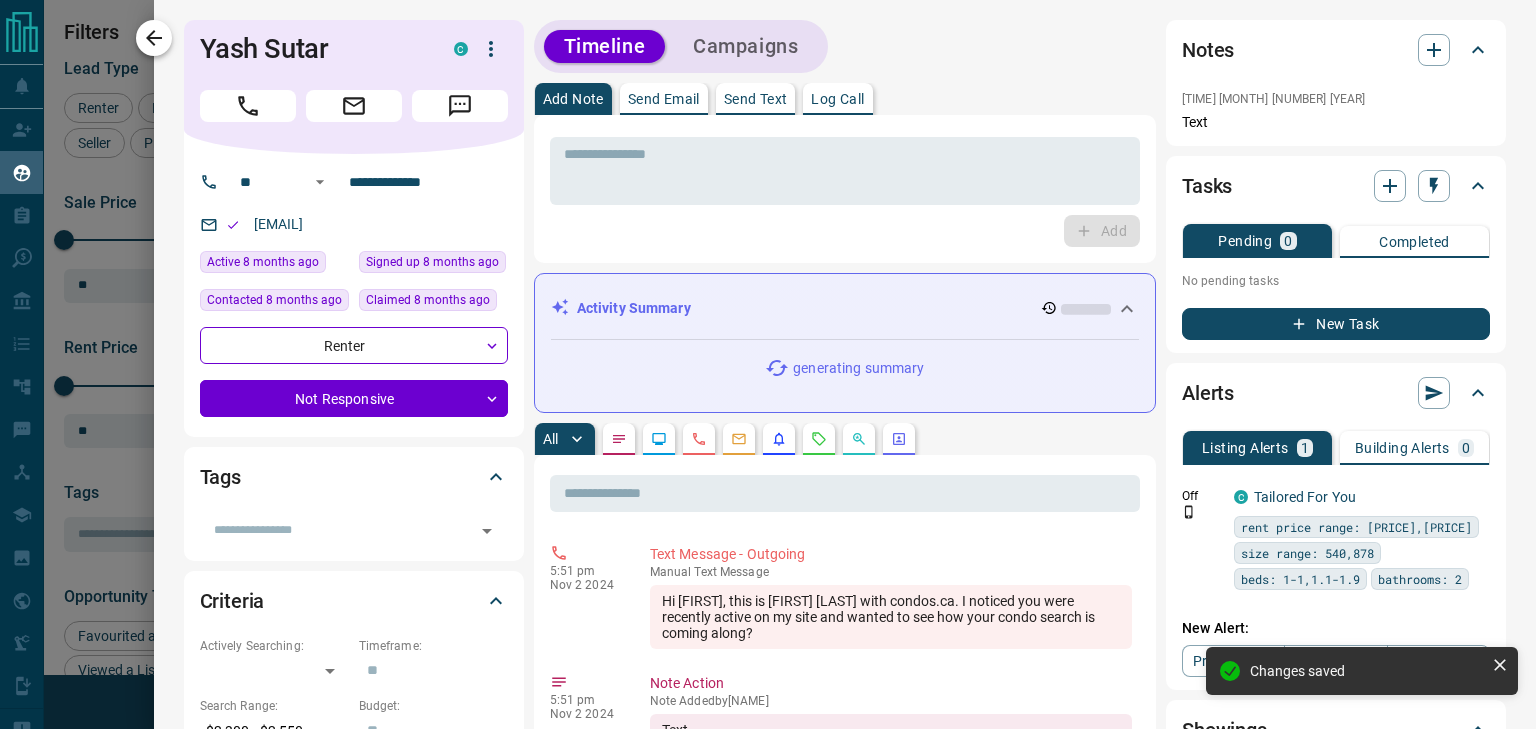 click 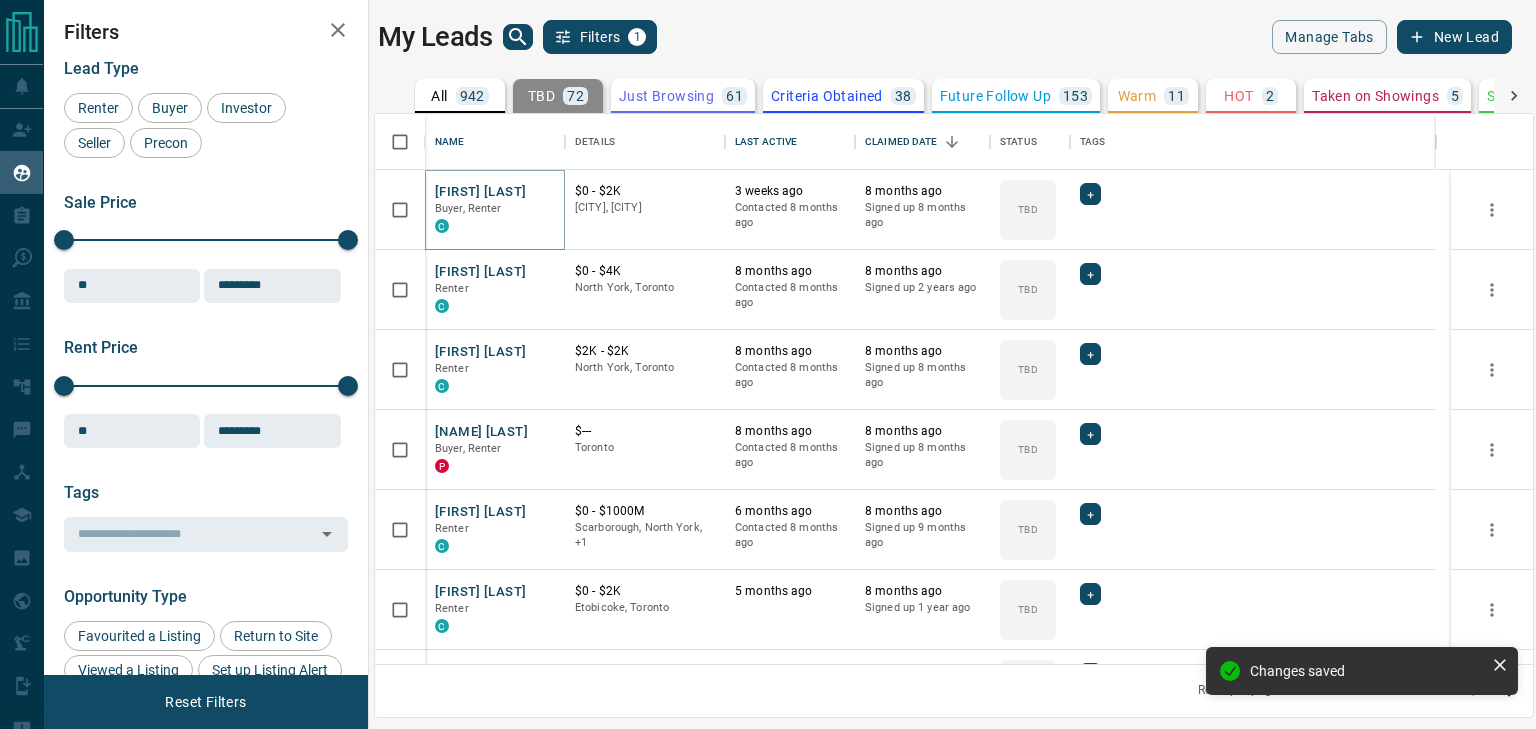 click on "[FIRST] [LAST]" at bounding box center (480, 192) 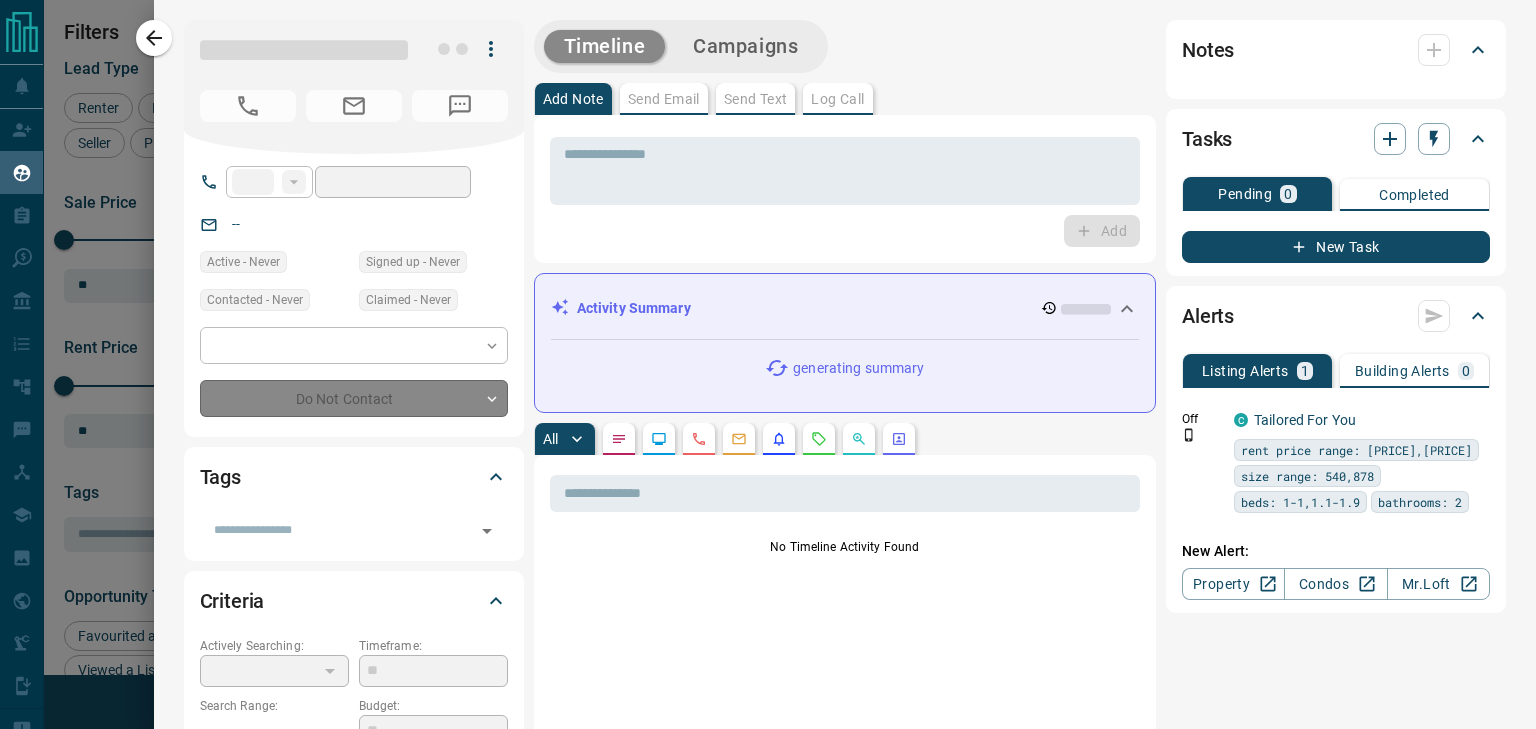 type on "**" 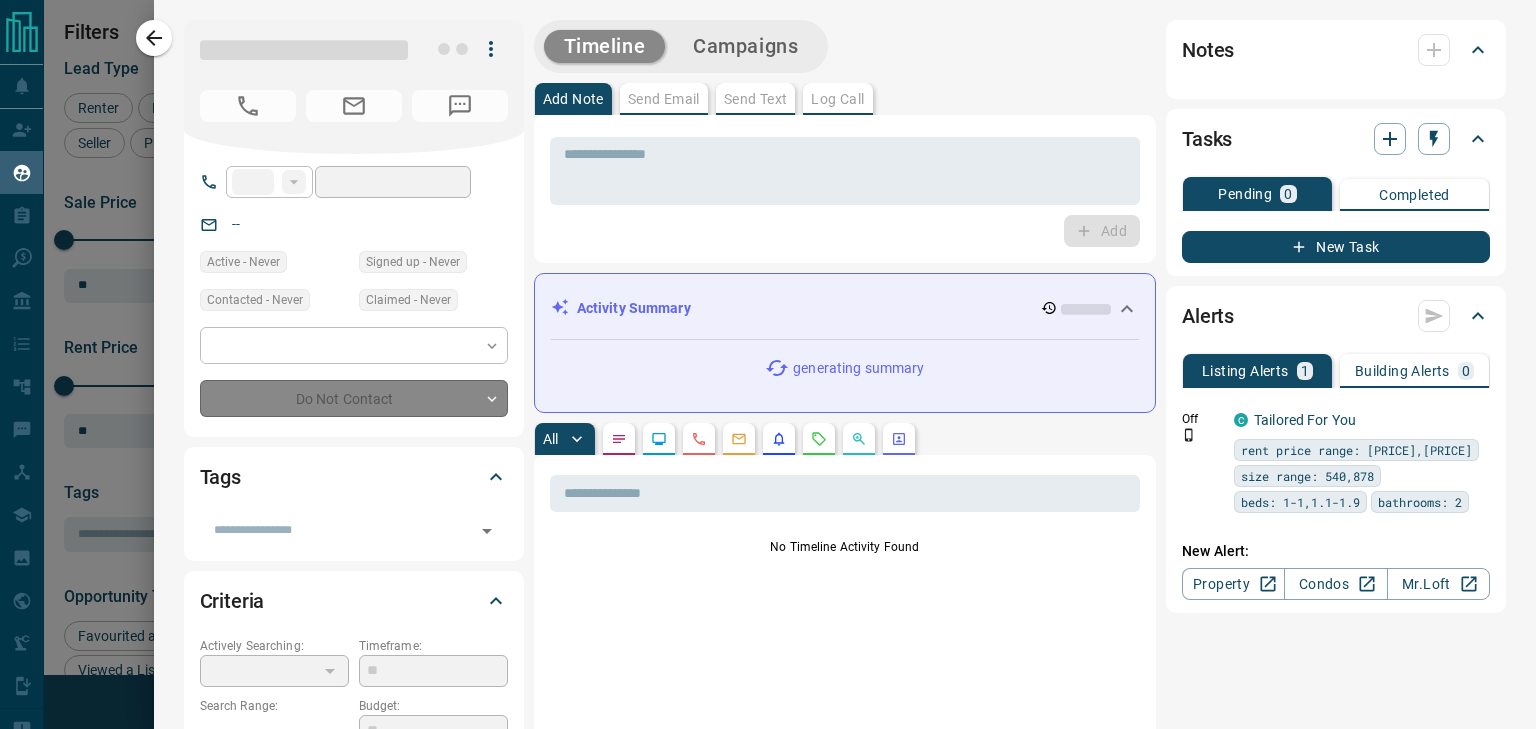 type on "**********" 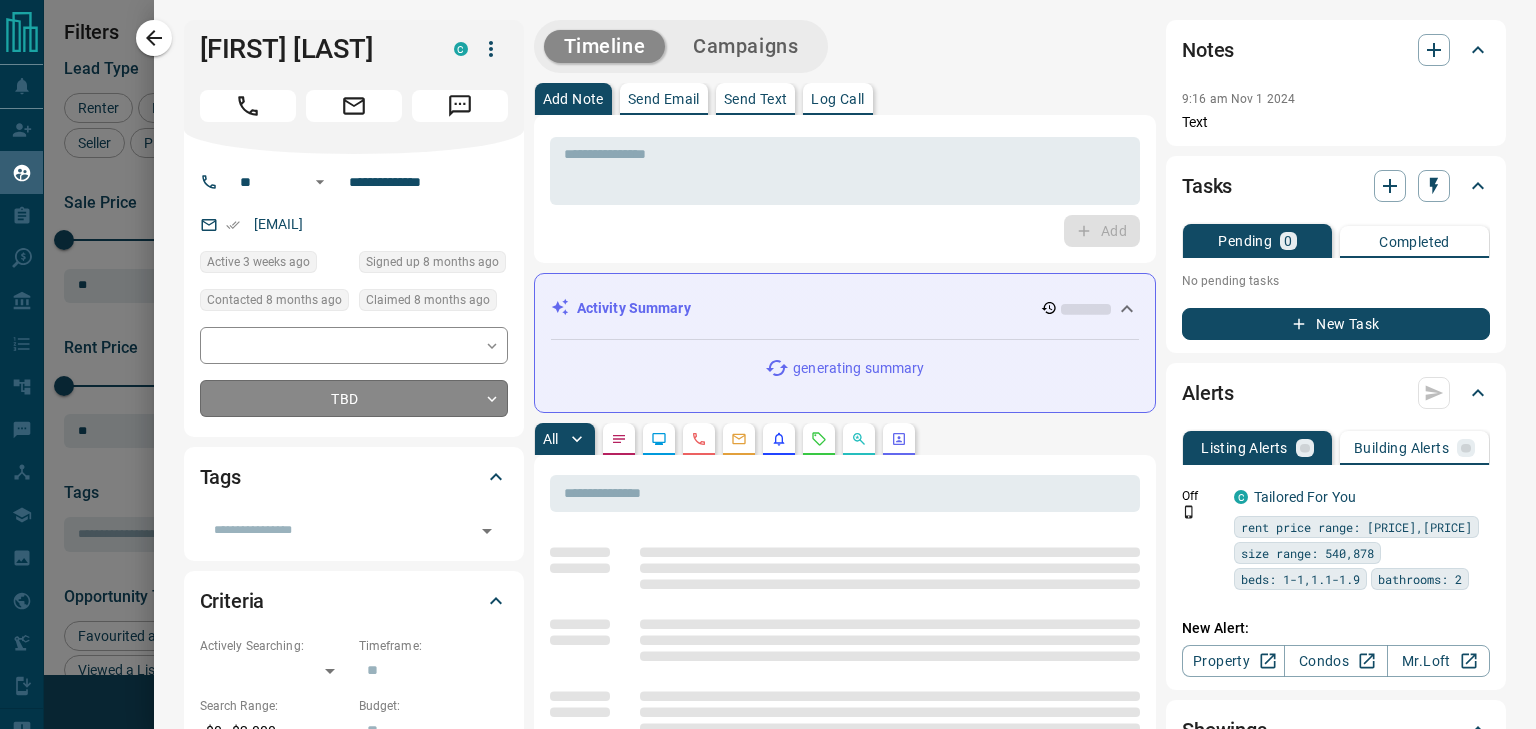 click on "Lead Transfers Claim Leads My Leads Tasks Opportunities Deals Campaigns Automations Messages Broker Bay Training Media Services Agent Resources Precon Worksheet Mobile Apps Disclosure Logout My Leads Filters 1 Manage Tabs New Lead All 942 TBD 72 Do Not Contact - Not Responsive 595 Bogus - Just Browsing 61 Criteria Obtained 38 Future Follow Up 153 Warm 11 HOT 2 Taken on Showings 5 Submitted Offer - Client 5 Name Details Last Active Claimed Date Status Tags Charnjeet Singh Buyer, Renter C $0 - $2K Toronto, Brampton 3 weeks ago Contacted 8 months ago 8 months ago Signed up 8 months ago TBD + Saharsh Parmanandka Renter C $0 - $4K North York, Toronto 8 months ago Contacted 8 months ago 8 months ago Signed up 2 years ago TBD + Manu Gaspar Renter C $2K - $2K North York, Toronto 8 months ago Contacted 8 months ago 8 months ago Signed up 8 months ago TBD + Acmare Balidy Buyer, Renter P $--- Toronto 8 months ago Contacted 8 months ago 8 months ago Signed up 8 months ago TBD + Abanti Roy Renter C $0 - $1000M TBD + C TBD" at bounding box center [768, 352] 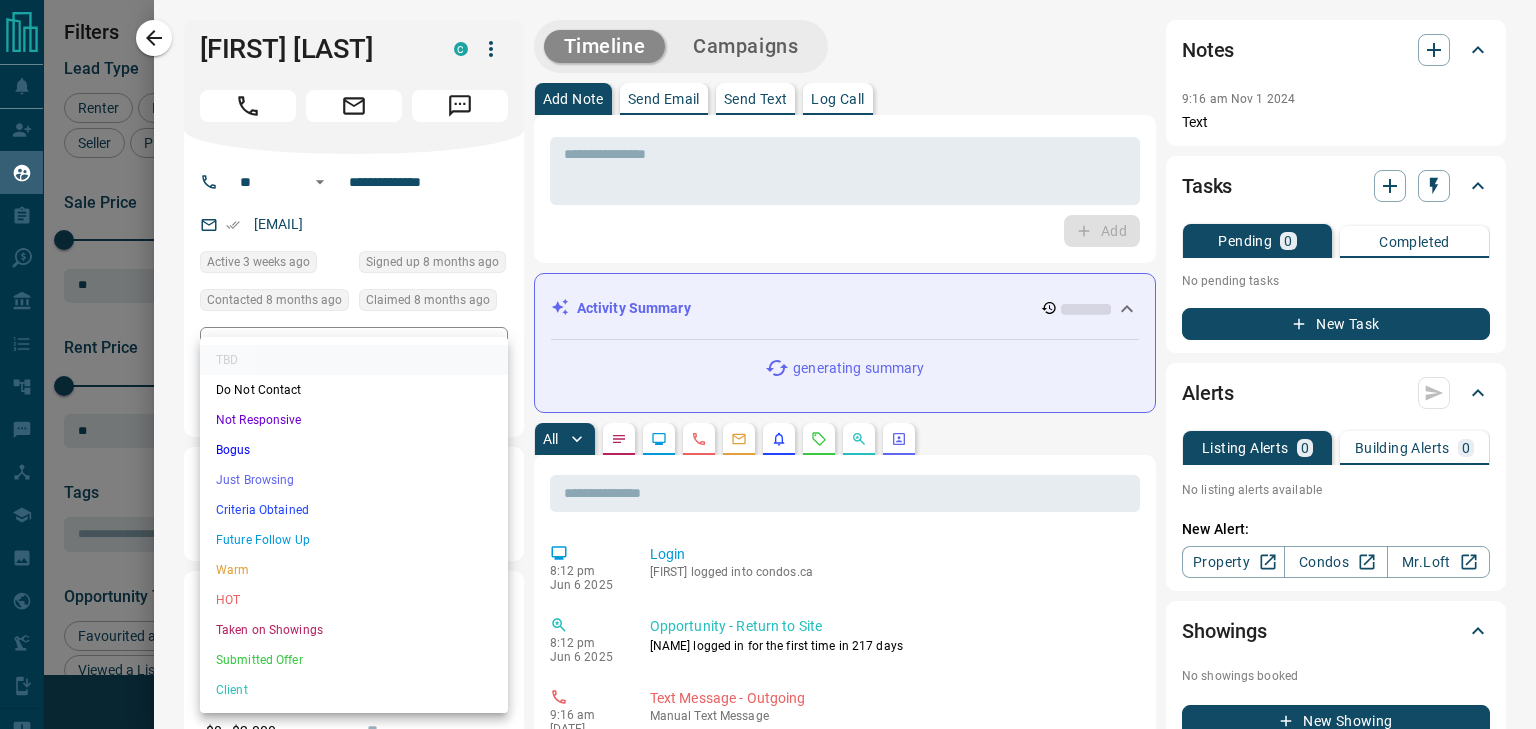 click on "Not Responsive" at bounding box center (354, 420) 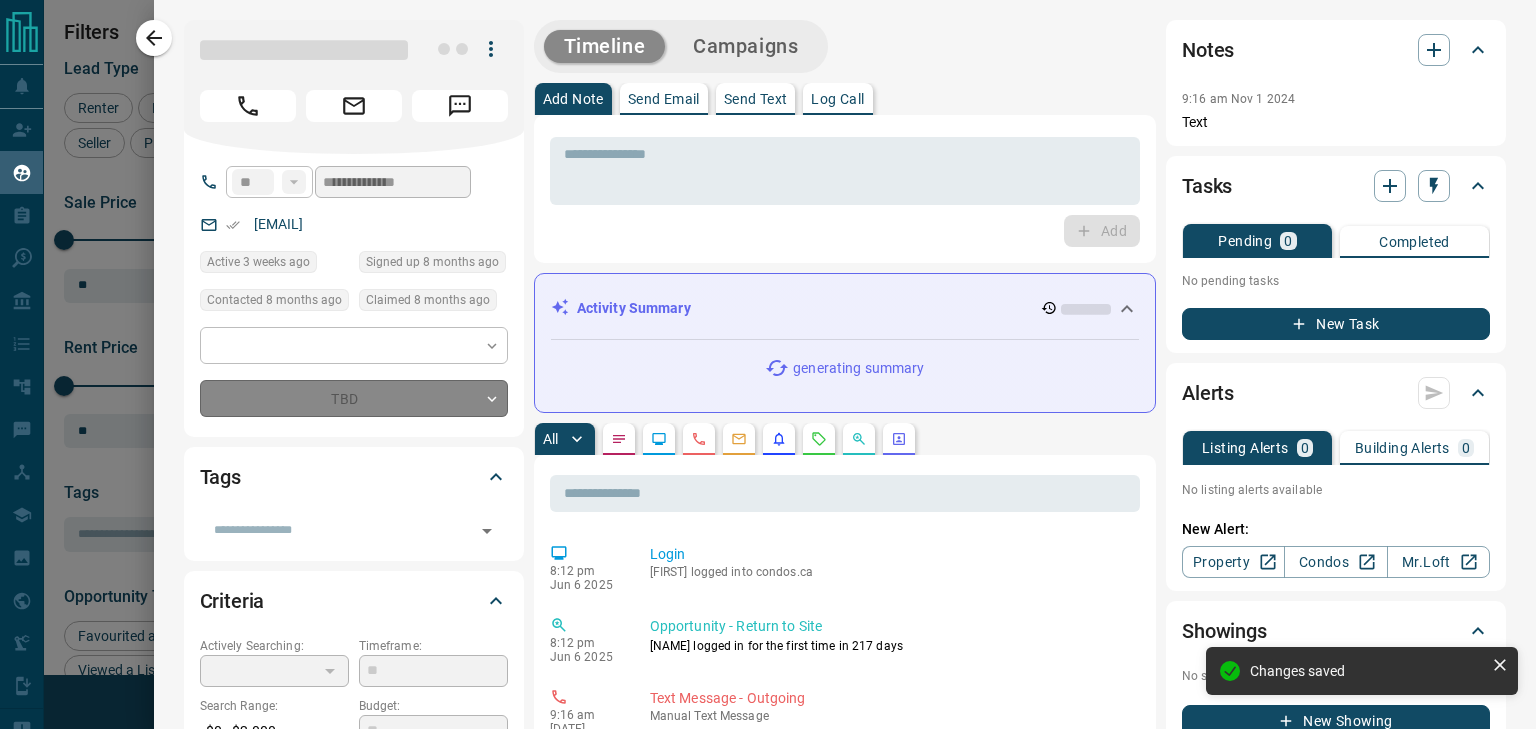 type on "*" 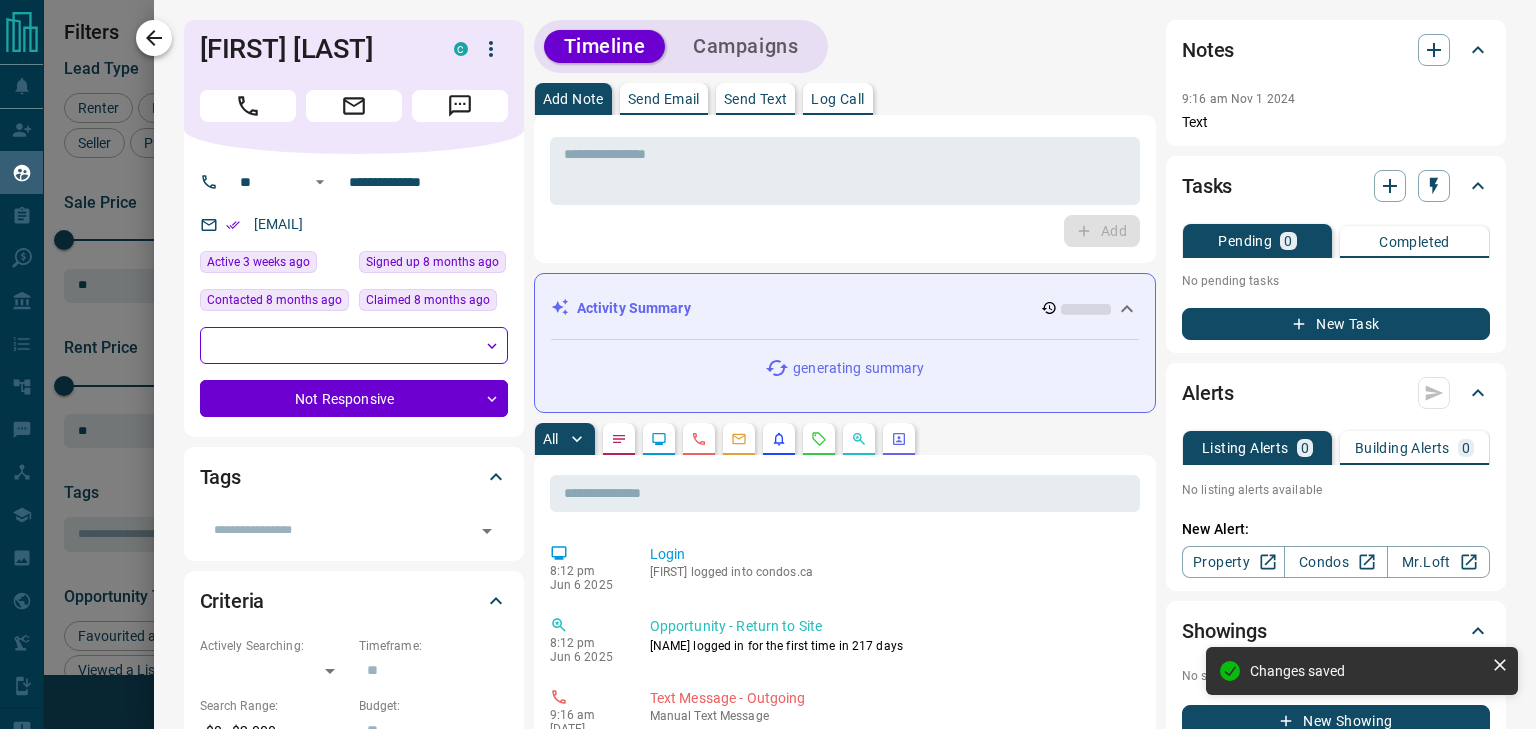 click 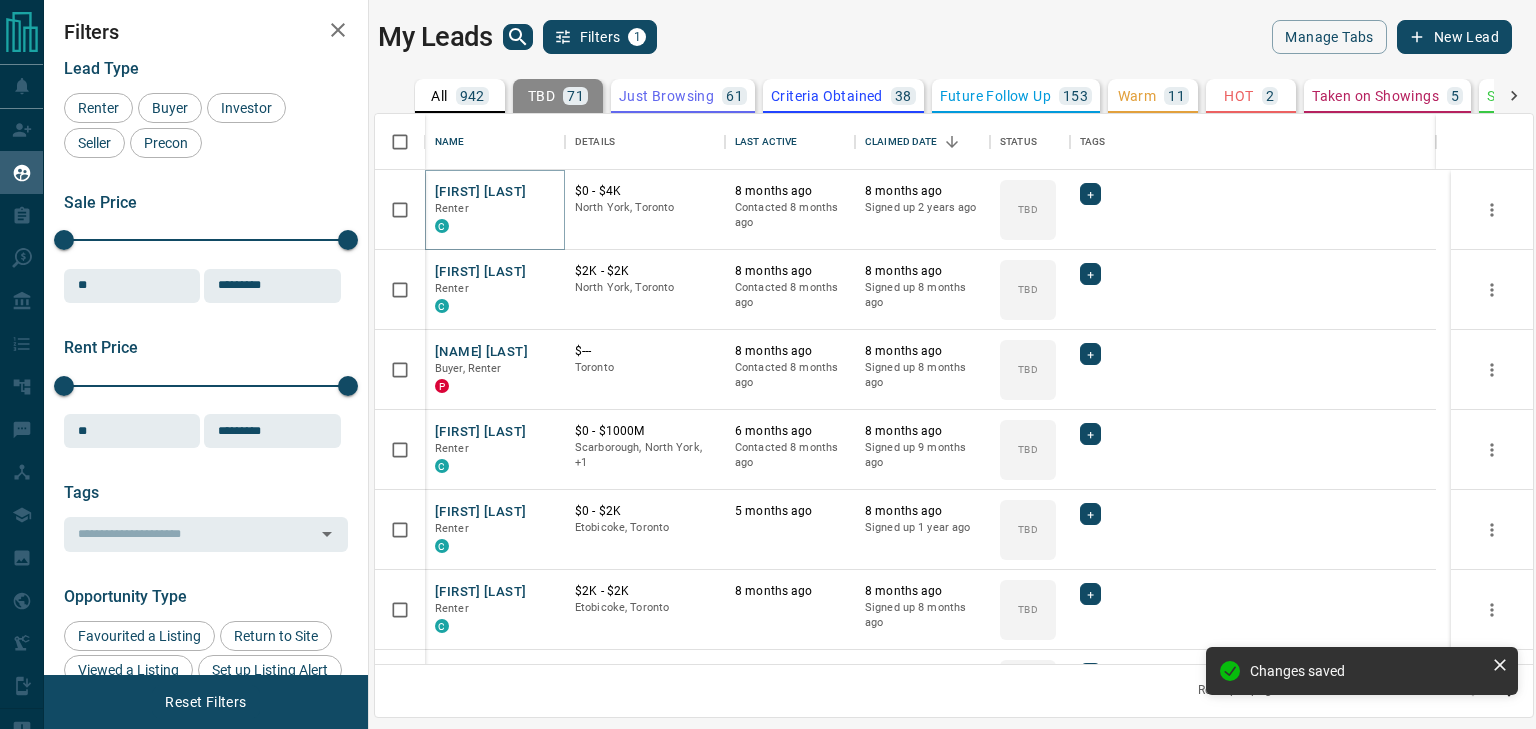 click on "[FIRST] [LAST]" at bounding box center [480, 192] 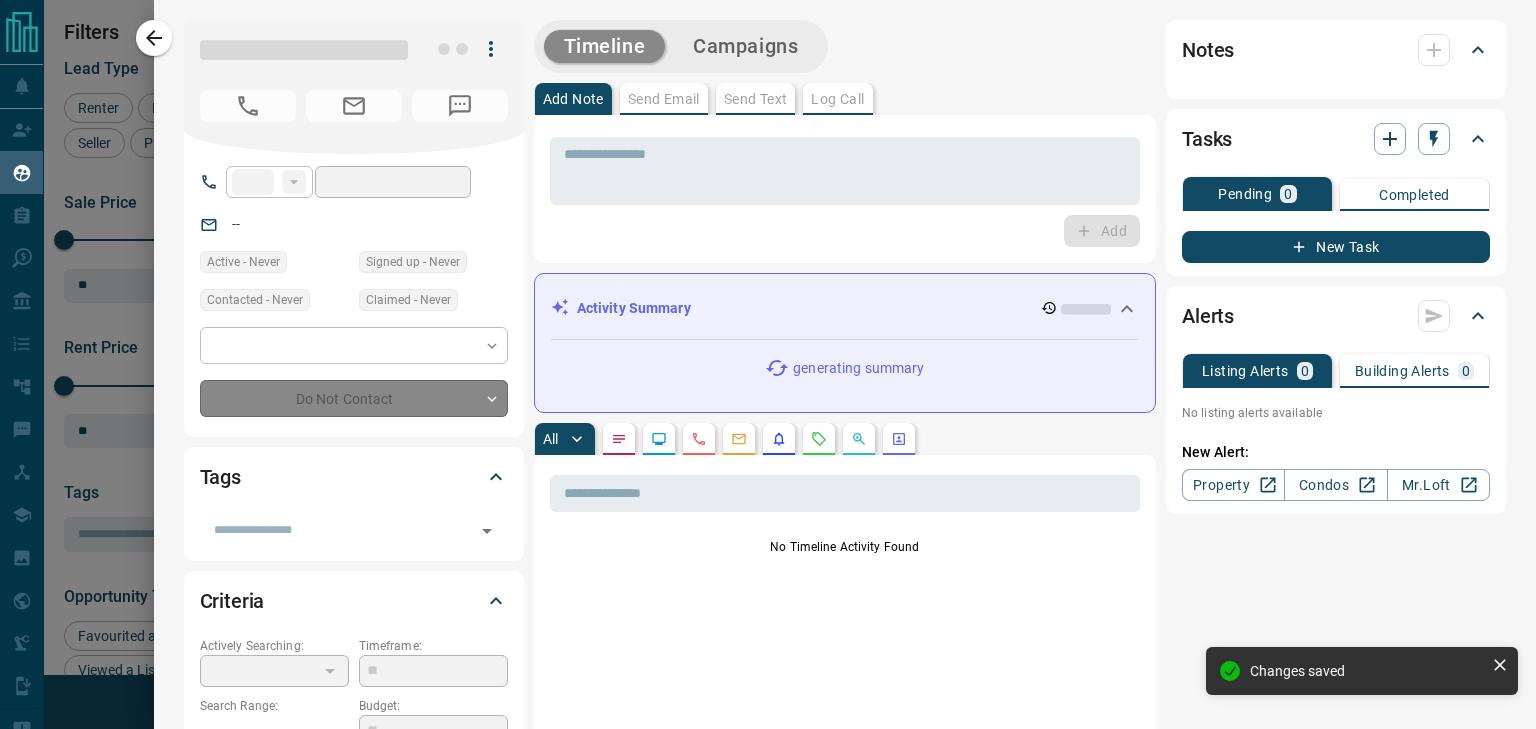 type on "**" 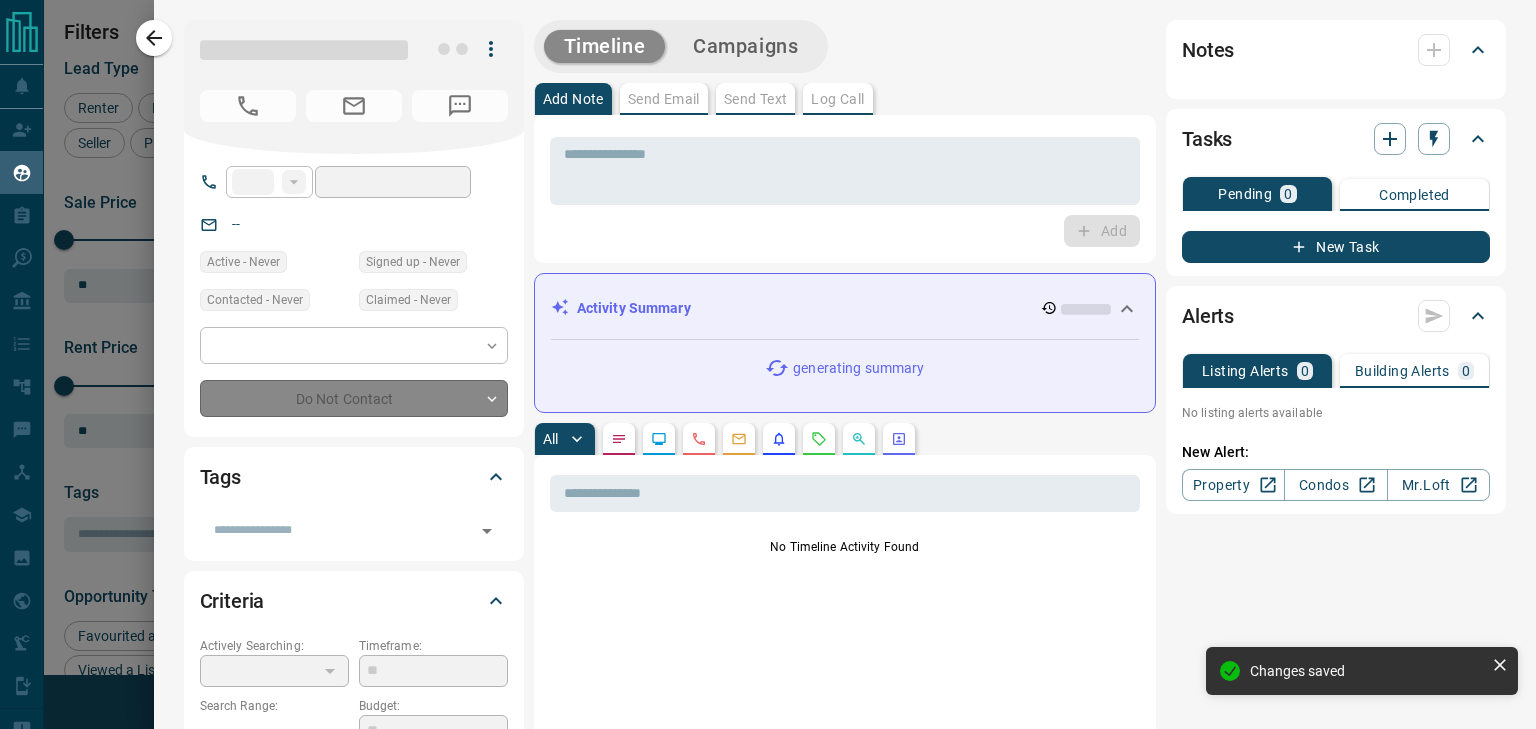 type on "**********" 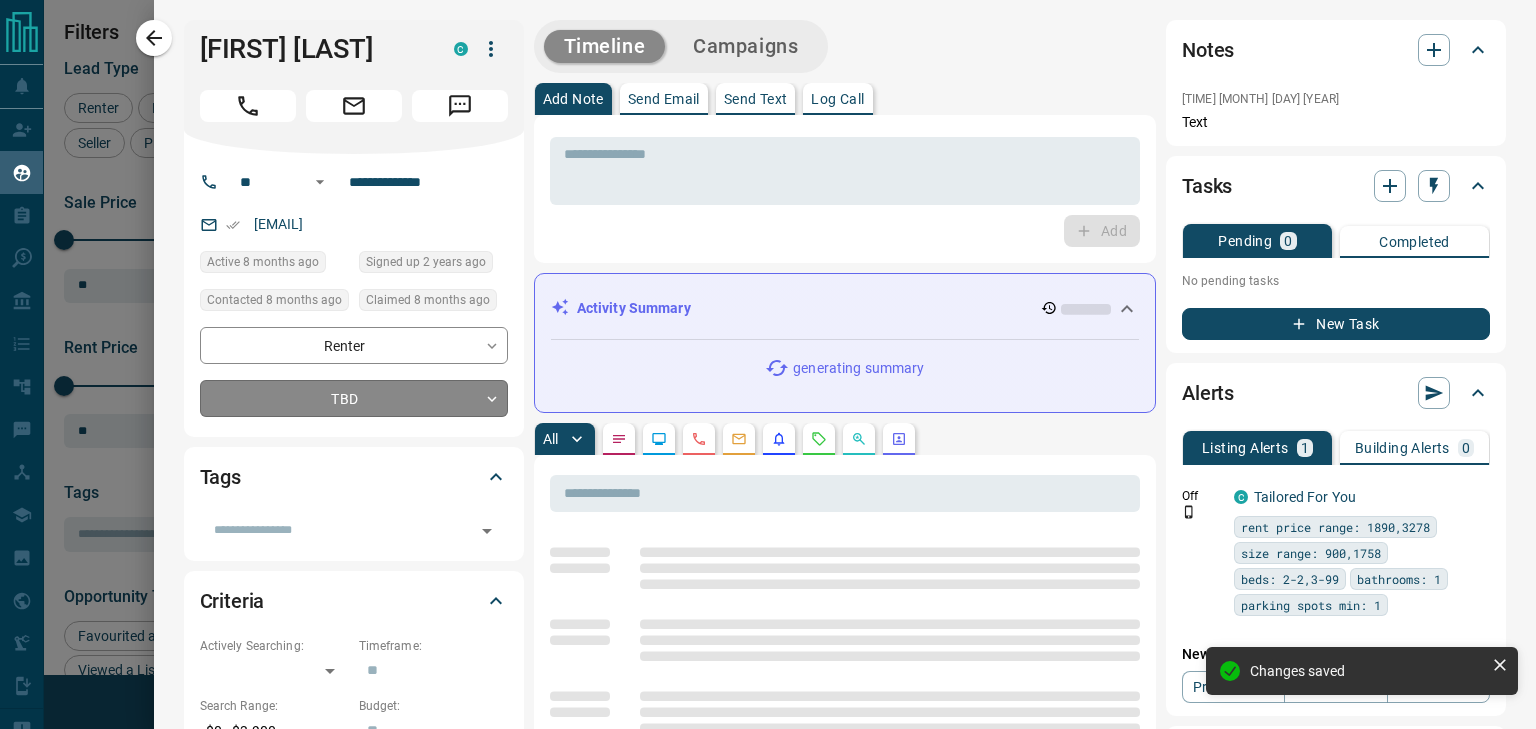 click on "Lead Transfers Claim Leads My Leads Tasks Opportunities Deals Campaigns Automations Messages Broker Bay Training Media Services Agent Resources Precon Worksheet Mobile Apps Disclosure Logout My Leads Filters 1 Manage Tabs New Lead All 942 TBD 71 Do Not Contact - Not Responsive 596 Bogus - Just Browsing 61 Criteria Obtained 38 Future Follow Up 153 Warm 11 HOT 2 Taken on Showings 5 Submitted Offer - Client 5 Name Details Last Active Claimed Date Status Tags Saharsh Parmanandka Renter C $0 - $4K North York, Toronto 8 months ago Contacted 8 months ago 8 months ago Signed up 2 years ago TBD + Manu Gaspar Renter C $2K - $2K North York, Toronto 8 months ago Contacted 8 months ago 8 months ago Signed up 8 months ago TBD + Acmare Balidy Buyer, Renter P $--- Toronto 8 months ago Contacted 8 months ago 8 months ago Signed up 8 months ago TBD + Abanti Roy Renter C $0 - $1000M Scarborough, North York, +1 6 months ago Contacted 8 months ago 8 months ago Signed up 9 months ago TBD + Denise Alberti Renter C $0 - $2K TBD + C" at bounding box center (768, 352) 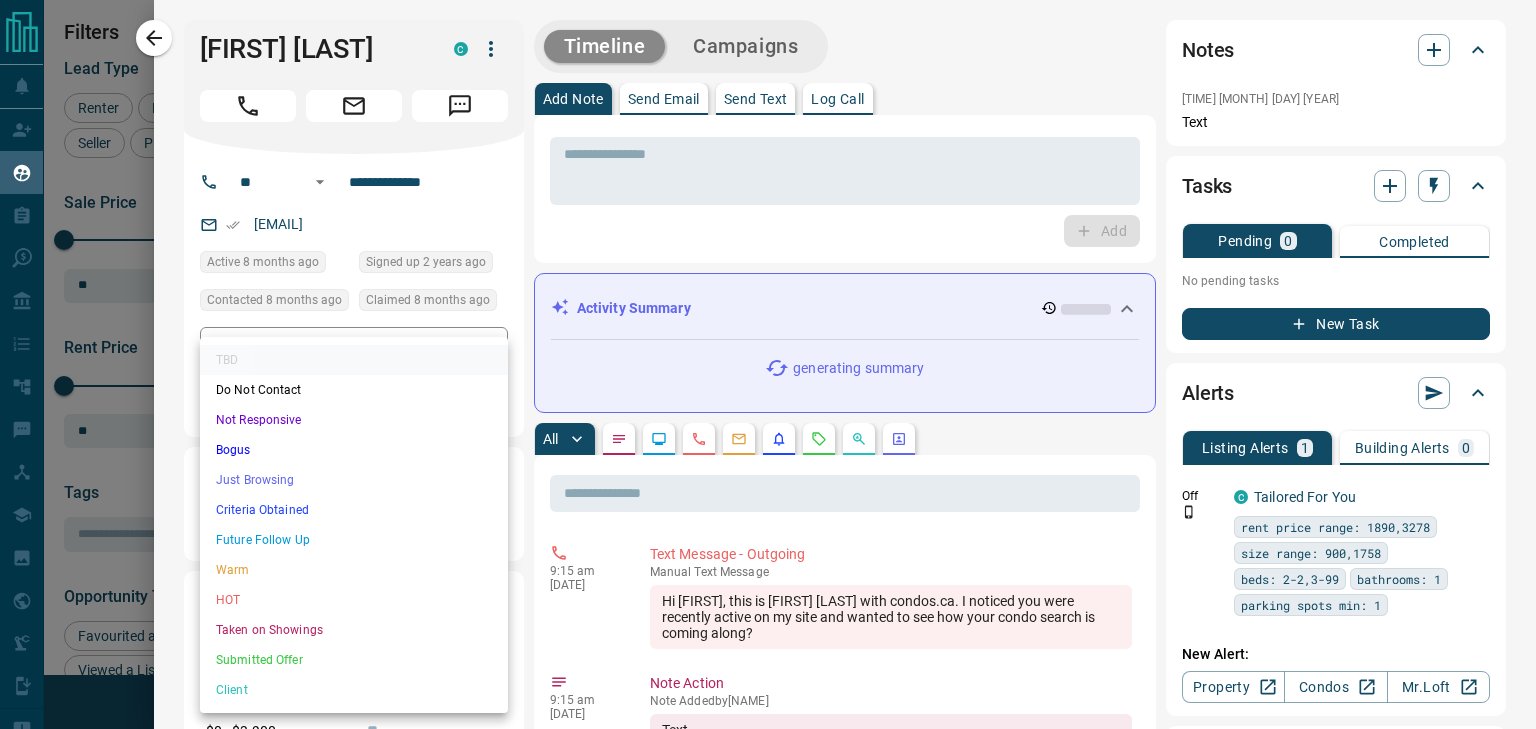 click on "Not Responsive" at bounding box center (354, 420) 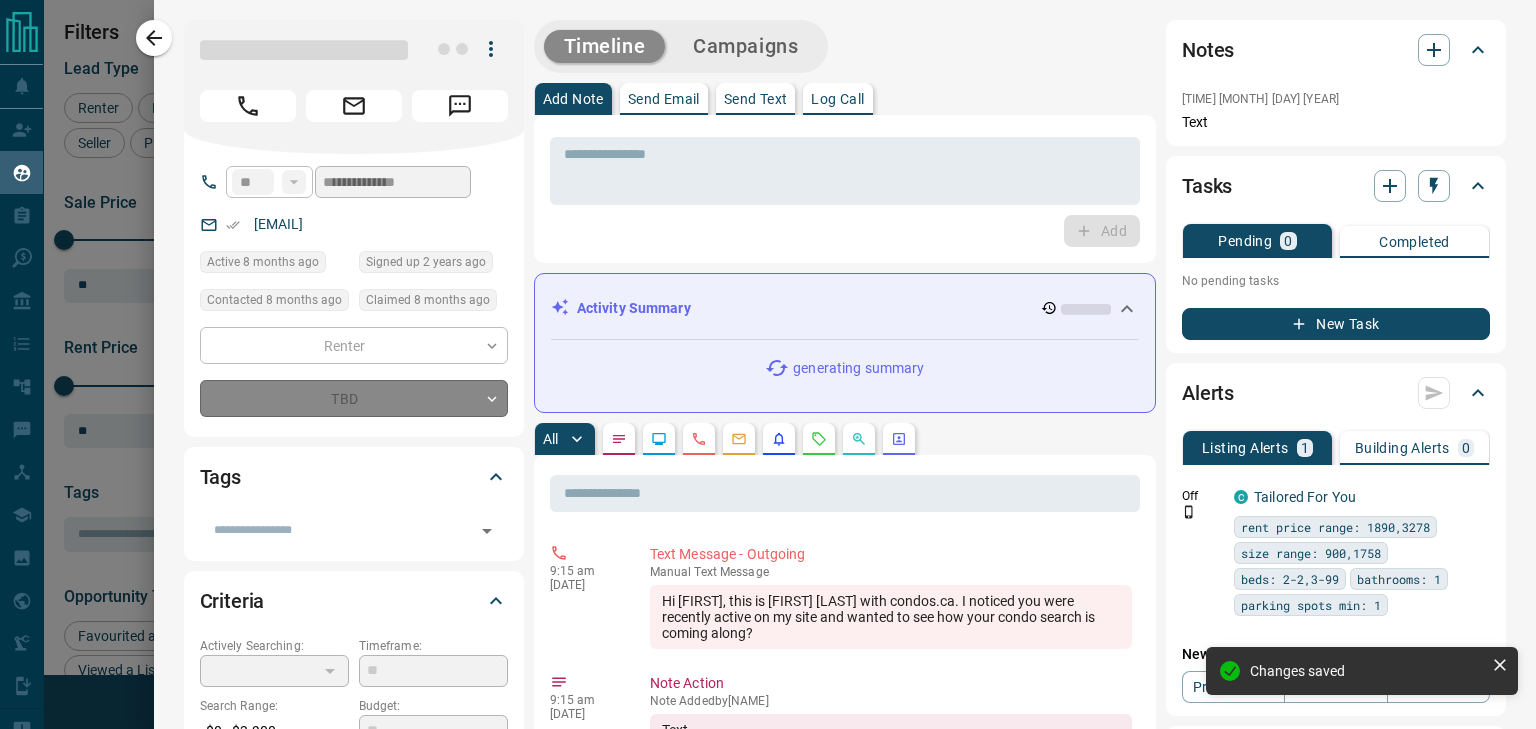 type on "*" 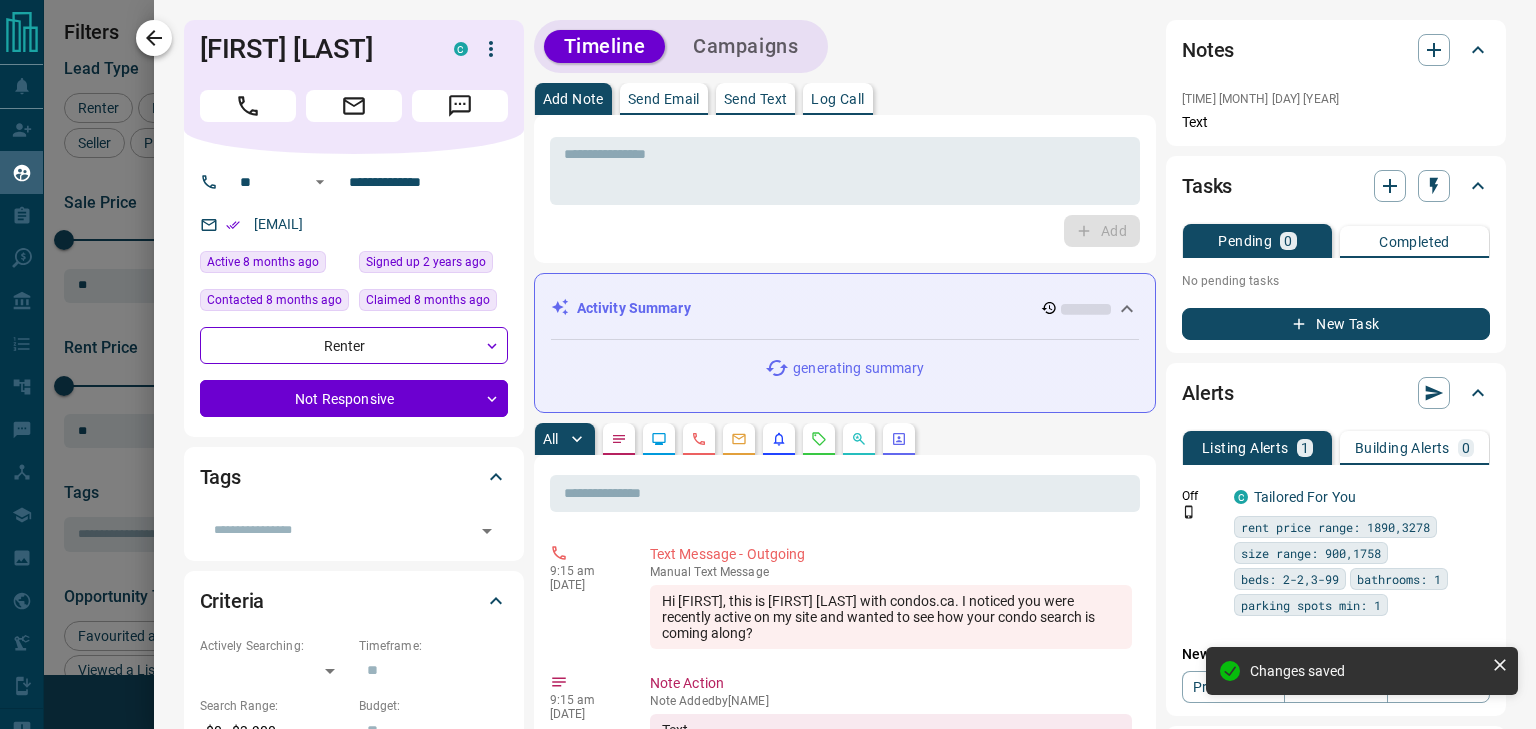 click at bounding box center [154, 38] 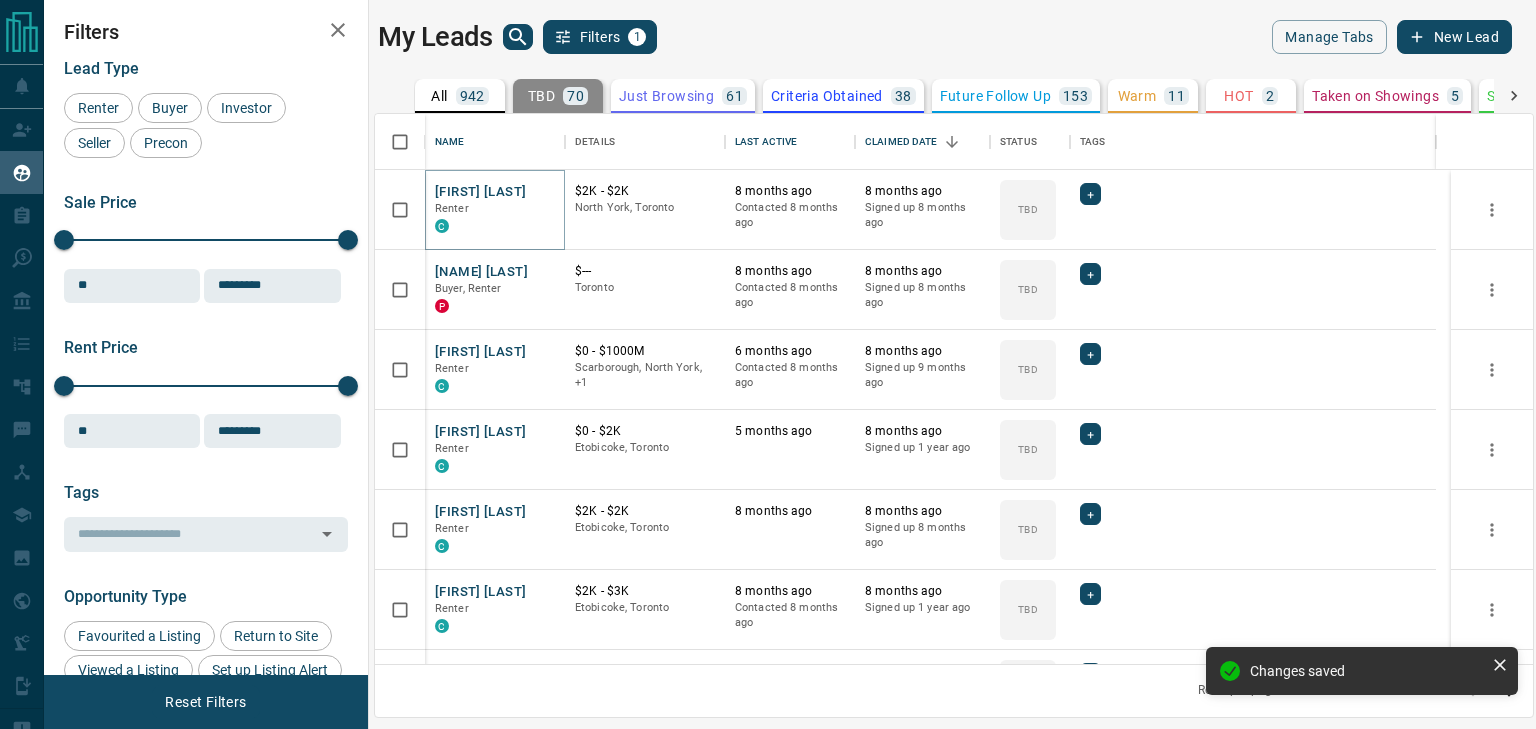 click on "[FIRST] [LAST]" at bounding box center (480, 192) 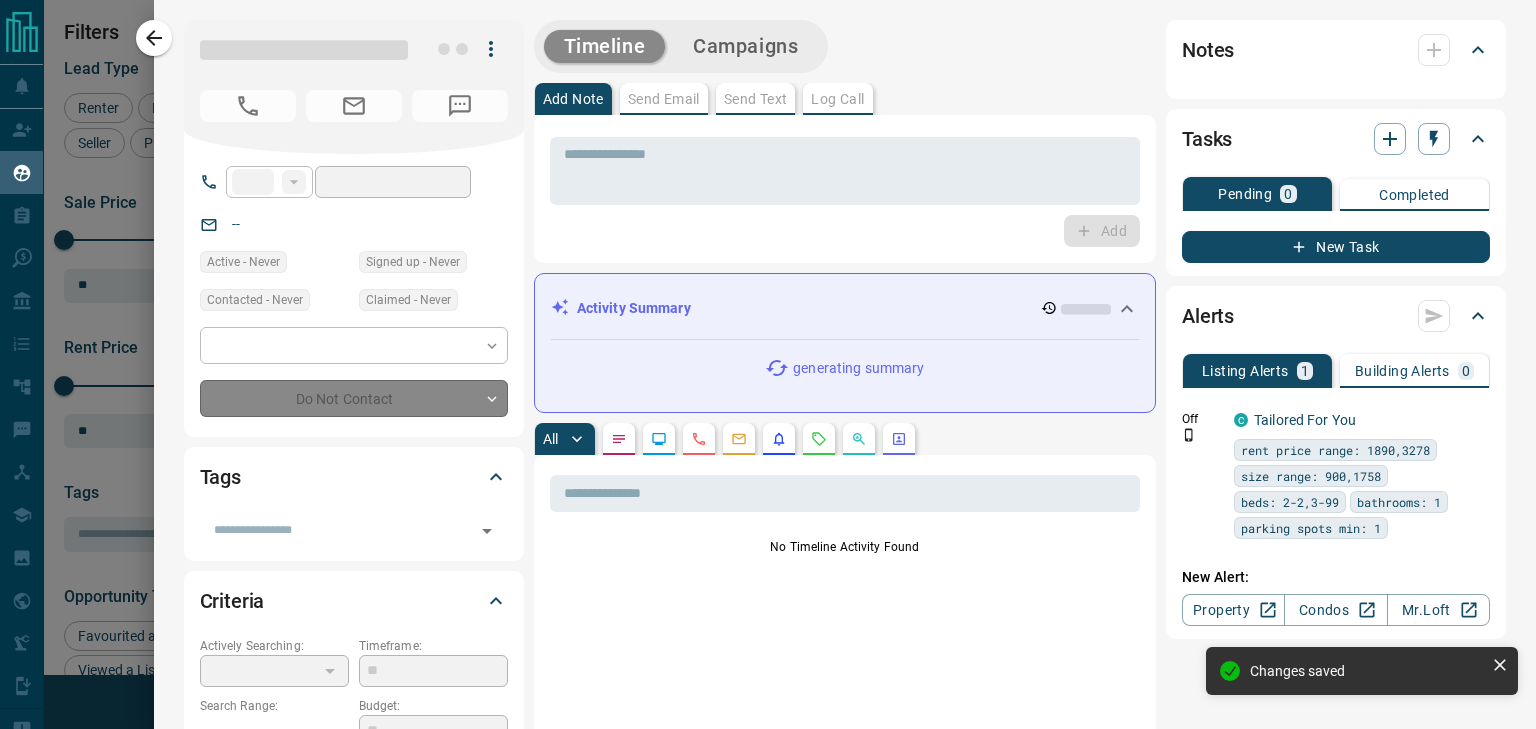 type on "**" 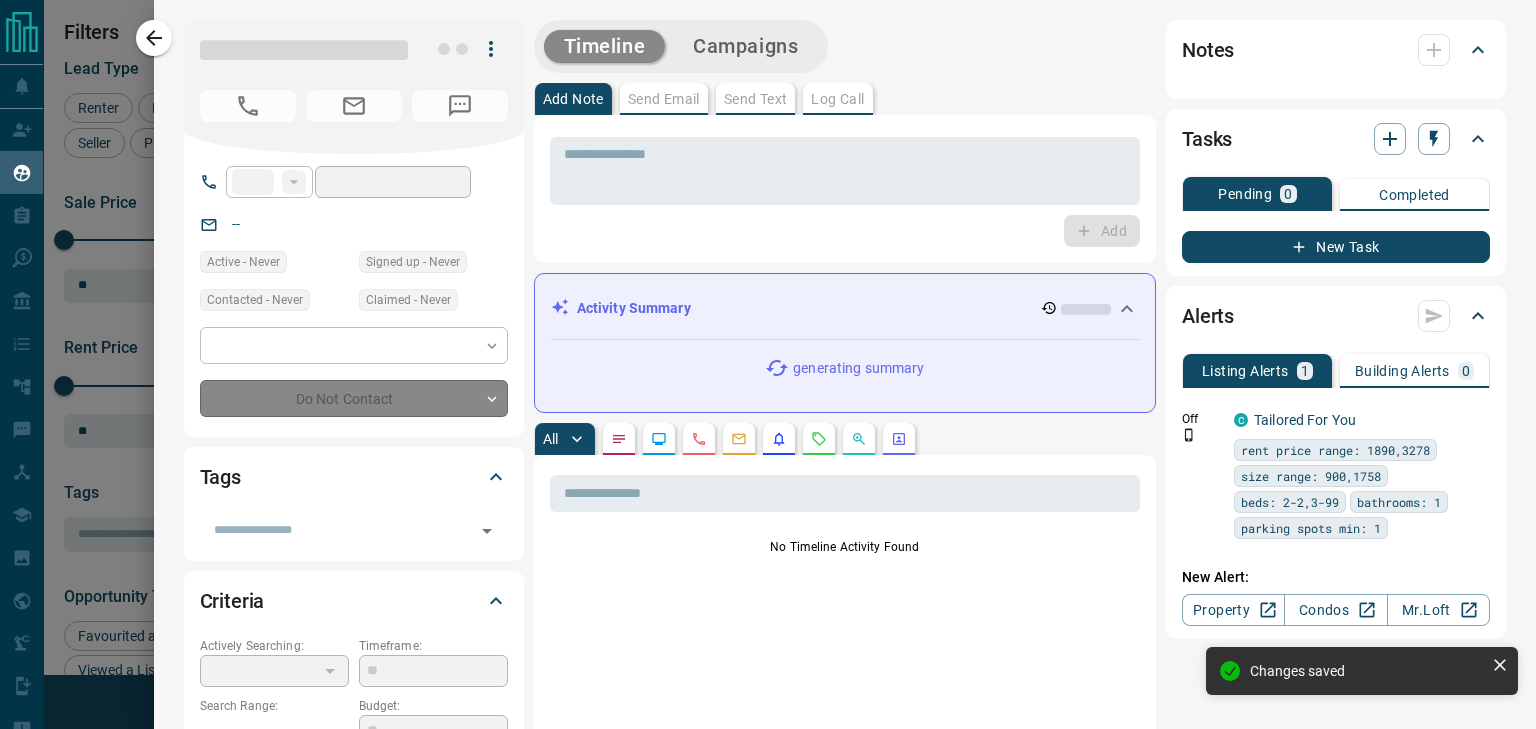 type on "**********" 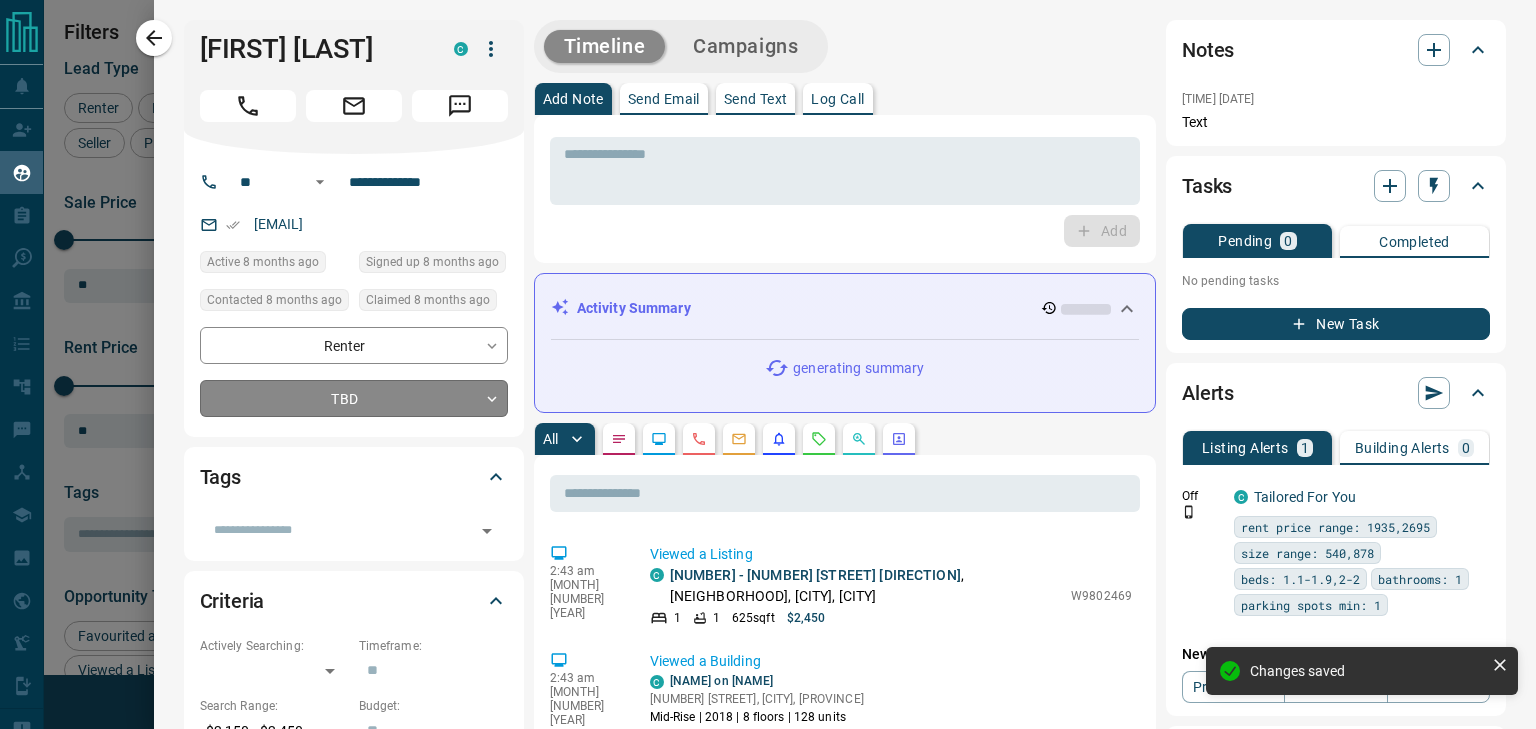click on "Lead Transfers Claim Leads My Leads Tasks Opportunities Deals Campaigns Automations Messages Broker Bay Training Media Services Agent Resources Precon Worksheet Mobile Apps Disclosure Logout My Leads Filters 1 Manage Tabs New Lead All 942 TBD 70 Do Not Contact - Not Responsive 597 Bogus - Just Browsing 61 Criteria Obtained 38 Future Follow Up 153 Warm 11 HOT 2 Taken on Showings 5 Submitted Offer - Client 5 Name Details Last Active Claimed Date Status Tags Manu Gaspar Renter C $2K - $2K North York, Toronto 8 months ago Contacted 8 months ago 8 months ago Signed up 8 months ago TBD + Acmare Balidy Buyer, Renter P $--- Toronto 8 months ago Contacted 8 months ago 8 months ago Signed up 8 months ago TBD + Abanti Roy Renter C $0 - $1000M Scarborough, North York, +1 6 months ago Contacted 8 months ago 8 months ago Signed up 9 months ago TBD + Denise Alberti Renter C $0 - $2K Etobicoke, Toronto 5 months ago 8 months ago Signed up 1 year ago TBD + Anuj Garg Renter C $2K - $2K Etobicoke, Toronto 8 months ago TBD + C +" at bounding box center (768, 352) 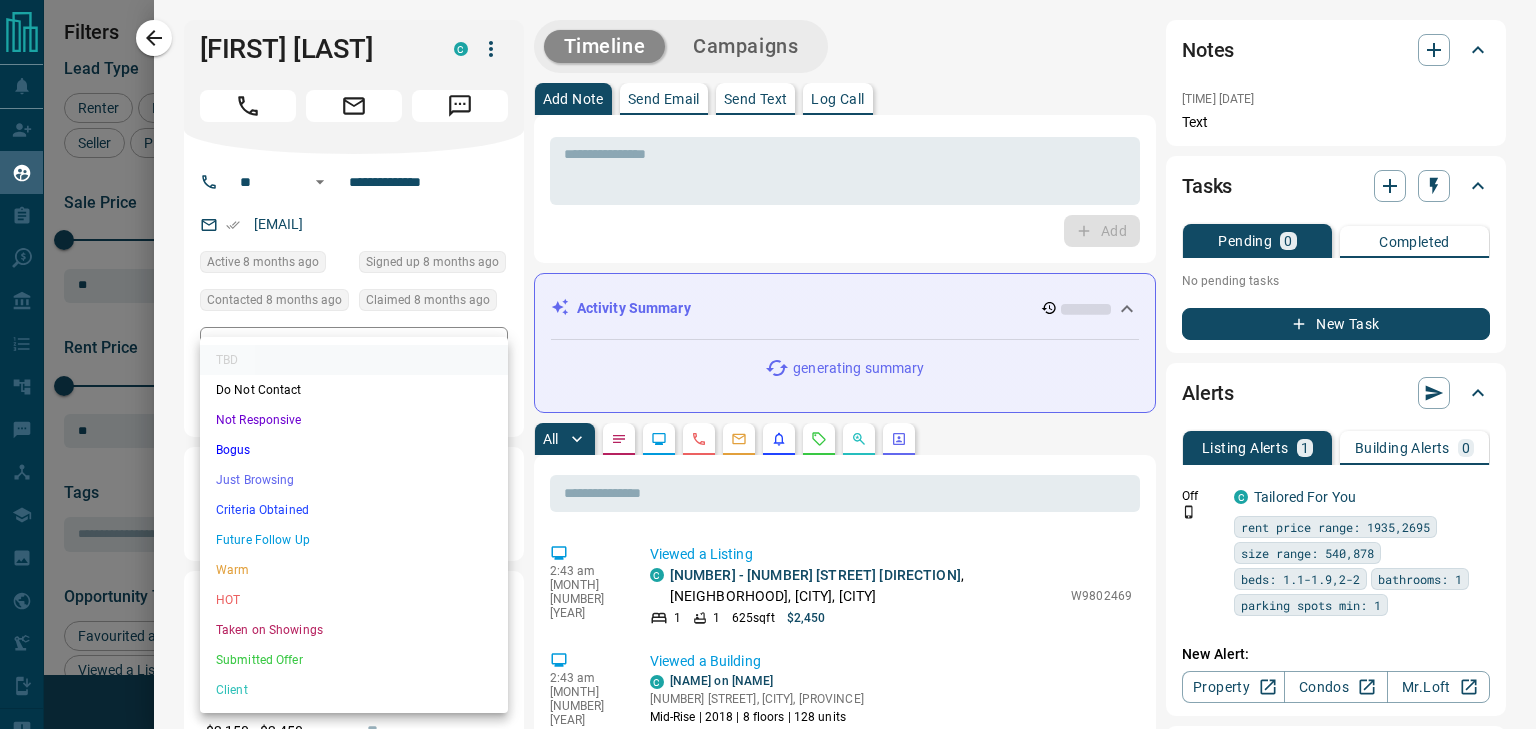 click on "Not Responsive" at bounding box center [354, 420] 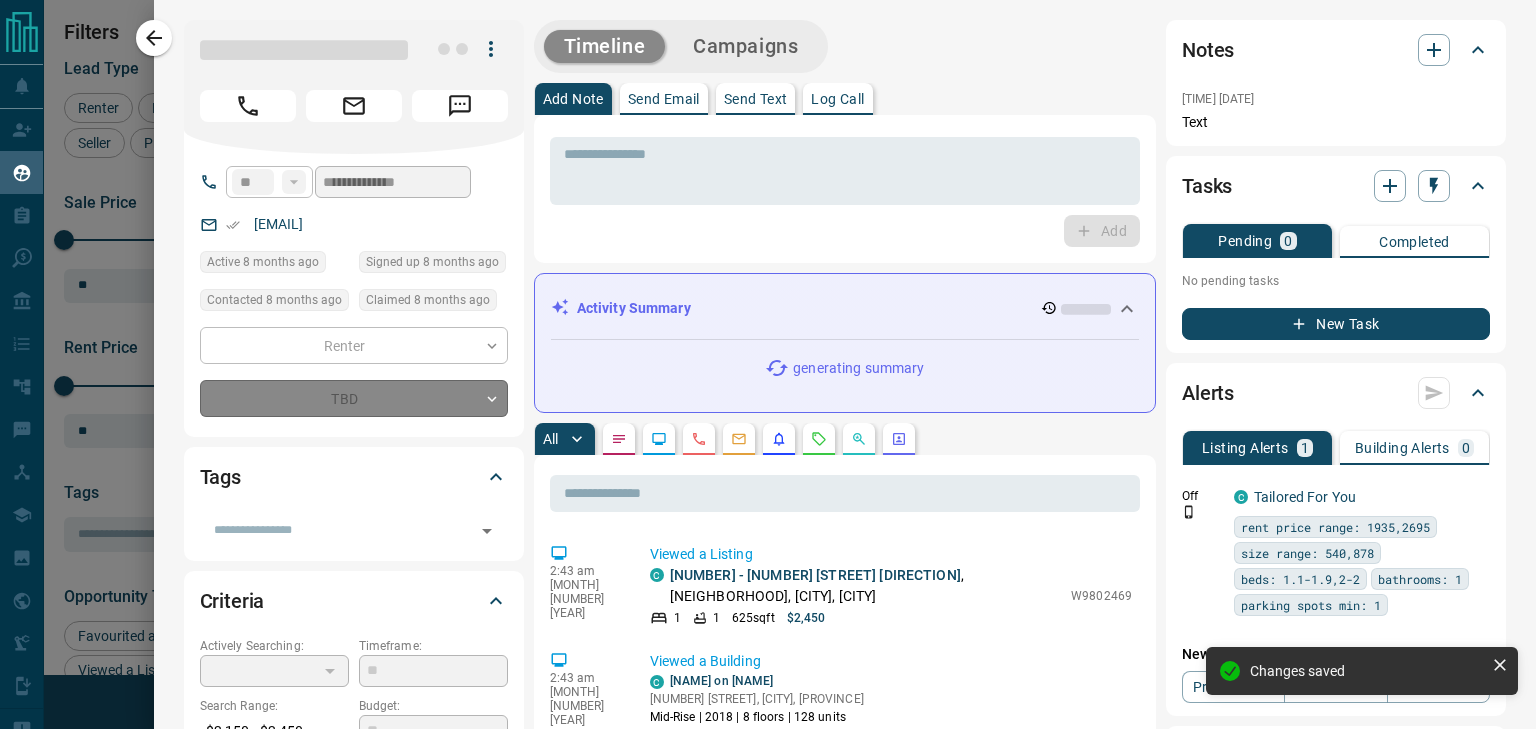 type on "*" 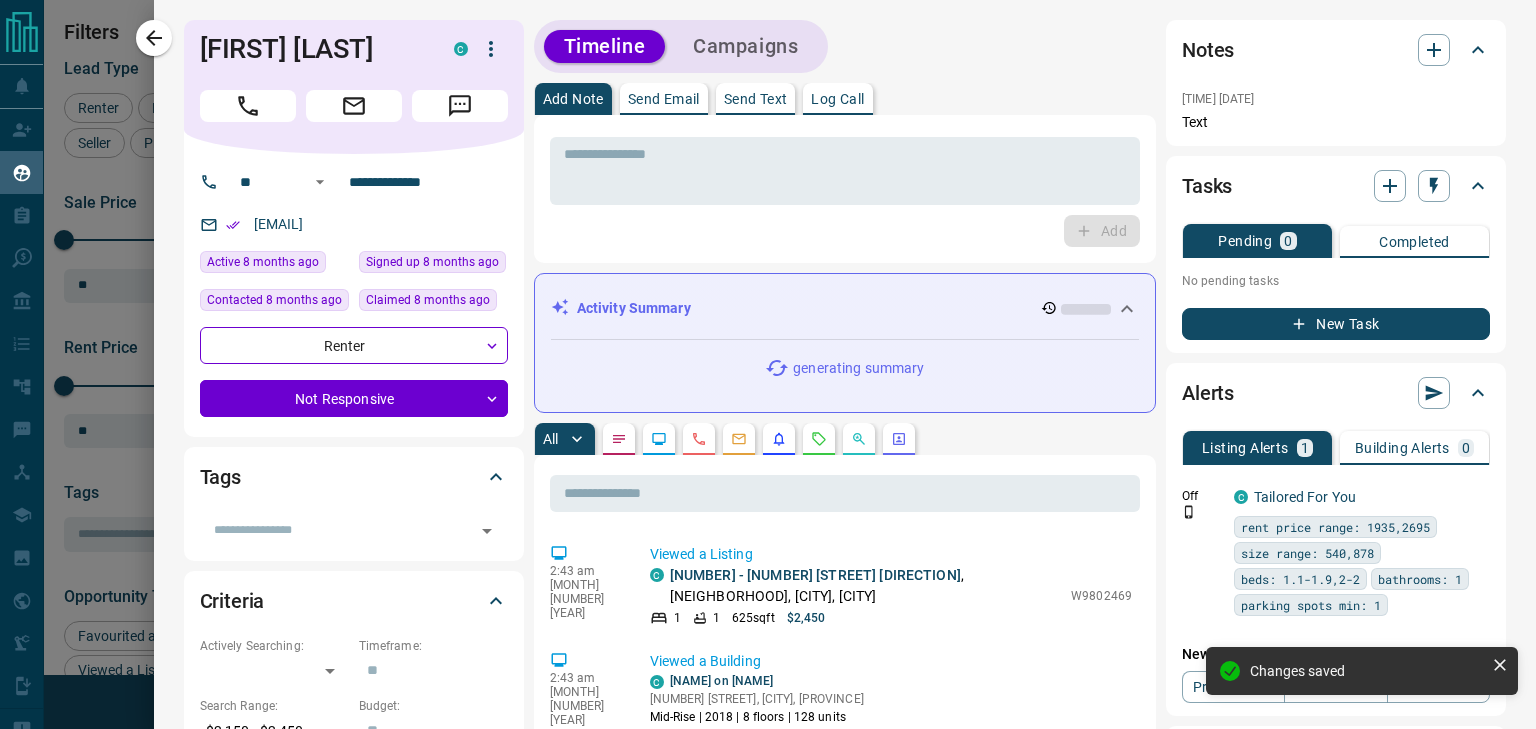 click at bounding box center [768, 364] 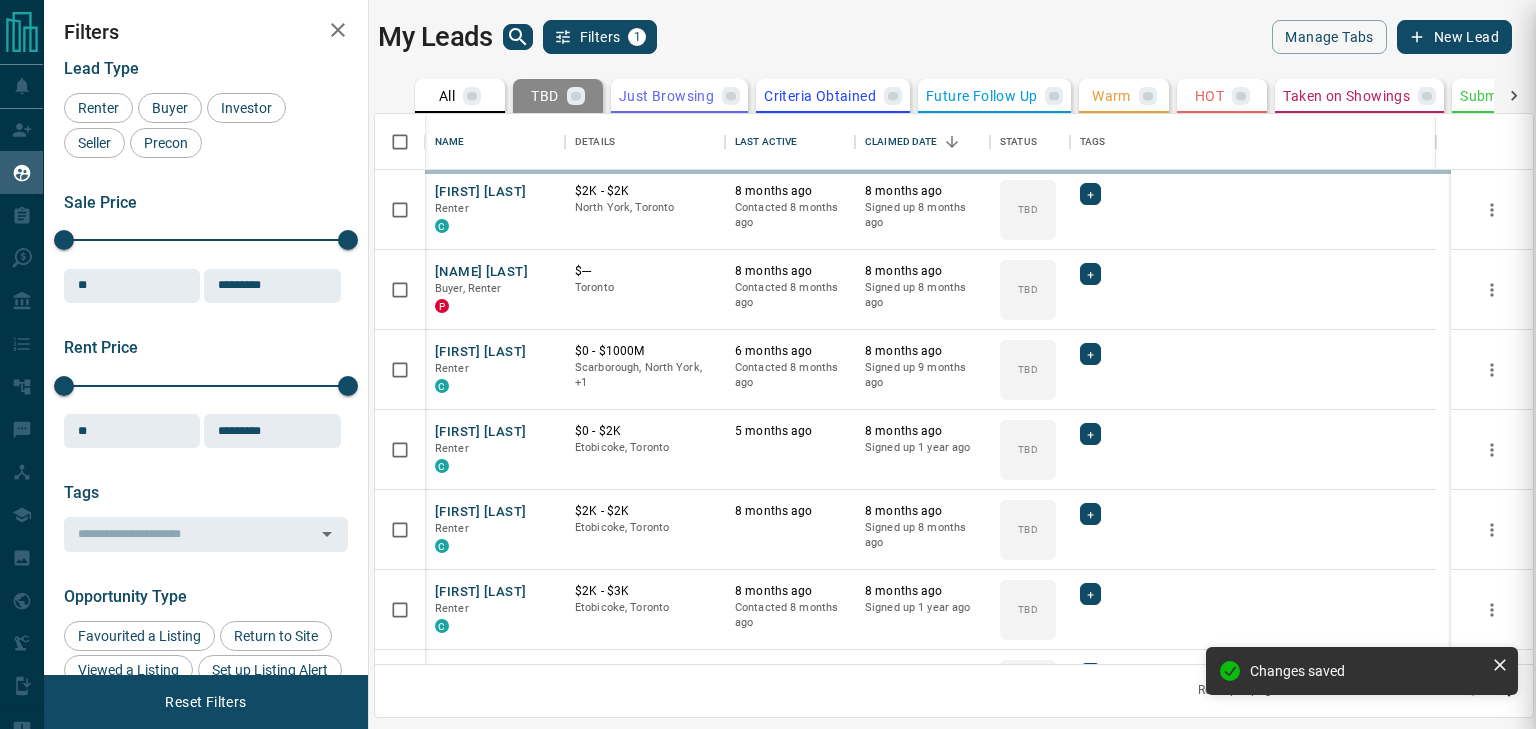 click on "My Leads" at bounding box center [92, 172] 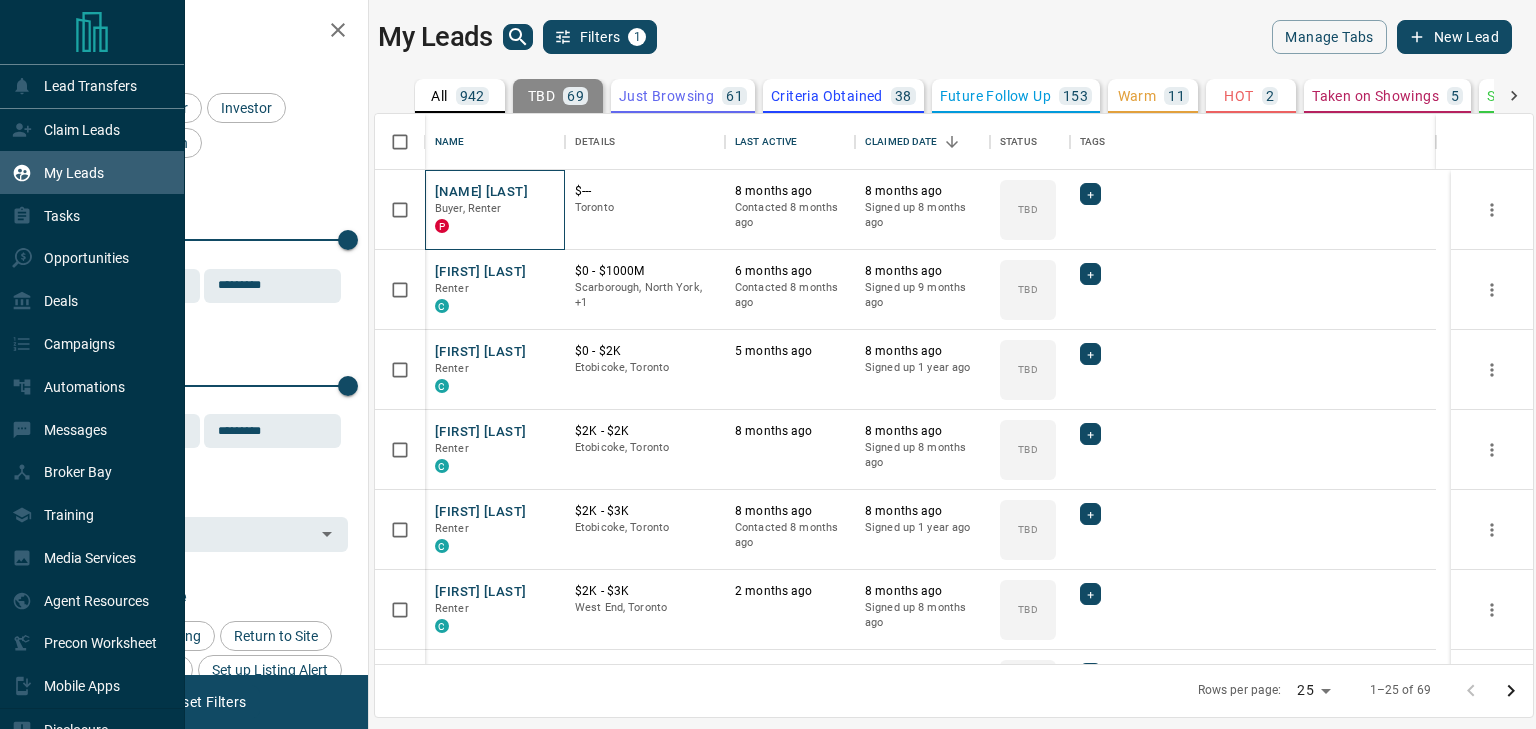 click on "Acmare Balidy Buyer, Renter P" at bounding box center (495, 210) 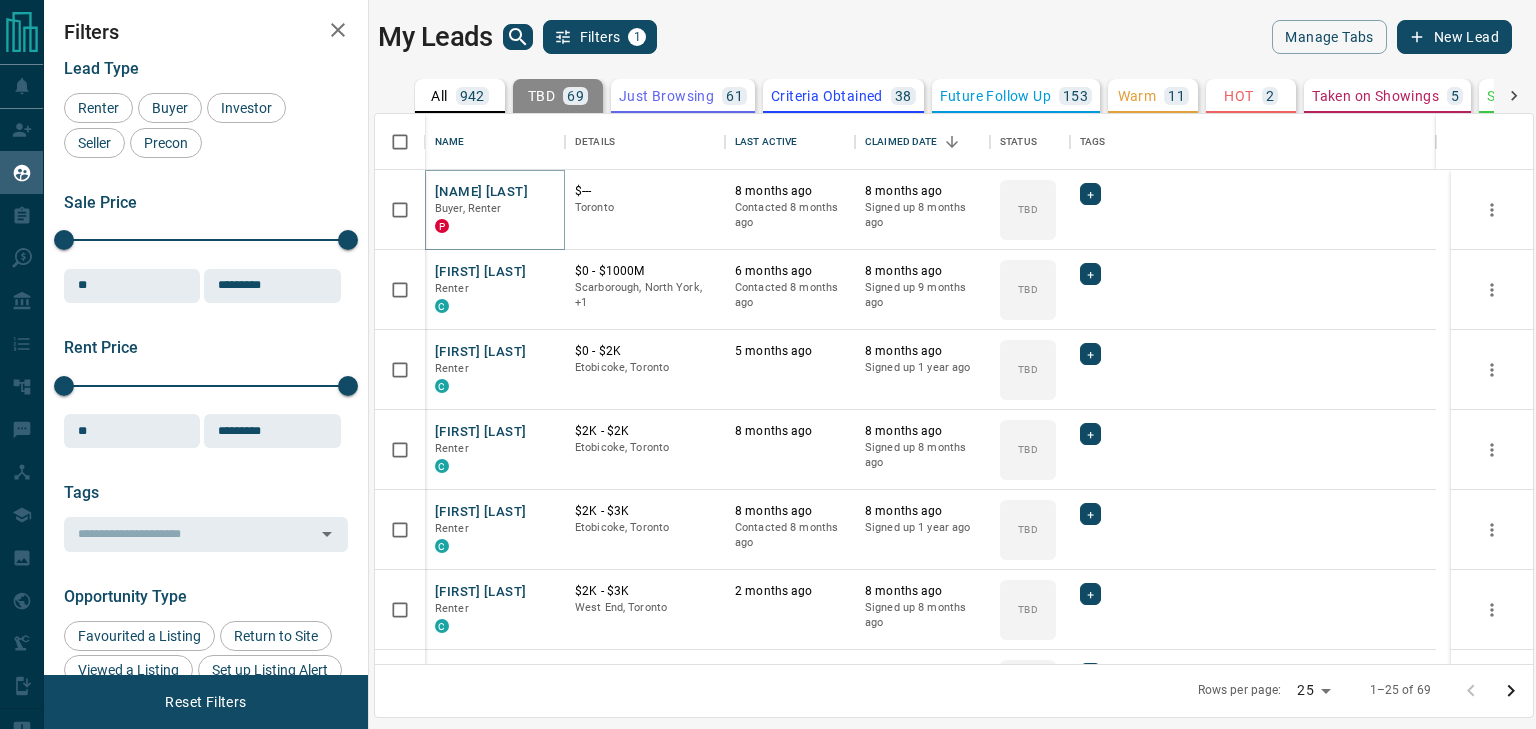 click on "[FIRST] [LAST]" at bounding box center [481, 192] 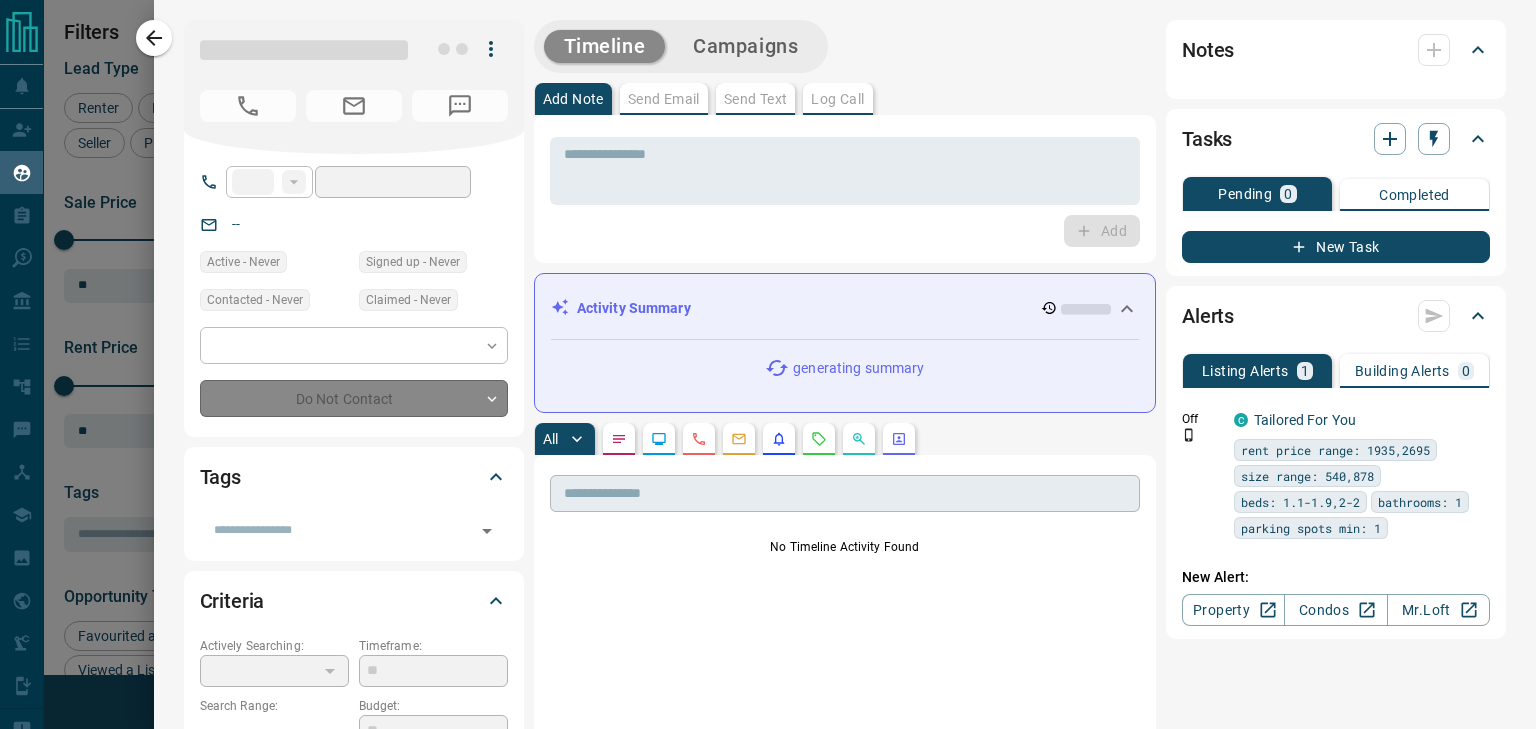 type on "**" 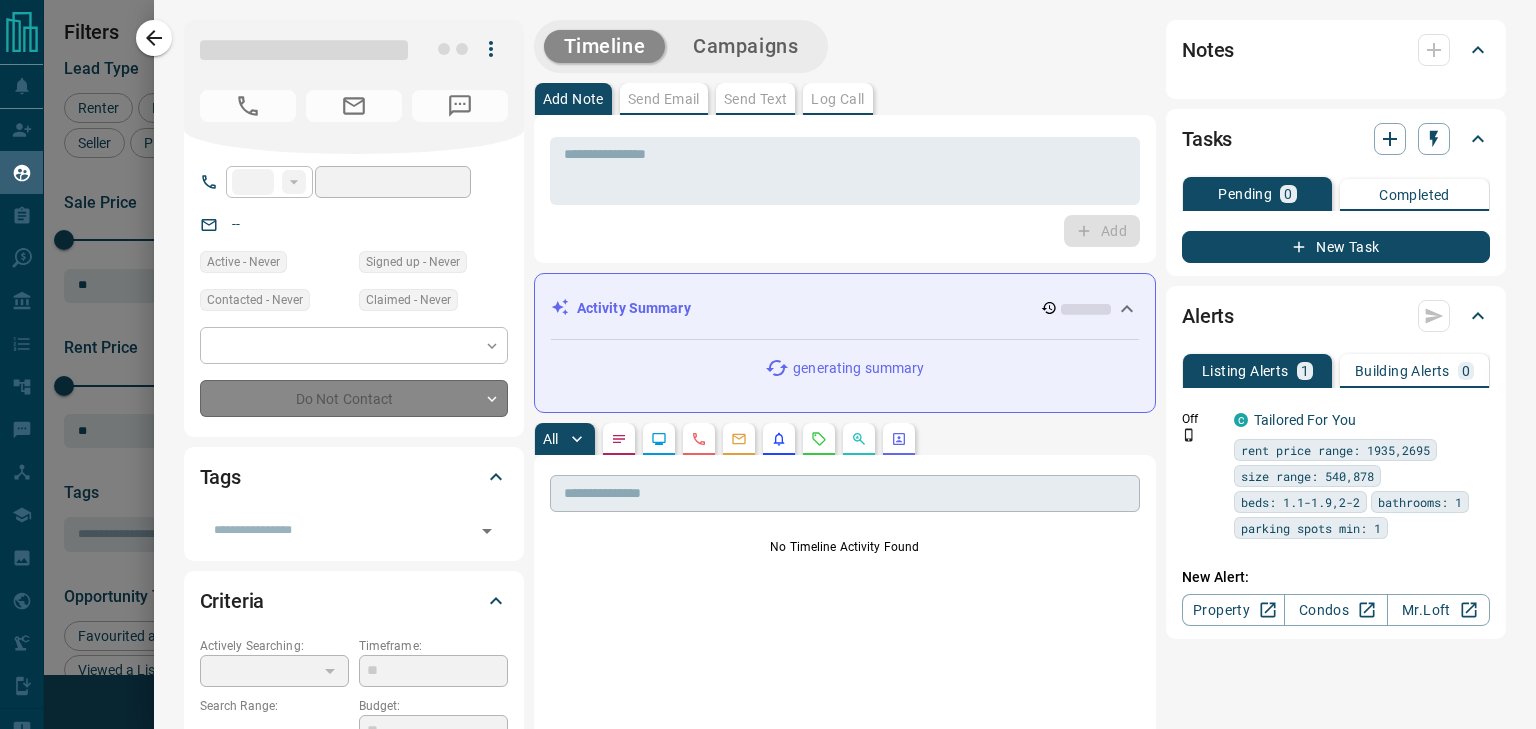 type on "**********" 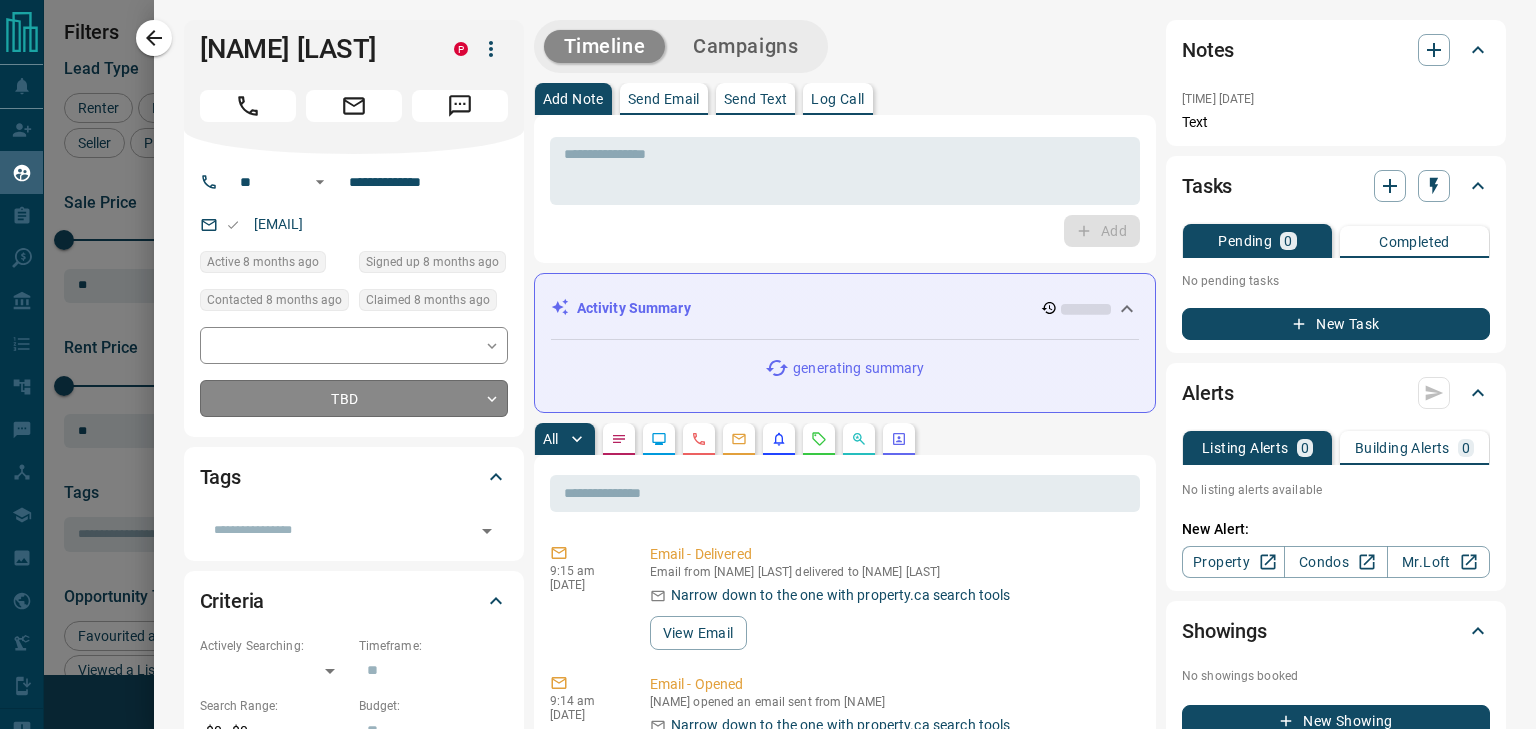 click on "Lead Transfers Claim Leads My Leads Tasks Opportunities Deals Campaigns Automations Messages Broker Bay Training Media Services Agent Resources Precon Worksheet Mobile Apps Disclosure Logout My Leads Filters 1 Manage Tabs New Lead All 942 TBD 69 Do Not Contact - Not Responsive 598 Bogus - Just Browsing 61 Criteria Obtained 38 Future Follow Up 153 Warm 11 HOT 2 Taken on Showings 5 Submitted Offer - Client 5 Name Details Last Active Claimed Date Status Tags Acmare Balidy Buyer, Renter P $--- Toronto 8 months ago Contacted 8 months ago 8 months ago Signed up 8 months ago TBD + Abanti Roy Renter C $0 - $1000M Scarborough, North York, +1 6 months ago Contacted 8 months ago 8 months ago Signed up 9 months ago TBD + Denise Alberti Renter C $0 - $2K Etobicoke, Toronto 5 months ago 8 months ago Signed up 1 year ago TBD + Anuj Garg Renter C $2K - $2K Etobicoke, Toronto 8 months ago 8 months ago Signed up 8 months ago TBD + Divakar Mali Renter C $2K - $3K Etobicoke, Toronto 8 months ago Contacted 8 months ago TBD + C +" at bounding box center [768, 352] 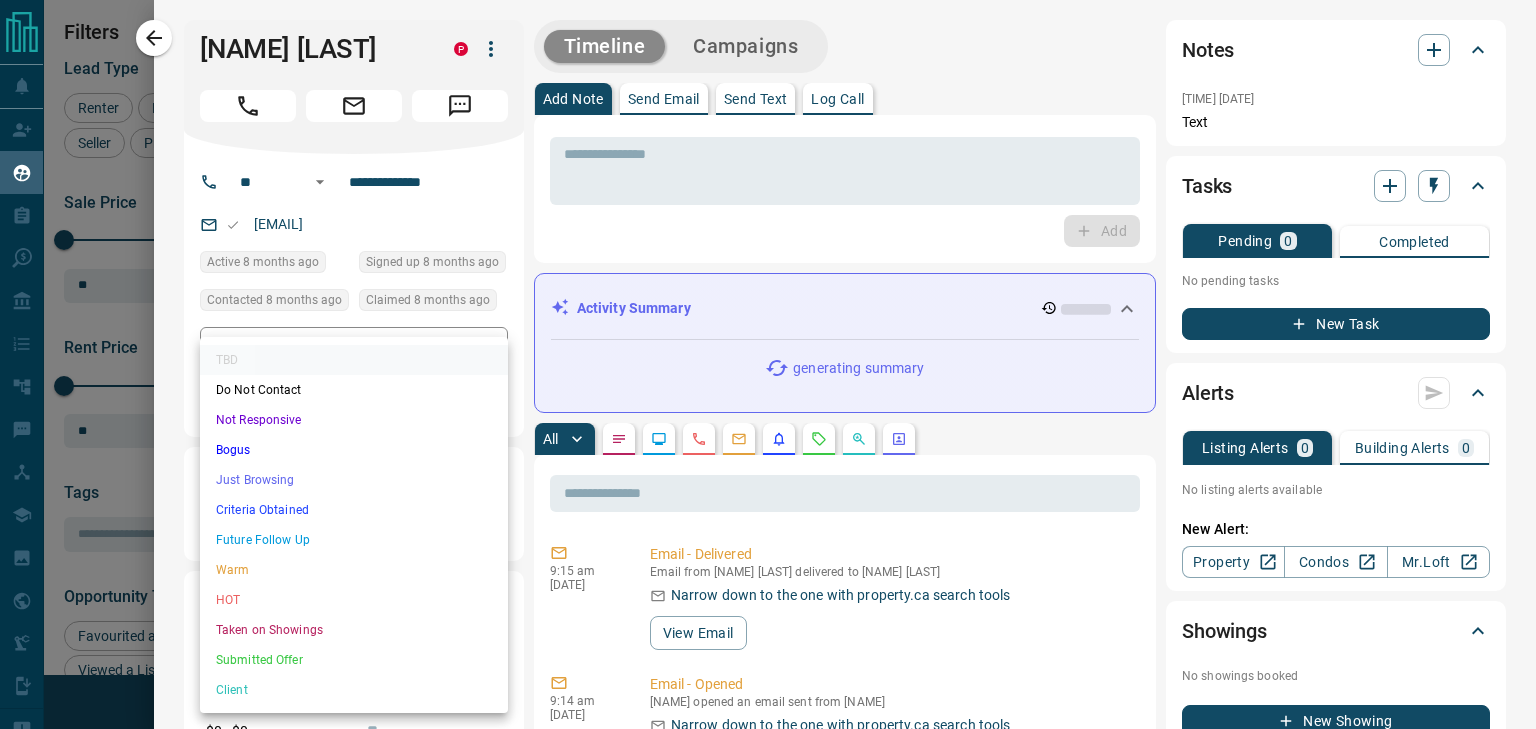 click on "Not Responsive" at bounding box center (354, 420) 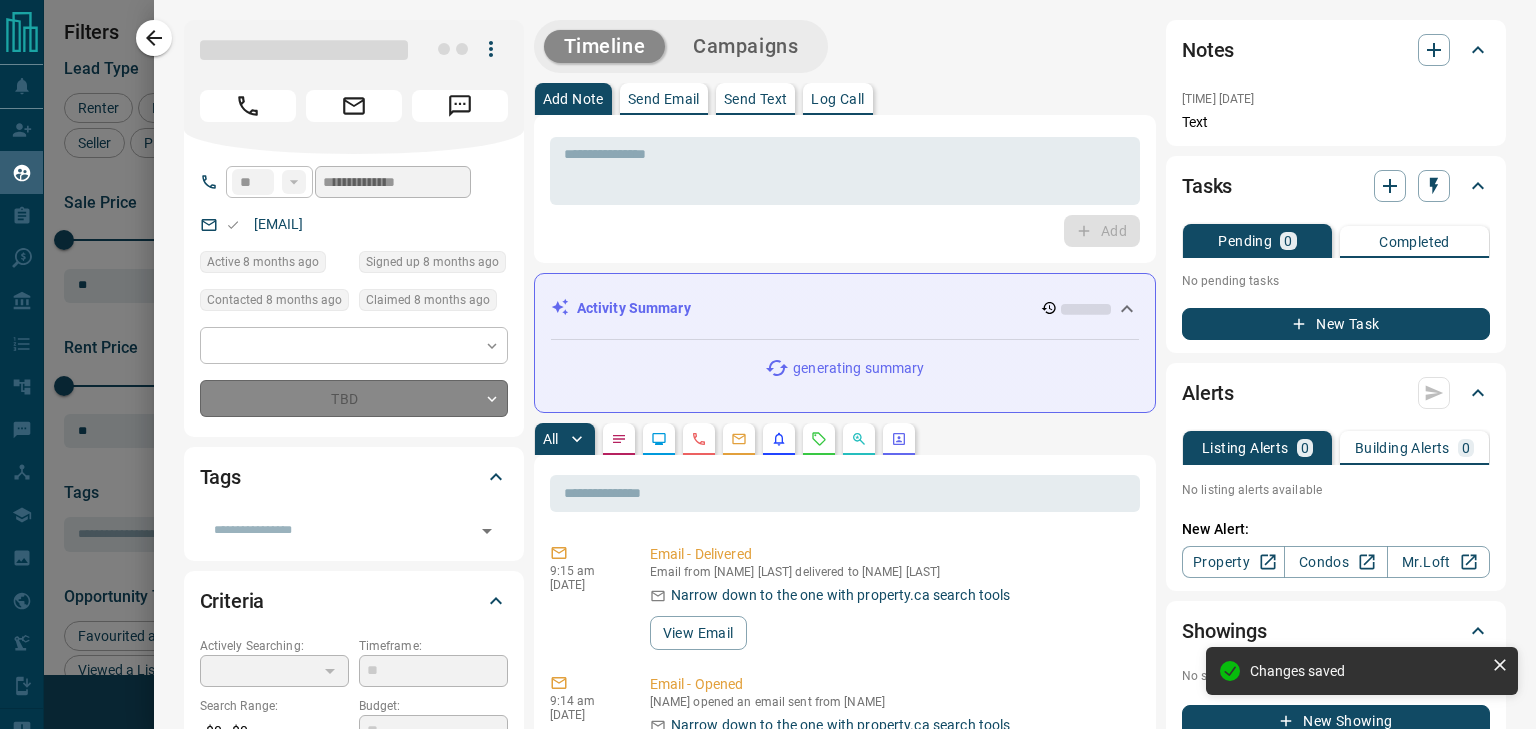 type on "*" 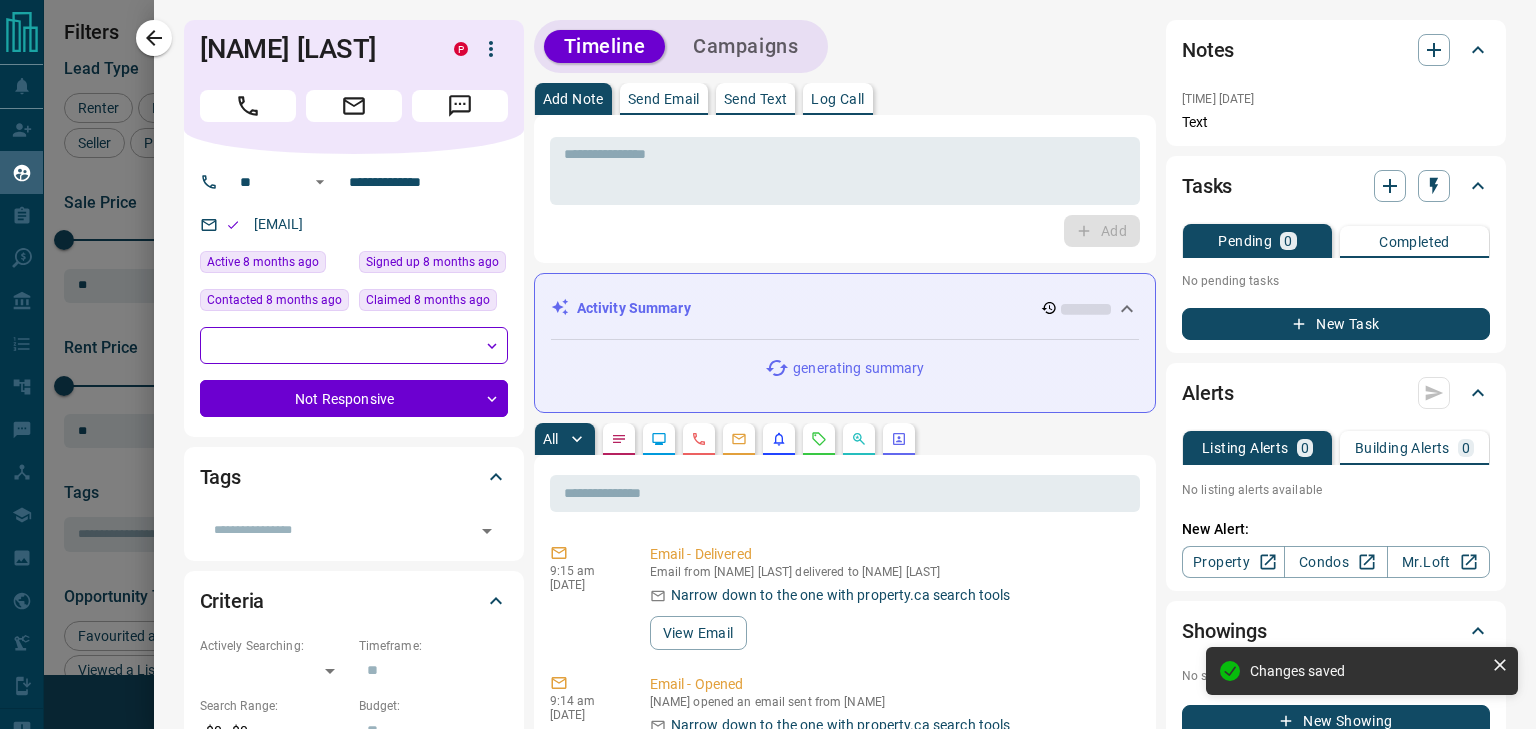 click at bounding box center (154, 38) 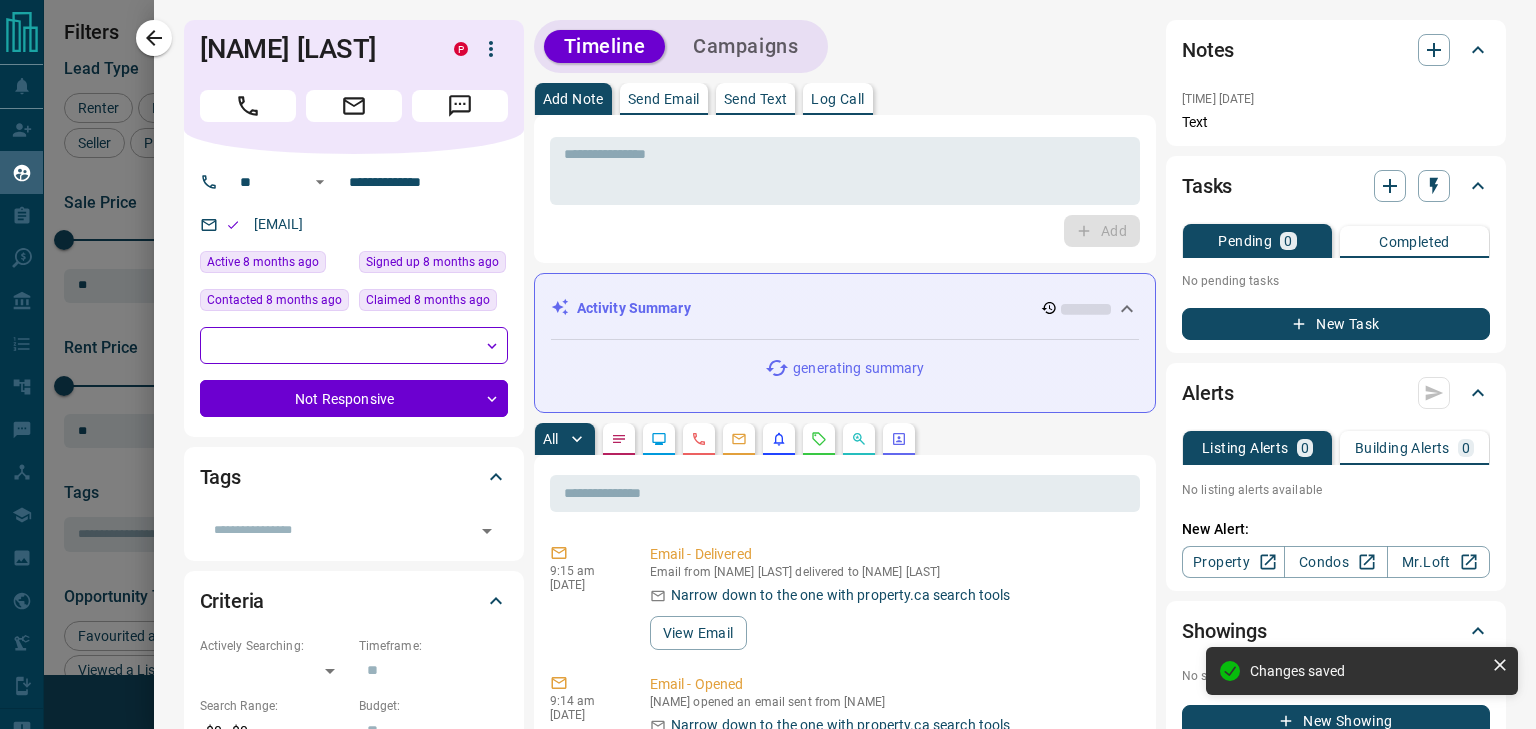 click on "**********" at bounding box center [845, 968] 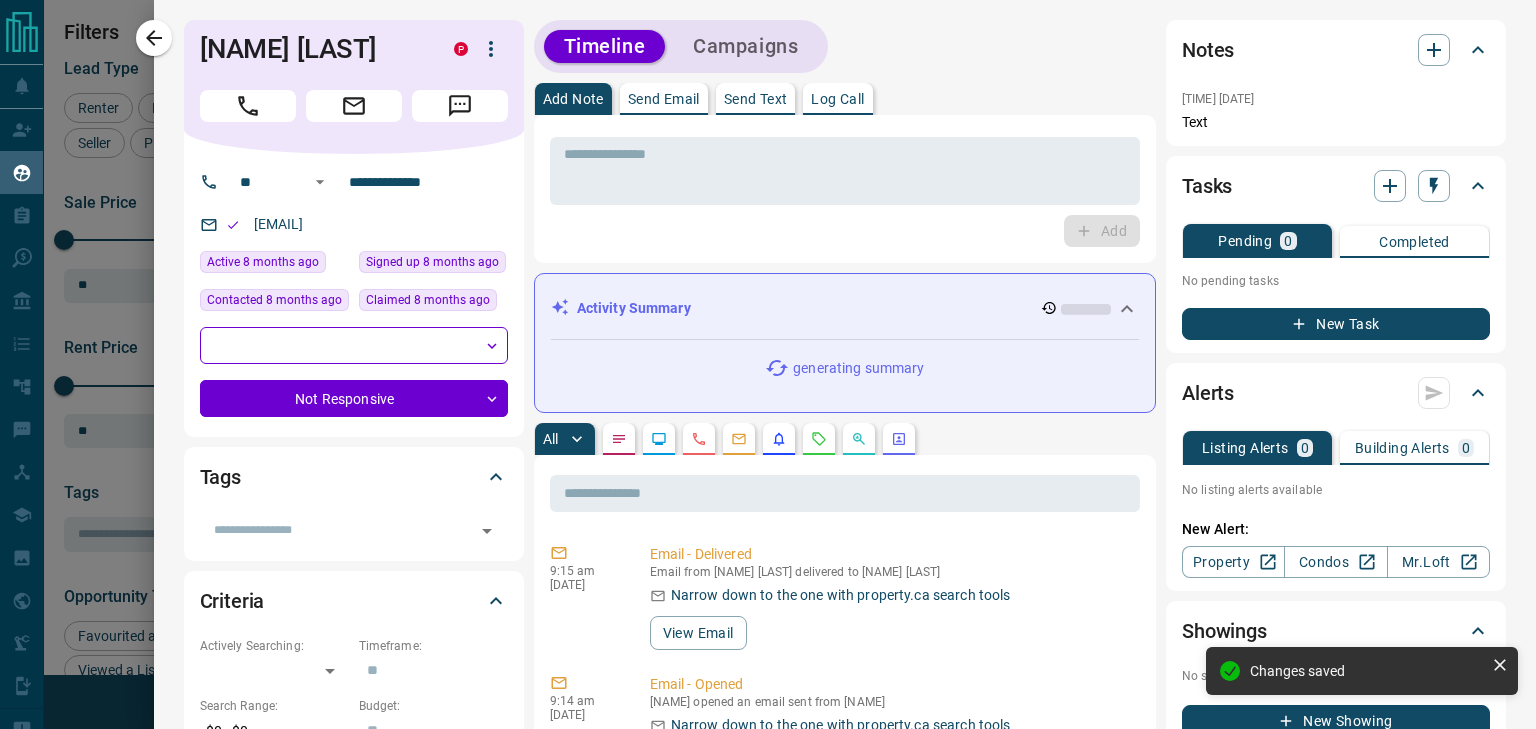 click at bounding box center (768, 364) 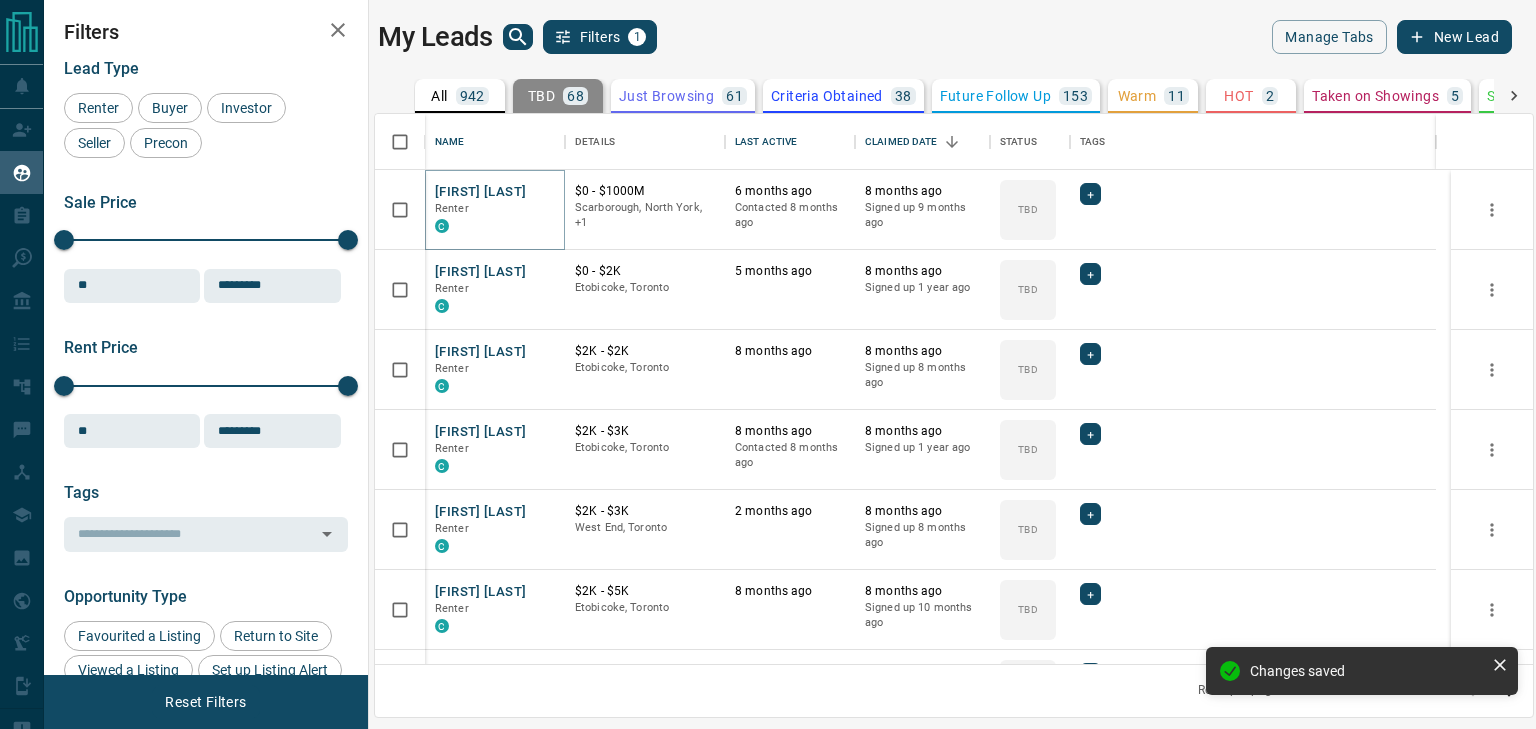 click on "[FIRST] [LAST]" at bounding box center (480, 192) 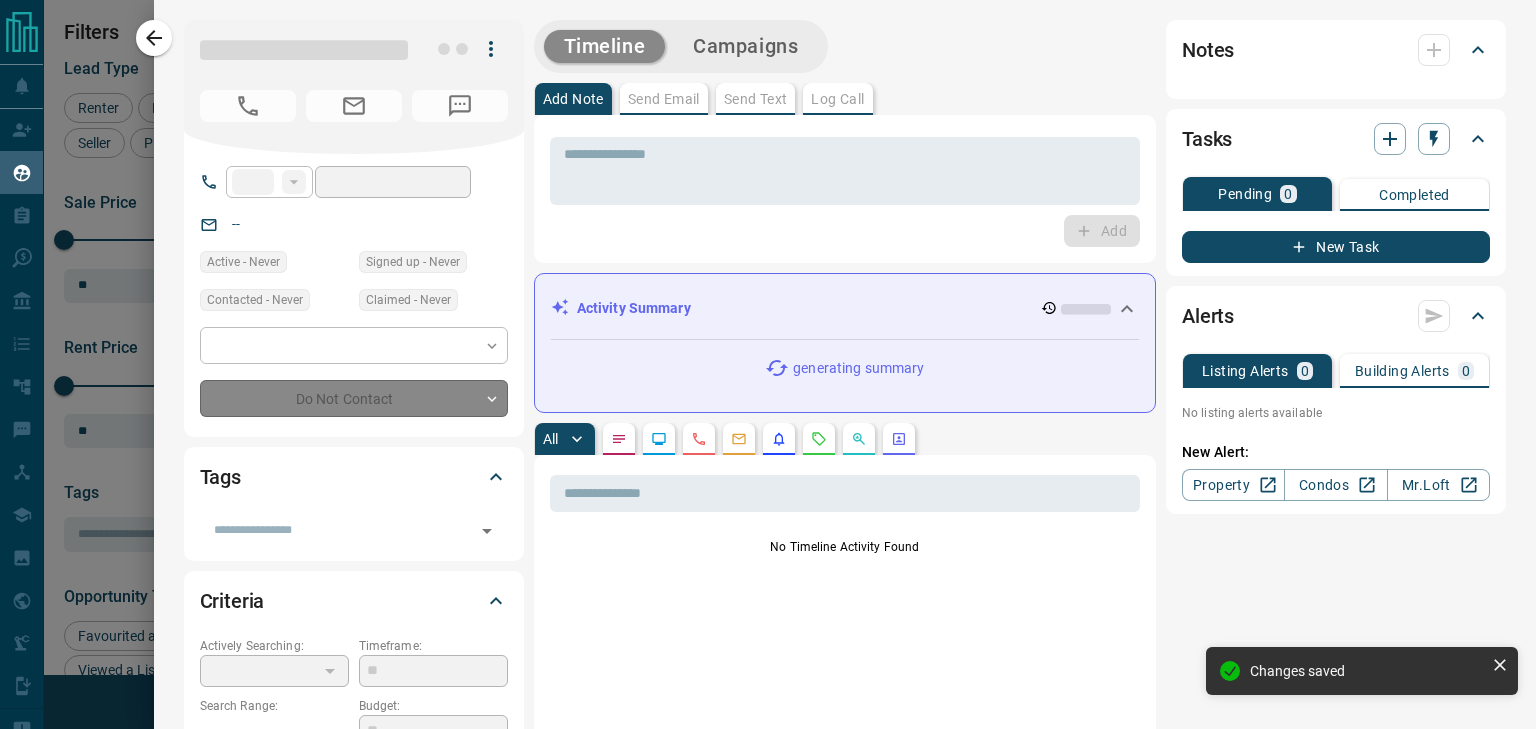 type on "**" 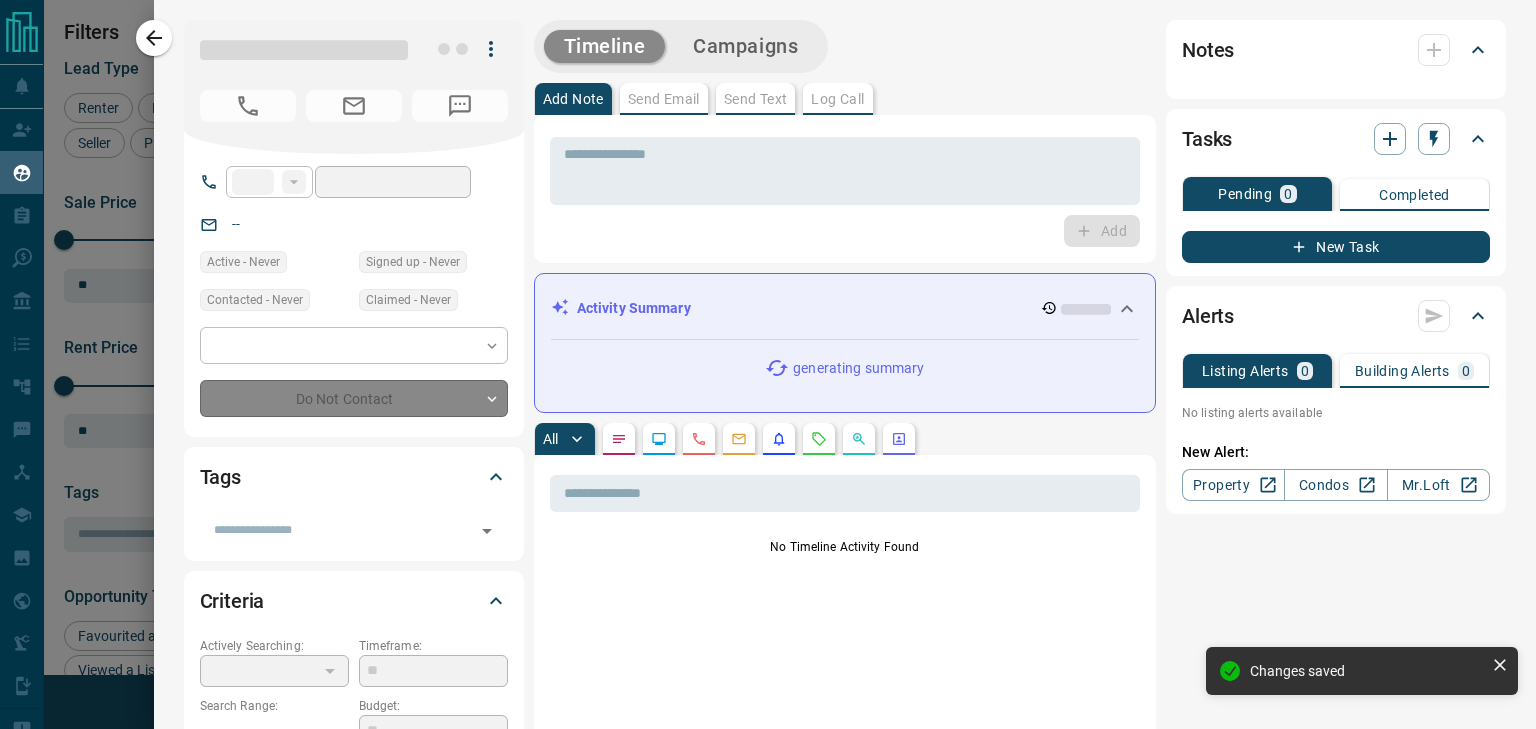 type on "**********" 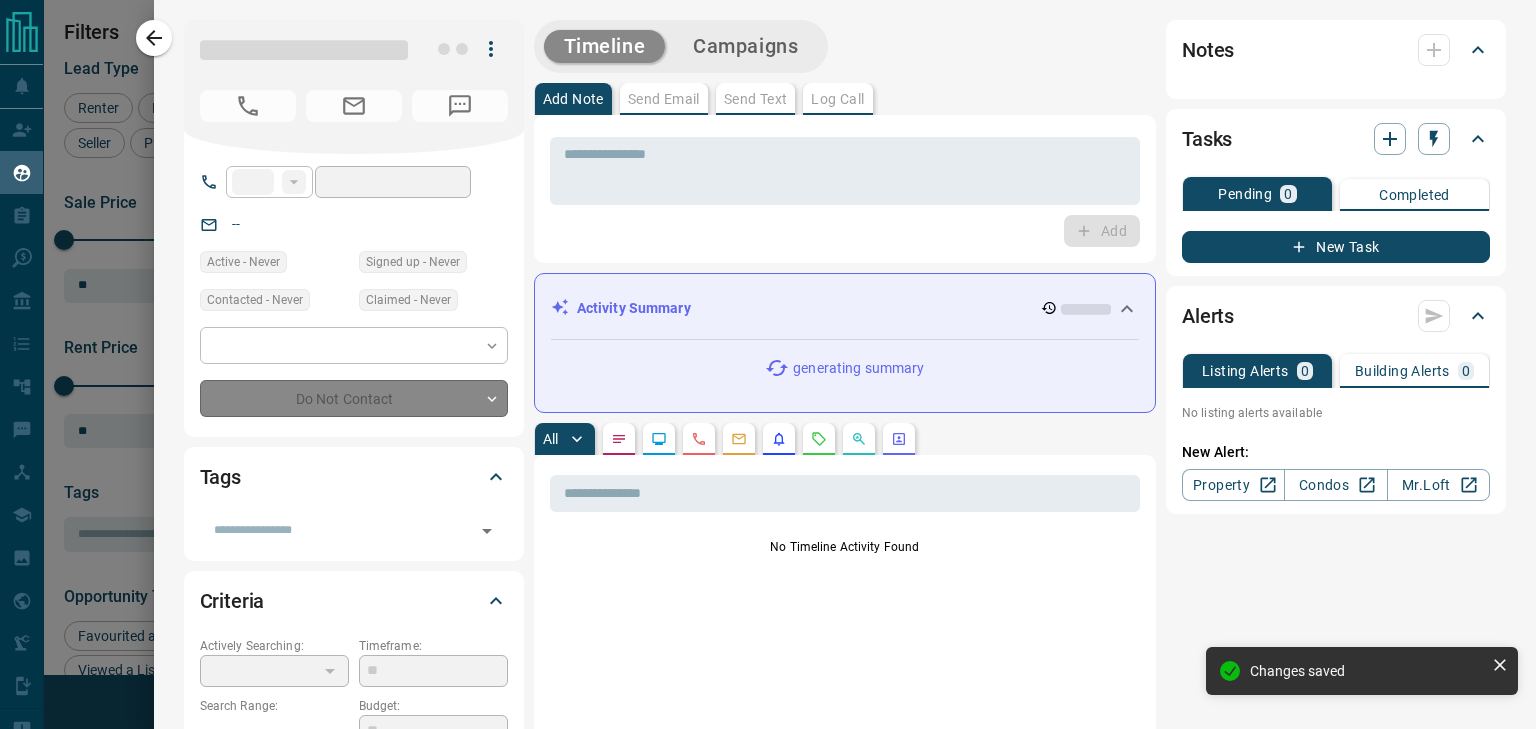 type on "**********" 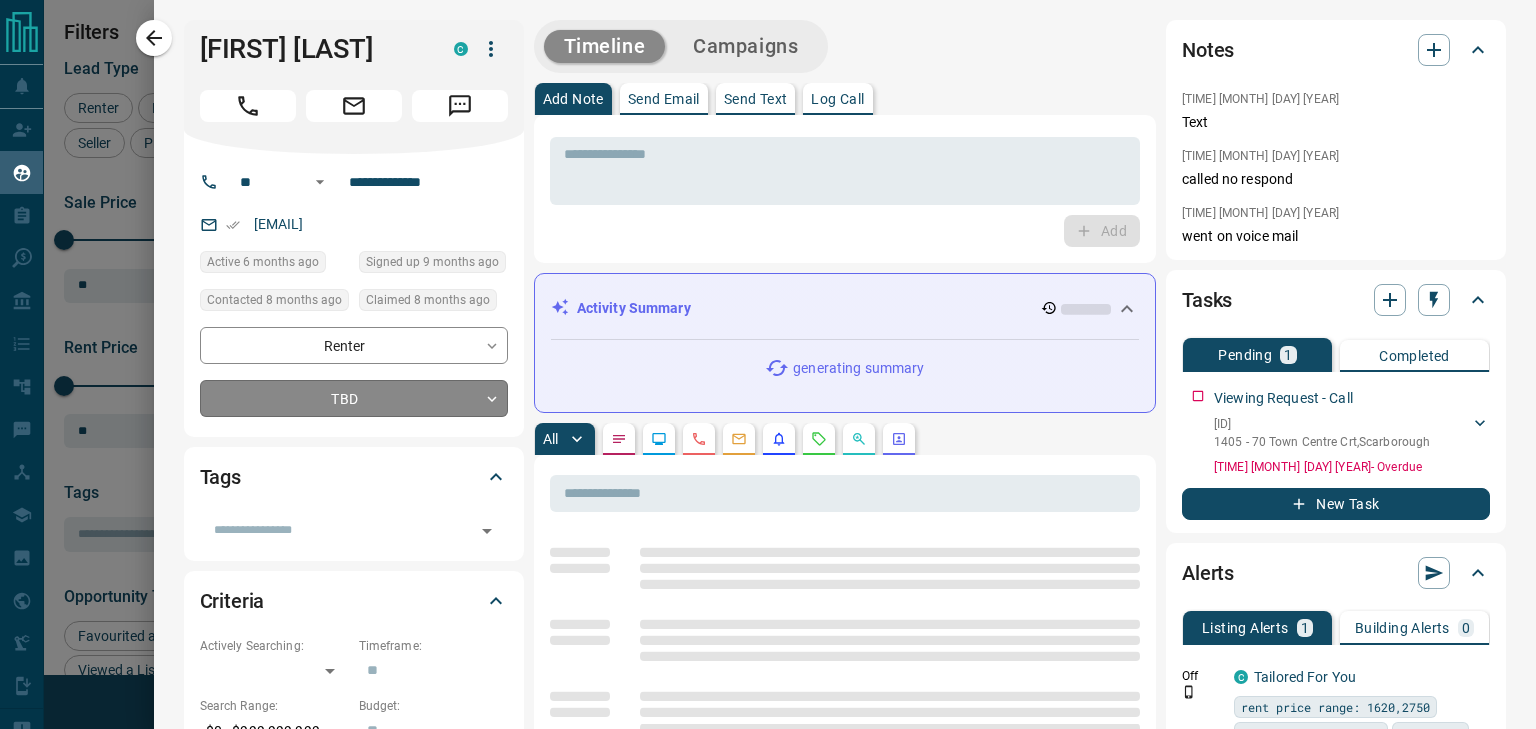click on "Lead Transfers Claim Leads My Leads Tasks Opportunities Deals Campaigns Automations Messages Broker Bay Training Media Services Agent Resources Precon Worksheet Mobile Apps Disclosure Logout My Leads Filters 1 Manage Tabs New Lead All 942 TBD 68 Do Not Contact - Not Responsive 599 Bogus - Just Browsing 61 Criteria Obtained 38 Future Follow Up 153 Warm 11 HOT 2 Taken on Showings 5 Submitted Offer - Client 5 Name Details Last Active Claimed Date Status Tags Abanti Roy Renter C $0 - $1000M Scarborough, North York, +1 6 months ago Contacted 8 months ago 8 months ago Signed up 9 months ago TBD + Denise Alberti Renter C $0 - $2K Etobicoke, Toronto 5 months ago 8 months ago Signed up 1 year ago TBD + Anuj Garg Renter C $2K - $2K Etobicoke, Toronto 8 months ago 8 months ago Signed up 8 months ago TBD + Divakar Mali Renter C $2K - $3K Etobicoke, Toronto 8 months ago Contacted 8 months ago 8 months ago Signed up 1 year ago TBD + Brenden Lynch-Hanilton Renter C $2K - $3K West End, Toronto 2 months ago 8 months ago TBD +" at bounding box center (768, 352) 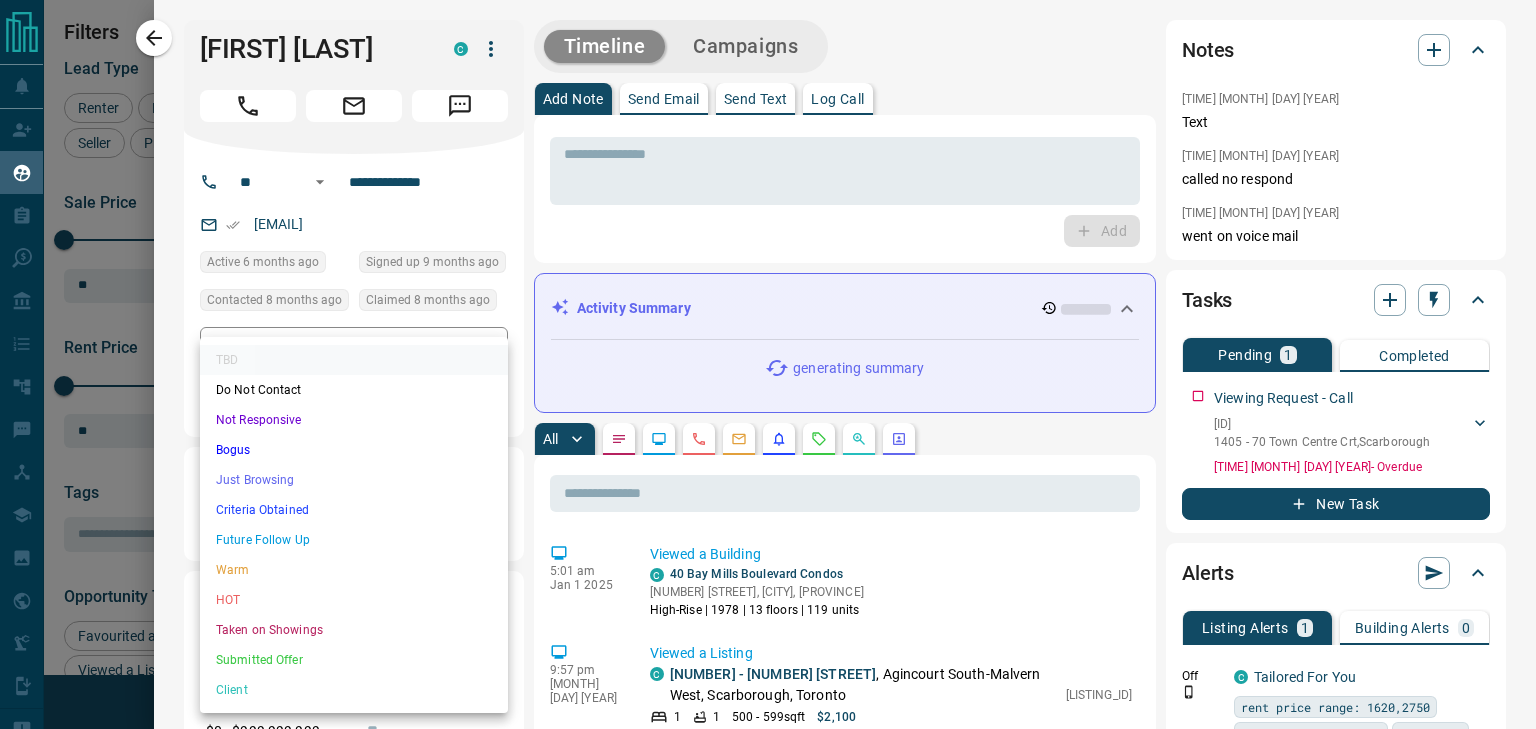 click on "Not Responsive" at bounding box center [354, 420] 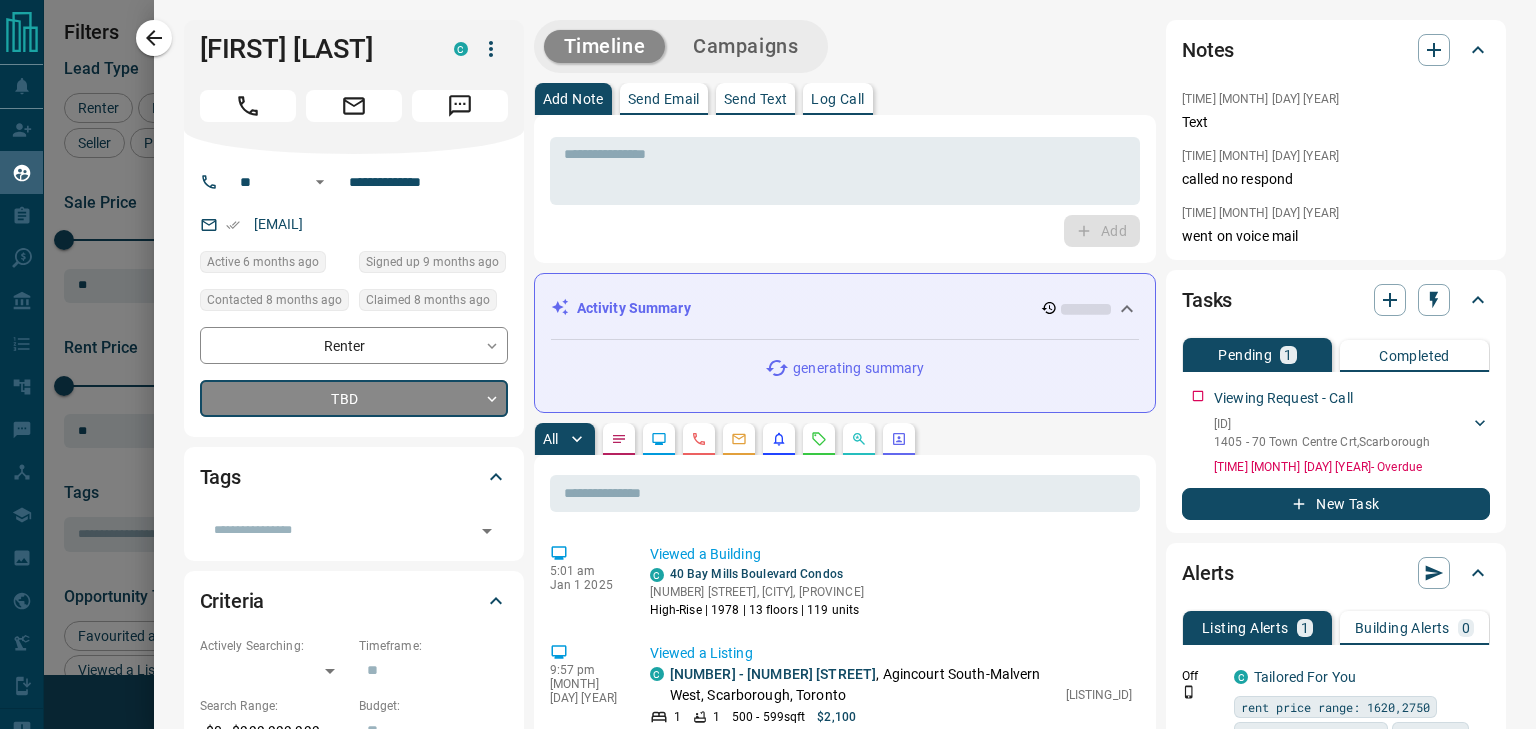 type on "*" 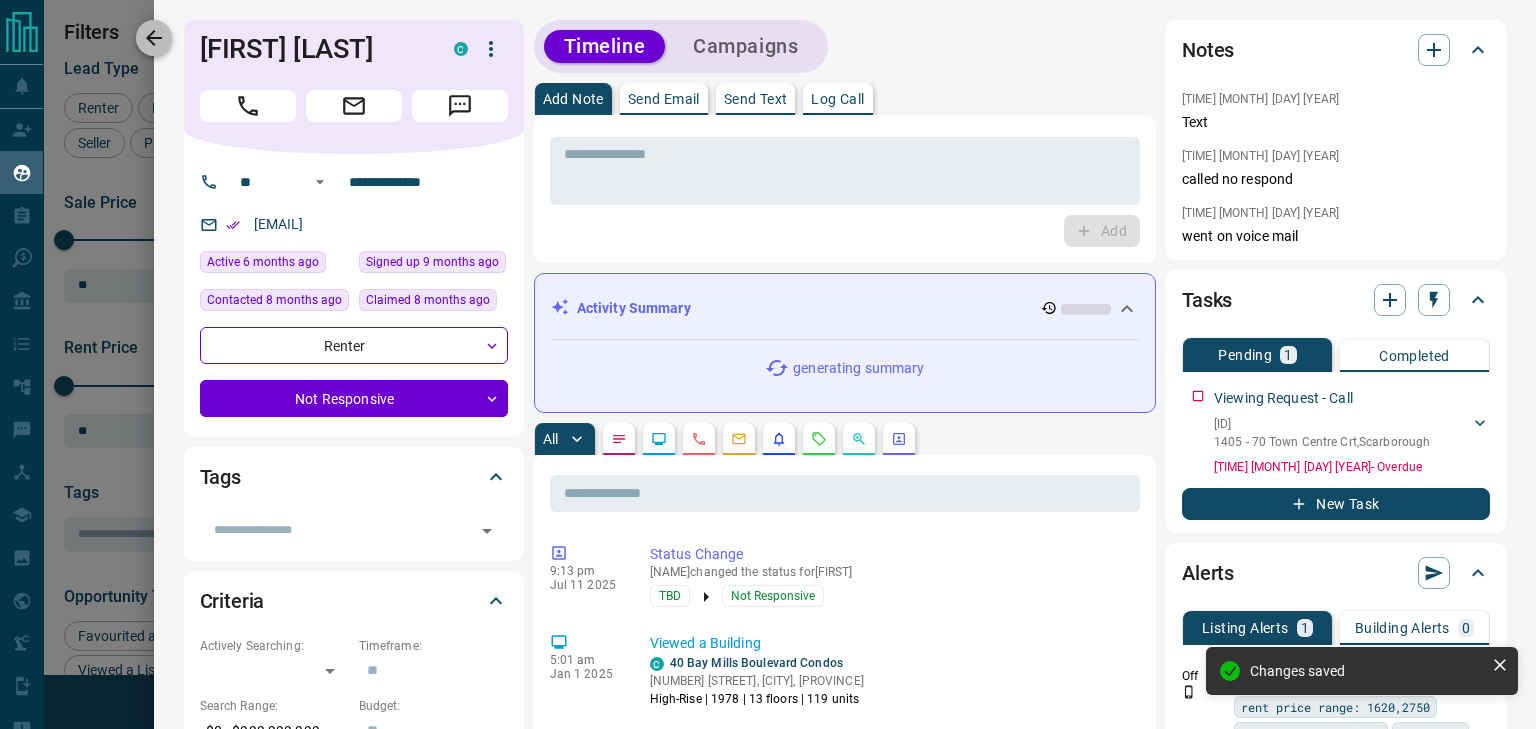 click 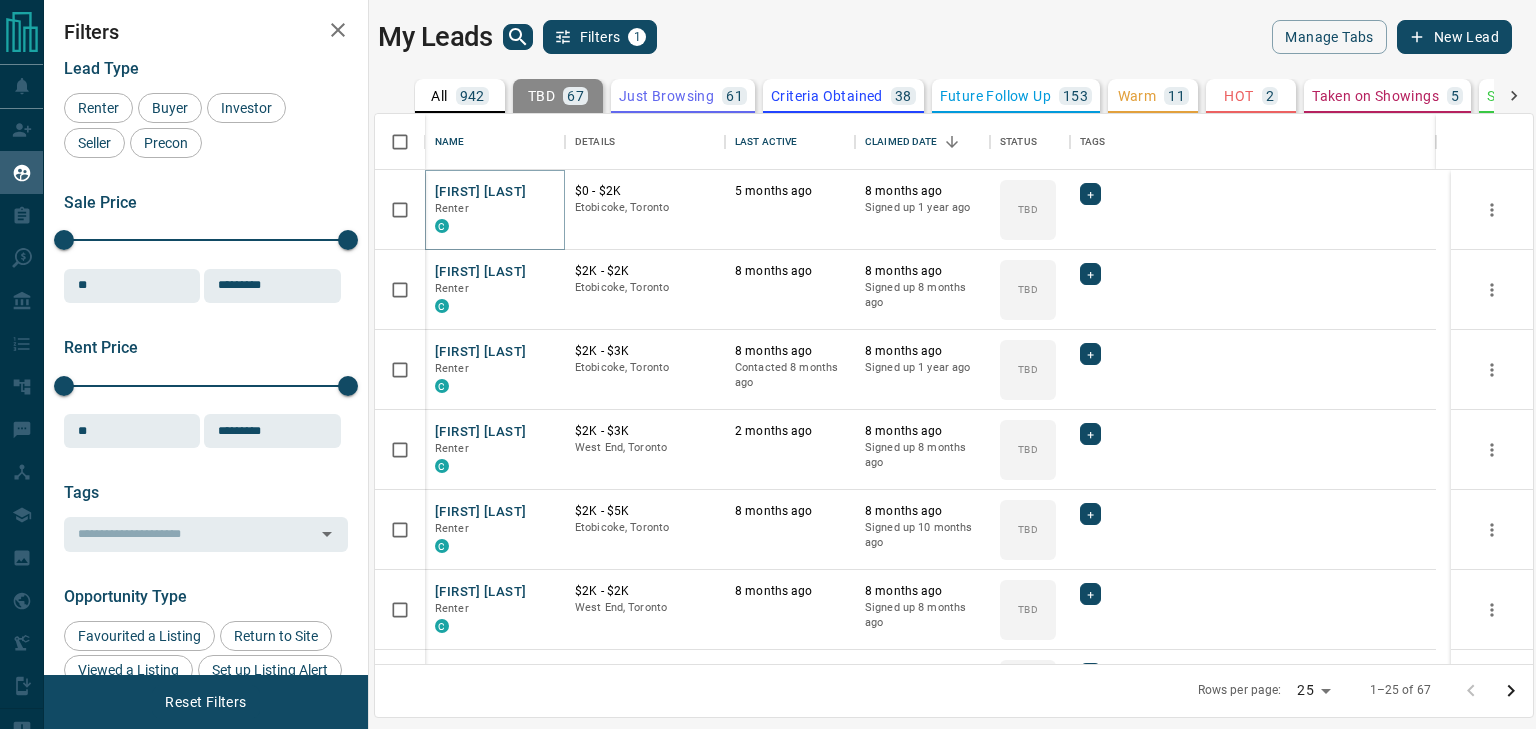 click on "Denise Alberti" at bounding box center [480, 192] 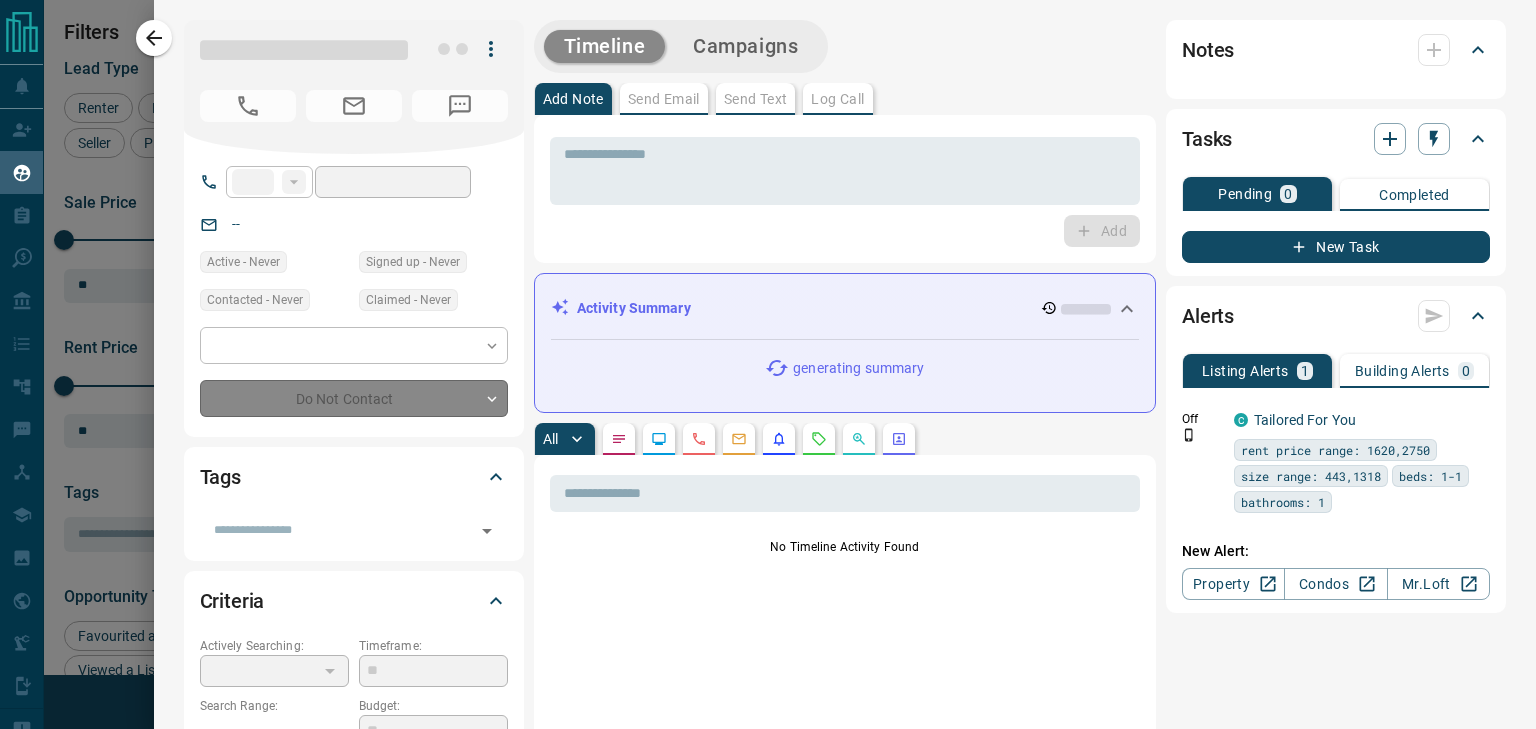 type on "**" 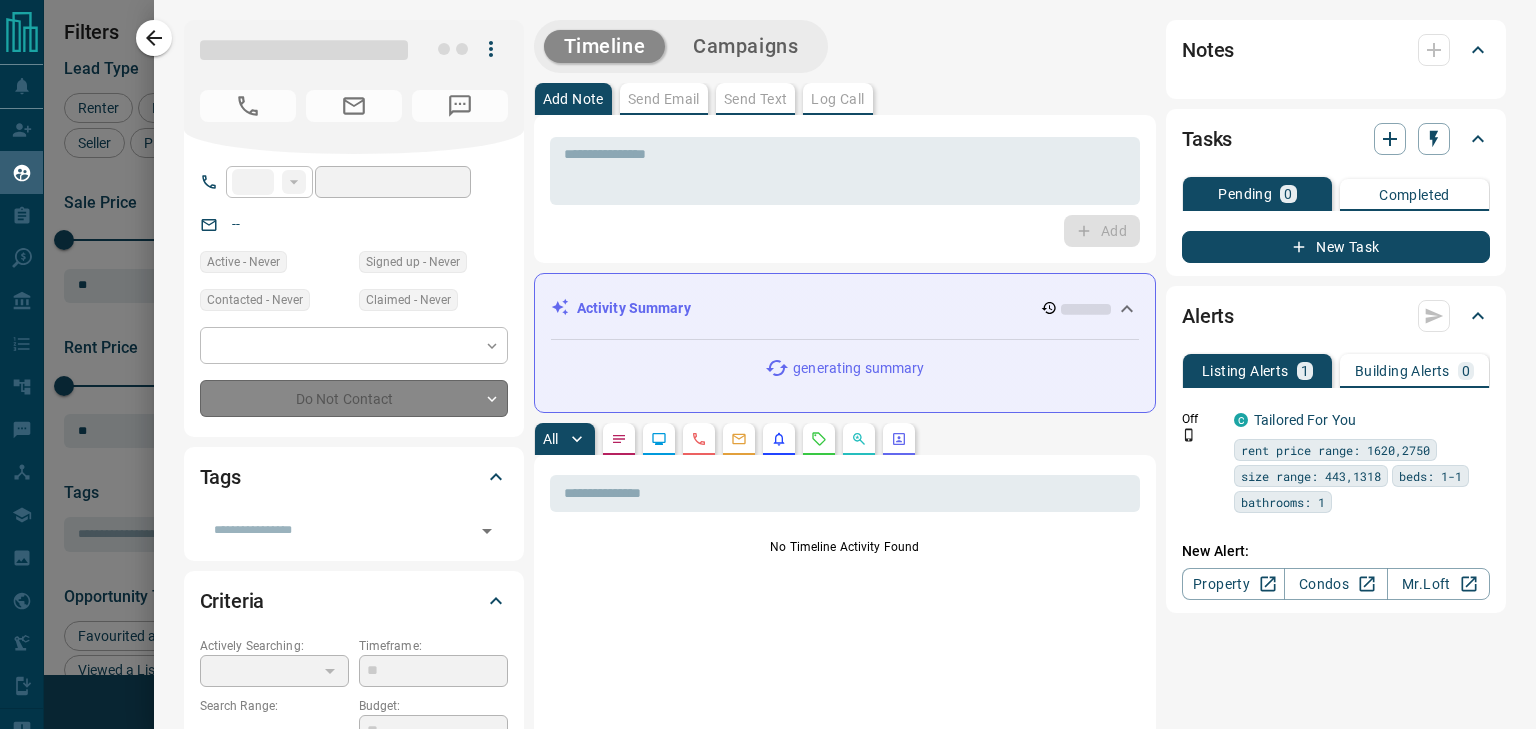 type on "**********" 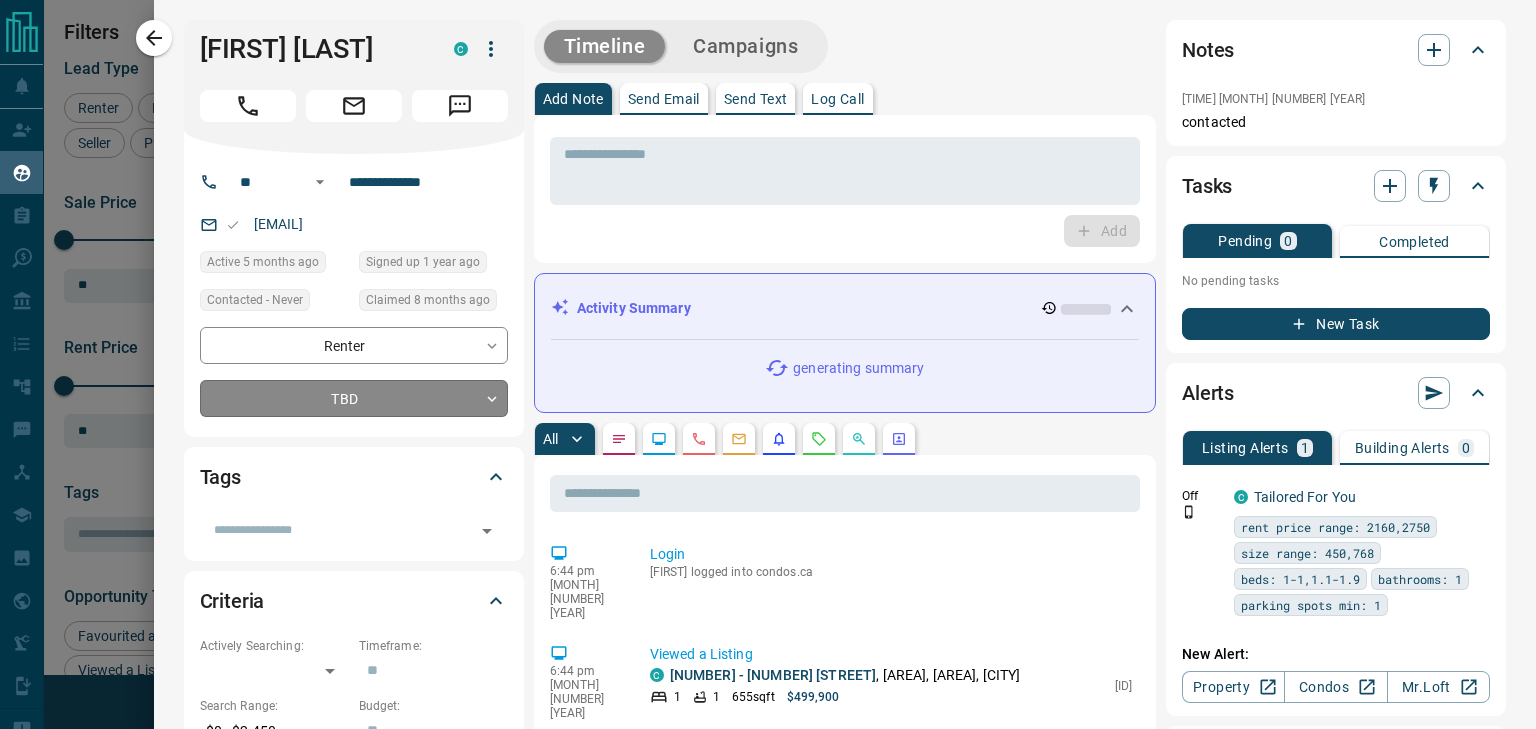 click on "Lead Transfers Claim Leads My Leads Tasks Opportunities Deals Campaigns Automations Messages Broker Bay Training Media Services Agent Resources Precon Worksheet Mobile Apps Disclosure Logout My Leads Filters 1 Manage Tabs New Lead All 942 TBD 67 Do Not Contact - Not Responsive 600 Bogus - Just Browsing 61 Criteria Obtained 38 Future Follow Up 153 Warm 11 HOT 2 Taken on Showings 5 Submitted Offer - Client 5 Name Details Last Active Claimed Date Status Tags Denise Alberti Renter C $0 - $2K Etobicoke, Toronto 5 months ago 8 months ago Signed up 1 year ago TBD + Anuj Garg Renter C $2K - $2K Etobicoke, Toronto 8 months ago 8 months ago Signed up 8 months ago TBD + Divakar Mali Renter C $2K - $3K Etobicoke, Toronto 8 months ago Contacted 8 months ago 8 months ago Signed up 1 year ago TBD + Brenden Lynch-Hanilton Renter C $2K - $3K West End, Toronto 2 months ago 8 months ago Signed up 8 months ago TBD + Jakob Zembal Renter C $2K - $5K Etobicoke, Toronto 8 months ago 8 months ago Signed up 10 months ago TBD + Renter" at bounding box center (768, 352) 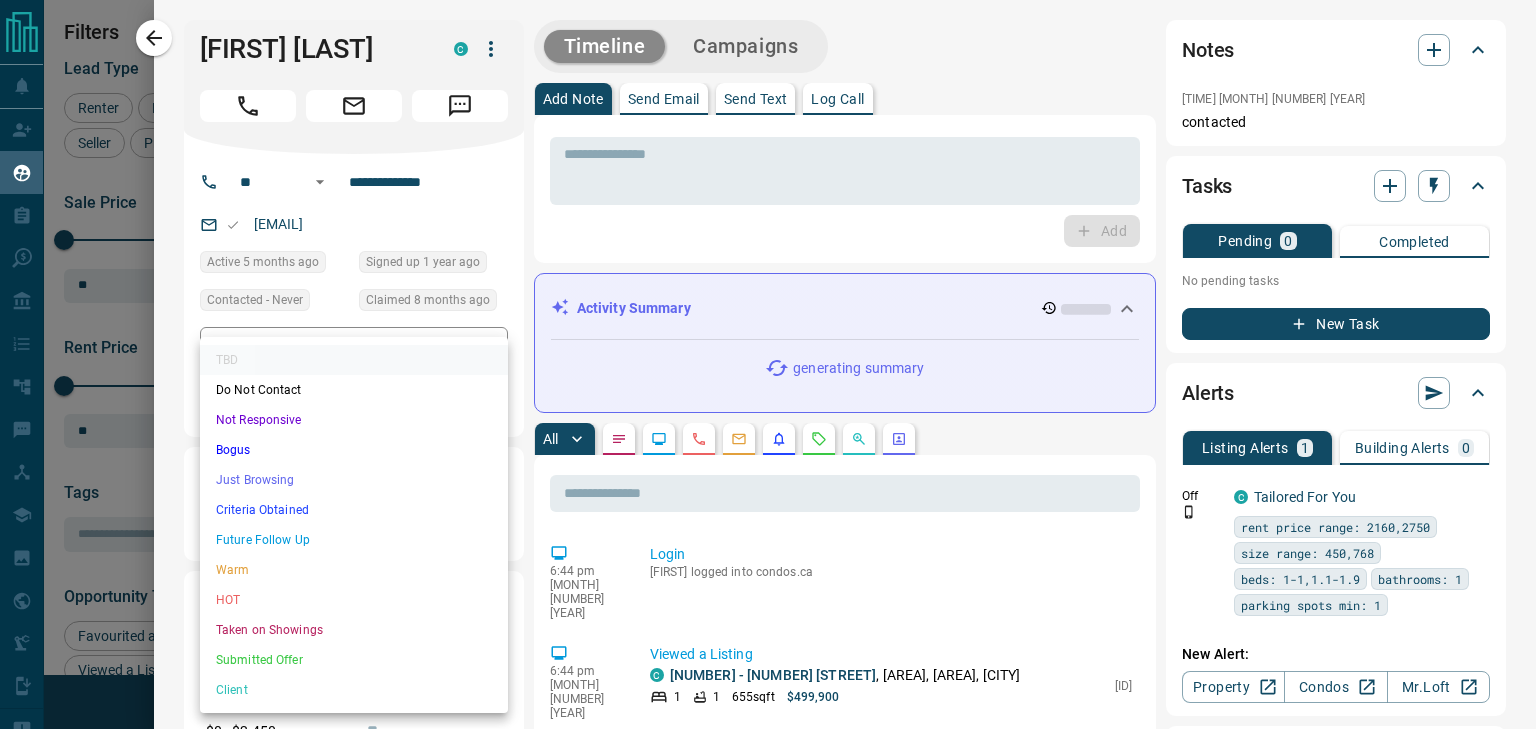 drag, startPoint x: 280, startPoint y: 407, endPoint x: 611, endPoint y: 381, distance: 332.0196 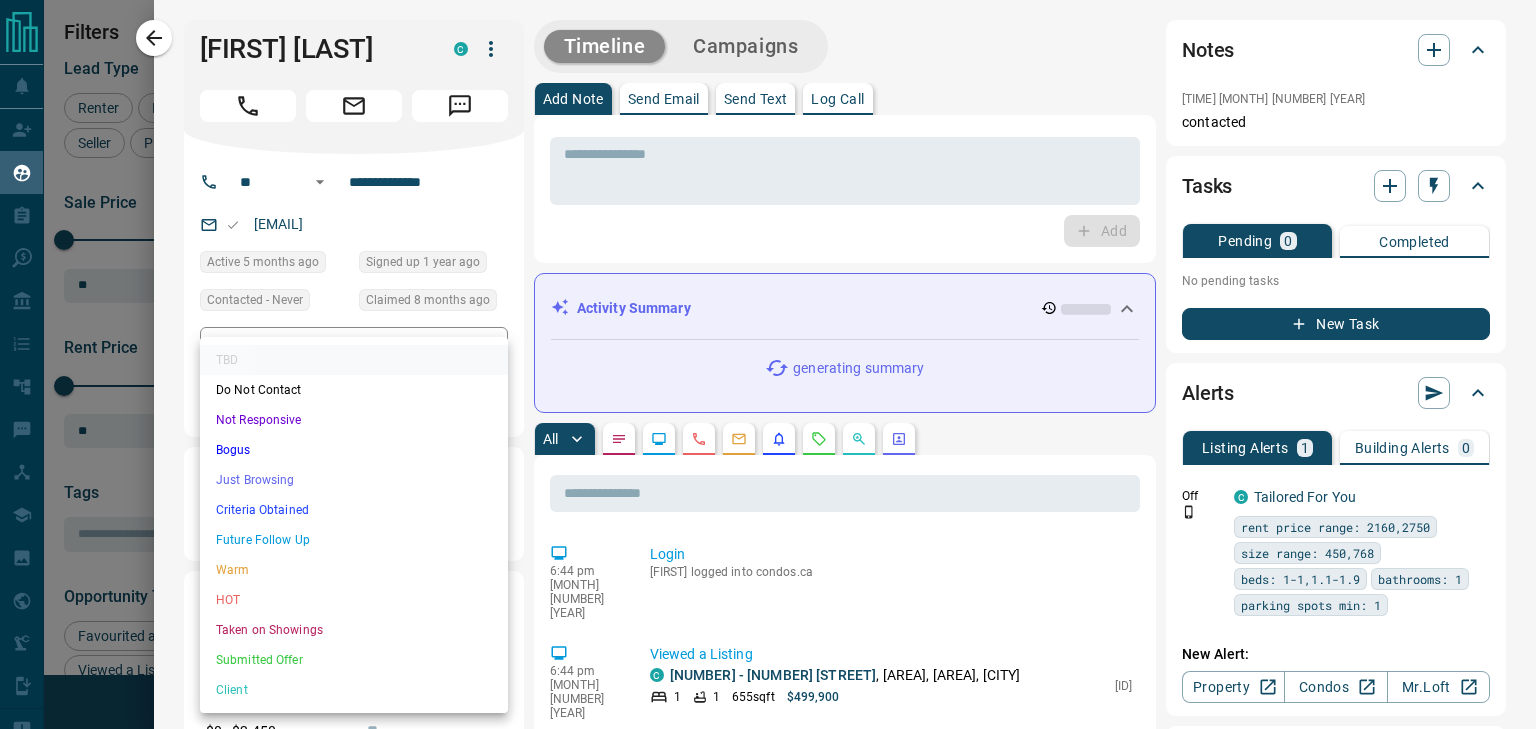 click at bounding box center (768, 364) 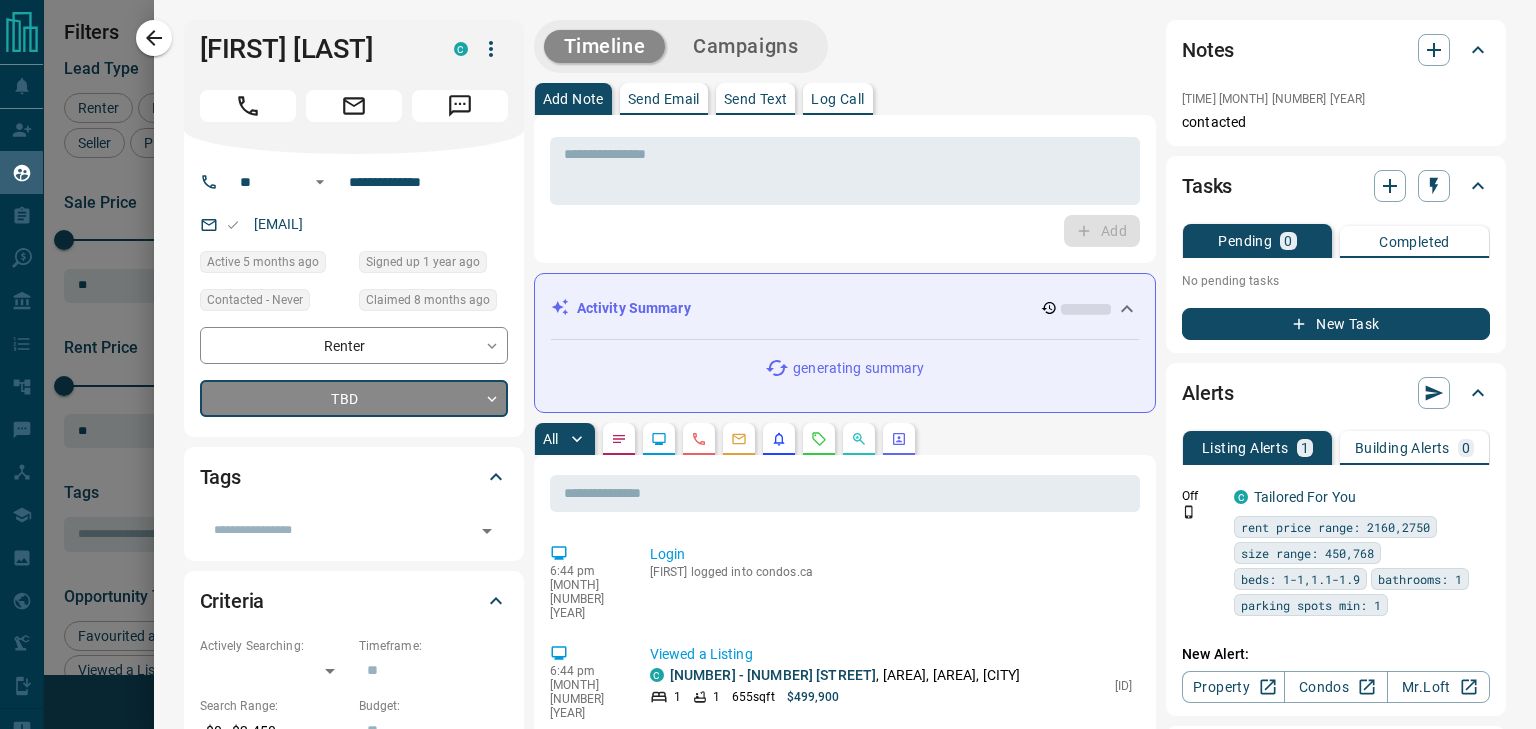 click on "Lead Transfers Claim Leads My Leads Tasks Opportunities Deals Campaigns Automations Messages Broker Bay Training Media Services Agent Resources Precon Worksheet Mobile Apps Disclosure Logout My Leads Filters 1 Manage Tabs New Lead All 942 TBD 67 Do Not Contact - Not Responsive 600 Bogus - Just Browsing 61 Criteria Obtained 38 Future Follow Up 153 Warm 11 HOT 2 Taken on Showings 5 Submitted Offer - Client 5 Name Details Last Active Claimed Date Status Tags Denise Alberti Renter C $0 - $2K Etobicoke, Toronto 5 months ago 8 months ago Signed up 1 year ago TBD + Anuj Garg Renter C $2K - $2K Etobicoke, Toronto 8 months ago 8 months ago Signed up 8 months ago TBD + Divakar Mali Renter C $2K - $3K Etobicoke, Toronto 8 months ago Contacted 8 months ago 8 months ago Signed up 1 year ago TBD + Brenden Lynch-Hanilton Renter C $2K - $3K West End, Toronto 2 months ago 8 months ago Signed up 8 months ago TBD + Jakob Zembal Renter C $2K - $5K Etobicoke, Toronto 8 months ago 8 months ago Signed up 10 months ago TBD + Renter" at bounding box center [768, 352] 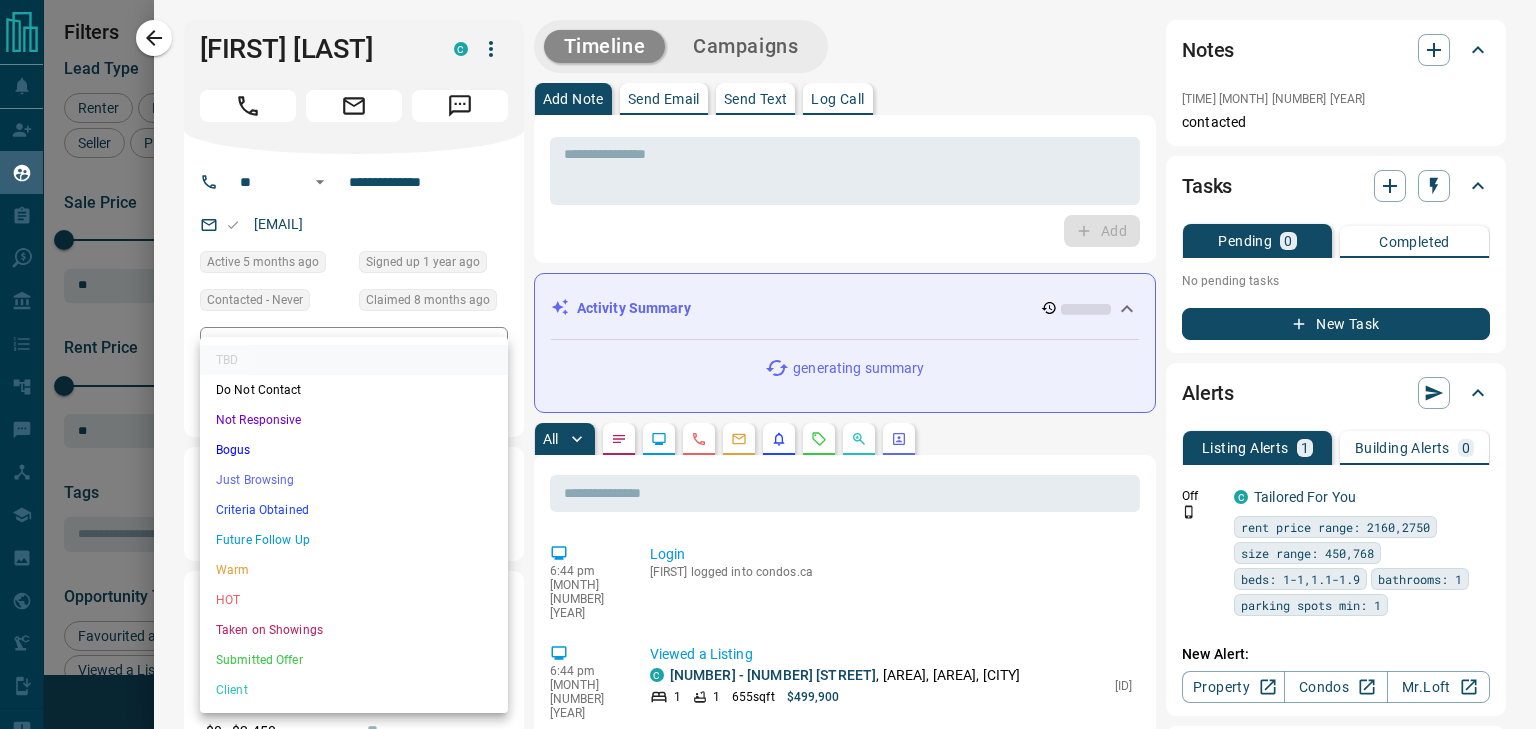 click on "Not Responsive" at bounding box center [354, 420] 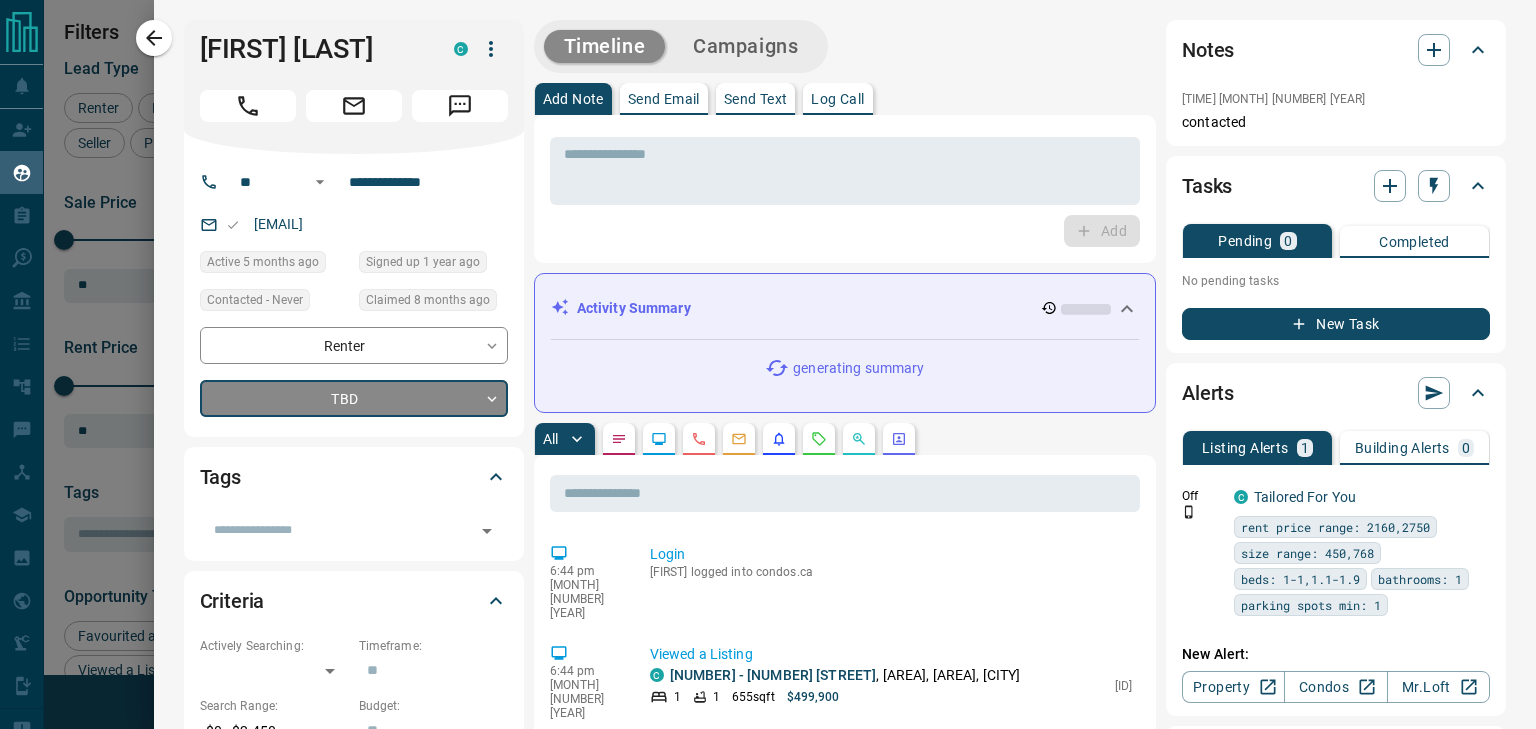 type on "*" 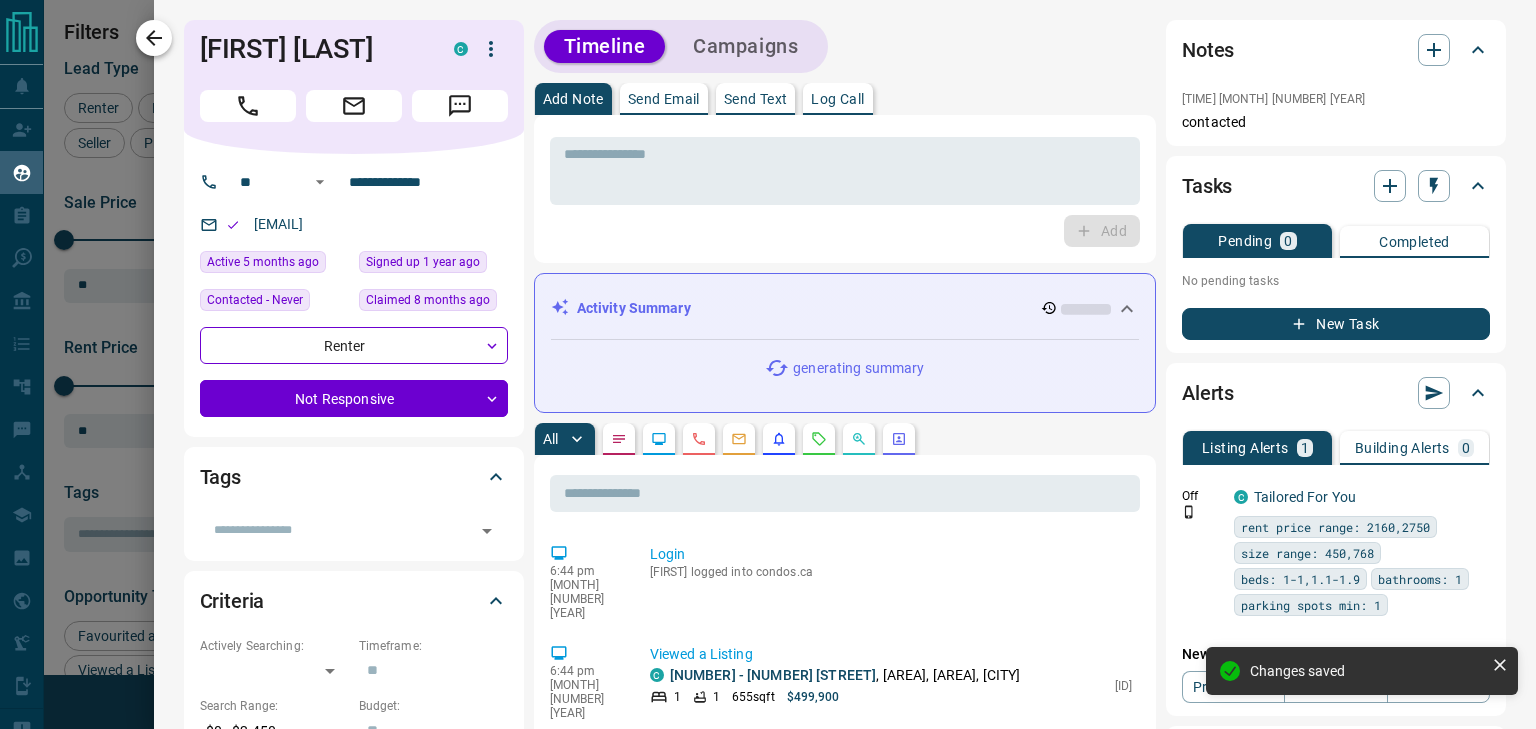 click at bounding box center [154, 38] 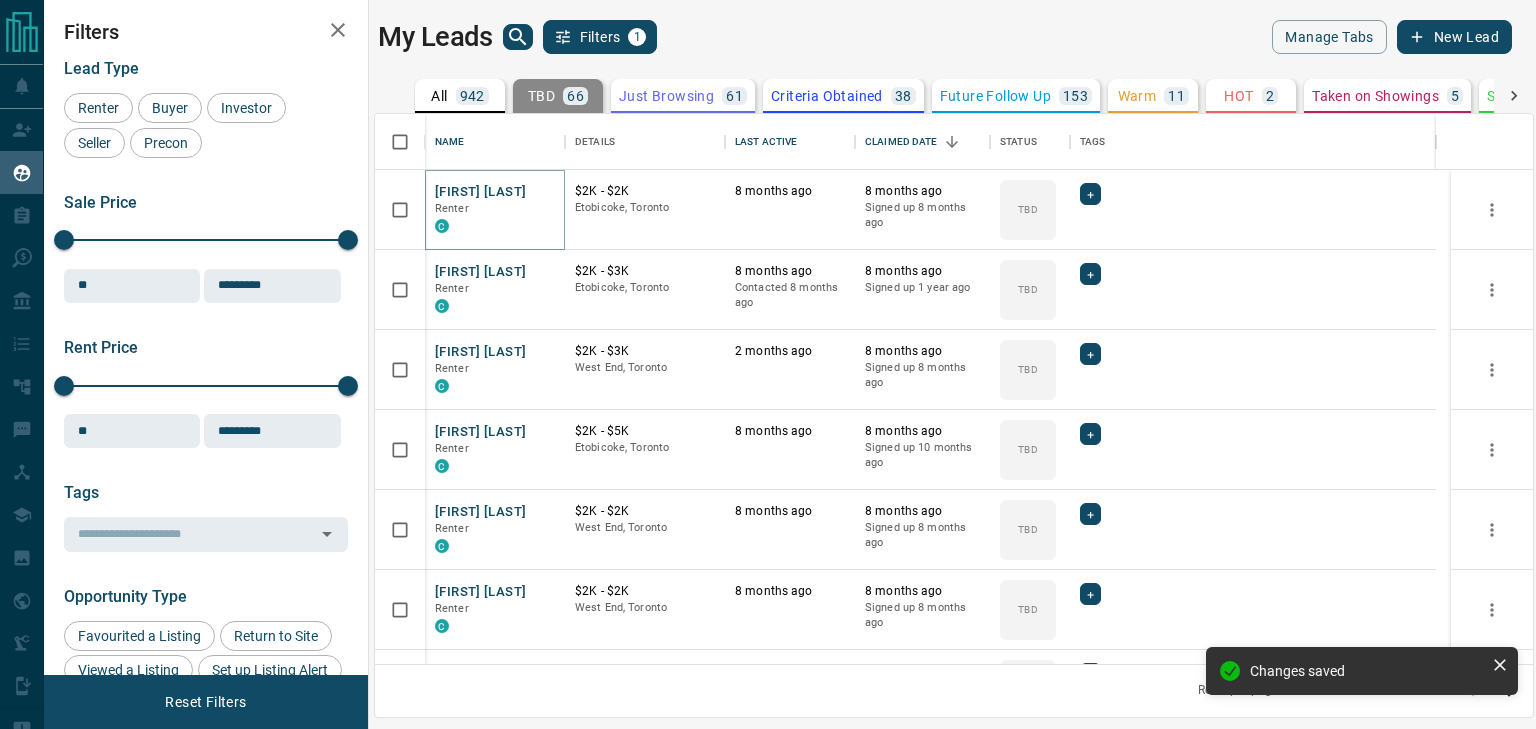 click on "Anuj Garg" at bounding box center (480, 192) 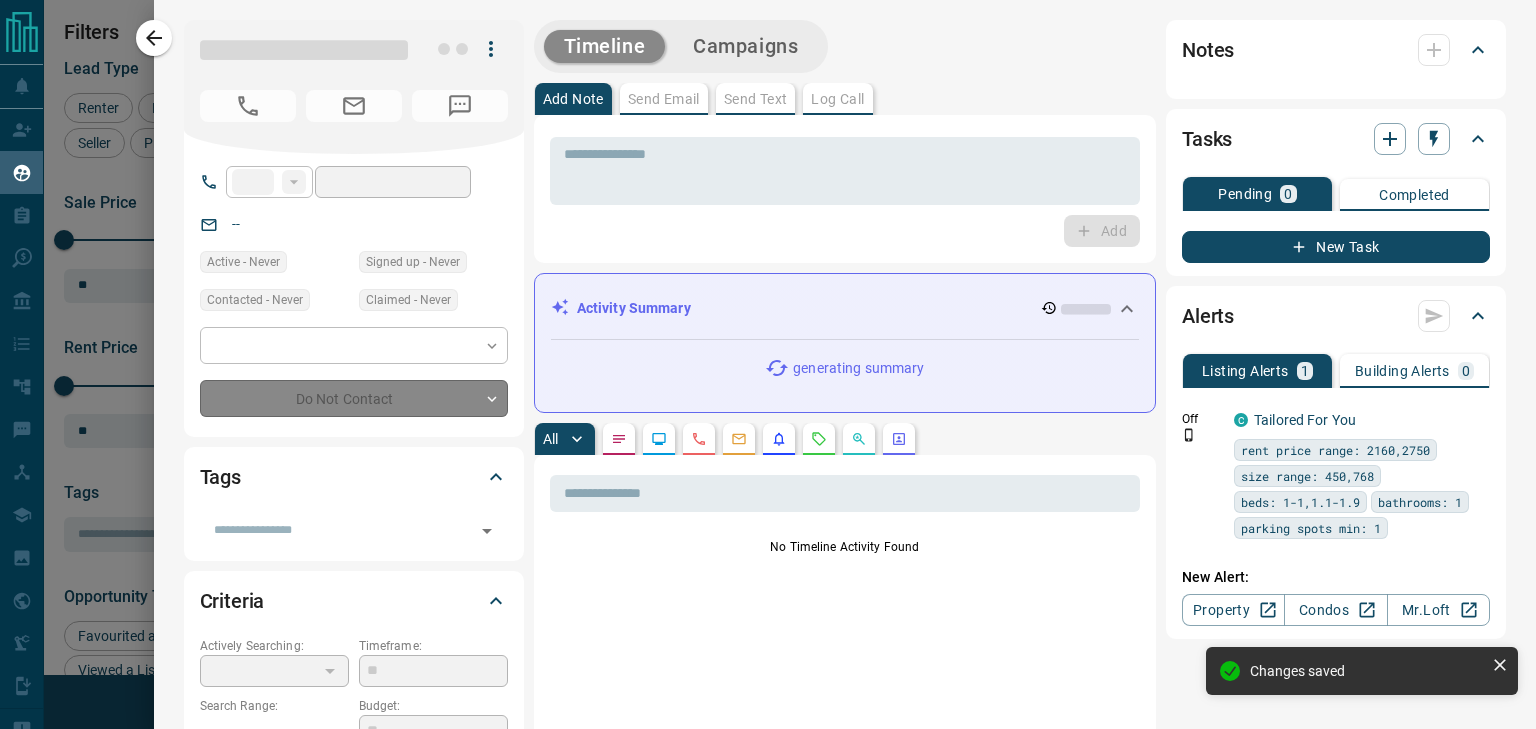 type on "**" 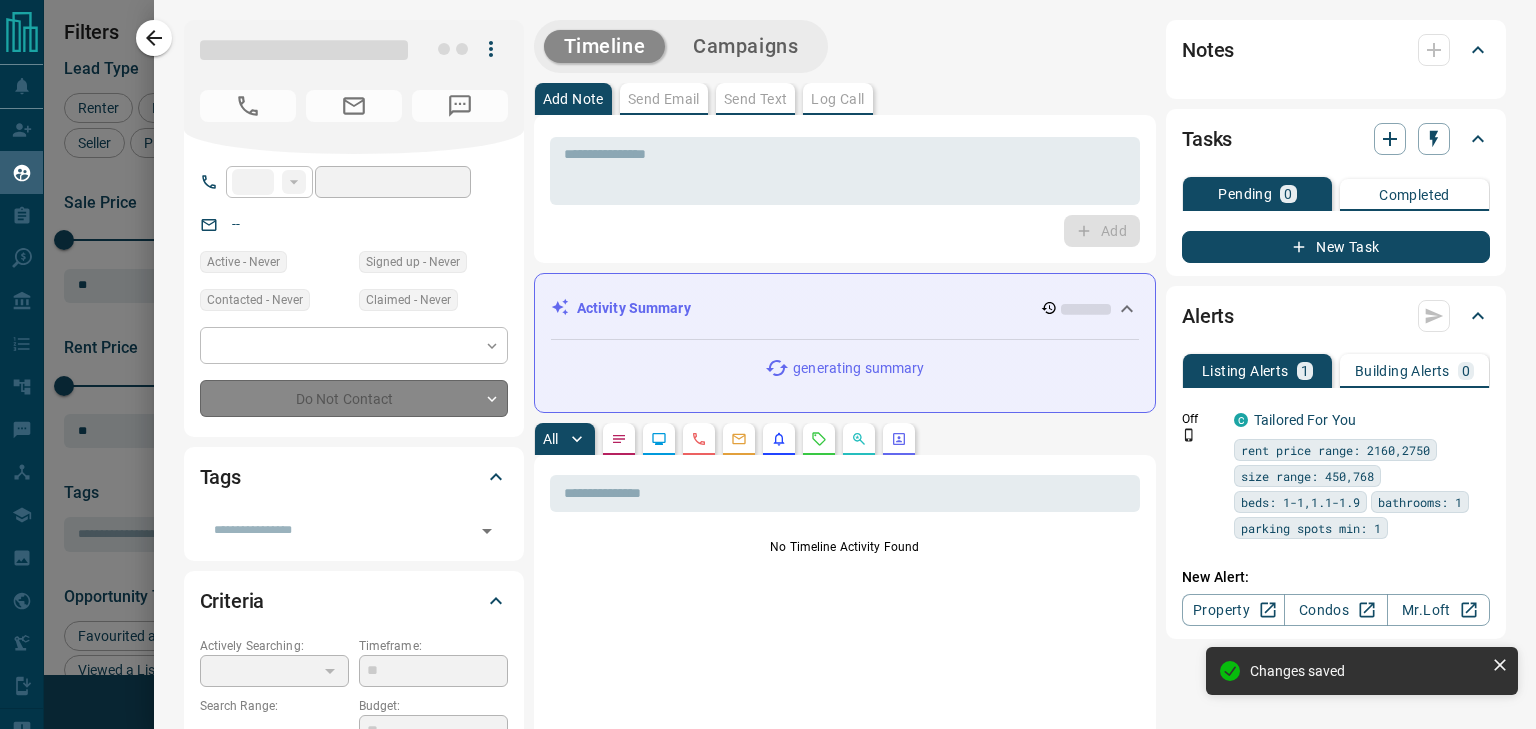 type on "**********" 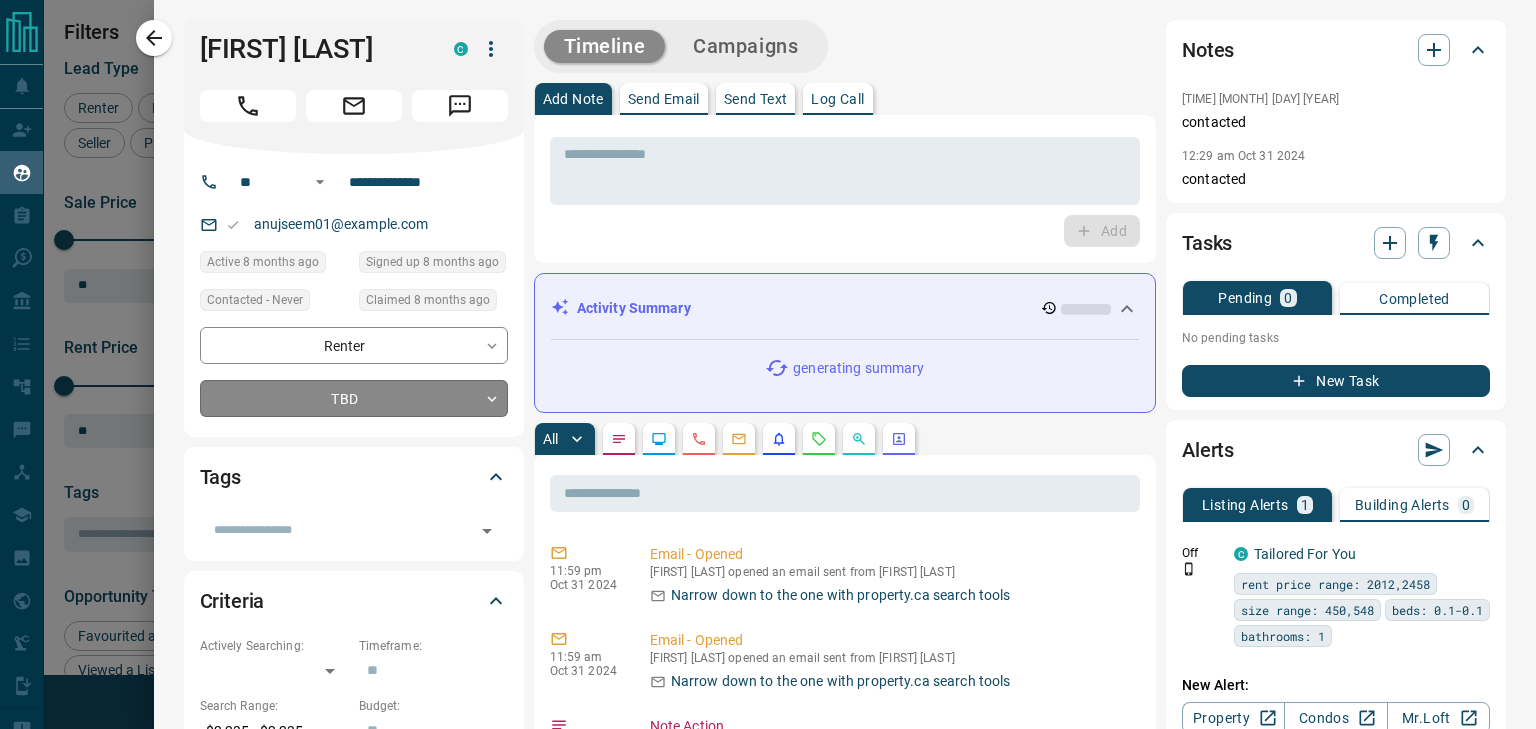 click on "Lead Transfers Claim Leads My Leads Tasks Opportunities Deals Campaigns Automations Messages Broker Bay Training Media Services Agent Resources Precon Worksheet Mobile Apps Disclosure Logout My Leads Filters 1 Manage Tabs New Lead All 942 TBD 66 Do Not Contact - Not Responsive 601 Bogus - Just Browsing 61 Criteria Obtained 38 Future Follow Up 153 Warm 11 HOT 2 Taken on Showings 5 Submitted Offer - Client 5 Name Details Last Active Claimed Date Status Tags Anuj Garg Renter C $2K - $2K Etobicoke, Toronto 8 months ago 8 months ago Signed up 8 months ago TBD + Divakar Mali Renter C $2K - $3K Etobicoke, Toronto 8 months ago Contacted 8 months ago 8 months ago Signed up 1 year ago TBD + Brenden Lynch-Hanilton Renter C $2K - $3K West End, Toronto 2 months ago 8 months ago Signed up 8 months ago TBD + Jakob Zembal Renter C $2K - $5K Etobicoke, Toronto 8 months ago 8 months ago Signed up 10 months ago TBD + Dori Dodaj Renter C $2K - $2K West End, Toronto 8 months ago 8 months ago Signed up 8 months ago TBD + Ty Yz C +" at bounding box center [768, 352] 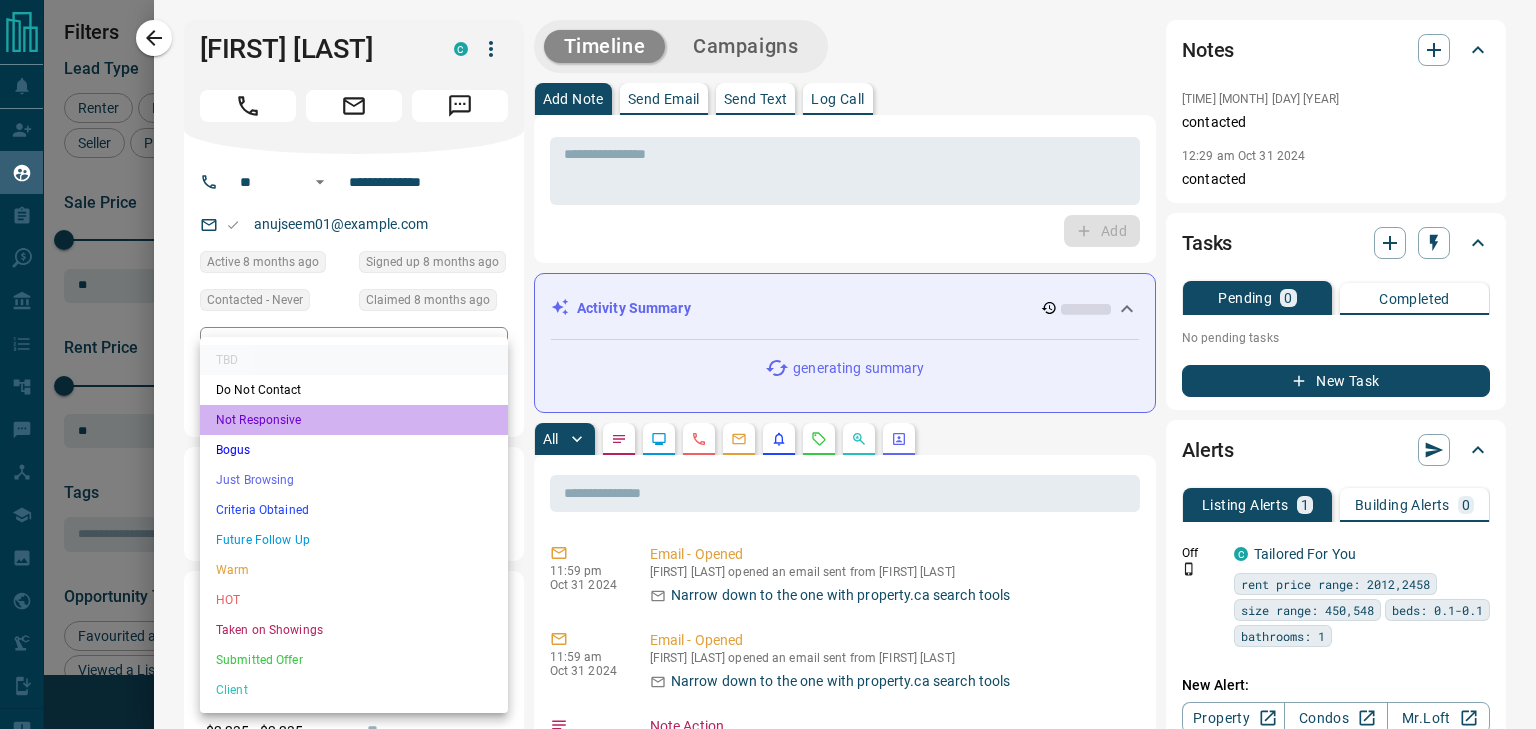 click on "Not Responsive" at bounding box center [354, 420] 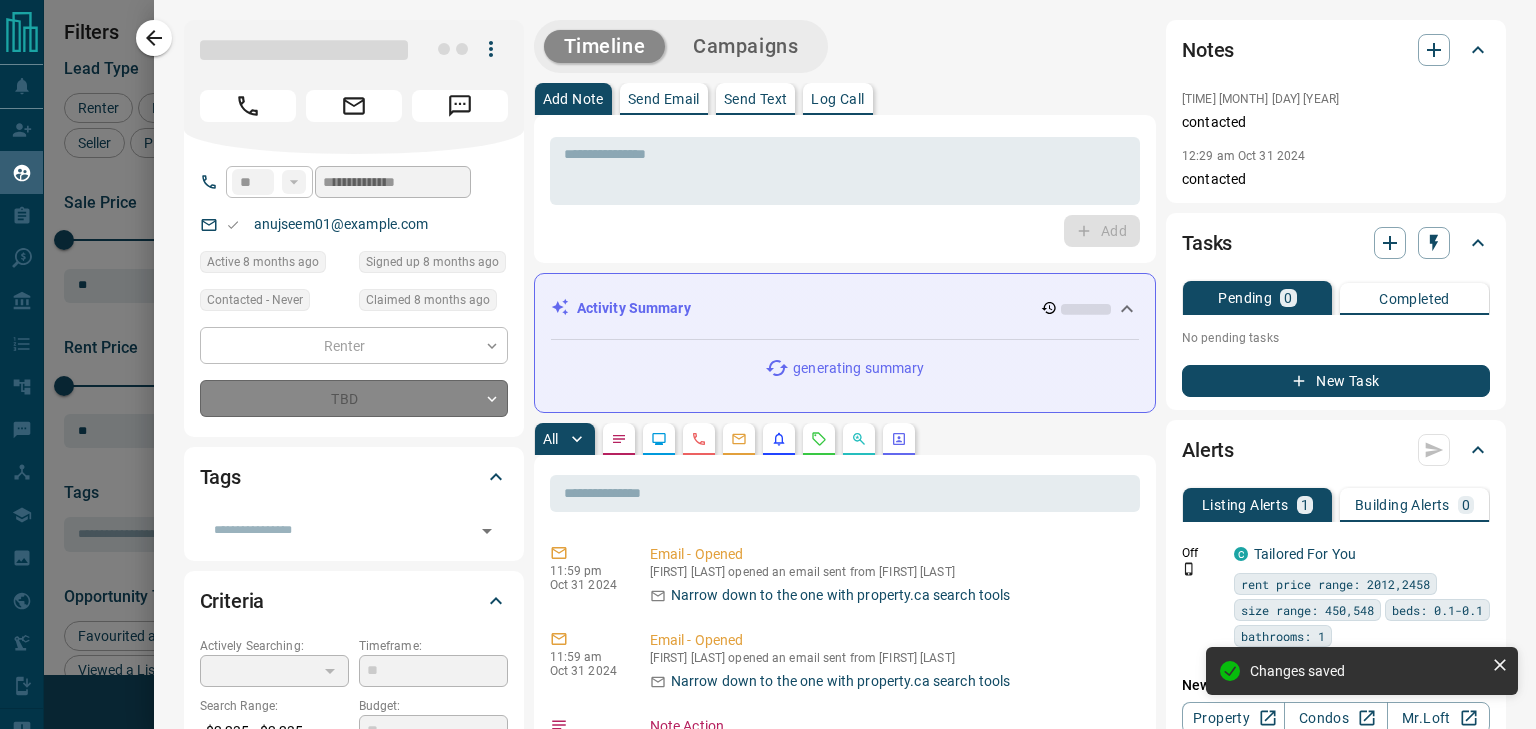 type on "*" 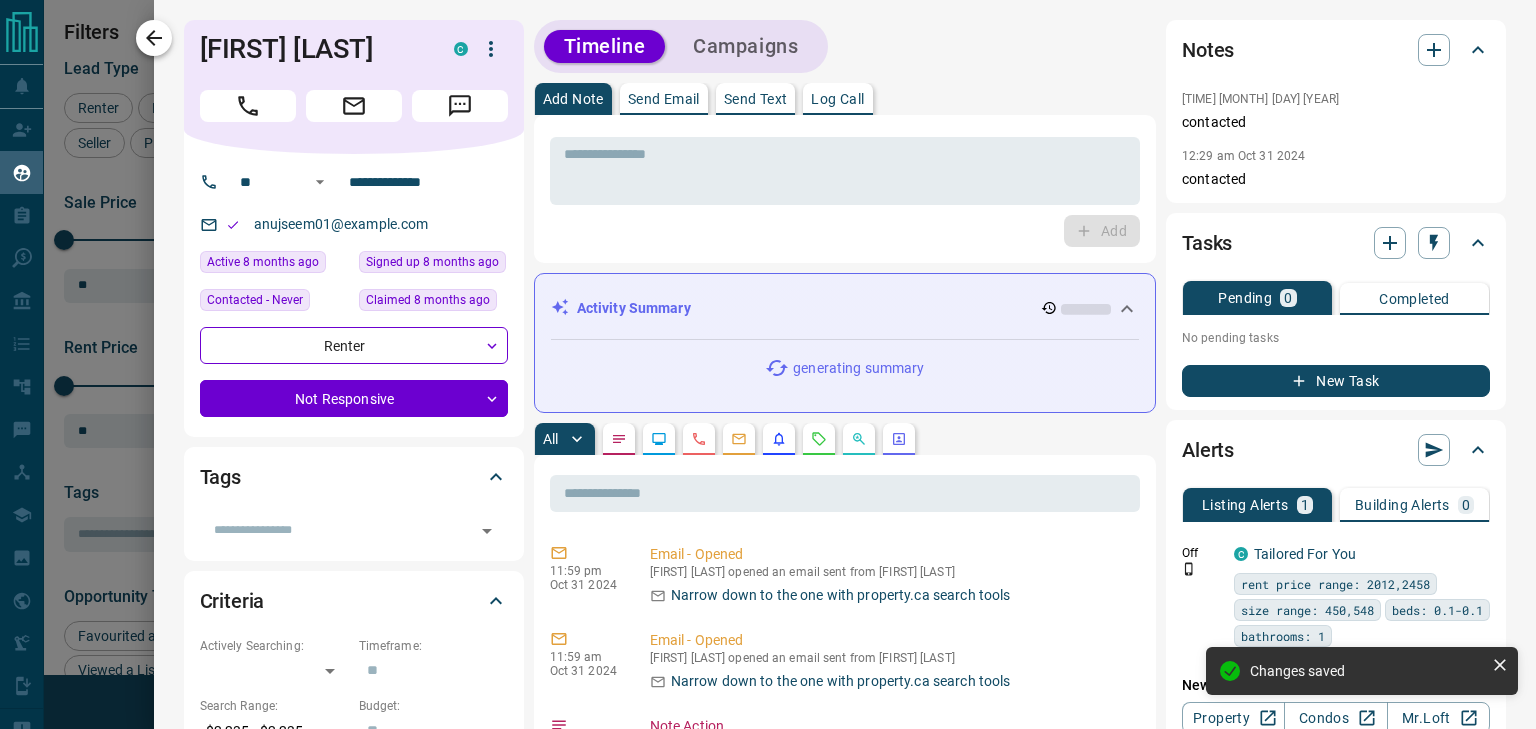 click 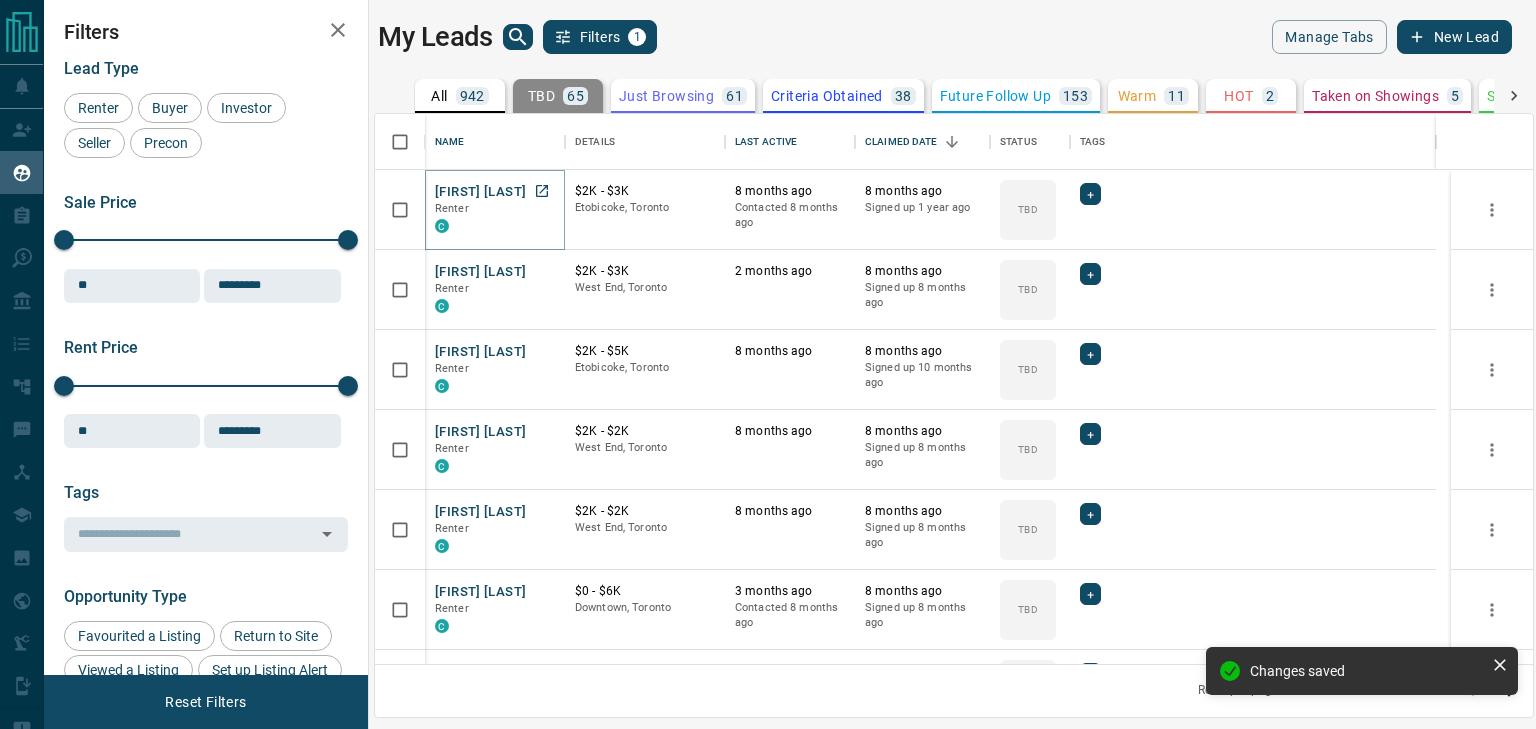 click on "Divakar Mali" at bounding box center (480, 192) 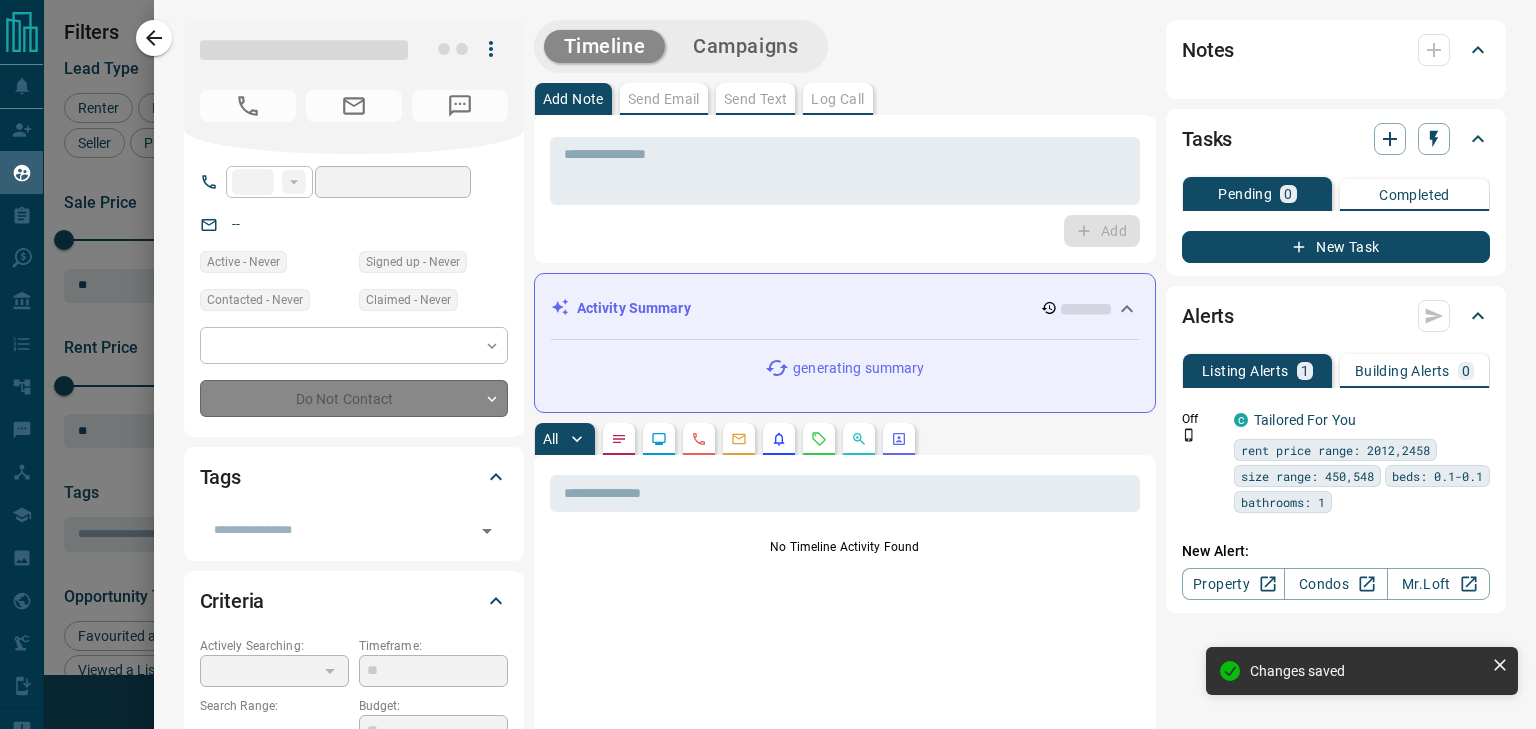 type on "**" 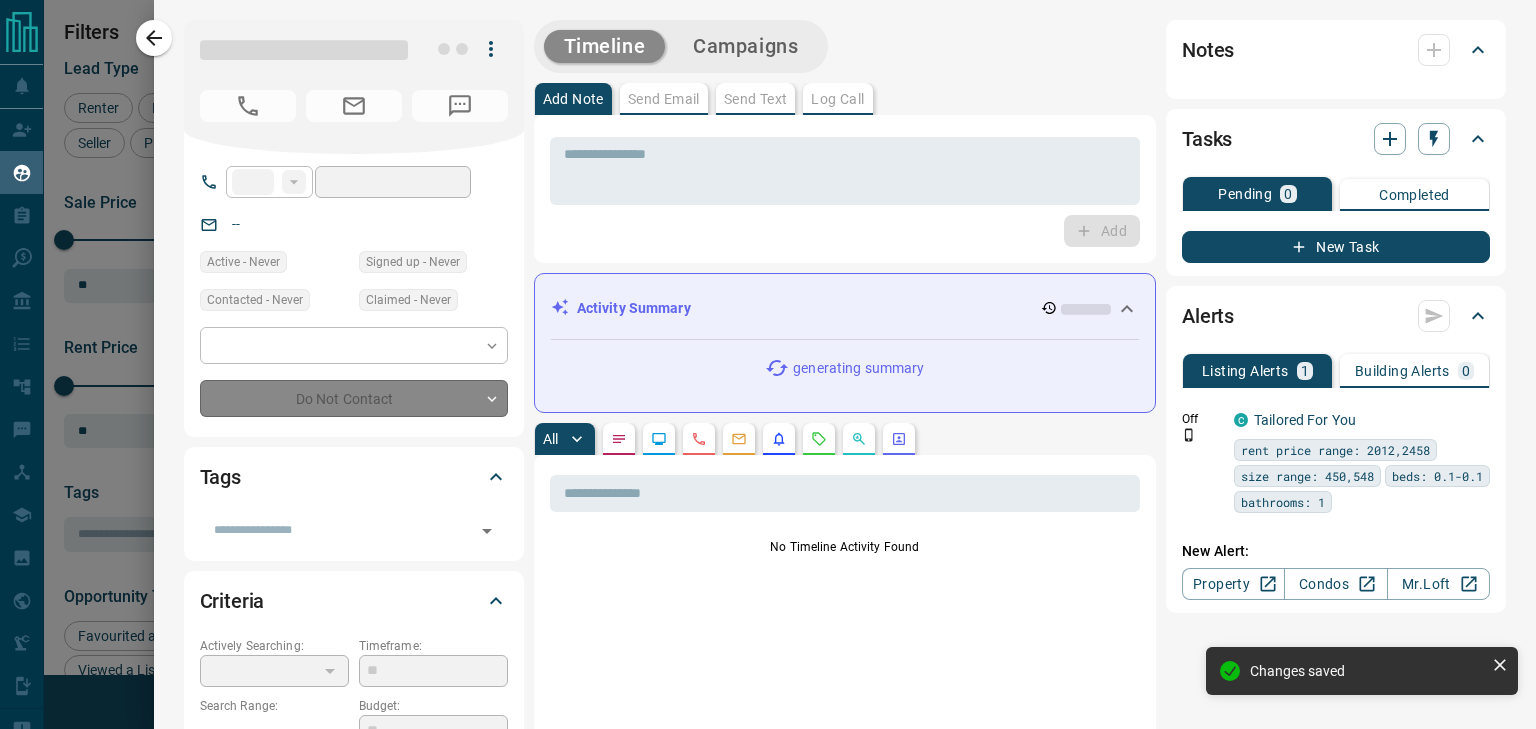 type on "**********" 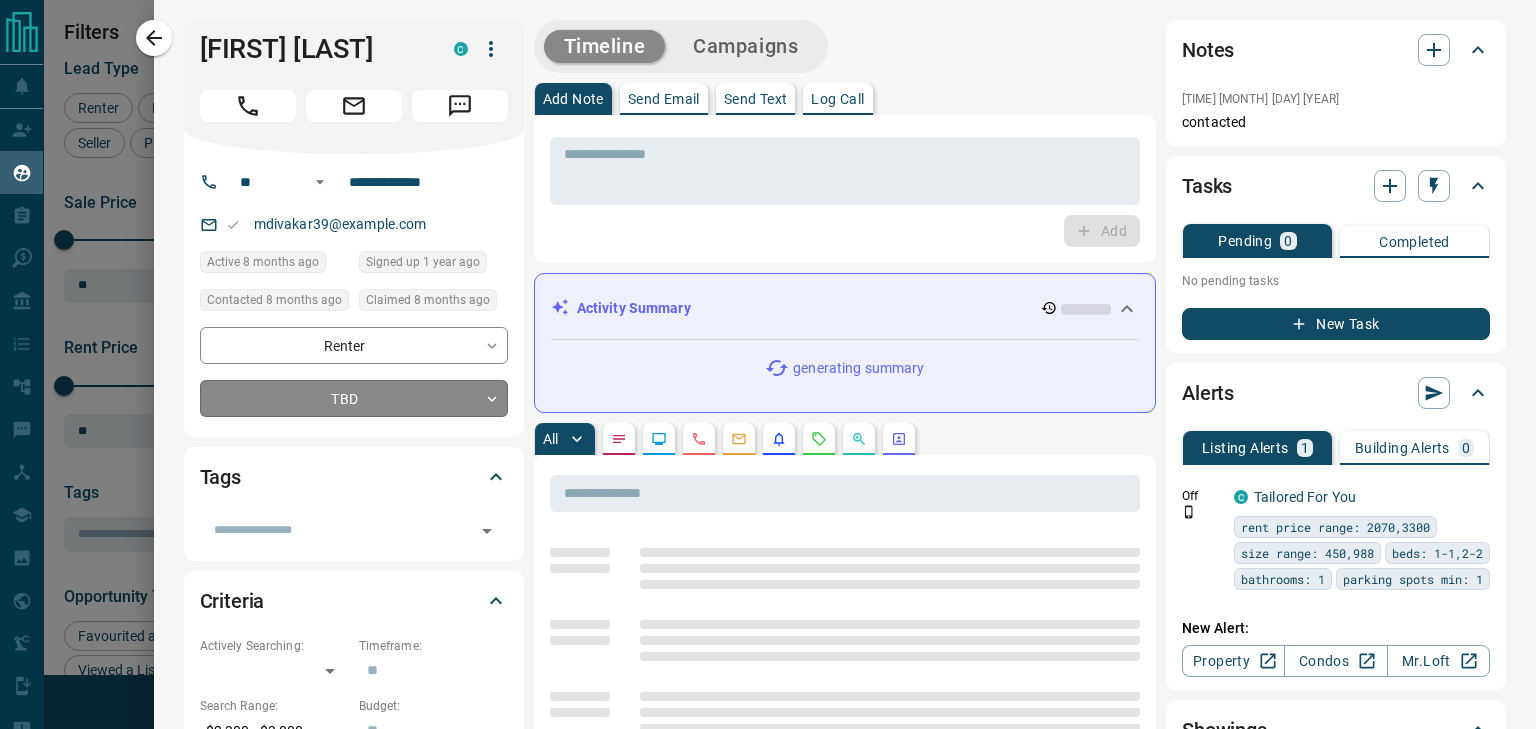 click on "Lead Transfers Claim Leads My Leads Tasks Opportunities Deals Campaigns Automations Messages Broker Bay Training Media Services Agent Resources Precon Worksheet Mobile Apps Disclosure Logout My Leads Filters 1 Manage Tabs New Lead All 942 TBD 65 Do Not Contact - Not Responsive 602 Bogus - Just Browsing 61 Criteria Obtained 38 Future Follow Up 153 Warm 11 HOT 2 Taken on Showings 5 Submitted Offer - Client 5 Name Details Last Active Claimed Date Status Tags Divakar Mali Renter C $2K - $3K Etobicoke, Toronto 8 months ago Contacted 8 months ago 8 months ago Signed up 1 year ago TBD + Brenden Lynch-Hanilton Renter C $2K - $3K West End, Toronto 2 months ago 8 months ago Signed up 8 months ago TBD + Jakob Zembal Renter C $2K - $5K Etobicoke, Toronto 8 months ago 8 months ago Signed up 10 months ago TBD + Dori Dodaj Renter C $2K - $2K West End, Toronto 8 months ago 8 months ago Signed up 8 months ago TBD + Ty Yz Renter C $2K - $2K West End, Toronto 8 months ago 8 months ago Signed up 8 months ago TBD + Yuki Cheng C +" at bounding box center [768, 352] 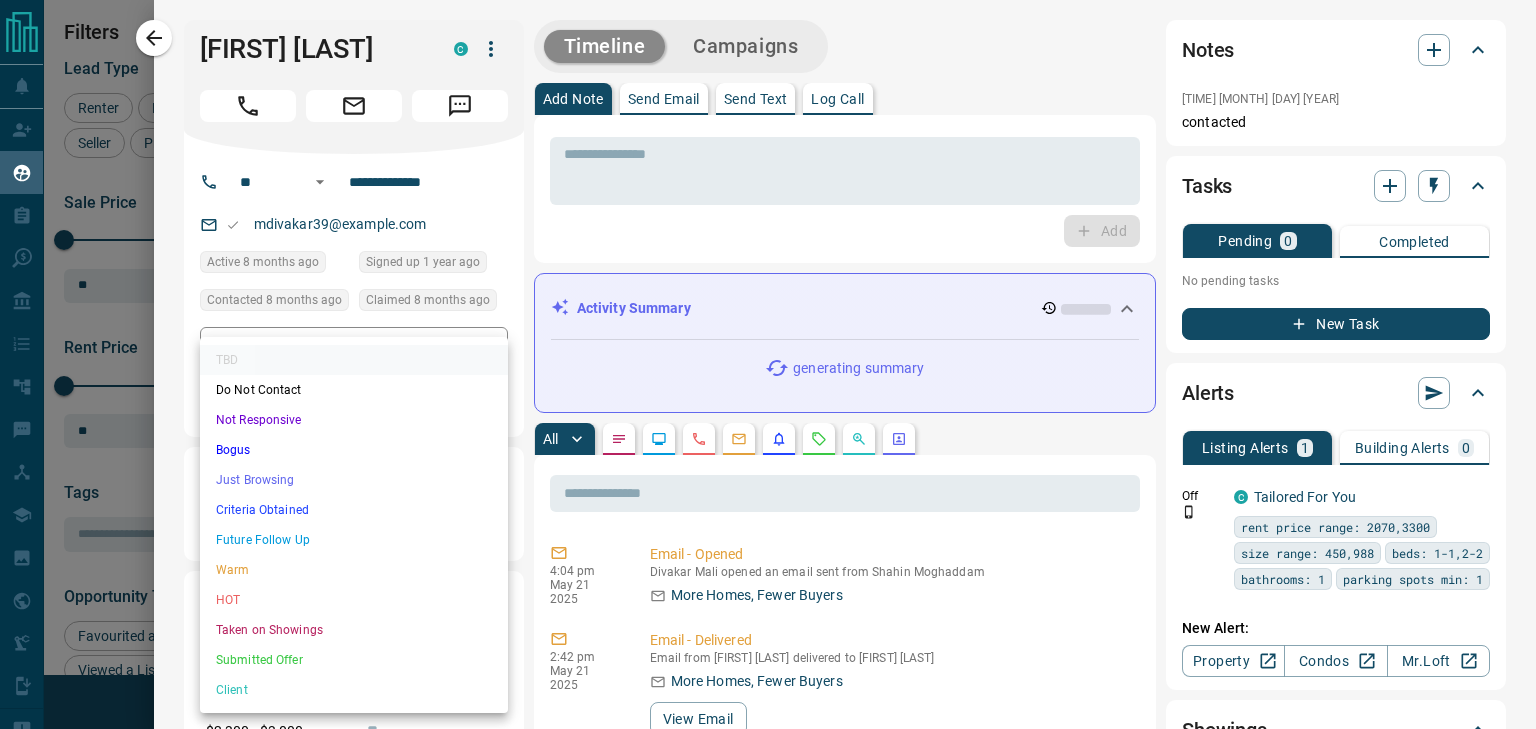 click on "Not Responsive" at bounding box center (354, 420) 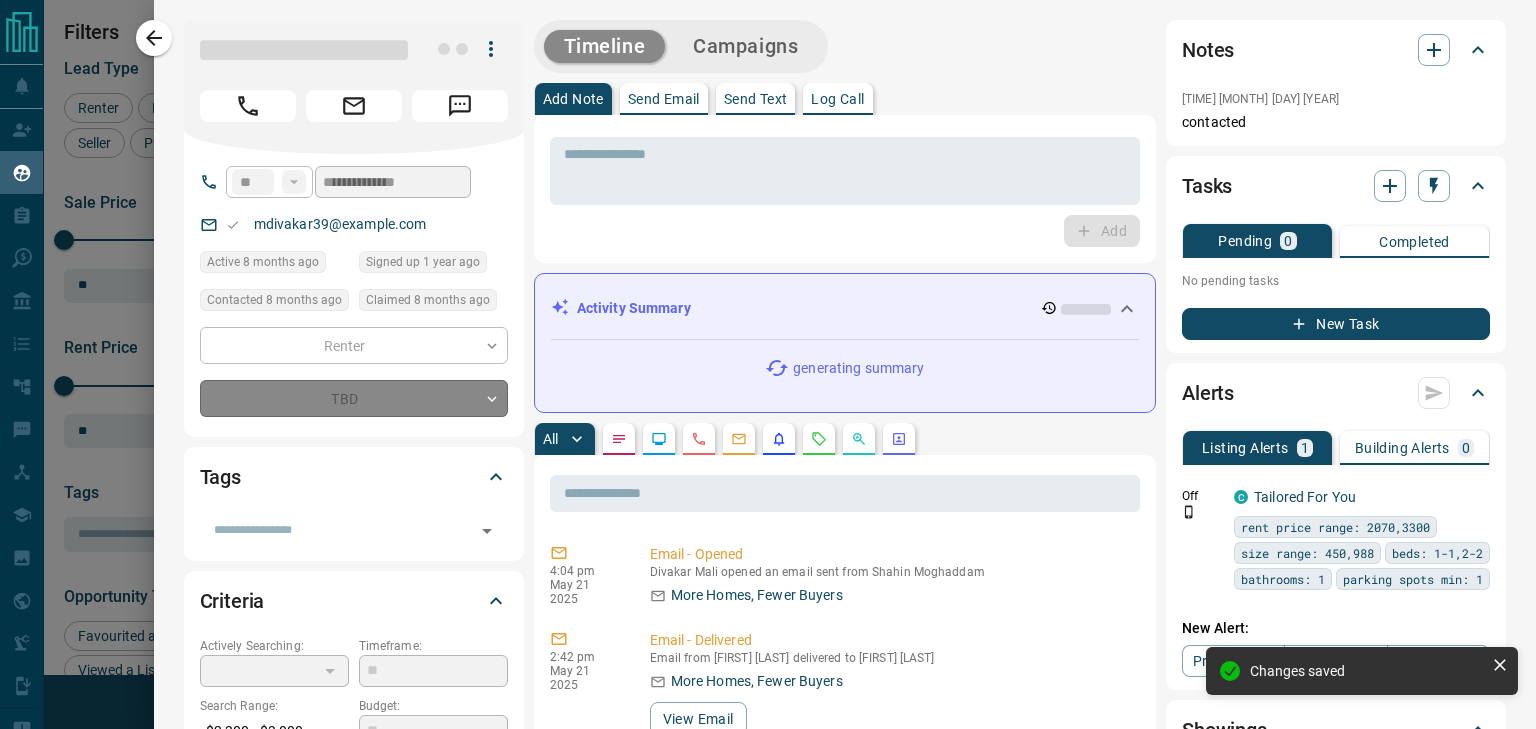 type on "*" 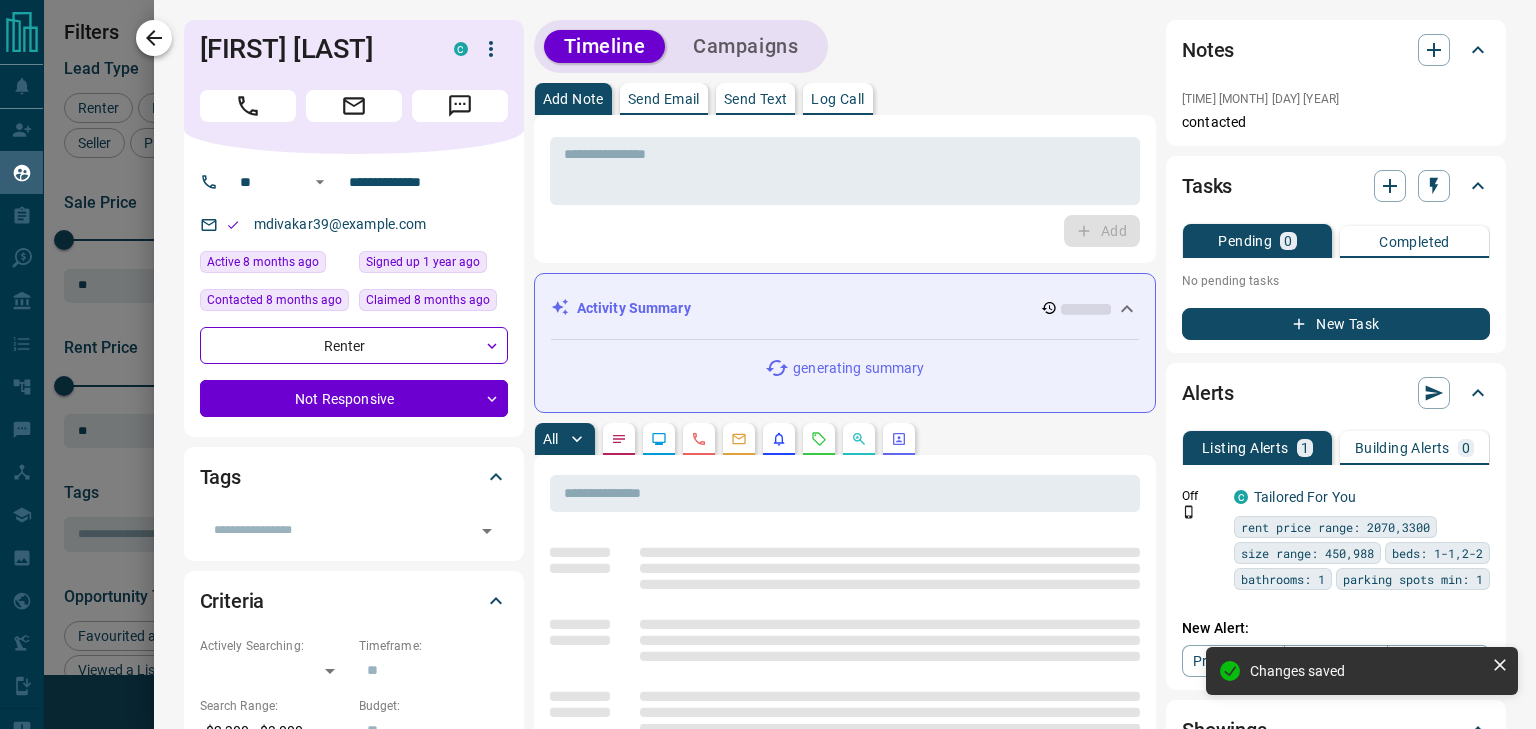 click 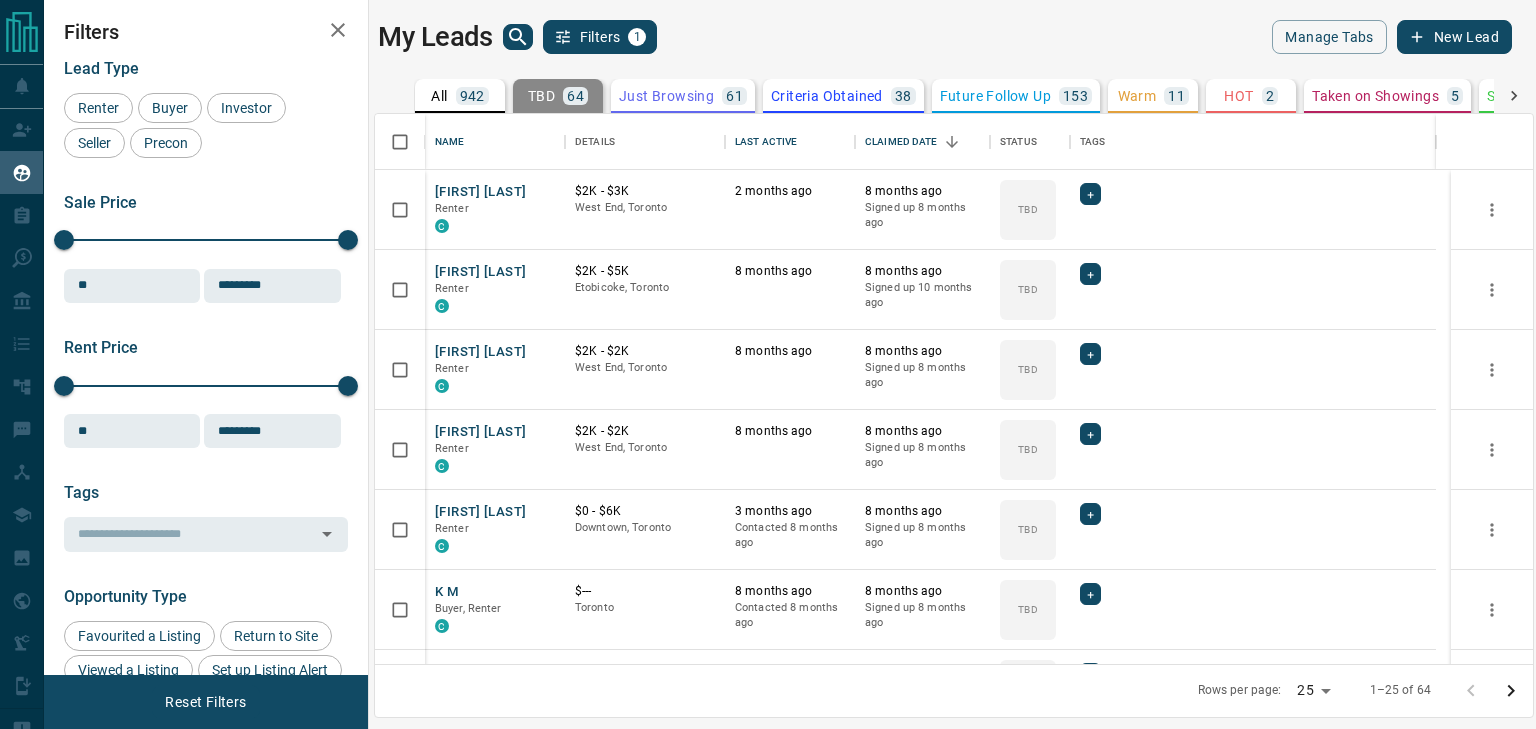 click on "HOT" at bounding box center [1238, 96] 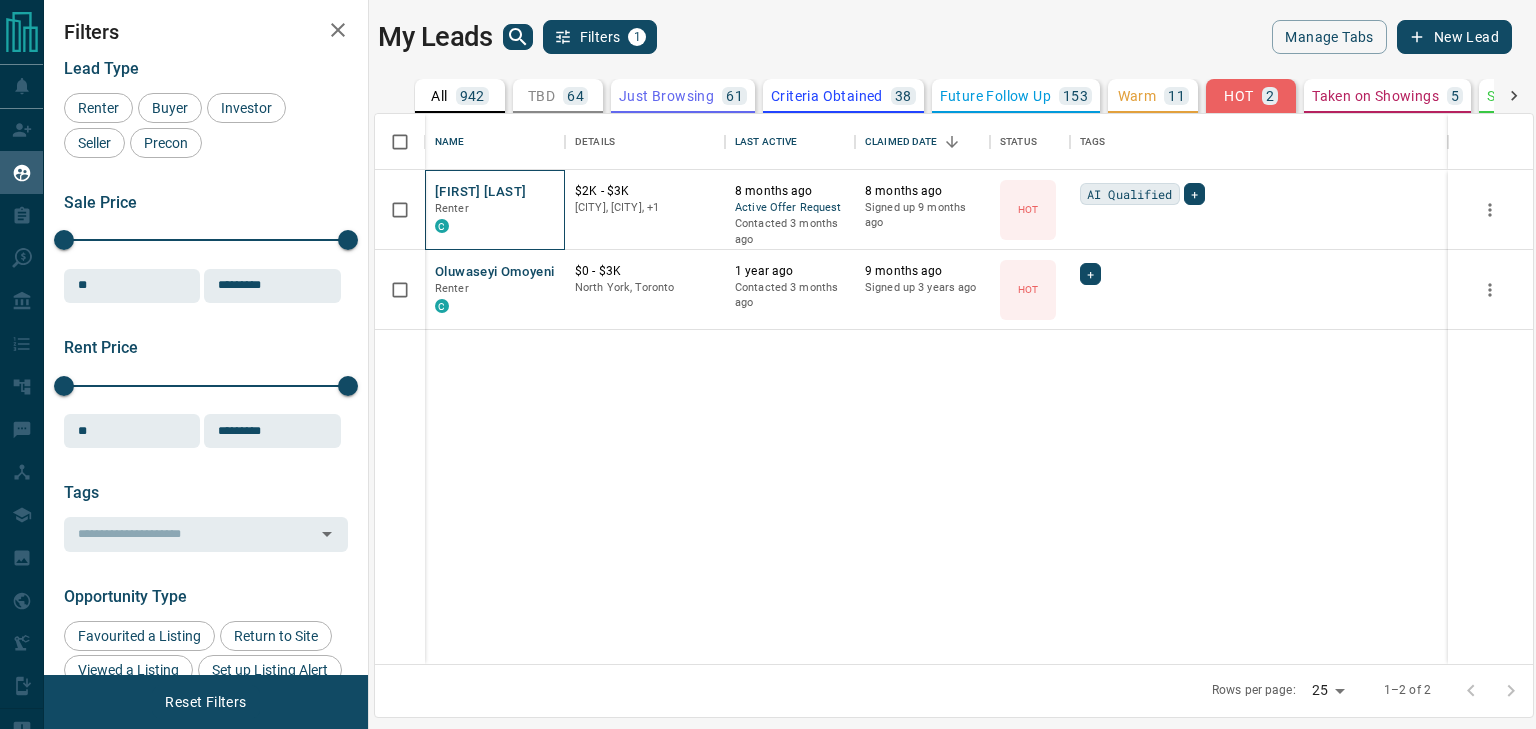 click on "Kamilu Badmus Renter C" at bounding box center (495, 210) 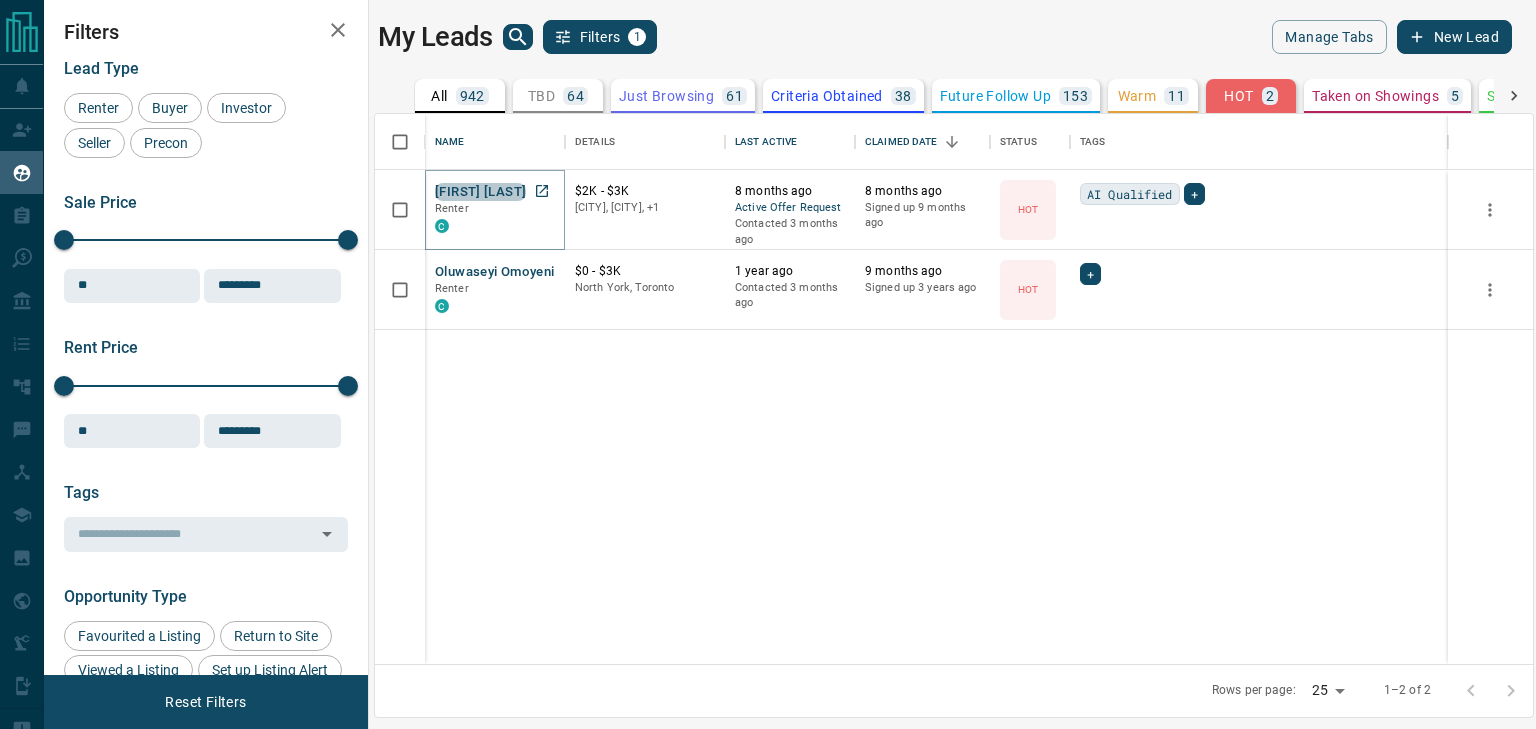 click on "[FIRST] [LAST]" at bounding box center (480, 192) 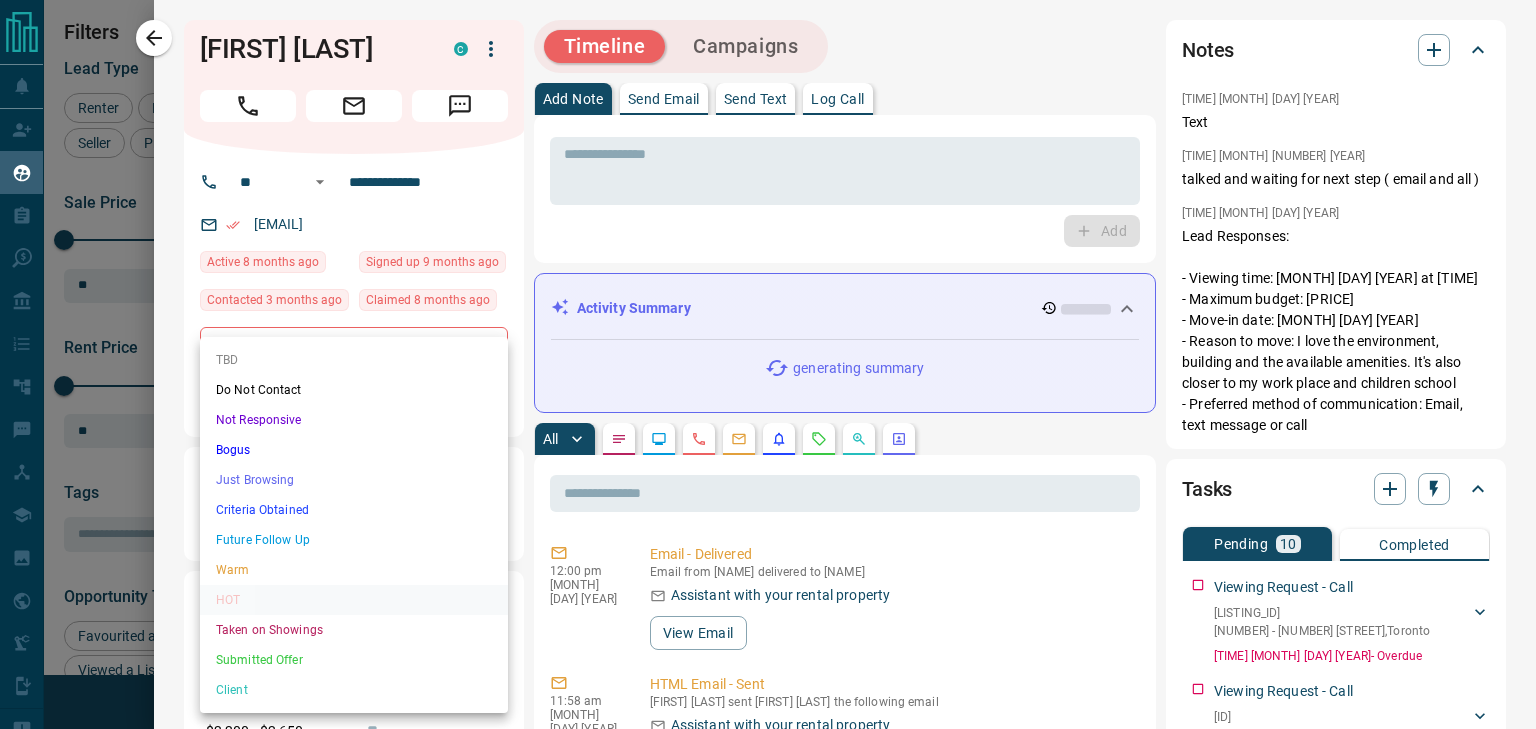 click on "Lead Transfers Claim Leads My Leads Tasks Opportunities Deals Campaigns Automations Messages Broker Bay Training Media Services Agent Resources Precon Worksheet Mobile Apps Disclosure Logout My Leads Filters 1 Manage Tabs New Lead All 942 TBD 64 Do Not Contact - Not Responsive 603 Bogus - Just Browsing 61 Criteria Obtained 38 Future Follow Up 153 Warm 11 HOT 2 Taken on Showings 5 Submitted Offer - Client 5 Name Details Last Active Claimed Date Status Tags Kamilu Badmus Renter C $2K - $3K Scarborough, West End, +1 8 months ago Active Offer Request Contacted 3 months ago 8 months ago Signed up 9 months ago HOT AI Qualified + Oluwaseyi Omoyeni Renter C $0 - $3K North York, Toronto 1 year ago Contacted 3 months ago 9 months ago Signed up 3 years ago HOT + Rows per page: 25 ** 1–2 of 2 Filters Lead Type Renter Buyer Investor Seller Precon Sale Price 0 5500000 Sale price range ** ​ Input sale price range Sale price range ********* ​ Input sale price range Rent Price 0 20000 Rent price range ** ​ *********" at bounding box center (768, 352) 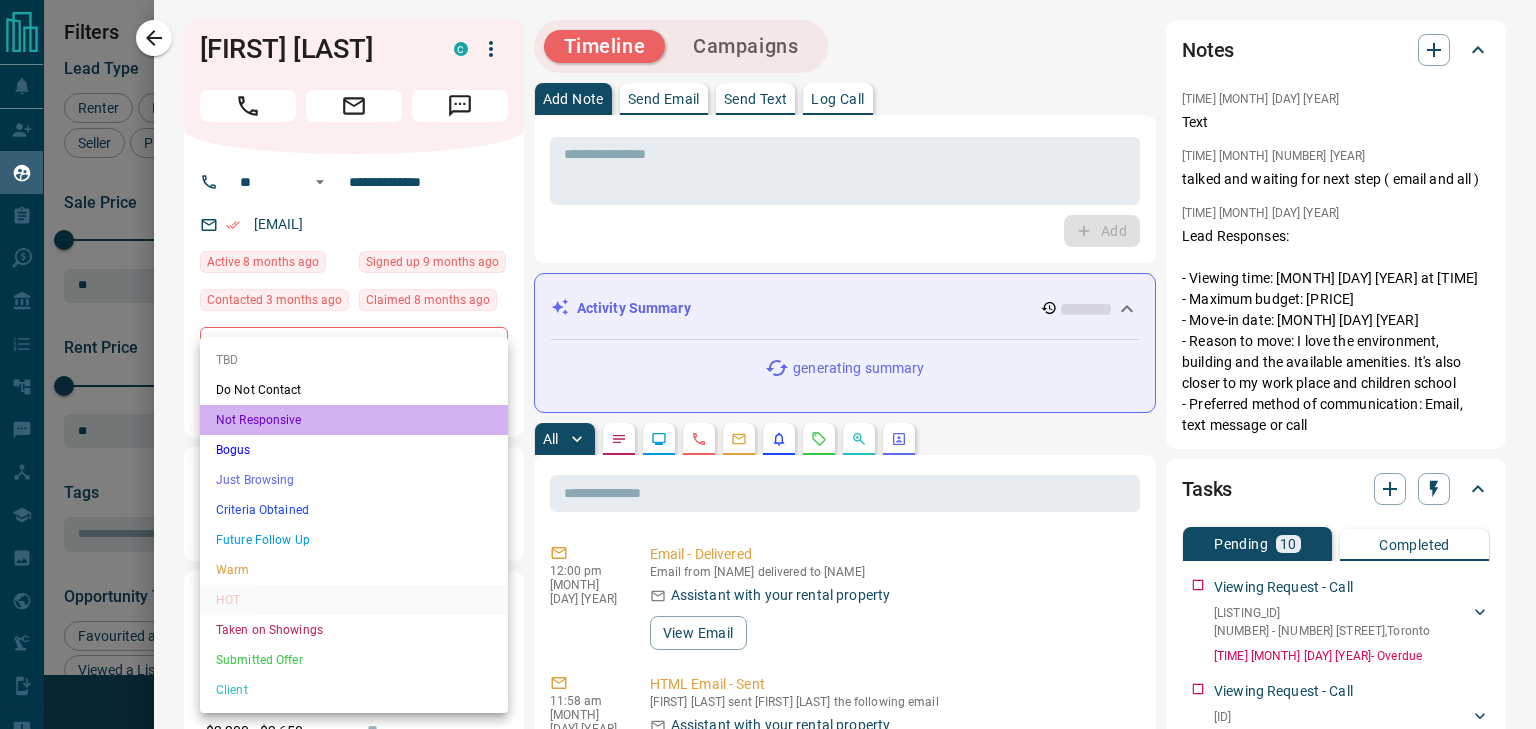 click on "Not Responsive" at bounding box center [354, 420] 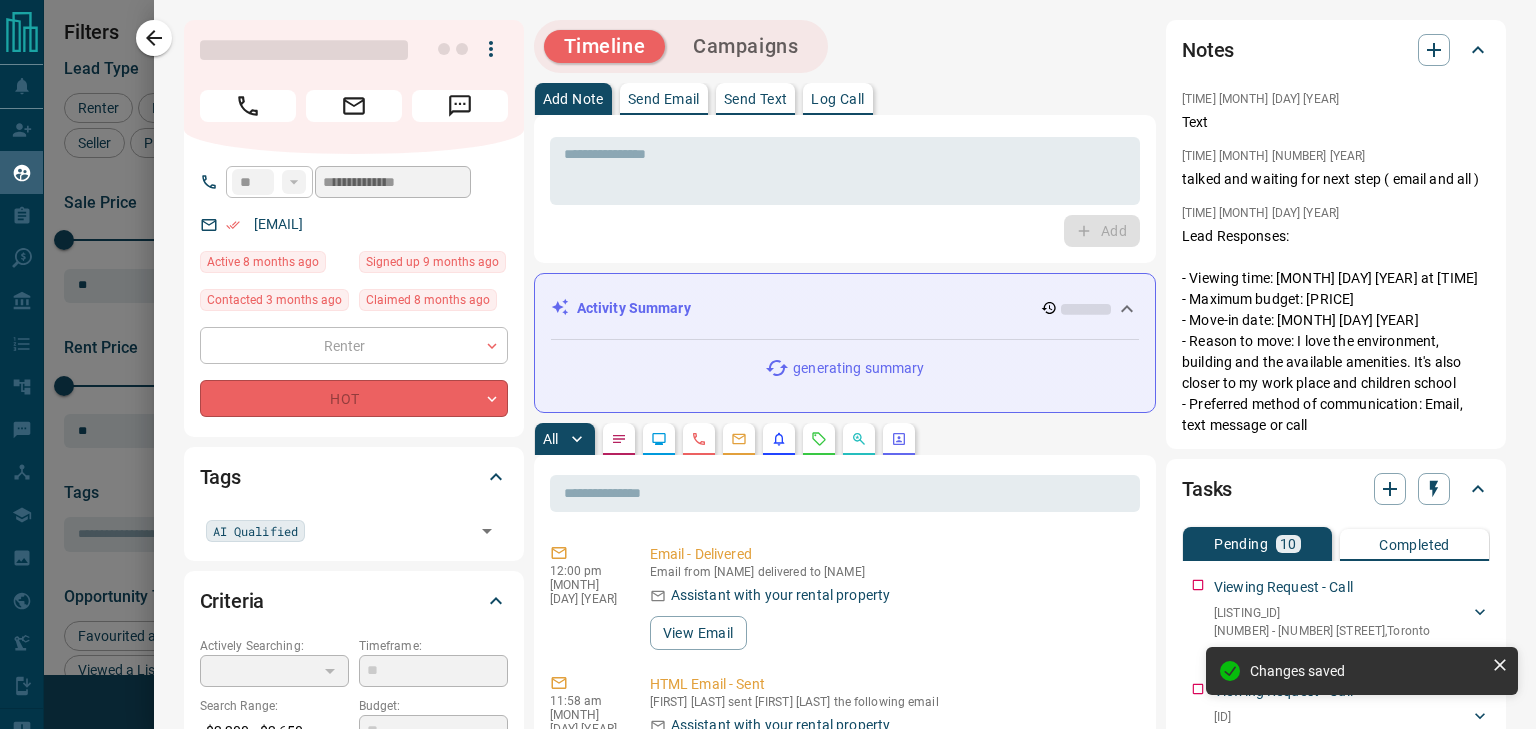 type on "*" 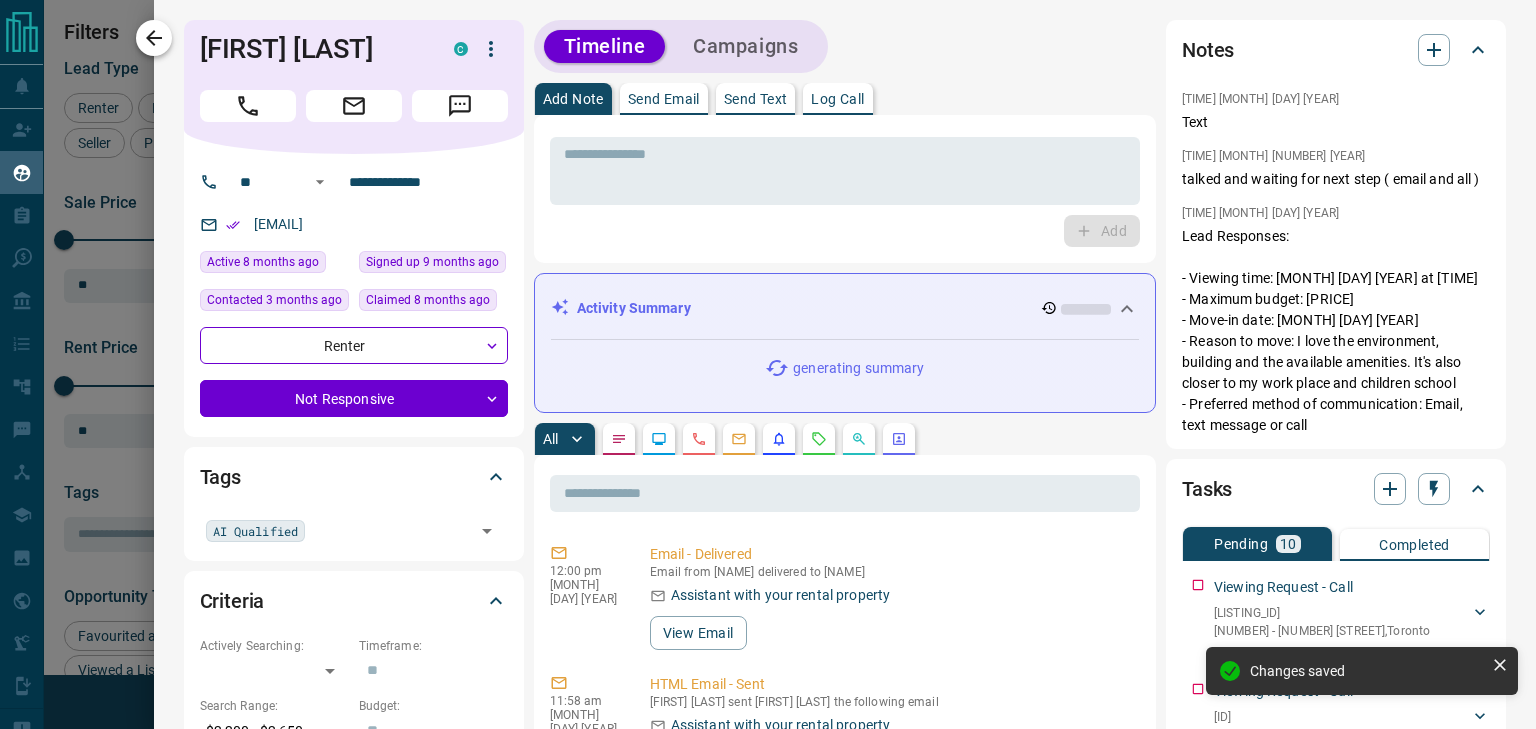 click 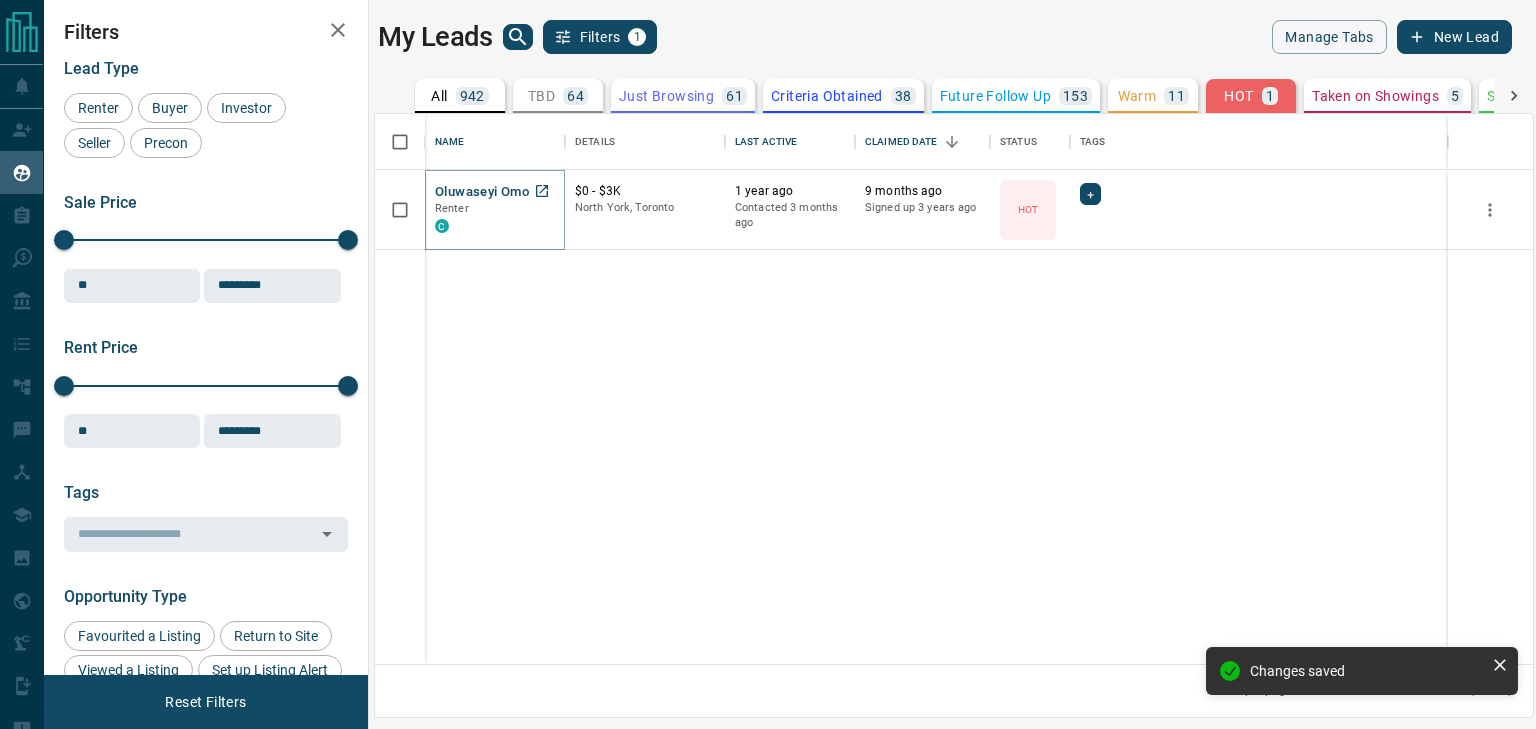 click on "Oluwaseyi Omoyeni" at bounding box center (494, 192) 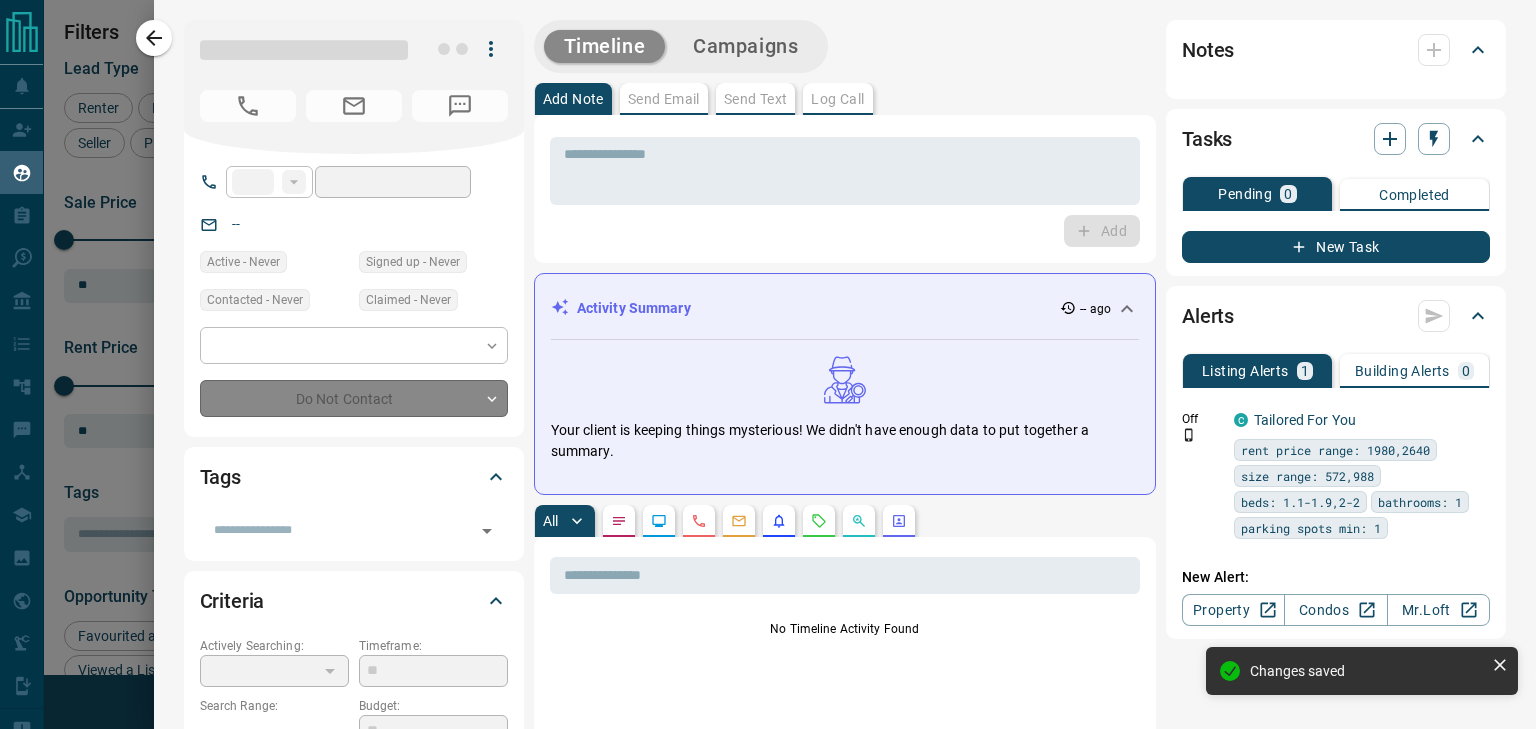 type on "**" 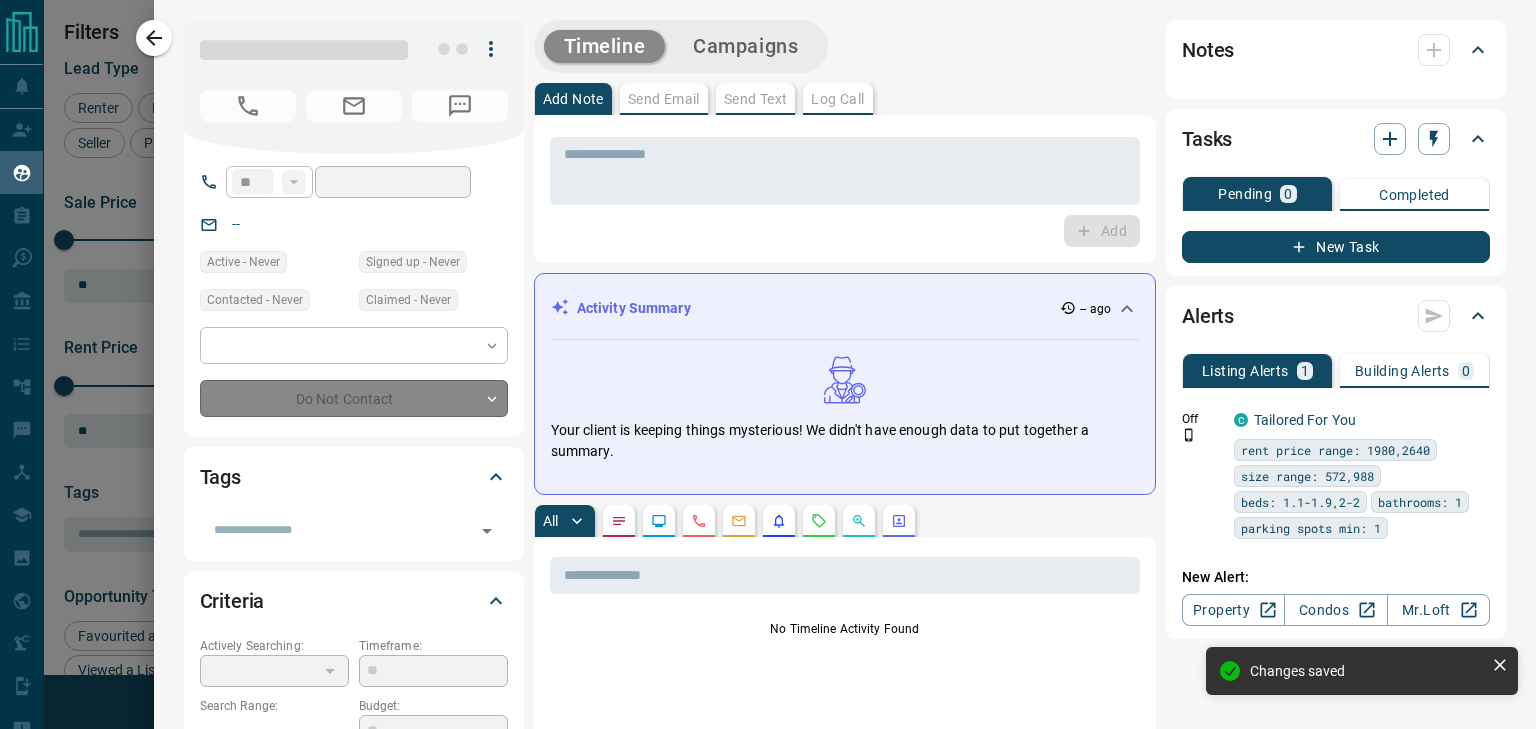type on "**********" 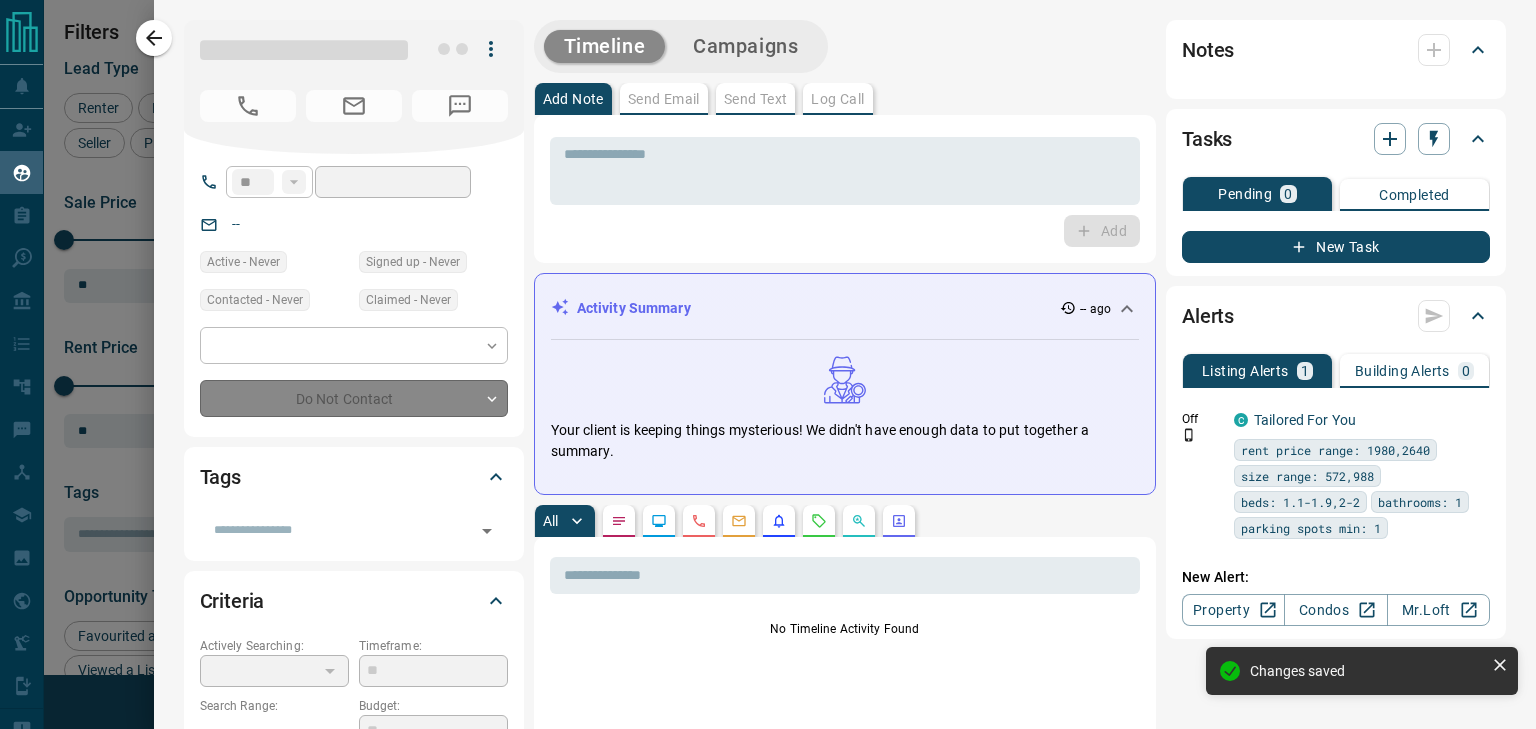 type on "**********" 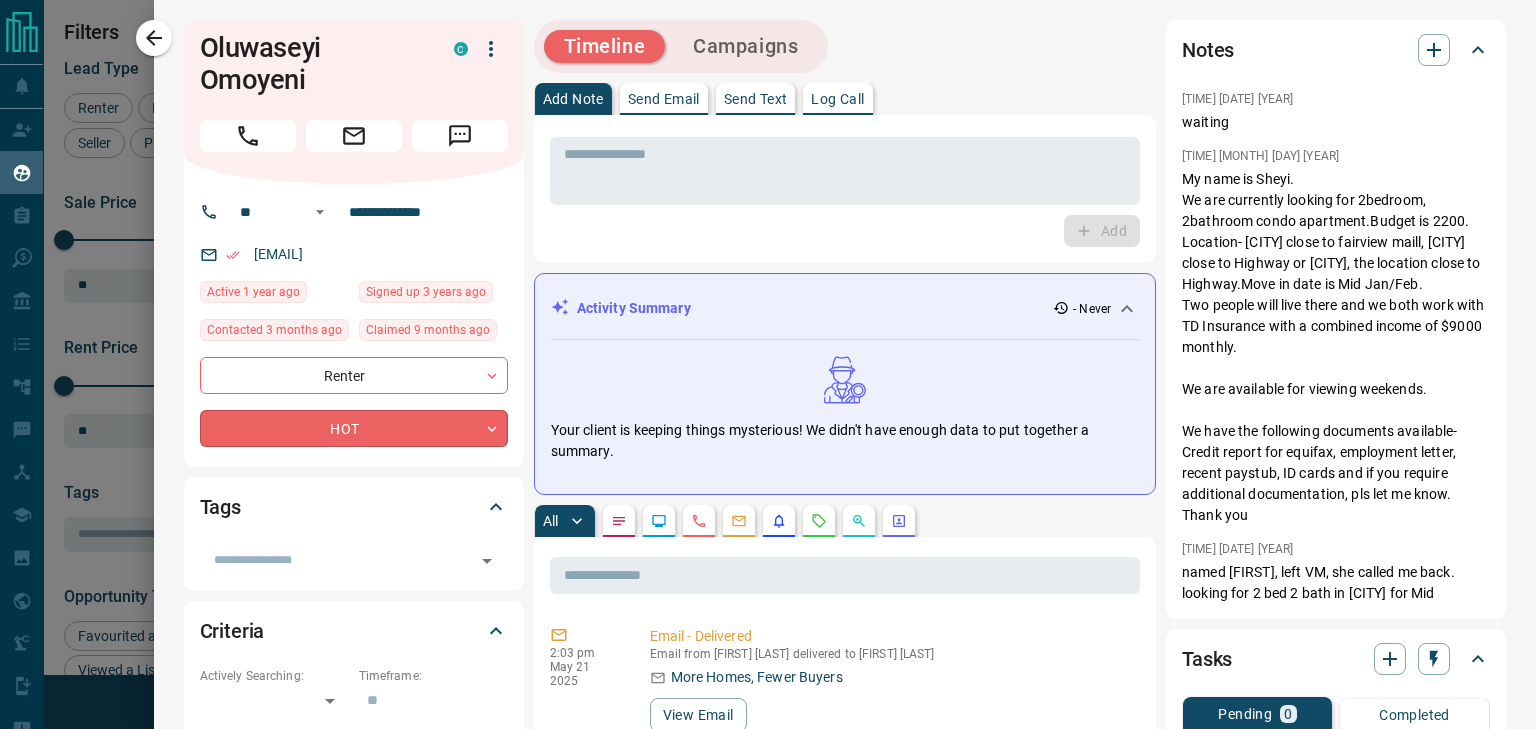 click on "Lead Transfers Claim Leads My Leads Tasks Opportunities Deals Campaigns Automations Messages Broker Bay Training Media Services Agent Resources Precon Worksheet Mobile Apps Disclosure Logout My Leads Filters 1 Manage Tabs New Lead All 942 TBD 64 Do Not Contact - Not Responsive 604 Bogus - Just Browsing 61 Criteria Obtained 38 Future Follow Up 153 Warm 11 HOT 1 Taken on Showings 5 Submitted Offer - Client 5 Name Details Last Active Claimed Date Status Tags Oluwaseyi Omoyeni Renter C $0 - $3K North York, Toronto 1 year ago Contacted 3 months ago 9 months ago Signed up 3 years ago HOT + Rows per page: 25 ** 1–1 of 1 Filters Lead Type Renter Buyer Investor Seller Precon Sale Price 0 5500000 Sale price range ** ​ Input sale price range Sale price range ********* ​ Input sale price range Rent Price 0 20000 Rent price range ** ​ Input rent price range Rent price range ********* ​ Input rent price range Tags ​ Opportunity Type Favourited a Listing Return to Site Viewed a Listing Set up Listing Alert From" at bounding box center [768, 352] 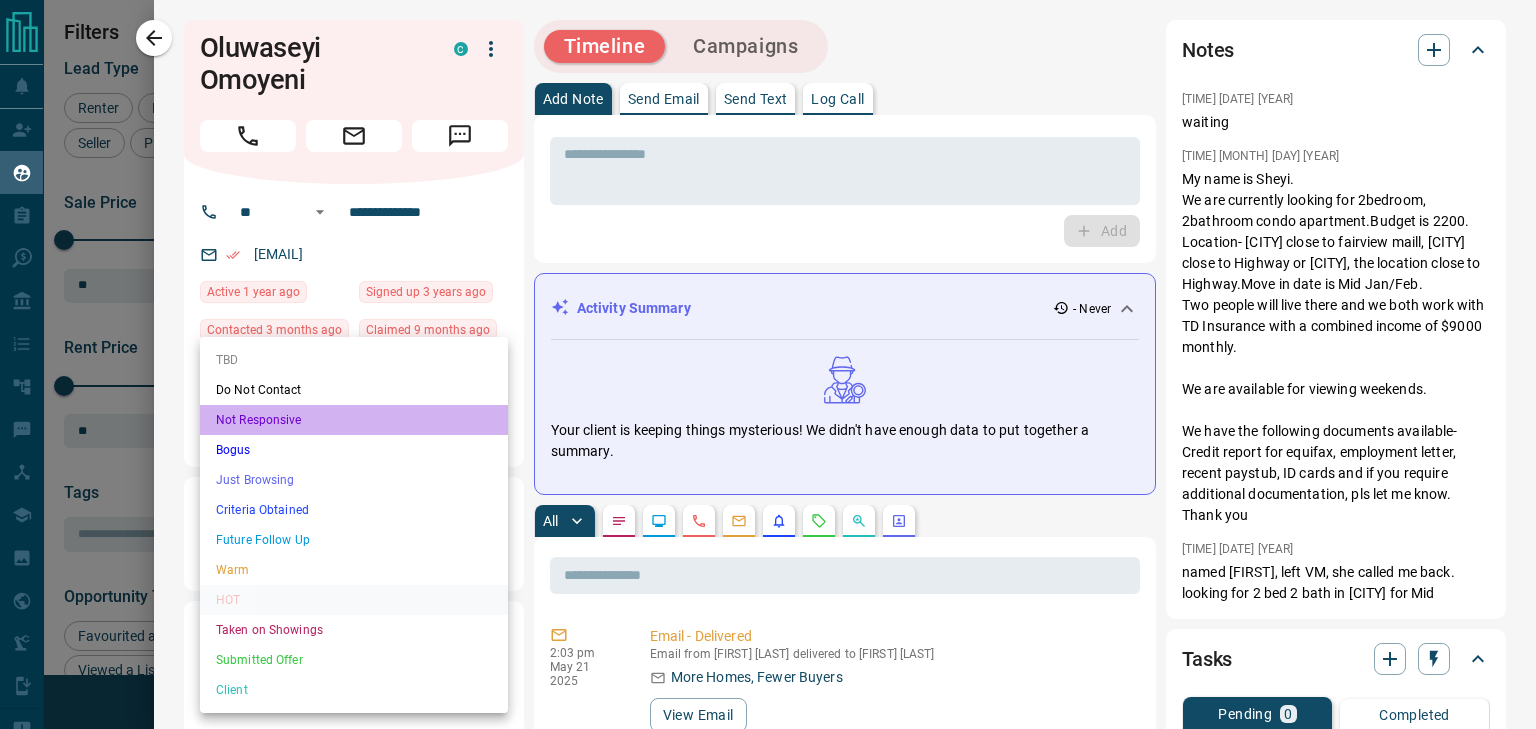 click on "Not Responsive" at bounding box center [354, 420] 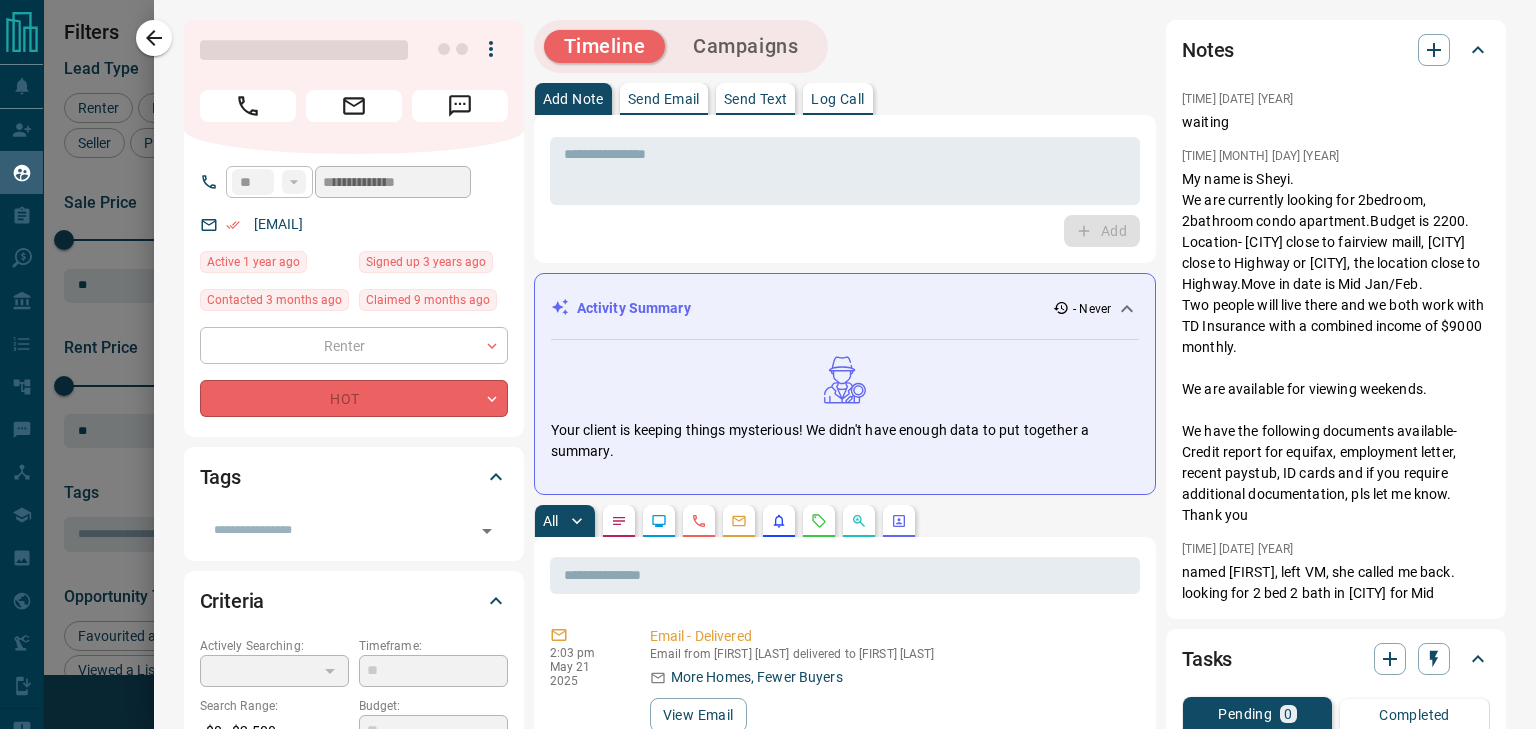 type on "*" 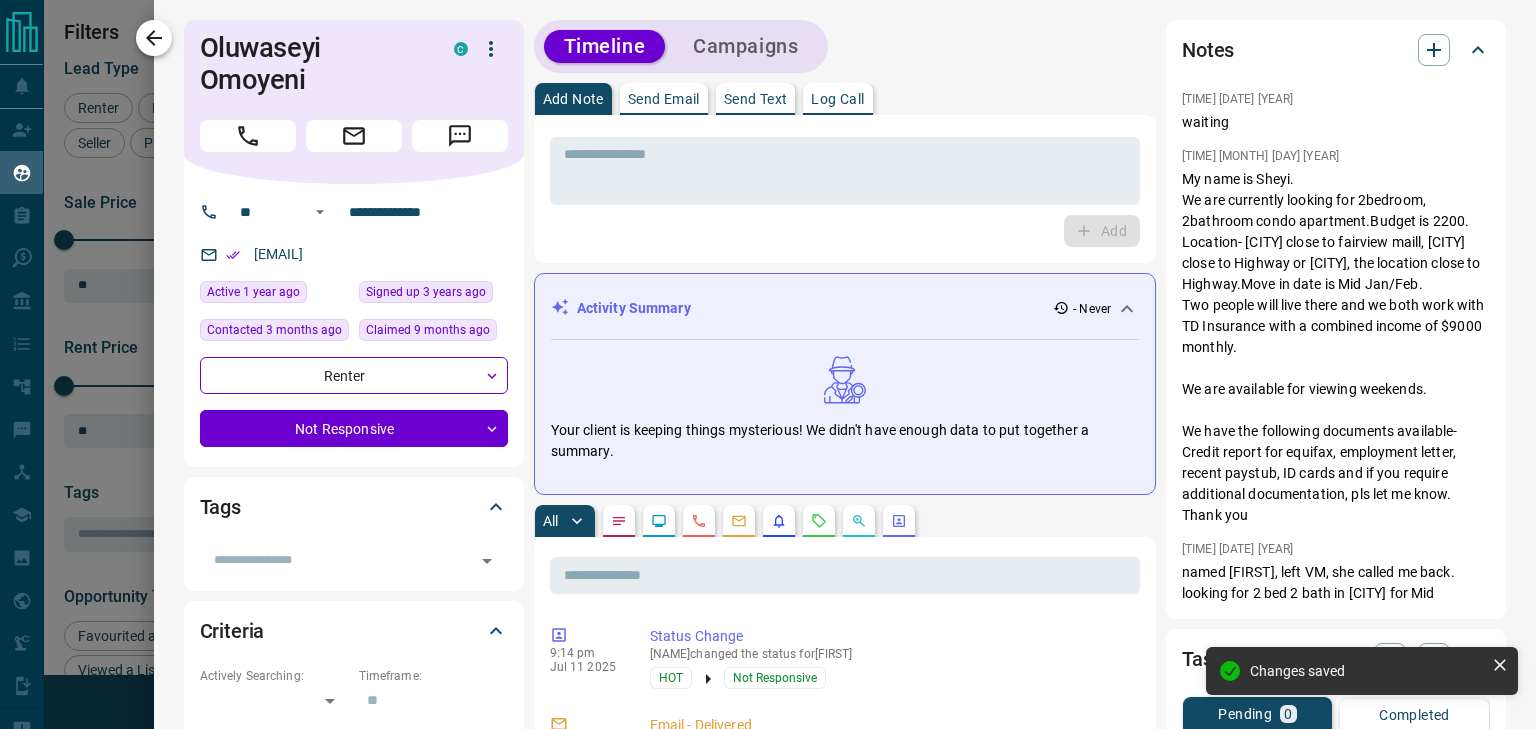click 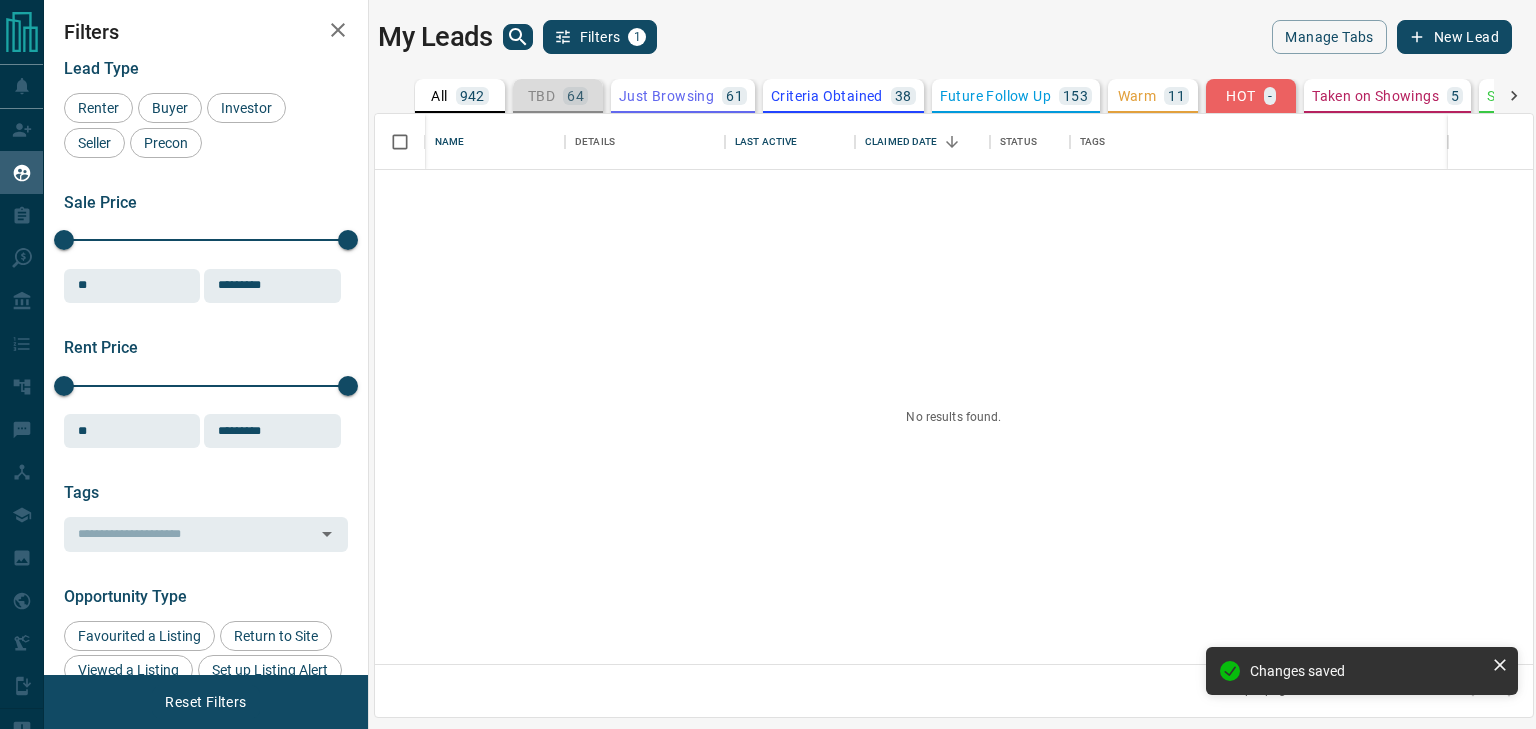 click on "TBD 64" at bounding box center (558, 96) 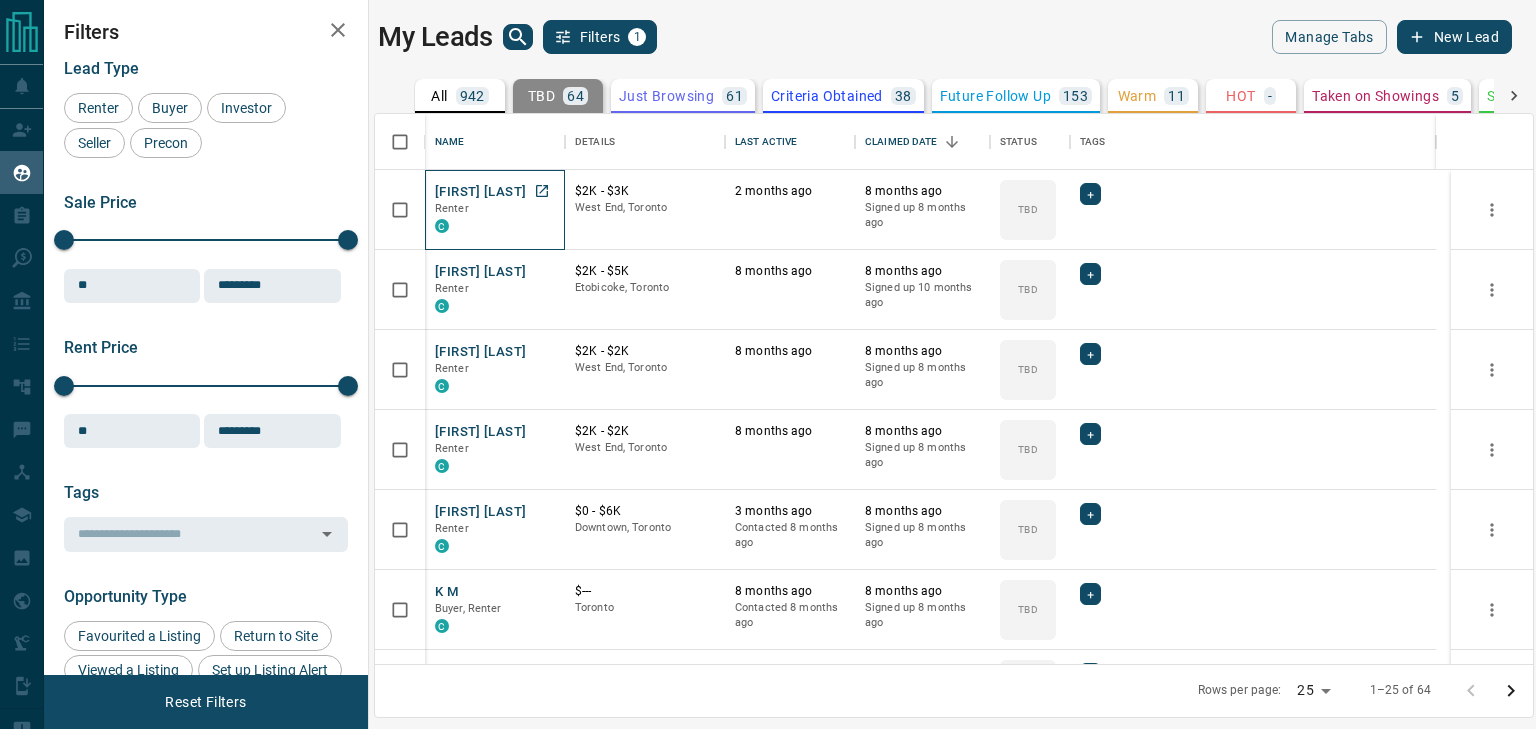 click on "Renter" at bounding box center (495, 209) 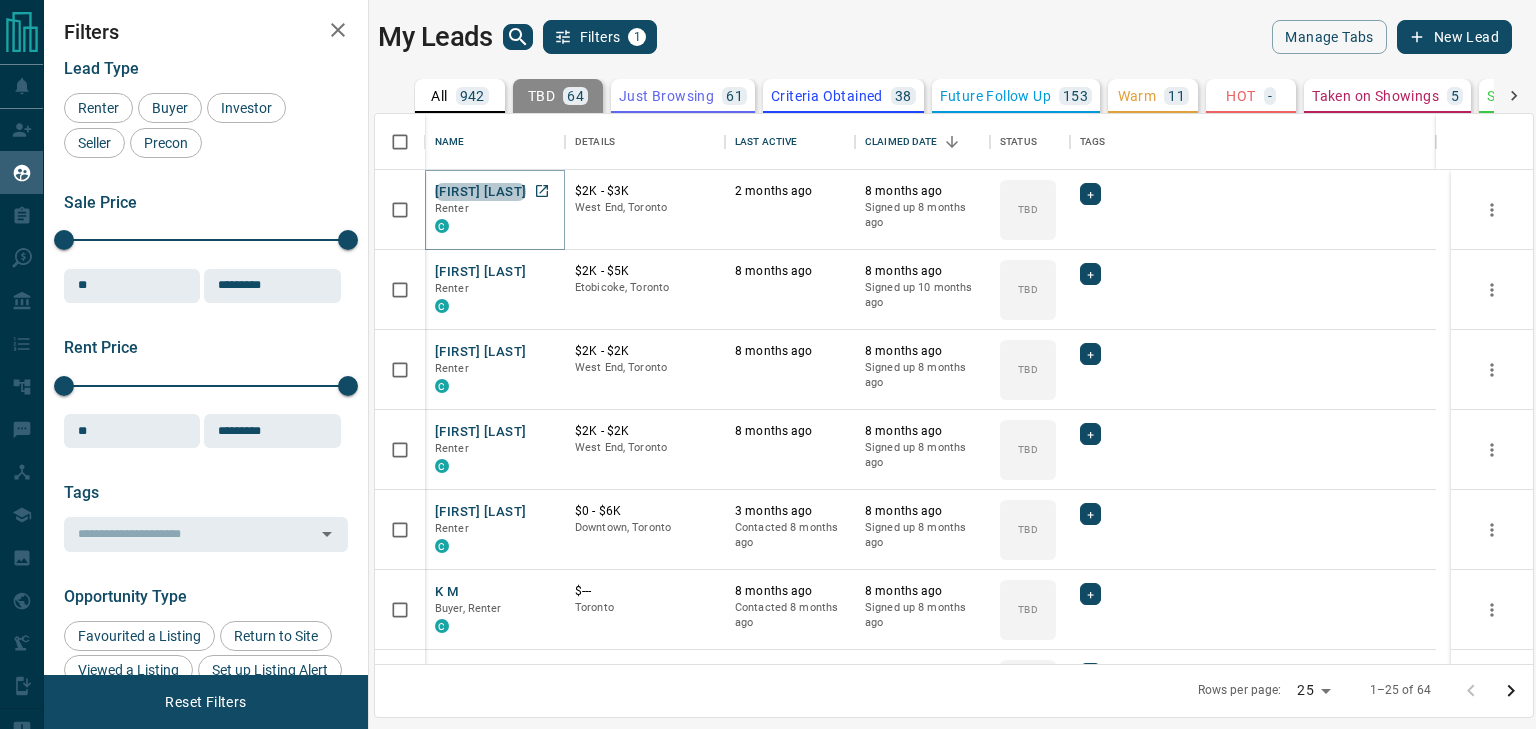 click on "Brenden Lynch-Hanilton" at bounding box center (480, 192) 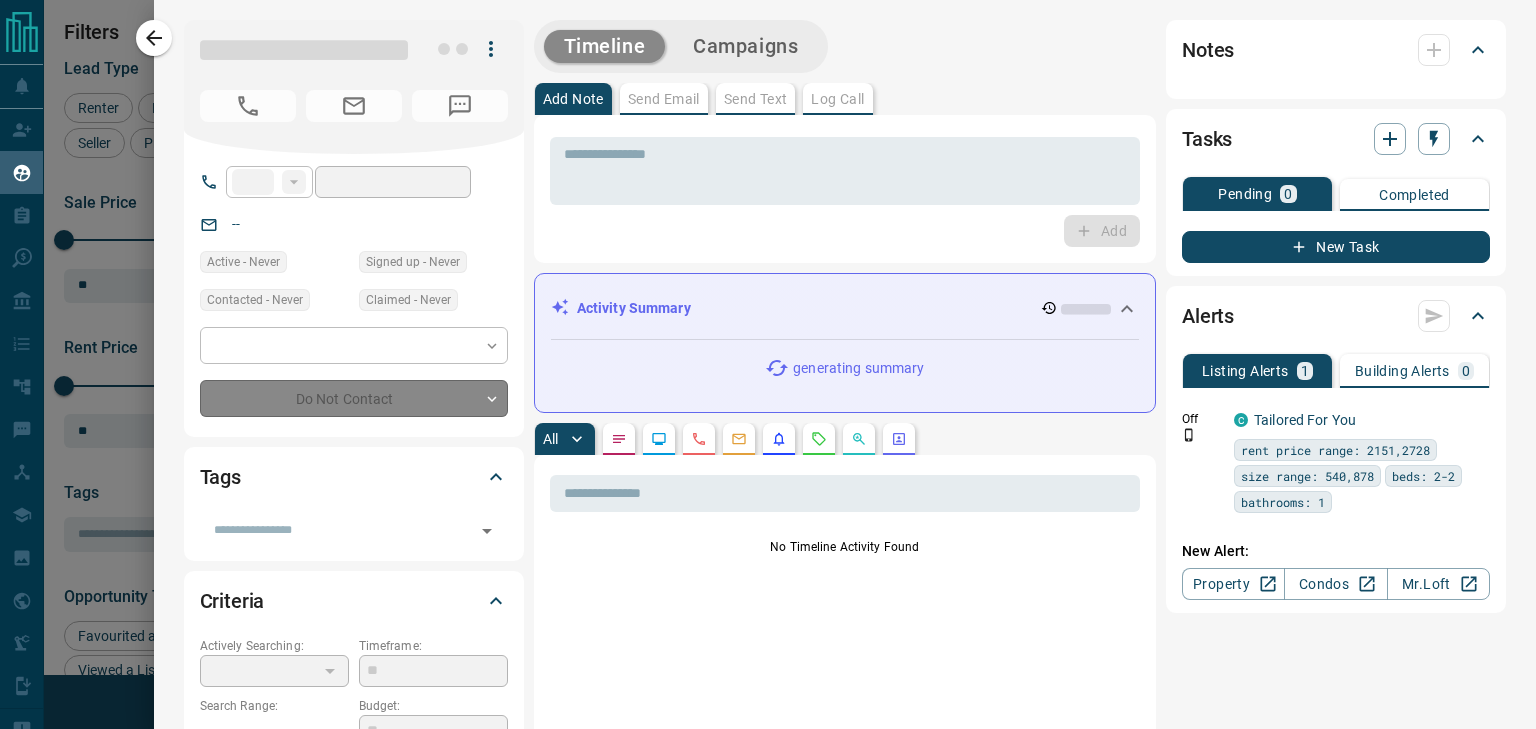 type on "**" 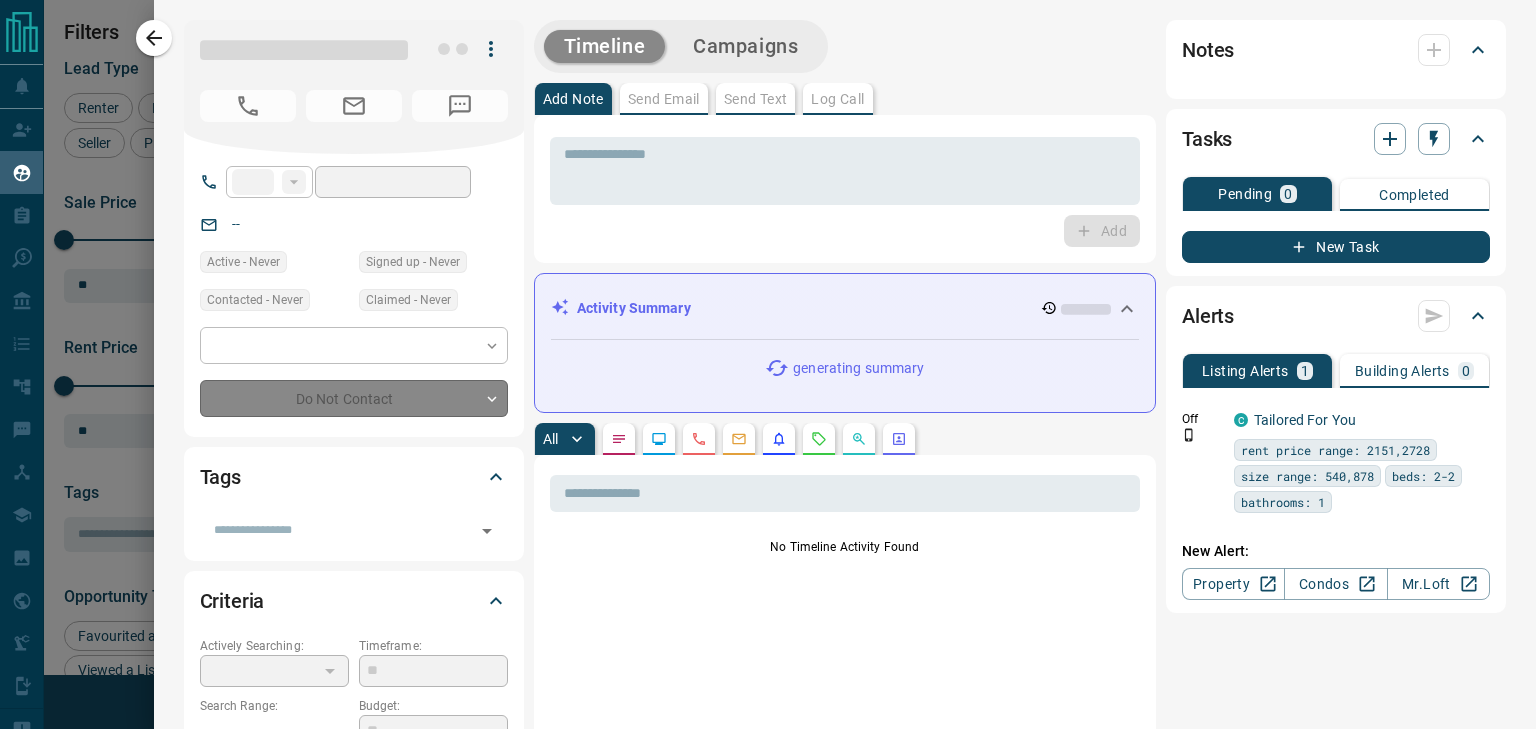 type on "**********" 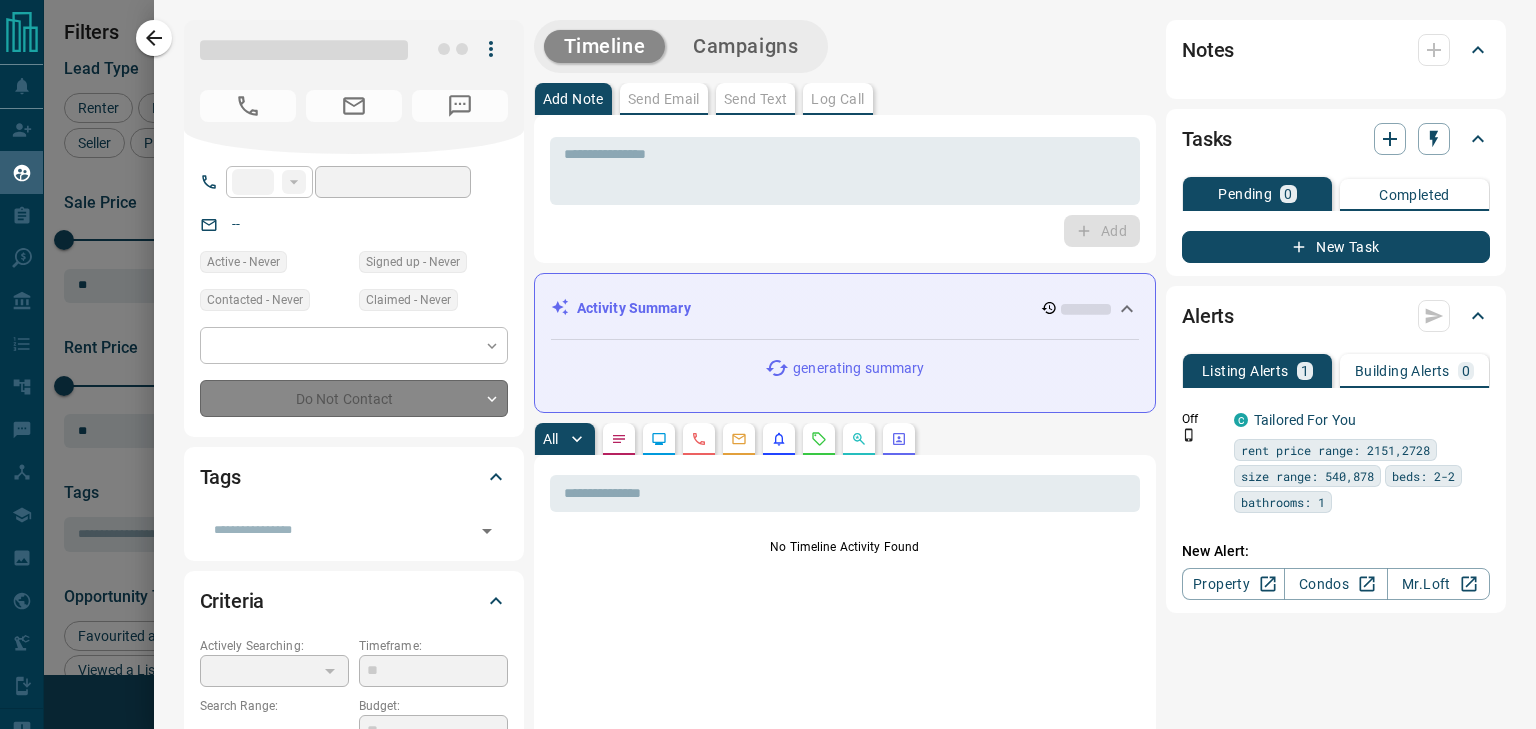 type on "**********" 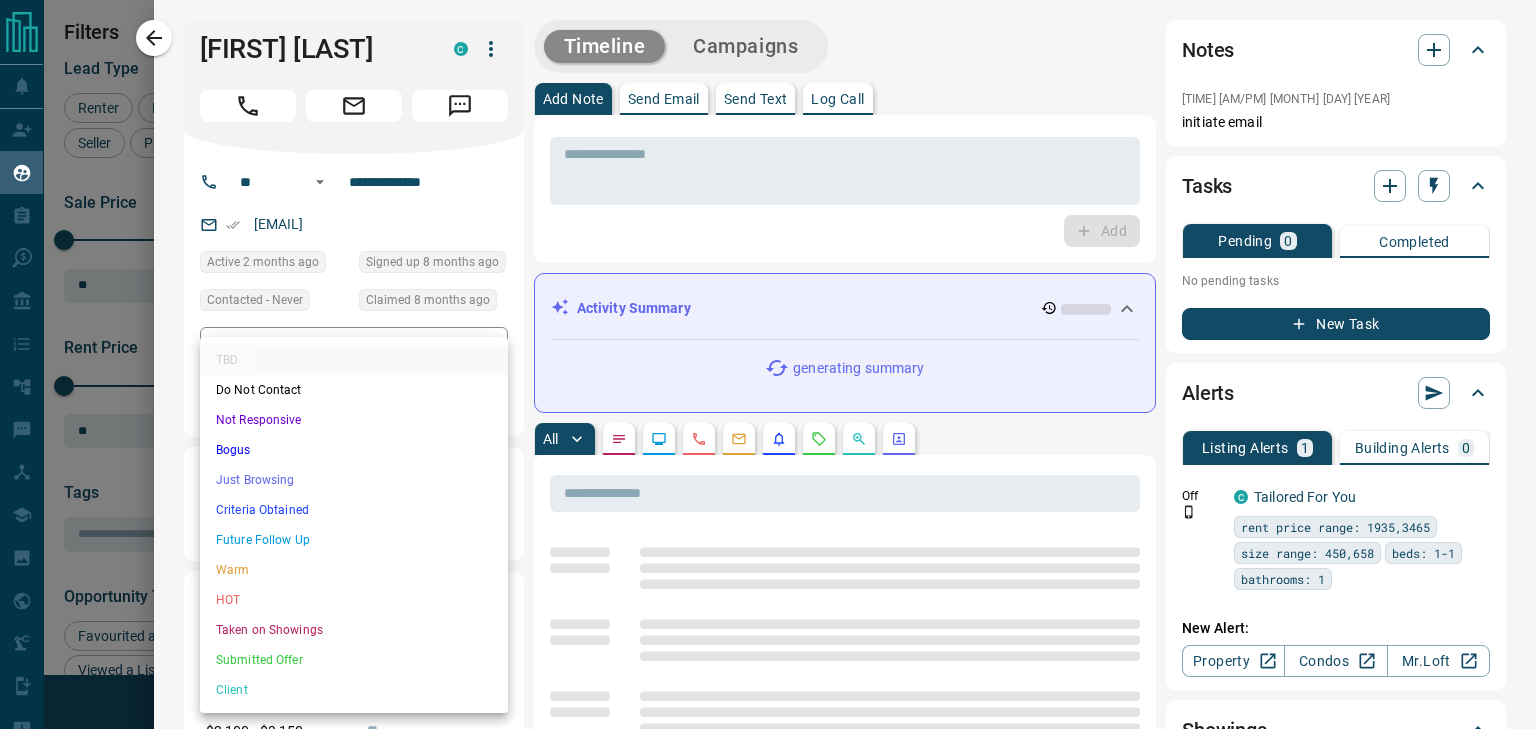 click on "Lead Transfers Claim Leads My Leads Tasks Opportunities Deals Campaigns Automations Messages Broker Bay Training Media Services Agent Resources Precon Worksheet Mobile Apps Disclosure Logout My Leads Filters 1 Manage Tabs New Lead All 942 TBD 64 Do Not Contact - Not Responsive 605 Bogus - Just Browsing 61 Criteria Obtained 38 Future Follow Up 153 Warm 11 HOT - Taken on Showings 5 Submitted Offer - Client 5 Name Details Last Active Claimed Date Status Tags Brenden Lynch-Hanilton Renter C $2K - $3K West End, Toronto 2 months ago 8 months ago Signed up 8 months ago TBD + Jakob Zembal Renter C $2K - $5K Etobicoke, Toronto 8 months ago 8 months ago Signed up 10 months ago TBD + Dori Dodaj Renter C $2K - $2K West End, Toronto 8 months ago 8 months ago Signed up 8 months ago TBD + Ty Yz Renter C $2K - $2K West End, Toronto 8 months ago 8 months ago Signed up 8 months ago TBD + Yuki Cheng Renter C $0 - $6K Downtown, Toronto 3 months ago Contacted 8 months ago 8 months ago Signed up 8 months ago TBD + K M C $--- TBD +" at bounding box center [768, 352] 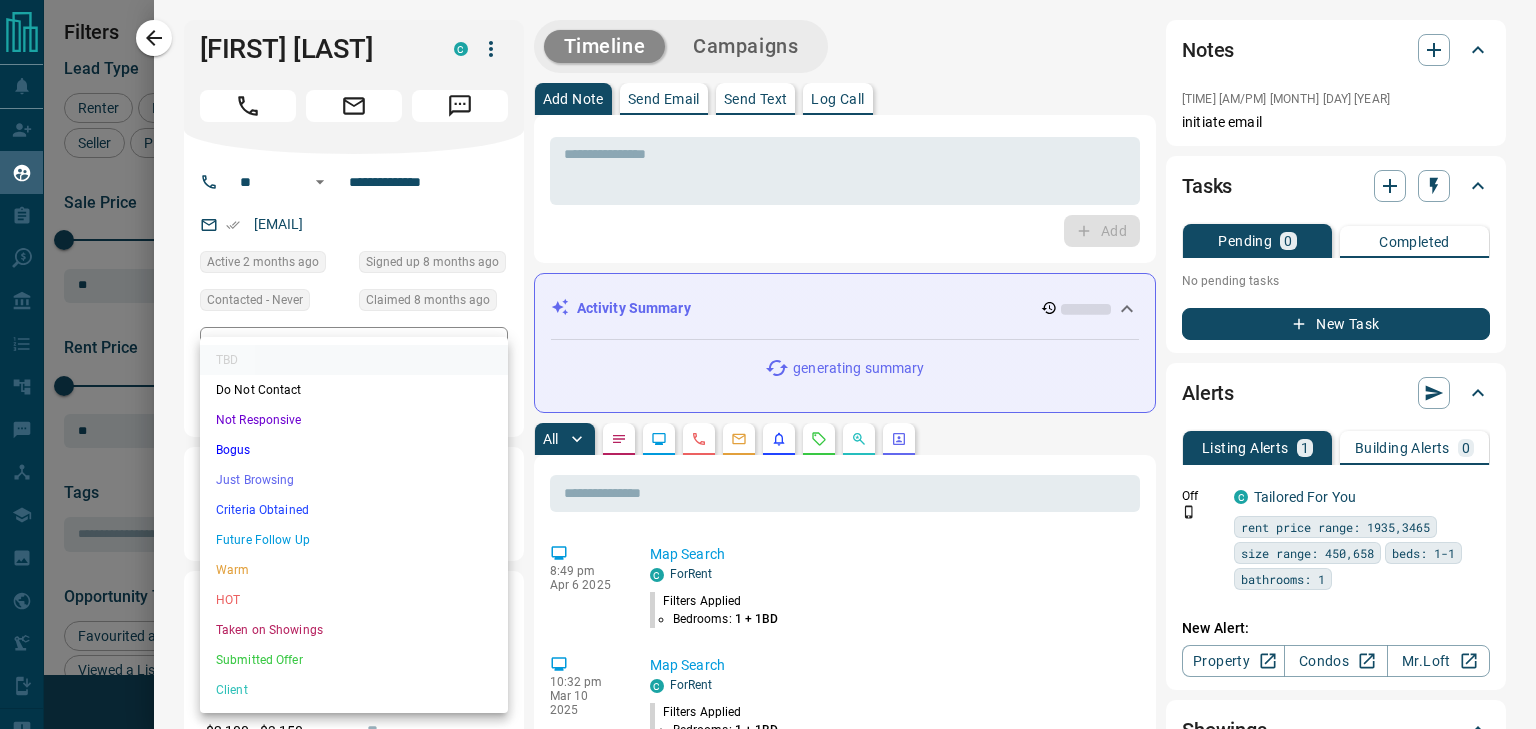 click on "Not Responsive" at bounding box center (354, 420) 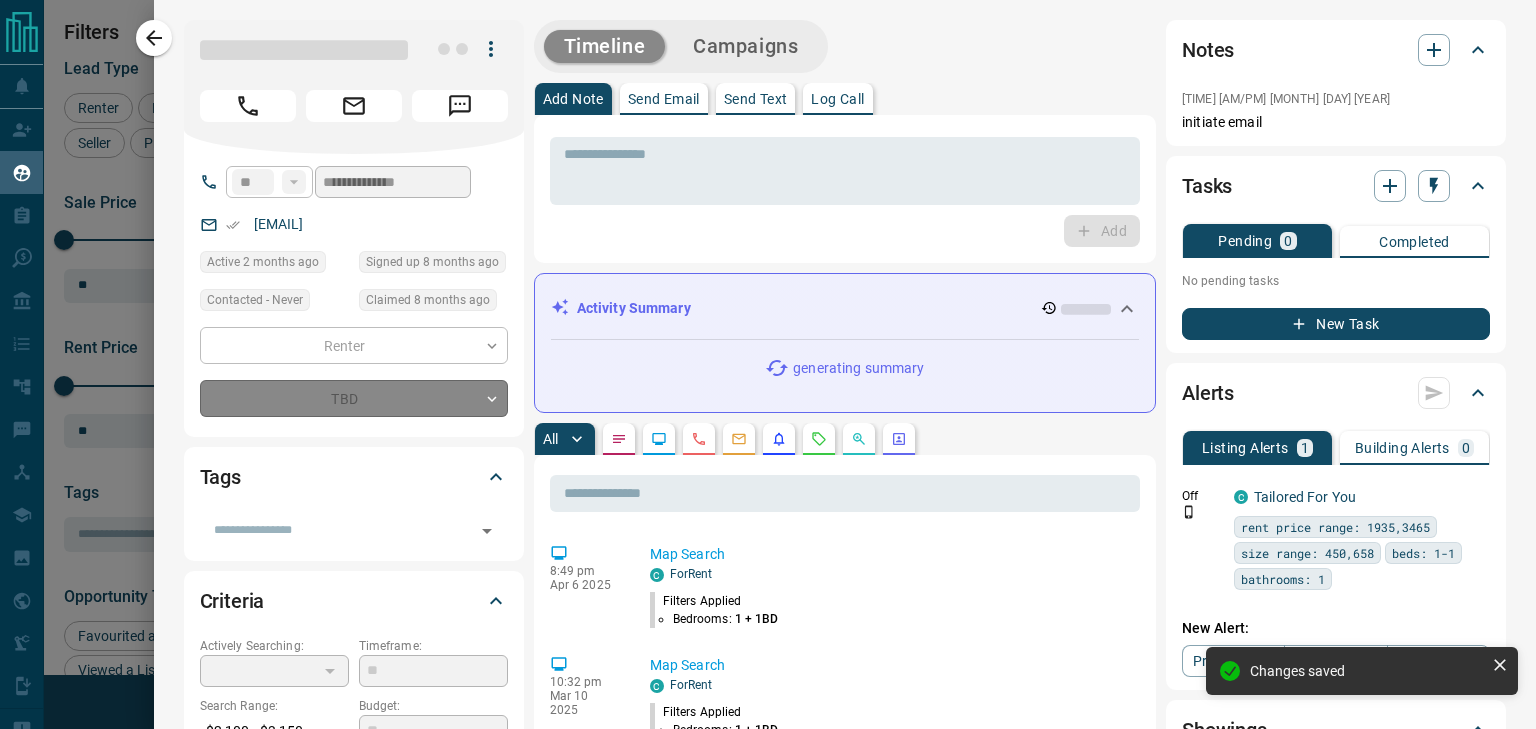 type on "*" 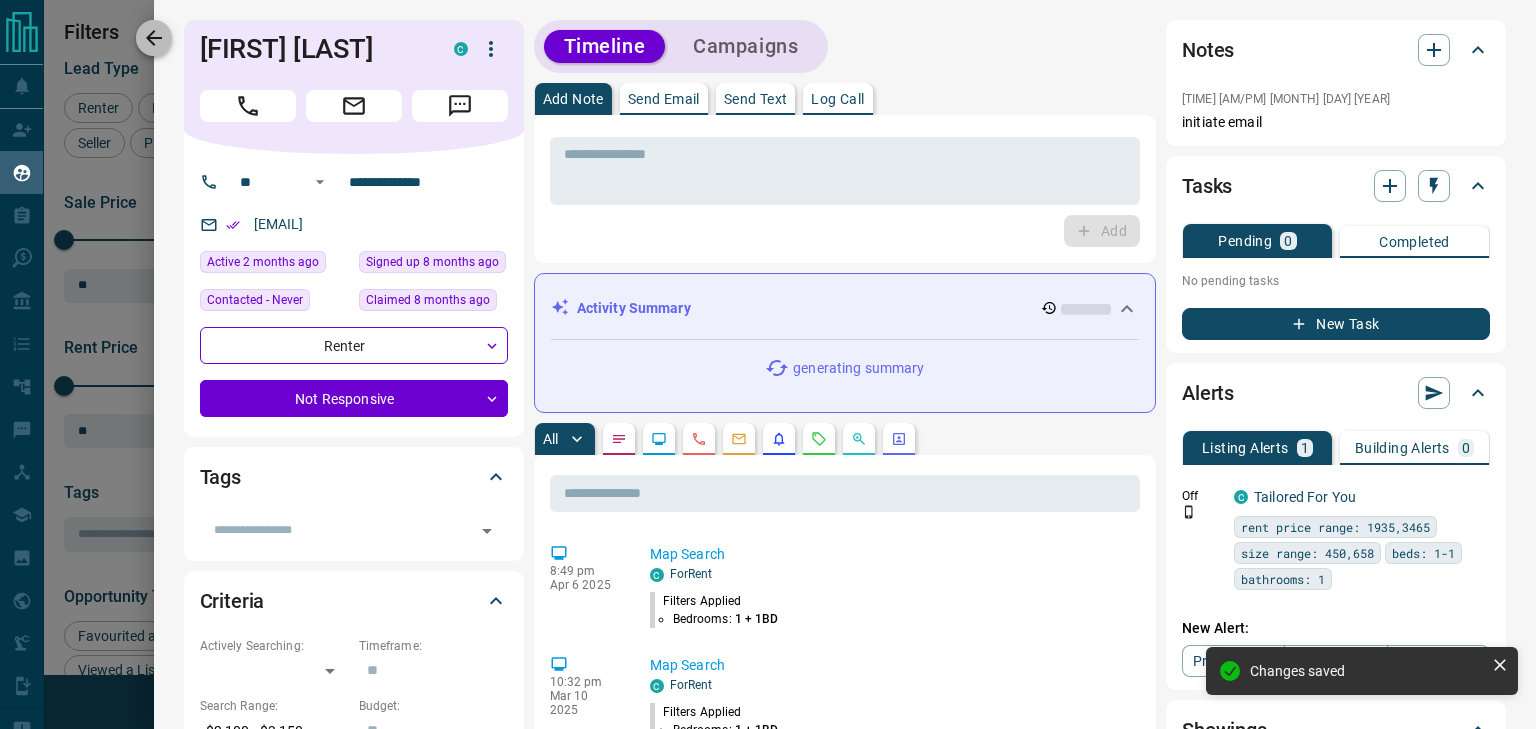 click 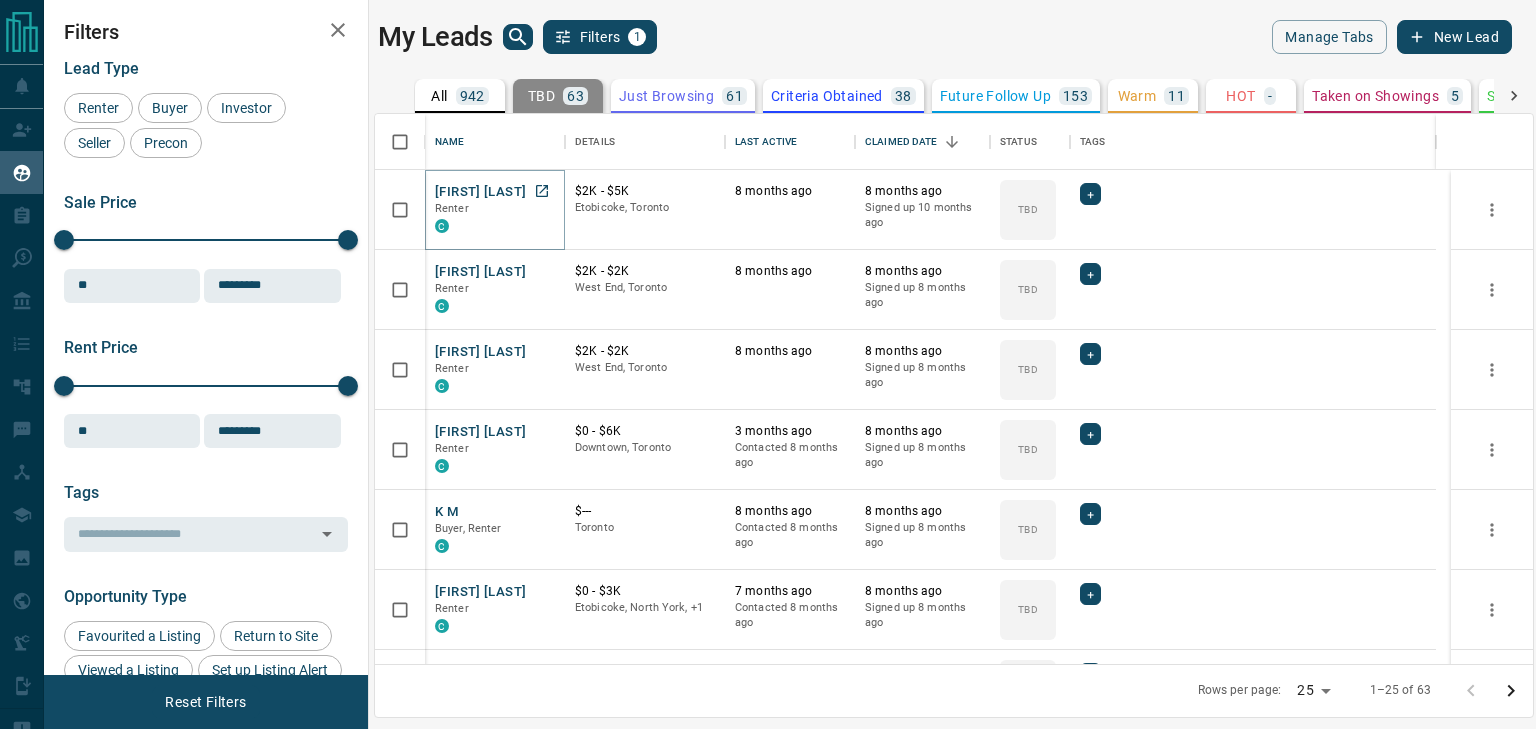 click on "Jakob Zembal" at bounding box center (480, 192) 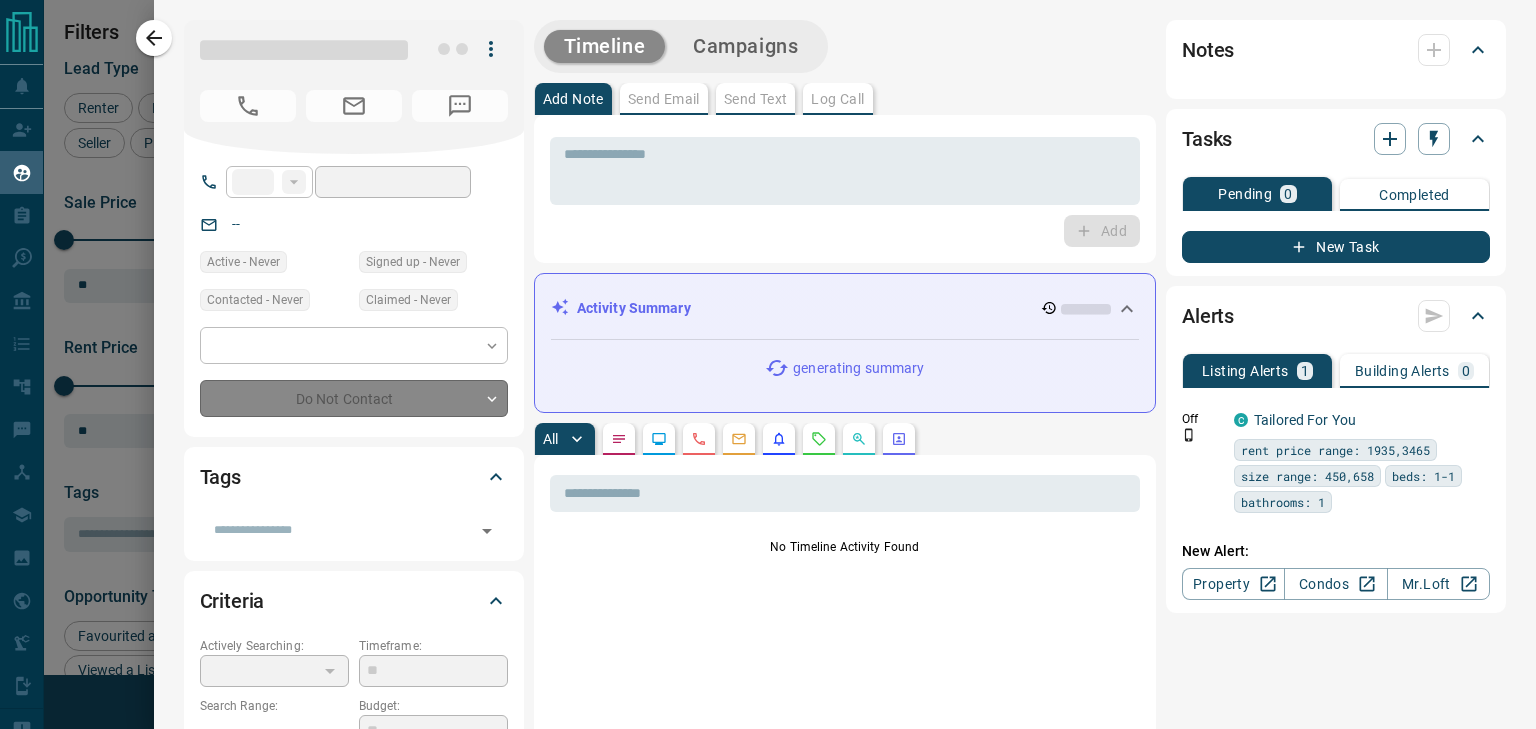 type on "**" 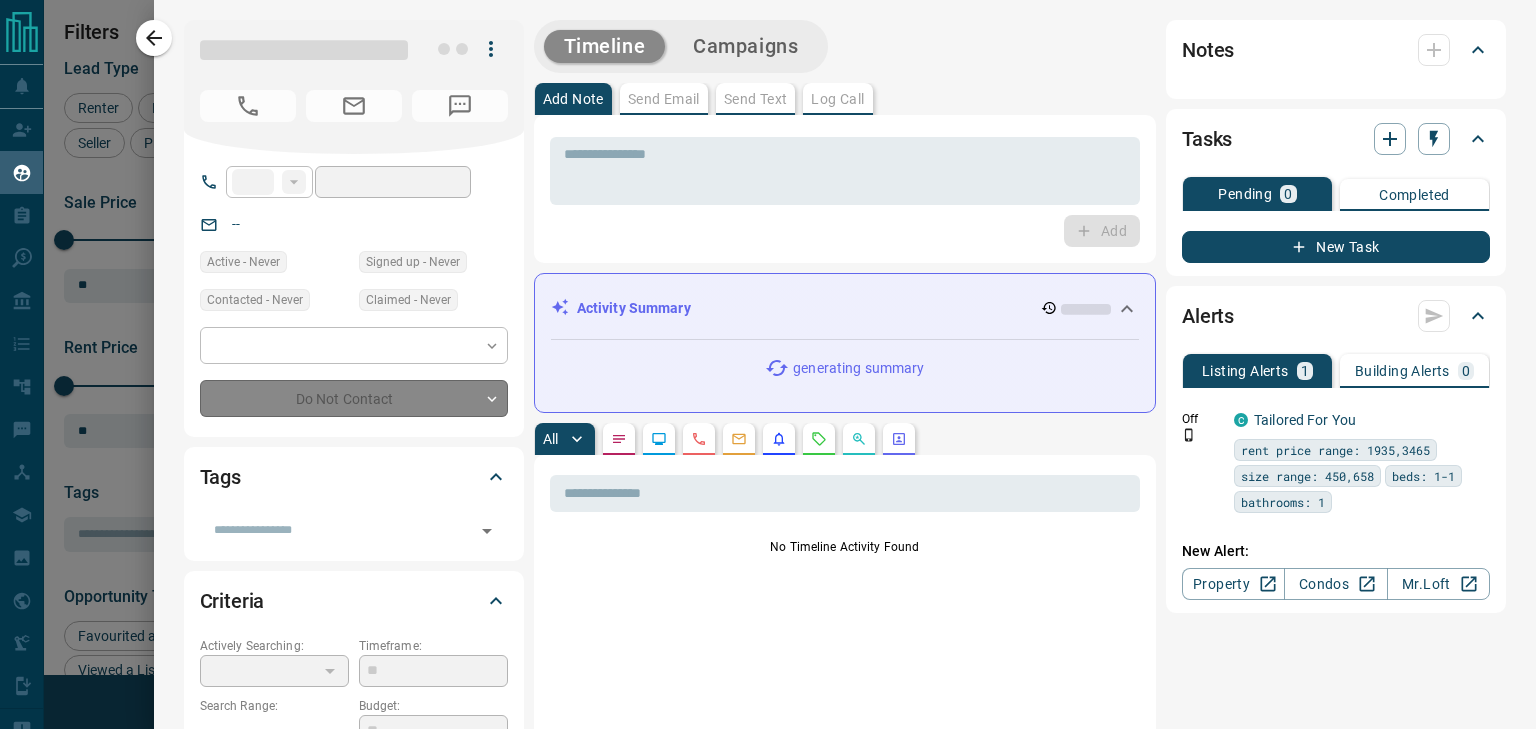 type on "**********" 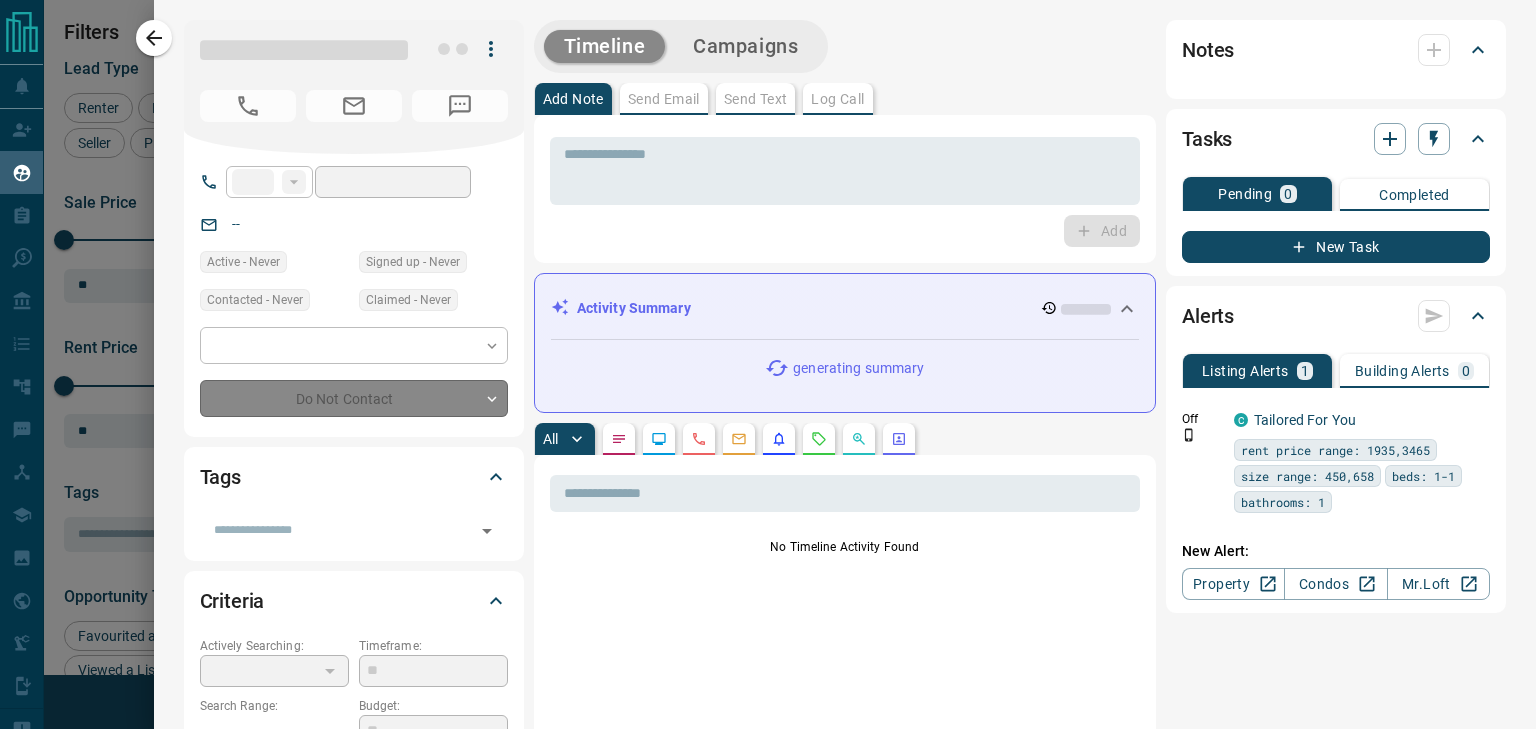 type on "**********" 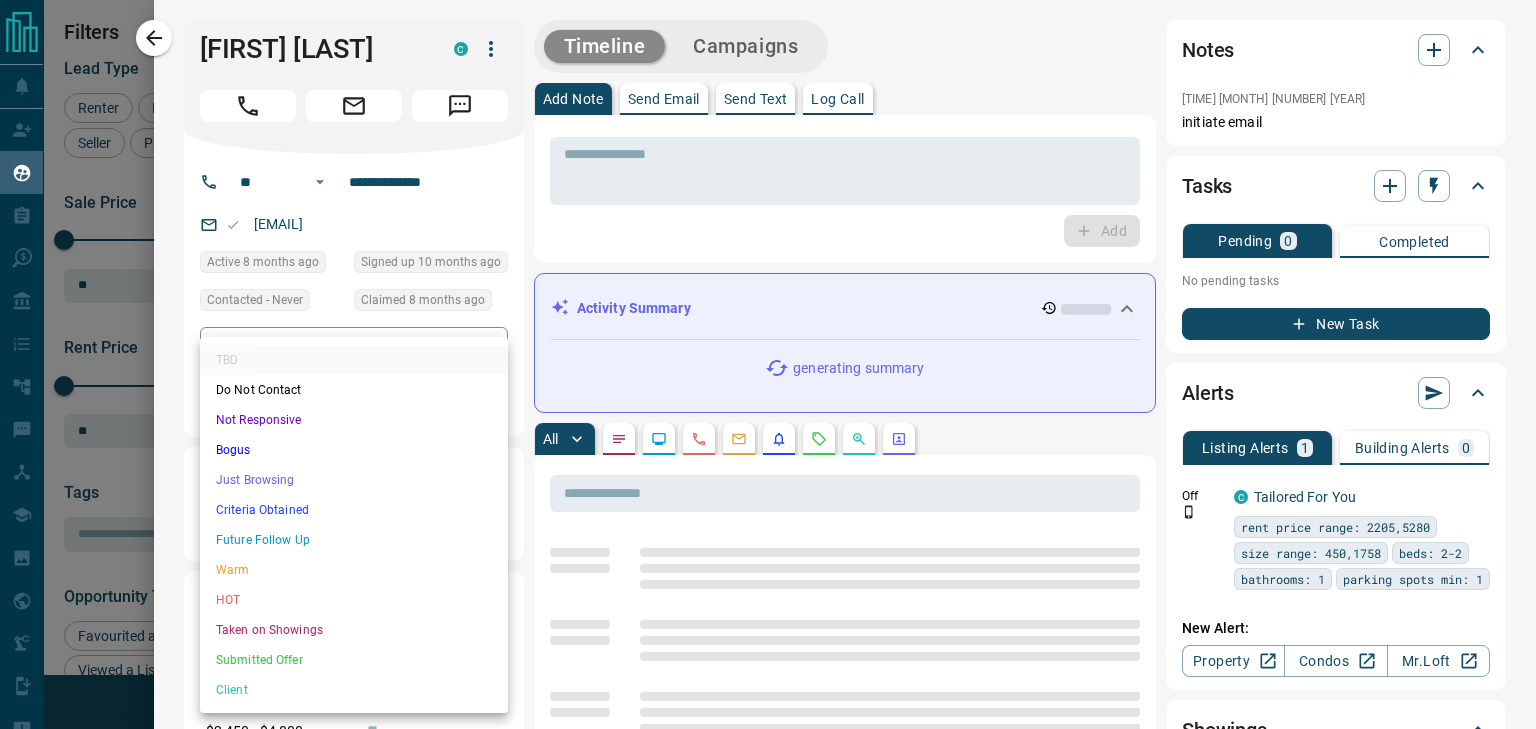 click on "Lead Transfers Claim Leads My Leads Tasks Opportunities Deals Campaigns Automations Messages Broker Bay Training Media Services Agent Resources Precon Worksheet Mobile Apps Disclosure Logout My Leads Filters 1 Manage Tabs New Lead All 942 TBD 63 Do Not Contact - Not Responsive 606 Bogus - Just Browsing 61 Criteria Obtained 38 Future Follow Up 153 Warm 11 HOT - Taken on Showings 5 Submitted Offer - Client 5 Name Details Last Active Claimed Date Status Tags Jakob Zembal Renter C $2K - $5K Etobicoke, Toronto 8 months ago 8 months ago Signed up 10 months ago TBD + Dori Dodaj Renter C $2K - $2K West End, Toronto 8 months ago 8 months ago Signed up 8 months ago TBD + Ty Yz Renter C $2K - $2K West End, Toronto 8 months ago 8 months ago Signed up 8 months ago TBD + Yuki Cheng Renter C $0 - $6K Downtown, Toronto 3 months ago Contacted 8 months ago 8 months ago Signed up 8 months ago TBD + K M Buyer, Renter C $--- Toronto 8 months ago Contacted 8 months ago 8 months ago Signed up 8 months ago TBD + Furkan Cakir Renter" at bounding box center [768, 352] 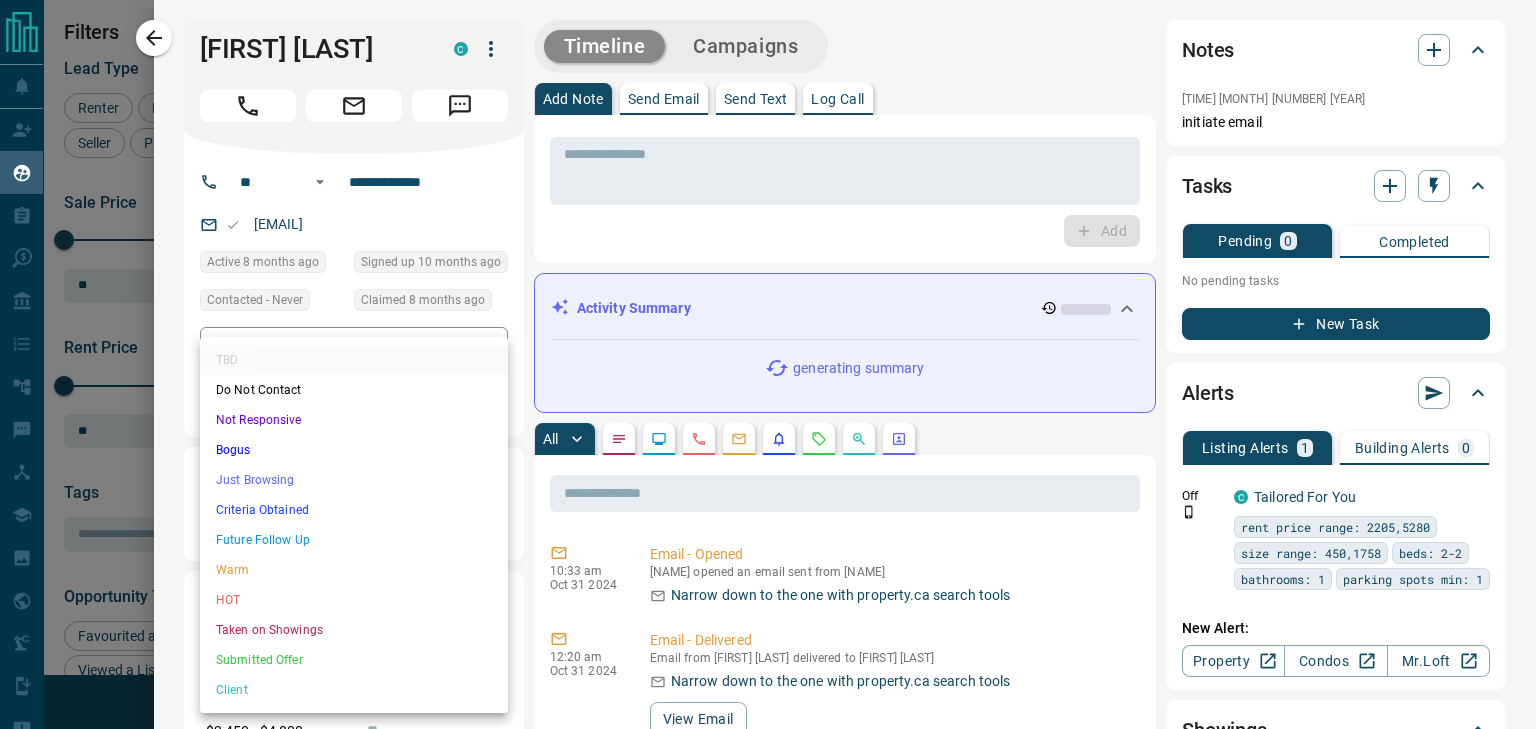 click on "Not Responsive" at bounding box center (354, 420) 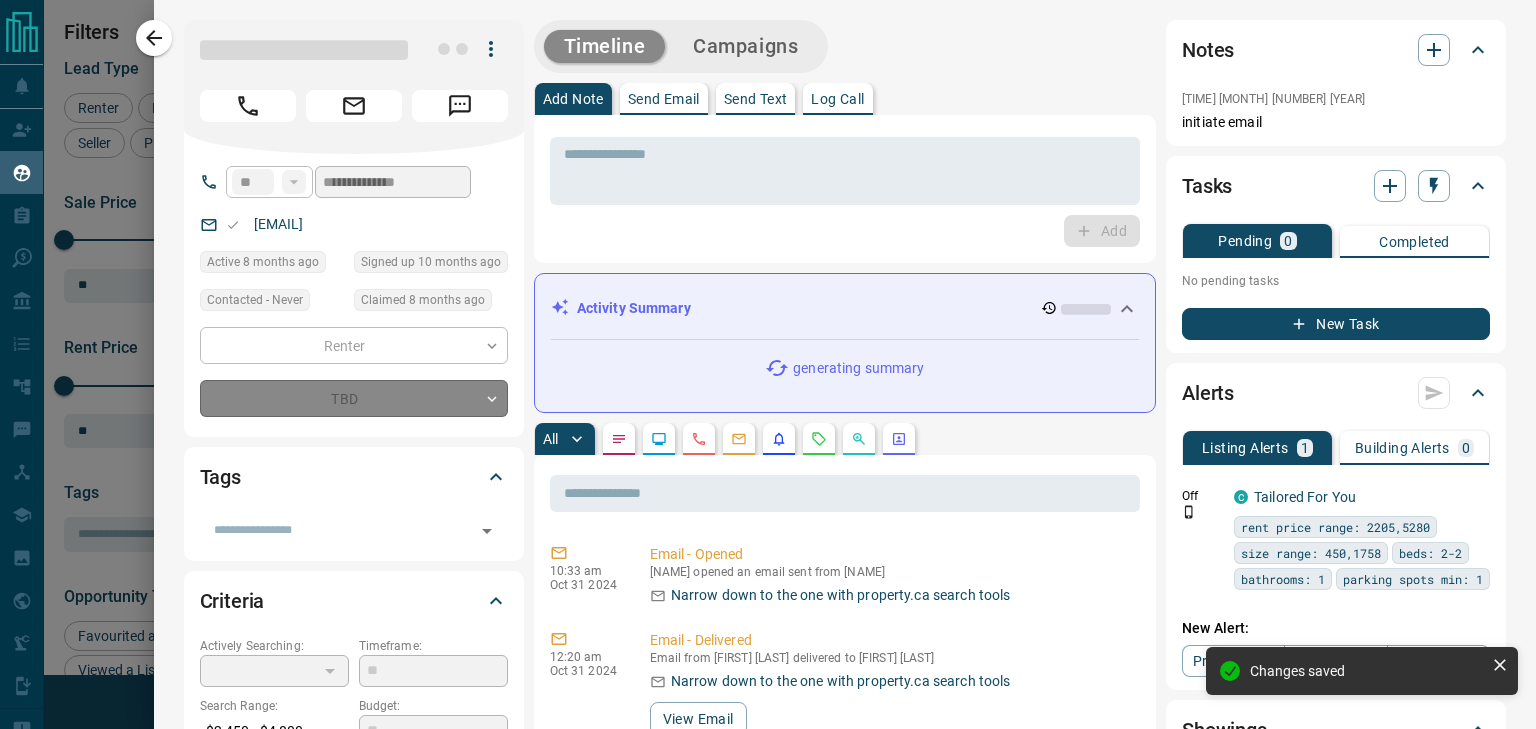 type on "*" 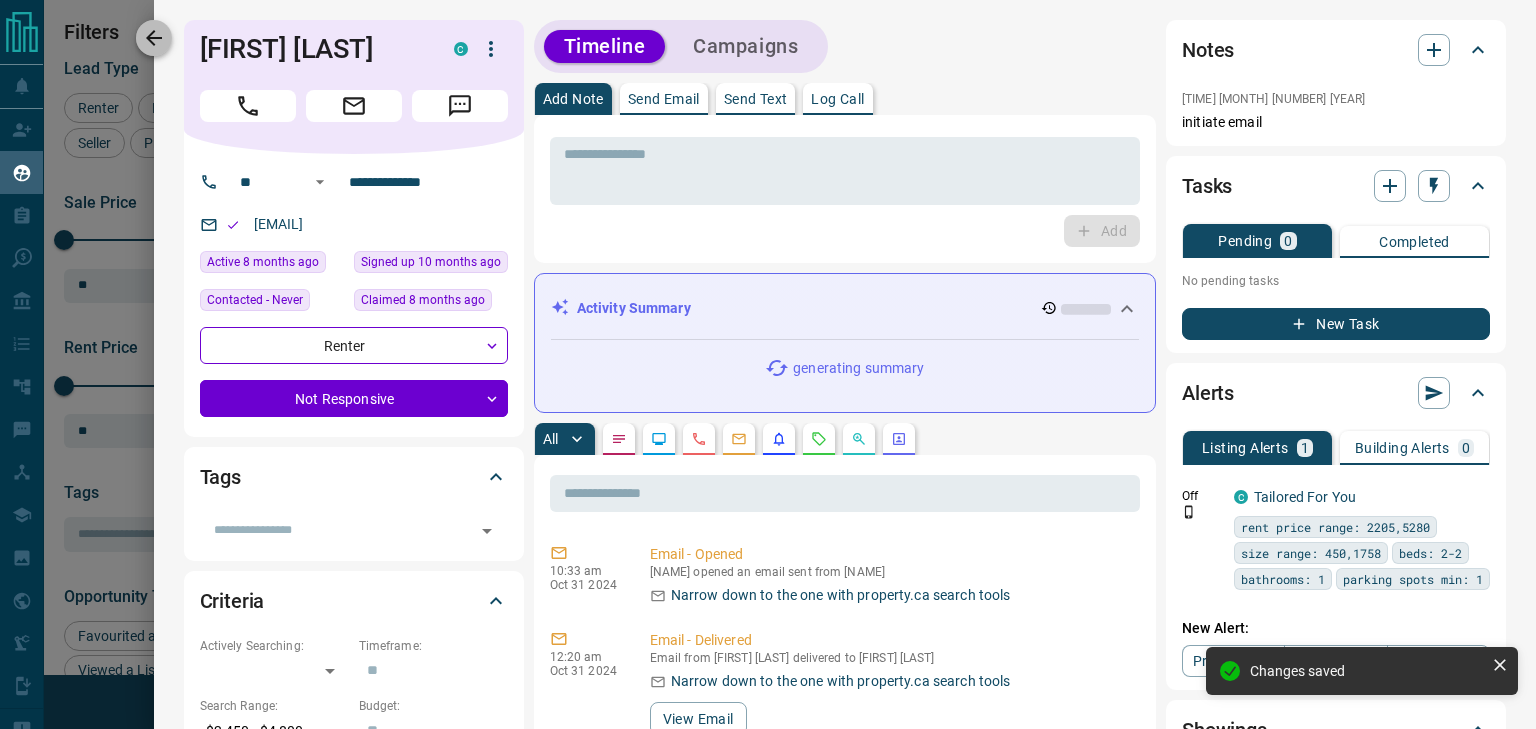 click 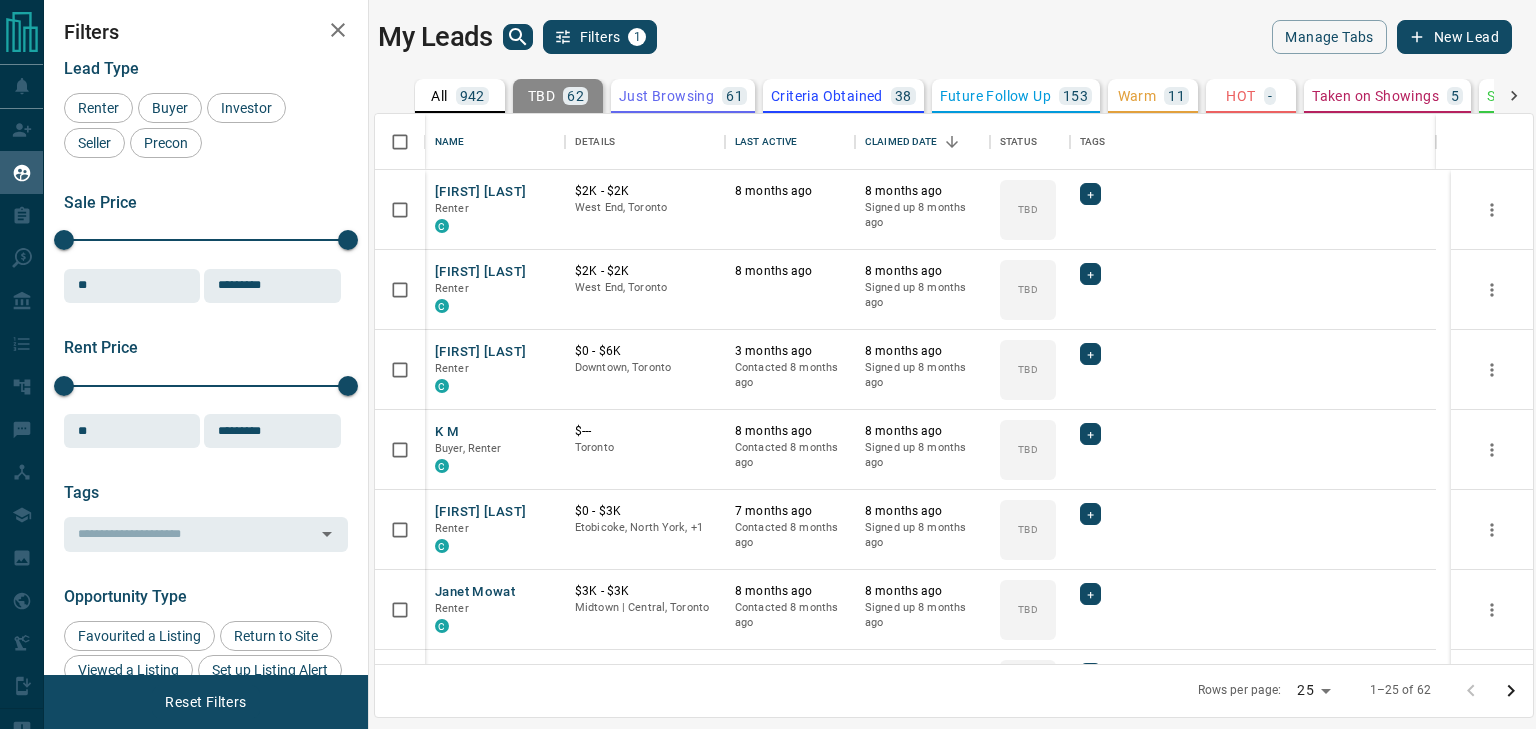 click on "My Leads Filters 1 Manage Tabs New Lead All 942 TBD 62 Do Not Contact - Not Responsive 607 Bogus - Just Browsing 61 Criteria Obtained 38 Future Follow Up 153 Warm 11 HOT - Taken on Showings 5 Submitted Offer - Client 5 Name Details Last Active Claimed Date Status Tags Dori Dodaj Renter C $2K - $2K West End, Toronto 8 months ago 8 months ago Signed up 8 months ago TBD + Ty Yz Renter C $2K - $2K West End, Toronto 8 months ago 8 months ago Signed up 8 months ago TBD + Yuki Cheng Renter C $0 - $6K Downtown, Toronto 3 months ago Contacted 8 months ago 8 months ago Signed up 8 months ago TBD + K M Buyer, Renter C $--- Toronto 8 months ago Contacted 8 months ago 8 months ago Signed up 8 months ago TBD + Furkan Cakir Renter C $0 - $3K Etobicoke, North York, +1 7 months ago Contacted 8 months ago 8 months ago Signed up 8 months ago TBD + Janet Mowat Renter C $3K - $3K Midtown | Central, Toronto 8 months ago Contacted 8 months ago 8 months ago Signed up 8 months ago TBD + Sheldon Deonarine Buyer, Renter P $--- Toronto" at bounding box center [790, 352] 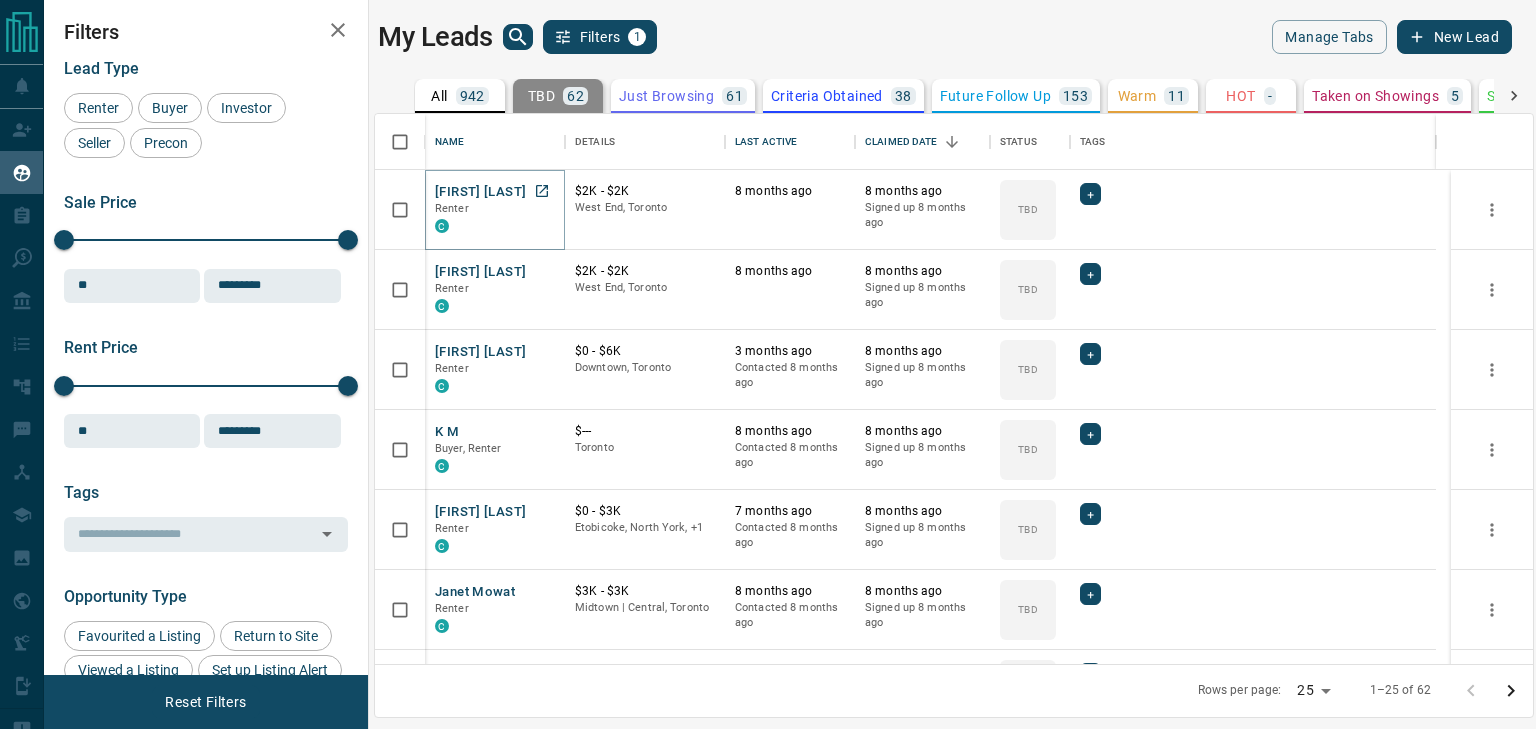 click on "Dori Dodaj" at bounding box center (480, 192) 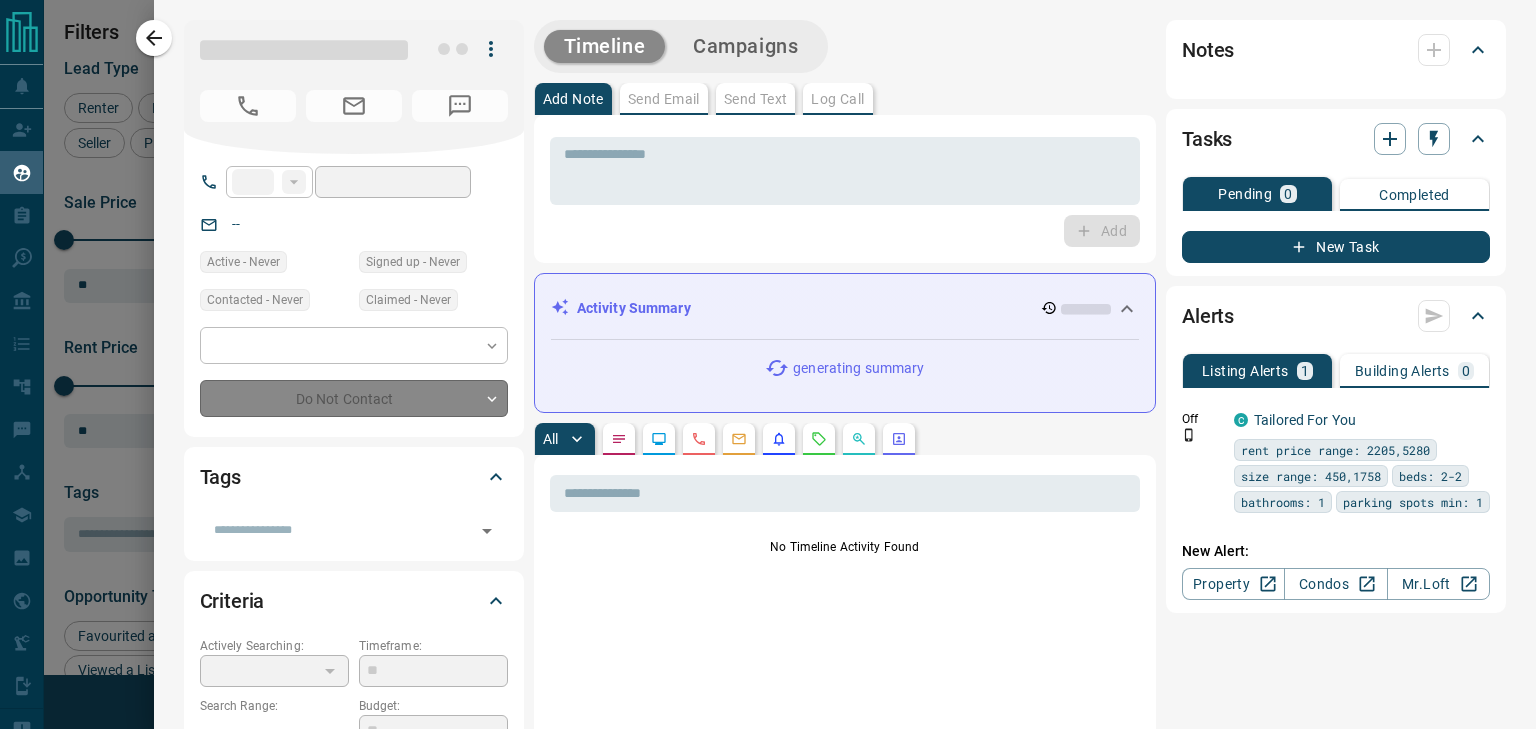 type on "**" 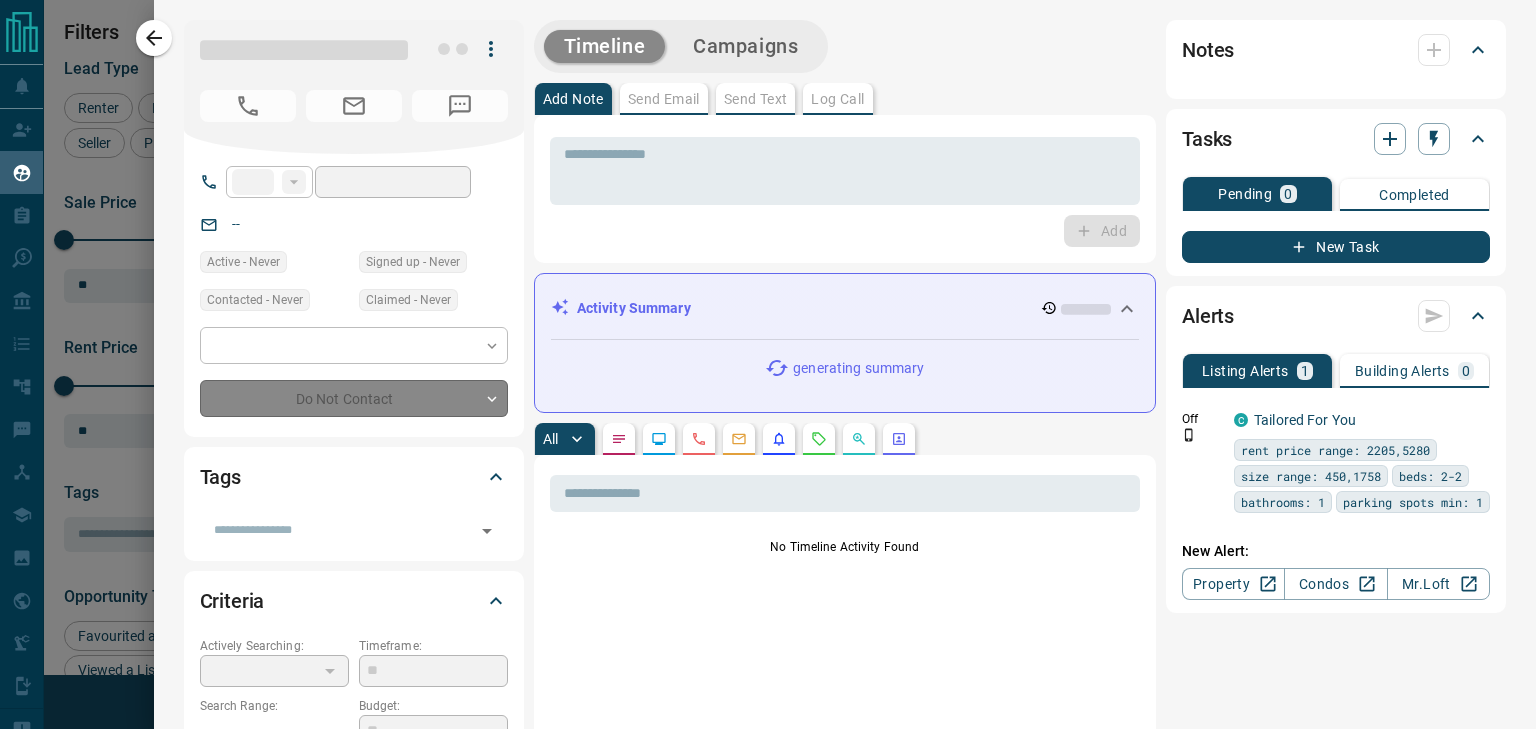 type on "**********" 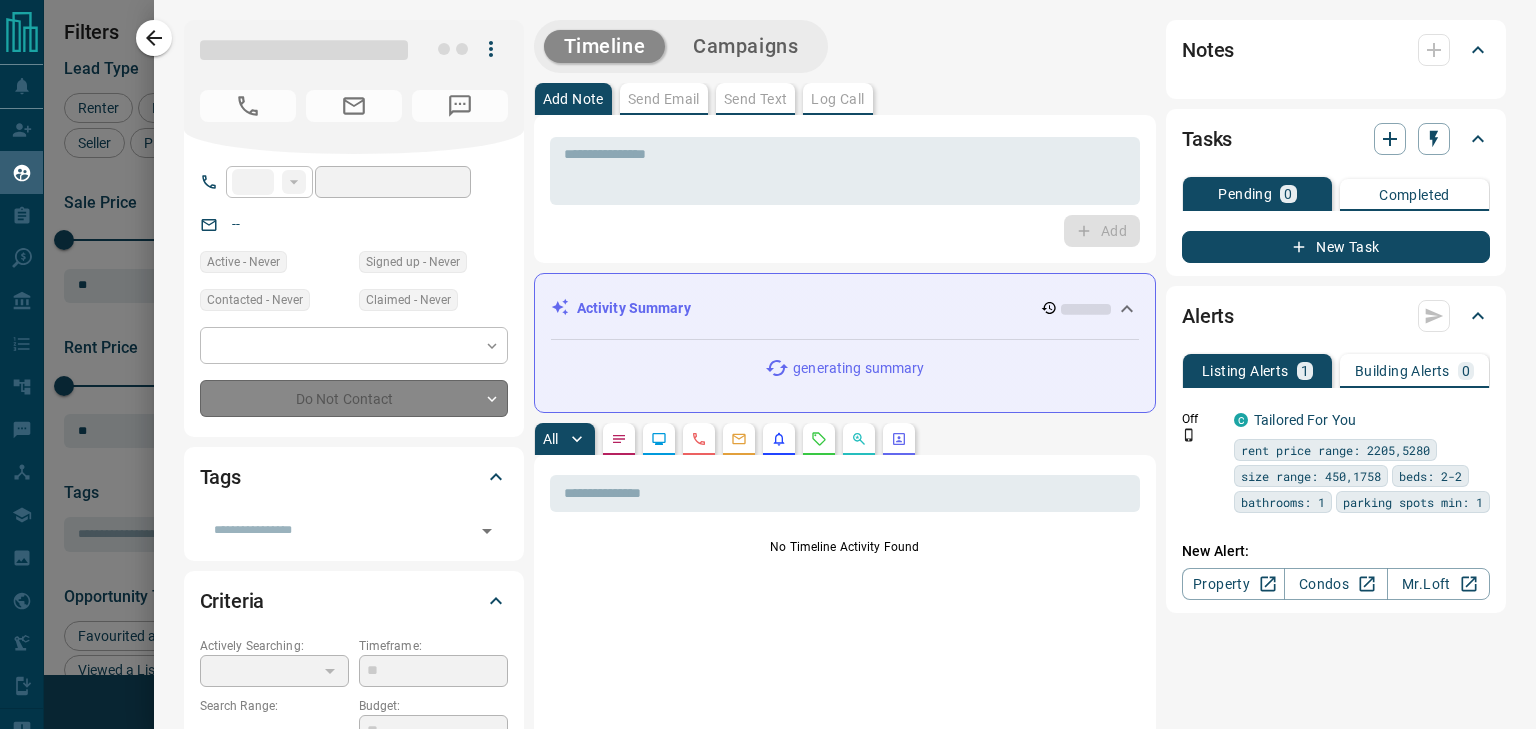 type on "**********" 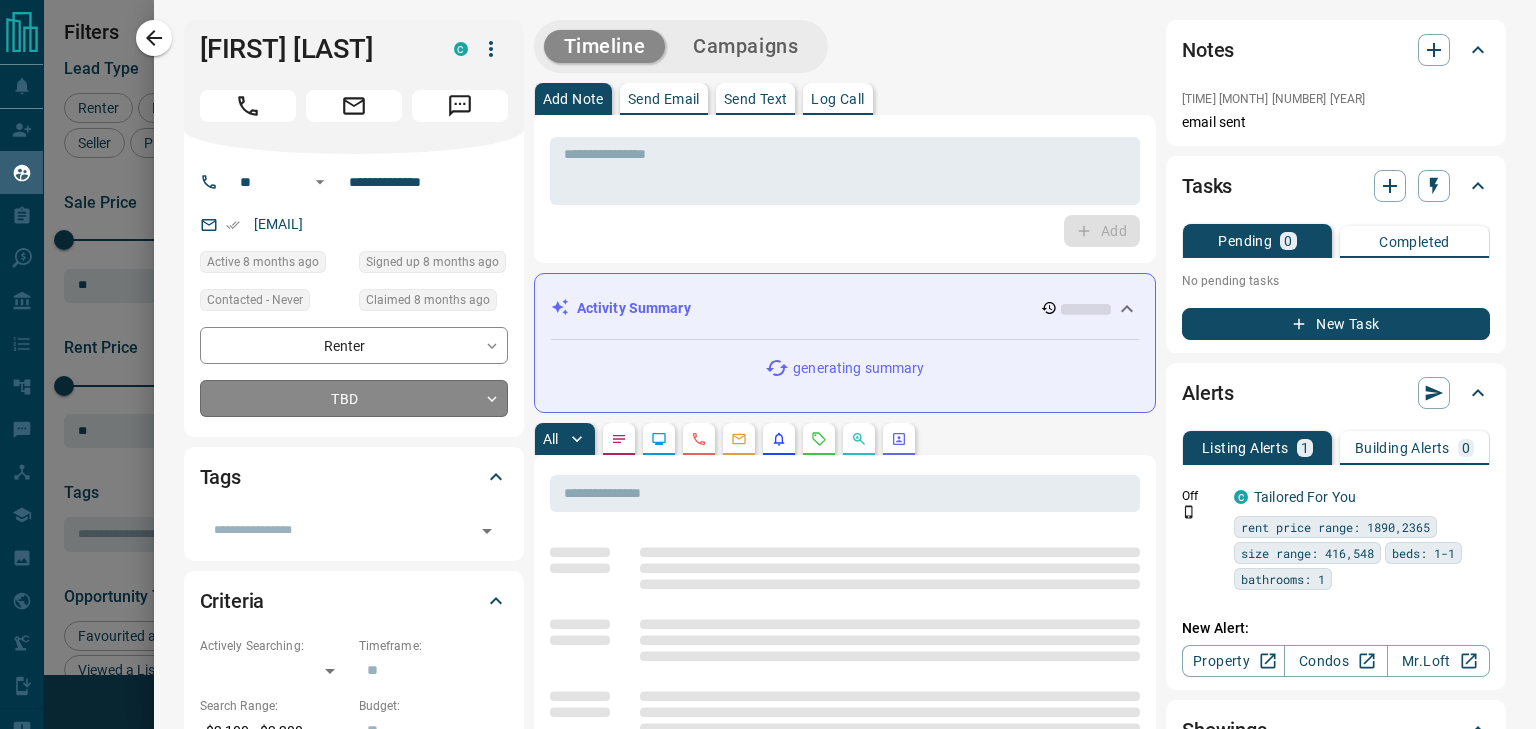 click on "Lead Transfers Claim Leads My Leads Tasks Opportunities Deals Campaigns Automations Messages Broker Bay Training Media Services Agent Resources Precon Worksheet Mobile Apps Disclosure Logout My Leads Filters 1 Manage Tabs New Lead All 942 TBD 62 Do Not Contact - Not Responsive 607 Bogus - Just Browsing 61 Criteria Obtained 38 Future Follow Up 153 Warm 11 HOT - Taken on Showings 5 Submitted Offer - Client 5 Name Details Last Active Claimed Date Status Tags Dori Dodaj Renter C $2K - $2K West End, Toronto 8 months ago 8 months ago Signed up 8 months ago TBD + Ty Yz Renter C $2K - $2K West End, Toronto 8 months ago 8 months ago Signed up 8 months ago TBD + Yuki Cheng Renter C $0 - $6K Downtown, Toronto 3 months ago Contacted 8 months ago 8 months ago Signed up 8 months ago TBD + K M Buyer, Renter C $--- Toronto 8 months ago Contacted 8 months ago 8 months ago Signed up 8 months ago TBD + Furkan Cakir Renter C $0 - $3K Etobicoke, North York, +1 7 months ago Contacted 8 months ago 8 months ago TBD + Janet Mowat C +" at bounding box center [768, 352] 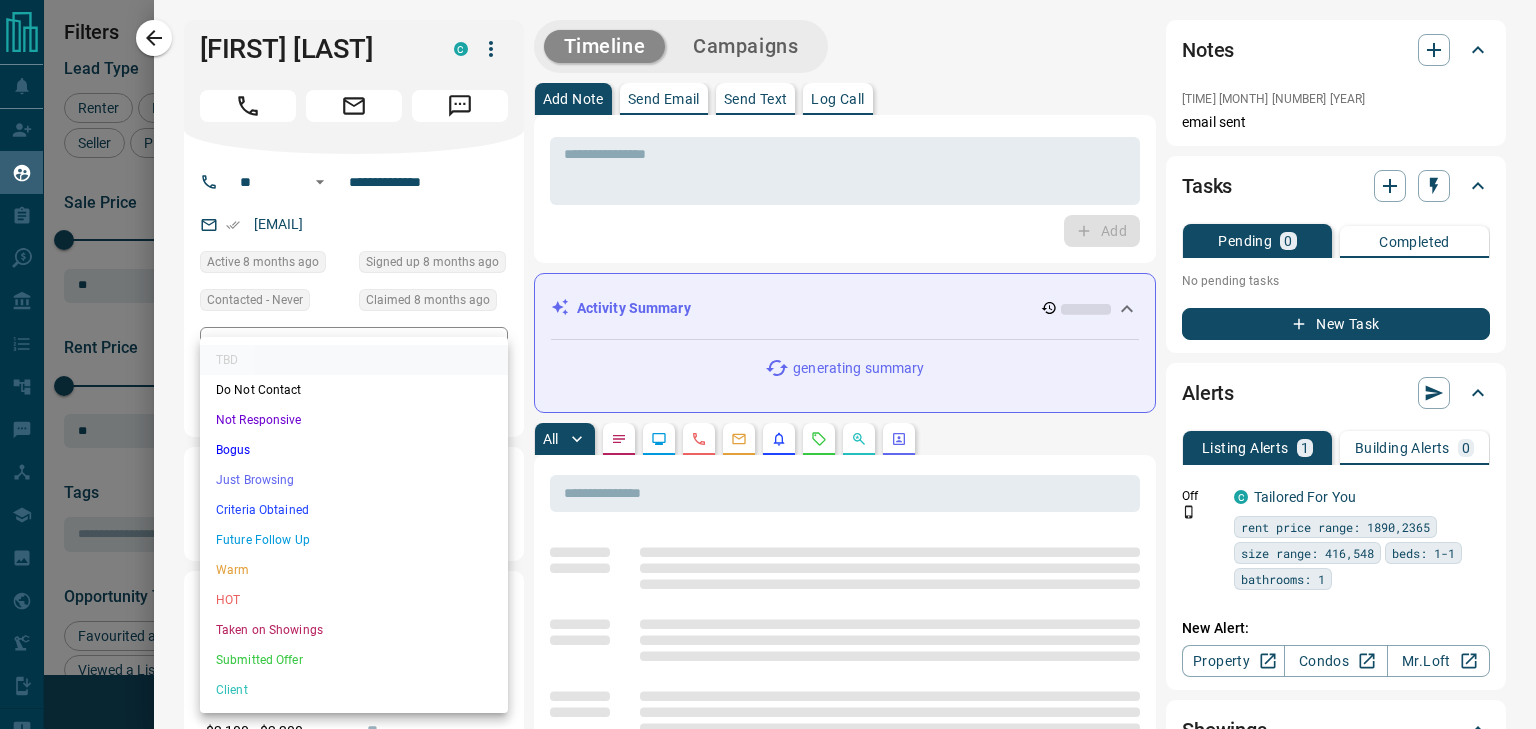 click on "Not Responsive" at bounding box center (354, 420) 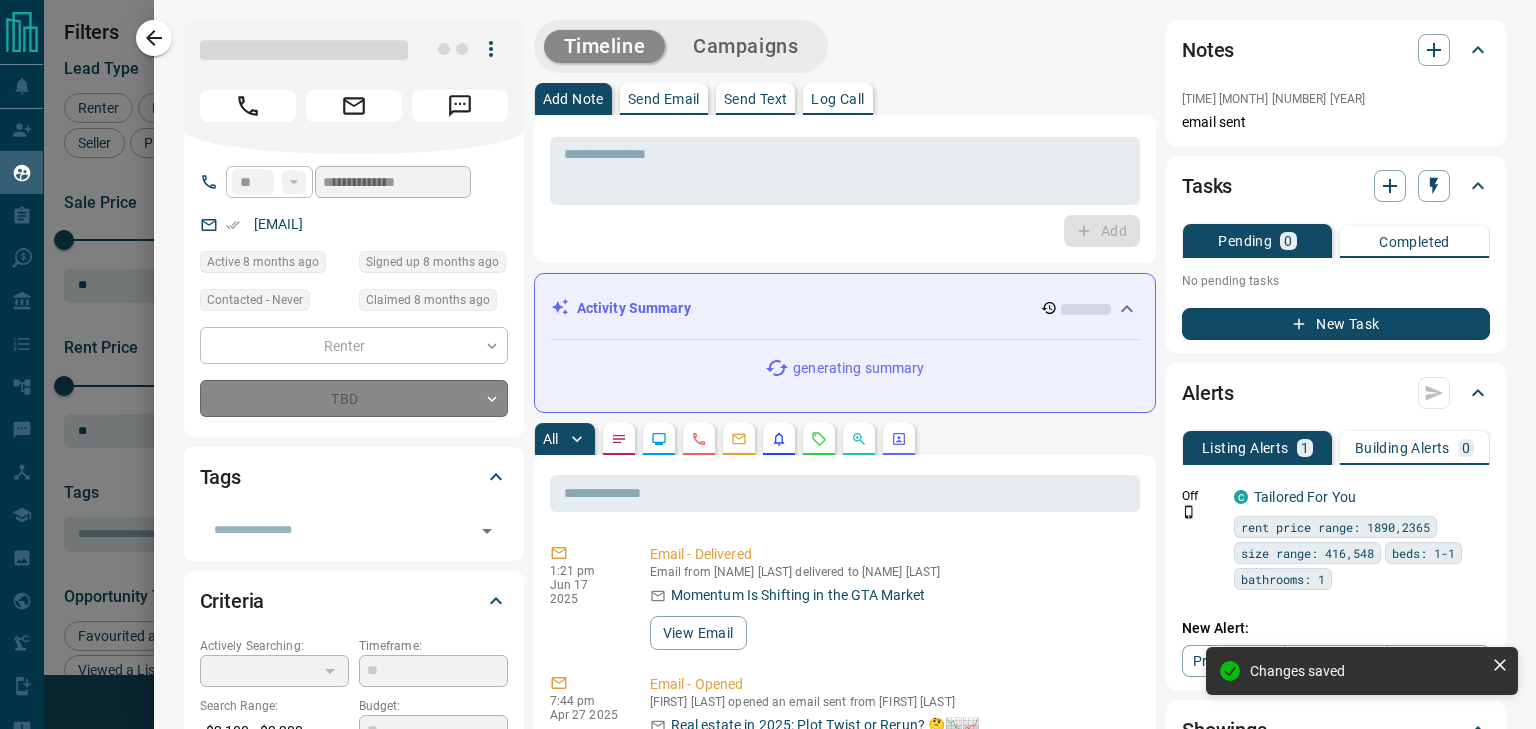 type on "*" 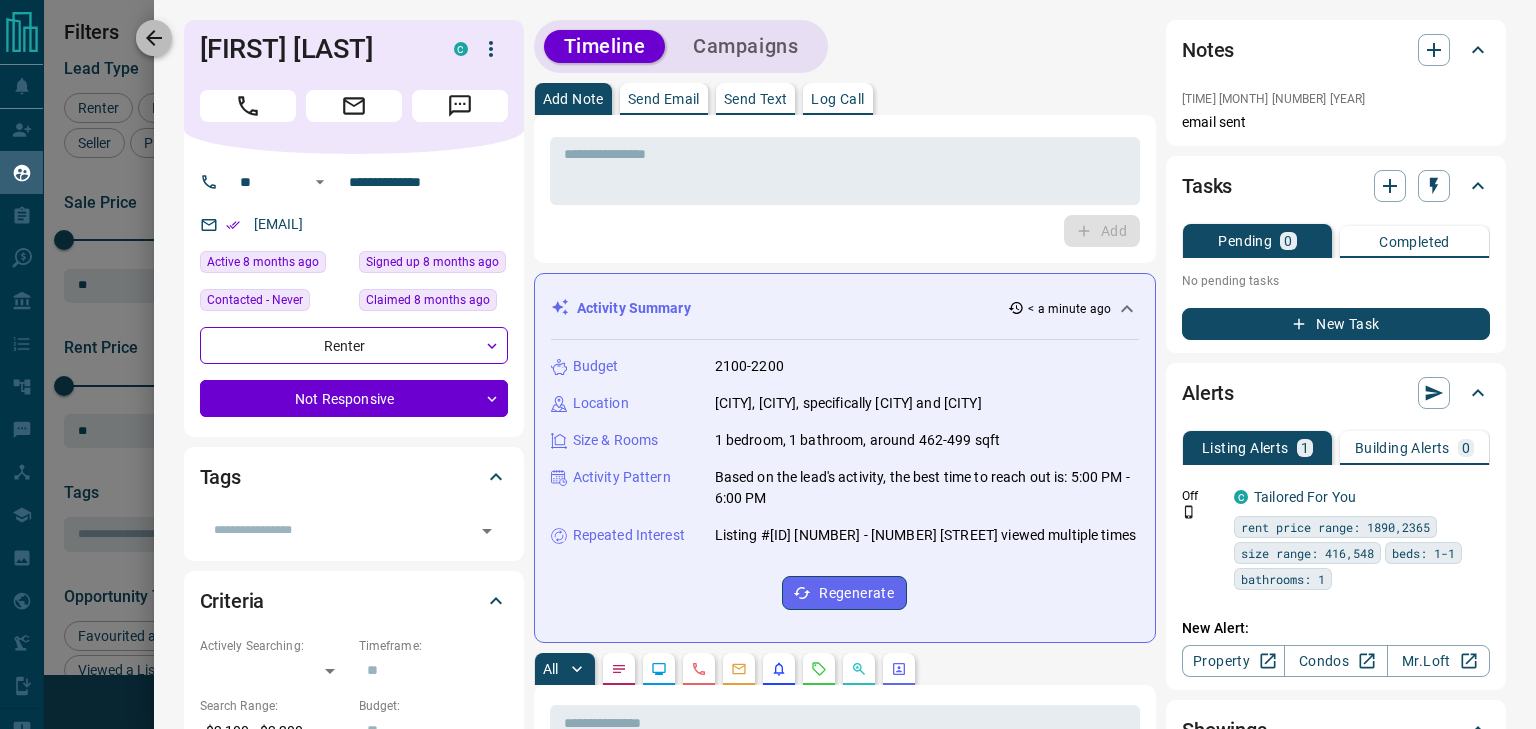 click 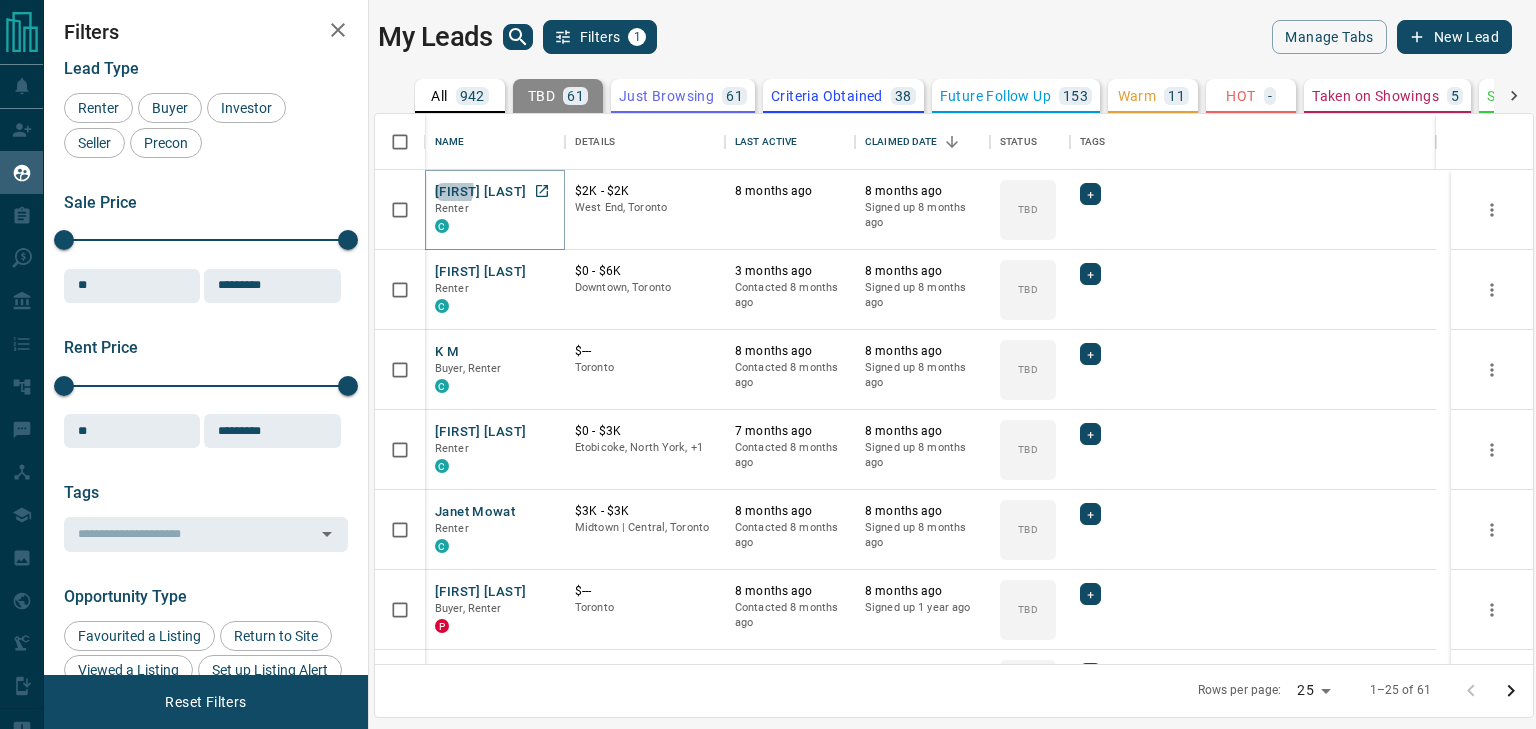 click on "Ty Yz" at bounding box center [480, 192] 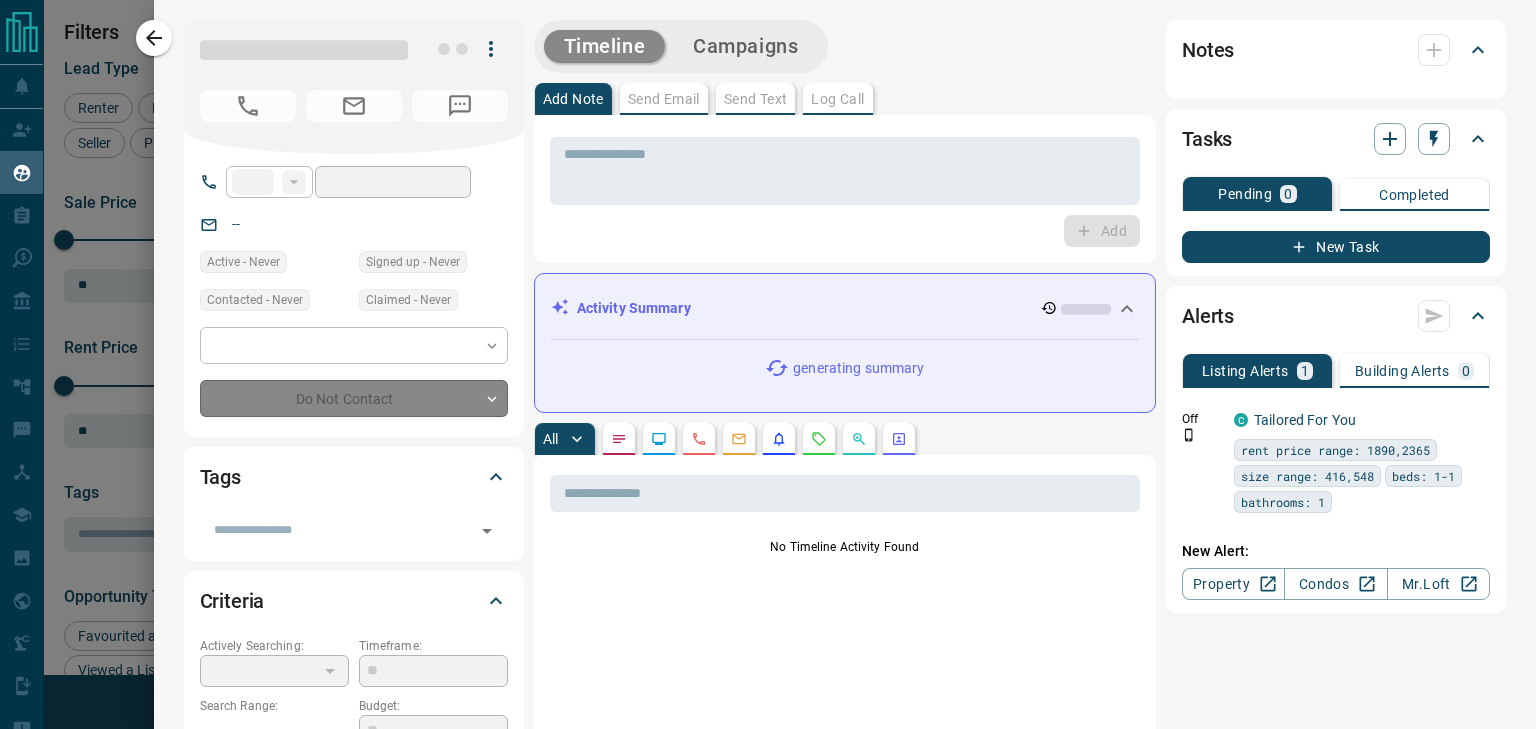 type on "**" 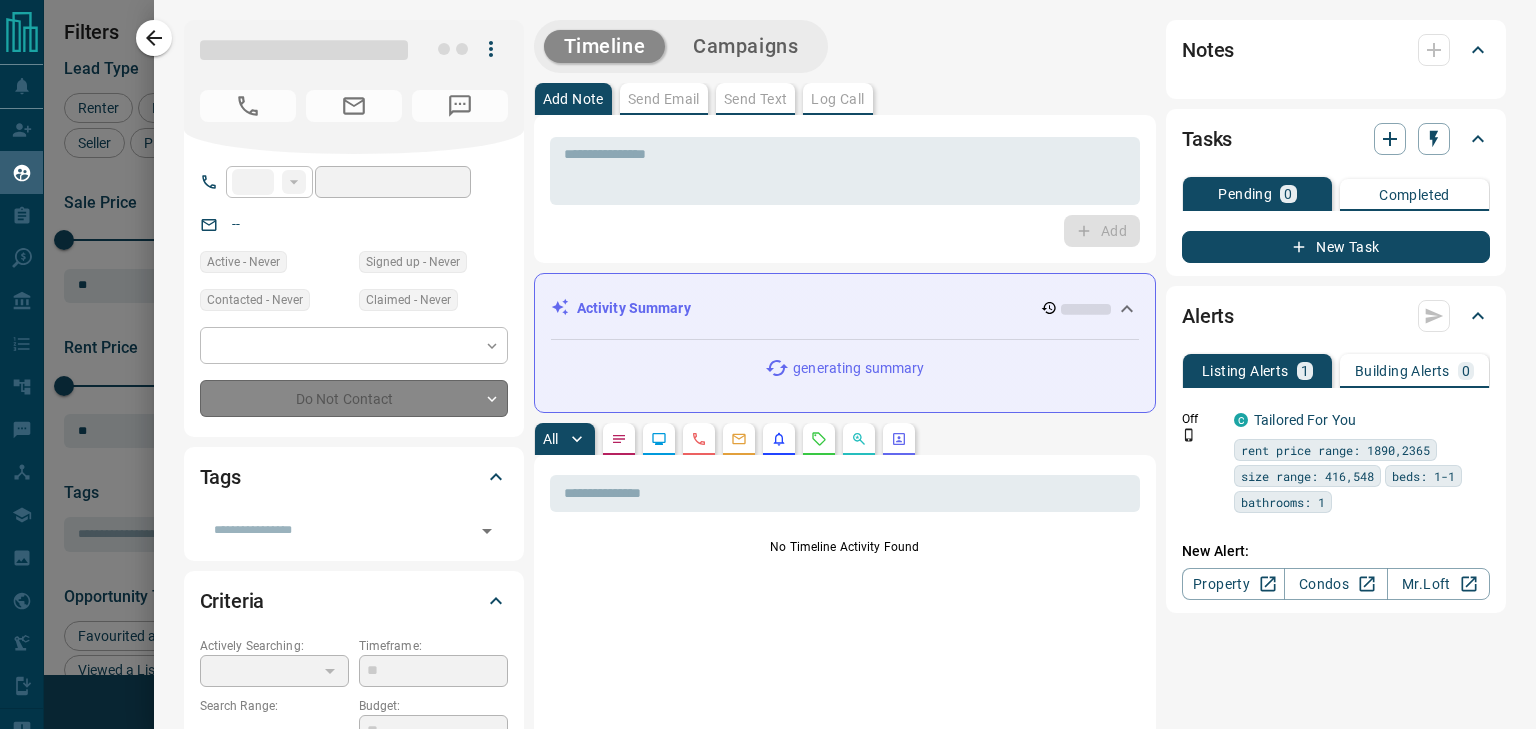 type on "**********" 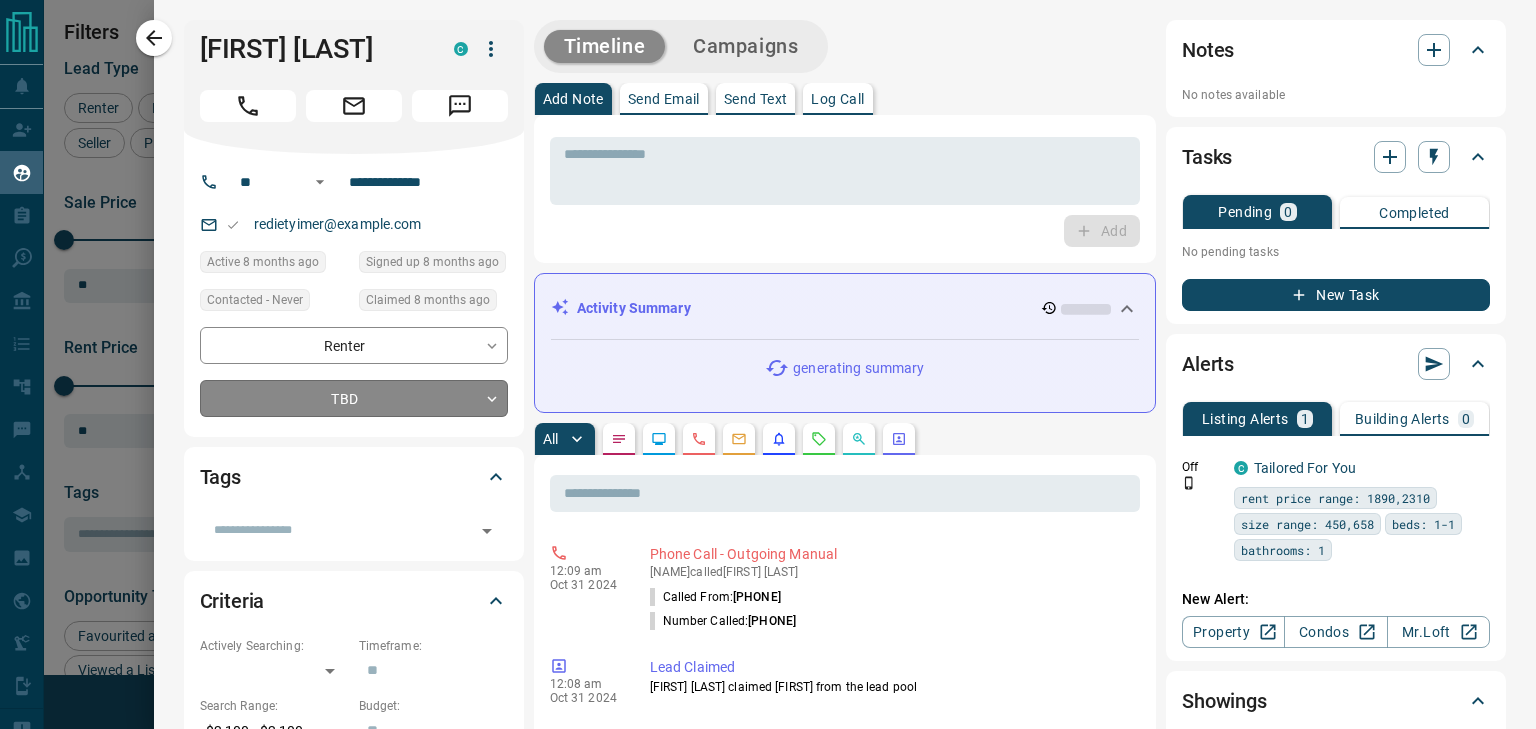 click on "Lead Transfers Claim Leads My Leads Tasks Opportunities Deals Campaigns Automations Messages Broker Bay Training Media Services Agent Resources Precon Worksheet Mobile Apps Disclosure Logout My Leads Filters 1 Manage Tabs New Lead All 942 TBD 61 Do Not Contact - Not Responsive 608 Bogus - Just Browsing 61 Criteria Obtained 38 Future Follow Up 153 Warm 11 HOT - Taken on Showings 5 Submitted Offer - Client 5 Name Details Last Active Claimed Date Status Tags Ty Yz Renter C $2K - $2K West End, Toronto 8 months ago 8 months ago Signed up 8 months ago TBD + Yuki Cheng Renter C $0 - $6K Downtown, Toronto 3 months ago Contacted 8 months ago 8 months ago Signed up 8 months ago TBD + K M Buyer, Renter C $--- Toronto 8 months ago Contacted 8 months ago 8 months ago Signed up 8 months ago TBD + Furkan Cakir Renter C $0 - $3K Etobicoke, North York, +1 7 months ago Contacted 8 months ago 8 months ago Signed up 8 months ago TBD + Janet Mowat Renter C $3K - $3K Midtown | Central, Toronto 8 months ago Contacted 8 months ago +" at bounding box center [768, 352] 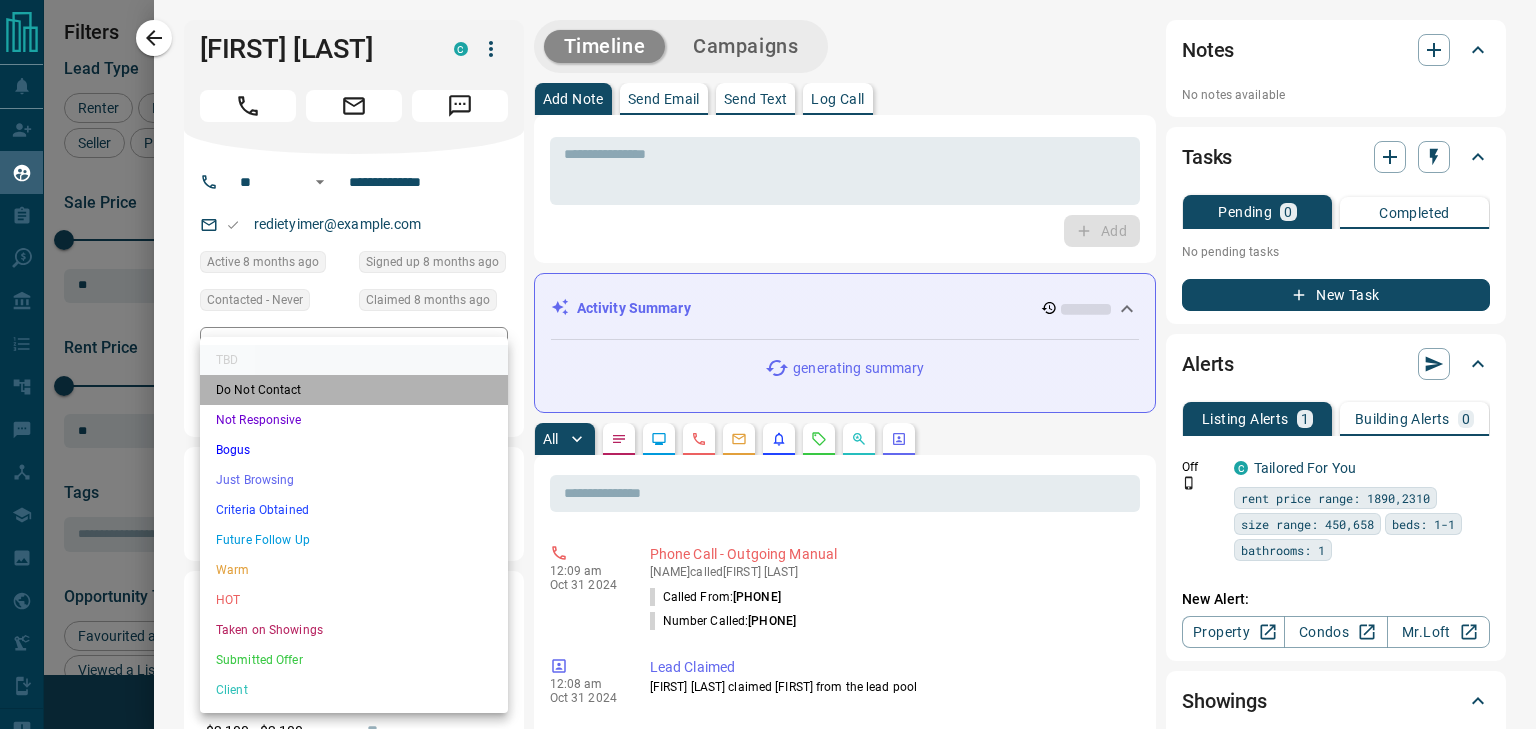 click on "Do Not Contact" at bounding box center [354, 390] 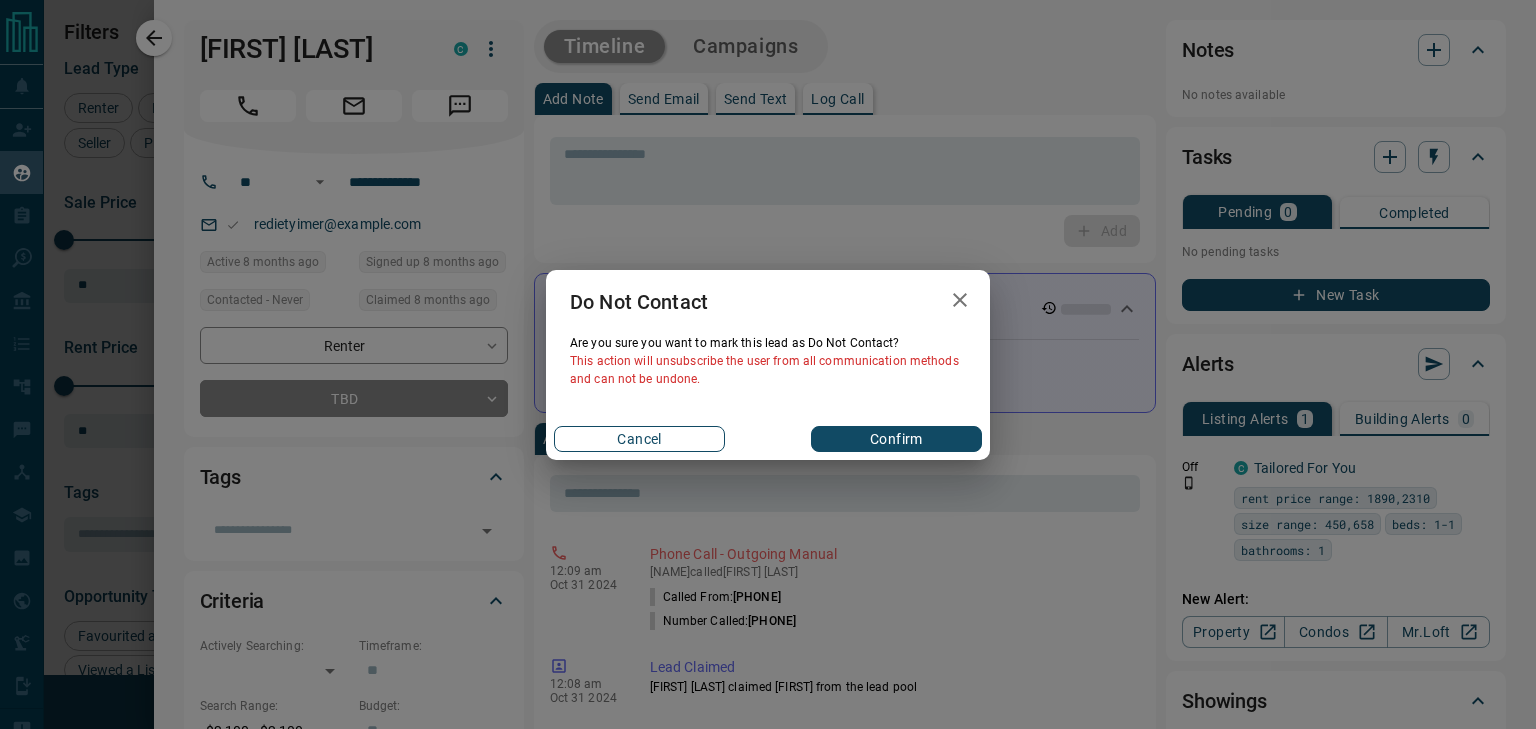 click on "Cancel" at bounding box center [639, 439] 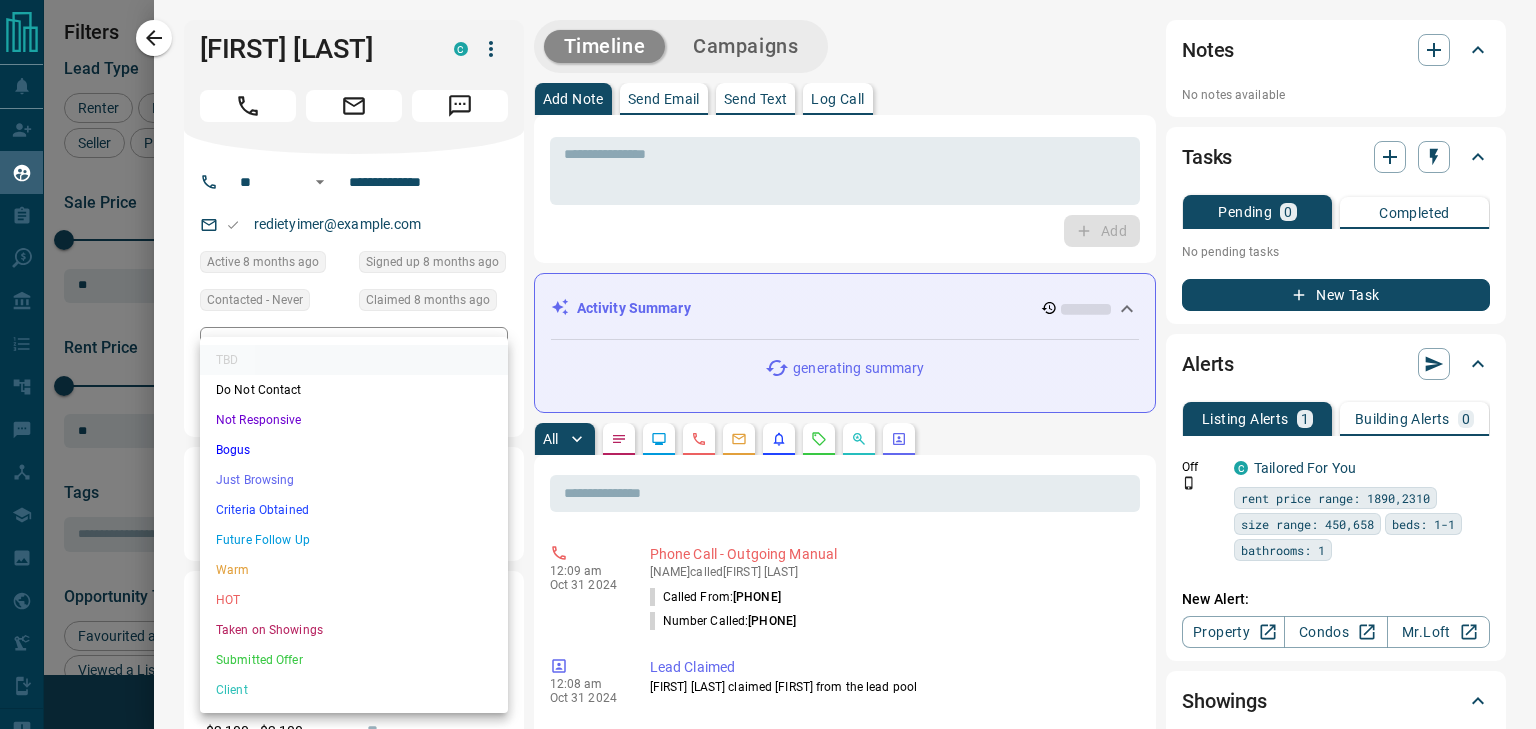 click on "Lead Transfers Claim Leads My Leads Tasks Opportunities Deals Campaigns Automations Messages Broker Bay Training Media Services Agent Resources Precon Worksheet Mobile Apps Disclosure Logout My Leads Filters 1 Manage Tabs New Lead All 942 TBD 61 Do Not Contact - Not Responsive 608 Bogus - Just Browsing 61 Criteria Obtained 38 Future Follow Up 153 Warm 11 HOT - Taken on Showings 5 Submitted Offer - Client 5 Name Details Last Active Claimed Date Status Tags Ty Yz Renter C $2K - $2K West End, Toronto 8 months ago 8 months ago Signed up 8 months ago TBD + Yuki Cheng Renter C $0 - $6K Downtown, Toronto 3 months ago Contacted 8 months ago 8 months ago Signed up 8 months ago TBD + K M Buyer, Renter C $--- Toronto 8 months ago Contacted 8 months ago 8 months ago Signed up 8 months ago TBD + Furkan Cakir Renter C $0 - $3K Etobicoke, North York, +1 7 months ago Contacted 8 months ago 8 months ago Signed up 8 months ago TBD + Janet Mowat Renter C $3K - $3K Midtown | Central, Toronto 8 months ago Contacted 8 months ago +" at bounding box center [768, 352] 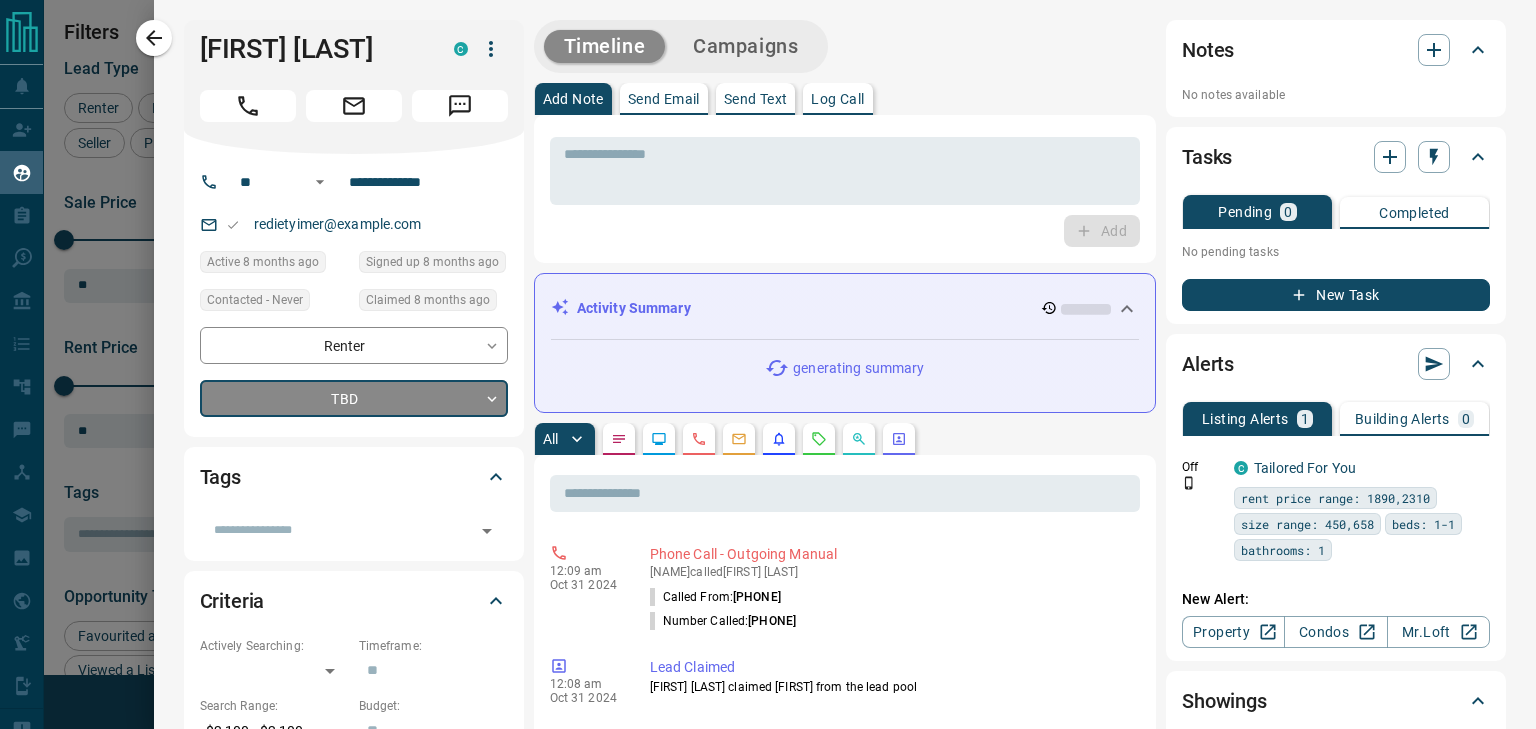 type on "*" 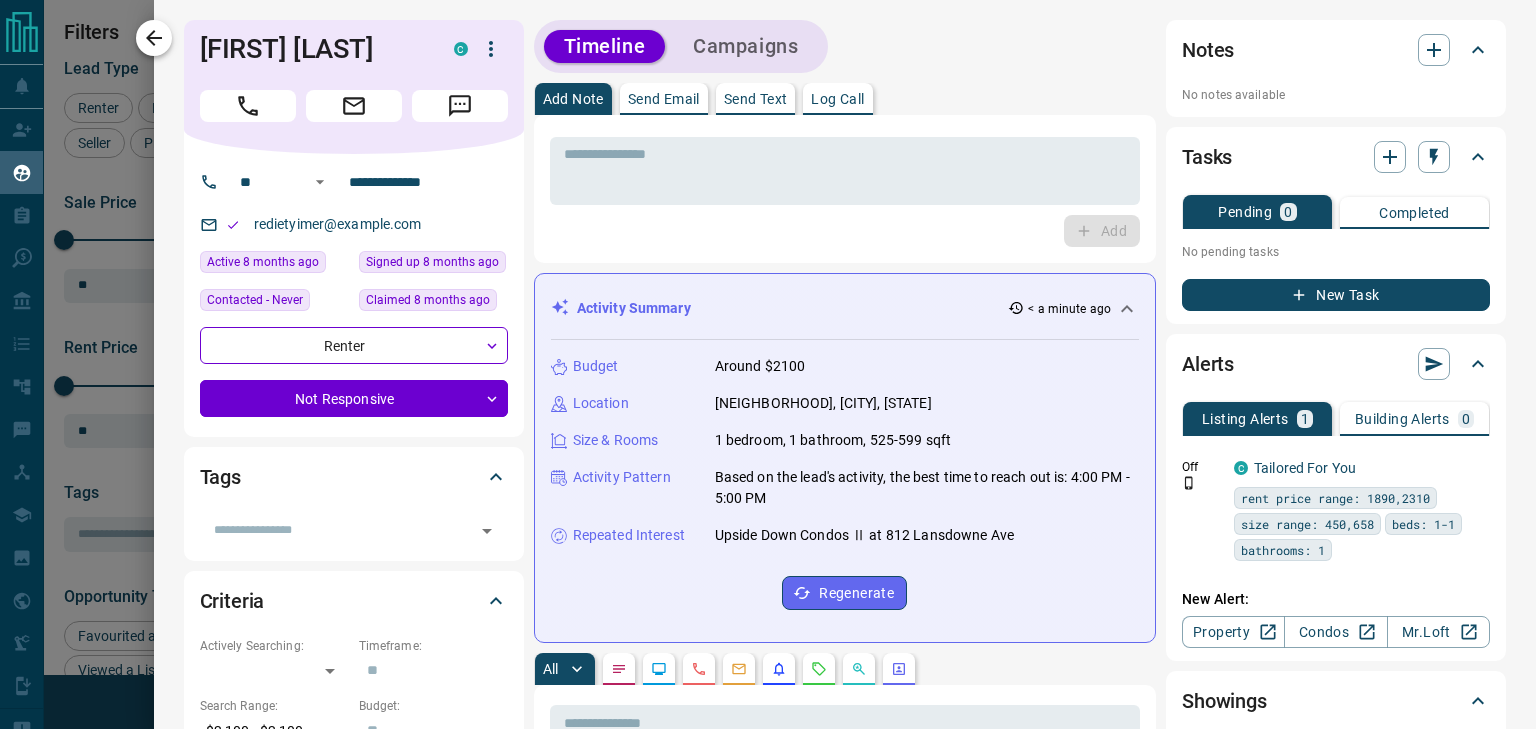 click 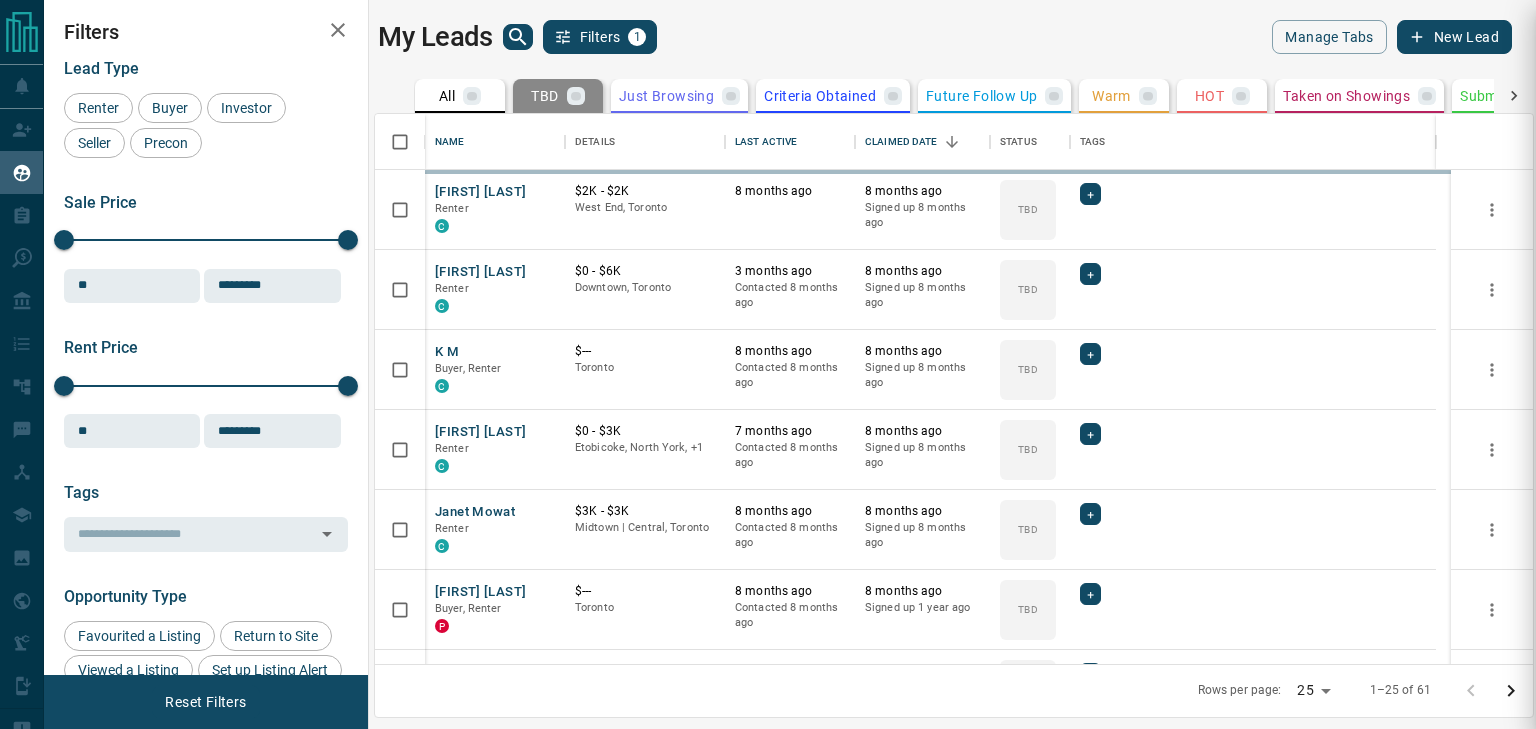 click at bounding box center [768, 364] 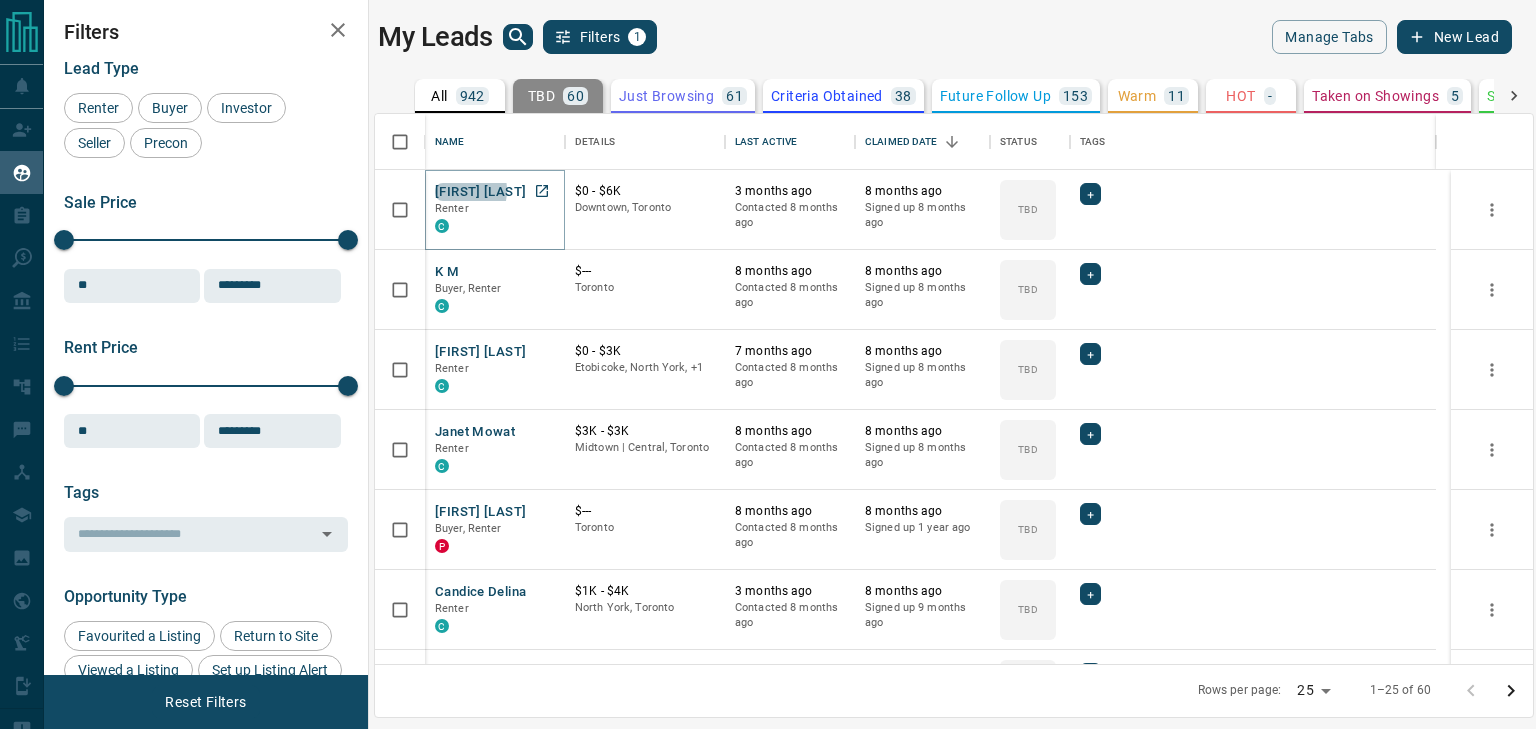 click on "[FIRST] [LAST]" at bounding box center [480, 192] 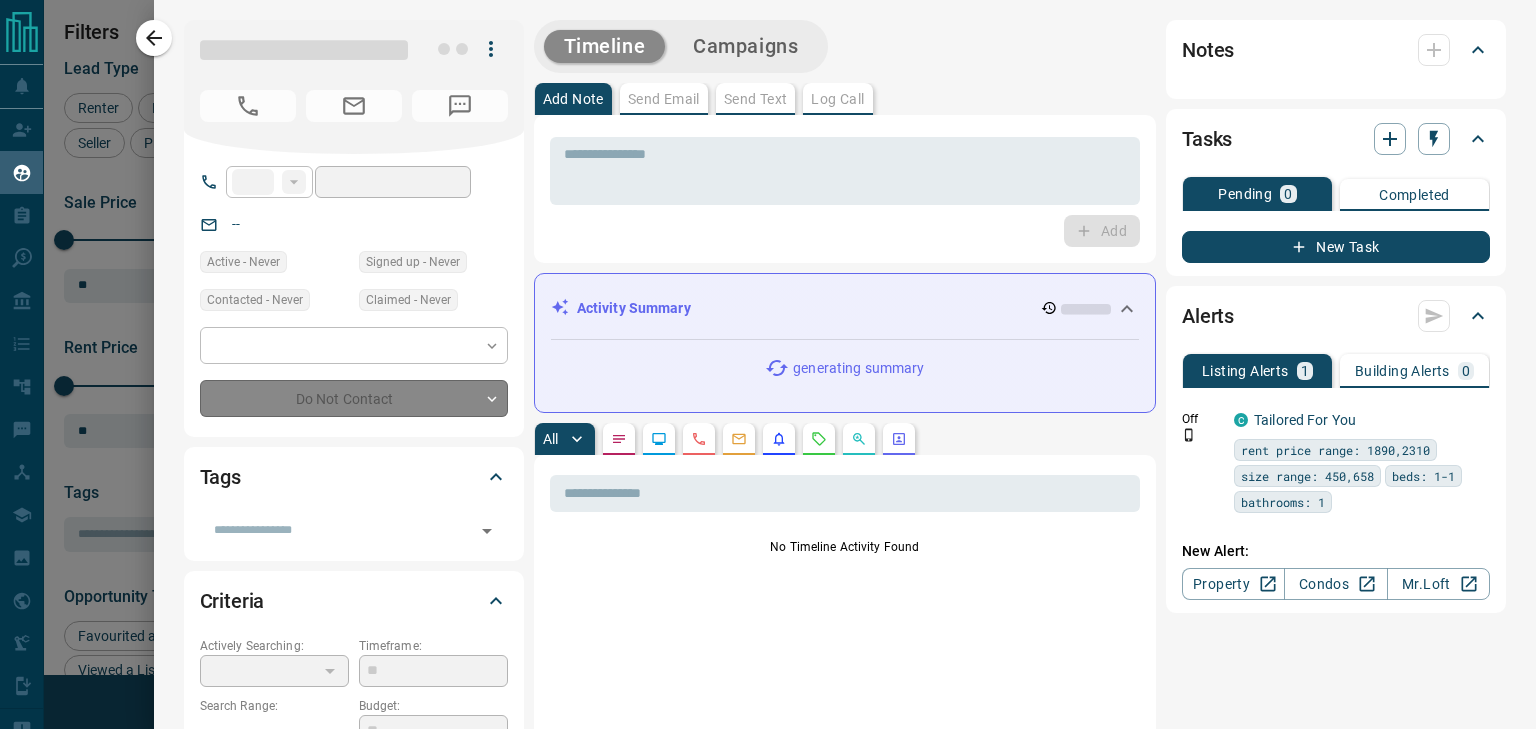 type on "**" 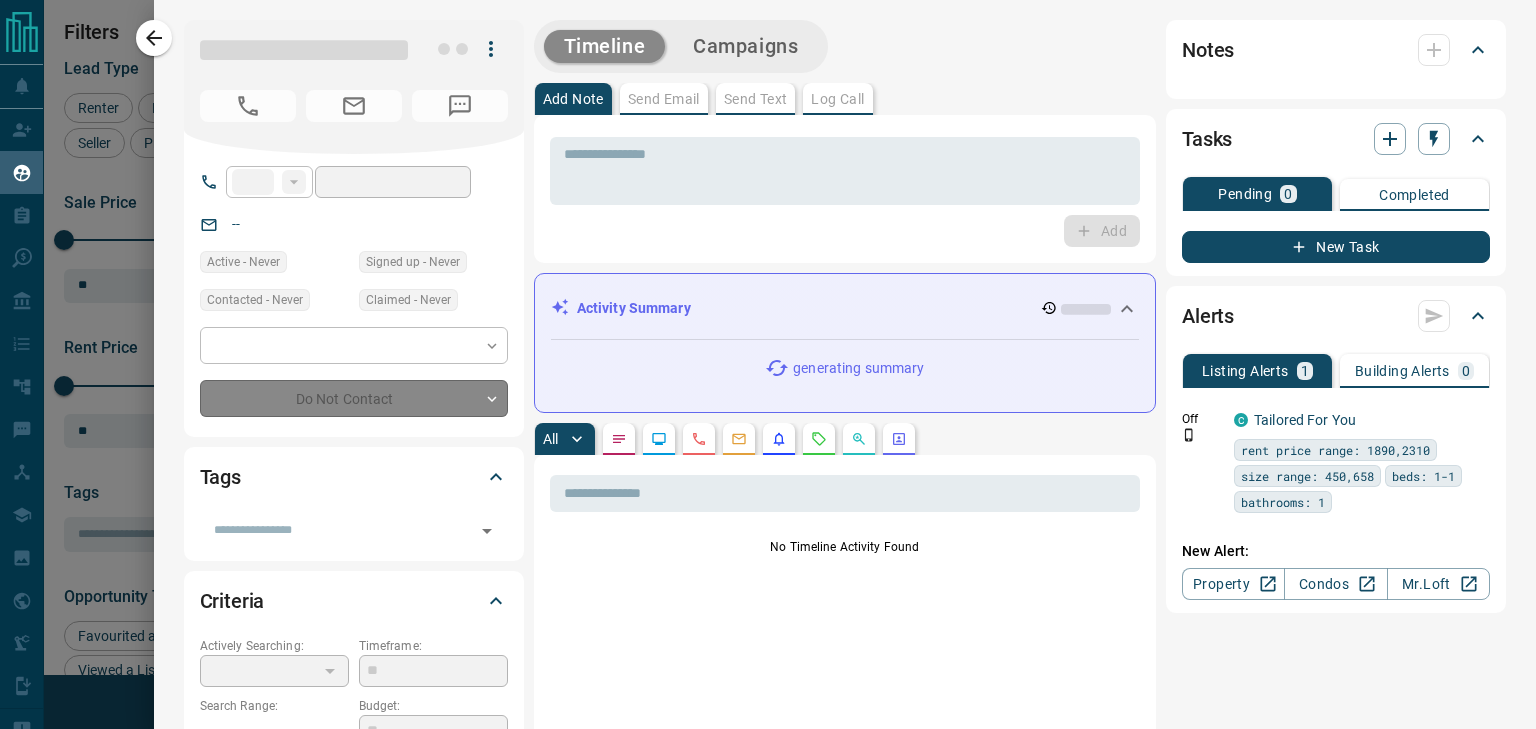 type on "**********" 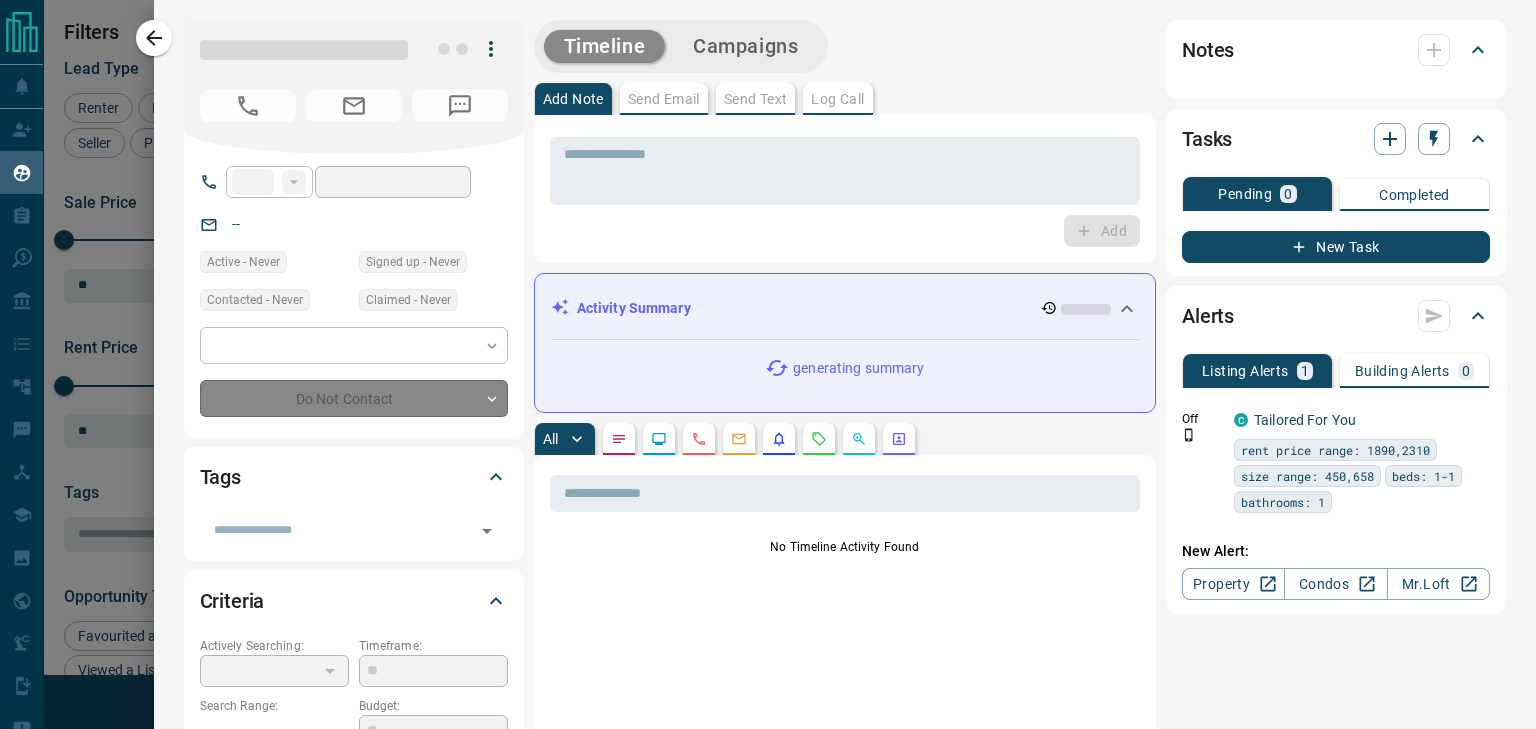 type on "**********" 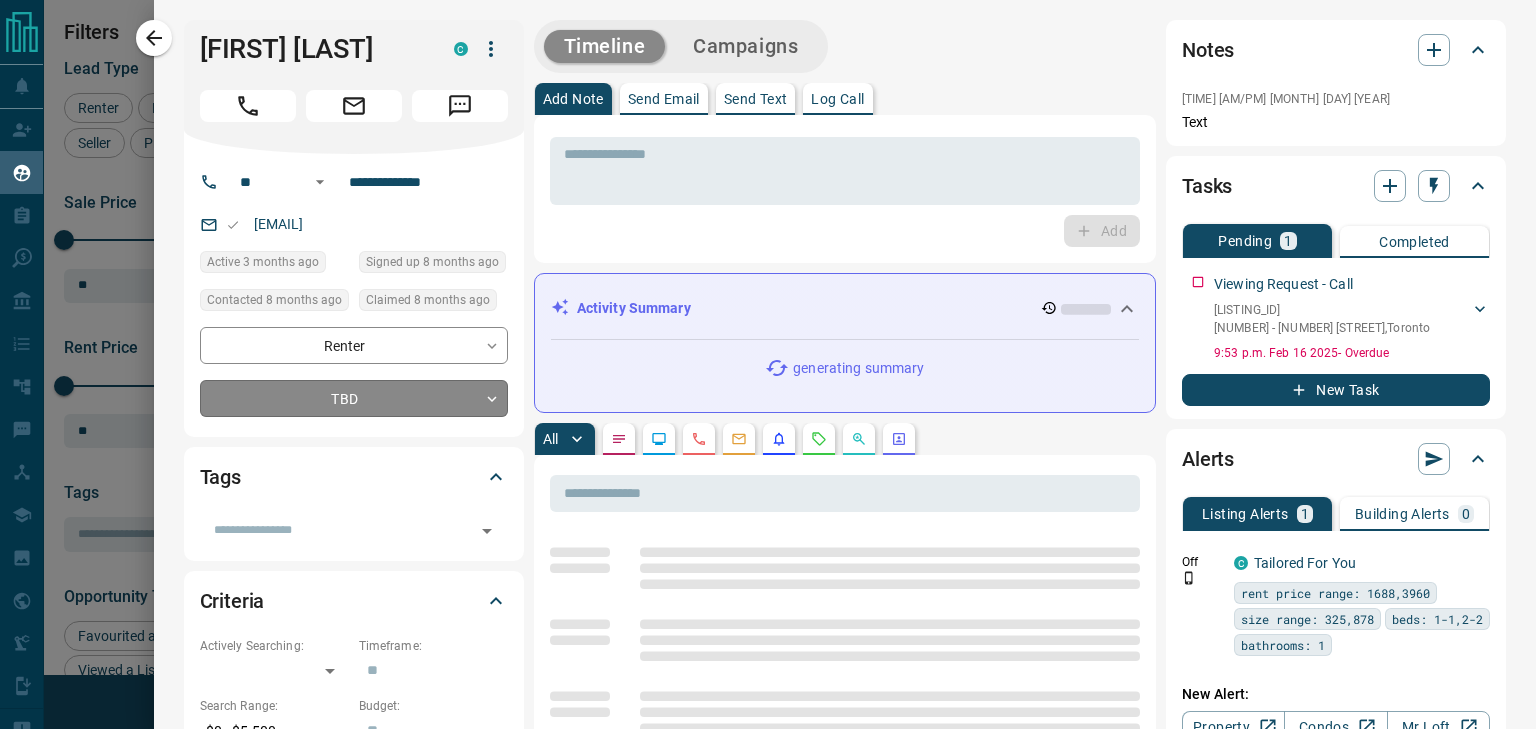 click on "Lead Transfers Claim Leads My Leads Tasks Opportunities Deals Campaigns Automations Messages Broker Bay Training Media Services Agent Resources Precon Worksheet Mobile Apps Disclosure Logout My Leads Filters 1 Manage Tabs New Lead All 942 TBD 60 Do Not Contact - Not Responsive 609 Bogus - Just Browsing 61 Criteria Obtained 38 Future Follow Up 153 Warm 11 HOT - Taken on Showings 5 Submitted Offer - Client 5 Name Details Last Active Claimed Date Status Tags Yuki Cheng Renter C $0 - $6K Downtown, Toronto 3 months ago Contacted 8 months ago 8 months ago Signed up 8 months ago TBD + K M Buyer, Renter C $--- Toronto 8 months ago Contacted 8 months ago 8 months ago Signed up 8 months ago TBD + Furkan Cakir Renter C $0 - $3K Etobicoke, North York, +1 7 months ago Contacted 8 months ago 8 months ago Signed up 8 months ago TBD + Janet Mowat Renter C $3K - $3K Midtown | Central, Toronto 8 months ago Contacted 8 months ago 8 months ago Signed up 8 months ago TBD + Sheldon Deonarine Buyer, Renter P $--- Toronto TBD + C +" at bounding box center [768, 352] 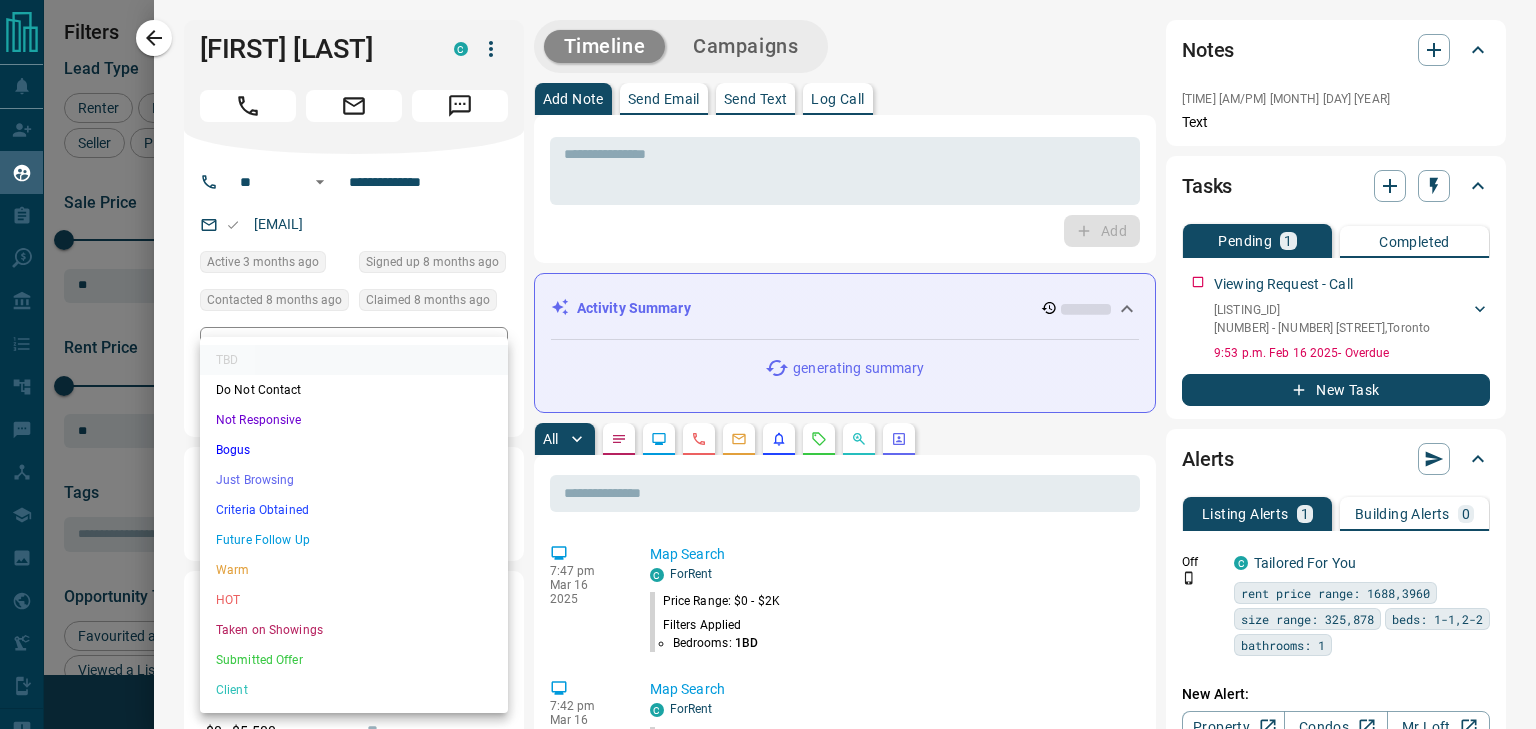 click on "Not Responsive" at bounding box center [354, 420] 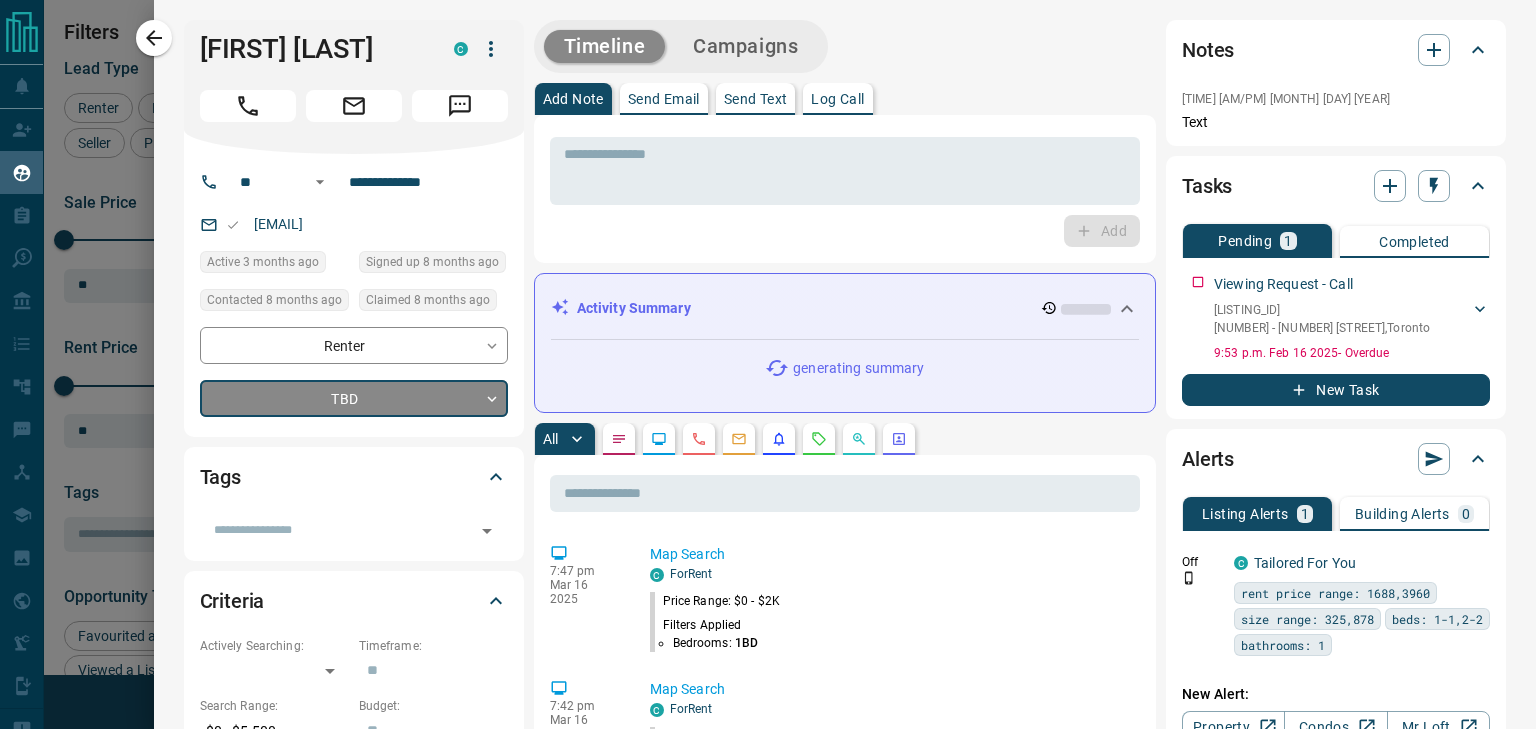 type on "*" 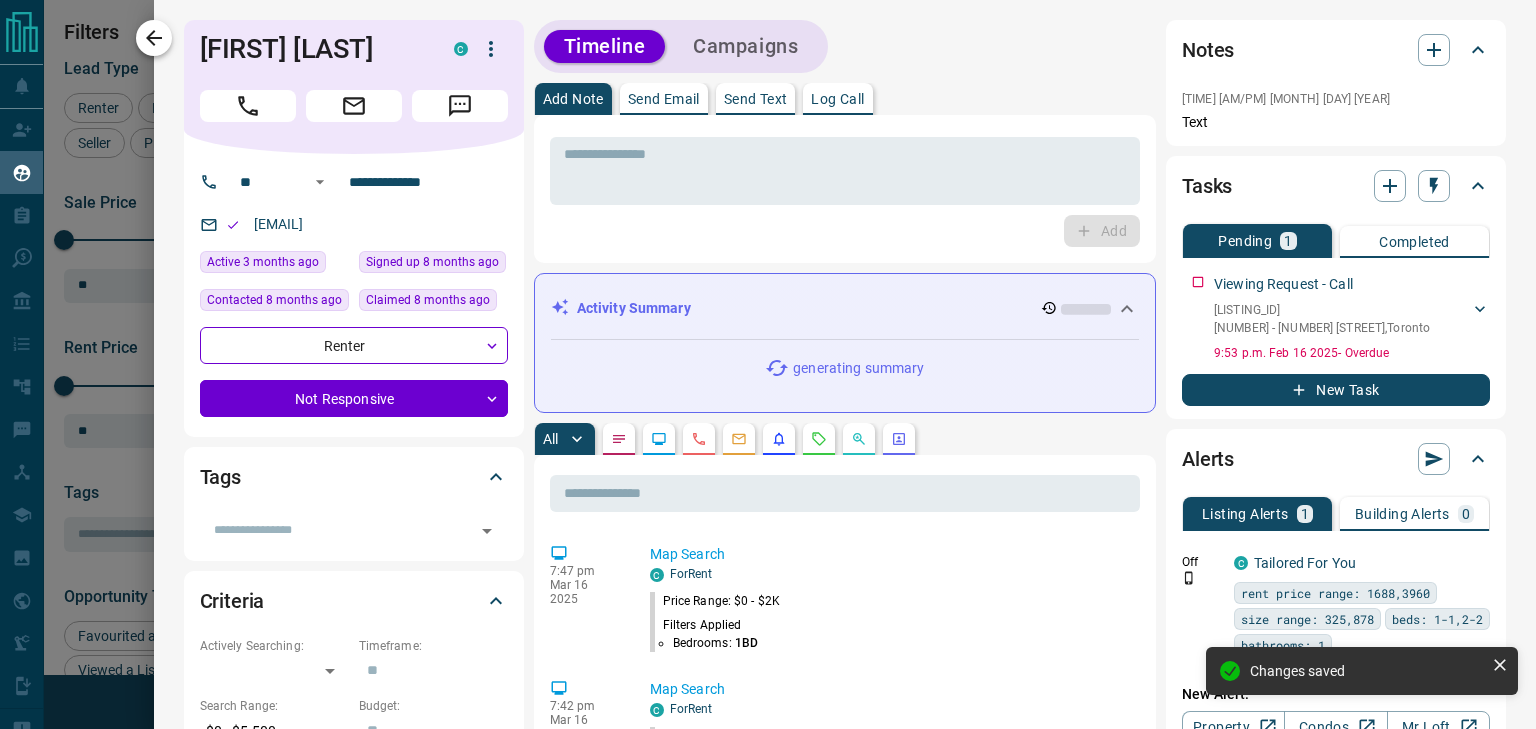 click at bounding box center [154, 38] 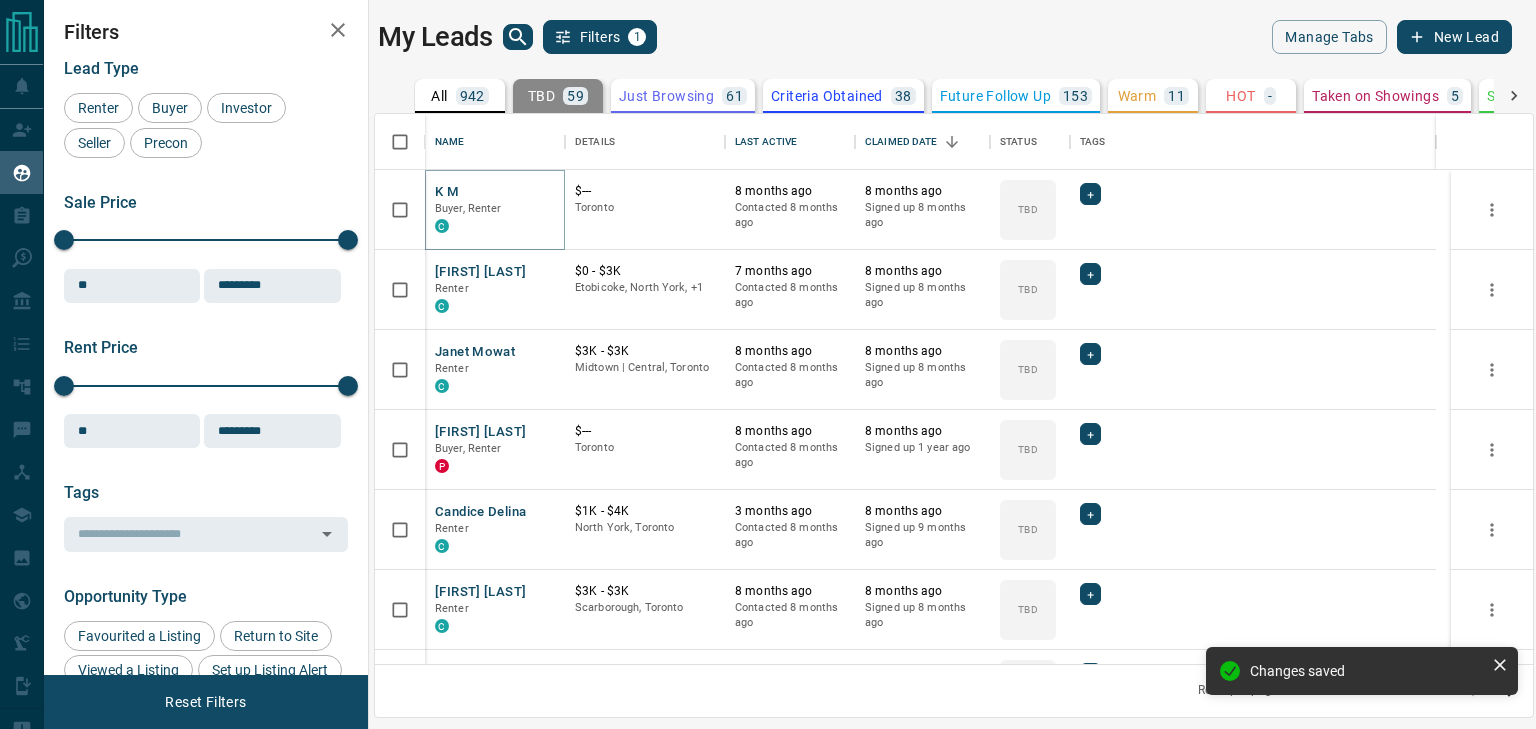 click on "K M" at bounding box center (447, 192) 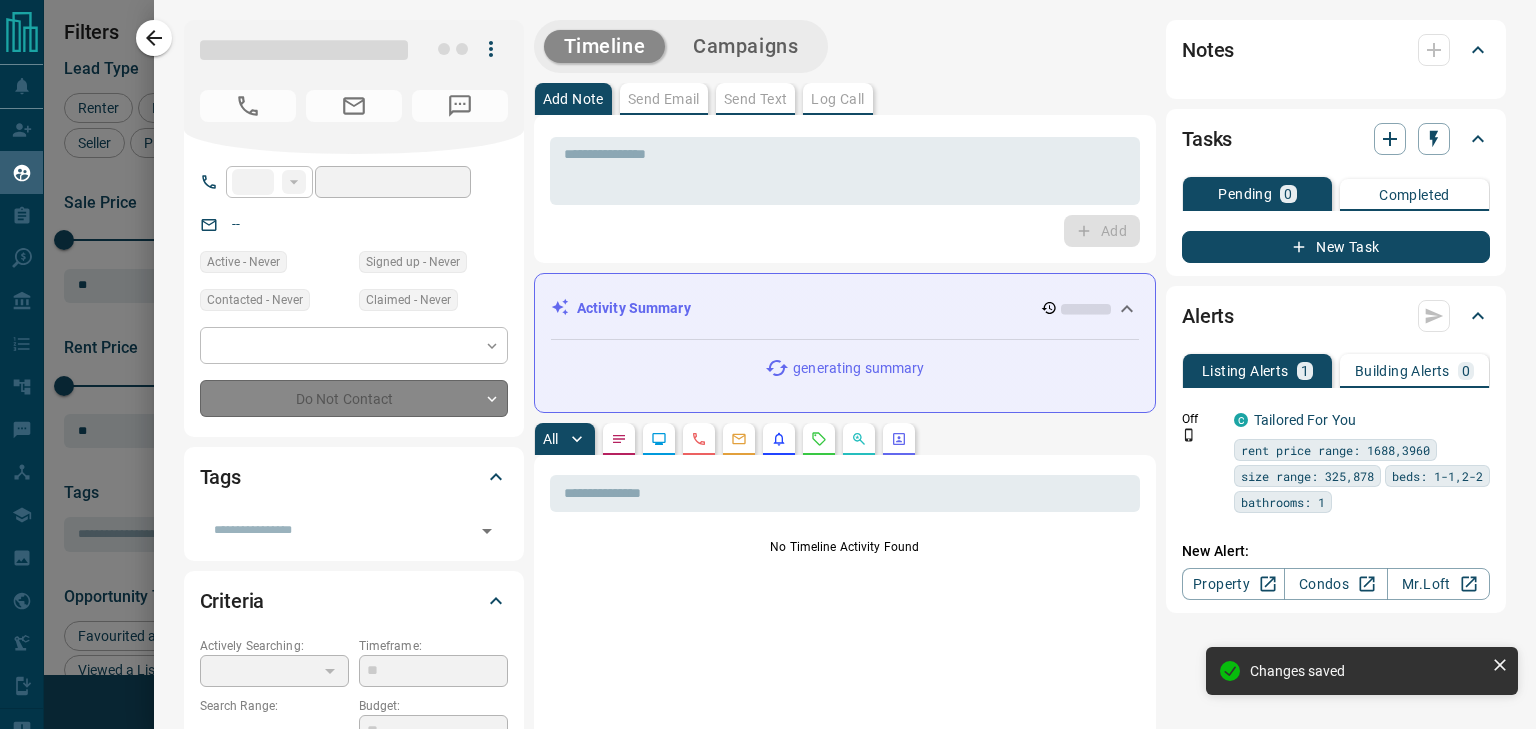 type on "**" 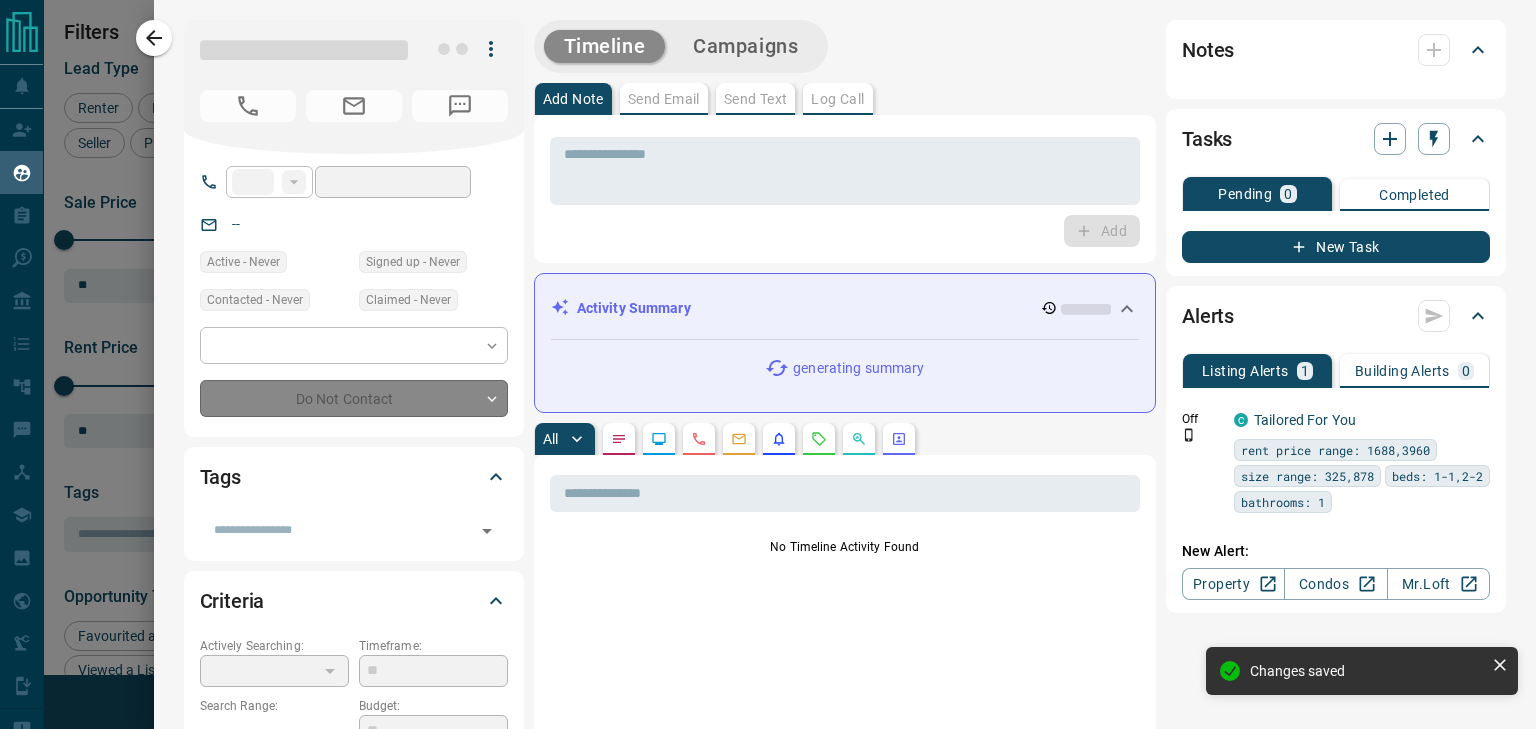 type on "**********" 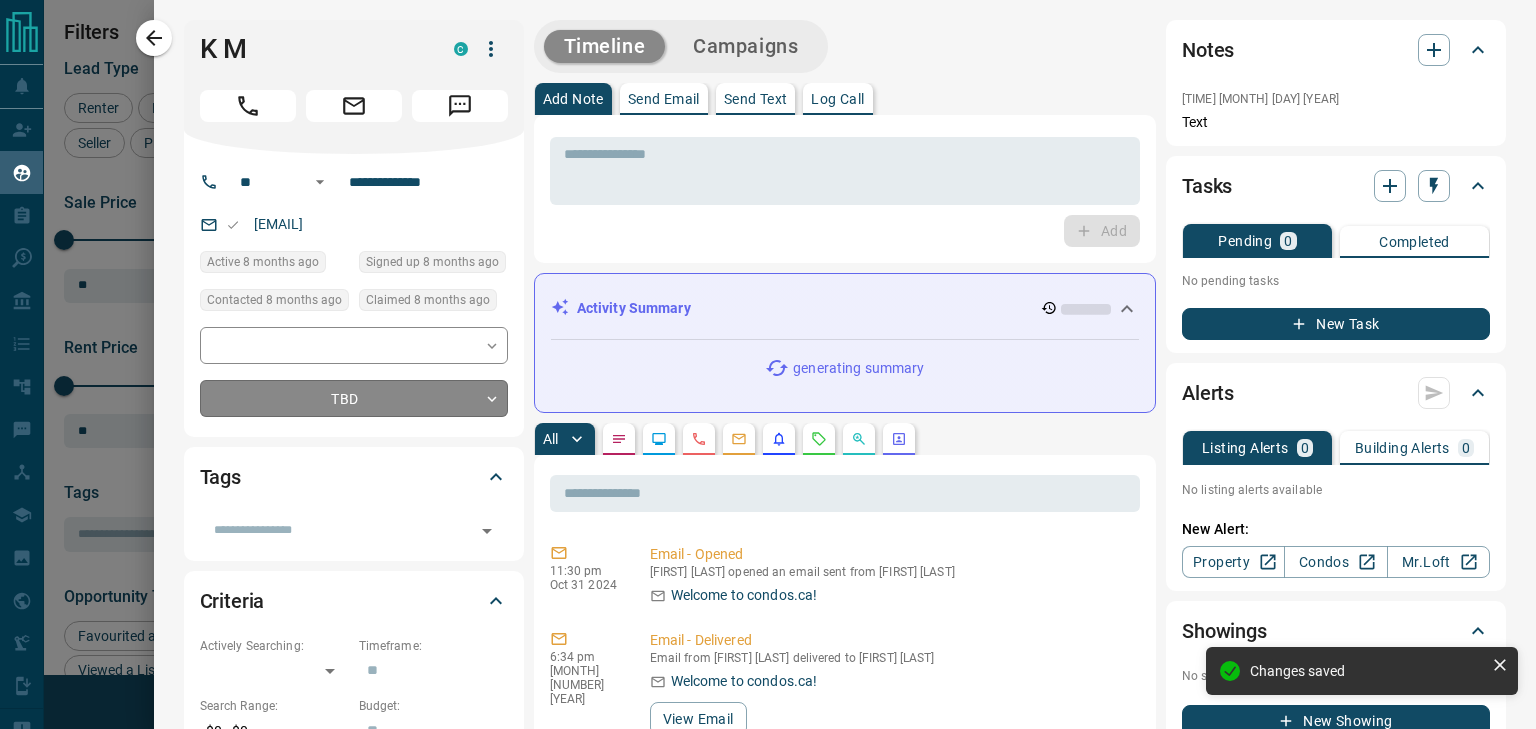 click on "Lead Transfers Claim Leads My Leads Tasks Opportunities Deals Campaigns Automations Messages Broker Bay Training Media Services Agent Resources Precon Worksheet Mobile Apps Disclosure Logout My Leads Filters 1 Manage Tabs New Lead All 942 TBD 59 Do Not Contact - Not Responsive 610 Bogus - Just Browsing 61 Criteria Obtained 38 Future Follow Up 153 Warm 11 HOT - Taken on Showings 5 Submitted Offer - Client 5 Name Details Last Active Claimed Date Status Tags K M Buyer, Renter C $--- Toronto 8 months ago Contacted 8 months ago 8 months ago Signed up 8 months ago TBD + Furkan Cakir Renter C $0 - $3K Etobicoke, North York, +1 7 months ago Contacted 8 months ago 8 months ago Signed up 8 months ago TBD + Janet Mowat Renter C $3K - $3K Midtown | Central, Toronto 8 months ago Contacted 8 months ago 8 months ago Signed up 8 months ago TBD + Sheldon Deonarine Buyer, Renter P $--- Toronto 8 months ago Contacted 8 months ago 8 months ago Signed up 1 year ago TBD + Candice Delina Renter C $1K - $4K North York, Toronto TBD +" at bounding box center (768, 352) 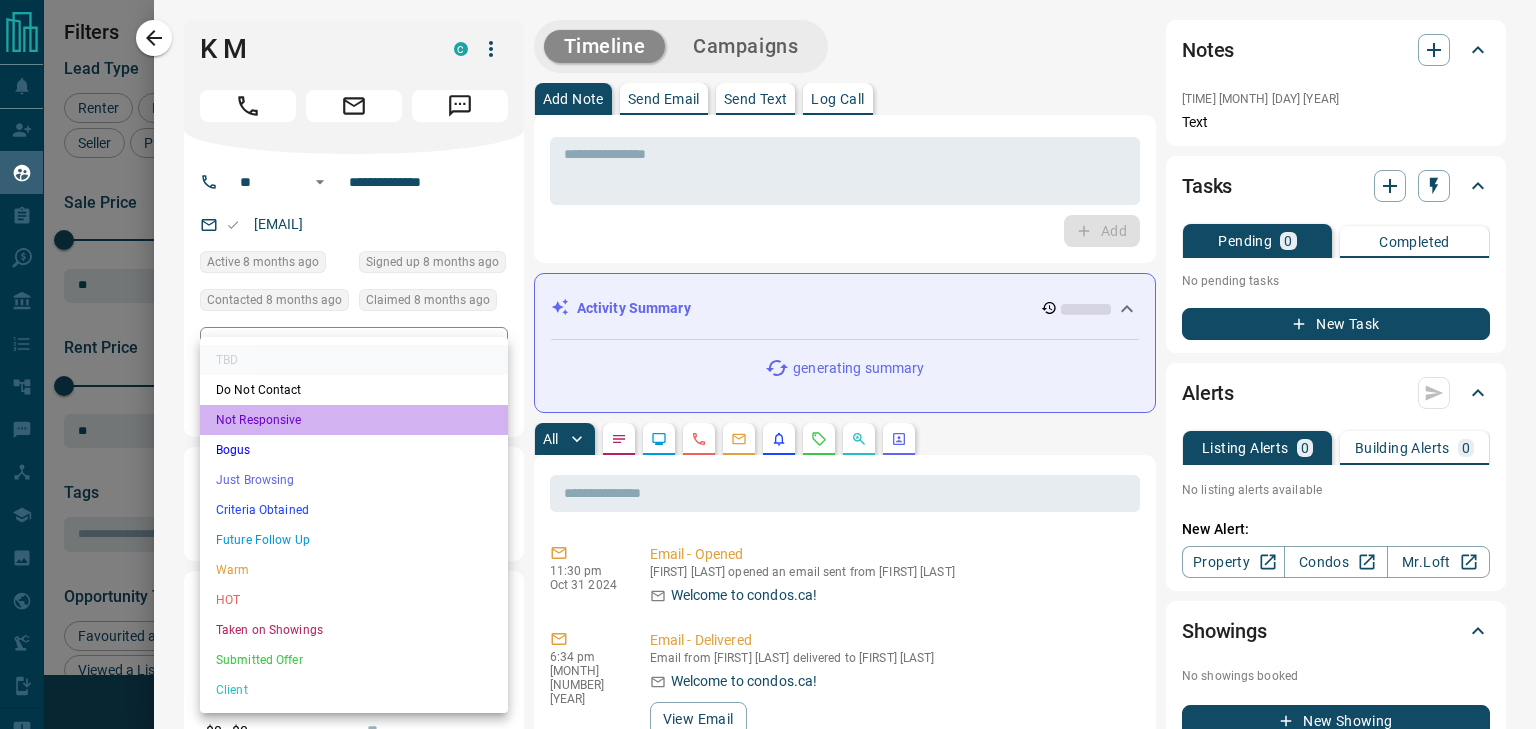 click on "Not Responsive" at bounding box center (354, 420) 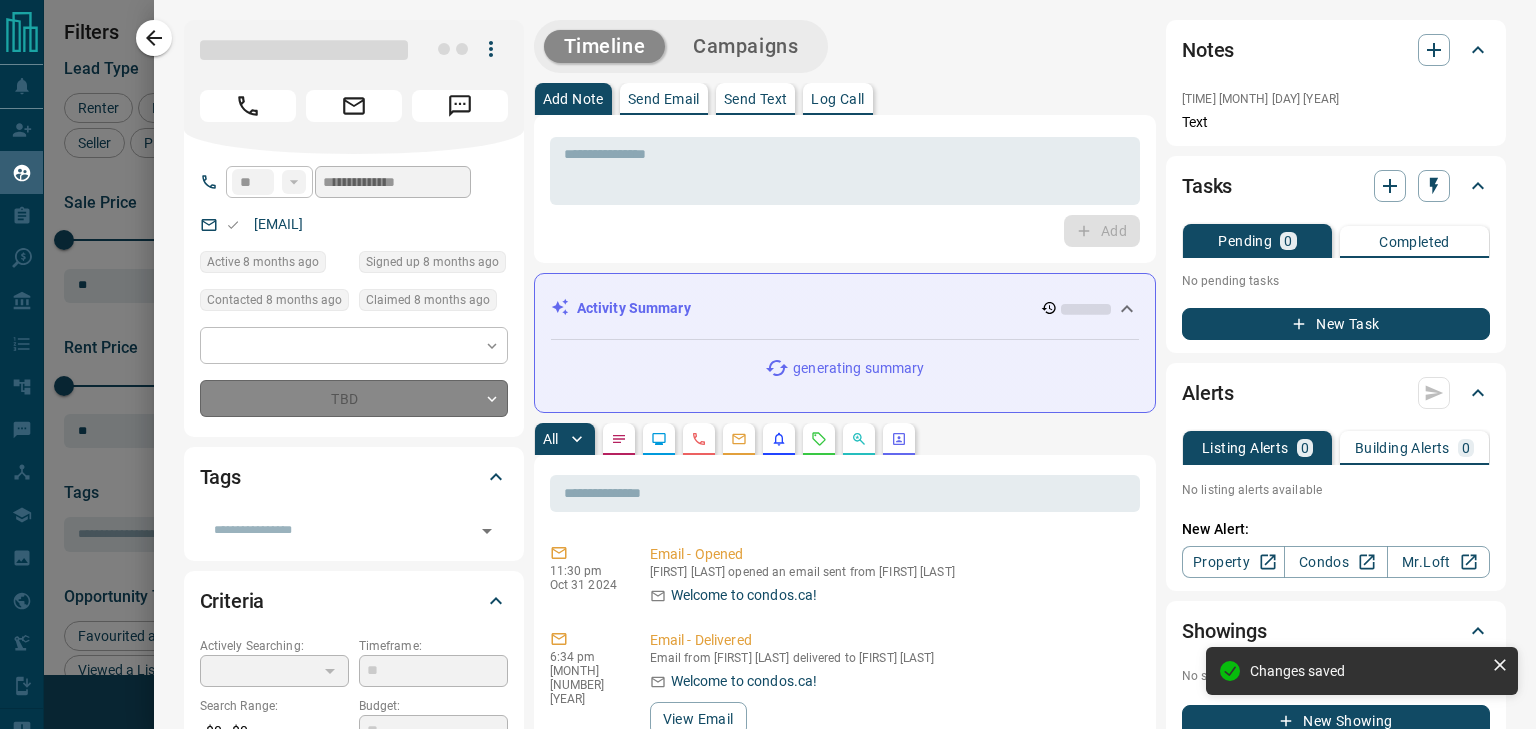 type on "*" 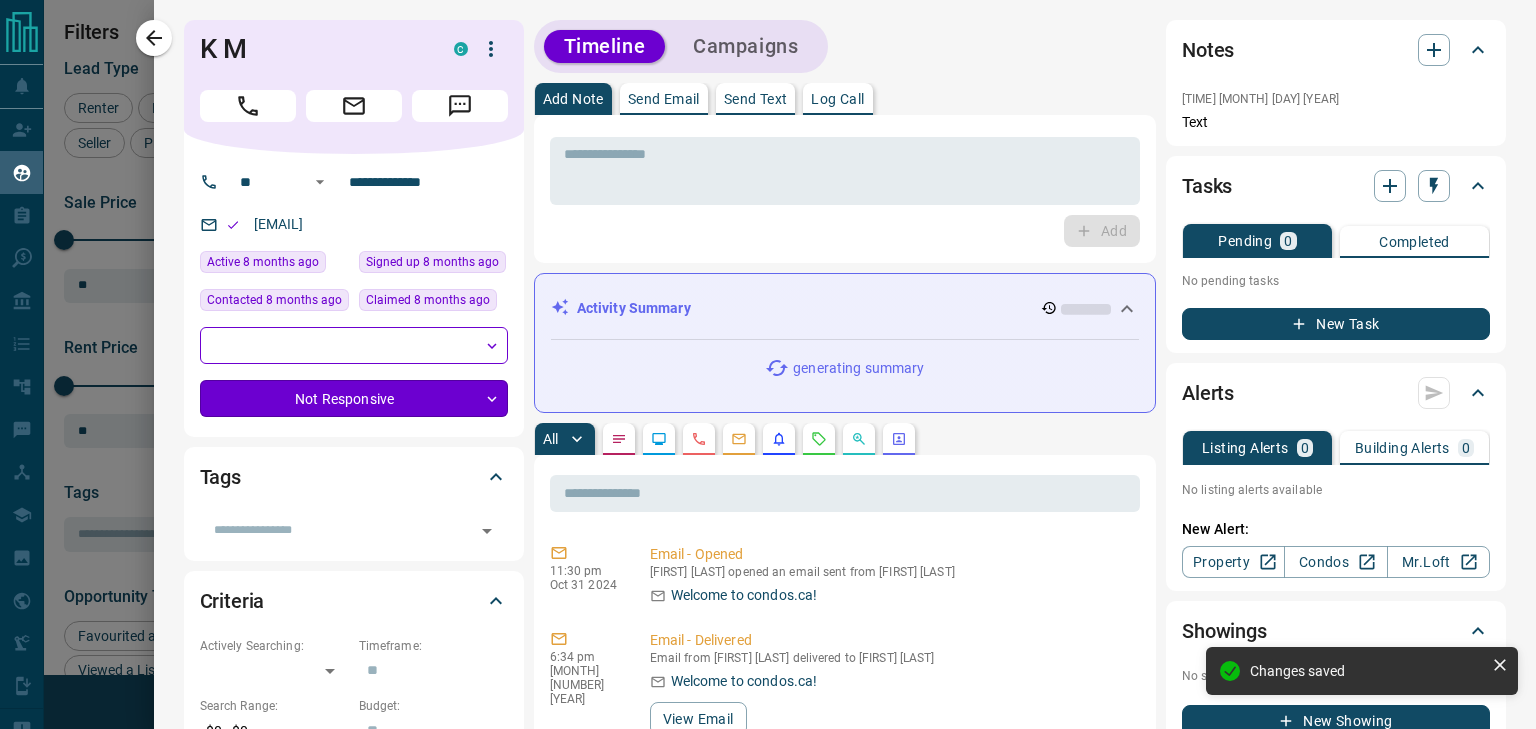 click on "Lead Transfers Claim Leads My Leads Tasks Opportunities Deals Campaigns Automations Messages Broker Bay Training Media Services Agent Resources Precon Worksheet Mobile Apps Disclosure Logout My Leads Filters 1 Manage Tabs New Lead All 942 TBD 59 Do Not Contact - Not Responsive 610 Bogus - Just Browsing 61 Criteria Obtained 38 Future Follow Up 153 Warm 11 HOT - Taken on Showings 5 Submitted Offer - Client 5 Name Details Last Active Claimed Date Status Tags K M Buyer, Renter C $--- Toronto 8 months ago Contacted 8 months ago 8 months ago Signed up 8 months ago TBD + Furkan Cakir Renter C $0 - $3K Etobicoke, North York, +1 7 months ago Contacted 8 months ago 8 months ago Signed up 8 months ago TBD + Janet Mowat Renter C $3K - $3K Midtown | Central, Toronto 8 months ago Contacted 8 months ago 8 months ago Signed up 8 months ago TBD + Sheldon Deonarine Buyer, Renter P $--- Toronto 8 months ago Contacted 8 months ago 8 months ago Signed up 1 year ago TBD + Candice Delina Renter C $1K - $4K North York, Toronto TBD +" at bounding box center (768, 352) 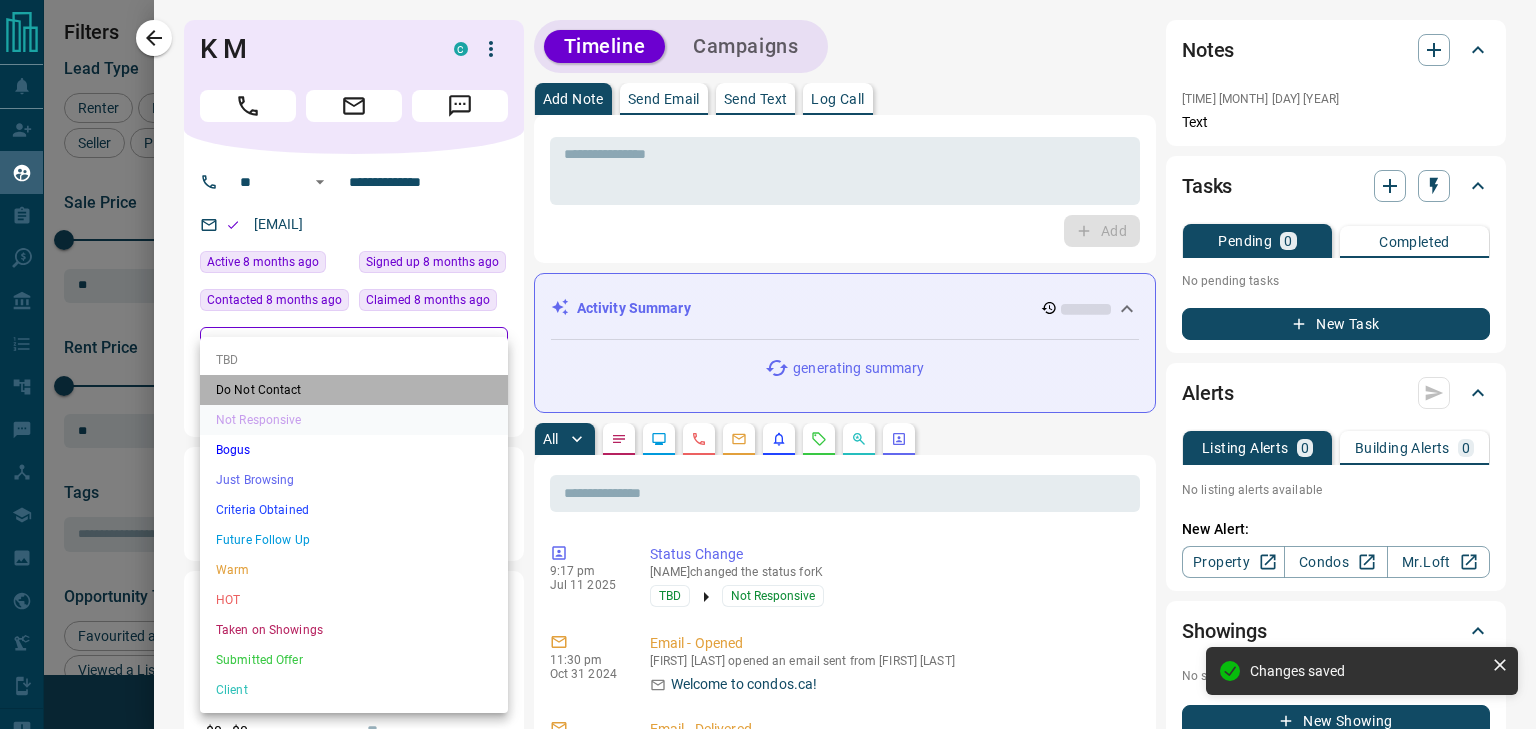 click on "Do Not Contact" at bounding box center [354, 390] 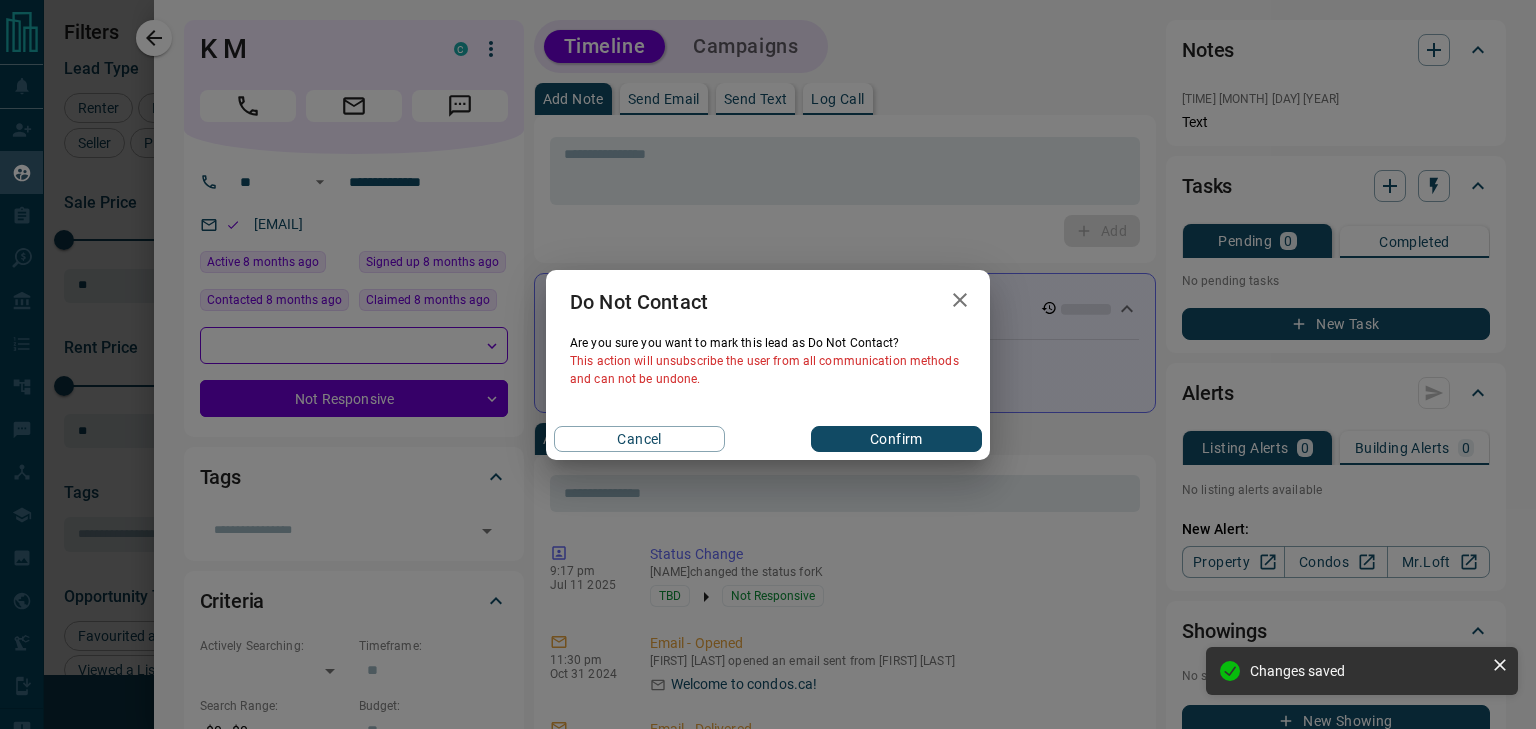 click on "Do Not Contact Are you sure you want to mark this lead as   Do Not Contact ? This action will unsubscribe the user from all communication methods and can not be undone. Cancel Confirm" at bounding box center [768, 364] 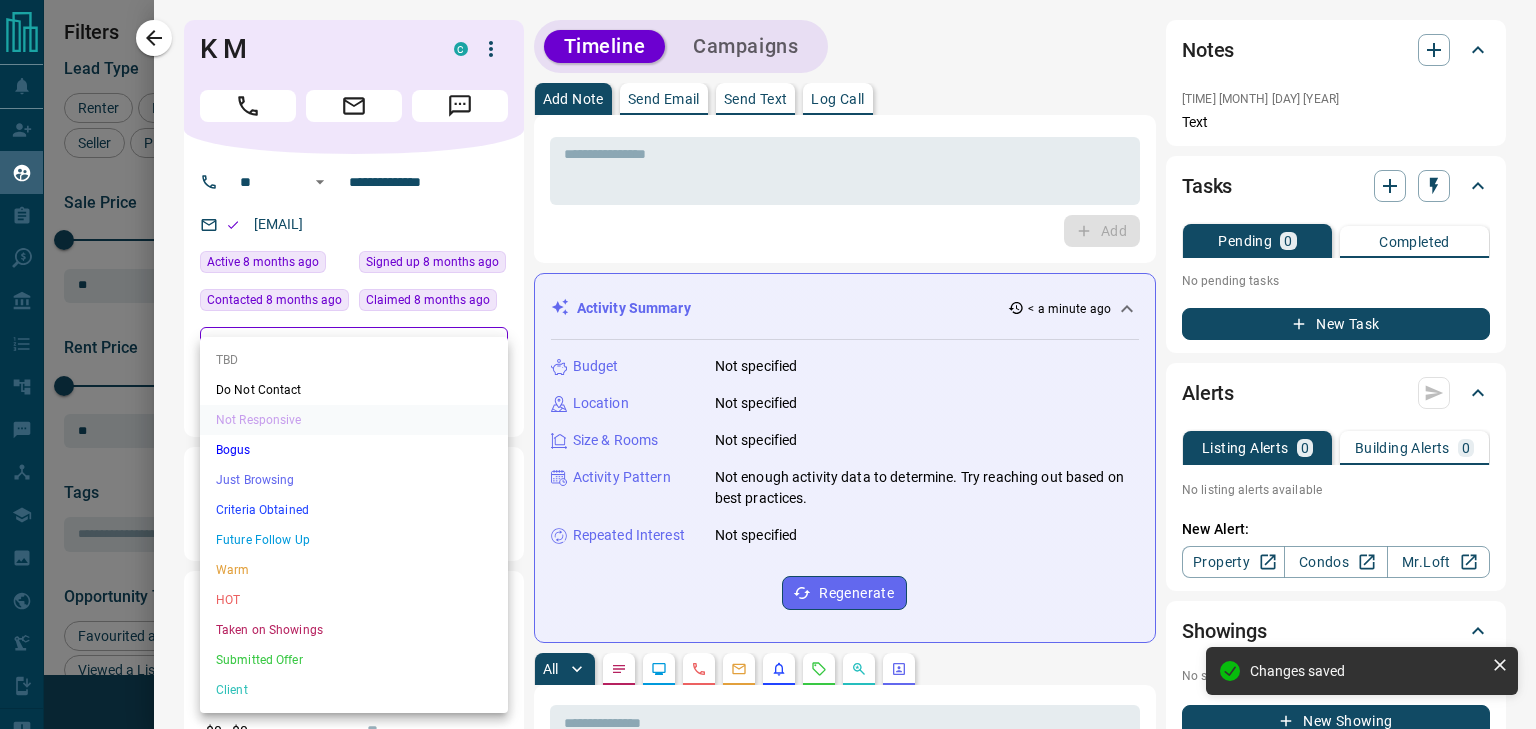 click on "Lead Transfers Claim Leads My Leads Tasks Opportunities Deals Campaigns Automations Messages Broker Bay Training Media Services Agent Resources Precon Worksheet Mobile Apps Disclosure Logout My Leads Filters 1 Manage Tabs New Lead All 942 TBD 59 Do Not Contact - Not Responsive 610 Bogus - Just Browsing 61 Criteria Obtained 38 Future Follow Up 153 Warm 11 HOT - Taken on Showings 5 Submitted Offer - Client 5 Name Details Last Active Claimed Date Status Tags K M Buyer, Renter C $--- Toronto 8 months ago Contacted 8 months ago 8 months ago Signed up 8 months ago TBD + Furkan Cakir Renter C $0 - $3K Etobicoke, North York, +1 7 months ago Contacted 8 months ago 8 months ago Signed up 8 months ago TBD + Janet Mowat Renter C $3K - $3K Midtown | Central, Toronto 8 months ago Contacted 8 months ago 8 months ago Signed up 8 months ago TBD + Sheldon Deonarine Buyer, Renter P $--- Toronto 8 months ago Contacted 8 months ago 8 months ago Signed up 1 year ago TBD + Candice Delina Renter C $1K - $4K North York, Toronto TBD +" at bounding box center (768, 352) 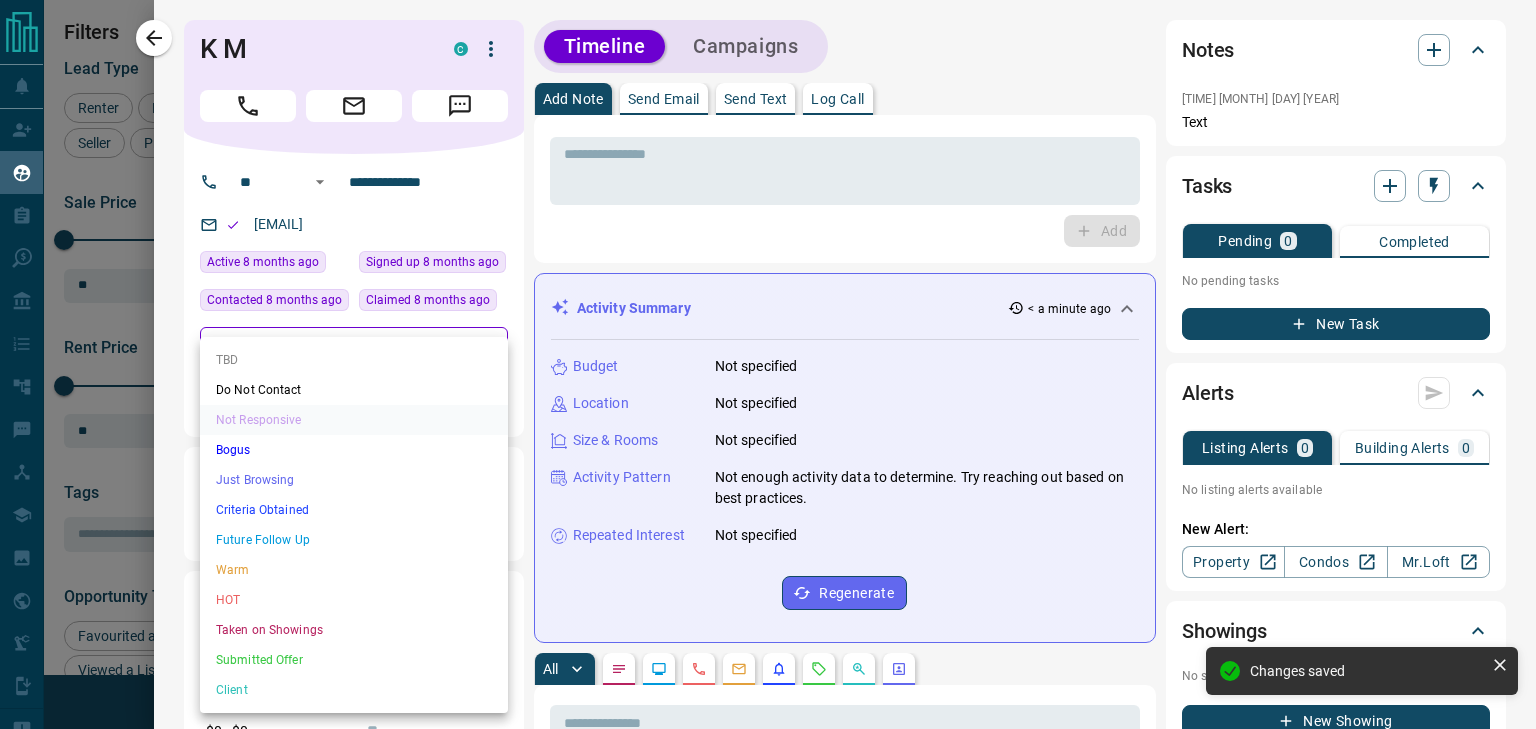 click at bounding box center [768, 364] 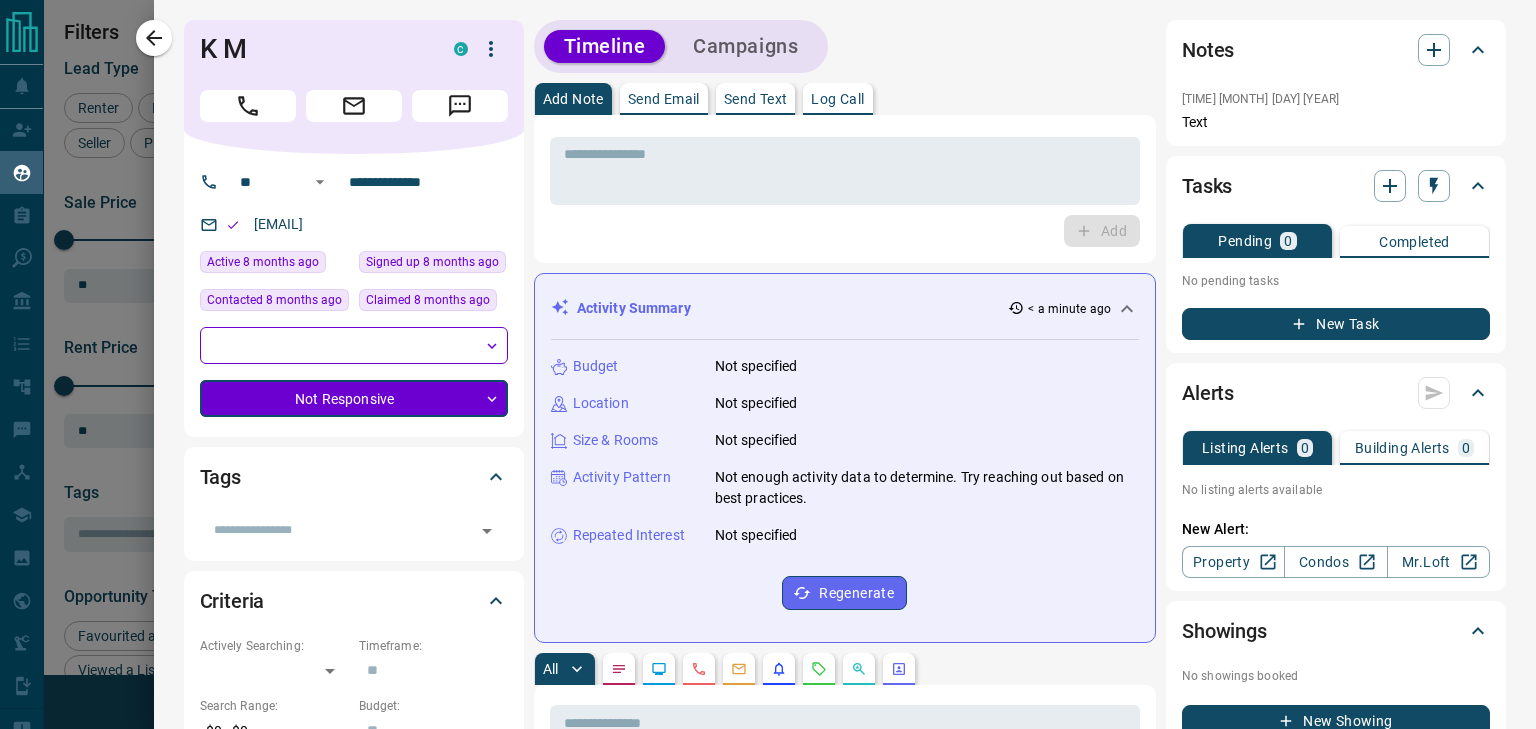 click 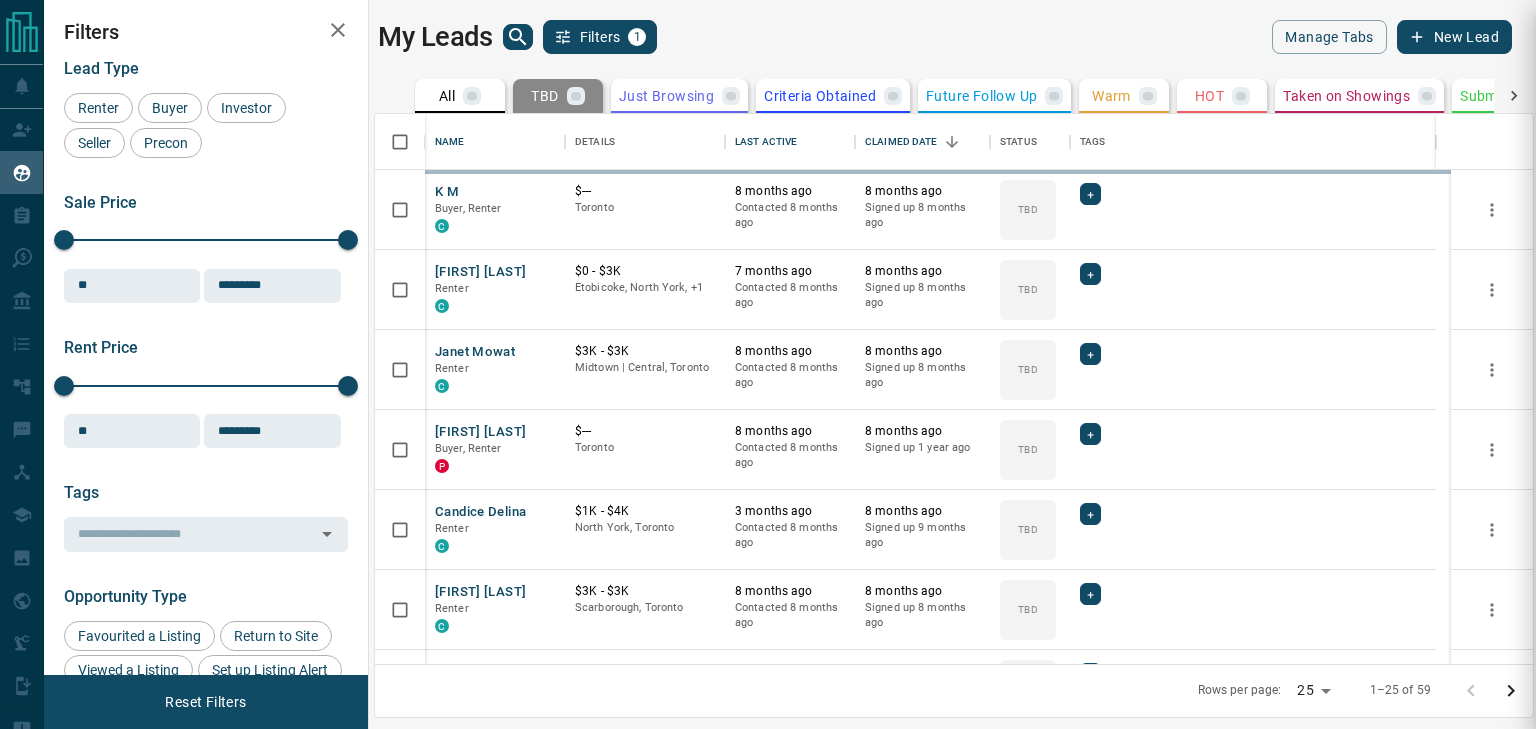 click at bounding box center (768, 364) 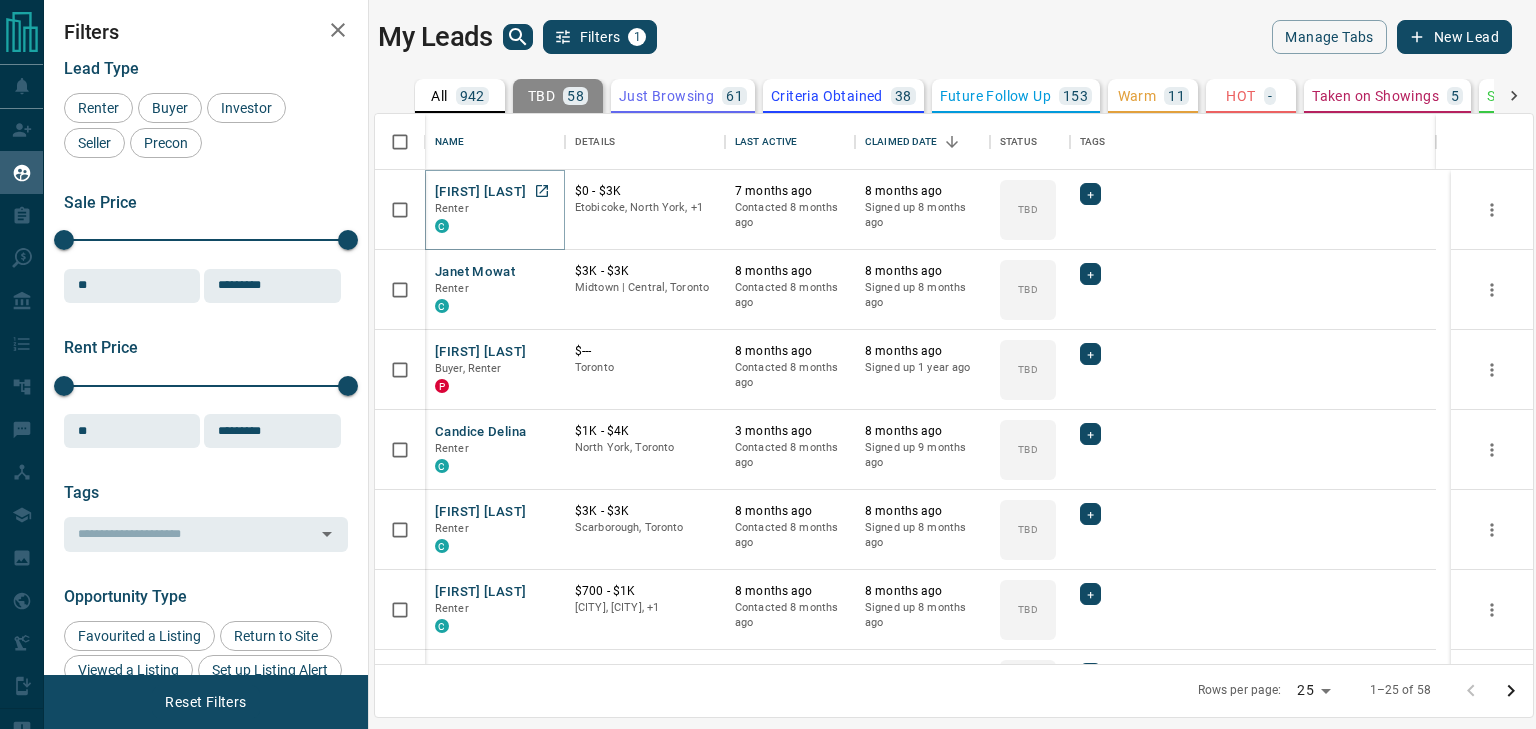 click on "[FIRST] [LAST]" at bounding box center (480, 192) 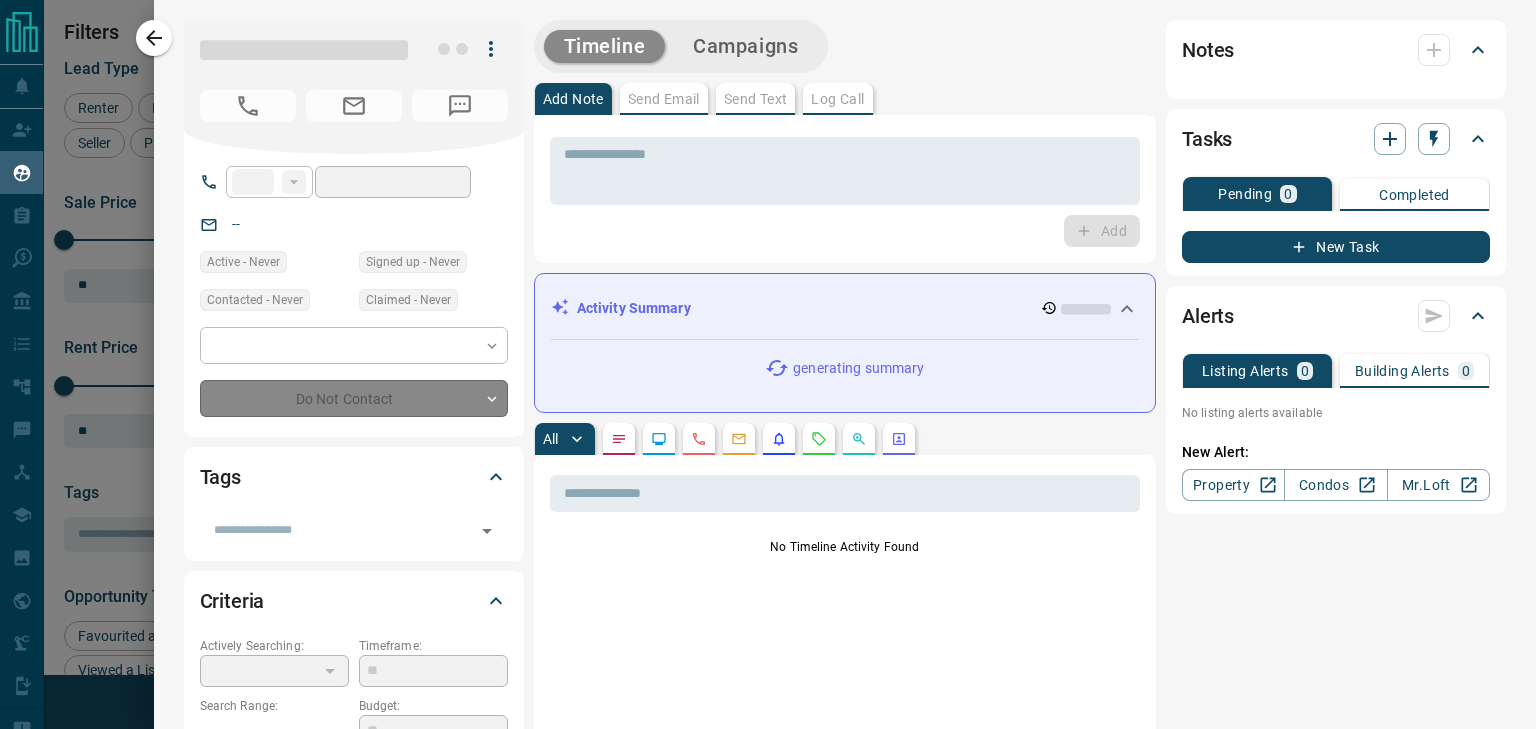 type on "**" 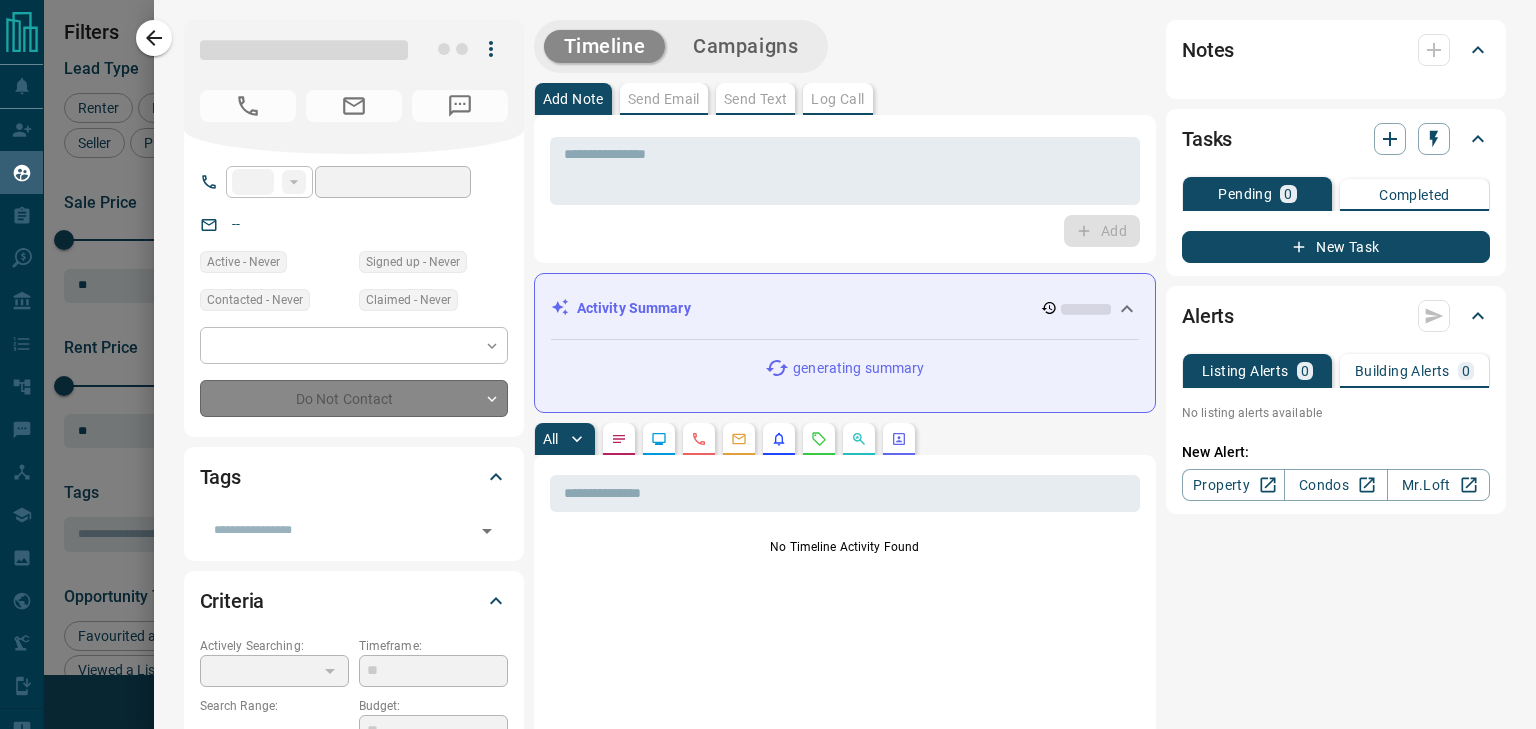 type on "**********" 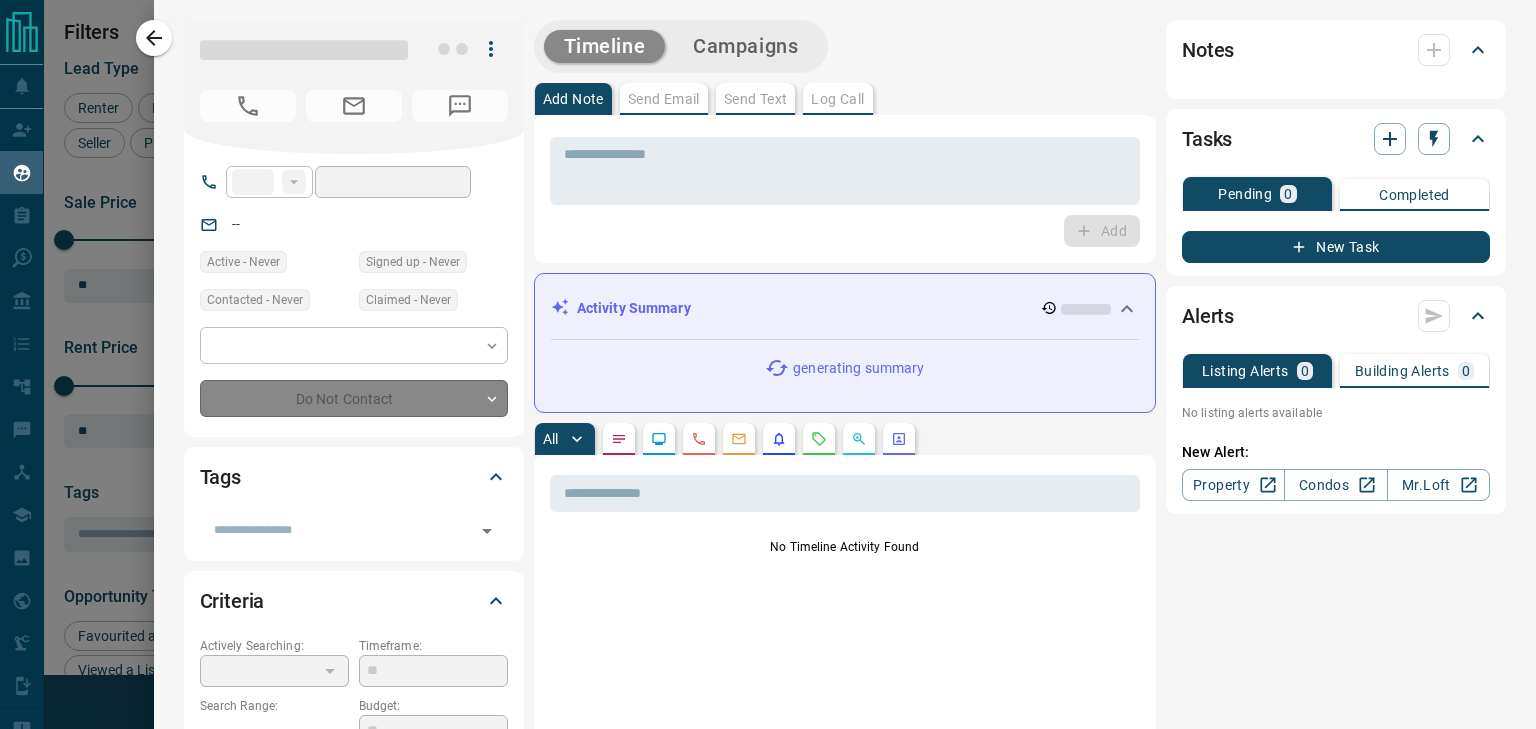 type on "**********" 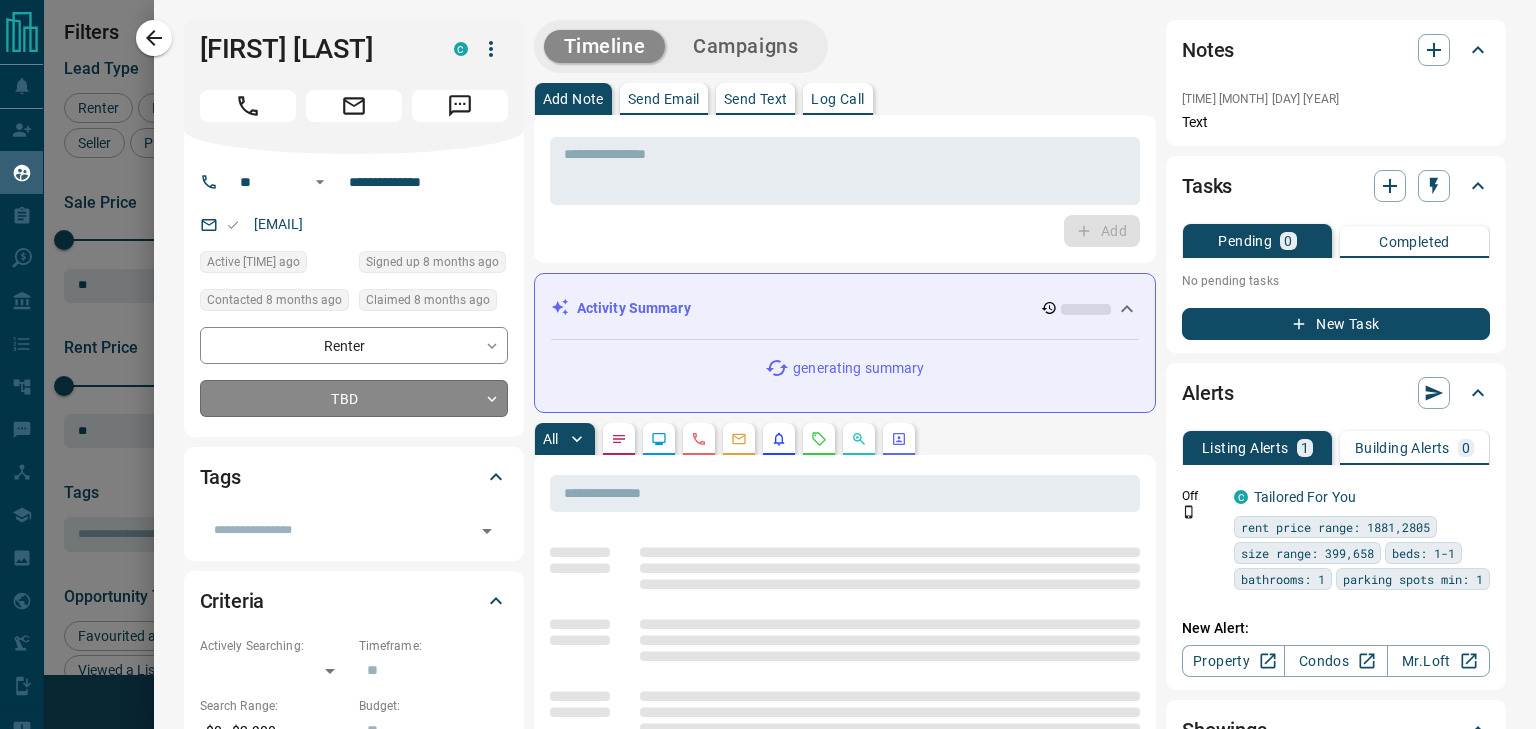 click on "Lead Transfers Claim Leads My Leads Tasks Opportunities Deals Campaigns Automations Messages Broker Bay Training Media Services Agent Resources Precon Worksheet Mobile Apps Disclosure Logout My Leads Filters 1 Manage Tabs New Lead All 942 TBD 58 Do Not Contact - Not Responsive 611 Bogus - Just Browsing 61 Criteria Obtained 38 Future Follow Up 153 Warm 11 HOT - Taken on Showings 5 Submitted Offer - Client 5 Name Details Last Active Claimed Date Status Tags Furkan Cakir Renter C $0 - $3K Etobicoke, North York, +1 7 months ago Contacted 8 months ago 8 months ago Signed up 8 months ago TBD + Janet Mowat Renter C $3K - $3K Midtown | Central, Toronto 8 months ago Contacted 8 months ago 8 months ago Signed up 8 months ago TBD + Sheldon Deonarine Buyer, Renter P $--- Toronto 8 months ago Contacted 8 months ago 8 months ago Signed up 1 year ago TBD + Candice Delina Renter C $1K - $4K North York, Toronto 3 months ago Contacted 8 months ago 8 months ago Signed up 9 months ago TBD + Meena Abdu Renter C $3K - $3K TBD + C" at bounding box center [768, 352] 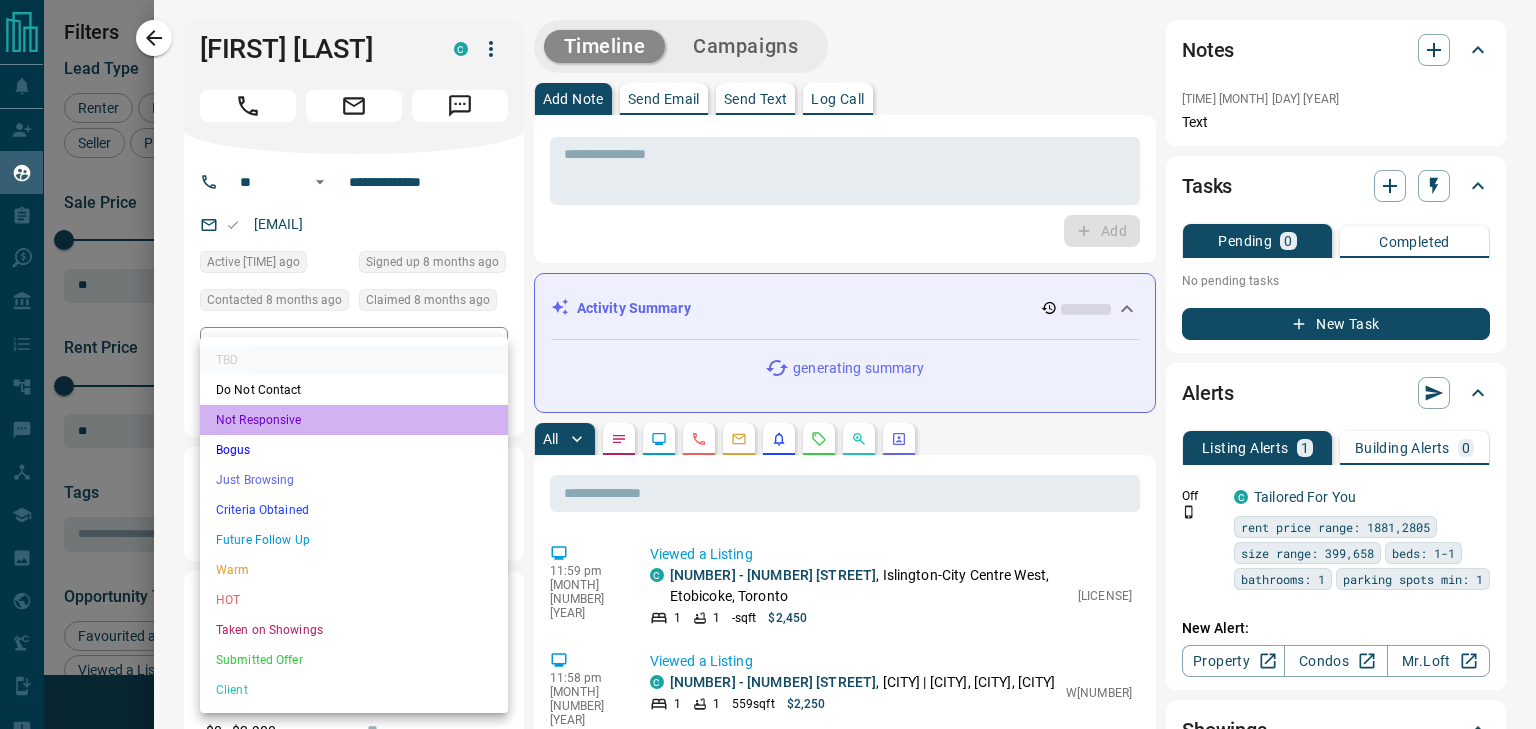 click on "Not Responsive" at bounding box center (354, 420) 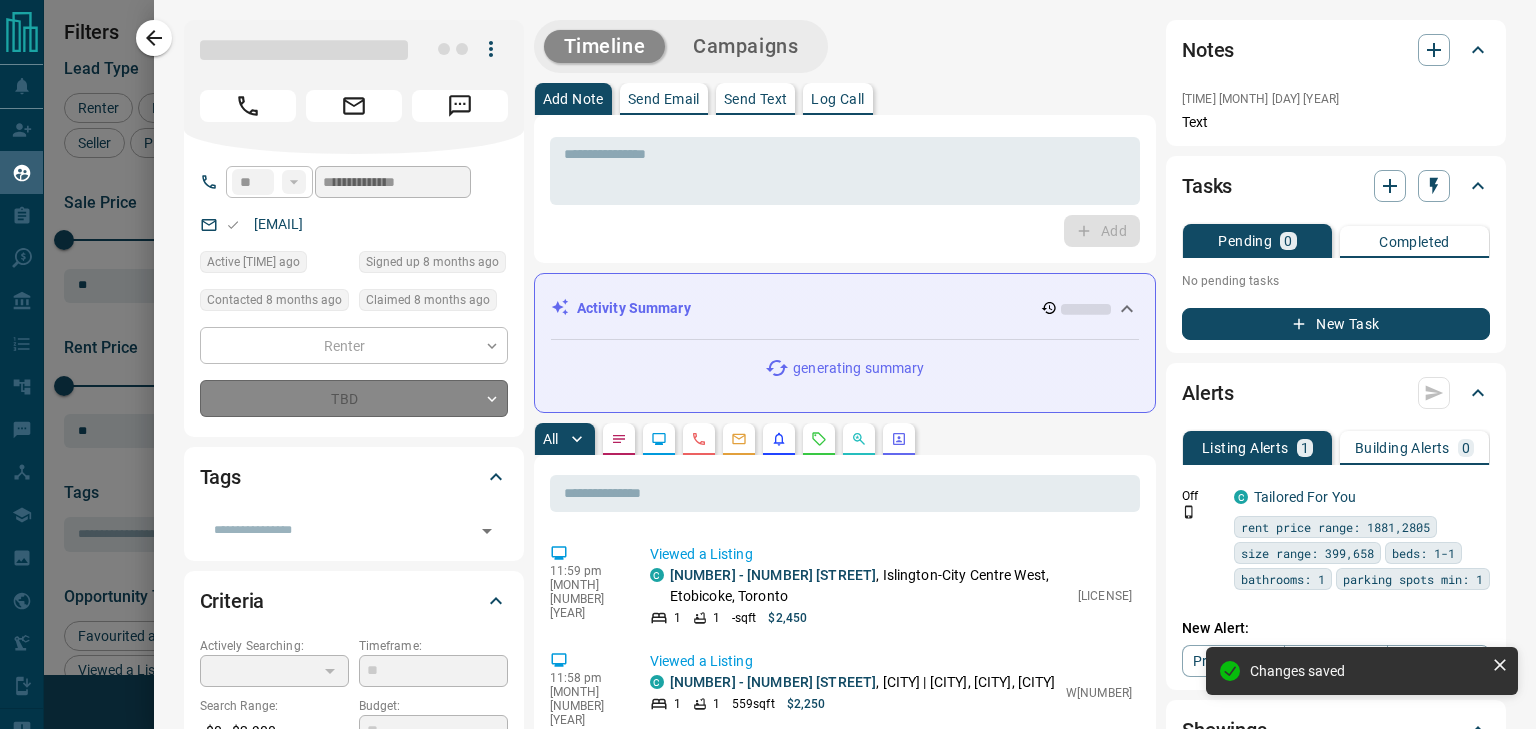 type on "*" 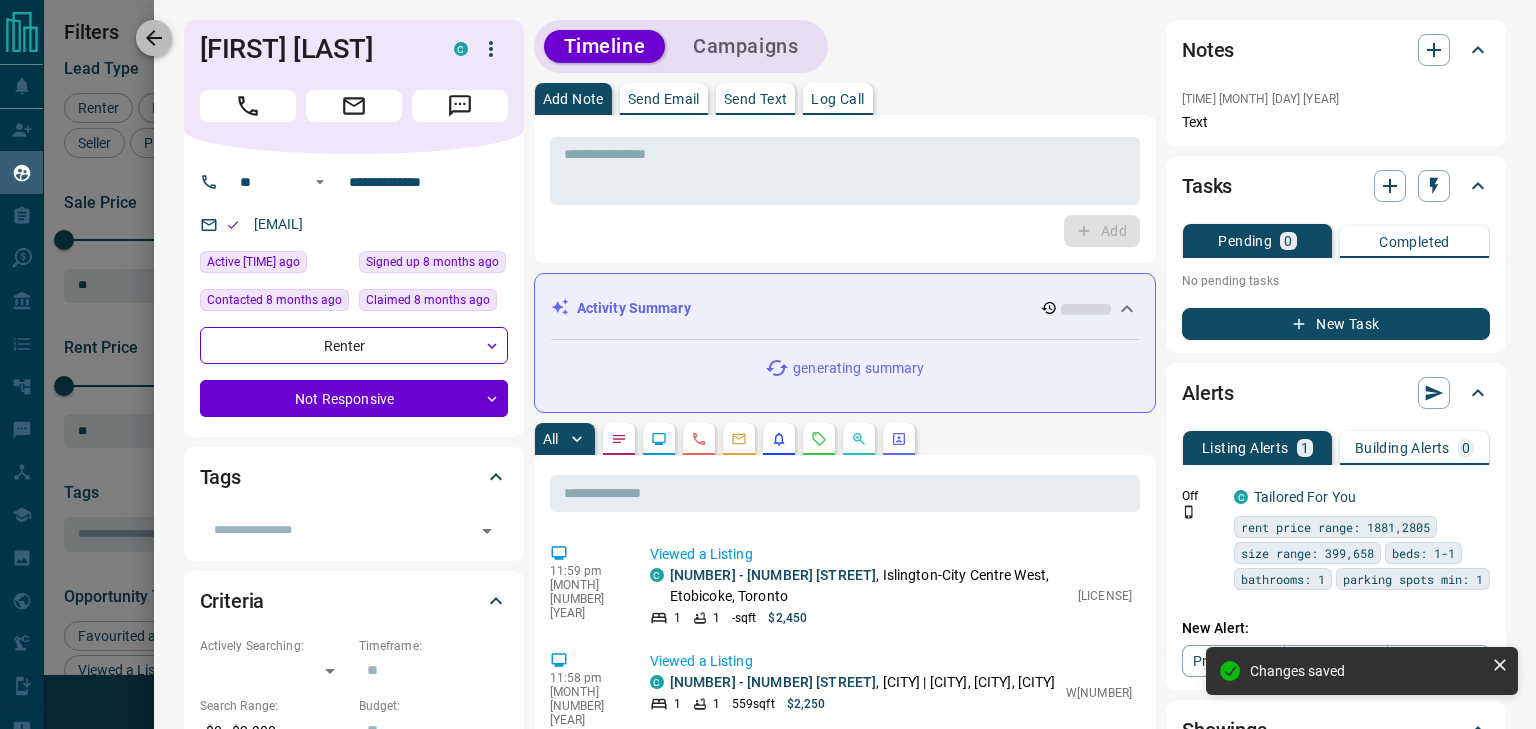 click 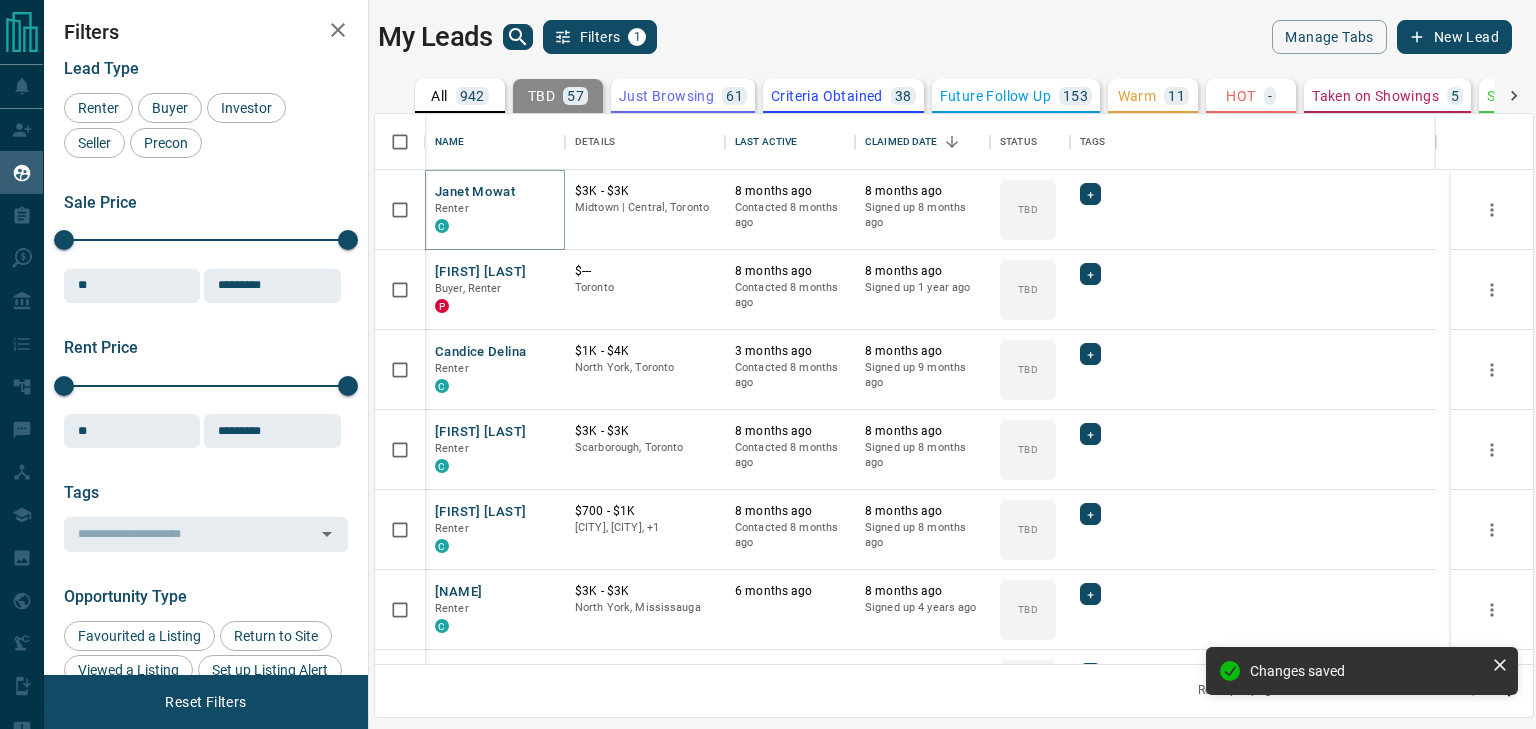 click on "Janet Mowat" at bounding box center (475, 192) 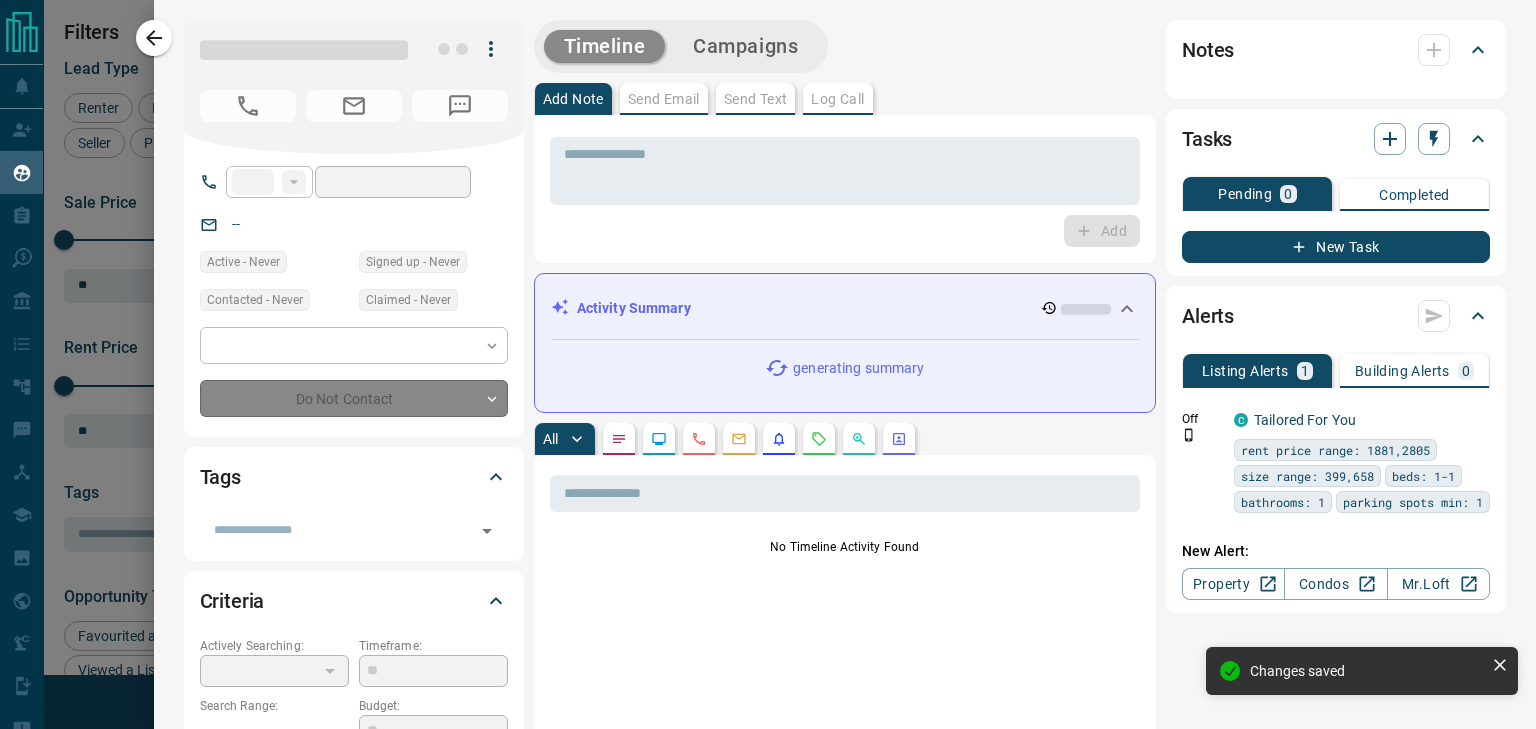 type on "**" 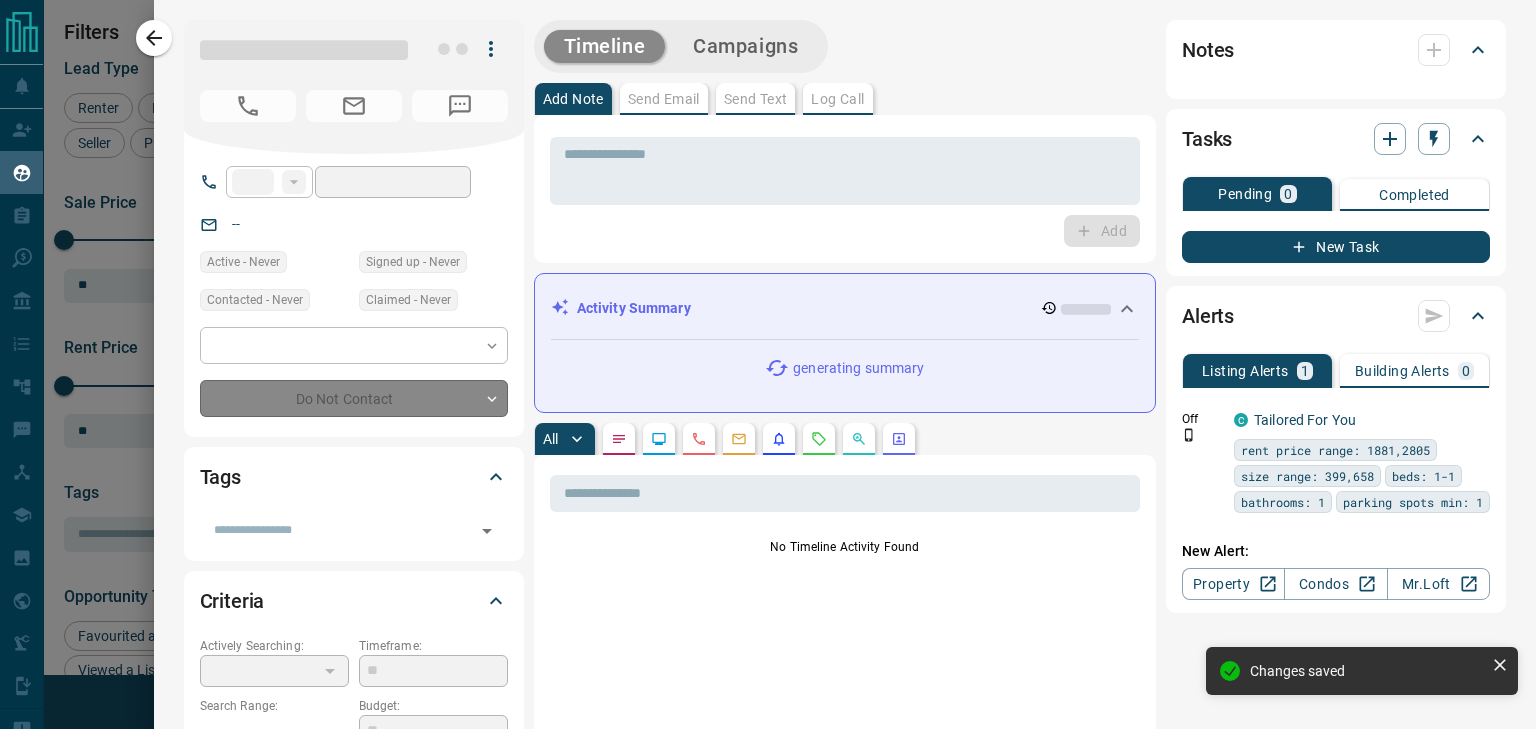 type on "**********" 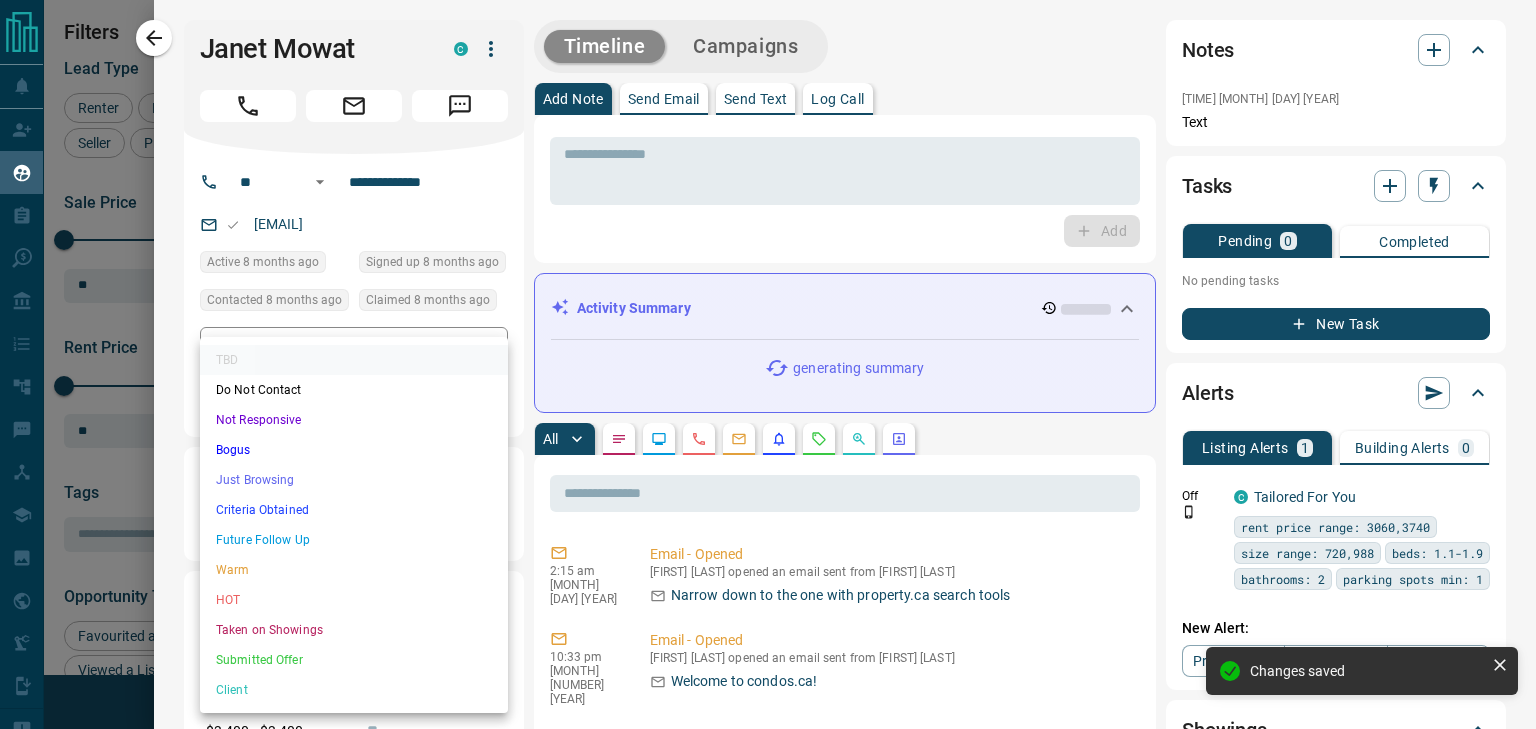 click on "Lead Transfers Claim Leads My Leads Tasks Opportunities Deals Campaigns Automations Messages Broker Bay Training Media Services Agent Resources Precon Worksheet Mobile Apps Disclosure Logout My Leads Filters 1 Manage Tabs New Lead All 942 TBD 57 Do Not Contact - Not Responsive 612 Bogus - Just Browsing 61 Criteria Obtained 38 Future Follow Up 153 Warm 11 HOT - Taken on Showings 5 Submitted Offer - Client 5 Name Details Last Active Claimed Date Status Tags Janet Mowat Renter C $3K - $3K Midtown | Central, Toronto 8 months ago Contacted 8 months ago 8 months ago Signed up 8 months ago TBD + Sheldon Deonarine Buyer, Renter P $--- Toronto 8 months ago Contacted 8 months ago 8 months ago Signed up 1 year ago TBD + Candice Delina Renter C $1K - $4K North York, Toronto 3 months ago Contacted 8 months ago 8 months ago Signed up 9 months ago TBD + Meena Abdu Renter C $3K - $3K Scarborough, Toronto 8 months ago Contacted 8 months ago 8 months ago Signed up 8 months ago TBD + Kiara Angel Renter C $700 - $1K 8 months ago" at bounding box center [768, 352] 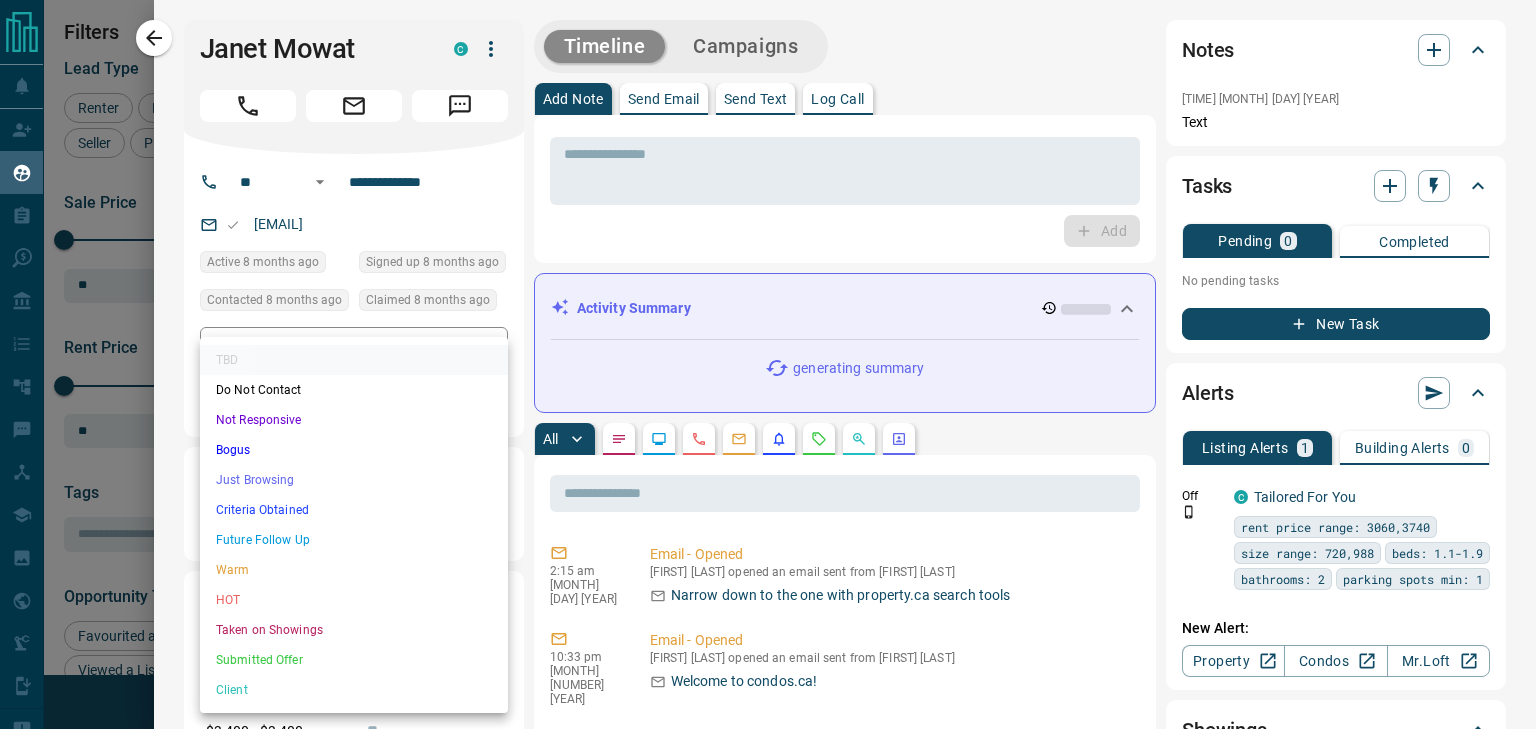 click on "Not Responsive" at bounding box center [354, 420] 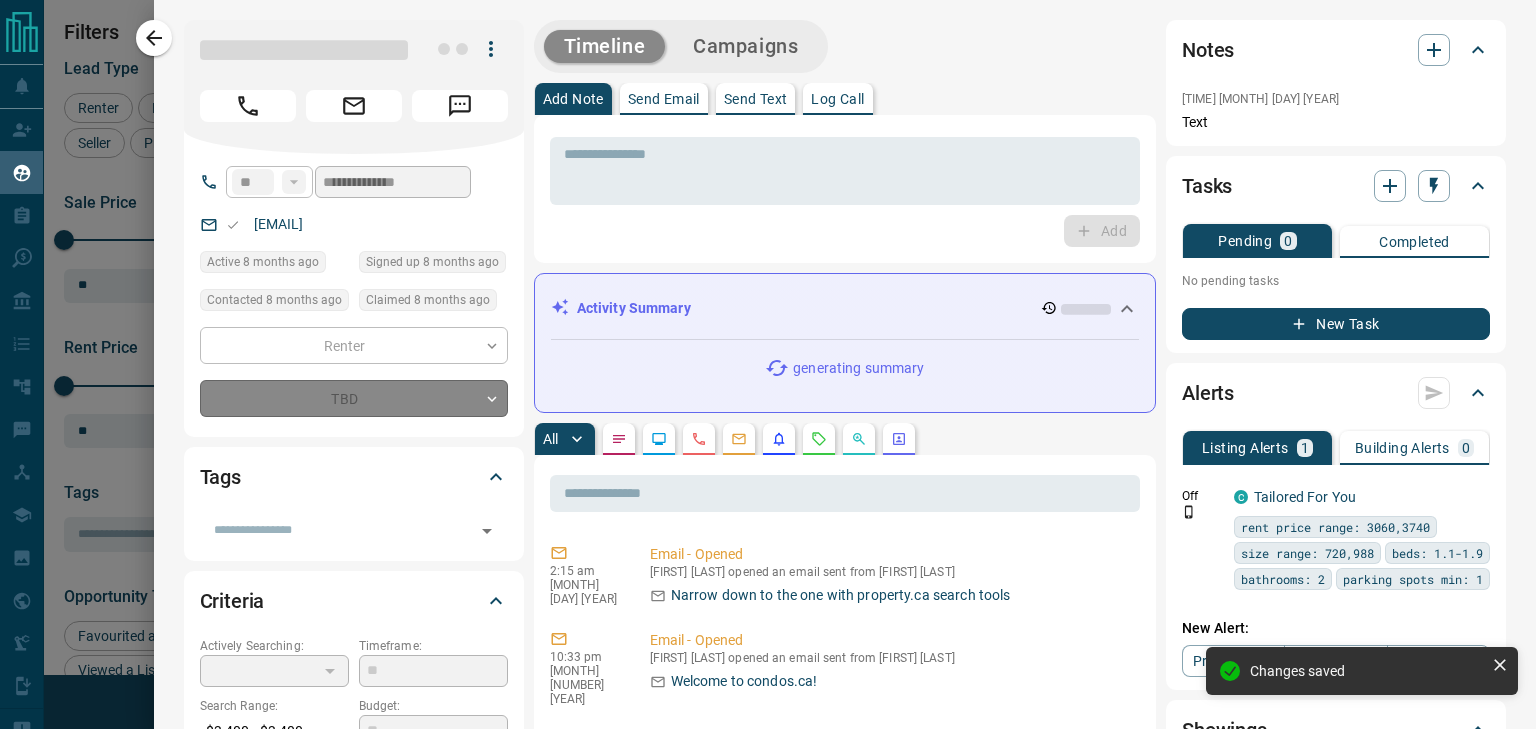 type on "*" 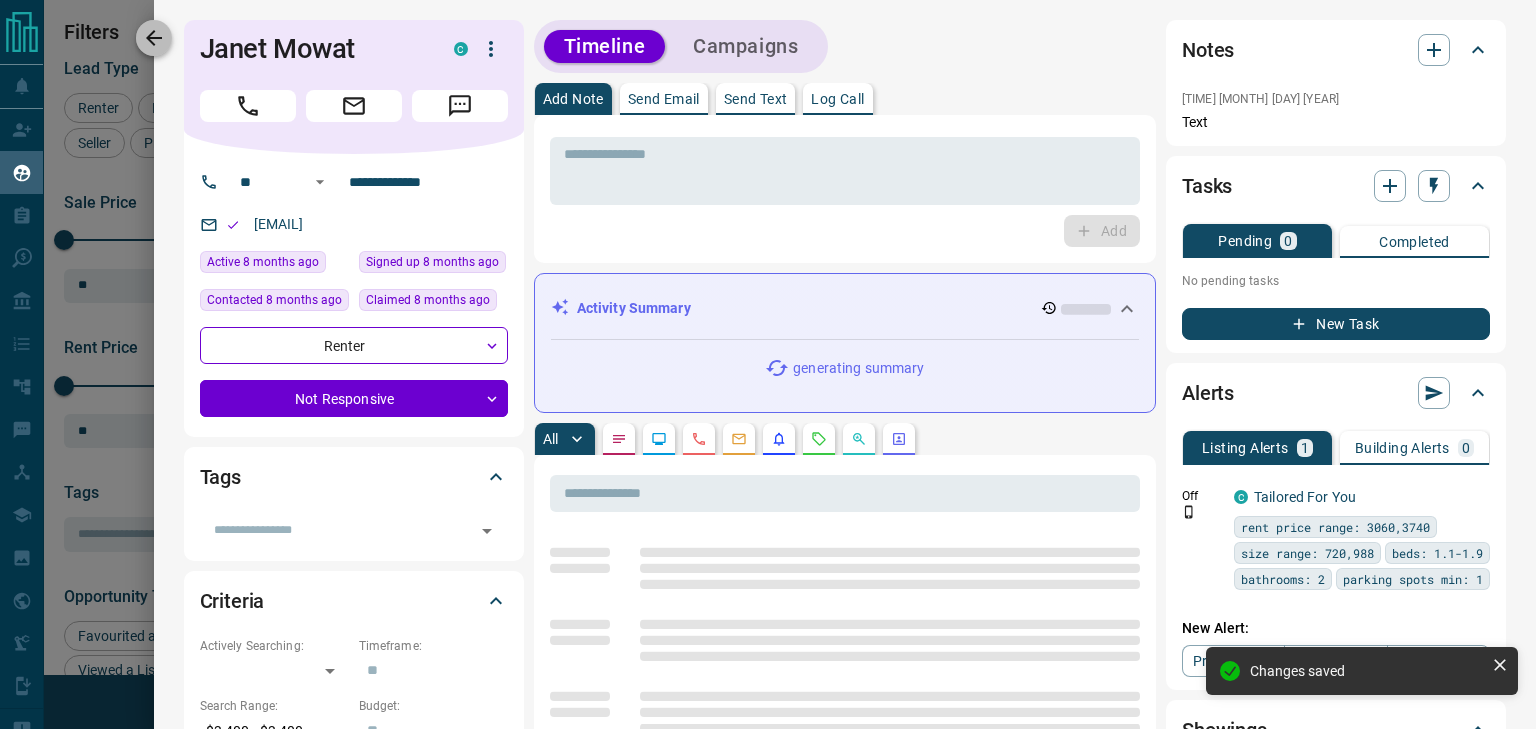 click 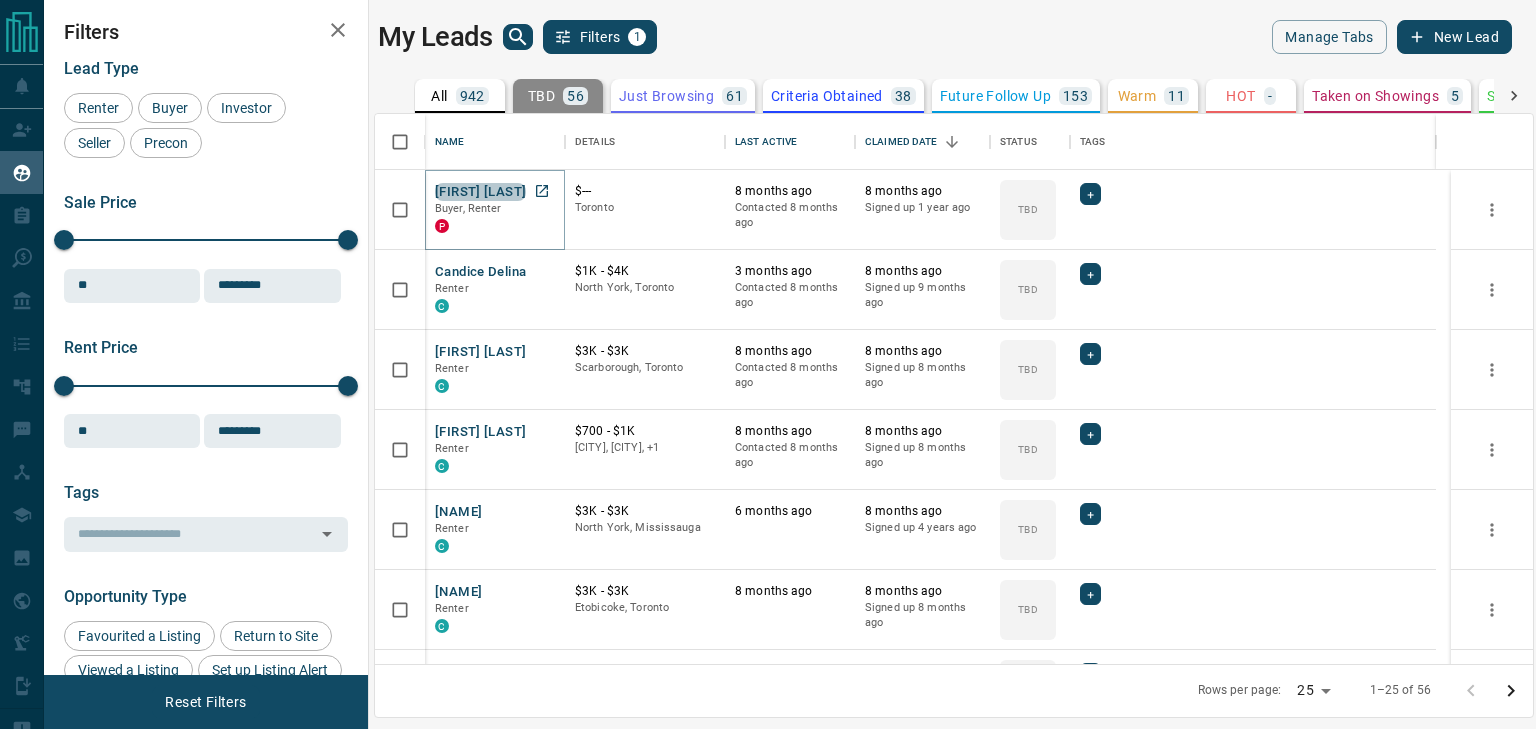 click on "[FIRST] [LAST]" at bounding box center (480, 192) 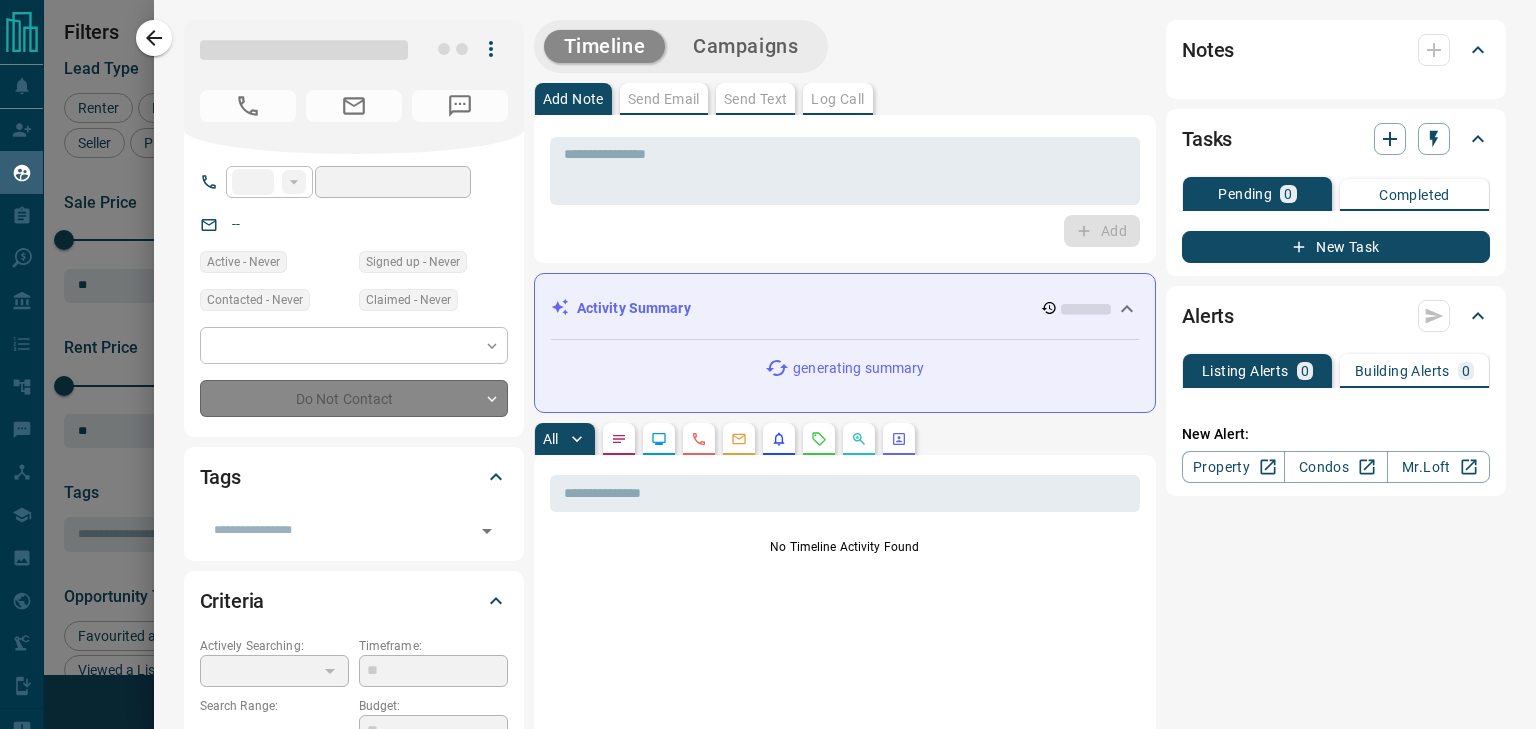 type on "**" 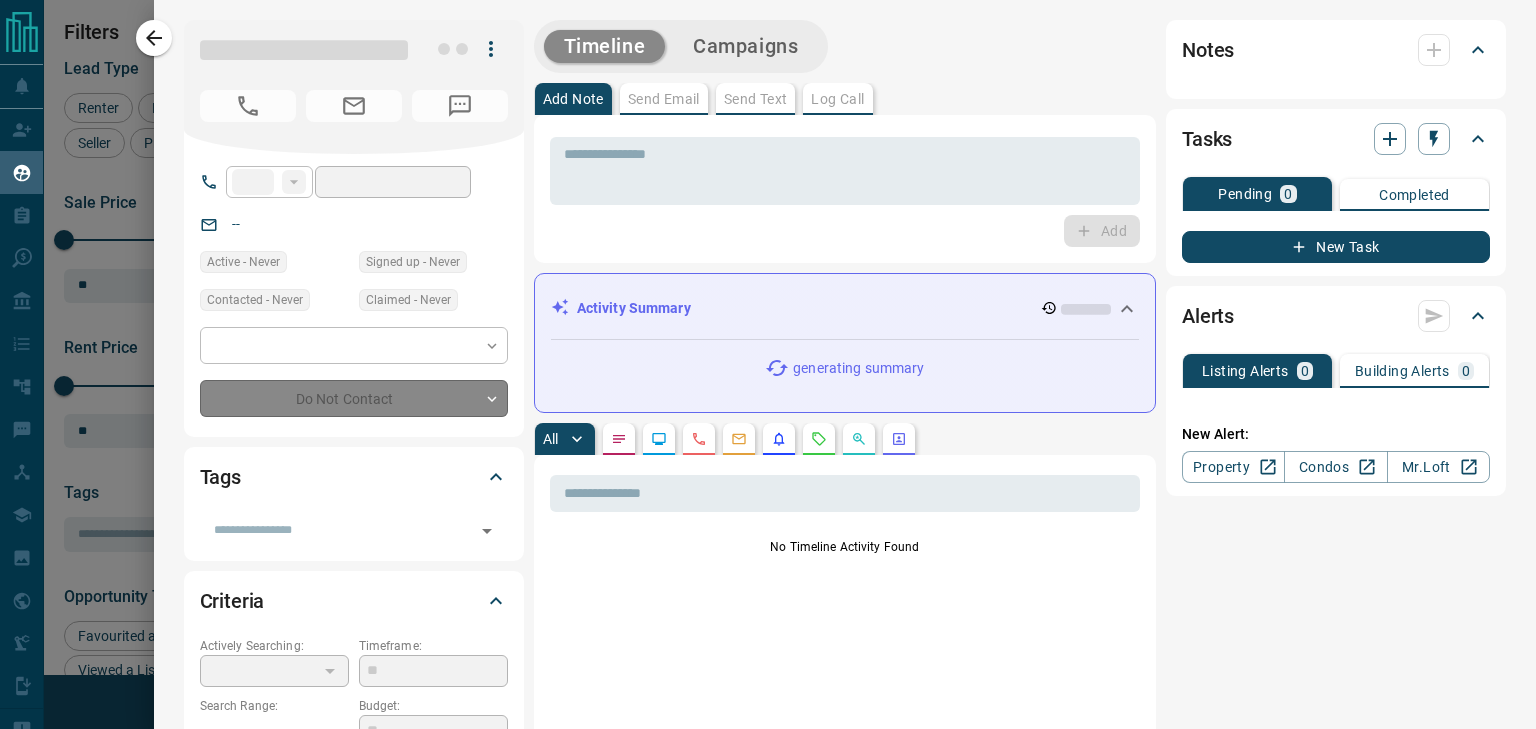 type on "**********" 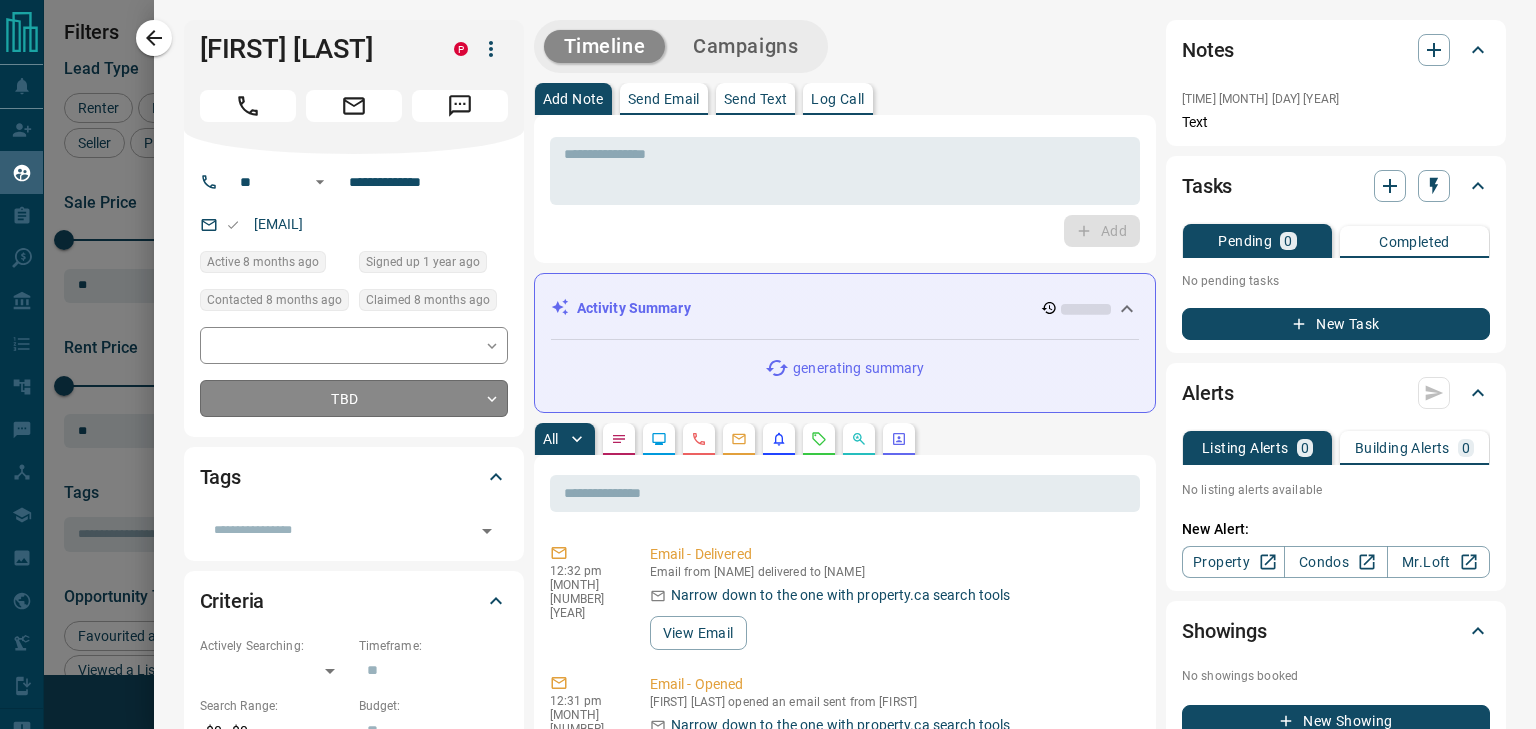 click on "Lead Transfers Claim Leads My Leads Tasks Opportunities Deals Campaigns Automations Messages Broker Bay Training Media Services Agent Resources Precon Worksheet Mobile Apps Disclosure Logout My Leads Filters 1 Manage Tabs New Lead All 942 TBD 56 Do Not Contact - Not Responsive 613 Bogus - Just Browsing 61 Criteria Obtained 38 Future Follow Up 153 Warm 11 HOT - Taken on Showings 5 Submitted Offer - Client 5 Name Details Last Active Claimed Date Status Tags Sheldon Deonarine Buyer, Renter P $--- Toronto 8 months ago Contacted 8 months ago 8 months ago Signed up 1 year ago TBD + Candice Delina Renter C $1K - $4K North York, Toronto 3 months ago Contacted 8 months ago 8 months ago Signed up 9 months ago TBD + Meena Abdu Renter C $3K - $3K Scarborough, Toronto 8 months ago Contacted 8 months ago 8 months ago Signed up 8 months ago TBD + Kiara Angel Renter C $700 - $1K Scarborough, York Crosstown, +1 8 months ago Contacted 8 months ago 8 months ago Signed up 8 months ago TBD + Victor Huang Renter C $3K - $3K TBD +" at bounding box center [768, 352] 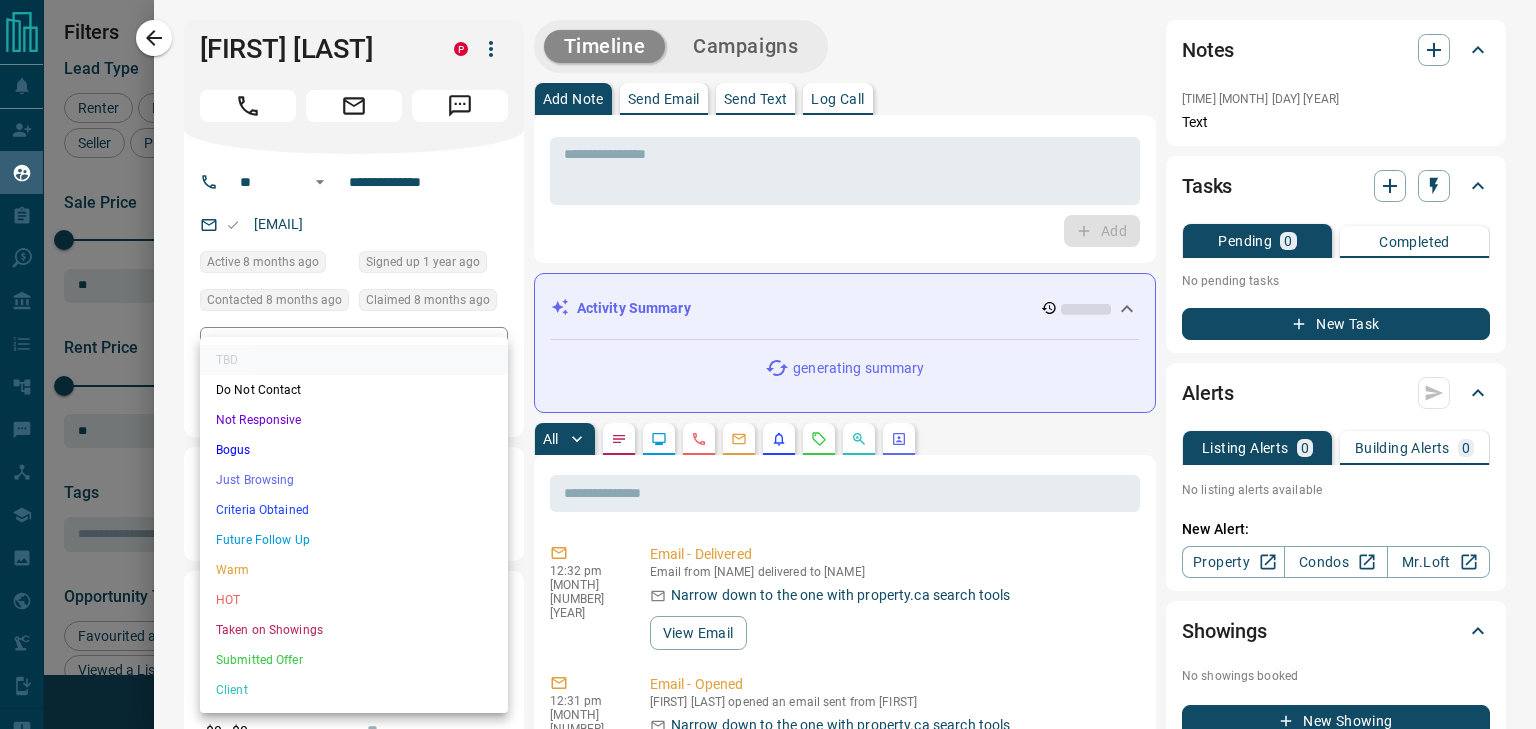 click on "Not Responsive" at bounding box center [354, 420] 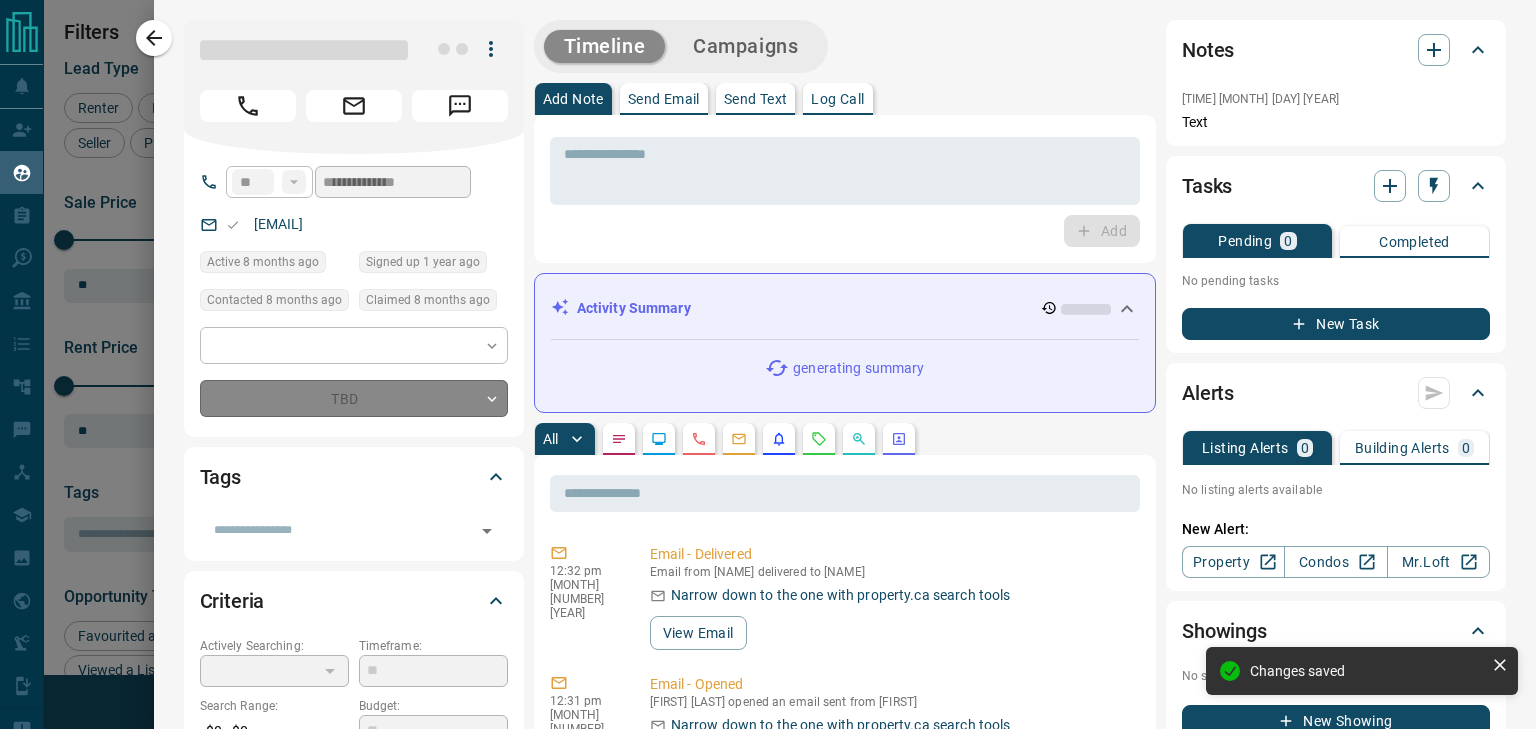 type on "*" 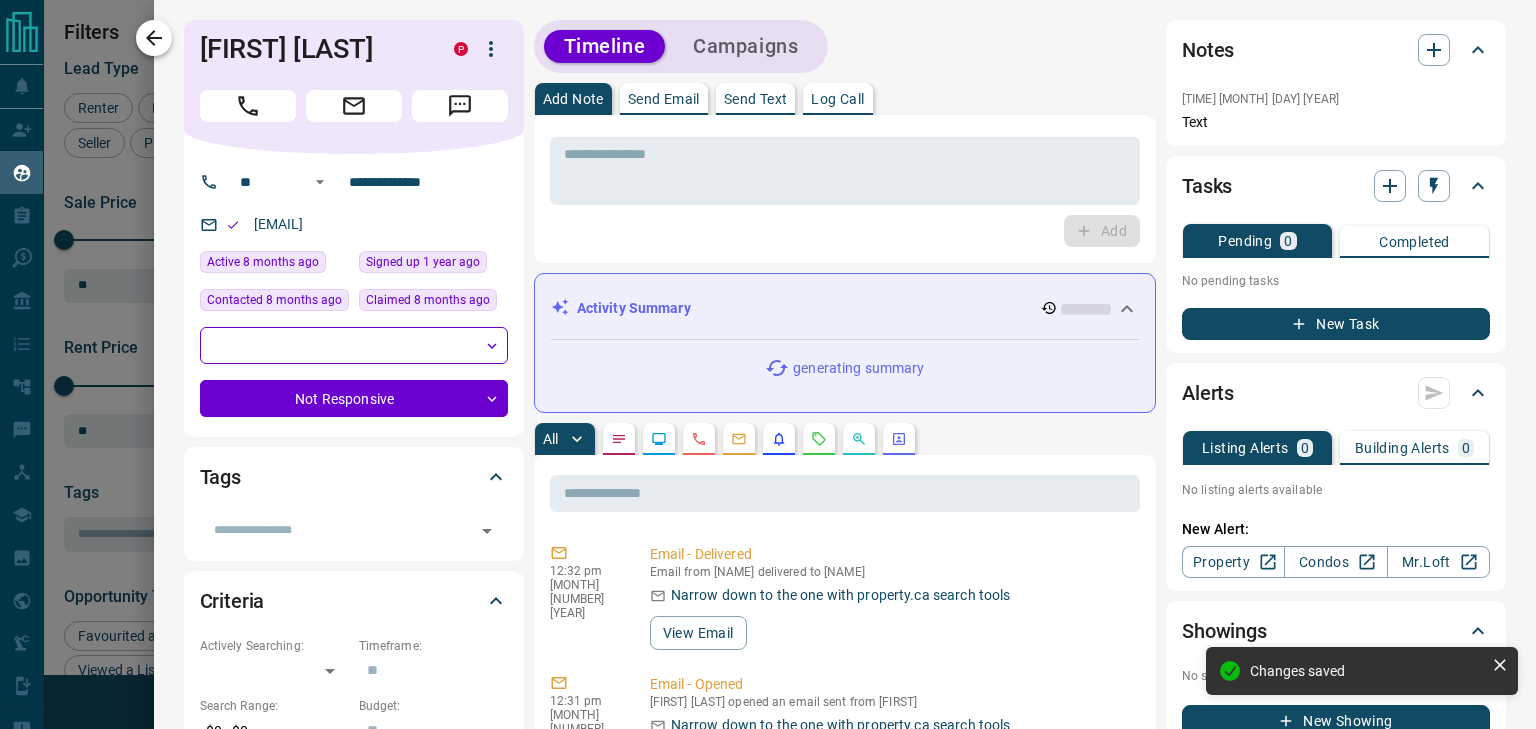click 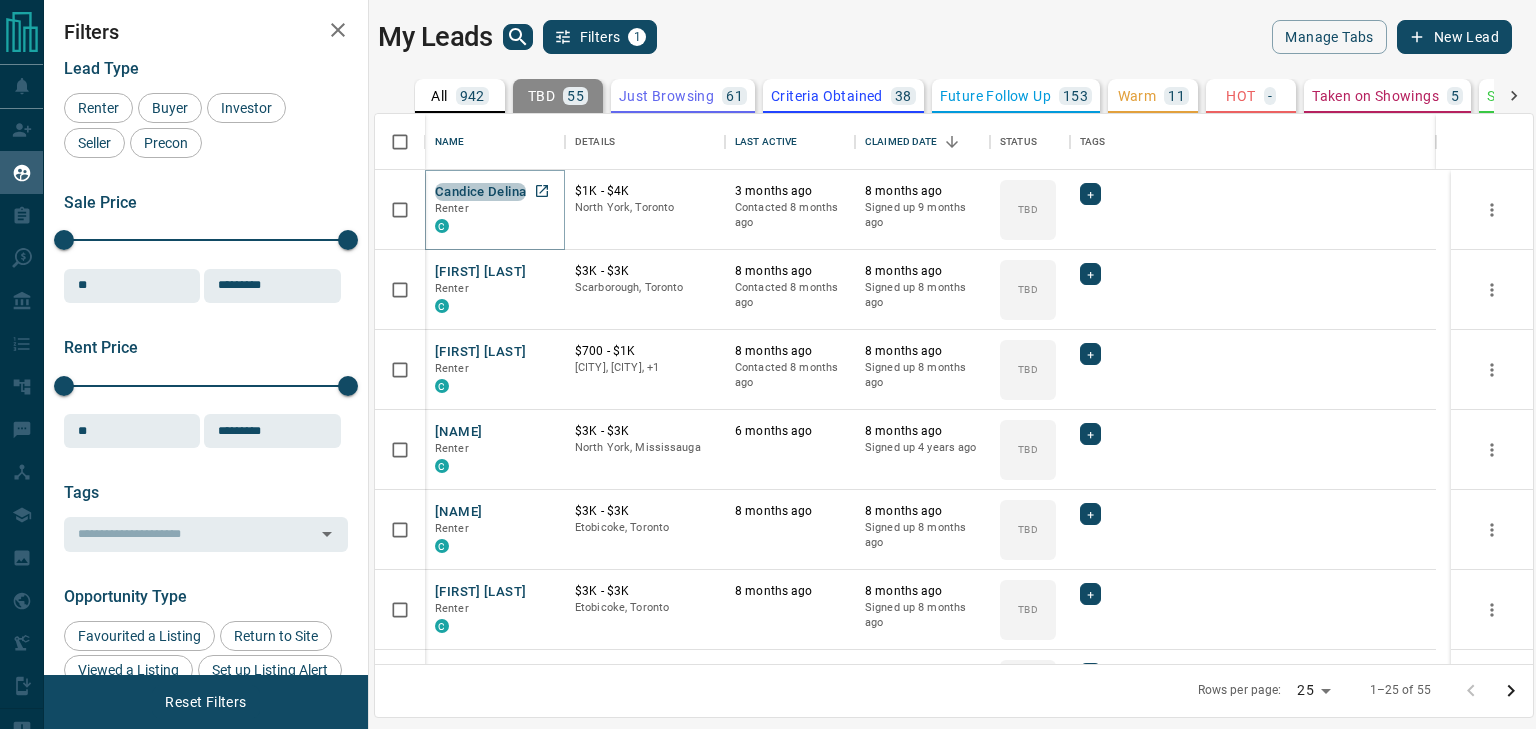 click on "Candice Delina" at bounding box center (480, 192) 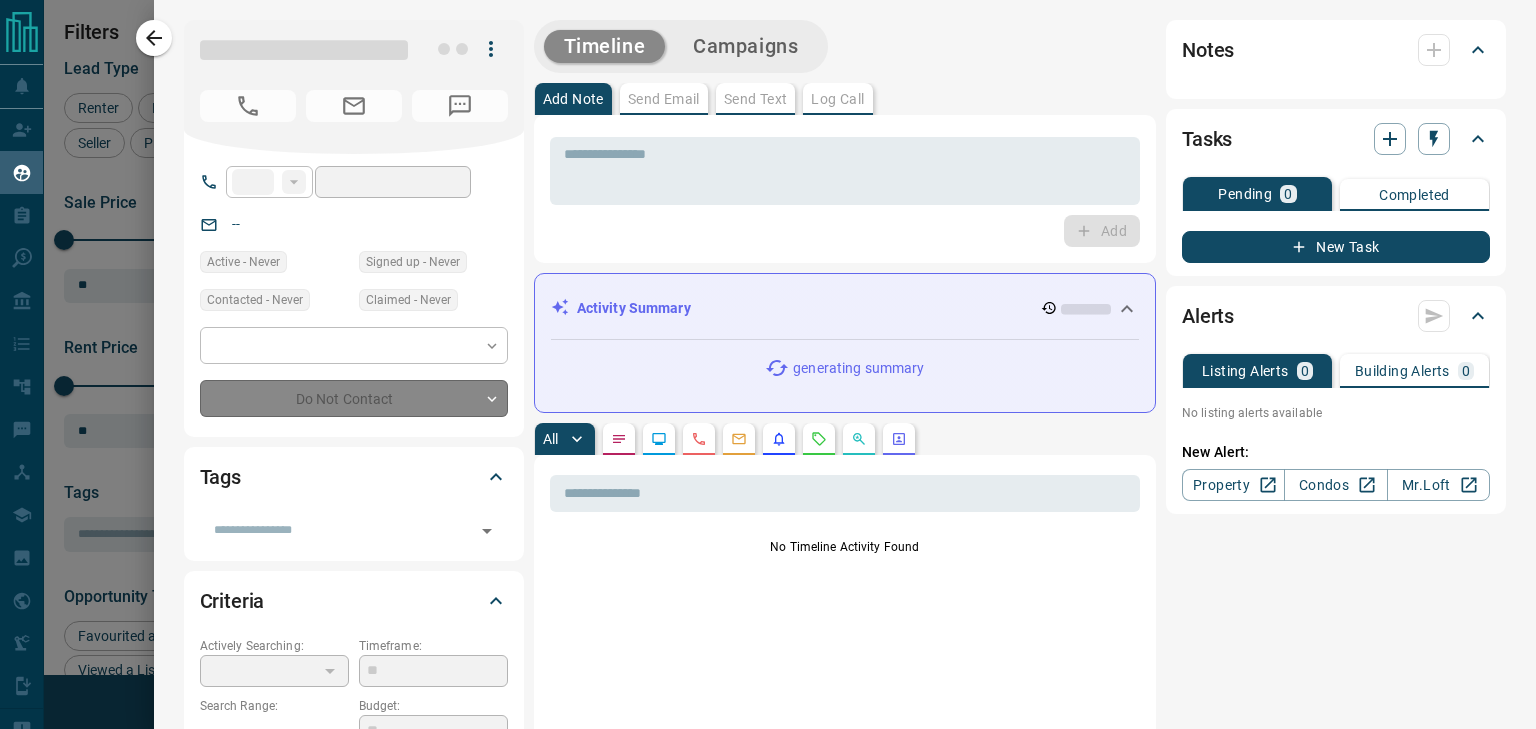 type on "**" 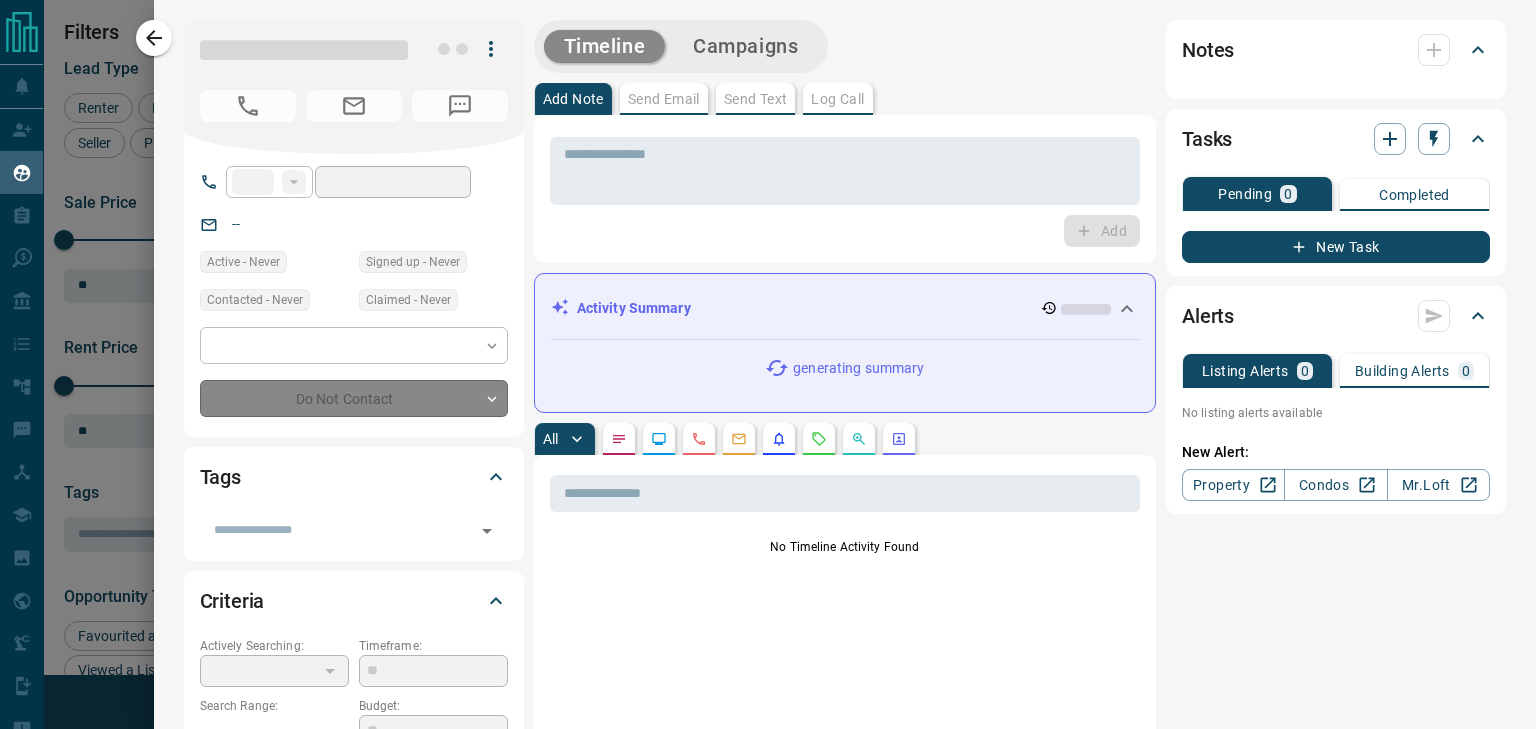 type on "**********" 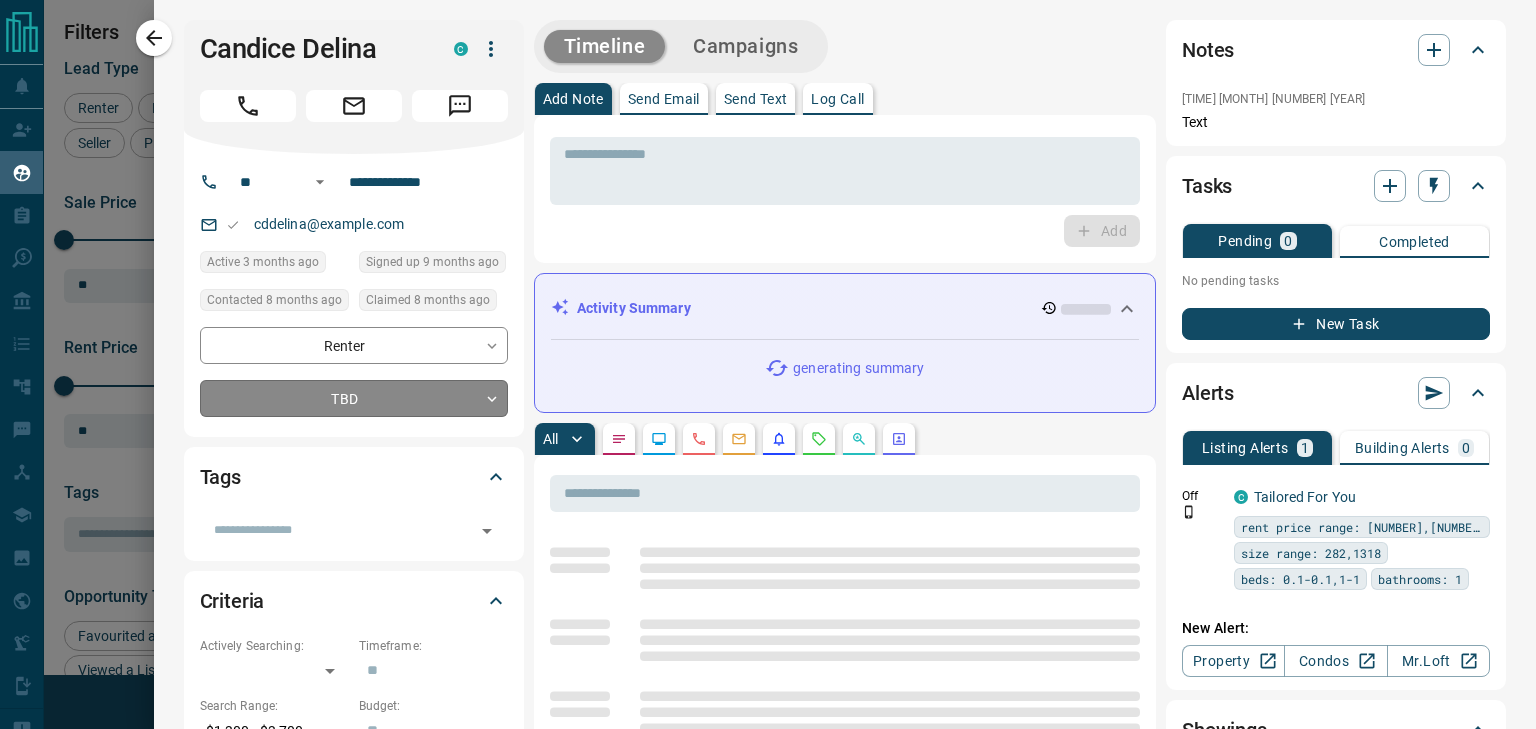 click on "Lead Transfers Claim Leads My Leads Tasks Opportunities Deals Campaigns Automations Messages Broker Bay Training Media Services Agent Resources Precon Worksheet Mobile Apps Disclosure Logout My Leads Filters 1 Manage Tabs New Lead All 942 TBD 55 Do Not Contact - Not Responsive 614 Bogus - Just Browsing 61 Criteria Obtained 38 Future Follow Up 153 Warm 11 HOT - Taken on Showings 5 Submitted Offer - Client 5 Name Details Last Active Claimed Date Status Tags Candice Delina Renter C $1K - $4K North York, Toronto 3 months ago Contacted 8 months ago 8 months ago Signed up 9 months ago TBD + Meena Abdu Renter C $3K - $3K Scarborough, Toronto 8 months ago Contacted 8 months ago 8 months ago Signed up 8 months ago TBD + Kiara Angel Renter C $700 - $1K Scarborough, York Crosstown, +1 8 months ago Contacted 8 months ago 8 months ago Signed up 8 months ago TBD + Victor Huang Renter C $3K - $3K North York, Mississauga 6 months ago 8 months ago Signed up 4 years ago TBD + Sushumna Pradeep Renter C $3K - $3K 8 months ago +" at bounding box center (768, 352) 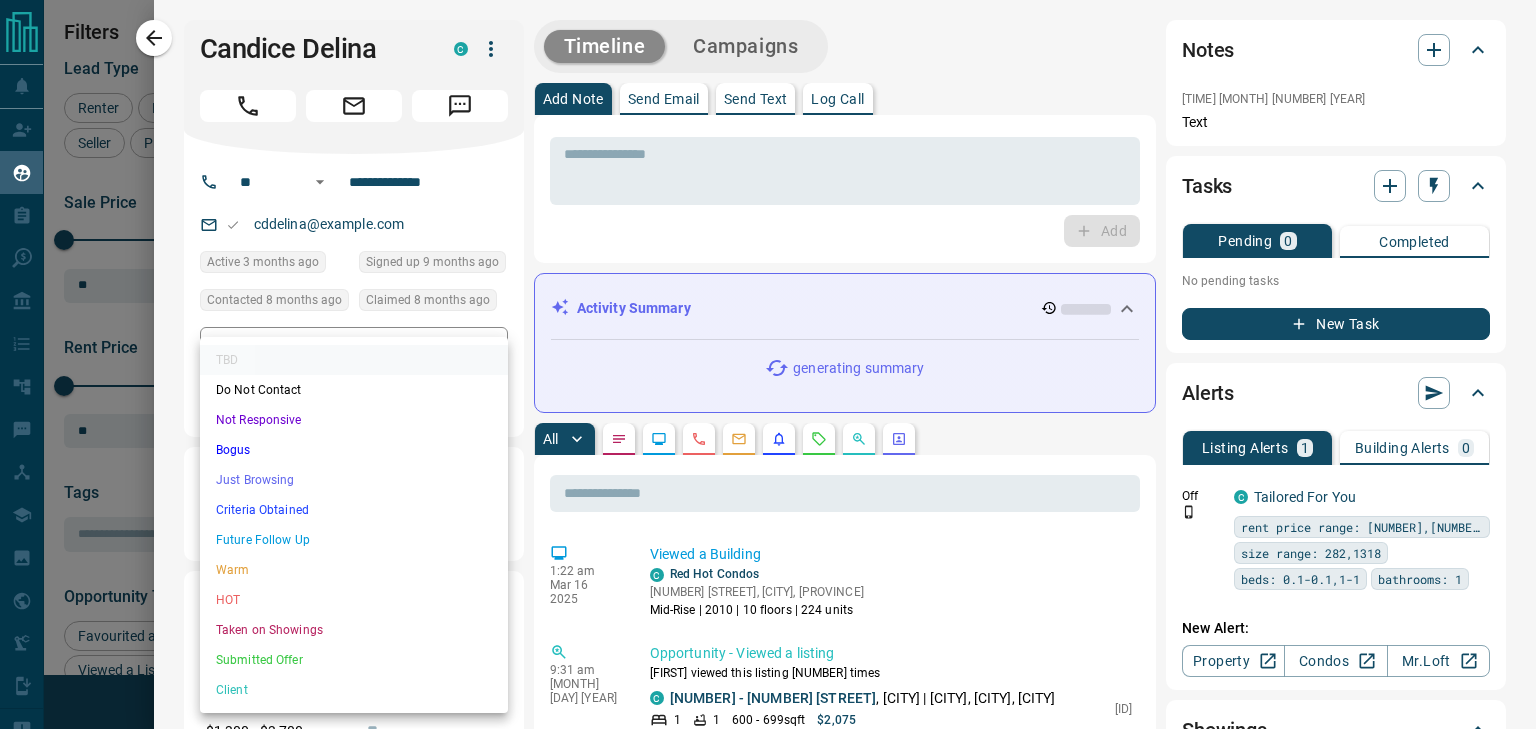 click on "Not Responsive" at bounding box center [354, 420] 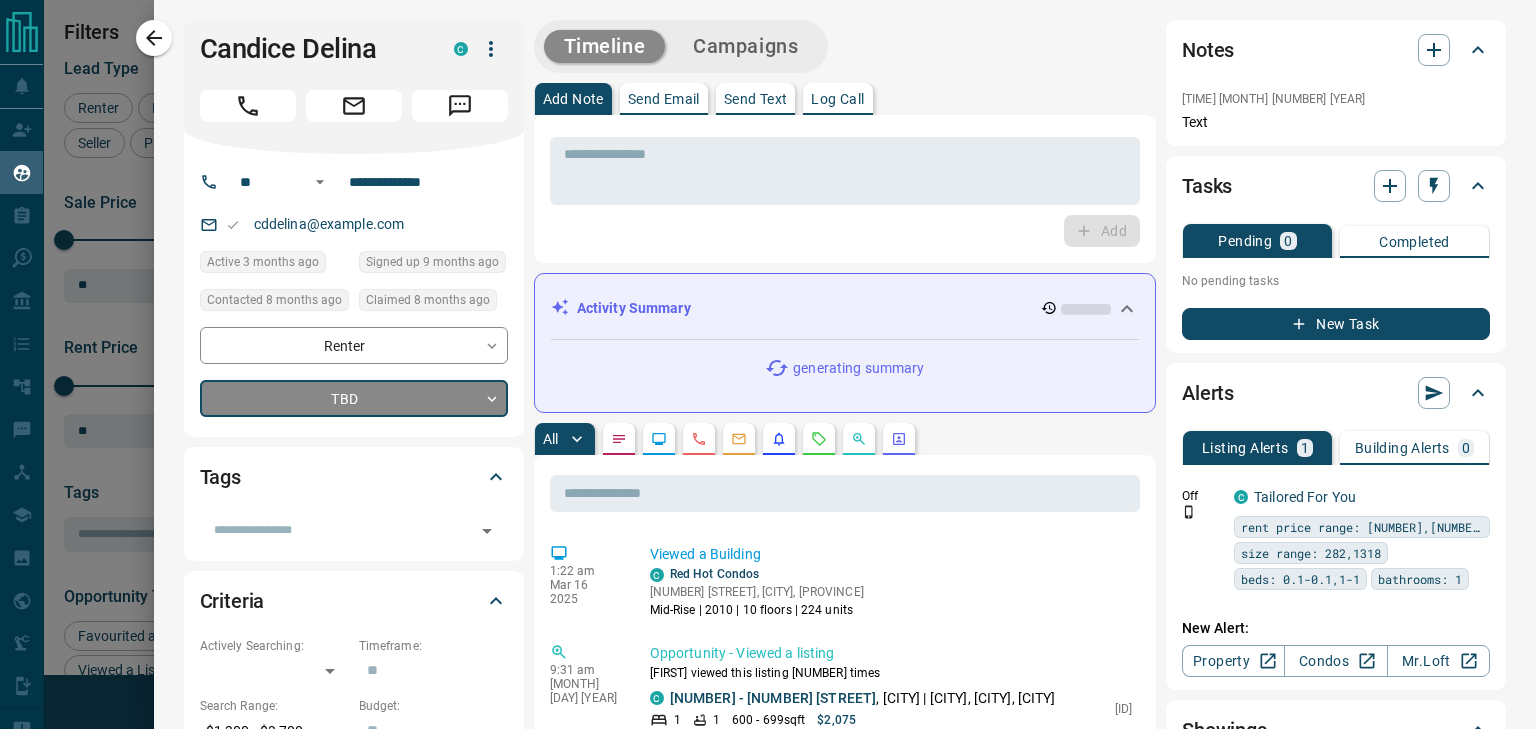 type on "*" 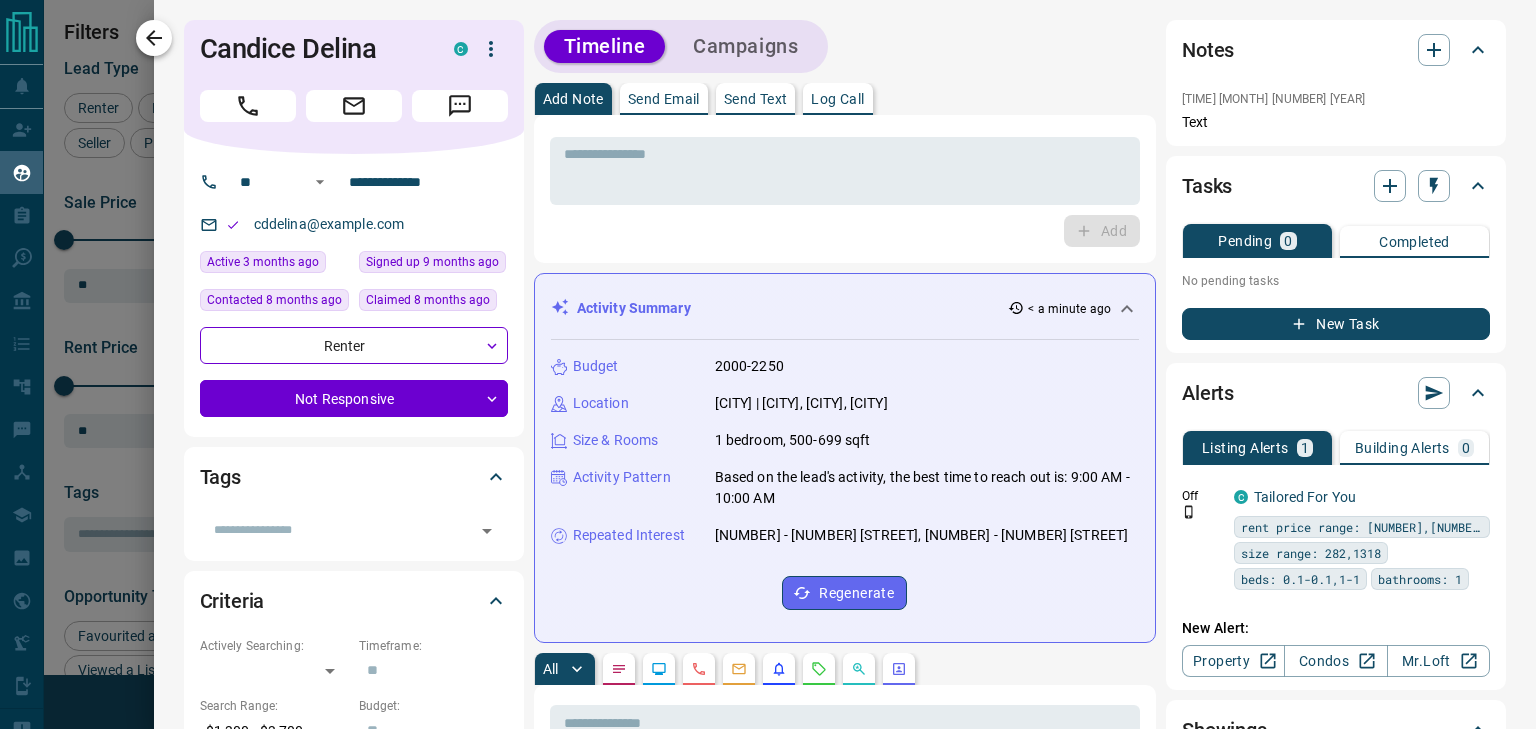 click 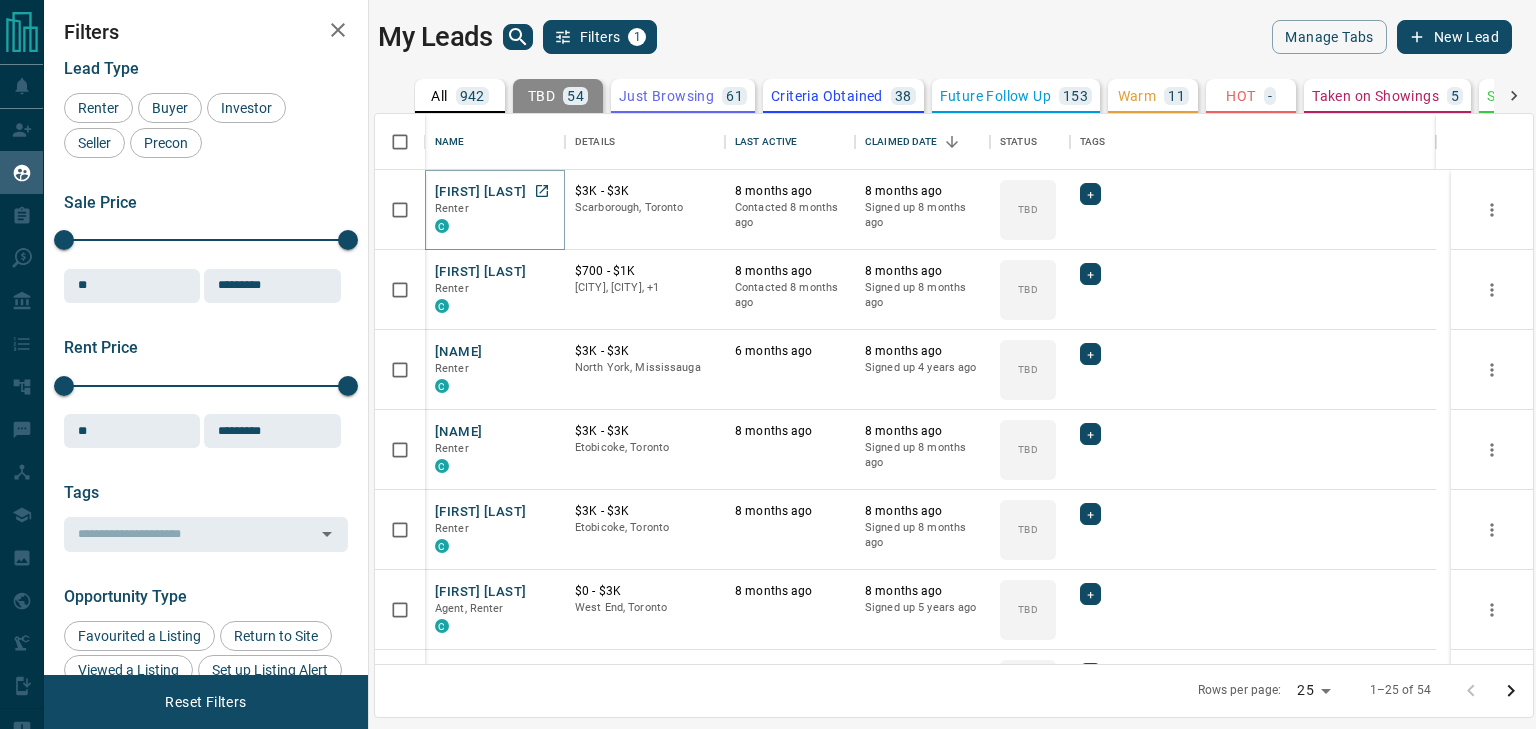click on "[FIRST] [LAST]" at bounding box center [480, 192] 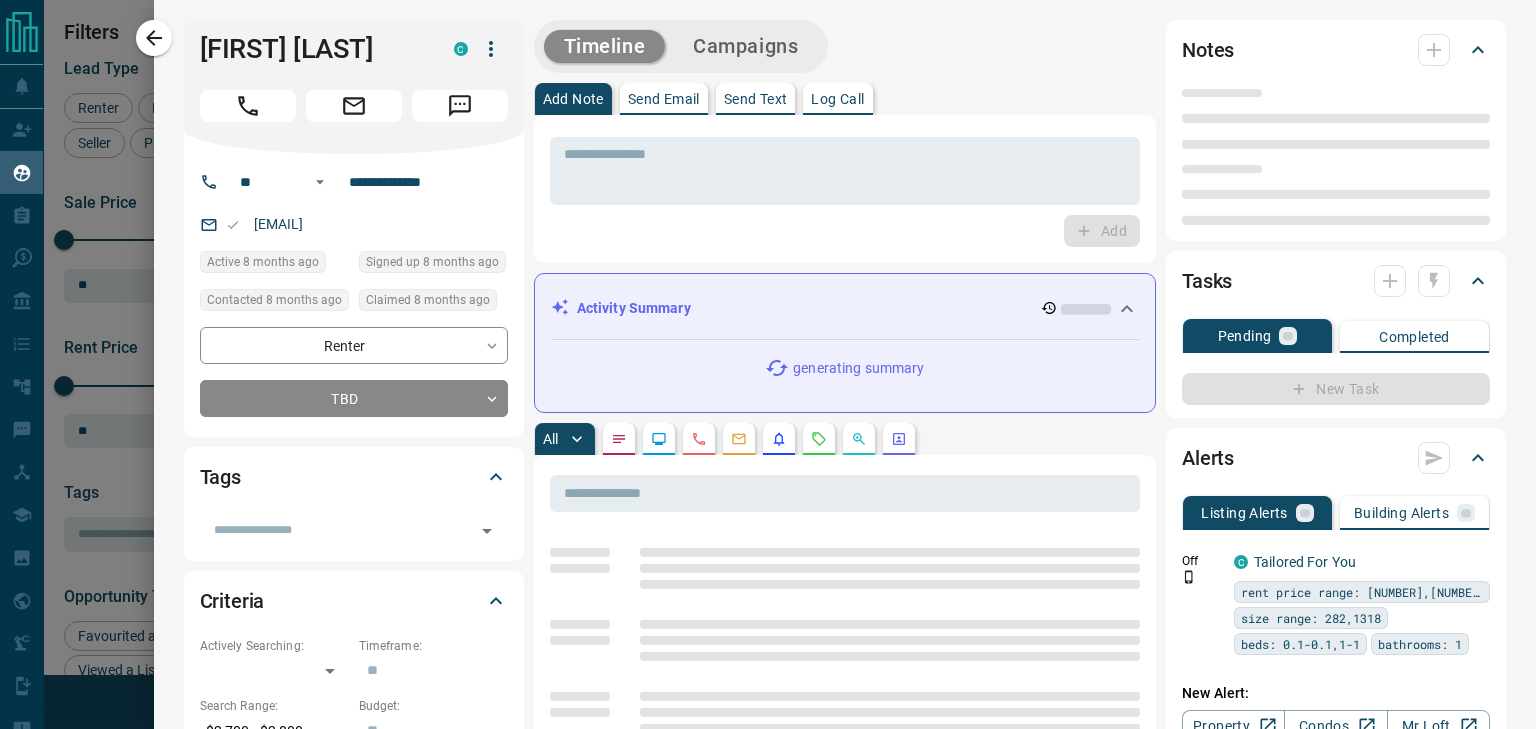 type on "**" 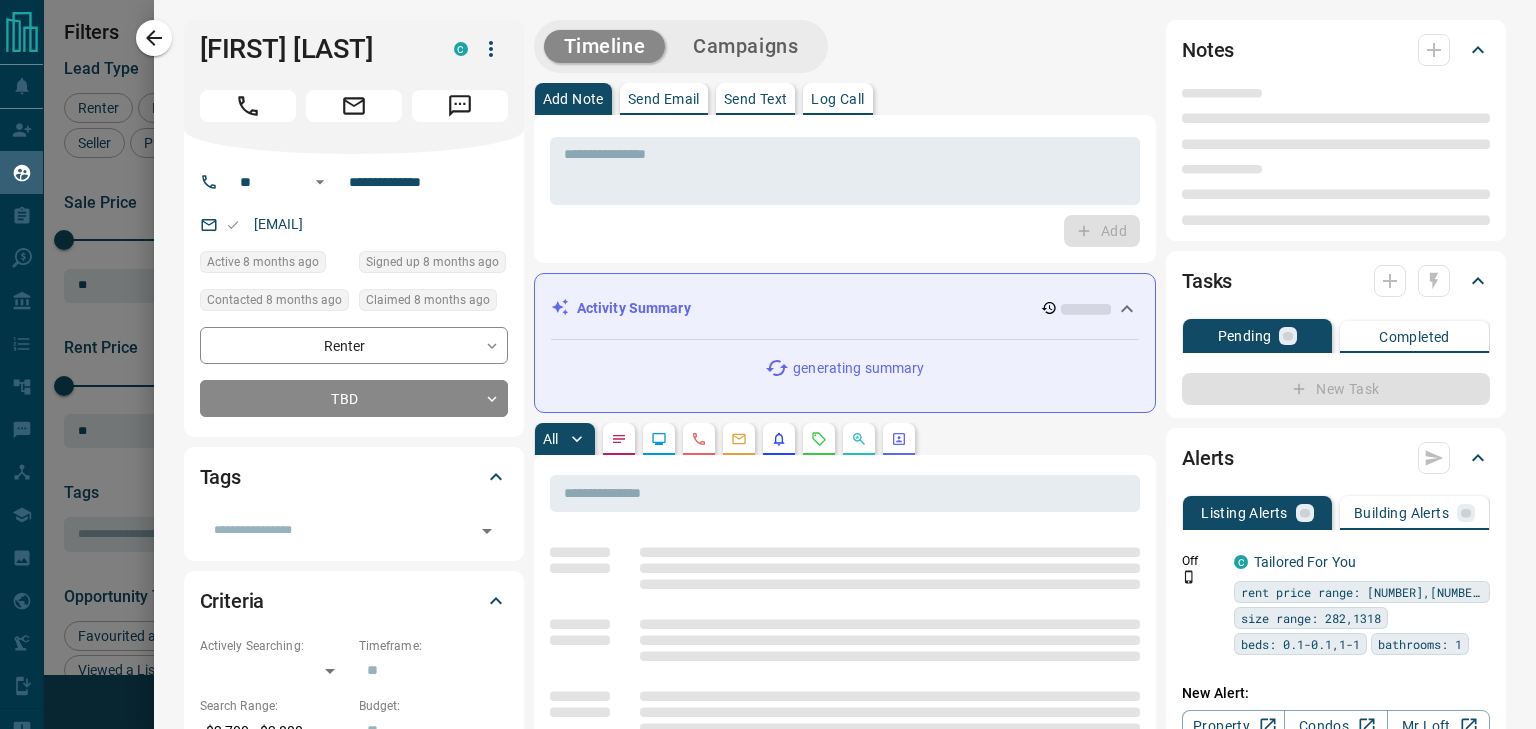 type on "**********" 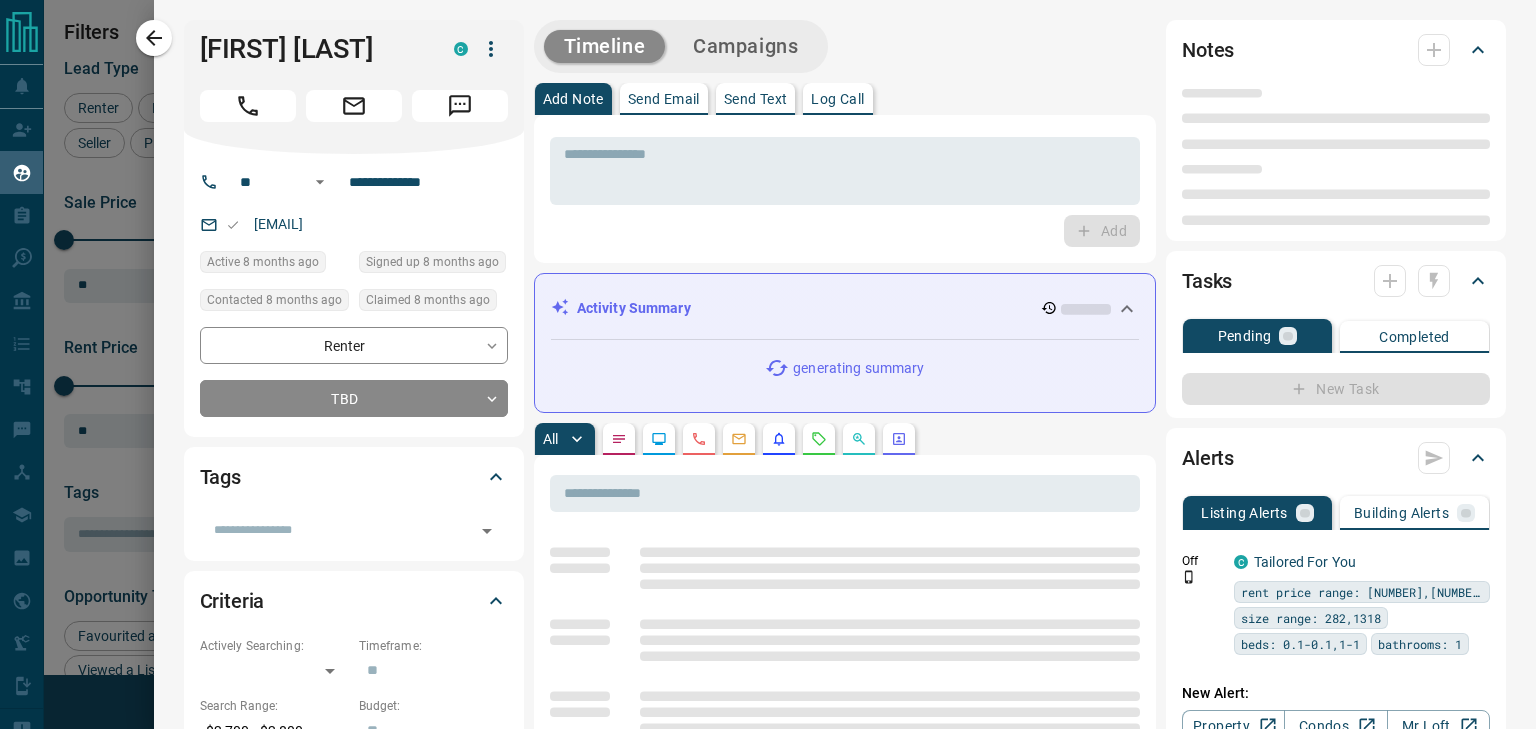type on "**********" 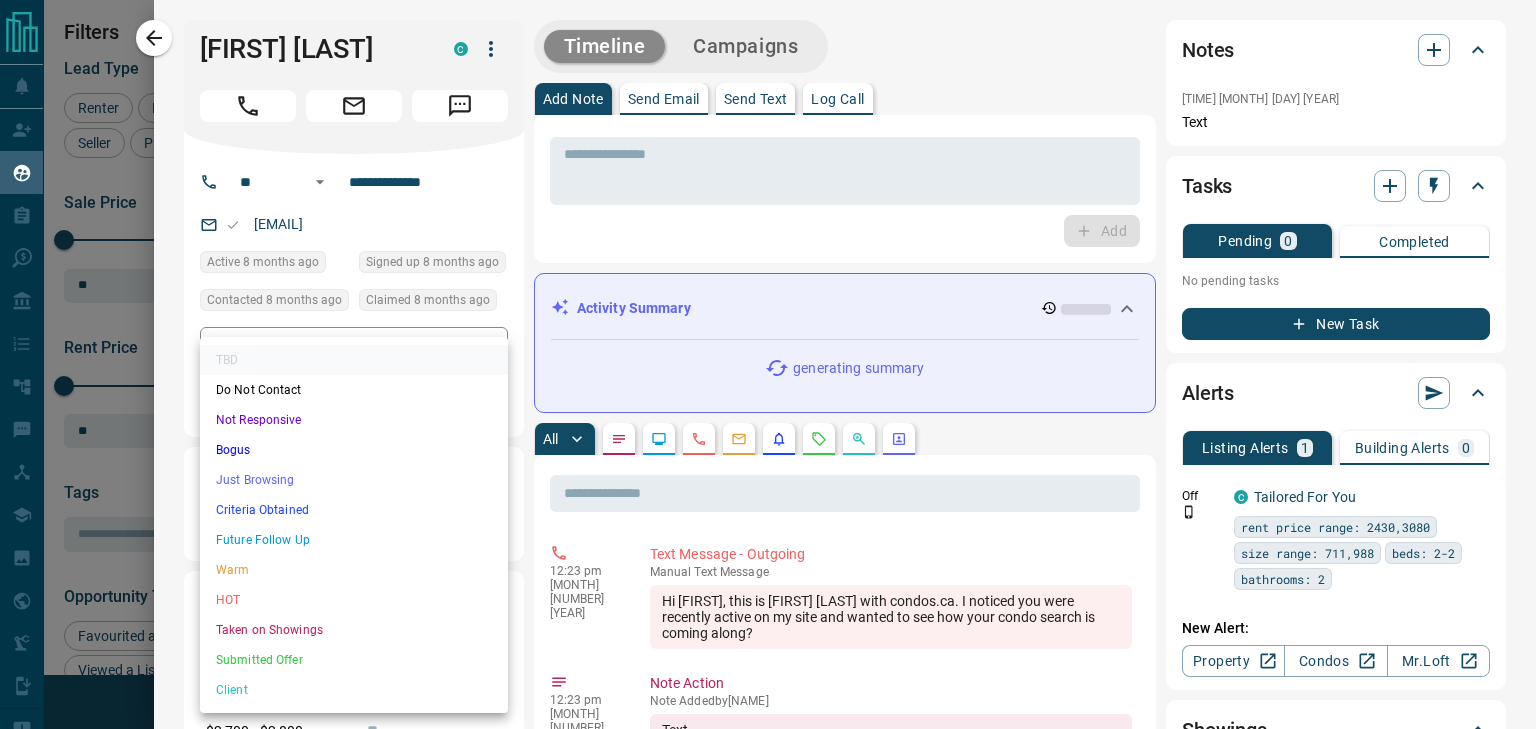 click on "Lead Transfers Claim Leads My Leads Tasks Opportunities Deals Campaigns Automations Messages Broker Bay Training Media Services Agent Resources Precon Worksheet Mobile Apps Disclosure Logout My Leads Filters 1 Manage Tabs New Lead All 942 TBD 54 Do Not Contact - Not Responsive 615 Bogus - Just Browsing 61 Criteria Obtained 38 Future Follow Up 153 Warm 11 HOT - Taken on Showings 5 Submitted Offer - Client 5 Name Details Last Active Claimed Date Status Tags Meena Abdu Renter C $3K - $3K Scarborough, Toronto 8 months ago Contacted 8 months ago 8 months ago Signed up 8 months ago TBD + Kiara Angel Renter C $700 - $1K Scarborough, York Crosstown, +1 8 months ago Contacted 8 months ago 8 months ago Signed up 8 months ago TBD + Victor Huang Renter C $3K - $3K North York, Mississauga 6 months ago 8 months ago Signed up 4 years ago TBD + Sushumna Pradeep Renter C $3K - $3K Etobicoke, Toronto 8 months ago 8 months ago Signed up 8 months ago TBD + Arjola Rumi Renter C $3K - $3K Etobicoke, Toronto 8 months ago TBD + C +" at bounding box center [768, 352] 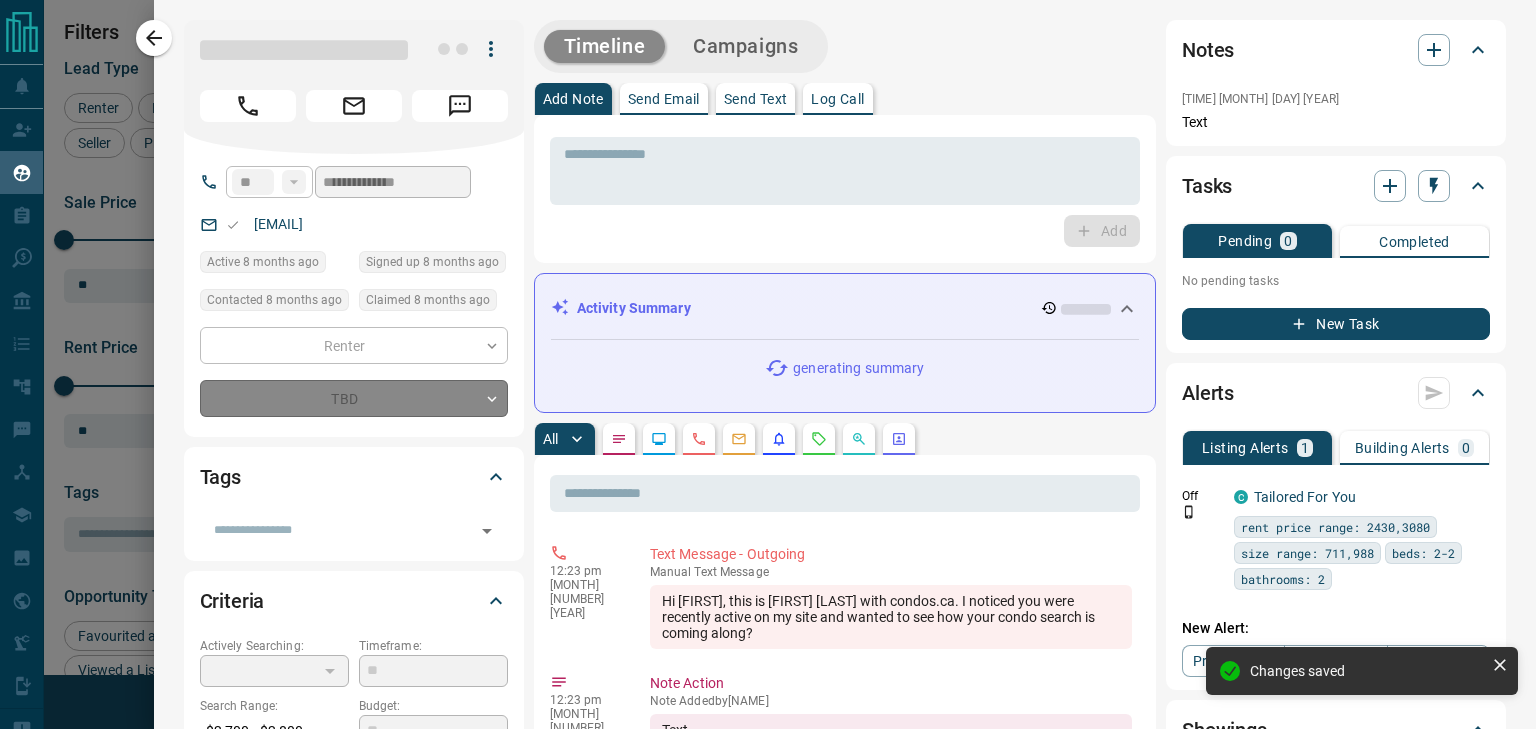 type on "*" 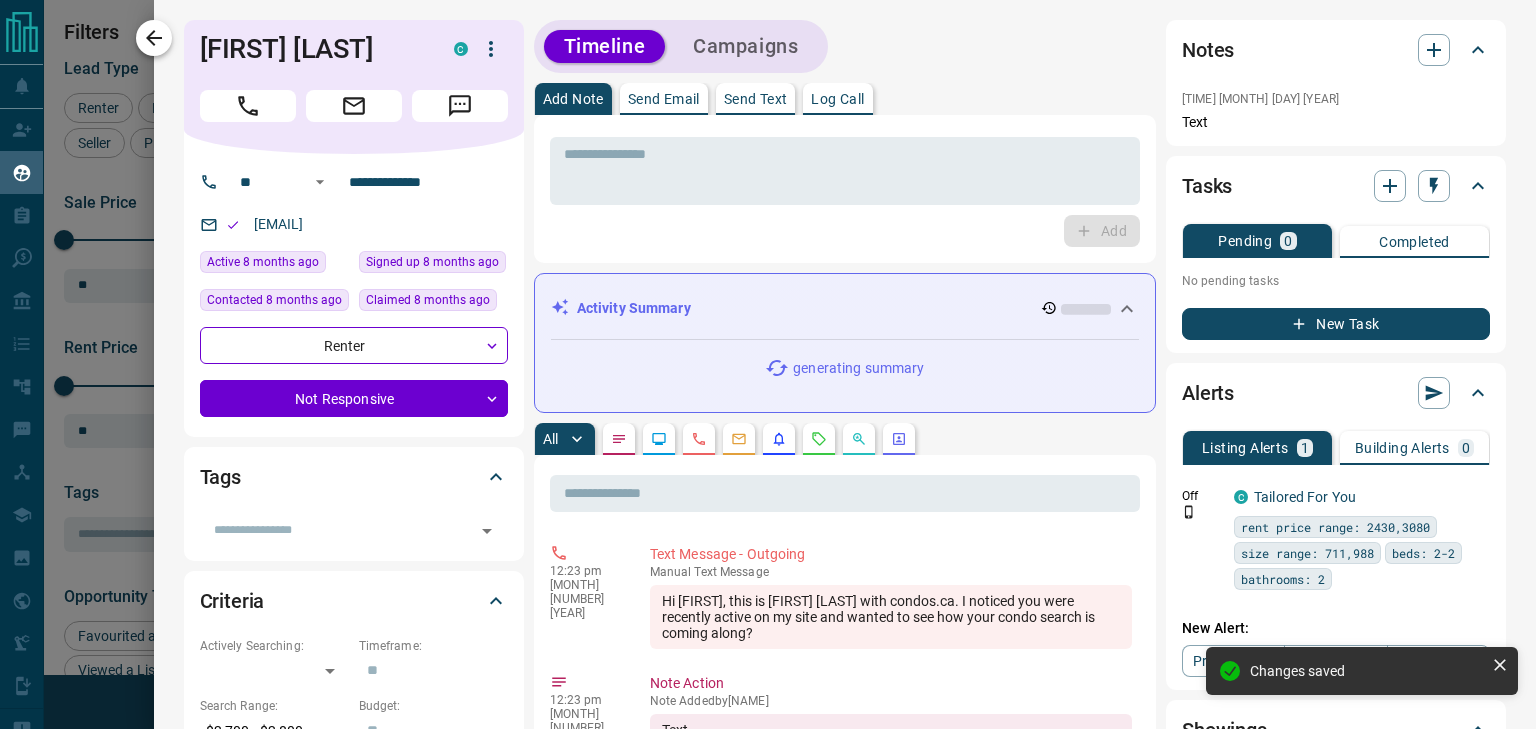 click 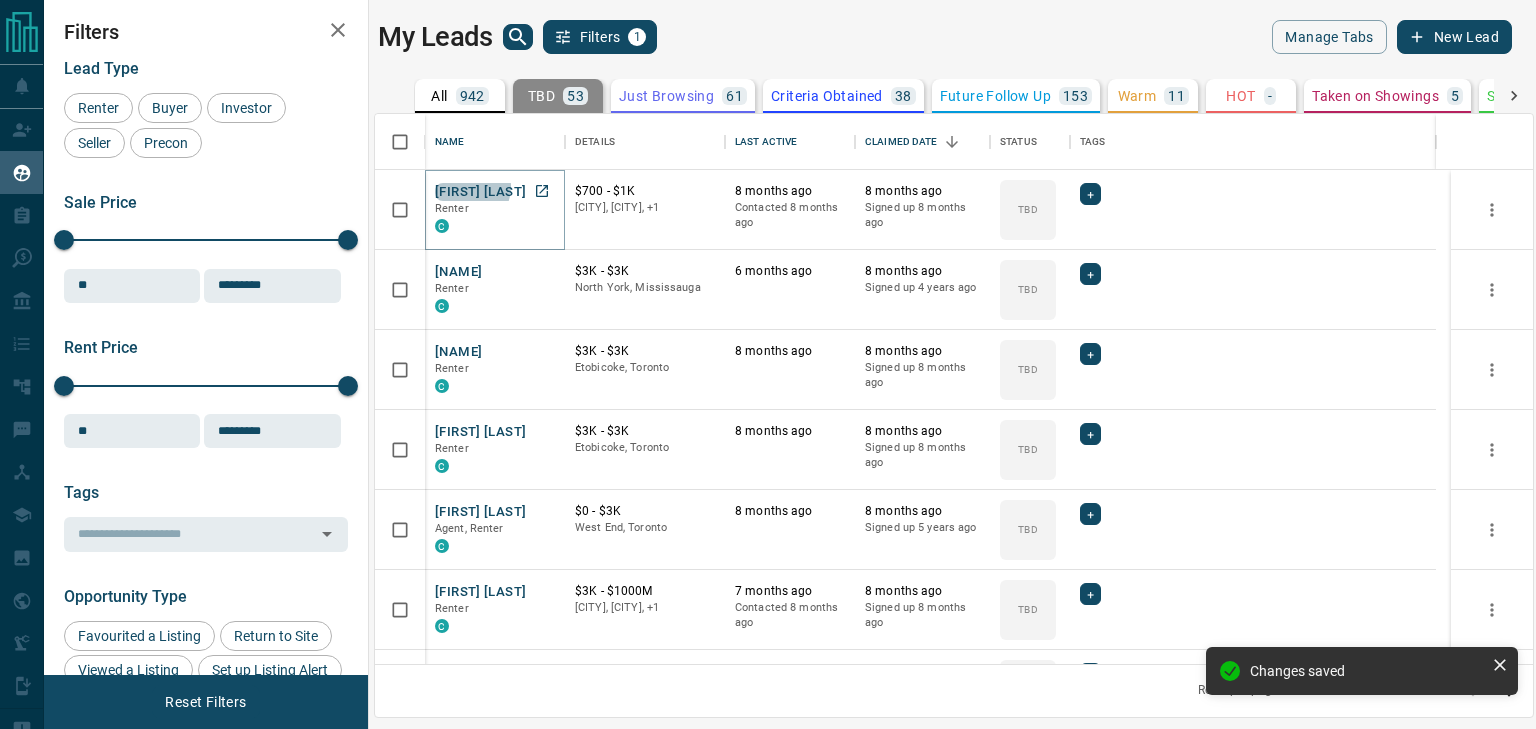 click on "[FIRST] [LAST]" at bounding box center [480, 192] 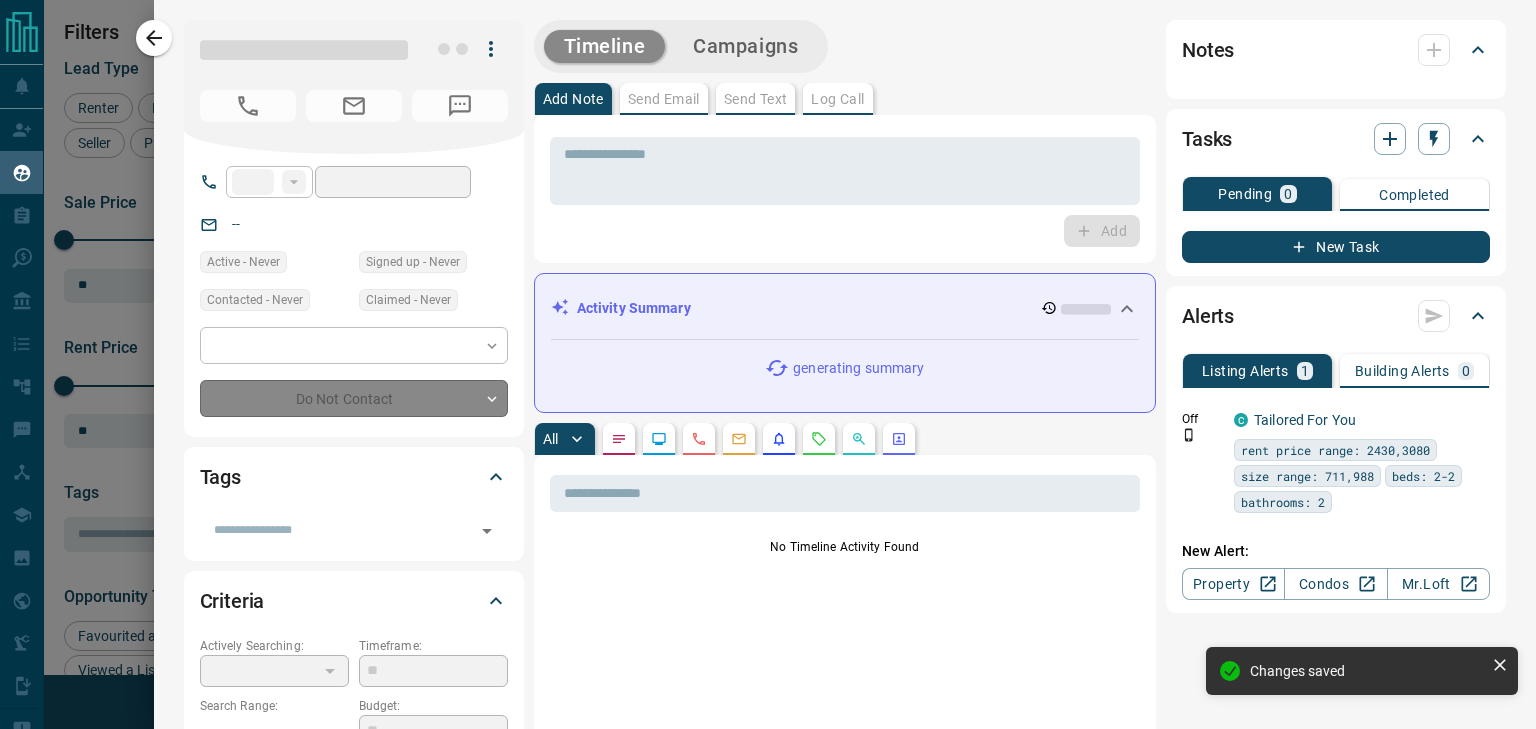 type on "**" 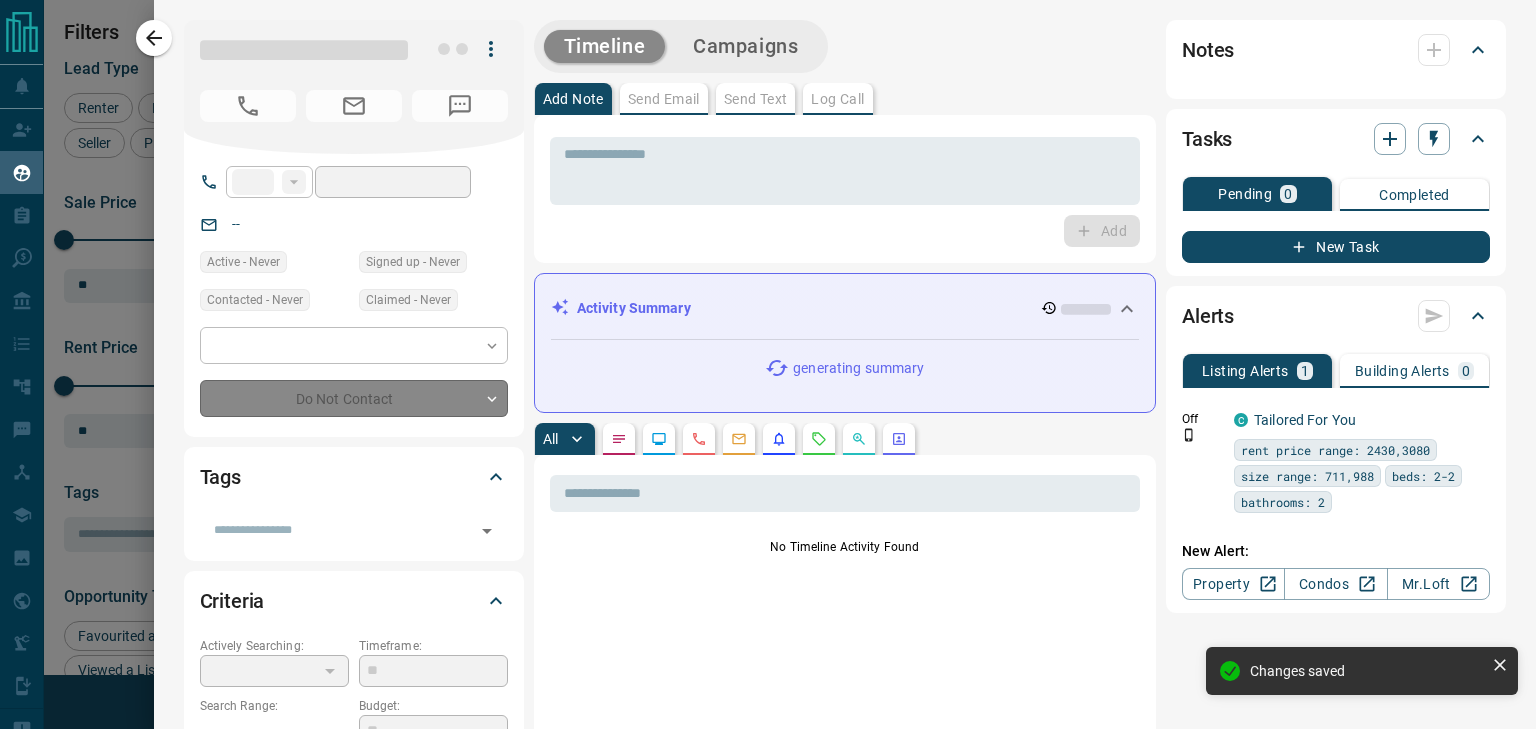 type on "**********" 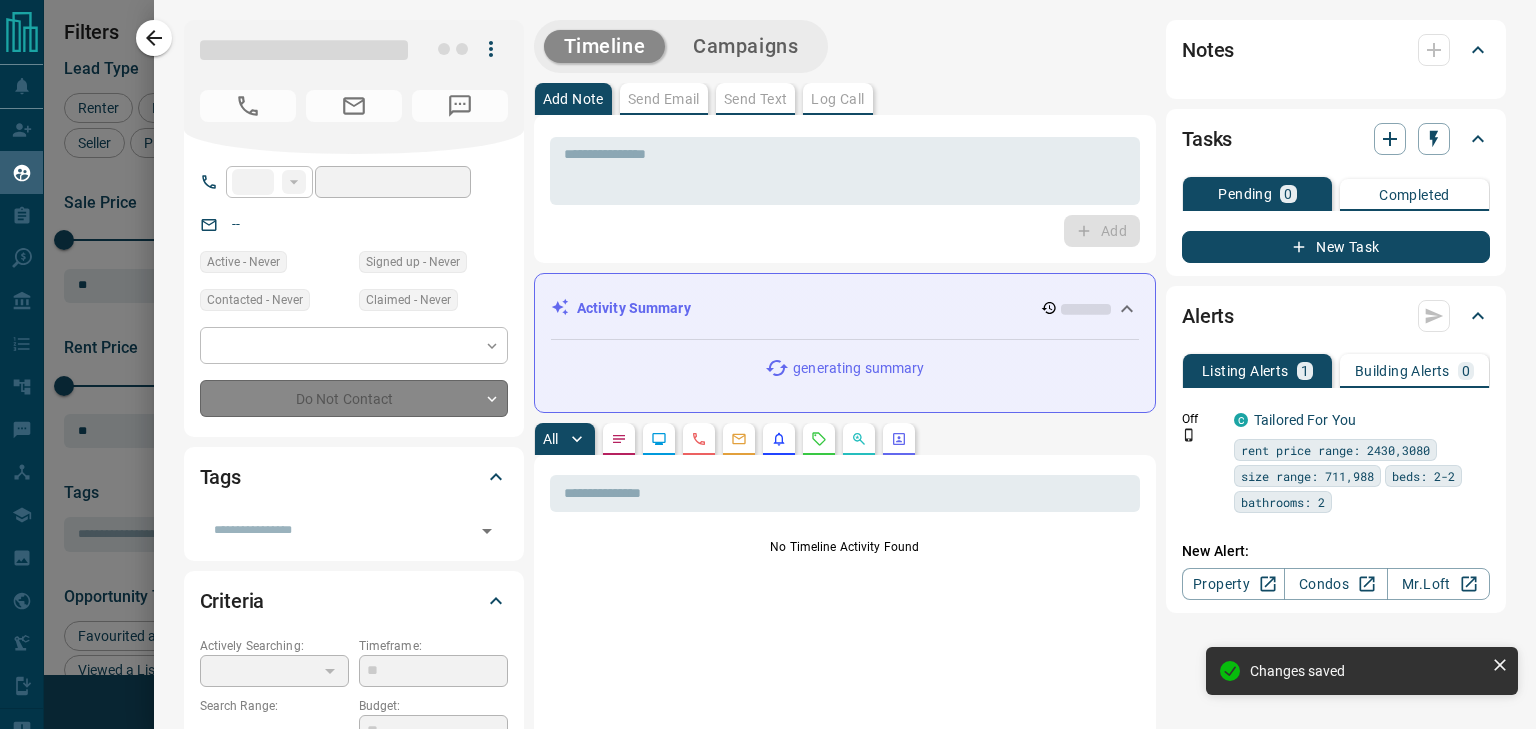 type on "**********" 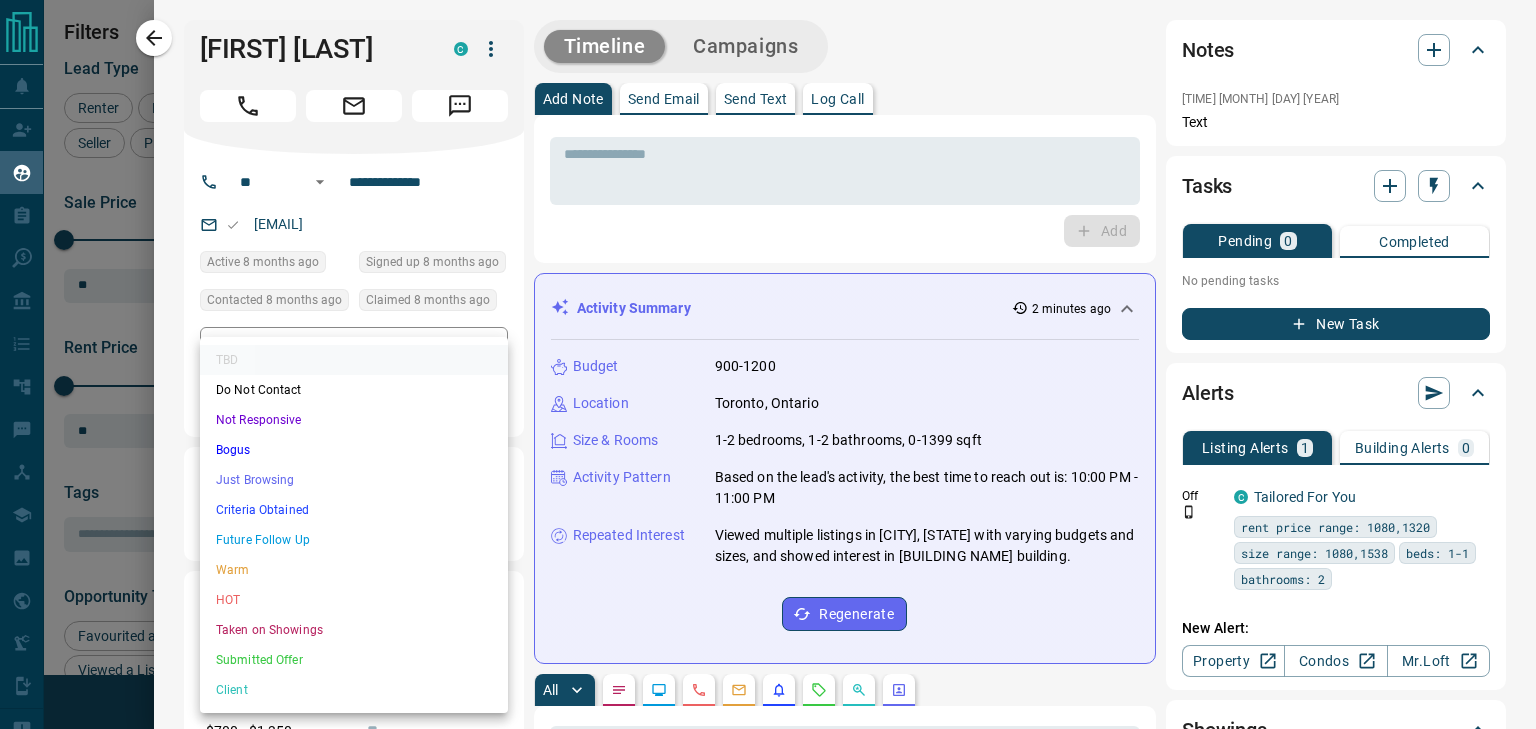 click on "Lead Transfers Claim Leads My Leads Tasks Opportunities Deals Campaigns Automations Messages Broker Bay Training Media Services Agent Resources Precon Worksheet Mobile Apps Disclosure Logout My Leads Filters 1 Manage Tabs New Lead All TBD Do Not Contact Not Responsive Bogus Just Browsing Criteria Obtained Future Follow Up Warm HOT Taken on Showings Submitted Offer Client Name Details Last Active Claimed Date Status Tags Kiara Angel Renter C $700 - $1K Scarborough, York Crosstown, +1 8 months ago Contacted 8 months ago 8 months ago Signed up 8 months ago TBD + Victor Huang Renter C $3K - $3K North York, Mississauga 6 months ago 8 months ago Signed up 4 years ago TBD + Sushumna Pradeep Renter C $3K - $3K Etobicoke, Toronto 8 months ago 8 months ago Signed up 8 months ago TBD + Arjola Rumi Renter C $3K - $3K Etobicoke, Toronto 8 months ago 8 months ago Signed up 8 months ago TBD + Bronwen Ruttan Agent, Renter C $0 - $3K West End, Toronto 8 months ago 8 months ago Signed up 5 years ago TBD + Hila Tuil Mutayn C +" at bounding box center (768, 352) 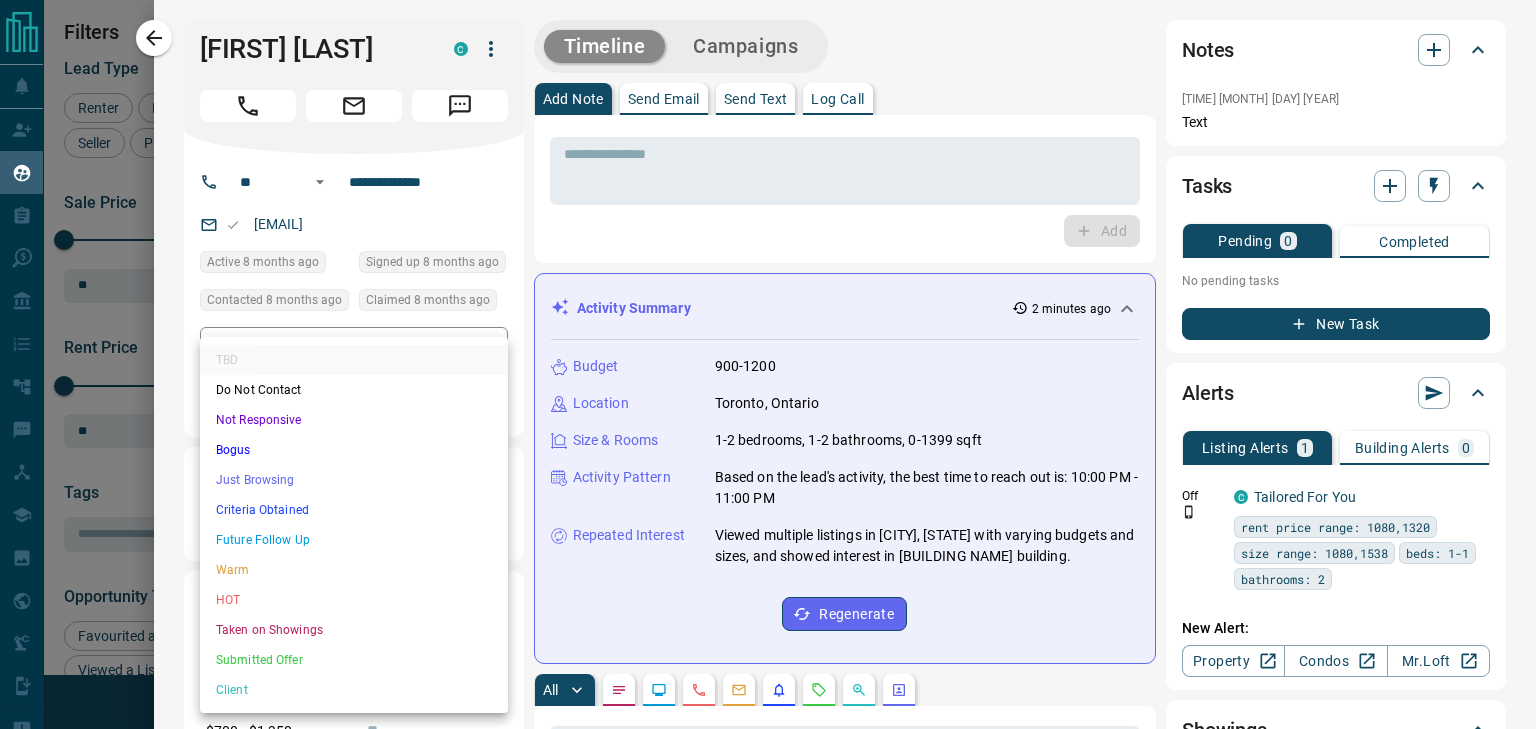 click on "Not Responsive" at bounding box center [354, 420] 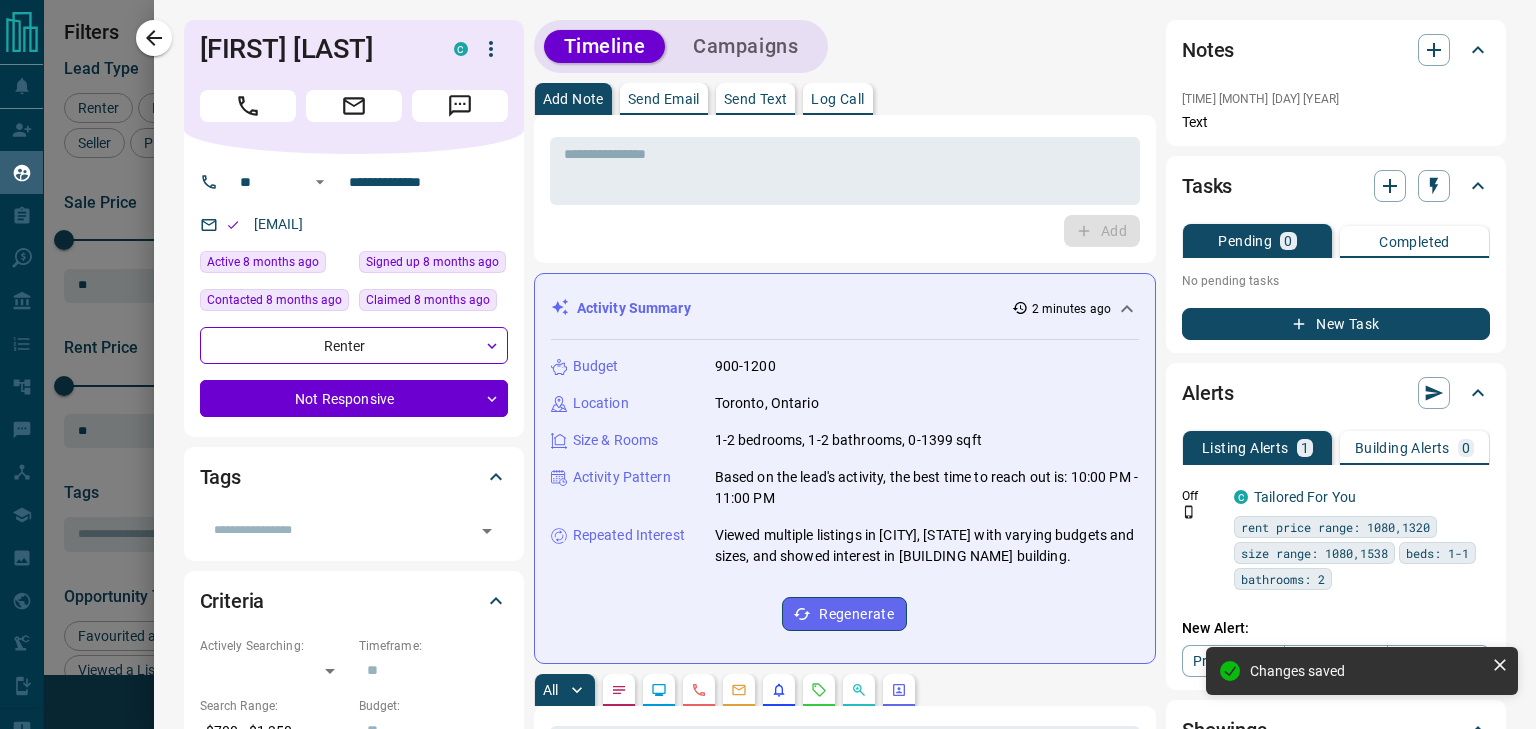 type on "*" 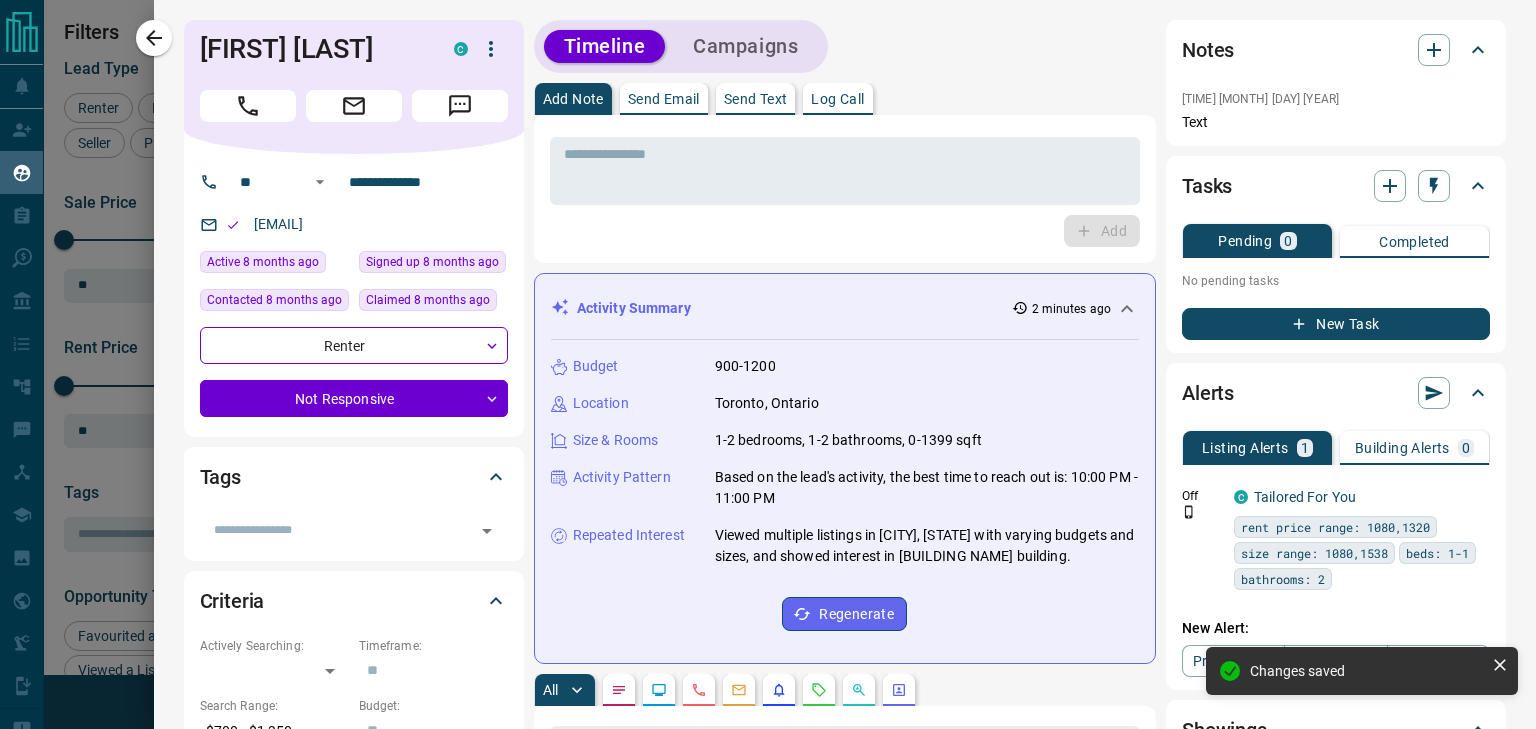 click at bounding box center [768, 364] 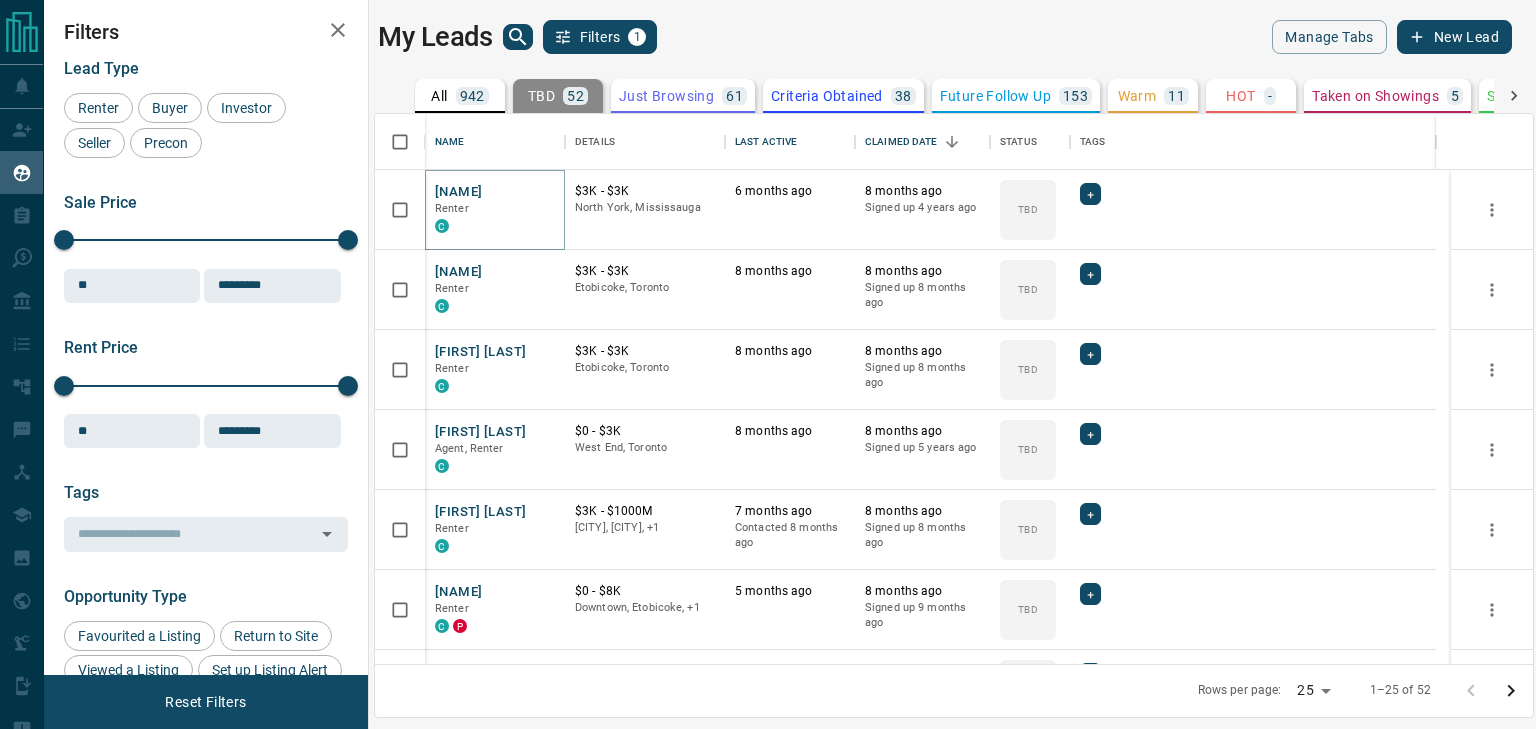 click on "Victor Huang" at bounding box center (458, 192) 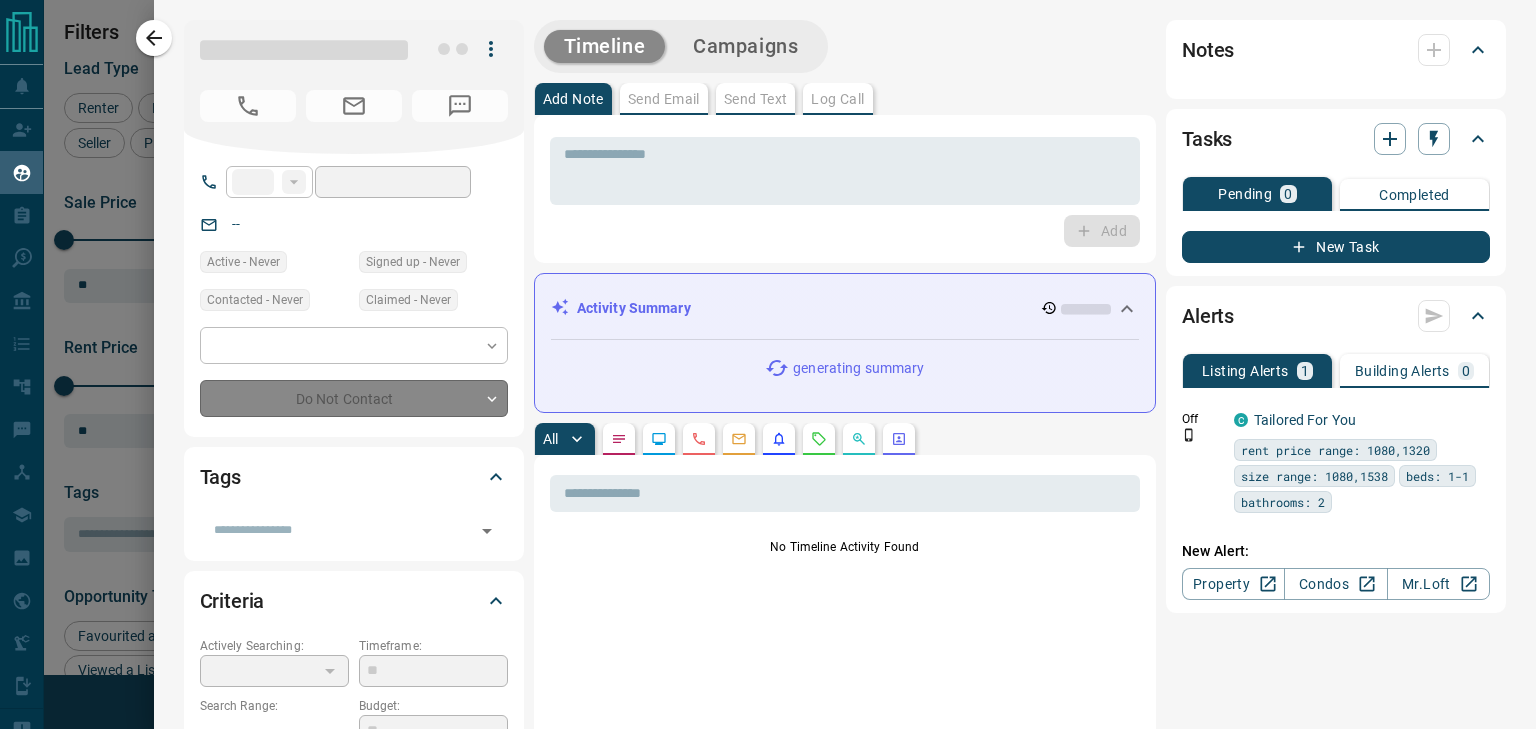 type on "**" 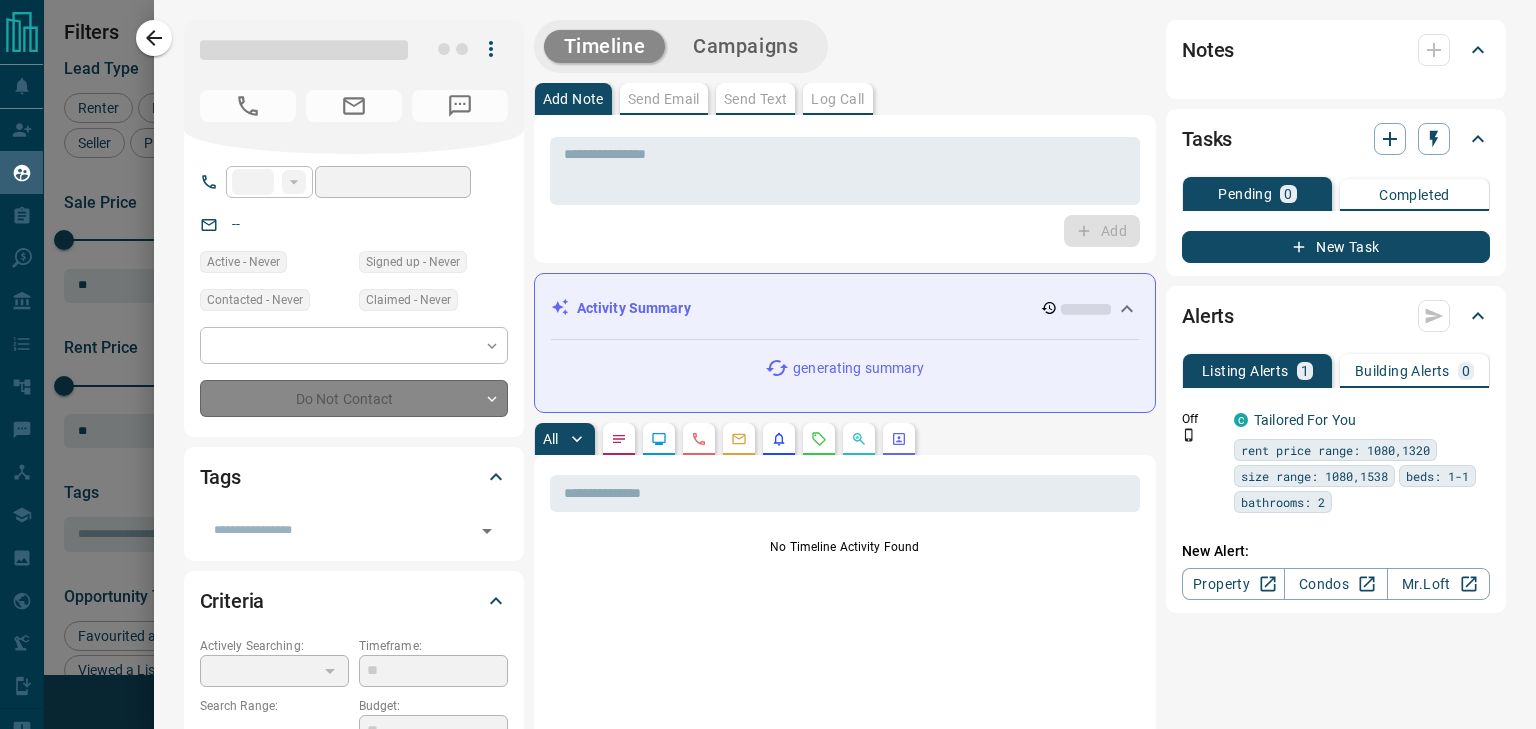 type on "**********" 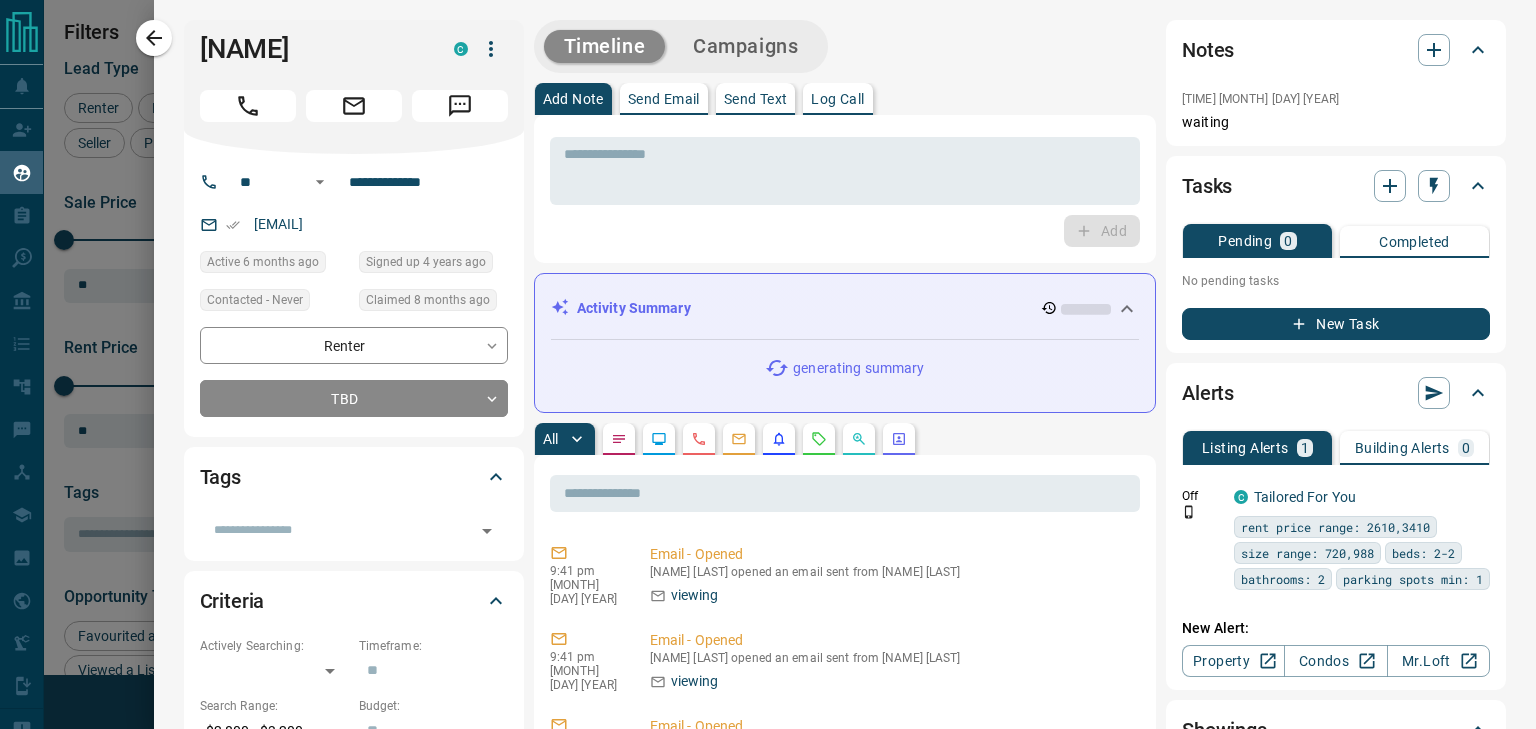 drag, startPoint x: 82, startPoint y: 27, endPoint x: 407, endPoint y: 416, distance: 506.8984 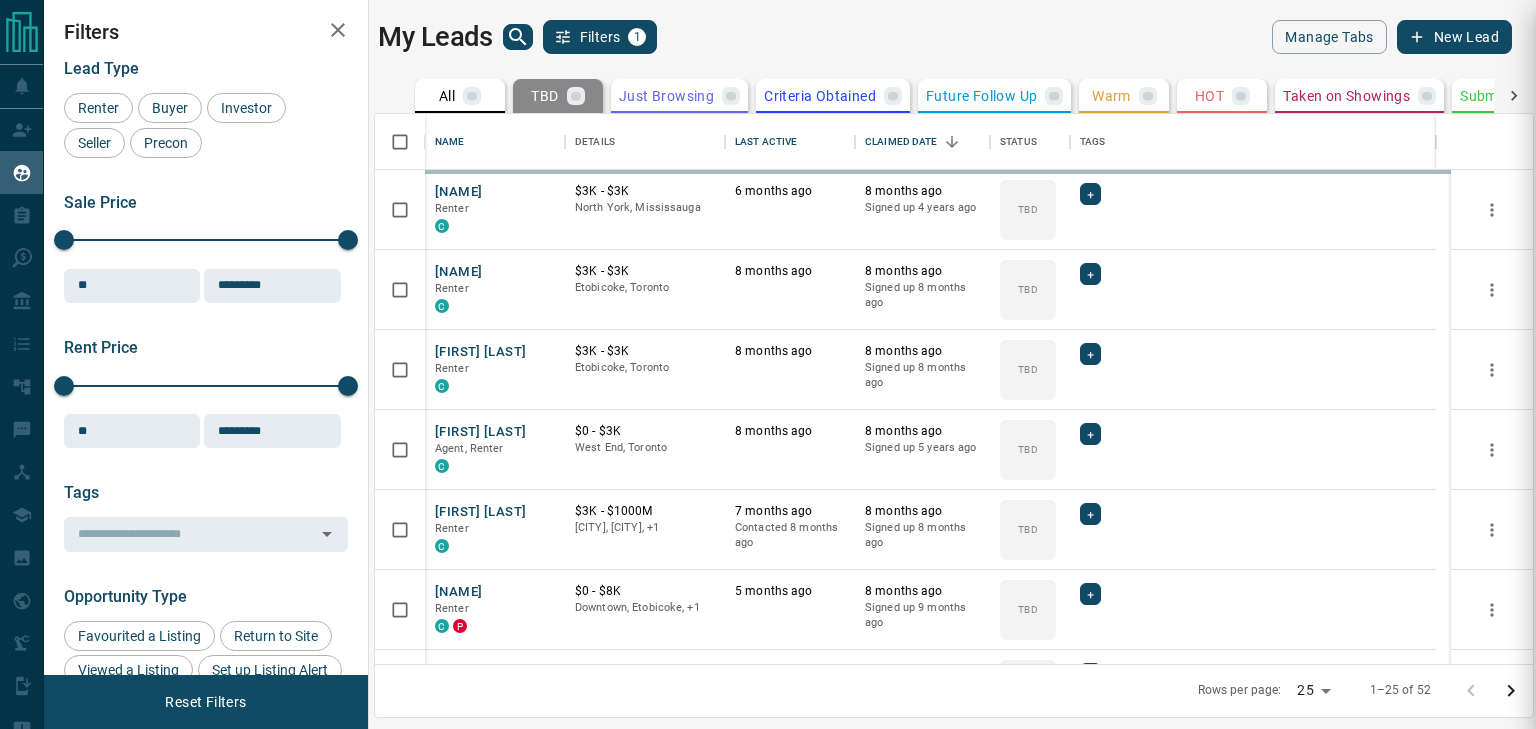 click at bounding box center [768, 364] 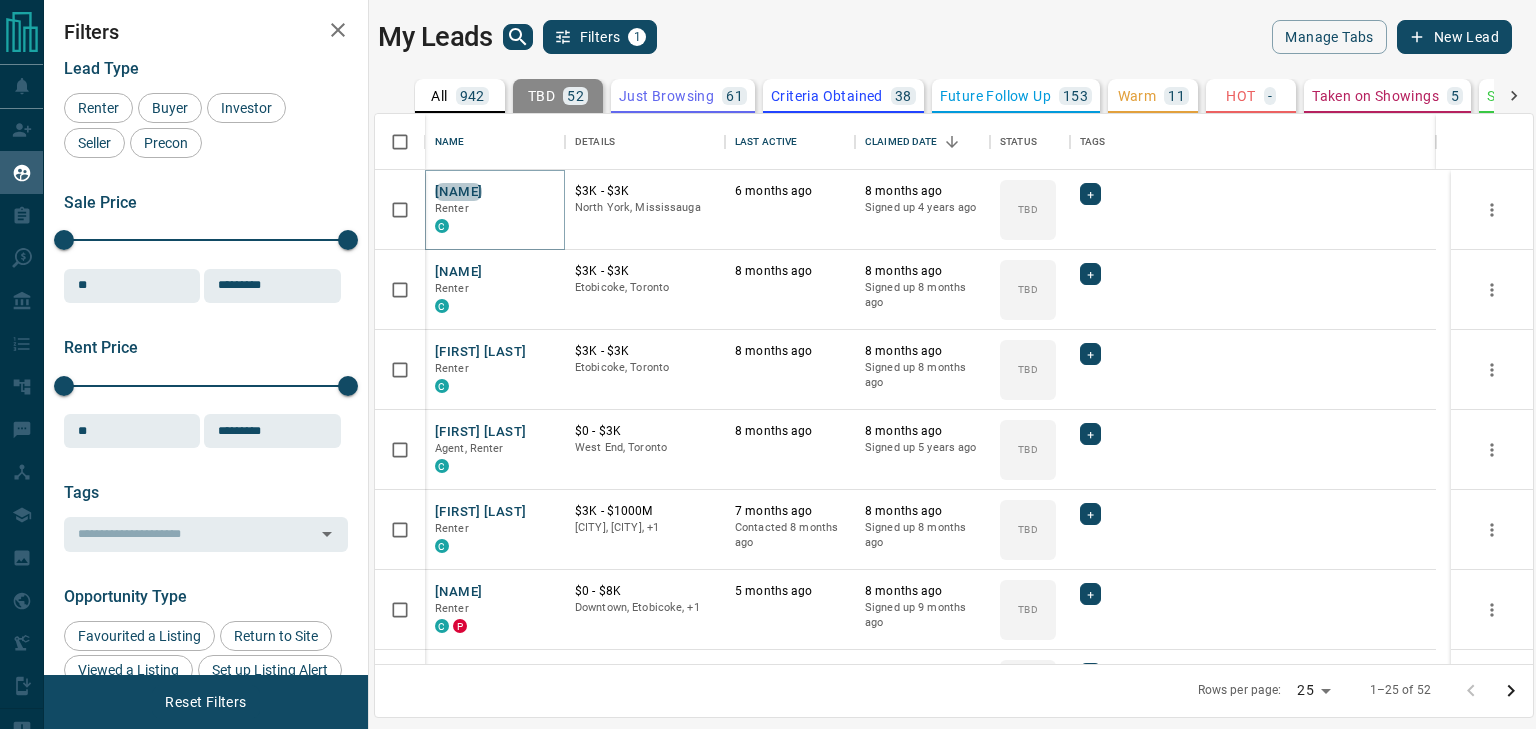 click on "Victor Huang" at bounding box center [458, 192] 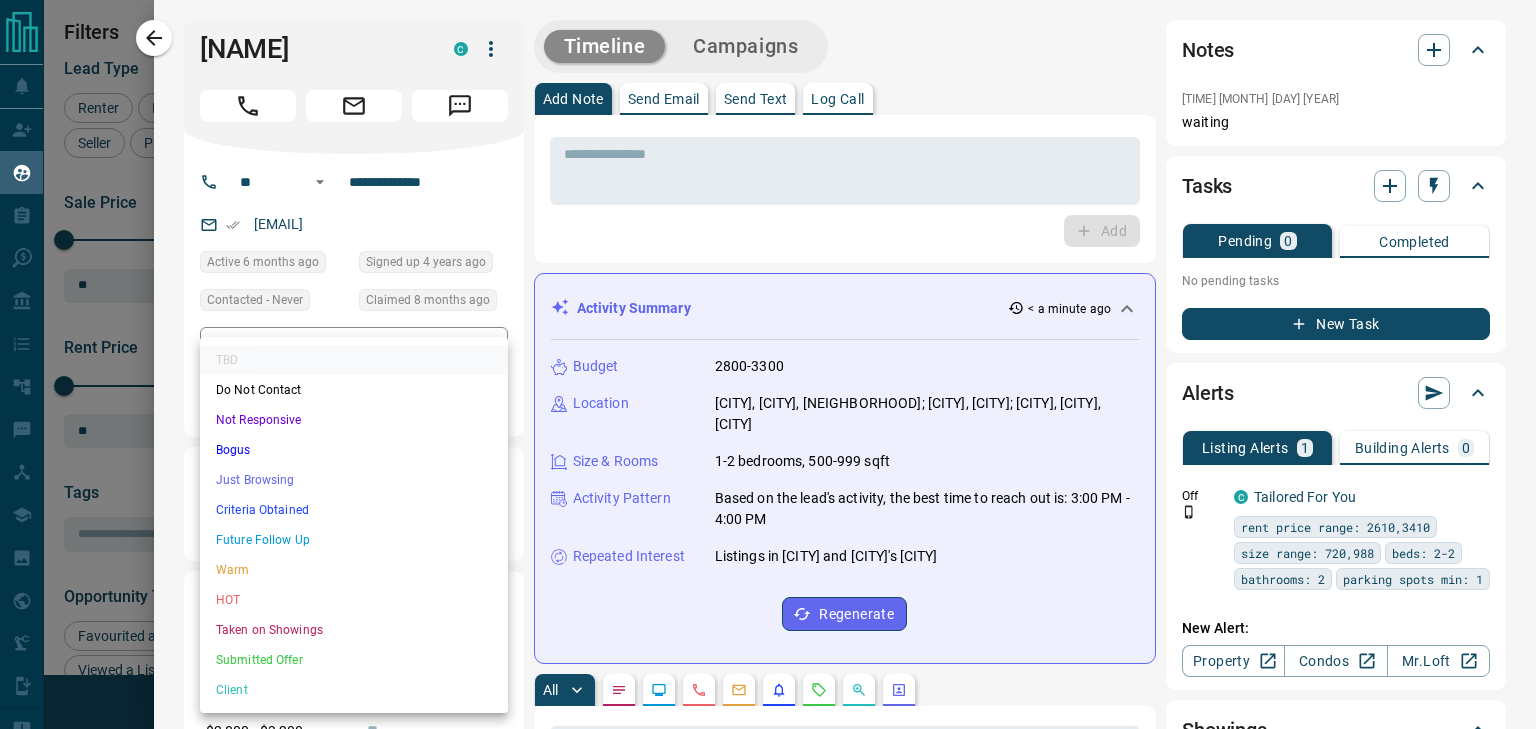 click on "Lead Transfers Claim Leads My Leads Tasks Opportunities Deals Campaigns Automations Messages Broker Bay Training Media Services Agent Resources Precon Worksheet Mobile Apps Disclosure Logout My Leads Filters 1 Manage Tabs New Lead All 942 TBD 52 Do Not Contact - Not Responsive 617 Bogus - Just Browsing 61 Criteria Obtained 38 Future Follow Up 153 Warm 11 HOT - Taken on Showings 5 Submitted Offer - Client 5 Name Details Last Active Claimed Date Status Tags Victor Huang Renter C $3K - $3K North York, Mississauga 6 months ago 8 months ago Signed up 4 years ago TBD + Sushumna Pradeep Renter C $3K - $3K Etobicoke, Toronto 8 months ago 8 months ago Signed up 8 months ago TBD + Arjola Rumi Renter C $3K - $3K Etobicoke, Toronto 8 months ago 8 months ago Signed up 8 months ago TBD + Bronwen Ruttan Agent, Renter C $0 - $3K West End, Toronto 8 months ago 8 months ago Signed up 5 years ago TBD + Hila Tuil Mutayn Renter C $3K - $1000M East Side, South Vancouver, +1 7 months ago Contacted 8 months ago 8 months ago TBD + C" at bounding box center [768, 352] 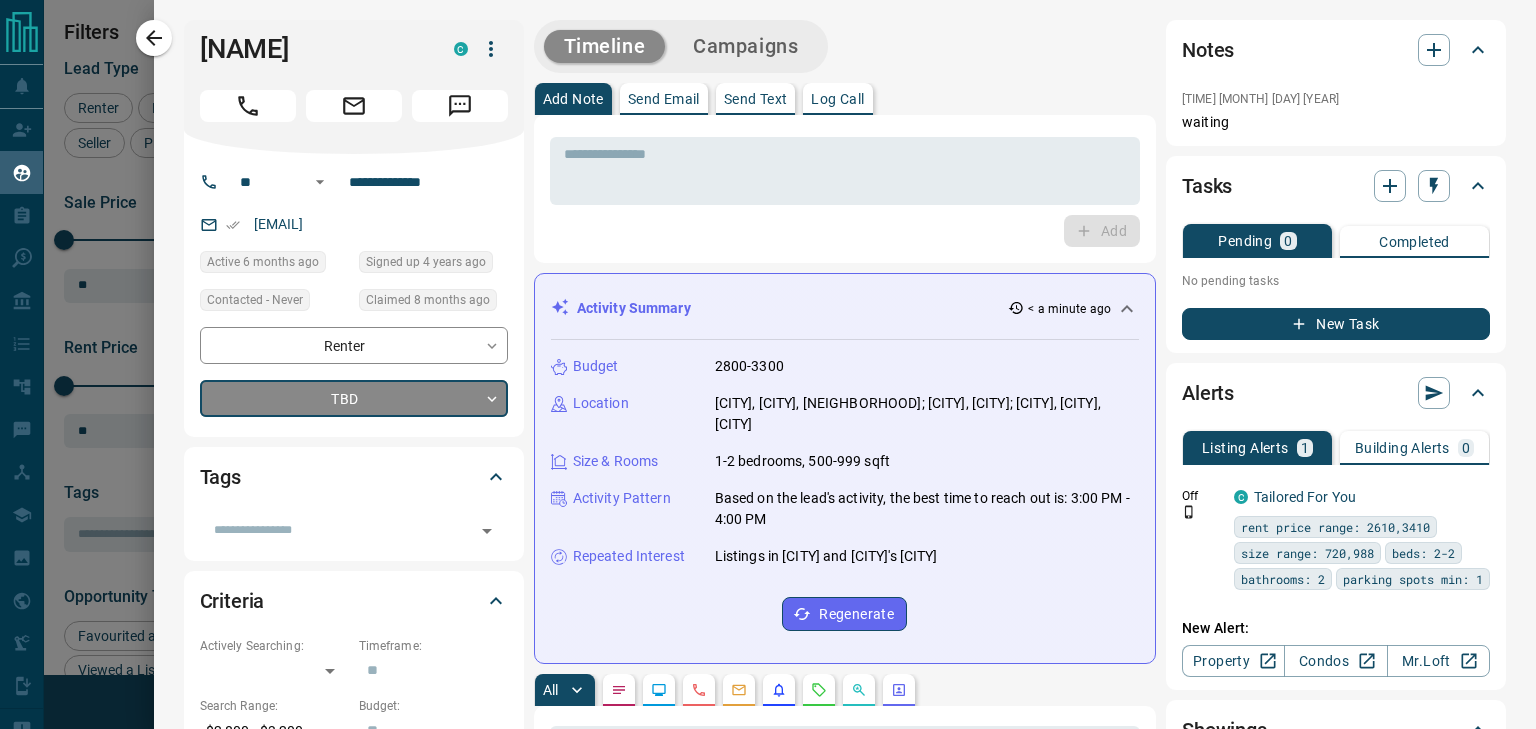 type on "*" 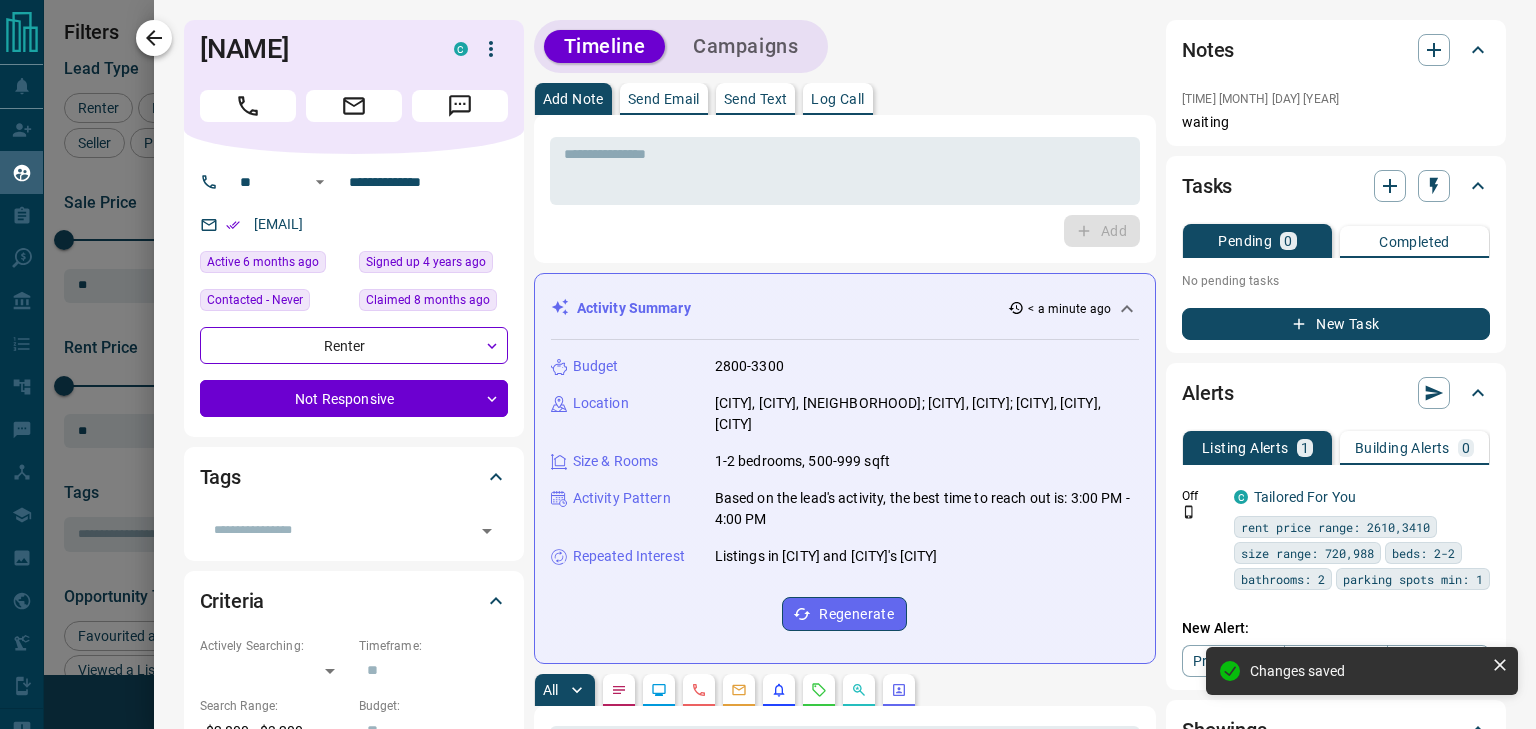 click 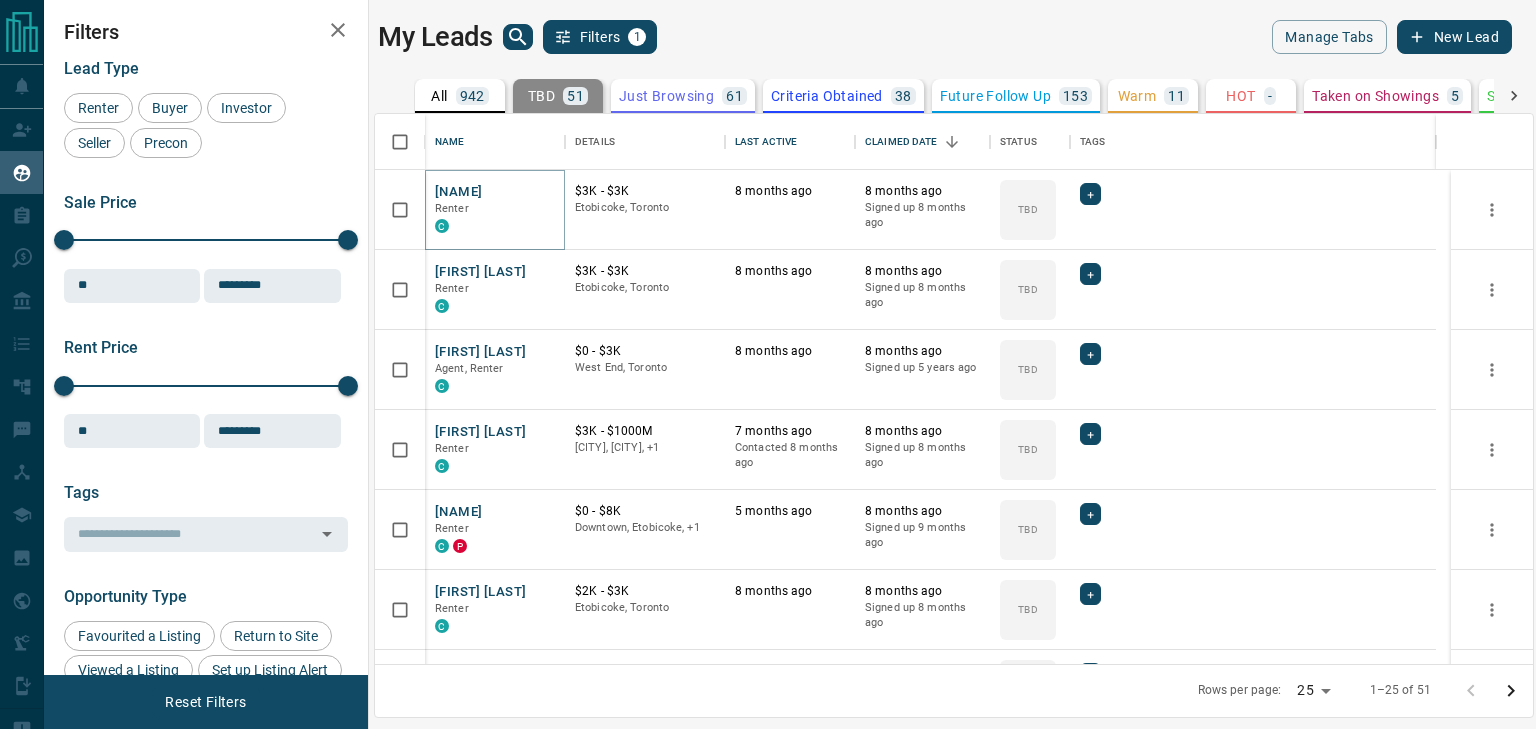 click on "Sushumna Pradeep" at bounding box center [458, 192] 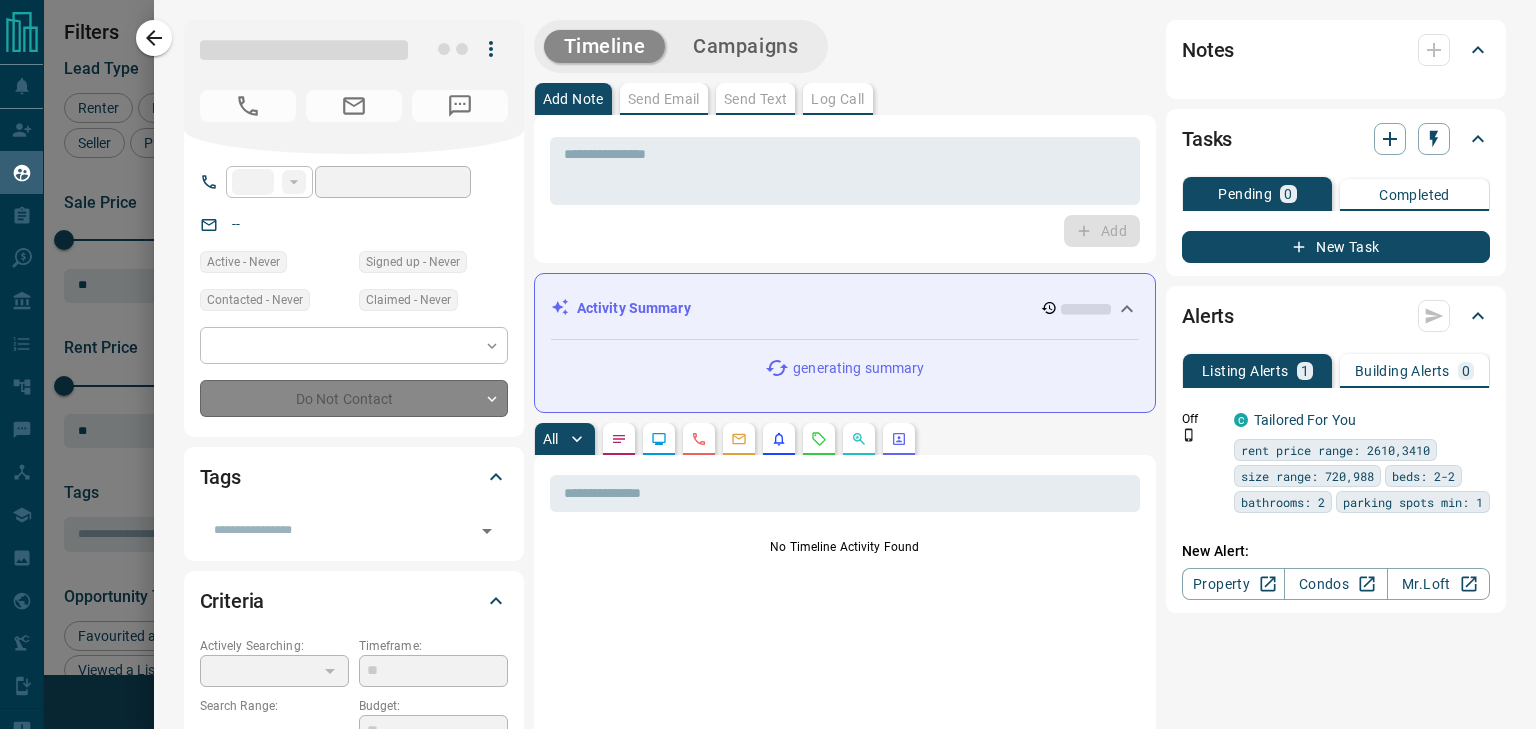 type on "**" 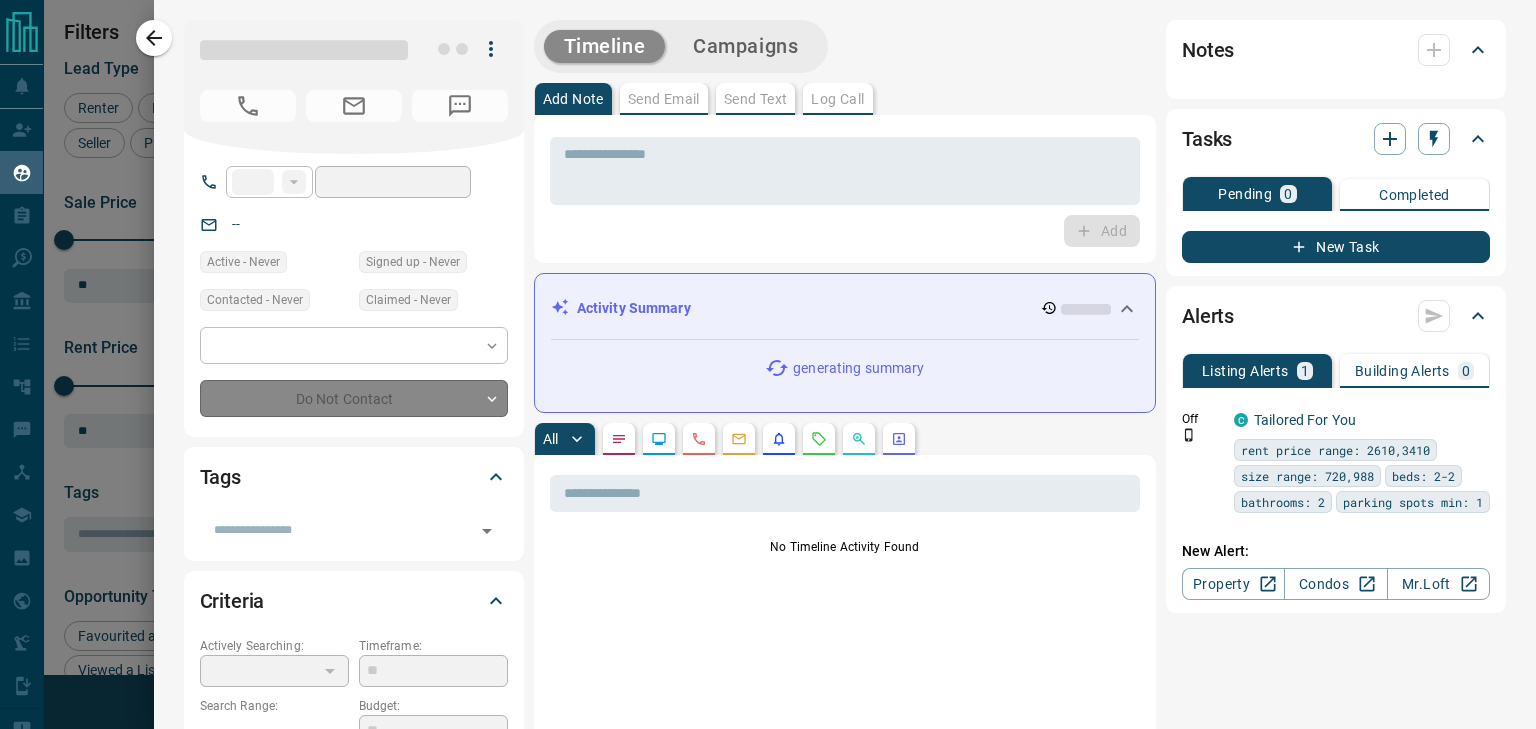type on "**********" 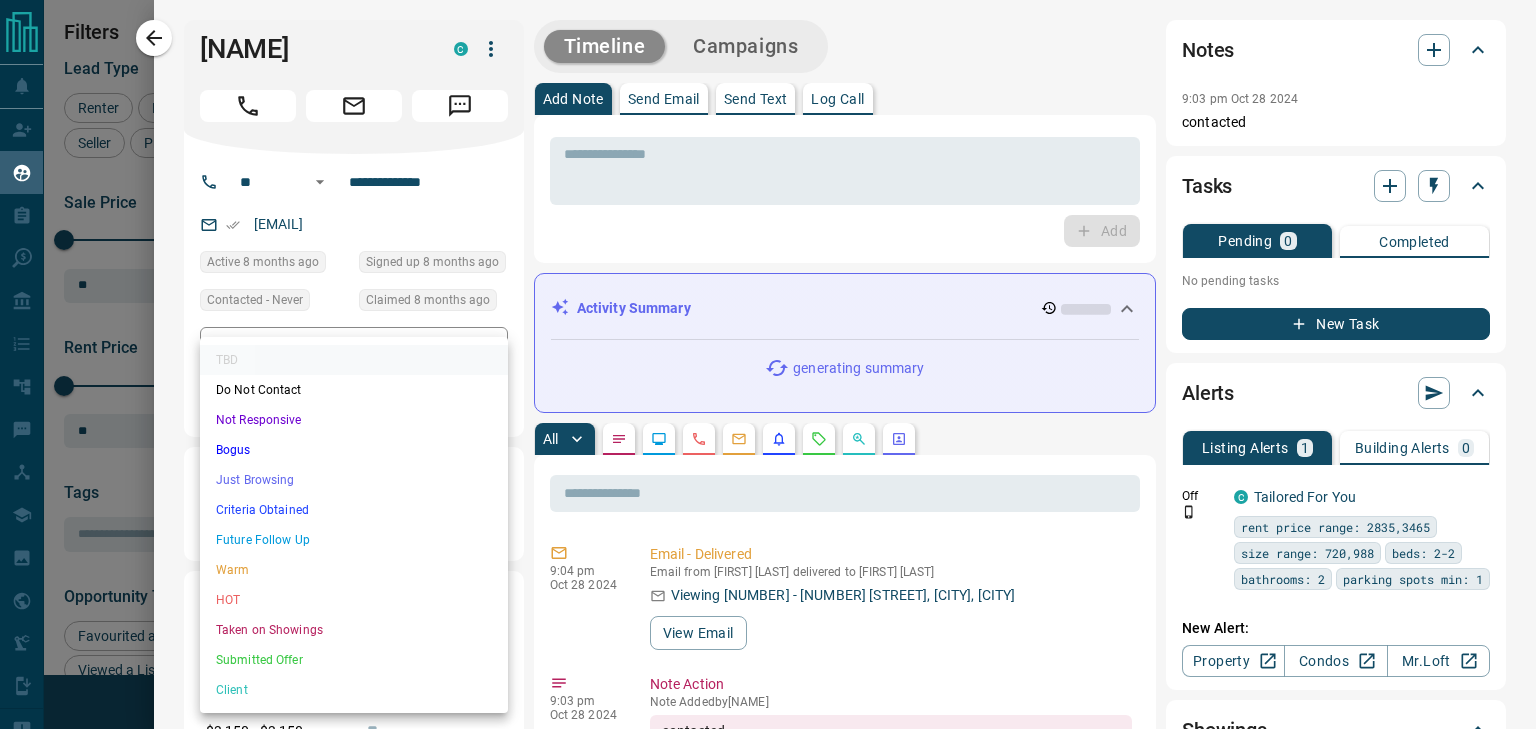 click on "Lead Transfers Claim Leads My Leads Tasks Opportunities Deals Campaigns Automations Messages Broker Bay Training Media Services Agent Resources Precon Worksheet Mobile Apps Disclosure Logout My Leads Filters 1 Manage Tabs New Lead All 942 TBD 51 Do Not Contact - Not Responsive 618 Bogus - Just Browsing 61 Criteria Obtained 38 Future Follow Up 153 Warm 11 HOT - Taken on Showings 5 Submitted Offer - Client 5 Name Details Last Active Claimed Date Status Tags Sushumna Pradeep Renter C $3K - $3K Etobicoke, Toronto 8 months ago 8 months ago Signed up 8 months ago TBD + Arjola Rumi Renter C $3K - $3K Etobicoke, Toronto 8 months ago 8 months ago Signed up 8 months ago TBD + Bronwen Ruttan Agent, Renter C $0 - $3K West End, Toronto 8 months ago 8 months ago Signed up 5 years ago TBD + Hila Tuil Mutayn Renter C $3K - $1000M East Side, South Vancouver, +1 7 months ago Contacted 8 months ago 8 months ago Signed up 8 months ago TBD + Mahra Alfarsi Renter C P $0 - $8K Downtown, Etobicoke, +1 5 months ago 8 months ago TBD +" at bounding box center [768, 352] 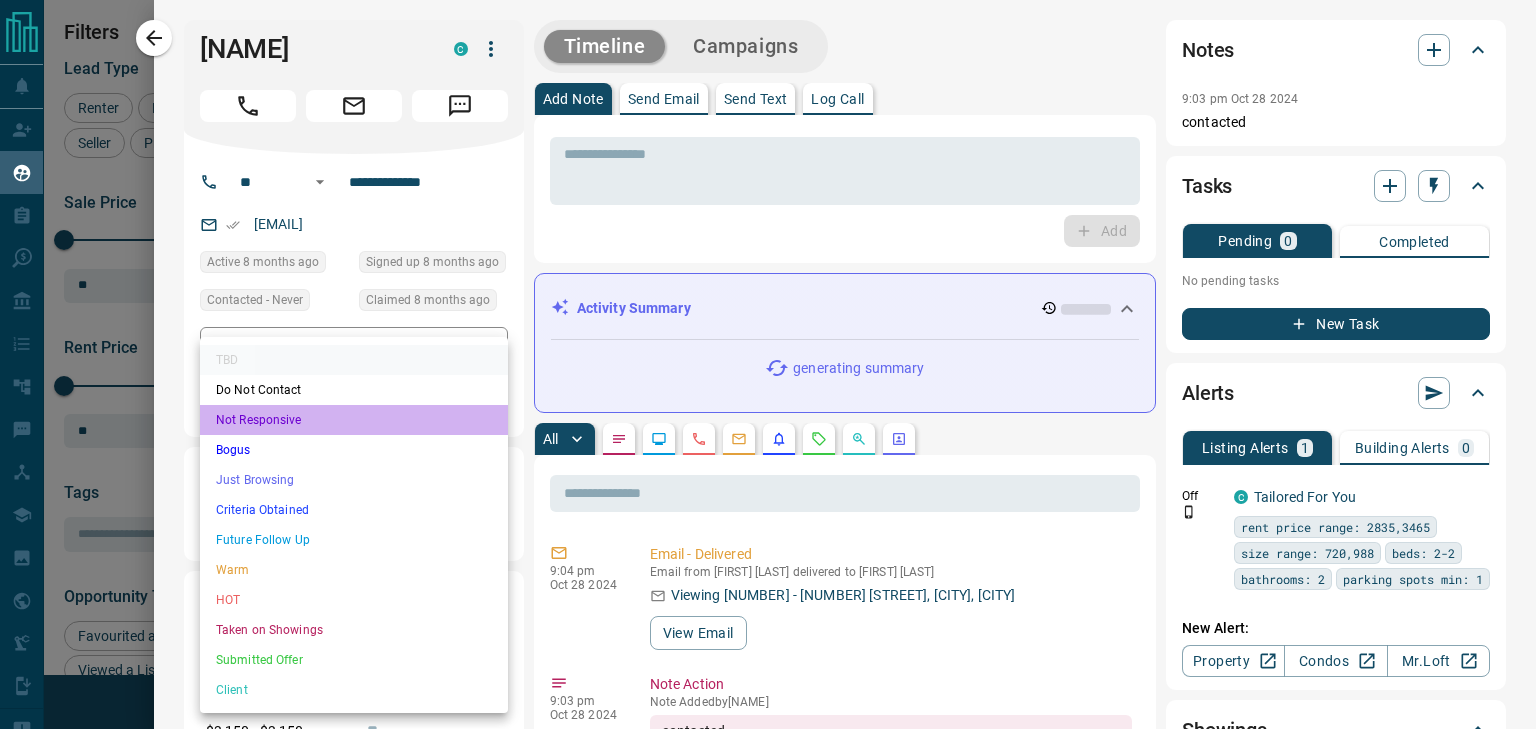 click on "Not Responsive" at bounding box center (354, 420) 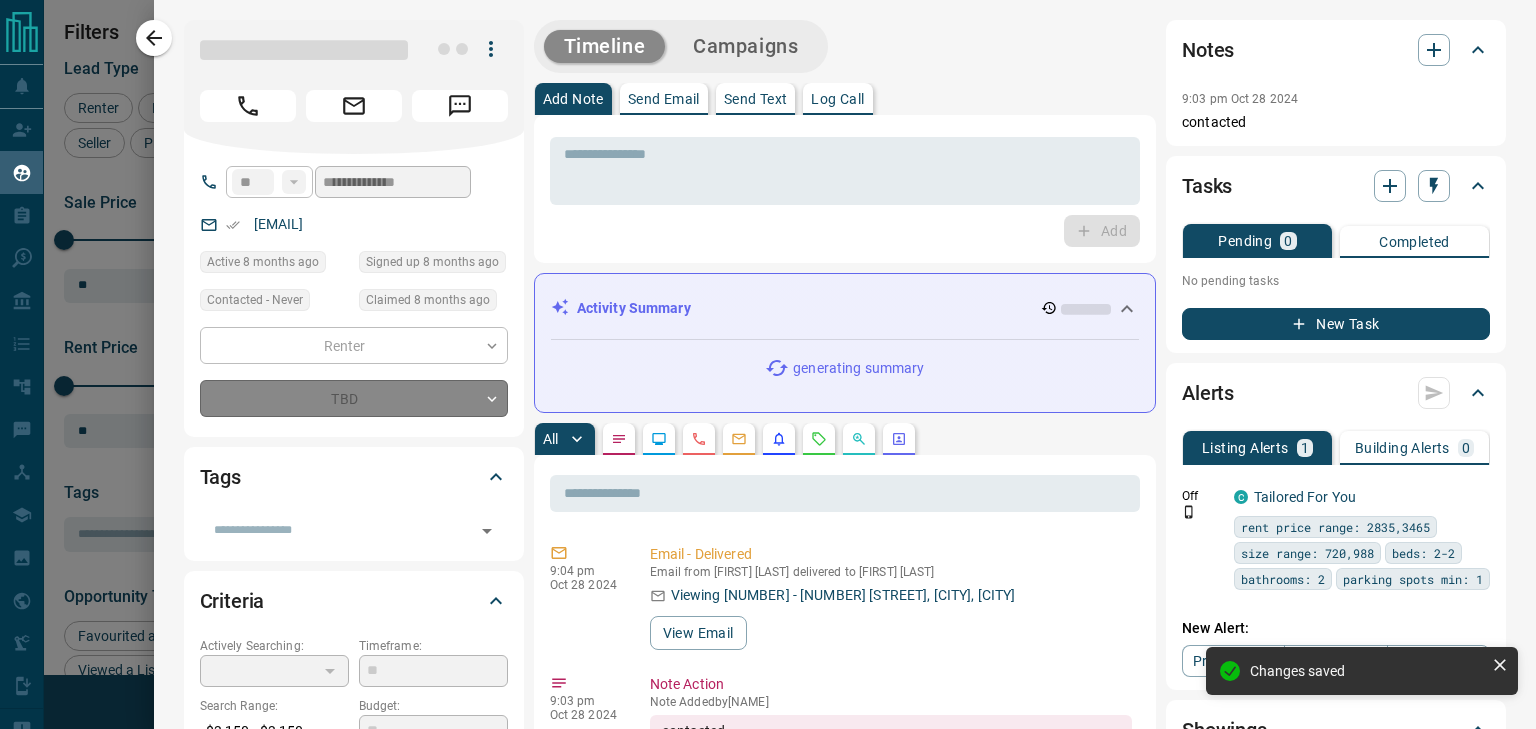 type on "*" 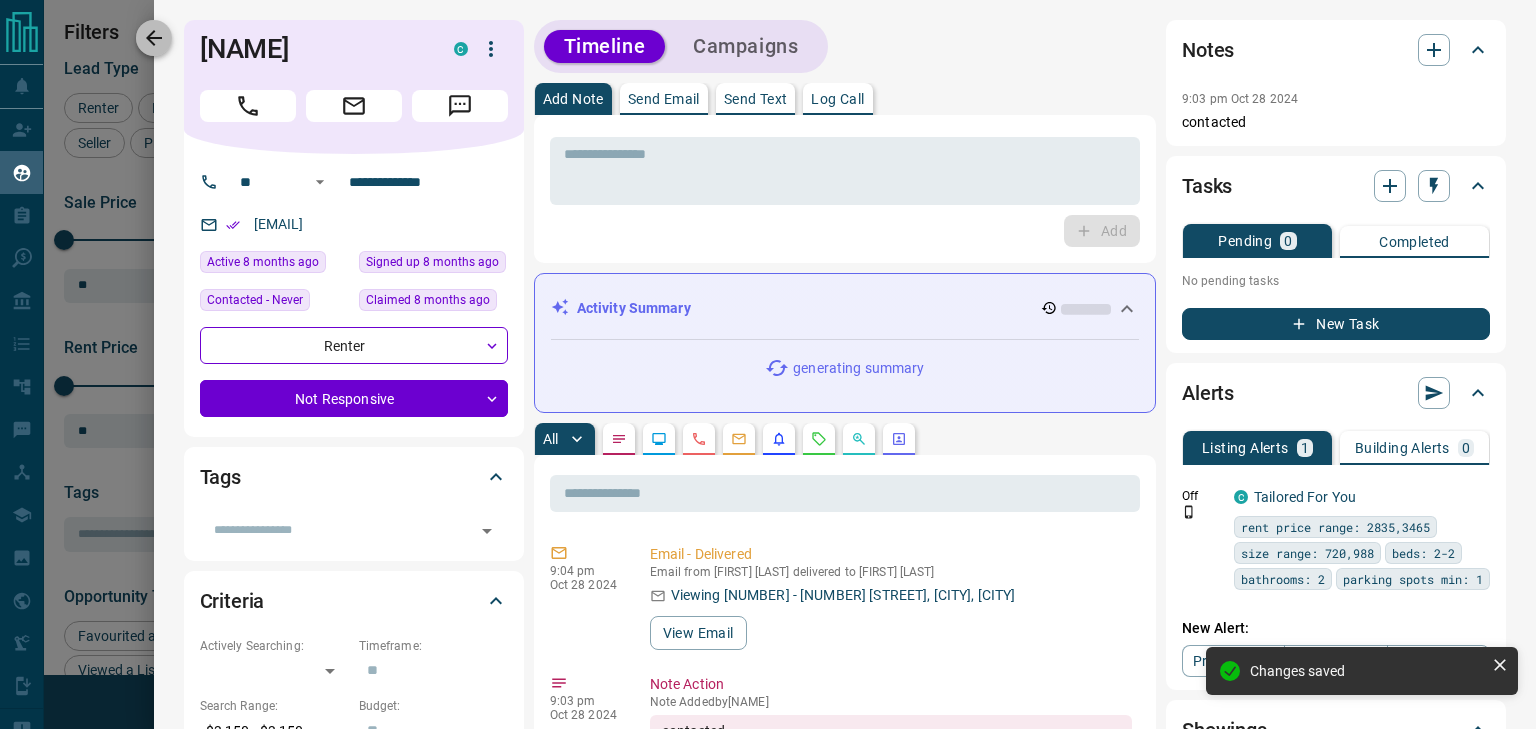 click 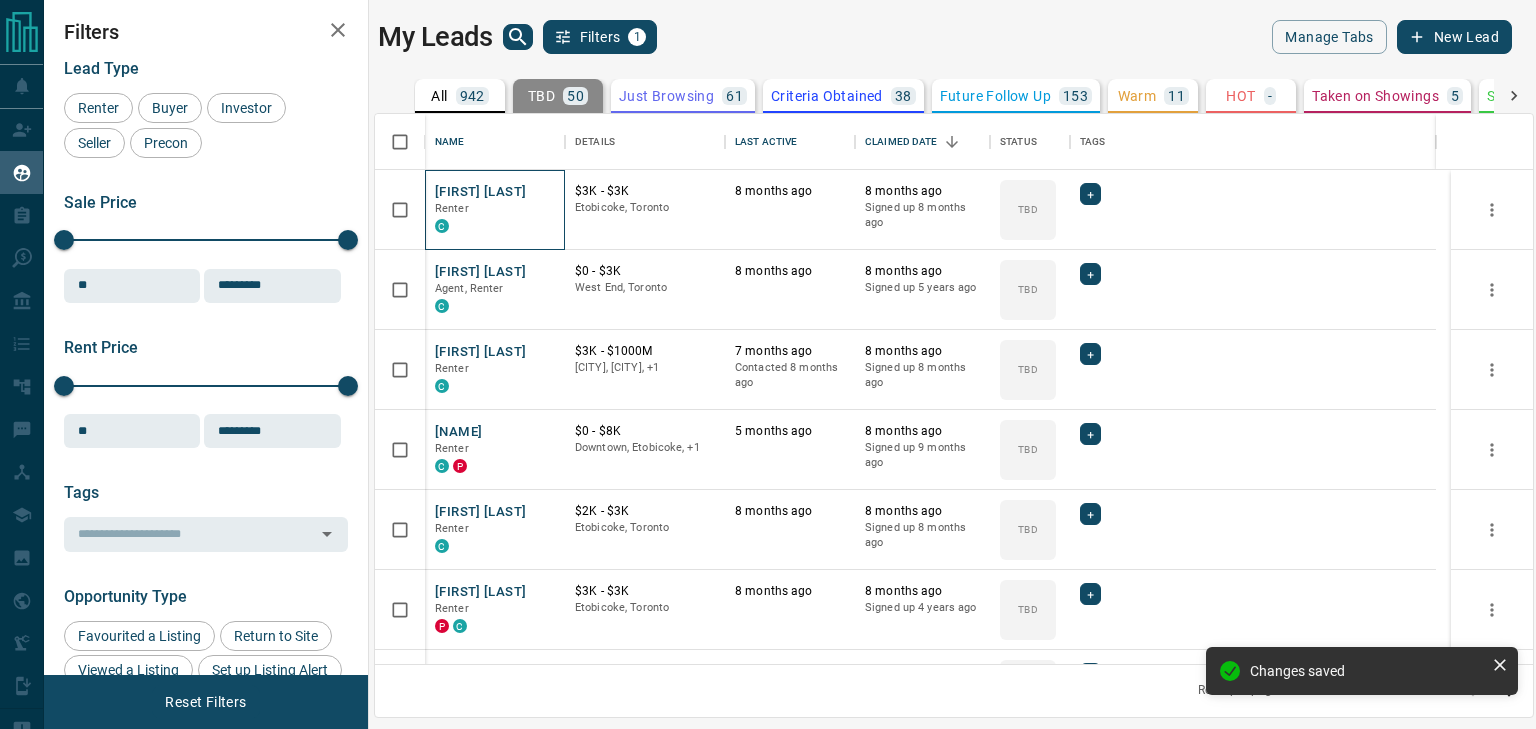 click on "Arjola Rumi Renter C" at bounding box center (495, 210) 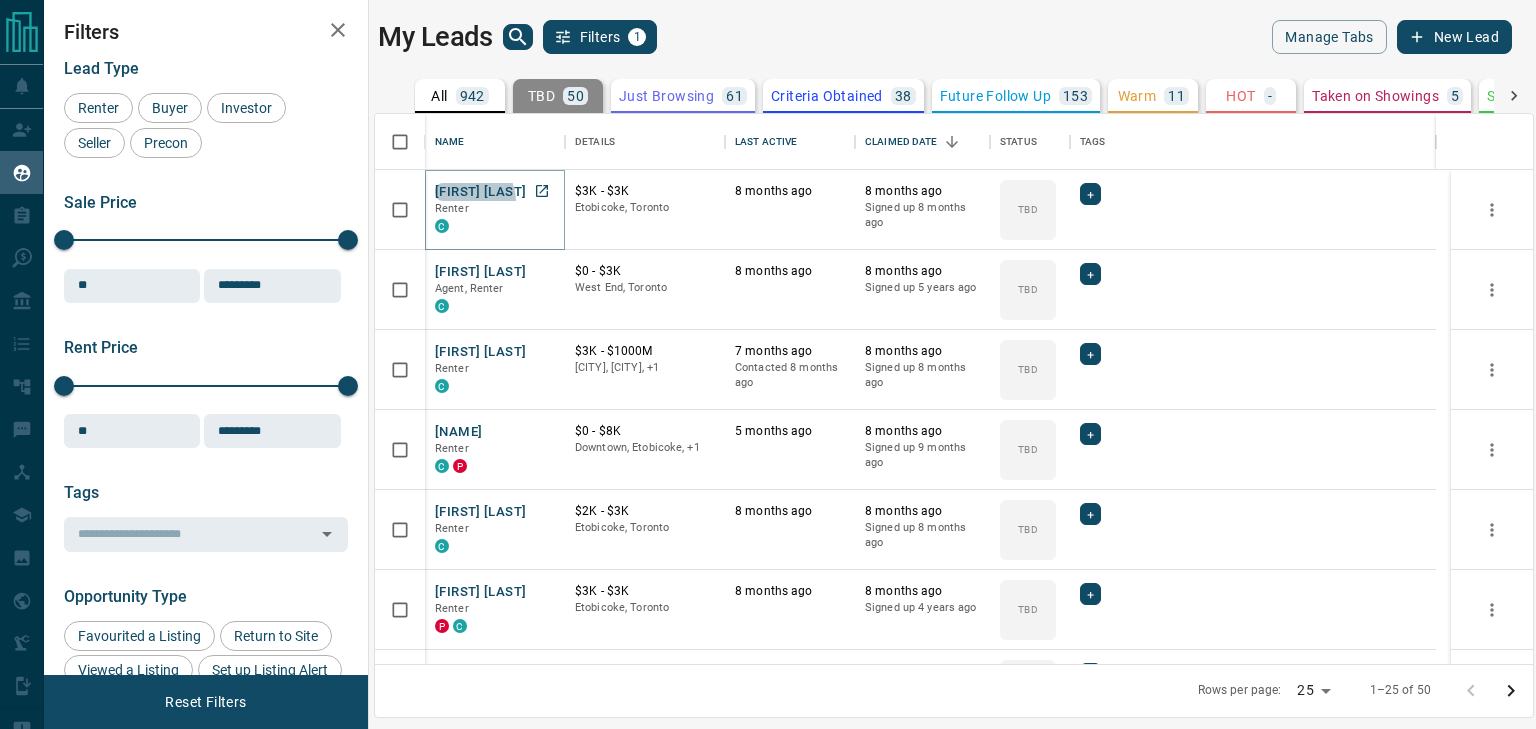 click on "Arjola Rumi" at bounding box center (480, 192) 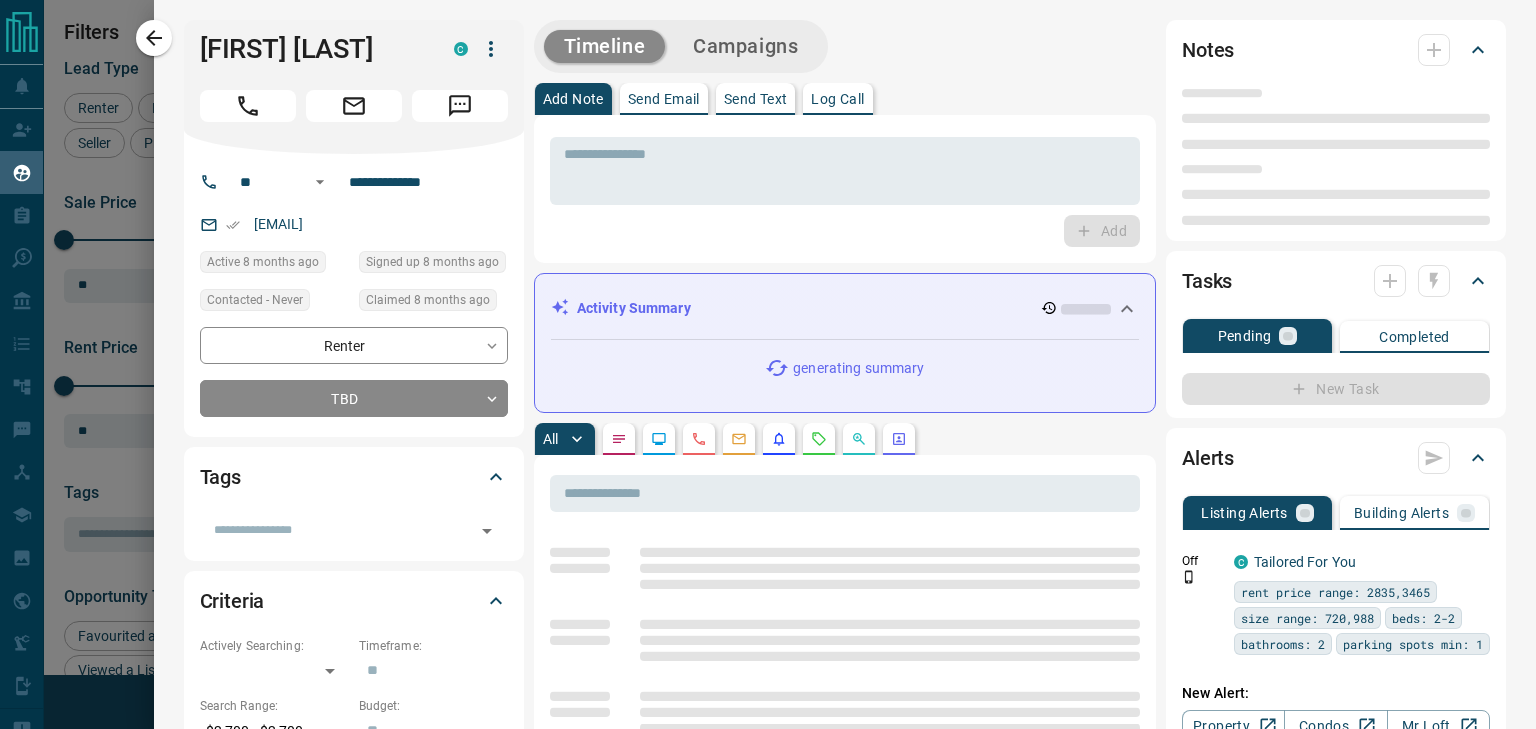 type on "**" 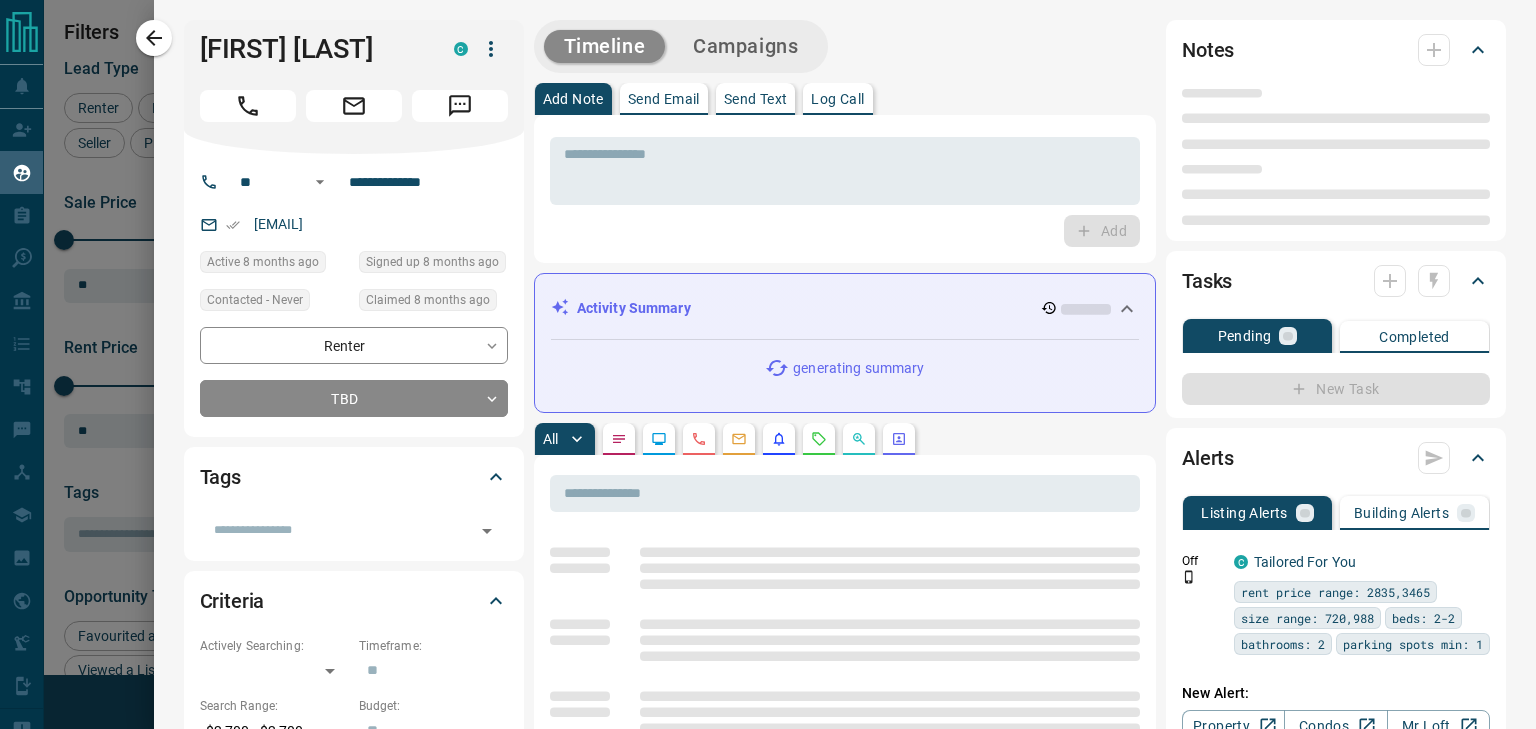 type on "**********" 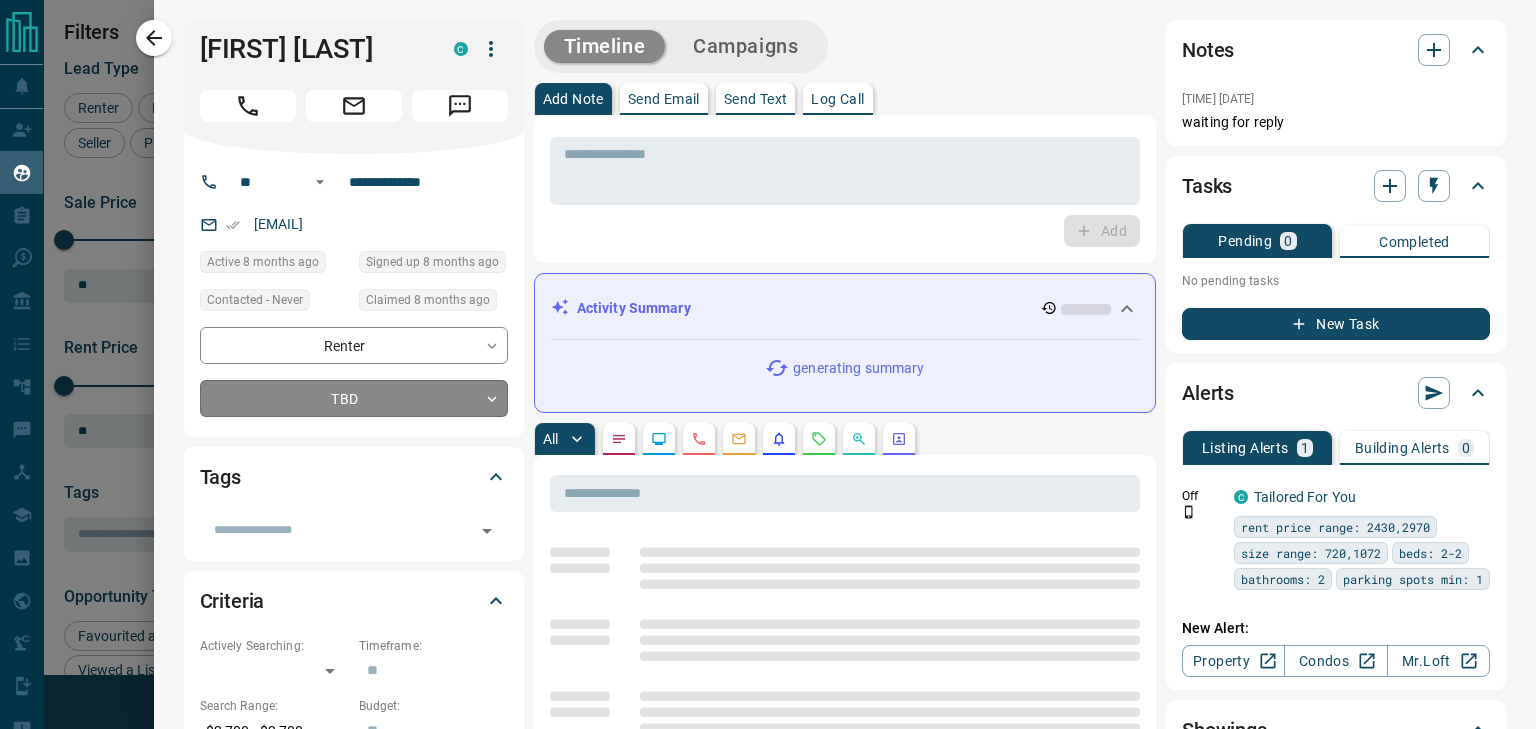 click on "Lead Transfers Claim Leads My Leads Tasks Opportunities Deals Campaigns Automations Messages Broker Bay Training Media Services Agent Resources Precon Worksheet Mobile Apps Disclosure Logout My Leads Filters 1 Manage Tabs New Lead All 942 TBD 50 Do Not Contact - Not Responsive 619 Bogus - Just Browsing 61 Criteria Obtained 38 Future Follow Up 153 Warm 11 HOT - Taken on Showings 5 Submitted Offer - Client 5 Name Details Last Active Claimed Date Status Tags Arjola Rumi Renter C $3K - $3K Etobicoke, Toronto 8 months ago 8 months ago Signed up 8 months ago TBD + Bronwen Ruttan Agent, Renter C $0 - $3K West End, Toronto 8 months ago 8 months ago Signed up 5 years ago TBD + Hila Tuil Mutayn Renter C $3K - $1000M East Side, South Vancouver, +1 7 months ago Contacted 8 months ago 8 months ago Signed up 8 months ago TBD + Mahra Alfarsi Renter C P $0 - $8K Downtown, Etobicoke, +1 5 months ago 8 months ago Signed up 9 months ago TBD + Alfonso Jacome Renter C $2K - $3K Etobicoke, Toronto 8 months ago 8 months ago TBD + P" at bounding box center (768, 352) 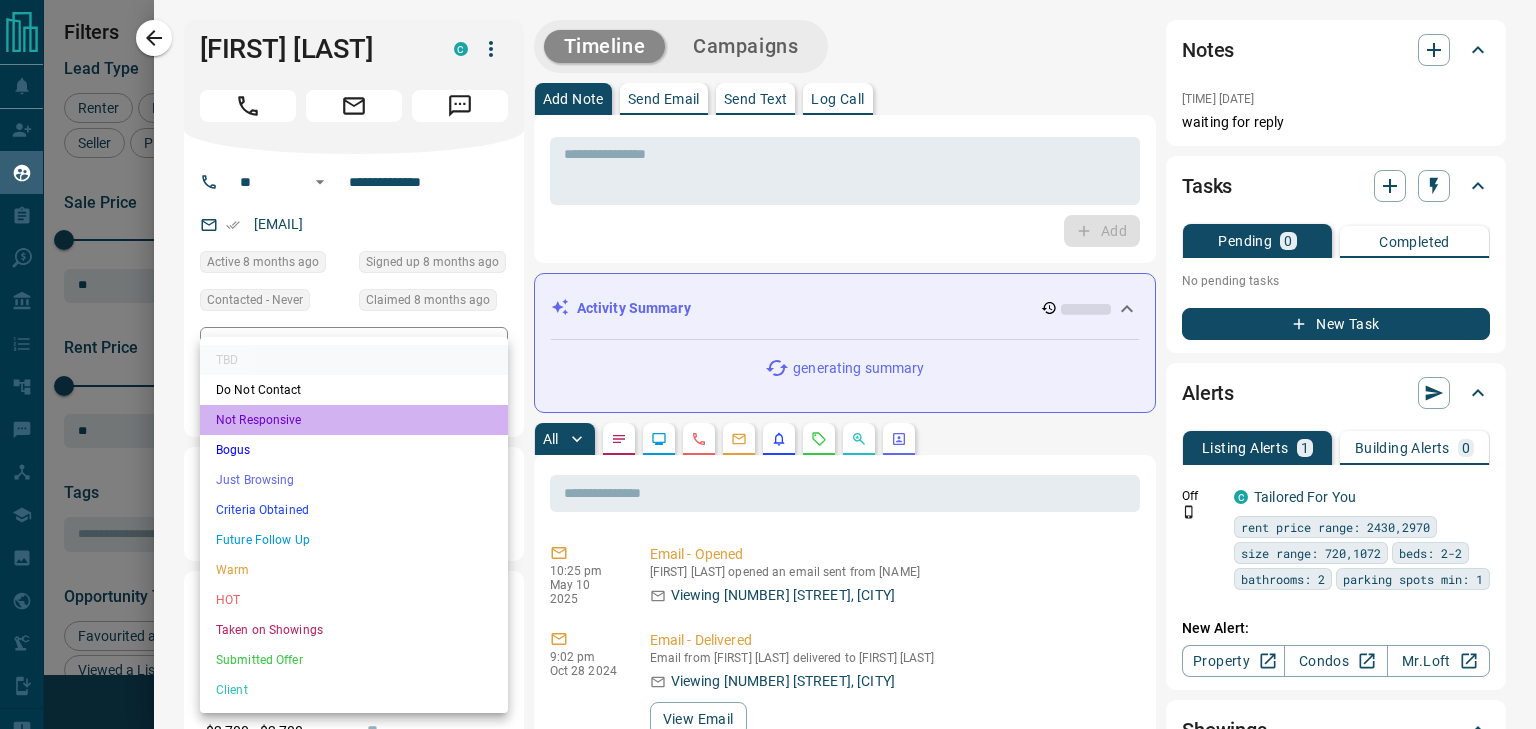 click on "Not Responsive" at bounding box center (354, 420) 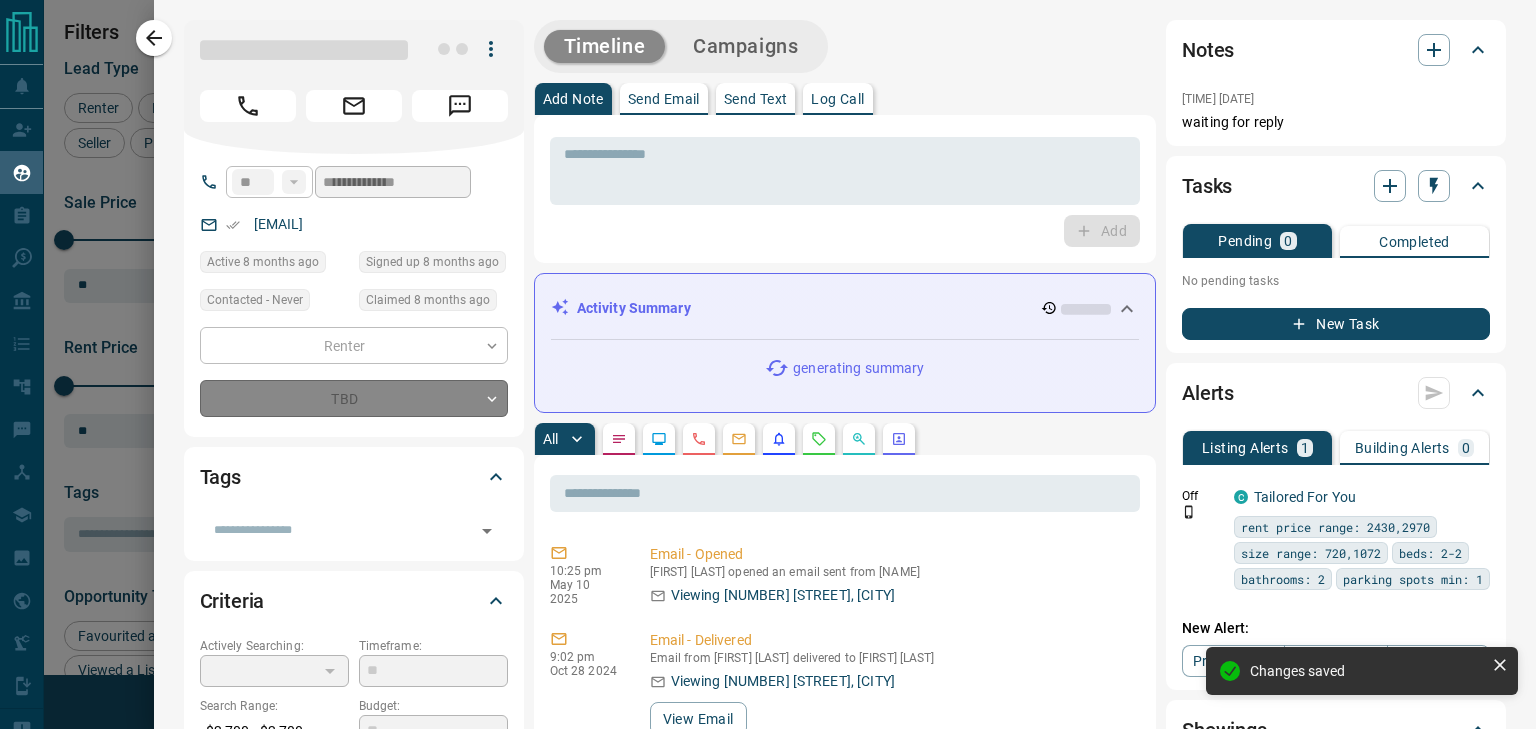 type on "*" 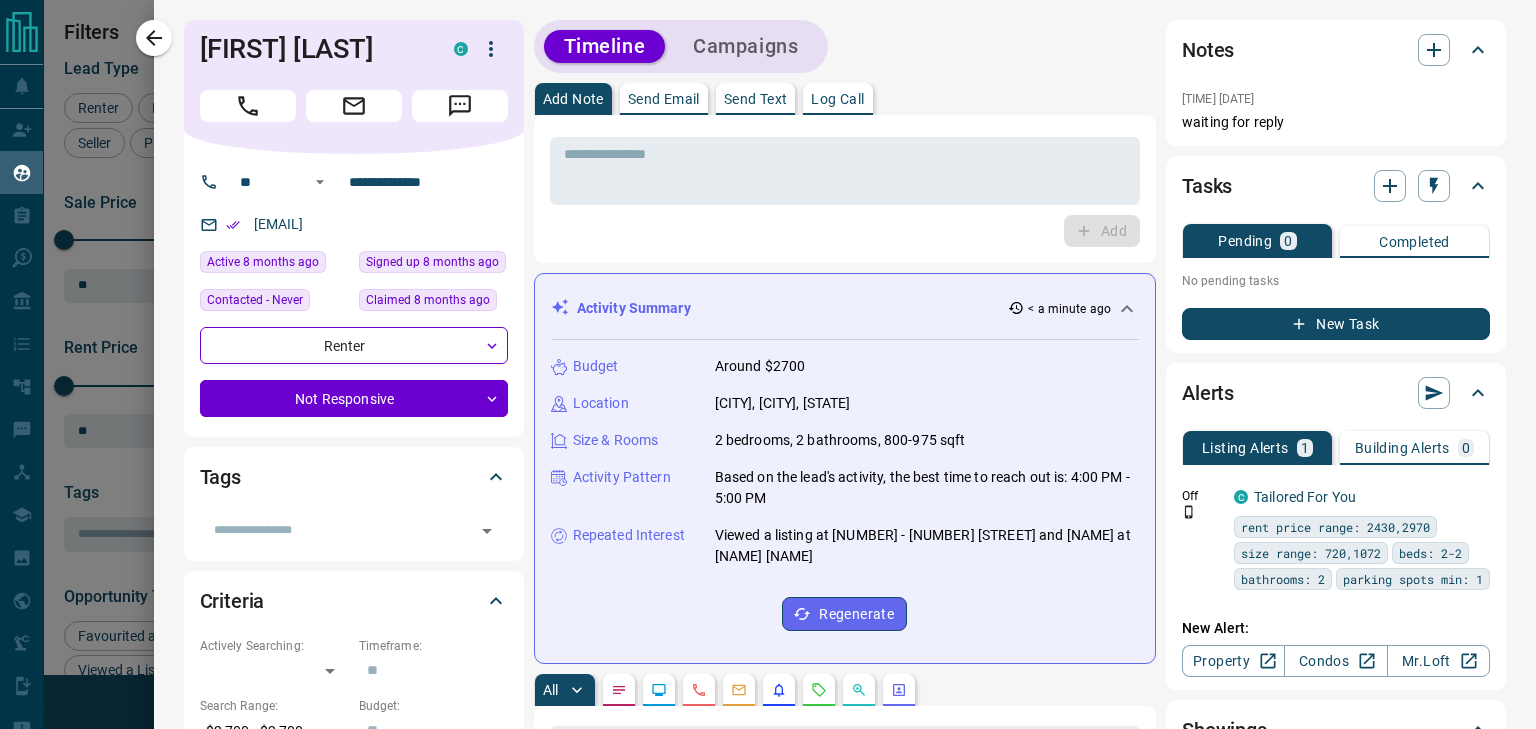click 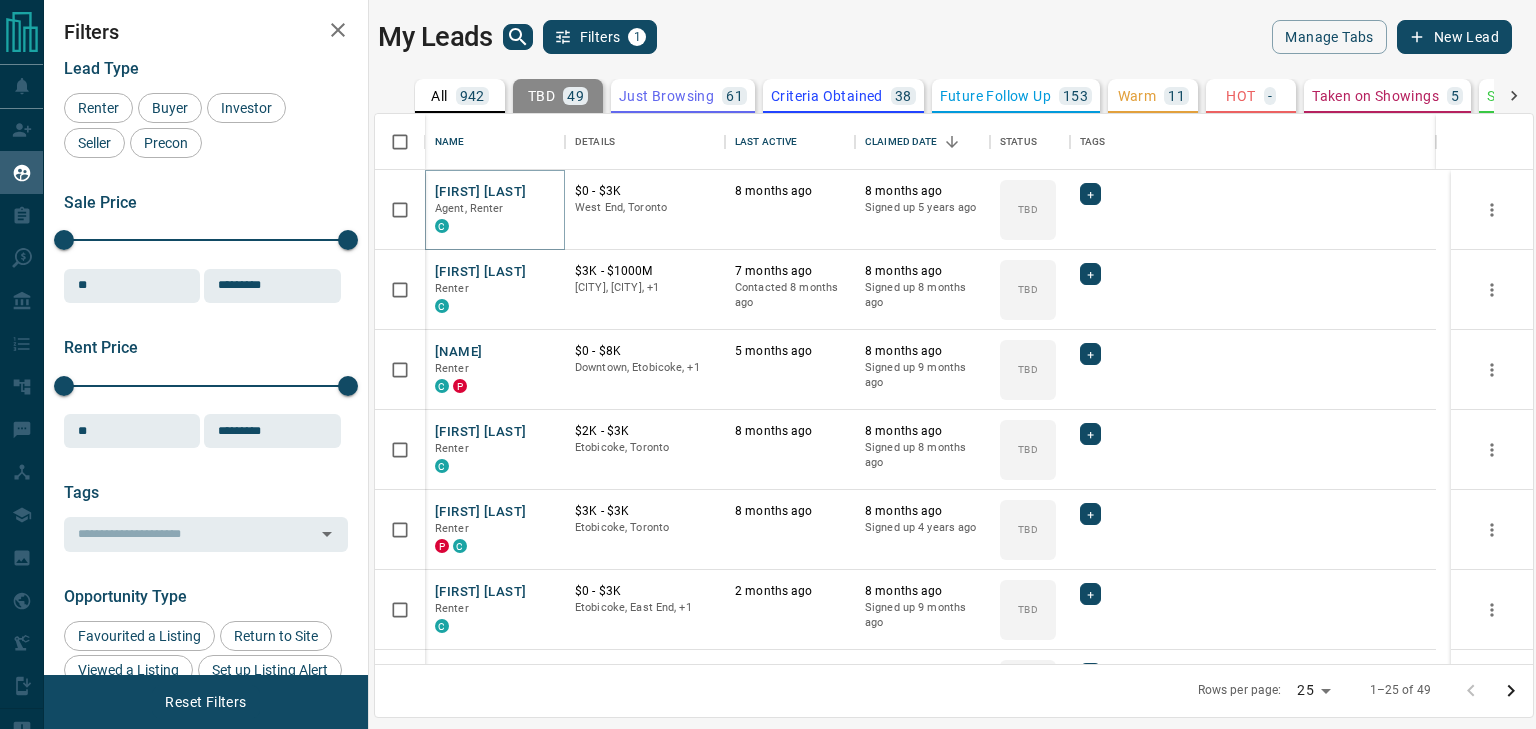 click on "Bronwen Ruttan" at bounding box center (480, 192) 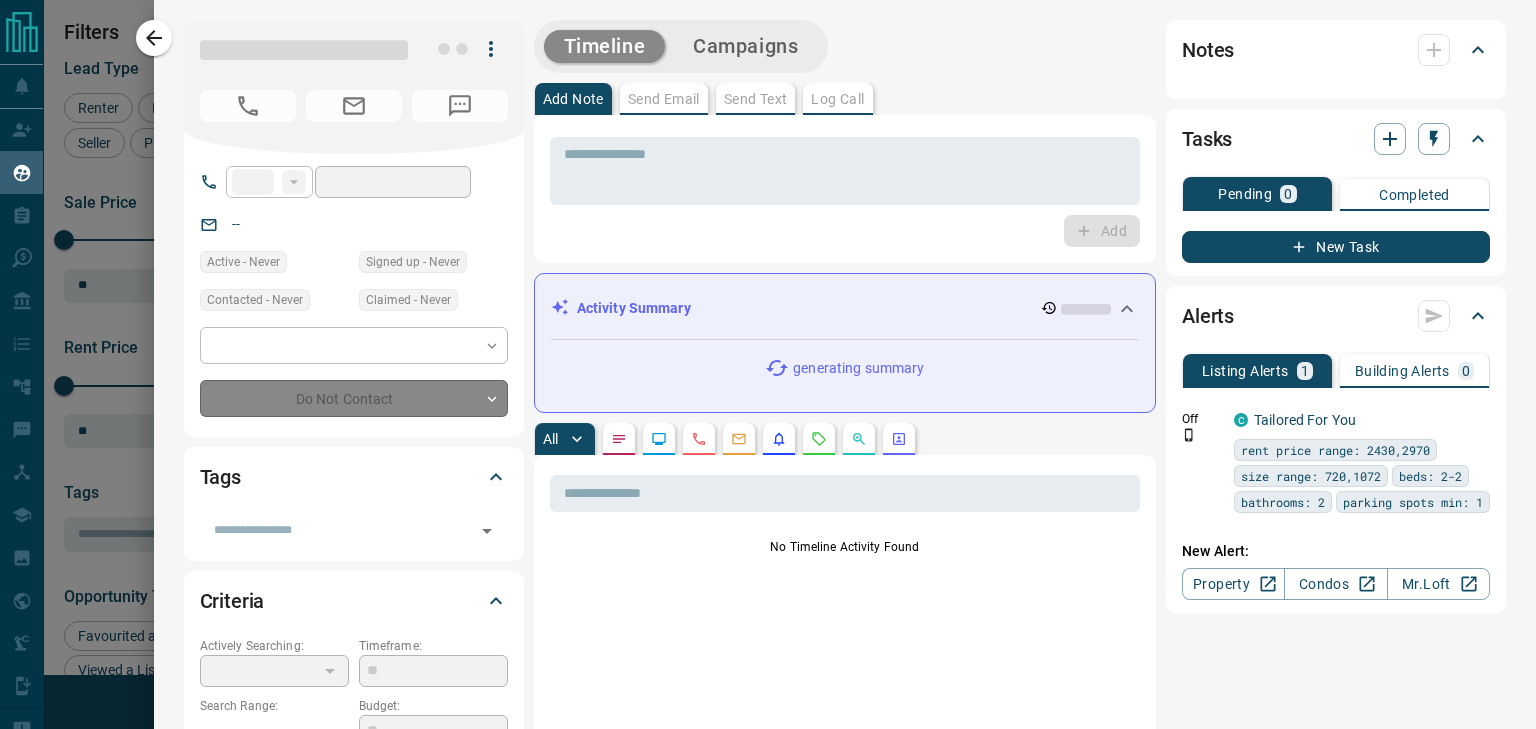 type on "**" 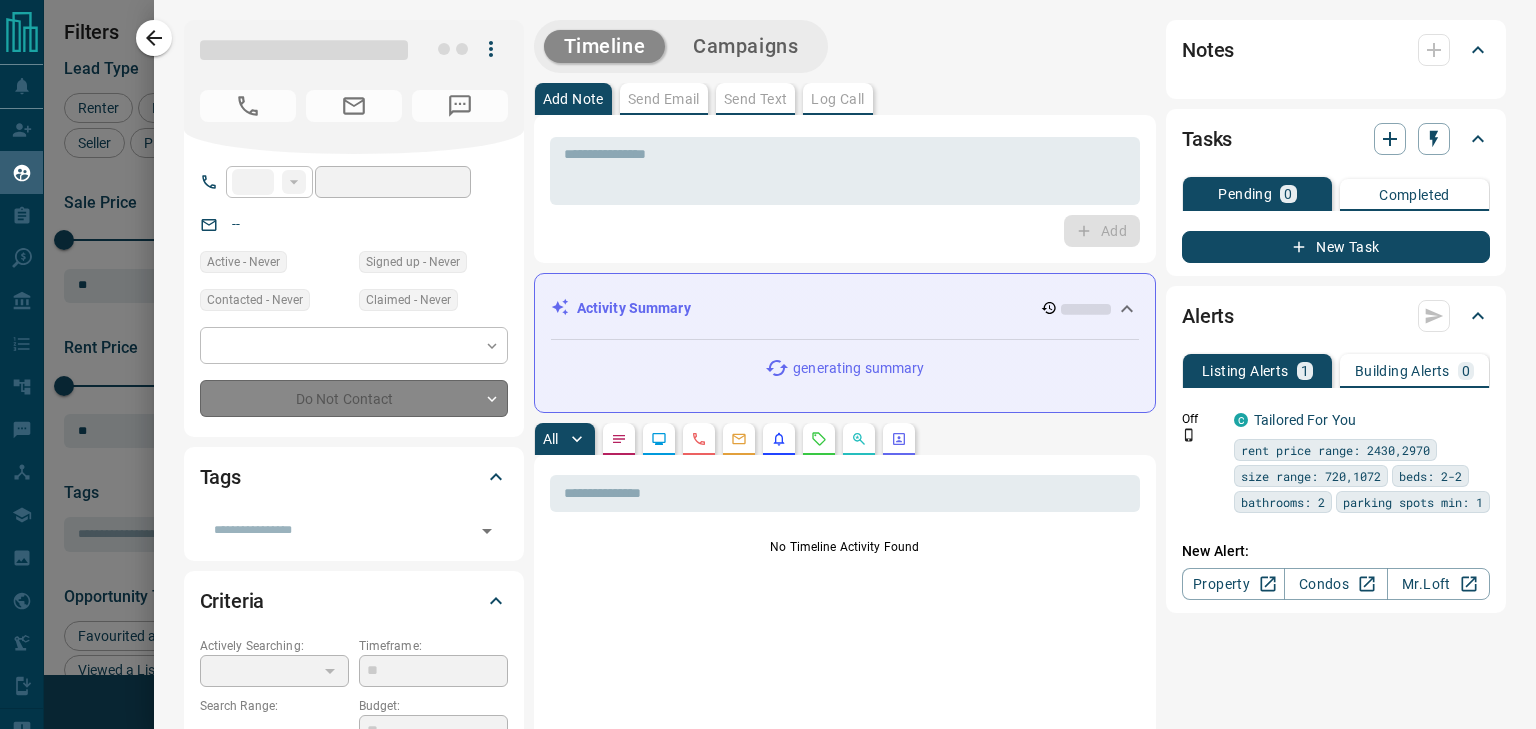 type on "**********" 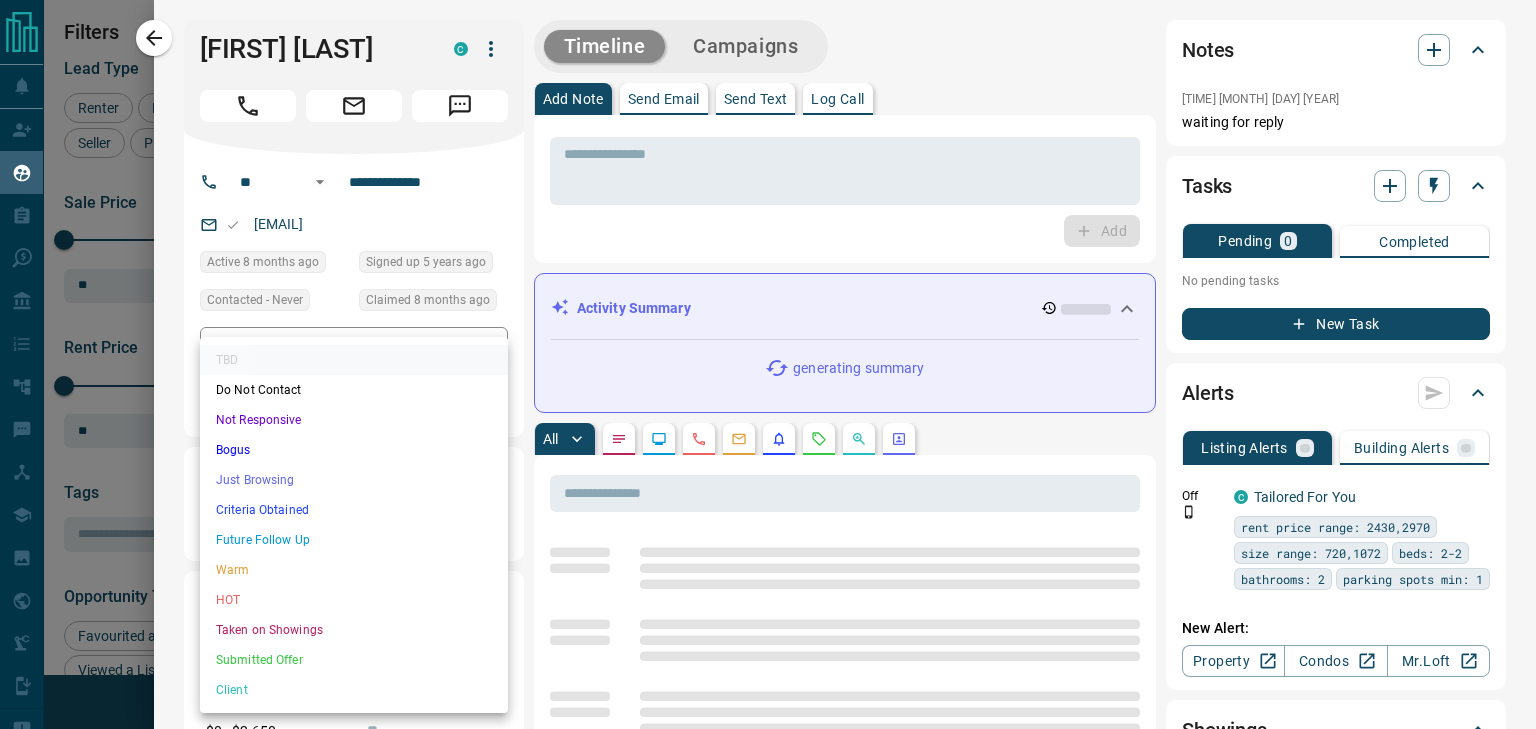 click on "Lead Transfers Claim Leads My Leads Tasks Opportunities Deals Campaigns Automations Messages Broker Bay Training Media Services Agent Resources Precon Worksheet Mobile Apps Disclosure Logout My Leads Filters 1 Manage Tabs New Lead All 942 TBD 49 Do Not Contact - Not Responsive 620 Bogus - Just Browsing 61 Criteria Obtained 38 Future Follow Up 153 Warm 11 HOT - Taken on Showings 5 Submitted Offer - Client 5 Name Details Last Active Claimed Date Status Tags Bronwen Ruttan Agent, Renter C $0 - $3K West End, Toronto 8 months ago 8 months ago Signed up 5 years ago TBD + Hila Tuil Mutayn Renter C $3K - $1000M East Side, South Vancouver, +1 7 months ago Contacted 8 months ago 8 months ago Signed up 8 months ago TBD + Mahra Alfarsi Renter C P $0 - $8K Downtown, Etobicoke, +1 5 months ago 8 months ago Signed up 9 months ago TBD + Alfonso Jacome Renter C $2K - $3K Etobicoke, Toronto 8 months ago 8 months ago Signed up 8 months ago TBD + Zoriana Bardetska Renter P C $3K - $3K Etobicoke, Toronto 8 months ago 8 months ago" at bounding box center [768, 352] 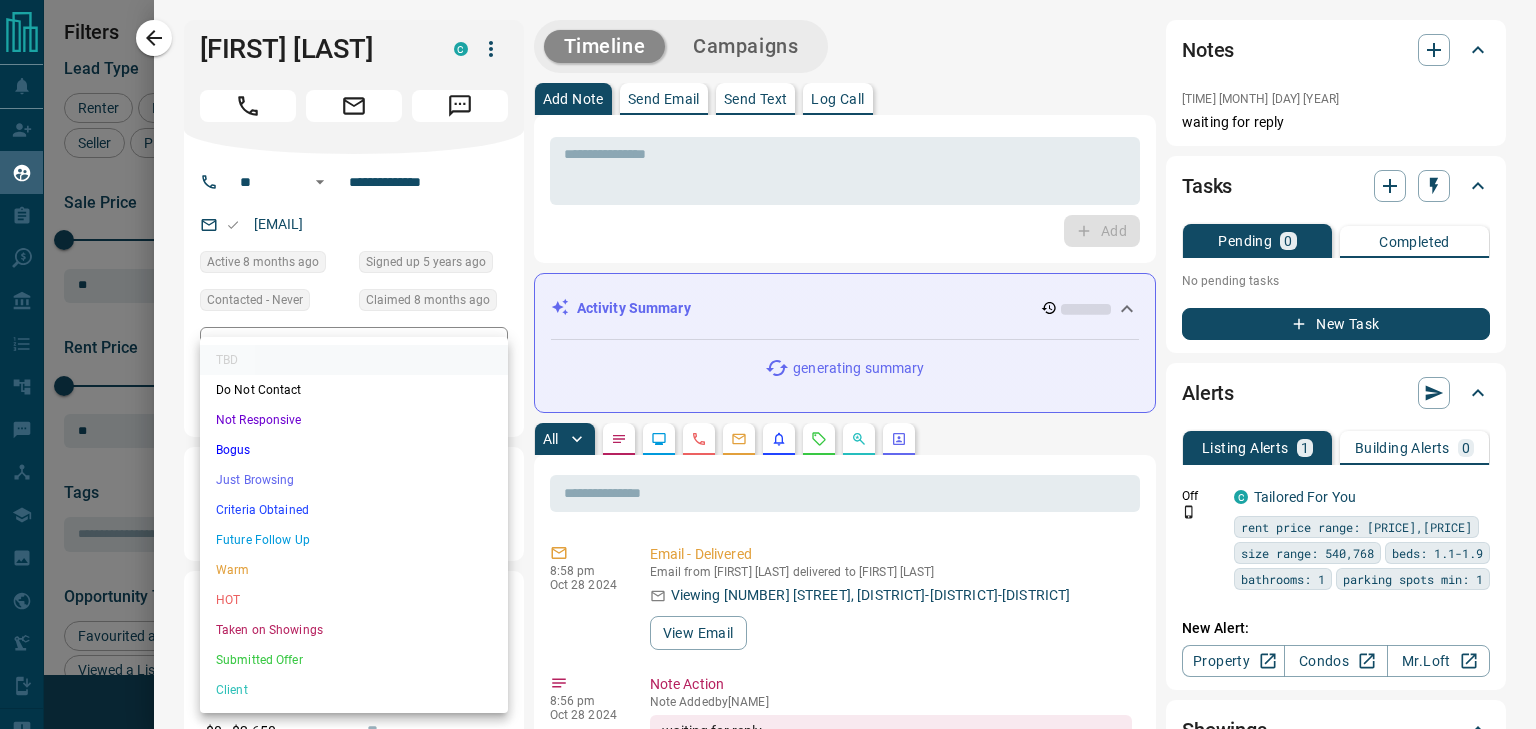 click on "Not Responsive" at bounding box center (354, 420) 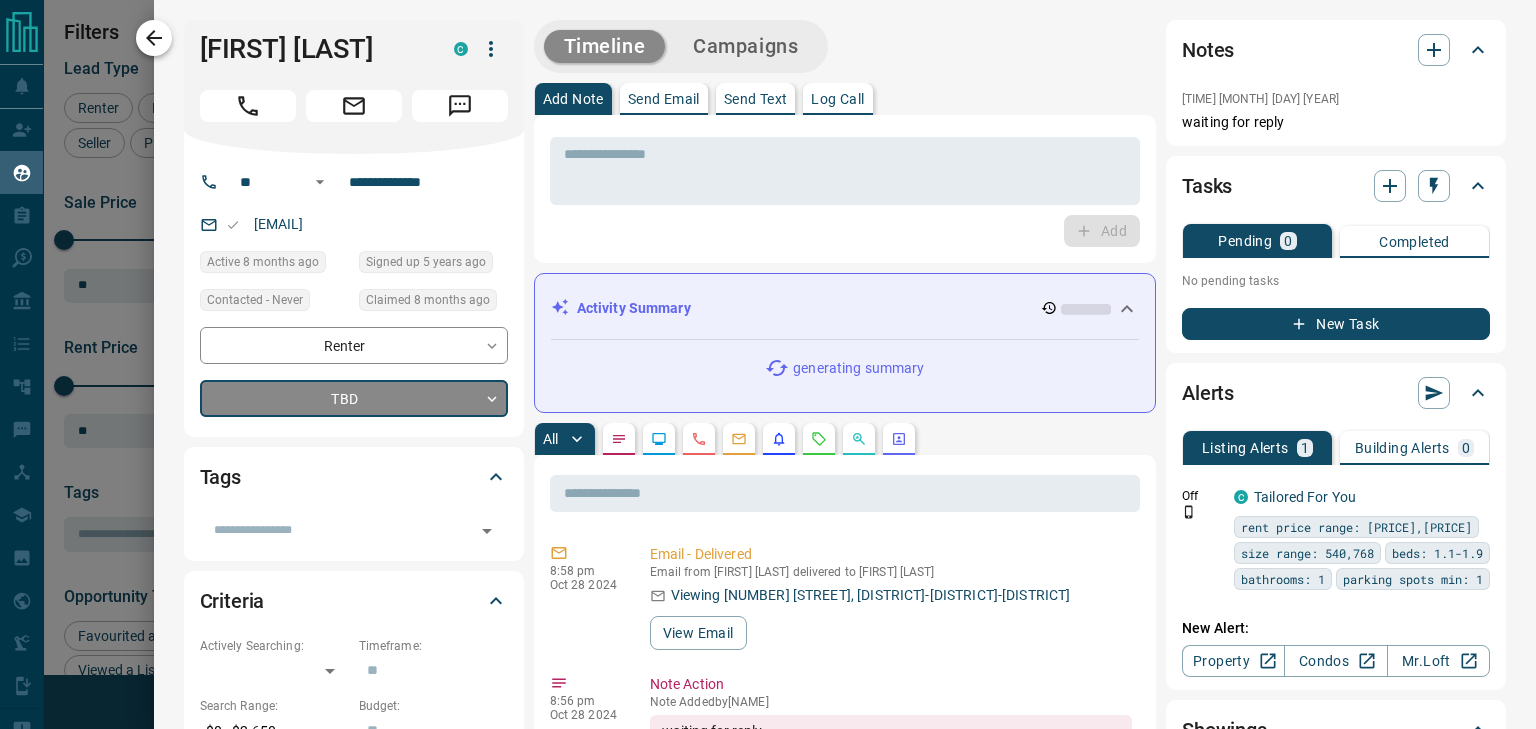 type on "*" 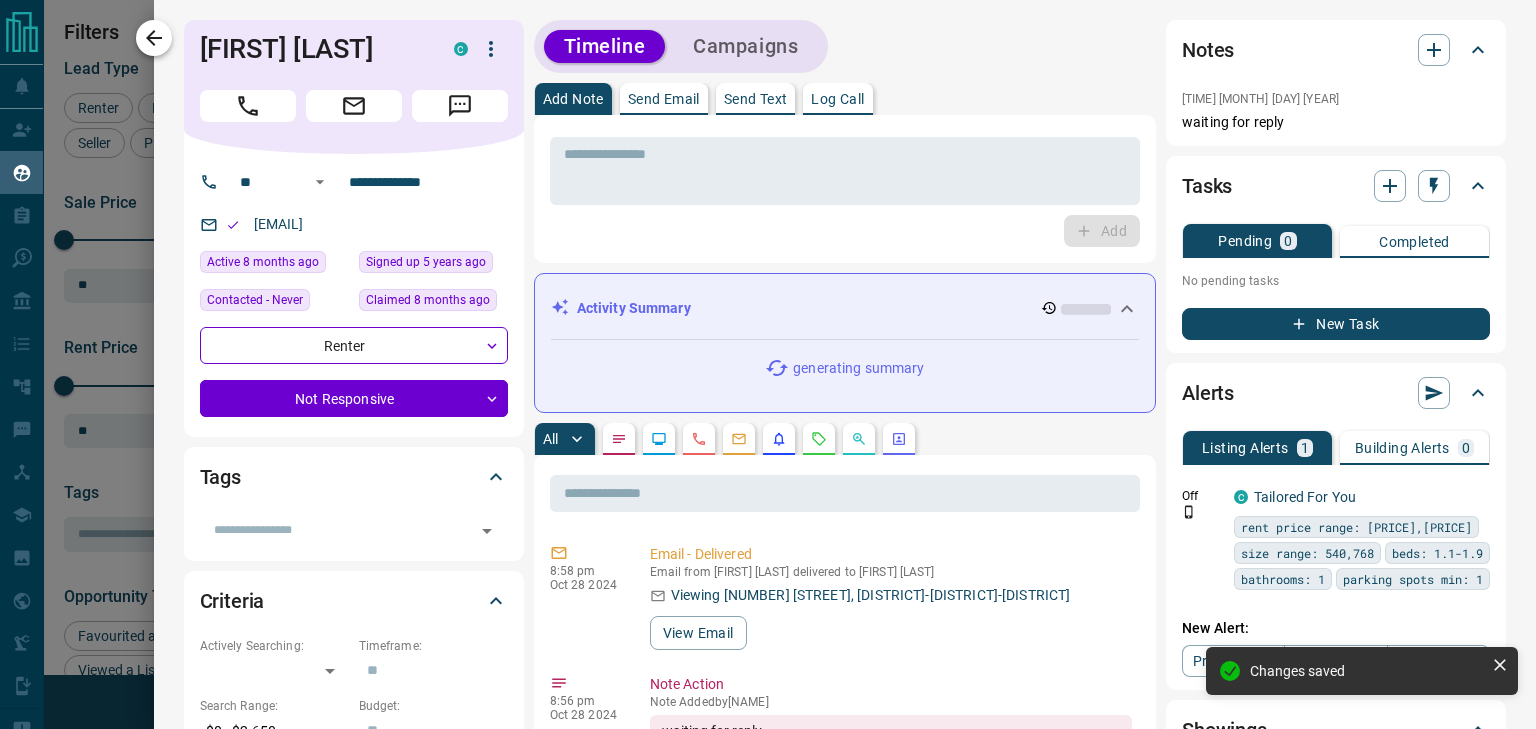 click 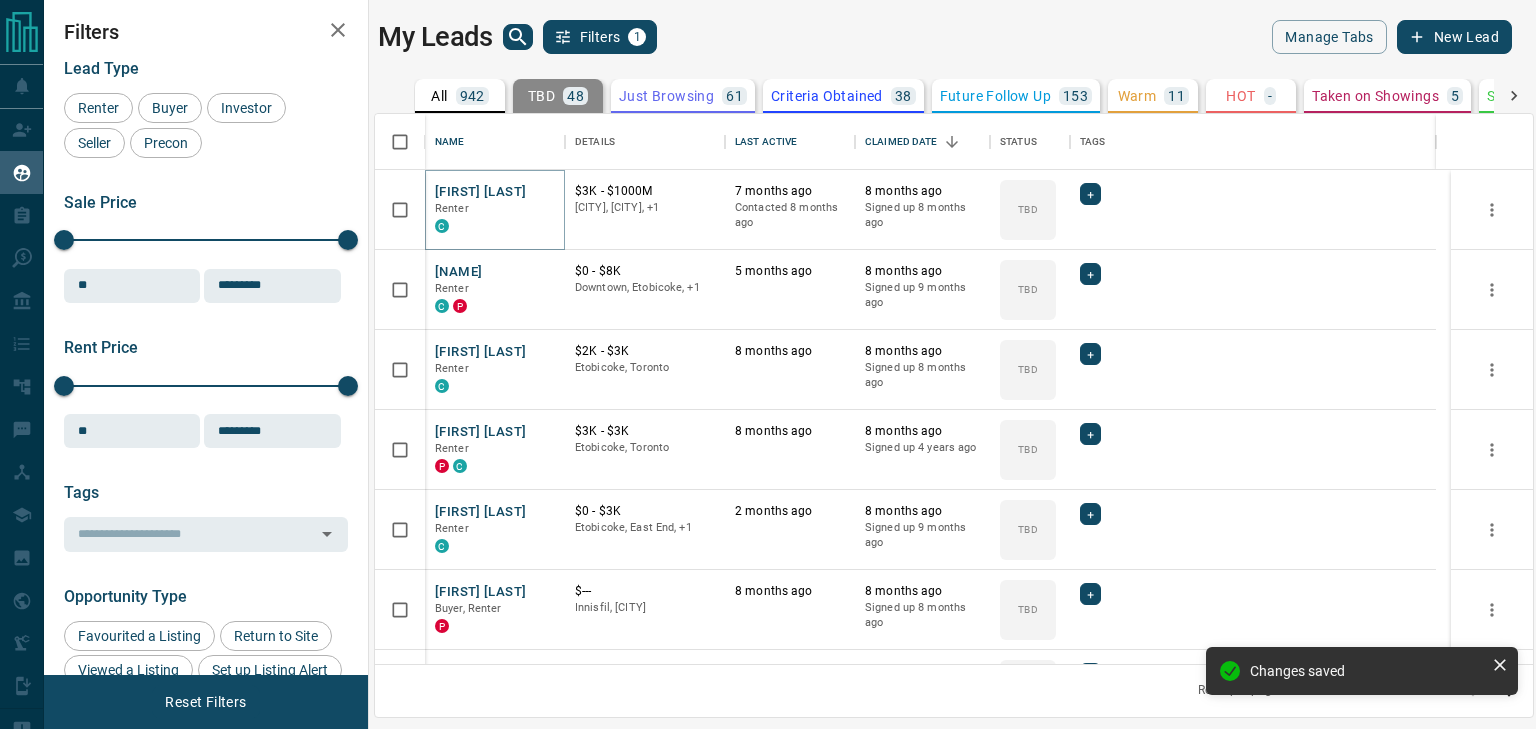 click on "Hila Tuil Mutayn" at bounding box center [480, 192] 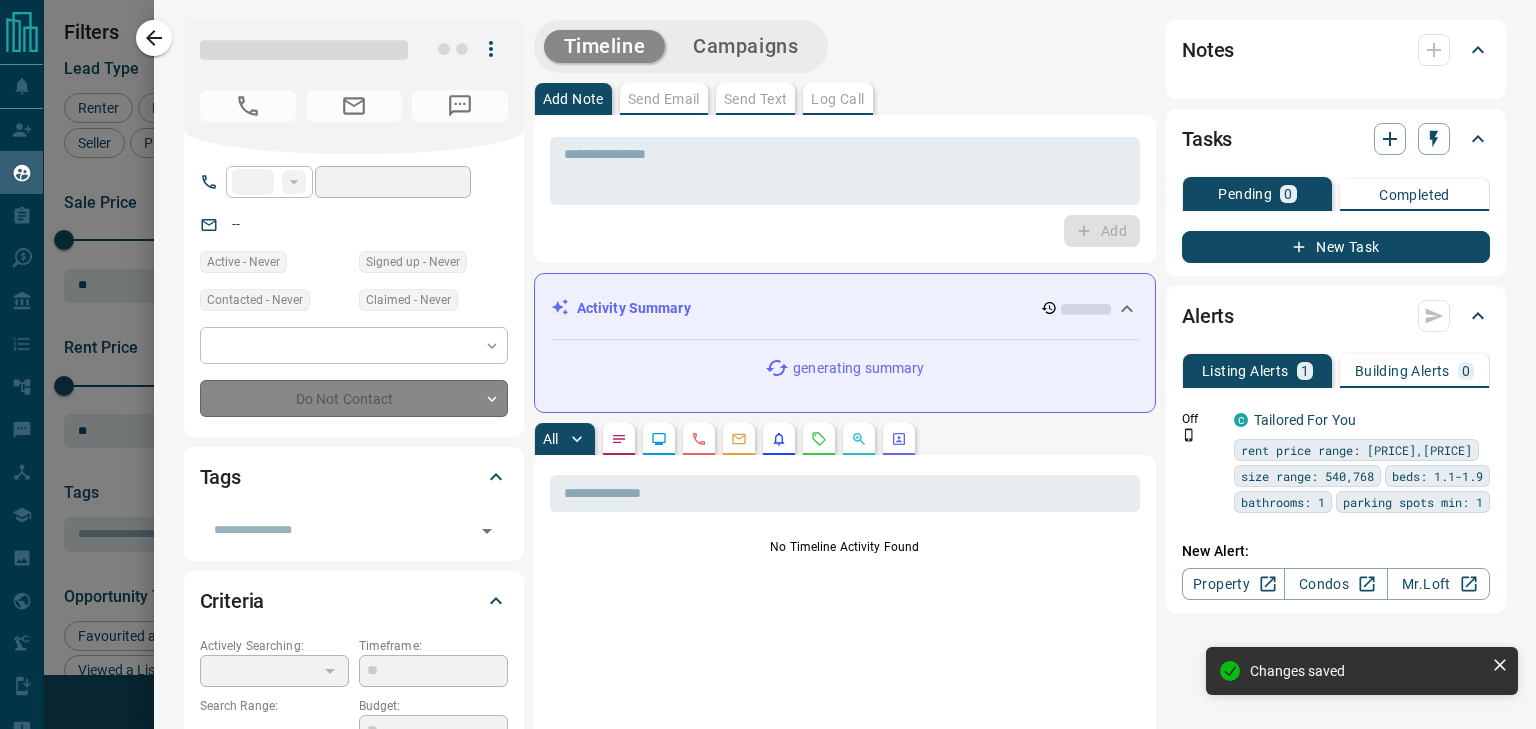 type on "**" 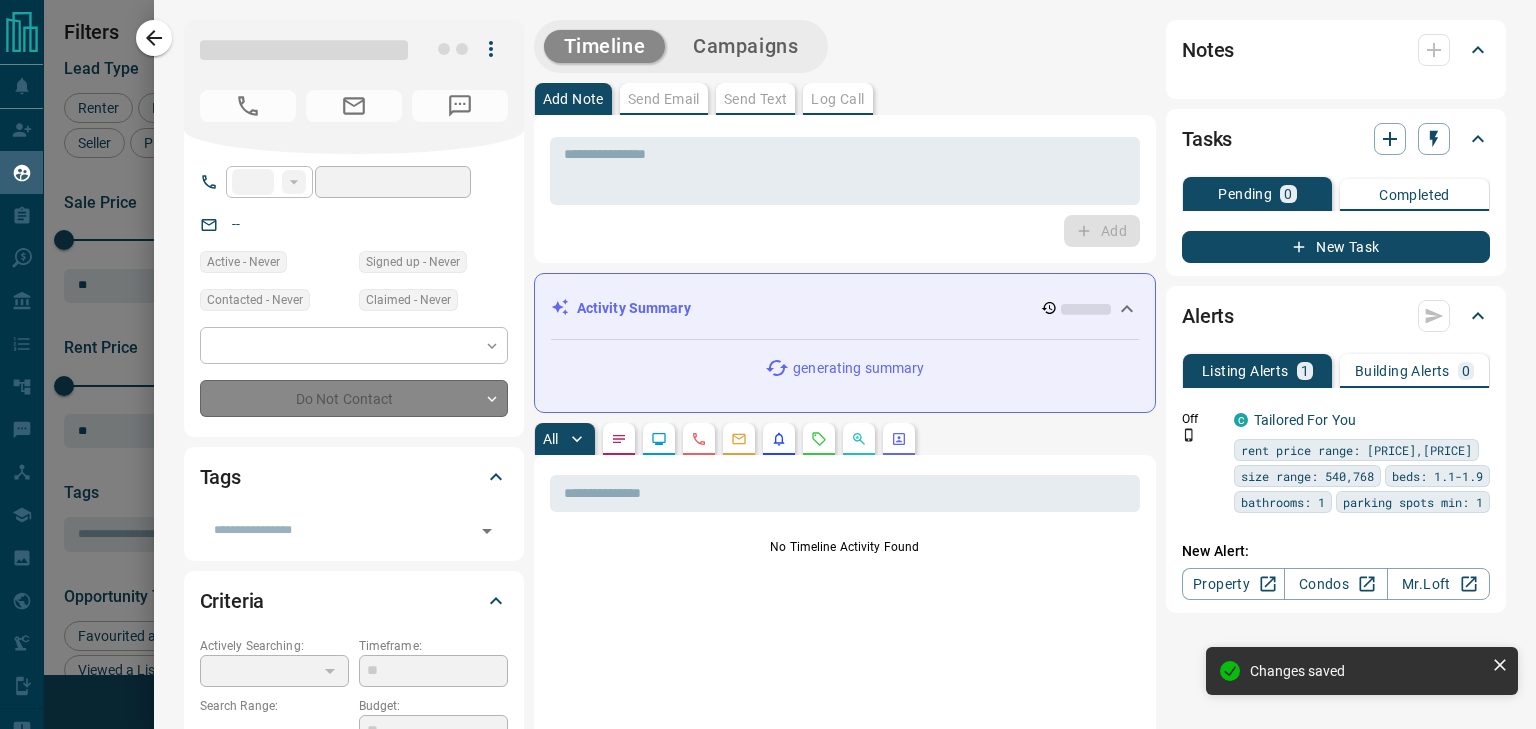 type on "**********" 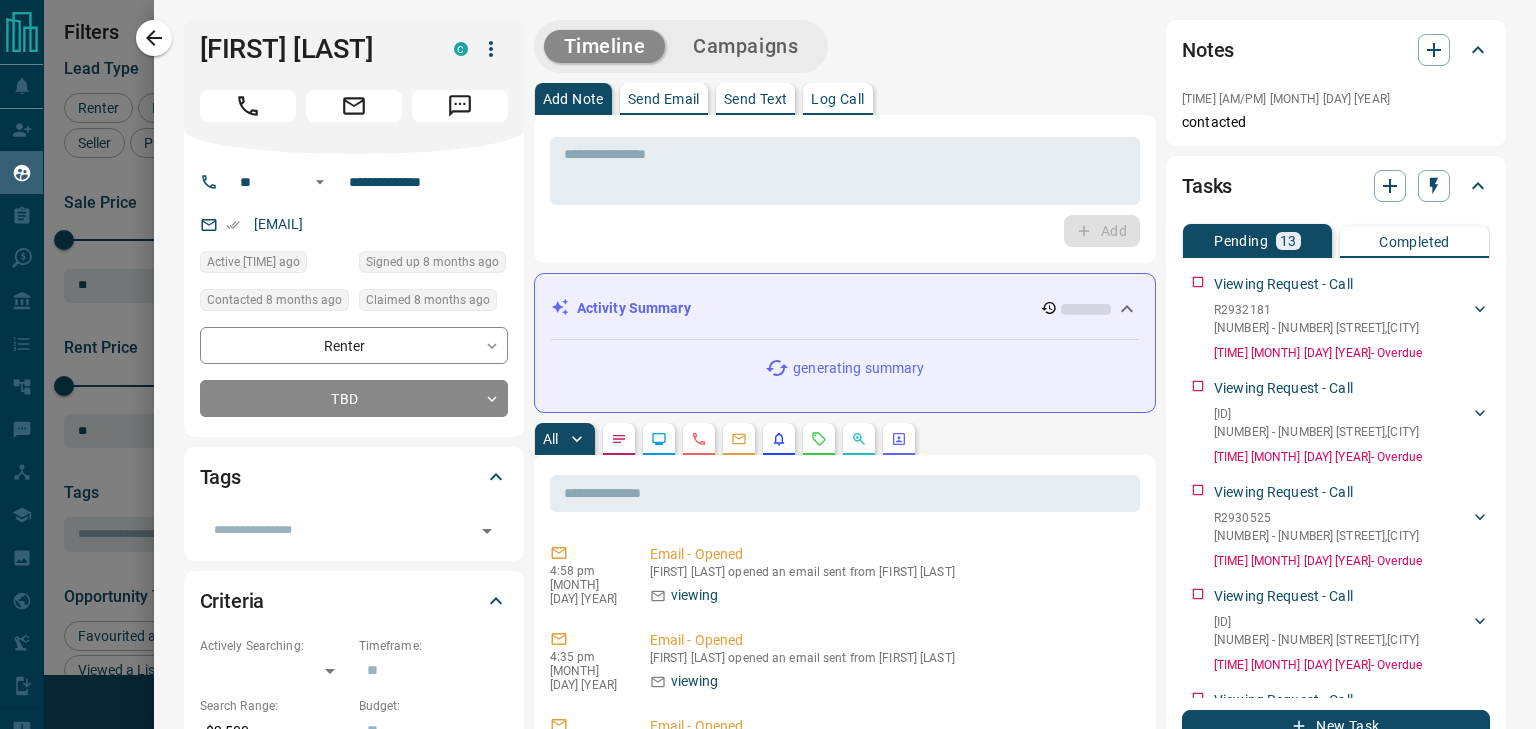 click on "**********" at bounding box center (354, 295) 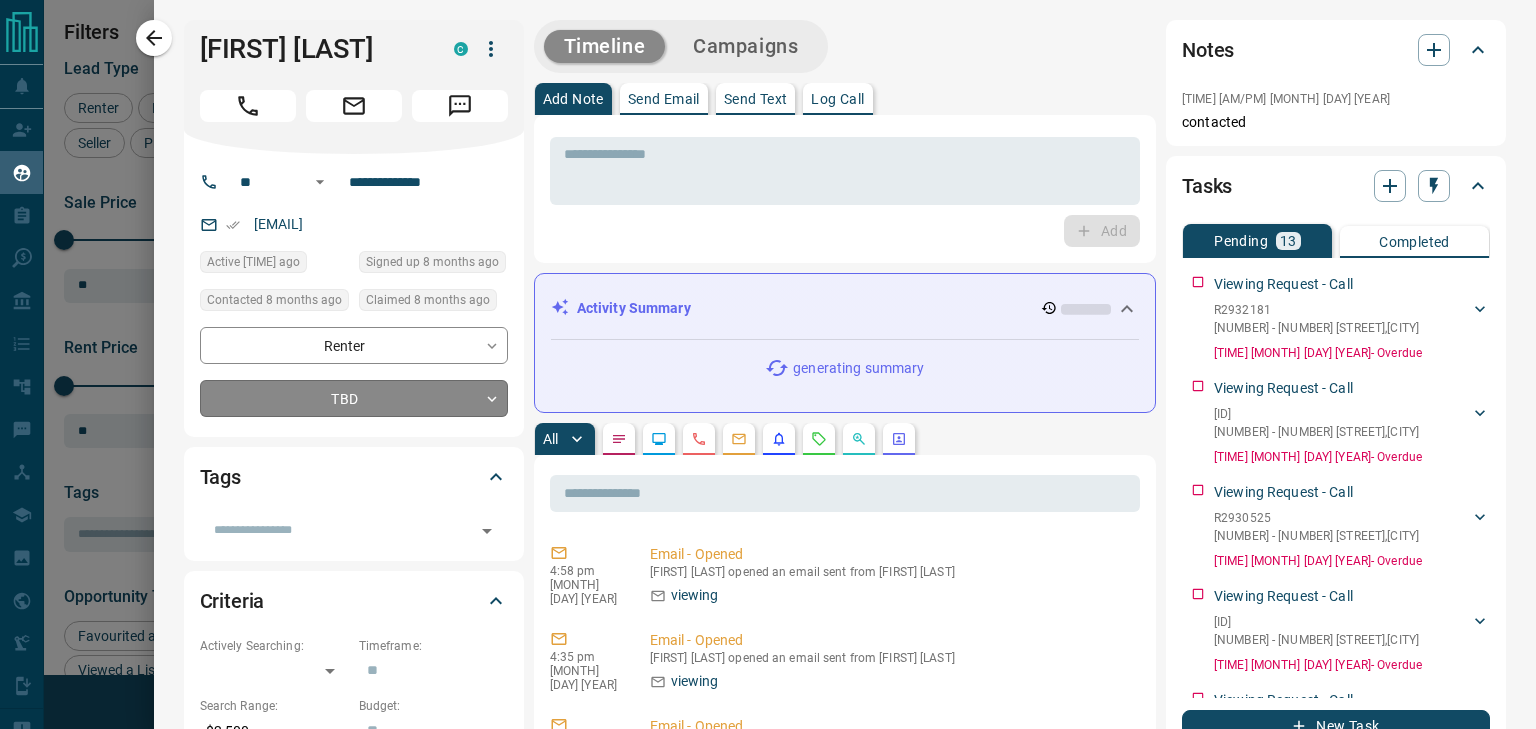 click on "Lead Transfers Claim Leads My Leads Tasks Opportunities Deals Campaigns Automations Messages Broker Bay Training Media Services Agent Resources Precon Worksheet Mobile Apps Disclosure Logout My Leads Filters 1 Manage Tabs New Lead All 942 TBD 48 Do Not Contact - Not Responsive 621 Bogus - Just Browsing 61 Criteria Obtained 38 Future Follow Up 153 Warm 11 HOT - Taken on Showings 5 Submitted Offer - Client 5 Name Details Last Active Claimed Date Status Tags Hila Tuil Mutayn Renter C $3K - $1000M East Side, South Vancouver, +1 7 months ago Contacted 8 months ago 8 months ago Signed up 8 months ago TBD + Mahra Alfarsi Renter C P $0 - $8K Downtown, Etobicoke, +1 5 months ago 8 months ago Signed up 9 months ago TBD + Alfonso Jacome Renter C $2K - $3K Etobicoke, Toronto 8 months ago 8 months ago Signed up 8 months ago TBD + Zoriana Bardetska Renter P C $3K - $3K Etobicoke, Toronto 8 months ago 8 months ago Signed up 4 years ago TBD + Amar Idries Renter C $0 - $3K Etobicoke, East End, +1 2 months ago 8 months ago TBD" at bounding box center (768, 352) 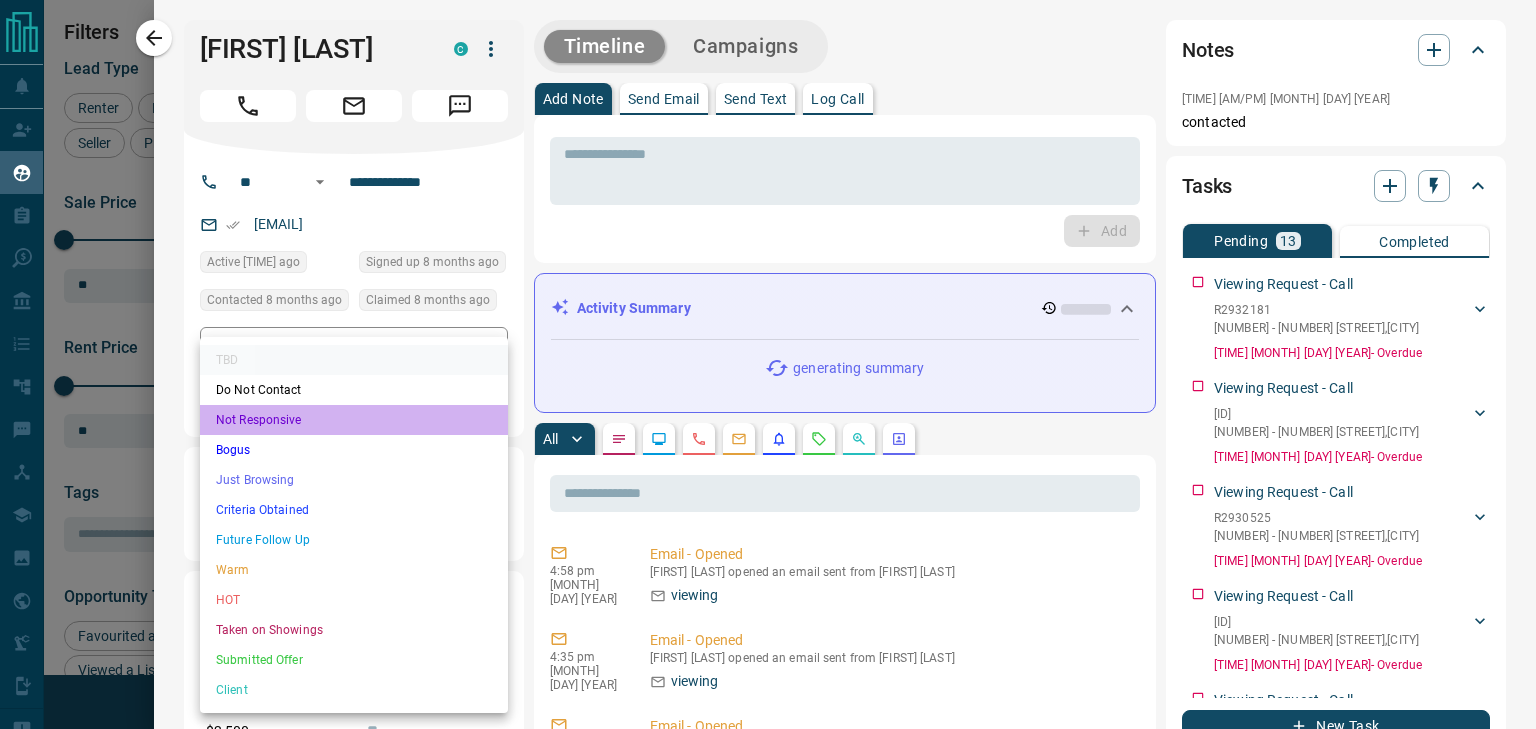 click on "Not Responsive" at bounding box center [354, 420] 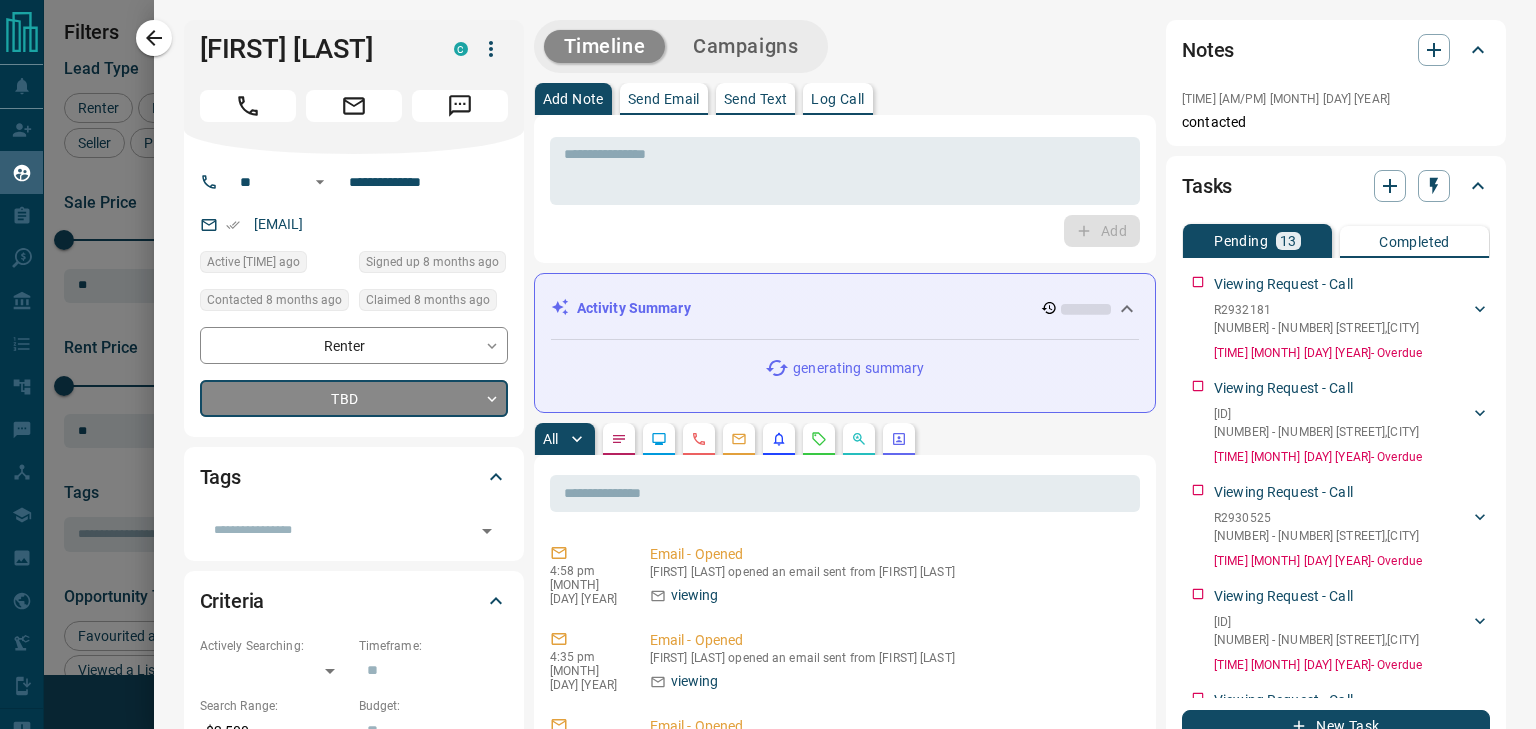 type on "*" 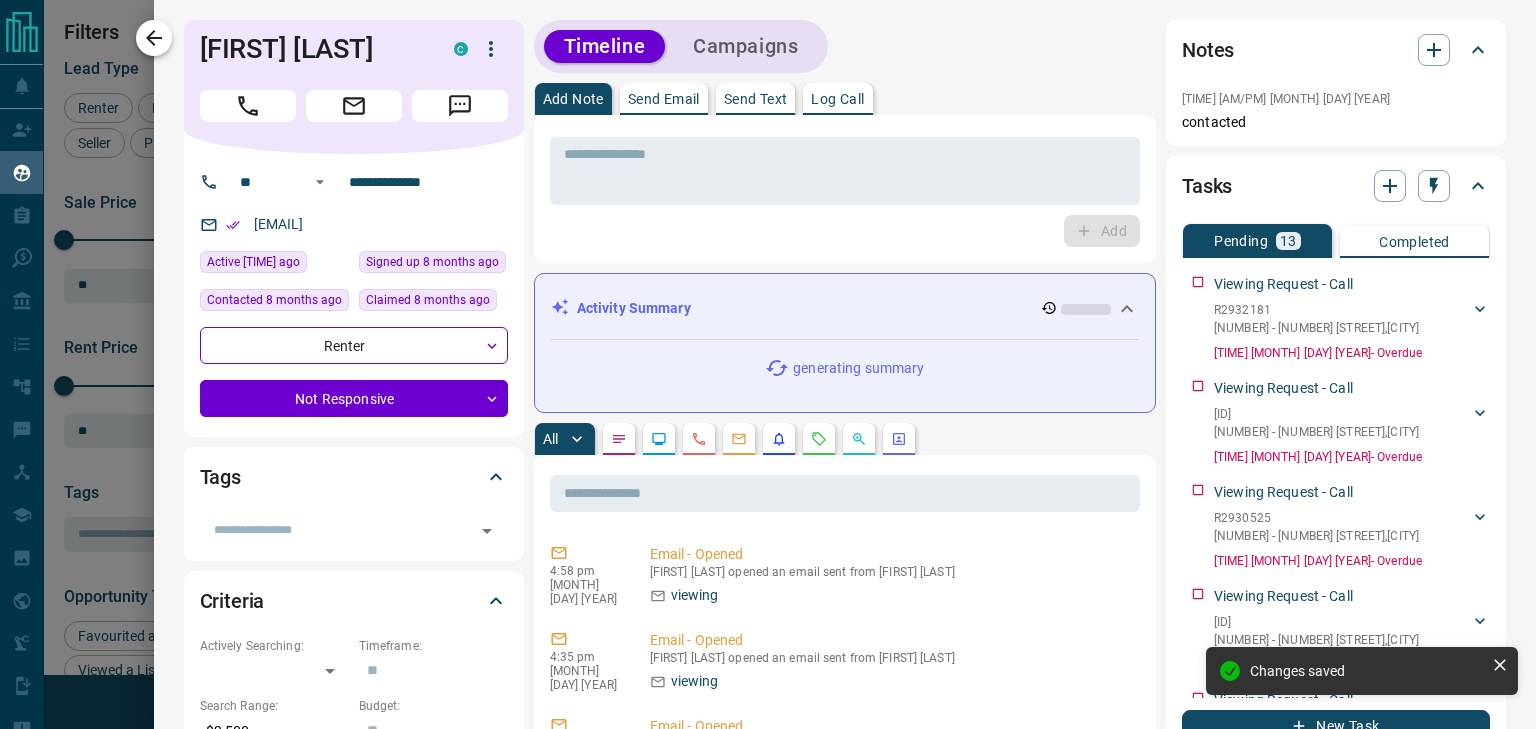 click 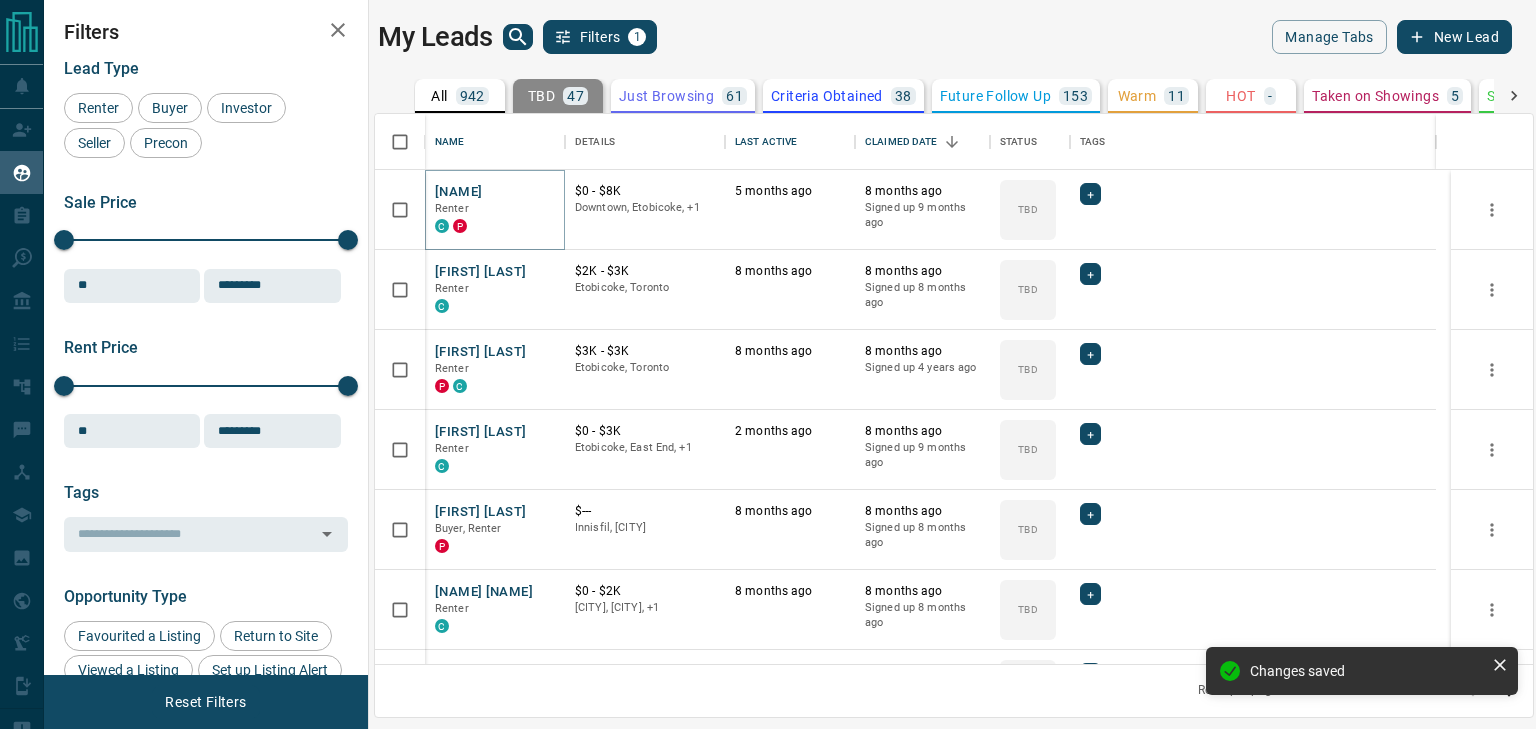 click on "Mahra Alfarsi" at bounding box center [458, 192] 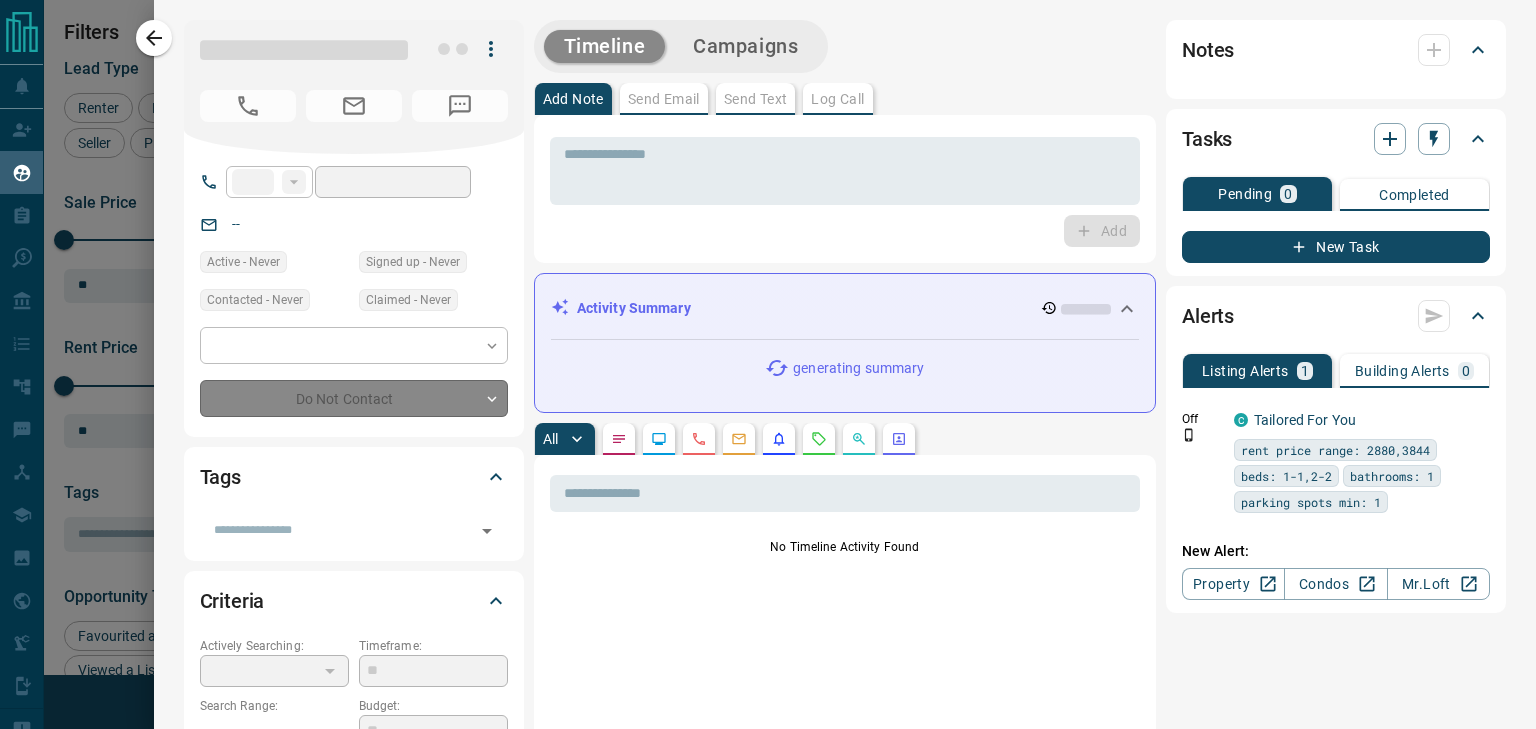 type on "**" 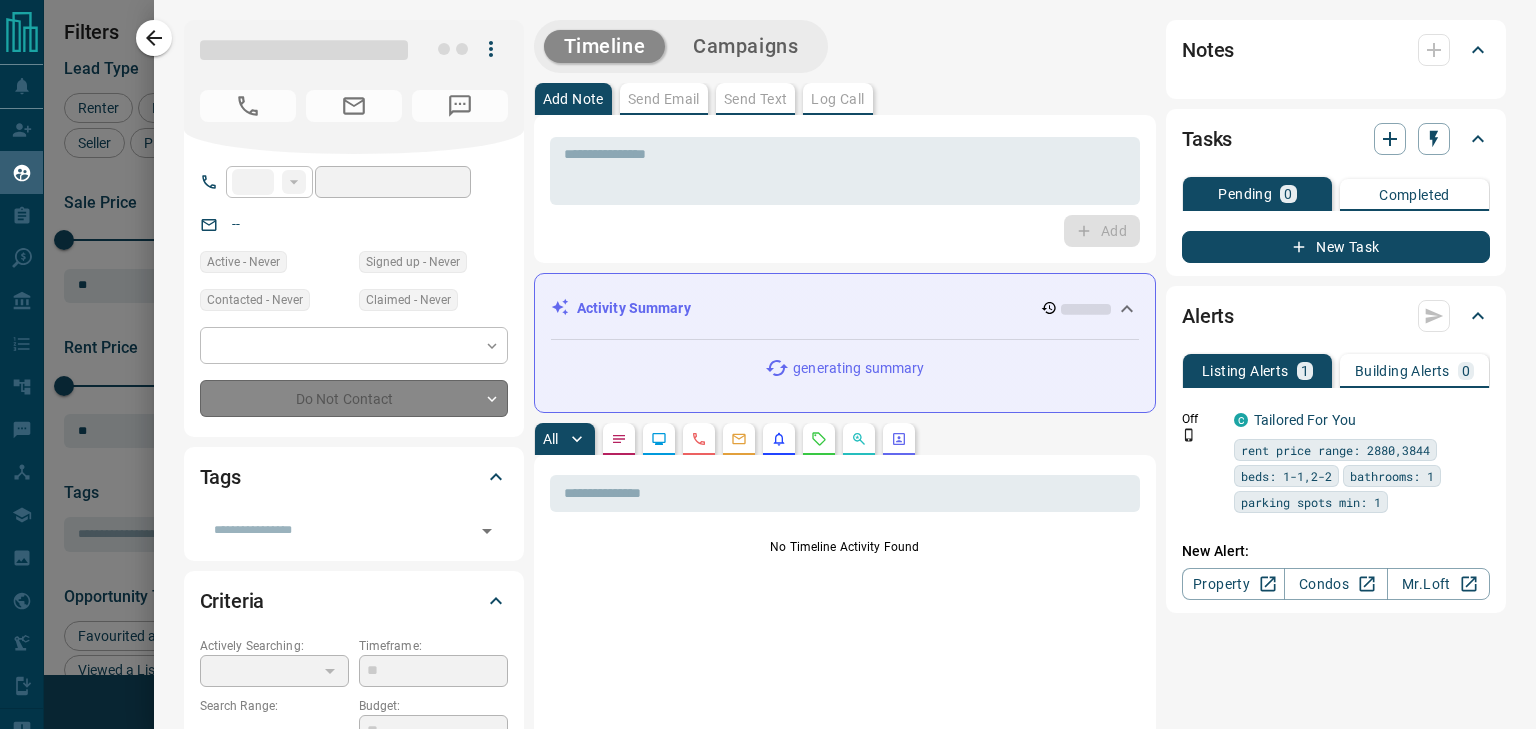 type on "**********" 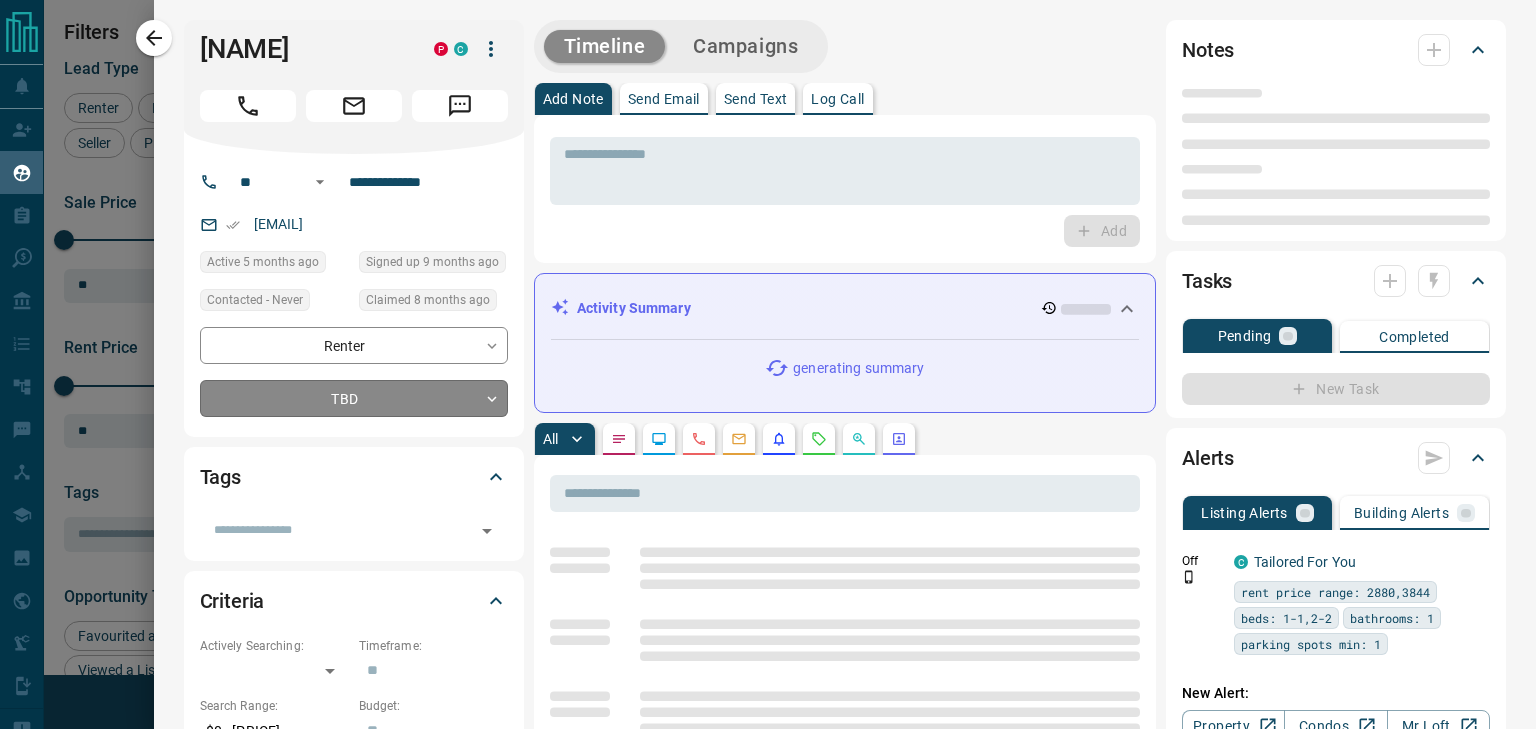 click on "Lead Transfers Claim Leads My Leads Tasks Opportunities Deals Campaigns Automations Messages Broker Bay Training Media Services Agent Resources Precon Worksheet Mobile Apps Disclosure Logout My Leads Filters 1 Manage Tabs New Lead All 942 TBD 47 Do Not Contact - Not Responsive 622 Bogus - Just Browsing 61 Criteria Obtained 38 Future Follow Up 153 Warm 11 HOT - Taken on Showings 5 Submitted Offer - Client 5 Name Details Last Active Claimed Date Status Tags Mahra Alfarsi Renter C P $0 - $8K Downtown, Etobicoke, +1 5 months ago 8 months ago Signed up 9 months ago TBD + Alfonso Jacome Renter C $2K - $3K Etobicoke, Toronto 8 months ago 8 months ago Signed up 8 months ago TBD + Zoriana Bardetska Renter P C $3K - $3K Etobicoke, Toronto 8 months ago 8 months ago Signed up 4 years ago TBD + Amar Idries Renter C $0 - $3K Etobicoke, East End, +1 2 months ago 8 months ago Signed up 9 months ago TBD + Rezgar Bazargan Buyer, Renter P $--- Innisfil, Toronto 8 months ago 8 months ago Signed up 8 months ago TBD + Hh Vvv C TBD" at bounding box center (768, 352) 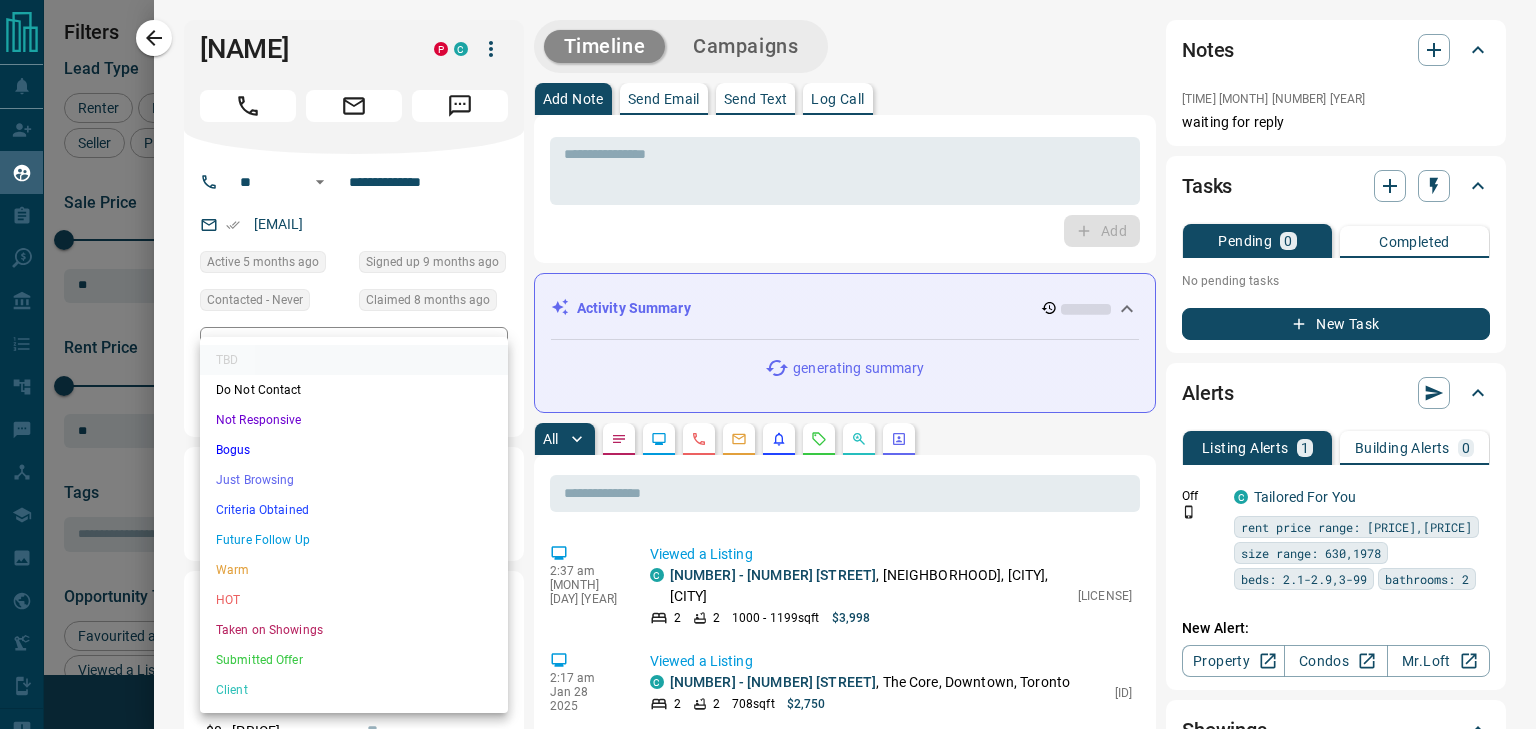 click on "Not Responsive" at bounding box center [354, 420] 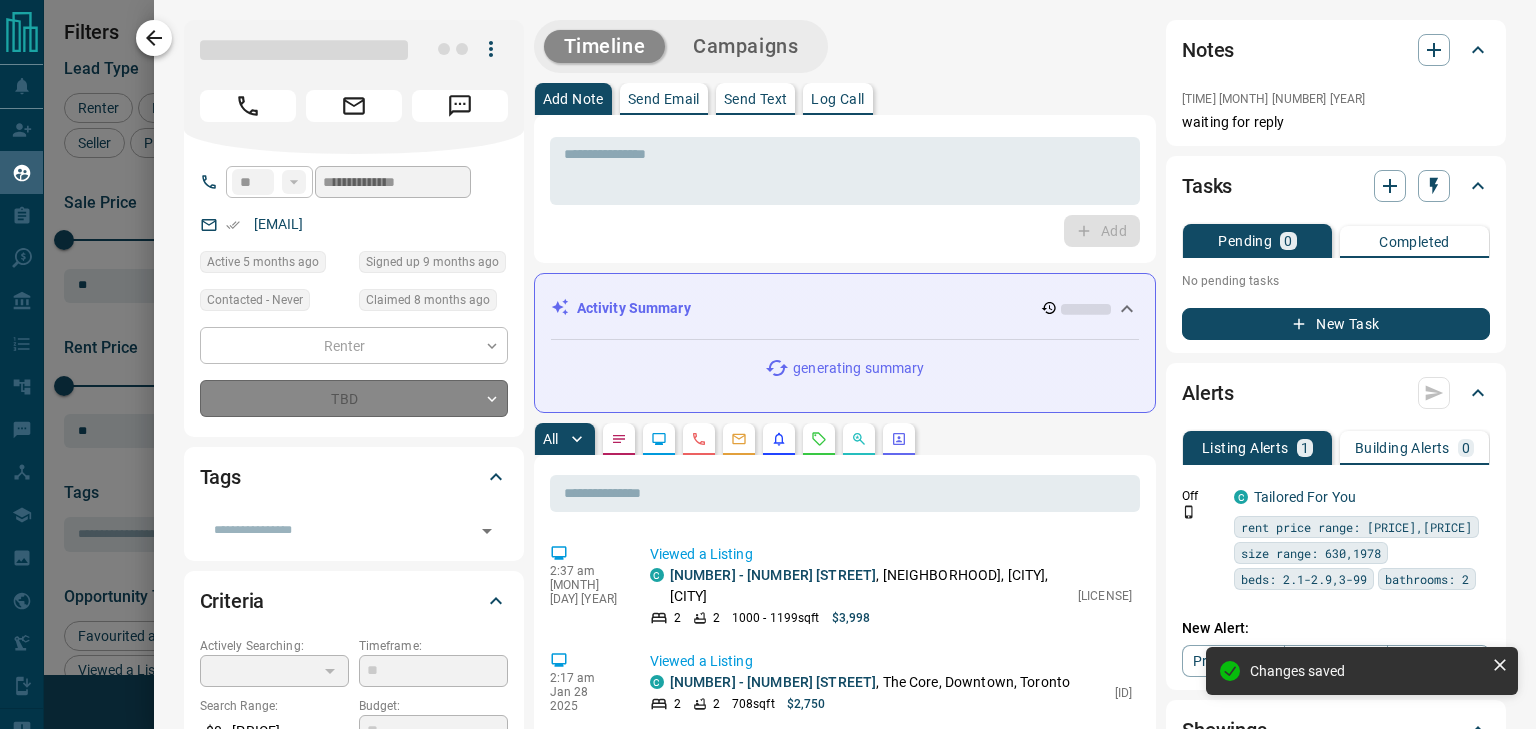 type on "*" 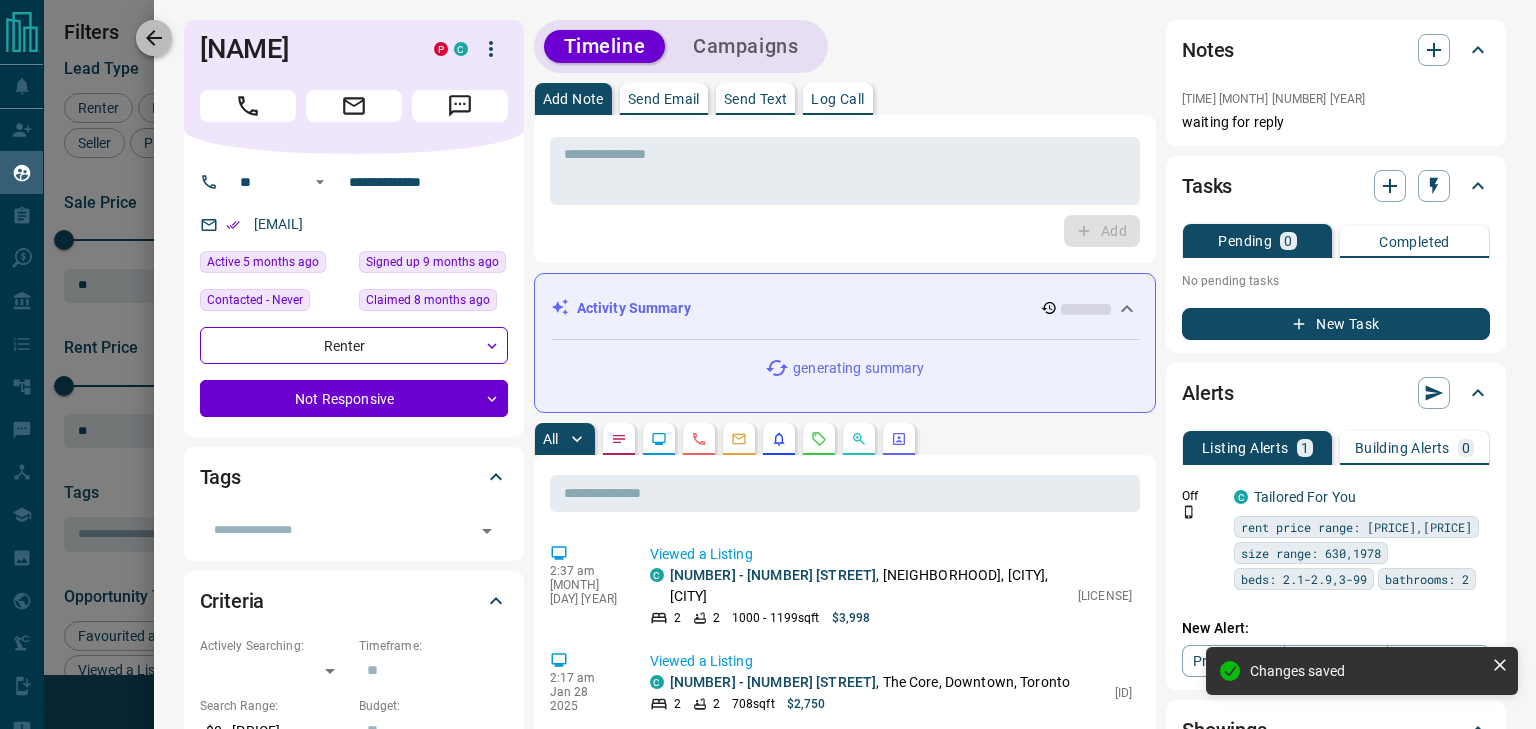 click 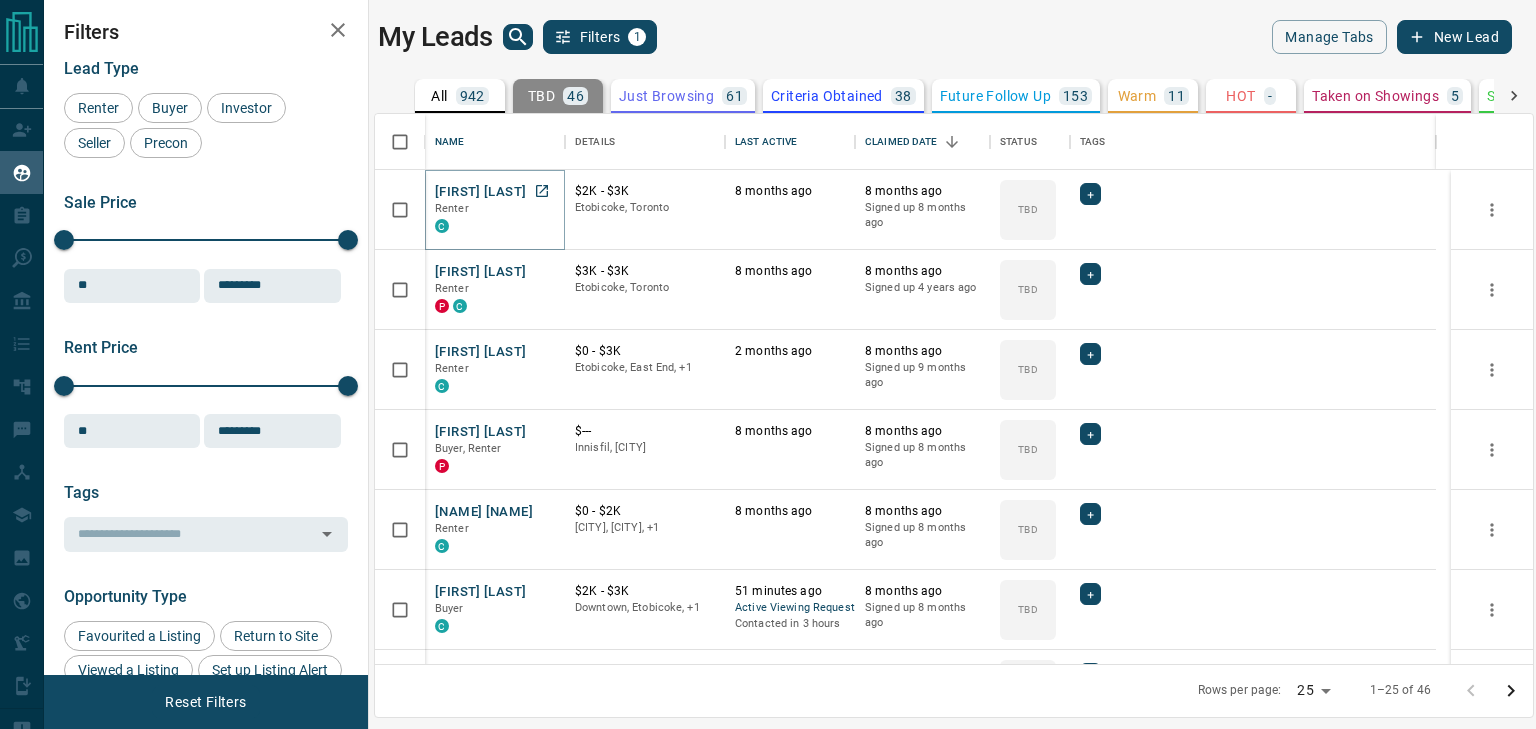 click on "Alfonso Jacome" at bounding box center (480, 192) 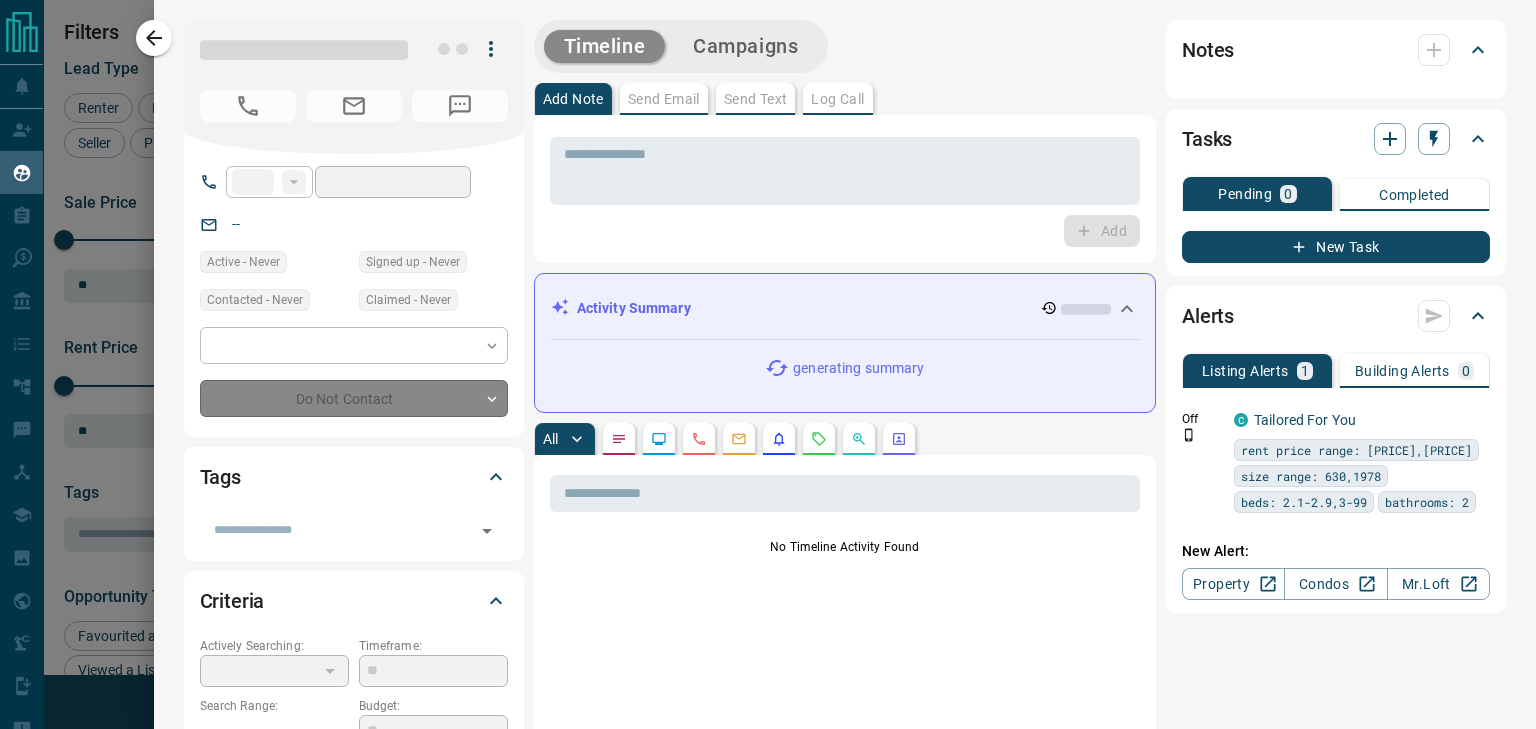 type on "**" 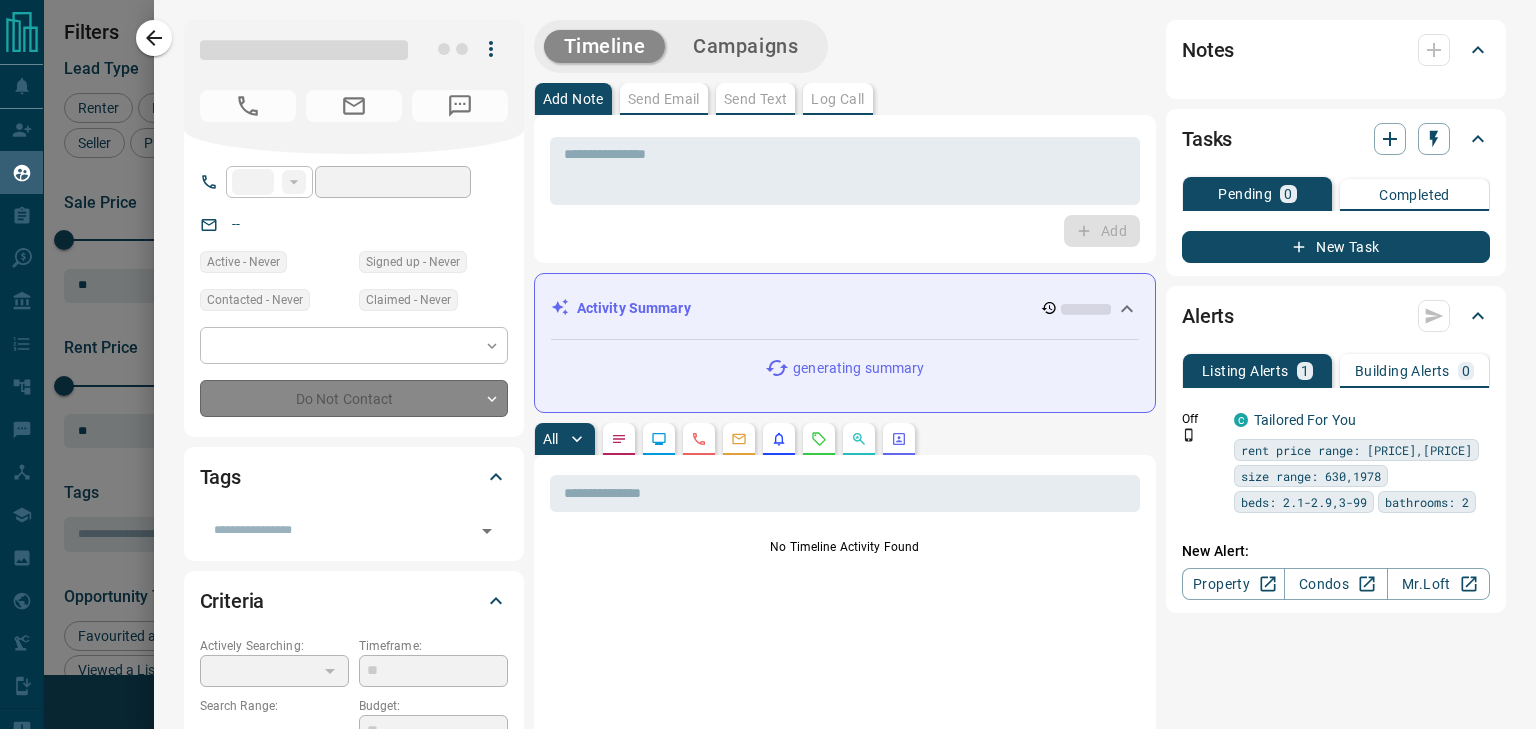 type on "**********" 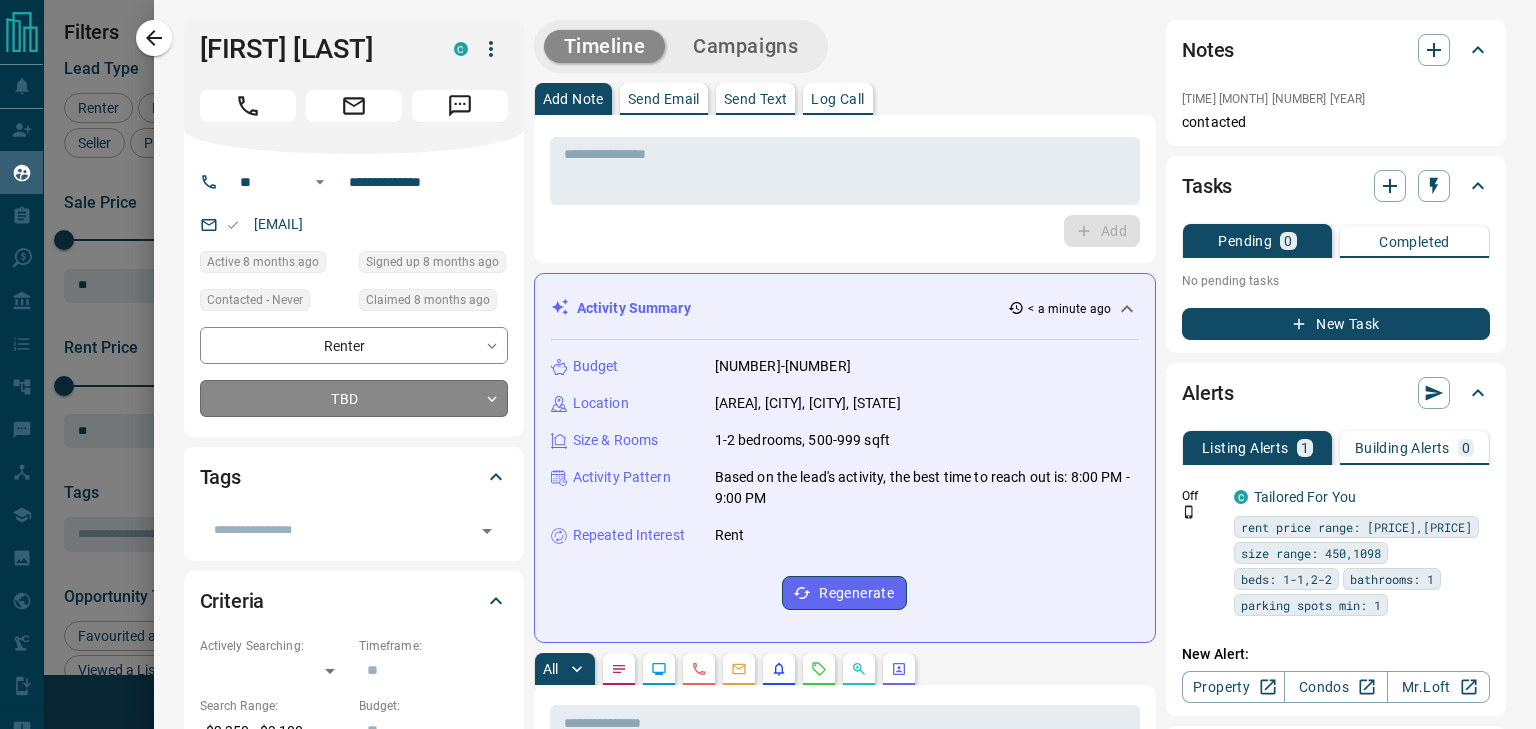 click on "Lead Transfers Claim Leads My Leads Tasks Opportunities Deals Campaigns Automations Messages Broker Bay Training Media Services Agent Resources Precon Worksheet Mobile Apps Disclosure Logout My Leads Filters 1 Manage Tabs New Lead All 942 TBD 46 Do Not Contact - Not Responsive 623 Bogus - Just Browsing 61 Criteria Obtained 38 Future Follow Up 153 Warm 11 HOT - Taken on Showings 5 Submitted Offer - Client 5 Name Details Last Active Claimed Date Status Tags Alfonso Jacome Renter C $2K - $3K Etobicoke, Toronto 8 months ago 8 months ago Signed up 8 months ago TBD + Zoriana Bardetska Renter P C $3K - $3K Etobicoke, Toronto 8 months ago 8 months ago Signed up 4 years ago TBD + Amar Idries Renter C $0 - $3K Etobicoke, East End, +1 2 months ago 8 months ago Signed up 9 months ago TBD + Rezgar Bazargan Buyer, Renter P $--- Innisfil, Toronto 8 months ago 8 months ago Signed up 8 months ago TBD + Hh Vvv Renter C $0 - $2K Caledon, Kitchener, +1 8 months ago 8 months ago Signed up 8 months ago TBD + Shubham Sharan Buyer C" at bounding box center (768, 352) 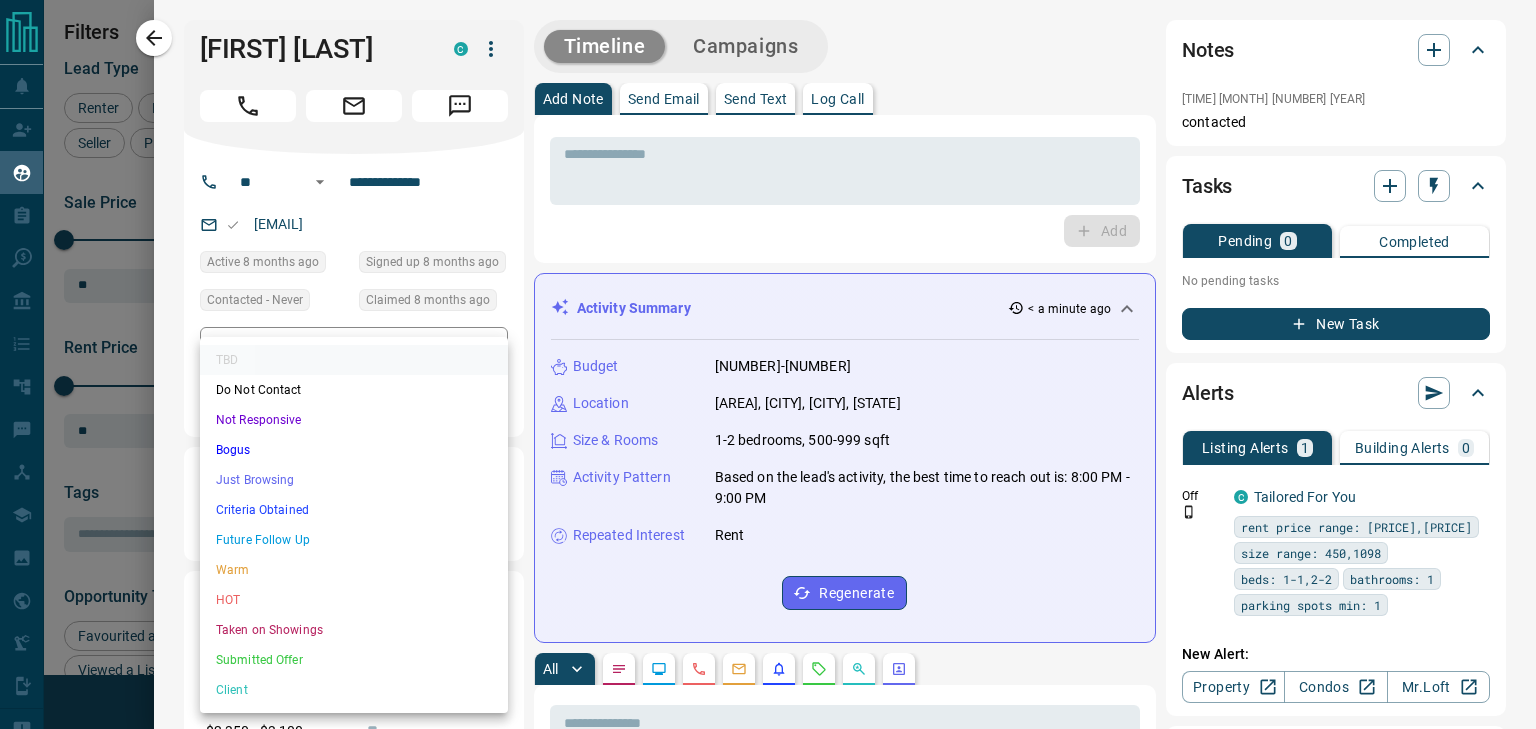 click on "Not Responsive" at bounding box center [354, 420] 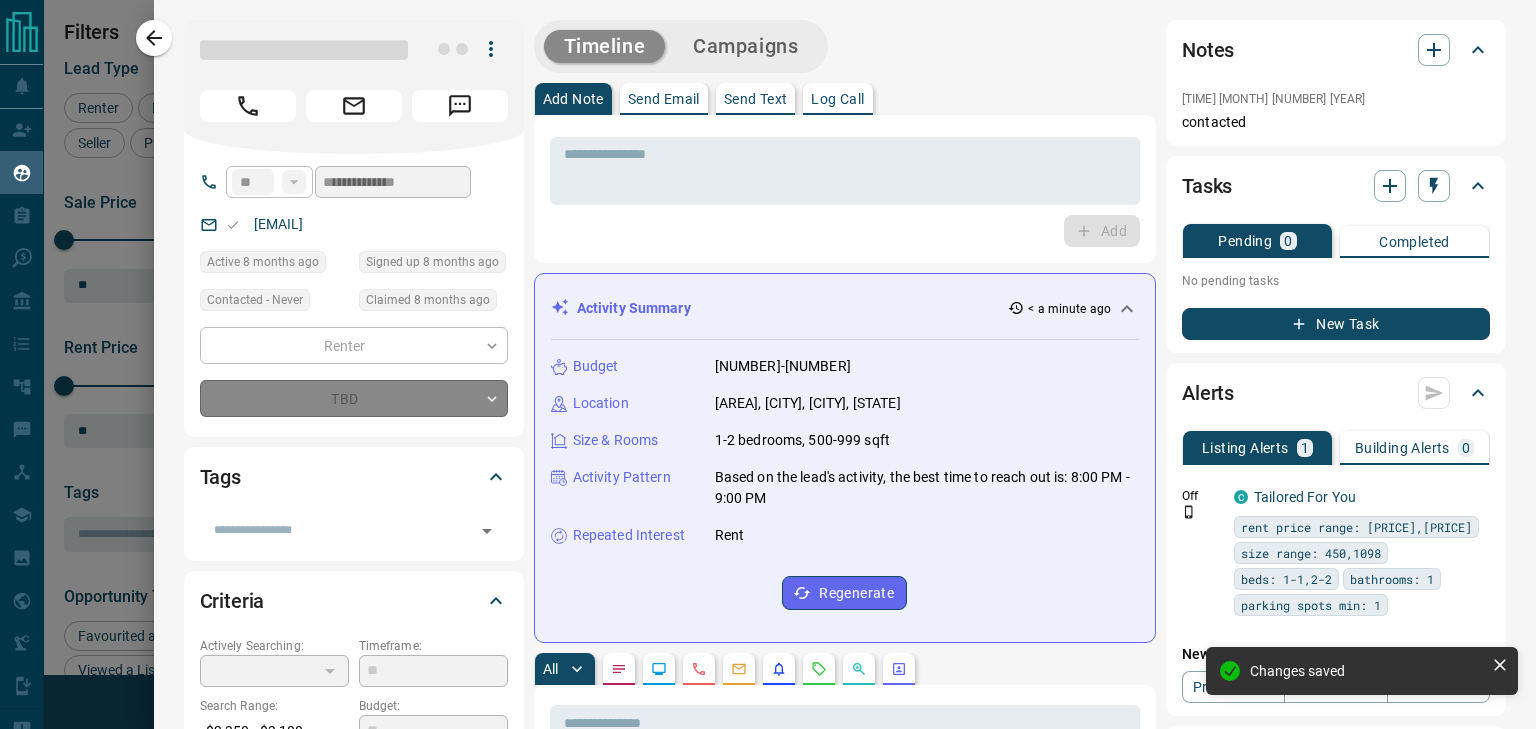 type on "*" 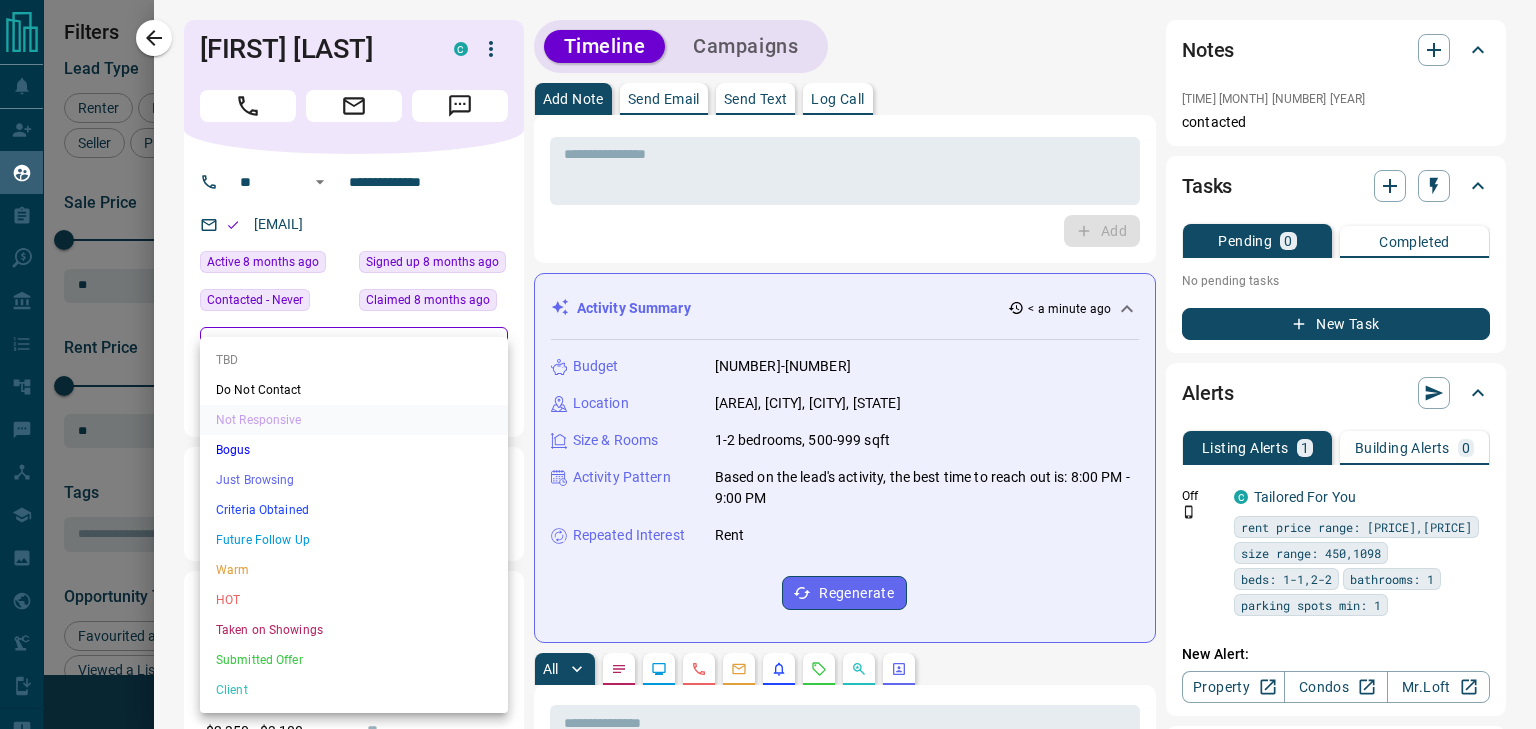 click on "Lead Transfers Claim Leads My Leads Tasks Opportunities Deals Campaigns Automations Messages Broker Bay Training Media Services Agent Resources Precon Worksheet Mobile Apps Disclosure Logout My Leads Filters 1 Manage Tabs New Lead All 942 TBD 46 Do Not Contact - Not Responsive 623 Bogus - Just Browsing 61 Criteria Obtained 38 Future Follow Up 153 Warm 11 HOT - Taken on Showings 5 Submitted Offer - Client 5 Name Details Last Active Claimed Date Status Tags Alfonso Jacome Renter C $2K - $3K Etobicoke, Toronto 8 months ago 8 months ago Signed up 8 months ago TBD + Zoriana Bardetska Renter P C $3K - $3K Etobicoke, Toronto 8 months ago 8 months ago Signed up 4 years ago TBD + Amar Idries Renter C $0 - $3K Etobicoke, East End, +1 2 months ago 8 months ago Signed up 9 months ago TBD + Rezgar Bazargan Buyer, Renter P $--- Innisfil, Toronto 8 months ago 8 months ago Signed up 8 months ago TBD + Hh Vvv Renter C $0 - $2K Caledon, Kitchener, +1 8 months ago 8 months ago Signed up 8 months ago TBD + Shubham Sharan Buyer C" at bounding box center [768, 352] 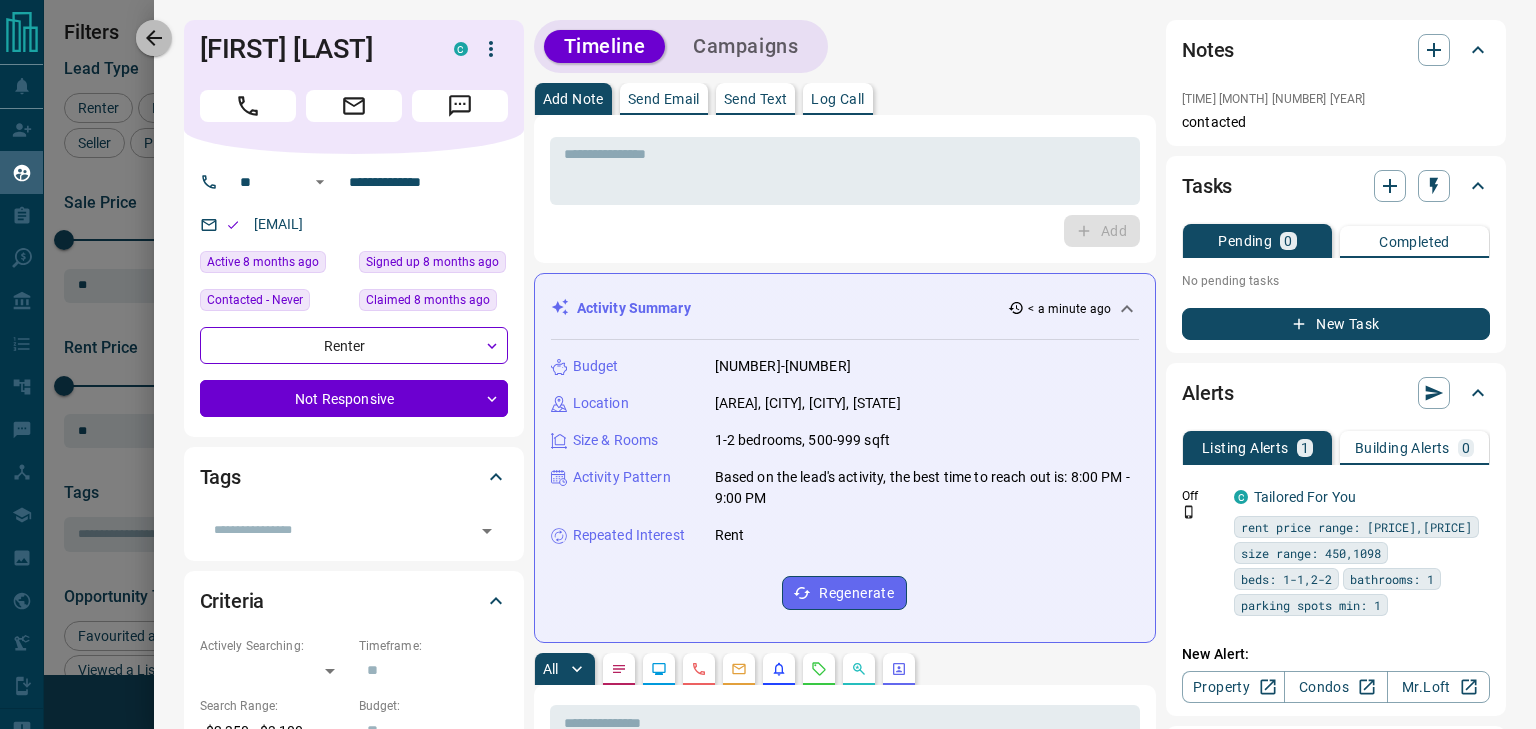 click 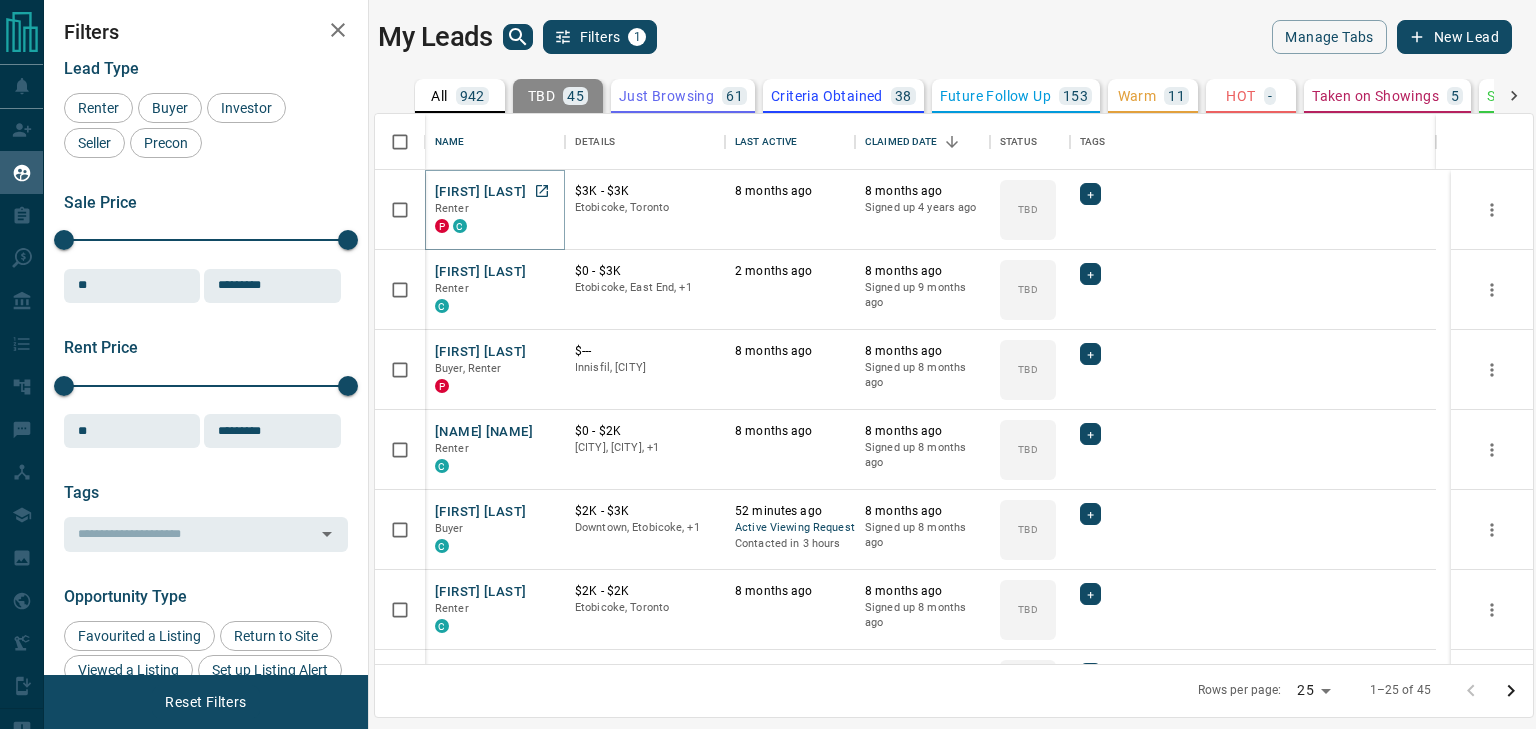 click on "Zoriana Bardetska" at bounding box center [480, 192] 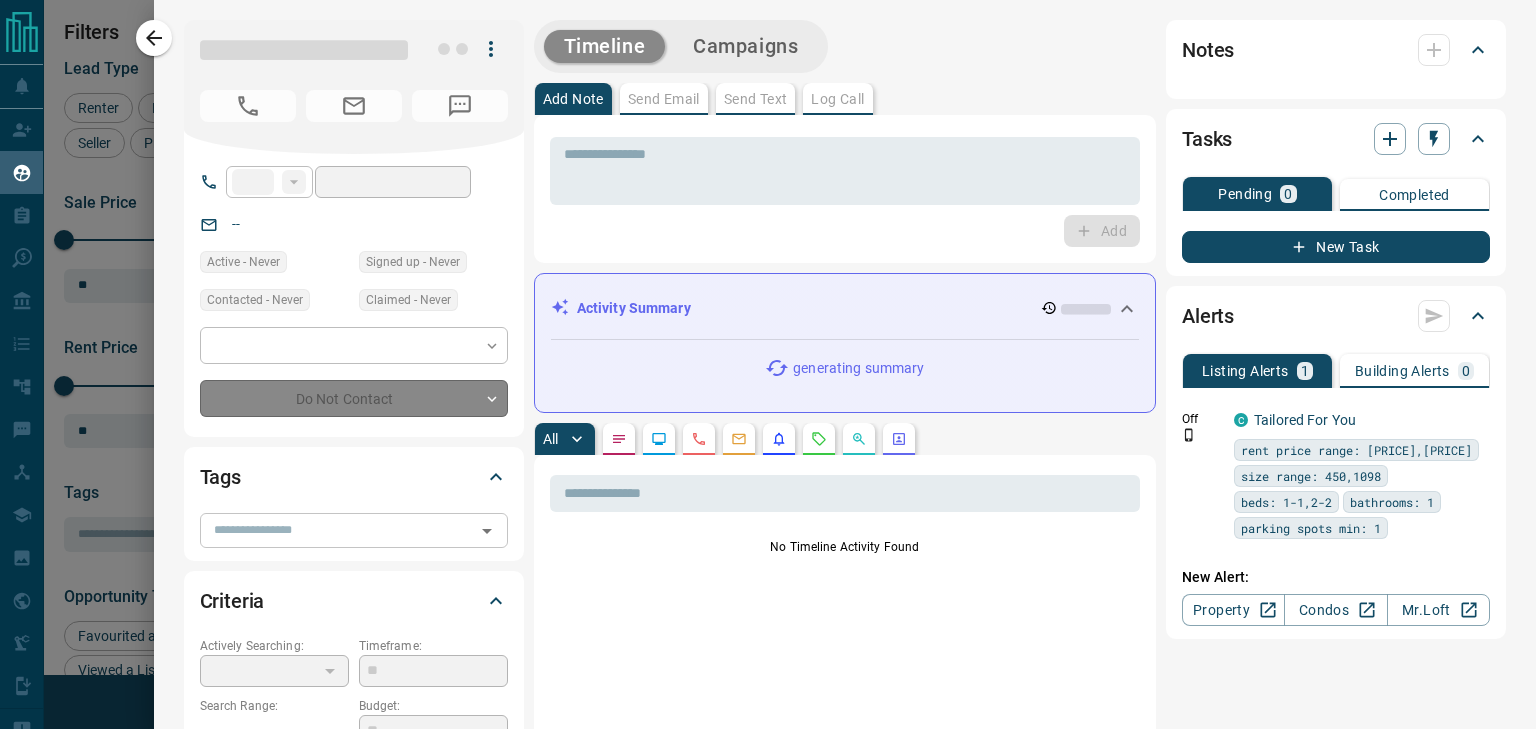 type on "**" 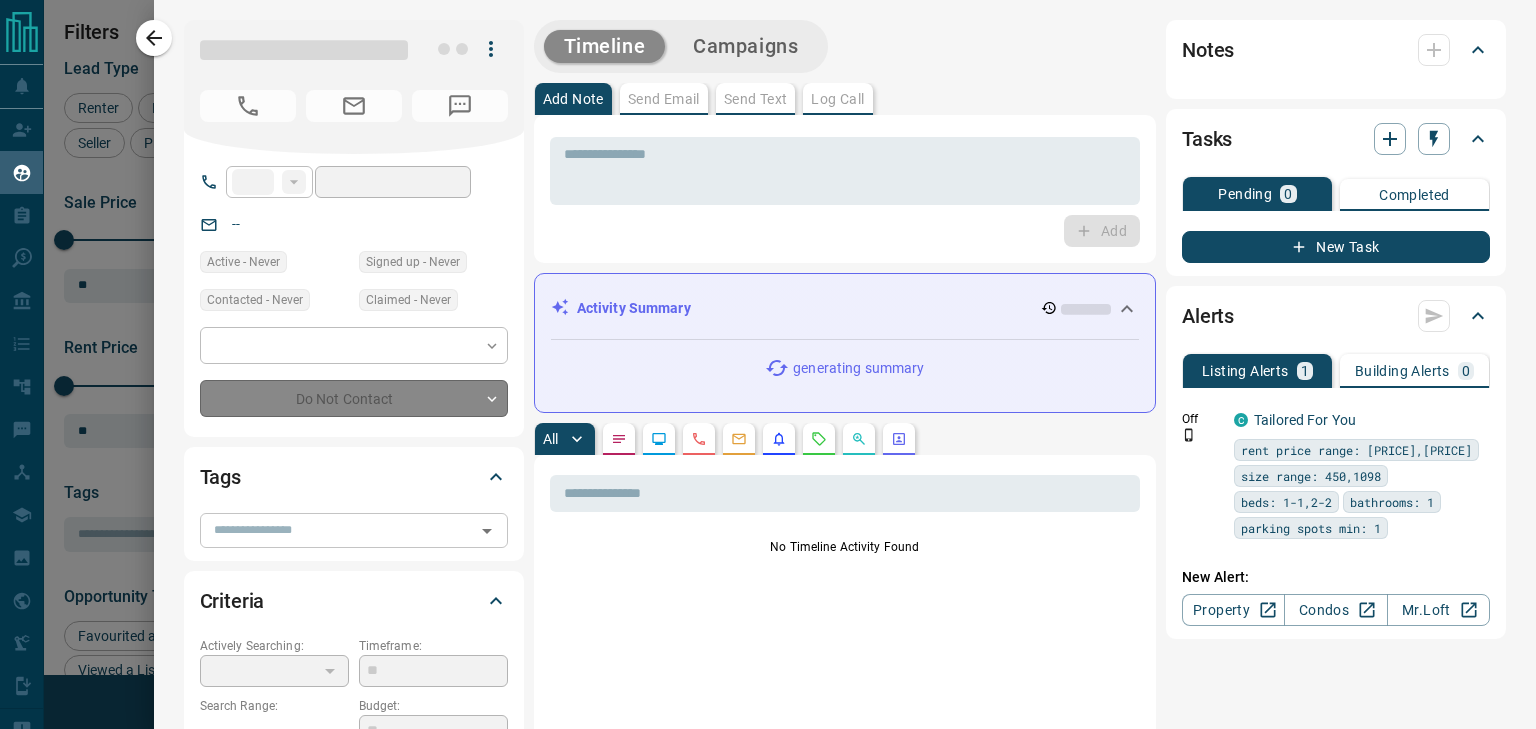 type on "**********" 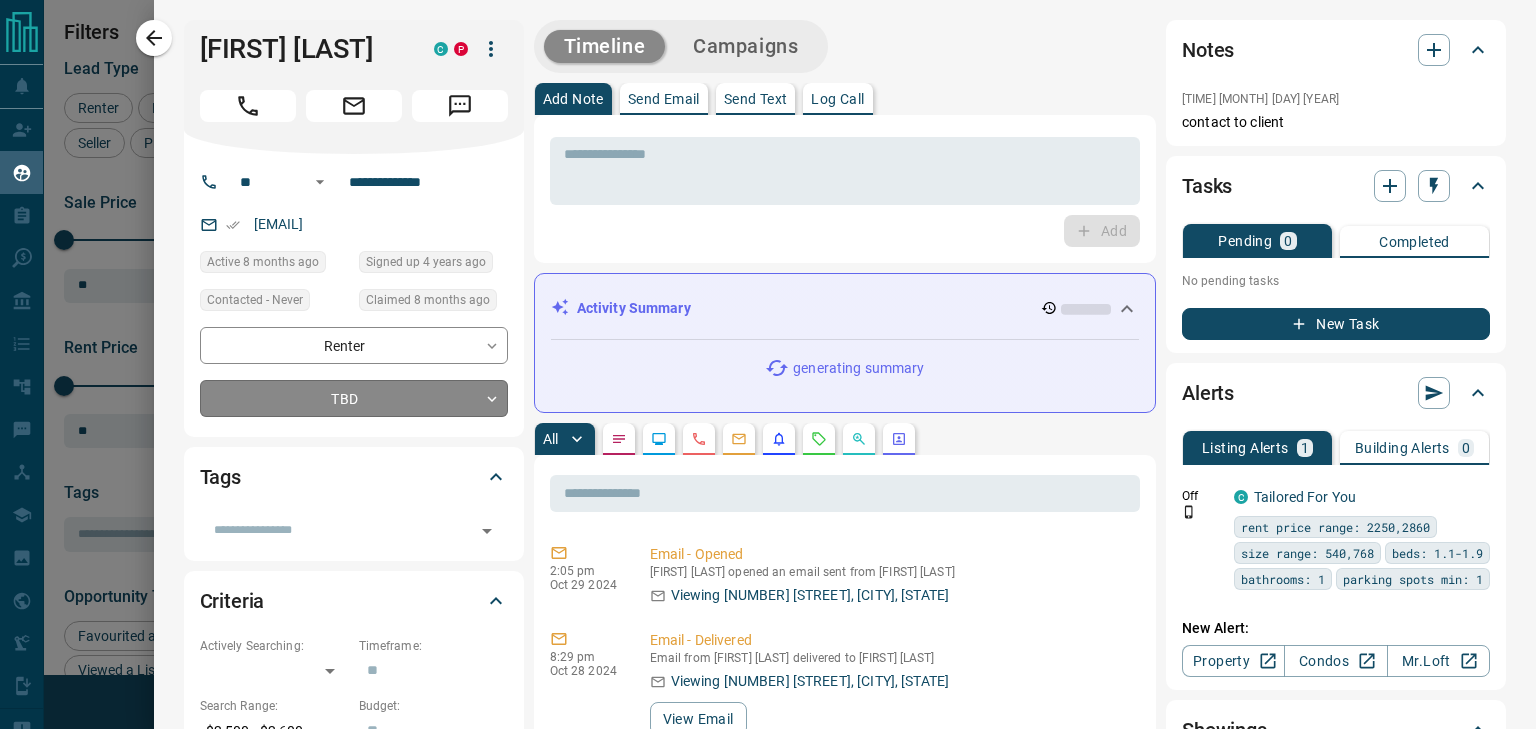 click on "Lead Transfers Claim Leads My Leads Tasks Opportunities Deals Campaigns Automations Messages Broker Bay Training Media Services Agent Resources Precon Worksheet Mobile Apps Disclosure Logout My Leads Filters 1 Manage Tabs New Lead All 942 TBD 45 Do Not Contact - Not Responsive 624 Bogus - Just Browsing 61 Criteria Obtained 38 Future Follow Up 153 Warm 11 HOT - Taken on Showings 5 Submitted Offer - Client 5 Name Details Last Active Claimed Date Status Tags Zoriana Bardetska Renter P C $3K - $3K Etobicoke, Toronto 8 months ago 8 months ago Signed up 4 years ago TBD + Amar Idries Renter C $0 - $3K Etobicoke, East End, +1 2 months ago 8 months ago Signed up 9 months ago TBD + Rezgar Bazargan Buyer, Renter P $--- Innisfil, Toronto 8 months ago 8 months ago Signed up 8 months ago TBD + Hh Vvv Renter C $0 - $2K Caledon, Kitchener, +1 8 months ago 8 months ago Signed up 8 months ago TBD + Shubham Sharan Buyer C $2K - $3K Downtown, Etobicoke, +1 52 minutes ago Active Viewing Request Contacted in 3 hours 8 months ago +" at bounding box center [768, 352] 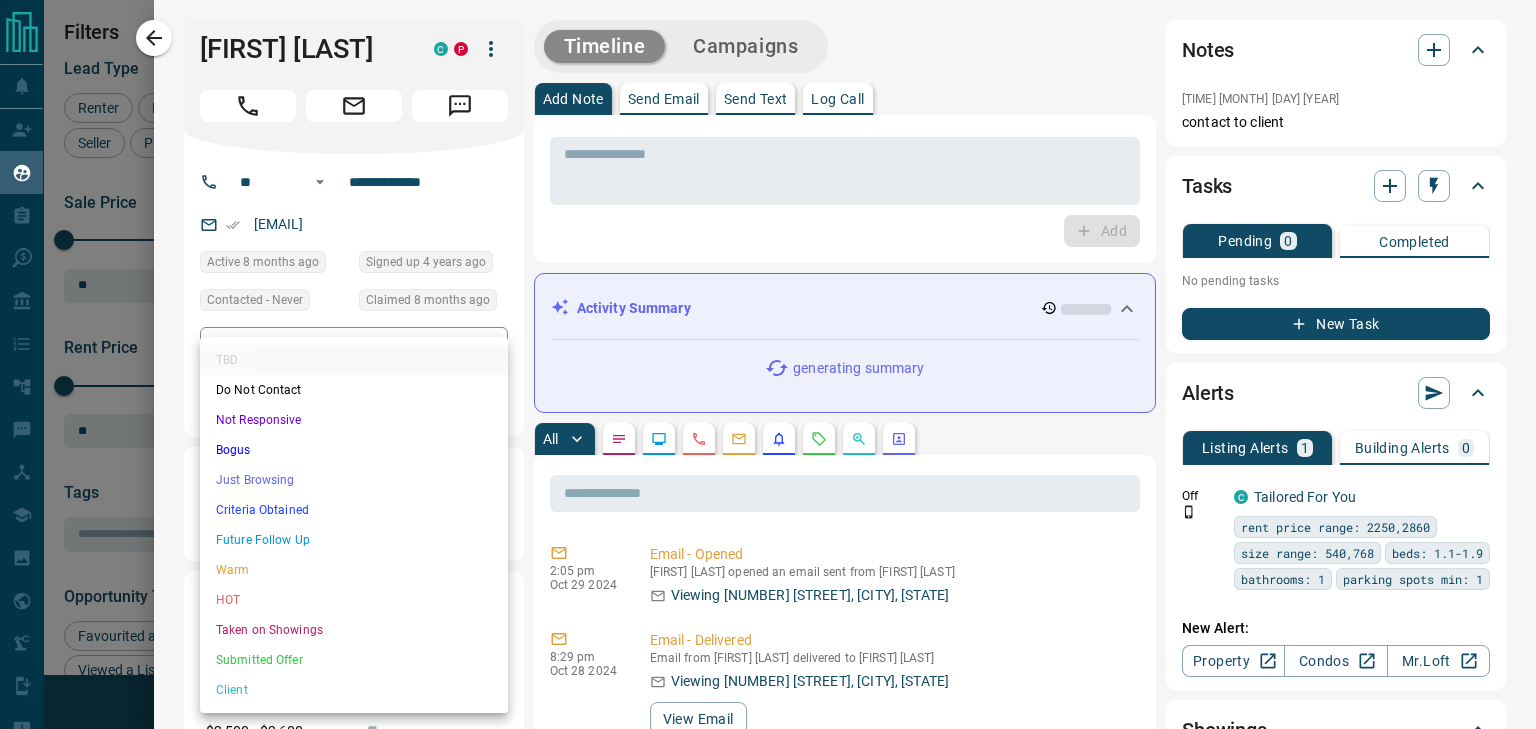 click on "Not Responsive" at bounding box center (354, 420) 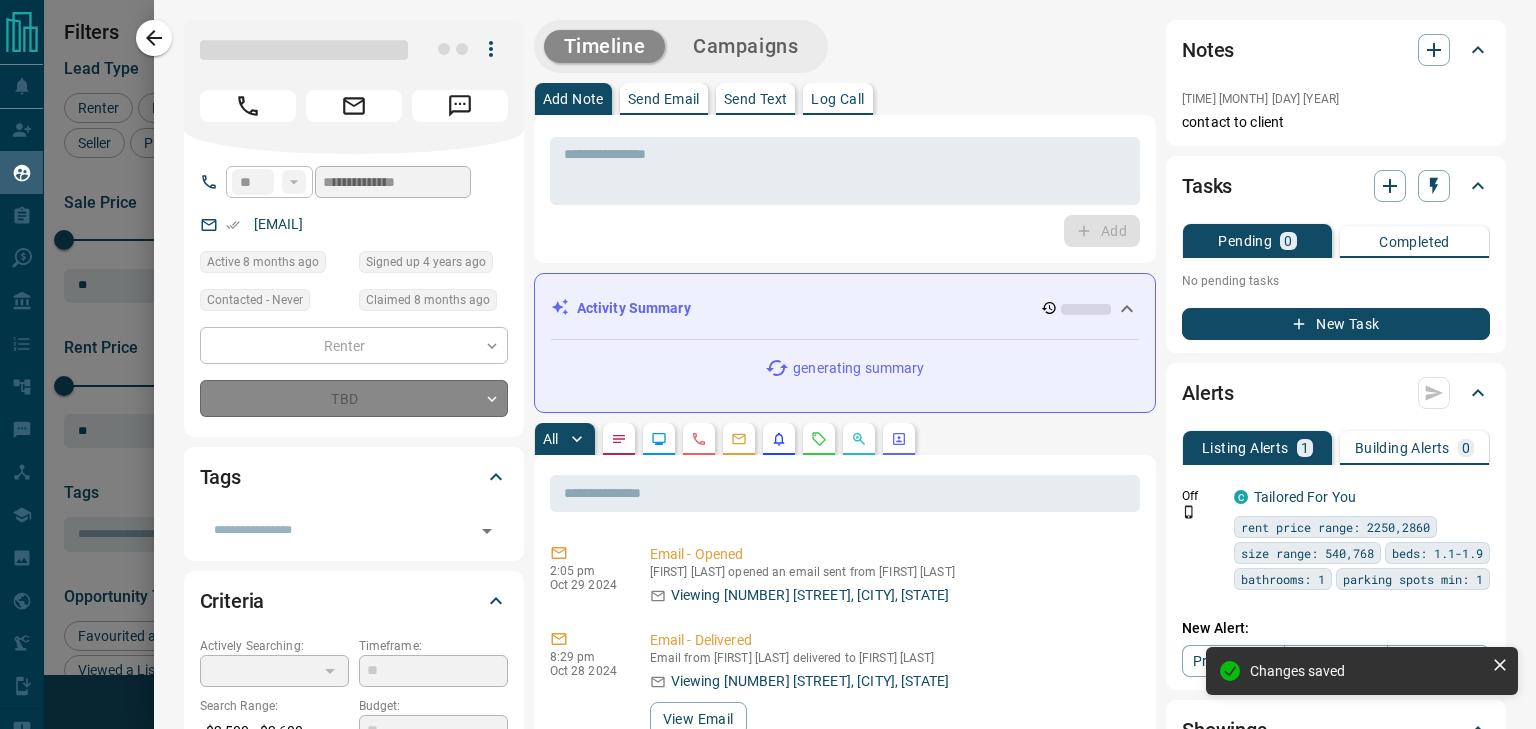 type on "*" 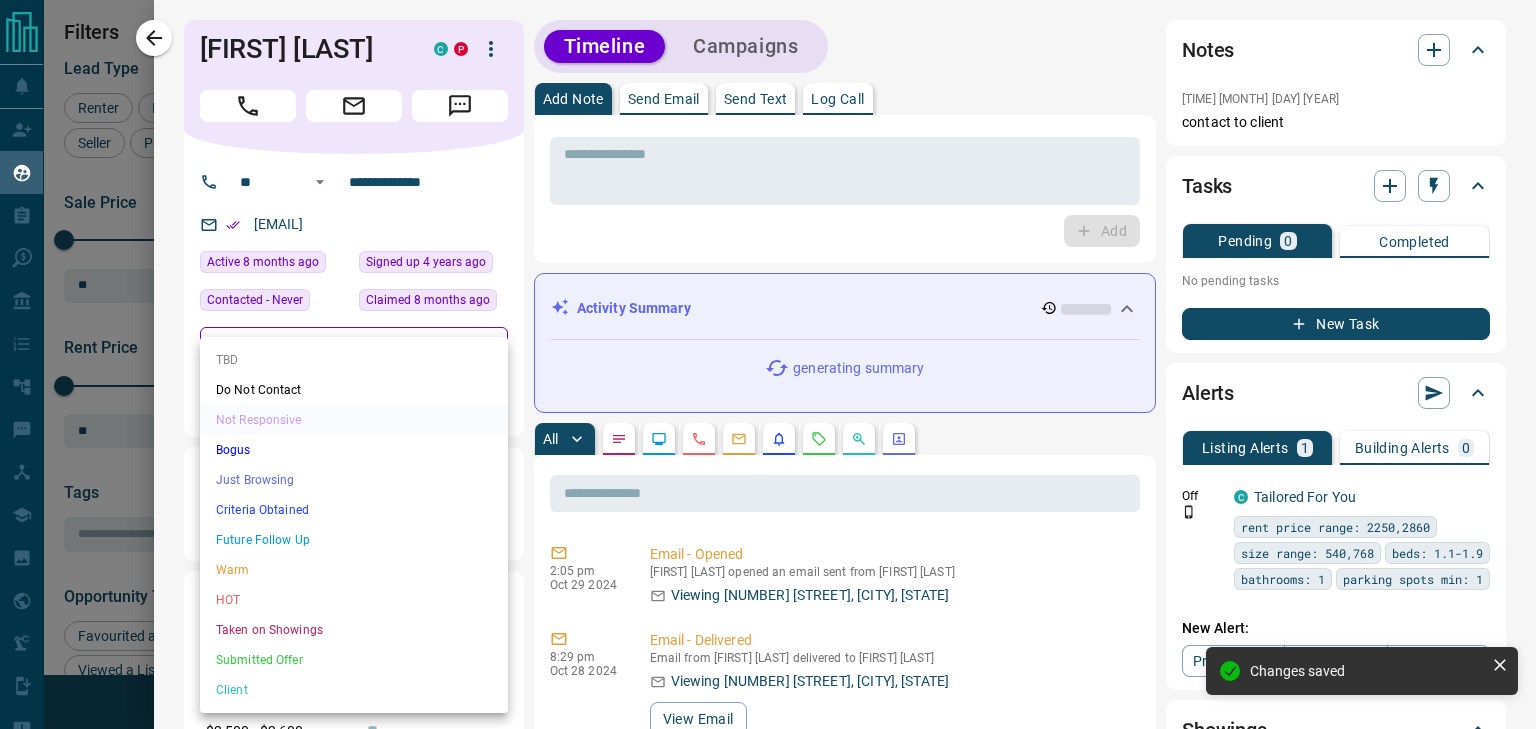 click on "Lead Transfers Claim Leads My Leads Tasks Opportunities Deals Campaigns Automations Messages Broker Bay Training Media Services Agent Resources Precon Worksheet Mobile Apps Disclosure Logout My Leads Filters 1 Manage Tabs New Lead All 942 TBD 45 Do Not Contact - Not Responsive 624 Bogus - Just Browsing 61 Criteria Obtained 38 Future Follow Up 153 Warm 11 HOT - Taken on Showings 5 Submitted Offer - Client 5 Name Details Last Active Claimed Date Status Tags Zoriana Bardetska Renter P C $3K - $3K Etobicoke, Toronto 8 months ago 8 months ago Signed up 4 years ago TBD + Amar Idries Renter C $0 - $3K Etobicoke, East End, +1 2 months ago 8 months ago Signed up 9 months ago TBD + Rezgar Bazargan Buyer, Renter P $--- Innisfil, Toronto 8 months ago 8 months ago Signed up 8 months ago TBD + Hh Vvv Renter C $0 - $2K Caledon, Kitchener, +1 8 months ago 8 months ago Signed up 8 months ago TBD + Shubham Sharan Buyer C $2K - $3K Downtown, Etobicoke, +1 52 minutes ago Active Viewing Request Contacted in 3 hours 8 months ago +" at bounding box center (768, 352) 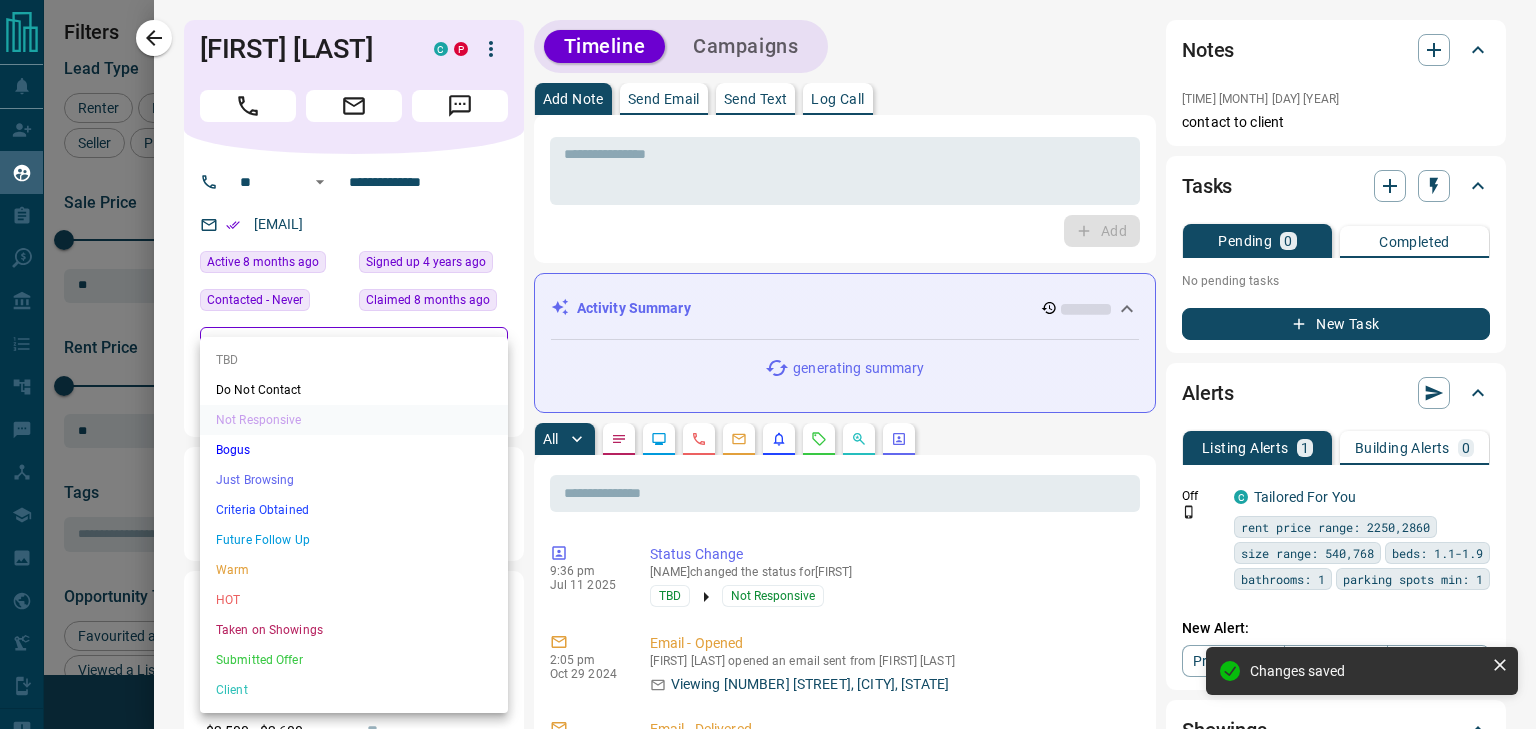 click at bounding box center (768, 364) 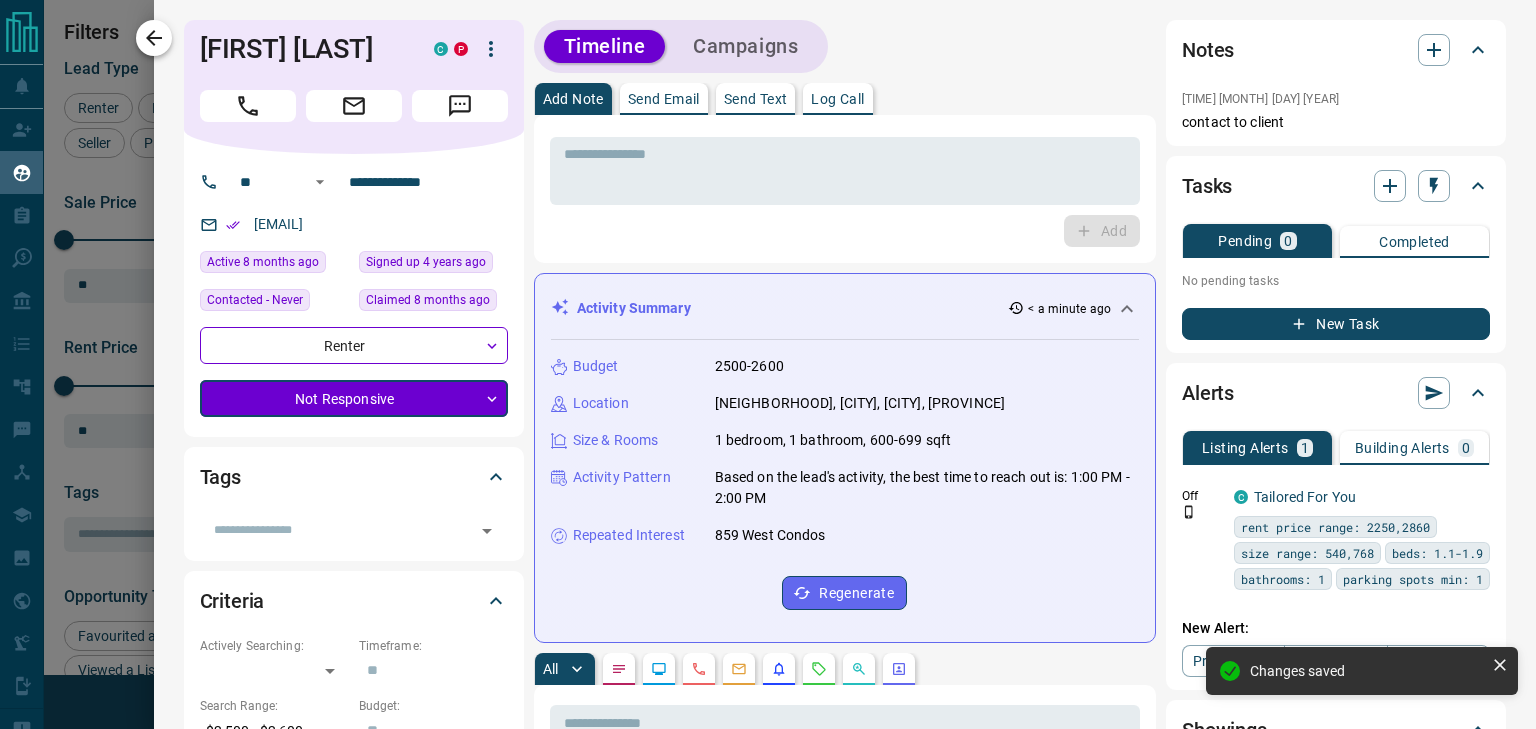 click 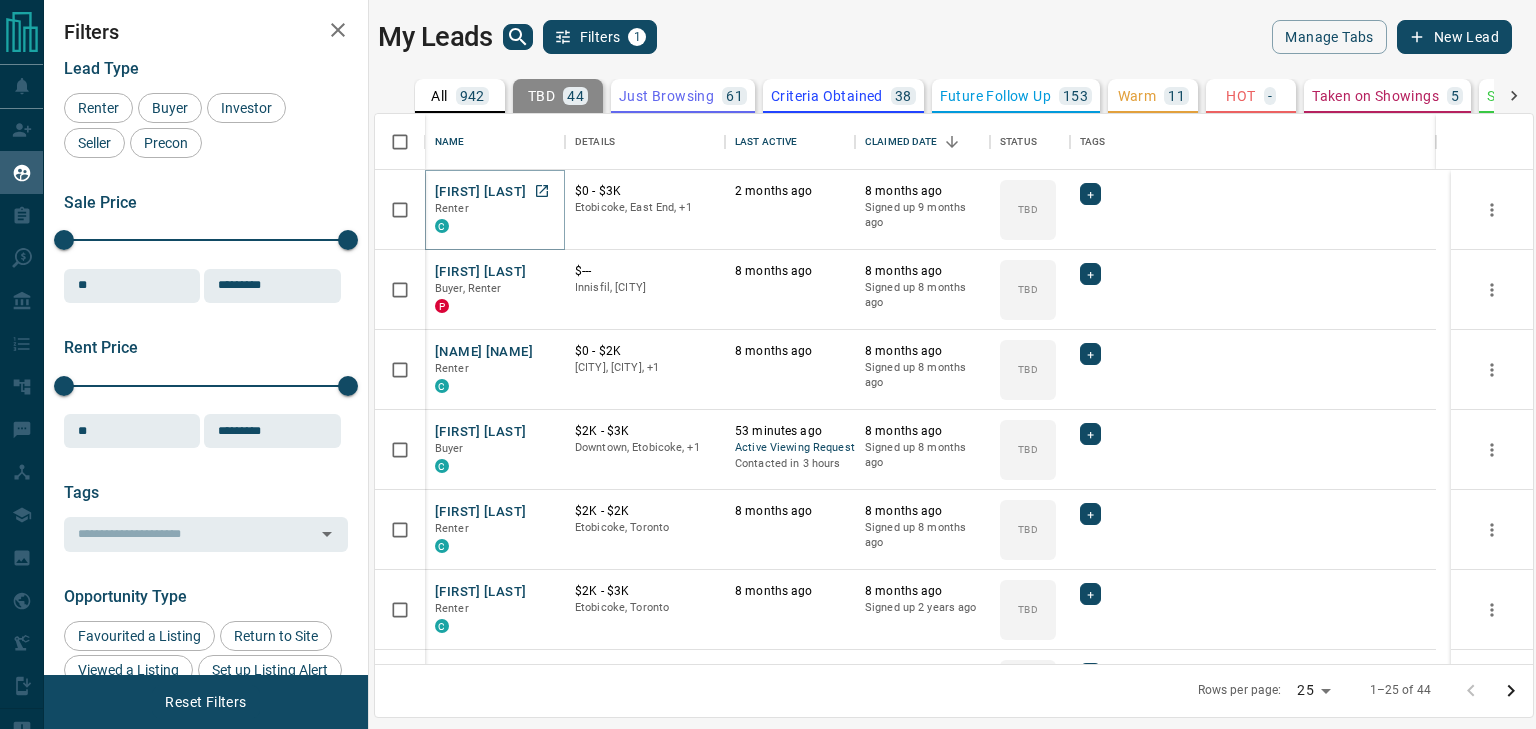 click on "Amar Idries" at bounding box center [480, 192] 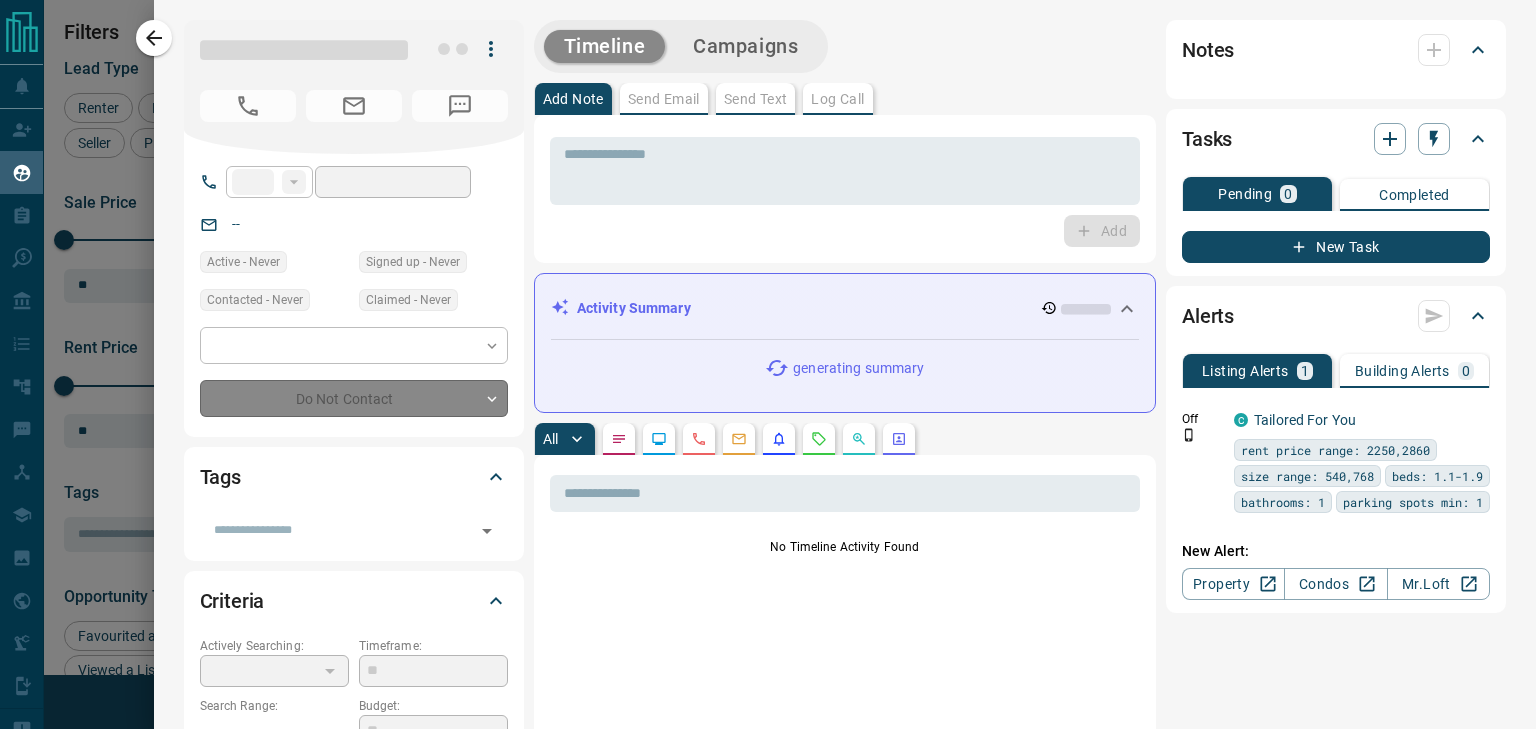 type on "****" 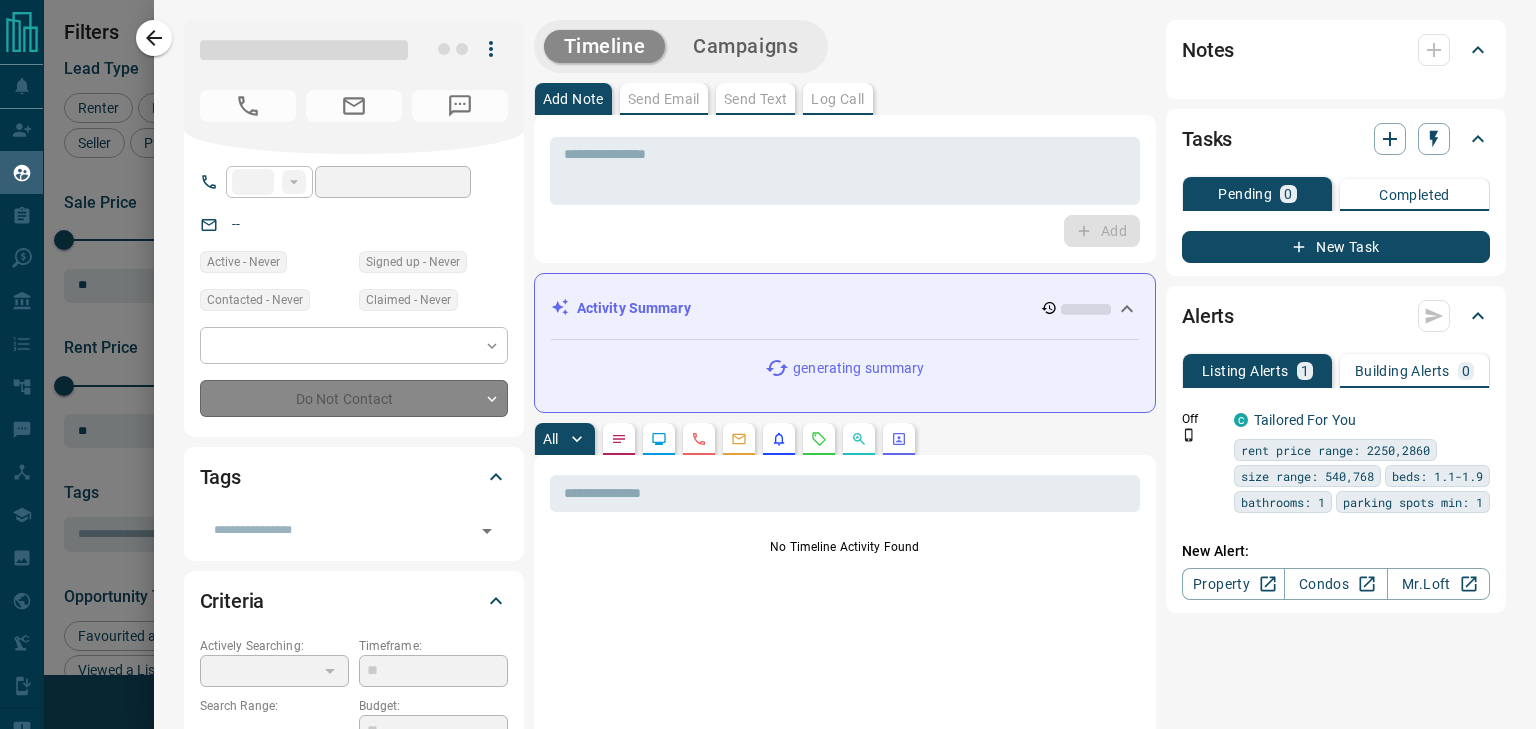 type on "**********" 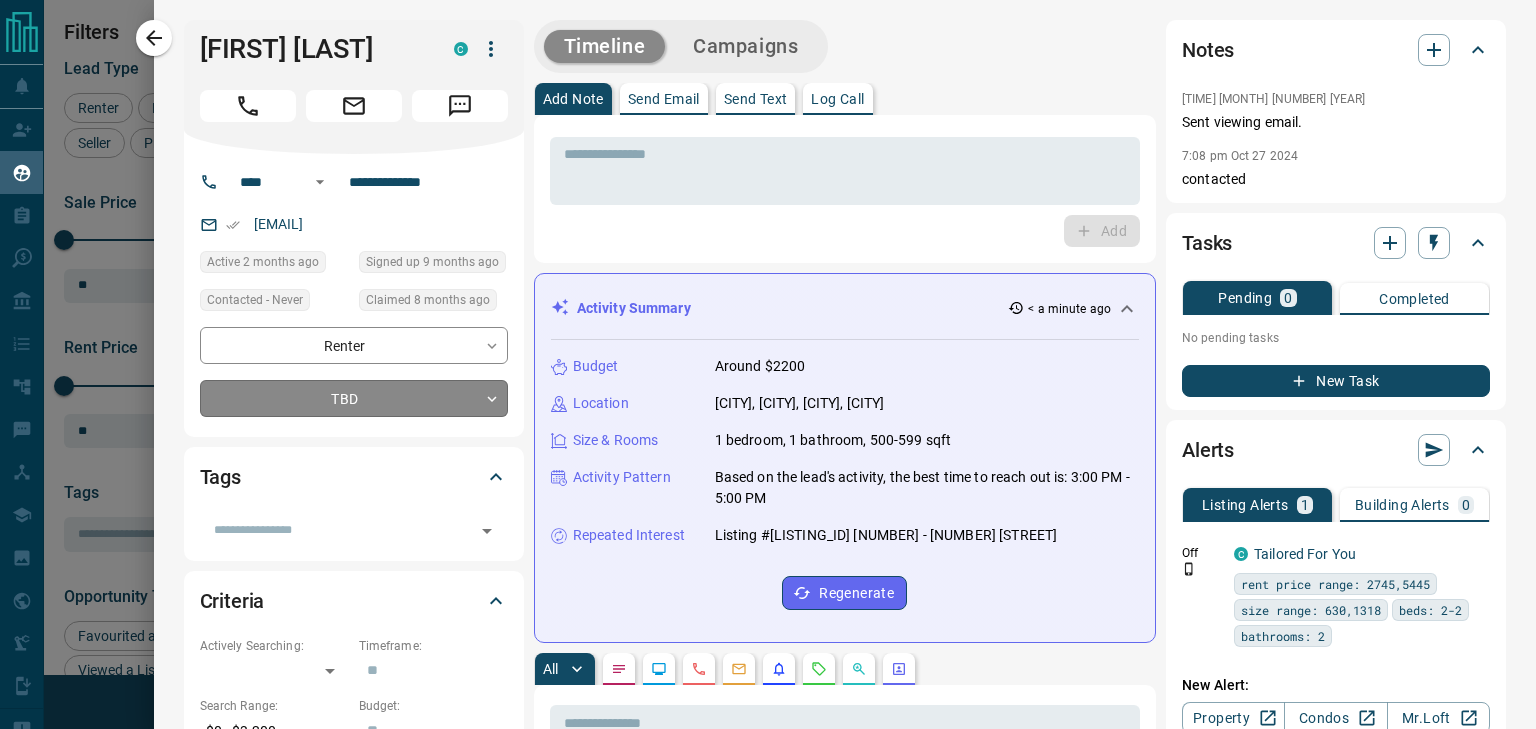 click on "Lead Transfers Claim Leads My Leads Tasks Opportunities Deals Campaigns Automations Messages Broker Bay Training Media Services Agent Resources Precon Worksheet Mobile Apps Disclosure Logout My Leads Filters 1 Manage Tabs New Lead All 942 TBD 44 Do Not Contact - Not Responsive 625 Bogus - Just Browsing 61 Criteria Obtained 38 Future Follow Up 153 Warm 11 HOT - Taken on Showings 5 Submitted Offer - Client 5 Name Details Last Active Claimed Date Status Tags Amar Idries Renter C $0 - $3K Etobicoke, East End, +1 2 months ago 8 months ago Signed up 9 months ago TBD + Rezgar Bazargan Buyer, Renter P $--- Innisfil, Toronto 8 months ago 8 months ago Signed up 8 months ago TBD + Hh Vvv Renter C $0 - $2K Caledon, Kitchener, +1 8 months ago 8 months ago Signed up 8 months ago TBD + Shubham Sharan Buyer C $2K - $3K Downtown, Etobicoke, +1 53 minutes ago Active Viewing Request Contacted in 3 hours 8 months ago Signed up 8 months ago TBD + Giancarlo Lombardo Renter C $2K - $2K Etobicoke, Toronto 8 months ago 8 months ago +" at bounding box center [768, 352] 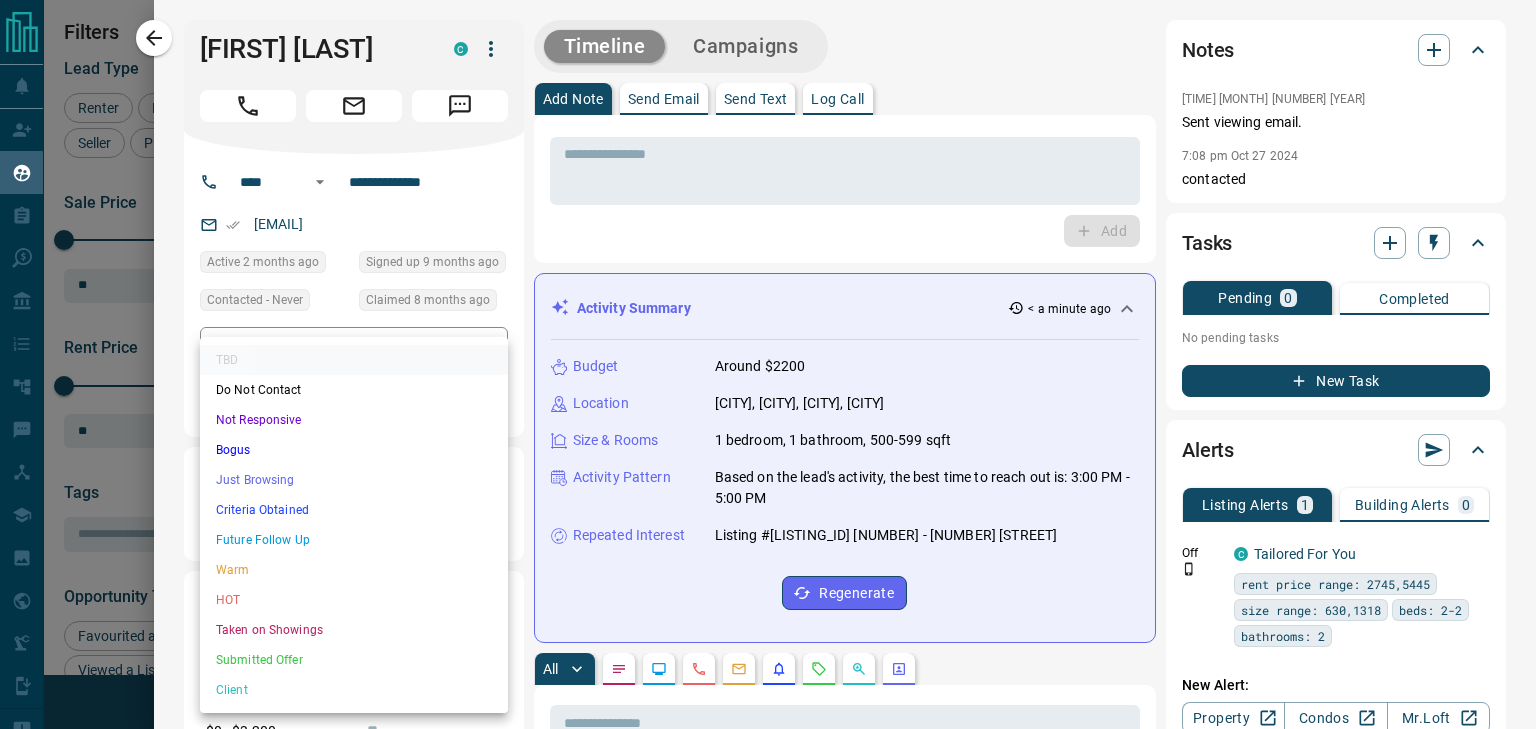click on "Not Responsive" at bounding box center (354, 420) 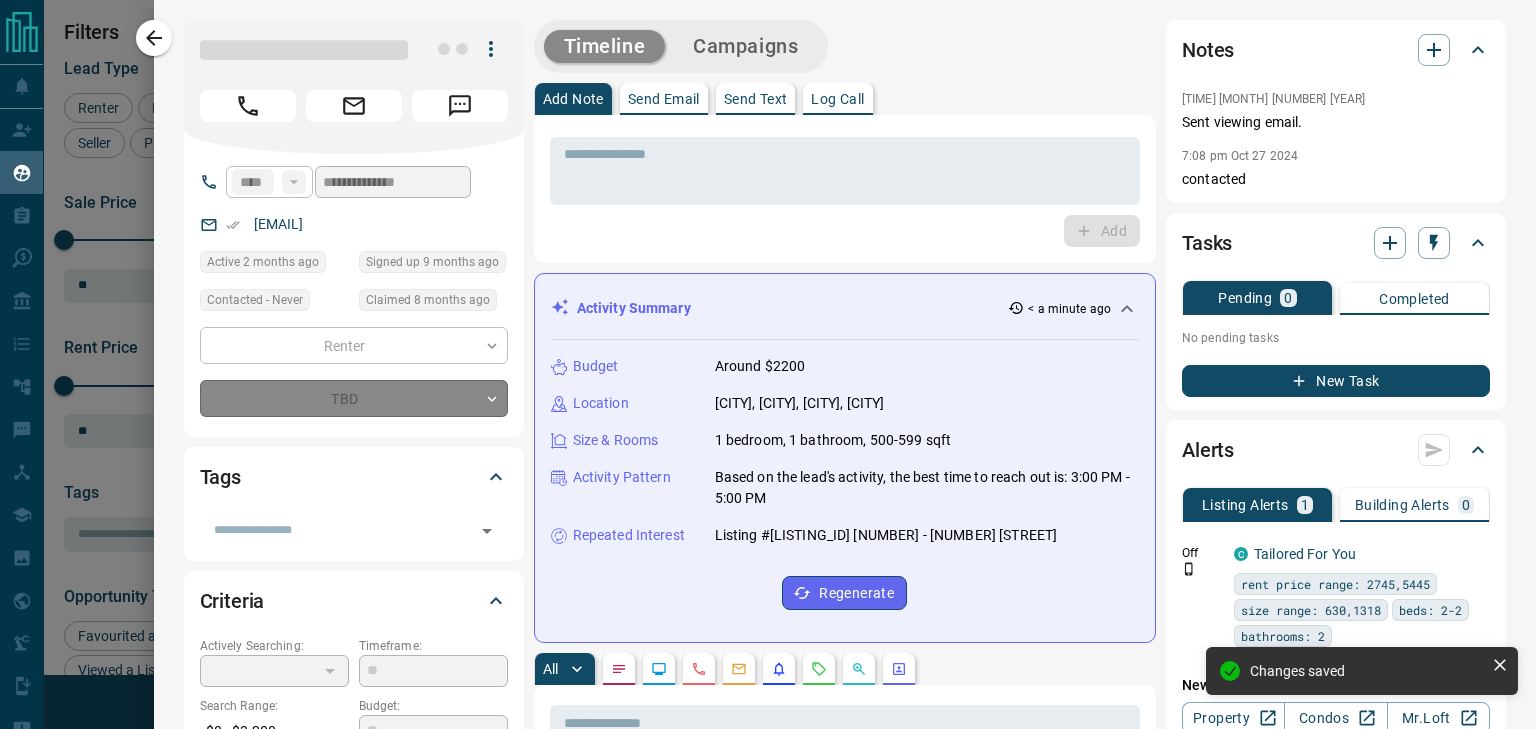 type on "*" 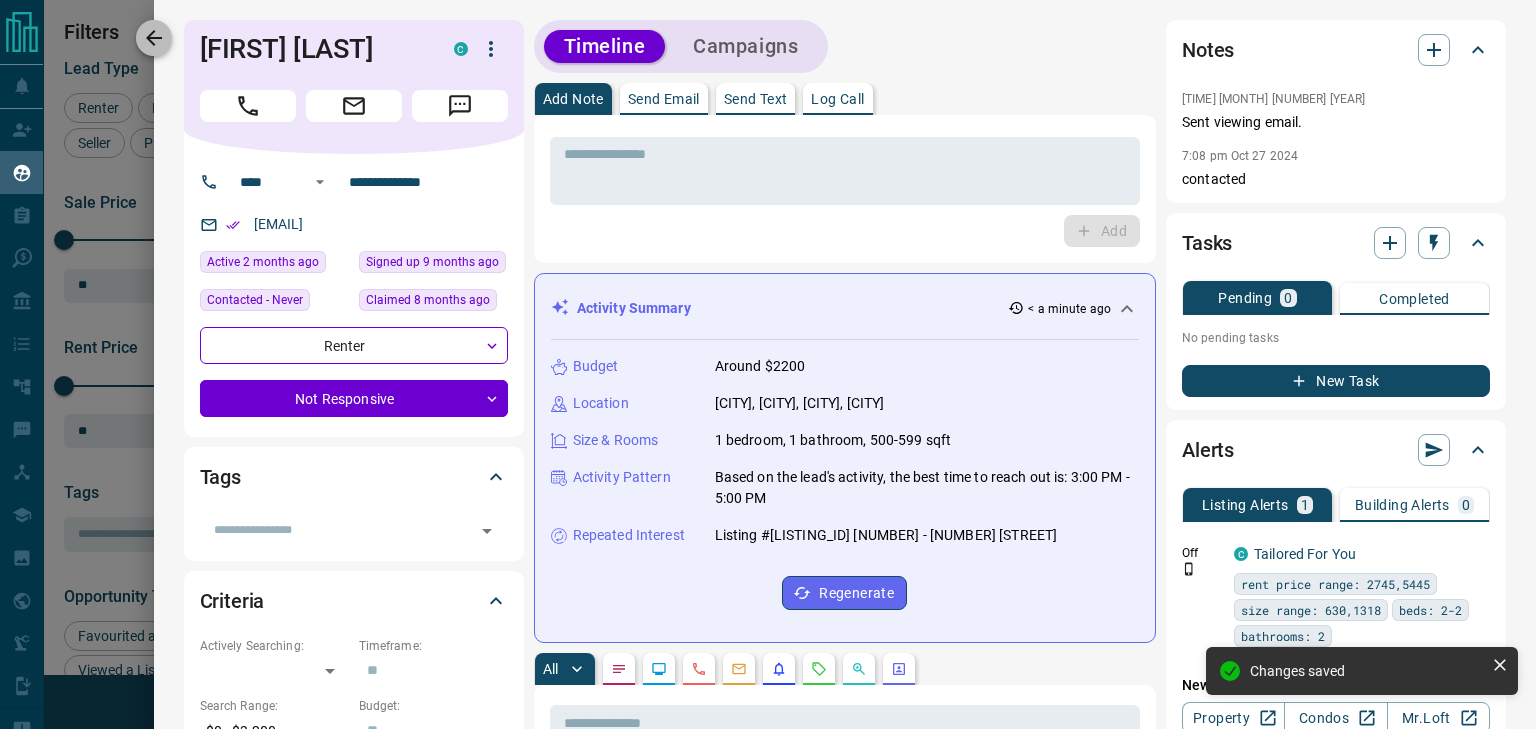 drag, startPoint x: 452, startPoint y: 193, endPoint x: 161, endPoint y: 47, distance: 325.5718 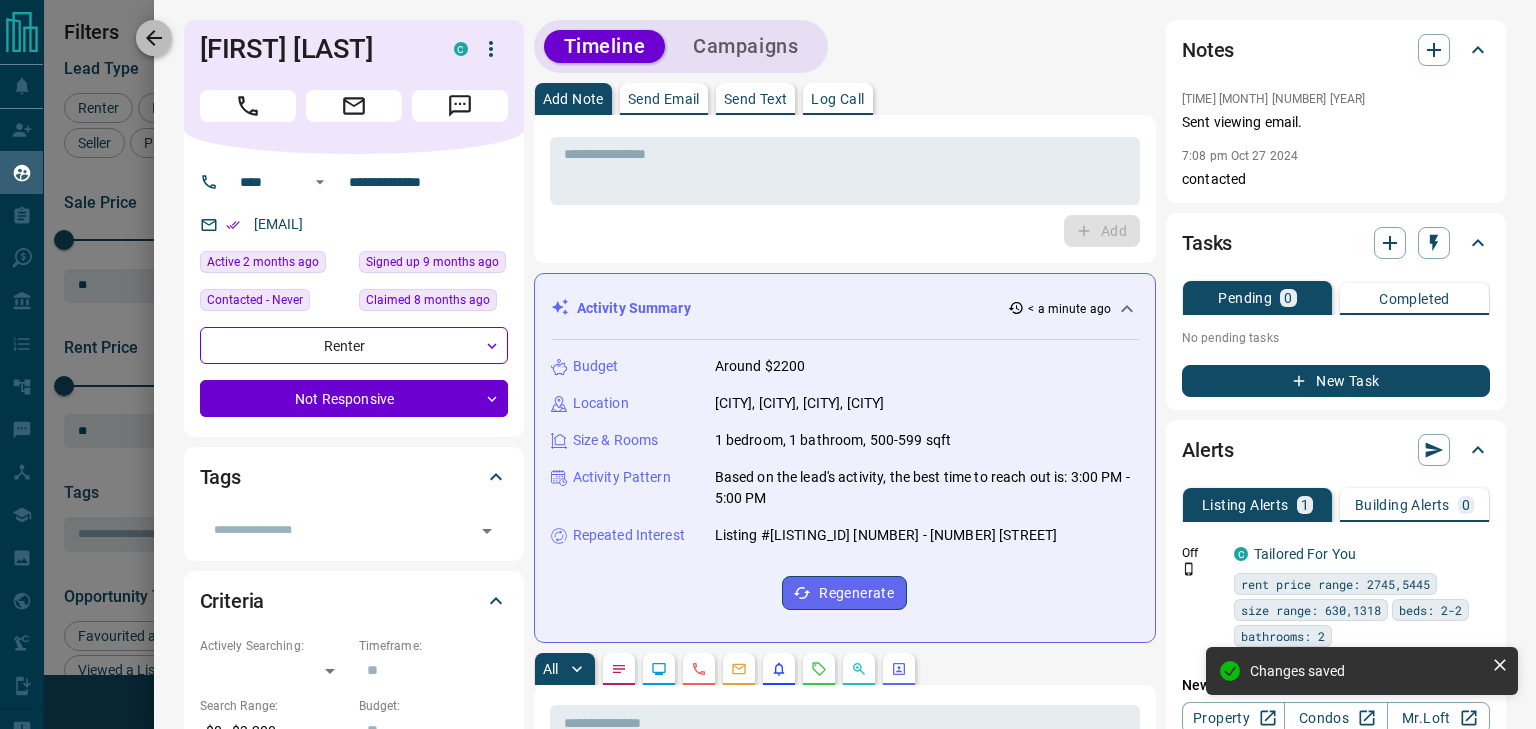 click 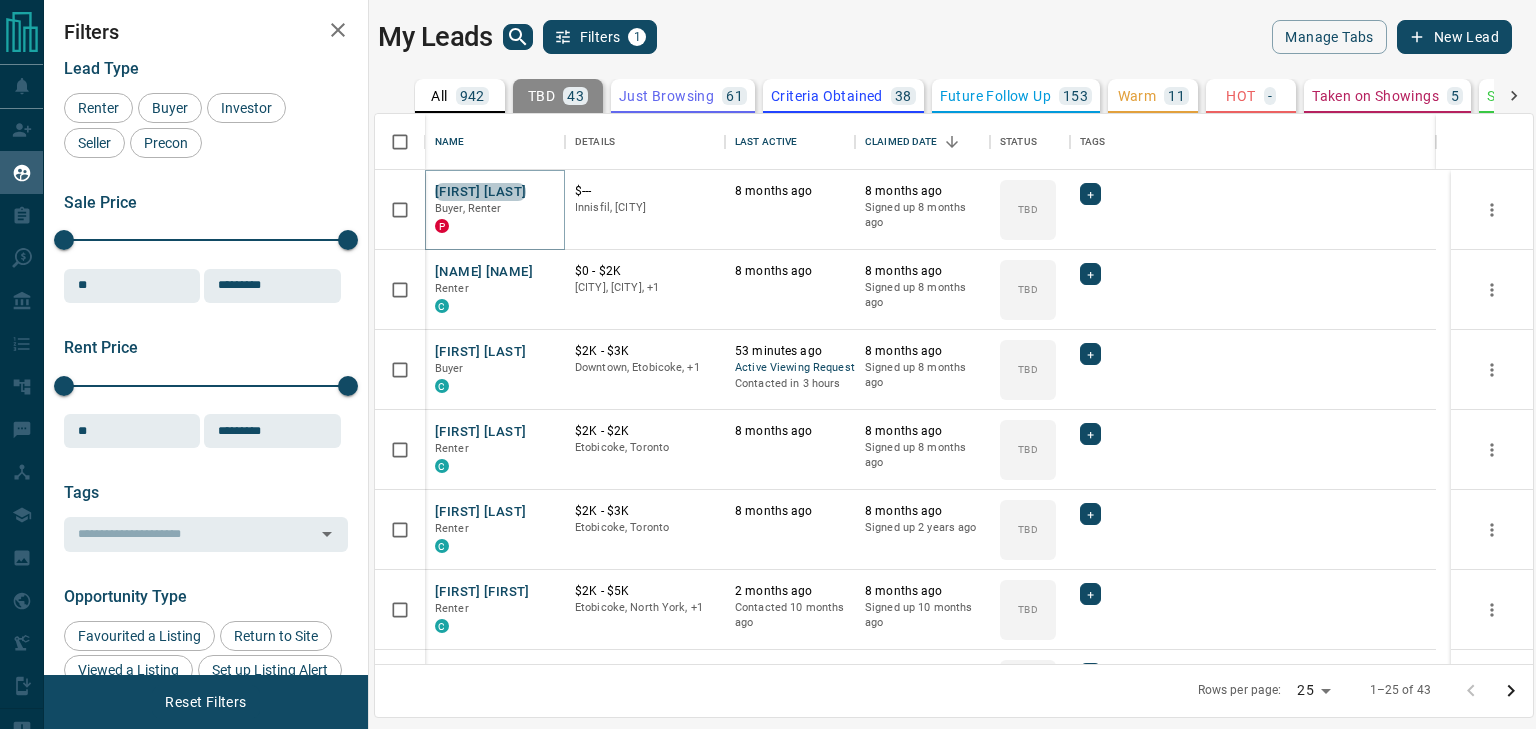 click on "Rezgar Bazargan" at bounding box center (480, 192) 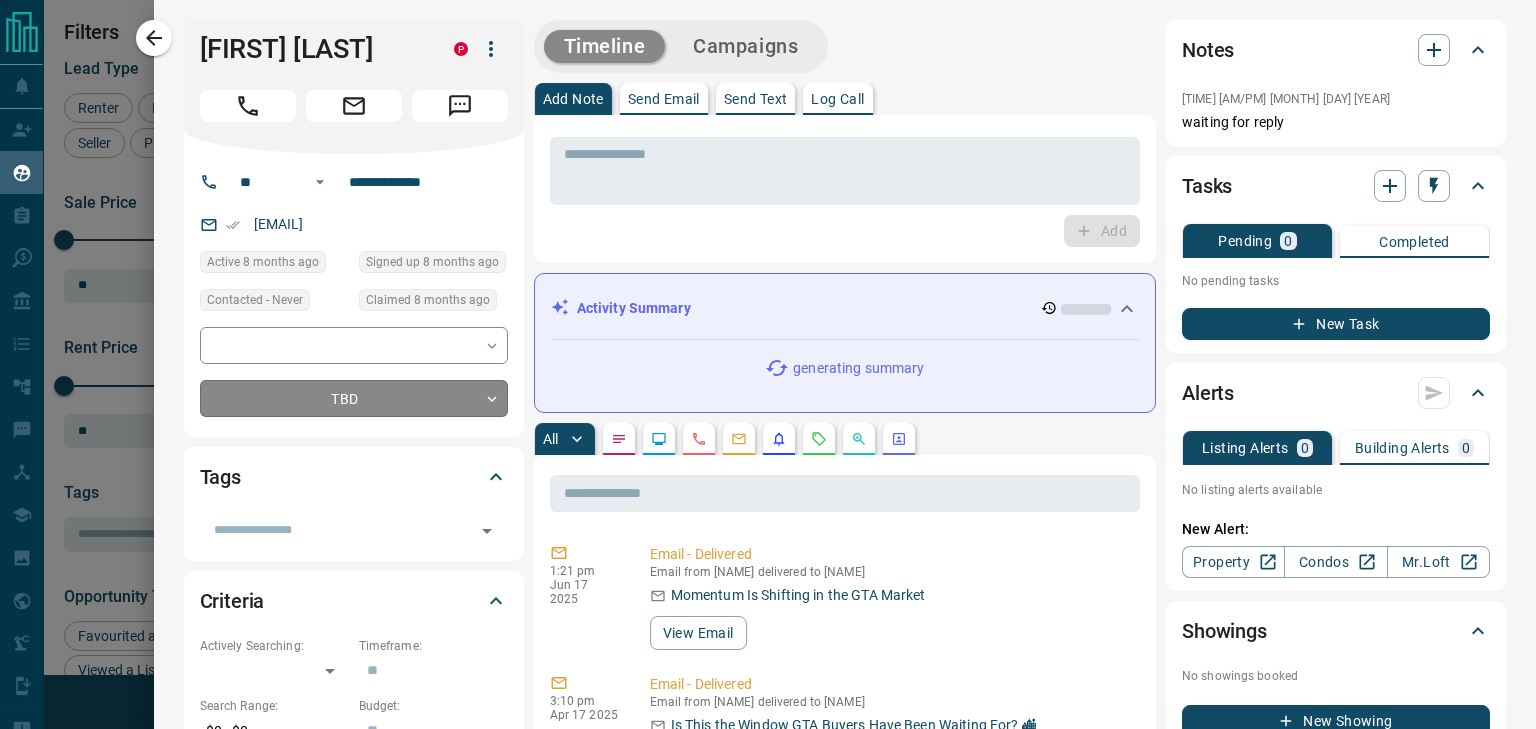 click on "Lead Transfers Claim Leads My Leads Tasks Opportunities Deals Campaigns Automations Messages Broker Bay Training Media Services Agent Resources Precon Worksheet Mobile Apps Disclosure Logout My Leads Filters 1 Manage Tabs New Lead All 942 TBD 43 Do Not Contact - Not Responsive 626 Bogus - Just Browsing 61 Criteria Obtained 38 Future Follow Up 153 Warm 11 HOT - Taken on Showings 5 Submitted Offer - Client 5 Name Details Last Active Claimed Date Status Tags Rezgar Bazargan Buyer, Renter P $--- Innisfil, Toronto 8 months ago 8 months ago Signed up 8 months ago TBD + Hh Vvv Renter C $0 - $2K Caledon, Kitchener, +1 8 months ago 8 months ago Signed up 8 months ago TBD + Shubham Sharan Buyer C $2K - $3K Downtown, Etobicoke, +1 53 minutes ago Active Viewing Request Contacted in 3 hours 8 months ago Signed up 8 months ago TBD + Giancarlo Lombardo Renter C $2K - $2K Etobicoke, Toronto 8 months ago 8 months ago Signed up 8 months ago TBD + Sova Maryna Renter C $2K - $3K Etobicoke, Toronto 8 months ago 8 months ago TBD +" at bounding box center [768, 352] 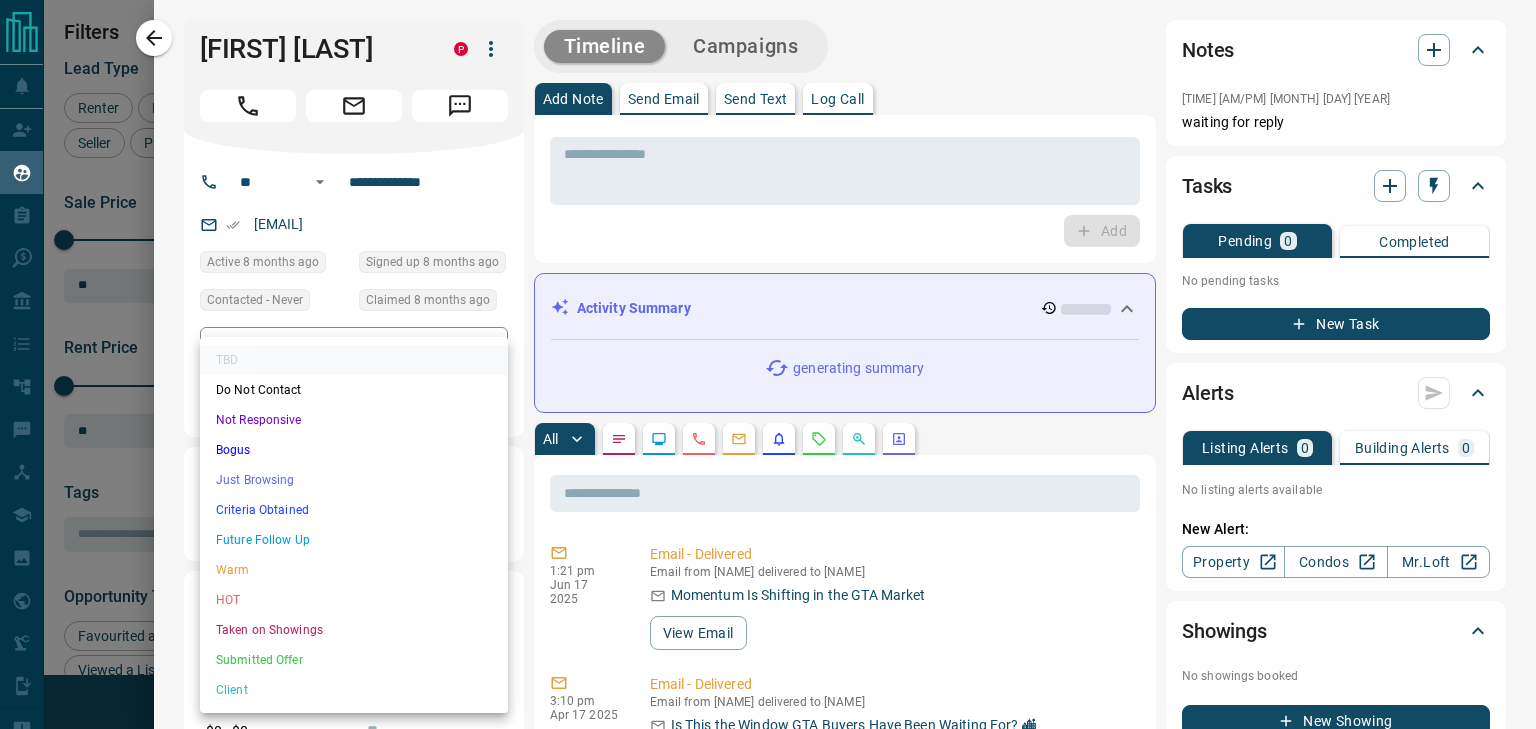 click on "Not Responsive" at bounding box center [354, 420] 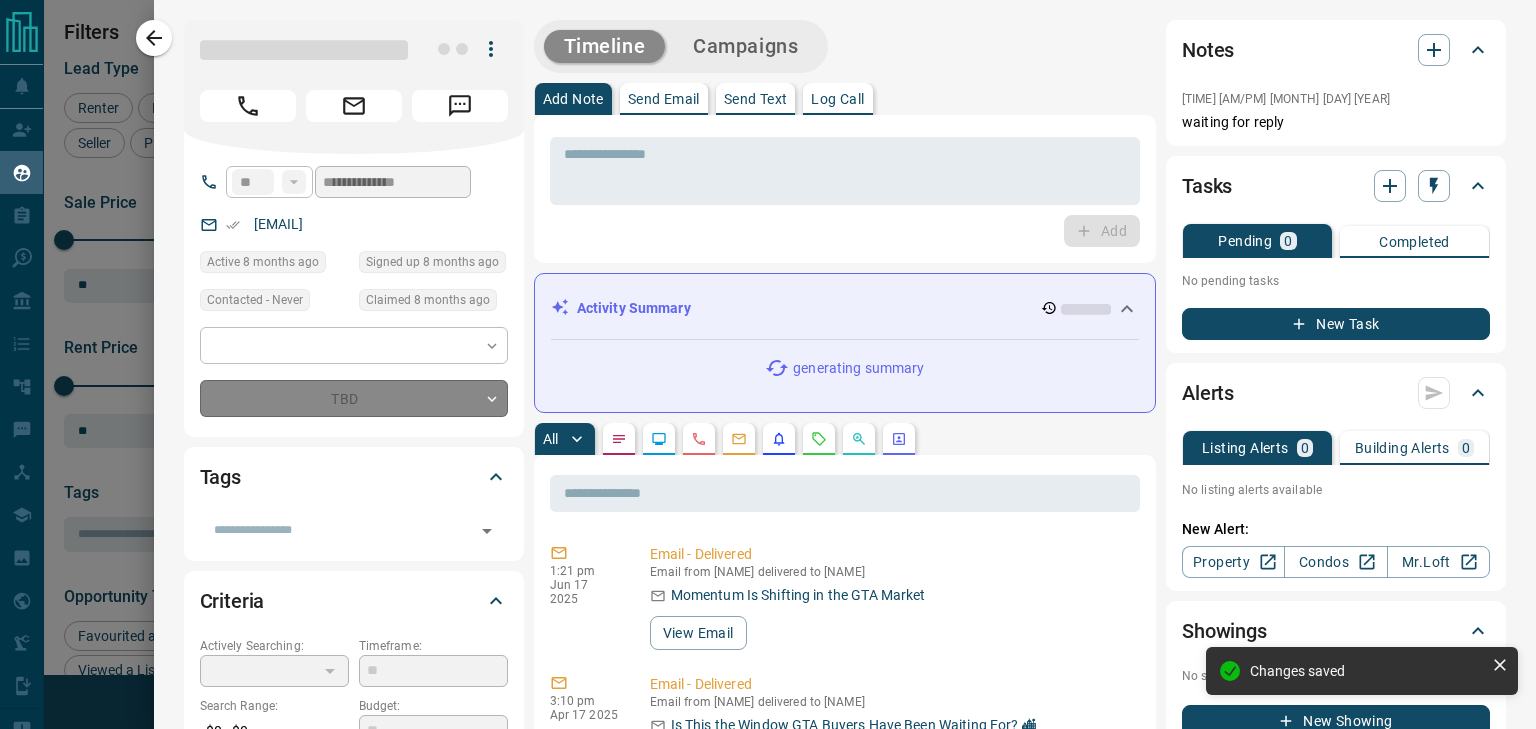 type on "*" 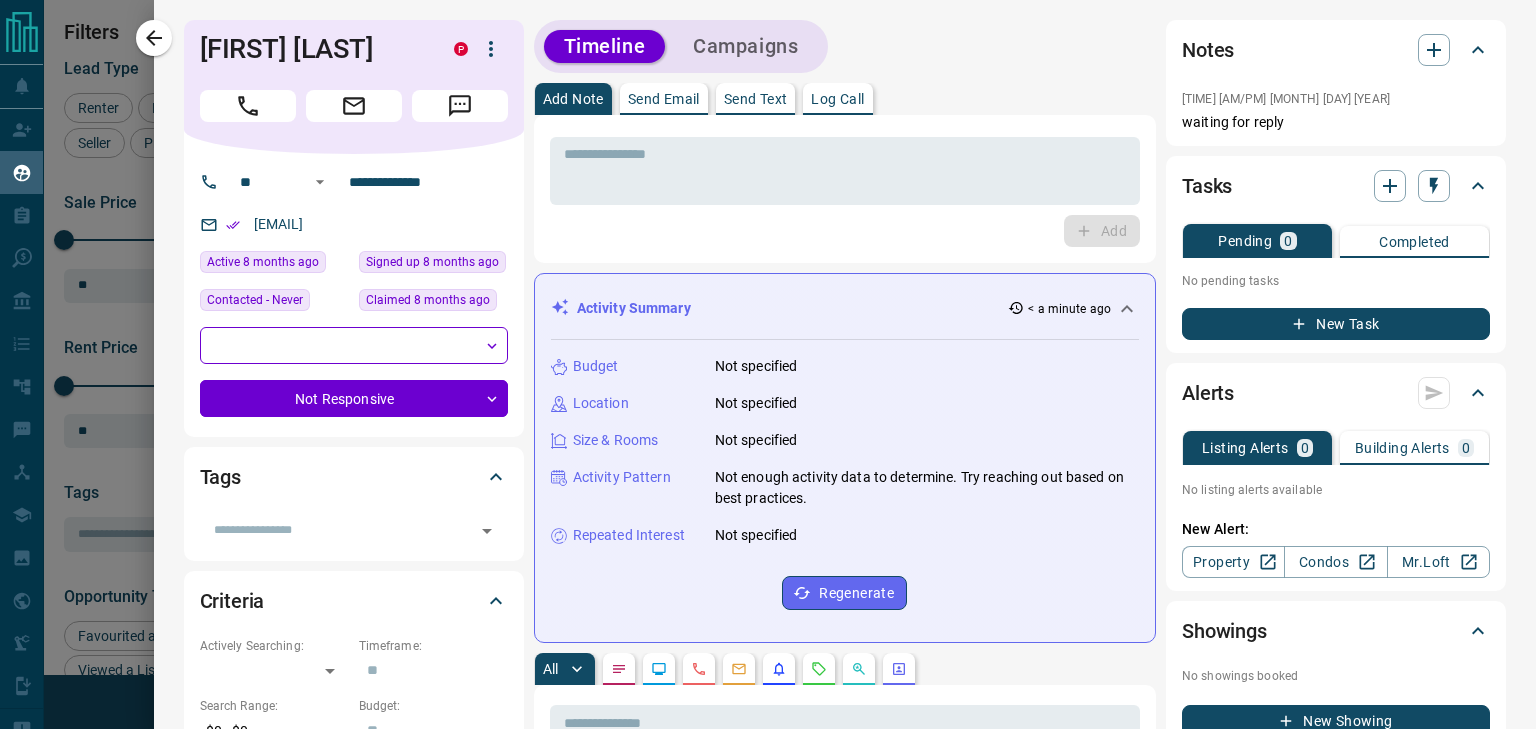 click 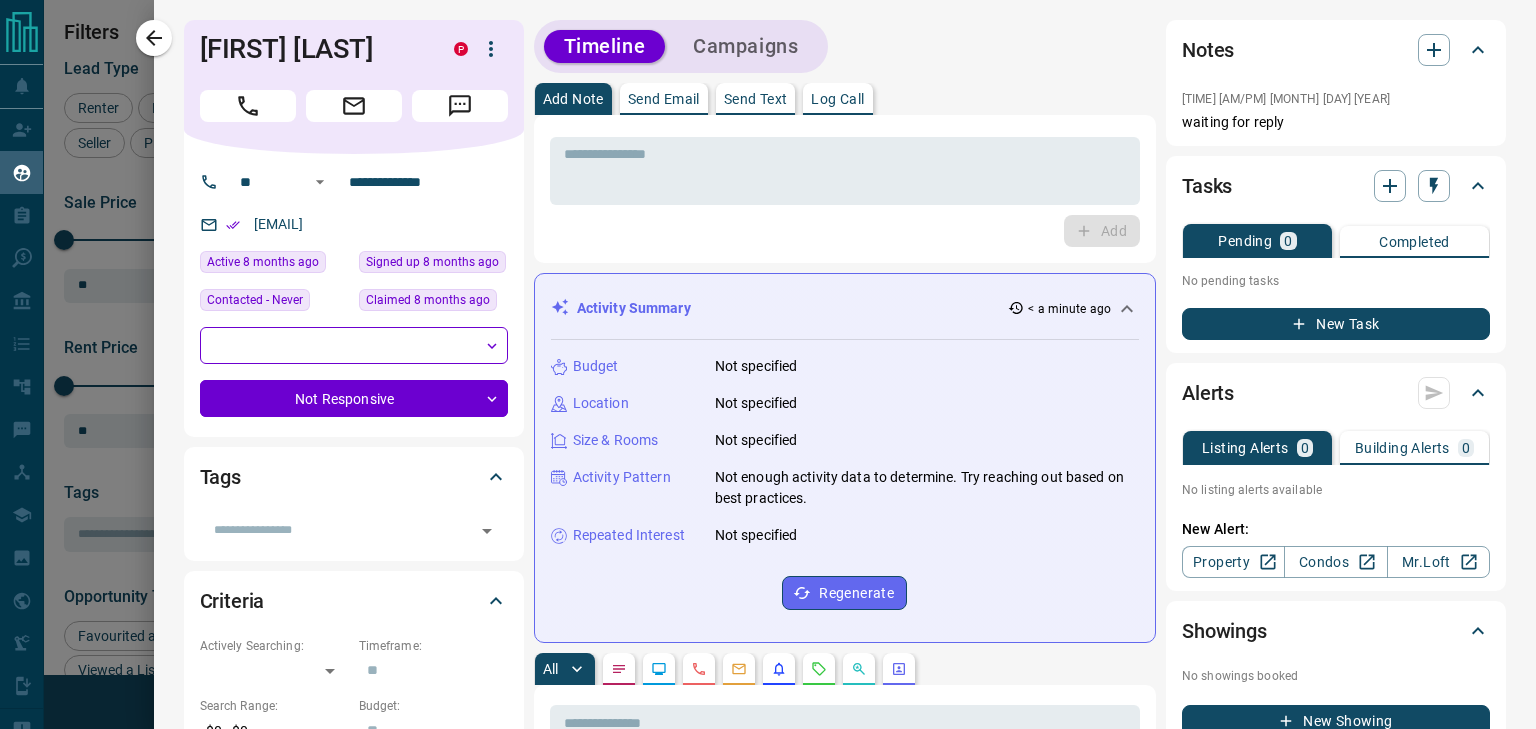 click at bounding box center (768, 364) 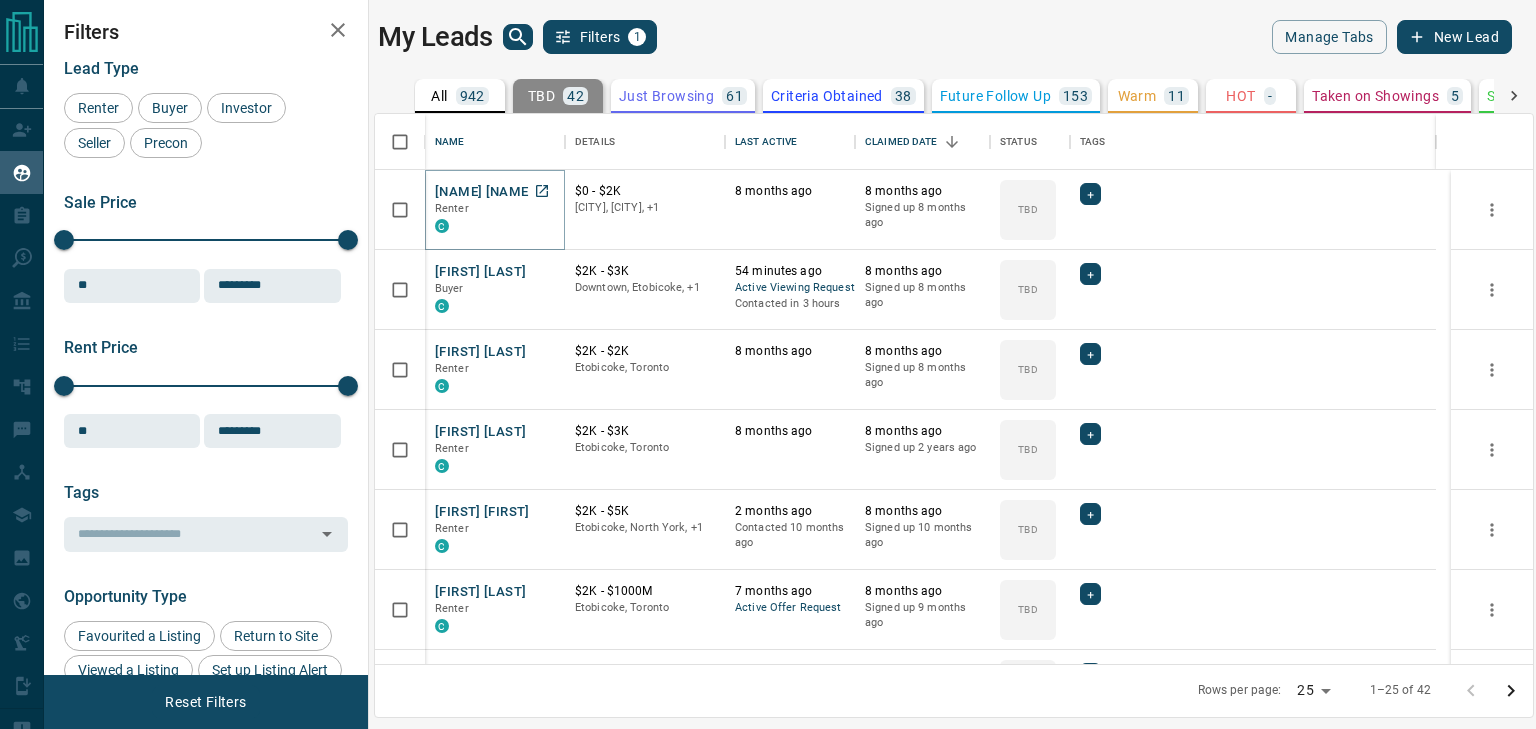 click on "Hh Vvv" at bounding box center (484, 192) 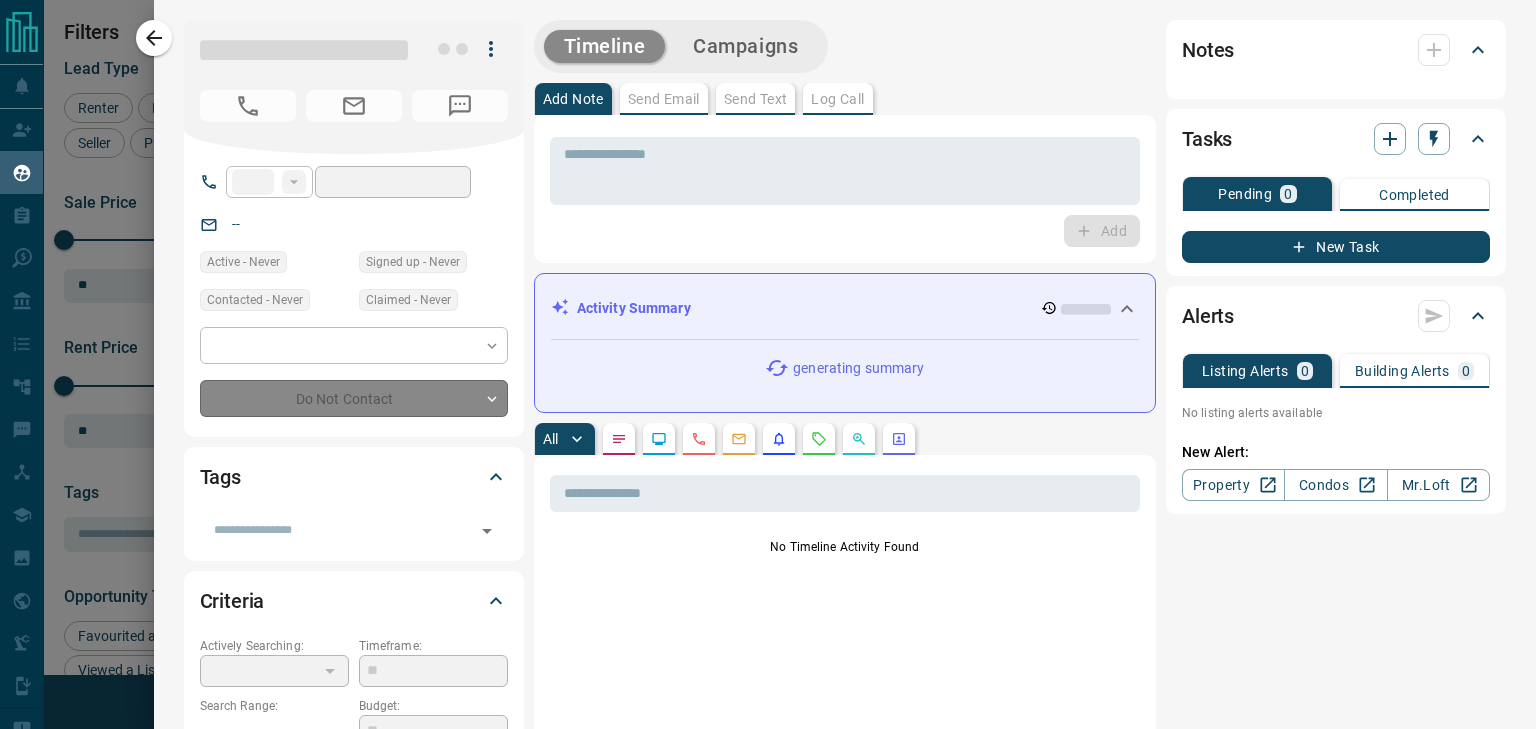 type on "**" 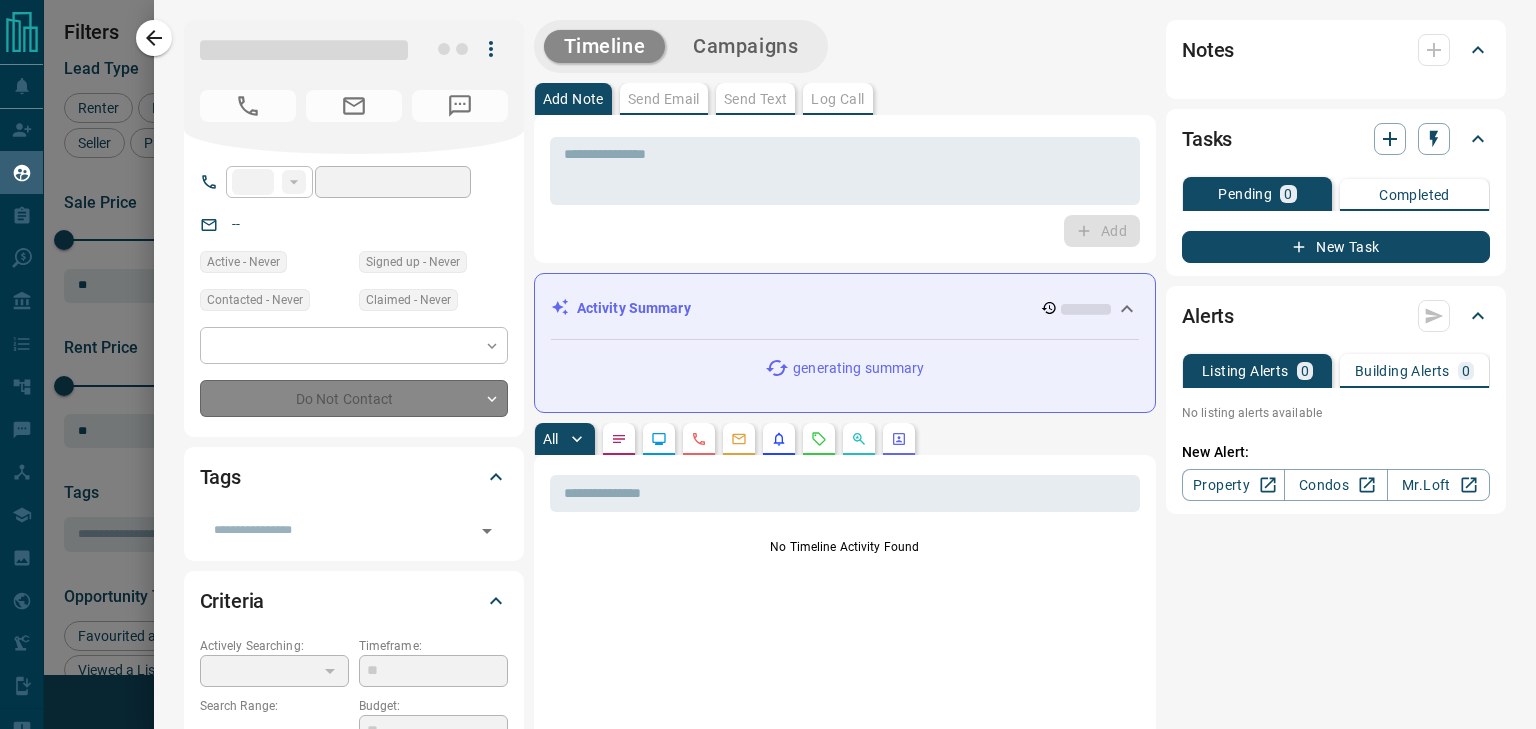 type on "**********" 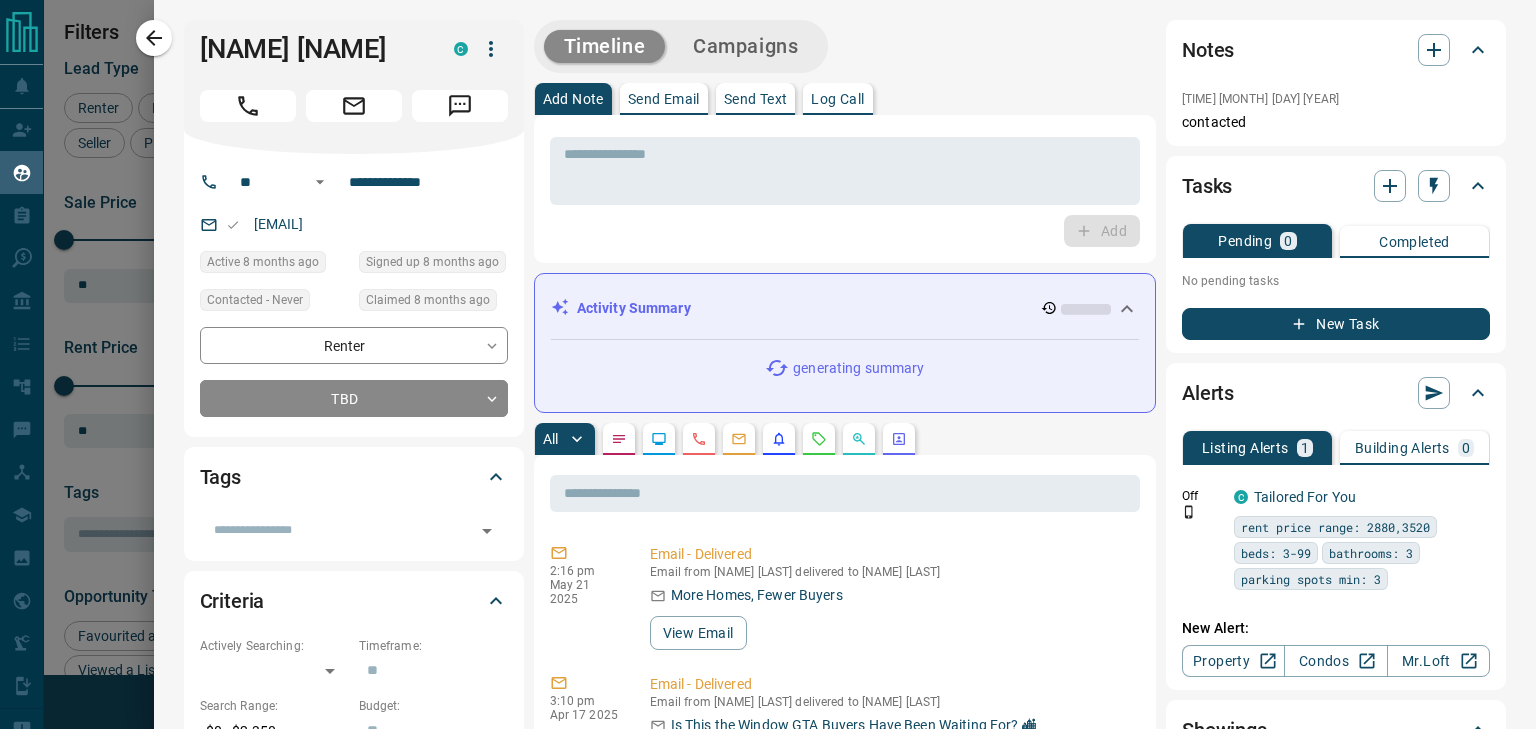 click on "**********" at bounding box center [354, 295] 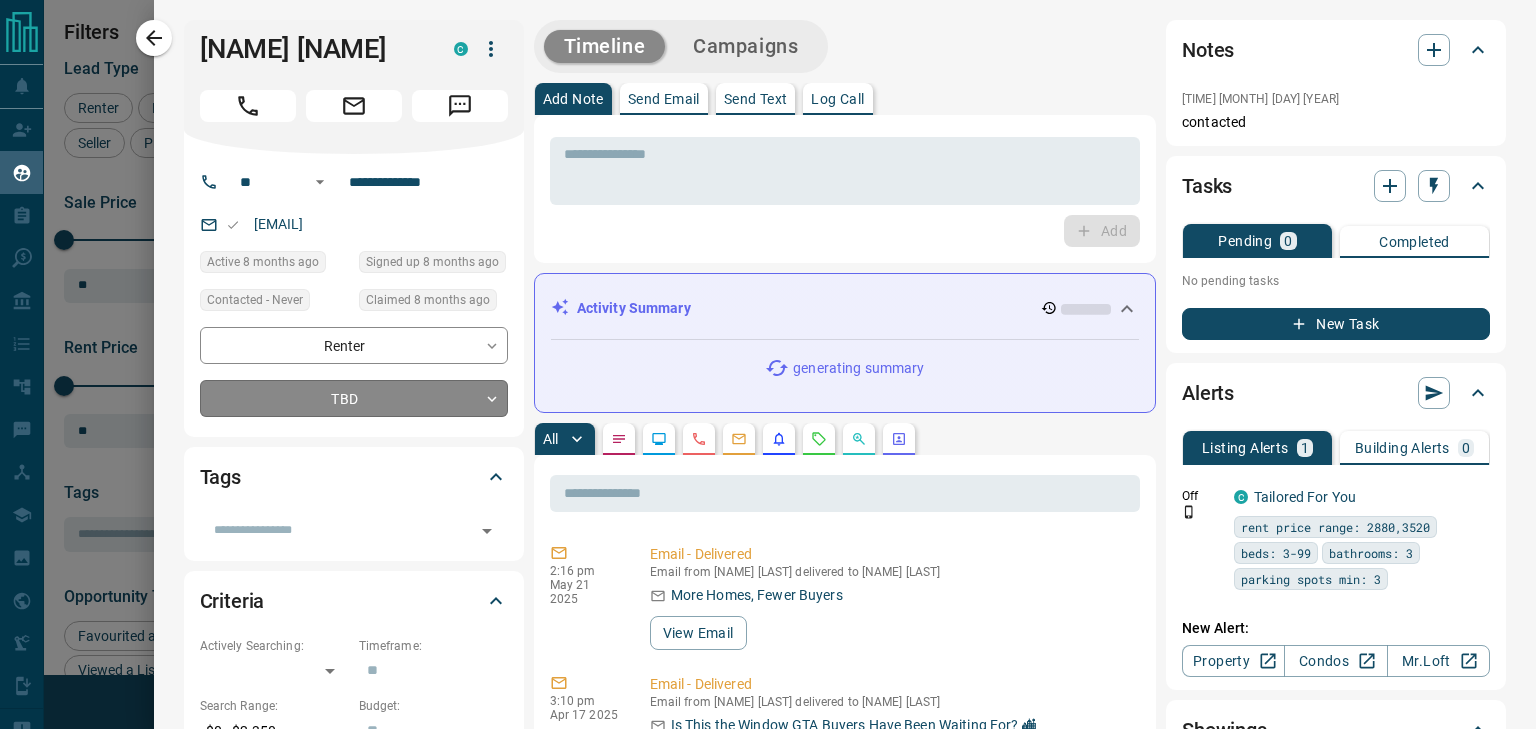 click on "Lead Transfers Claim Leads My Leads Tasks Opportunities Deals Campaigns Automations Messages Broker Bay Training Media Services Agent Resources Precon Worksheet Mobile Apps Disclosure Logout My Leads Filters 1 Manage Tabs New Lead All 942 TBD 42 Do Not Contact - Not Responsive 627 Bogus - Just Browsing 61 Criteria Obtained 38 Future Follow Up 153 Warm 11 HOT - Taken on Showings 5 Submitted Offer - Client 5 Name Details Last Active Claimed Date Status Tags Hh Vvv Renter C $0 - $2K Caledon, Kitchener, +1 8 months ago 8 months ago Signed up 8 months ago TBD + Shubham Sharan Buyer C $2K - $3K Downtown, Etobicoke, +1 54 minutes ago Active Viewing Request Contacted in 3 hours 8 months ago Signed up 8 months ago TBD + Giancarlo Lombardo Renter C $2K - $2K Etobicoke, Toronto 8 months ago 8 months ago Signed up 8 months ago TBD + Sova Maryna Renter C $2K - $3K Etobicoke, Toronto 8 months ago 8 months ago Signed up 2 years ago TBD + Akshat Akshat Renter C $2K - $5K Etobicoke, North York, +1 2 months ago 8 months ago +" at bounding box center [768, 352] 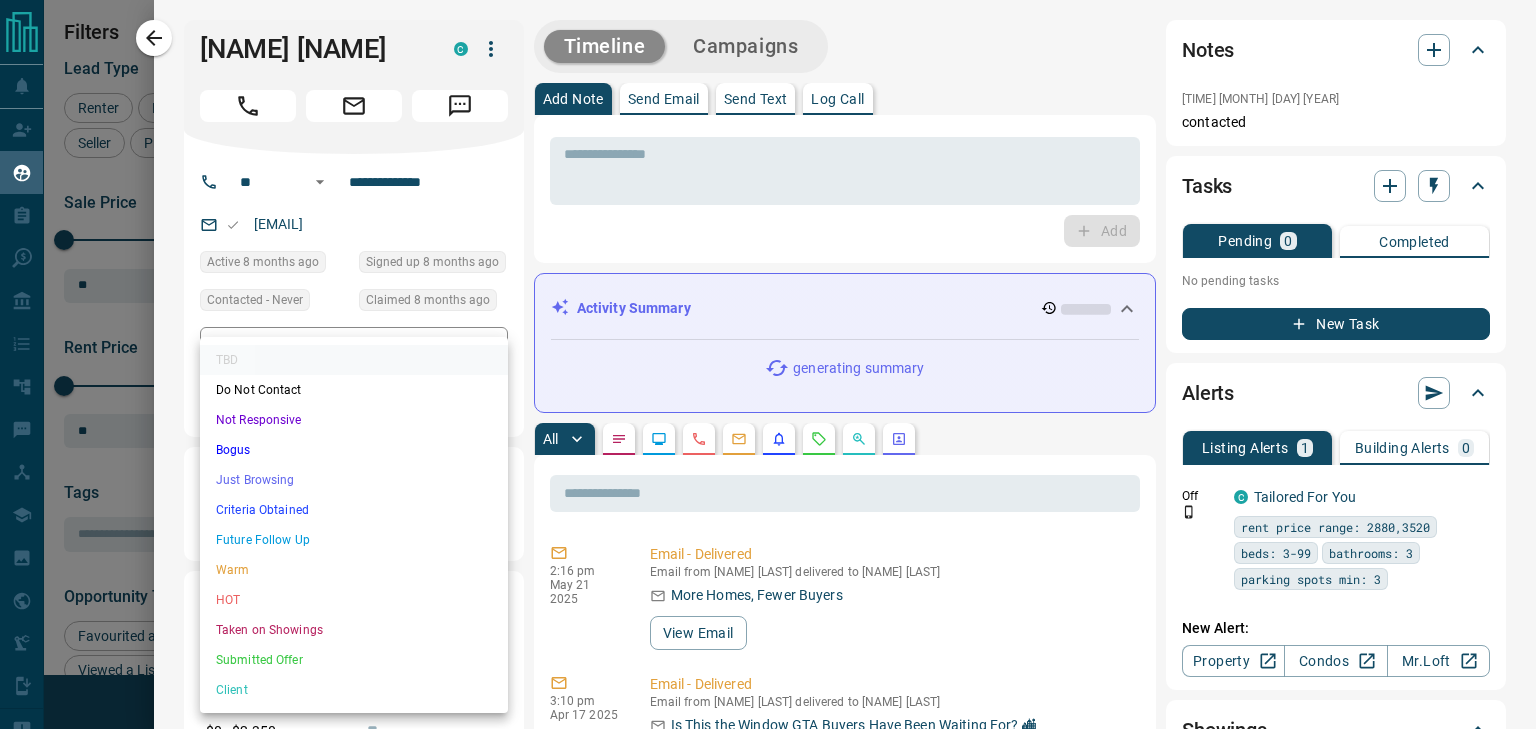 click on "Not Responsive" at bounding box center (354, 420) 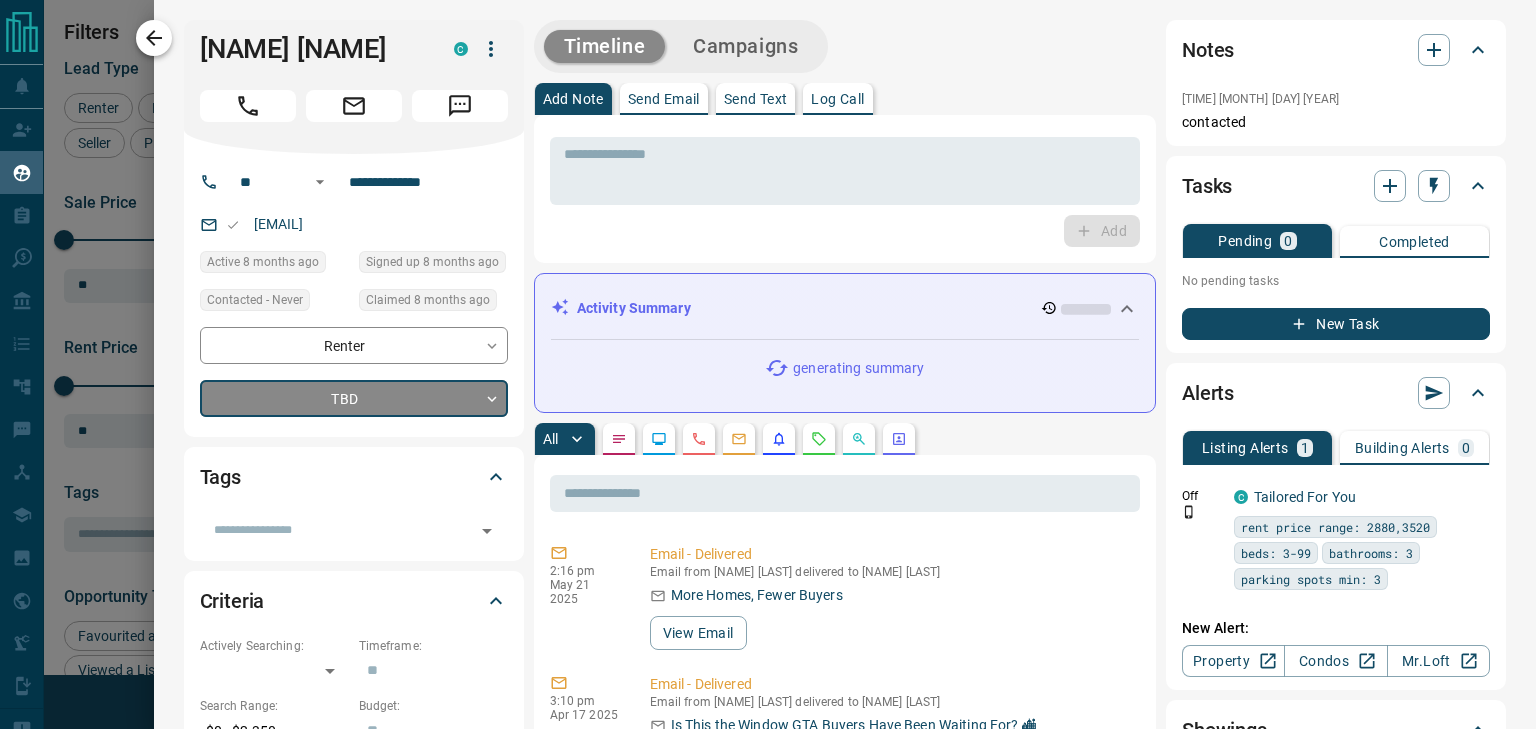 type on "*" 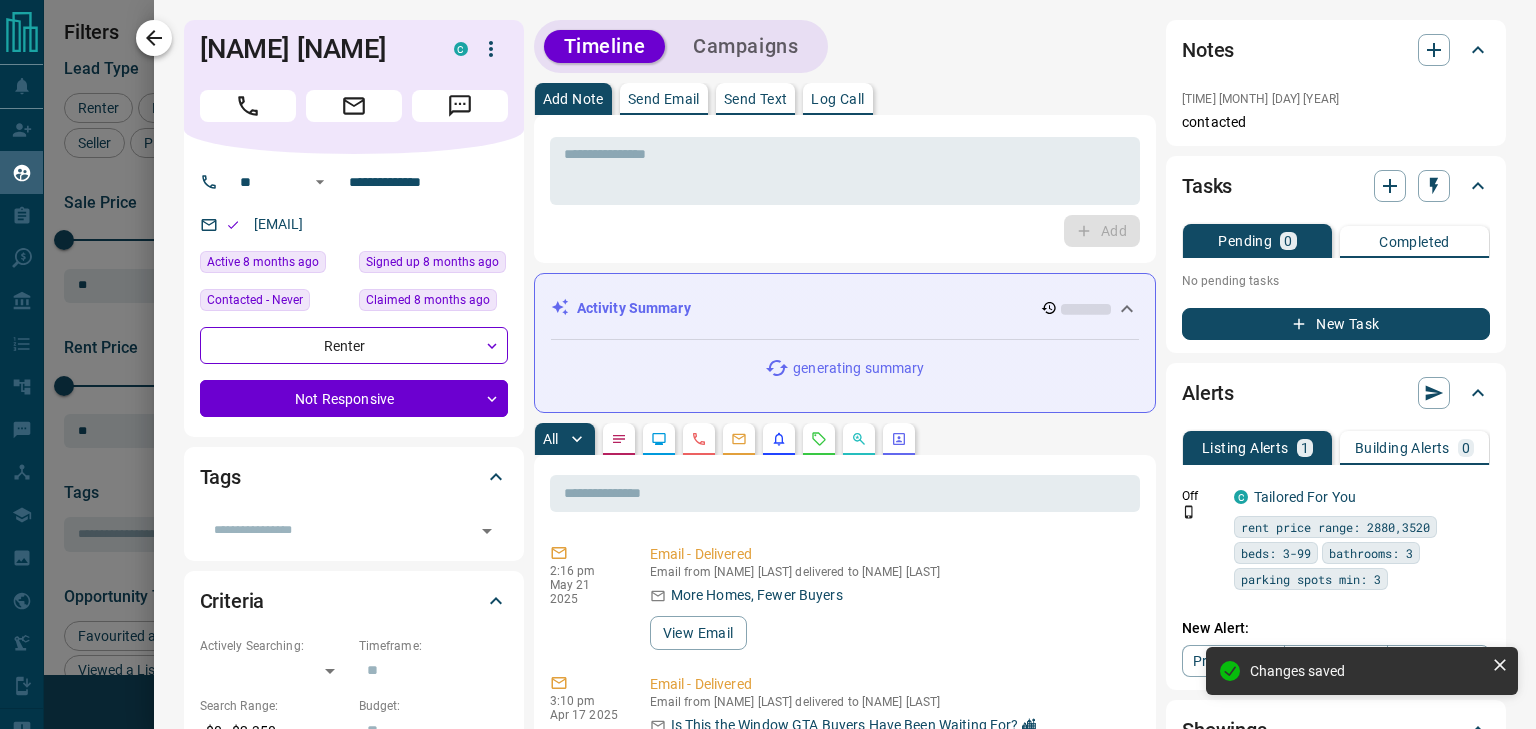 click at bounding box center [154, 38] 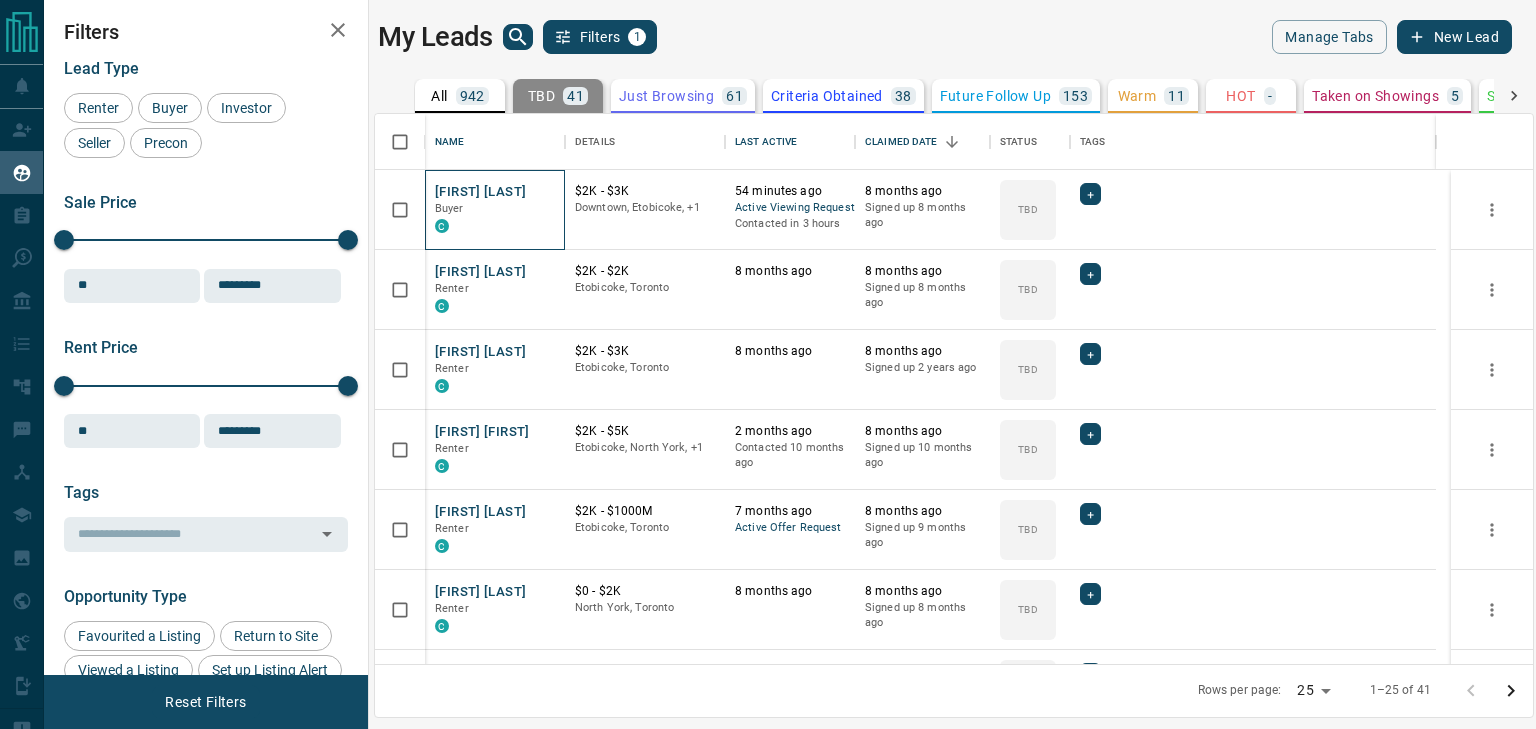 click on "Shubham Sharan Buyer C" at bounding box center [495, 210] 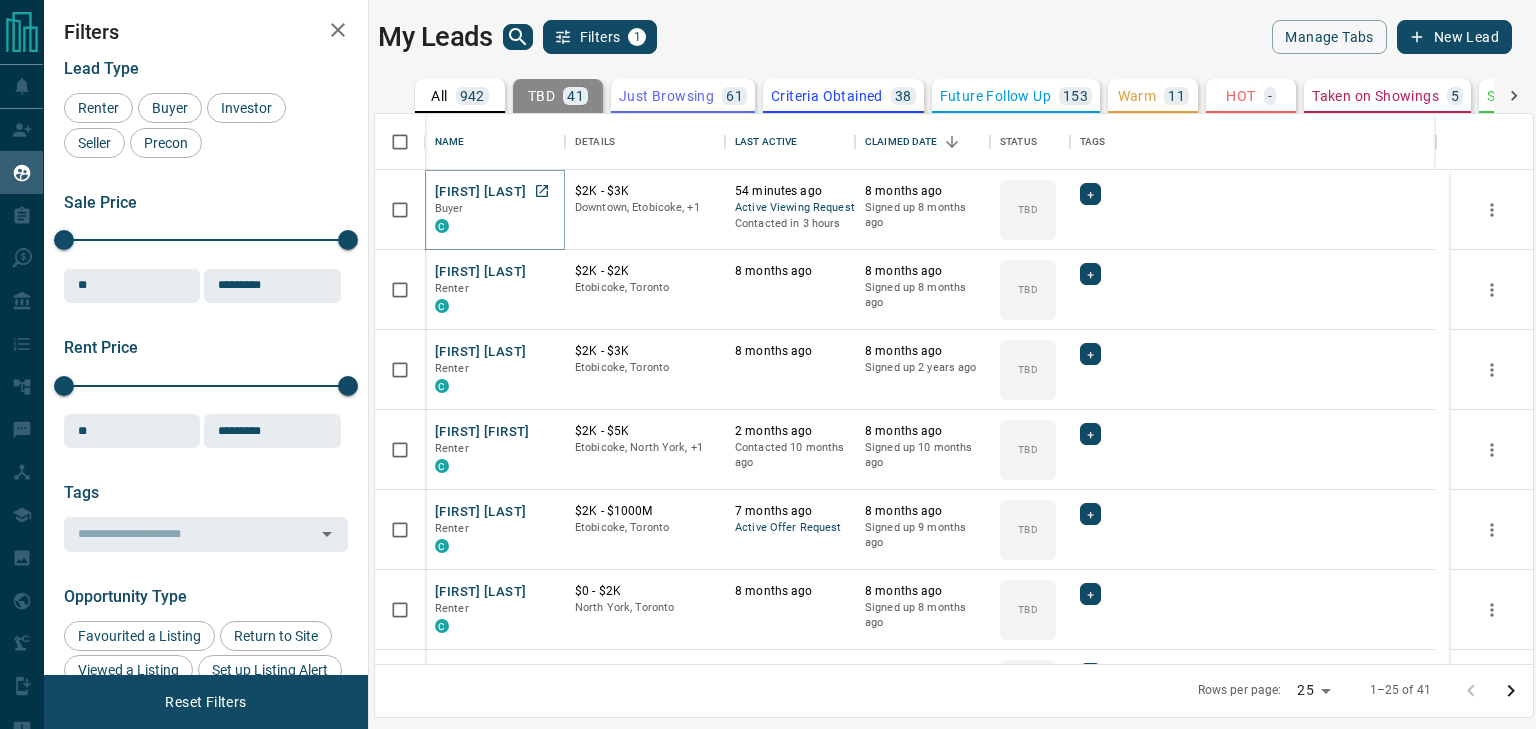 click on "[FIRST] [LAST]" at bounding box center [480, 192] 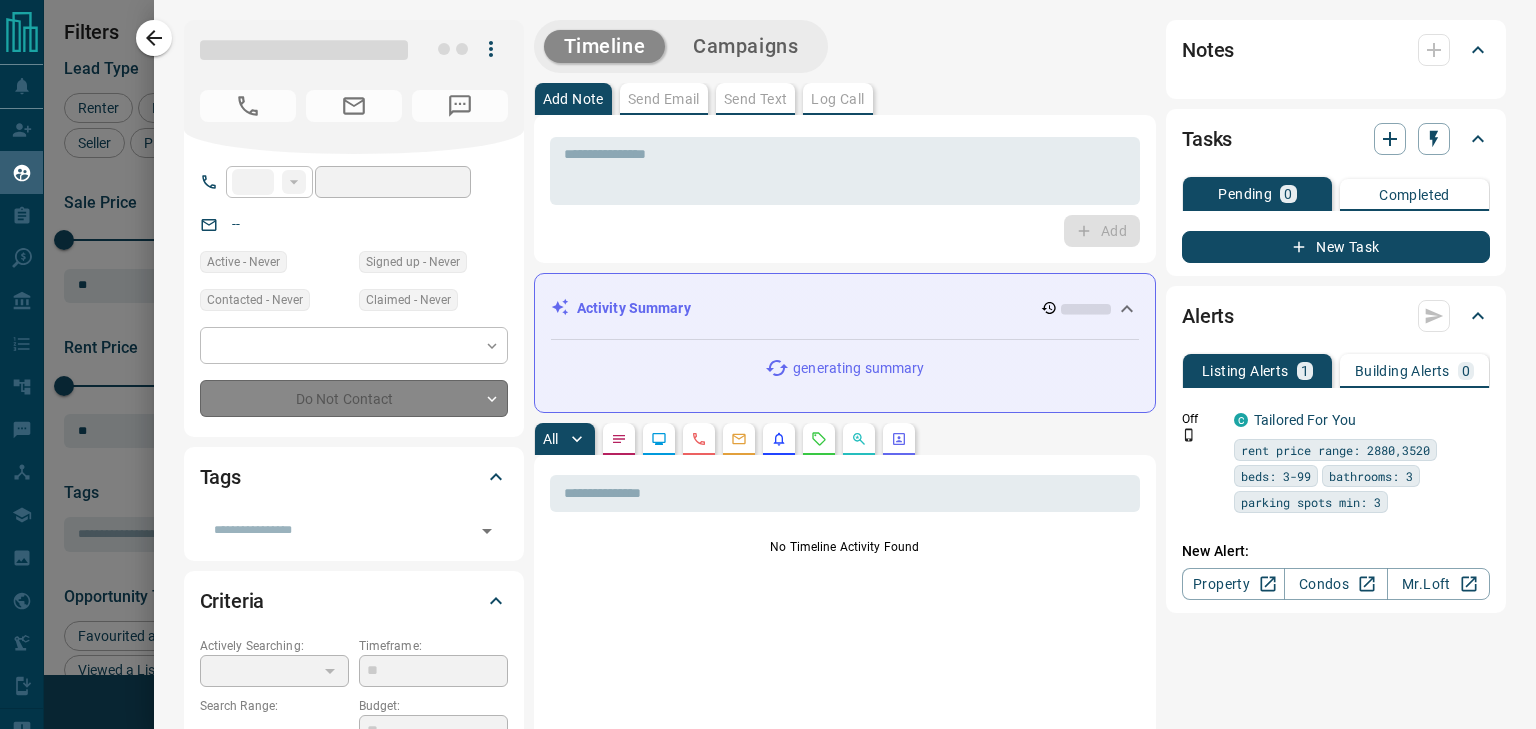 type on "**" 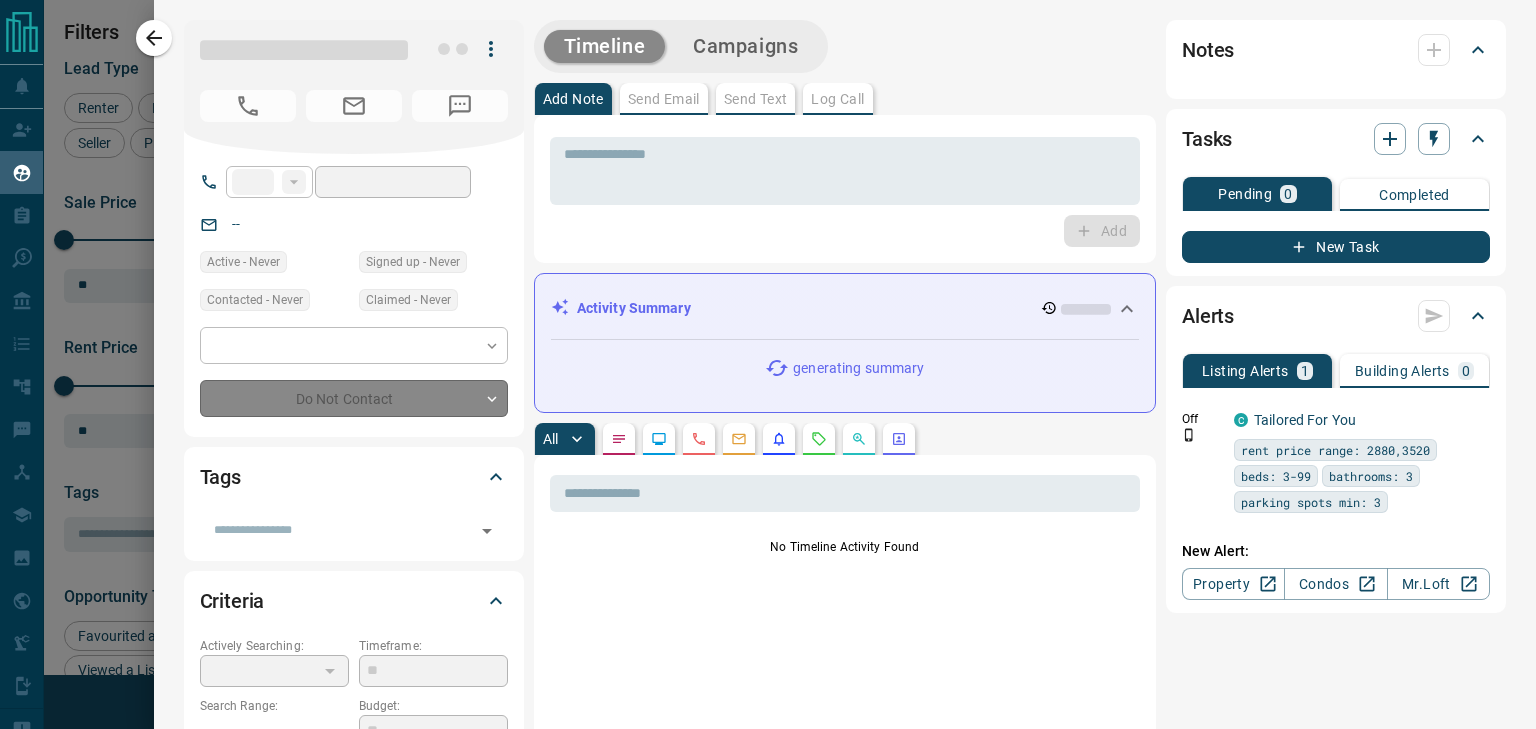 type on "**********" 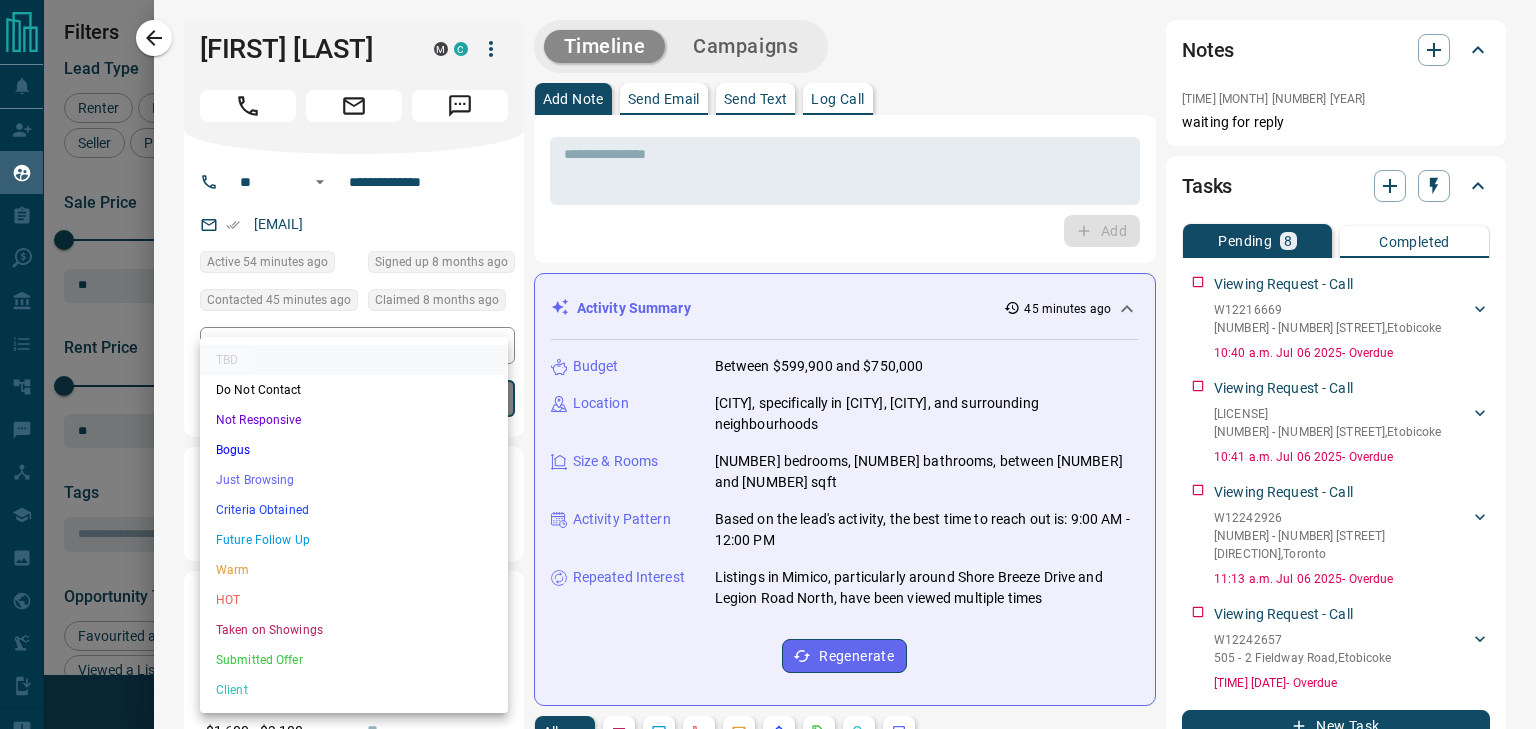 click on "Lead Transfers Claim Leads My Leads Tasks Opportunities Deals Campaigns Automations Messages Broker Bay Training Media Services Agent Resources Precon Worksheet Mobile Apps Disclosure Logout My Leads Filters 1 Manage Tabs New Lead All 942 TBD 41 Do Not Contact - Not Responsive 628 Bogus - Just Browsing 61 Criteria Obtained 38 Future Follow Up 153 Warm 11 HOT - Taken on Showings 5 Submitted Offer - Client 5 Name Details Last Active Claimed Date Status Tags Shubham Sharan Buyer C $2K - $3K Downtown, Etobicoke, +1 54 minutes ago Active Viewing Request Contacted in 3 hours 8 months ago Signed up 8 months ago TBD + Giancarlo Lombardo Renter C $2K - $2K Etobicoke, Toronto 8 months ago 8 months ago Signed up 8 months ago TBD + Sova Maryna Renter C $2K - $3K Etobicoke, Toronto 8 months ago 8 months ago Signed up 2 years ago TBD + Akshat Akshat Renter C $2K - $5K Etobicoke, North York, +1 2 months ago Contacted 10 months ago 8 months ago Signed up 10 months ago TBD + Mo Mo Renter C $2K - $1000M Etobicoke, Toronto TBD" at bounding box center [768, 352] 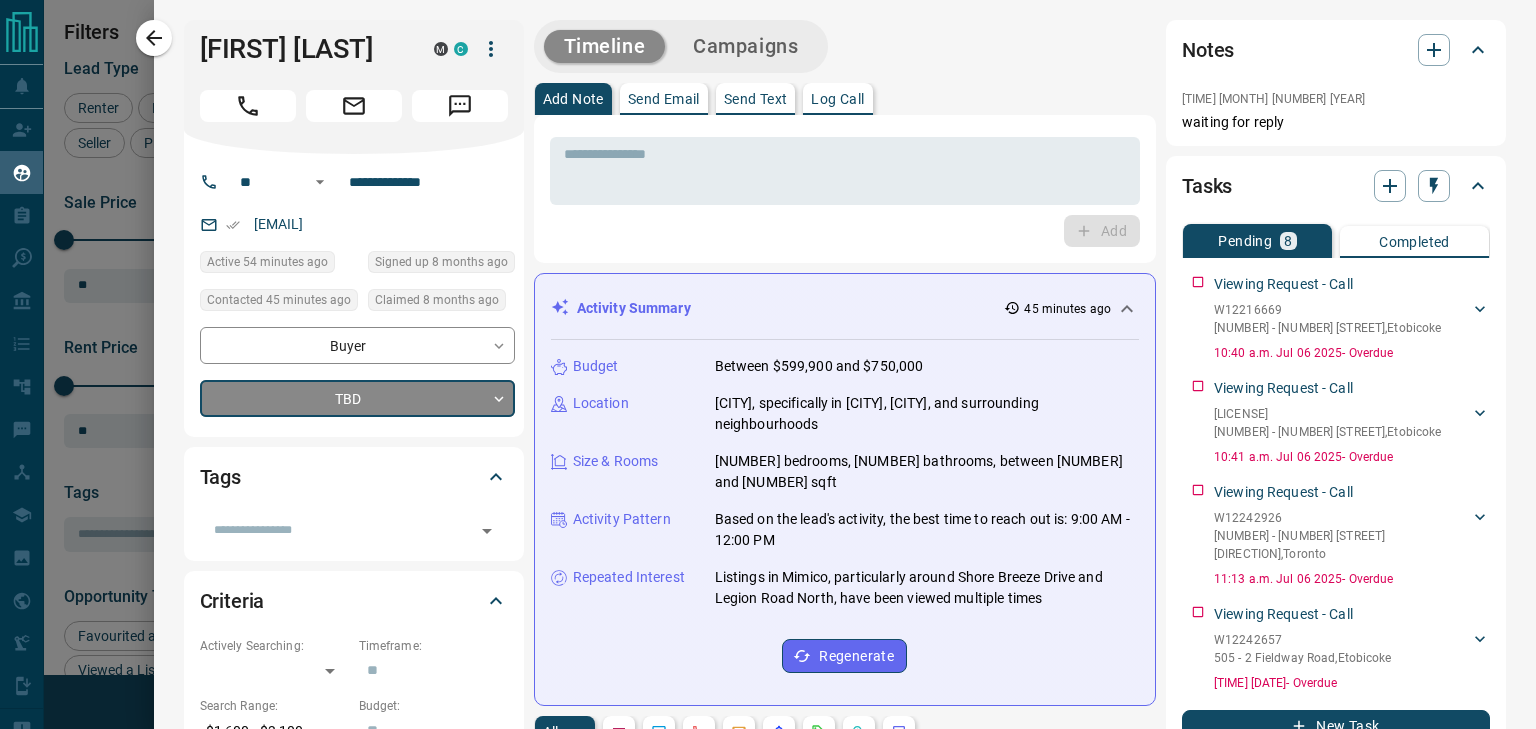 type on "*" 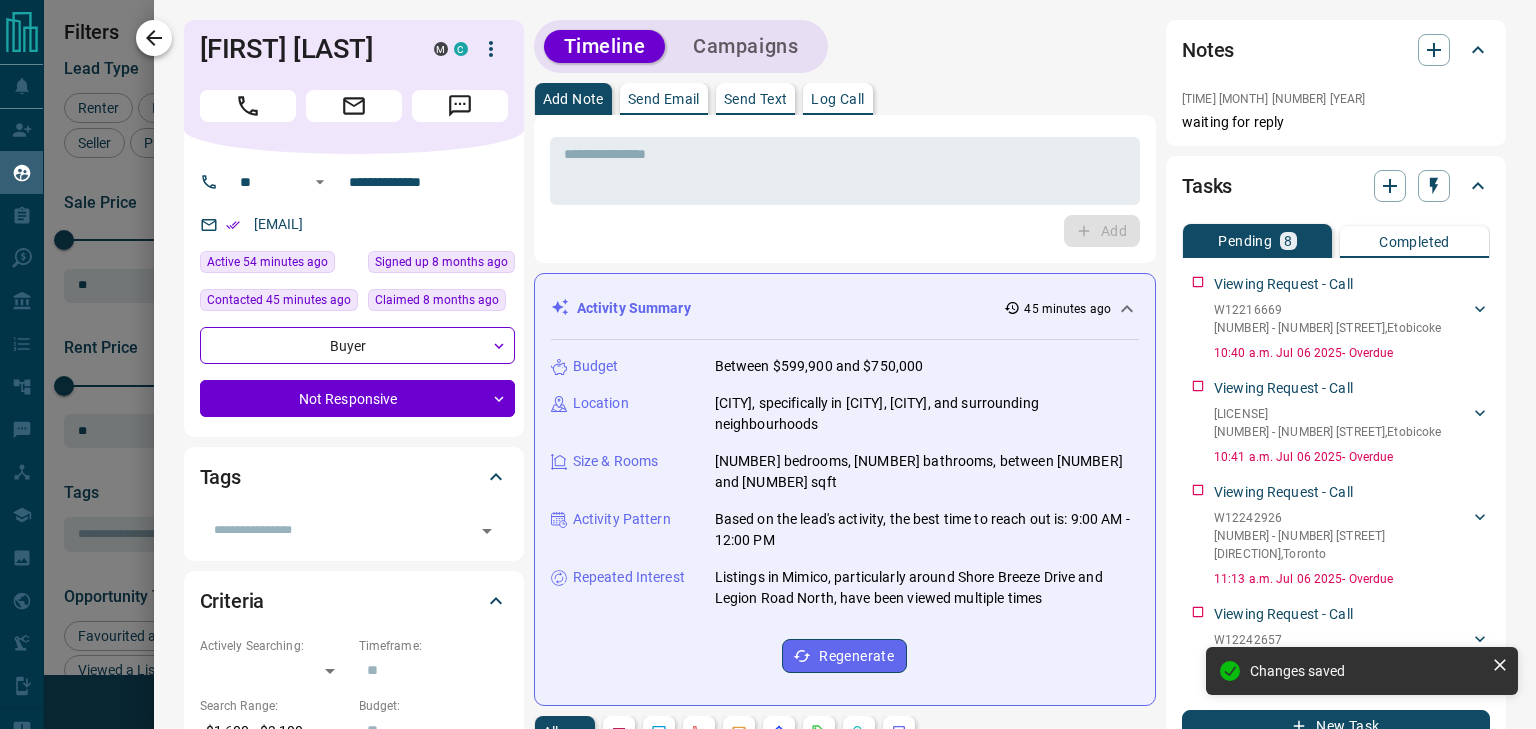 click 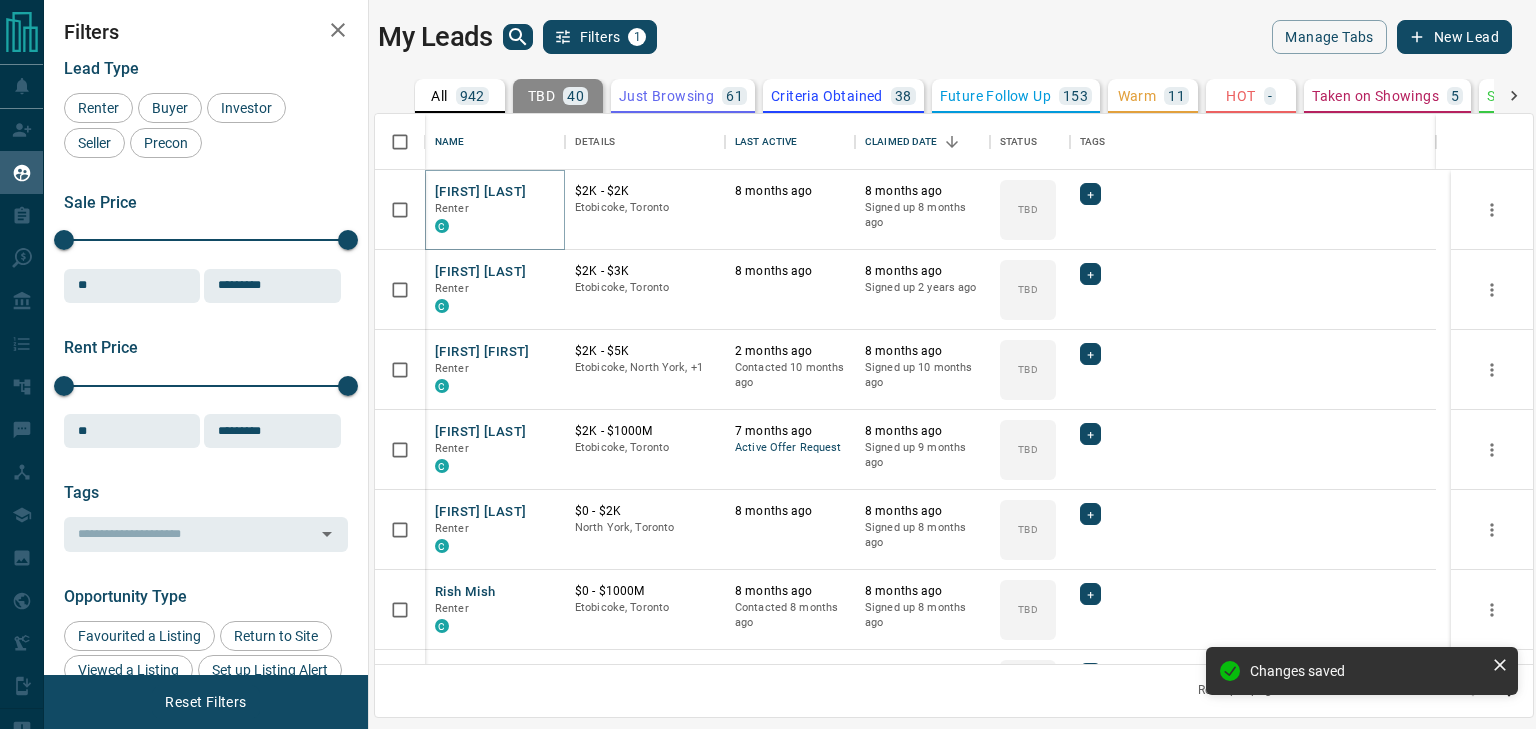 click on "Giancarlo Lombardo" at bounding box center (480, 192) 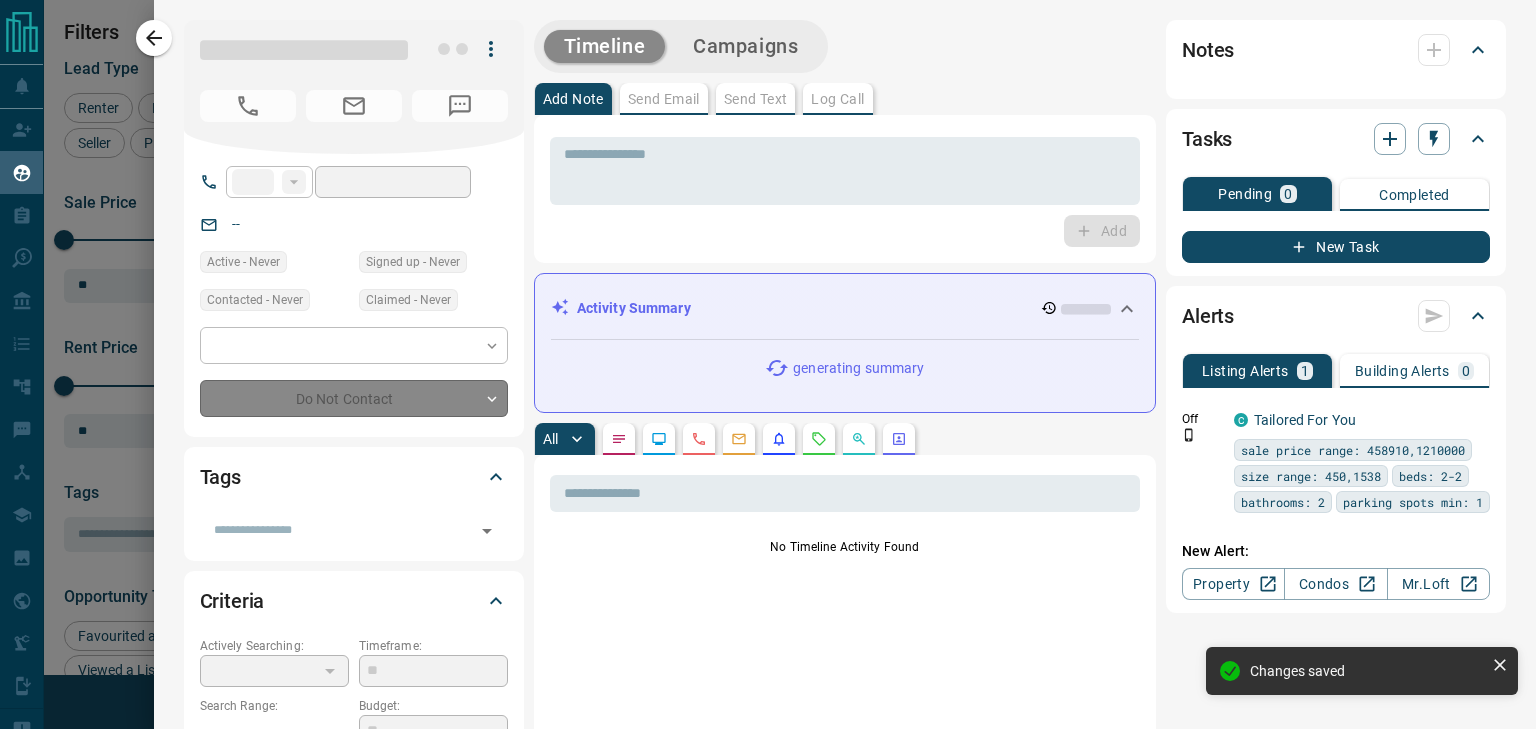 type on "**" 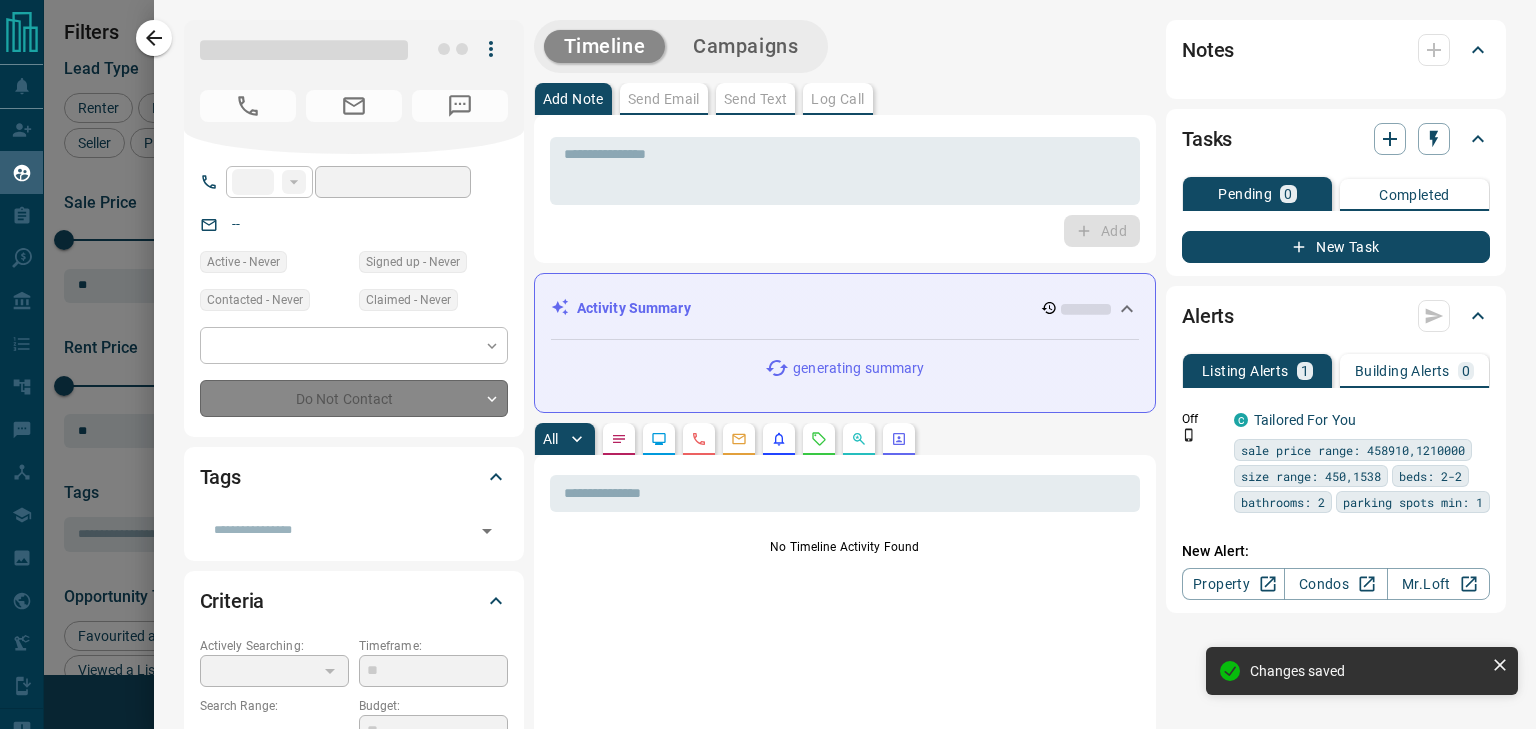 type on "**********" 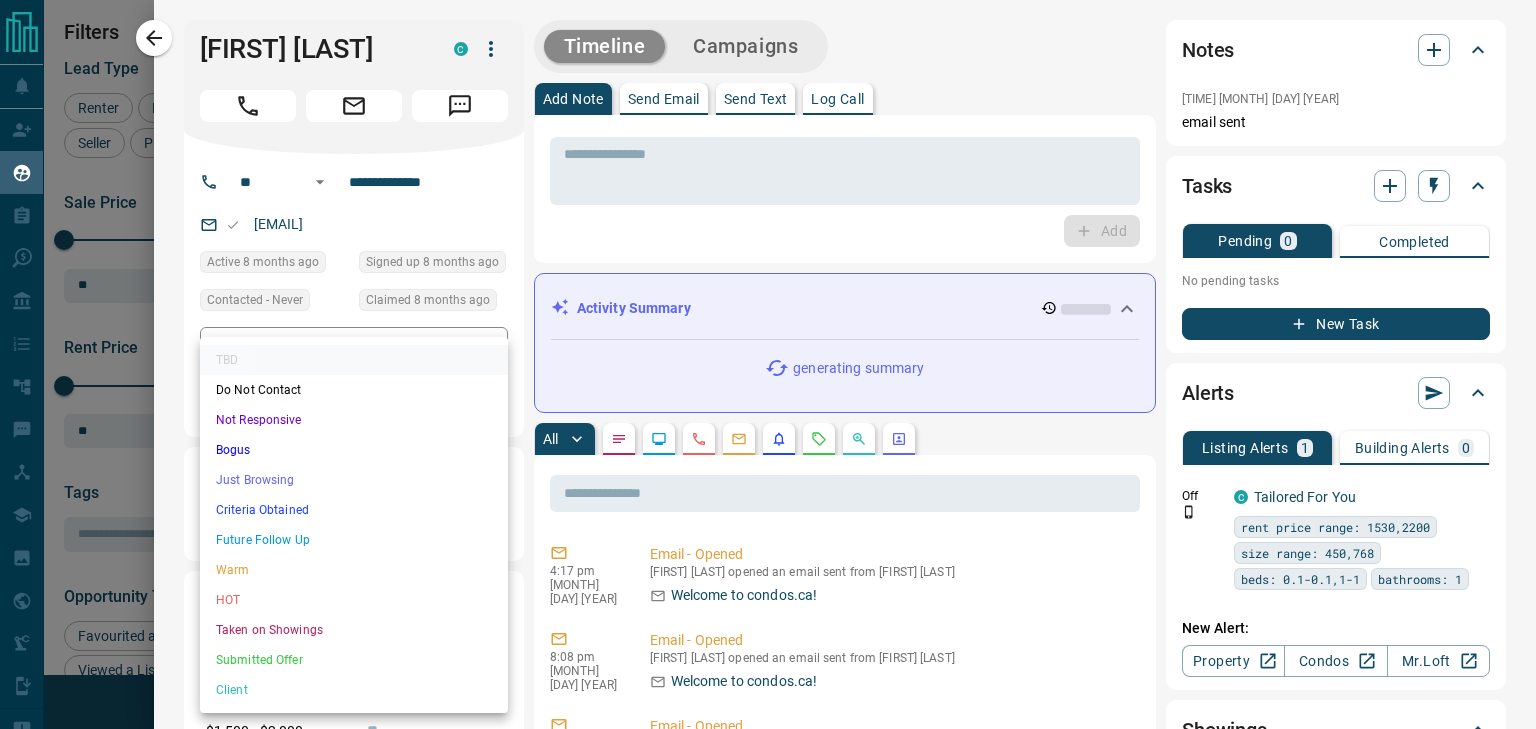 click on "Lead Transfers Claim Leads My Leads Tasks Opportunities Deals Campaigns Automations Messages Broker Bay Training Media Services Agent Resources Precon Worksheet Mobile Apps Disclosure Logout My Leads Filters 1 Manage Tabs New Lead All 942 TBD 40 Do Not Contact - Not Responsive 629 Bogus - Just Browsing 61 Criteria Obtained 38 Future Follow Up 153 Warm 11 HOT - Taken on Showings 5 Submitted Offer - Client 5 Name Details Last Active Claimed Date Status Tags Giancarlo Lombardo Renter C $2K - $2K Etobicoke, Toronto 8 months ago 8 months ago Signed up 8 months ago TBD + Sova Maryna Renter C $2K - $3K Etobicoke, Toronto 8 months ago 8 months ago Signed up 2 years ago TBD + Akshat Akshat Renter C $2K - $5K Etobicoke, North York, +1 2 months ago Contacted 10 months ago 8 months ago Signed up 10 months ago TBD + Mo Mo Renter C $2K - $1000M Etobicoke, Toronto 7 months ago Active Offer Request 8 months ago Signed up 9 months ago TBD + Utsav Dey Renter C $0 - $2K North York, Toronto 8 months ago 8 months ago TBD + Renter" at bounding box center (768, 352) 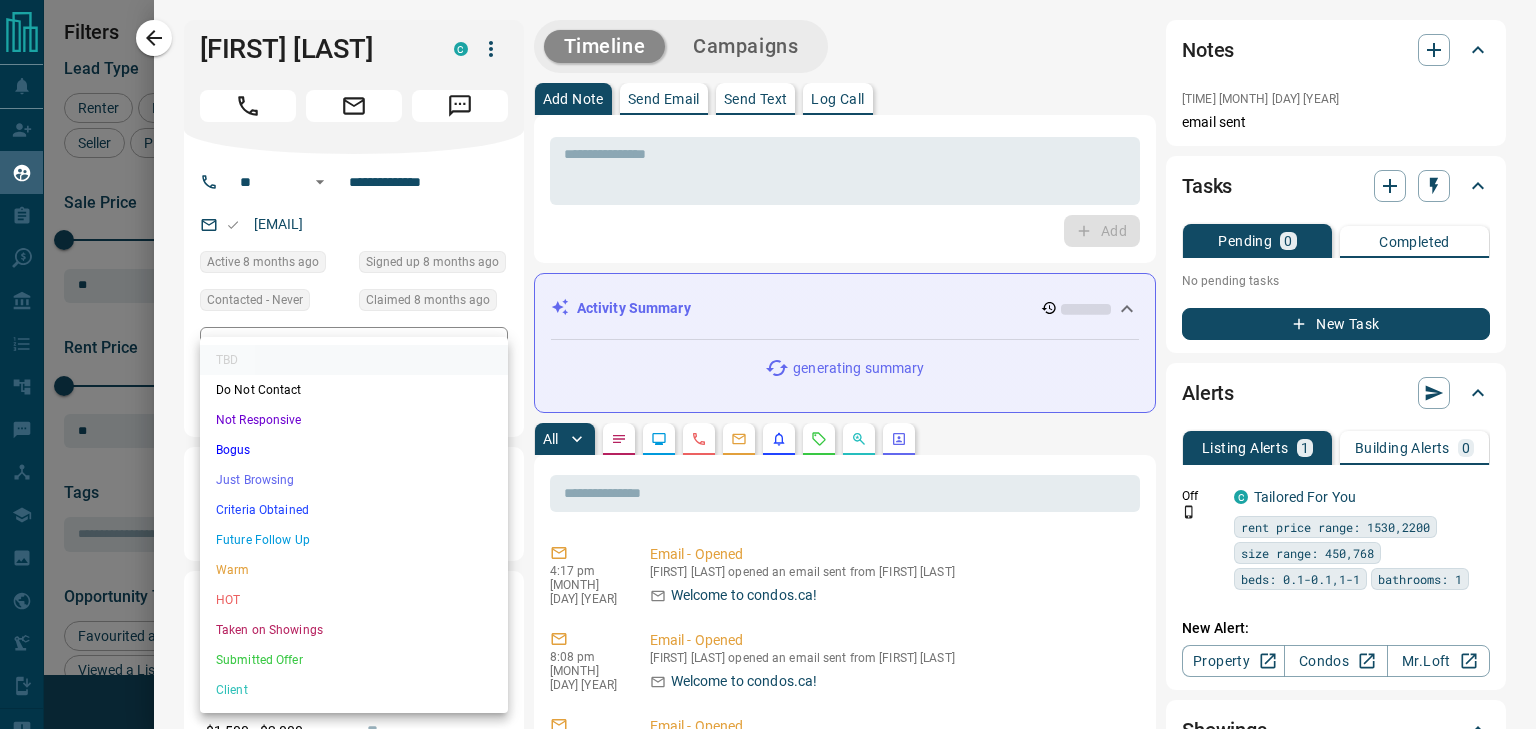 click on "Not Responsive" at bounding box center [354, 420] 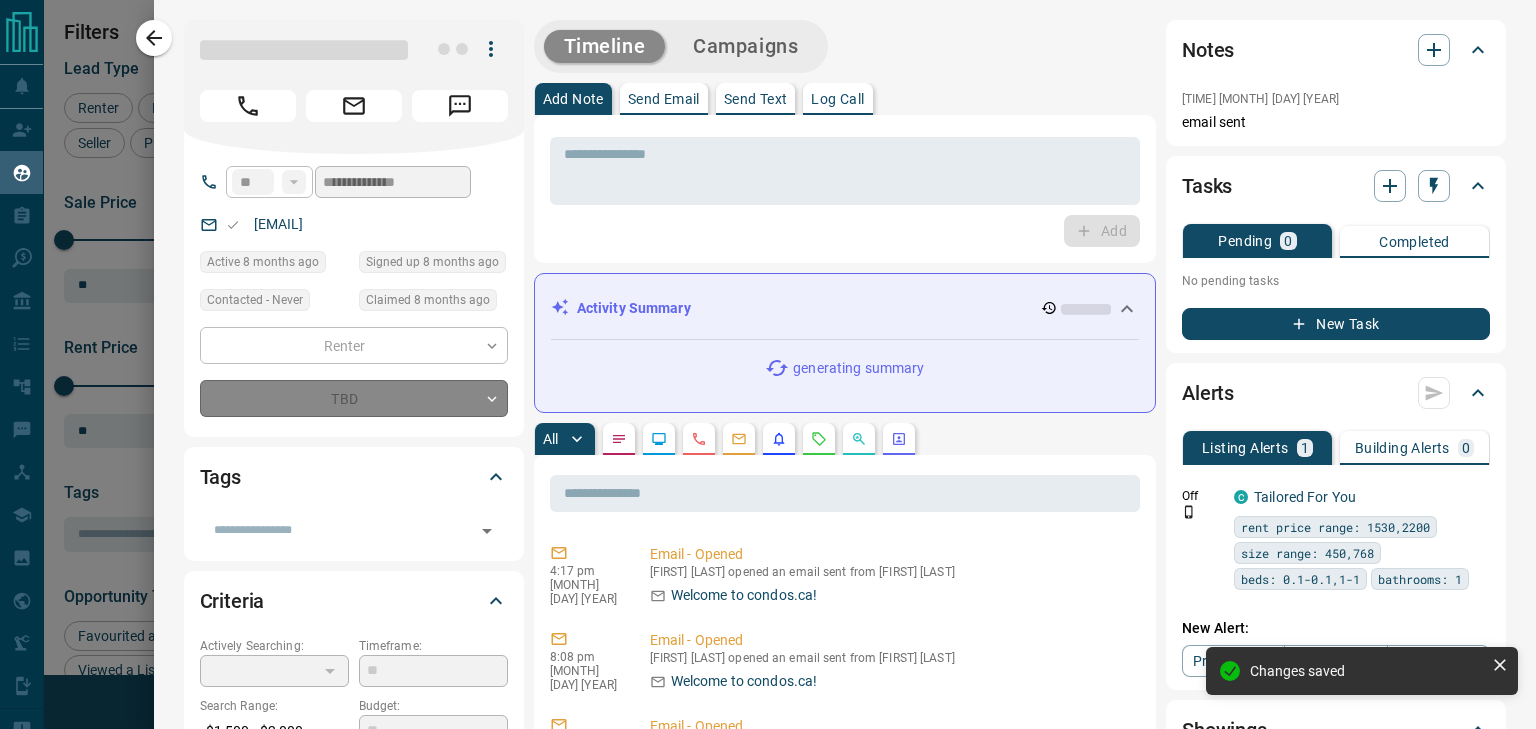 type on "*" 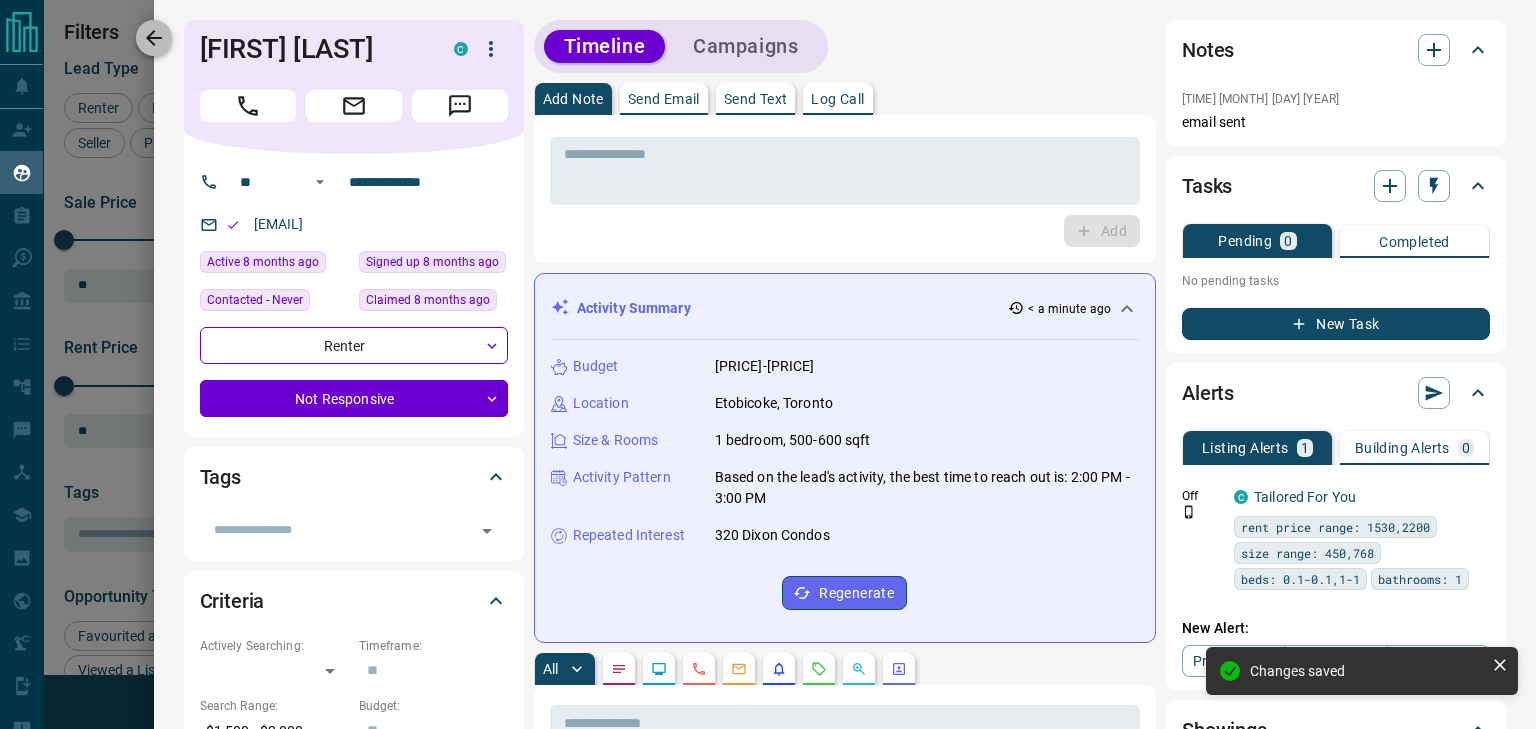 click 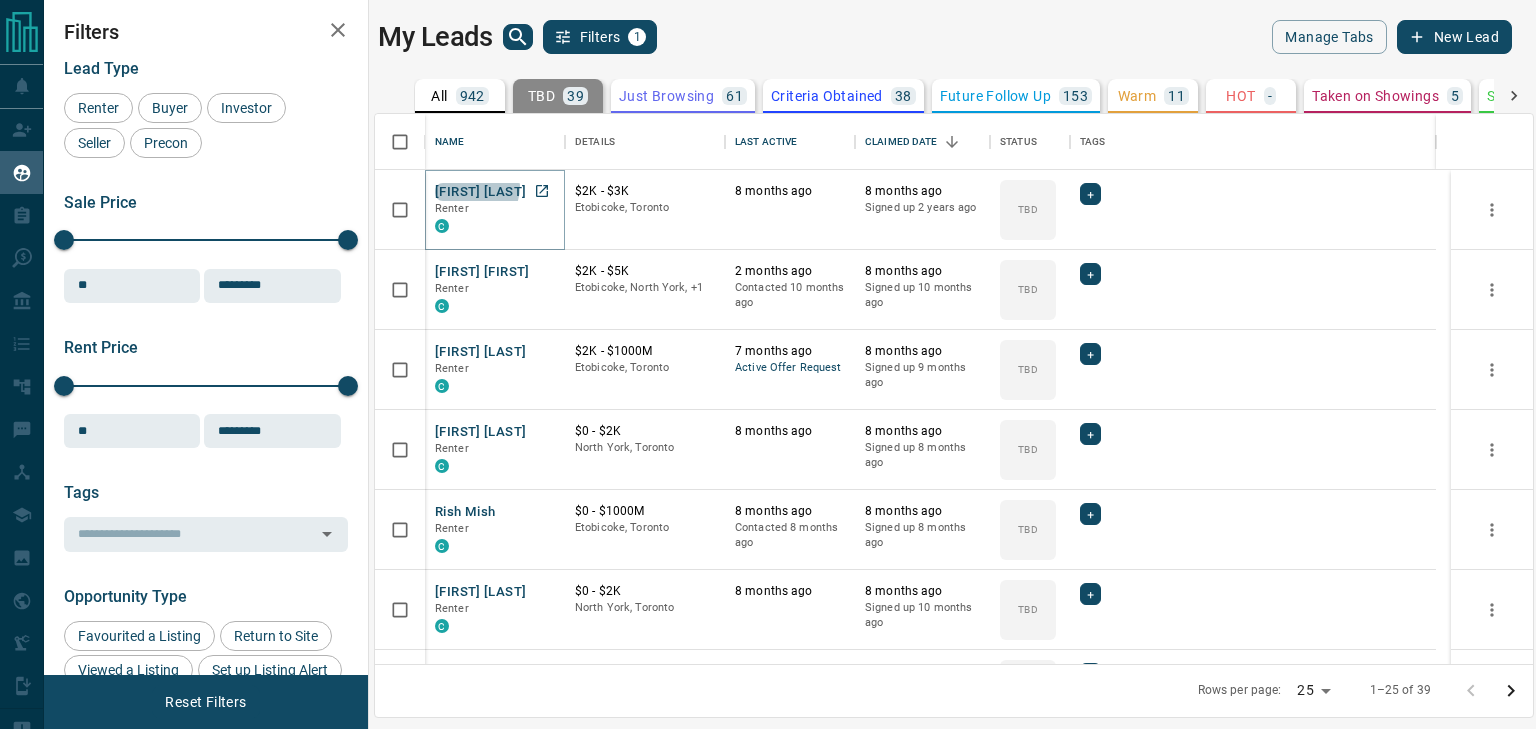 click on "Sova Maryna" at bounding box center [480, 192] 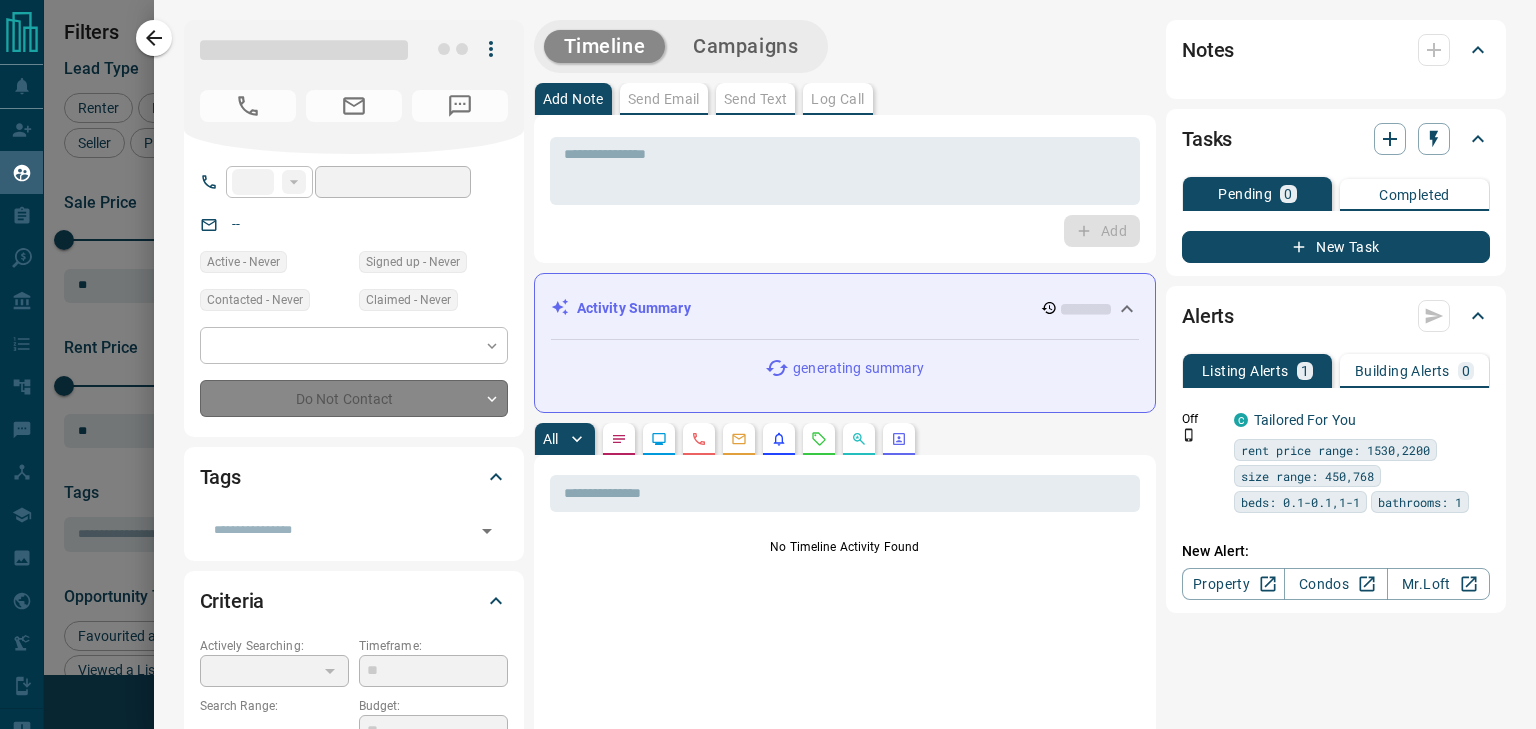 type on "**" 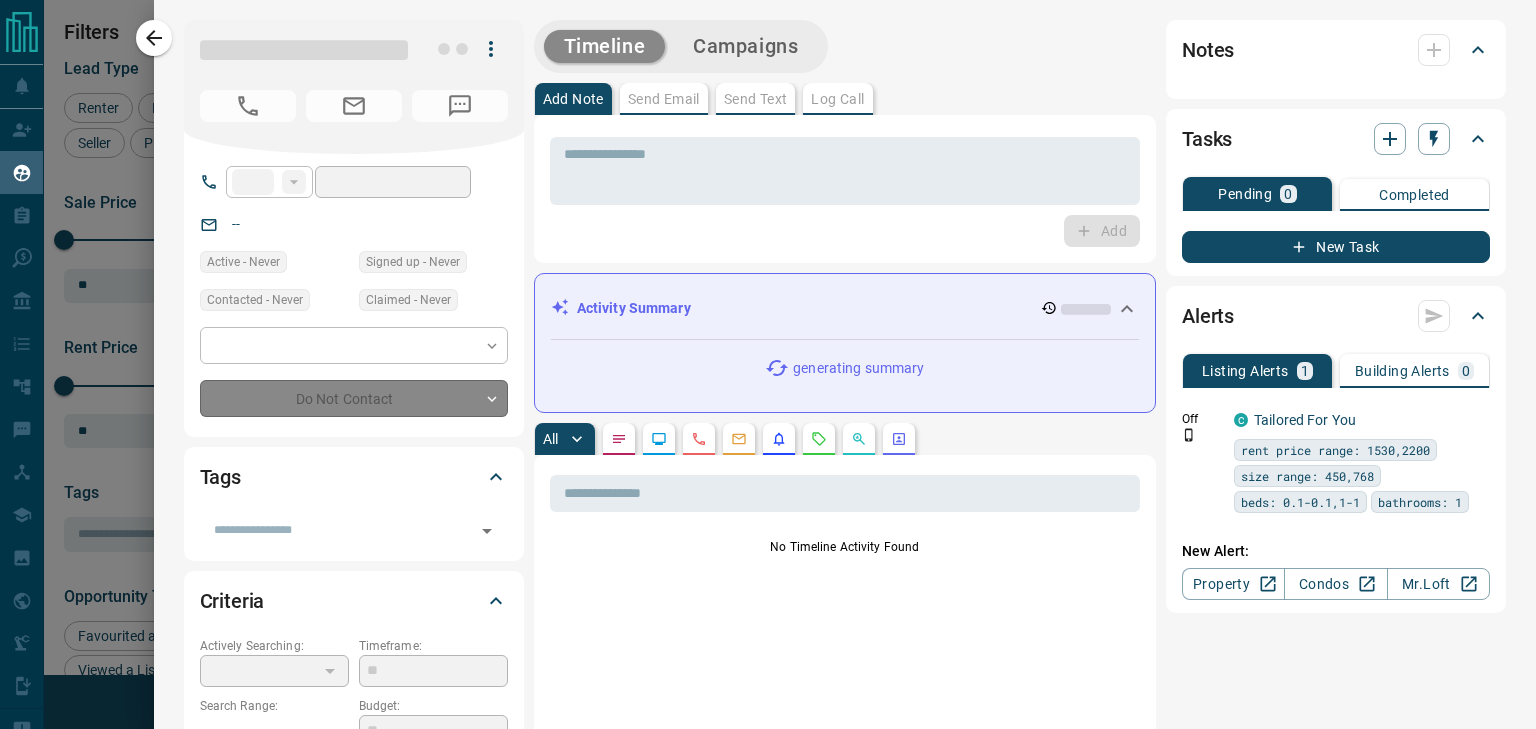 type on "**********" 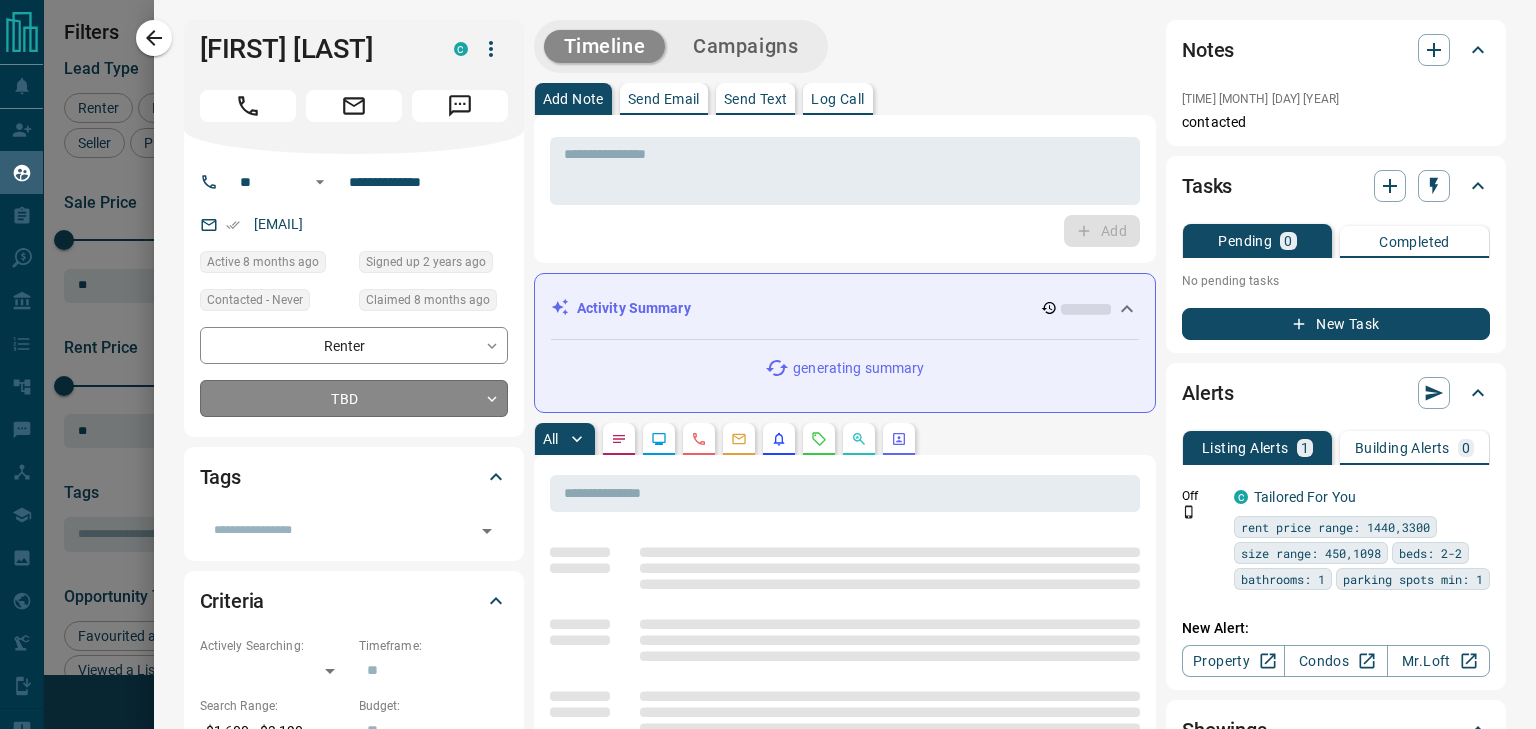 click on "Lead Transfers Claim Leads My Leads Tasks Opportunities Deals Campaigns Automations Messages Broker Bay Training Media Services Agent Resources Precon Worksheet Mobile Apps Disclosure Logout My Leads Filters 1 Manage Tabs New Lead All 942 TBD 39 Do Not Contact - Not Responsive 630 Bogus - Just Browsing 61 Criteria Obtained 38 Future Follow Up 153 Warm 11 HOT - Taken on Showings 5 Submitted Offer - Client 5 Name Details Last Active Claimed Date Status Tags Sova Maryna Renter C $2K - $3K Etobicoke, Toronto 8 months ago 8 months ago Signed up 2 years ago TBD + Akshat Akshat Renter C $2K - $5K Etobicoke, North York, +1 2 months ago Contacted 10 months ago 8 months ago Signed up 10 months ago TBD + Mo Mo Renter C $2K - $1000M Etobicoke, Toronto 7 months ago Active Offer Request 8 months ago Signed up 9 months ago TBD + Utsav Dey Renter C $0 - $2K North York, Toronto 8 months ago 8 months ago Signed up 8 months ago TBD + Rish Mish Renter C $0 - $1000M Etobicoke, Toronto 8 months ago Contacted 8 months ago TBD + C +" at bounding box center (768, 352) 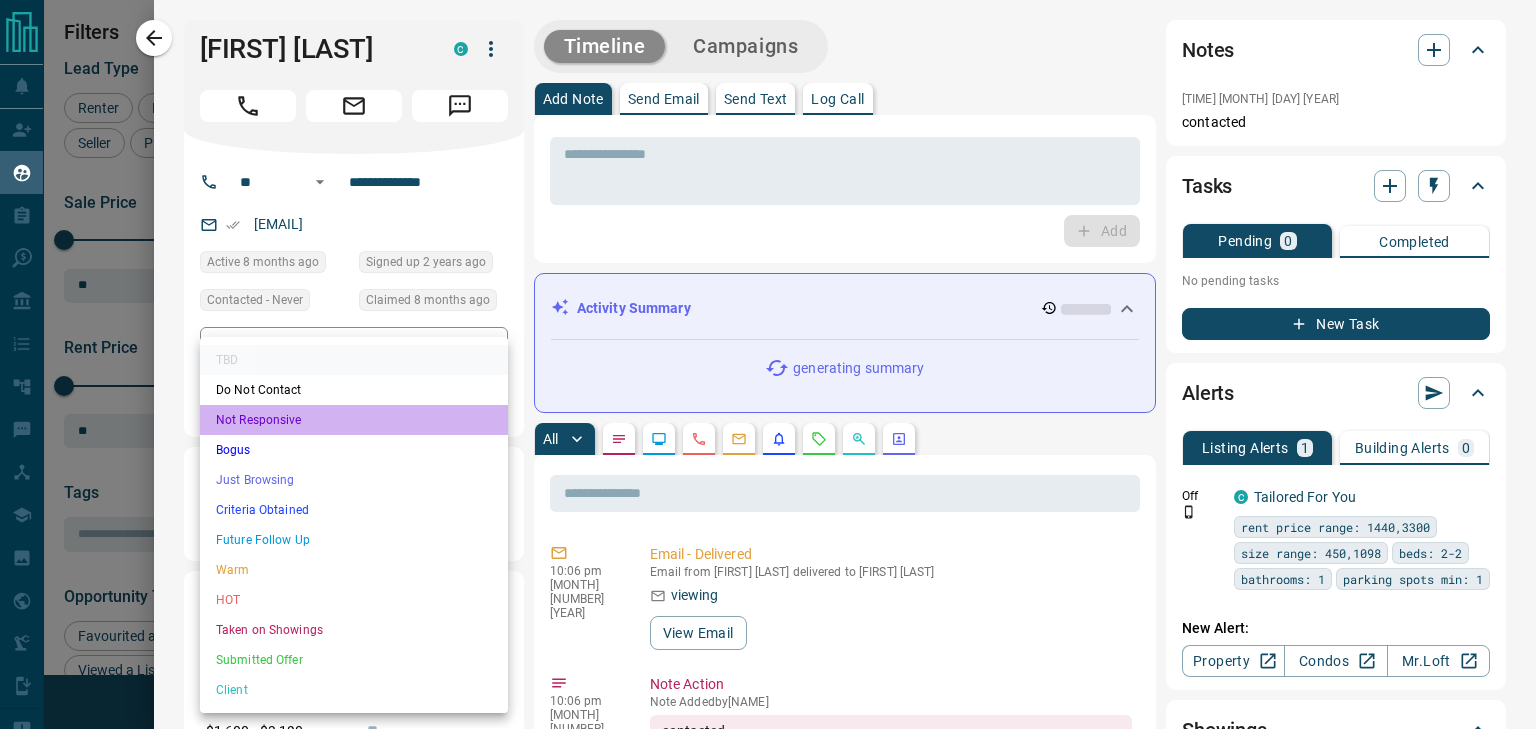 click on "Not Responsive" at bounding box center [354, 420] 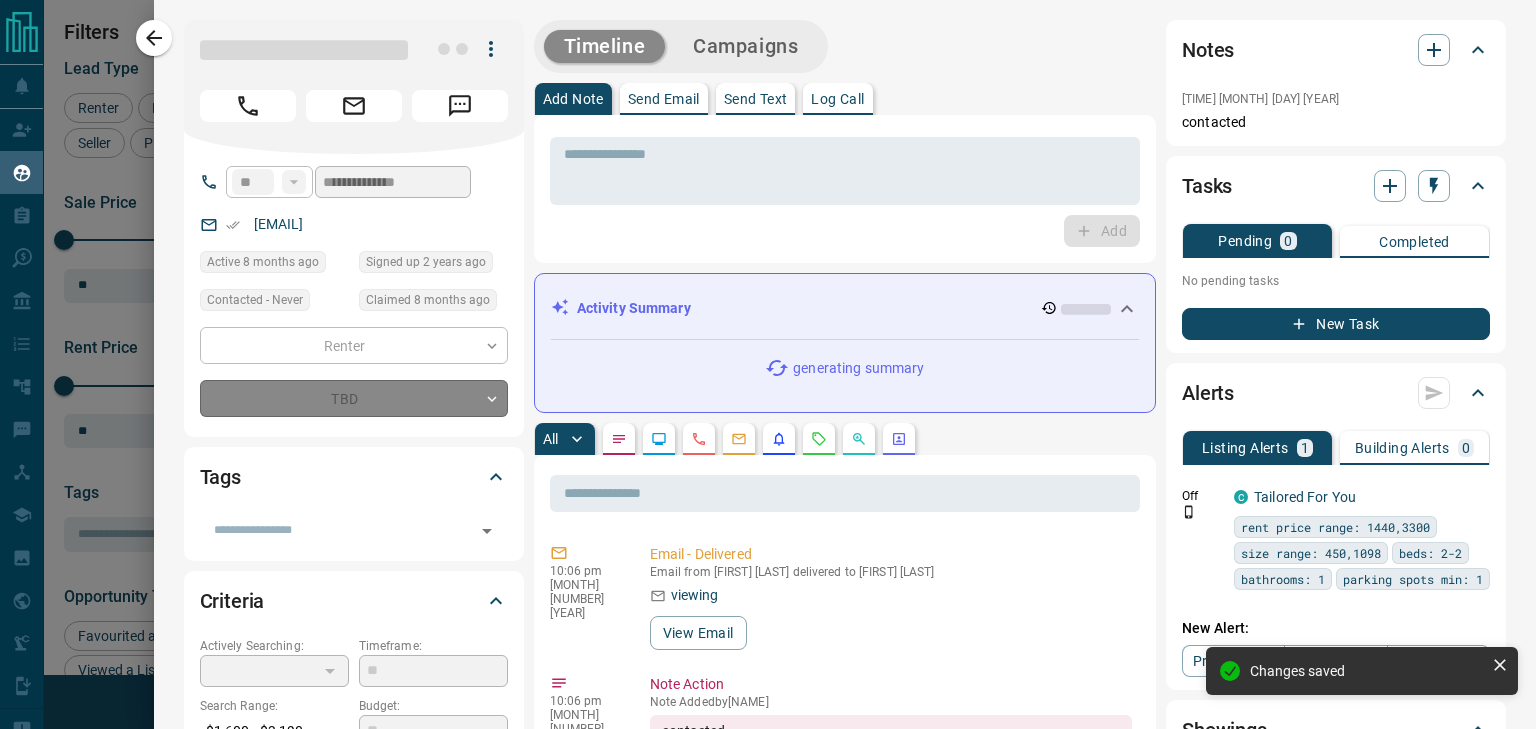 type on "*" 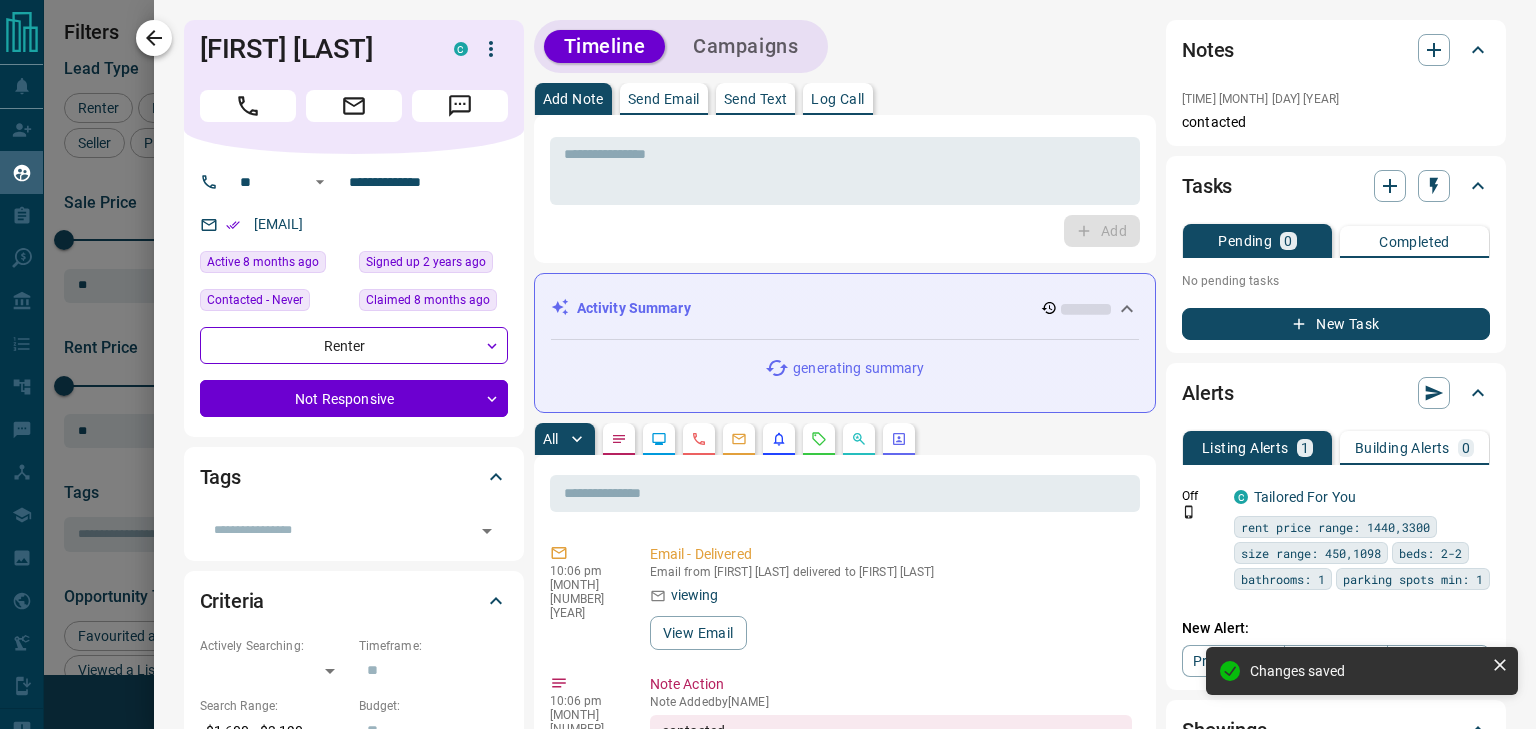 click 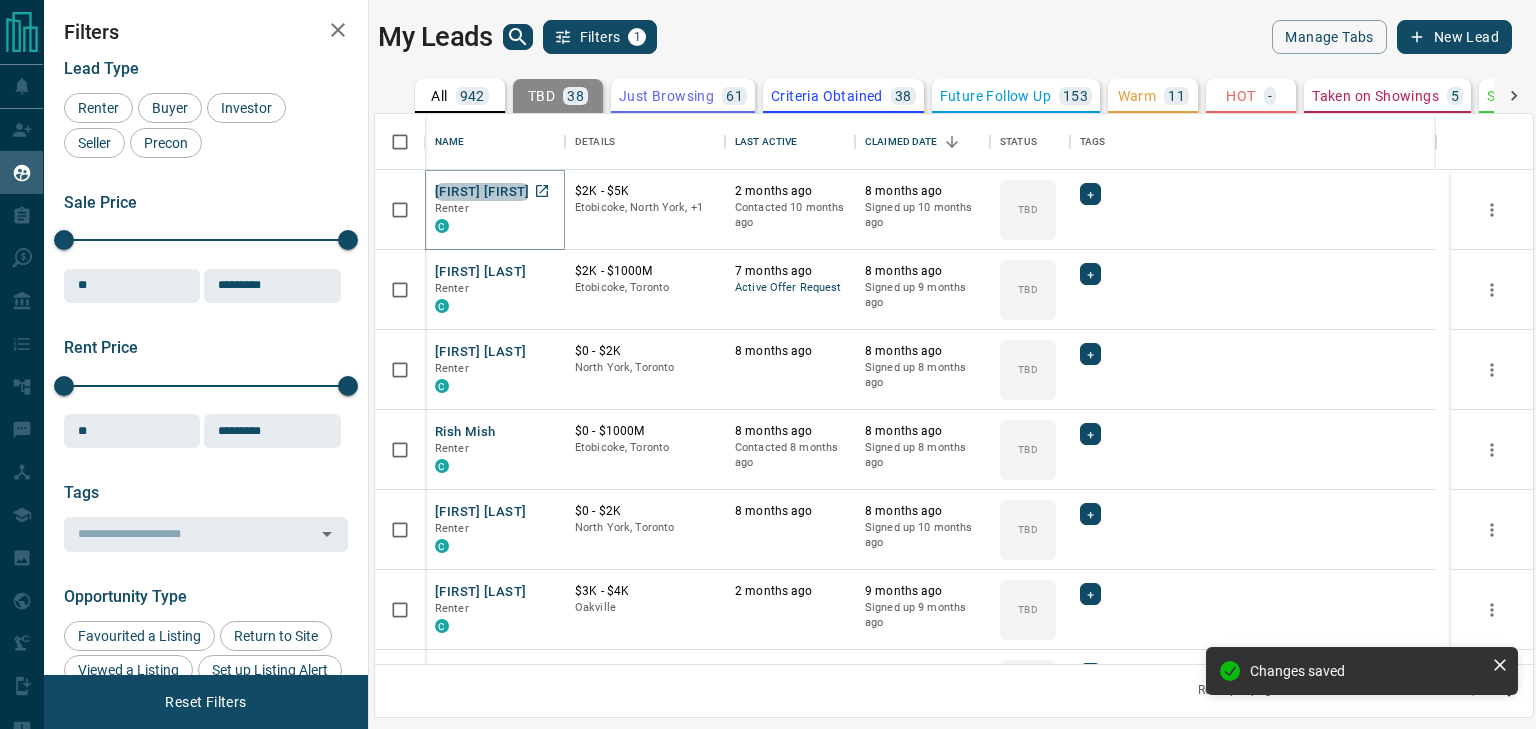 click on "Akshat Akshat" at bounding box center [482, 192] 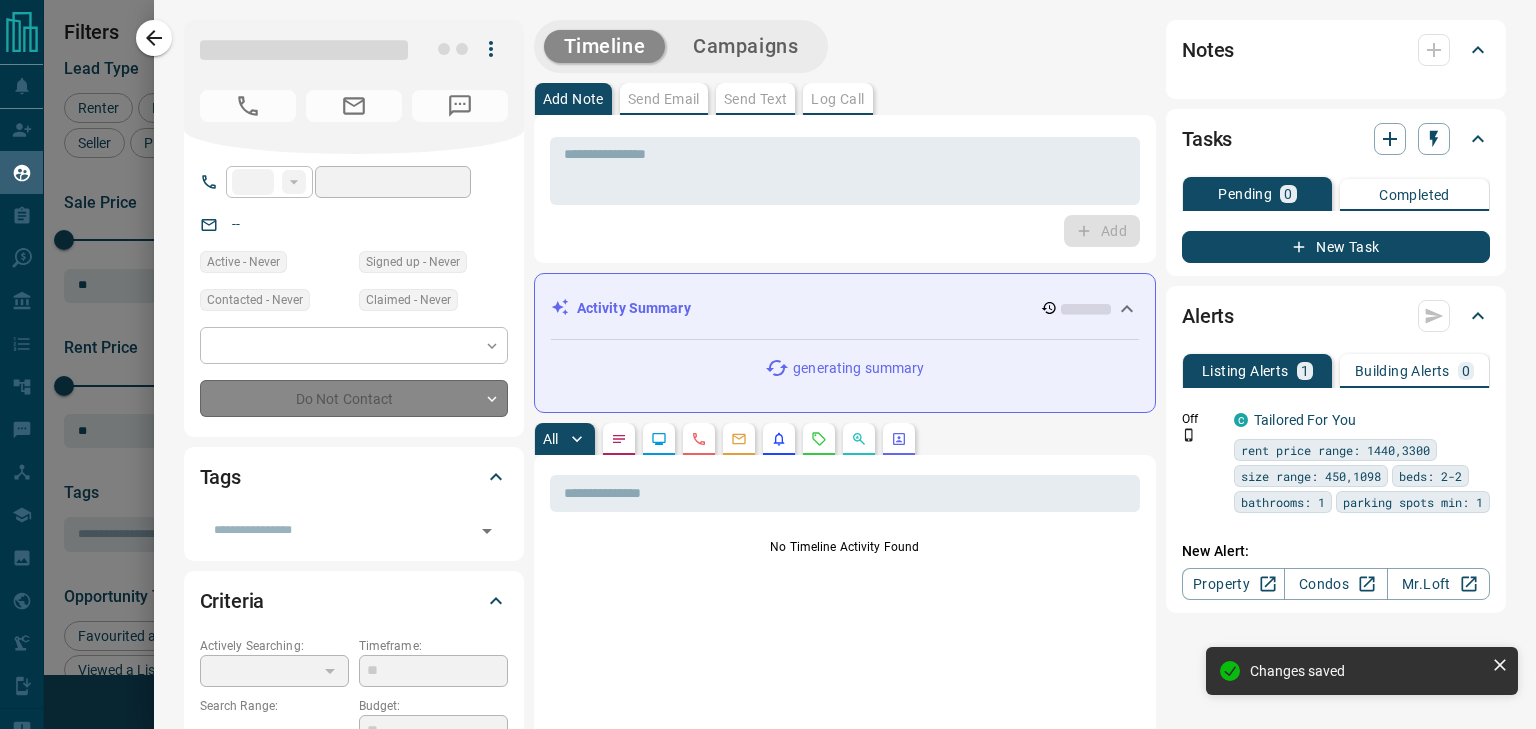 type on "**" 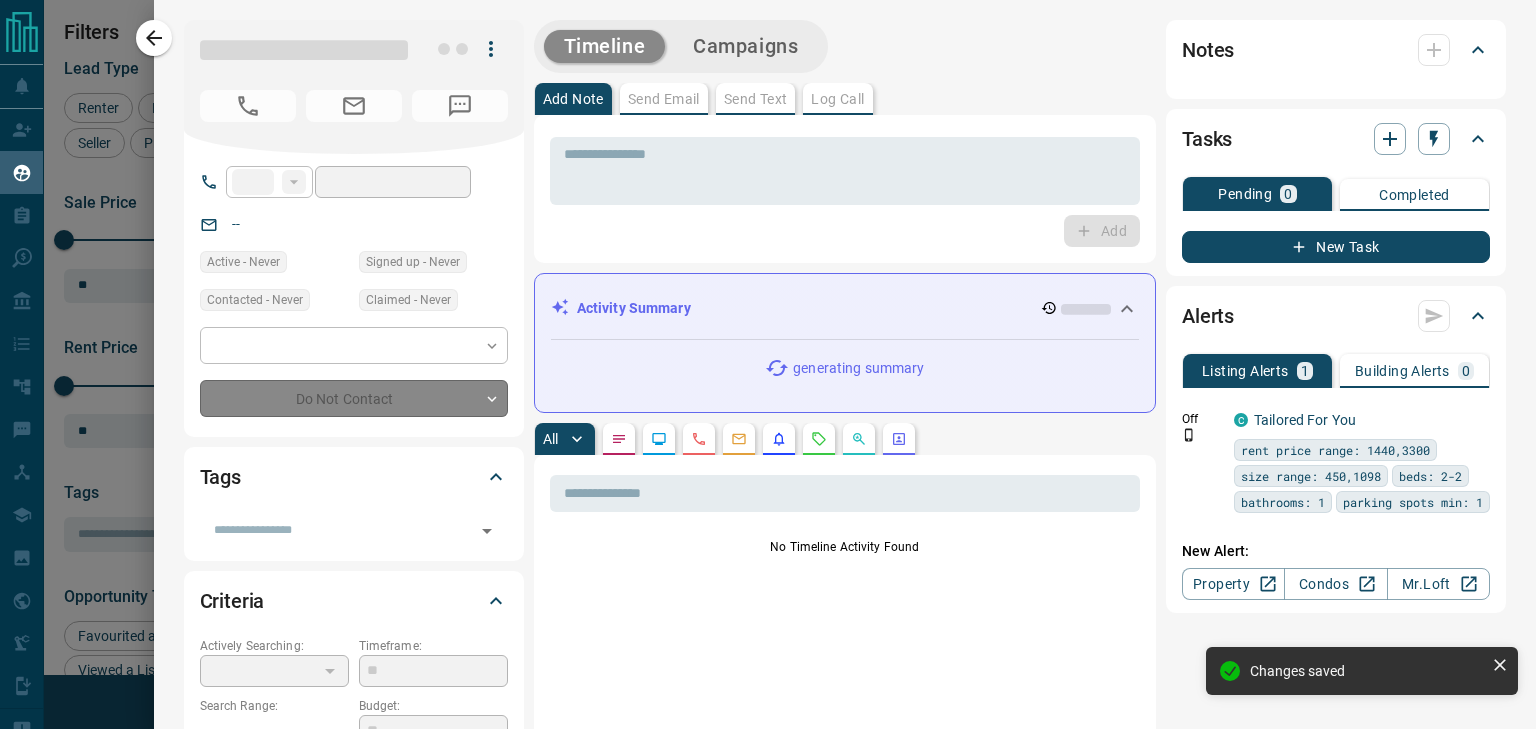 type on "**********" 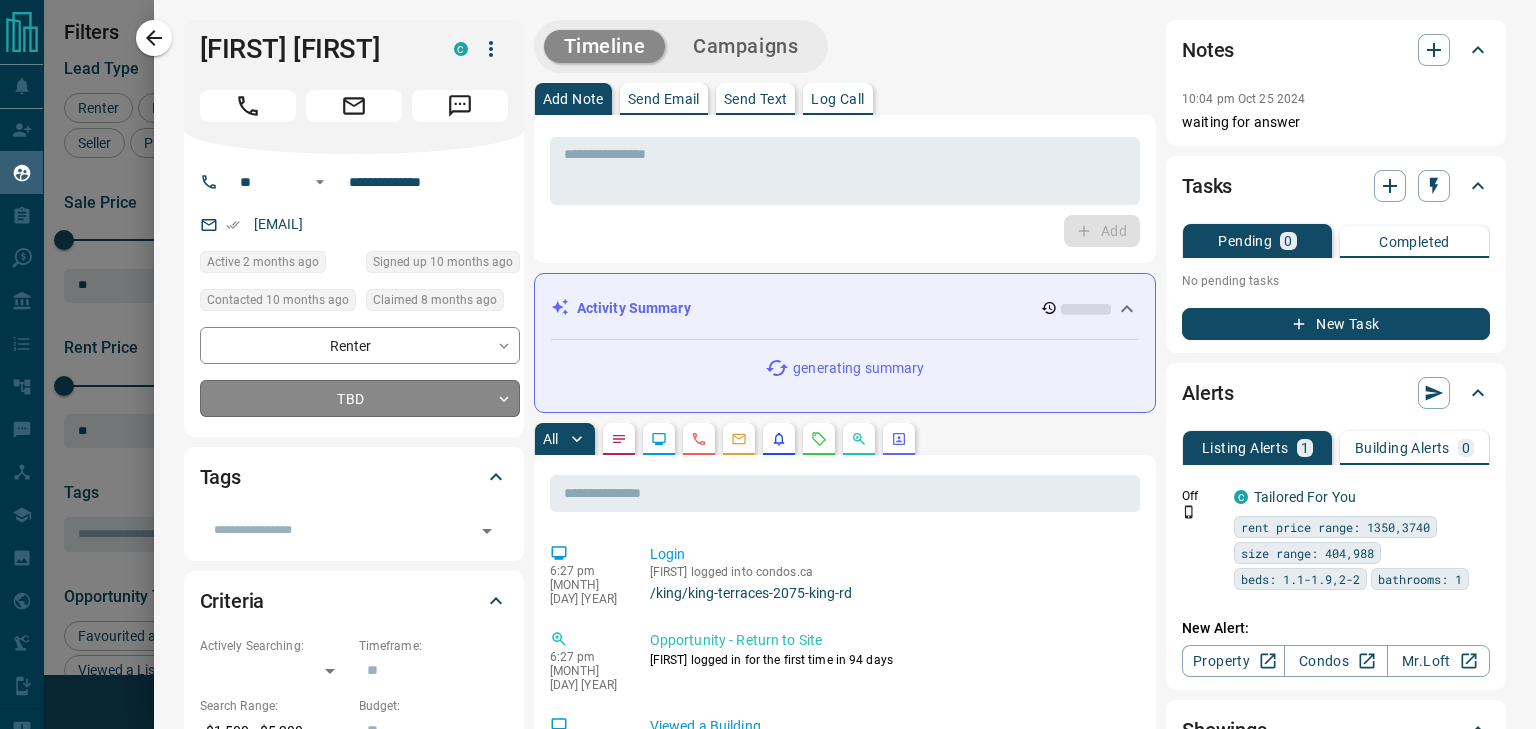 click on "Lead Transfers Claim Leads My Leads Tasks Opportunities Deals Campaigns Automations Messages Broker Bay Training Media Services Agent Resources Precon Worksheet Mobile Apps Disclosure Logout My Leads Filters 1 Manage Tabs New Lead All 942 TBD 38 Do Not Contact - Not Responsive 631 Bogus - Just Browsing 61 Criteria Obtained 38 Future Follow Up 153 Warm 11 HOT - Taken on Showings 5 Submitted Offer - Client 5 Name Details Last Active Claimed Date Status Tags Akshat Akshat Renter C $2K - $5K Etobicoke, North York, +1 2 months ago Contacted 10 months ago 8 months ago Signed up 10 months ago TBD + Mo Mo Renter C $2K - $1000M Etobicoke, Toronto 7 months ago Active Offer Request 8 months ago Signed up 9 months ago TBD + Utsav Dey Renter C $0 - $2K North York, Toronto 8 months ago 8 months ago Signed up 8 months ago TBD + Rish Mish Renter C $0 - $1000M Etobicoke, Toronto 8 months ago Contacted 8 months ago 8 months ago Signed up 8 months ago TBD + K Santos Renter C $0 - $2K North York, Toronto 8 months ago TBD + C TBD" at bounding box center (768, 352) 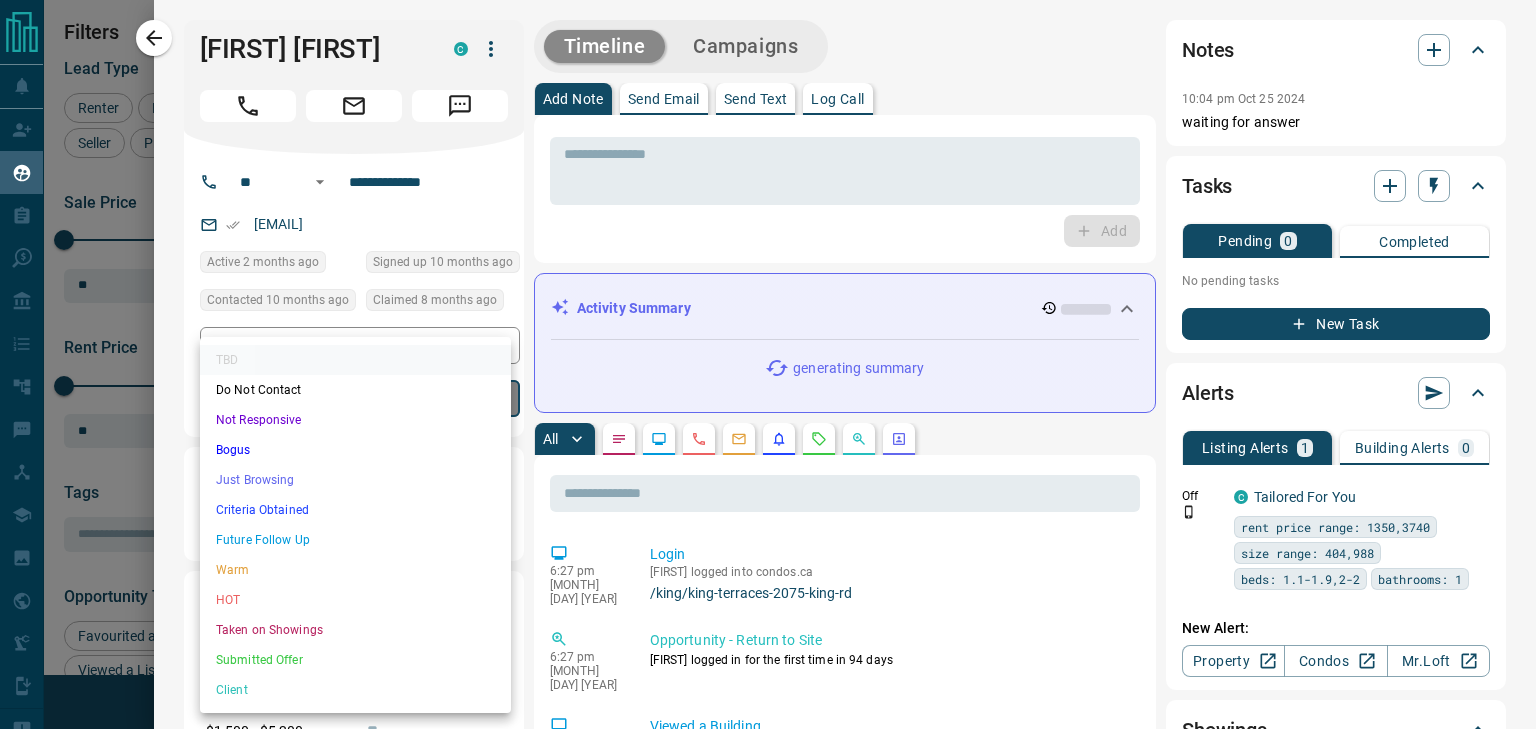 click on "Not Responsive" at bounding box center (355, 420) 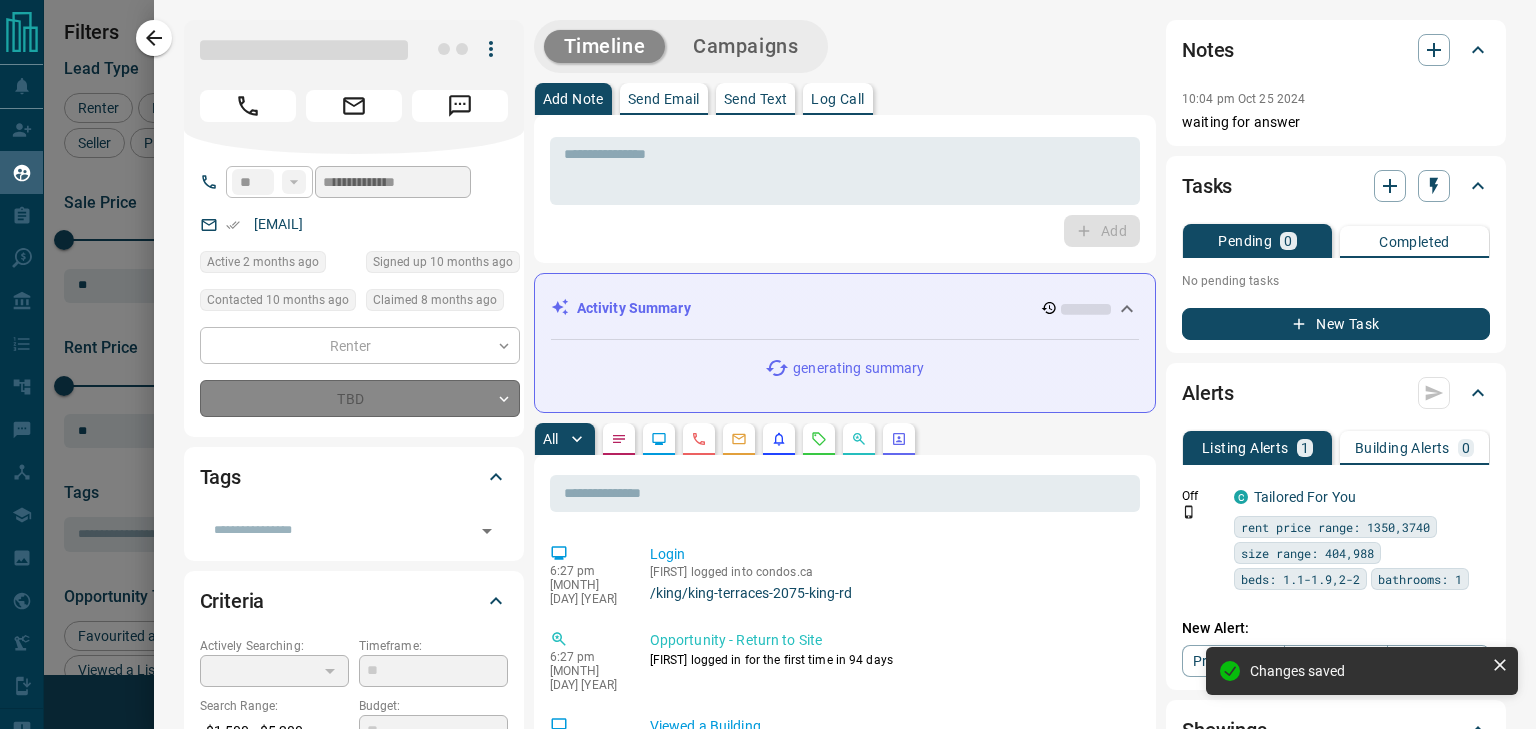 type on "*" 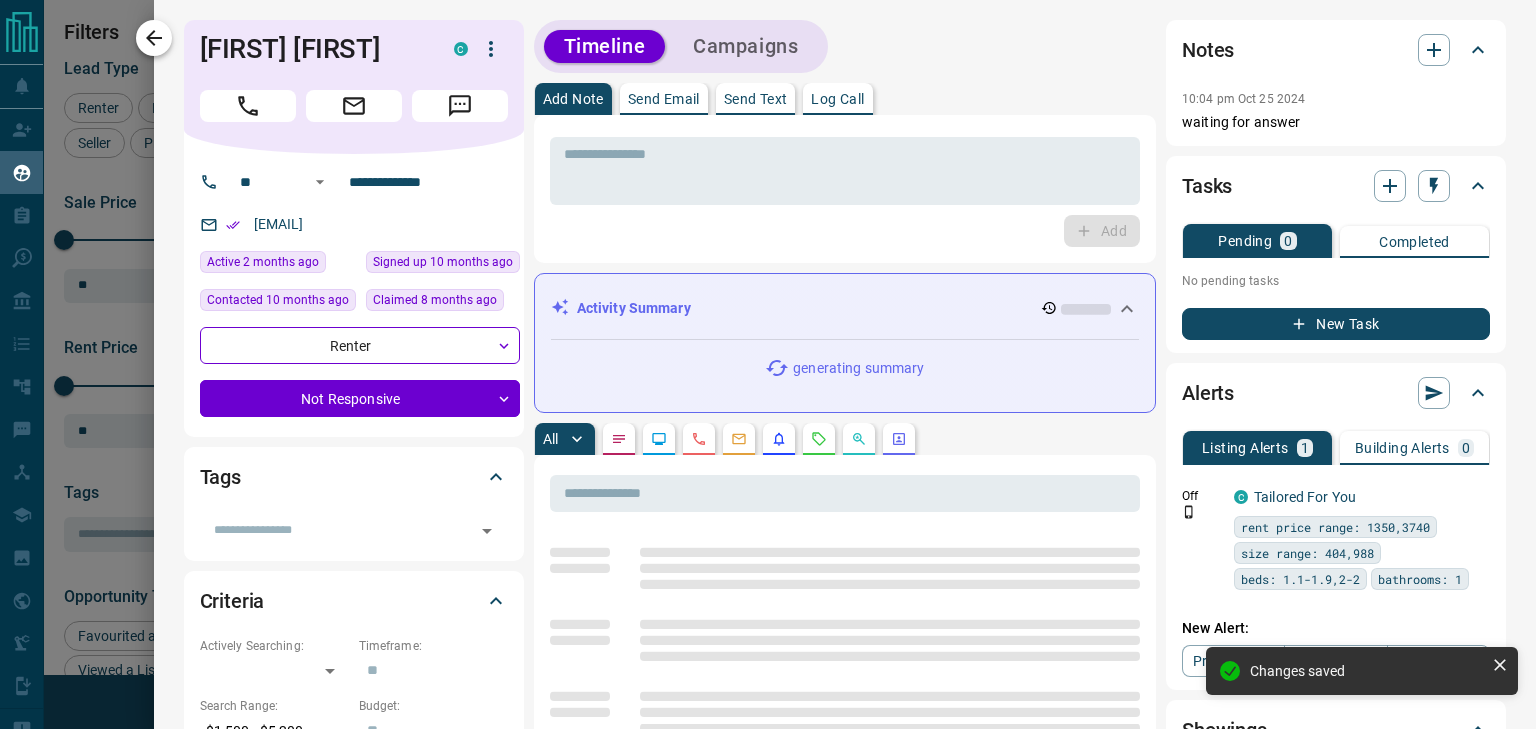 click at bounding box center [154, 38] 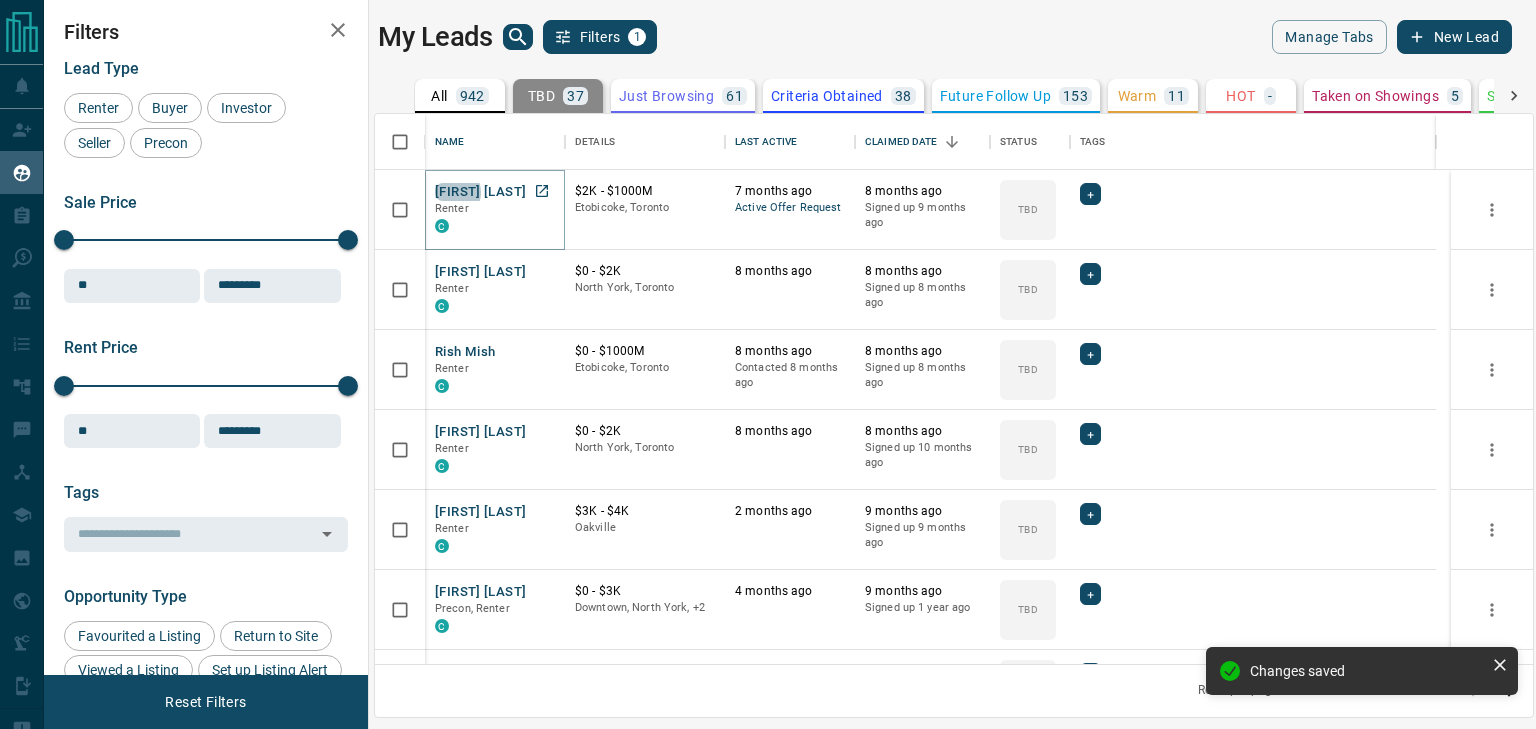 click on "Mo Mo" at bounding box center (480, 192) 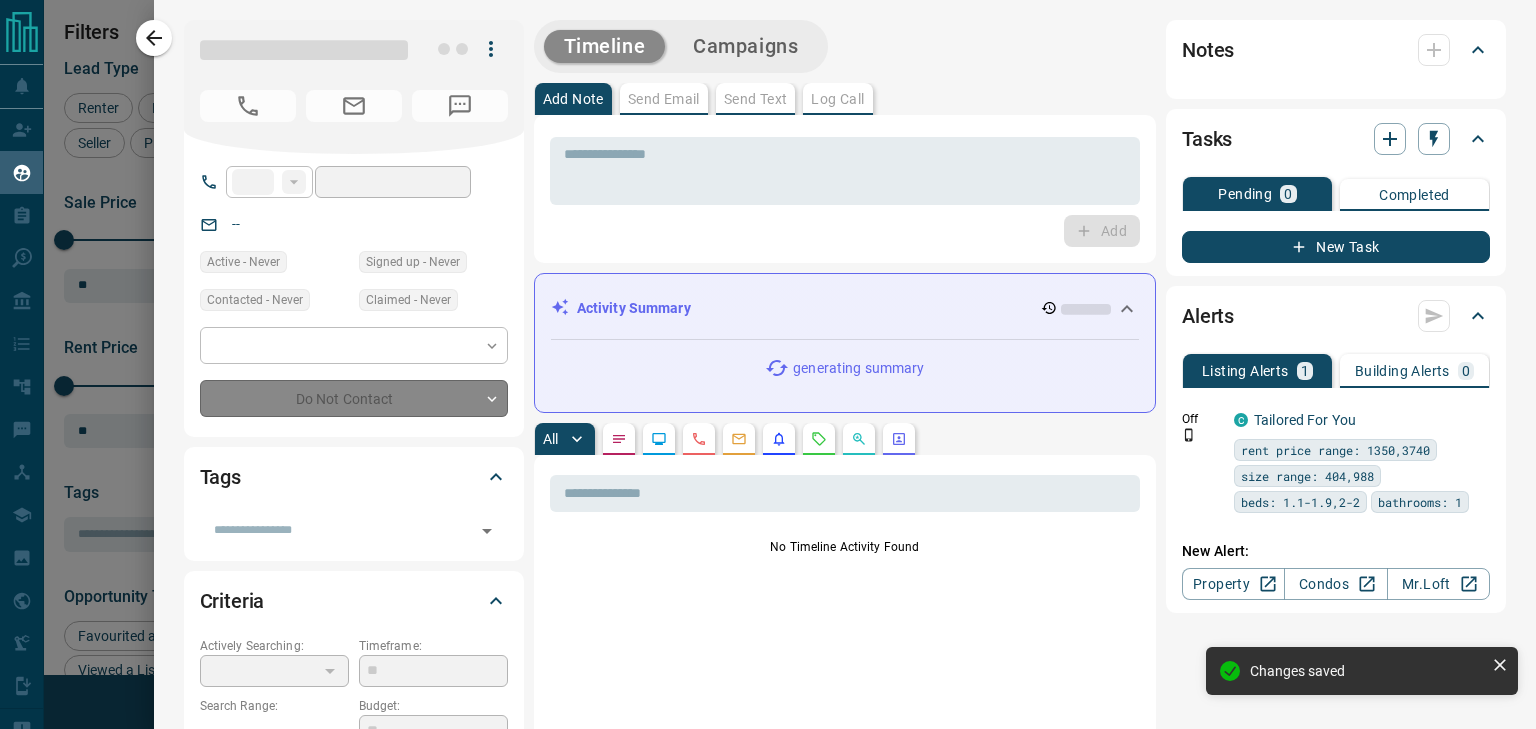 type on "***" 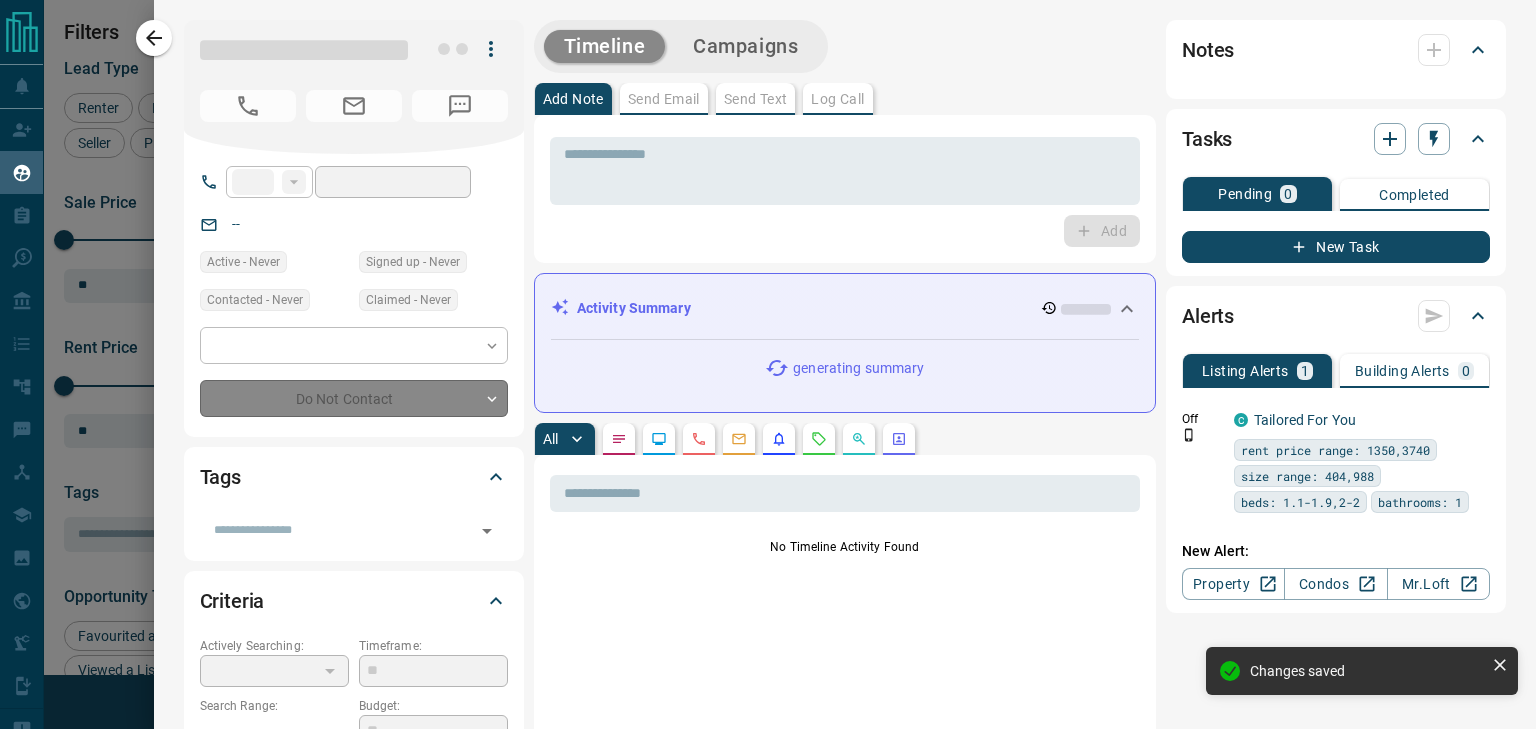 type on "**********" 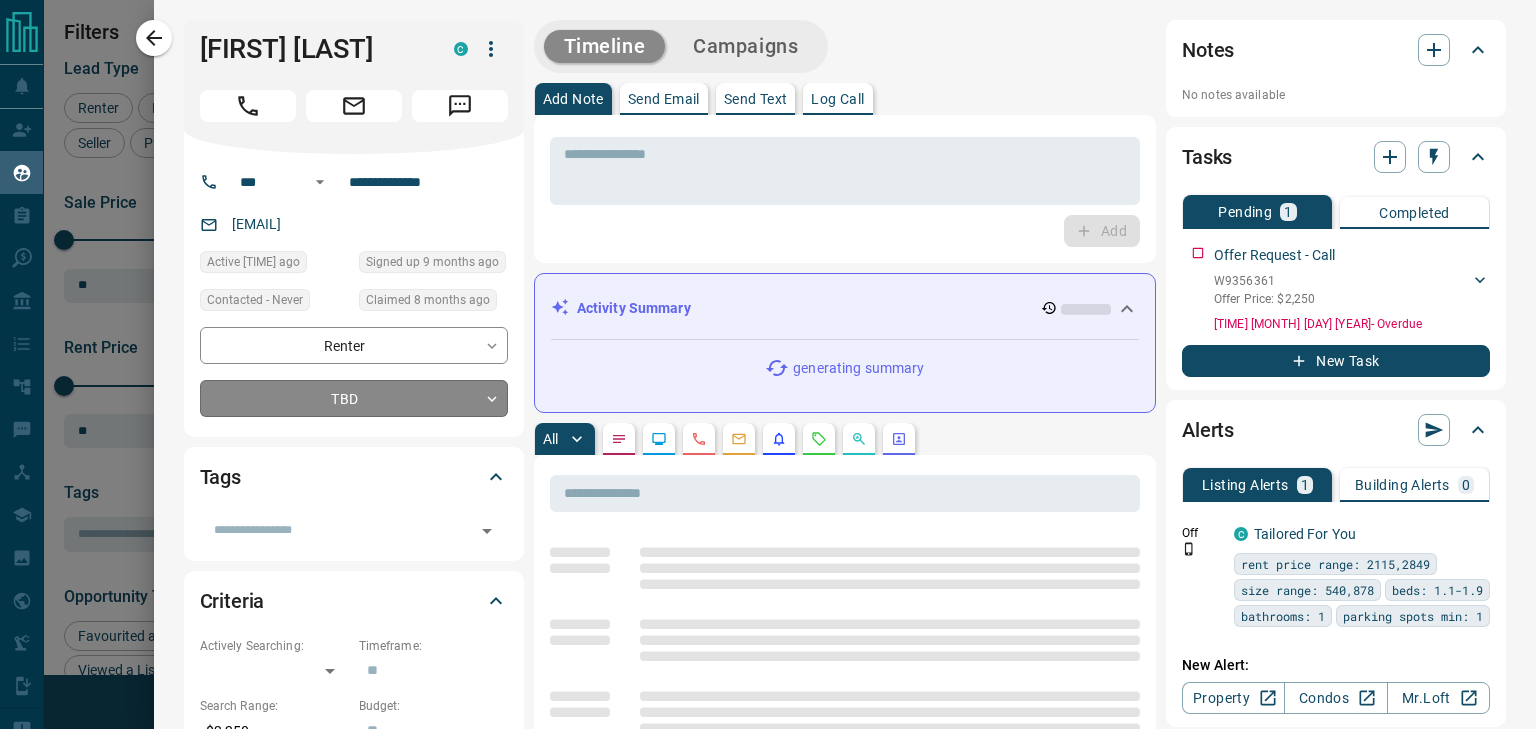 click on "Lead Transfers Claim Leads My Leads Tasks Opportunities Deals Campaigns Automations Messages Broker Bay Training Media Services Agent Resources Precon Worksheet Mobile Apps Disclosure Logout My Leads Filters 1 Manage Tabs New Lead All 942 TBD 37 Do Not Contact - Not Responsive 632 Bogus - Just Browsing 61 Criteria Obtained 38 Future Follow Up 153 Warm 11 HOT - Taken on Showings 5 Submitted Offer - Client 5 Name Details Last Active Claimed Date Status Tags Mo Mo Renter C $2K - $1000M Etobicoke, Toronto 7 months ago Active Offer Request 8 months ago Signed up 9 months ago TBD + Utsav Dey Renter C $0 - $2K North York, Toronto 8 months ago 8 months ago Signed up 8 months ago TBD + Rish Mish Renter C $0 - $1000M Etobicoke, Toronto 8 months ago Contacted 8 months ago 8 months ago Signed up 8 months ago TBD + K Santos Renter C $0 - $2K North York, Toronto 8 months ago 8 months ago Signed up 10 months ago TBD + Tracy Yang Renter C $3K - $4K Oakville 2 months ago 9 months ago Signed up 9 months ago TBD + Joohee Lee C" at bounding box center (768, 352) 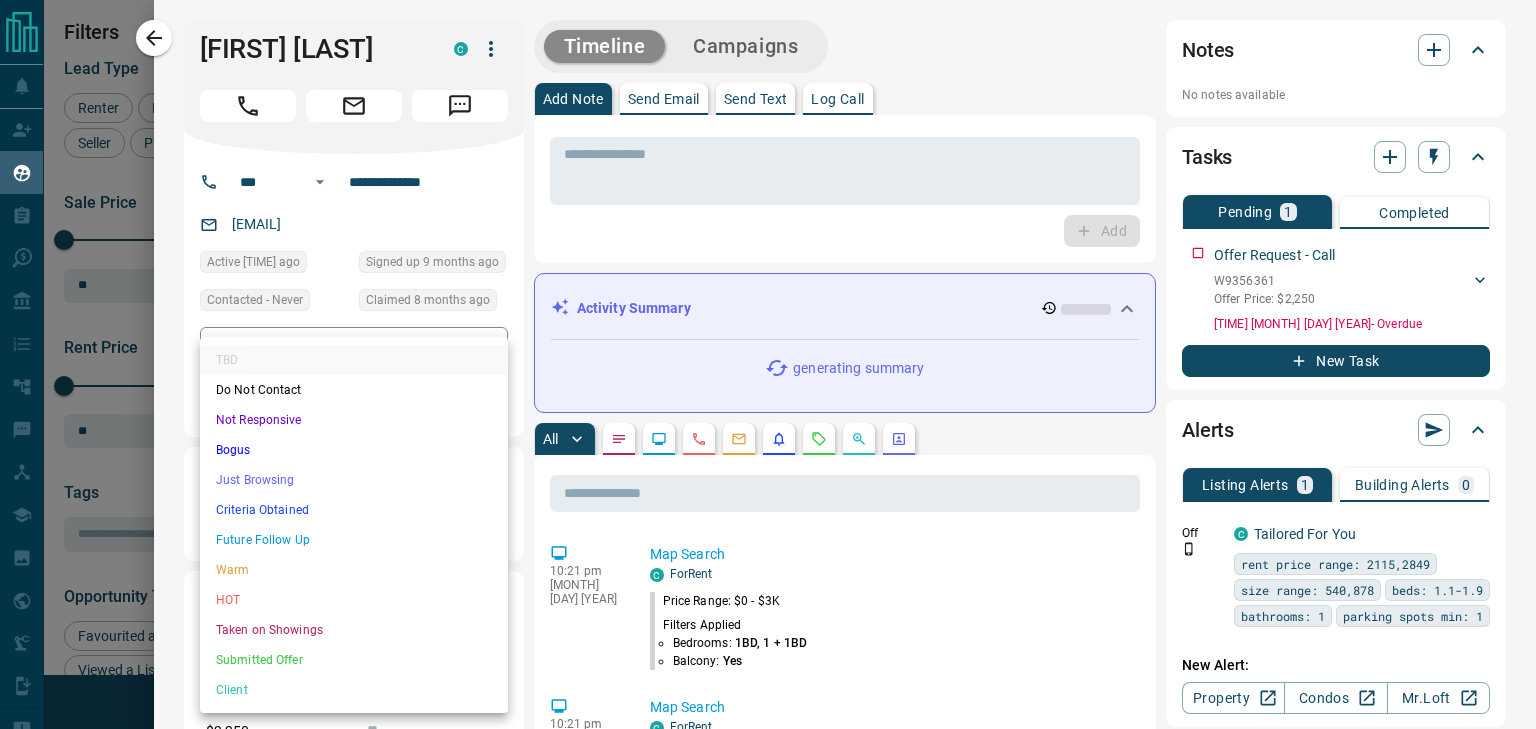click on "Not Responsive" at bounding box center (354, 420) 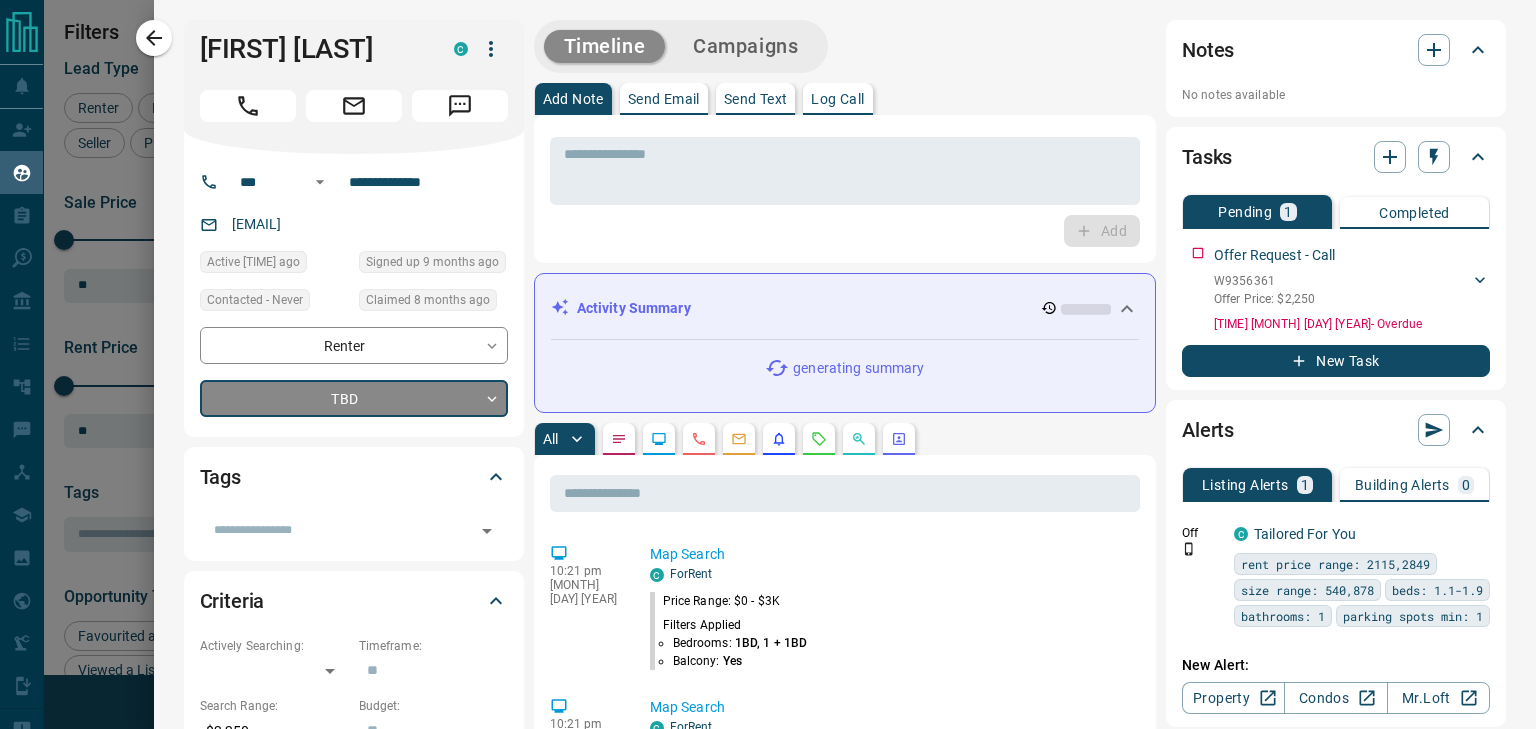 type on "*" 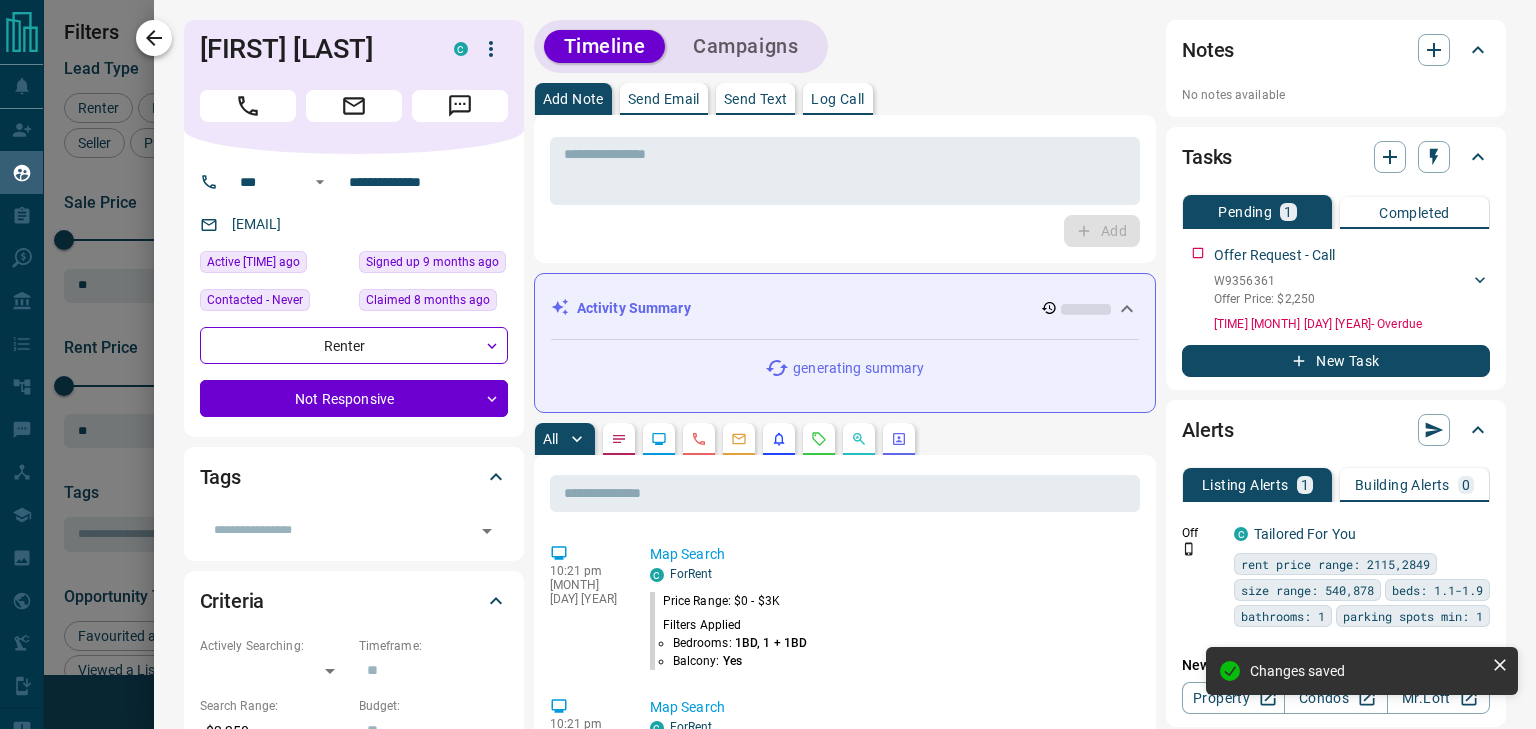 click 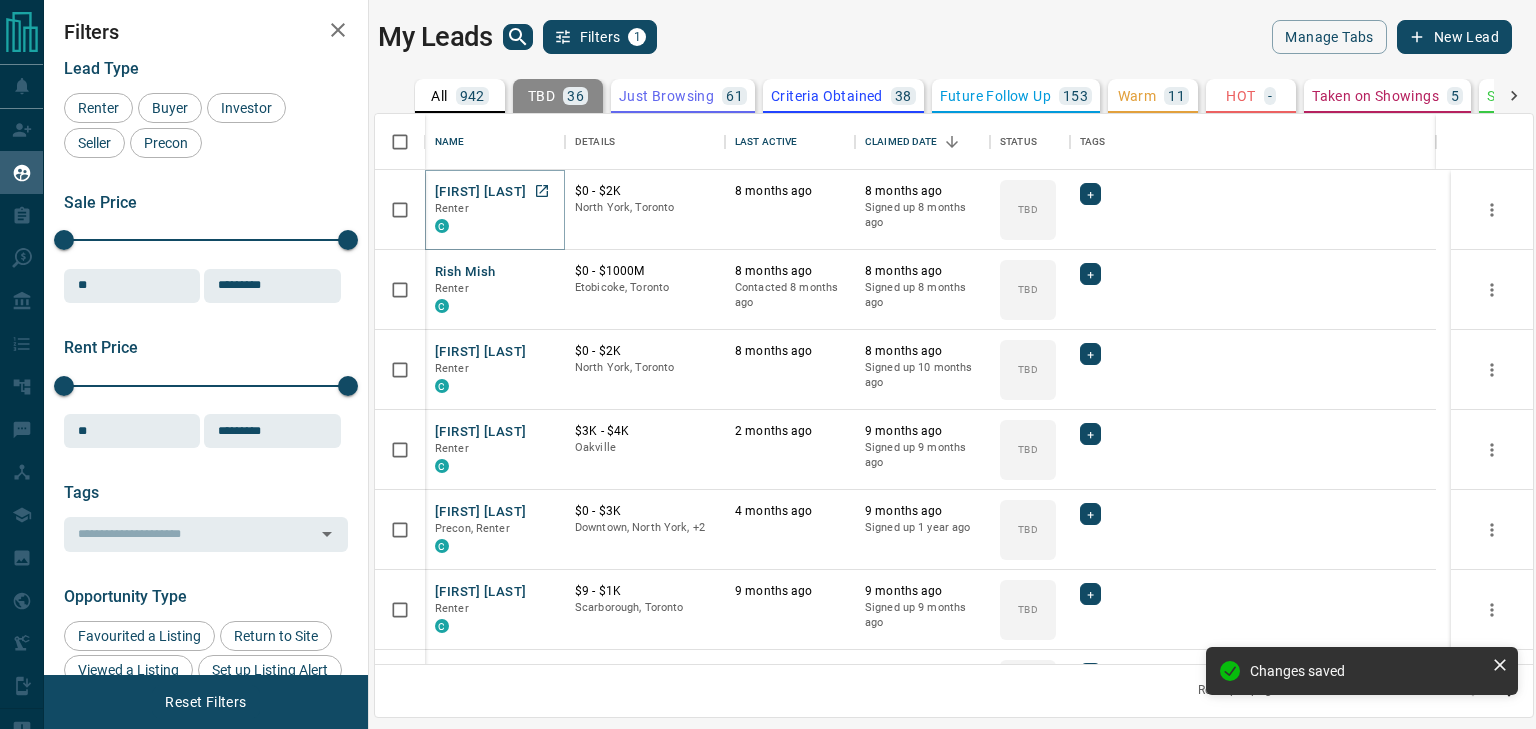 click on "Utsav Dey" at bounding box center [480, 192] 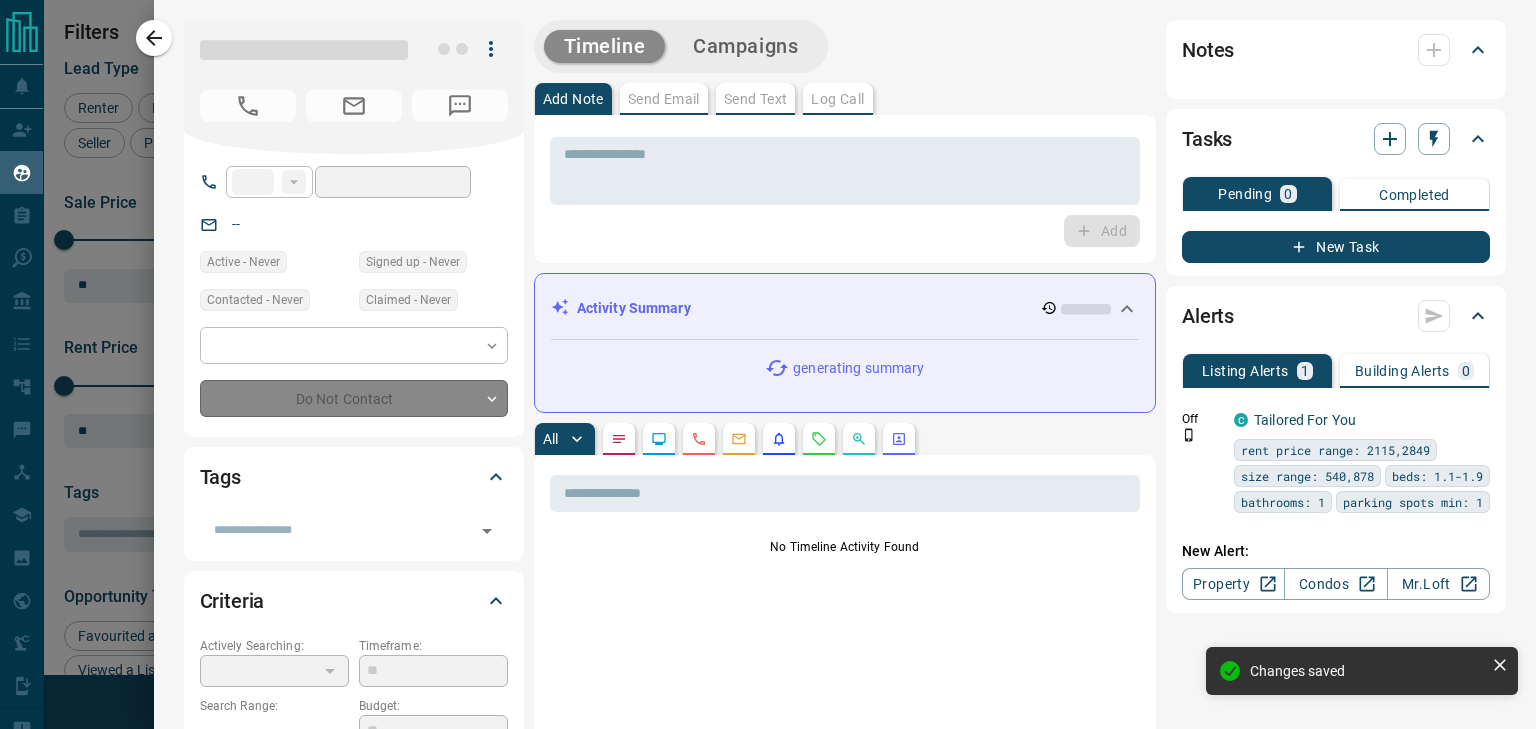type on "**" 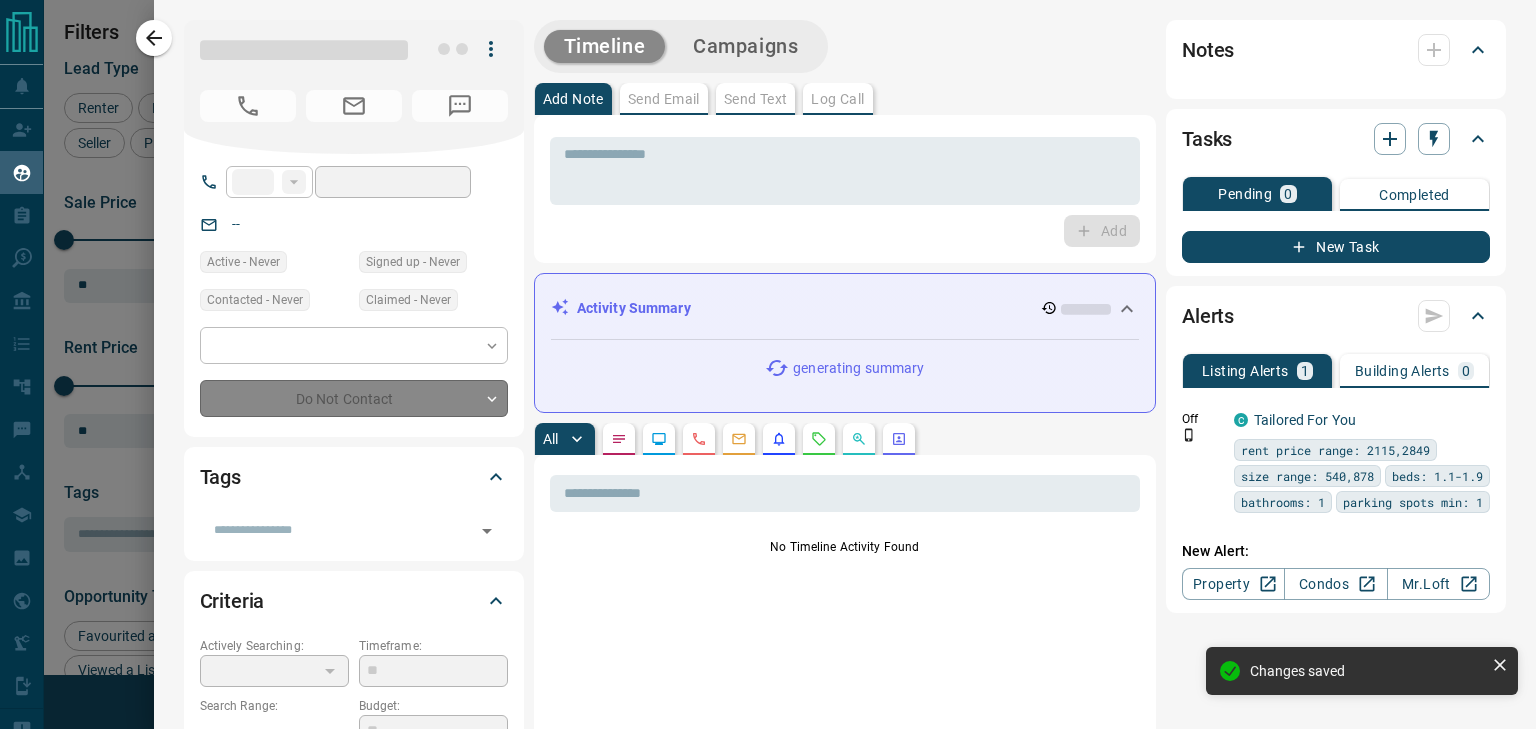 type on "**********" 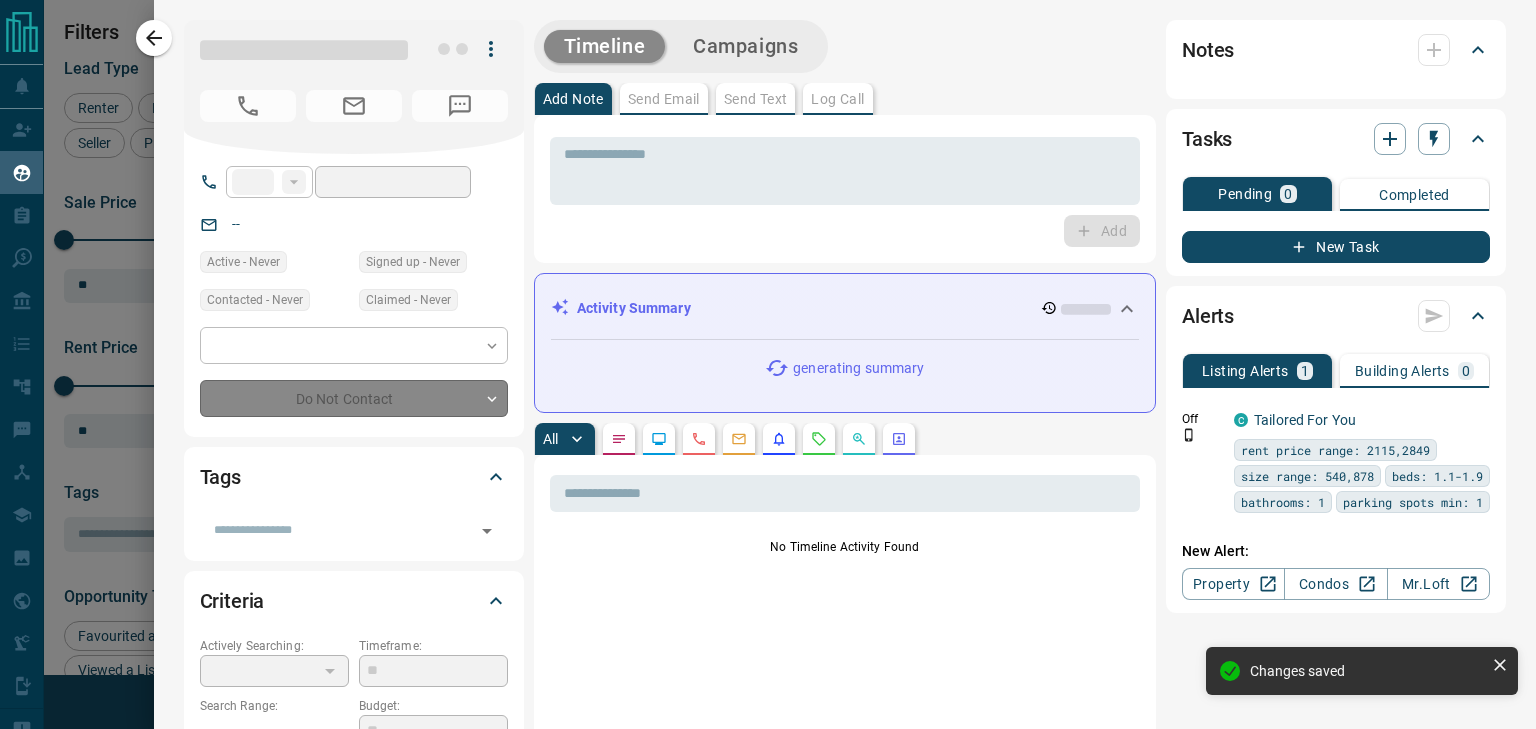 type on "**********" 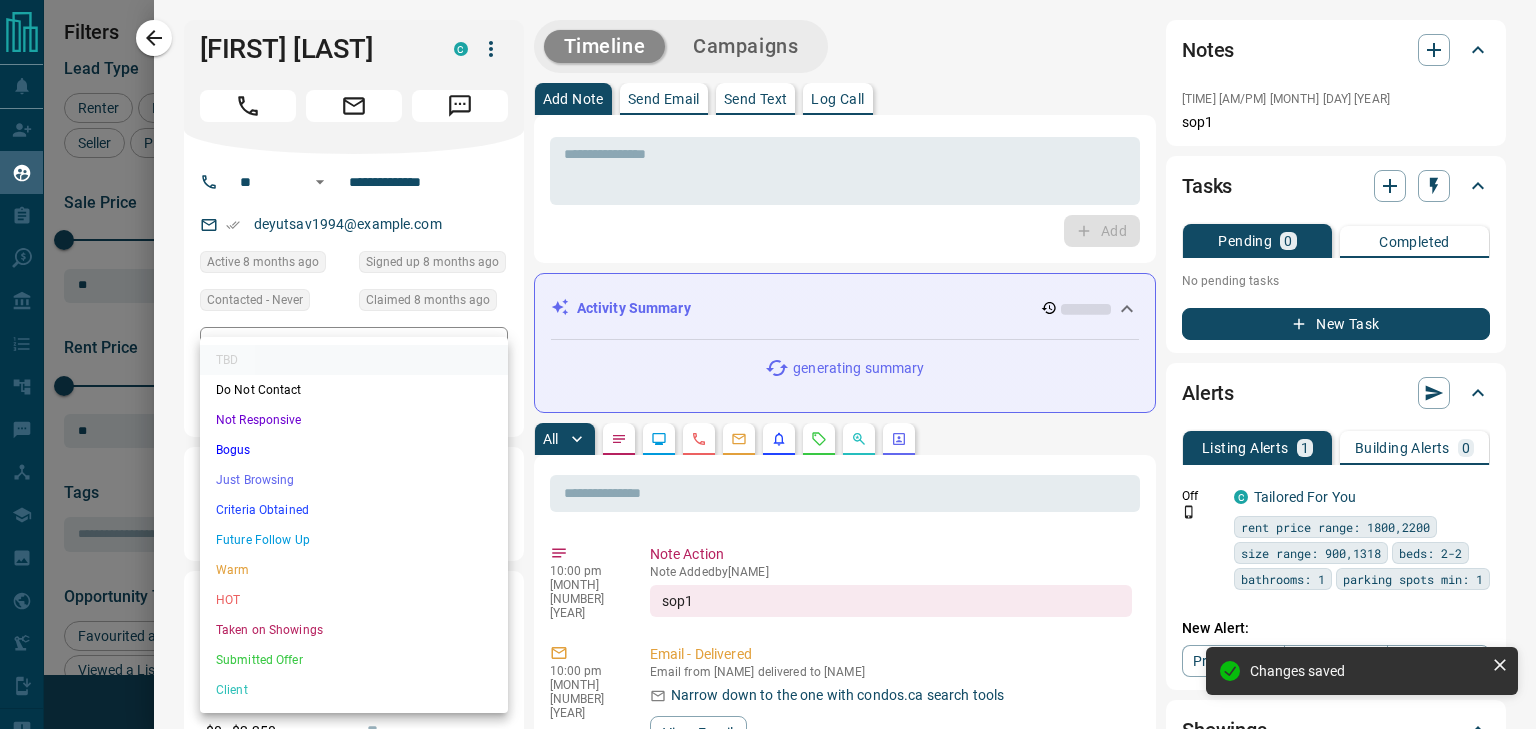 click on "Lead Transfers Claim Leads My Leads Tasks Opportunities Deals Campaigns Automations Messages Broker Bay Training Media Services Agent Resources Precon Worksheet Mobile Apps Disclosure Logout My Leads Filters 1 Manage Tabs New Lead All 942 TBD 36 Do Not Contact - Not Responsive 633 Bogus - Just Browsing 61 Criteria Obtained 38 Future Follow Up 153 Warm 11 HOT - Taken on Showings 5 Submitted Offer - Client 5 Name Details Last Active Claimed Date Status Tags Utsav Dey Renter C $0 - $2K North York, Toronto 8 months ago 8 months ago Signed up 8 months ago TBD + Rish Mish Renter C $0 - $1000M Etobicoke, Toronto 8 months ago Contacted 8 months ago 8 months ago Signed up 8 months ago TBD + K Santos Renter C $0 - $2K North York, Toronto 8 months ago 8 months ago Signed up 10 months ago TBD + Tracy Yang Renter C $3K - $4K Oakville 2 months ago 9 months ago Signed up 9 months ago TBD + Joohee Lee Precon, Renter C $0 - $3K Downtown, North York, +2 4 months ago 9 months ago Signed up 1 year ago TBD + Paul Ogbazi Renter C" at bounding box center (768, 352) 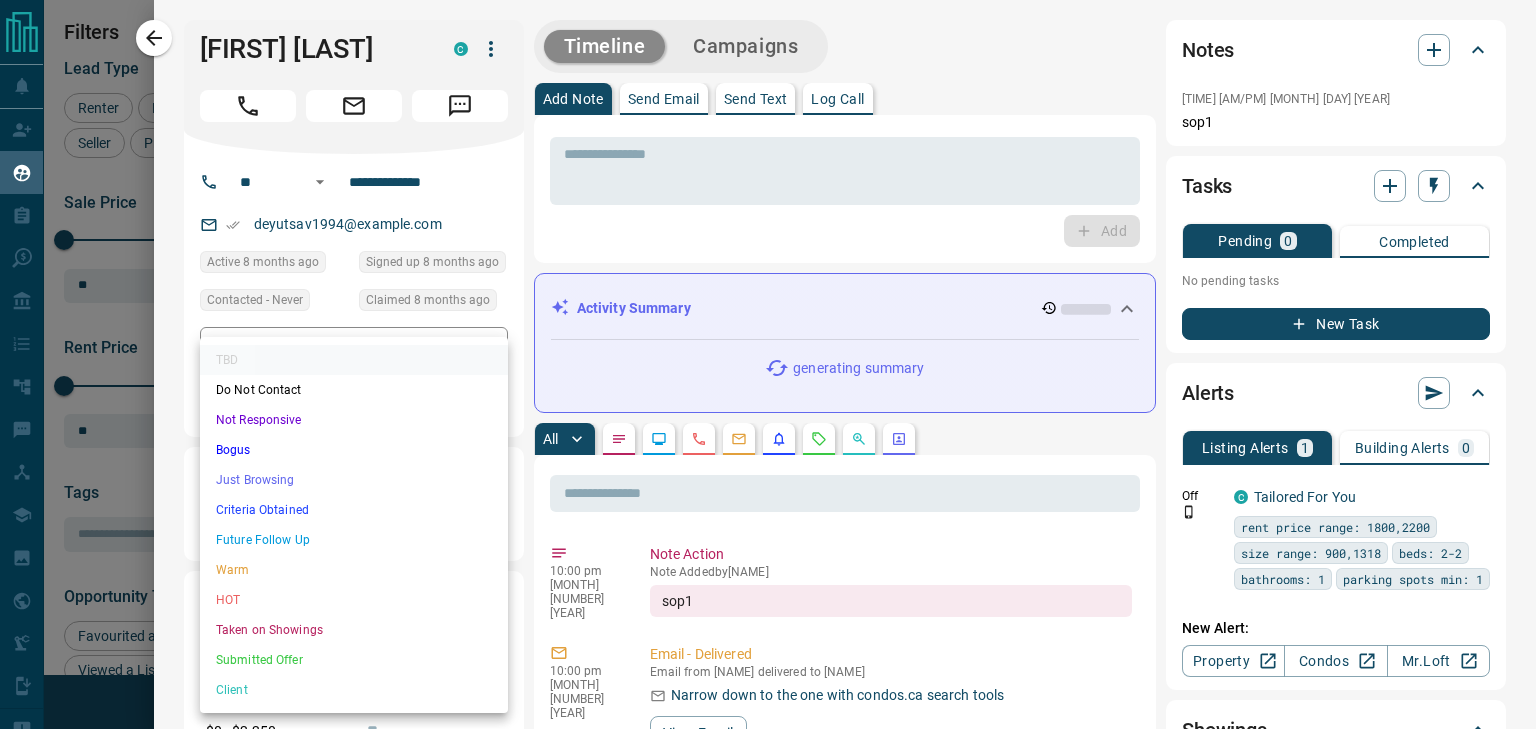click on "Not Responsive" at bounding box center (354, 420) 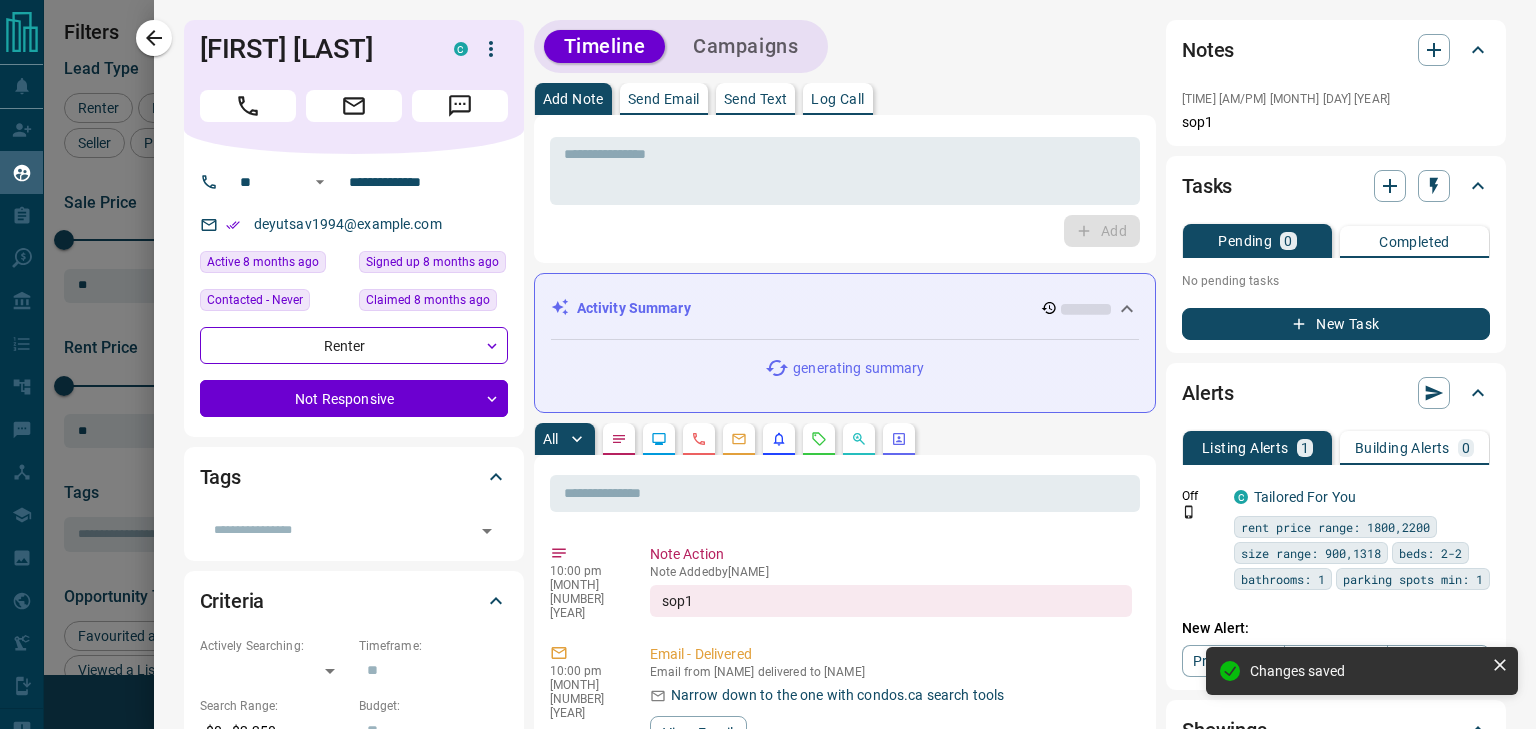 type on "*" 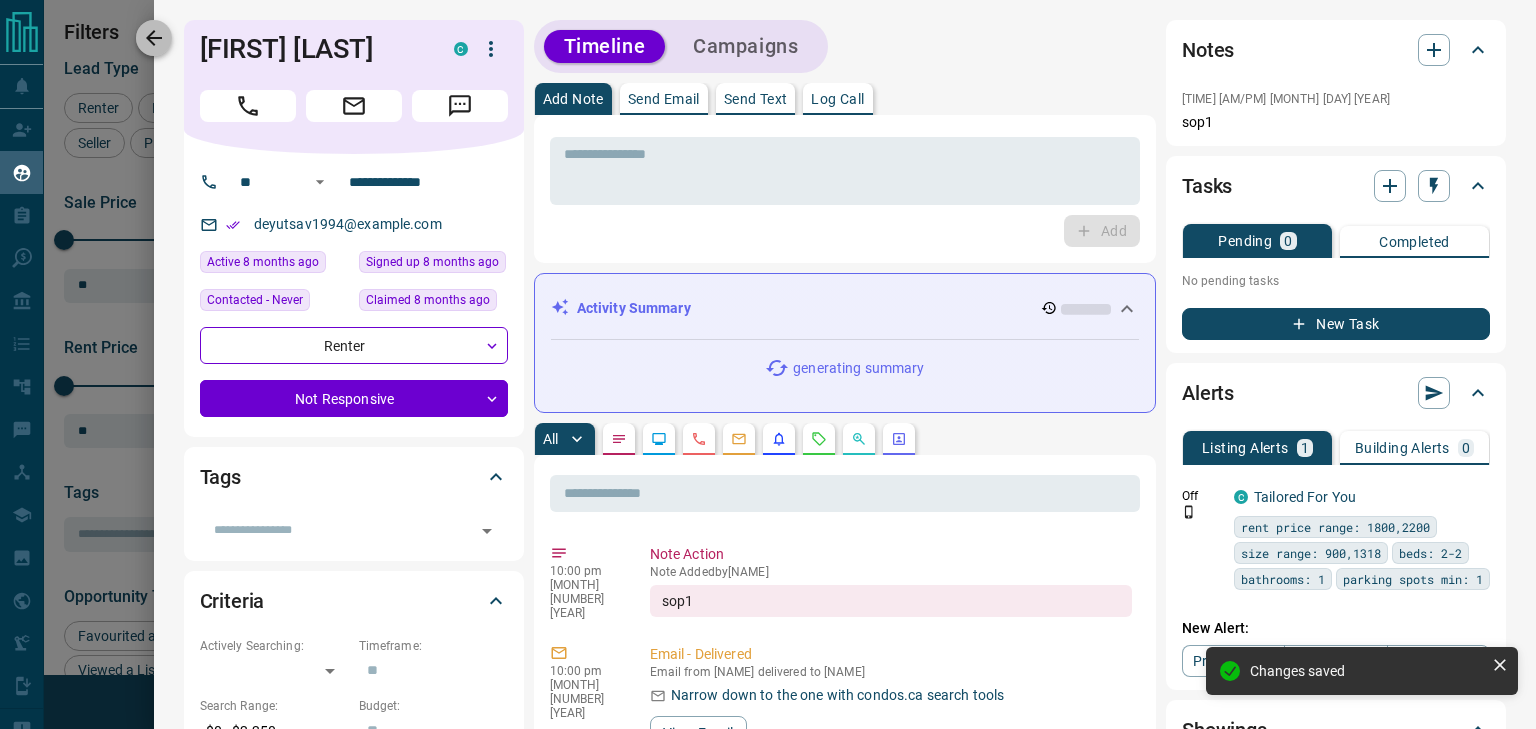 click 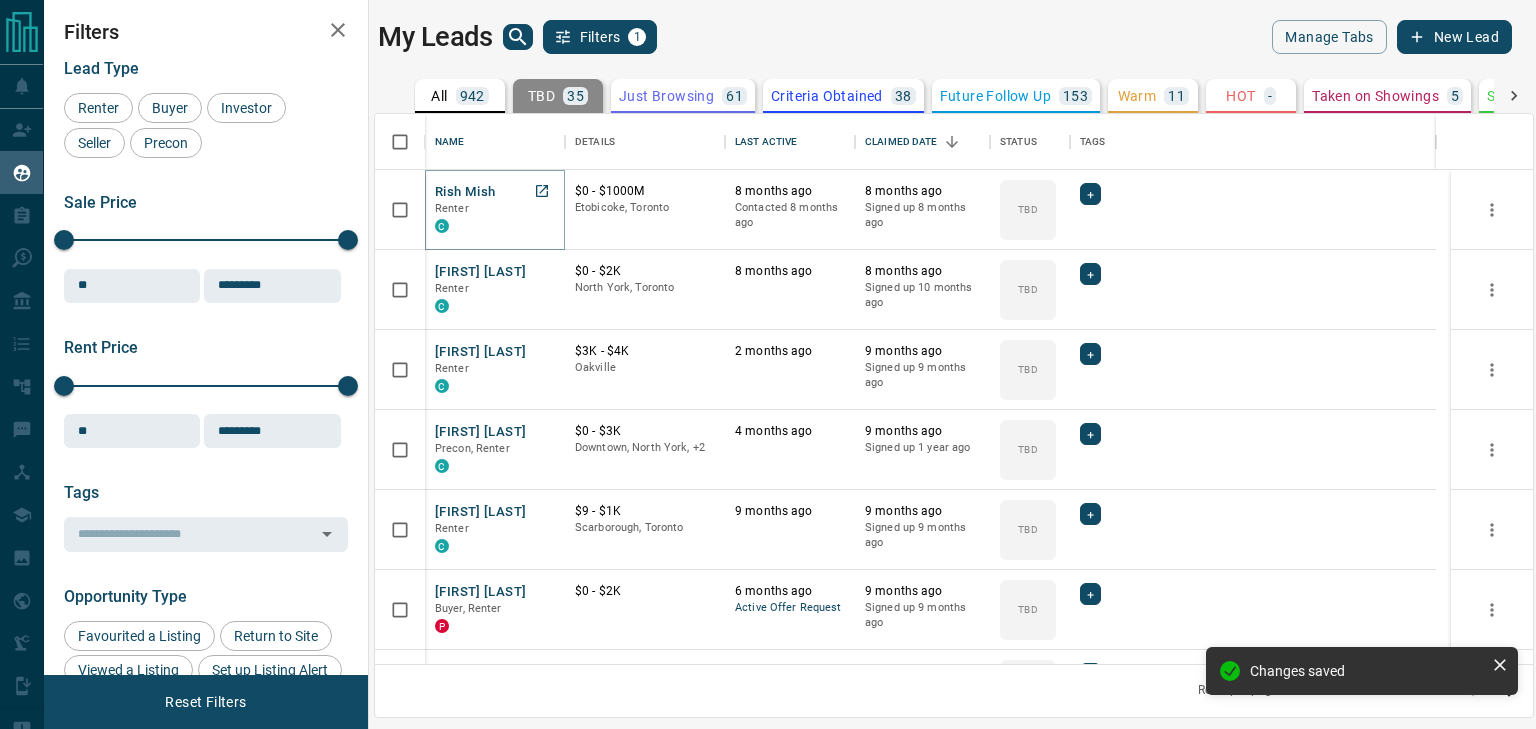 click on "[FIRST] [LAST]" at bounding box center (465, 192) 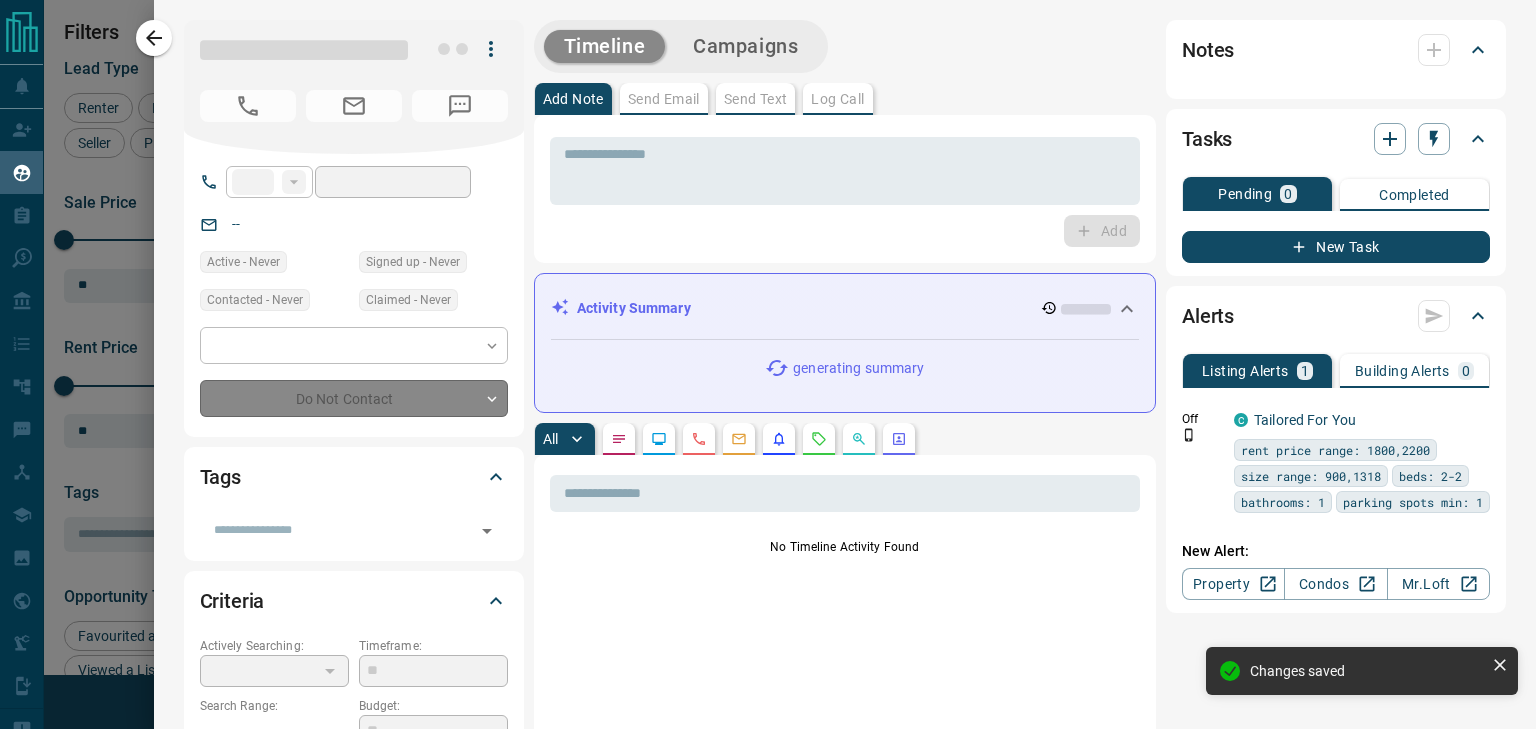 type on "**" 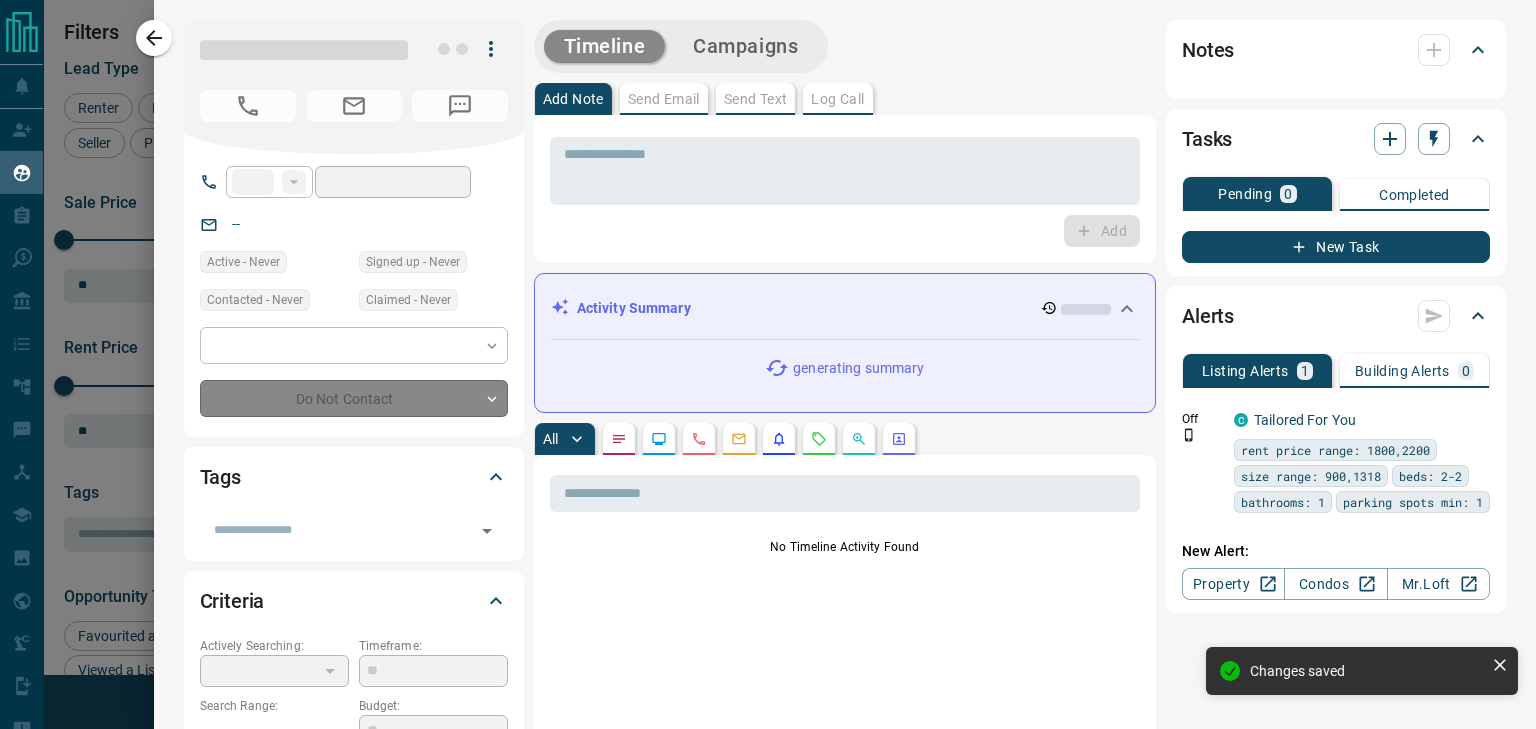 type on "**********" 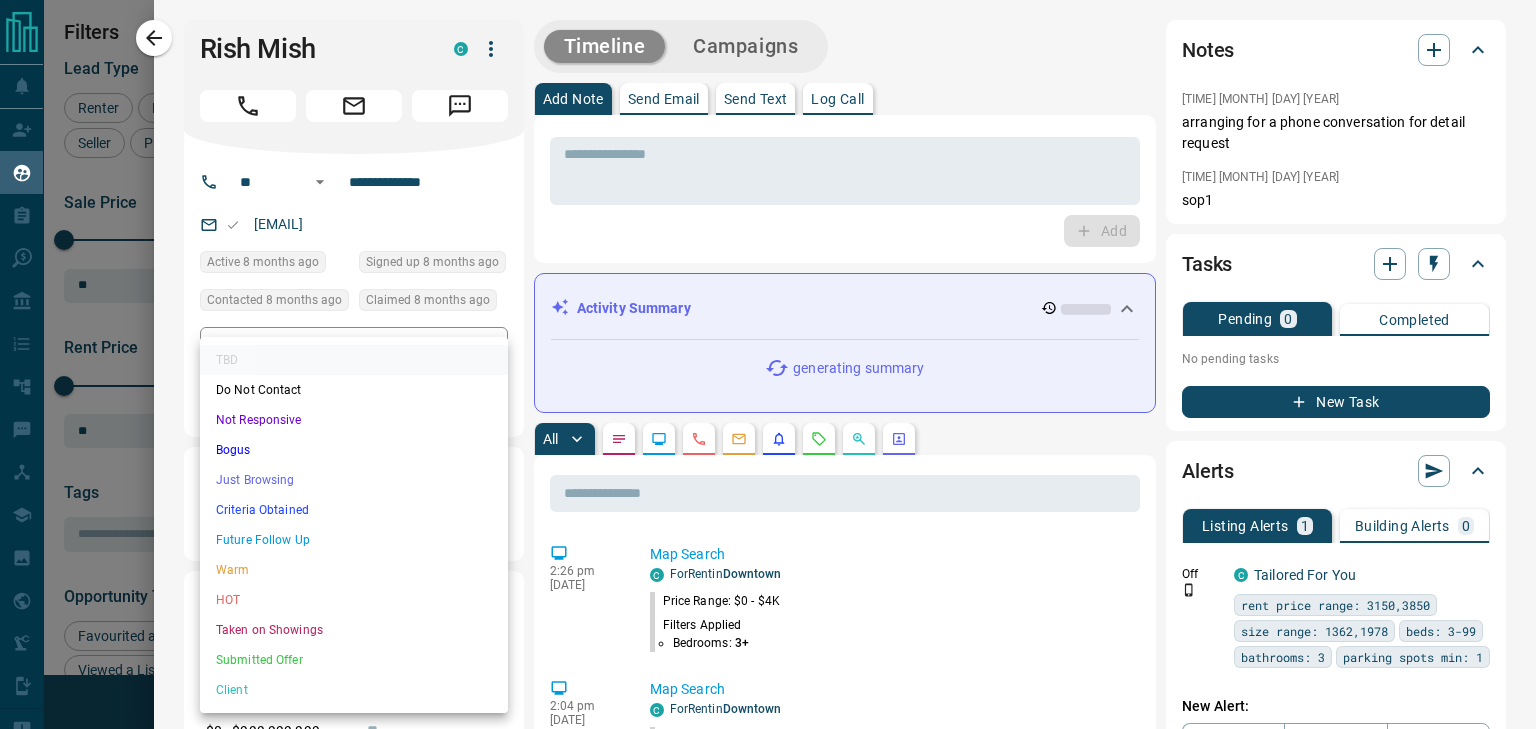 click on "Lead Transfers Claim Leads My Leads Tasks Opportunities Deals Campaigns Automations Messages Broker Bay Training Media Services Agent Resources Precon Worksheet Mobile Apps Disclosure Logout My Leads Filters 1 Manage Tabs New Lead All 942 TBD 35 Do Not Contact - Not Responsive 634 Bogus - Just Browsing 61 Criteria Obtained 38 Future Follow Up 153 Warm 11 HOT - Taken on Showings 5 Submitted Offer - Client 5 Name Details Last Active Claimed Date Status Tags Rish Mish Renter C $0 - $1000M Etobicoke, Toronto 8 months ago Contacted 8 months ago 8 months ago Signed up 8 months ago TBD + K Santos Renter C $0 - $2K North York, Toronto 8 months ago 8 months ago Signed up 10 months ago TBD + Tracy Yang Renter C $3K - $4K Oakville 2 months ago 9 months ago Signed up 9 months ago TBD + Joohee Lee Precon, Renter C $0 - $3K Downtown, North York, +2 4 months ago 9 months ago Signed up 1 year ago TBD + Paul Ogbazi Renter C $9 - $1K Scarborough, Toronto 9 months ago 9 months ago Signed up 9 months ago TBD + Adnan Khan P TBD +" at bounding box center (768, 352) 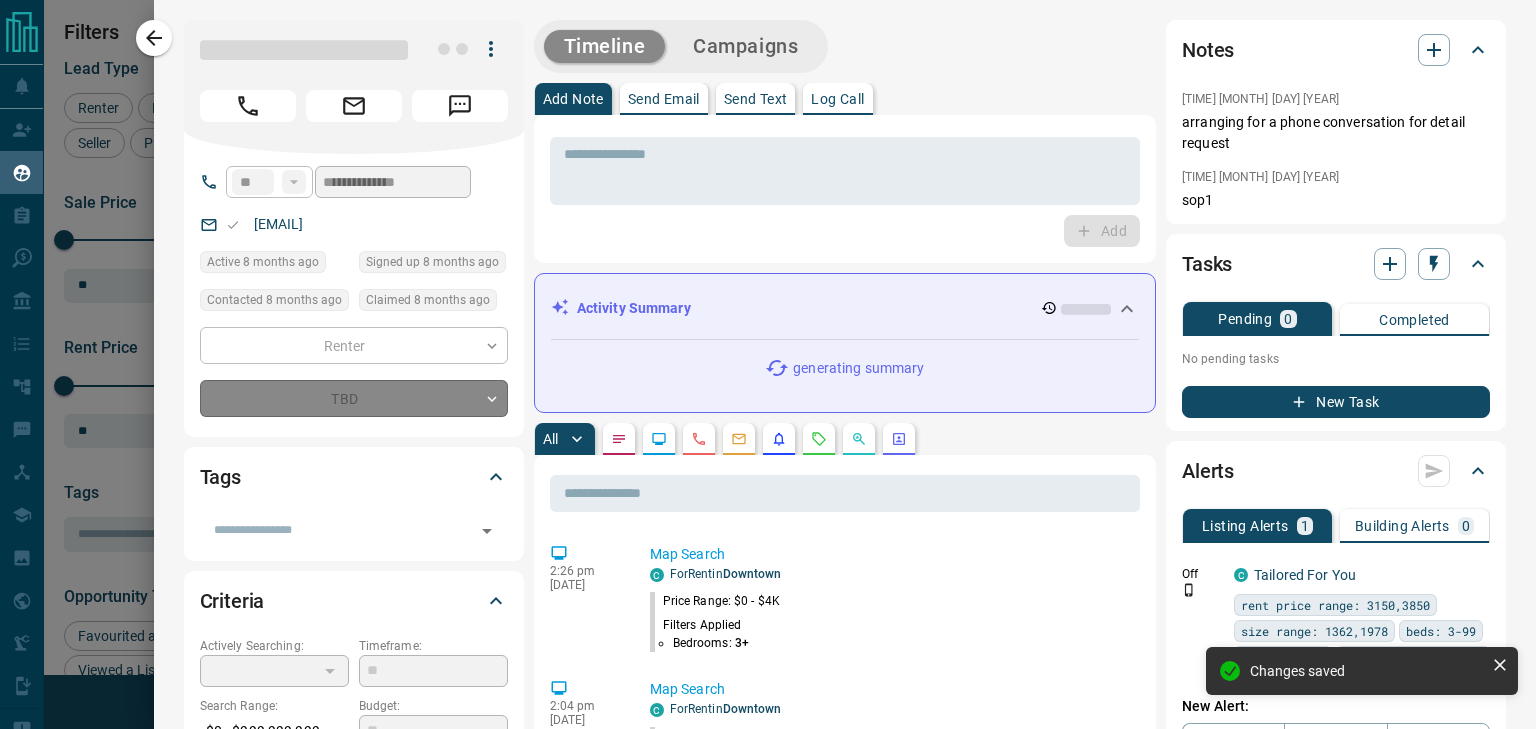 type on "*" 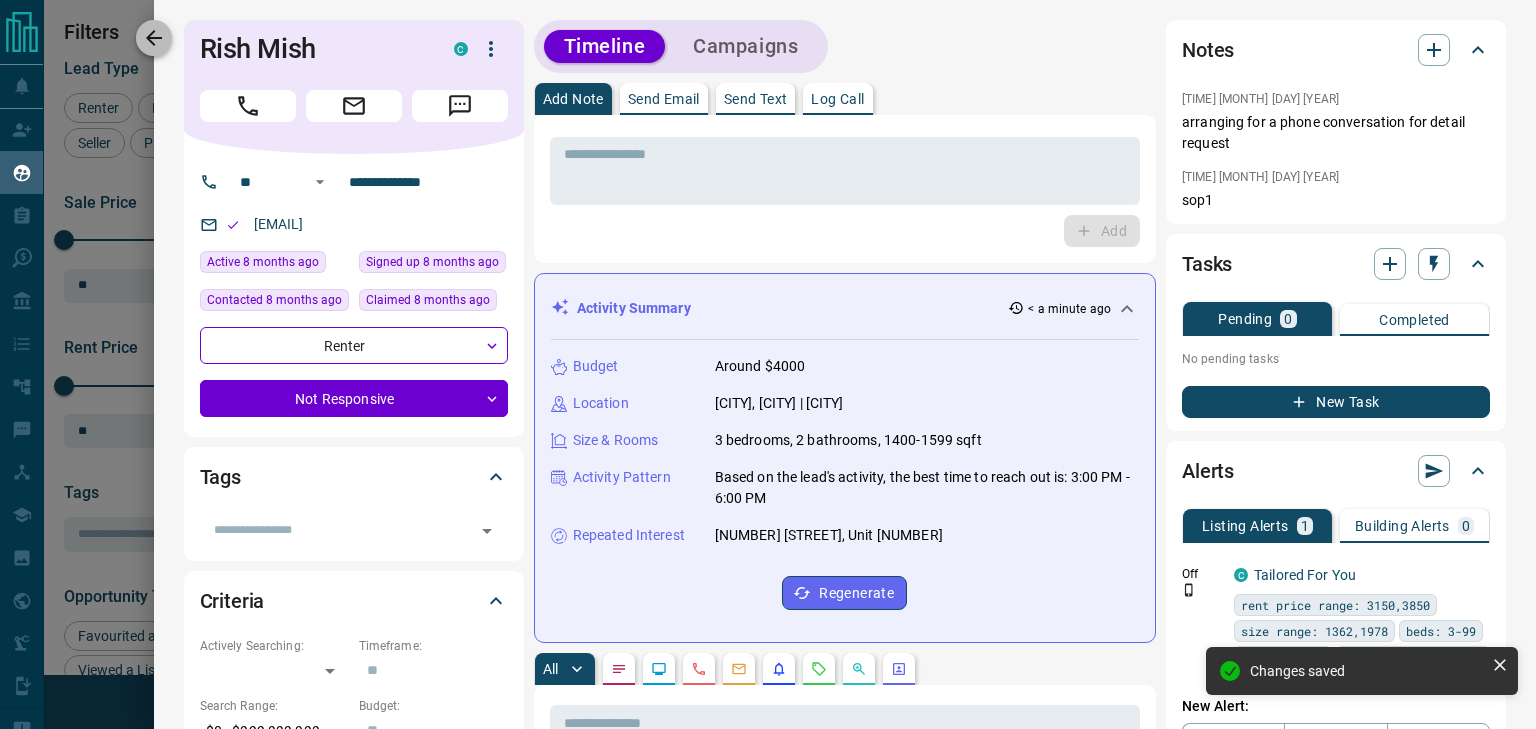 click 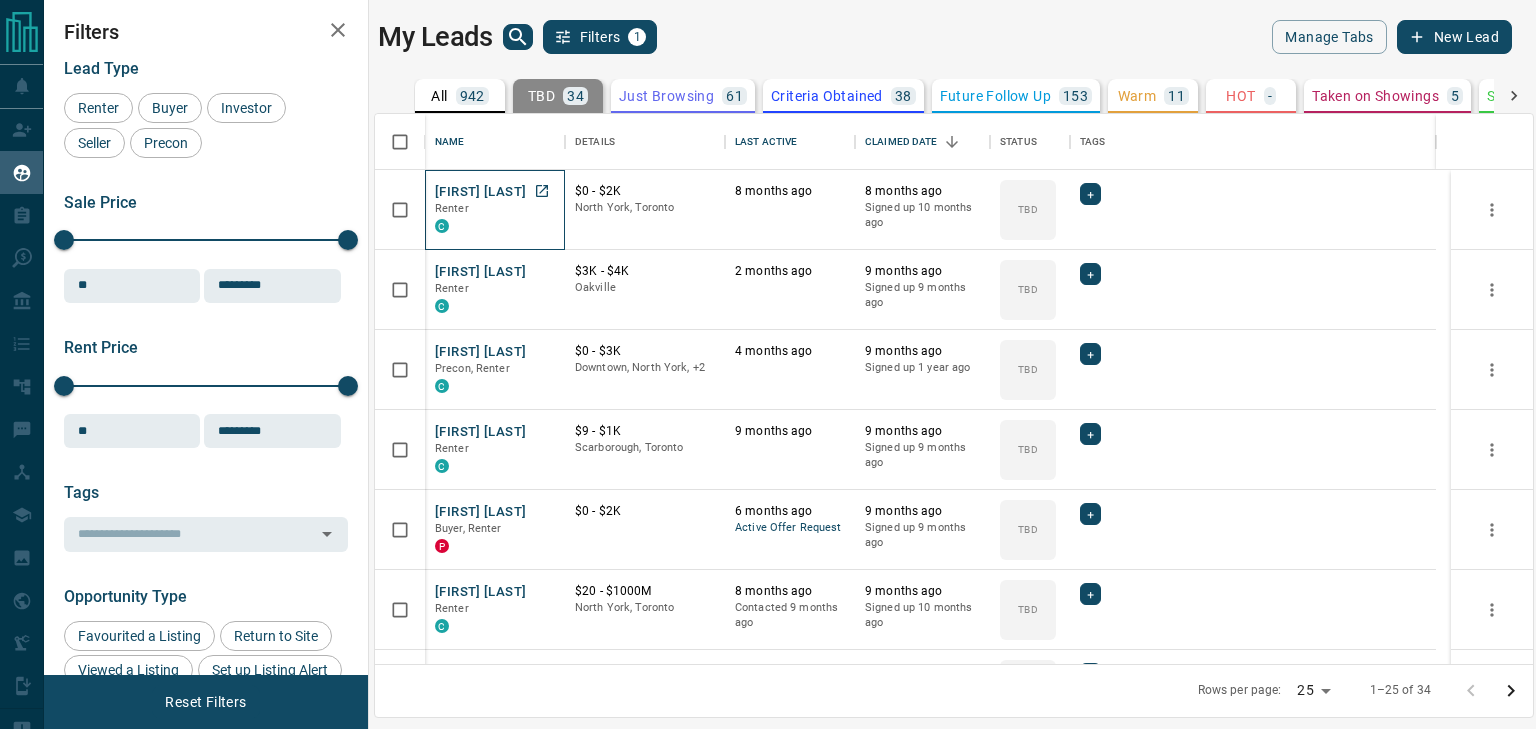 click on "C" at bounding box center [495, 225] 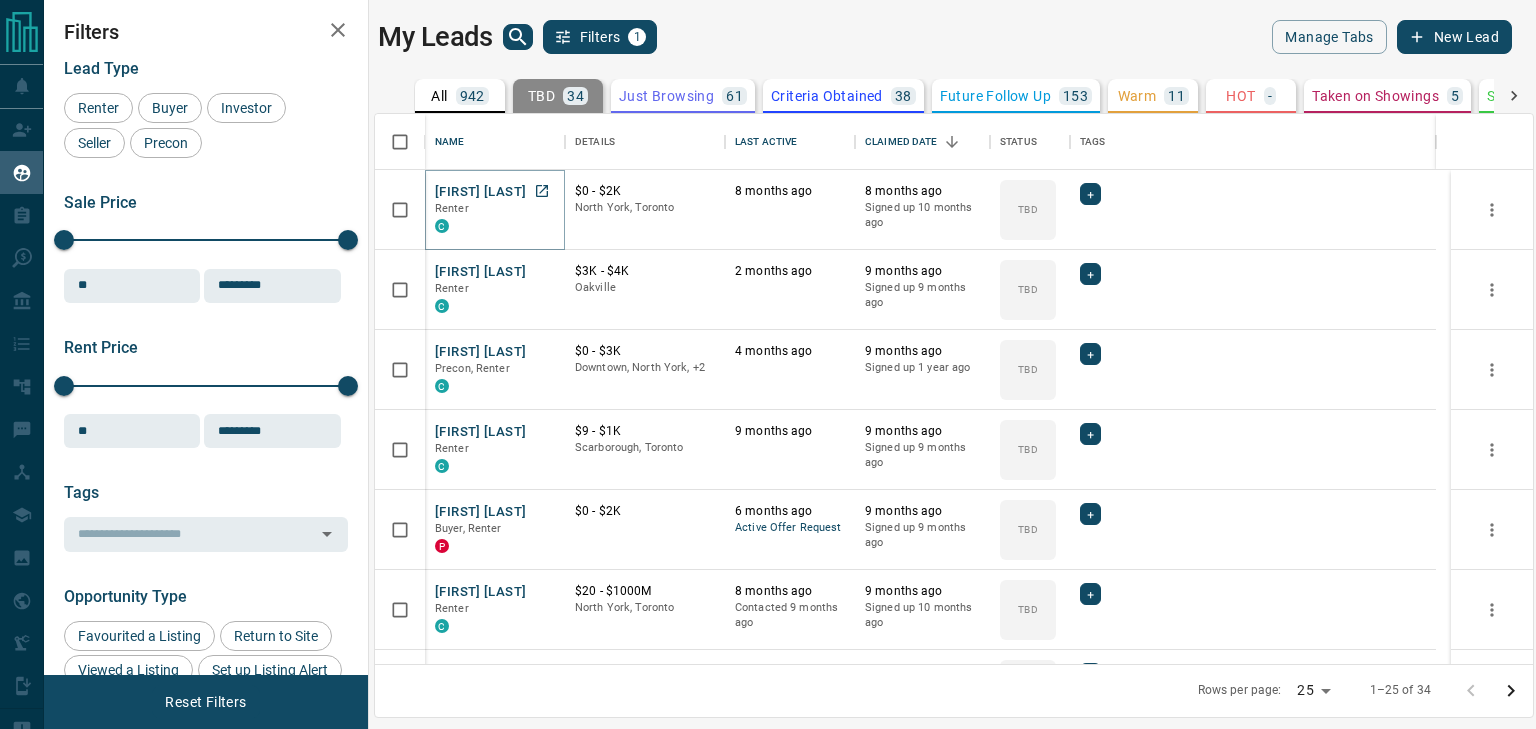 click on "K Santos" at bounding box center [480, 192] 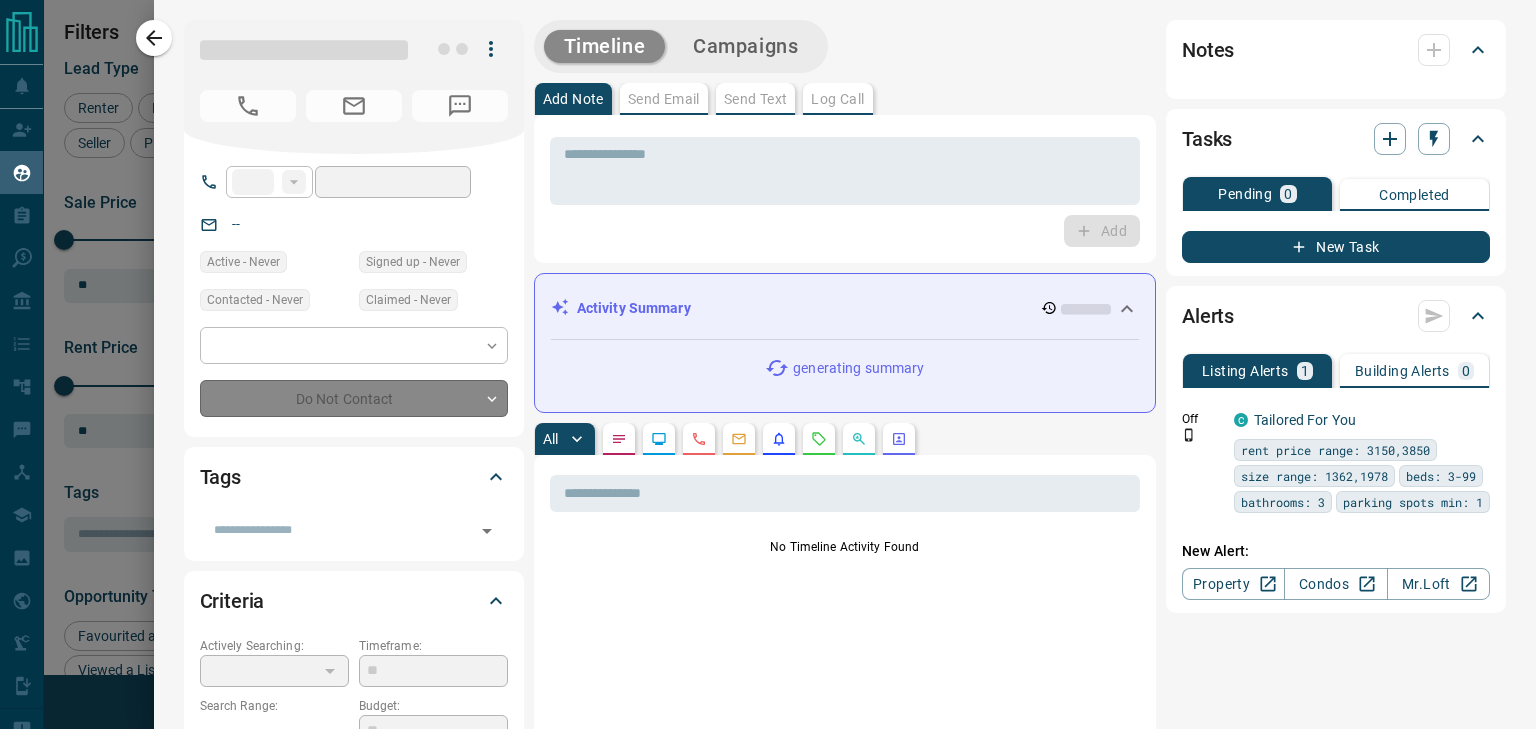 type on "**" 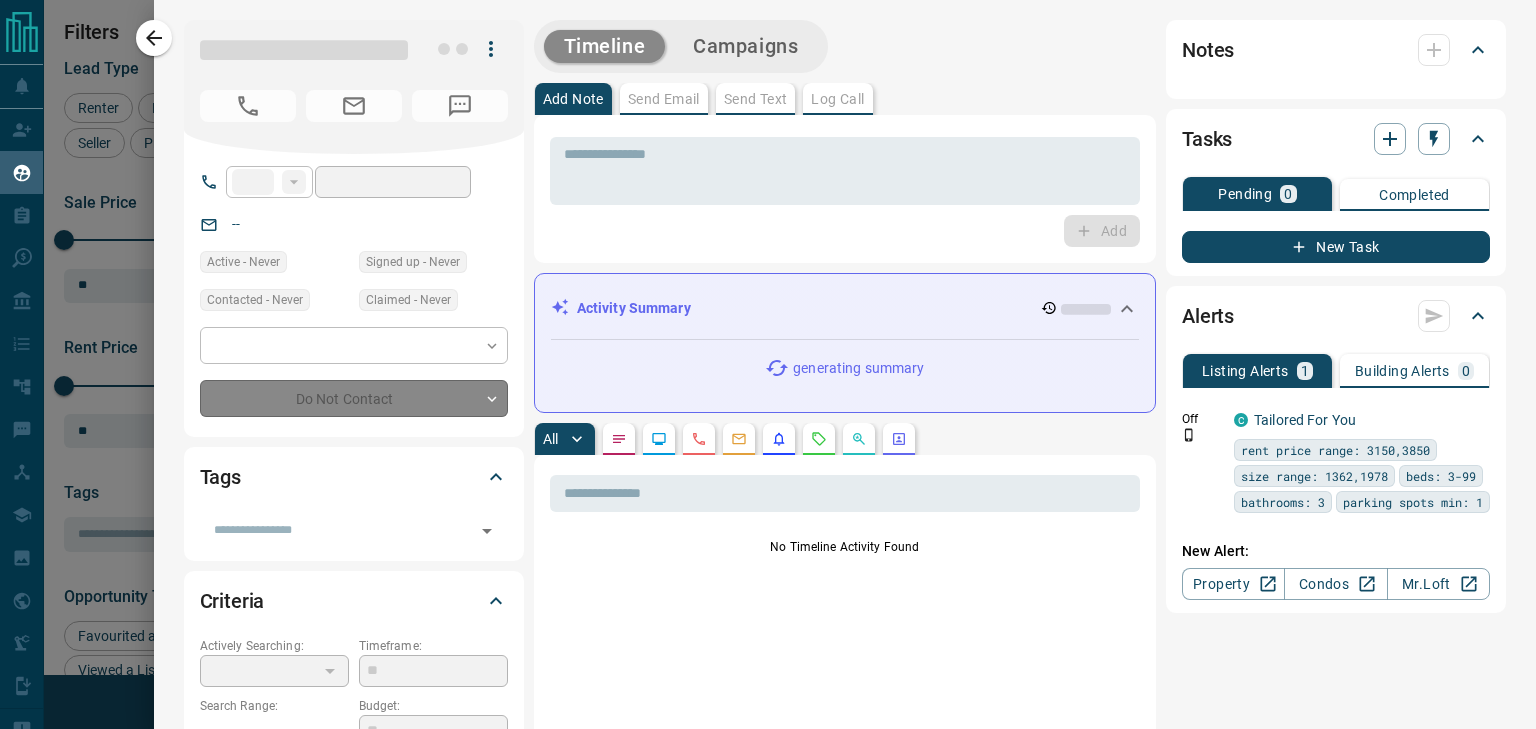 type on "**********" 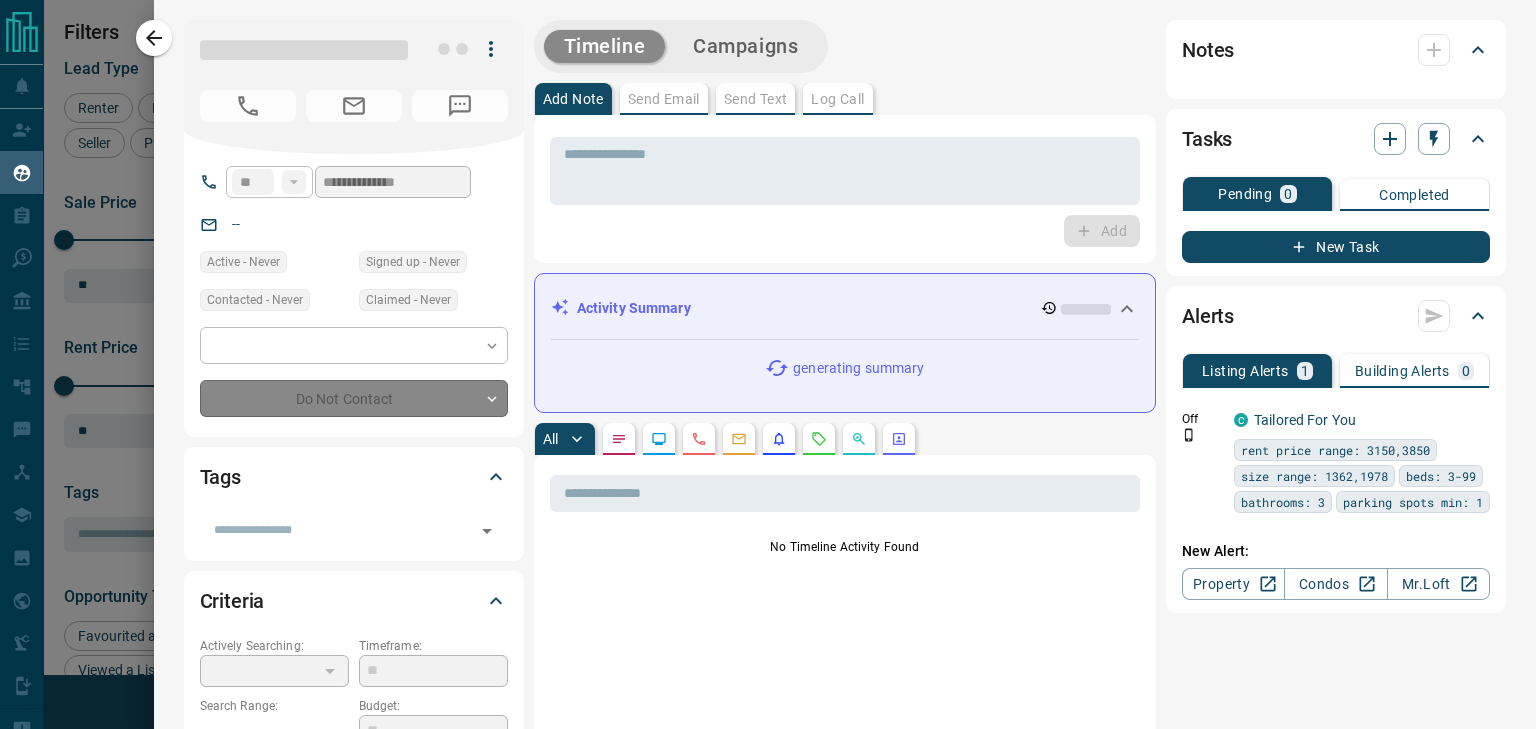type on "**********" 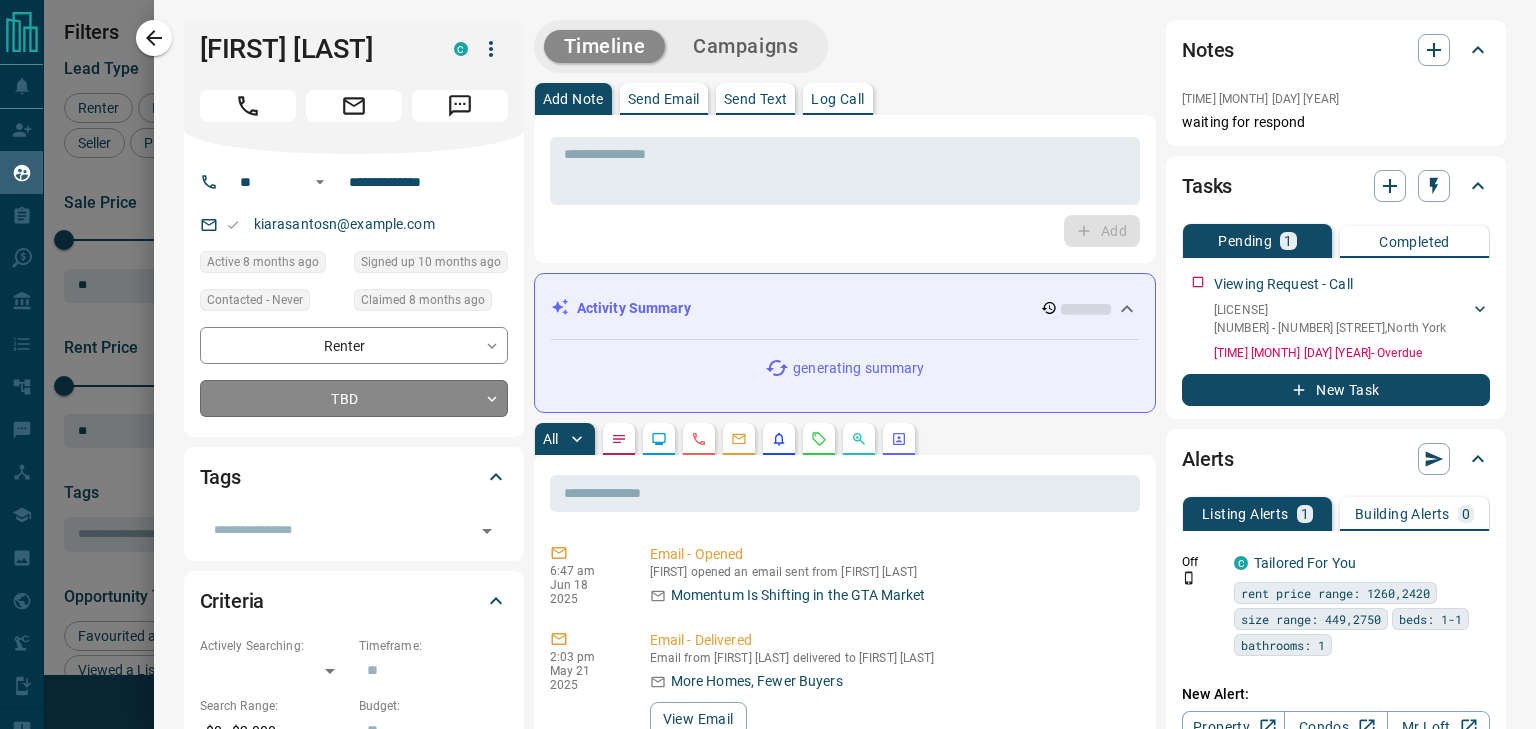 click on "Lead Transfers Claim Leads My Leads Tasks Opportunities Deals Campaigns Automations Messages Broker Bay Training Media Services Agent Resources Precon Worksheet Mobile Apps Disclosure Logout My Leads Filters 1 Manage Tabs New Lead All 942 TBD 34 Do Not Contact - Not Responsive 635 Bogus - Just Browsing 61 Criteria Obtained 38 Future Follow Up 153 Warm 11 HOT - Taken on Showings 5 Submitted Offer - Client 5 Name Details Last Active Claimed Date Status Tags K Santos Renter C $0 - $2K North York, Toronto 8 months ago 8 months ago Signed up 10 months ago TBD + Tracy Yang Renter C $3K - $4K Oakville 2 months ago 9 months ago Signed up 9 months ago TBD + Joohee Lee Precon, Renter C $0 - $3K Downtown, North York, +2 4 months ago 9 months ago Signed up 1 year ago TBD + Paul Ogbazi Renter C $9 - $1K Scarborough, Toronto 9 months ago 9 months ago Signed up 9 months ago TBD + Adnan Khan Buyer, Renter P $0 - $2K 6 months ago Active Offer Request 9 months ago Signed up 9 months ago TBD + Sungho Park Renter C $20 - $1000M" at bounding box center (768, 352) 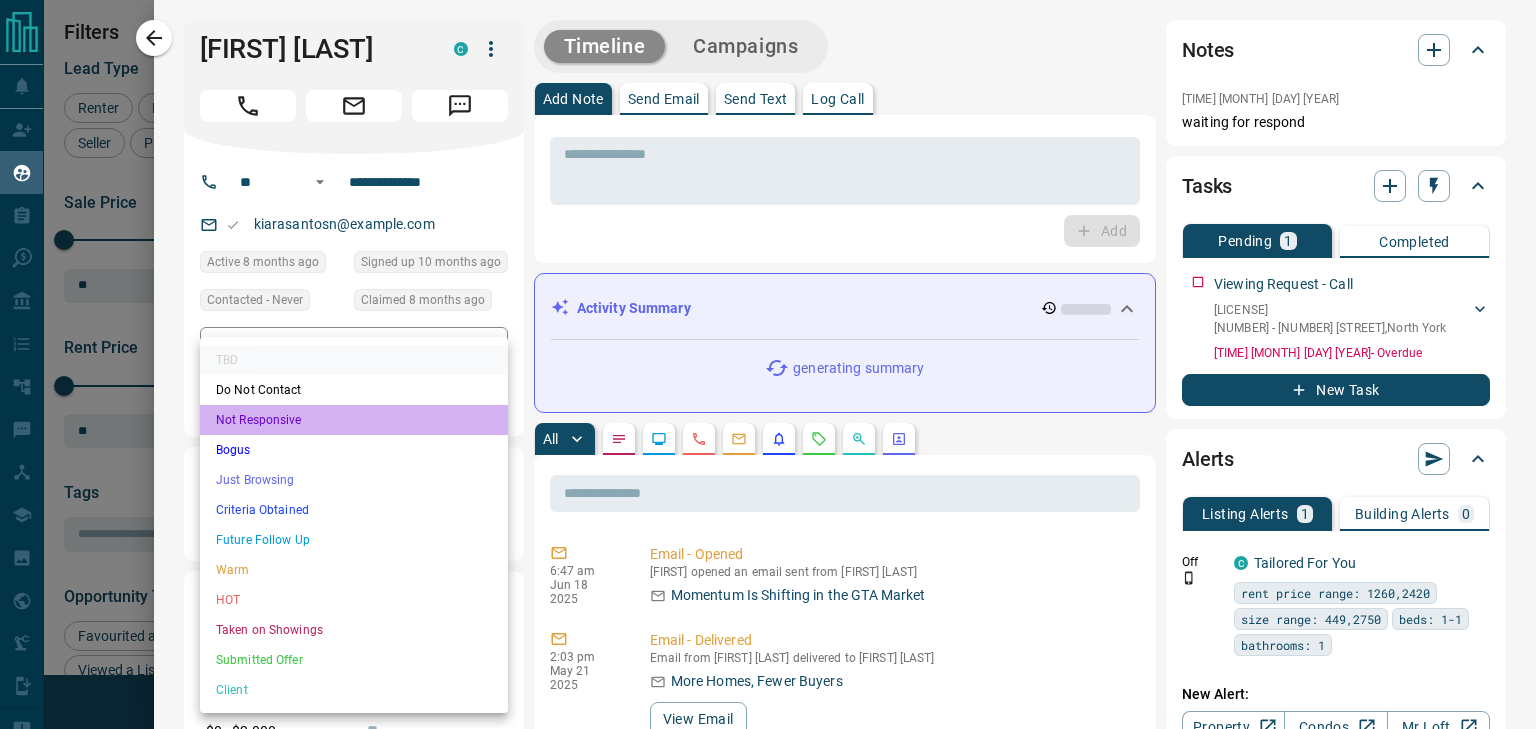 click on "Not Responsive" at bounding box center (354, 420) 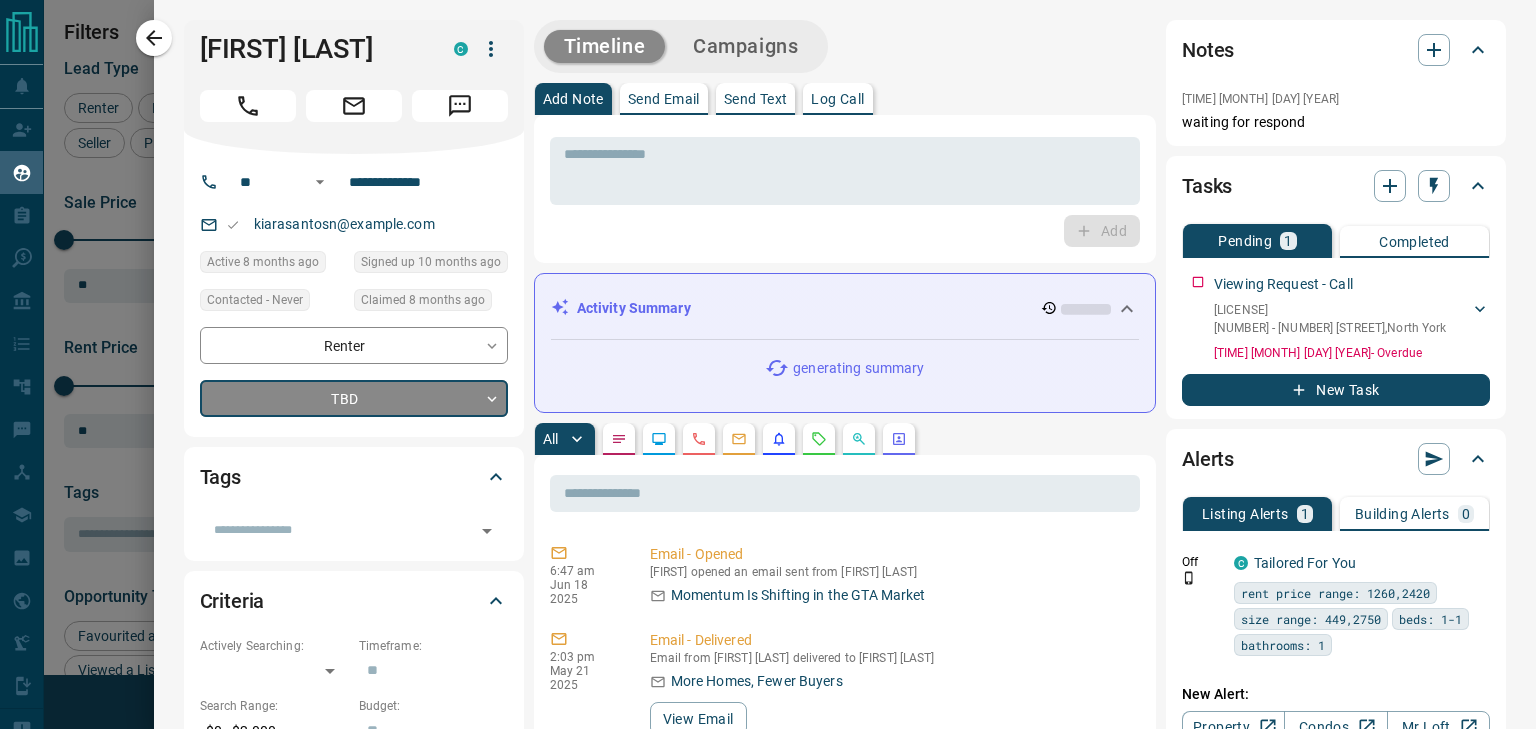 type on "*" 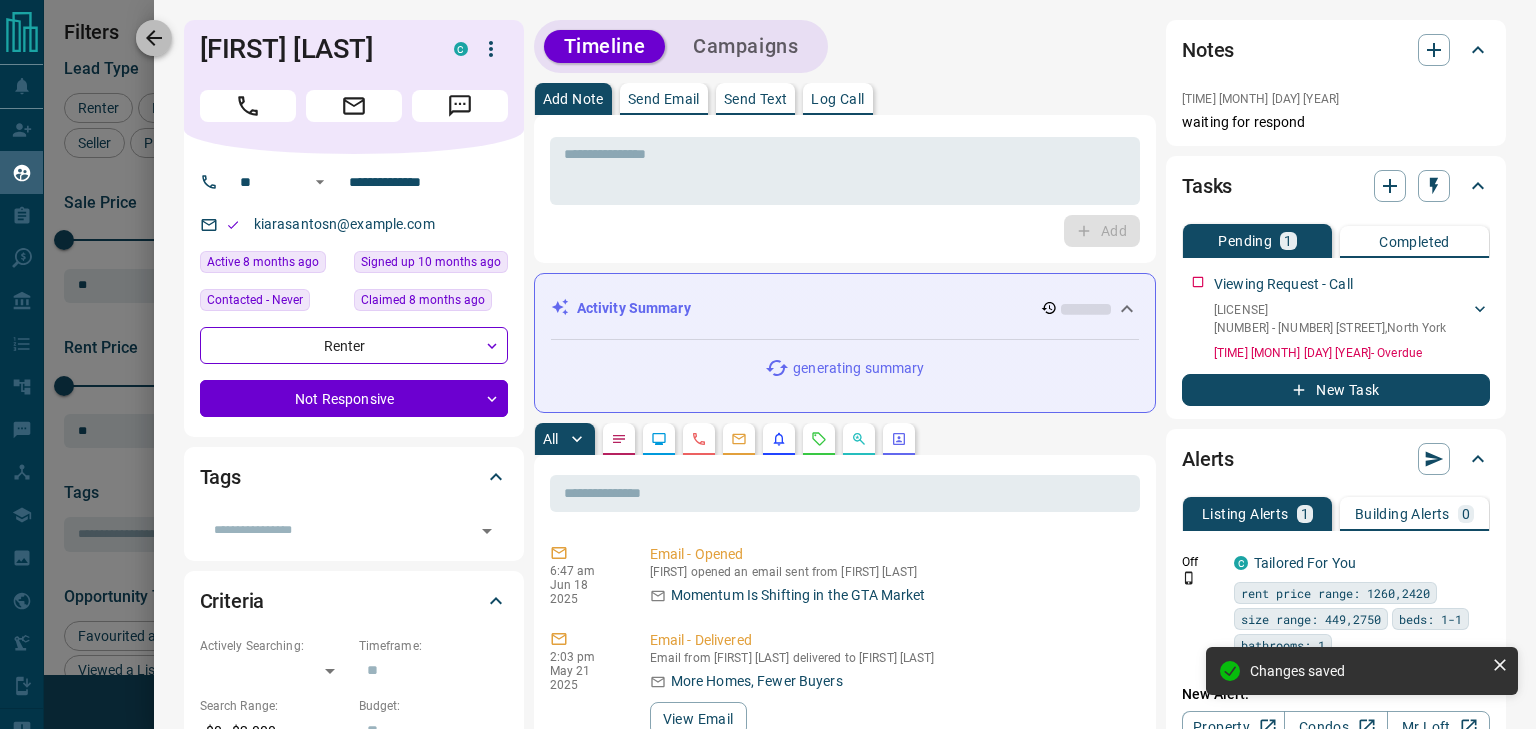 click at bounding box center [154, 38] 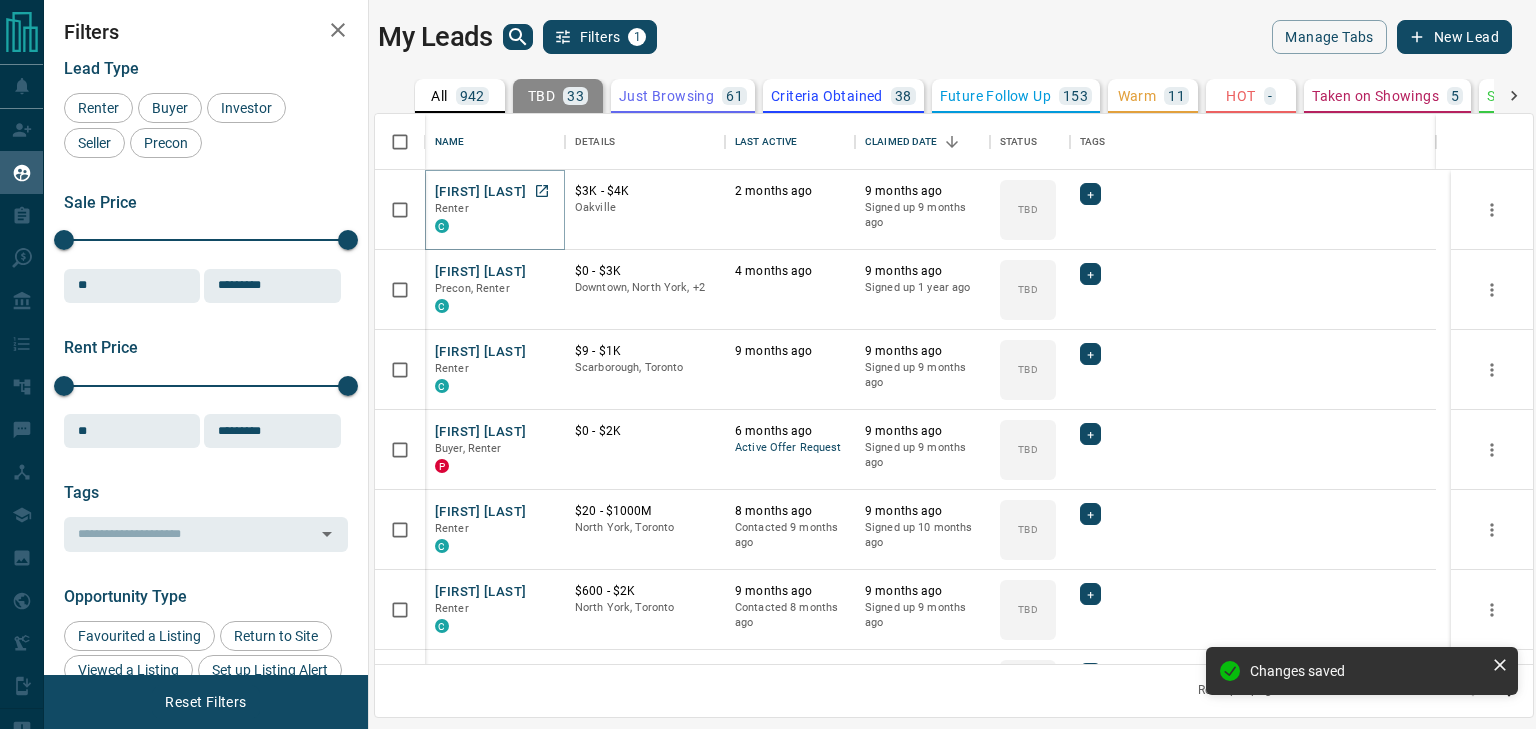 click on "Tracy Yang" at bounding box center (480, 192) 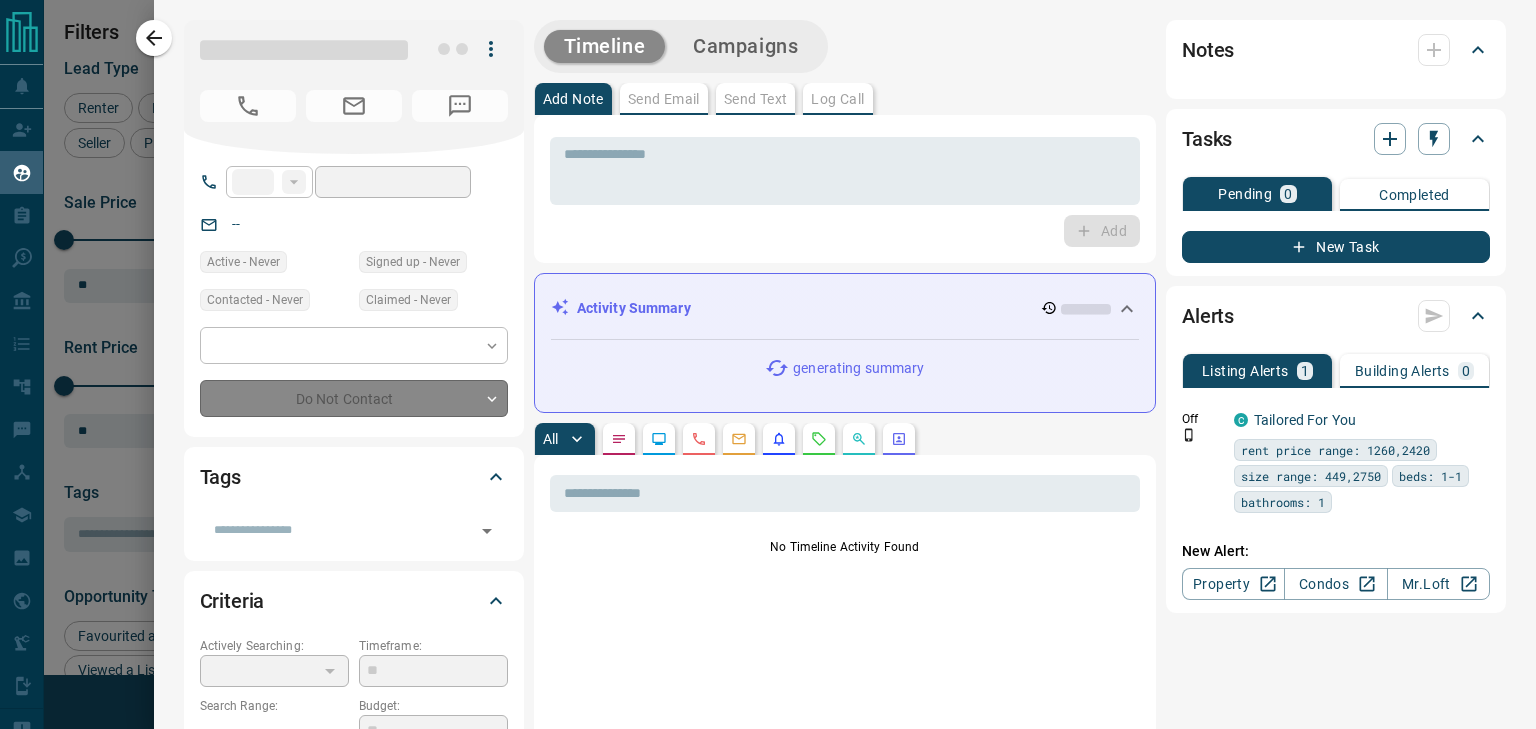 type on "***" 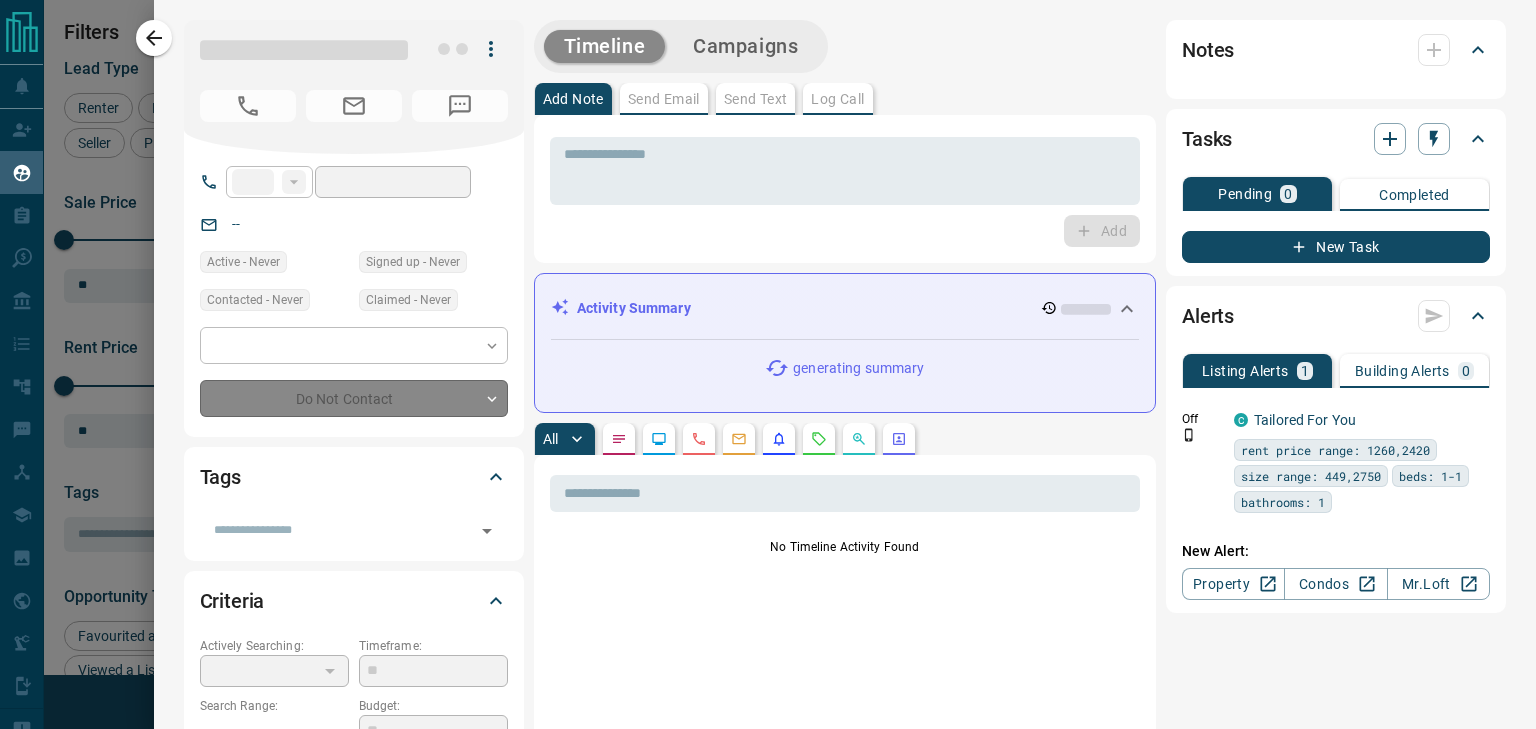 type on "**********" 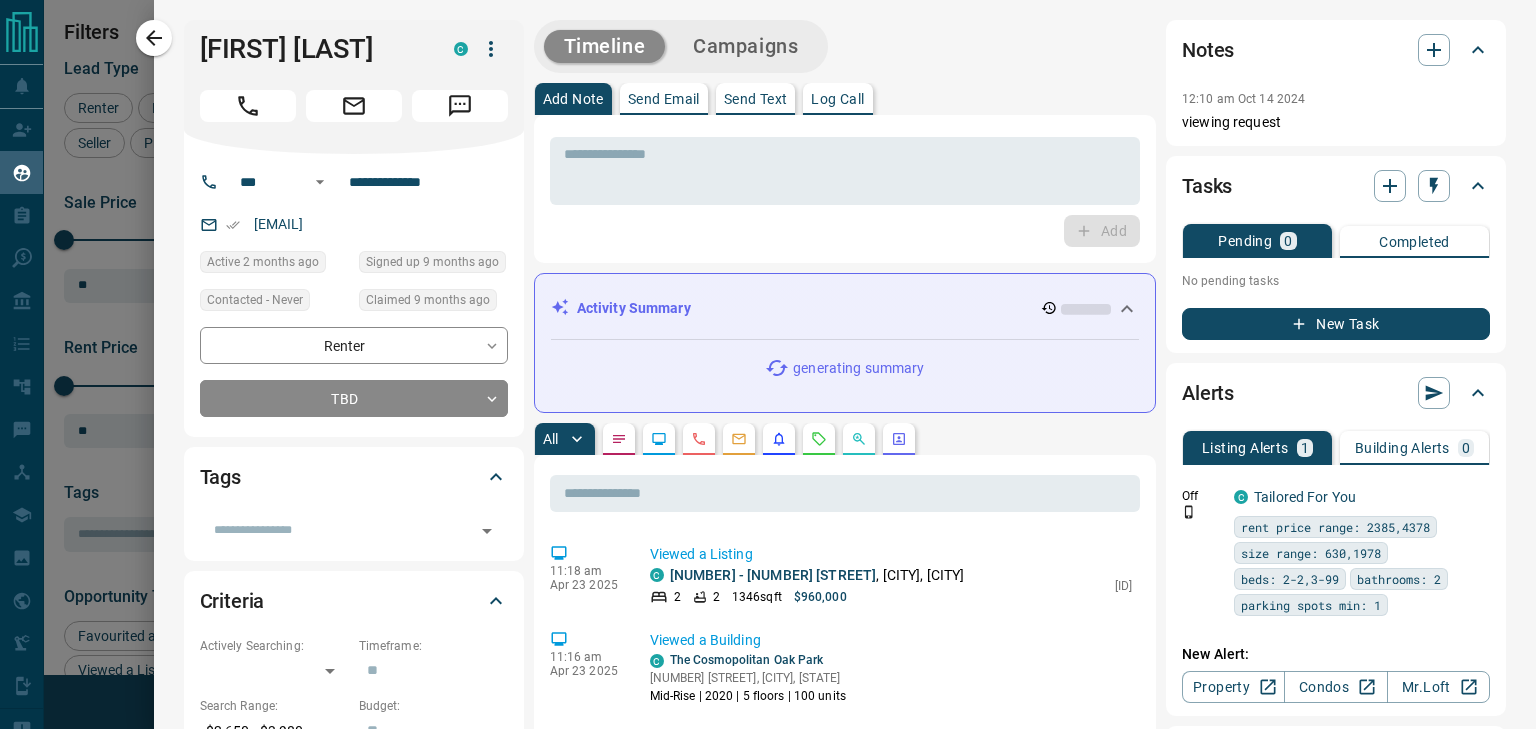 click on "**********" at bounding box center (354, 372) 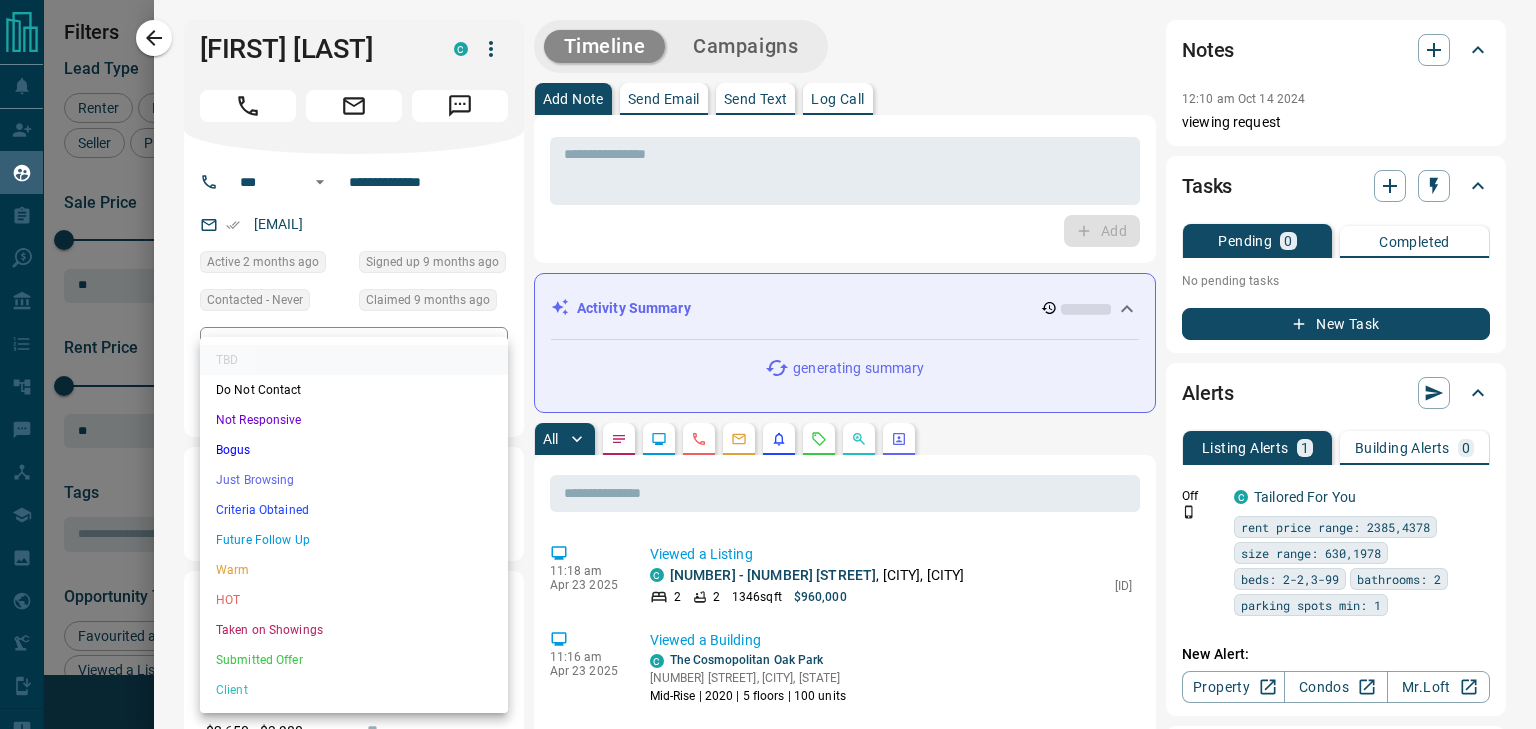click on "Lead Transfers Claim Leads My Leads Tasks Opportunities Deals Campaigns Automations Messages Broker Bay Training Media Services Agent Resources Precon Worksheet Mobile Apps Disclosure Logout My Leads Filters 1 Manage Tabs New Lead All 942 TBD 33 Do Not Contact - Not Responsive 636 Bogus - Just Browsing 61 Criteria Obtained 38 Future Follow Up 153 Warm 11 HOT - Taken on Showings 5 Submitted Offer - Client 5 Name Details Last Active Claimed Date Status Tags Tracy Yang Renter C $3K - $4K Oakville 2 months ago 9 months ago Signed up 9 months ago TBD + Joohee Lee Precon, Renter C $0 - $3K Downtown, North York, +2 4 months ago 9 months ago Signed up 1 year ago TBD + Paul Ogbazi Renter C $9 - $1K Scarborough, Toronto 9 months ago 9 months ago Signed up 9 months ago TBD + Adnan Khan Buyer, Renter P $0 - $2K 6 months ago Active Offer Request 9 months ago Signed up 9 months ago TBD + Sungho Park Renter C $20 - $1000M North York, Toronto 8 months ago Contacted 9 months ago 9 months ago Signed up 10 months ago TBD + C +" at bounding box center (768, 352) 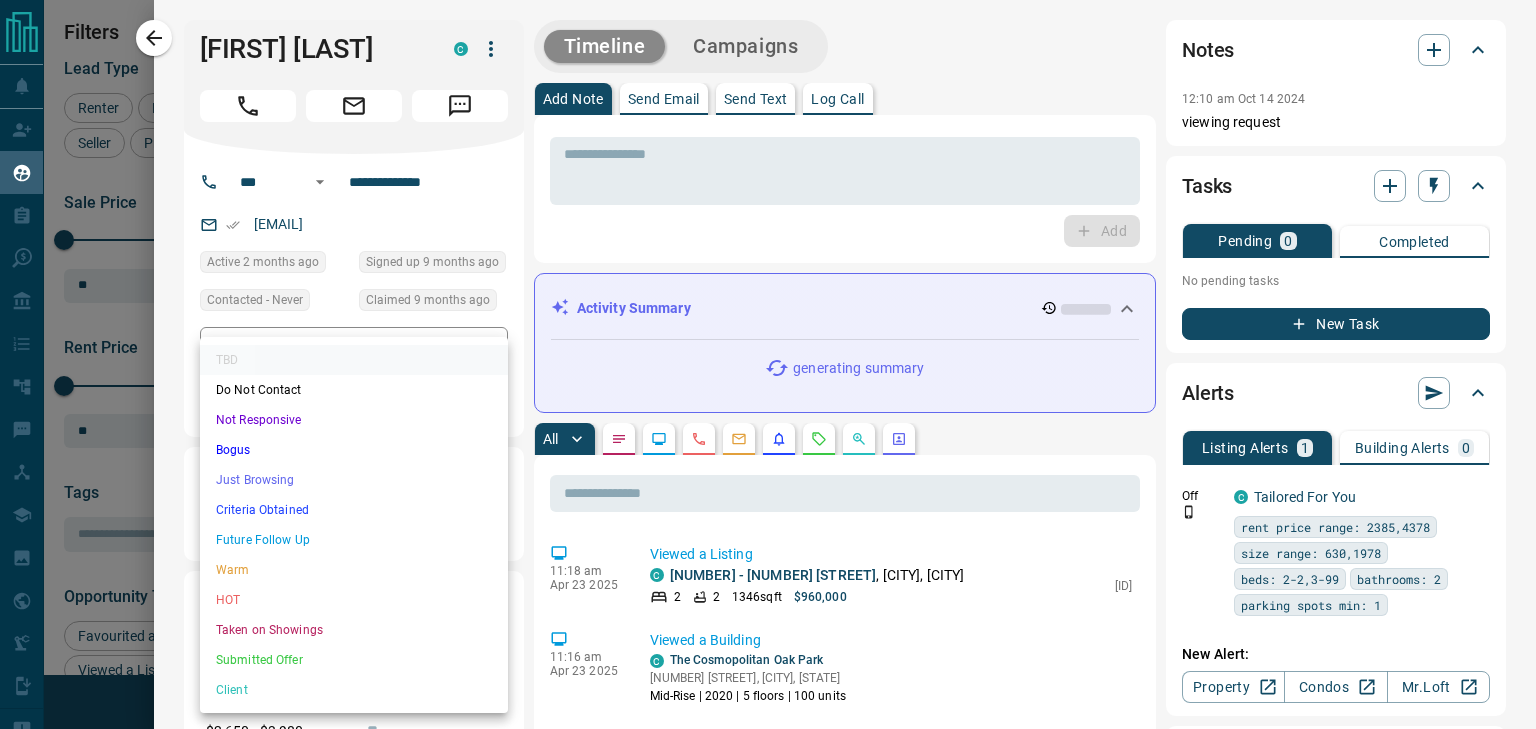 click on "TBD Do Not Contact Not Responsive Bogus Just Browsing Criteria Obtained Future Follow Up Warm HOT Taken on Showings Submitted Offer Client" at bounding box center (354, 525) 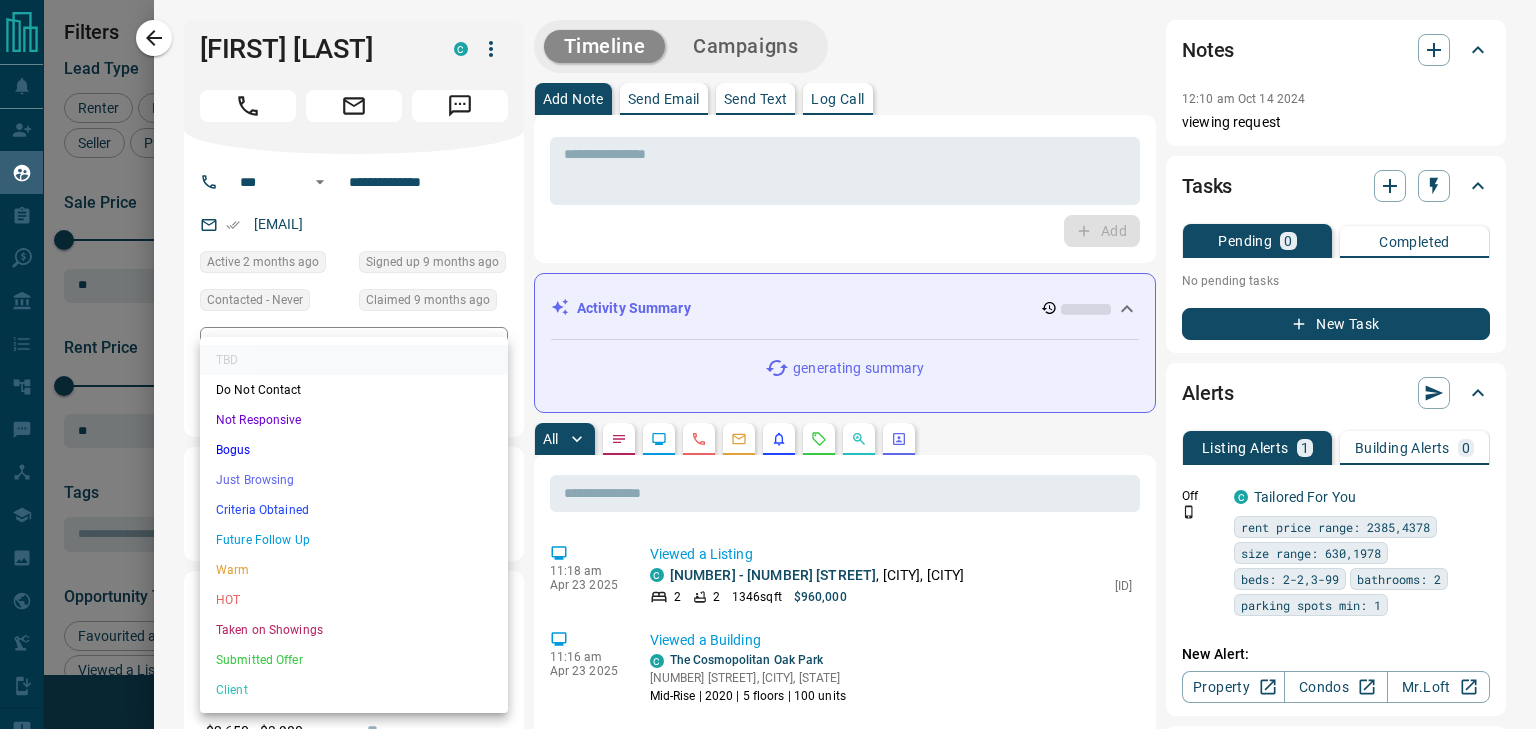 click on "Not Responsive" at bounding box center [354, 420] 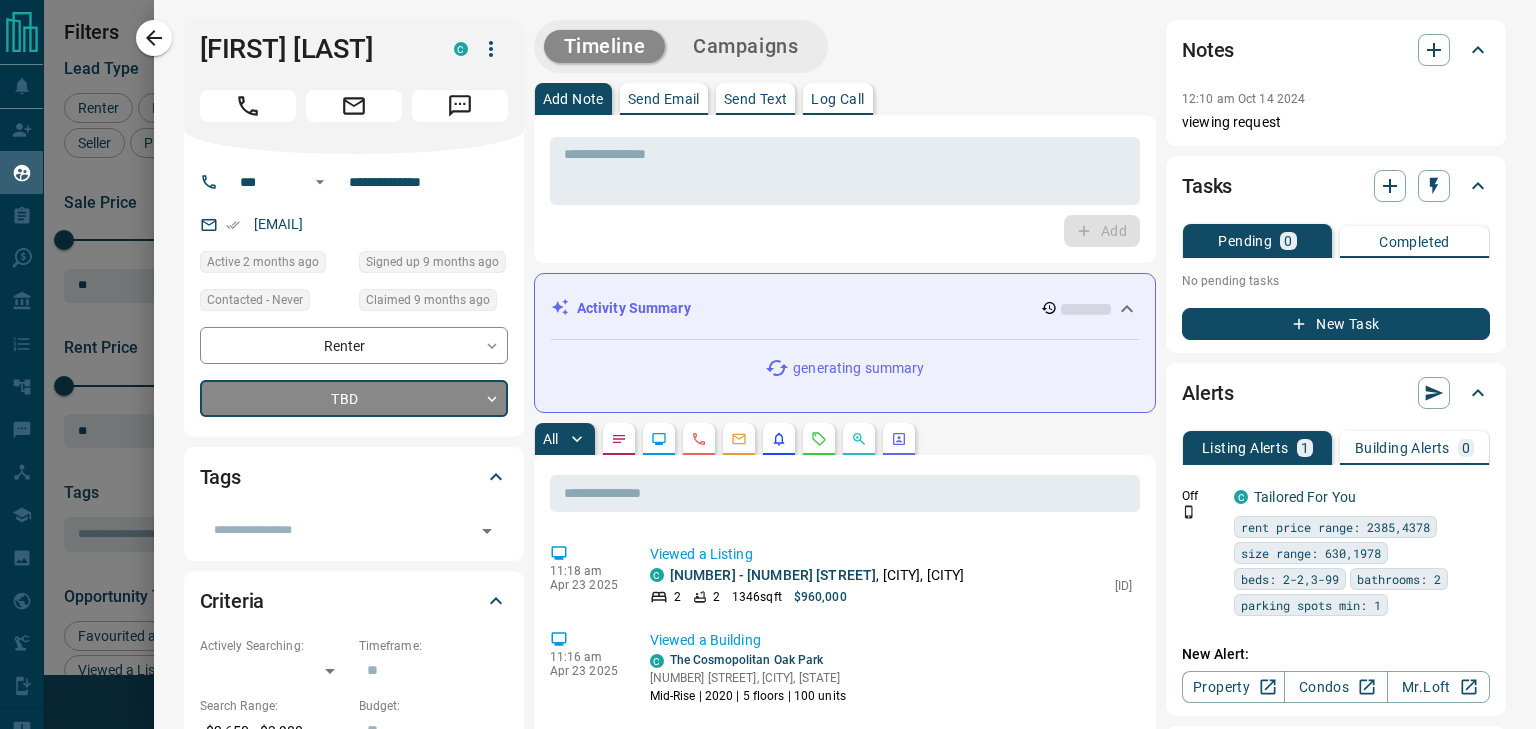 type on "*" 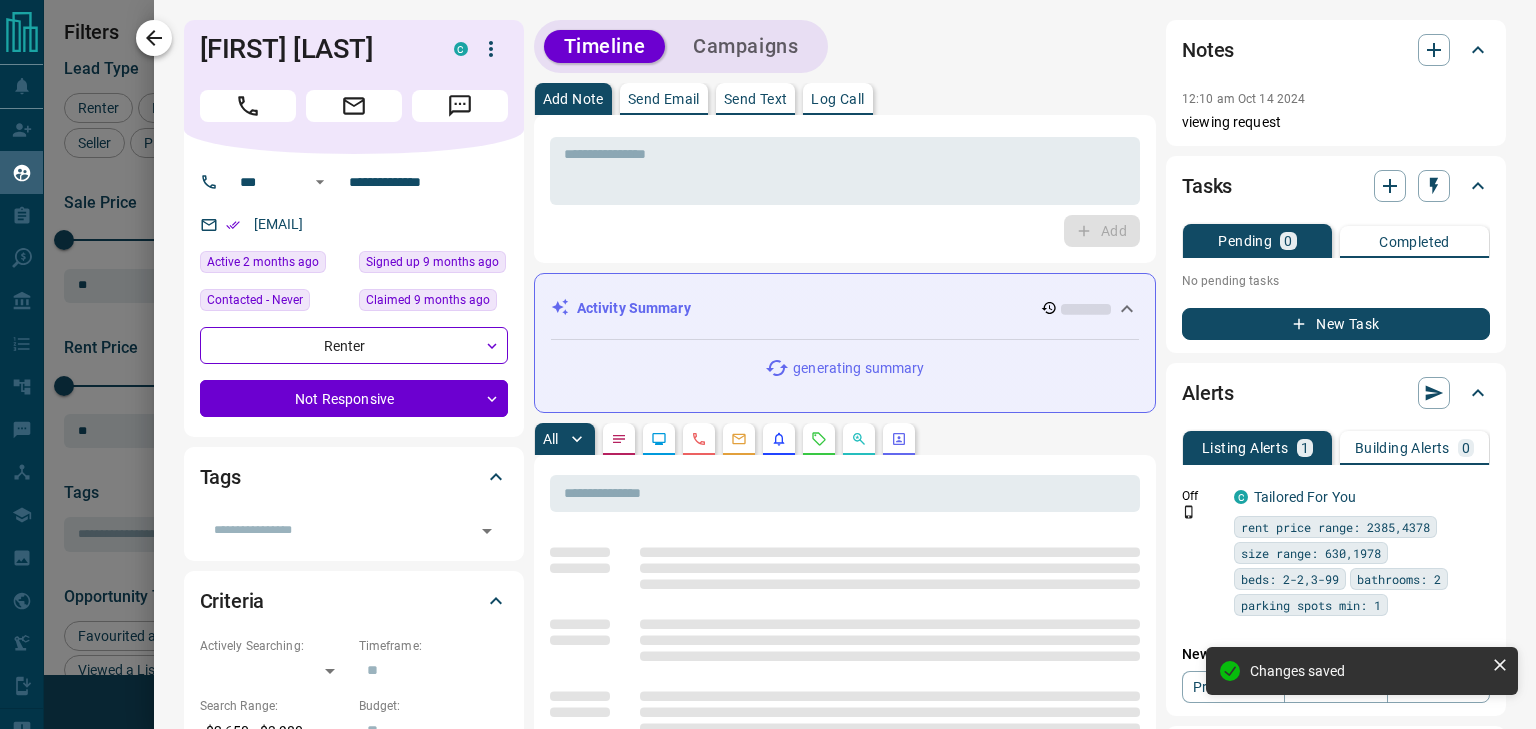 click 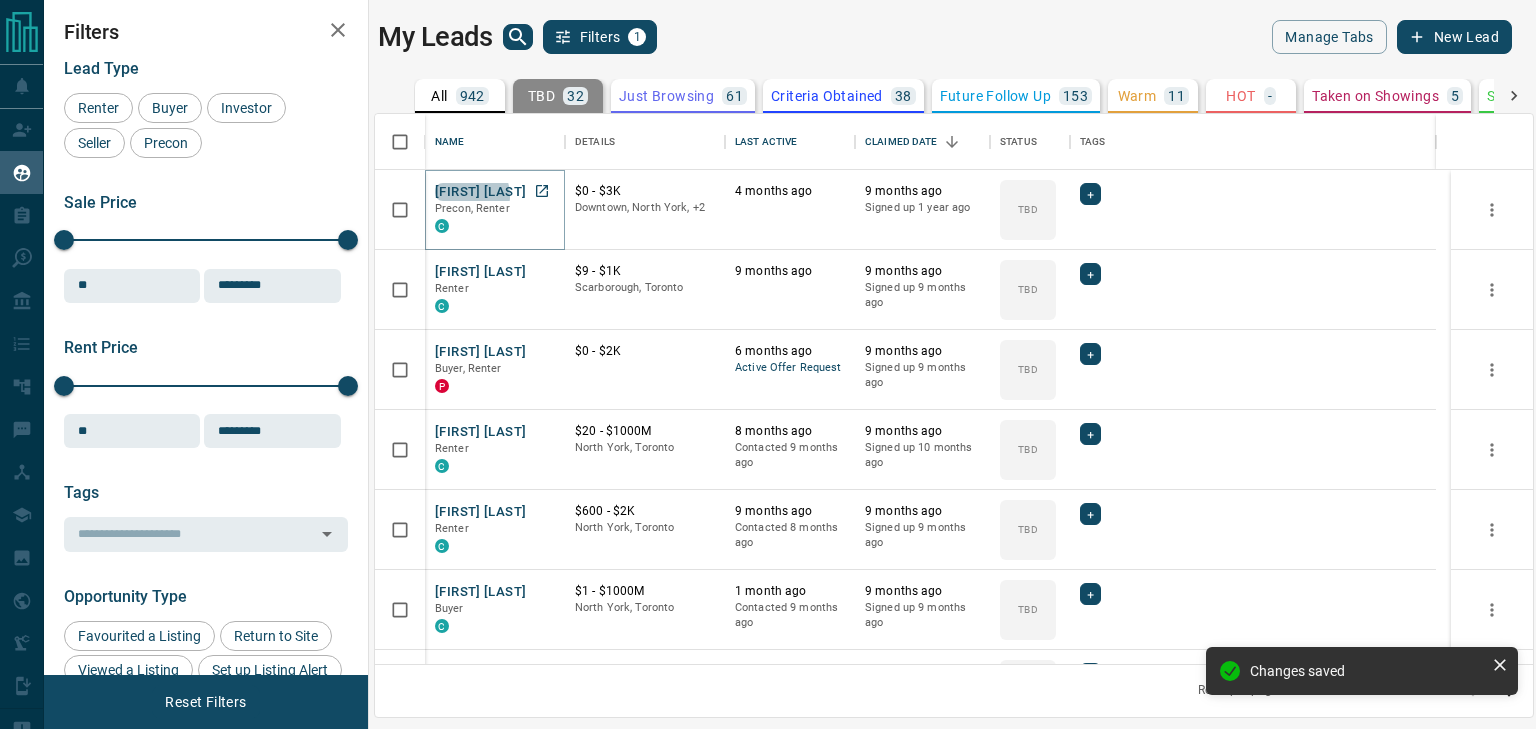 click on "Joohee Lee" at bounding box center (480, 192) 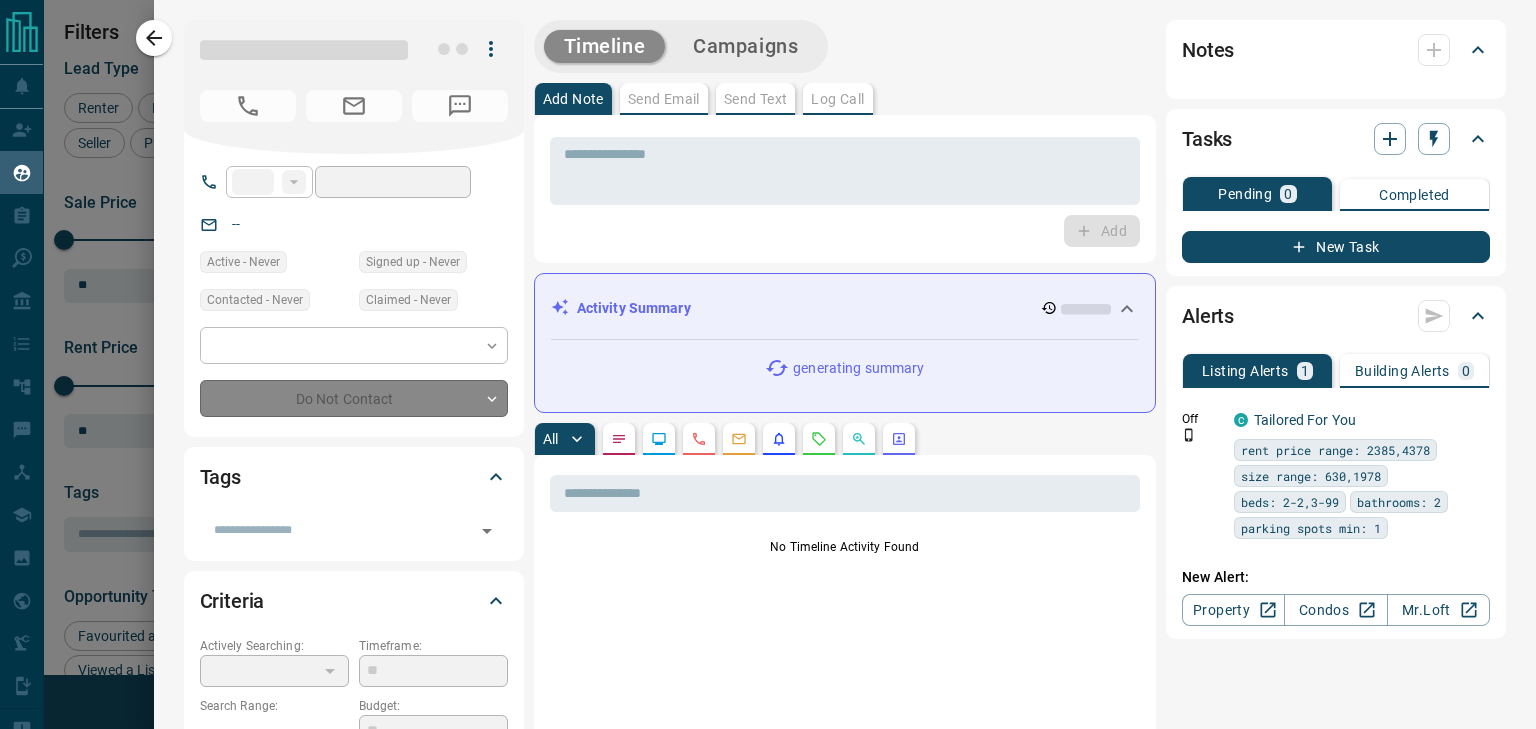 type on "**" 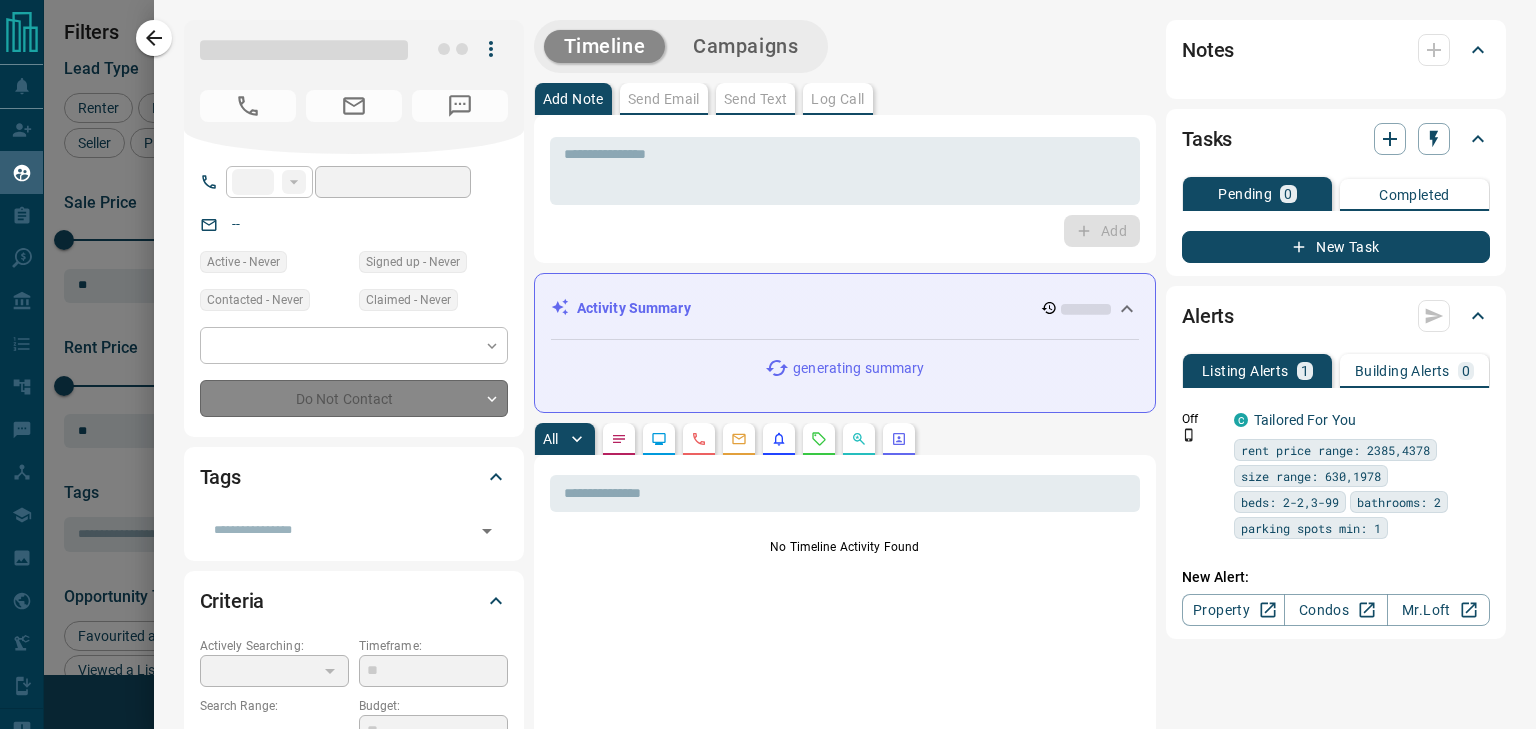type on "**********" 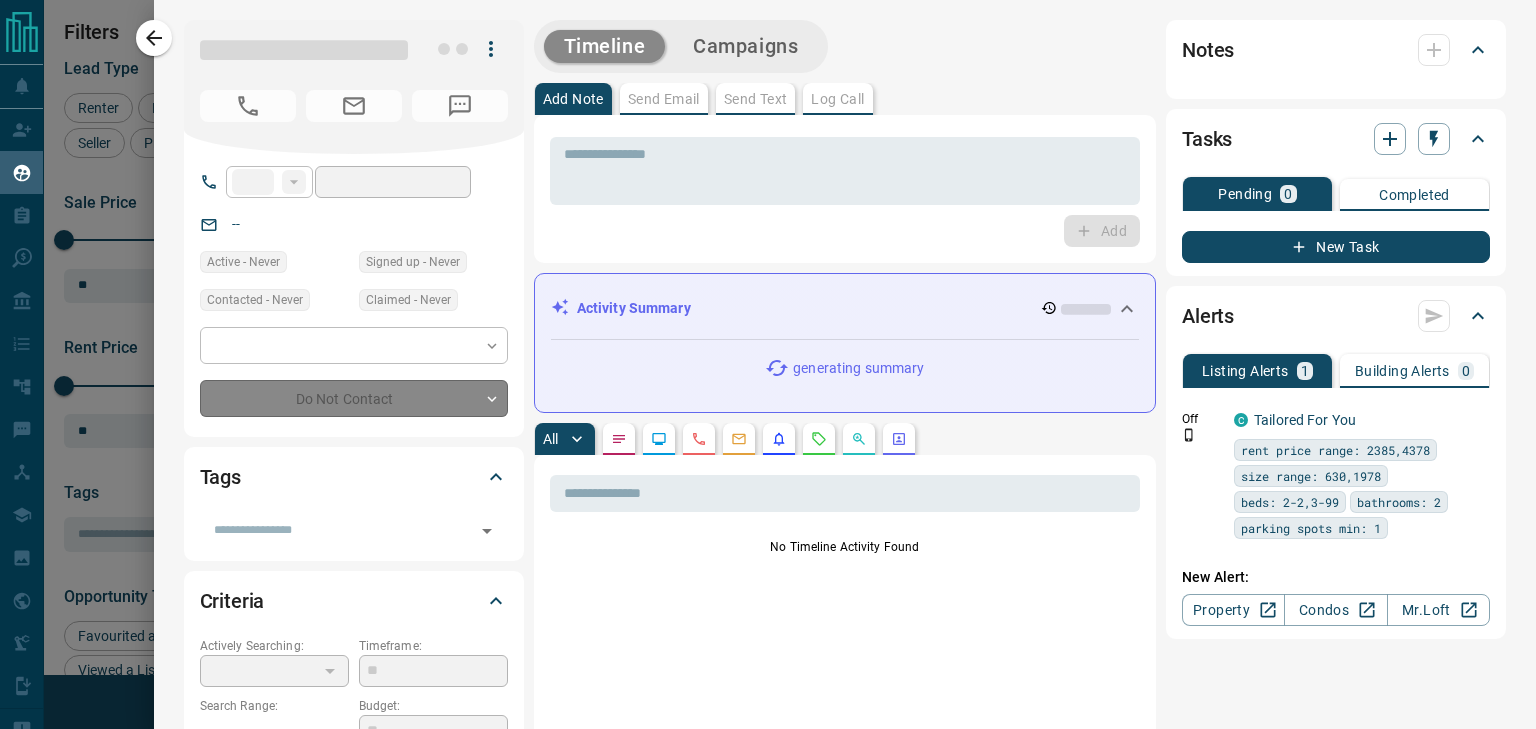 type on "**********" 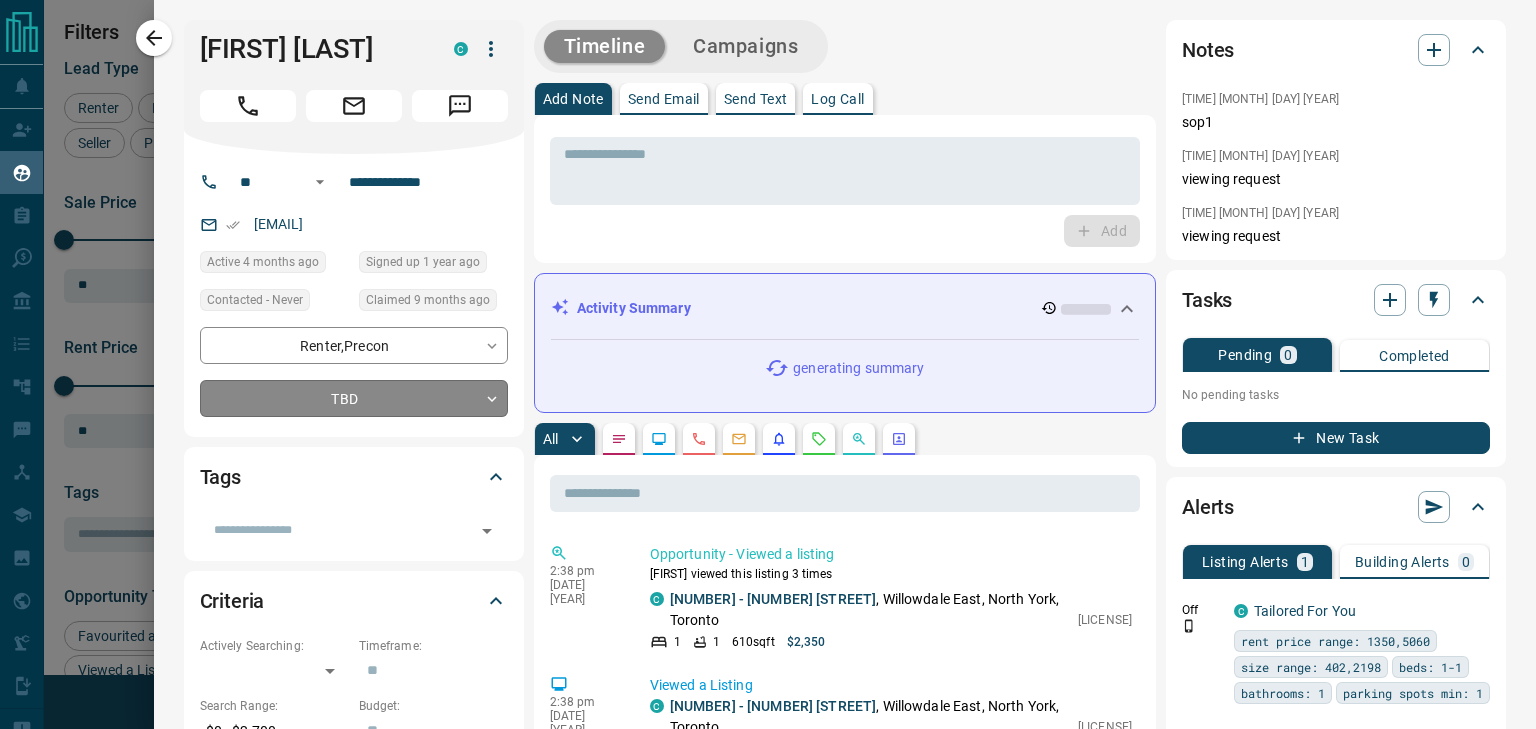 click on "Lead Transfers Claim Leads My Leads Tasks Opportunities Deals Campaigns Automations Messages Broker Bay Training Media Services Agent Resources Precon Worksheet Mobile Apps Disclosure Logout My Leads Filters 1 Manage Tabs New Lead All 942 TBD 32 Do Not Contact - Not Responsive 637 Bogus - Just Browsing 61 Criteria Obtained 38 Future Follow Up 153 Warm 11 HOT - Taken on Showings 5 Submitted Offer - Client 5 Name Details Last Active Claimed Date Status Tags Joohee Lee Precon, Renter C $0 - $3K Downtown, North York, +2 4 months ago 9 months ago Signed up 1 year ago TBD + Paul Ogbazi Renter C $9 - $1K Scarborough, Toronto 9 months ago 9 months ago Signed up 9 months ago TBD + Adnan Khan Buyer, Renter P $0 - $2K 6 months ago Active Offer Request 9 months ago Signed up 9 months ago TBD + Sungho Park Renter C $20 - $1000M North York, Toronto 8 months ago Contacted 9 months ago 9 months ago Signed up 10 months ago TBD + Omoyemwen Aganmwonyi Renter C $600 - $2K North York, Toronto 9 months ago Contacted 8 months ago +" at bounding box center [768, 352] 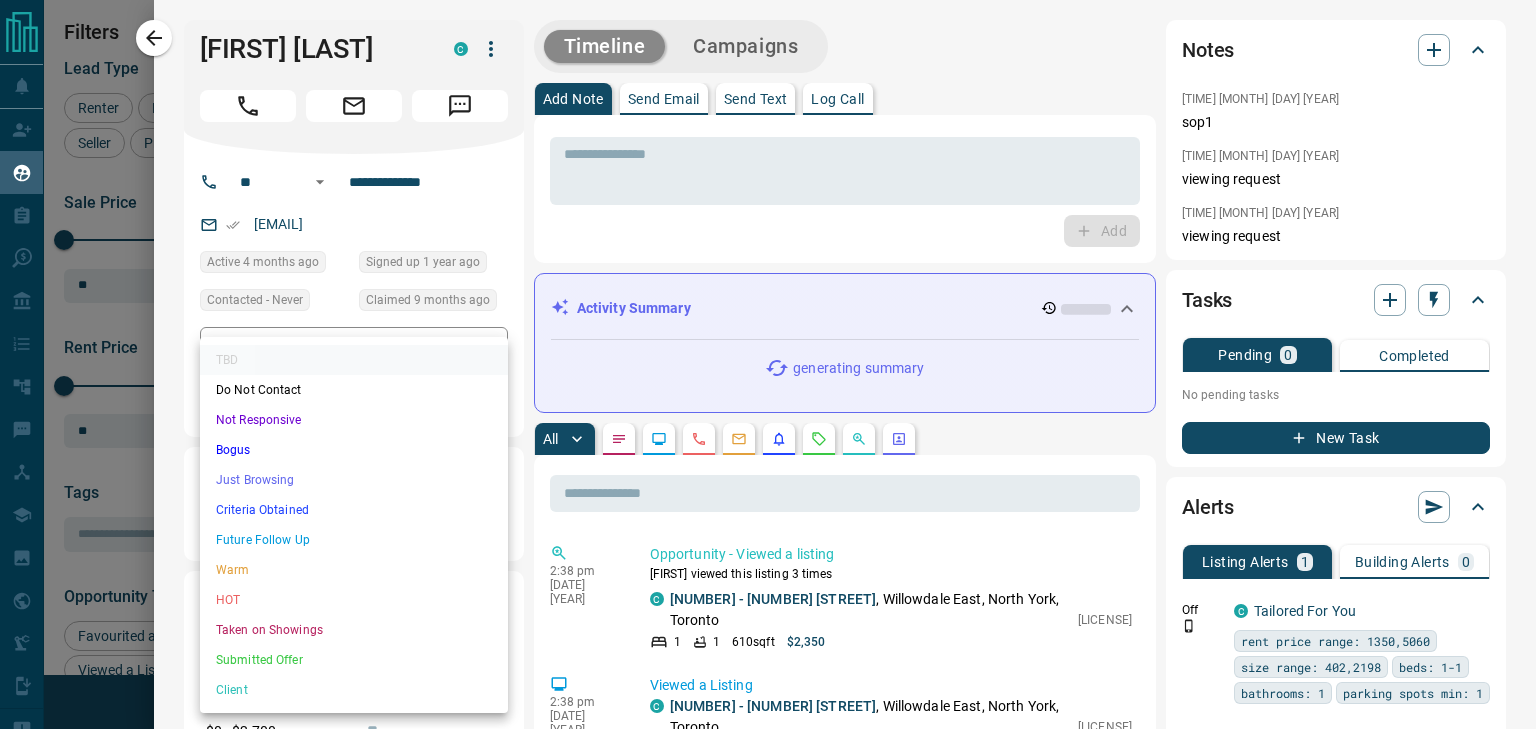 click on "Not Responsive" at bounding box center (354, 420) 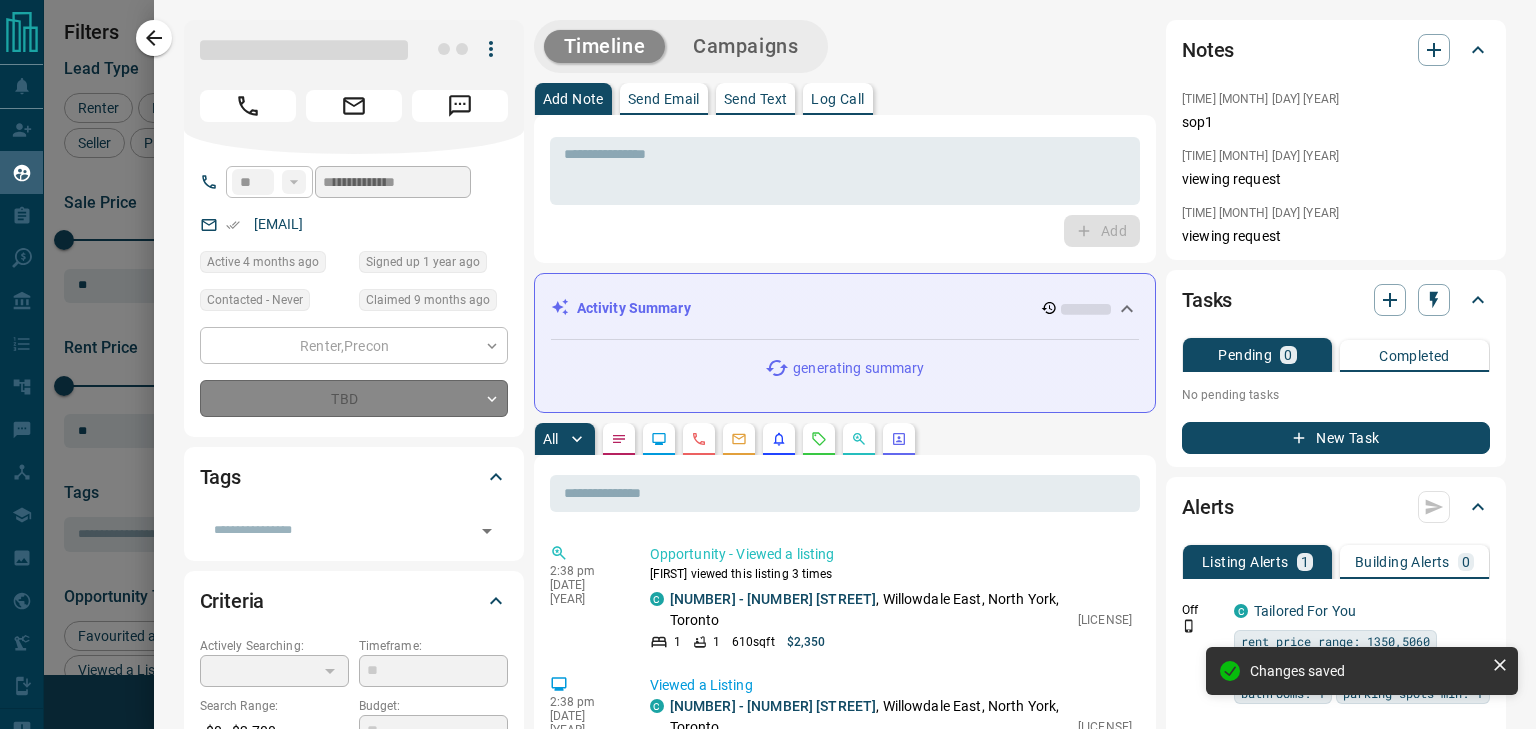 type on "*" 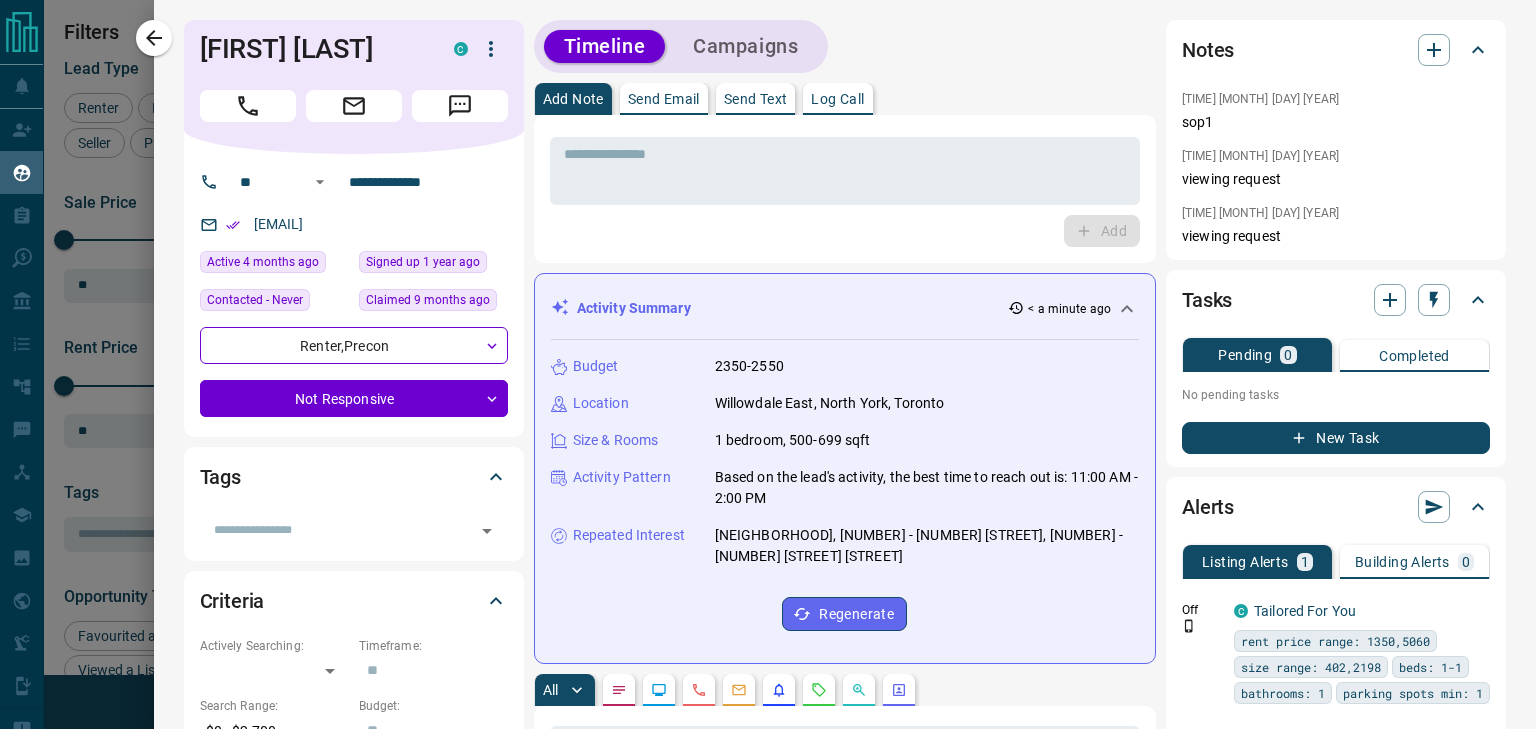 click at bounding box center [768, 364] 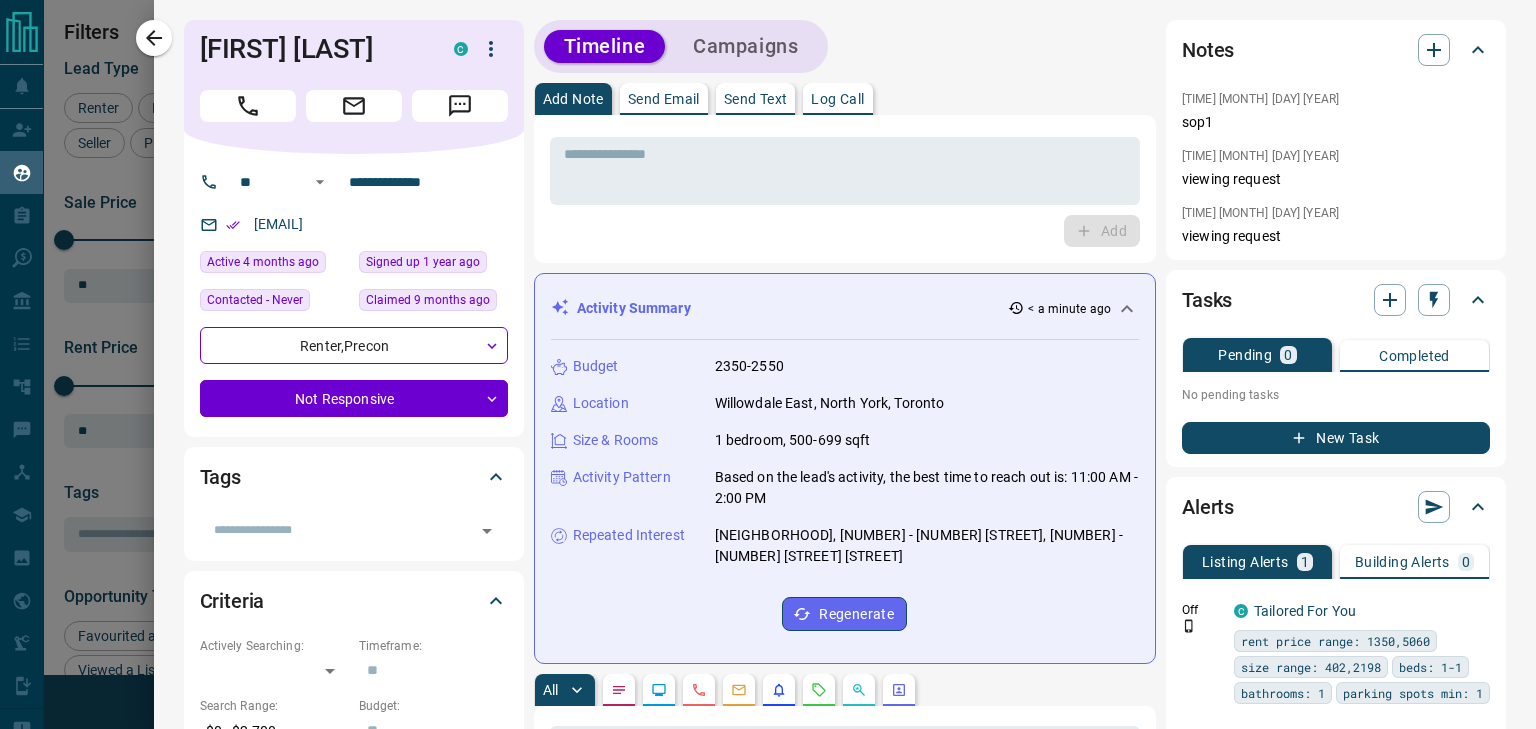 click on "**********" at bounding box center (845, 1224) 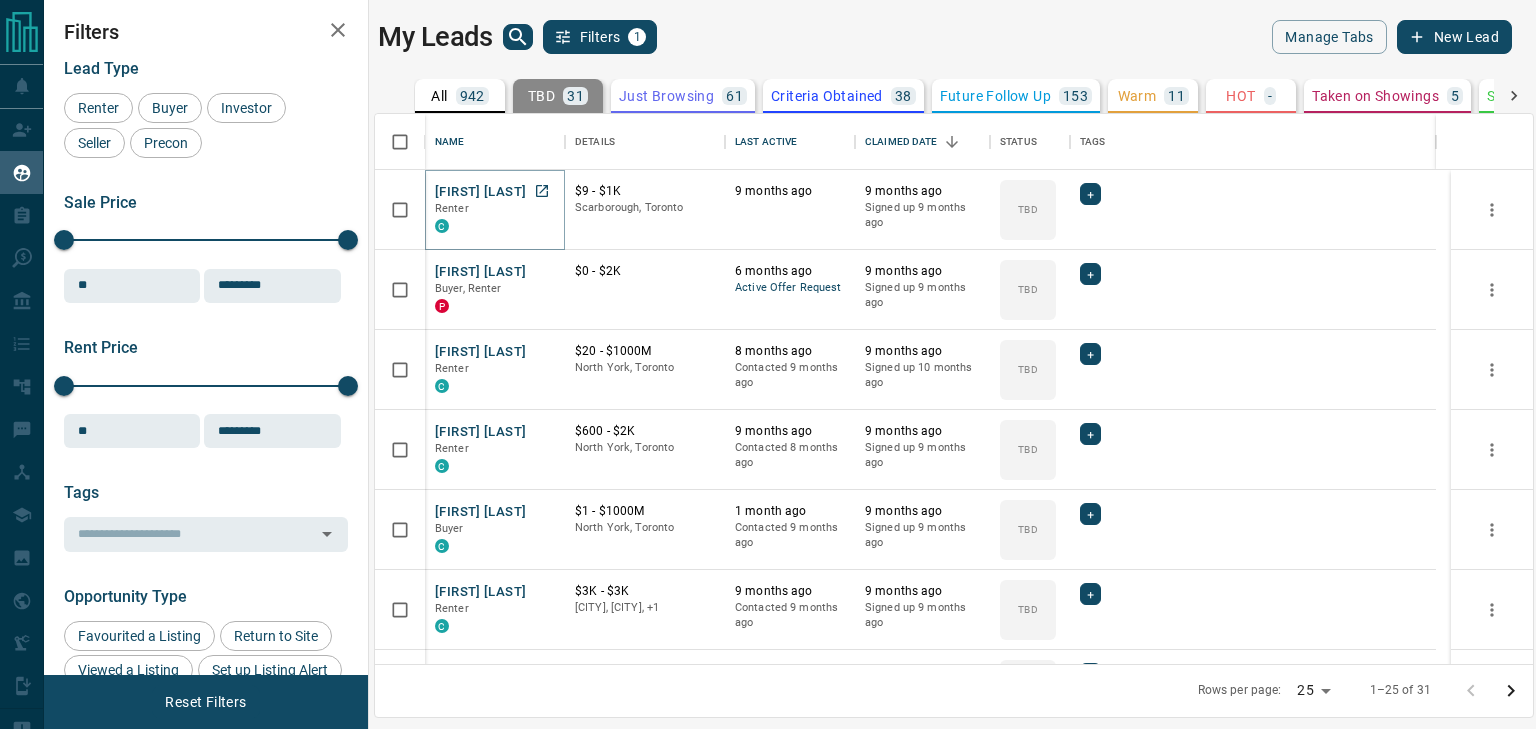 click on "Paul Ogbazi" at bounding box center [480, 192] 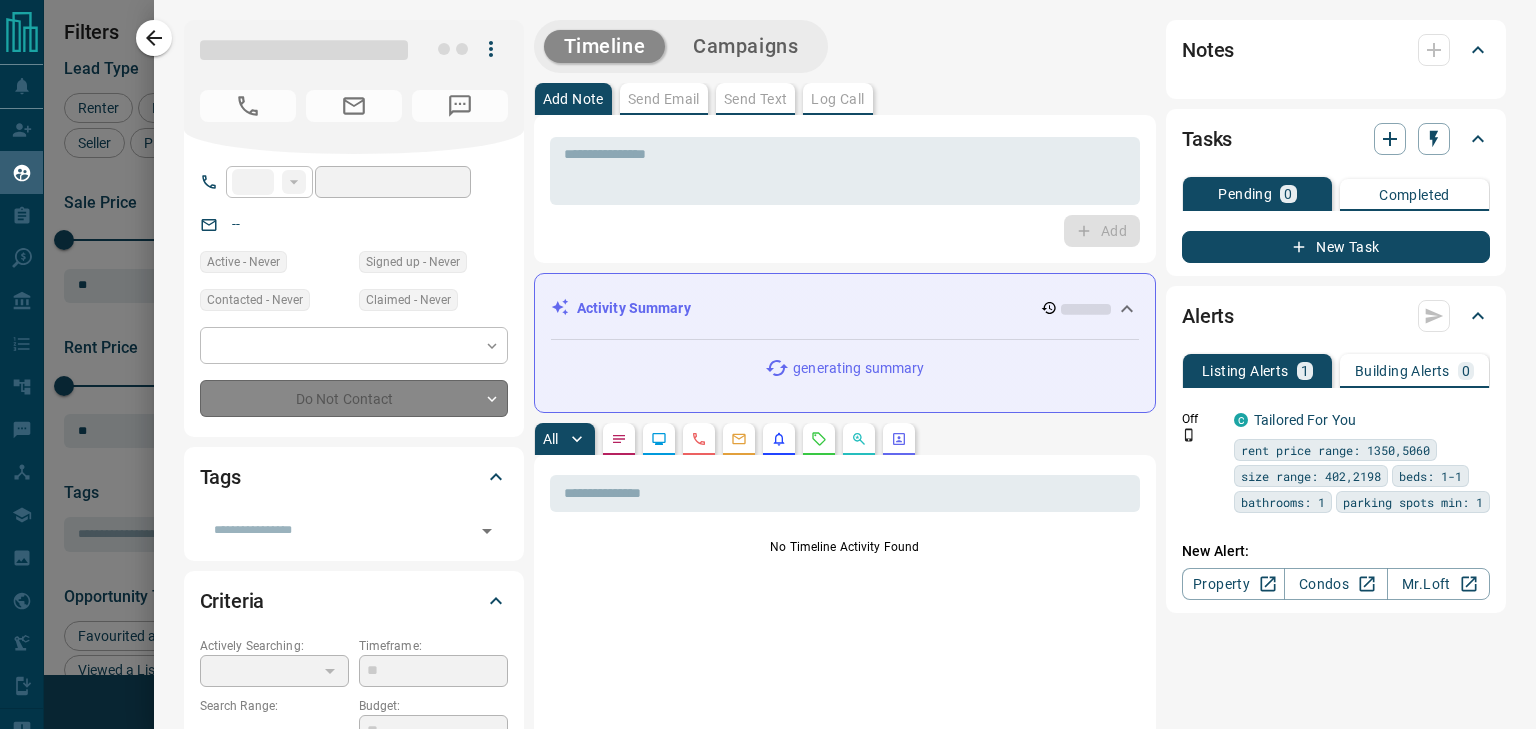 type on "****" 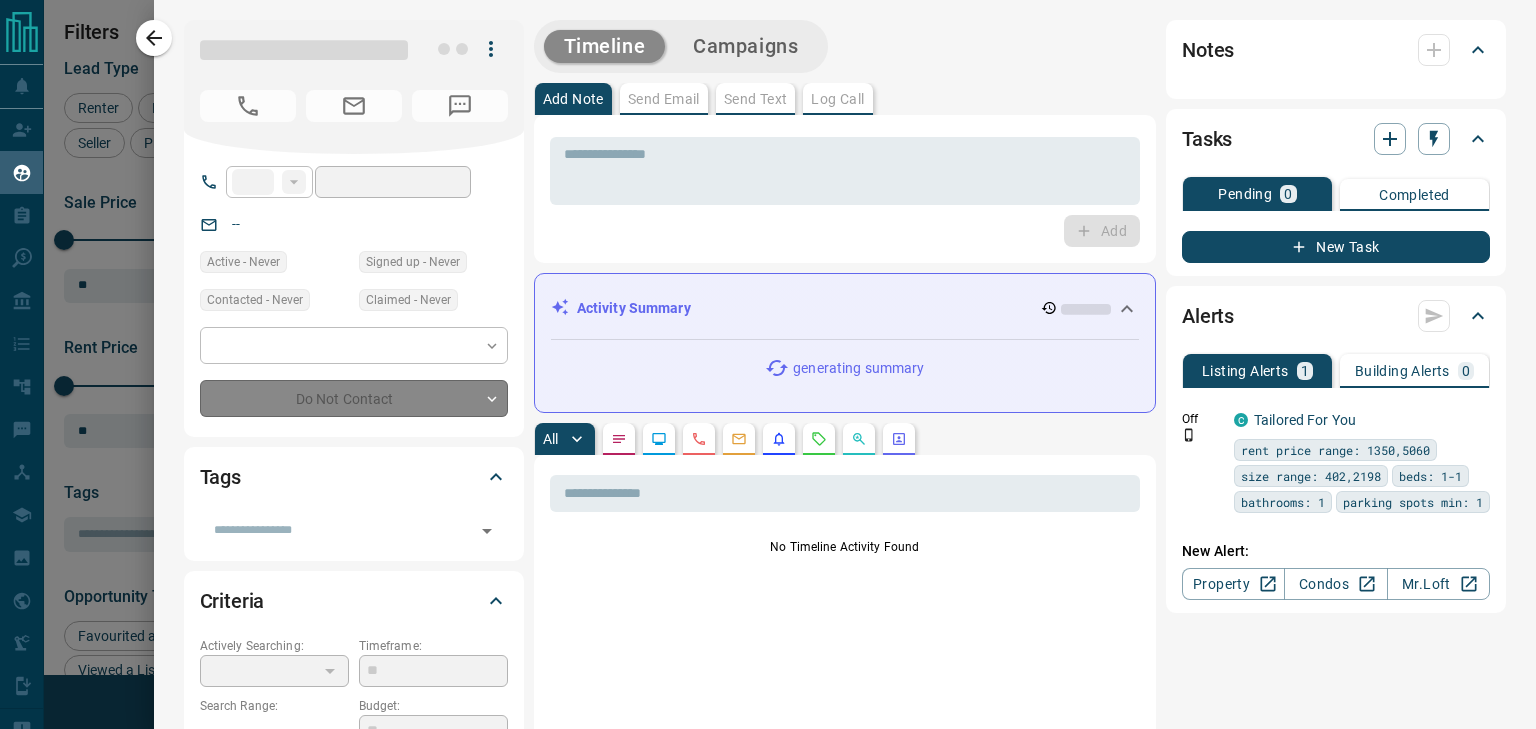 type on "**********" 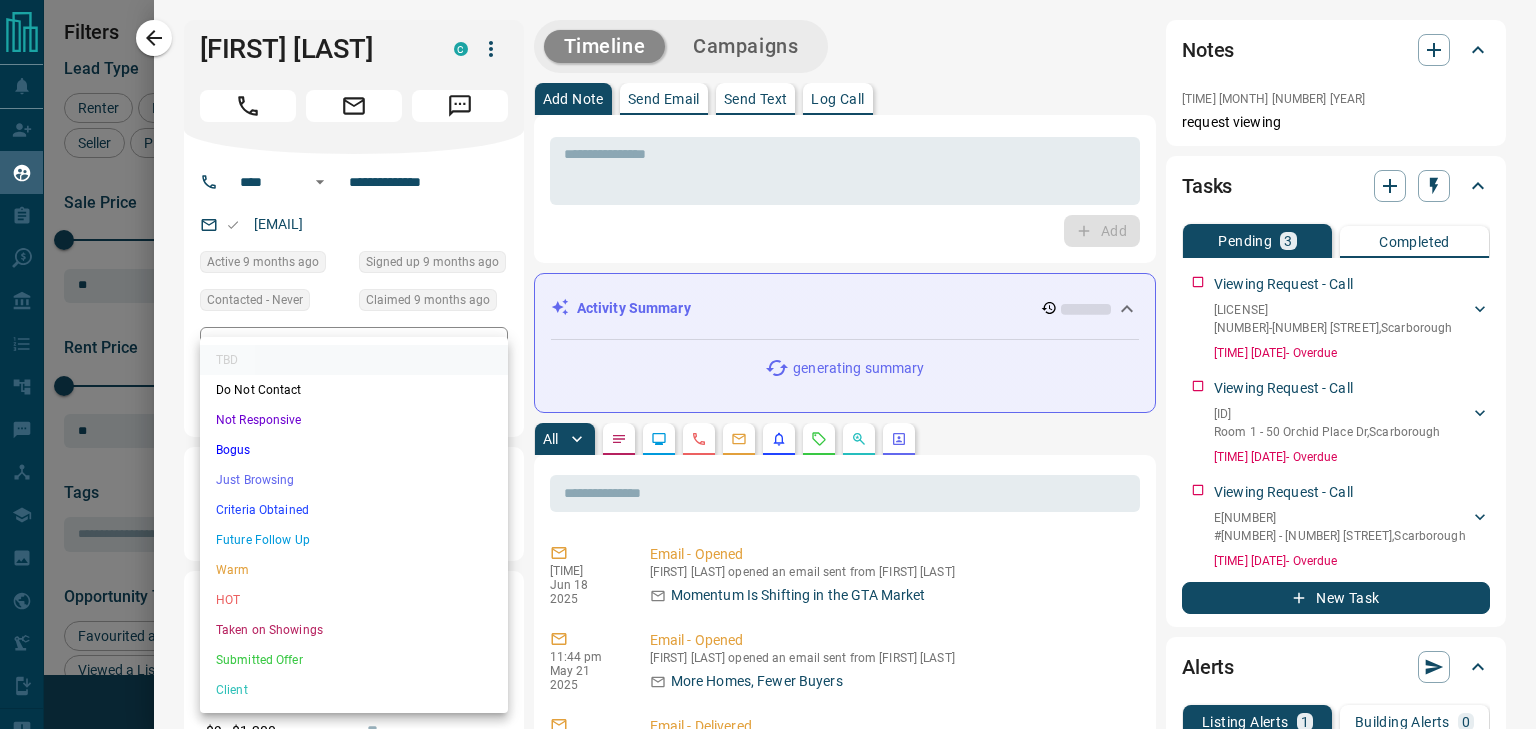 click on "Lead Transfers Claim Leads My Leads Tasks Opportunities Deals Campaigns Automations Messages Broker Bay Training Media Services Agent Resources Precon Worksheet Mobile Apps Disclosure Logout My Leads Filters 1 Manage Tabs New Lead All 942 TBD 31 Do Not Contact - Not Responsive 638 Bogus - Just Browsing 61 Criteria Obtained 38 Future Follow Up 153 Warm 11 HOT - Taken on Showings 5 Submitted Offer - Client 5 Name Details Last Active Claimed Date Status Tags Paul Ogbazi Renter C $9 - $1K Scarborough, Toronto 9 months ago 9 months ago Signed up 9 months ago TBD + Adnan Khan Buyer, Renter P $0 - $2K 6 months ago Active Offer Request 9 months ago Signed up 9 months ago TBD + Sungho Park Renter C $20 - $1000M North York, Toronto 8 months ago Contacted 9 months ago 9 months ago Signed up 10 months ago TBD + Omoyemwen Aganmwonyi Renter C $600 - $2K North York, Toronto 9 months ago Contacted 8 months ago 9 months ago Signed up 9 months ago TBD + Shelagh Duncan Buyer C $1 - $1000M North York, Toronto 1 month ago TBD + C" at bounding box center (768, 352) 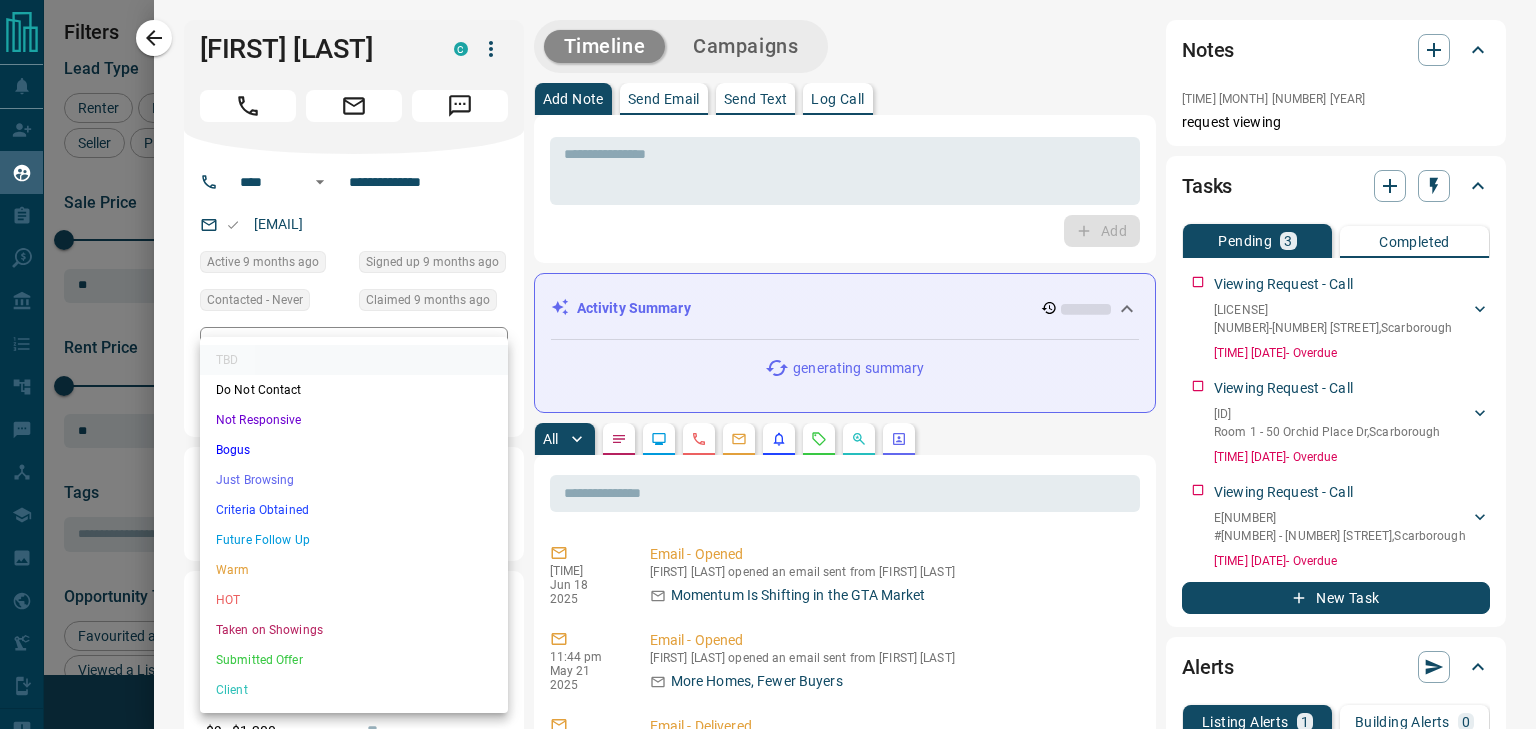 click on "Not Responsive" at bounding box center [354, 420] 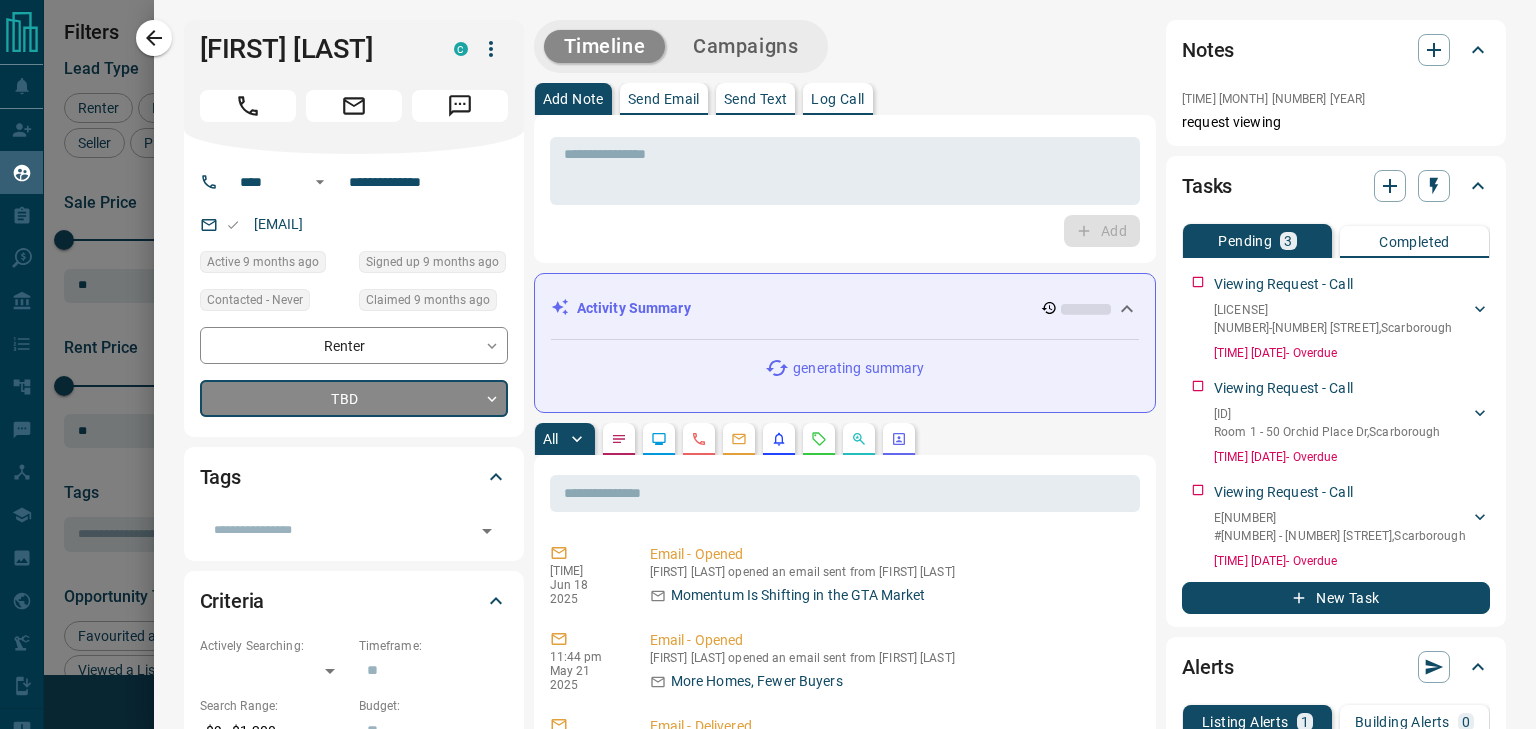 type on "*" 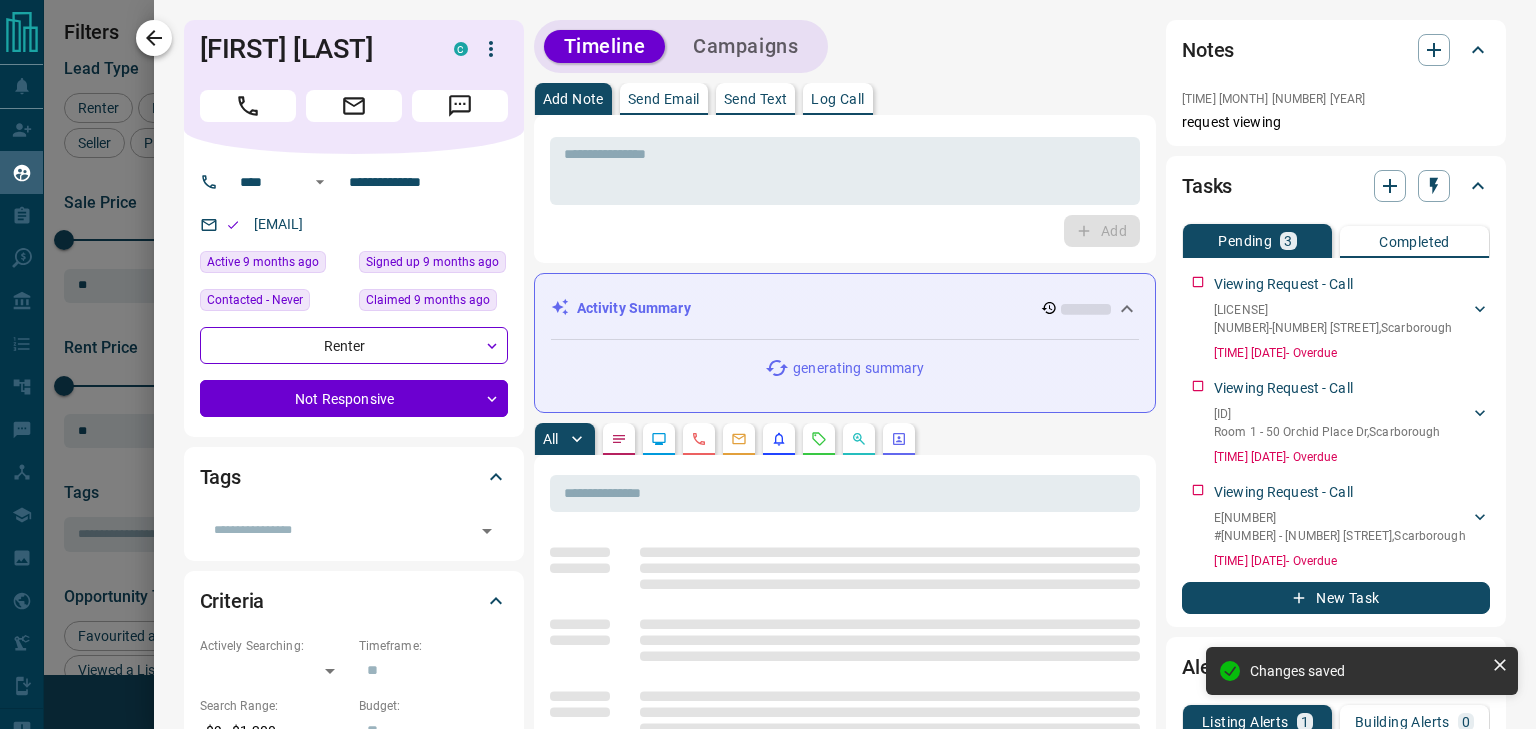 click 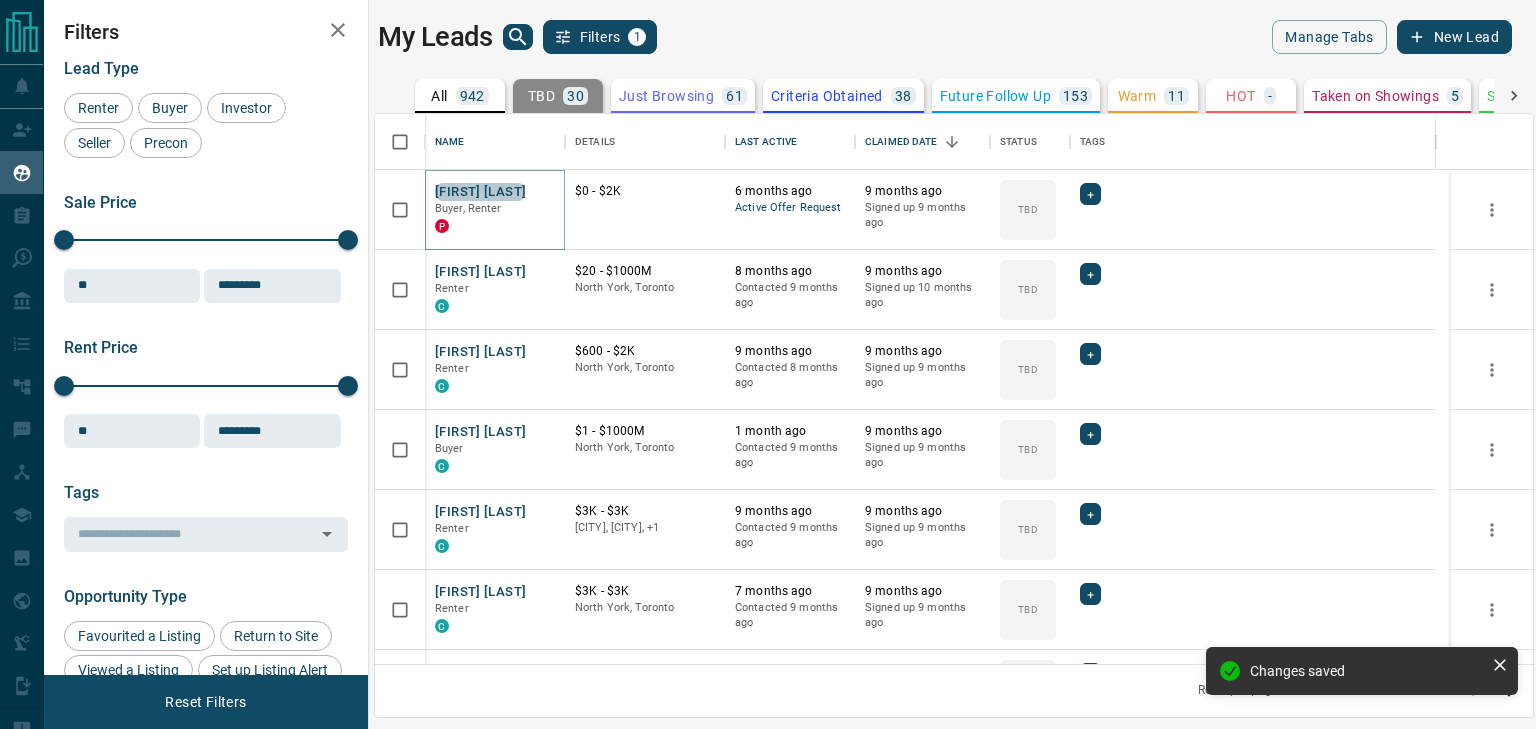 click on "Adnan Khan" at bounding box center [480, 192] 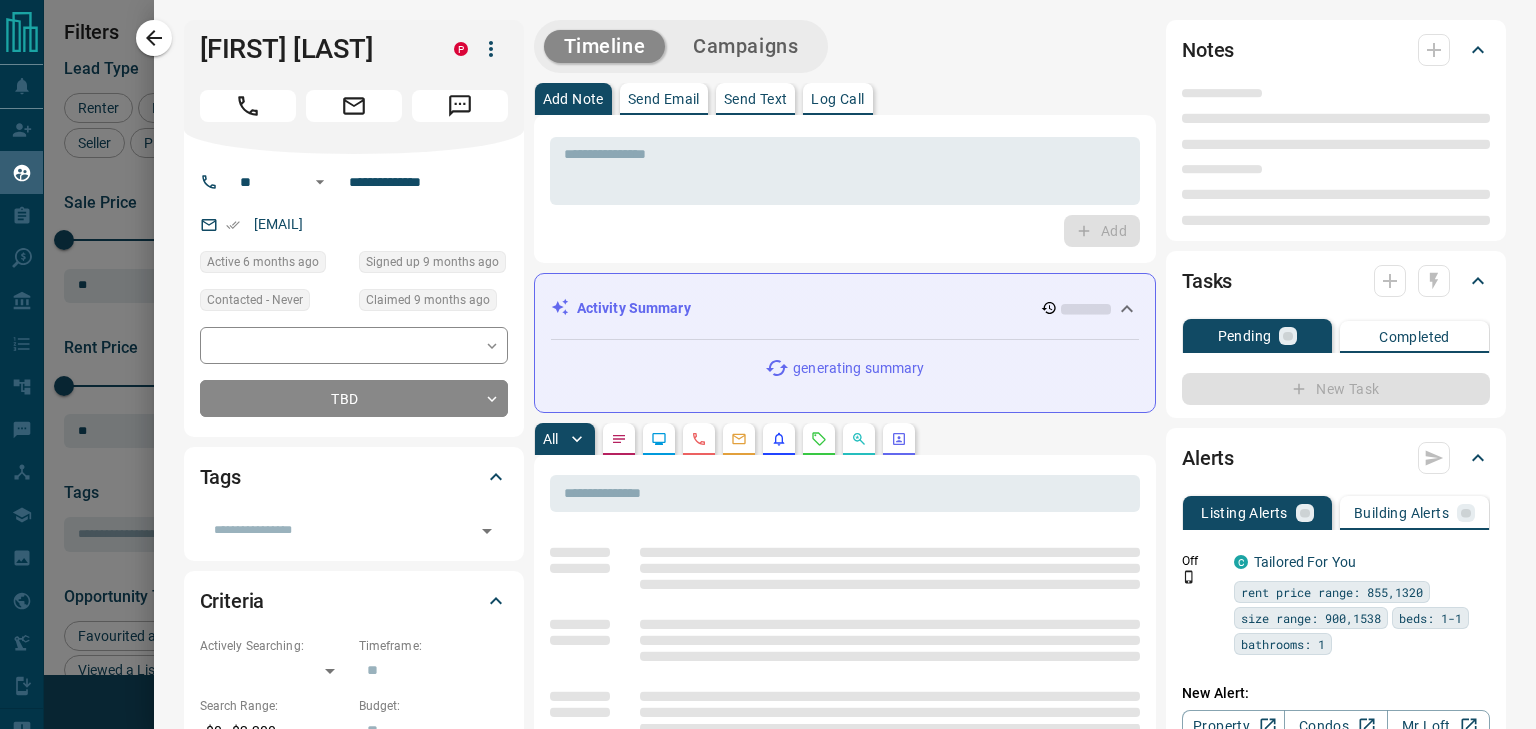 type on "**" 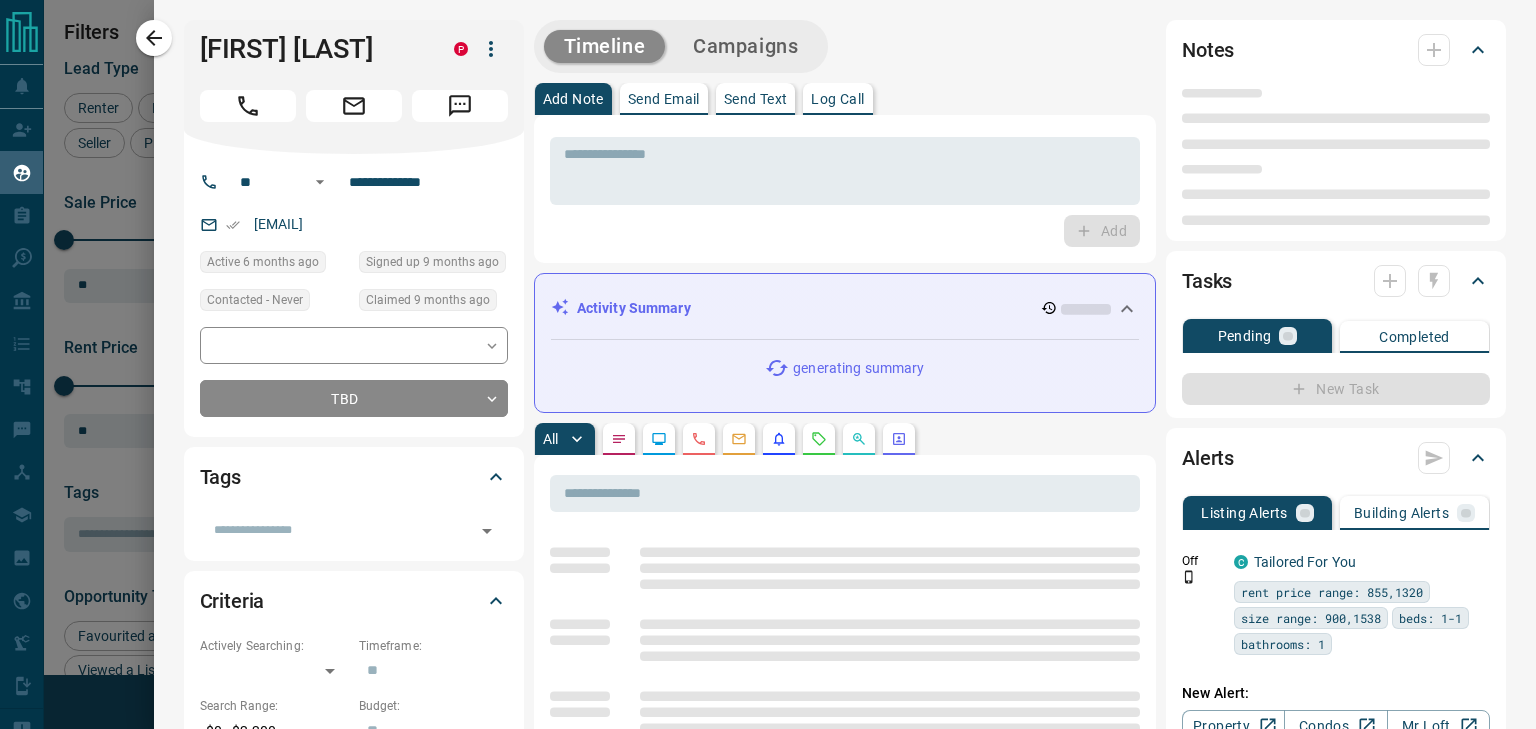 type on "**********" 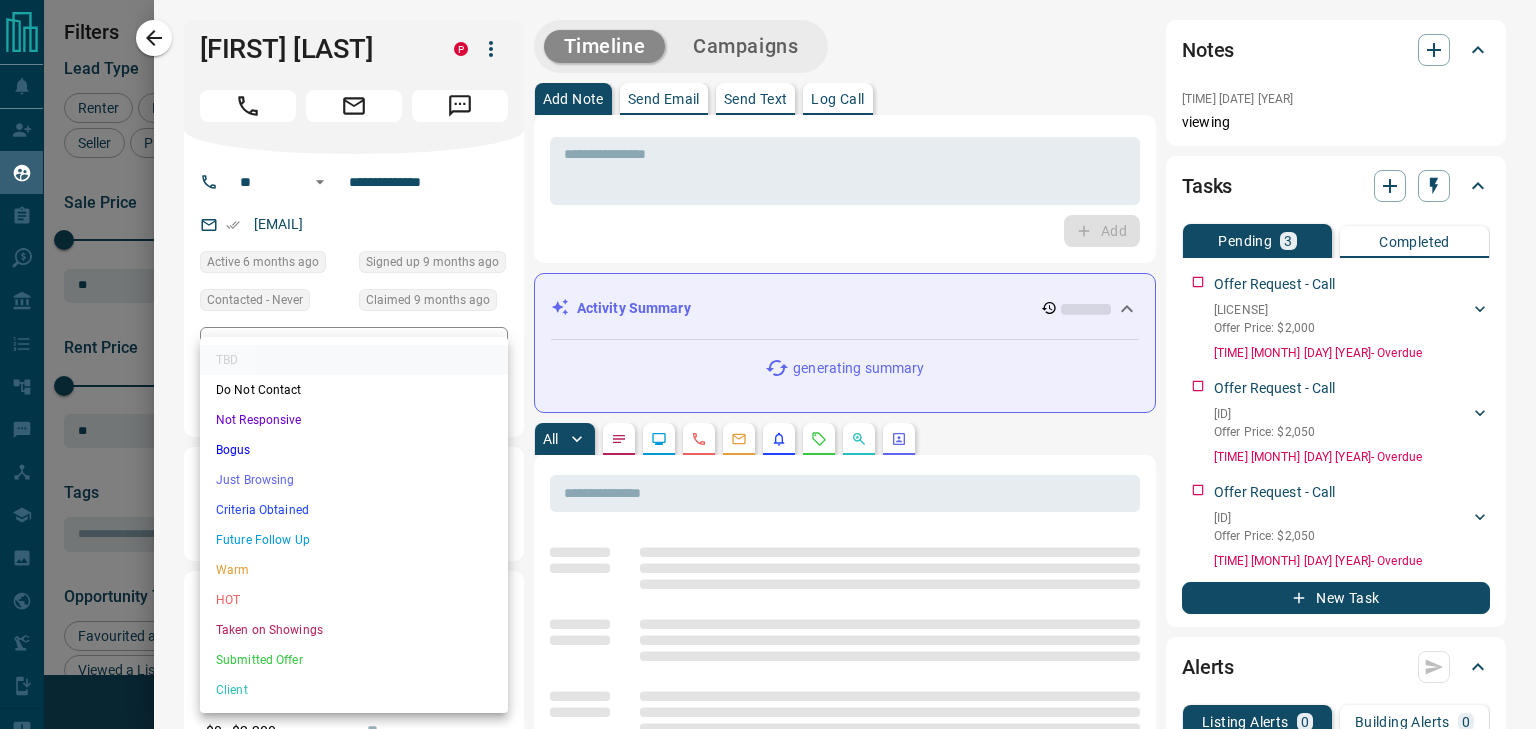 click on "Lead Transfers Claim Leads My Leads Tasks Opportunities Deals Campaigns Automations Messages Broker Bay Training Media Services Agent Resources Precon Worksheet Mobile Apps Disclosure Logout My Leads Filters 1 Manage Tabs New Lead All 942 TBD 30 Do Not Contact - Not Responsive 639 Bogus - Just Browsing 61 Criteria Obtained 38 Future Follow Up 153 Warm 11 HOT - Taken on Showings 5 Submitted Offer - Client 5 Name Details Last Active Claimed Date Status Tags Adnan Khan Buyer, Renter P $0 - $2K 6 months ago Active Offer Request 9 months ago Signed up 9 months ago TBD + Sungho Park Renter C $20 - $1000M North York, Toronto 8 months ago Contacted 9 months ago 9 months ago Signed up 10 months ago TBD + Omoyemwen Aganmwonyi Renter C $600 - $2K North York, Toronto 9 months ago Contacted 8 months ago 9 months ago Signed up 9 months ago TBD + Shelagh Duncan Buyer C $1 - $1000M North York, Toronto 1 month ago Contacted 9 months ago 9 months ago Signed up 9 months ago TBD + Dwayne Lucas Renter C $3K - $3K 9 months ago TBD" at bounding box center [768, 352] 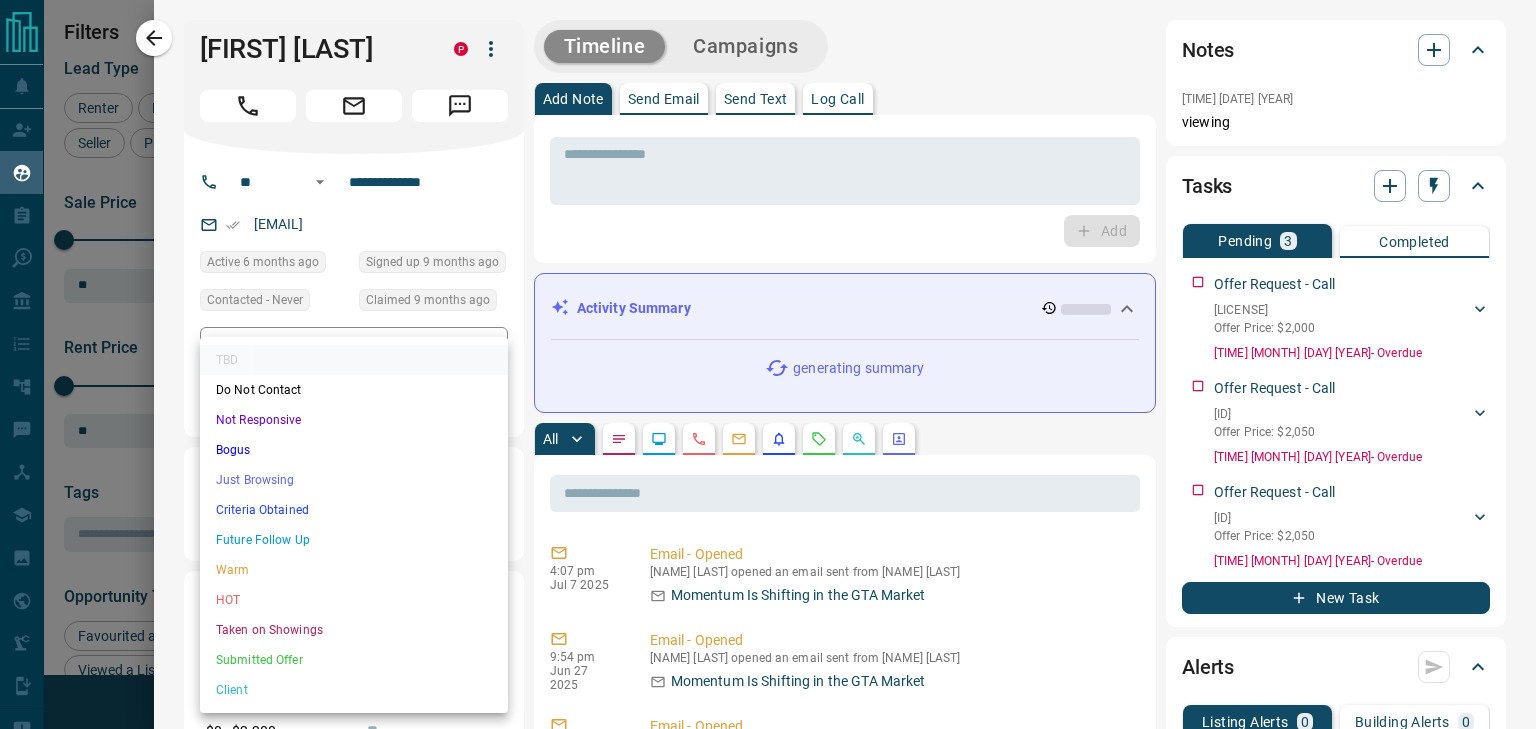 click on "Not Responsive" at bounding box center (354, 420) 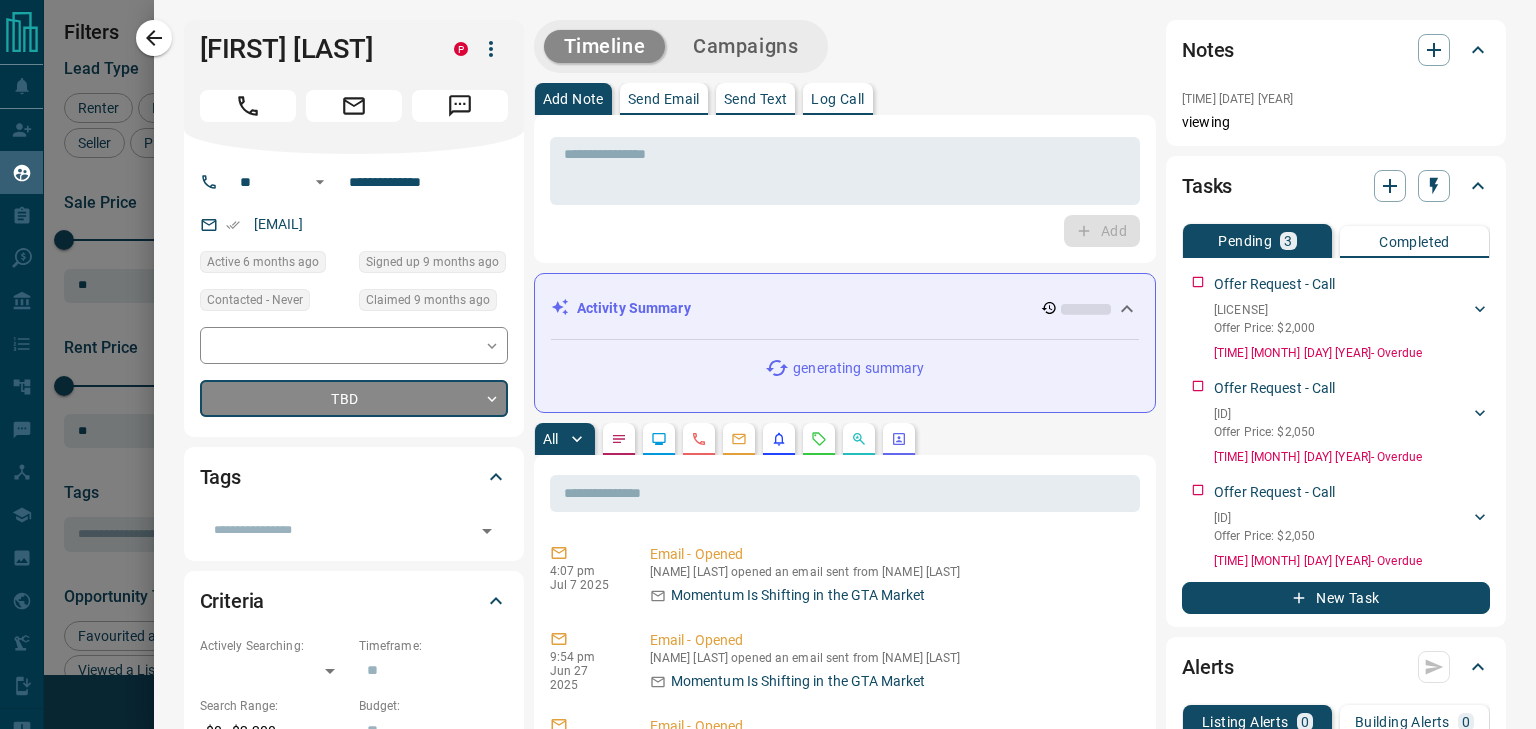 type 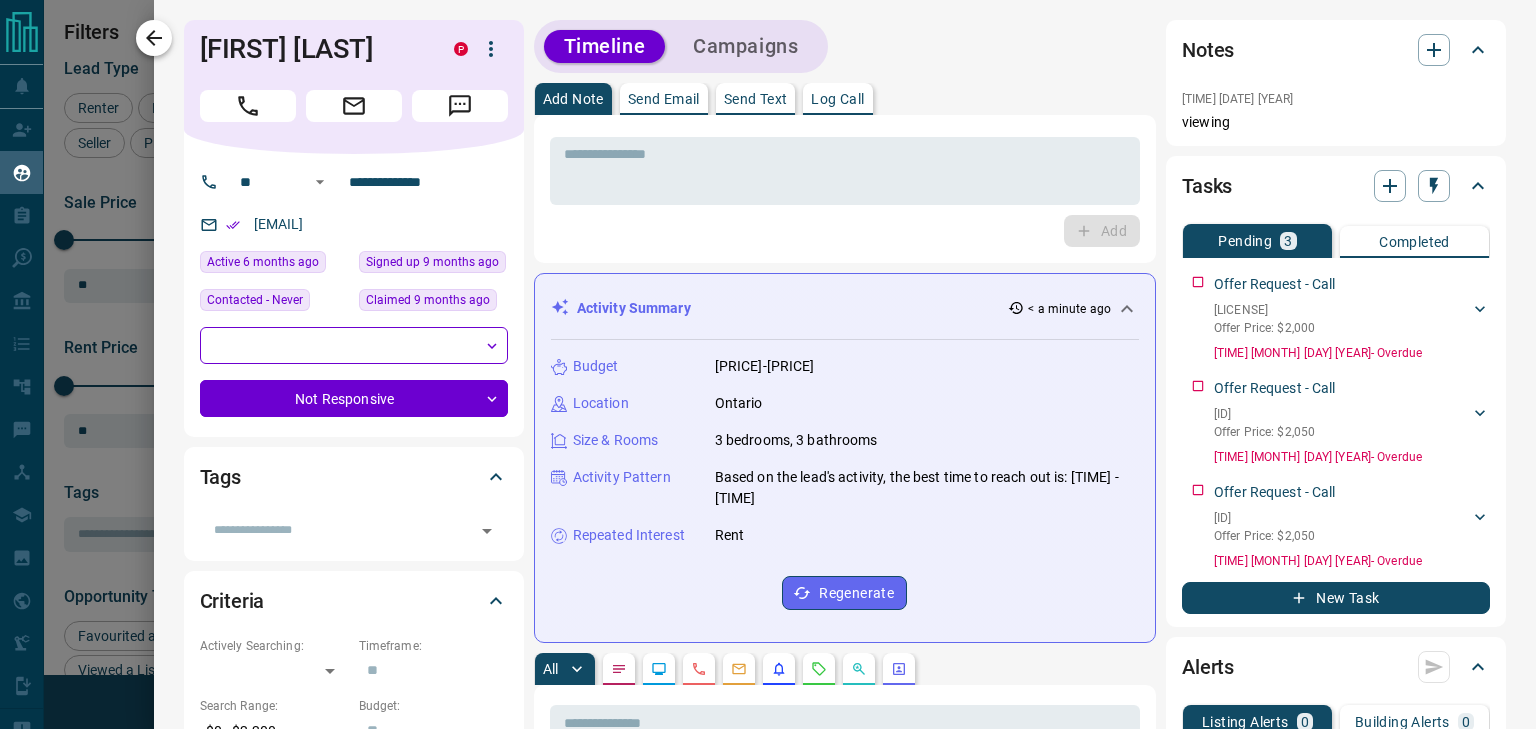 click 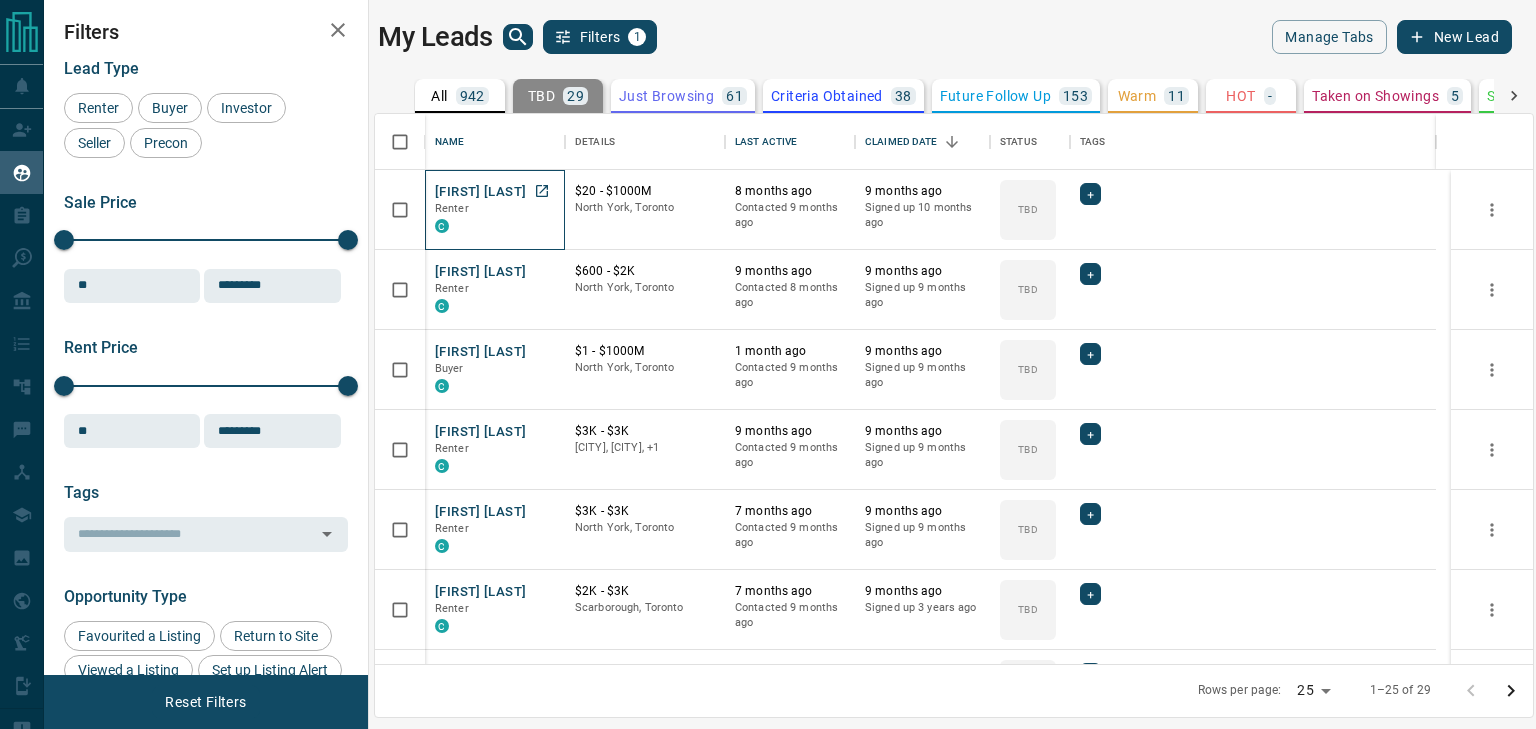 click on "Renter" at bounding box center (495, 209) 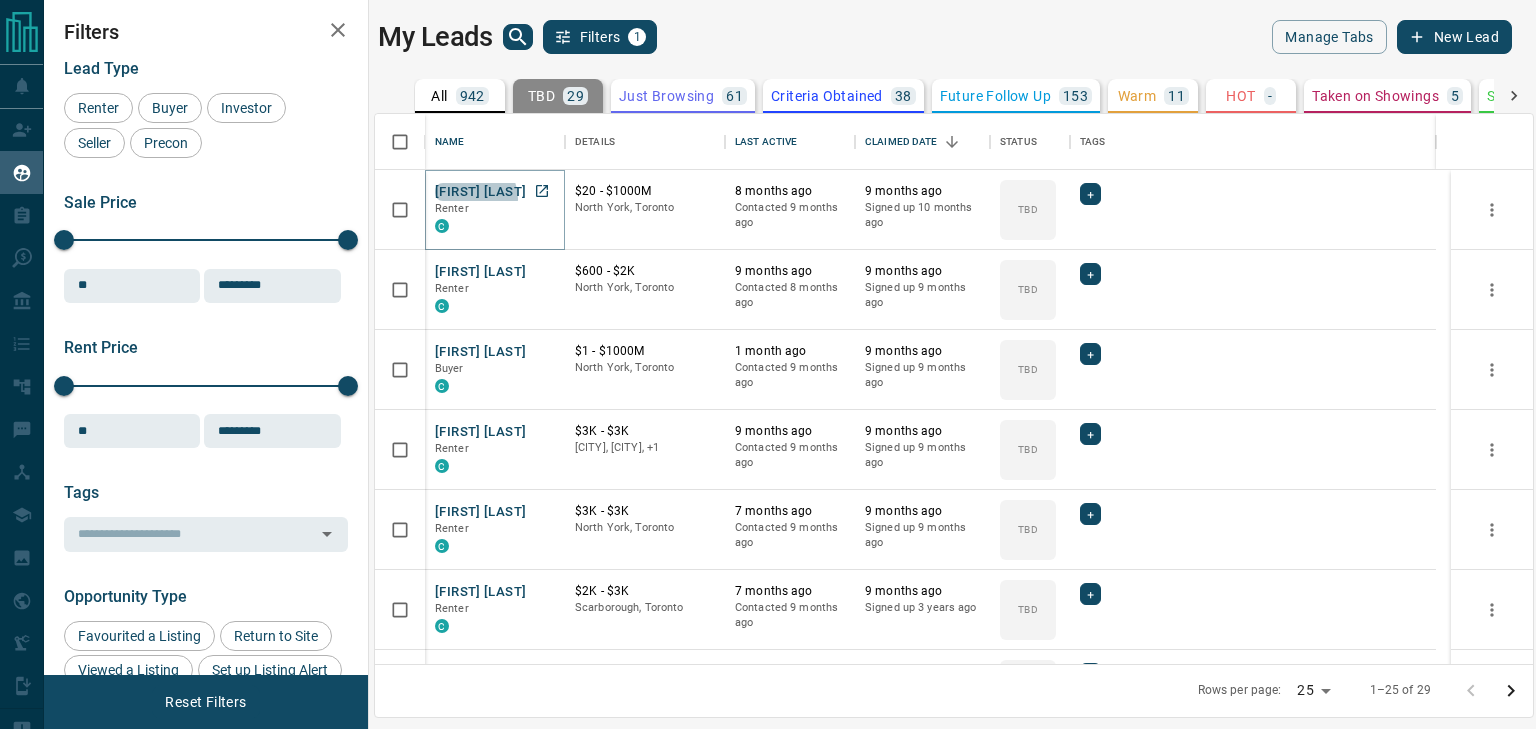 click on "[FIRST] [LAST]" at bounding box center [480, 192] 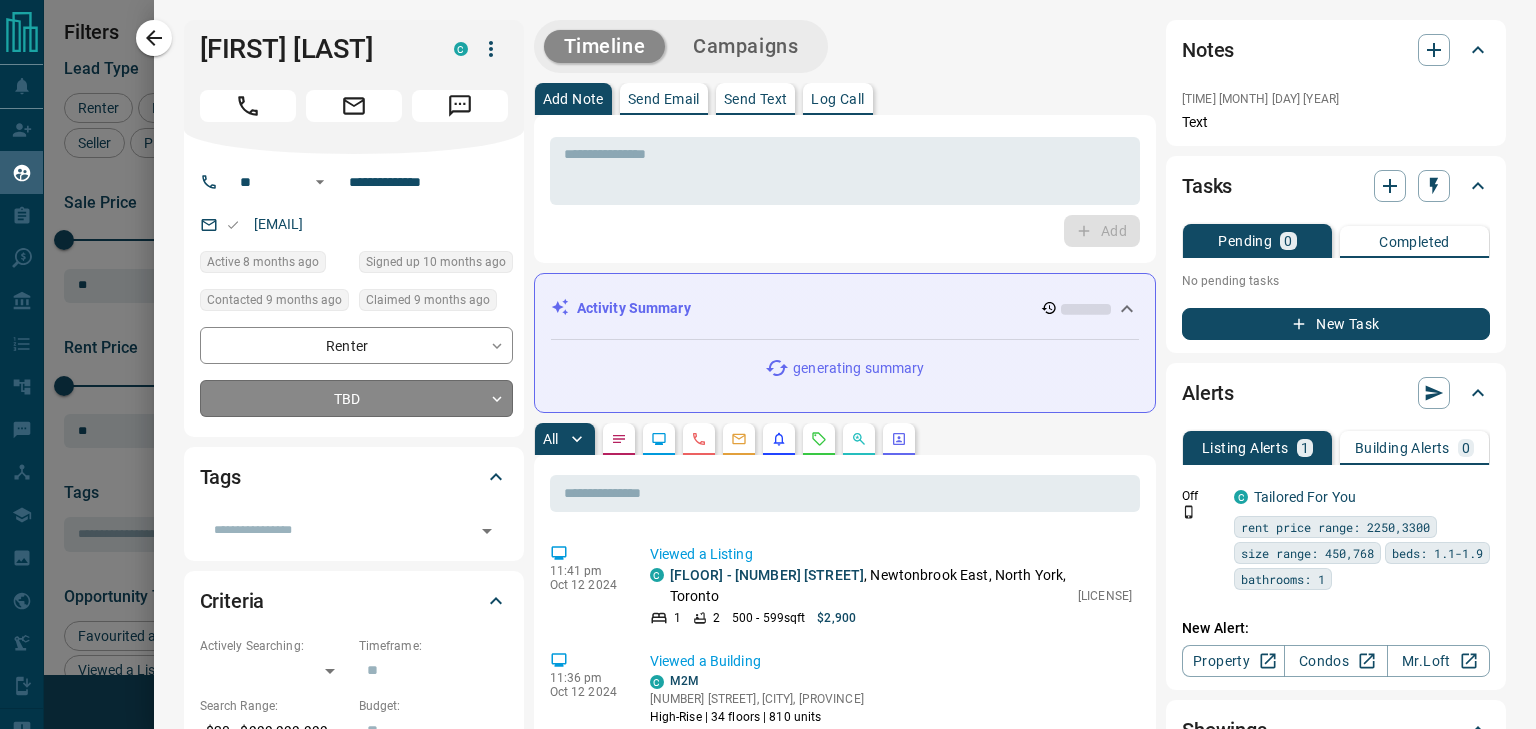 click on "Lead Transfers Claim Leads My Leads Tasks Opportunities Deals Campaigns Automations Messages Broker Bay Training Media Services Agent Resources Precon Worksheet Mobile Apps Disclosure Logout My Leads Filters 1 Manage Tabs New Lead All 942 TBD 29 Do Not Contact - Not Responsive 640 Bogus - Just Browsing 61 Criteria Obtained 38 Future Follow Up 153 Warm 11 HOT - Taken on Showings 5 Submitted Offer - Client 5 Name Details Last Active Claimed Date Status Tags Sungho Park Renter C $20 - $1000M North York, Toronto 8 months ago Contacted 9 months ago 9 months ago Signed up 10 months ago TBD + Omoyemwen Aganmwonyi Renter C $600 - $2K North York, Toronto 9 months ago Contacted 8 months ago 9 months ago Signed up 9 months ago TBD + Shelagh Duncan Buyer C $1 - $1000M North York, Toronto 1 month ago Contacted 9 months ago 9 months ago Signed up 9 months ago TBD + Dwayne Lucas Renter C $3K - $3K Scarborough, Toronto, +1 9 months ago Contacted 9 months ago 9 months ago Signed up 9 months ago TBD + Amos Chan Renter C TBD +" at bounding box center [768, 352] 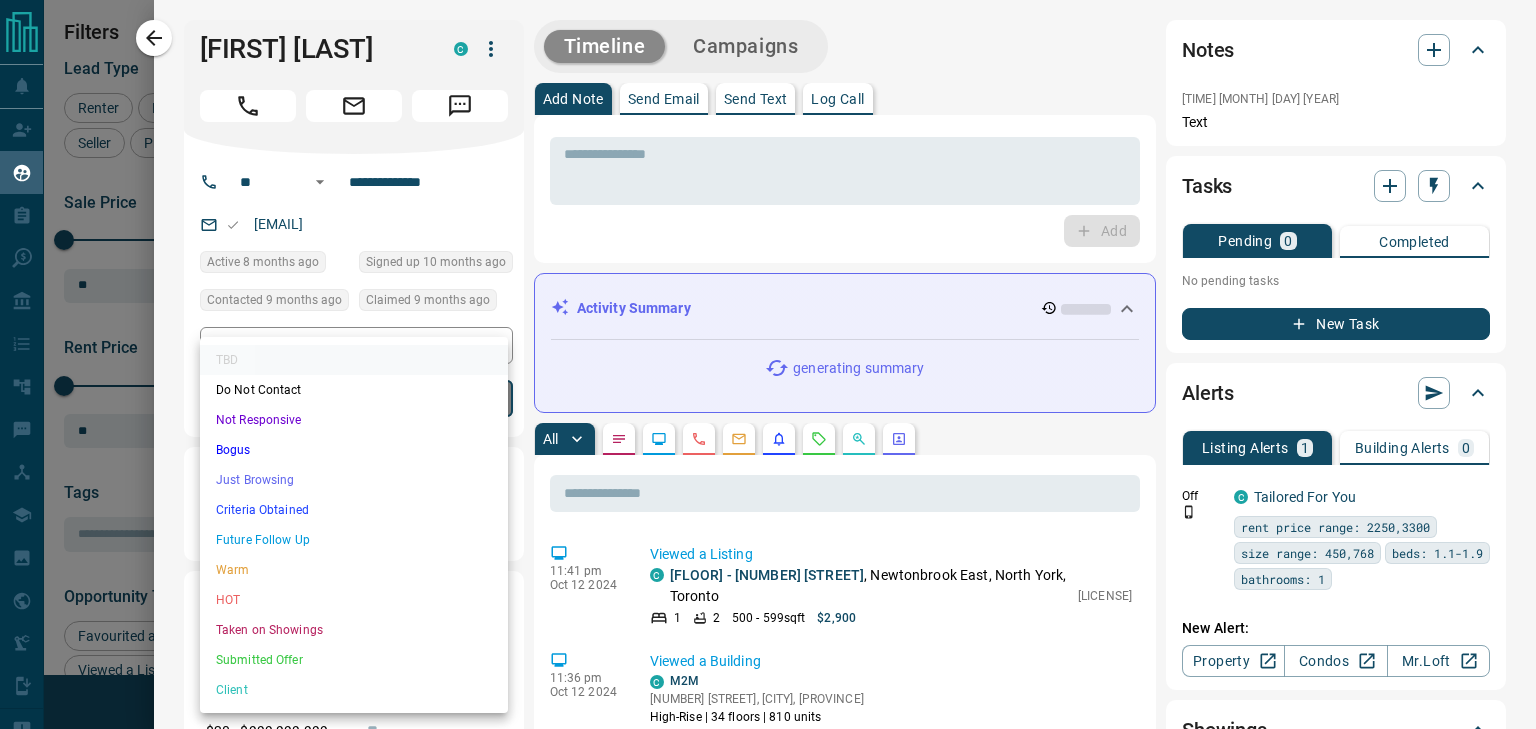 click on "Not Responsive" at bounding box center (354, 420) 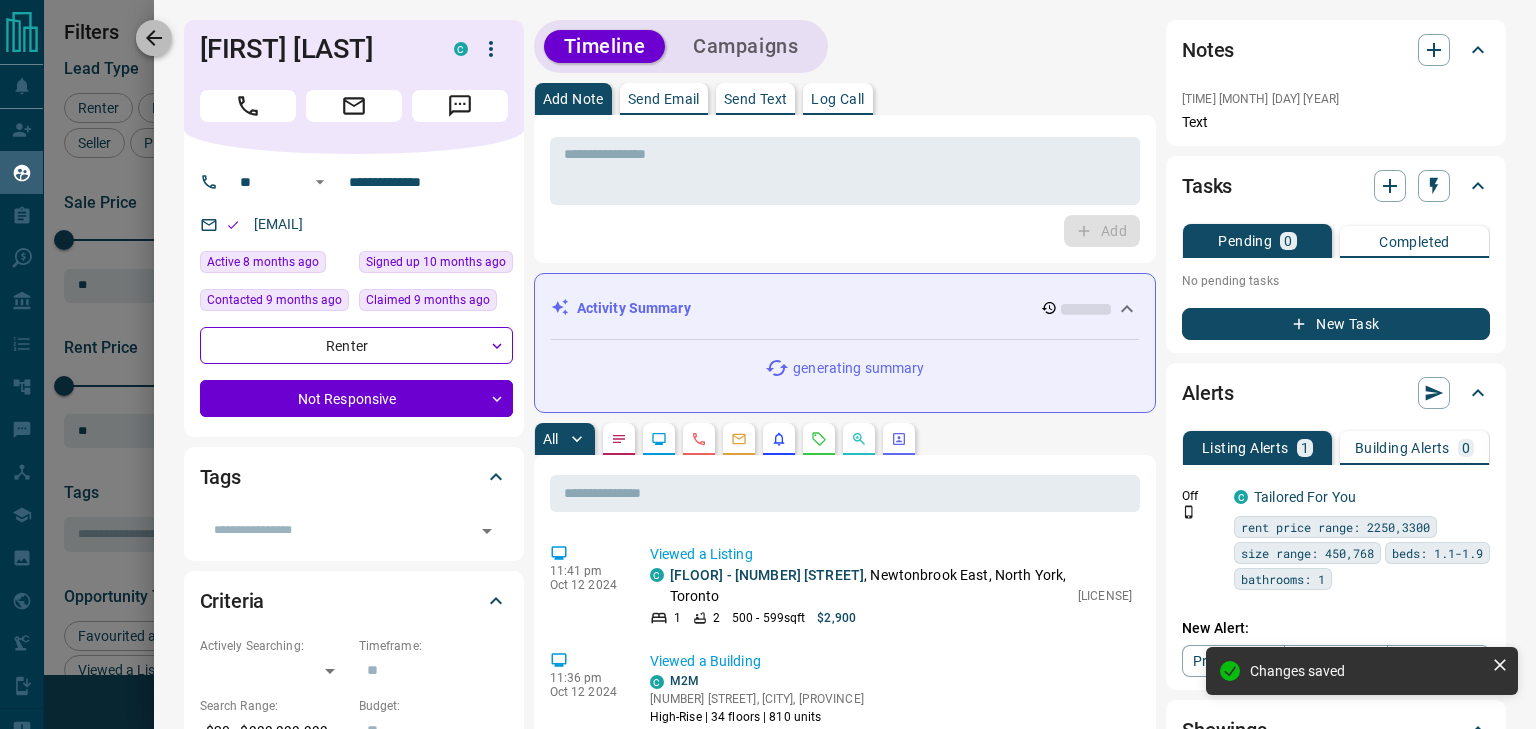 click 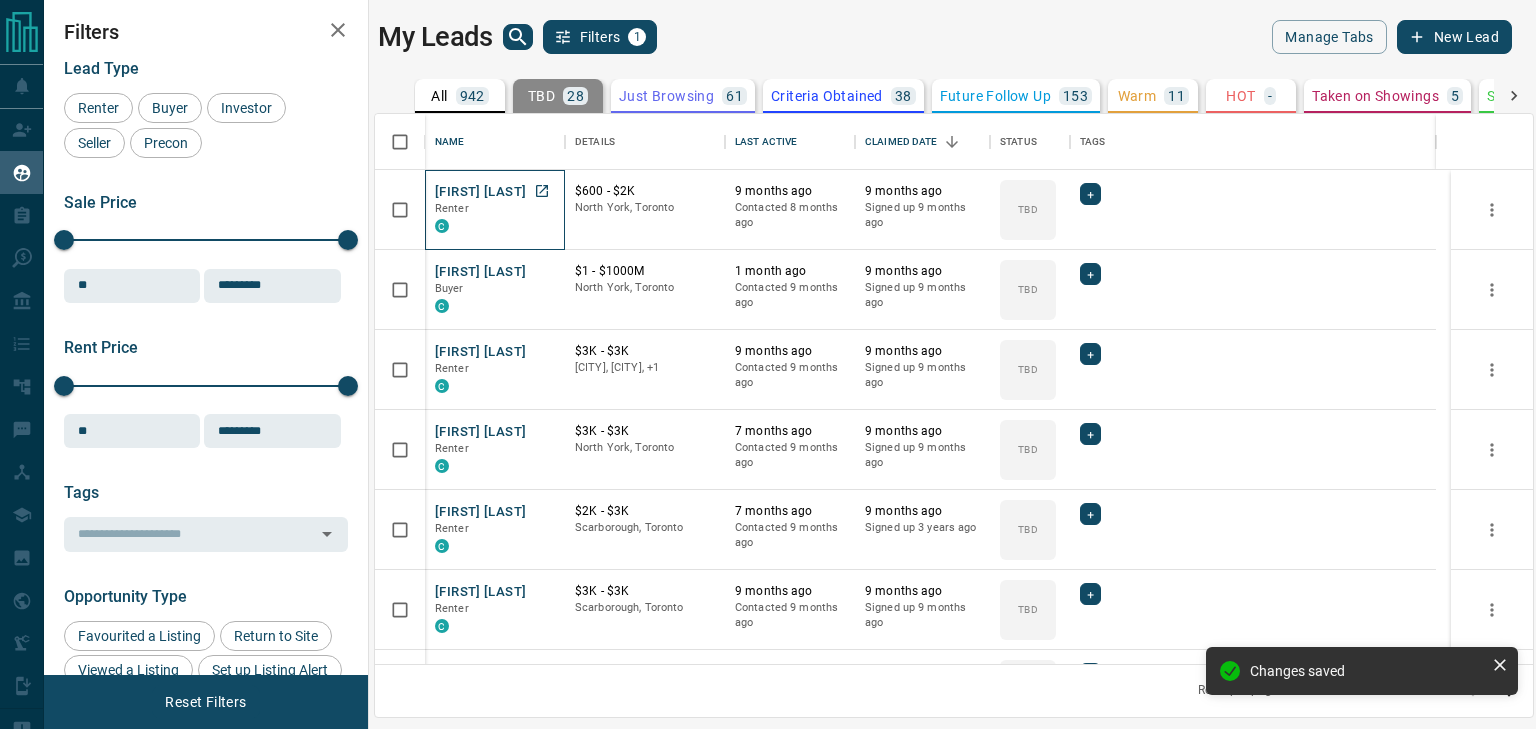 click on "Renter" at bounding box center (495, 209) 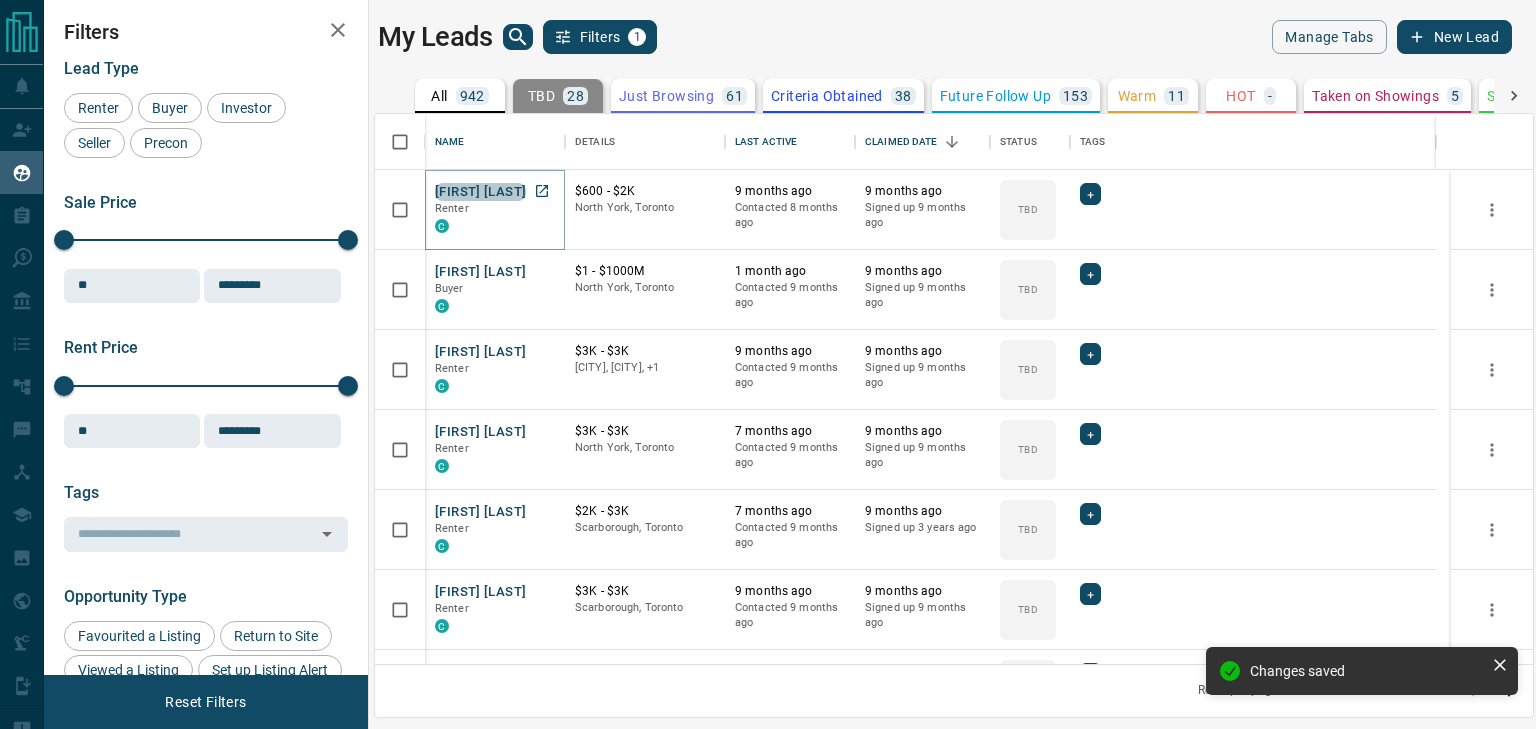 click on "[FIRST] [LAST]" at bounding box center [480, 192] 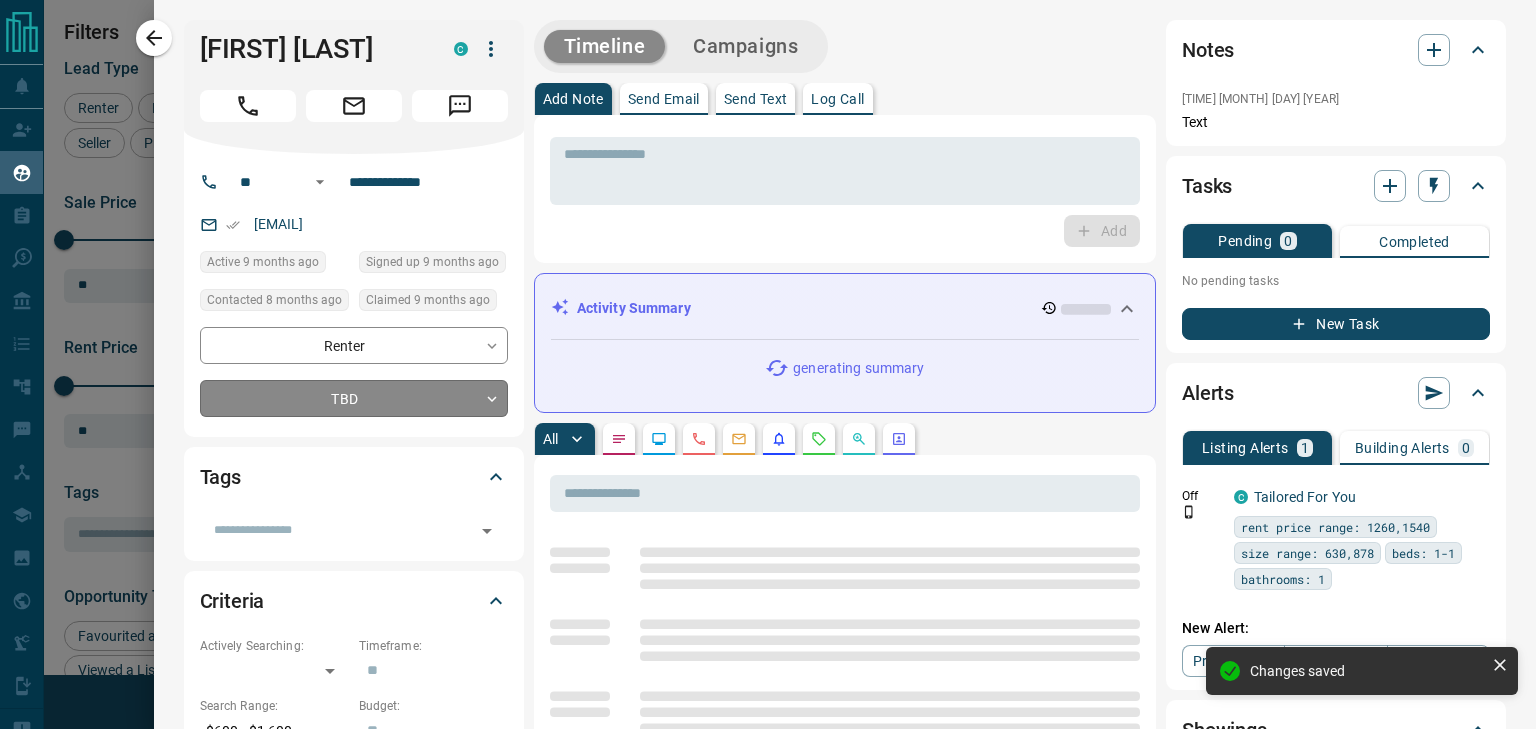 click on "Lead Transfers Claim Leads My Leads Tasks Opportunities Deals Campaigns Automations Messages Broker Bay Training Media Services Agent Resources Precon Worksheet Mobile Apps Disclosure Logout My Leads Filters 1 Manage Tabs New Lead All 942 TBD 28 Do Not Contact - Not Responsive 641 Bogus - Just Browsing 61 Criteria Obtained 38 Future Follow Up 153 Warm 11 HOT - Taken on Showings 5 Submitted Offer - Client 5 Name Details Last Active Claimed Date Status Tags Omoyemwen Aganmwonyi Renter C $600 - $2K North York, Toronto 9 months ago Contacted 8 months ago 9 months ago Signed up 9 months ago TBD + Shelagh Duncan Buyer C $1 - $1000M North York, Toronto 1 month ago Contacted 9 months ago 9 months ago Signed up 9 months ago TBD + Dwayne Lucas Renter C $3K - $3K Scarborough, Toronto, +1 9 months ago Contacted 9 months ago 9 months ago Signed up 9 months ago TBD + Amos Chan Renter C $3K - $3K North York, Toronto 7 months ago Contacted 9 months ago 9 months ago Signed up 9 months ago TBD + Vidussa Ravichan Renter C TBD +" at bounding box center (768, 352) 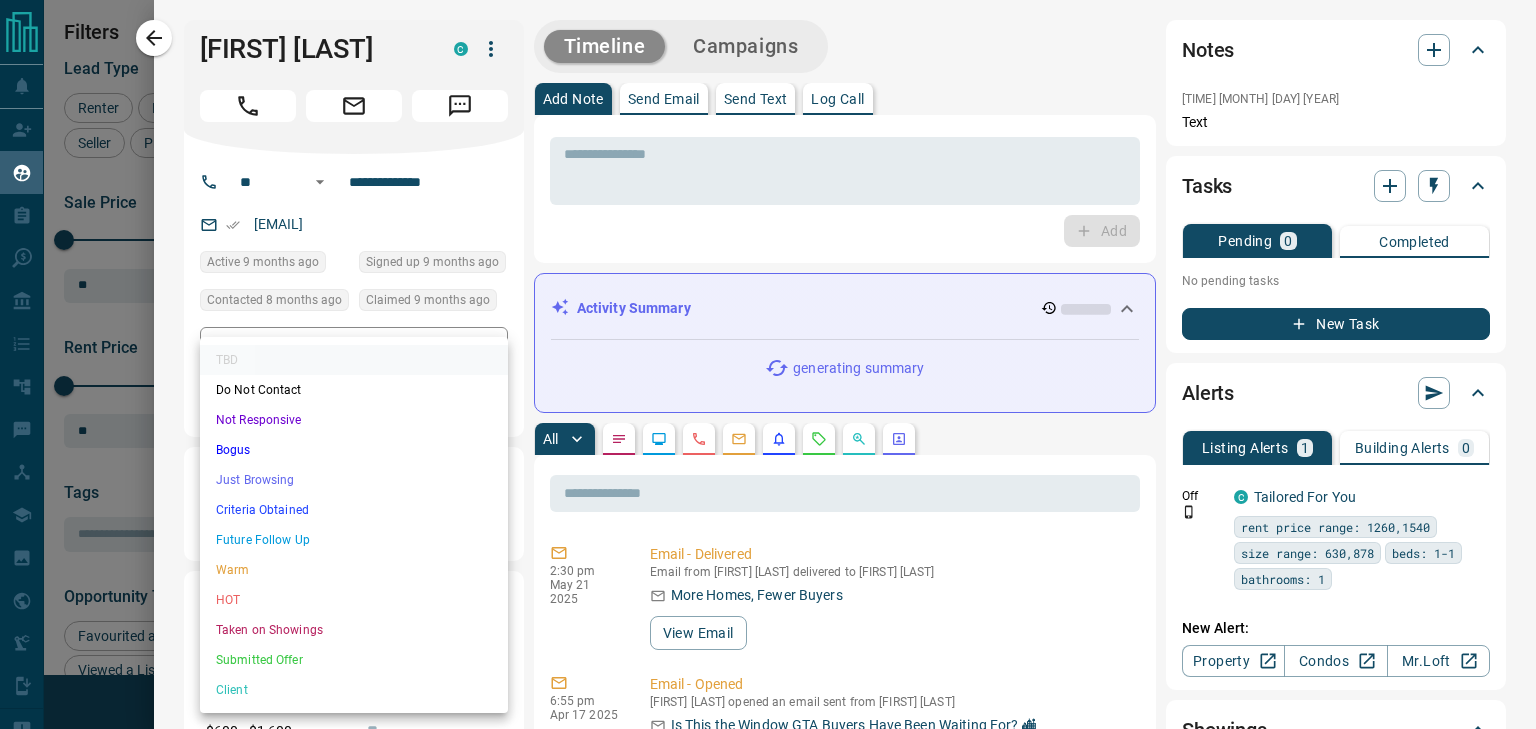 click on "Not Responsive" at bounding box center (354, 420) 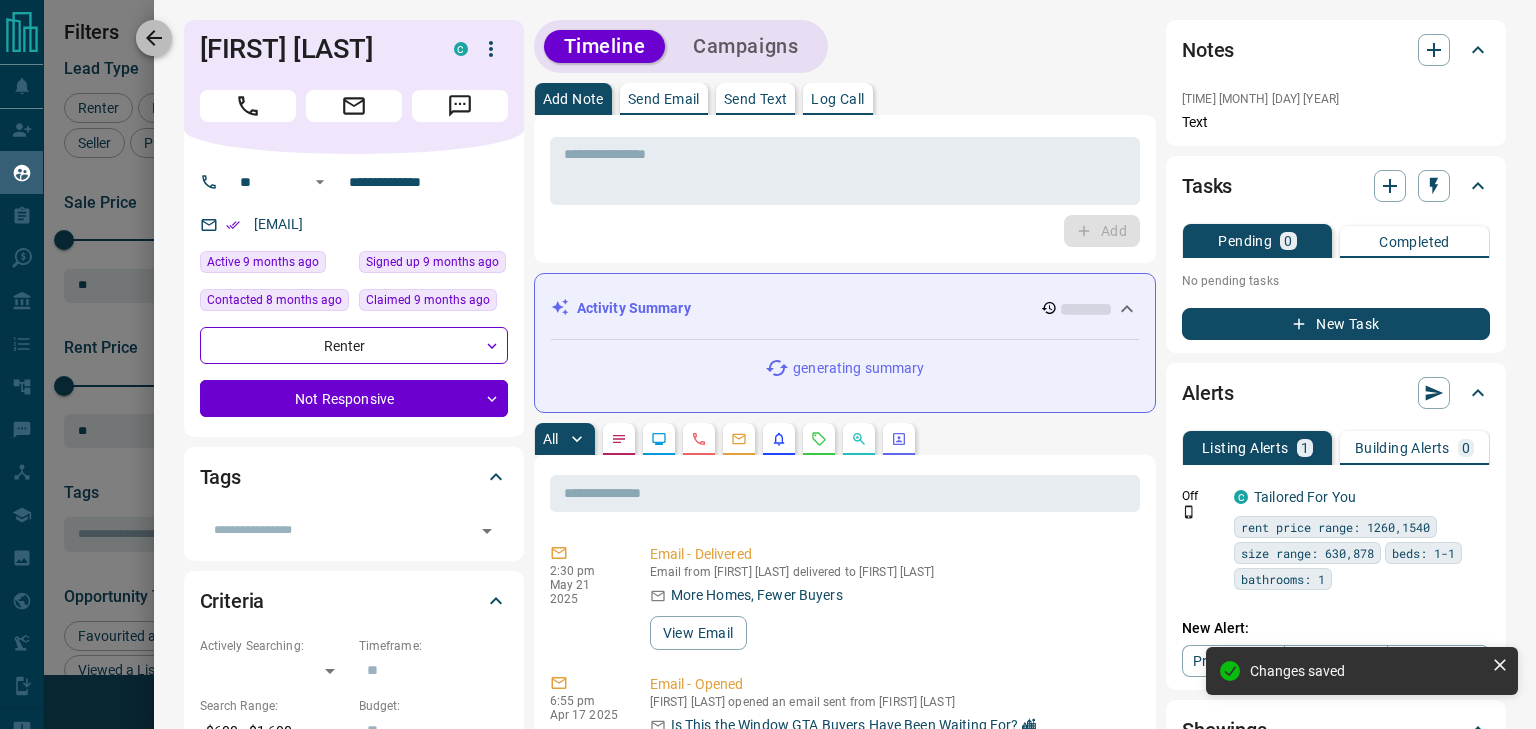 click 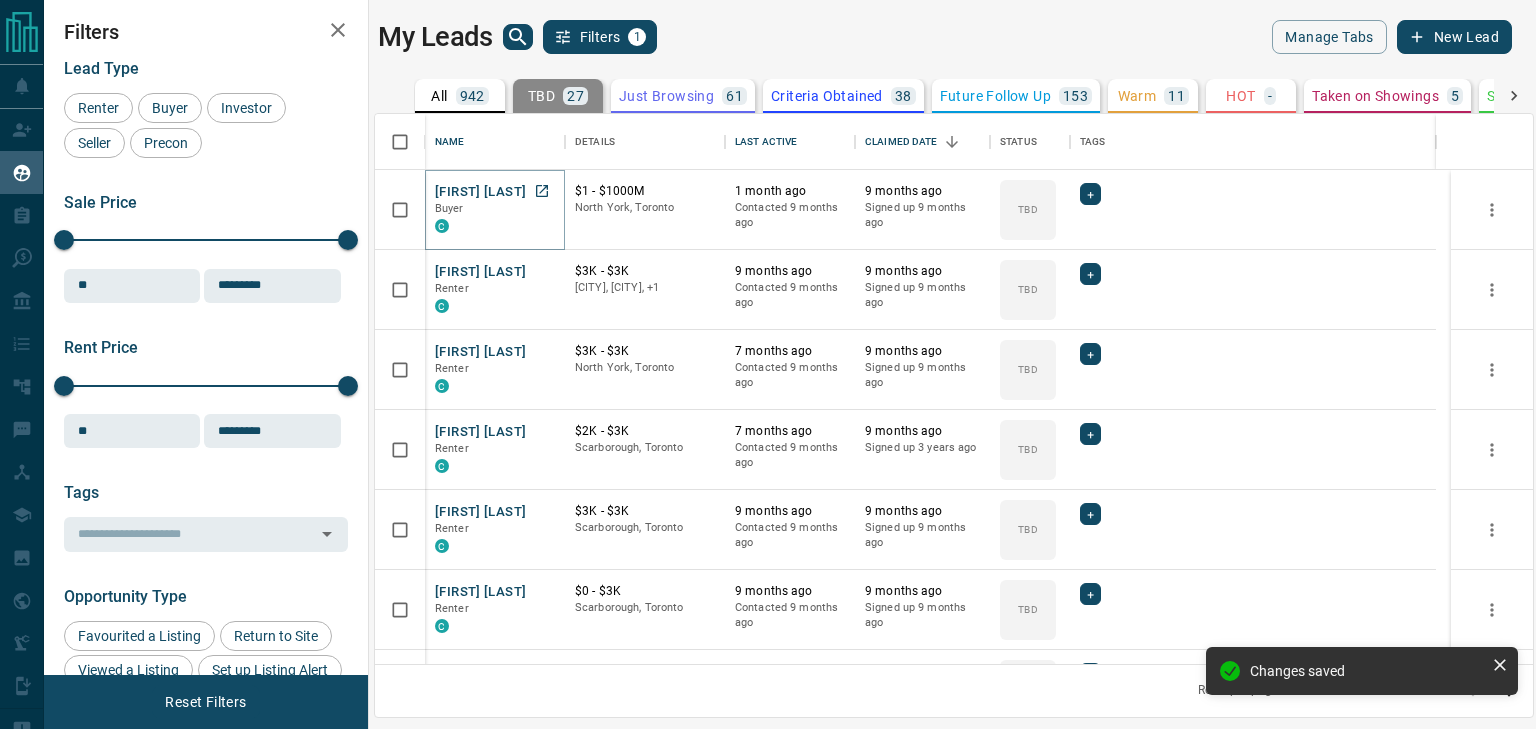click on "[FIRST] [LAST]" at bounding box center [480, 192] 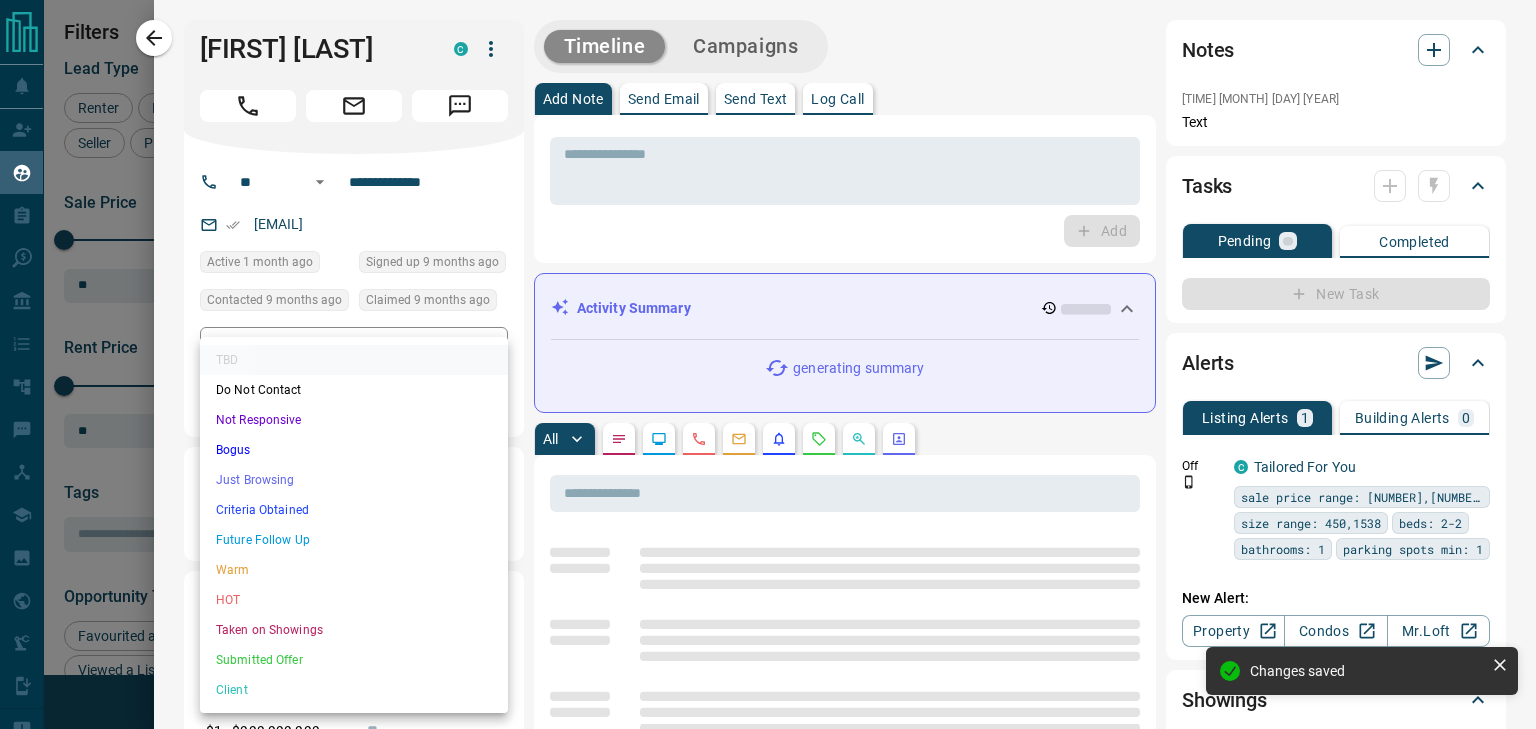 click on "Lead Transfers Claim Leads My Leads Tasks Opportunities Deals Campaigns Automations Messages Broker Bay Training Media Services Agent Resources Precon Worksheet Mobile Apps Disclosure Logout My Leads Filters 1 Manage Tabs New Lead All 942 TBD 27 Do Not Contact - Not Responsive 642 Bogus - Just Browsing 61 Criteria Obtained 38 Future Follow Up 153 Warm 11 HOT - Taken on Showings 5 Submitted Offer - Client 5 Name Details Last Active Claimed Date Status Tags Shelagh Duncan Buyer C $1 - $1000M North York, Toronto 1 month ago Contacted 9 months ago 9 months ago Signed up 9 months ago TBD + Dwayne Lucas Renter C $3K - $3K Scarborough, Toronto, +1 9 months ago Contacted 9 months ago 9 months ago Signed up 9 months ago TBD + Amos Chan Renter C $3K - $3K North York, Toronto 7 months ago Contacted 9 months ago 9 months ago Signed up 9 months ago TBD + Vidussa Ravichan Renter C $2K - $3K Scarborough, Toronto 7 months ago Contacted 9 months ago 9 months ago Signed up 3 years ago TBD + Atifah Baksh Renter C $3K - $3K TBD" at bounding box center [768, 352] 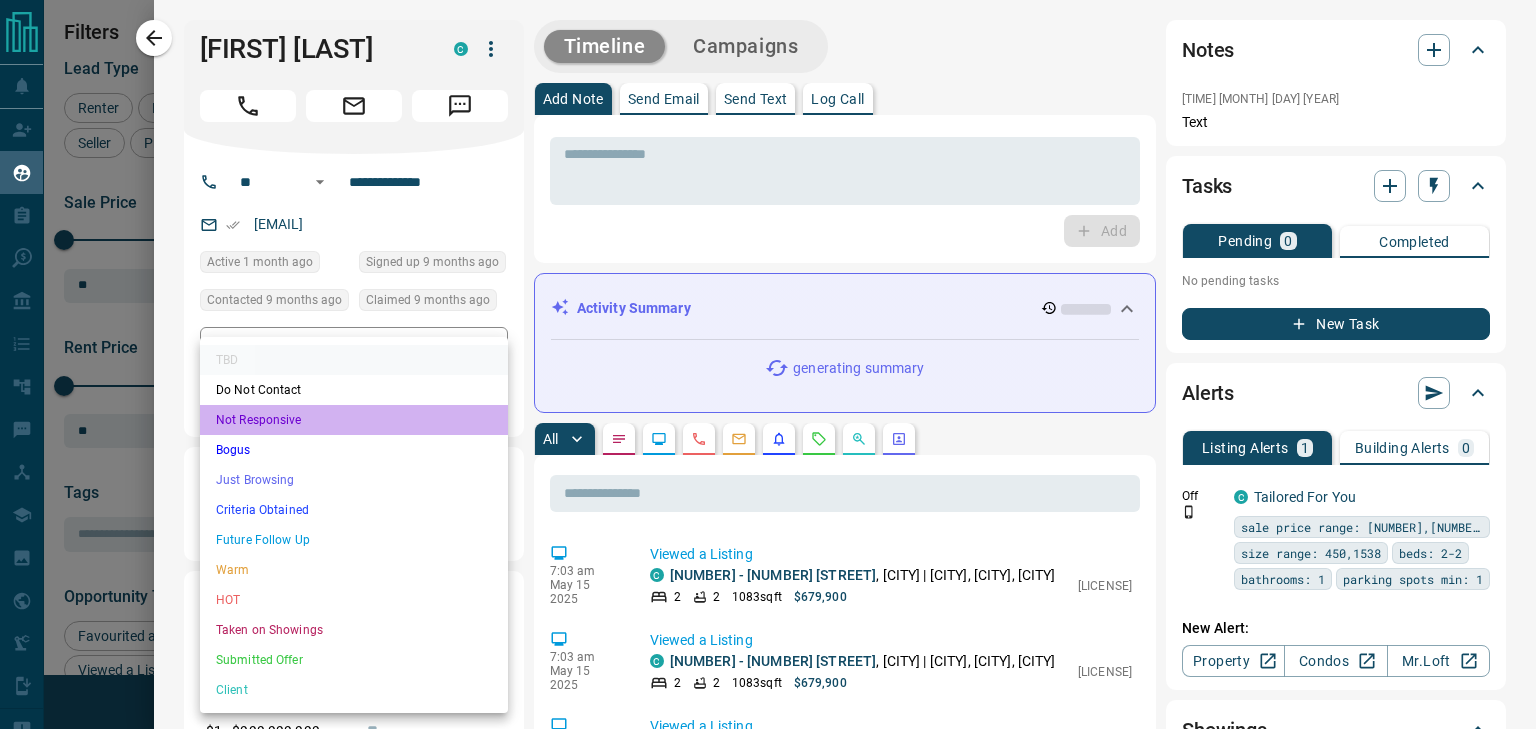 click on "Not Responsive" at bounding box center [354, 420] 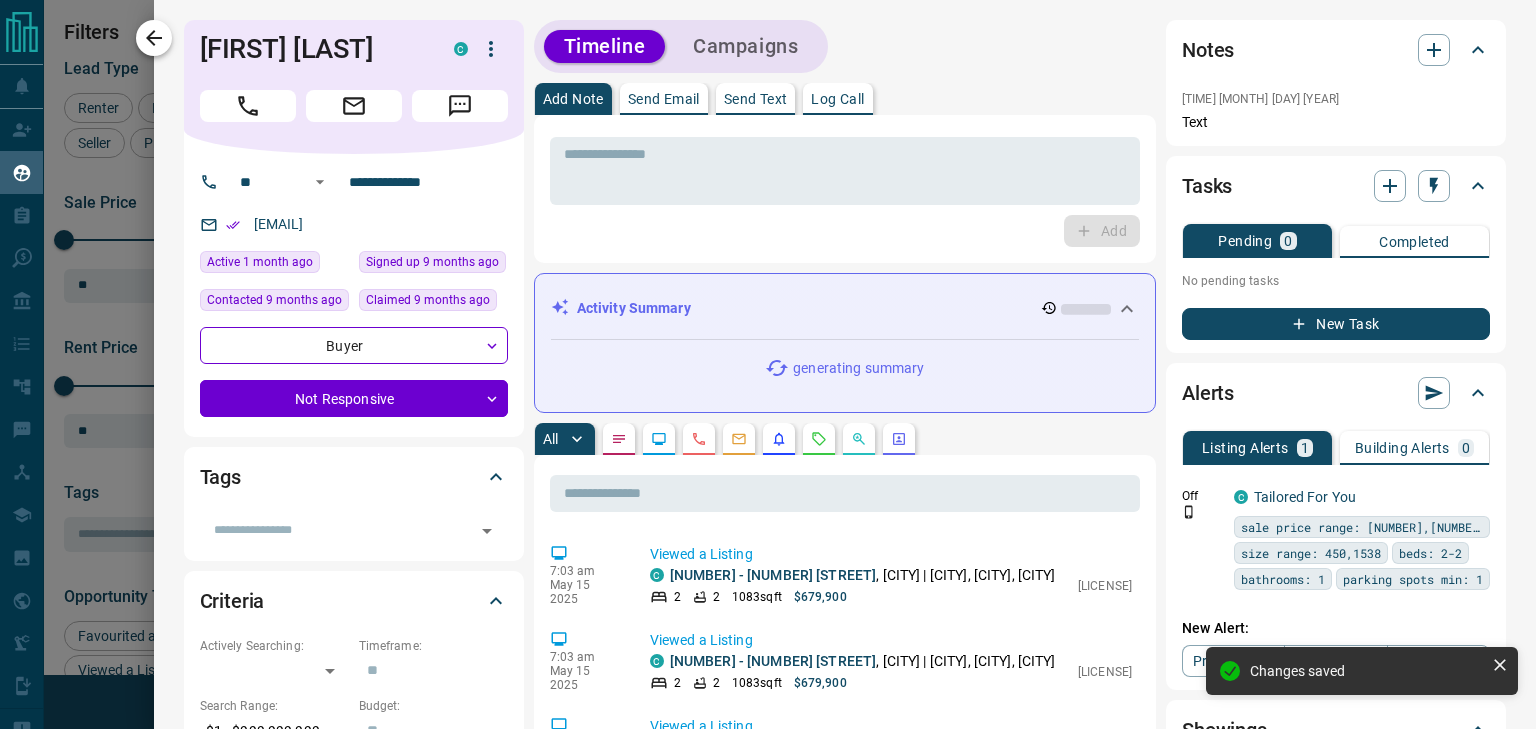 click 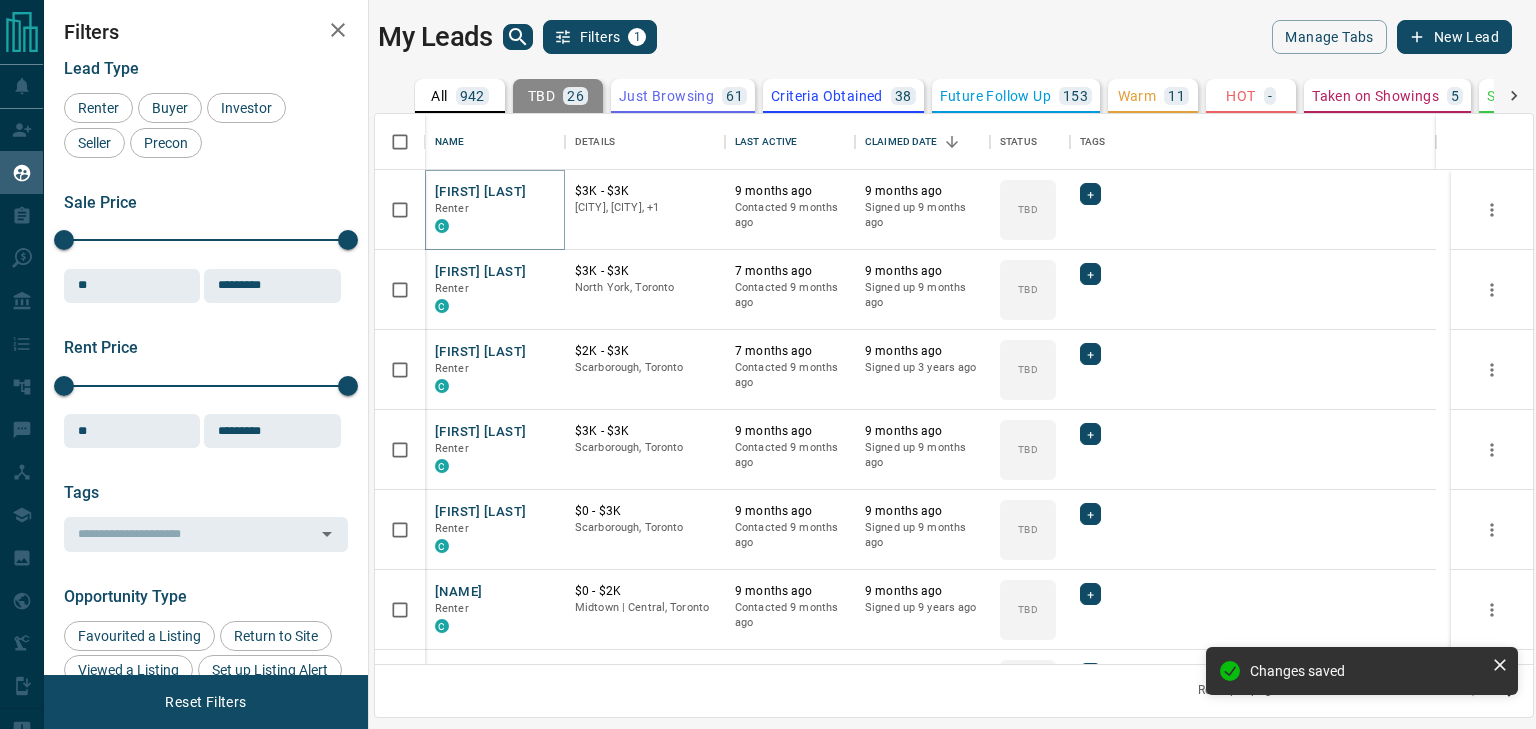 click on "[FIRST] [LAST]" at bounding box center [480, 192] 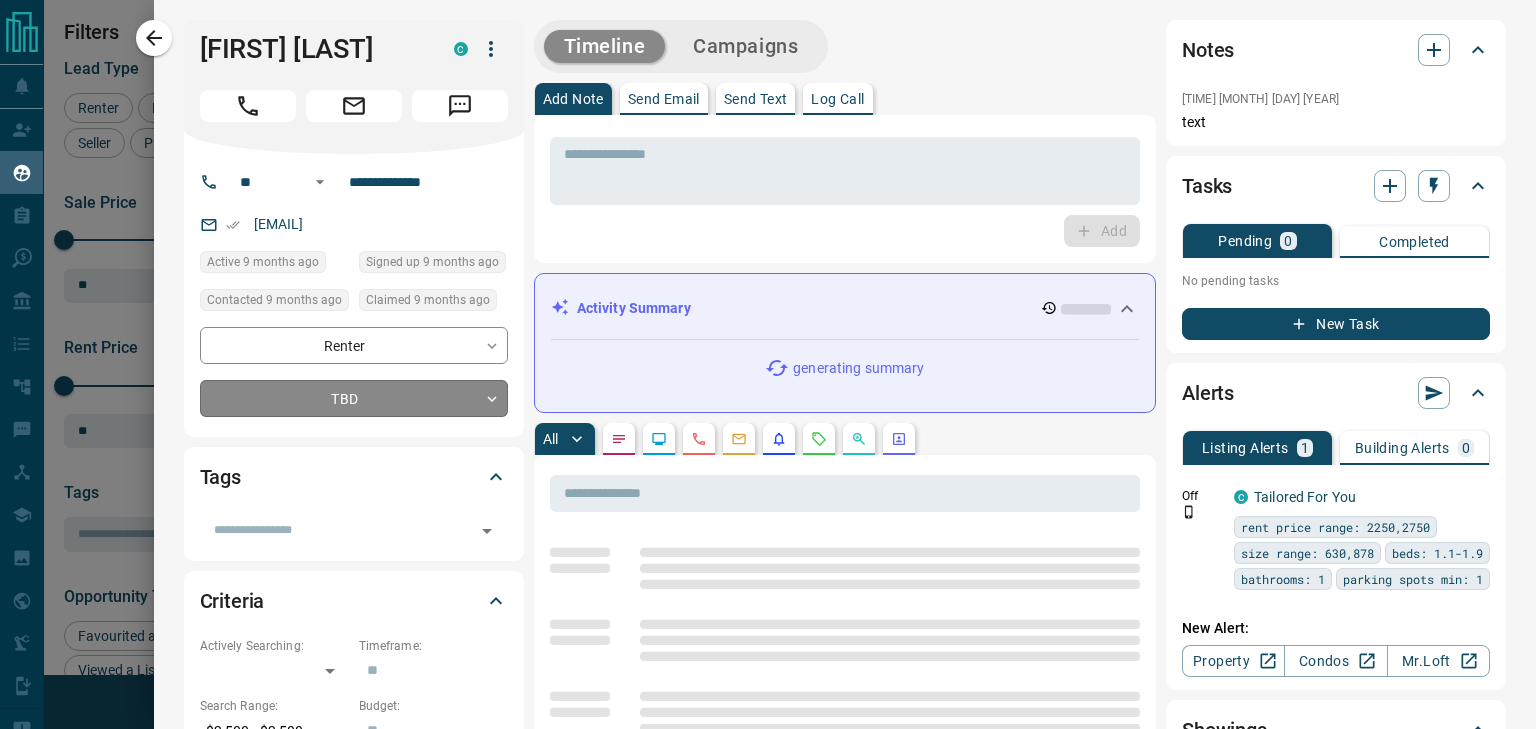 click on "Lead Transfers Claim Leads My Leads Tasks Opportunities Deals Campaigns Automations Messages Broker Bay Training Media Services Agent Resources Precon Worksheet Mobile Apps Disclosure Logout My Leads Filters 1 Manage Tabs New Lead All 942 TBD 26 Do Not Contact - Not Responsive 643 Bogus - Just Browsing 61 Criteria Obtained 38 Future Follow Up 153 Warm 11 HOT - Taken on Showings 5 Submitted Offer - Client 5 Name Details Last Active Claimed Date Status Tags Dwayne Lucas Renter C $3K - $3K Scarborough, Toronto, +1 9 months ago Contacted 9 months ago 9 months ago Signed up 9 months ago TBD + Amos Chan Renter C $3K - $3K North York, Toronto 7 months ago Contacted 9 months ago 9 months ago Signed up 9 months ago TBD + Vidussa Ravichan Renter C $2K - $3K Scarborough, Toronto 7 months ago Contacted 9 months ago 9 months ago Signed up 3 years ago TBD + Atifah Baksh Renter C $3K - $3K Scarborough, Toronto 9 months ago Contacted 9 months ago 9 months ago Signed up 9 months ago TBD + Dome Montalvo Renter C $0 - $3K TBD +" at bounding box center [768, 352] 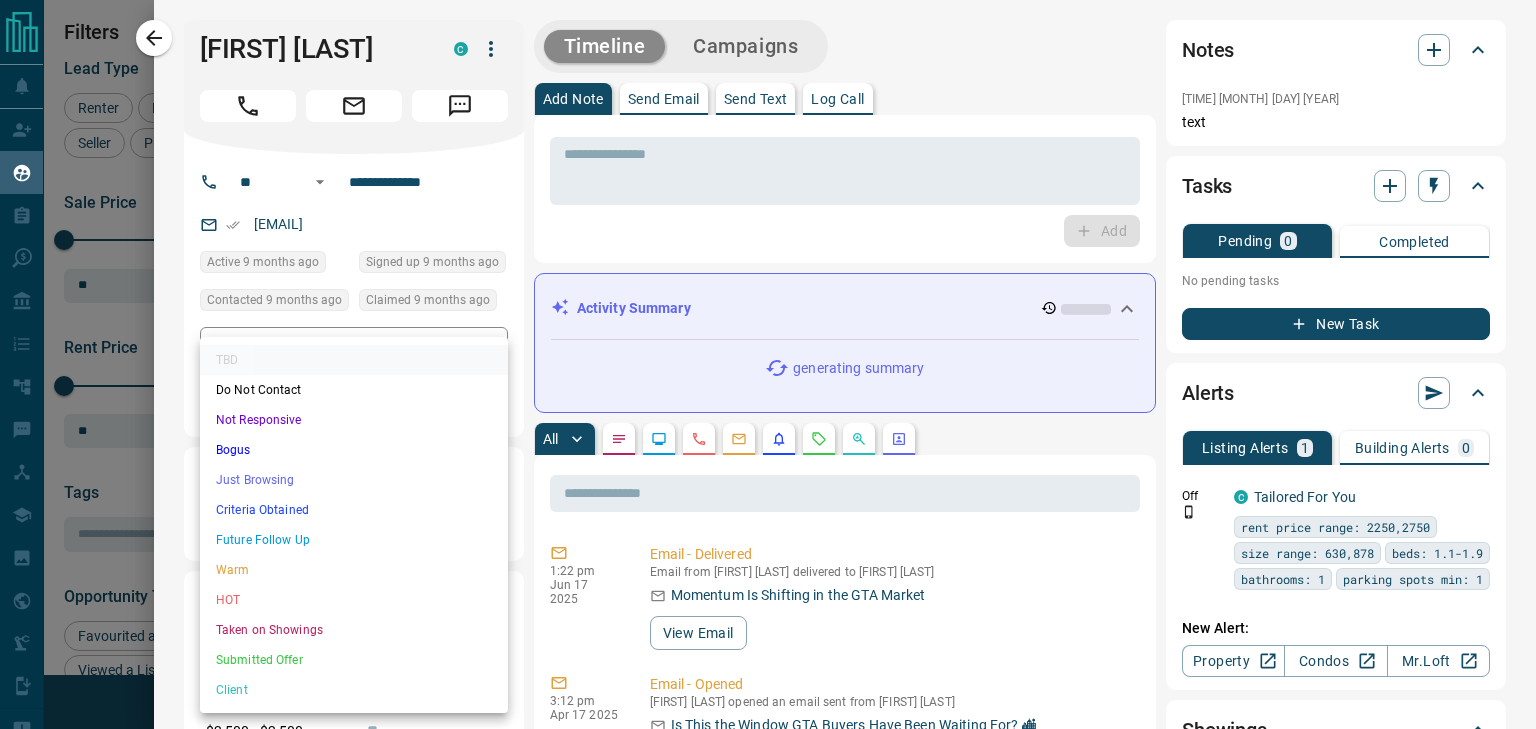 click on "Not Responsive" at bounding box center (354, 420) 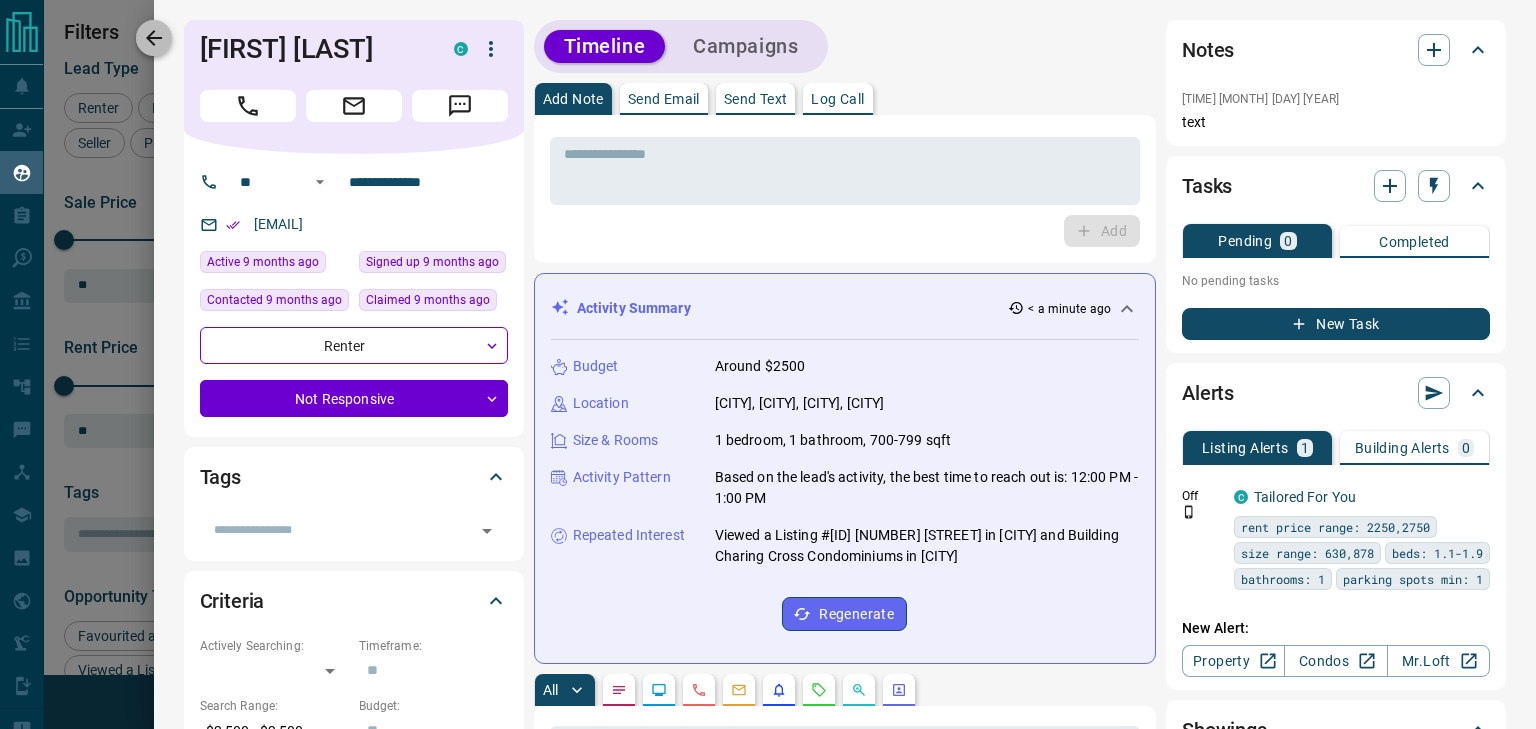 click 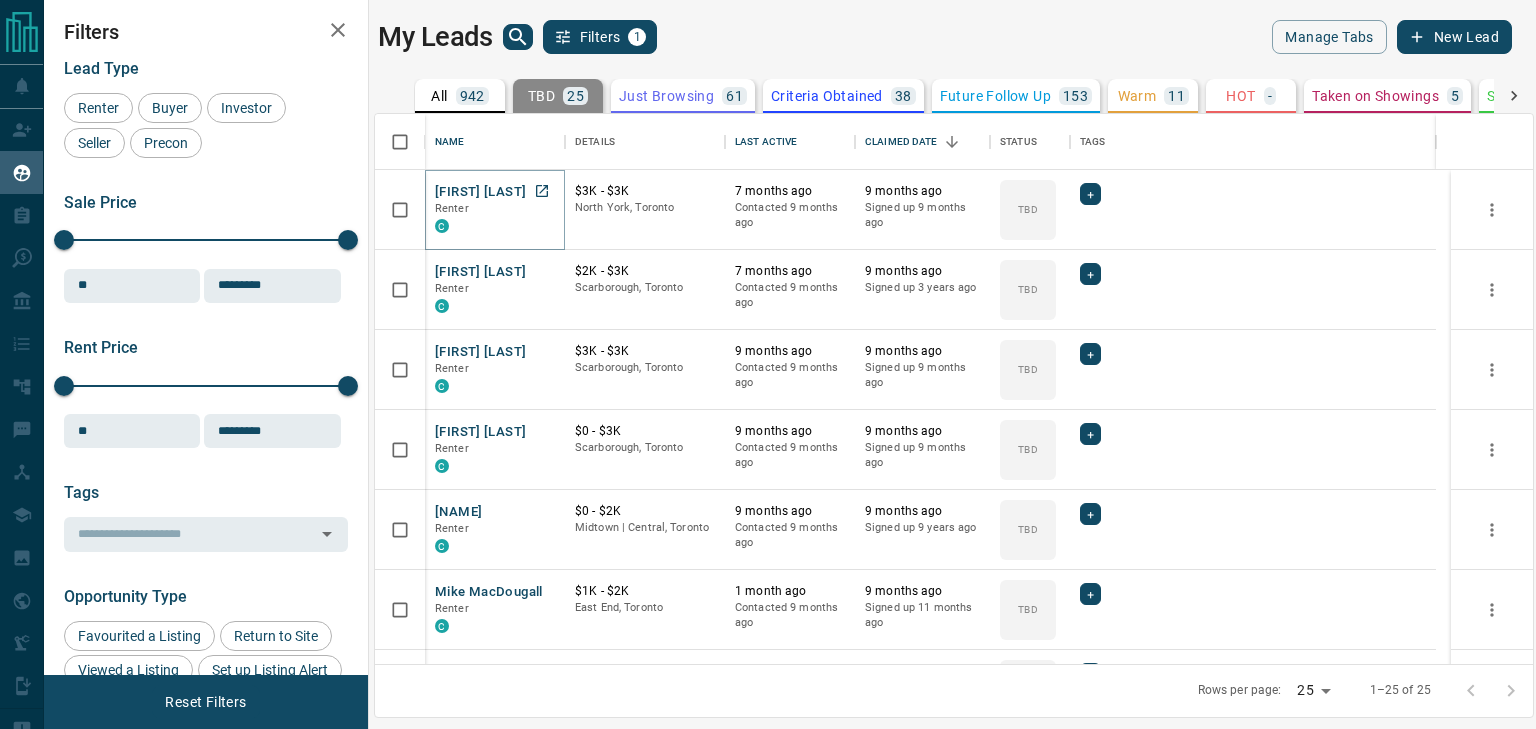 click on "[FIRST] [LAST]" at bounding box center [480, 192] 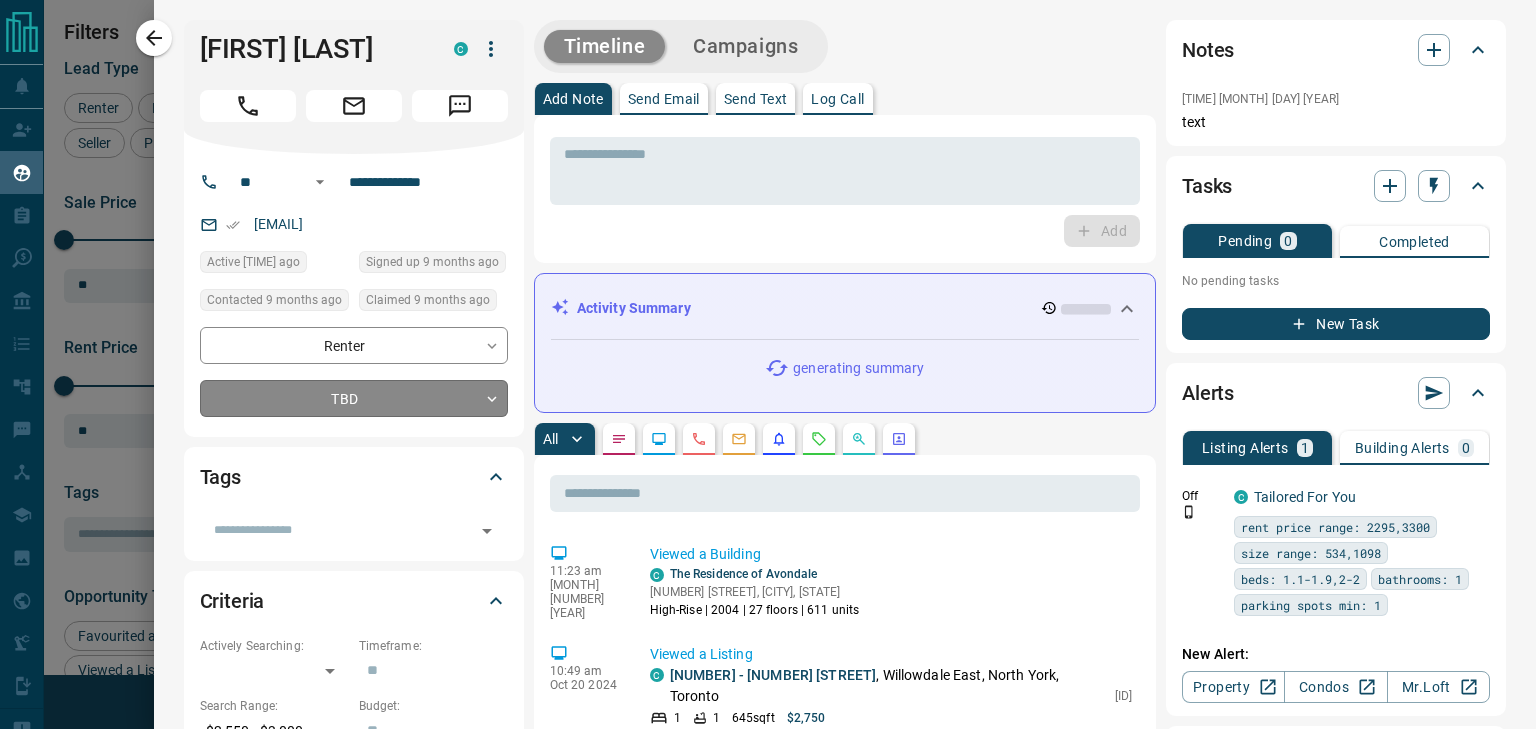 click on "Lead Transfers Claim Leads My Leads Tasks Opportunities Deals Campaigns Automations Messages Broker Bay Training Media Services Agent Resources Precon Worksheet Mobile Apps Disclosure Logout My Leads Filters 1 Manage Tabs New Lead All 942 TBD 25 Do Not Contact - Not Responsive 644 Bogus - Just Browsing 61 Criteria Obtained 38 Future Follow Up 153 Warm 11 HOT - Taken on Showings 5 Submitted Offer - Client 5 Name Details Last Active Claimed Date Status Tags Amos Chan Renter C $3K - $3K North York, Toronto 7 months ago Contacted 9 months ago 9 months ago Signed up 9 months ago TBD + Vidussa Ravichan Renter C $2K - $3K Scarborough, Toronto 7 months ago Contacted 9 months ago 9 months ago Signed up 3 years ago TBD + Atifah Baksh Renter C $3K - $3K Scarborough, Toronto 9 months ago Contacted 9 months ago 9 months ago Signed up 9 months ago TBD + Dome Montalvo Renter C $0 - $3K Scarborough, Toronto 9 months ago Contacted 9 months ago 9 months ago Signed up 9 months ago TBD + Tiago Medeiros Da Silva Renter C $0 - $2K" at bounding box center (768, 352) 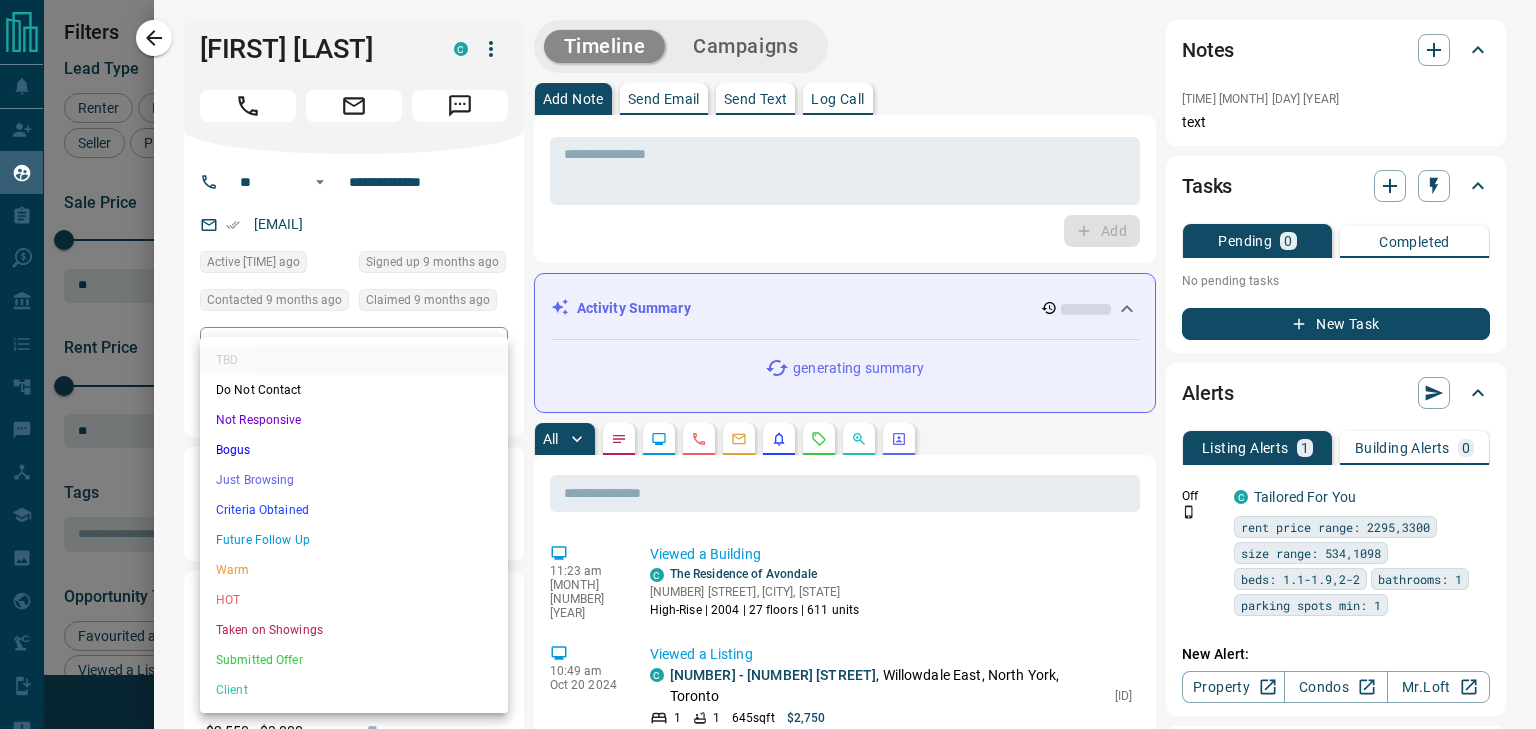 click on "Not Responsive" at bounding box center (354, 420) 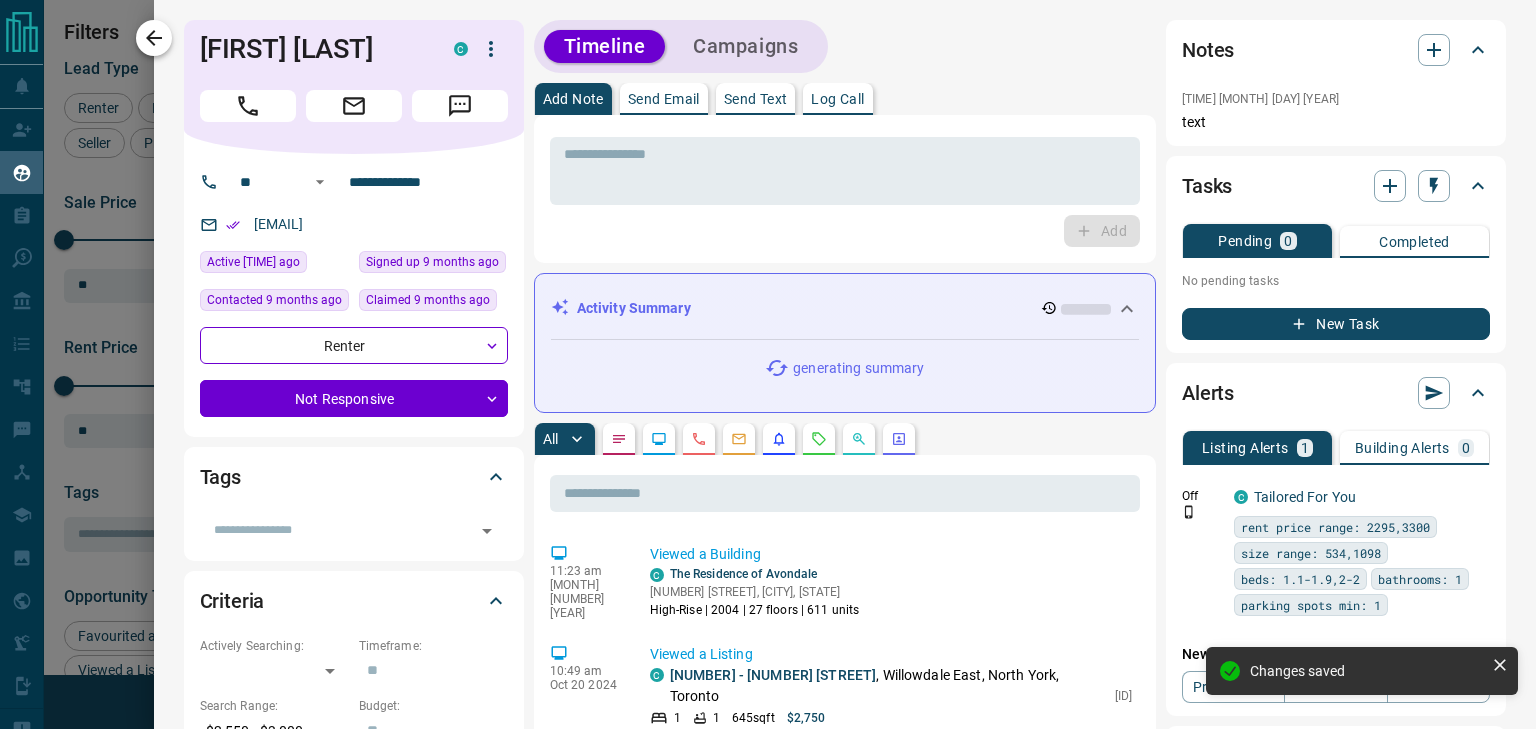 click 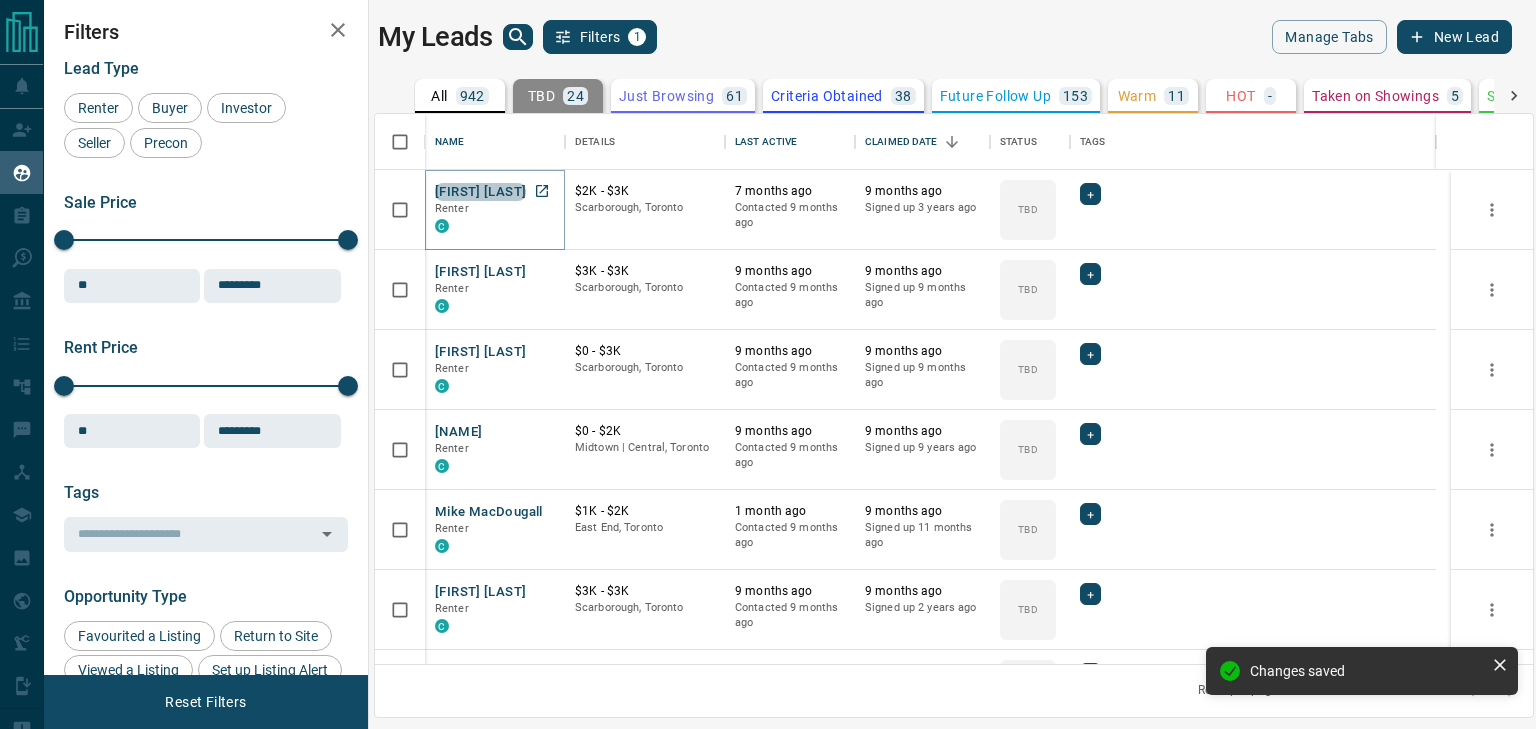 click on "[FIRST] [LAST]" at bounding box center (480, 192) 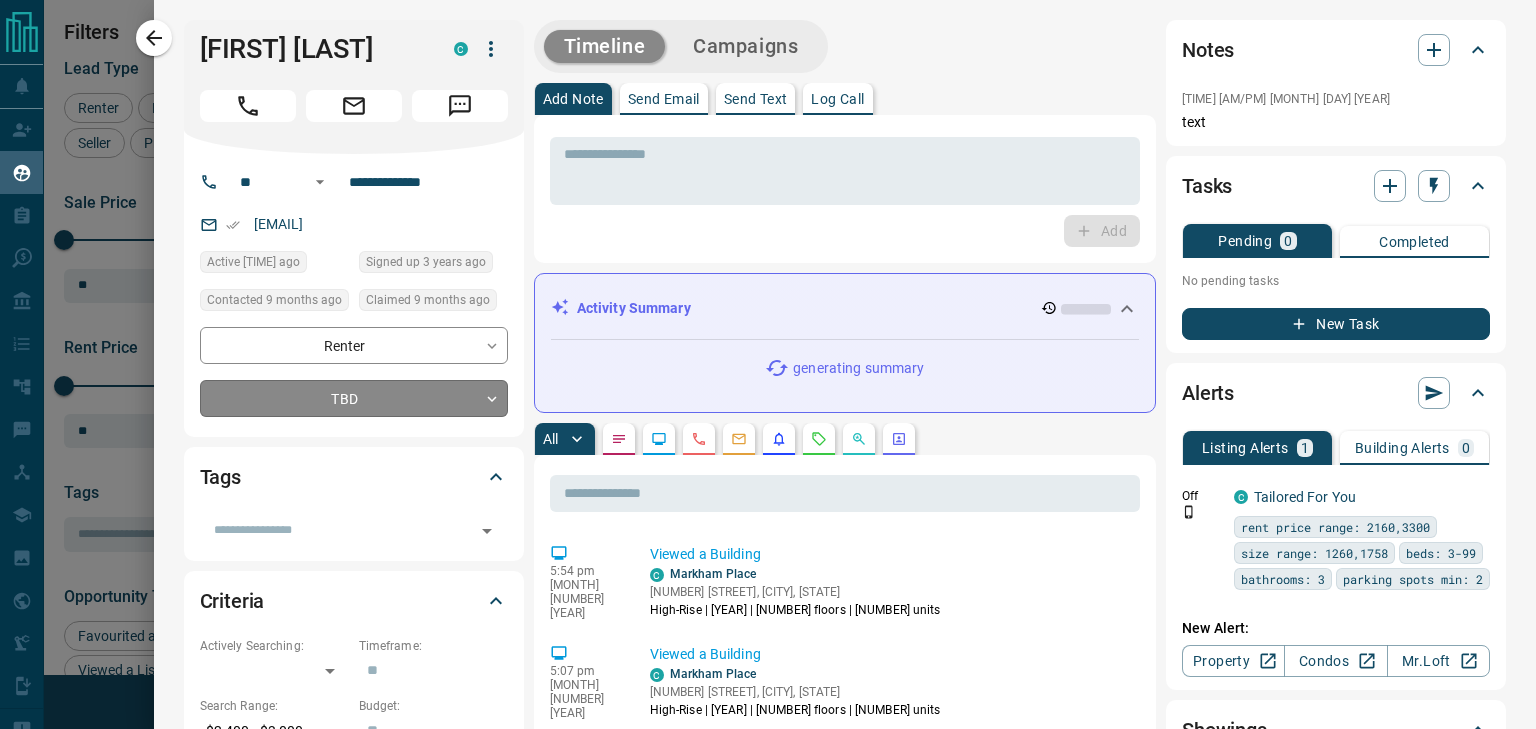 click on "Lead Transfers Claim Leads My Leads Tasks Opportunities Deals Campaigns Automations Messages Broker Bay Training Media Services Agent Resources Precon Worksheet Mobile Apps Disclosure Logout My Leads Filters 1 Manage Tabs New Lead All 942 TBD 24 Do Not Contact - Not Responsive 645 Bogus - Just Browsing 61 Criteria Obtained 38 Future Follow Up 153 Warm 11 HOT - Taken on Showings 5 Submitted Offer - Client 5 Name Details Last Active Claimed Date Status Tags Vidussa Ravichan Renter C $2K - $3K Scarborough, Toronto 7 months ago Contacted 9 months ago 9 months ago Signed up 3 years ago TBD + Atifah Baksh Renter C $3K - $3K Scarborough, Toronto 9 months ago Contacted 9 months ago 9 months ago Signed up 9 months ago TBD + Dome Montalvo Renter C $0 - $3K Scarborough, Toronto 9 months ago Contacted 9 months ago 9 months ago Signed up 9 months ago TBD + Tiago Medeiros Da Silva Renter C $0 - $2K Midtown | Central, Toronto 9 months ago Contacted 9 months ago 9 months ago Signed up 9 years ago TBD + Mike MacDougall Renter" at bounding box center (768, 352) 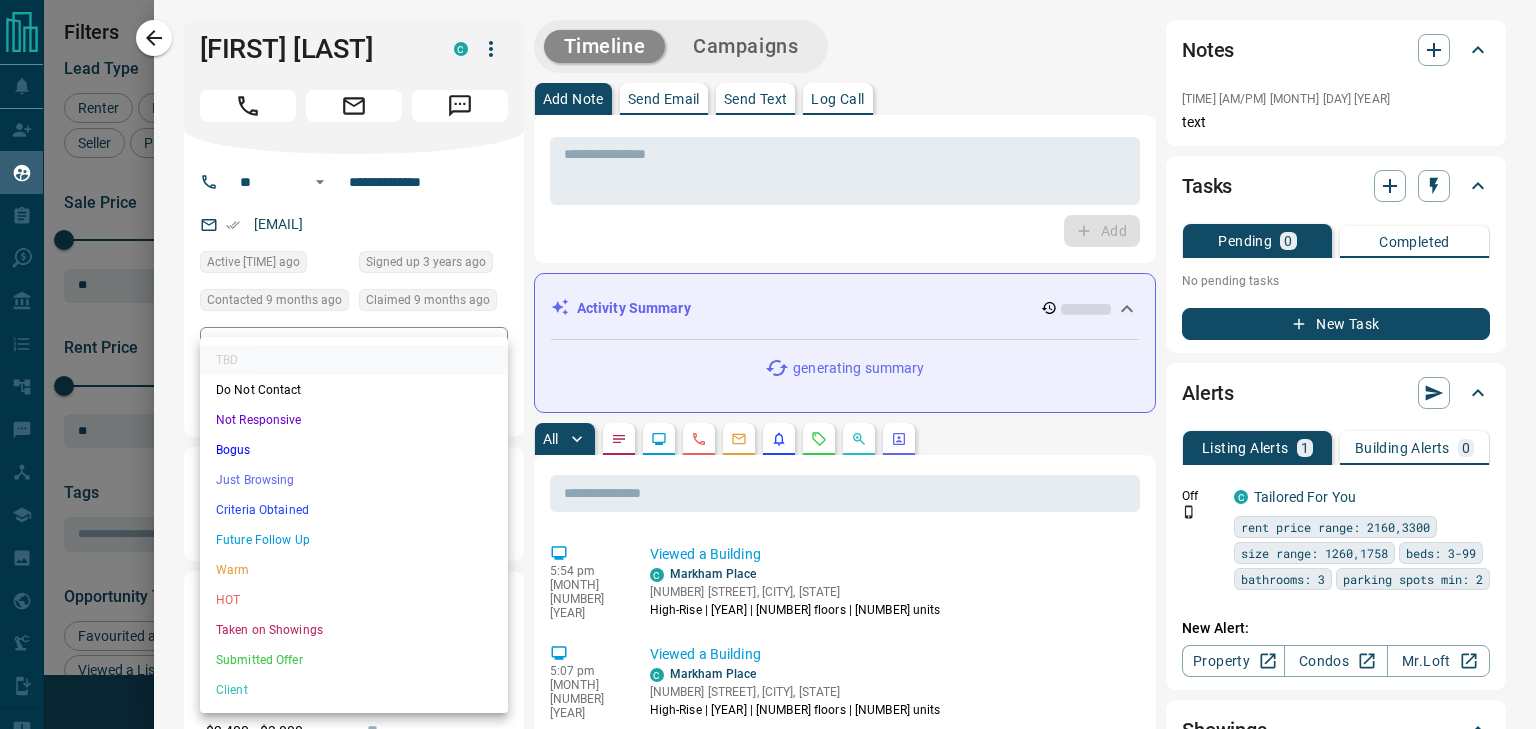 click on "Not Responsive" at bounding box center [354, 420] 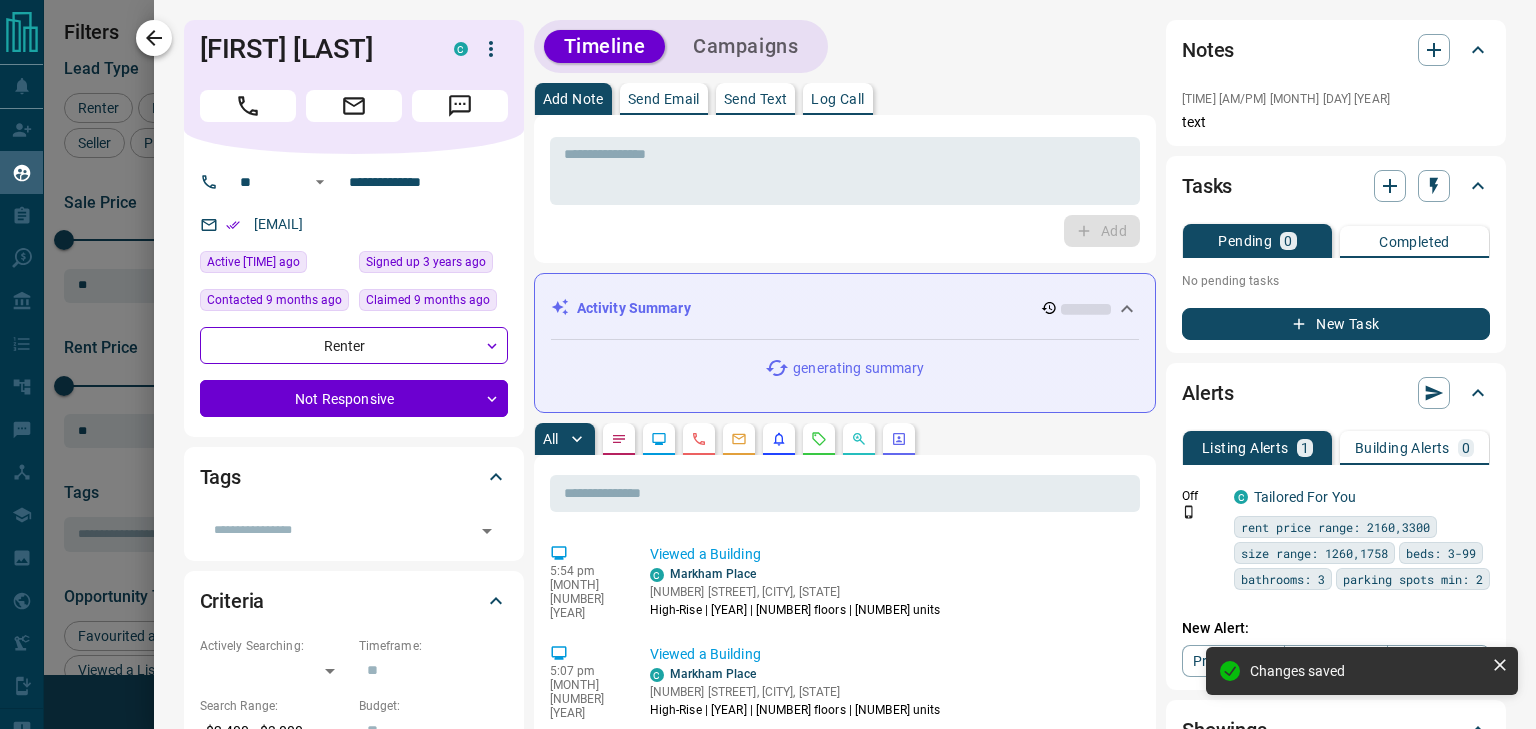 click 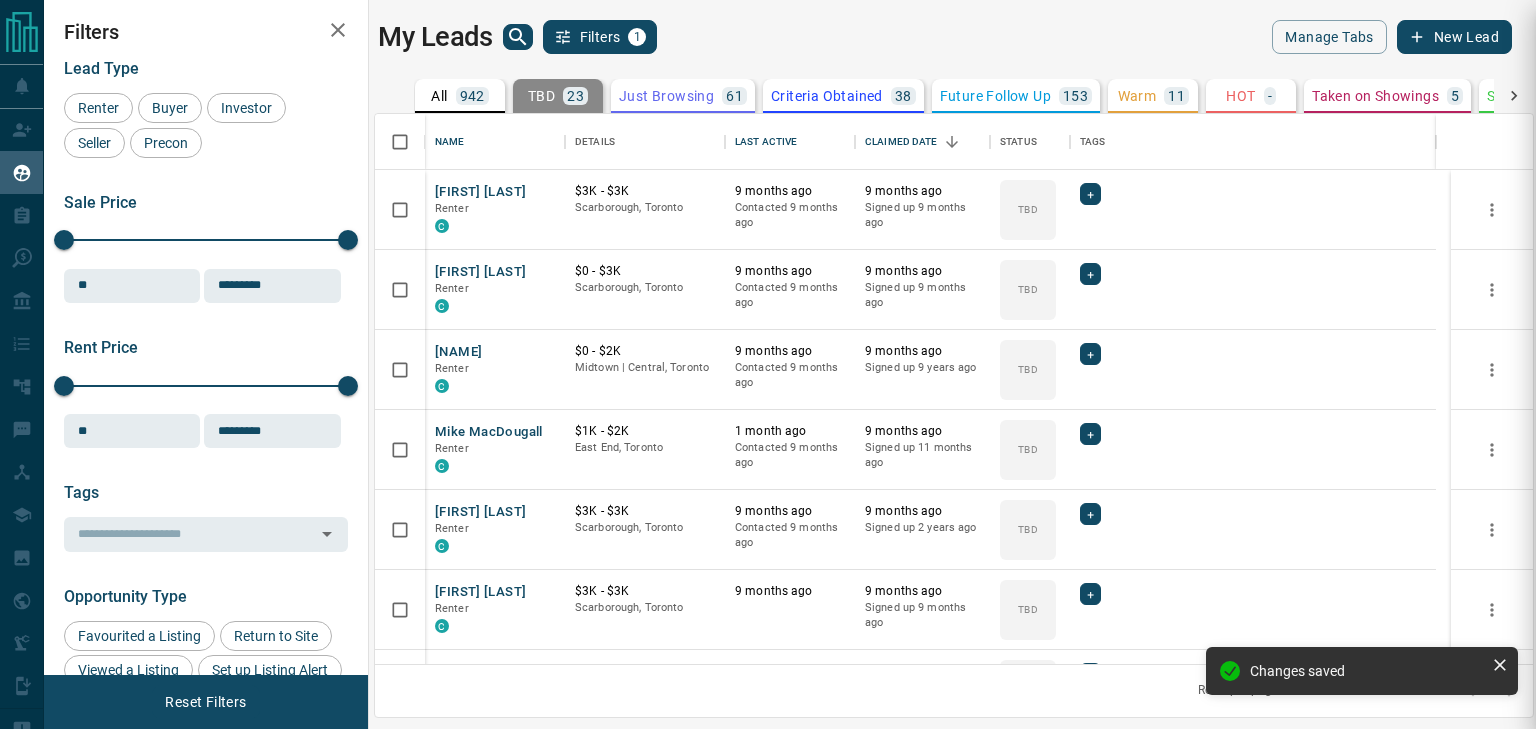 click at bounding box center (768, 364) 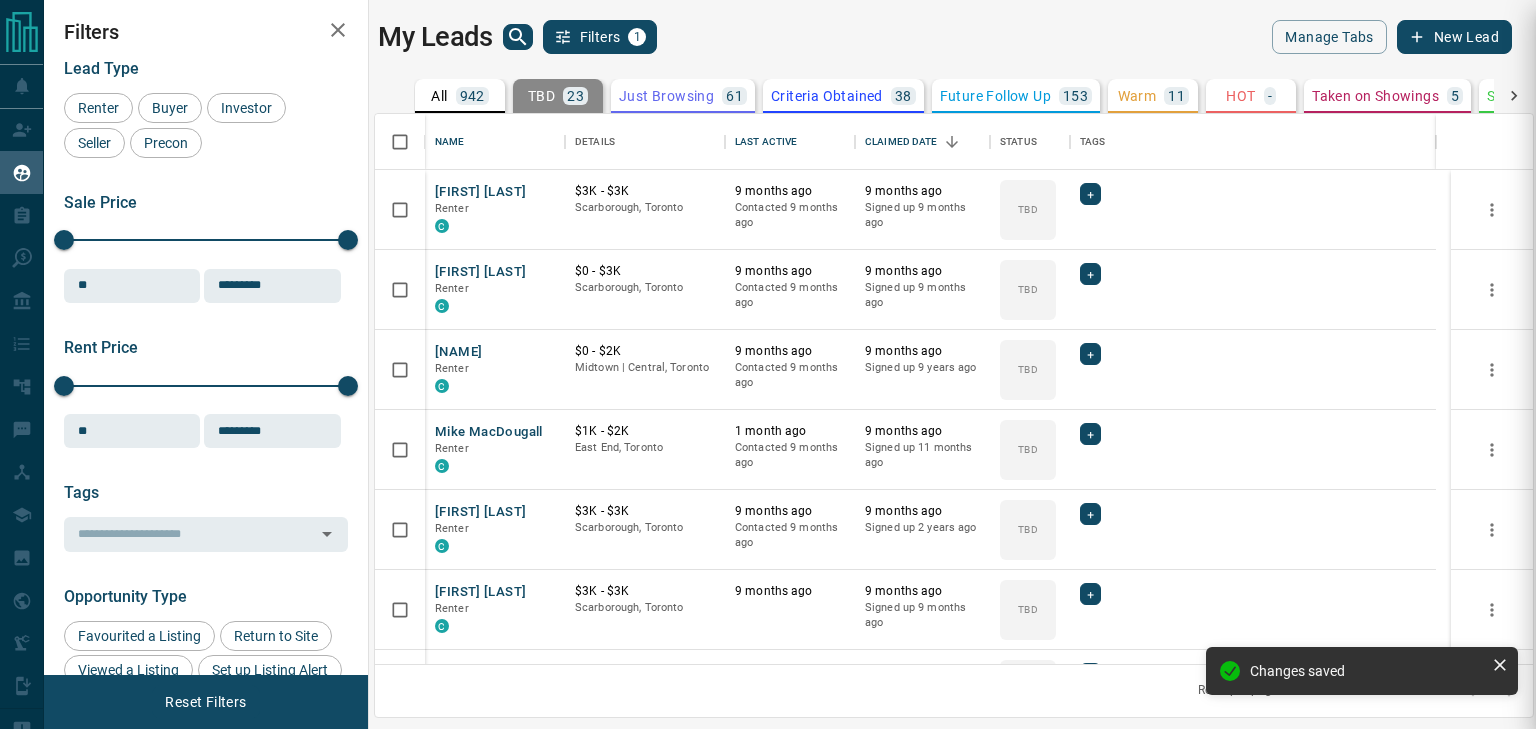 click at bounding box center [768, 364] 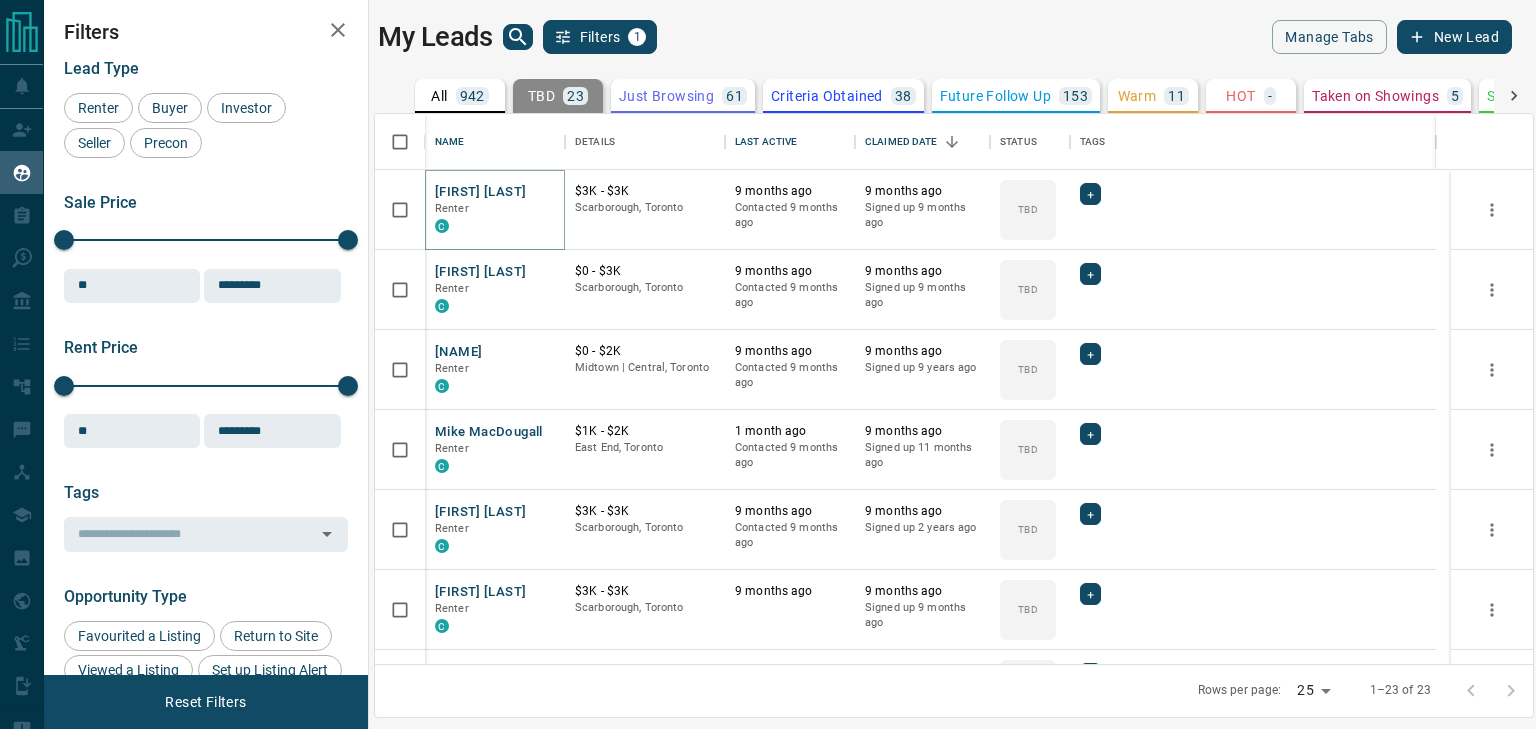 click on "[NAME] [NAME]" at bounding box center [480, 192] 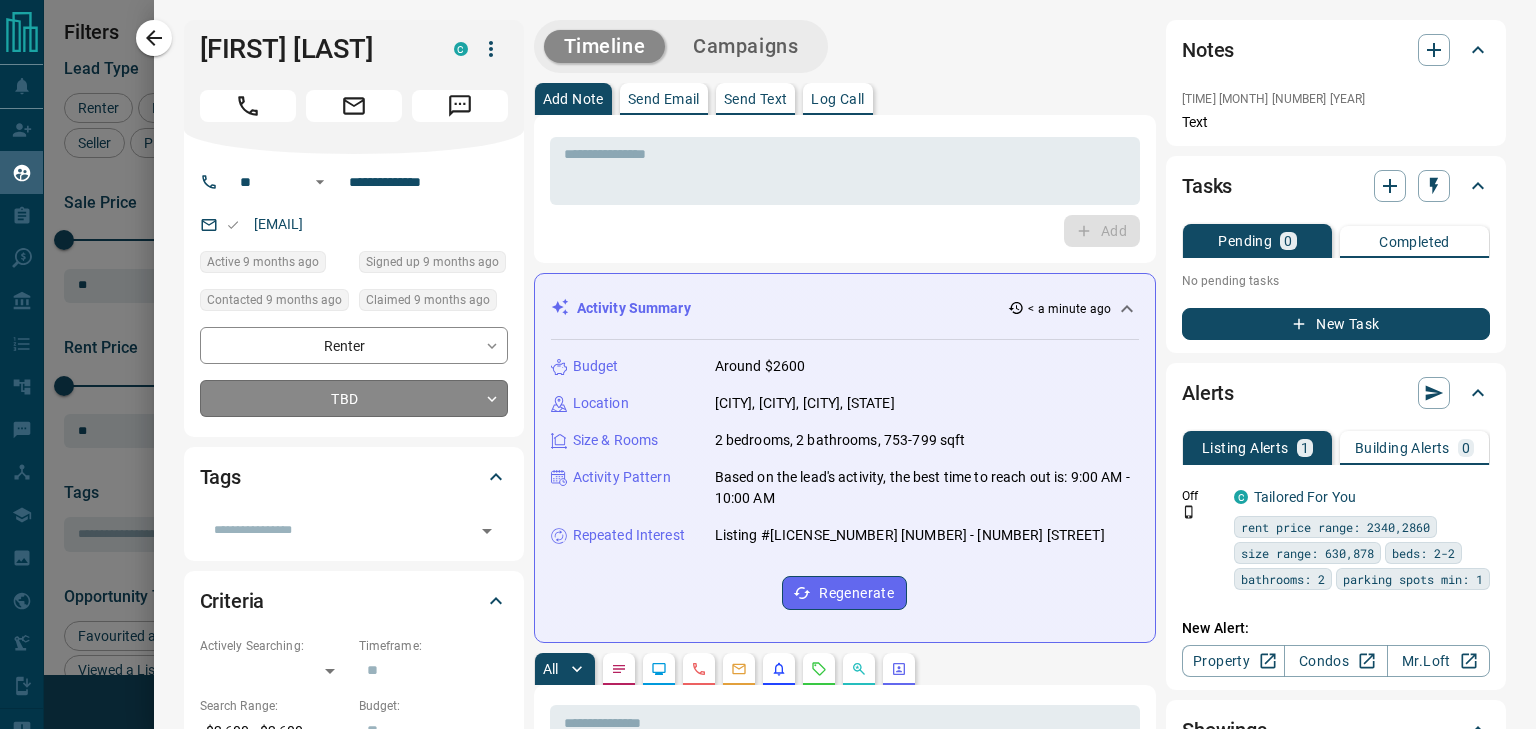 click on "Lead Transfers Claim Leads My Leads Tasks Opportunities Deals Campaigns Automations Messages Broker Bay Training Media Services Agent Resources Precon Worksheet Mobile Apps Disclosure Logout My Leads Filters 1 Manage Tabs New Lead All 942 TBD 23 Do Not Contact - Not Responsive 646 Bogus - Just Browsing 61 Criteria Obtained 38 Future Follow Up 153 Warm 11 HOT - Taken on Showings 5 Submitted Offer - Client 5 Name Details Last Active Claimed Date Status Tags Atifah Baksh Renter C $3K - $3K Scarborough, Toronto 9 months ago Contacted 9 months ago 9 months ago Signed up 9 months ago TBD + Dome Montalvo Renter C $0 - $3K Scarborough, Toronto 9 months ago Contacted 9 months ago 9 months ago Signed up 9 months ago TBD + Tiago Medeiros Da Silva Renter C $0 - $2K Midtown | Central, Toronto 9 months ago Contacted 9 months ago 9 months ago Signed up 9 years ago TBD + Mike MacDougall Renter C $1K - $2K East End, Toronto 1 month ago Contacted 9 months ago 9 months ago Signed up 11 months ago TBD + Nina Botlon Renter C TBD" at bounding box center (768, 352) 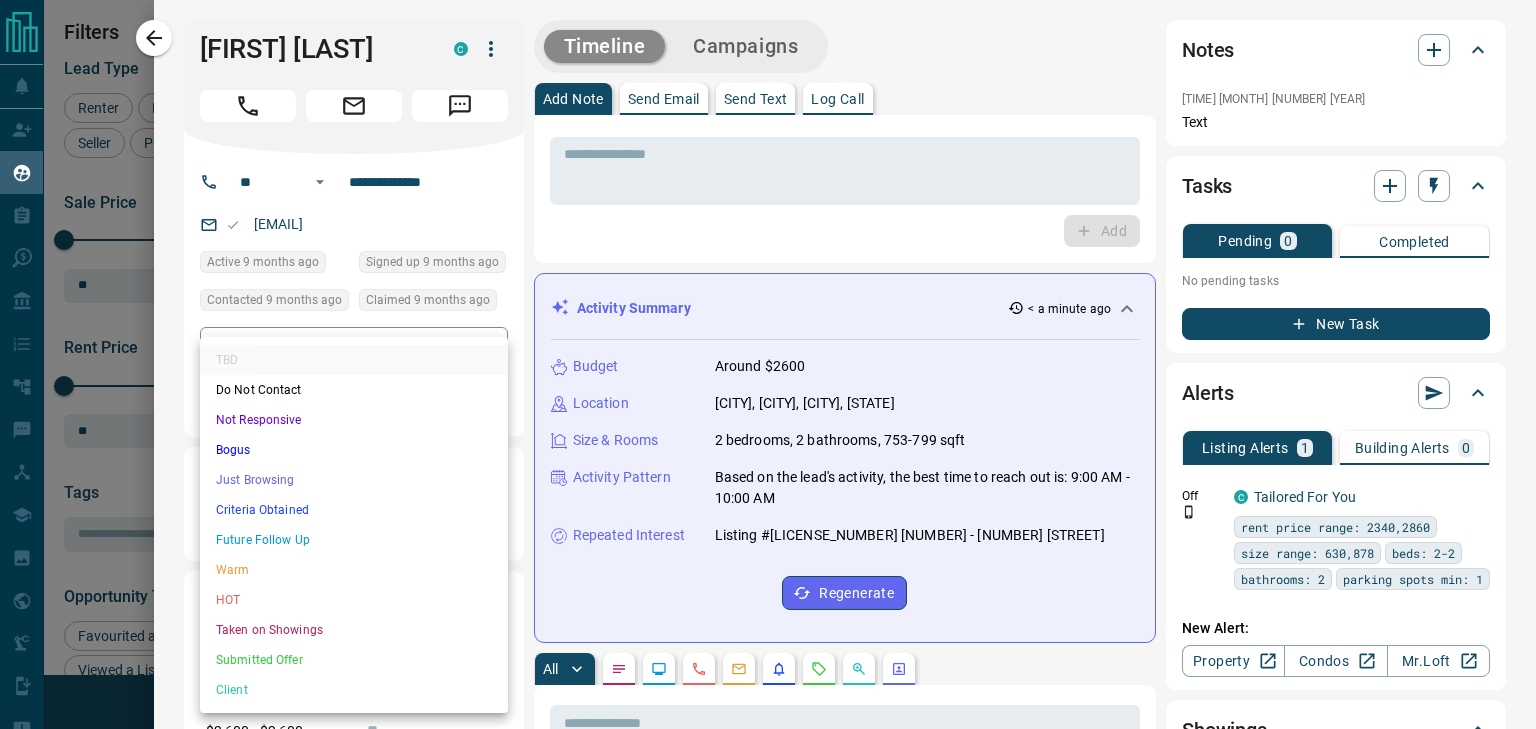 click on "Not Responsive" at bounding box center [354, 420] 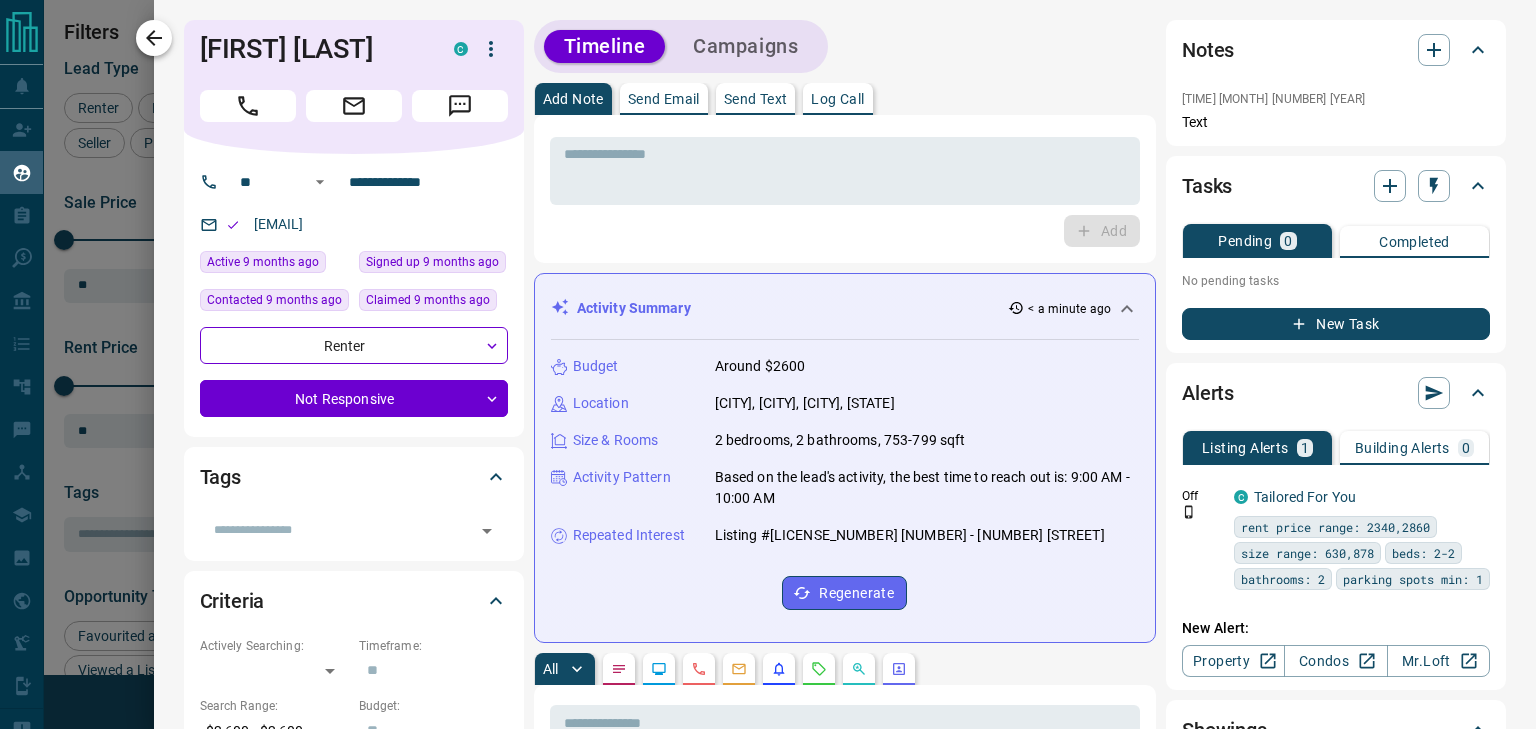 click 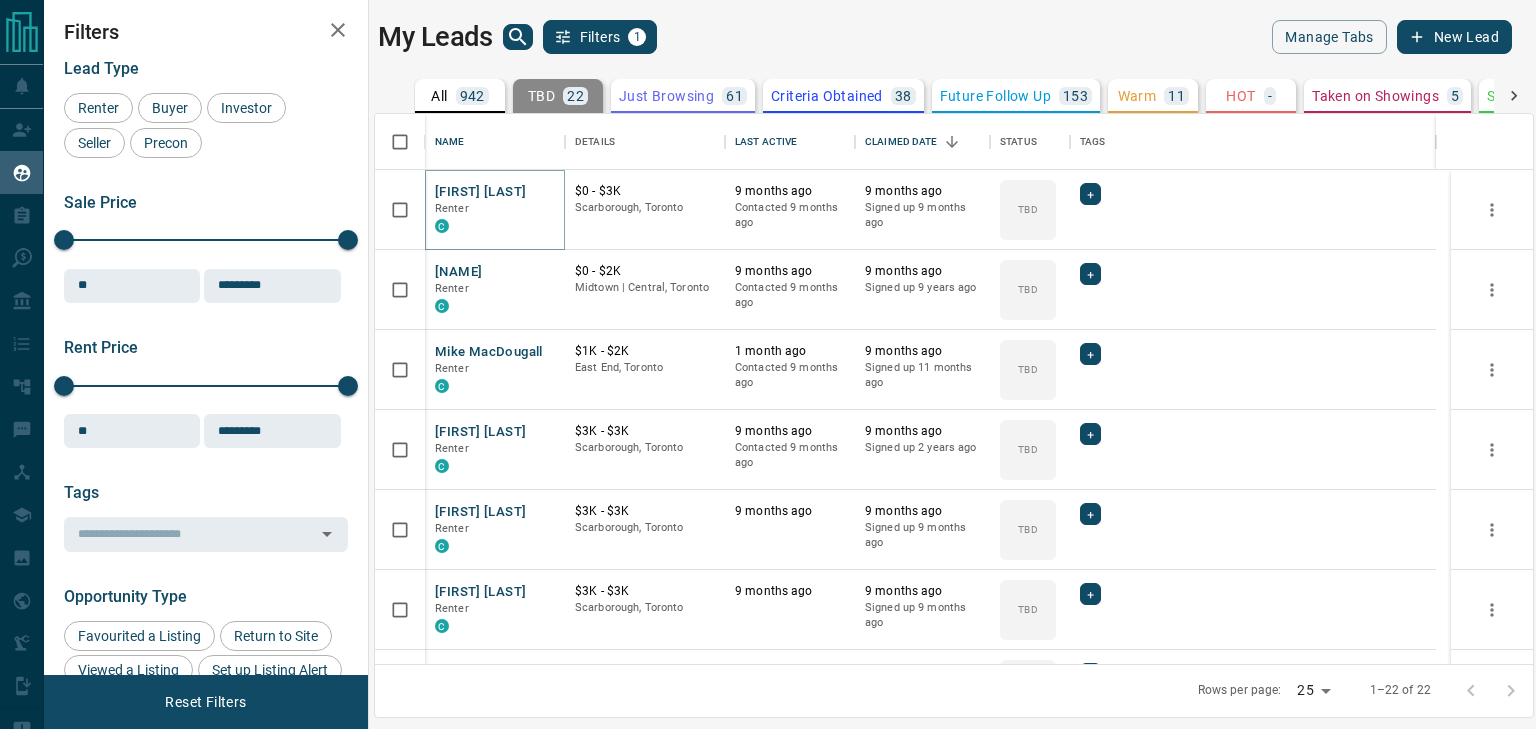click on "[FIRST] [LAST]" at bounding box center (480, 192) 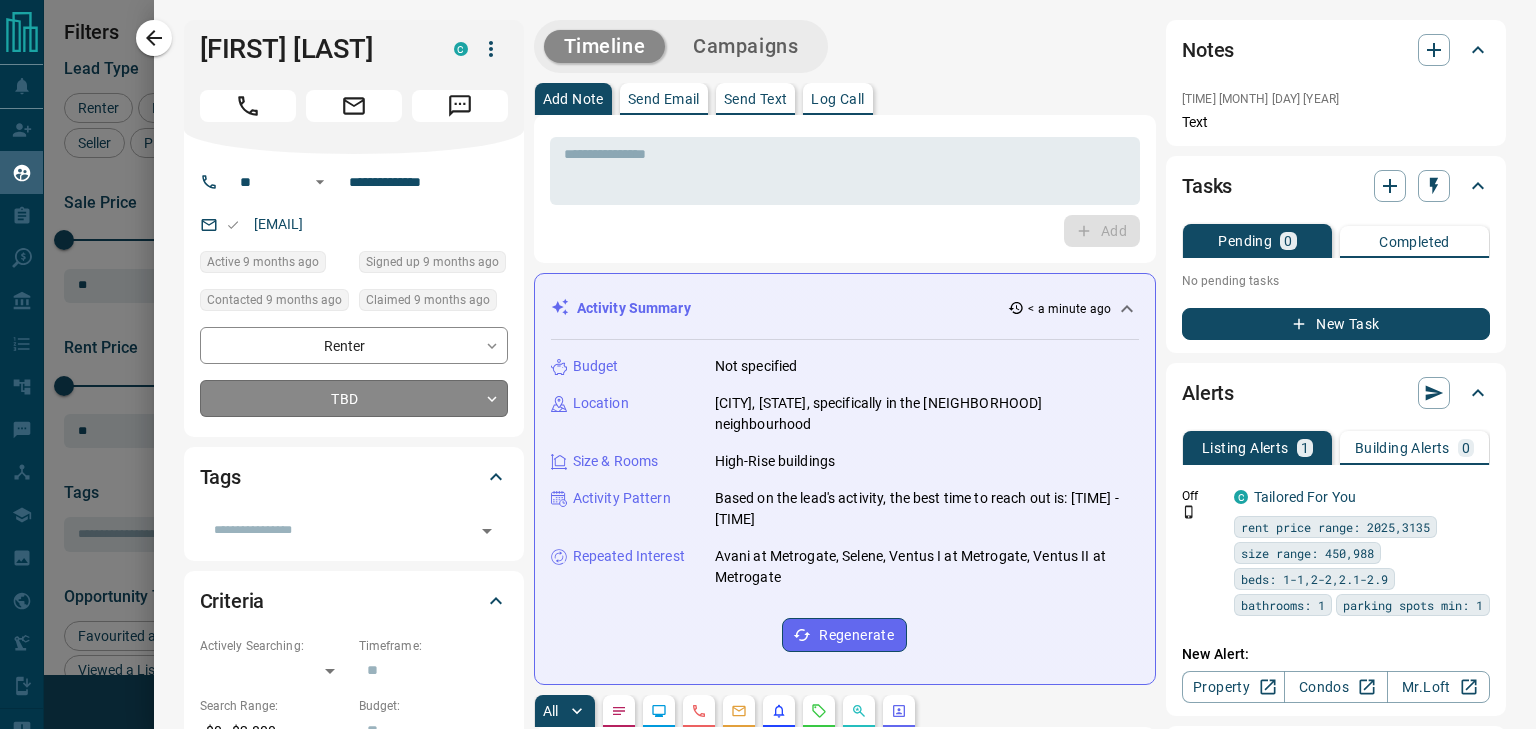 click on "Lead Transfers Claim Leads My Leads Tasks Opportunities Deals Campaigns Automations Messages Broker Bay Training Media Services Agent Resources Precon Worksheet Mobile Apps Disclosure Logout My Leads Filters 1 Manage Tabs New Lead All 942 TBD 22 Do Not Contact - Not Responsive 647 Bogus - Just Browsing 61 Criteria Obtained 38 Future Follow Up 153 Warm 11 HOT - Taken on Showings 5 Submitted Offer - Client 5 Name Details Last Active Claimed Date Status Tags Dome Montalvo Renter C $0 - $3K Scarborough, Toronto 9 months ago Contacted 9 months ago 9 months ago Signed up 9 months ago TBD + Tiago Medeiros Da Silva Renter C $0 - $2K Midtown | Central, Toronto 9 months ago Contacted 9 months ago 9 months ago Signed up 9 years ago TBD + Mike MacDougall Renter C $1K - $2K East End, Toronto 1 month ago Contacted 9 months ago 9 months ago Signed up 11 months ago TBD + Nina Botlon Renter C $3K - $3K Scarborough, Toronto 9 months ago Contacted 9 months ago 9 months ago Signed up 2 years ago TBD + Caitlin A Renter C TBD + C" at bounding box center (768, 352) 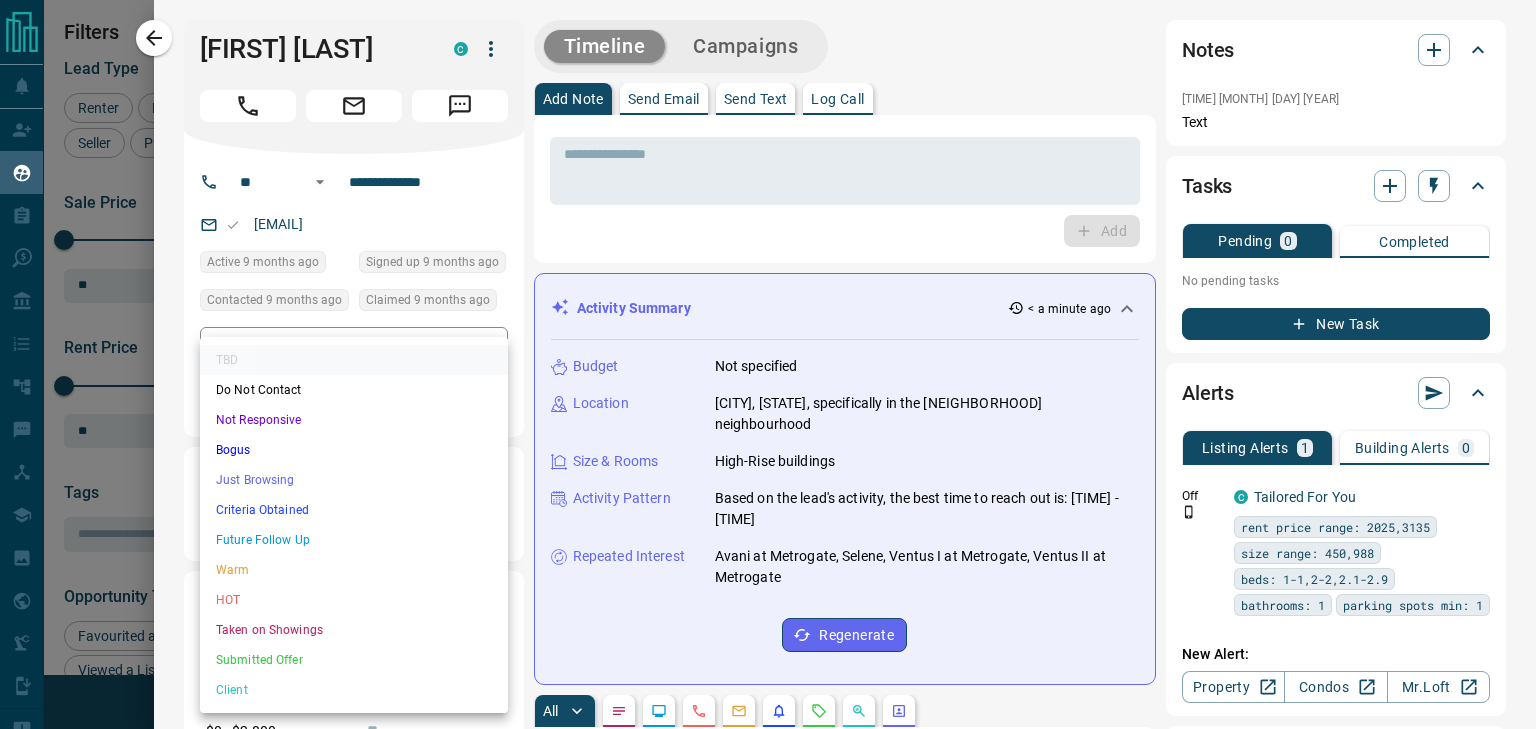 click on "Not Responsive" at bounding box center (354, 420) 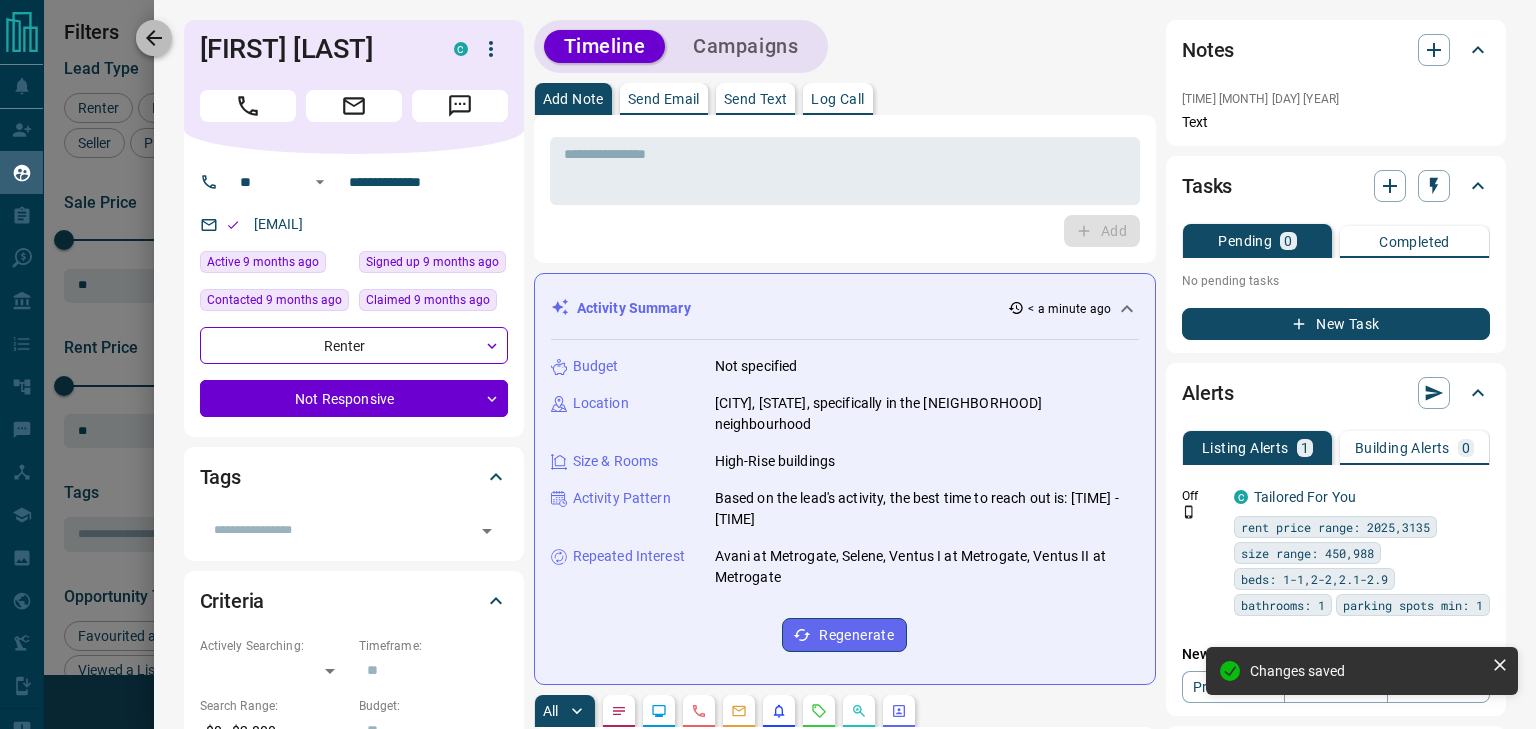 click 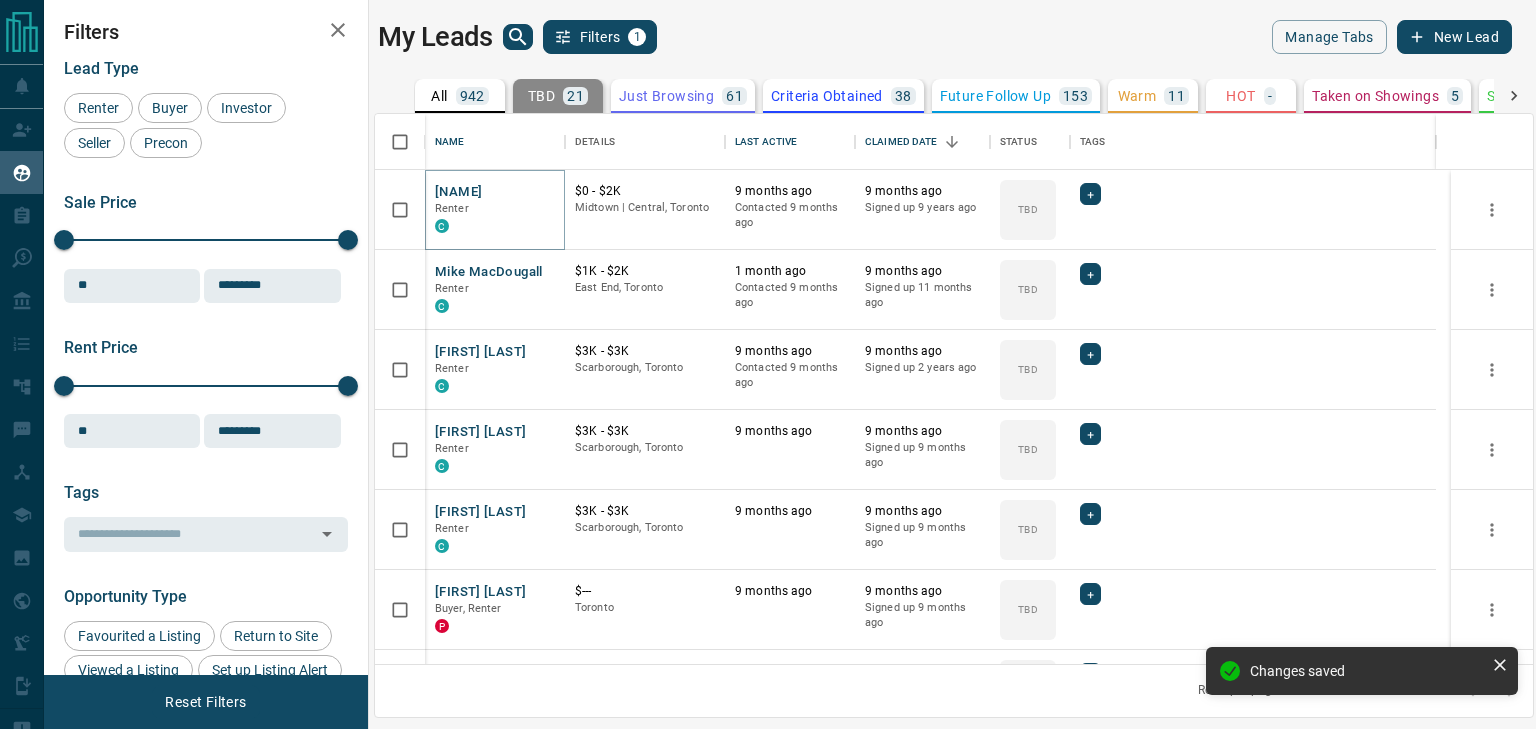 click on "[FIRST] [LAST]" at bounding box center [458, 192] 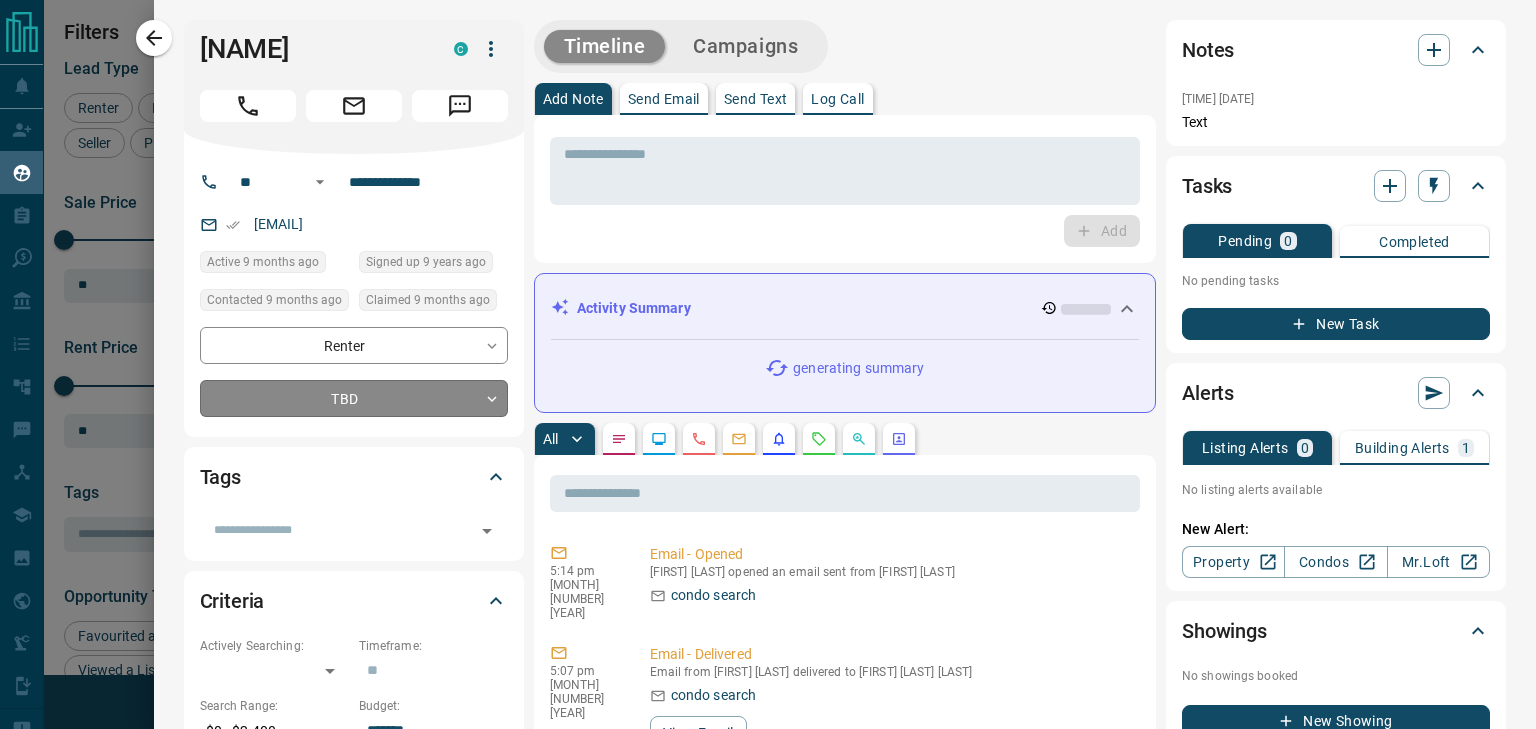 click on "Lead Transfers Claim Leads My Leads Tasks Opportunities Deals Campaigns Automations Messages Broker Bay Training Media Services Agent Resources Precon Worksheet Mobile Apps Disclosure Logout My Leads Filters 1 Manage Tabs New Lead All 942 TBD 21 Do Not Contact - Not Responsive 648 Bogus - Just Browsing 61 Criteria Obtained 38 Future Follow Up 153 Warm 11 HOT - Taken on Showings 5 Submitted Offer - Client 5 Name Details Last Active Claimed Date Status Tags Tiago Medeiros Da Silva Renter C $0 - $2K Midtown | Central, Toronto 9 months ago Contacted 9 months ago 9 months ago Signed up 9 years ago TBD + Mike MacDougall Renter C $1K - $2K East End, Toronto 1 month ago Contacted 9 months ago 9 months ago Signed up 11 months ago TBD + Nina Botlon Renter C $3K - $3K Scarborough, Toronto 9 months ago Contacted 9 months ago 9 months ago Signed up 2 years ago TBD + Caitlin A Renter C $3K - $3K Scarborough, Toronto 9 months ago 9 months ago Signed up 9 months ago TBD + Reggie Nogales Renter C $3K - $3K 9 months ago TBD +" at bounding box center [768, 352] 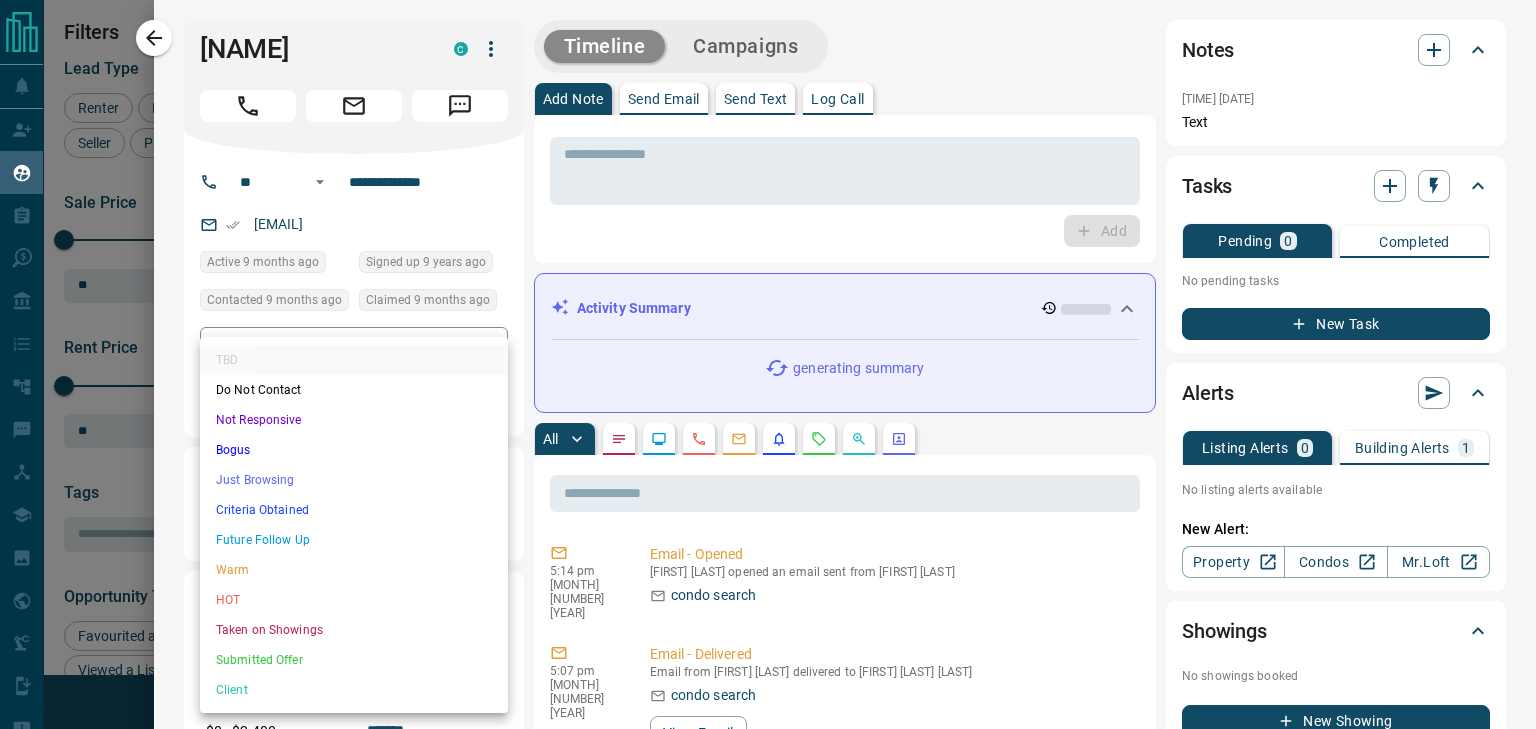 click on "Not Responsive" at bounding box center (354, 420) 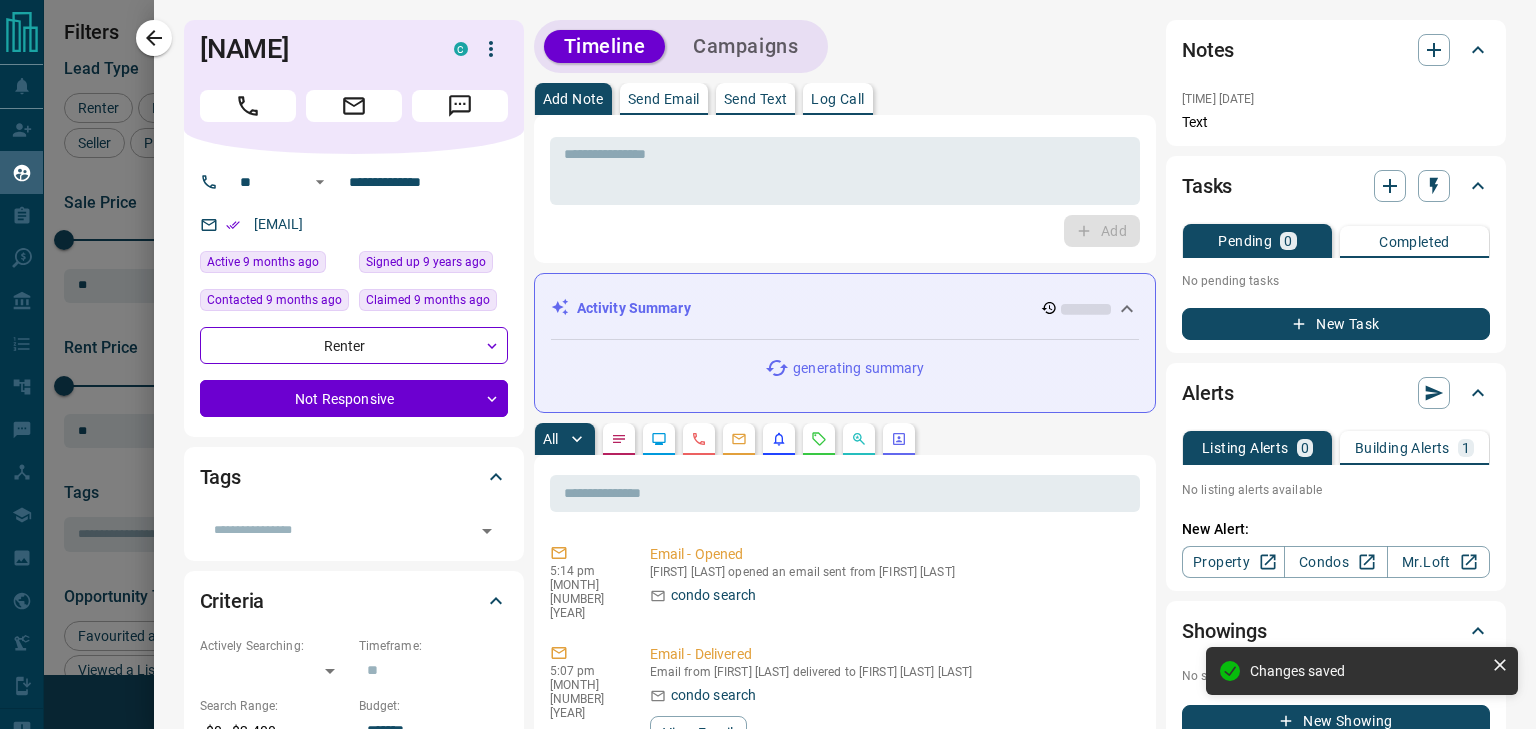 click on "Tiago Medeiros Da Silva C" at bounding box center (354, 87) 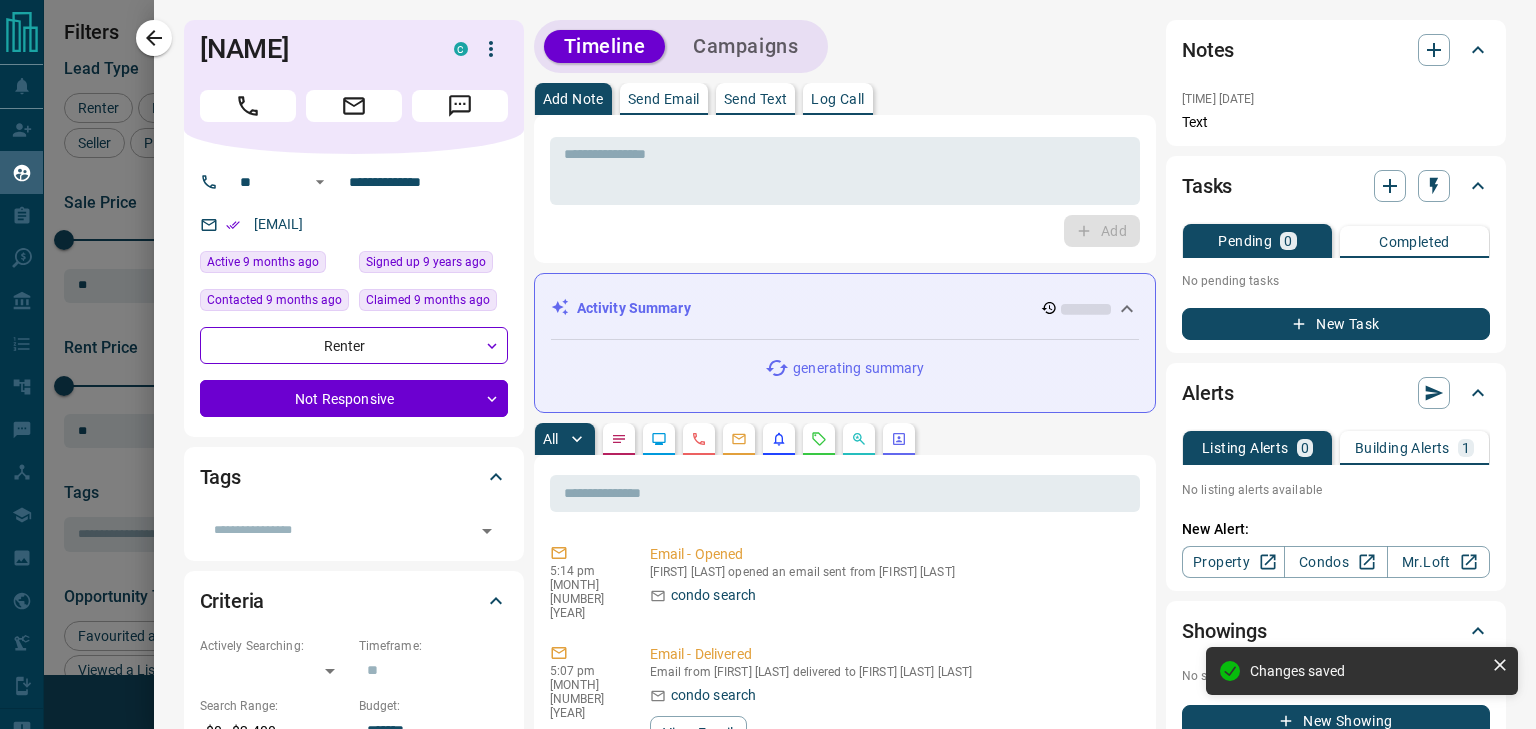 click 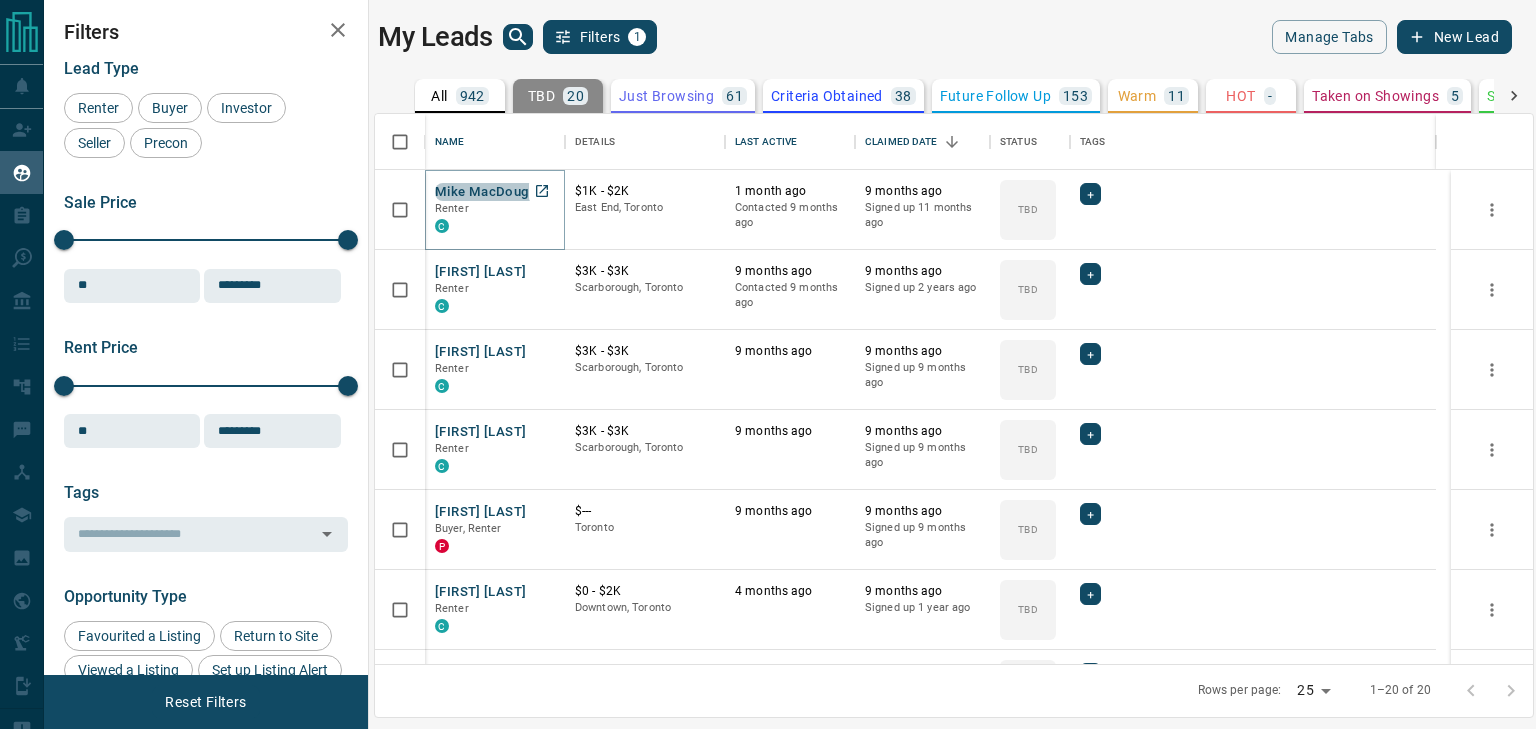 click on "Mike MacDougall" at bounding box center [489, 192] 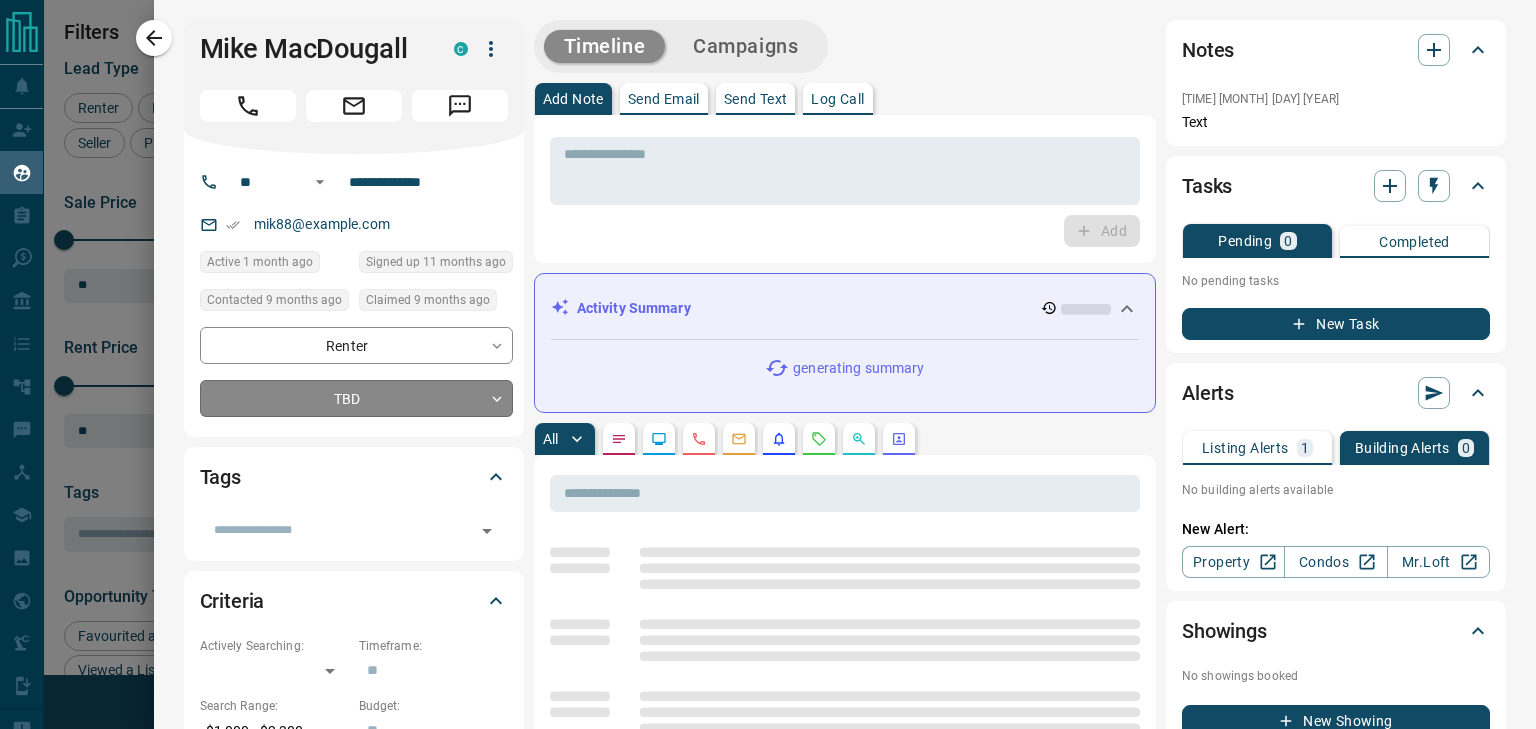 click on "Lead Transfers Claim Leads My Leads Tasks Opportunities Deals Campaigns Automations Messages Broker Bay Training Media Services Agent Resources Precon Worksheet Mobile Apps Disclosure Logout My Leads Filters 1 Manage Tabs New Lead All 942 TBD 20 Do Not Contact - Not Responsive 649 Bogus - Just Browsing 61 Criteria Obtained 38 Future Follow Up 153 Warm 11 HOT - Taken on Showings 5 Submitted Offer - Client 5 Name Details Last Active Claimed Date Status Tags Mike MacDougall Renter C $1K - $2K East End, Toronto 1 month ago Contacted 9 months ago 9 months ago Signed up 11 months ago TBD + Nina Botlon Renter C $3K - $3K Scarborough, Toronto 9 months ago Contacted 9 months ago 9 months ago Signed up 2 years ago TBD + Caitlin A Renter C $3K - $3K Scarborough, Toronto 9 months ago 9 months ago Signed up 9 months ago TBD + Reggie Nogales Renter C $3K - $3K Scarborough, Toronto 9 months ago 9 months ago Signed up 9 months ago TBD + Carlo Hia Buyer, Renter P $--- Toronto 9 months ago 9 months ago Signed up 9 months ago +" at bounding box center (768, 352) 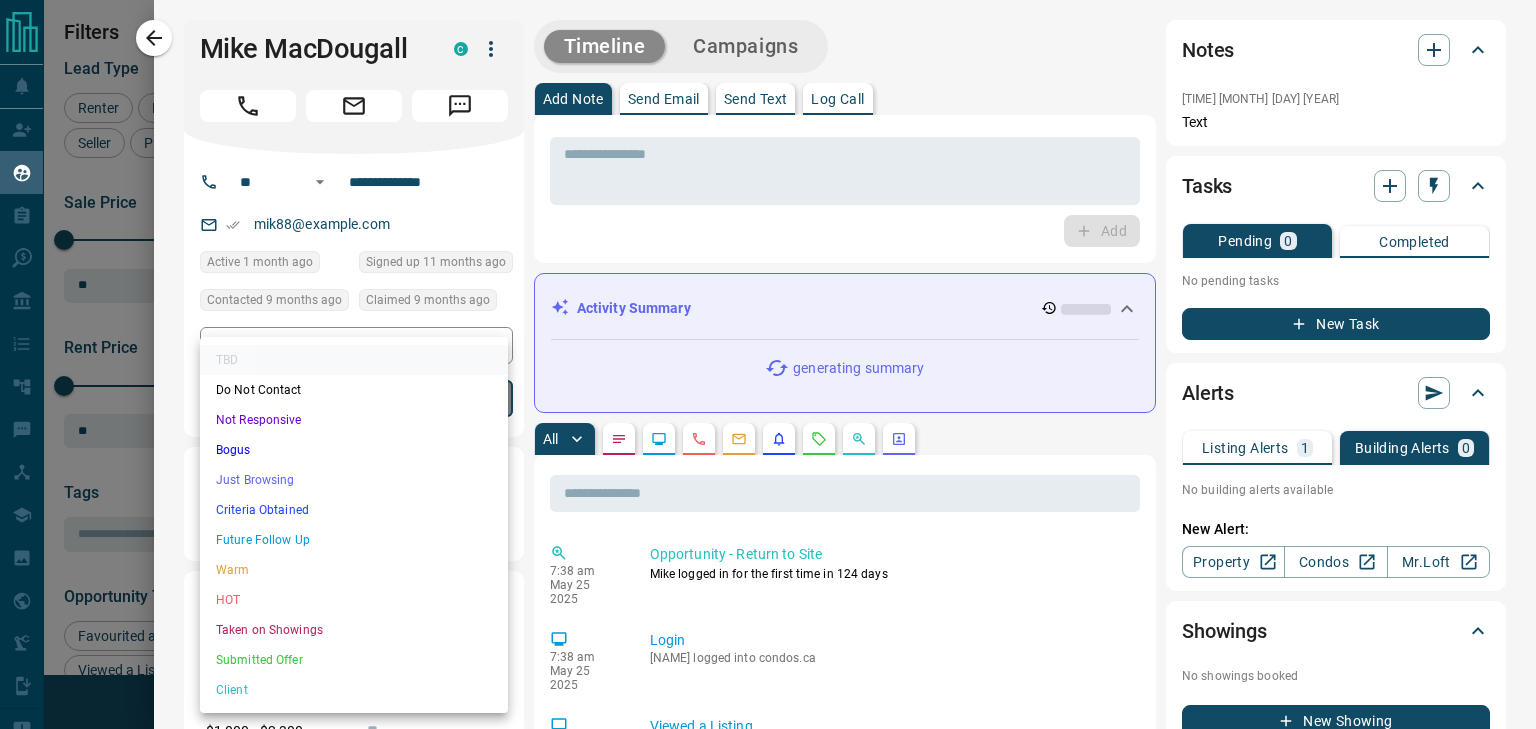 click on "Not Responsive" at bounding box center [354, 420] 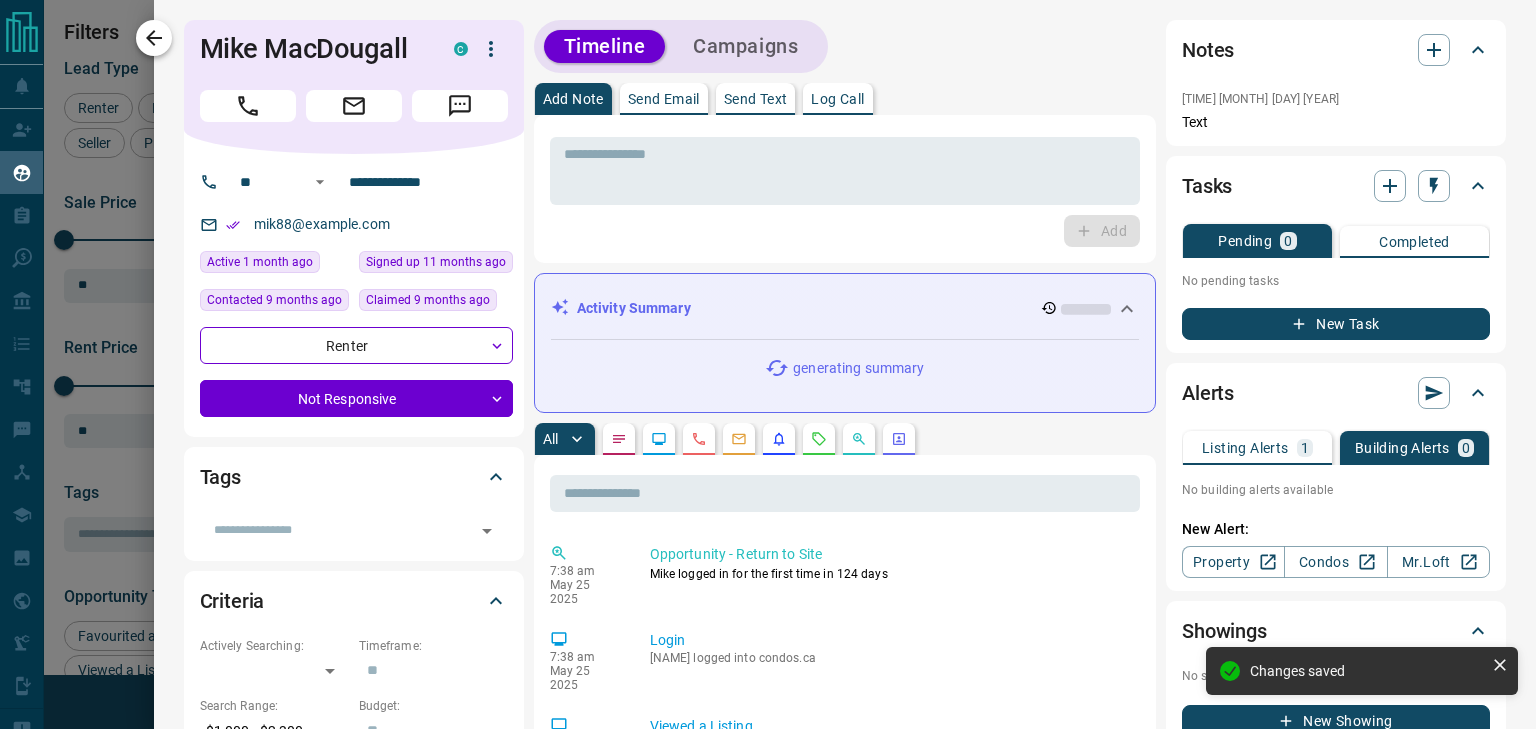 click 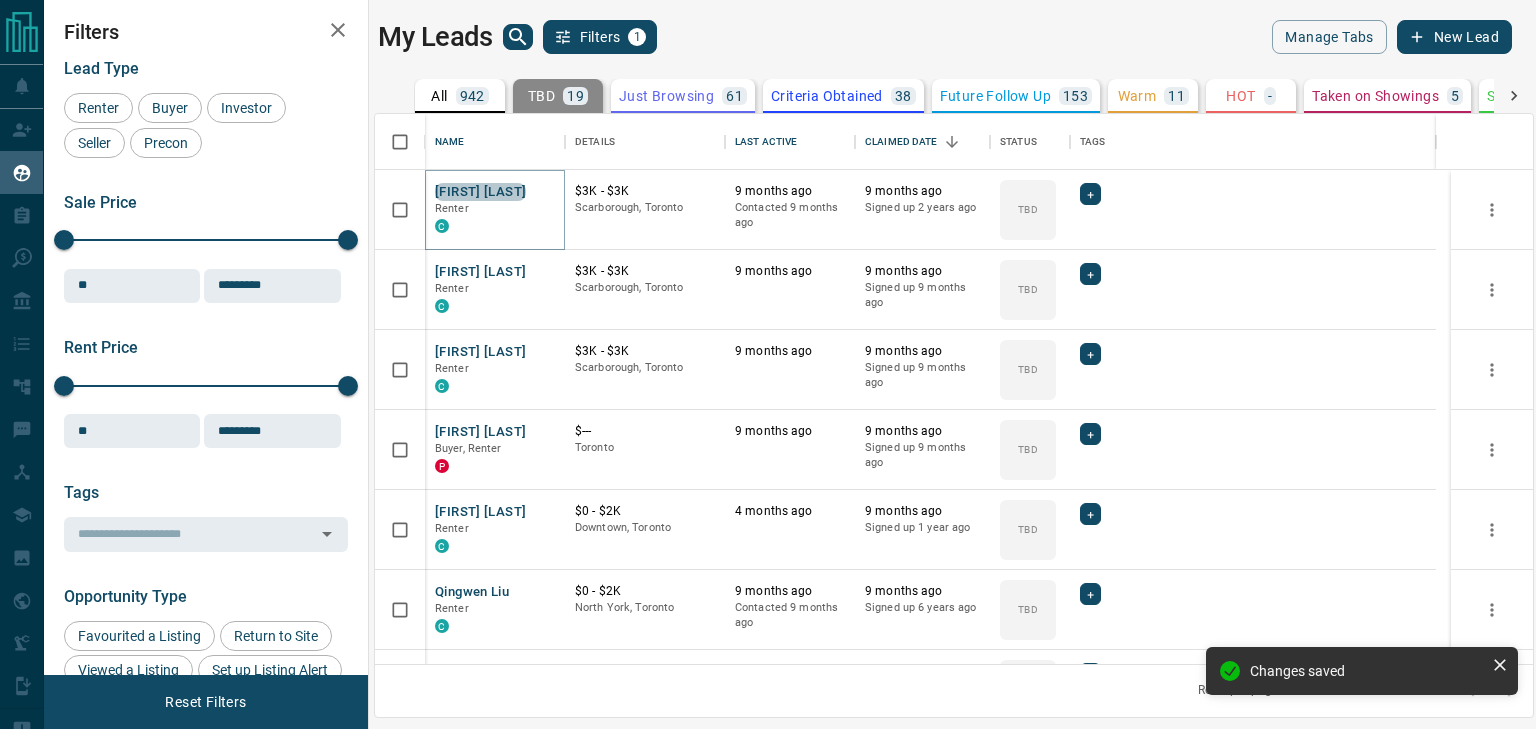 click on "[FIRST] [LAST]" at bounding box center [480, 192] 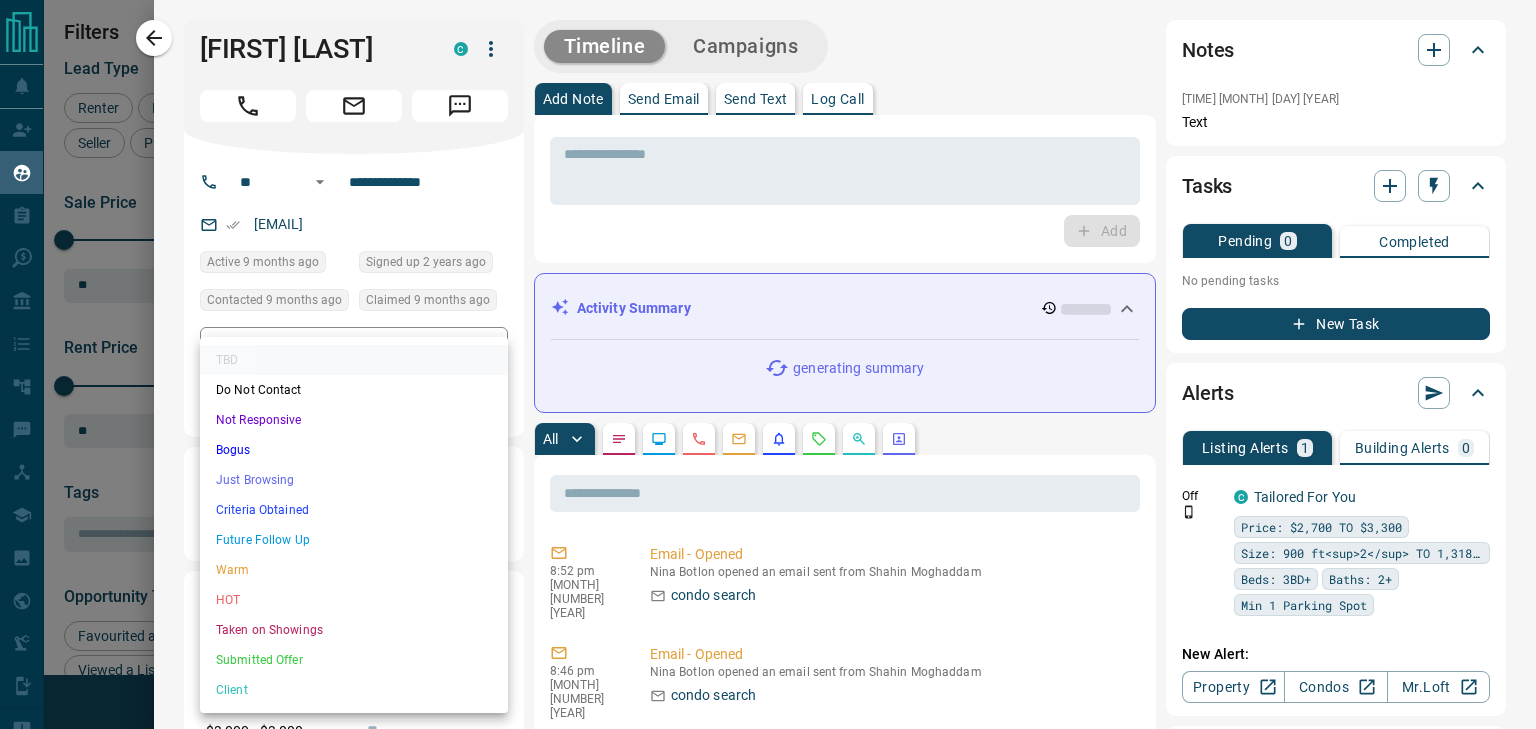click on "Lead Transfers Claim Leads My Leads Tasks Opportunities Deals Campaigns Automations Messages Broker Bay Training Media Services Agent Resources Precon Worksheet Mobile Apps Disclosure Logout My Leads Filters 1 Manage Tabs New Lead All 942 TBD 19 Do Not Contact - Not Responsive 650 Bogus - Just Browsing 61 Criteria Obtained 38 Future Follow Up 153 Warm 11 HOT - Taken on Showings 5 Submitted Offer - Client 5 Name Details Last Active Claimed Date Status Tags Nina Botlon Renter C $3K - $3K Scarborough, Toronto 9 months ago Contacted 9 months ago 9 months ago Signed up 2 years ago TBD + Caitlin A Renter C $3K - $3K Scarborough, Toronto 9 months ago 9 months ago Signed up 9 months ago TBD + Reggie Nogales Renter C $3K - $3K Scarborough, Toronto 9 months ago 9 months ago Signed up 9 months ago TBD + Carlo Hia Buyer, Renter P $--- Toronto 9 months ago 9 months ago Signed up 9 months ago TBD + Aarzoo Singh Renter C $0 - $2K Downtown, Toronto 4 months ago 9 months ago Signed up 1 year ago TBD + Qingwen Liu Renter C TBD" at bounding box center [768, 352] 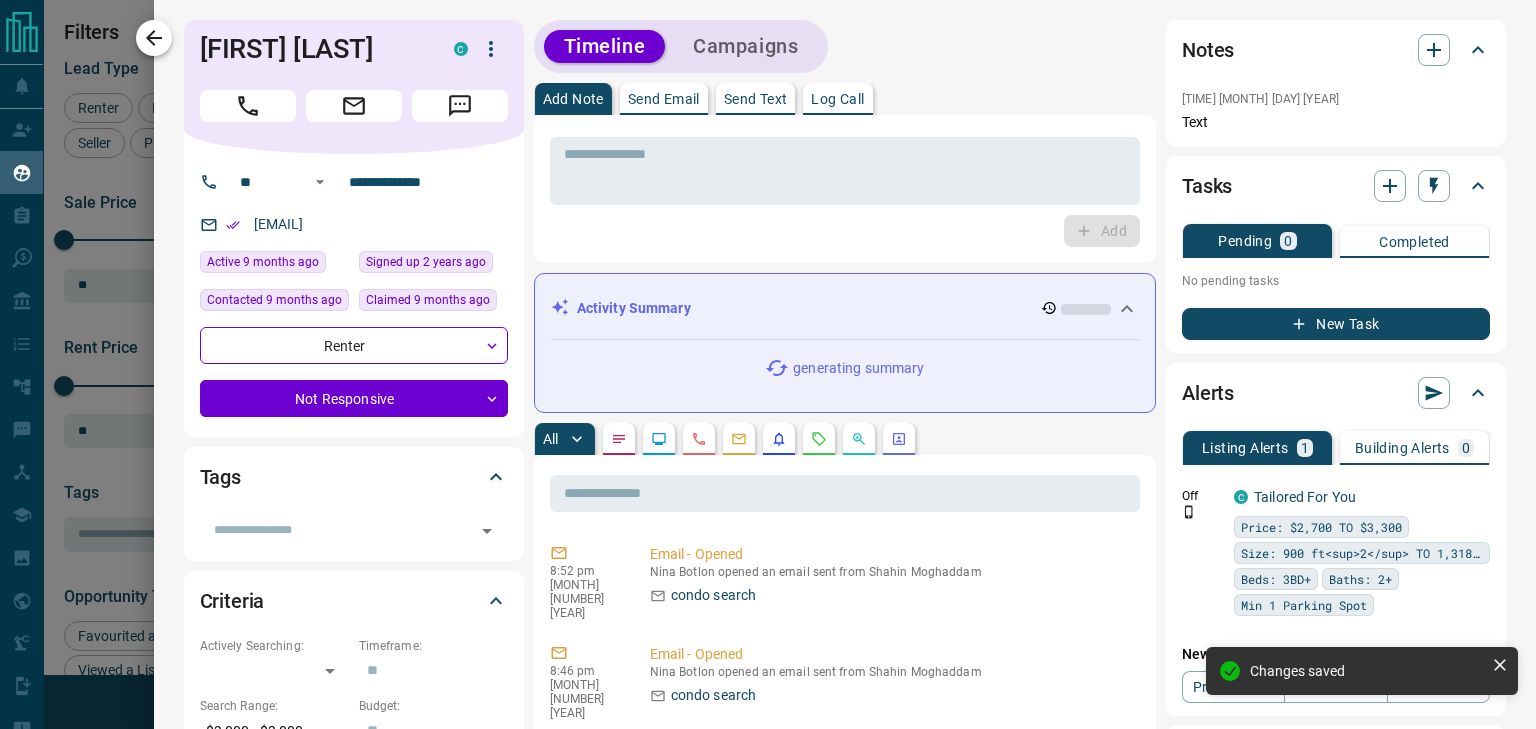 click at bounding box center [154, 38] 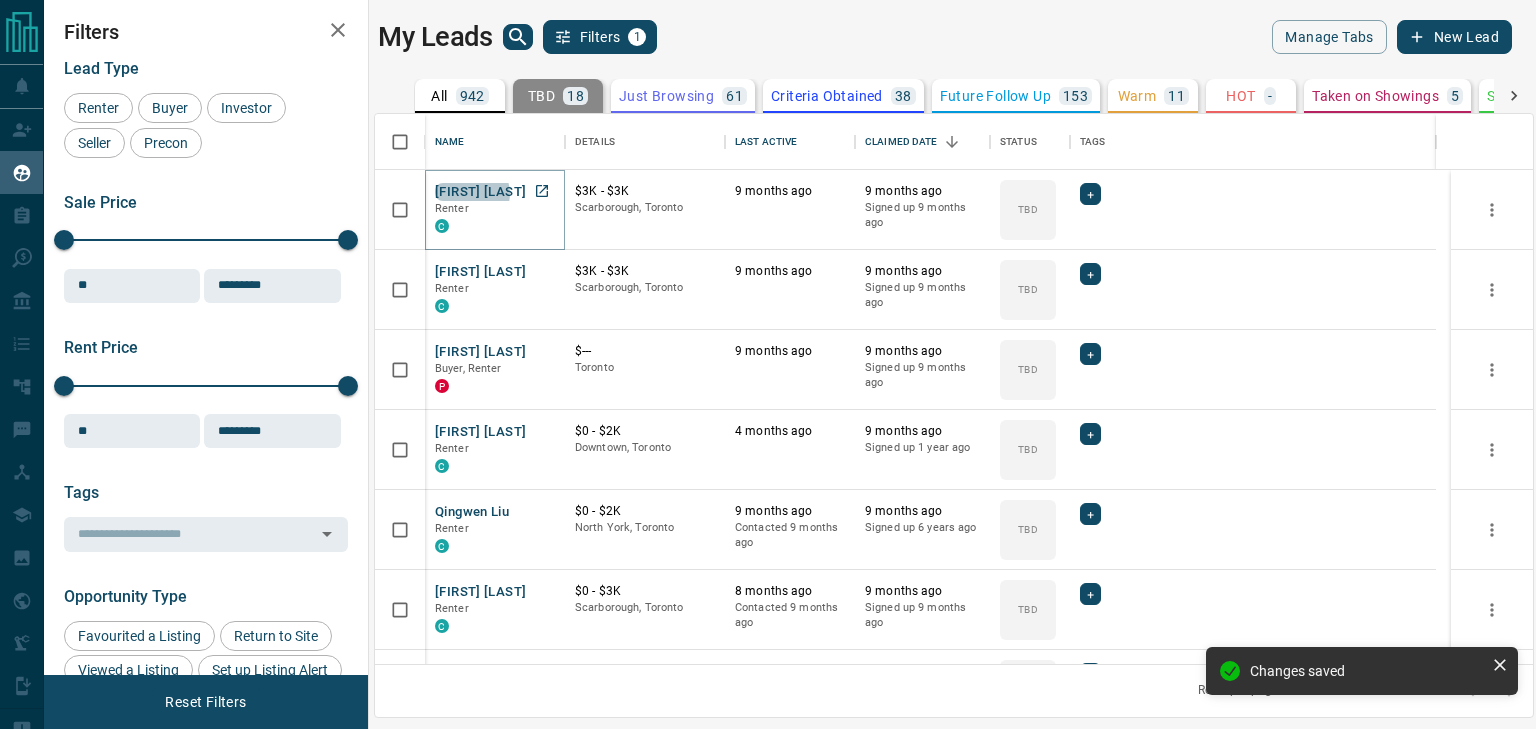 click on "Caitlin A" at bounding box center [480, 192] 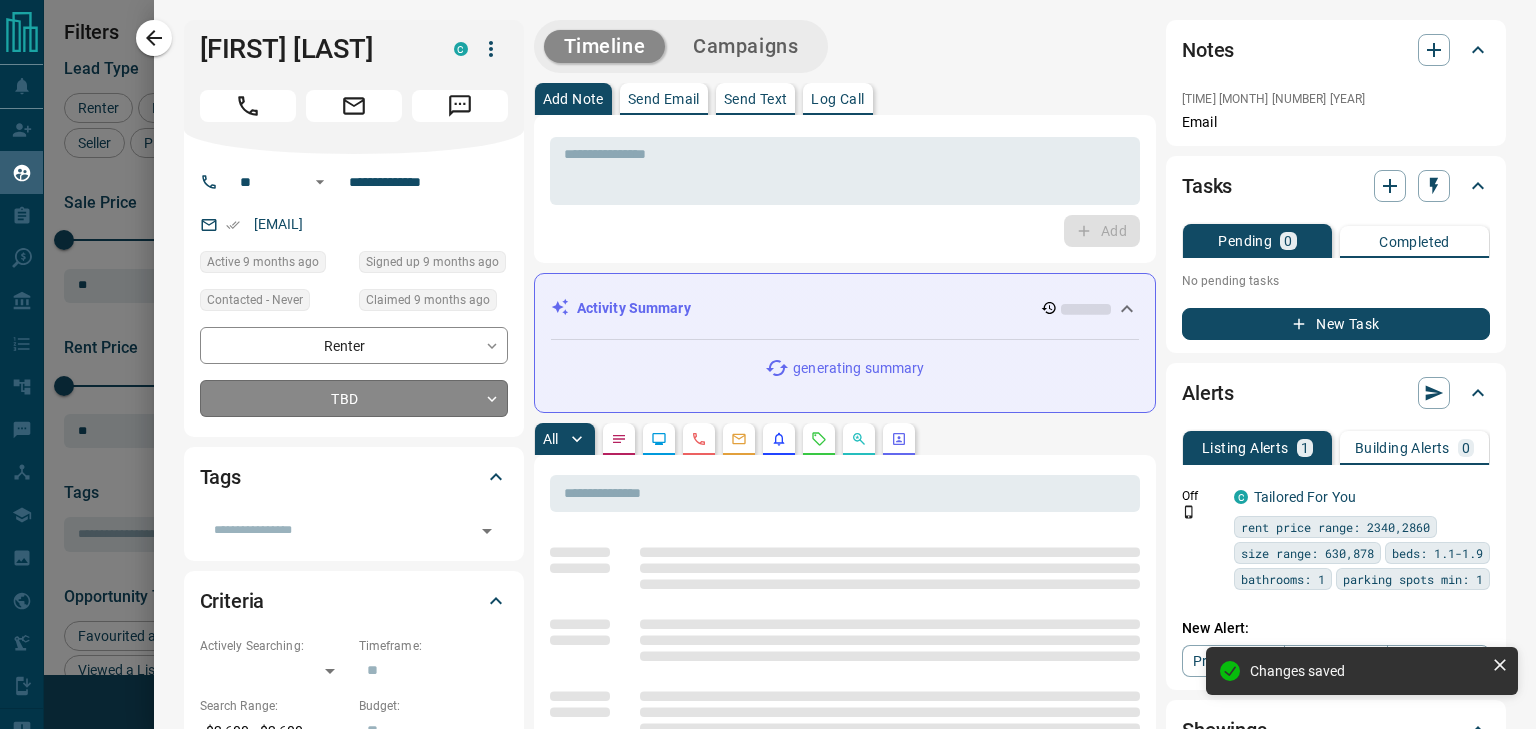 click on "Lead Transfers Claim Leads My Leads Tasks Opportunities Deals Campaigns Automations Messages Broker Bay Training Media Services Agent Resources Precon Worksheet Mobile Apps Disclosure Logout My Leads Filters 1 Manage Tabs New Lead All 942 TBD 18 Do Not Contact - Not Responsive 651 Bogus - Just Browsing 61 Criteria Obtained 38 Future Follow Up 153 Warm 11 HOT - Taken on Showings 5 Submitted Offer - Client 5 Name Details Last Active Claimed Date Status Tags Caitlin A Renter C $3K - $3K Scarborough, Toronto 9 months ago 9 months ago Signed up 9 months ago TBD + Reggie Nogales Renter C $3K - $3K Scarborough, Toronto 9 months ago 9 months ago Signed up 9 months ago TBD + Carlo Hia Buyer, Renter P $--- Toronto 9 months ago 9 months ago Signed up 9 months ago TBD + Aarzoo Singh Renter C $0 - $2K Downtown, Toronto 4 months ago 9 months ago Signed up 1 year ago TBD + Qingwen Liu Renter C $0 - $2K North York, Toronto 9 months ago Contacted 9 months ago 9 months ago Signed up 6 years ago TBD + Marie-Elsa Kissi Renter C" at bounding box center [768, 352] 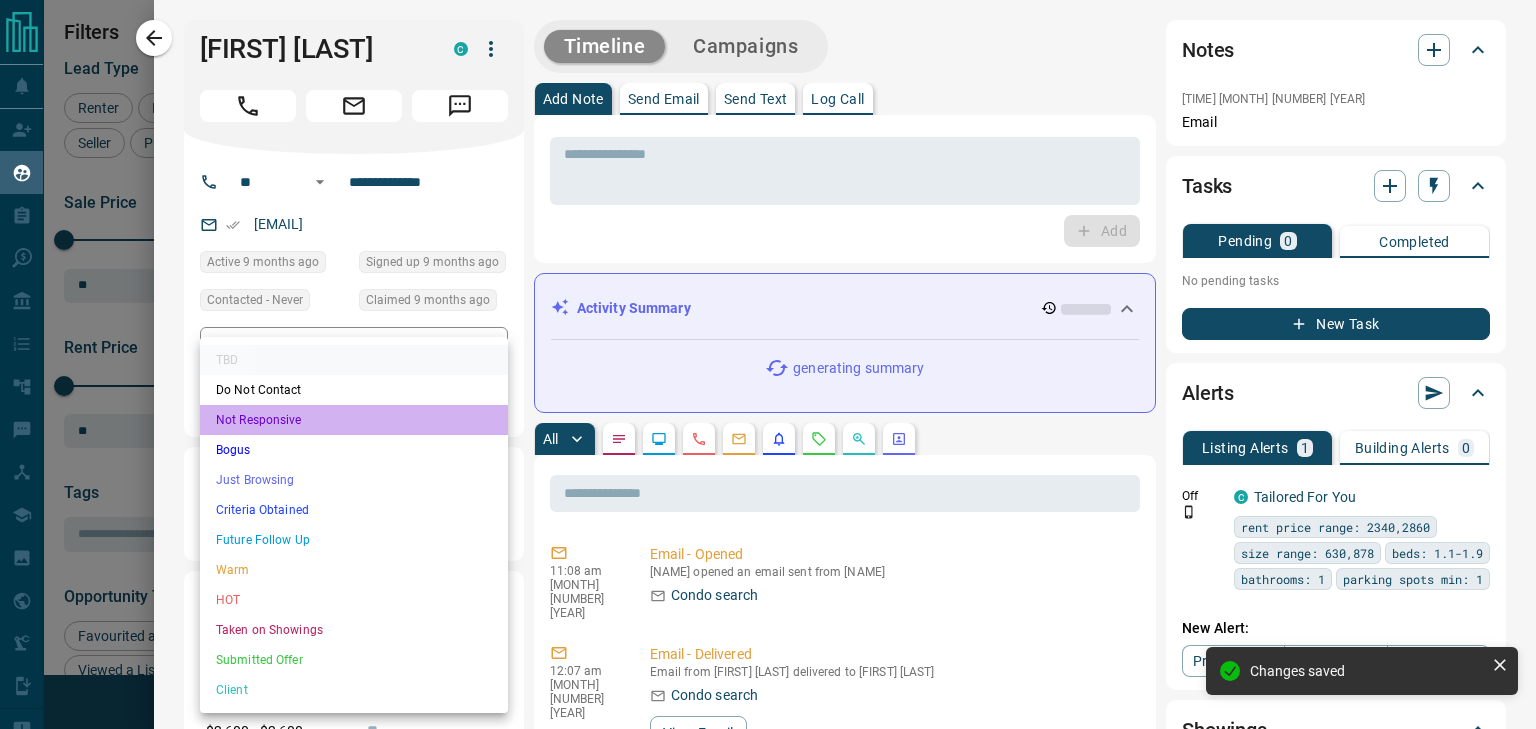 click on "Not Responsive" at bounding box center (354, 420) 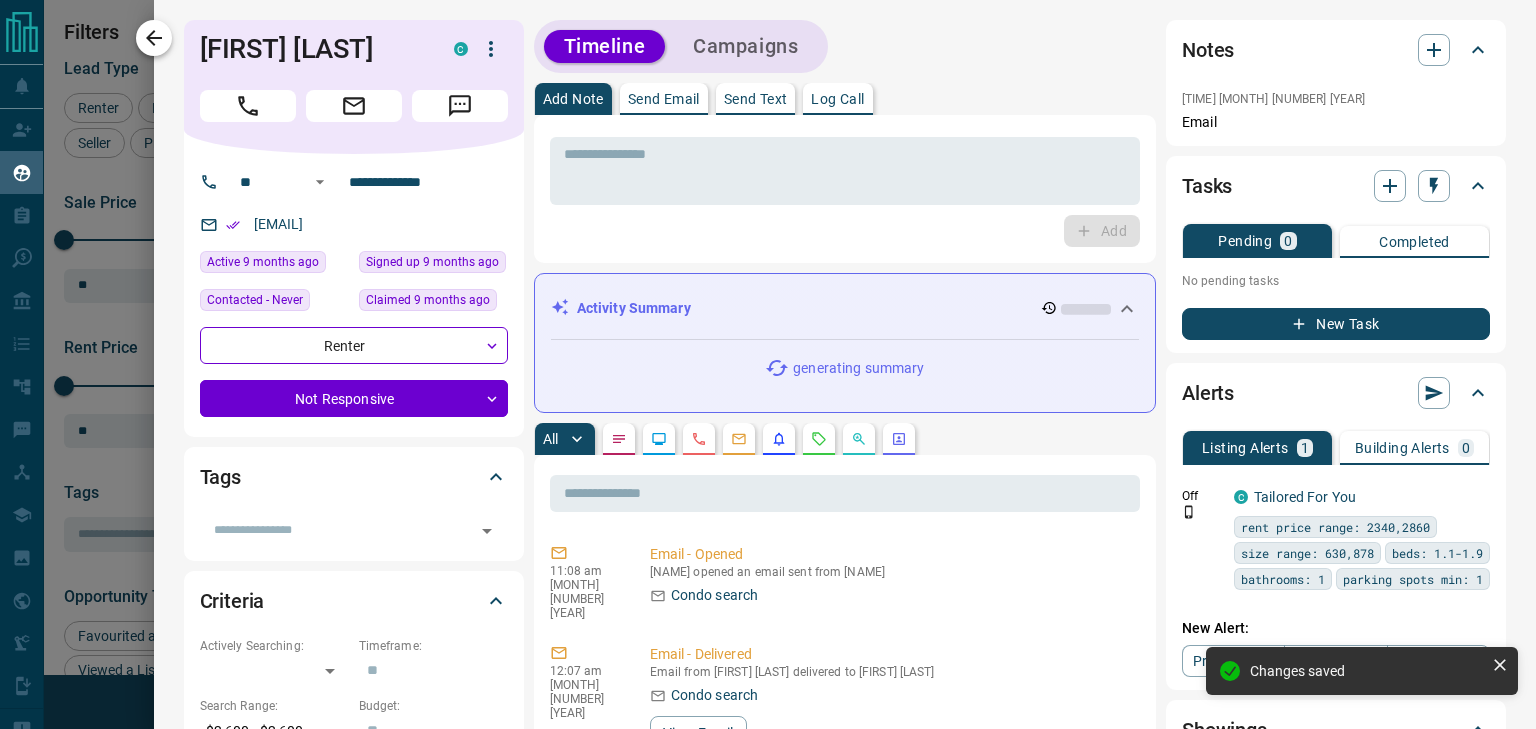 click 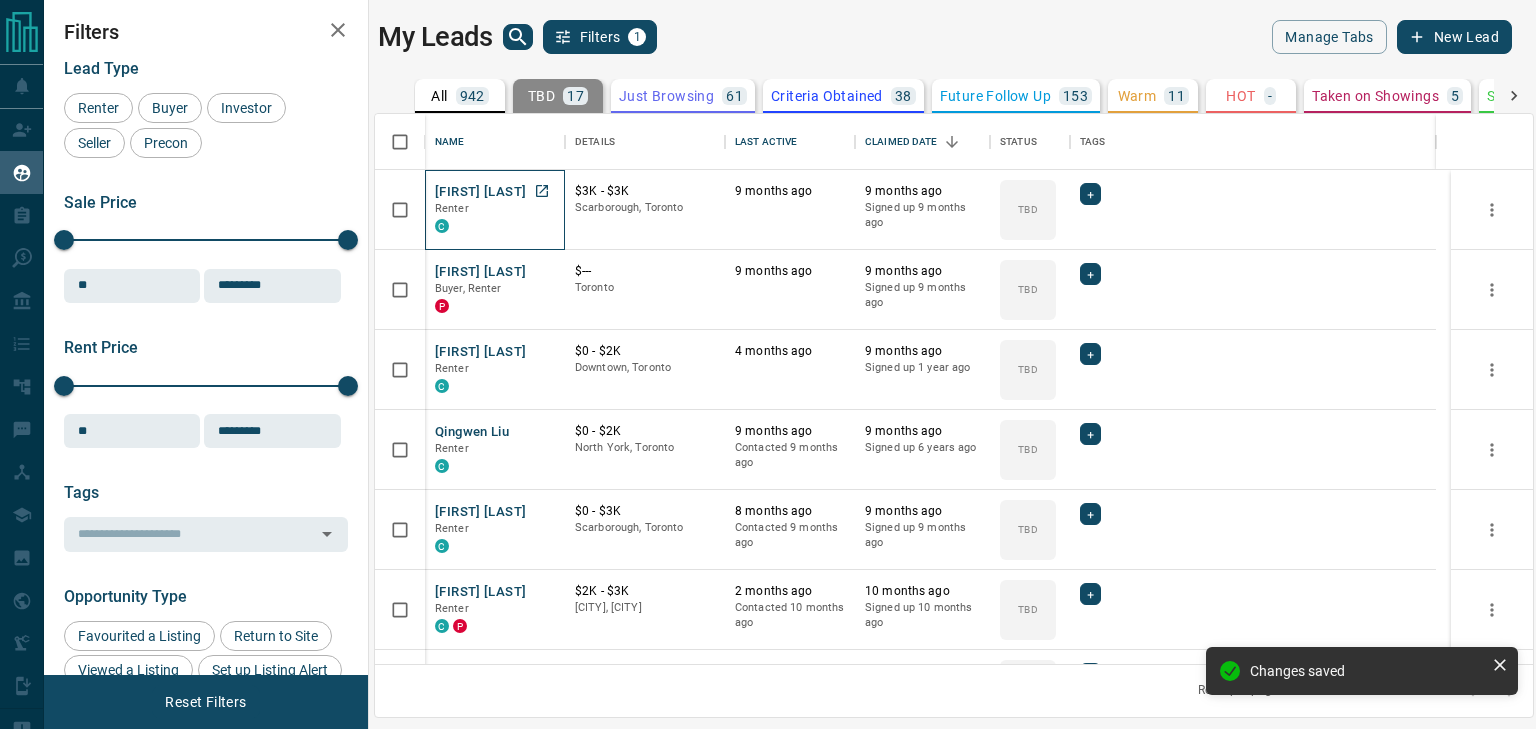 click on "Renter" at bounding box center (495, 209) 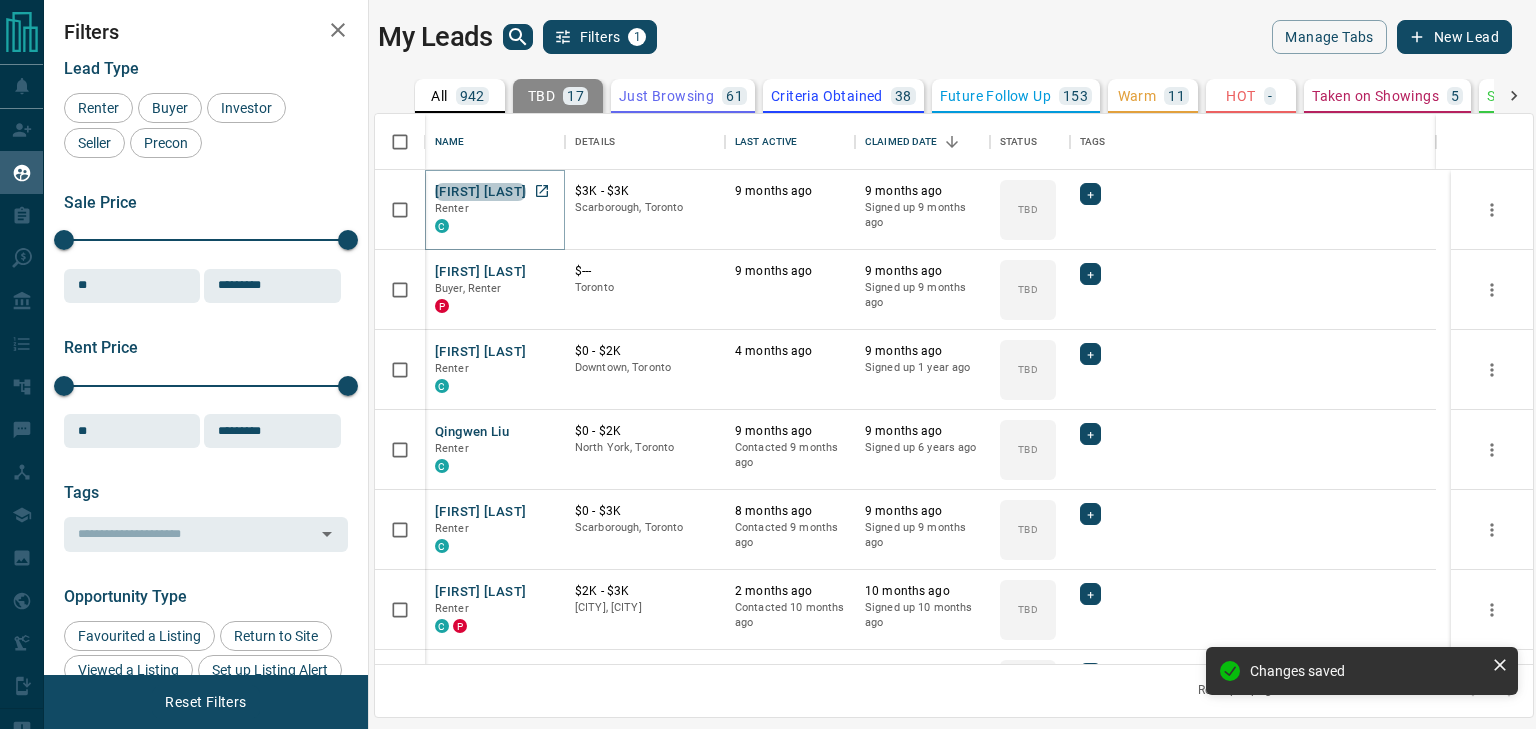 click on "Reggie Nogales" at bounding box center [480, 192] 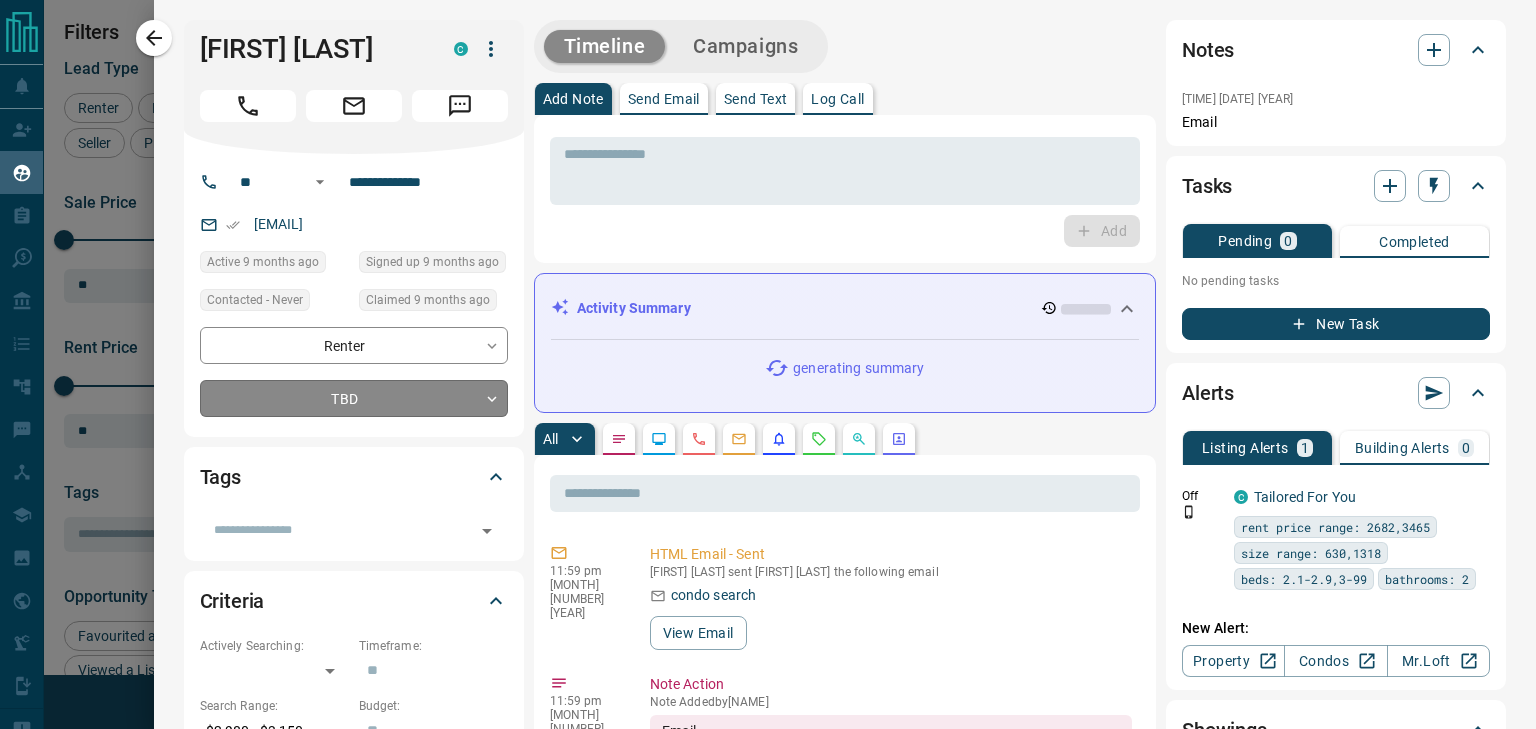 click on "Lead Transfers Claim Leads My Leads Tasks Opportunities Deals Campaigns Automations Messages Broker Bay Training Media Services Agent Resources Precon Worksheet Mobile Apps Disclosure Logout My Leads Filters 1 Manage Tabs New Lead All 942 TBD 17 Do Not Contact - Not Responsive 652 Bogus - Just Browsing 61 Criteria Obtained 38 Future Follow Up 153 Warm 11 HOT - Taken on Showings 5 Submitted Offer - Client 5 Name Details Last Active Claimed Date Status Tags Reggie Nogales Renter C $3K - $3K Scarborough, Toronto 9 months ago 9 months ago Signed up 9 months ago TBD + Carlo Hia Buyer, Renter P $--- Toronto 9 months ago 9 months ago Signed up 9 months ago TBD + Aarzoo Singh Renter C $0 - $2K Downtown, Toronto 4 months ago 9 months ago Signed up 1 year ago TBD + Qingwen Liu Renter C $0 - $2K North York, Toronto 9 months ago Contacted 9 months ago 9 months ago Signed up 6 years ago TBD + Marie-Elsa Kissi Renter C $0 - $3K Scarborough, Toronto 8 months ago Contacted 9 months ago 9 months ago Signed up 9 months ago TBD" at bounding box center [768, 352] 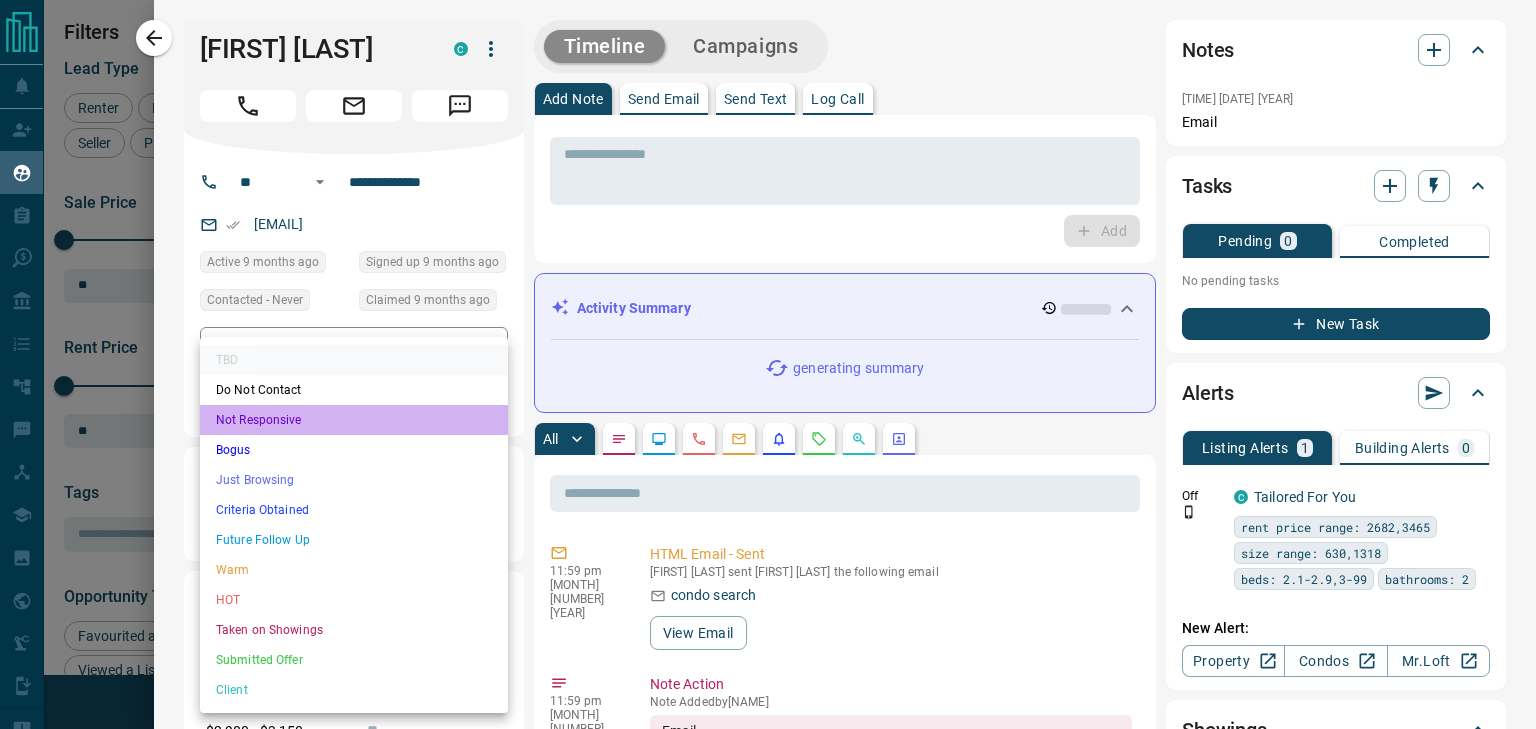 click on "Not Responsive" at bounding box center [354, 420] 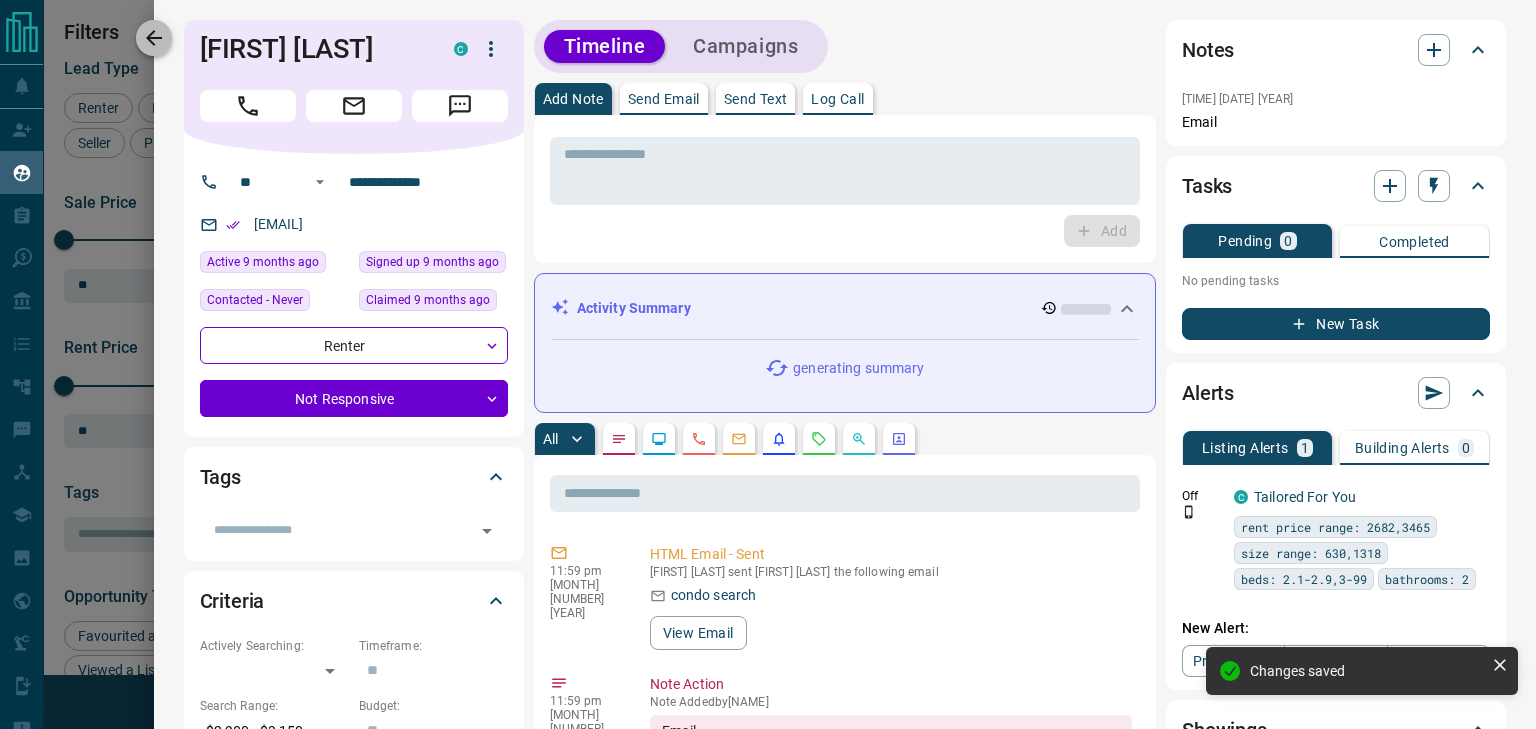 click 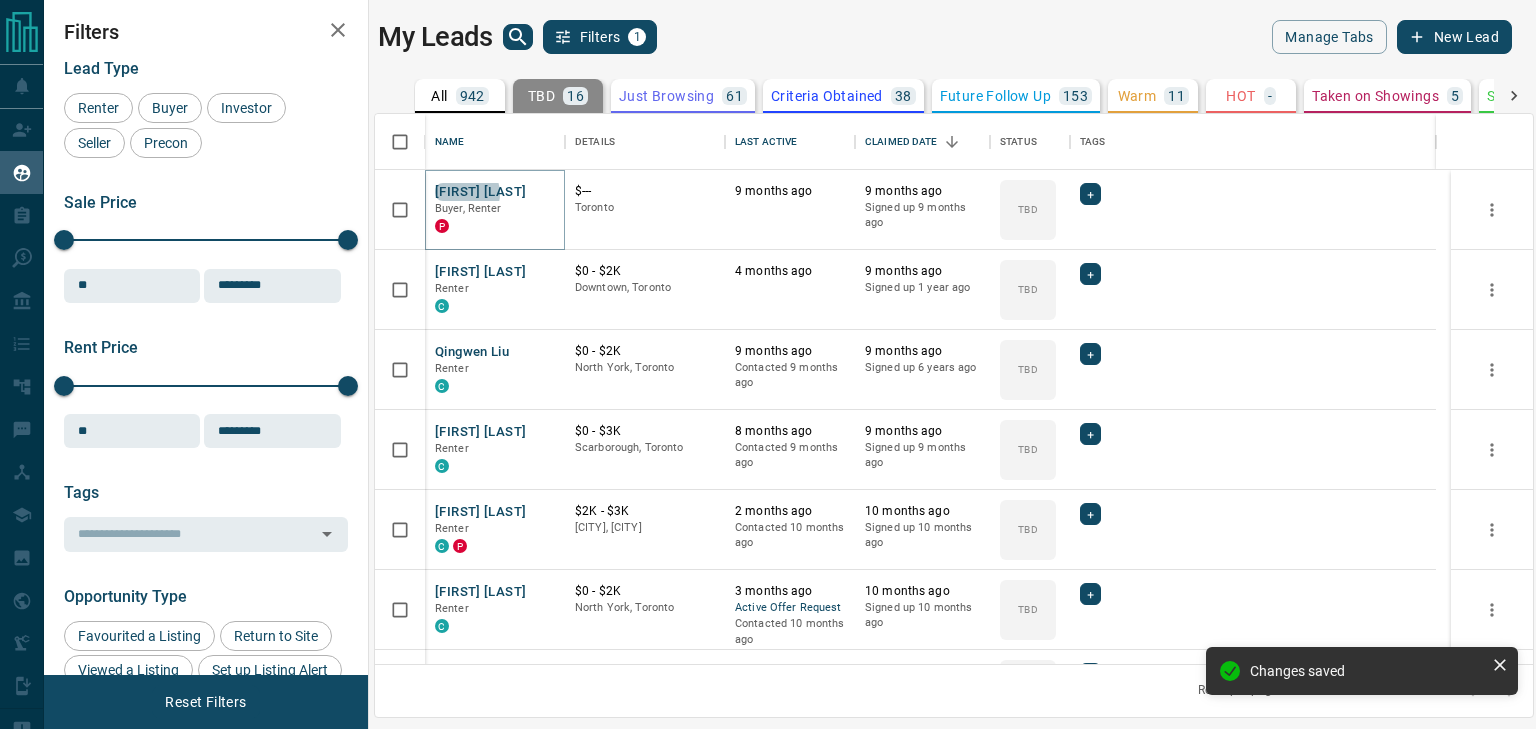 click on "Carlo Hia" at bounding box center (480, 192) 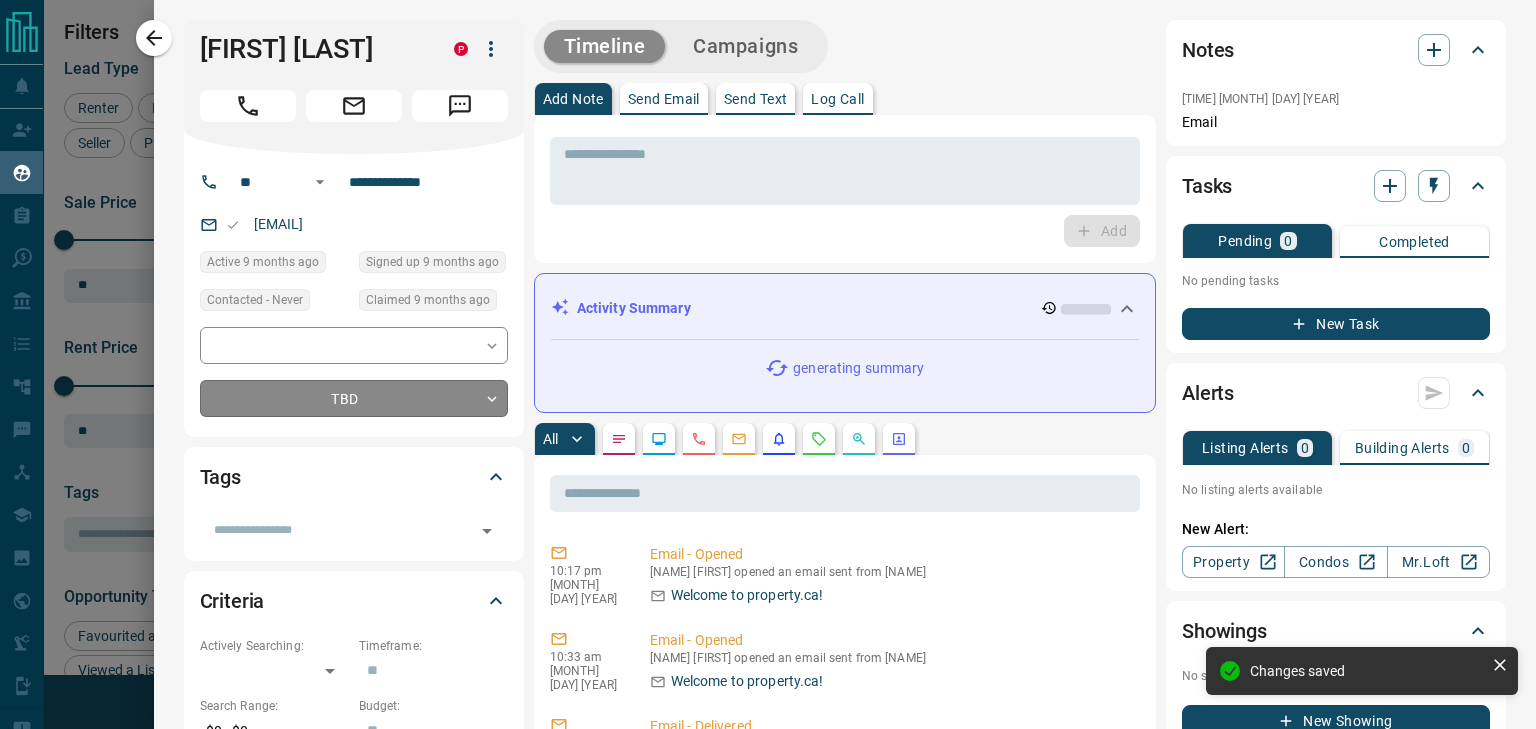 click on "Lead Transfers Claim Leads My Leads Tasks Opportunities Deals Campaigns Automations Messages Broker Bay Training Media Services Agent Resources Precon Worksheet Mobile Apps Disclosure Logout My Leads Filters 1 Manage Tabs New Lead All 942 TBD 16 Do Not Contact - Not Responsive 653 Bogus - Just Browsing 61 Criteria Obtained 38 Future Follow Up 153 Warm 11 HOT - Taken on Showings 5 Submitted Offer - Client 5 Name Details Last Active Claimed Date Status Tags Carlo Hia Buyer, Renter P $--- Toronto 9 months ago 9 months ago Signed up 9 months ago TBD + Aarzoo Singh Renter C $0 - $2K Downtown, Toronto 4 months ago 9 months ago Signed up 1 year ago TBD + Qingwen Liu Renter C $0 - $2K North York, Toronto 9 months ago Contacted 9 months ago 9 months ago Signed up 6 years ago TBD + Marie-Elsa Kissi Renter C $0 - $3K Scarborough, Toronto 8 months ago Contacted 9 months ago 9 months ago Signed up 9 months ago TBD + Lance Speck Renter C P $2K - $3K North York, Newmarket 2 months ago Contacted 10 months ago 10 months ago +" at bounding box center (768, 352) 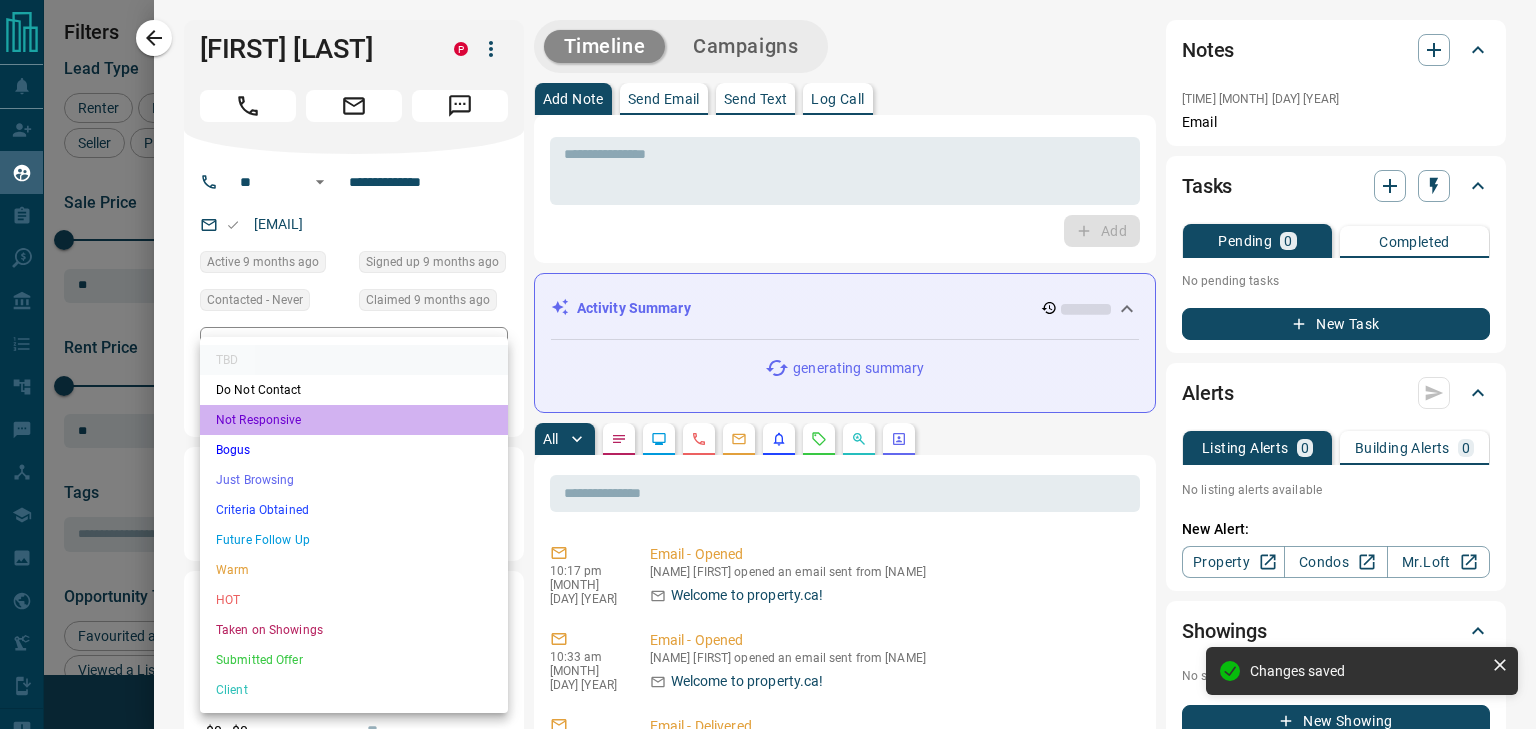 click on "Not Responsive" at bounding box center [354, 420] 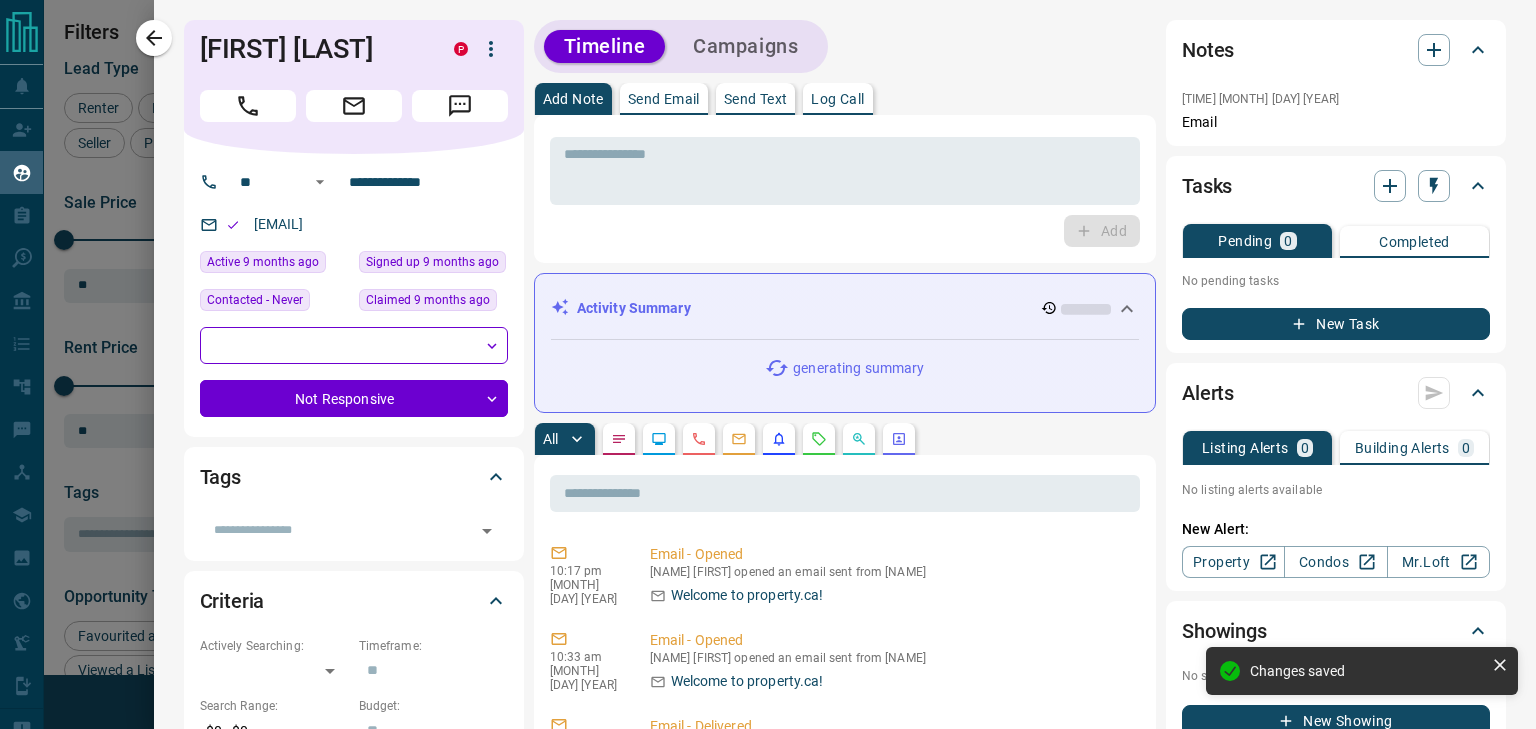 click on "**********" at bounding box center (845, 1099) 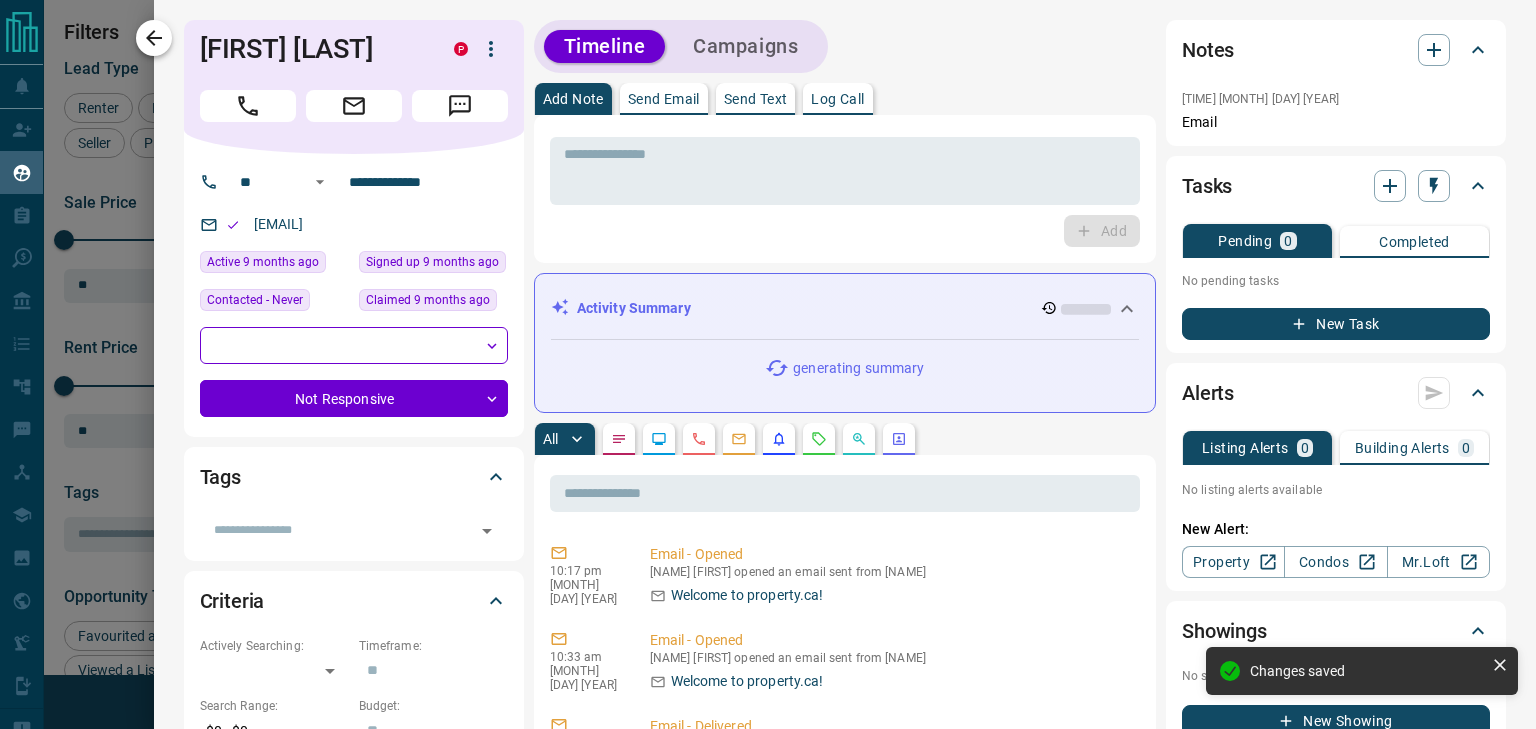 click 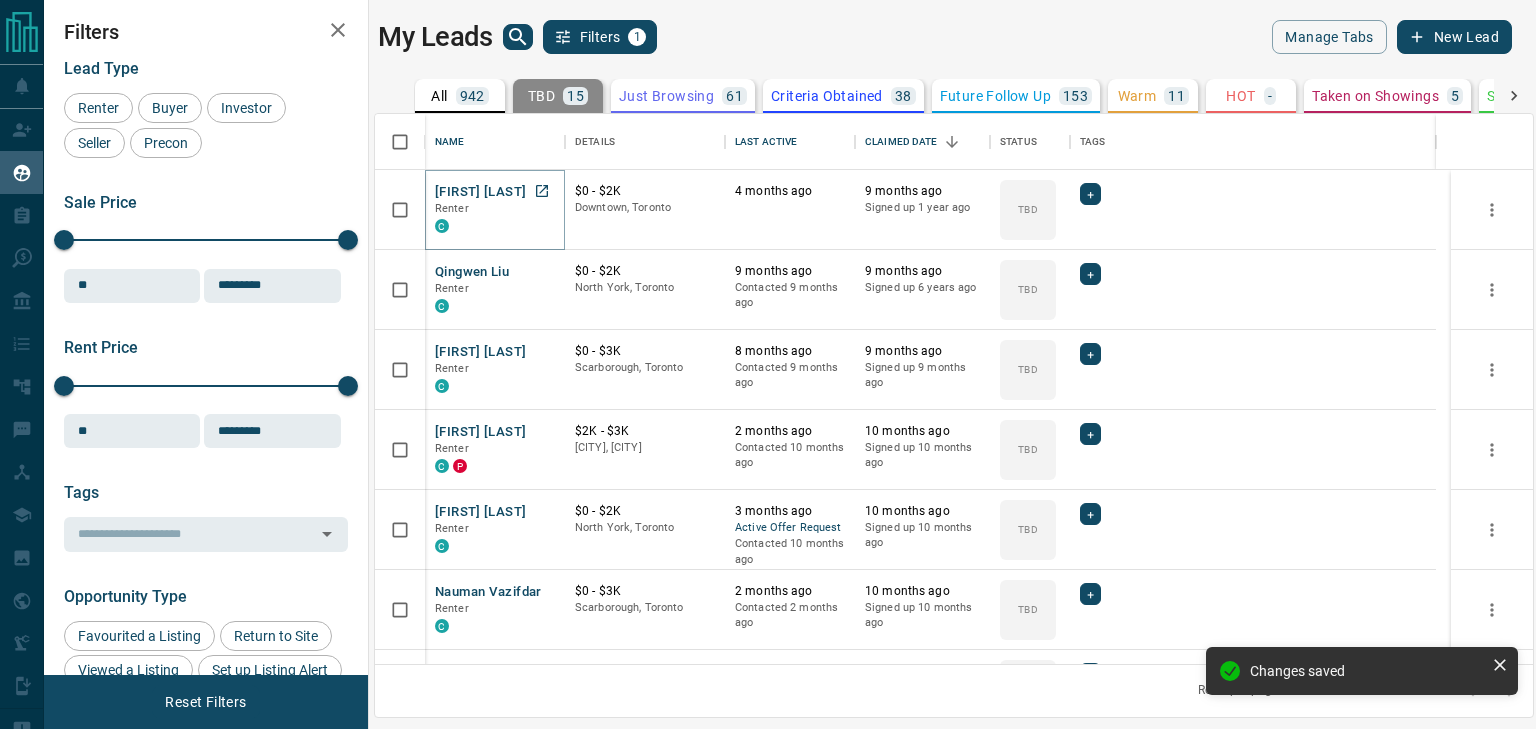click on "Aarzoo Singh" at bounding box center [480, 192] 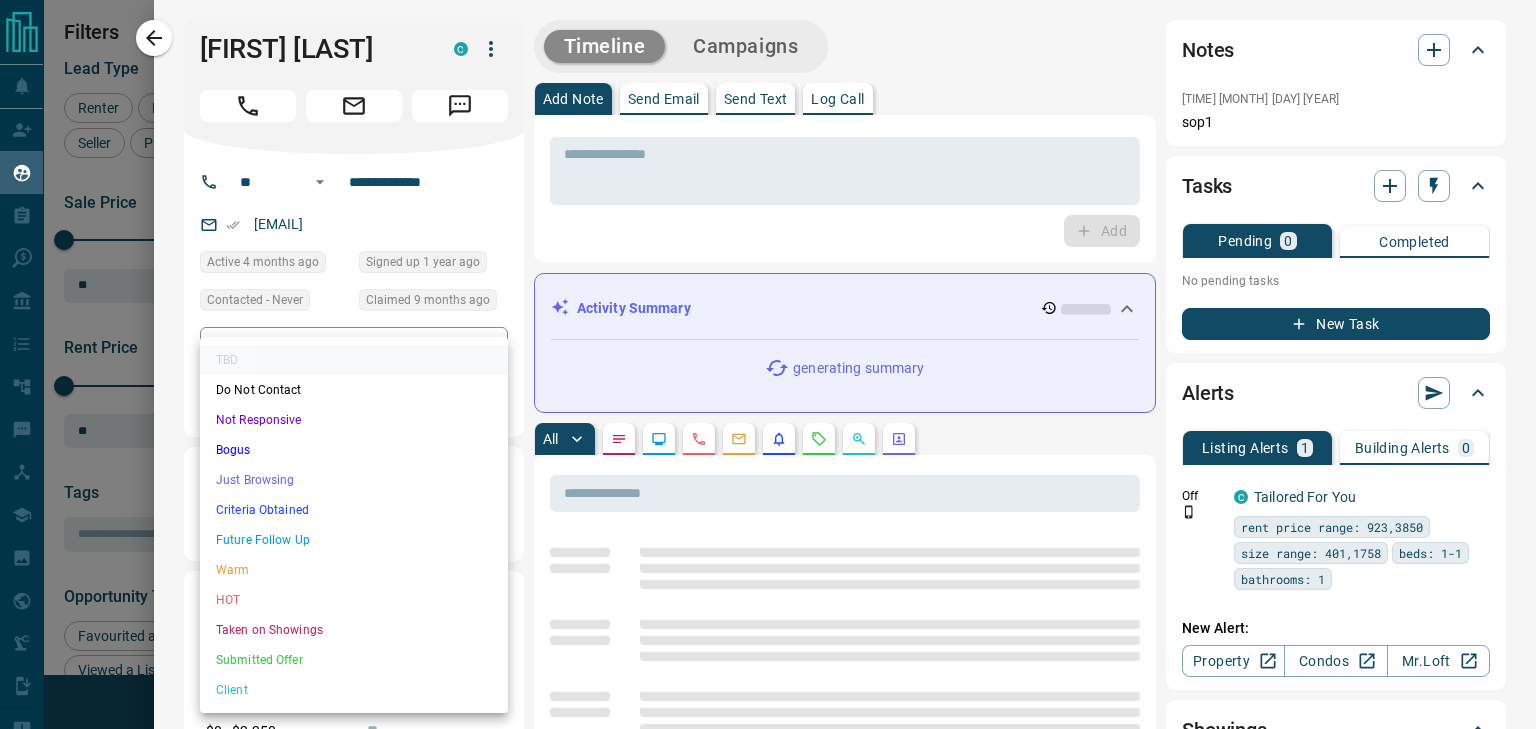 click on "Lead Transfers Claim Leads My Leads Tasks Opportunities Deals Campaigns Automations Messages Broker Bay Training Media Services Agent Resources Precon Worksheet Mobile Apps Disclosure Logout My Leads Filters 1 Manage Tabs New Lead All 942 TBD 15 Do Not Contact - Not Responsive 654 Bogus - Just Browsing 61 Criteria Obtained 38 Future Follow Up 153 Warm 11 HOT - Taken on Showings 5 Submitted Offer - Client 5 Name Details Last Active Claimed Date Status Tags Aarzoo Singh Renter C $0 - $2K Downtown, Toronto 4 months ago 9 months ago Signed up 1 year ago TBD + Qingwen Liu Renter C $0 - $2K North York, Toronto 9 months ago Contacted 9 months ago 9 months ago Signed up 6 years ago TBD + Marie-Elsa Kissi Renter C $0 - $3K Scarborough, Toronto 8 months ago Contacted 9 months ago 9 months ago Signed up 9 months ago TBD + Lance Speck Renter C P $2K - $3K North York, Newmarket 2 months ago Contacted 10 months ago 10 months ago Signed up 10 months ago TBD + Dee Sharp Renter C $0 - $2K North York, Toronto 3 months ago TBD" at bounding box center [768, 352] 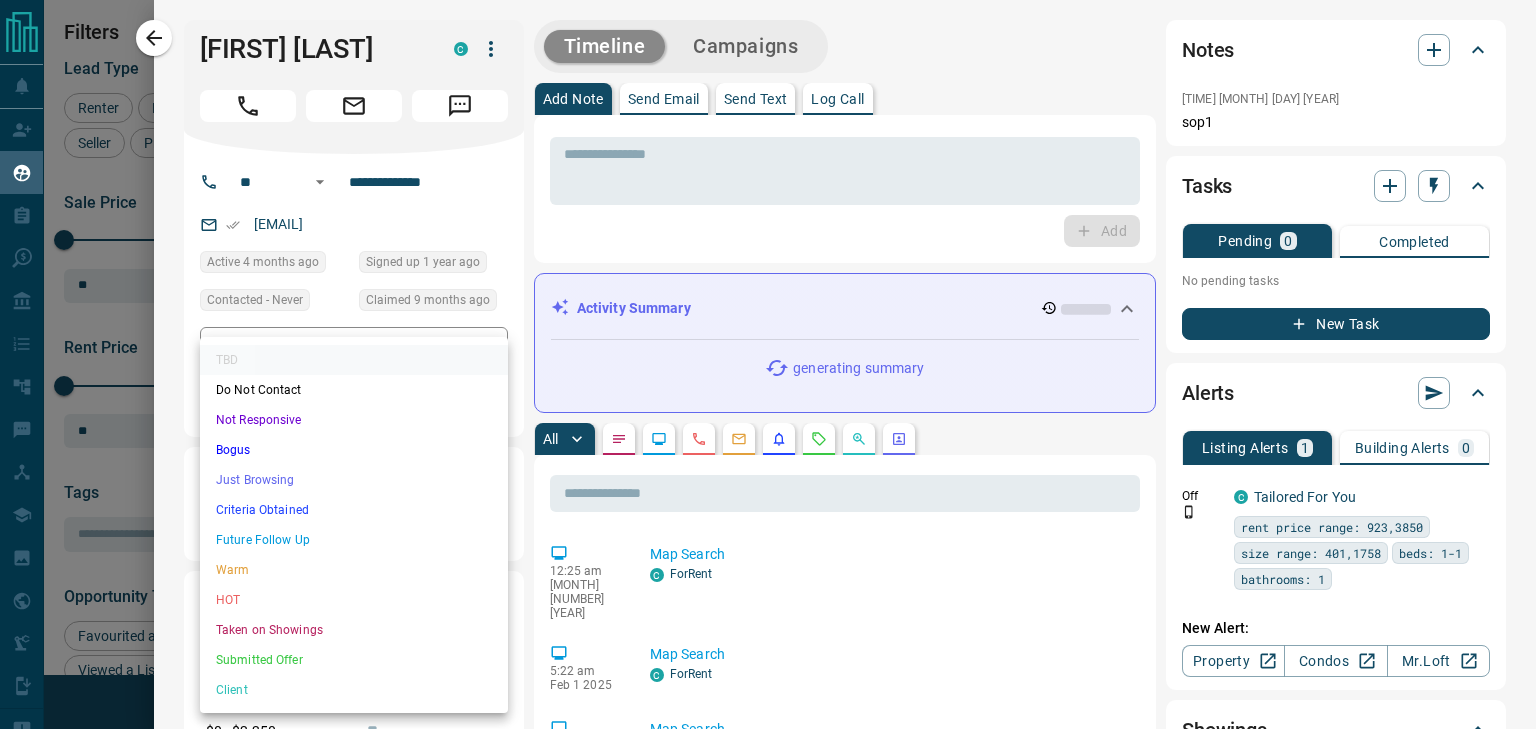 drag, startPoint x: 246, startPoint y: 436, endPoint x: 248, endPoint y: 417, distance: 19.104973 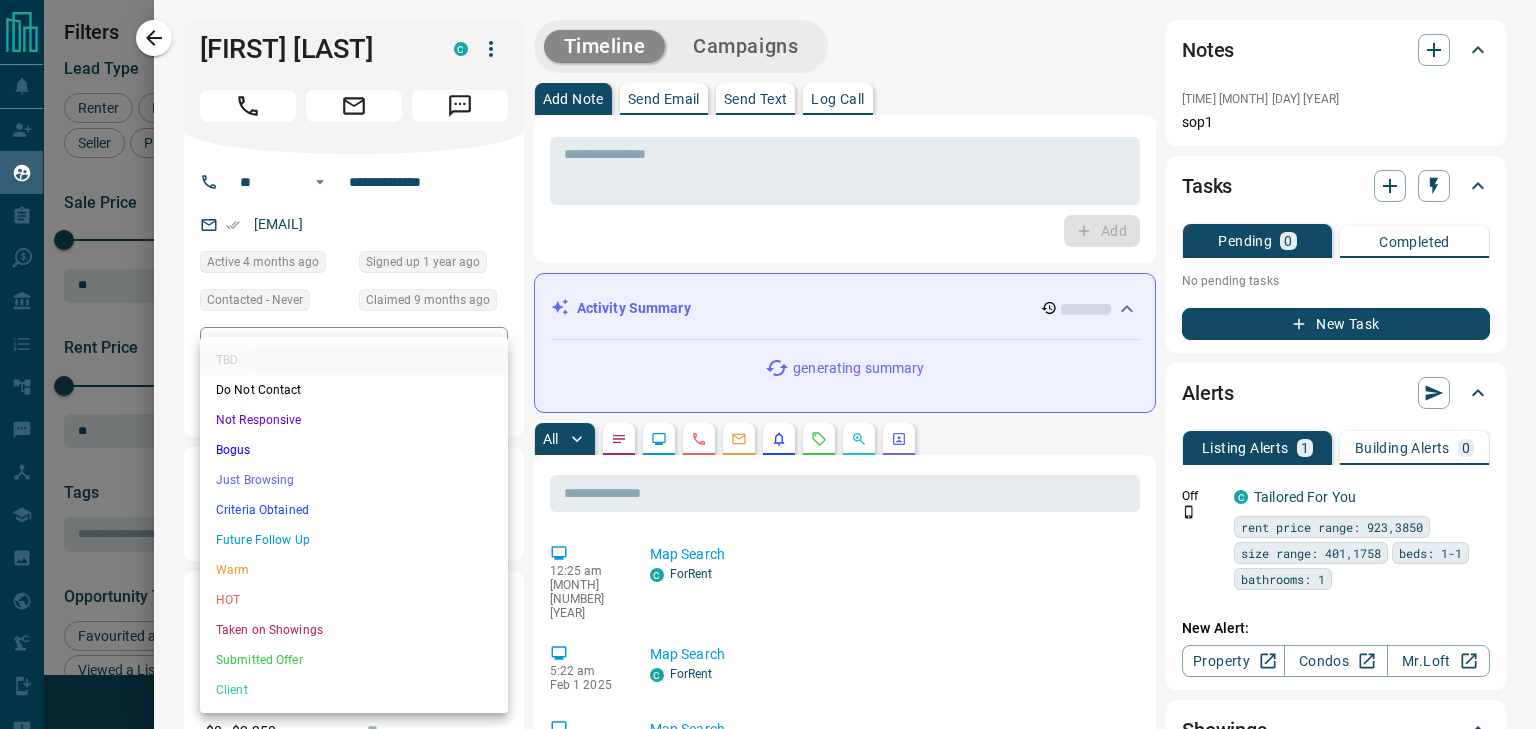 click on "TBD Do Not Contact Not Responsive Bogus Just Browsing Criteria Obtained Future Follow Up Warm HOT Taken on Showings Submitted Offer Client" at bounding box center [354, 525] 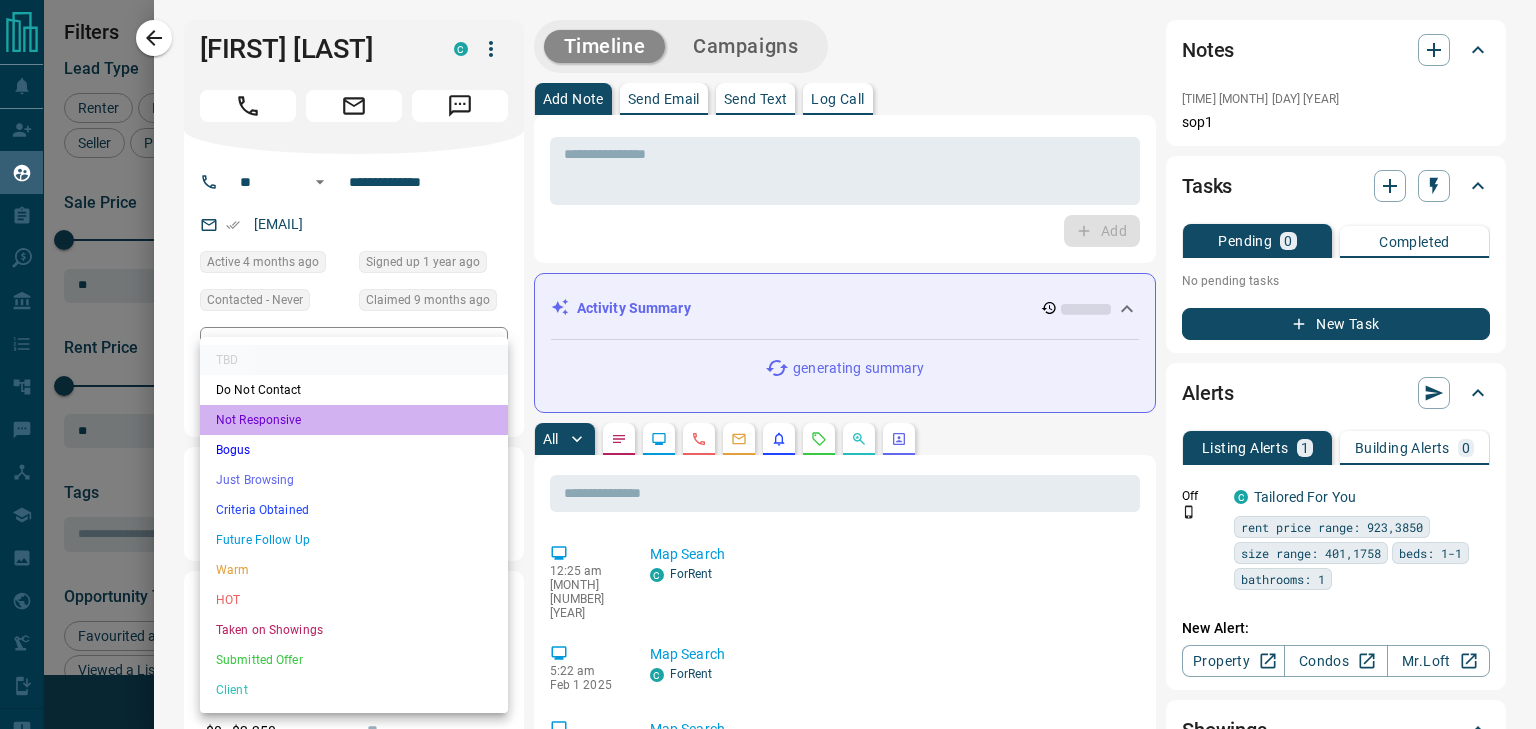 click on "Not Responsive" at bounding box center [354, 420] 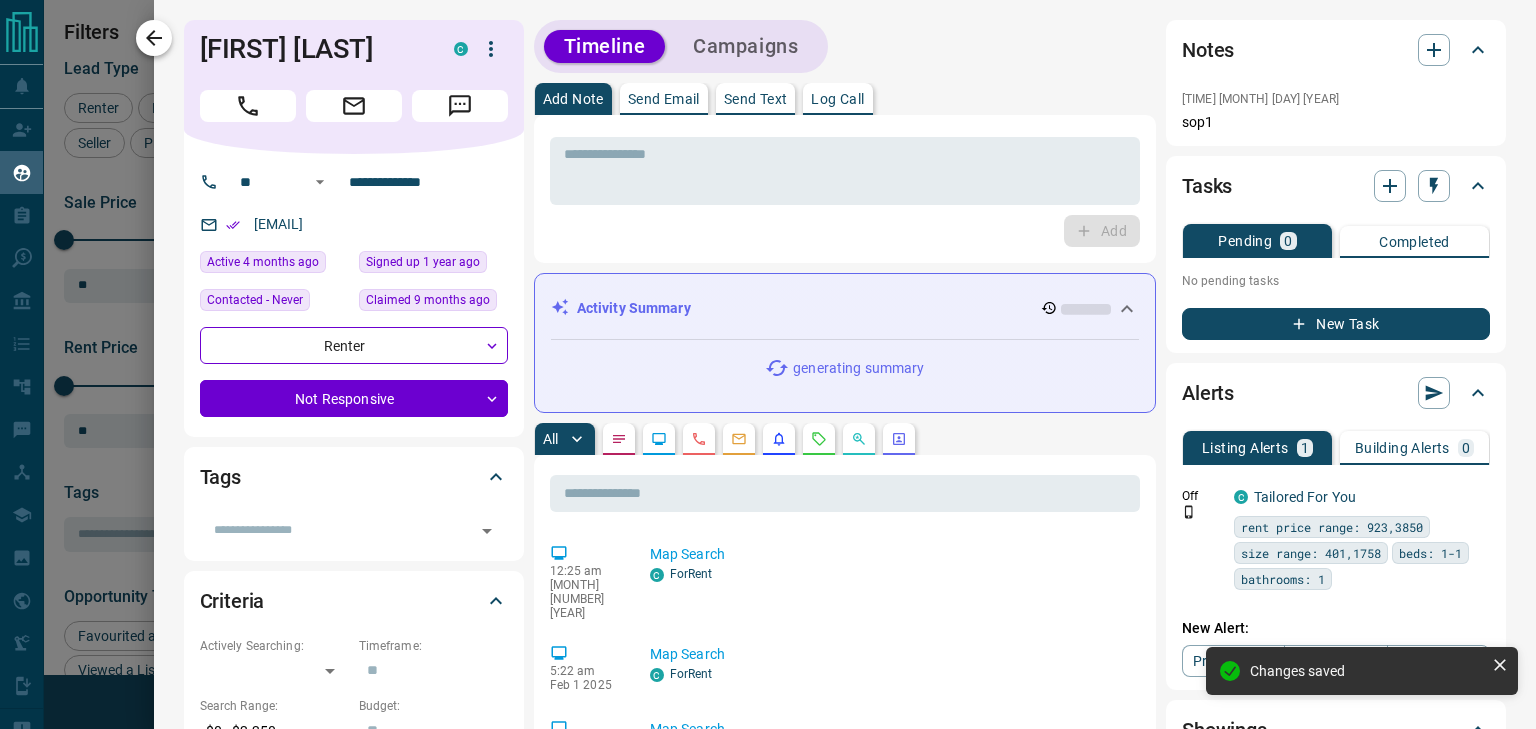 click 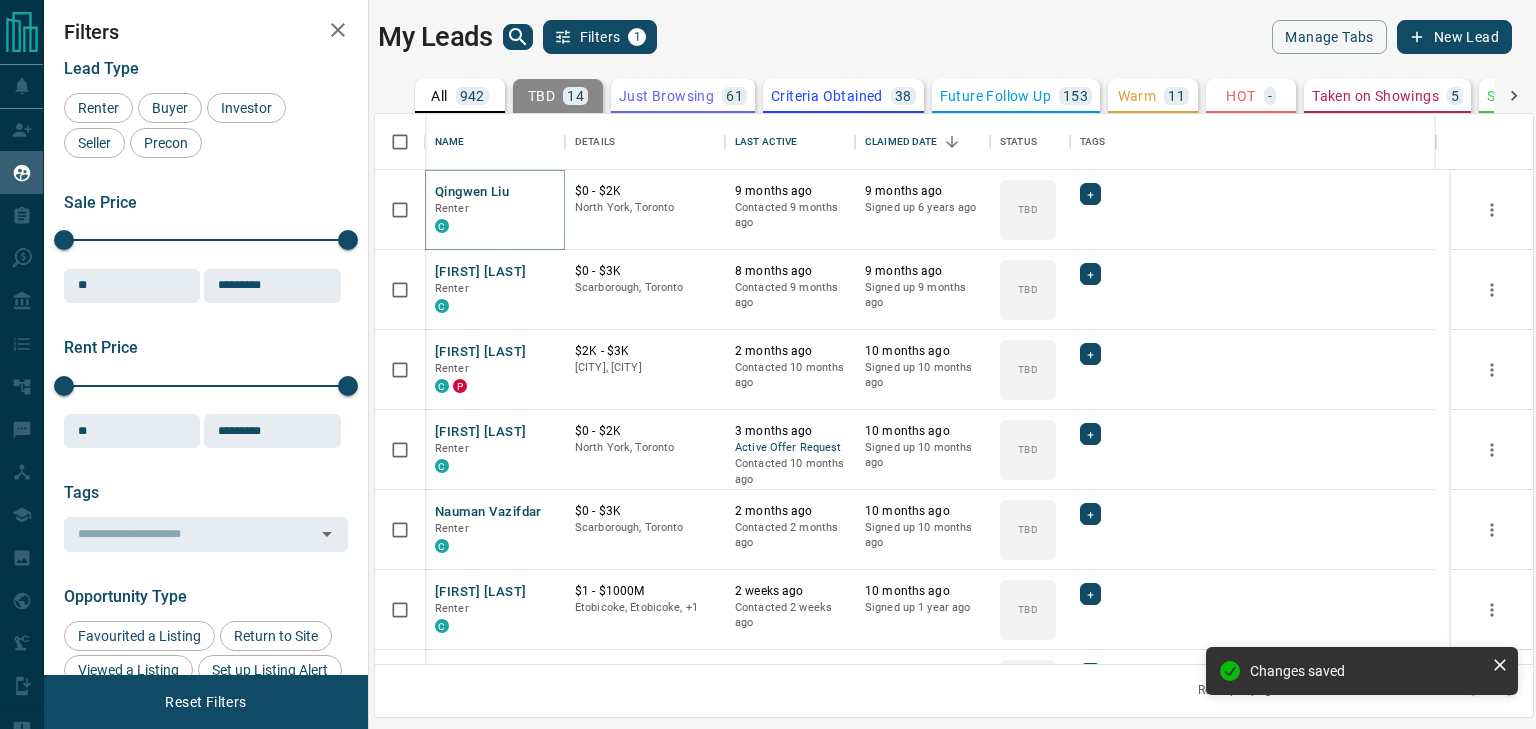 click on "Qingwen Liu" at bounding box center [472, 192] 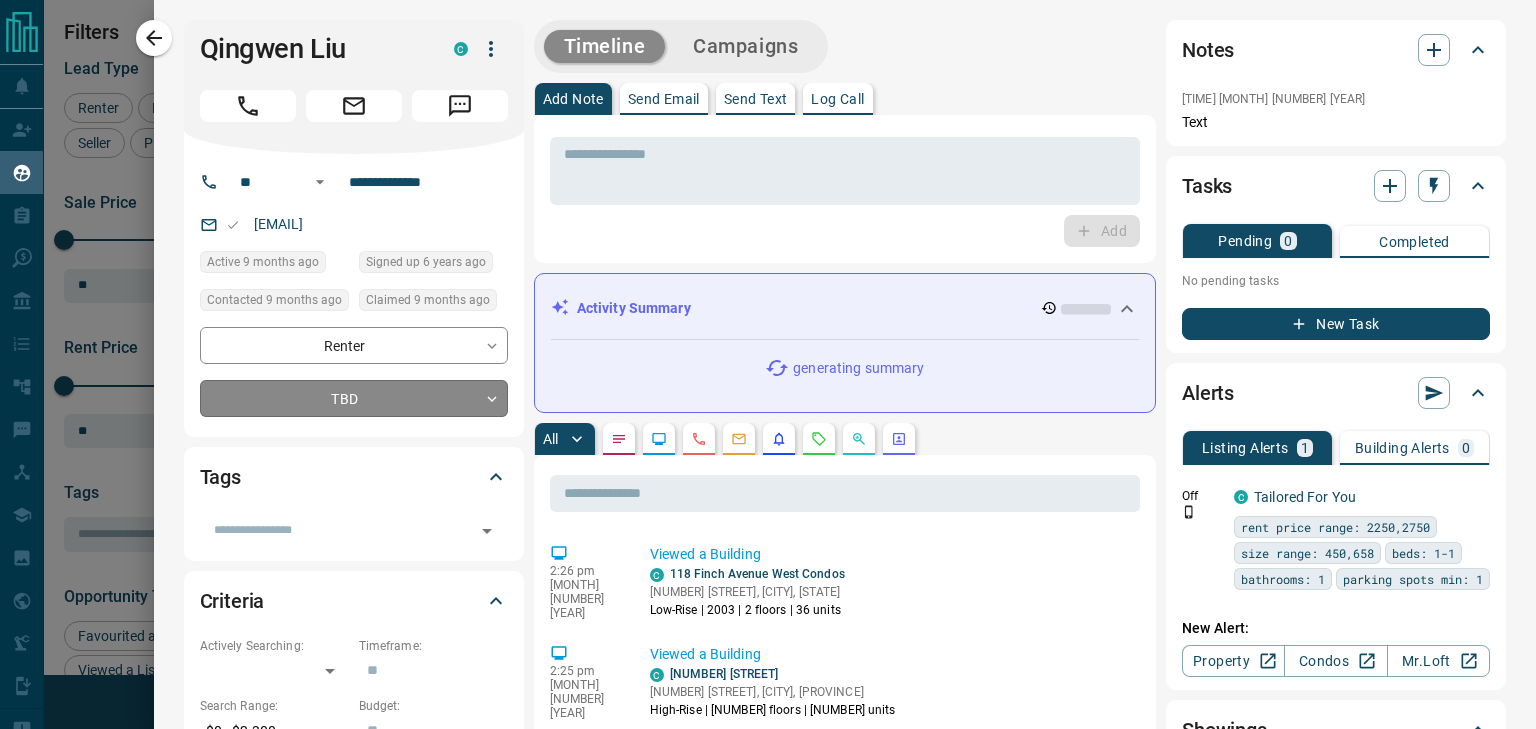 click on "Lead Transfers Claim Leads My Leads Tasks Opportunities Deals Campaigns Automations Messages Broker Bay Training Media Services Agent Resources Precon Worksheet Mobile Apps Disclosure Logout My Leads Filters 1 Manage Tabs New Lead All 942 TBD 14 Do Not Contact - Not Responsive 655 Bogus - Just Browsing 61 Criteria Obtained 38 Future Follow Up 153 Warm 11 HOT - Taken on Showings 5 Submitted Offer - Client 5 Name Details Last Active Claimed Date Status Tags Qingwen Liu Renter C $0 - $2K North York, Toronto 9 months ago Contacted 9 months ago 9 months ago Signed up 6 years ago TBD + Marie-Elsa Kissi Renter C $0 - $3K Scarborough, Toronto 8 months ago Contacted 9 months ago 9 months ago Signed up 9 months ago TBD + Lance Speck Renter C P $2K - $3K North York, Newmarket 2 months ago Contacted 10 months ago 10 months ago Signed up 10 months ago TBD + Dee Sharp Renter C $0 - $2K North York, Toronto 3 months ago Active Offer Request Contacted 10 months ago 10 months ago Signed up 10 months ago TBD + Nauman Vazifdar C" at bounding box center [768, 352] 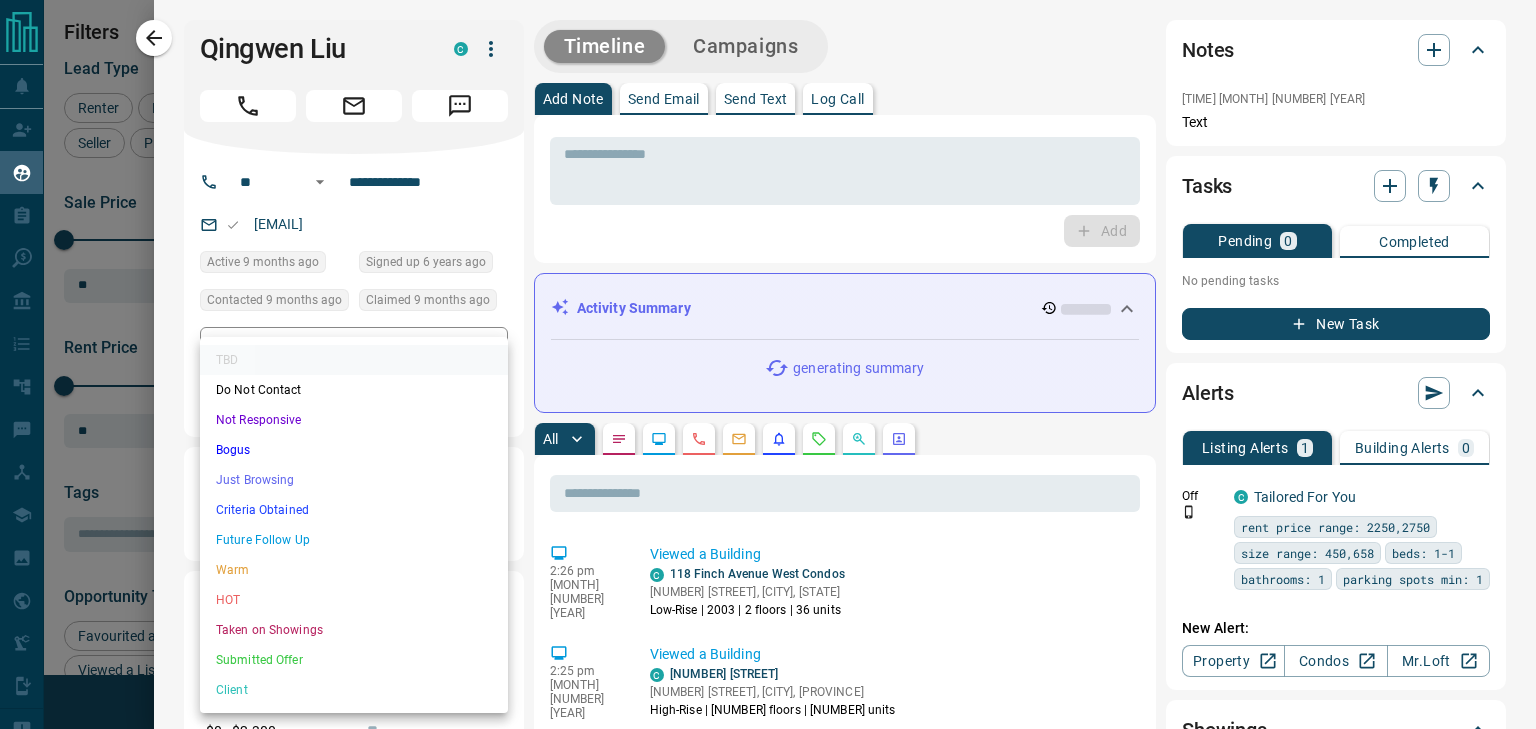 click on "Not Responsive" at bounding box center (354, 420) 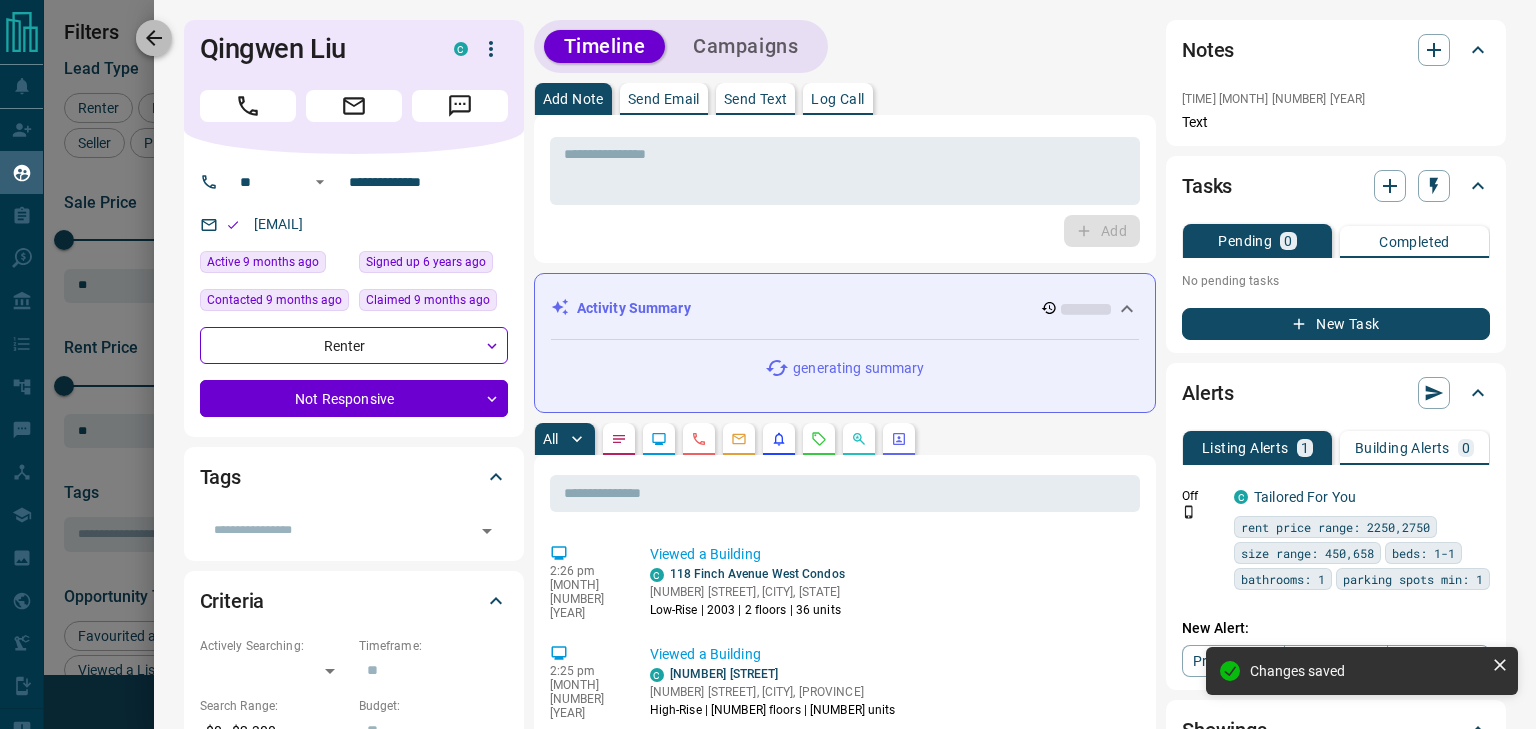 click 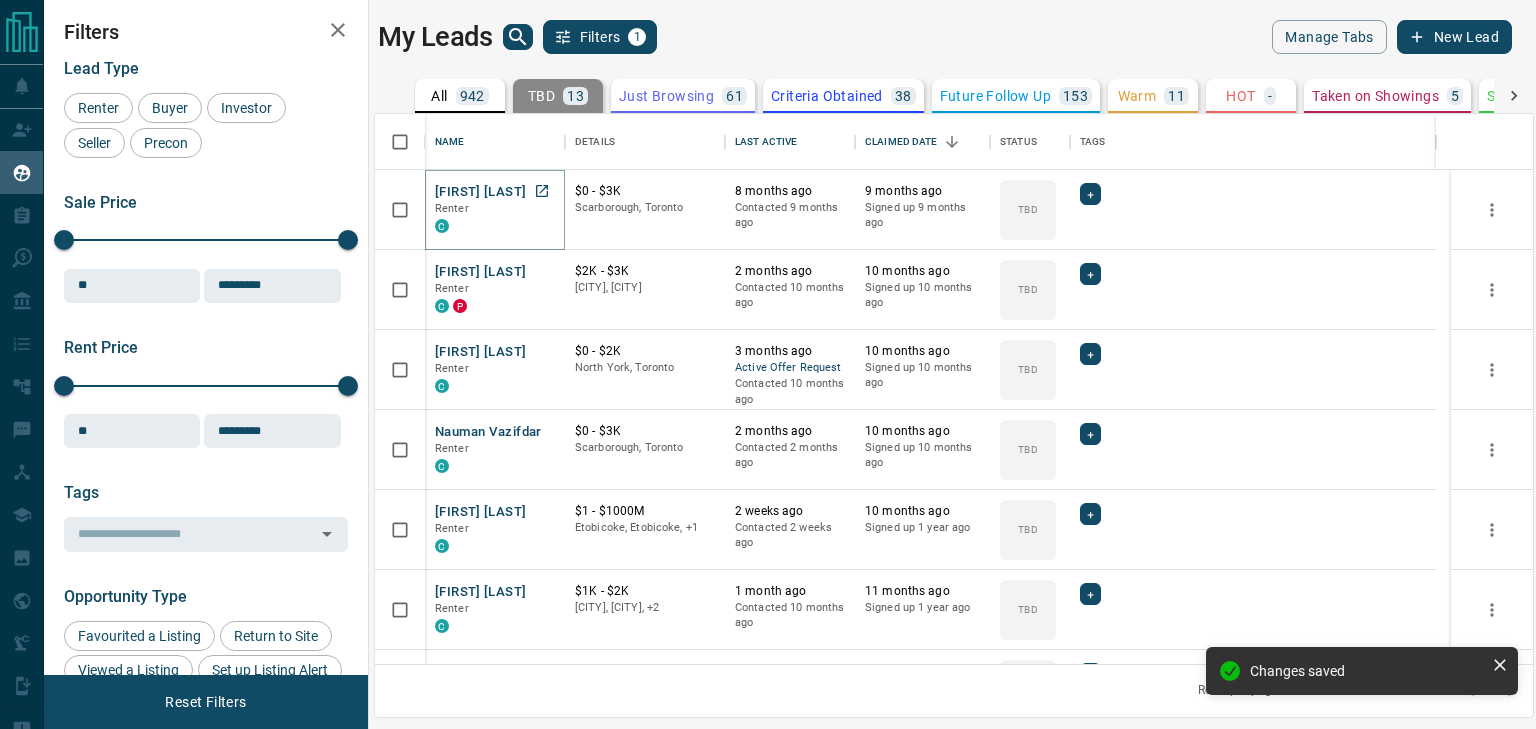 click on "[FIRST] [LAST]" at bounding box center (480, 192) 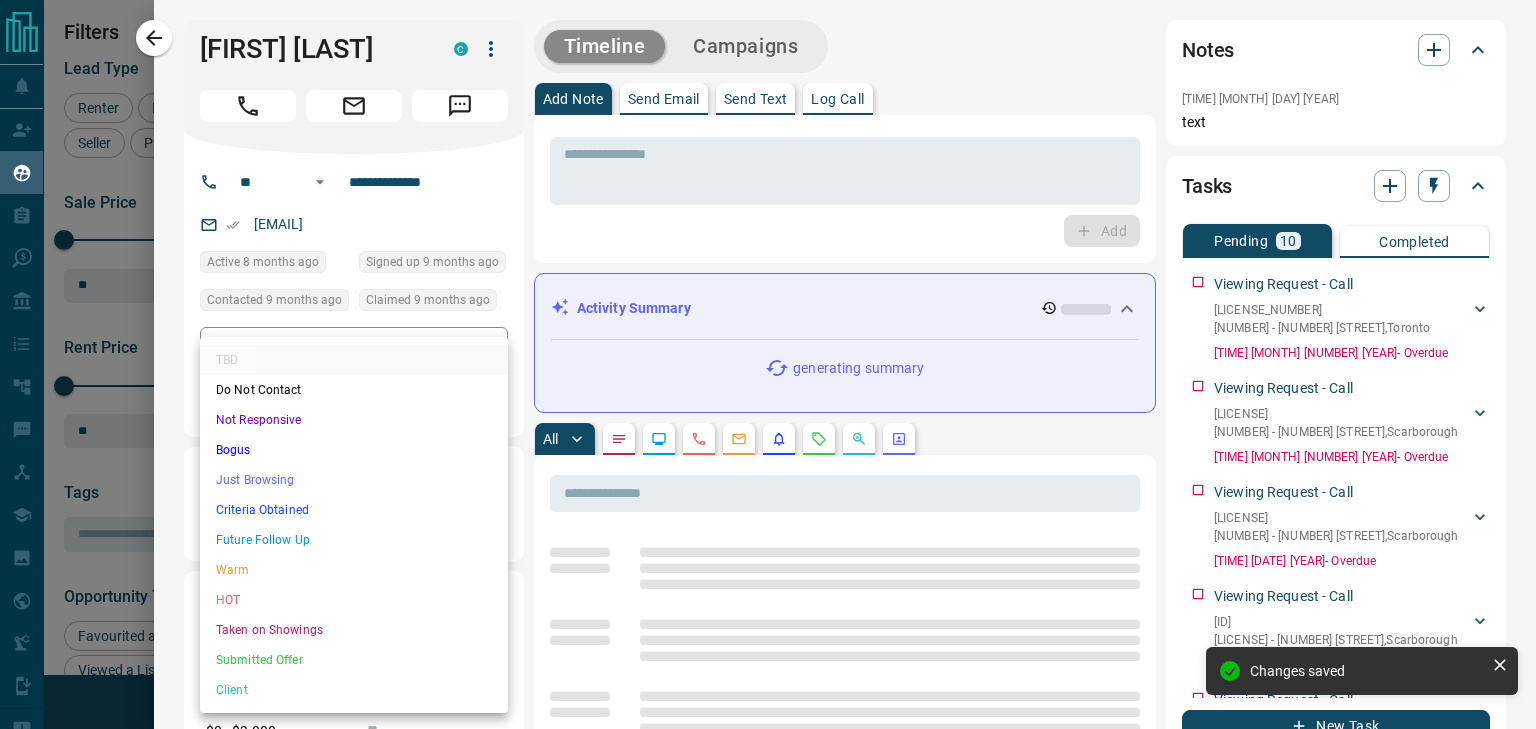 click on "Lead Transfers Claim Leads My Leads Tasks Opportunities Deals Campaigns Automations Messages Broker Bay Training Media Services Agent Resources Precon Worksheet Mobile Apps Disclosure Logout My Leads Filters 1 Manage Tabs New Lead All 942 TBD 13 Do Not Contact - Not Responsive 656 Bogus - Just Browsing 61 Criteria Obtained 38 Future Follow Up 153 Warm 11 HOT - Taken on Showings 5 Submitted Offer - Client 5 Name Details Last Active Claimed Date Status Tags Marie-Elsa Kissi Renter C $0 - $3K Scarborough, Toronto 8 months ago Contacted 9 months ago 9 months ago Signed up 9 months ago TBD + Lance Speck Renter C P $2K - $3K North York, Newmarket 2 months ago Contacted 10 months ago 10 months ago Signed up 10 months ago TBD + Dee Sharp Renter C $0 - $2K North York, Toronto 3 months ago Active Offer Request Contacted 10 months ago 10 months ago Signed up 10 months ago TBD + Nauman Vazifdar Renter C $0 - $3K Scarborough, Toronto 2 months ago Contacted 2 months ago 10 months ago Signed up 10 months ago TBD + Renter C" at bounding box center [768, 352] 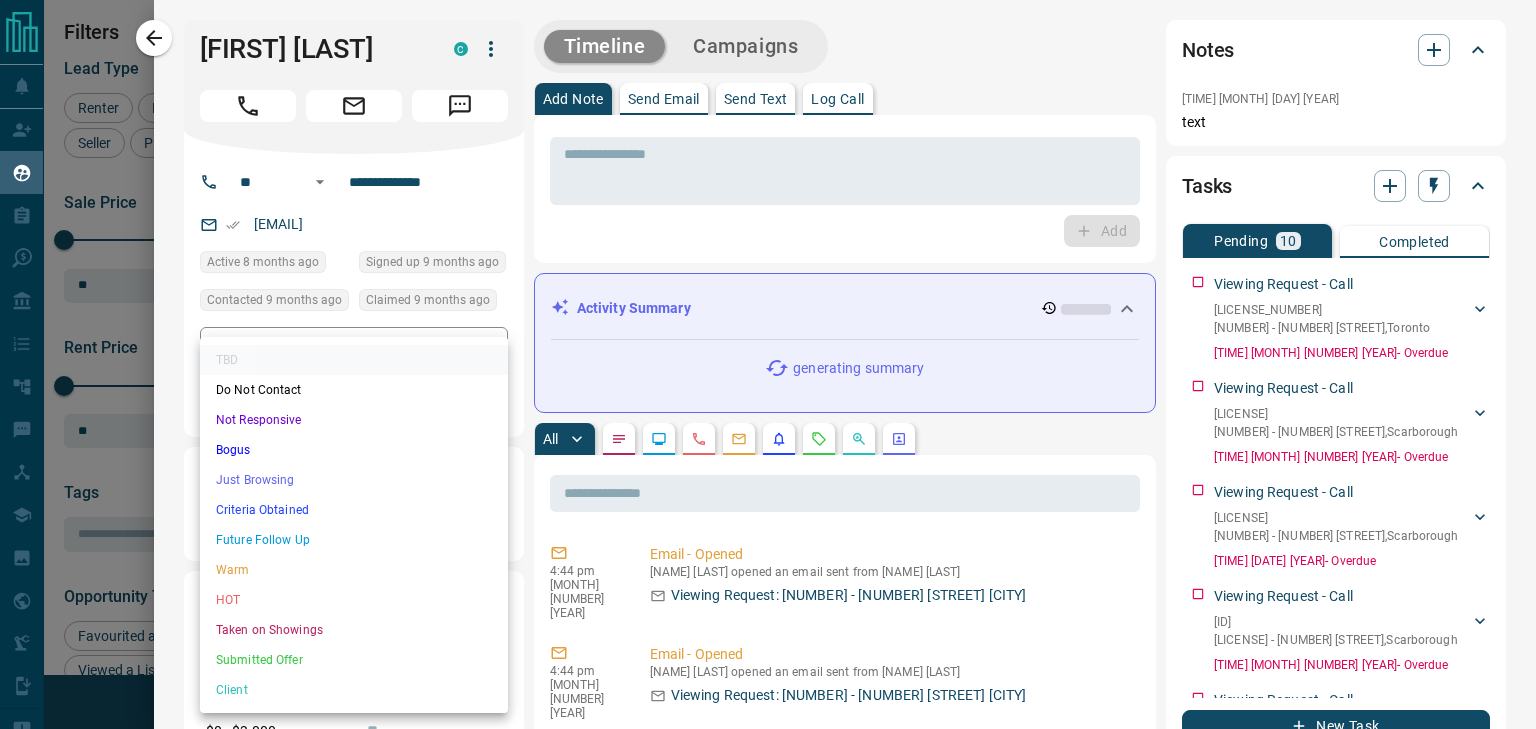 click on "Not Responsive" at bounding box center (354, 420) 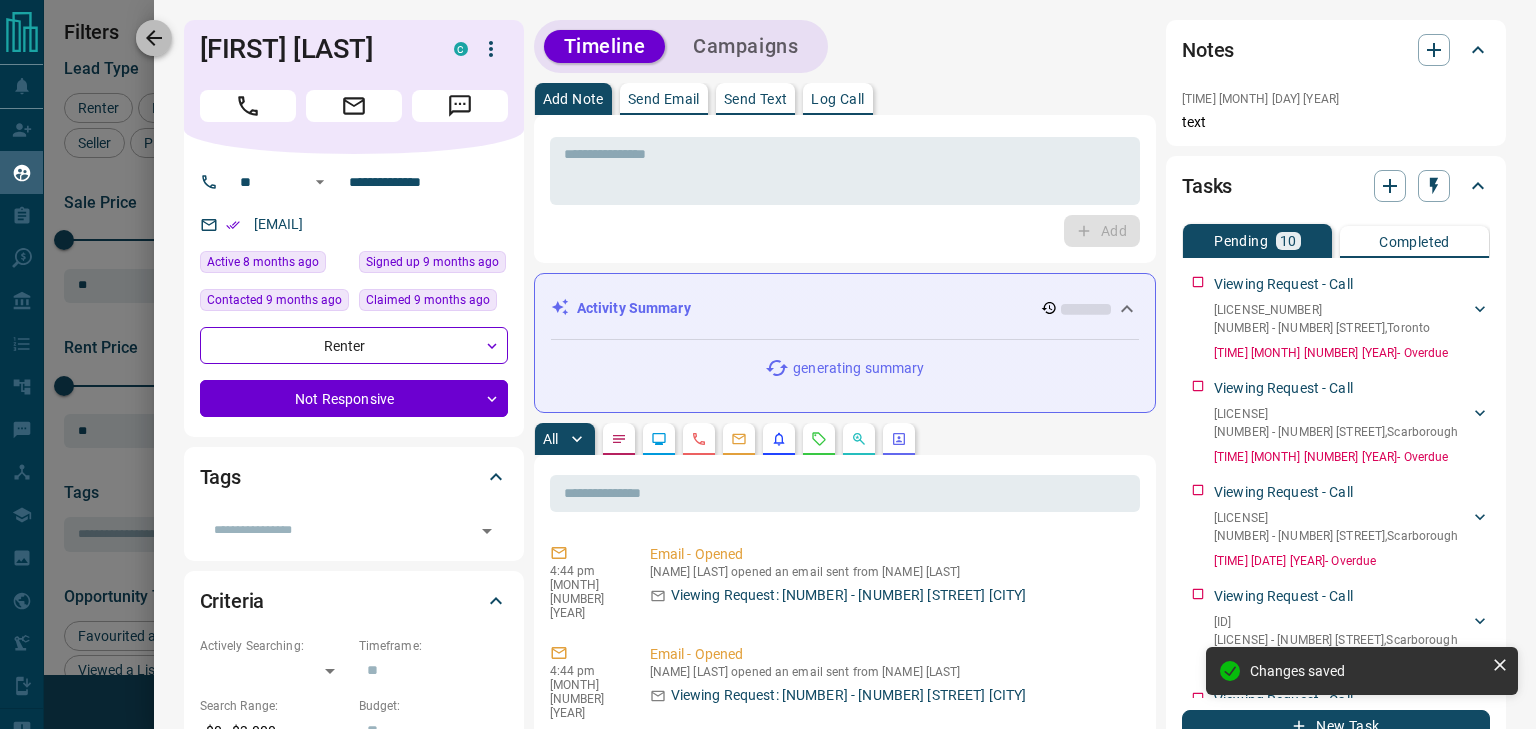 click 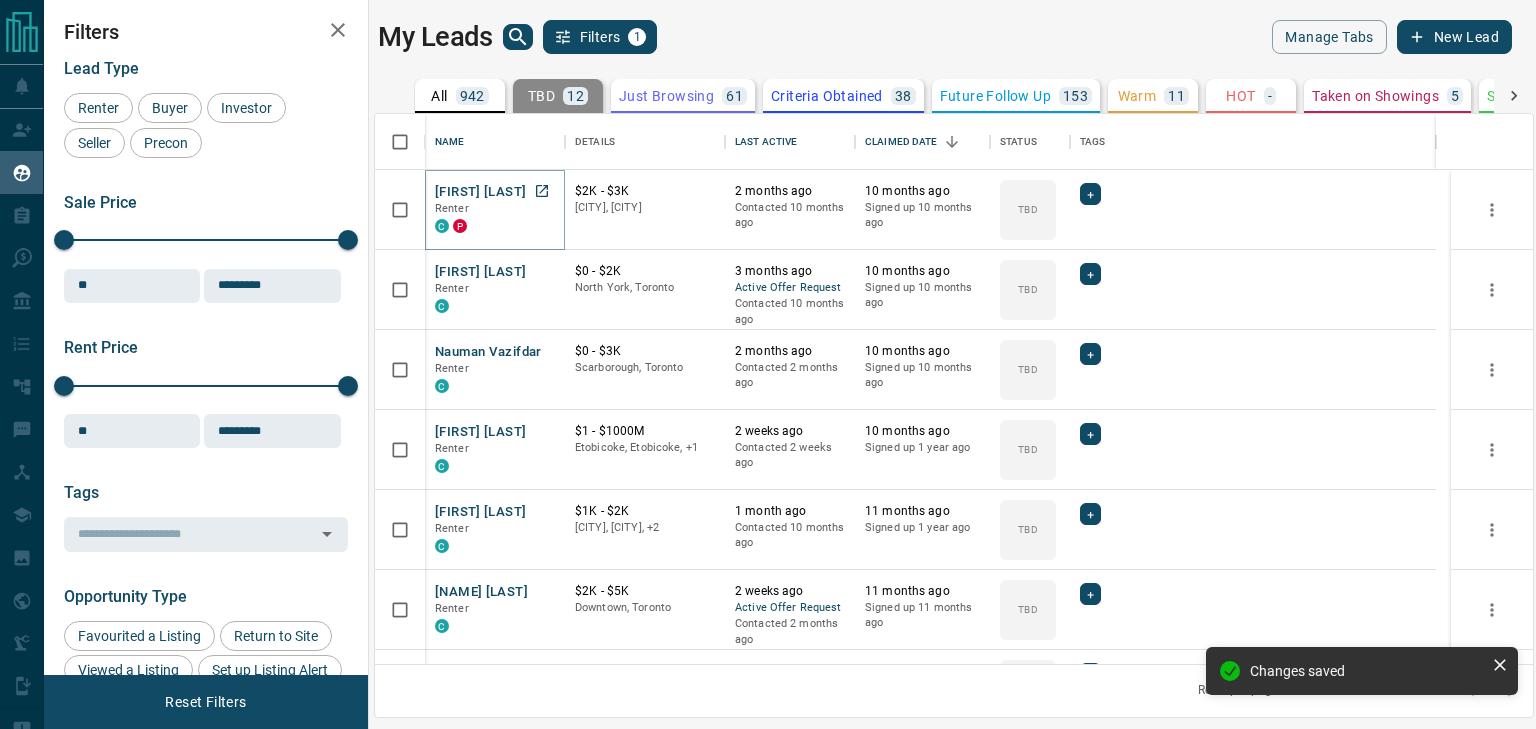 click on "[FIRST] [LAST]" at bounding box center (480, 192) 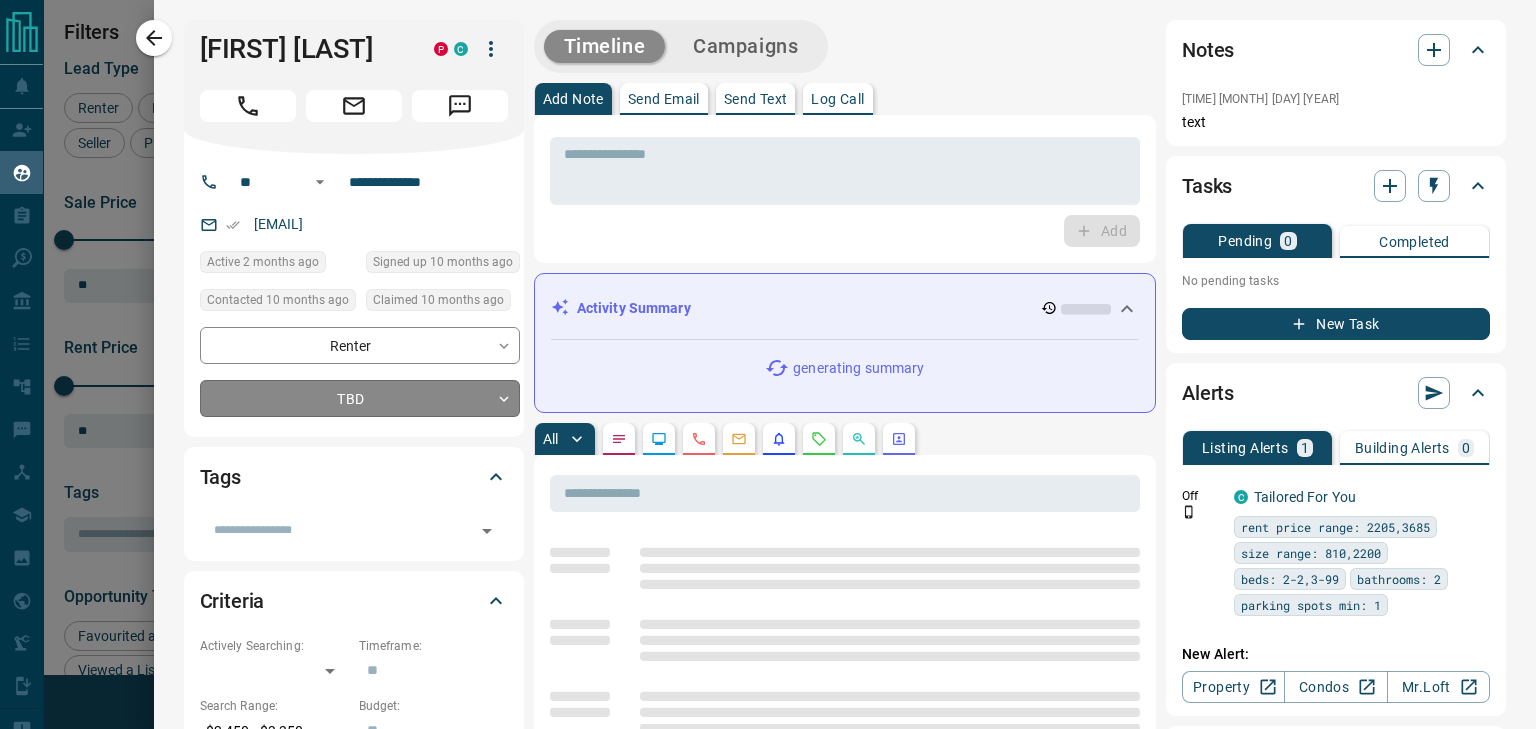 click on "Lead Transfers Claim Leads My Leads Tasks Opportunities Deals Campaigns Automations Messages Broker Bay Training Media Services Agent Resources Precon Worksheet Mobile Apps Disclosure Logout My Leads Filters 1 Manage Tabs New Lead All 942 TBD 12 Do Not Contact - Not Responsive 657 Bogus - Just Browsing 61 Criteria Obtained 38 Future Follow Up 153 Warm 11 HOT - Taken on Showings 5 Submitted Offer - Client 5 Name Details Last Active Claimed Date Status Tags Lance Speck Renter C P $2K - $3K North York, Newmarket 2 months ago Contacted 10 months ago 10 months ago Signed up 10 months ago TBD + Dee Sharp Renter C $0 - $2K North York, Toronto 3 months ago Active Offer Request Contacted 10 months ago 10 months ago Signed up 10 months ago TBD + Nauman Vazifdar Renter C $0 - $3K Scarborough, Toronto 2 months ago Contacted 2 months ago 10 months ago Signed up 10 months ago TBD + Sky Ponpadung Renter C $1 - $1000M Etobicoke, Etobicoke, +1 2 weeks ago Contacted 2 weeks ago 10 months ago Signed up 1 year ago TBD + Renter C" at bounding box center (768, 352) 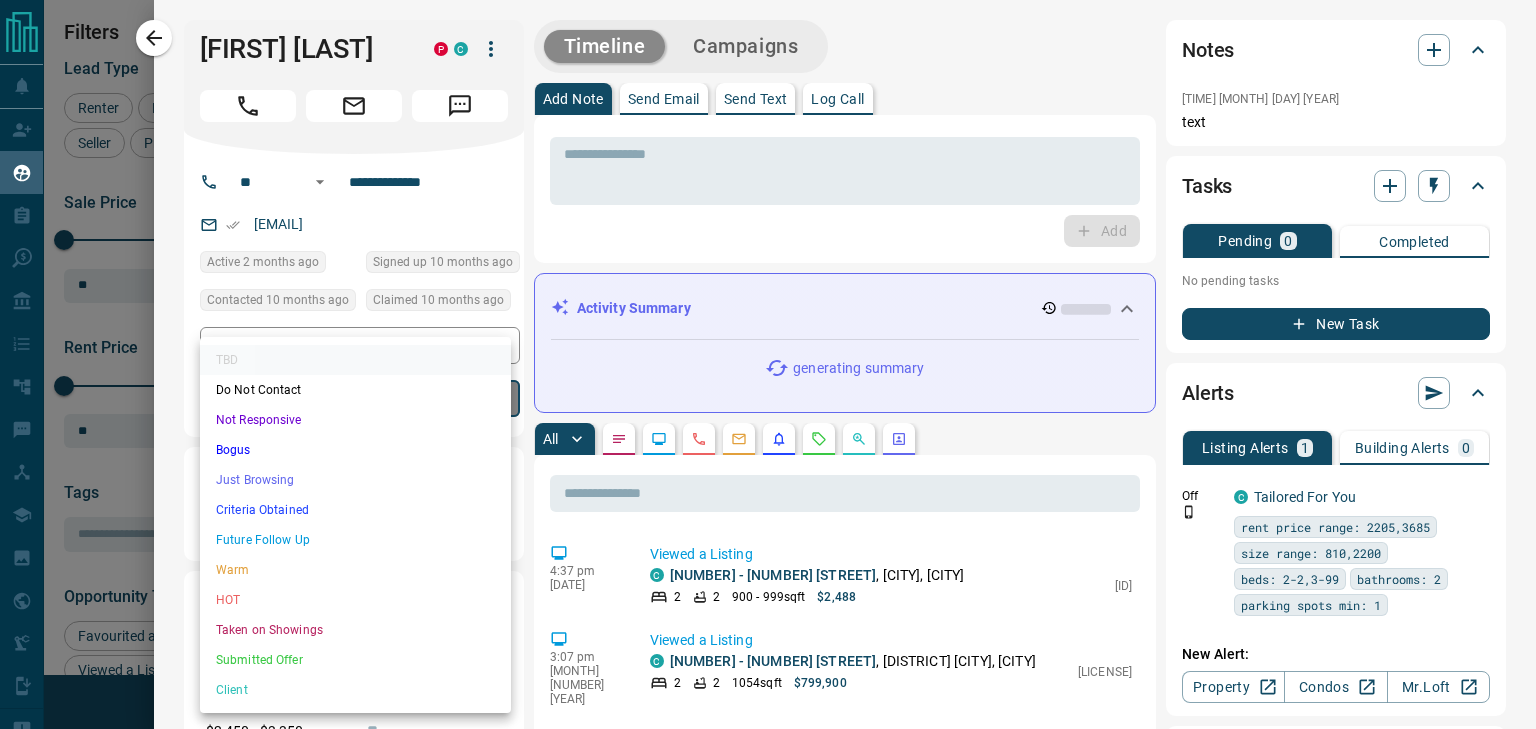 click on "Not Responsive" at bounding box center [355, 420] 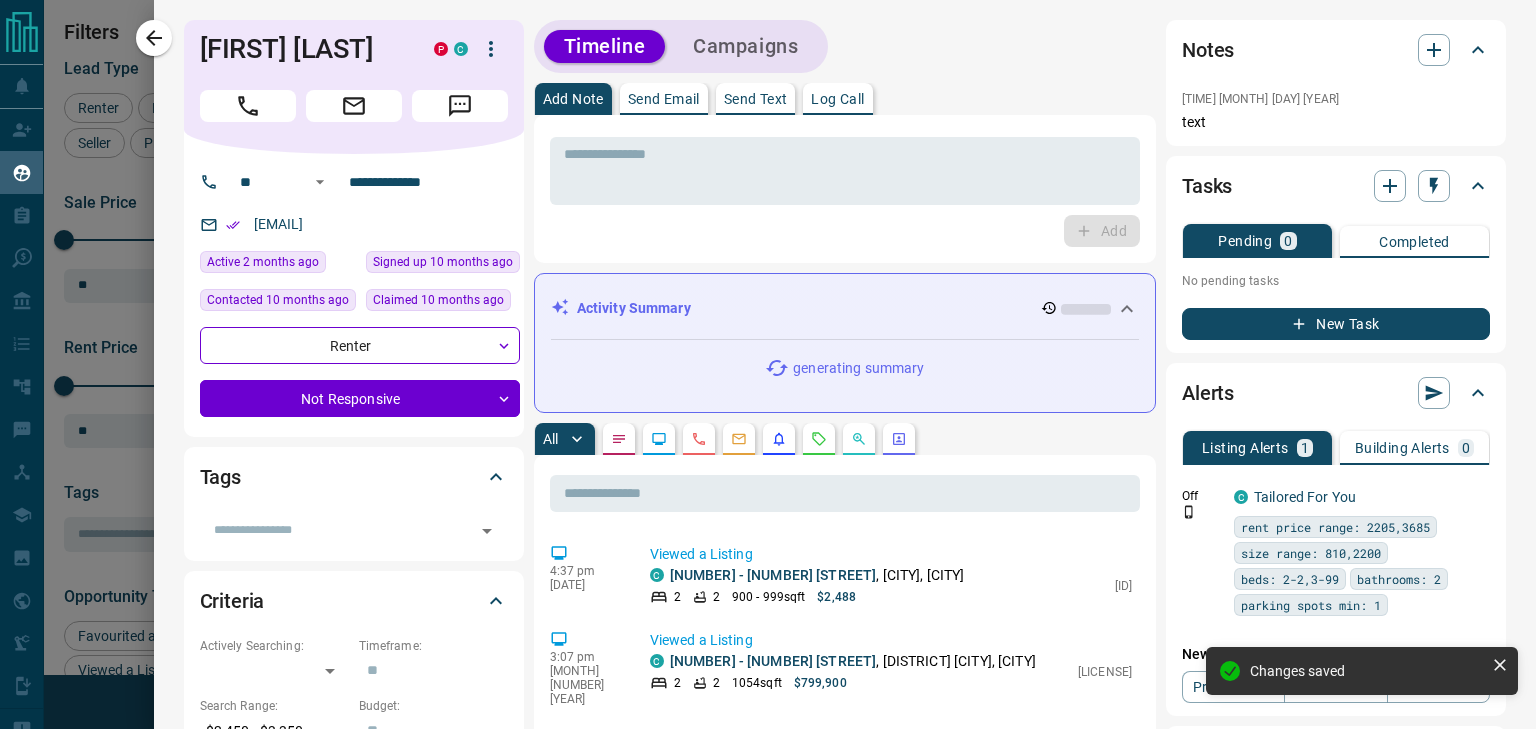 click at bounding box center (768, 364) 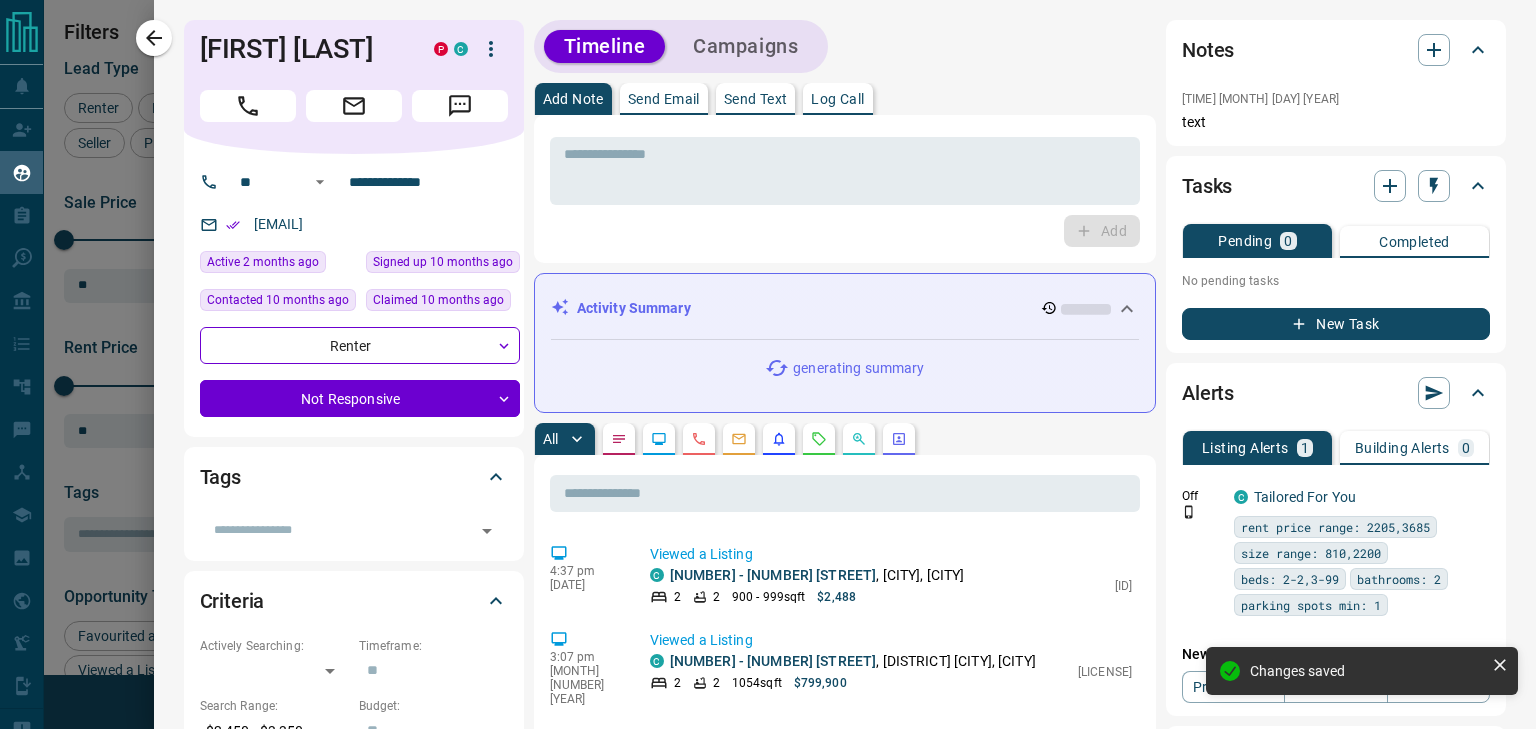 click on "**********" at bounding box center (845, 1099) 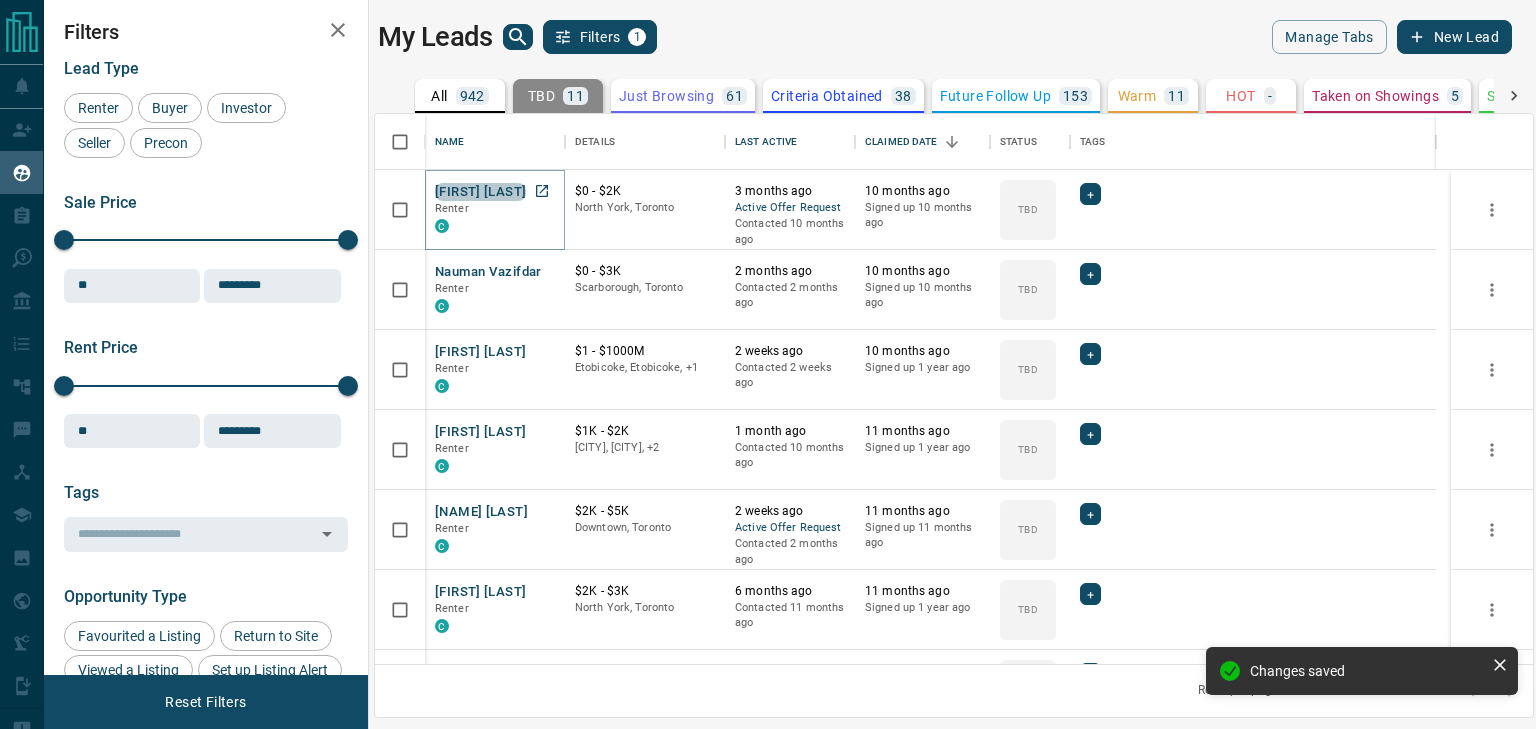click on "[FIRST] [LAST]" at bounding box center (480, 192) 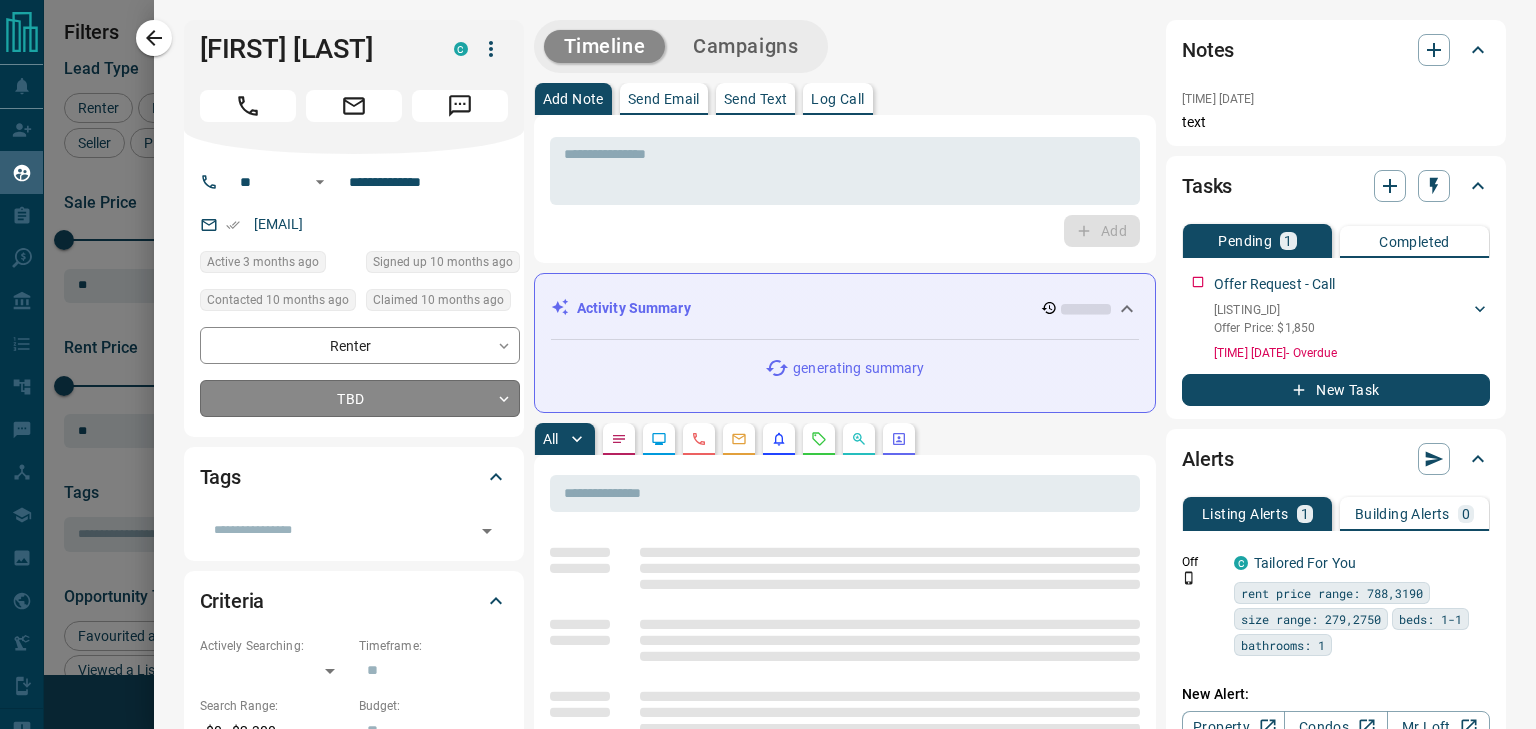 click on "Lead Transfers Claim Leads My Leads Tasks Opportunities Deals Campaigns Automations Messages Broker Bay Training Media Services Agent Resources Precon Worksheet Mobile Apps Disclosure Logout My Leads Filters 1 Manage Tabs New Lead All 942 TBD 11 Do Not Contact - Not Responsive 658 Bogus - Just Browsing 61 Criteria Obtained 38 Future Follow Up 153 Warm 11 HOT - Taken on Showings 5 Submitted Offer - Client 5 Name Details Last Active Claimed Date Status Tags Dee Sharp Renter C $0 - $2K North York, Toronto 3 months ago Active Offer Request Contacted 10 months ago 10 months ago Signed up 10 months ago TBD + Nauman Vazifdar Renter C $0 - $3K Scarborough, Toronto 2 months ago Contacted 2 months ago 10 months ago Signed up 10 months ago TBD + Sky Ponpadung Renter C $1 - $1000M Etobicoke, Etobicoke, +1 2 weeks ago Contacted 2 weeks ago 10 months ago Signed up 1 year ago TBD + Emmanuella Umoh Renter C $1K - $2K Scarborough, North York, +2 1 month ago Contacted 10 months ago 11 months ago Signed up 1 year ago TBD + C +" at bounding box center [768, 352] 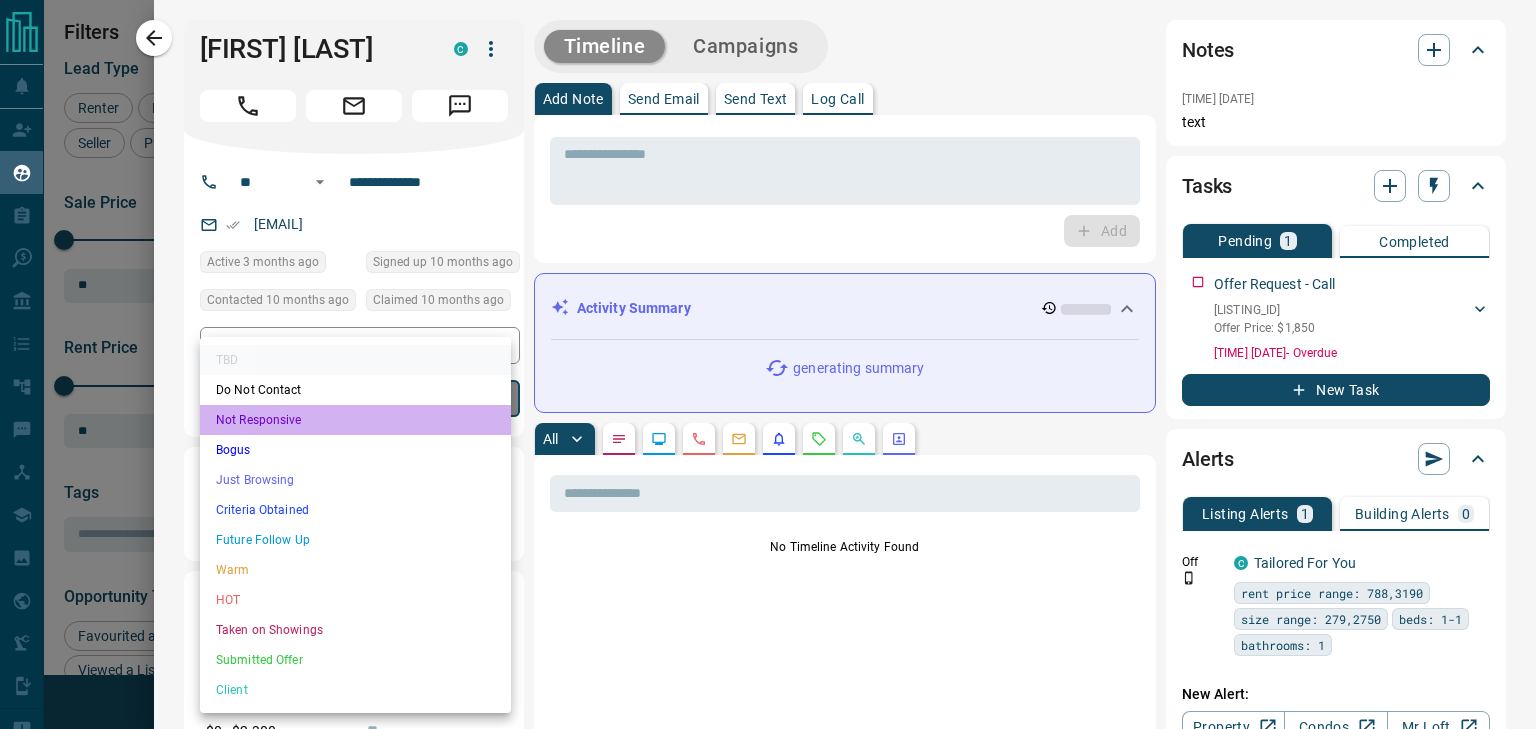 click on "Not Responsive" at bounding box center (355, 420) 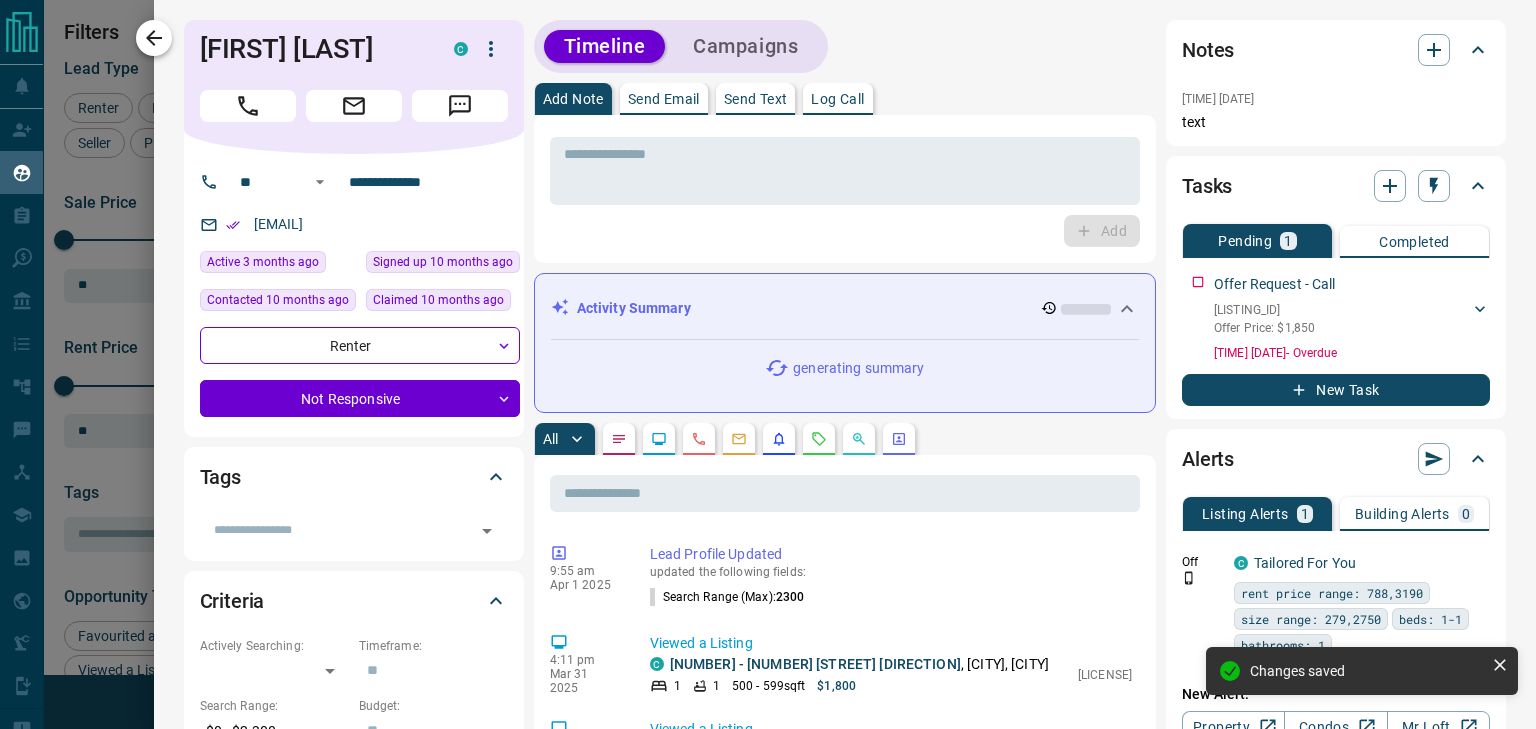 click at bounding box center [154, 38] 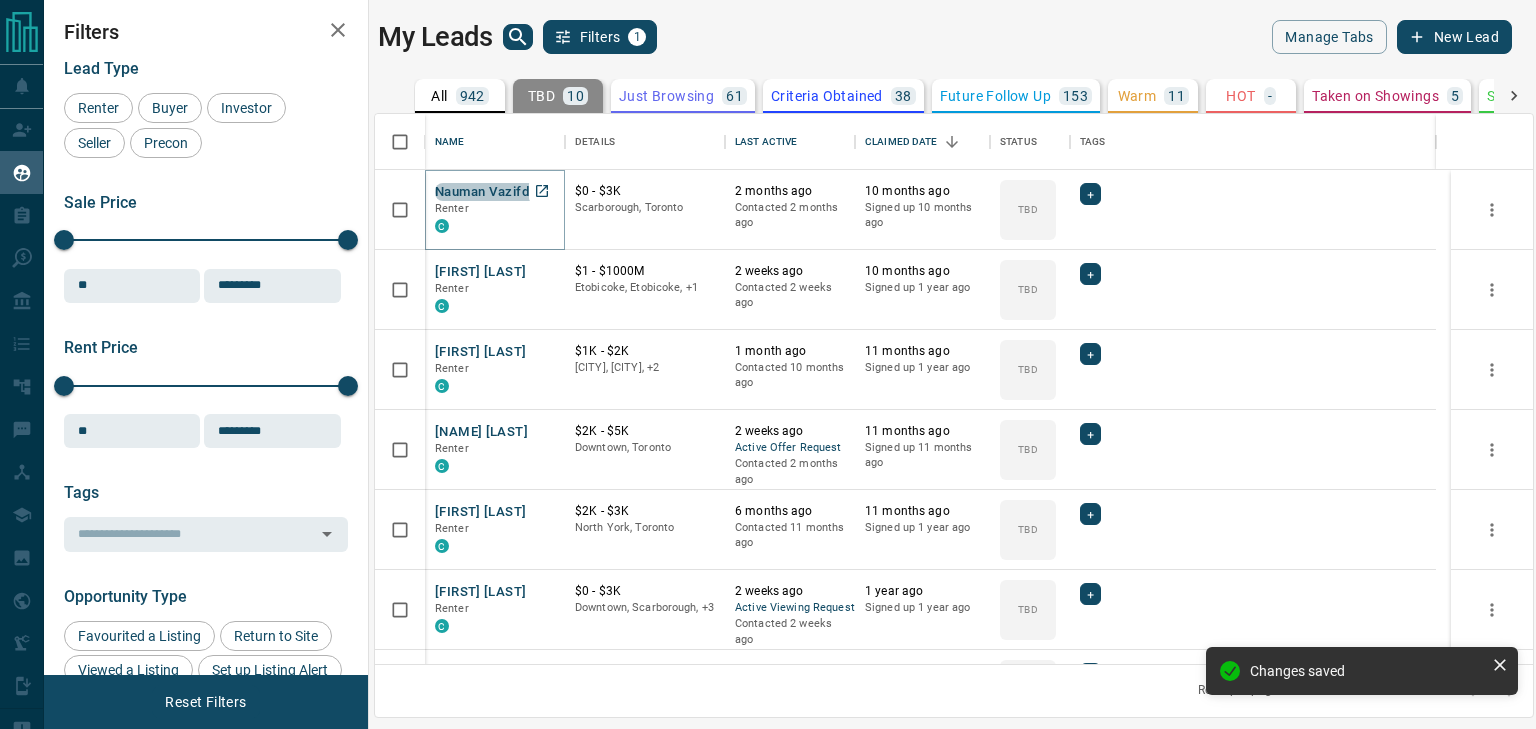 click on "[FIRST] [LAST]" at bounding box center [488, 192] 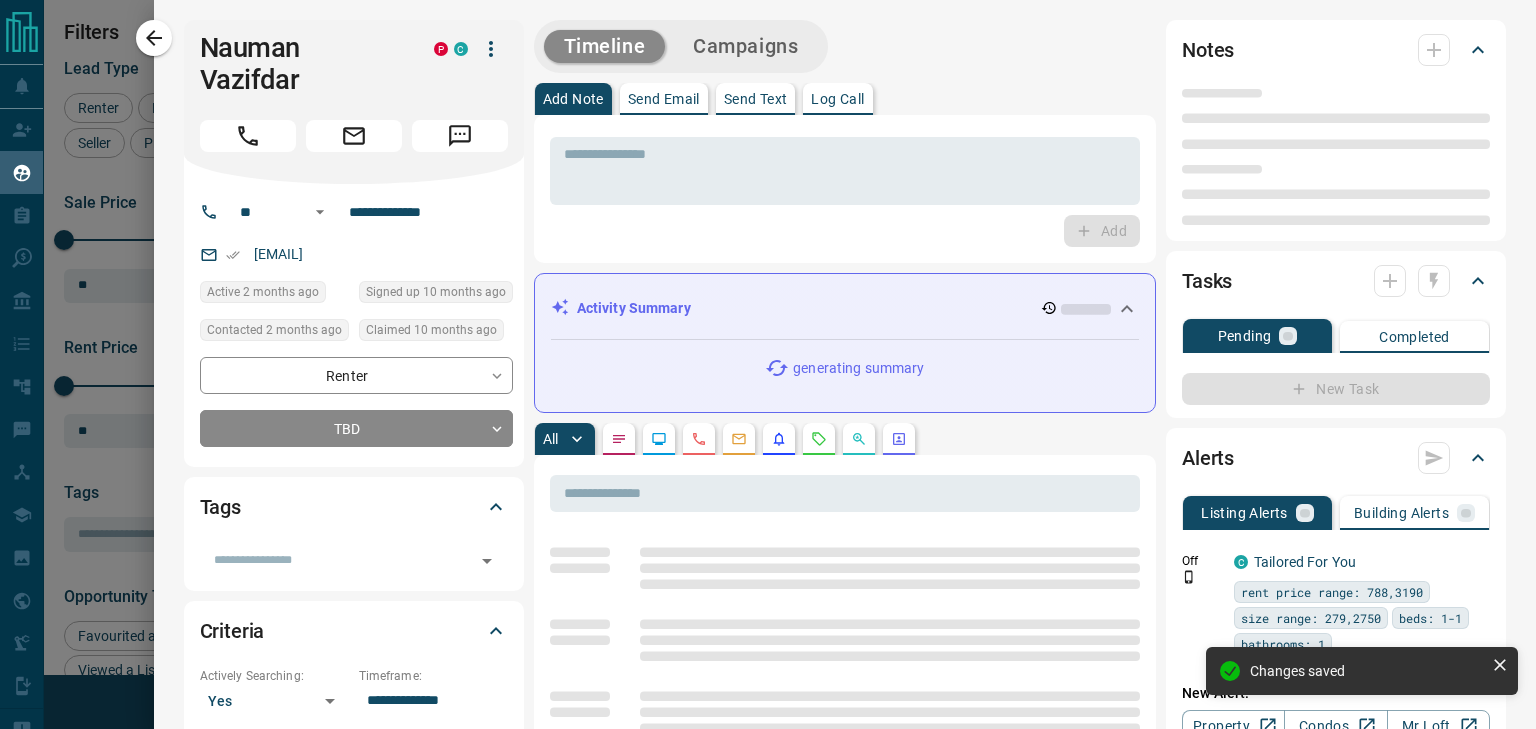 click on "**********" at bounding box center (356, 402) 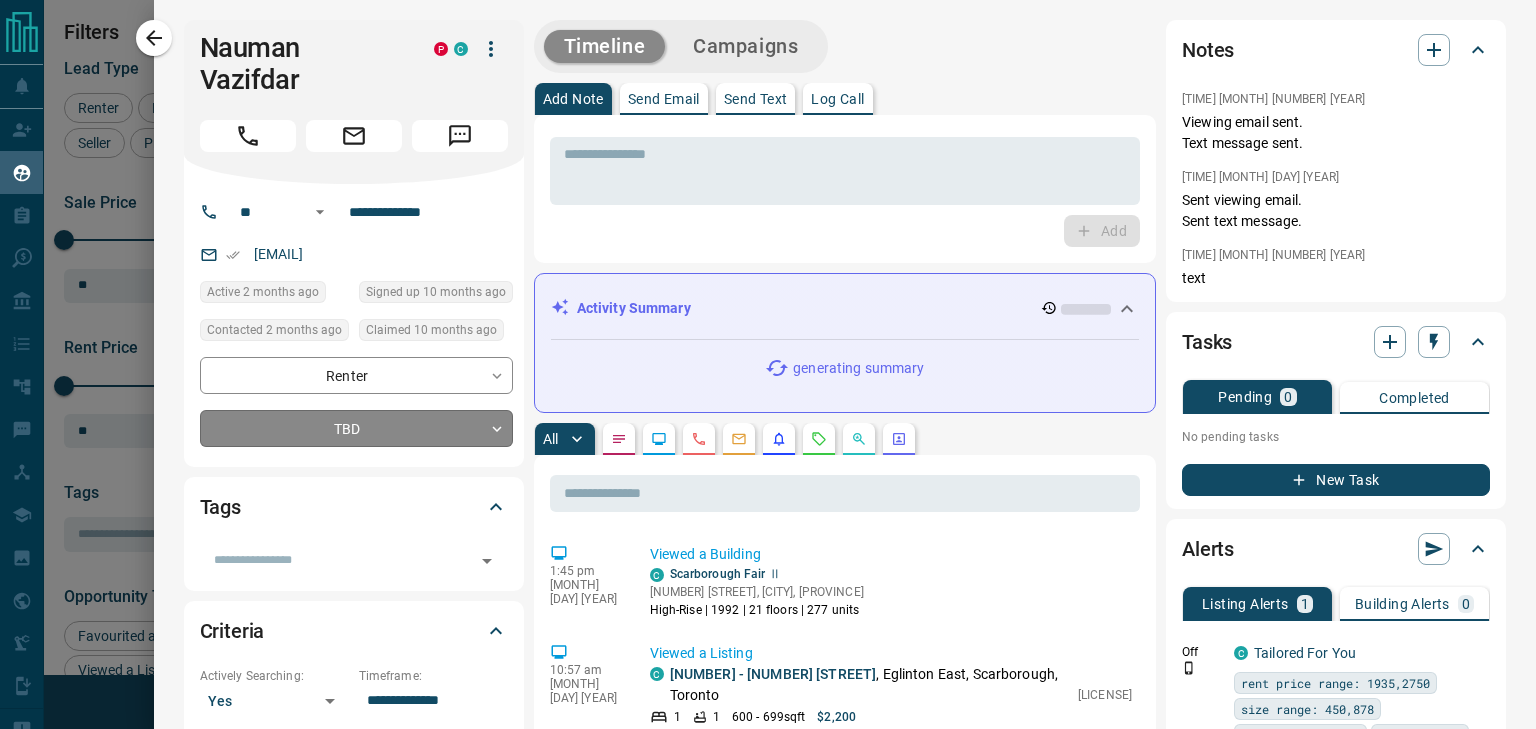 click on "Lead Transfers Claim Leads My Leads Tasks Opportunities Deals Campaigns Automations Messages Broker Bay Training Media Services Agent Resources Precon Worksheet Mobile Apps Disclosure Logout My Leads Filters 1 Manage Tabs New Lead All 942 TBD 10 Do Not Contact - Not Responsive 659 Bogus - Just Browsing 61 Criteria Obtained 38 Future Follow Up 153 Warm 11 HOT - Taken on Showings 5 Submitted Offer - Client 5 Name Details Last Active Claimed Date Status Tags Nauman Vazifdar Renter C $0 - $3K Scarborough, Toronto 2 months ago Contacted 2 months ago 10 months ago Signed up 10 months ago TBD + Sky Ponpadung Renter C $1 - $1000M Etobicoke, Etobicoke, +1 2 weeks ago Contacted 2 weeks ago 10 months ago Signed up 1 year ago TBD + Emmanuella Umoh Renter C $1K - $2K Scarborough, North York, +2 1 month ago Contacted 10 months ago 11 months ago Signed up 1 year ago TBD + Bassma Radwan Renter C $2K - $5K Downtown, Toronto 2 weeks ago Active Offer Request Contacted 2 months ago 11 months ago Signed up 11 months ago TBD + C +" at bounding box center (768, 352) 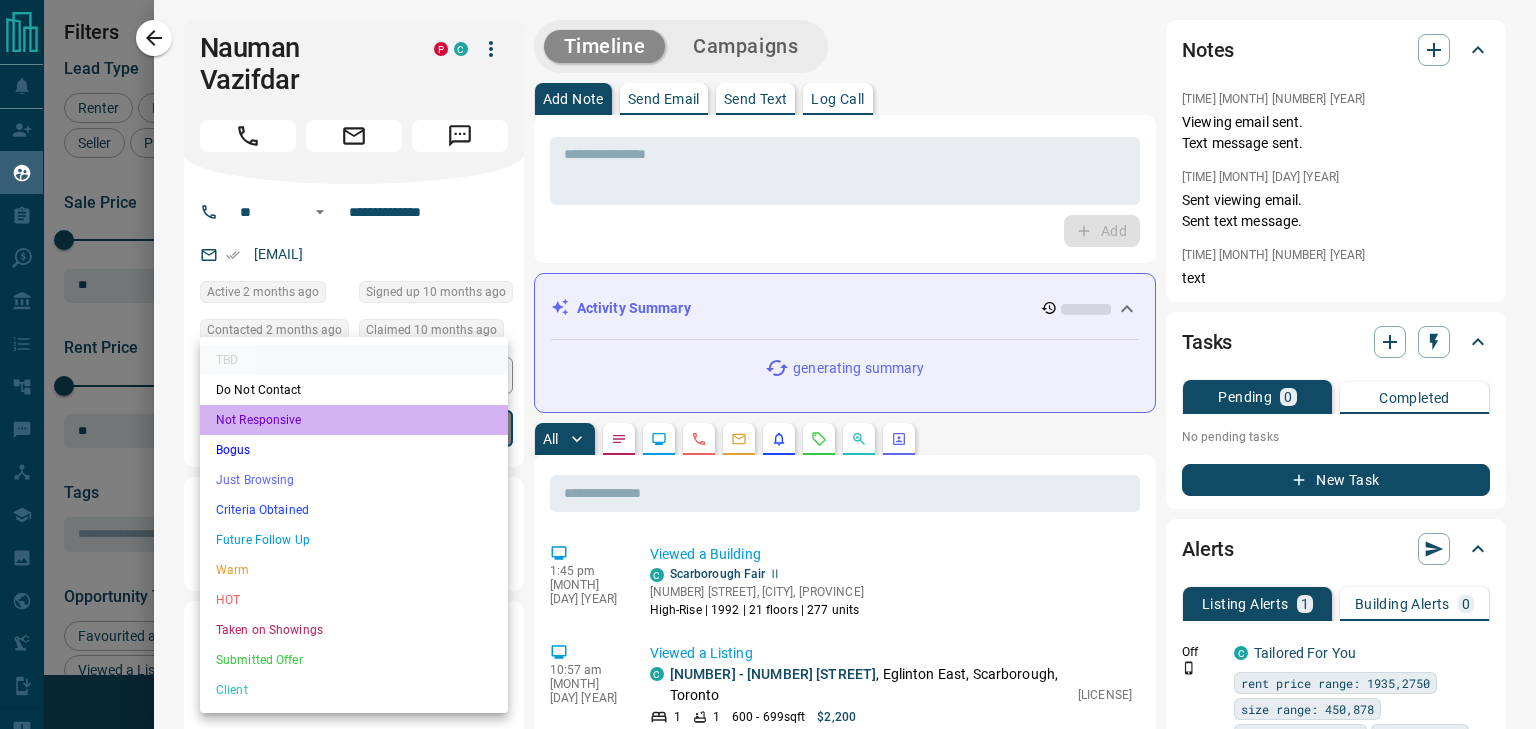 click on "Not Responsive" at bounding box center (354, 420) 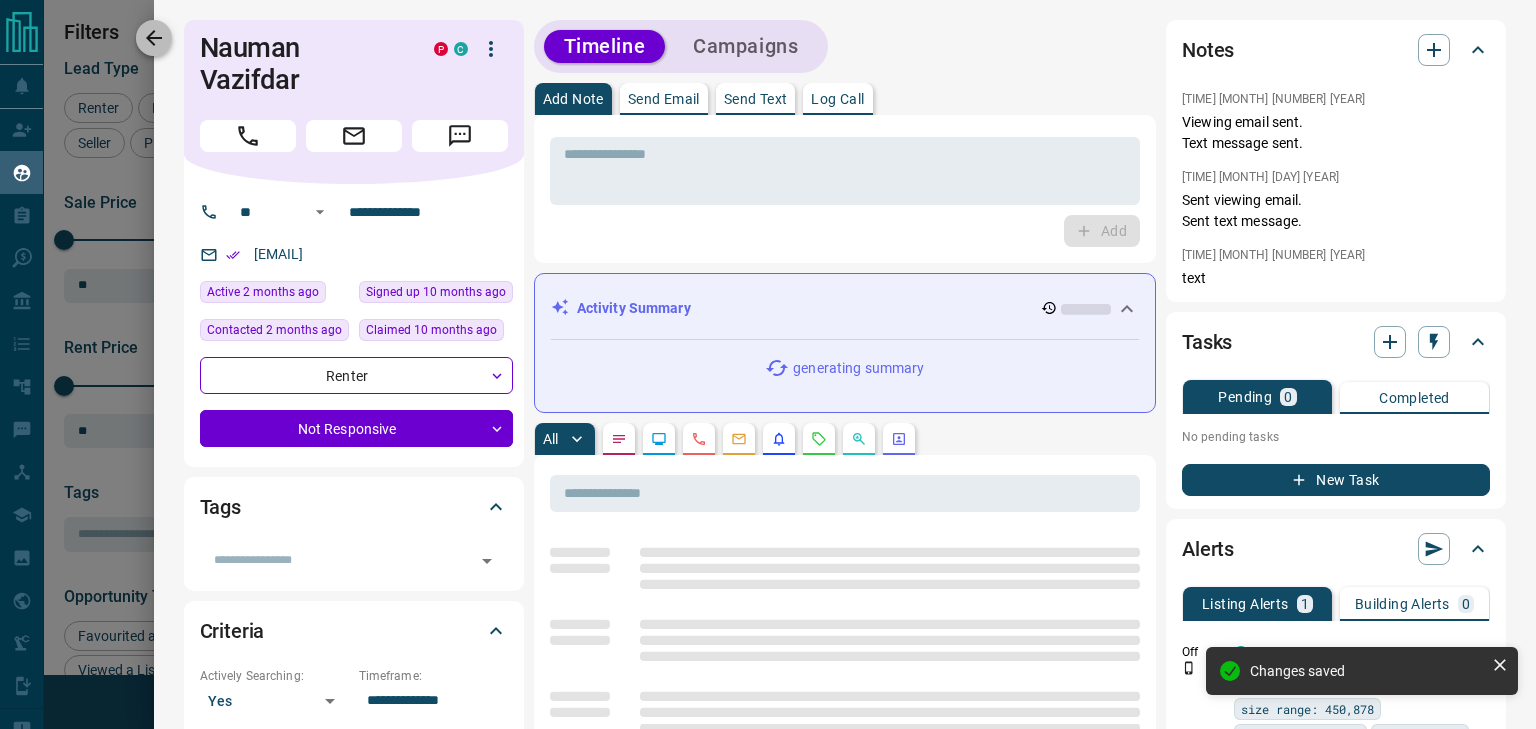 click 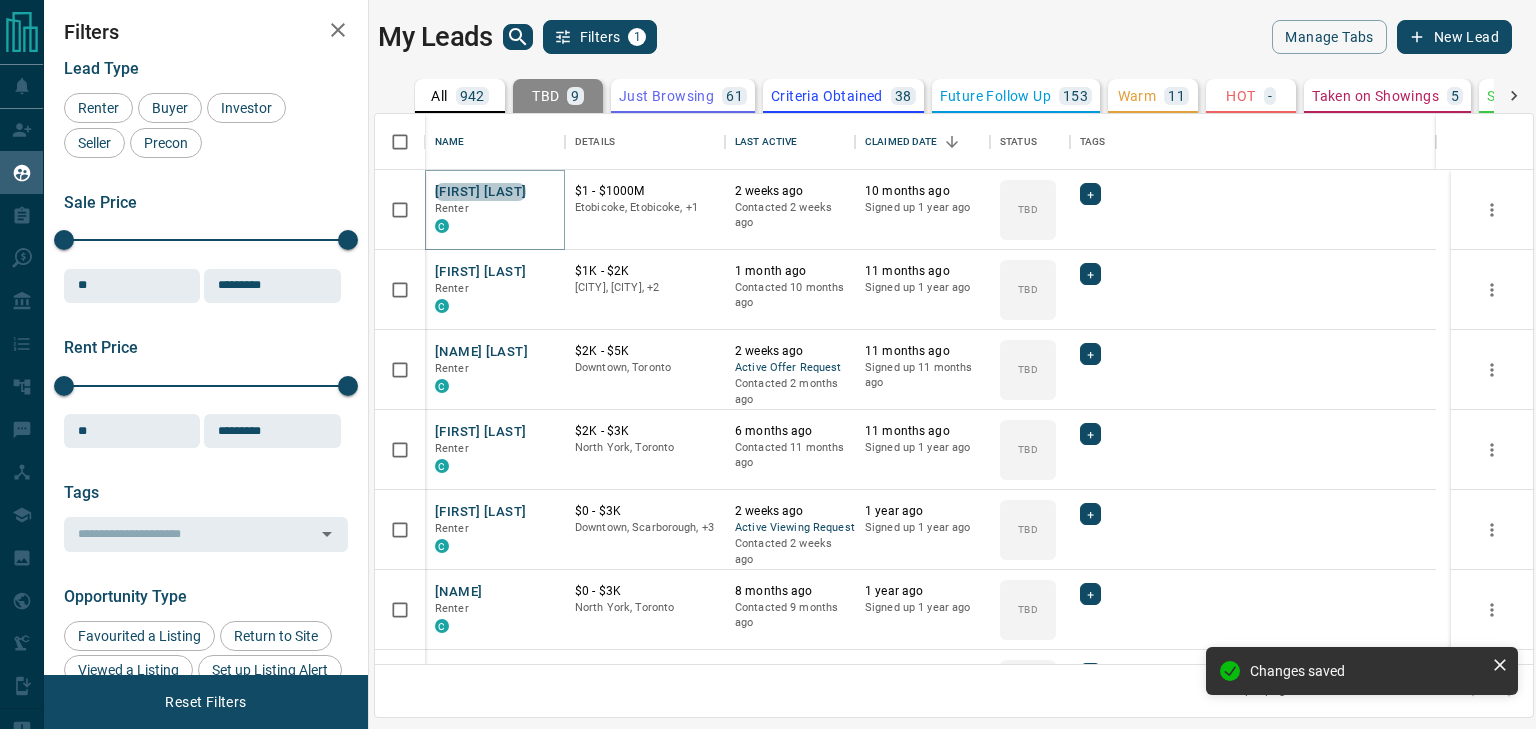 click on "[FIRST] [LAST]" at bounding box center [480, 192] 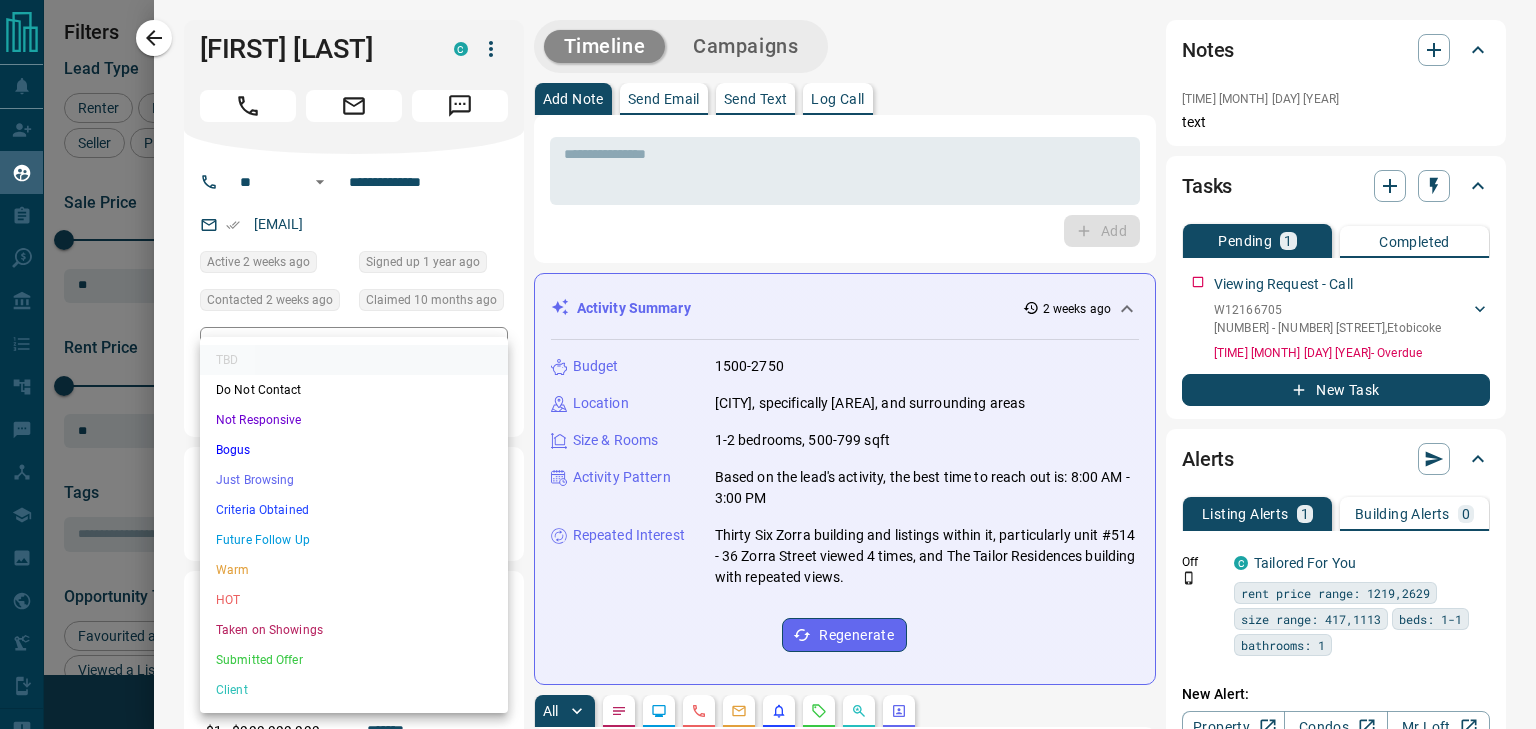 click on "Lead Transfers Claim Leads My Leads Tasks Opportunities Deals Campaigns Automations Messages Broker Bay Training Media Services Agent Resources Precon Worksheet Mobile Apps Disclosure Logout My Leads Filters 1 Manage Tabs New Lead All 942 TBD 9 Do Not Contact - Not Responsive 660 Bogus - Just Browsing 61 Criteria Obtained 38 Future Follow Up 153 Warm 11 HOT - Taken on Showings 5 Submitted Offer - Client 5 Name Details Last Active Claimed Date Status Tags Sky Ponpadung Renter C $1 - $1000M Etobicoke, Etobicoke, +1 2 weeks ago Contacted 2 weeks ago 10 months ago Signed up 1 year ago TBD + Emmanuella Umoh Renter C $1K - $2K Scarborough, North York, +2 1 month ago Contacted 10 months ago 11 months ago Signed up 1 year ago TBD + Bassma Radwan Renter C $2K - $5K Downtown, Toronto 2 weeks ago Active Offer Request Contacted 2 months ago 11 months ago Signed up 11 months ago TBD + Ishika Gupta Renter C $2K - $3K North York, Toronto 6 months ago Contacted 11 months ago 11 months ago Signed up 1 year ago TBD + Renter C" at bounding box center [768, 352] 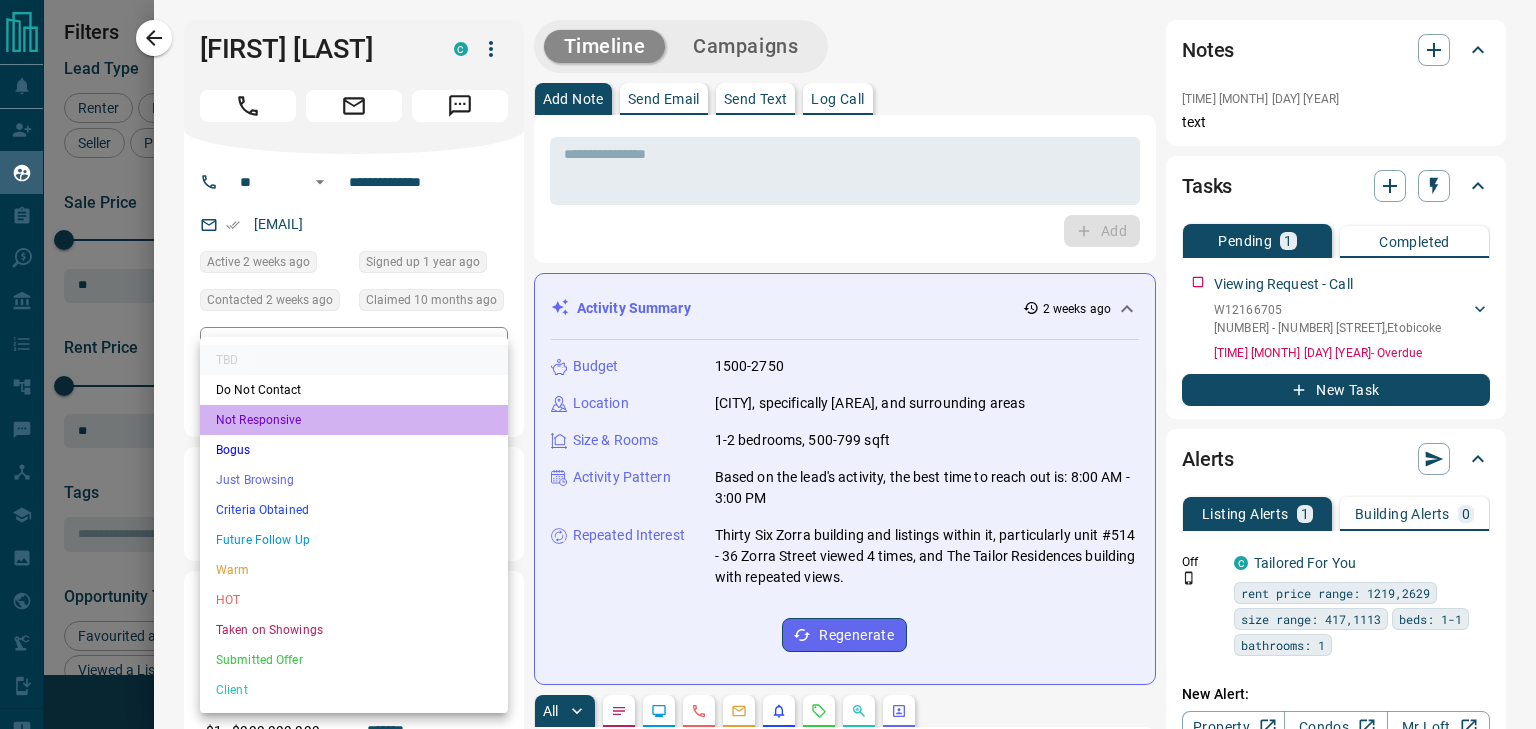 click on "Not Responsive" at bounding box center (354, 420) 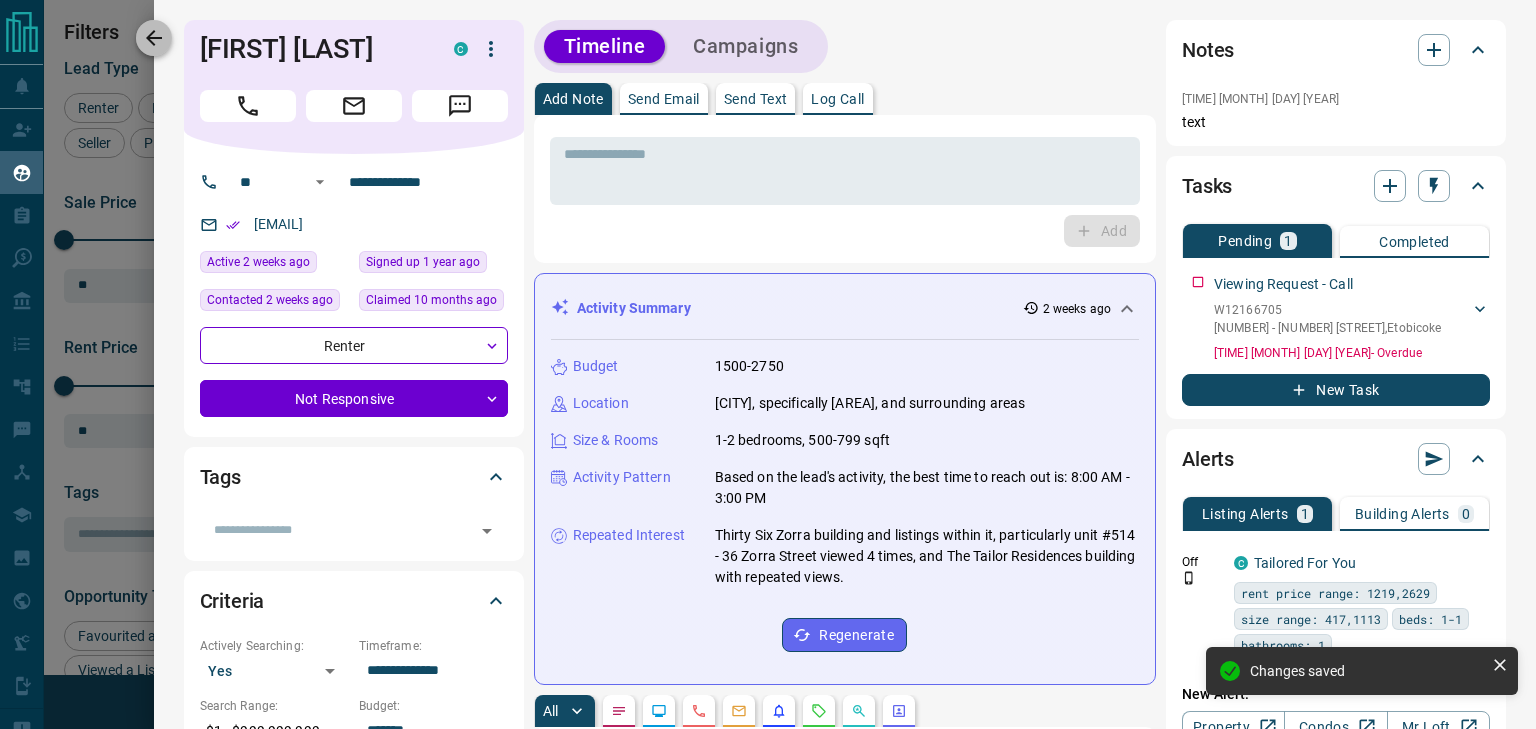 click 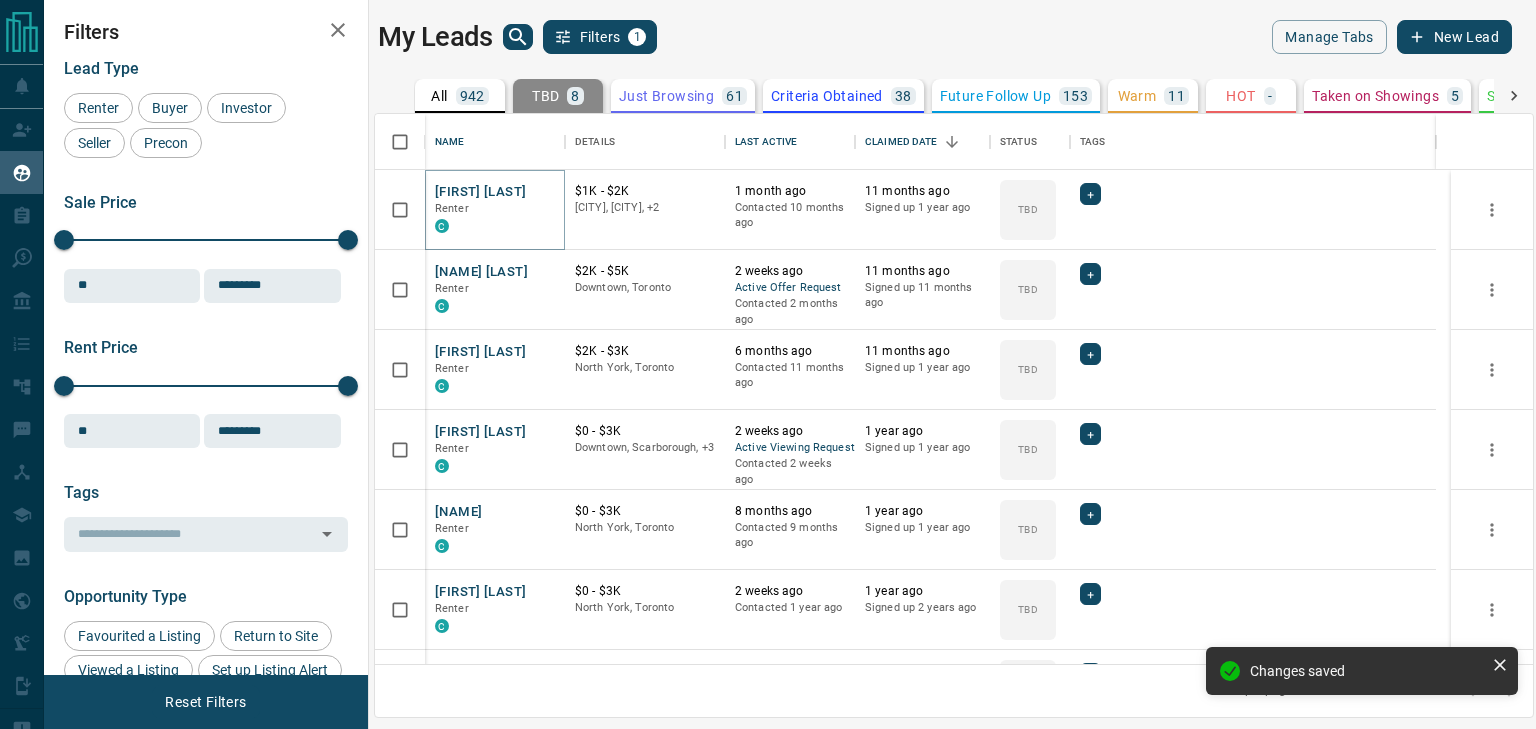 click on "Emmanuella Umoh" at bounding box center (480, 192) 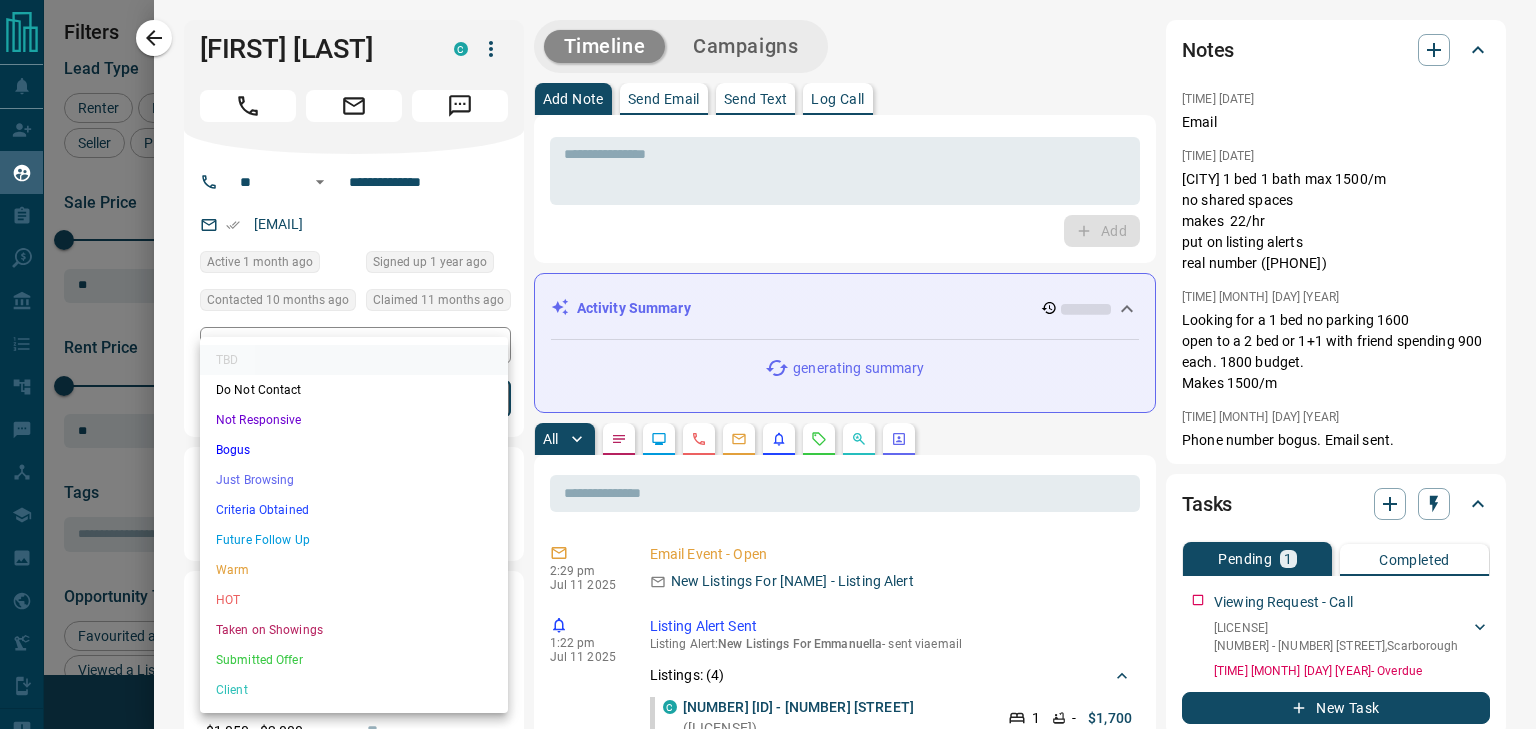 click on "Lead Transfers Claim Leads My Leads Tasks Opportunities Deals Campaigns Automations Messages Broker Bay Training Media Services Agent Resources Precon Worksheet Mobile Apps Disclosure Logout My Leads Filters 1 Manage Tabs New Lead All 942 TBD 8 Do Not Contact - Not Responsive 661 Bogus - Just Browsing 61 Criteria Obtained 38 Future Follow Up 153 Warm 11 HOT - Taken on Showings 5 Submitted Offer - Client 5 Name Details Last Active Claimed Date Status Tags Emmanuella Umoh Renter C $1K - $2K Scarborough, North York, +2 1 month ago Contacted 10 months ago 11 months ago Signed up 1 year ago TBD + Bassma Radwan Renter C $2K - $5K Downtown, Toronto 2 weeks ago Active Offer Request Contacted 2 months ago 11 months ago Signed up 11 months ago TBD + Ishika Gupta Renter C $2K - $3K North York, Toronto 6 months ago Contacted 11 months ago 11 months ago Signed up 1 year ago TBD + Manvi Goel Renter C $0 - $3K Downtown, Scarborough, +3 2 weeks ago Active Viewing Request Contacted 2 weeks ago 1 year ago Signed up 1 year ago" at bounding box center [768, 352] 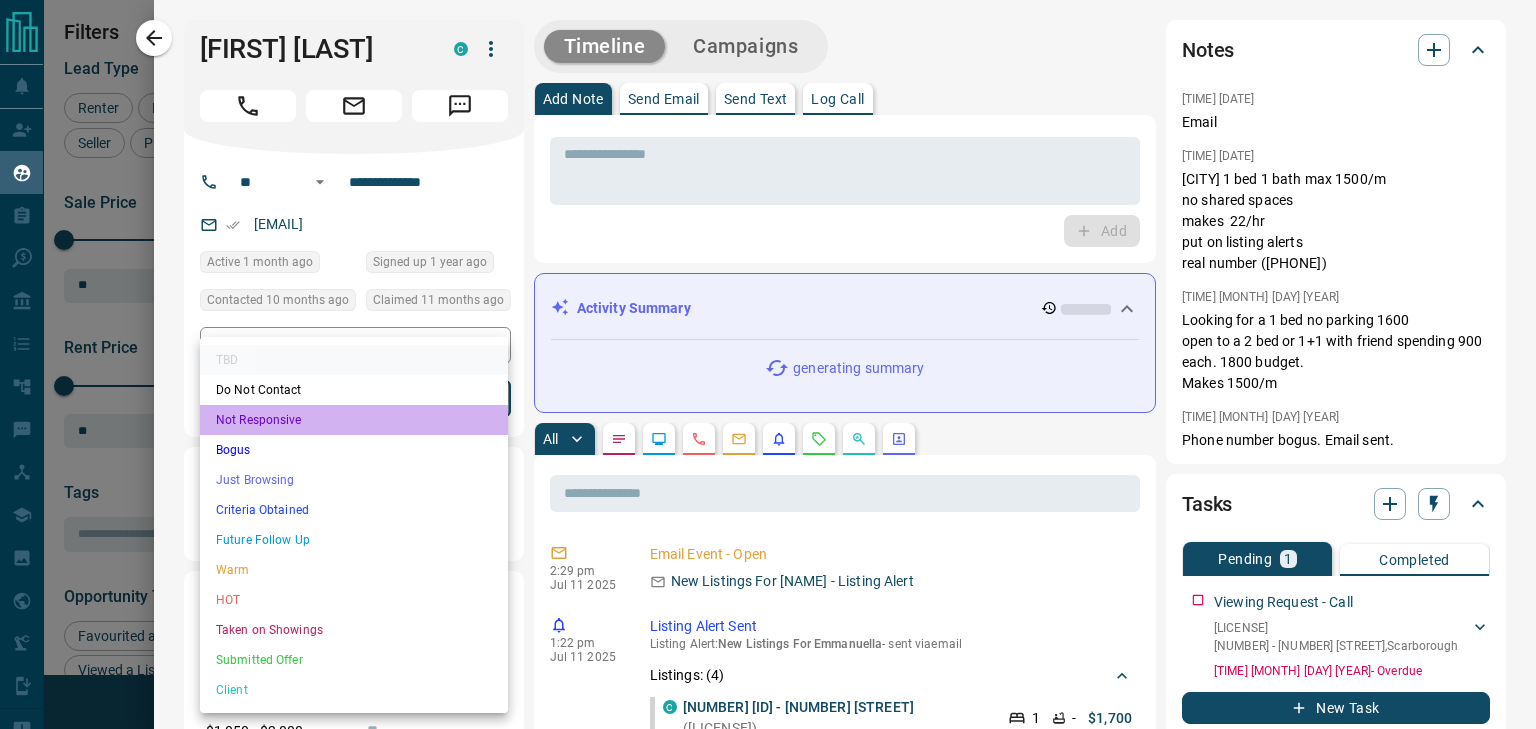 click on "Not Responsive" at bounding box center [354, 420] 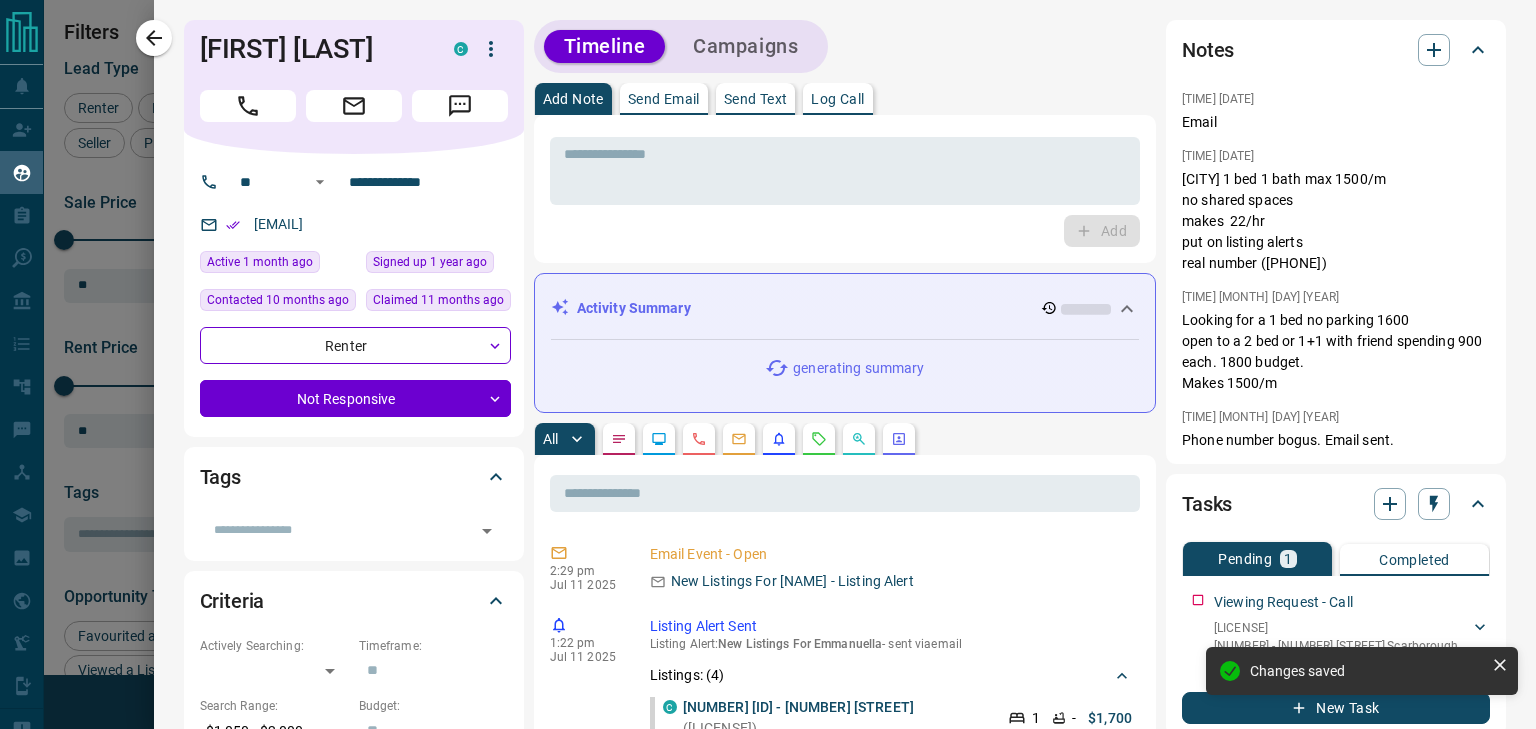 click 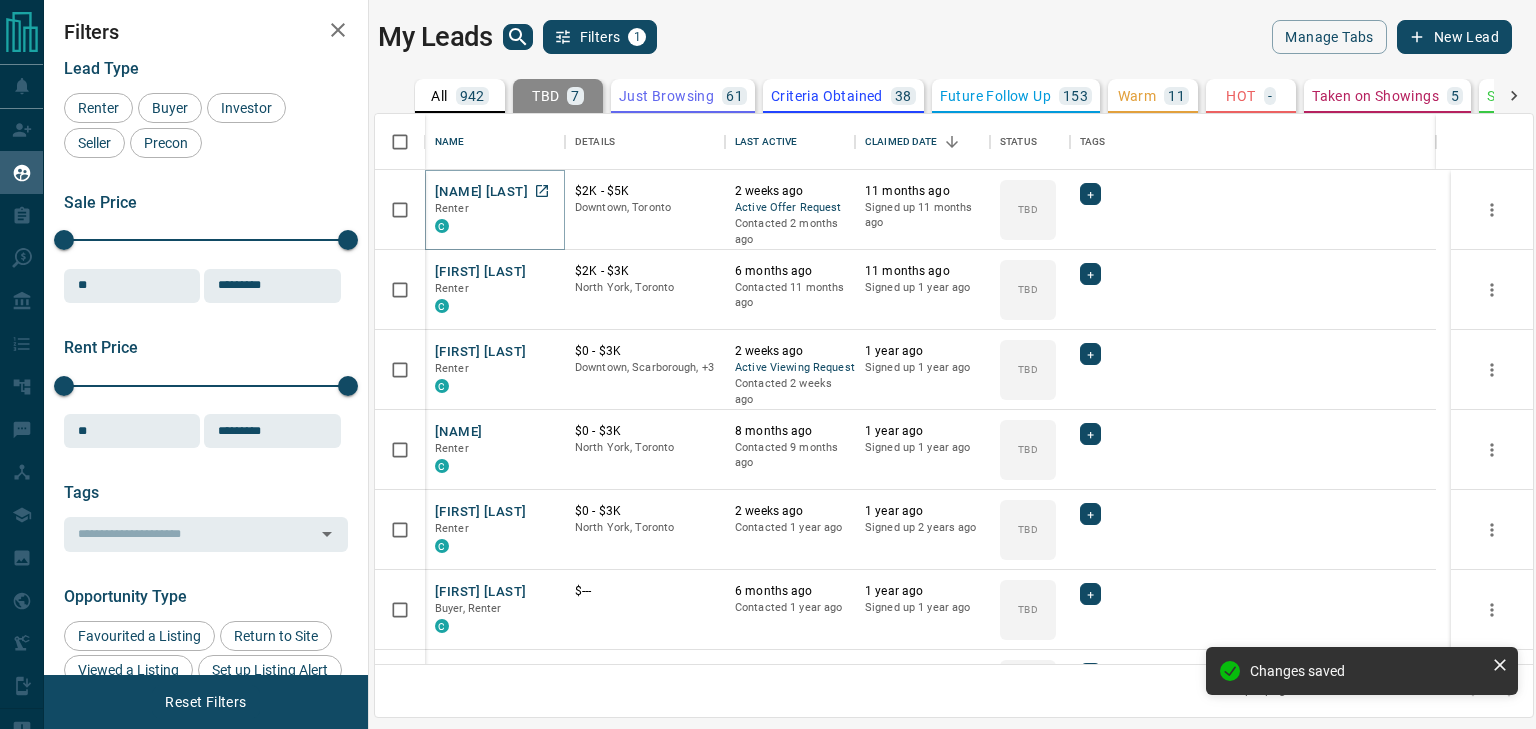 click on "[FIRST] [LAST]" at bounding box center (481, 192) 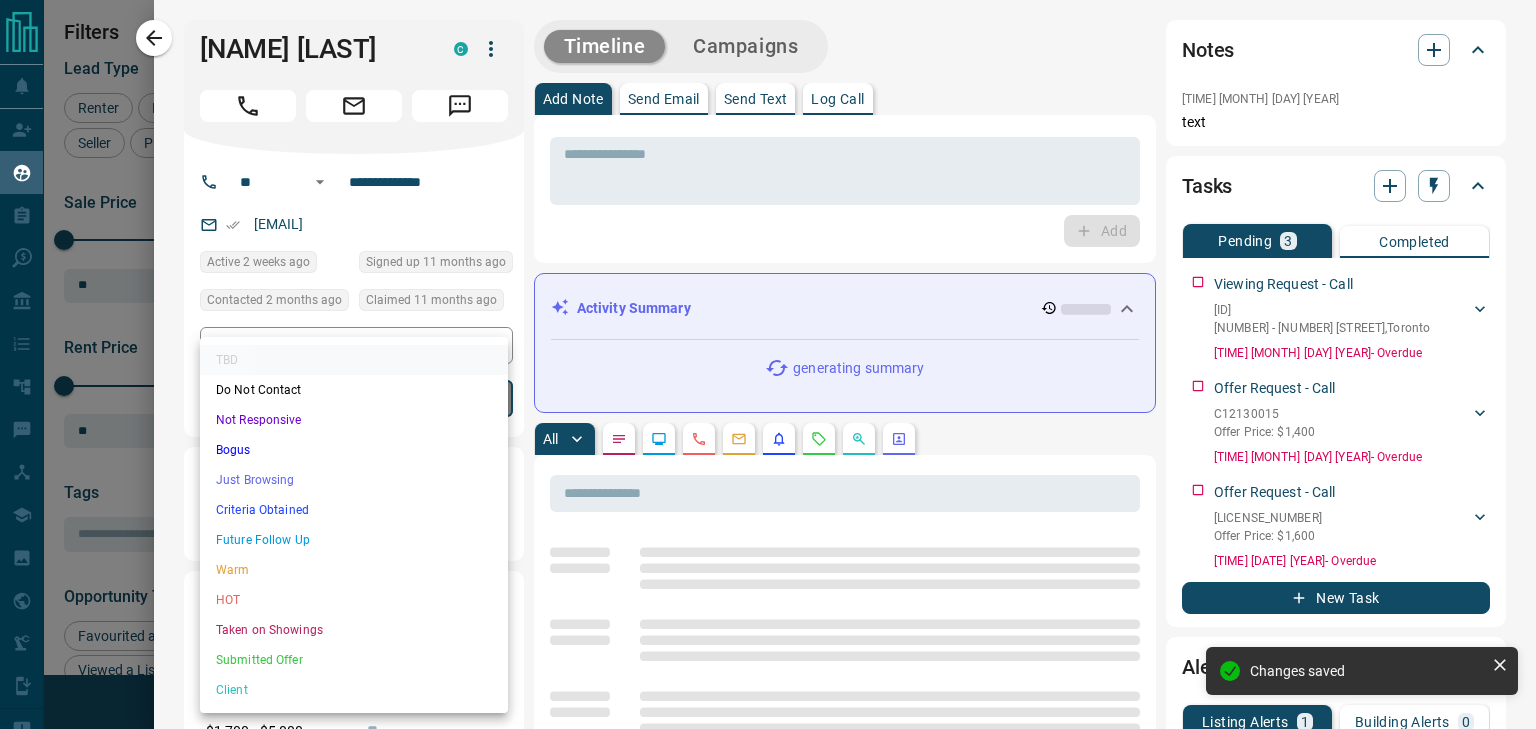 click on "Lead Transfers Claim Leads My Leads Tasks Opportunities Deals Campaigns Automations Messages Broker Bay Training Media Services Agent Resources Precon Worksheet Mobile Apps Disclosure Logout My Leads Filters 1 Manage Tabs New Lead All 942 TBD 7 Do Not Contact - Not Responsive 662 Bogus - Just Browsing 61 Criteria Obtained 38 Future Follow Up 153 Warm 11 HOT - Taken on Showings 5 Submitted Offer - Client 5 Name Details Last Active Claimed Date Status Tags Bassma Radwan Renter C $2K - $5K Downtown, Toronto 2 weeks ago Active Offer Request Contacted 2 months ago 11 months ago Signed up 11 months ago TBD + Ishika Gupta Renter C $2K - $3K North York, Toronto 6 months ago Contacted 11 months ago 11 months ago Signed up 1 year ago TBD + Manvi Goel Renter C $0 - $3K Downtown, Scarborough, +3 2 weeks ago Active Viewing Request Contacted 2 weeks ago 1 year ago Signed up 1 year ago TBD + Jayme Craven Renter C $0 - $3K North York, Toronto 8 months ago Contacted 9 months ago 1 year ago Signed up 1 year ago TBD + M Fonz C" at bounding box center [768, 352] 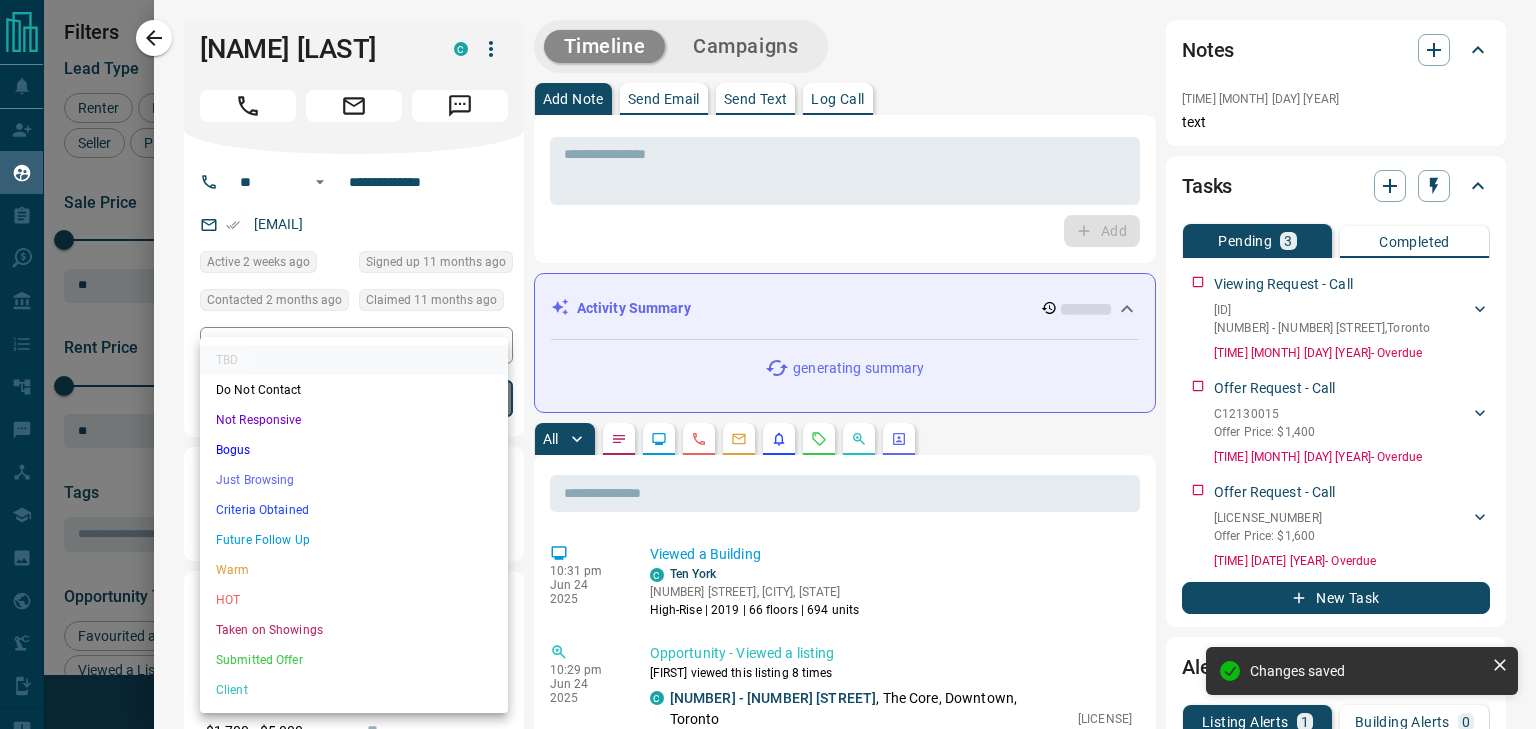 click on "Not Responsive" at bounding box center [354, 420] 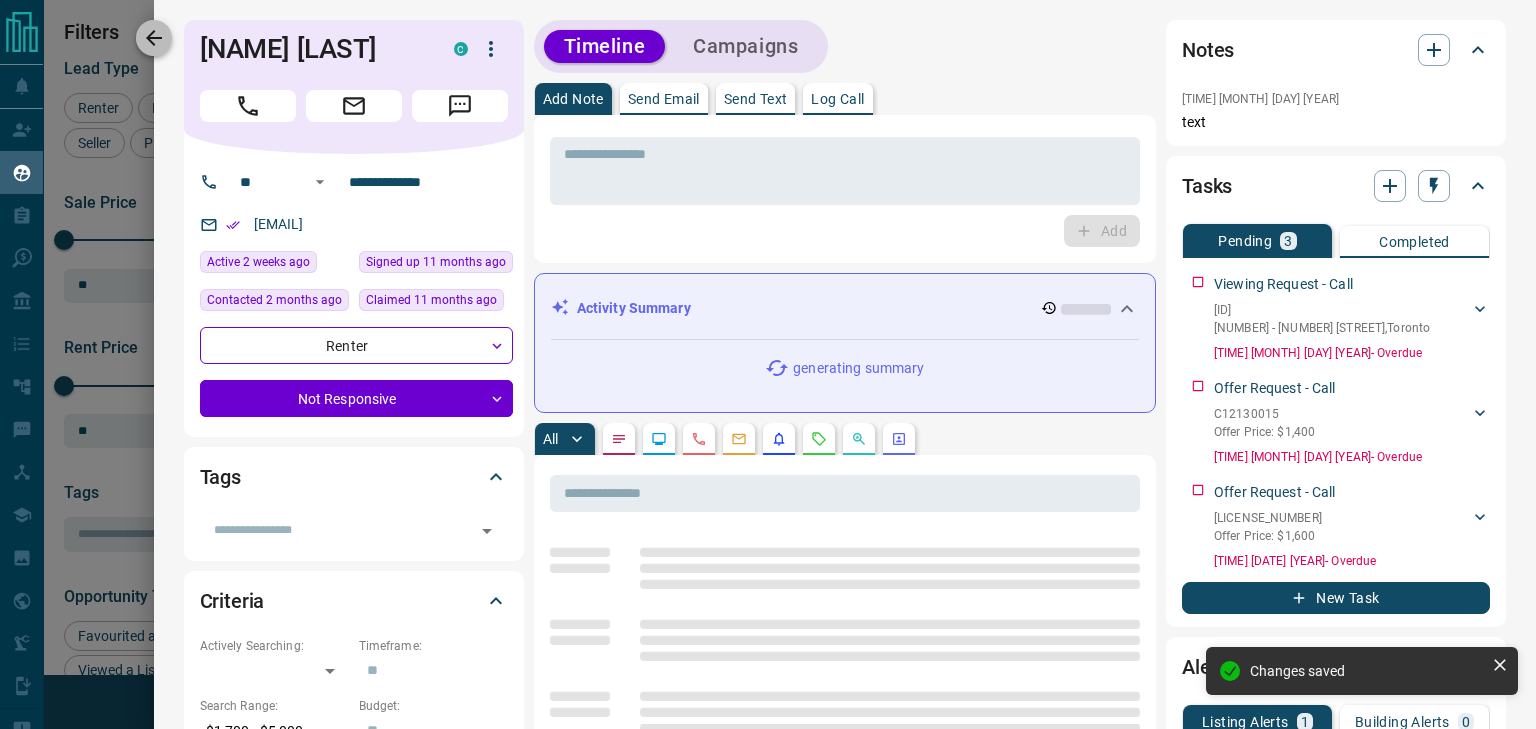 click at bounding box center [154, 38] 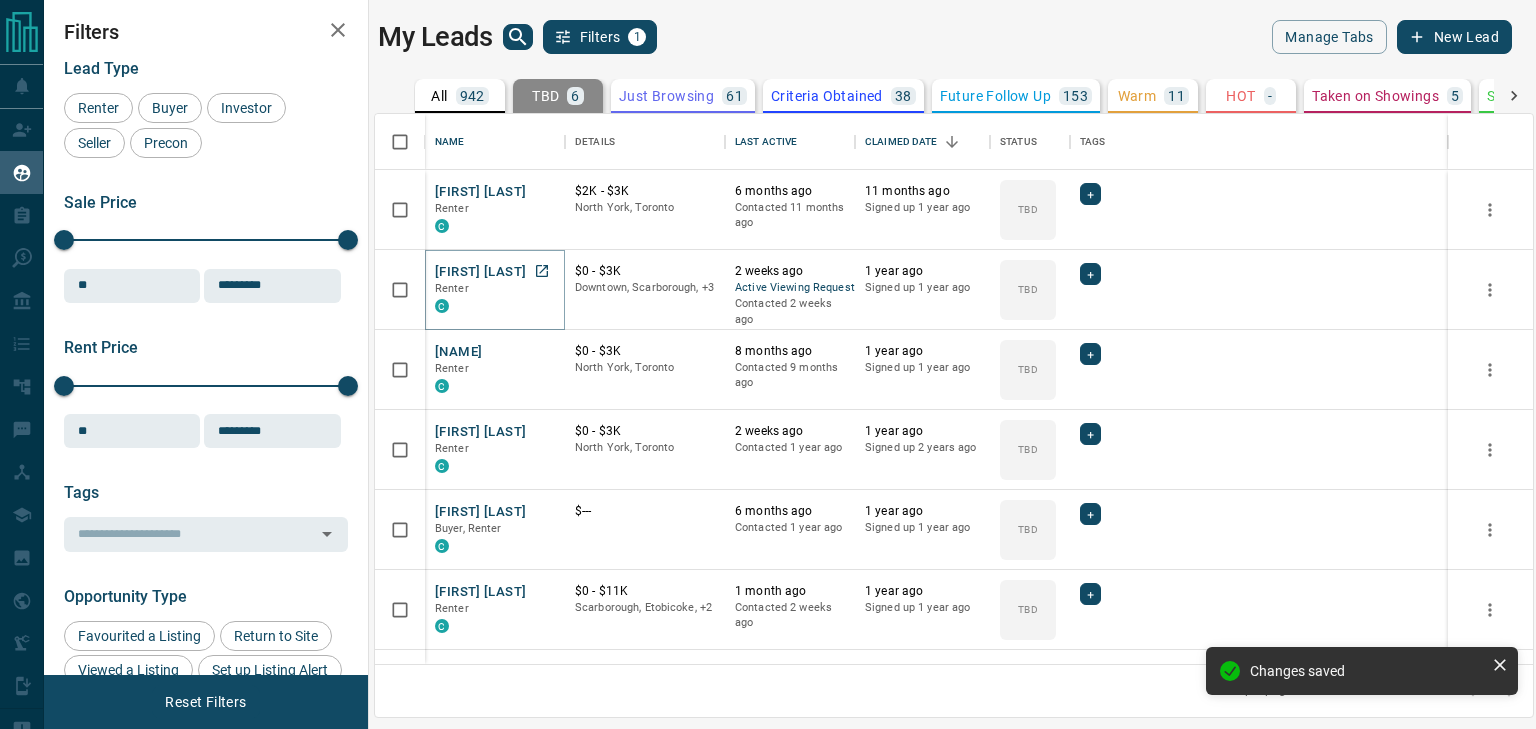click on "[FIRST] [LAST]" at bounding box center (480, 272) 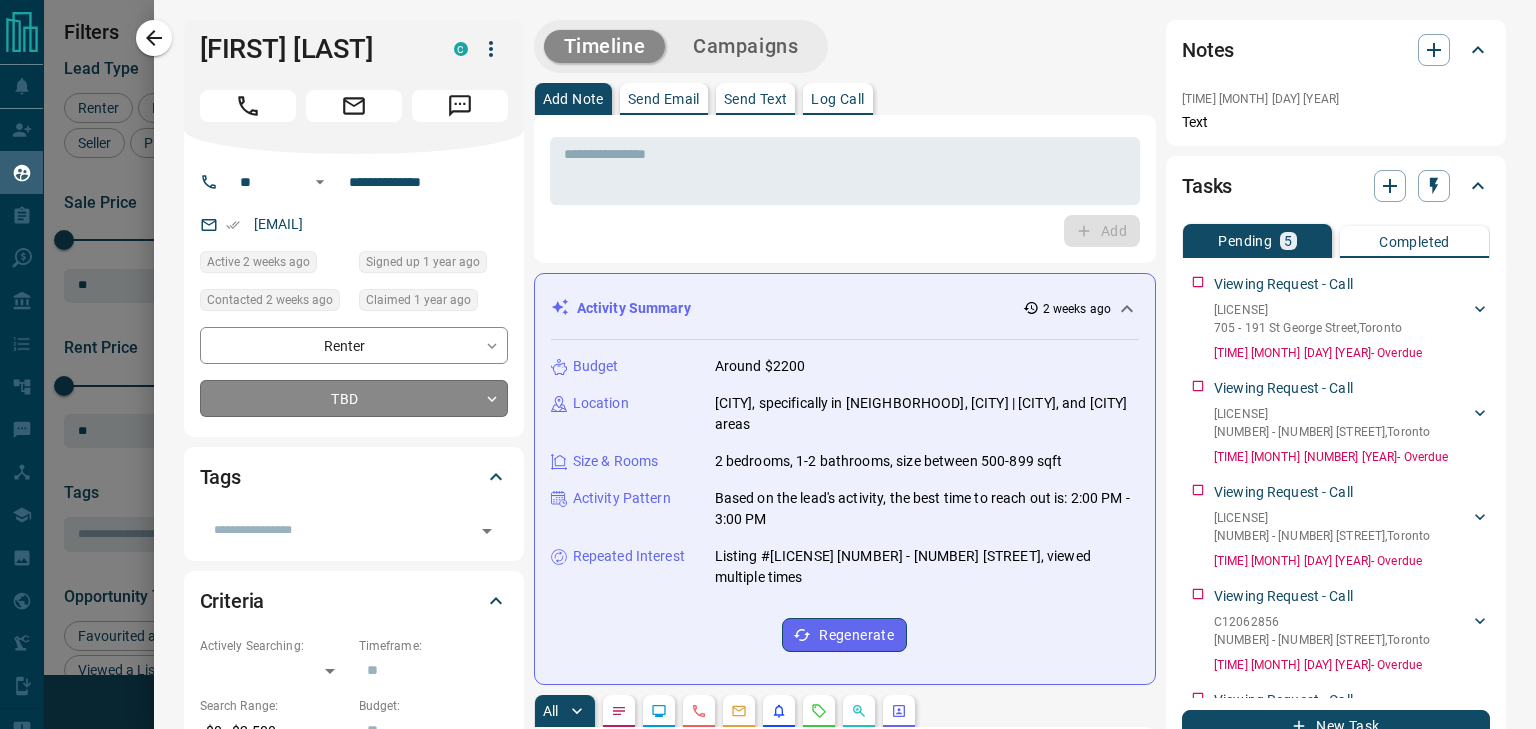 click on "Lead Transfers Claim Leads My Leads Tasks Opportunities Deals Campaigns Automations Messages Broker Bay Training Media Services Agent Resources Precon Worksheet Mobile Apps Disclosure Logout My Leads Filters 1 Manage Tabs New Lead All 942 TBD 6 Do Not Contact - Not Responsive 663 Bogus - Just Browsing 61 Criteria Obtained 38 Future Follow Up 153 Warm 11 HOT - Taken on Showings 5 Submitted Offer - Client 5 Name Details Last Active Claimed Date Status Tags Ishika Gupta Renter C $2K - $3K North York, Toronto 6 months ago Contacted 11 months ago 11 months ago Signed up 1 year ago TBD + Manvi Goel Renter C $0 - $3K Downtown, Scarborough, +3 2 weeks ago Active Viewing Request Contacted 2 weeks ago 1 year ago Signed up 1 year ago TBD + Jayme Craven Renter C $0 - $3K North York, Toronto 8 months ago Contacted 9 months ago 1 year ago Signed up 1 year ago TBD + M Fonz Renter C $0 - $3K North York, Toronto 2 weeks ago Contacted 1 year ago 1 year ago Signed up 2 years ago TBD + Shira Rifle Buyer, Renter C $--- 1 year ago" at bounding box center (768, 352) 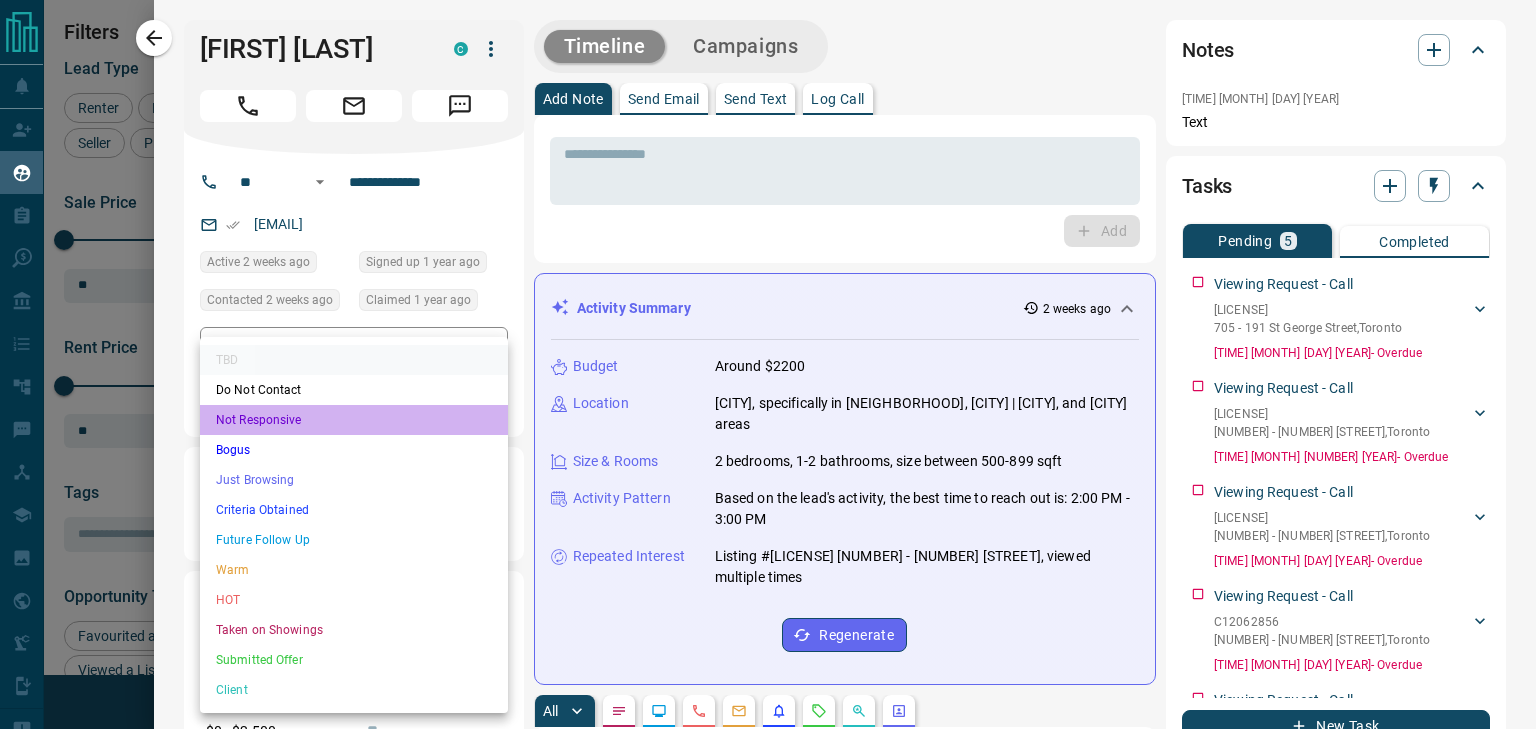 click on "Not Responsive" at bounding box center [354, 420] 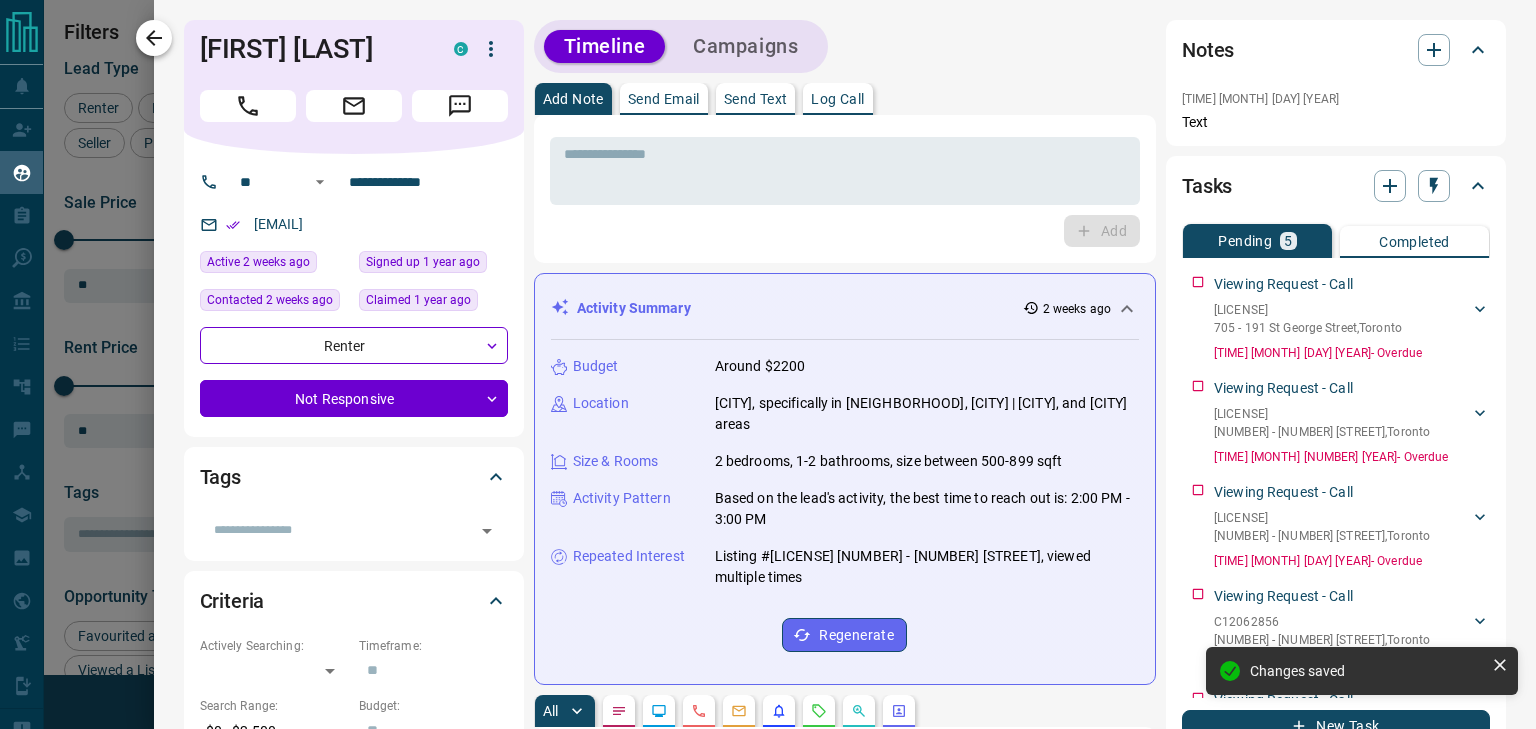 click 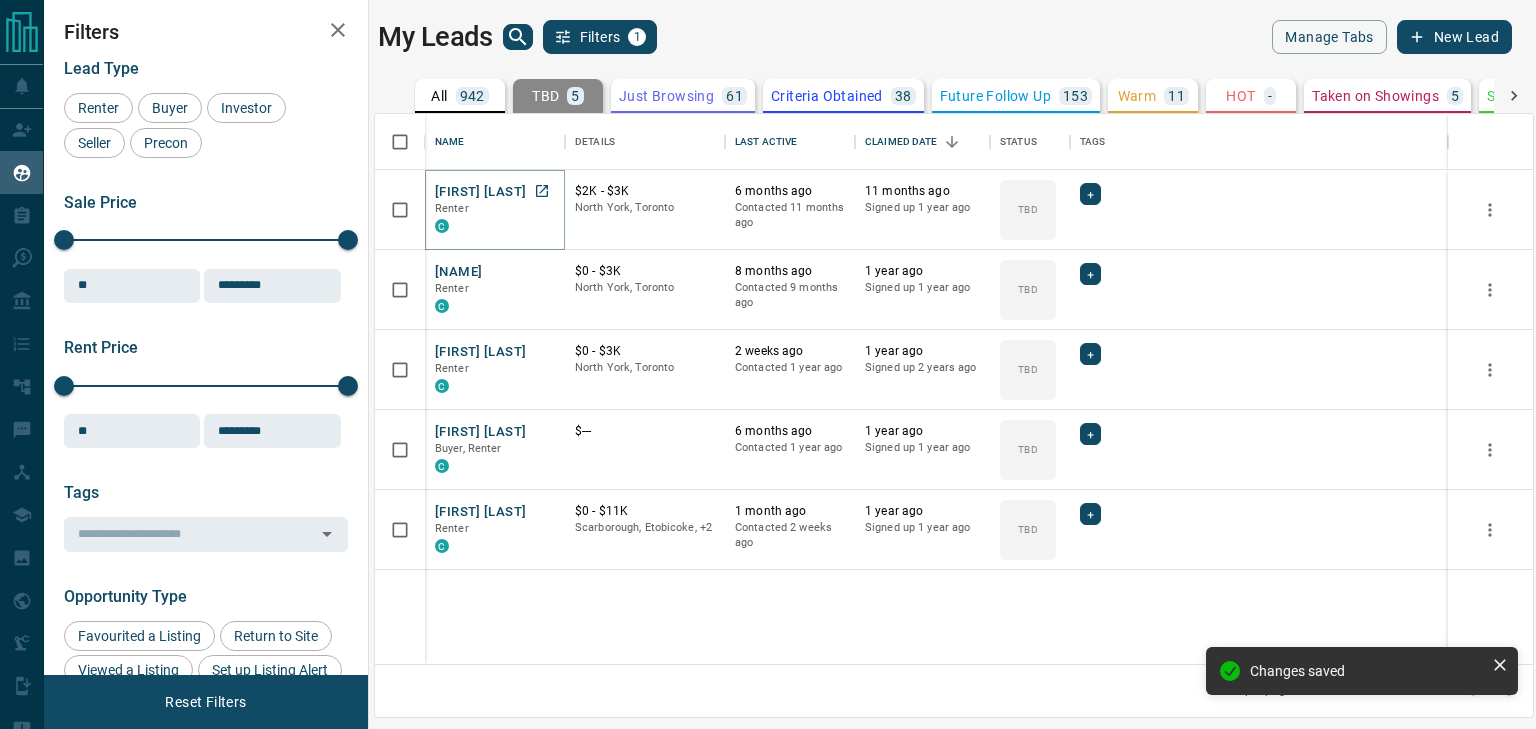 click on "[FIRST] [LAST]" at bounding box center (480, 192) 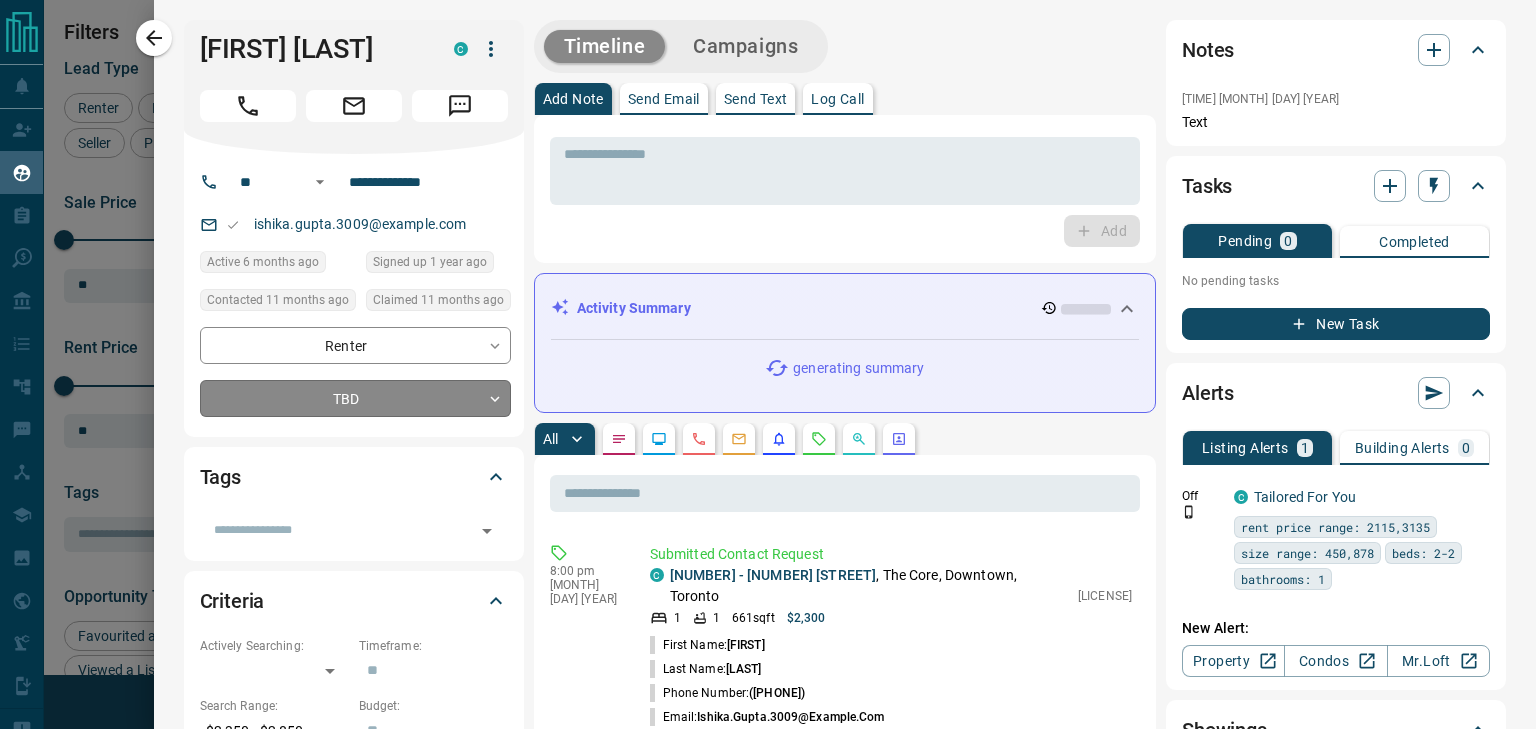 click on "Lead Transfers Claim Leads My Leads Tasks Opportunities Deals Campaigns Automations Messages Broker Bay Training Media Services Agent Resources Precon Worksheet Mobile Apps Disclosure Logout My Leads Filters 1 Manage Tabs New Lead All 942 TBD 5 Do Not Contact - Not Responsive 664 Bogus - Just Browsing 61 Criteria Obtained 38 Future Follow Up 153 Warm 11 HOT - Taken on Showings 5 Submitted Offer - Client 5 Name Details Last Active Claimed Date Status Tags Ishika Gupta Renter C $2K - $3K North York, Toronto 6 months ago Contacted 11 months ago 11 months ago Signed up 1 year ago TBD + Jayme Craven Renter C $0 - $3K North York, Toronto 8 months ago Contacted 9 months ago 1 year ago Signed up 1 year ago TBD + M Fonz Renter C $0 - $3K North York, Toronto 2 weeks ago Contacted 1 year ago 1 year ago Signed up 2 years ago TBD + Shira Rifle Buyer, Renter C $--- 6 months ago Contacted 1 year ago 1 year ago Signed up 1 year ago TBD + Paulo Fortes Renter C $0 - $11K Scarborough, Etobicoke, +2 1 month ago 1 year ago TBD +" at bounding box center (768, 352) 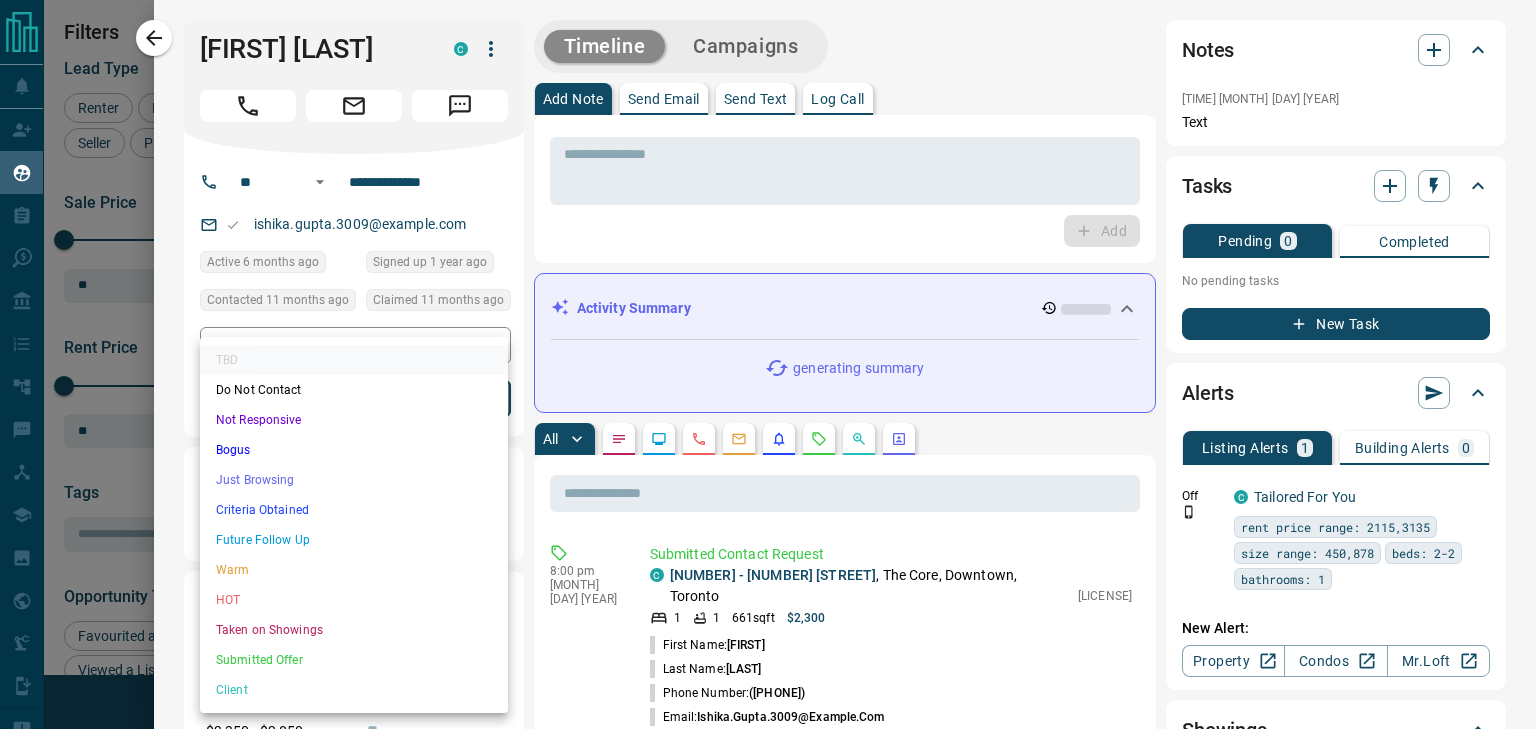 click on "Not Responsive" at bounding box center (354, 420) 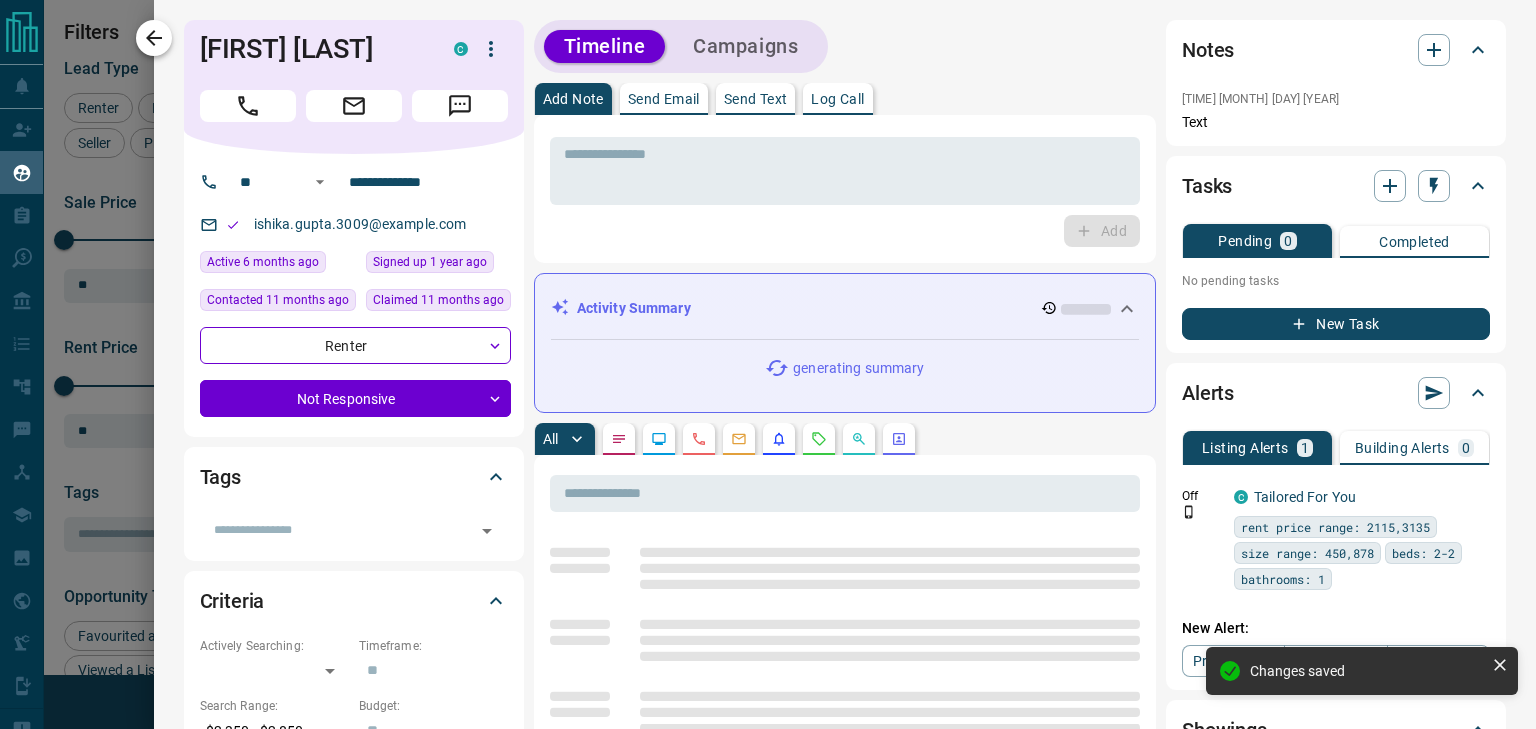 click 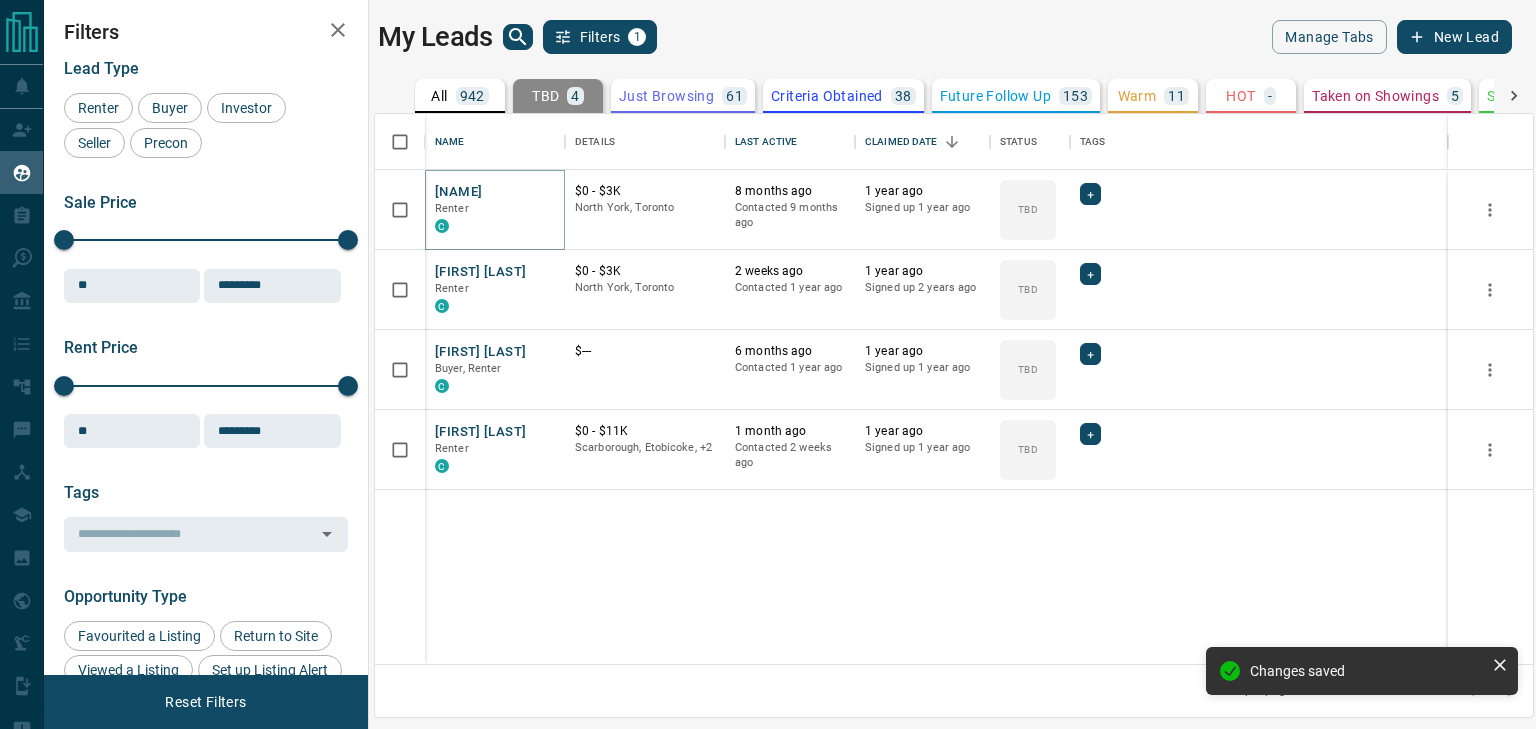 click on "[NAME] [NAME]" at bounding box center (458, 192) 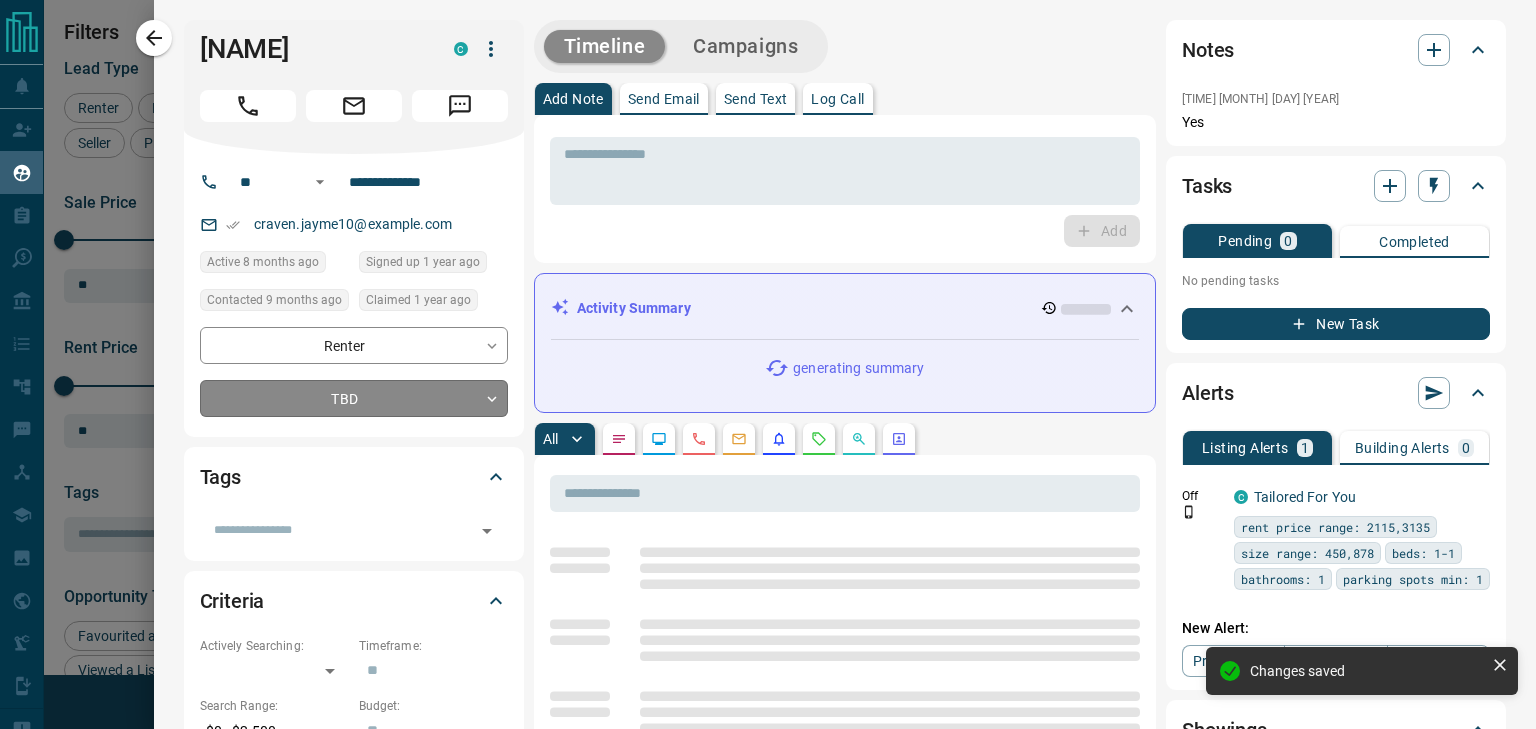 click on "Lead Transfers Claim Leads My Leads Tasks Opportunities Deals Campaigns Automations Messages Broker Bay Training Media Services Agent Resources Precon Worksheet Mobile Apps Disclosure Logout My Leads Filters 1 Manage Tabs New Lead All 942 TBD 4 Do Not Contact - Not Responsive 665 Bogus - Just Browsing 61 Criteria Obtained 38 Future Follow Up 153 Warm 11 HOT - Taken on Showings 5 Submitted Offer - Client 5 Name Details Last Active Claimed Date Status Tags Jayme Craven Renter C $0 - $3K North York, Toronto 8 months ago Contacted 9 months ago 1 year ago Signed up 1 year ago TBD + M Fonz Renter C $0 - $3K North York, Toronto 2 weeks ago Contacted 1 year ago 1 year ago Signed up 2 years ago TBD + Shira Rifle Buyer, Renter C $--- 6 months ago Contacted 1 year ago 1 year ago Signed up 1 year ago TBD + Paulo Fortes Renter C $0 - $11K Scarborough, Etobicoke, +2 1 month ago Contacted 2 weeks ago 1 year ago Signed up 1 year ago TBD + Rows per page: 25 ** 1–4 of 4 Filters Lead Type Renter Buyer Investor Seller Precon 0" at bounding box center [768, 352] 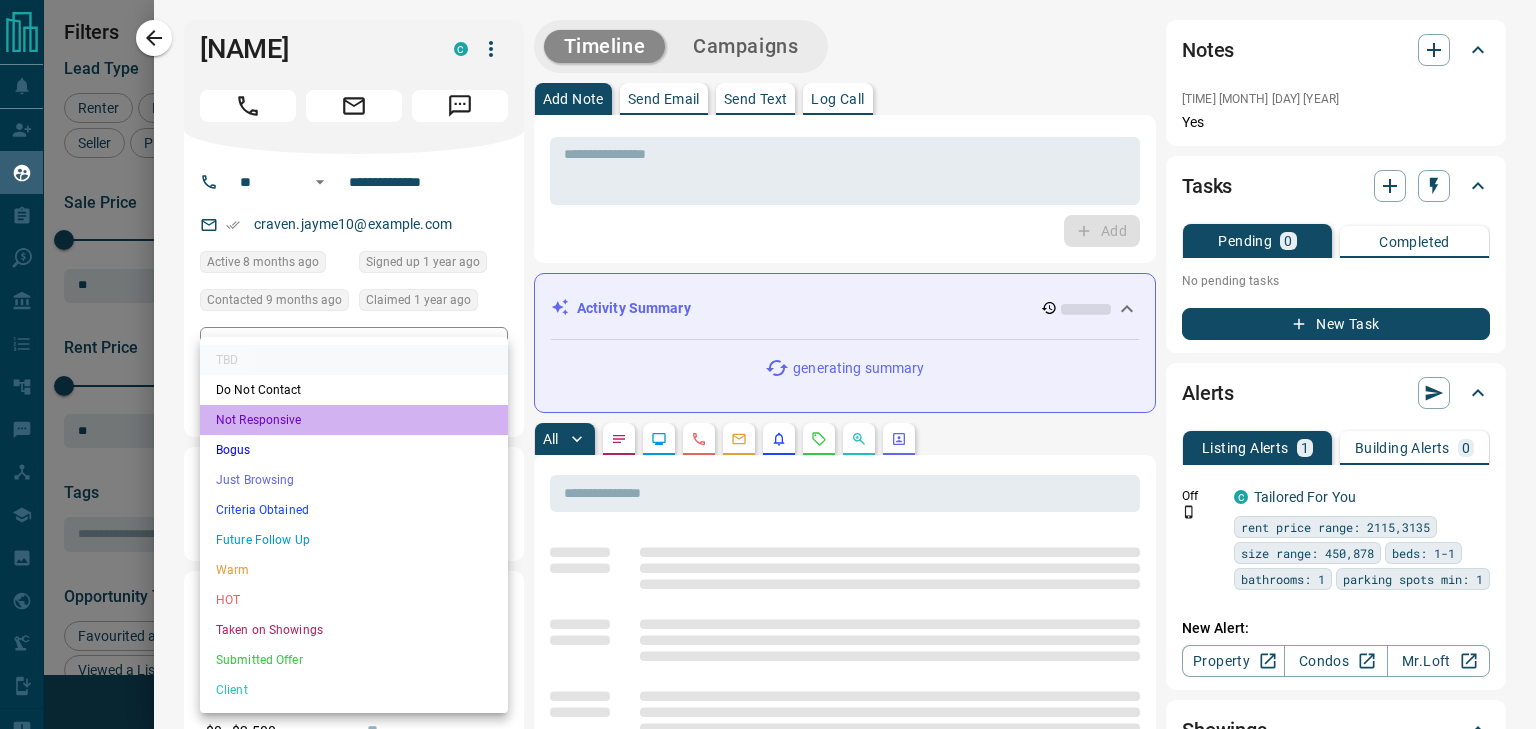 click on "Not Responsive" at bounding box center [354, 420] 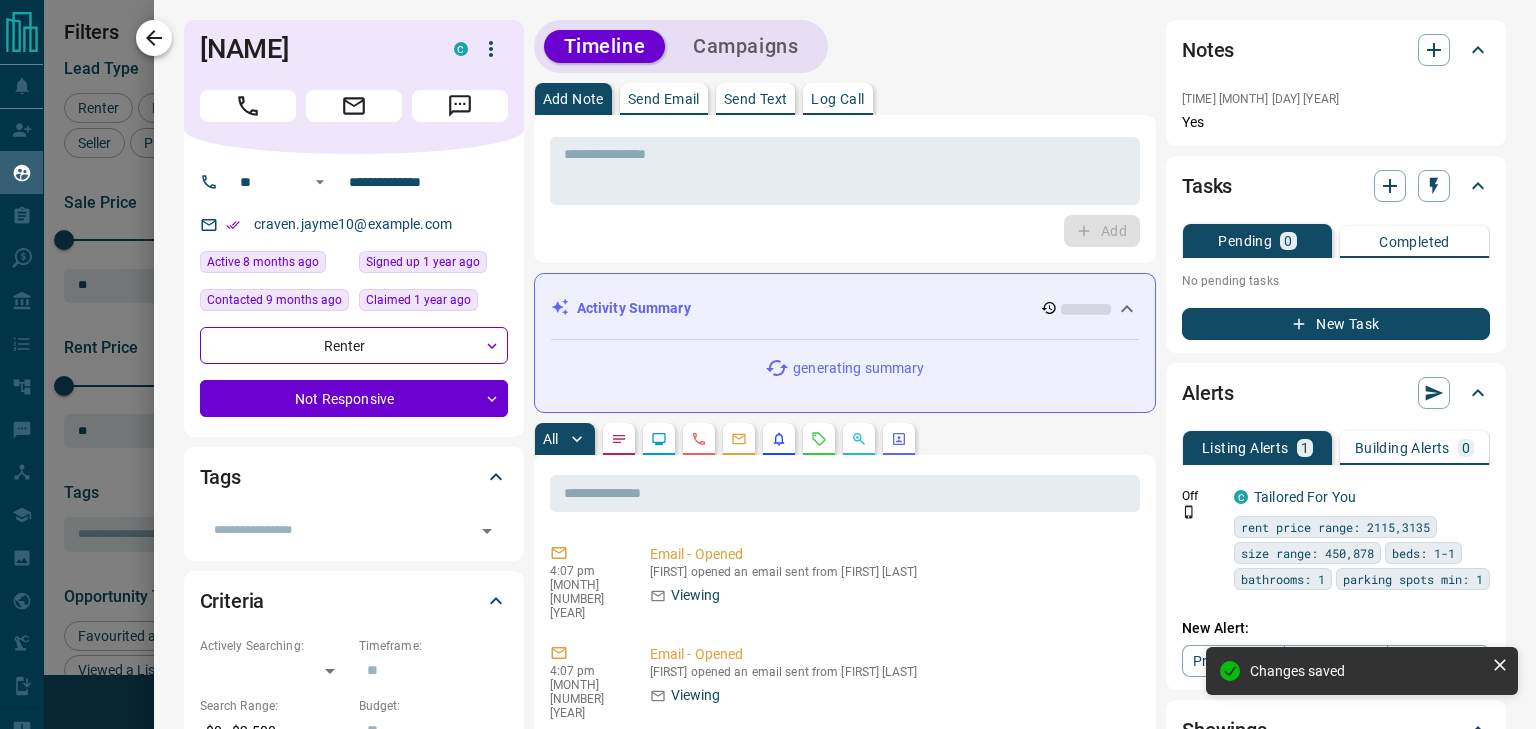 click 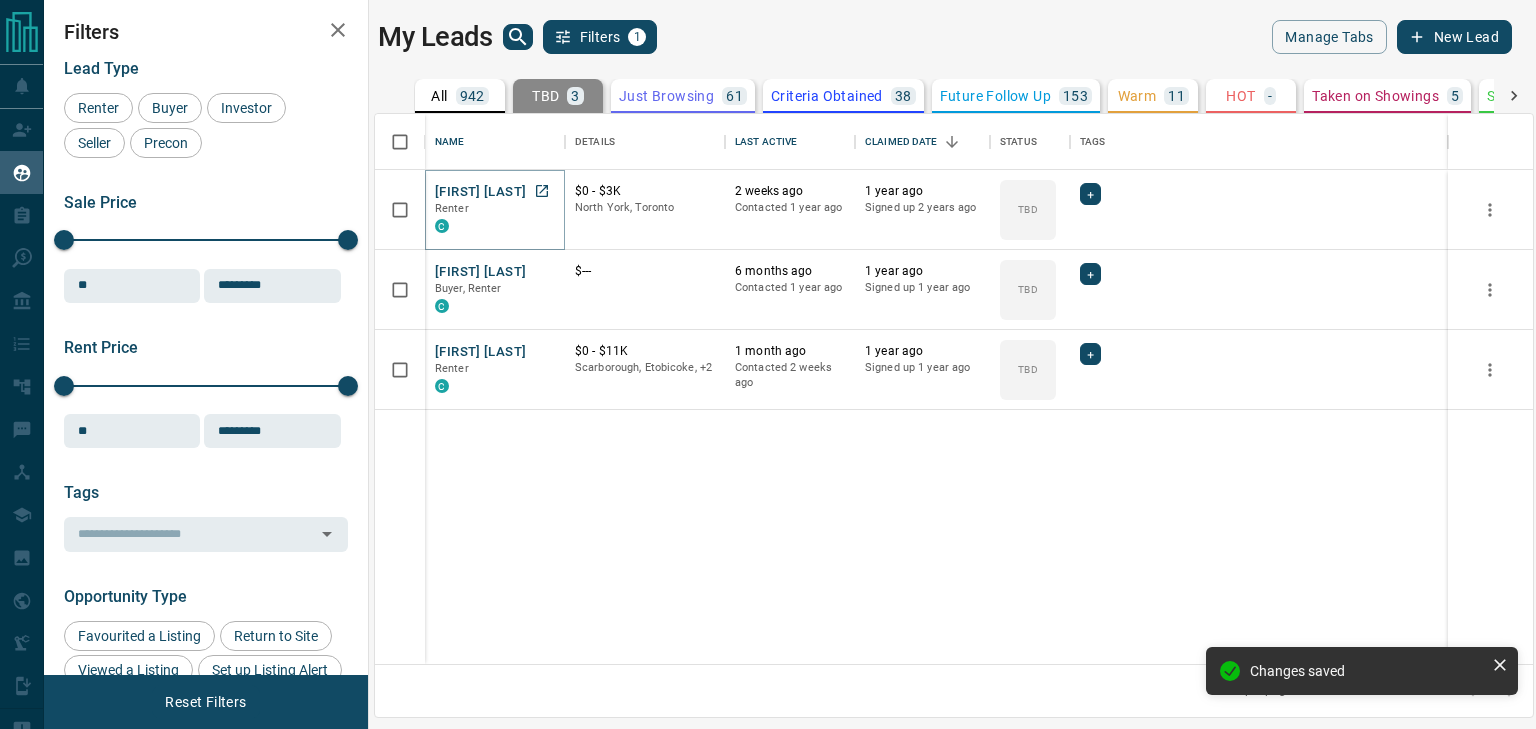 click on "[FIRST] [LAST]" at bounding box center (480, 192) 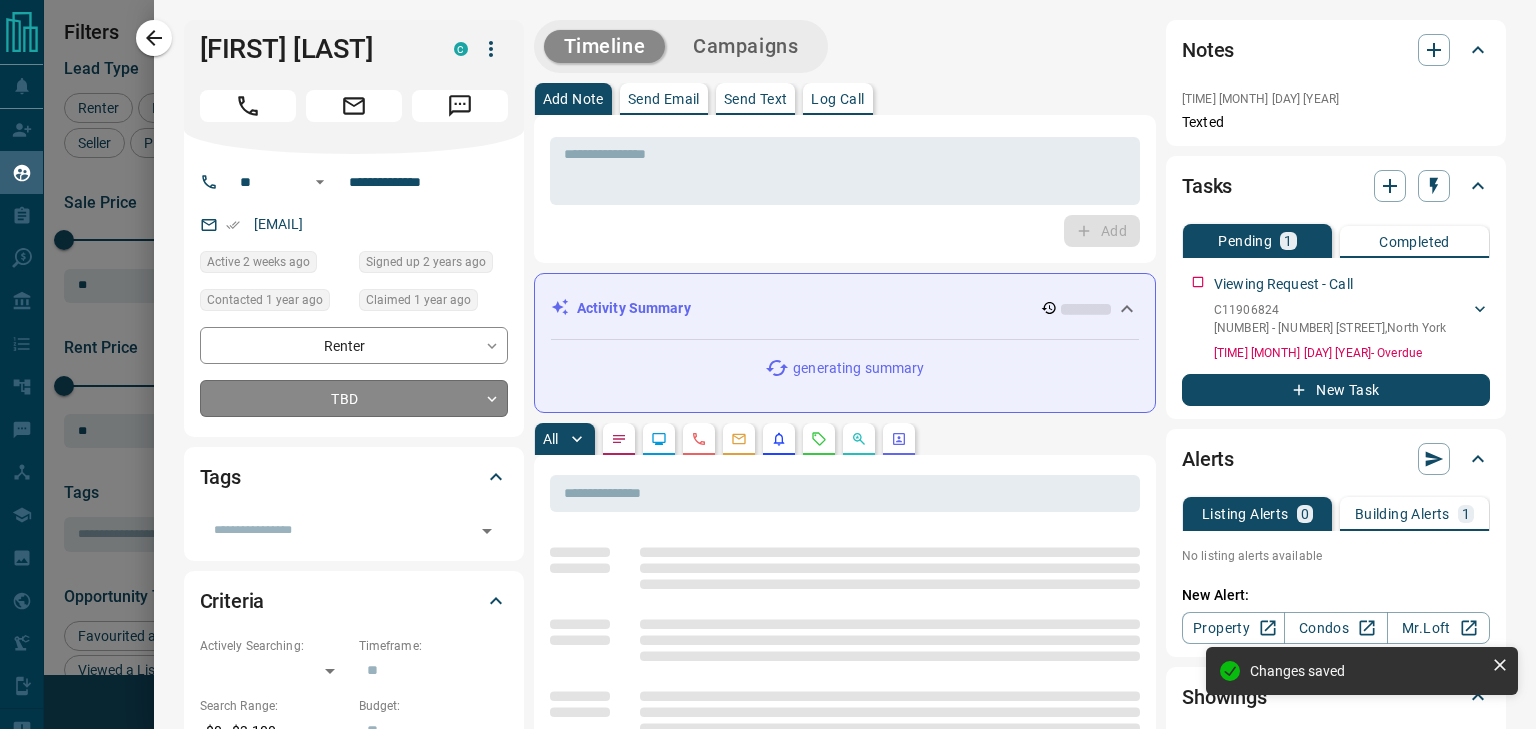 click on "Lead Transfers Claim Leads My Leads Tasks Opportunities Deals Campaigns Automations Messages Broker Bay Training Media Services Agent Resources Precon Worksheet Mobile Apps Disclosure Logout My Leads Filters 1 Manage Tabs New Lead All 942 TBD 3 Do Not Contact - Not Responsive 666 Bogus - Just Browsing 61 Criteria Obtained 38 Future Follow Up 153 Warm 11 HOT - Taken on Showings 5 Submitted Offer - Client 5 Name Details Last Active Claimed Date Status Tags M Fonz Renter C $0 - $3K North York, Toronto 2 weeks ago Contacted 1 year ago 1 year ago Signed up 2 years ago TBD + Shira Rifle Buyer, Renter C $--- 6 months ago Contacted 1 year ago 1 year ago Signed up 1 year ago TBD + Paulo Fortes Renter C $0 - $11K Scarborough, Etobicoke, +2 1 month ago Contacted 2 weeks ago 1 year ago Signed up 1 year ago TBD + Rows per page: 25 ** 1–3 of 3 Filters Lead Type Renter Buyer Investor Seller Precon Sale Price 0 5500000 Sale price range ** ​ Input sale price range Sale price range ********* ​ Input sale price range 0 **" at bounding box center [768, 352] 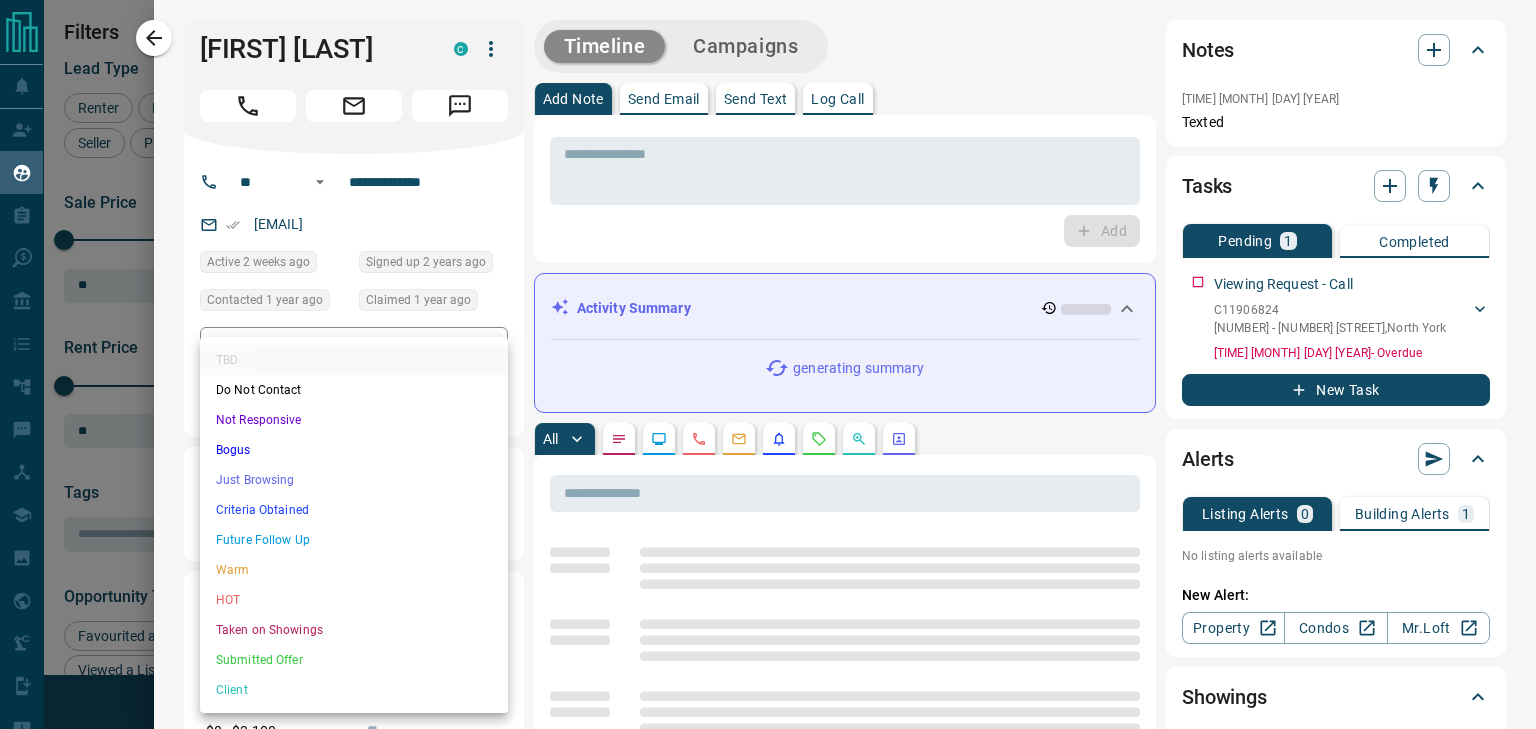 click on "Not Responsive" at bounding box center [354, 420] 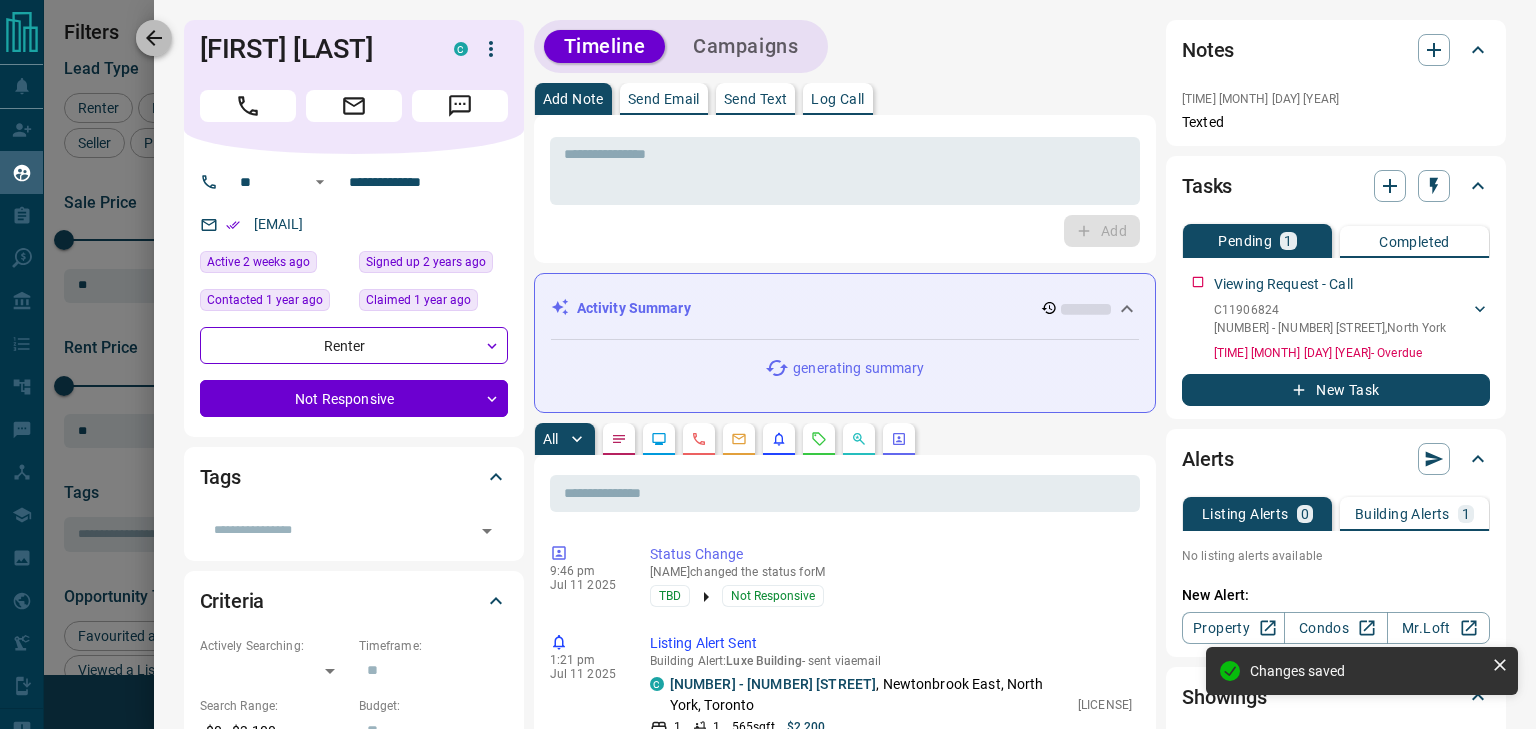click 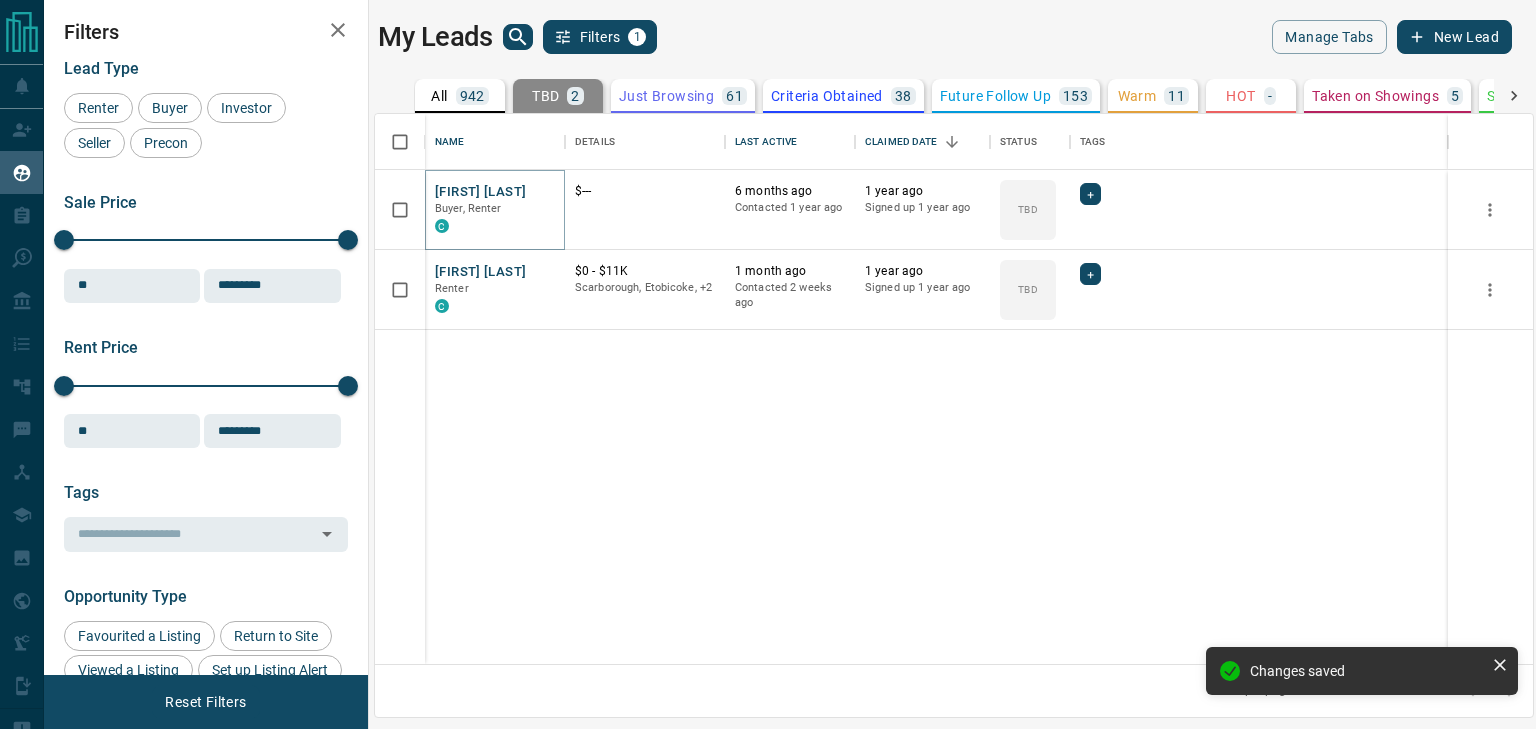 click on "[FIRST] [LAST]" at bounding box center [480, 192] 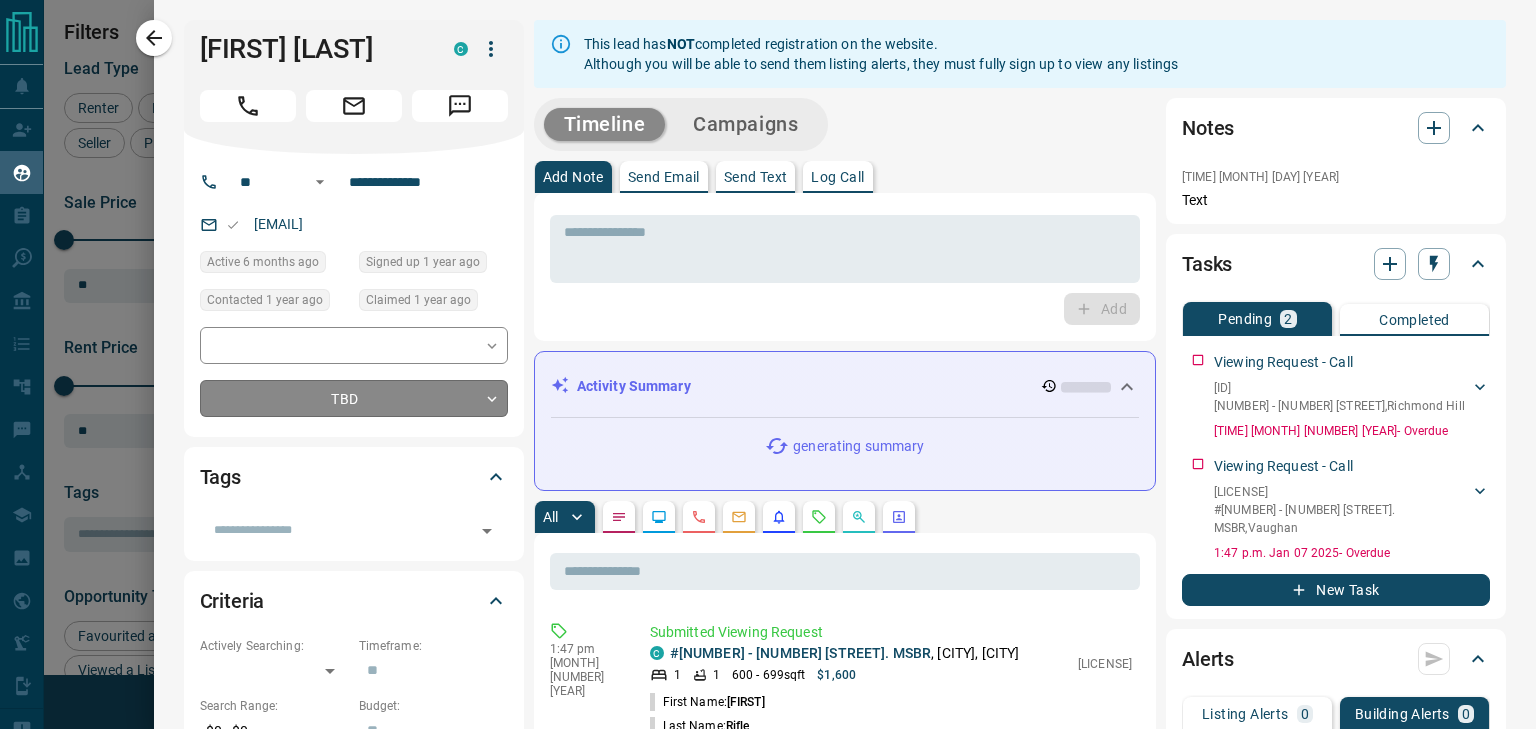 click on "Lead Transfers Claim Leads My Leads Tasks Opportunities Deals Campaigns Automations Messages Broker Bay Training Media Services Agent Resources Precon Worksheet Mobile Apps Disclosure Logout My Leads Filters 1 Manage Tabs New Lead All 942 TBD 2 Do Not Contact - Not Responsive 667 Bogus - Just Browsing 61 Criteria Obtained 38 Future Follow Up 153 Warm 11 HOT - Taken on Showings 5 Submitted Offer - Client 5 Name Details Last Active Claimed Date Status Tags Shira Rifle Buyer, Renter C $--- 6 months ago Contacted 1 year ago 1 year ago Signed up 1 year ago TBD + Paulo Fortes Renter C $0 - $11K Scarborough, Etobicoke, +2 1 month ago Contacted 2 weeks ago 1 year ago Signed up 1 year ago TBD + Rows per page: 25 ** 1–2 of 2 Filters Lead Type Renter Buyer Investor Seller Precon Sale Price 0 5500000 Sale price range ** ​ Input sale price range Sale price range ********* ​ Input sale price range Rent Price 0 20000 Rent price range ** ​ Input rent price range Rent price range ********* ​ Input rent price range" at bounding box center [768, 352] 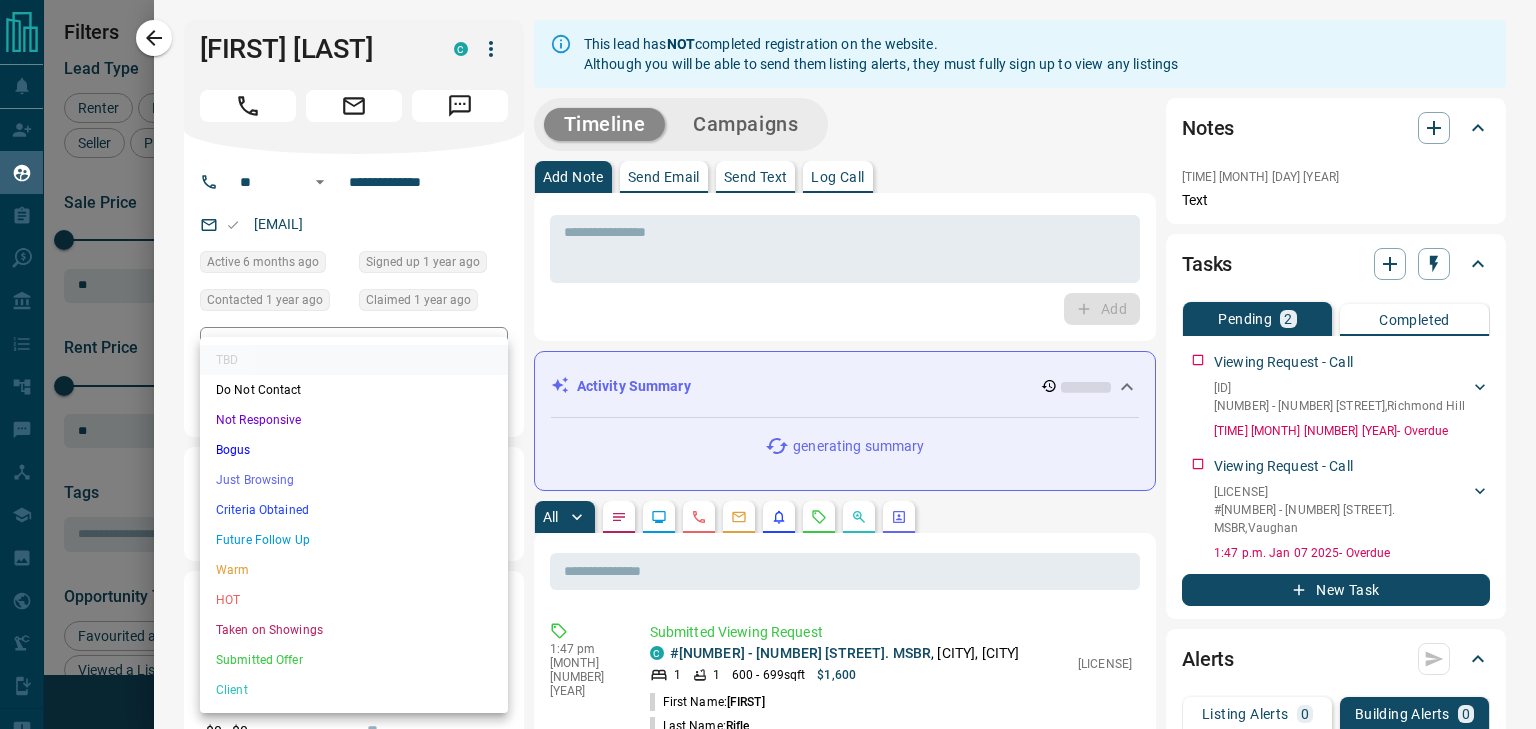click on "Not Responsive" at bounding box center (354, 420) 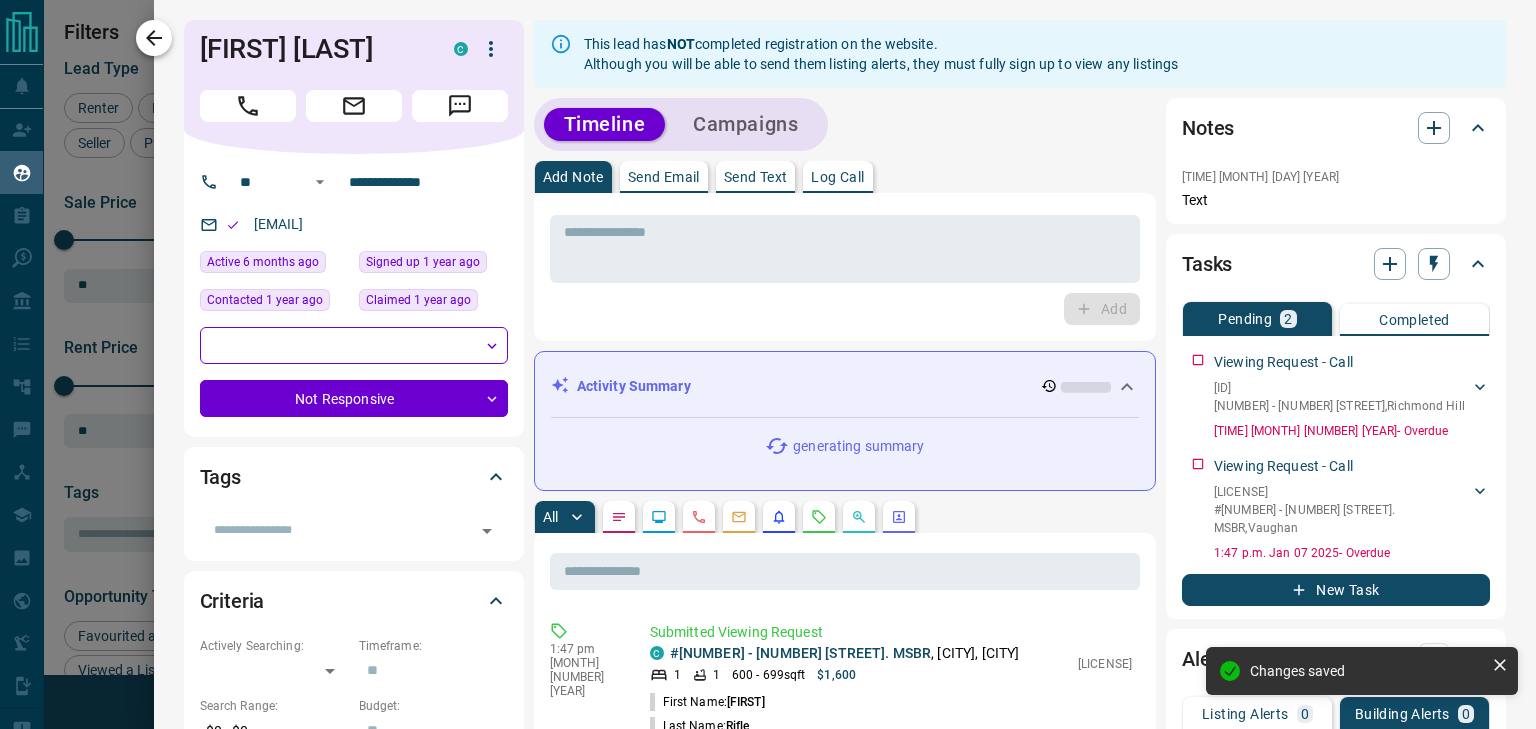 click 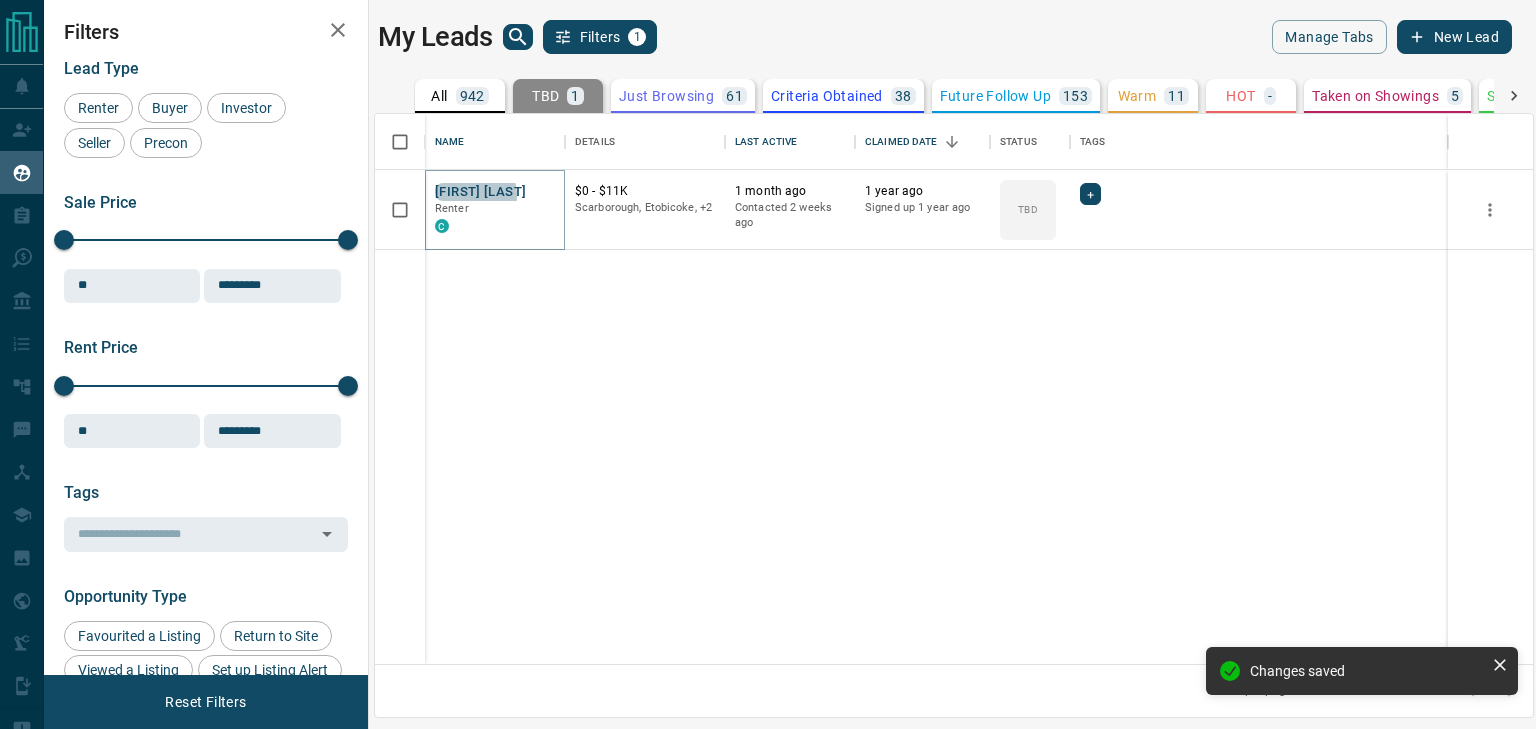 click on "[FIRST] [LAST]" at bounding box center (480, 192) 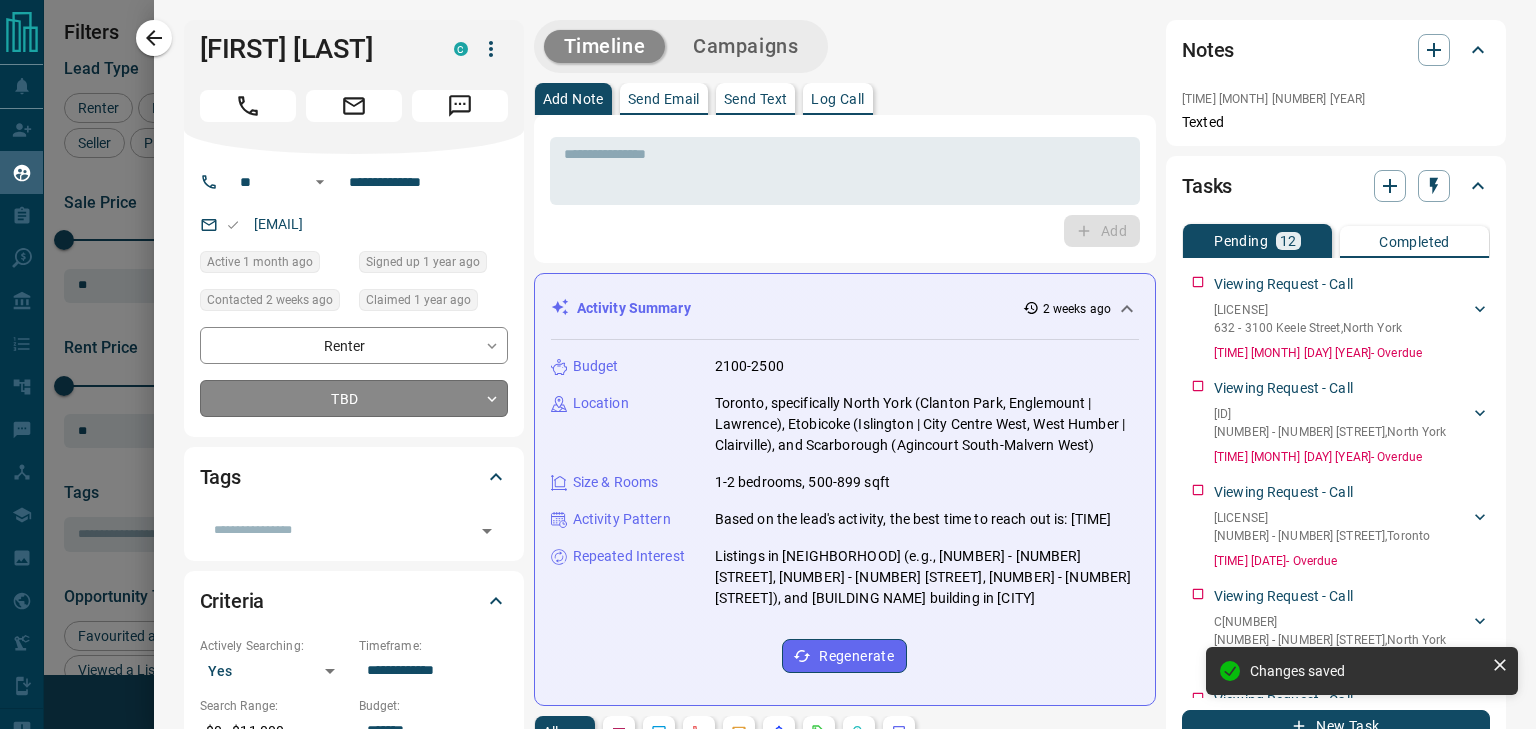 click on "Lead Transfers Claim Leads My Leads Tasks Opportunities Deals Campaigns Automations Messages Broker Bay Training Media Services Agent Resources Precon Worksheet Mobile Apps Disclosure Logout My Leads Filters 1 Manage Tabs New Lead All 942 TBD 1 Do Not Contact - Not Responsive 668 Bogus - Just Browsing 61 Criteria Obtained 38 Future Follow Up 153 Warm 11 HOT - Taken on Showings 5 Submitted Offer - Client 5 Name Details Last Active Claimed Date Status Tags Paulo Fortes Renter C $0 - $11K Scarborough, Etobicoke, +2 1 month ago Contacted 2 weeks ago 1 year ago Signed up 1 year ago TBD + Rows per page: 25 ** 1–1 of 1 Filters Lead Type Renter Buyer Investor Seller Precon Sale Price 0 5500000 Sale price range ** ​ Input sale price range Sale price range ********* ​ Input sale price range Rent Price 0 20000 Rent price range ** ​ Input rent price range Rent price range ********* ​ Input rent price range Tags ​ Opportunity Type Favourited a Listing Return to Site Viewed a Listing Set up Listing Alert MrLoft" at bounding box center [768, 352] 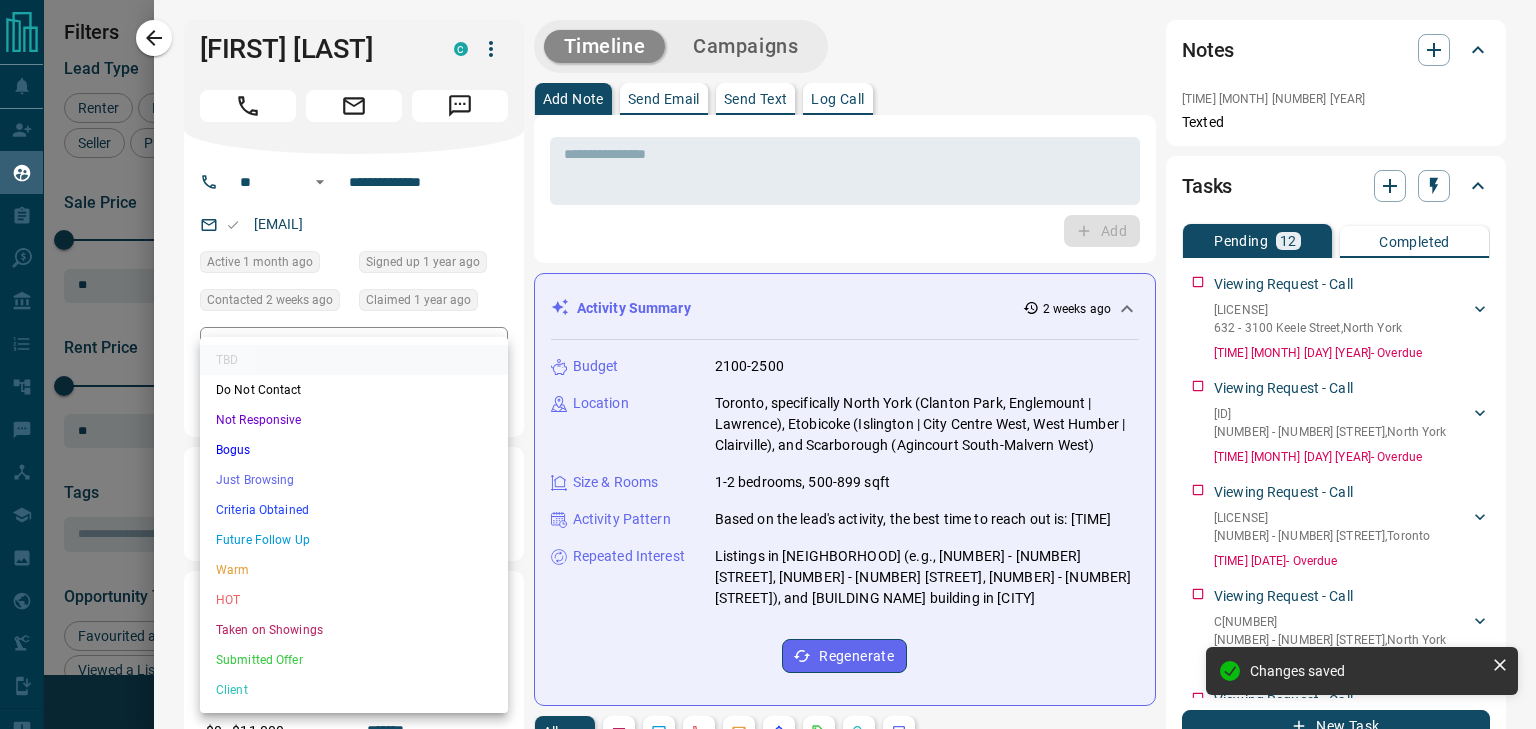 click on "Do Not Contact" at bounding box center [354, 390] 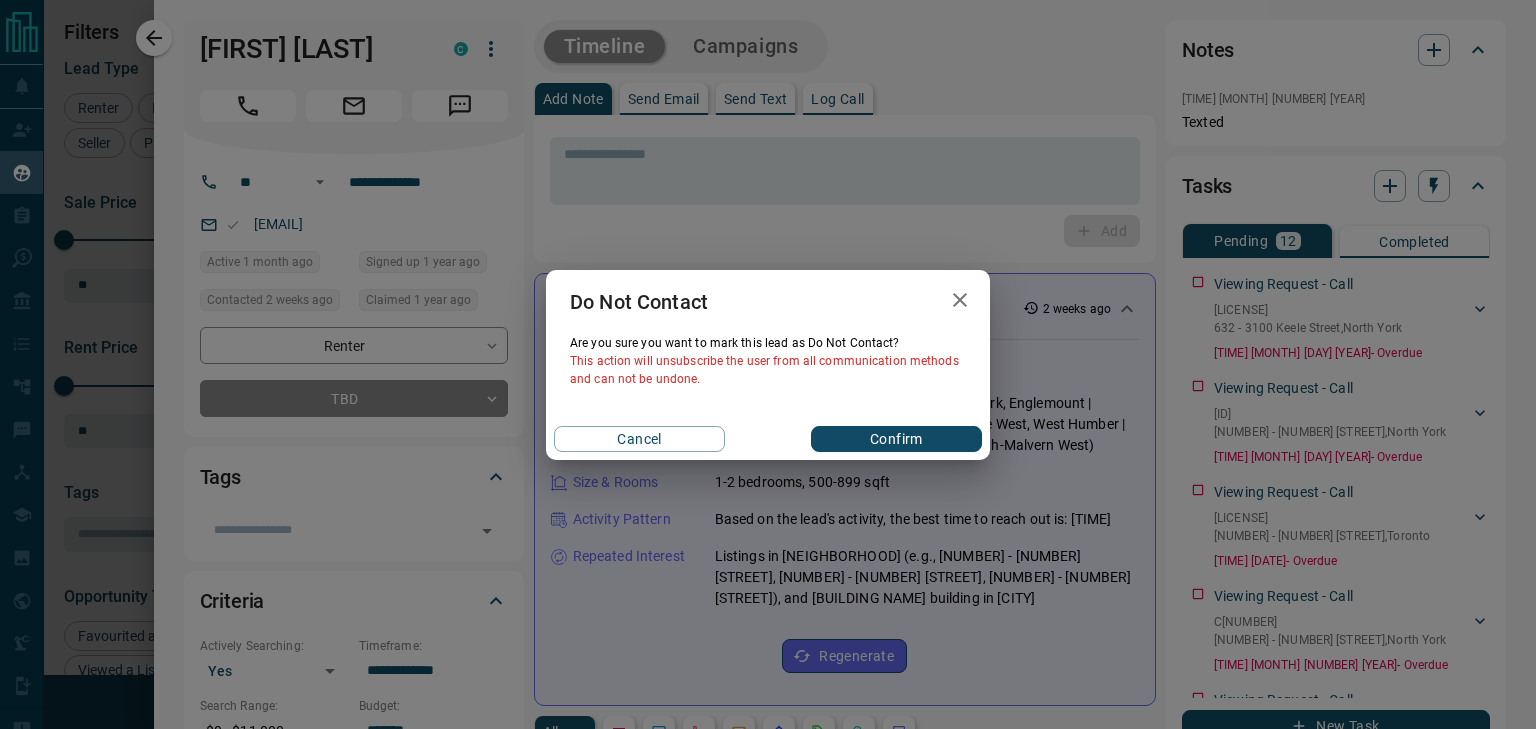 click on "Cancel Confirm" at bounding box center (768, 439) 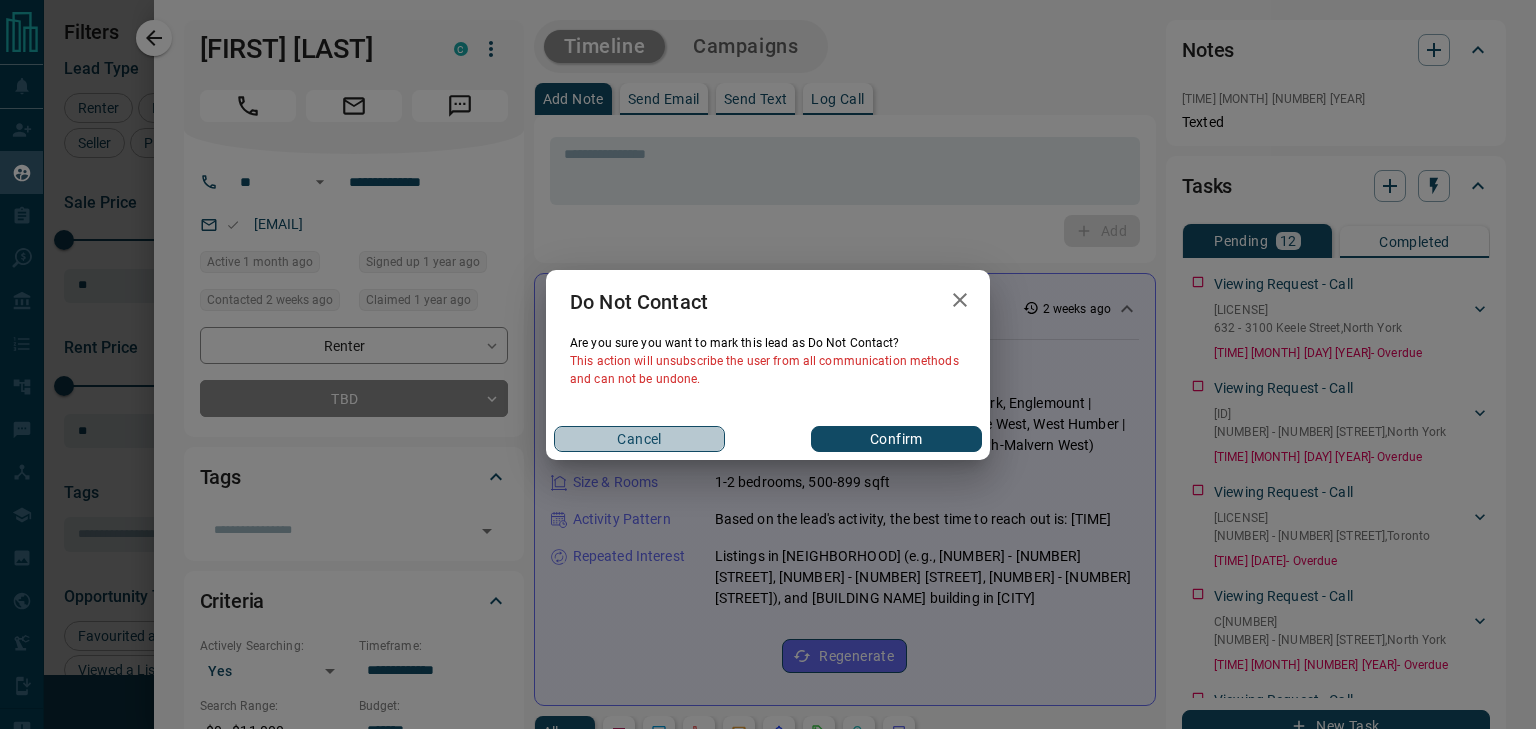 click on "Cancel" at bounding box center [639, 439] 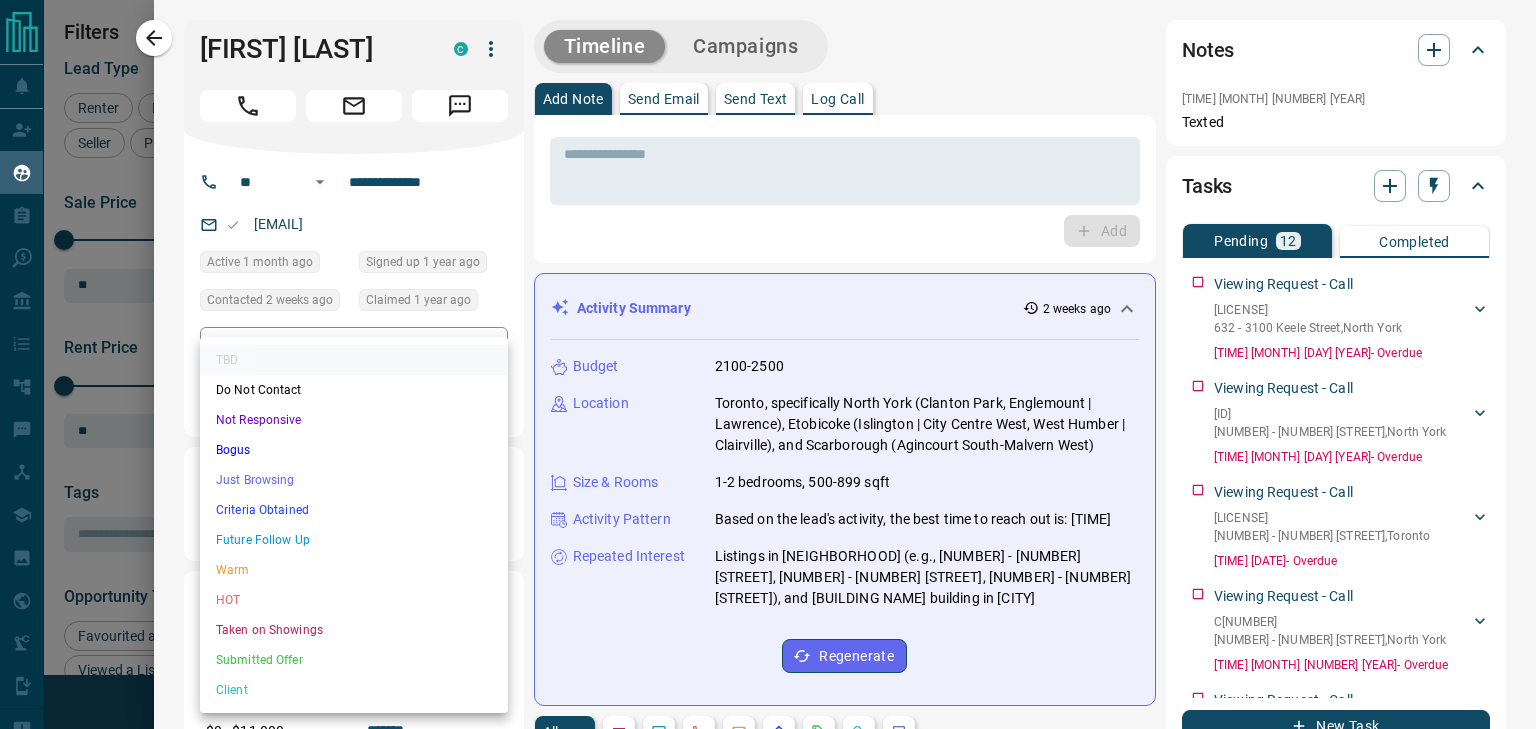 click on "Lead Transfers Claim Leads My Leads Tasks Opportunities Deals Campaigns Automations Messages Broker Bay Training Media Services Agent Resources Precon Worksheet Mobile Apps Disclosure Logout My Leads Filters 1 Manage Tabs New Lead All 942 TBD 1 Do Not Contact - Not Responsive 668 Bogus - Just Browsing 61 Criteria Obtained 38 Future Follow Up 153 Warm 11 HOT - Taken on Showings 5 Submitted Offer - Client 5 Name Details Last Active Claimed Date Status Tags Paulo Fortes Renter C $0 - $11K Scarborough, Etobicoke, +2 1 month ago Contacted 2 weeks ago 1 year ago Signed up 1 year ago TBD + Rows per page: 25 ** 1–1 of 1 Filters Lead Type Renter Buyer Investor Seller Precon Sale Price 0 5500000 Sale price range ** ​ Input sale price range Sale price range ********* ​ Input sale price range Rent Price 0 20000 Rent price range ** ​ Input rent price range Rent price range ********* ​ Input rent price range Tags ​ Opportunity Type Favourited a Listing Return to Site Viewed a Listing Set up Listing Alert MrLoft" at bounding box center [768, 352] 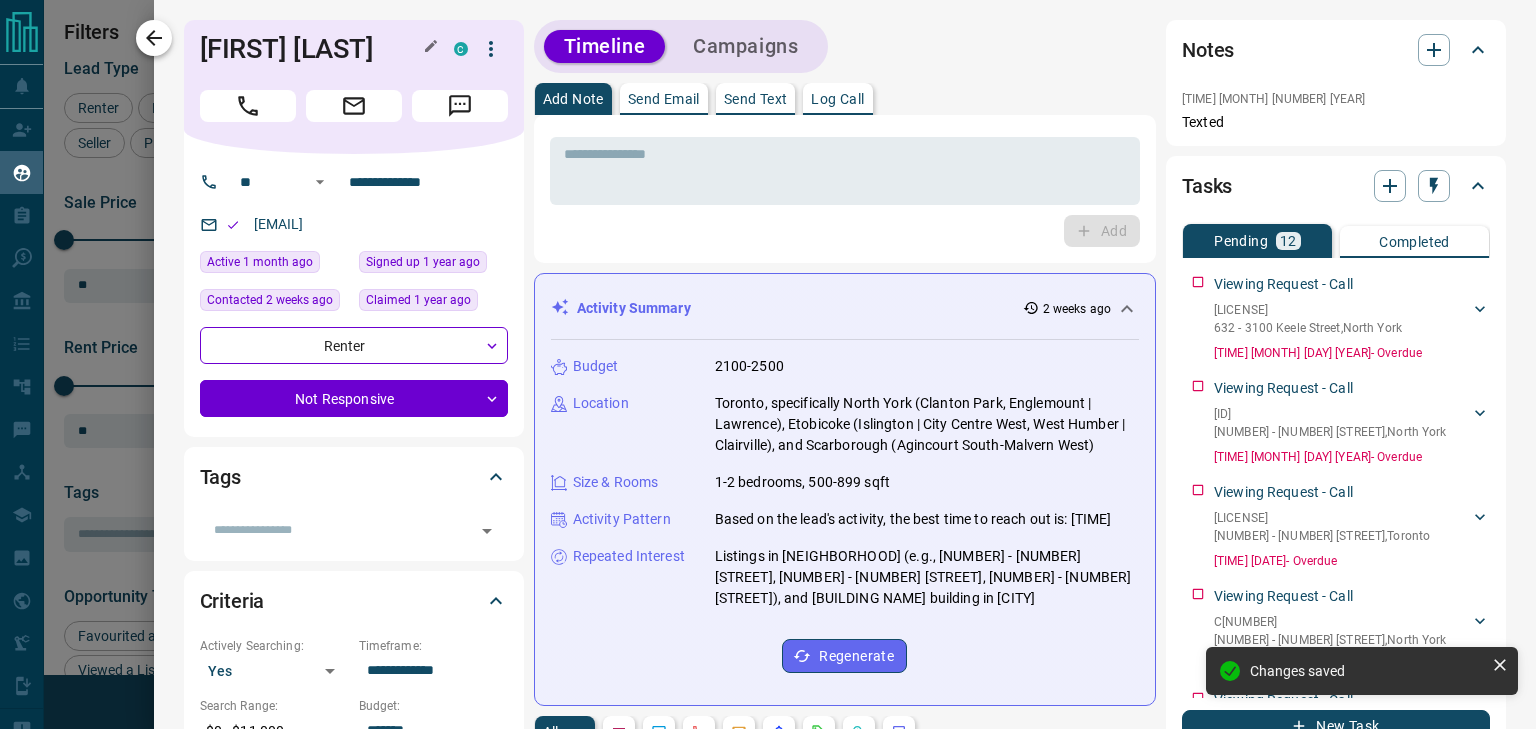 click 